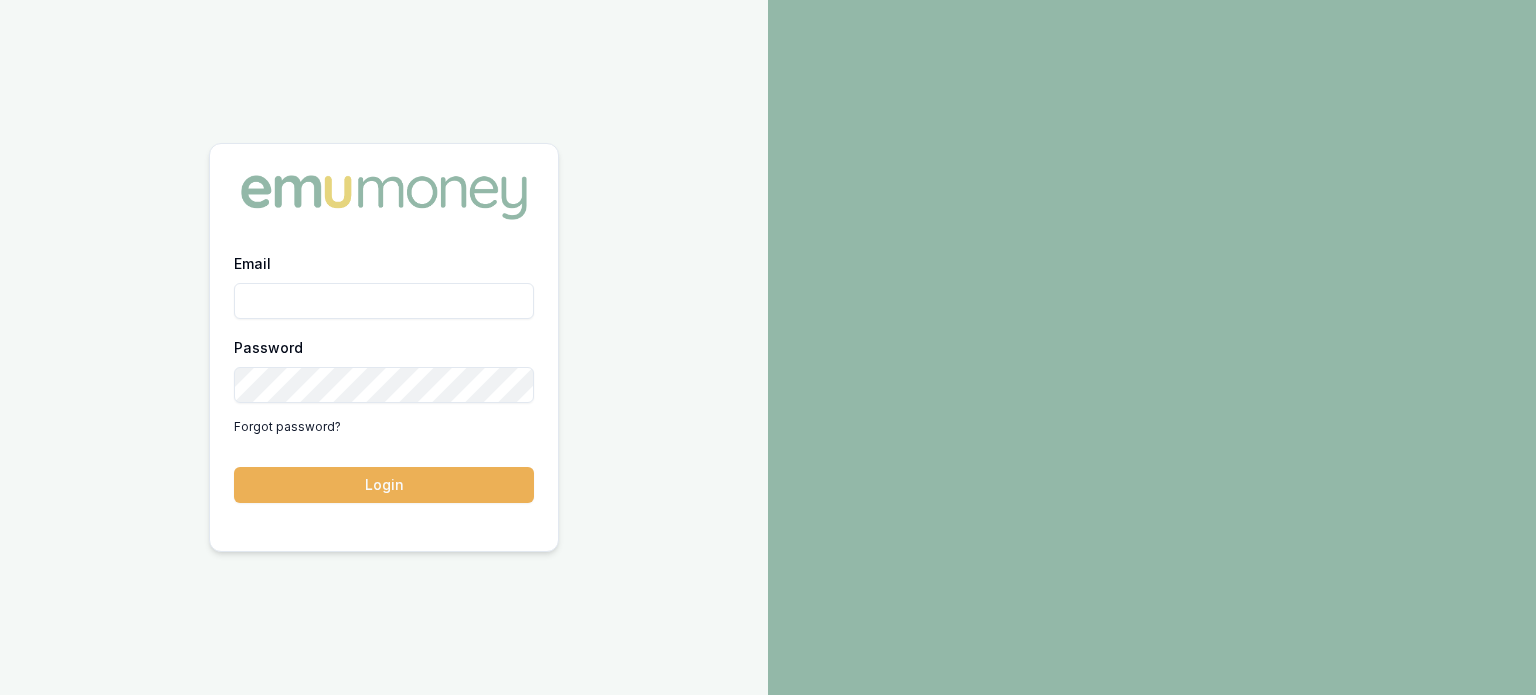 scroll, scrollTop: 0, scrollLeft: 0, axis: both 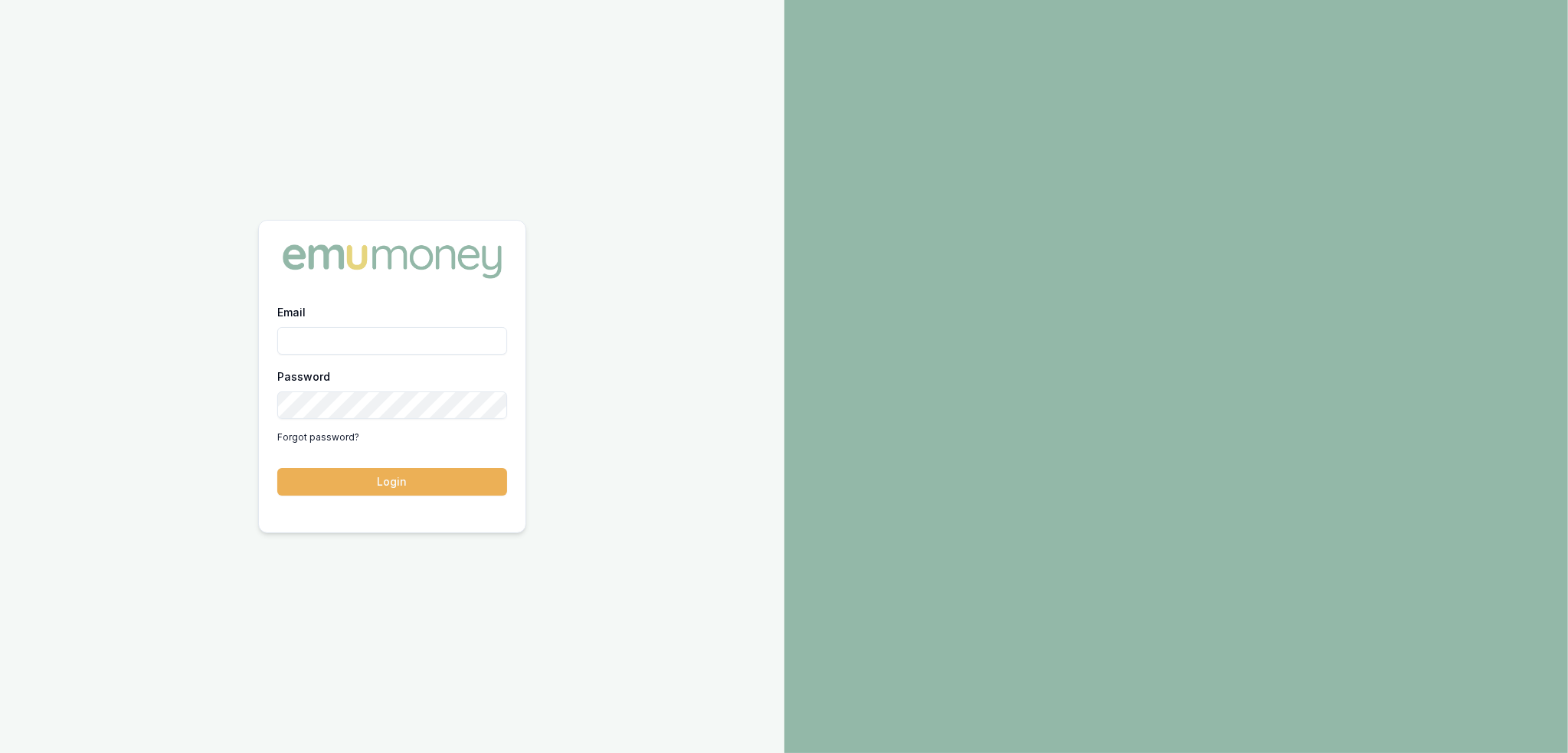 click on "Email" at bounding box center [392, 341] 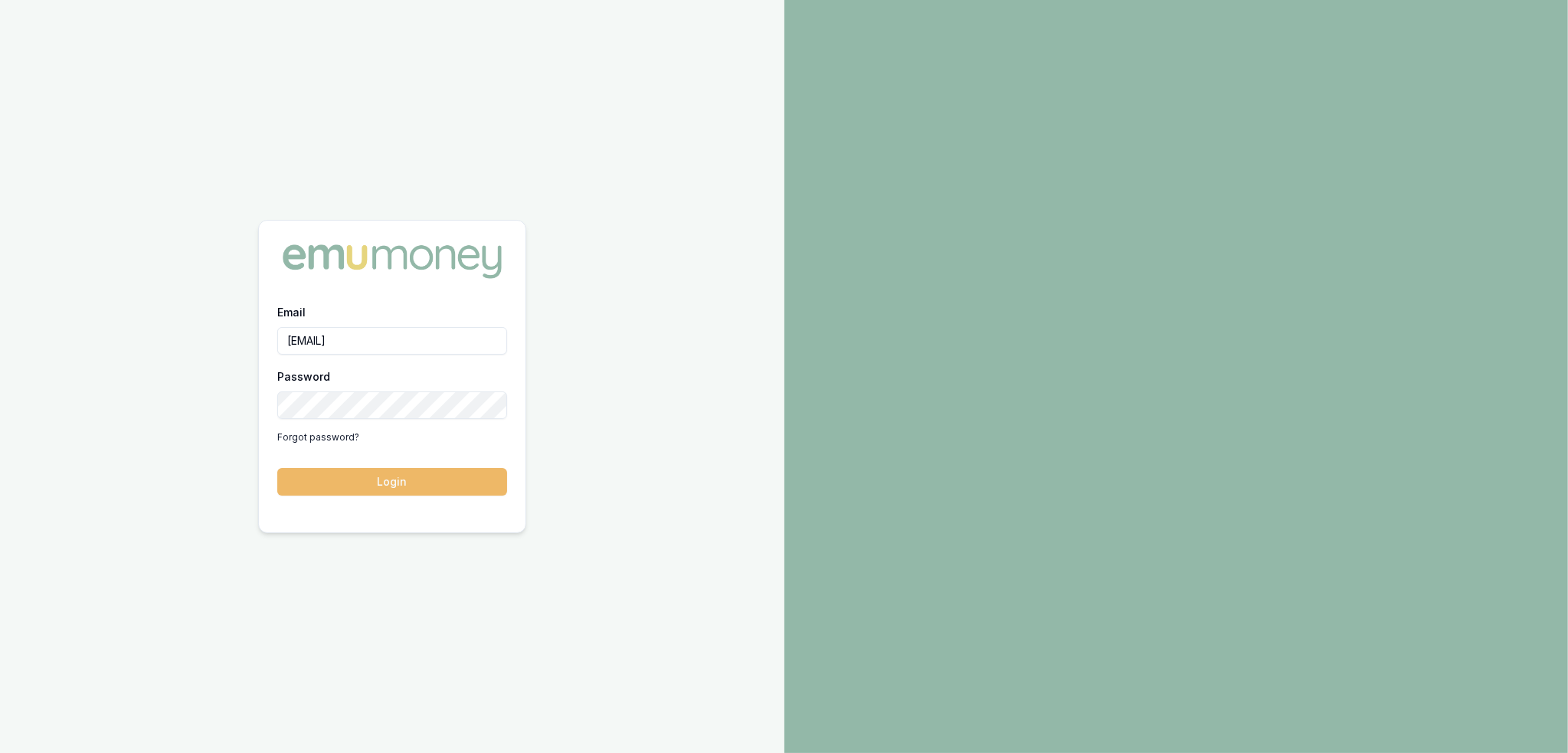 click on "Login" at bounding box center [392, 482] 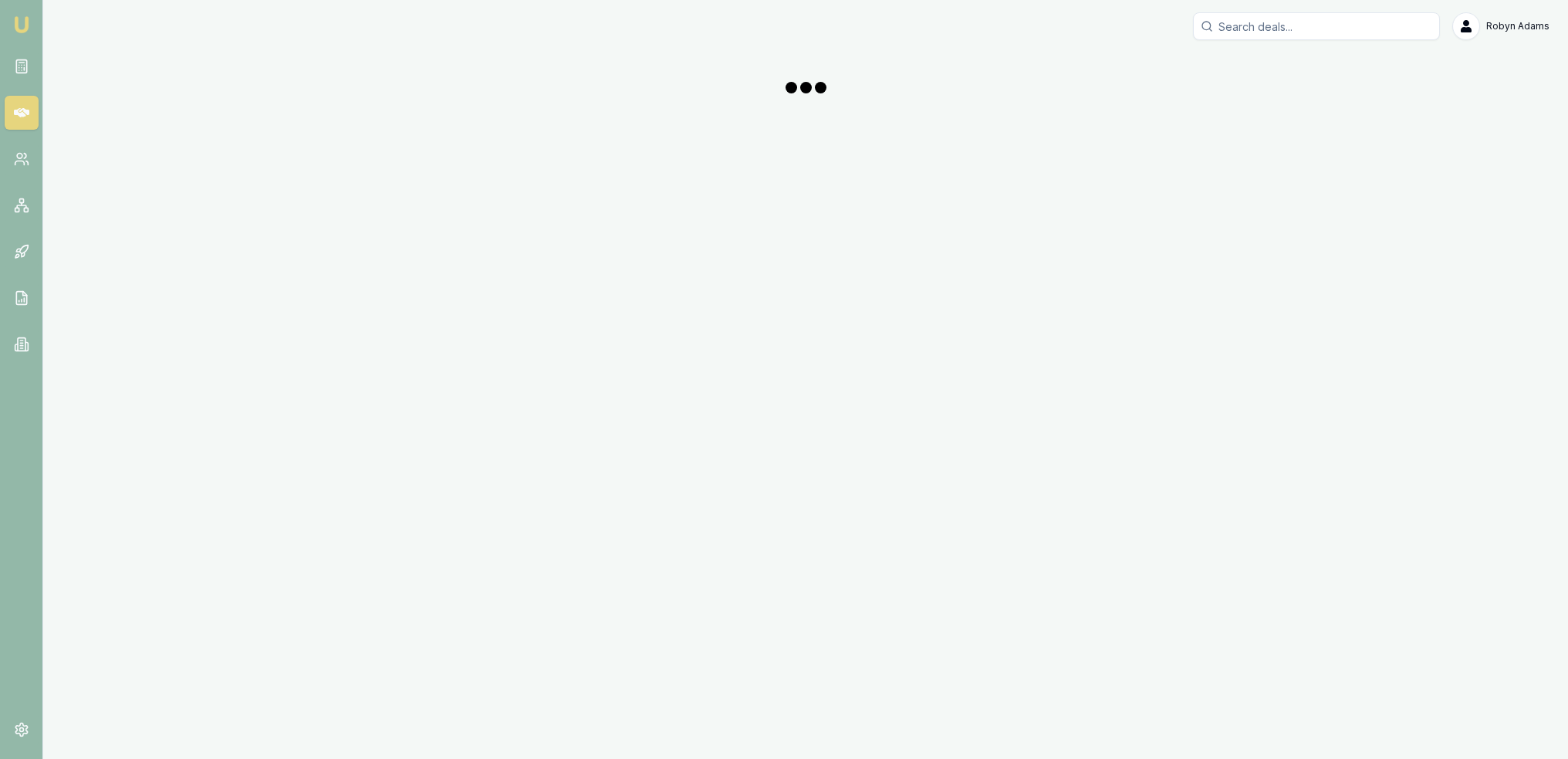scroll, scrollTop: 0, scrollLeft: 0, axis: both 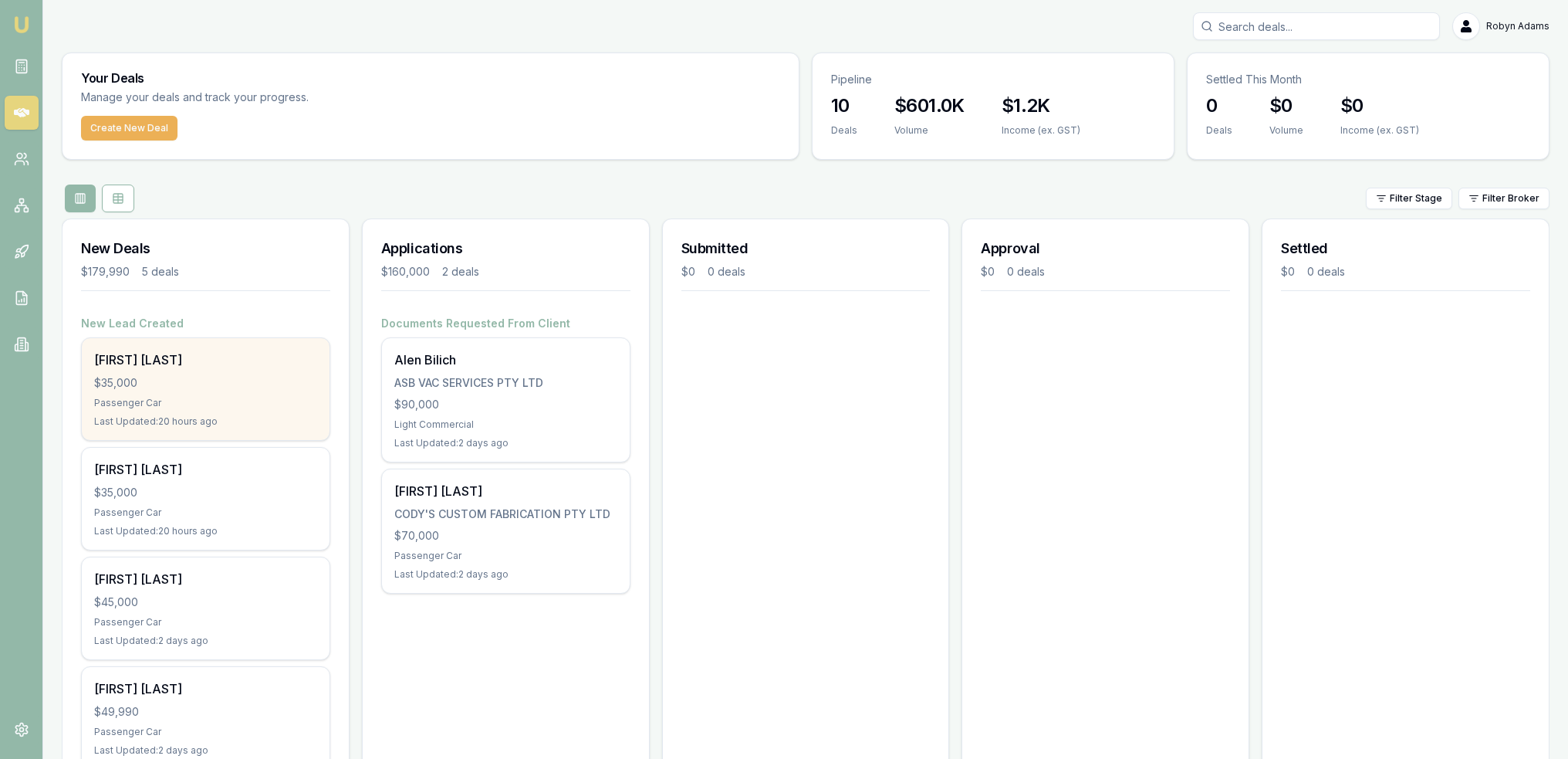 click on "$35,000" at bounding box center (205, 383) 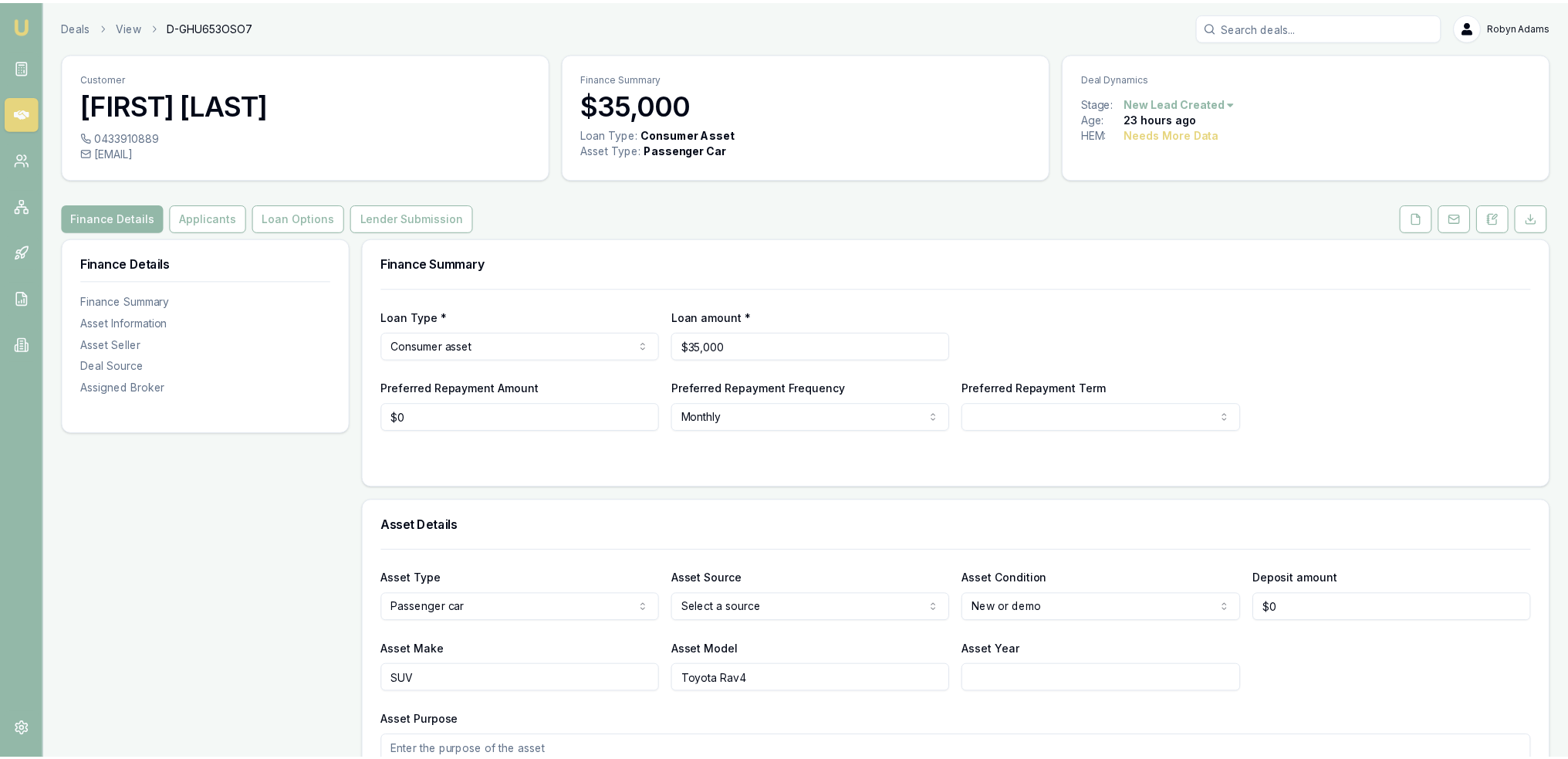 scroll, scrollTop: 0, scrollLeft: 0, axis: both 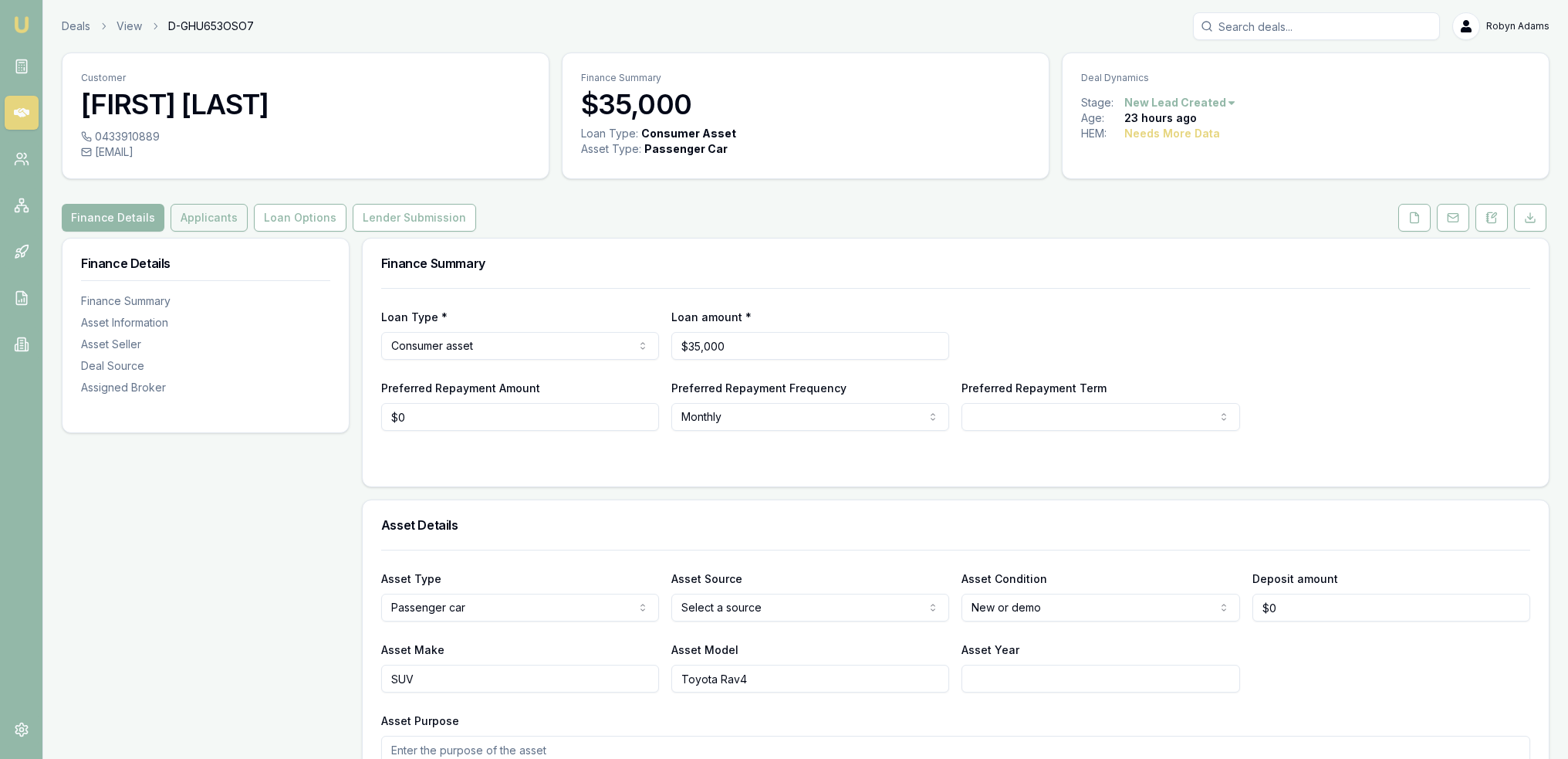 click on "Applicants" at bounding box center (209, 218) 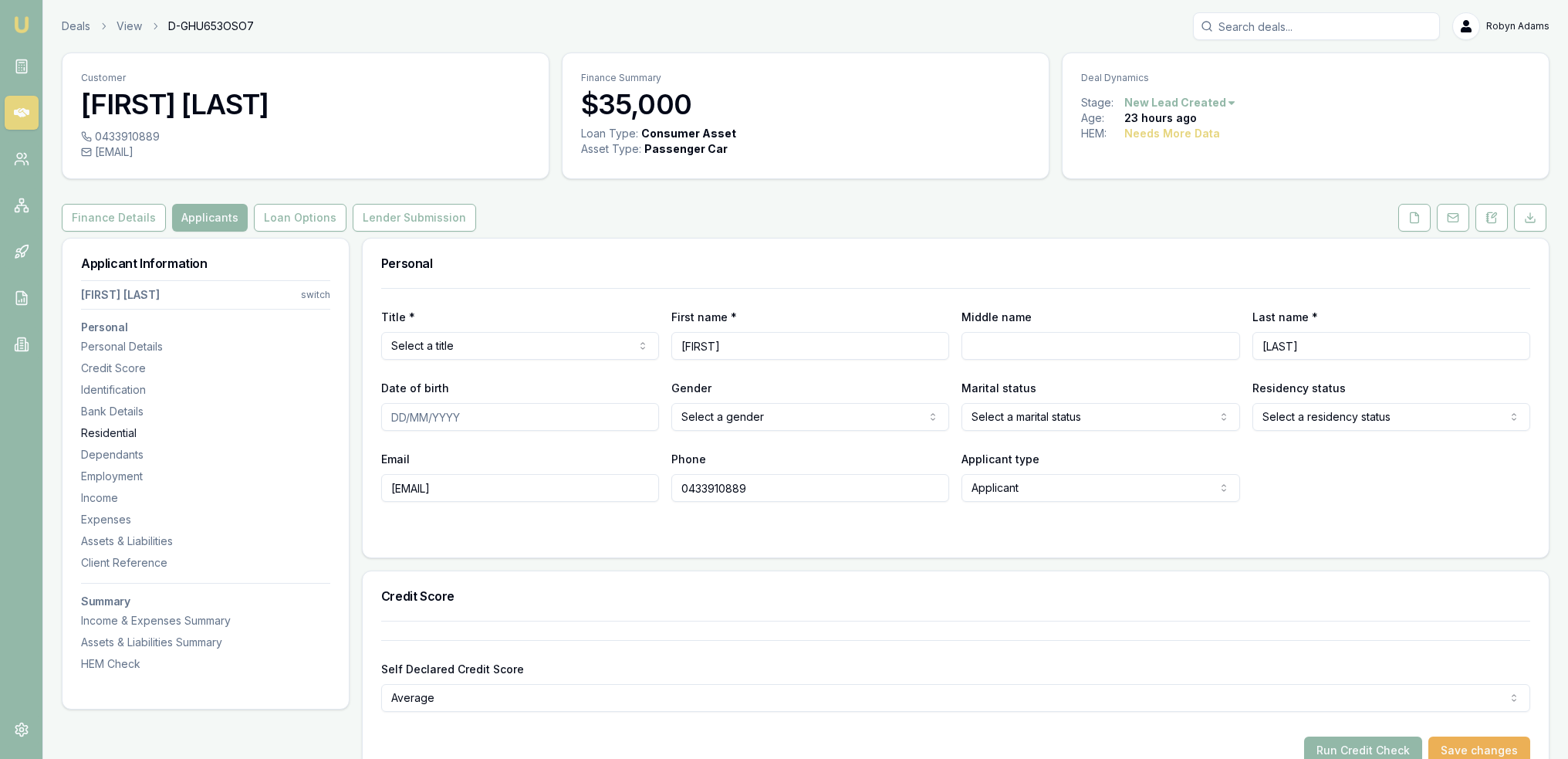 click on "Residential" at bounding box center [205, 433] 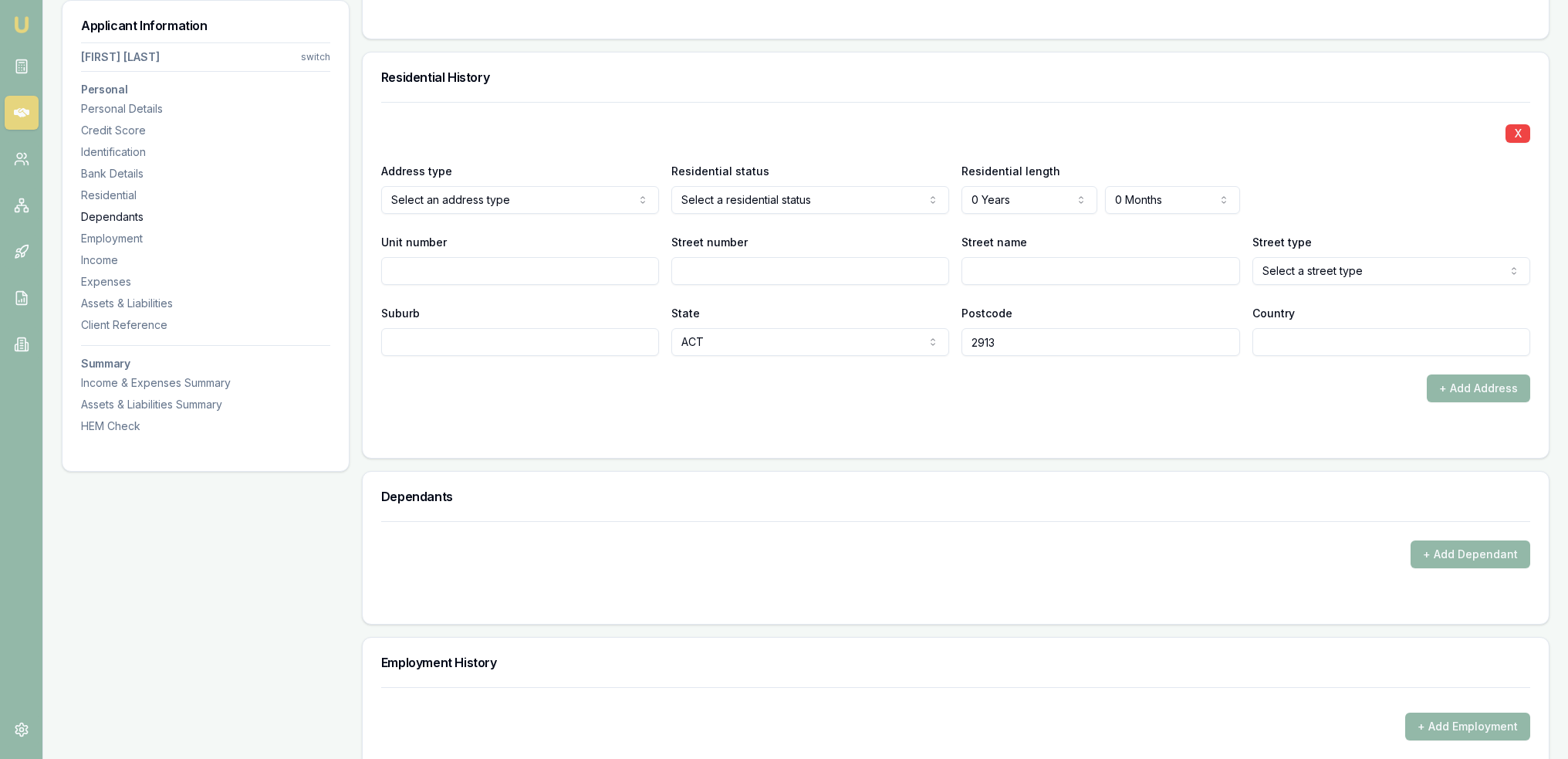 scroll, scrollTop: 1254, scrollLeft: 0, axis: vertical 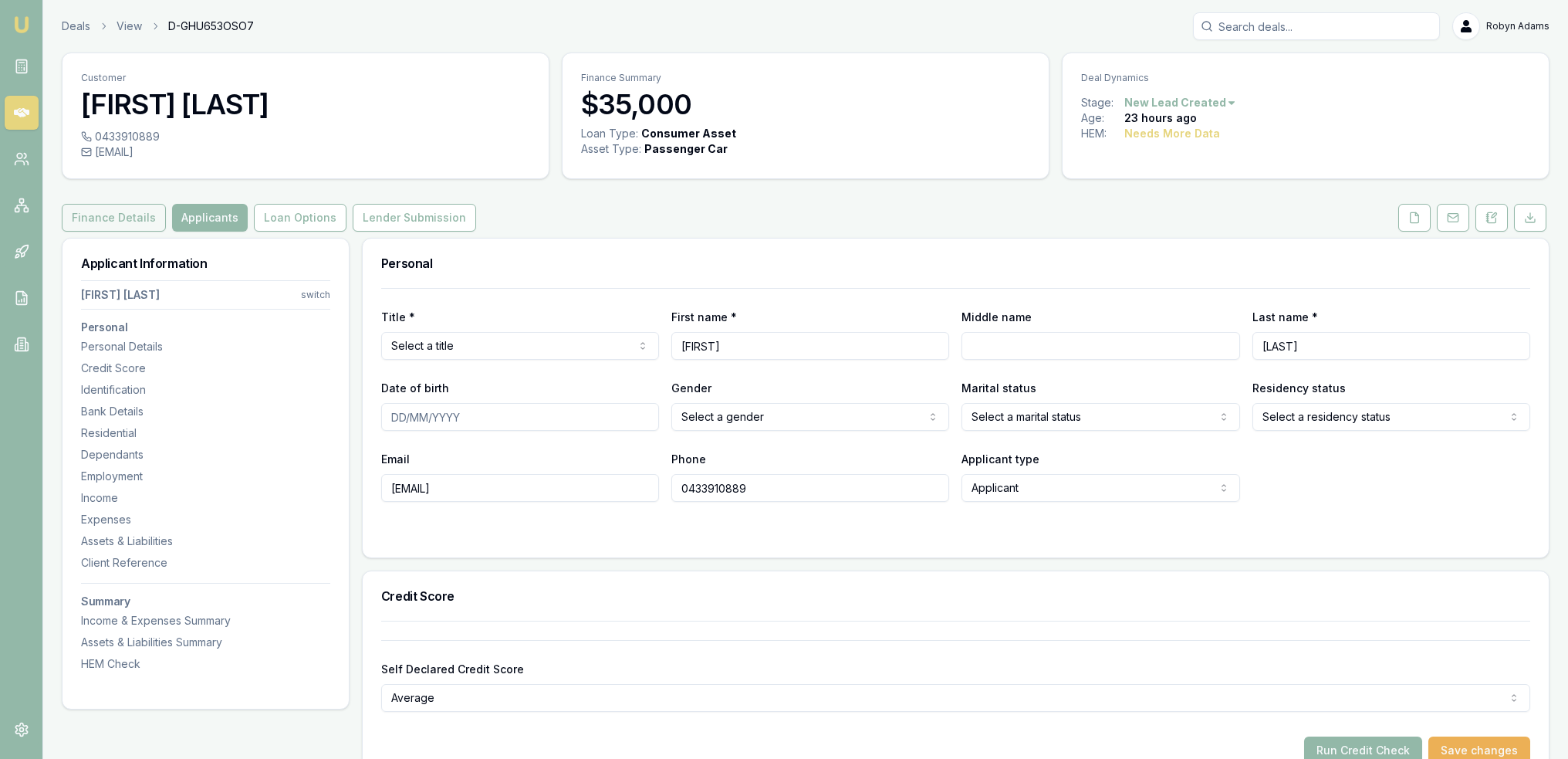 click on "Finance Details" at bounding box center (113, 218) 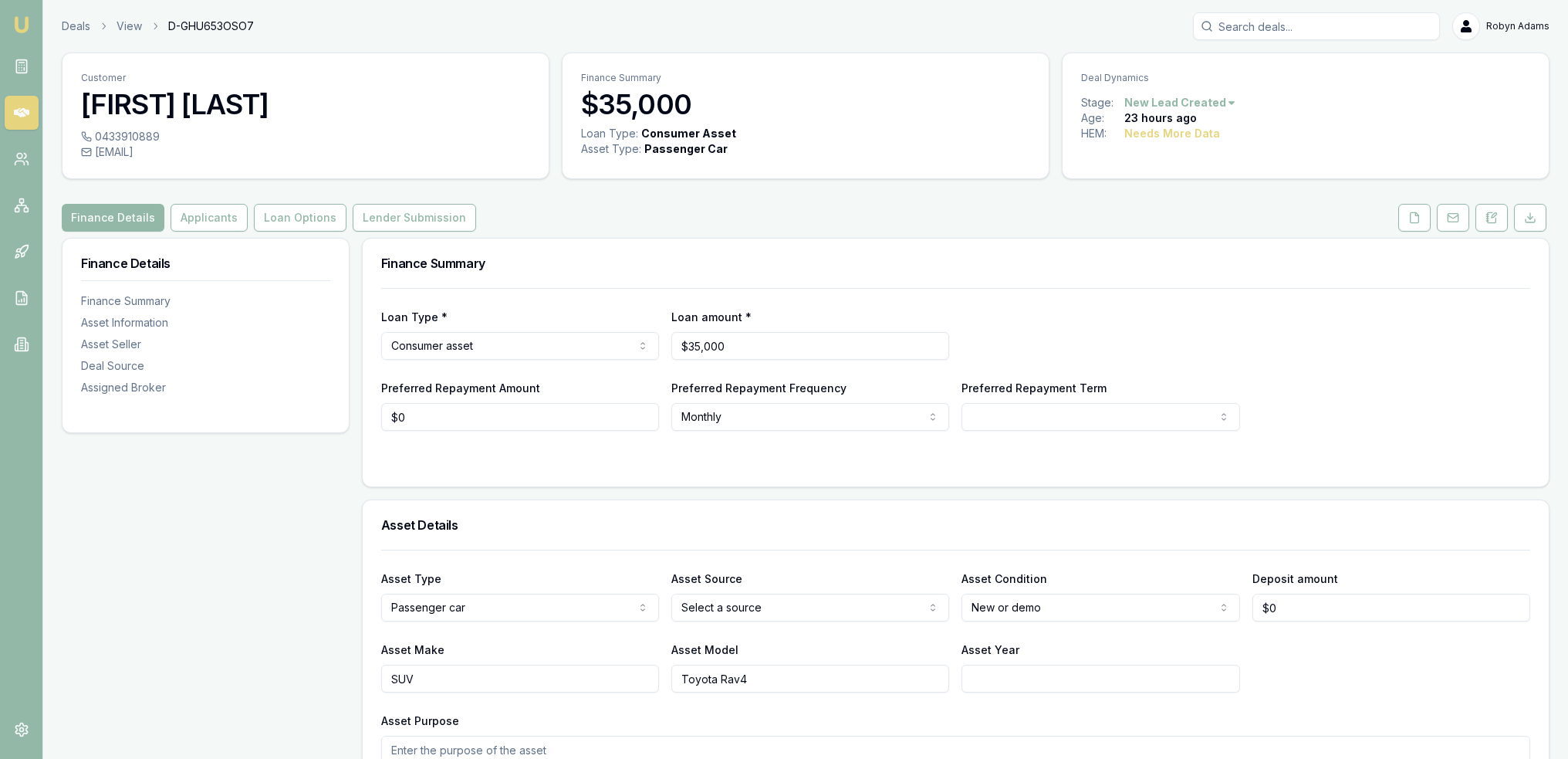 drag, startPoint x: 1497, startPoint y: 220, endPoint x: 1477, endPoint y: 246, distance: 32.80244 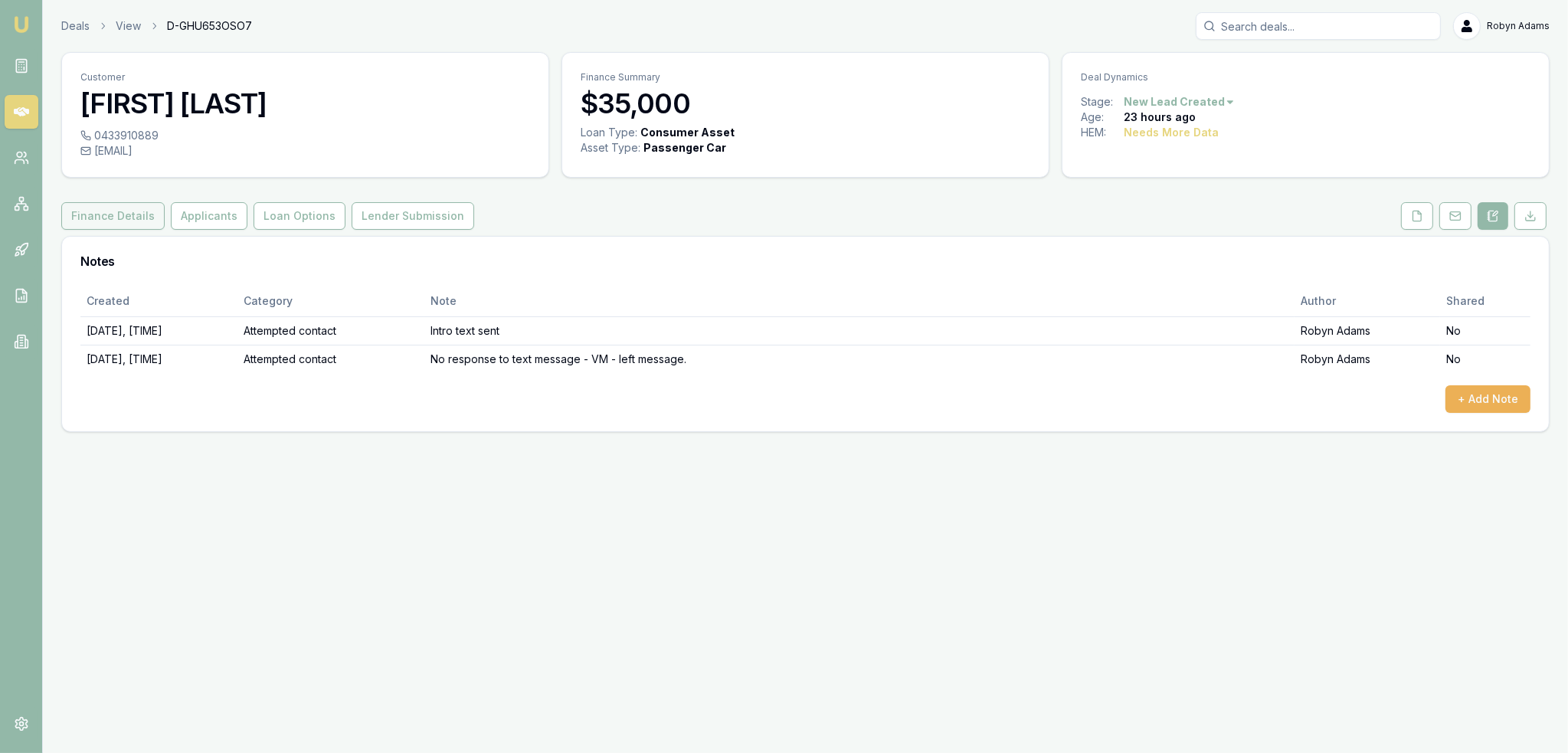 click on "Finance Details" at bounding box center (113, 216) 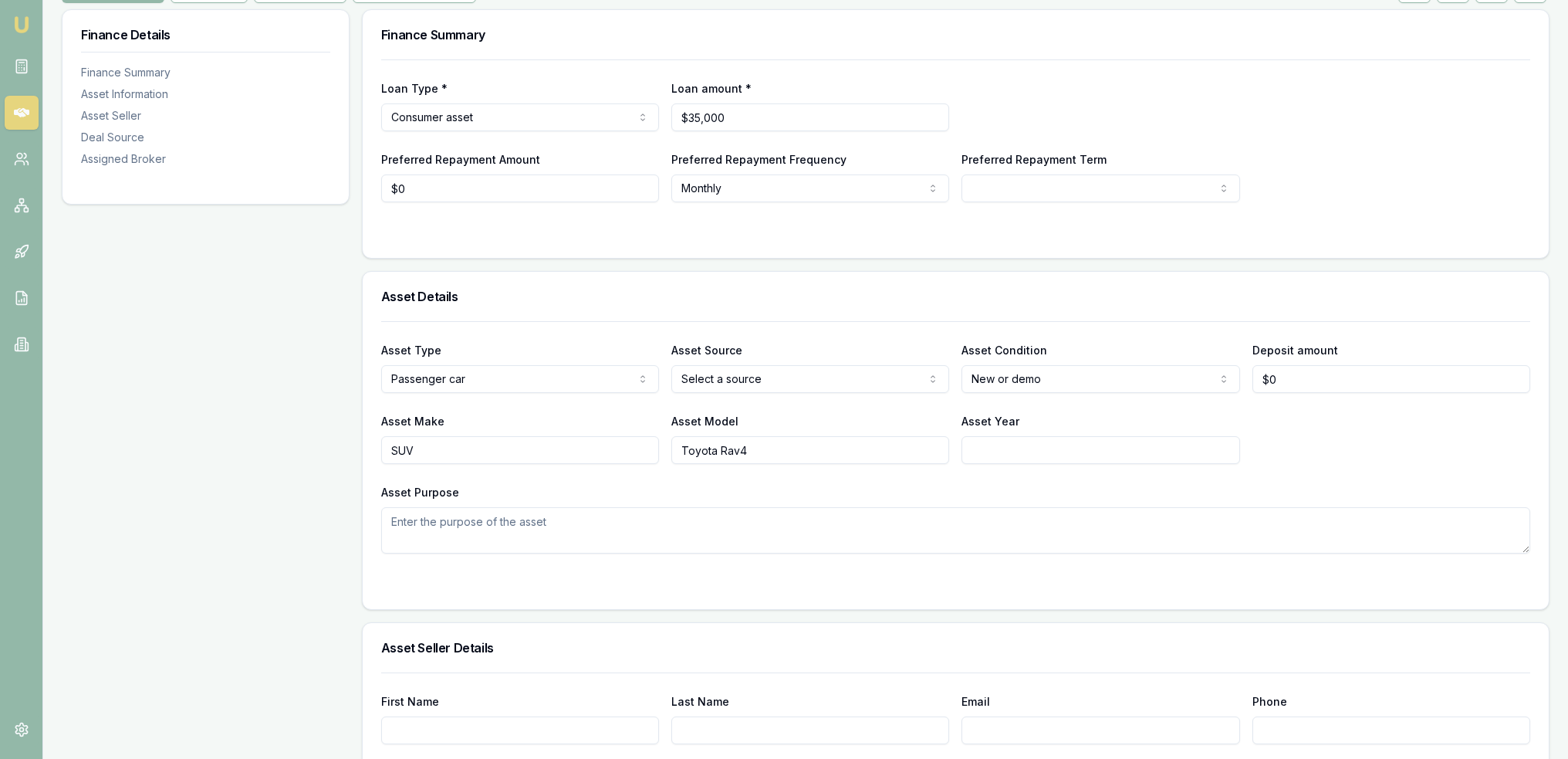 scroll, scrollTop: 232, scrollLeft: 0, axis: vertical 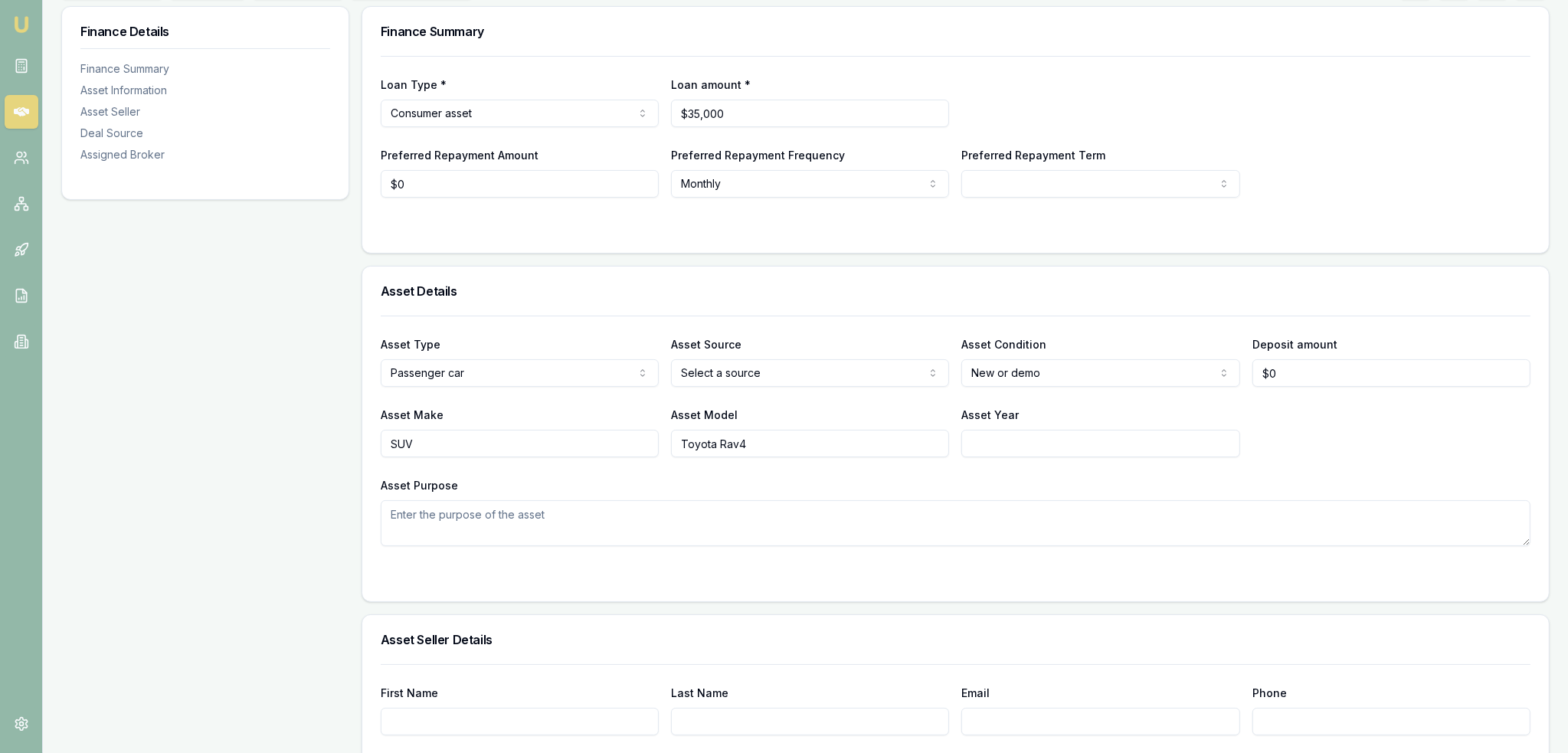 click on "Emu Broker Deals View D-GHU653OSO7 Robyn Adams Toggle Menu Customer Ambreen Sami 0433910889 ambreensamiau@gmail.com Finance Summary $35,000 Loan Type: Consumer Asset Asset Type : Passenger Car Deal Dynamics Stage: New Lead Created Age: 23 hours ago HEM: Needs More Data Finance Details Applicants Loan Options Lender Submission Finance Details Finance Summary Asset Information Asset Seller Deal Source Assigned Broker Finance Summary Loan Type * Consumer asset Consumer loan Consumer asset Commercial loan Commercial asset Loan amount * $35,000 Preferred Repayment Amount  $0 Preferred Repayment Frequency  Monthly Weekly Fortnightly Monthly Preferred Repayment Term  12 24 36 48 60 72 84 Asset Details Asset Type  Passenger car Passenger car Electric vehicle Light commercial Caravan Motorhome Campervan Trailer Motorbike Off road bike Atv Boat Jet ski Tractor Horse float Ride on mower Recreational Asset Source  Select a source Dealer Private Refinance Asset Condition  New or demo New or demo Used Deposit amount  $0 SA" at bounding box center (784, 146) 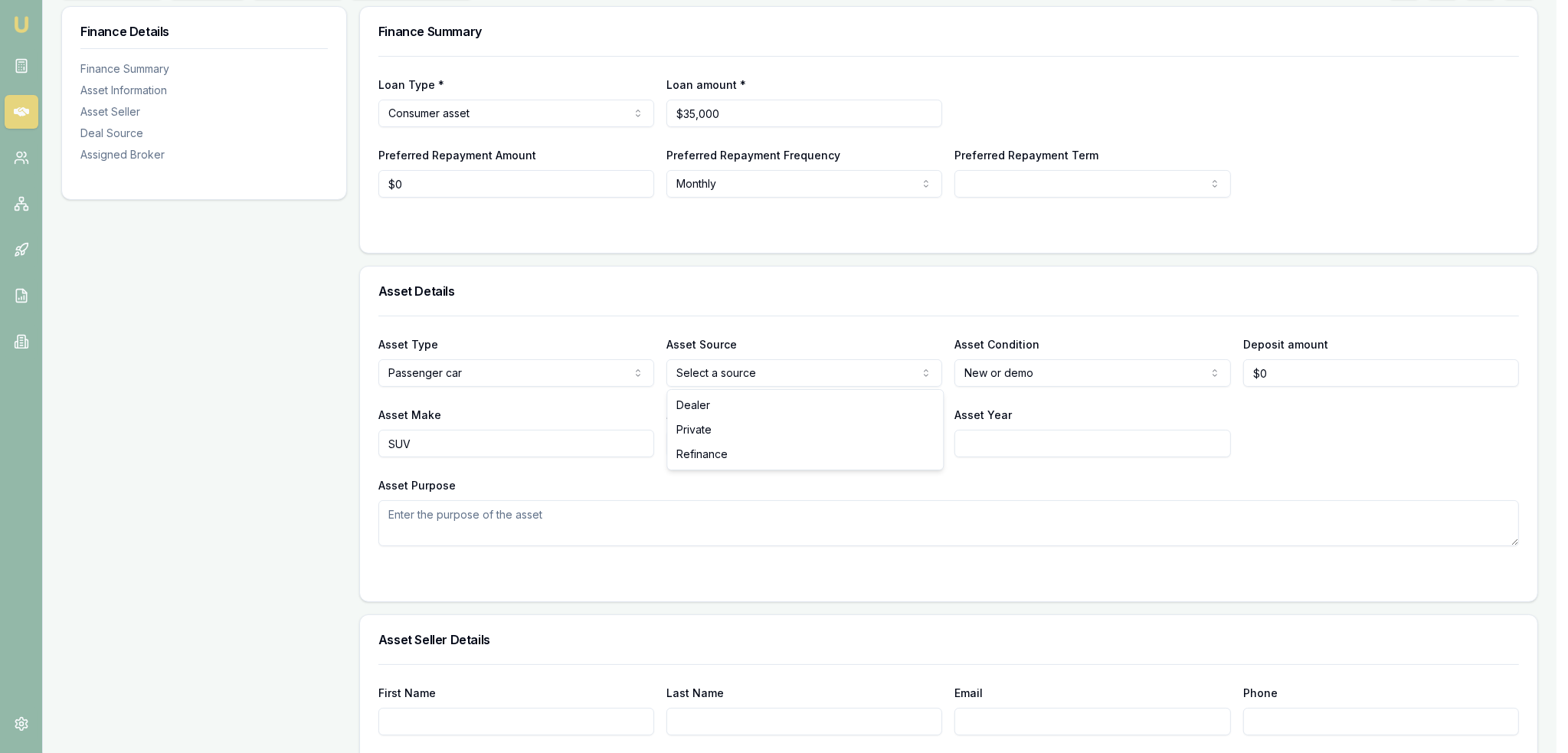 drag, startPoint x: 732, startPoint y: 411, endPoint x: 808, endPoint y: 429, distance: 78.1025 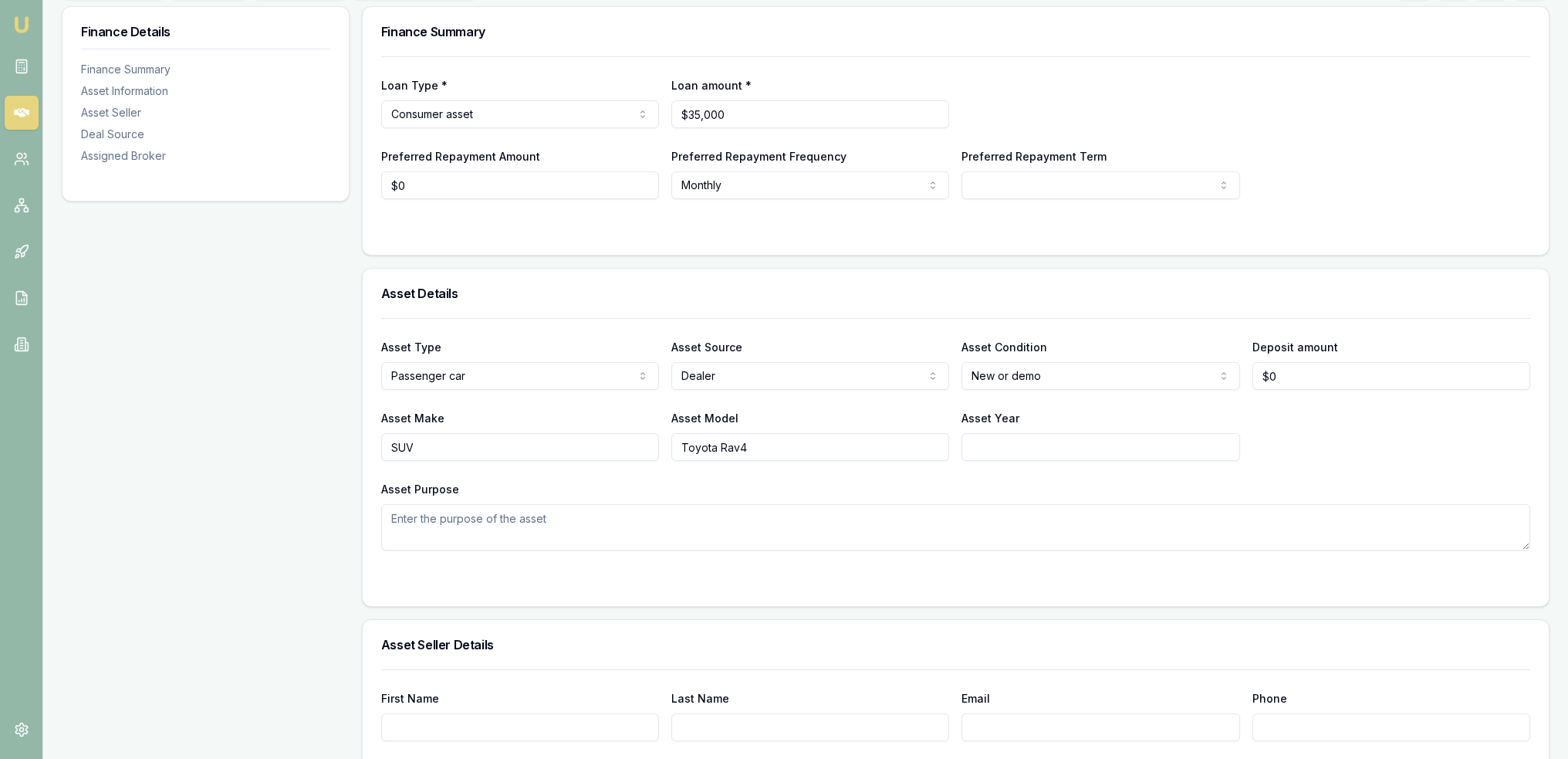 click on "Asset Year" at bounding box center (1100, 447) 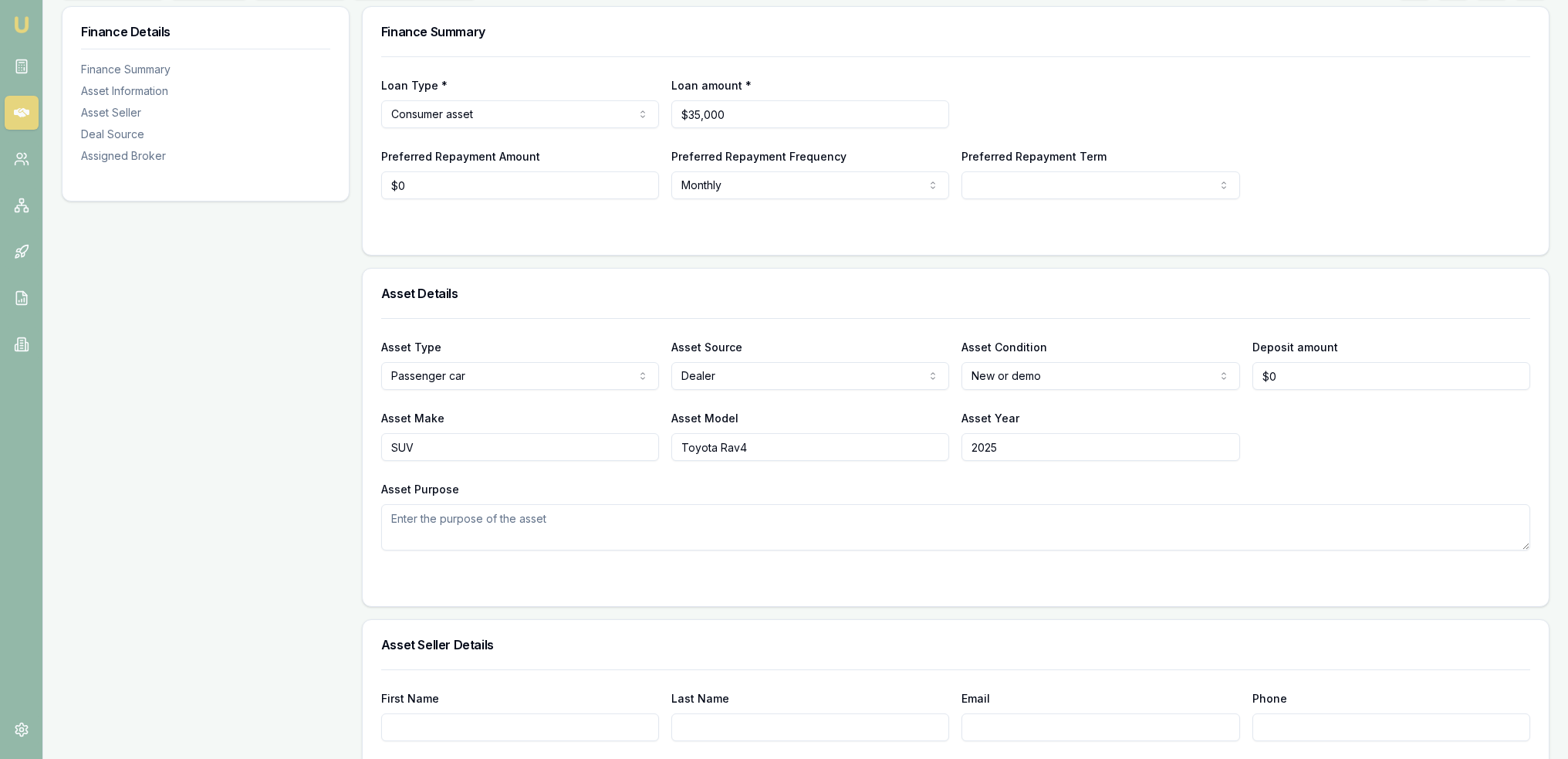 type on "2025" 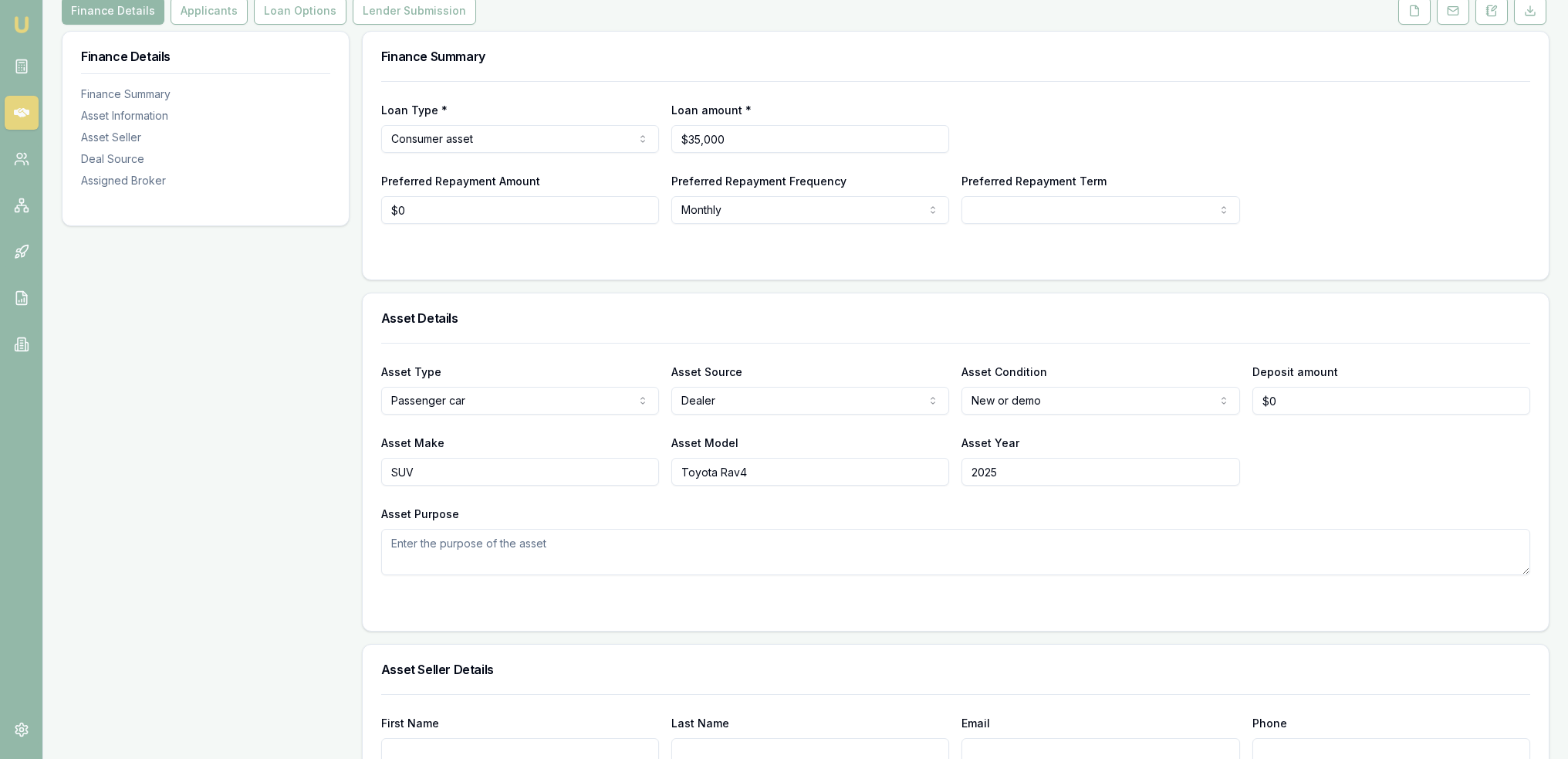 scroll, scrollTop: 0, scrollLeft: 0, axis: both 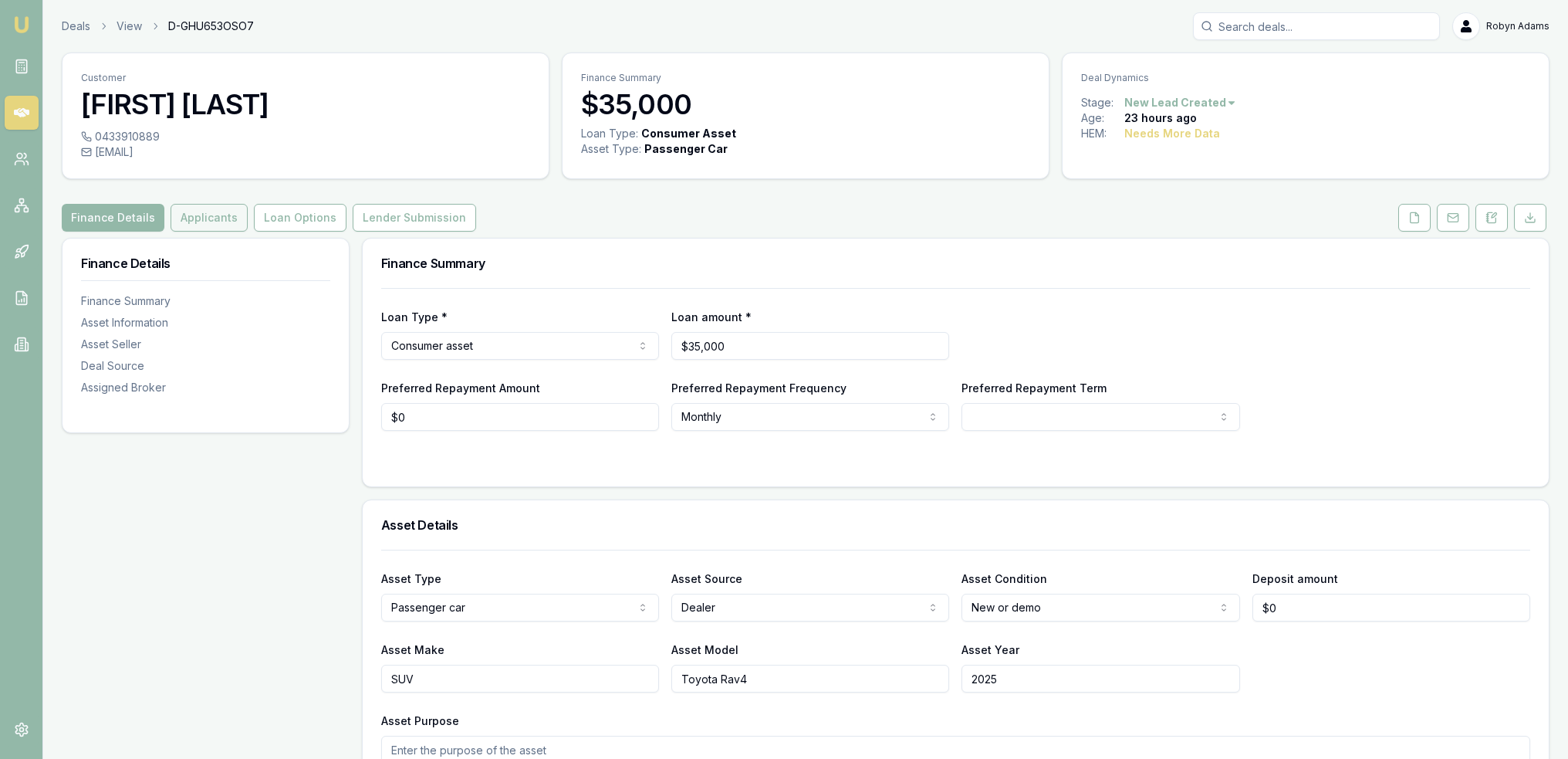 click on "Applicants" at bounding box center (209, 218) 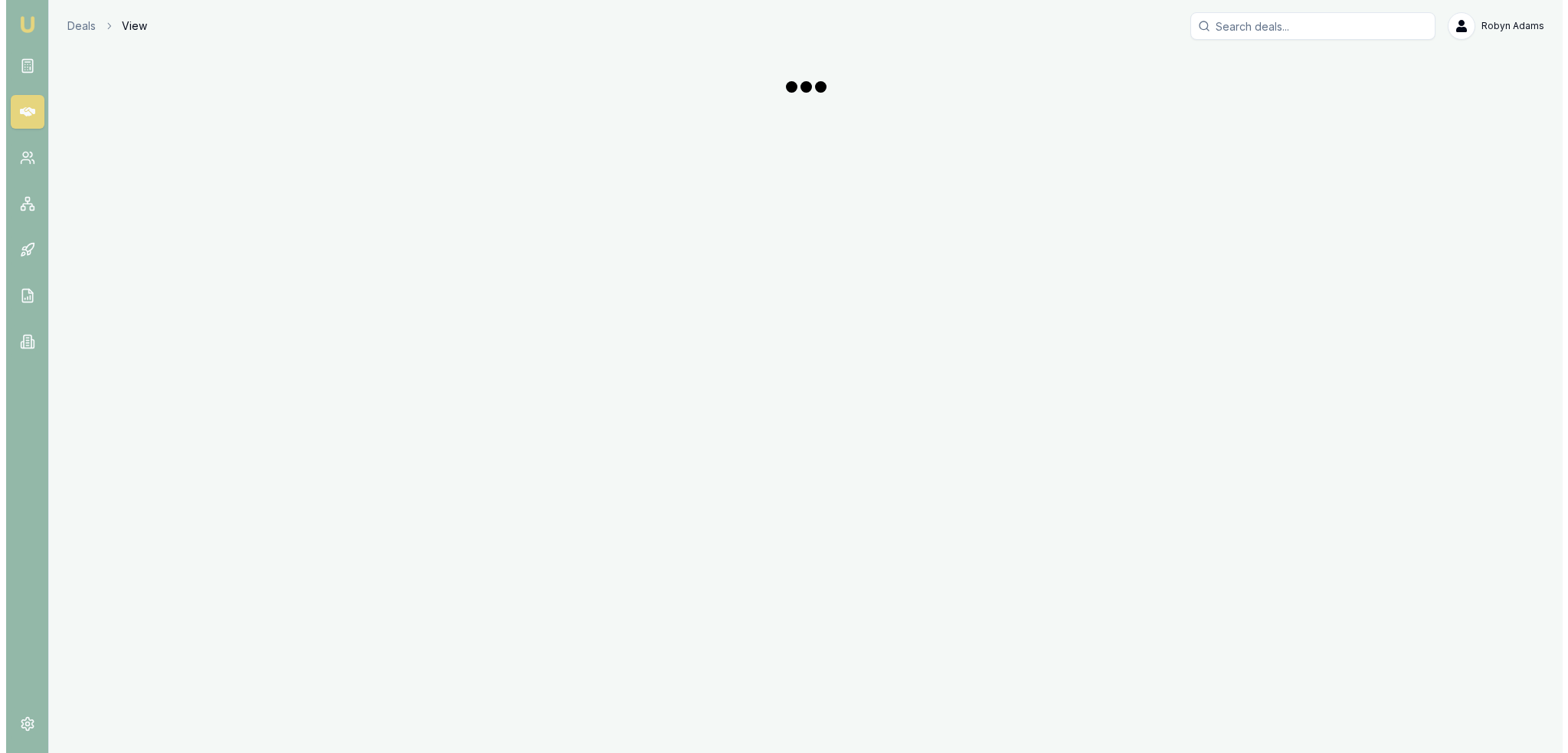 scroll, scrollTop: 0, scrollLeft: 0, axis: both 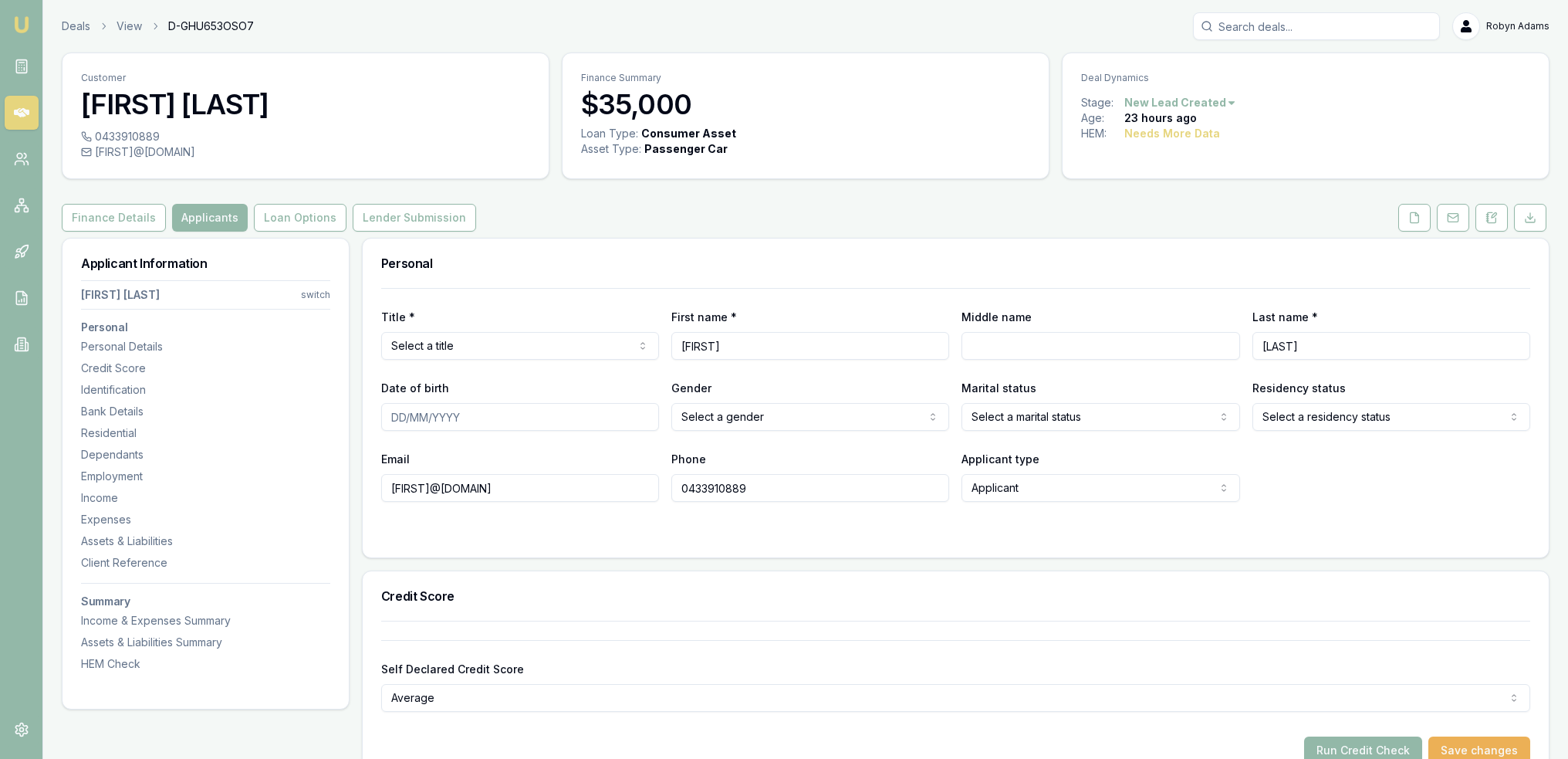 click on "Emu Broker Deals View D-GHU653OSO7 Robyn Adams Toggle Menu Customer Ambreen Sami 0433910889 ambreensamiau@gmail.com Finance Summary $35,000 Loan Type: Consumer Asset Asset Type : Passenger Car Deal Dynamics Stage: New Lead Created Age: 23 hours ago HEM: Needs More Data Finance Details Applicants Loan Options Lender Submission Applicant Information Ambreen Sami switch Personal Personal Details Credit Score Identification Bank Details Residential Dependants Employment Income Expenses Assets & Liabilities Client Reference Summary Income & Expenses Summary Assets & Liabilities Summary HEM Check Personal Title * Select a title Mr Mrs Miss Ms Dr Prof First name * Ambreen Middle name  Last name * Sami Date of birth Gender  Select a gender Male Female Other Not disclosed Marital status  Select a marital status Single Married De facto Separated Divorced Widowed Residency status  Select a residency status Australian citizen Permanent resident Temporary resident Visa holder Email ambreensamiau@gmail.com Phone 0433910889" at bounding box center [784, 379] 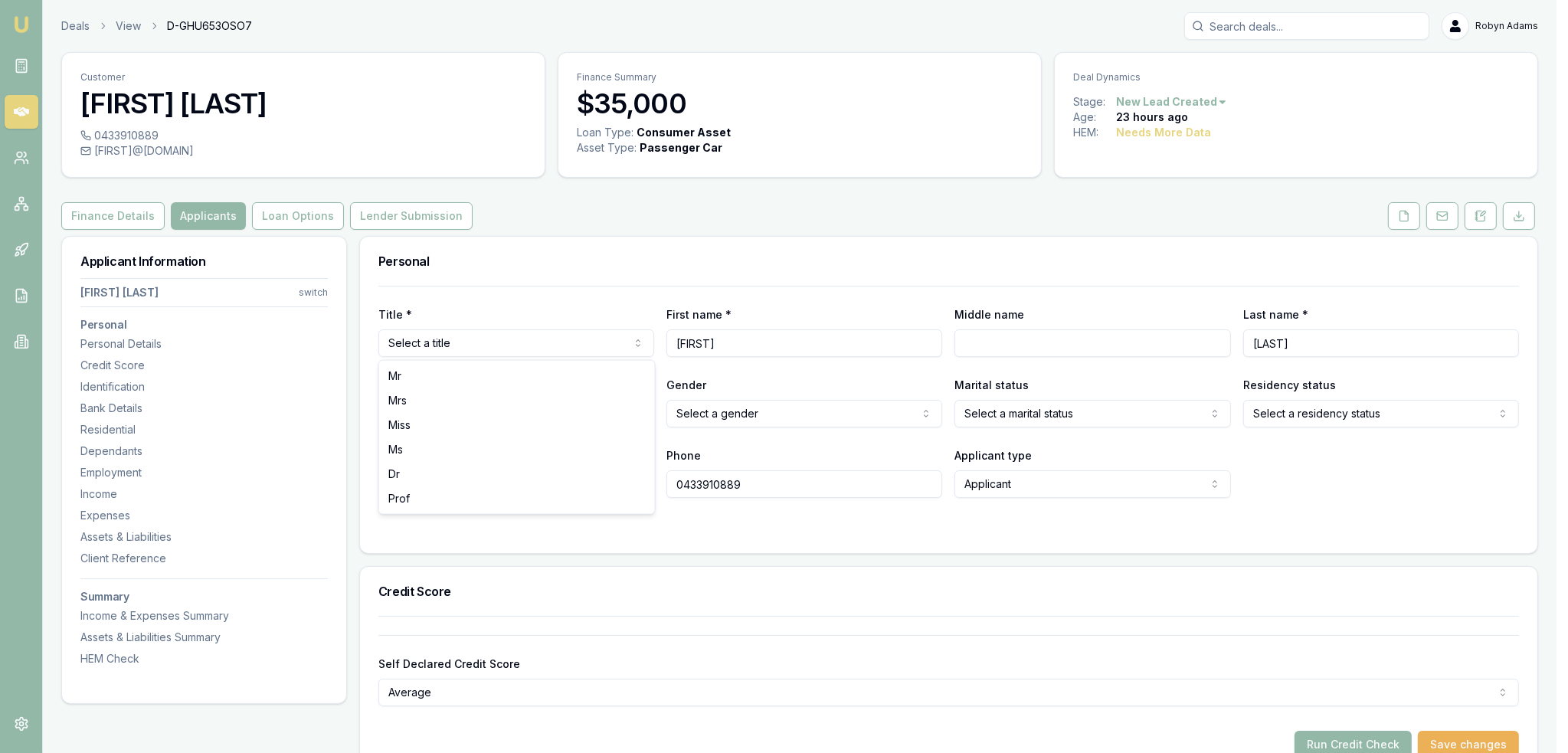 select on "Mrs" 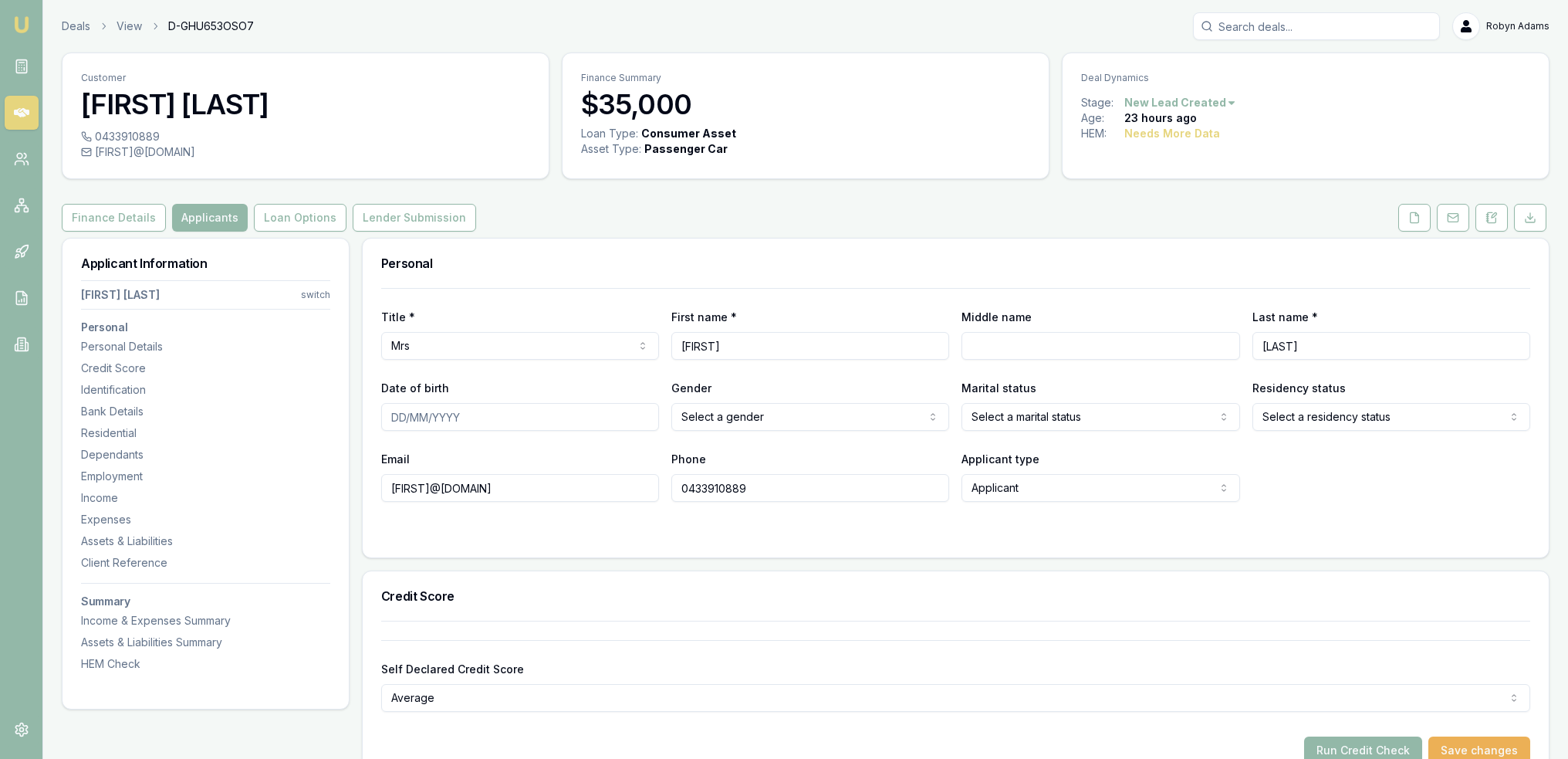 click on "Emu Broker Deals View D-GHU653OSO7 Robyn Adams Toggle Menu Customer Ambreen Sami 0433910889 ambreensamiau@gmail.com Finance Summary $35,000 Loan Type: Consumer Asset Asset Type : Passenger Car Deal Dynamics Stage: New Lead Created Age: 23 hours ago HEM: Needs More Data Finance Details Applicants Loan Options Lender Submission Applicant Information Ambreen Sami switch Personal Personal Details Credit Score Identification Bank Details Residential Dependants Employment Income Expenses Assets & Liabilities Client Reference Summary Income & Expenses Summary Assets & Liabilities Summary HEM Check Personal Title * Mrs Mr Mrs Miss Ms Dr Prof First name * Ambreen Middle name  Last name * Sami Date of birth Gender  Select a gender Male Female Other Not disclosed Marital status  Select a marital status Single Married De facto Separated Divorced Widowed Residency status  Select a residency status Australian citizen Permanent resident Temporary resident Visa holder Email ambreensamiau@gmail.com Phone 0433910889 Applicant" at bounding box center [784, 379] 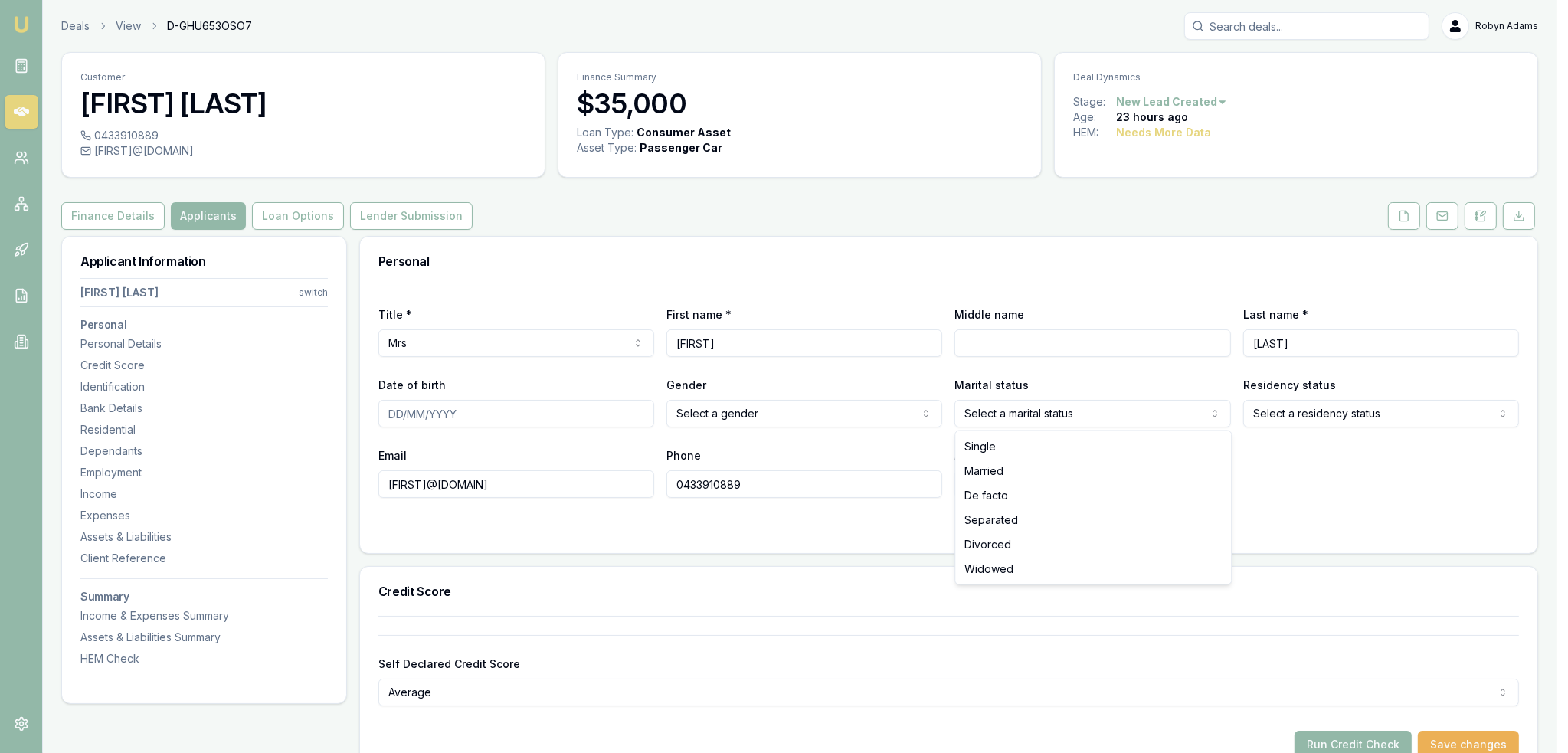 select on "MARRIED" 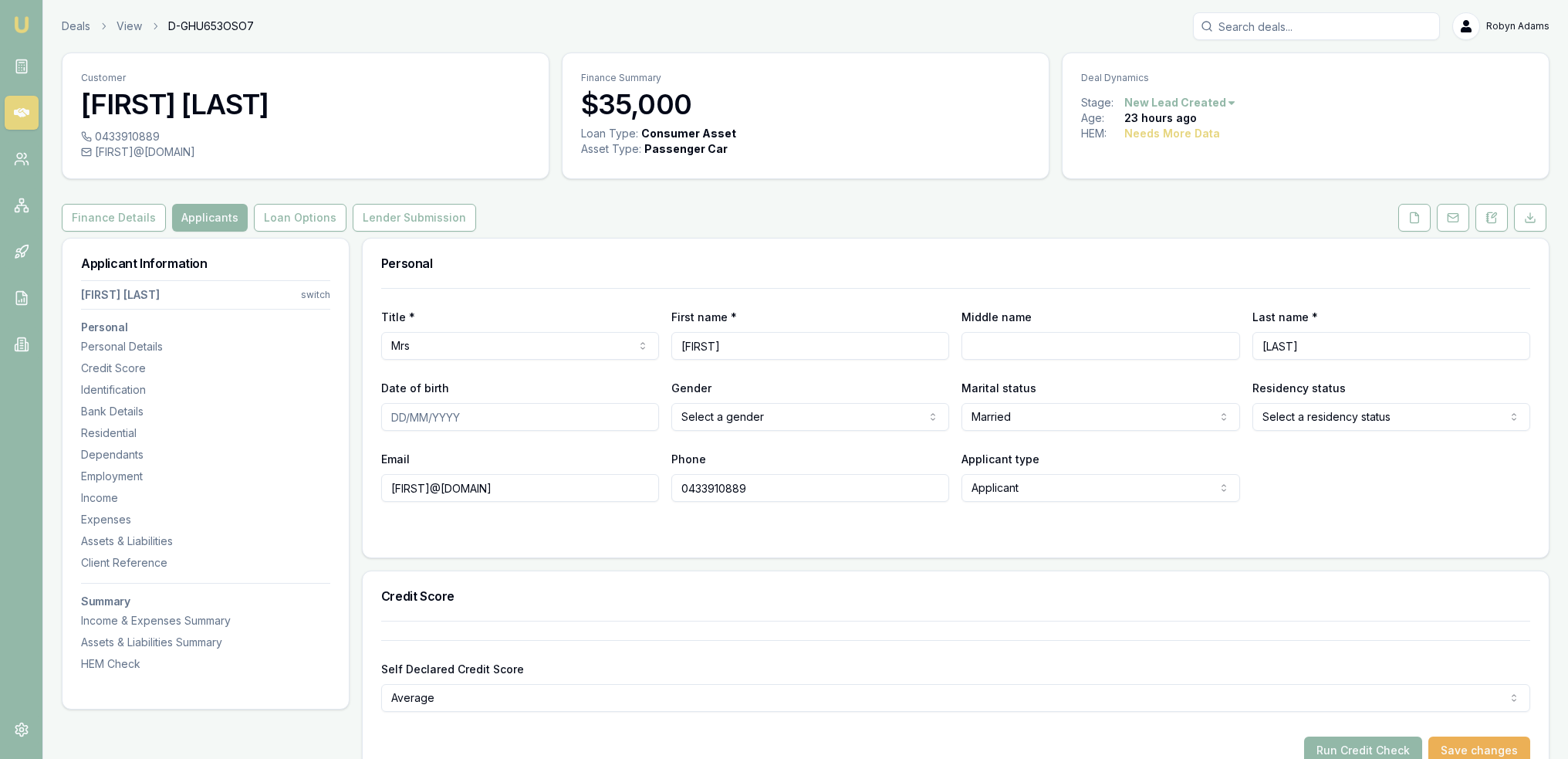 click on "Middle name" at bounding box center [1100, 346] 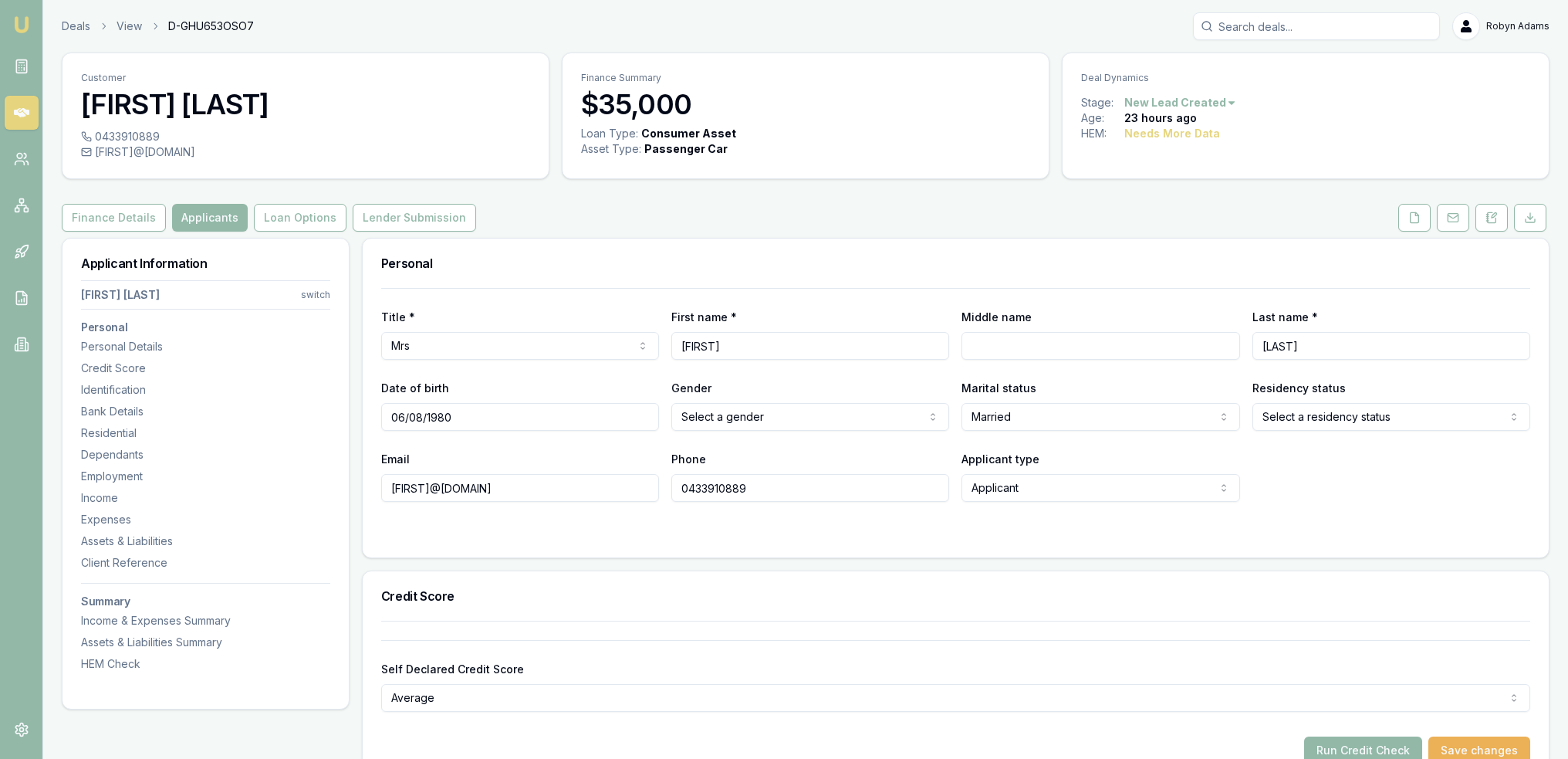 type on "06/08/1980" 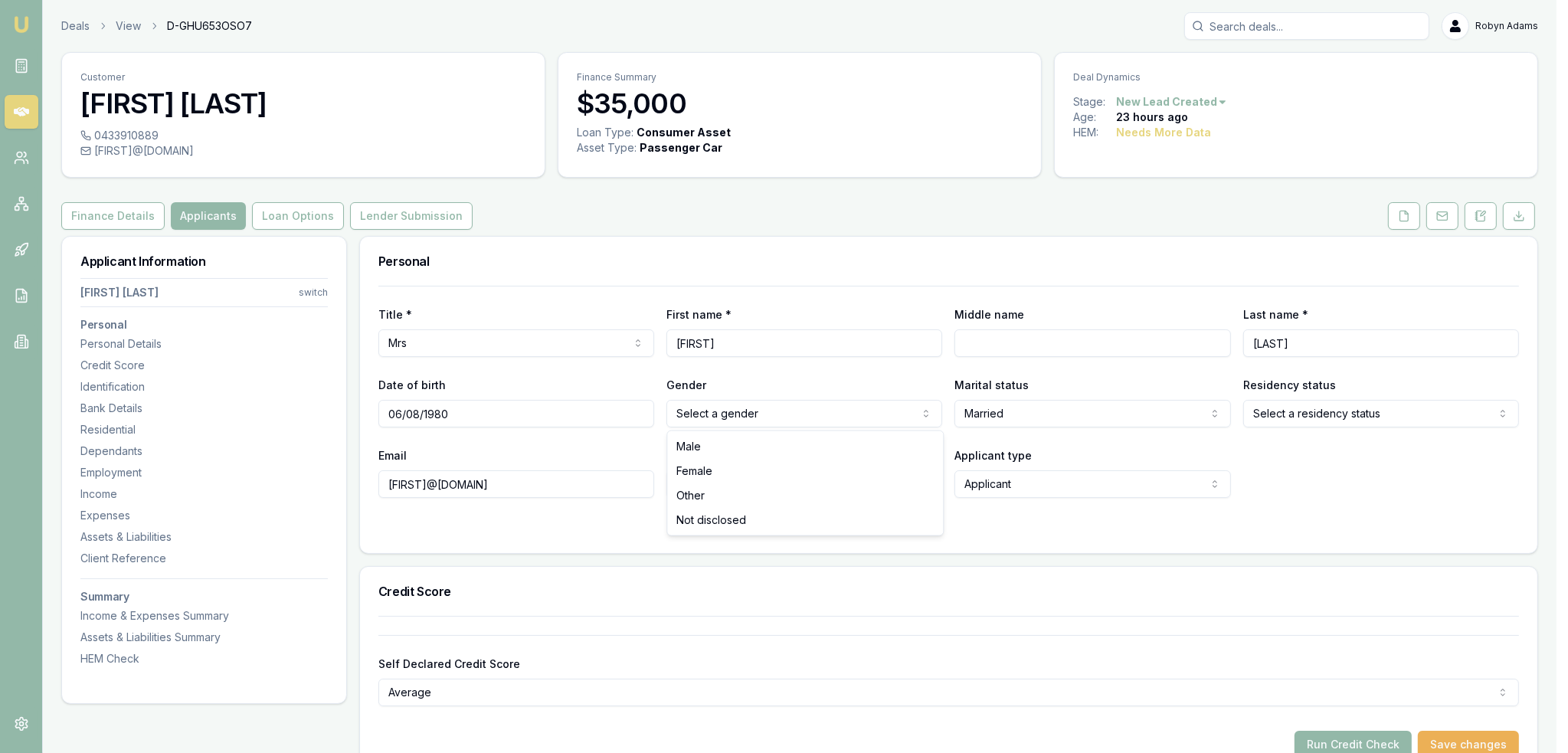 click on "Emu Broker Deals View D-GHU653OSO7 Robyn Adams Toggle Menu Customer Ambreen Sami 0433910889 ambreensamiau@gmail.com Finance Summary $35,000 Loan Type: Consumer Asset Asset Type : Passenger Car Deal Dynamics Stage: New Lead Created Age: 23 hours ago HEM: Needs More Data Finance Details Applicants Loan Options Lender Submission Applicant Information Ambreen Sami switch Personal Personal Details Credit Score Identification Bank Details Residential Dependants Employment Income Expenses Assets & Liabilities Client Reference Summary Income & Expenses Summary Assets & Liabilities Summary HEM Check Personal Title * Mrs Mr Mrs Miss Ms Dr Prof First name * Ambreen Middle name  Last name * Sami Date of birth 06/08/1980 Gender  Select a gender Male Female Other Not disclosed Marital status  Married Single Married De facto Separated Divorced Widowed Residency status  Select a residency status Australian citizen Permanent resident Temporary resident Visa holder Email ambreensamiau@gmail.com Phone 0433910889 Applicant type" at bounding box center [784, 376] 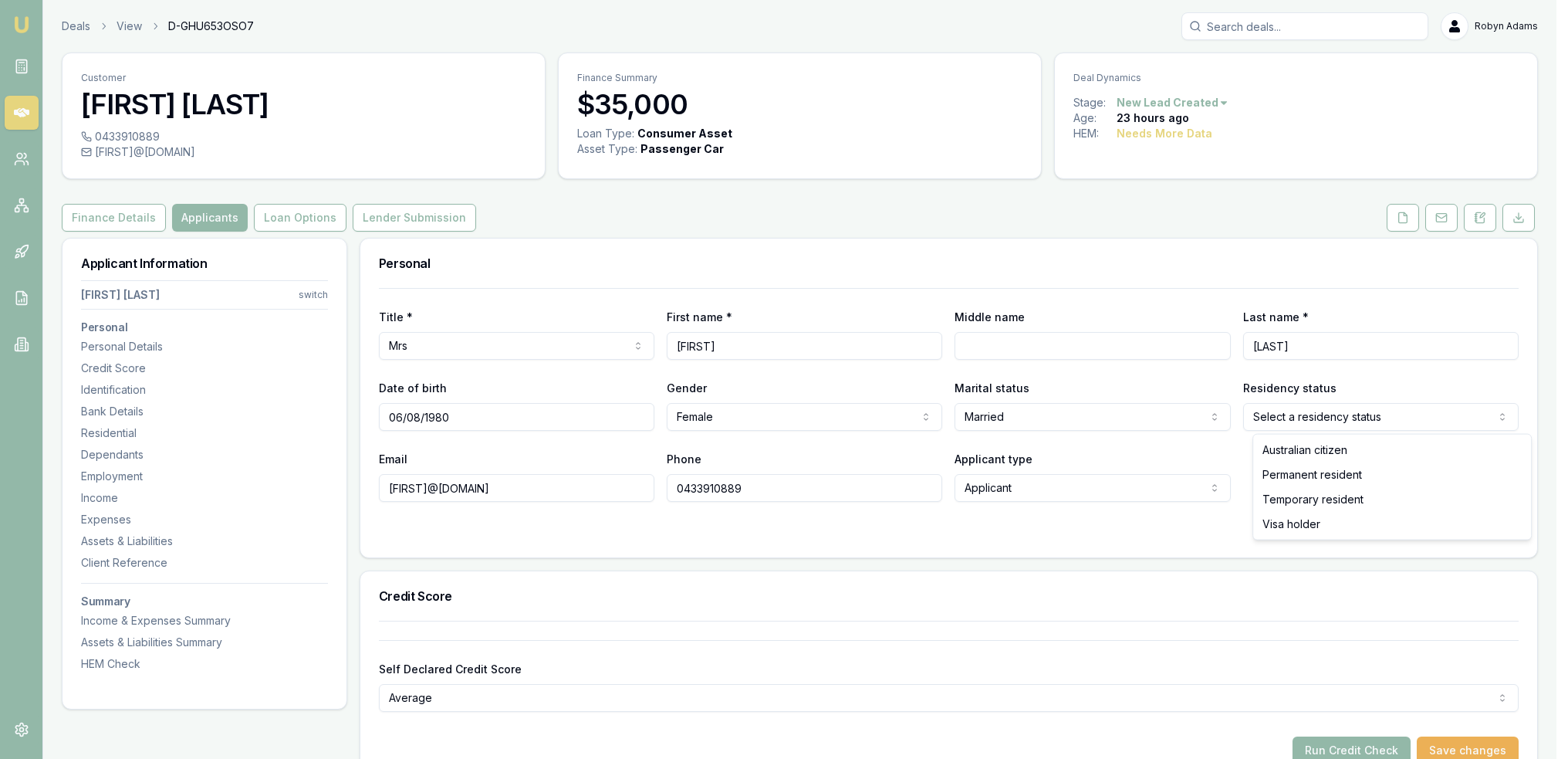 click on "Emu Broker Deals View D-GHU653OSO7 Robyn Adams Toggle Menu Customer Ambreen Sami 0433910889 ambreensamiau@gmail.com Finance Summary $35,000 Loan Type: Consumer Asset Asset Type : Passenger Car Deal Dynamics Stage: New Lead Created Age: 23 hours ago HEM: Needs More Data Finance Details Applicants Loan Options Lender Submission Applicant Information Ambreen Sami switch Personal Personal Details Credit Score Identification Bank Details Residential Dependants Employment Income Expenses Assets & Liabilities Client Reference Summary Income & Expenses Summary Assets & Liabilities Summary HEM Check Personal Title * Mrs Mr Mrs Miss Ms Dr Prof First name * Ambreen Middle name  Last name * Sami Date of birth 06/08/1980 Gender  Female Male Female Other Not disclosed Marital status  Married Single Married De facto Separated Divorced Widowed Residency status  Select a residency status Australian citizen Permanent resident Temporary resident Visa holder Email ambreensamiau@gmail.com Phone 0433910889 Applicant type  Average" at bounding box center (784, 379) 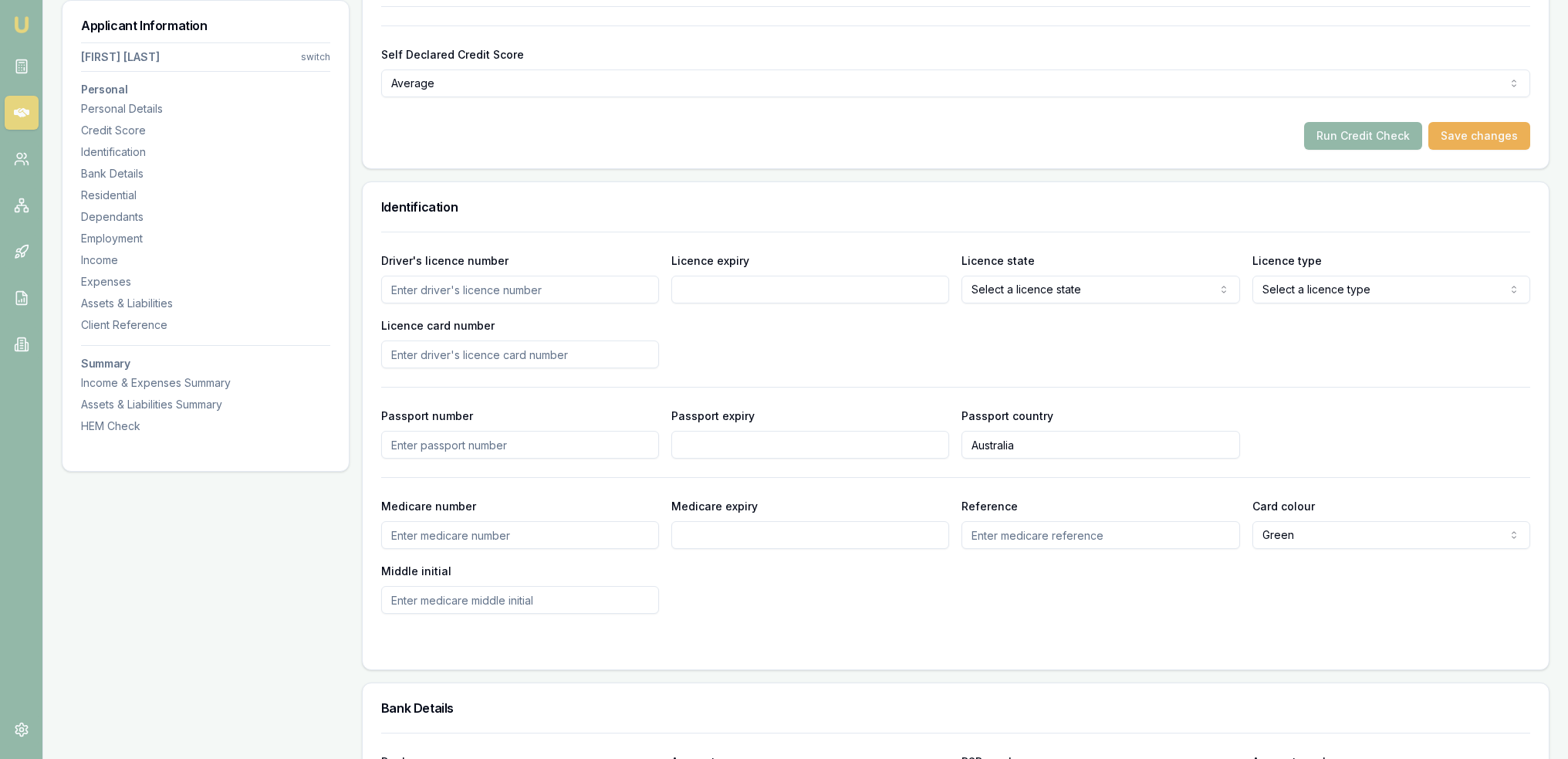 scroll, scrollTop: 618, scrollLeft: 0, axis: vertical 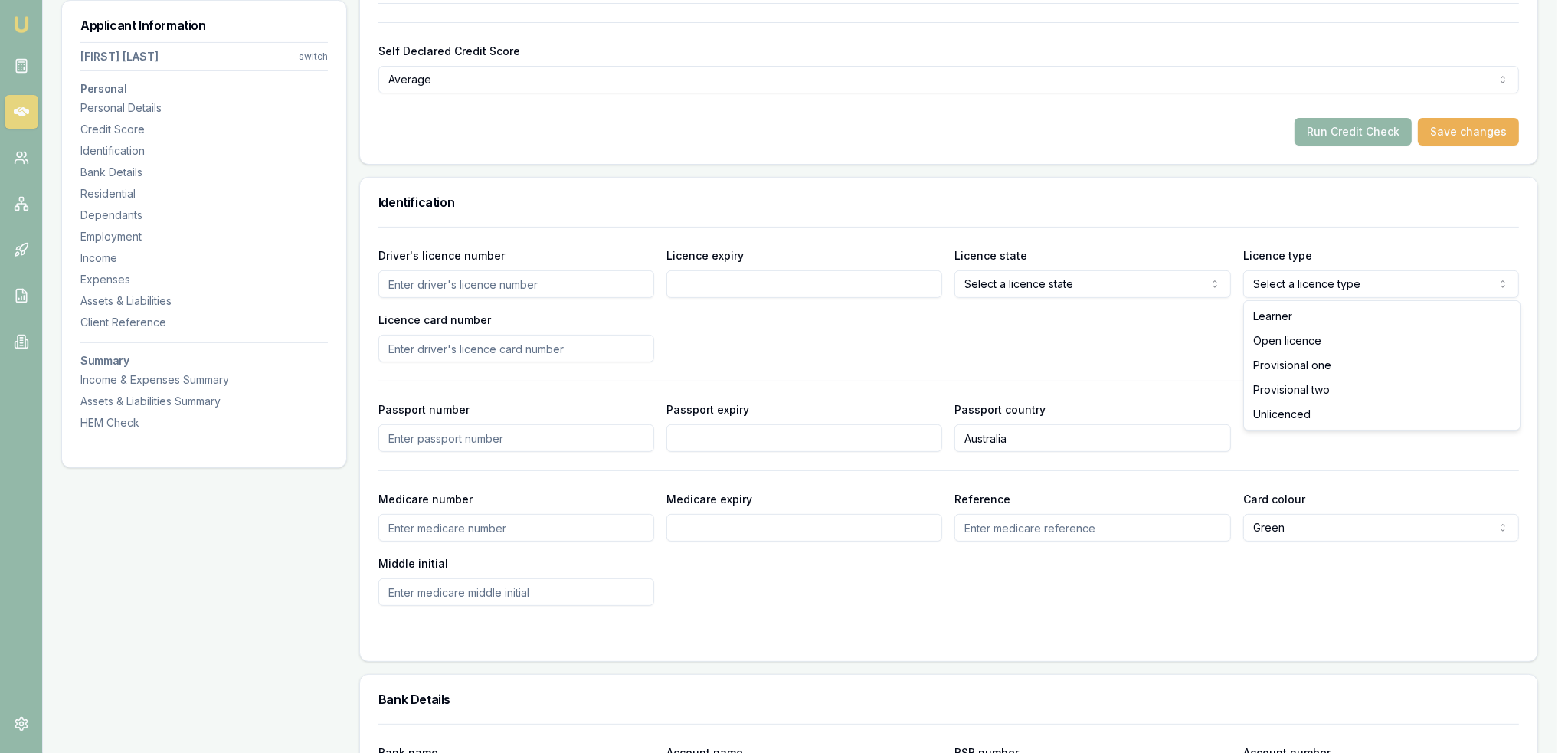 click on "Emu Broker Deals View D-GHU653OSO7 Robyn Adams Toggle Menu Customer Ambreen Sami 0433910889 ambreensamiau@gmail.com Finance Summary $35,000 Loan Type: Consumer Asset Asset Type : Passenger Car Deal Dynamics Stage: New Lead Created Age: 23 hours ago HEM: Needs More Data Finance Details Applicants Loan Options Lender Submission Applicant Information Ambreen Sami switch Personal Personal Details Credit Score Identification Bank Details Residential Dependants Employment Income Expenses Assets & Liabilities Client Reference Summary Income & Expenses Summary Assets & Liabilities Summary HEM Check Personal Title * Mrs Mr Mrs Miss Ms Dr Prof First name * Ambreen Middle name  Last name * Sami Date of birth 06/08/1980 Gender  Female Male Female Other Not disclosed Marital status  Married Single Married De facto Separated Divorced Widowed Residency status  Australian citizen Australian citizen Permanent resident Temporary resident Visa holder Email ambreensamiau@gmail.com Phone 0433910889 Applicant type  Applicant Fair" at bounding box center (784, -237) 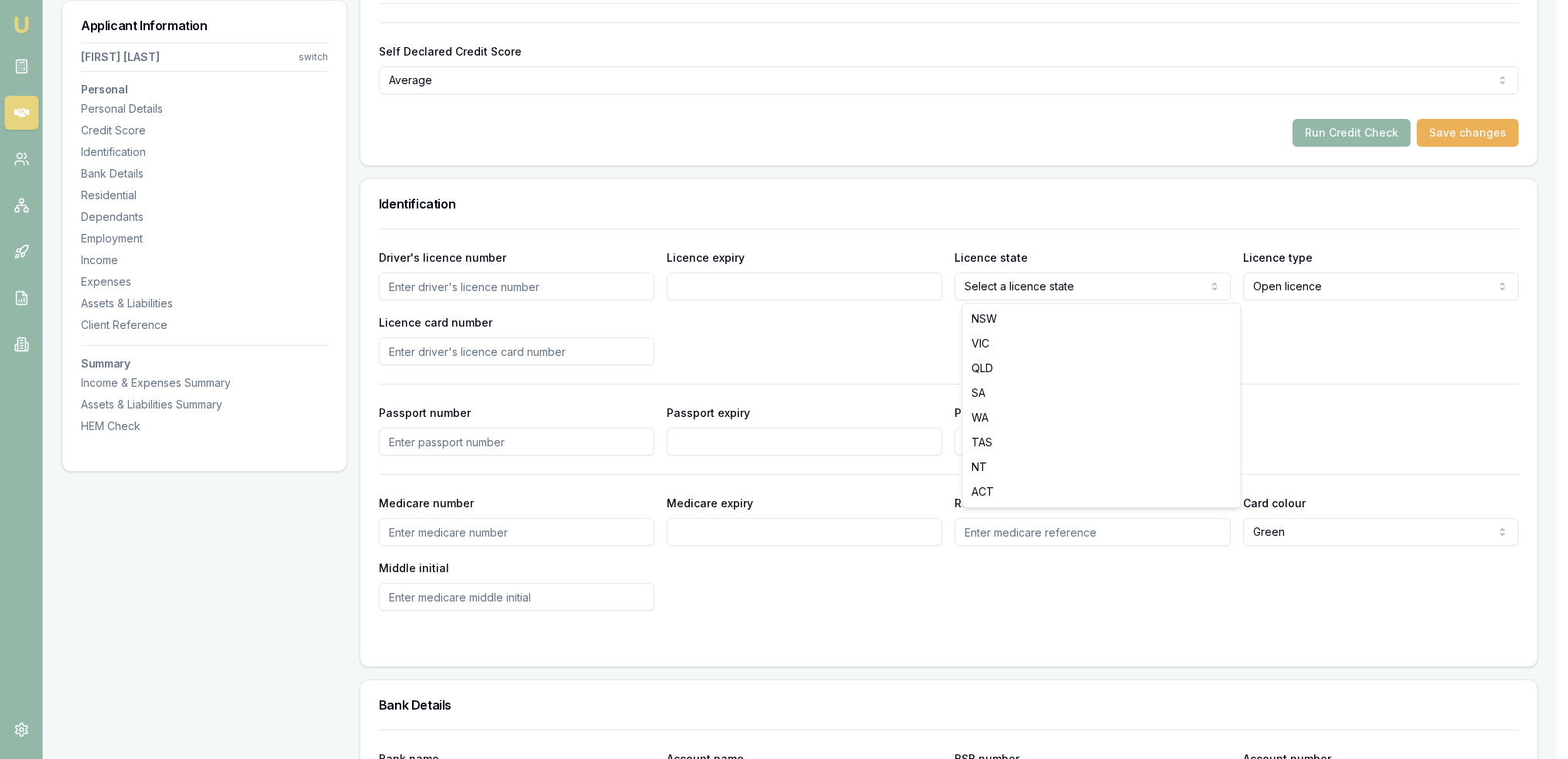 click on "Emu Broker Deals View D-GHU653OSO7 Robyn Adams Toggle Menu Customer Ambreen Sami 0433910889 ambreensamiau@gmail.com Finance Summary $35,000 Loan Type: Consumer Asset Asset Type : Passenger Car Deal Dynamics Stage: New Lead Created Age: 23 hours ago HEM: Needs More Data Finance Details Applicants Loan Options Lender Submission Applicant Information Ambreen Sami switch Personal Personal Details Credit Score Identification Bank Details Residential Dependants Employment Income Expenses Assets & Liabilities Client Reference Summary Income & Expenses Summary Assets & Liabilities Summary HEM Check Personal Title * Mrs Mr Mrs Miss Ms Dr Prof First name * Ambreen Middle name  Last name * Sami Date of birth 06/08/1980 Gender  Female Male Female Other Not disclosed Marital status  Married Single Married De facto Separated Divorced Widowed Residency status  Australian citizen Australian citizen Permanent resident Temporary resident Visa holder Email ambreensamiau@gmail.com Phone 0433910889 Applicant type  Applicant Fair" at bounding box center (784, -239) 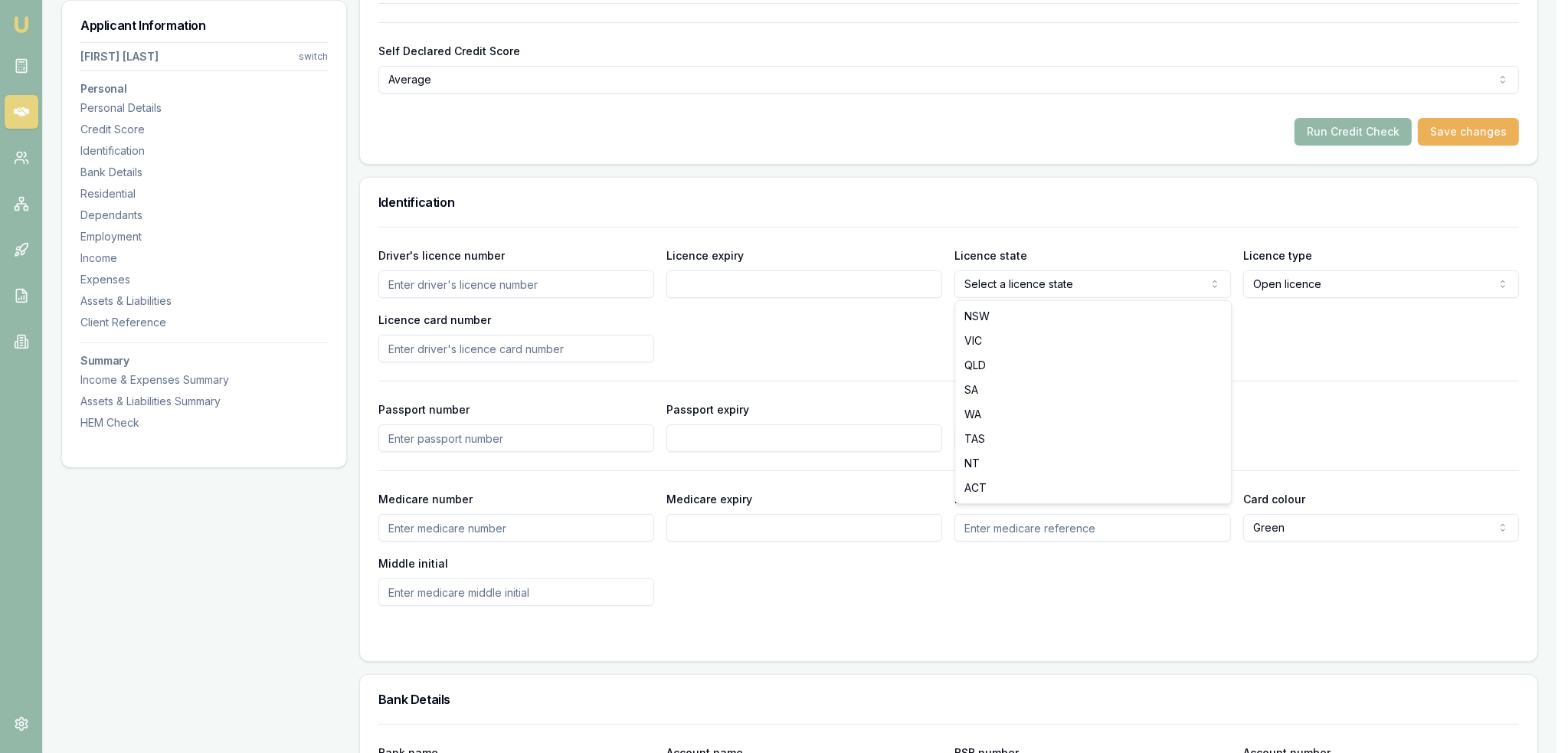select on "ACT" 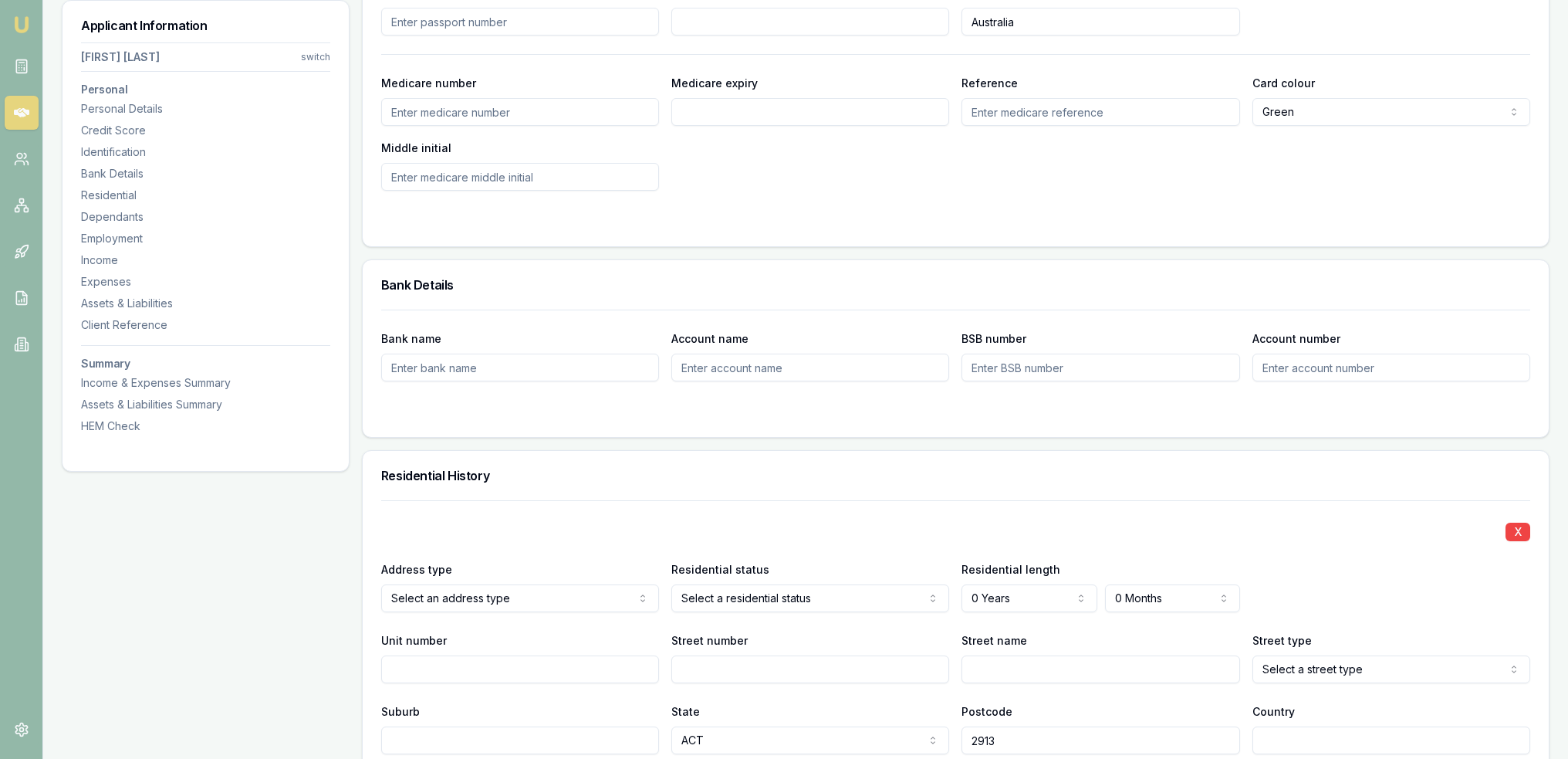 scroll, scrollTop: 1235, scrollLeft: 0, axis: vertical 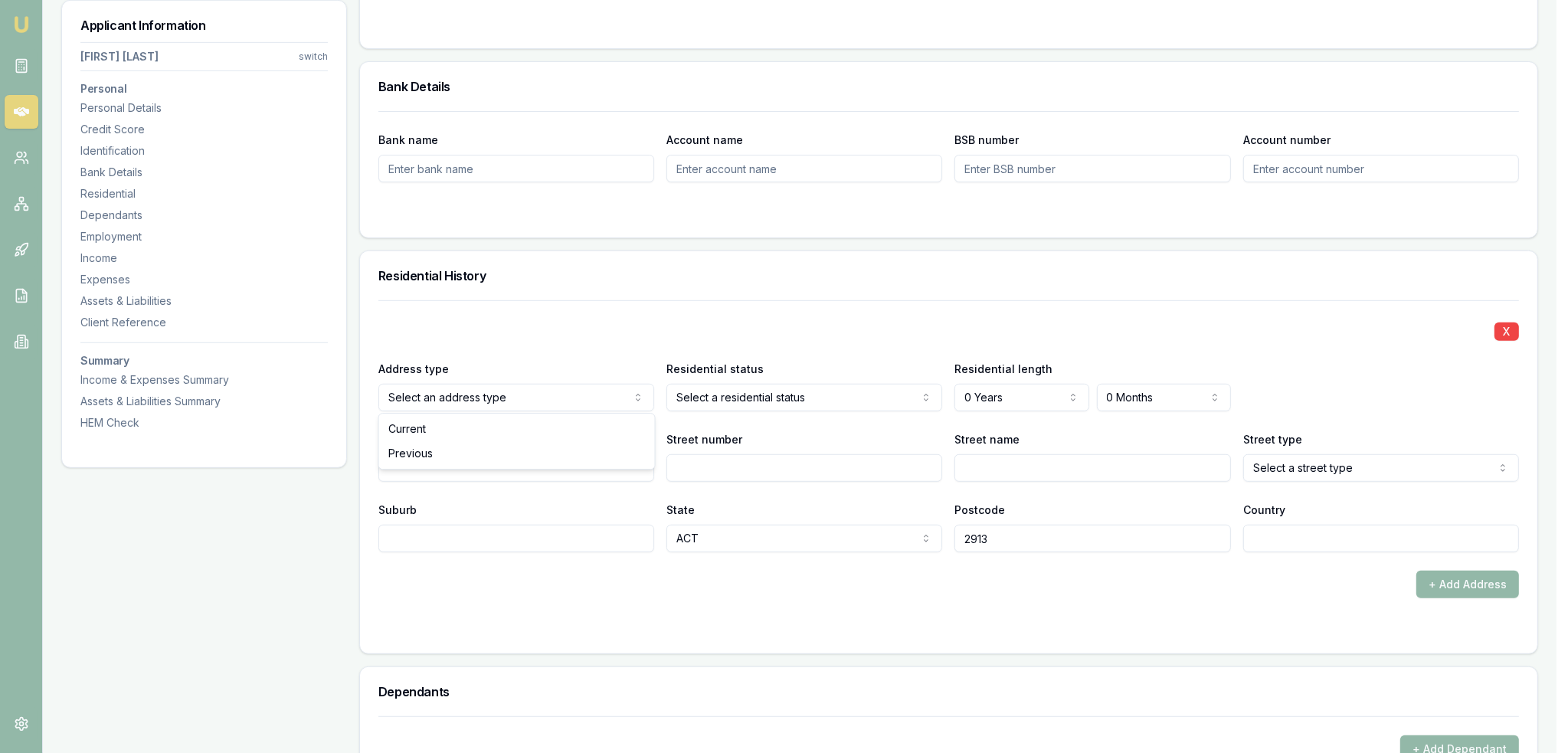 click on "Emu Broker Deals View D-GHU653OSO7 Robyn Adams Toggle Menu Customer Ambreen Sami 0433910889 ambreensamiau@gmail.com Finance Summary $35,000 Loan Type: Consumer Asset Asset Type : Passenger Car Deal Dynamics Stage: New Lead Created Age: 23 hours ago HEM: Needs More Data Finance Details Applicants Loan Options Lender Submission Applicant Information Ambreen Sami switch Personal Personal Details Credit Score Identification Bank Details Residential Dependants Employment Income Expenses Assets & Liabilities Client Reference Summary Income & Expenses Summary Assets & Liabilities Summary HEM Check Personal Title * Mrs Mr Mrs Miss Ms Dr Prof First name * Ambreen Middle name  Last name * Sami Date of birth 06/08/1980 Gender  Female Male Female Other Not disclosed Marital status  Married Single Married De facto Separated Divorced Widowed Residency status  Australian citizen Australian citizen Permanent resident Temporary resident Visa holder Email ambreensamiau@gmail.com Phone 0433910889 Applicant type  Applicant Fair" at bounding box center (784, -850) 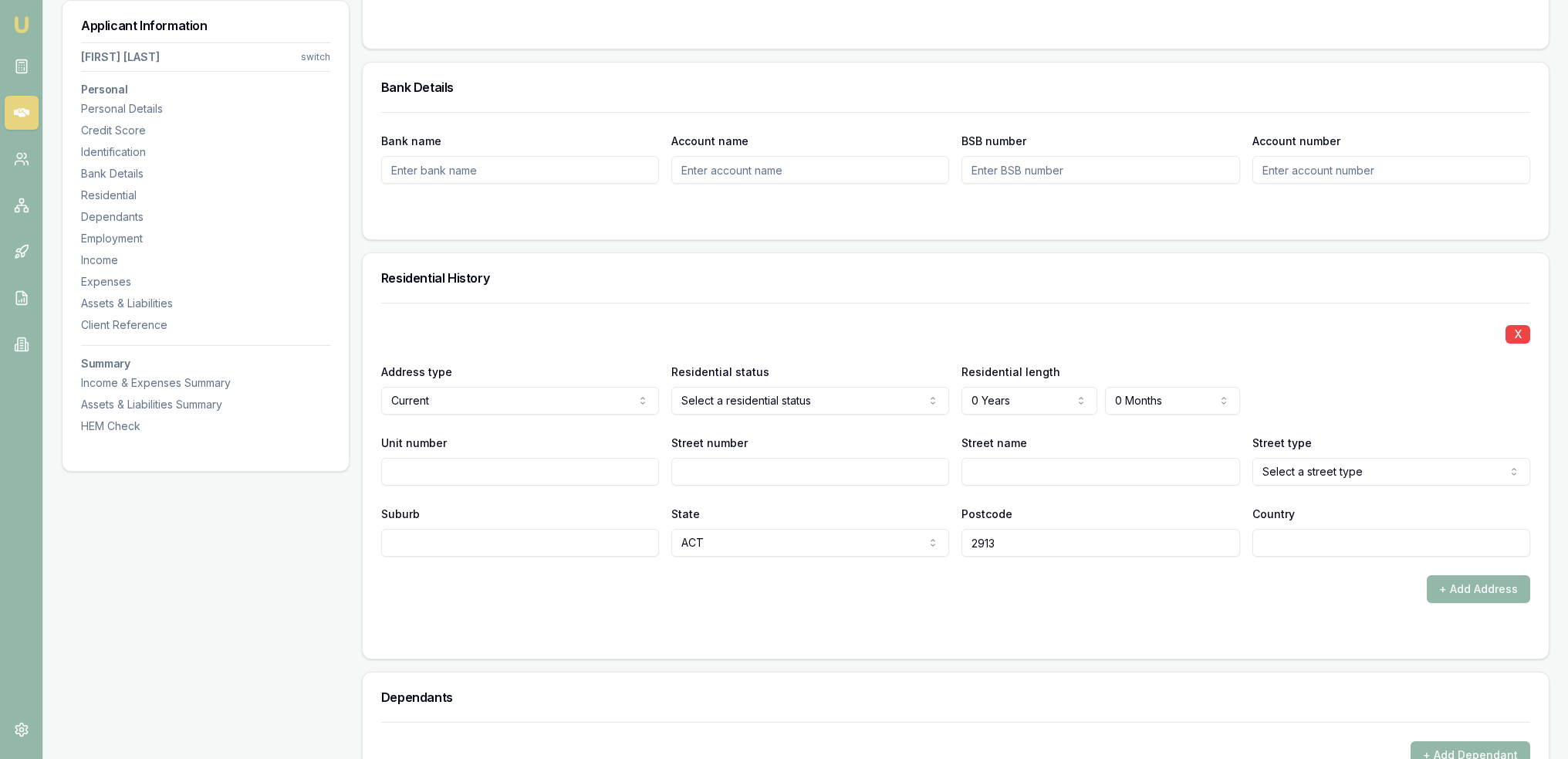 click on "Emu Broker Deals View D-GHU653OSO7 Robyn Adams Toggle Menu Customer Ambreen Sami 0433910889 ambreensamiau@gmail.com Finance Summary $35,000 Loan Type: Consumer Asset Asset Type : Passenger Car Deal Dynamics Stage: New Lead Created Age: 23 hours ago HEM: Needs More Data Finance Details Applicants Loan Options Lender Submission Applicant Information Ambreen Sami switch Personal Personal Details Credit Score Identification Bank Details Residential Dependants Employment Income Expenses Assets & Liabilities Client Reference Summary Income & Expenses Summary Assets & Liabilities Summary HEM Check Personal Title * Mrs Mr Mrs Miss Ms Dr Prof First name * Ambreen Middle name  Last name * Sami Date of birth 06/08/1980 Gender  Female Male Female Other Not disclosed Marital status  Married Single Married De facto Separated Divorced Widowed Residency status  Australian citizen Australian citizen Permanent resident Temporary resident Visa holder Email ambreensamiau@gmail.com Phone 0433910889 Applicant type  Applicant Fair" at bounding box center [784, -856] 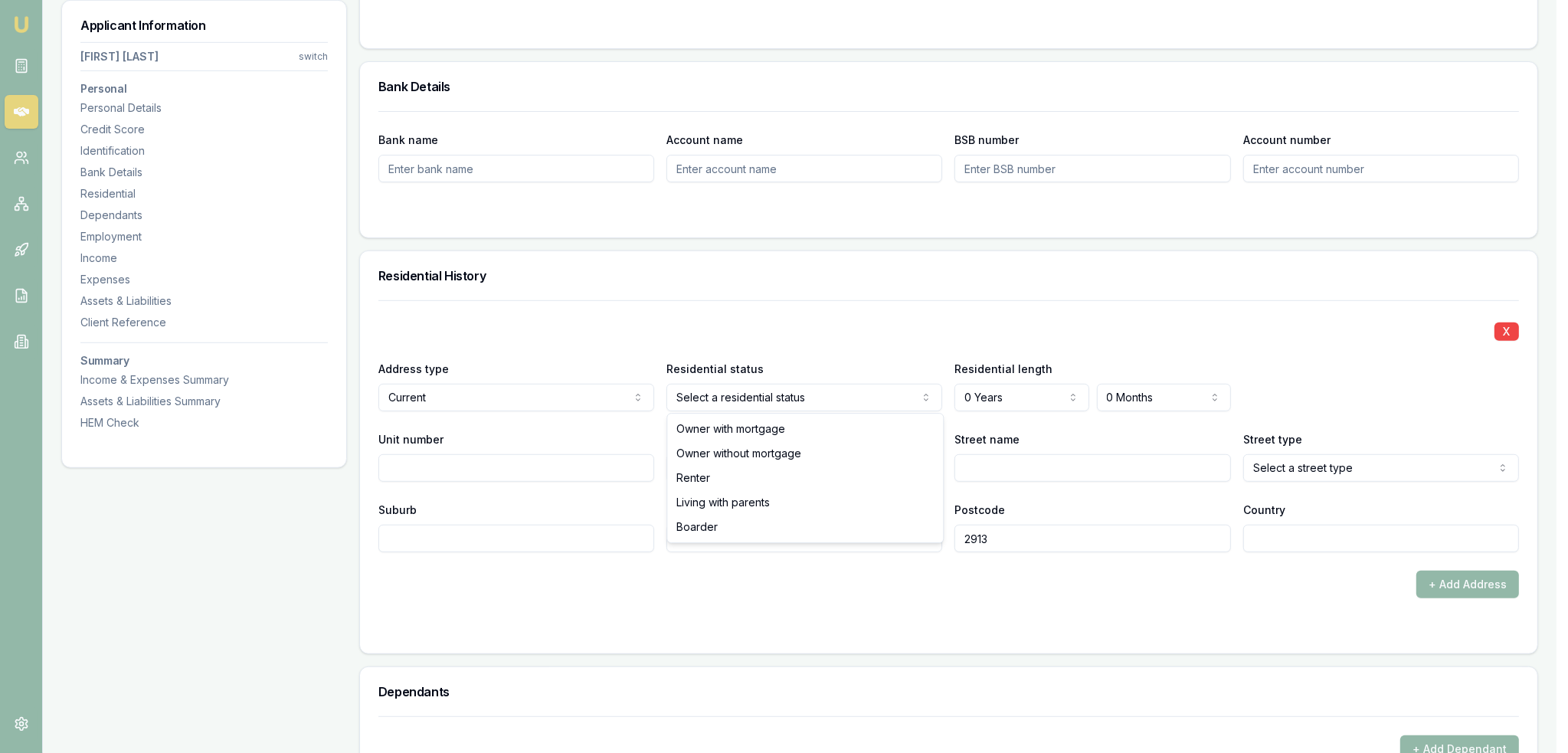 select on "RENTER" 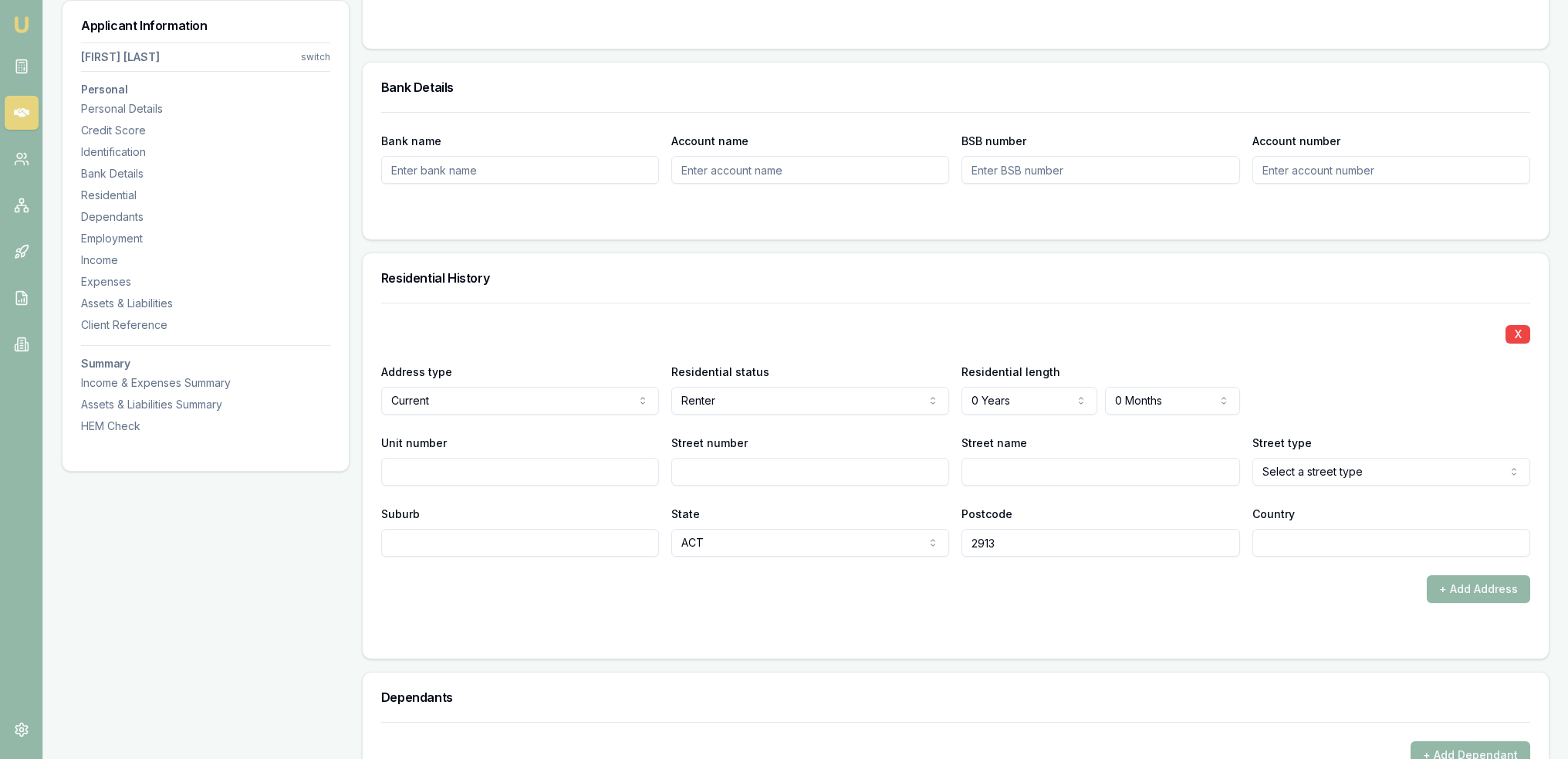click on "Emu Broker Deals View D-GHU653OSO7 Robyn Adams Toggle Menu Customer Ambreen Sami 0433910889 ambreensamiau@gmail.com Finance Summary $35,000 Loan Type: Consumer Asset Asset Type : Passenger Car Deal Dynamics Stage: New Lead Created Age: 23 hours ago HEM: Needs More Data Finance Details Applicants Loan Options Lender Submission Applicant Information Ambreen Sami switch Personal Personal Details Credit Score Identification Bank Details Residential Dependants Employment Income Expenses Assets & Liabilities Client Reference Summary Income & Expenses Summary Assets & Liabilities Summary HEM Check Personal Title * Mrs Mr Mrs Miss Ms Dr Prof First name * Ambreen Middle name  Last name * Sami Date of birth 06/08/1980 Gender  Female Male Female Other Not disclosed Marital status  Married Single Married De facto Separated Divorced Widowed Residency status  Australian citizen Australian citizen Permanent resident Temporary resident Visa holder Email ambreensamiau@gmail.com Phone 0433910889 Applicant type  Applicant Fair" at bounding box center [784, -856] 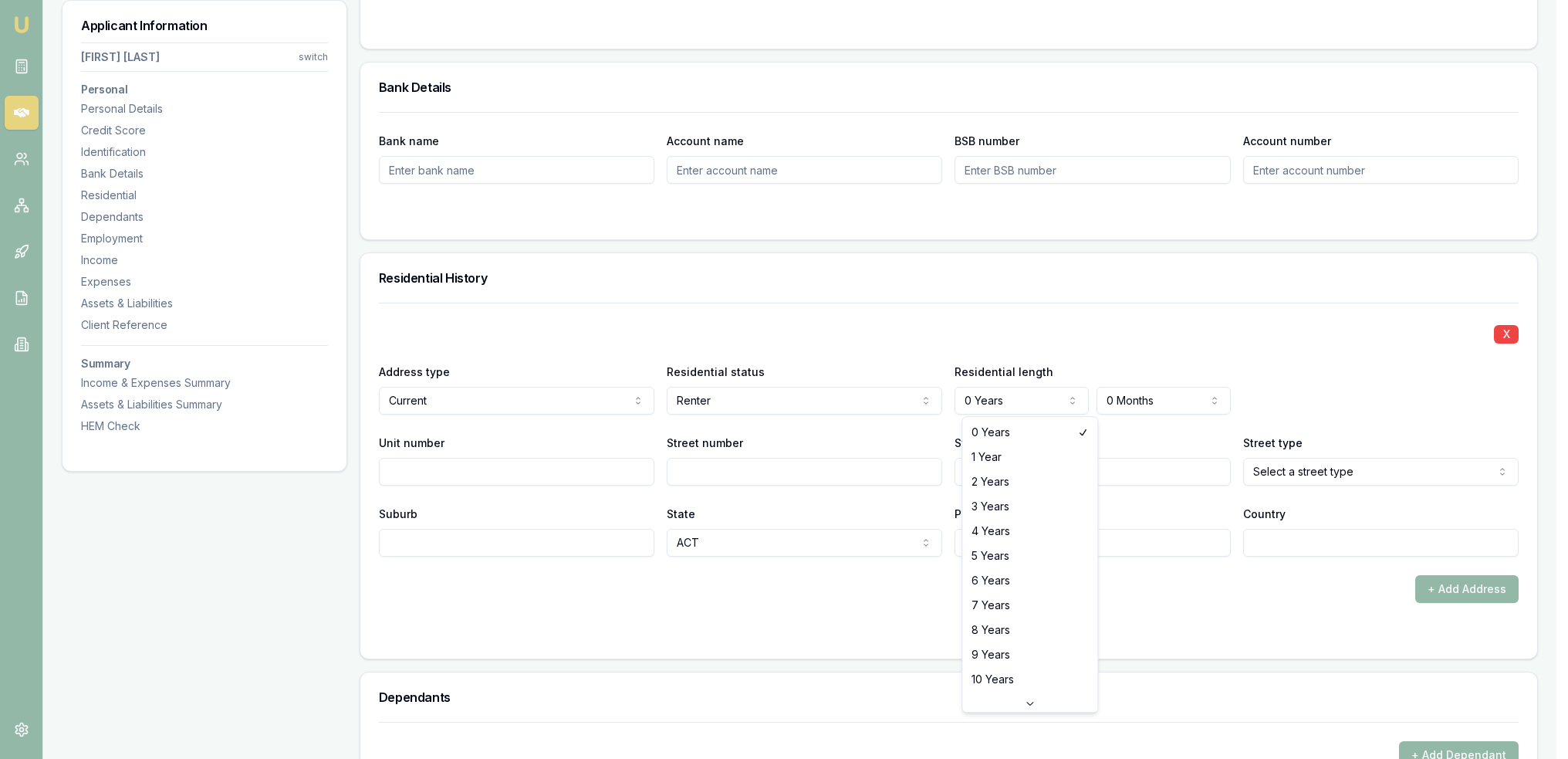 click on "Emu Broker Deals View D-GHU653OSO7 Robyn Adams Toggle Menu Customer Ambreen Sami 0433910889 ambreensamiau@gmail.com Finance Summary $35,000 Loan Type: Consumer Asset Asset Type : Passenger Car Deal Dynamics Stage: New Lead Created Age: 23 hours ago HEM: Needs More Data Finance Details Applicants Loan Options Lender Submission Applicant Information Ambreen Sami switch Personal Personal Details Credit Score Identification Bank Details Residential Dependants Employment Income Expenses Assets & Liabilities Client Reference Summary Income & Expenses Summary Assets & Liabilities Summary HEM Check Personal Title * Mrs Mr Mrs Miss Ms Dr Prof First name * Ambreen Middle name  Last name * Sami Date of birth 06/08/1980 Gender  Female Male Female Other Not disclosed Marital status  Married Single Married De facto Separated Divorced Widowed Residency status  Australian citizen Australian citizen Permanent resident Temporary resident Visa holder Email ambreensamiau@gmail.com Phone 0433910889 Applicant type  Applicant Fair" at bounding box center (784, -856) 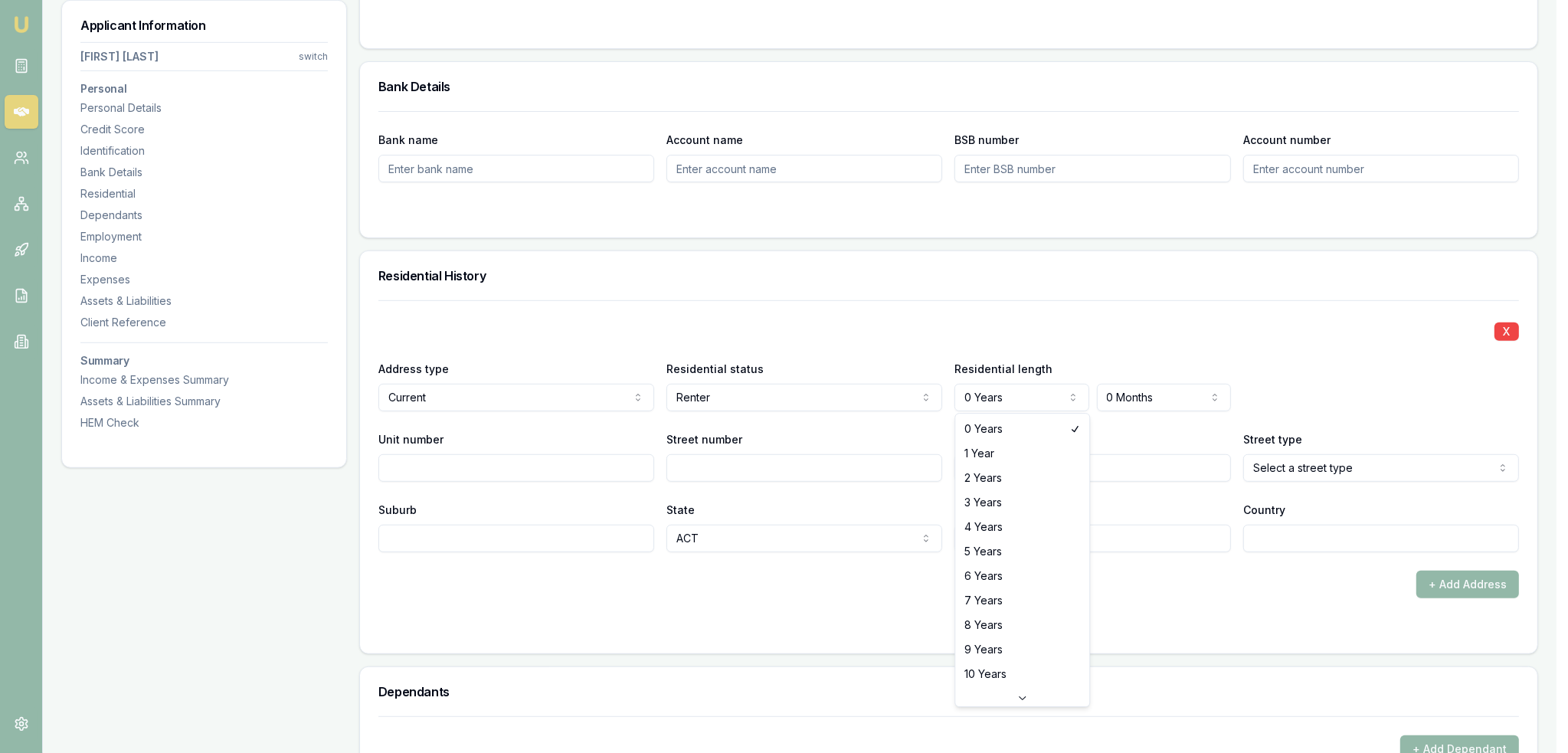 select on "4" 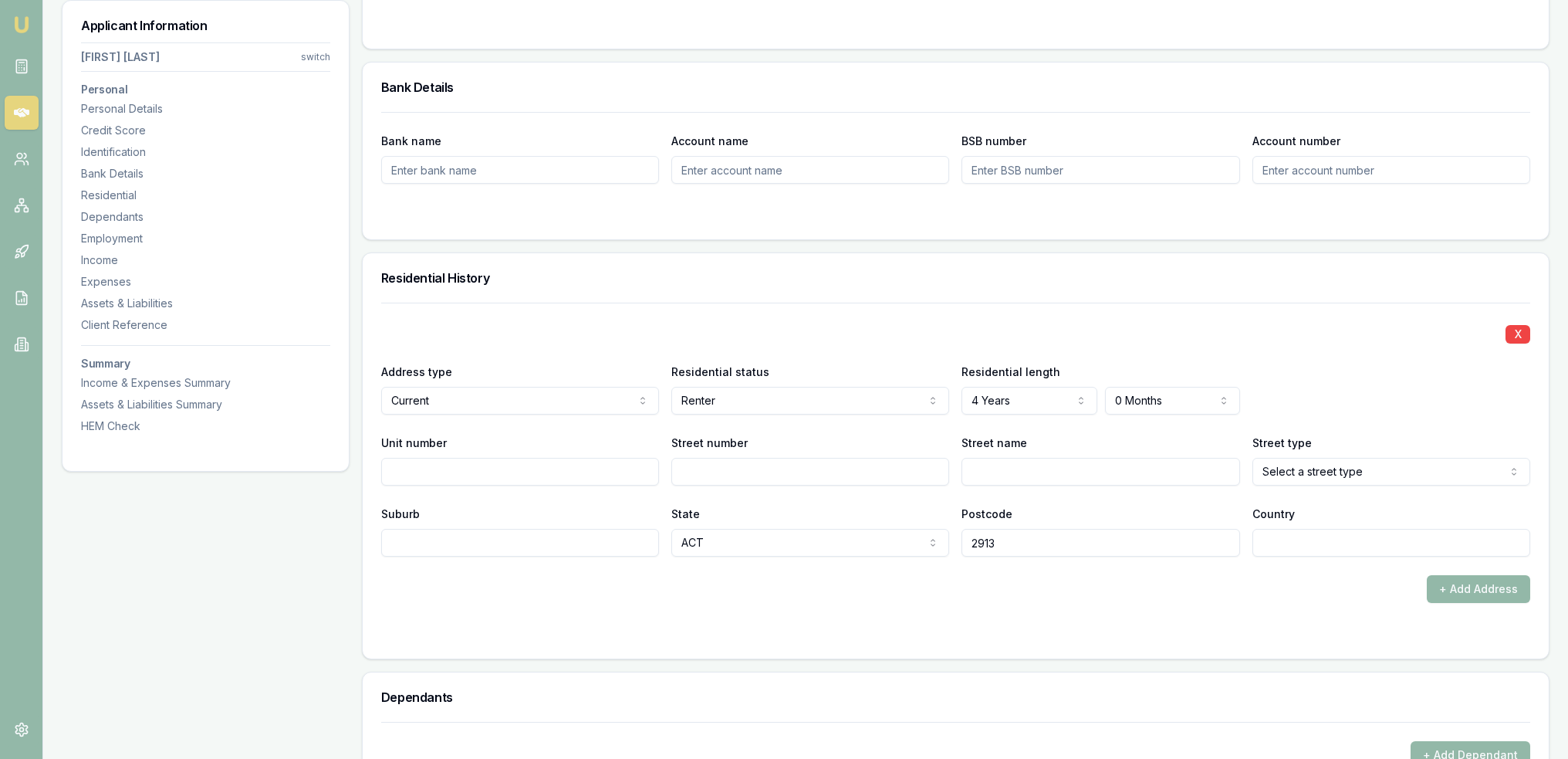 click on "Emu Broker Deals View D-GHU653OSO7 Robyn Adams Toggle Menu Customer Ambreen Sami 0433910889 ambreensamiau@gmail.com Finance Summary $35,000 Loan Type: Consumer Asset Asset Type : Passenger Car Deal Dynamics Stage: New Lead Created Age: 23 hours ago HEM: Needs More Data Finance Details Applicants Loan Options Lender Submission Applicant Information Ambreen Sami switch Personal Personal Details Credit Score Identification Bank Details Residential Dependants Employment Income Expenses Assets & Liabilities Client Reference Summary Income & Expenses Summary Assets & Liabilities Summary HEM Check Personal Title * Mrs Mr Mrs Miss Ms Dr Prof First name * Ambreen Middle name  Last name * Sami Date of birth 06/08/1980 Gender  Female Male Female Other Not disclosed Marital status  Married Single Married De facto Separated Divorced Widowed Residency status  Australian citizen Australian citizen Permanent resident Temporary resident Visa holder Email ambreensamiau@gmail.com Phone 0433910889 Applicant type  Applicant Fair" at bounding box center (784, -856) 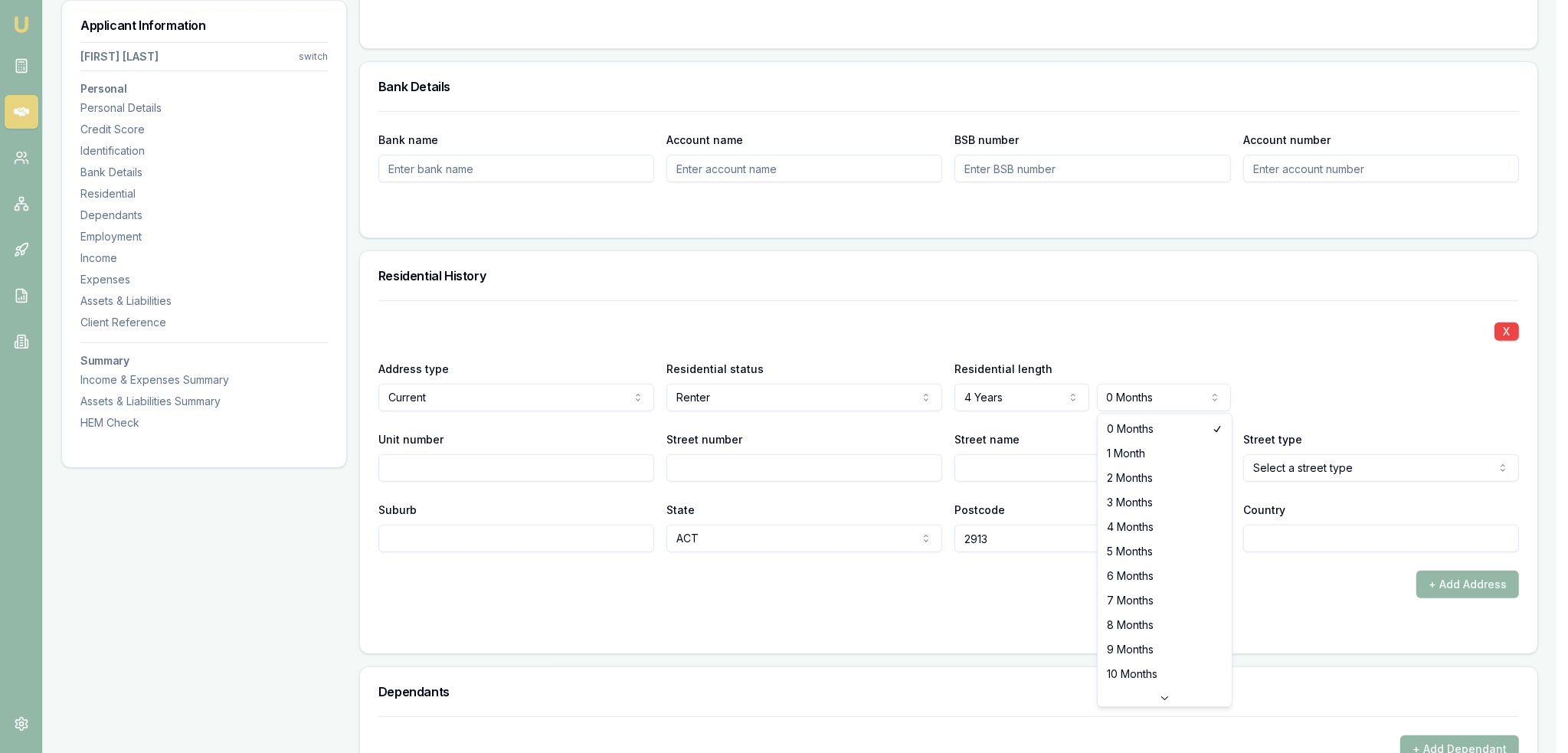 select on "1" 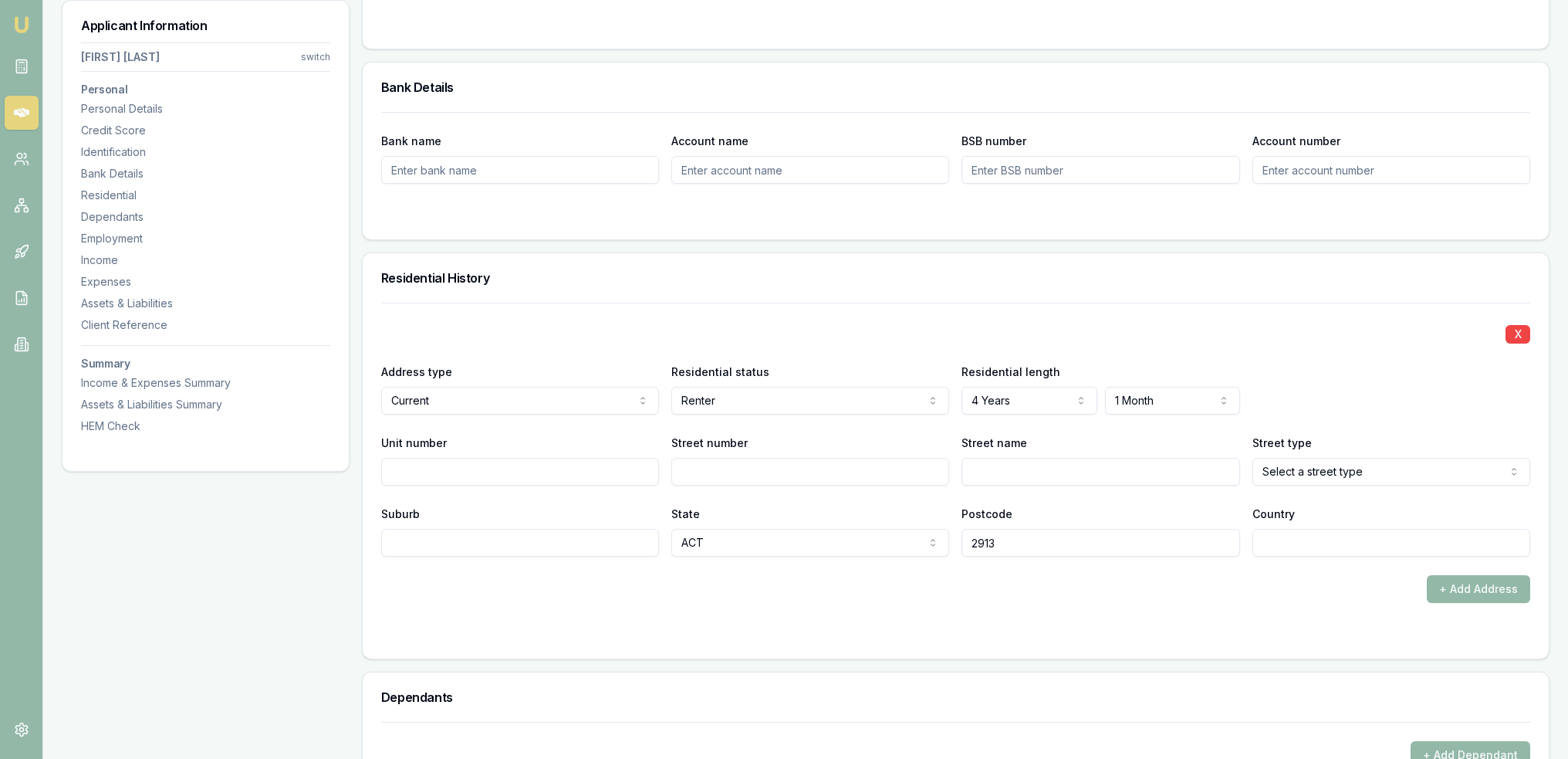 click on "Street number" at bounding box center [810, 472] 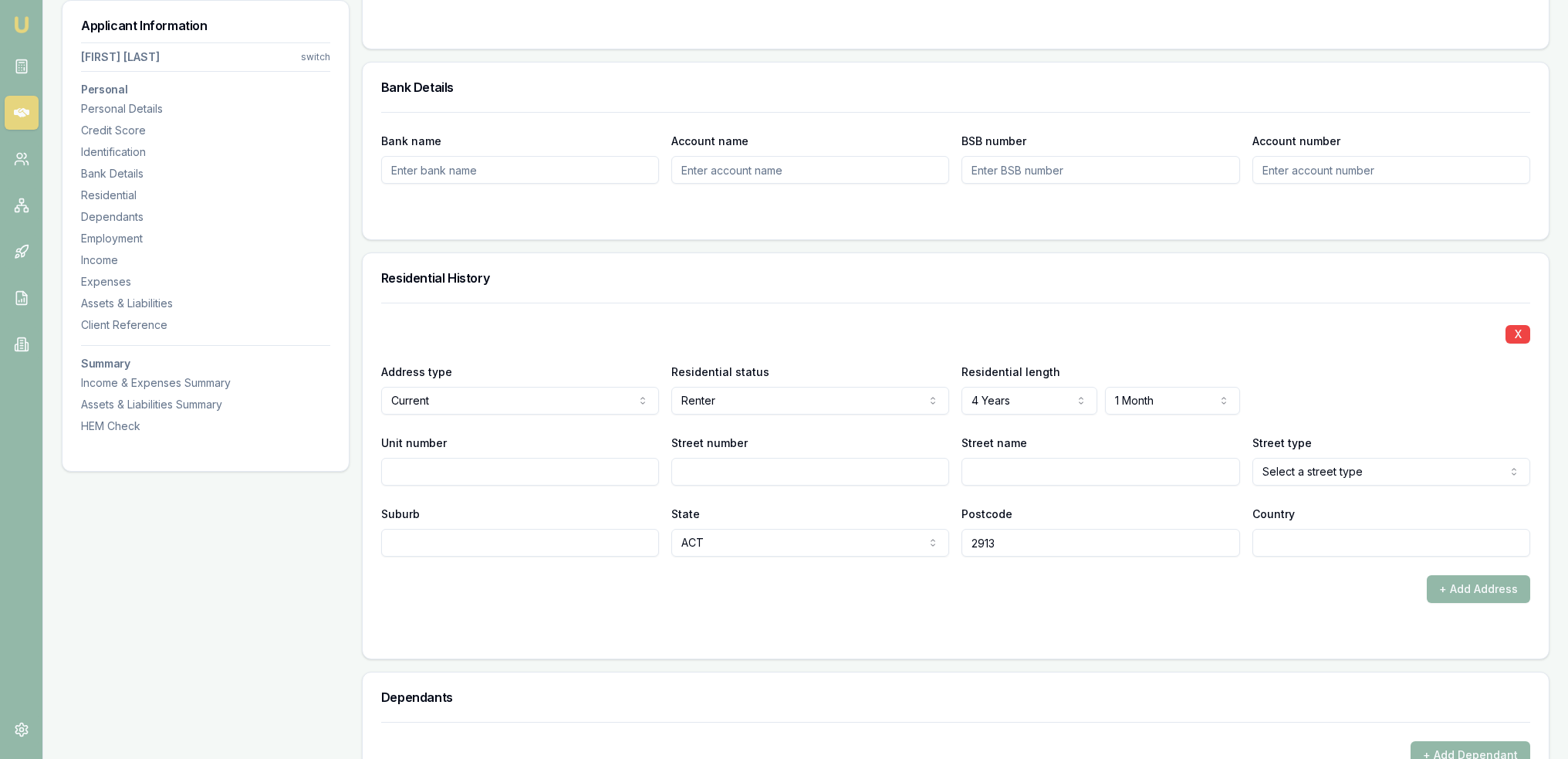 click on "Unit number" at bounding box center [520, 472] 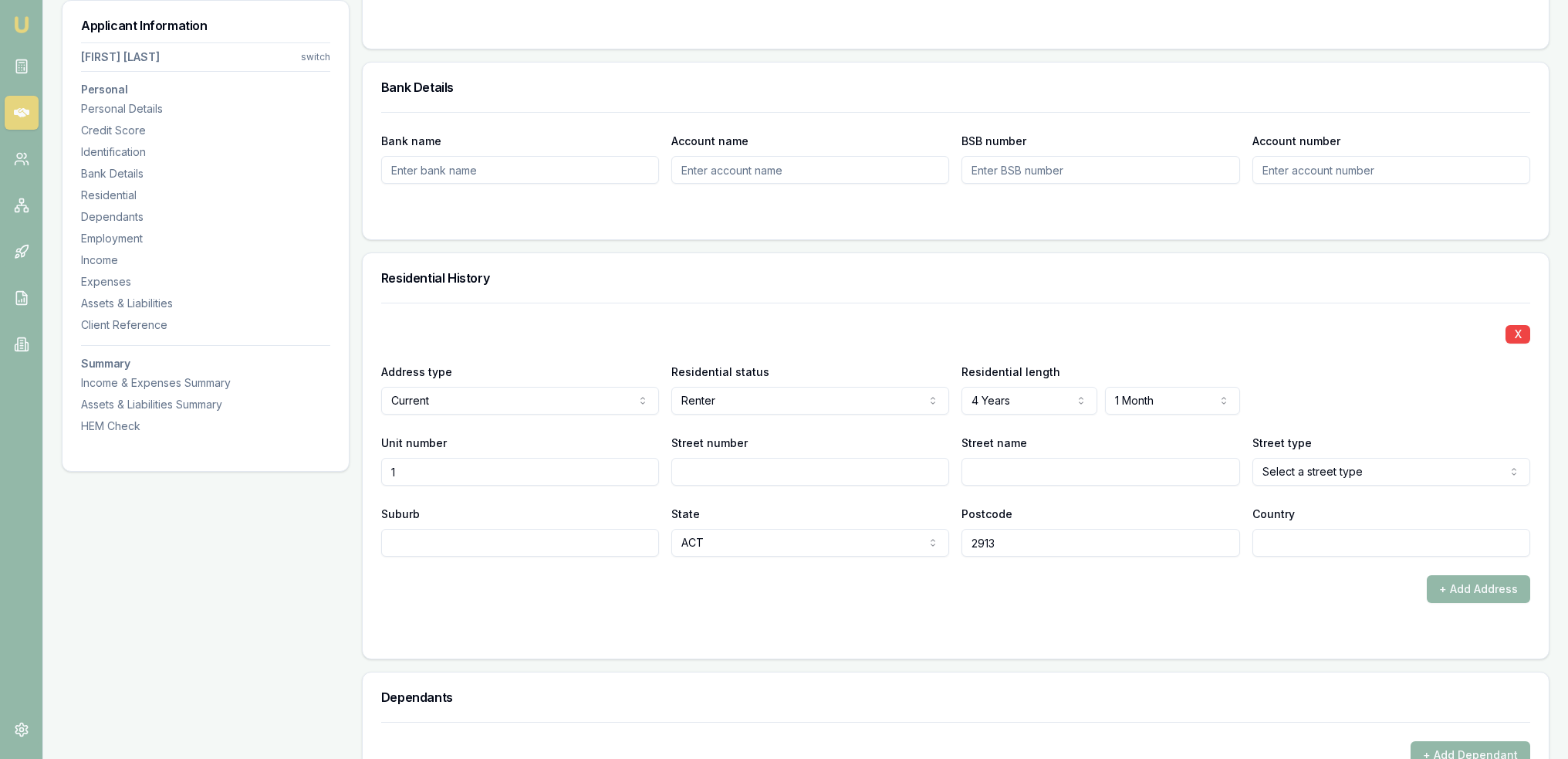 type on "1" 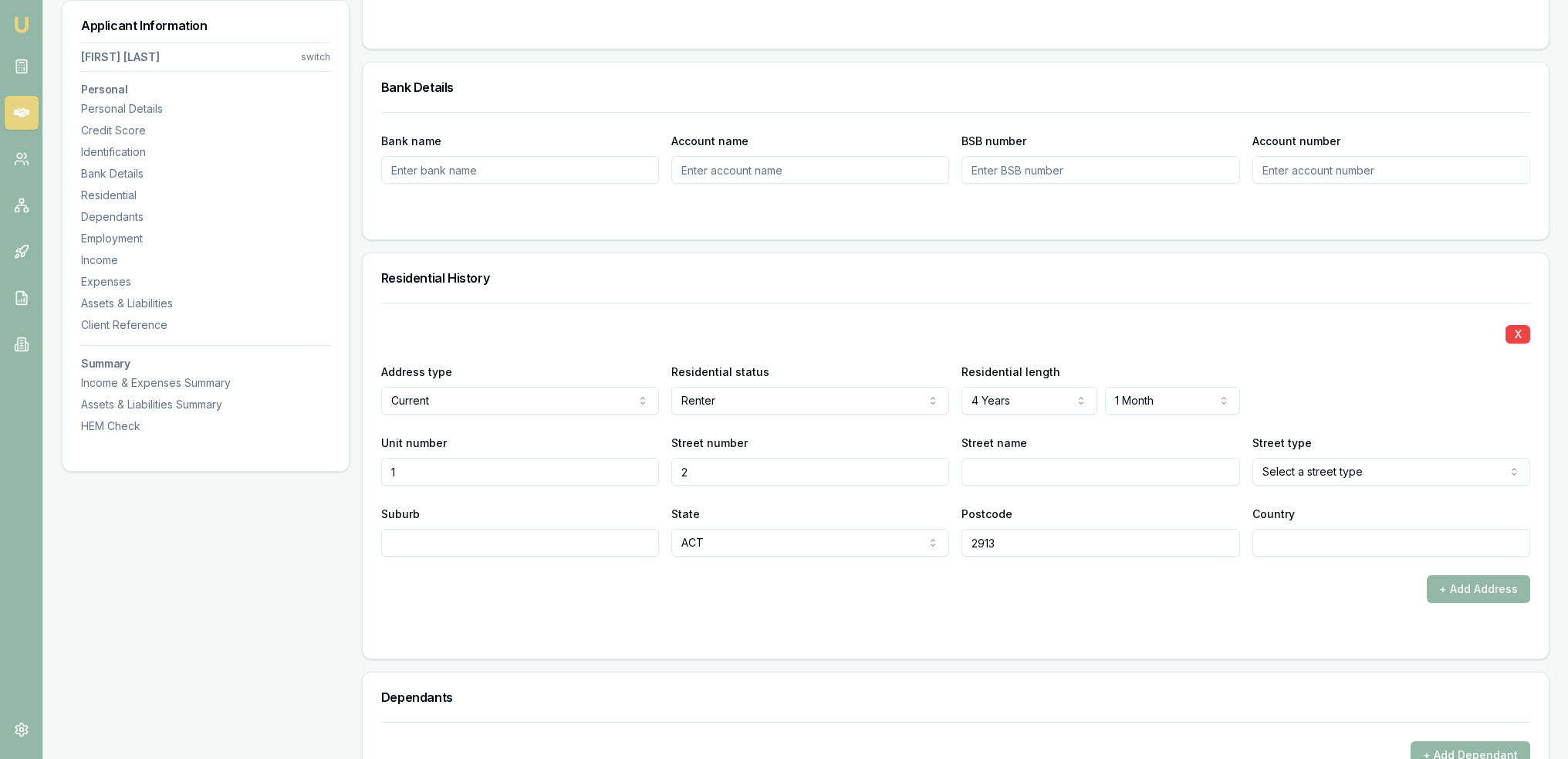 type on "2" 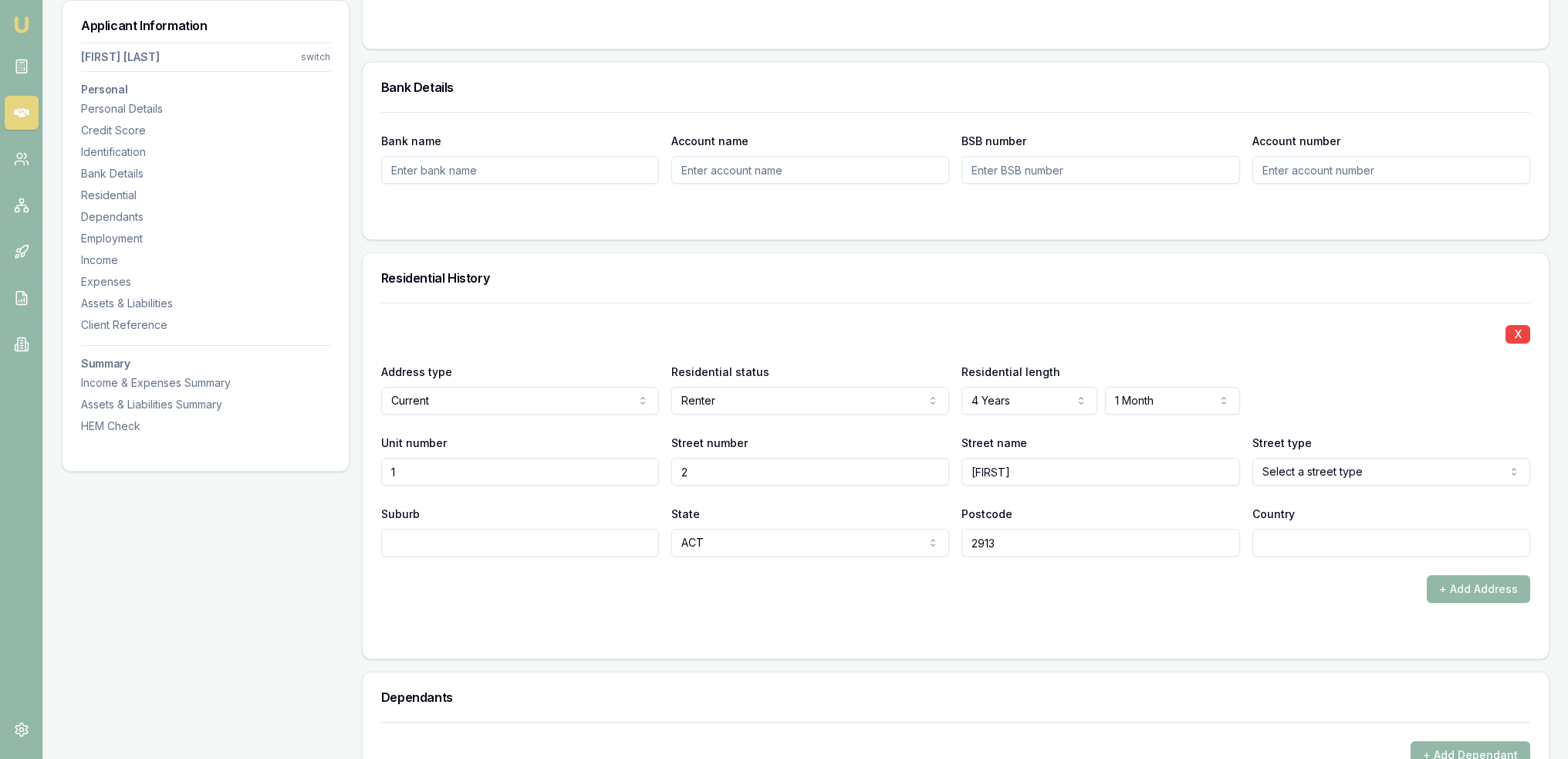 type on "Japing" 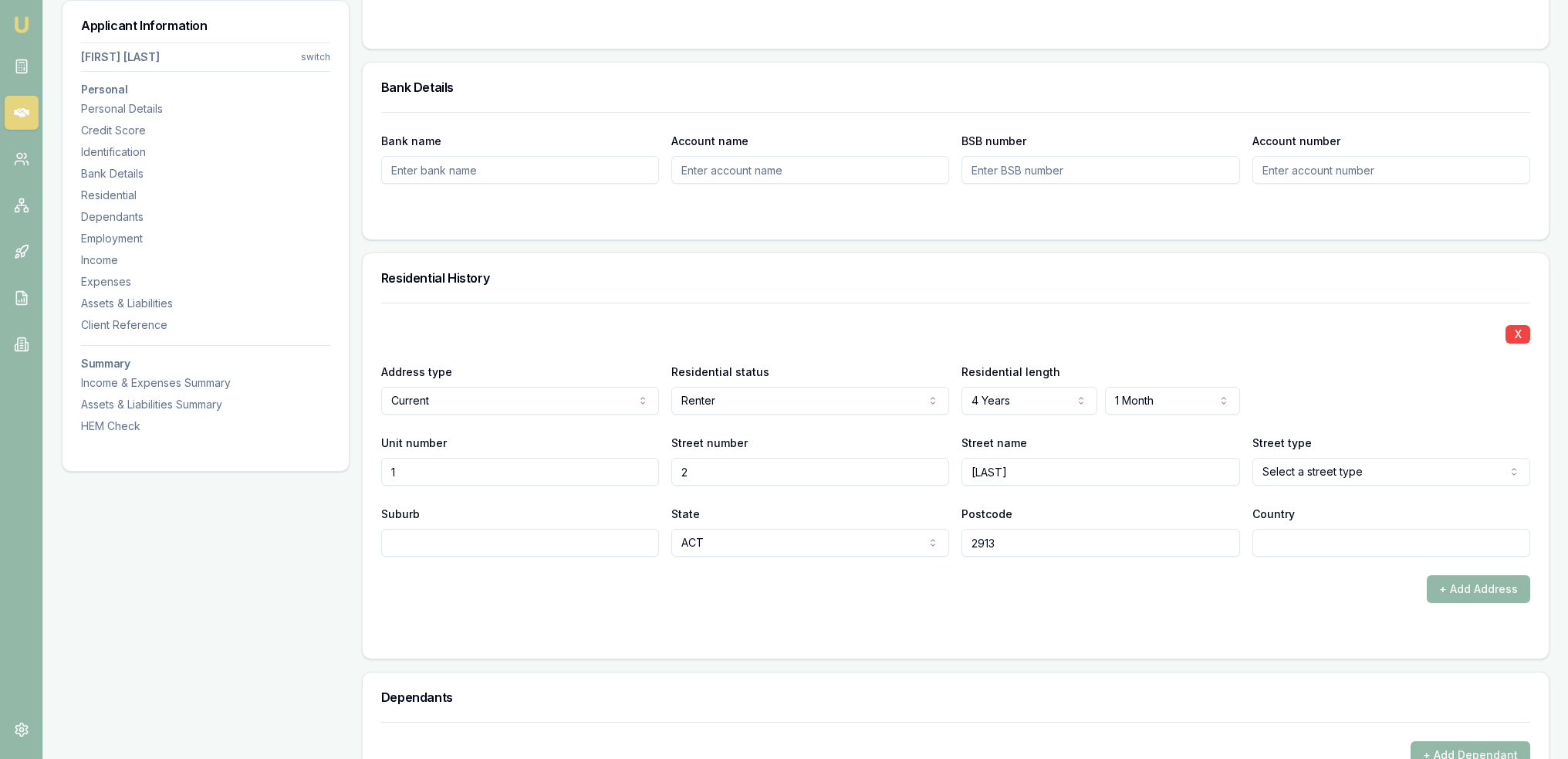 type on "Jabanungga" 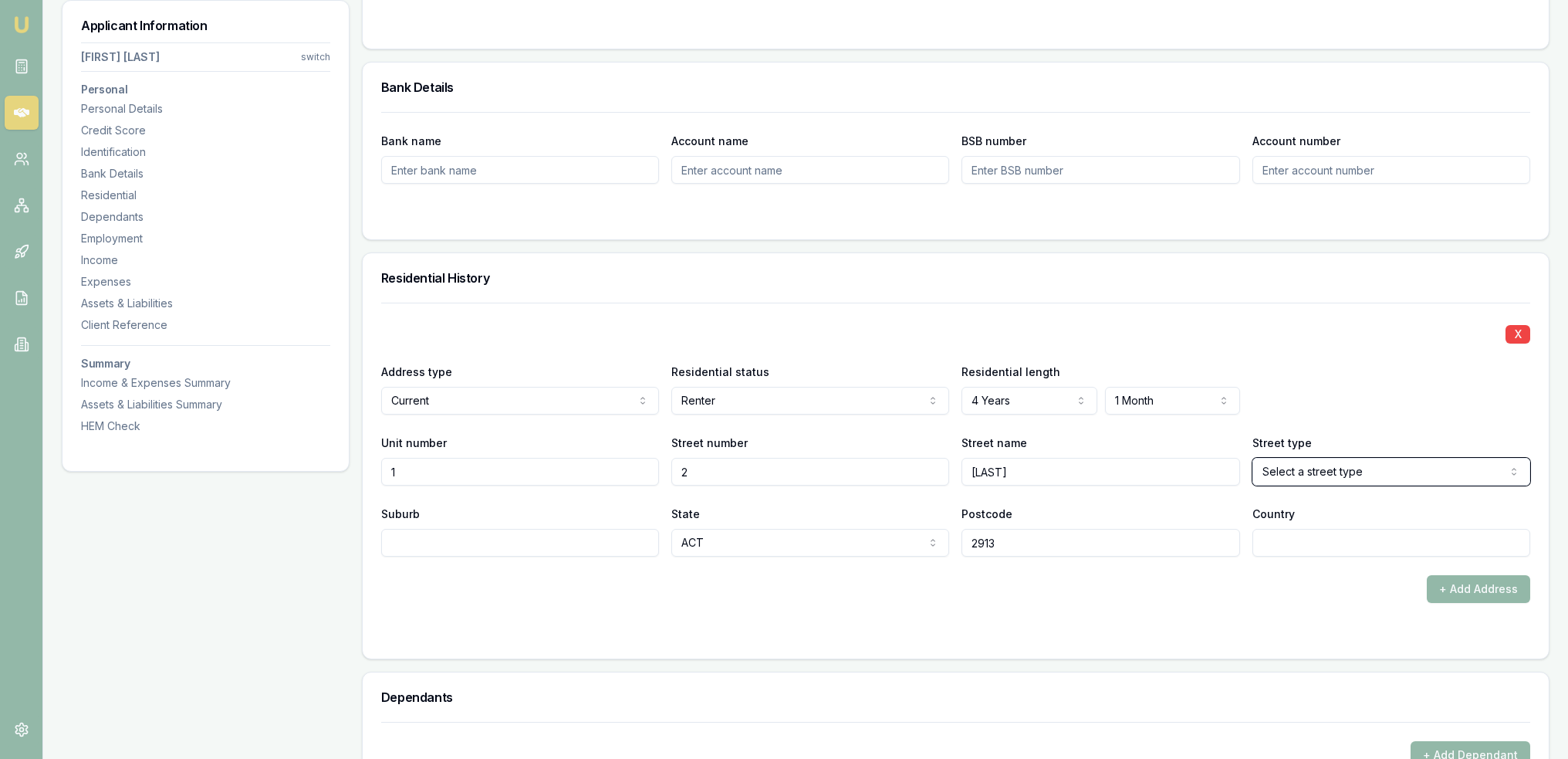 type 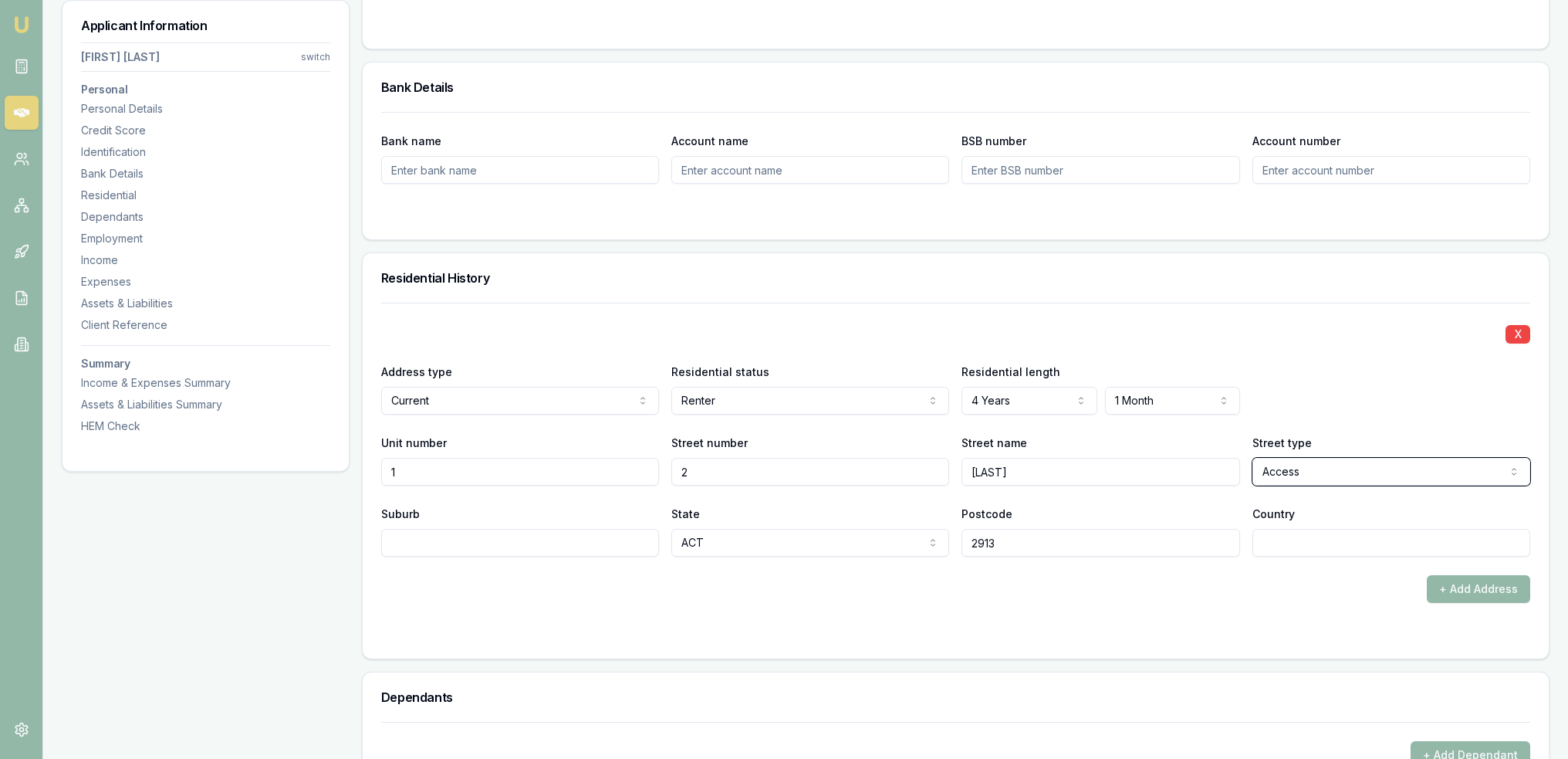 select on "Avenue" 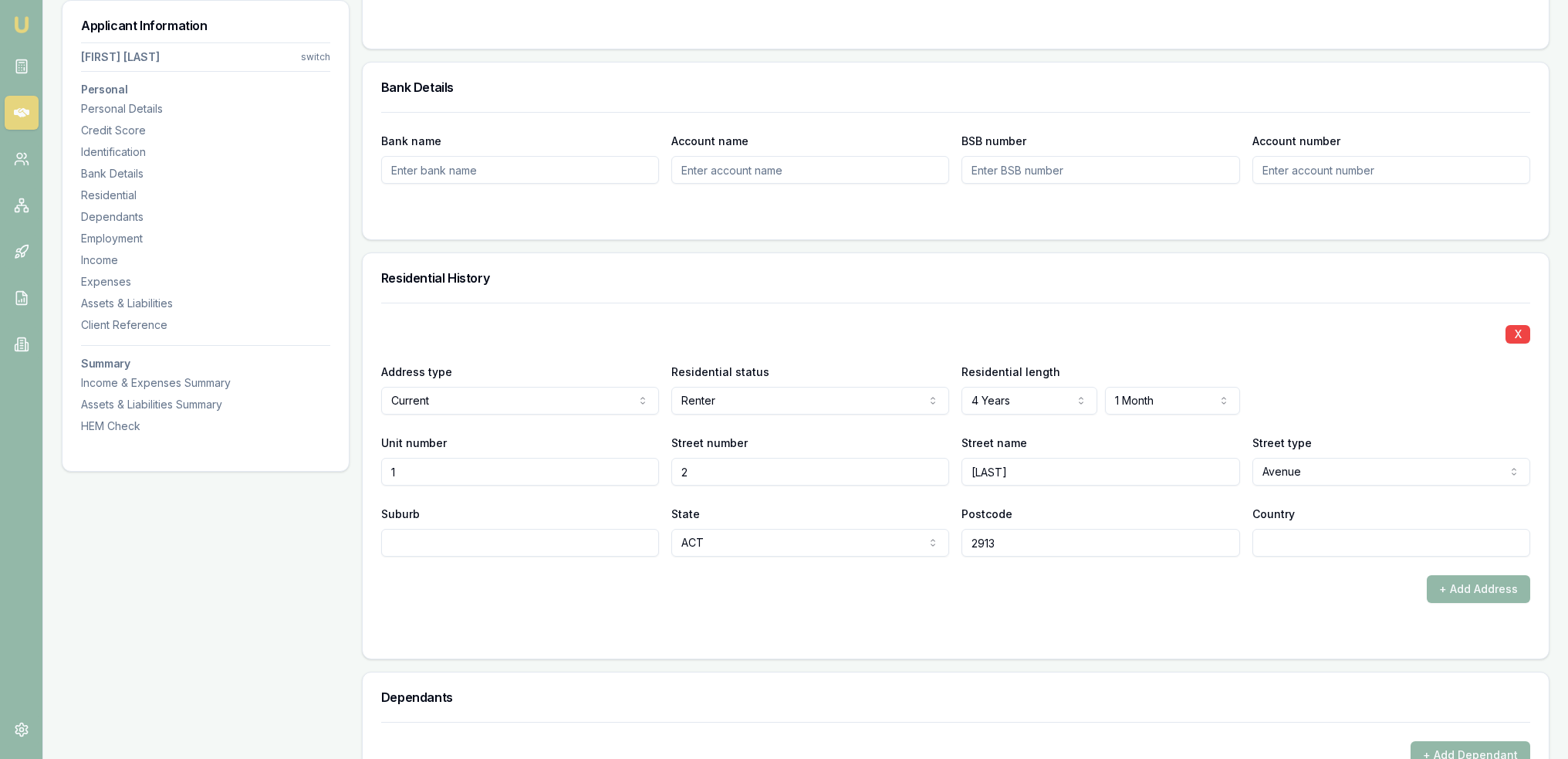 click on "Suburb" at bounding box center [520, 543] 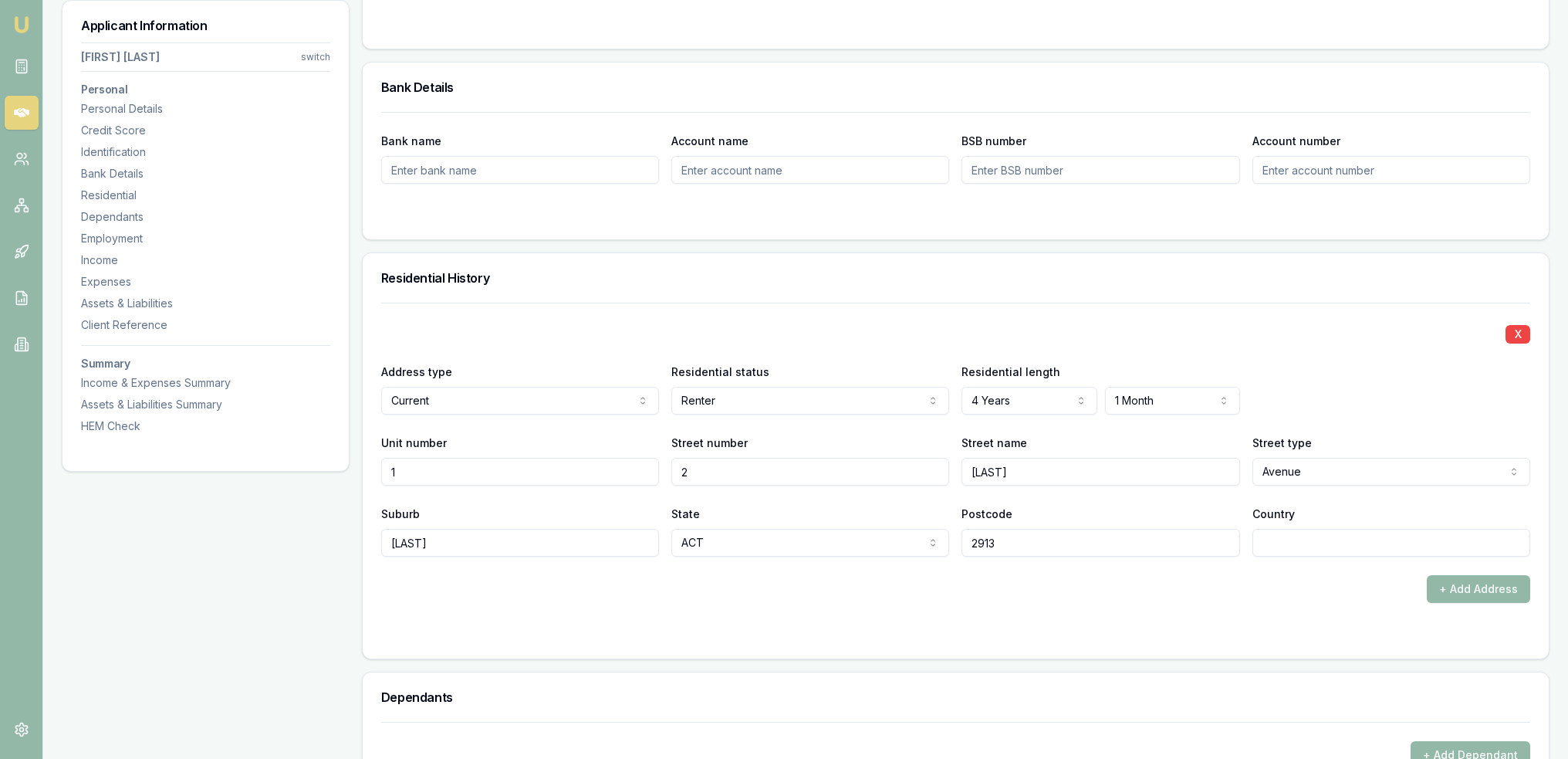 type on "Ngunn" 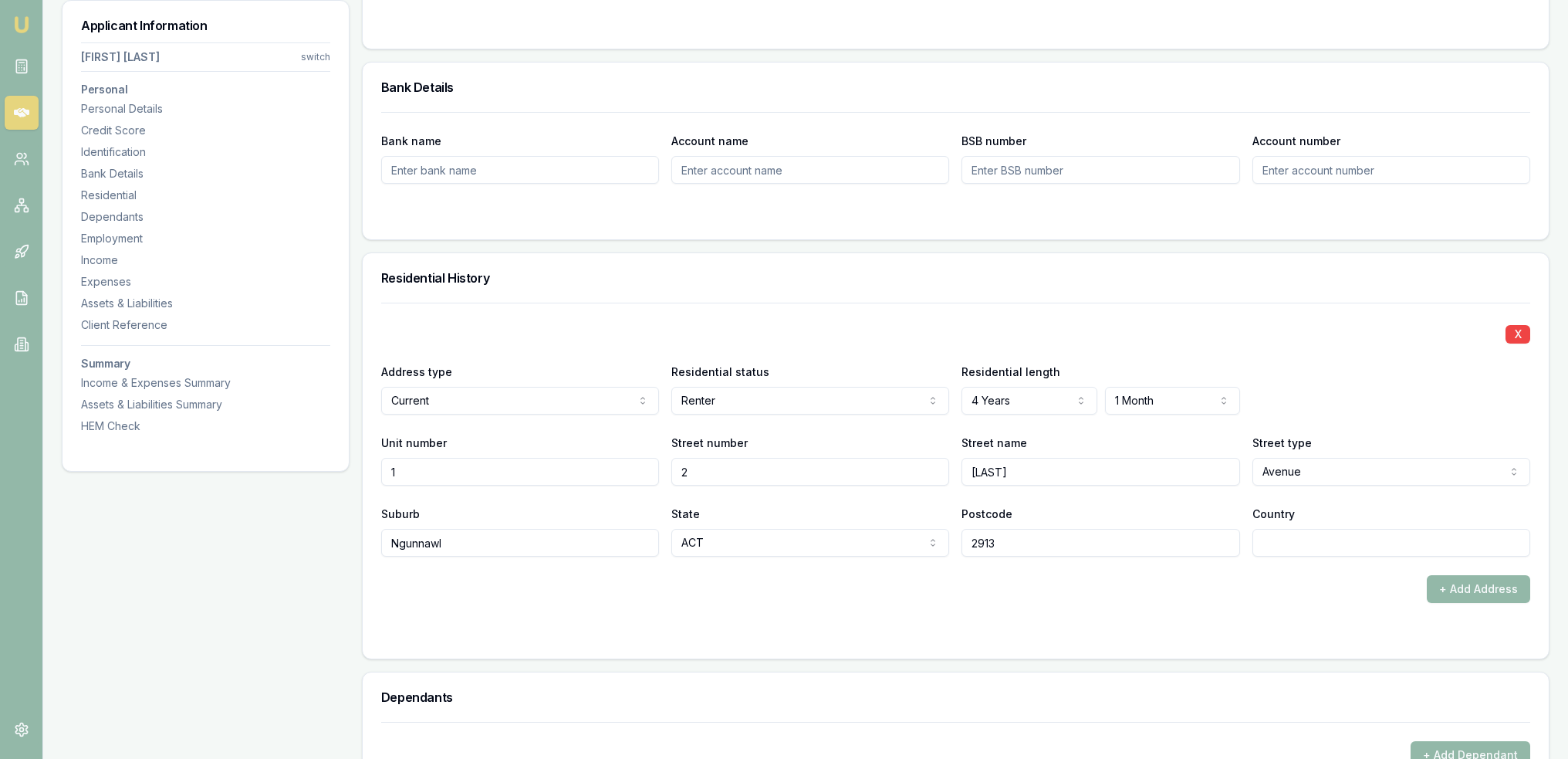 type on "Ngunnawl" 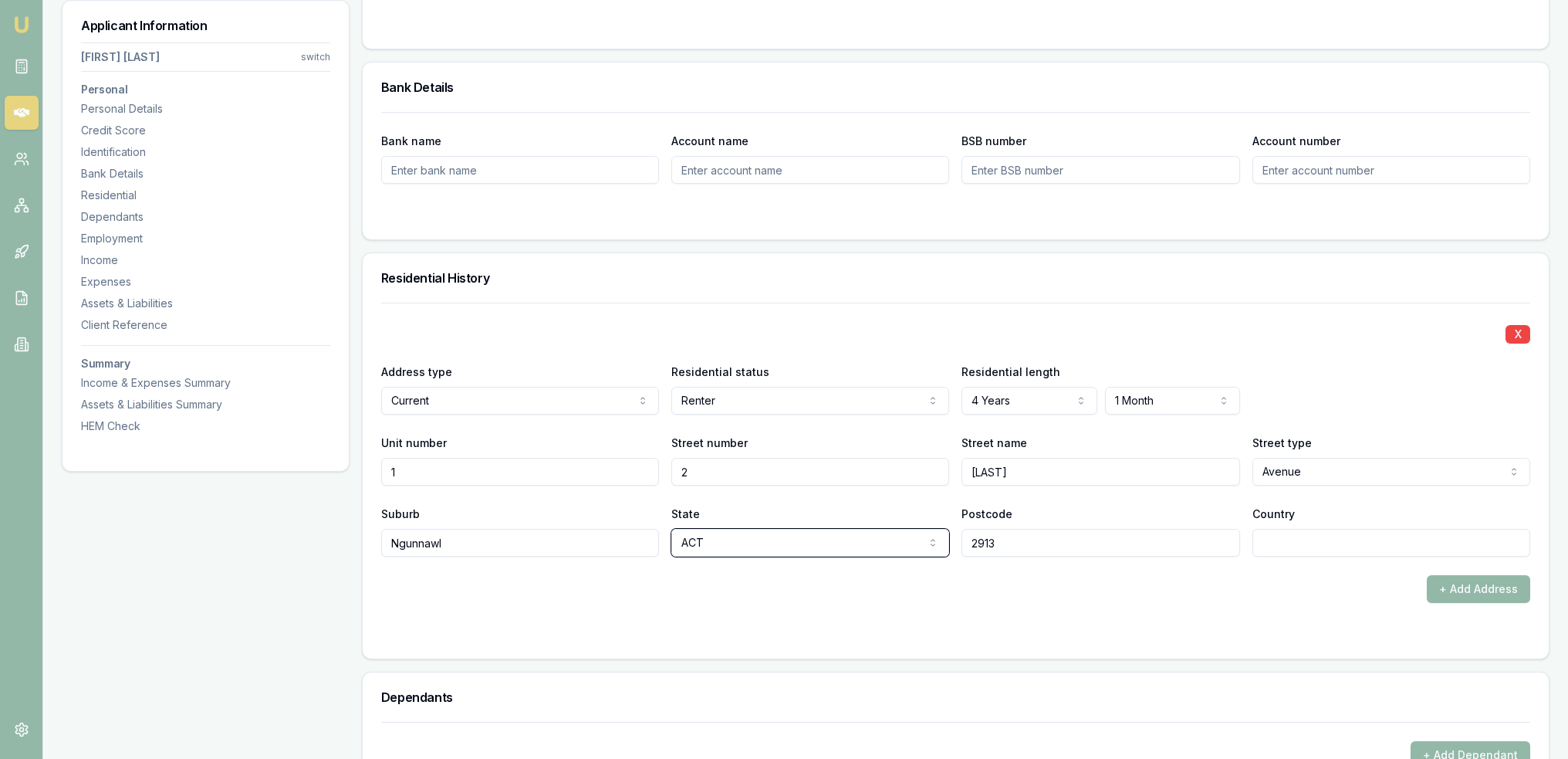 type 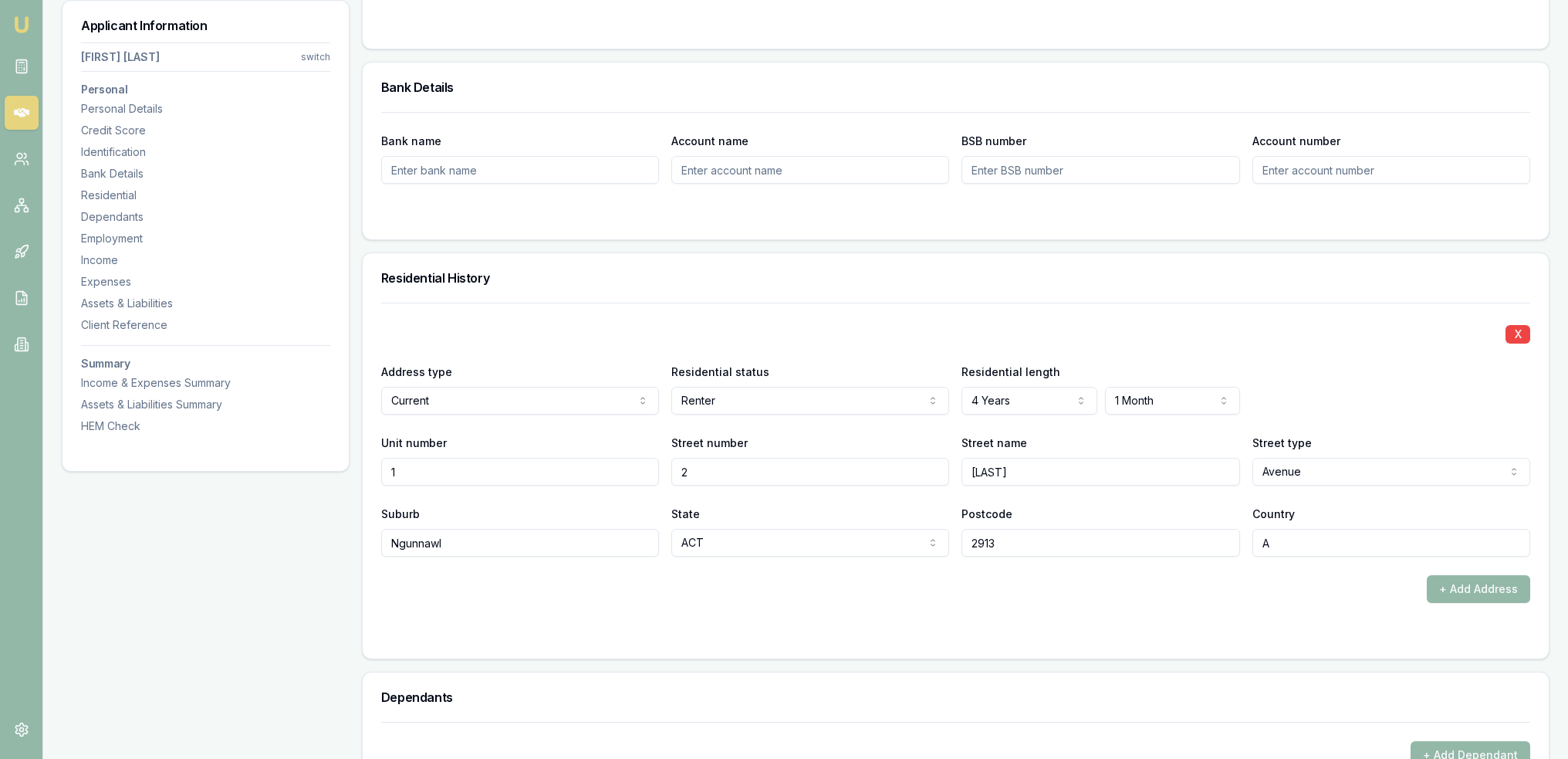 type on "AU" 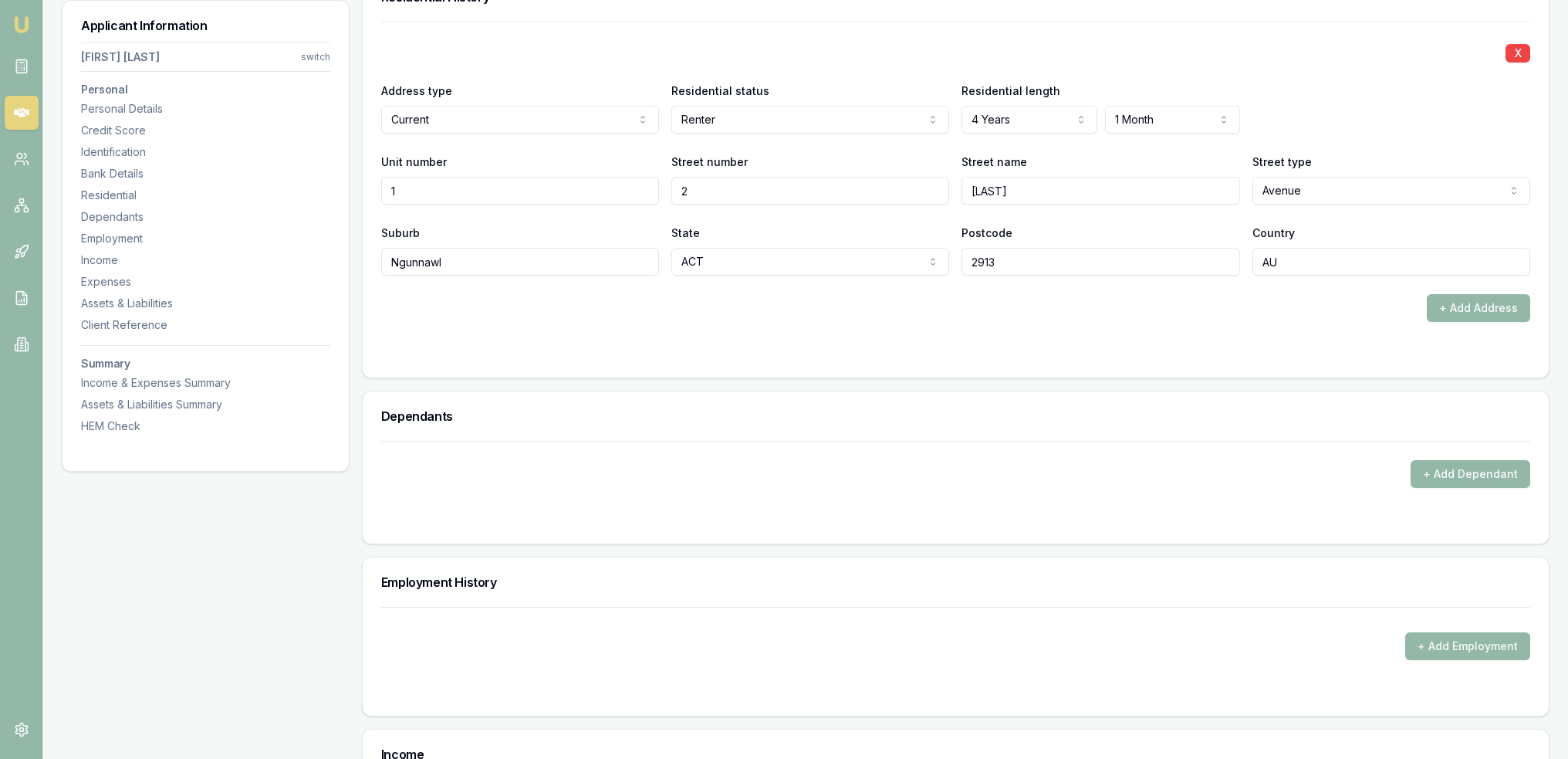 scroll, scrollTop: 1544, scrollLeft: 0, axis: vertical 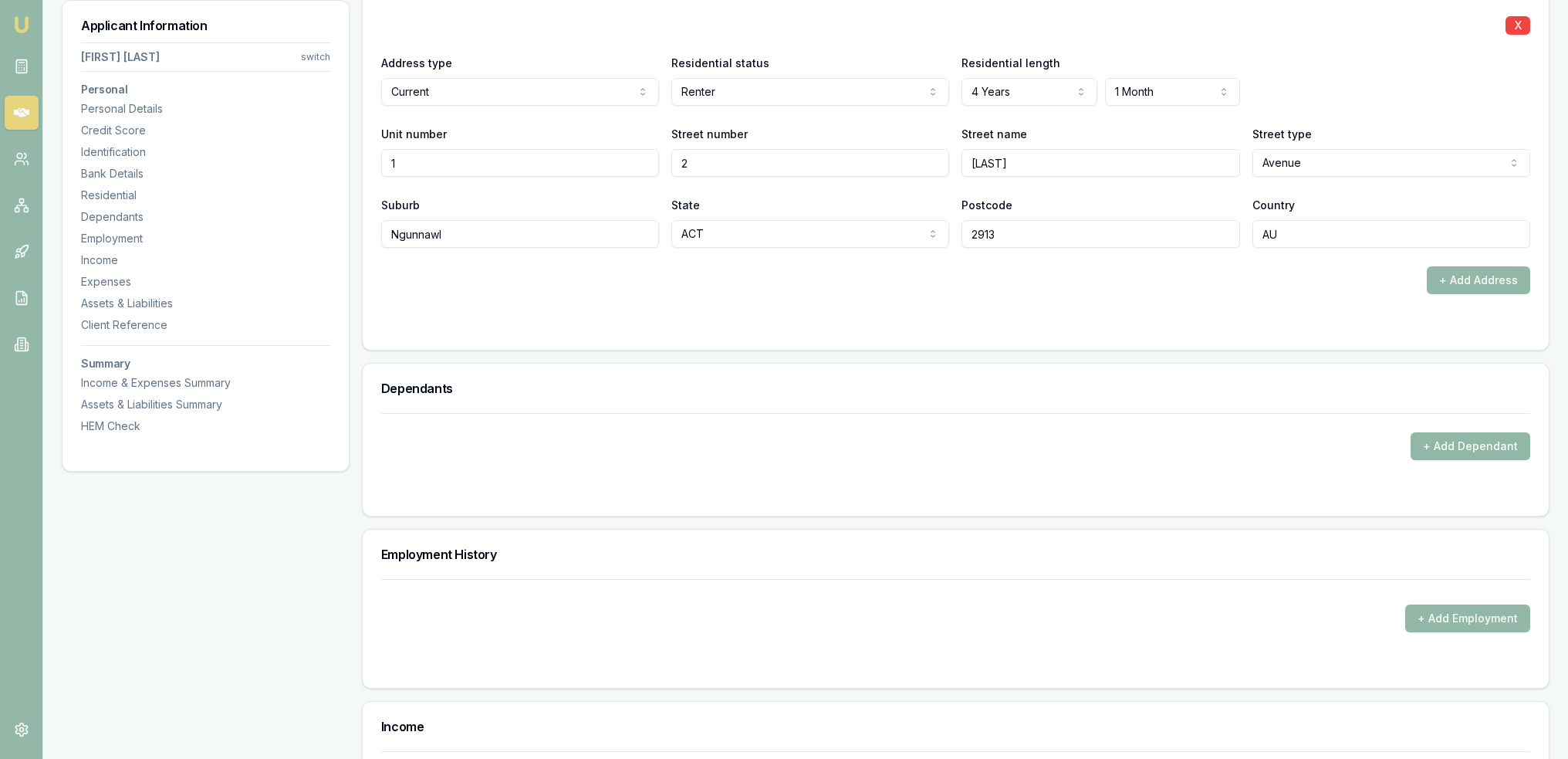 click on "+ Add Dependant" at bounding box center (1470, 446) 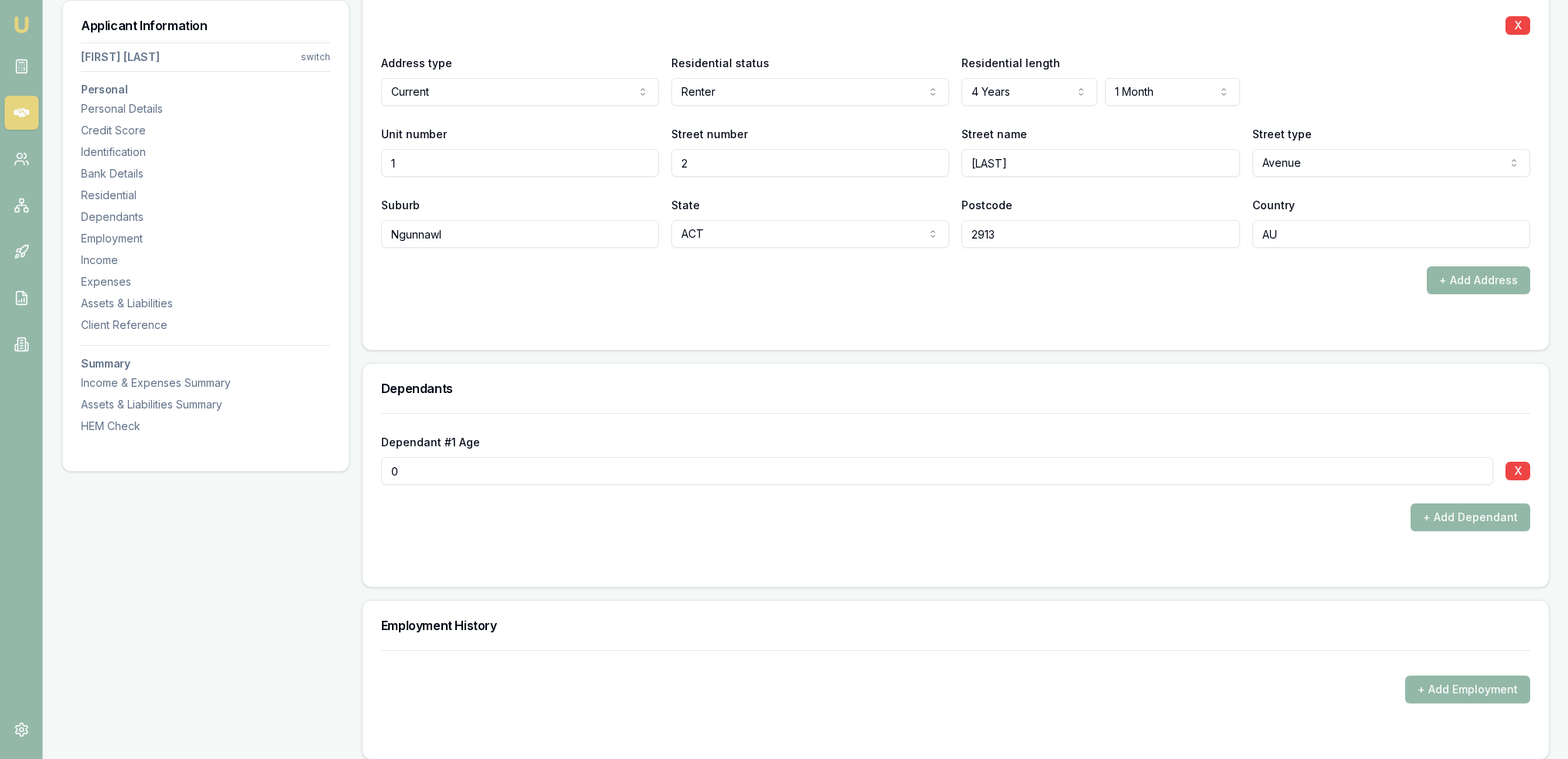 drag, startPoint x: 1522, startPoint y: 466, endPoint x: 1512, endPoint y: 467, distance: 10.049876 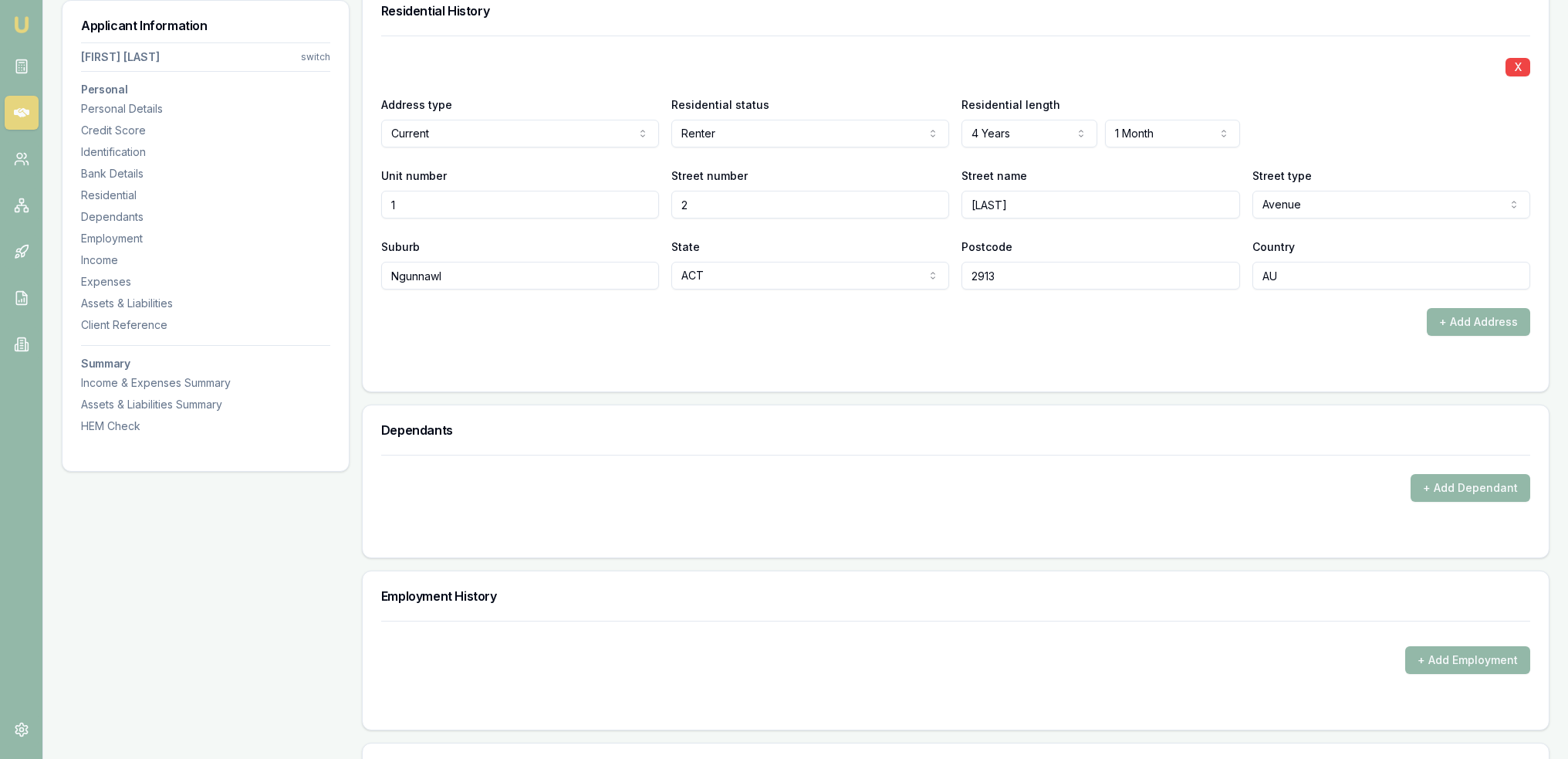 scroll, scrollTop: 1544, scrollLeft: 0, axis: vertical 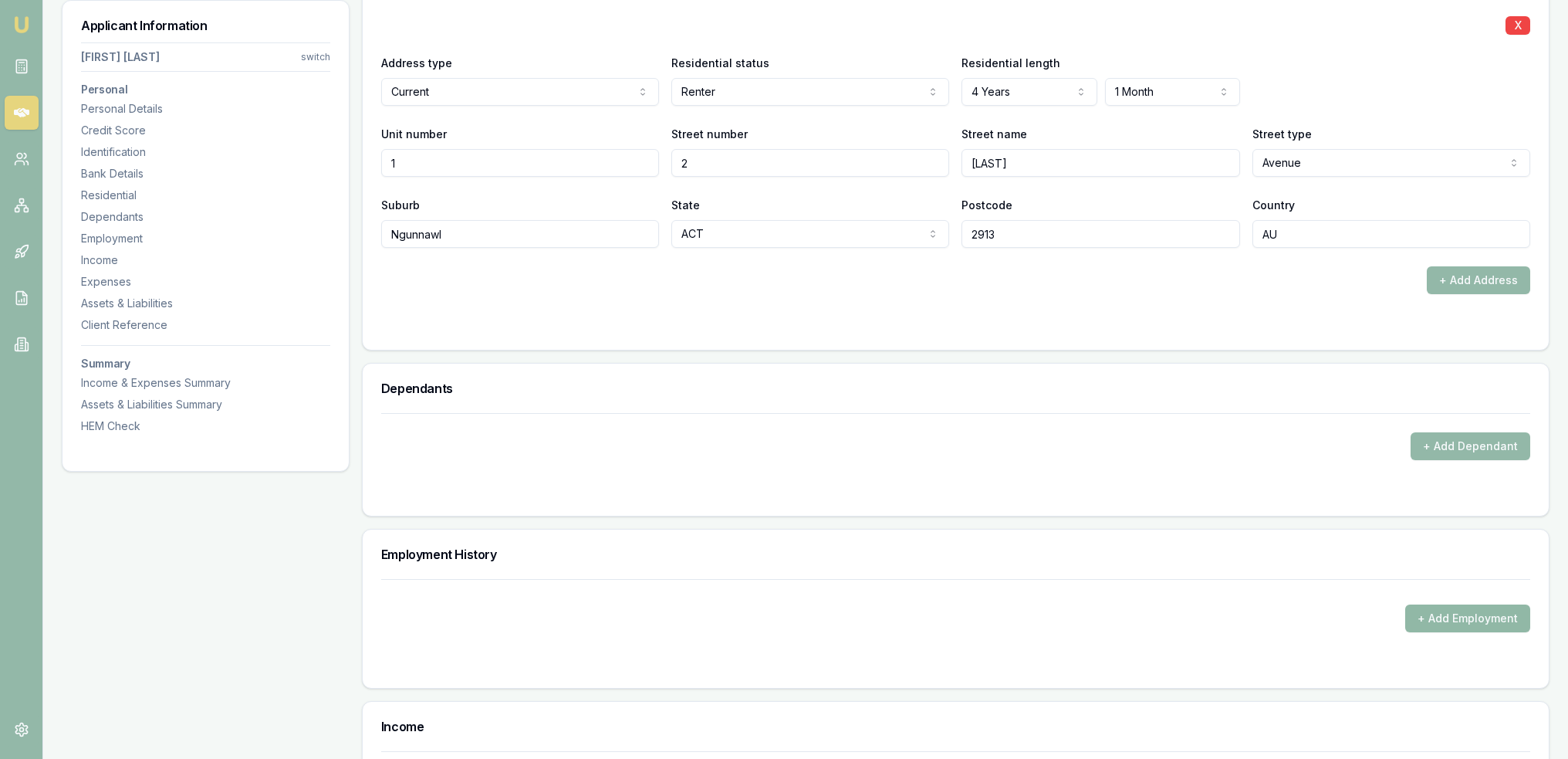 click on "+ Add Employment" at bounding box center (1468, 618) 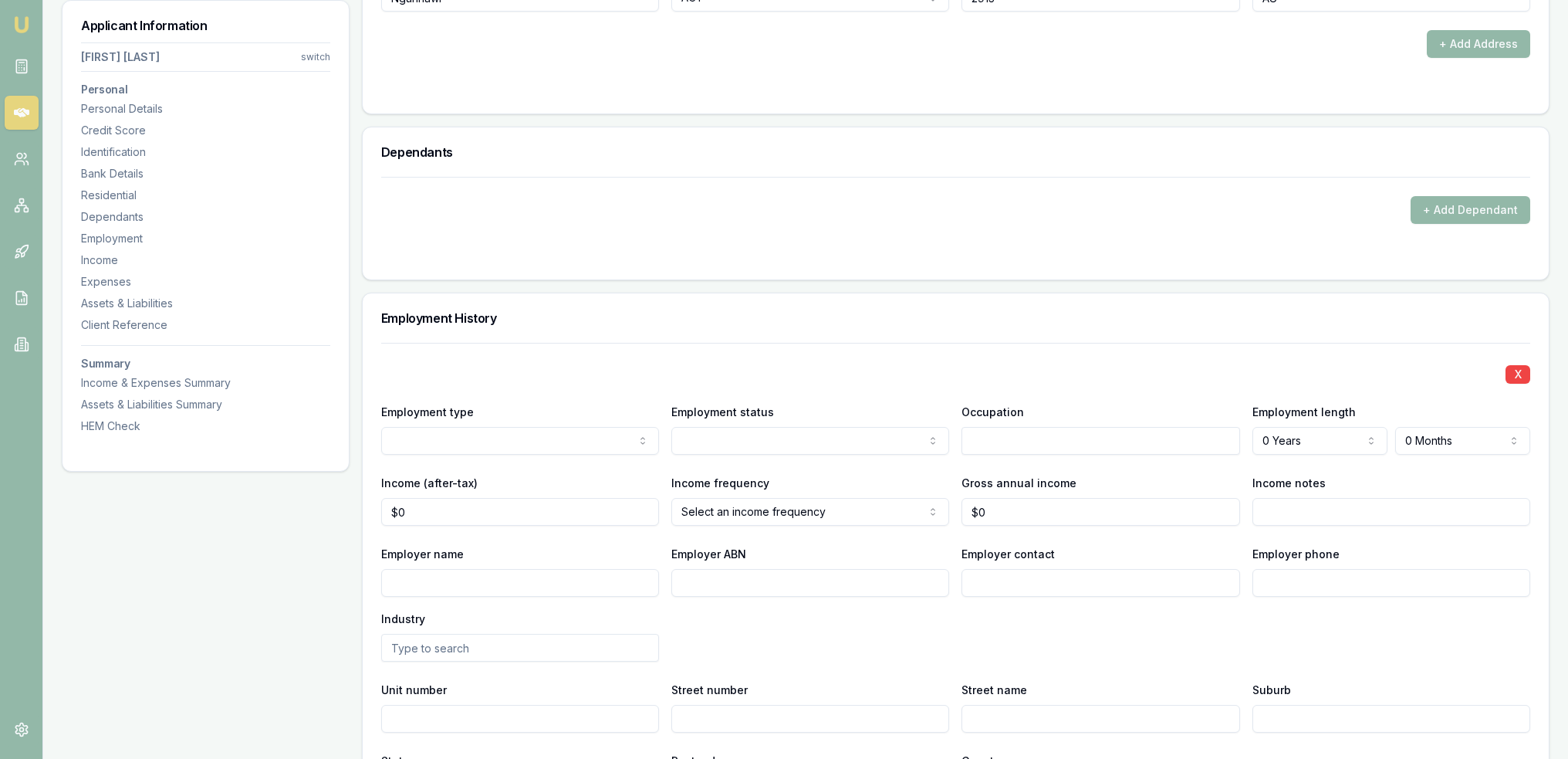 scroll, scrollTop: 1776, scrollLeft: 0, axis: vertical 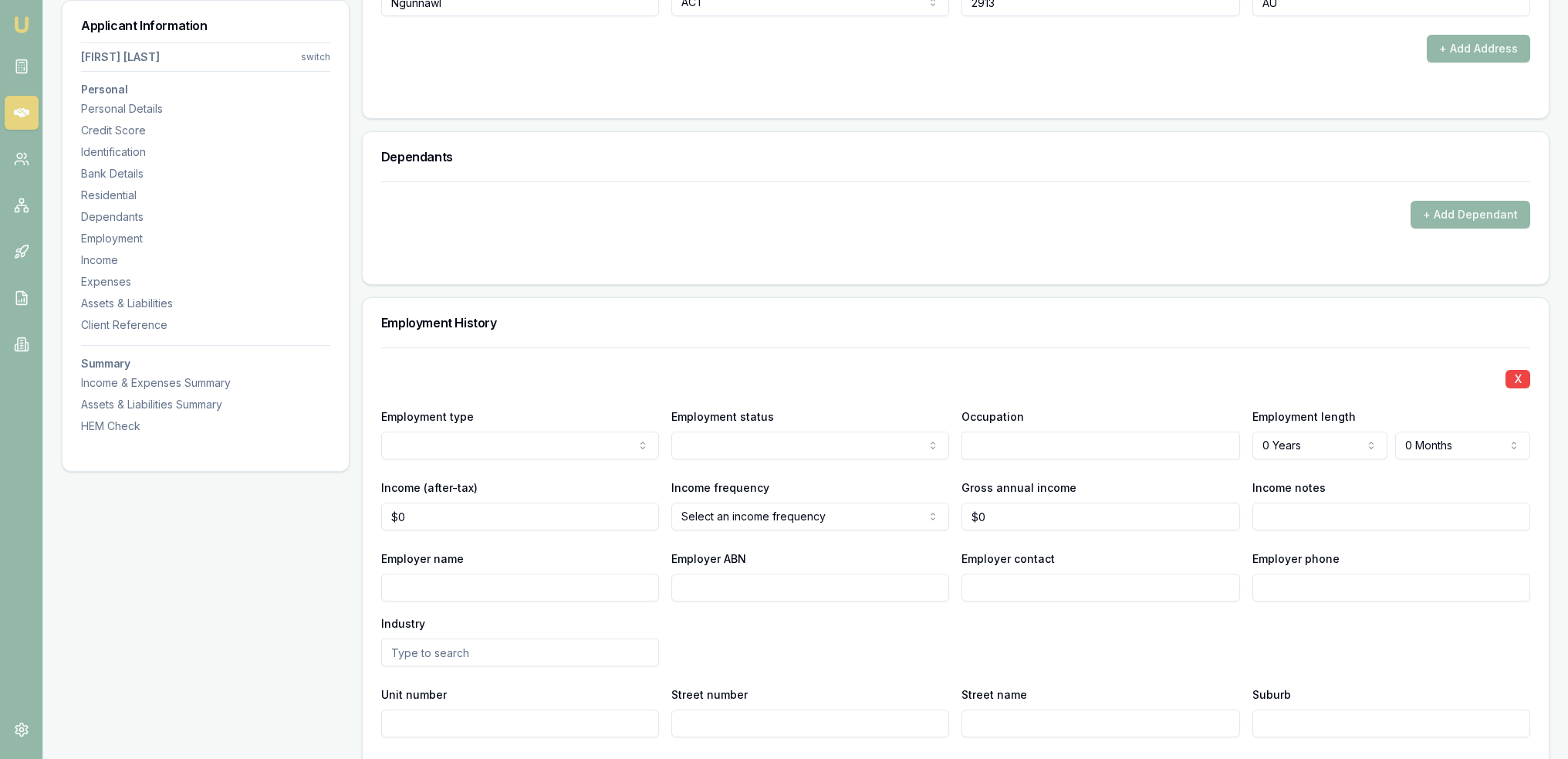 click on "Emu Broker Deals View D-GHU653OSO7 Robyn Adams Toggle Menu Customer Ambreen Sami 0433910889 ambreensamiau@gmail.com Finance Summary $35,000 Loan Type: Consumer Asset Asset Type : Passenger Car Deal Dynamics Stage: New Lead Created Age: 23 hours ago HEM: Needs More Data Finance Details Applicants Loan Options Lender Submission Applicant Information Ambreen Sami switch Personal Personal Details Credit Score Identification Bank Details Residential Dependants Employment Income Expenses Assets & Liabilities Client Reference Summary Income & Expenses Summary Assets & Liabilities Summary HEM Check Personal Title * Mrs Mr Mrs Miss Ms Dr Prof First name * Ambreen Middle name  Last name * Sami Date of birth 06/08/1980 Gender  Female Male Female Other Not disclosed Marital status  Married Single Married De facto Separated Divorced Widowed Residency status  Australian citizen Australian citizen Permanent resident Temporary resident Visa holder Email ambreensamiau@gmail.com Phone 0433910889 Applicant type  Applicant Fair" at bounding box center (784, -1397) 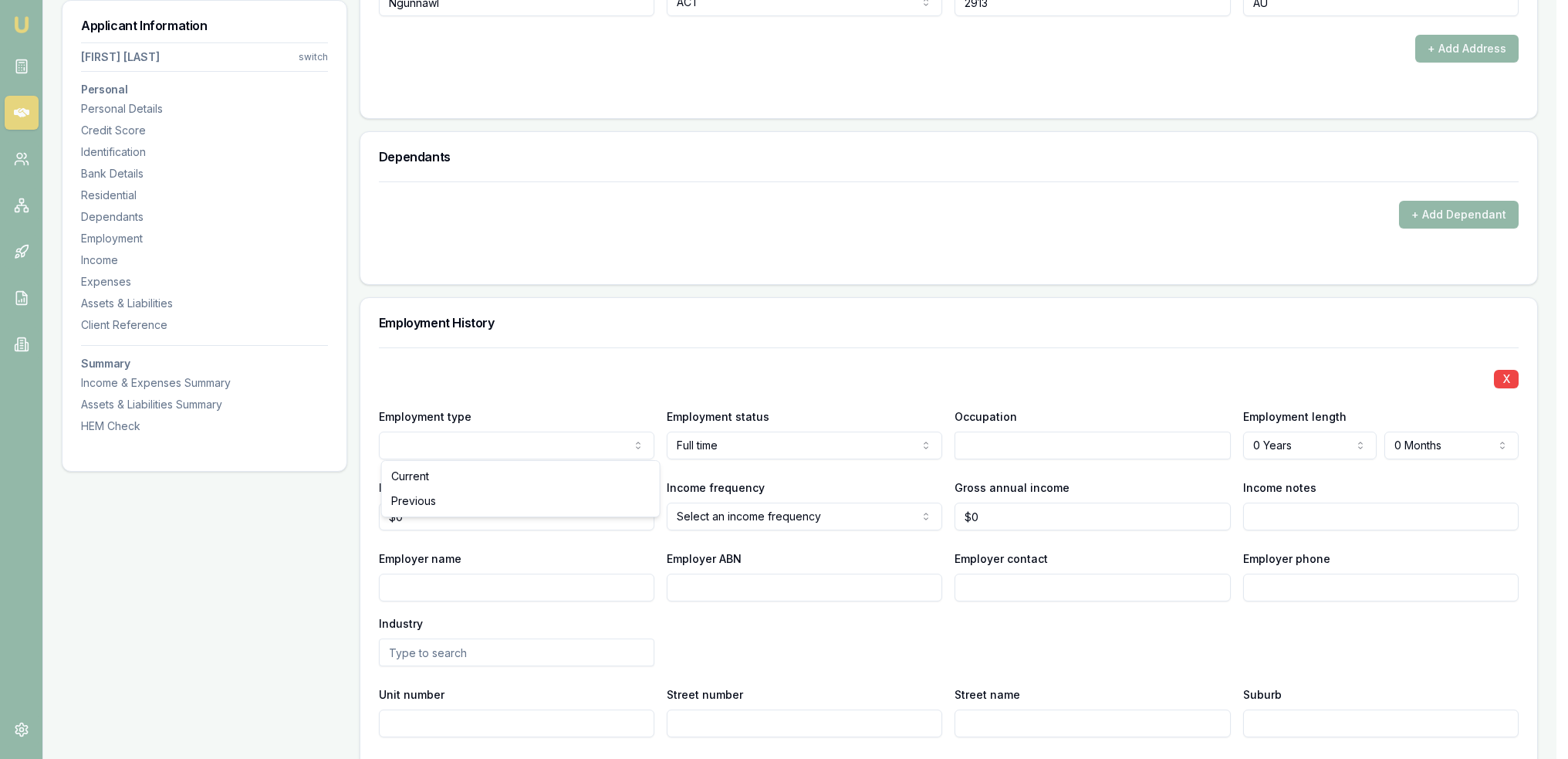 click on "Emu Broker Deals View D-GHU653OSO7 Robyn Adams Toggle Menu Customer Ambreen Sami 0433910889 ambreensamiau@gmail.com Finance Summary $35,000 Loan Type: Consumer Asset Asset Type : Passenger Car Deal Dynamics Stage: New Lead Created Age: 23 hours ago HEM: Needs More Data Finance Details Applicants Loan Options Lender Submission Applicant Information Ambreen Sami switch Personal Personal Details Credit Score Identification Bank Details Residential Dependants Employment Income Expenses Assets & Liabilities Client Reference Summary Income & Expenses Summary Assets & Liabilities Summary HEM Check Personal Title * Mrs Mr Mrs Miss Ms Dr Prof First name * Ambreen Middle name  Last name * Sami Date of birth 06/08/1980 Gender  Female Male Female Other Not disclosed Marital status  Married Single Married De facto Separated Divorced Widowed Residency status  Australian citizen Australian citizen Permanent resident Temporary resident Visa holder Email ambreensamiau@gmail.com Phone 0433910889 Applicant type  Applicant Fair" at bounding box center [784, -1397] 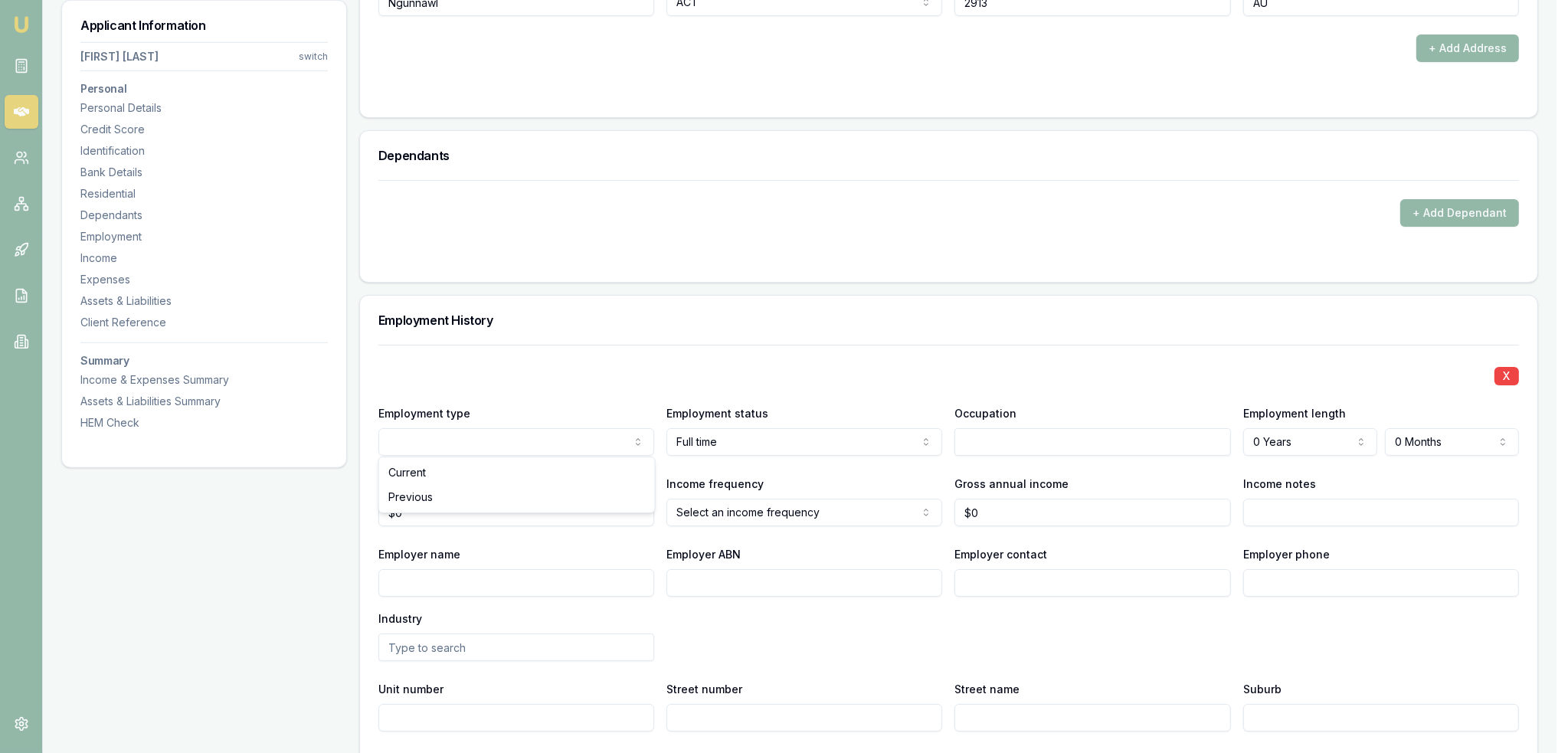 drag, startPoint x: 497, startPoint y: 471, endPoint x: 640, endPoint y: 465, distance: 143.12582 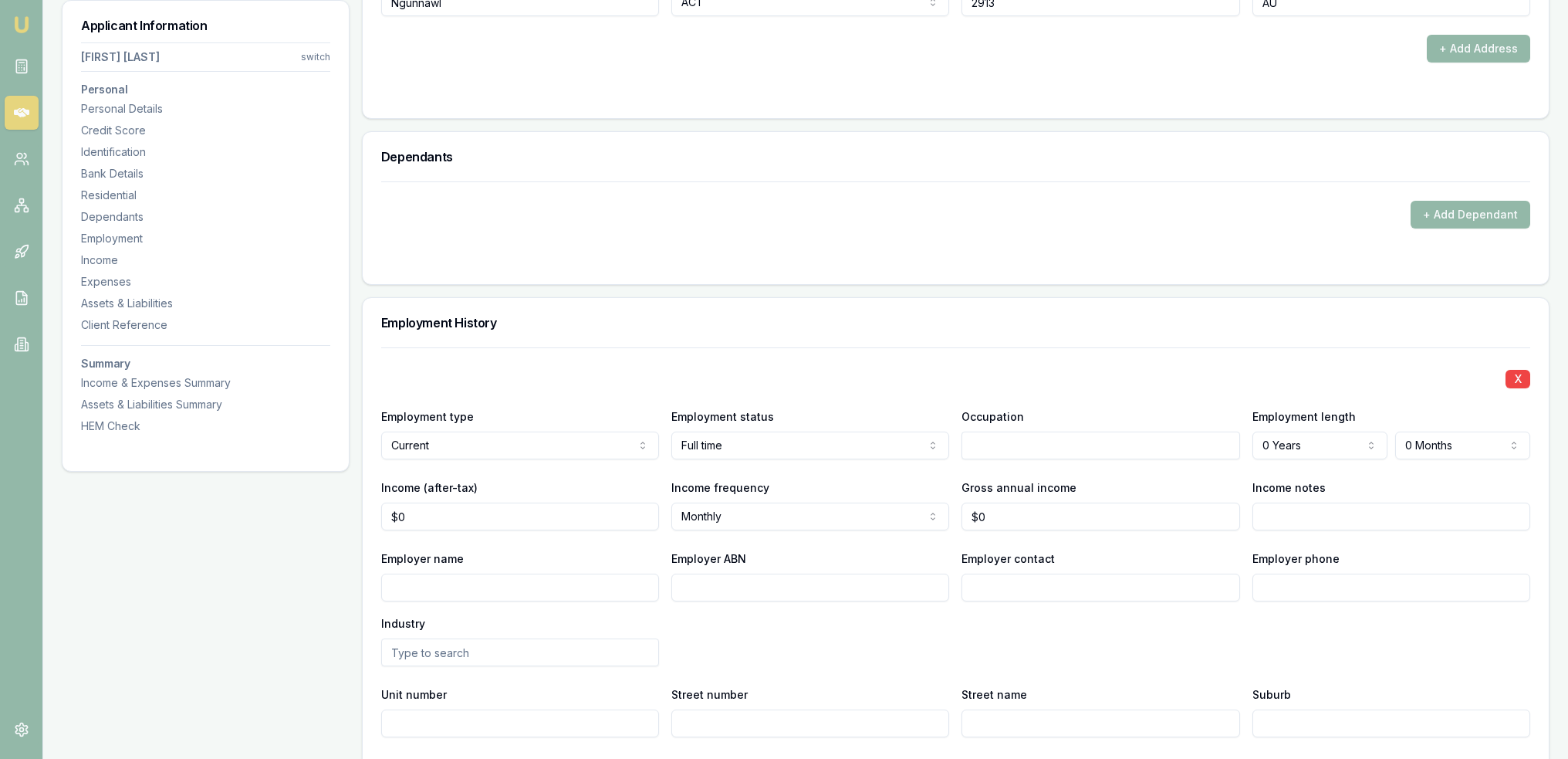 click on "Employer name" at bounding box center [520, 588] 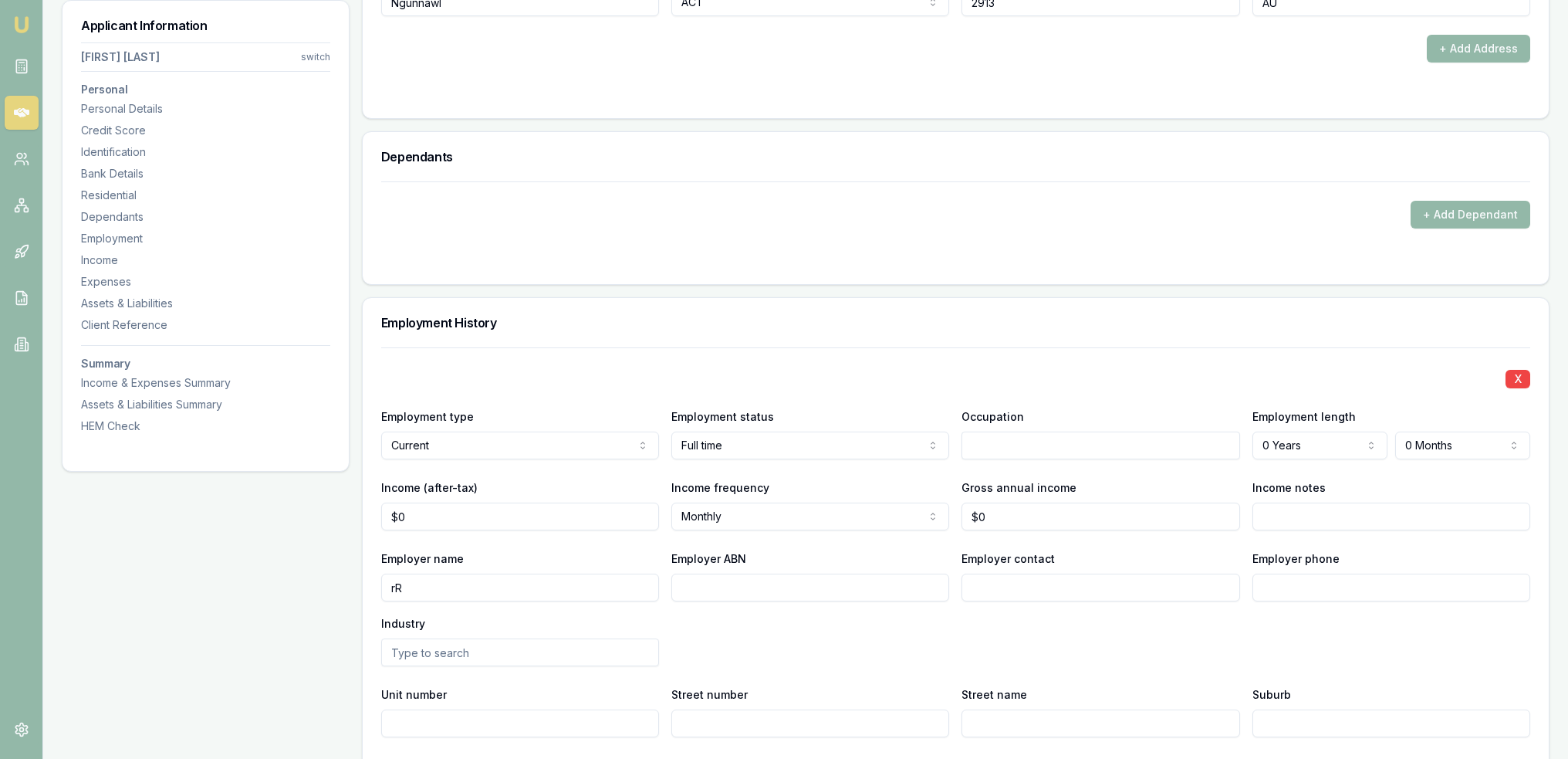 type on "r" 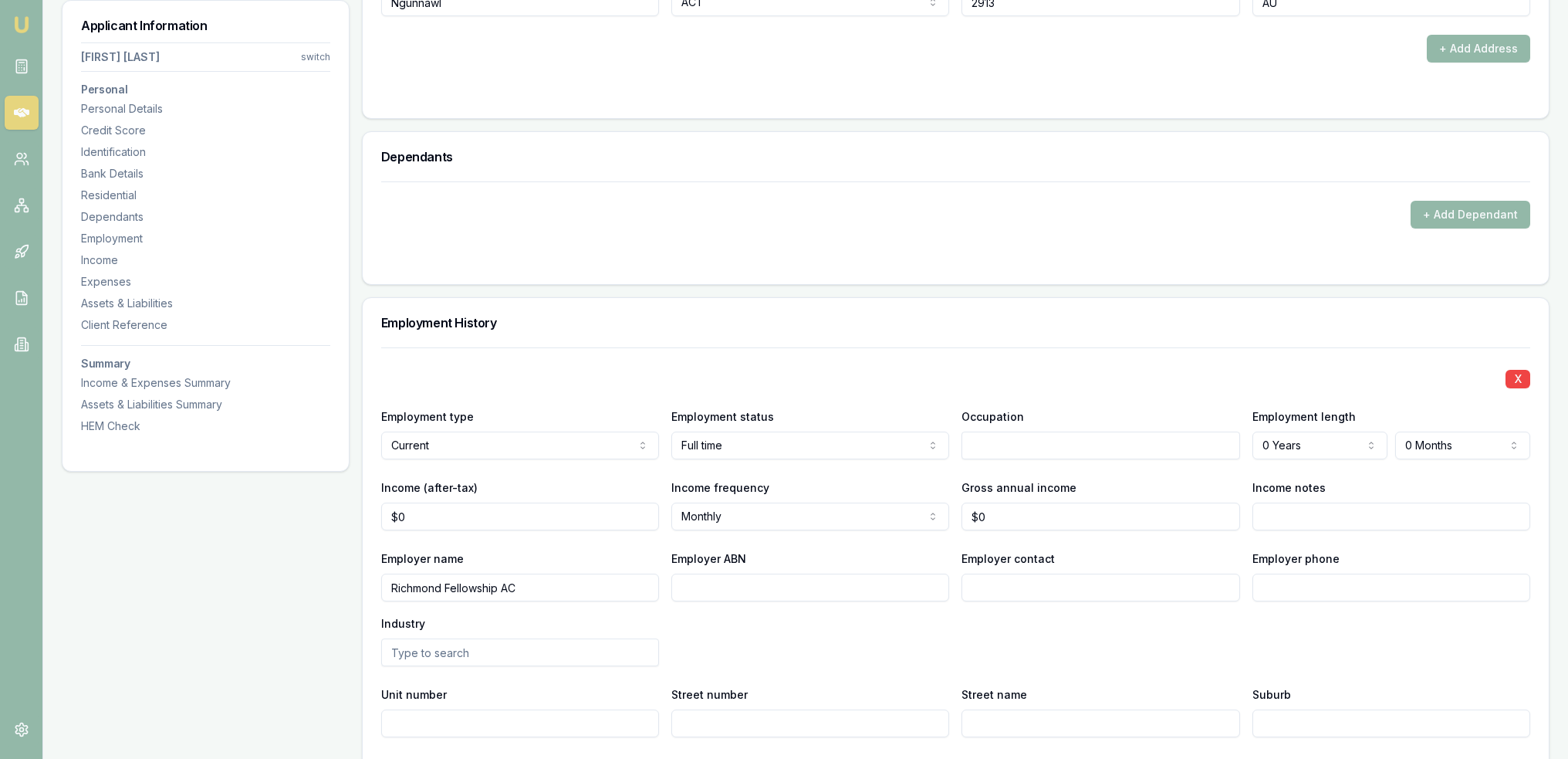 type on "Richmond Fellowship ACT" 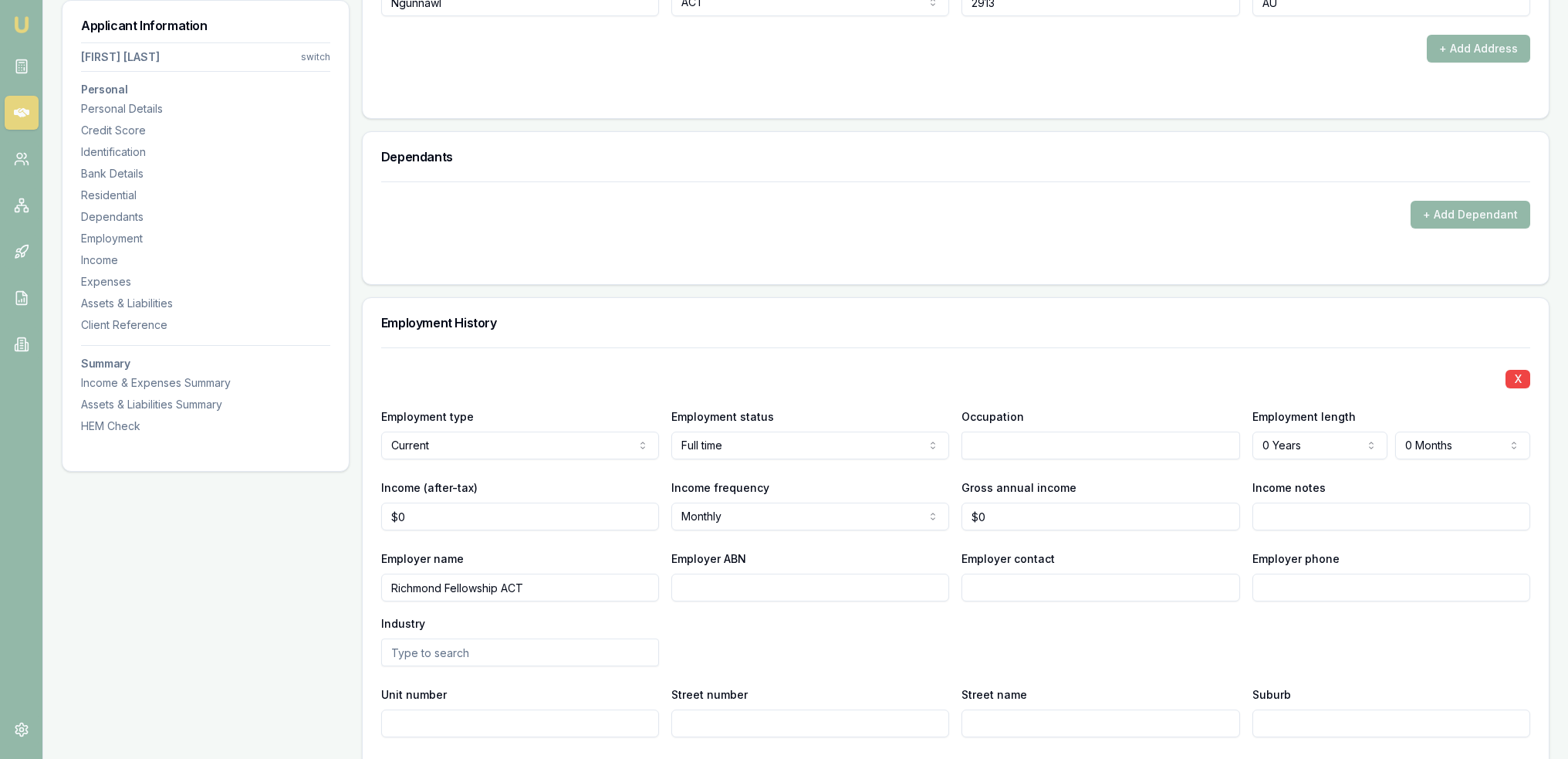 click at bounding box center [1100, 446] 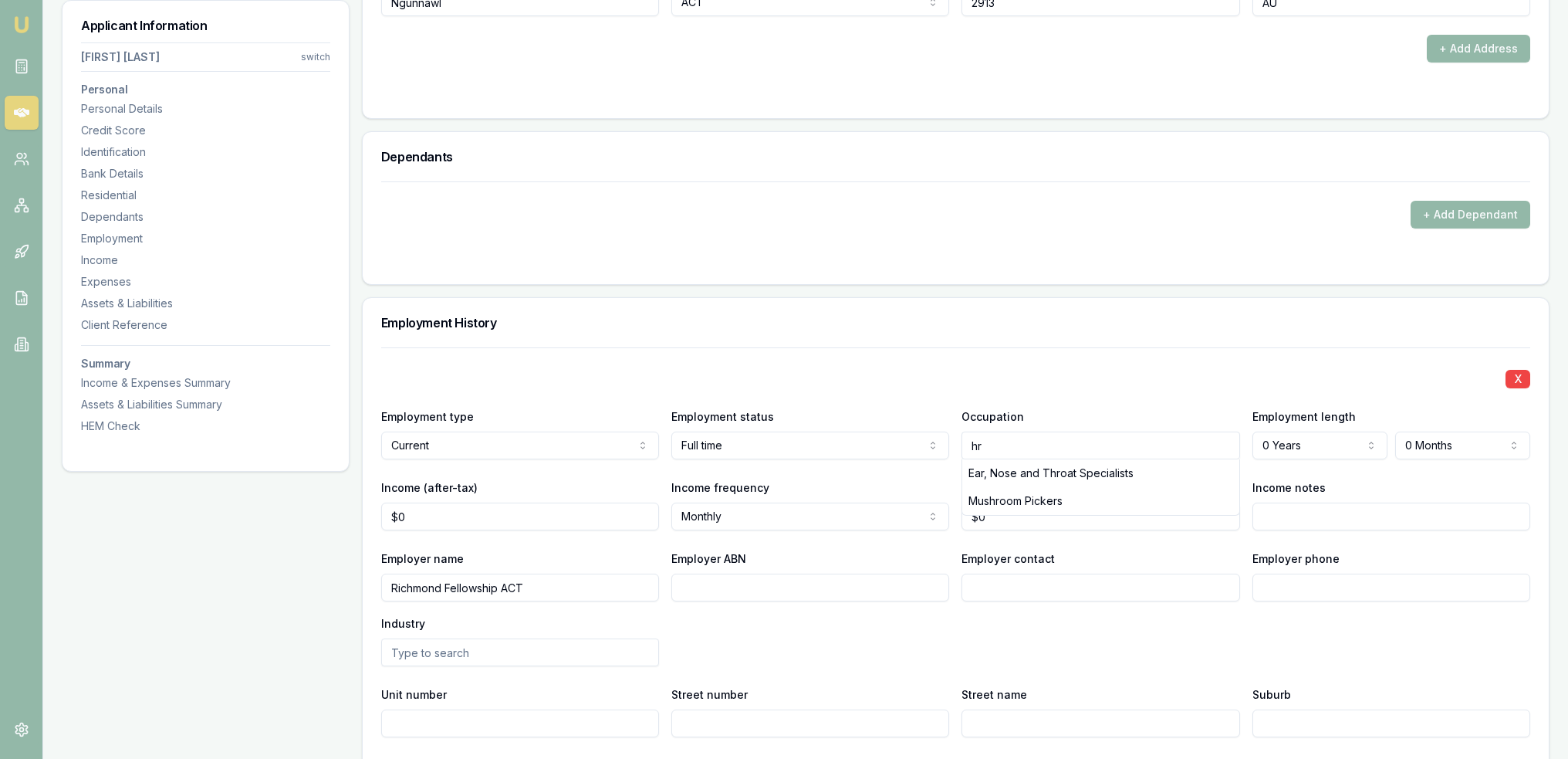 type on "h" 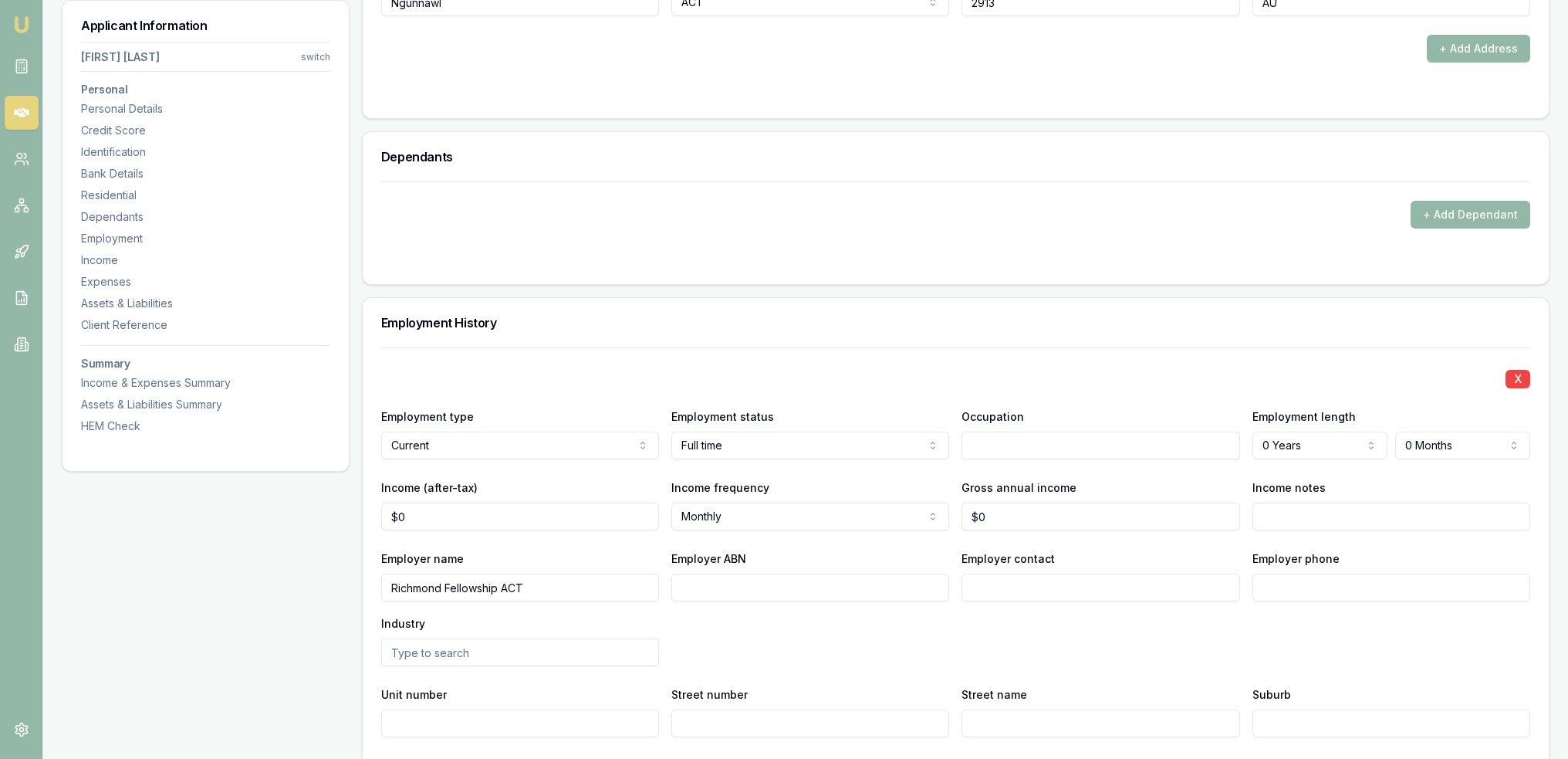 type on "h" 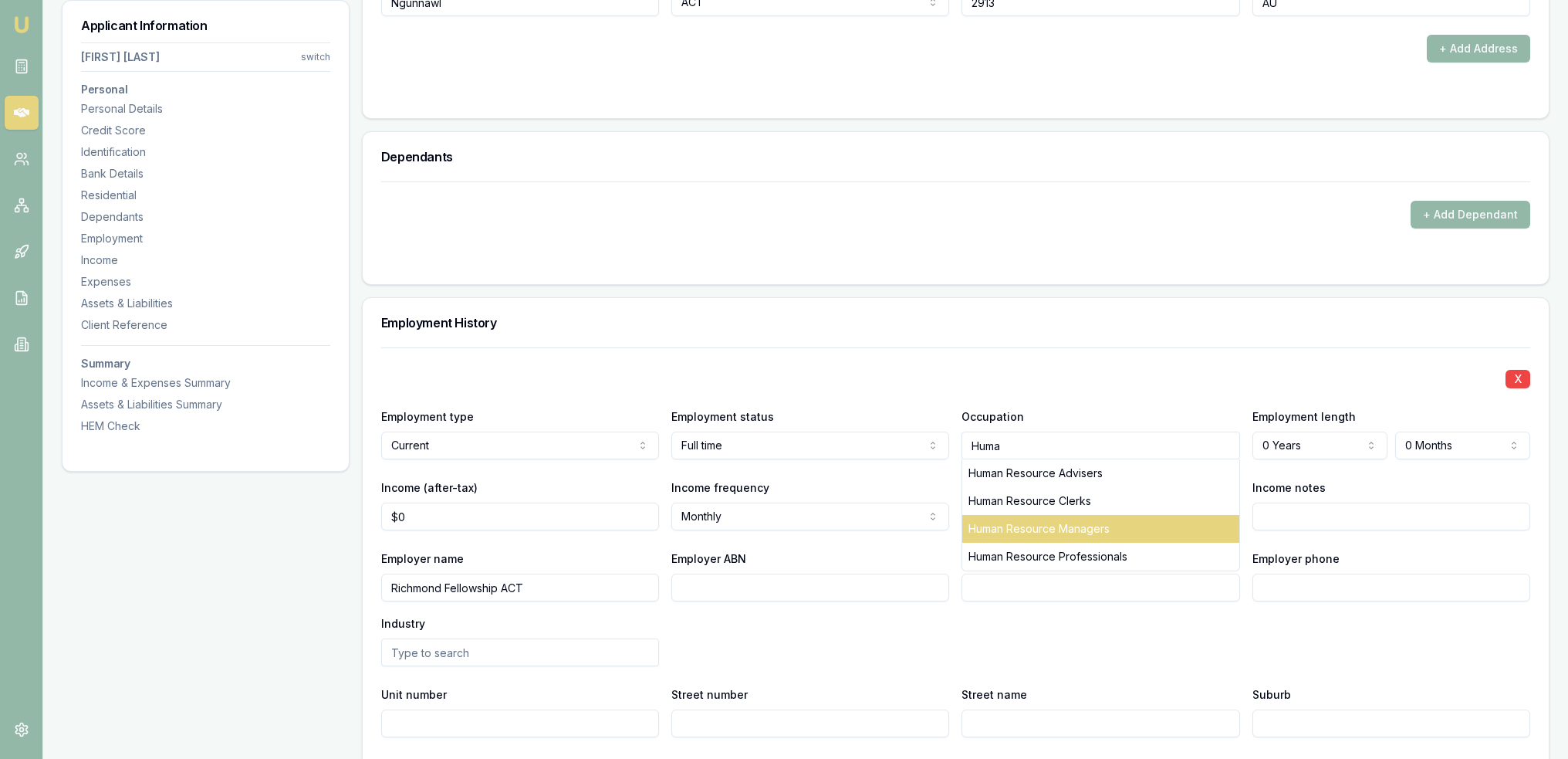 click on "Human Resource Managers" at bounding box center (1100, 529) 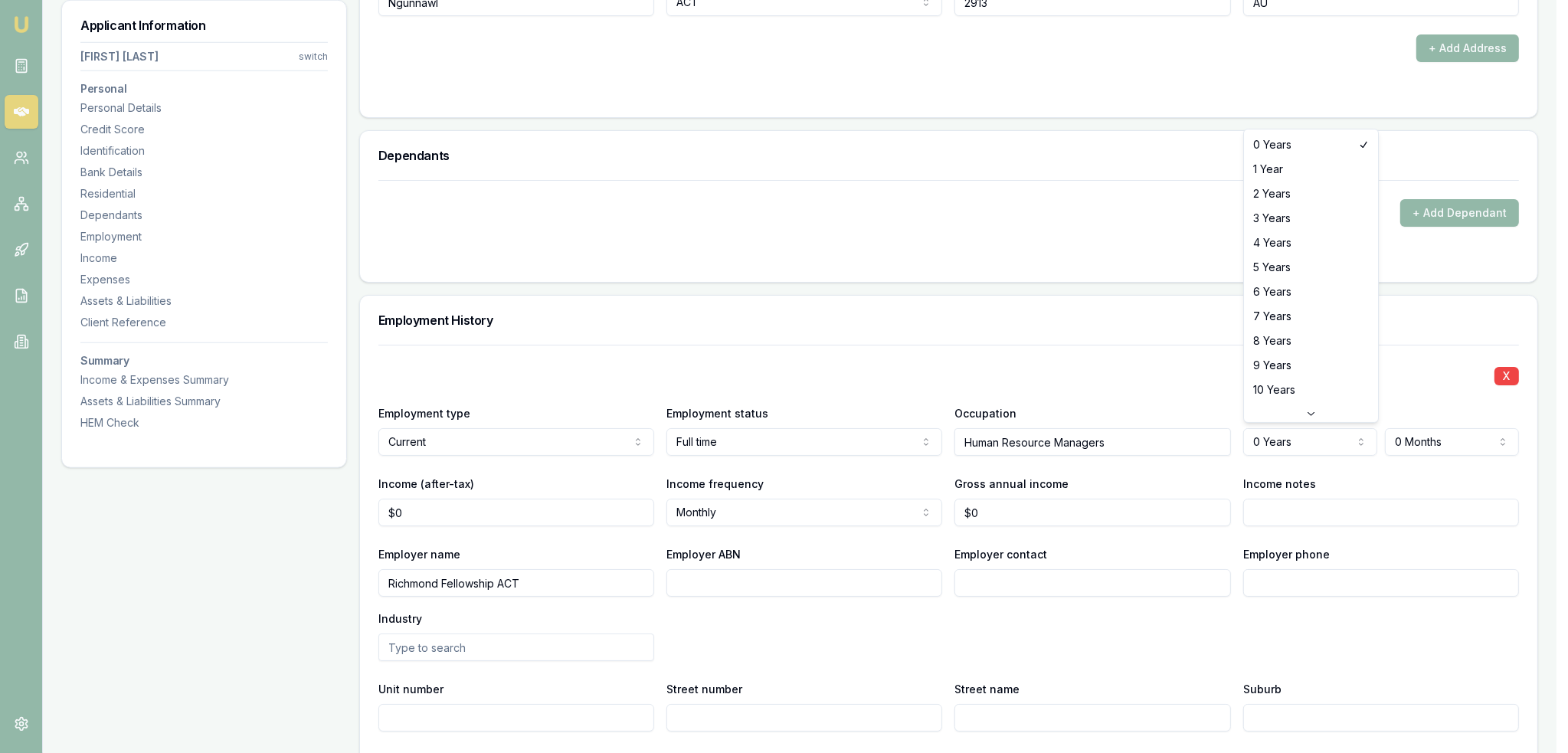 click on "Emu Broker Deals View D-GHU653OSO7 Robyn Adams Toggle Menu Customer Ambreen Sami 0433910889 ambreensamiau@gmail.com Finance Summary $35,000 Loan Type: Consumer Asset Asset Type : Passenger Car Deal Dynamics Stage: New Lead Created Age: 23 hours ago HEM: Needs More Data Finance Details Applicants Loan Options Lender Submission Applicant Information Ambreen Sami switch Personal Personal Details Credit Score Identification Bank Details Residential Dependants Employment Income Expenses Assets & Liabilities Client Reference Summary Income & Expenses Summary Assets & Liabilities Summary HEM Check Personal Title * Mrs Mr Mrs Miss Ms Dr Prof First name * Ambreen Middle name  Last name * Sami Date of birth 06/08/1980 Gender  Female Male Female Other Not disclosed Marital status  Married Single Married De facto Separated Divorced Widowed Residency status  Australian citizen Australian citizen Permanent resident Temporary resident Visa holder Email ambreensamiau@gmail.com Phone 0433910889 Applicant type  Applicant Fair" at bounding box center [784, -1386] 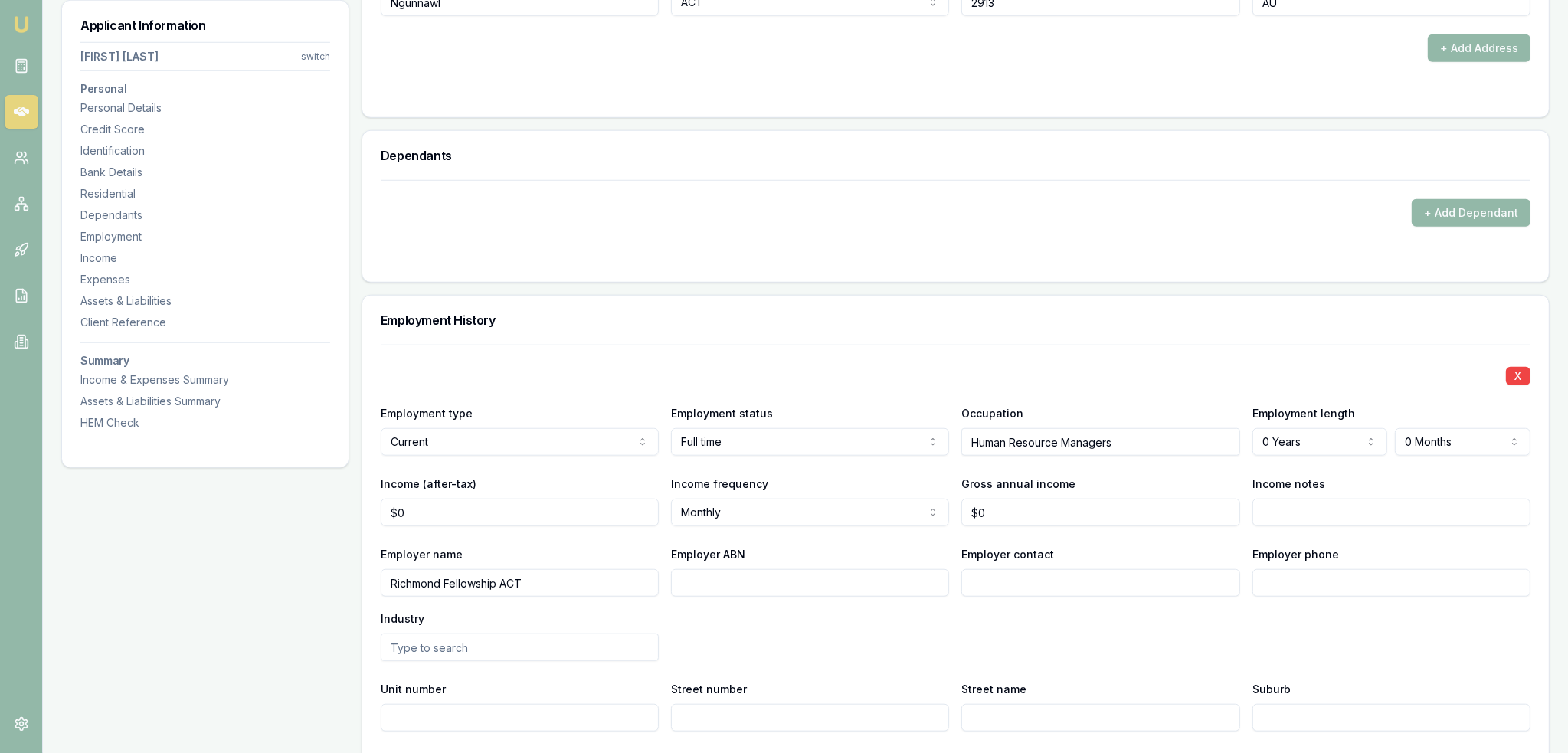 click on "Emu Broker Deals View D-GHU653OSO7 Robyn Adams Toggle Menu Customer Ambreen Sami 0433910889 ambreensamiau@gmail.com Finance Summary $35,000 Loan Type: Consumer Asset Asset Type : Passenger Car Deal Dynamics Stage: New Lead Created Age: 23 hours ago HEM: Needs More Data Finance Details Applicants Loan Options Lender Submission Applicant Information Ambreen Sami switch Personal Personal Details Credit Score Identification Bank Details Residential Dependants Employment Income Expenses Assets & Liabilities Client Reference Summary Income & Expenses Summary Assets & Liabilities Summary HEM Check Personal Title * Mrs Mr Mrs Miss Ms Dr Prof First name * Ambreen Middle name  Last name * Sami Date of birth 06/08/1980 Gender  Female Male Female Other Not disclosed Marital status  Married Single Married De facto Separated Divorced Widowed Residency status  Australian citizen Australian citizen Permanent resident Temporary resident Visa holder Email ambreensamiau@gmail.com Phone 0433910889 Applicant type  Applicant Fair" at bounding box center (784, -1386) 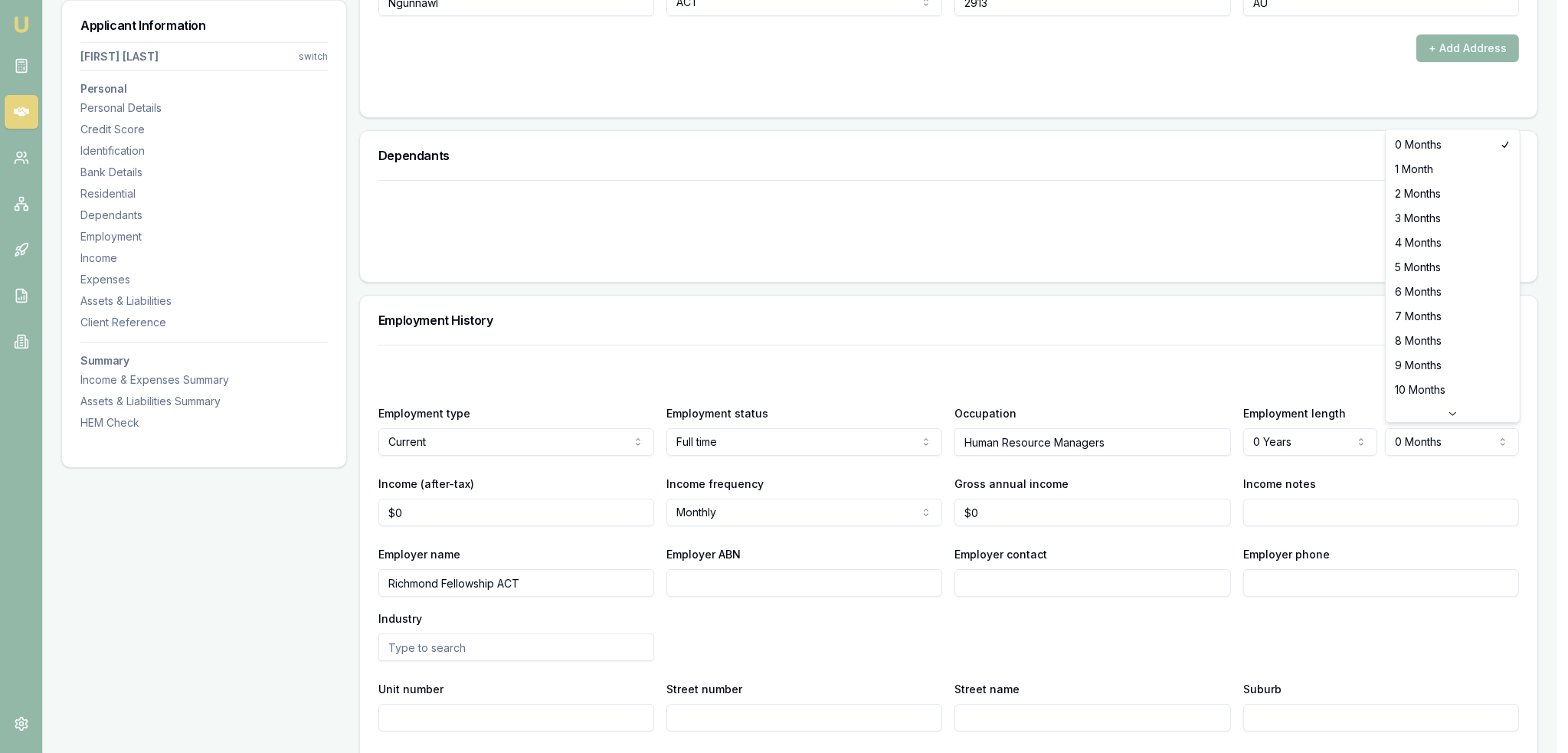 select on "4" 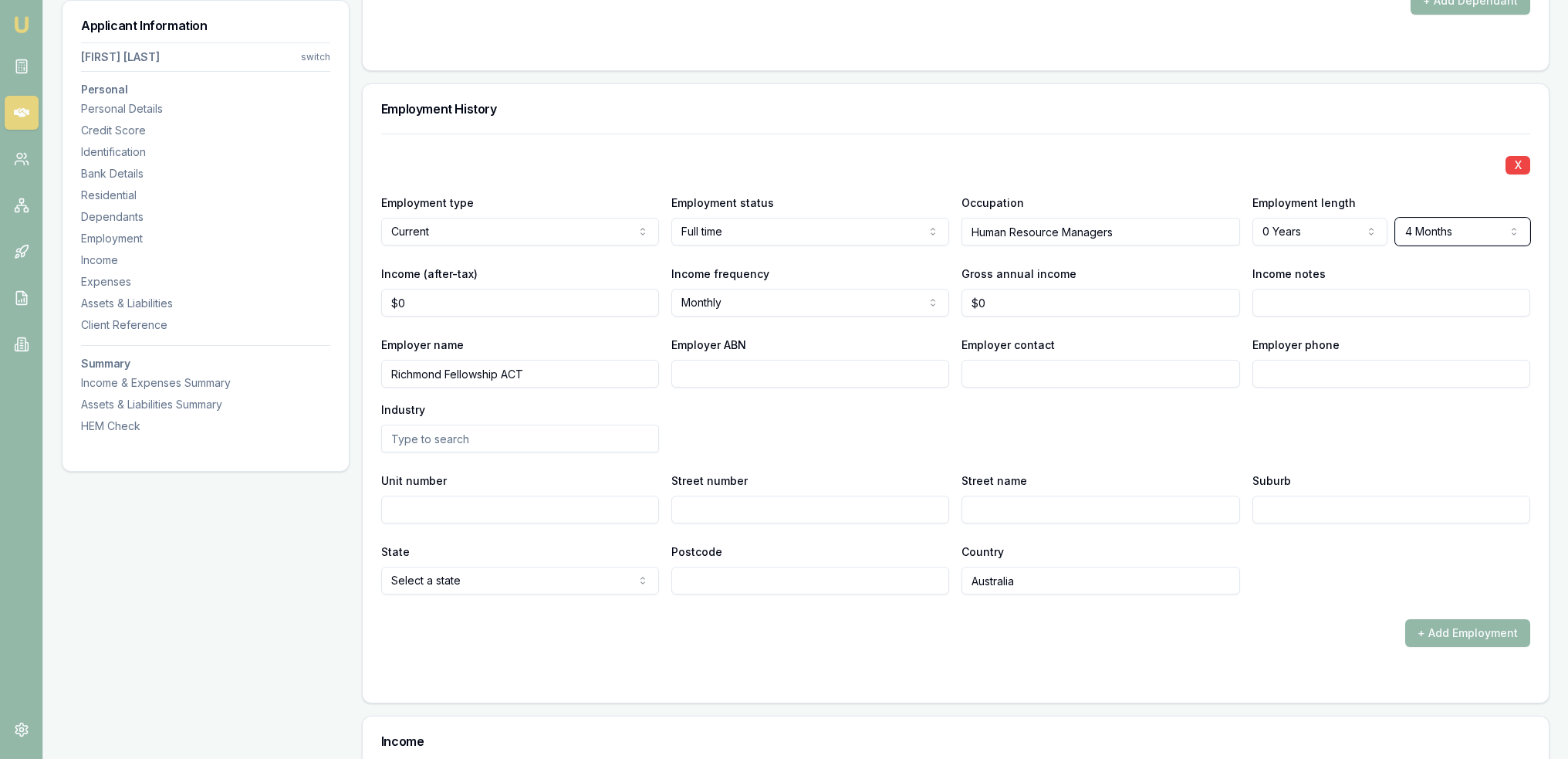 scroll, scrollTop: 2008, scrollLeft: 0, axis: vertical 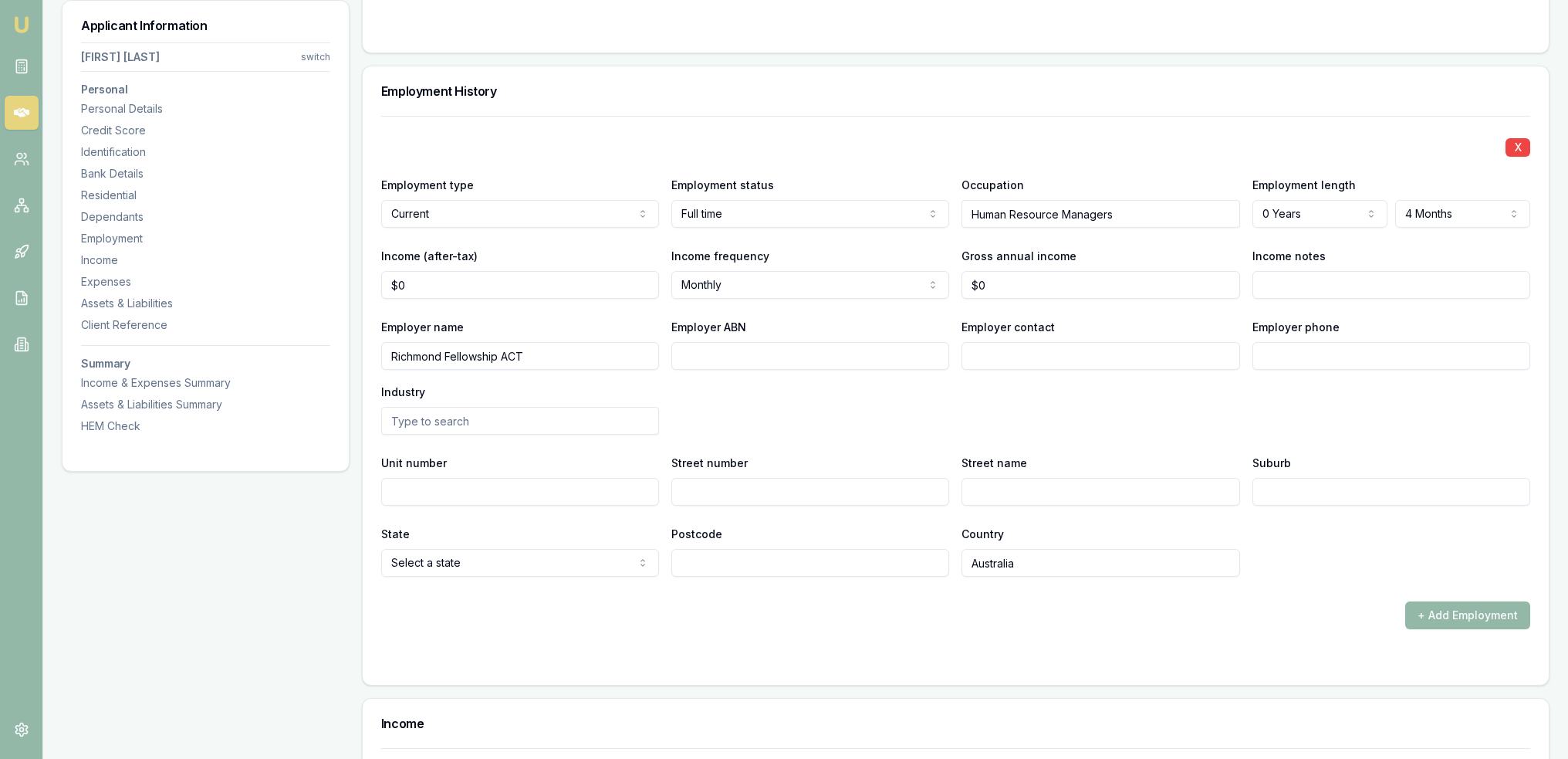 type on "0" 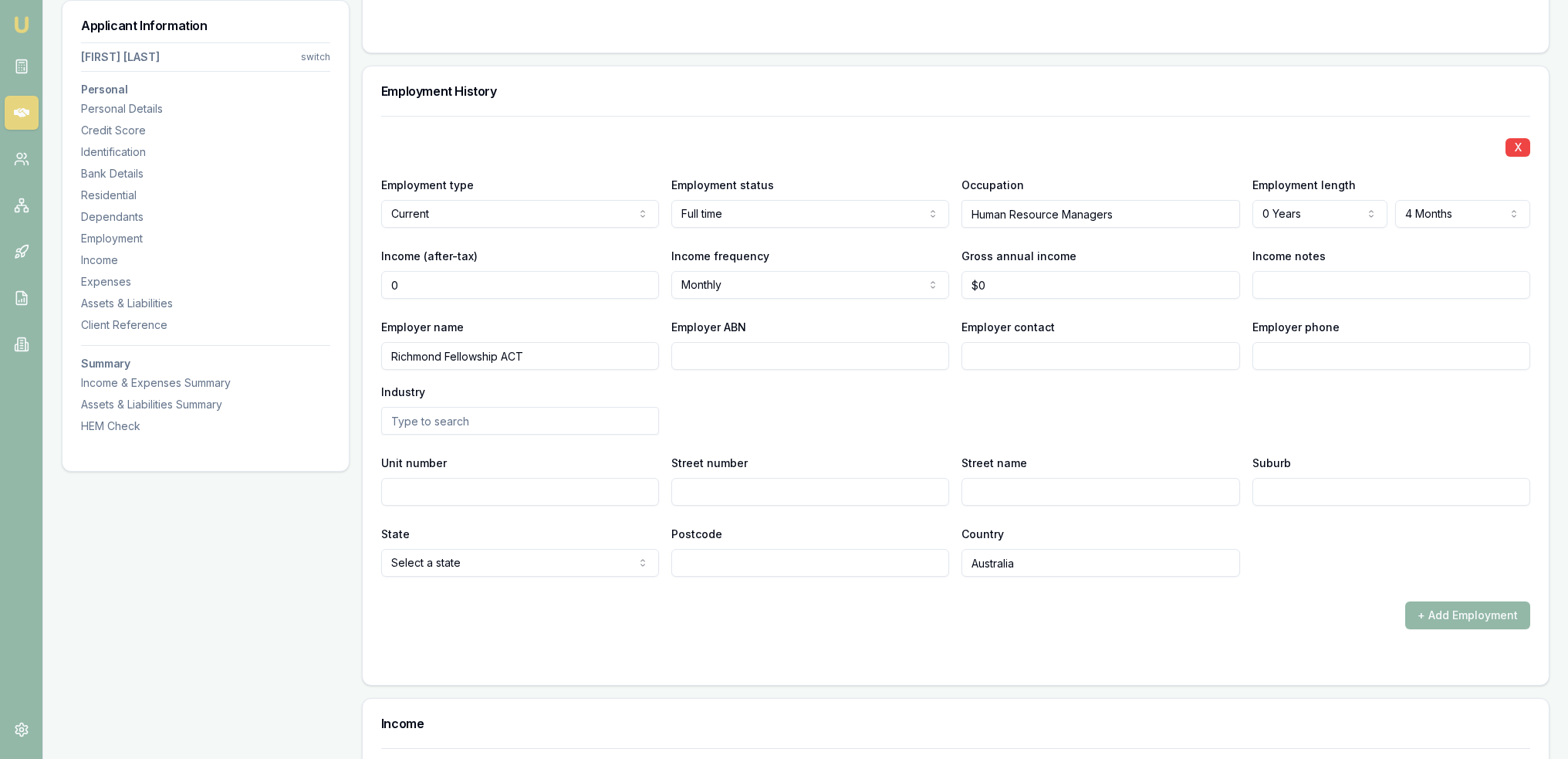 click on "0" at bounding box center [520, 285] 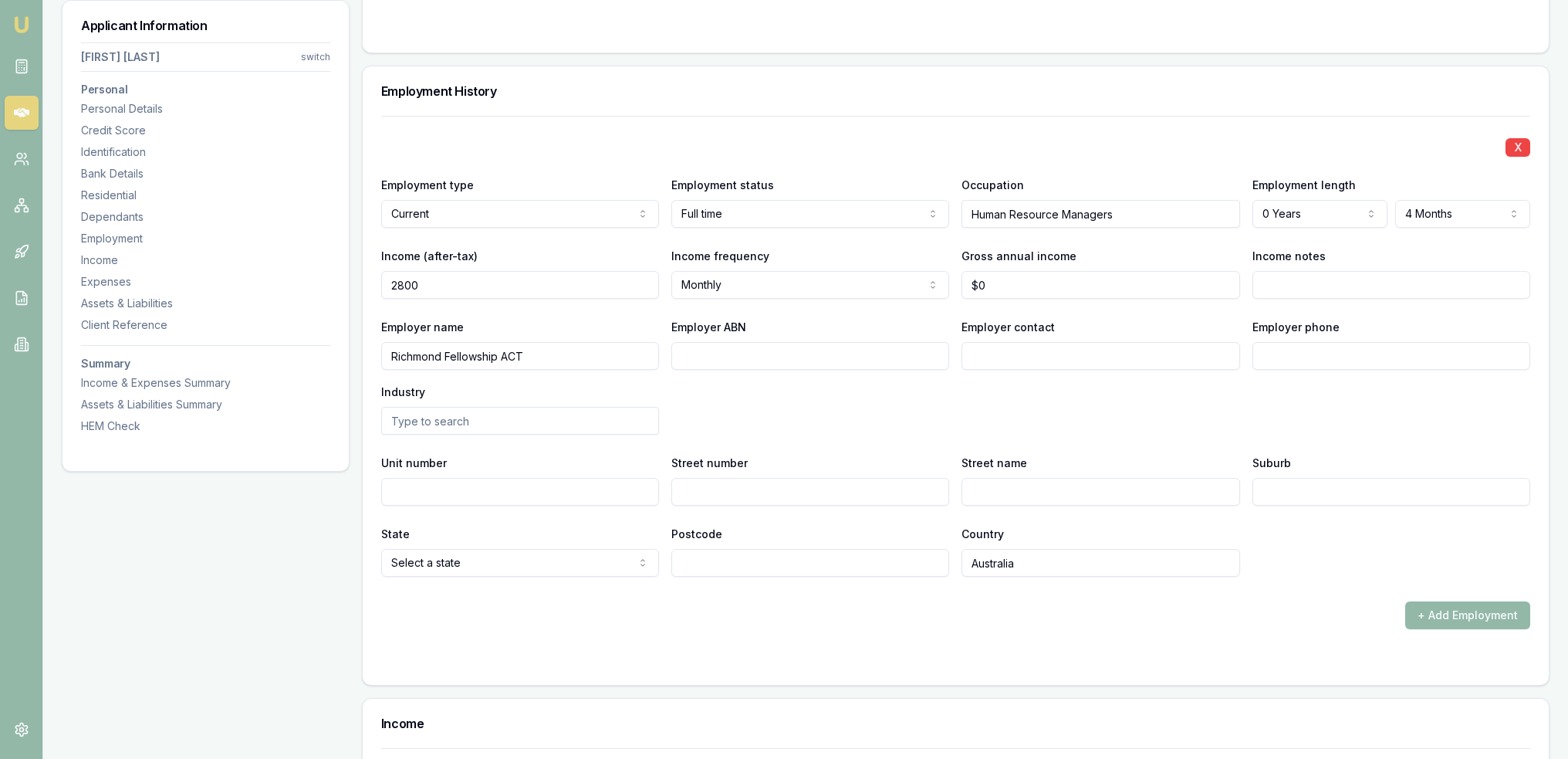 type on "$2,800" 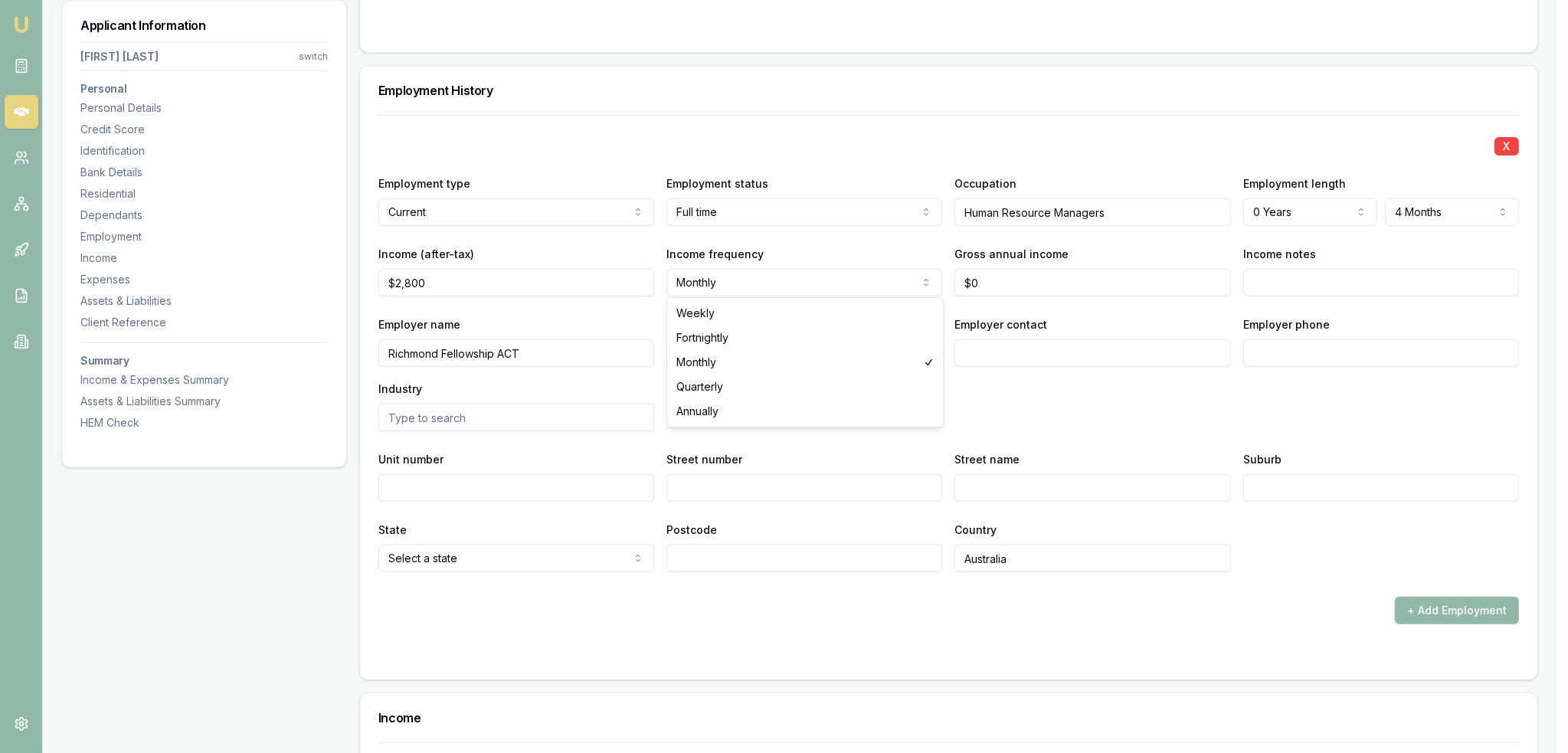 click on "Emu Broker Deals View D-GHU653OSO7 Robyn Adams Toggle Menu Customer Ambreen Sami 0433910889 ambreensamiau@gmail.com Finance Summary $35,000 Loan Type: Consumer Asset Asset Type : Passenger Car Deal Dynamics Stage: New Lead Created Age: 23 hours ago HEM: Needs More Data Finance Details Applicants Loan Options Lender Submission Applicant Information Ambreen Sami switch Personal Personal Details Credit Score Identification Bank Details Residential Dependants Employment Income Expenses Assets & Liabilities Client Reference Summary Income & Expenses Summary Assets & Liabilities Summary HEM Check Personal Title * Mrs Mr Mrs Miss Ms Dr Prof First name * Ambreen Middle name  Last name * Sami Date of birth 06/08/1980 Gender  Female Male Female Other Not disclosed Marital status  Married Single Married De facto Separated Divorced Widowed Residency status  Australian citizen Australian citizen Permanent resident Temporary resident Visa holder Email ambreensamiau@gmail.com Phone 0433910889 Applicant type  Applicant Fair" at bounding box center (784, -1616) 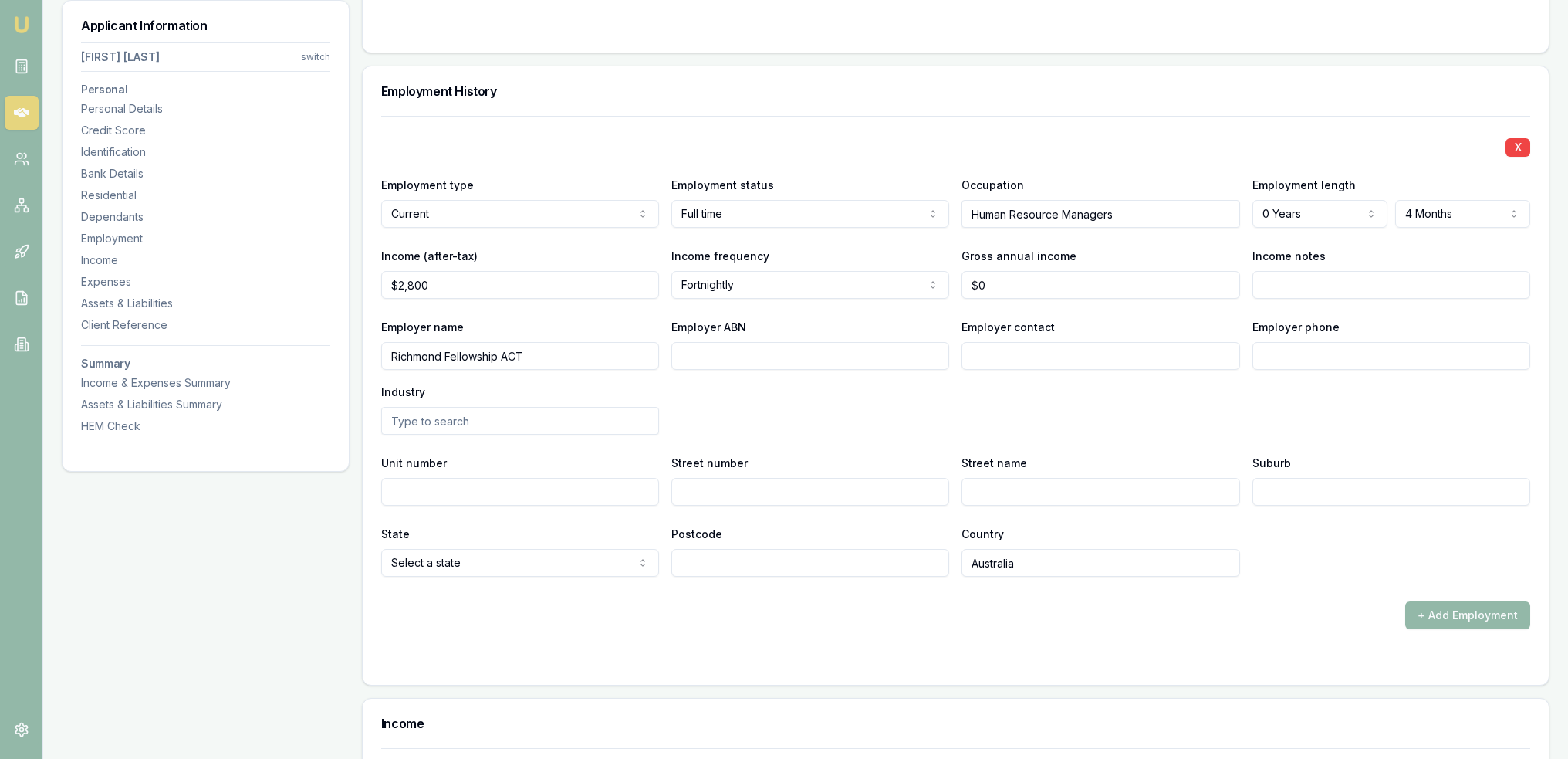 click on "Income notes" at bounding box center (1391, 285) 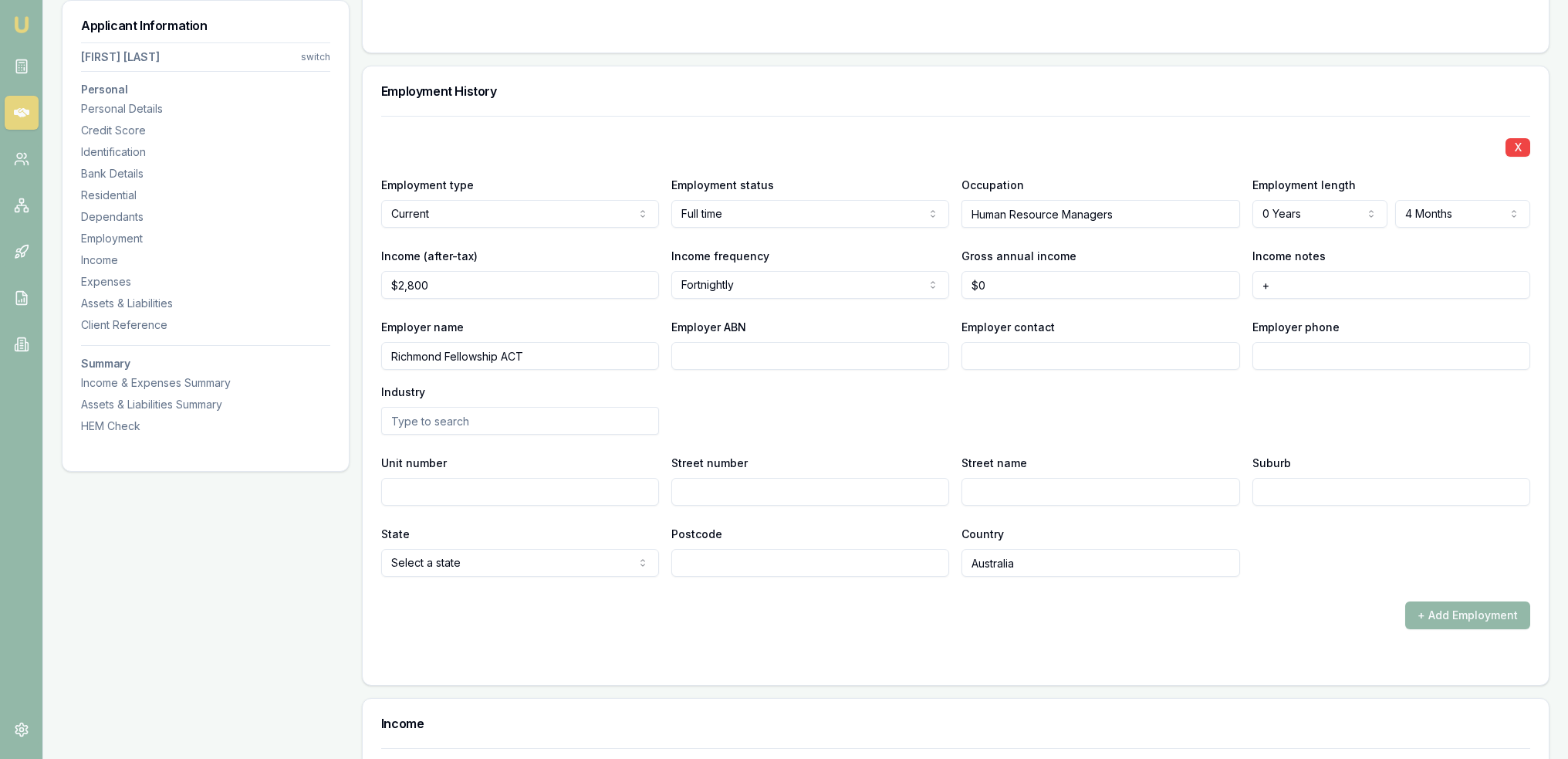 type on "+" 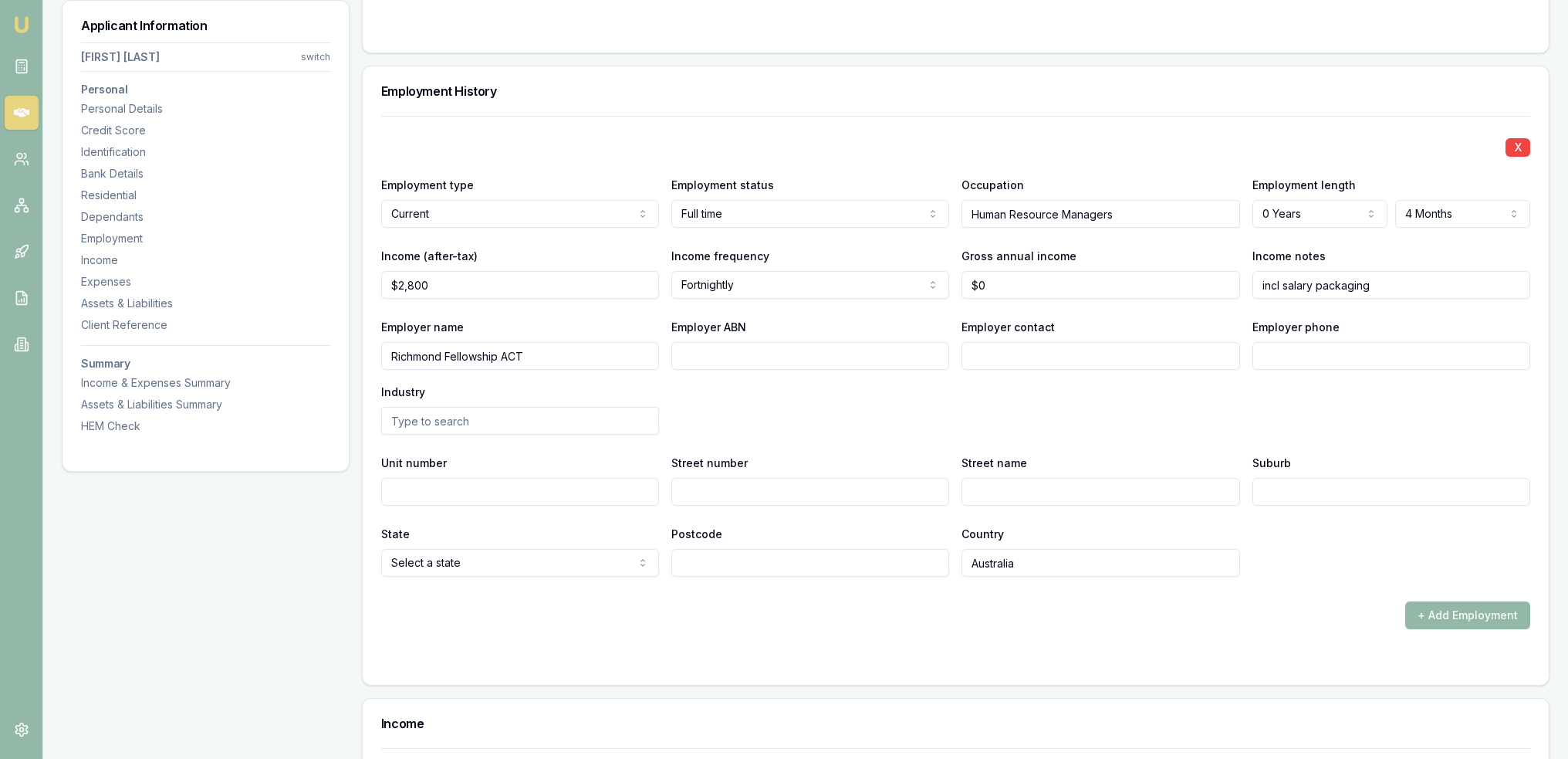 type on "incl salary packaging" 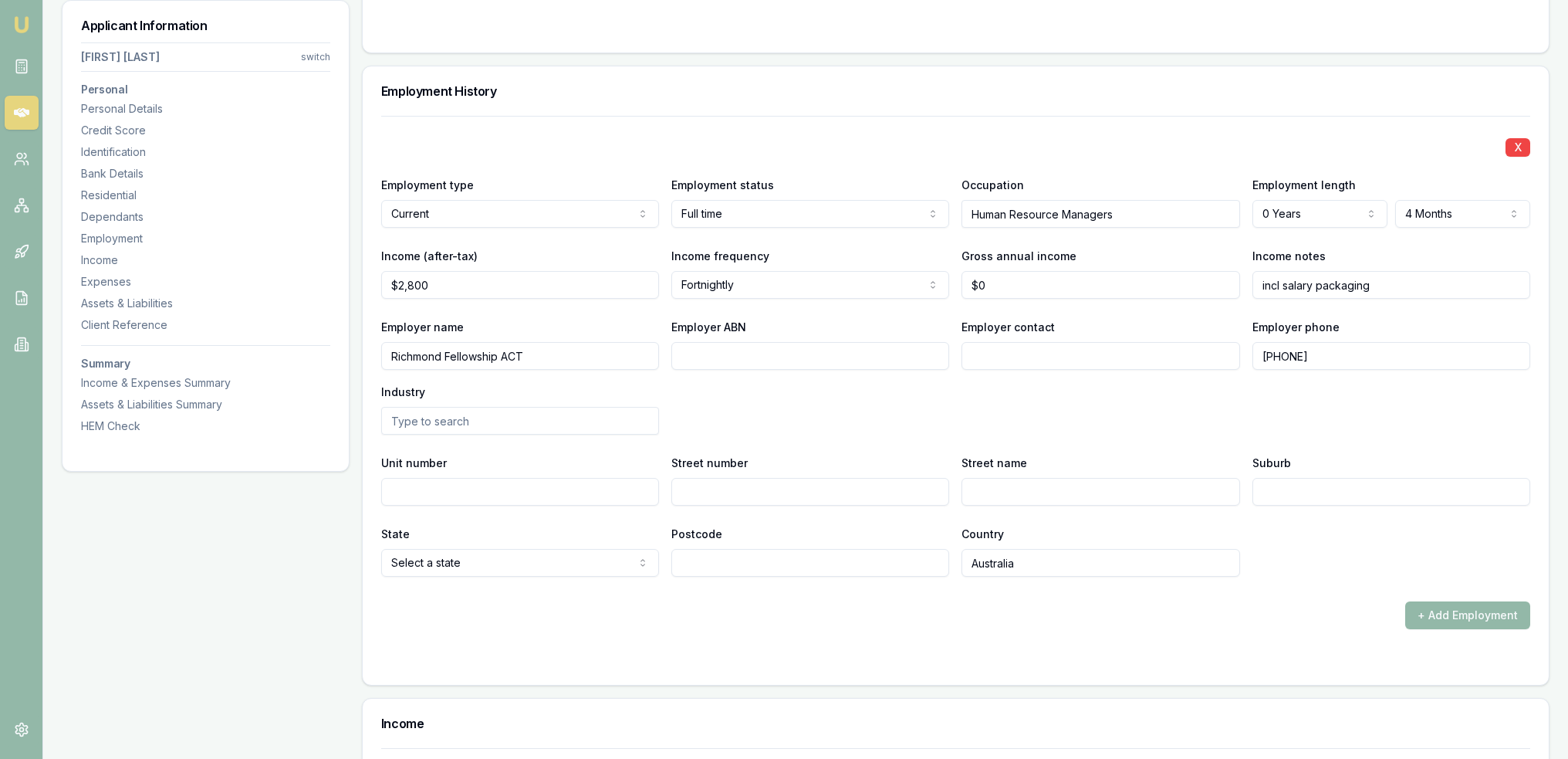 type on "0262 794 900" 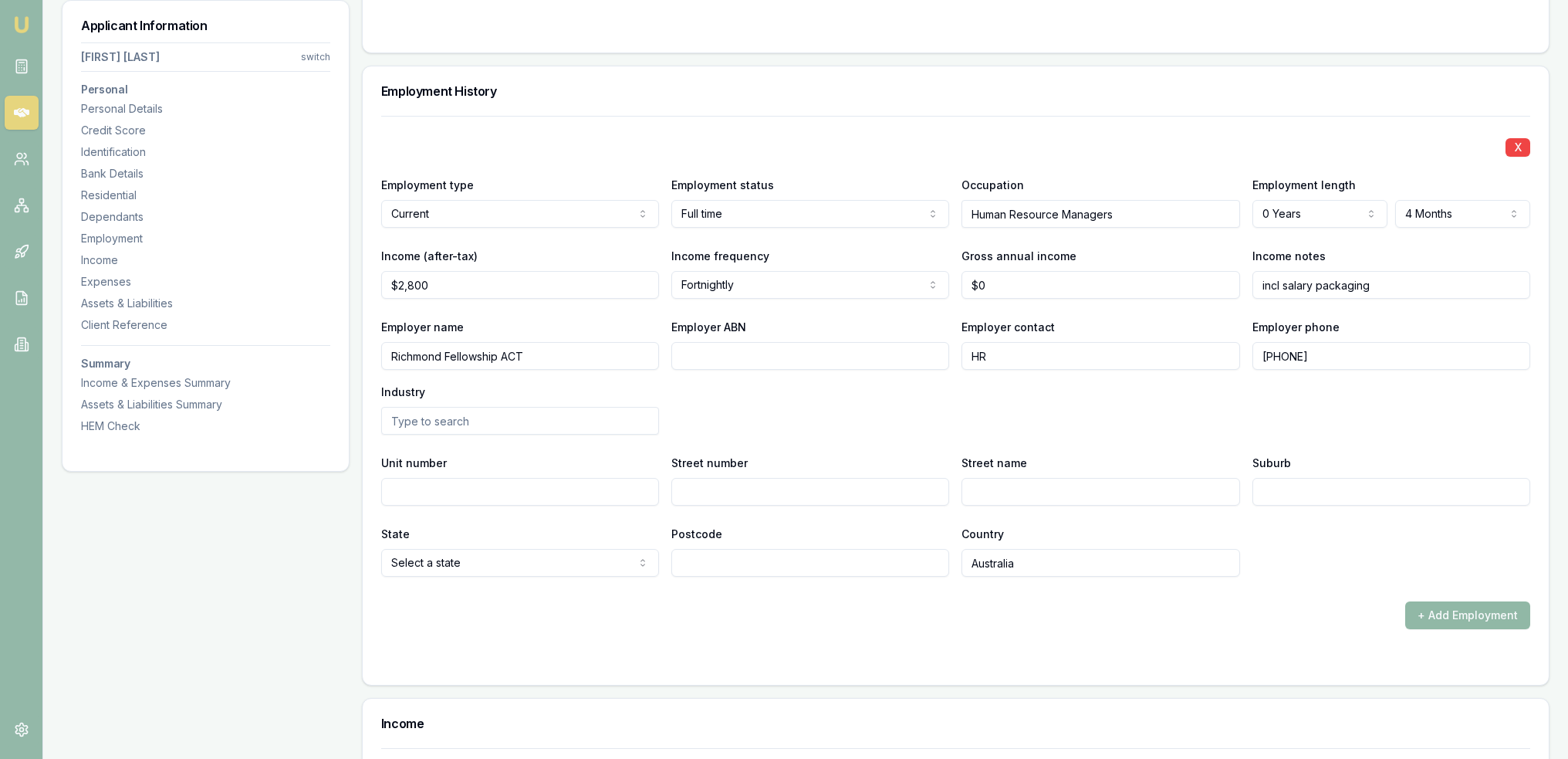 type on "HR" 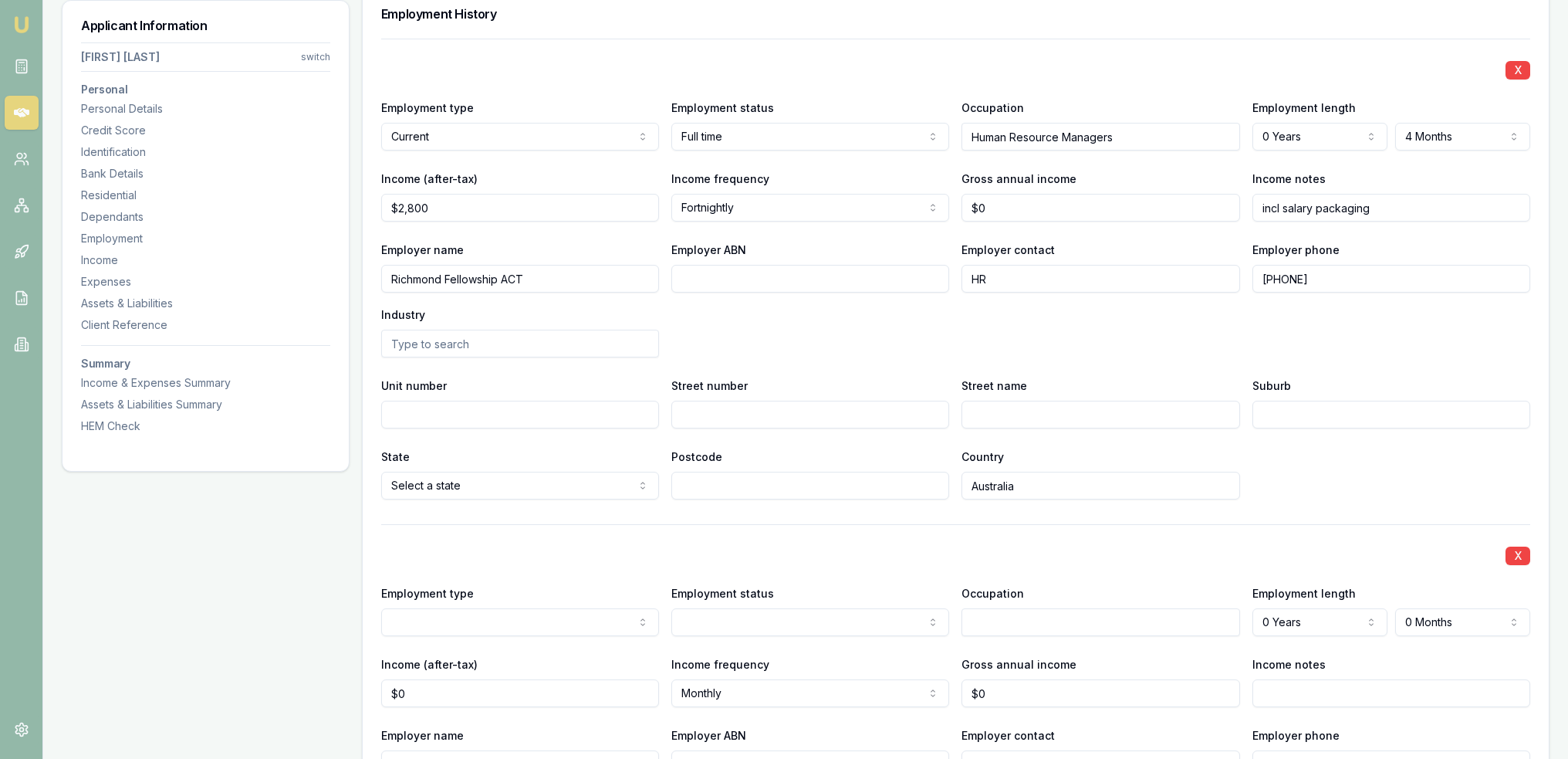 scroll, scrollTop: 2239, scrollLeft: 0, axis: vertical 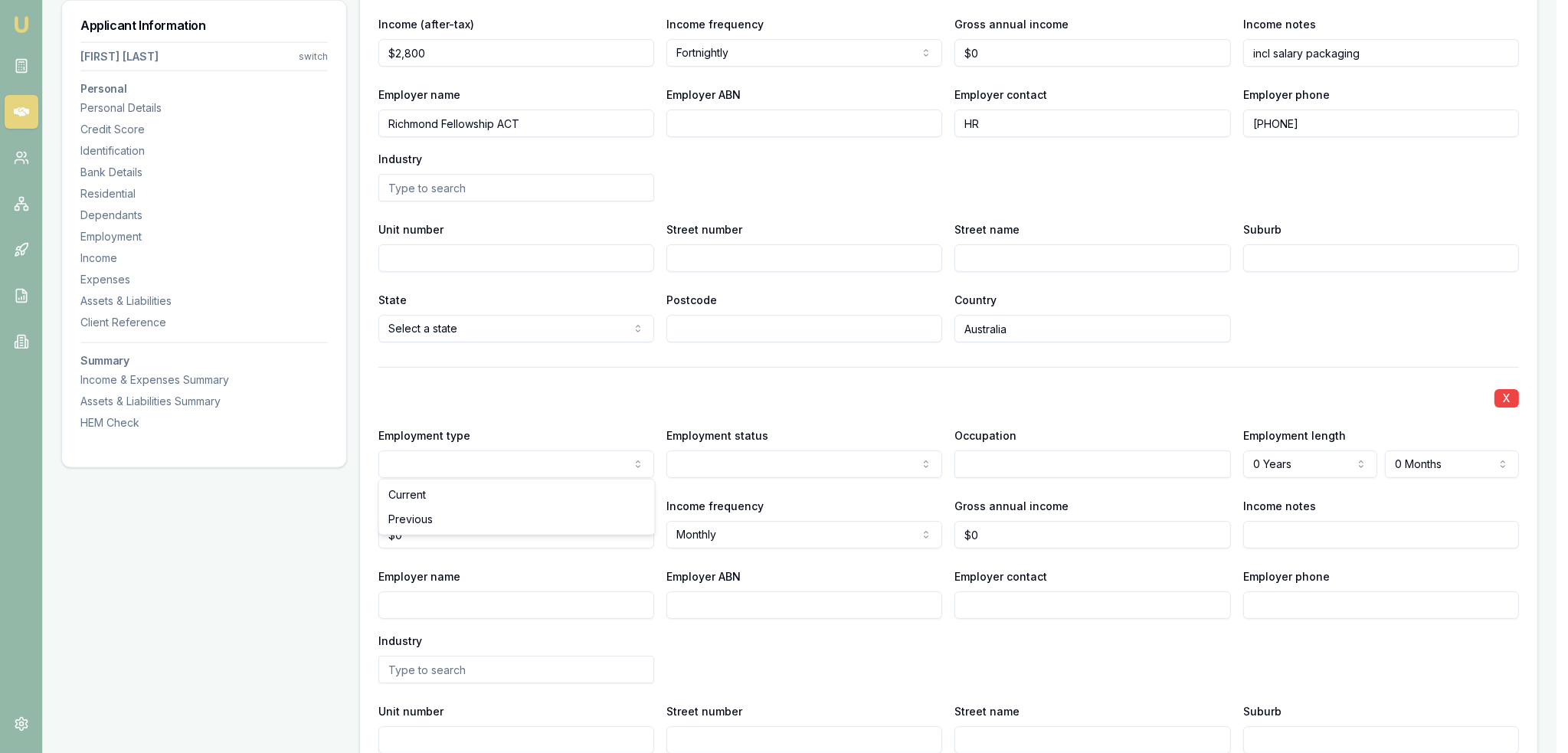 click on "Emu Broker Deals View D-GHU653OSO7 Robyn Adams Toggle Menu Customer Ambreen Sami 0433910889 ambreensamiau@gmail.com Finance Summary $35,000 Loan Type: Consumer Asset Asset Type : Passenger Car Deal Dynamics Stage: New Lead Created Age: 23 hours ago HEM: Needs More Data Finance Details Applicants Loan Options Lender Submission Applicant Information Ambreen Sami switch Personal Personal Details Credit Score Identification Bank Details Residential Dependants Employment Income Expenses Assets & Liabilities Client Reference Summary Income & Expenses Summary Assets & Liabilities Summary HEM Check Personal Title * Mrs Mr Mrs Miss Ms Dr Prof First name * Ambreen Middle name  Last name * Sami Date of birth 06/08/1980 Gender  Female Male Female Other Not disclosed Marital status  Married Single Married De facto Separated Divorced Widowed Residency status  Australian citizen Australian citizen Permanent resident Temporary resident Visa holder Email ambreensamiau@gmail.com Phone 0433910889 Applicant type  Applicant Fair" at bounding box center [784, -1845] 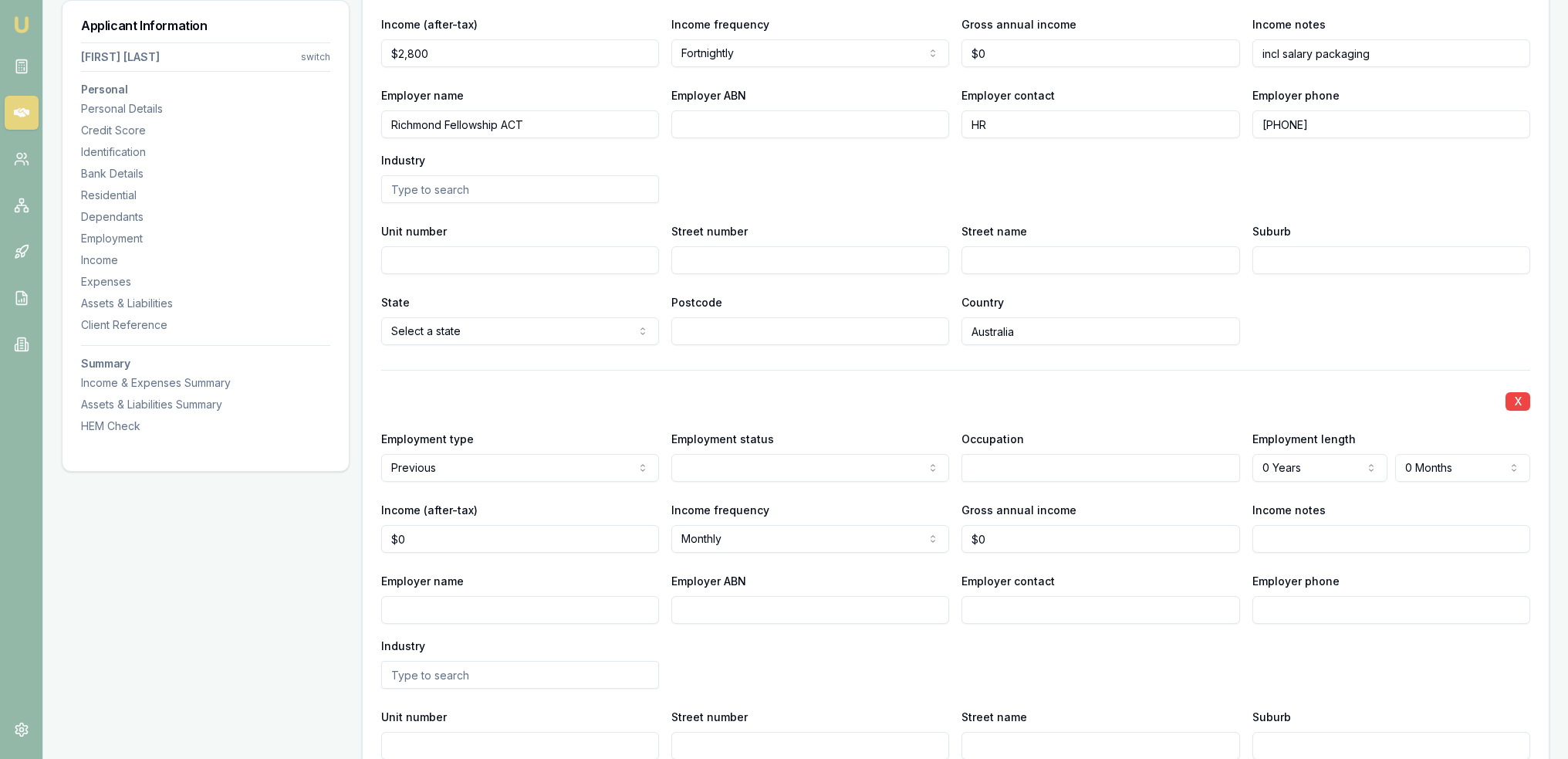 click on "Employer name" at bounding box center (520, 610) 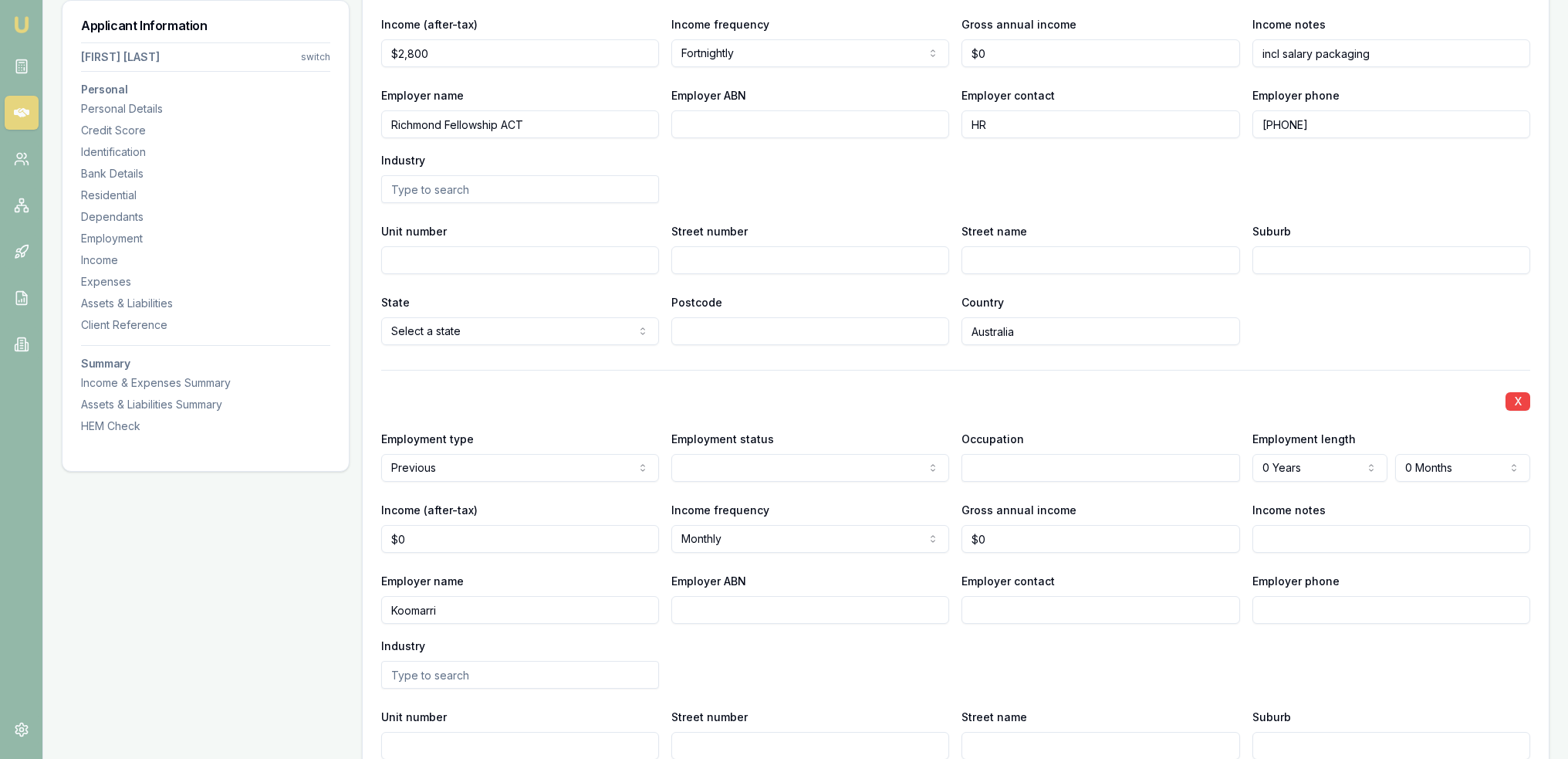 type on "Koomarri" 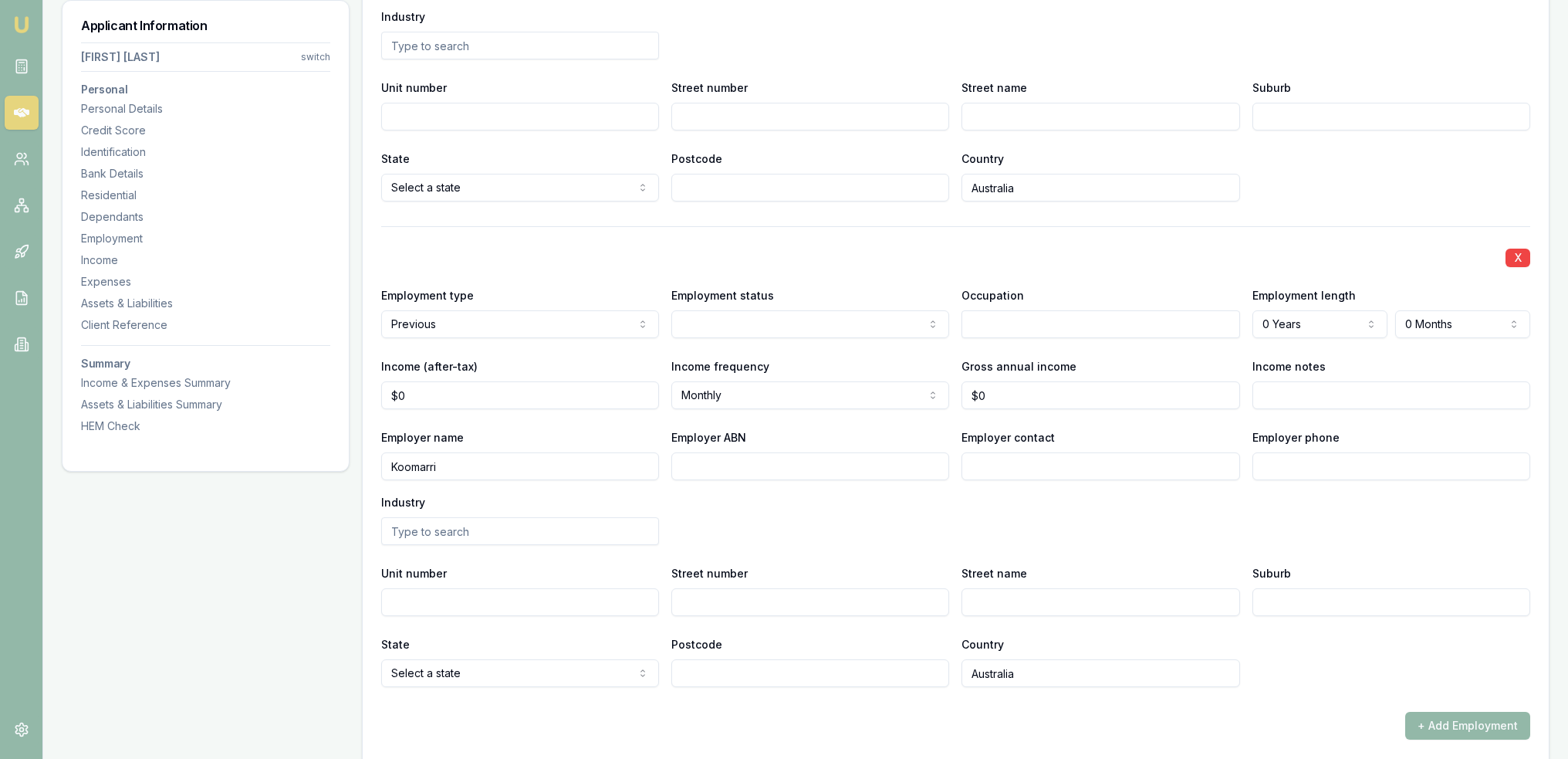 scroll, scrollTop: 2471, scrollLeft: 0, axis: vertical 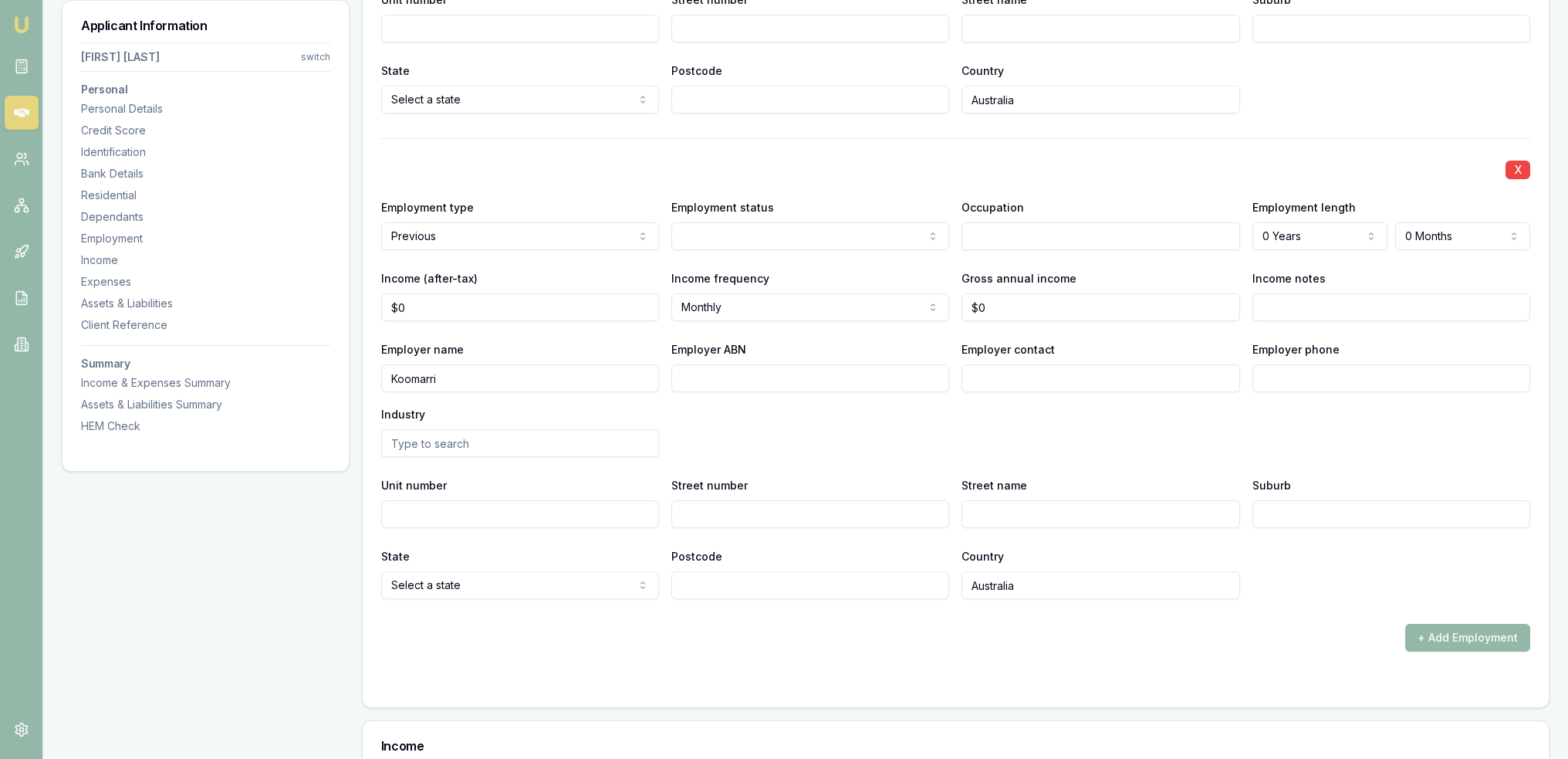 click on "Emu Broker Deals View D-GHU653OSO7 Robyn Adams Toggle Menu Customer Ambreen Sami 0433910889 ambreensamiau@gmail.com Finance Summary $35,000 Loan Type: Consumer Asset Asset Type : Passenger Car Deal Dynamics Stage: New Lead Created Age: 23 hours ago HEM: Needs More Data Finance Details Applicants Loan Options Lender Submission Applicant Information Ambreen Sami switch Personal Personal Details Credit Score Identification Bank Details Residential Dependants Employment Income Expenses Assets & Liabilities Client Reference Summary Income & Expenses Summary Assets & Liabilities Summary HEM Check Personal Title * Mrs Mr Mrs Miss Ms Dr Prof First name * Ambreen Middle name  Last name * Sami Date of birth 06/08/1980 Gender  Female Male Female Other Not disclosed Marital status  Married Single Married De facto Separated Divorced Widowed Residency status  Australian citizen Australian citizen Permanent resident Temporary resident Visa holder Email ambreensamiau@gmail.com Phone 0433910889 Applicant type  Applicant Fair" at bounding box center [784, -2092] 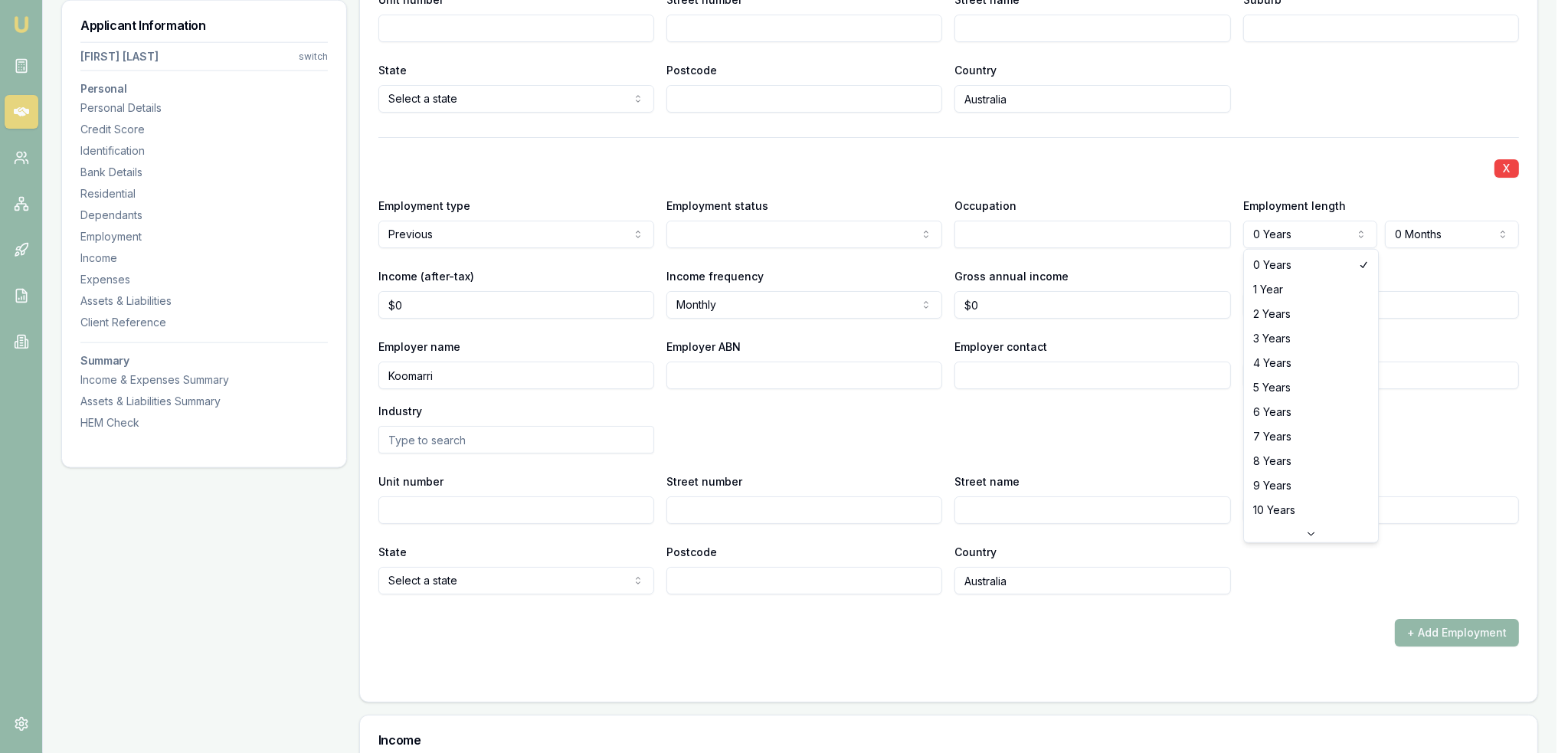 select on "4" 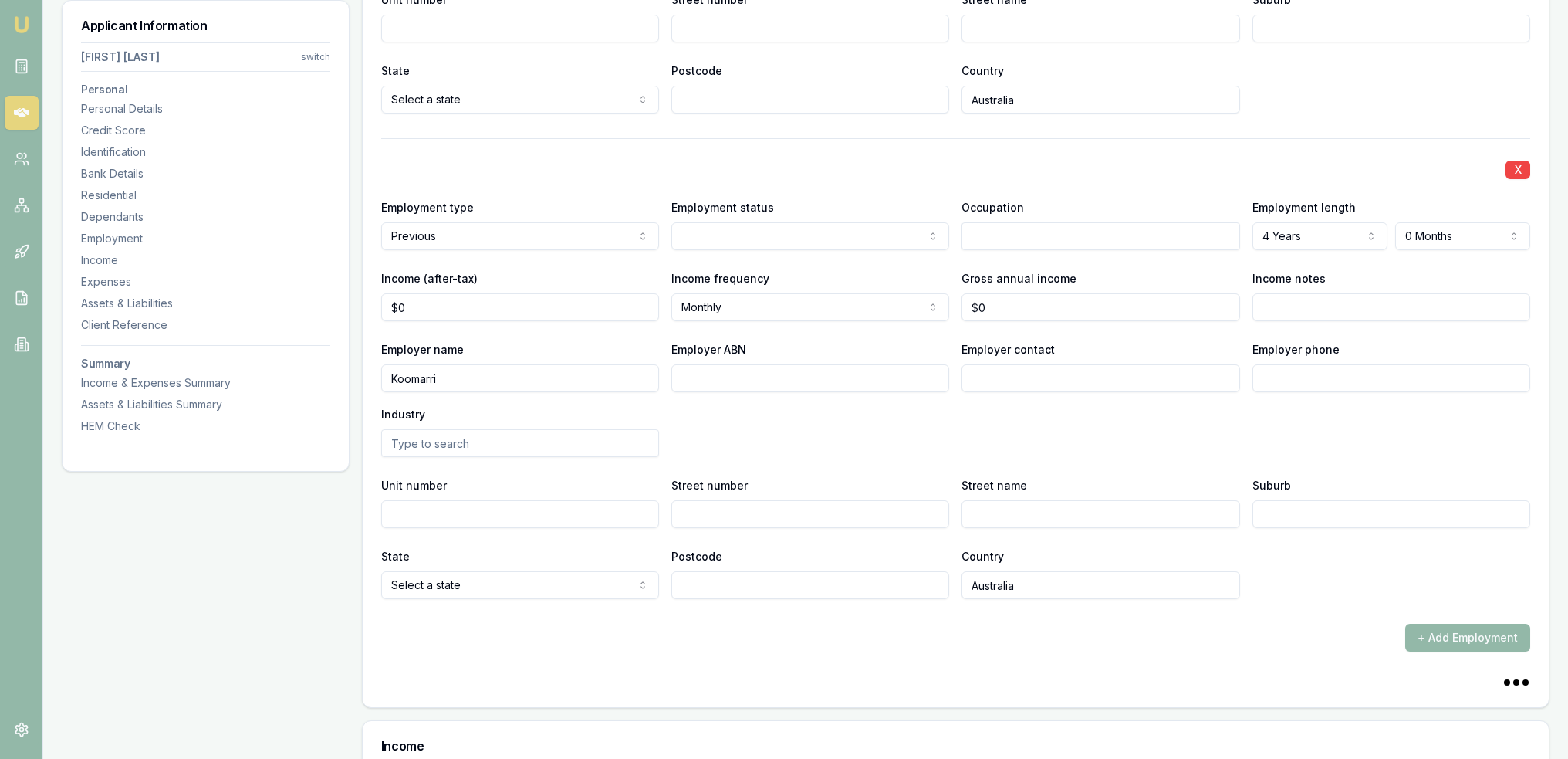 click on "Emu Broker Deals View D-GHU653OSO7 Robyn Adams Toggle Menu Customer Ambreen Sami 0433910889 ambreensamiau@gmail.com Finance Summary $35,000 Loan Type: Consumer Asset Asset Type : Passenger Car Deal Dynamics Stage: New Lead Created Age: 23 hours ago HEM: Needs More Data Finance Details Applicants Loan Options Lender Submission Applicant Information Ambreen Sami switch Personal Personal Details Credit Score Identification Bank Details Residential Dependants Employment Income Expenses Assets & Liabilities Client Reference Summary Income & Expenses Summary Assets & Liabilities Summary HEM Check Personal Title * Mrs Mr Mrs Miss Ms Dr Prof First name * Ambreen Middle name  Last name * Sami Date of birth 06/08/1980 Gender  Female Male Female Other Not disclosed Marital status  Married Single Married De facto Separated Divorced Widowed Residency status  Australian citizen Australian citizen Permanent resident Temporary resident Visa holder Email ambreensamiau@gmail.com Phone 0433910889 Applicant type  Applicant Fair" at bounding box center [784, -2092] 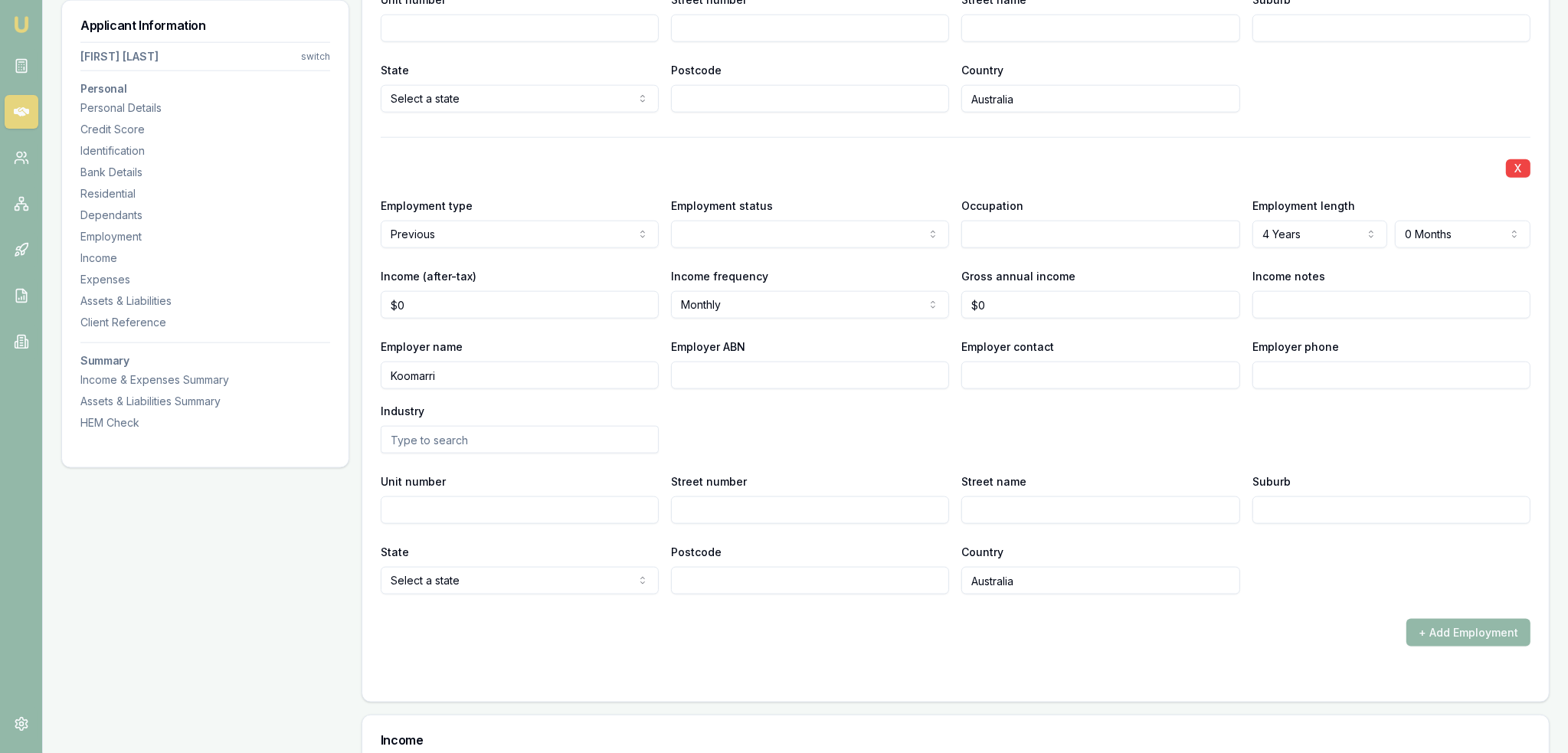 click on "Emu Broker Deals View D-GHU653OSO7 Robyn Adams Toggle Menu Customer Ambreen Sami 0433910889 ambreensamiau@gmail.com Finance Summary $35,000 Loan Type: Consumer Asset Asset Type : Passenger Car Deal Dynamics Stage: New Lead Created Age: 23 hours ago HEM: Needs More Data Finance Details Applicants Loan Options Lender Submission Applicant Information Ambreen Sami switch Personal Personal Details Credit Score Identification Bank Details Residential Dependants Employment Income Expenses Assets & Liabilities Client Reference Summary Income & Expenses Summary Assets & Liabilities Summary HEM Check Personal Title * Mrs Mr Mrs Miss Ms Dr Prof First name * Ambreen Middle name  Last name * Sami Date of birth 06/08/1980 Gender  Female Male Female Other Not disclosed Marital status  Married Single Married De facto Separated Divorced Widowed Residency status  Australian citizen Australian citizen Permanent resident Temporary resident Visa holder Email ambreensamiau@gmail.com Phone 0433910889 Applicant type  Applicant Fair" at bounding box center [784, -2075] 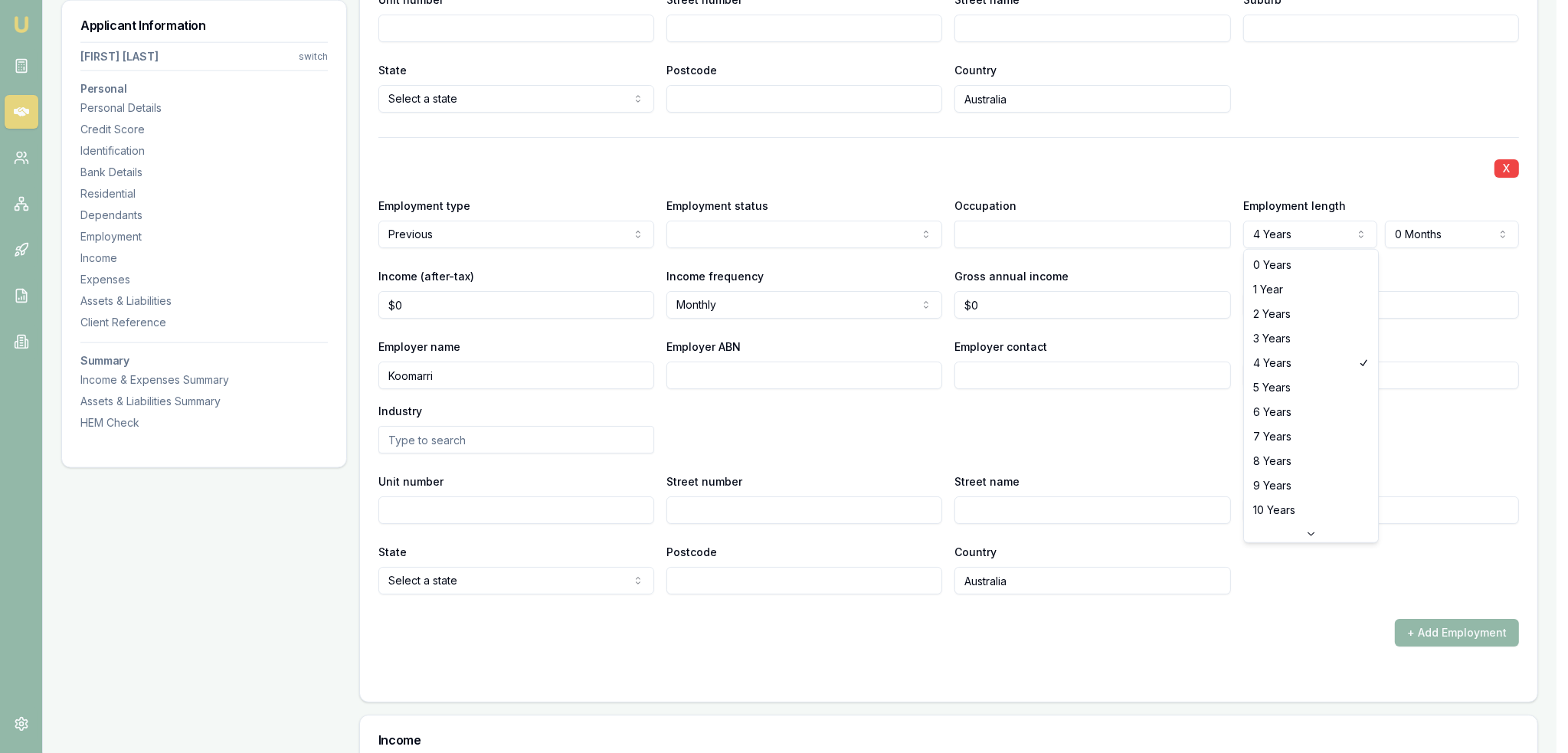 select on "3" 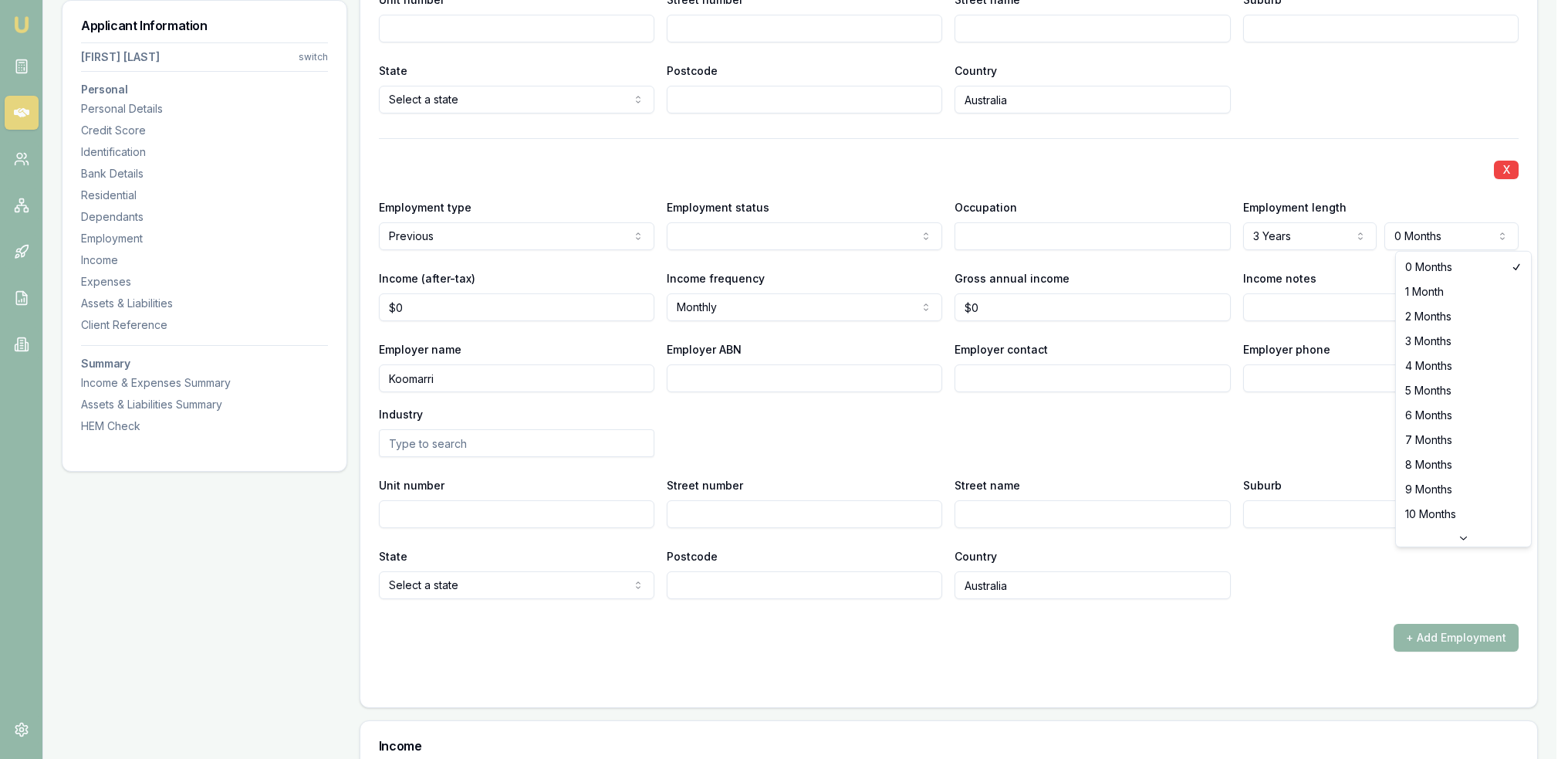 click on "Emu Broker Deals View D-GHU653OSO7 Robyn Adams Toggle Menu Customer Ambreen Sami 0433910889 ambreensamiau@gmail.com Finance Summary $35,000 Loan Type: Consumer Asset Asset Type : Passenger Car Deal Dynamics Stage: New Lead Created Age: 23 hours ago HEM: Needs More Data Finance Details Applicants Loan Options Lender Submission Applicant Information Ambreen Sami switch Personal Personal Details Credit Score Identification Bank Details Residential Dependants Employment Income Expenses Assets & Liabilities Client Reference Summary Income & Expenses Summary Assets & Liabilities Summary HEM Check Personal Title * Mrs Mr Mrs Miss Ms Dr Prof First name * Ambreen Middle name  Last name * Sami Date of birth 06/08/1980 Gender  Female Male Female Other Not disclosed Marital status  Married Single Married De facto Separated Divorced Widowed Residency status  Australian citizen Australian citizen Permanent resident Temporary resident Visa holder Email ambreensamiau@gmail.com Phone 0433910889 Applicant type  Applicant Fair" at bounding box center (784, -2092) 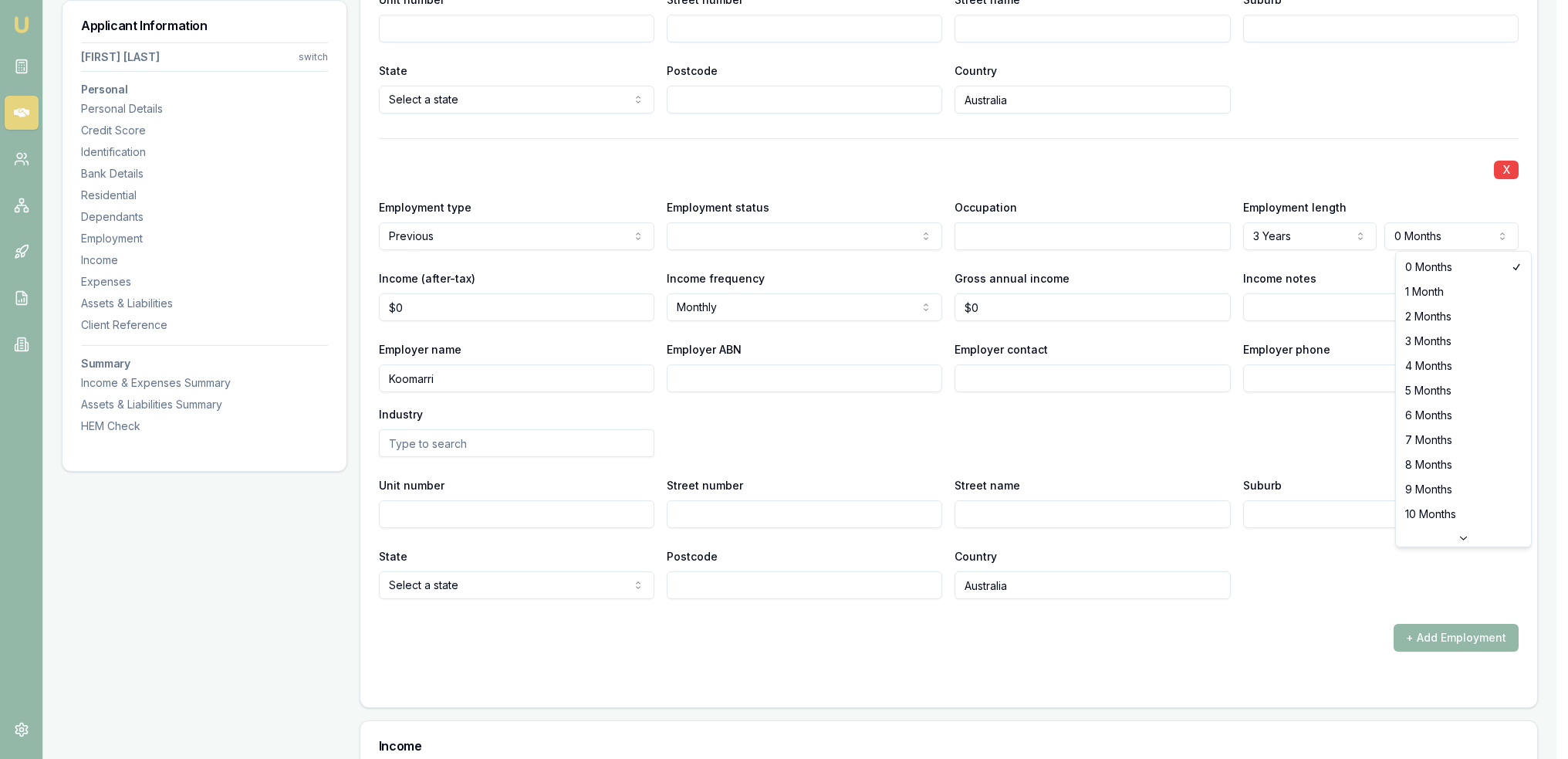 click on "Emu Broker Deals View D-GHU653OSO7 Robyn Adams Toggle Menu Customer Ambreen Sami 0433910889 ambreensamiau@gmail.com Finance Summary $35,000 Loan Type: Consumer Asset Asset Type : Passenger Car Deal Dynamics Stage: New Lead Created Age: 23 hours ago HEM: Needs More Data Finance Details Applicants Loan Options Lender Submission Applicant Information Ambreen Sami switch Personal Personal Details Credit Score Identification Bank Details Residential Dependants Employment Income Expenses Assets & Liabilities Client Reference Summary Income & Expenses Summary Assets & Liabilities Summary HEM Check Personal Title * Mrs Mr Mrs Miss Ms Dr Prof First name * Ambreen Middle name  Last name * Sami Date of birth 06/08/1980 Gender  Female Male Female Other Not disclosed Marital status  Married Single Married De facto Separated Divorced Widowed Residency status  Australian citizen Australian citizen Permanent resident Temporary resident Visa holder Email ambreensamiau@gmail.com Phone 0433910889 Applicant type  Applicant Fair" at bounding box center [784, -2092] 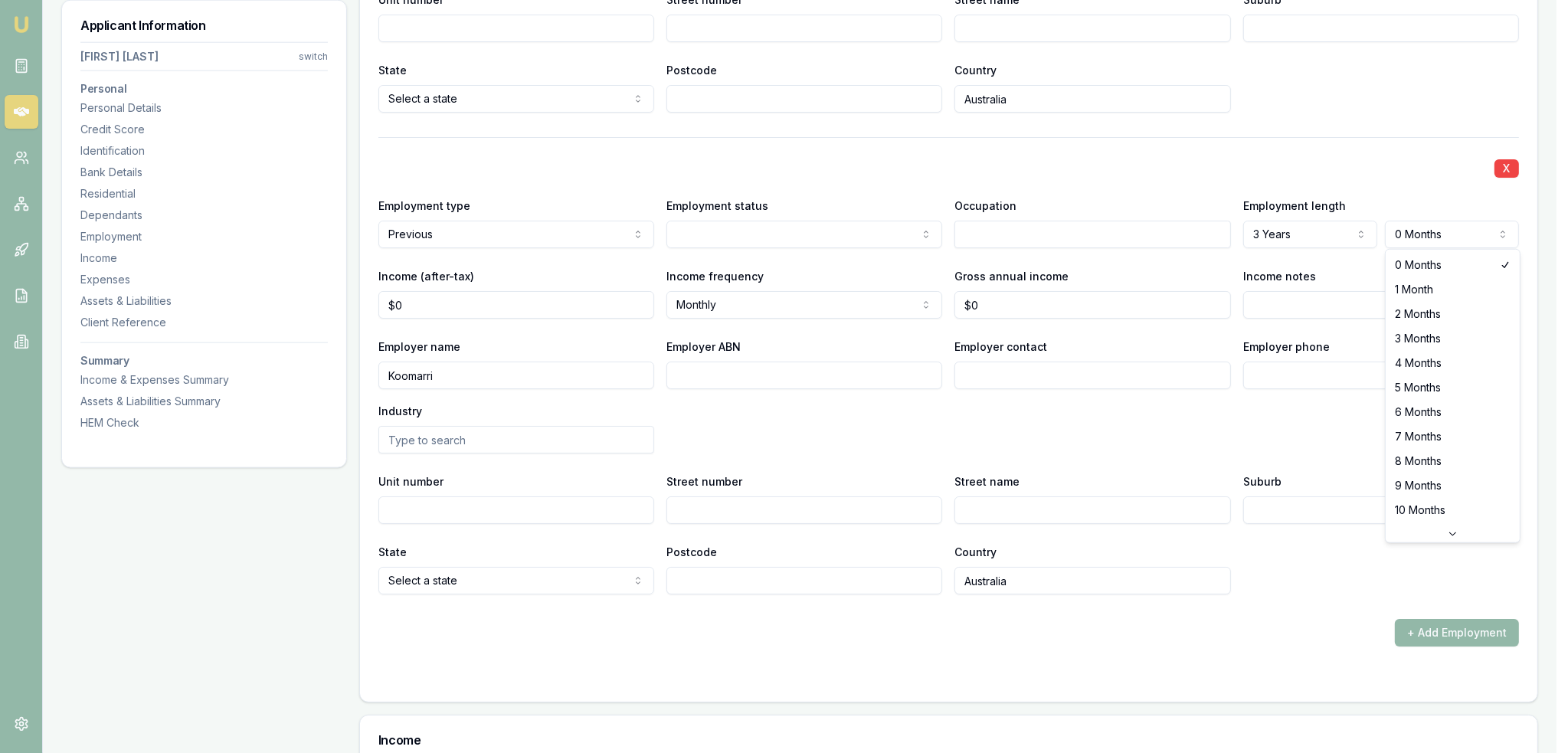 select on "9" 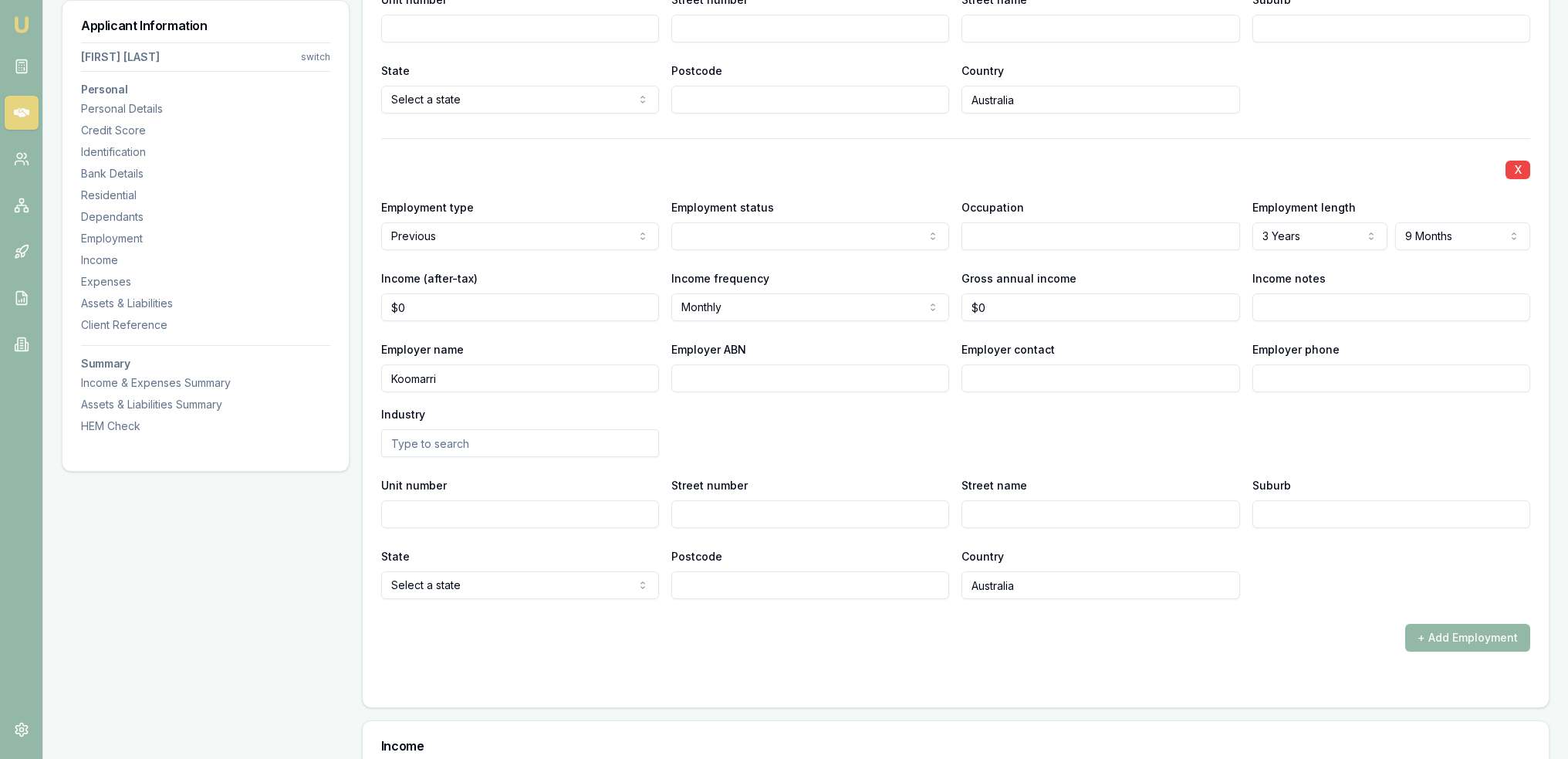 click on "Emu Broker Deals View D-GHU653OSO7 Robyn Adams Toggle Menu Customer Ambreen Sami 0433910889 ambreensamiau@gmail.com Finance Summary $35,000 Loan Type: Consumer Asset Asset Type : Passenger Car Deal Dynamics Stage: New Lead Created Age: 23 hours ago HEM: Needs More Data Finance Details Applicants Loan Options Lender Submission Applicant Information Ambreen Sami switch Personal Personal Details Credit Score Identification Bank Details Residential Dependants Employment Income Expenses Assets & Liabilities Client Reference Summary Income & Expenses Summary Assets & Liabilities Summary HEM Check Personal Title * Mrs Mr Mrs Miss Ms Dr Prof First name * Ambreen Middle name  Last name * Sami Date of birth 06/08/1980 Gender  Female Male Female Other Not disclosed Marital status  Married Single Married De facto Separated Divorced Widowed Residency status  Australian citizen Australian citizen Permanent resident Temporary resident Visa holder Email ambreensamiau@gmail.com Phone 0433910889 Applicant type  Applicant Fair" at bounding box center [784, -2092] 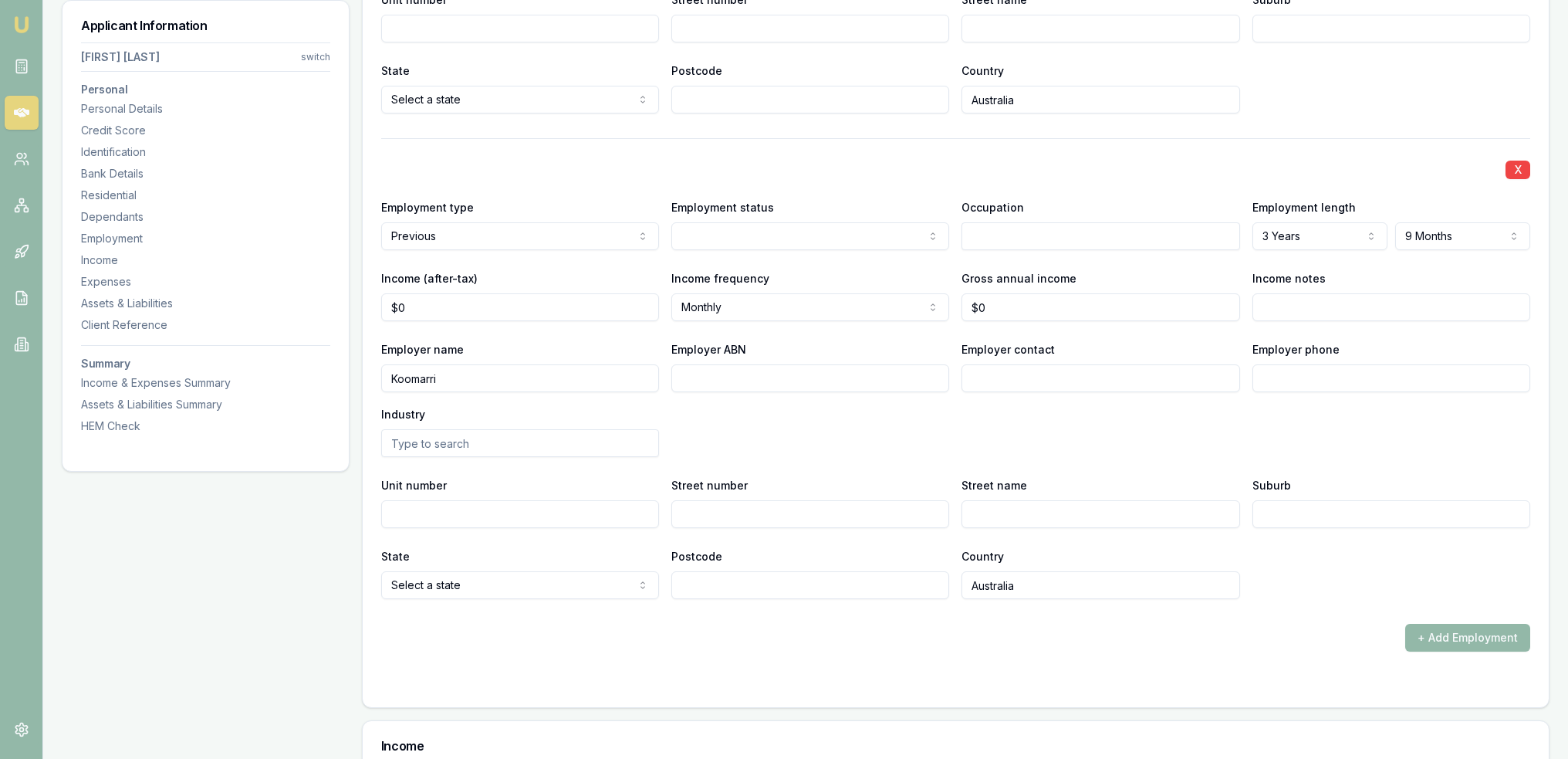 click on "X Employment type  Previous Current Previous Employment status  Full time Part time Casual Contract Self employed Occupation  Employment length  3 Years 0 Years 1 Year 2 Years 3 Years 4 Years 5 Years 6 Years 7 Years 8 Years 9 Years 10 Years 11 Years 12 Years 13 Years 14 Years 15 Years 16 Years 17 Years 18 Years 19 Years 20 Years 9 Months 0 Months 1 Month 2 Months 3 Months 4 Months 5 Months 6 Months 7 Months 8 Months 9 Months 10 Months 11 Months Income (after-tax)  $0 Income frequency  Monthly Weekly Fortnightly Monthly Quarterly Annually Gross annual income  $0 Income notes  Employer name  Koomarri Employer ABN  Employer contact  Employer phone  Industry  Unit number  Street number  Street name  Suburb  State  Select a state NSW VIC QLD SA WA TAS NT ACT Postcode  Country  Australia" at bounding box center (955, 368) 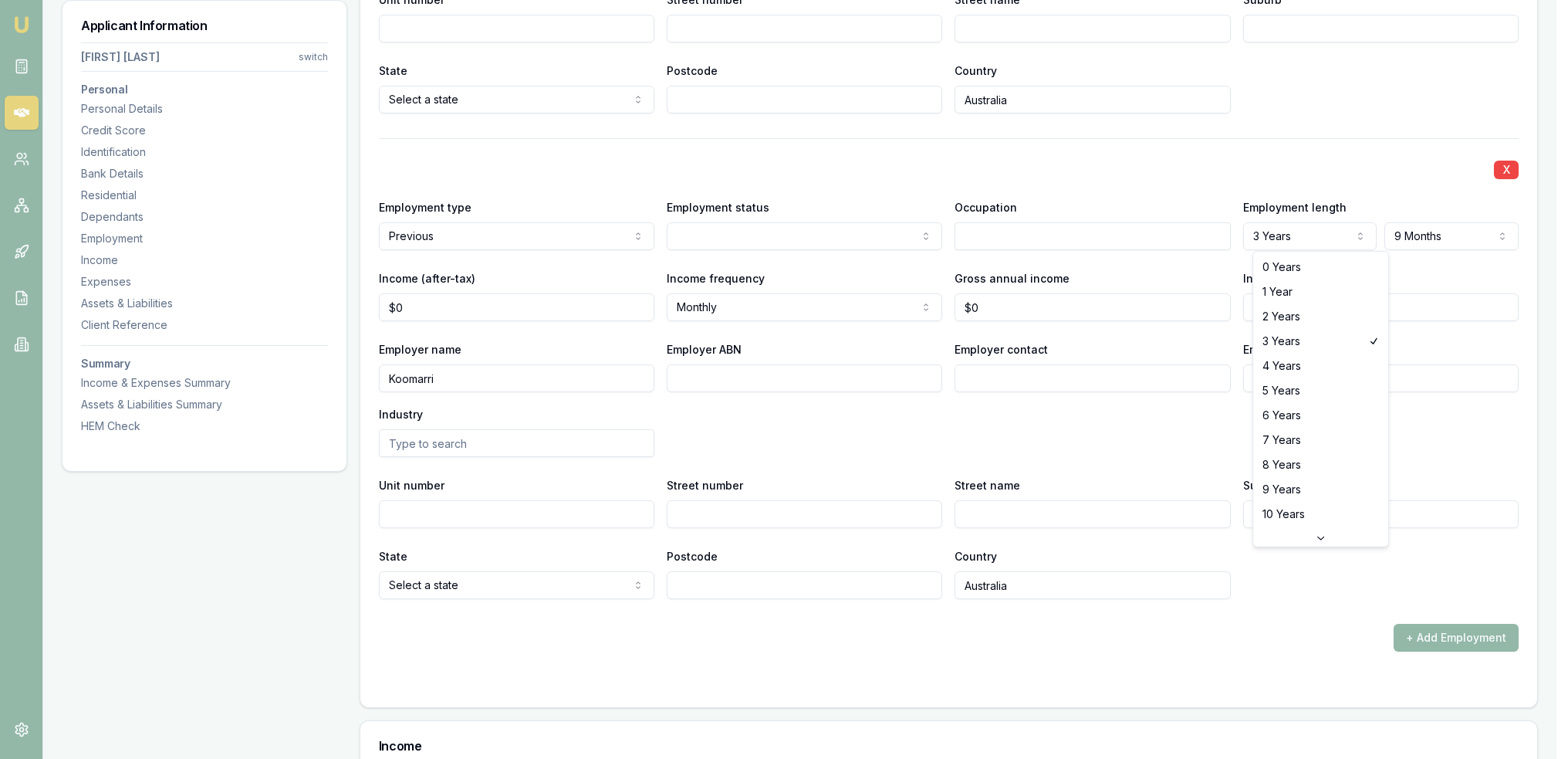 click on "Emu Broker Deals View D-GHU653OSO7 Robyn Adams Toggle Menu Customer Ambreen Sami 0433910889 ambreensamiau@gmail.com Finance Summary $35,000 Loan Type: Consumer Asset Asset Type : Passenger Car Deal Dynamics Stage: New Lead Created Age: 23 hours ago HEM: Needs More Data Finance Details Applicants Loan Options Lender Submission Applicant Information Ambreen Sami switch Personal Personal Details Credit Score Identification Bank Details Residential Dependants Employment Income Expenses Assets & Liabilities Client Reference Summary Income & Expenses Summary Assets & Liabilities Summary HEM Check Personal Title * Mrs Mr Mrs Miss Ms Dr Prof First name * Ambreen Middle name  Last name * Sami Date of birth 06/08/1980 Gender  Female Male Female Other Not disclosed Marital status  Married Single Married De facto Separated Divorced Widowed Residency status  Australian citizen Australian citizen Permanent resident Temporary resident Visa holder Email ambreensamiau@gmail.com Phone 0433910889 Applicant type  Applicant Fair" at bounding box center (784, -2092) 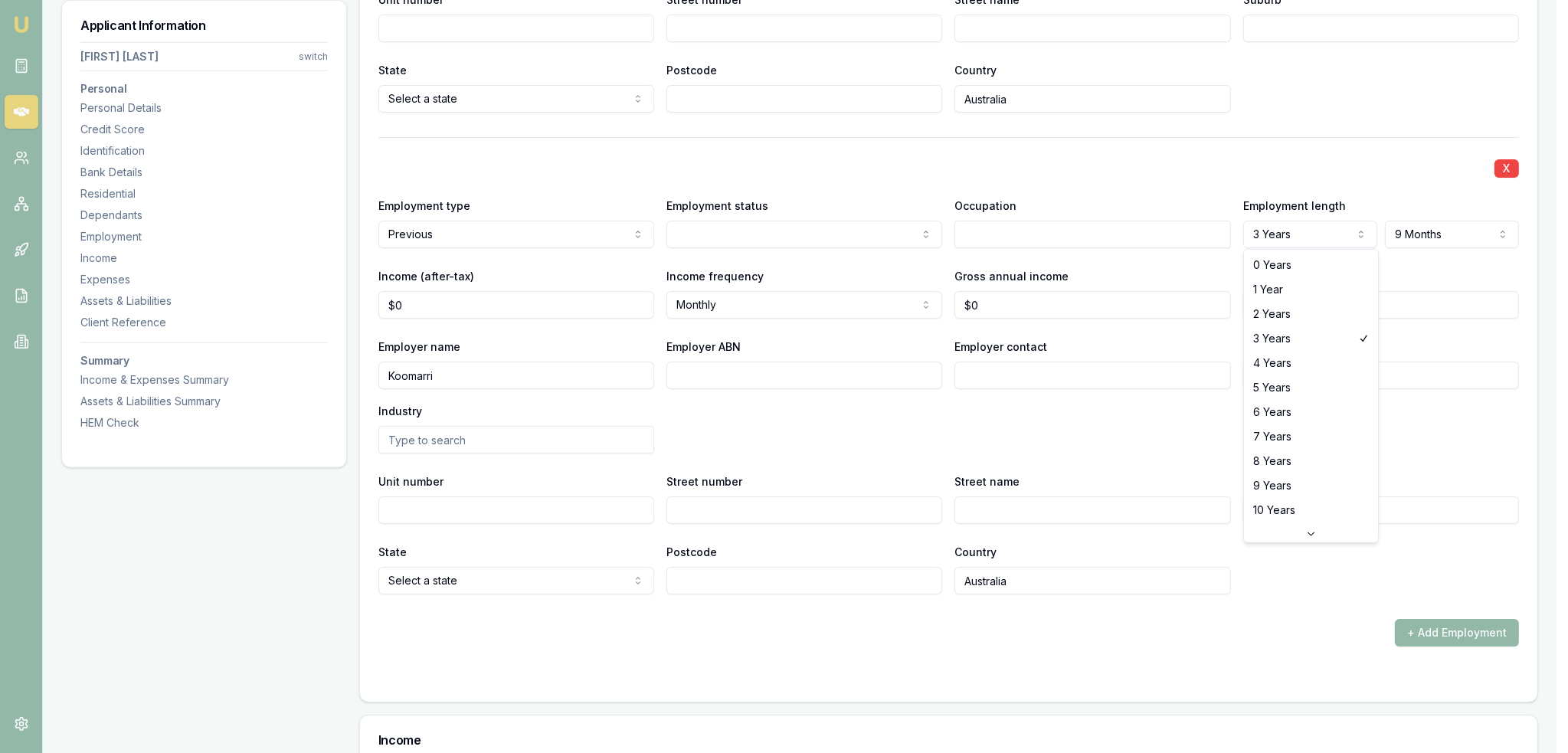 select on "2" 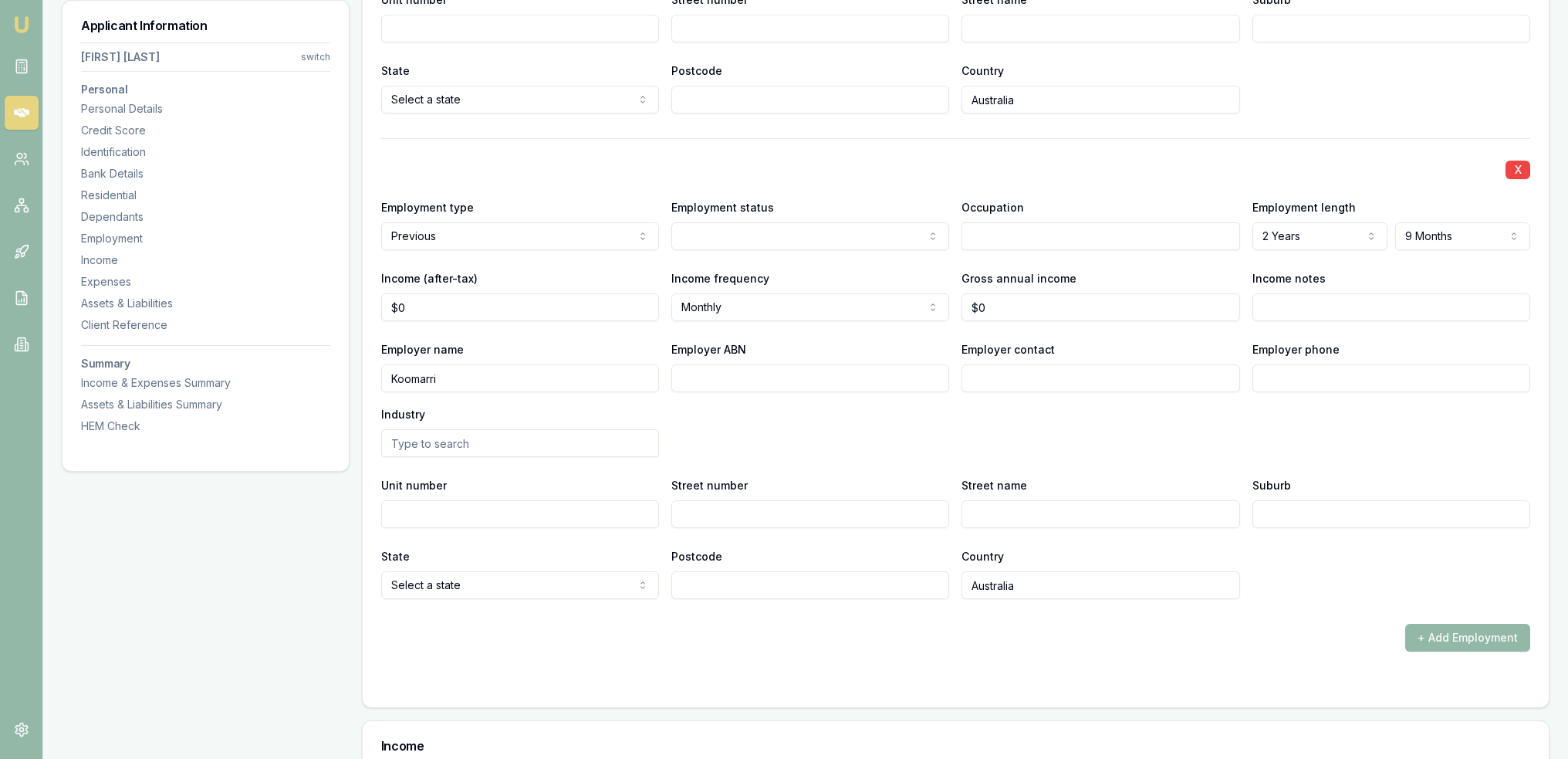click on "Emu Broker Deals View D-GHU653OSO7 Robyn Adams Toggle Menu Customer Ambreen Sami 0433910889 ambreensamiau@gmail.com Finance Summary $35,000 Loan Type: Consumer Asset Asset Type : Passenger Car Deal Dynamics Stage: New Lead Created Age: 23 hours ago HEM: Needs More Data Finance Details Applicants Loan Options Lender Submission Applicant Information Ambreen Sami switch Personal Personal Details Credit Score Identification Bank Details Residential Dependants Employment Income Expenses Assets & Liabilities Client Reference Summary Income & Expenses Summary Assets & Liabilities Summary HEM Check Personal Title * Mrs Mr Mrs Miss Ms Dr Prof First name * Ambreen Middle name  Last name * Sami Date of birth 06/08/1980 Gender  Female Male Female Other Not disclosed Marital status  Married Single Married De facto Separated Divorced Widowed Residency status  Australian citizen Australian citizen Permanent resident Temporary resident Visa holder Email ambreensamiau@gmail.com Phone 0433910889 Applicant type  Applicant Fair" at bounding box center [784, -2092] 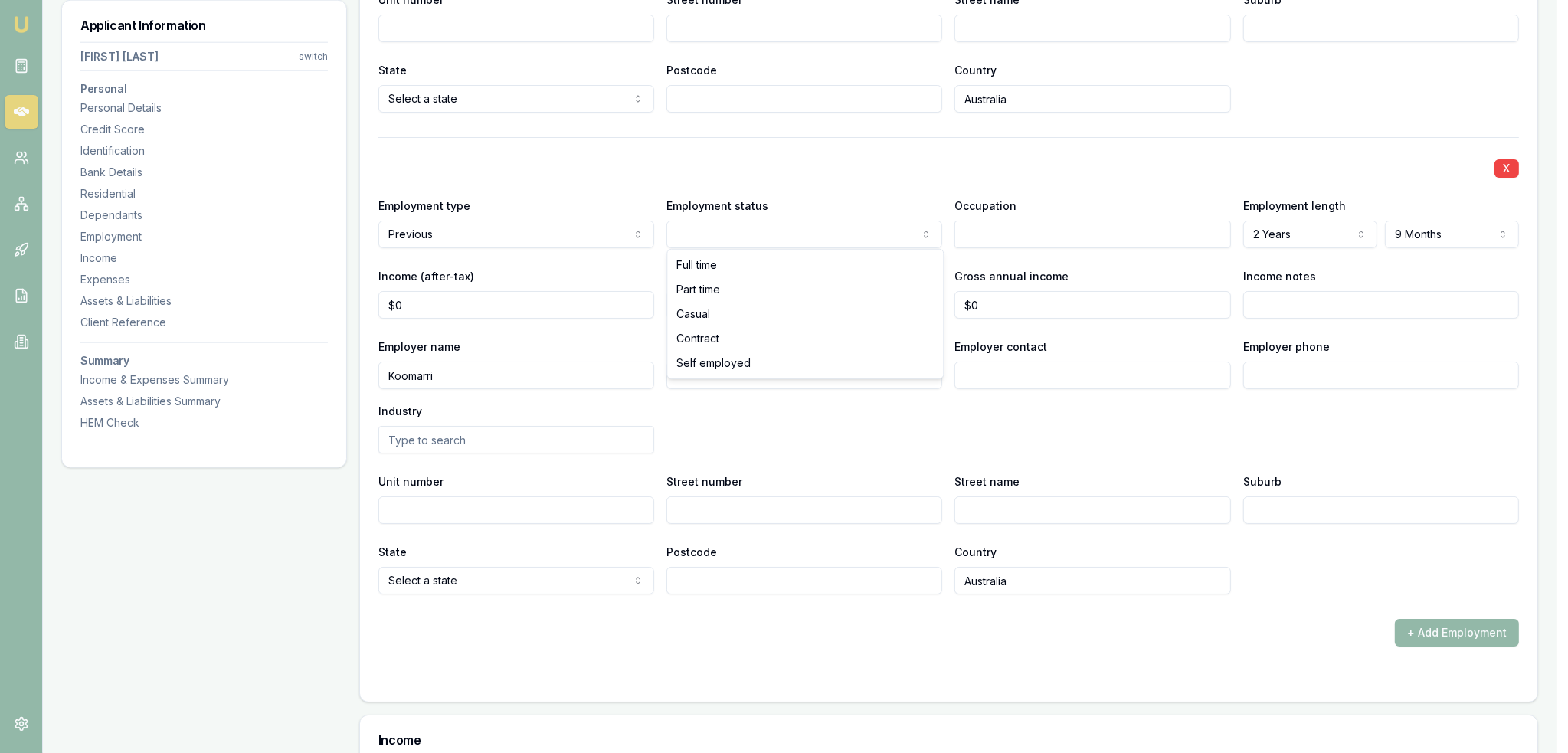 click on "Emu Broker Deals View D-GHU653OSO7 Robyn Adams Toggle Menu Customer Ambreen Sami 0433910889 ambreensamiau@gmail.com Finance Summary $35,000 Loan Type: Consumer Asset Asset Type : Passenger Car Deal Dynamics Stage: New Lead Created Age: 23 hours ago HEM: Needs More Data Finance Details Applicants Loan Options Lender Submission Applicant Information Ambreen Sami switch Personal Personal Details Credit Score Identification Bank Details Residential Dependants Employment Income Expenses Assets & Liabilities Client Reference Summary Income & Expenses Summary Assets & Liabilities Summary HEM Check Personal Title * Mrs Mr Mrs Miss Ms Dr Prof First name * Ambreen Middle name  Last name * Sami Date of birth 06/08/1980 Gender  Female Male Female Other Not disclosed Marital status  Married Single Married De facto Separated Divorced Widowed Residency status  Australian citizen Australian citizen Permanent resident Temporary resident Visa holder Email ambreensamiau@gmail.com Phone 0433910889 Applicant type  Applicant Fair" at bounding box center [784, -2075] 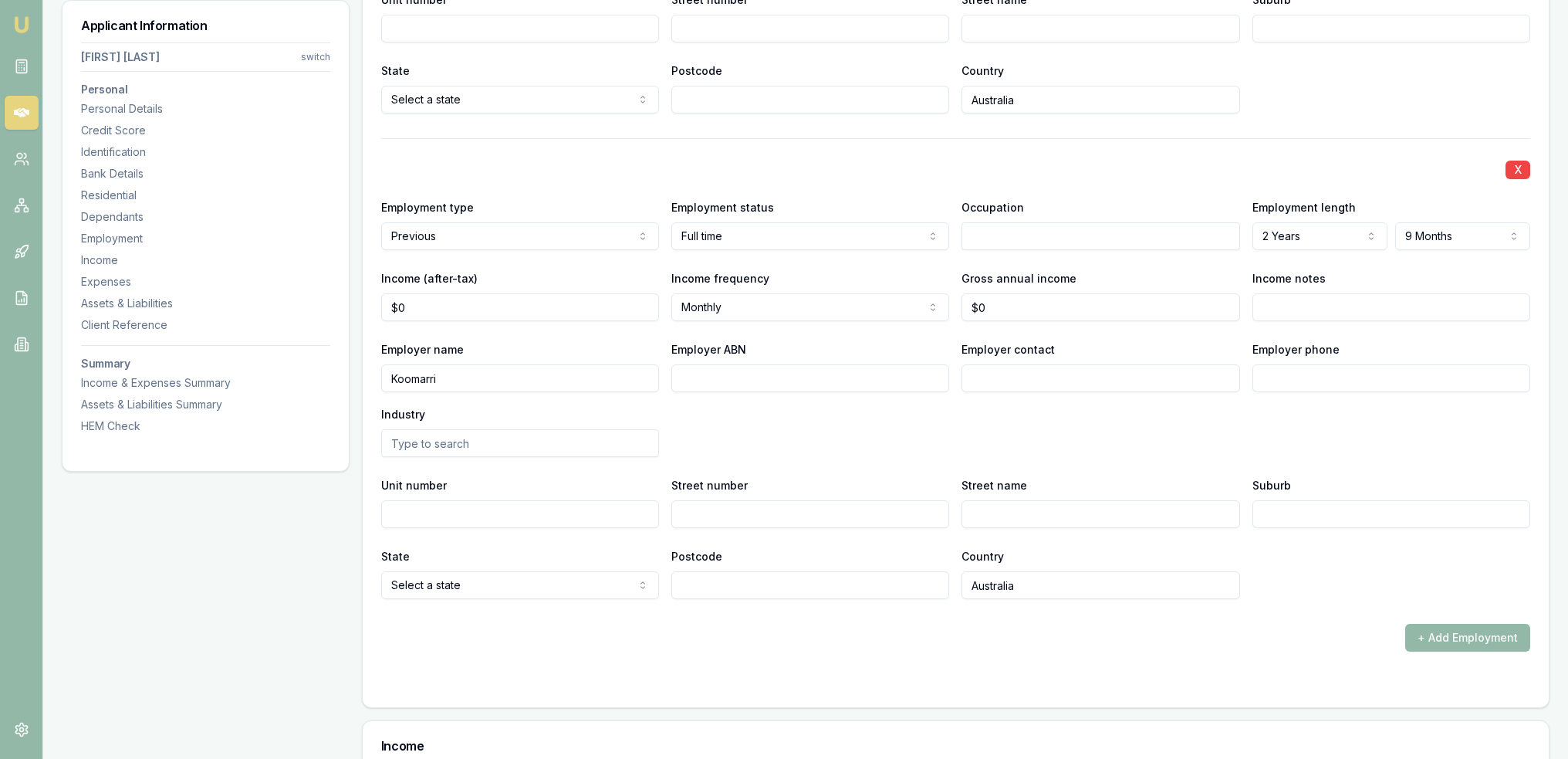 click at bounding box center (1100, 236) 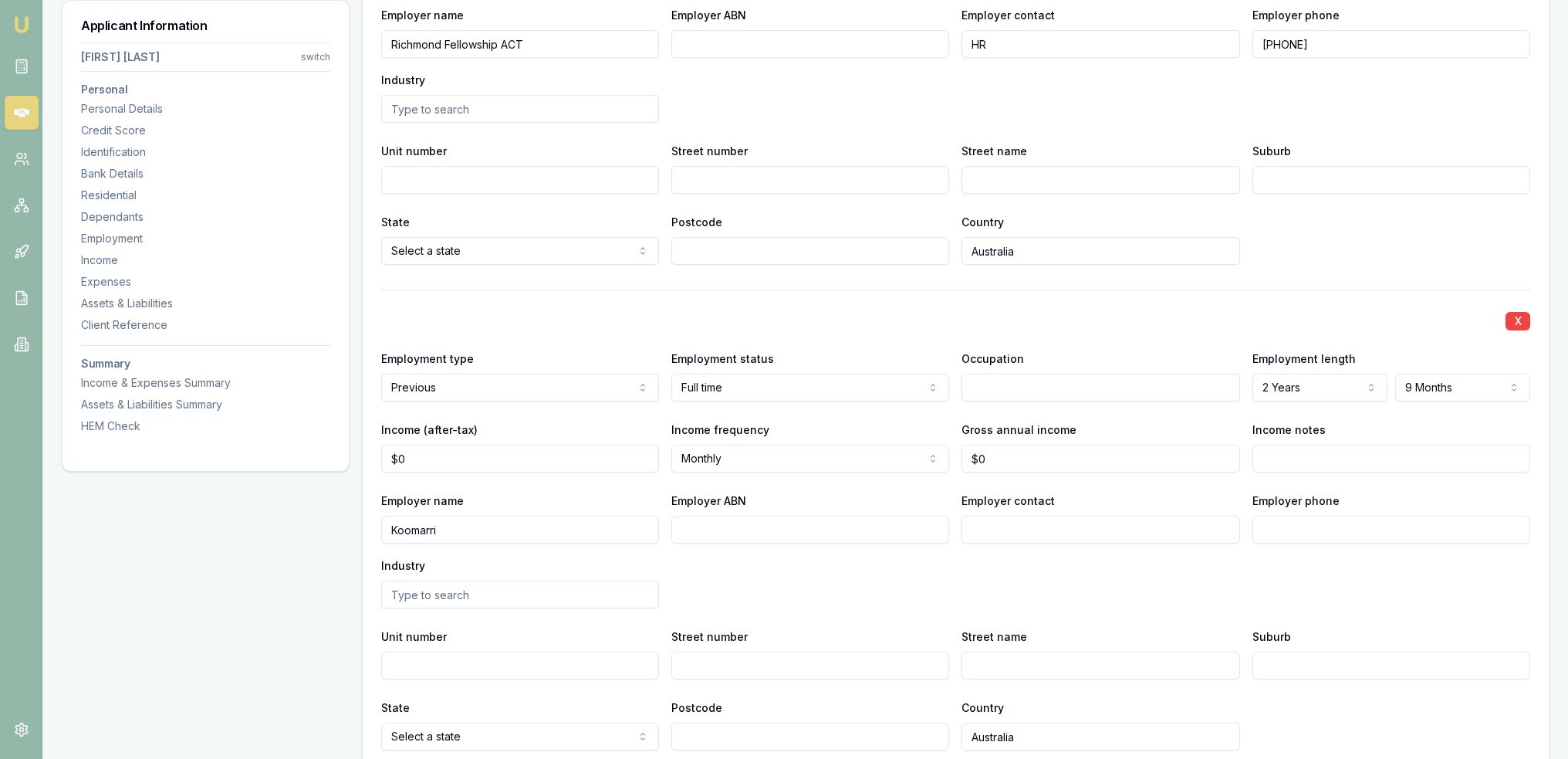 scroll, scrollTop: 2316, scrollLeft: 0, axis: vertical 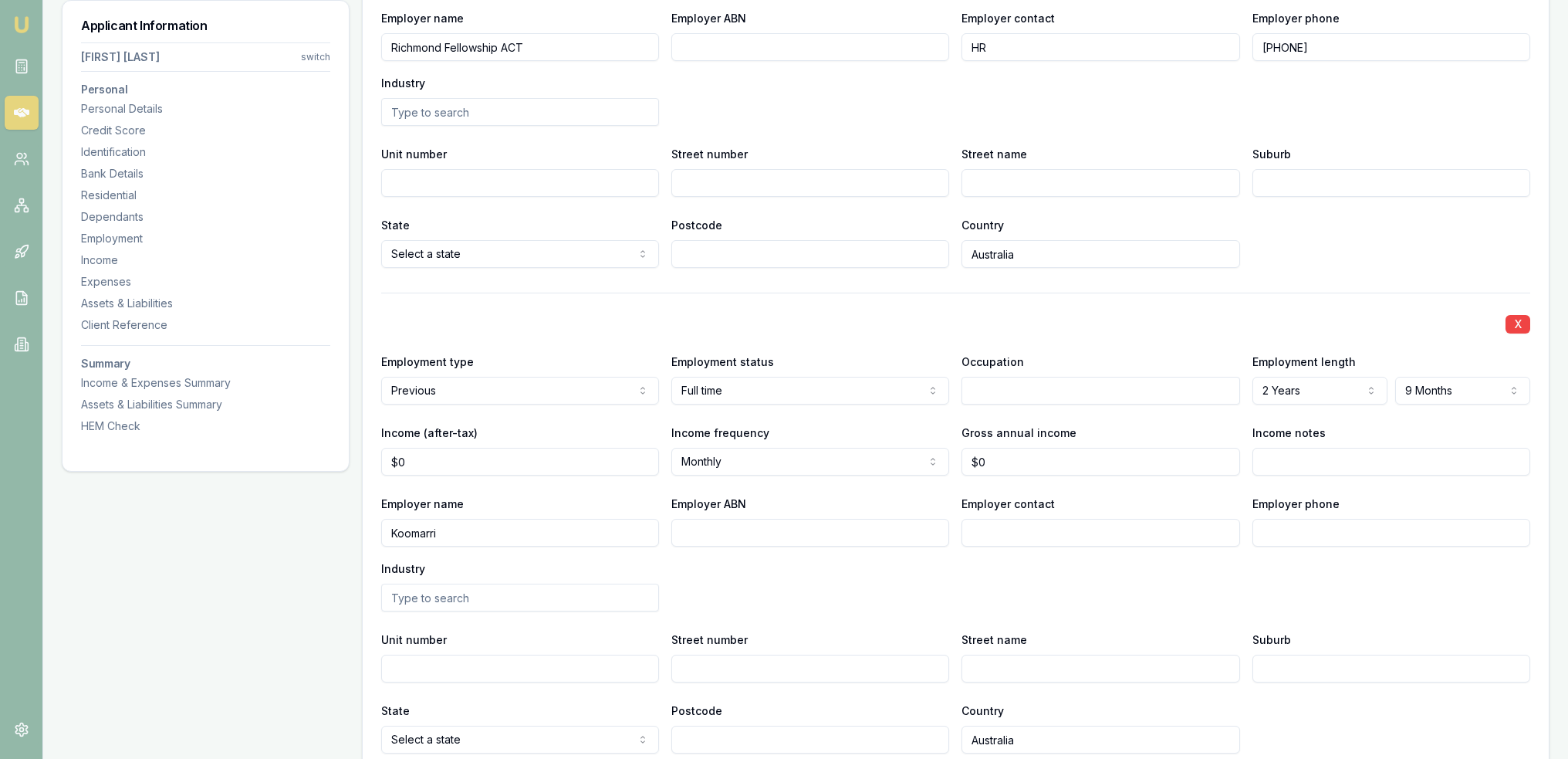 click on "Occupation" at bounding box center (1100, 378) 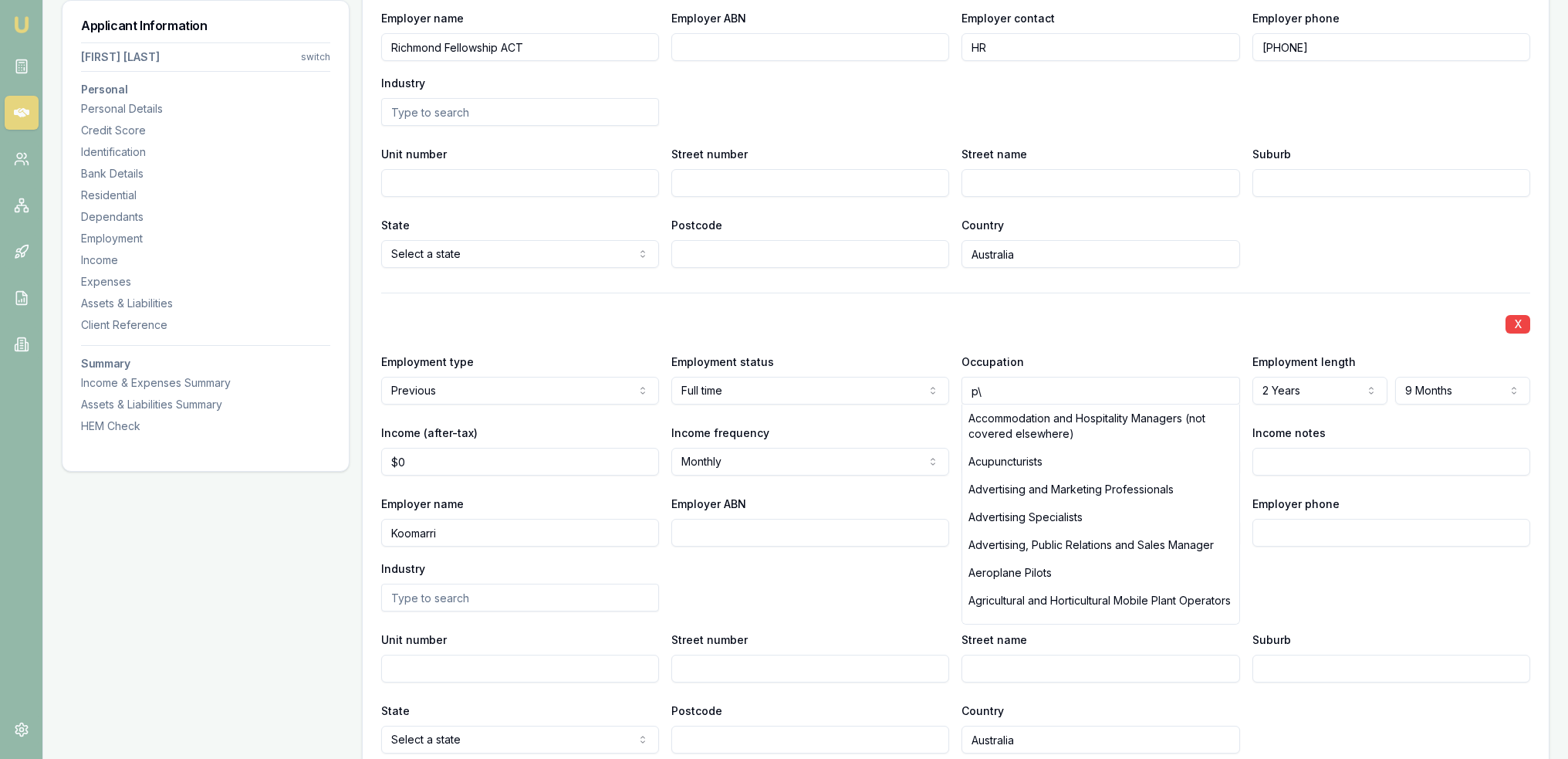 type on "p" 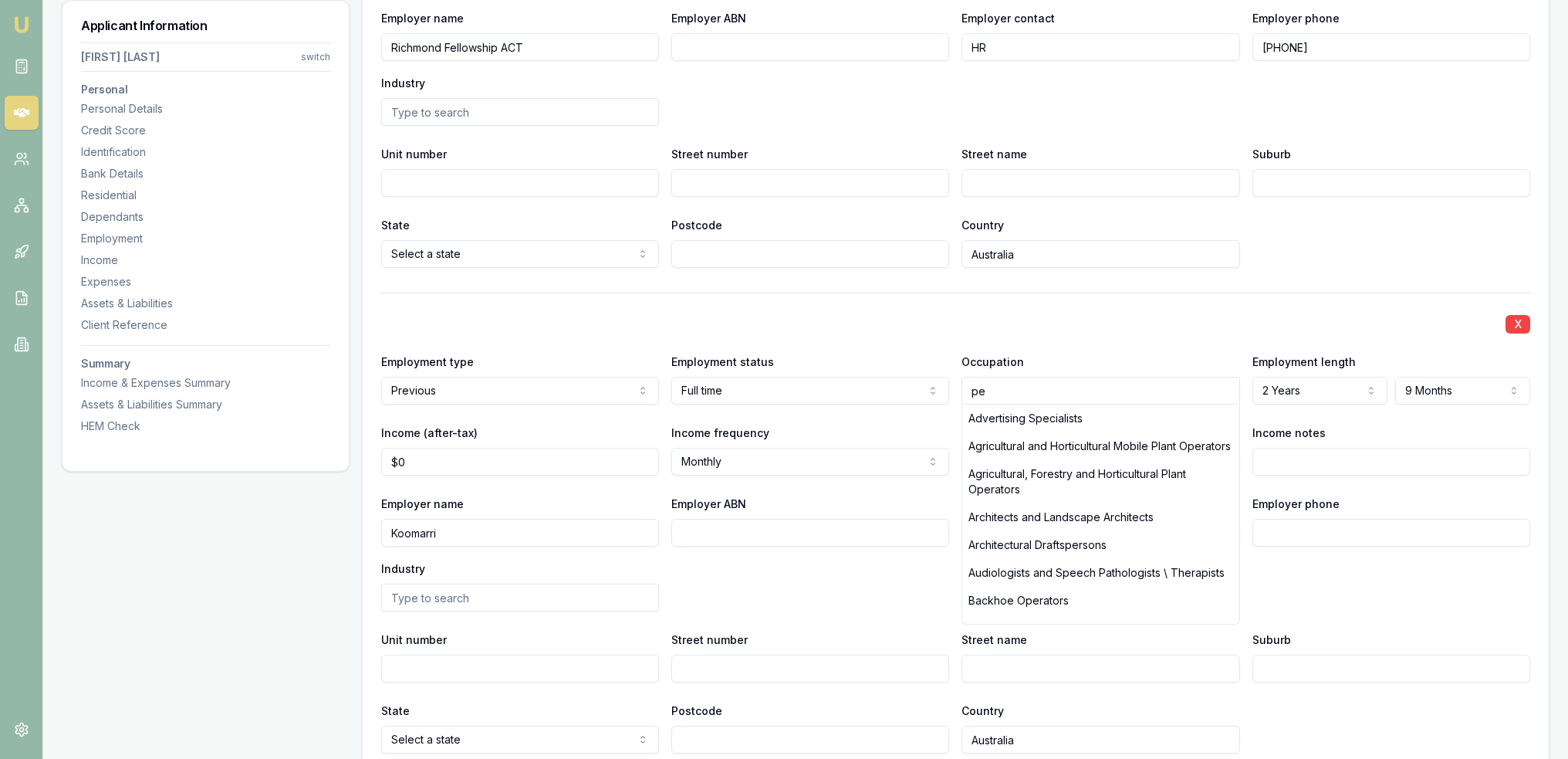 type on "p" 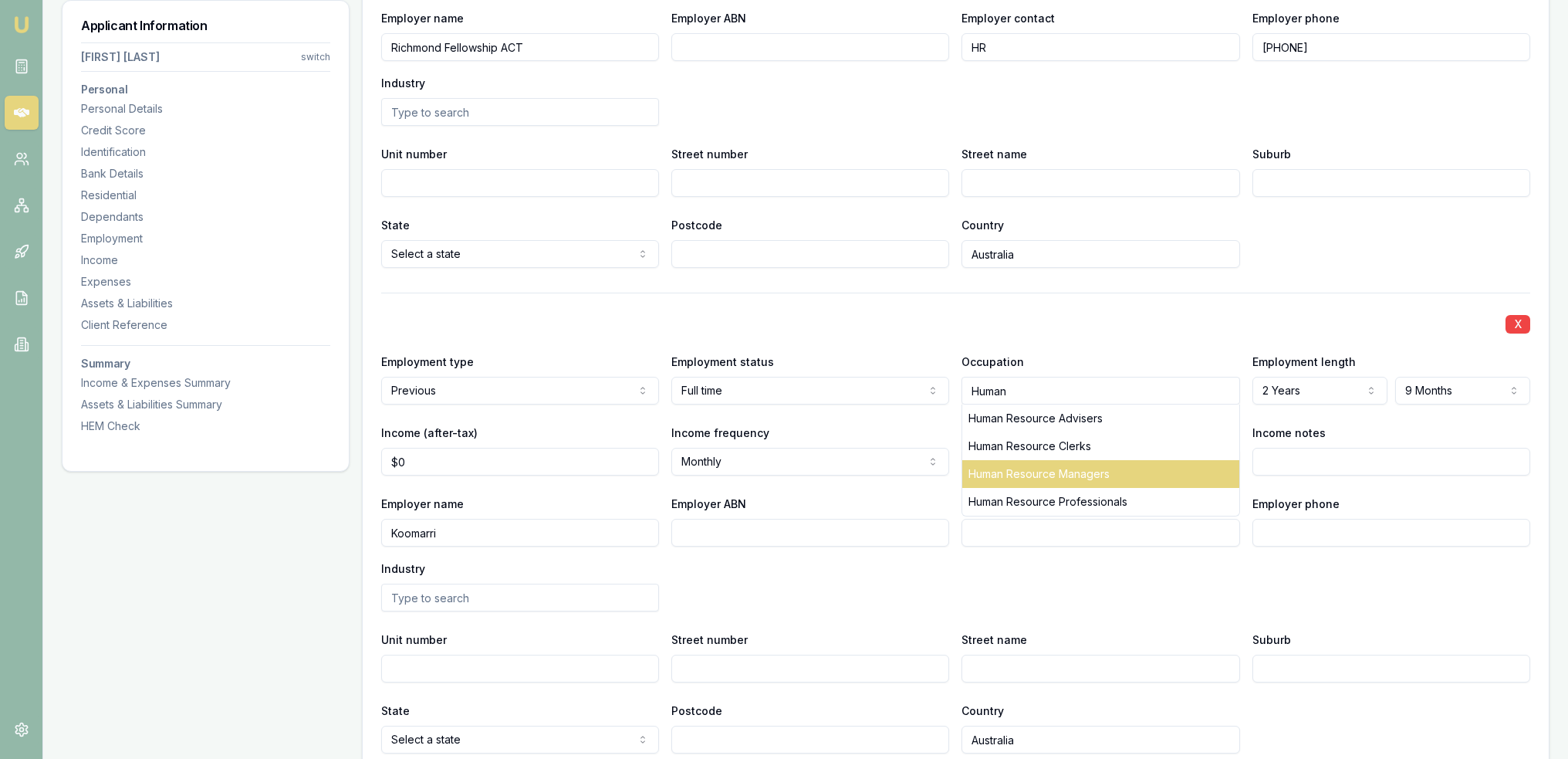 click on "Human Resource Managers" at bounding box center (1100, 474) 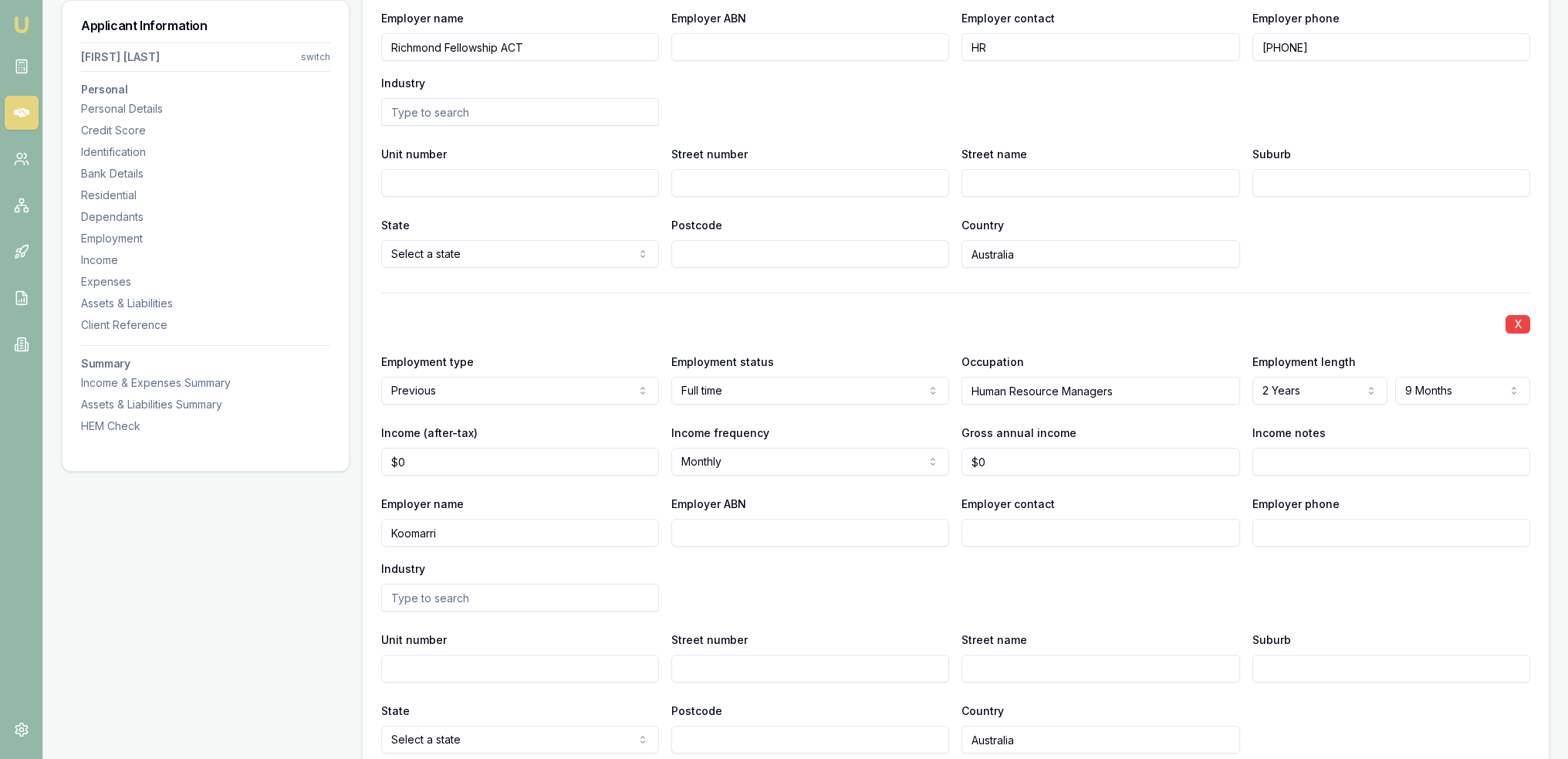 click on "HR" at bounding box center (1100, 47) 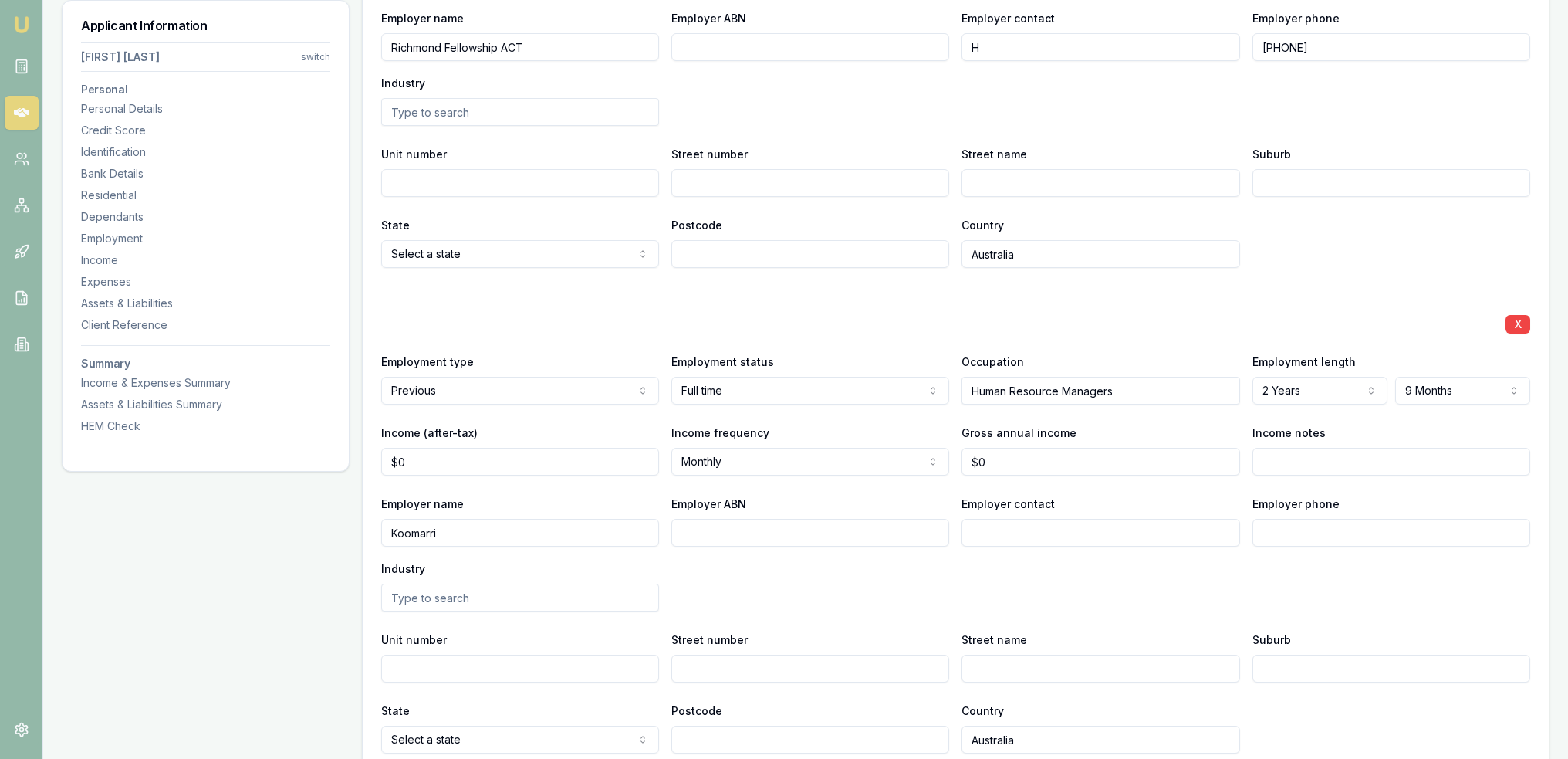 type 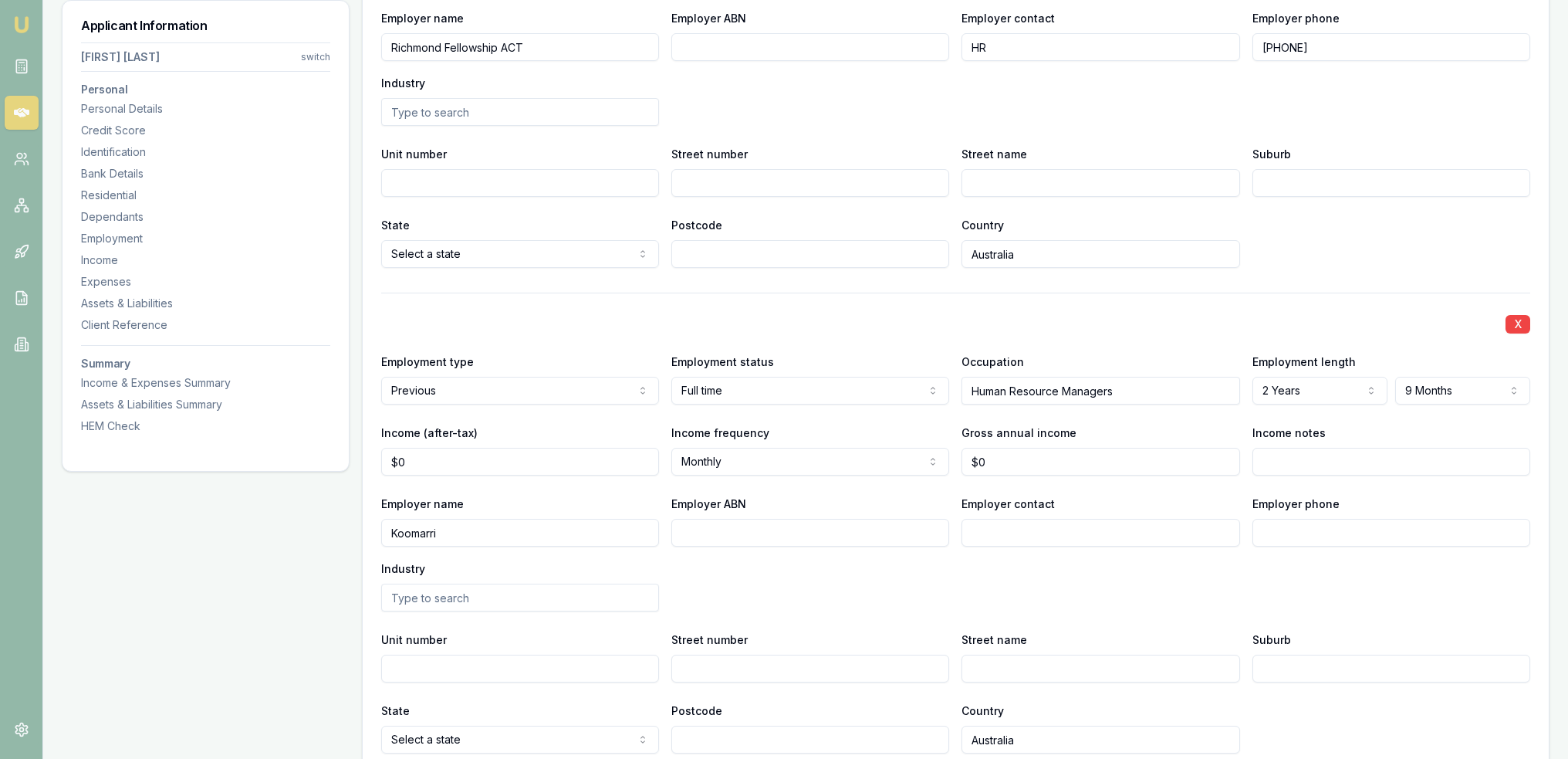 click on "HR" at bounding box center [1100, 47] 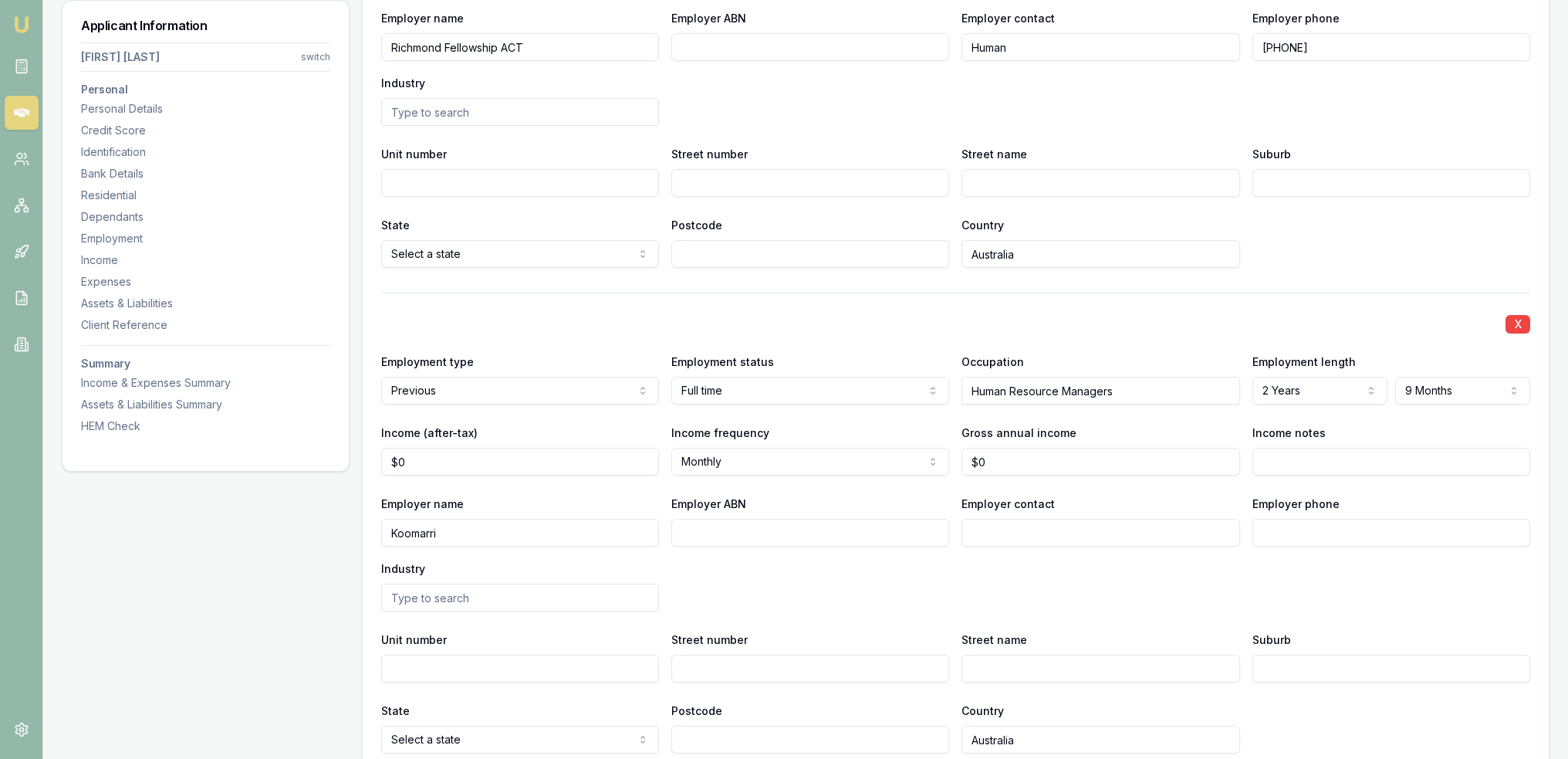 scroll, scrollTop: 2239, scrollLeft: 0, axis: vertical 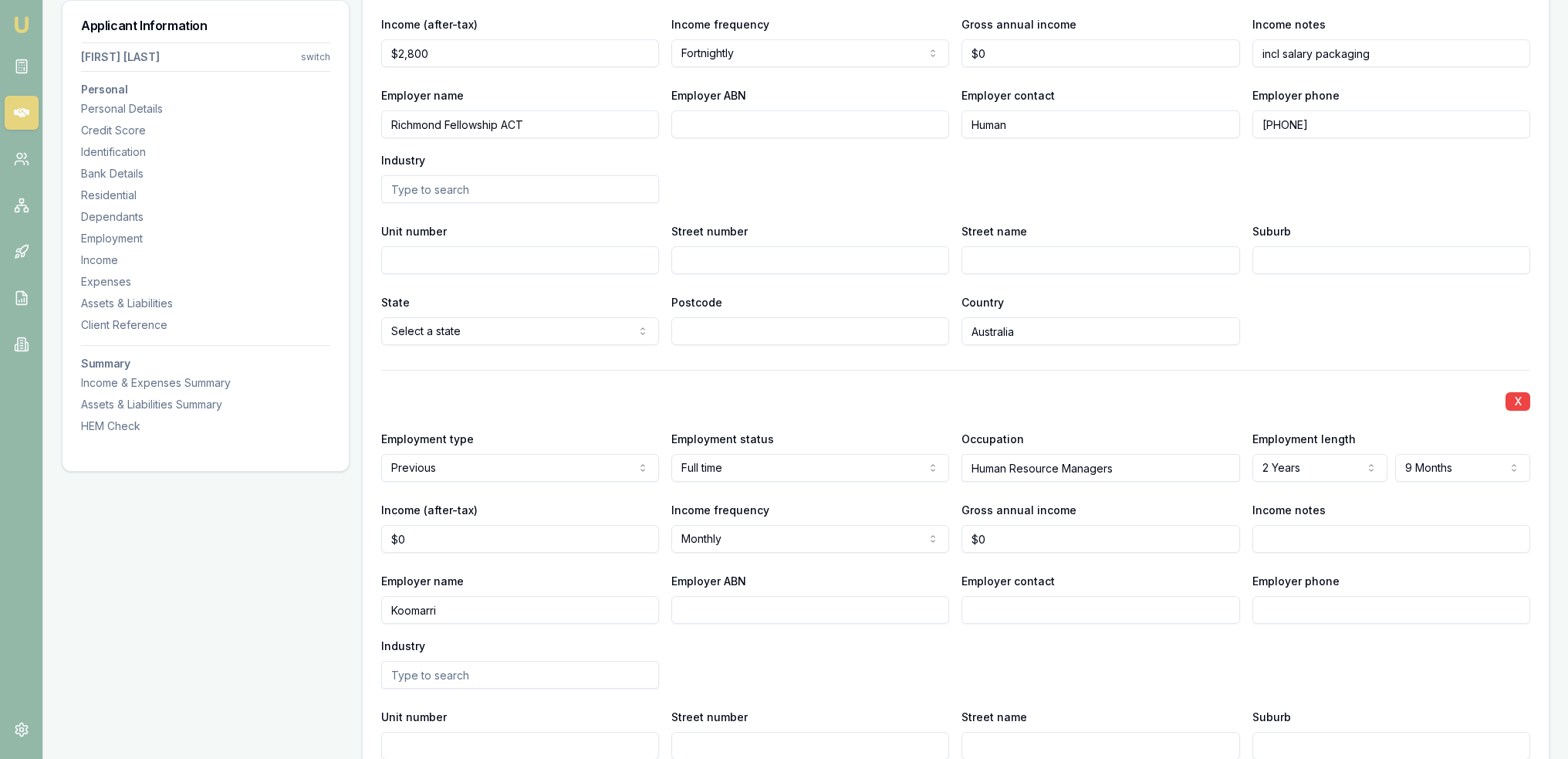 type on "Human" 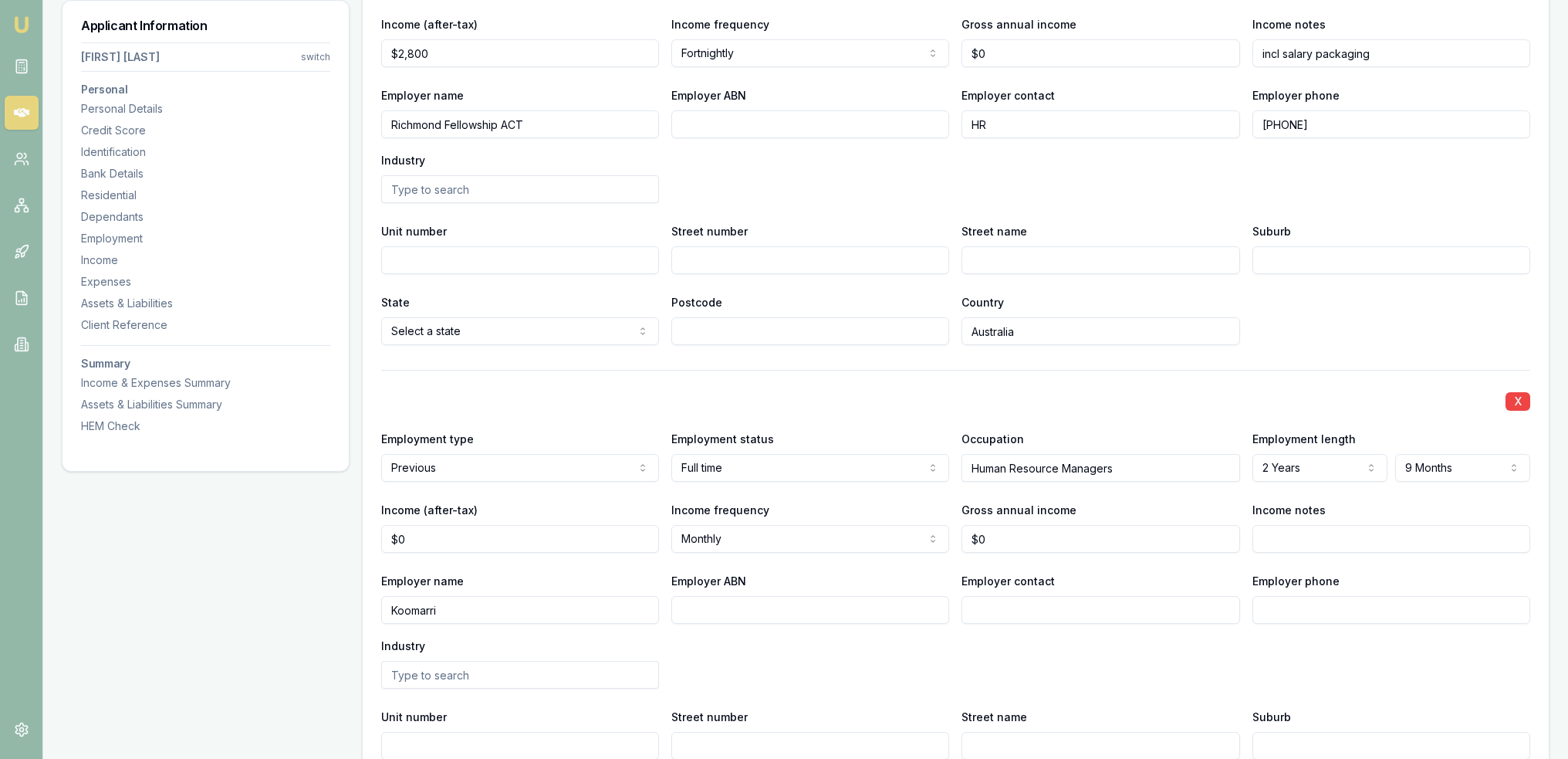type on "HR" 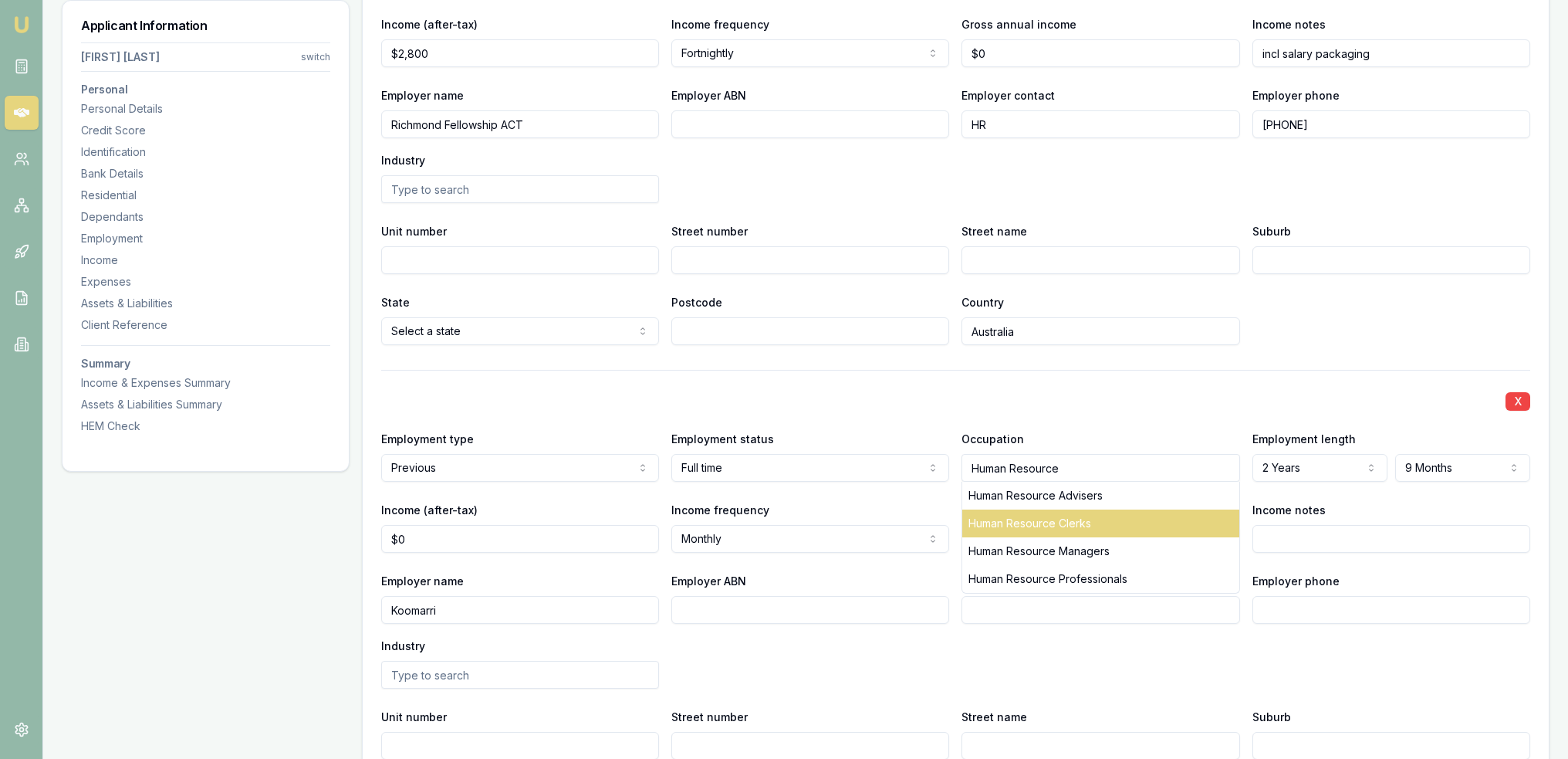 click on "Human Resource Clerks" at bounding box center (1100, 524) 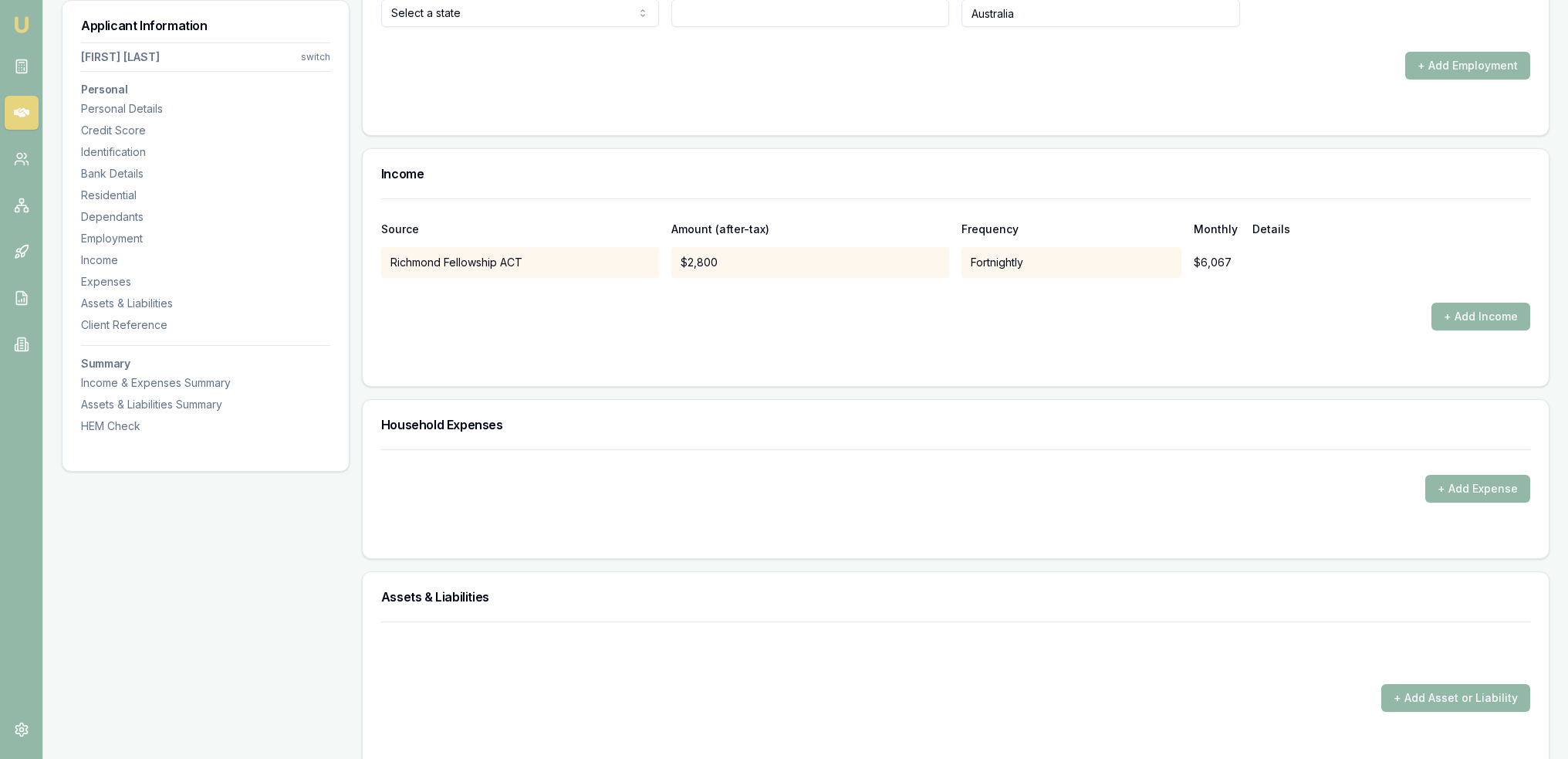 scroll, scrollTop: 3089, scrollLeft: 0, axis: vertical 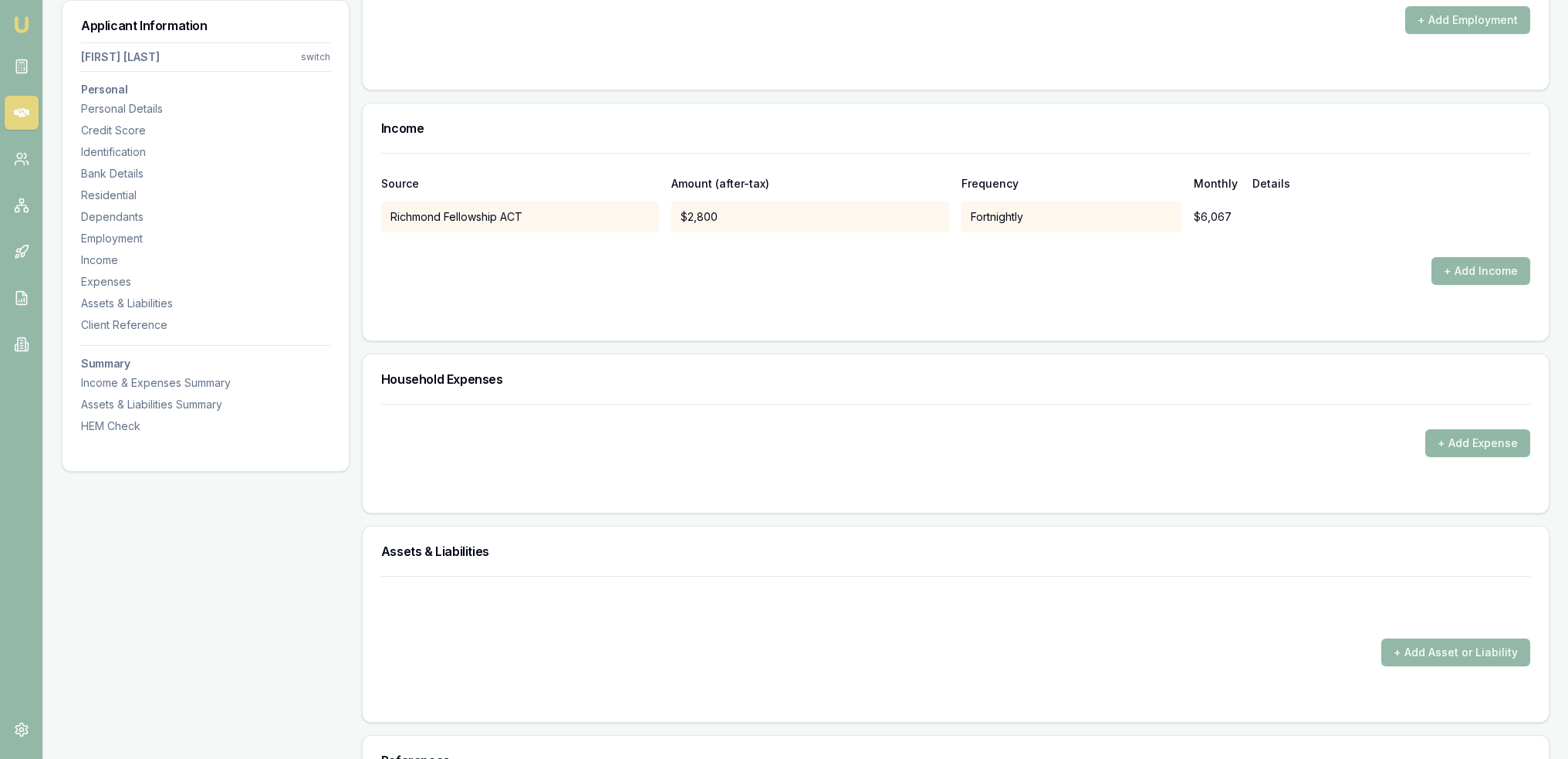 click on "+ Add Expense" at bounding box center (1478, 443) 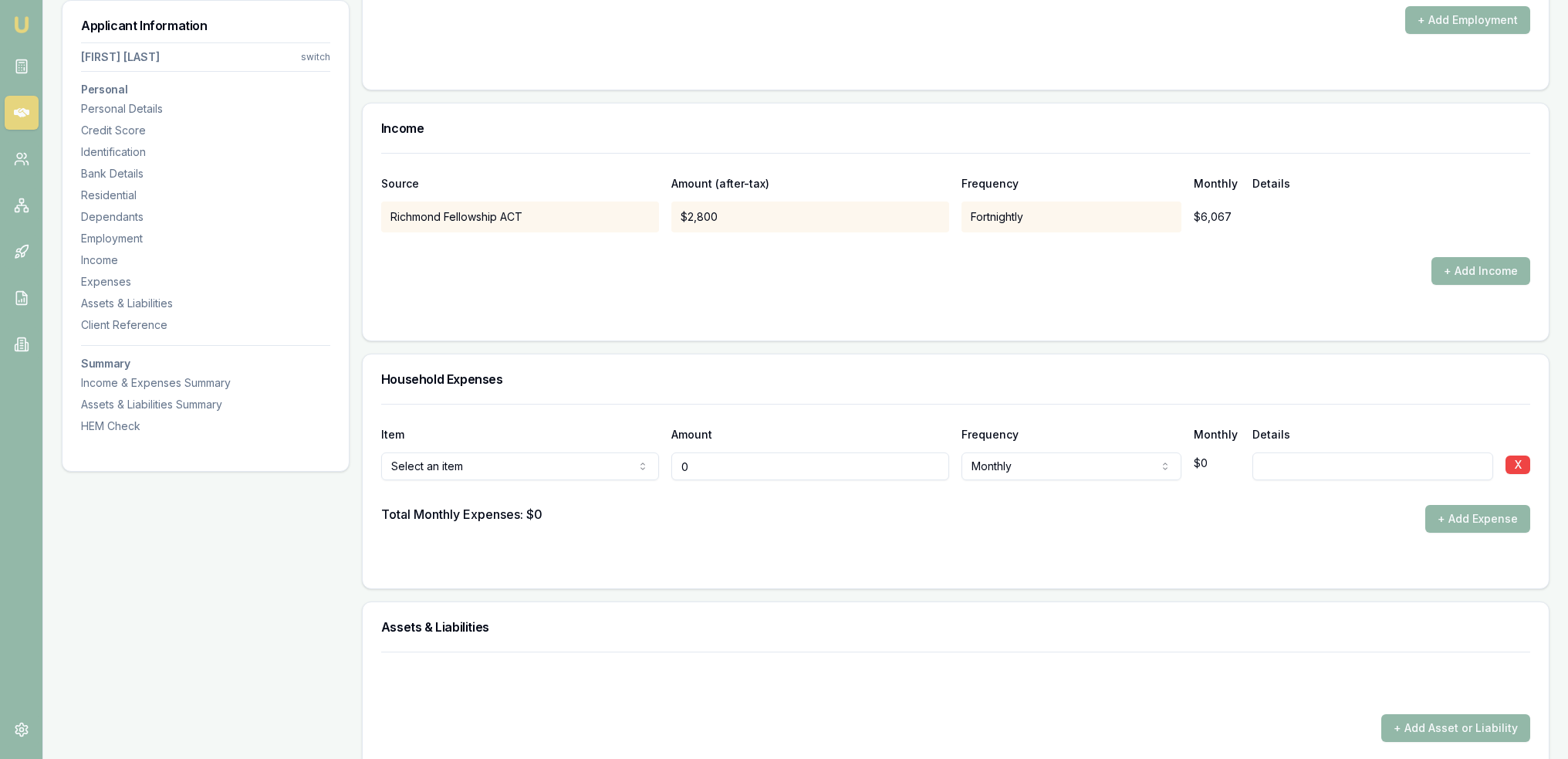 click on "Emu Broker Deals View D-GHU653OSO7 Robyn Adams Toggle Menu Customer Ambreen Sami 0433910889 ambreensamiau@gmail.com Finance Summary $35,000 Loan Type: Consumer Asset Asset Type : Passenger Car Deal Dynamics Stage: New Lead Created Age: 23 hours ago HEM: Needs More Data Finance Details Applicants Loan Options Lender Submission Applicant Information Ambreen Sami switch Personal Personal Details Credit Score Identification Bank Details Residential Dependants Employment Income Expenses Assets & Liabilities Client Reference Summary Income & Expenses Summary Assets & Liabilities Summary HEM Check Personal Title * Mrs Mr Mrs Miss Ms Dr Prof First name * Ambreen Middle name  Last name * Sami Date of birth 06/08/1980 Gender  Female Male Female Other Not disclosed Marital status  Married Single Married De facto Separated Divorced Widowed Residency status  Australian citizen Australian citizen Permanent resident Temporary resident Visa holder Email ambreensamiau@gmail.com Phone 0433910889 Applicant type  Applicant Fair" at bounding box center (784, -2709) 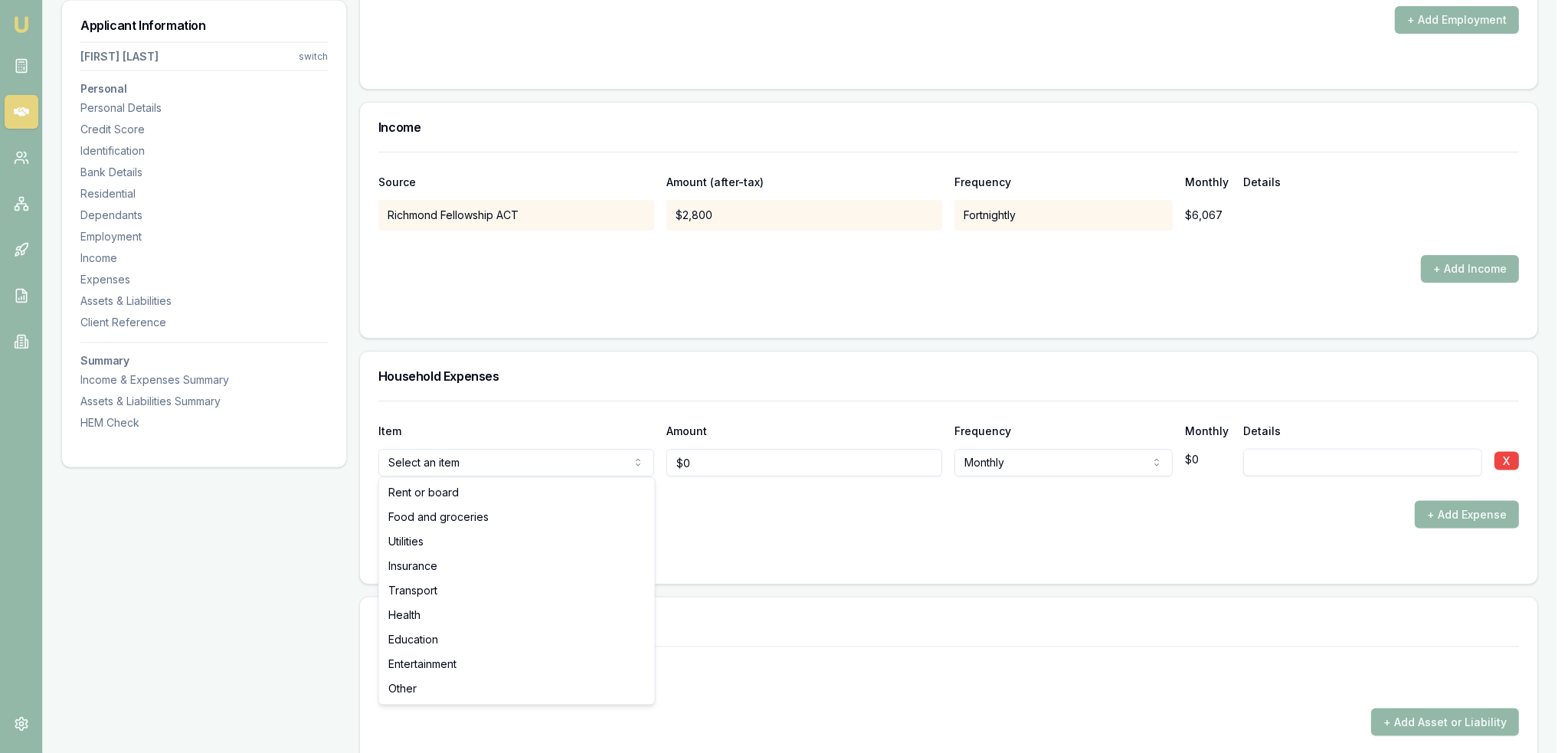 drag, startPoint x: 487, startPoint y: 493, endPoint x: 499, endPoint y: 489, distance: 12.649111 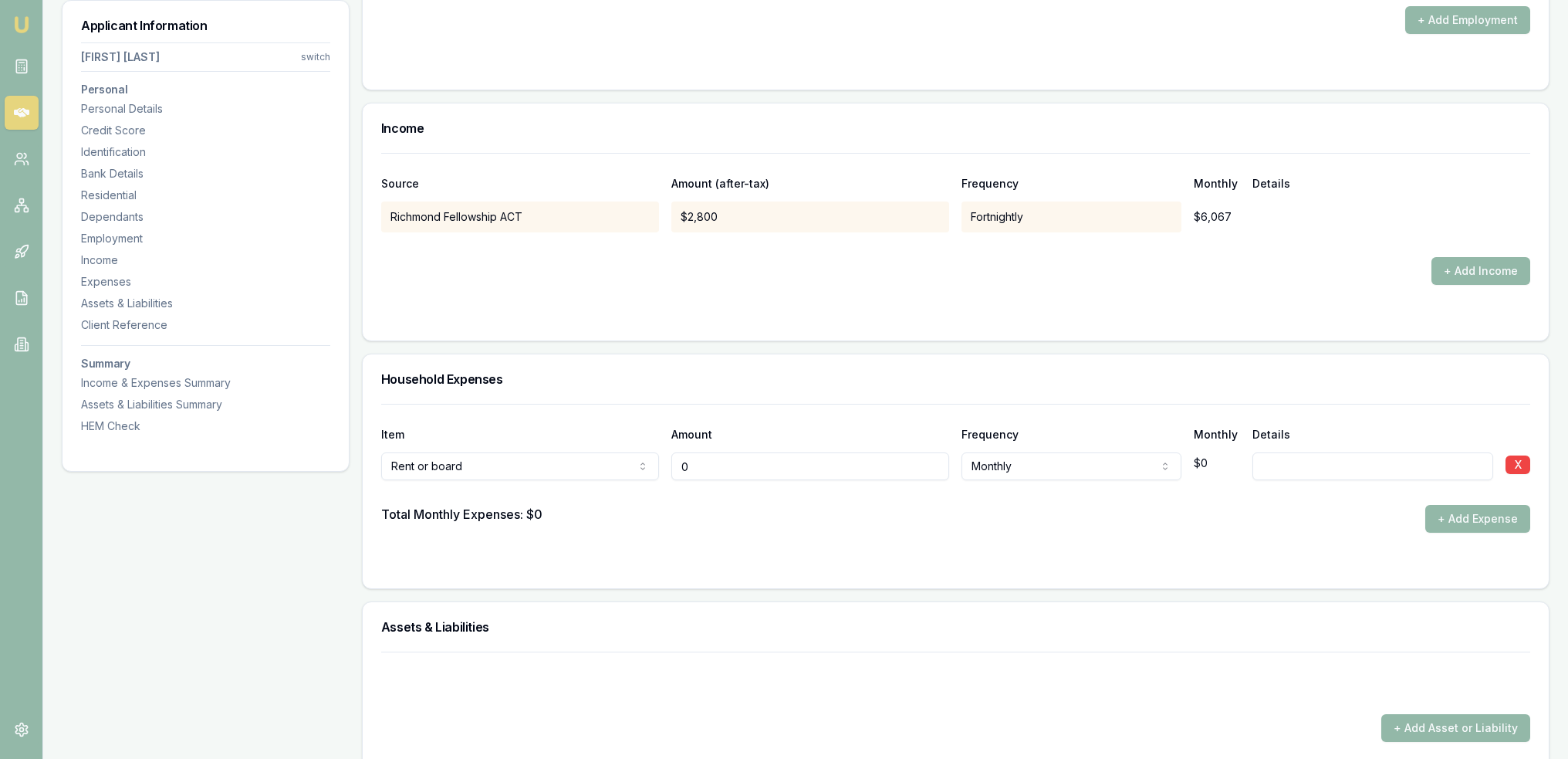 drag, startPoint x: 722, startPoint y: 473, endPoint x: 653, endPoint y: 473, distance: 69 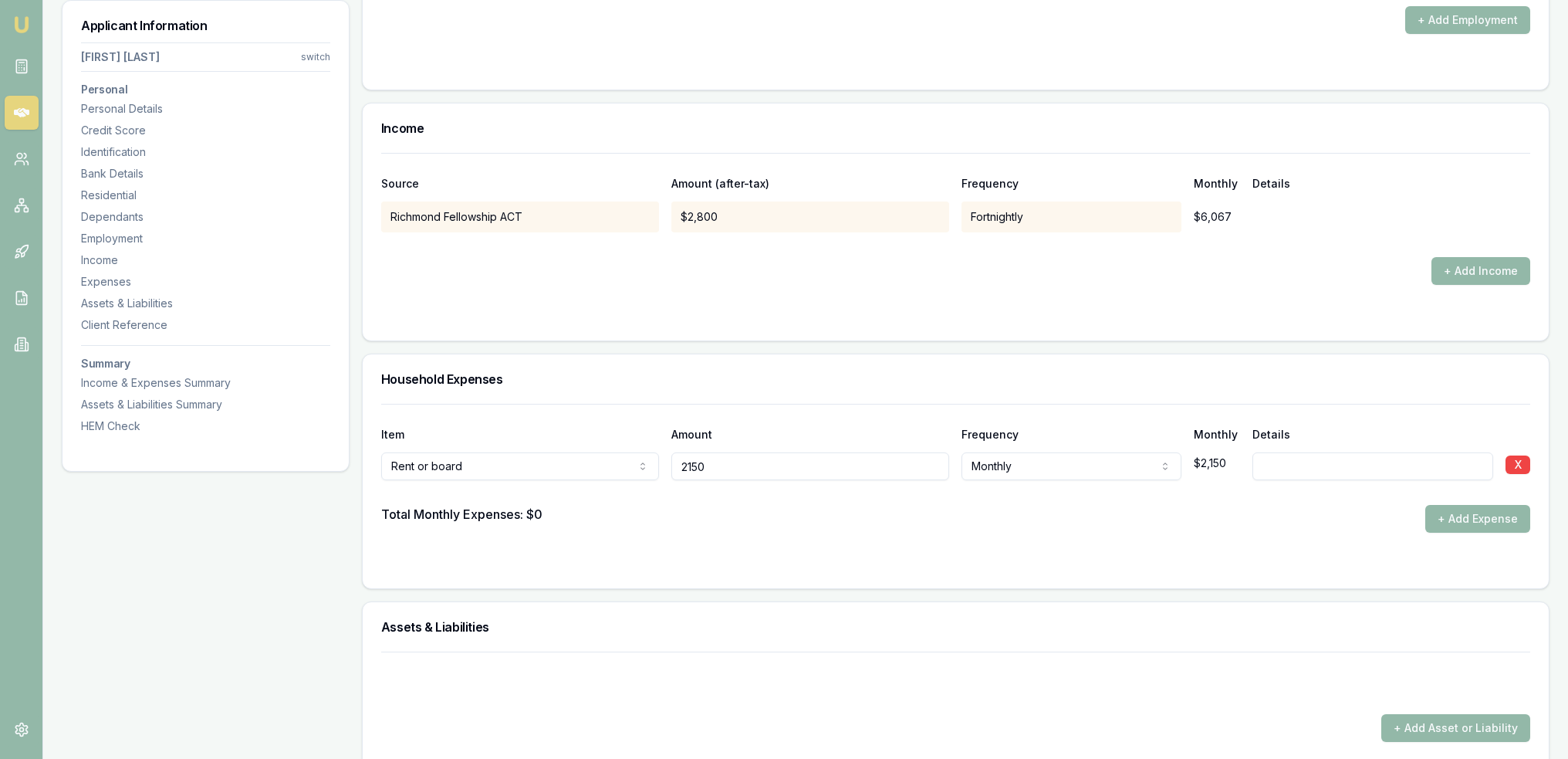 type on "$2,150" 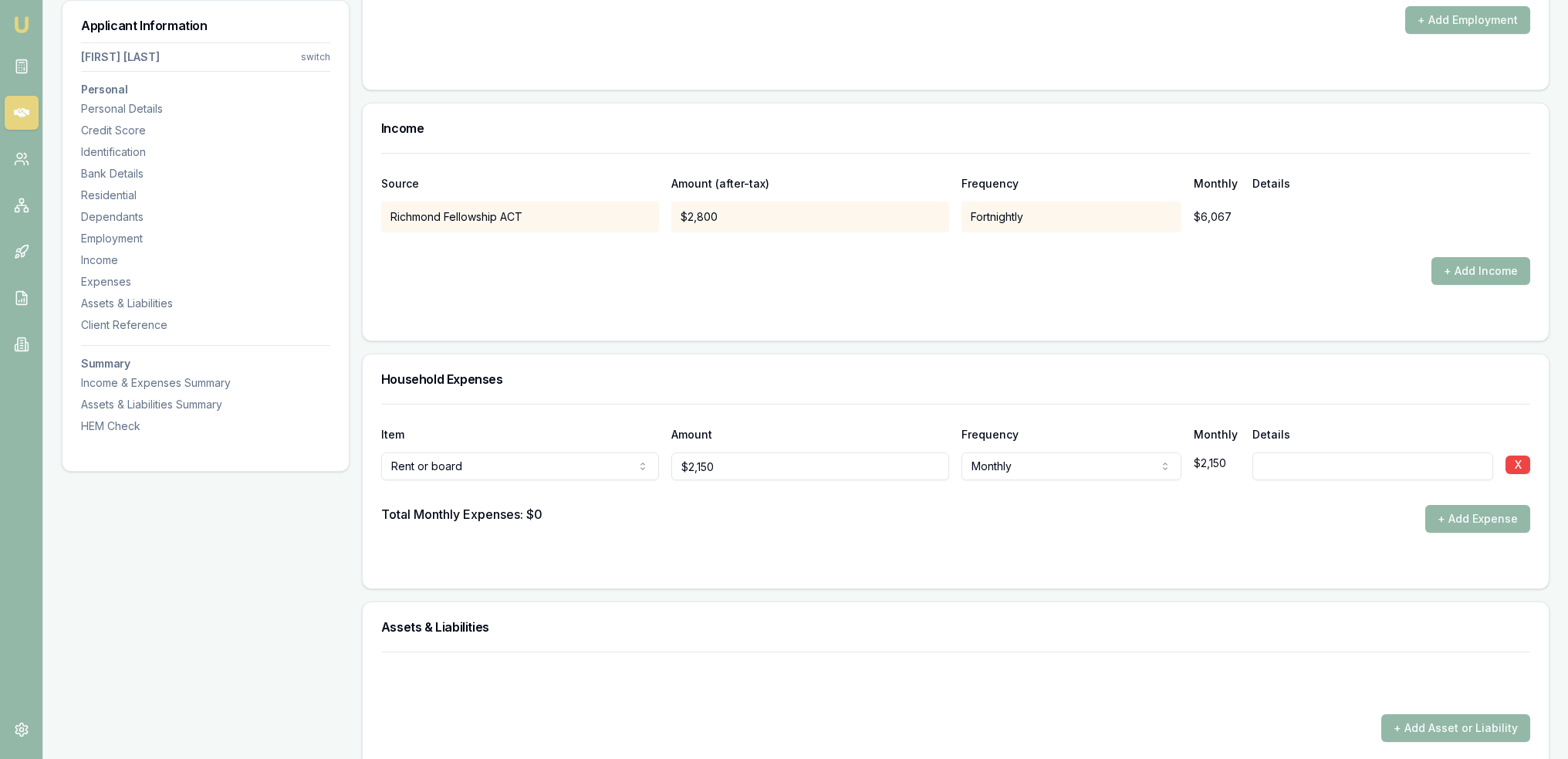 click at bounding box center (1373, 466) 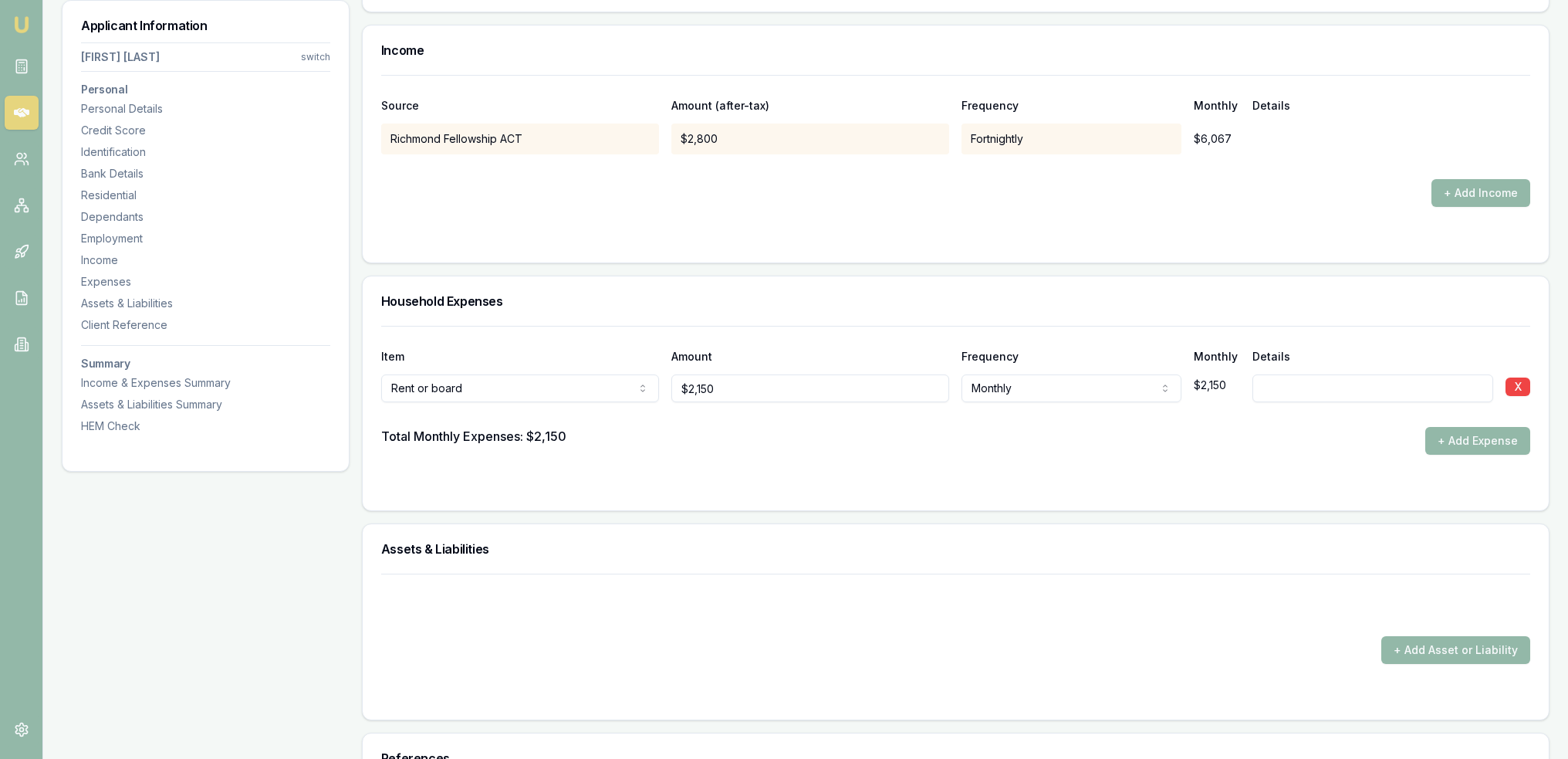 scroll, scrollTop: 3135, scrollLeft: 0, axis: vertical 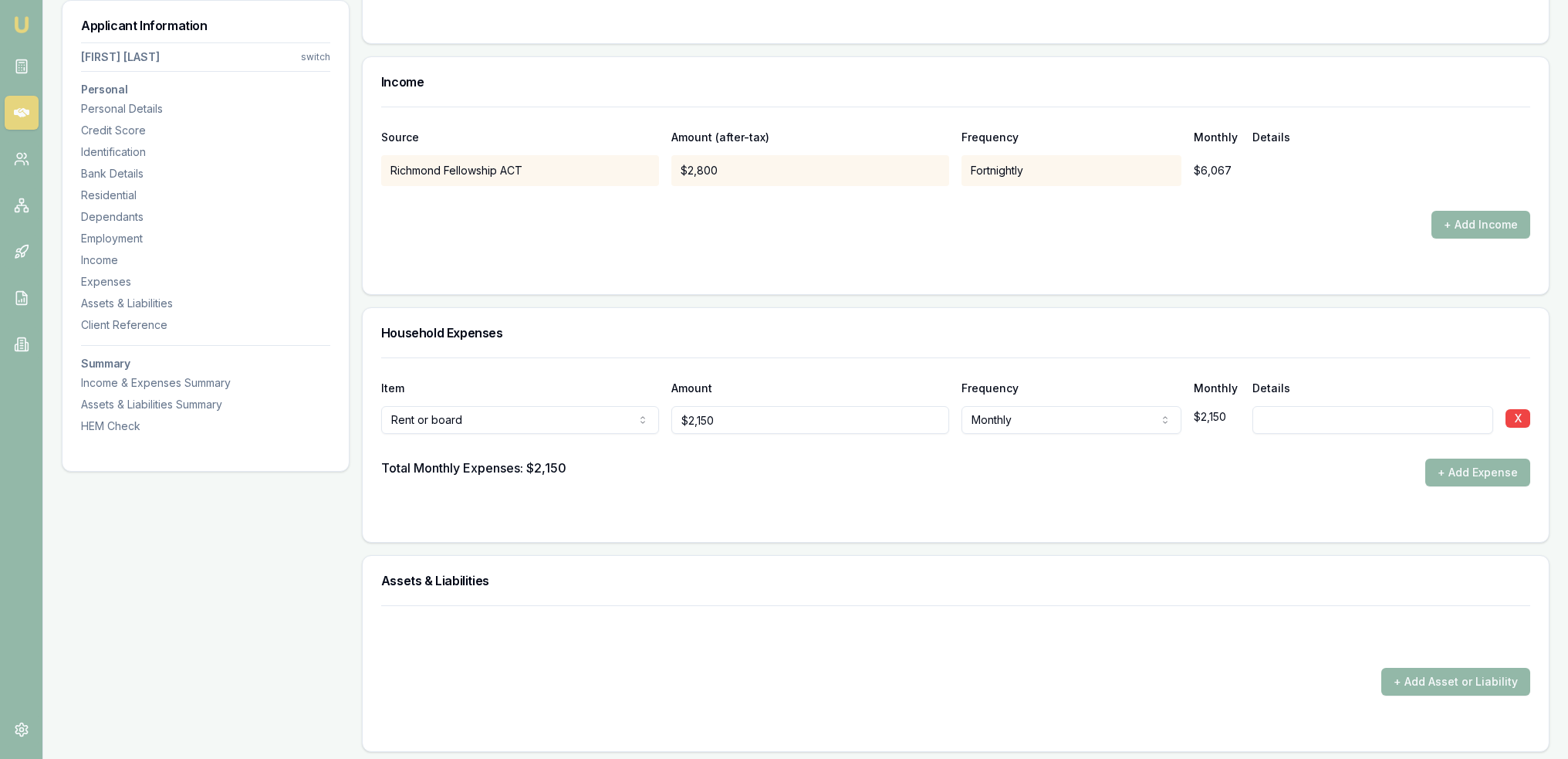 click at bounding box center (1373, 420) 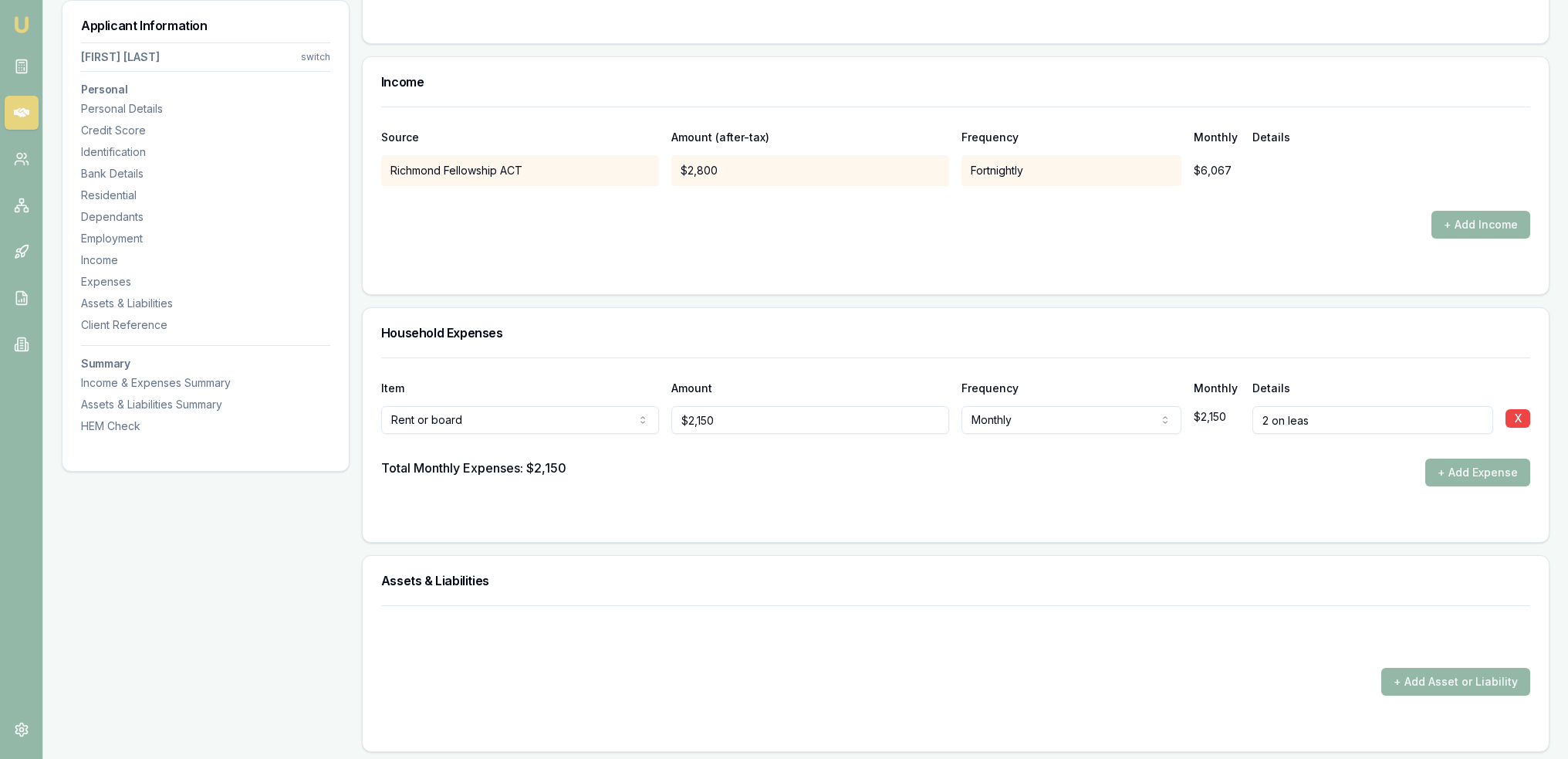 type on "2 on lease" 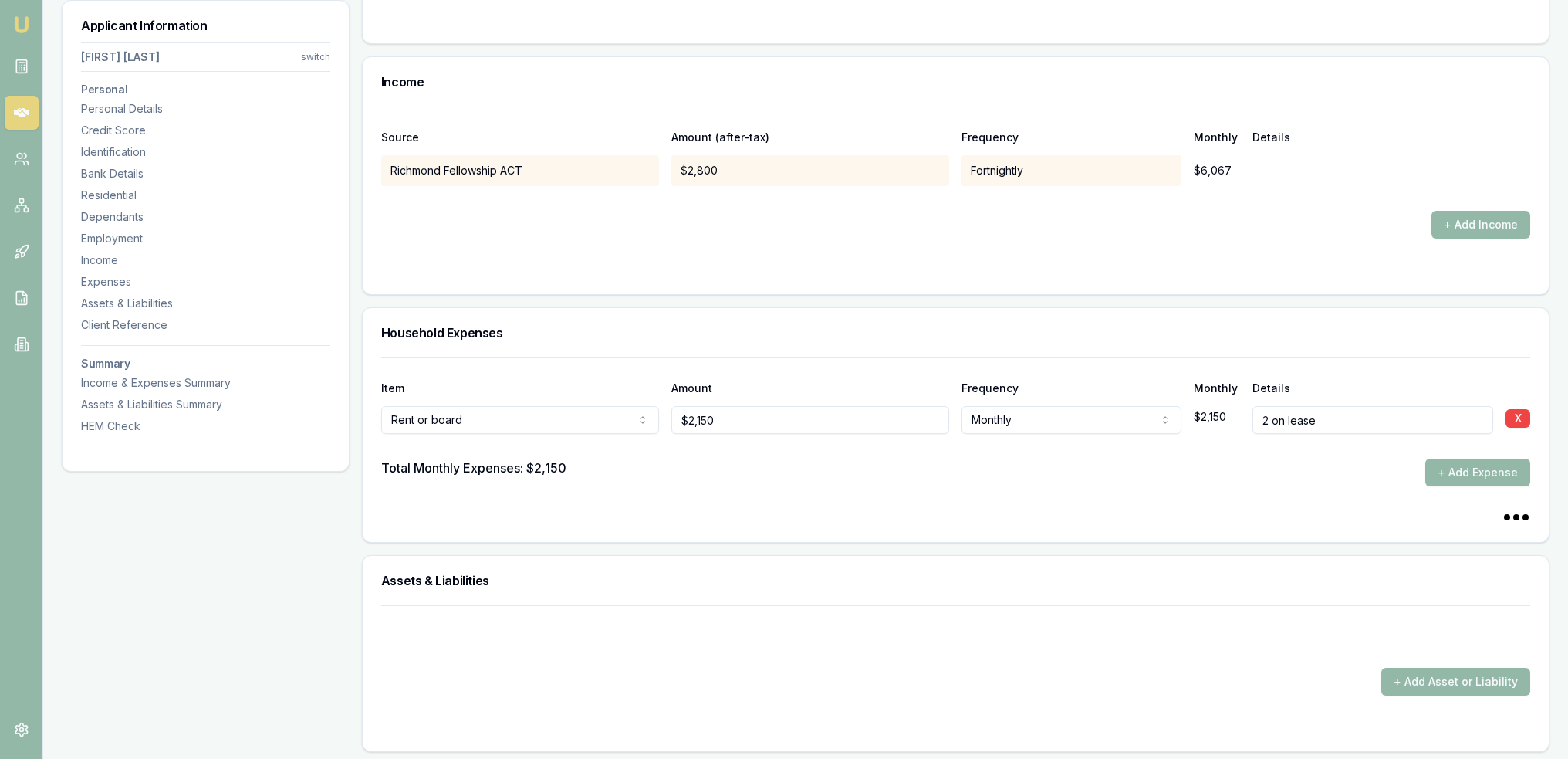 click on "+ Add Income" at bounding box center (1481, 225) 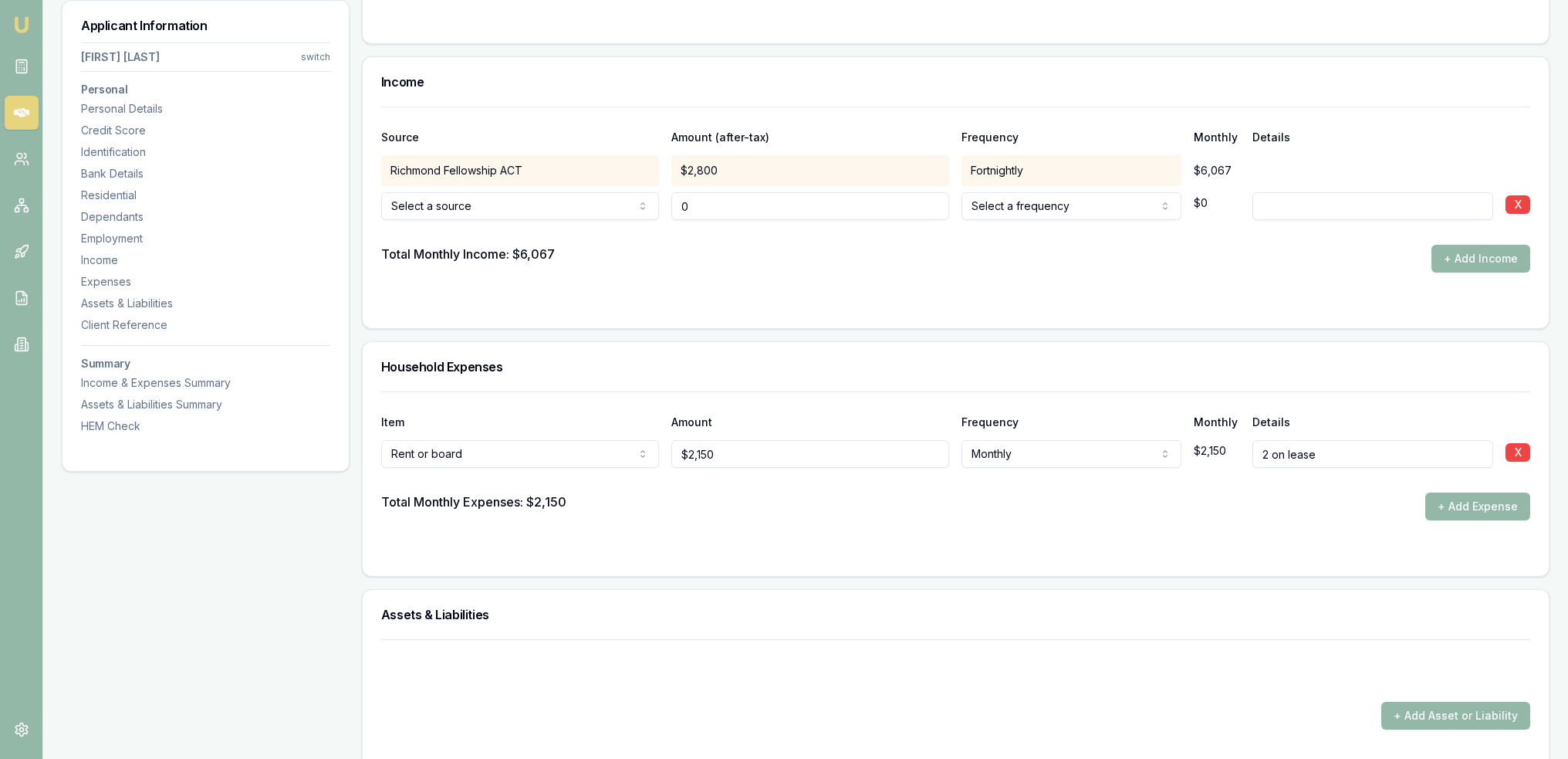 type on "$0" 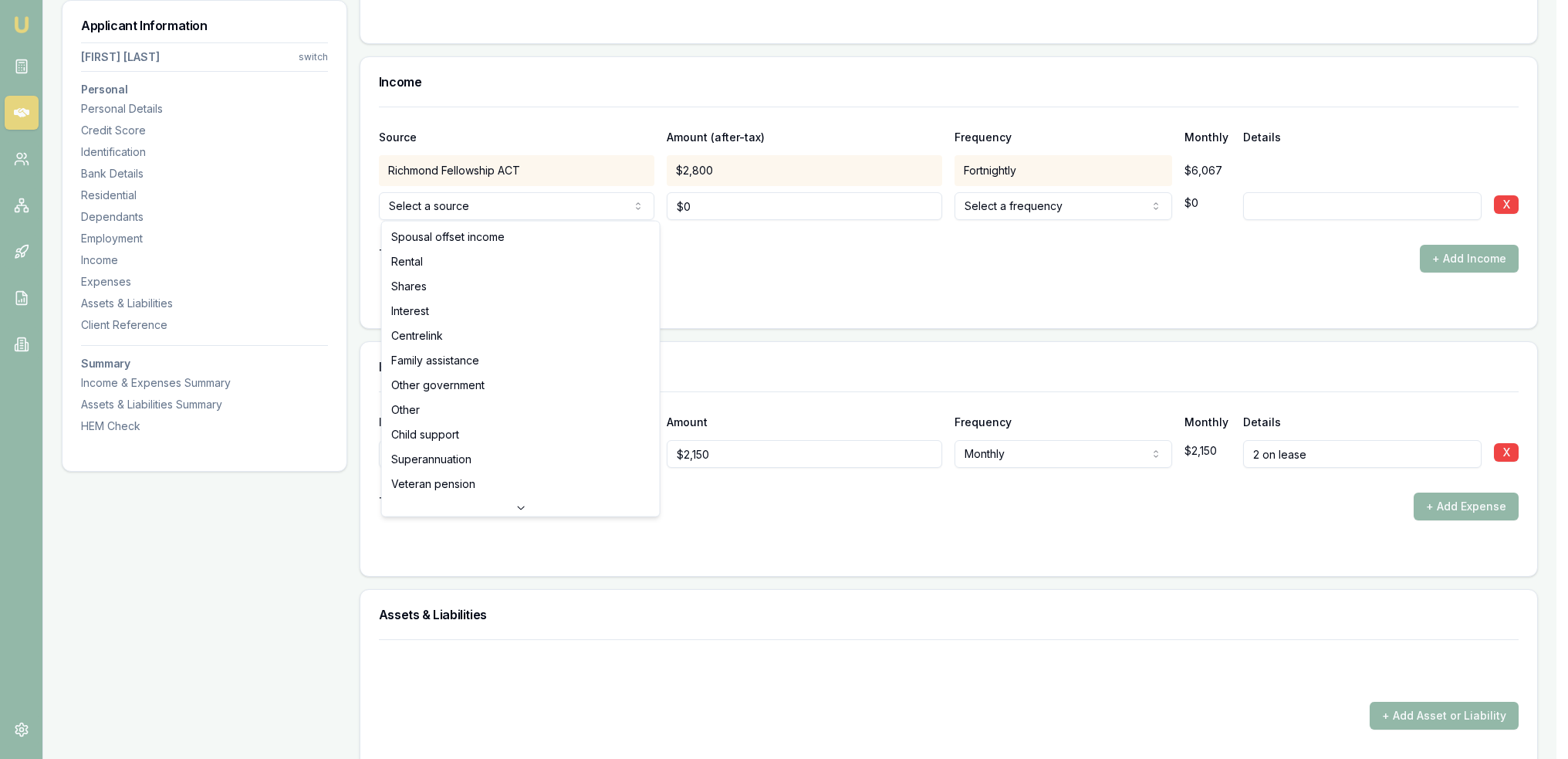 click on "Emu Broker Deals View D-GHU653OSO7 Robyn Adams Toggle Menu Customer Ambreen Sami 0433910889 ambreensamiau@gmail.com Finance Summary $35,000 Loan Type: Consumer Asset Asset Type : Passenger Car Deal Dynamics Stage: New Lead Created Age: 23 hours ago HEM: Needs More Data Finance Details Applicants Loan Options Lender Submission Applicant Information Ambreen Sami switch Personal Personal Details Credit Score Identification Bank Details Residential Dependants Employment Income Expenses Assets & Liabilities Client Reference Summary Income & Expenses Summary Assets & Liabilities Summary HEM Check Personal Title * Mrs Mr Mrs Miss Ms Dr Prof First name * Ambreen Middle name  Last name * Sami Date of birth 06/08/1980 Gender  Female Male Female Other Not disclosed Marital status  Married Single Married De facto Separated Divorced Widowed Residency status  Australian citizen Australian citizen Permanent resident Temporary resident Visa holder Email ambreensamiau@gmail.com Phone 0433910889 Applicant type  Applicant Fair" at bounding box center [784, -2756] 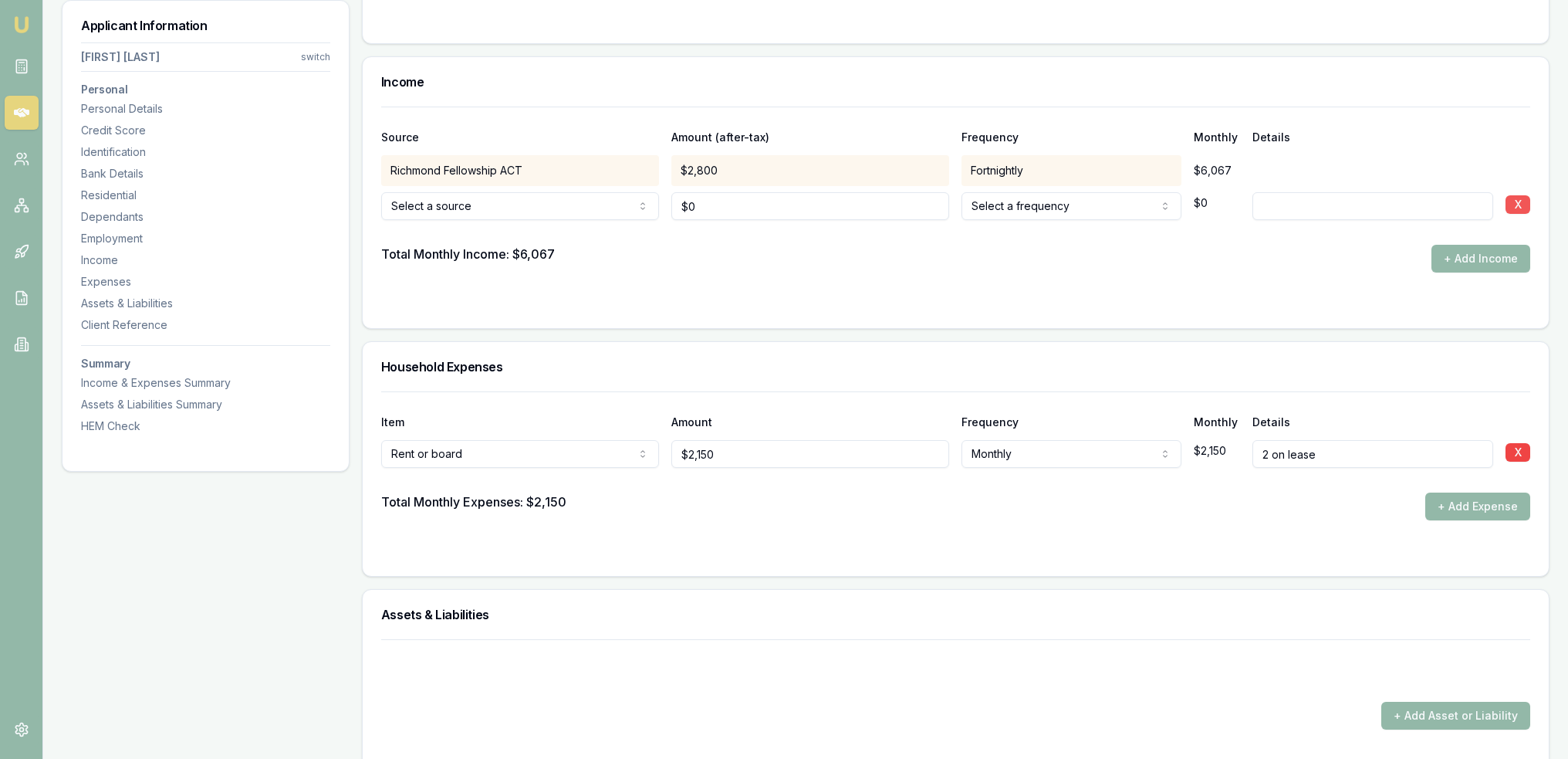click on "X" at bounding box center [1518, 205] 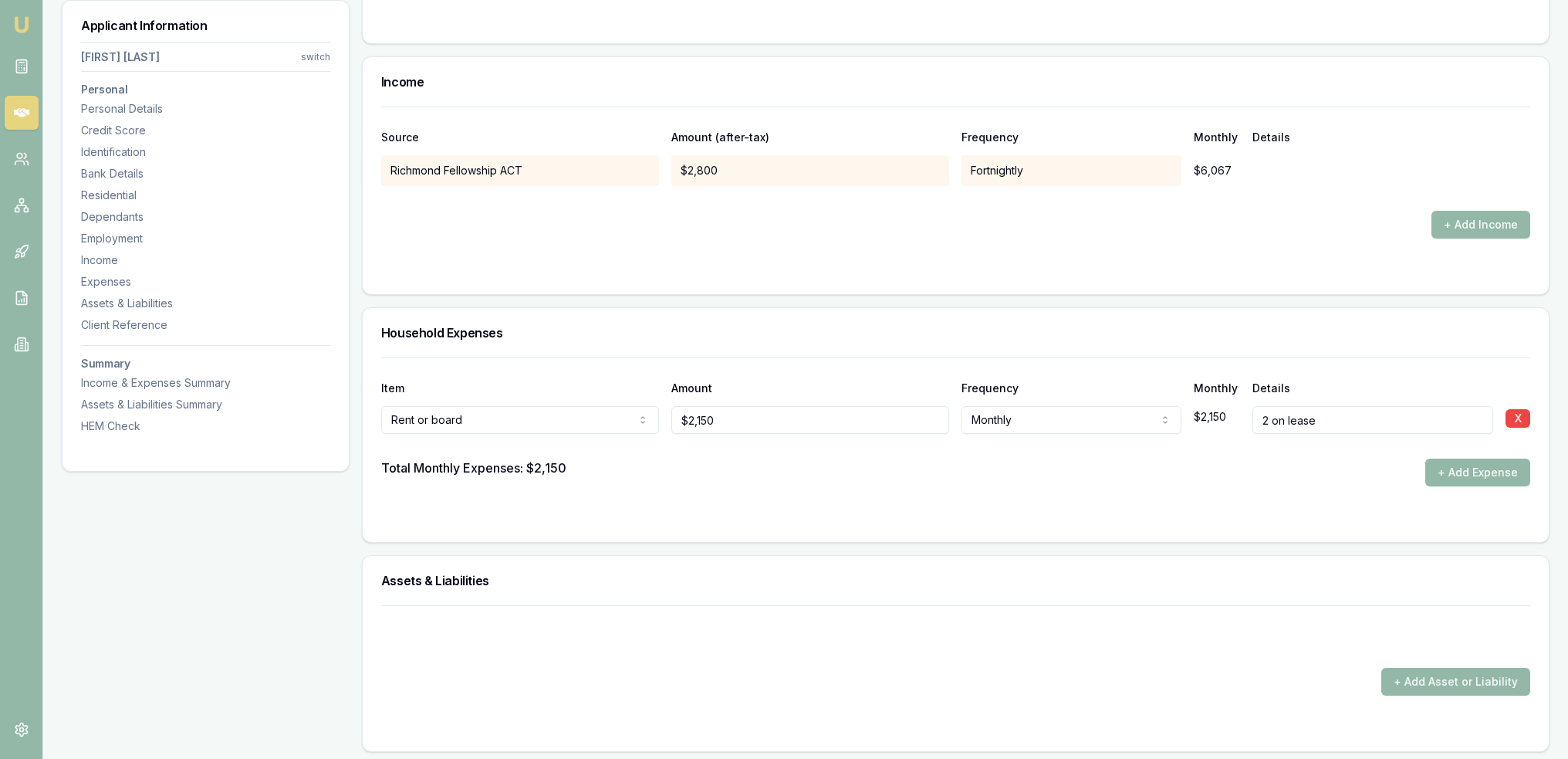 click on "2 on lease" at bounding box center [1373, 420] 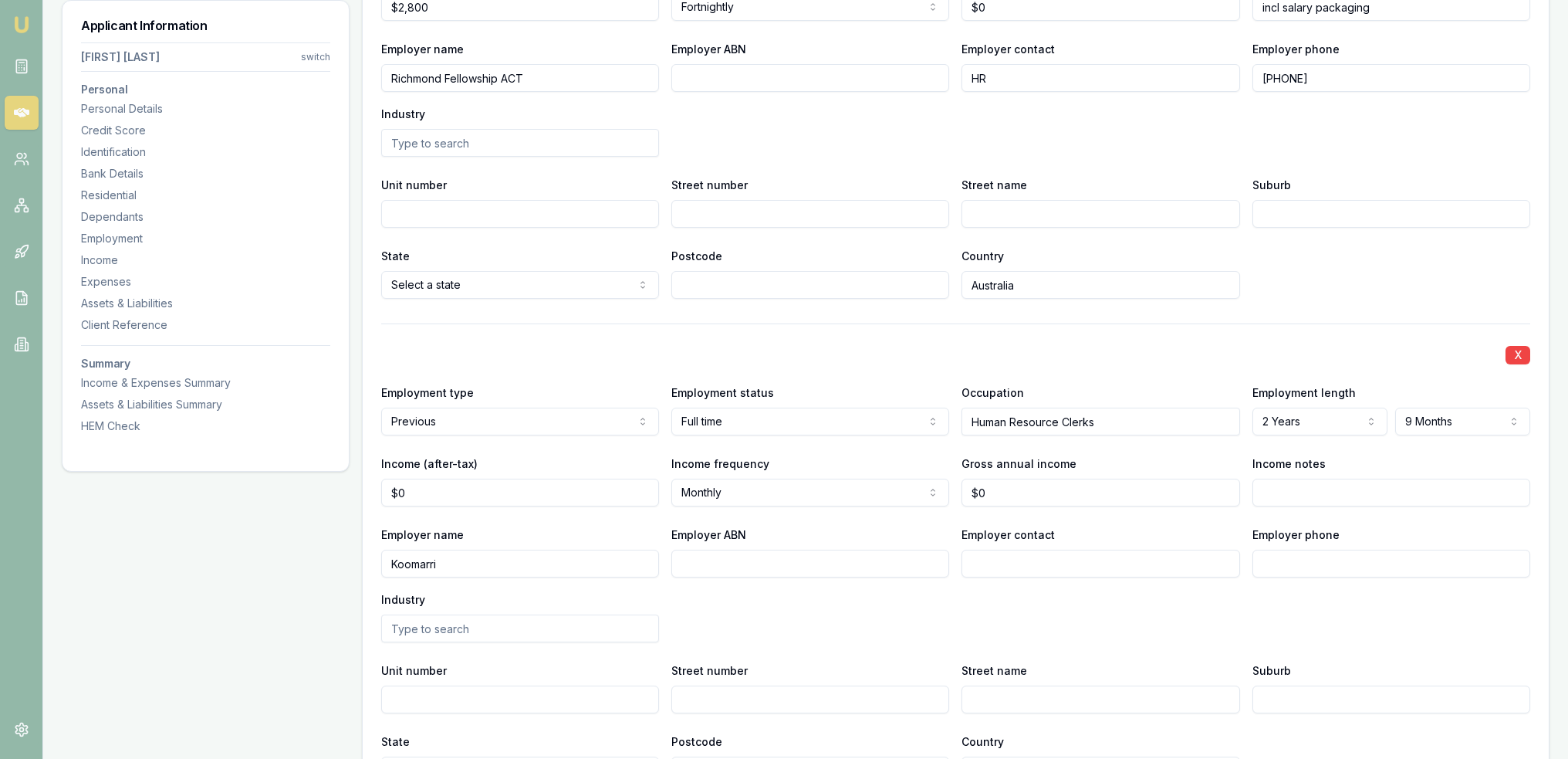 scroll, scrollTop: 1899, scrollLeft: 0, axis: vertical 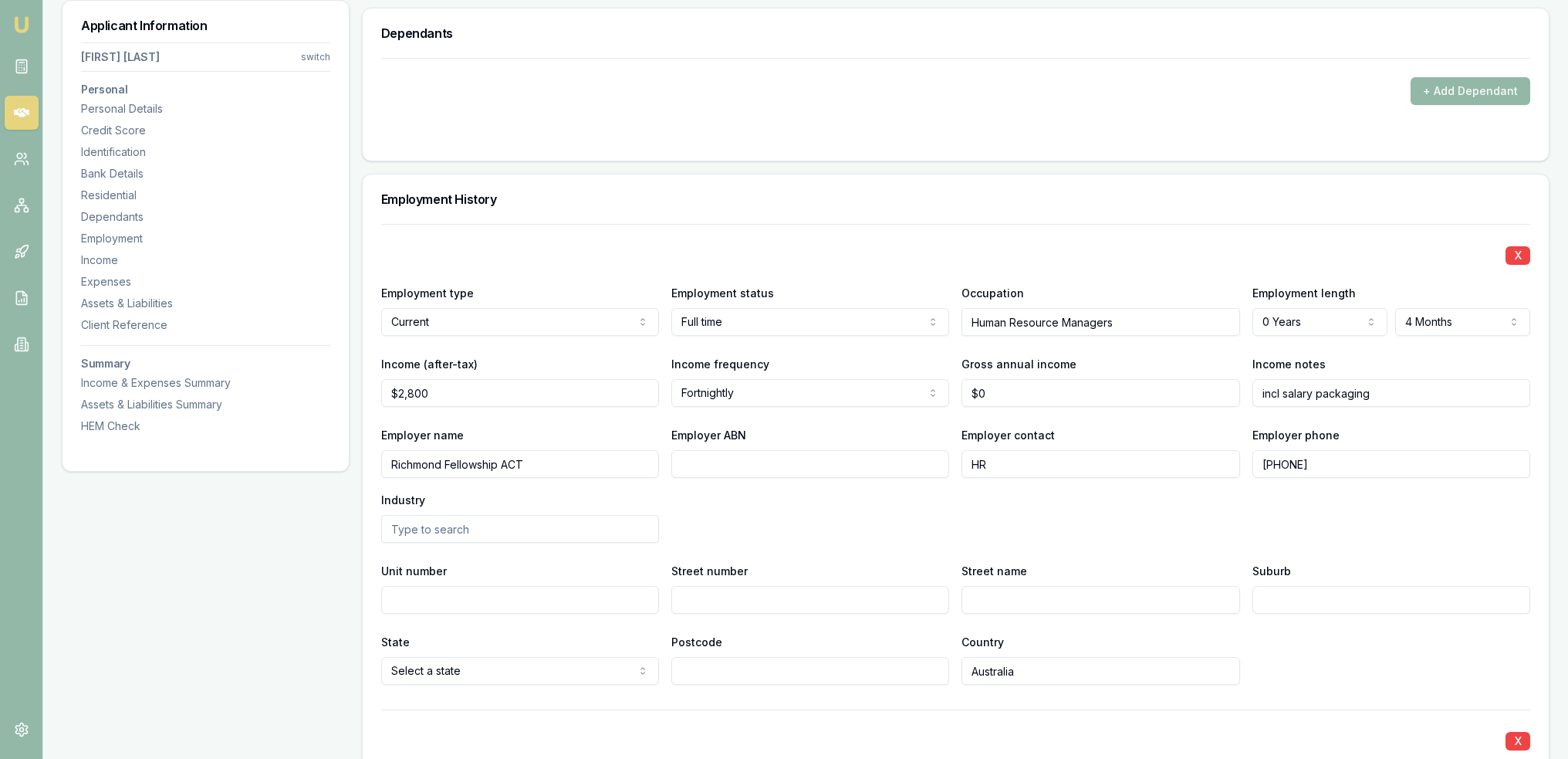 click on "incl salary packaging" at bounding box center [1391, 393] 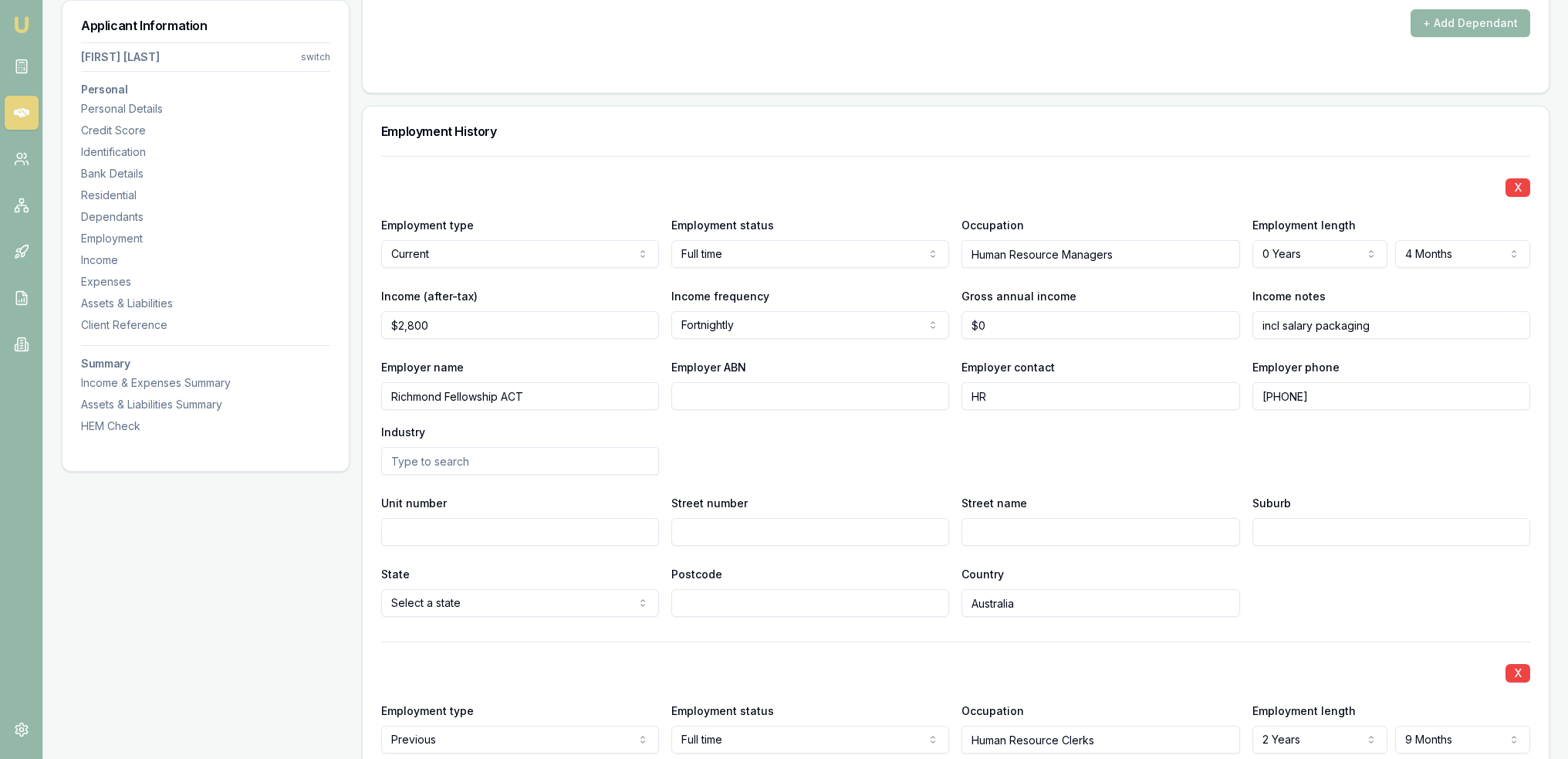 scroll, scrollTop: 1977, scrollLeft: 0, axis: vertical 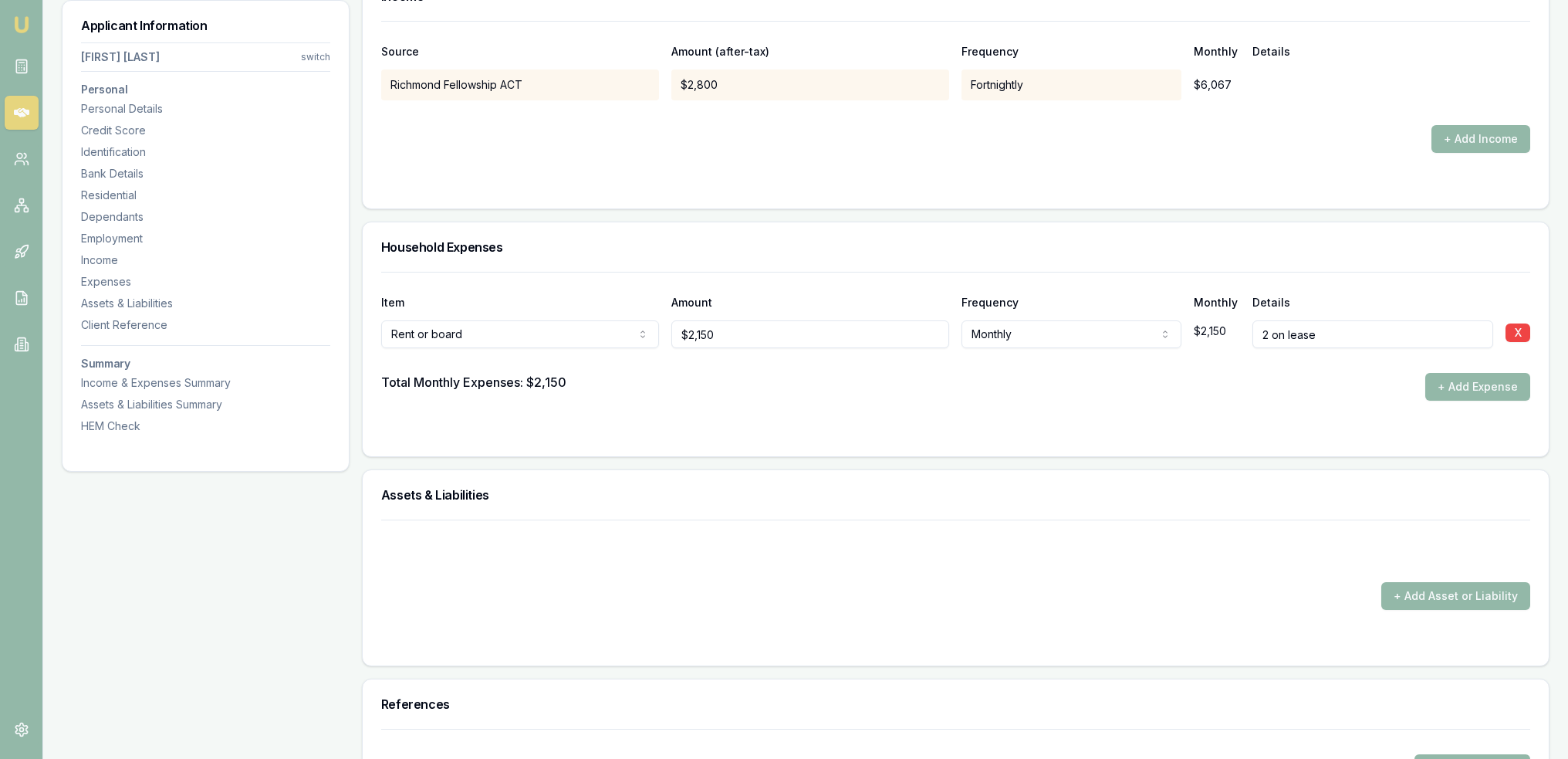 drag, startPoint x: 1463, startPoint y: 388, endPoint x: 1445, endPoint y: 395, distance: 19.313208 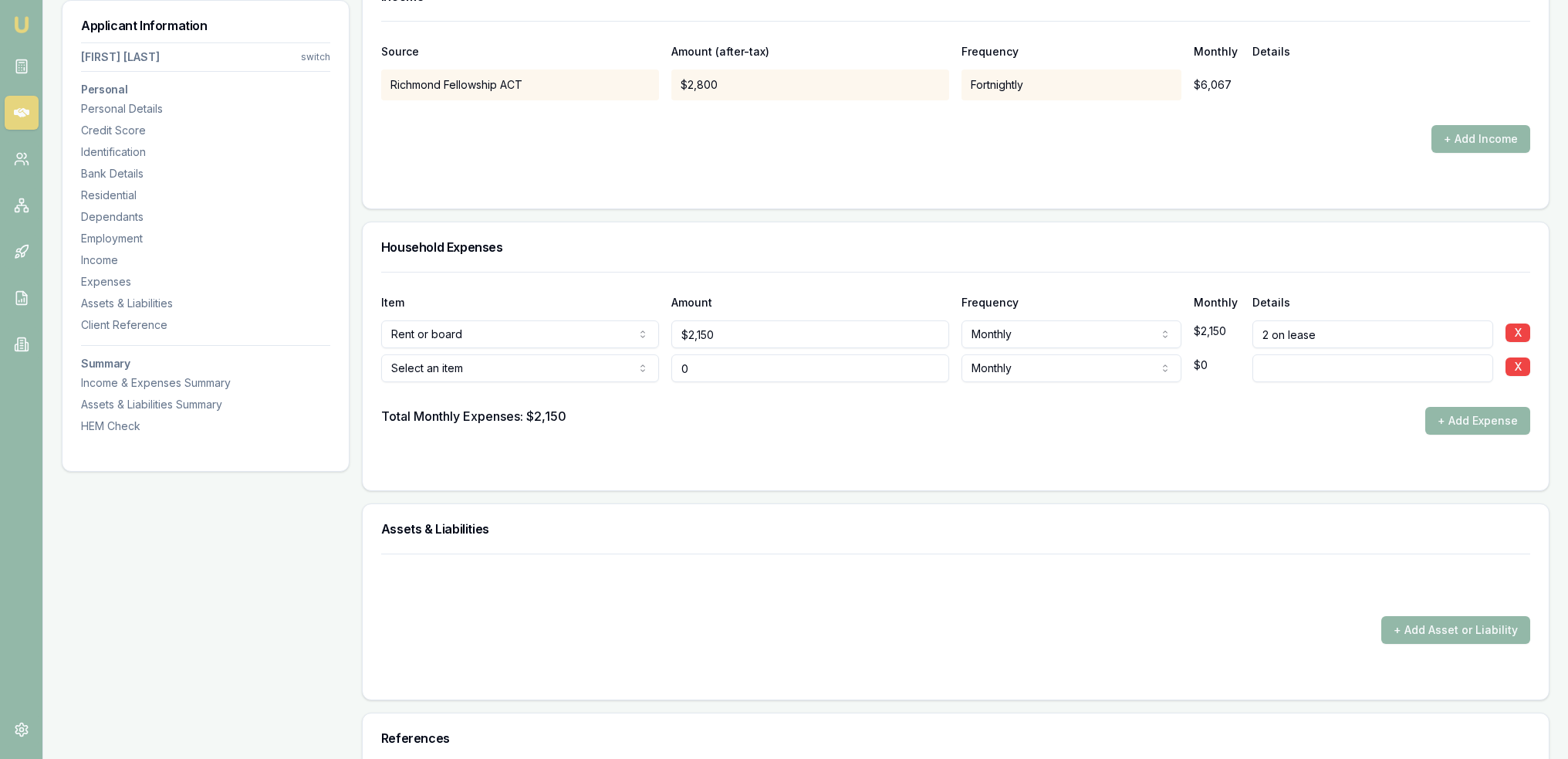 type on "$0" 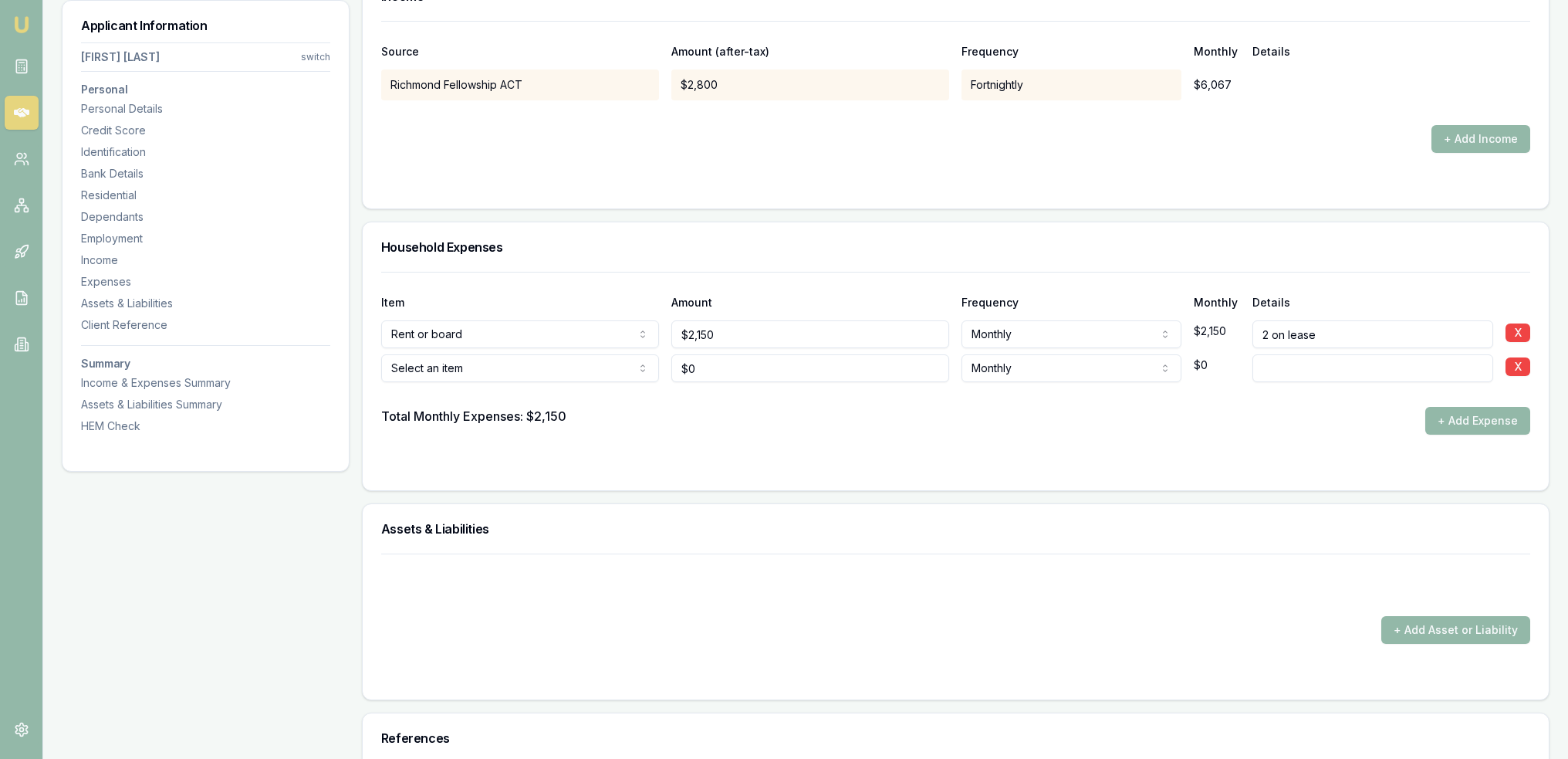 click on "Emu Broker Deals View D-GHU653OSO7 Robyn Adams Toggle Menu Customer Ambreen Sami 0433910889 ambreensamiau@gmail.com Finance Summary $35,000 Loan Type: Consumer Asset Asset Type : Passenger Car Deal Dynamics Stage: New Lead Created Age: 23 hours ago HEM: Needs More Data Finance Details Applicants Loan Options Lender Submission Applicant Information Ambreen Sami switch Personal Personal Details Credit Score Identification Bank Details Residential Dependants Employment Income Expenses Assets & Liabilities Client Reference Summary Income & Expenses Summary Assets & Liabilities Summary HEM Check Personal Title * Mrs Mr Mrs Miss Ms Dr Prof First name * Ambreen Middle name  Last name * Sami Date of birth 06/08/1980 Gender  Female Male Female Other Not disclosed Marital status  Married Single Married De facto Separated Divorced Widowed Residency status  Australian citizen Australian citizen Permanent resident Temporary resident Visa holder Email ambreensamiau@gmail.com Phone 0433910889 Applicant type  Applicant Fair" at bounding box center (784, -2841) 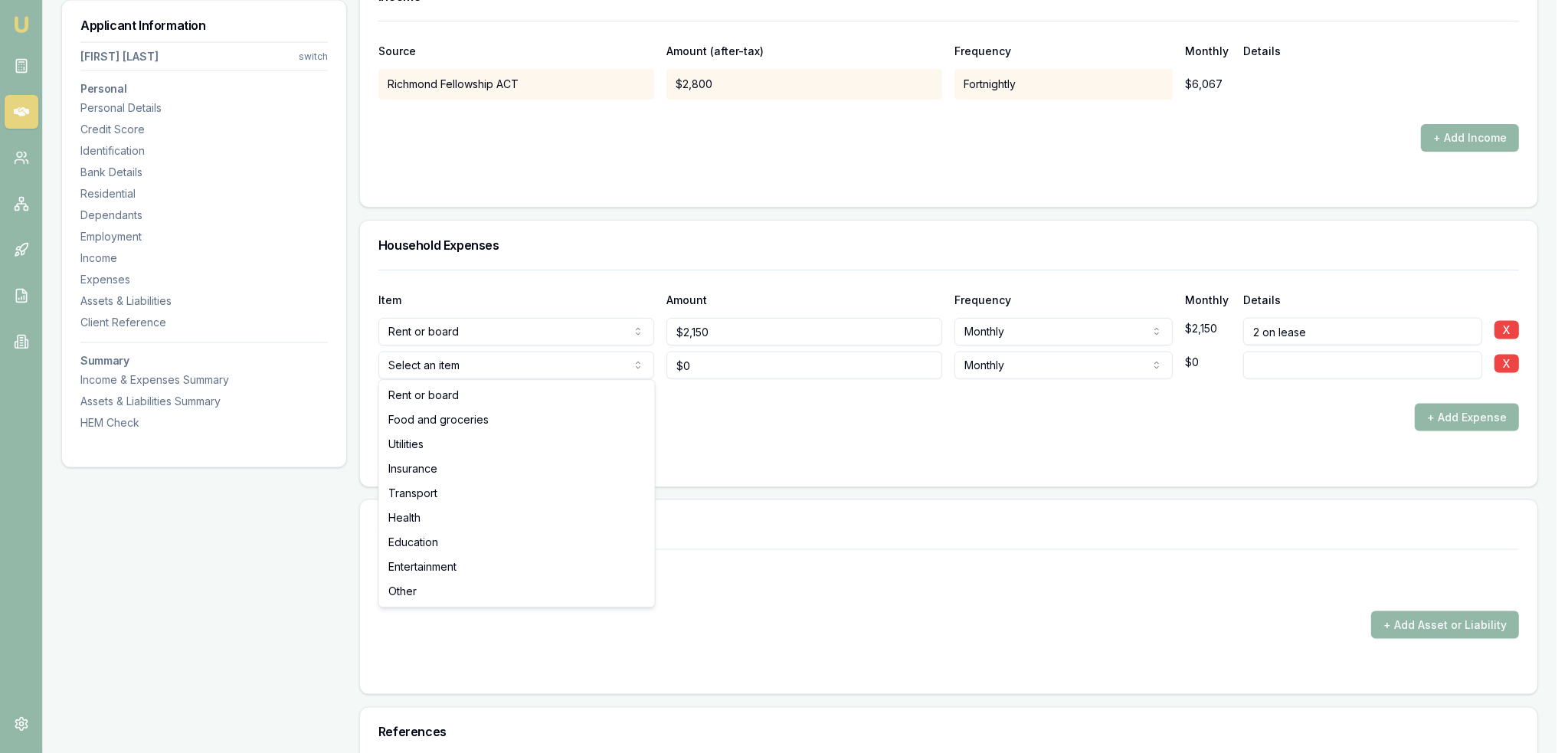 select on "FOOD_AND_GROCERIES" 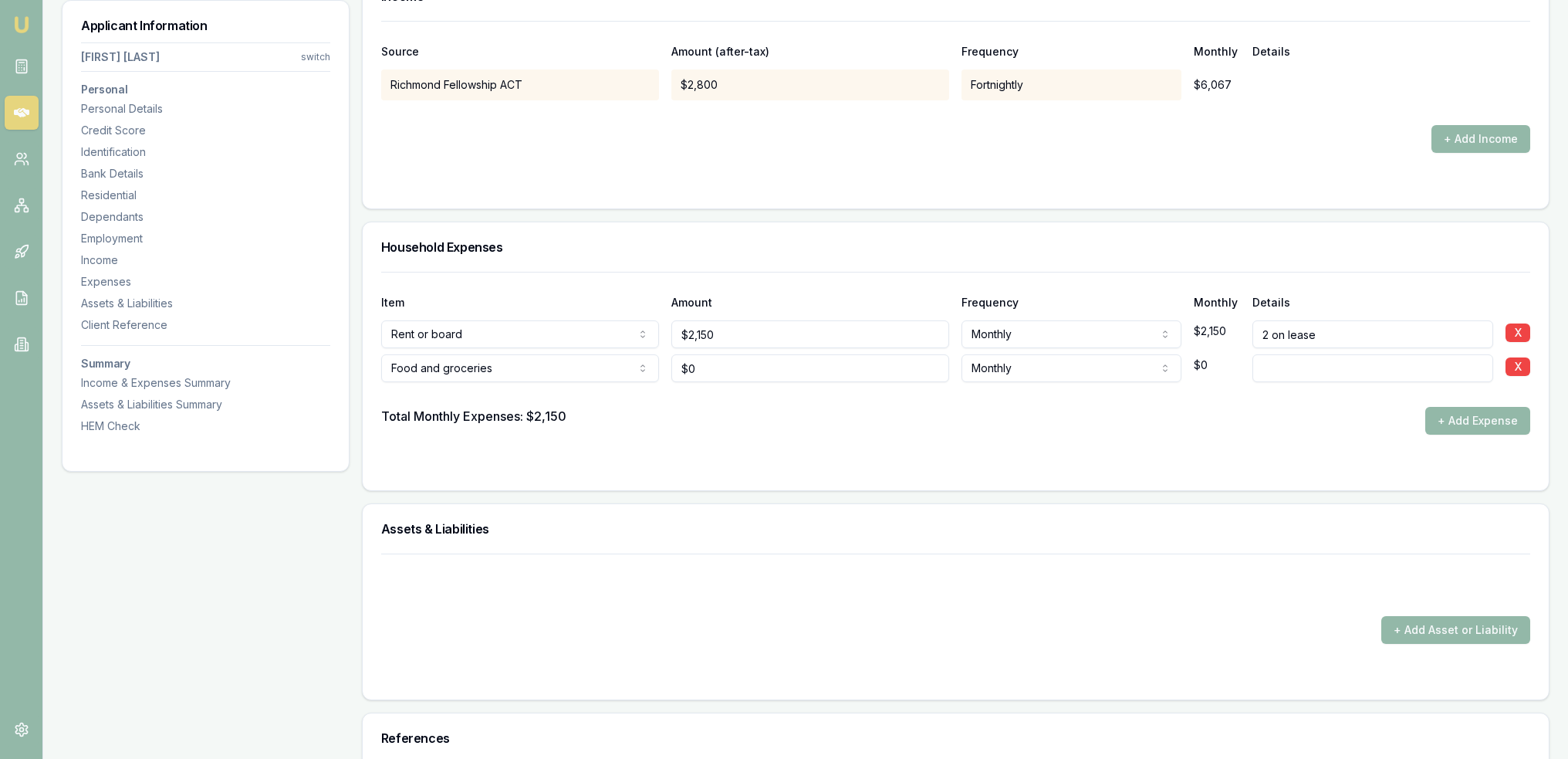 type on "0" 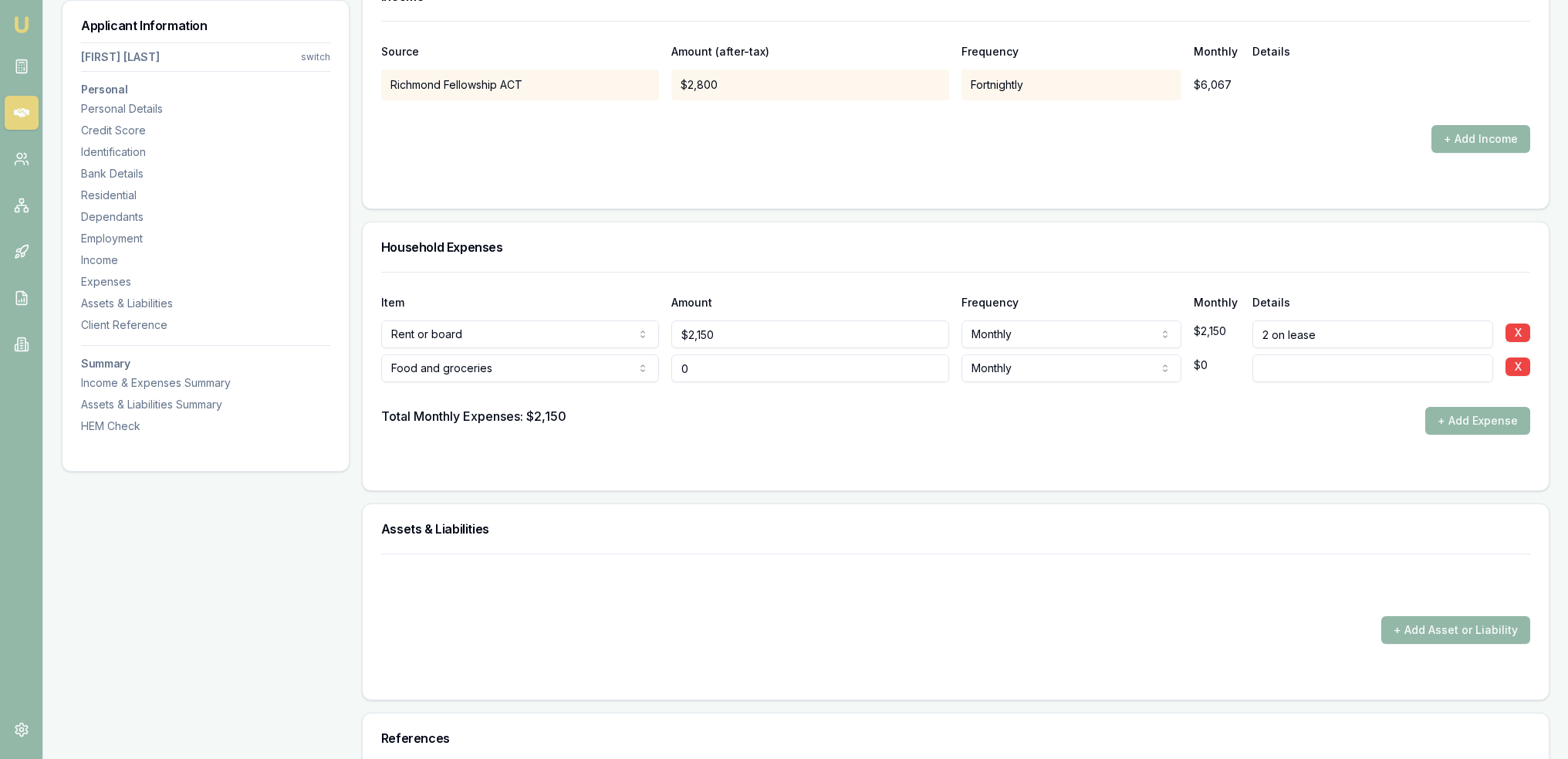 drag, startPoint x: 723, startPoint y: 365, endPoint x: 693, endPoint y: 372, distance: 30.805844 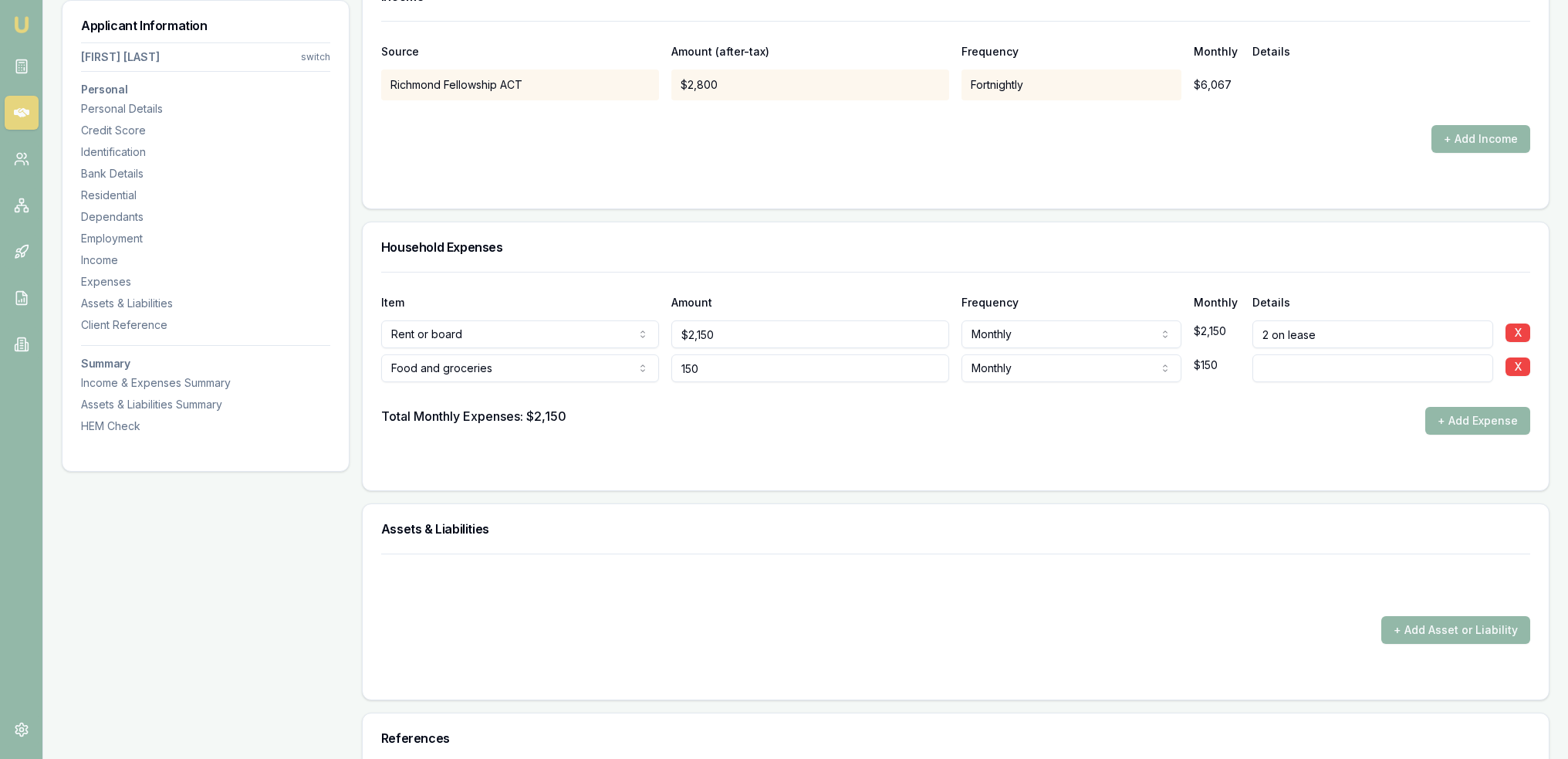 type on "$150" 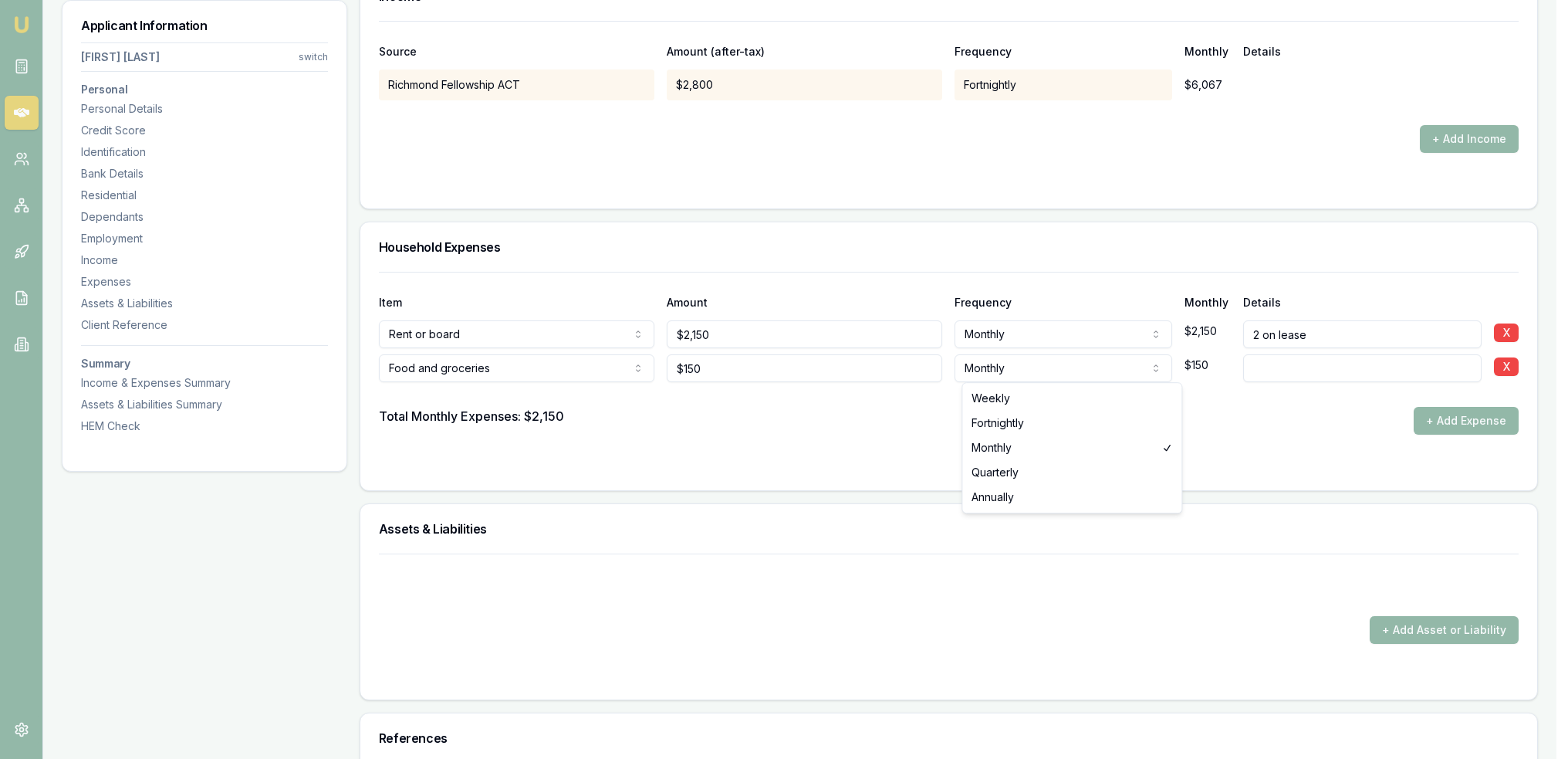 click on "Emu Broker Deals View D-GHU653OSO7 Robyn Adams Toggle Menu Customer Ambreen Sami 0433910889 ambreensamiau@gmail.com Finance Summary $35,000 Loan Type: Consumer Asset Asset Type : Passenger Car Deal Dynamics Stage: New Lead Created Age: 23 hours ago HEM: Needs More Data Finance Details Applicants Loan Options Lender Submission Applicant Information Ambreen Sami switch Personal Personal Details Credit Score Identification Bank Details Residential Dependants Employment Income Expenses Assets & Liabilities Client Reference Summary Income & Expenses Summary Assets & Liabilities Summary HEM Check Personal Title * Mrs Mr Mrs Miss Ms Dr Prof First name * Ambreen Middle name  Last name * Sami Date of birth 06/08/1980 Gender  Female Male Female Other Not disclosed Marital status  Married Single Married De facto Separated Divorced Widowed Residency status  Australian citizen Australian citizen Permanent resident Temporary resident Visa holder Email ambreensamiau@gmail.com Phone 0433910889 Applicant type  Applicant Fair" at bounding box center [784, -2841] 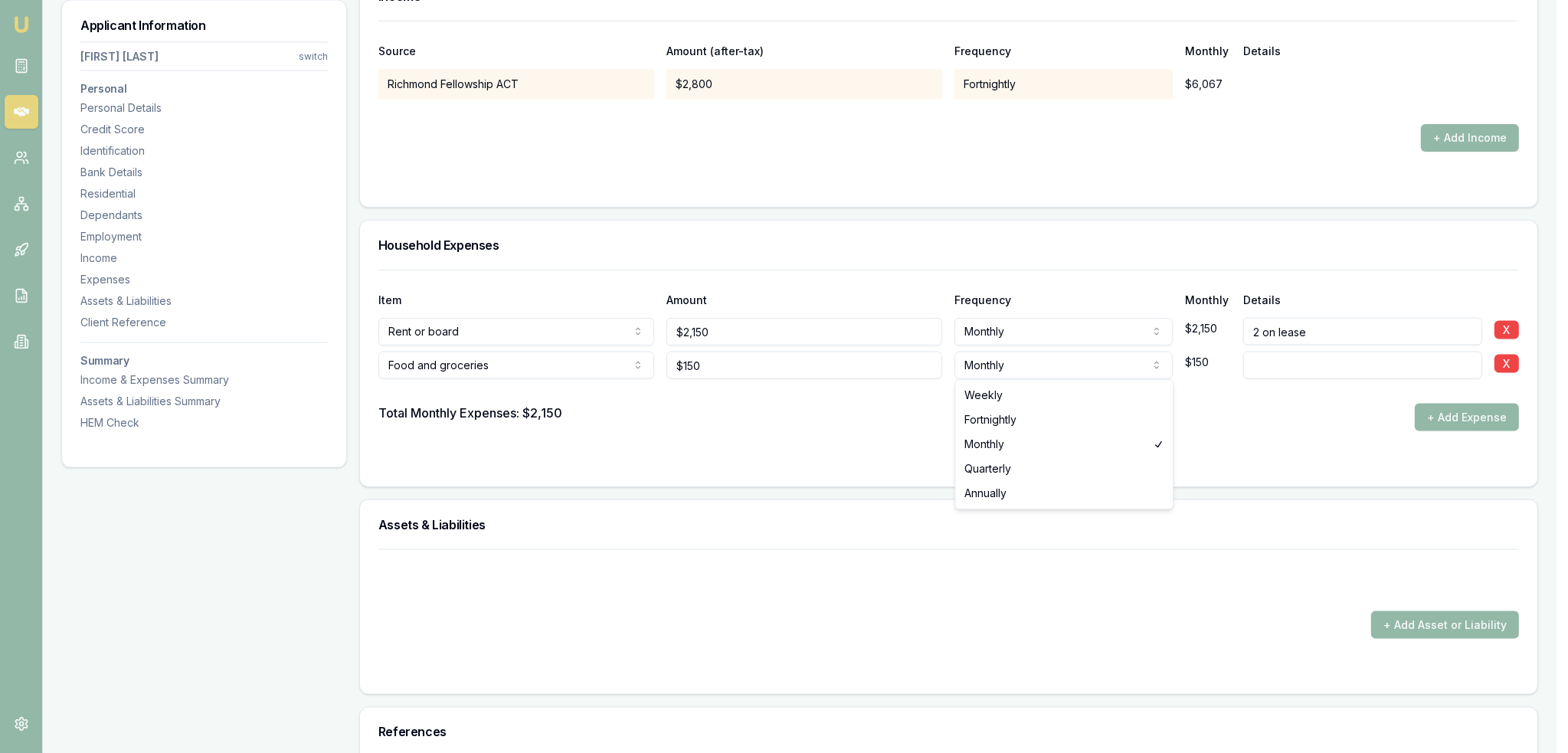 select on "WEEKLY" 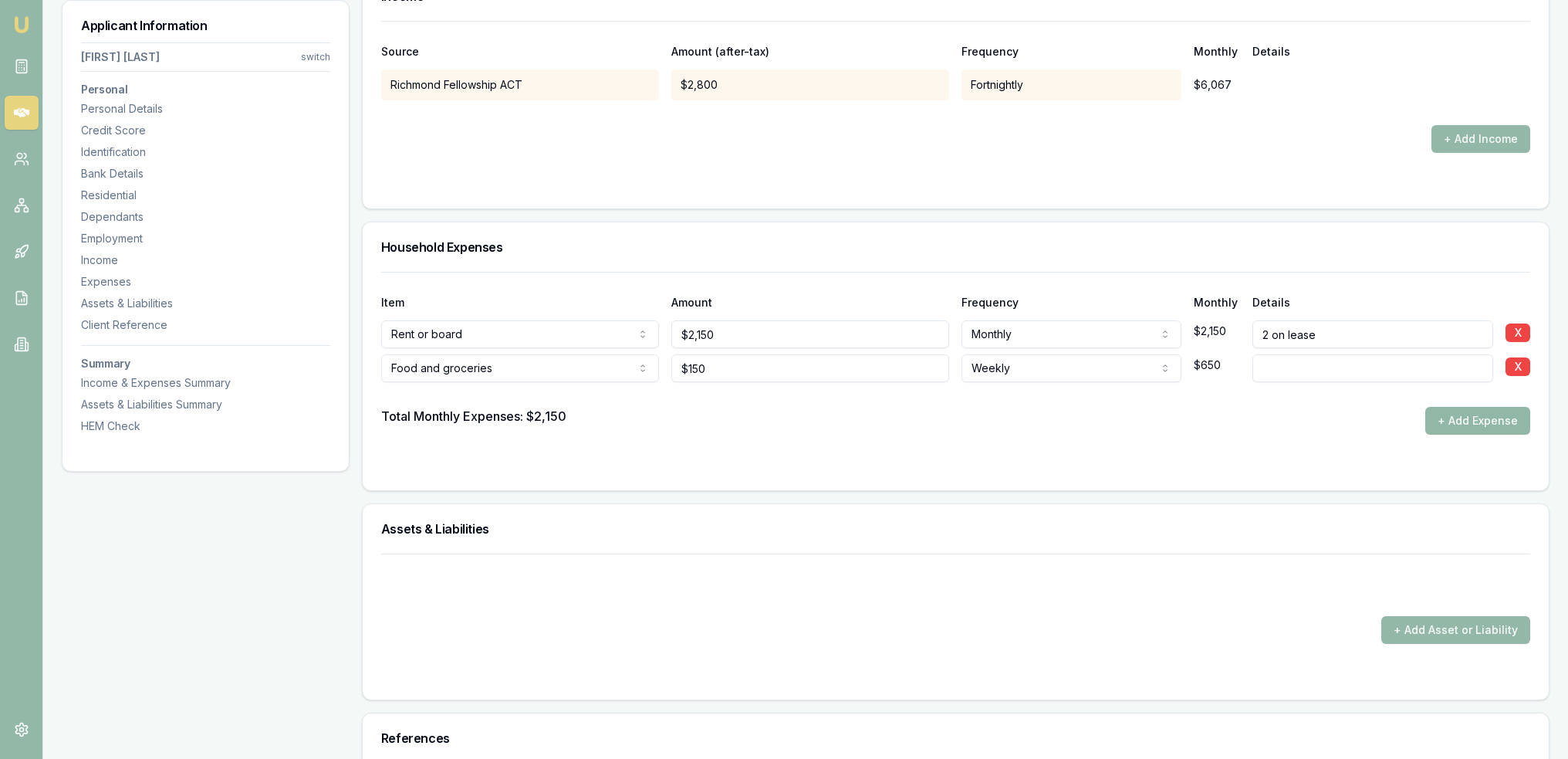 click on "+ Add Expense" at bounding box center (1478, 421) 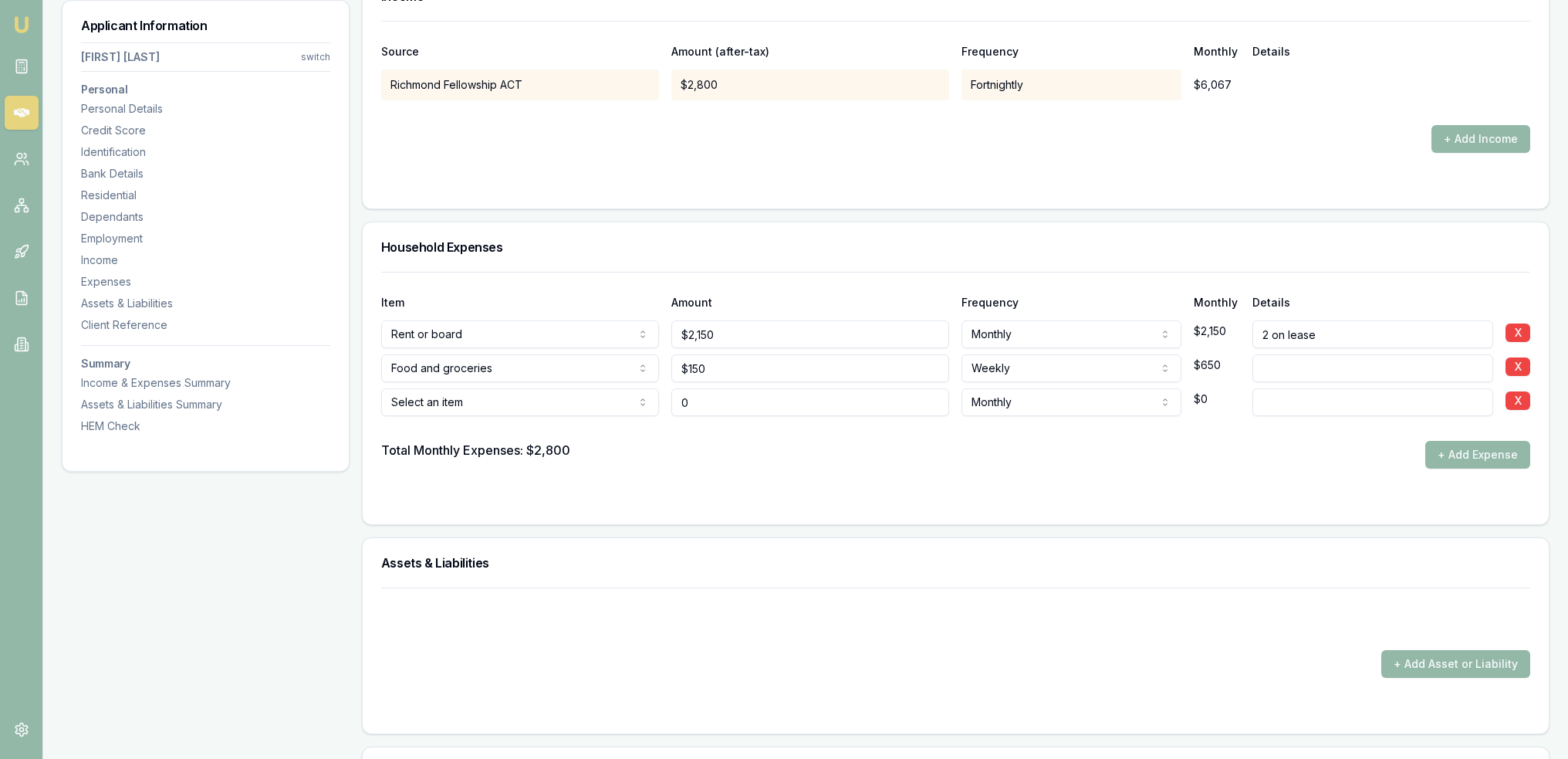 type on "$0" 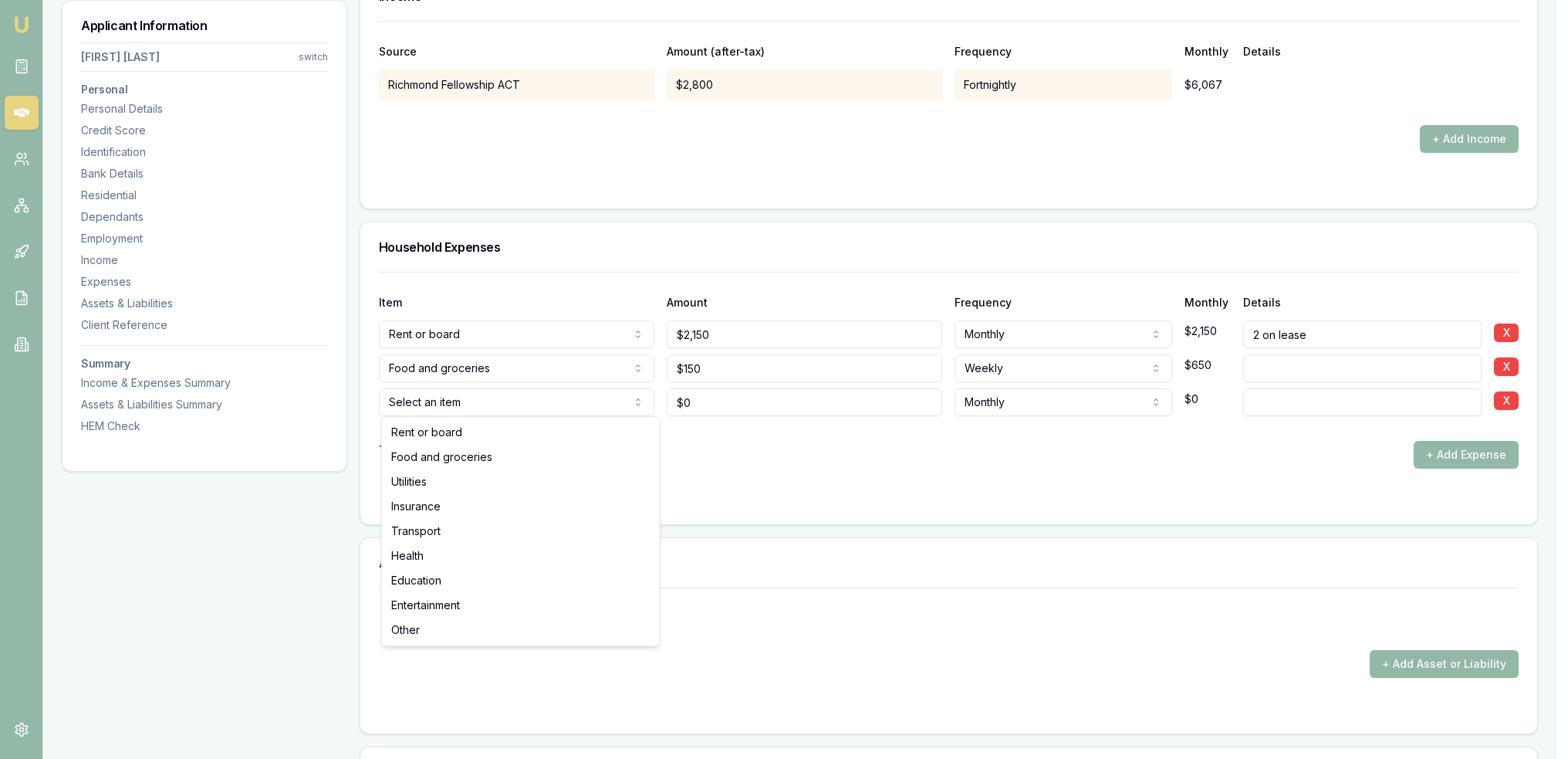 click on "Emu Broker Deals View D-GHU653OSO7 Robyn Adams Toggle Menu Customer Ambreen Sami 0433910889 ambreensamiau@gmail.com Finance Summary $35,000 Loan Type: Consumer Asset Asset Type : Passenger Car Deal Dynamics Stage: New Lead Created Age: 23 hours ago HEM: Needs More Data Finance Details Applicants Loan Options Lender Submission Applicant Information Ambreen Sami switch Personal Personal Details Credit Score Identification Bank Details Residential Dependants Employment Income Expenses Assets & Liabilities Client Reference Summary Income & Expenses Summary Assets & Liabilities Summary HEM Check Personal Title * Mrs Mr Mrs Miss Ms Dr Prof First name * Ambreen Middle name  Last name * Sami Date of birth 06/08/1980 Gender  Female Male Female Other Not disclosed Marital status  Married Single Married De facto Separated Divorced Widowed Residency status  Australian citizen Australian citizen Permanent resident Temporary resident Visa holder Email ambreensamiau@gmail.com Phone 0433910889 Applicant type  Applicant Fair" at bounding box center [784, -2841] 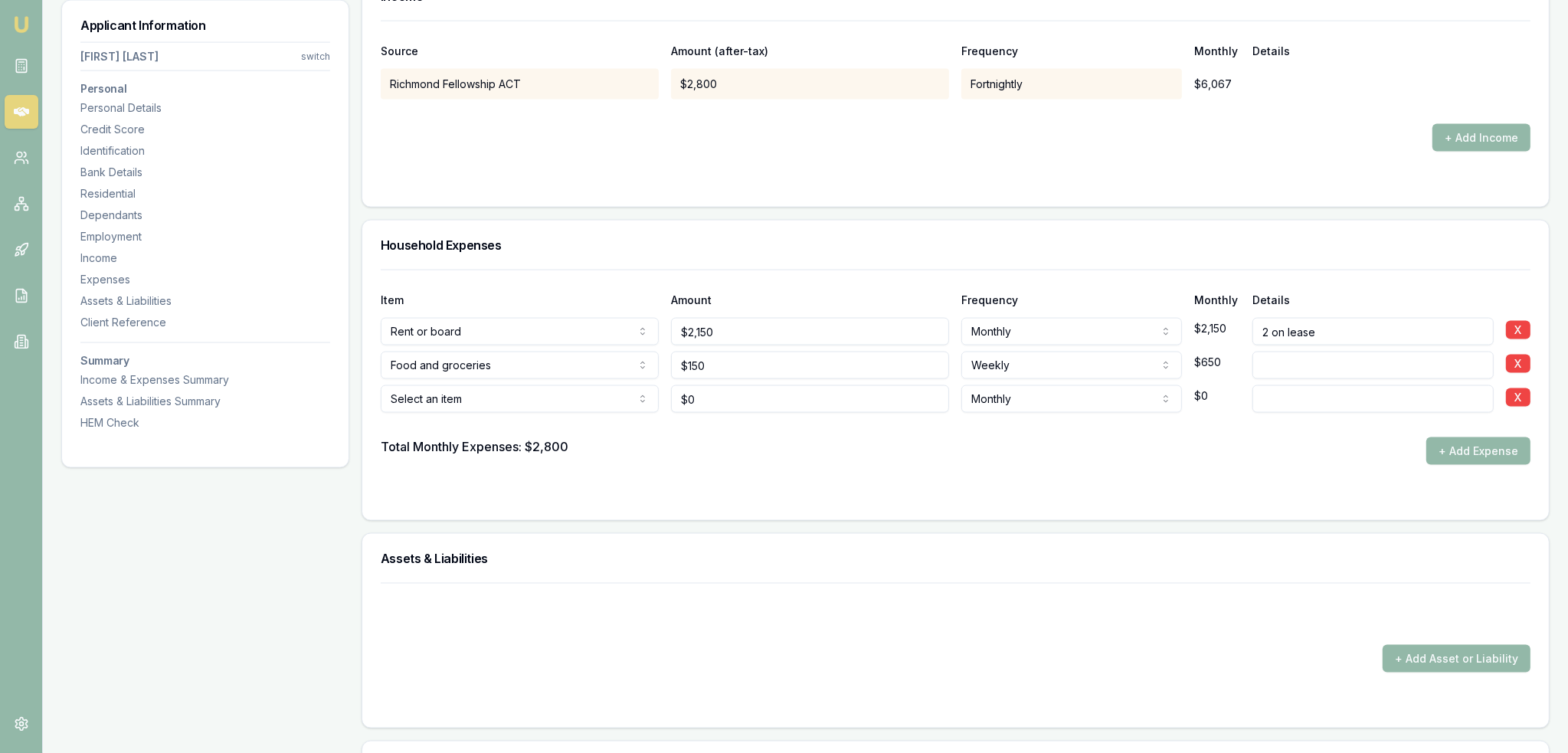 click on "Emu Broker Deals View D-GHU653OSO7 Robyn Adams Toggle Menu Customer Ambreen Sami 0433910889 ambreensamiau@gmail.com Finance Summary $35,000 Loan Type: Consumer Asset Asset Type : Passenger Car Deal Dynamics Stage: New Lead Created Age: 23 hours ago HEM: Needs More Data Finance Details Applicants Loan Options Lender Submission Applicant Information Ambreen Sami switch Personal Personal Details Credit Score Identification Bank Details Residential Dependants Employment Income Expenses Assets & Liabilities Client Reference Summary Income & Expenses Summary Assets & Liabilities Summary HEM Check Personal Title * Mrs Mr Mrs Miss Ms Dr Prof First name * Ambreen Middle name  Last name * Sami Date of birth 06/08/1980 Gender  Female Male Female Other Not disclosed Marital status  Married Single Married De facto Separated Divorced Widowed Residency status  Australian citizen Australian citizen Permanent resident Temporary resident Visa holder Email ambreensamiau@gmail.com Phone 0433910889 Applicant type  Applicant Fair" at bounding box center (784, -2819) 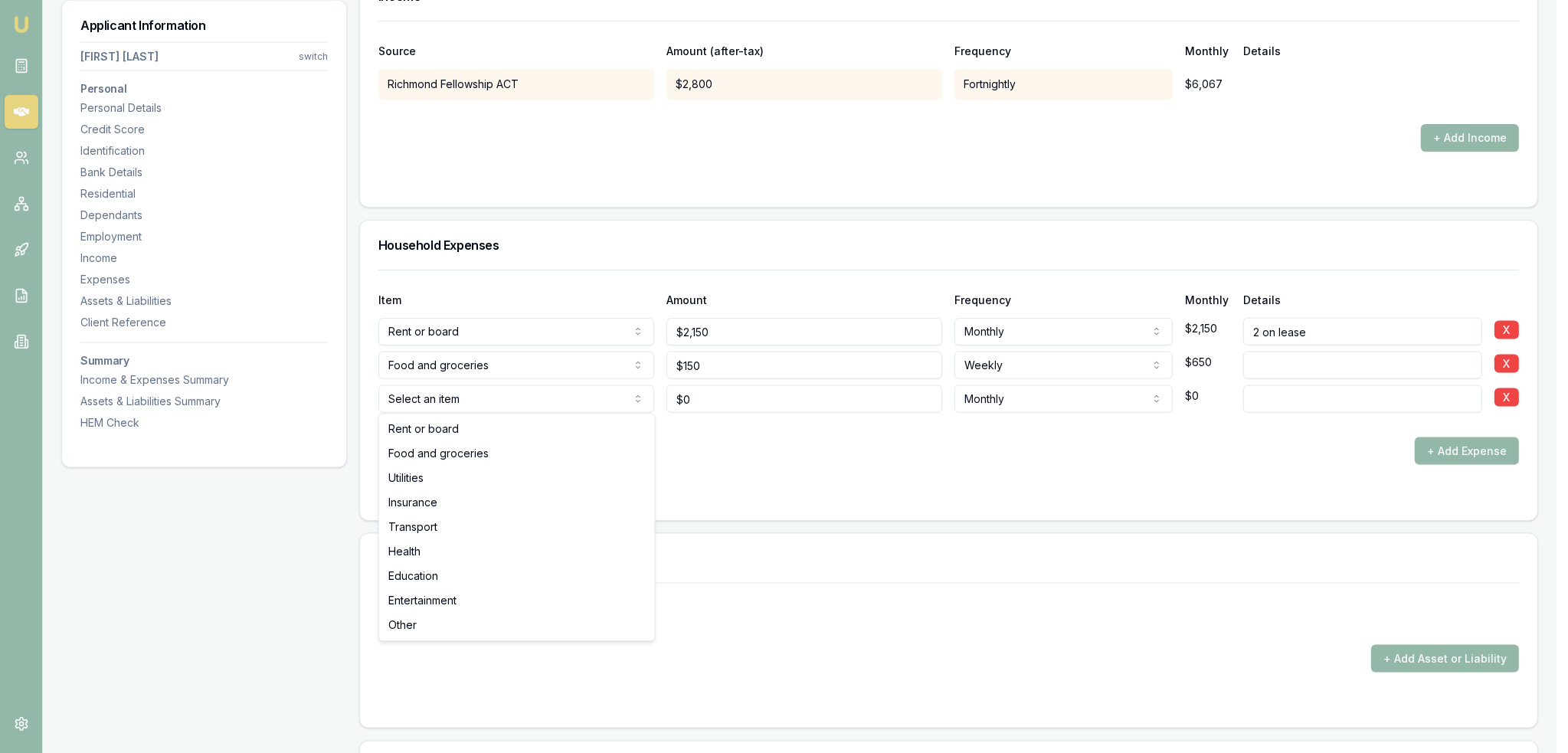 select on "UTILITIES" 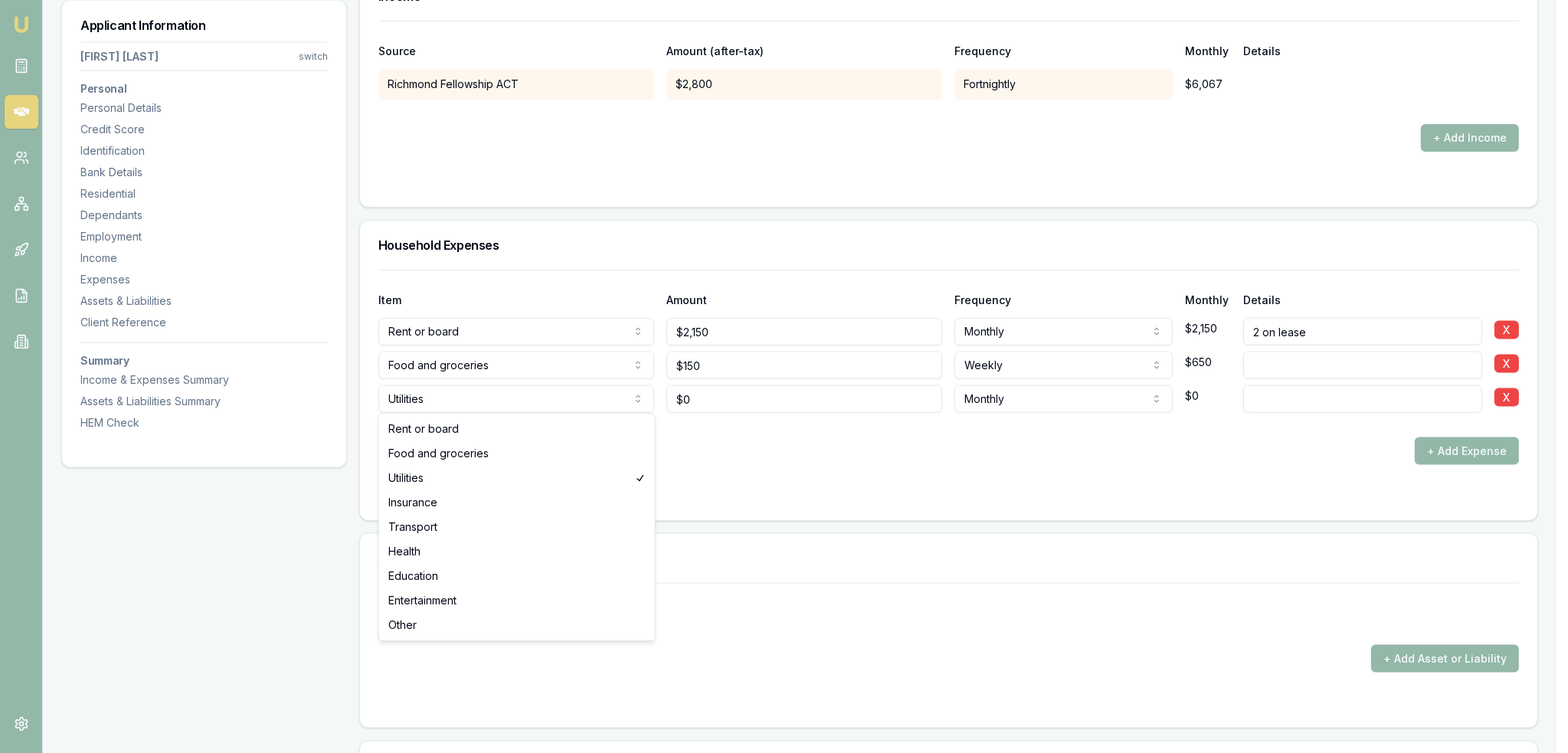 click on "Emu Broker Deals View D-GHU653OSO7 Robyn Adams Toggle Menu Customer Ambreen Sami 0433910889 ambreensamiau@gmail.com Finance Summary $35,000 Loan Type: Consumer Asset Asset Type : Passenger Car Deal Dynamics Stage: New Lead Created Age: 23 hours ago HEM: Needs More Data Finance Details Applicants Loan Options Lender Submission Applicant Information Ambreen Sami switch Personal Personal Details Credit Score Identification Bank Details Residential Dependants Employment Income Expenses Assets & Liabilities Client Reference Summary Income & Expenses Summary Assets & Liabilities Summary HEM Check Personal Title * Mrs Mr Mrs Miss Ms Dr Prof First name * Ambreen Middle name  Last name * Sami Date of birth 06/08/1980 Gender  Female Male Female Other Not disclosed Marital status  Married Single Married De facto Separated Divorced Widowed Residency status  Australian citizen Australian citizen Permanent resident Temporary resident Visa holder Email ambreensamiau@gmail.com Phone 0433910889 Applicant type  Applicant Fair" at bounding box center (784, -2819) 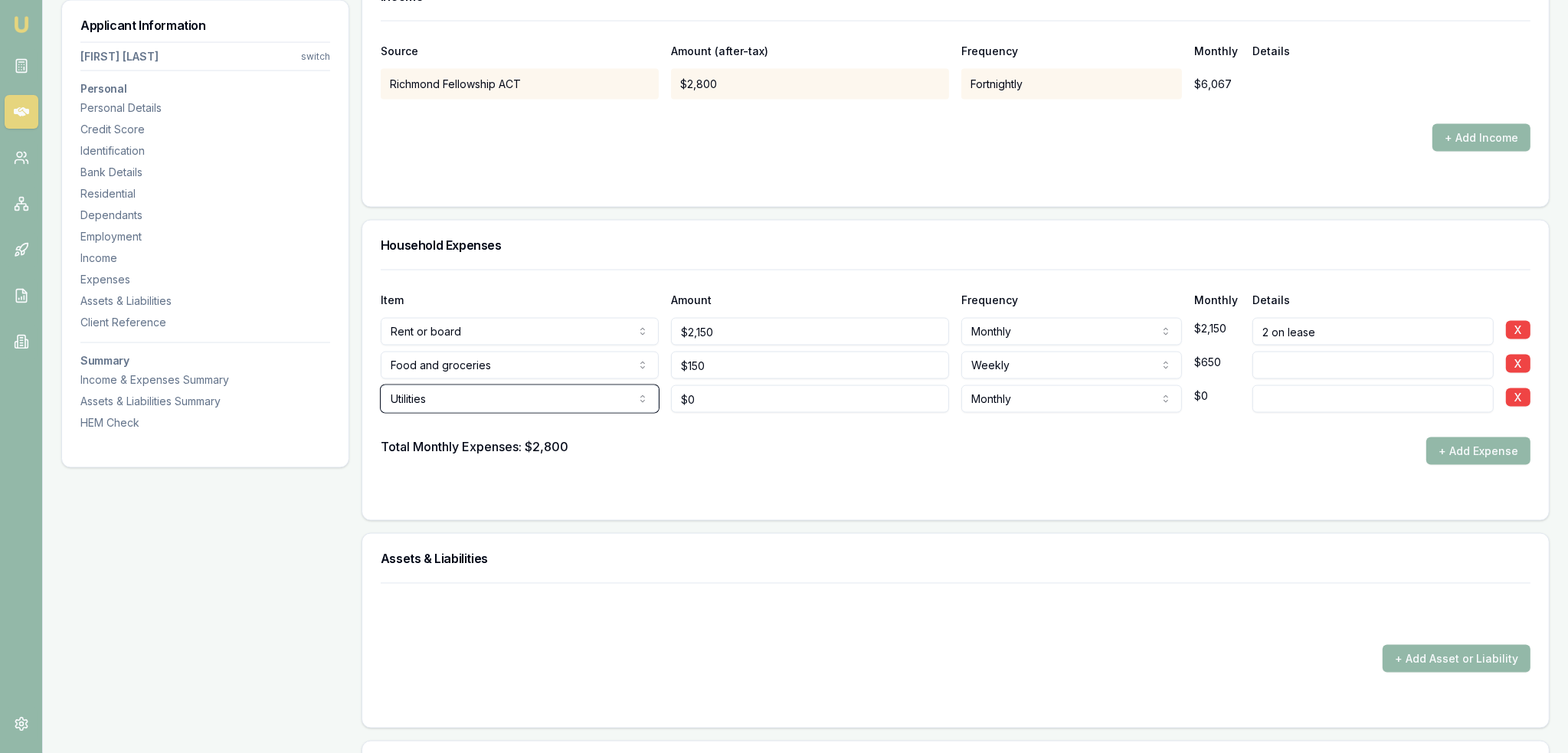click on "Emu Broker Deals View D-GHU653OSO7 Robyn Adams Toggle Menu Customer Ambreen Sami 0433910889 ambreensamiau@gmail.com Finance Summary $35,000 Loan Type: Consumer Asset Asset Type : Passenger Car Deal Dynamics Stage: New Lead Created Age: 23 hours ago HEM: Needs More Data Finance Details Applicants Loan Options Lender Submission Applicant Information Ambreen Sami switch Personal Personal Details Credit Score Identification Bank Details Residential Dependants Employment Income Expenses Assets & Liabilities Client Reference Summary Income & Expenses Summary Assets & Liabilities Summary HEM Check Personal Title * Mrs Mr Mrs Miss Ms Dr Prof First name * Ambreen Middle name  Last name * Sami Date of birth 06/08/1980 Gender  Female Male Female Other Not disclosed Marital status  Married Single Married De facto Separated Divorced Widowed Residency status  Australian citizen Australian citizen Permanent resident Temporary resident Visa holder Email ambreensamiau@gmail.com Phone 0433910889 Applicant type  Applicant Fair" at bounding box center [784, -2819] 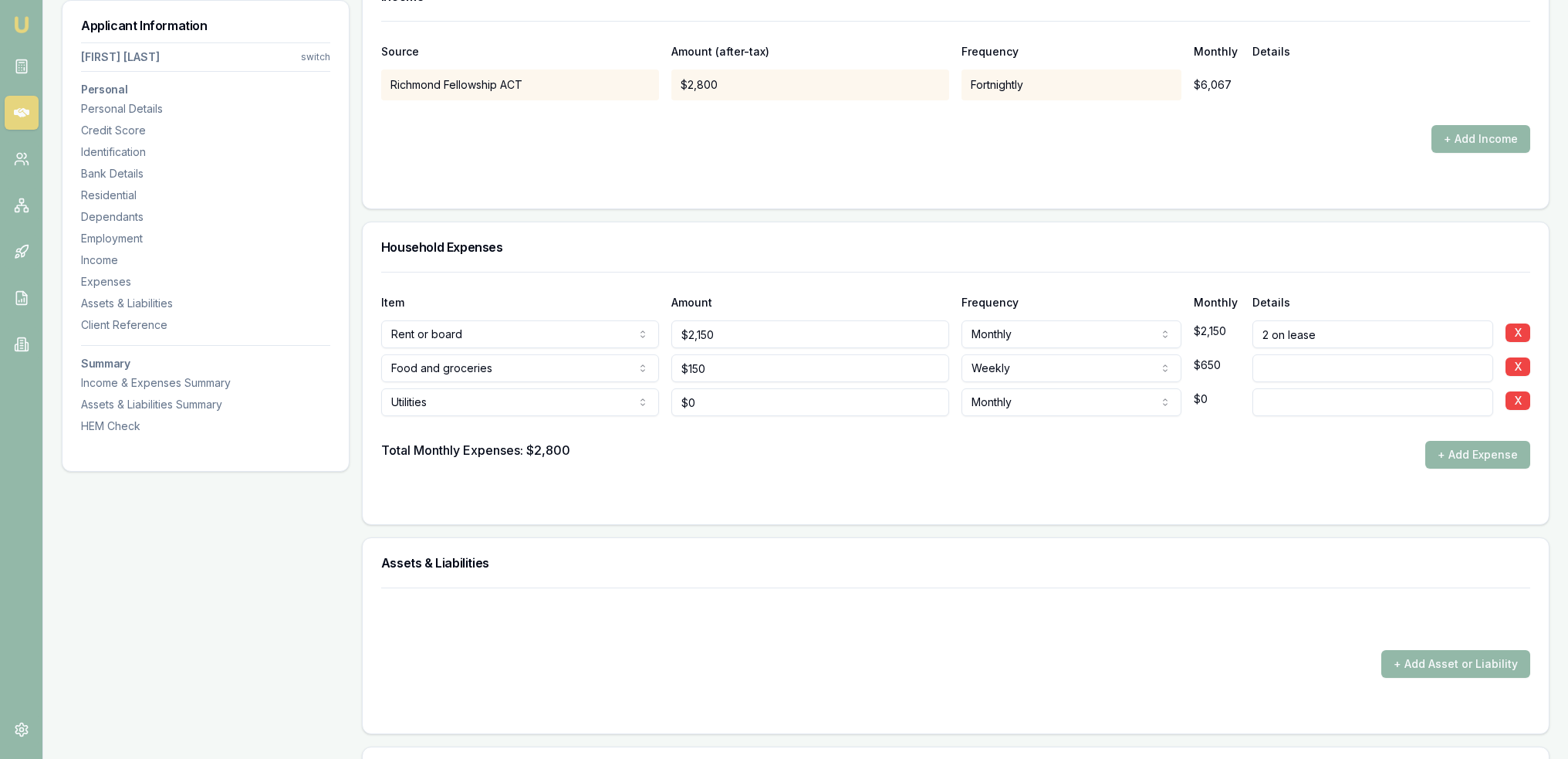click at bounding box center [1373, 402] 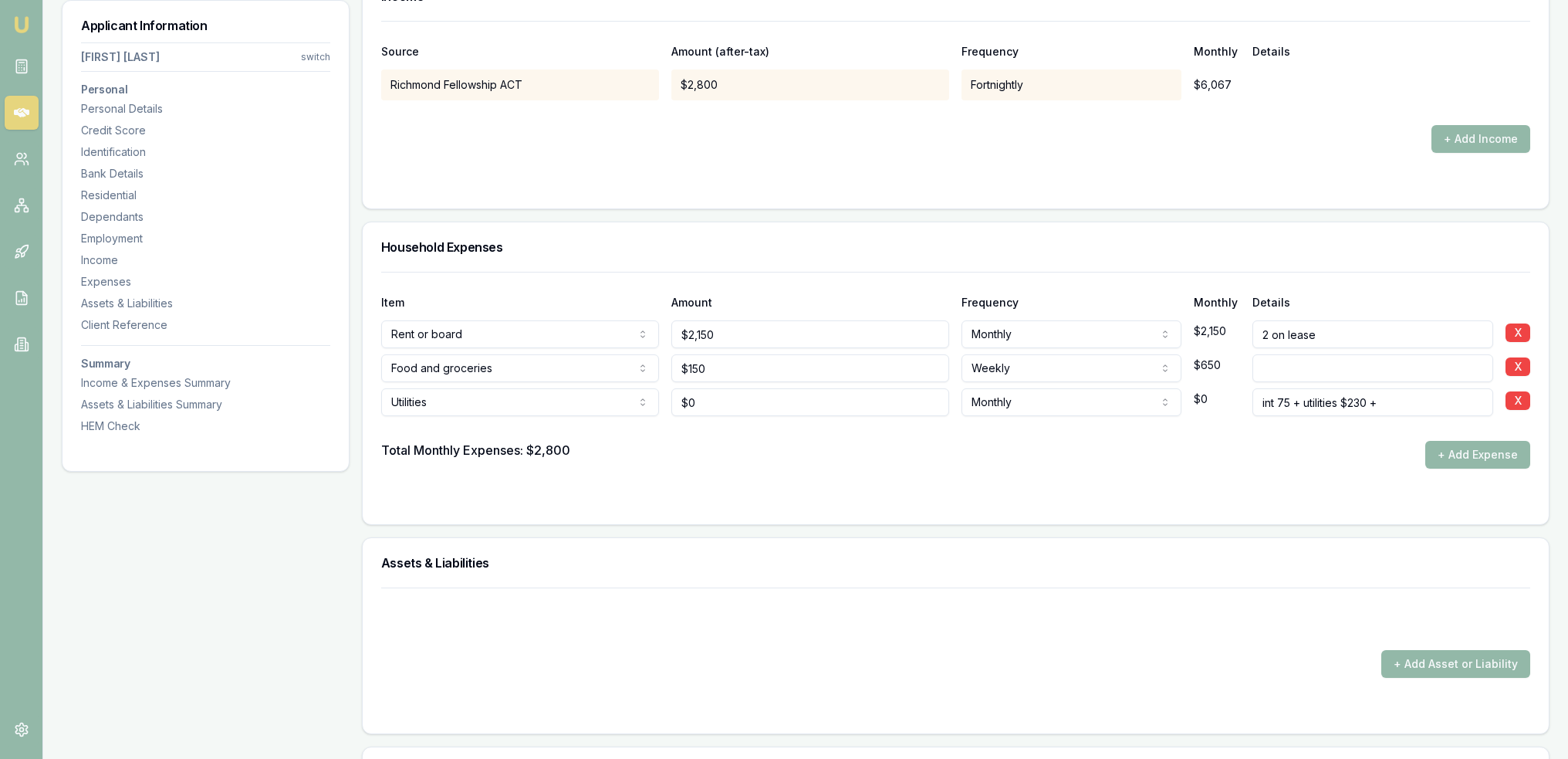 type on "int 75 + utilities $230 +" 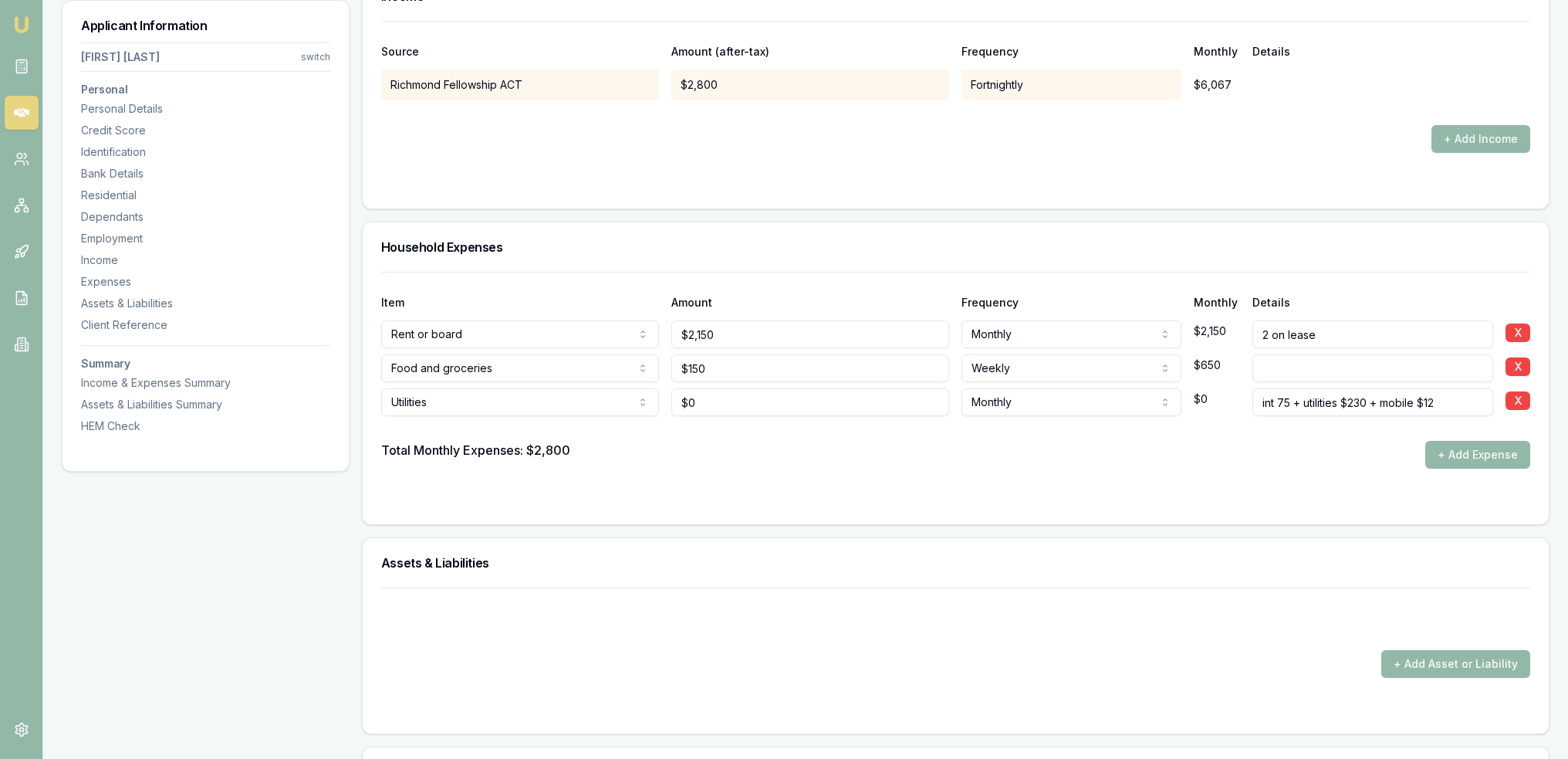 type on "int 75 + utilities $230 + mobile $120" 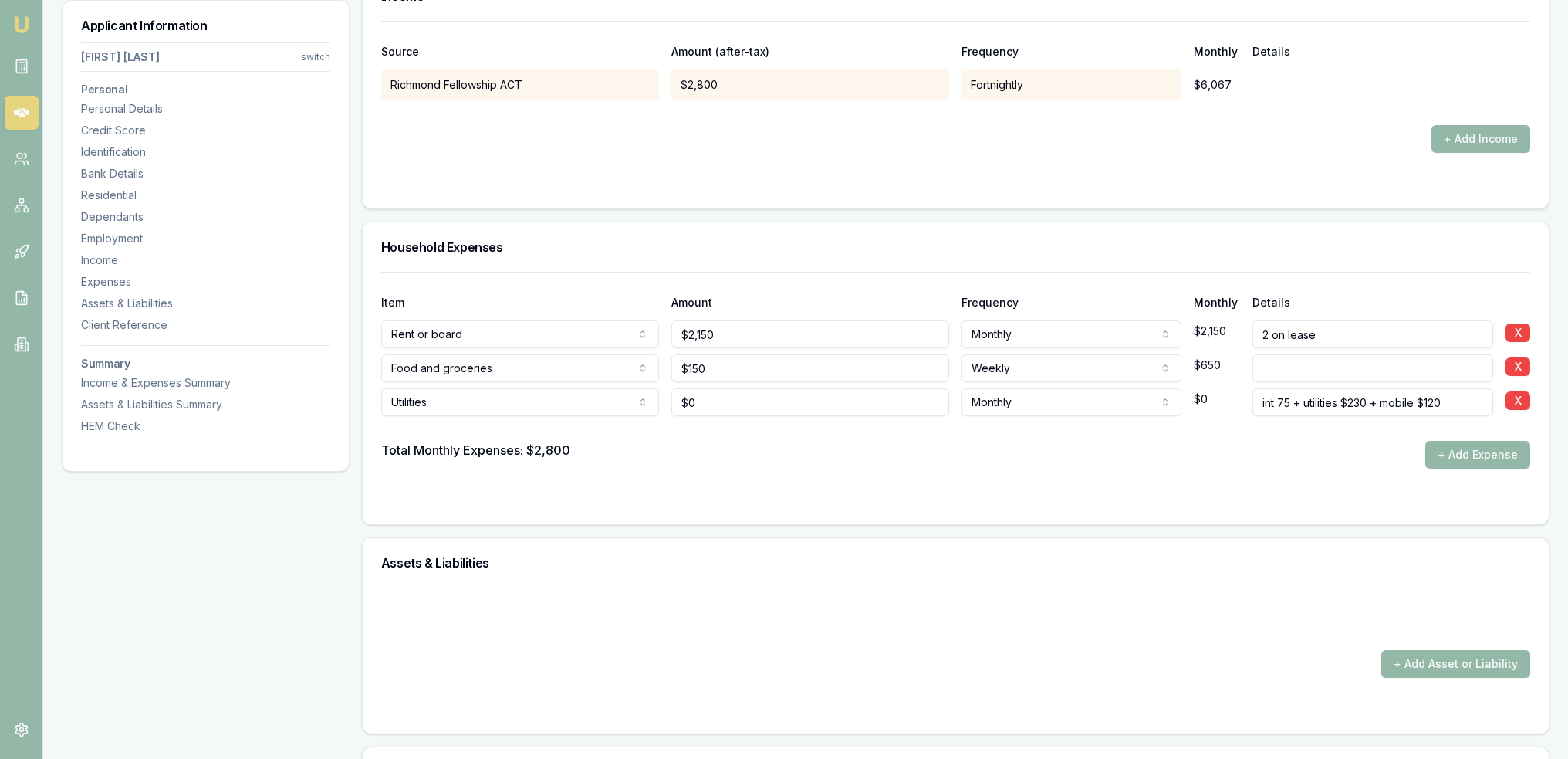 click on "int 75 + utilities $230 + mobile $120" at bounding box center [1373, 402] 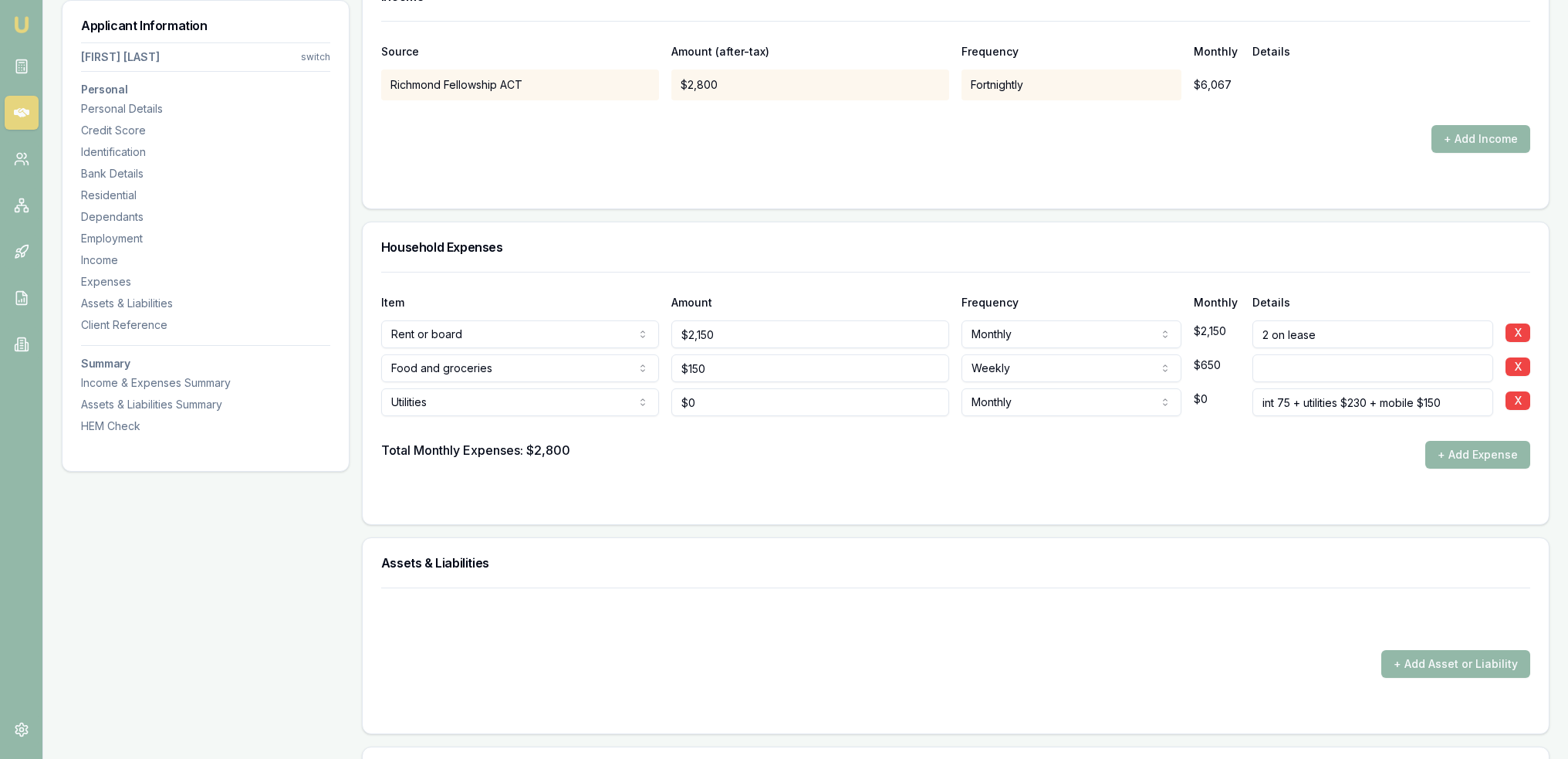 type on "int 75 + utilities $230 + mobile $150" 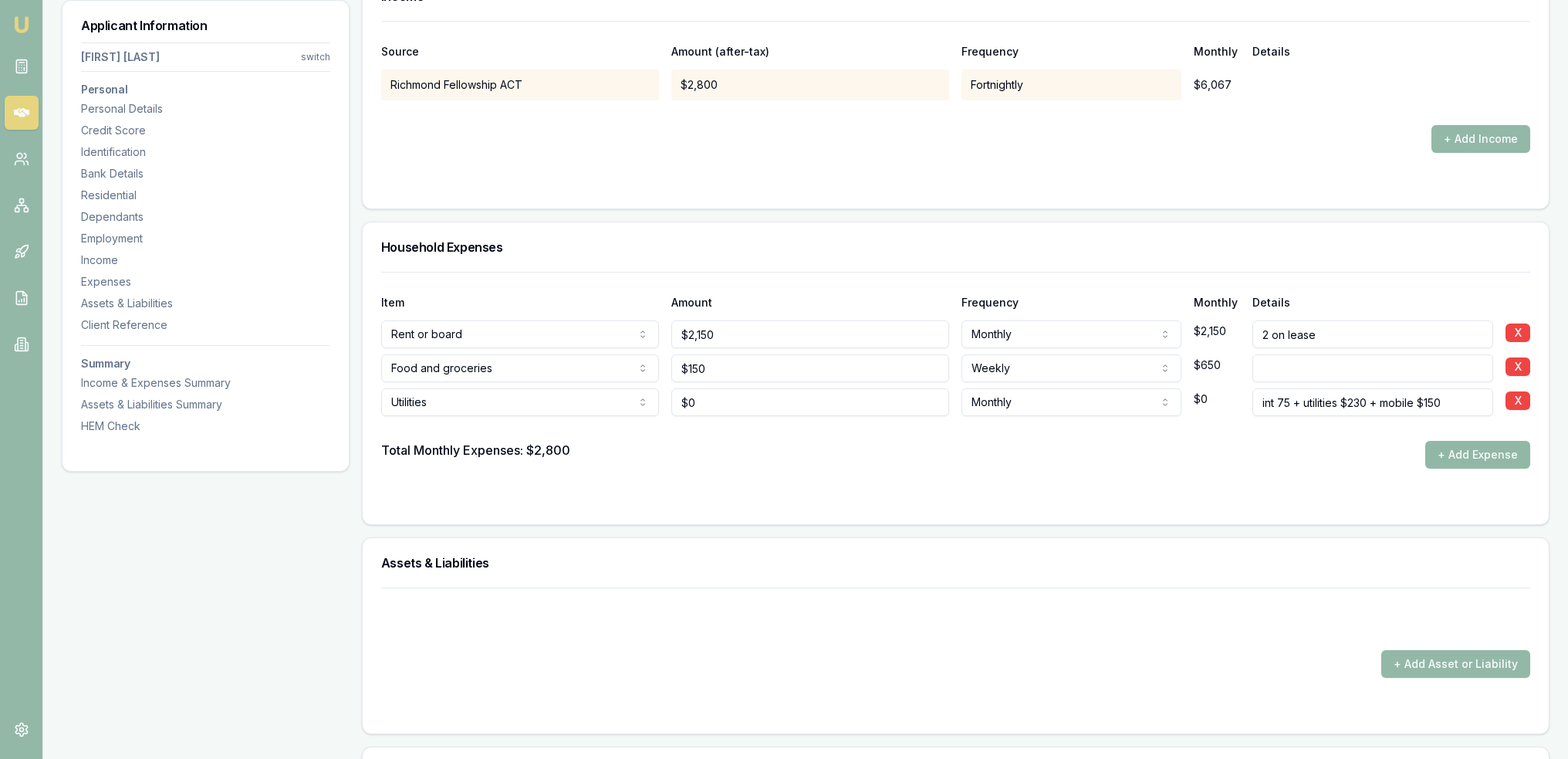 click on "+ Add Expense" at bounding box center [1478, 455] 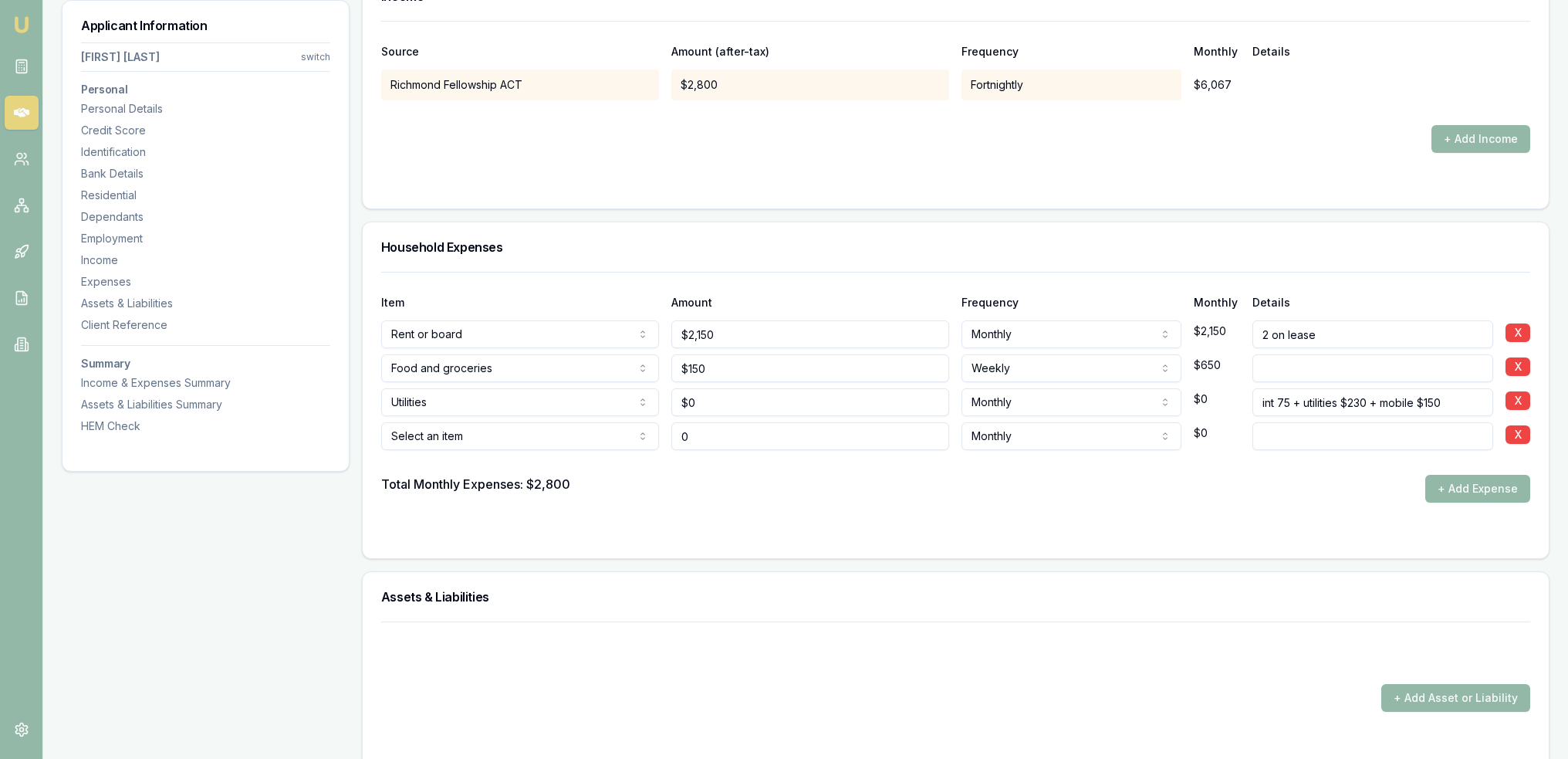 type on "$0" 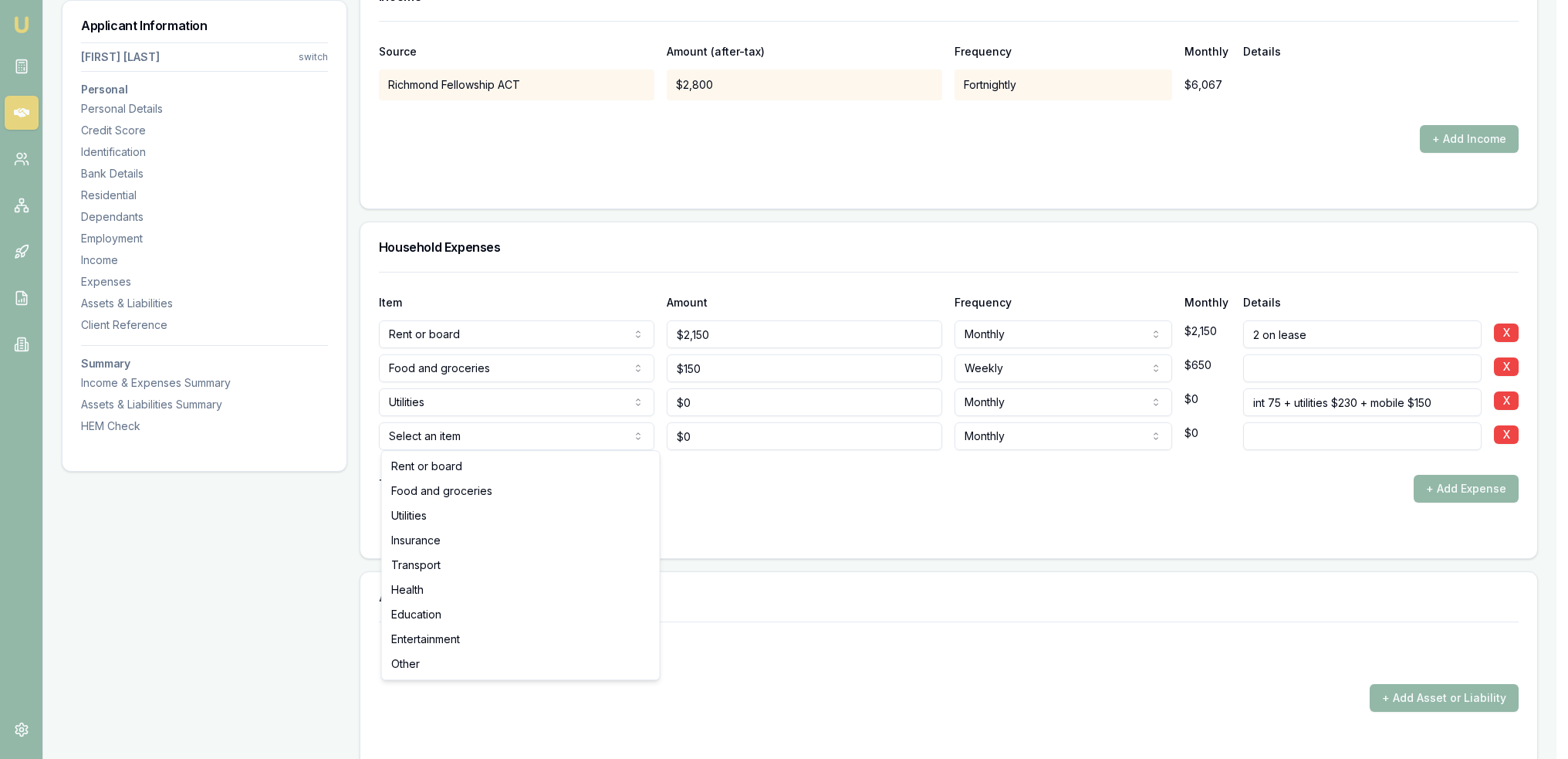 click on "Emu Broker Deals View D-GHU653OSO7 Robyn Adams Toggle Menu Customer Ambreen Sami 0433910889 ambreensamiau@gmail.com Finance Summary $35,000 Loan Type: Consumer Asset Asset Type : Passenger Car Deal Dynamics Stage: New Lead Created Age: 23 hours ago HEM: Needs More Data Finance Details Applicants Loan Options Lender Submission Applicant Information Ambreen Sami switch Personal Personal Details Credit Score Identification Bank Details Residential Dependants Employment Income Expenses Assets & Liabilities Client Reference Summary Income & Expenses Summary Assets & Liabilities Summary HEM Check Personal Title * Mrs Mr Mrs Miss Ms Dr Prof First name * Ambreen Middle name  Last name * Sami Date of birth 06/08/1980 Gender  Female Male Female Other Not disclosed Marital status  Married Single Married De facto Separated Divorced Widowed Residency status  Australian citizen Australian citizen Permanent resident Temporary resident Visa holder Email ambreensamiau@gmail.com Phone 0433910889 Applicant type  Applicant Fair" at bounding box center [784, -2841] 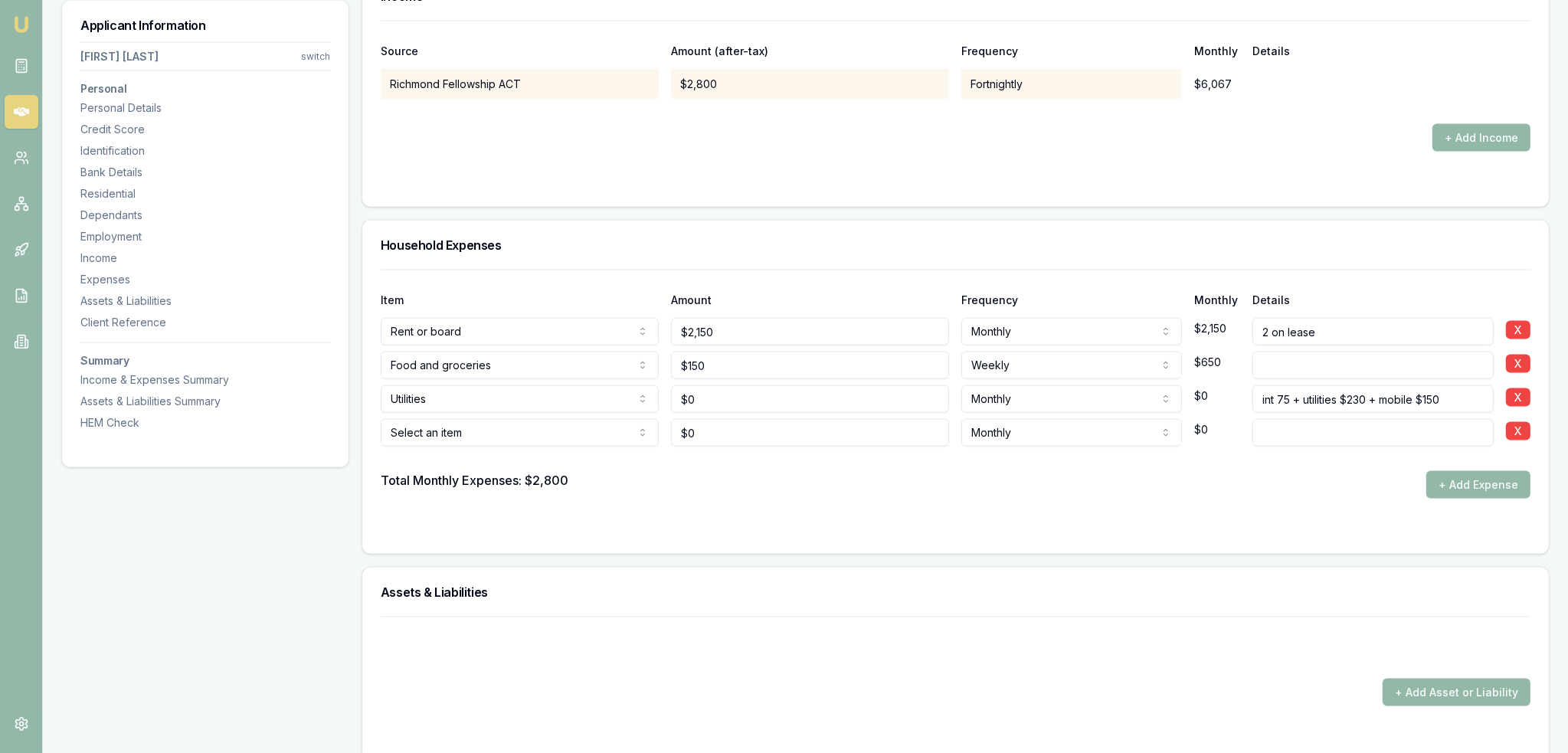click on "Emu Broker Deals View D-GHU653OSO7 Robyn Adams Toggle Menu Customer Ambreen Sami 0433910889 ambreensamiau@gmail.com Finance Summary $35,000 Loan Type: Consumer Asset Asset Type : Passenger Car Deal Dynamics Stage: New Lead Created Age: 23 hours ago HEM: Needs More Data Finance Details Applicants Loan Options Lender Submission Applicant Information Ambreen Sami switch Personal Personal Details Credit Score Identification Bank Details Residential Dependants Employment Income Expenses Assets & Liabilities Client Reference Summary Income & Expenses Summary Assets & Liabilities Summary HEM Check Personal Title * Mrs Mr Mrs Miss Ms Dr Prof First name * Ambreen Middle name  Last name * Sami Date of birth 06/08/1980 Gender  Female Male Female Other Not disclosed Marital status  Married Single Married De facto Separated Divorced Widowed Residency status  Australian citizen Australian citizen Permanent resident Temporary resident Visa holder Email ambreensamiau@gmail.com Phone 0433910889 Applicant type  Applicant Fair" at bounding box center (784, -2819) 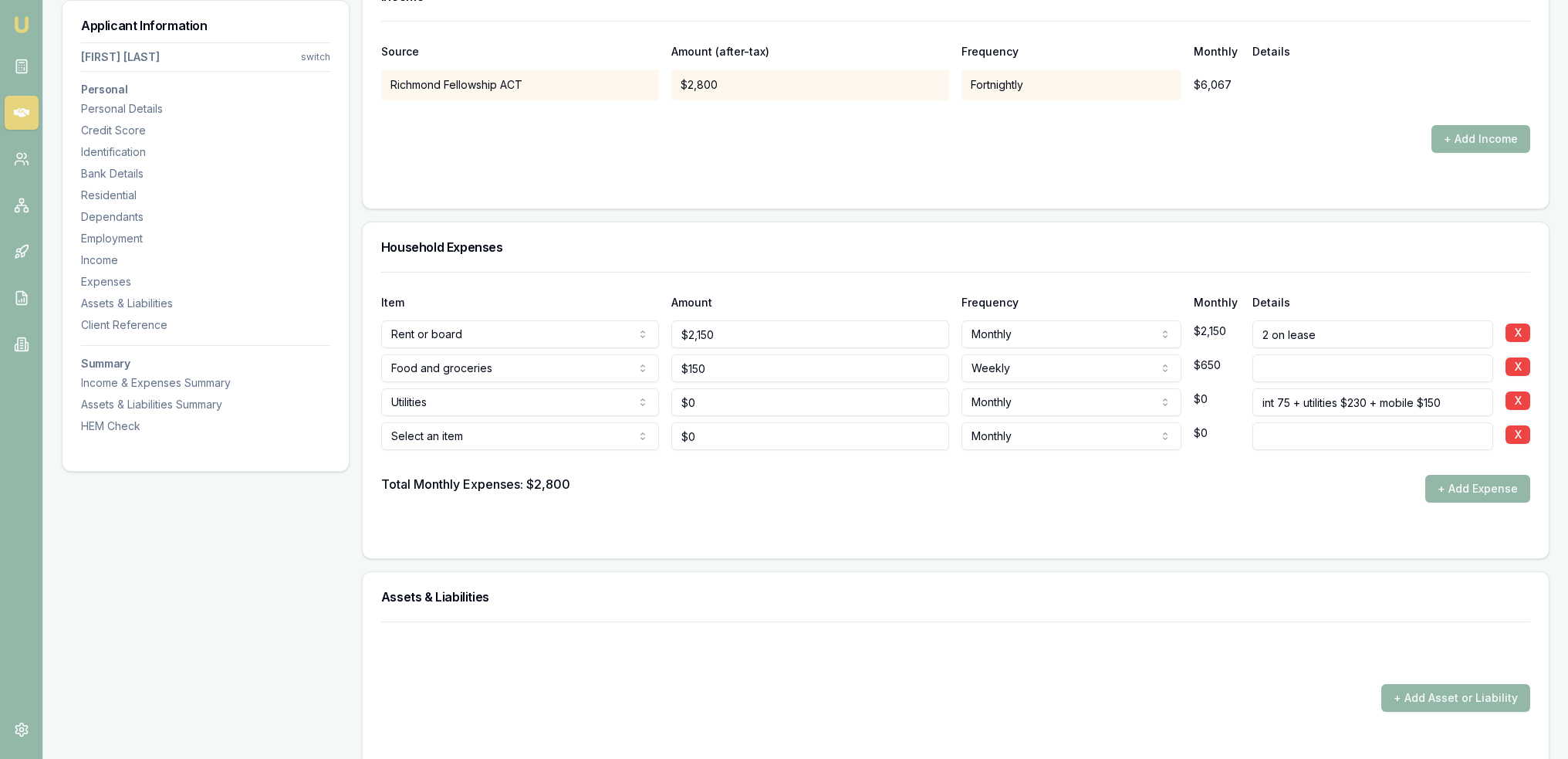 click on "Select an item Rent or board Food and groceries Utilities Insurance Transport Health Education Entertainment Other" at bounding box center (520, 433) 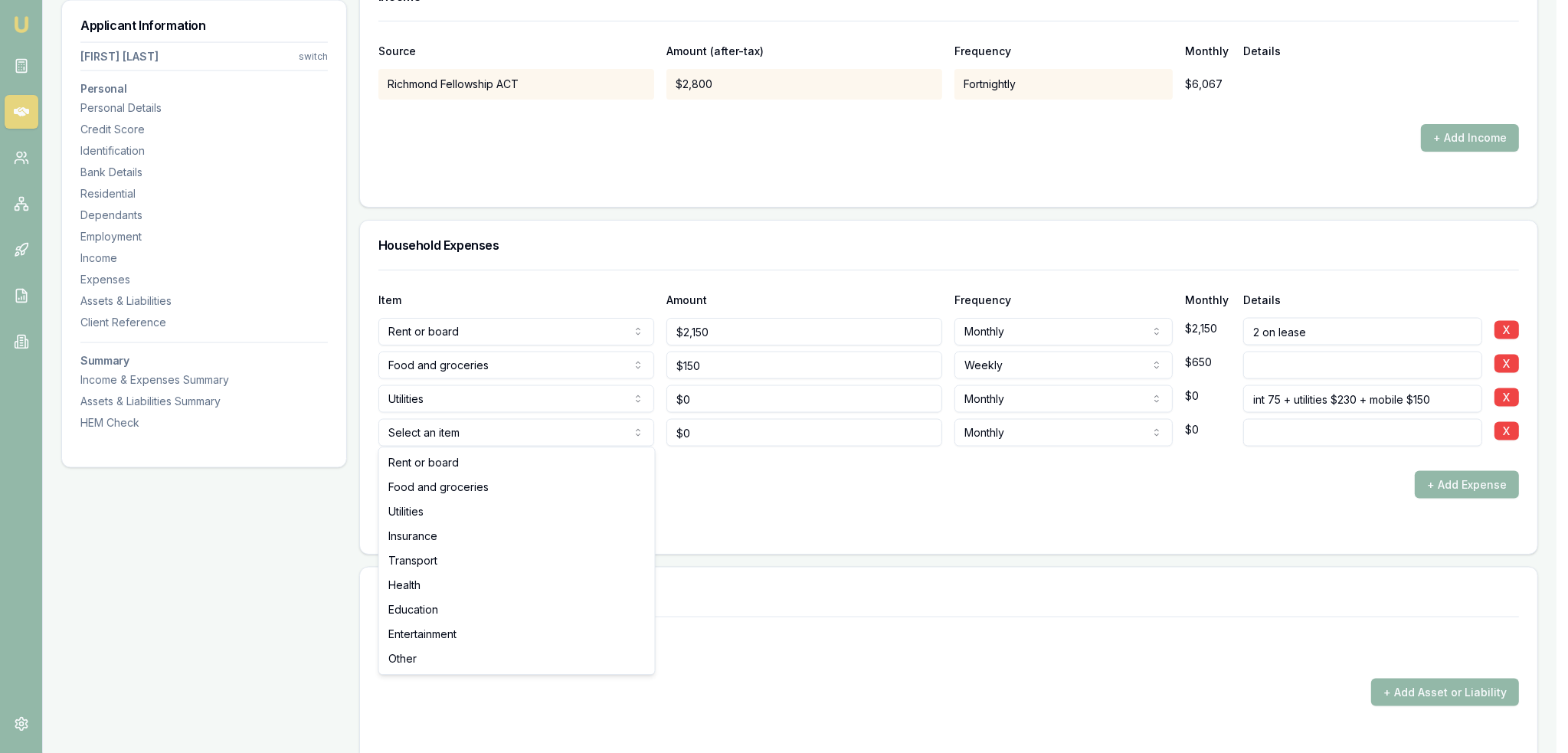 select on "INSURANCE" 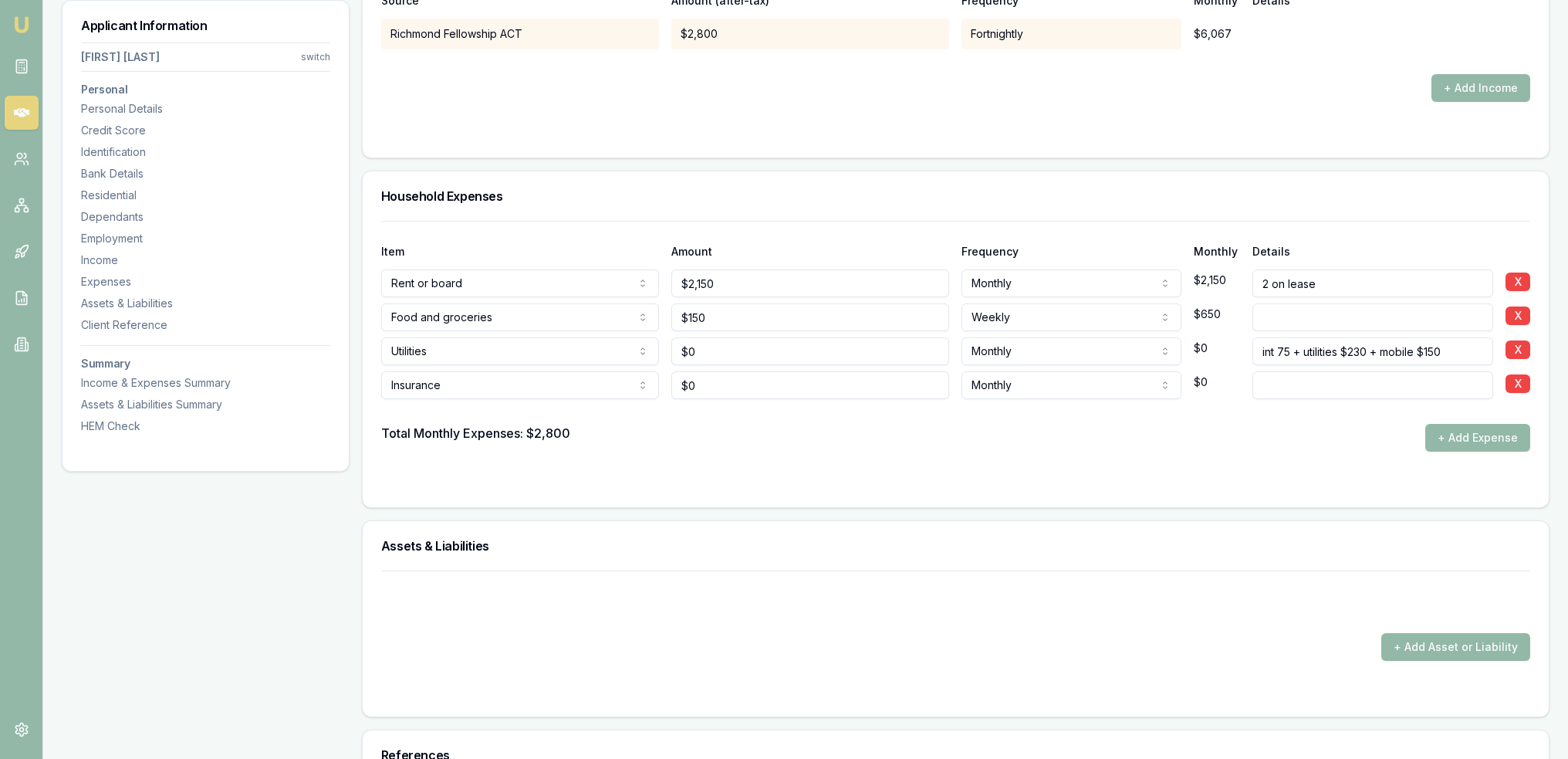 scroll, scrollTop: 3298, scrollLeft: 0, axis: vertical 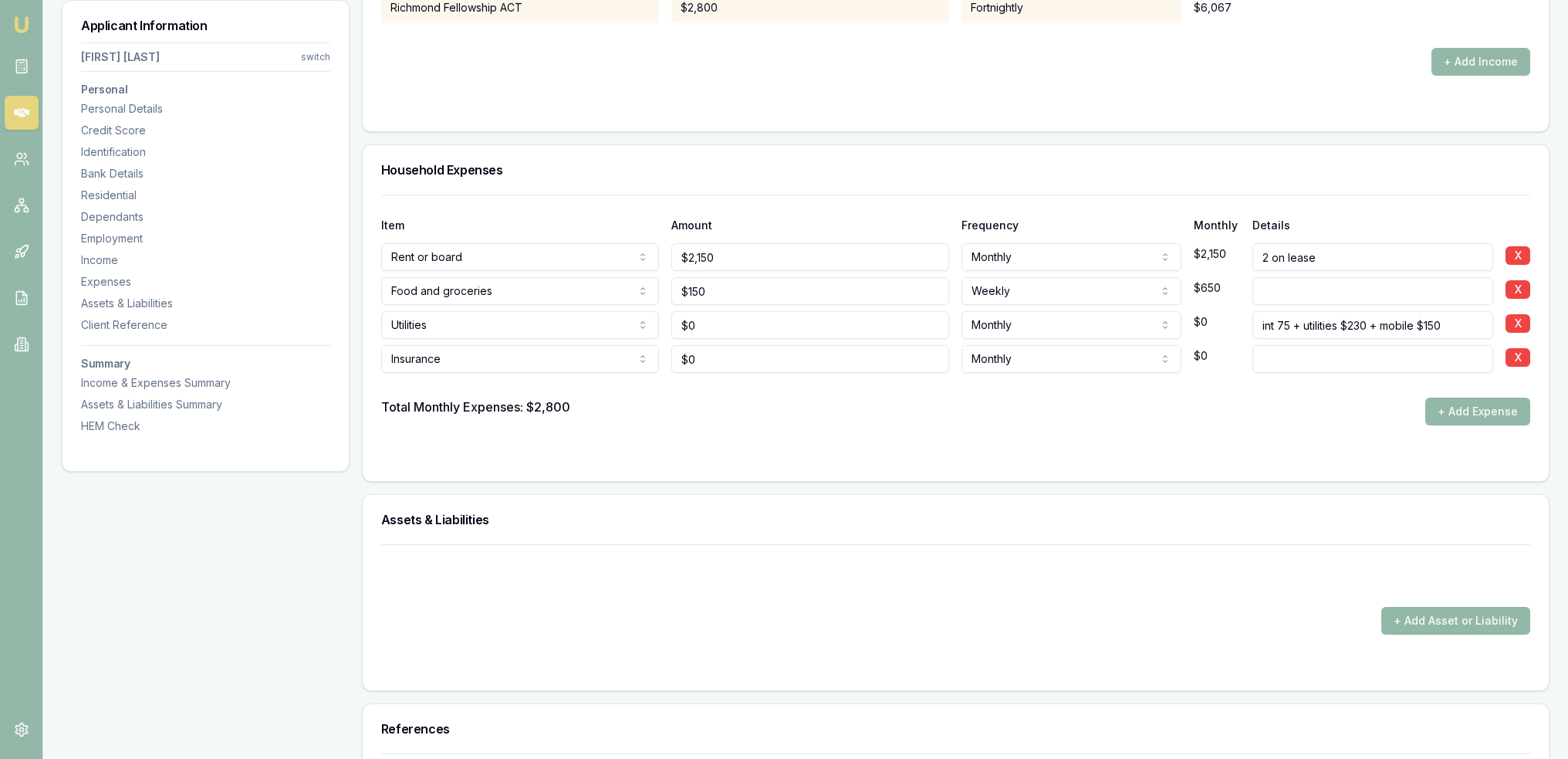 type on "0" 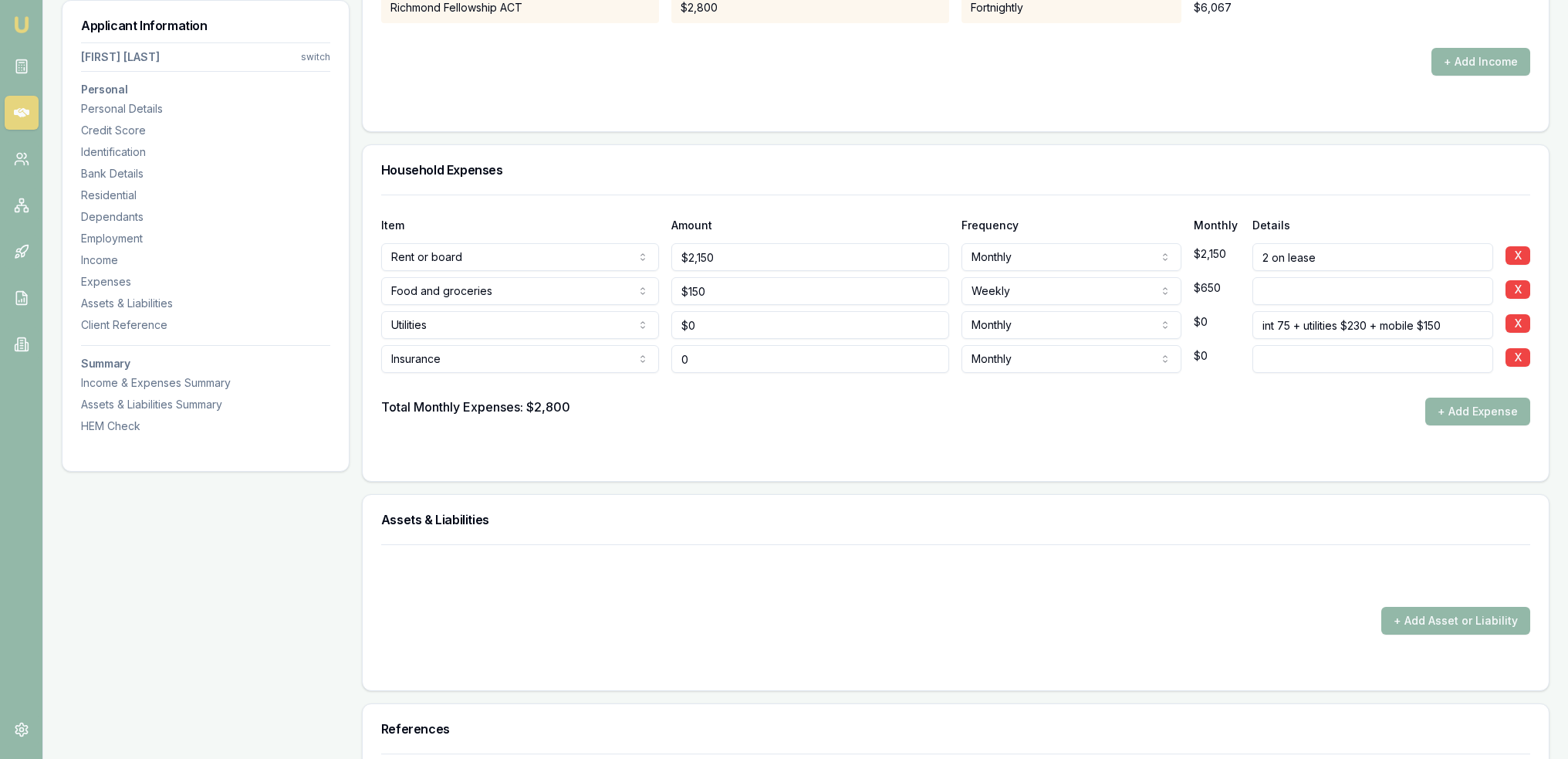 click on "0" at bounding box center [810, 359] 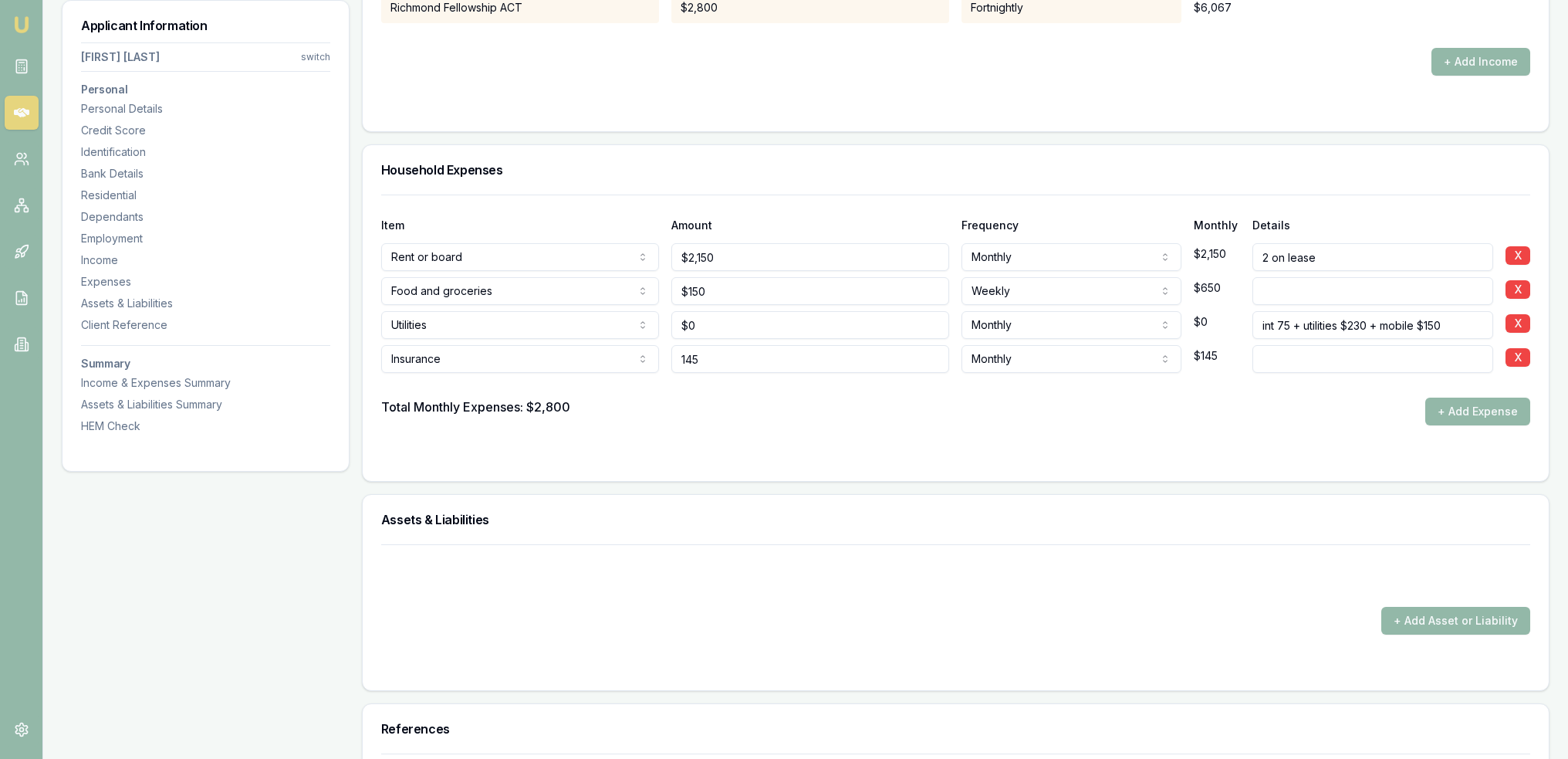 type on "$145" 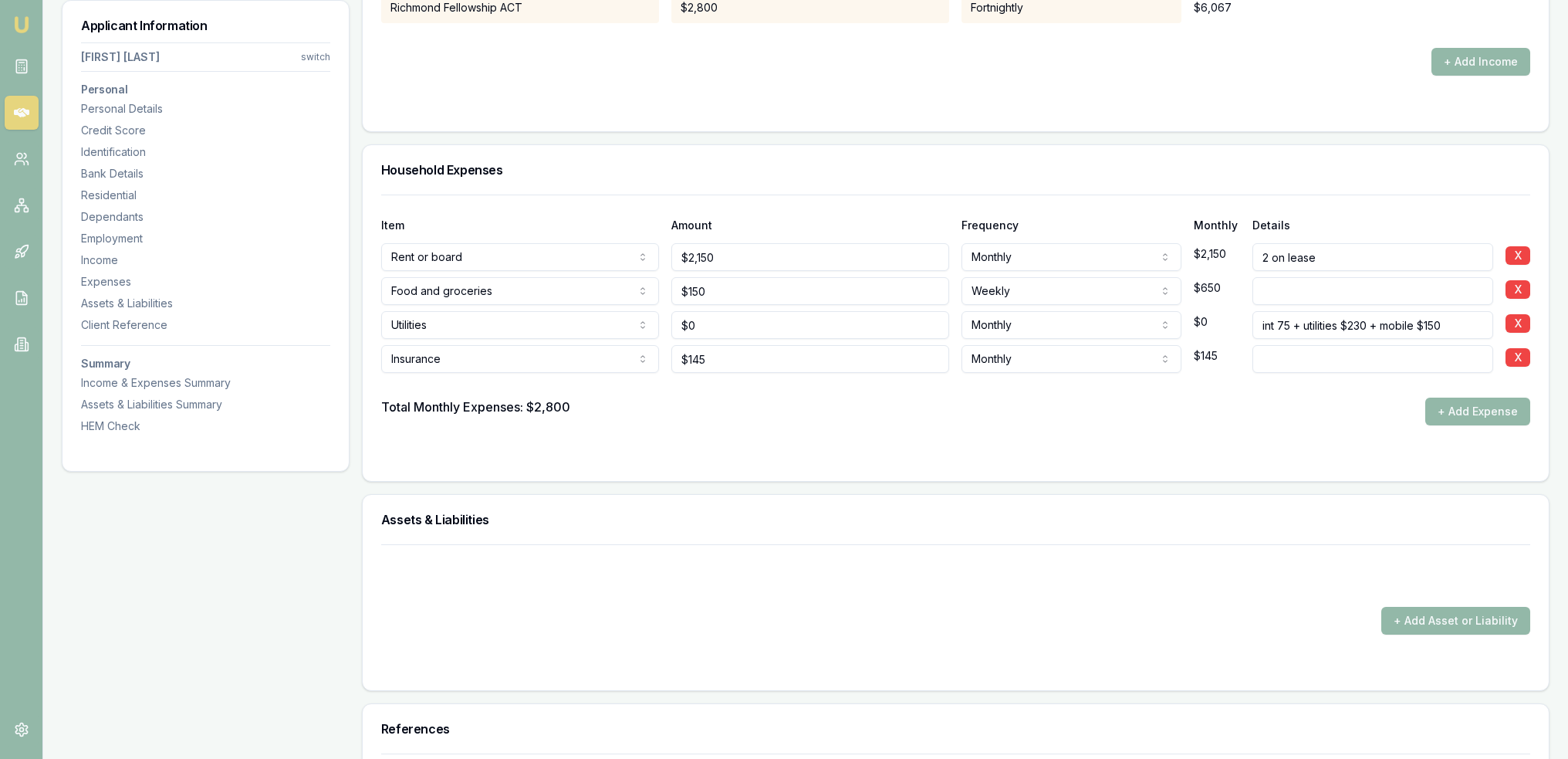 click at bounding box center (1373, 359) 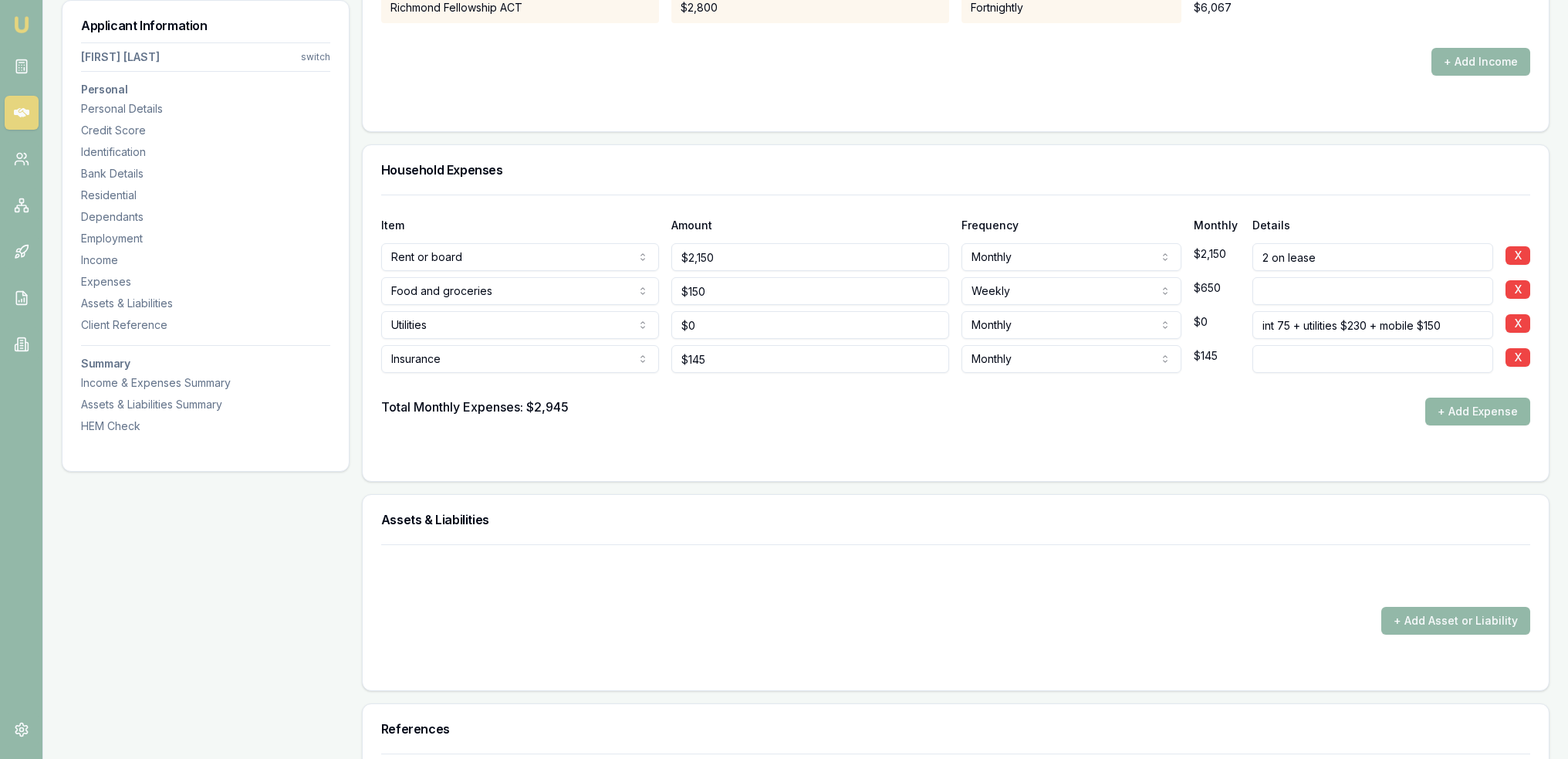 click on "+ Add Expense" at bounding box center (1478, 412) 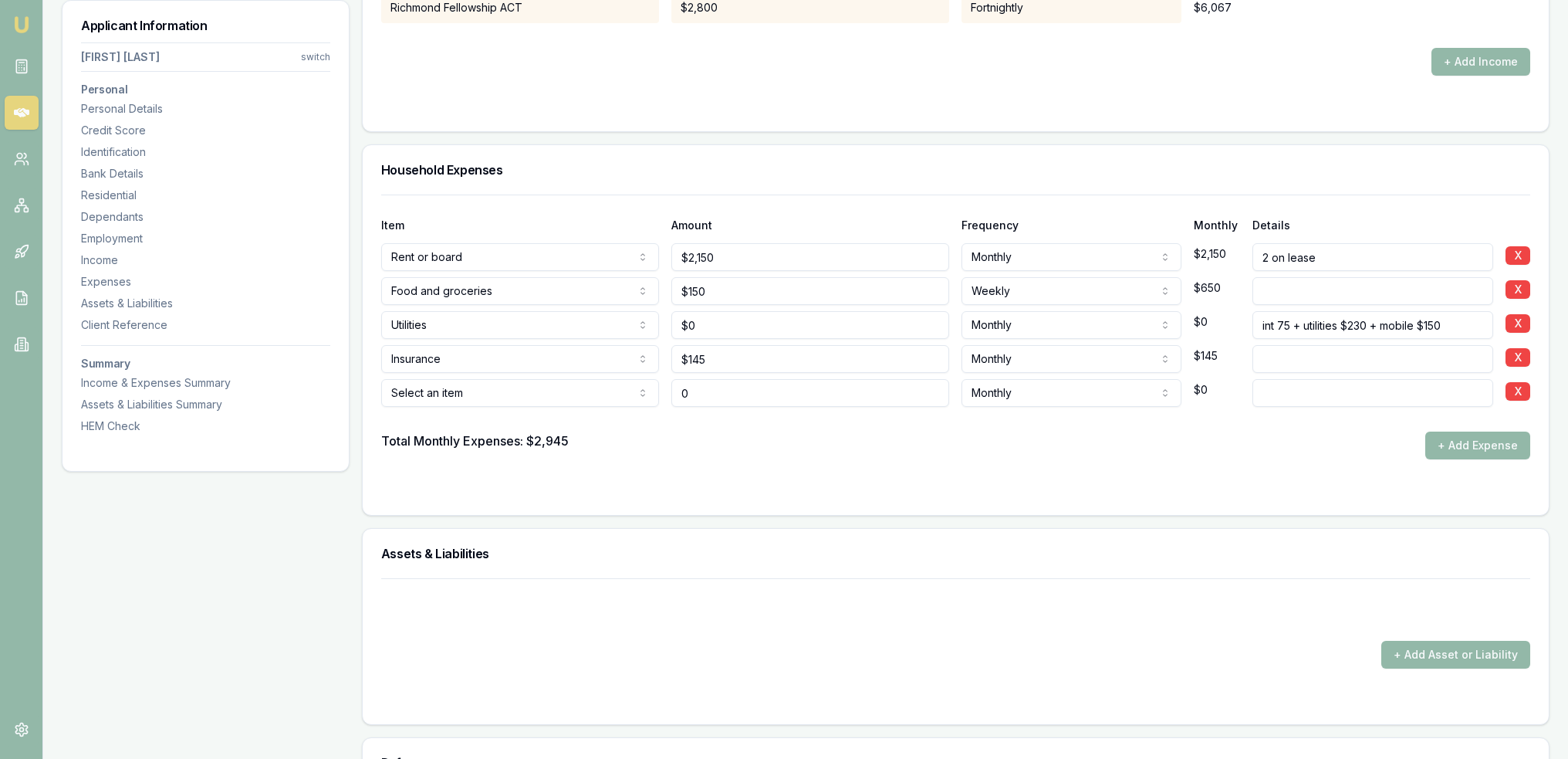 type on "$0" 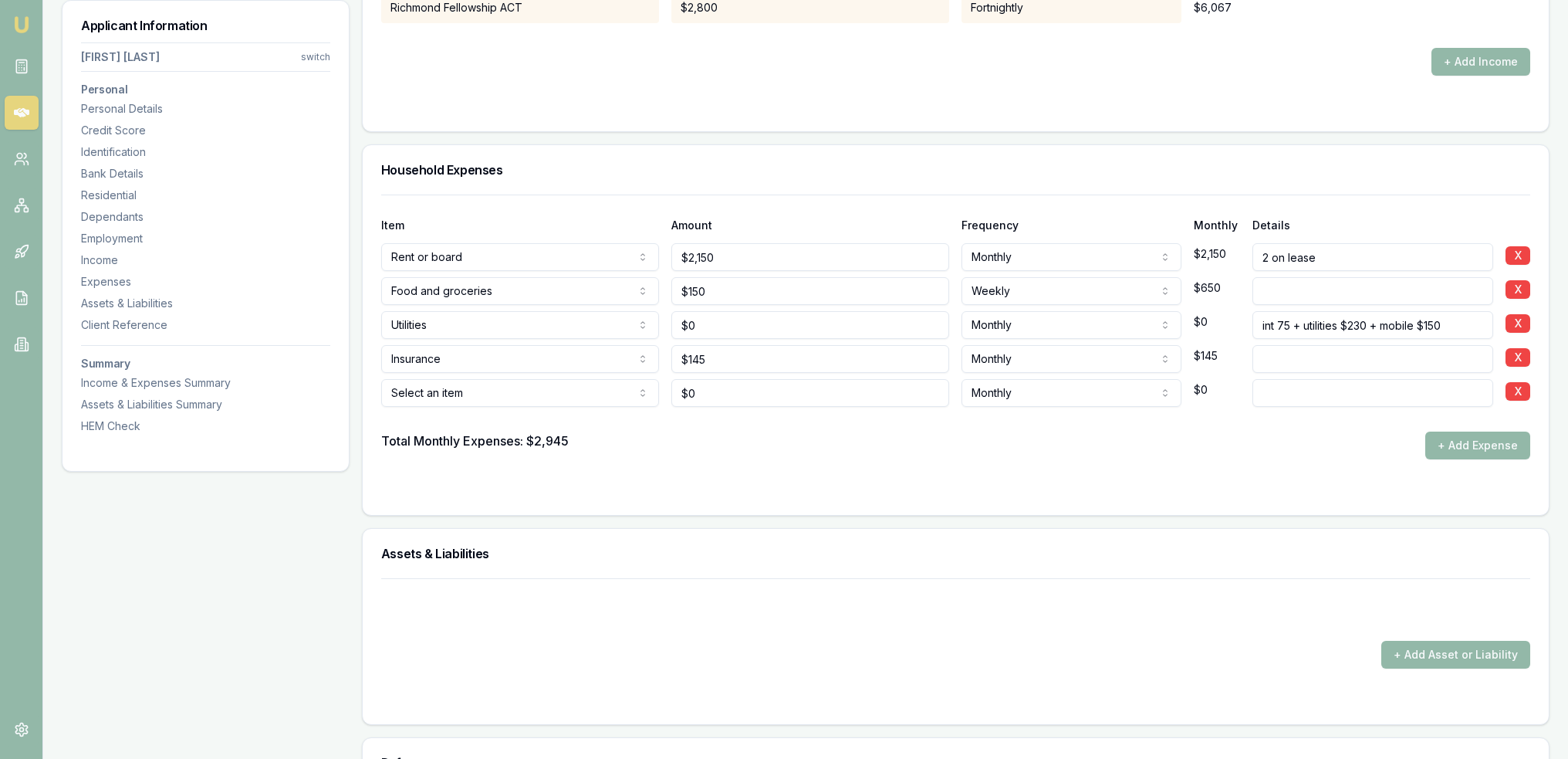 click on "Emu Broker Deals View D-GHU653OSO7 Robyn Adams Toggle Menu Customer Ambreen Sami 0433910889 ambreensamiau@gmail.com Finance Summary $35,000 Loan Type: Consumer Asset Asset Type : Passenger Car Deal Dynamics Stage: New Lead Created Age: 23 hours ago HEM: Needs More Data Finance Details Applicants Loan Options Lender Submission Applicant Information Ambreen Sami switch Personal Personal Details Credit Score Identification Bank Details Residential Dependants Employment Income Expenses Assets & Liabilities Client Reference Summary Income & Expenses Summary Assets & Liabilities Summary HEM Check Personal Title * Mrs Mr Mrs Miss Ms Dr Prof First name * Ambreen Middle name  Last name * Sami Date of birth 06/08/1980 Gender  Female Male Female Other Not disclosed Marital status  Married Single Married De facto Separated Divorced Widowed Residency status  Australian citizen Australian citizen Permanent resident Temporary resident Visa holder Email ambreensamiau@gmail.com Phone 0433910889 Applicant type  Applicant Fair" at bounding box center (784, -2919) 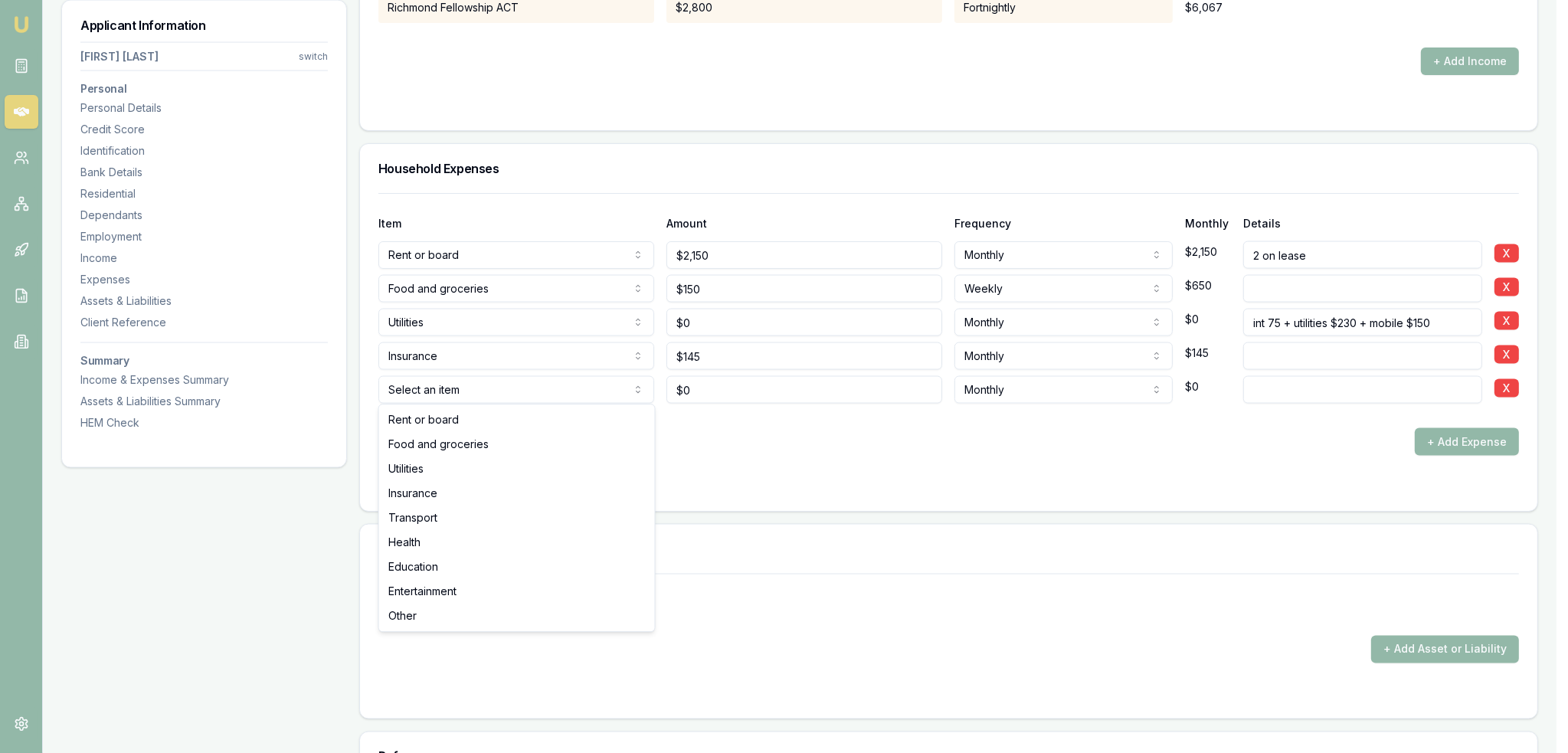 select on "TRANSPORT" 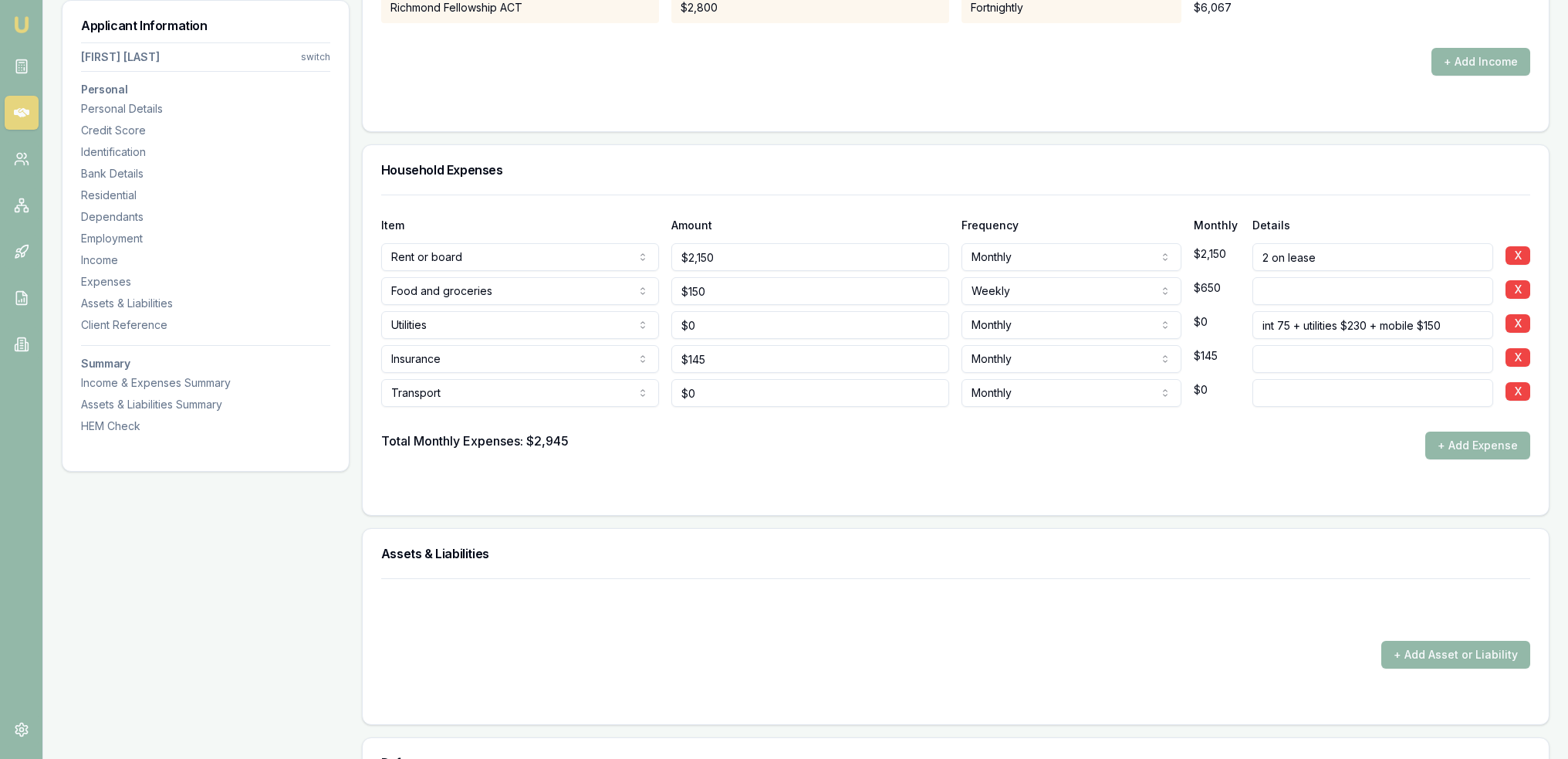 click at bounding box center (1373, 393) 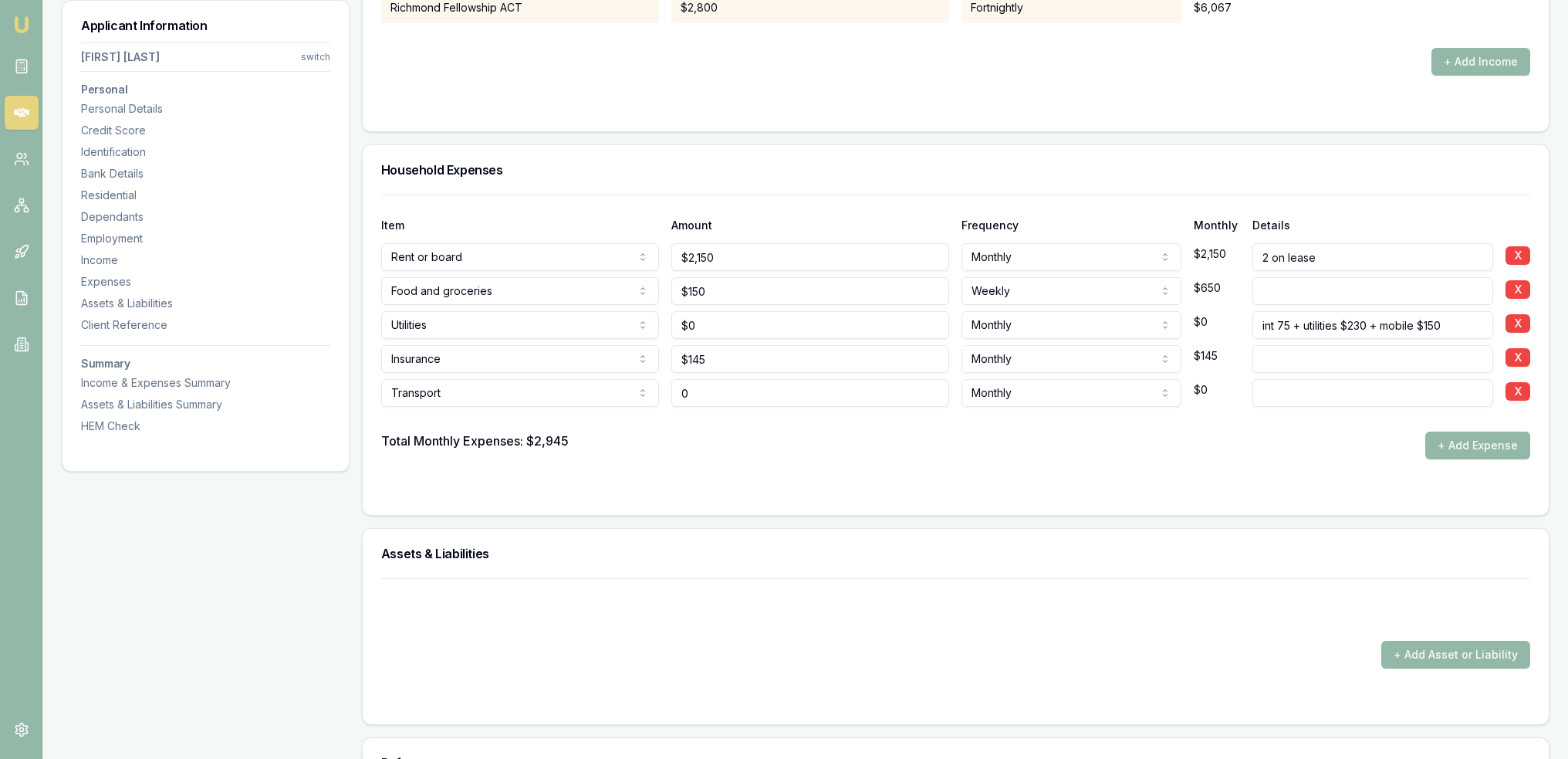 click on "0" at bounding box center (810, 393) 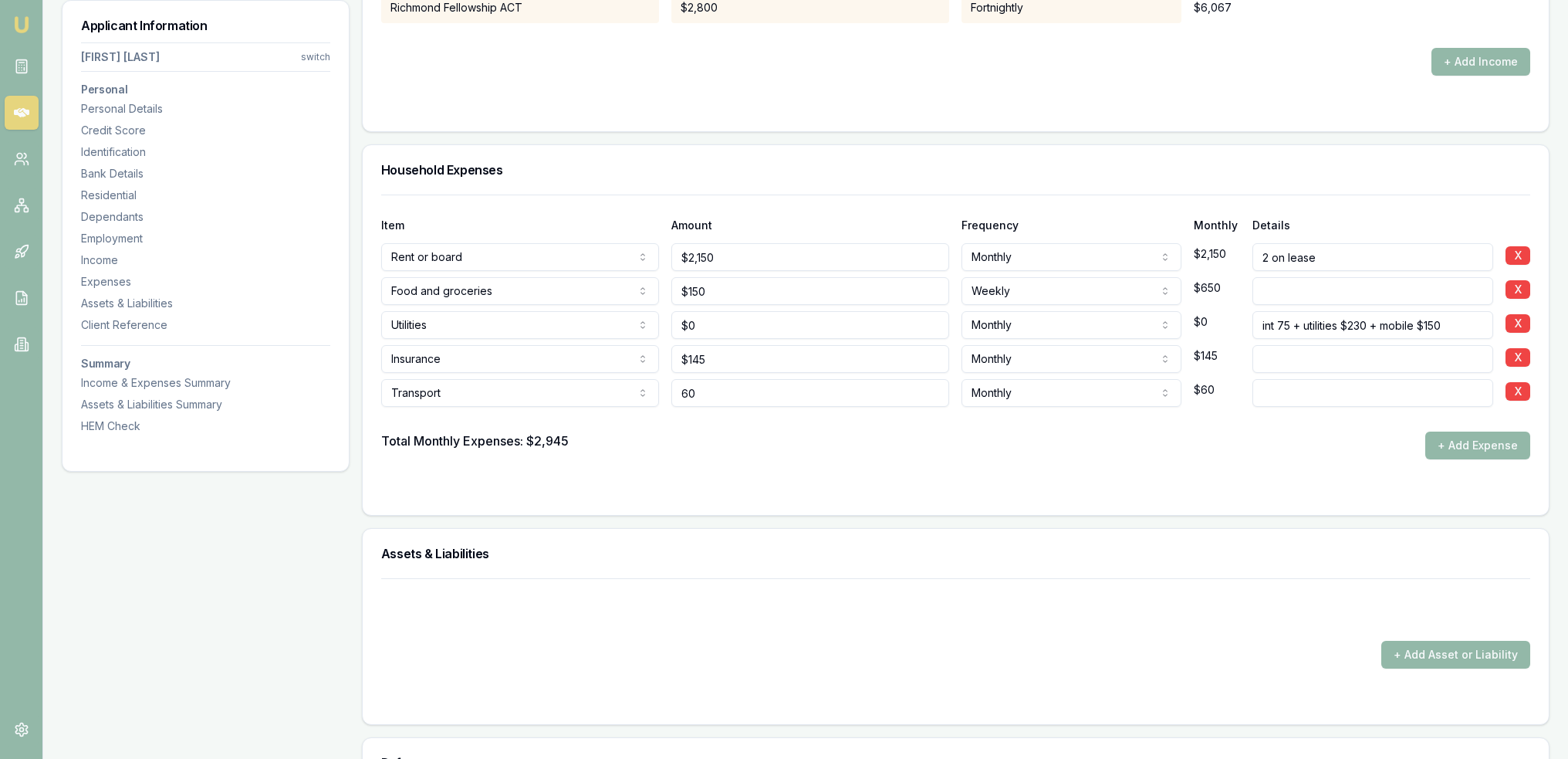 type on "$60" 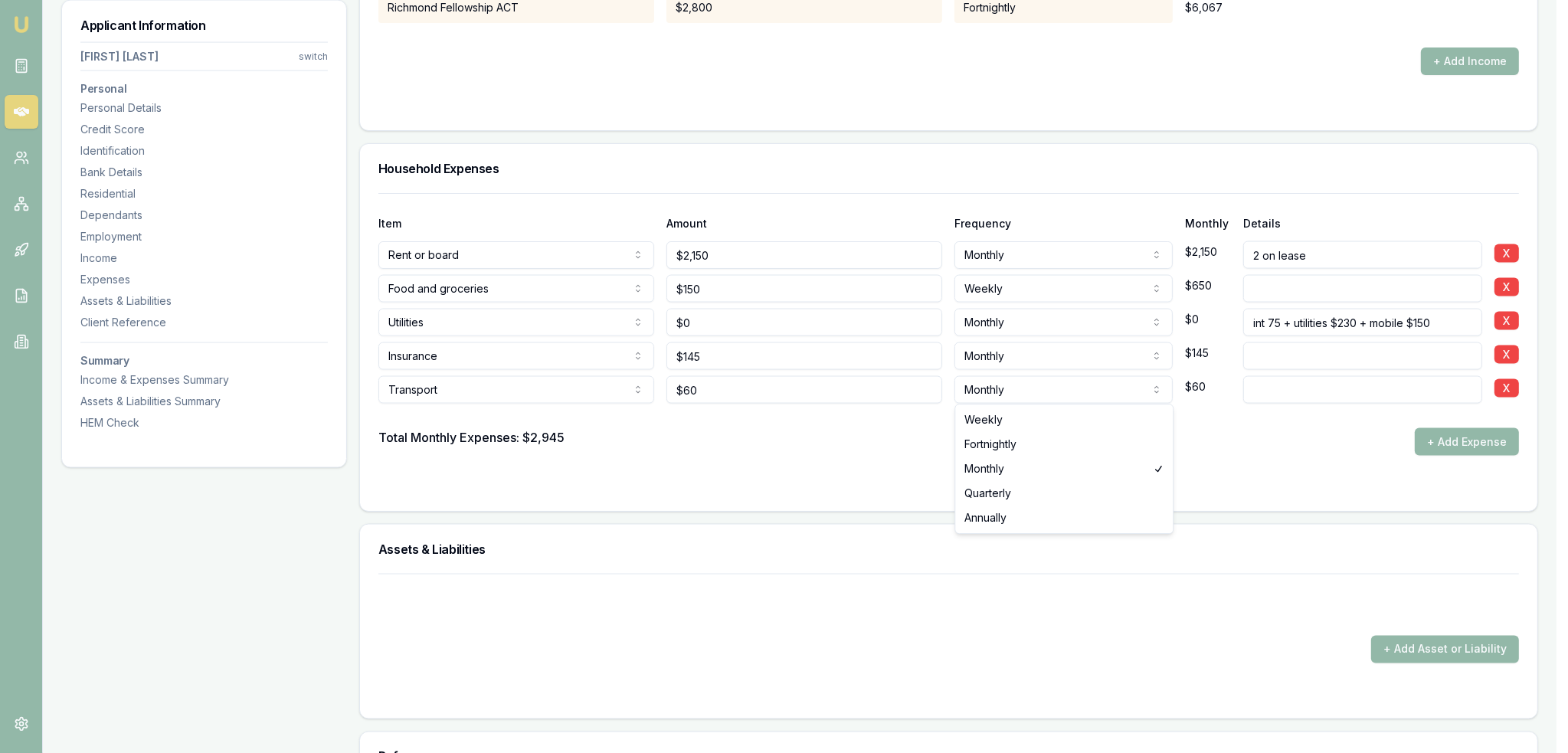 click on "Emu Broker Deals View D-GHU653OSO7 Robyn Adams Toggle Menu Customer Ambreen Sami 0433910889 ambreensamiau@gmail.com Finance Summary $35,000 Loan Type: Consumer Asset Asset Type : Passenger Car Deal Dynamics Stage: New Lead Created Age: 23 hours ago HEM: Needs More Data Finance Details Applicants Loan Options Lender Submission Applicant Information Ambreen Sami switch Personal Personal Details Credit Score Identification Bank Details Residential Dependants Employment Income Expenses Assets & Liabilities Client Reference Summary Income & Expenses Summary Assets & Liabilities Summary HEM Check Personal Title * Mrs Mr Mrs Miss Ms Dr Prof First name * Ambreen Middle name  Last name * Sami Date of birth 06/08/1980 Gender  Female Male Female Other Not disclosed Marital status  Married Single Married De facto Separated Divorced Widowed Residency status  Australian citizen Australian citizen Permanent resident Temporary resident Visa holder Email ambreensamiau@gmail.com Phone 0433910889 Applicant type  Applicant Fair" at bounding box center [784, -2896] 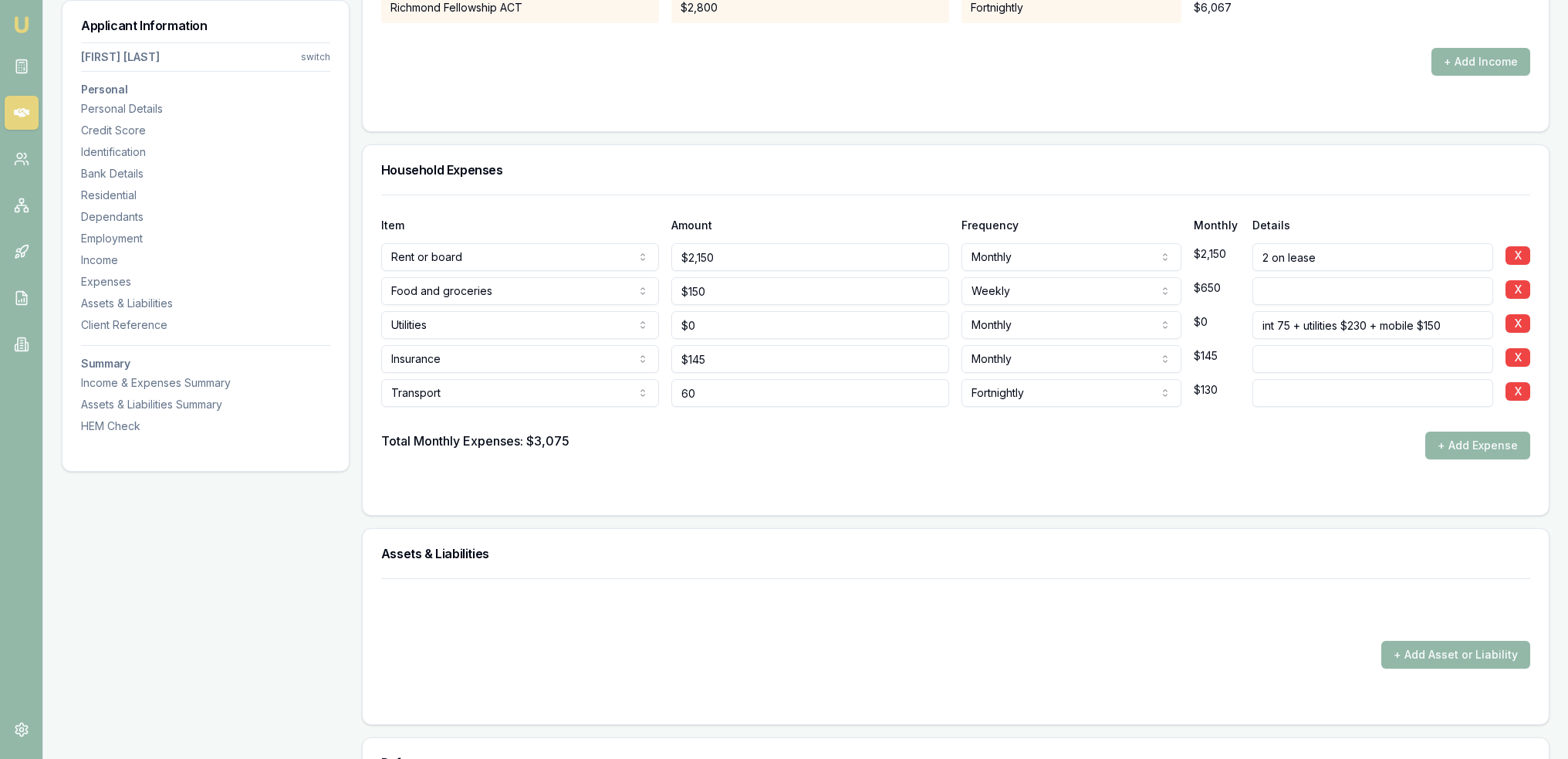 click on "60" at bounding box center (810, 393) 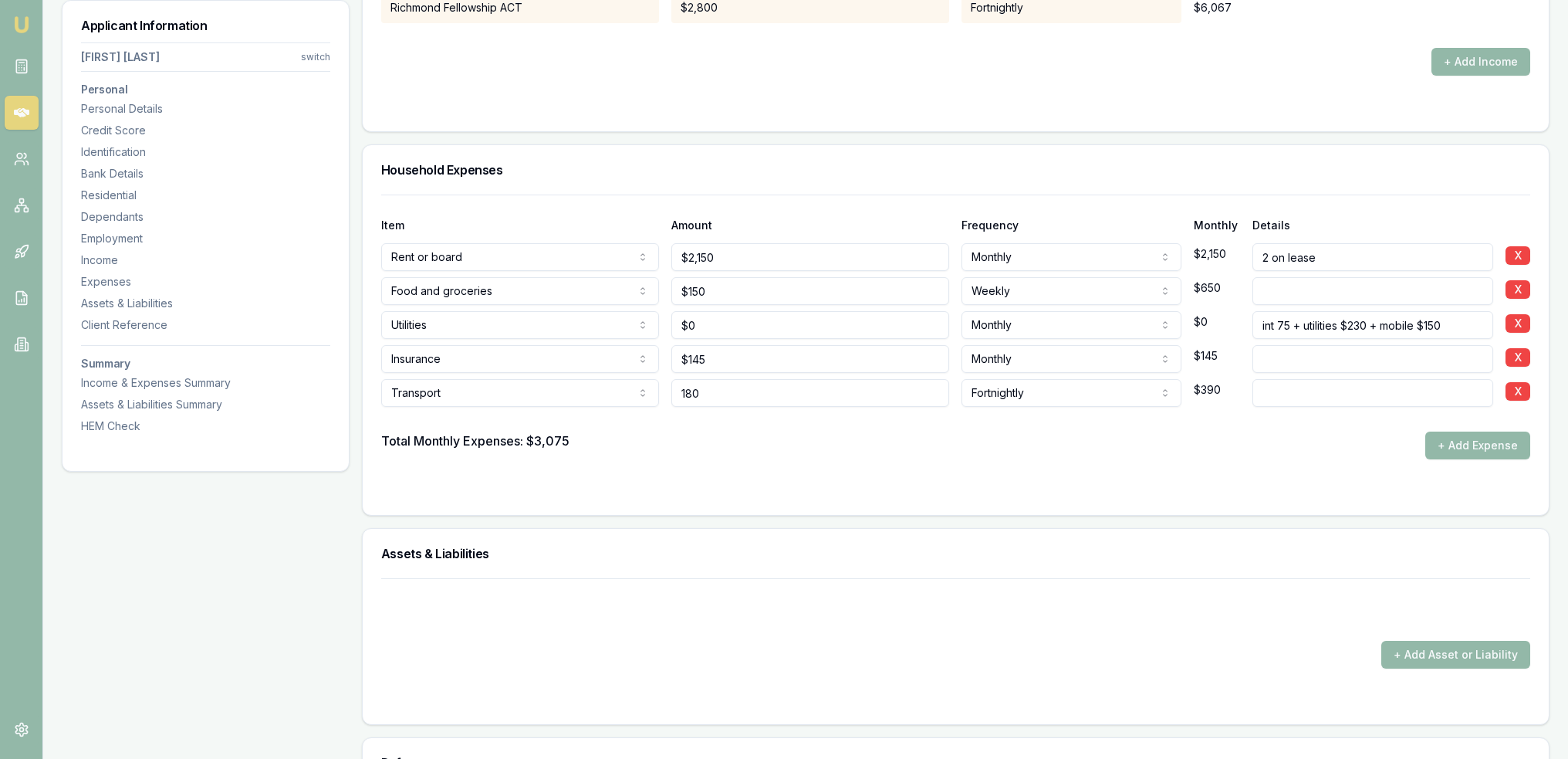 type on "$180" 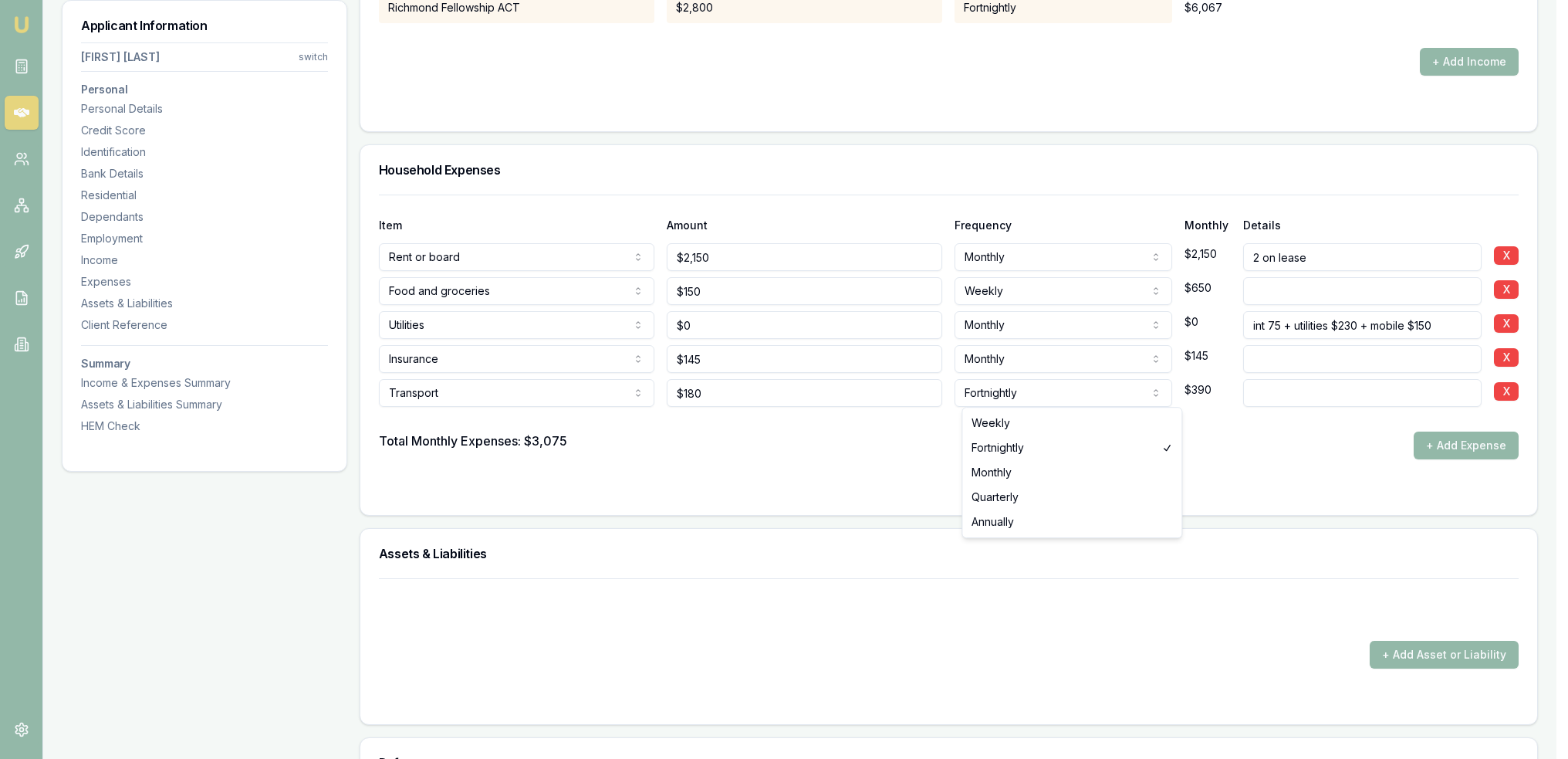 click on "Emu Broker Deals View D-GHU653OSO7 Robyn Adams Toggle Menu Customer Ambreen Sami 0433910889 ambreensamiau@gmail.com Finance Summary $35,000 Loan Type: Consumer Asset Asset Type : Passenger Car Deal Dynamics Stage: New Lead Created Age: 23 hours ago HEM: Needs More Data Finance Details Applicants Loan Options Lender Submission Applicant Information Ambreen Sami switch Personal Personal Details Credit Score Identification Bank Details Residential Dependants Employment Income Expenses Assets & Liabilities Client Reference Summary Income & Expenses Summary Assets & Liabilities Summary HEM Check Personal Title * Mrs Mr Mrs Miss Ms Dr Prof First name * Ambreen Middle name  Last name * Sami Date of birth 06/08/1980 Gender  Female Male Female Other Not disclosed Marital status  Married Single Married De facto Separated Divorced Widowed Residency status  Australian citizen Australian citizen Permanent resident Temporary resident Visa holder Email ambreensamiau@gmail.com Phone 0433910889 Applicant type  Applicant Fair" at bounding box center [784, -2919] 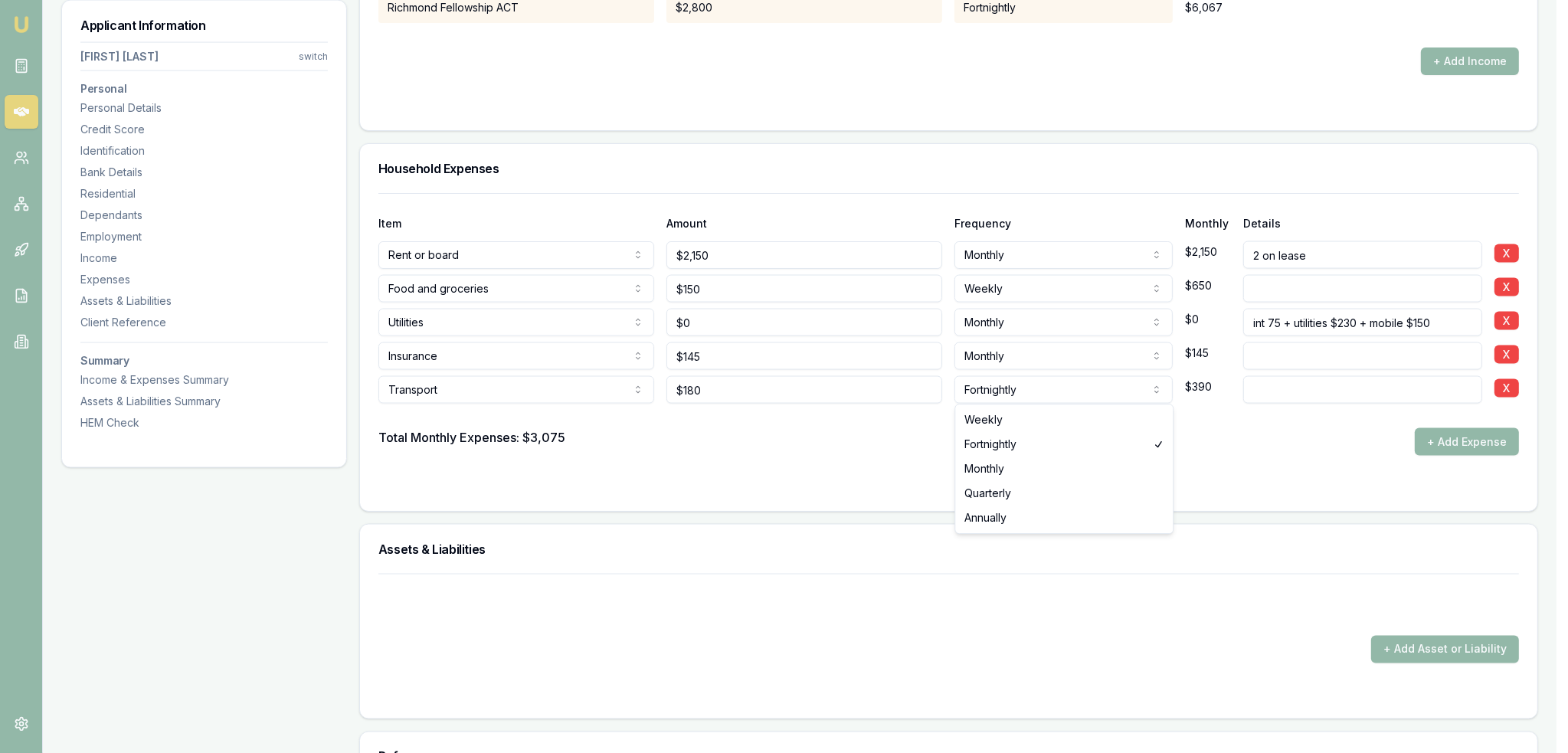 select on "MONTHLY" 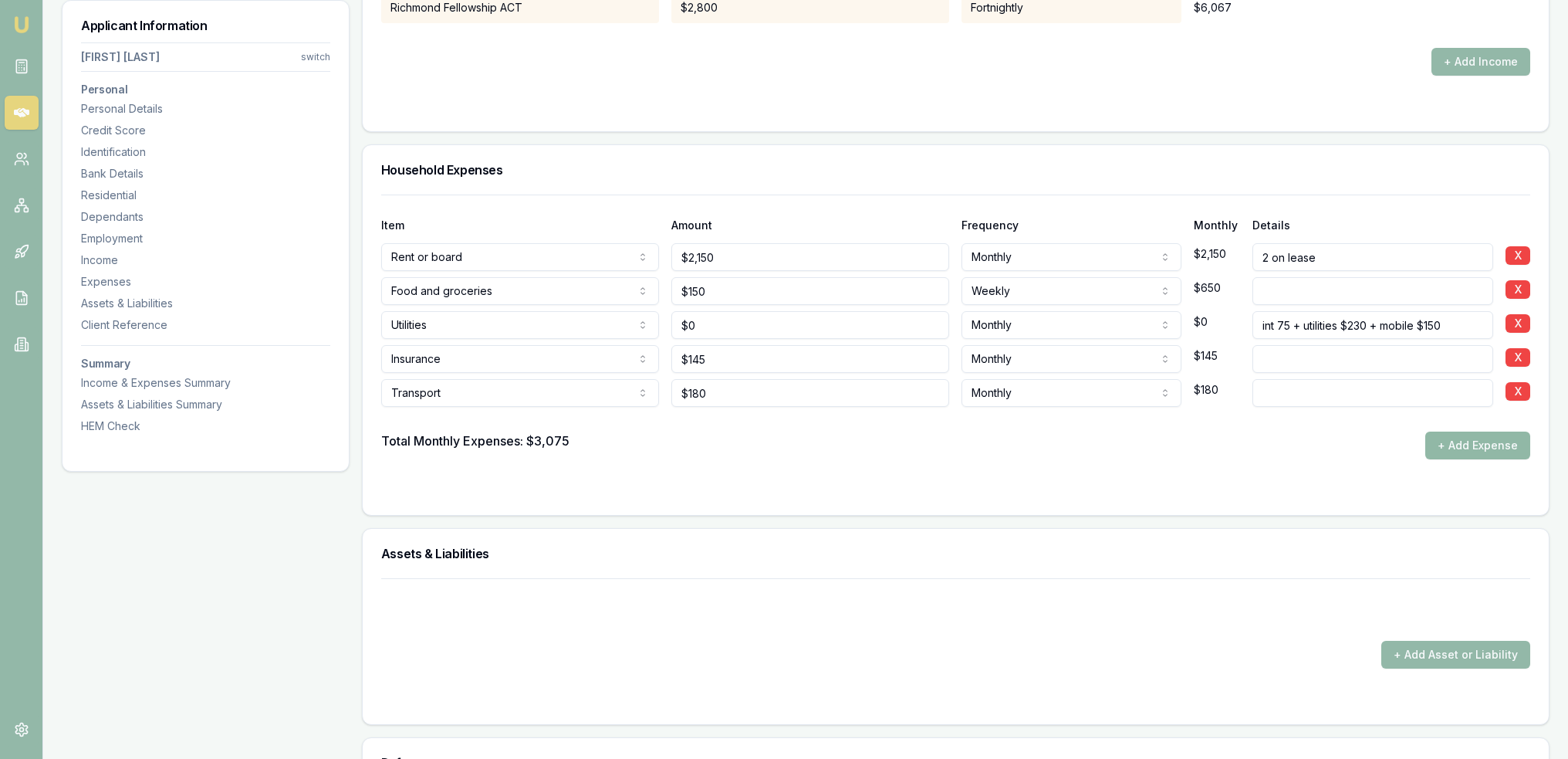 click on "+ Add Expense" at bounding box center [1478, 446] 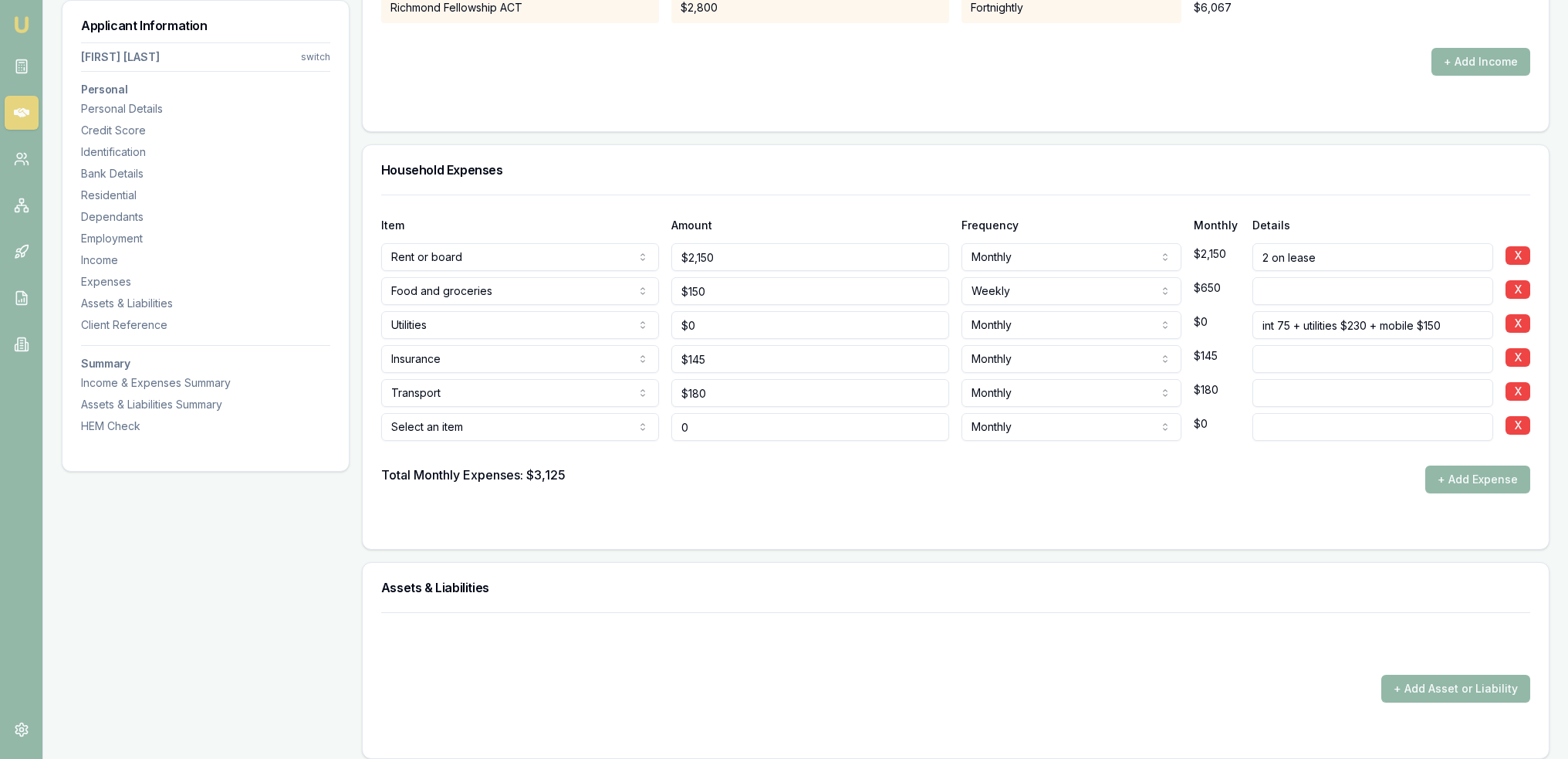 type on "$0" 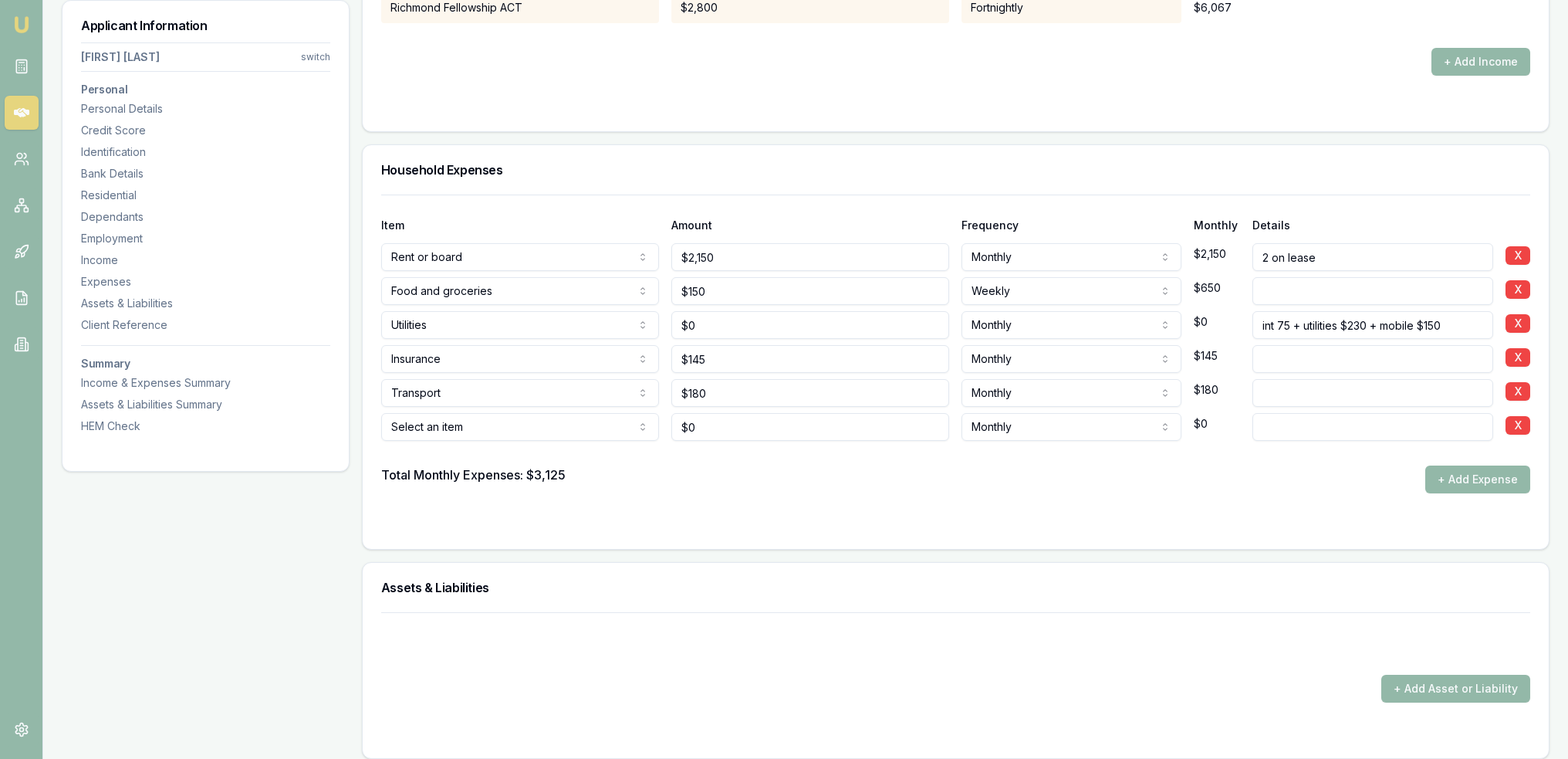 click on "Emu Broker Deals View D-GHU653OSO7 Robyn Adams Toggle Menu Customer Ambreen Sami 0433910889 ambreensamiau@gmail.com Finance Summary $35,000 Loan Type: Consumer Asset Asset Type : Passenger Car Deal Dynamics Stage: New Lead Created Age: 23 hours ago HEM: Needs More Data Finance Details Applicants Loan Options Lender Submission Applicant Information Ambreen Sami switch Personal Personal Details Credit Score Identification Bank Details Residential Dependants Employment Income Expenses Assets & Liabilities Client Reference Summary Income & Expenses Summary Assets & Liabilities Summary HEM Check Personal Title * Mrs Mr Mrs Miss Ms Dr Prof First name * Ambreen Middle name  Last name * Sami Date of birth 06/08/1980 Gender  Female Male Female Other Not disclosed Marital status  Married Single Married De facto Separated Divorced Widowed Residency status  Australian citizen Australian citizen Permanent resident Temporary resident Visa holder Email ambreensamiau@gmail.com Phone 0433910889 Applicant type  Applicant Fair" at bounding box center (784, -2919) 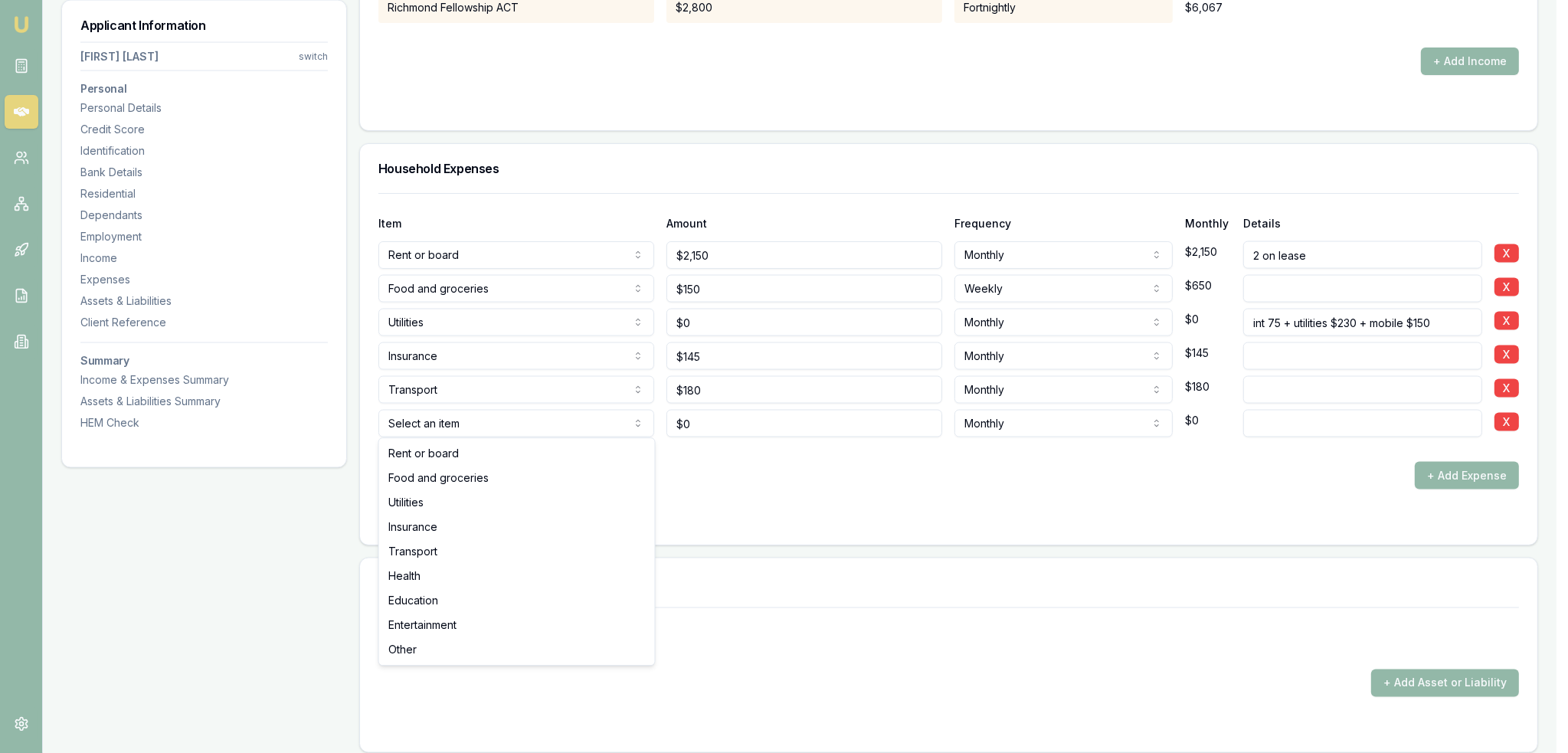 select on "TRANSPORT" 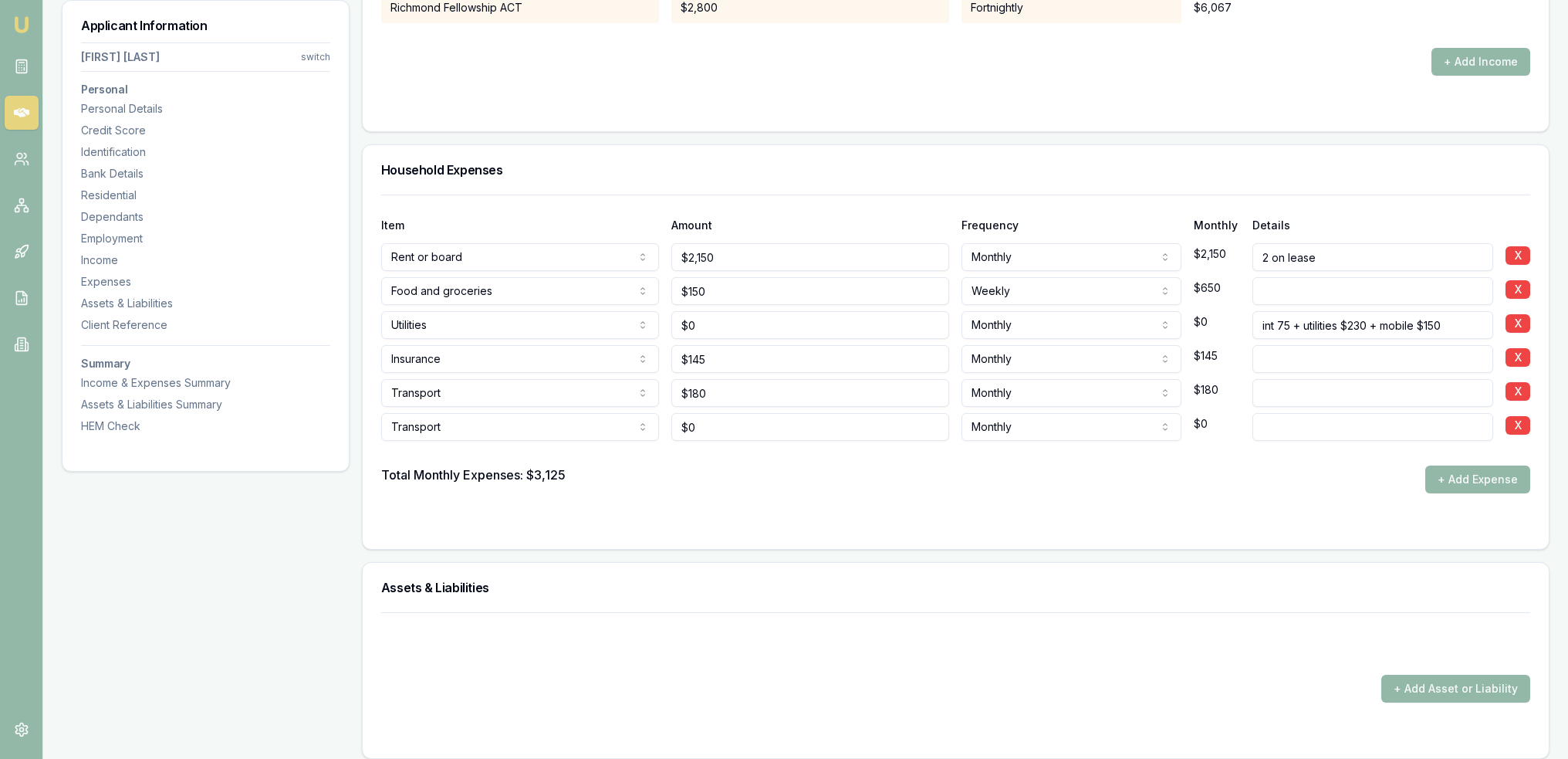type on "0" 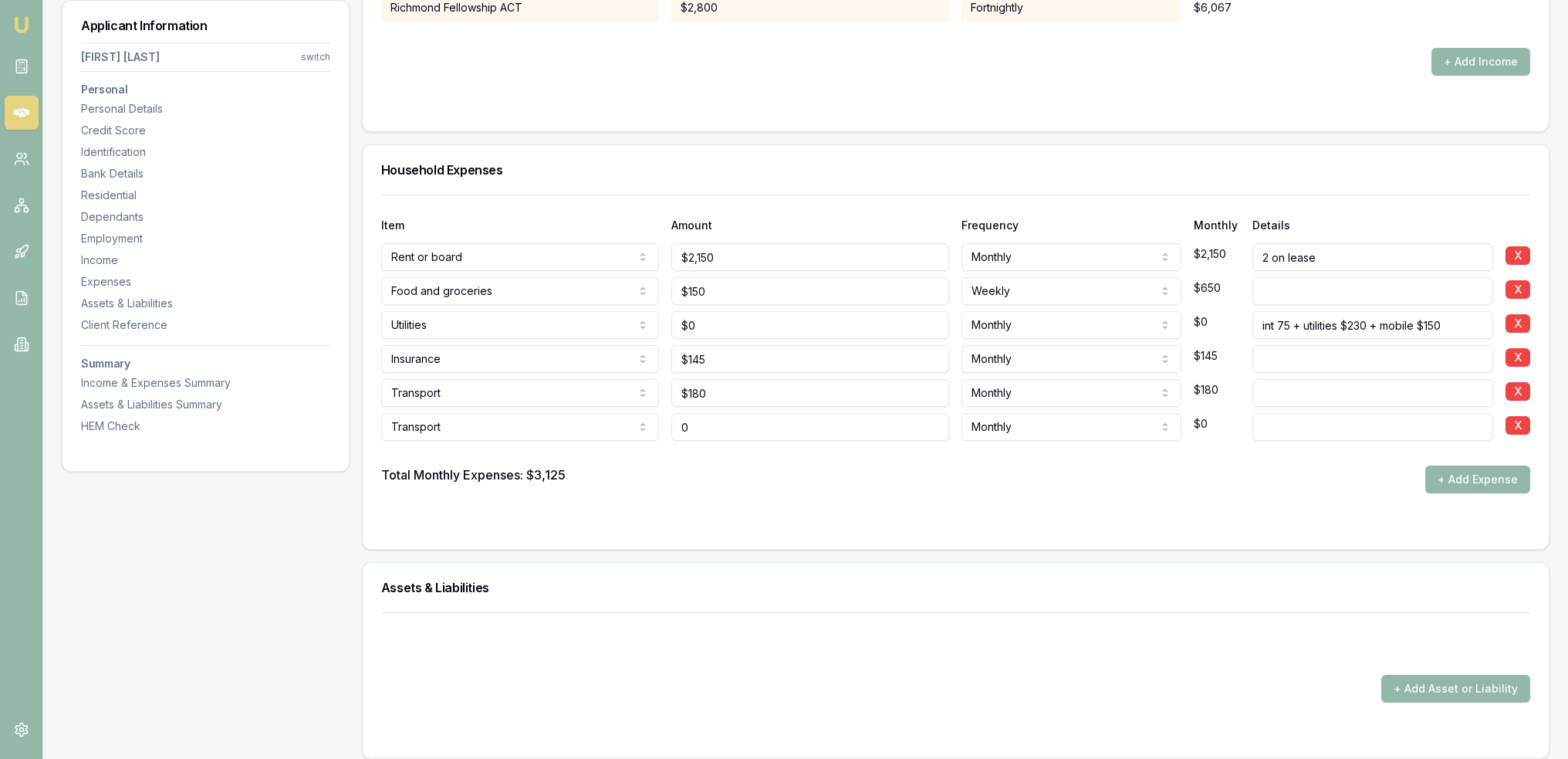 click on "0" at bounding box center [810, 427] 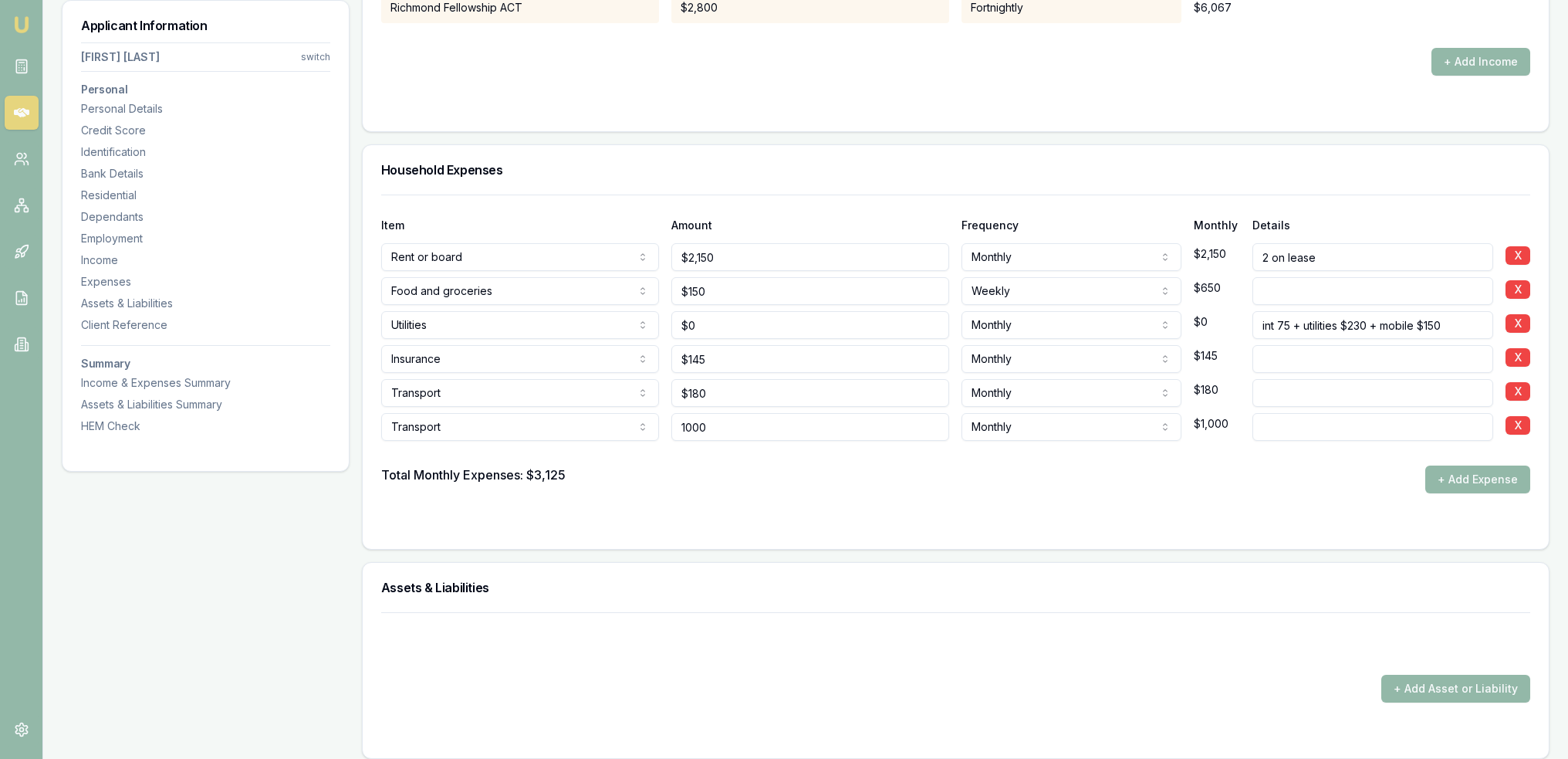 type on "$1,000" 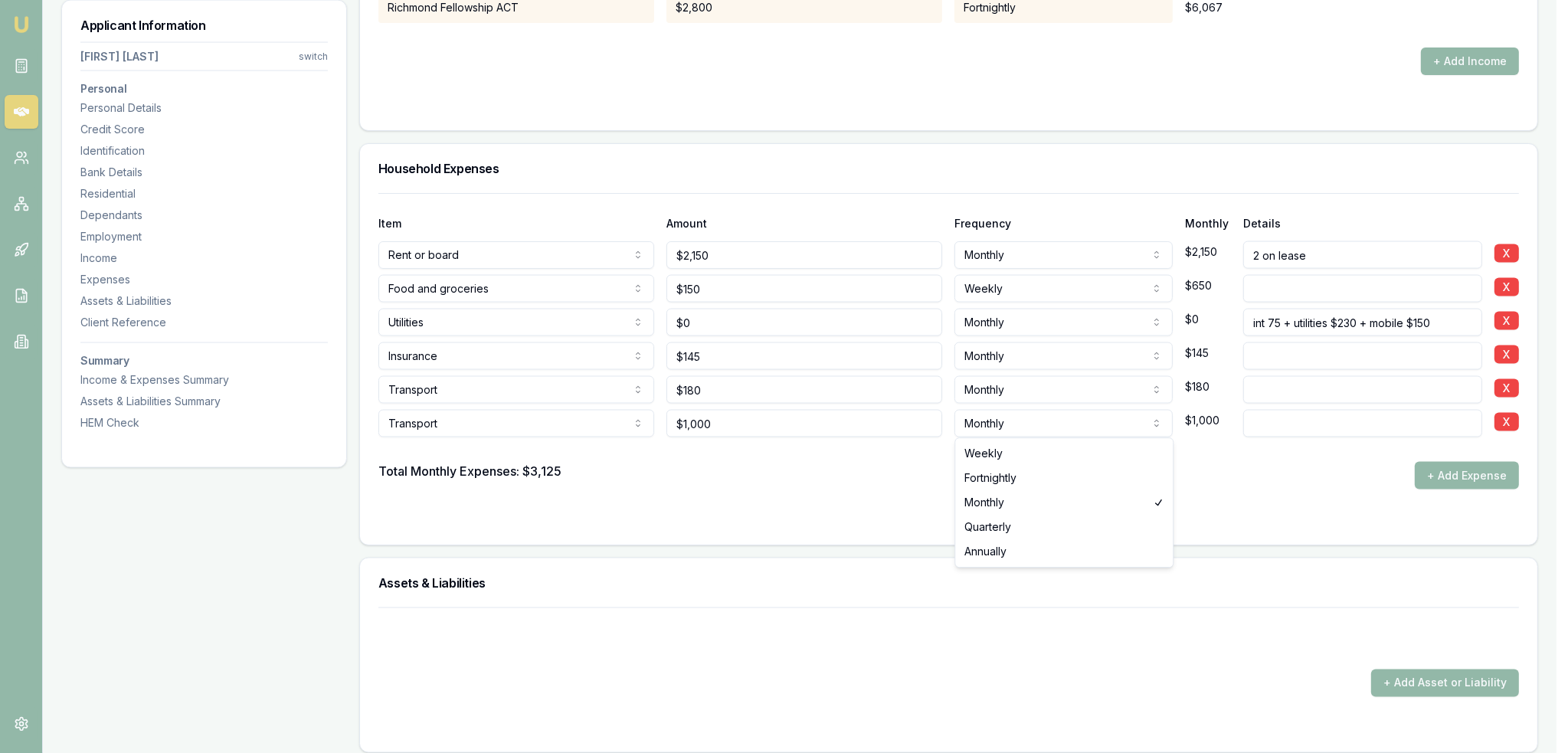 click on "Emu Broker Deals View D-GHU653OSO7 Robyn Adams Toggle Menu Customer Ambreen Sami 0433910889 ambreensamiau@gmail.com Finance Summary $35,000 Loan Type: Consumer Asset Asset Type : Passenger Car Deal Dynamics Stage: New Lead Created Age: 23 hours ago HEM: Needs More Data Finance Details Applicants Loan Options Lender Submission Applicant Information Ambreen Sami switch Personal Personal Details Credit Score Identification Bank Details Residential Dependants Employment Income Expenses Assets & Liabilities Client Reference Summary Income & Expenses Summary Assets & Liabilities Summary HEM Check Personal Title * Mrs Mr Mrs Miss Ms Dr Prof First name * Ambreen Middle name  Last name * Sami Date of birth 06/08/1980 Gender  Female Male Female Other Not disclosed Marital status  Married Single Married De facto Separated Divorced Widowed Residency status  Australian citizen Australian citizen Permanent resident Temporary resident Visa holder Email ambreensamiau@gmail.com Phone 0433910889 Applicant type  Applicant Fair" at bounding box center [784, -2896] 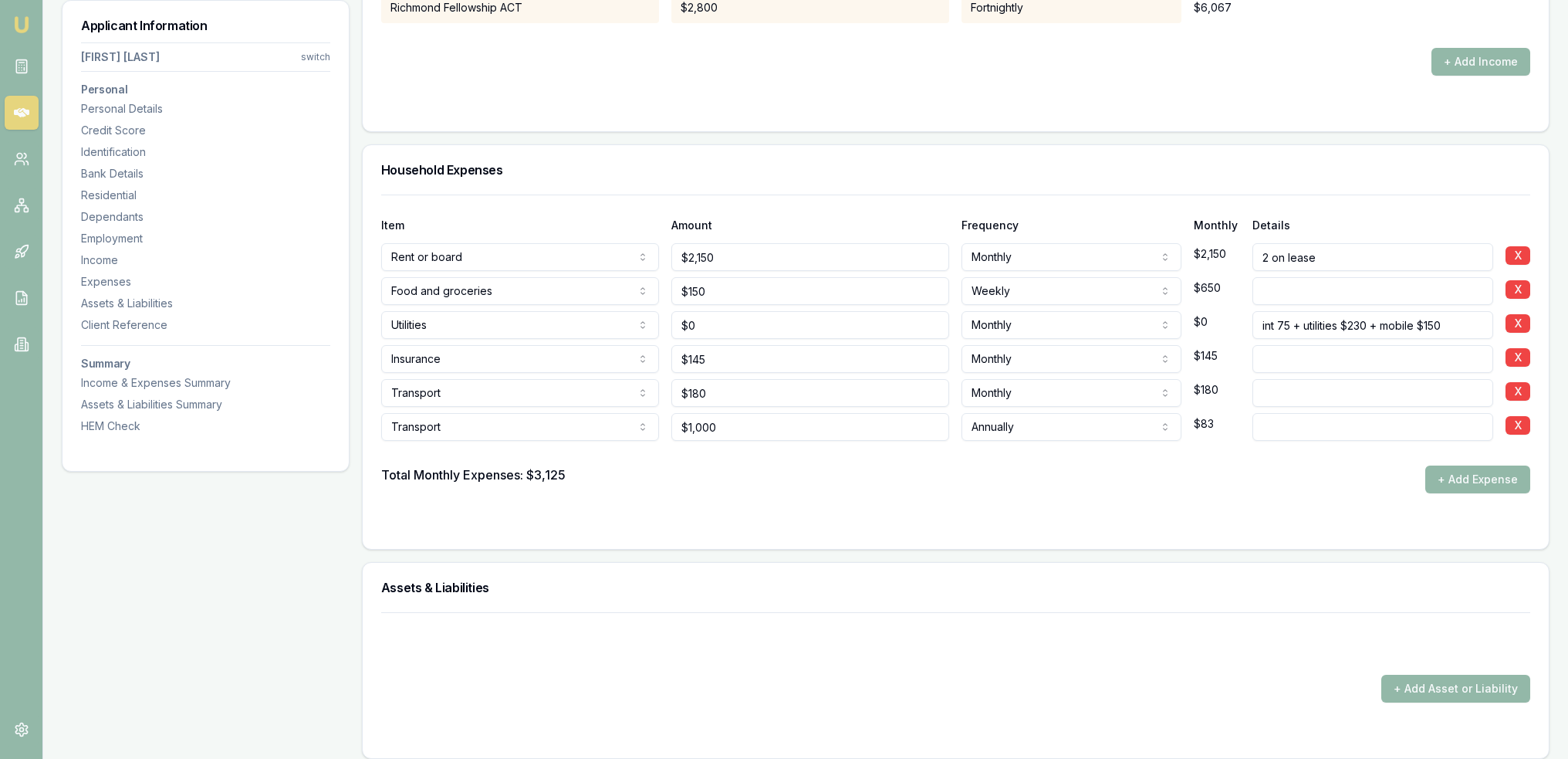 click at bounding box center [1373, 427] 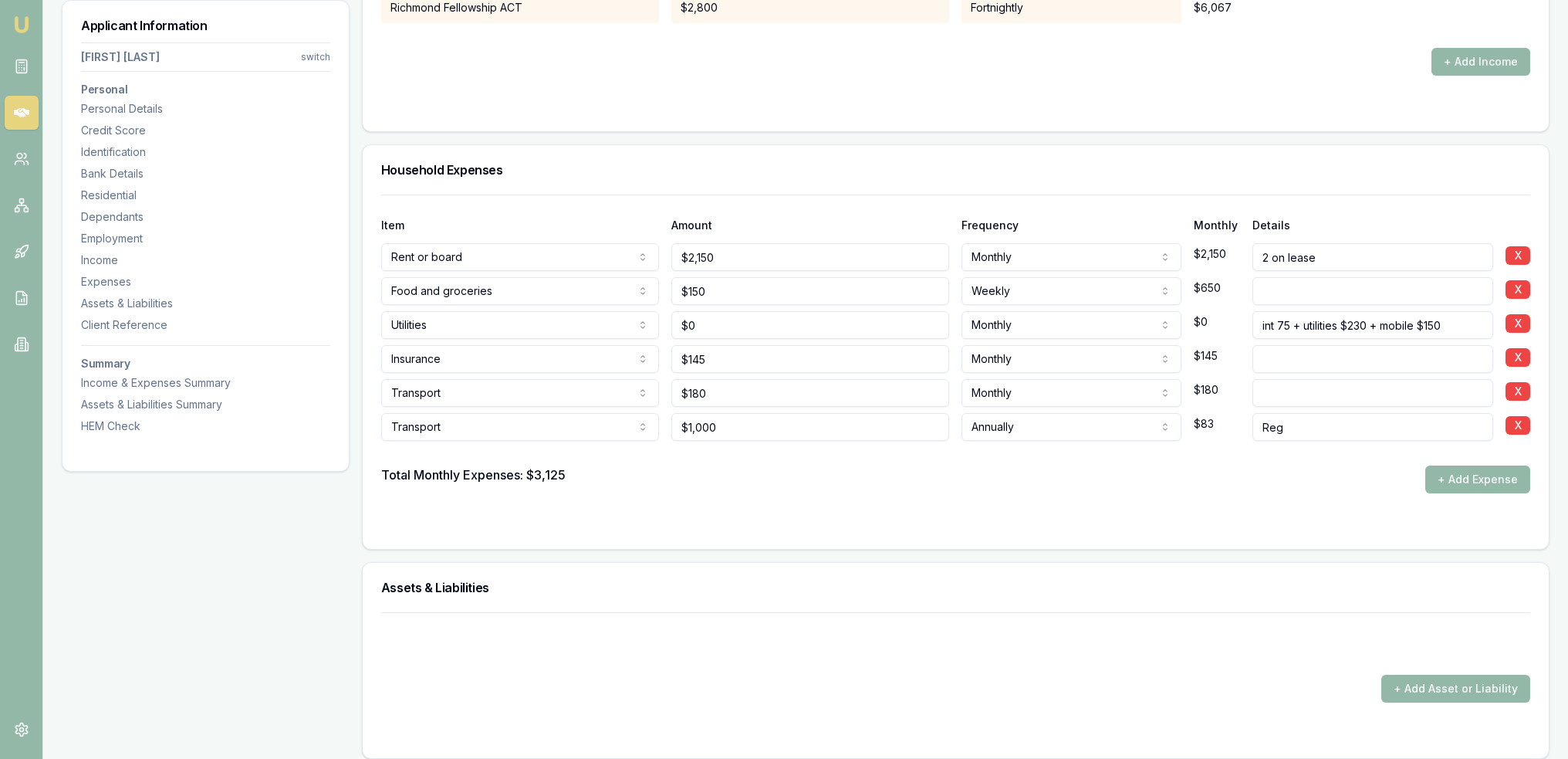 type on "Rego" 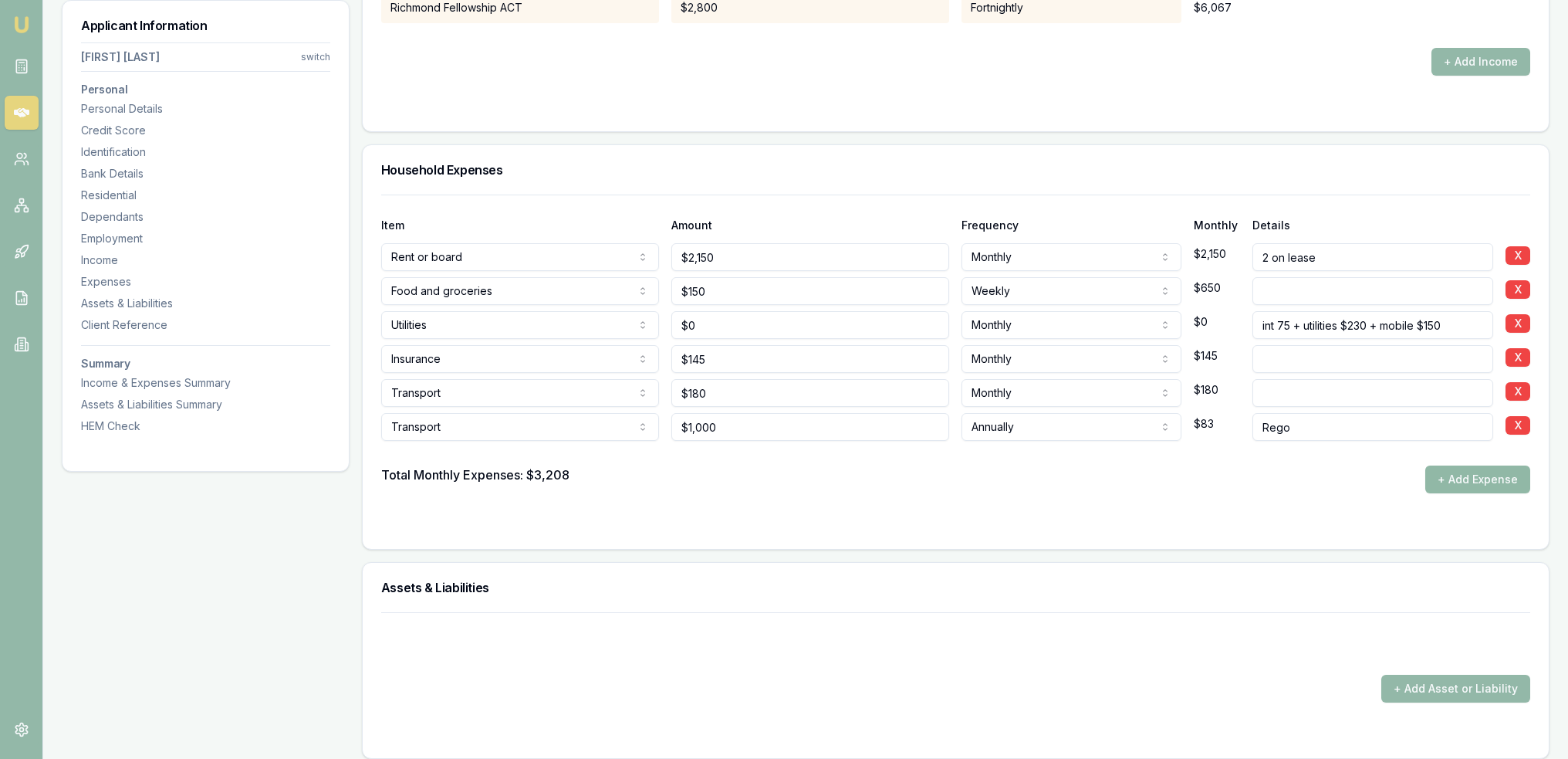 click on "+ Add Expense" at bounding box center [1478, 479] 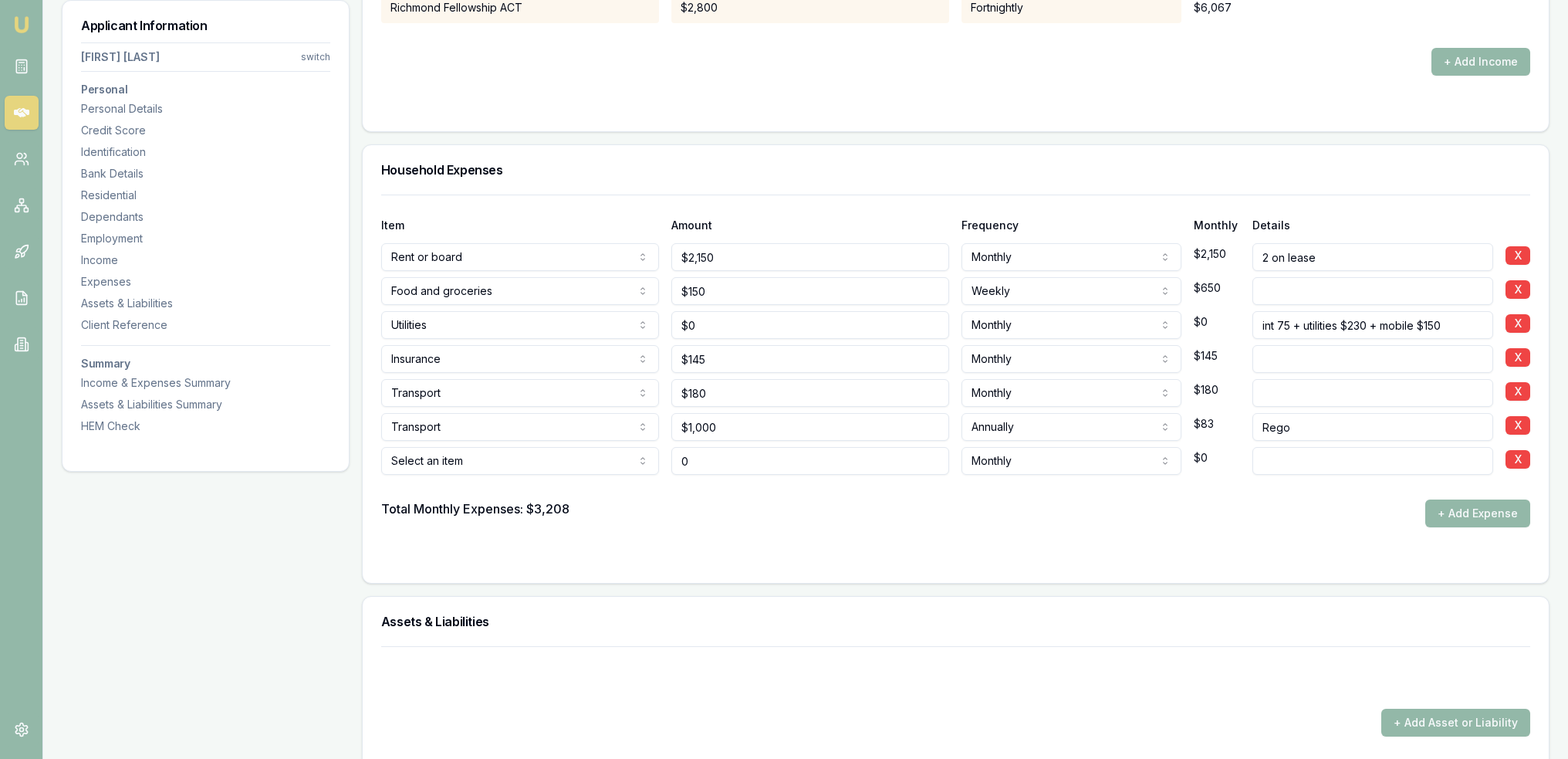 type on "$0" 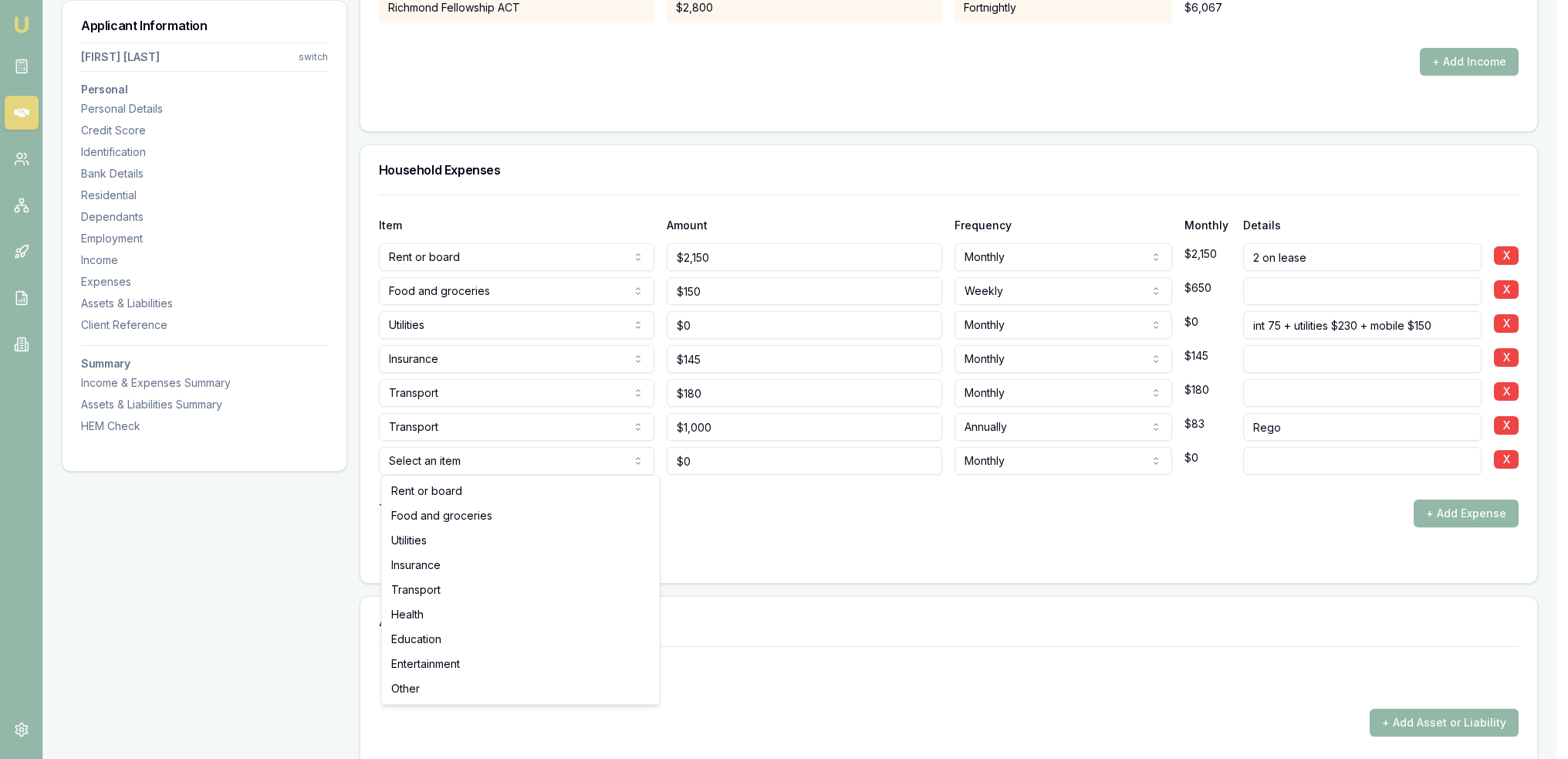 click on "Emu Broker Deals View D-GHU653OSO7 Robyn Adams Toggle Menu Customer Ambreen Sami 0433910889 ambreensamiau@gmail.com Finance Summary $35,000 Loan Type: Consumer Asset Asset Type : Passenger Car Deal Dynamics Stage: New Lead Created Age: 23 hours ago HEM: Needs More Data Finance Details Applicants Loan Options Lender Submission Applicant Information Ambreen Sami switch Personal Personal Details Credit Score Identification Bank Details Residential Dependants Employment Income Expenses Assets & Liabilities Client Reference Summary Income & Expenses Summary Assets & Liabilities Summary HEM Check Personal Title * Mrs Mr Mrs Miss Ms Dr Prof First name * Ambreen Middle name  Last name * Sami Date of birth 06/08/1980 Gender  Female Male Female Other Not disclosed Marital status  Married Single Married De facto Separated Divorced Widowed Residency status  Australian citizen Australian citizen Permanent resident Temporary resident Visa holder Email ambreensamiau@gmail.com Phone 0433910889 Applicant type  Applicant Fair" at bounding box center [784, -2919] 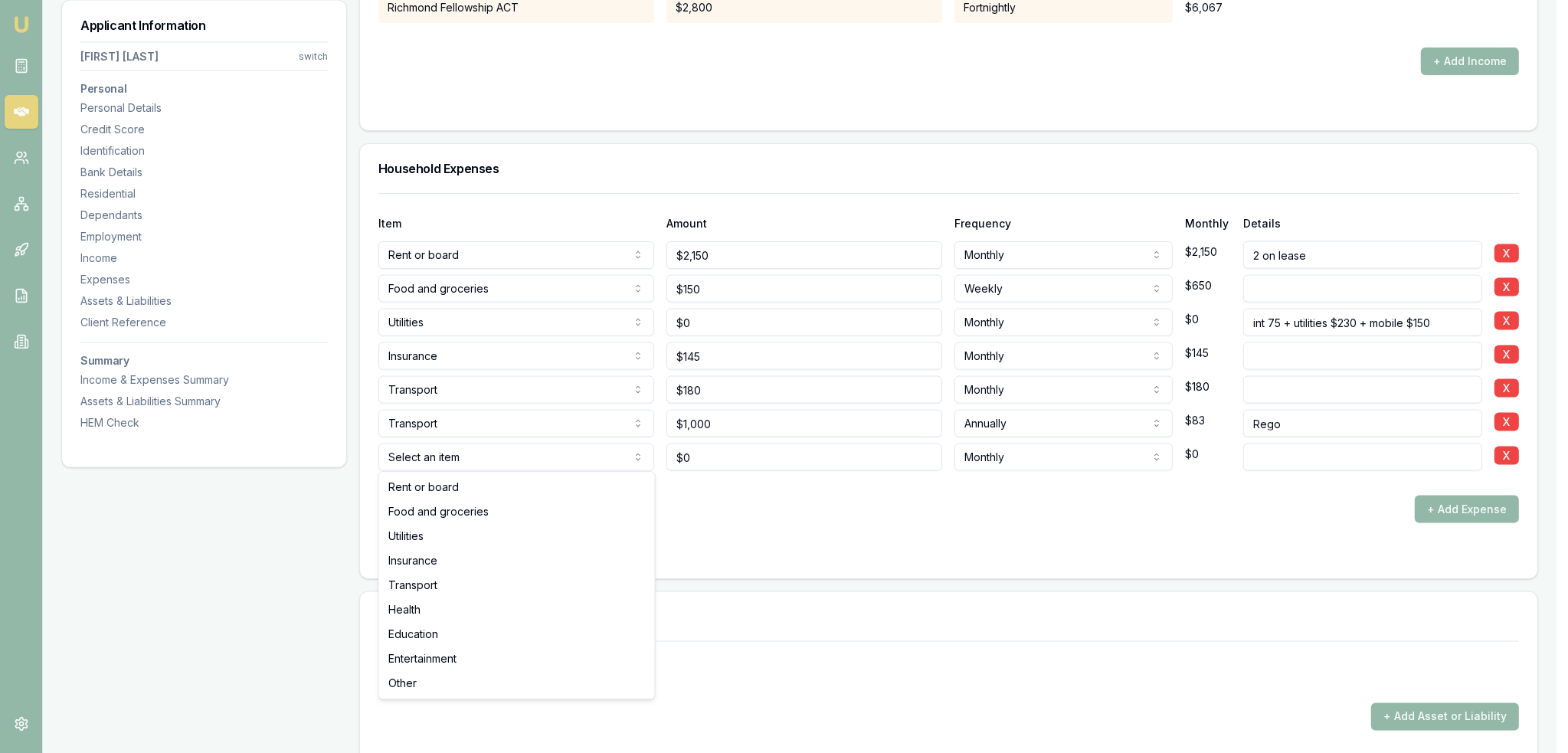 select on "EDUCATION" 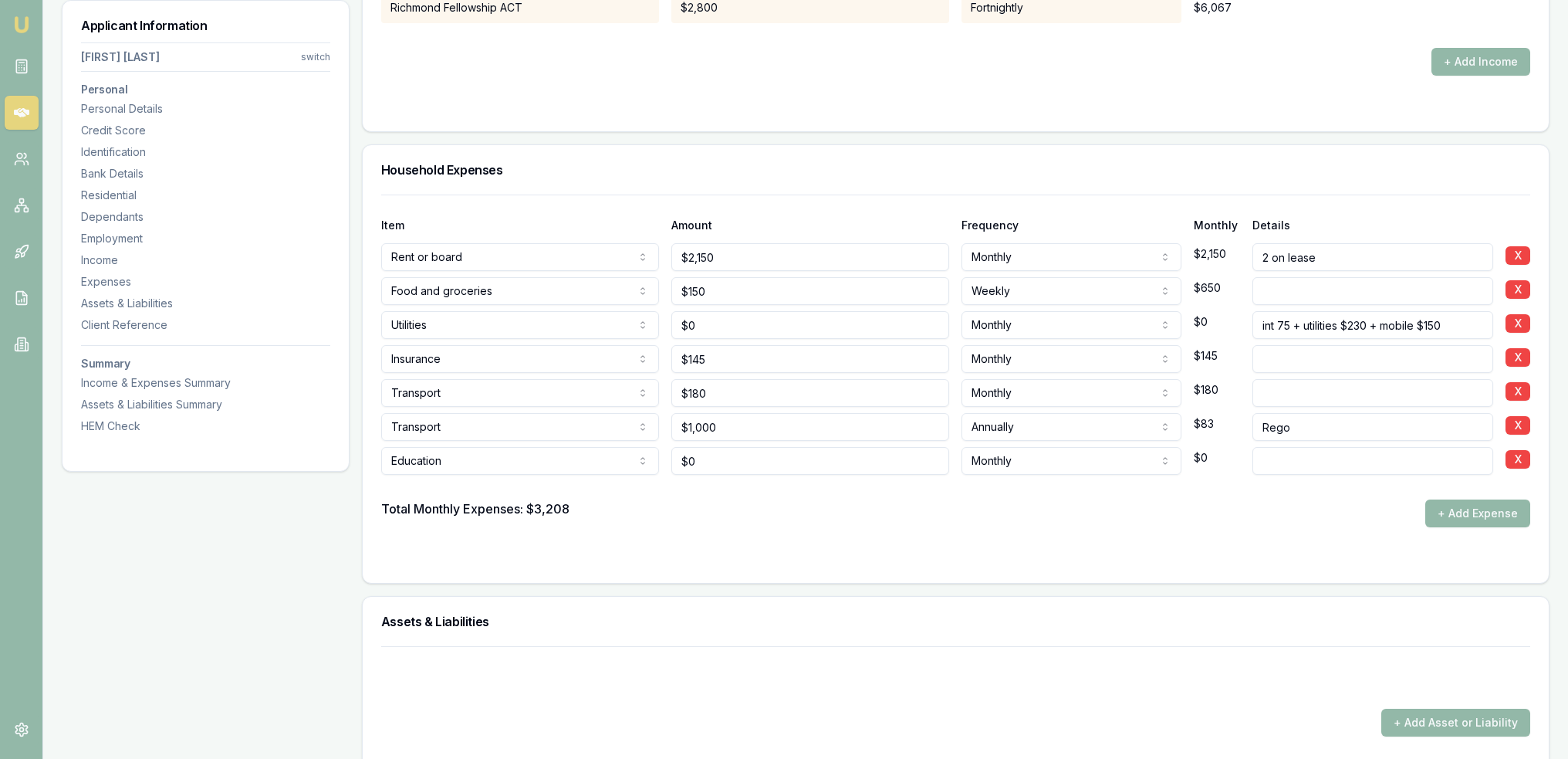 click at bounding box center (1373, 461) 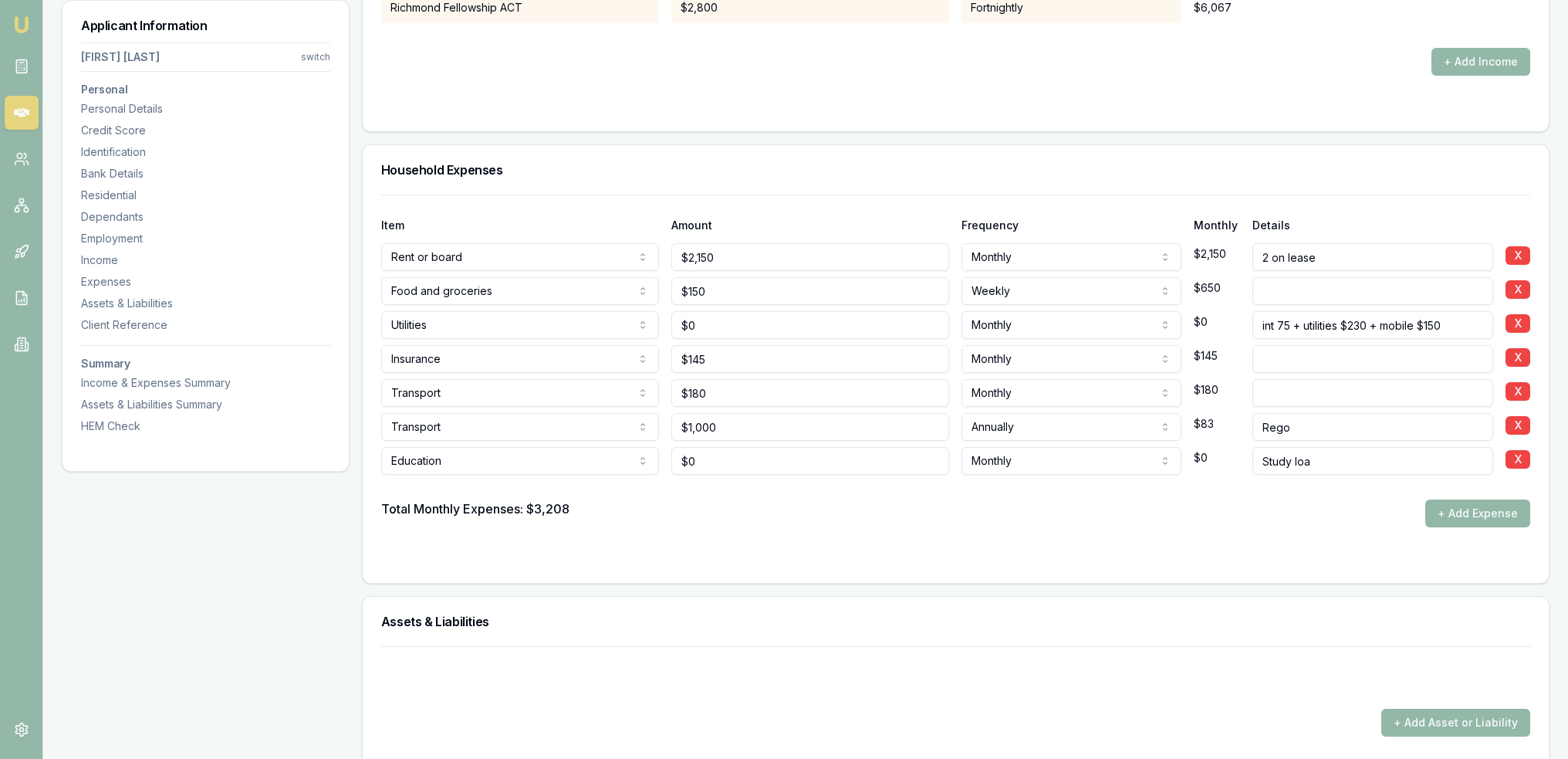 type on "Study loan" 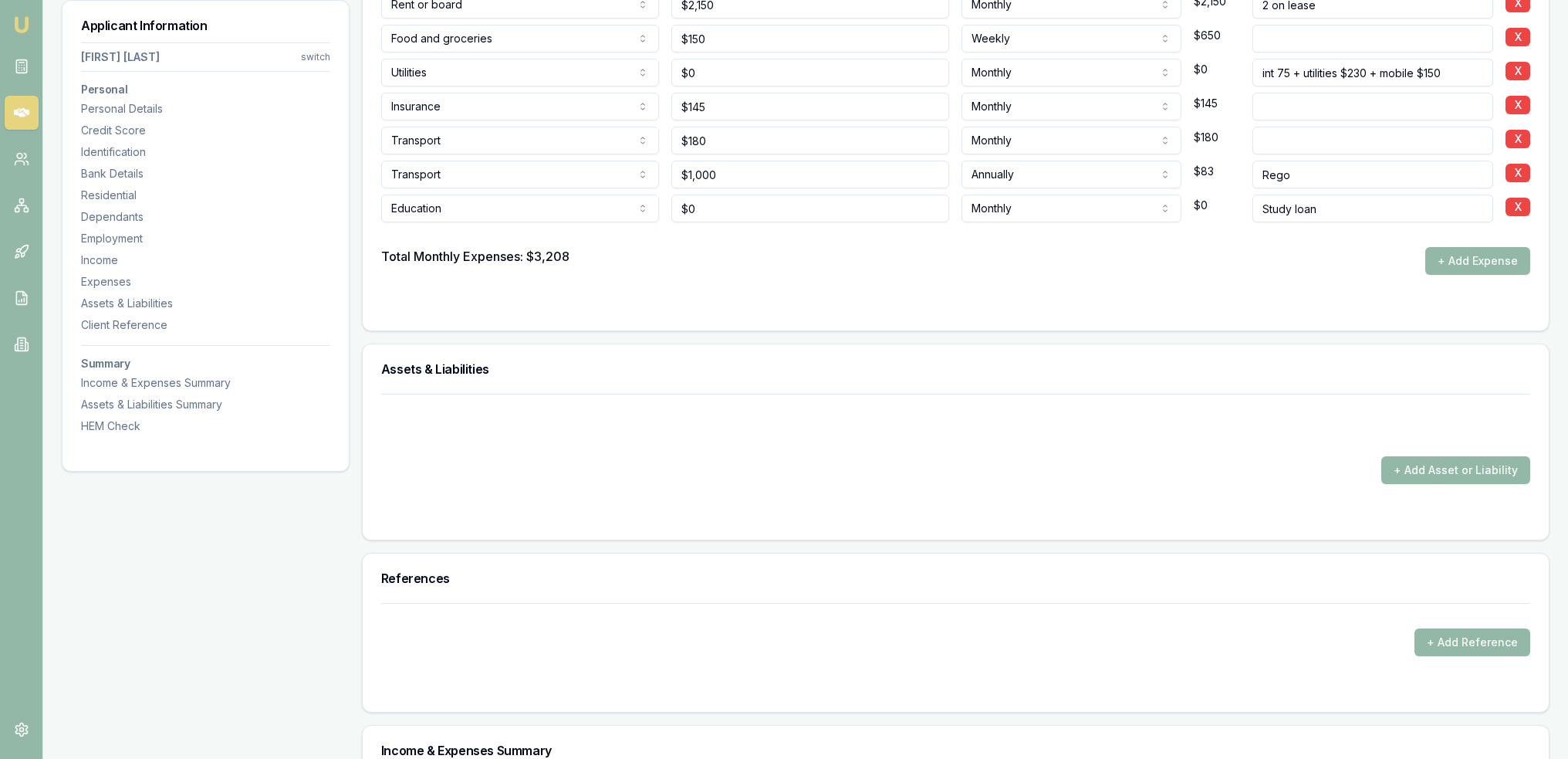 scroll, scrollTop: 3607, scrollLeft: 0, axis: vertical 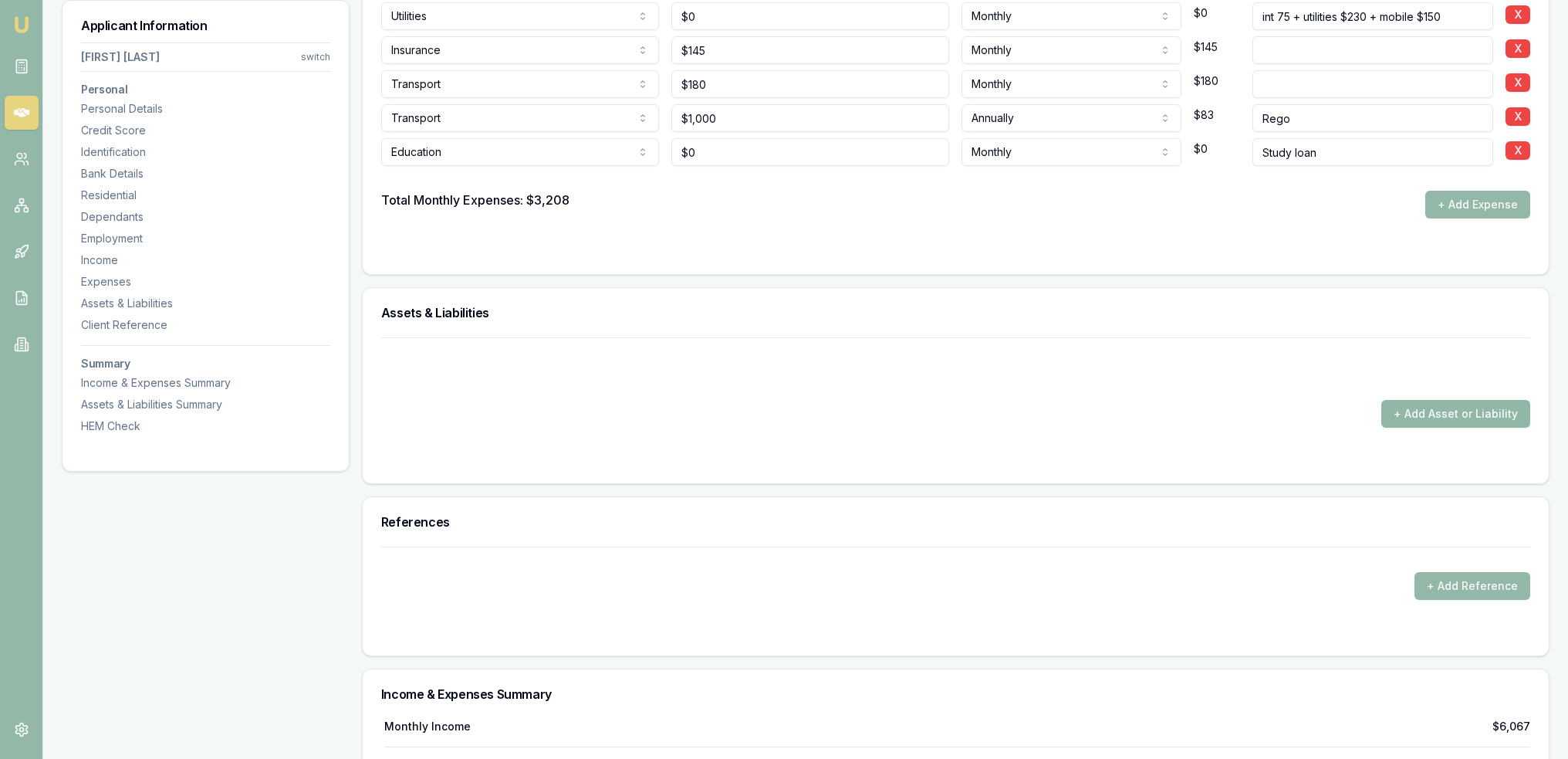 click on "+ Add Asset or Liability" at bounding box center (1455, 414) 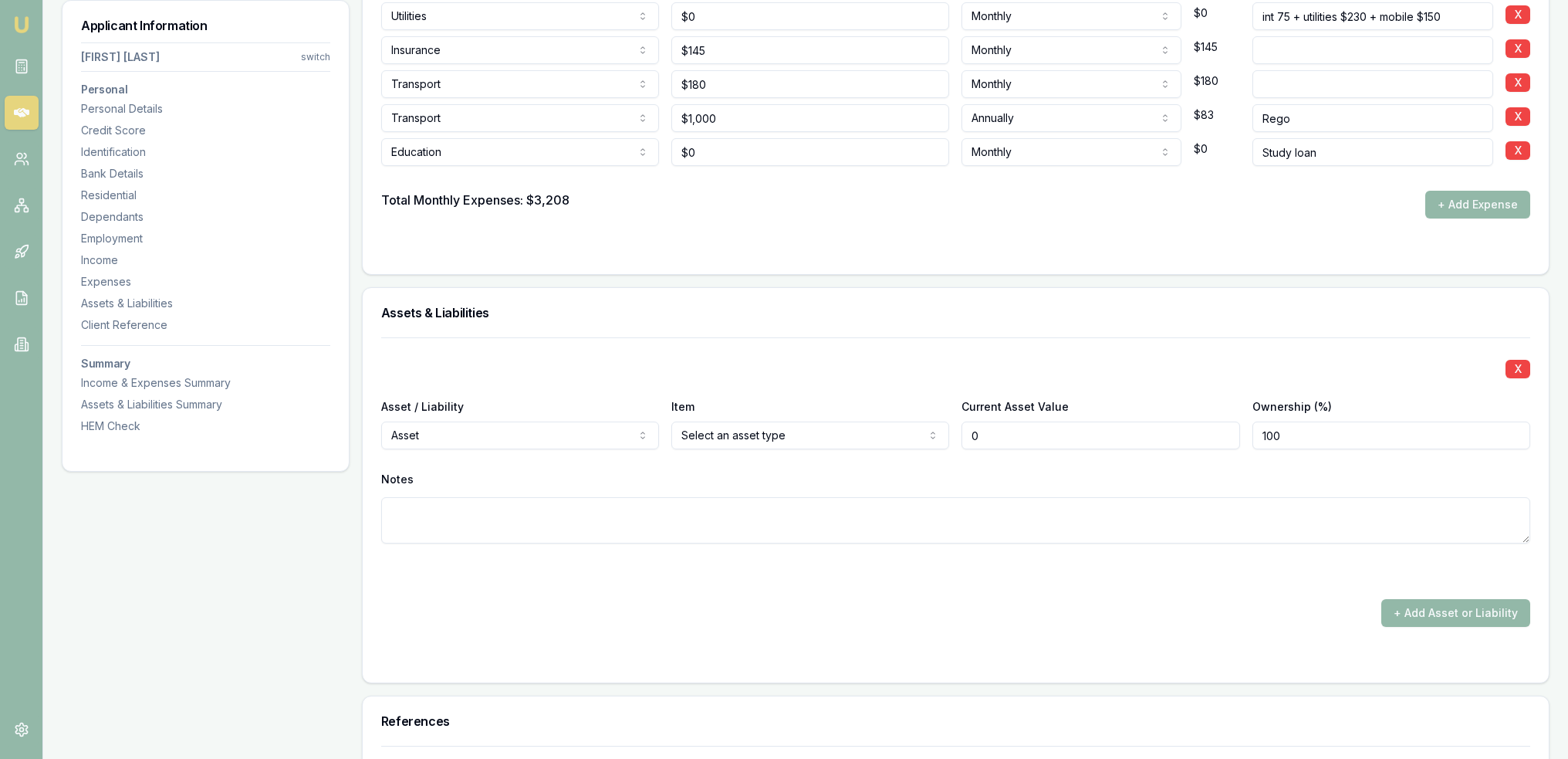 click on "Emu Broker Deals View D-GHU653OSO7 Robyn Adams Toggle Menu Customer Ambreen Sami 0433910889 ambreensamiau@gmail.com Finance Summary $35,000 Loan Type: Consumer Asset Asset Type : Passenger Car Deal Dynamics Stage: New Lead Created Age: 23 hours ago HEM: Needs More Data Finance Details Applicants Loan Options Lender Submission Applicant Information Ambreen Sami switch Personal Personal Details Credit Score Identification Bank Details Residential Dependants Employment Income Expenses Assets & Liabilities Client Reference Summary Income & Expenses Summary Assets & Liabilities Summary HEM Check Personal Title * Mrs Mr Mrs Miss Ms Dr Prof First name * Ambreen Middle name  Last name * Sami Date of birth 06/08/1980 Gender  Female Male Female Other Not disclosed Marital status  Married Single Married De facto Separated Divorced Widowed Residency status  Australian citizen Australian citizen Permanent resident Temporary resident Visa holder Email ambreensamiau@gmail.com Phone 0433910889 Applicant type  Applicant Fair" at bounding box center [784, -3227] 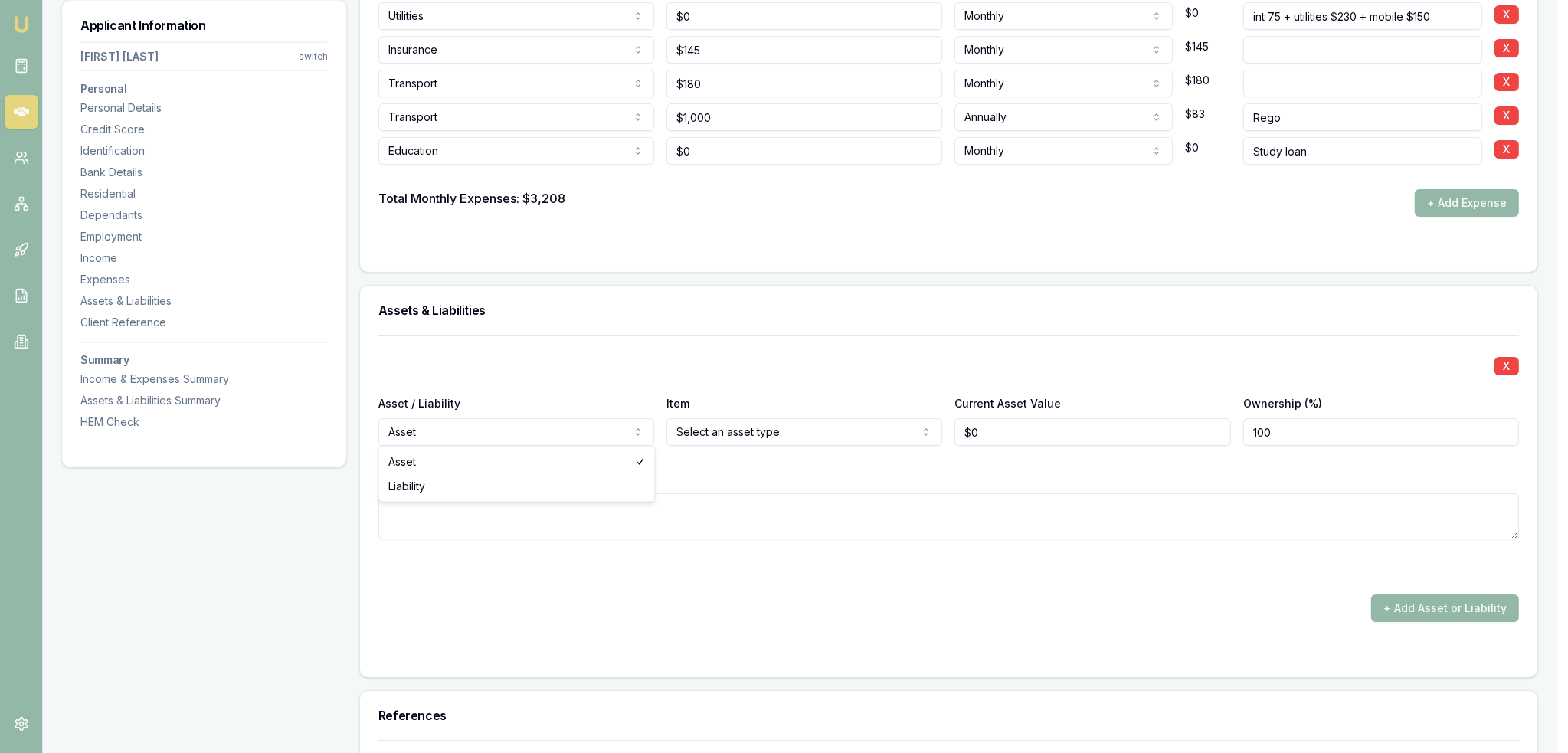select on "LIABILITY" 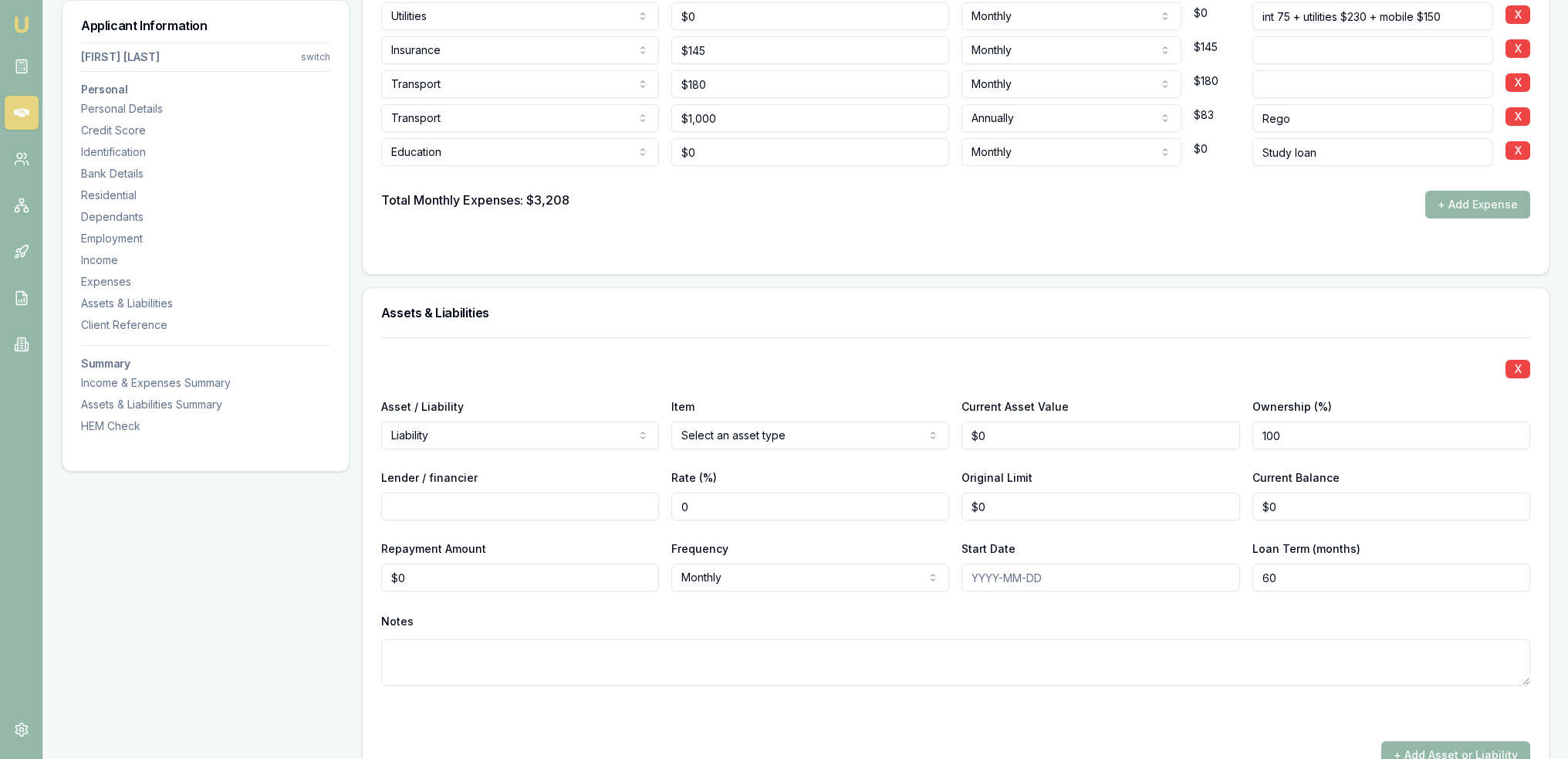 click on "Emu Broker Deals View D-GHU653OSO7 Robyn Adams Toggle Menu Customer Ambreen Sami 0433910889 ambreensamiau@gmail.com Finance Summary $35,000 Loan Type: Consumer Asset Asset Type : Passenger Car Deal Dynamics Stage: New Lead Created Age: 23 hours ago HEM: Needs More Data Finance Details Applicants Loan Options Lender Submission Applicant Information Ambreen Sami switch Personal Personal Details Credit Score Identification Bank Details Residential Dependants Employment Income Expenses Assets & Liabilities Client Reference Summary Income & Expenses Summary Assets & Liabilities Summary HEM Check Personal Title * Mrs Mr Mrs Miss Ms Dr Prof First name * Ambreen Middle name  Last name * Sami Date of birth 06/08/1980 Gender  Female Male Female Other Not disclosed Marital status  Married Single Married De facto Separated Divorced Widowed Residency status  Australian citizen Australian citizen Permanent resident Temporary resident Visa holder Email ambreensamiau@gmail.com Phone 0433910889 Applicant type  Applicant Fair" at bounding box center [784, -3227] 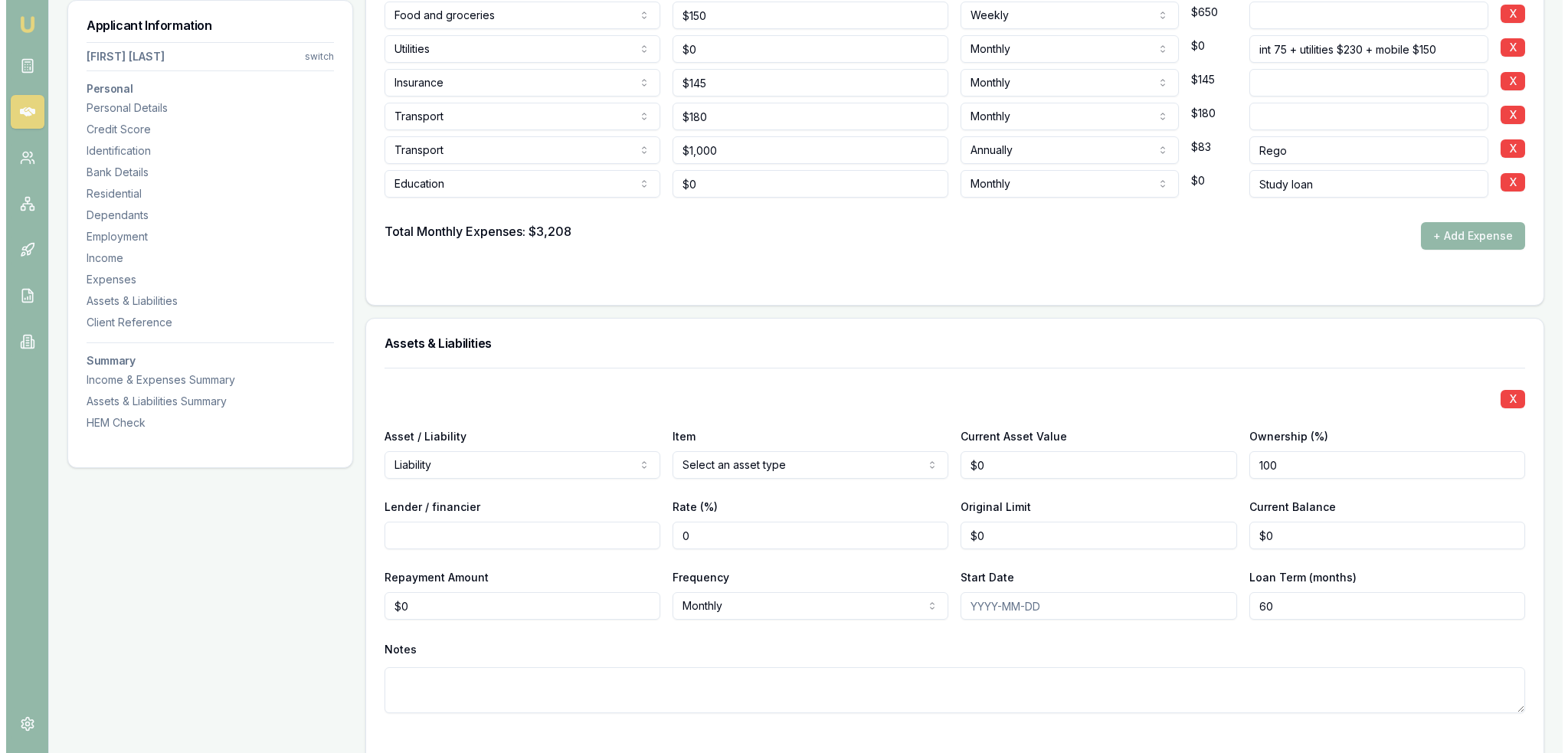 scroll, scrollTop: 3655, scrollLeft: 0, axis: vertical 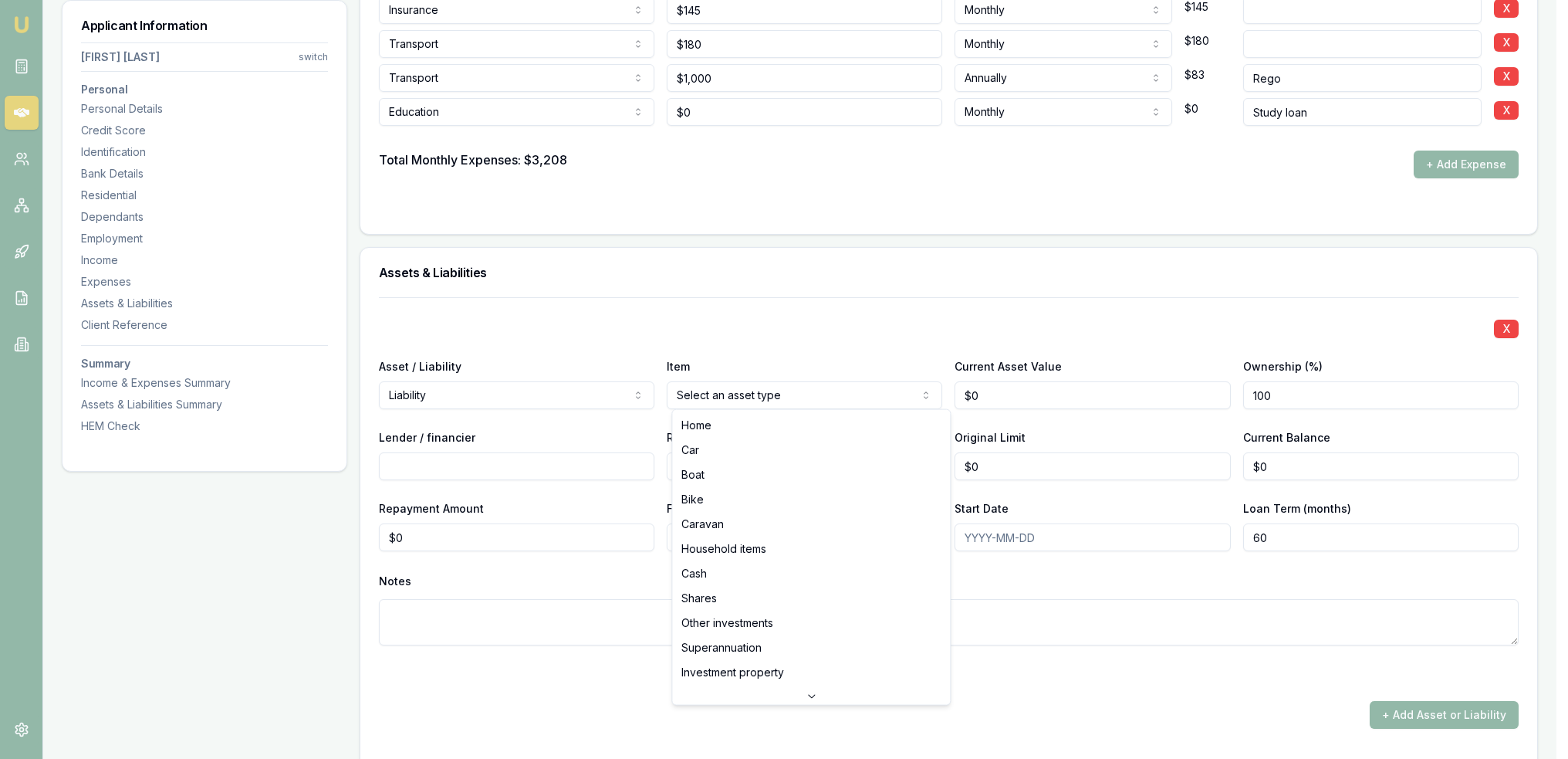 click on "Emu Broker Deals View D-GHU653OSO7 Robyn Adams Toggle Menu Customer Ambreen Sami 0433910889 ambreensamiau@gmail.com Finance Summary $35,000 Loan Type: Consumer Asset Asset Type : Passenger Car Deal Dynamics Stage: New Lead Created Age: 23 hours ago HEM: Needs More Data Finance Details Applicants Loan Options Lender Submission Applicant Information Ambreen Sami switch Personal Personal Details Credit Score Identification Bank Details Residential Dependants Employment Income Expenses Assets & Liabilities Client Reference Summary Income & Expenses Summary Assets & Liabilities Summary HEM Check Personal Title * Mrs Mr Mrs Miss Ms Dr Prof First name * Ambreen Middle name  Last name * Sami Date of birth 06/08/1980 Gender  Female Male Female Other Not disclosed Marital status  Married Single Married De facto Separated Divorced Widowed Residency status  Australian citizen Australian citizen Permanent resident Temporary resident Visa holder Email ambreensamiau@gmail.com Phone 0433910889 Applicant type  Applicant Fair" at bounding box center (784, -3305) 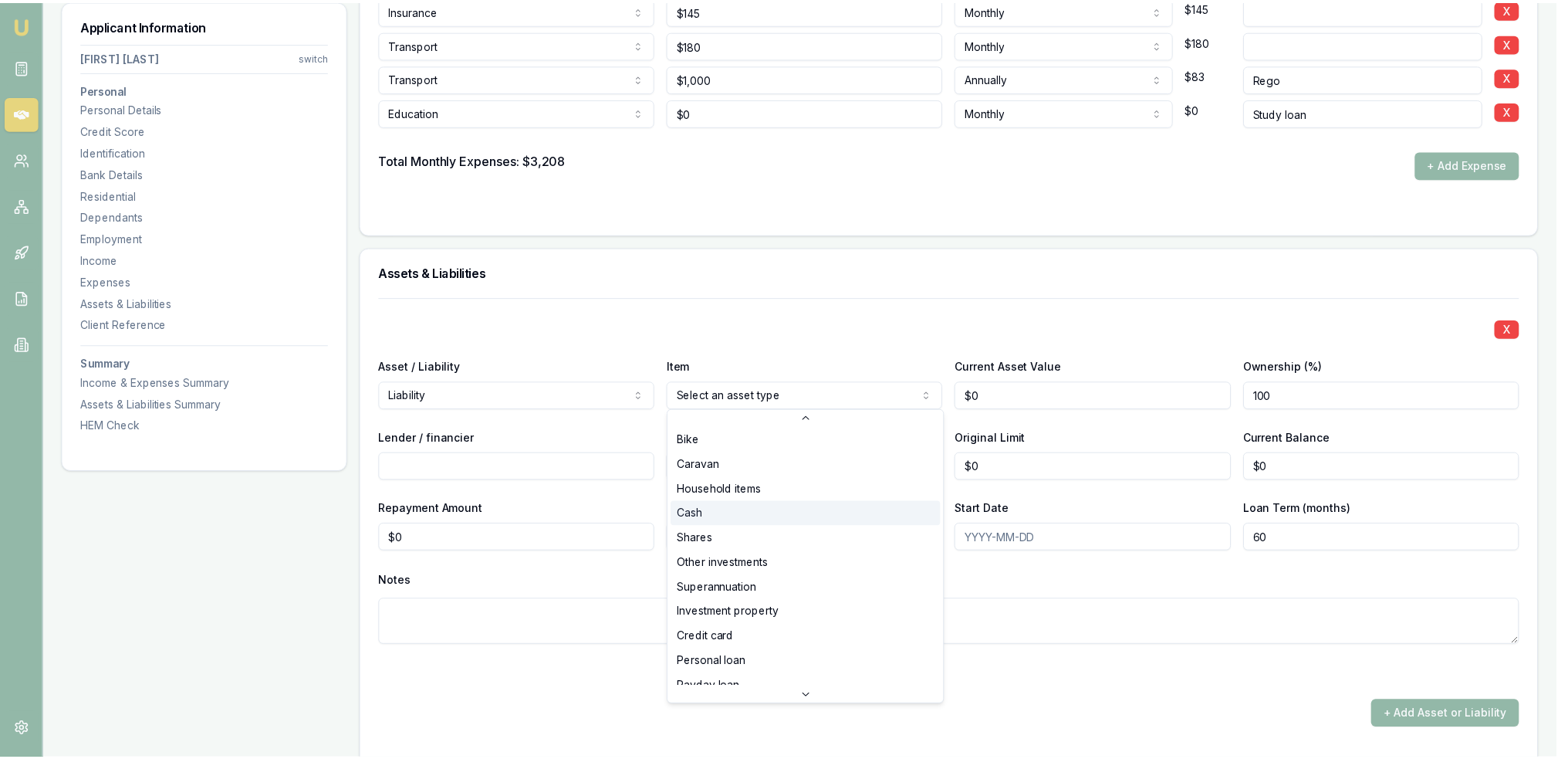 scroll, scrollTop: 99, scrollLeft: 0, axis: vertical 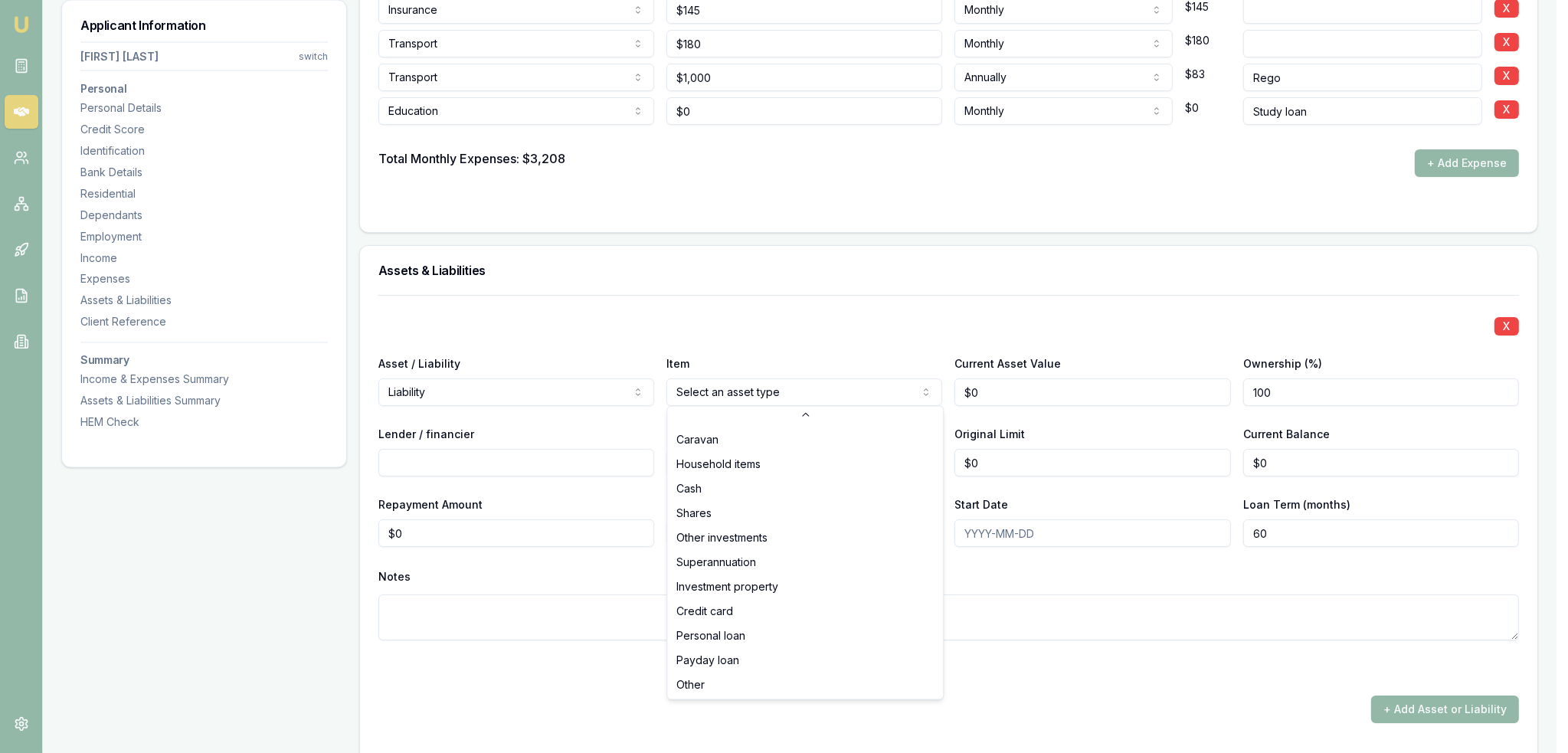 select on "PERSONAL_LOAN" 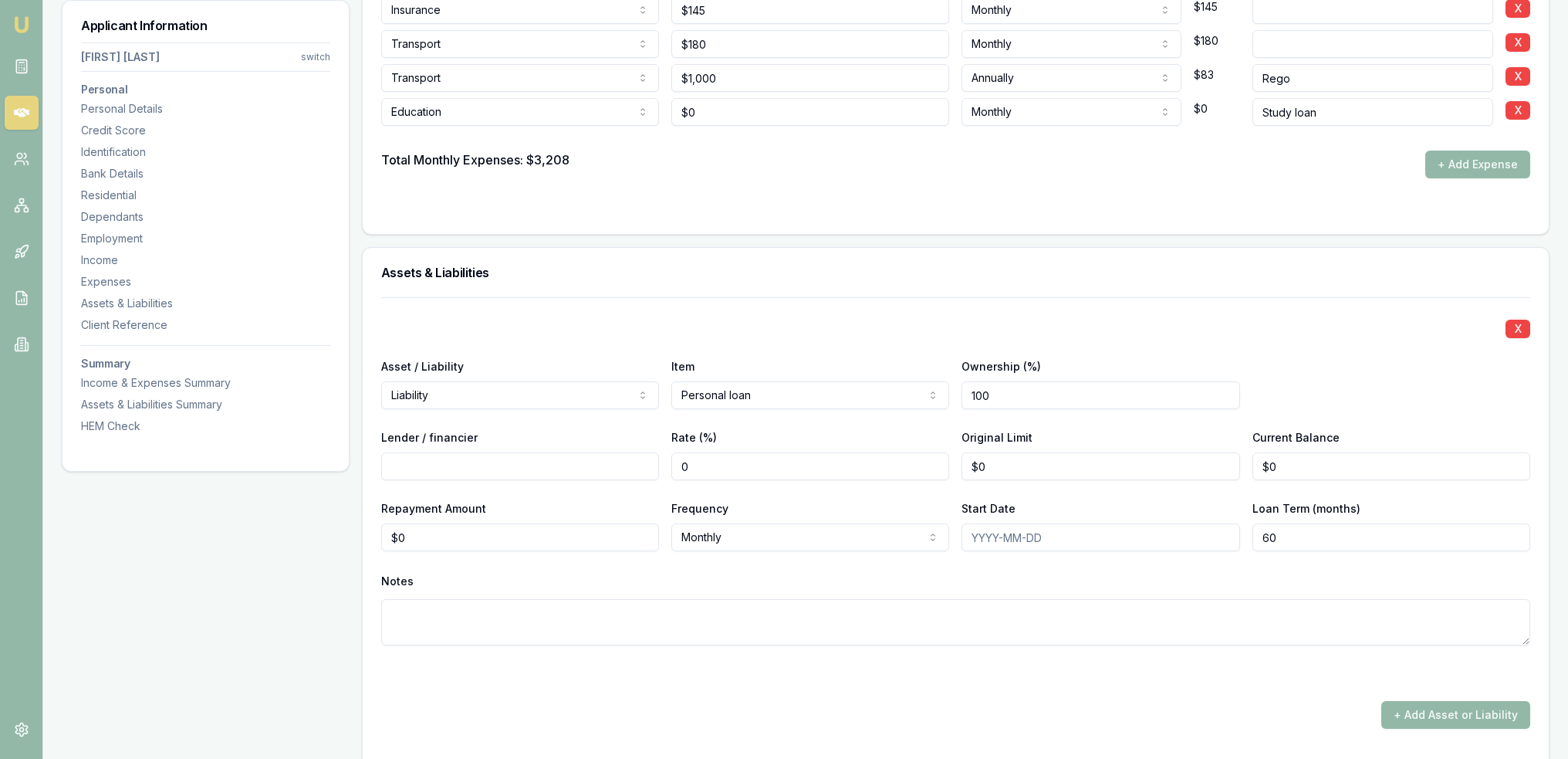 click at bounding box center (955, 622) 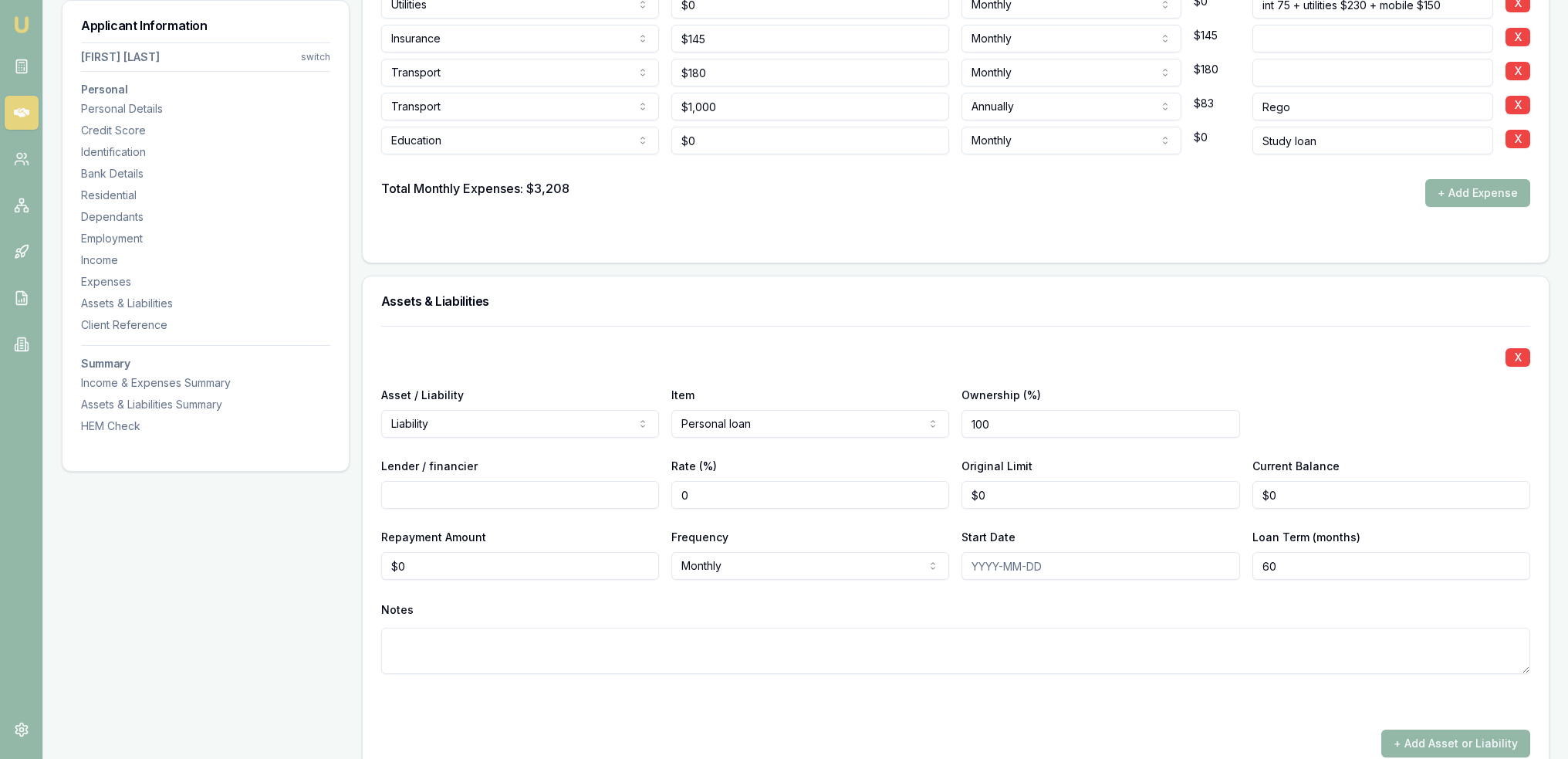 scroll, scrollTop: 4039, scrollLeft: 0, axis: vertical 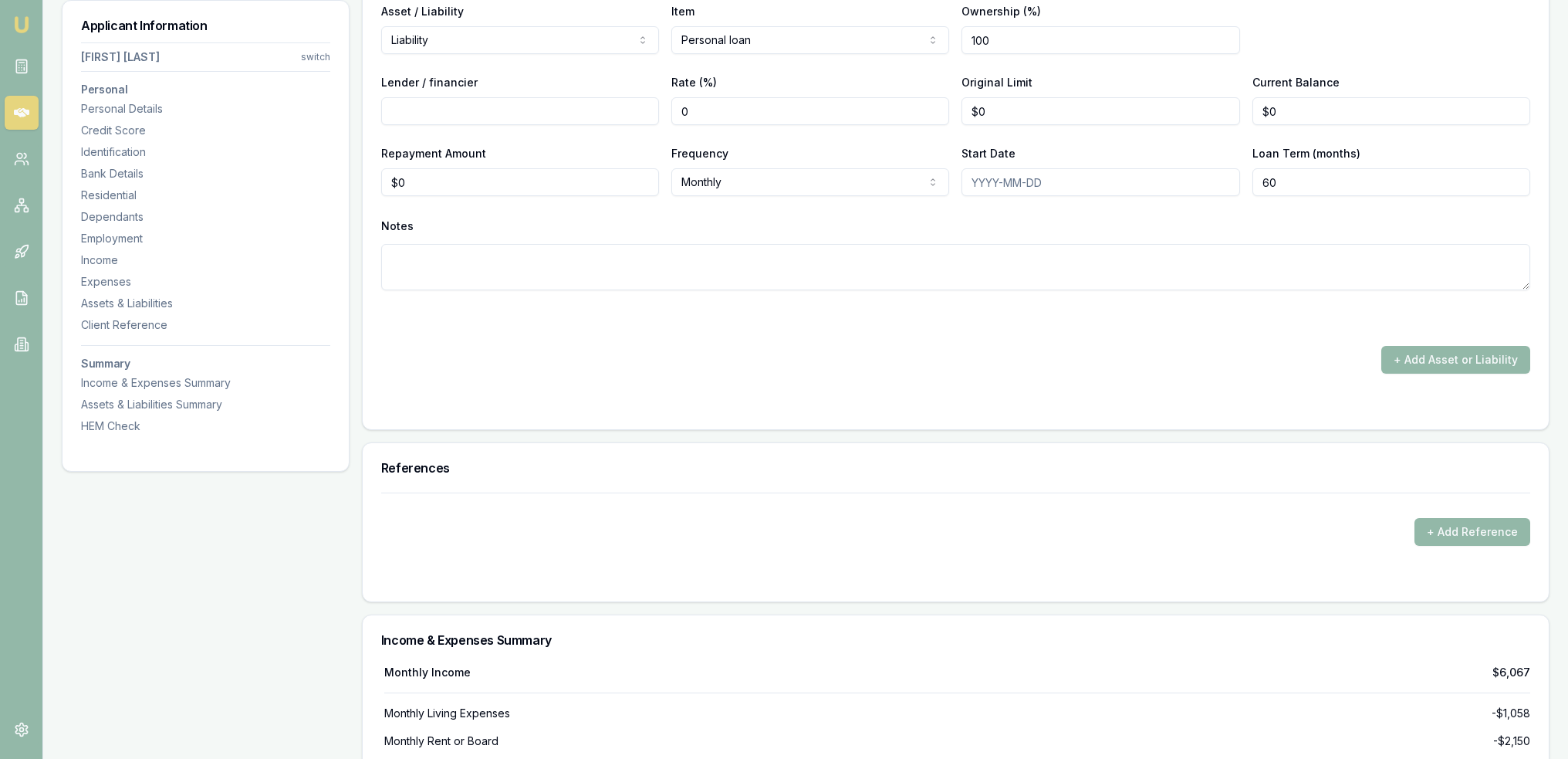 click at bounding box center (955, 267) 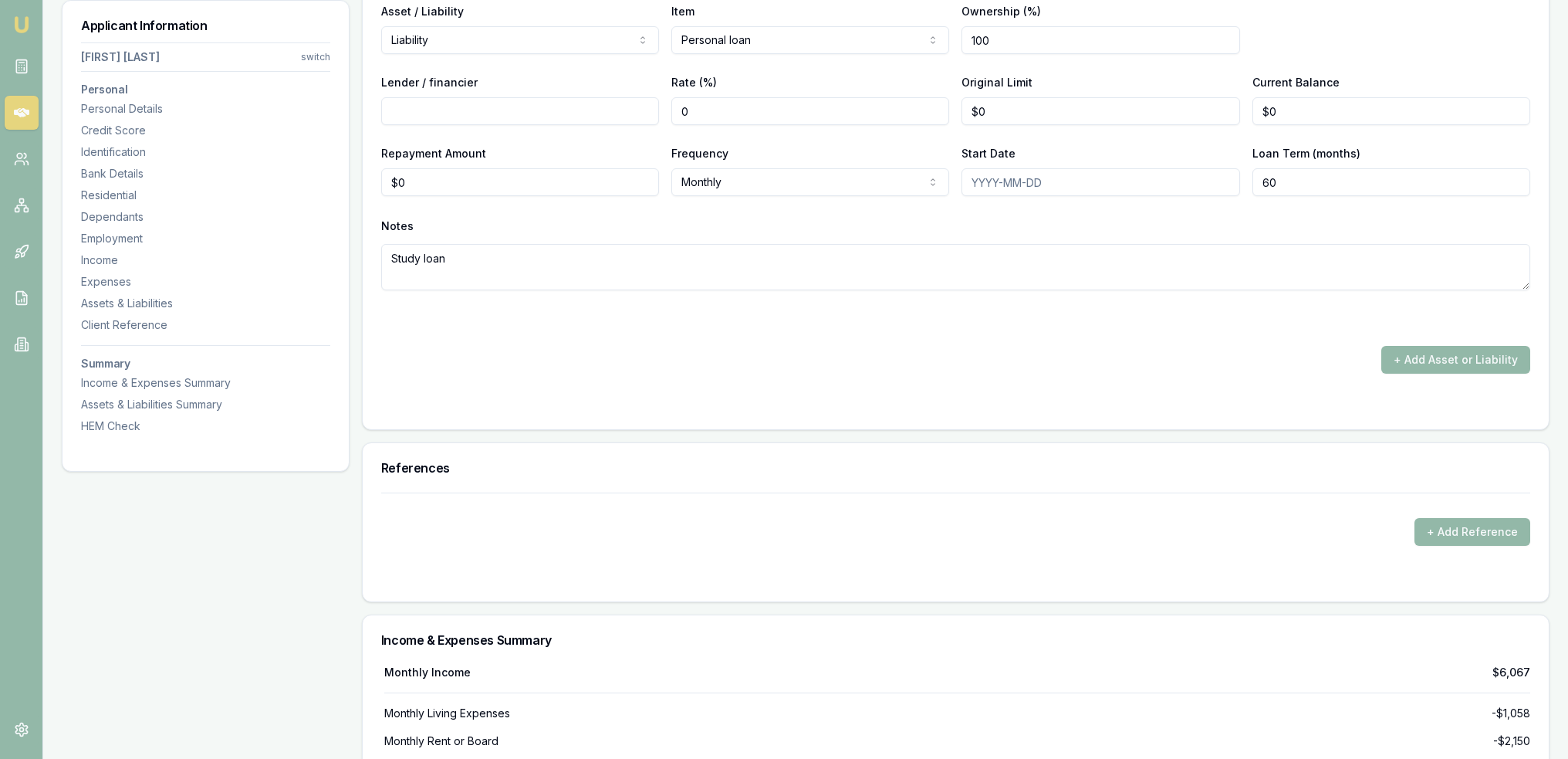 type on "Study loan" 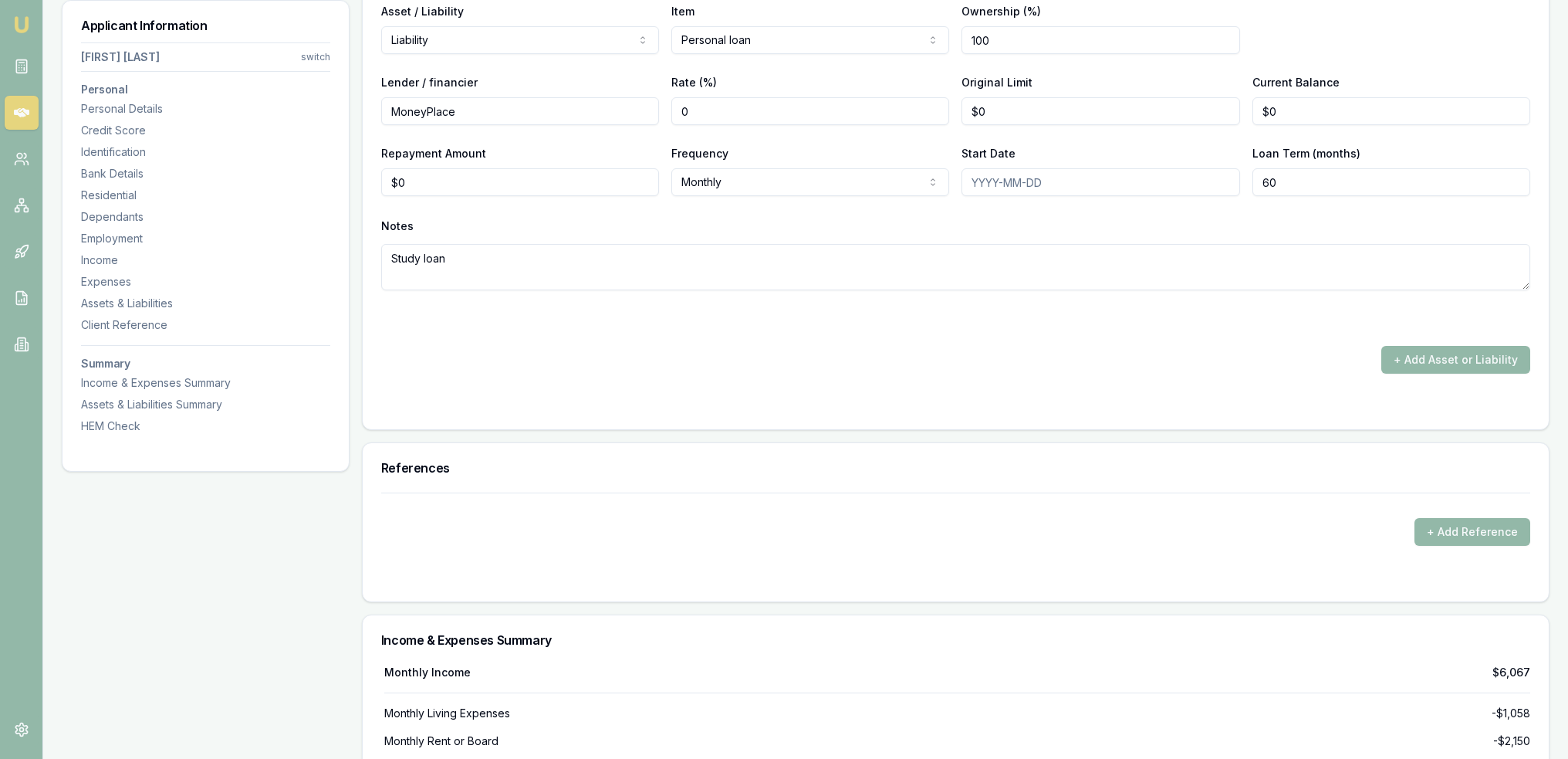 type on "MoneyPlace" 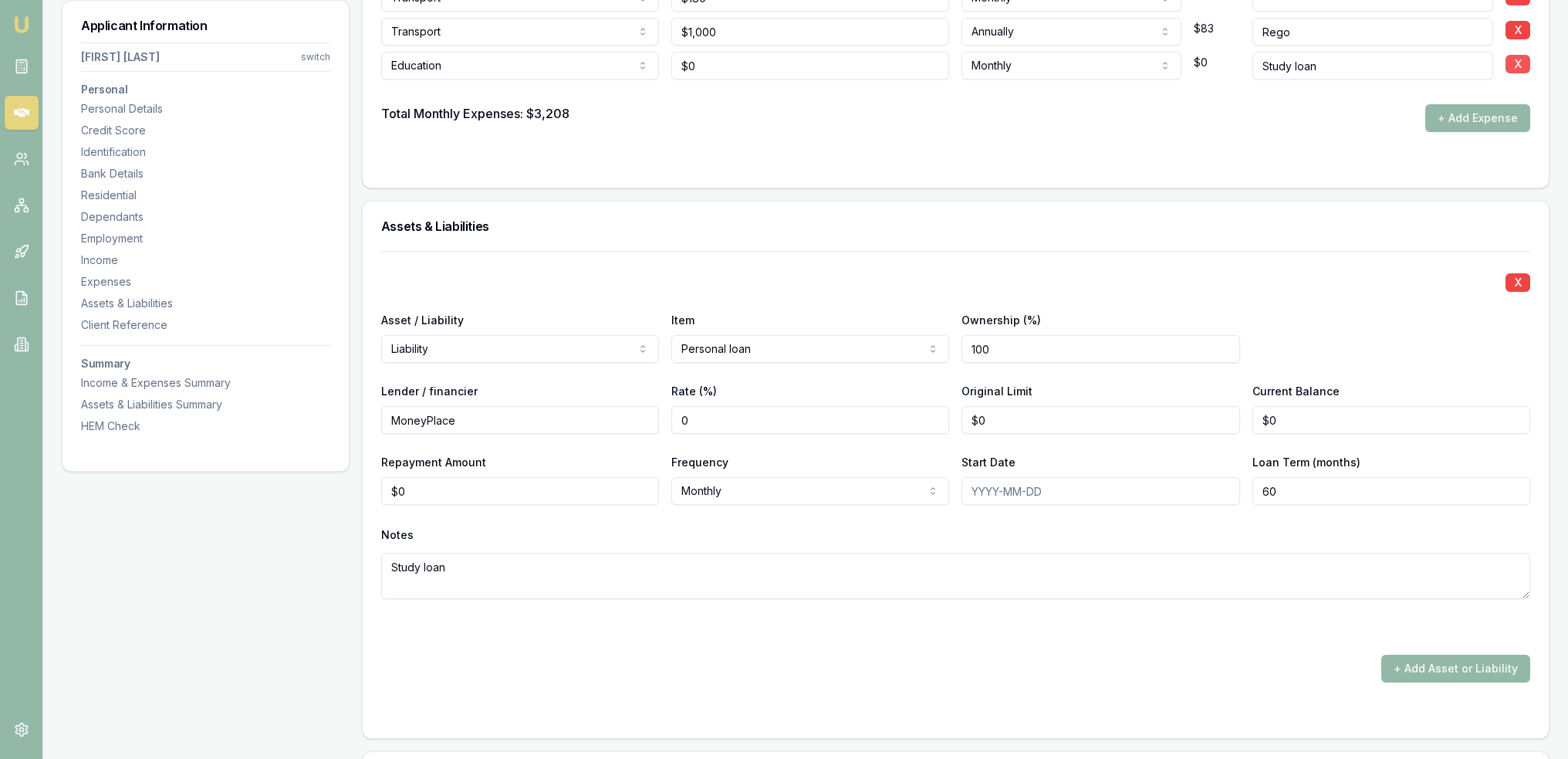 click on "X" at bounding box center (1518, 64) 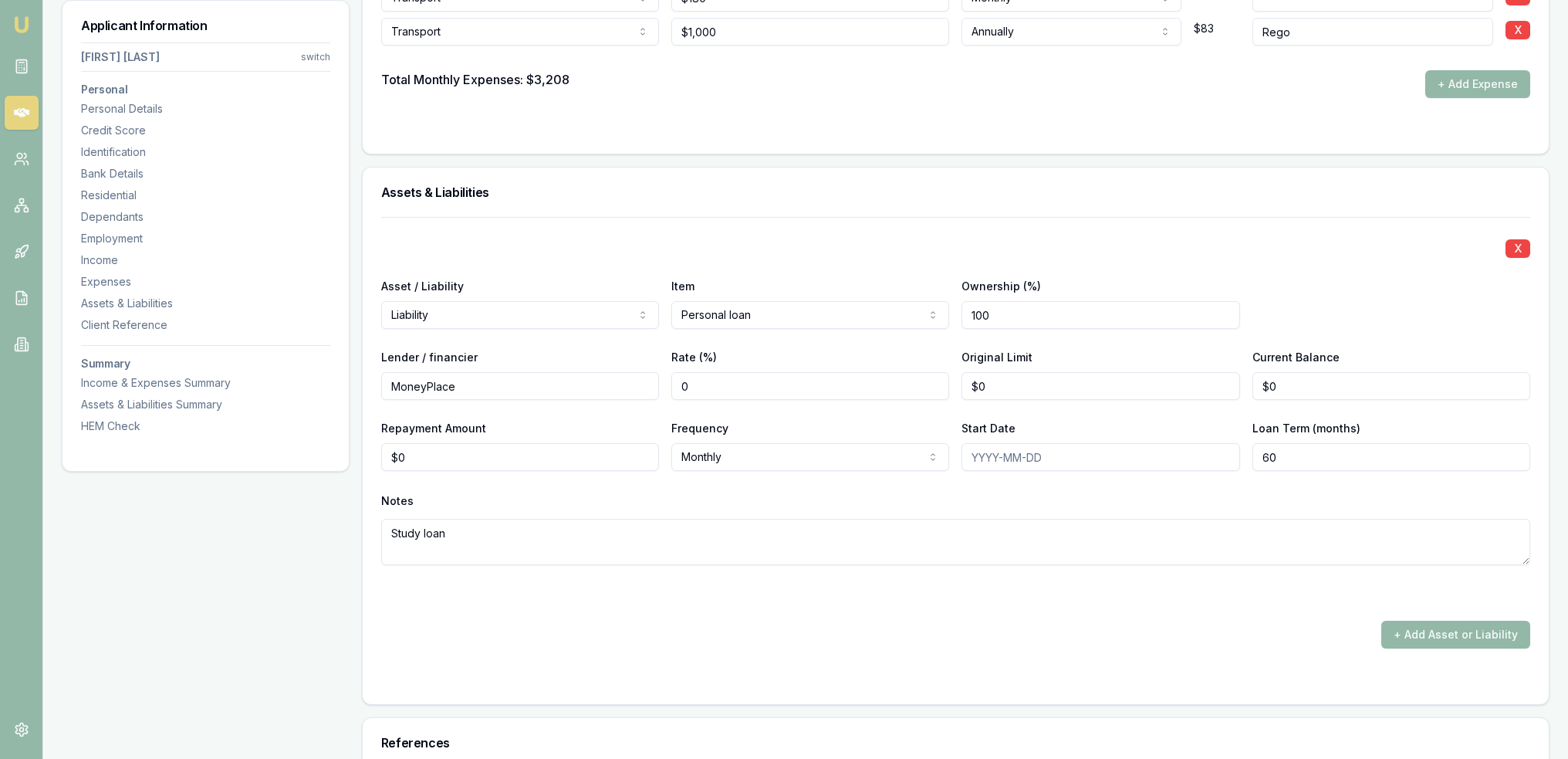 type on "0" 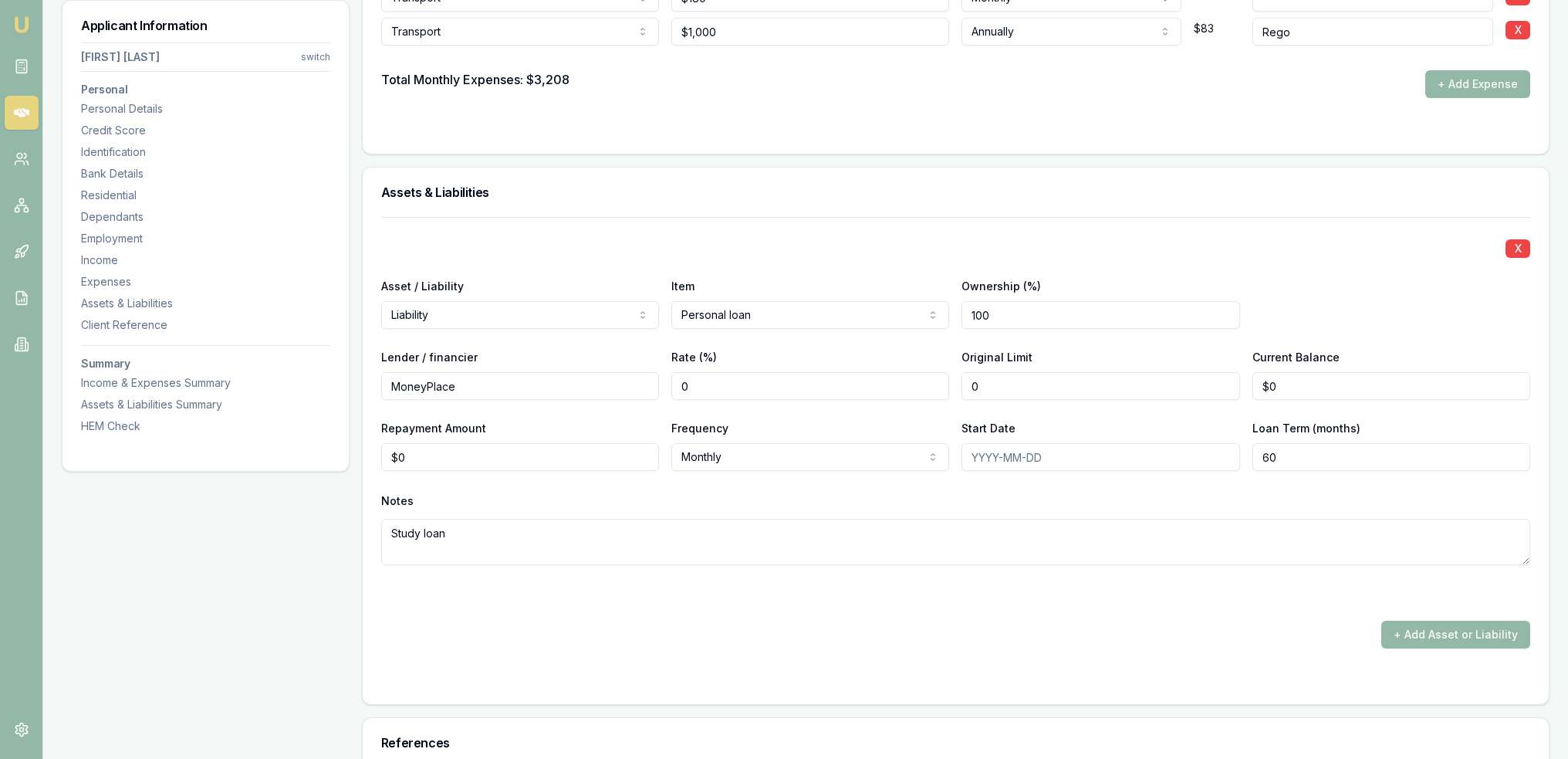 click on "0" at bounding box center [1100, 386] 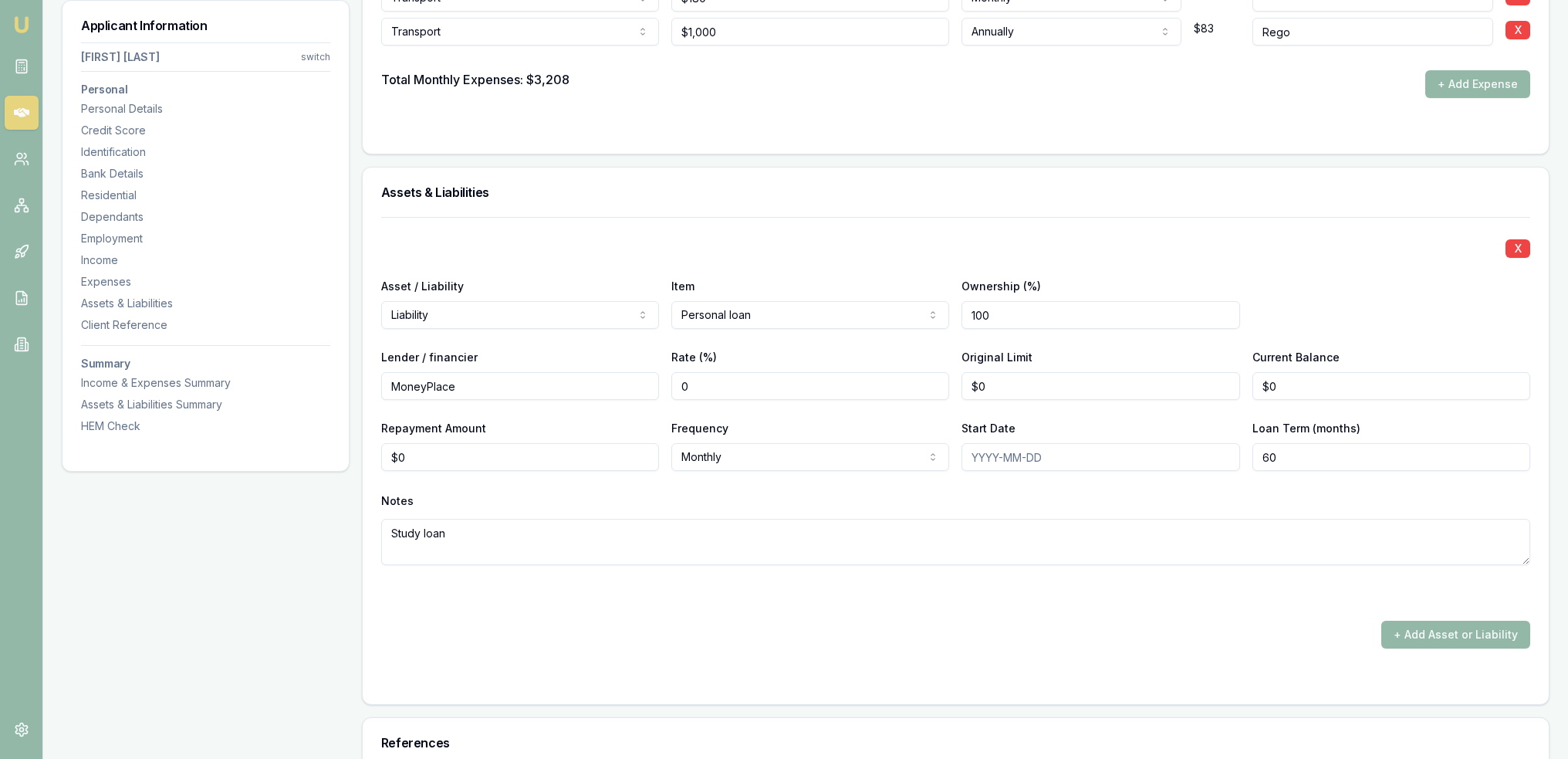 type on "0" 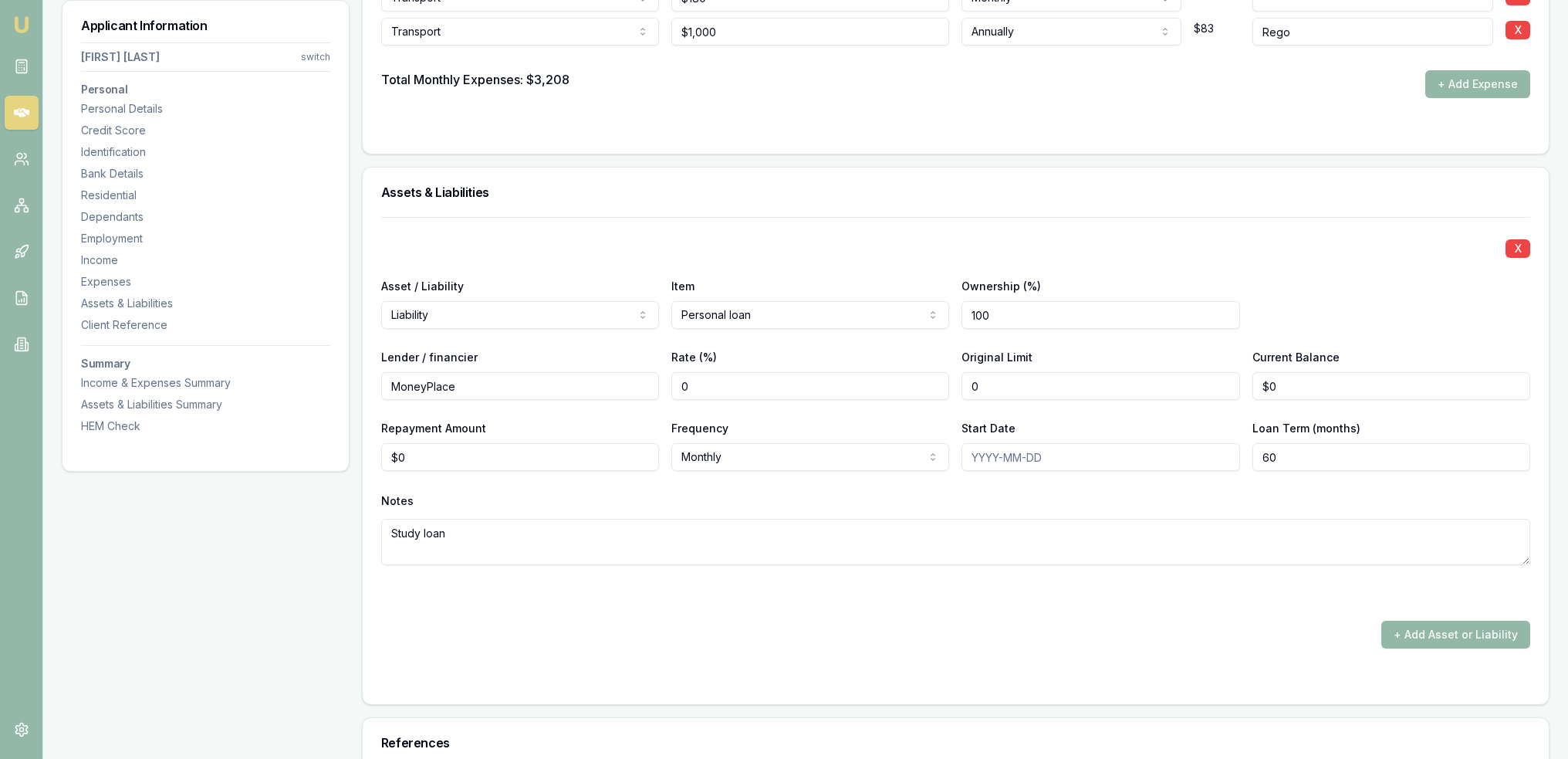 click on "0" at bounding box center [1100, 386] 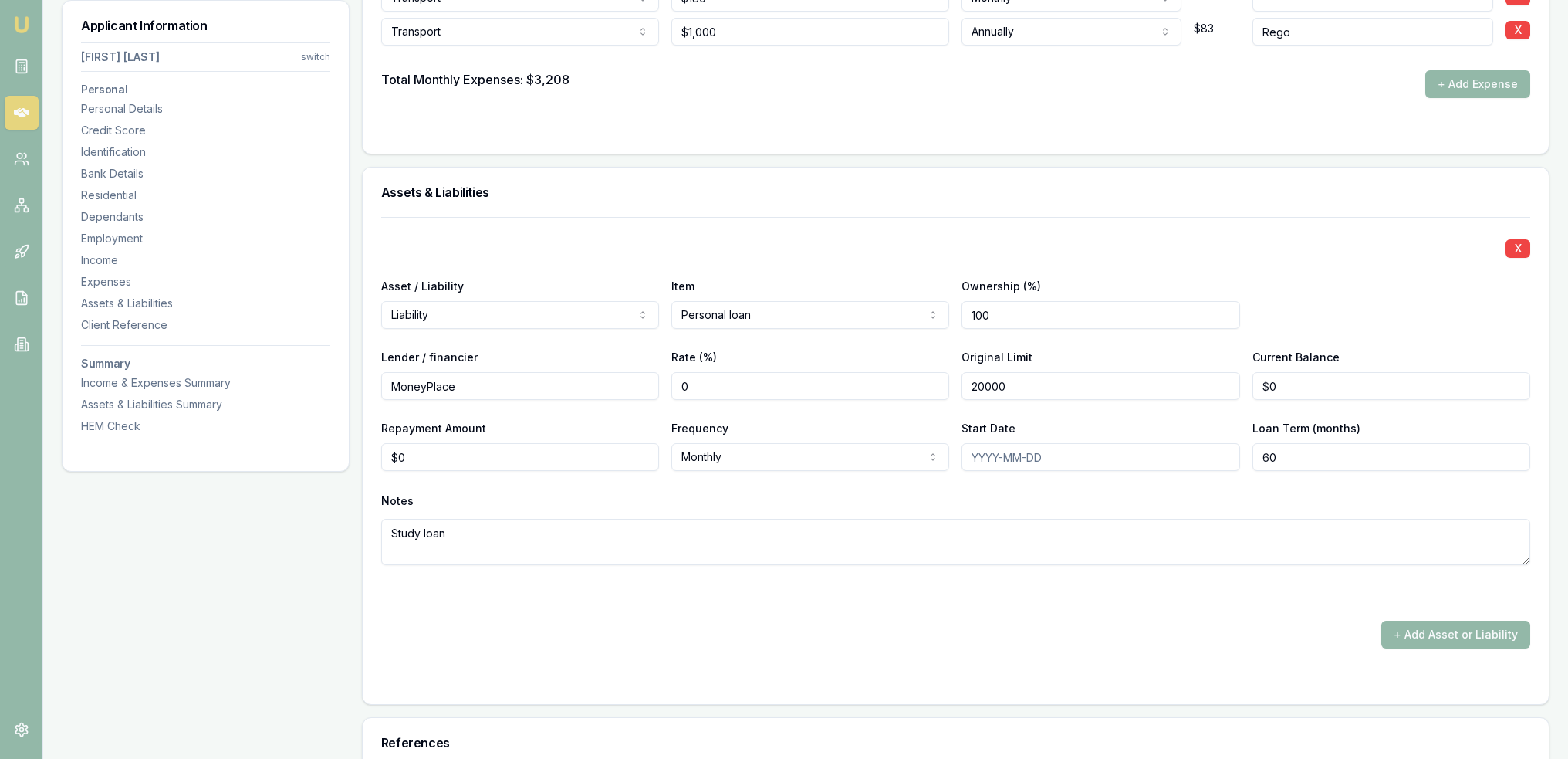 type on "$20,000" 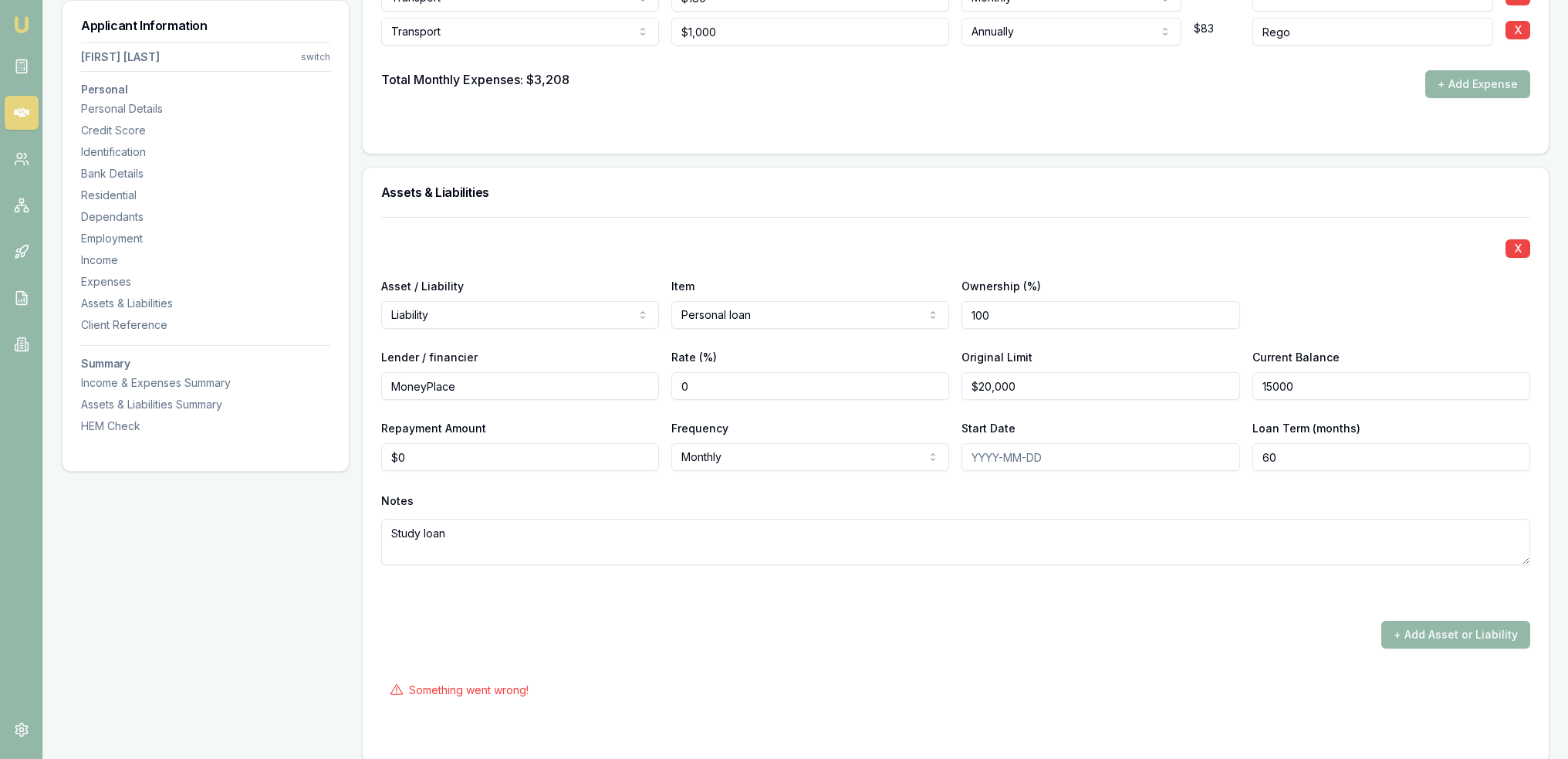 type on "$15,000" 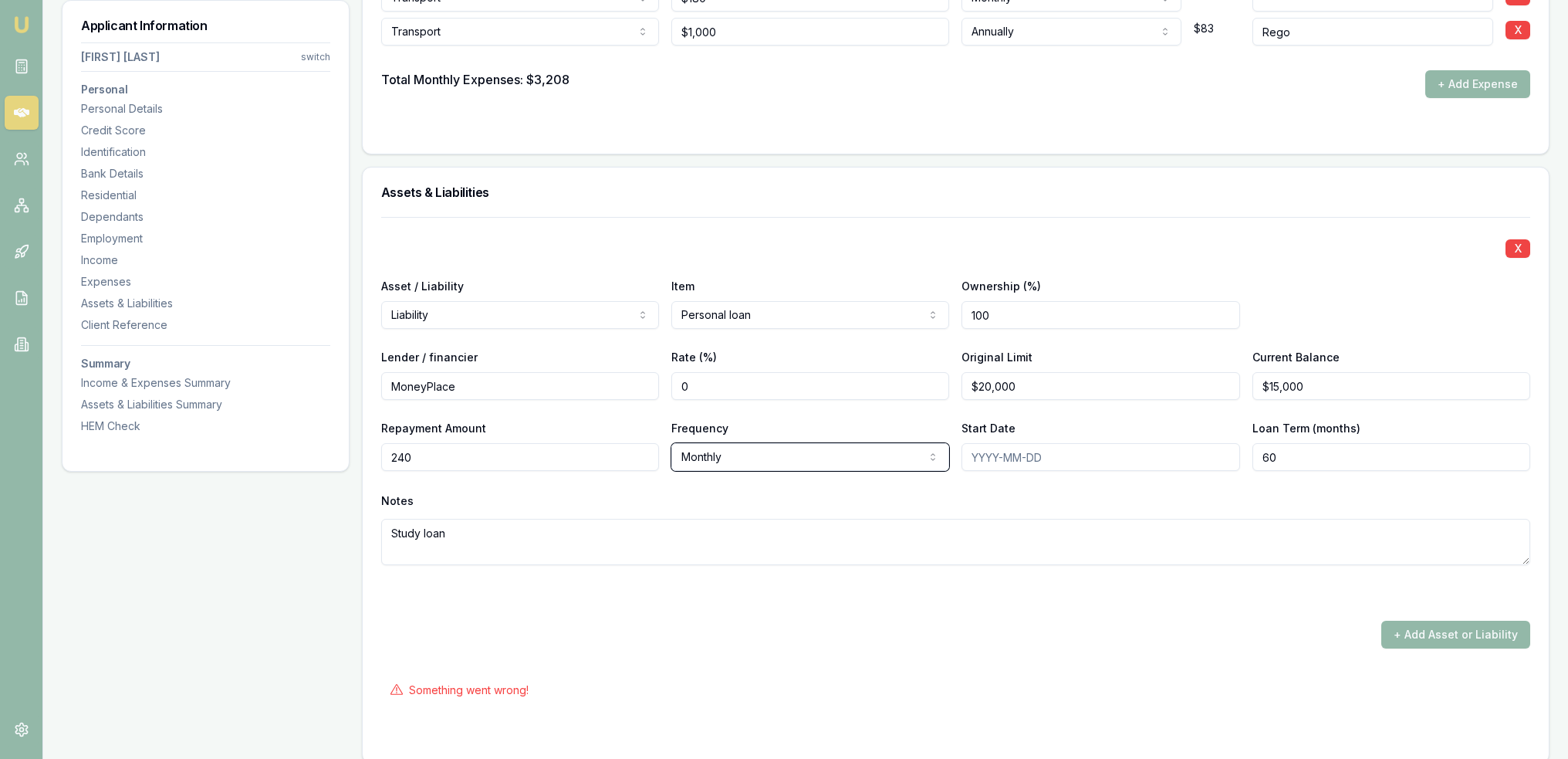 type on "$240" 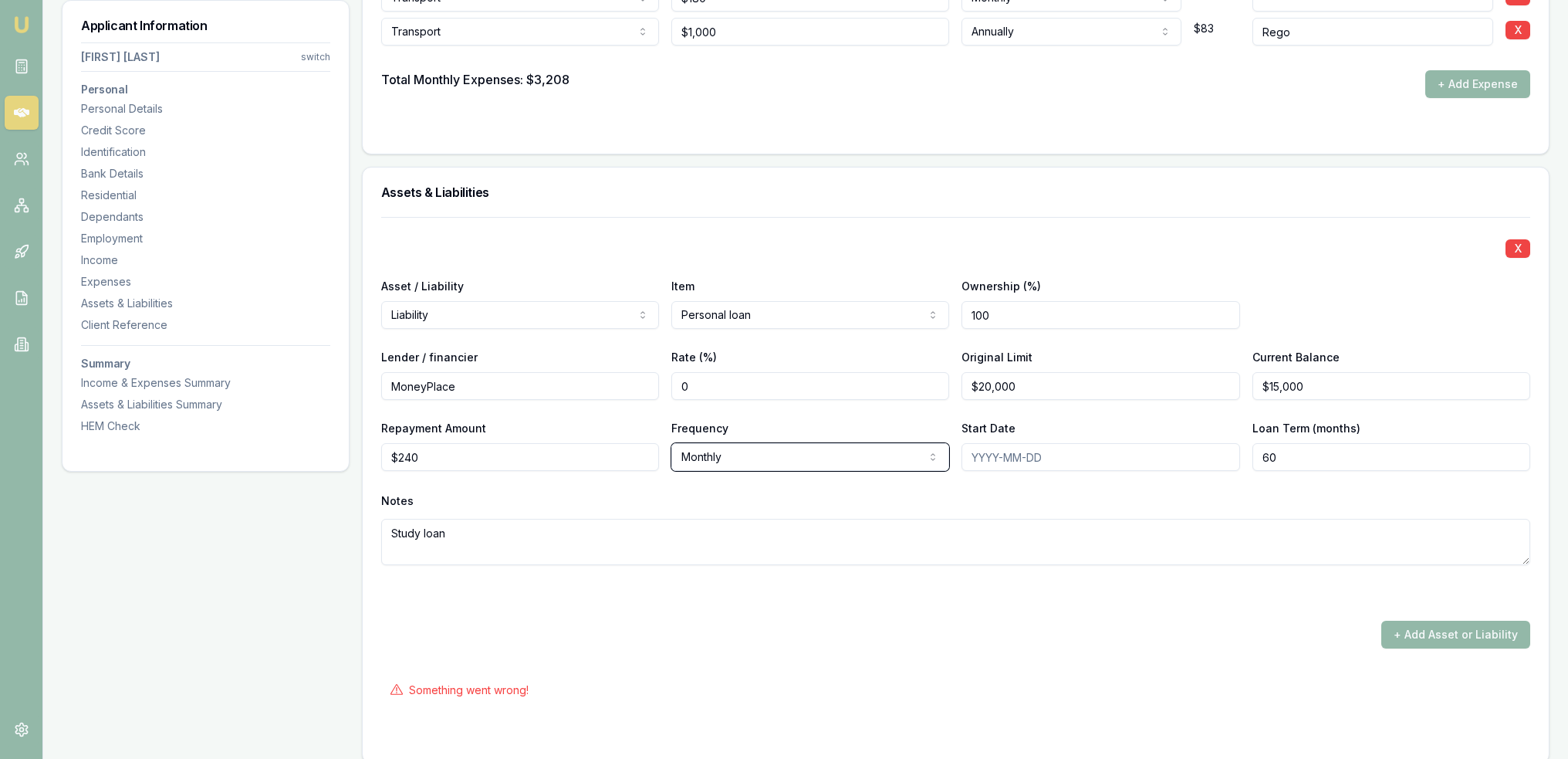 type 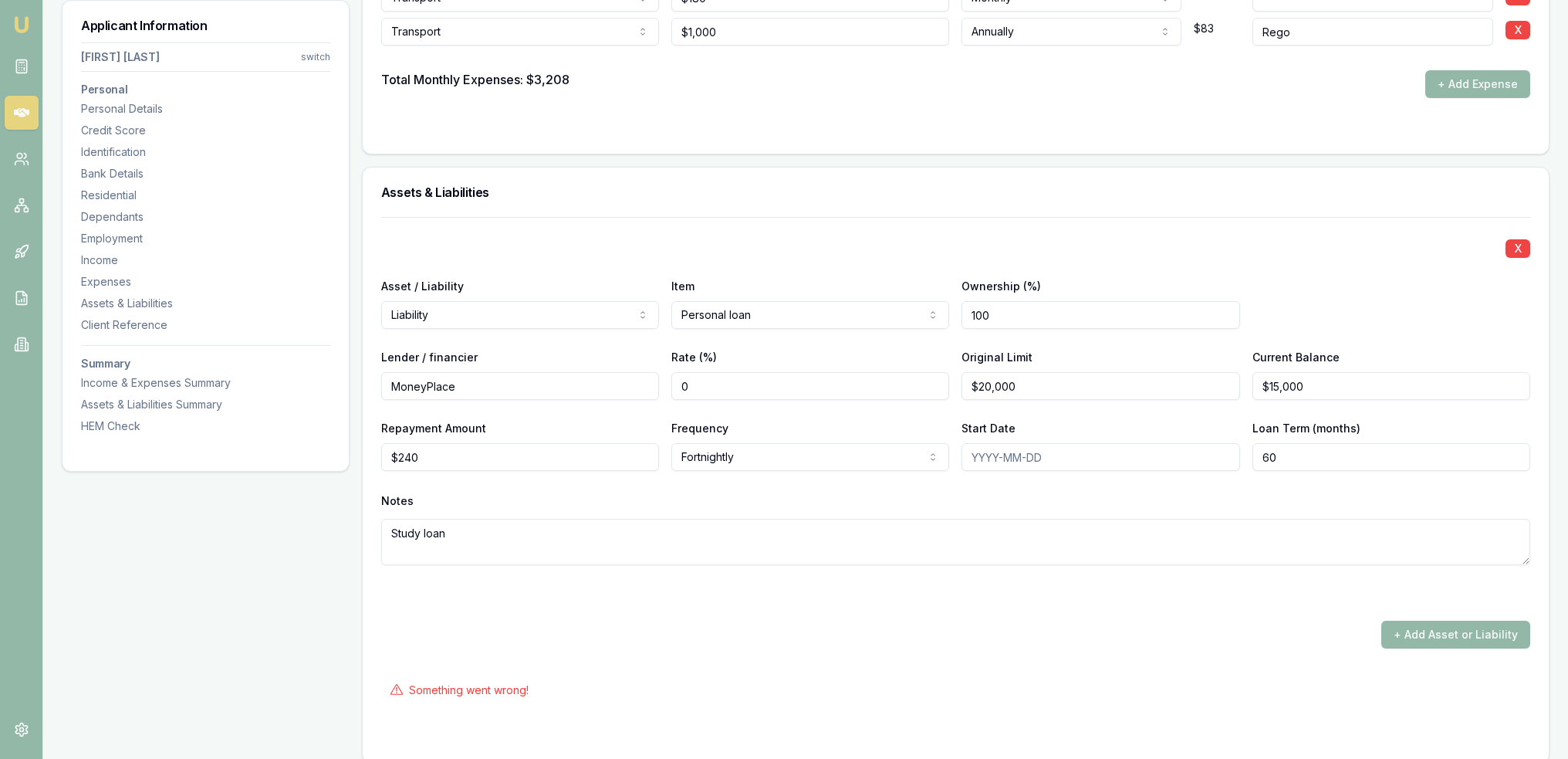 type on "240" 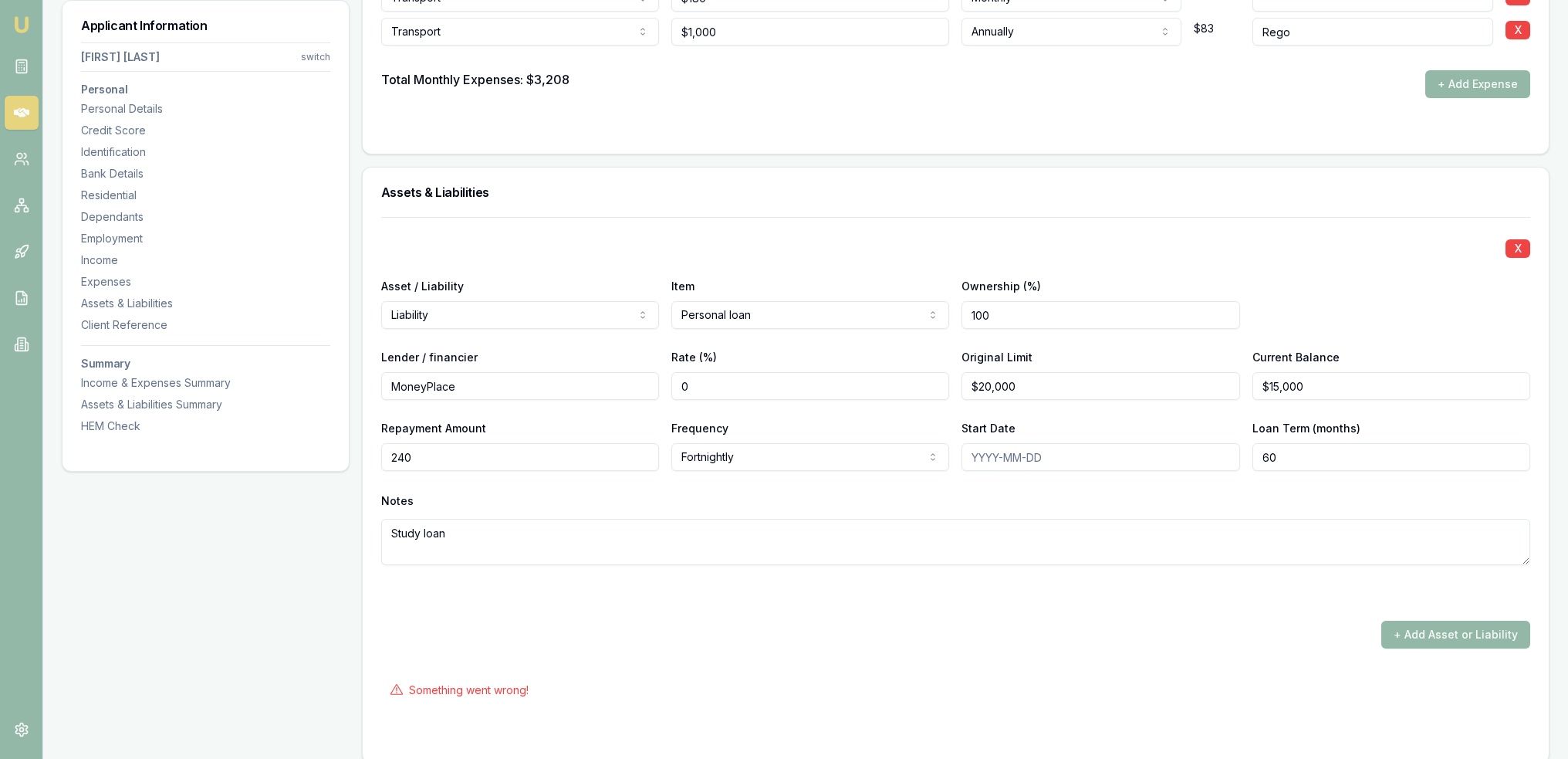 click on "240" at bounding box center [520, 457] 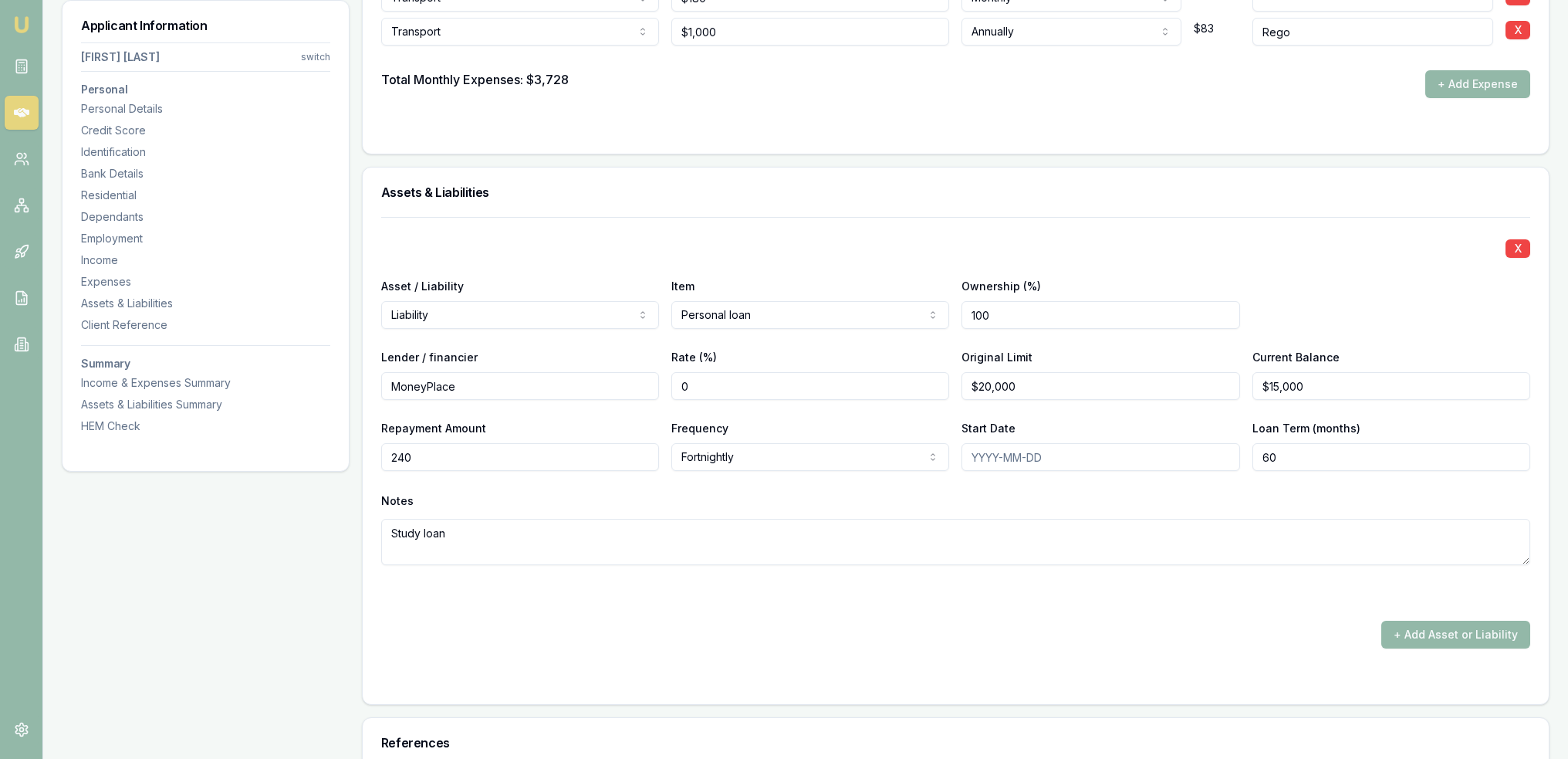 click on "240" at bounding box center [520, 457] 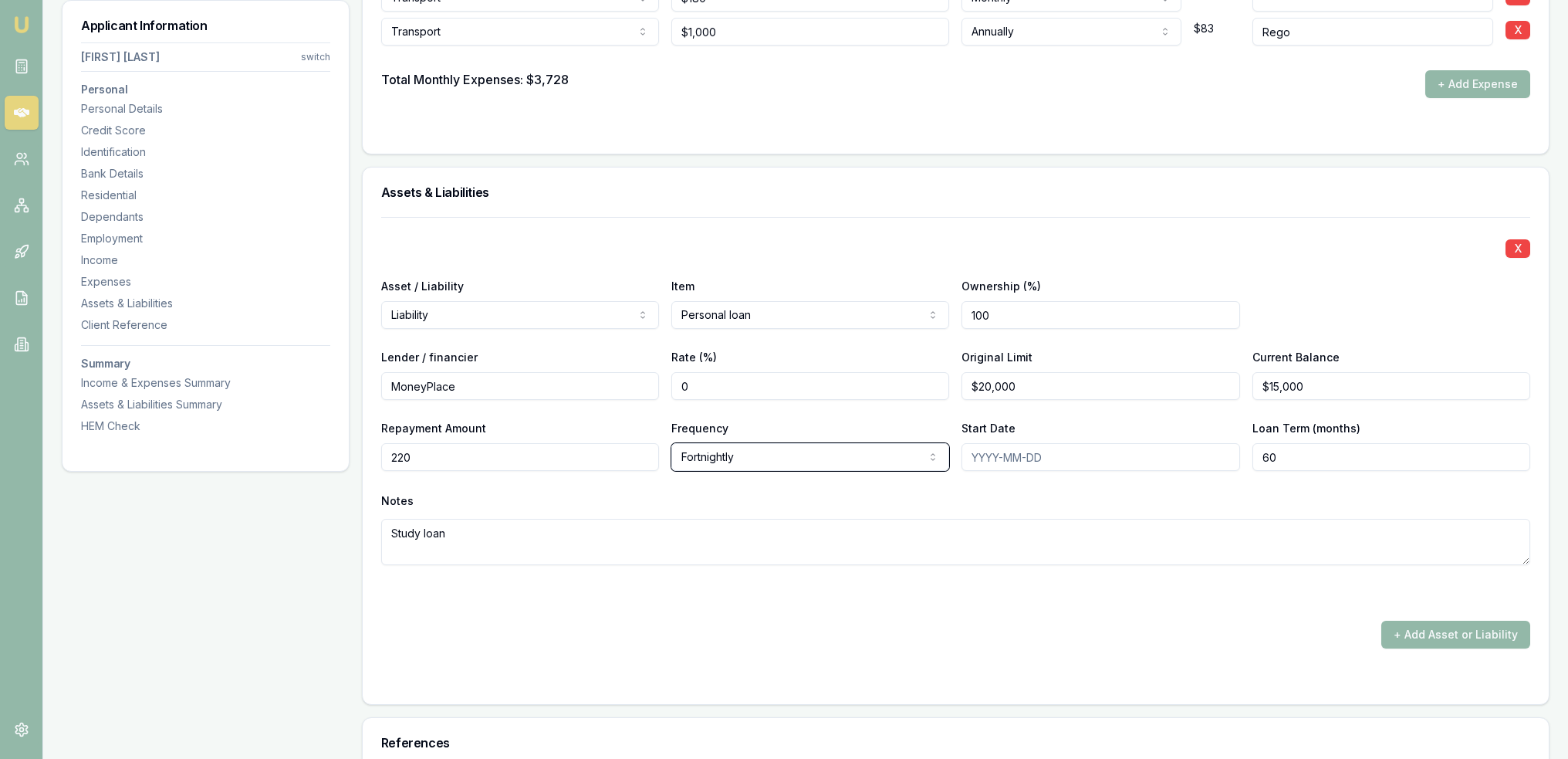 type on "$220" 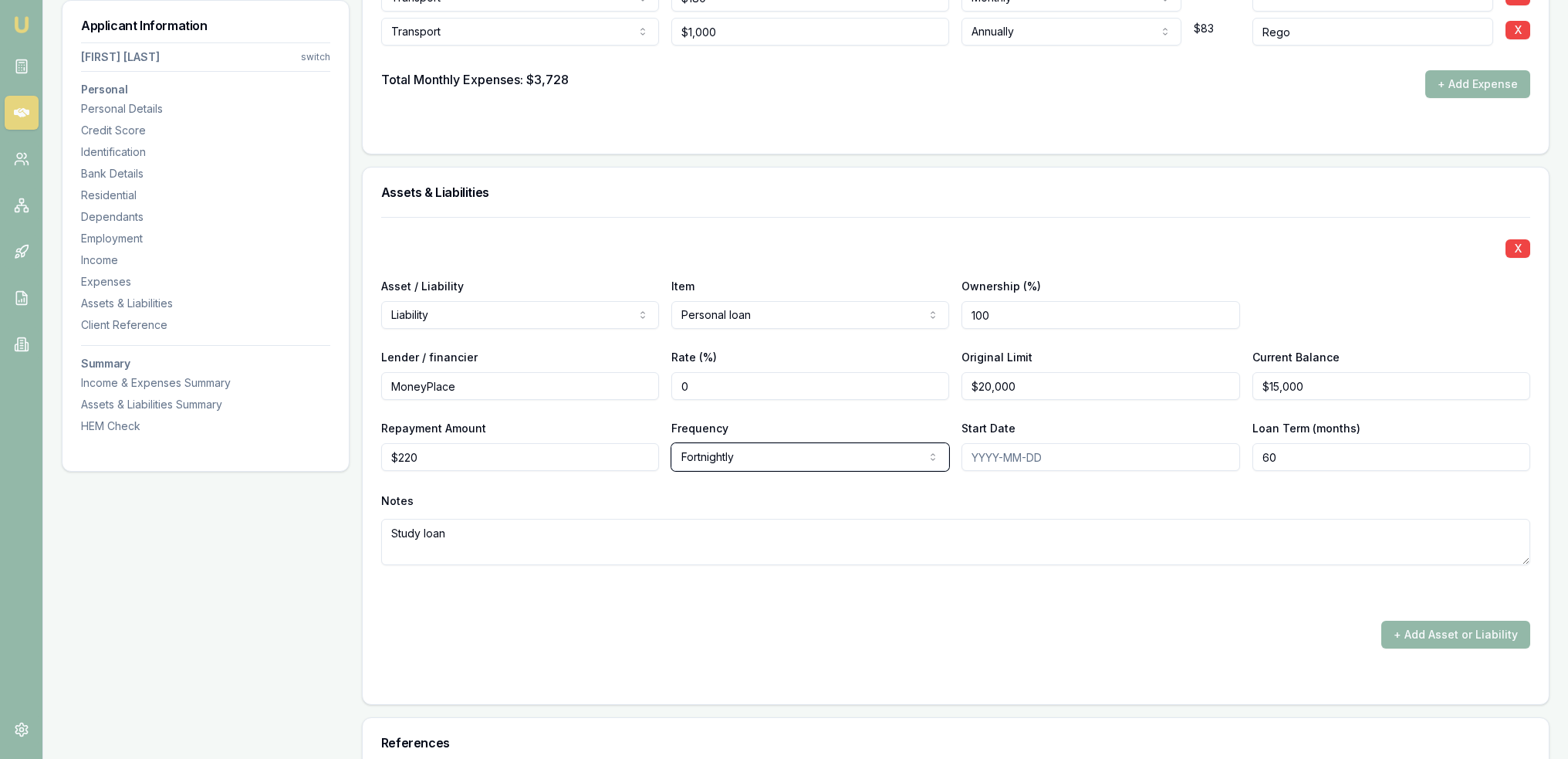 type 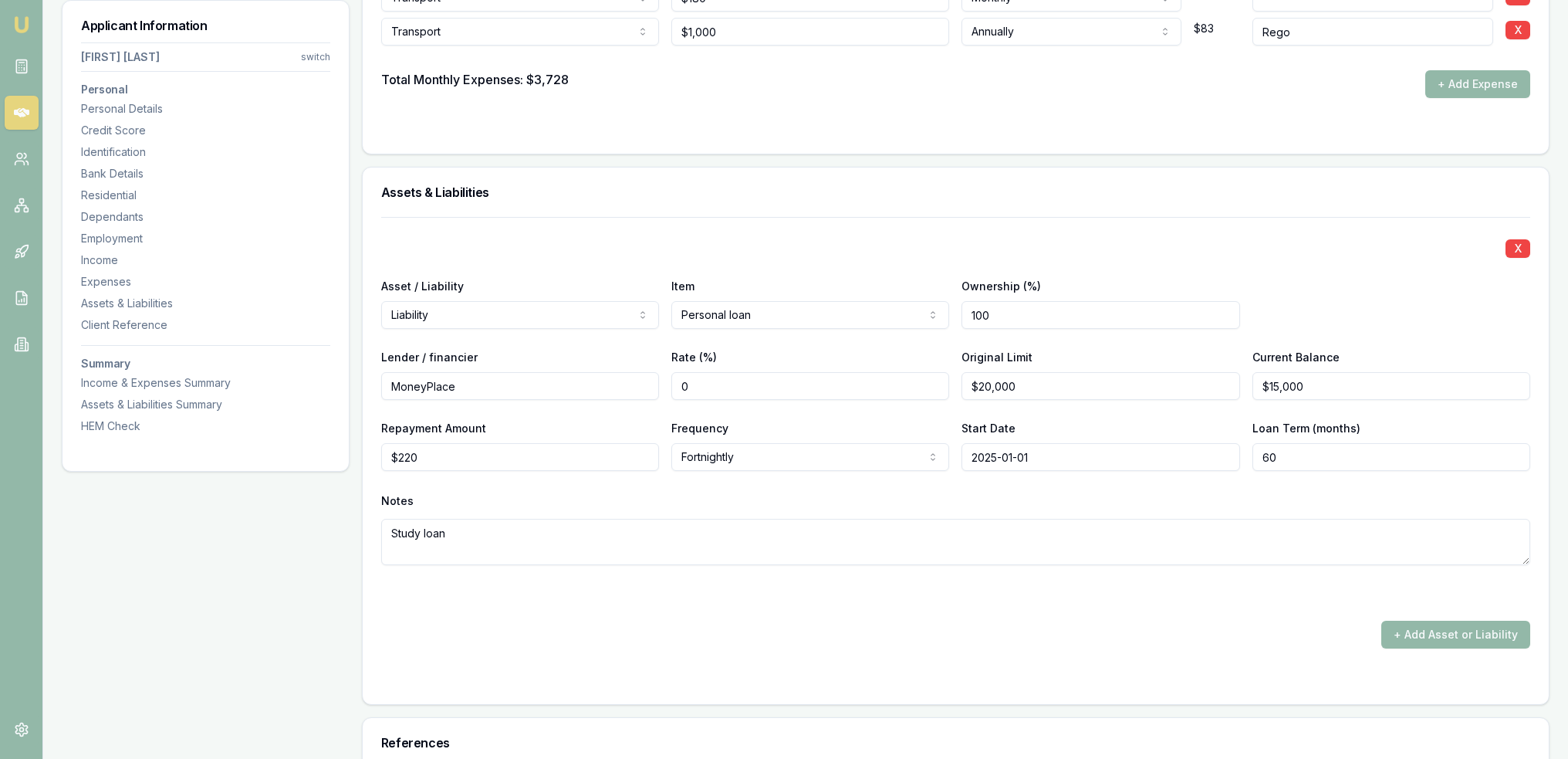 type on "2025-01-01" 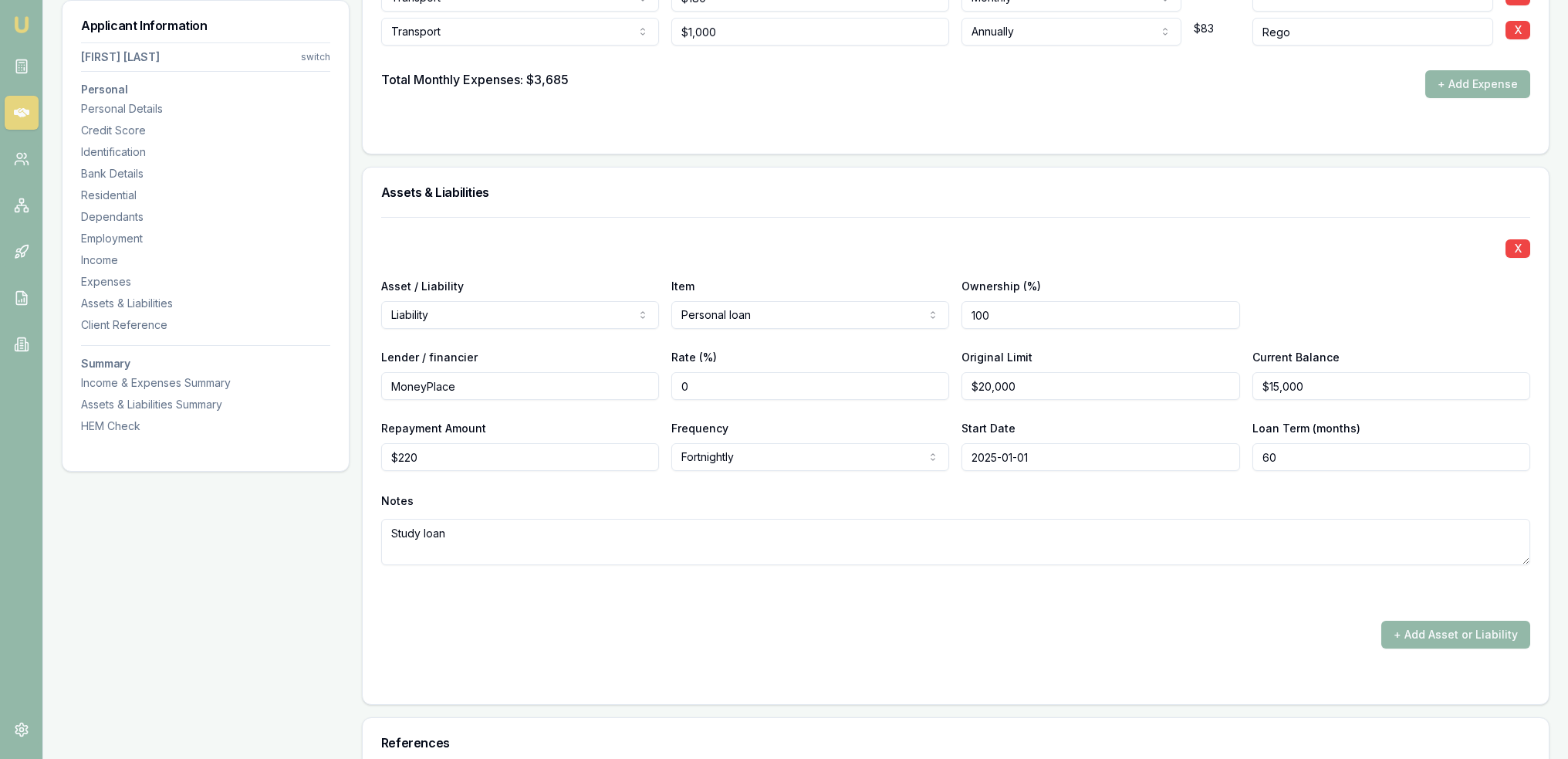 click on "60" at bounding box center (1391, 457) 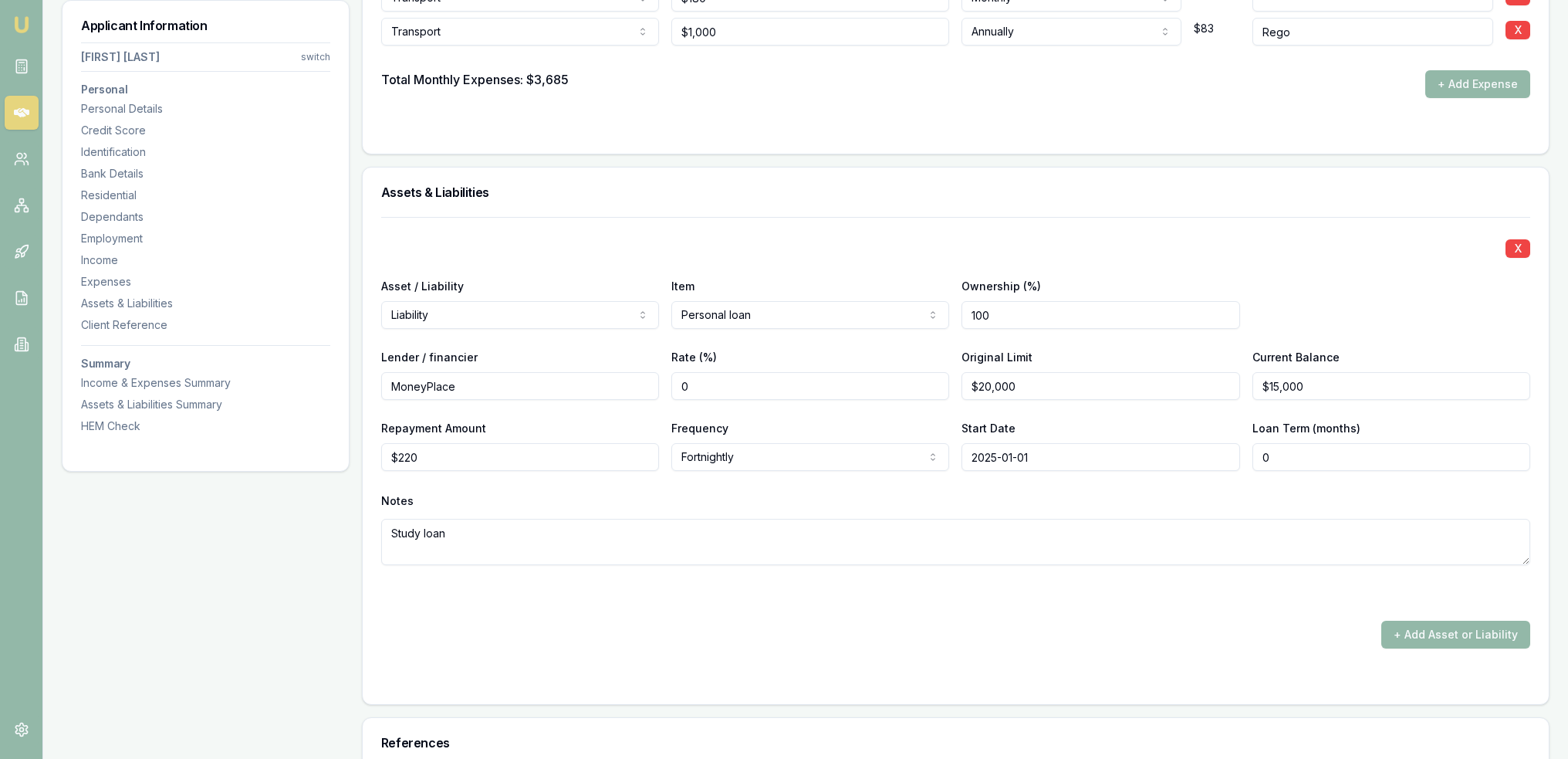 click on "0" at bounding box center [1391, 457] 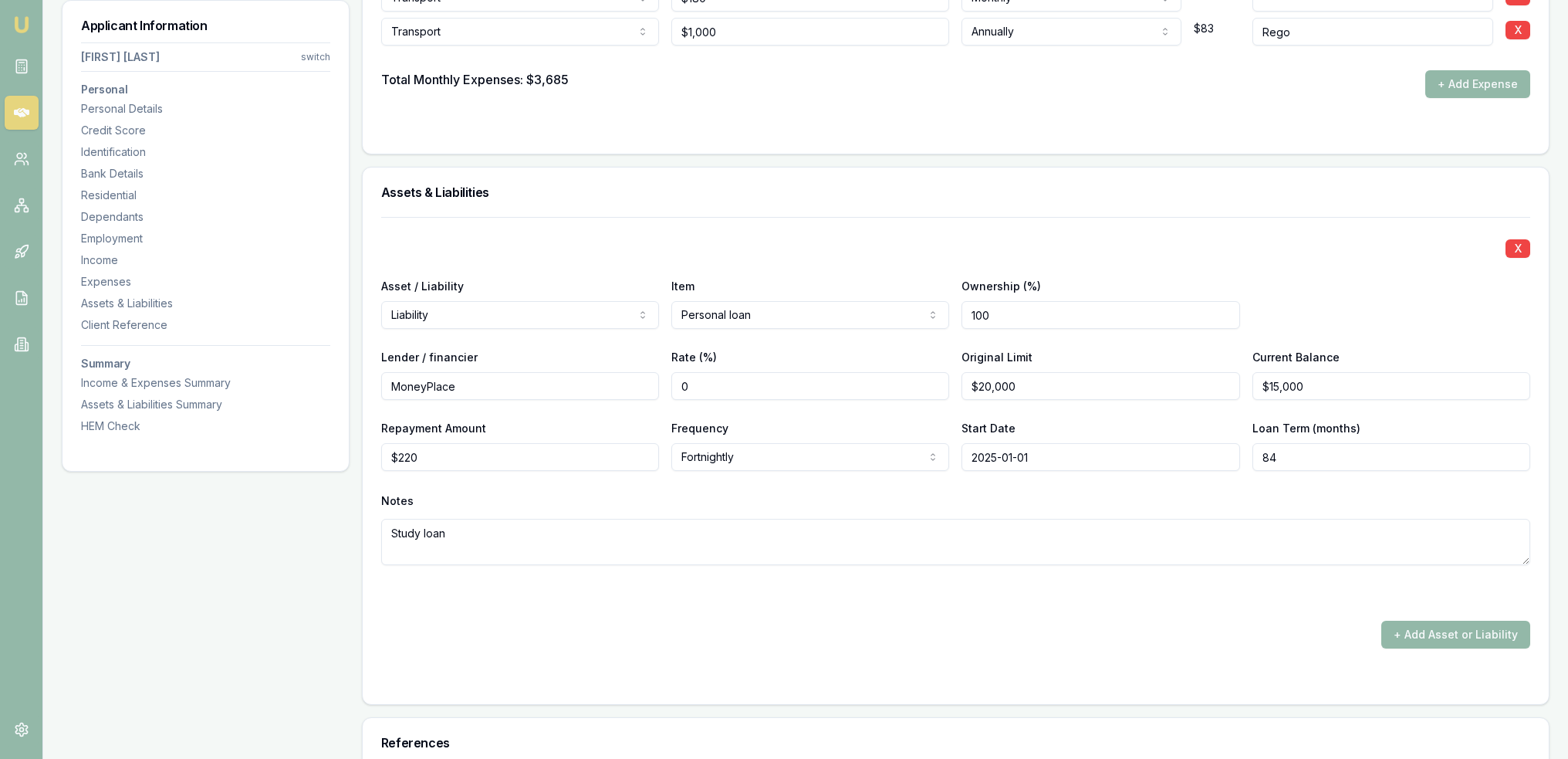 type on "84" 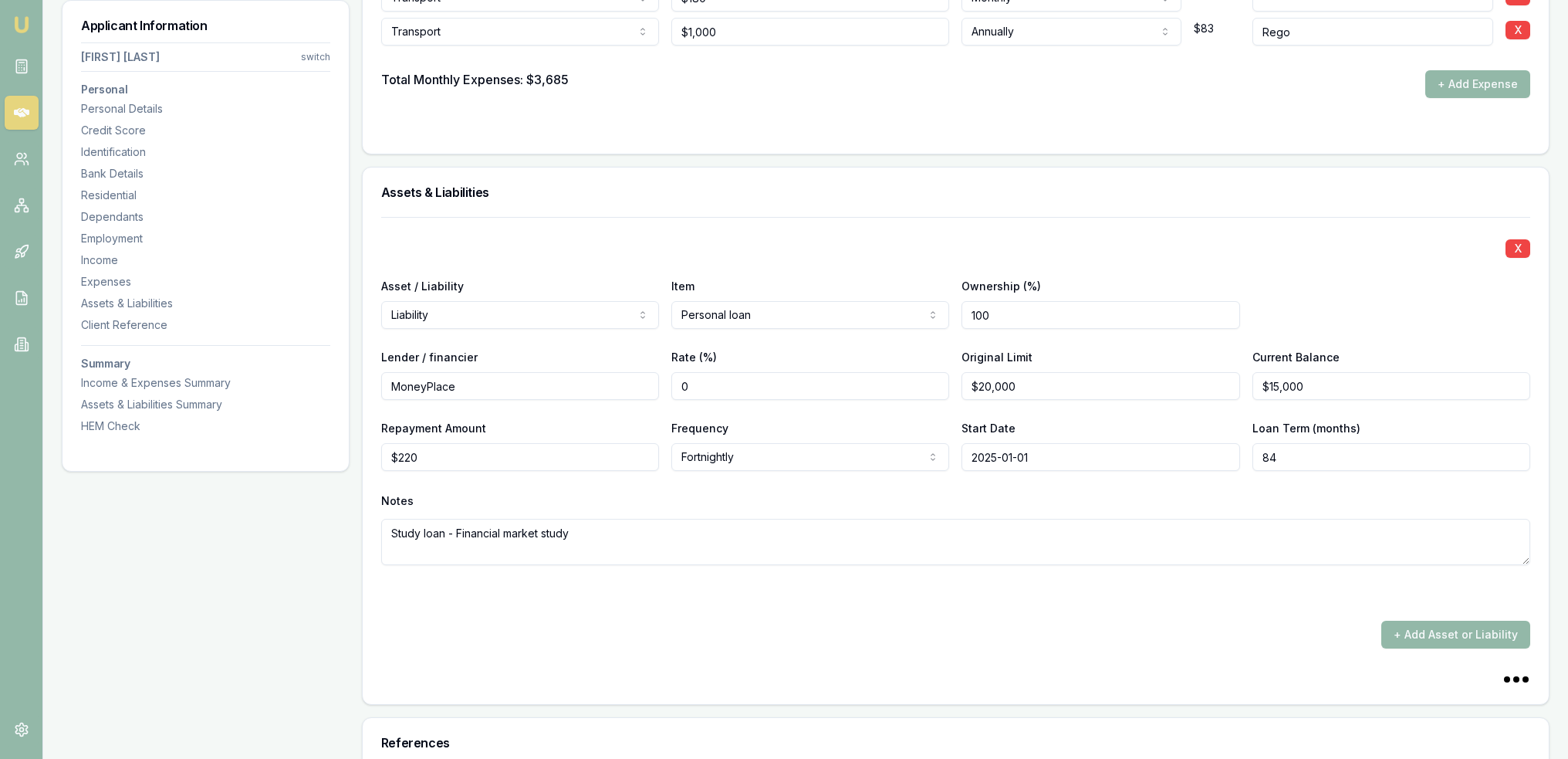 type on "Study loan - Financial market study" 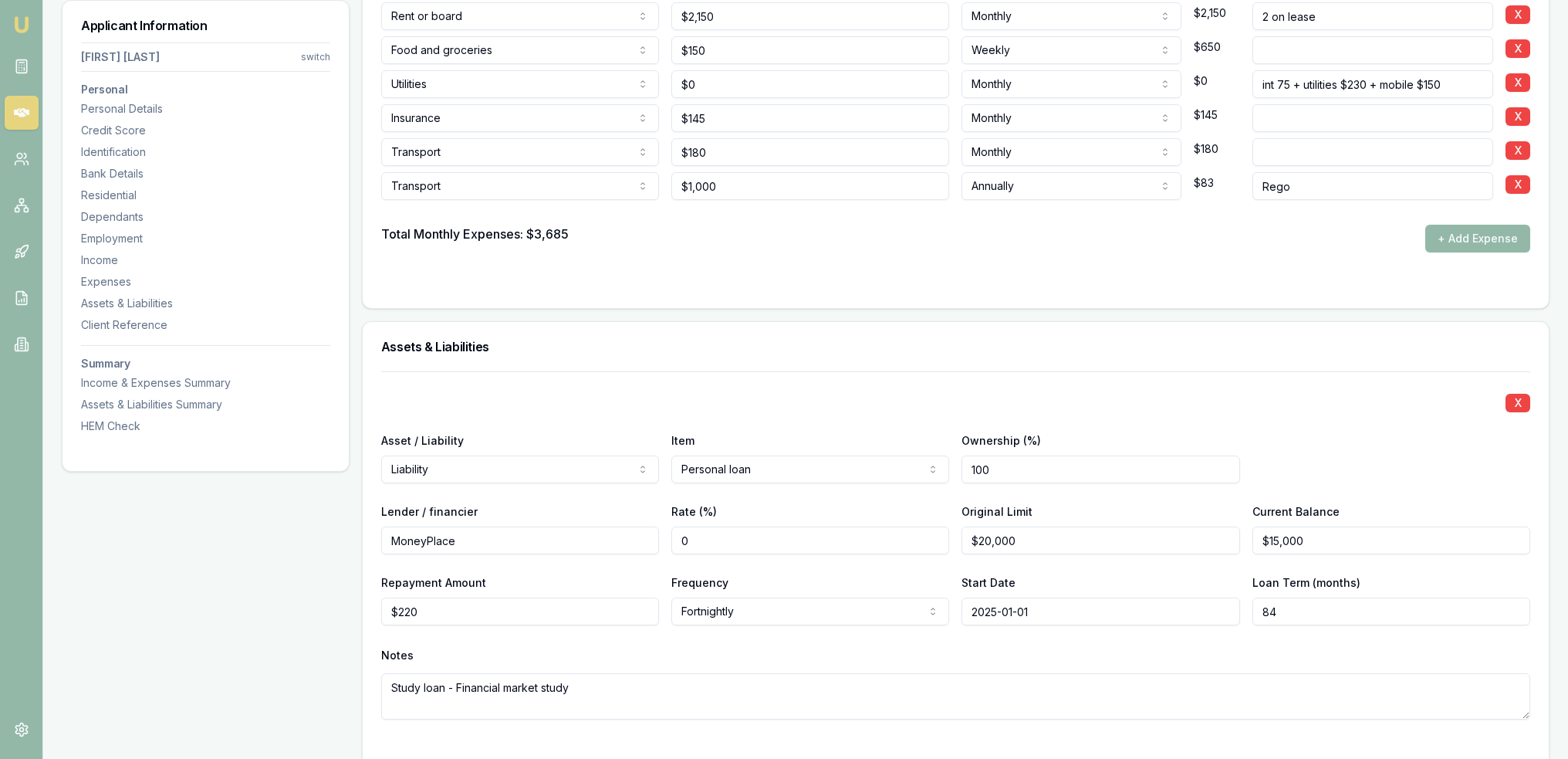 scroll, scrollTop: 3499, scrollLeft: 0, axis: vertical 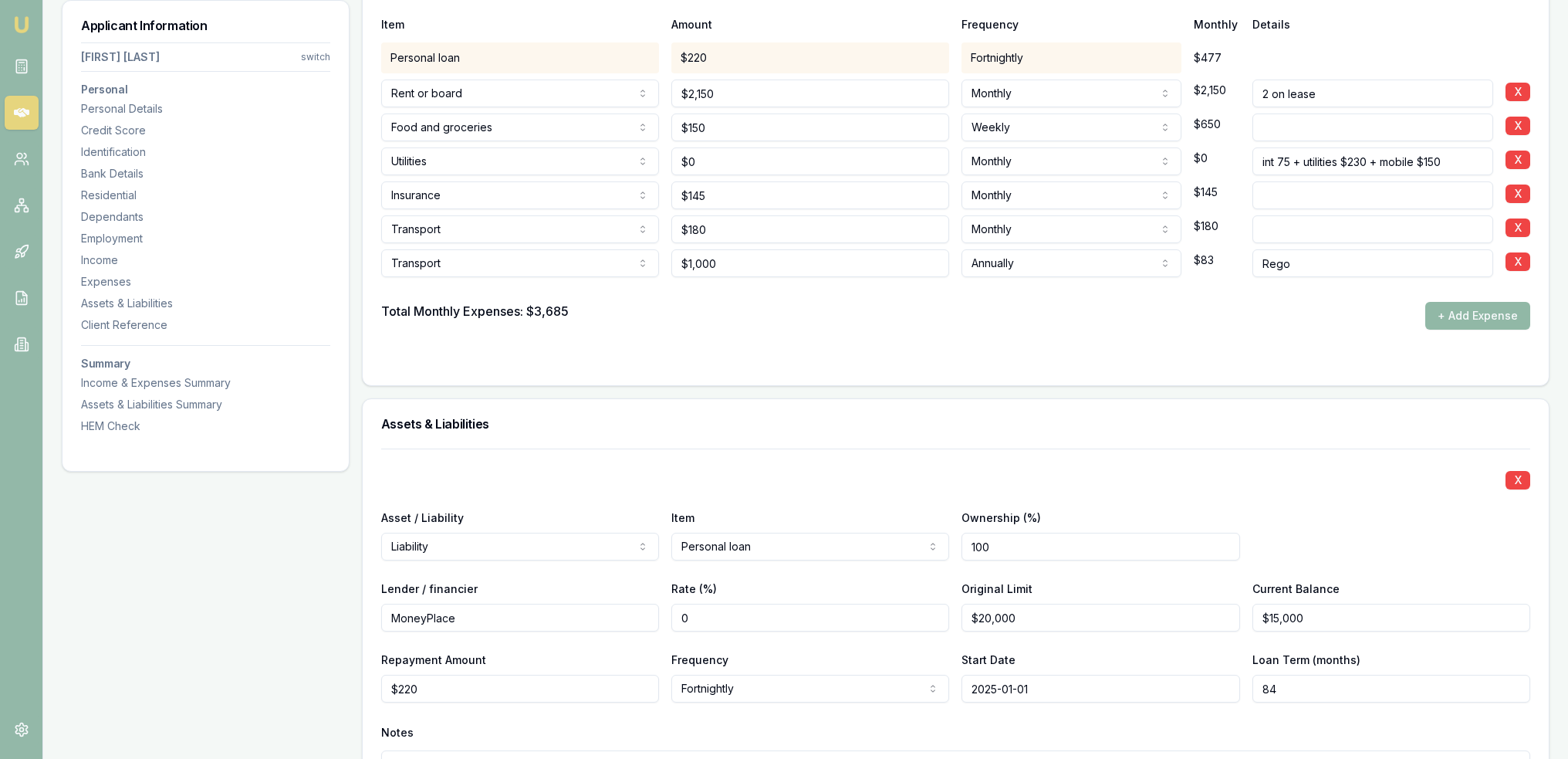 click on "+ Add Expense" at bounding box center [1478, 316] 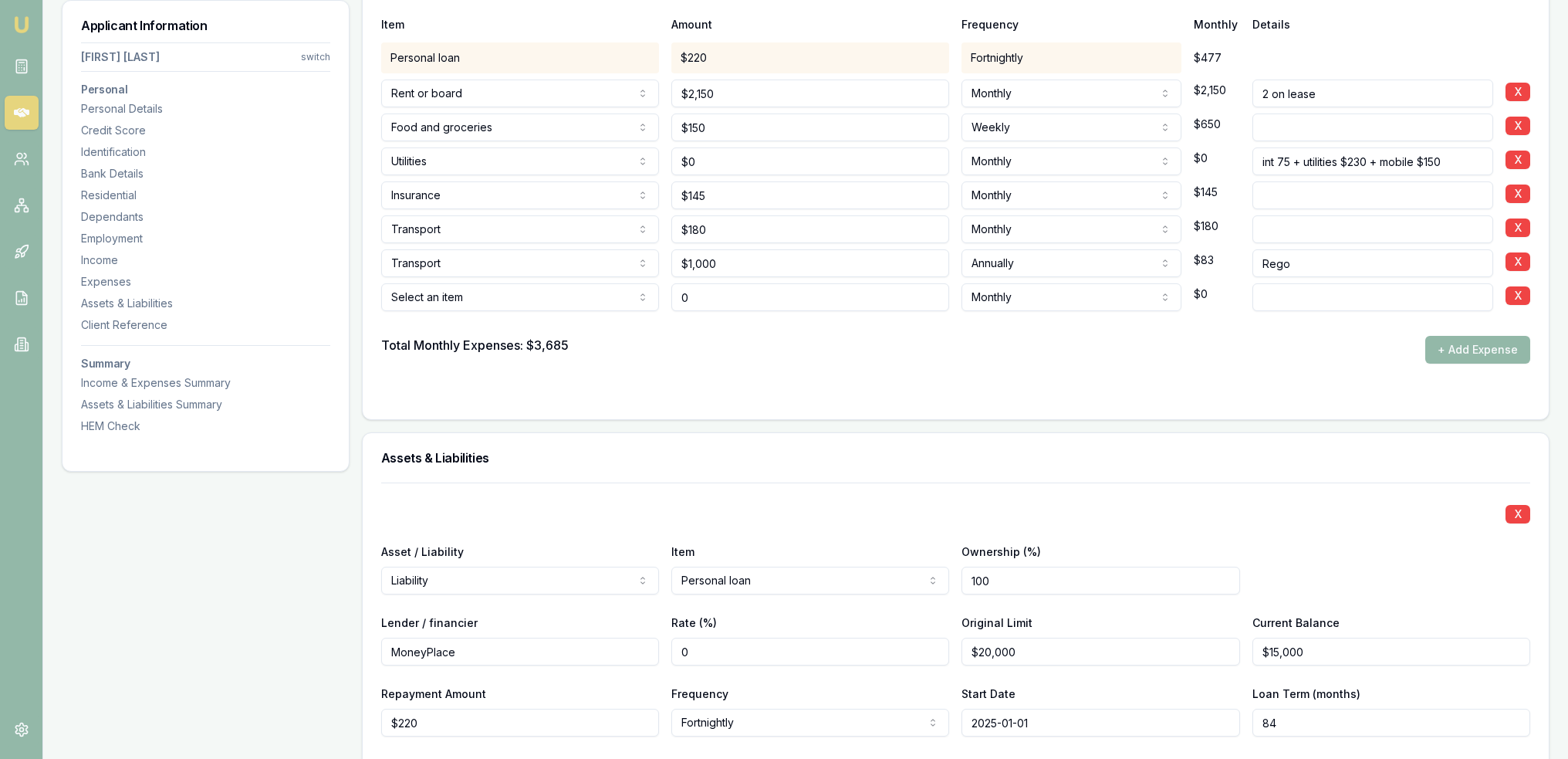 type on "$0" 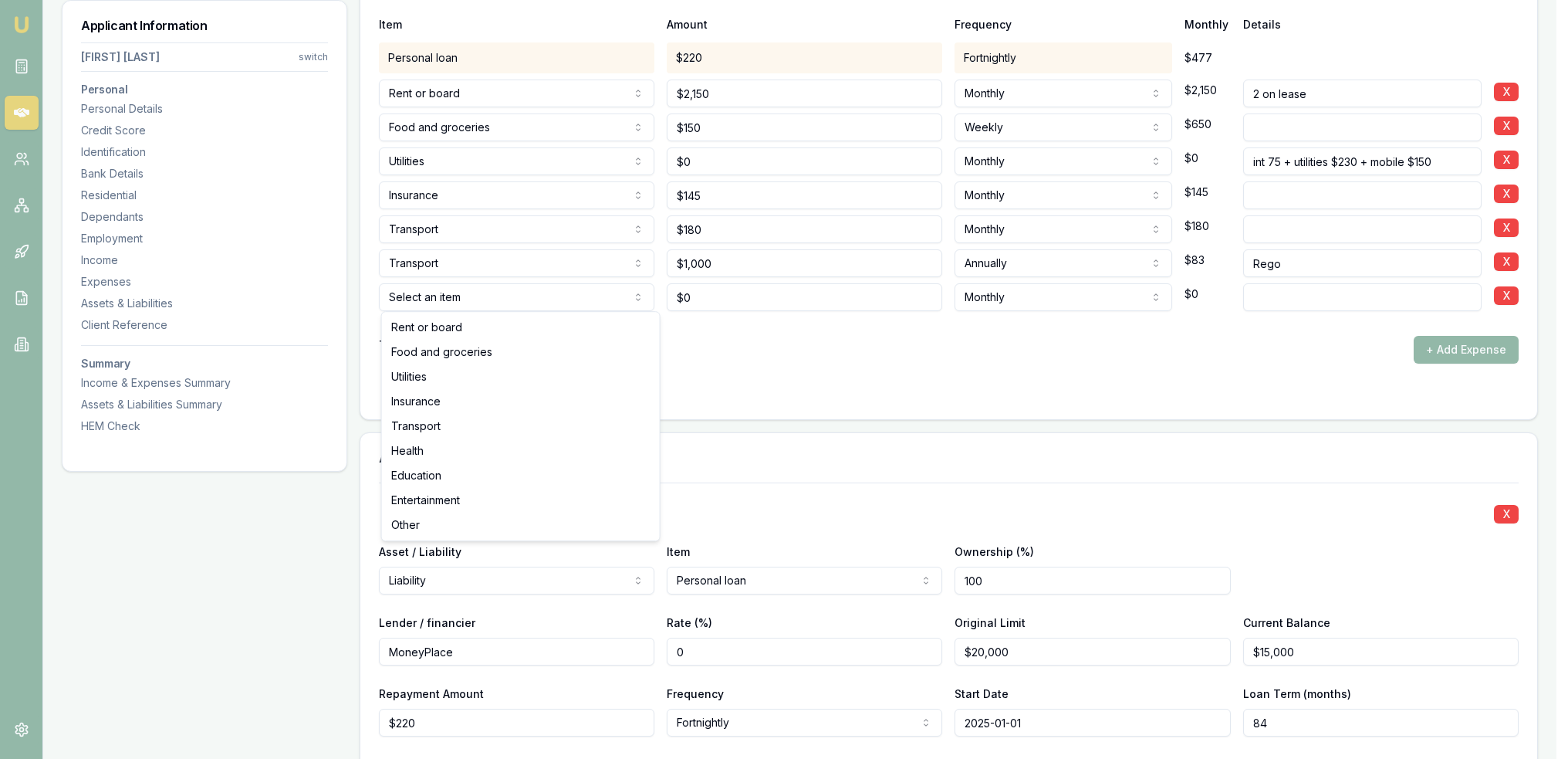 click on "Emu Broker Deals View D-GHU653OSO7 Robyn Adams Toggle Menu Customer Ambreen Sami 0433910889 ambreensamiau@gmail.com Finance Summary $35,000 Loan Type: Consumer Asset Asset Type : Passenger Car Deal Dynamics Stage: New Lead Created Age: 23 hours ago HEM: Needs More Data Finance Details Applicants Loan Options Lender Submission Applicant Information Ambreen Sami switch Personal Personal Details Credit Score Identification Bank Details Residential Dependants Employment Income Expenses Assets & Liabilities Client Reference Summary Income & Expenses Summary Assets & Liabilities Summary HEM Check Personal Title * Mrs Mr Mrs Miss Ms Dr Prof First name * Ambreen Middle name  Last name * Sami Date of birth 06/08/1980 Gender  Female Male Female Other Not disclosed Marital status  Married Single Married De facto Separated Divorced Widowed Residency status  Australian citizen Australian citizen Permanent resident Temporary resident Visa holder Email ambreensamiau@gmail.com Phone 0433910889 Applicant type  Applicant Fair" at bounding box center (784, -3119) 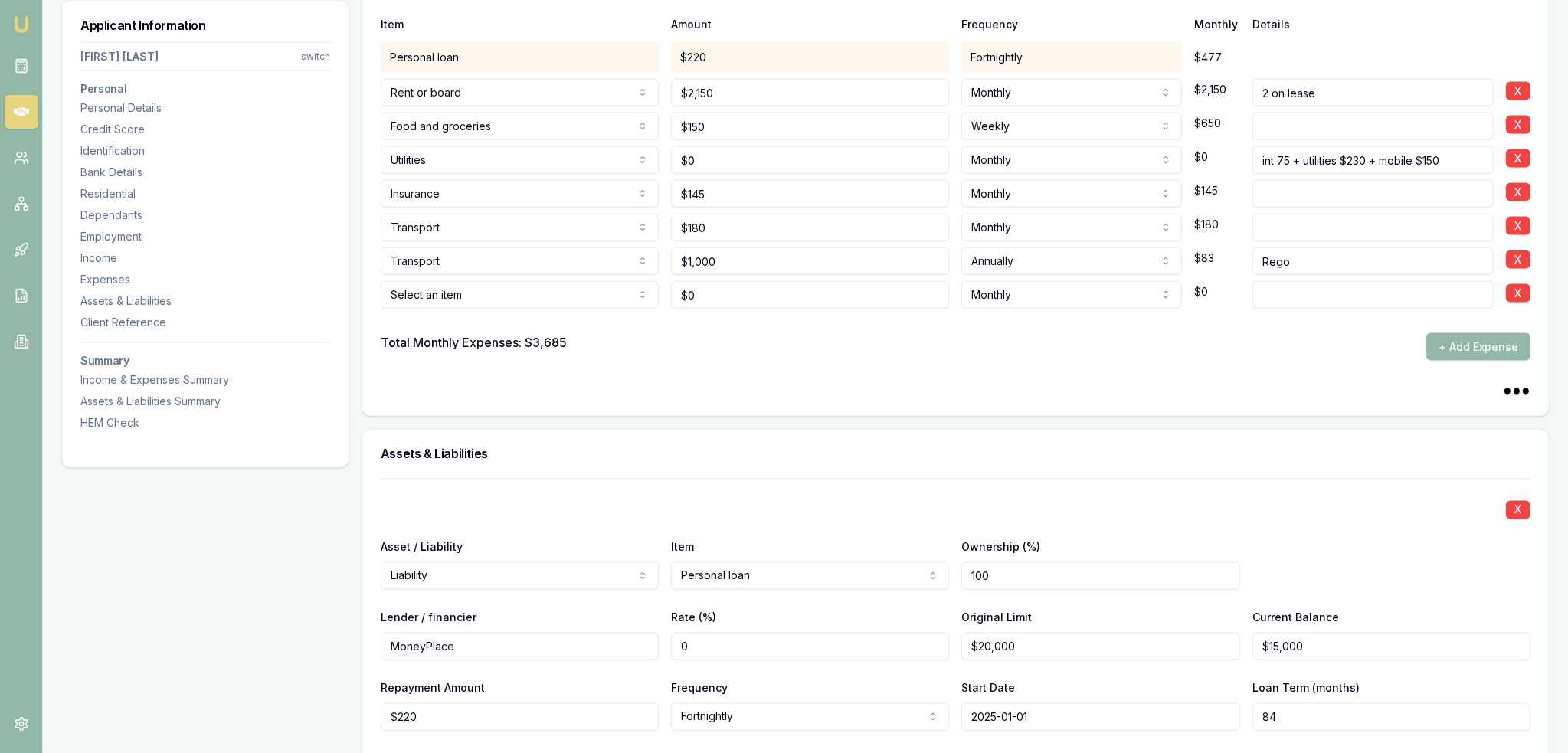 click on "X Asset / Liability  Liability Asset Liability Item  Personal loan Home Car Boat Bike Caravan Household items Cash Shares Other investments Superannuation Investment property Credit card Personal loan Payday loan Other Ownership (%)  100 Lender / financier  MoneyPlace Rate (%)  0 Original Limit  $20,000 Current Balance  $15,000 Repayment Amount  $220 Frequency  Fortnightly Weekly Fortnightly Monthly Quarterly Annually Start Date  2025-01-01 Loan Term (months)  84 Notes   Study loan - Financial market study" at bounding box center [955, 670] 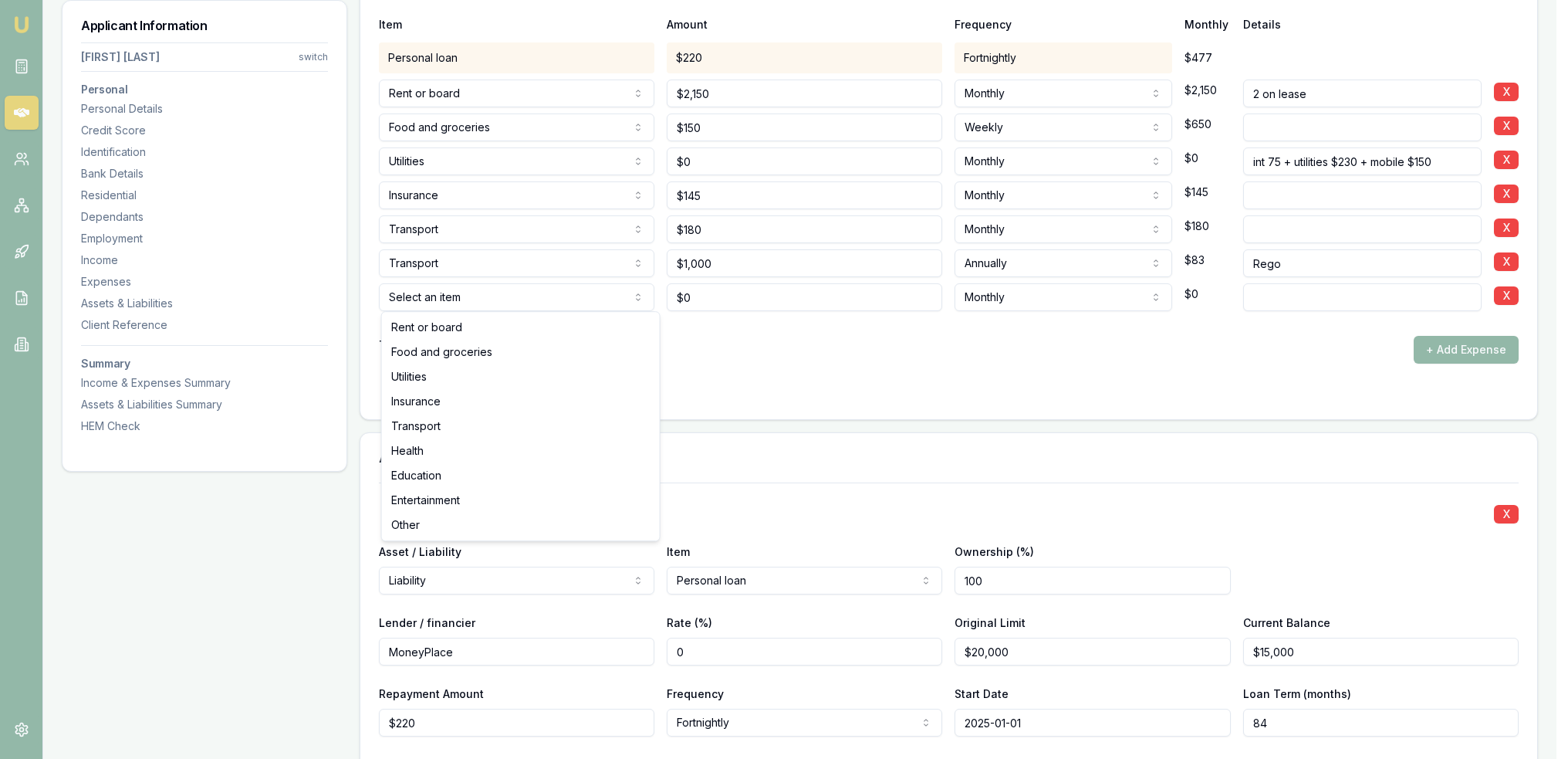 click on "Emu Broker Deals View D-GHU653OSO7 Robyn Adams Toggle Menu Customer Ambreen Sami 0433910889 ambreensamiau@gmail.com Finance Summary $35,000 Loan Type: Consumer Asset Asset Type : Passenger Car Deal Dynamics Stage: New Lead Created Age: 23 hours ago HEM: Needs More Data Finance Details Applicants Loan Options Lender Submission Applicant Information Ambreen Sami switch Personal Personal Details Credit Score Identification Bank Details Residential Dependants Employment Income Expenses Assets & Liabilities Client Reference Summary Income & Expenses Summary Assets & Liabilities Summary HEM Check Personal Title * Mrs Mr Mrs Miss Ms Dr Prof First name * Ambreen Middle name  Last name * Sami Date of birth 06/08/1980 Gender  Female Male Female Other Not disclosed Marital status  Married Single Married De facto Separated Divorced Widowed Residency status  Australian citizen Australian citizen Permanent resident Temporary resident Visa holder Email ambreensamiau@gmail.com Phone 0433910889 Applicant type  Applicant Fair" at bounding box center (784, -3119) 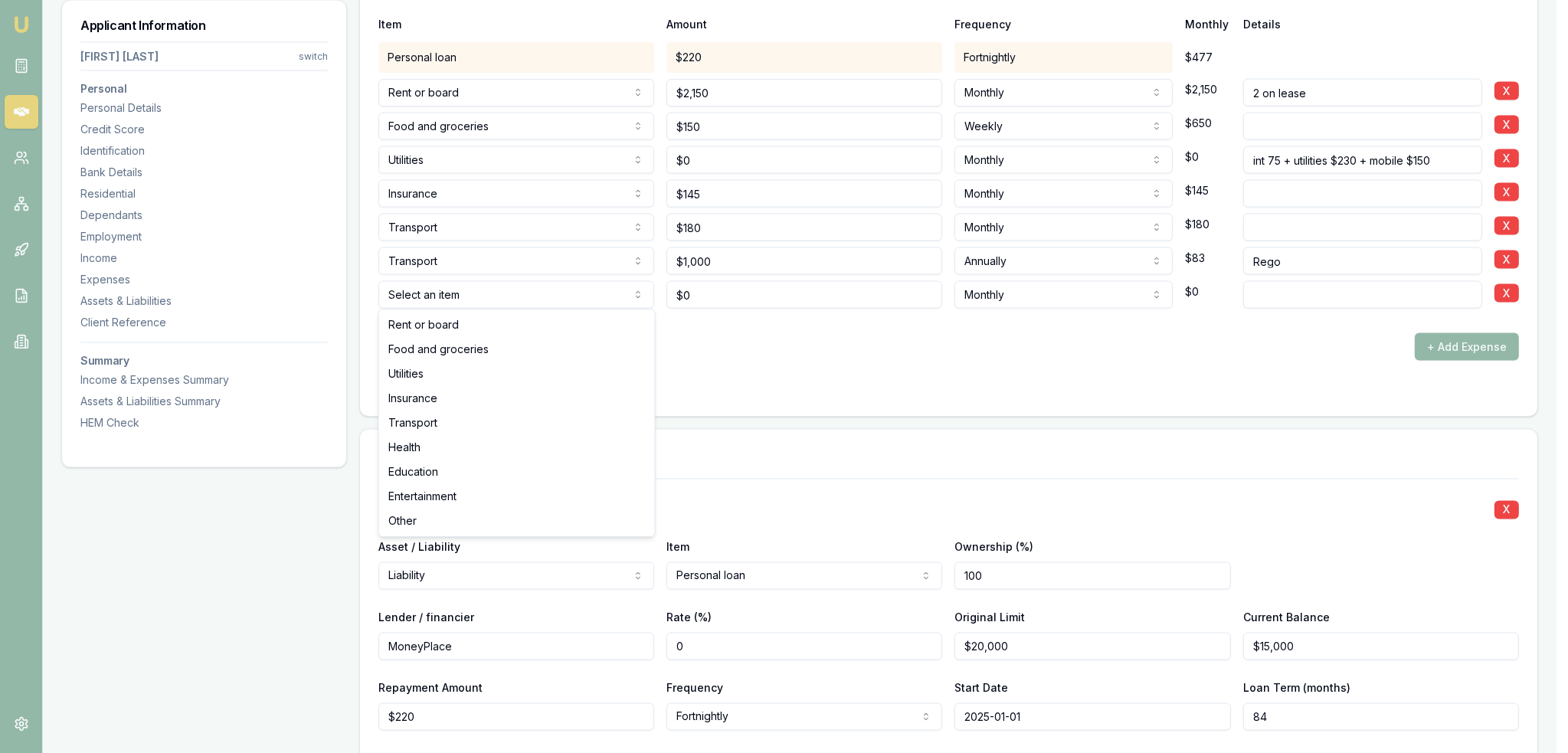 select on "ENTERTAINMENT" 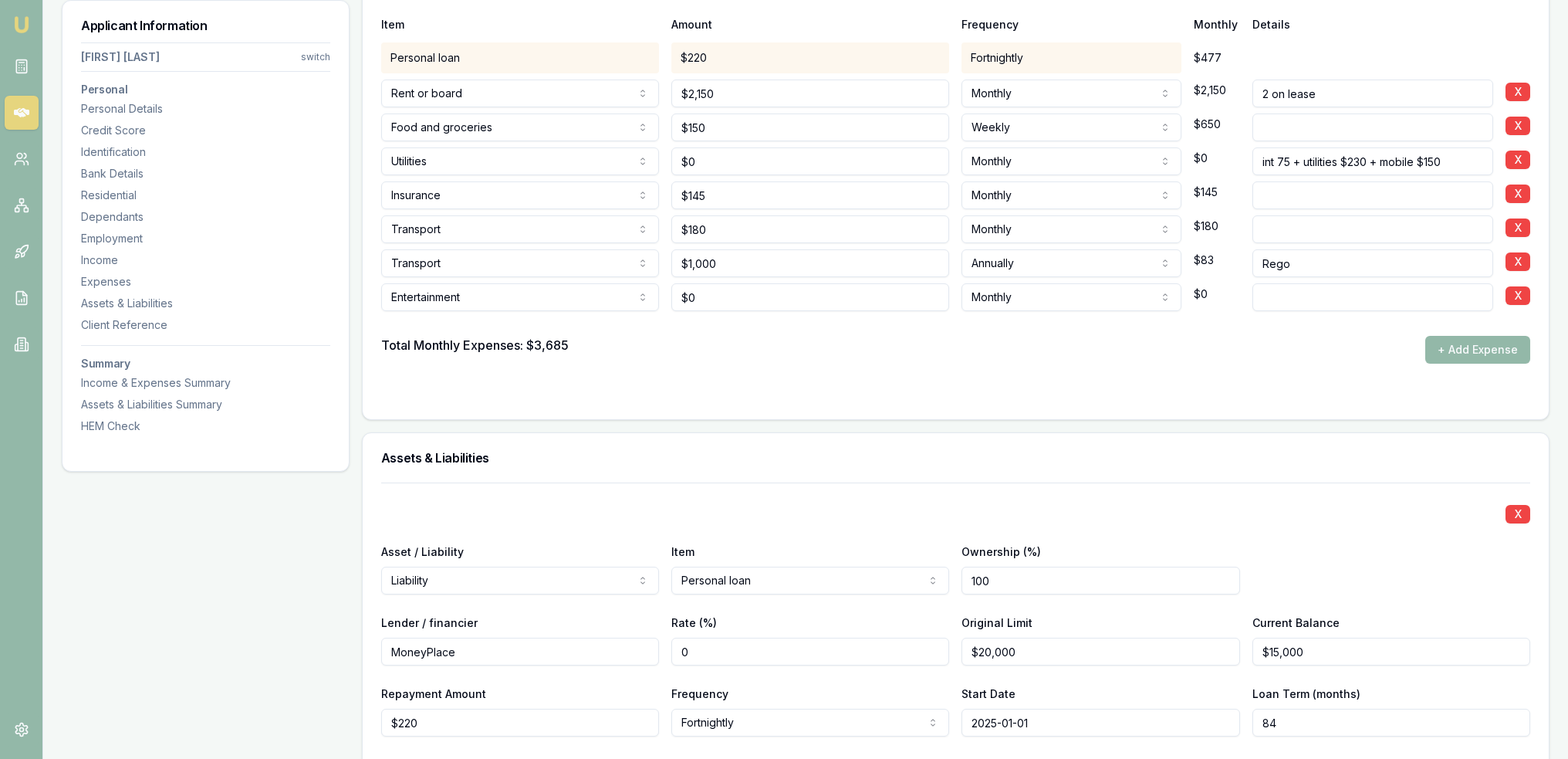 type on "0" 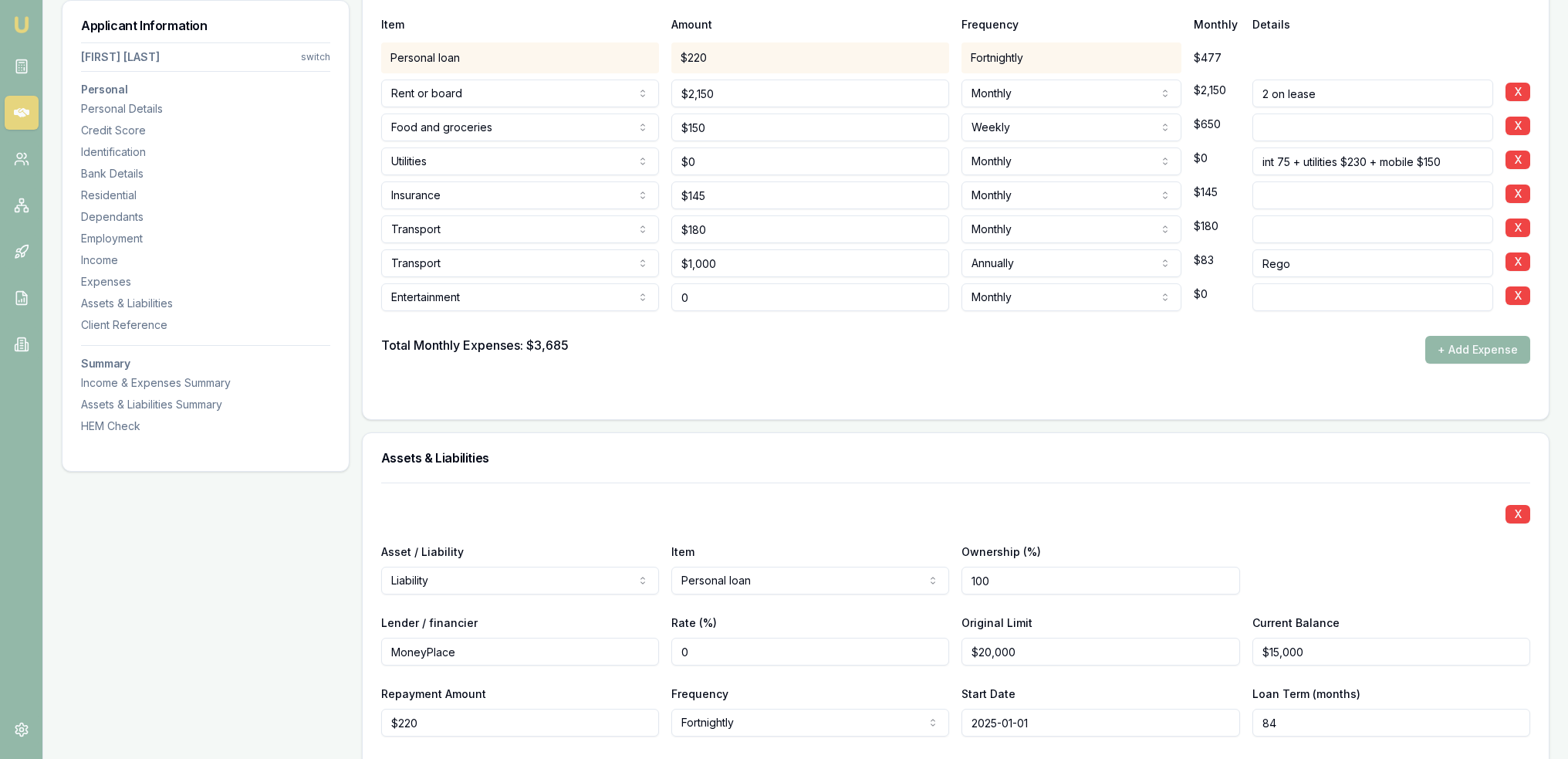 click on "0" at bounding box center (810, 297) 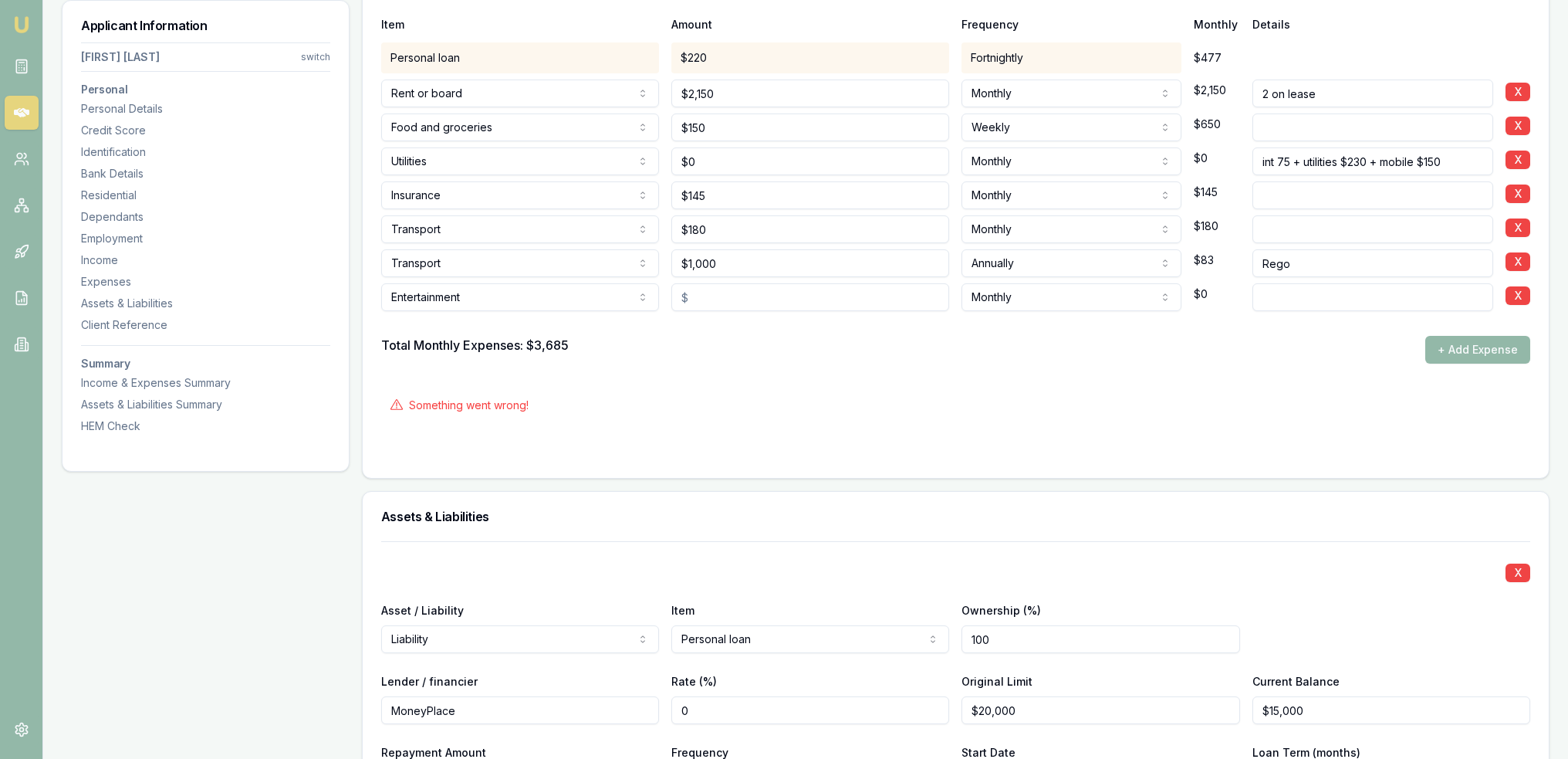 click at bounding box center (810, 297) 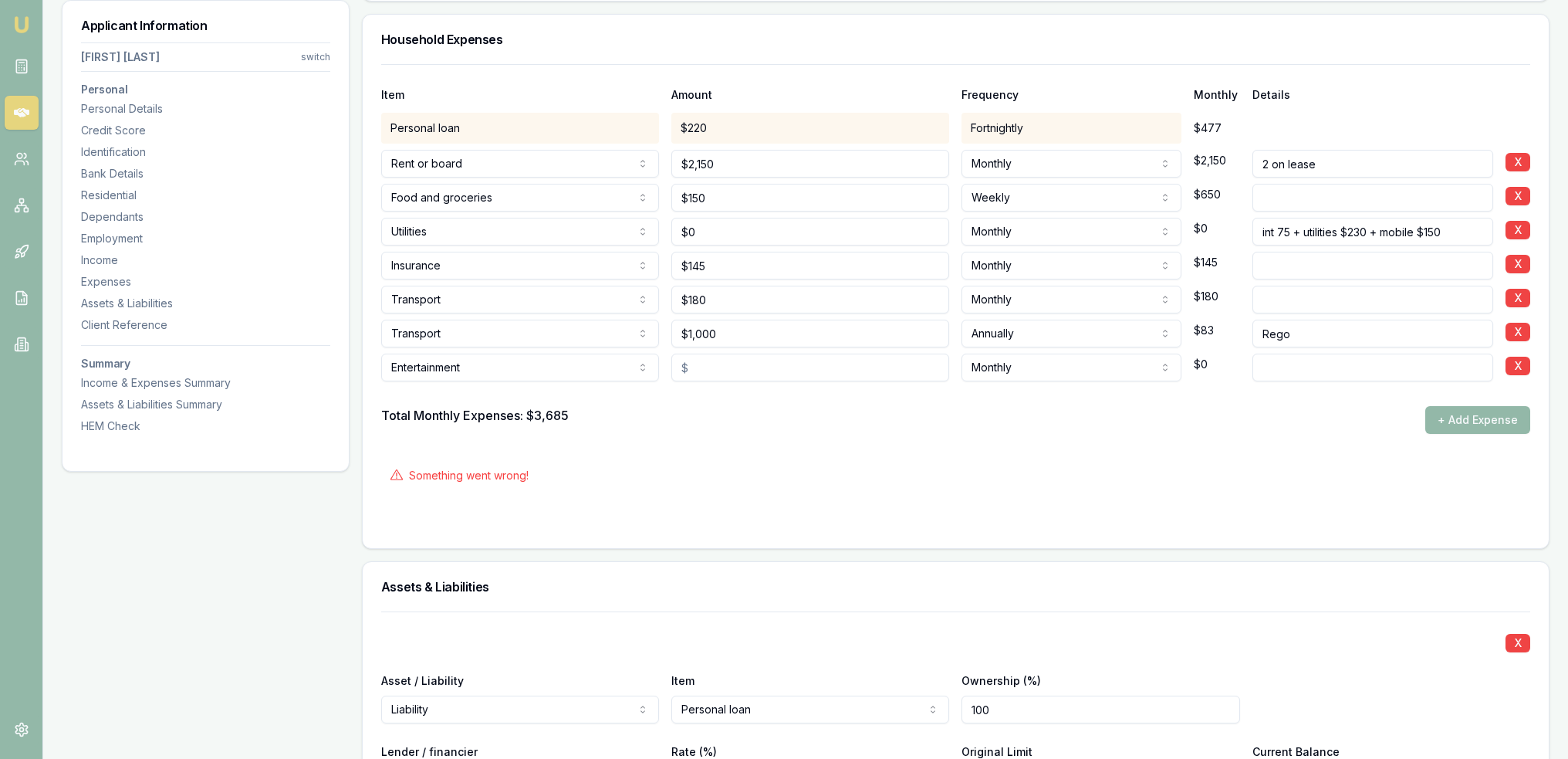 scroll, scrollTop: 3344, scrollLeft: 0, axis: vertical 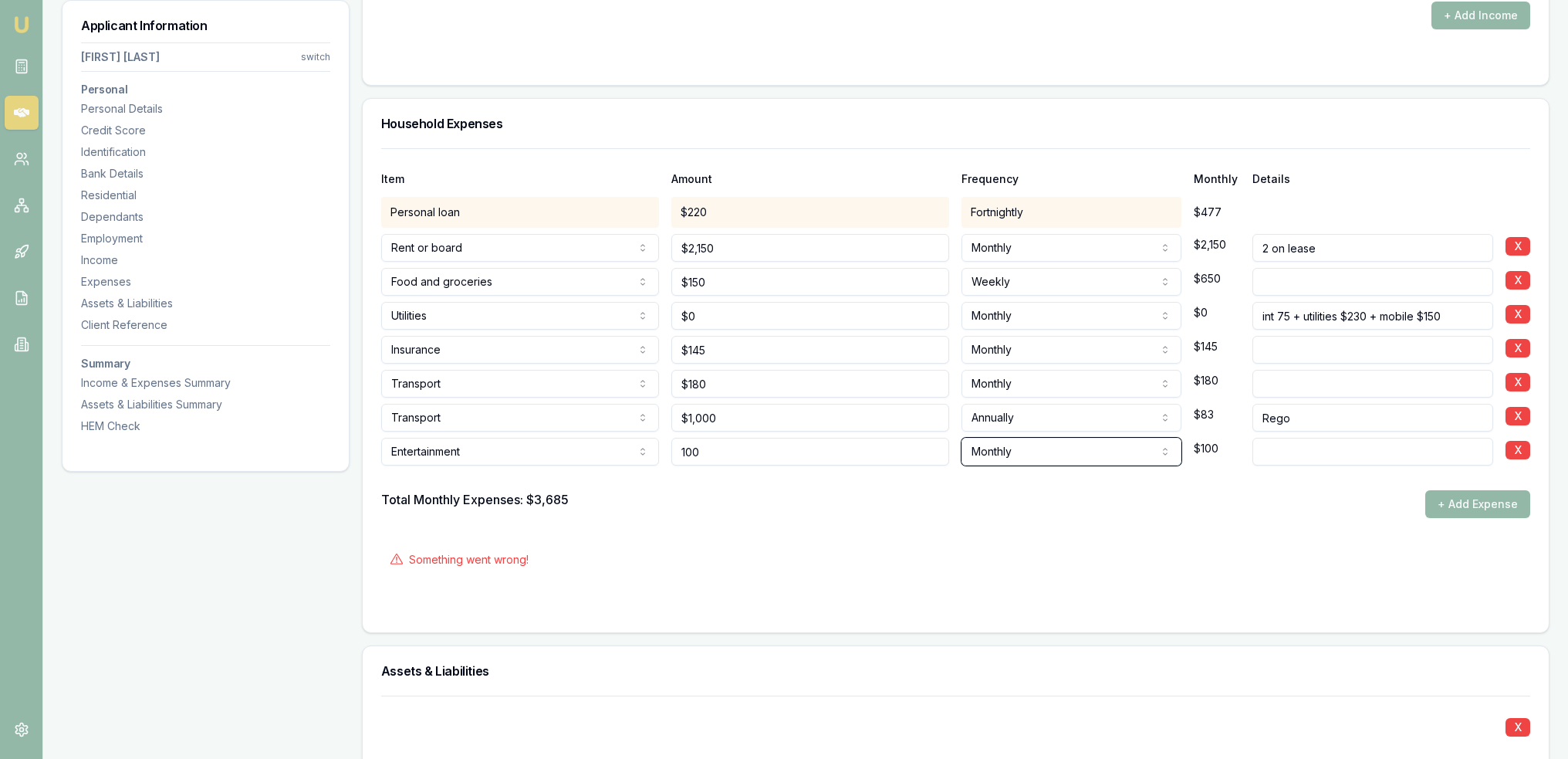type on "$100" 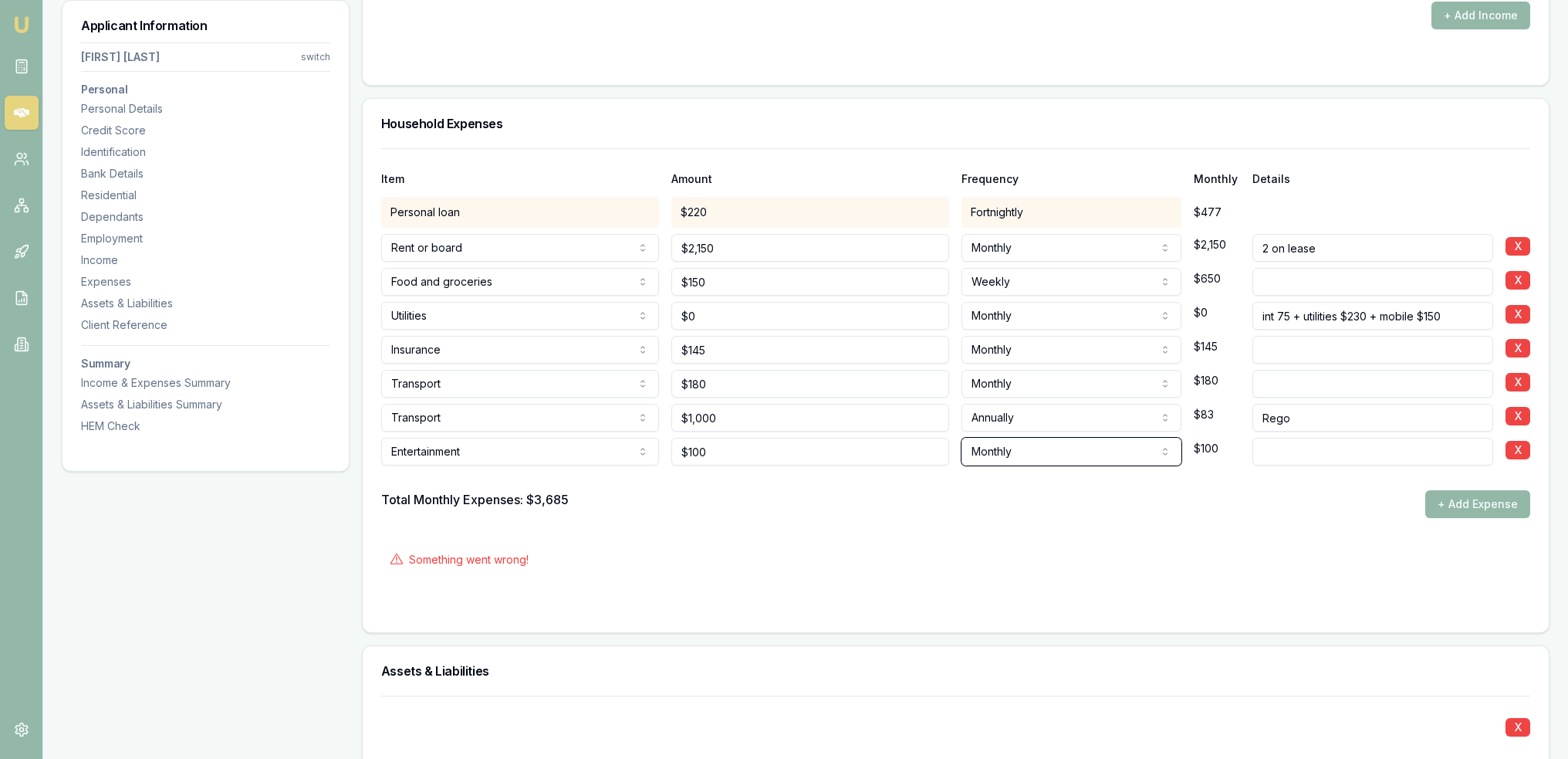 type 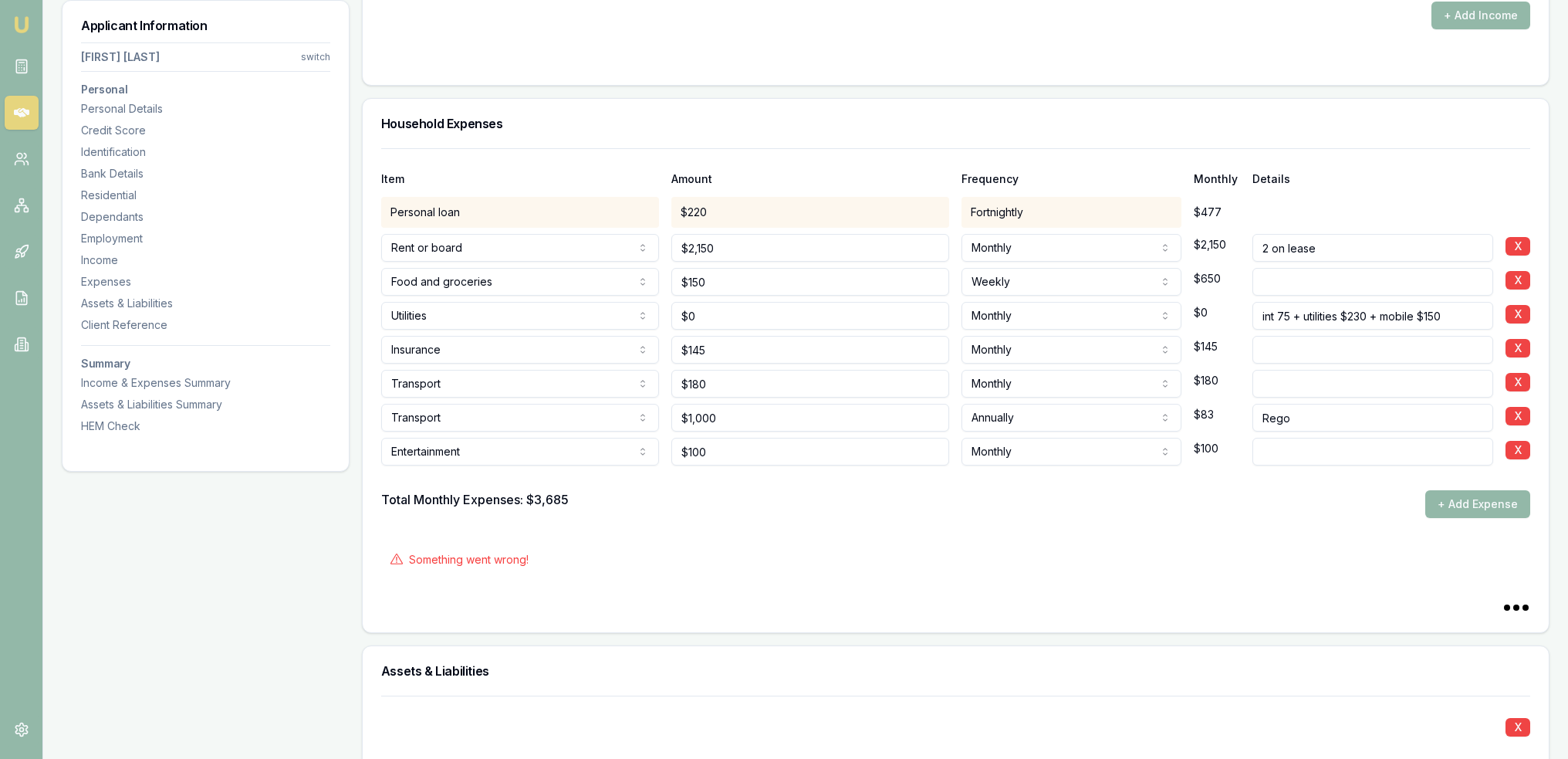 click on "Total Monthly Expenses: $3,685 + Add Expense" at bounding box center [955, 504] 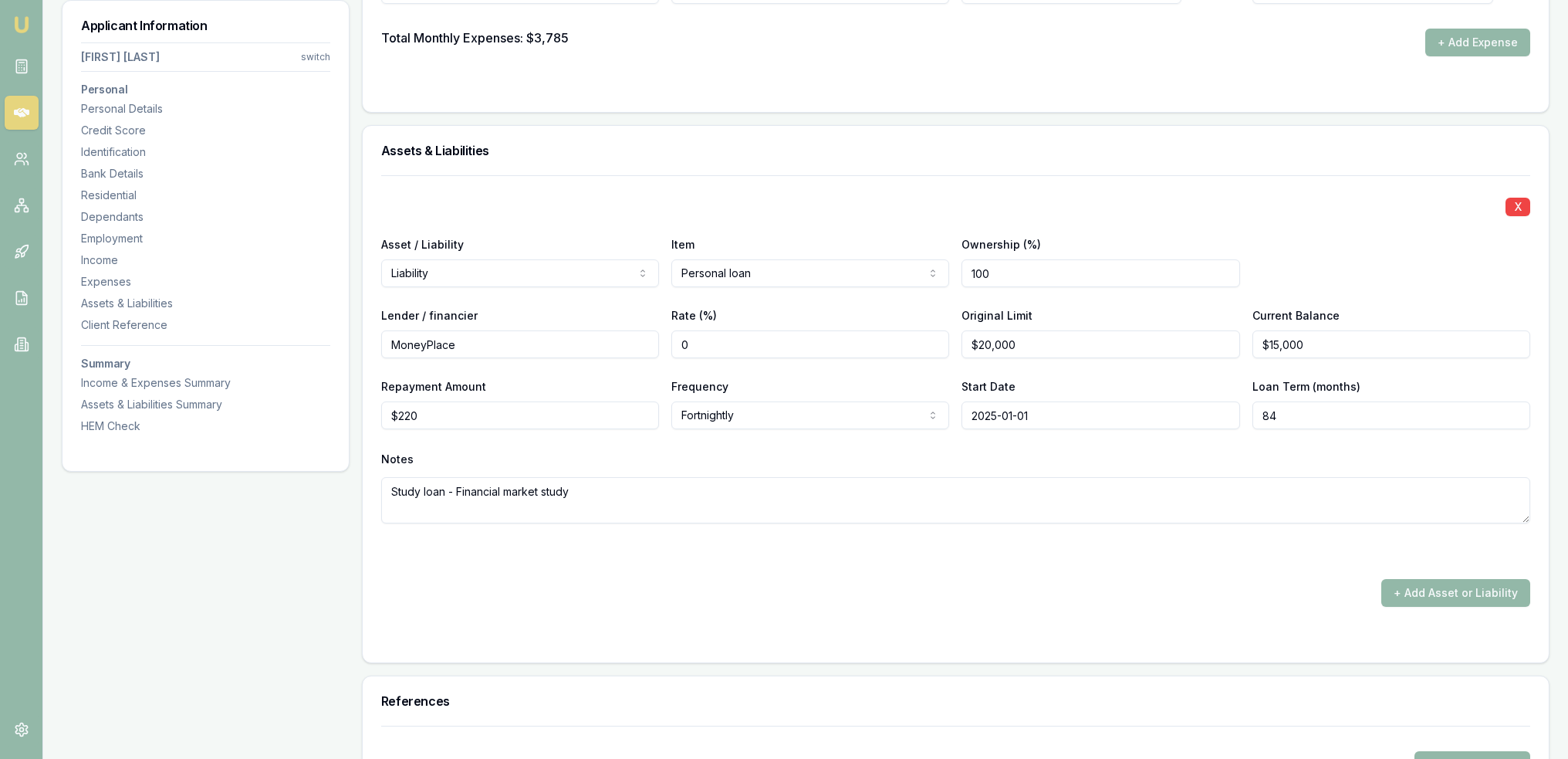 scroll, scrollTop: 3807, scrollLeft: 0, axis: vertical 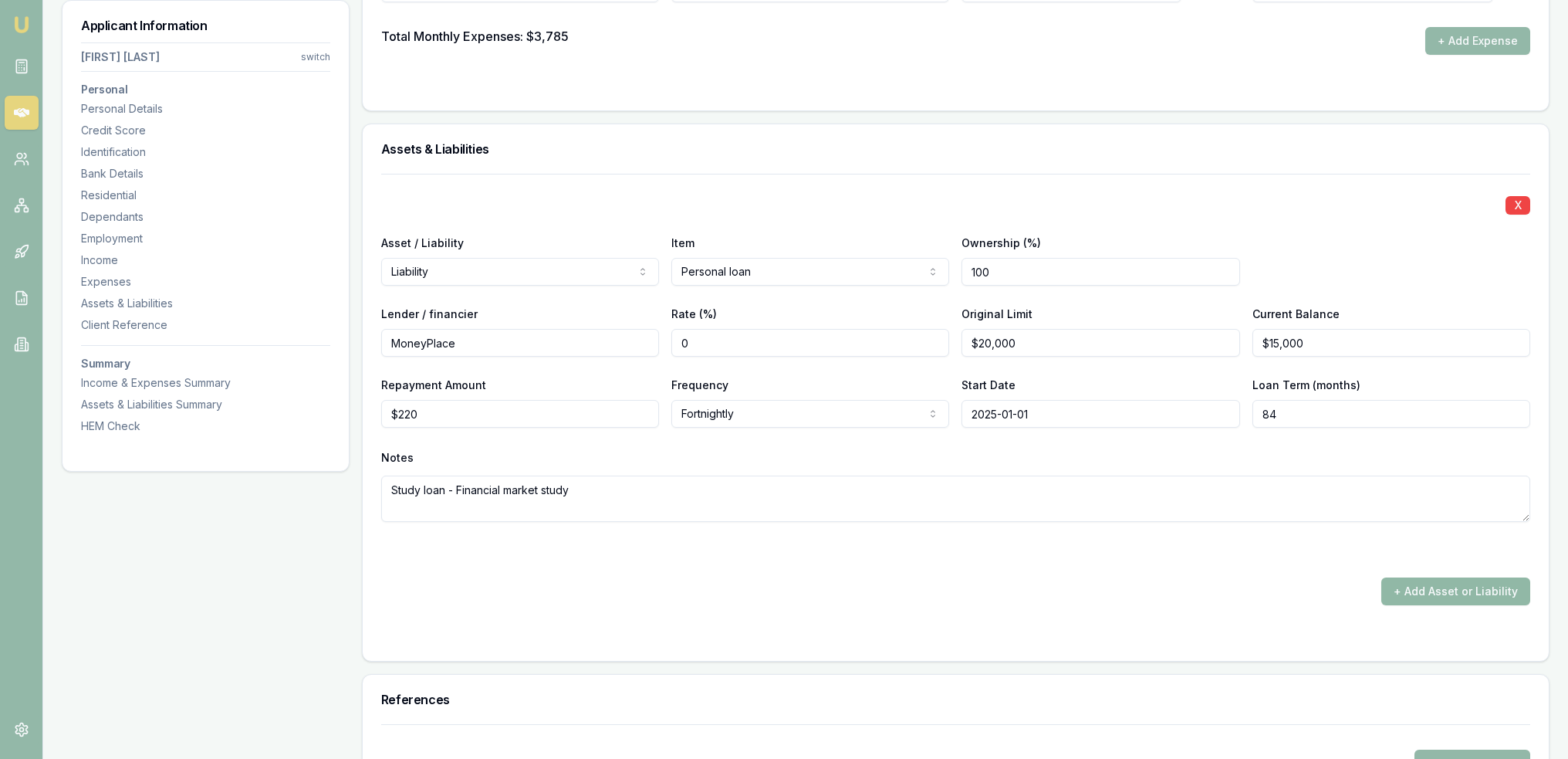 click on "+ Add Asset or Liability" at bounding box center [1455, 591] 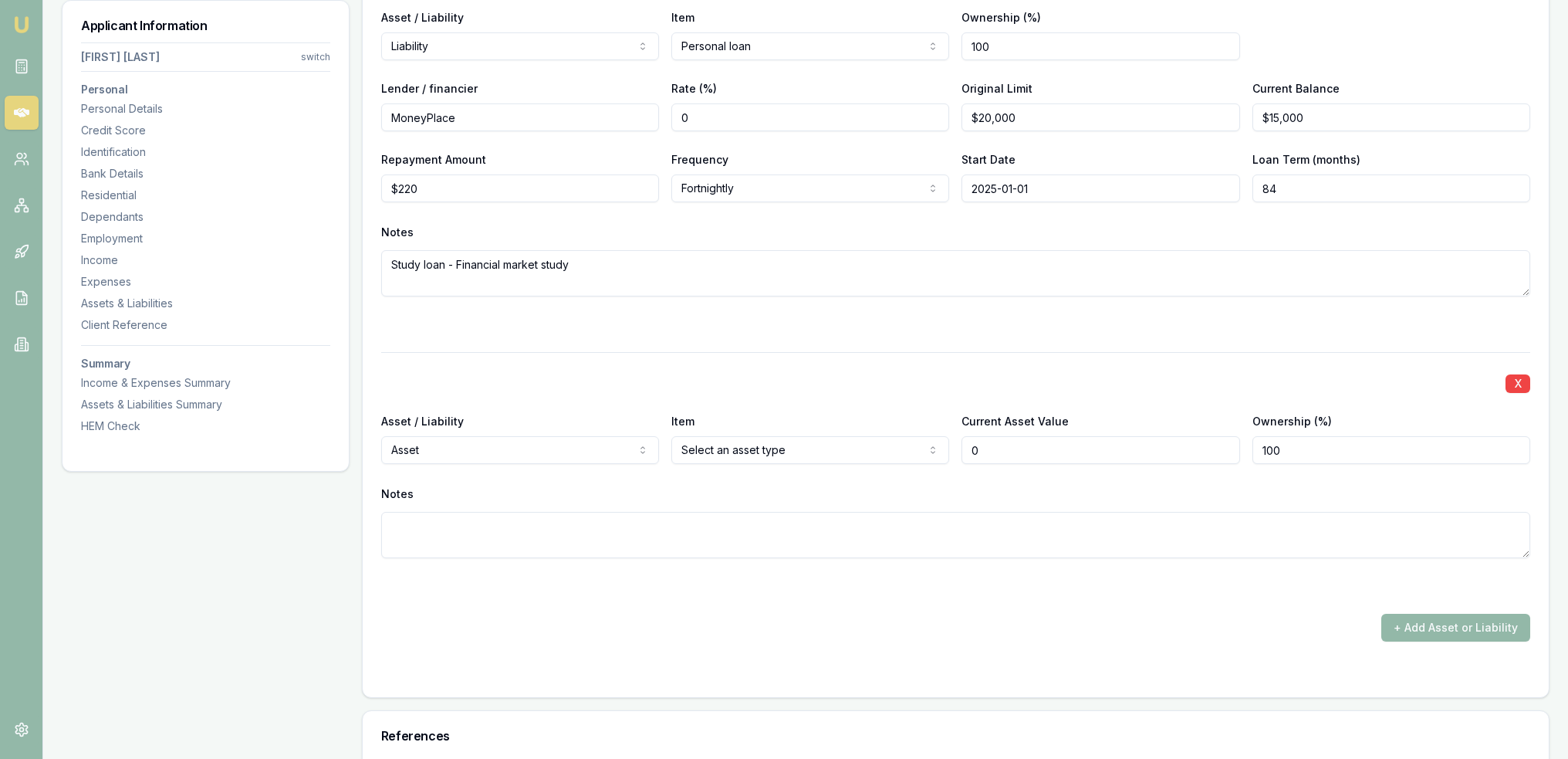 scroll, scrollTop: 4039, scrollLeft: 0, axis: vertical 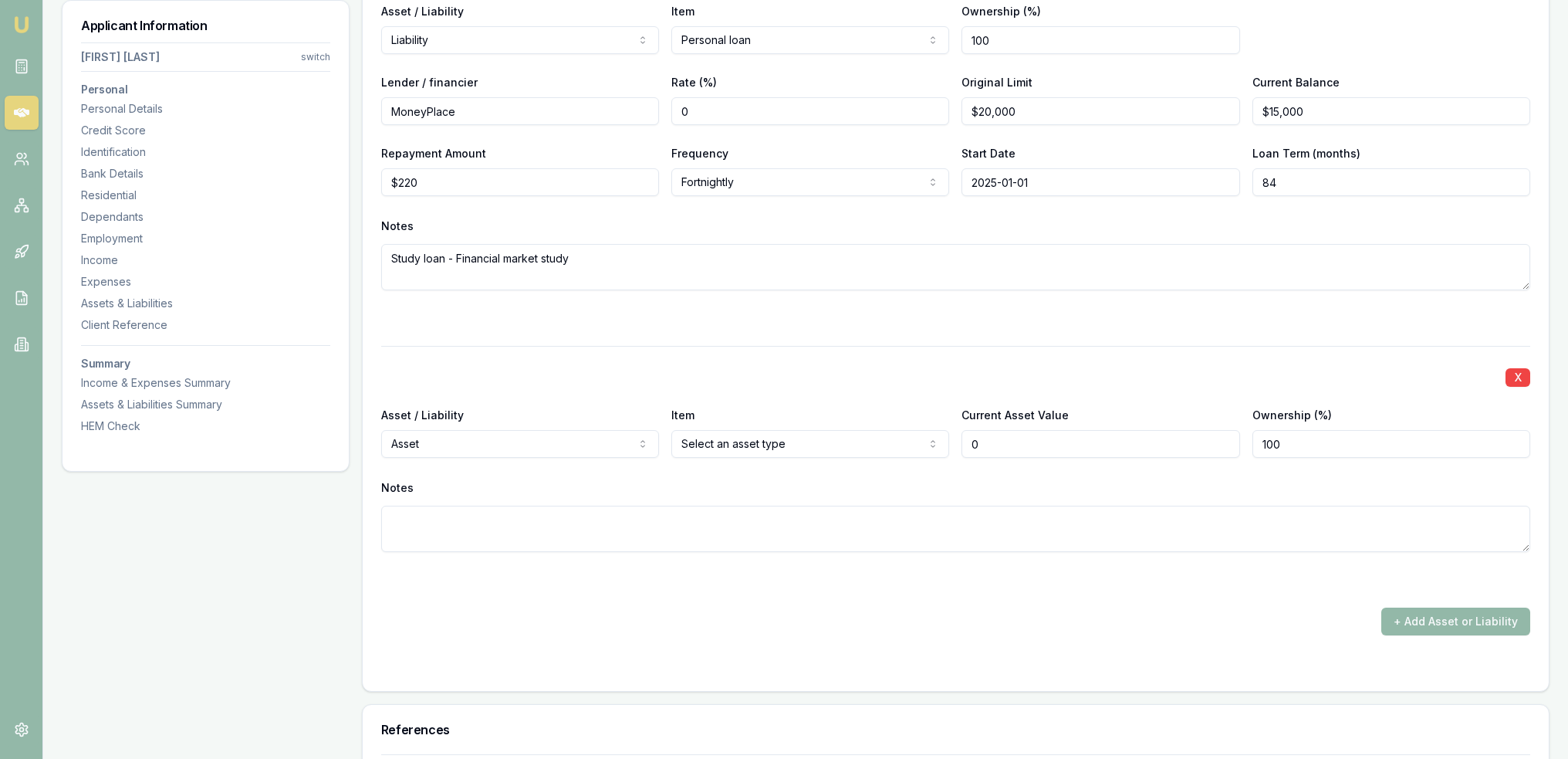 click on "Emu Broker Deals View D-GHU653OSO7 Robyn Adams Toggle Menu Customer Ambreen Sami 0433910889 ambreensamiau@gmail.com Finance Summary $35,000 Loan Type: Consumer Asset Asset Type : Passenger Car Deal Dynamics Stage: New Lead Created Age: 23 hours ago HEM: Needs More Data Finance Details Applicants Loan Options Lender Submission Applicant Information Ambreen Sami switch Personal Personal Details Credit Score Identification Bank Details Residential Dependants Employment Income Expenses Assets & Liabilities Client Reference Summary Income & Expenses Summary Assets & Liabilities Summary HEM Check Personal Title * Mrs Mr Mrs Miss Ms Dr Prof First name * Ambreen Middle name  Last name * Sami Date of birth 06/08/1980 Gender  Female Male Female Other Not disclosed Marital status  Married Single Married De facto Separated Divorced Widowed Residency status  Australian citizen Australian citizen Permanent resident Temporary resident Visa holder Email ambreensamiau@gmail.com Phone 0433910889 Applicant type  Applicant Fair" at bounding box center [784, -3660] 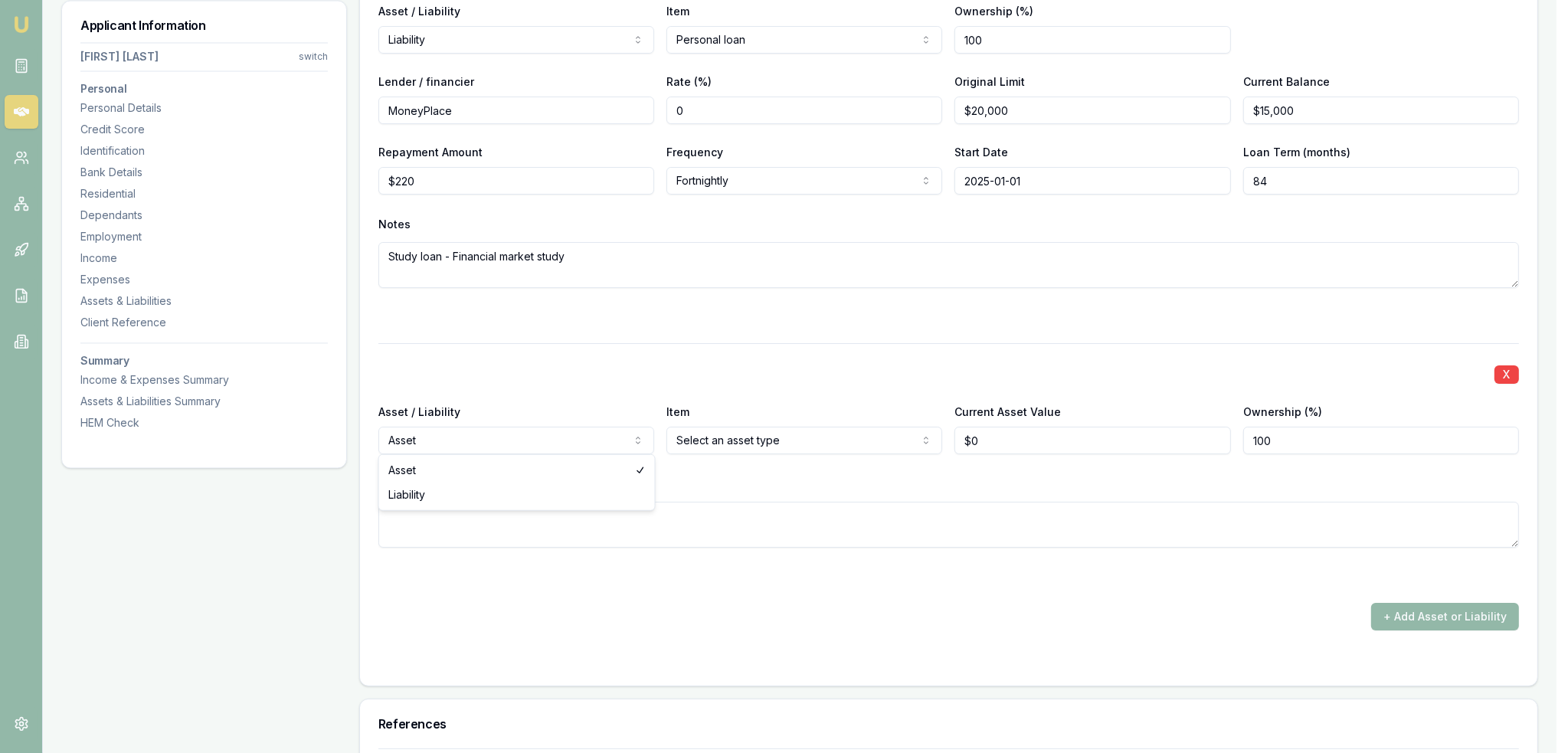 select on "LIABILITY" 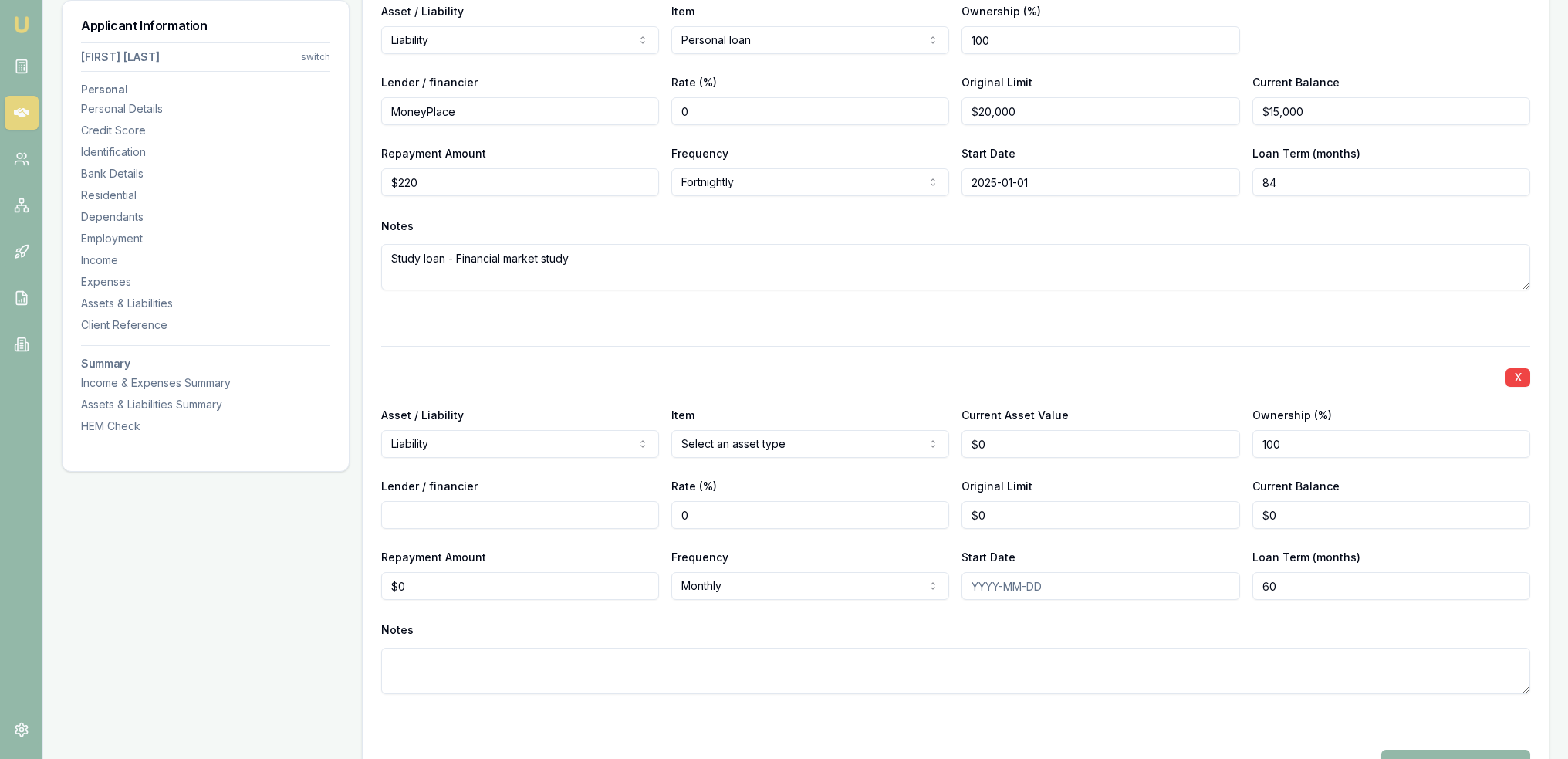 click on "Emu Broker Deals View D-GHU653OSO7 Robyn Adams Toggle Menu Customer Ambreen Sami 0433910889 ambreensamiau@gmail.com Finance Summary $35,000 Loan Type: Consumer Asset Asset Type : Passenger Car Deal Dynamics Stage: New Lead Created Age: 23 hours ago HEM: Needs More Data Finance Details Applicants Loan Options Lender Submission Applicant Information Ambreen Sami switch Personal Personal Details Credit Score Identification Bank Details Residential Dependants Employment Income Expenses Assets & Liabilities Client Reference Summary Income & Expenses Summary Assets & Liabilities Summary HEM Check Personal Title * Mrs Mr Mrs Miss Ms Dr Prof First name * Ambreen Middle name  Last name * Sami Date of birth 06/08/1980 Gender  Female Male Female Other Not disclosed Marital status  Married Single Married De facto Separated Divorced Widowed Residency status  Australian citizen Australian citizen Permanent resident Temporary resident Visa holder Email ambreensamiau@gmail.com Phone 0433910889 Applicant type  Applicant Fair" at bounding box center (784, -3660) 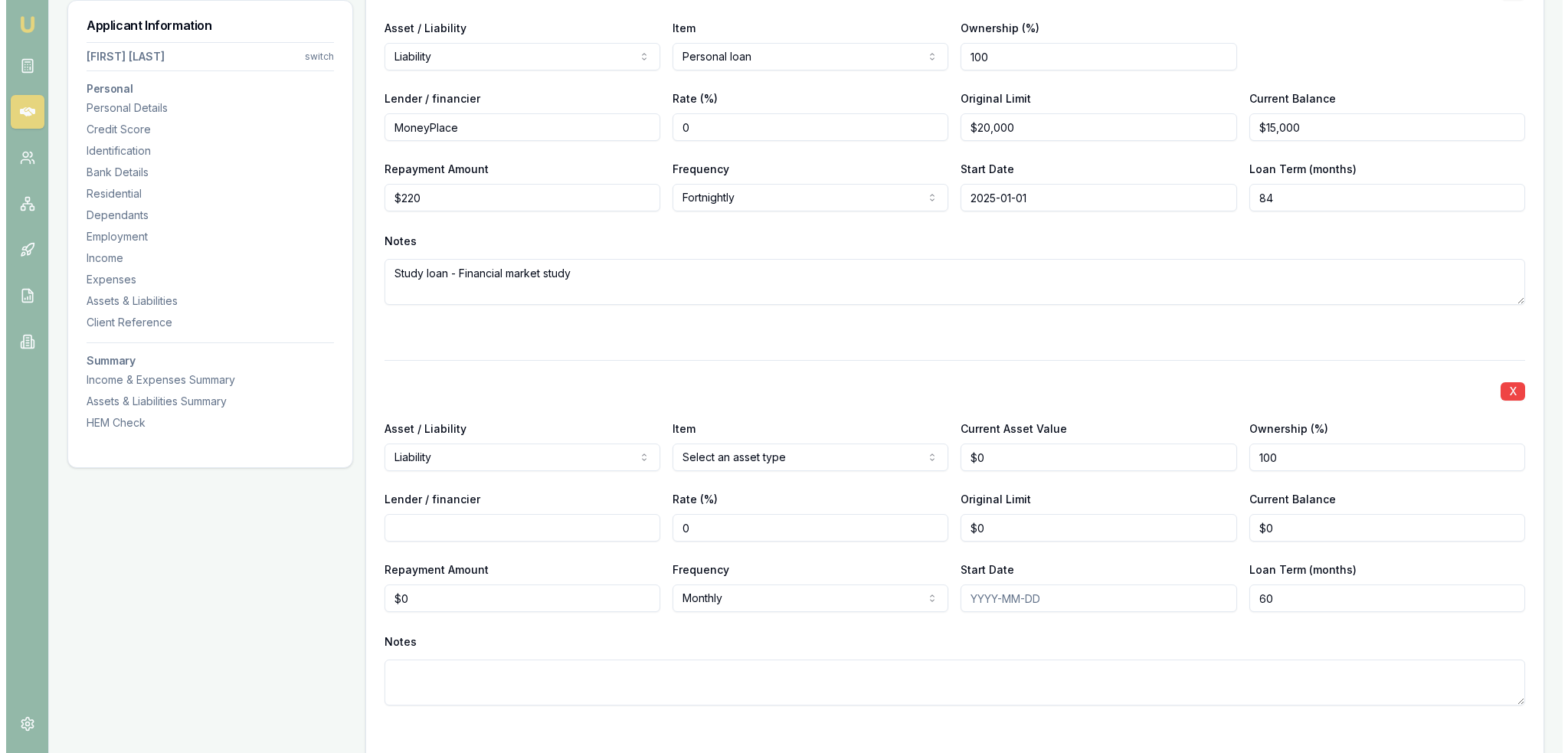 scroll, scrollTop: 4084, scrollLeft: 0, axis: vertical 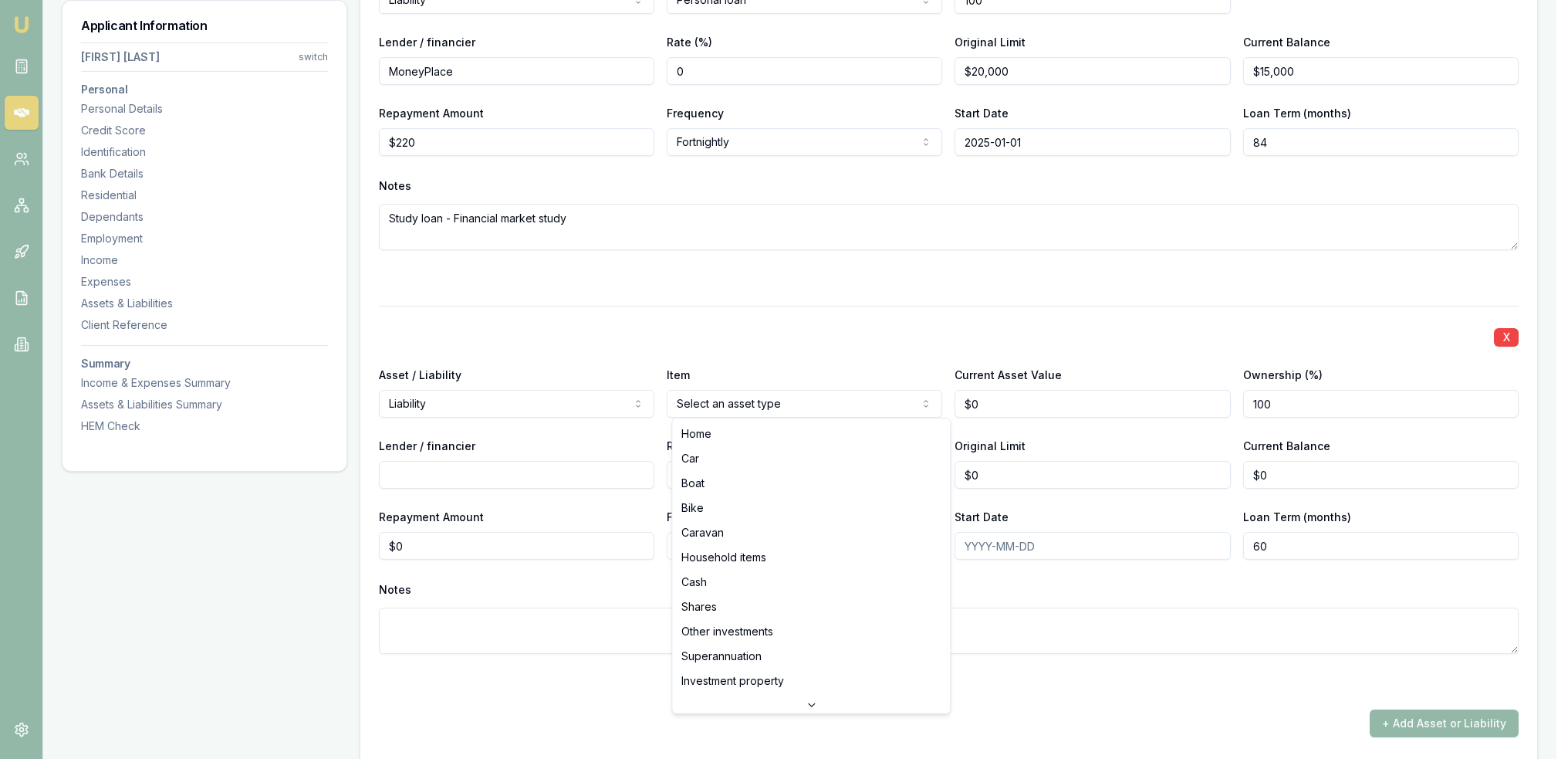 click on "Emu Broker Deals View D-GHU653OSO7 Robyn Adams Toggle Menu Customer Ambreen Sami 0433910889 ambreensamiau@gmail.com Finance Summary $35,000 Loan Type: Consumer Asset Asset Type : Passenger Car Deal Dynamics Stage: New Lead Created Age: 23 hours ago HEM: Needs More Data Finance Details Applicants Loan Options Lender Submission Applicant Information Ambreen Sami switch Personal Personal Details Credit Score Identification Bank Details Residential Dependants Employment Income Expenses Assets & Liabilities Client Reference Summary Income & Expenses Summary Assets & Liabilities Summary HEM Check Personal Title * Mrs Mr Mrs Miss Ms Dr Prof First name * Ambreen Middle name  Last name * Sami Date of birth 06/08/1980 Gender  Female Male Female Other Not disclosed Marital status  Married Single Married De facto Separated Divorced Widowed Residency status  Australian citizen Australian citizen Permanent resident Temporary resident Visa holder Email ambreensamiau@gmail.com Phone 0433910889 Applicant type  Applicant Fair" at bounding box center (784, -3737) 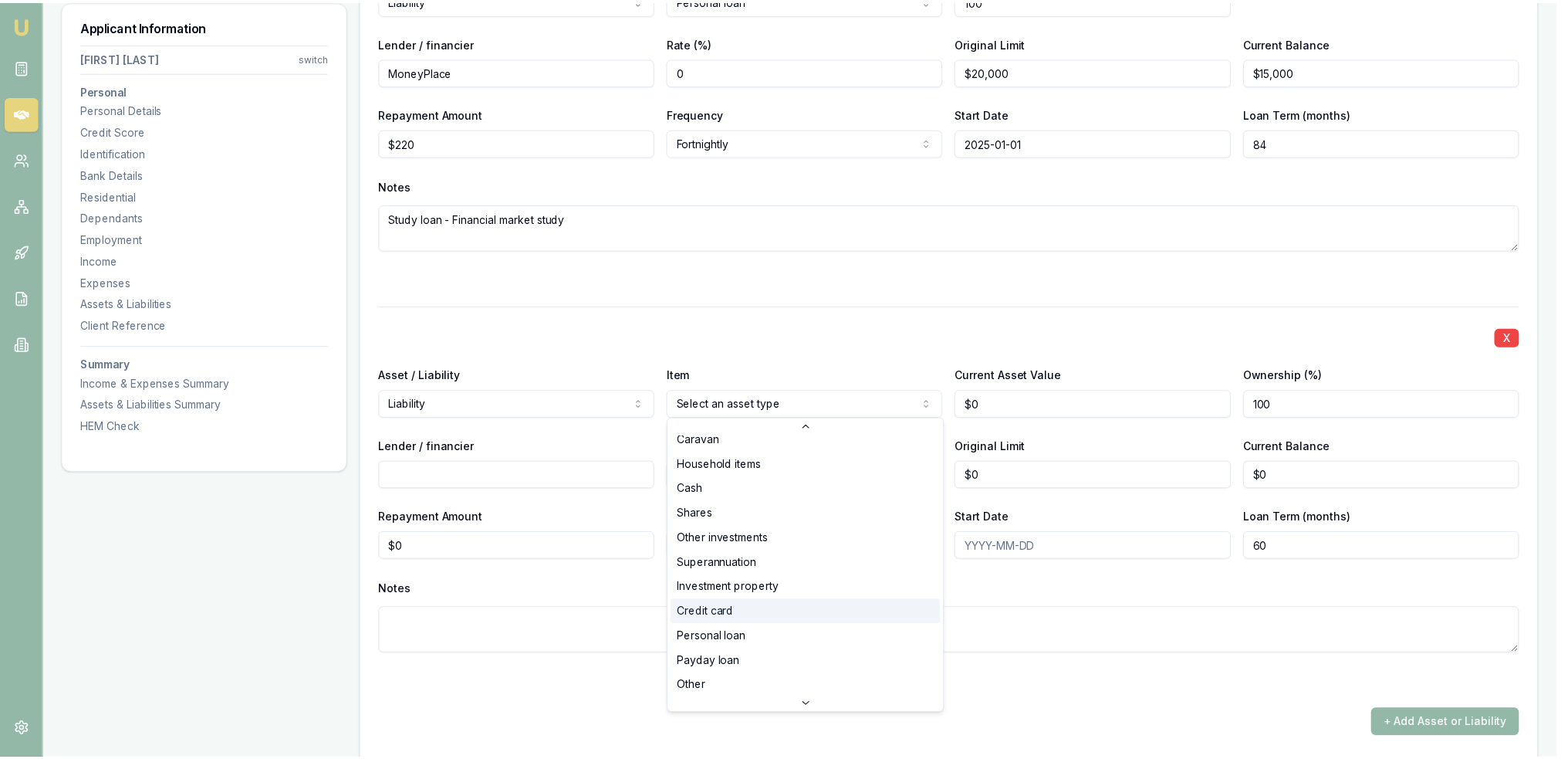 scroll, scrollTop: 99, scrollLeft: 0, axis: vertical 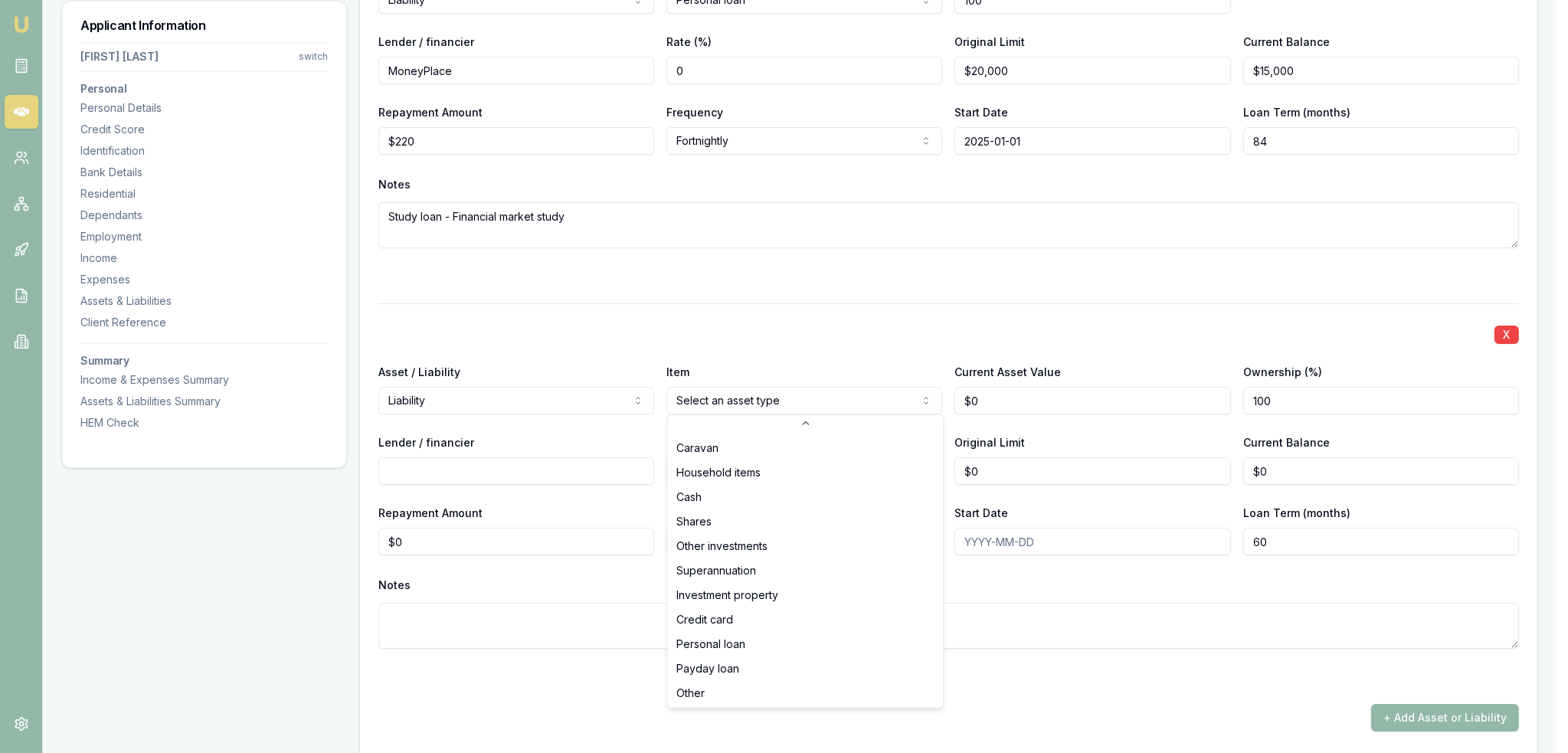 select on "CREDIT_CARD" 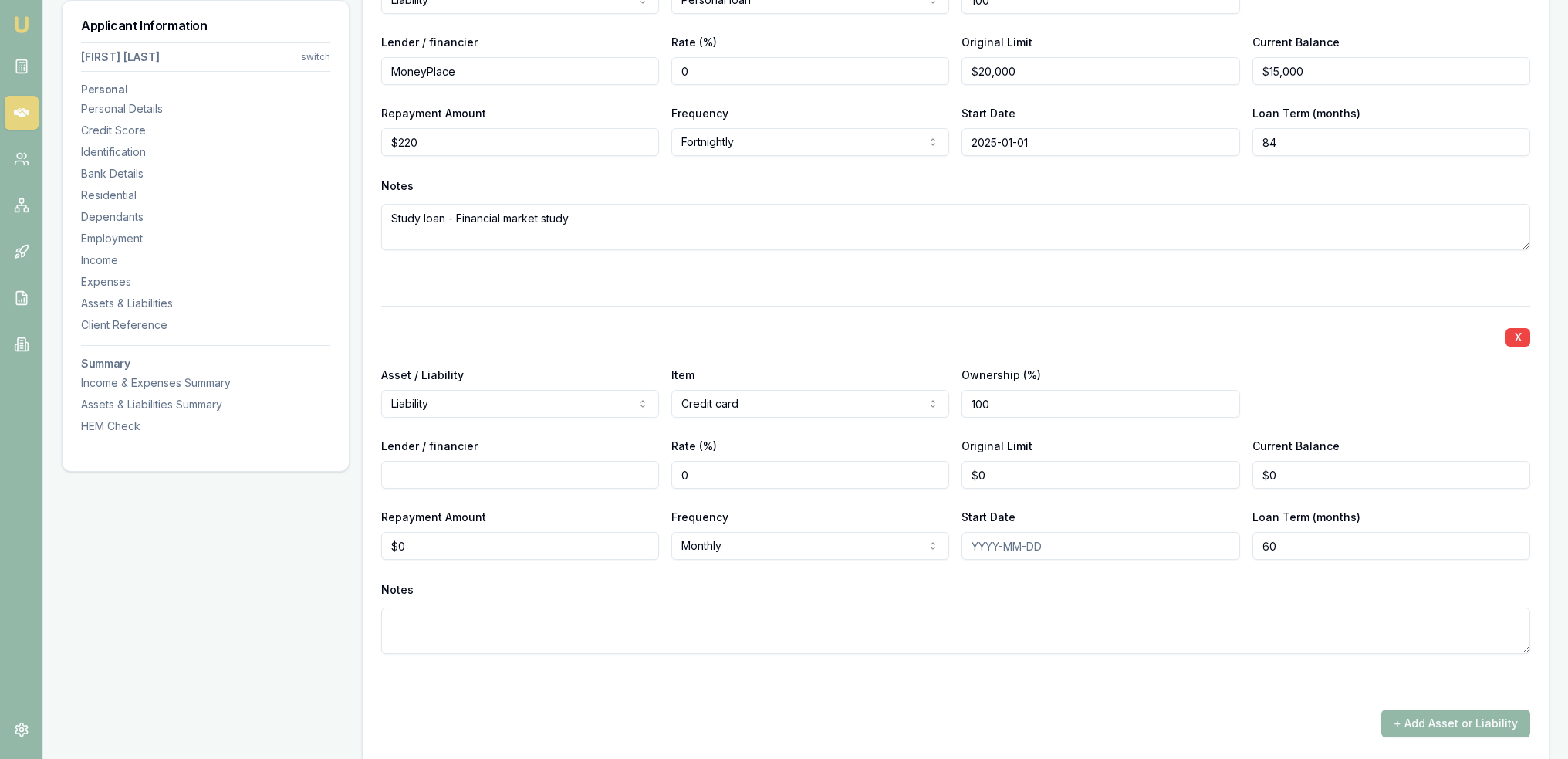 type on "0" 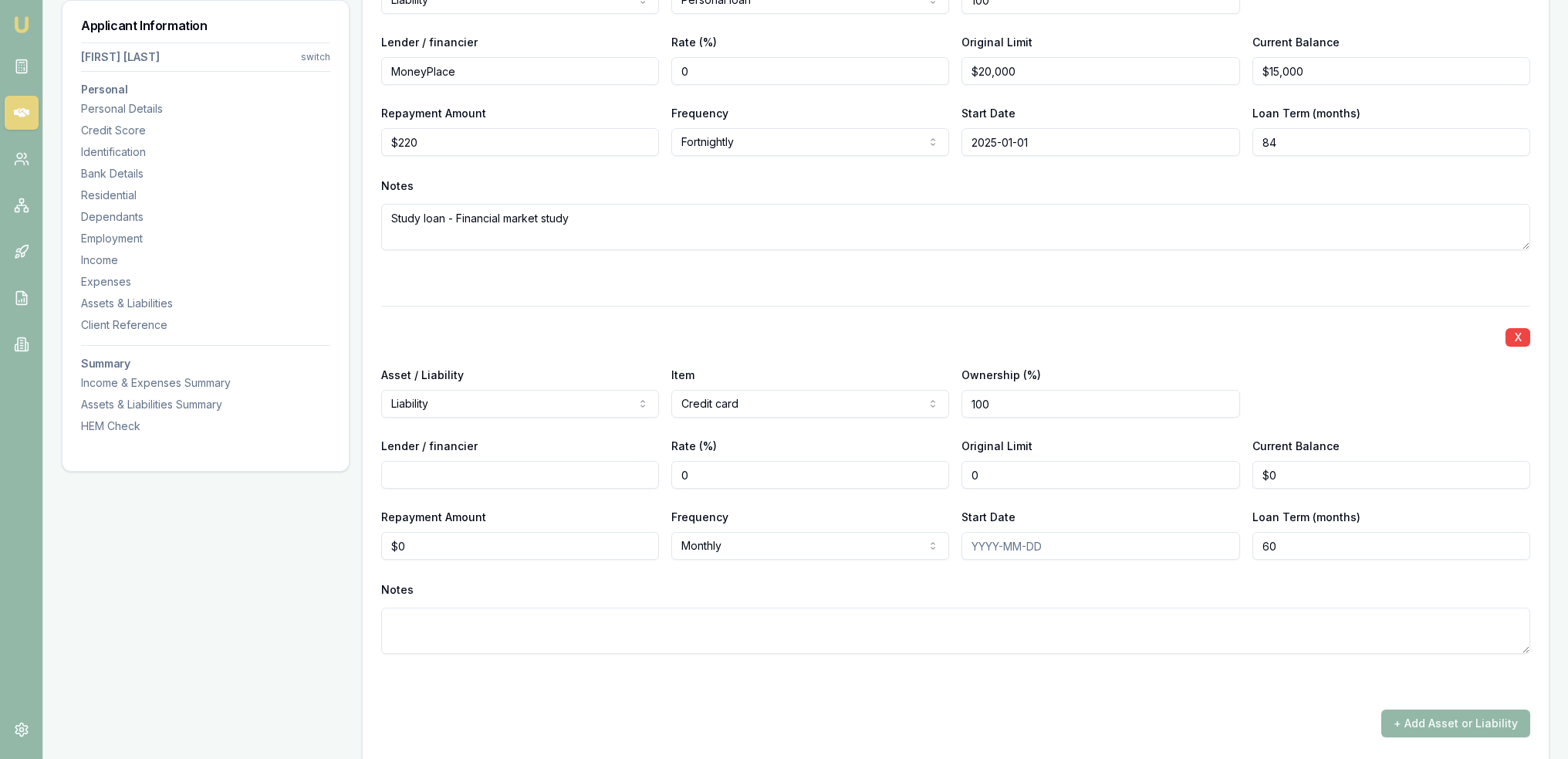 click on "0" at bounding box center (1100, 475) 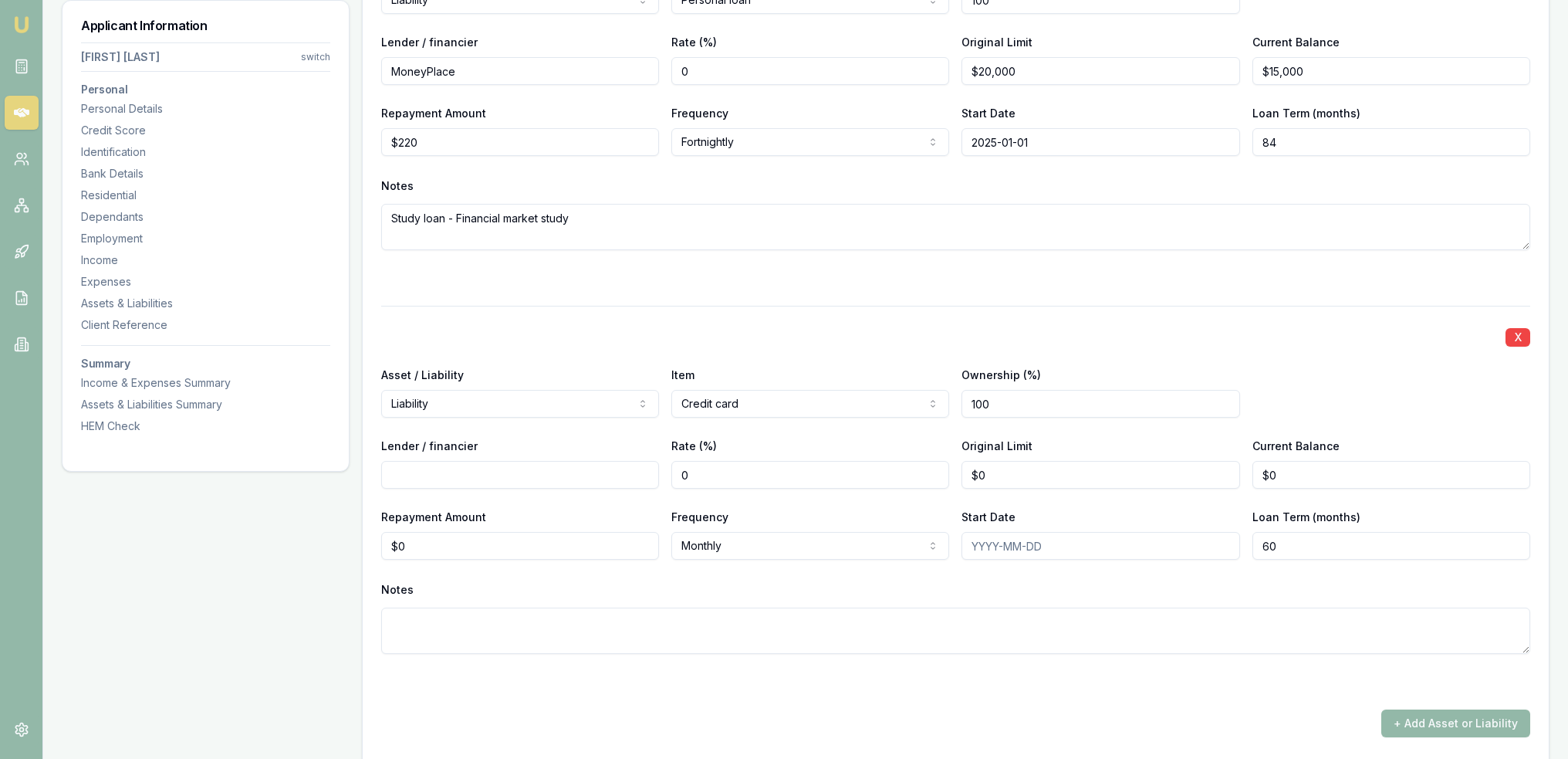 type on "0" 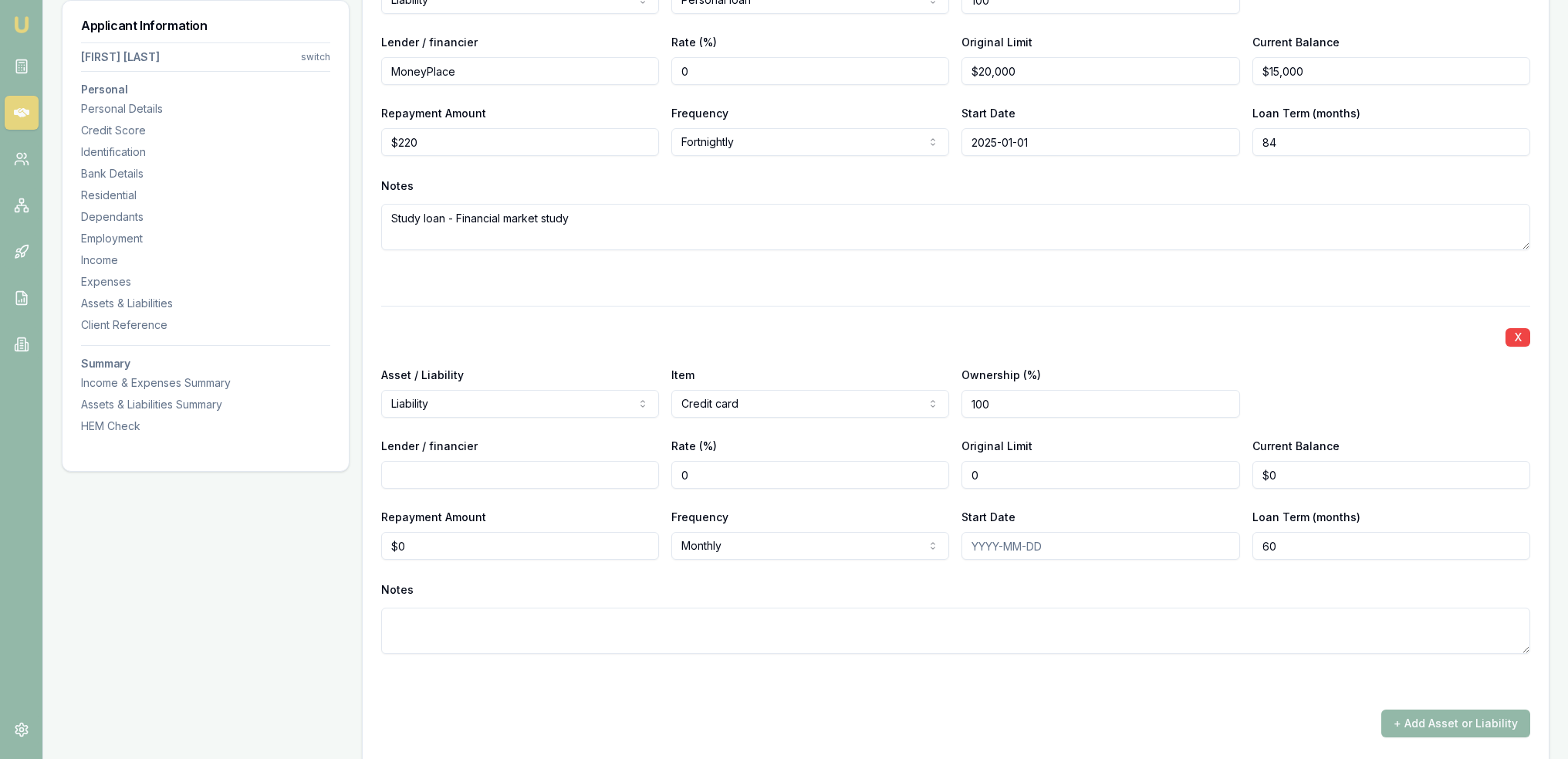 click on "0" at bounding box center (1100, 475) 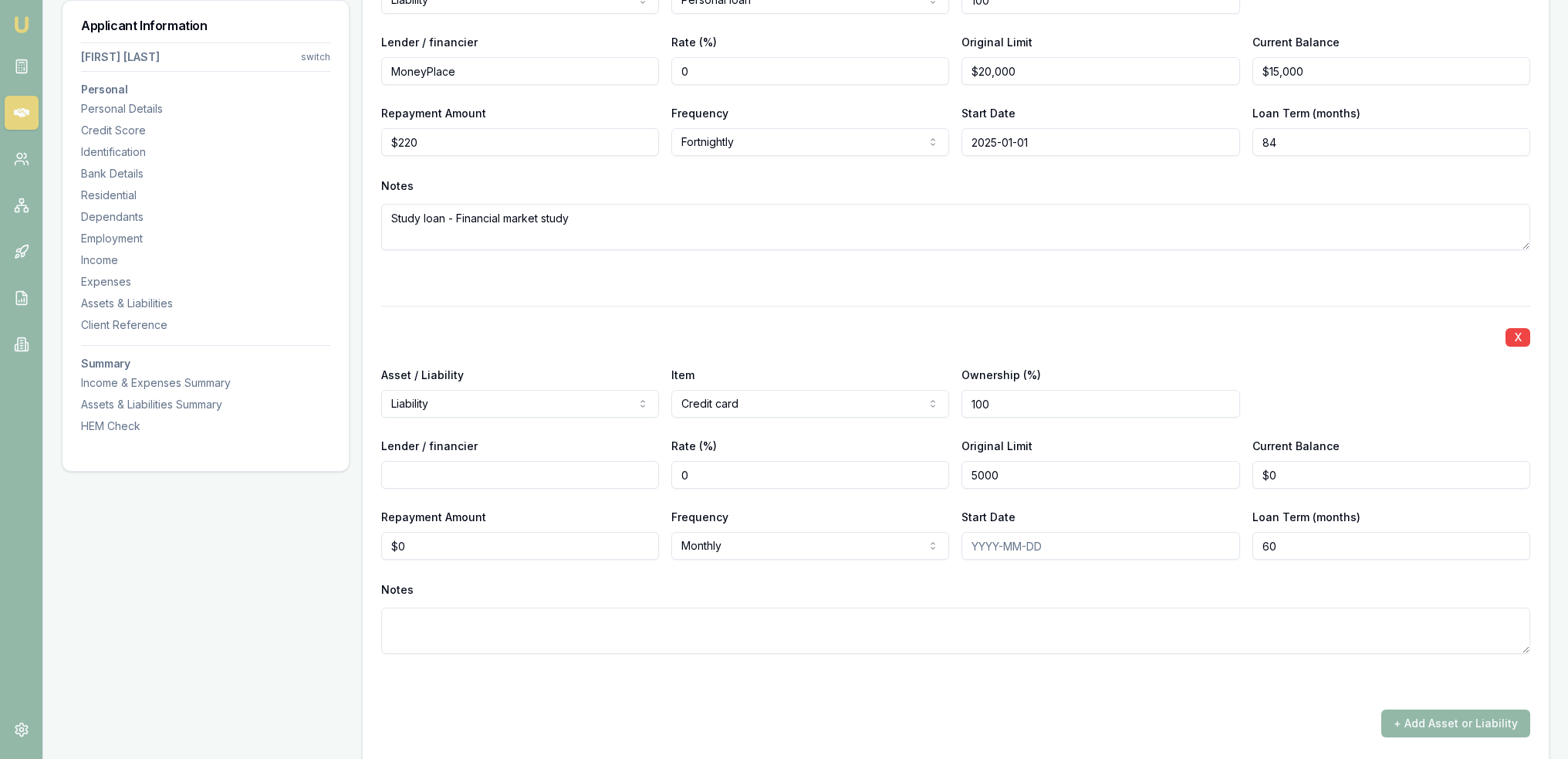 type on "$5,000" 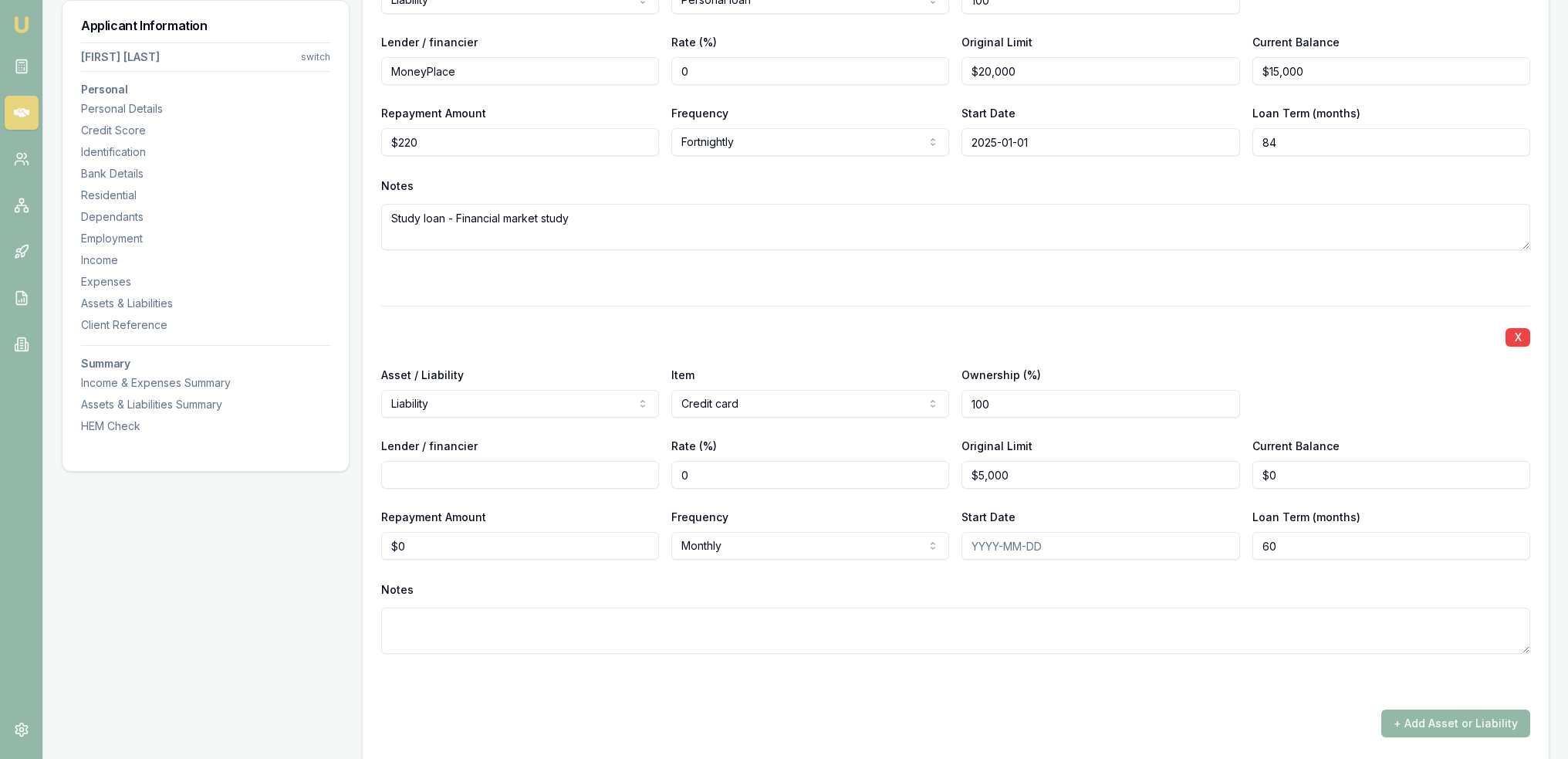 click on "Lender / financier" at bounding box center [520, 475] 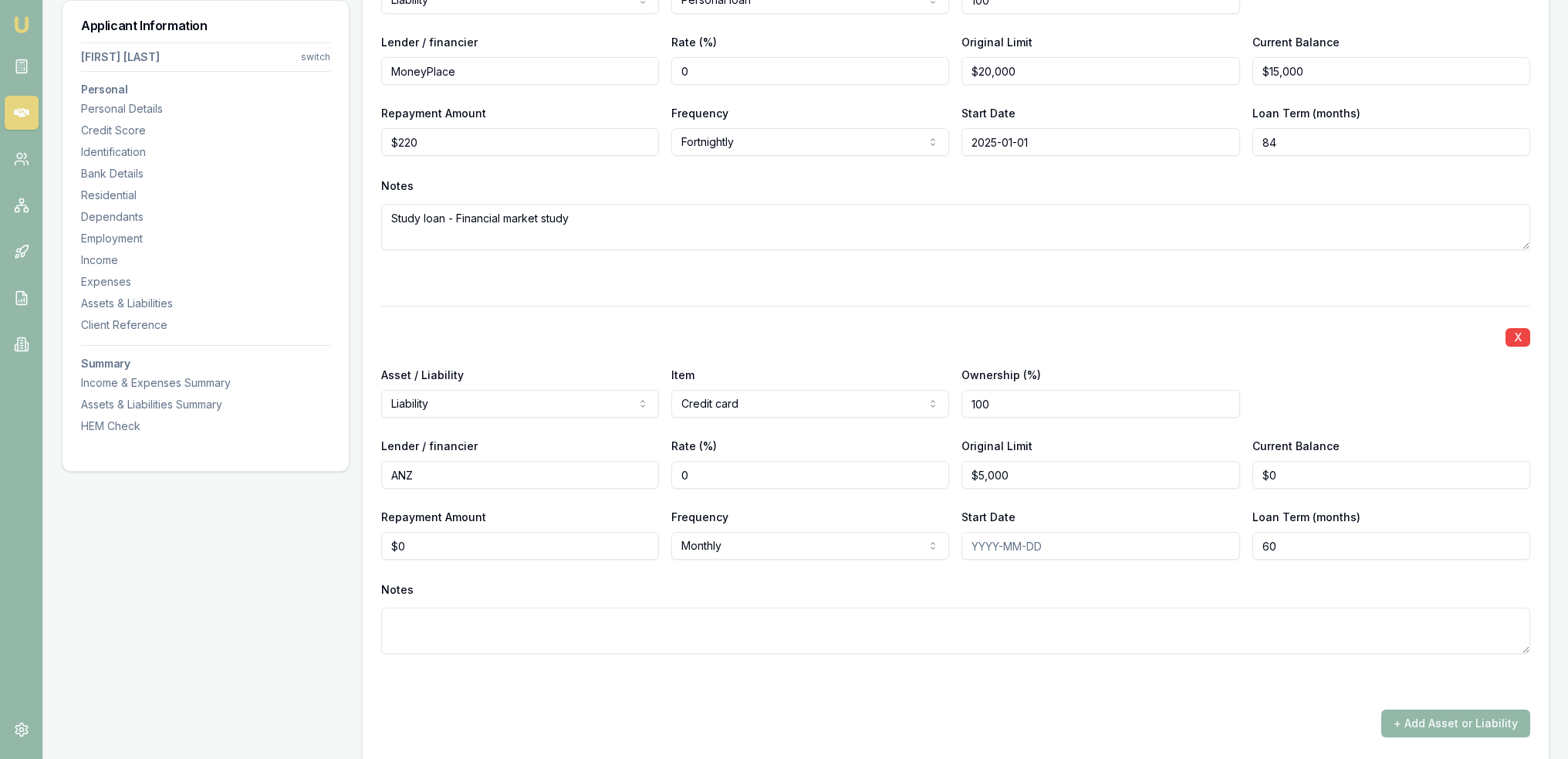 type on "ANZ" 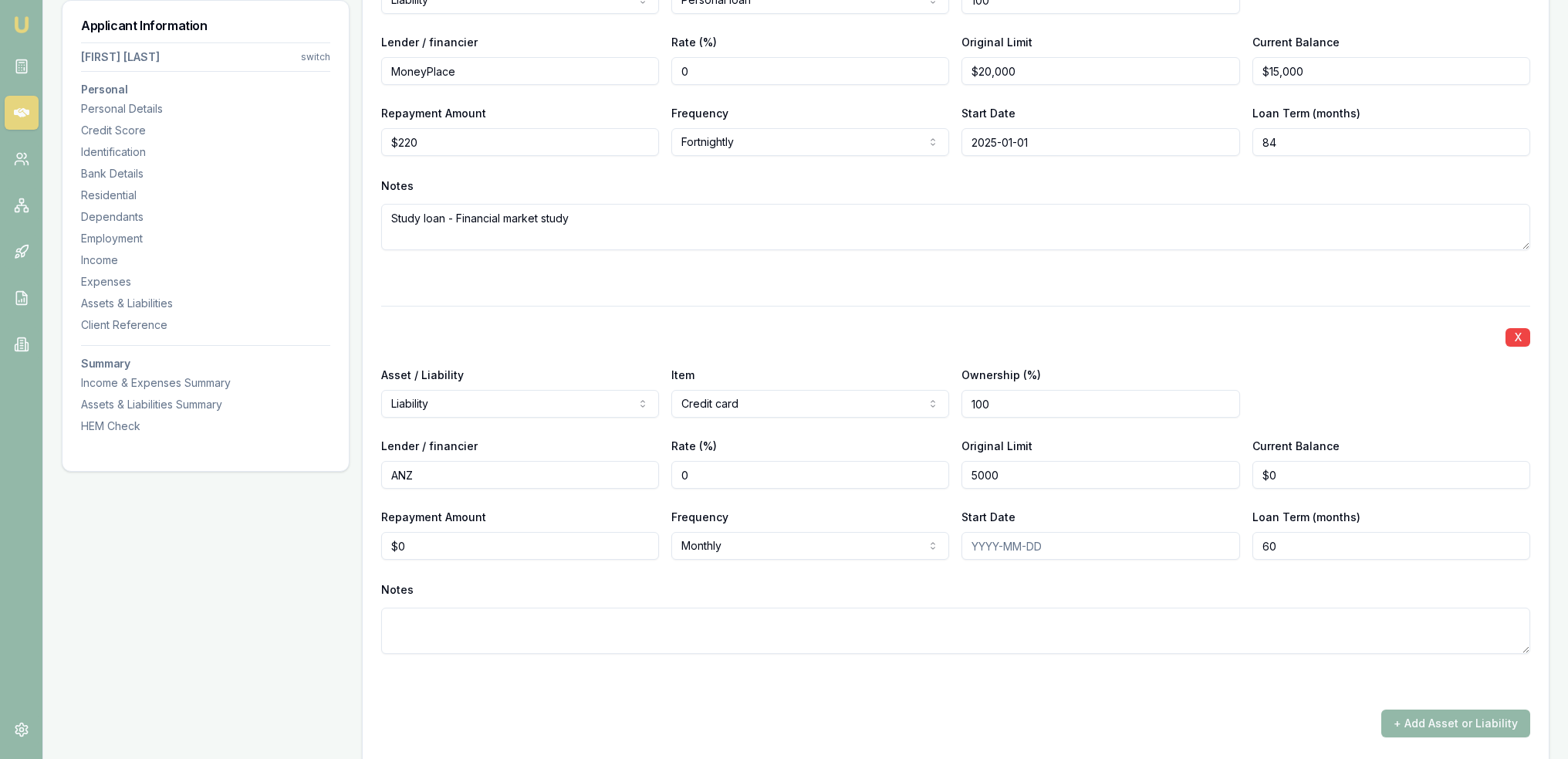 type on "$5,000" 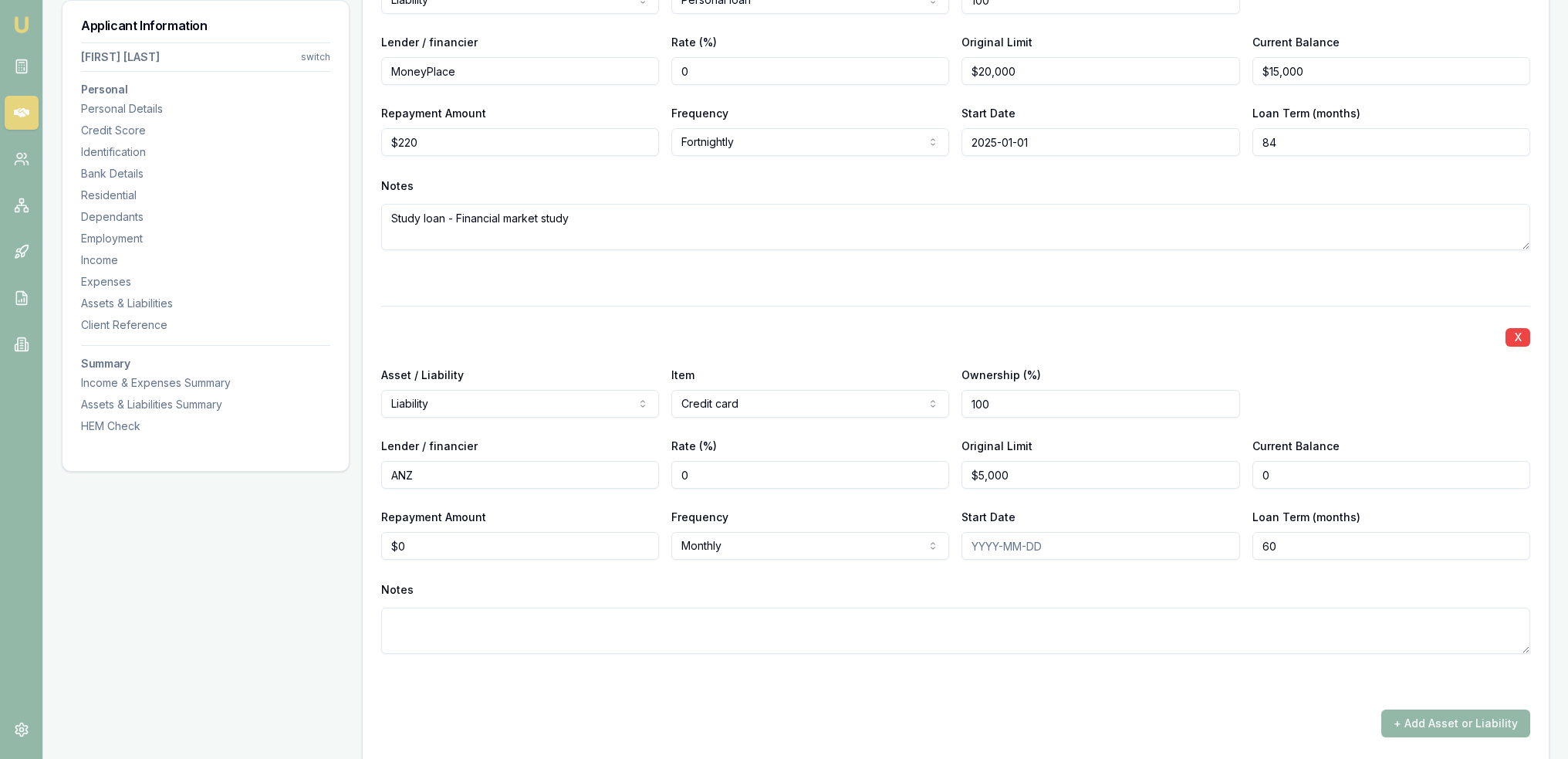 type on "$0" 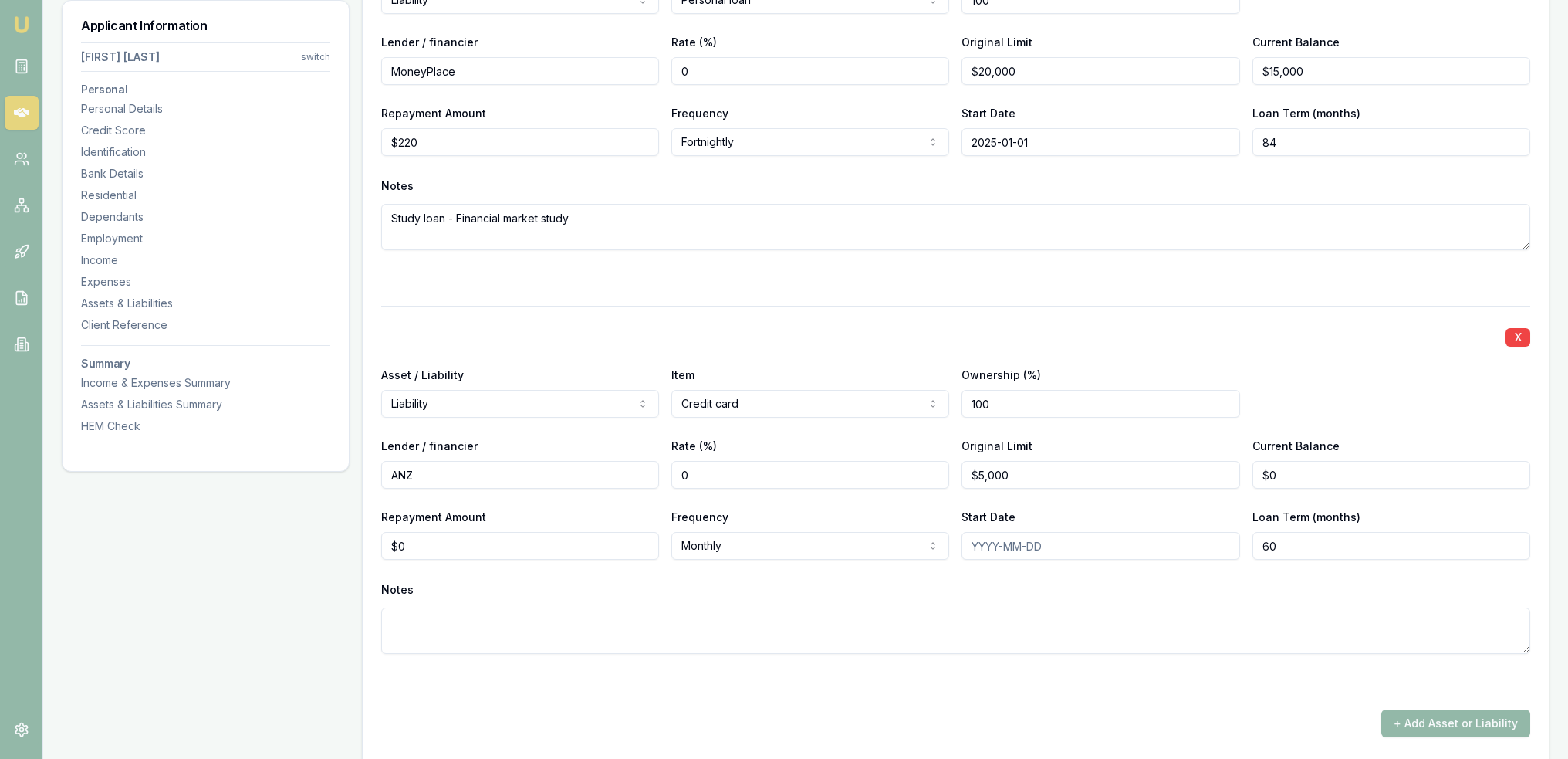 click on "Start Date" at bounding box center (1100, 546) 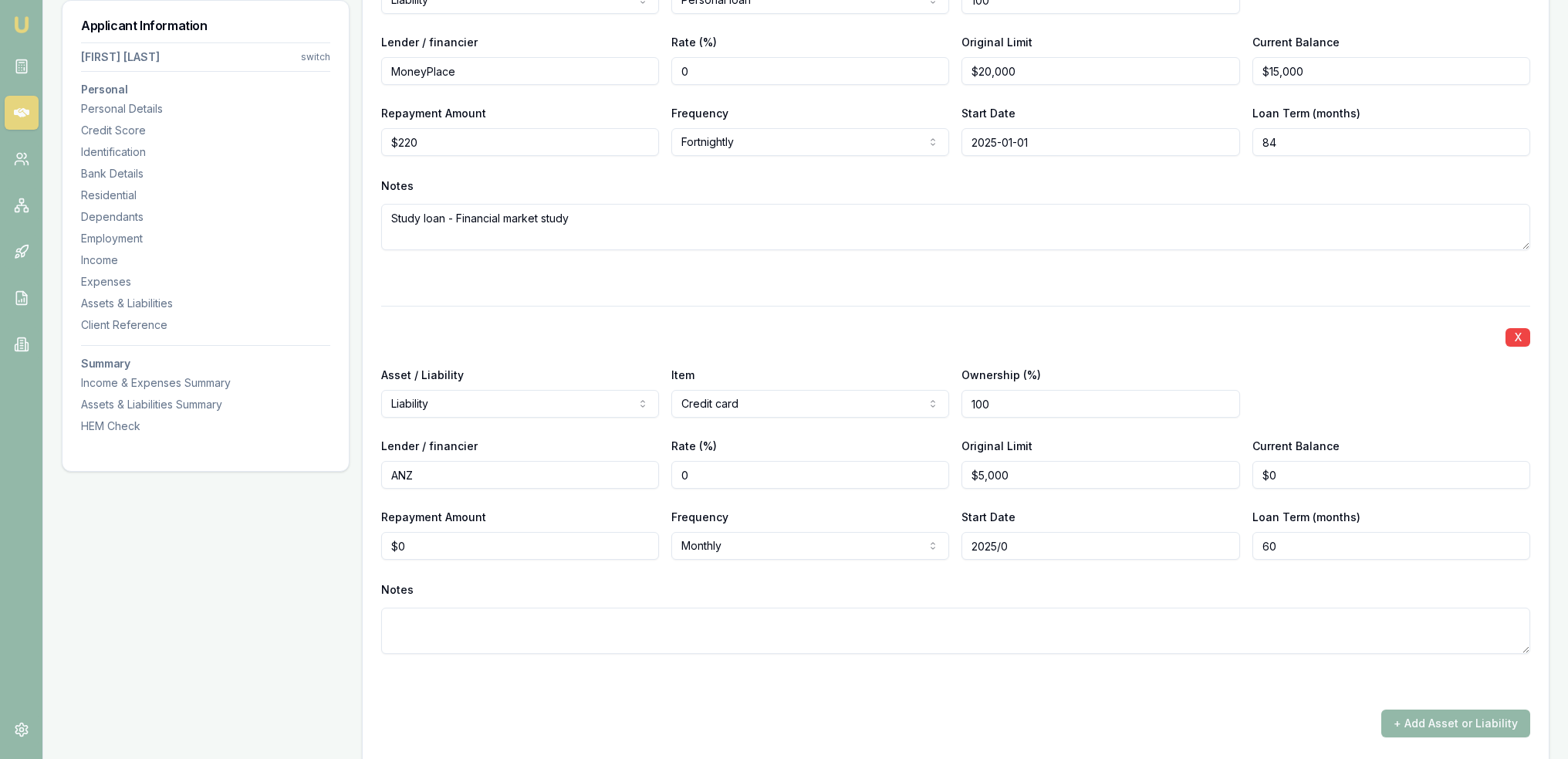 type on "2025/06" 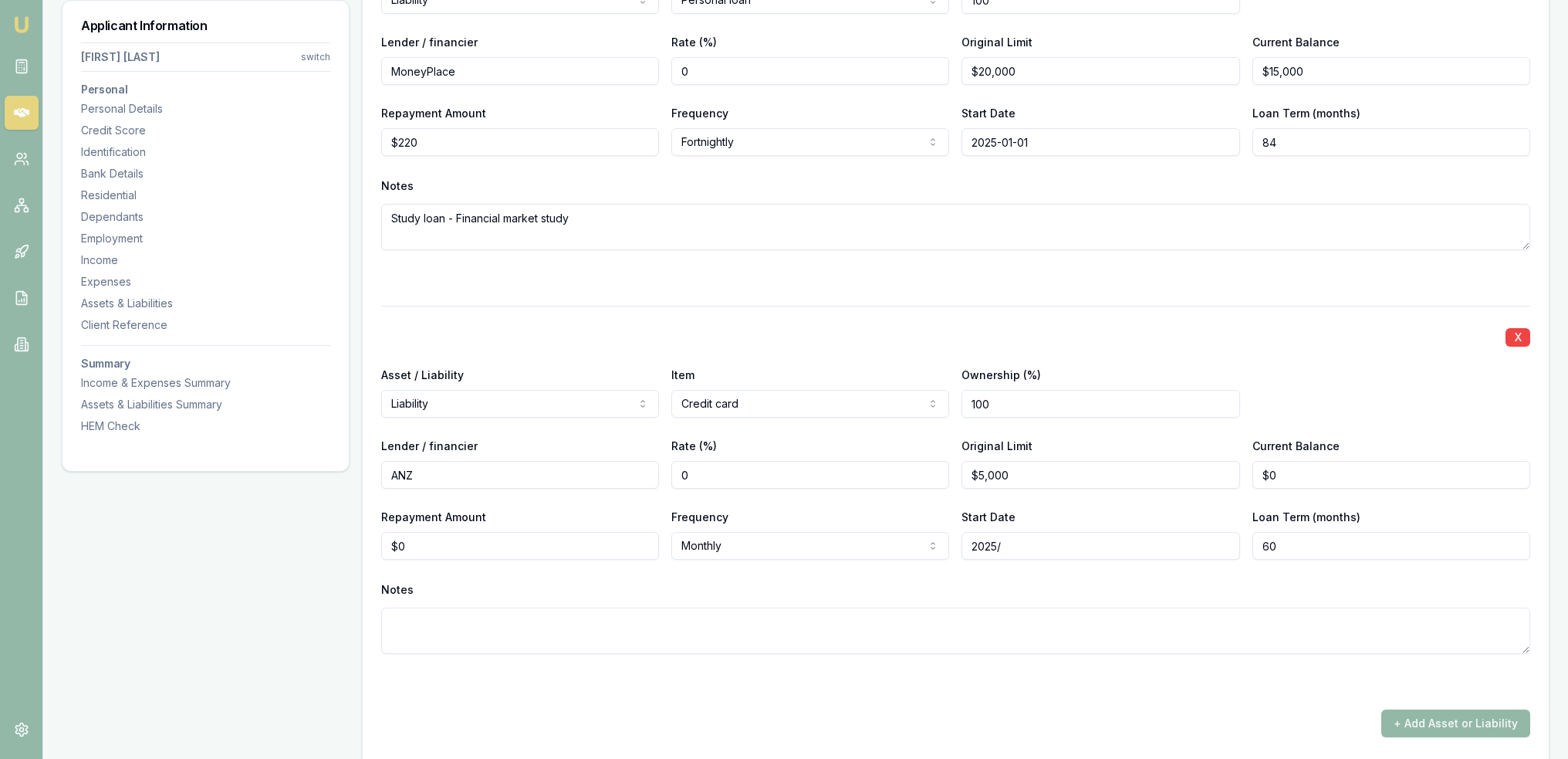 click on "2025/" at bounding box center [1100, 546] 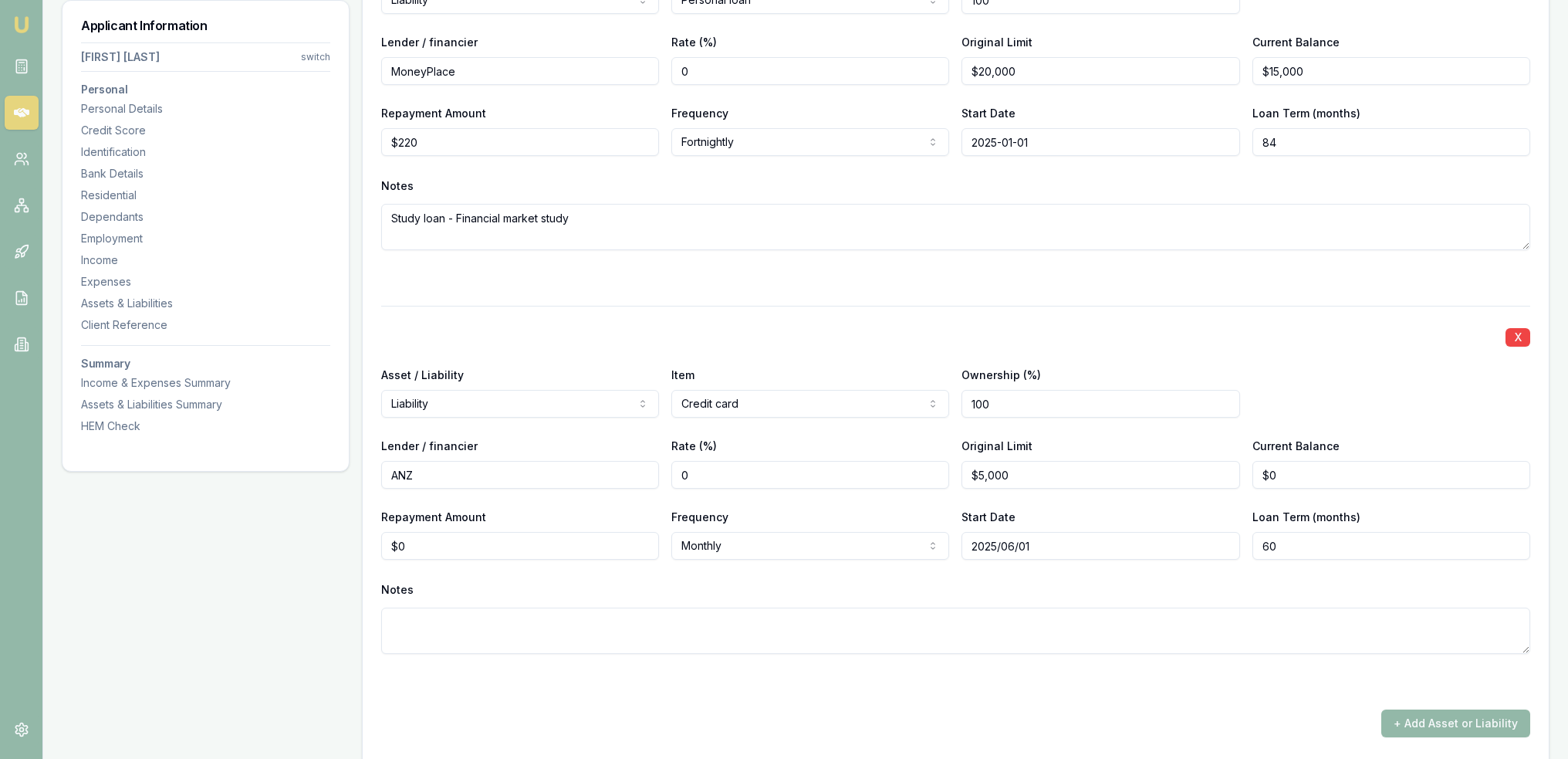type on "2025/06/01" 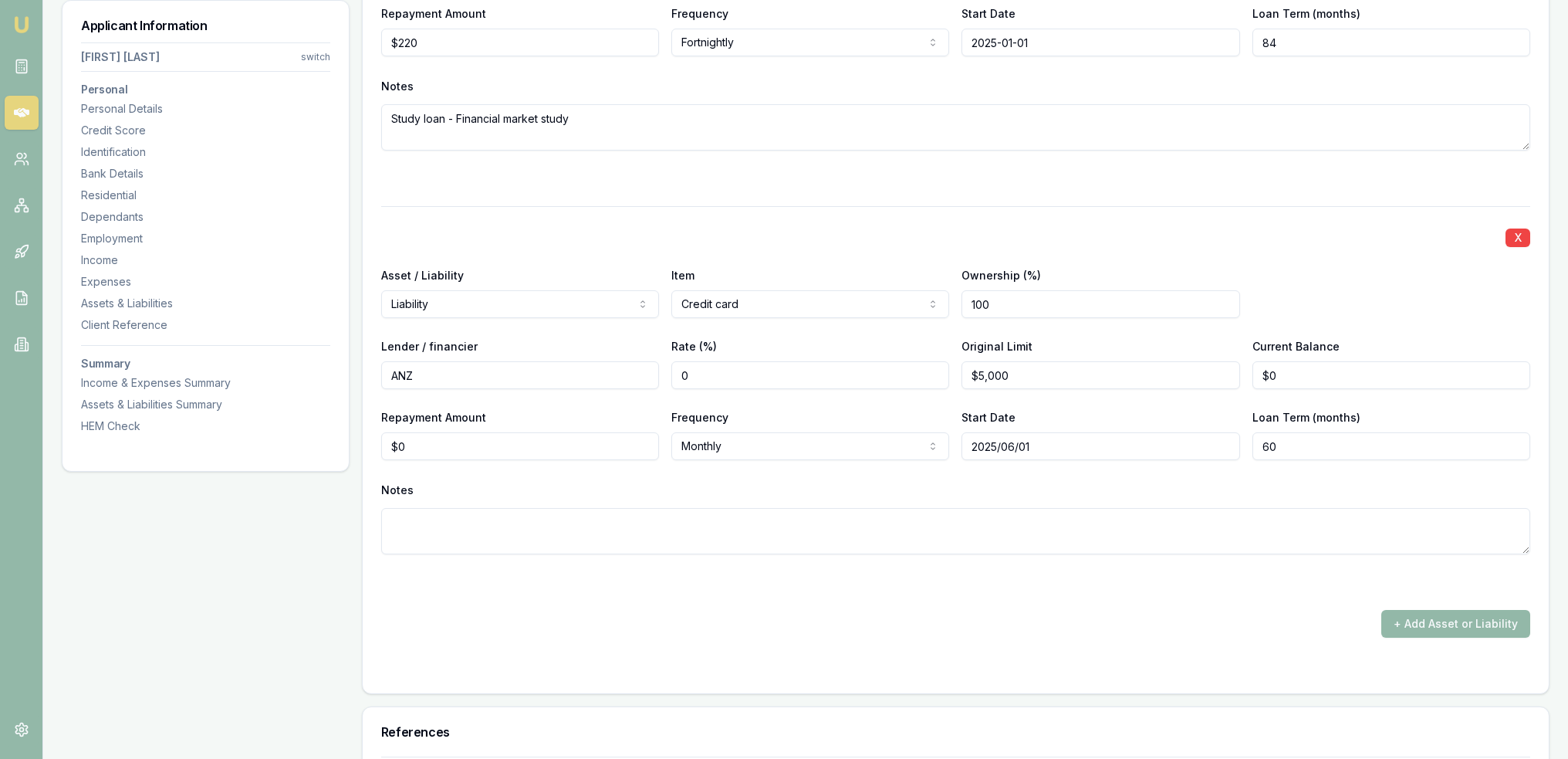 scroll, scrollTop: 4271, scrollLeft: 0, axis: vertical 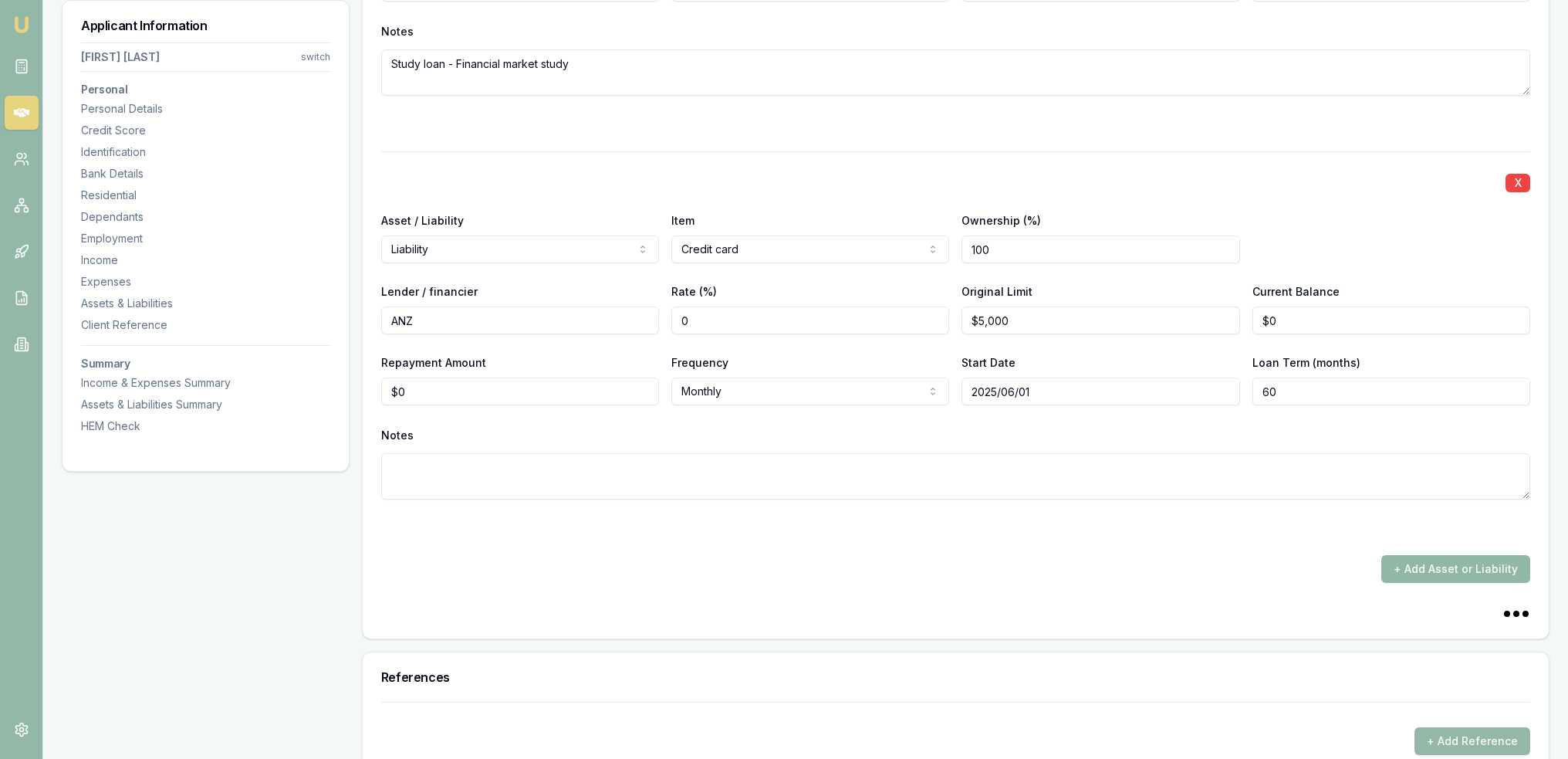click on "+ Add Asset or Liability" at bounding box center (1455, 569) 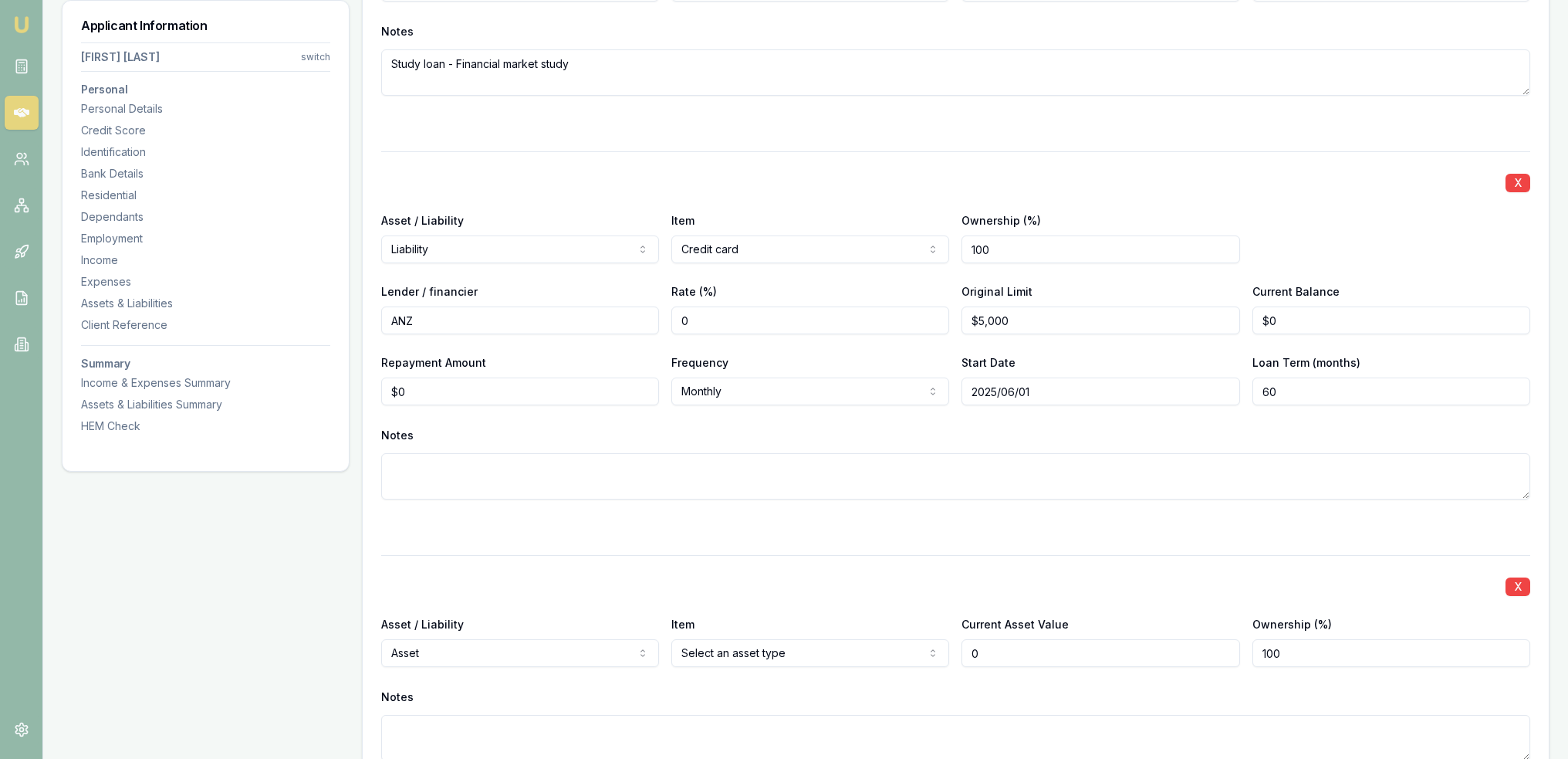 scroll, scrollTop: 4425, scrollLeft: 0, axis: vertical 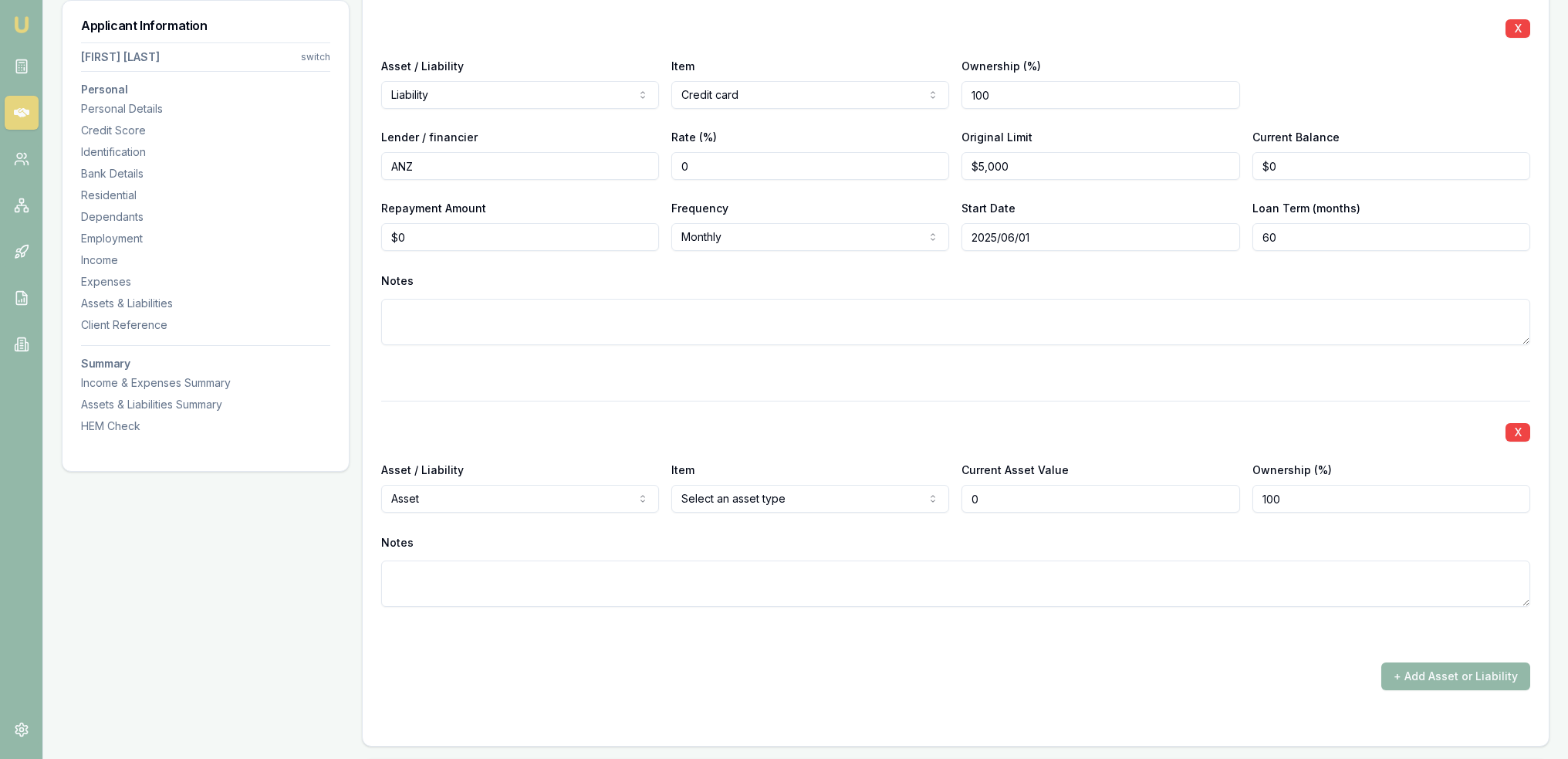 type on "$0" 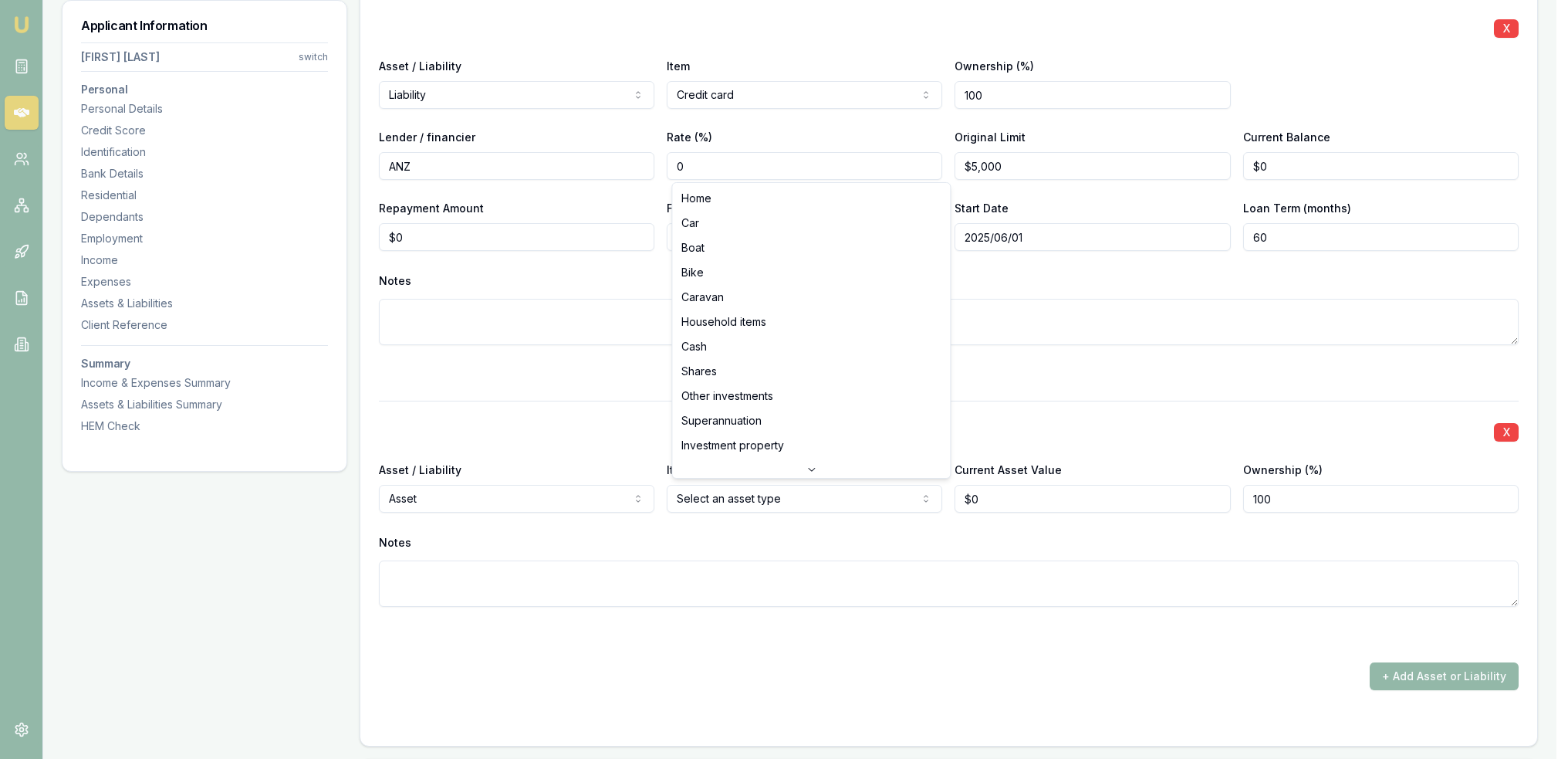 click on "Emu Broker Deals View D-GHU653OSO7 Robyn Adams Toggle Menu Customer Ambreen Sami 0433910889 ambreensamiau@gmail.com Finance Summary $35,000 Loan Type: Consumer Asset Asset Type : Passenger Car Deal Dynamics Stage: New Lead Created Age: 23 hours ago HEM: Needs More Data Finance Details Applicants Loan Options Lender Submission Applicant Information Ambreen Sami switch Personal Personal Details Credit Score Identification Bank Details Residential Dependants Employment Income Expenses Assets & Liabilities Client Reference Summary Income & Expenses Summary Assets & Liabilities Summary HEM Check Personal Title * Mrs Mr Mrs Miss Ms Dr Prof First name * Ambreen Middle name  Last name * Sami Date of birth 06/08/1980 Gender  Female Male Female Other Not disclosed Marital status  Married Single Married De facto Separated Divorced Widowed Residency status  Australian citizen Australian citizen Permanent resident Temporary resident Visa holder Email ambreensamiau@gmail.com Phone 0433910889 Applicant type  Applicant Fair" at bounding box center [784, -4046] 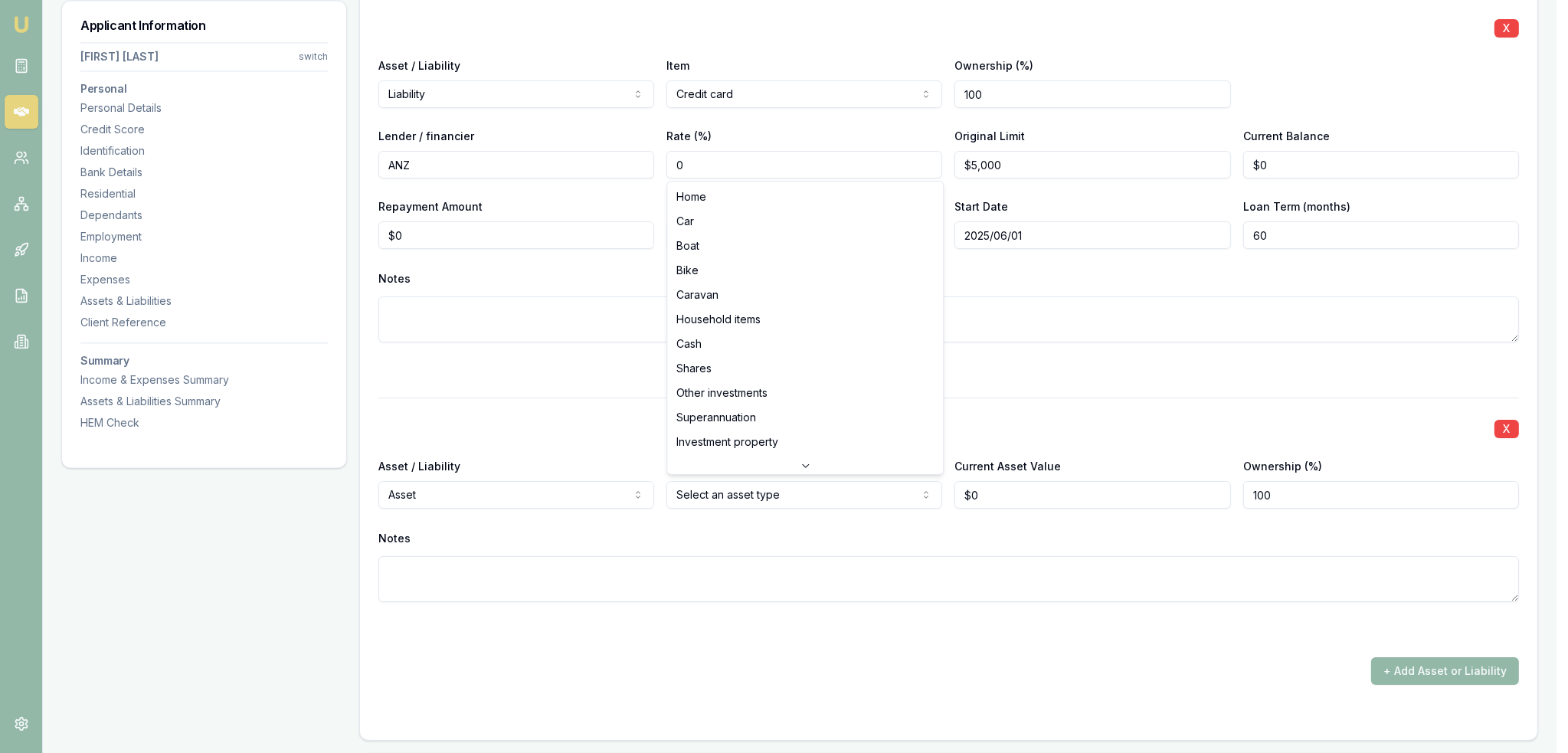 select on "CAR" 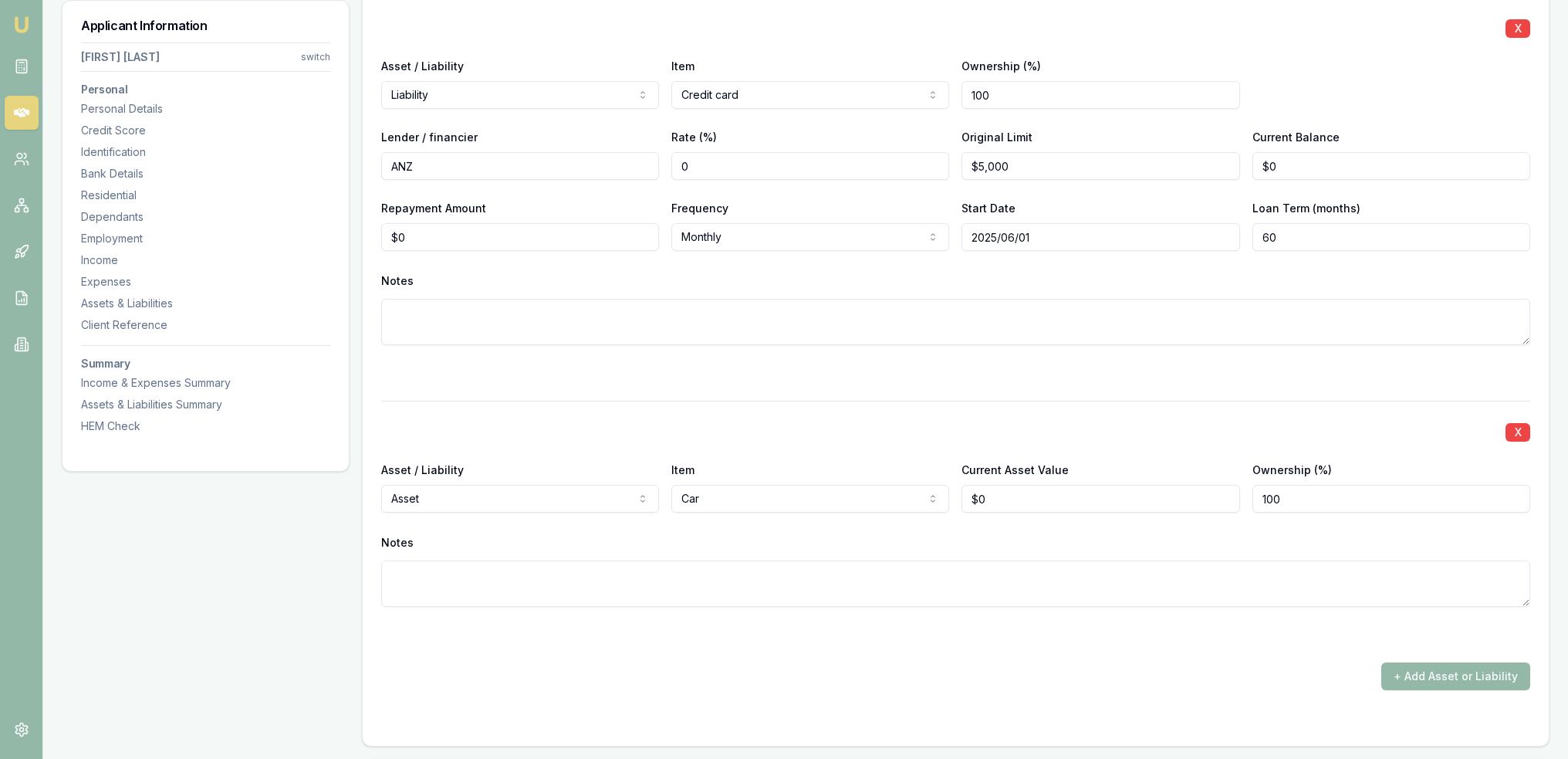 type on "0" 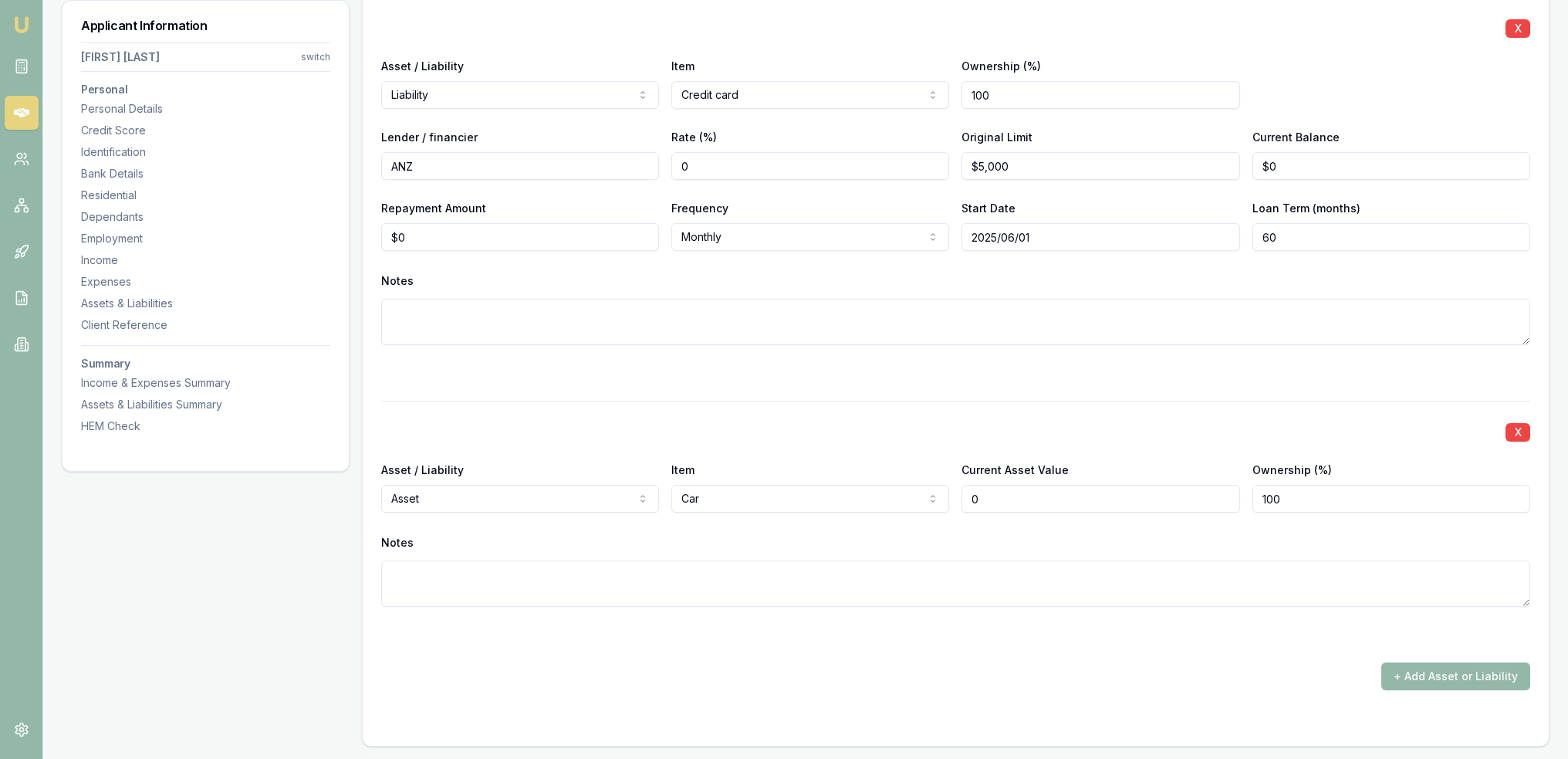 click on "0" at bounding box center [1100, 499] 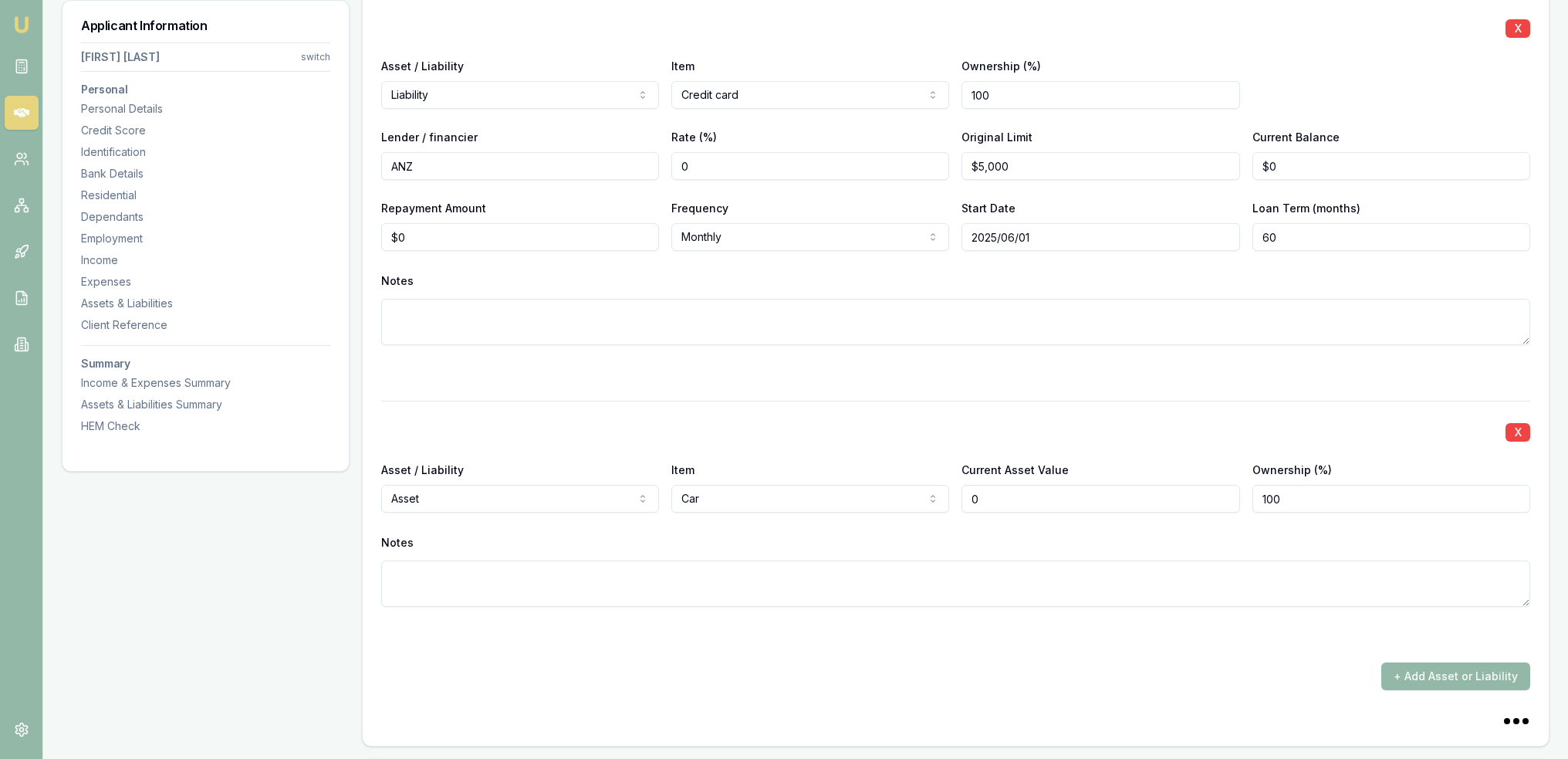 type 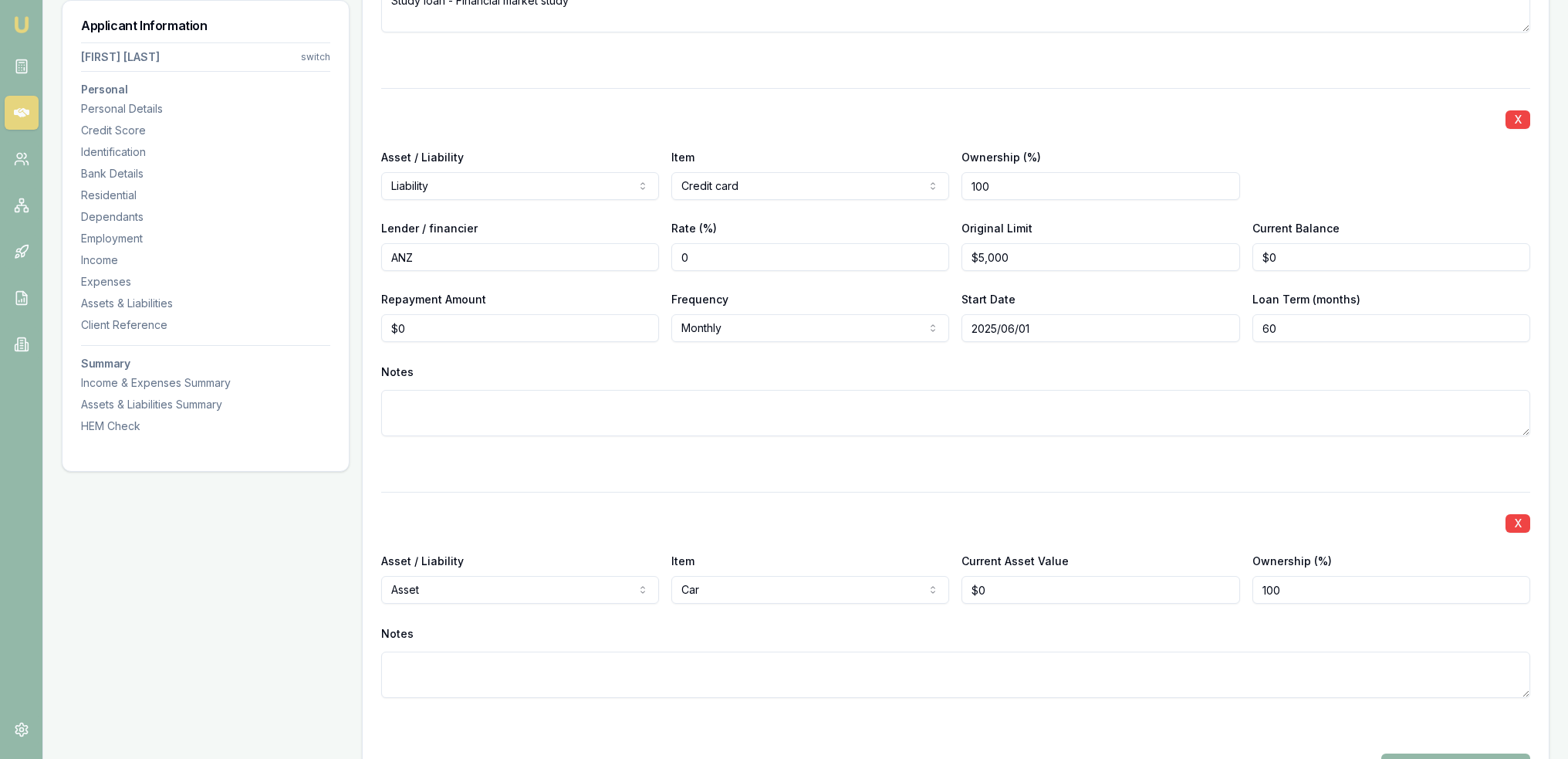scroll, scrollTop: 4425, scrollLeft: 0, axis: vertical 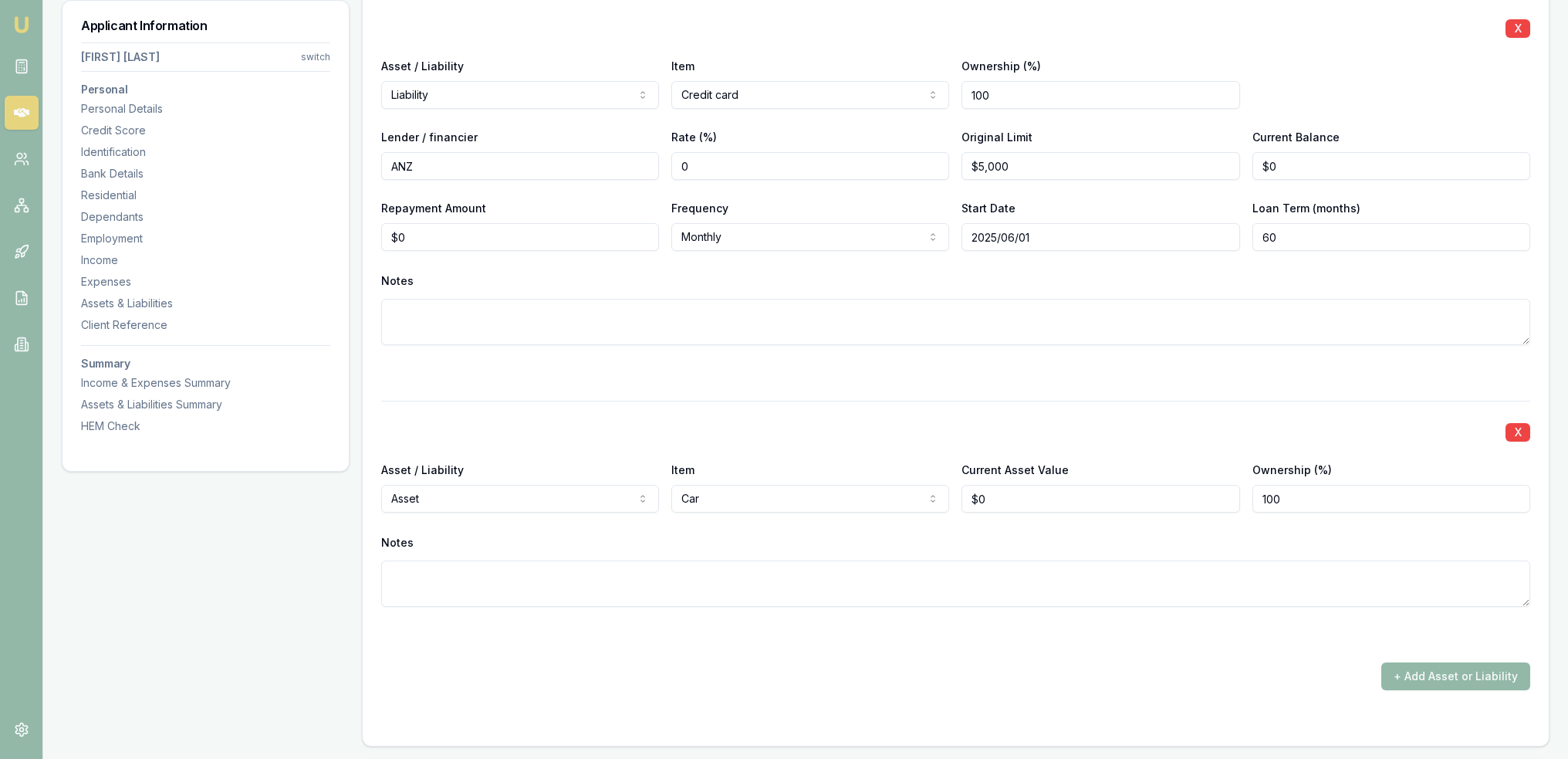 type on "0" 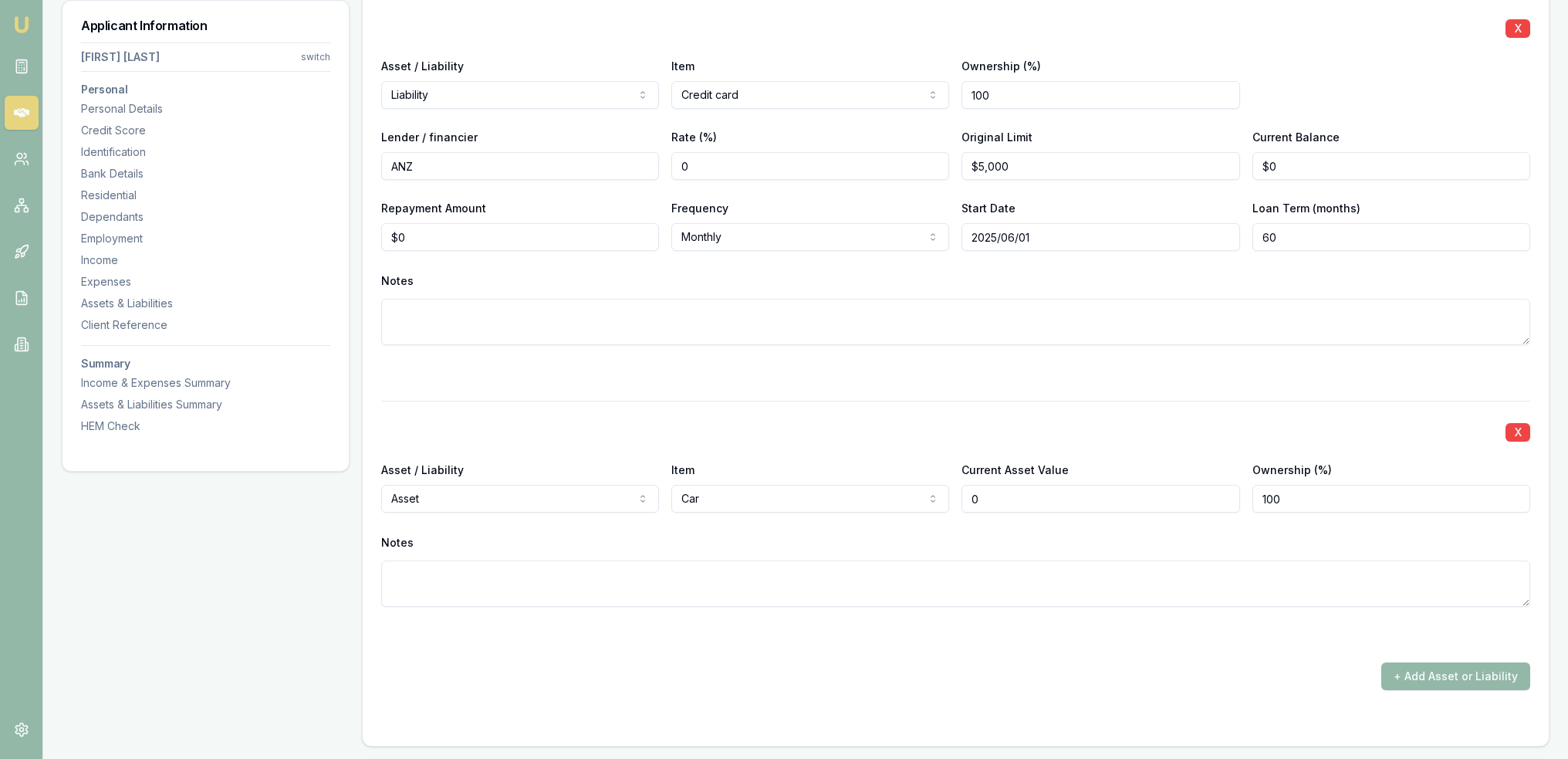 click on "0" at bounding box center [1100, 499] 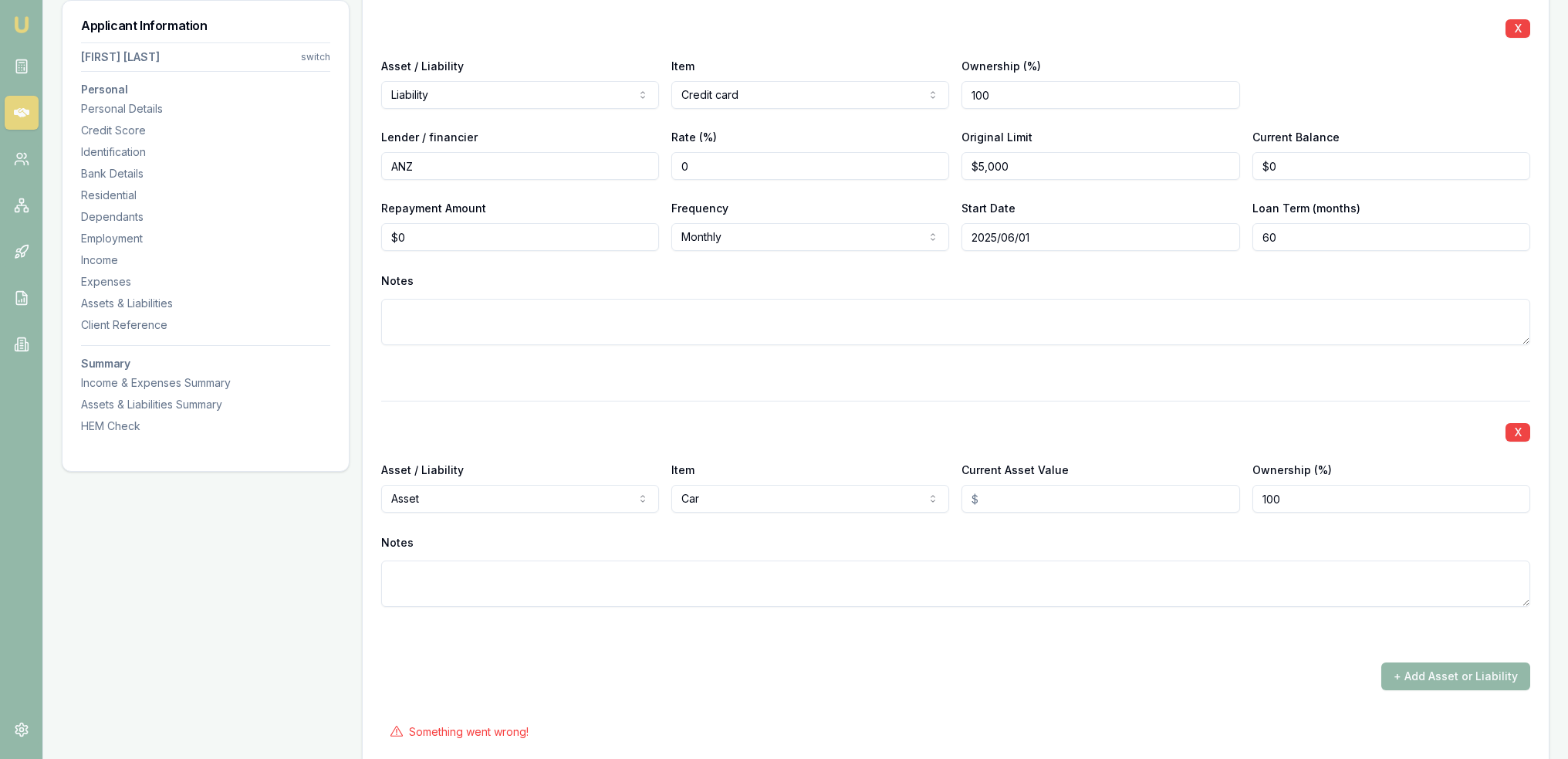 click on "Current Asset Value" at bounding box center (1100, 499) 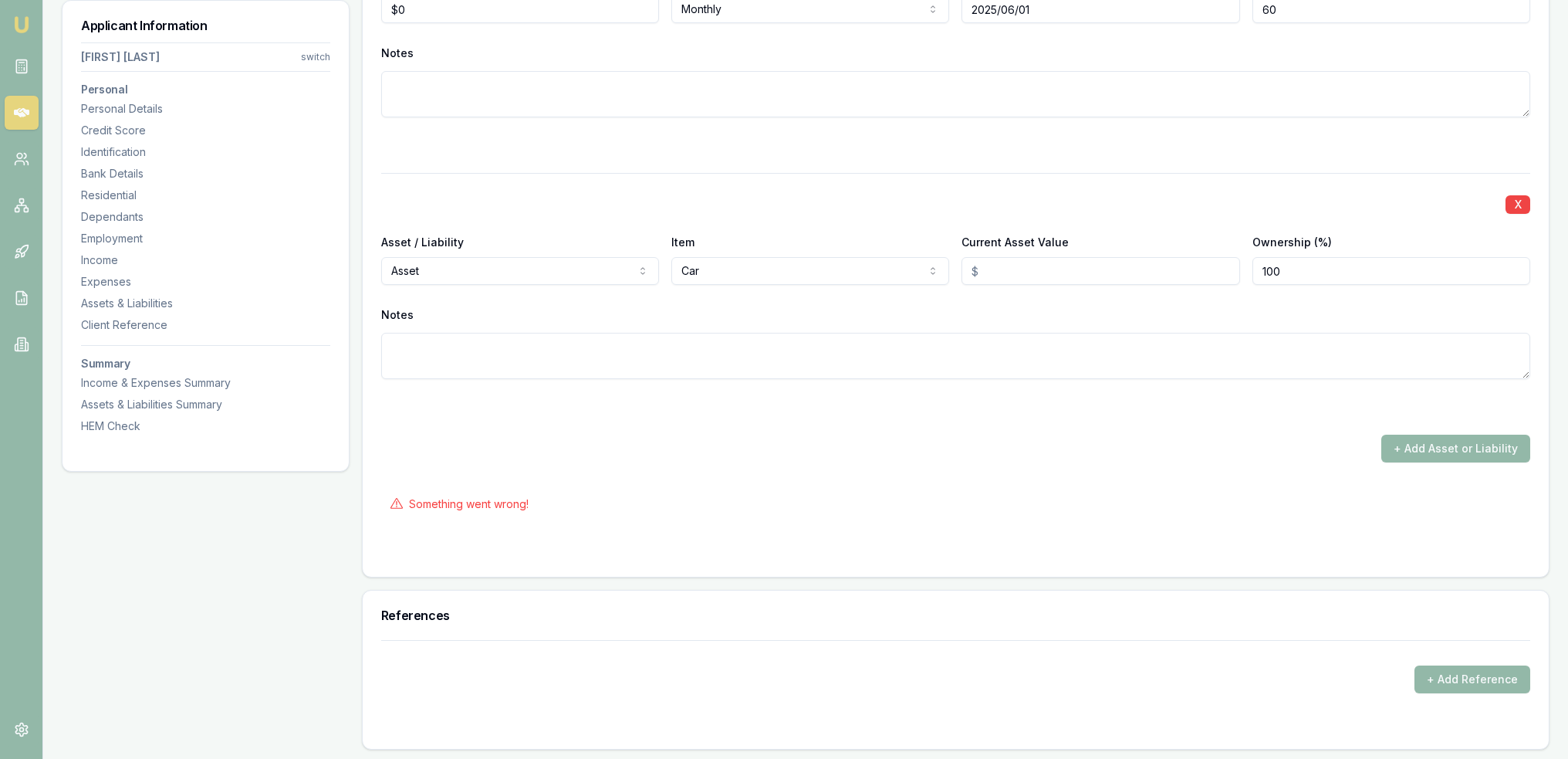 scroll, scrollTop: 4657, scrollLeft: 0, axis: vertical 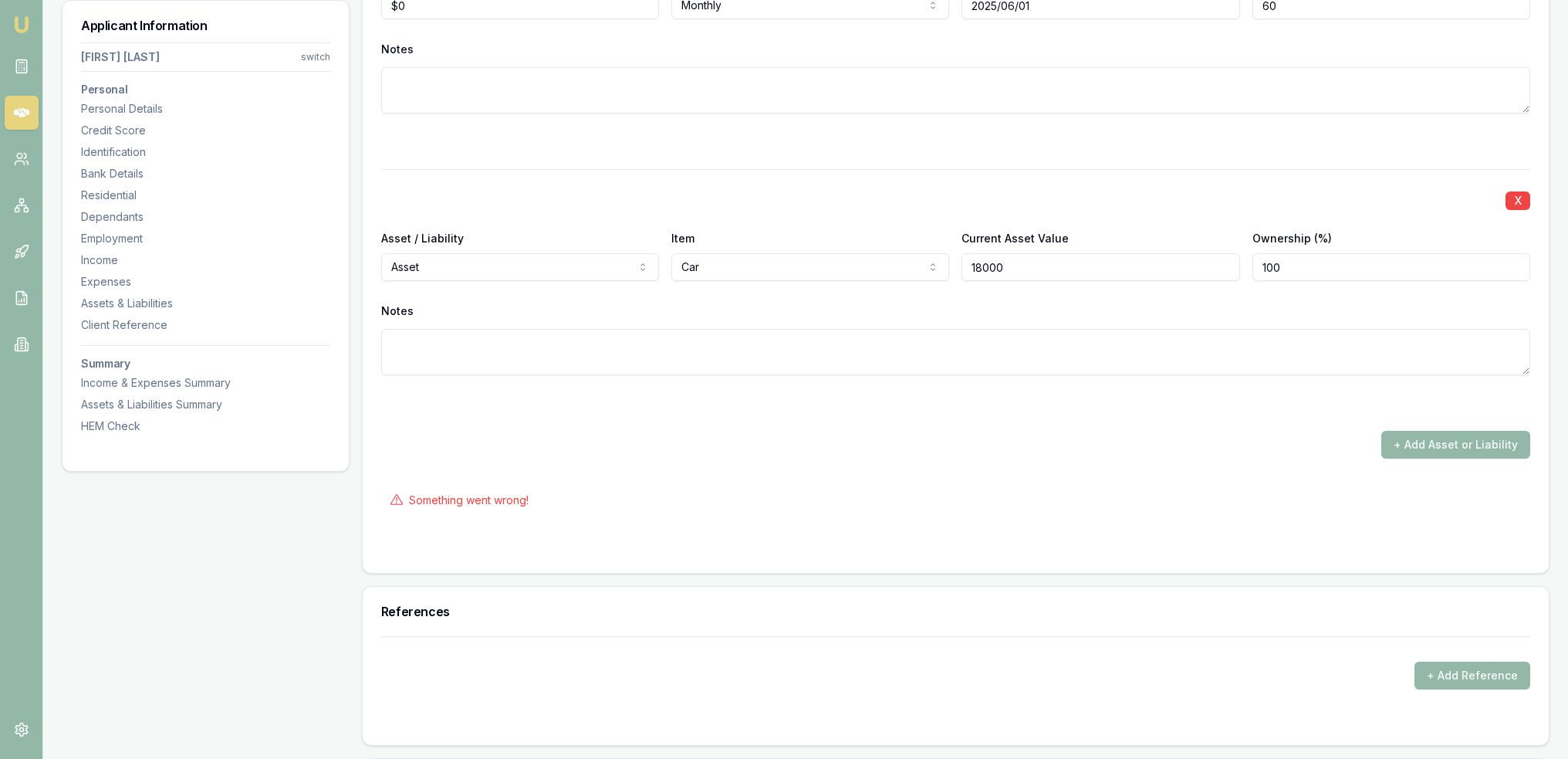 type on "$18,000" 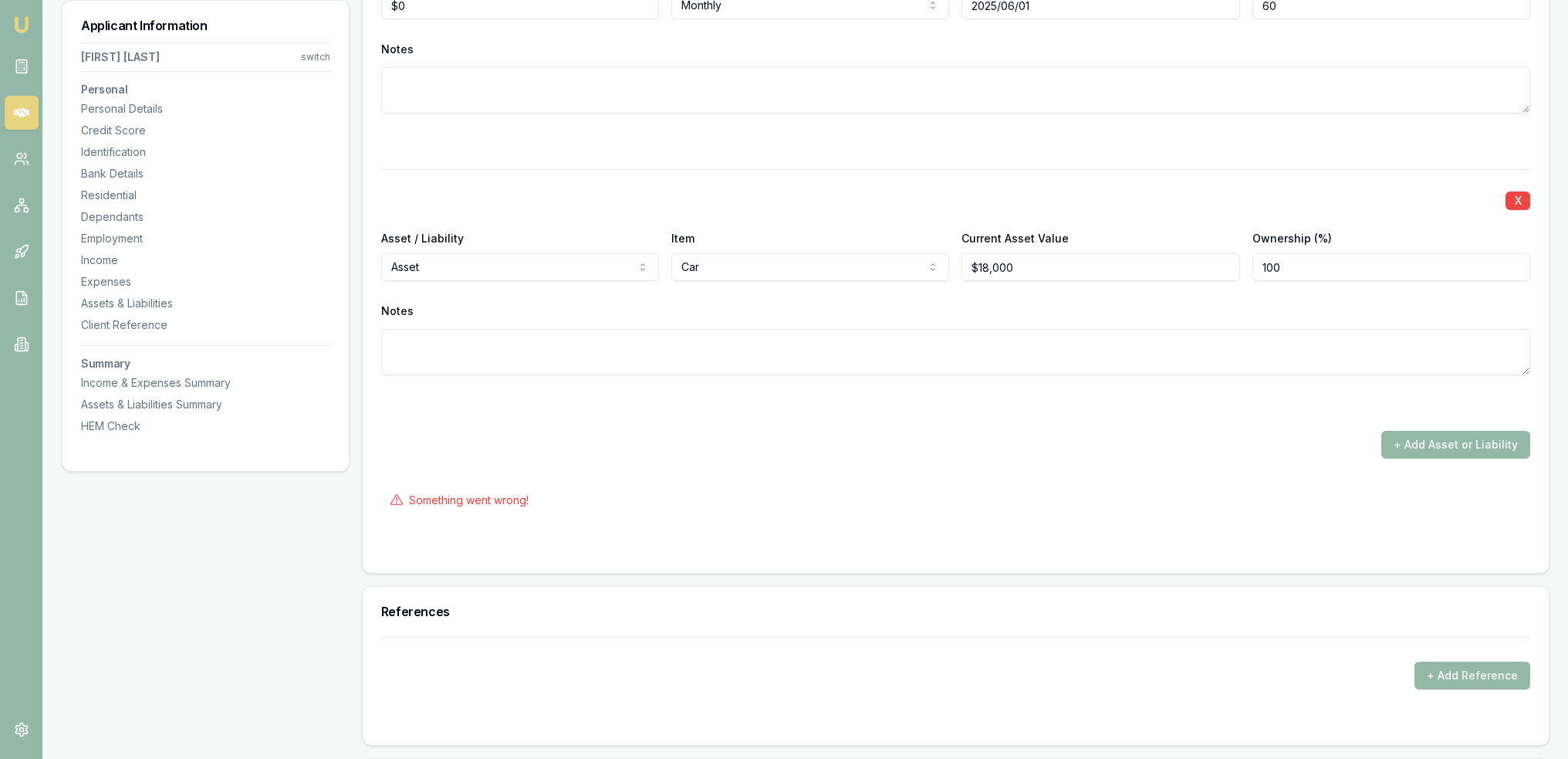 click at bounding box center [955, 403] 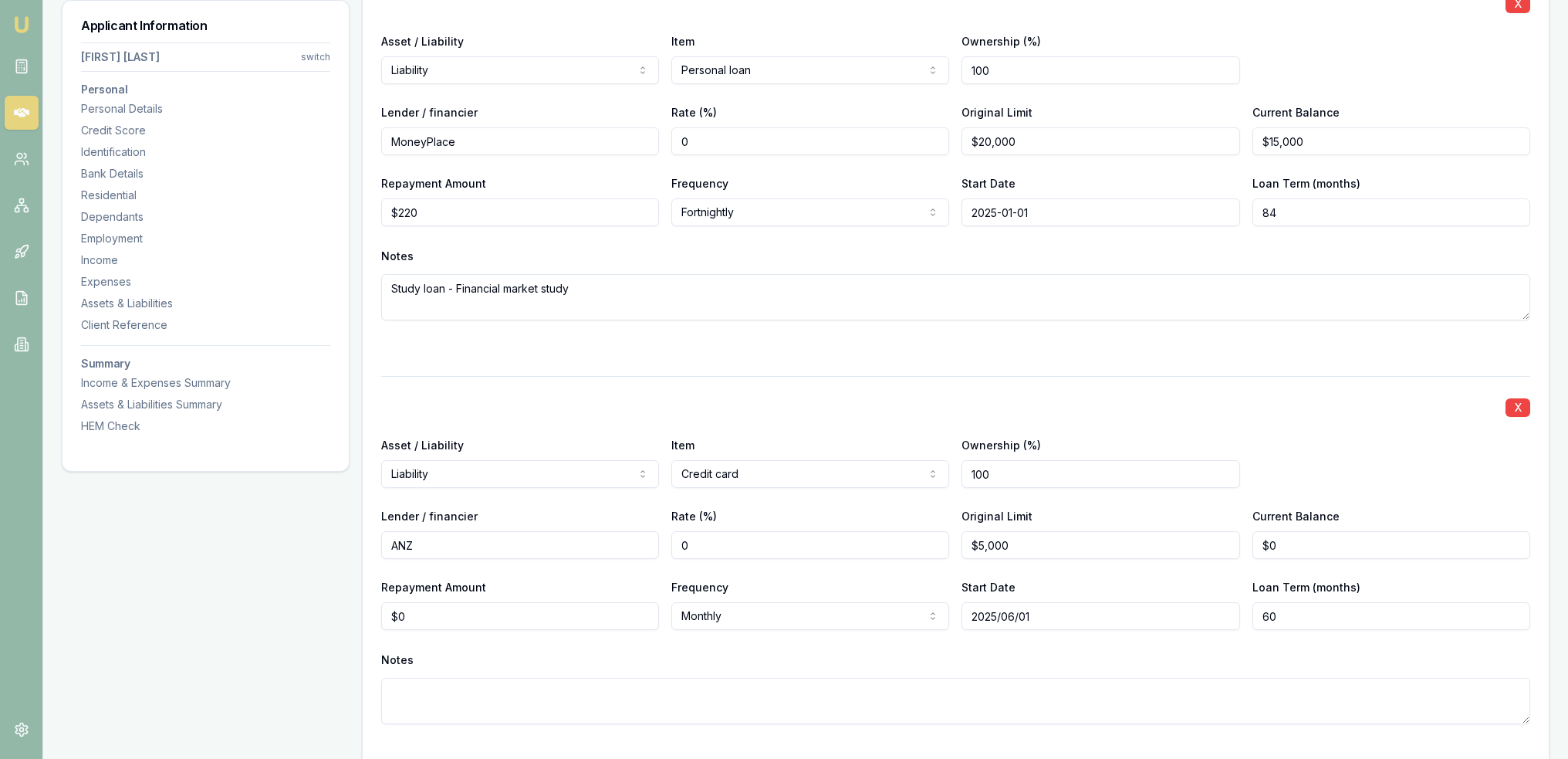 scroll, scrollTop: 3962, scrollLeft: 0, axis: vertical 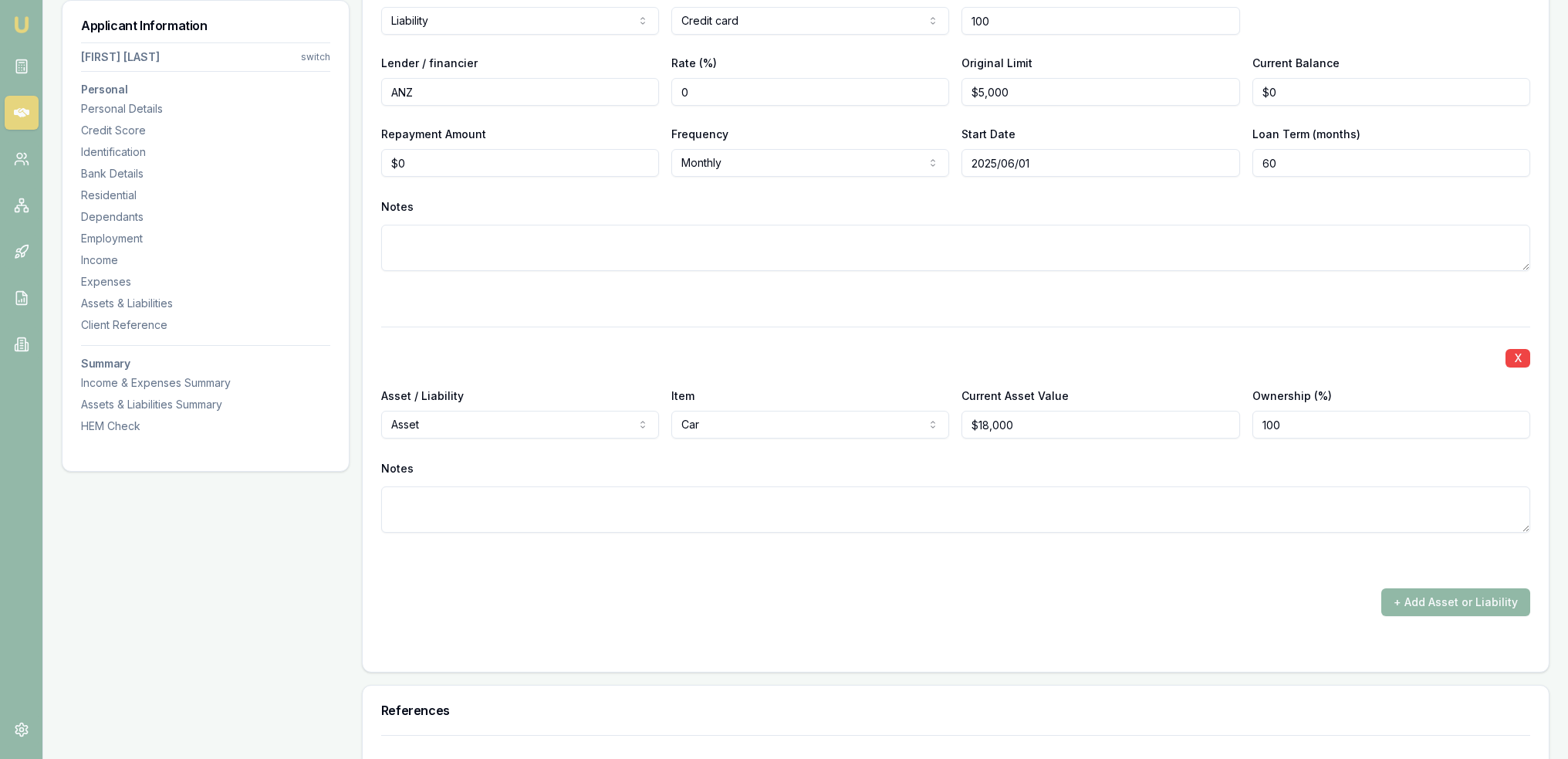 click on "+ Add Asset or Liability" at bounding box center [1455, 602] 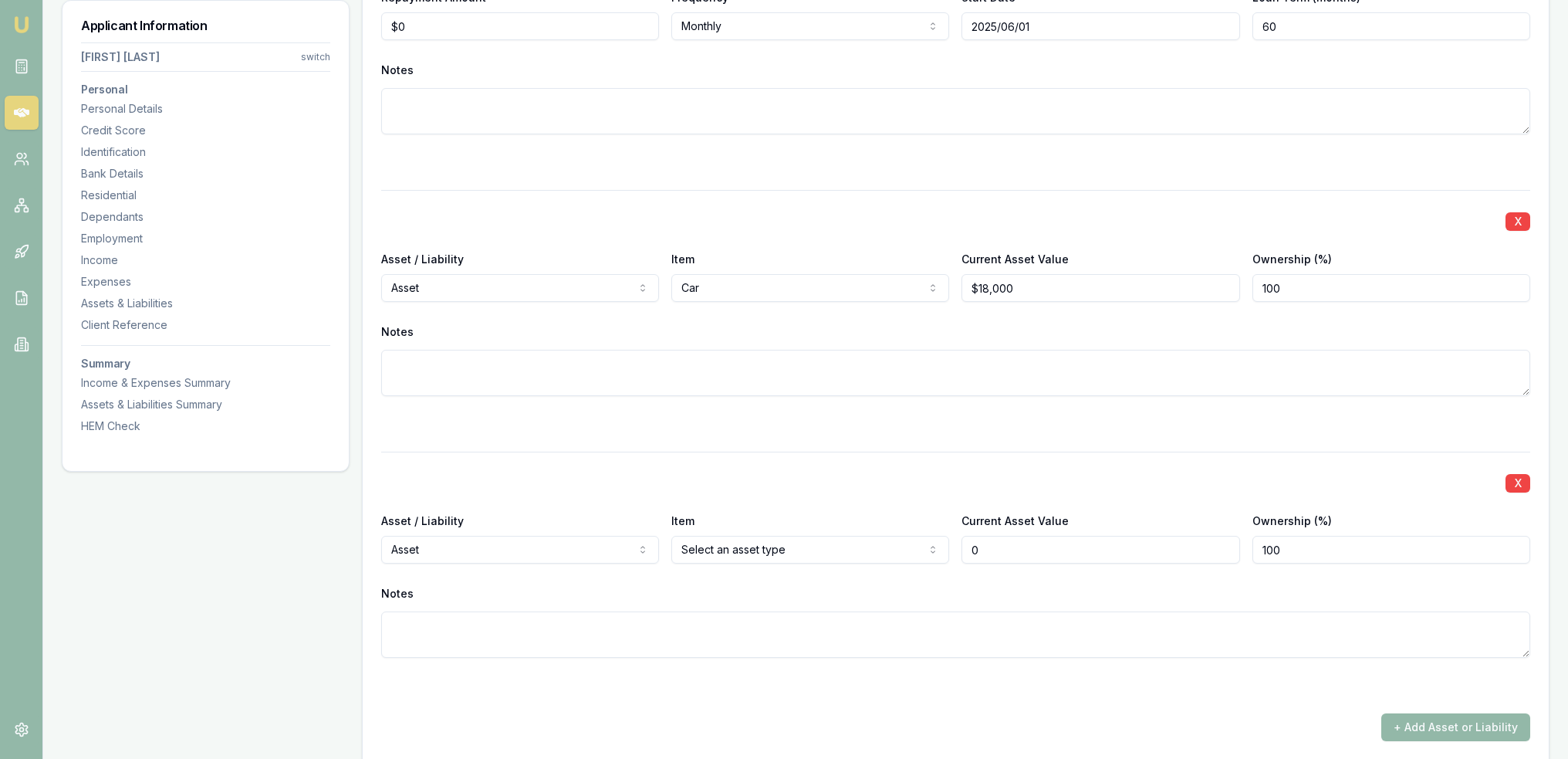 scroll, scrollTop: 4654, scrollLeft: 0, axis: vertical 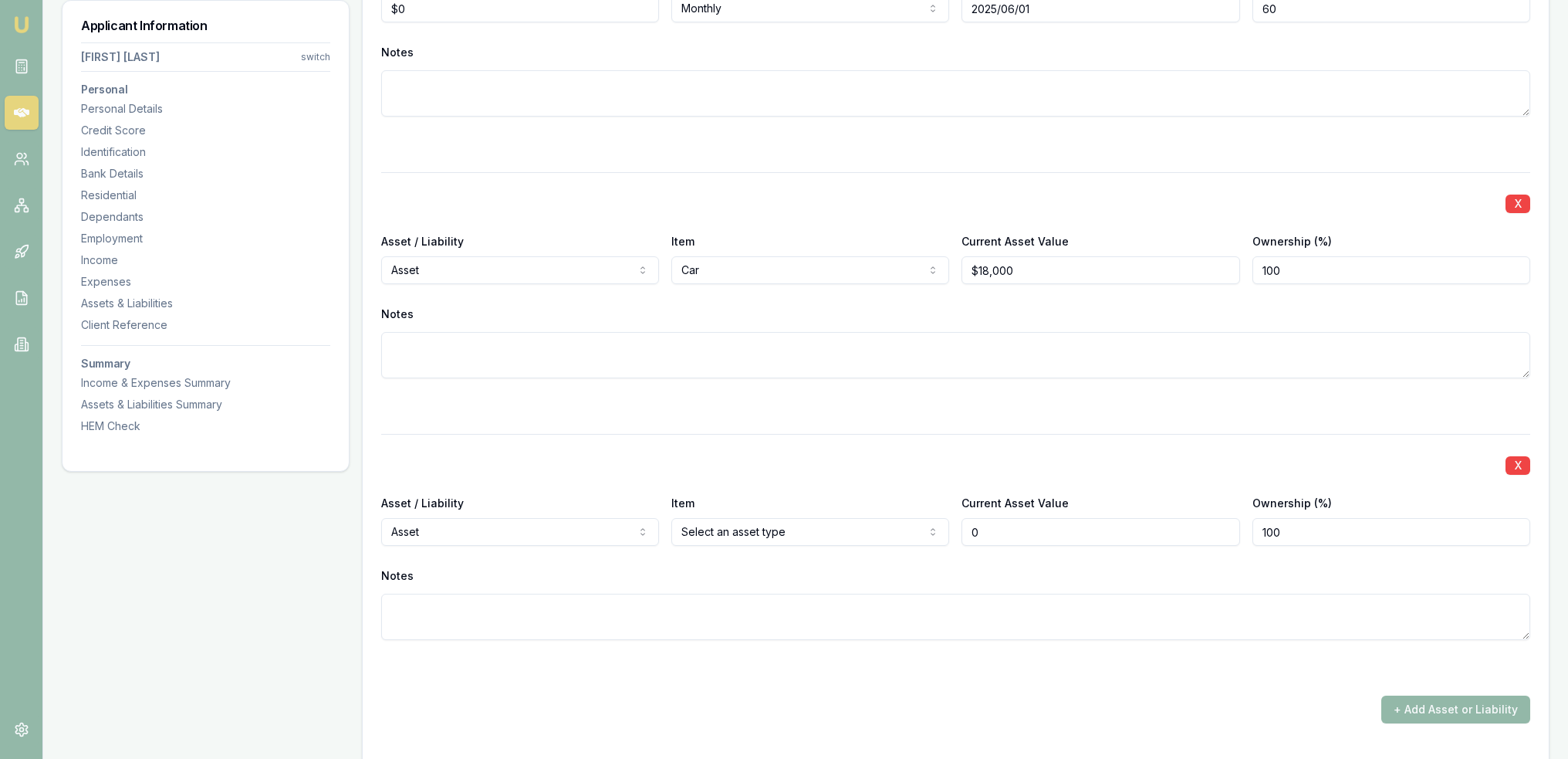 click on "Emu Broker Deals View D-GHU653OSO7 Robyn Adams Toggle Menu Customer Ambreen Sami 0433910889 ambreensamiau@gmail.com Finance Summary $35,000 Loan Type: Consumer Asset Asset Type : Passenger Car Deal Dynamics Stage: New Lead Created Age: 23 hours ago HEM: Needs More Data Finance Details Applicants Loan Options Lender Submission Applicant Information Ambreen Sami switch Personal Personal Details Credit Score Identification Bank Details Residential Dependants Employment Income Expenses Assets & Liabilities Client Reference Summary Income & Expenses Summary Assets & Liabilities Summary HEM Check Personal Title * Mrs Mr Mrs Miss Ms Dr Prof First name * Ambreen Middle name  Last name * Sami Date of birth 06/08/1980 Gender  Female Male Female Other Not disclosed Marital status  Married Single Married De facto Separated Divorced Widowed Residency status  Australian citizen Australian citizen Permanent resident Temporary resident Visa holder Email ambreensamiau@gmail.com Phone 0433910889 Applicant type  Applicant Fair" at bounding box center [784, -4274] 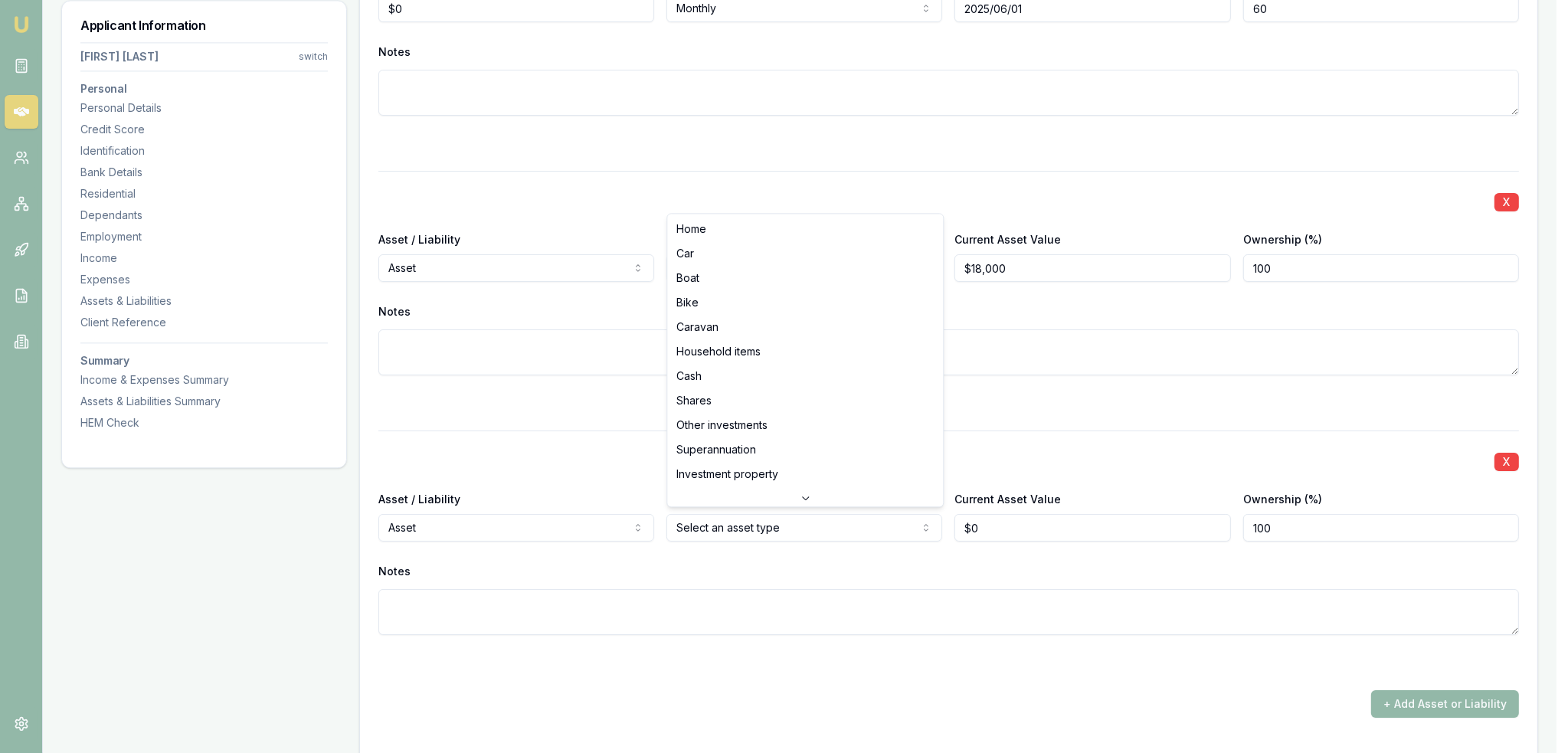 select on "CAR" 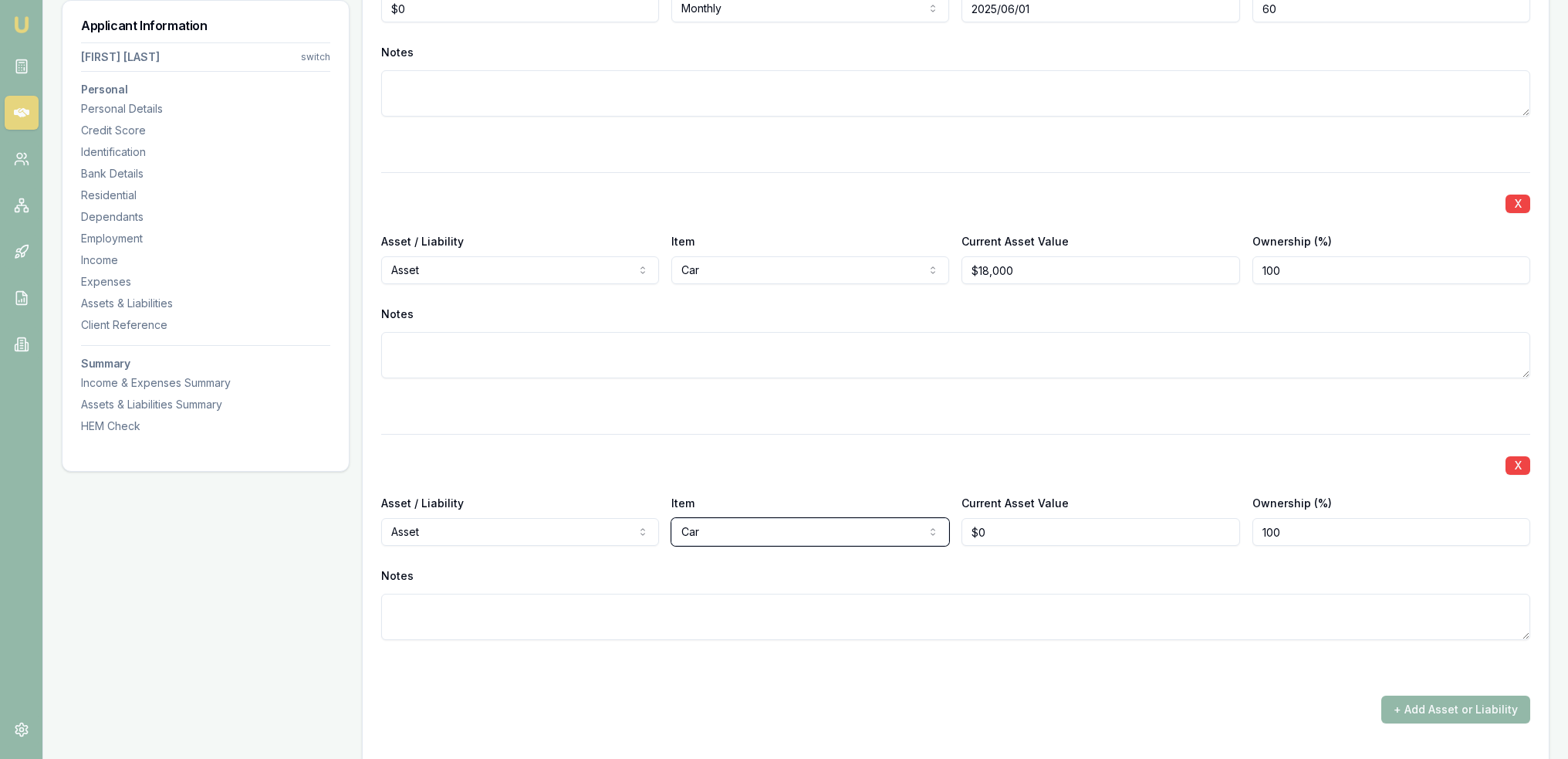 type 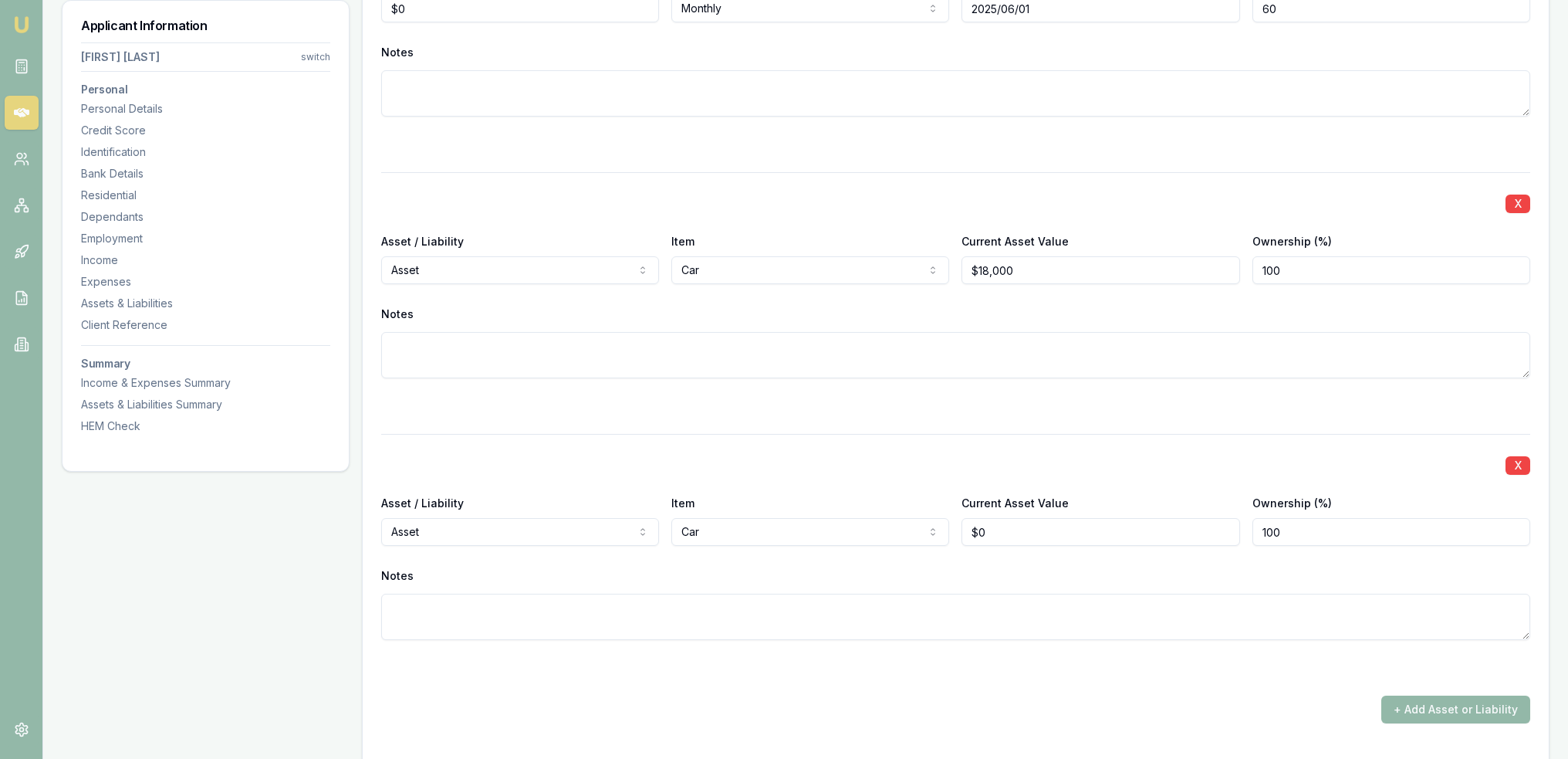 type on "0" 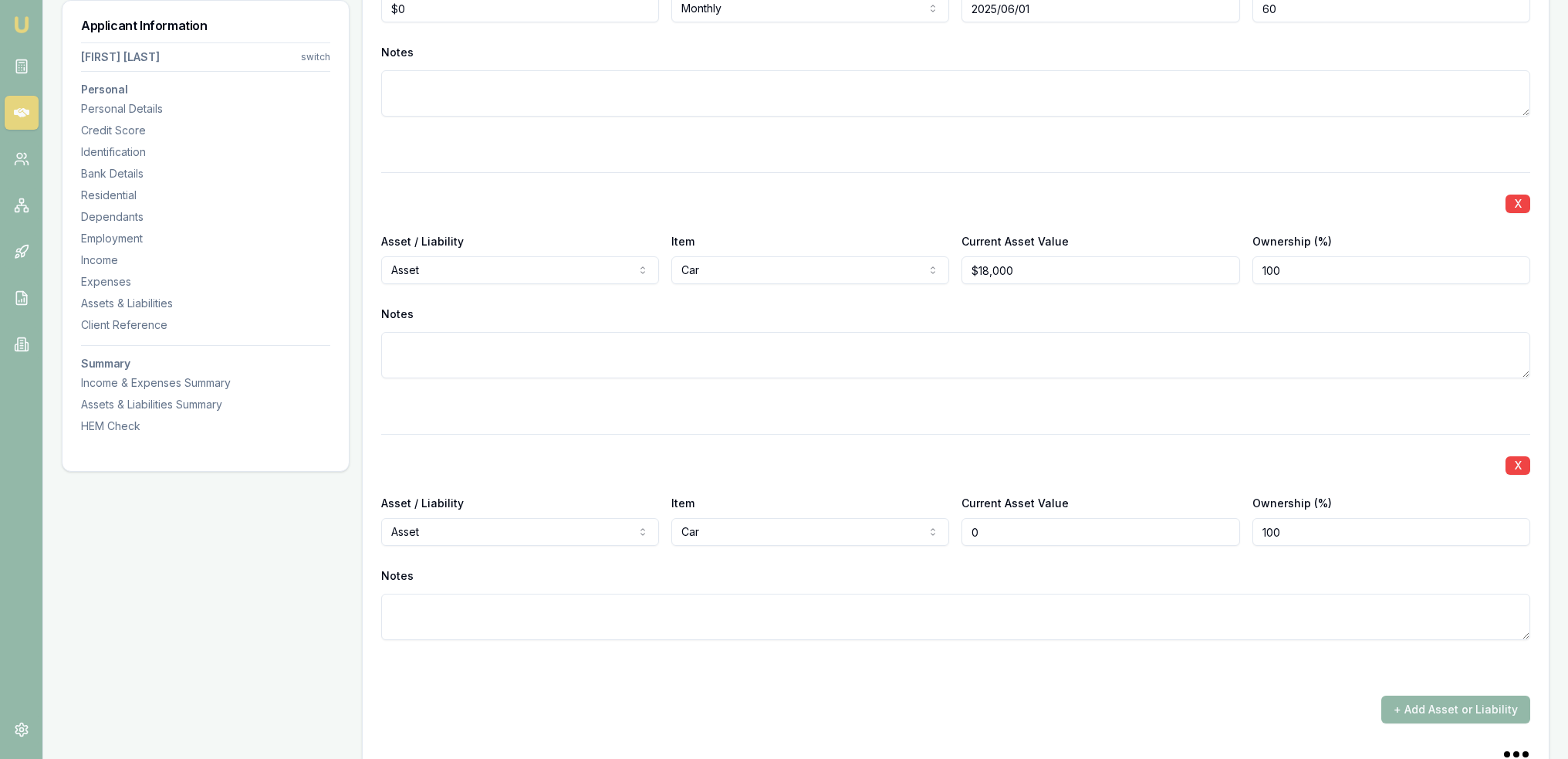 type 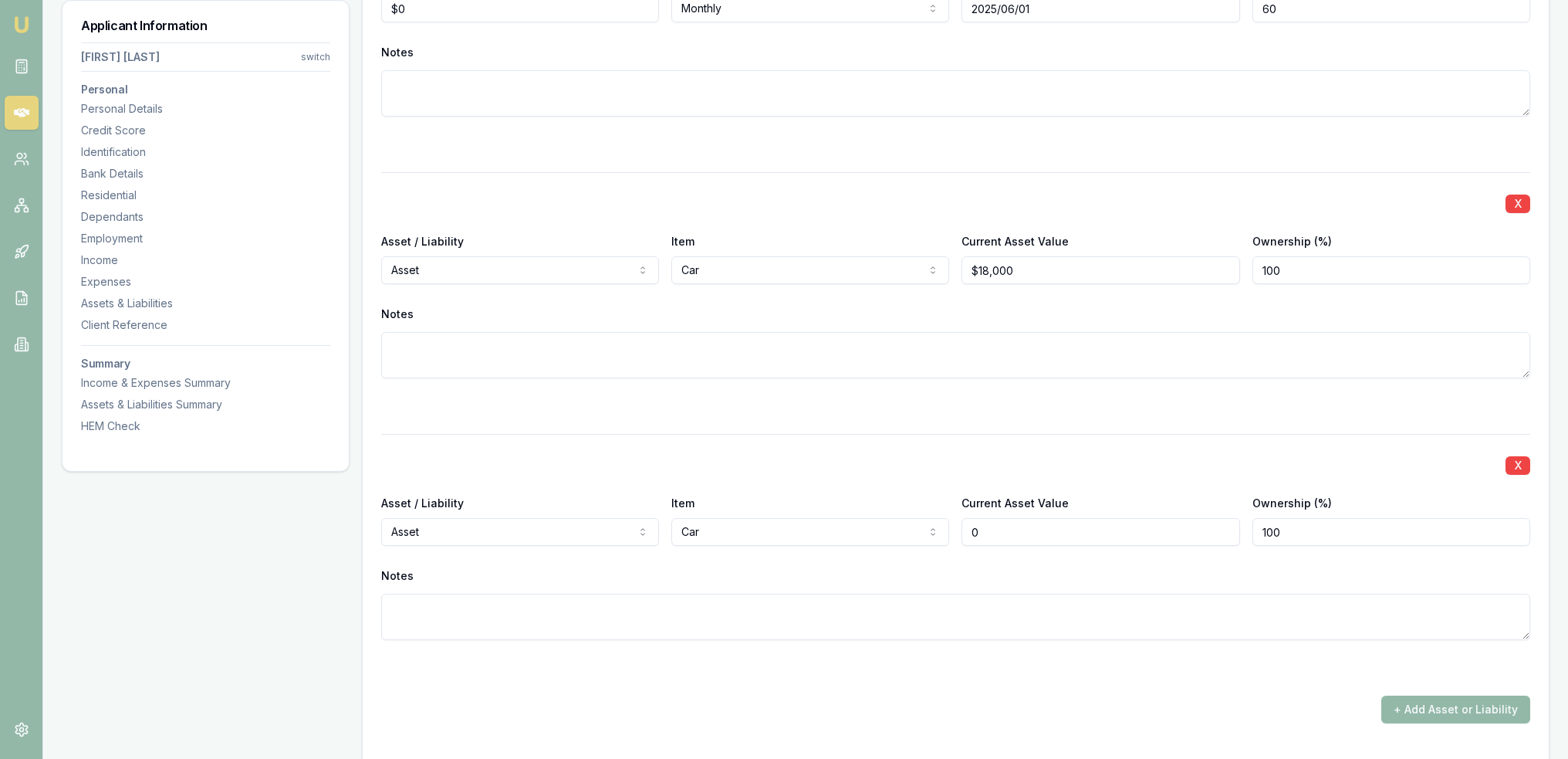 type on "0" 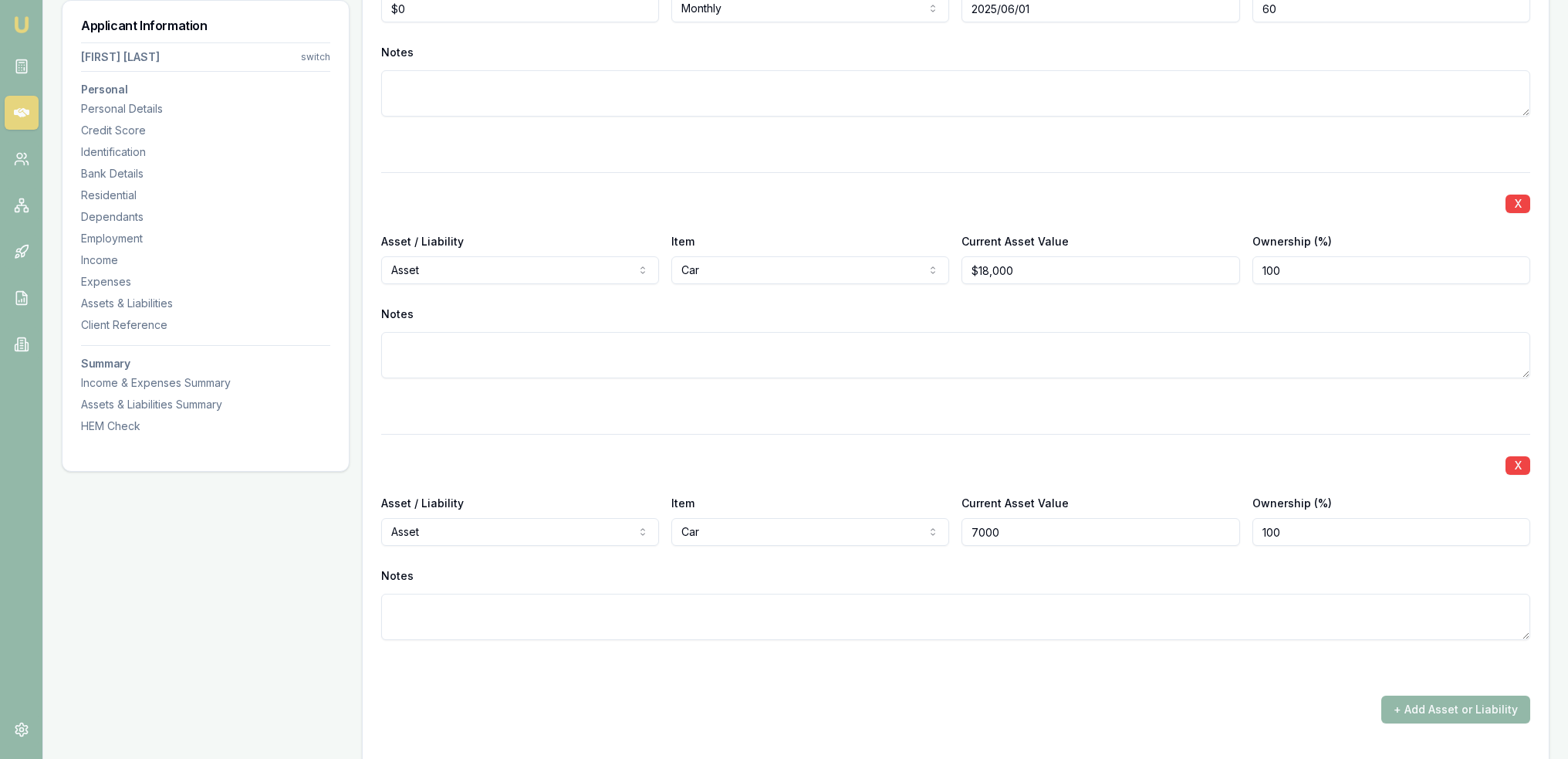 type on "$7,000" 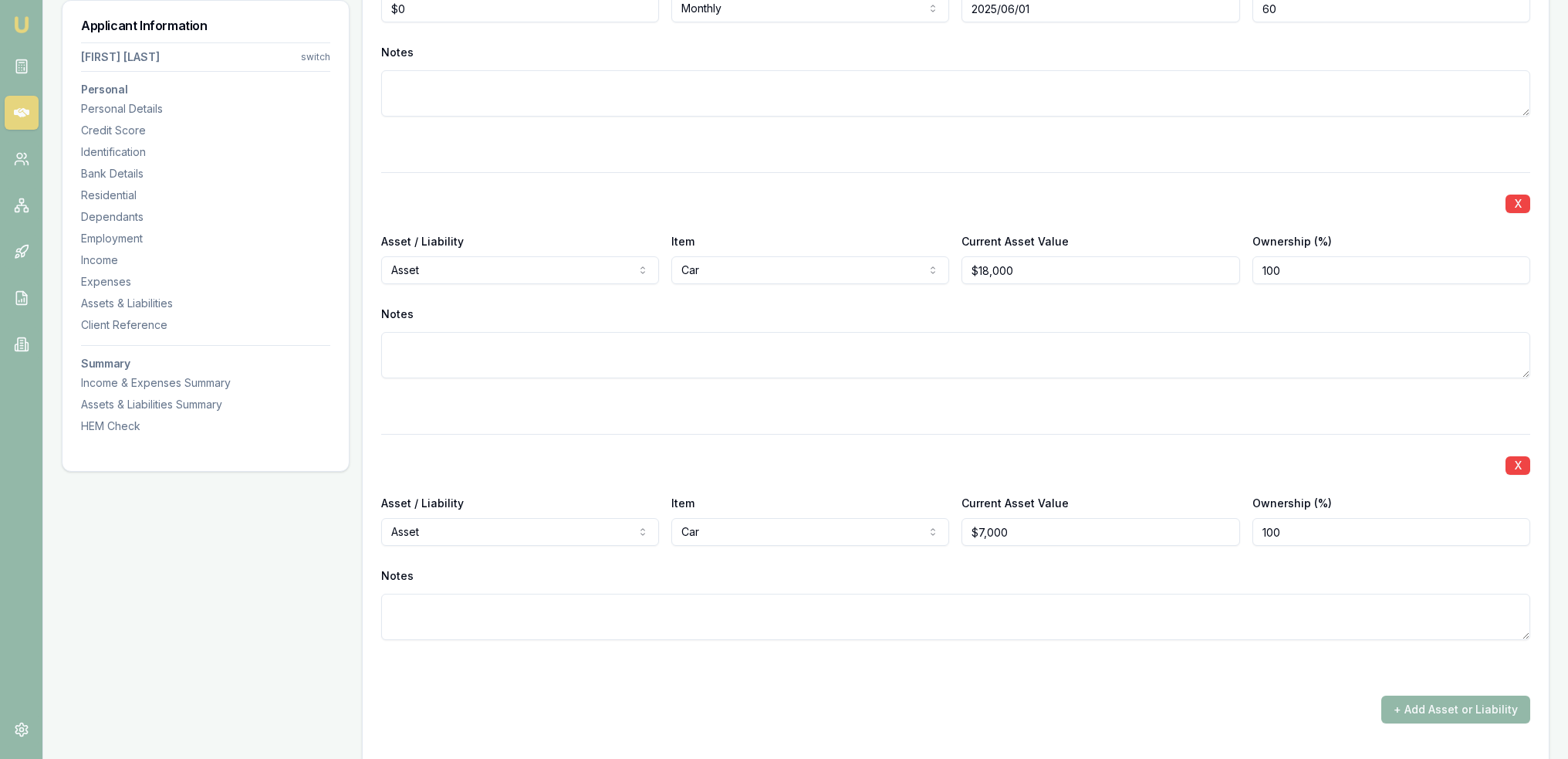 click at bounding box center [955, 355] 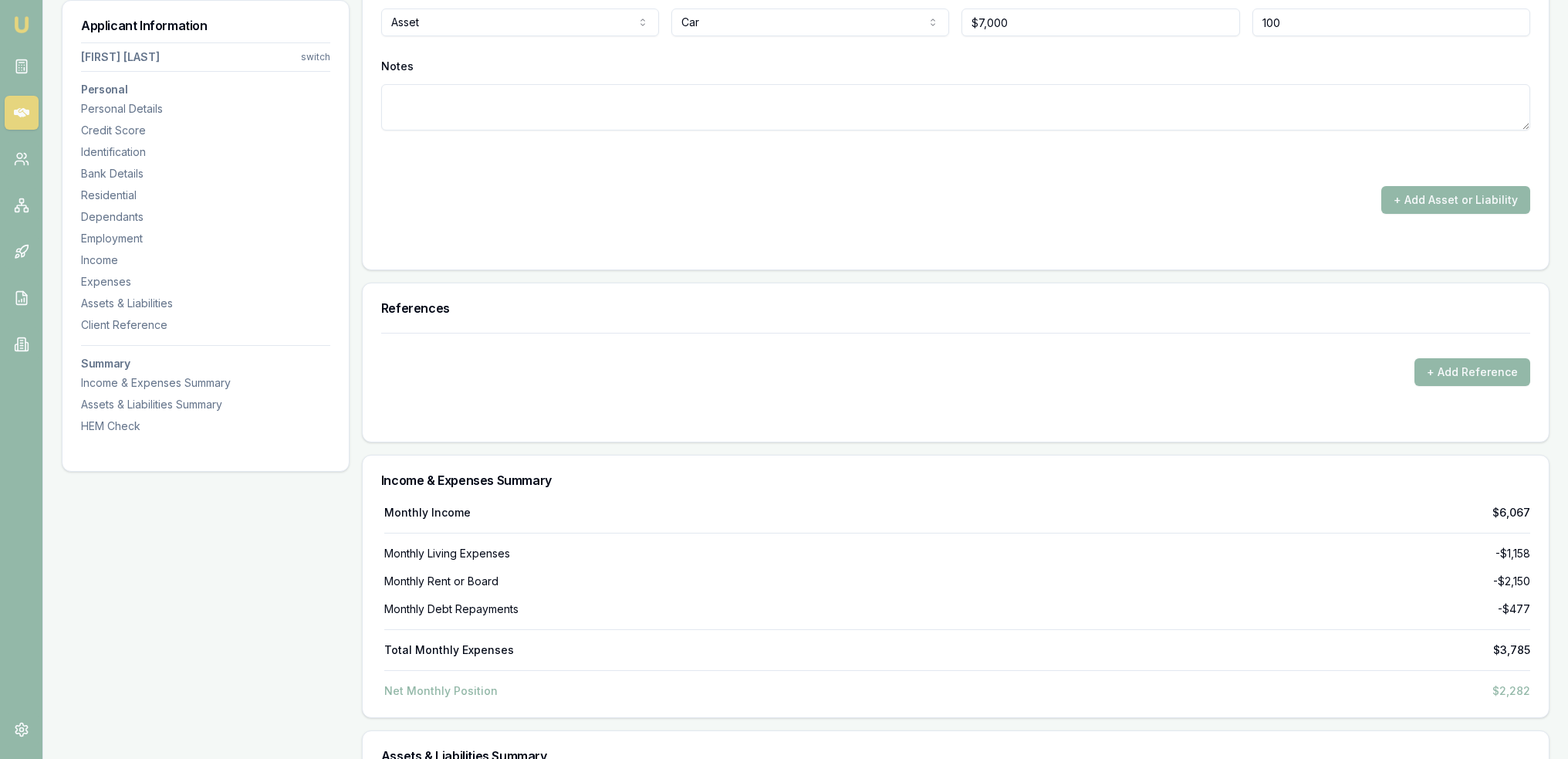 scroll, scrollTop: 4777, scrollLeft: 0, axis: vertical 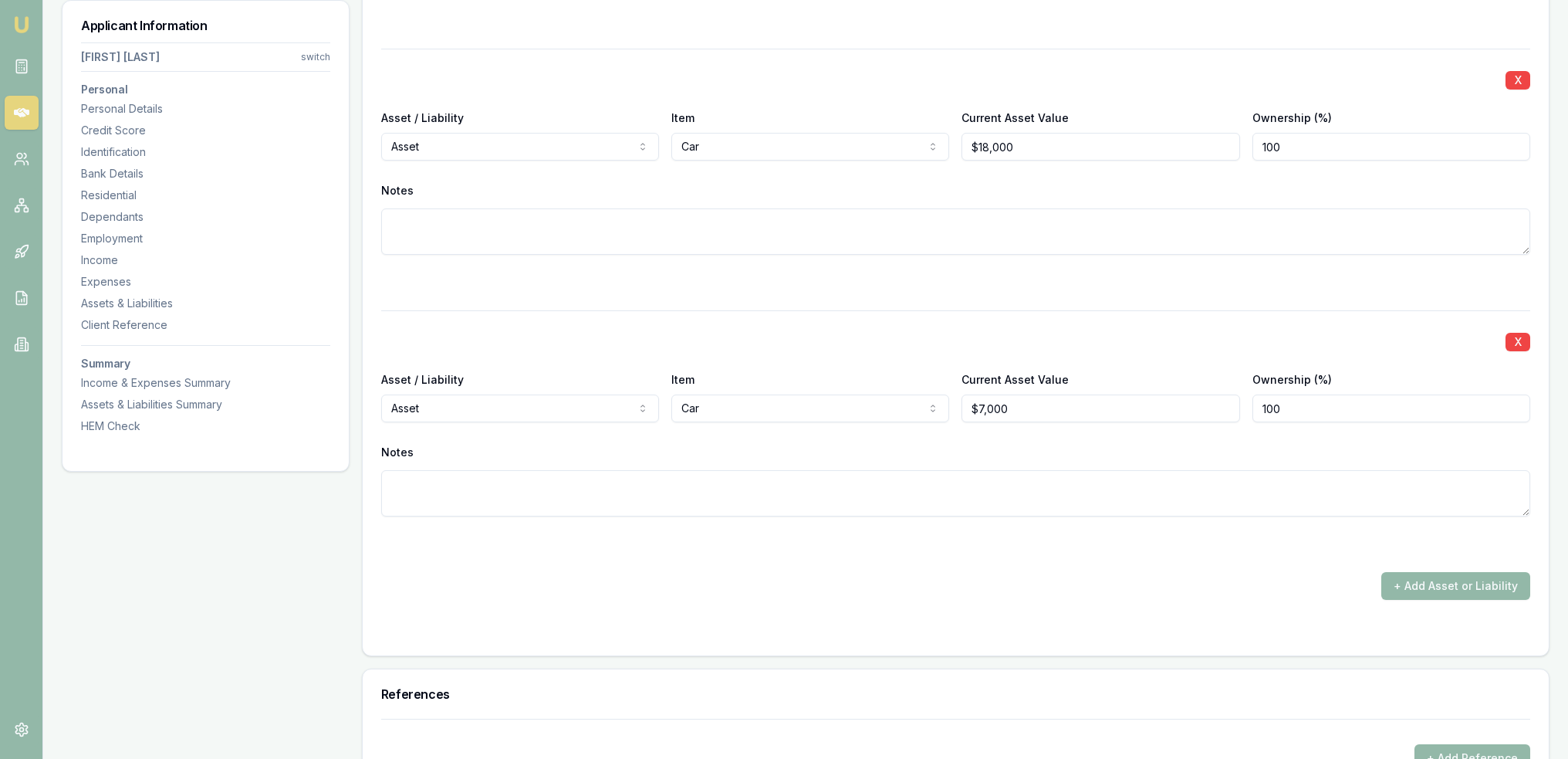 click at bounding box center (955, 232) 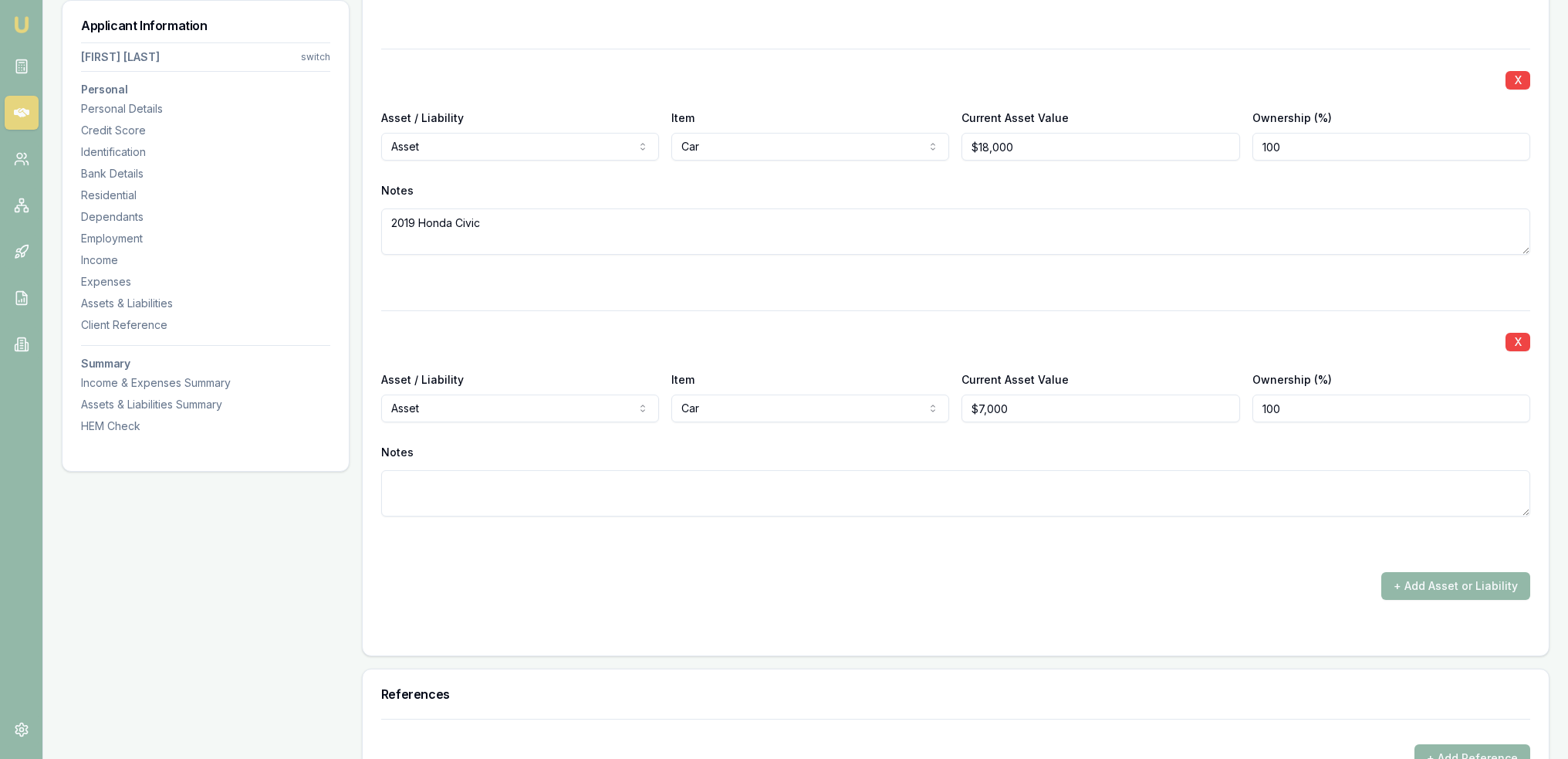 type on "2019 Honda Civic" 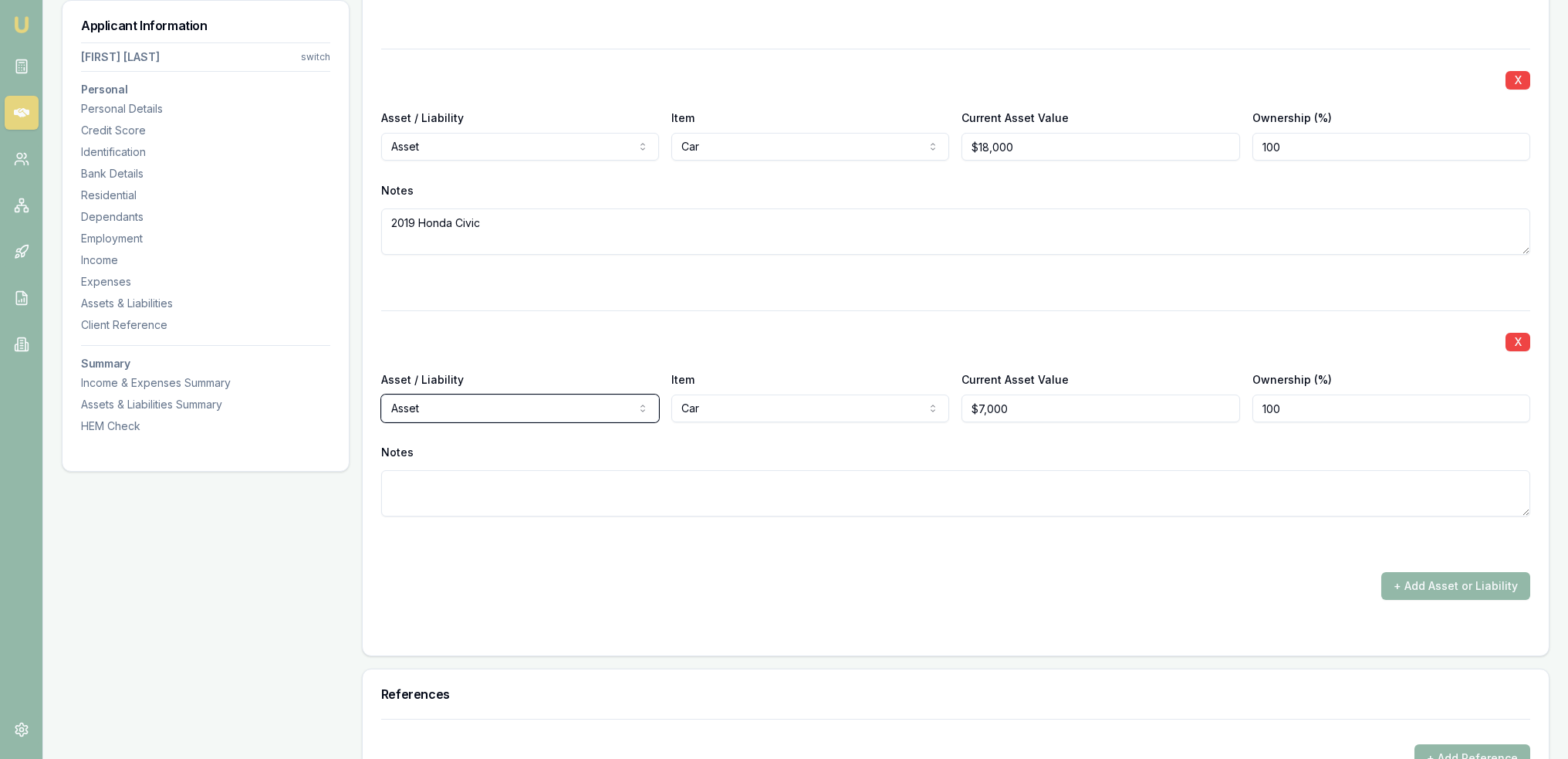 type 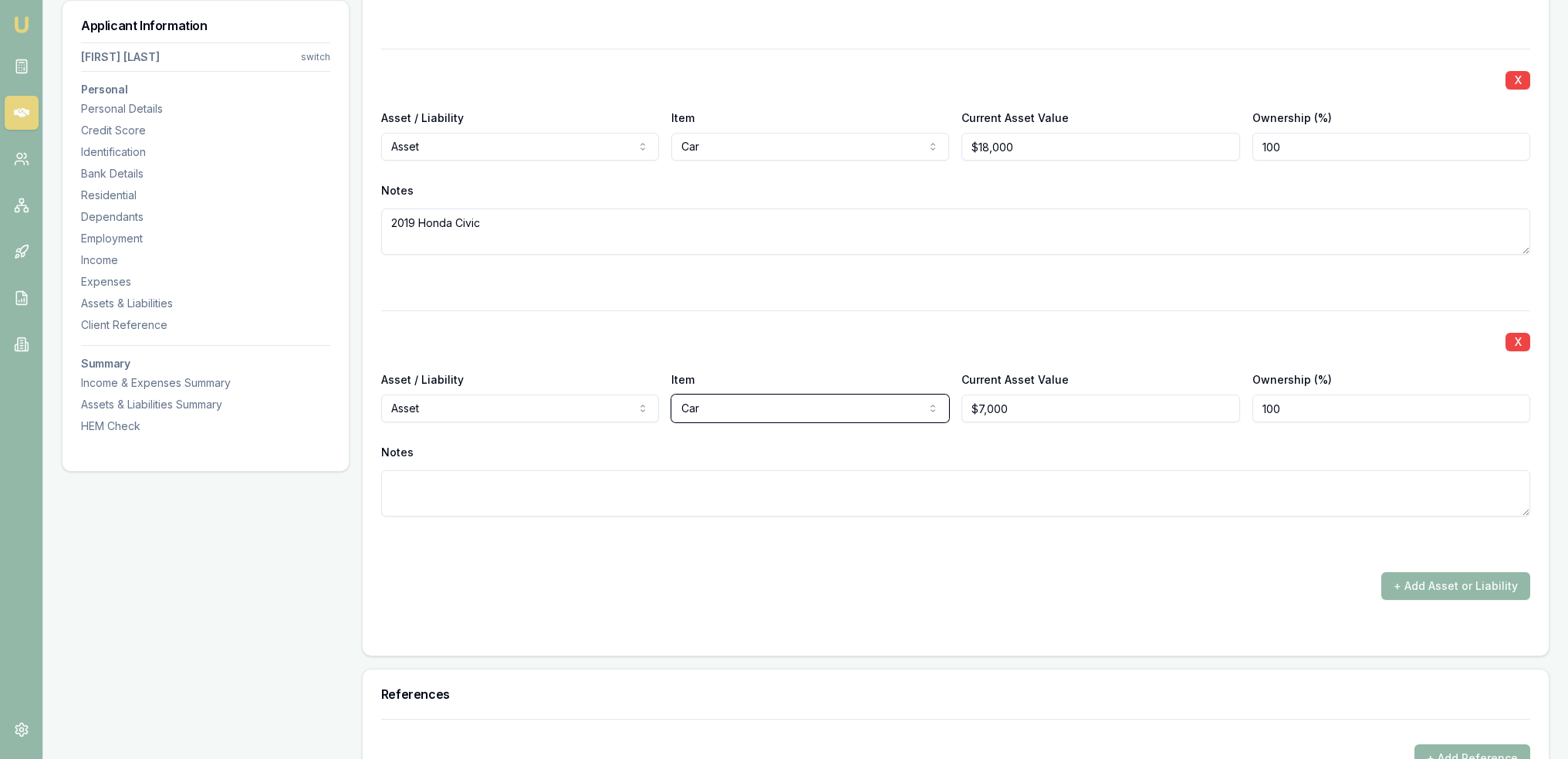 type 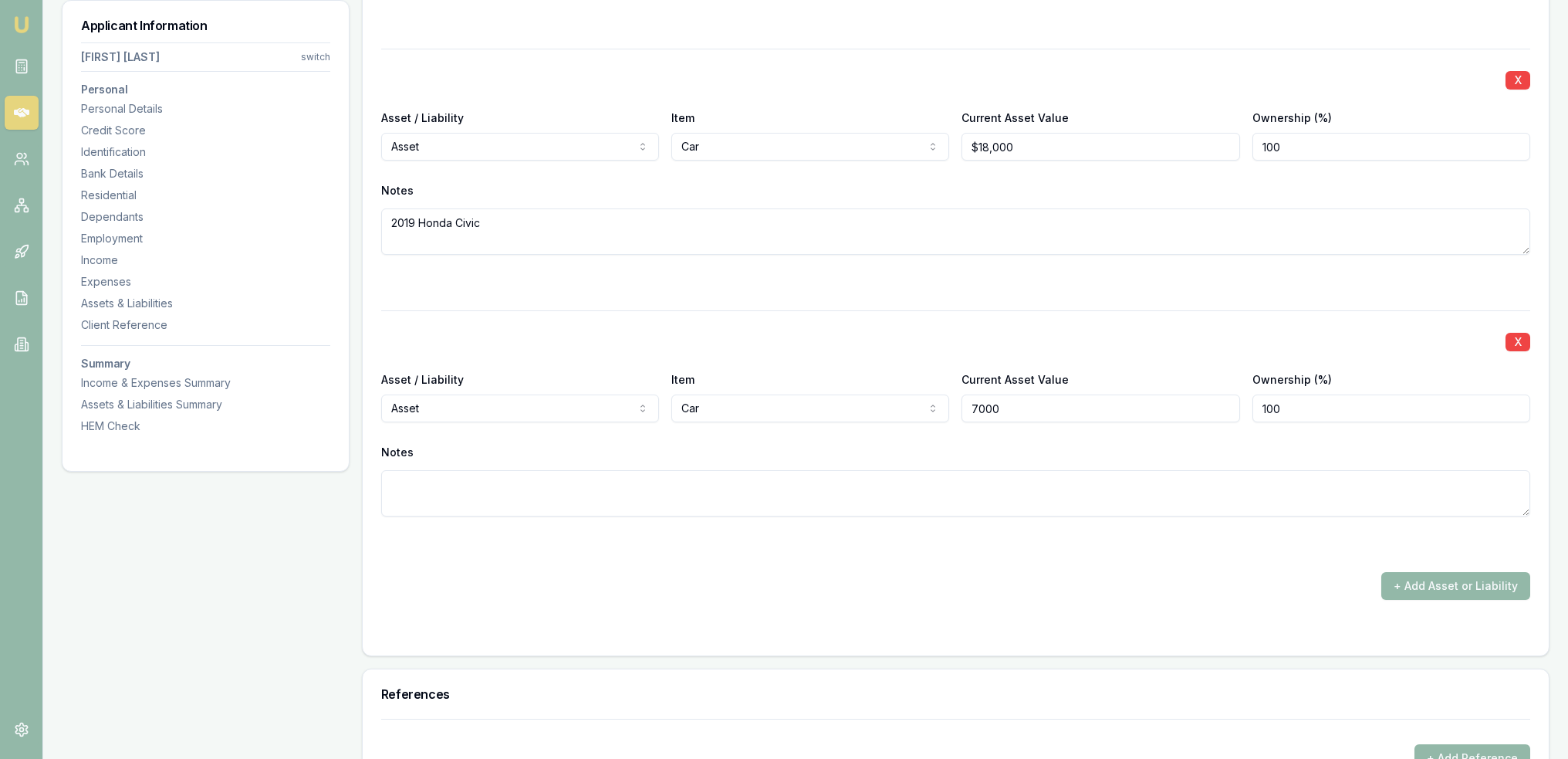 type on "$7,000" 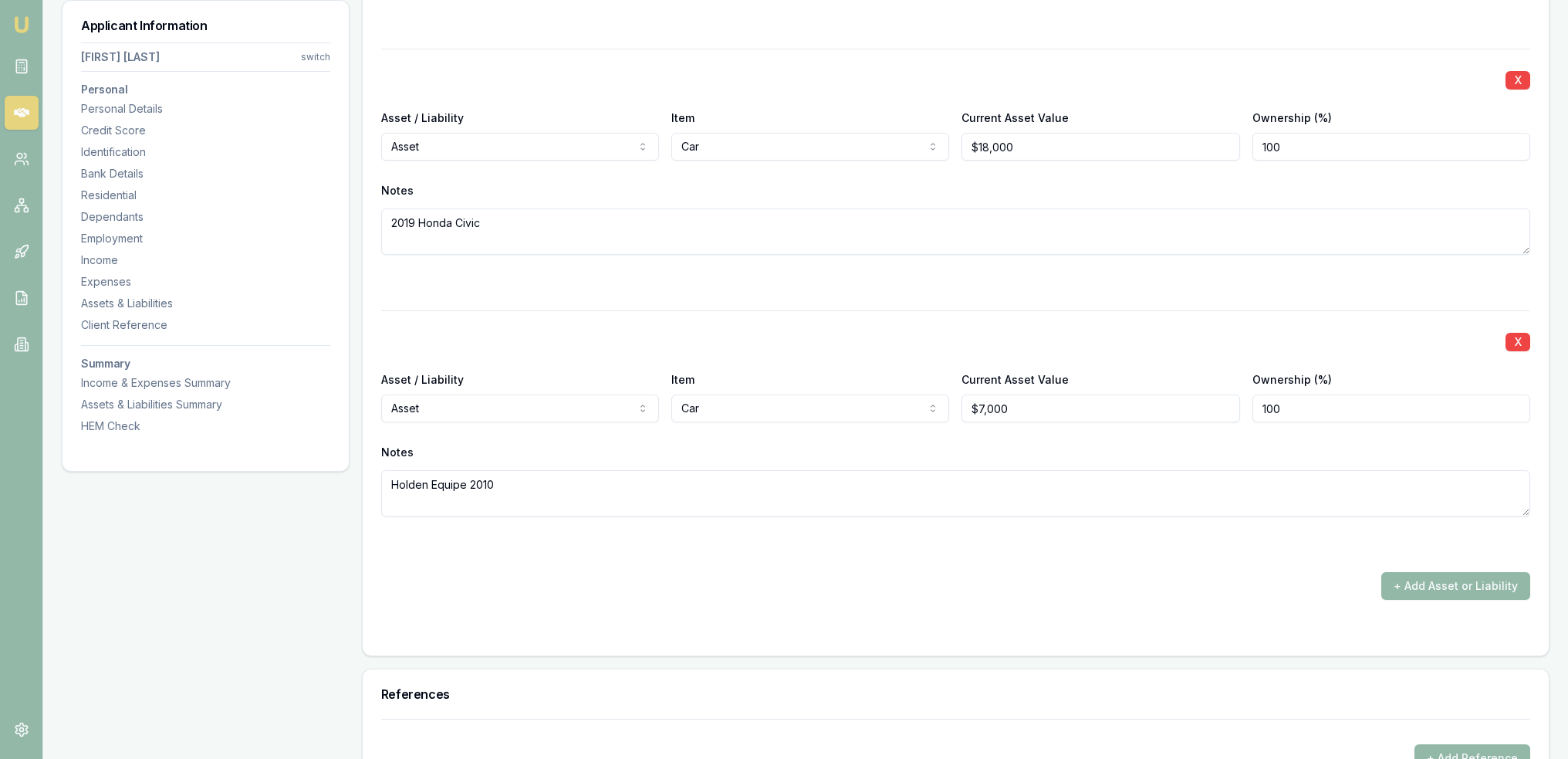 type on "Holden Equipe 2010" 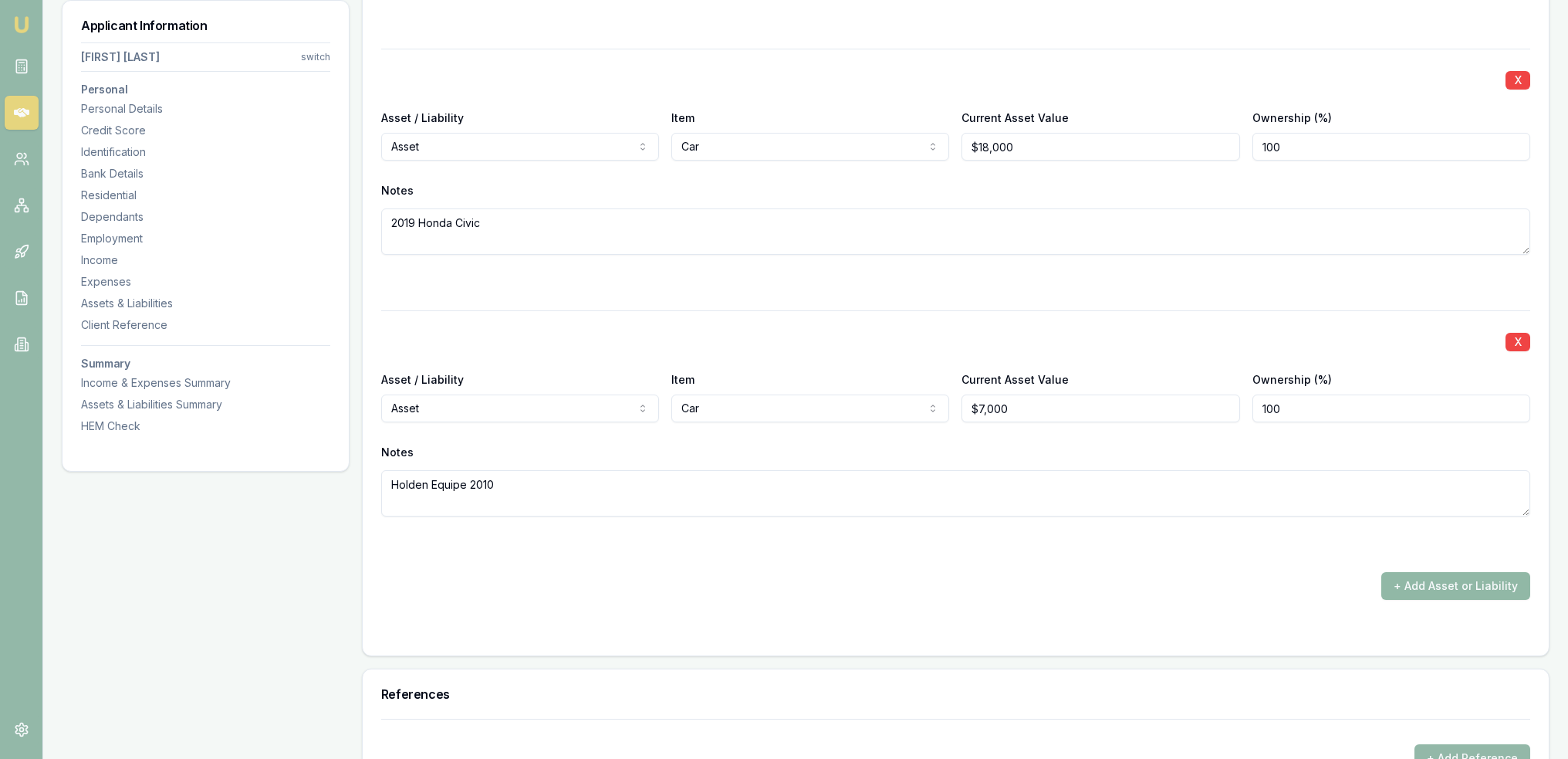 click on "+ Add Asset or Liability" at bounding box center (1455, 586) 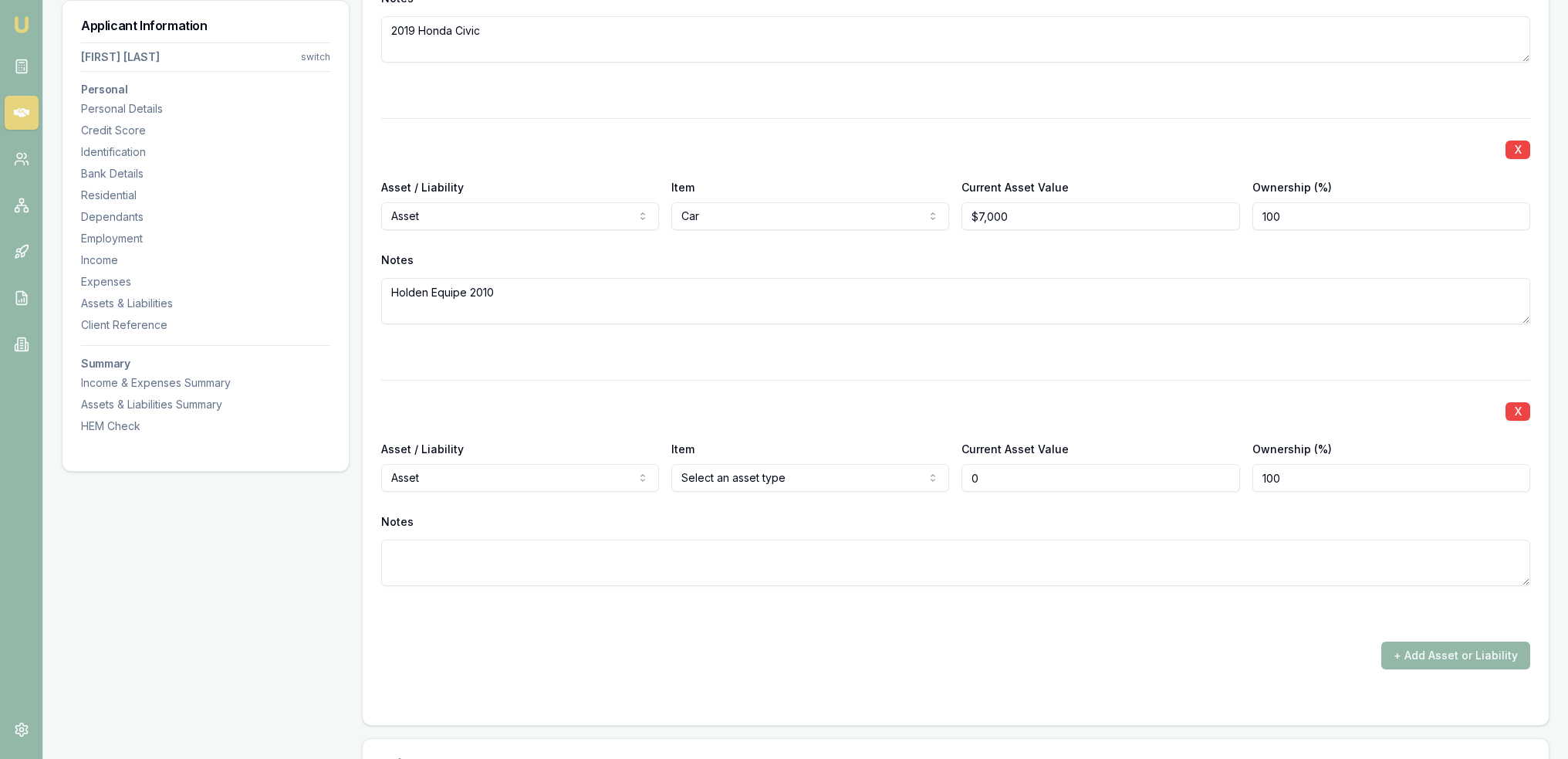 scroll, scrollTop: 5009, scrollLeft: 0, axis: vertical 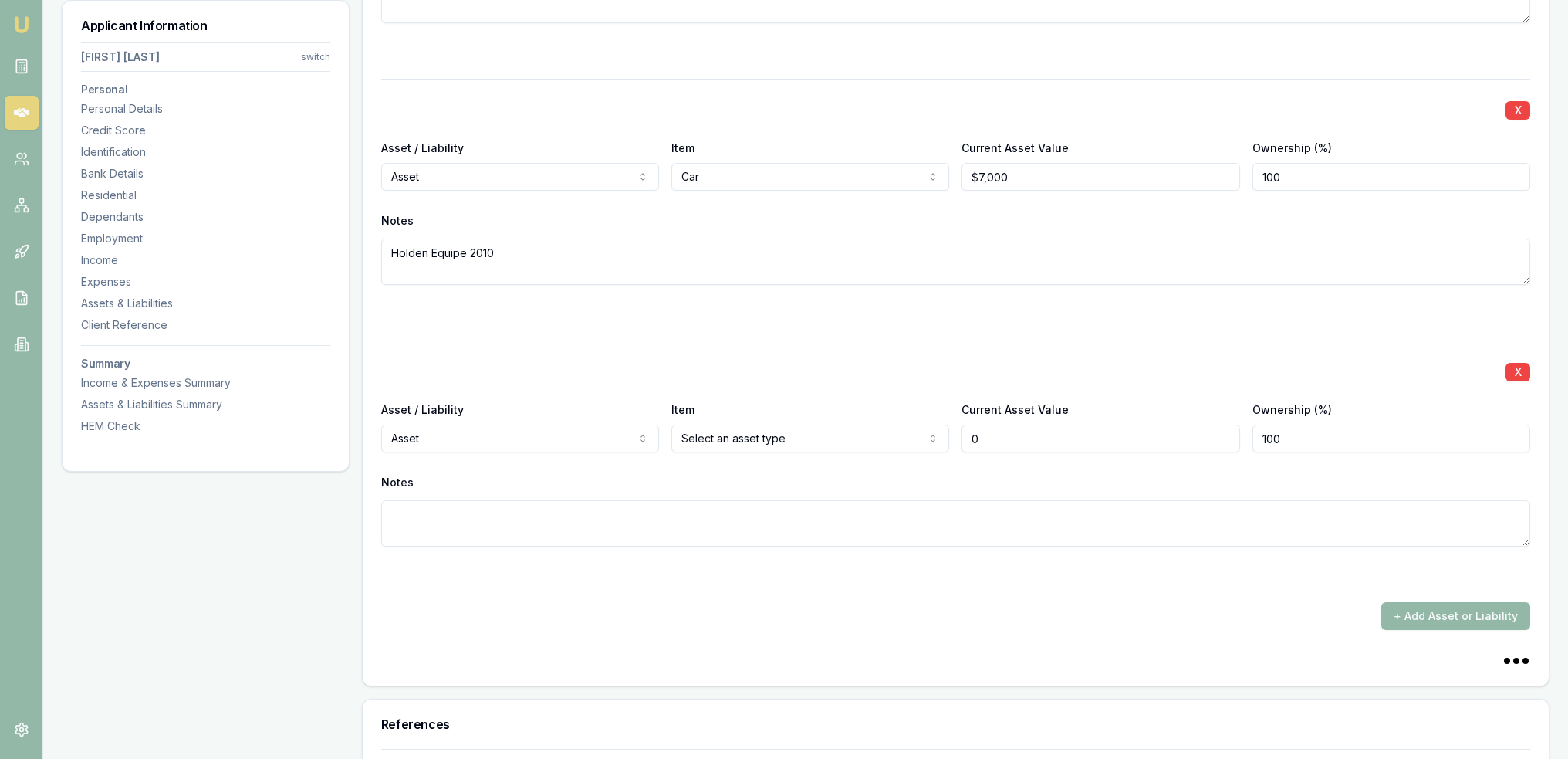 click on "Emu Broker Deals View D-GHU653OSO7 Robyn Adams Toggle Menu Customer Ambreen Sami 0433910889 ambreensamiau@gmail.com Finance Summary $35,000 Loan Type: Consumer Asset Asset Type : Passenger Car Deal Dynamics Stage: New Lead Created Age: 23 hours ago HEM: Needs More Data Finance Details Applicants Loan Options Lender Submission Applicant Information Ambreen Sami switch Personal Personal Details Credit Score Identification Bank Details Residential Dependants Employment Income Expenses Assets & Liabilities Client Reference Summary Income & Expenses Summary Assets & Liabilities Summary HEM Check Personal Title * Mrs Mr Mrs Miss Ms Dr Prof First name * Ambreen Middle name  Last name * Sami Date of birth 06/08/1980 Gender  Female Male Female Other Not disclosed Marital status  Married Single Married De facto Separated Divorced Widowed Residency status  Australian citizen Australian citizen Permanent resident Temporary resident Visa holder Email ambreensamiau@gmail.com Phone 0433910889 Applicant type  Applicant Fair" at bounding box center (784, -4630) 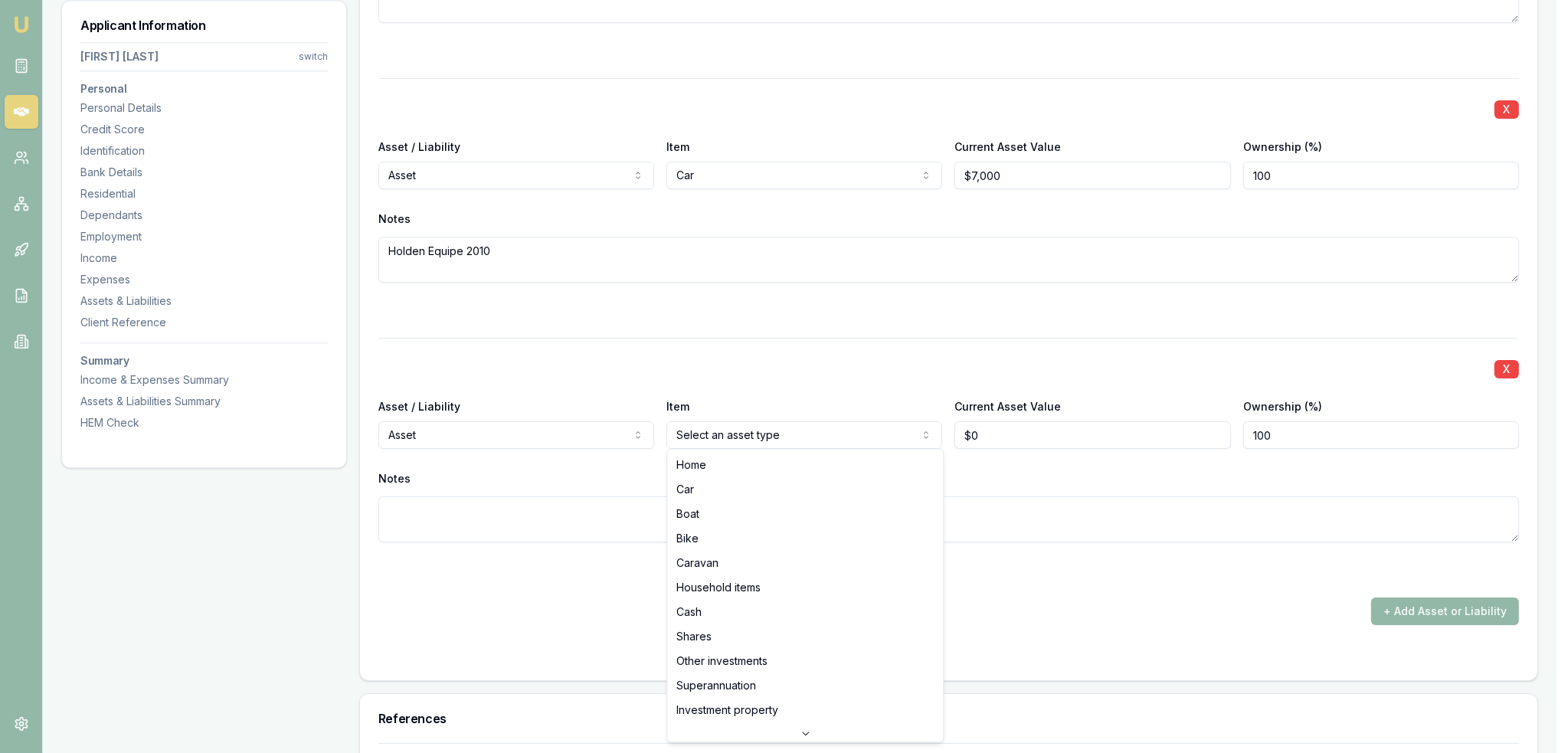 select on "HOUSEHOLD_ITEMS" 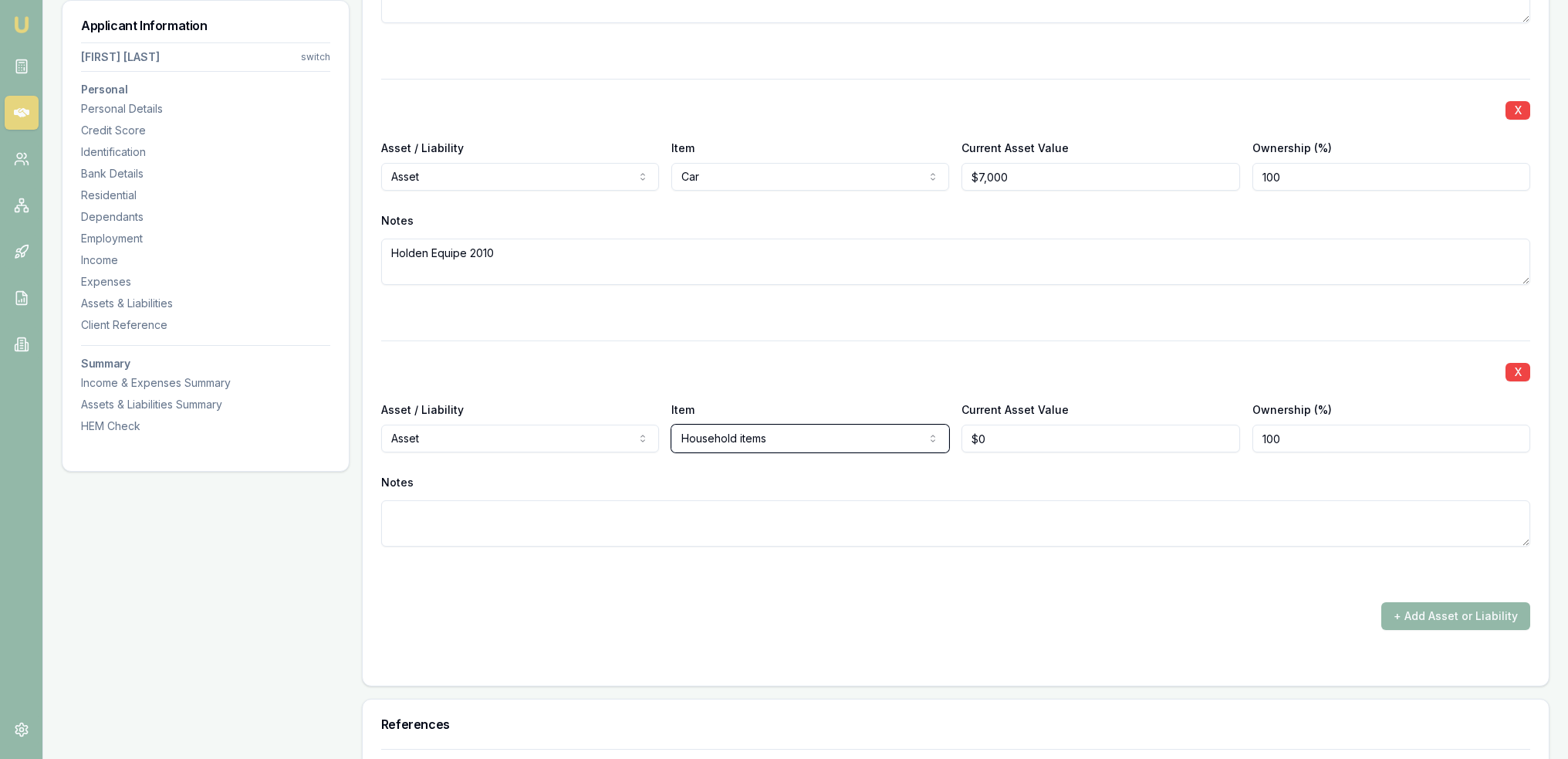 type 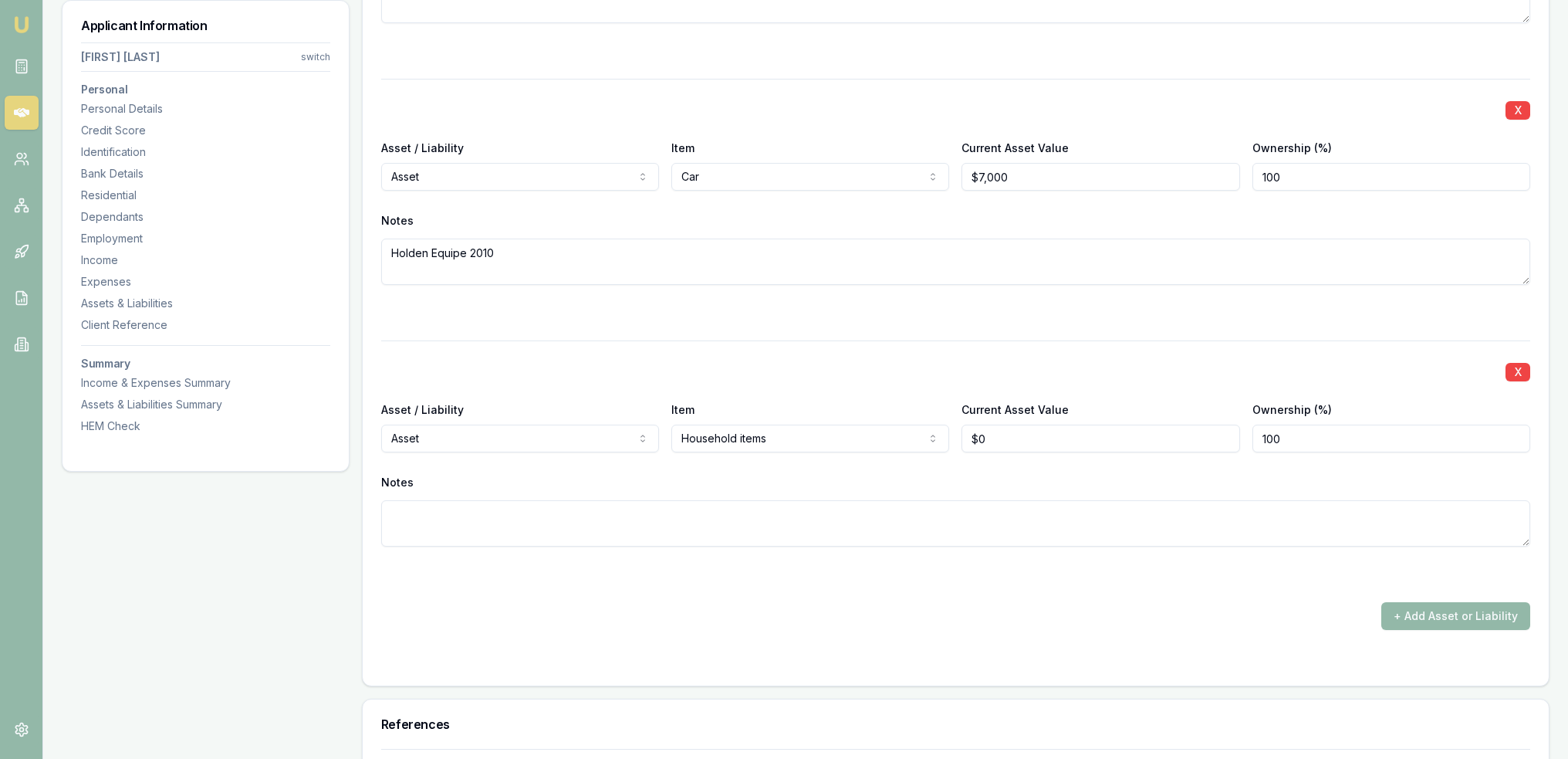 type on "0" 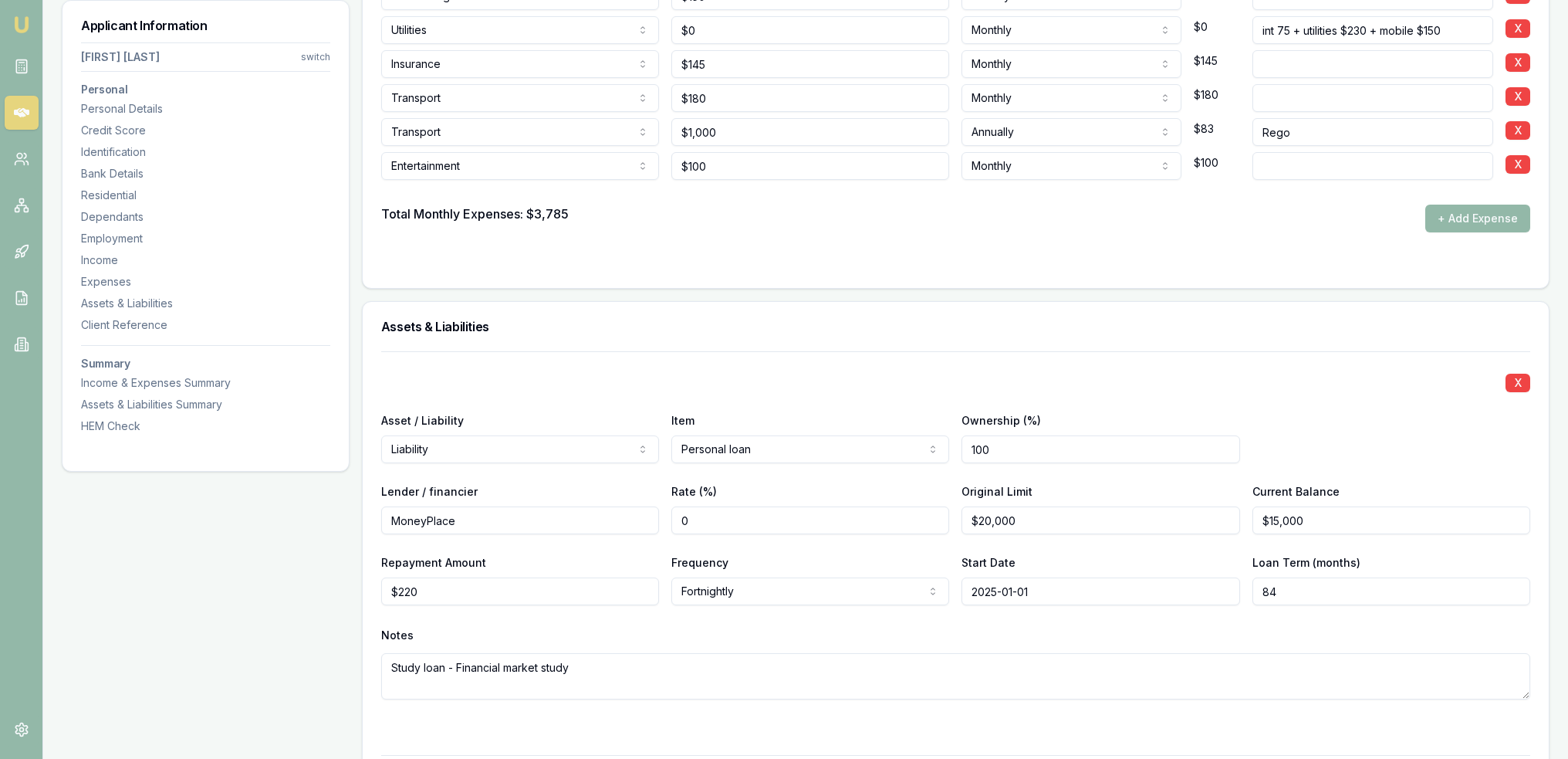 type 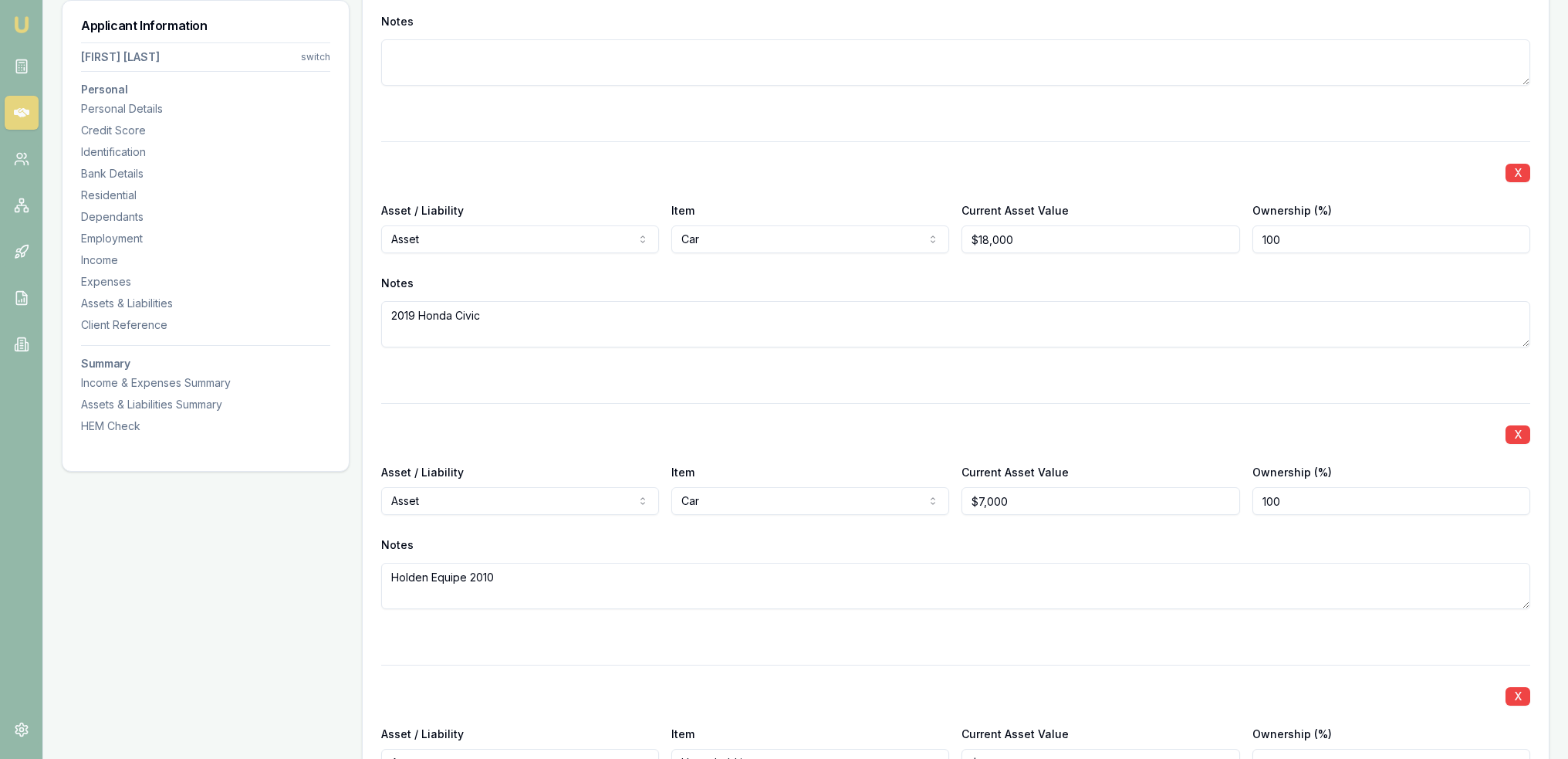 scroll, scrollTop: 4825, scrollLeft: 0, axis: vertical 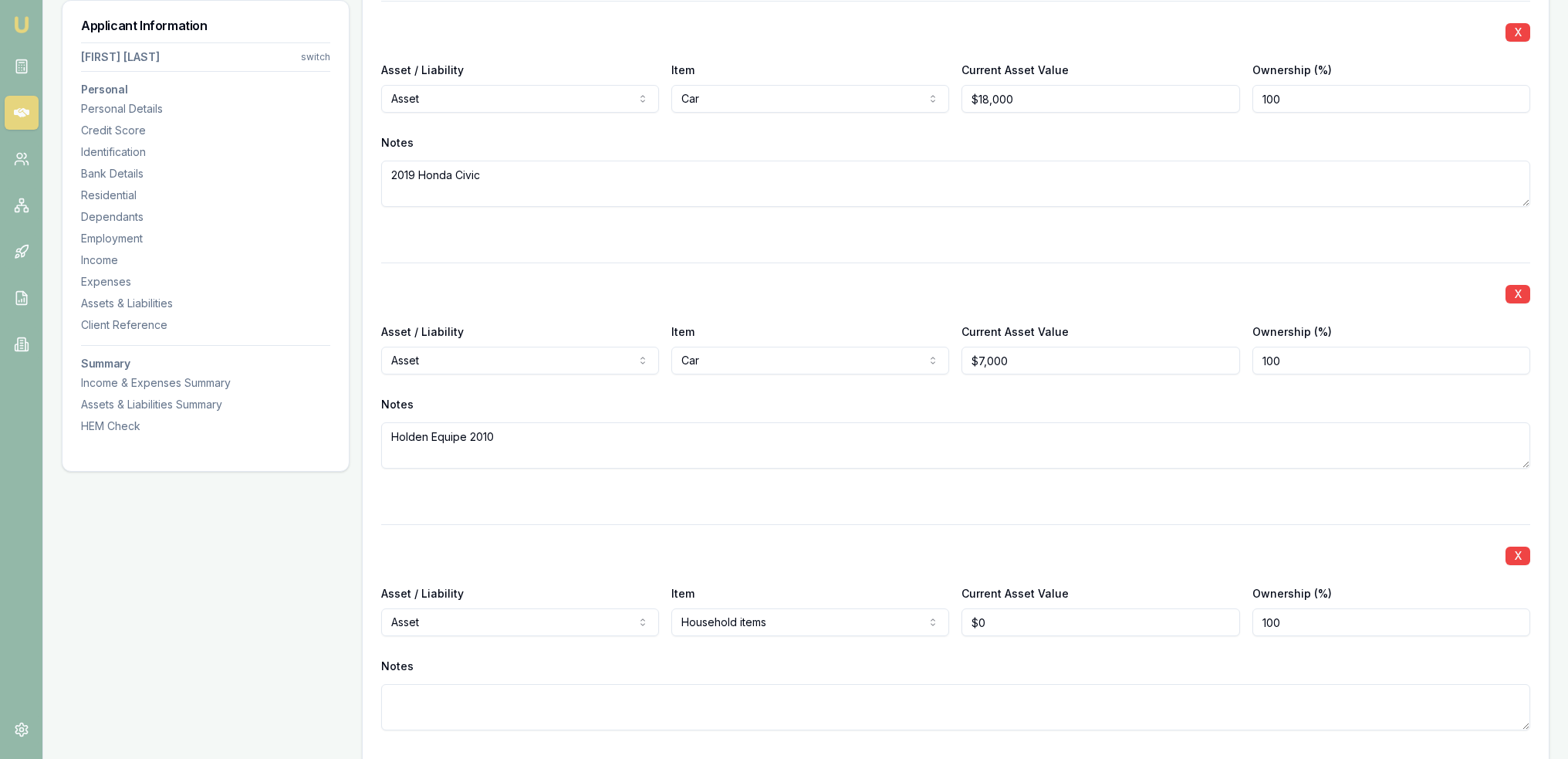 type on "0" 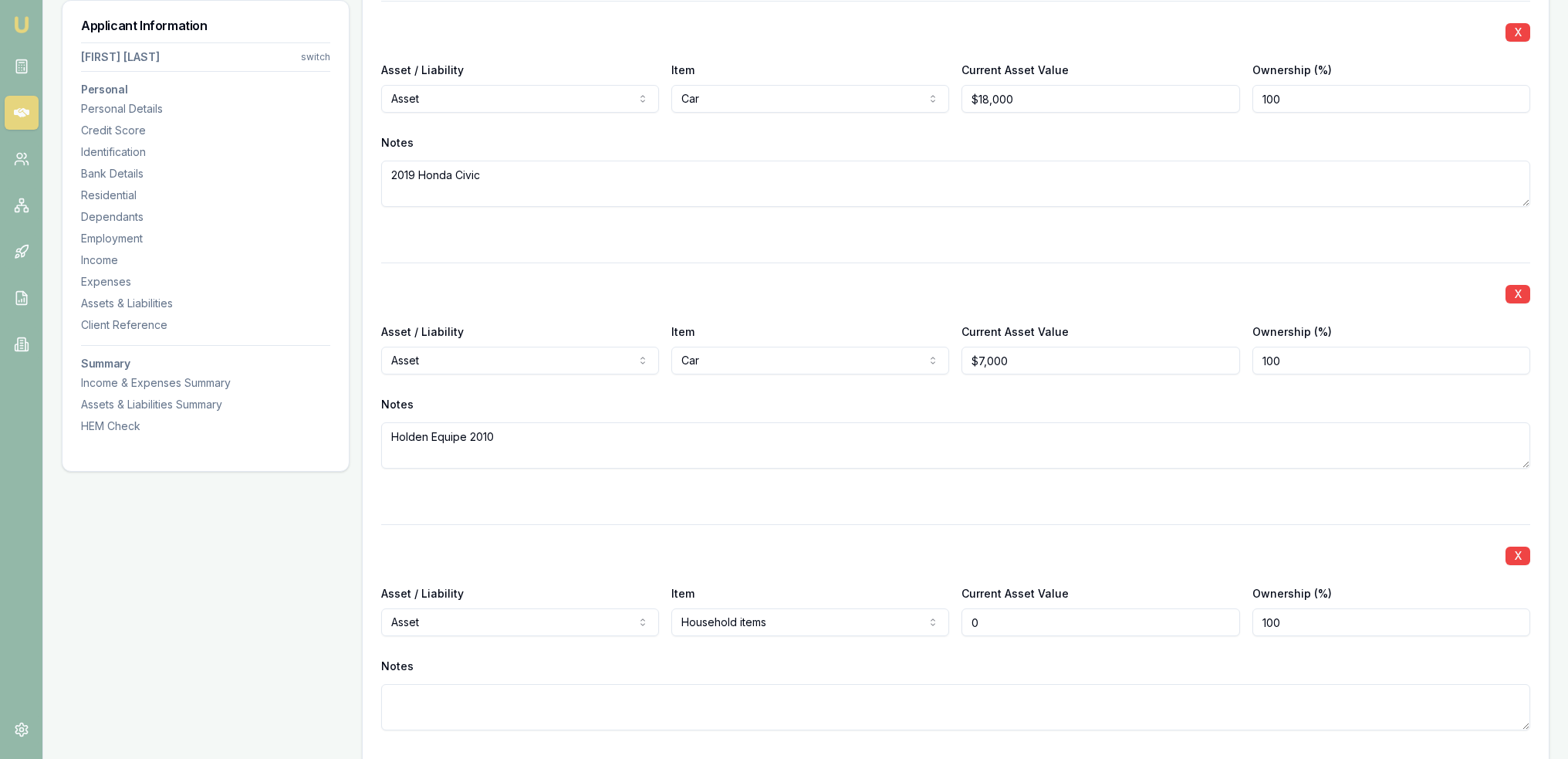 click on "0" at bounding box center [1100, 622] 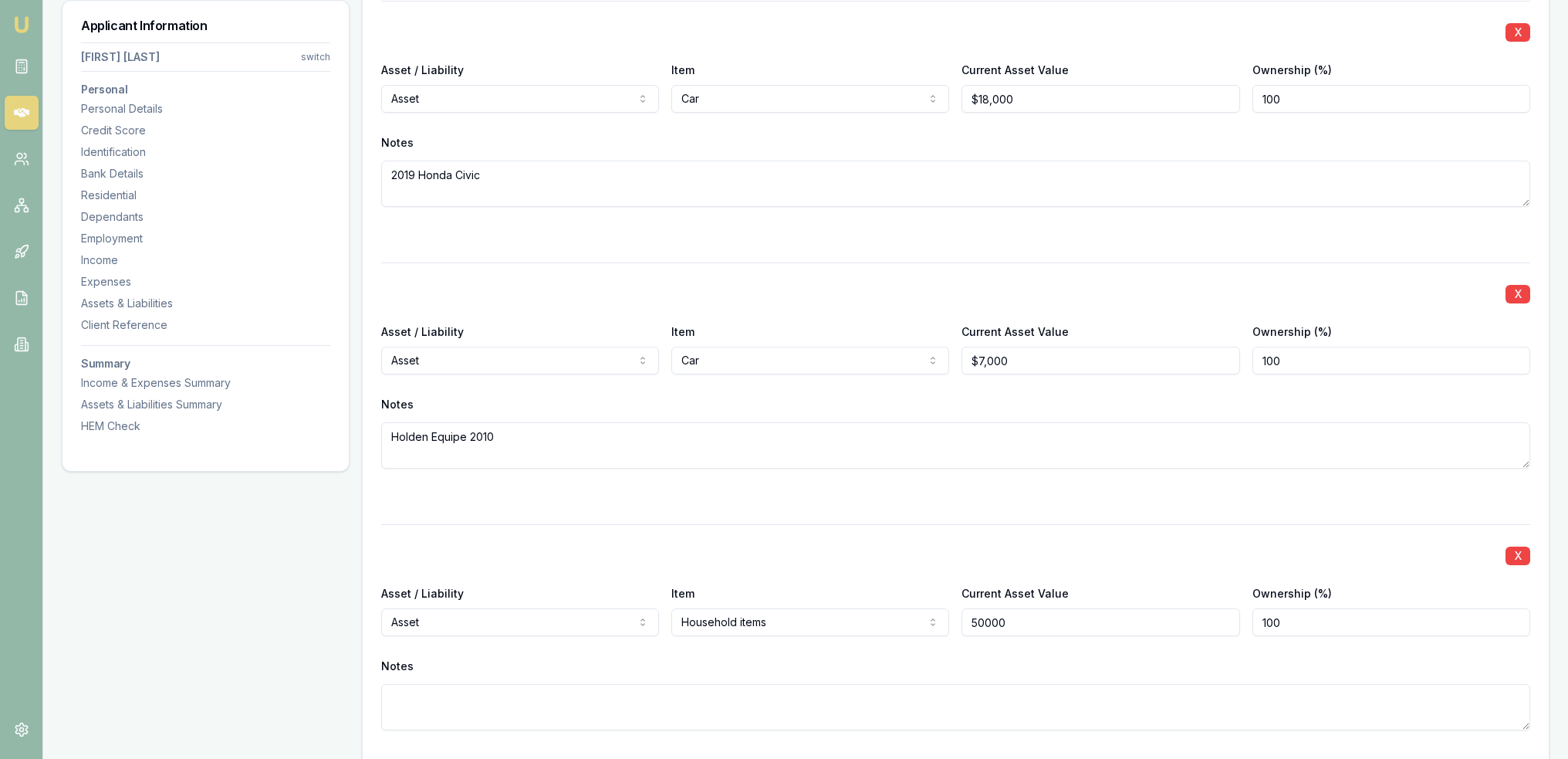 type on "$50,000" 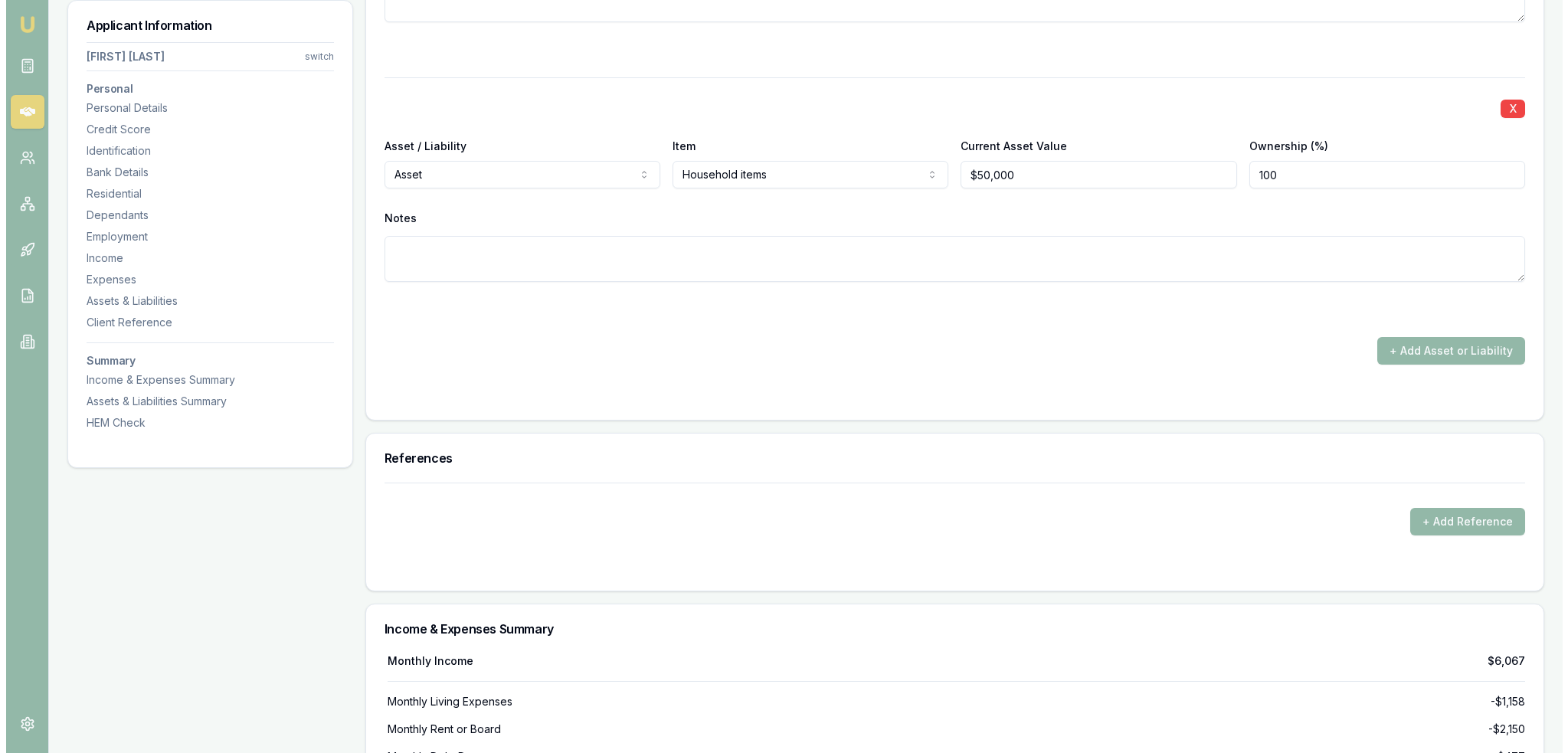 scroll, scrollTop: 5246, scrollLeft: 0, axis: vertical 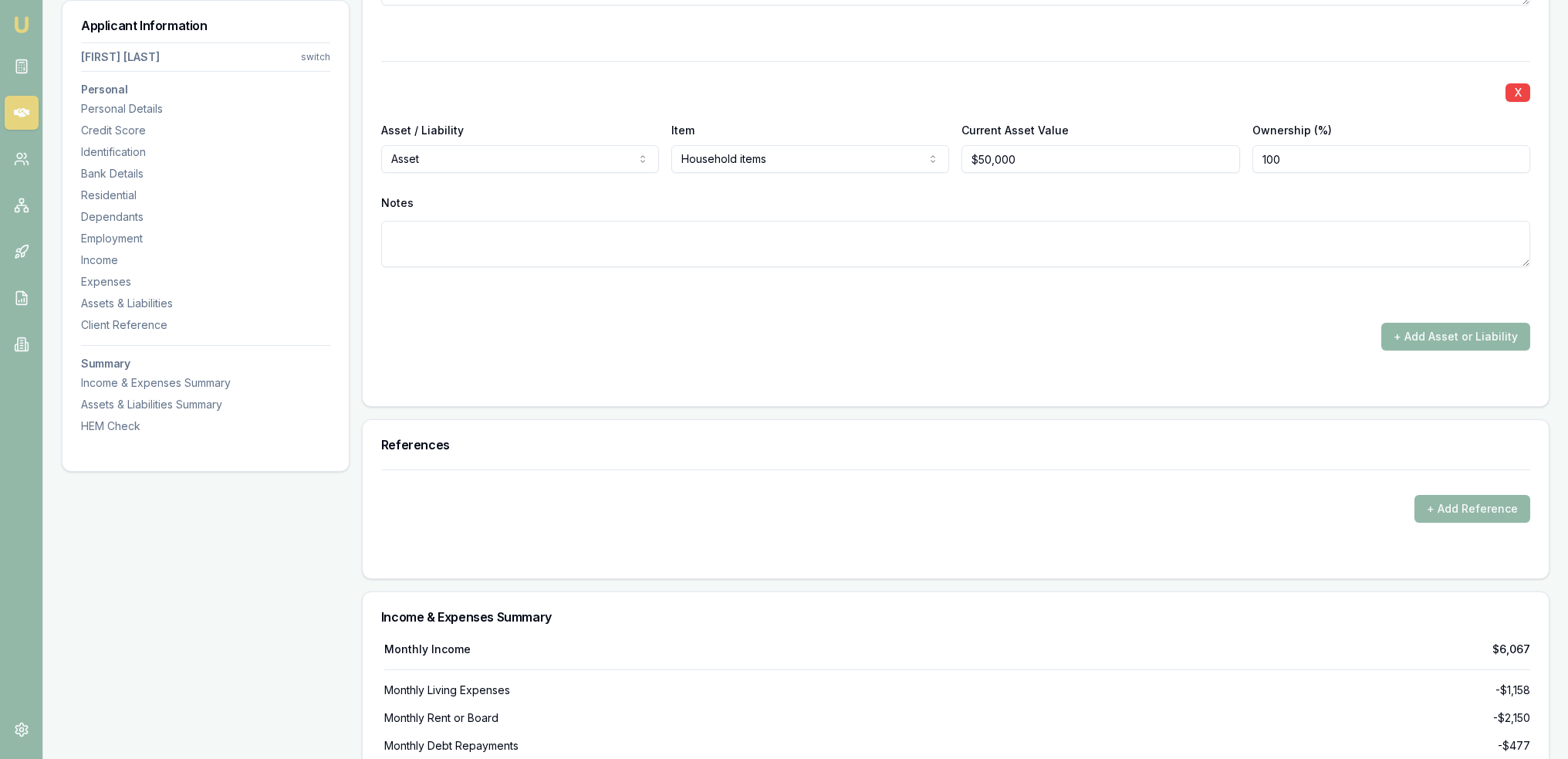 click on "+ Add Asset or Liability" at bounding box center [1455, 337] 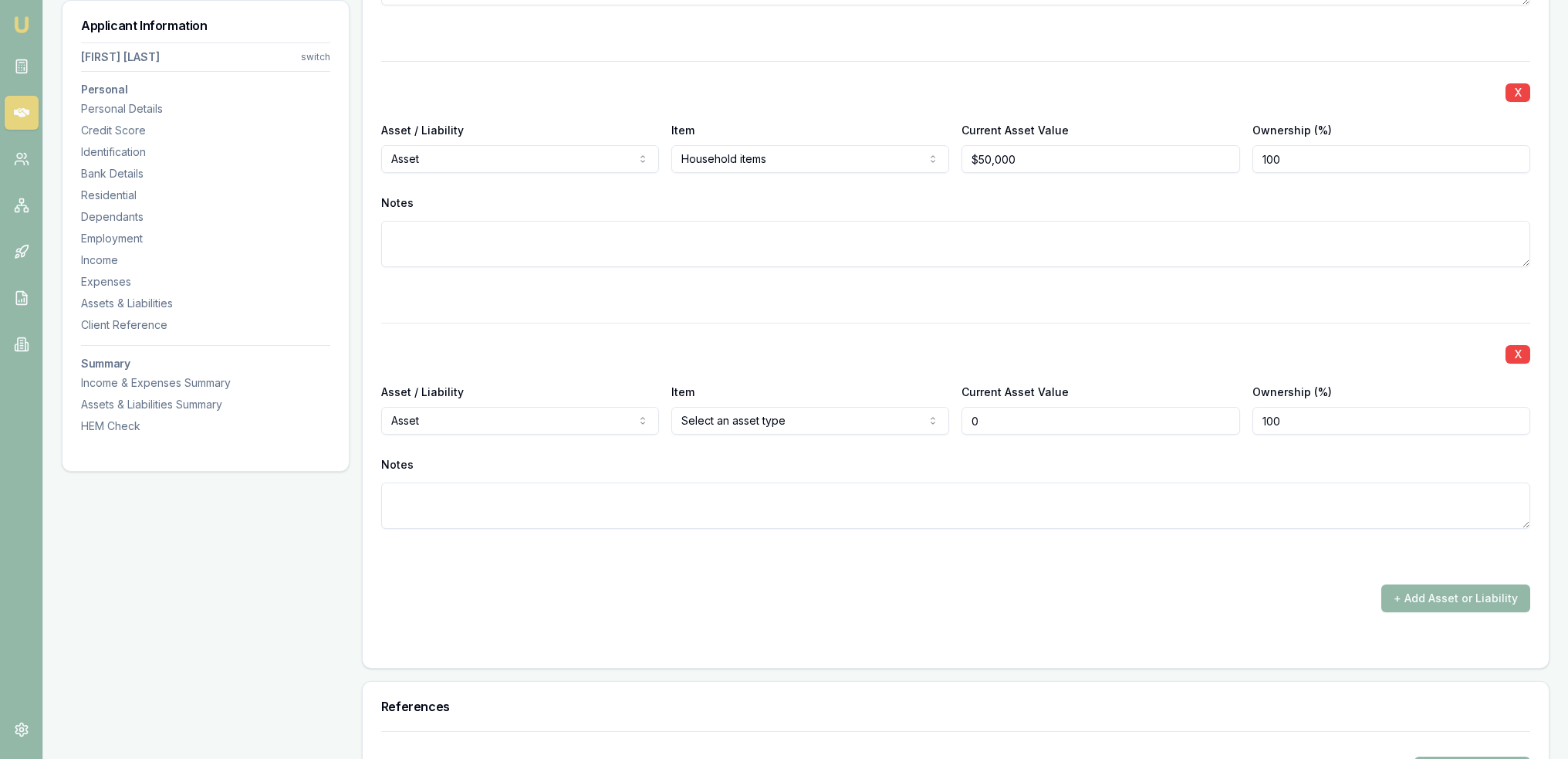 click on "Emu Broker Deals View D-GHU653OSO7 Robyn Adams Toggle Menu Customer Ambreen Sami 0433910889 ambreensamiau@gmail.com Finance Summary $35,000 Loan Type: Consumer Asset Asset Type : Passenger Car Deal Dynamics Stage: New Lead Created Age: 23 hours ago HEM: Needs More Data Finance Details Applicants Loan Options Lender Submission Applicant Information Ambreen Sami switch Personal Personal Details Credit Score Identification Bank Details Residential Dependants Employment Income Expenses Assets & Liabilities Client Reference Summary Income & Expenses Summary Assets & Liabilities Summary HEM Check Personal Title * Mrs Mr Mrs Miss Ms Dr Prof First name * Ambreen Middle name  Last name * Sami Date of birth 06/08/1980 Gender  Female Male Female Other Not disclosed Marital status  Married Single Married De facto Separated Divorced Widowed Residency status  Australian citizen Australian citizen Permanent resident Temporary resident Visa holder Email ambreensamiau@gmail.com Phone 0433910889 Applicant type  Applicant Fair" at bounding box center [784, -4909] 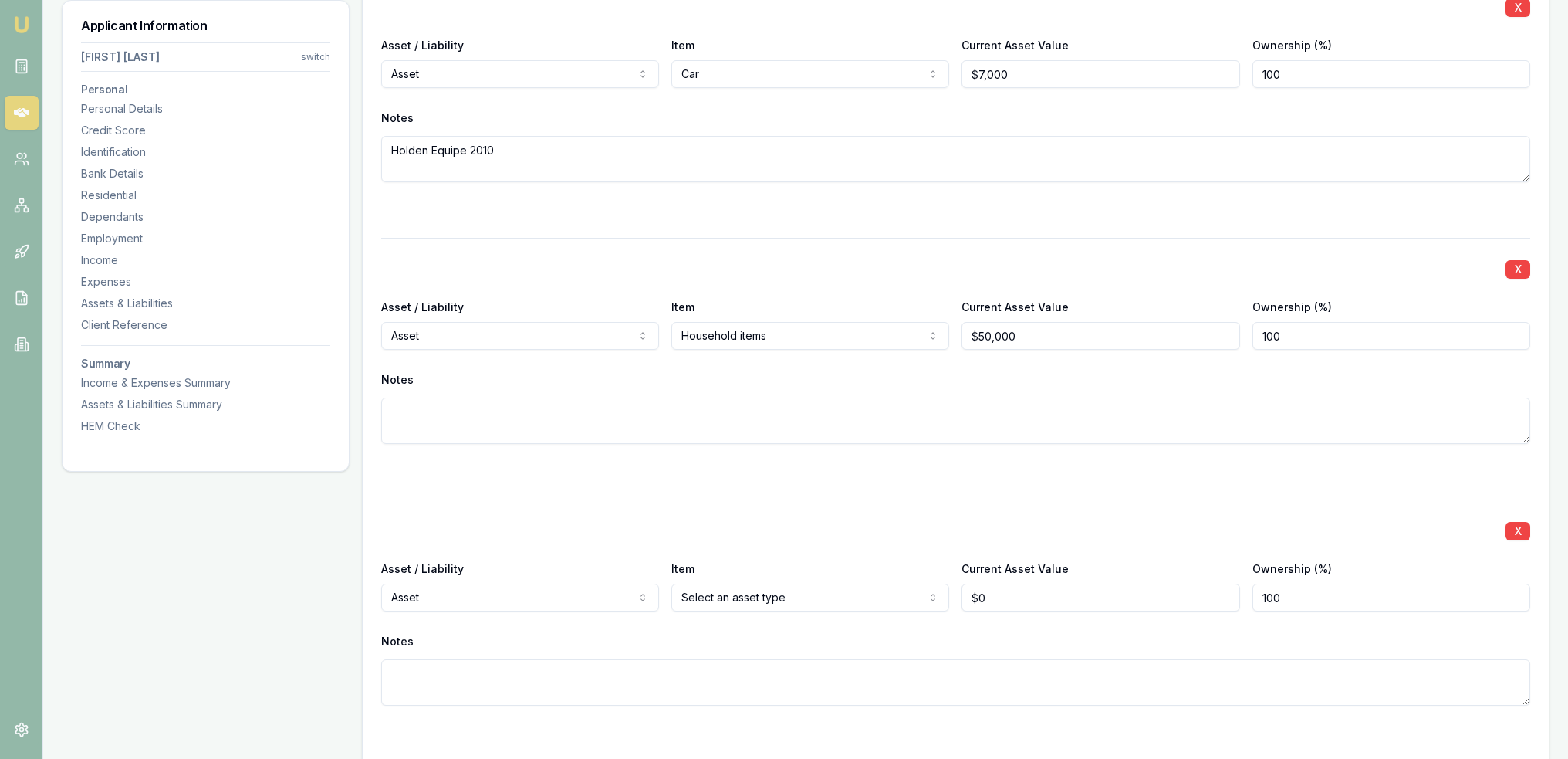 scroll, scrollTop: 5266, scrollLeft: 0, axis: vertical 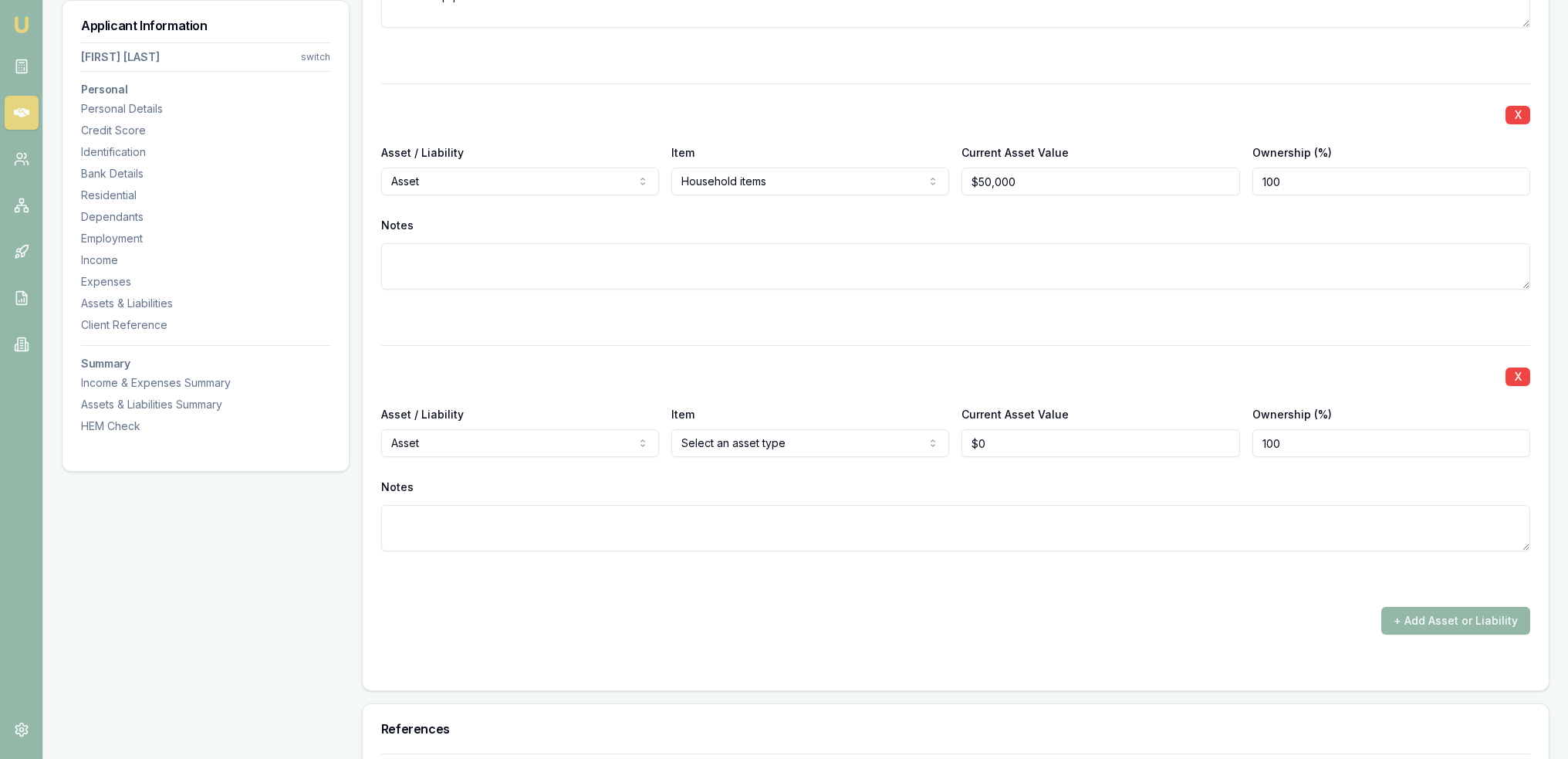click on "Item  Select an asset type Home Car Boat Bike Caravan Household items Cash Shares Other investments Superannuation Investment property Credit card Personal loan Payday loan Other" at bounding box center [810, 431] 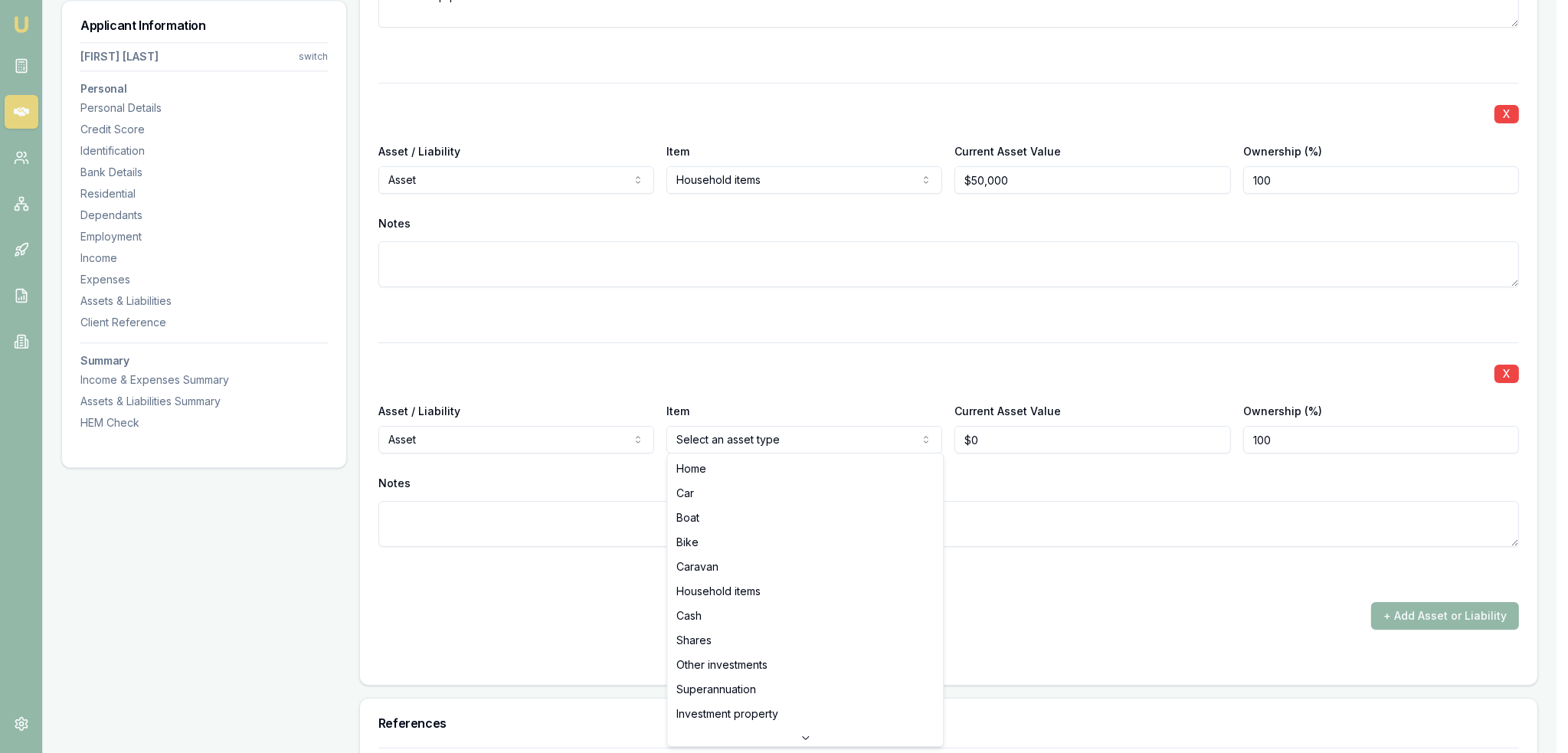 select on "CASH" 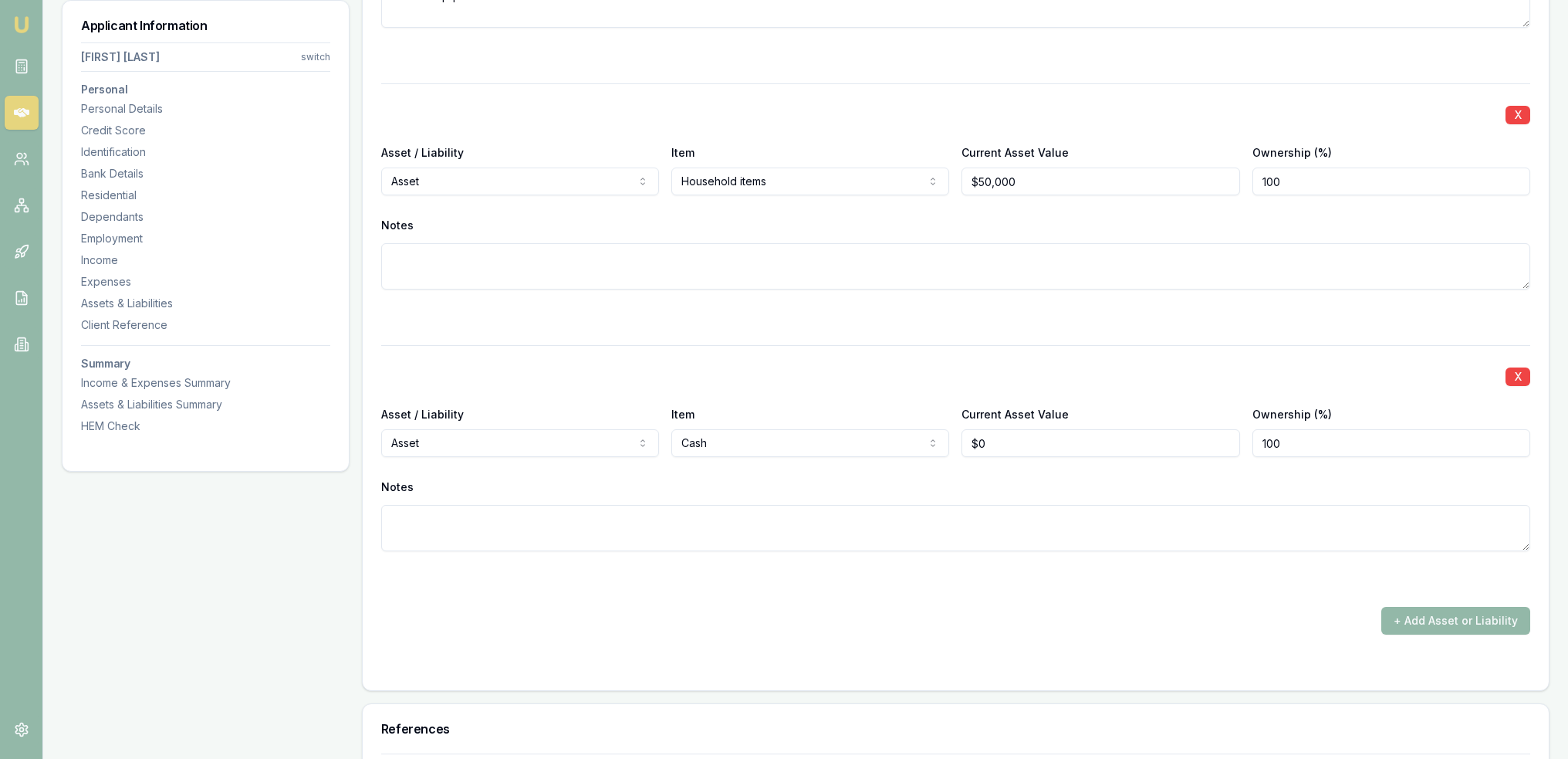 type on "0" 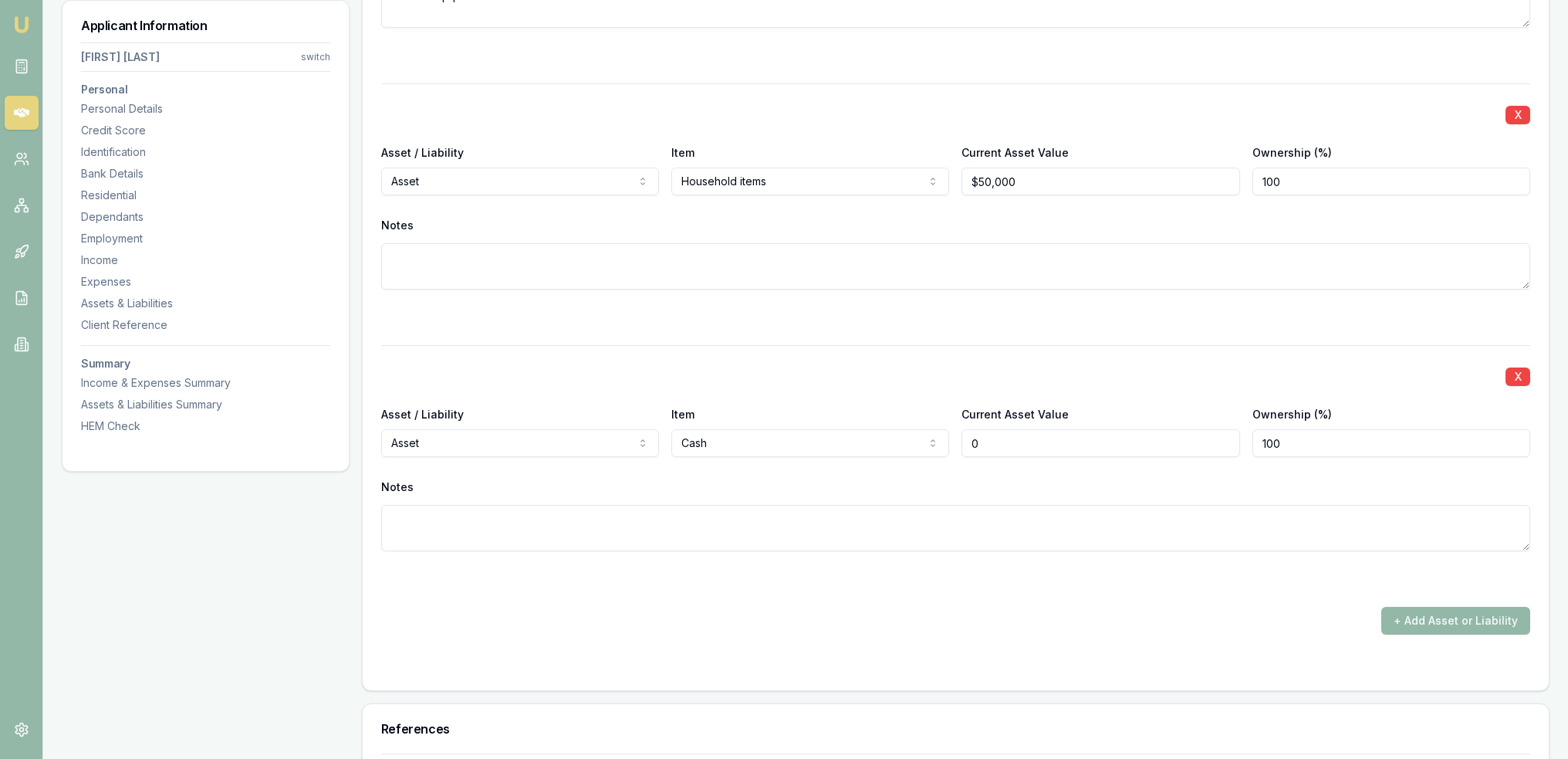 click on "0" at bounding box center [1100, 443] 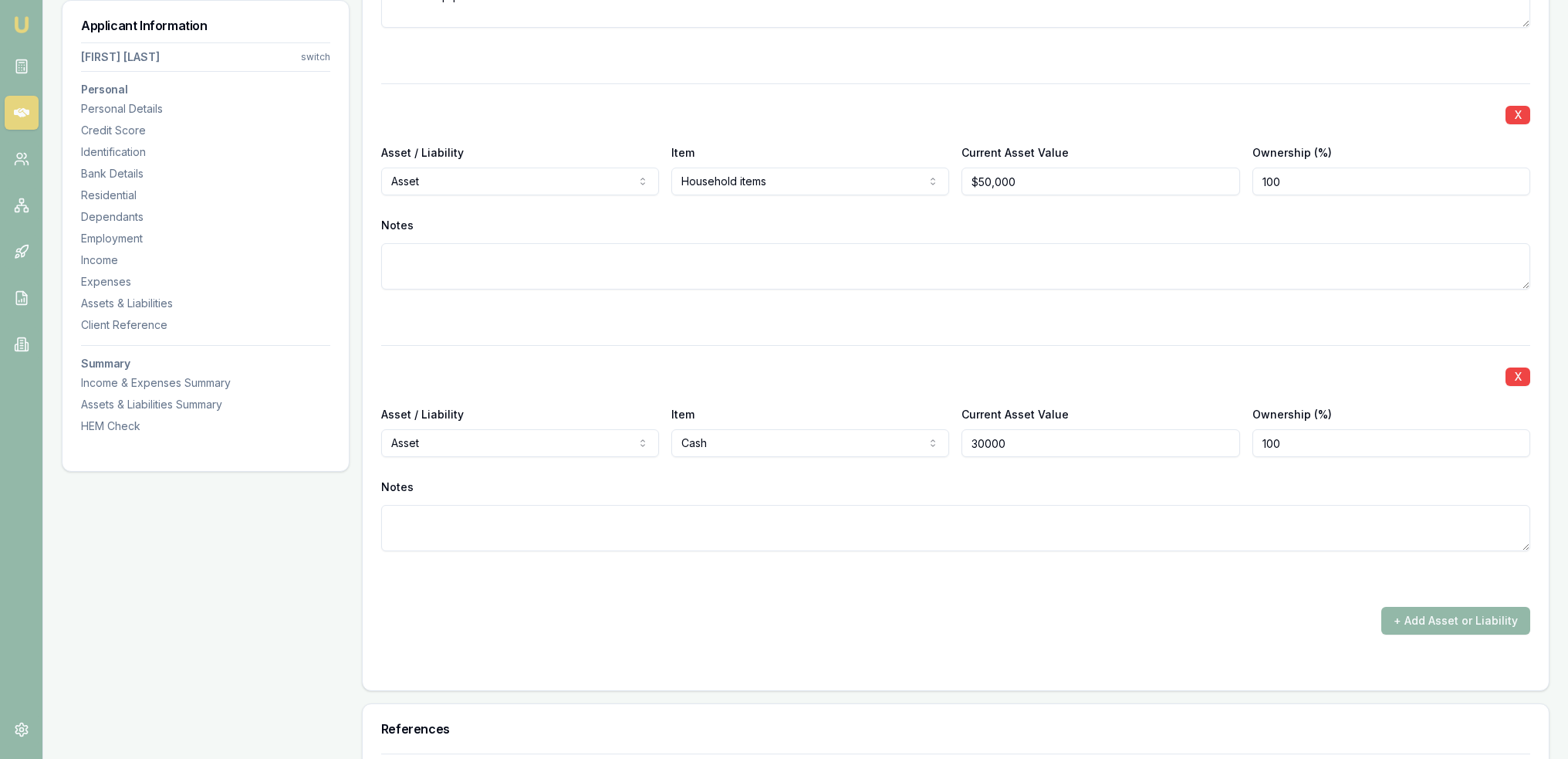 type on "$30,000" 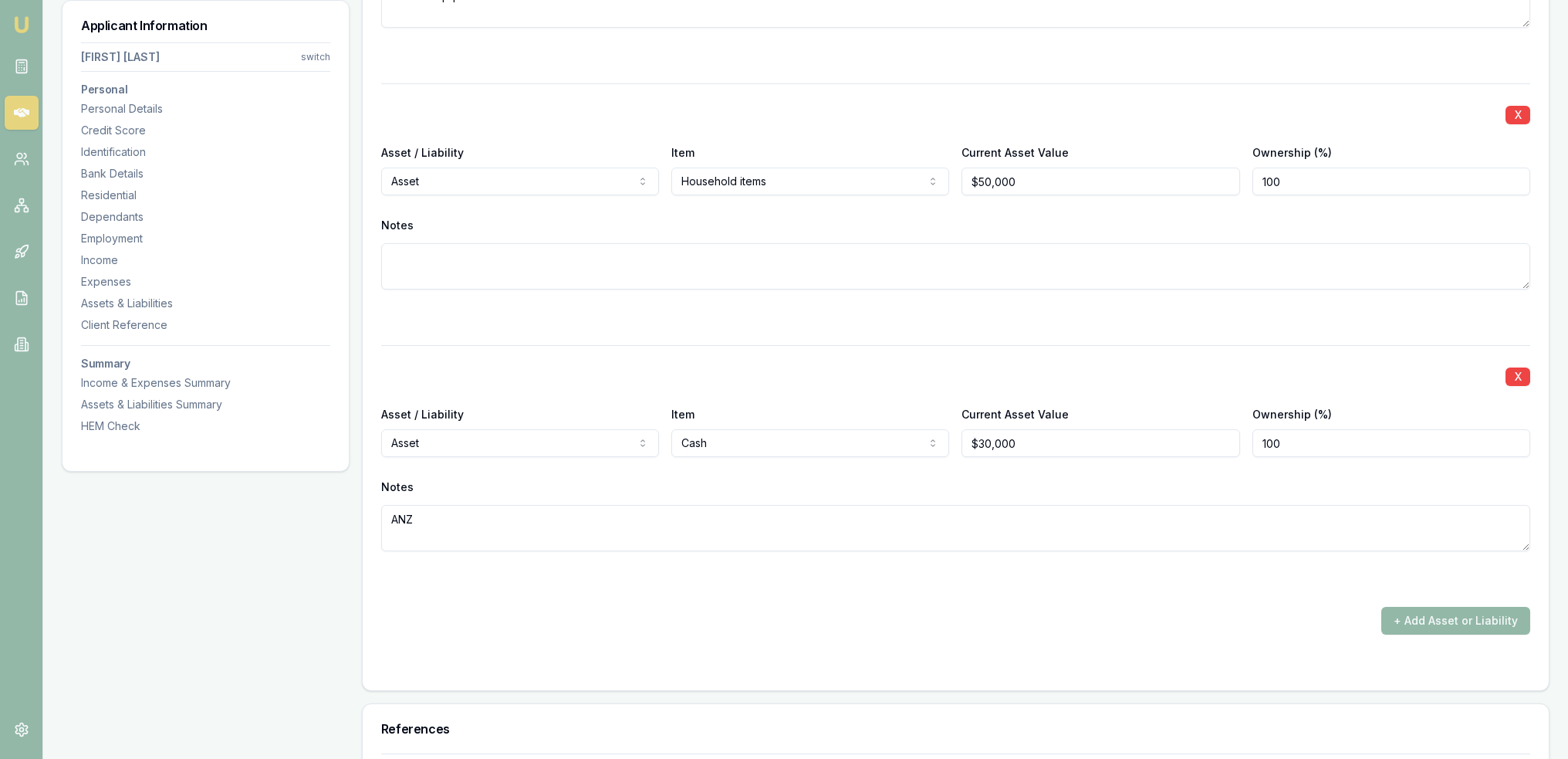 type on "ANZ" 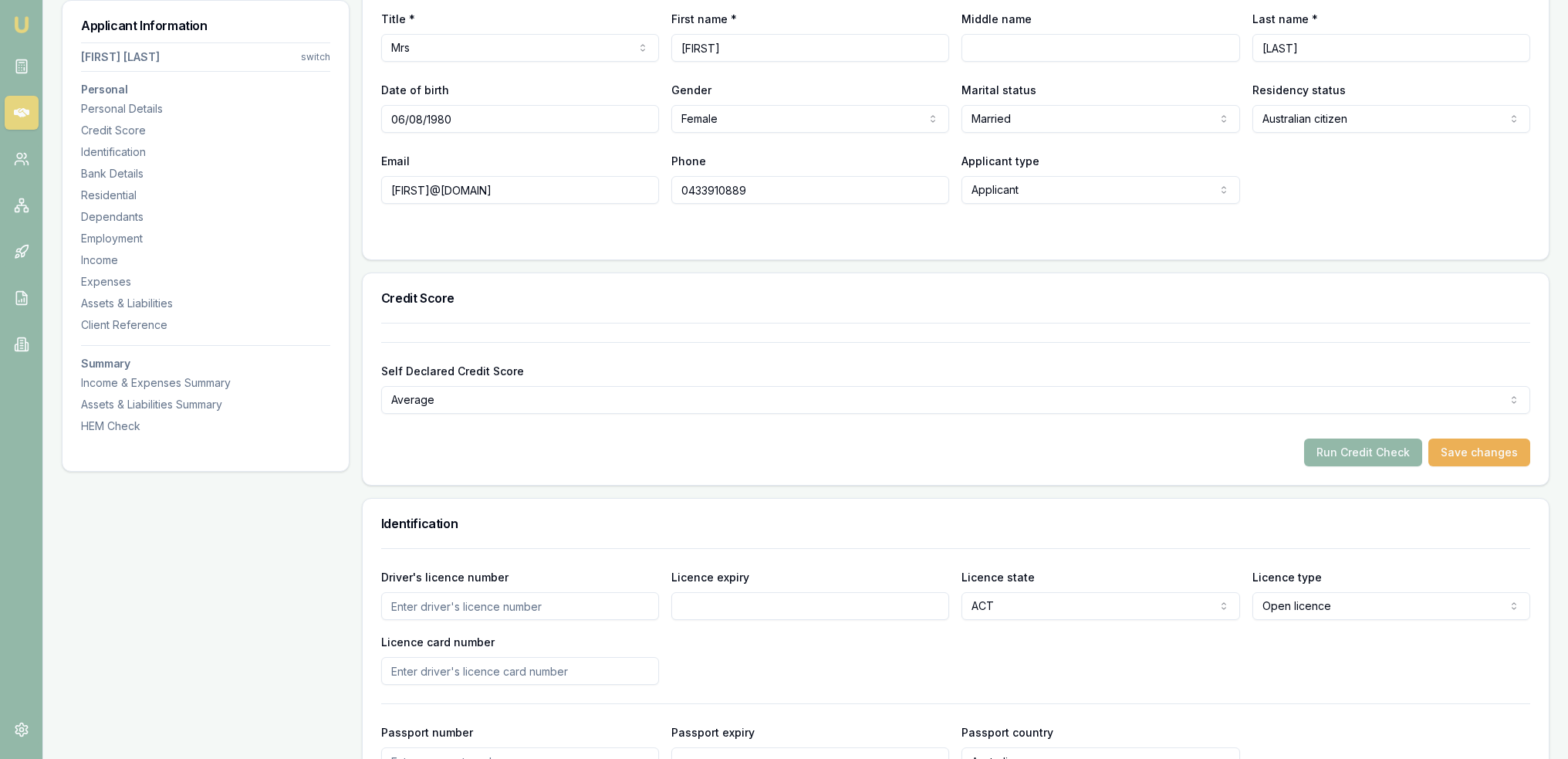scroll, scrollTop: 219, scrollLeft: 0, axis: vertical 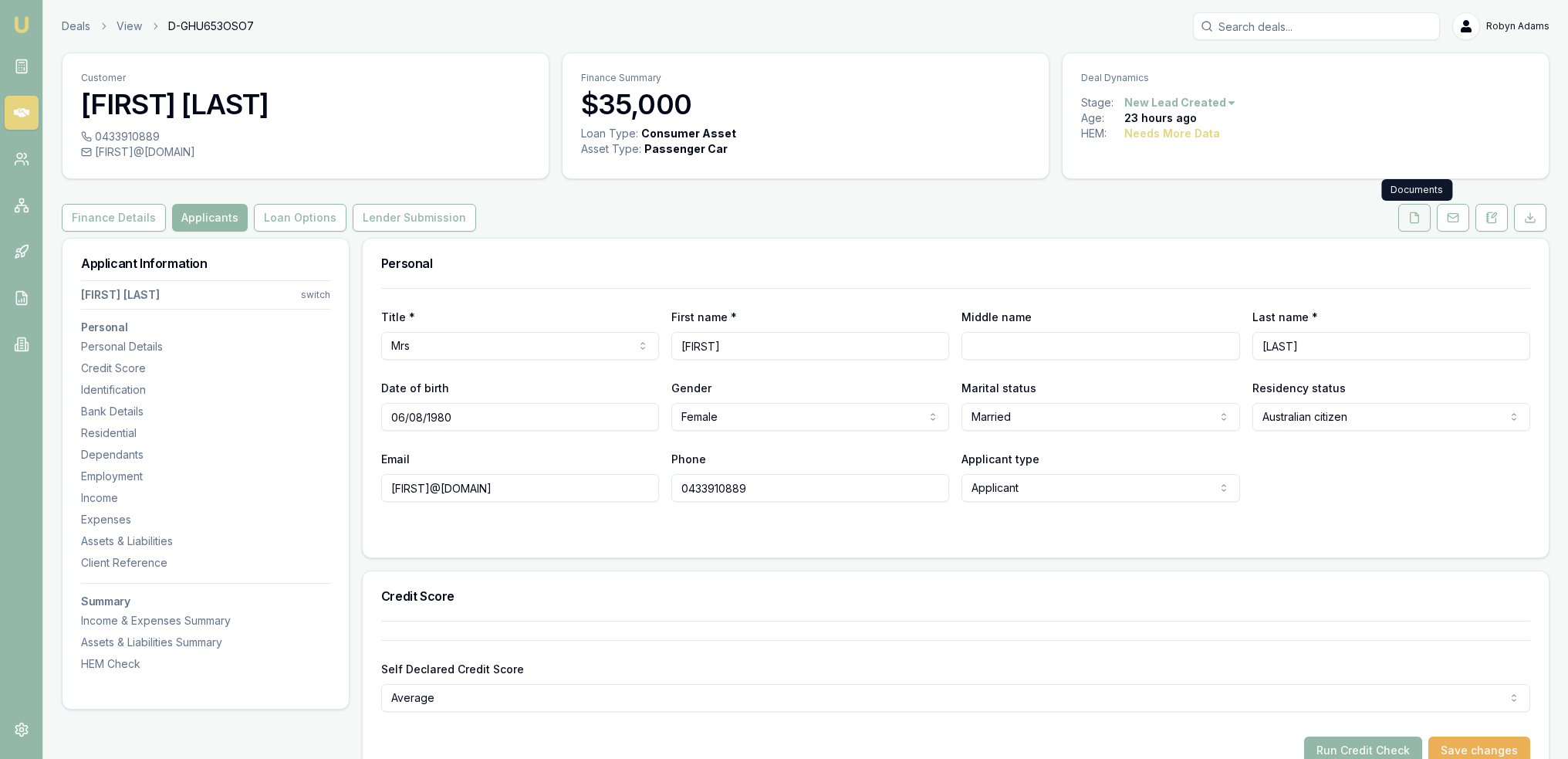 click 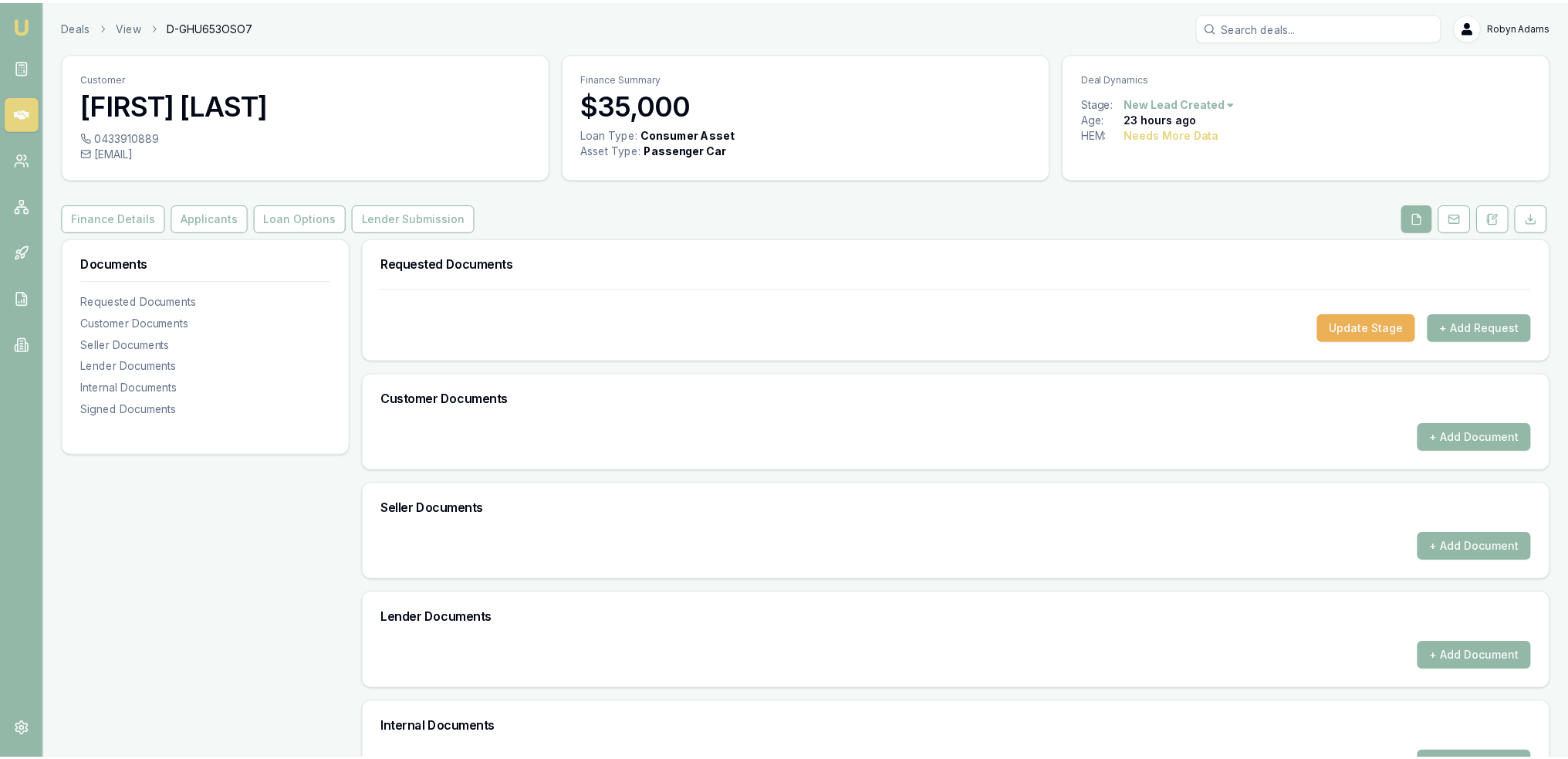 scroll, scrollTop: 0, scrollLeft: 0, axis: both 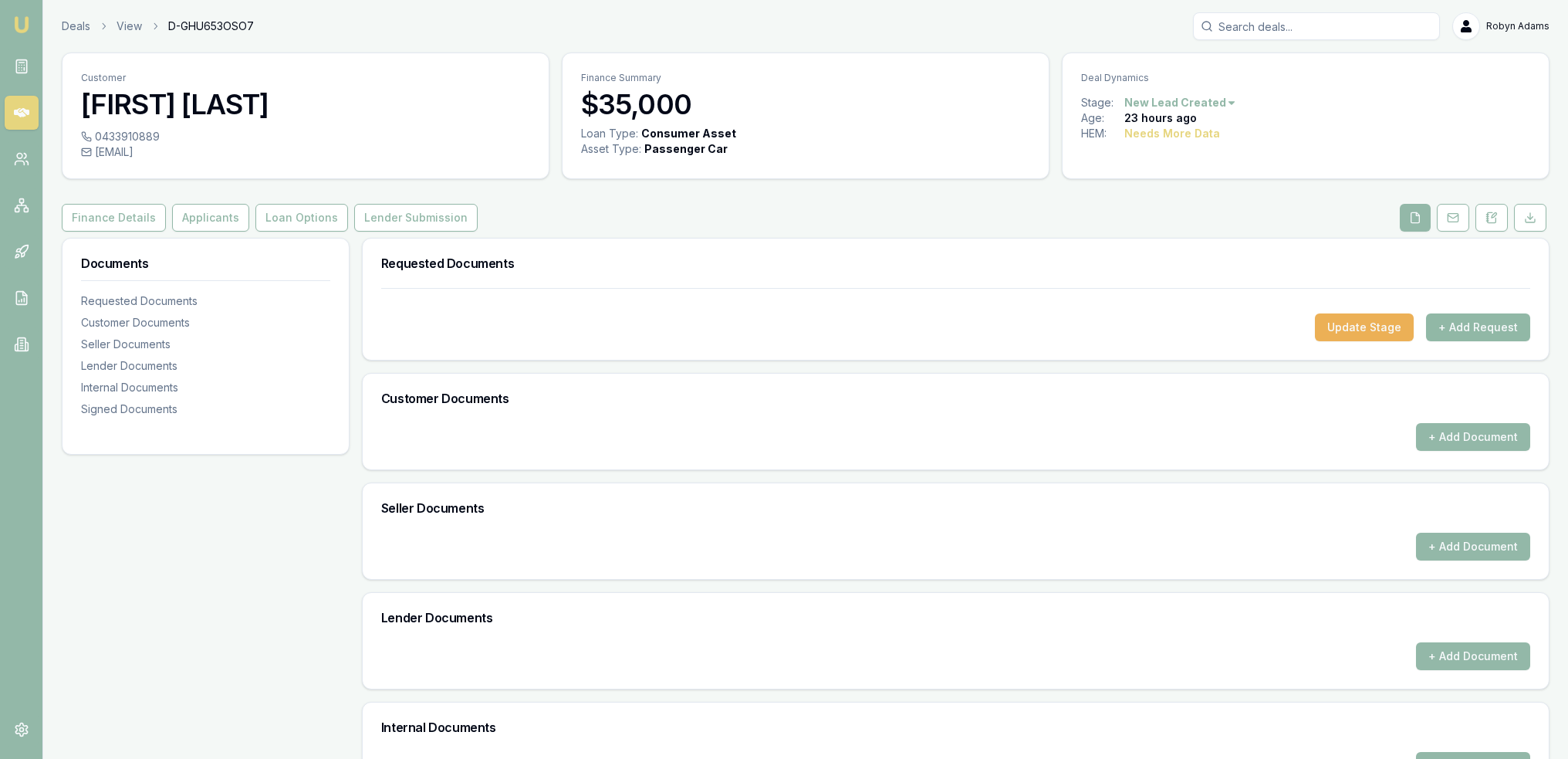 click on "+ Add Request" at bounding box center [1478, 327] 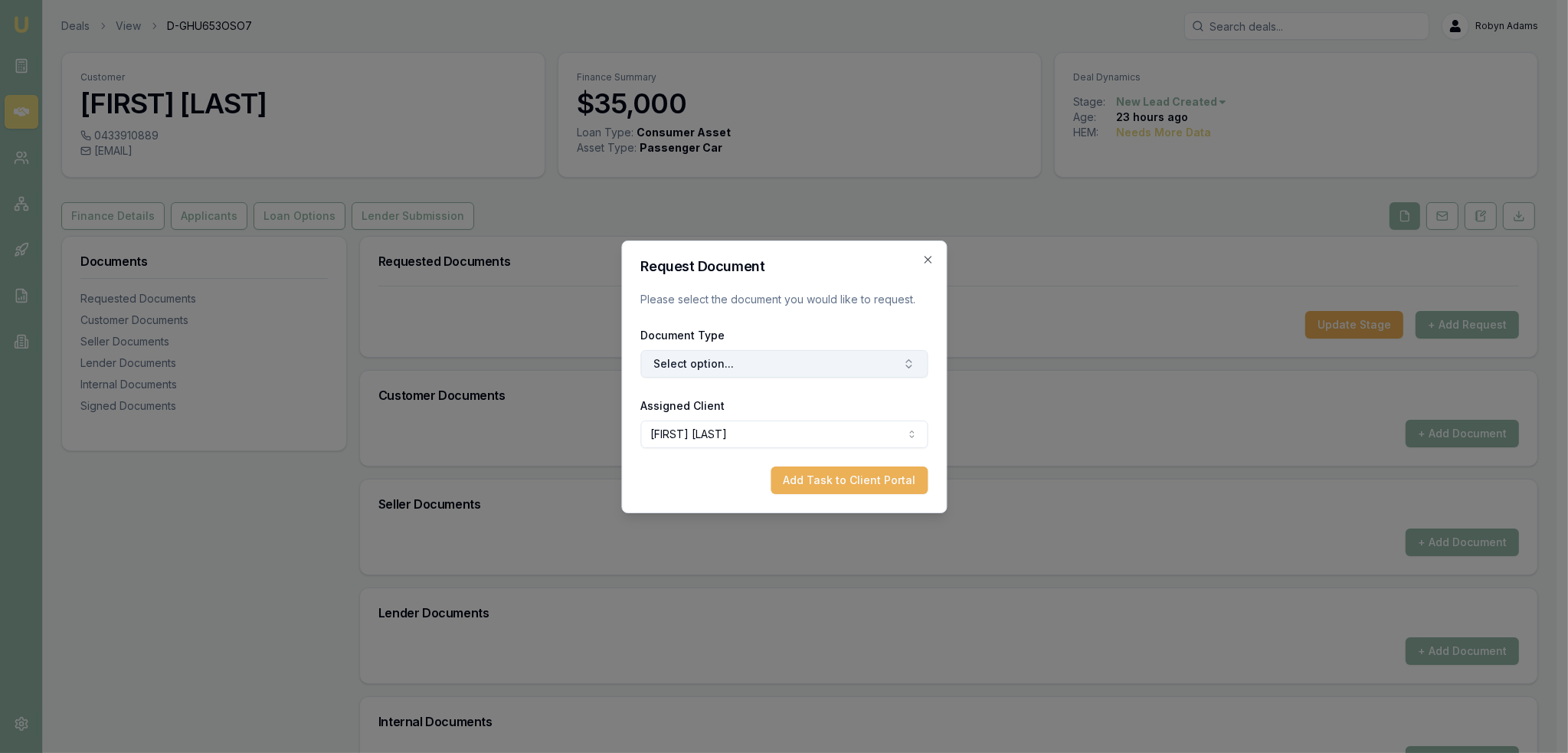 click on "Select option..." at bounding box center [784, 364] 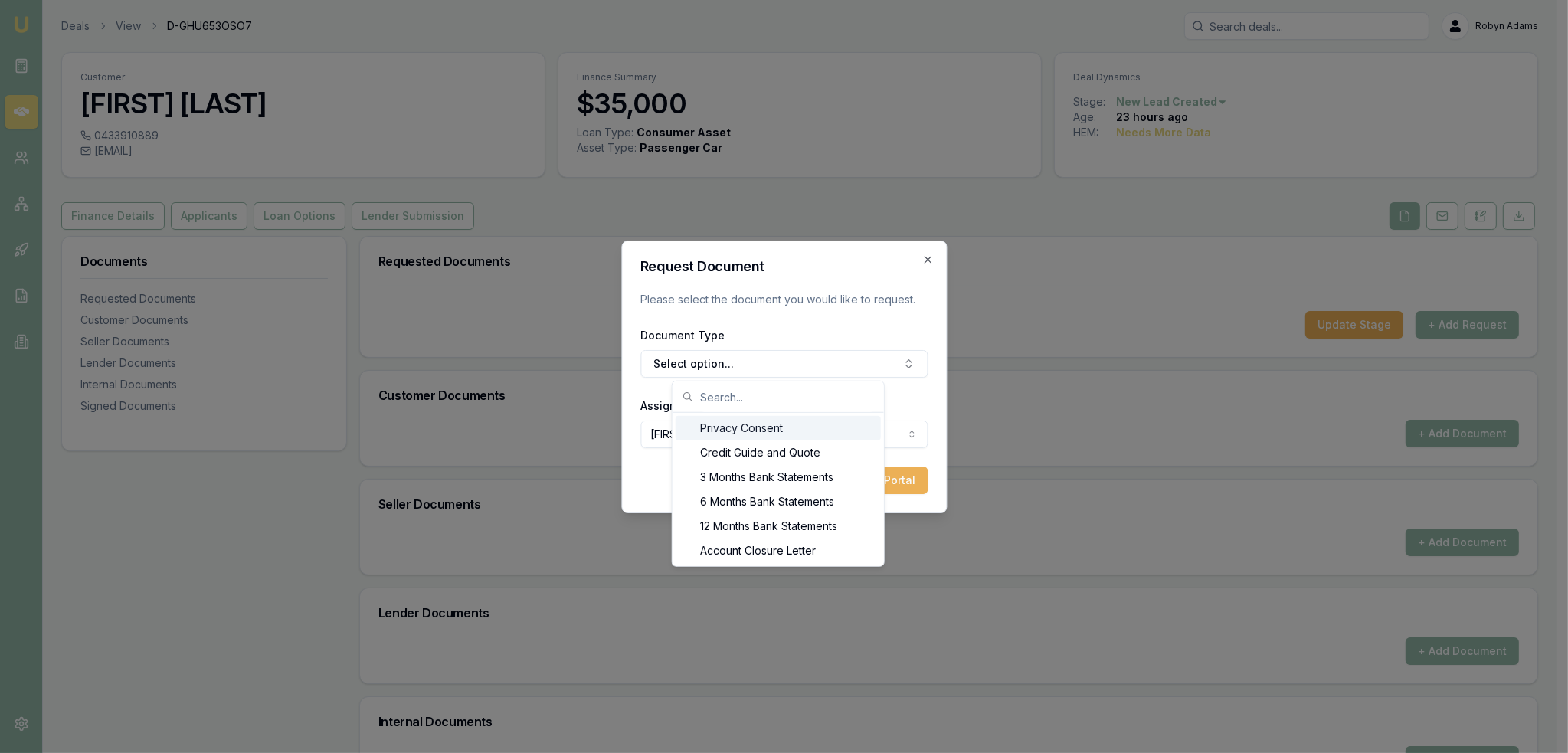 click on "Privacy Consent" at bounding box center [778, 428] 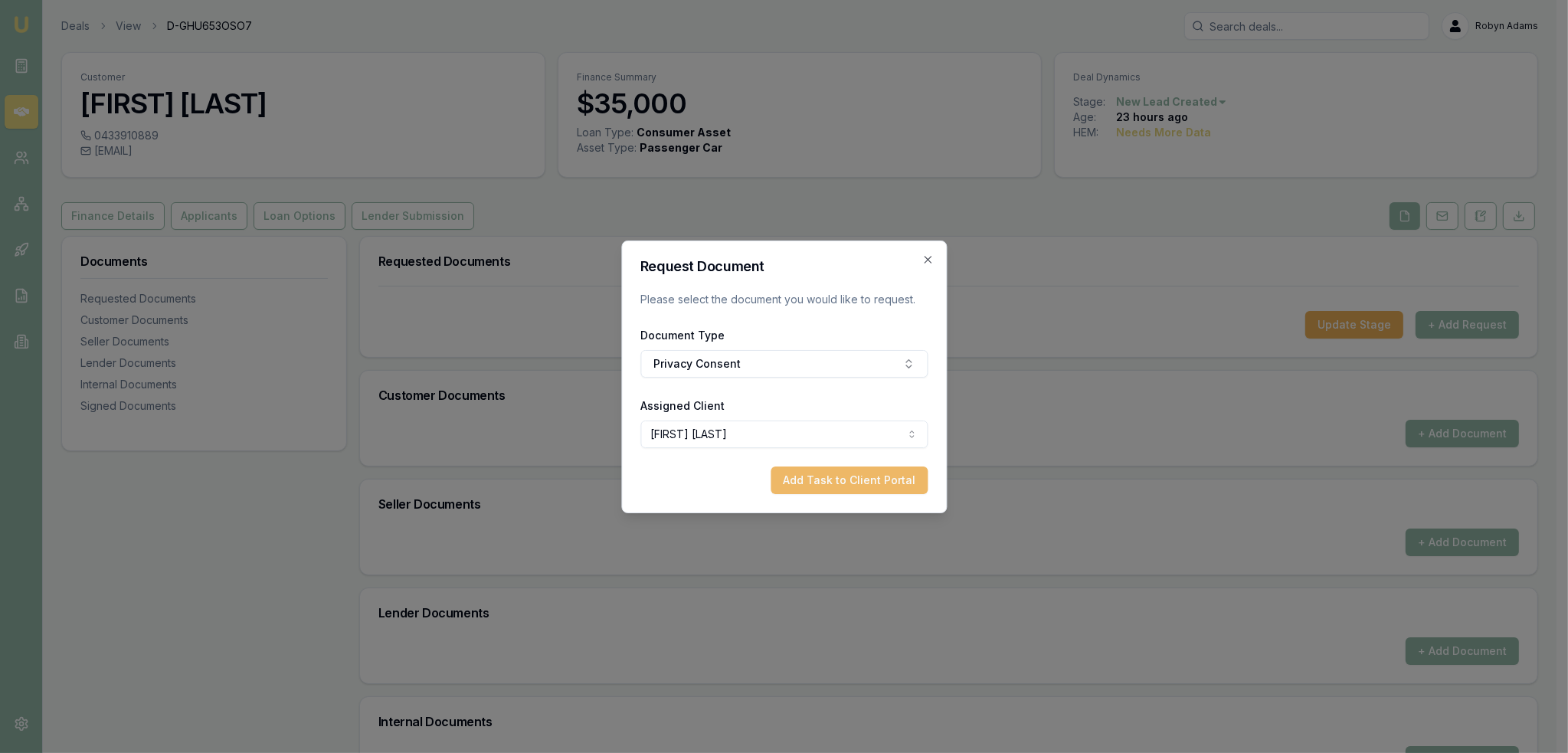 click on "Add Task to Client Portal" at bounding box center [849, 480] 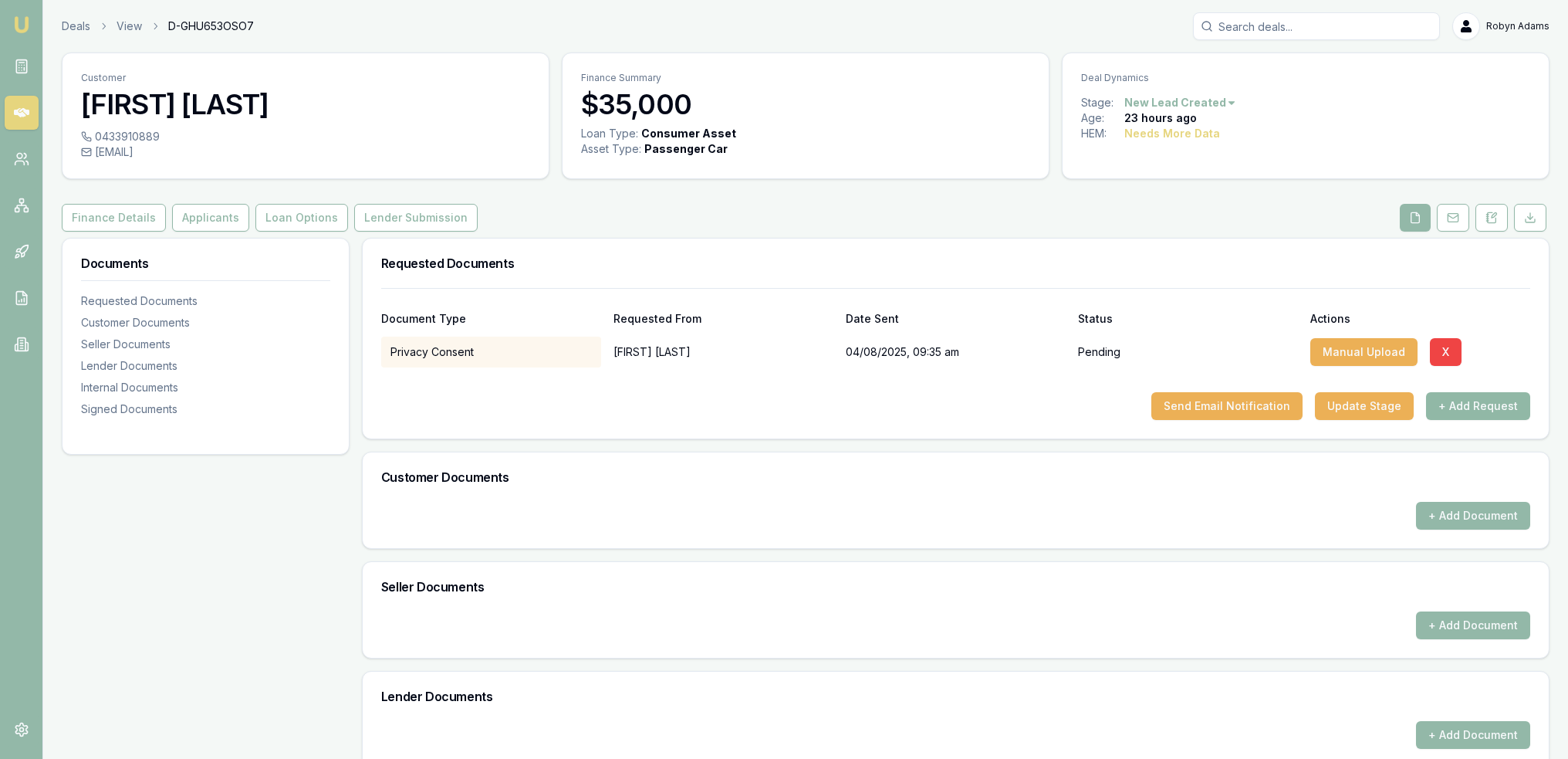 click on "+ Add Request" at bounding box center [1478, 406] 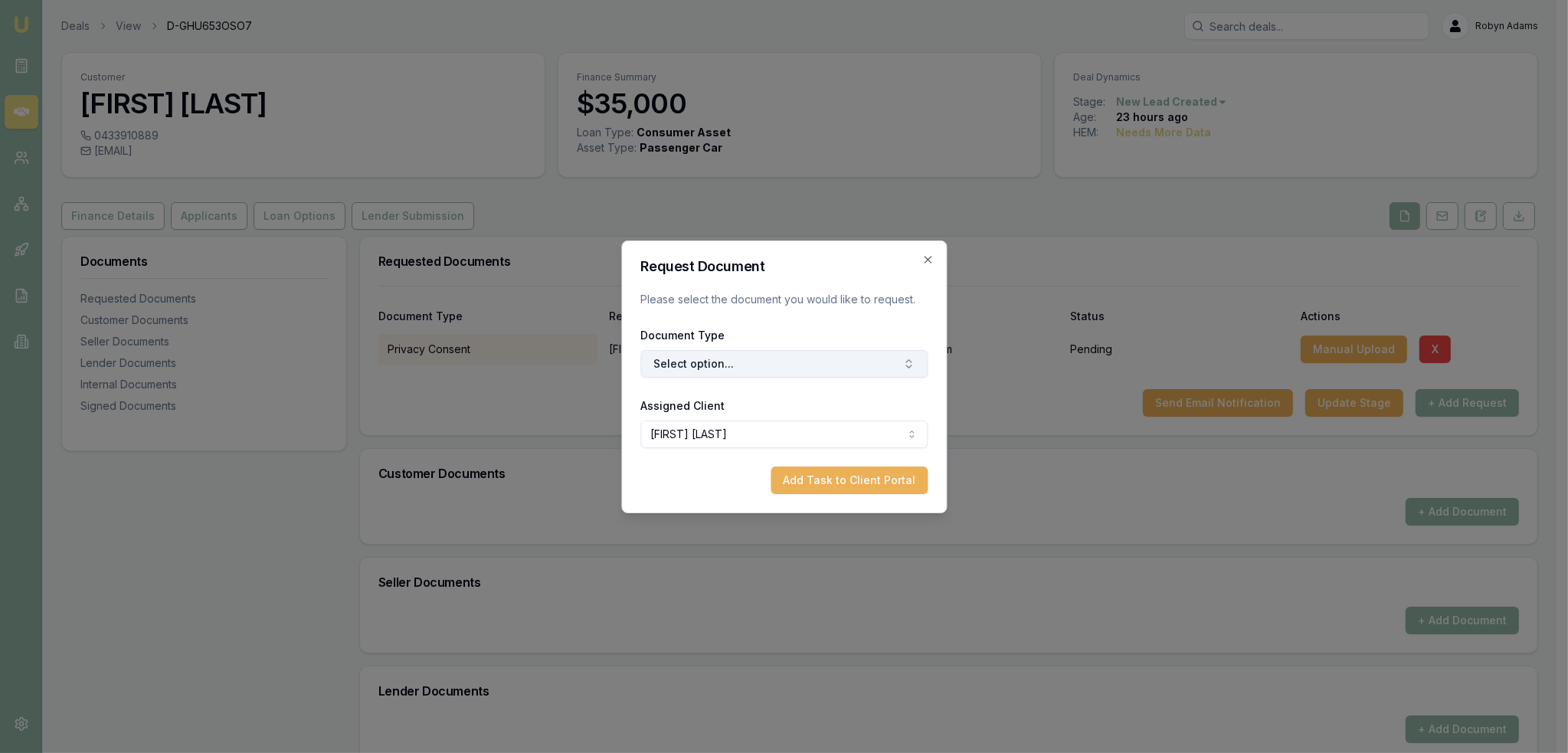 click on "Select option..." at bounding box center (784, 364) 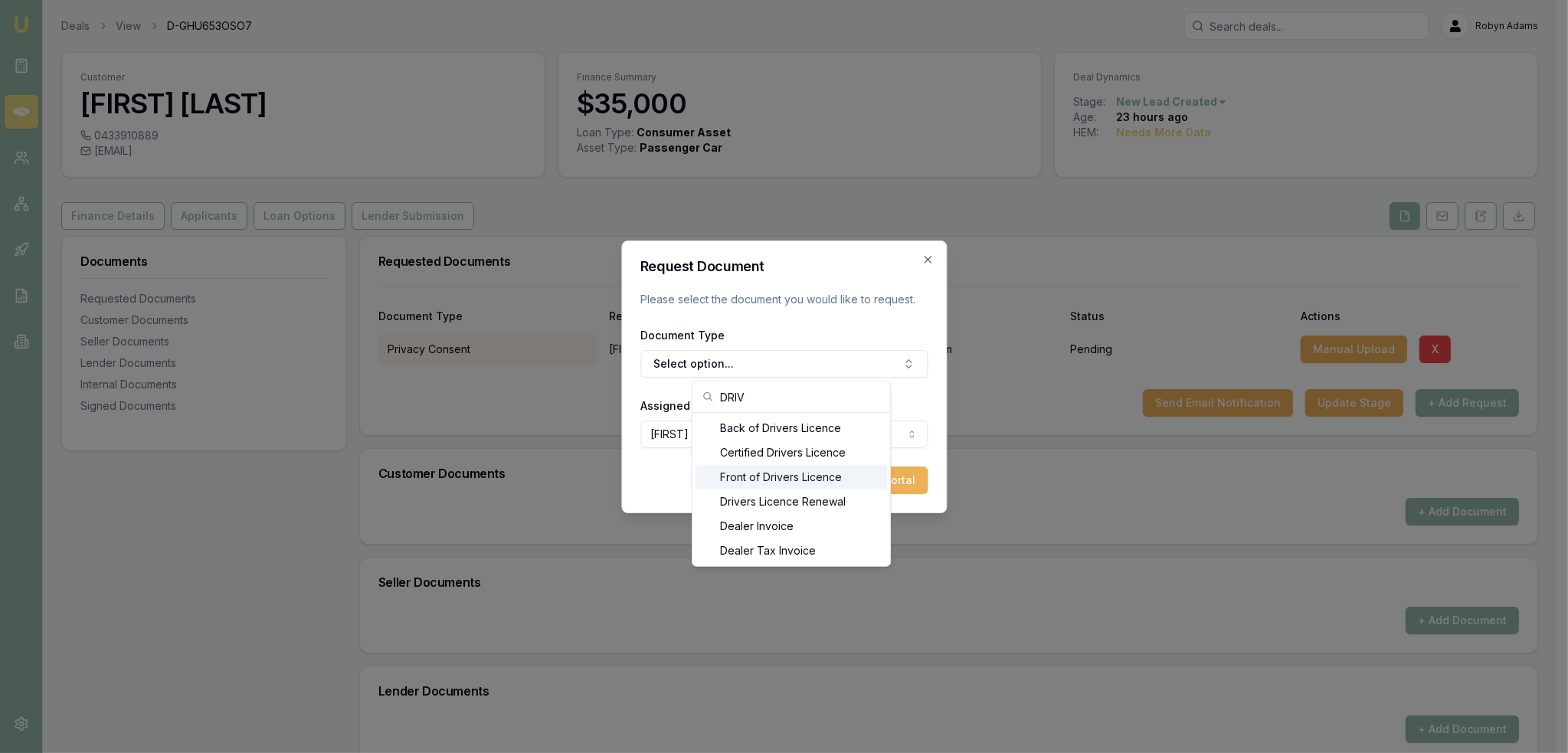 type on "DRIV" 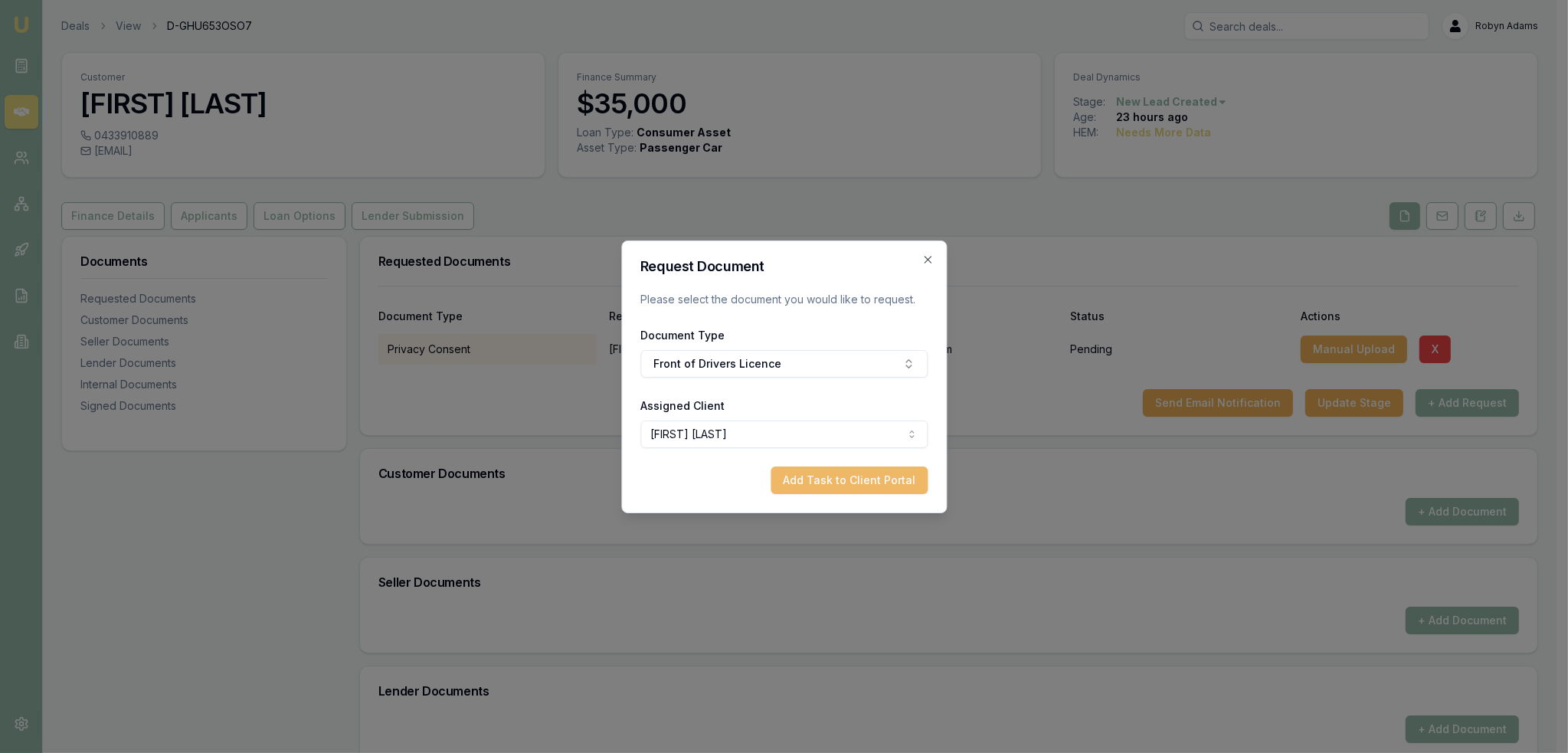 click on "Add Task to Client Portal" at bounding box center [849, 480] 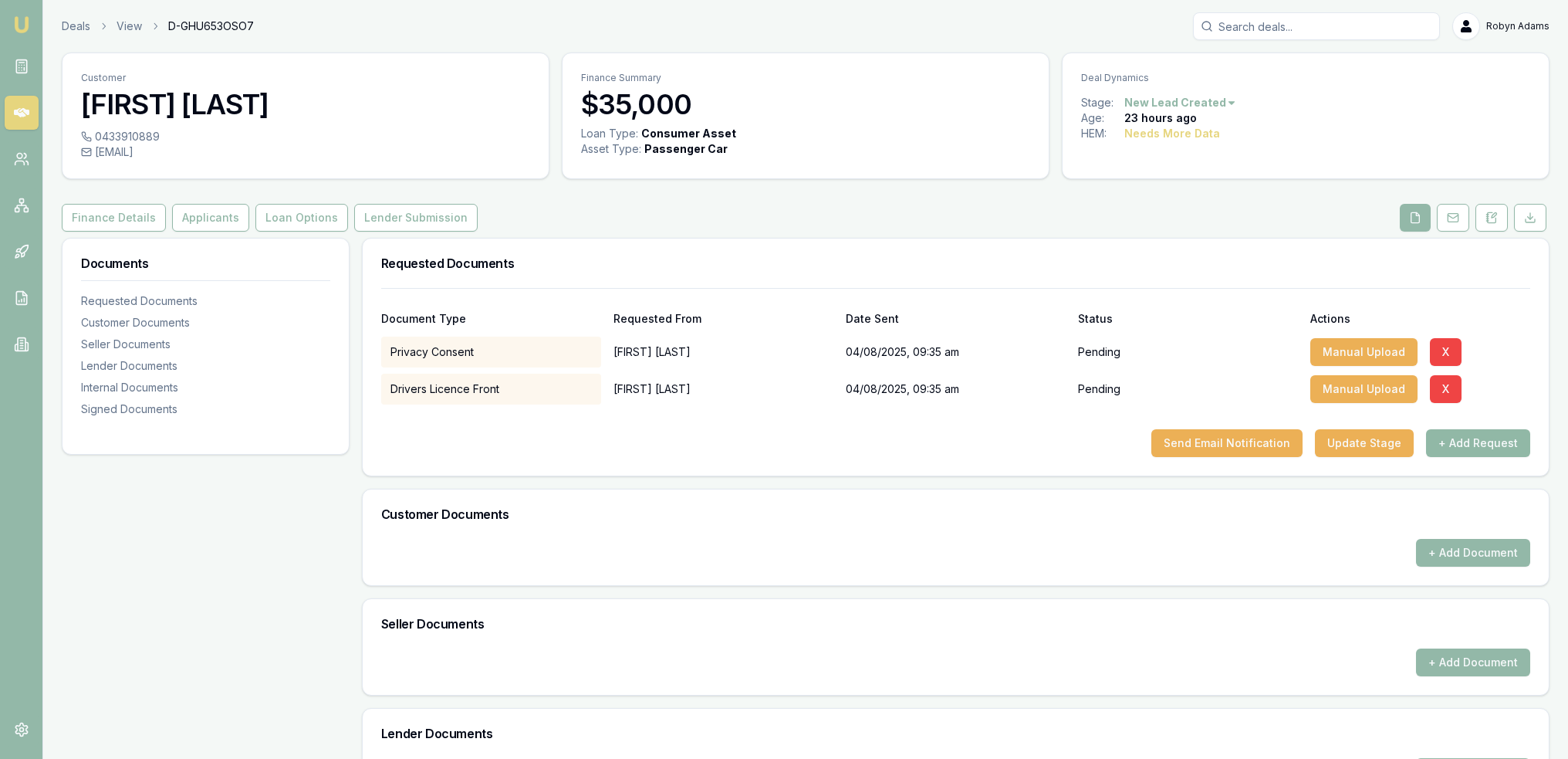 click on "+ Add Request" at bounding box center (1478, 443) 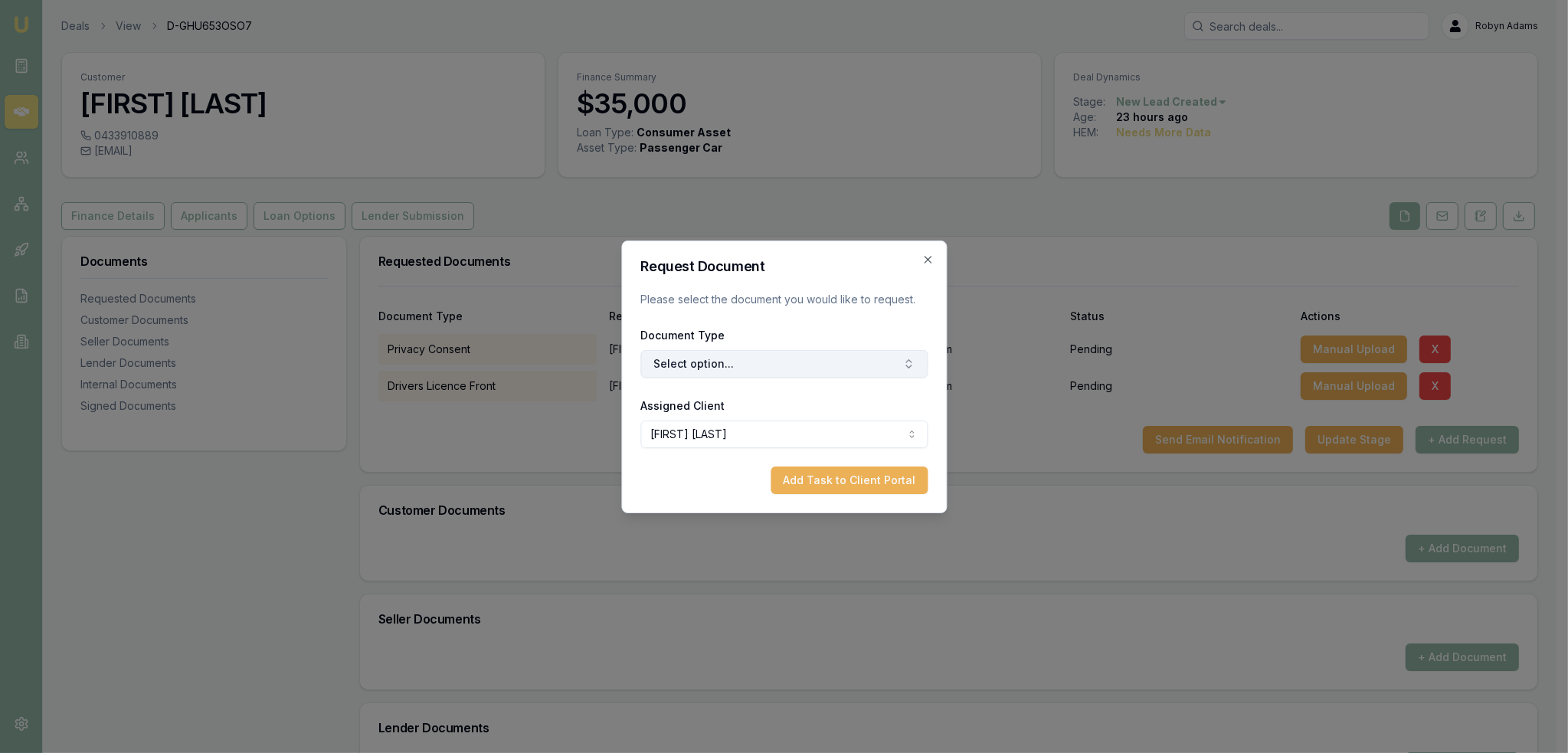 click on "Select option..." at bounding box center [784, 364] 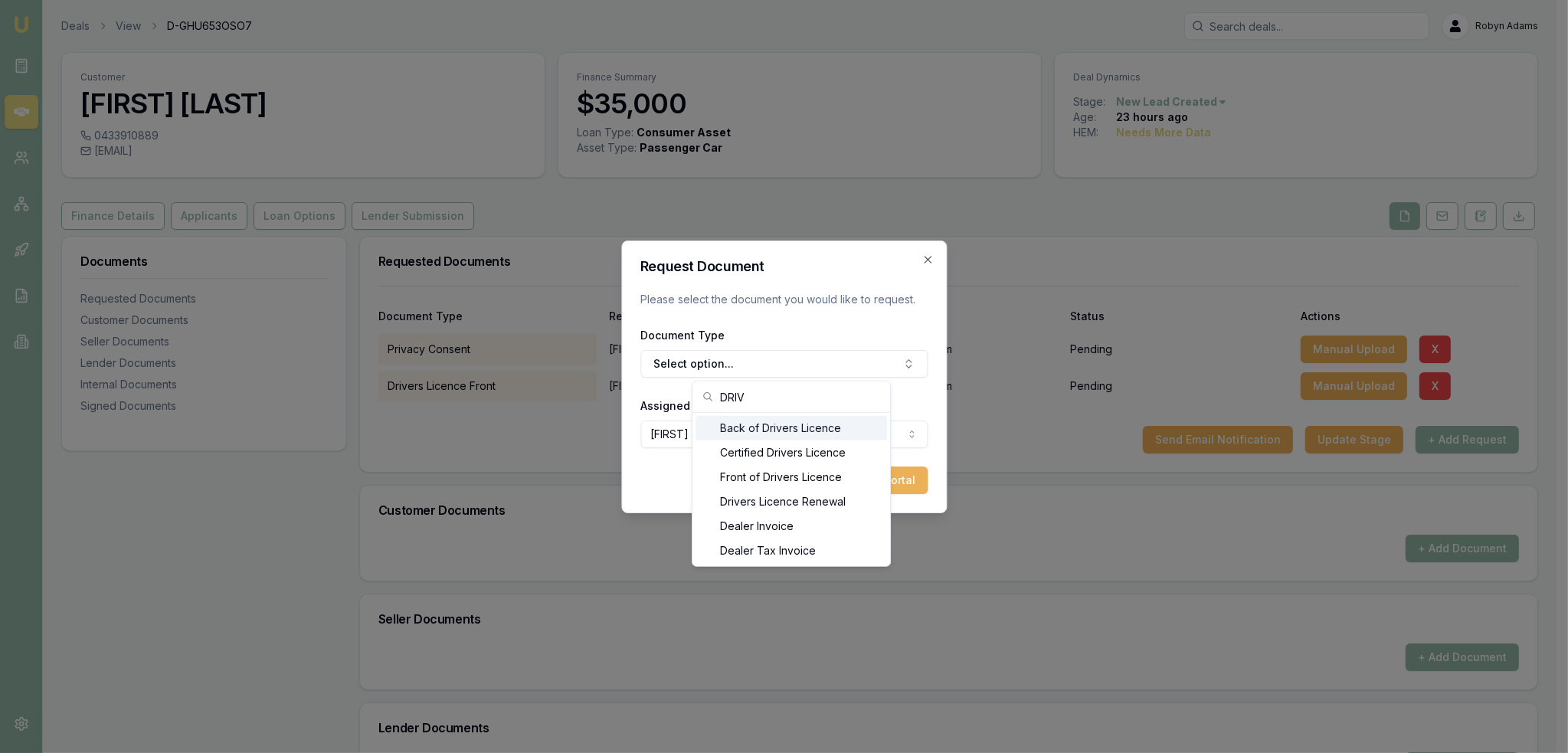 type on "DRIV" 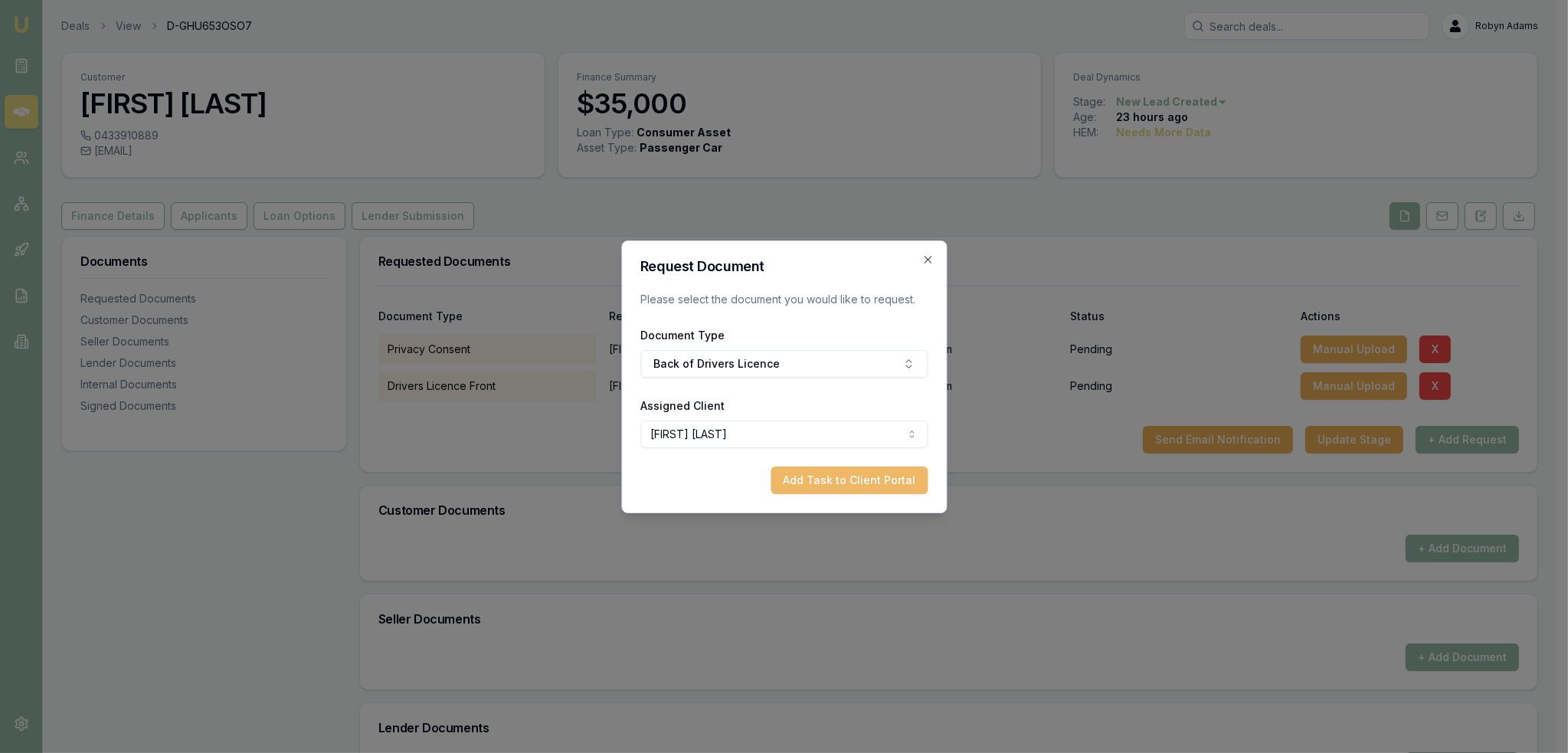 click on "Add Task to Client Portal" at bounding box center (849, 480) 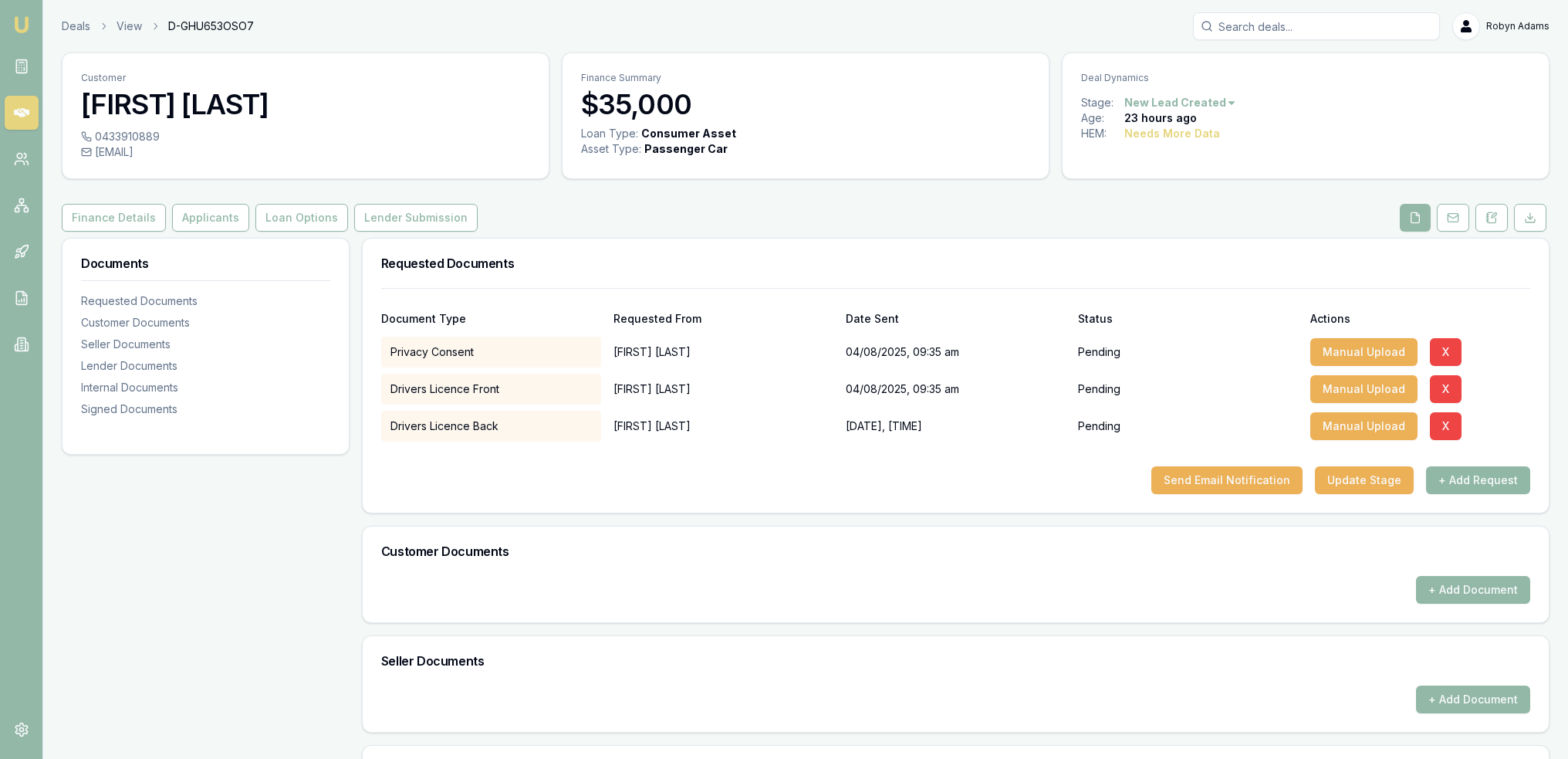click on "+ Add Request" at bounding box center (1478, 480) 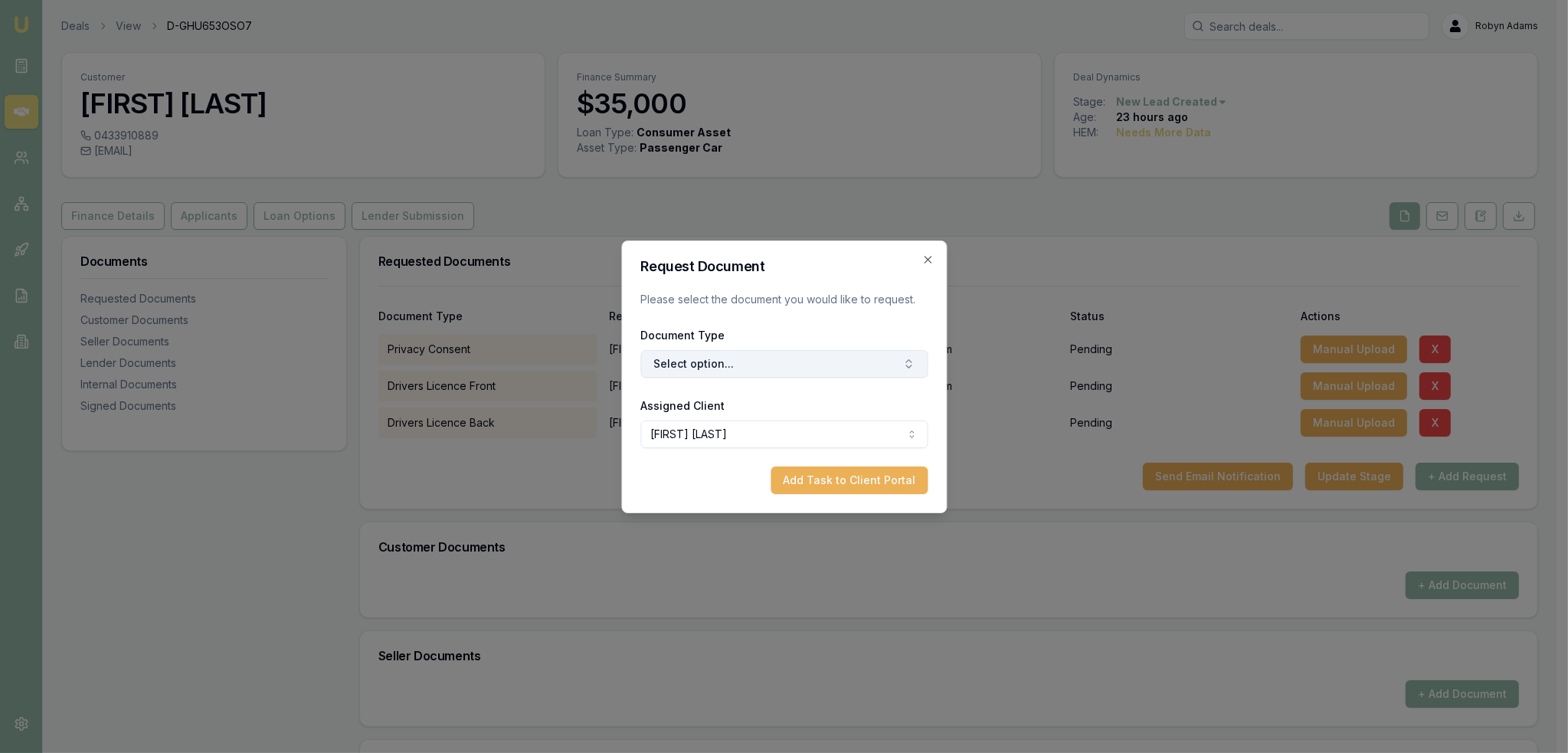 click on "Select option..." at bounding box center [784, 364] 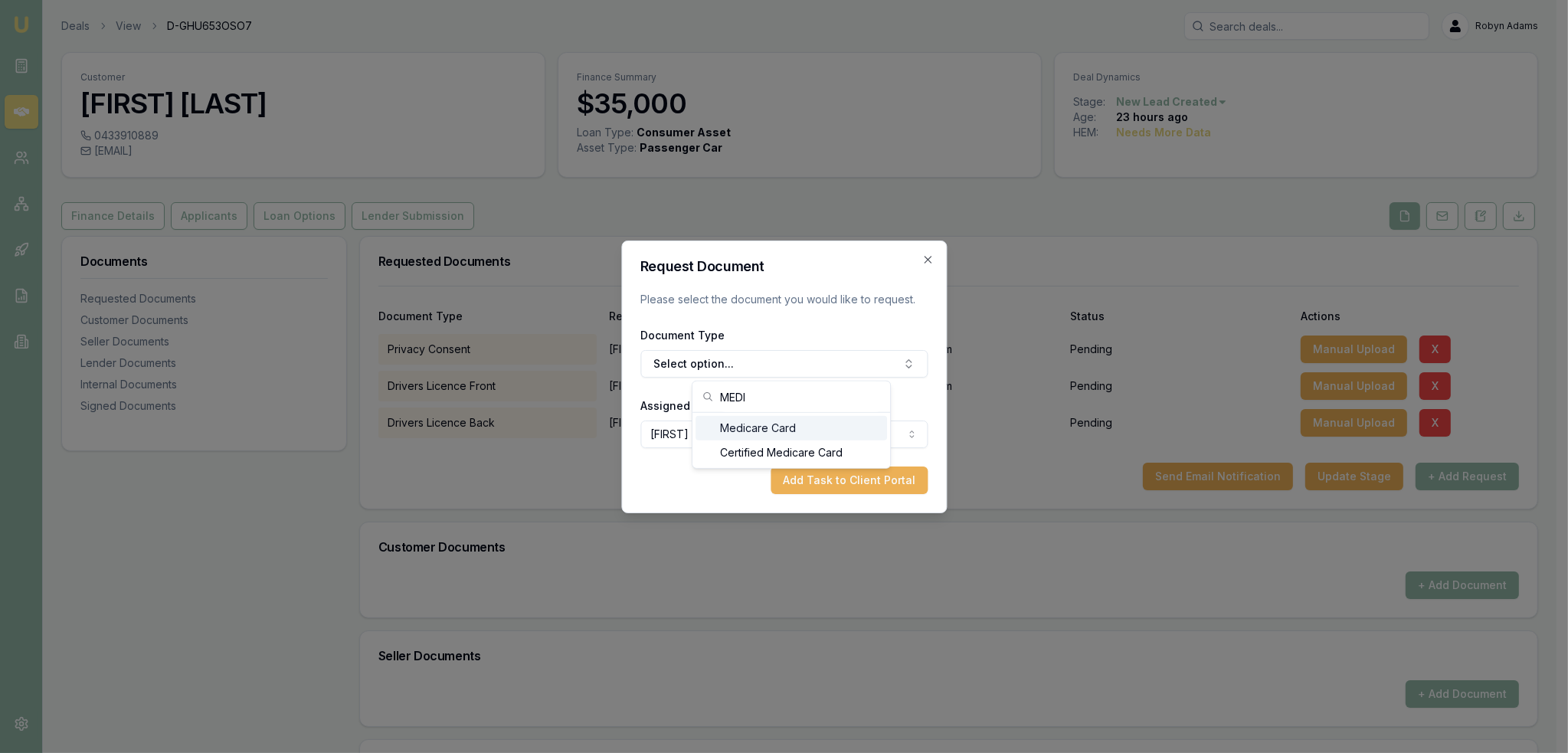type on "MEDI" 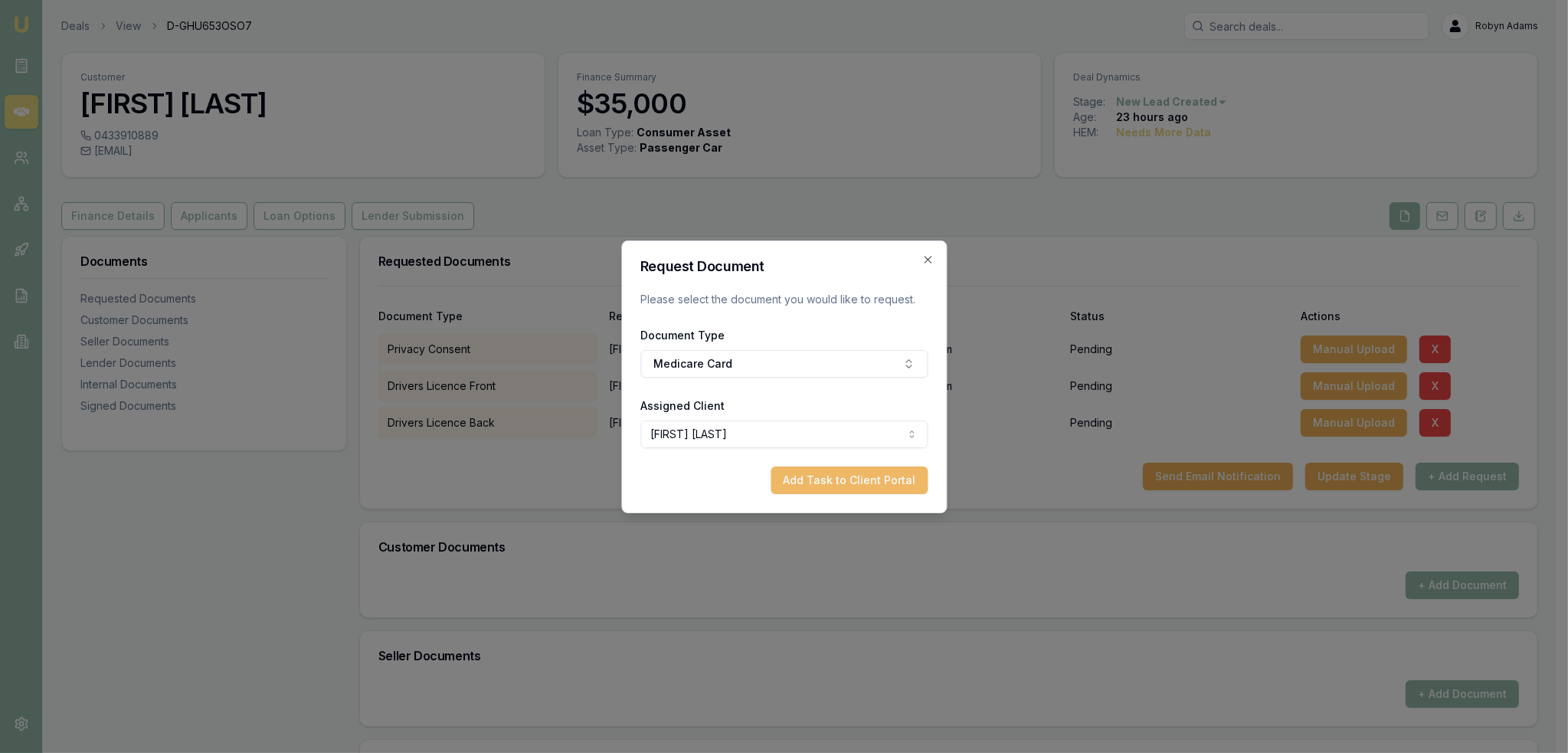 click on "Add Task to Client Portal" at bounding box center [849, 480] 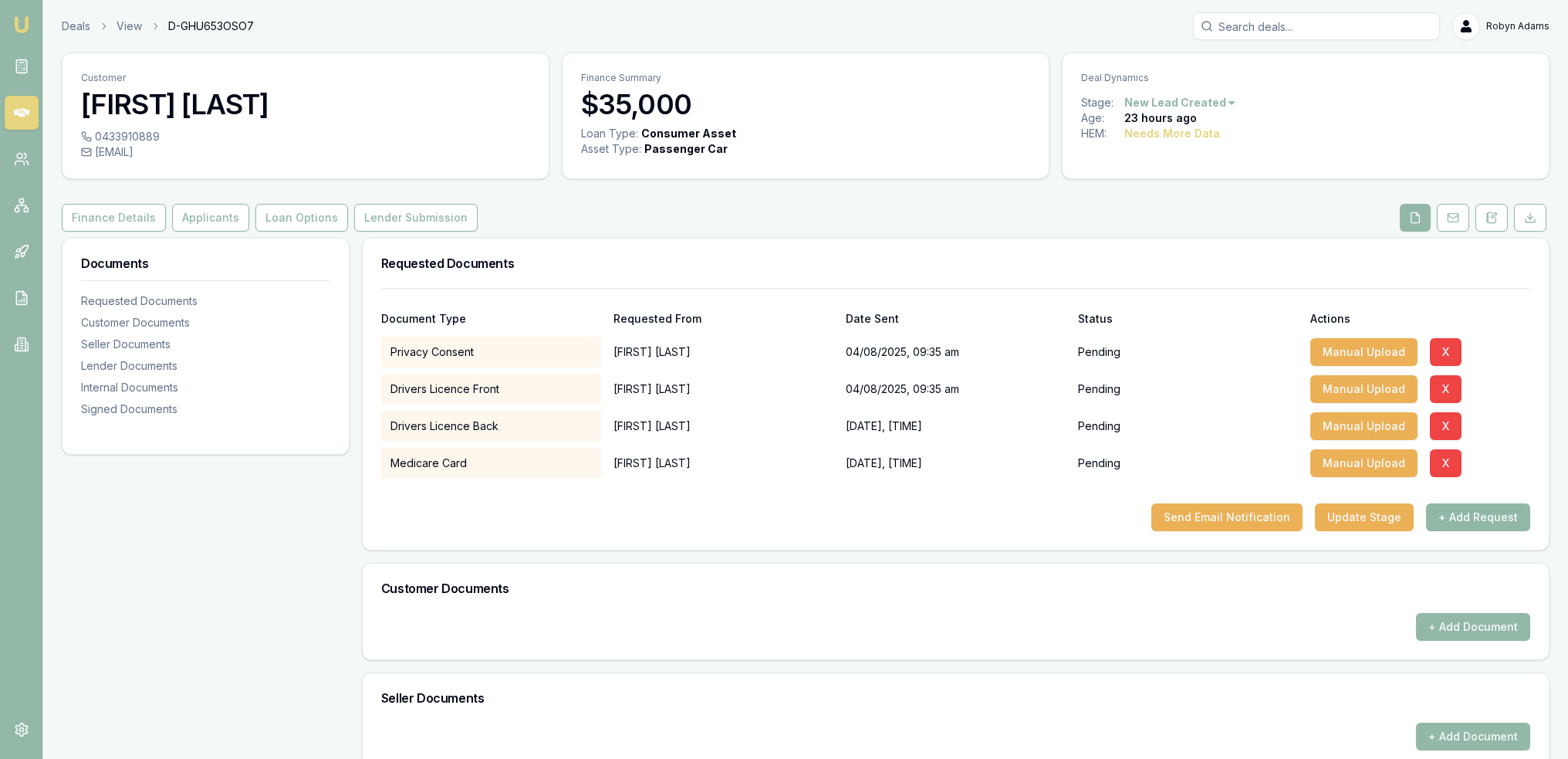 click on "+ Add Request" at bounding box center [1478, 517] 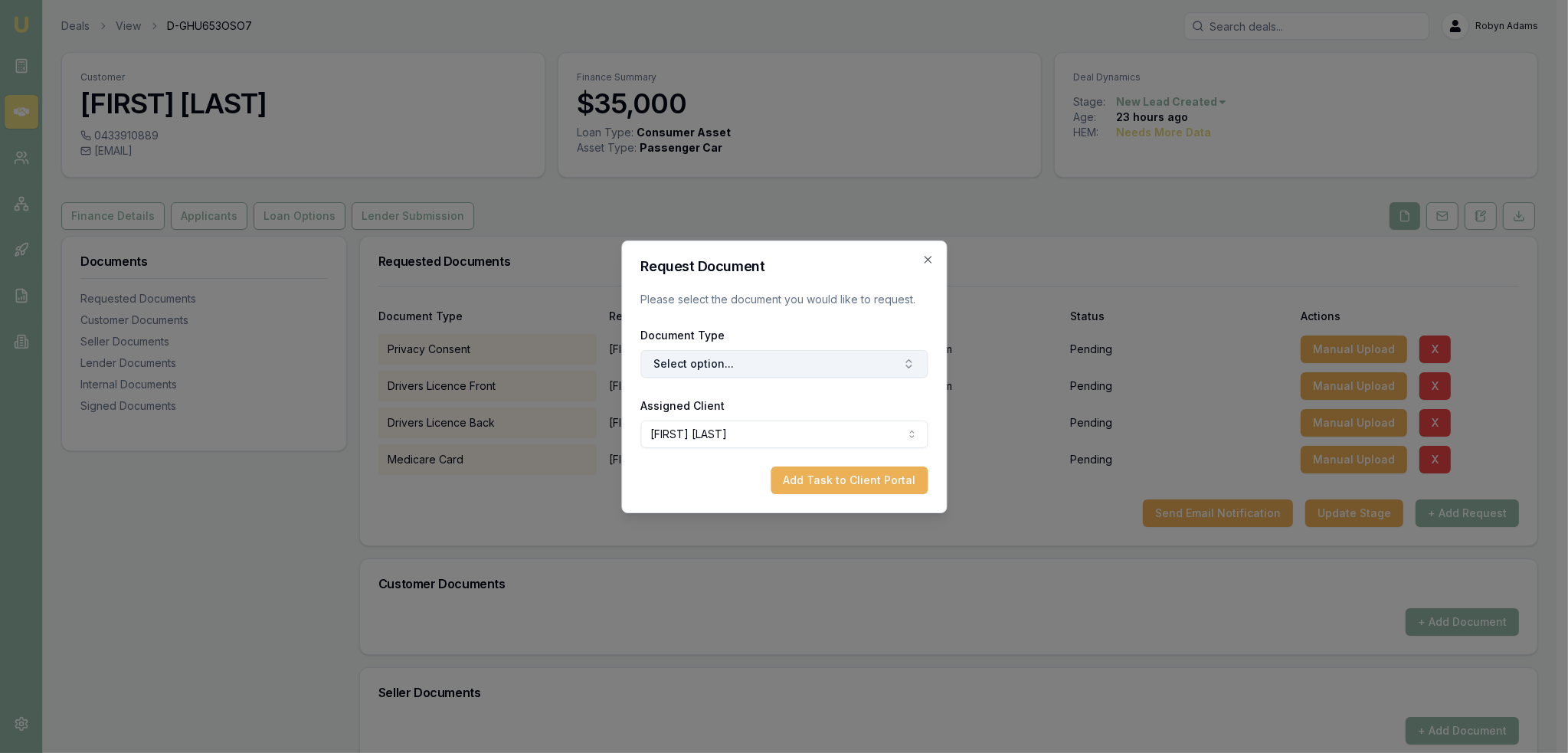click on "Select option..." at bounding box center (784, 364) 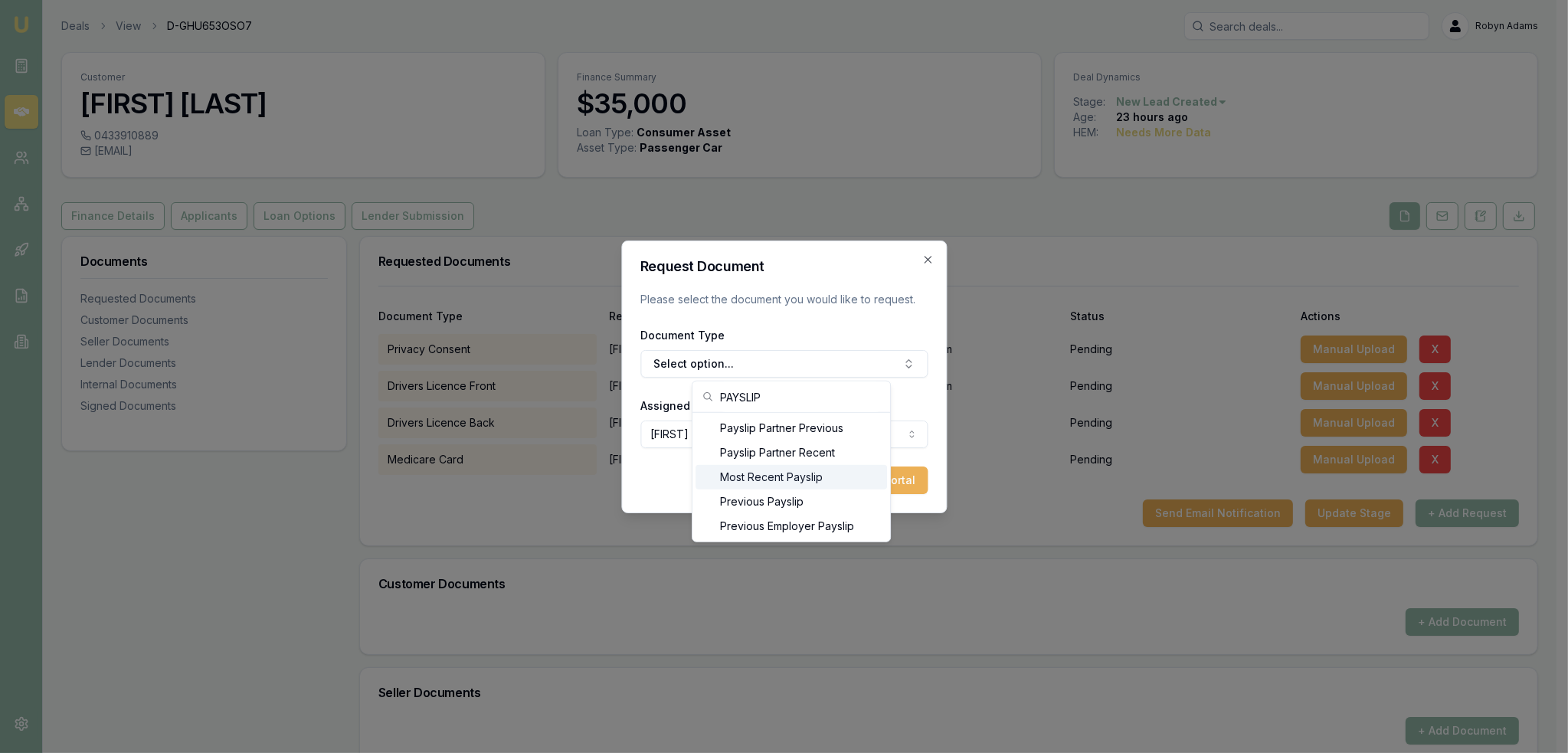 type on "PAYSLIP" 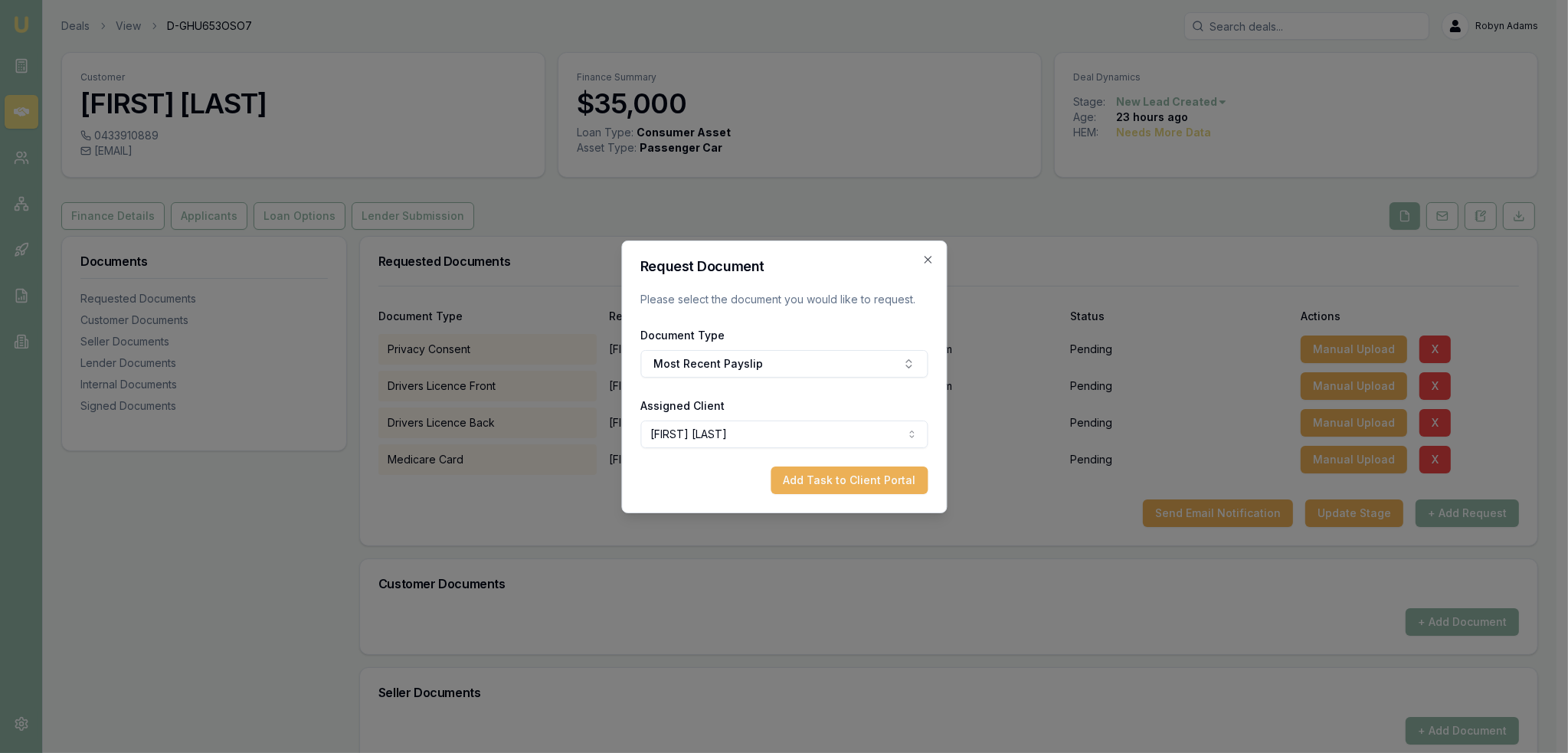 click on "Add Task to Client Portal" at bounding box center (849, 480) 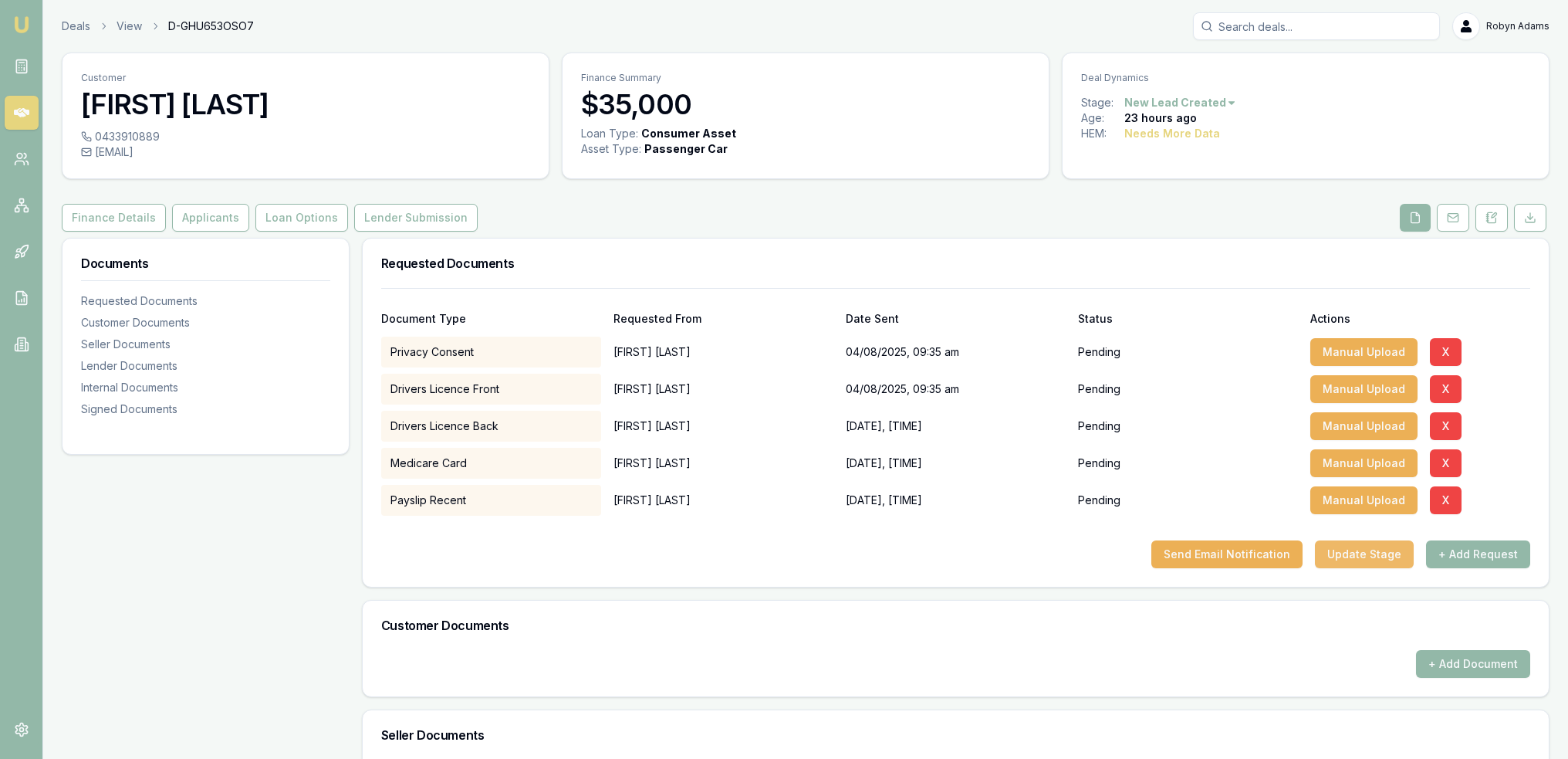 click on "Update Stage" at bounding box center (1364, 554) 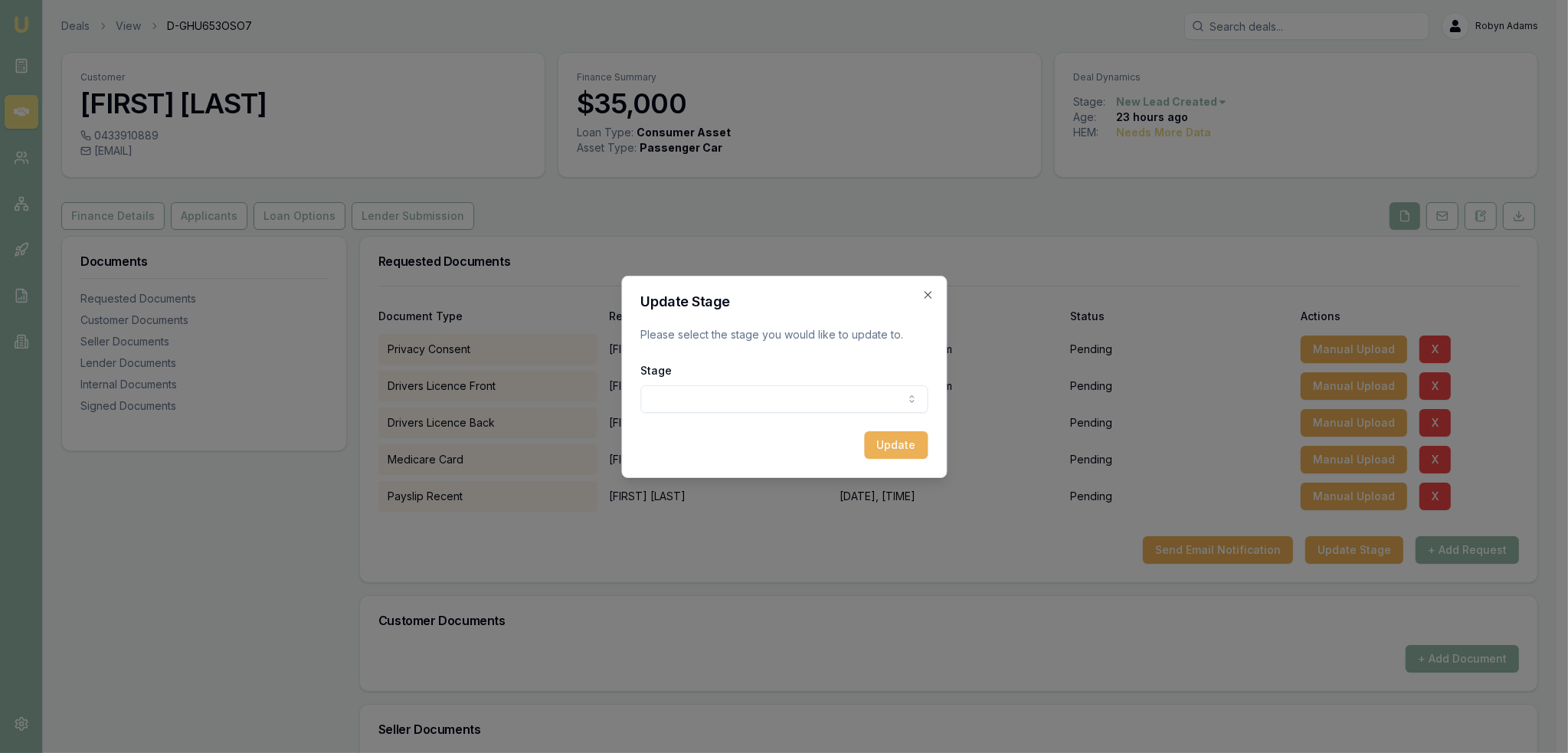 click on "Emu Broker Deals View D-GHU653OSO7 Robyn Adams Toggle Menu Customer Ambreen Sami 0433910889 ambreensamiau@gmail.com Finance Summary $35,000 Loan Type: Consumer Asset Asset Type : Passenger Car Deal Dynamics Stage: New Lead Created Age: 23 hours ago HEM: Needs More Data Finance Details Applicants Loan Options Lender Submission Documents Requested Documents Customer Documents Seller Documents Lender Documents Internal Documents Signed Documents Requested Documents Document Type Requested From Date Sent Status Actions Privacy Consent Ambreen   Sami 04/08/2025, 09:35 am Pending Manual Upload X Drivers Licence Front Ambreen   Sami 04/08/2025, 09:35 am Pending Manual Upload X Drivers Licence Back Ambreen   Sami 04/08/2025, 09:36 am Pending Manual Upload X Medicare Card Ambreen   Sami 04/08/2025, 09:36 am Pending Manual Upload X Payslip Recent Ambreen   Sami 04/08/2025, 09:36 am Pending Manual Upload X Send Email Notification Update Stage + Add Request Customer Documents + Add Document Seller Documents
Stage" at bounding box center [778, 376] 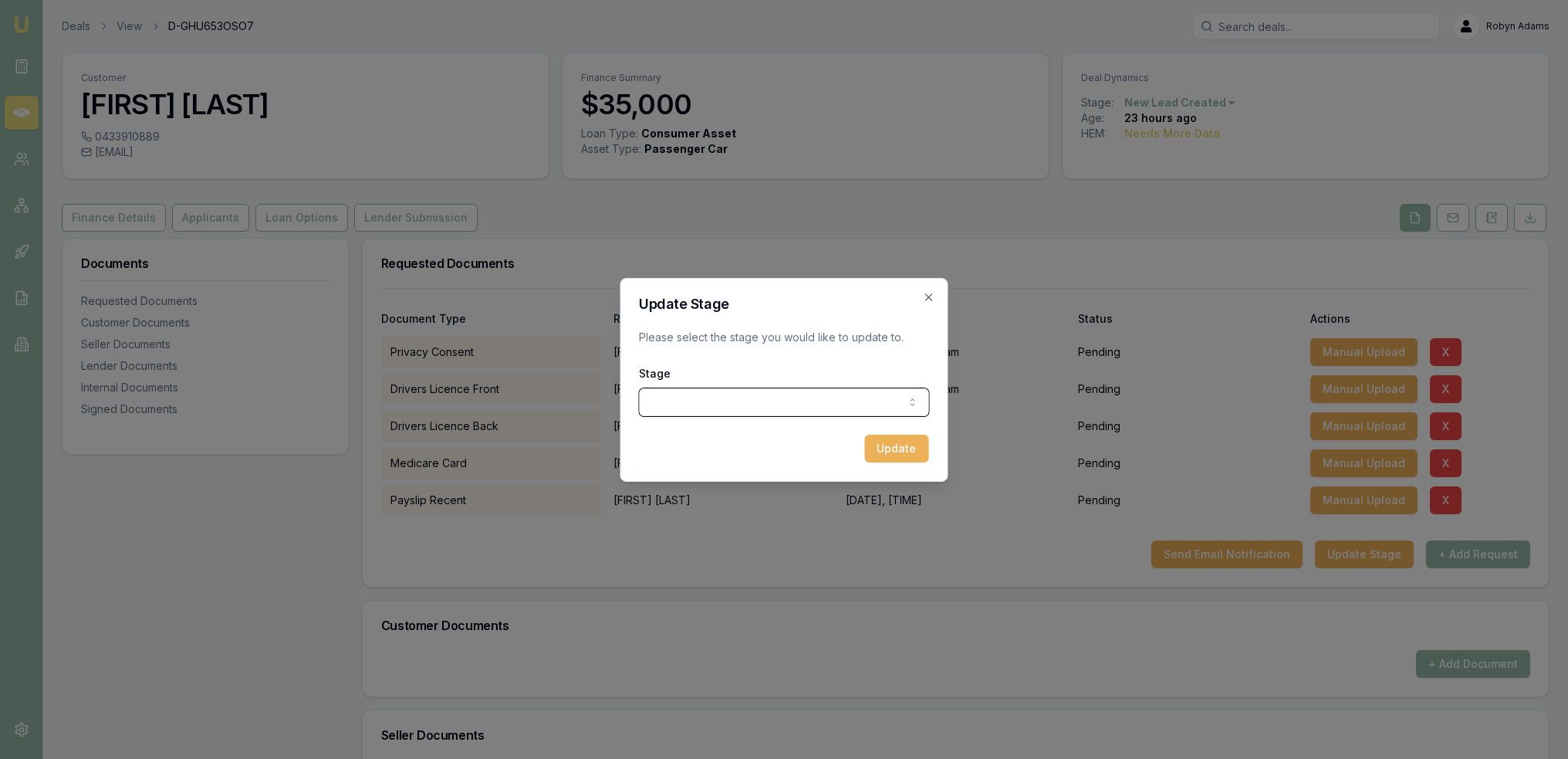 click on "Emu Broker Deals View D-GHU653OSO7 Robyn Adams Toggle Menu Customer Ambreen Sami 0433910889 ambreensamiau@gmail.com Finance Summary $35,000 Loan Type: Consumer Asset Asset Type : Passenger Car Deal Dynamics Stage: New Lead Created Age: 23 hours ago HEM: Needs More Data Finance Details Applicants Loan Options Lender Submission Documents Requested Documents Customer Documents Seller Documents Lender Documents Internal Documents Signed Documents Requested Documents Document Type Requested From Date Sent Status Actions Privacy Consent Ambreen   Sami 04/08/2025, 09:35 am Pending Manual Upload X Drivers Licence Front Ambreen   Sami 04/08/2025, 09:35 am Pending Manual Upload X Drivers Licence Back Ambreen   Sami 04/08/2025, 09:36 am Pending Manual Upload X Medicare Card Ambreen   Sami 04/08/2025, 09:36 am Pending Manual Upload X Payslip Recent Ambreen   Sami 04/08/2025, 09:36 am Pending Manual Upload X Send Email Notification Update Stage + Add Request Customer Documents + Add Document Seller Documents
Stage" at bounding box center [784, 379] 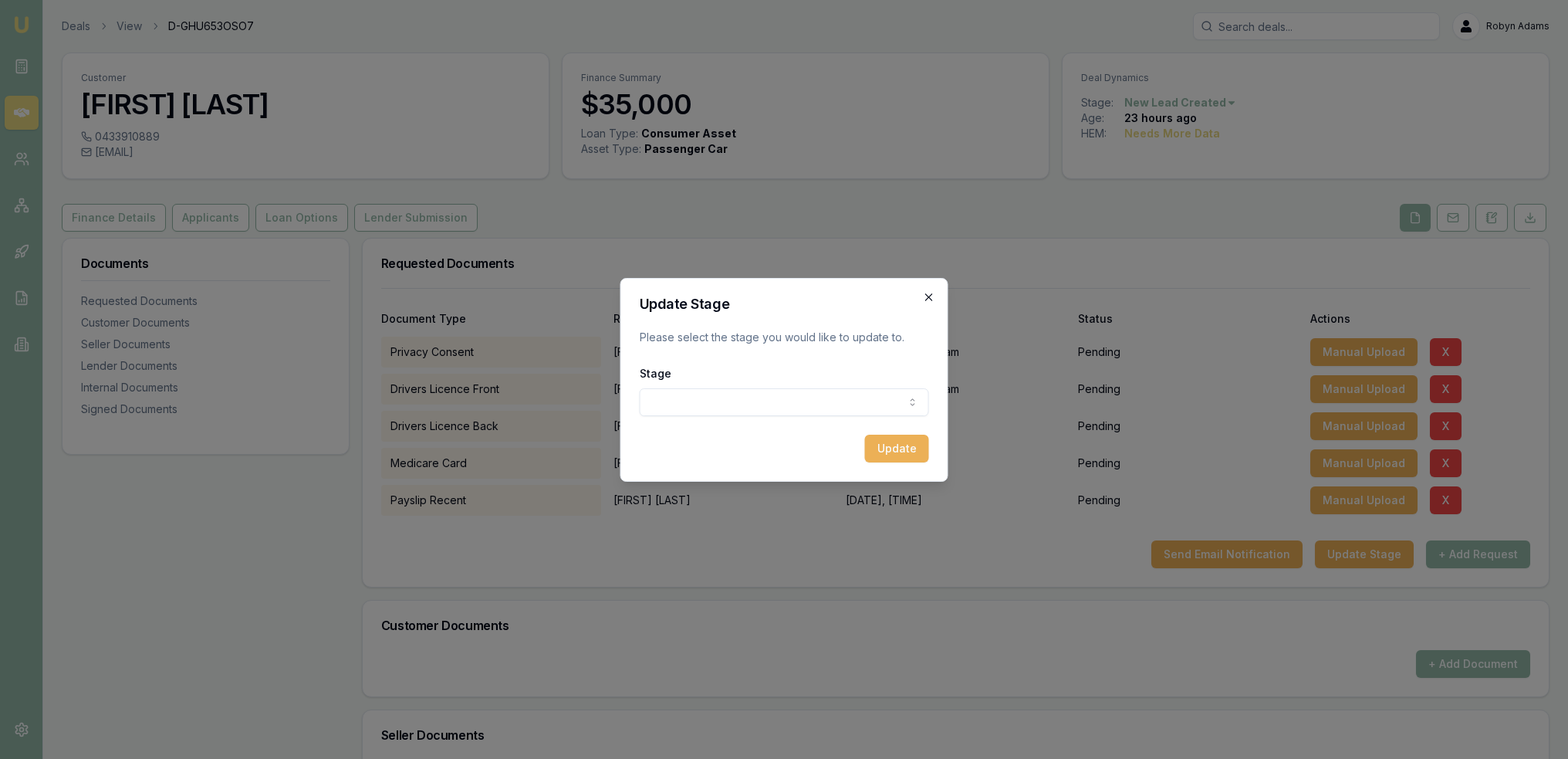 click 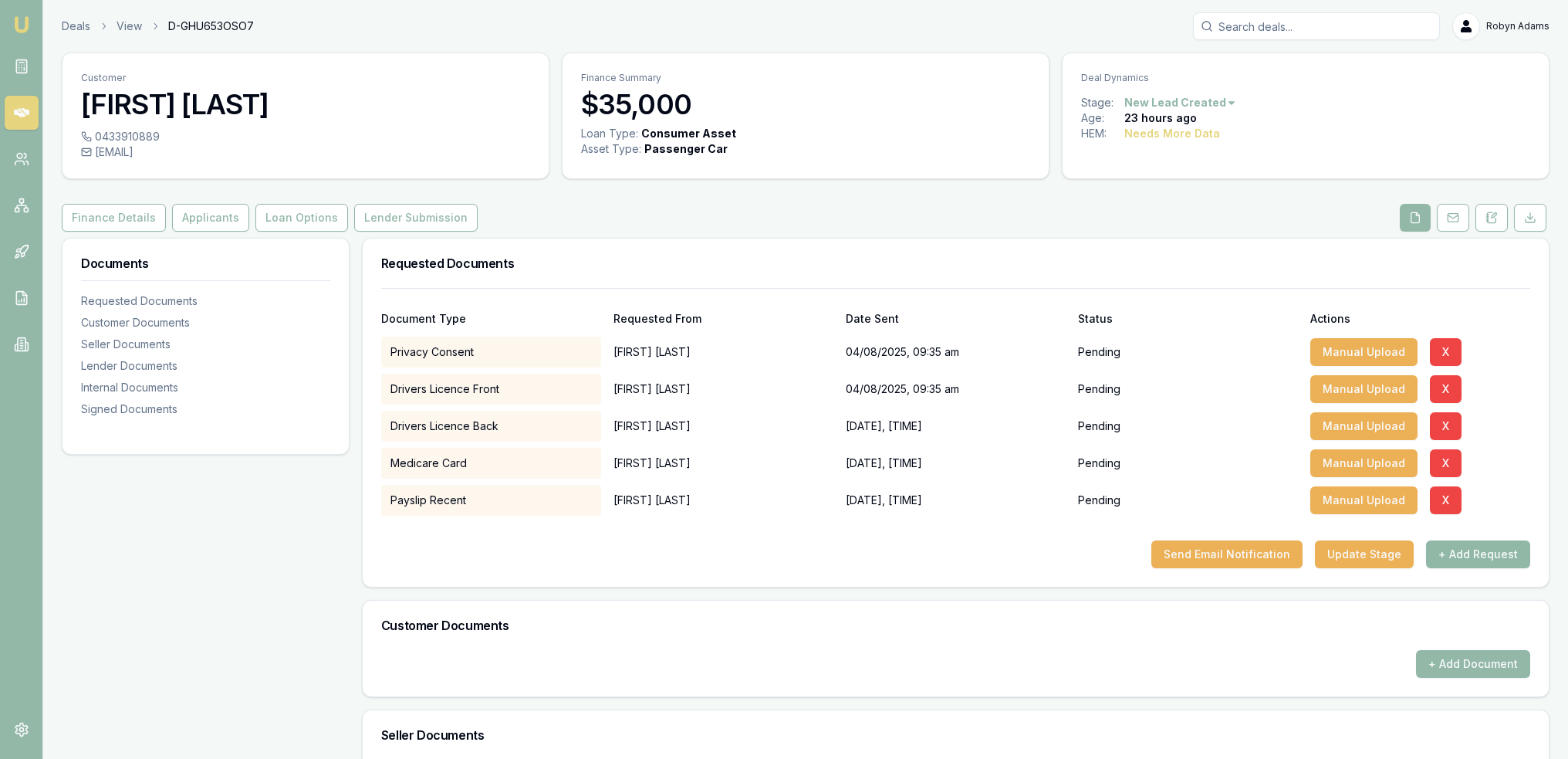 click on "+ Add Request" at bounding box center (1478, 554) 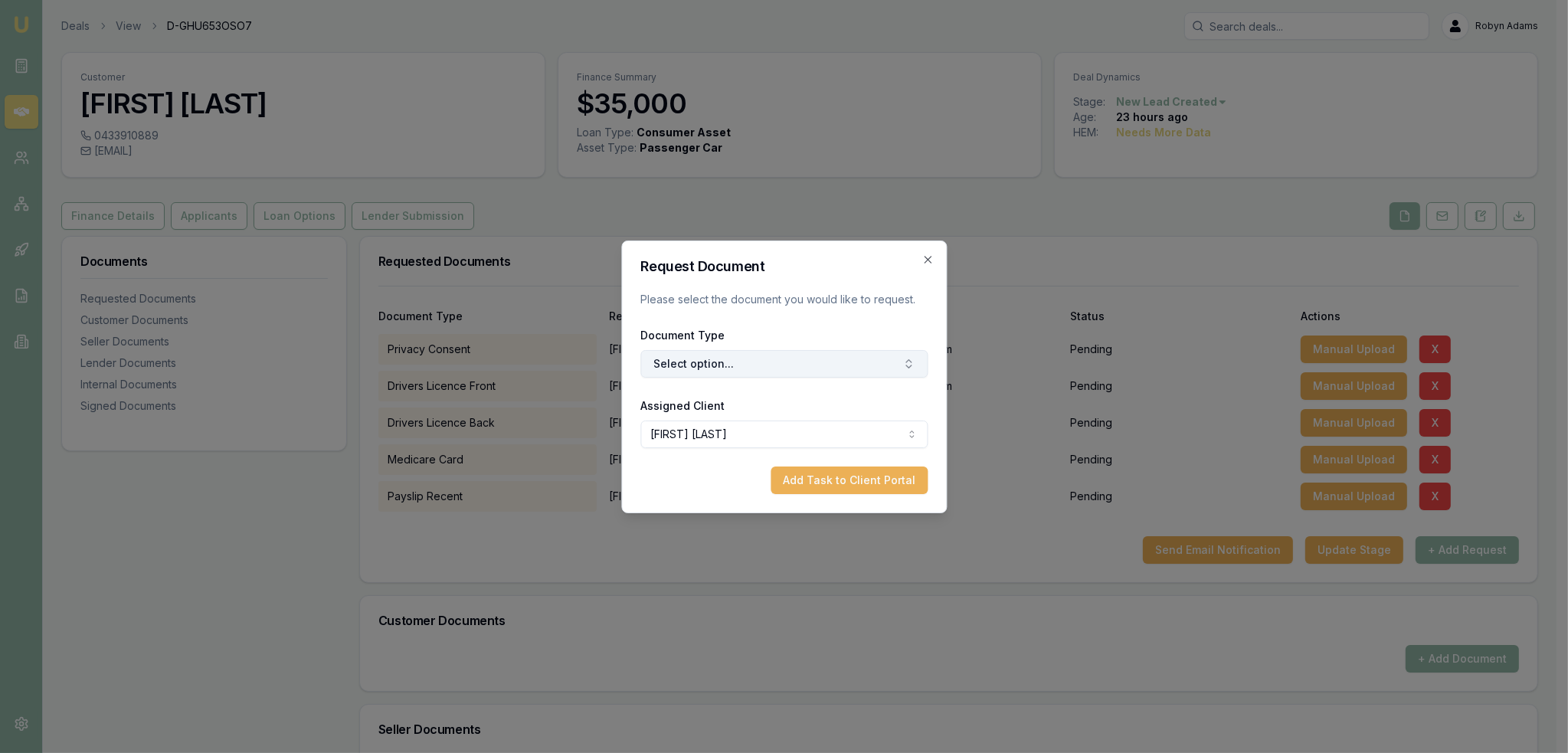 click on "Select option..." at bounding box center (784, 364) 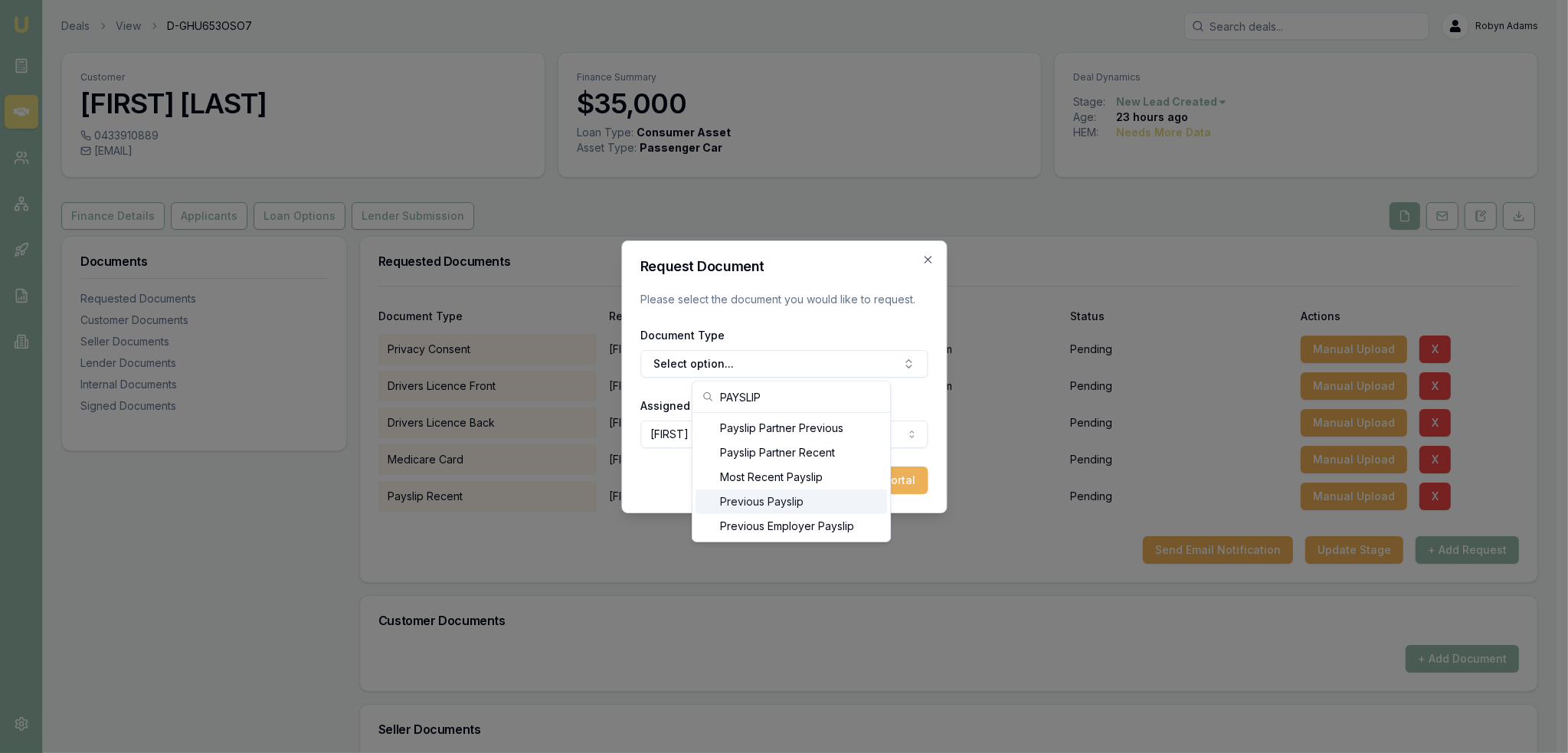 type on "PAYSLIP" 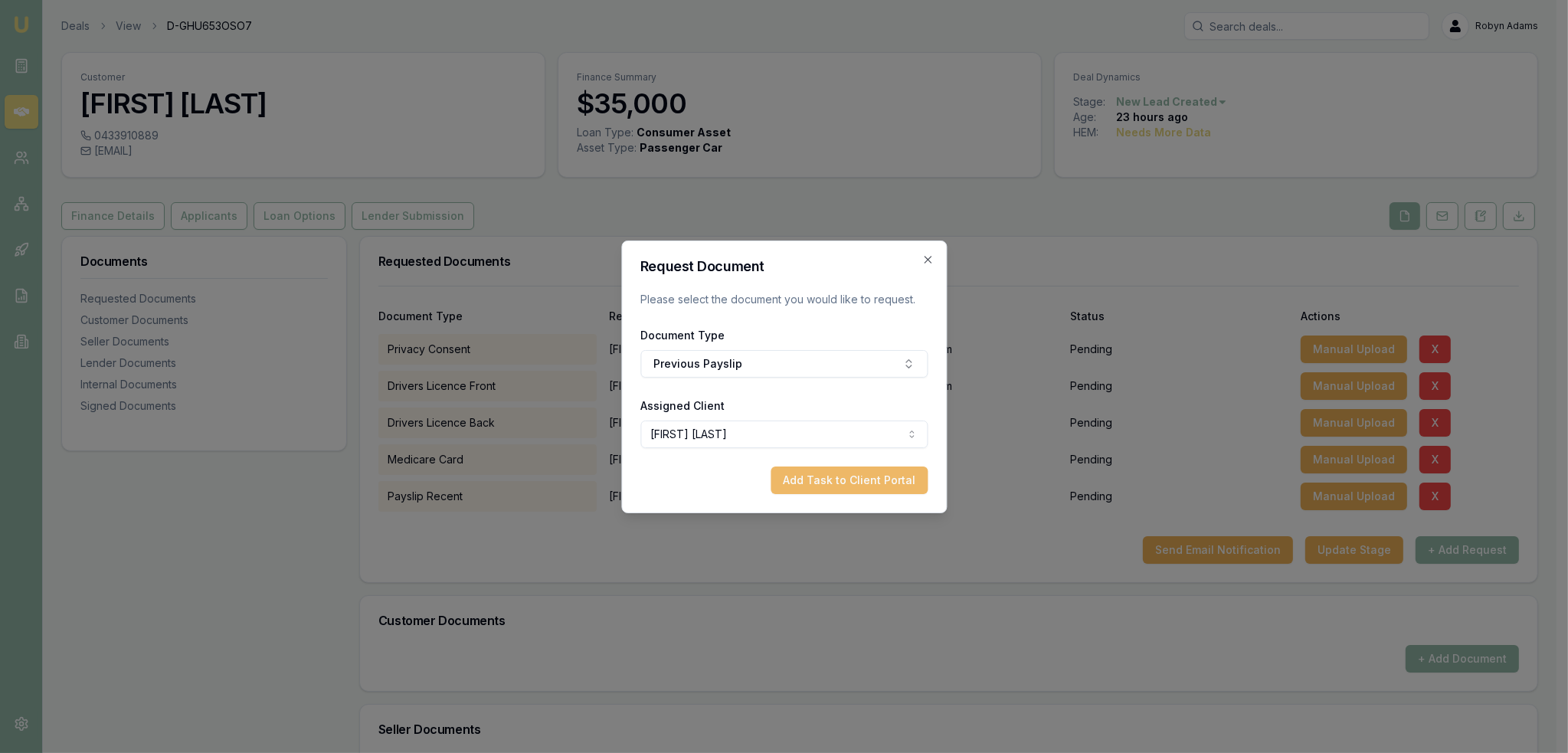 click on "Add Task to Client Portal" at bounding box center [849, 480] 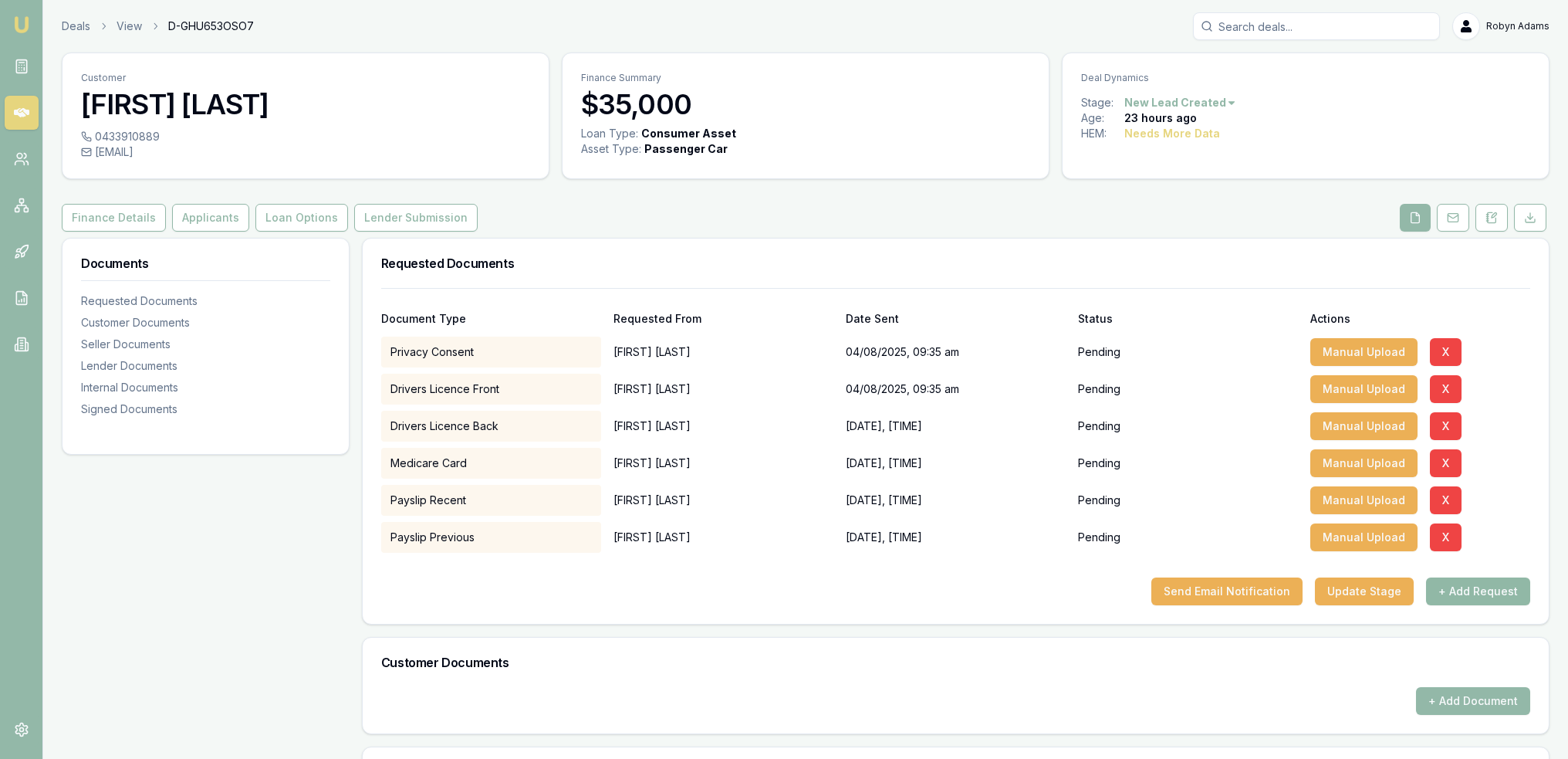 click on "+ Add Request" at bounding box center [1478, 591] 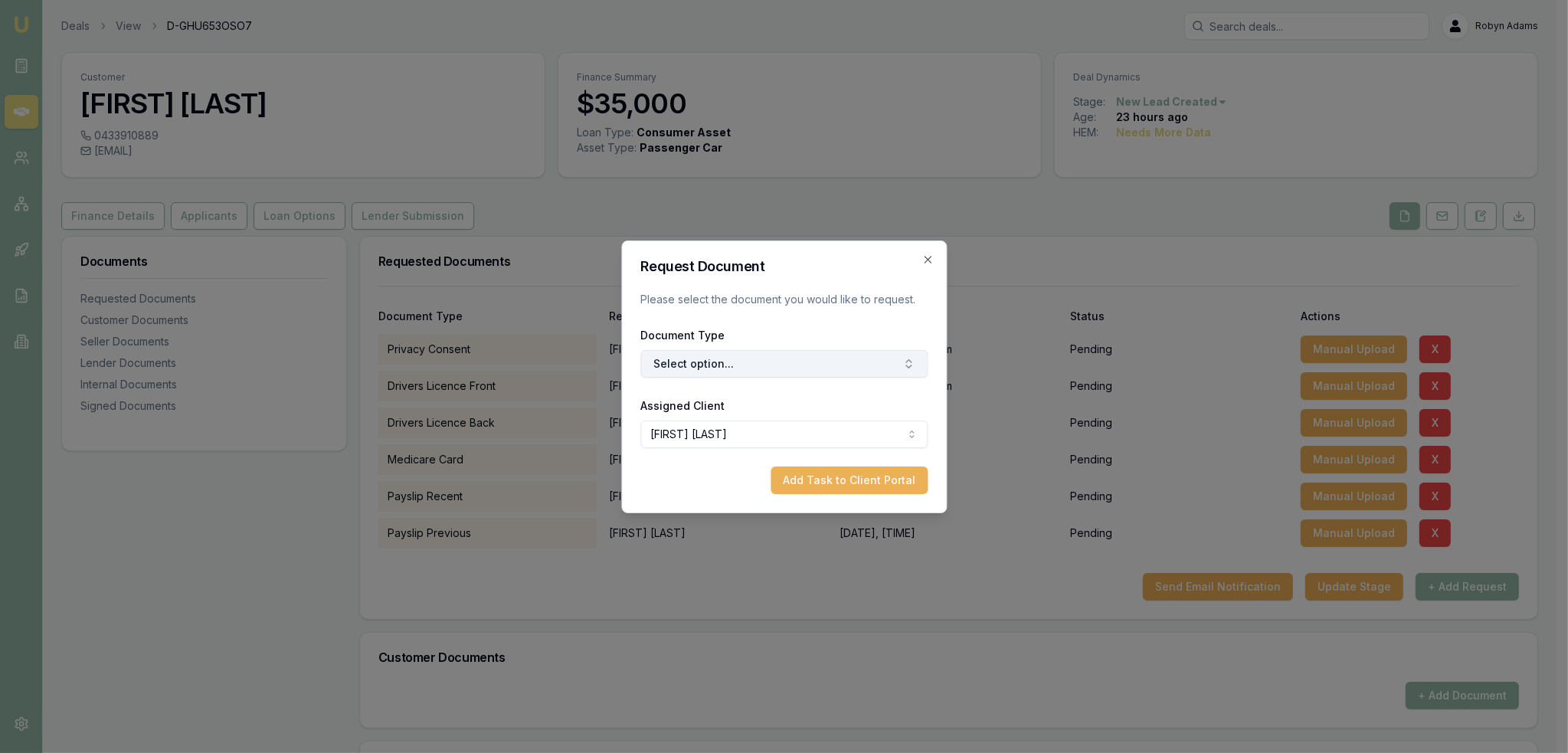 click on "Select option..." at bounding box center (784, 364) 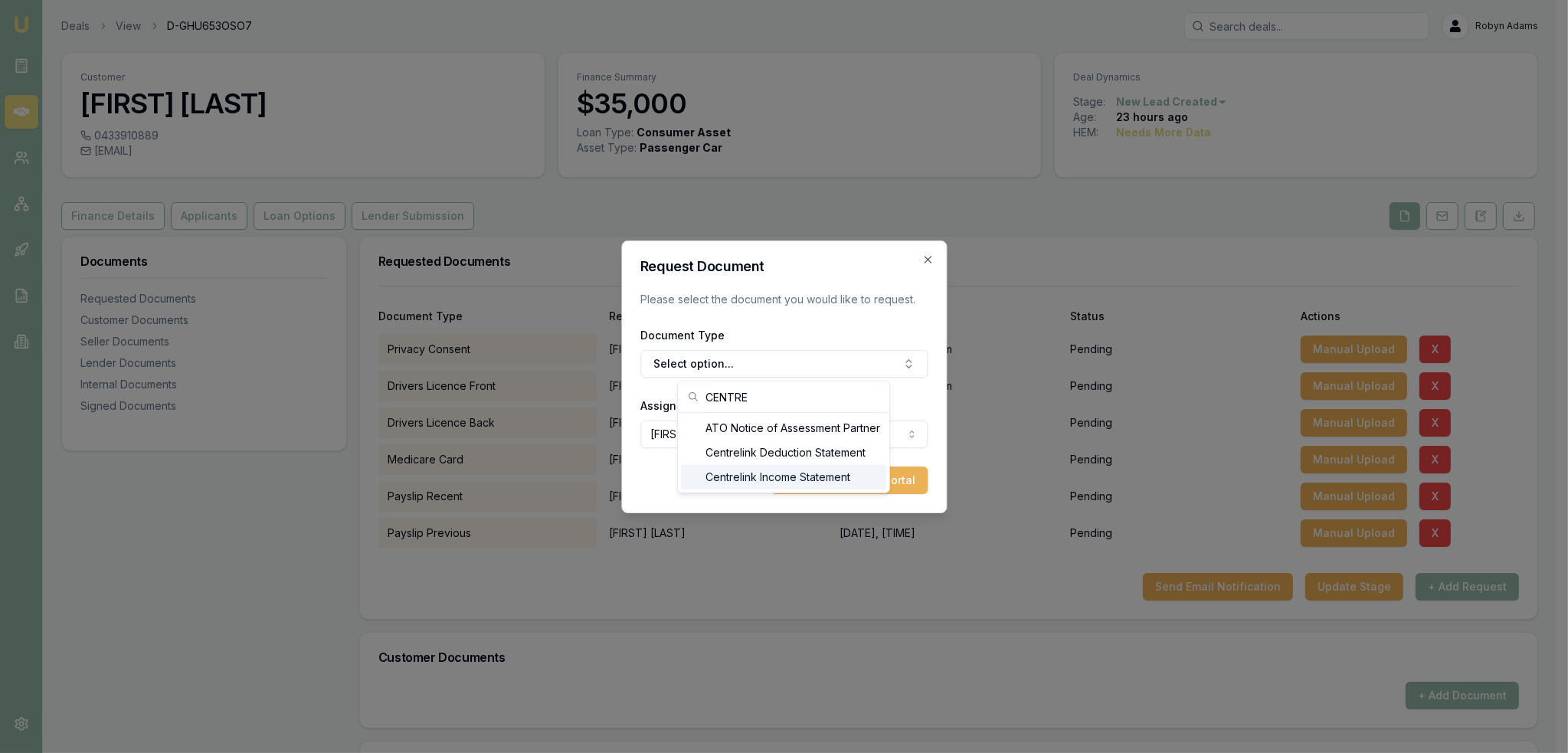 type on "CENTRE" 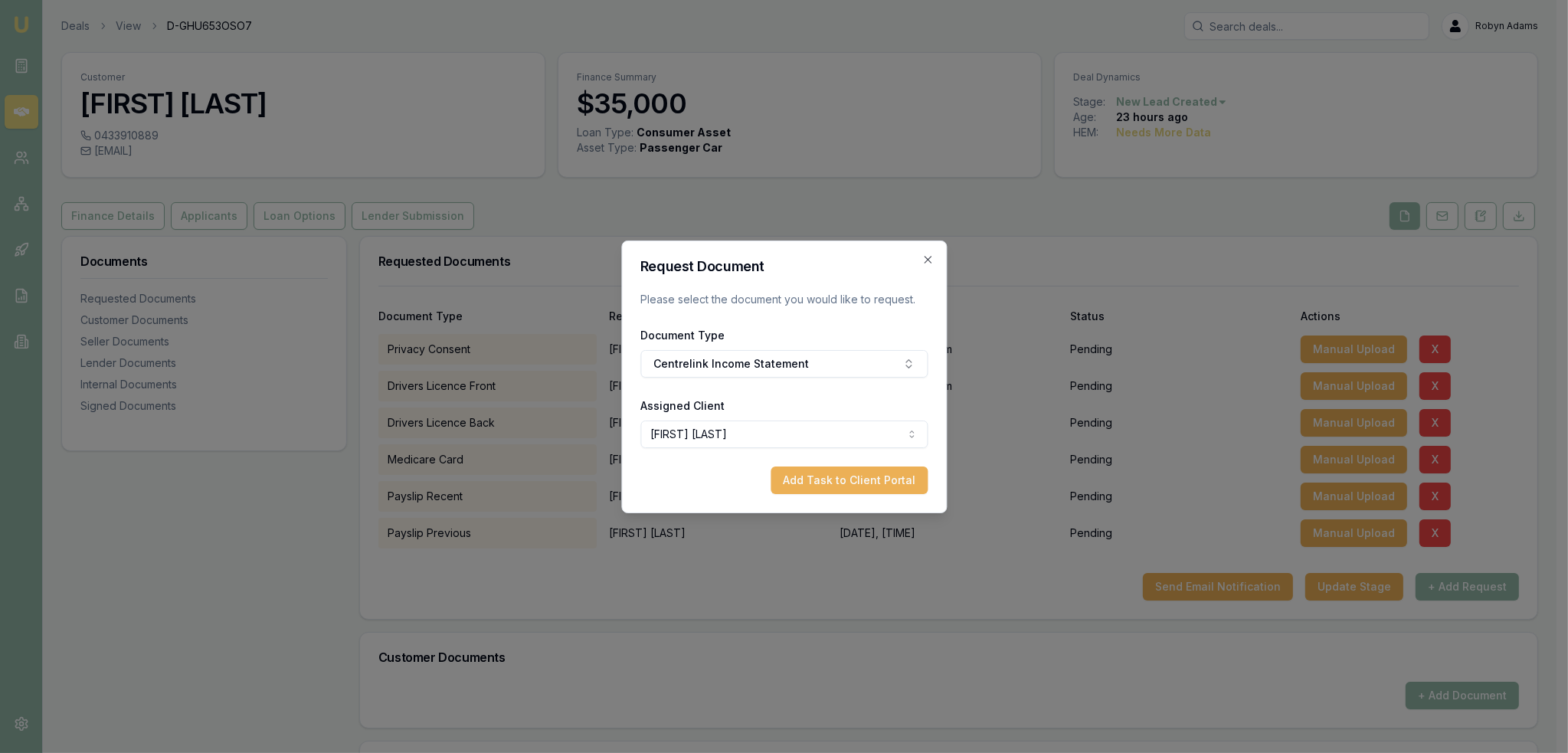 click on "Emu Broker Deals View D-GHU653OSO7 Robyn Adams Toggle Menu Customer Ambreen Sami 0433910889 ambreensamiau@gmail.com Finance Summary $35,000 Loan Type: Consumer Asset Asset Type : Passenger Car Deal Dynamics Stage: New Lead Created Age: 23 hours ago HEM: Needs More Data Finance Details Applicants Loan Options Lender Submission Documents Requested Documents Customer Documents Seller Documents Lender Documents Internal Documents Signed Documents Requested Documents Document Type Requested From Date Sent Status Actions Privacy Consent Ambreen   Sami 04/08/2025, 09:35 am Pending Manual Upload X Drivers Licence Front Ambreen   Sami 04/08/2025, 09:35 am Pending Manual Upload X Drivers Licence Back Ambreen   Sami 04/08/2025, 09:36 am Pending Manual Upload X Medicare Card Ambreen   Sami 04/08/2025, 09:36 am Pending Manual Upload X Payslip Recent Ambreen   Sami 04/08/2025, 09:36 am Pending Manual Upload X Payslip Previous Ambreen   Sami 04/08/2025, 09:37 am Pending Manual Upload X Send Email Notification Update Stage" at bounding box center [778, 376] 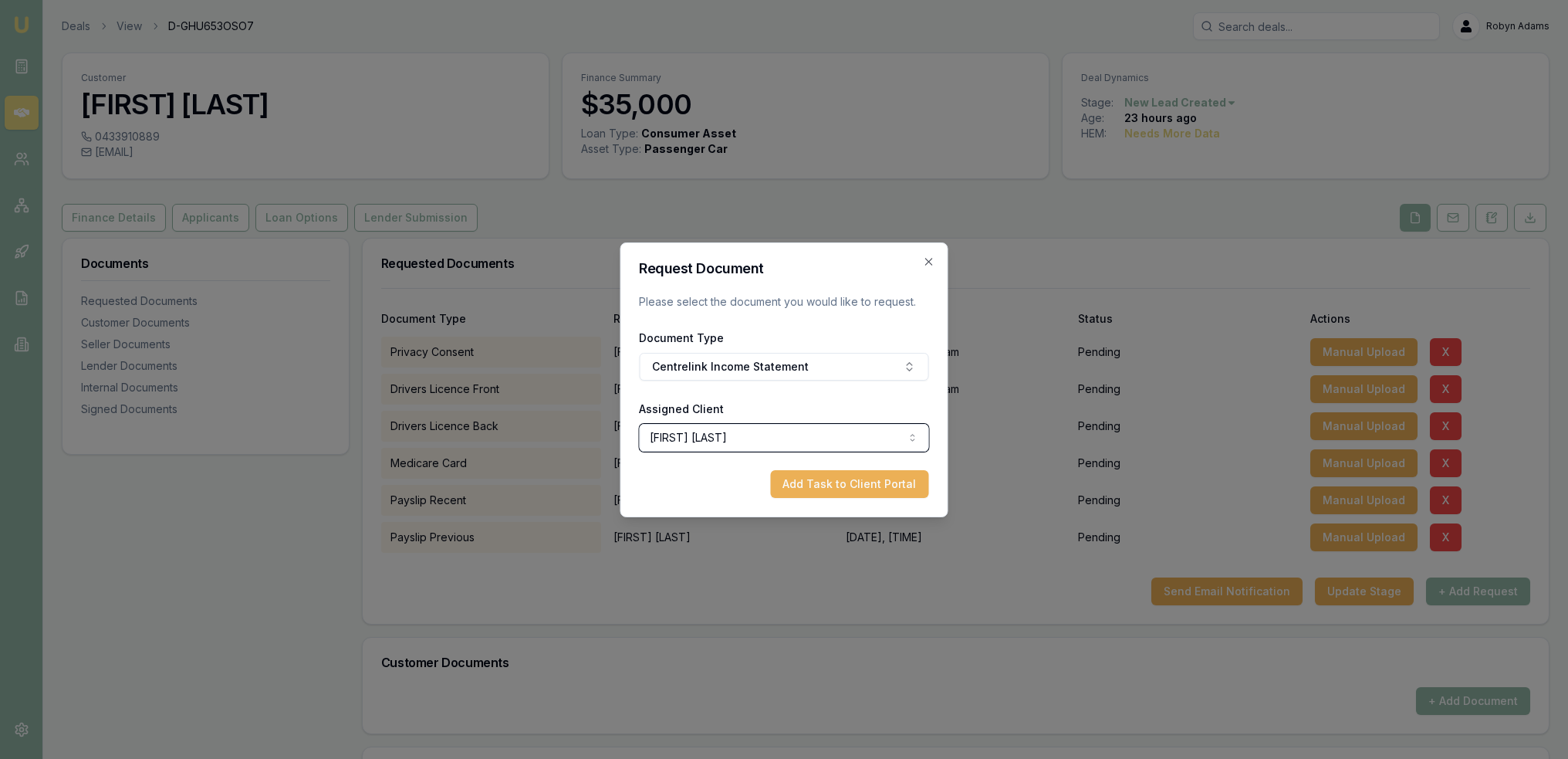 click on "Emu Broker Deals View D-GHU653OSO7 Robyn Adams Toggle Menu Customer Ambreen Sami 0433910889 ambreensamiau@gmail.com Finance Summary $35,000 Loan Type: Consumer Asset Asset Type : Passenger Car Deal Dynamics Stage: New Lead Created Age: 23 hours ago HEM: Needs More Data Finance Details Applicants Loan Options Lender Submission Documents Requested Documents Customer Documents Seller Documents Lender Documents Internal Documents Signed Documents Requested Documents Document Type Requested From Date Sent Status Actions Privacy Consent Ambreen   Sami 04/08/2025, 09:35 am Pending Manual Upload X Drivers Licence Front Ambreen   Sami 04/08/2025, 09:35 am Pending Manual Upload X Drivers Licence Back Ambreen   Sami 04/08/2025, 09:36 am Pending Manual Upload X Medicare Card Ambreen   Sami 04/08/2025, 09:36 am Pending Manual Upload X Payslip Recent Ambreen   Sami 04/08/2025, 09:36 am Pending Manual Upload X Payslip Previous Ambreen   Sami 04/08/2025, 09:37 am Pending Manual Upload X Send Email Notification Update Stage" at bounding box center (784, 379) 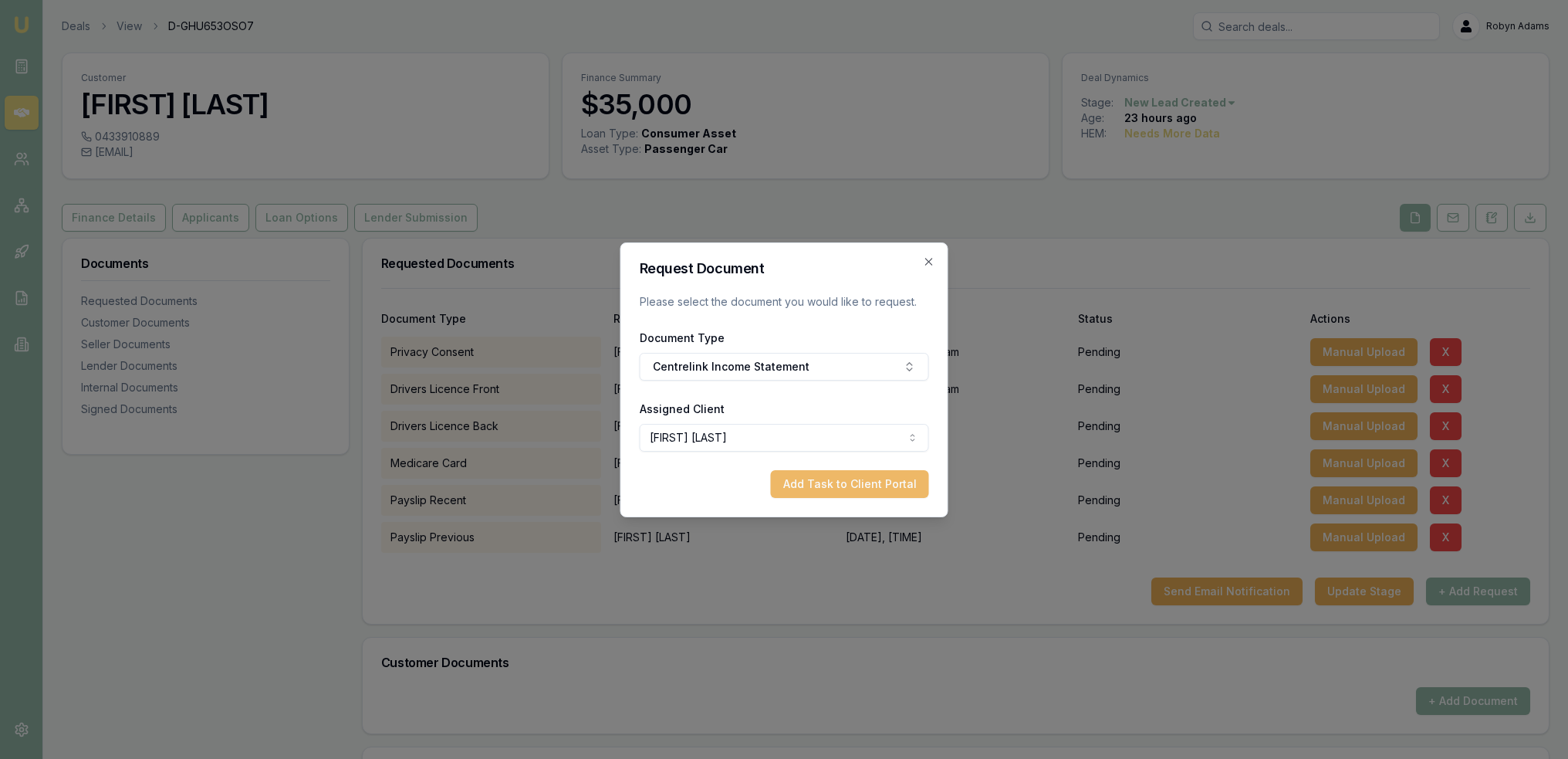 click on "Add Task to Client Portal" at bounding box center (850, 484) 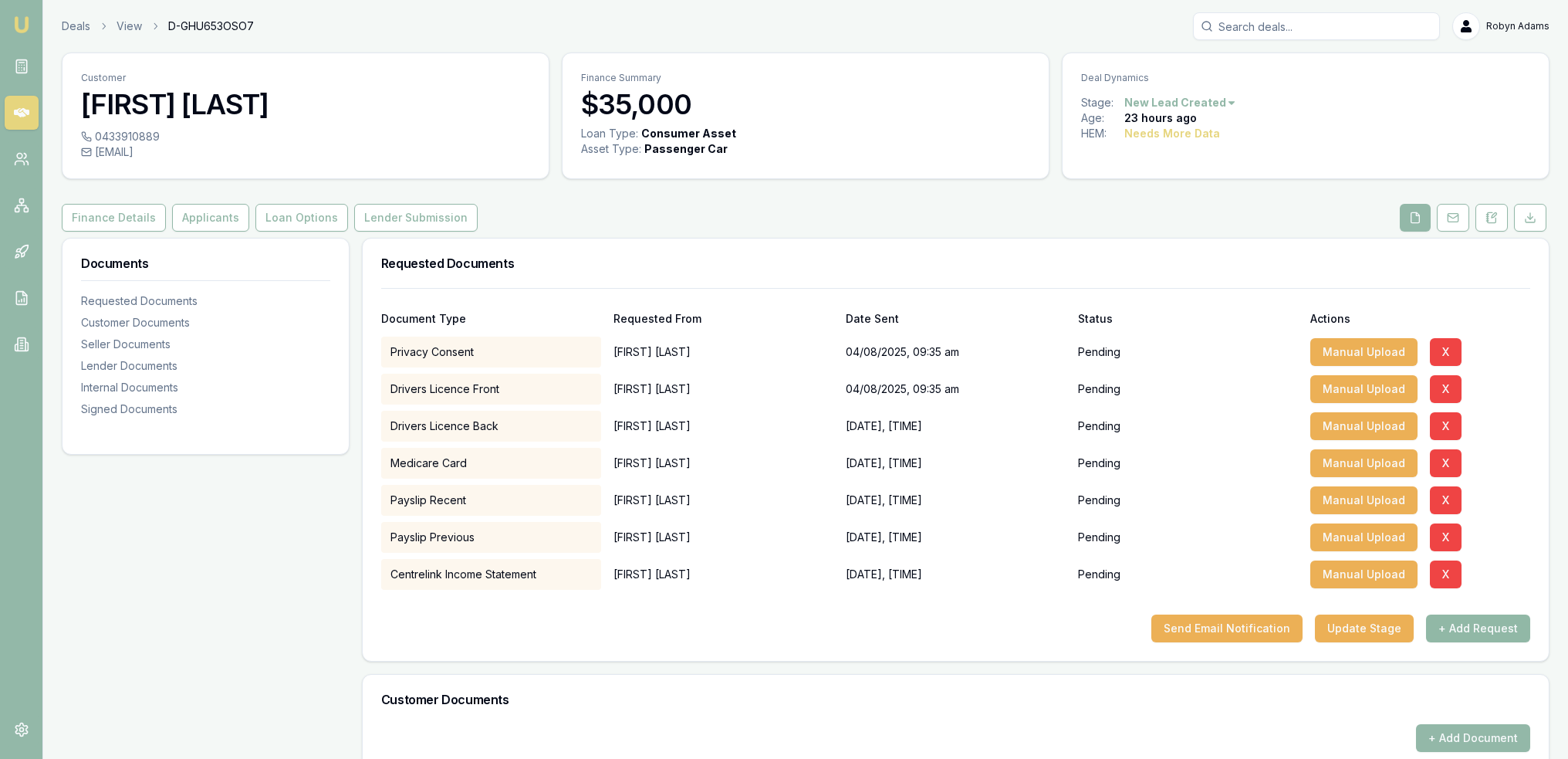 click on "+ Add Request" at bounding box center [1478, 629] 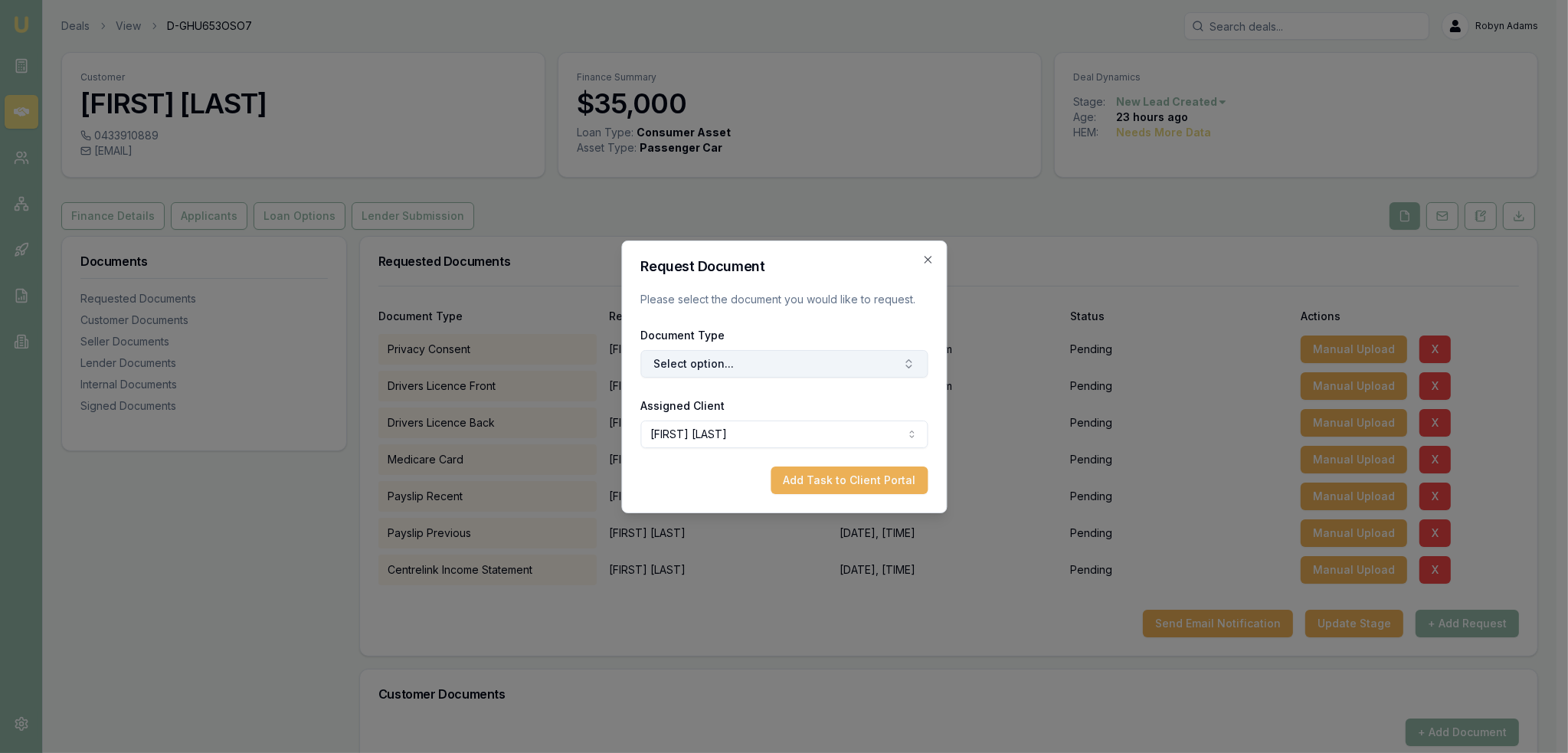 click on "Select option..." at bounding box center (784, 364) 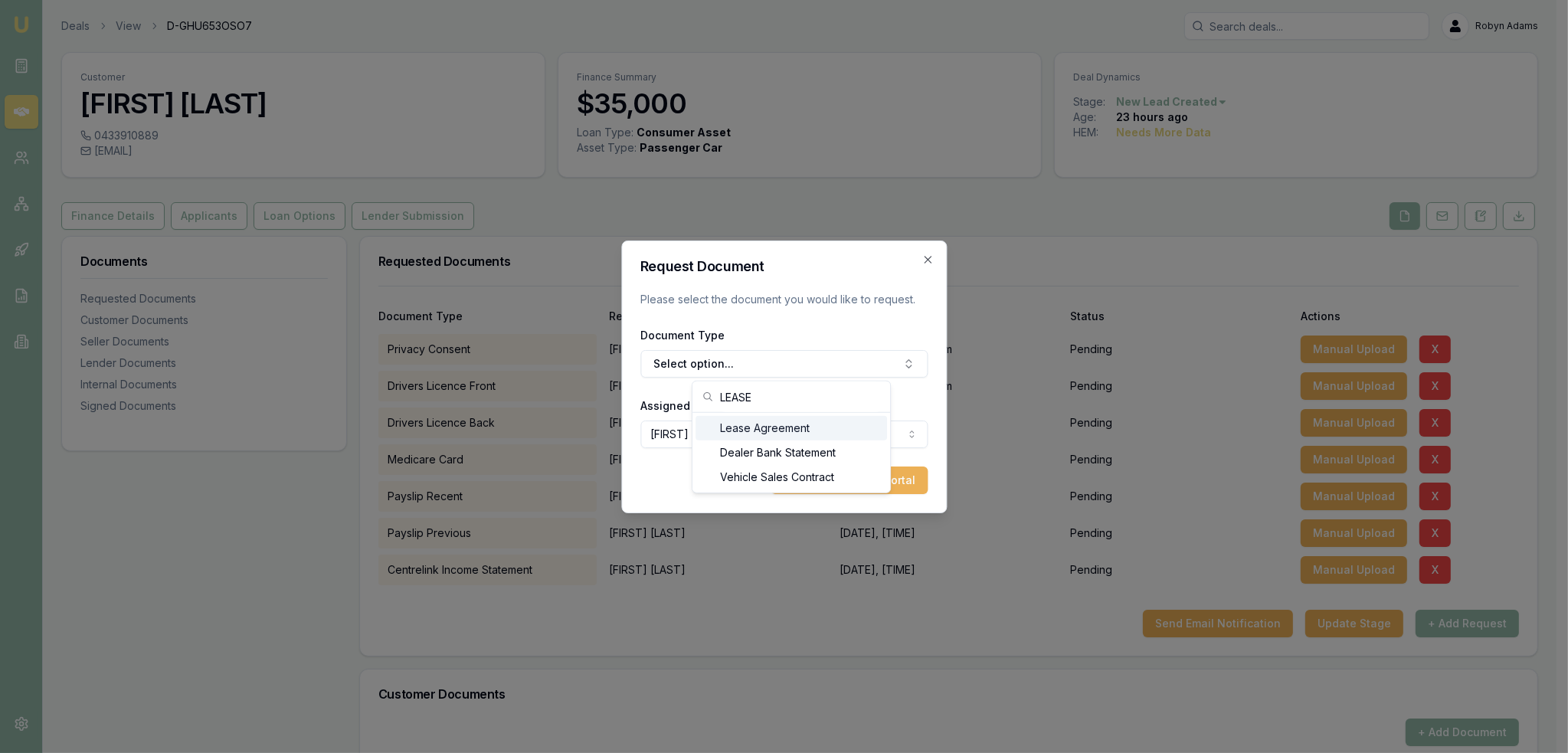 type on "LEASE" 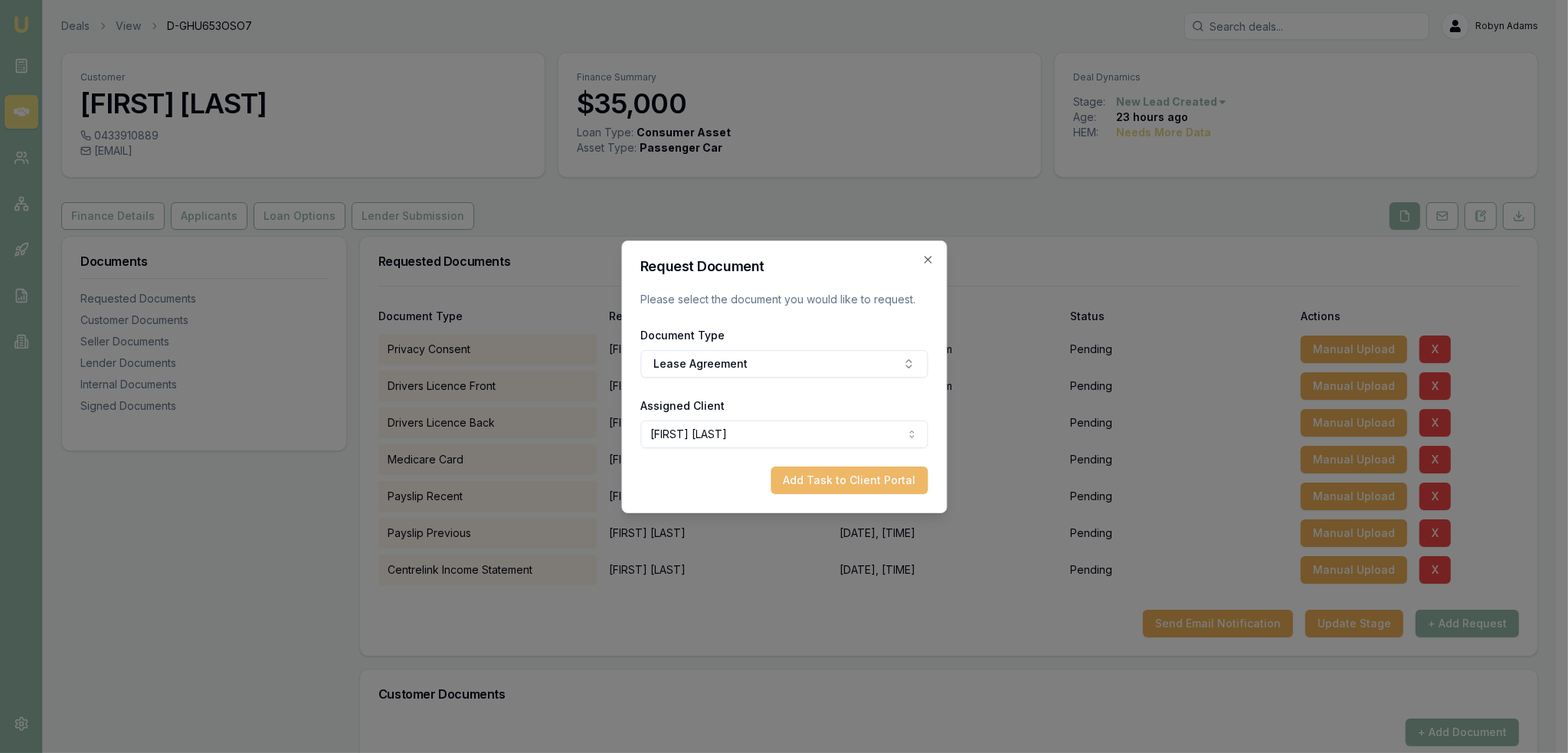 click on "Add Task to Client Portal" at bounding box center [849, 480] 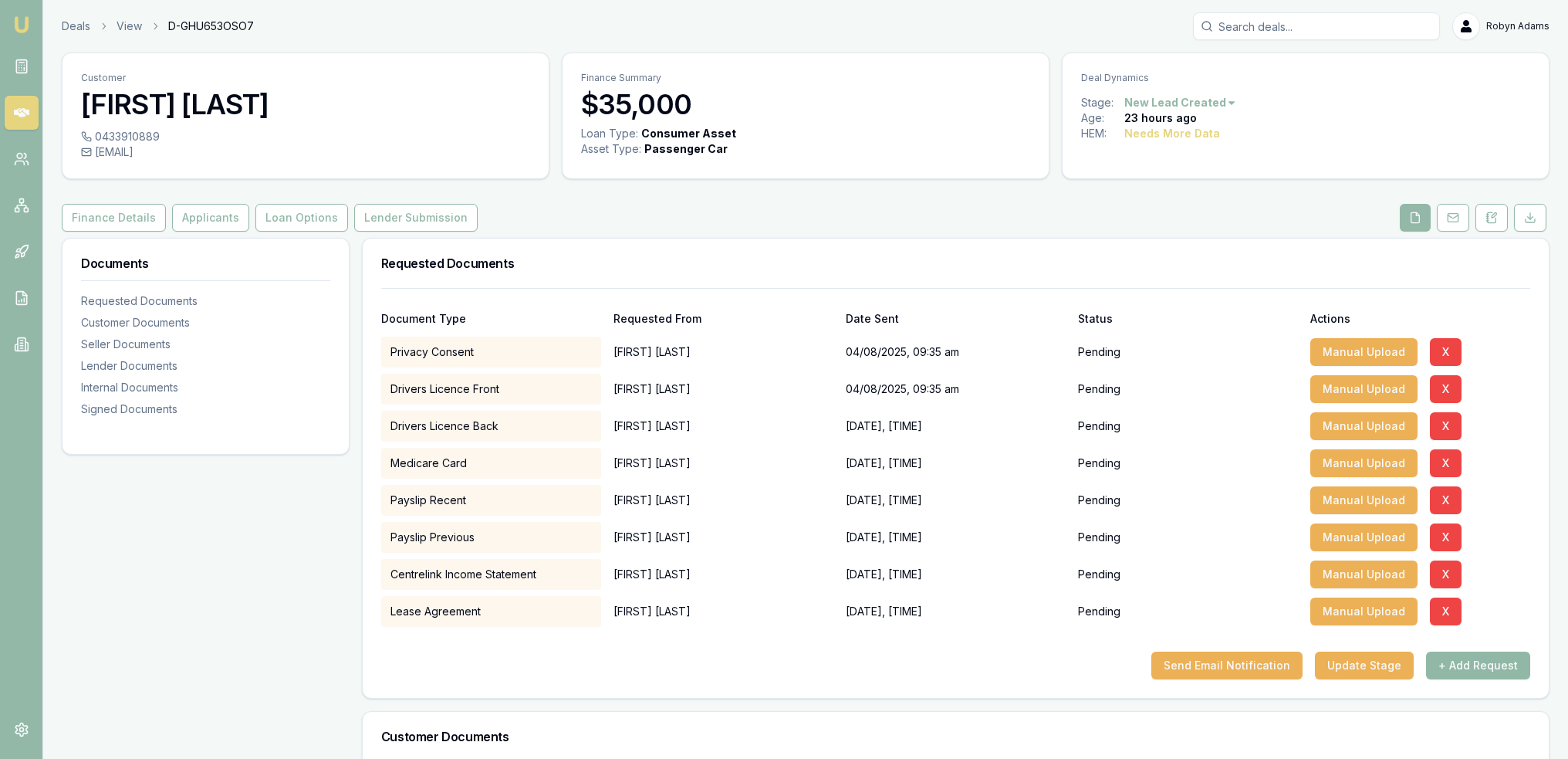 click on "+ Add Request" at bounding box center [1478, 666] 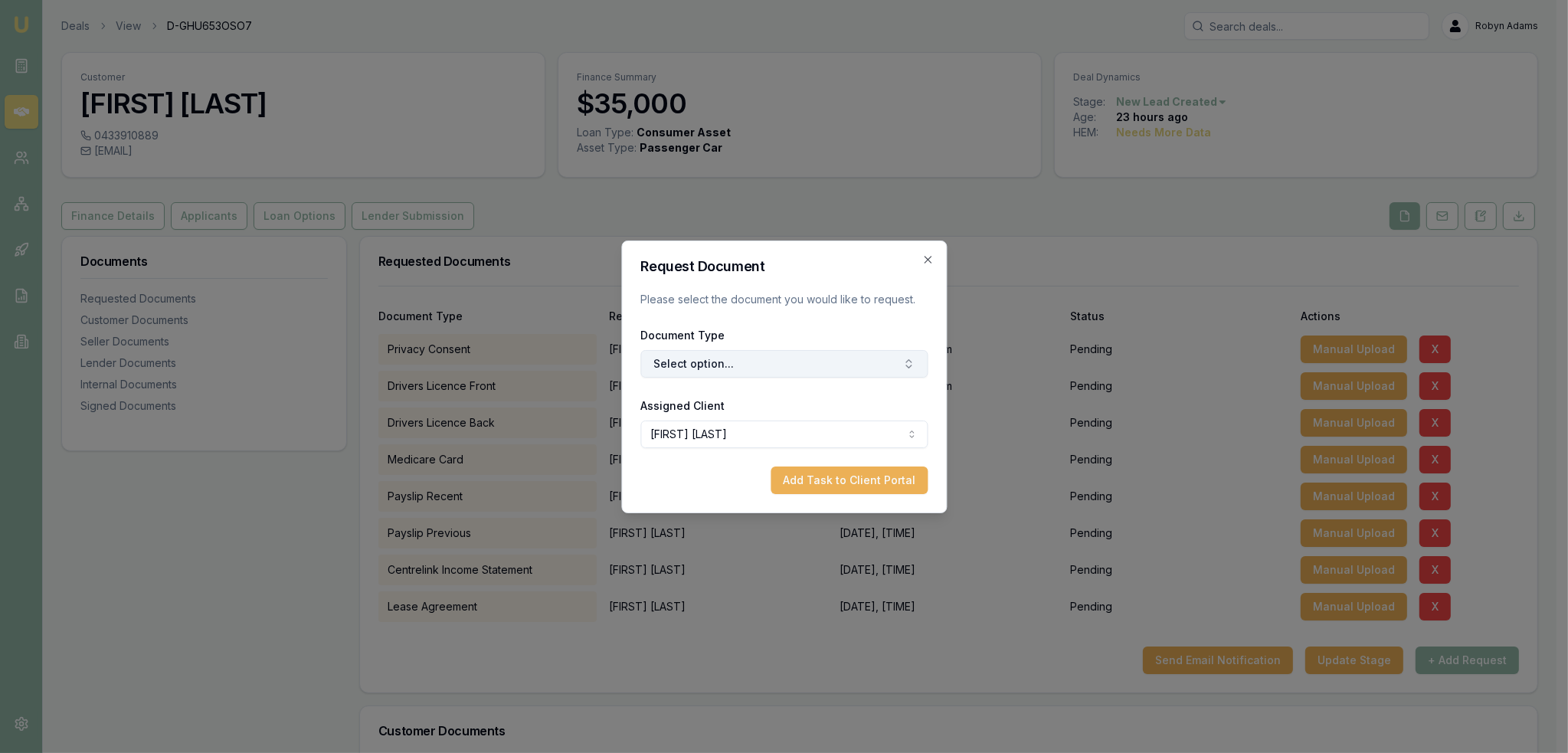click on "Select option..." at bounding box center (784, 364) 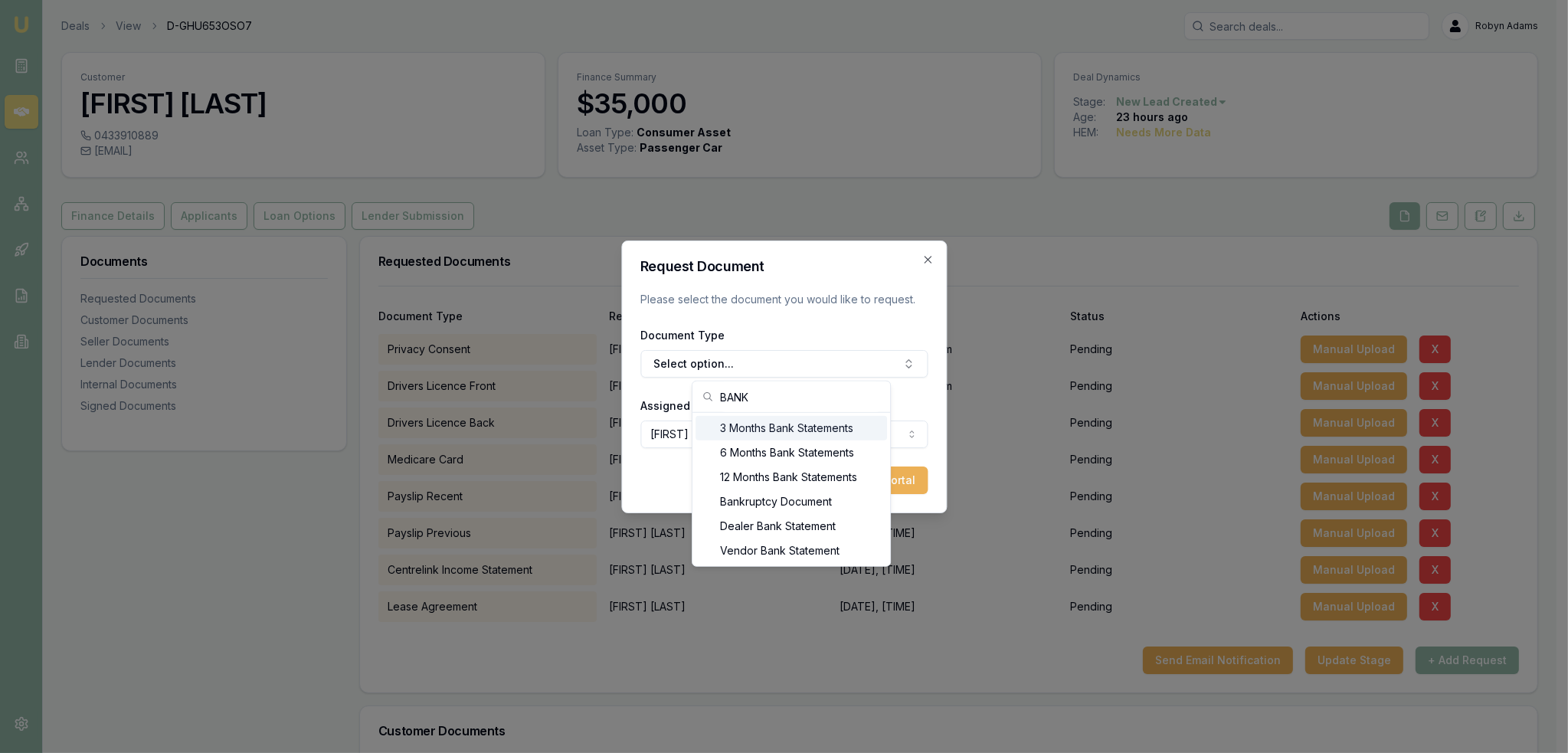 type on "BANK" 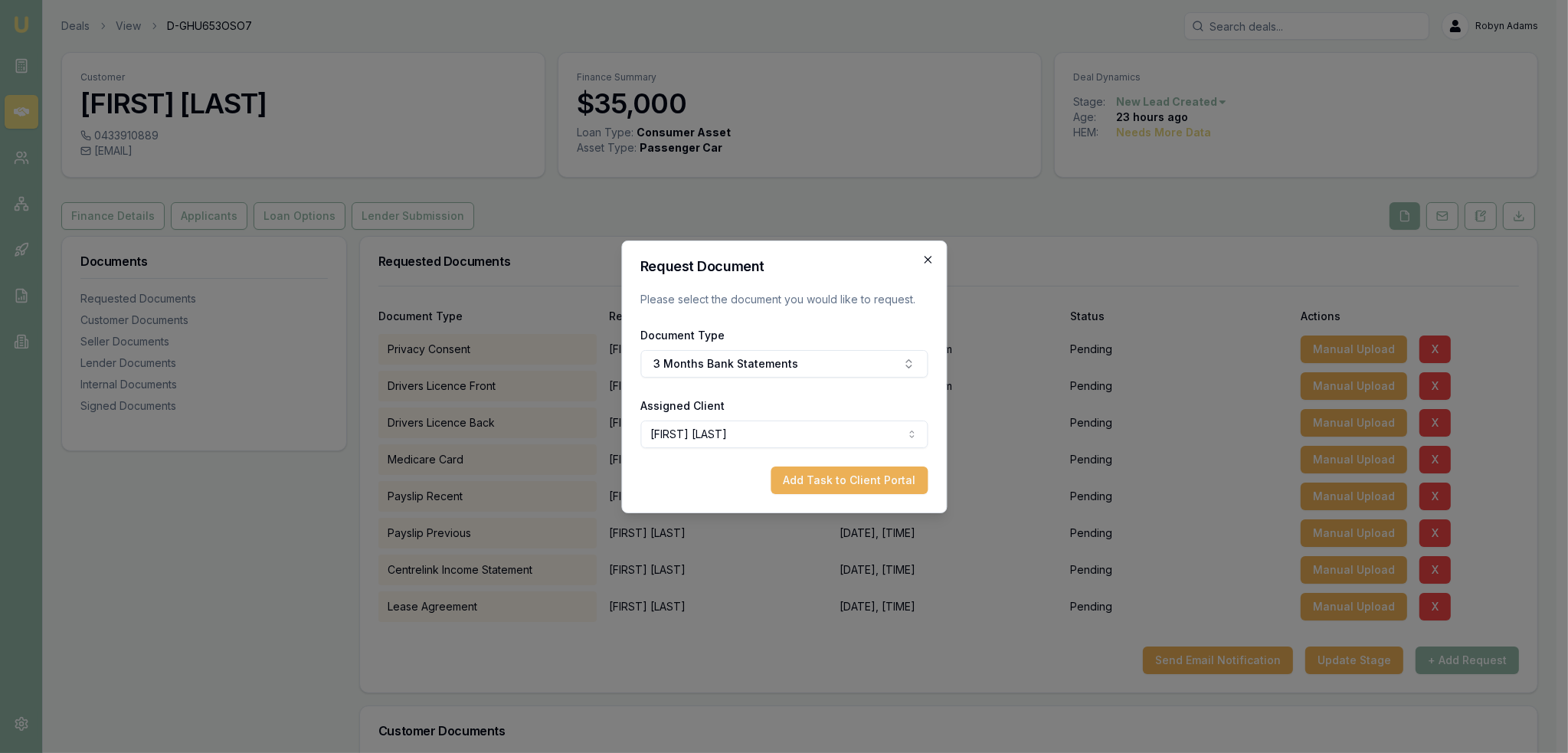 click 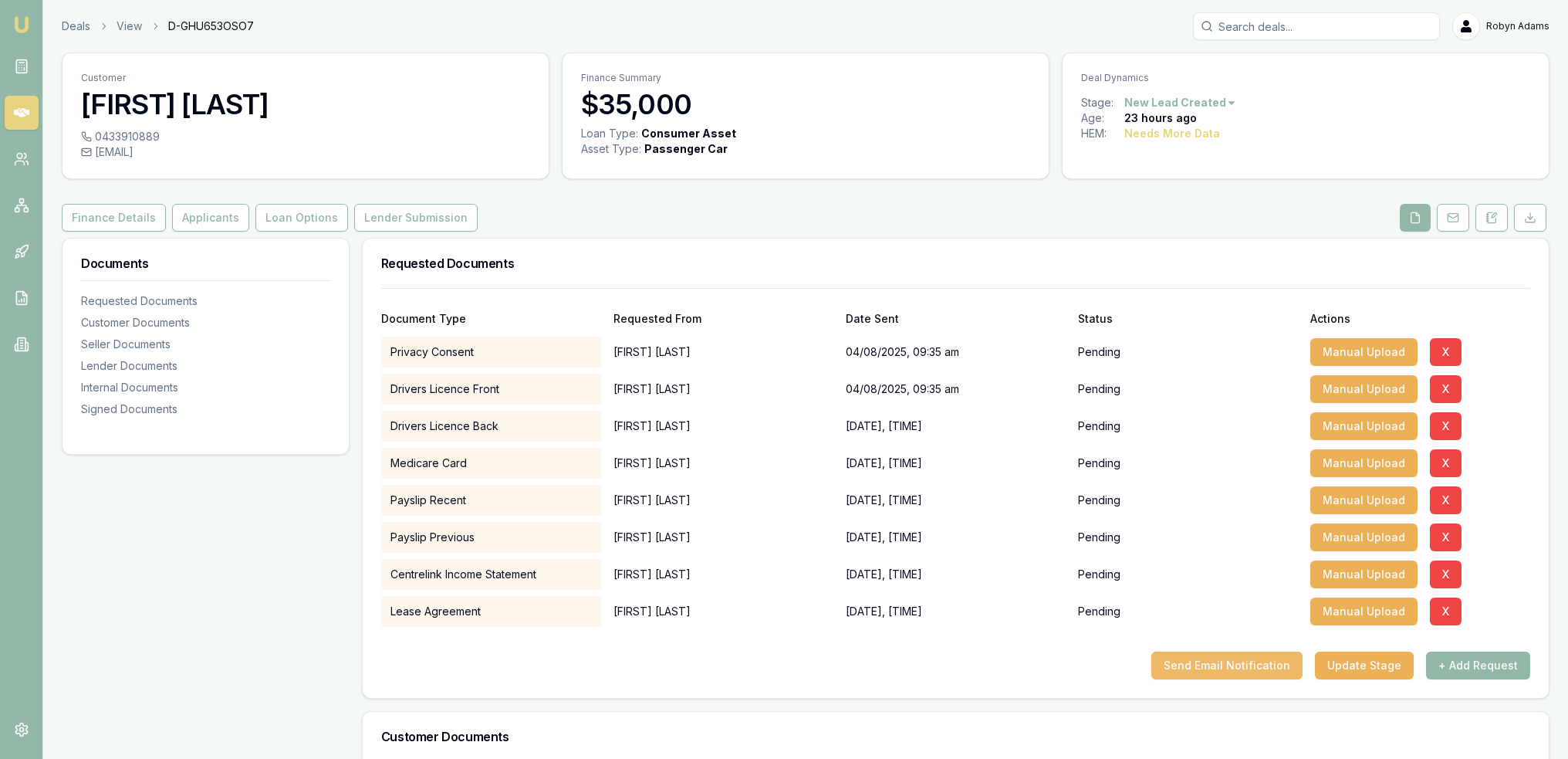 click on "Send Email Notification" at bounding box center [1227, 666] 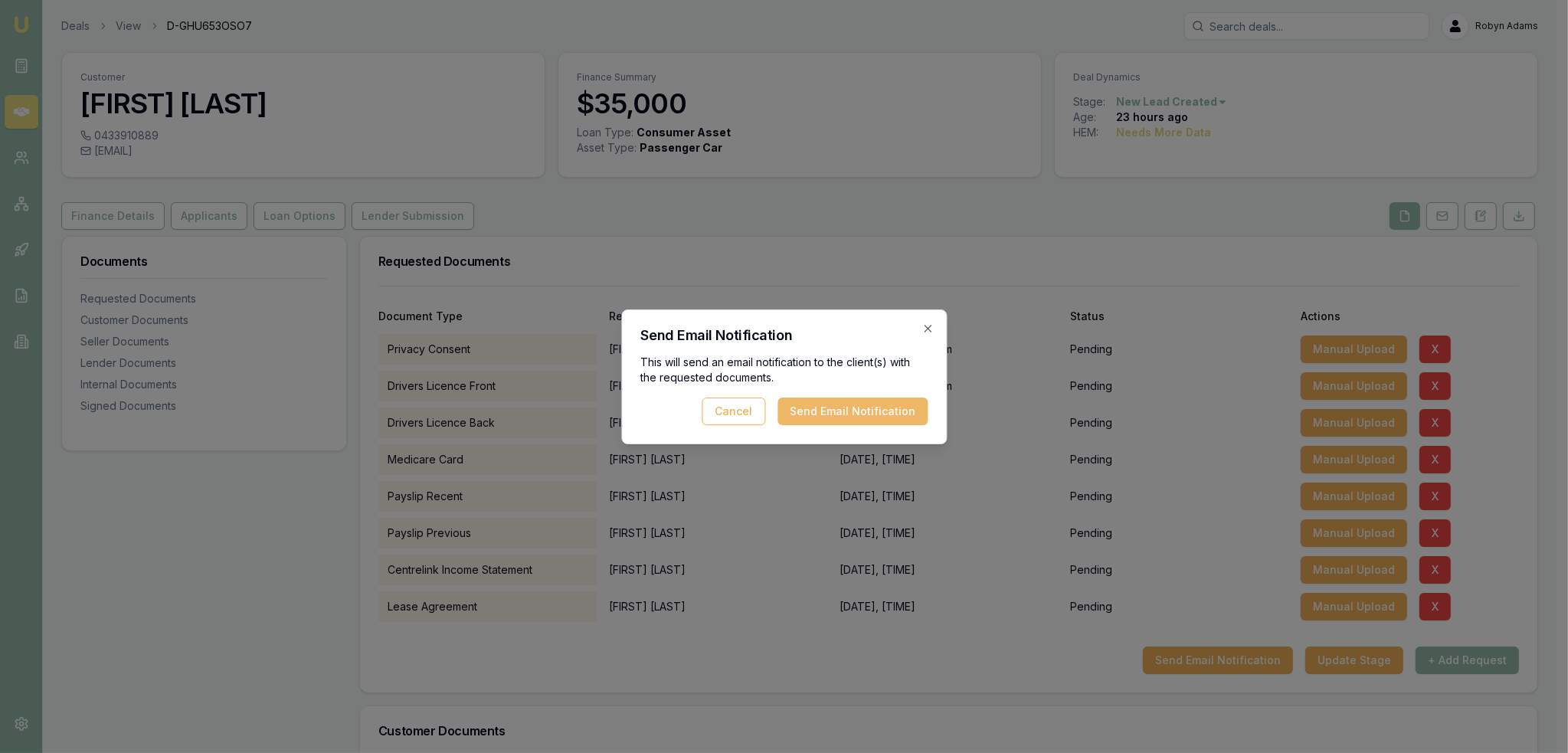 click on "Send Email Notification" at bounding box center (853, 411) 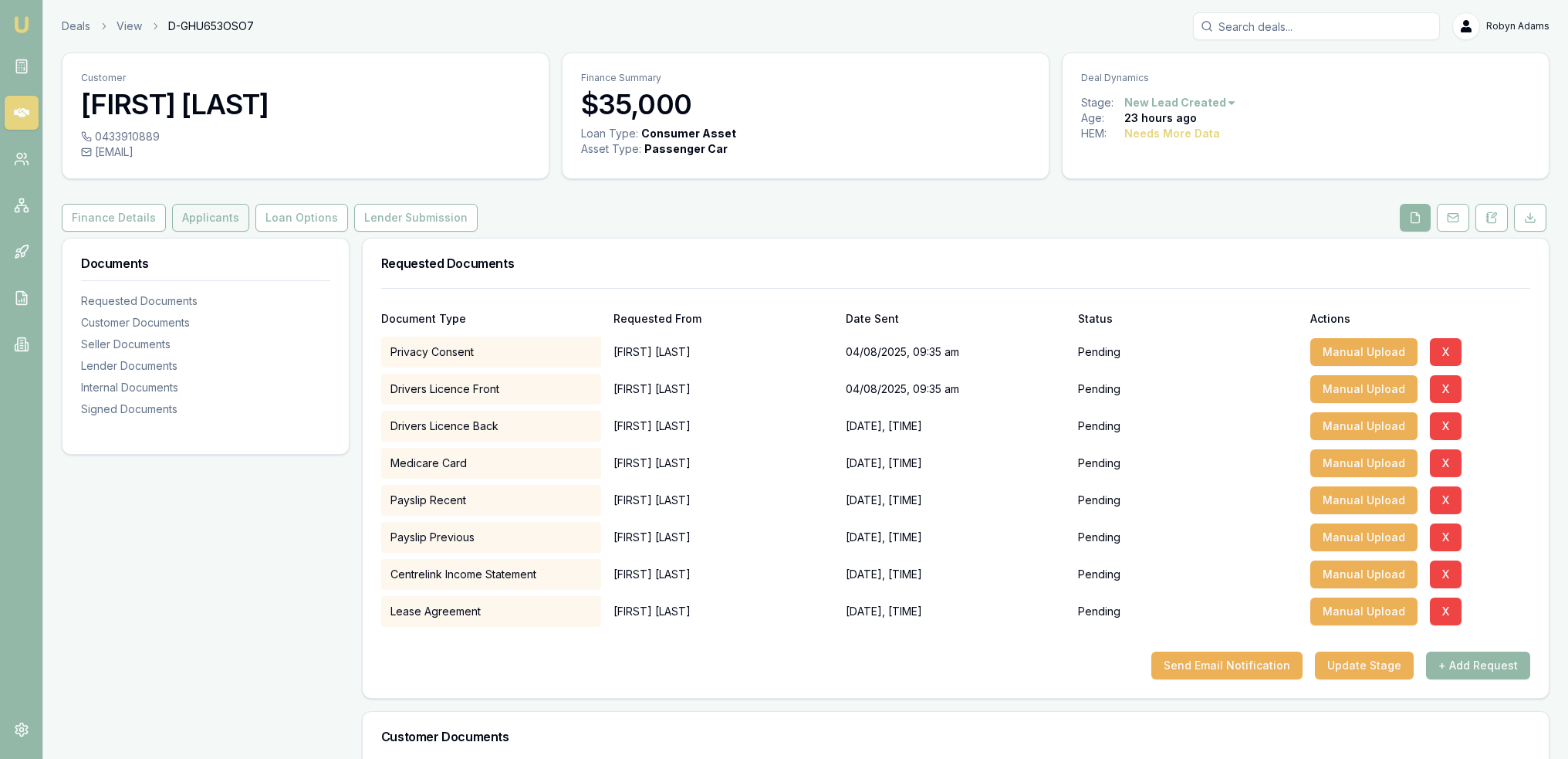 click on "Applicants" at bounding box center [211, 218] 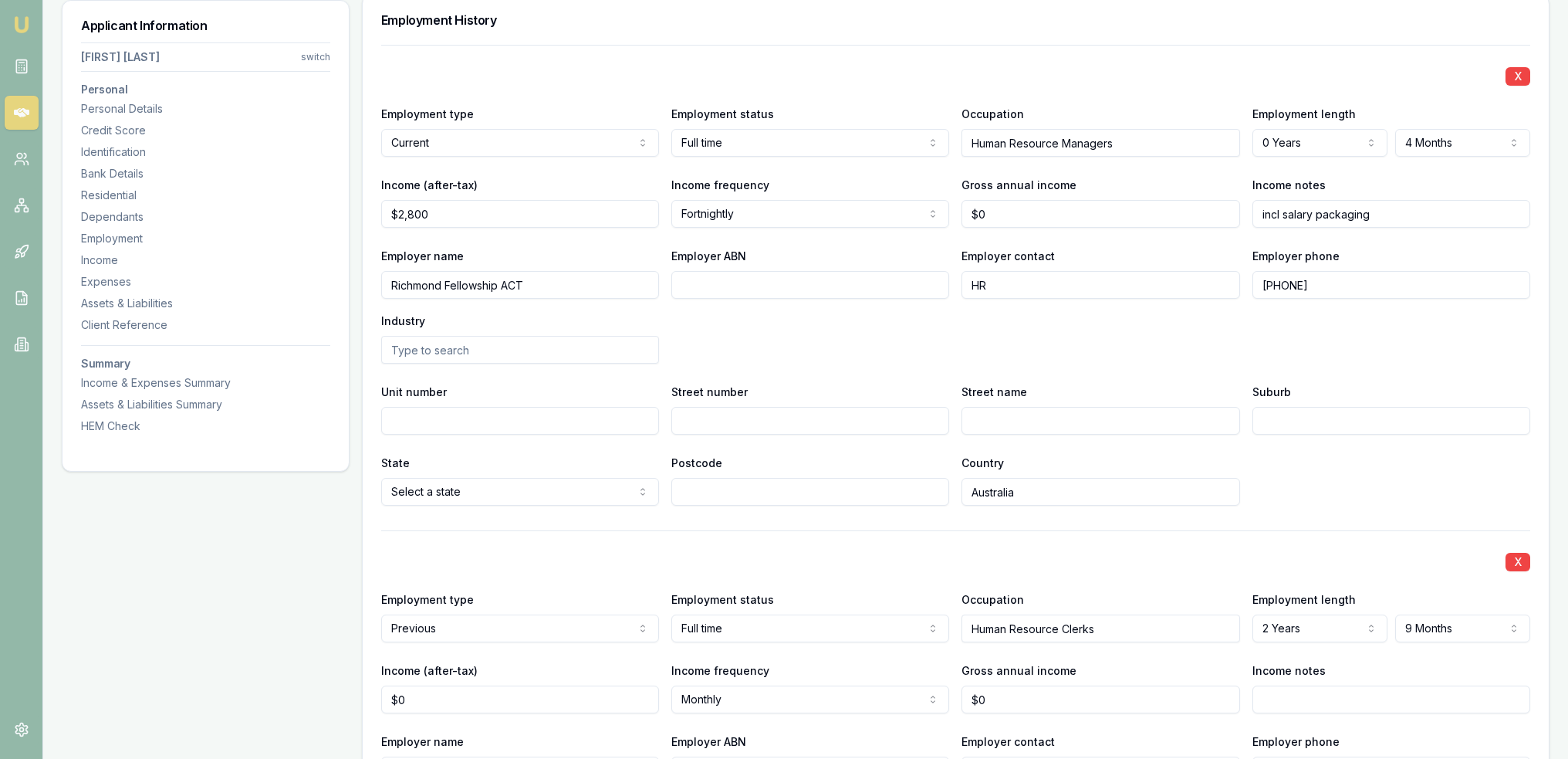 scroll, scrollTop: 2096, scrollLeft: 0, axis: vertical 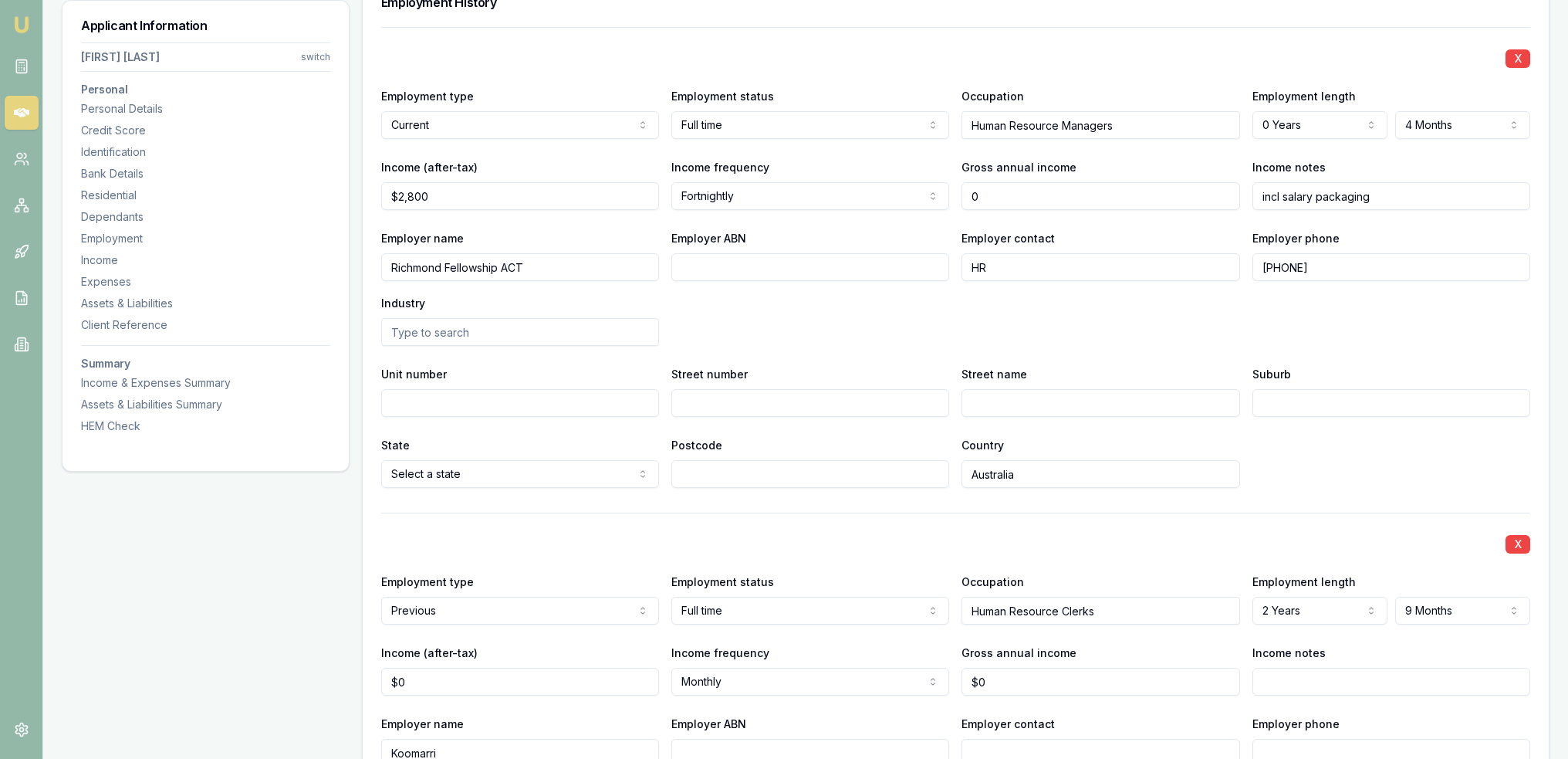 click on "0" at bounding box center (1100, 196) 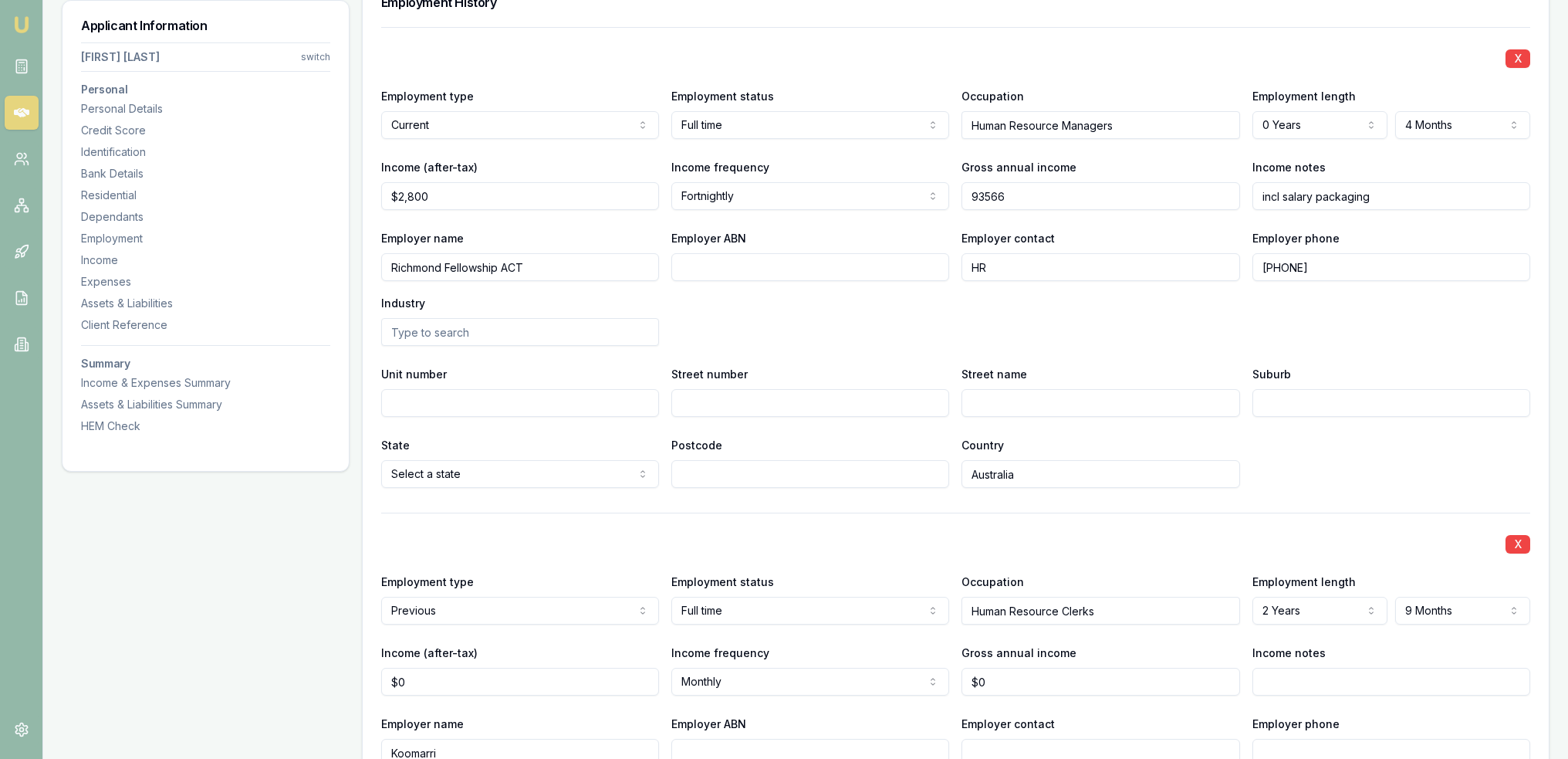 type on "$93,566" 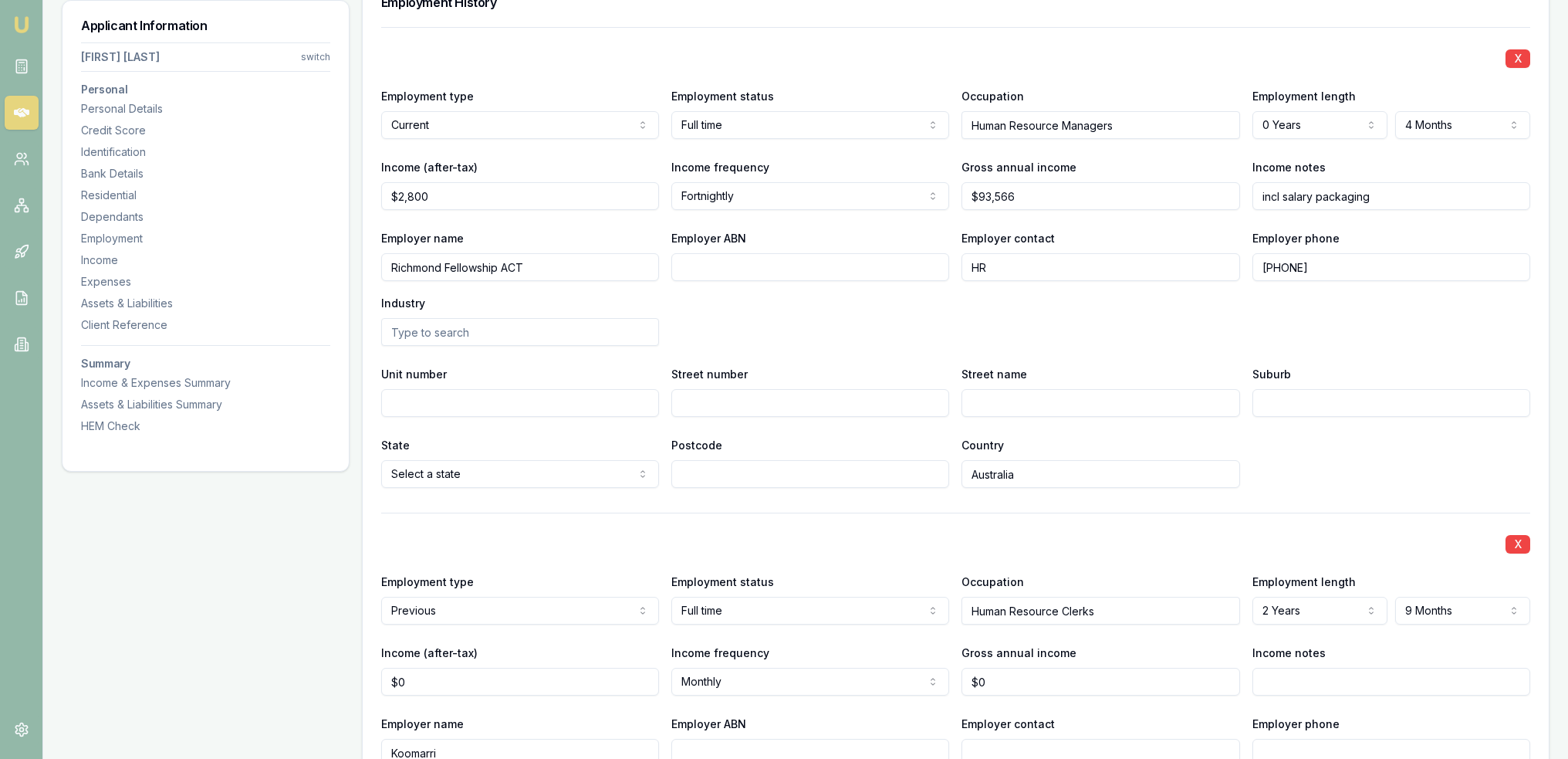 click on "Employer name  Richmond Fellowship ACT Employer ABN  Employer contact  HR Employer phone  0262 794 900 Industry" at bounding box center [955, 287] 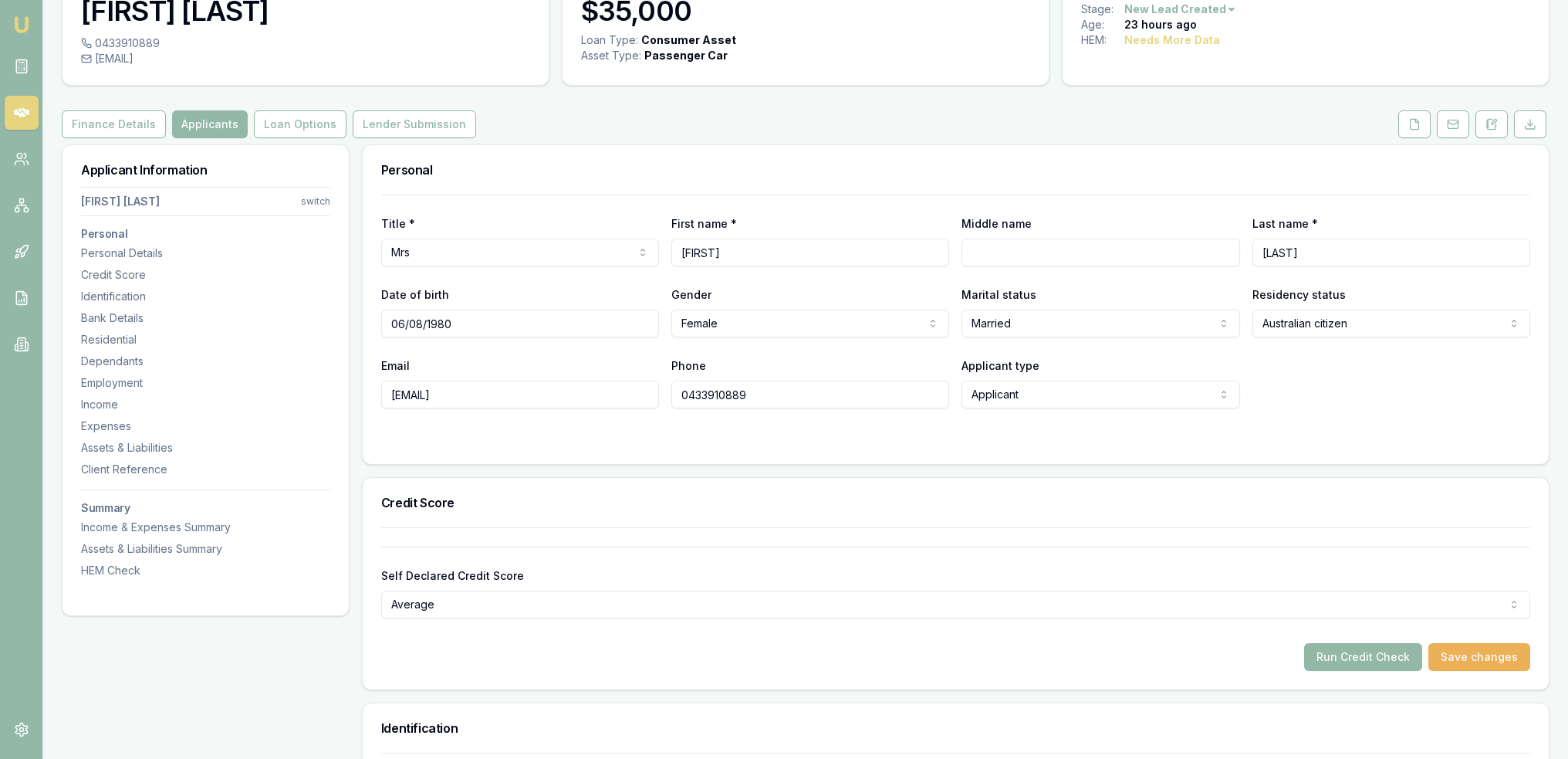 scroll, scrollTop: 46, scrollLeft: 0, axis: vertical 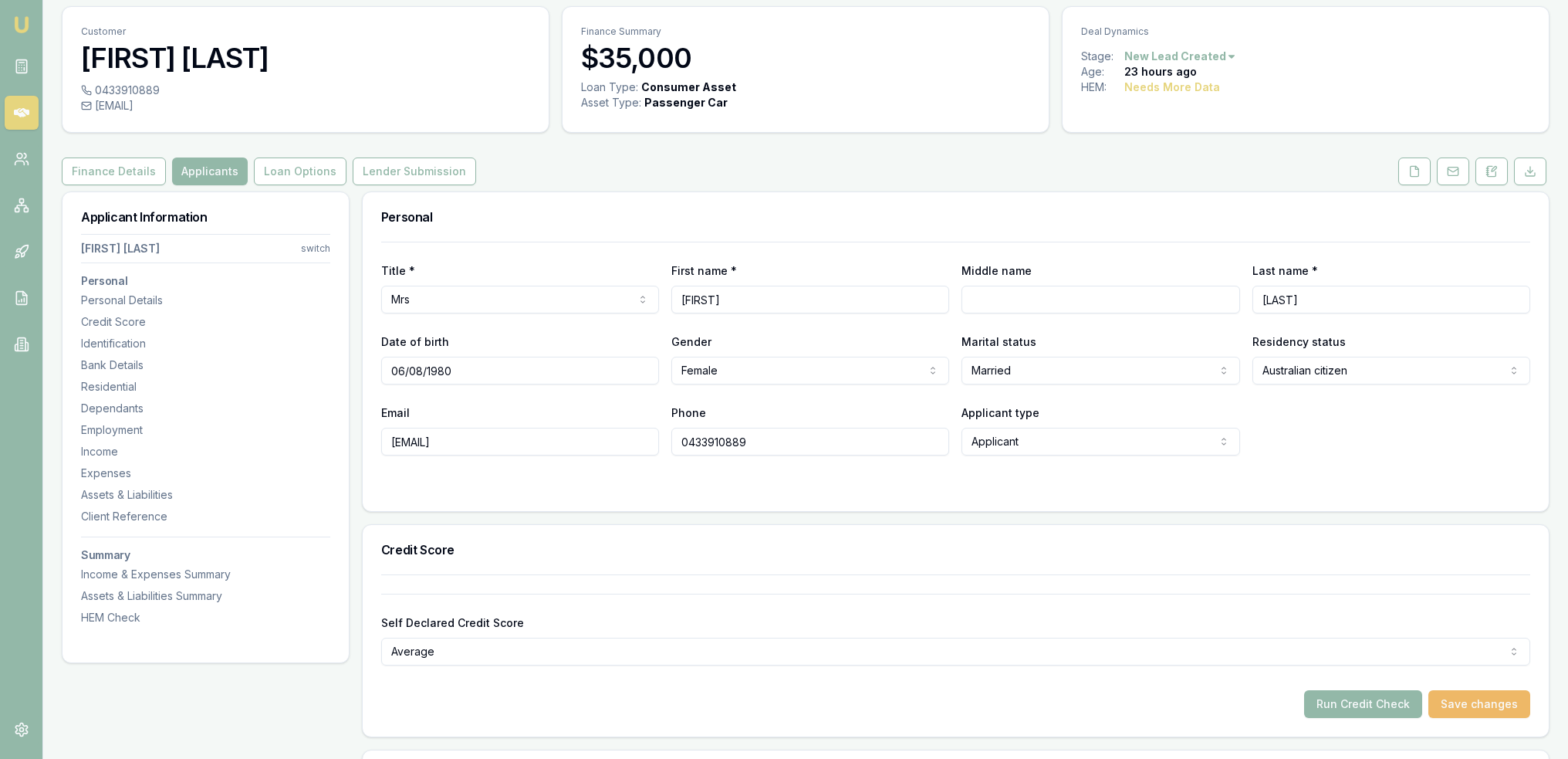 click on "Save changes" at bounding box center (1479, 704) 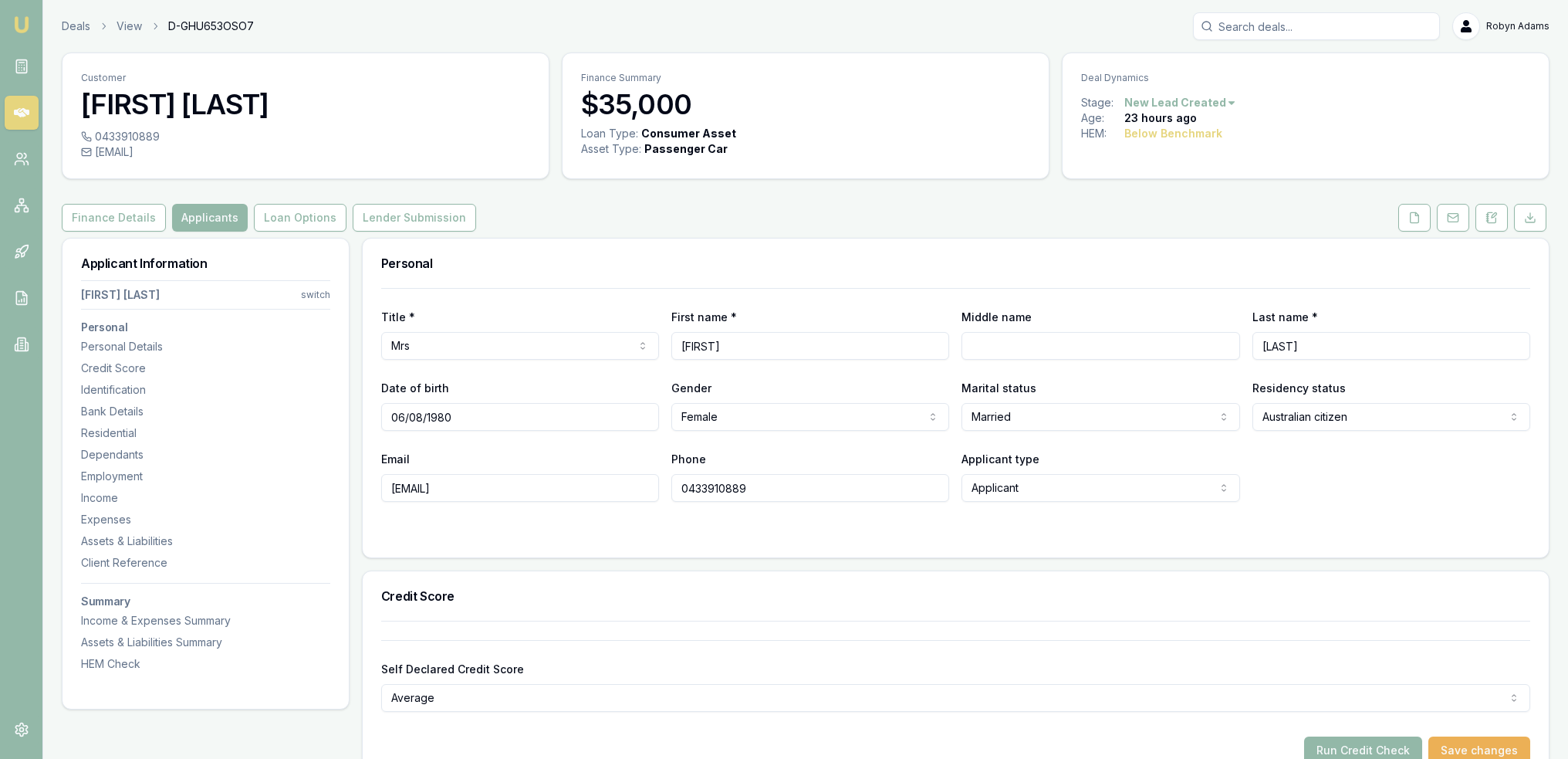 scroll, scrollTop: 0, scrollLeft: 0, axis: both 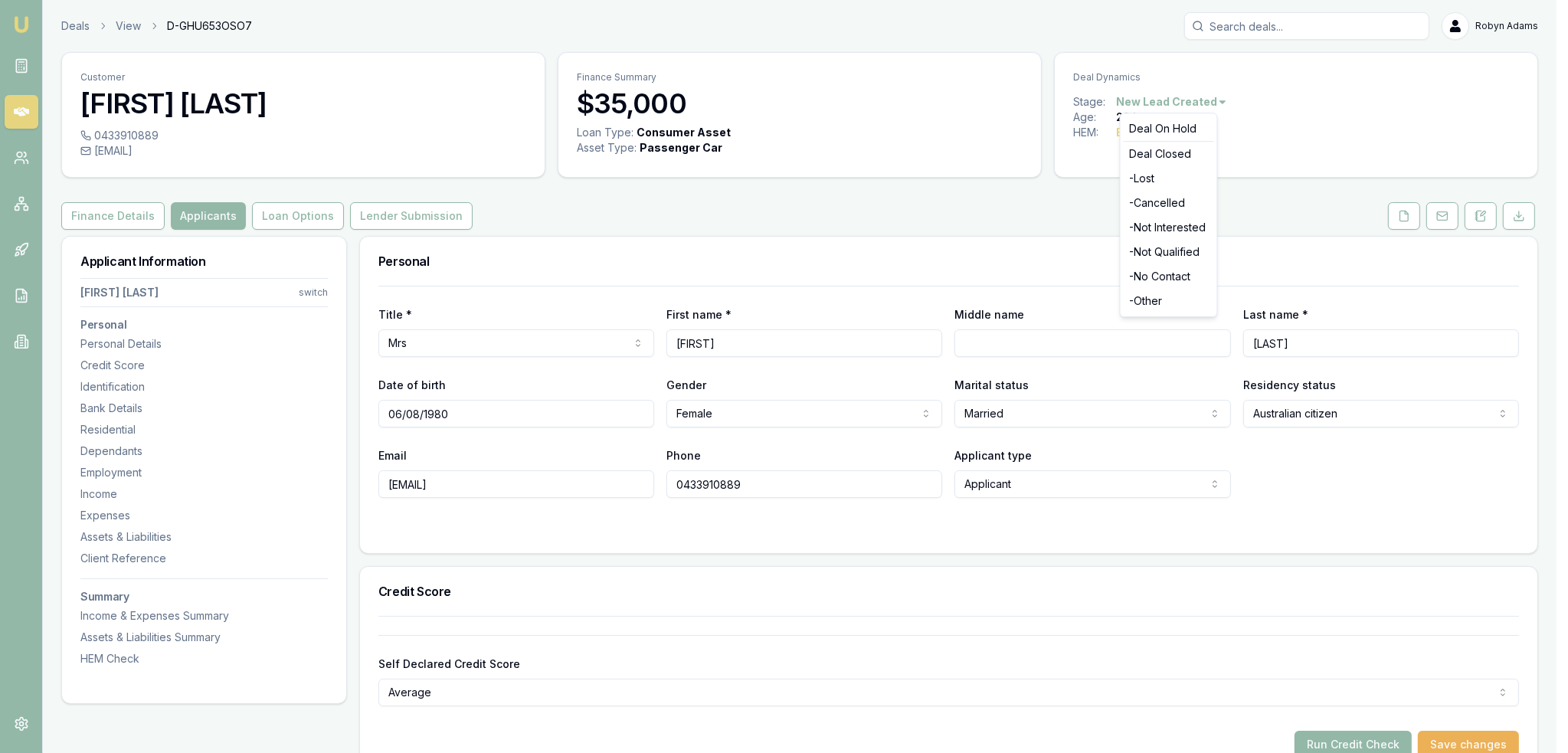 click on "Emu Broker Deals View D-GHU653OSO7 Robyn Adams Toggle Menu Customer Ambreen Sami 0433910889 ambreensamiau@gmail.com Finance Summary $35,000 Loan Type: Consumer Asset Asset Type : Passenger Car Deal Dynamics Stage: New Lead Created Age: 23 hours ago HEM: Below Benchmark Finance Details Applicants Loan Options Lender Submission Applicant Information Ambreen Sami switch Personal Personal Details Credit Score Identification Bank Details Residential Dependants Employment Income Expenses Assets & Liabilities Client Reference Summary Income & Expenses Summary Assets & Liabilities Summary HEM Check Personal Title * Mrs Mr Mrs Miss Ms Dr Prof First name * Ambreen Middle name  Last name * Sami Date of birth 06/08/1980 Gender  Female Male Female Other Not disclosed Marital status  Married Single Married De facto Separated Divorced Widowed Residency status  Australian citizen Australian citizen Permanent resident Temporary resident Visa holder Email ambreensamiau@gmail.com Phone 0433910889 Applicant type  Applicant Fair" at bounding box center (784, 376) 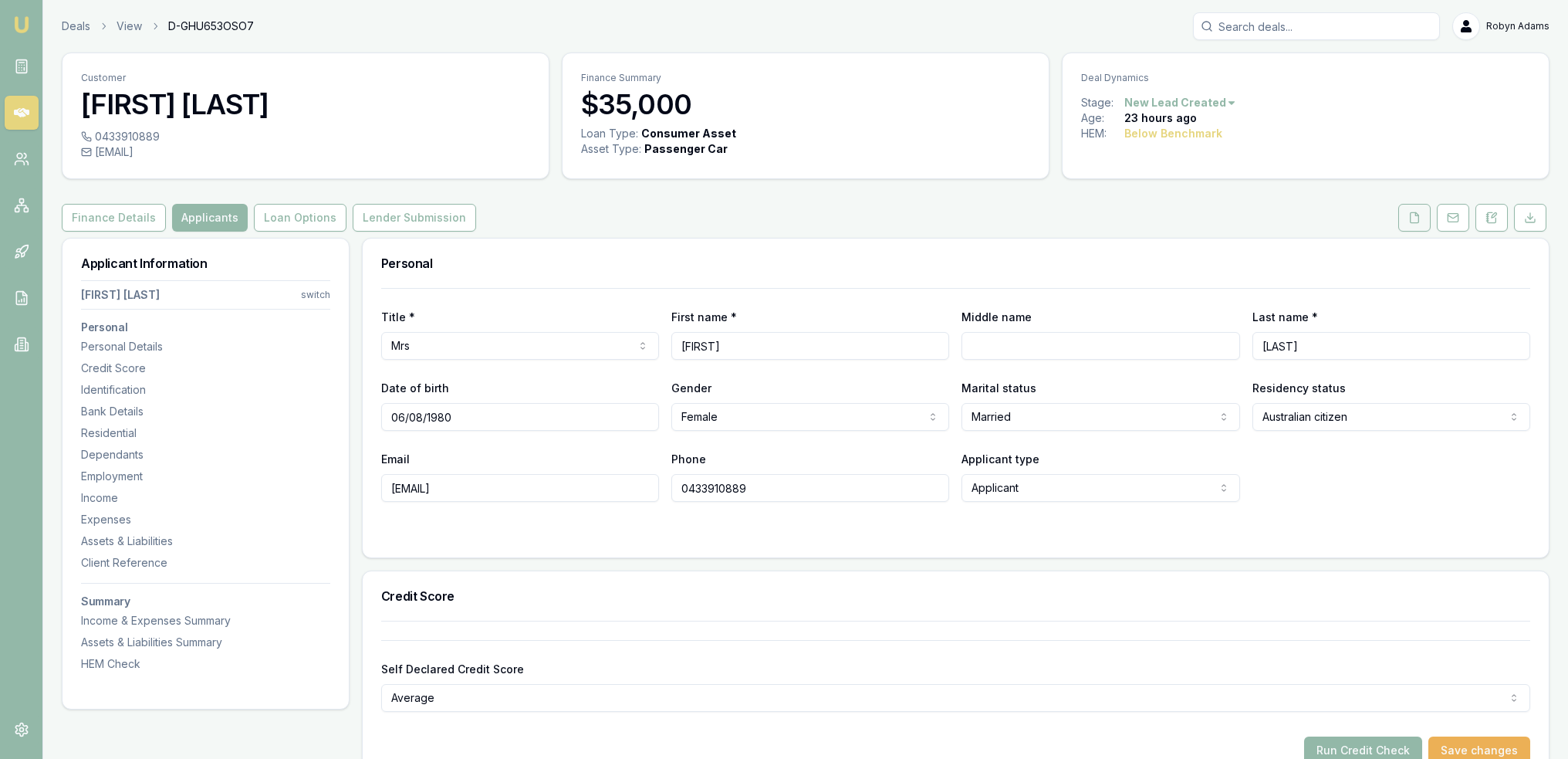 click at bounding box center (1414, 218) 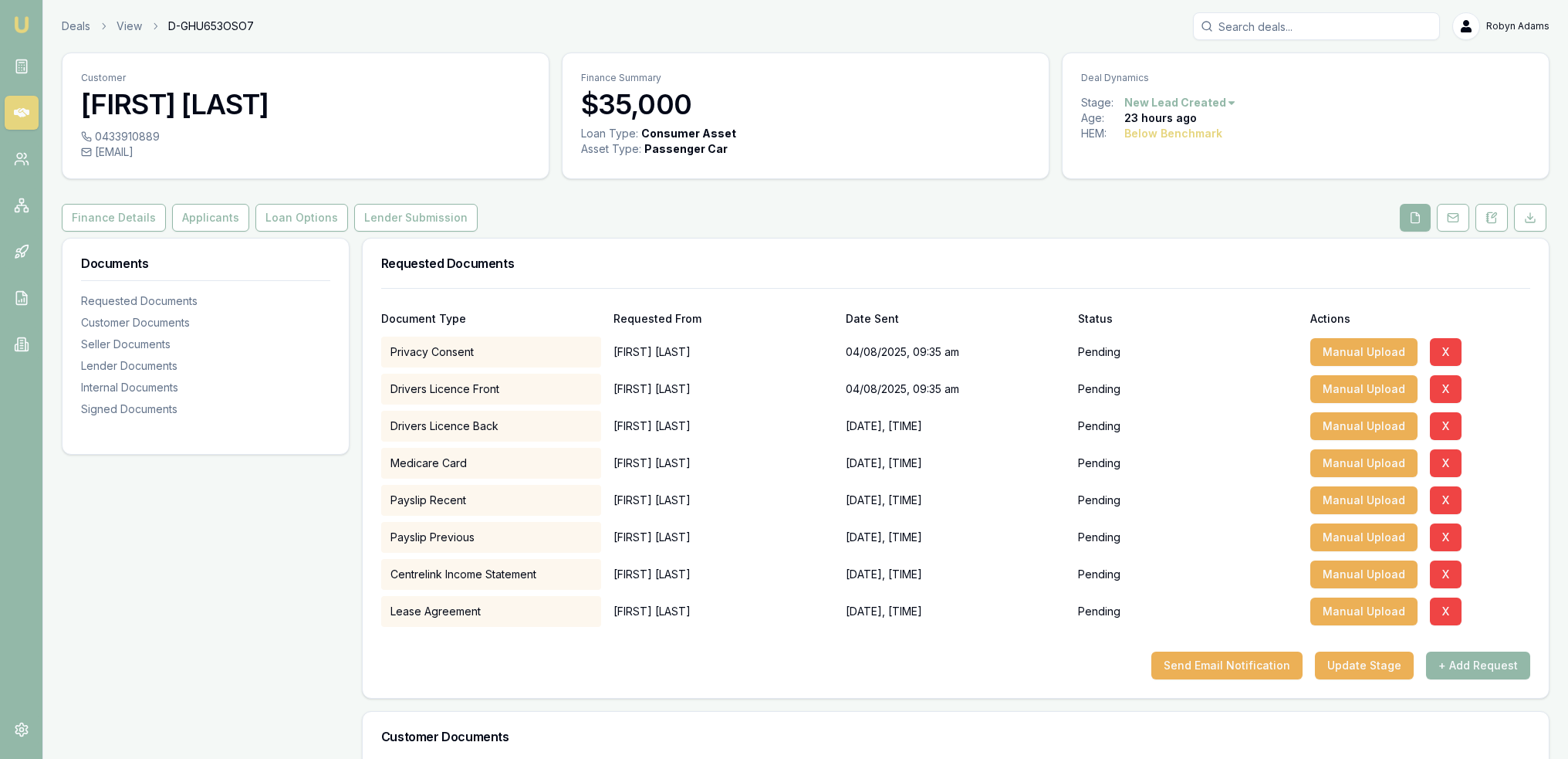 scroll, scrollTop: 77, scrollLeft: 0, axis: vertical 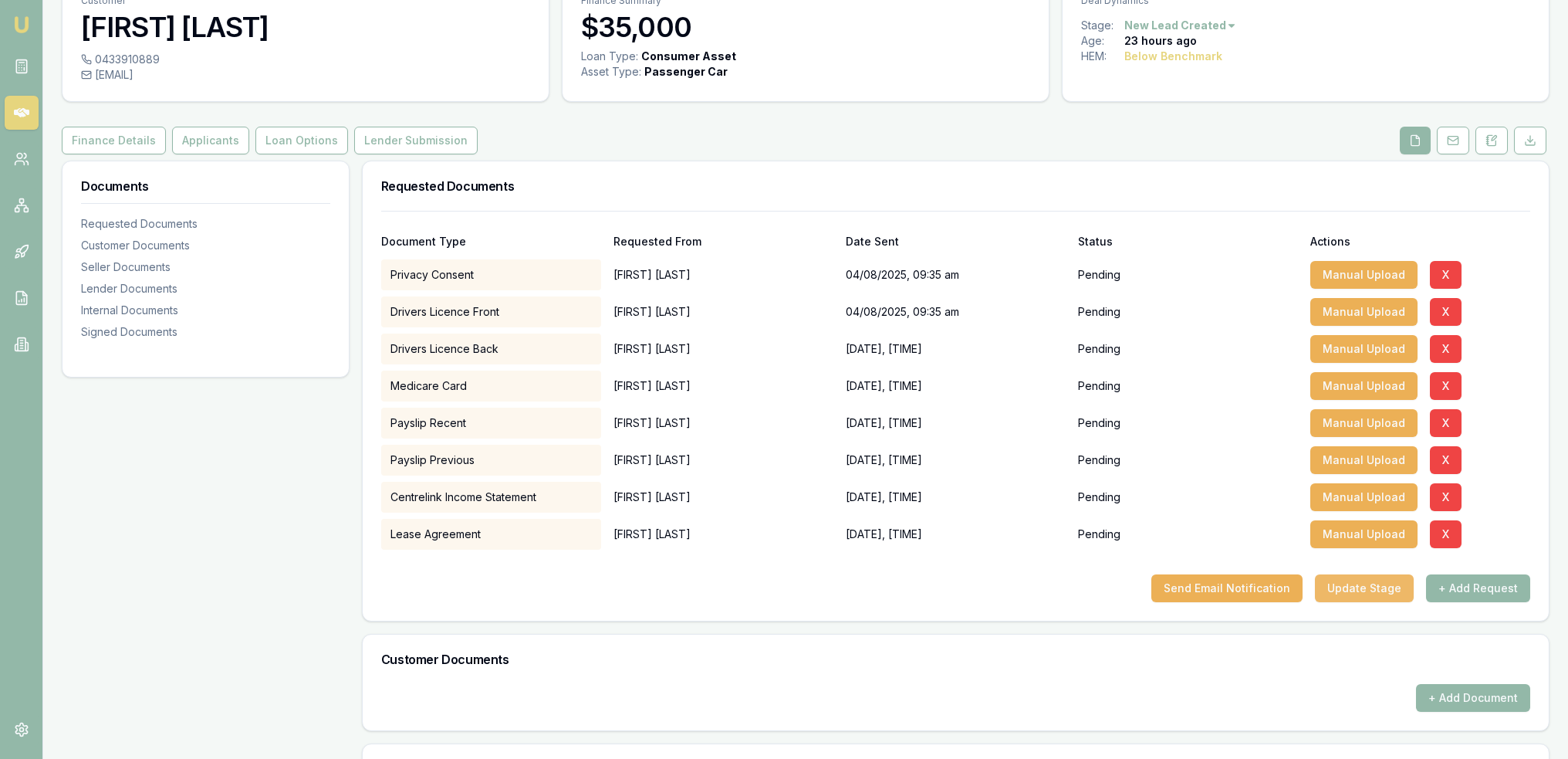 click on "Update Stage" at bounding box center [1364, 588] 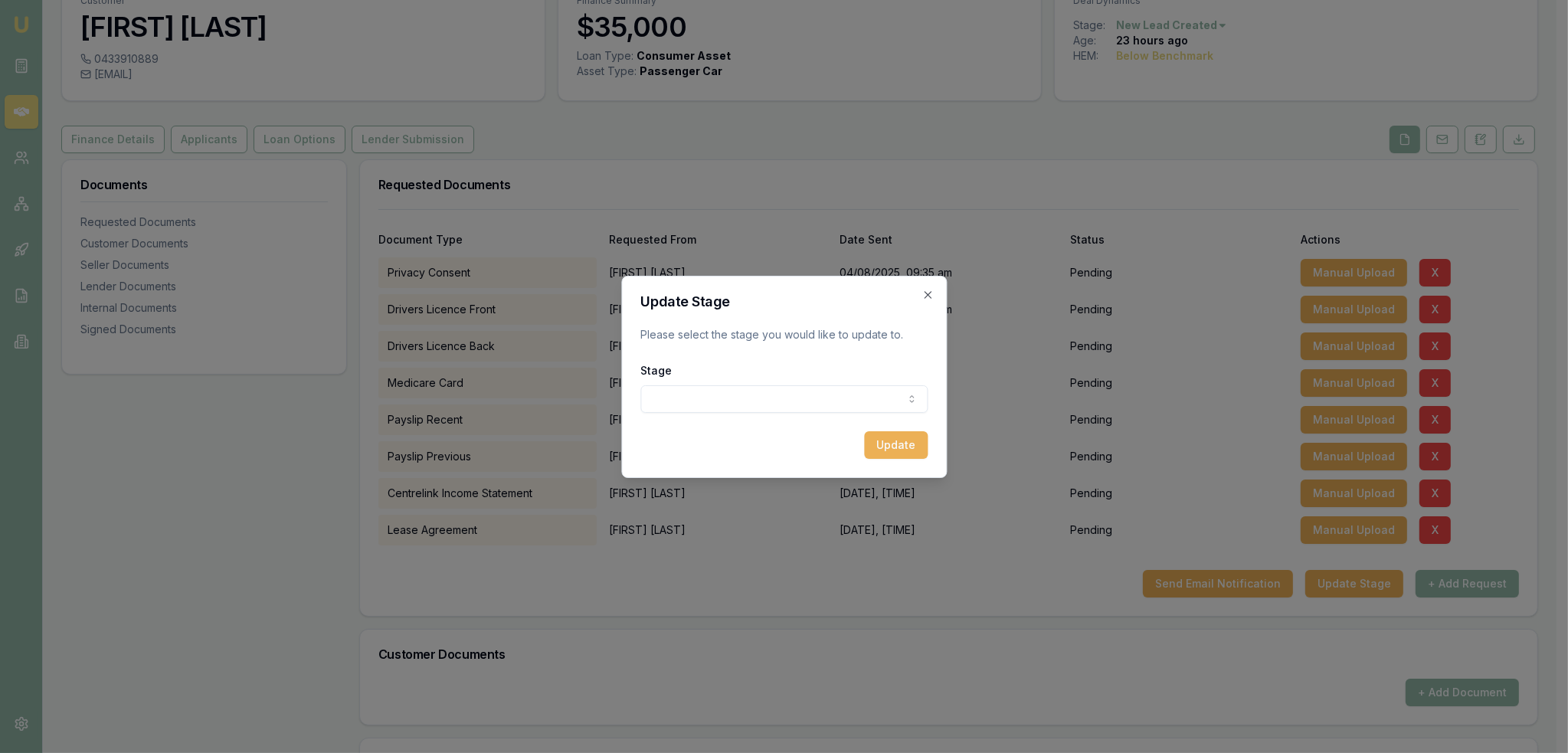 click on "Emu Broker Deals View D-GHU653OSO7 Robyn Adams Toggle Menu Customer Ambreen Sami 0433910889 ambreensamiau@gmail.com Finance Summary $35,000 Loan Type: Consumer Asset Asset Type : Passenger Car Deal Dynamics Stage: New Lead Created Age: 23 hours ago HEM: Below Benchmark Finance Details Applicants Loan Options Lender Submission Documents Requested Documents Customer Documents Seller Documents Lender Documents Internal Documents Signed Documents Requested Documents Document Type Requested From Date Sent Status Actions Privacy Consent Ambreen   Sami 04/08/2025, 09:35 am Pending Manual Upload X Drivers Licence Front Ambreen   Sami 04/08/2025, 09:35 am Pending Manual Upload X Drivers Licence Back Ambreen   Sami 04/08/2025, 09:36 am Pending Manual Upload X Medicare Card Ambreen   Sami 04/08/2025, 09:36 am Pending Manual Upload X Payslip Recent Ambreen   Sami 04/08/2025, 09:36 am Pending Manual Upload X Payslip Previous Ambreen   Sami 04/08/2025, 09:37 am Pending Manual Upload X Centrelink Income Statement Ambreen" at bounding box center [778, 300] 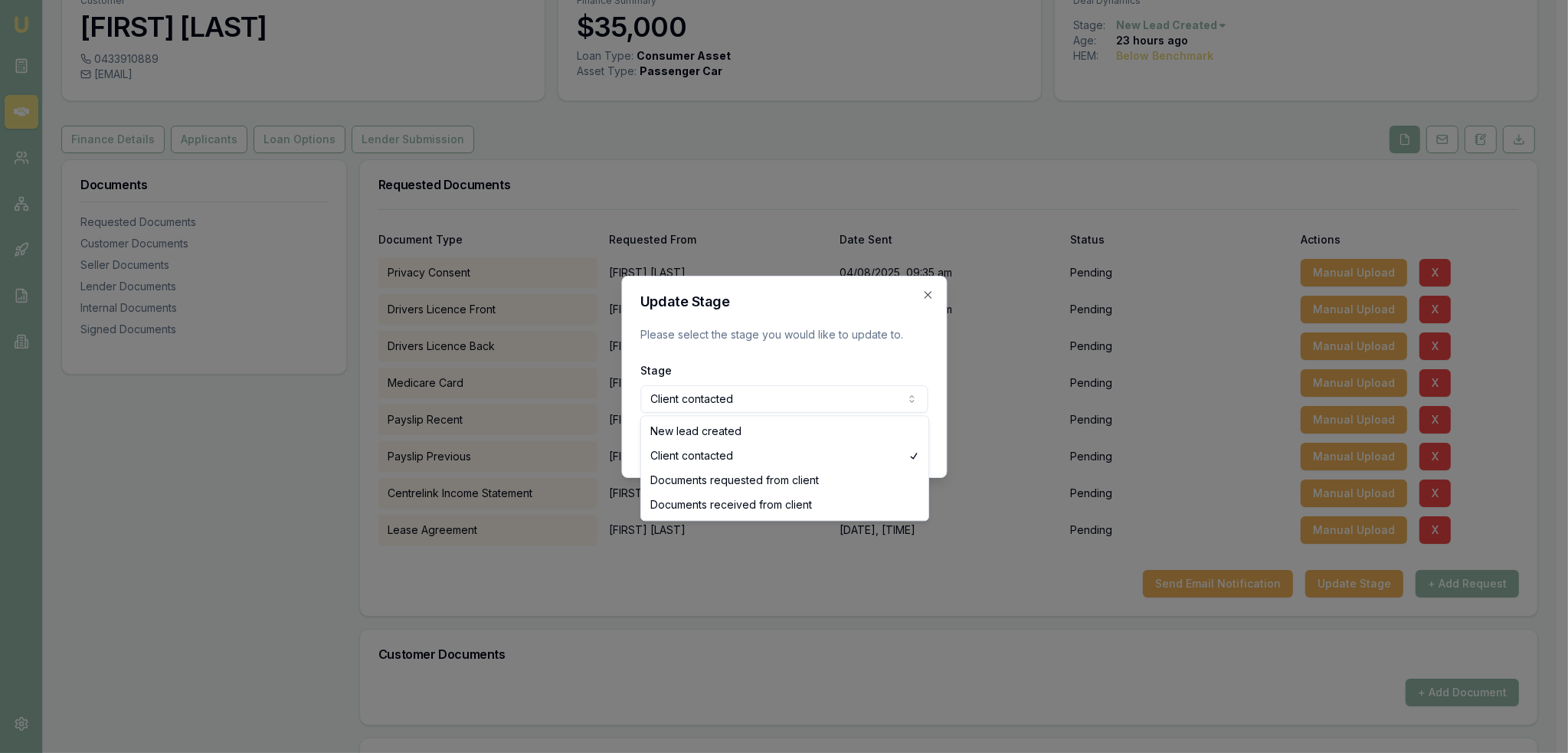 click on "Emu Broker Deals View D-GHU653OSO7 Robyn Adams Toggle Menu Customer Ambreen Sami 0433910889 ambreensamiau@gmail.com Finance Summary $35,000 Loan Type: Consumer Asset Asset Type : Passenger Car Deal Dynamics Stage: New Lead Created Age: 23 hours ago HEM: Below Benchmark Finance Details Applicants Loan Options Lender Submission Documents Requested Documents Customer Documents Seller Documents Lender Documents Internal Documents Signed Documents Requested Documents Document Type Requested From Date Sent Status Actions Privacy Consent Ambreen   Sami 04/08/2025, 09:35 am Pending Manual Upload X Drivers Licence Front Ambreen   Sami 04/08/2025, 09:35 am Pending Manual Upload X Drivers Licence Back Ambreen   Sami 04/08/2025, 09:36 am Pending Manual Upload X Medicare Card Ambreen   Sami 04/08/2025, 09:36 am Pending Manual Upload X Payslip Recent Ambreen   Sami 04/08/2025, 09:36 am Pending Manual Upload X Payslip Previous Ambreen   Sami 04/08/2025, 09:37 am Pending Manual Upload X Centrelink Income Statement Ambreen" at bounding box center [778, 300] 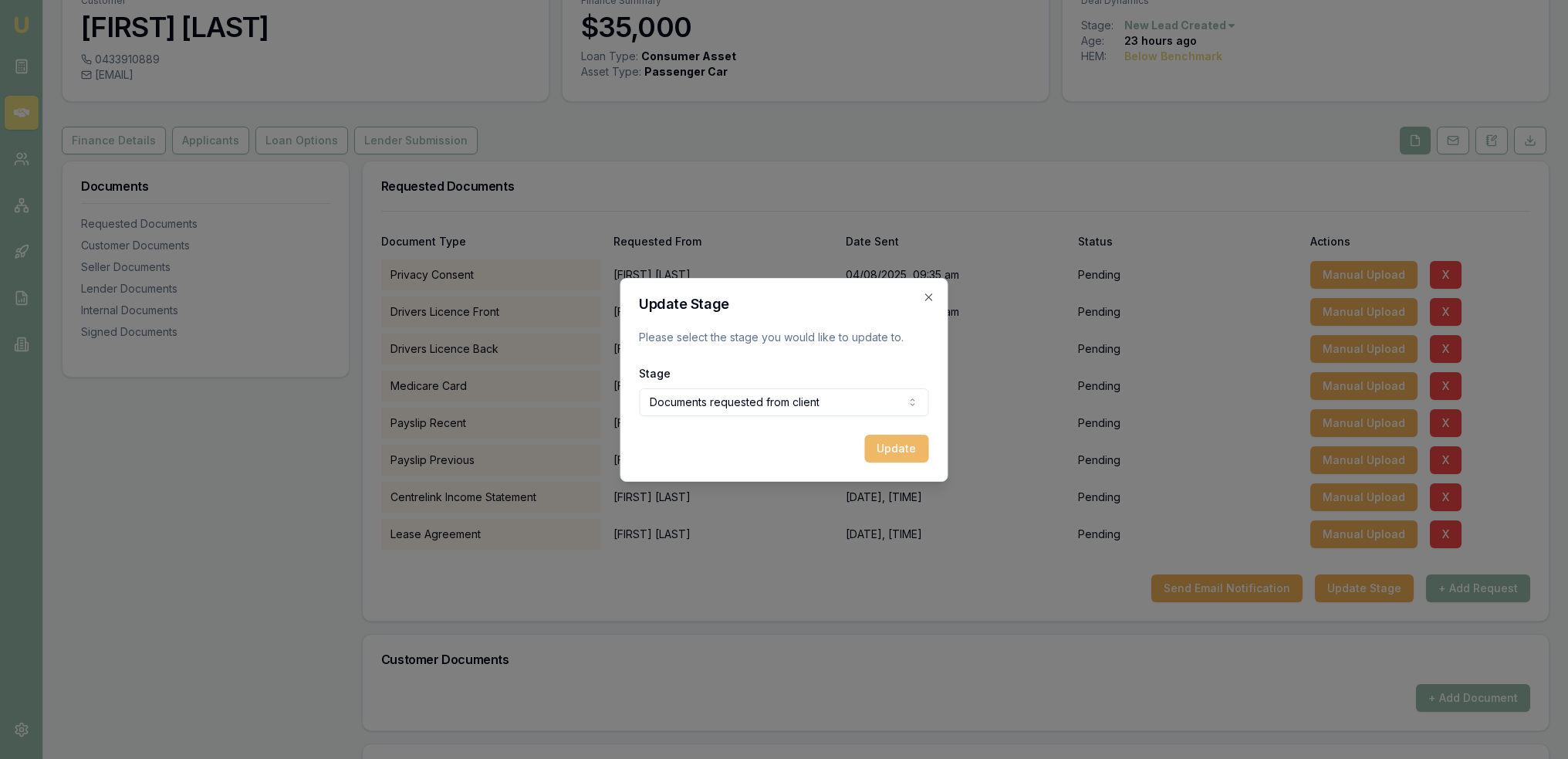click on "Update" at bounding box center (897, 449) 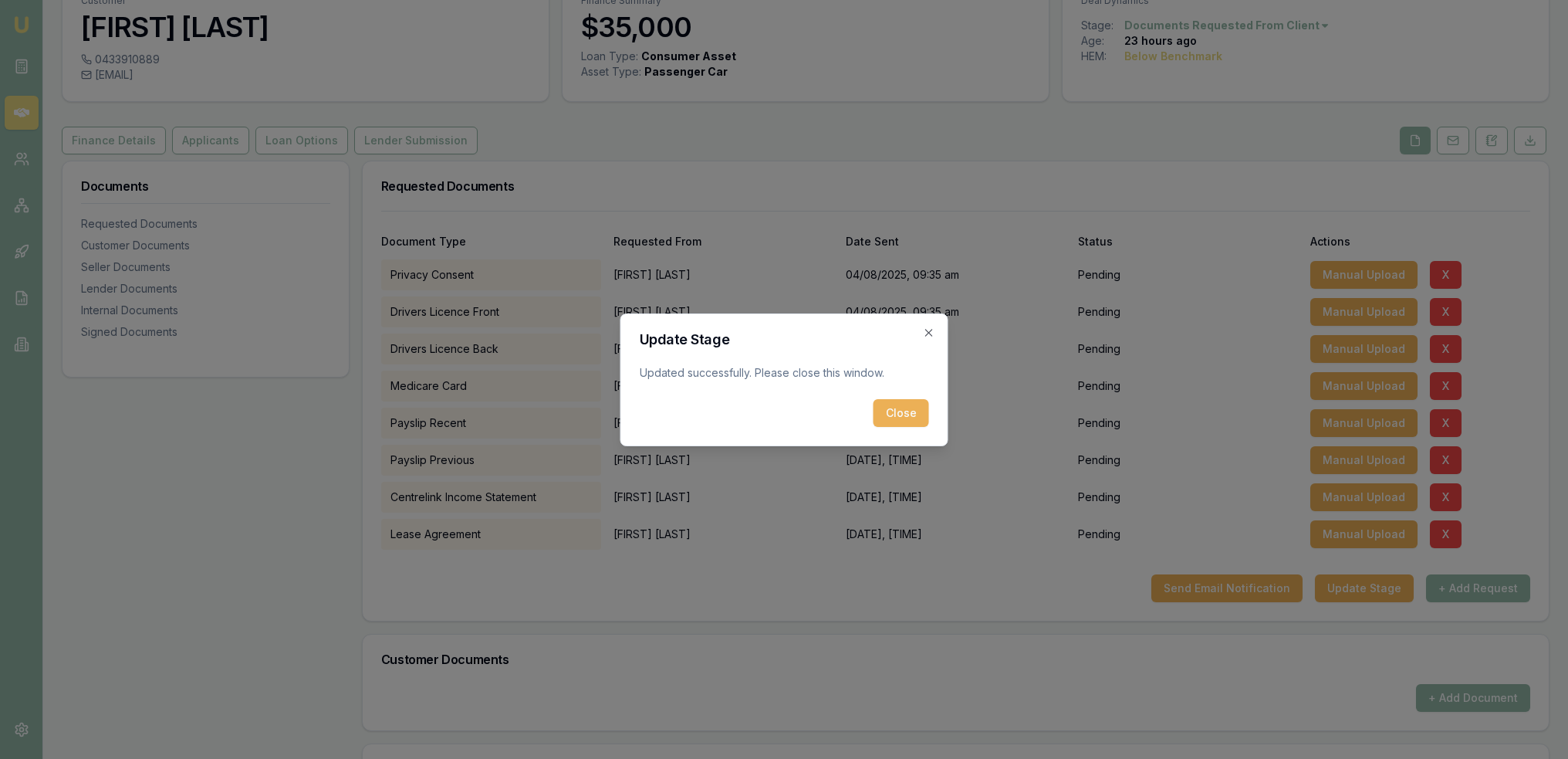 drag, startPoint x: 897, startPoint y: 411, endPoint x: 1148, endPoint y: 330, distance: 263.74609 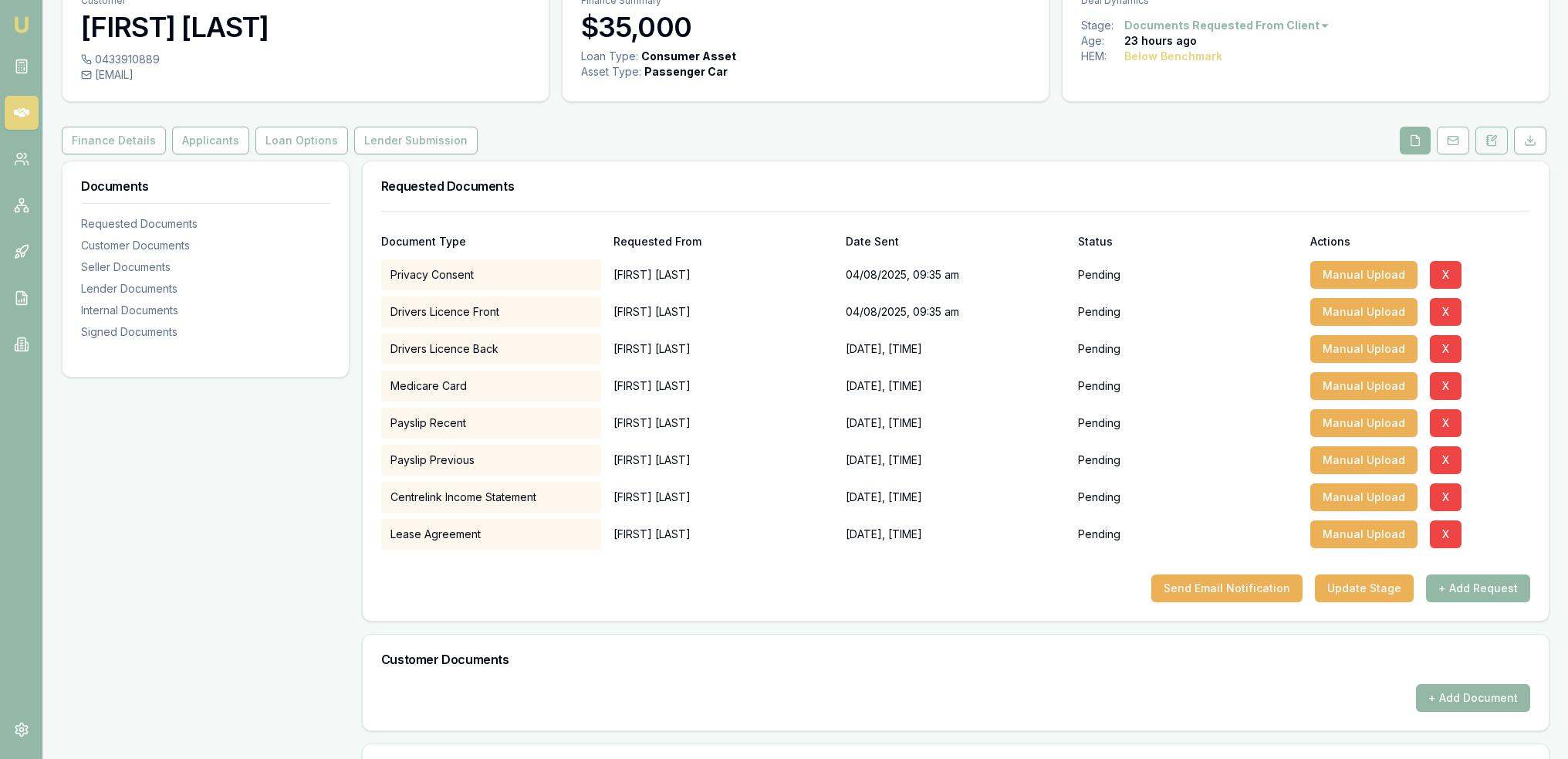 click at bounding box center [1492, 141] 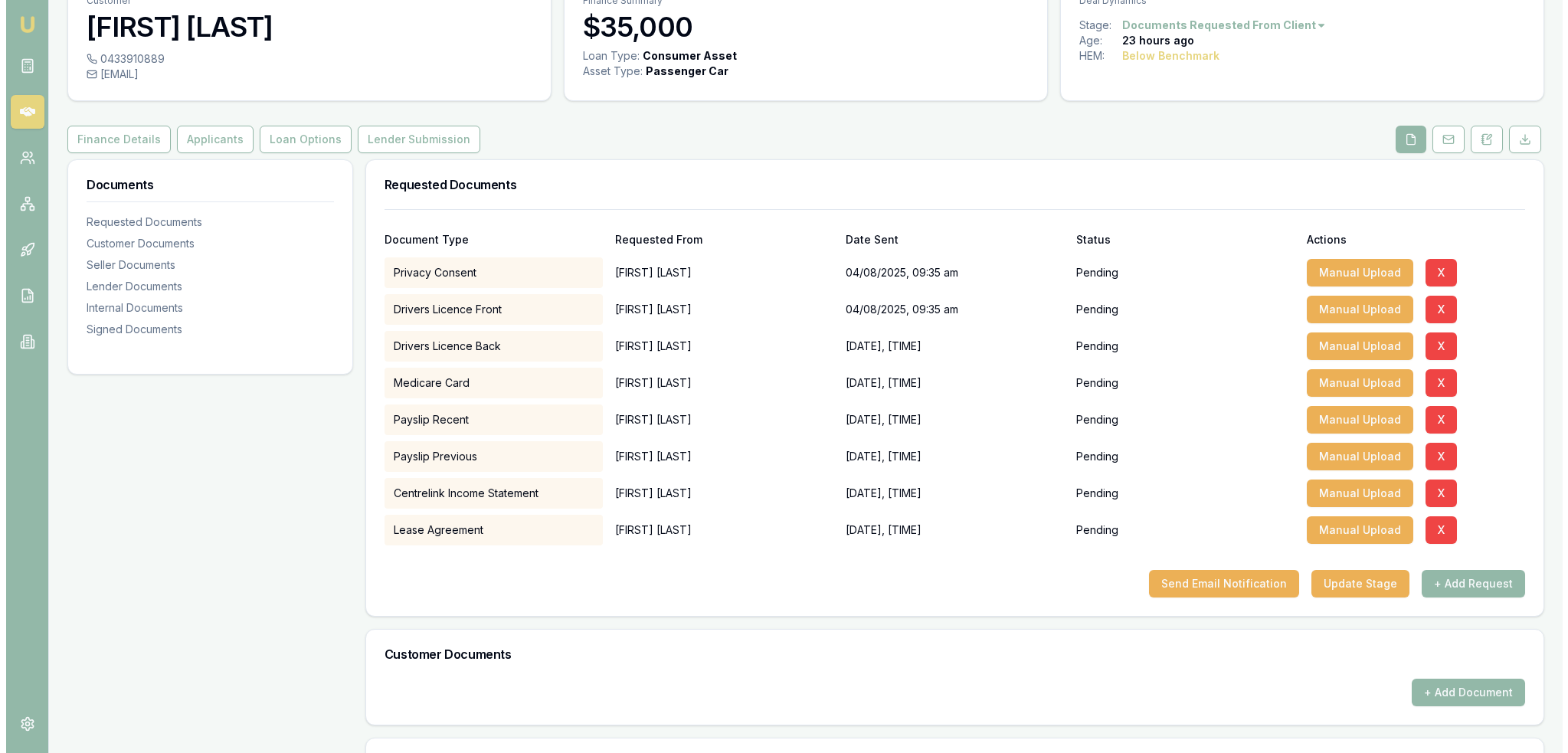 scroll, scrollTop: 0, scrollLeft: 0, axis: both 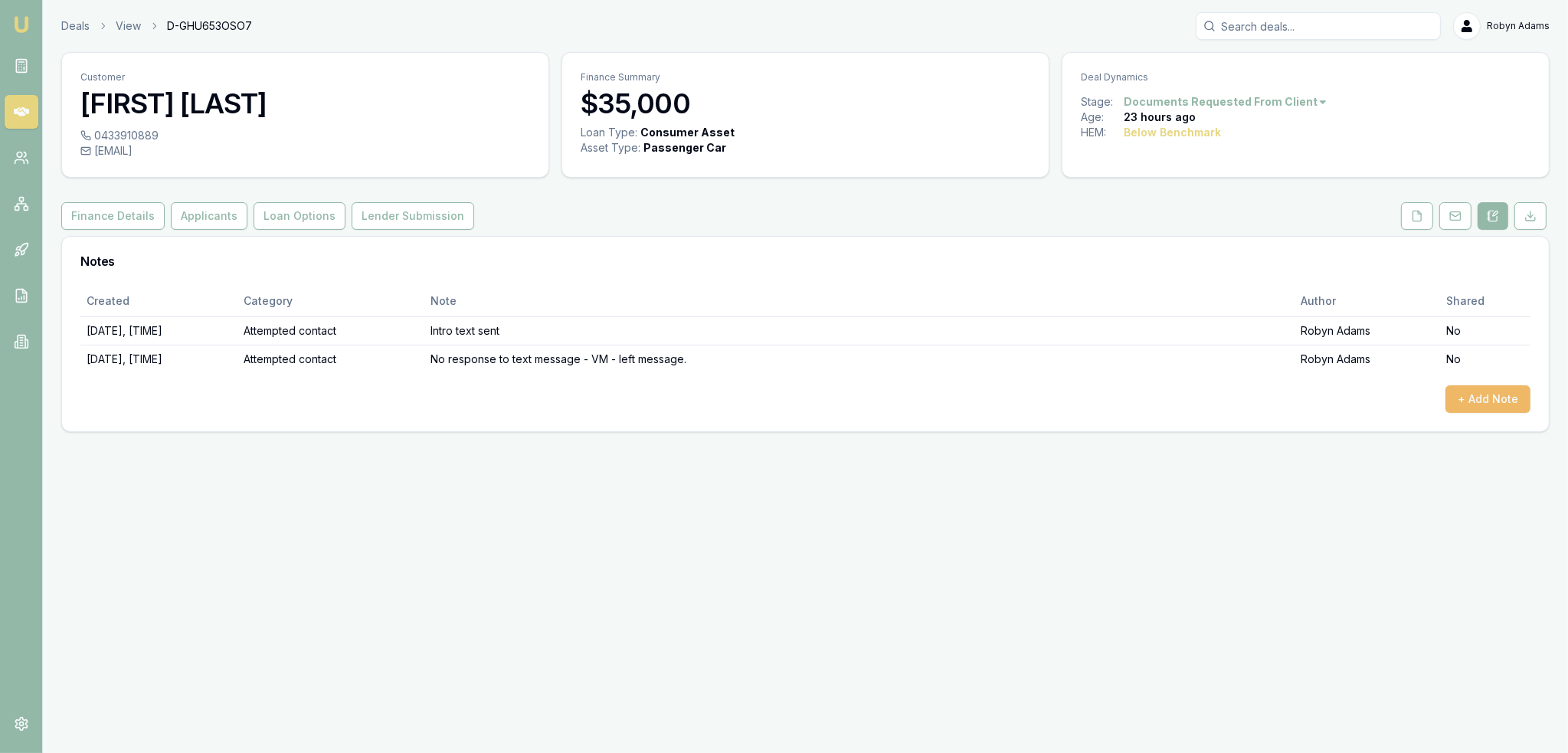 click on "+ Add Note" at bounding box center (1488, 399) 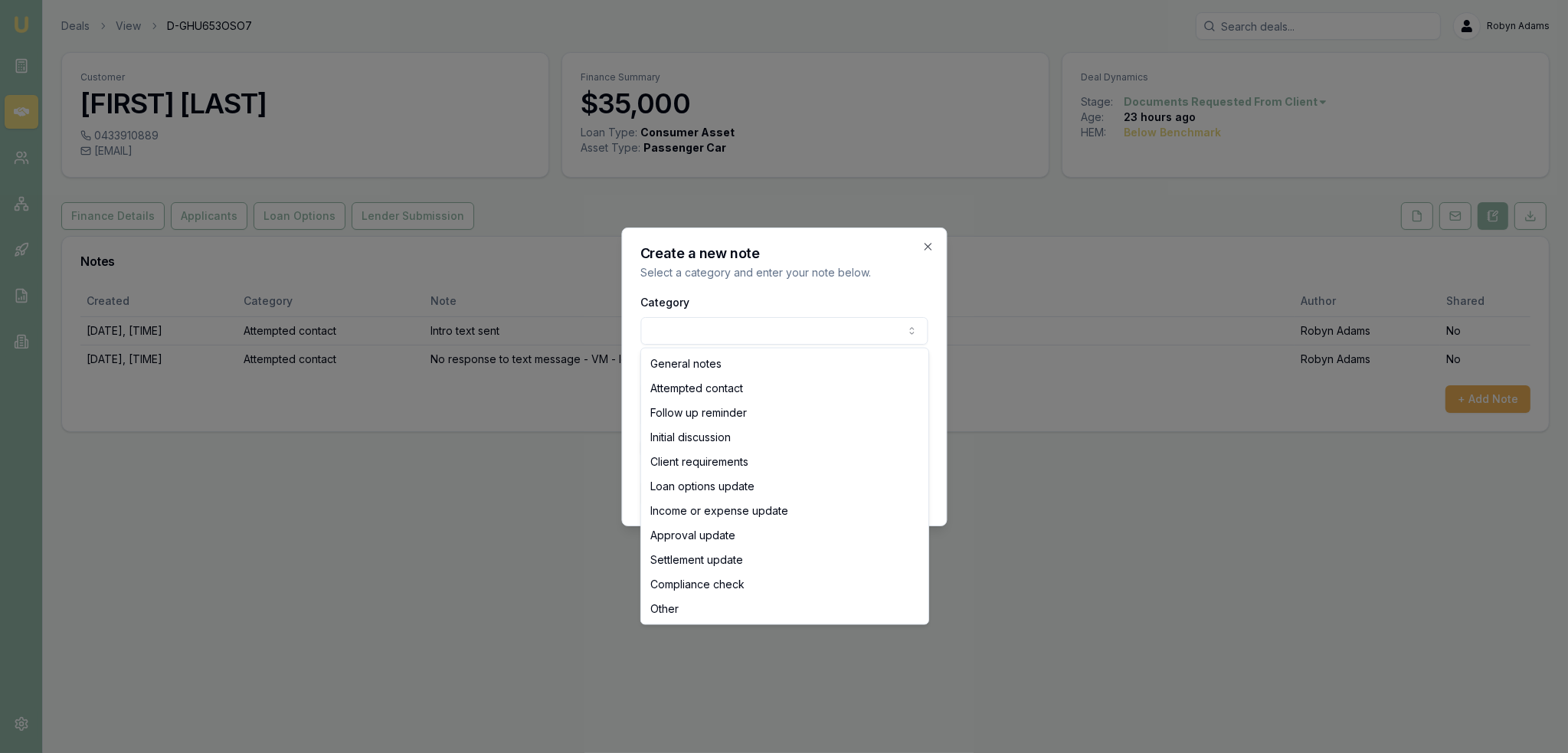 click on "Emu Broker Deals View D-GHU653OSO7 Robyn Adams Toggle Menu Customer Ambreen Sami 0433910889 ambreensamiau@gmail.com Finance Summary $35,000 Loan Type: Consumer Asset Asset Type : Passenger Car Deal Dynamics Stage: Documents Requested From Client Age: 23 hours ago HEM: Below Benchmark Finance Details Applicants Loan Options Lender Submission Notes Created Category Note Author Shared 03/08/2025, 12:44:55 Attempted contact Intro text sent Robyn Adams No 03/08/2025, 13:06:14 Attempted contact No response to text message - VM - left message.  Robyn Adams No + Add Note
Create a new note Select a category and enter your note below. Category  General notes Attempted contact Follow up reminder Initial discussion Client requirements Loan options update Income or expense update Approval update Settlement update Compliance check Other Details  Share note with partner? Create note Close General notes Attempted contact Follow up reminder Initial discussion Client requirements Loan options update Approval update Other" at bounding box center [784, 376] 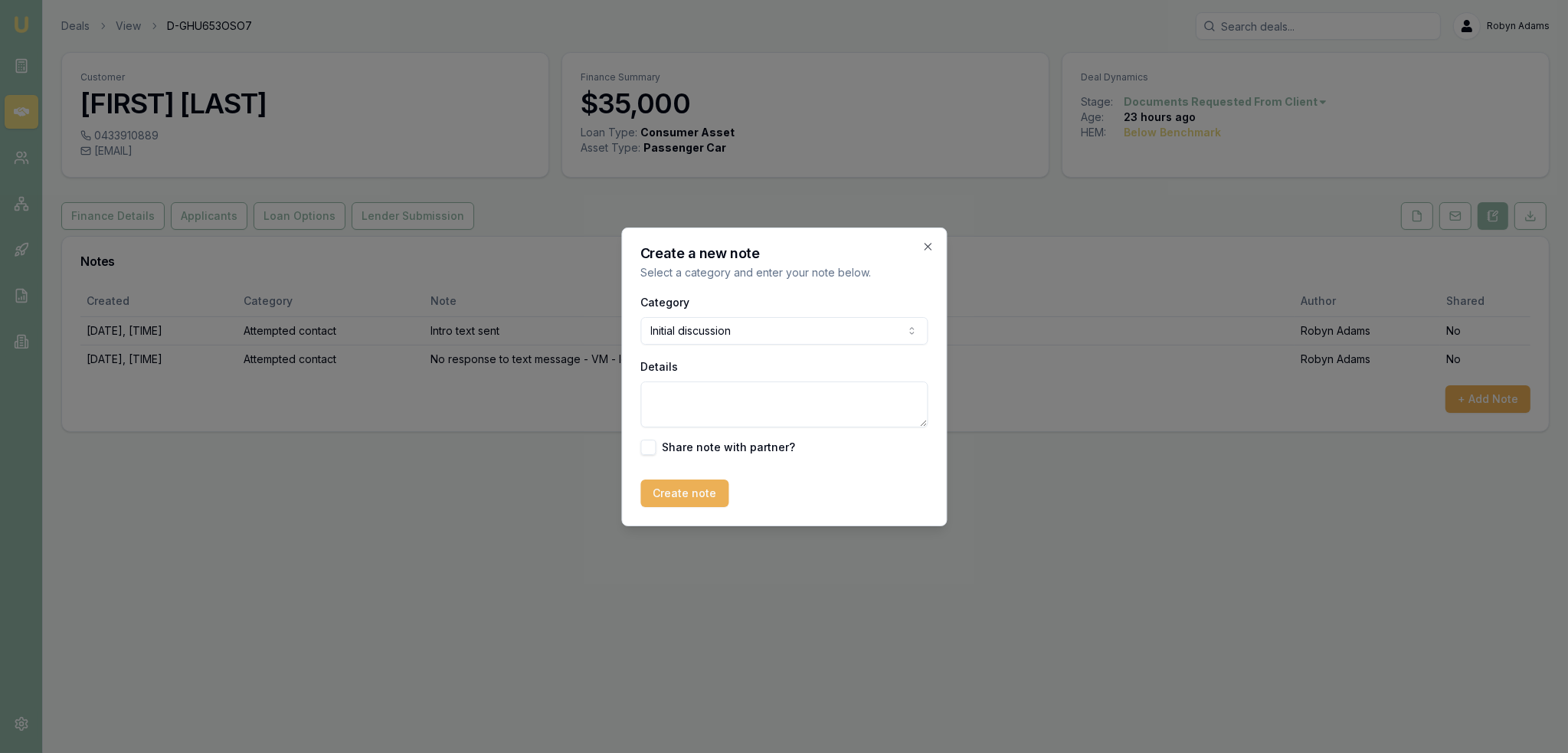 click on "Details" at bounding box center (784, 404) 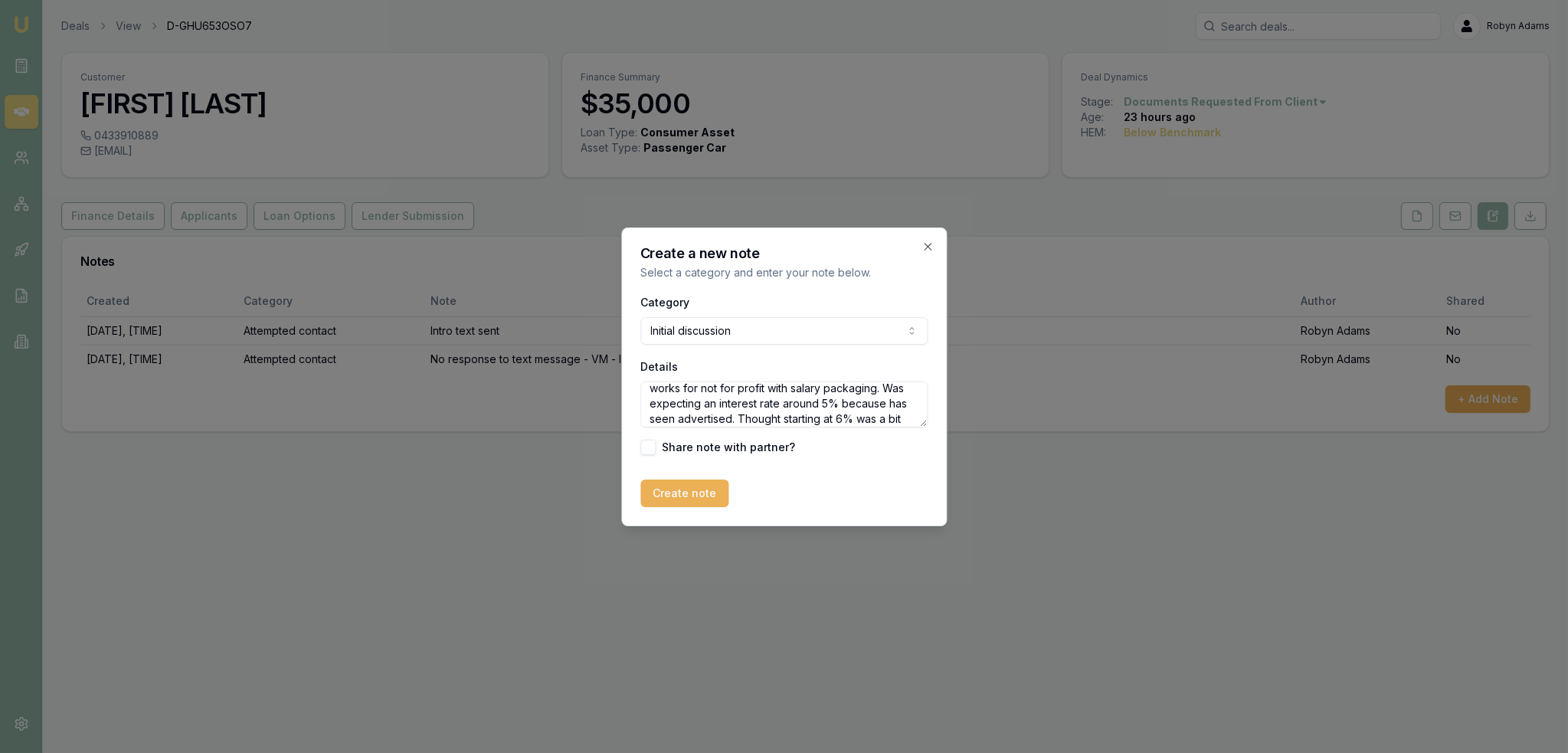 scroll, scrollTop: 0, scrollLeft: 0, axis: both 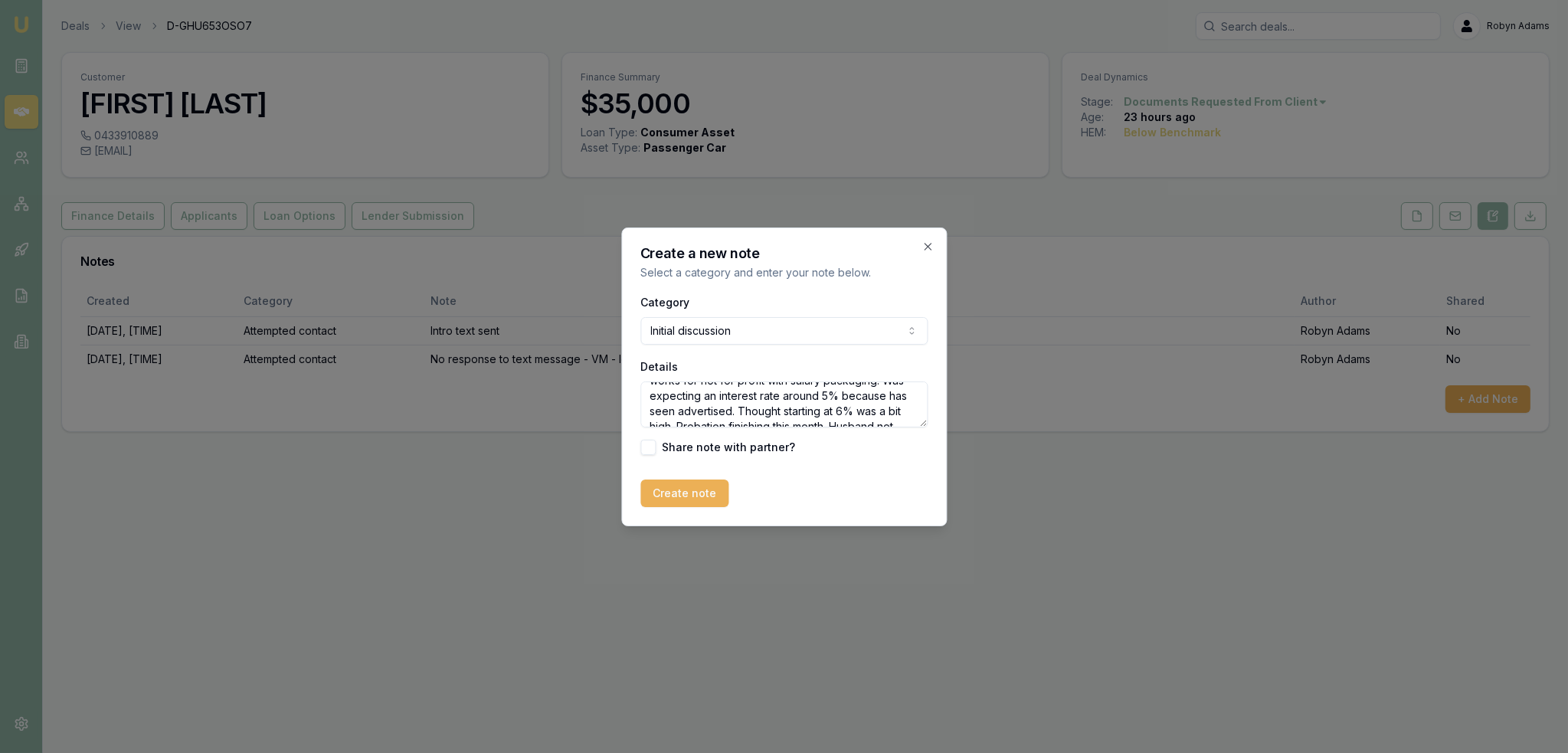 click on "Never had before - Aust citizen - renting - FT - works for not for profit with salary packaging. Was expecting an interest rate around 5% because has seen advertised. Thought starting at 6% was a bit high. Probation finishing this month. Husband not working for 6 months due to health and getting job seeker payment." at bounding box center (784, 404) 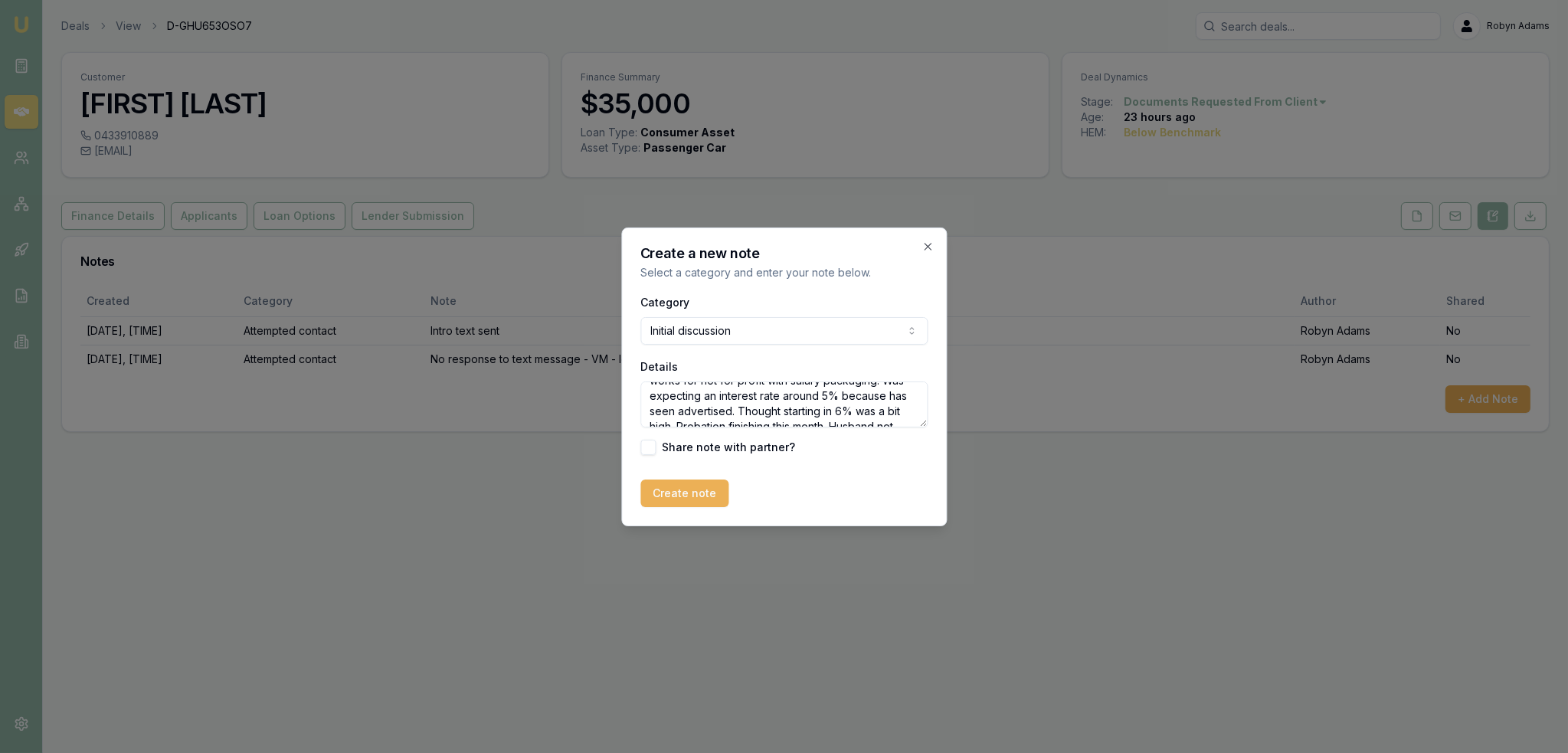 click on "Never had before - Aust citizen - renting - FT - works for not for profit with salary packaging. Was expecting an interest rate around 5% because has seen advertised. Thought starting in 6% was a bit high. Probation finishing this month. Husband not working for 6 months due to health and getting job seeker payment." at bounding box center [784, 404] 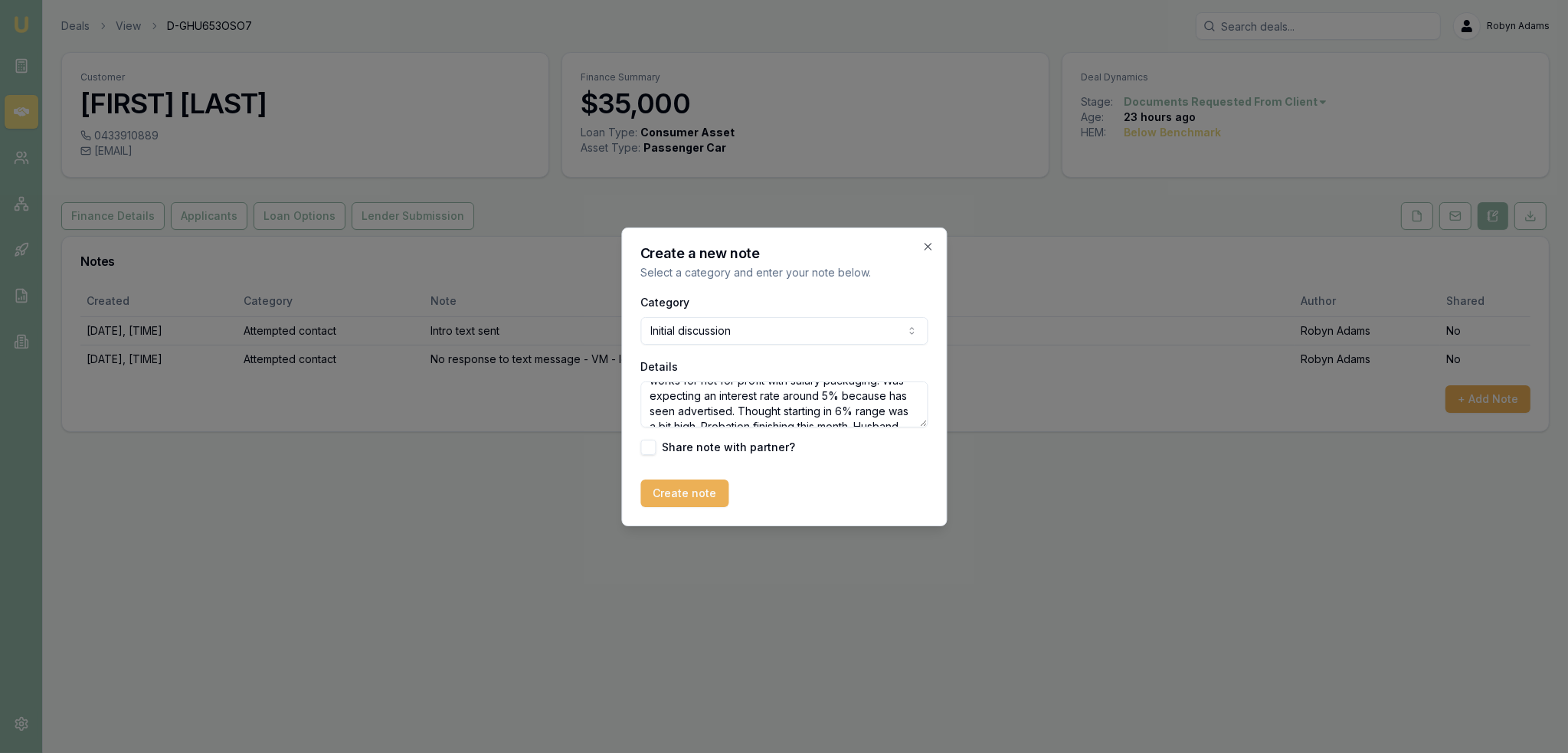 scroll, scrollTop: 61, scrollLeft: 0, axis: vertical 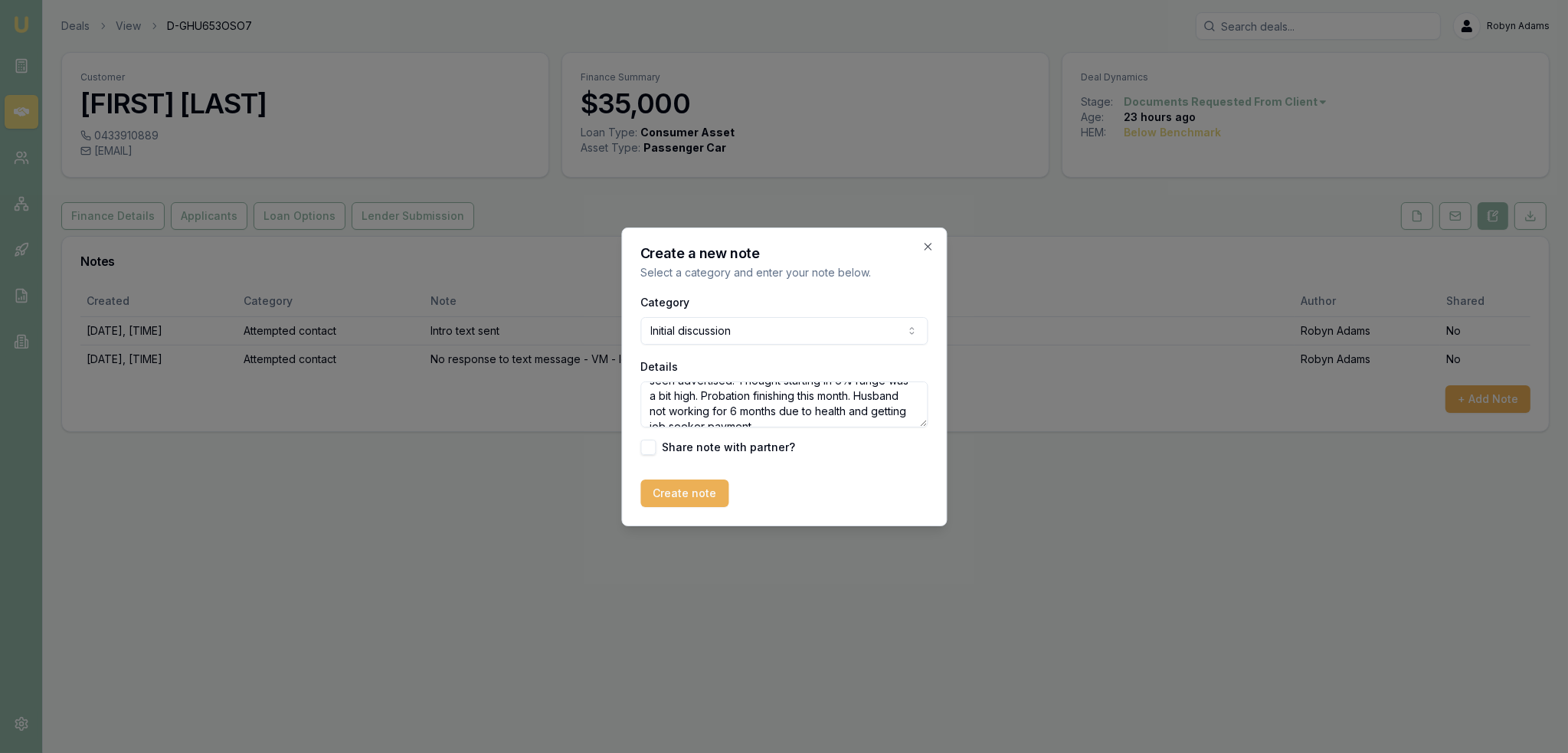 click on "Never had before - Aust citizen - renting - FT - works for not for profit with salary packaging. Was expecting an interest rate around 5% because has seen advertised. Thought starting in 6% range was a bit high. Probation finishing this month. Husband not working for 6 months due to health and getting job seeker payment." at bounding box center [784, 404] 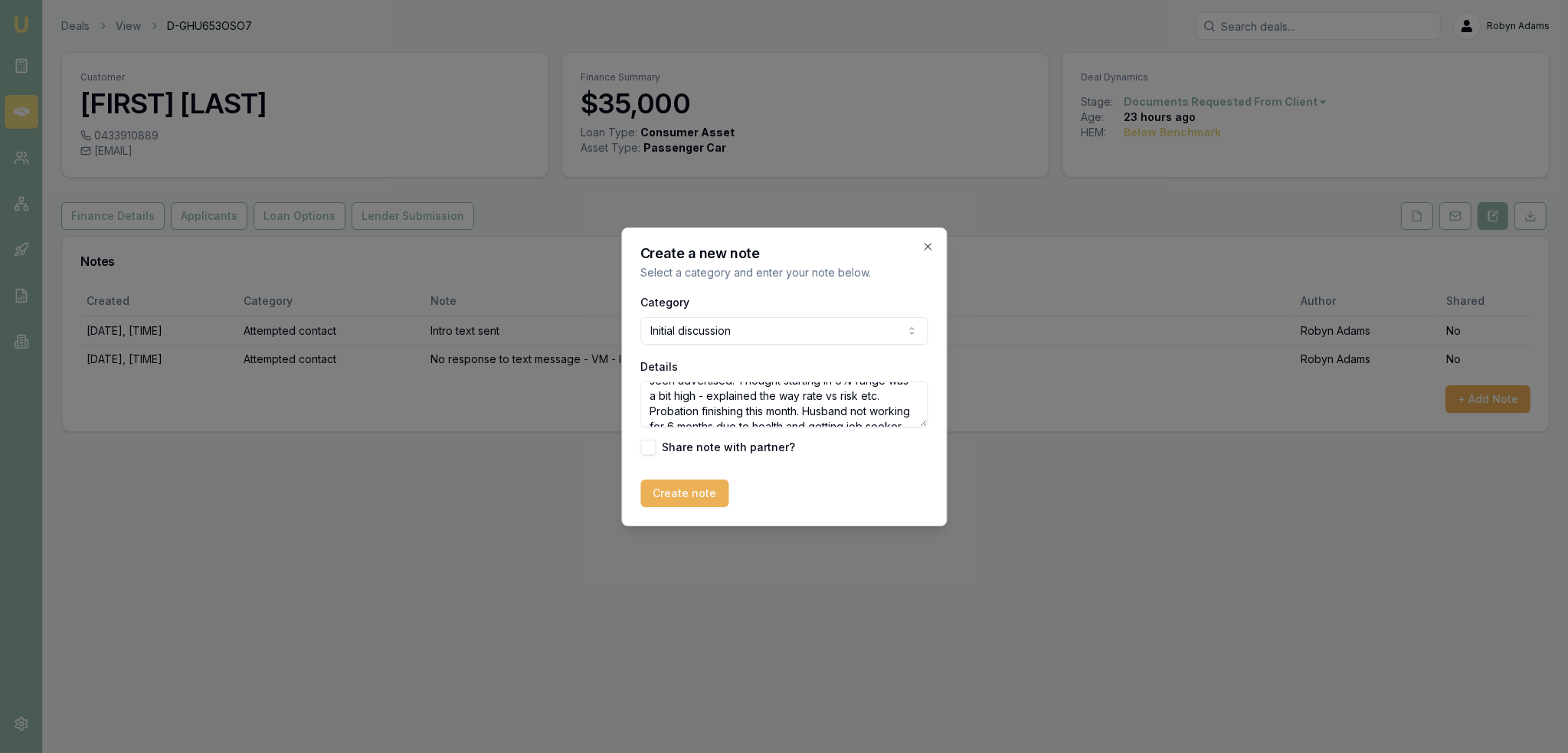 scroll, scrollTop: 90, scrollLeft: 0, axis: vertical 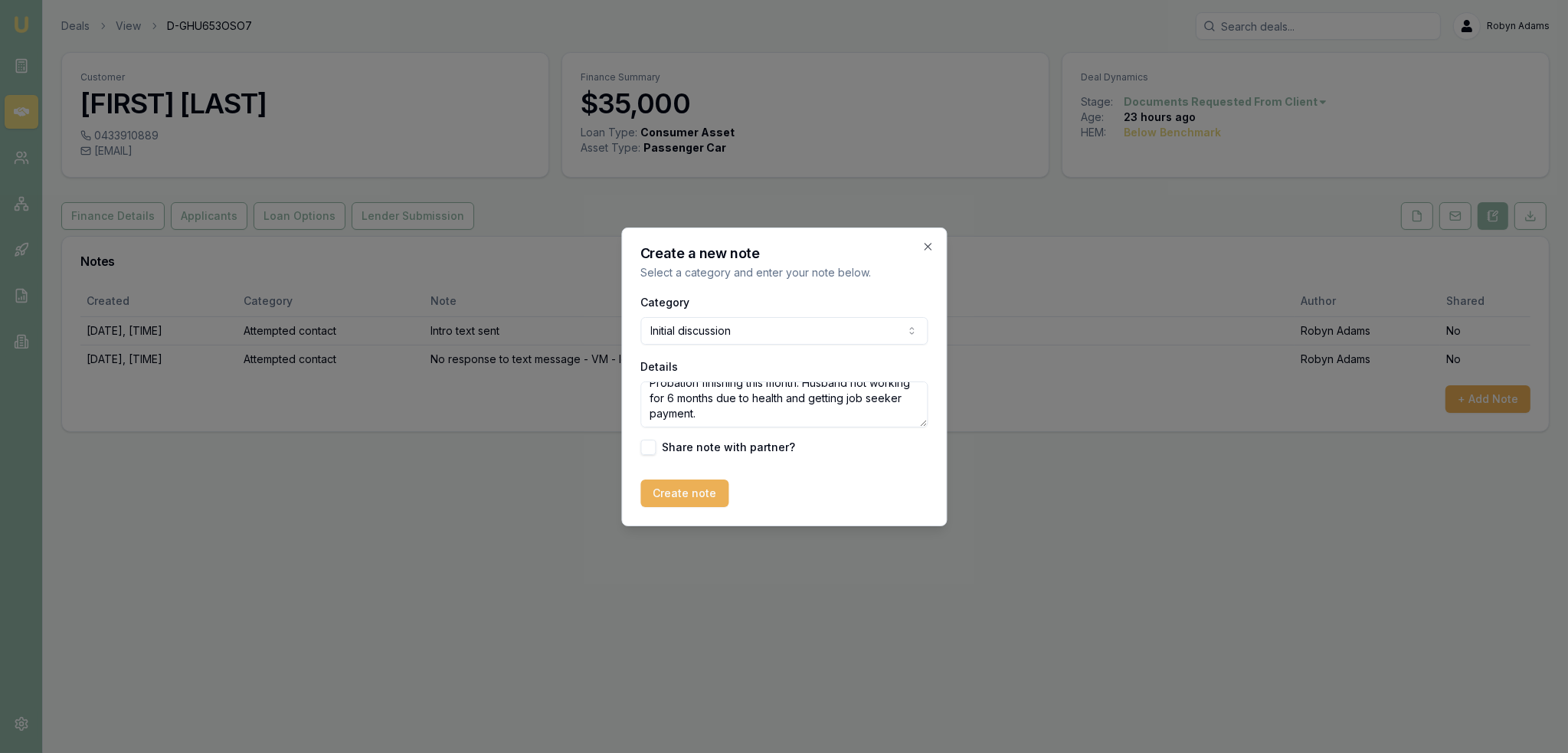 click on "Never had before - Aust citizen - renting - FT - works for not for profit with salary packaging. Was expecting an interest rate around 5% because has seen advertised. Thought starting in 6% range was a bit high - explained the way rate vs risk etc. Probation finishing this month. Husband not working for 6 months due to health and getting job seeker payment." at bounding box center (784, 404) 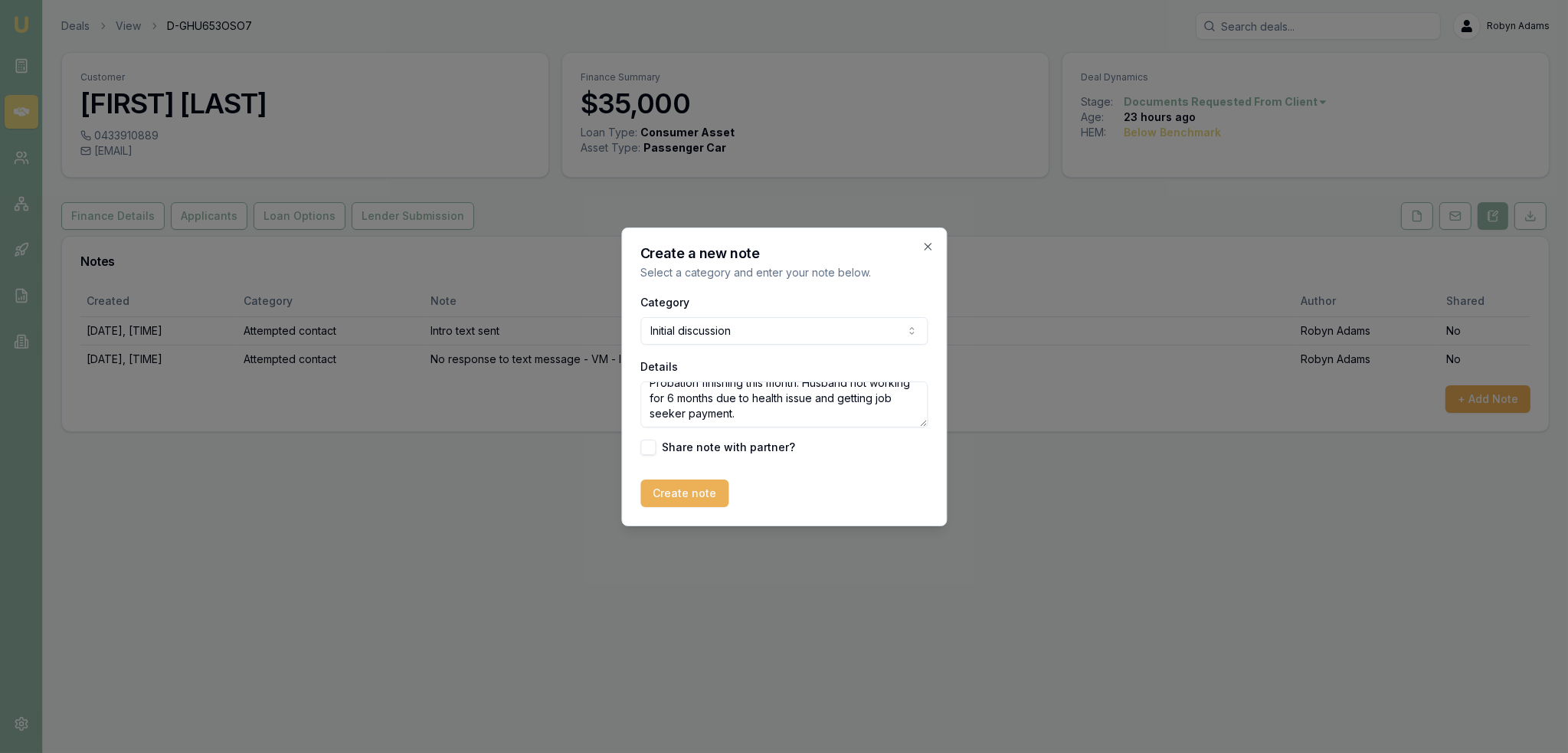 click on "Never had before - Aust citizen - renting - FT - works for not for profit with salary packaging. Was expecting an interest rate around 5% because has seen advertised. Thought starting in 6% range was a bit high - explained the way rate vs risk etc. Probation finishing this month. Husband not working for 6 months due to health issue and getting job seeker payment." at bounding box center [784, 404] 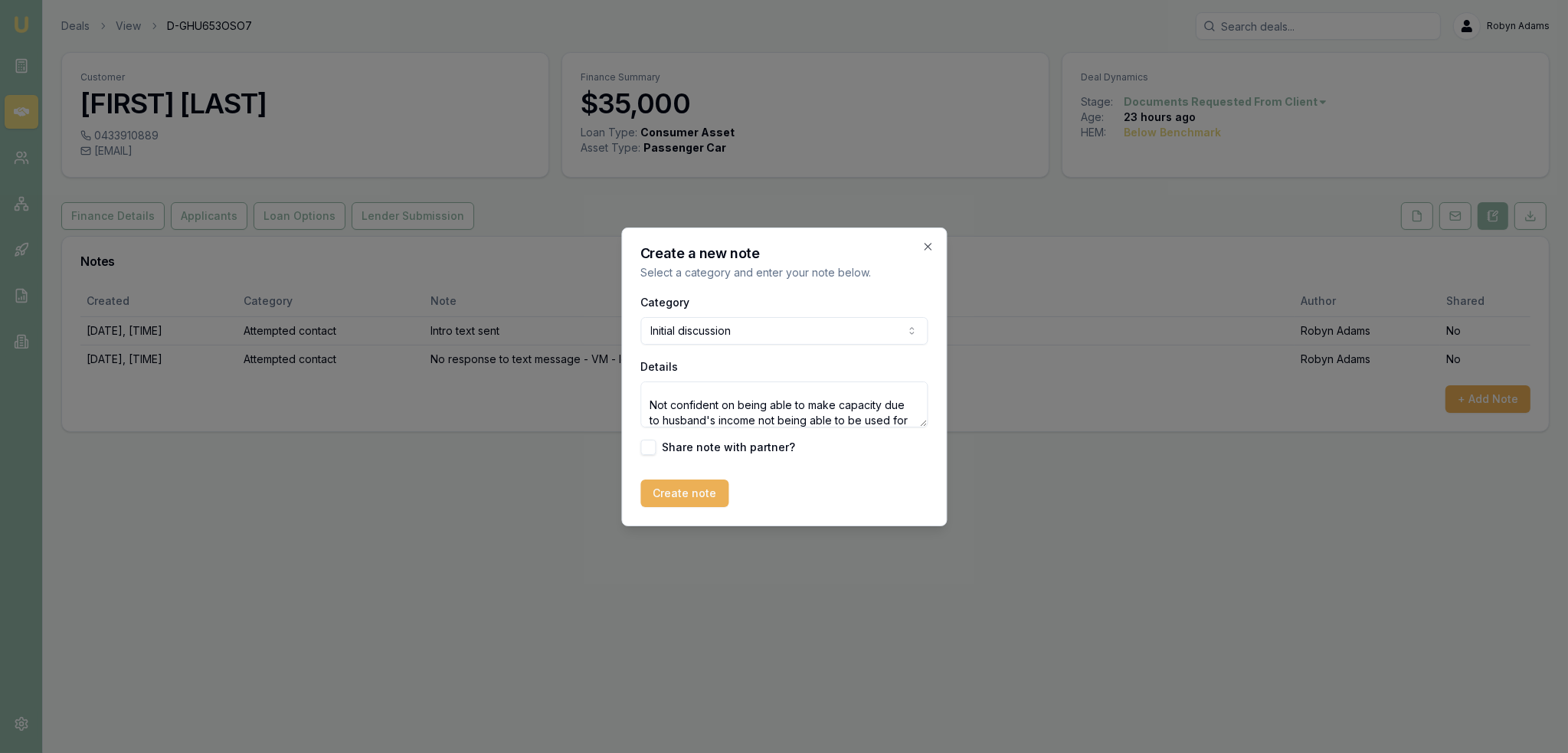 scroll, scrollTop: 144, scrollLeft: 0, axis: vertical 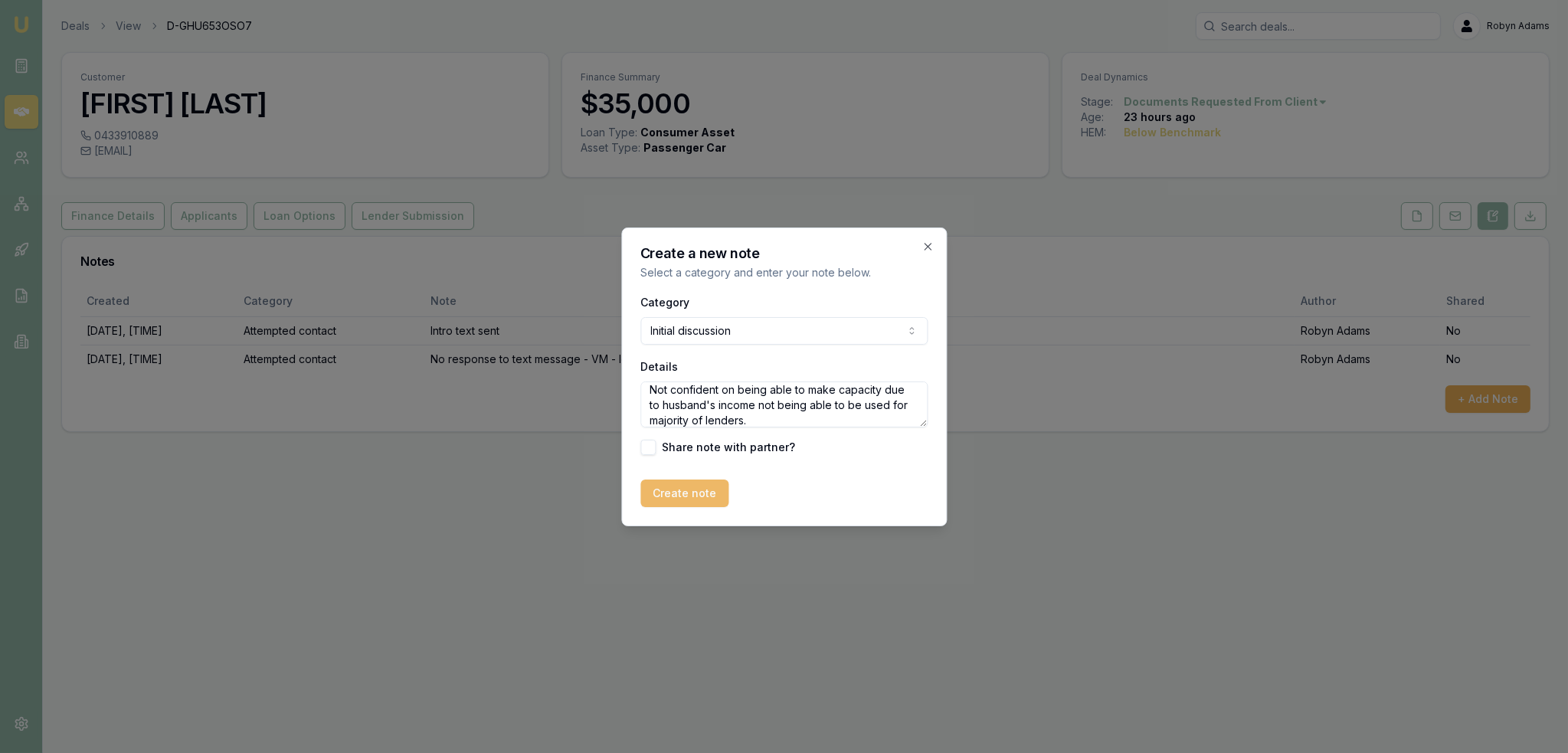 type on "Never had before - Aust citizen - renting - FT - works for not for profit with salary packaging. Was expecting an interest rate around 5% because has seen advertised. Thought starting in 6% range was a bit high - explained the way rate vs risk etc. Probation finishing this month. Husband not working for 6 months due to health issue and getting job seeker payment.
Not confident on being able to make capacity due to husband's income not being able to be used for majority of lenders." 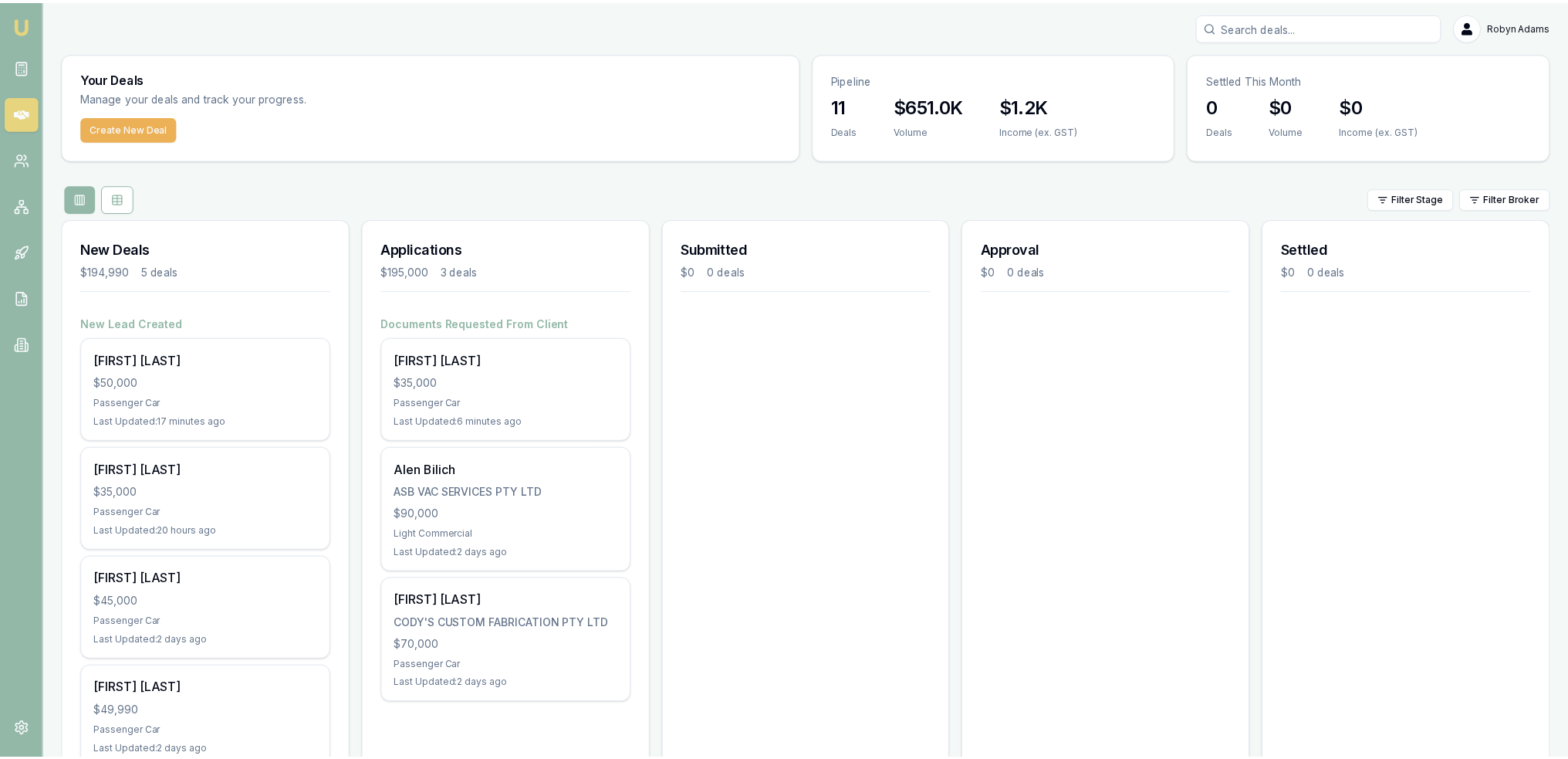 scroll, scrollTop: 0, scrollLeft: 0, axis: both 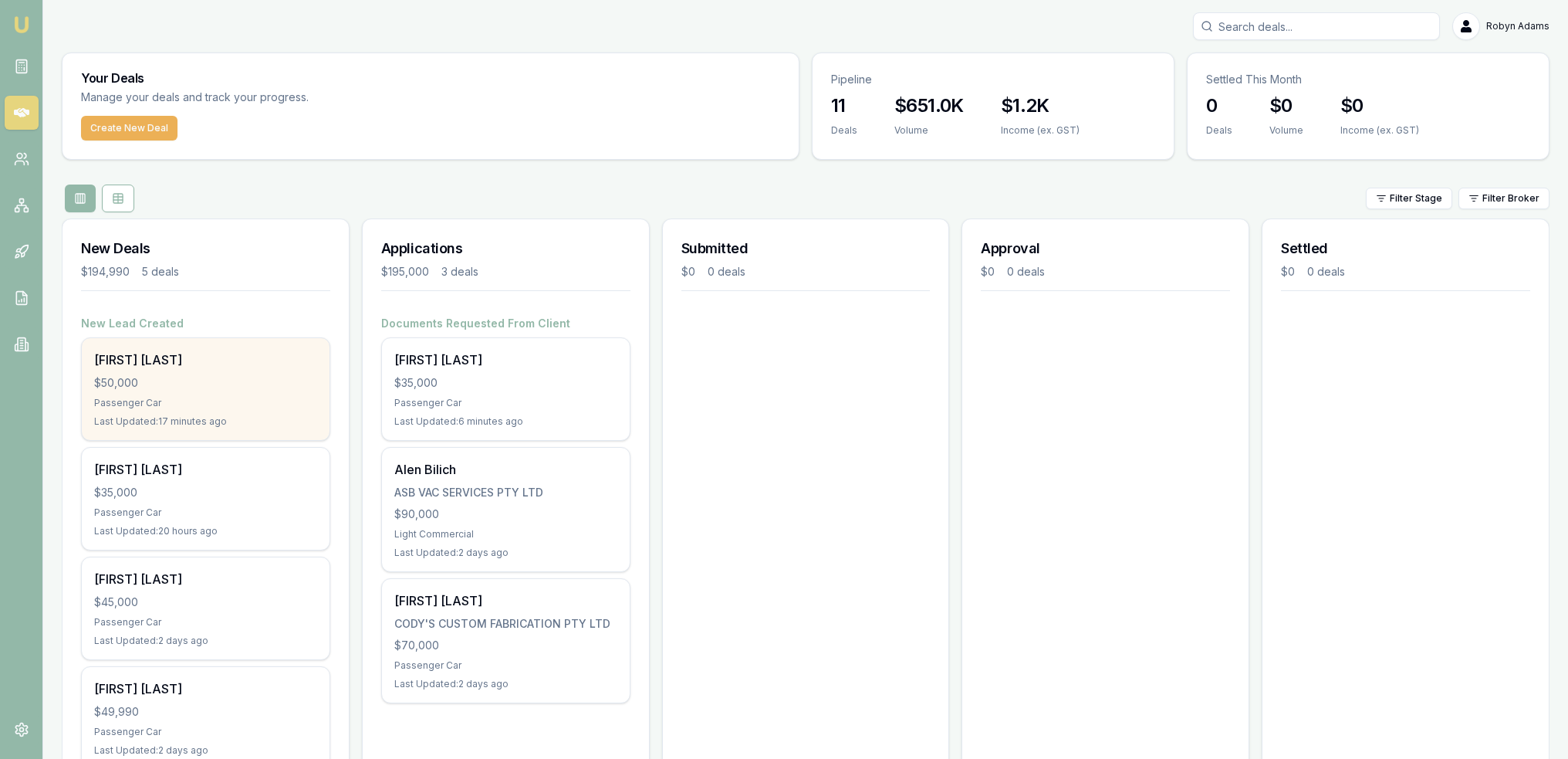 click on "$50,000" at bounding box center [205, 383] 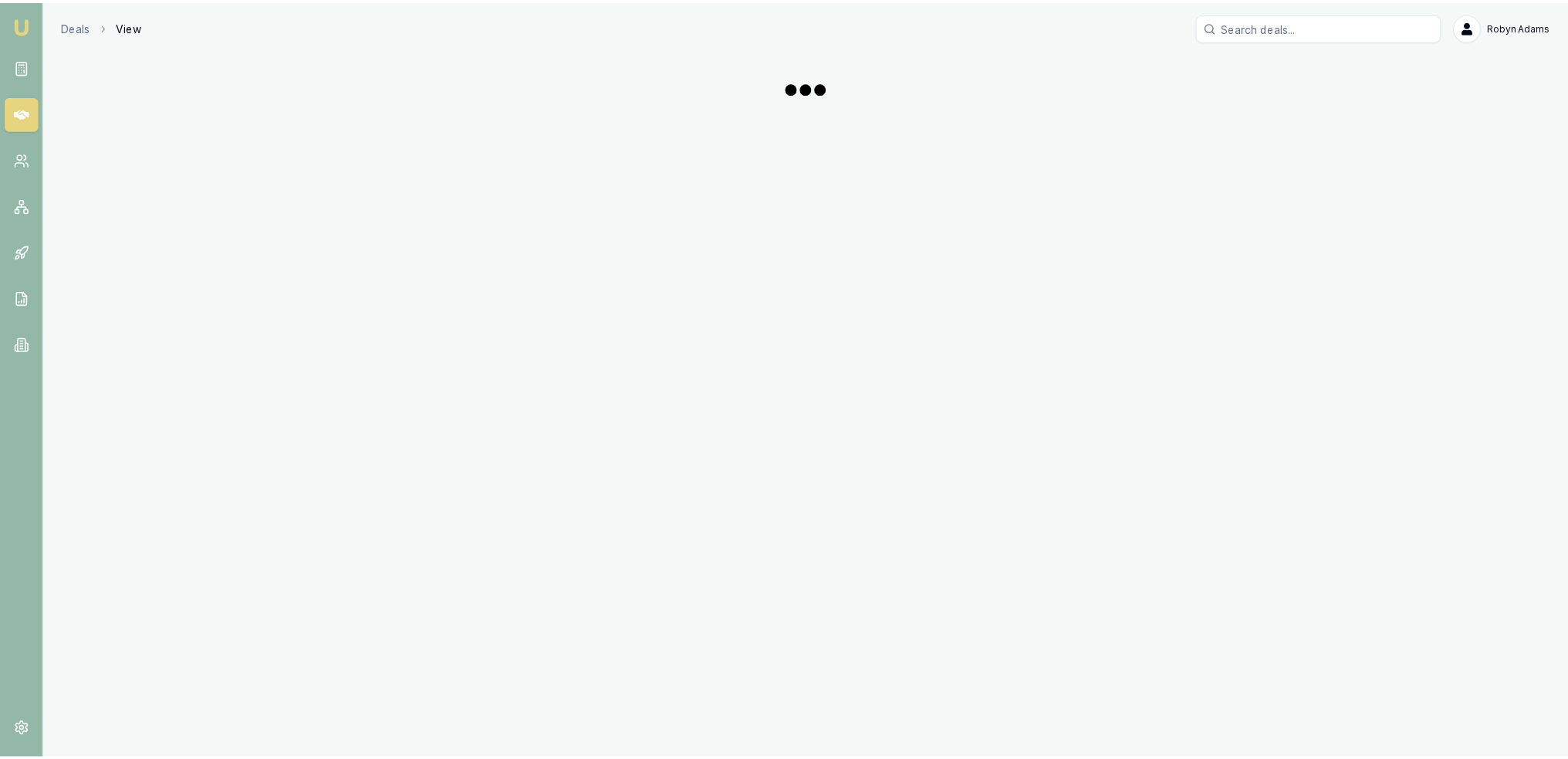 scroll, scrollTop: 0, scrollLeft: 0, axis: both 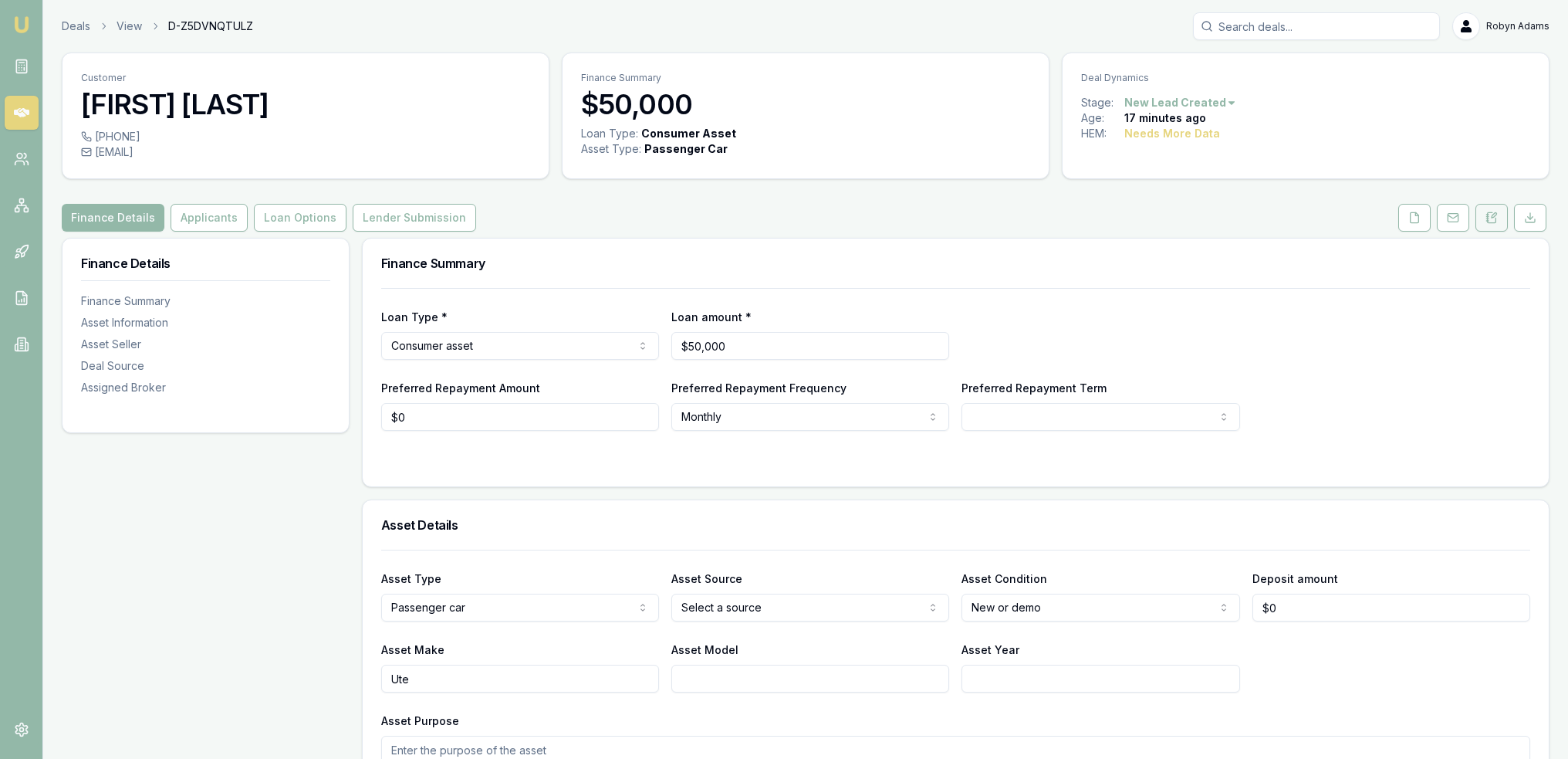 click 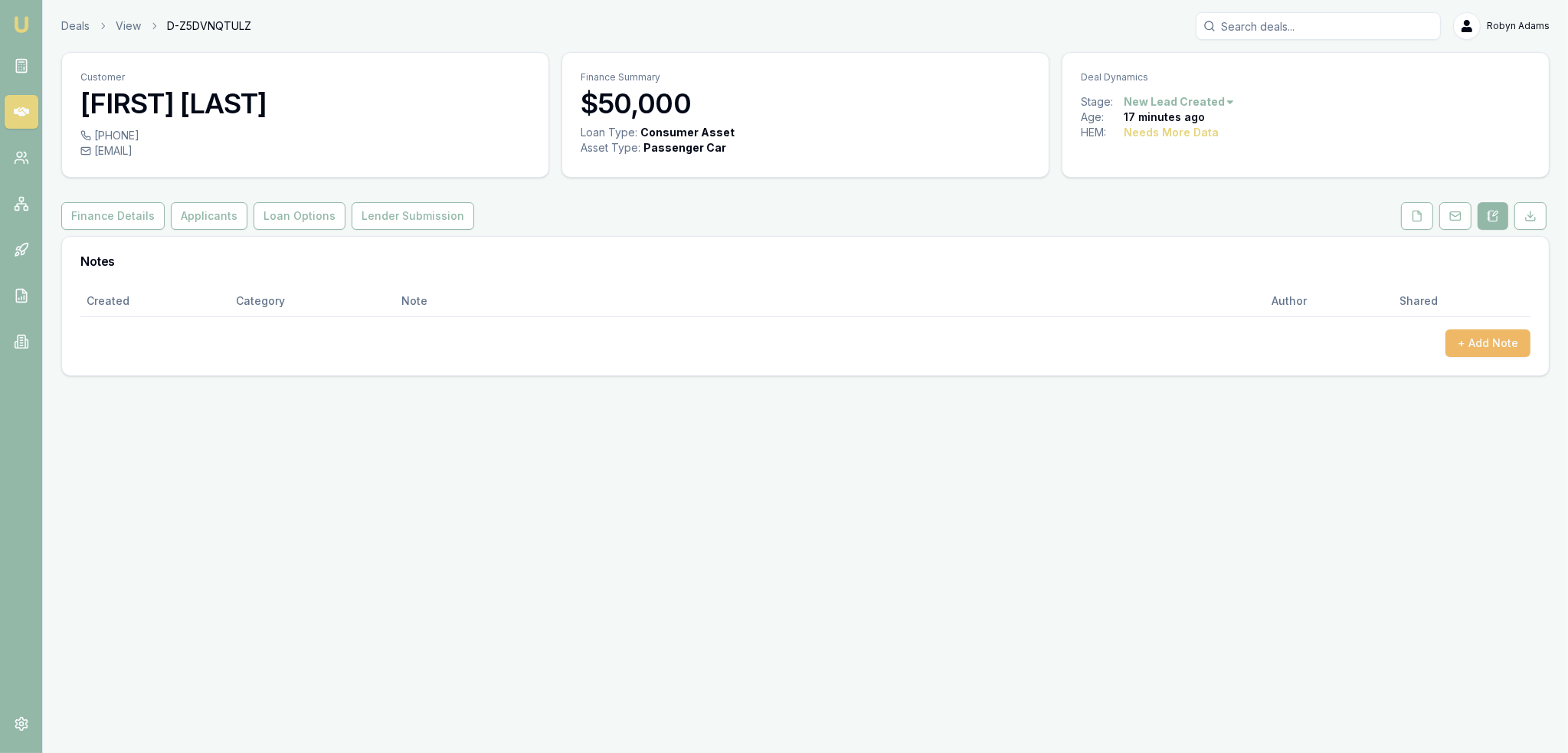 click on "+ Add Note" at bounding box center (1488, 343) 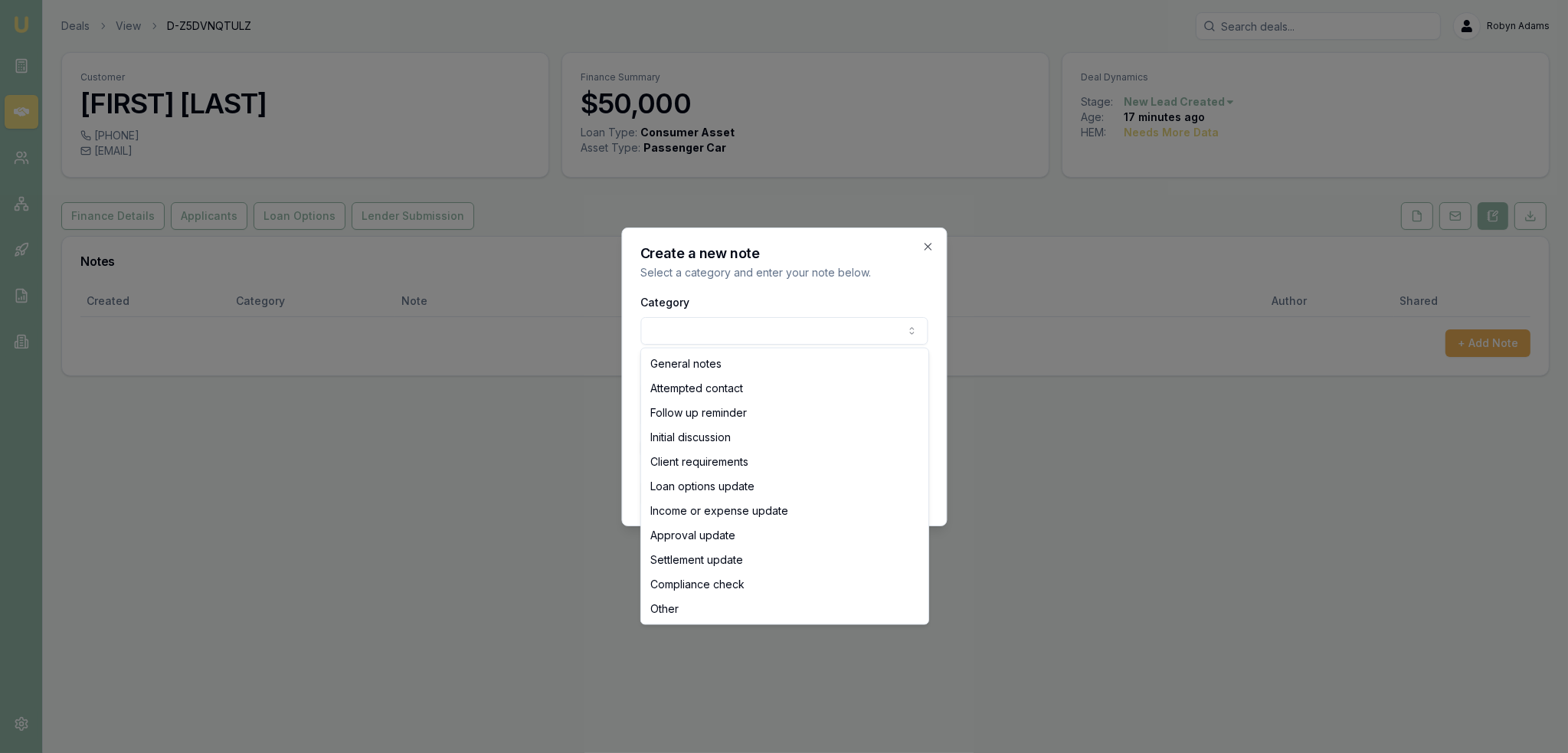 click on "Emu Broker Deals View D-Z5DVNQTULZ [FIRST] [LAST] Toggle Menu Customer [FIRST] [LAST] [PHONE] [EMAIL] Finance Summary $50,000 Loan Type: Consumer Asset Asset Type : Passenger Car Deal Dynamics Stage: New Lead Created Age: 17 minutes ago HEM: Needs More Data Finance Details Applicants Loan Options Lender Submission Notes Created Category Note Author Shared + Add Note
Create a new note Select a category and enter your note below. Category  General notes Attempted contact Follow up reminder Initial discussion Client requirements Loan options update Income or expense update Approval update Settlement update Compliance check Other Details  Share note with partner? Create note Close General notes Attempted contact Follow up reminder Initial discussion Client requirements Loan options update Income or expense update Approval update Settlement update Compliance check Other" at bounding box center [784, 376] 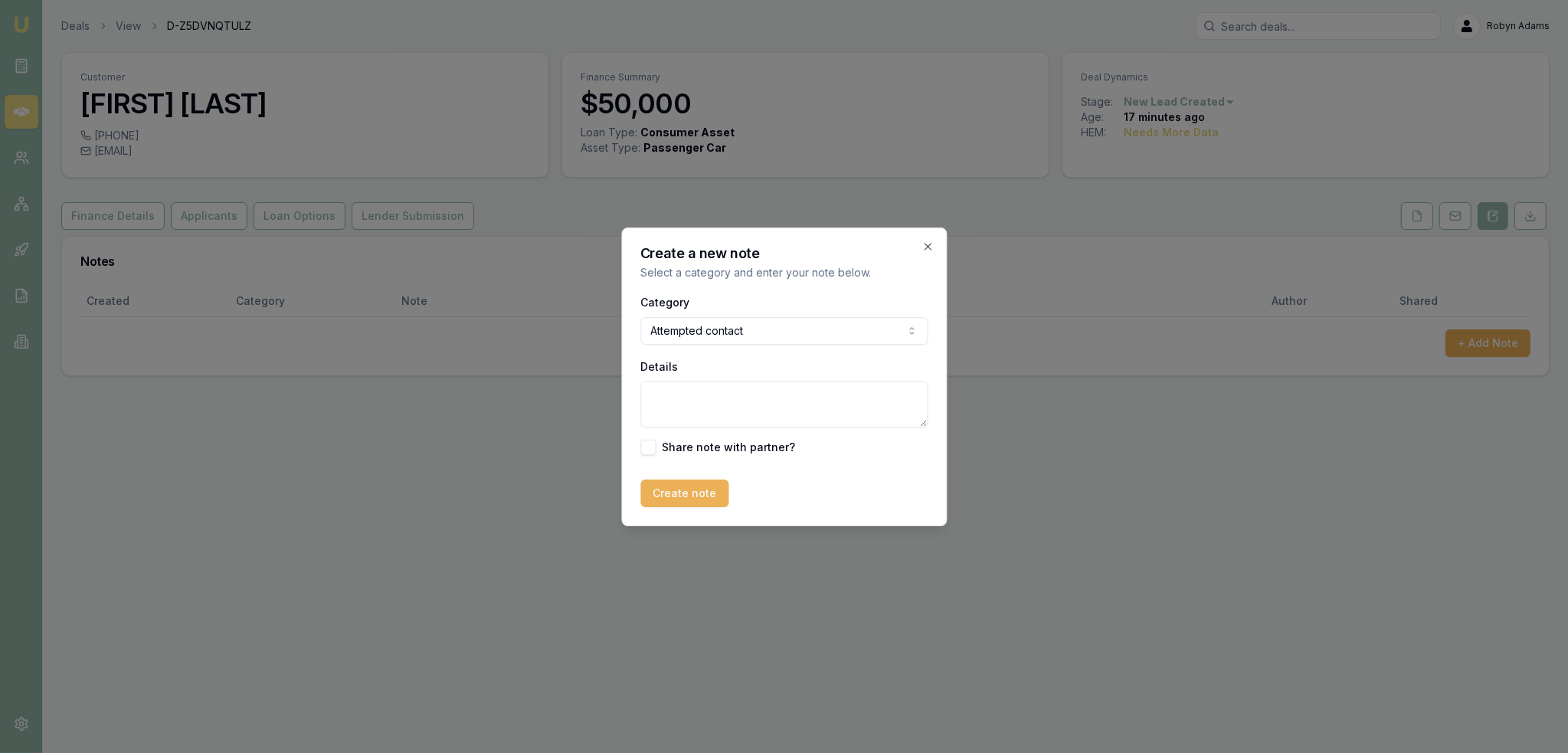click on "Details" at bounding box center [784, 404] 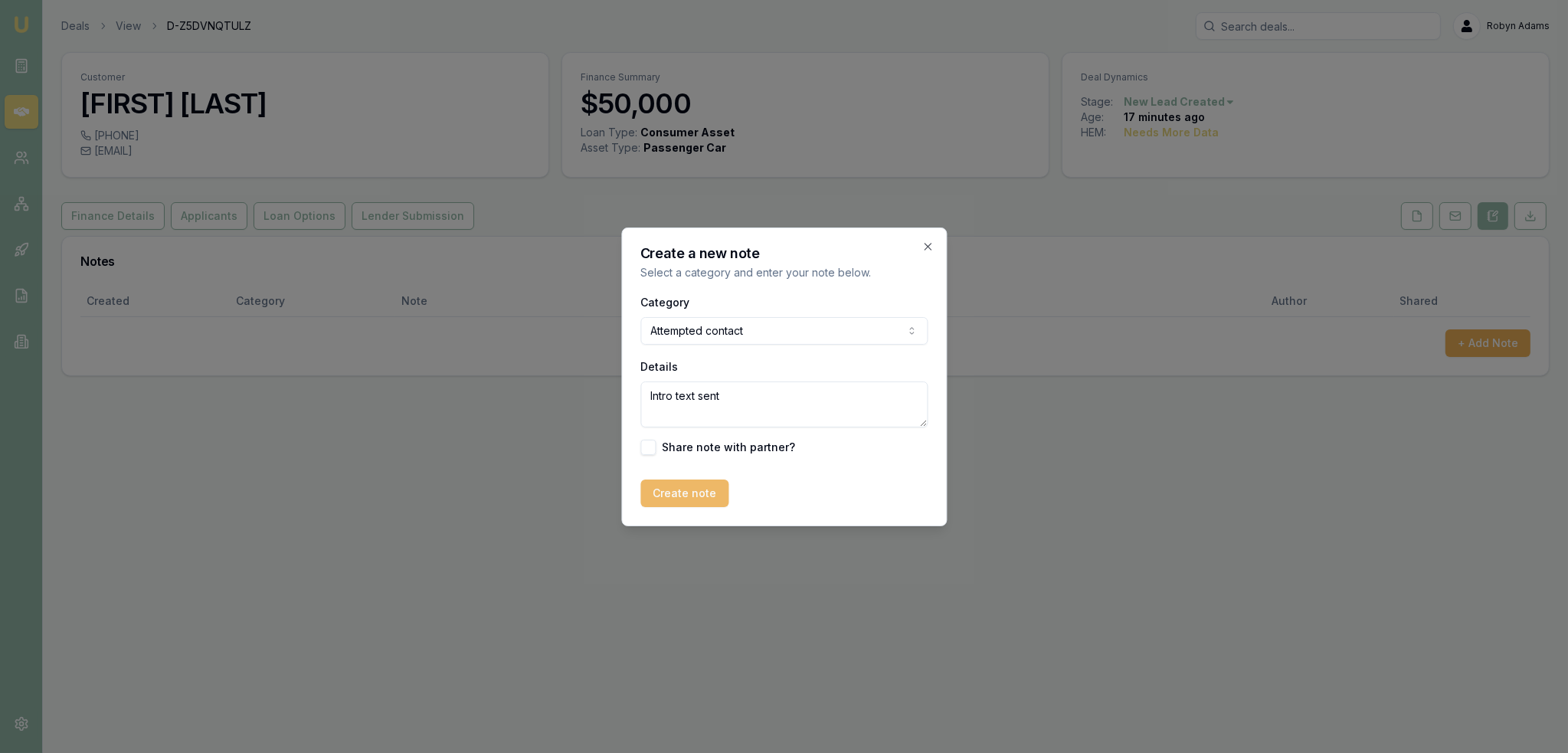type on "Intro text sent" 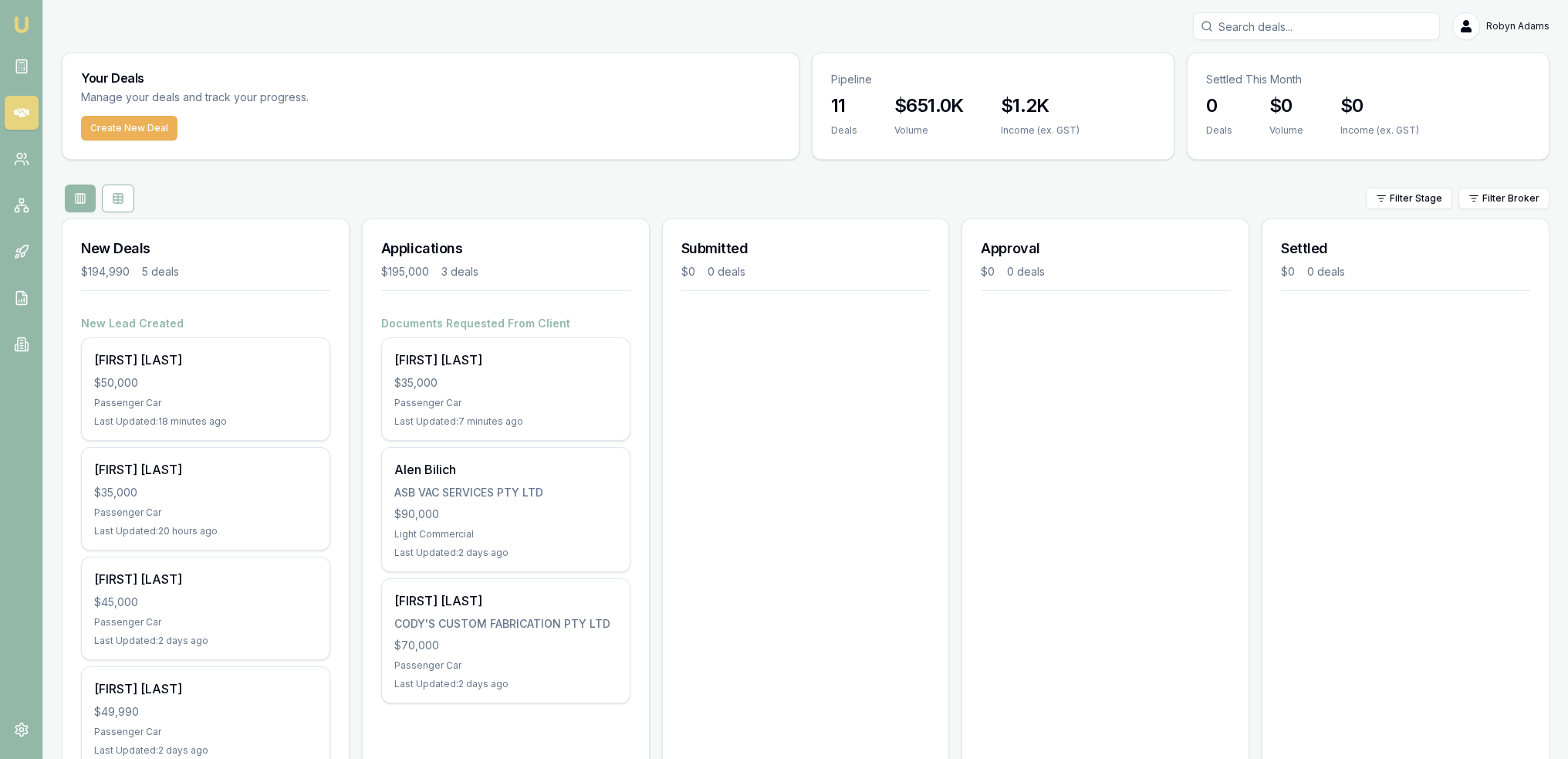 scroll, scrollTop: 0, scrollLeft: 0, axis: both 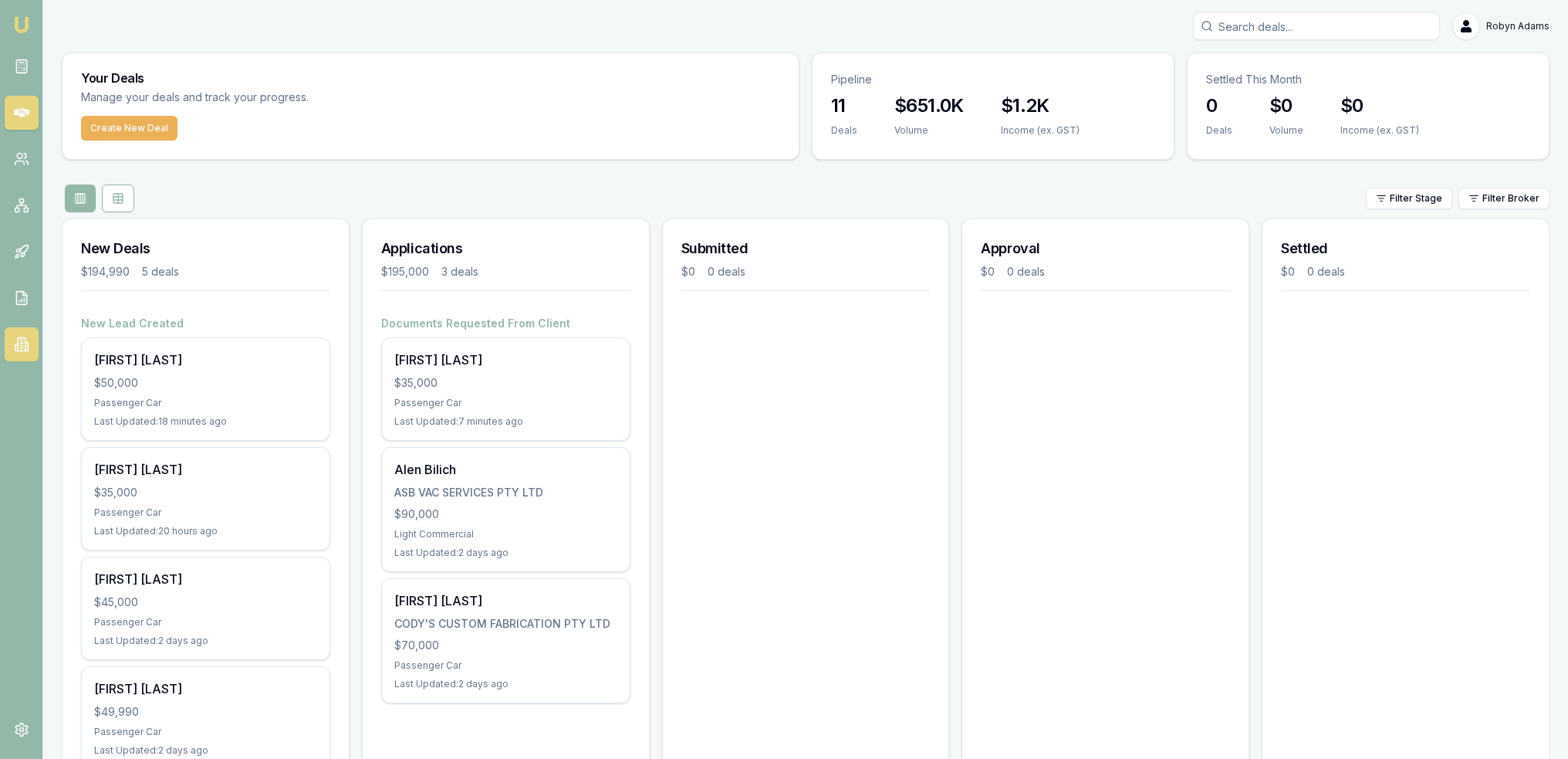 click at bounding box center [22, 344] 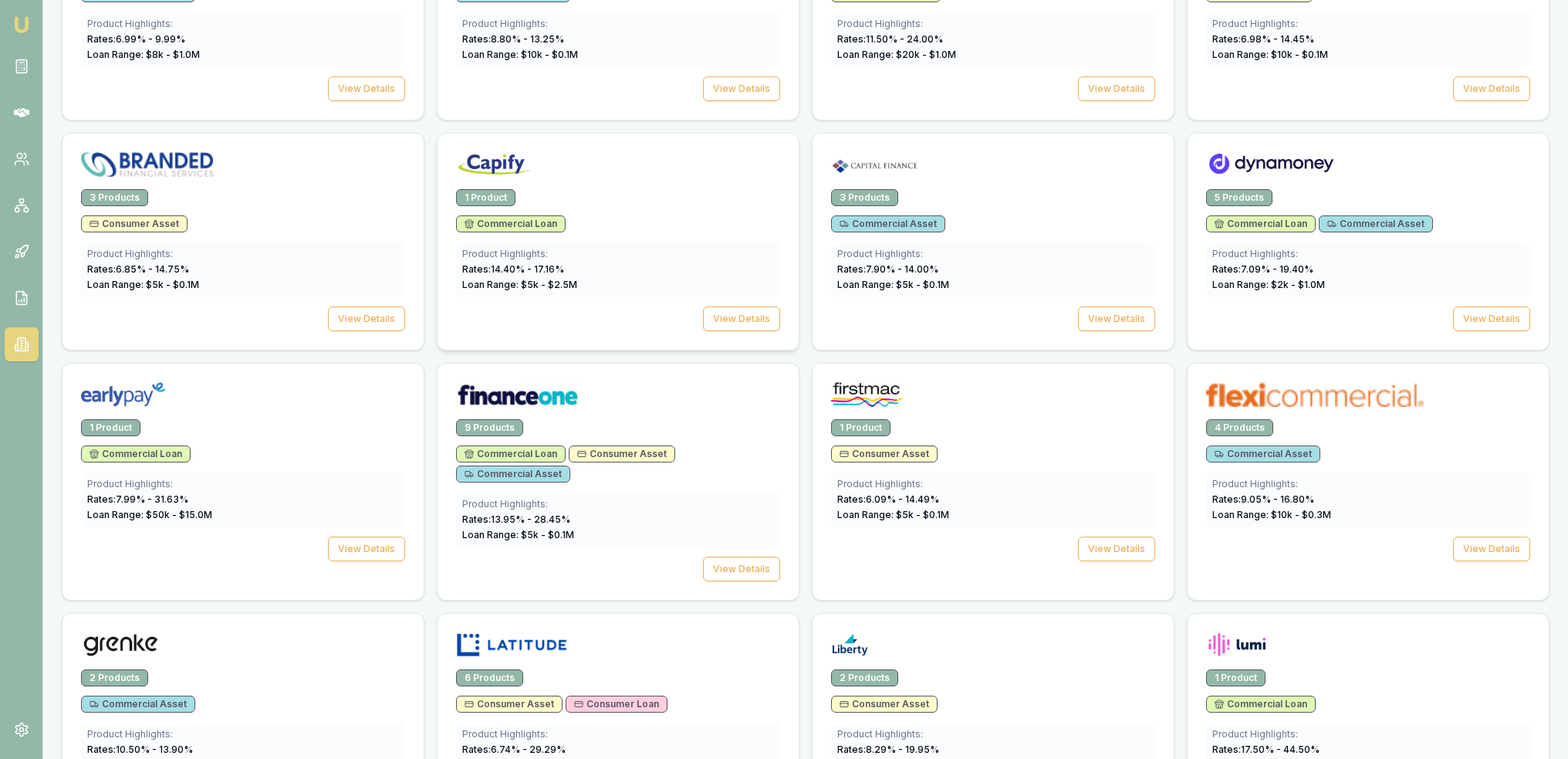 scroll, scrollTop: 927, scrollLeft: 0, axis: vertical 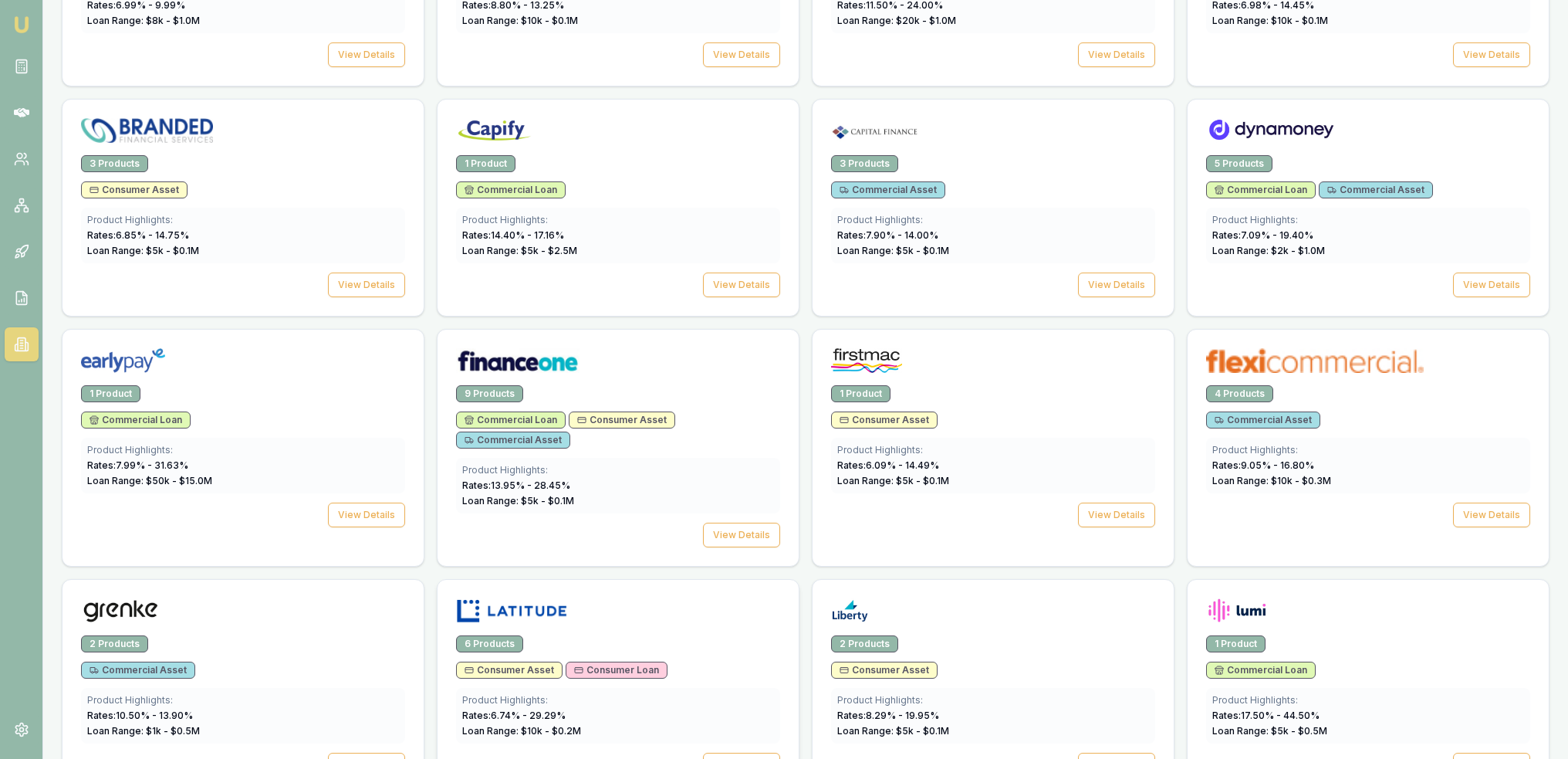 click on "Consumer Loan" at bounding box center (617, 670) 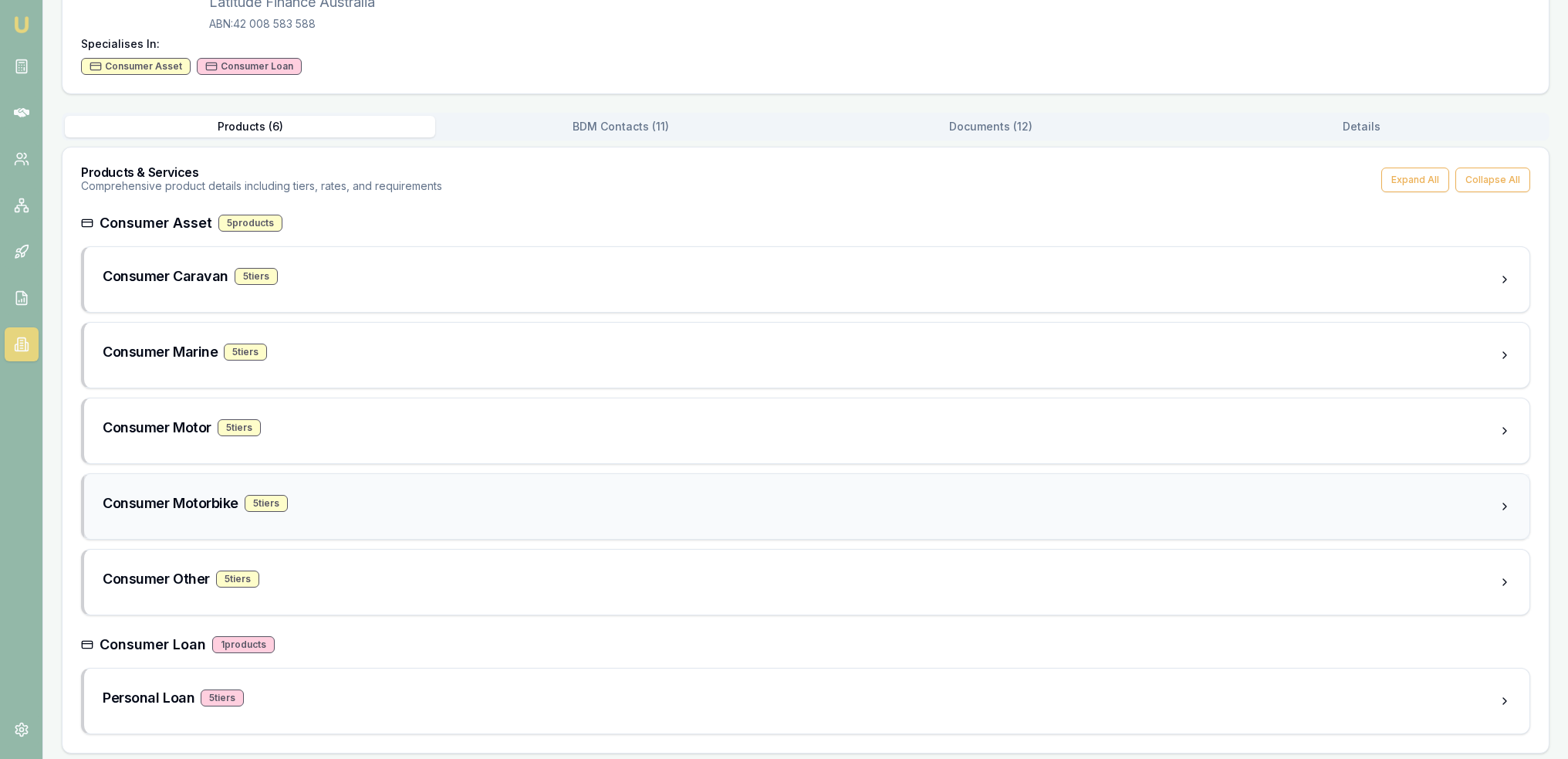 scroll, scrollTop: 155, scrollLeft: 0, axis: vertical 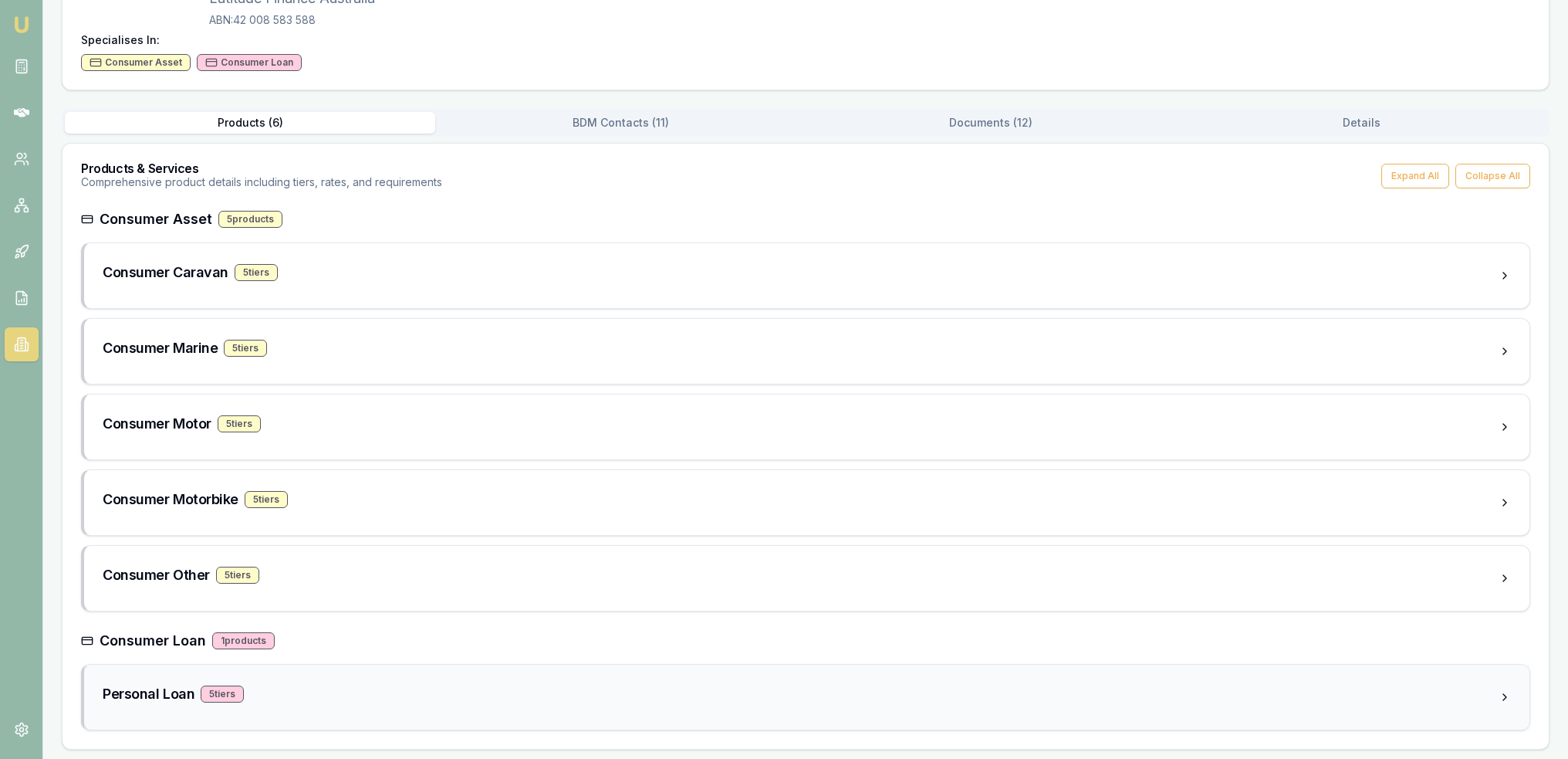 click on "5  tier s" at bounding box center (222, 694) 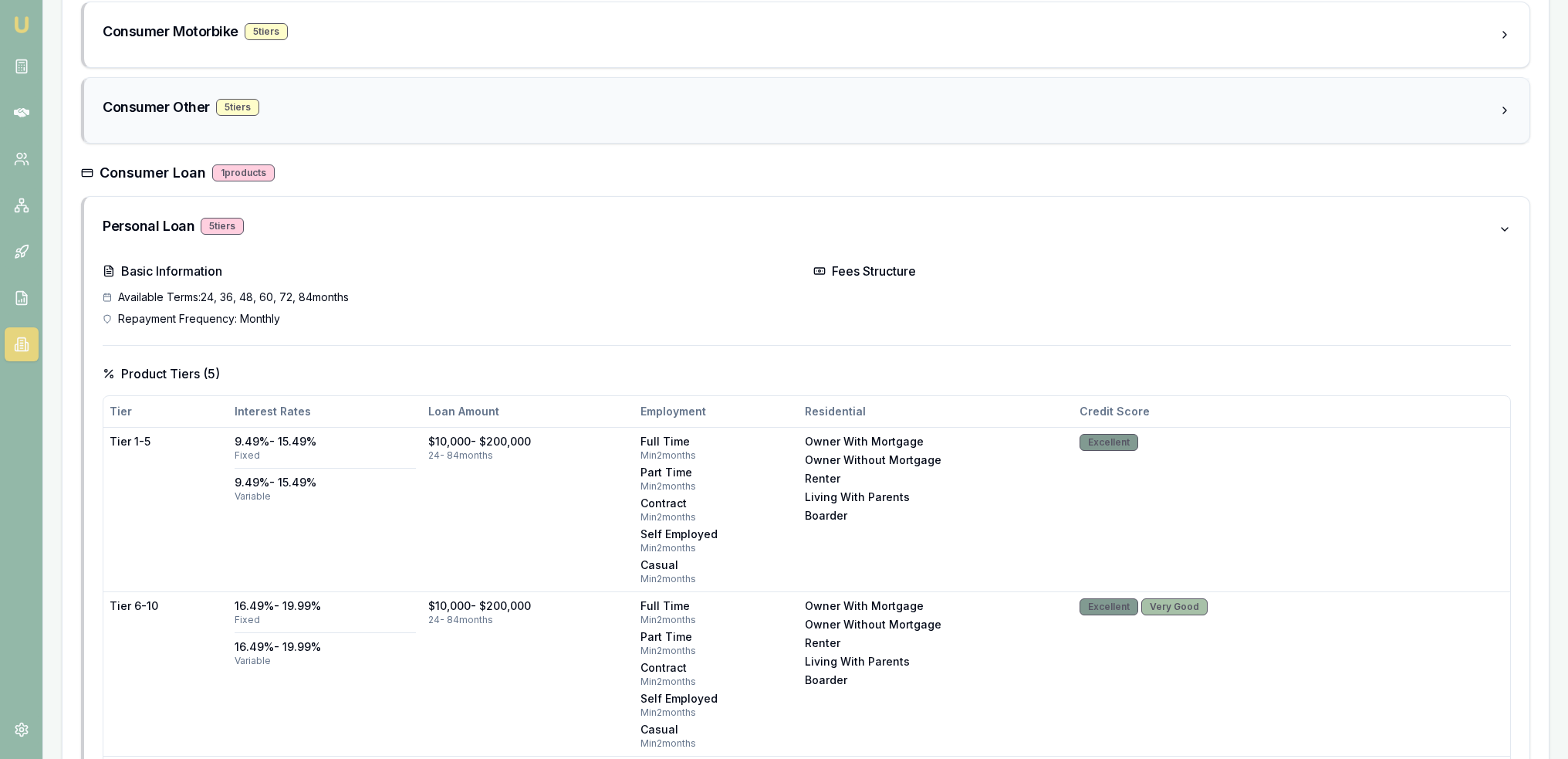 scroll, scrollTop: 696, scrollLeft: 0, axis: vertical 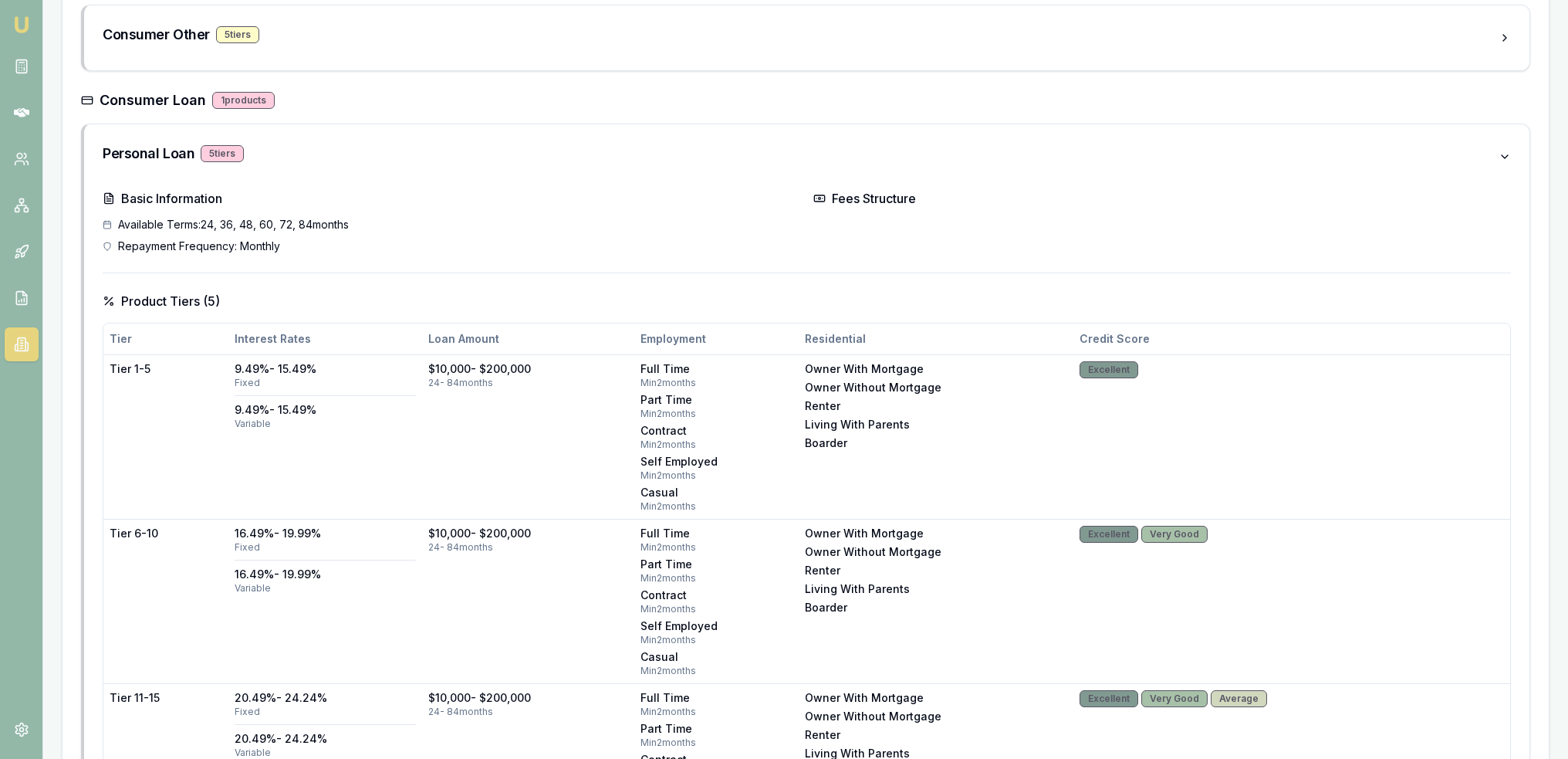 click at bounding box center (22, 25) 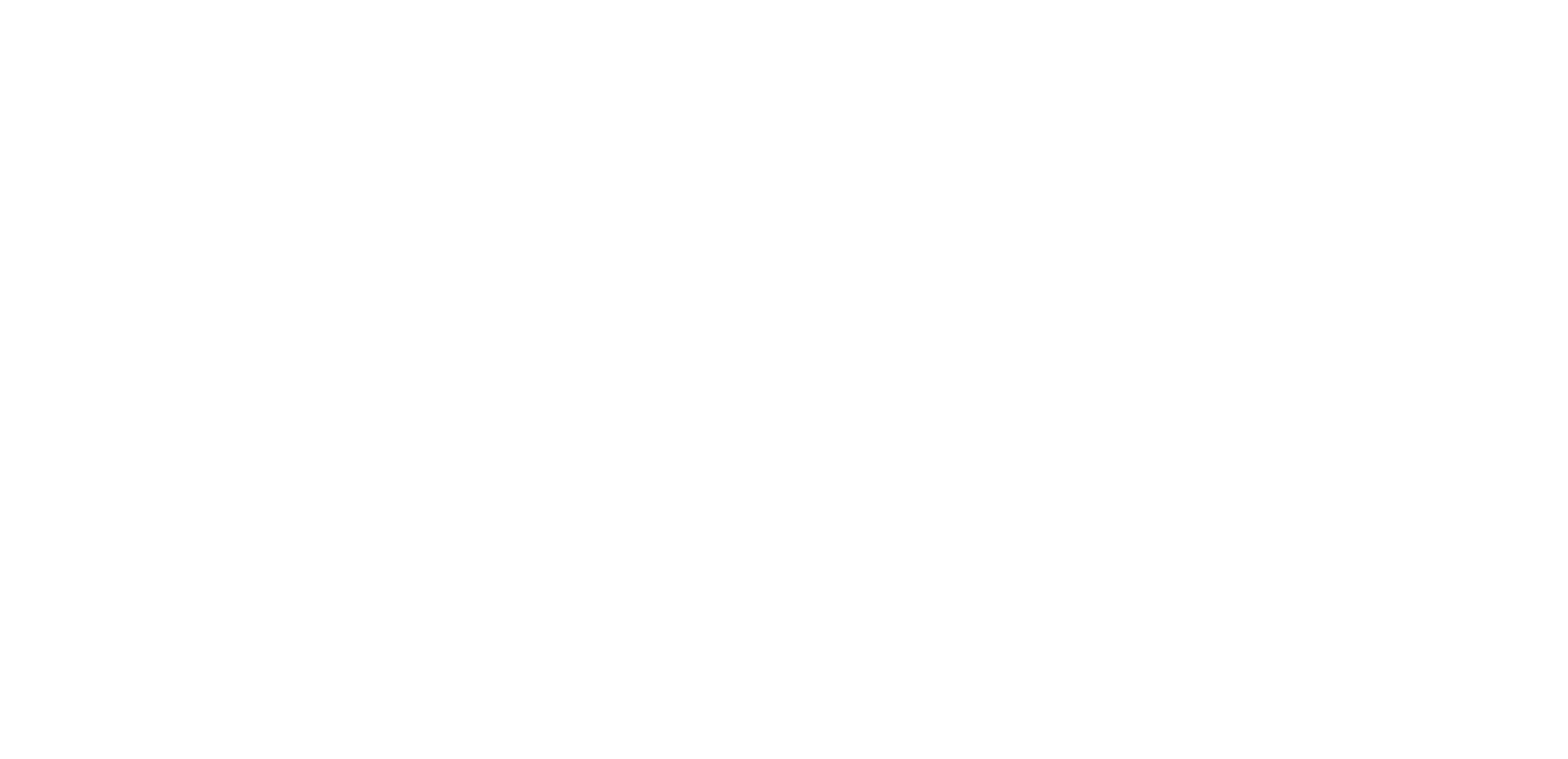 scroll, scrollTop: 0, scrollLeft: 0, axis: both 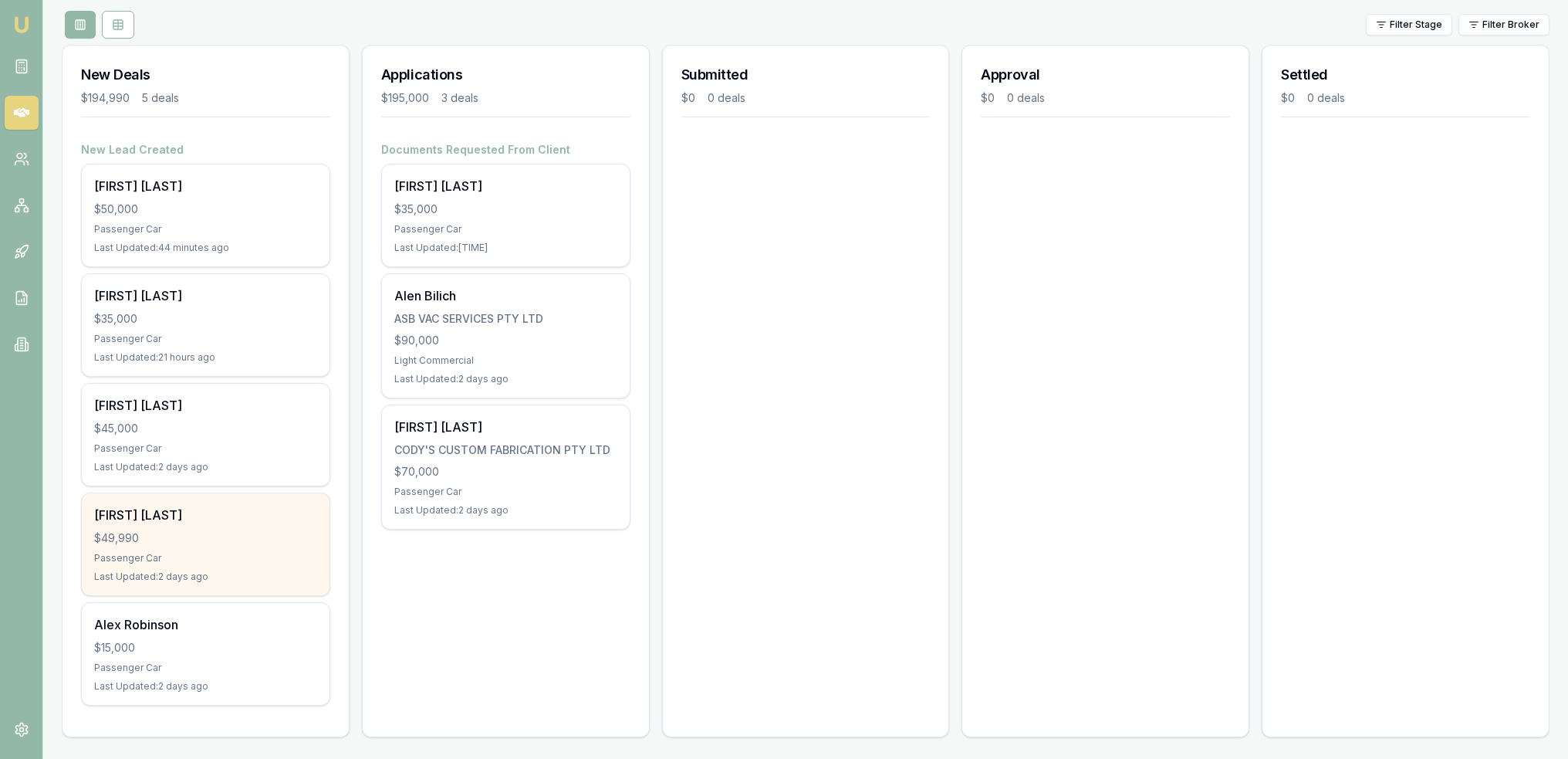 click on "[FIRST] [LAST] $[PRICE] Passenger Car Last Updated: [TIME]" at bounding box center [205, 544] 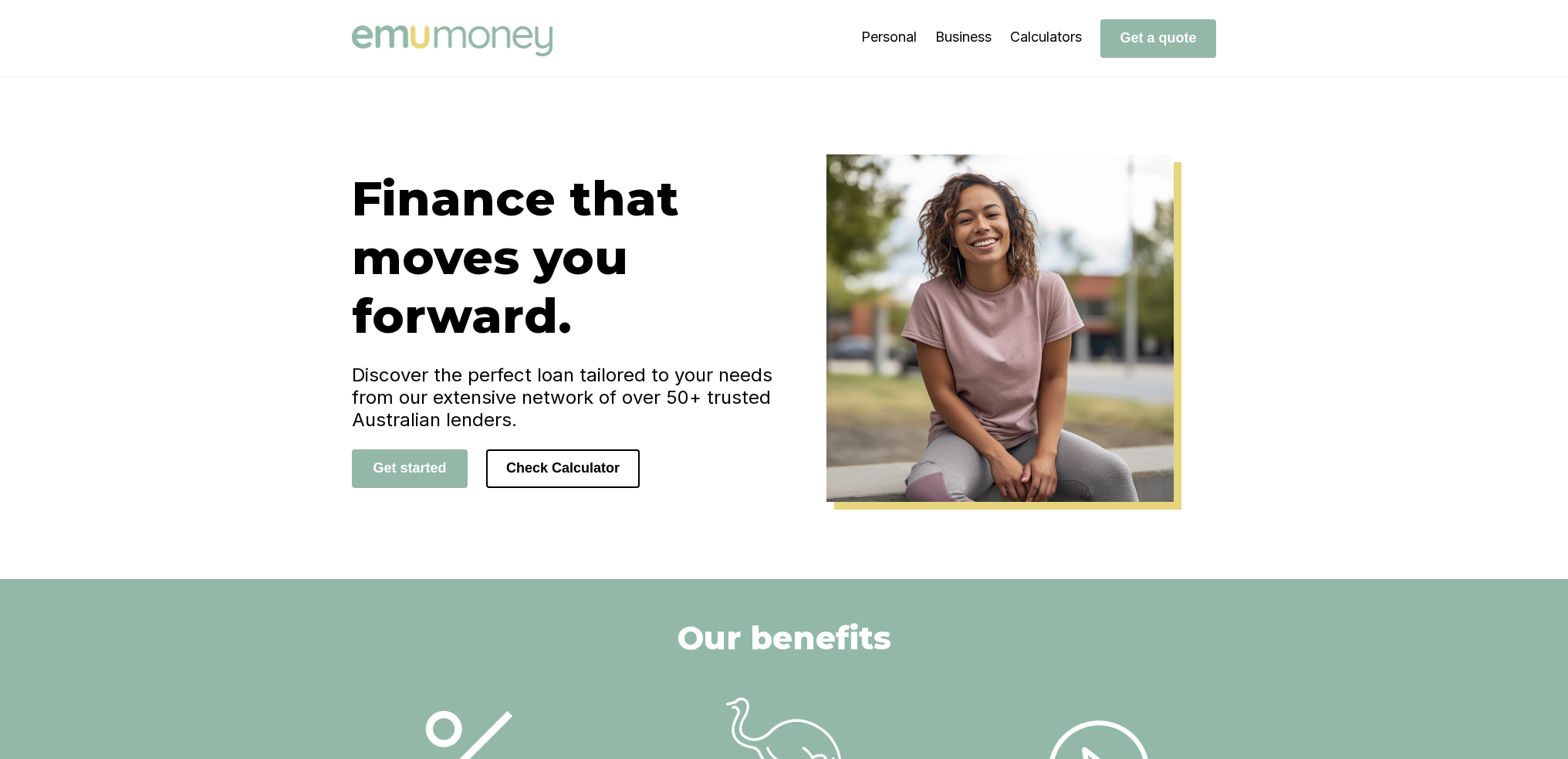 scroll, scrollTop: 0, scrollLeft: 0, axis: both 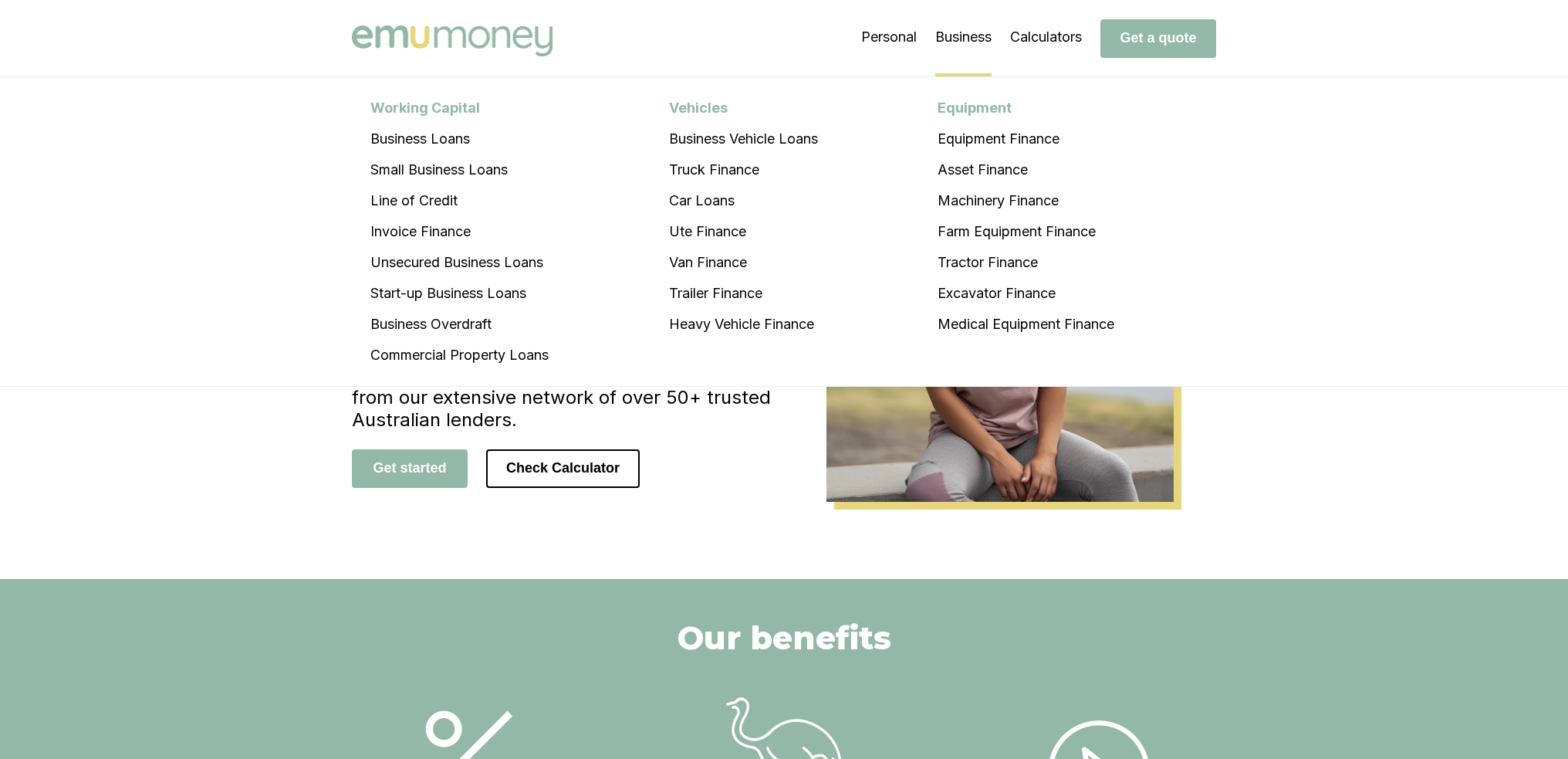 click on "Business Working Capital Business Loans Small Business Loans Line of Credit Invoice Finance Unsecured Business Loans Start-up Business Loans Business Overdraft Commercial Property Loans Vehicles Business Vehicle Loans Truck Finance Car Loans Ute Finance Van Finance Trailer Finance Heavy Vehicle Finance Equipment Equipment Finance Asset Finance Machinery Finance Farm Equipment Finance Tractor Finance Excavator Finance Medical Equipment Finance" at bounding box center (963, 38) 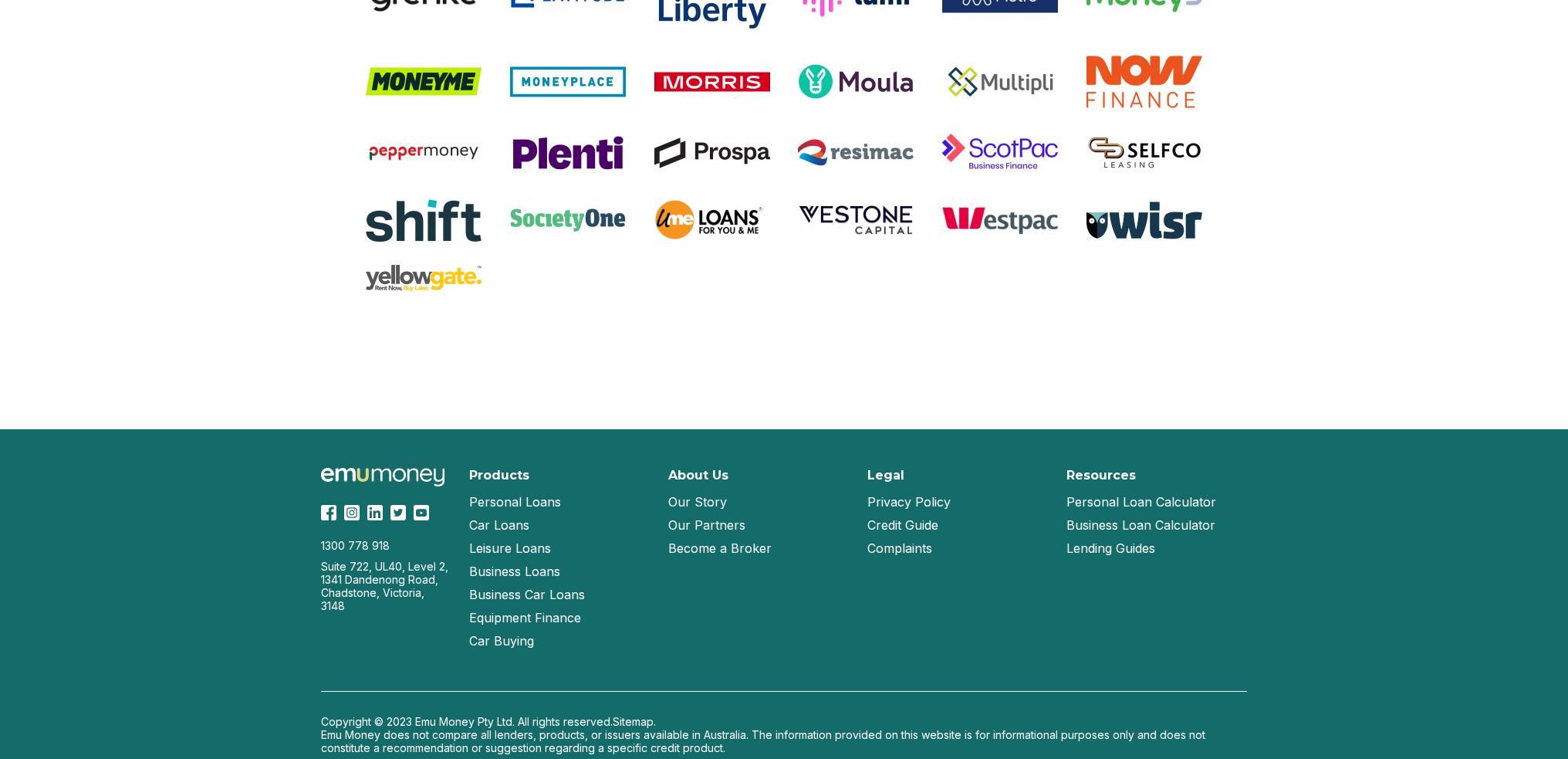 scroll, scrollTop: 3203, scrollLeft: 0, axis: vertical 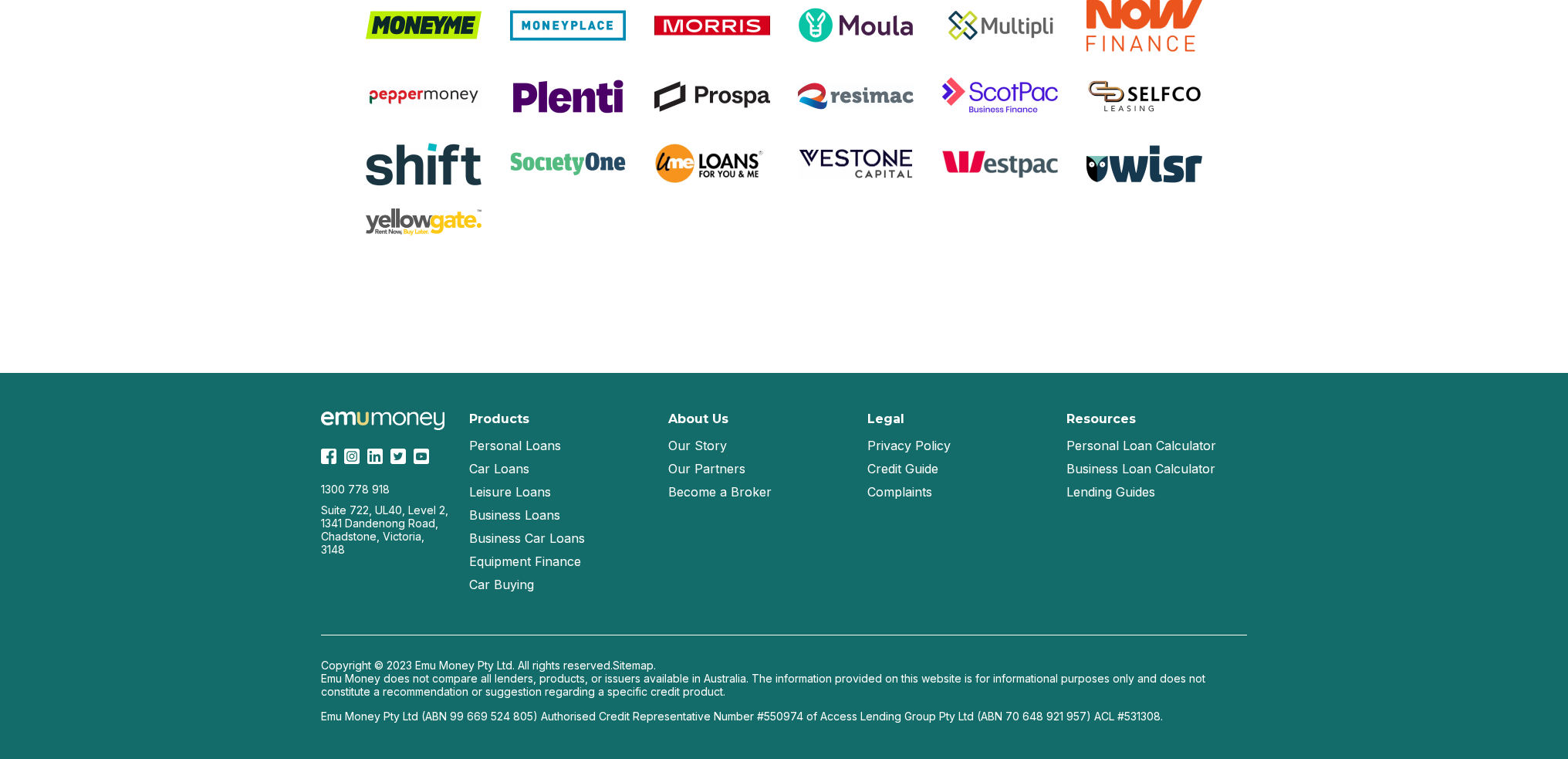click on "Our Story" at bounding box center (698, 446) 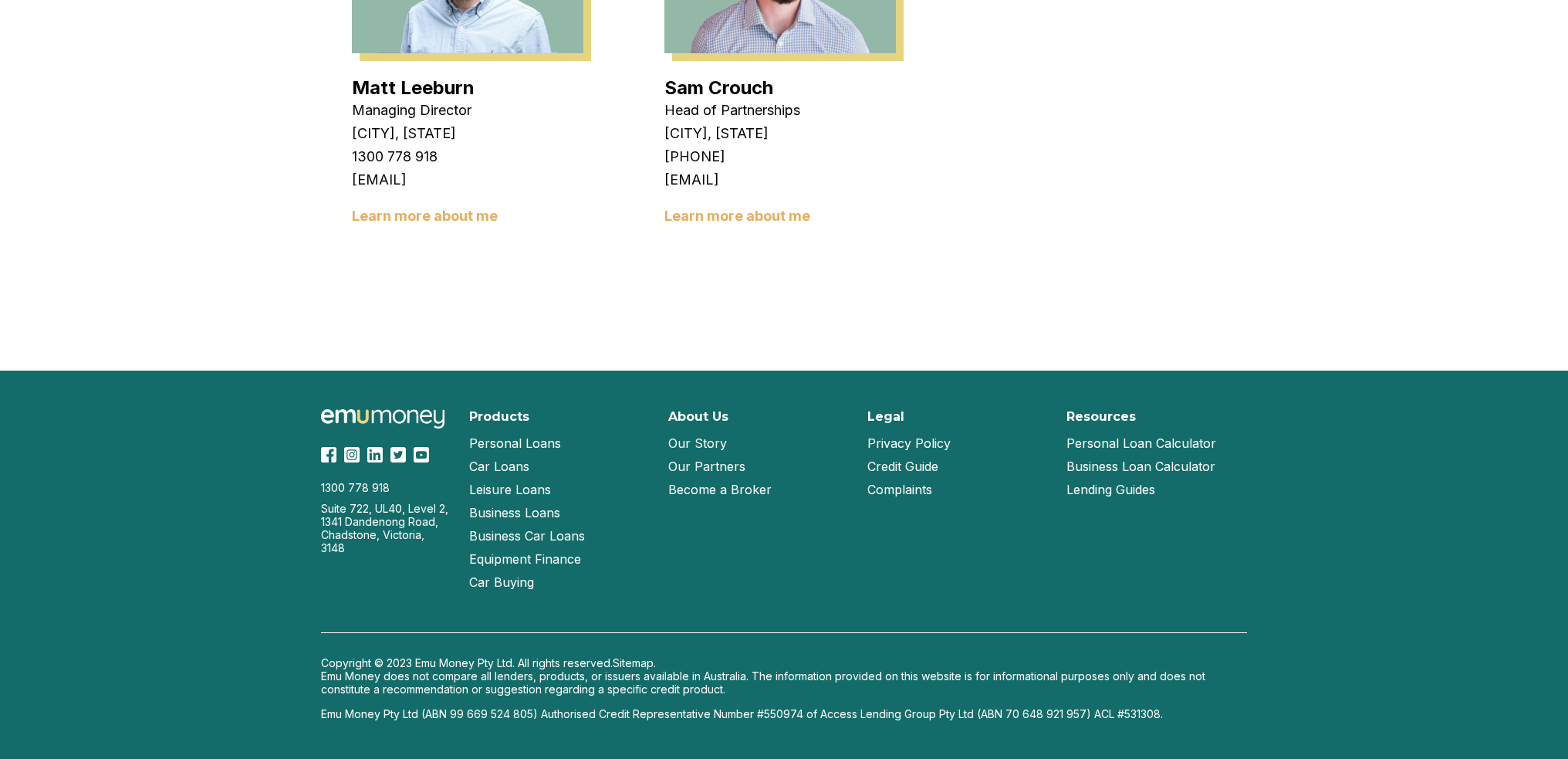 scroll, scrollTop: 0, scrollLeft: 0, axis: both 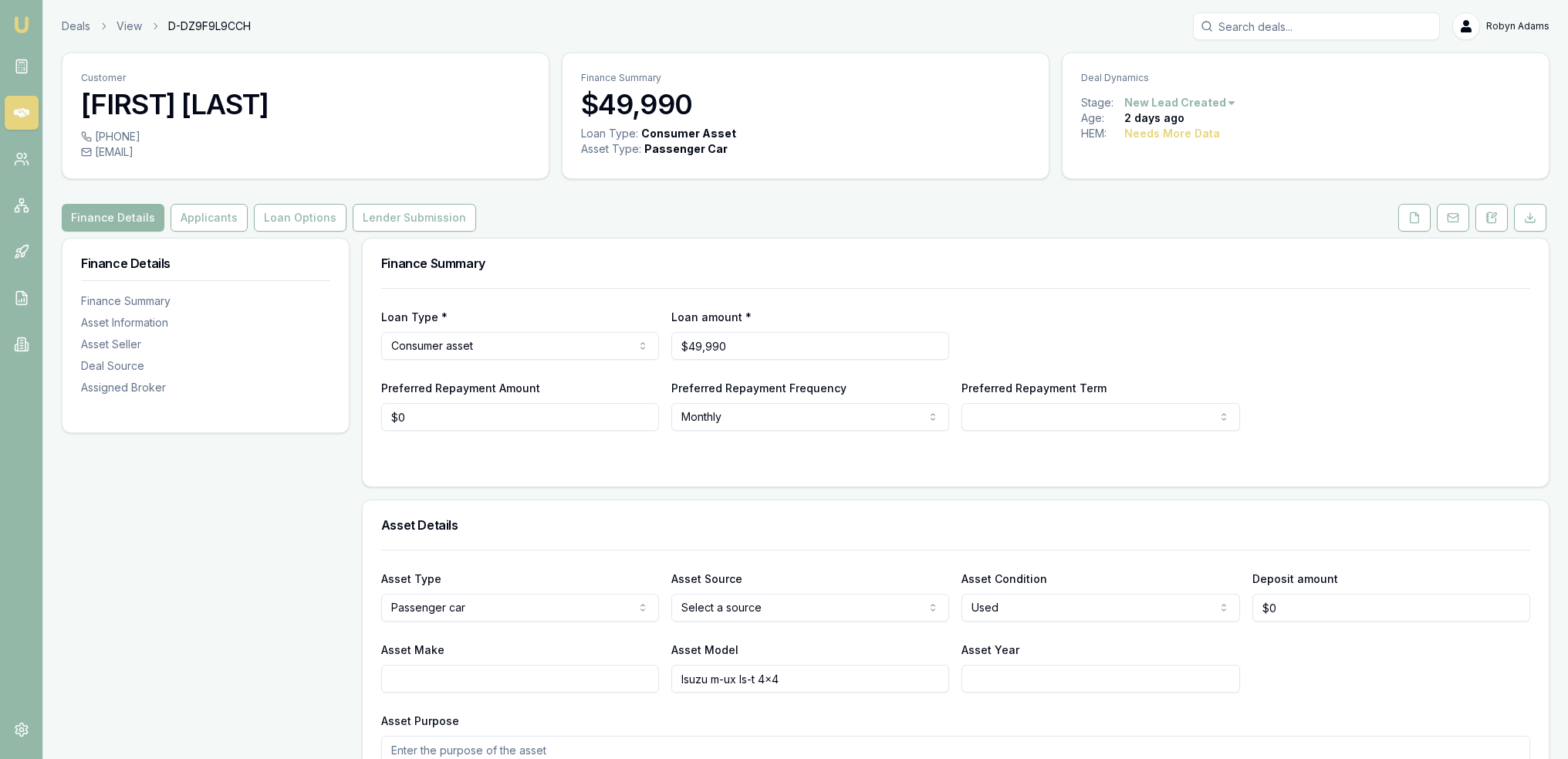 click on "Emu Broker Deals View D-DZ9F9L9CCH [FIRST] [LAST] Toggle Menu Customer [FIRST] [LAST] [PHONE] [EMAIL] Finance Summary $49,990 Loan Type: Consumer Asset Asset Type : Passenger Car Deal Dynamics Stage: New Lead Created Age: 2 days ago HEM: Needs More Data Finance Details Applicants Loan Options Lender Submission Finance Details Finance Summary Asset Information Asset Seller Deal Source Assigned Broker Finance Summary Loan Type * Consumer asset Consumer loan Consumer asset Commercial loan Commercial asset Loan amount * $49,990 Preferred Repayment Amount  $0 Preferred Repayment Frequency  Monthly Weekly Fortnightly Monthly Preferred Repayment Term  12 24 36 48 60 72 84 Asset Details Asset Type  Passenger car Passenger car Electric vehicle Light commercial Caravan Motorhome Campervan Trailer Motorbike Off road bike Atv Boat Jet ski Tractor Horse float Ride on mower Recreational Asset Source  Select a source Dealer Private Refinance Asset Condition  Used New or demo Used Deposit amount  $0 Asset Make  SA" at bounding box center (784, 379) 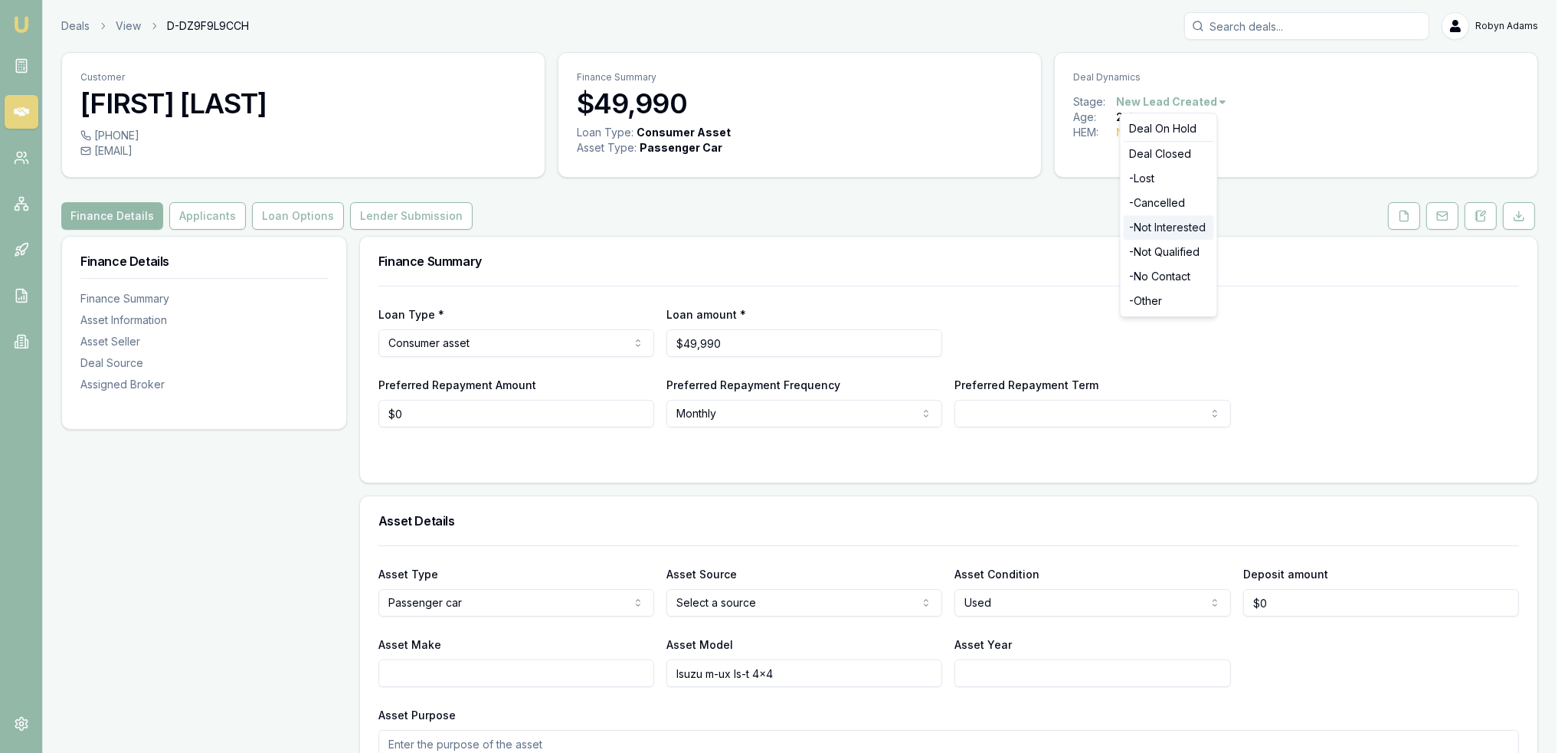 click on "-  Not Interested" at bounding box center (1169, 228) 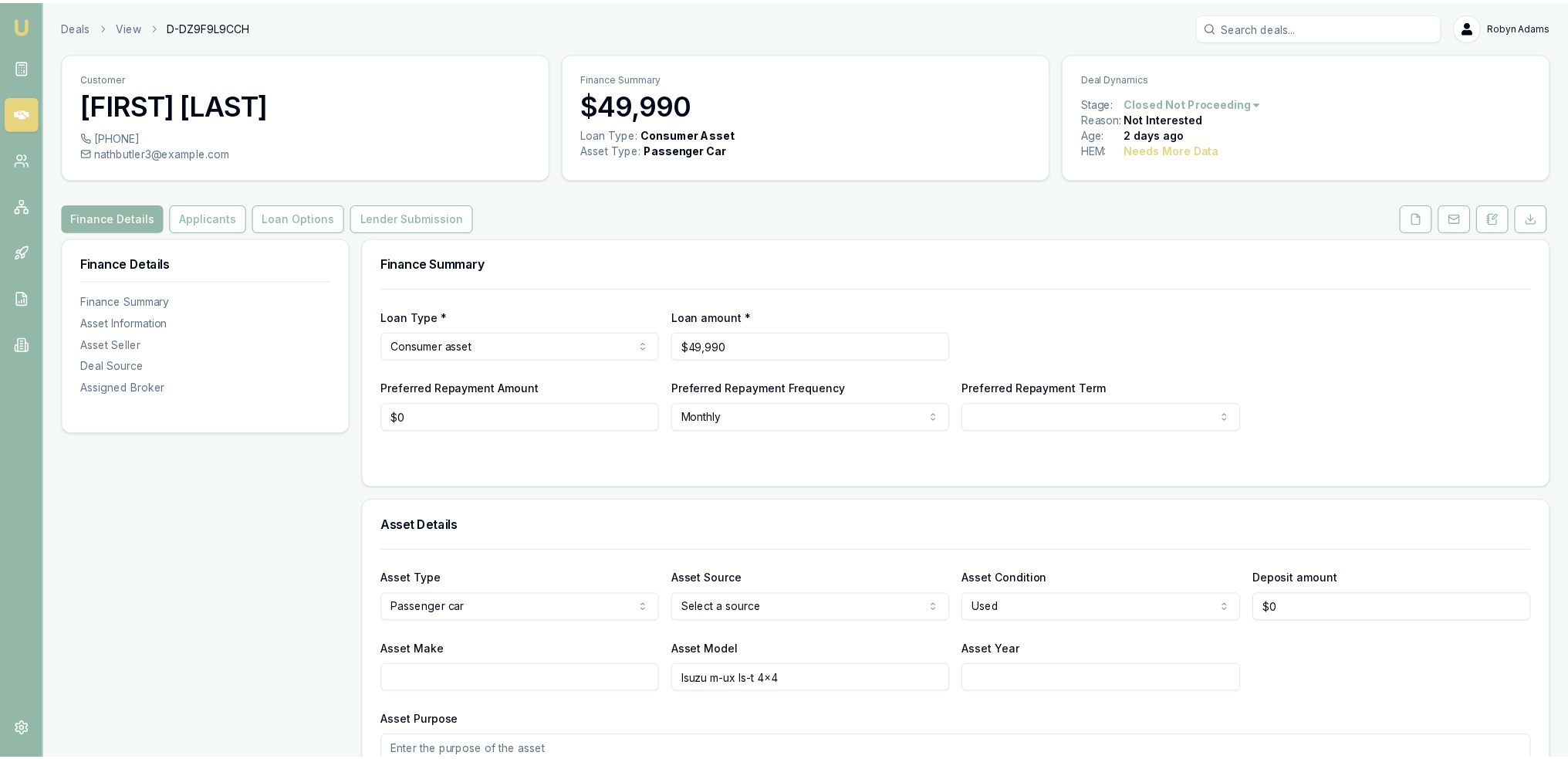 scroll, scrollTop: 0, scrollLeft: 0, axis: both 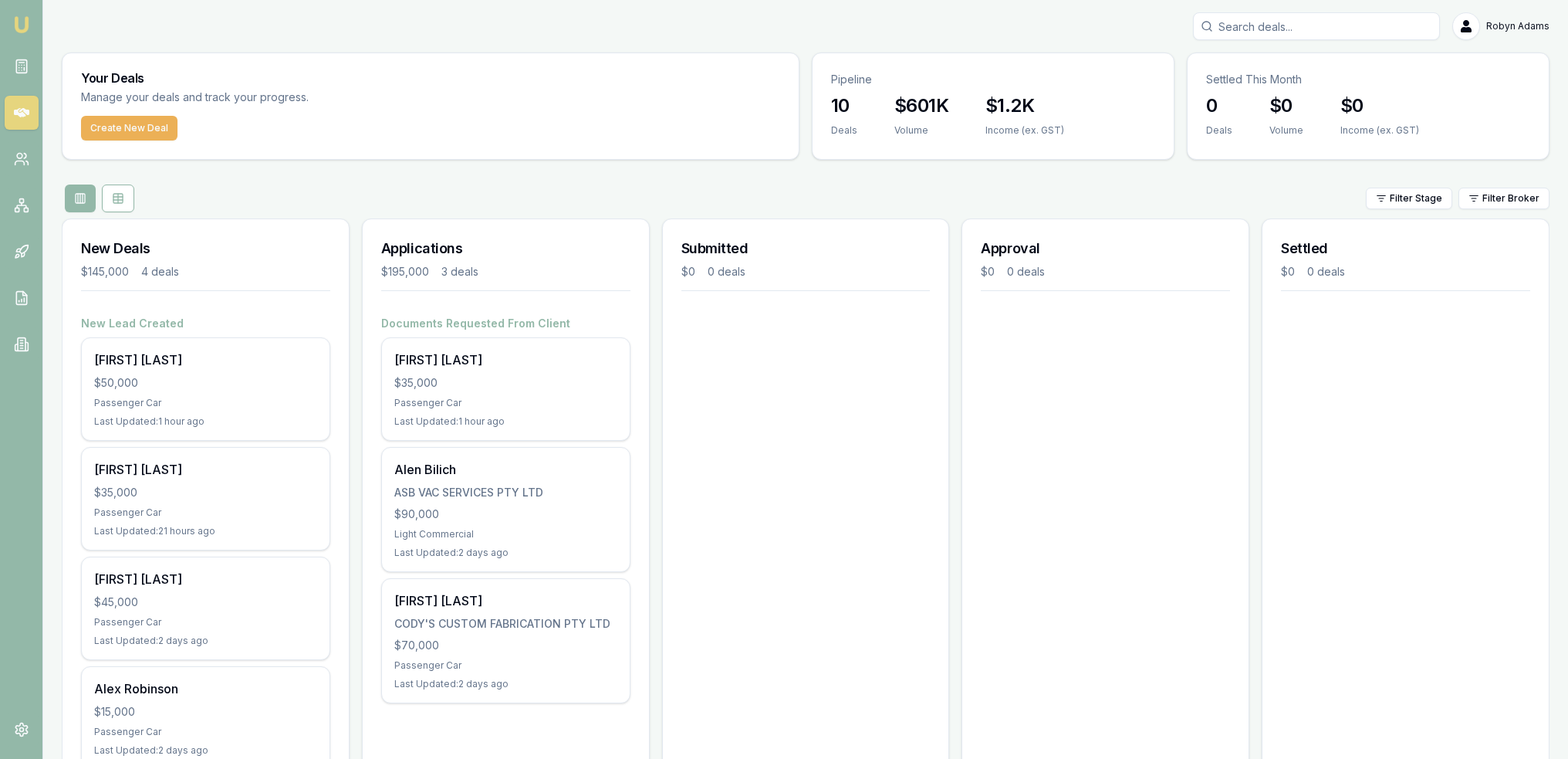 click at bounding box center (22, 25) 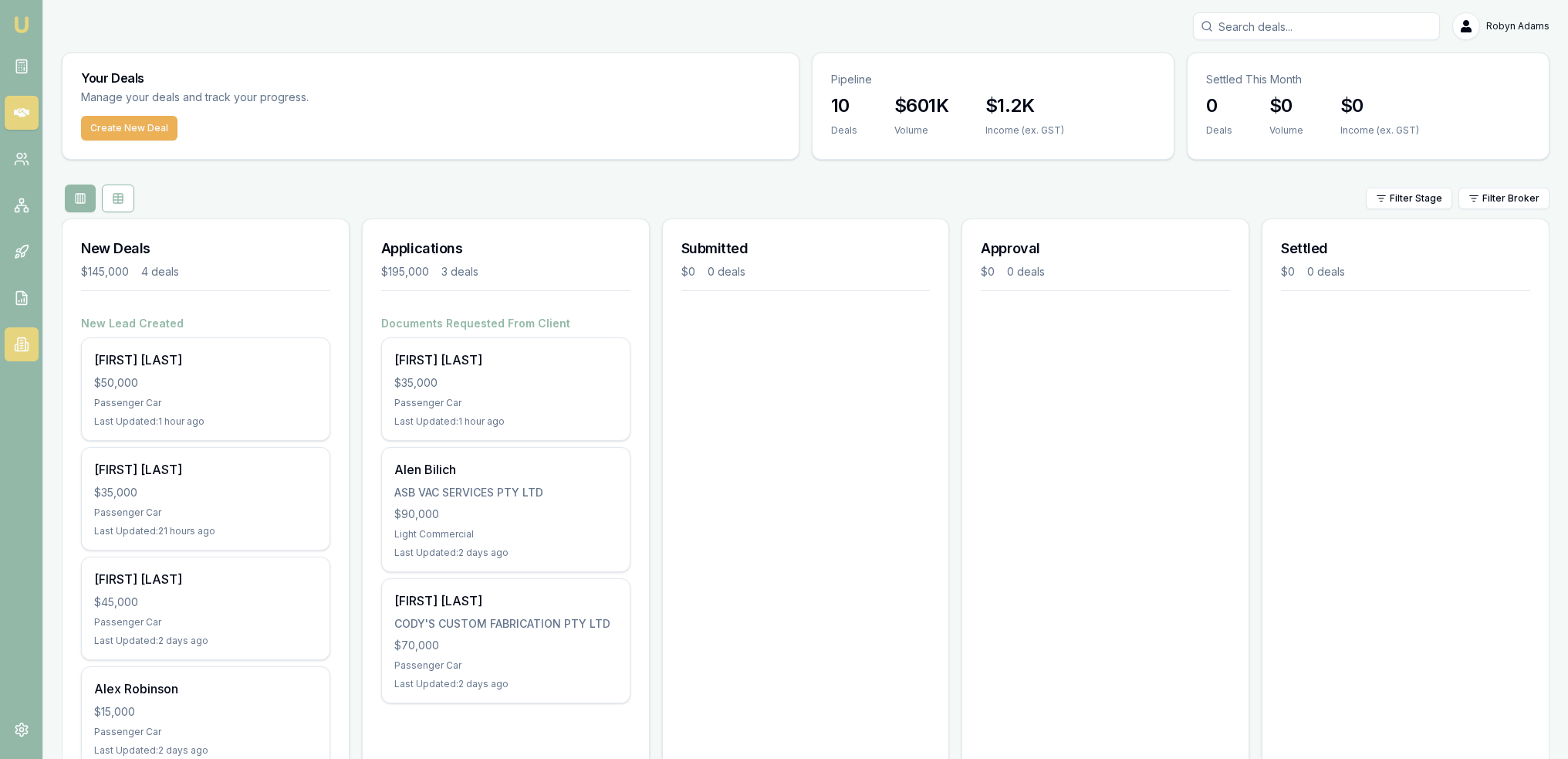 click at bounding box center [22, 344] 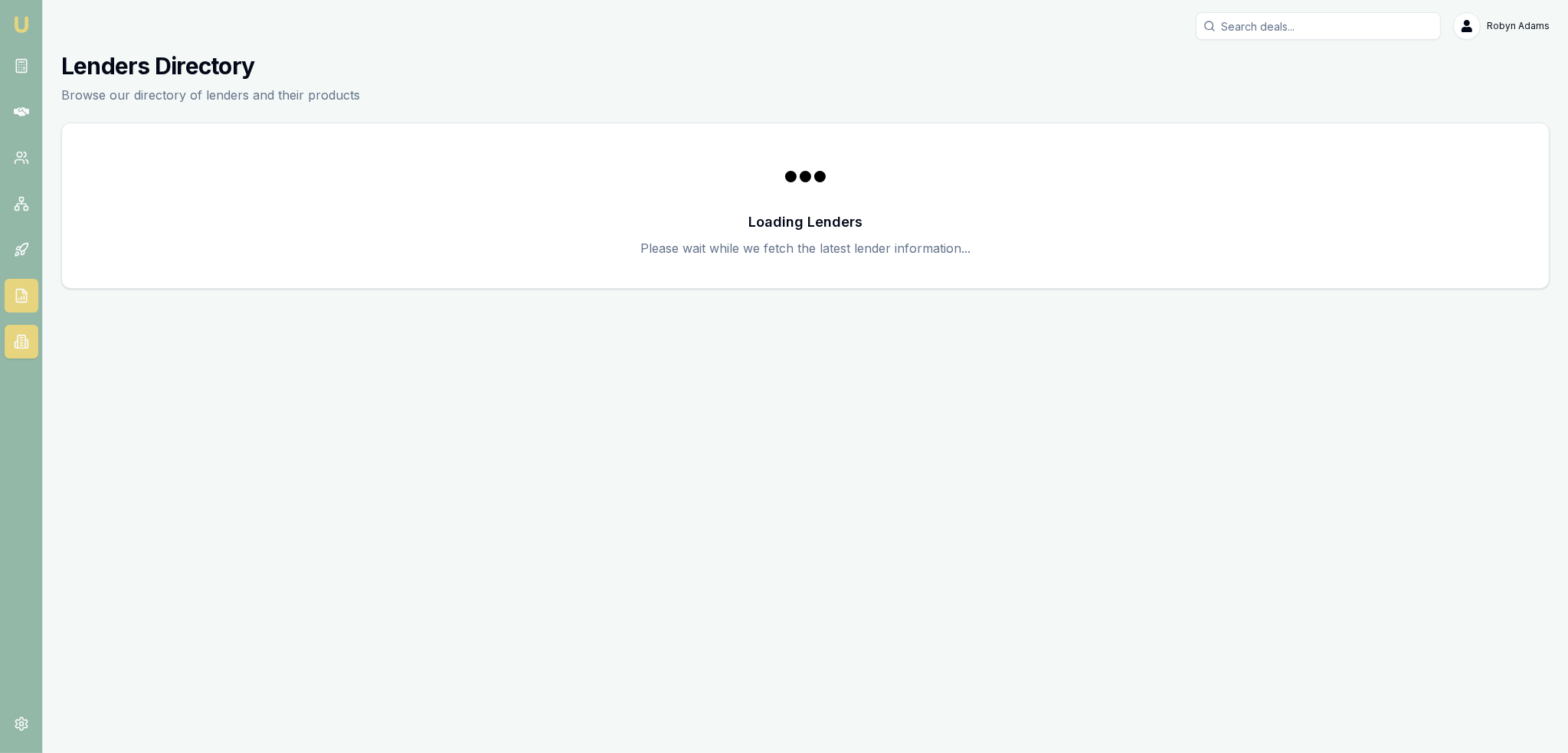 click 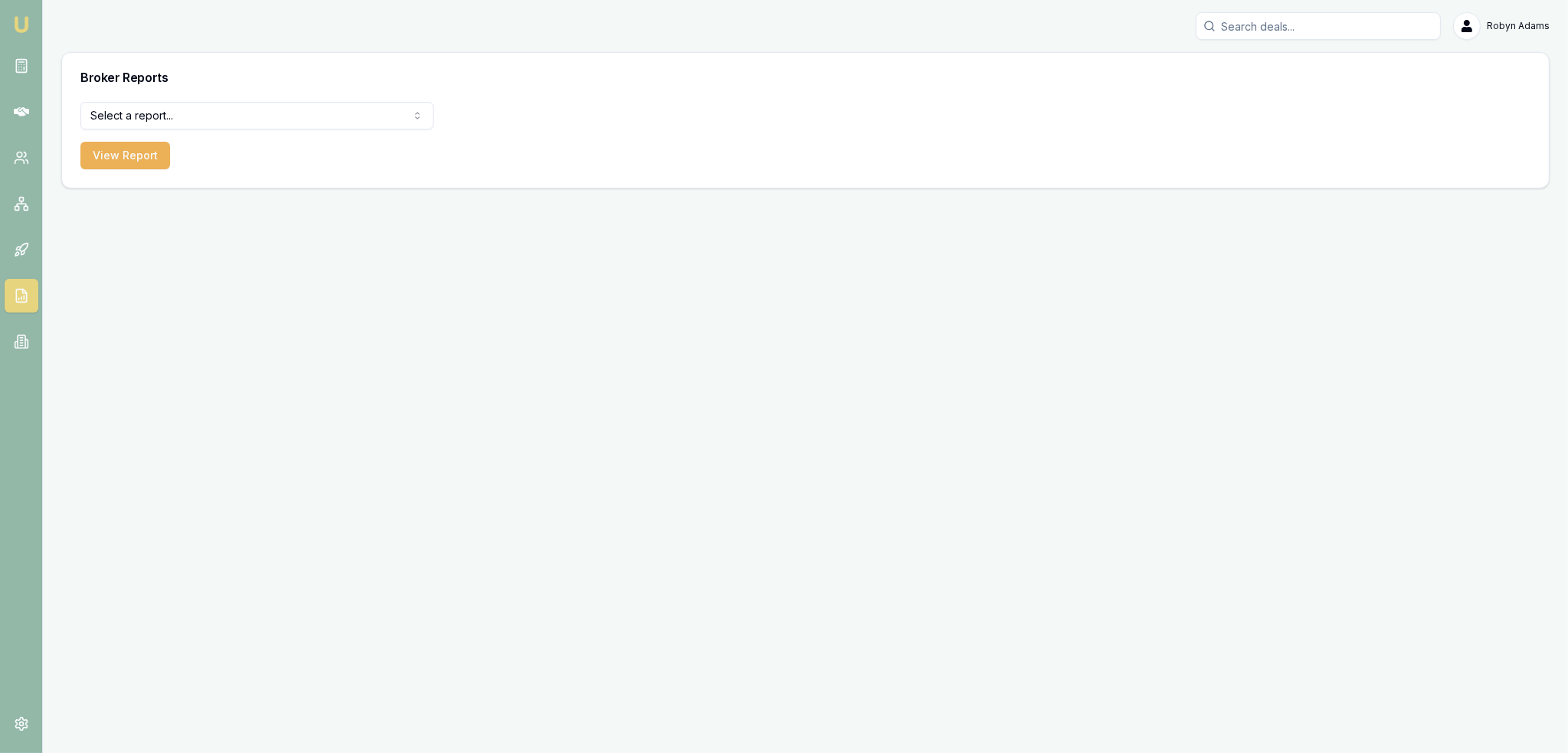 click on "Emu Broker [NAME] Toggle Menu Broker Reports Select a report... Equifax Paid Leads Settled Deals Partner Deals Client Contacts View Report" at bounding box center (784, 376) 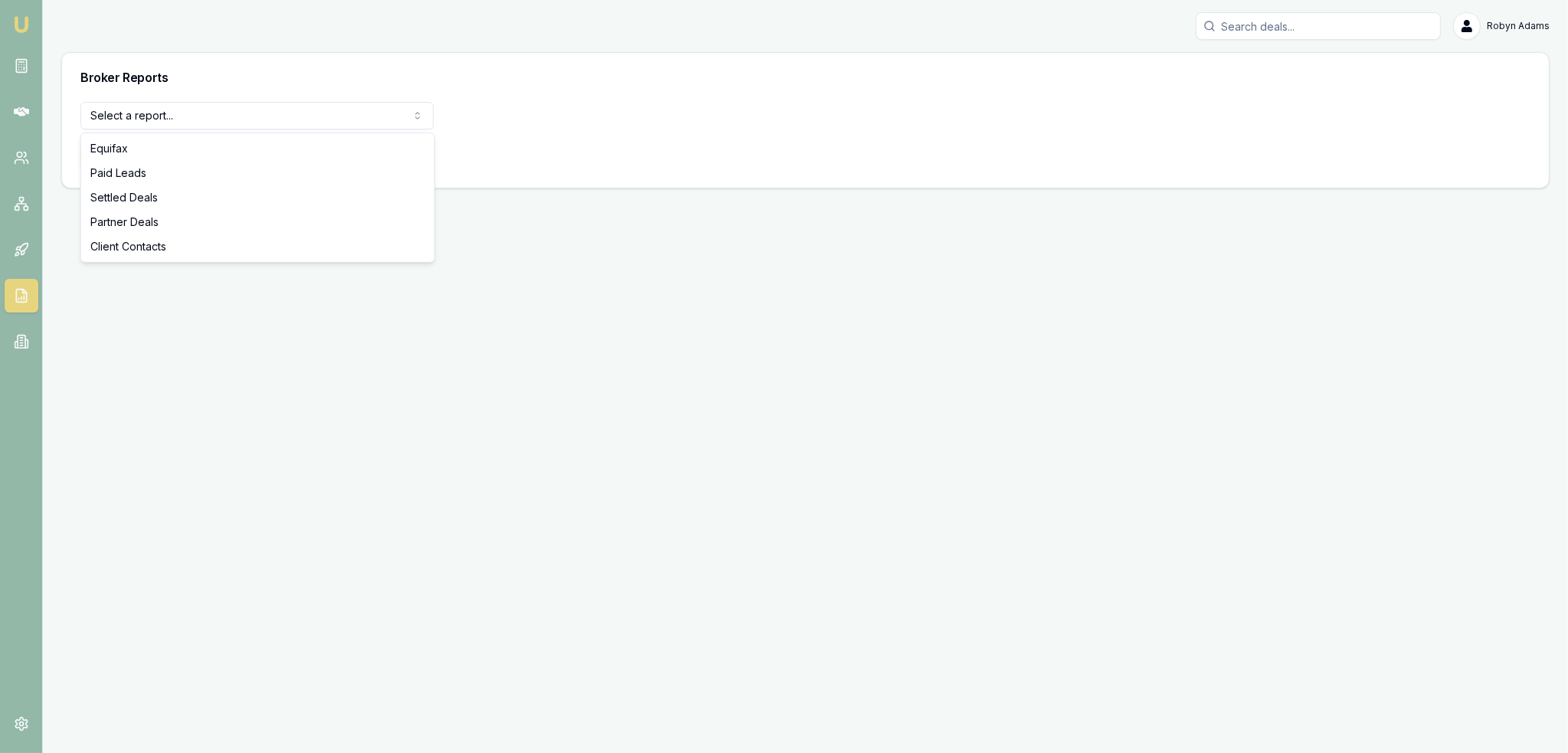 select on "paid-leads" 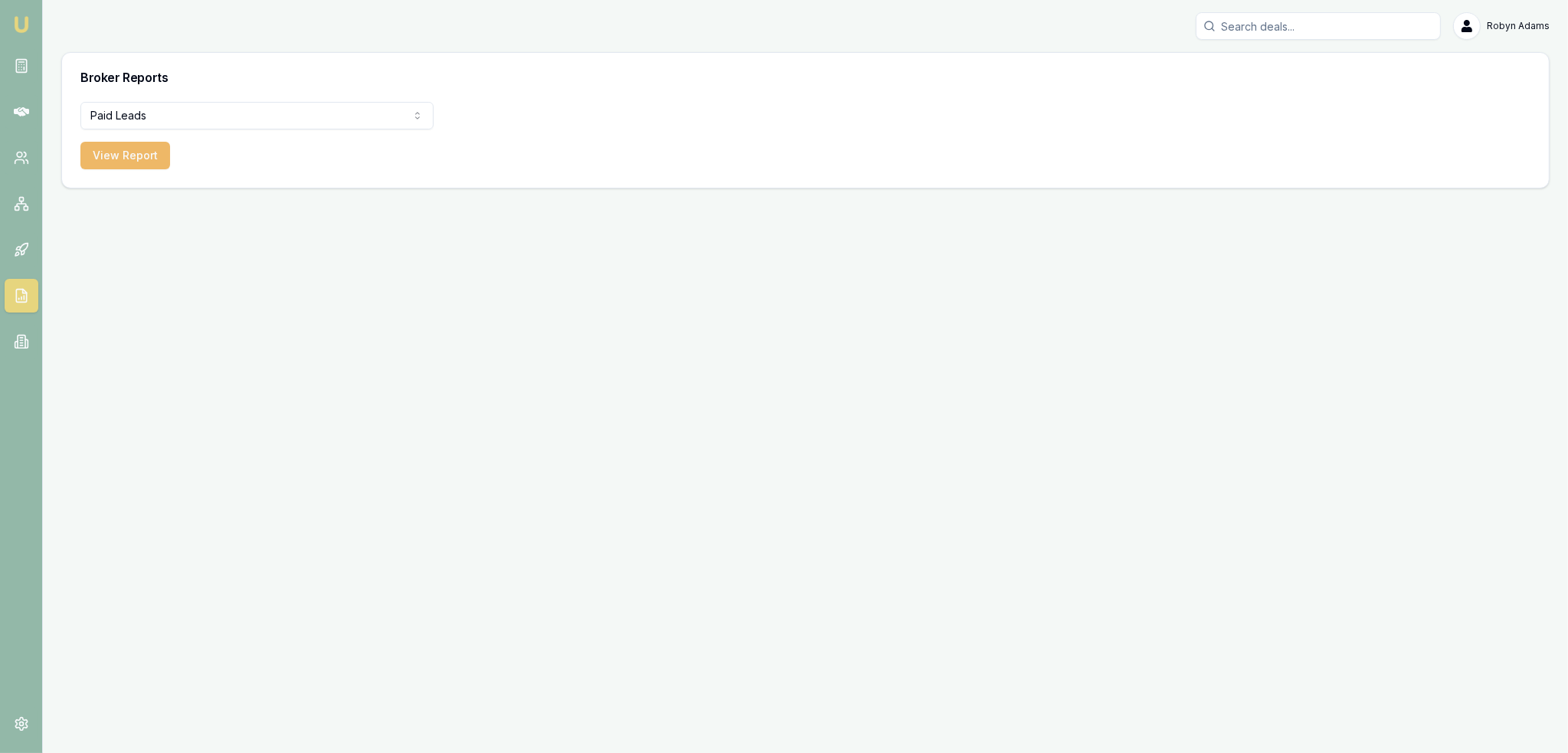 click on "View Report" at bounding box center (125, 156) 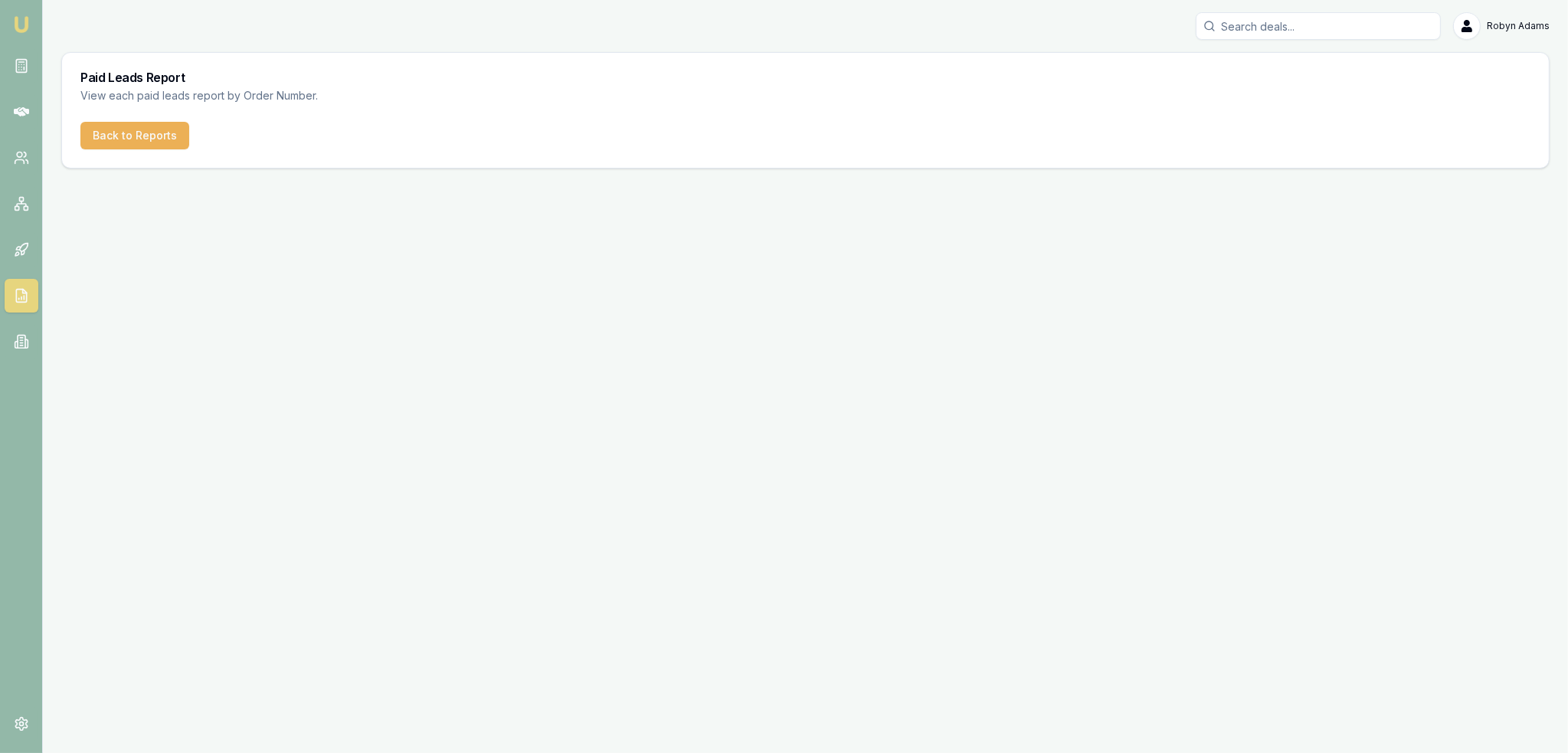 click at bounding box center [21, 25] 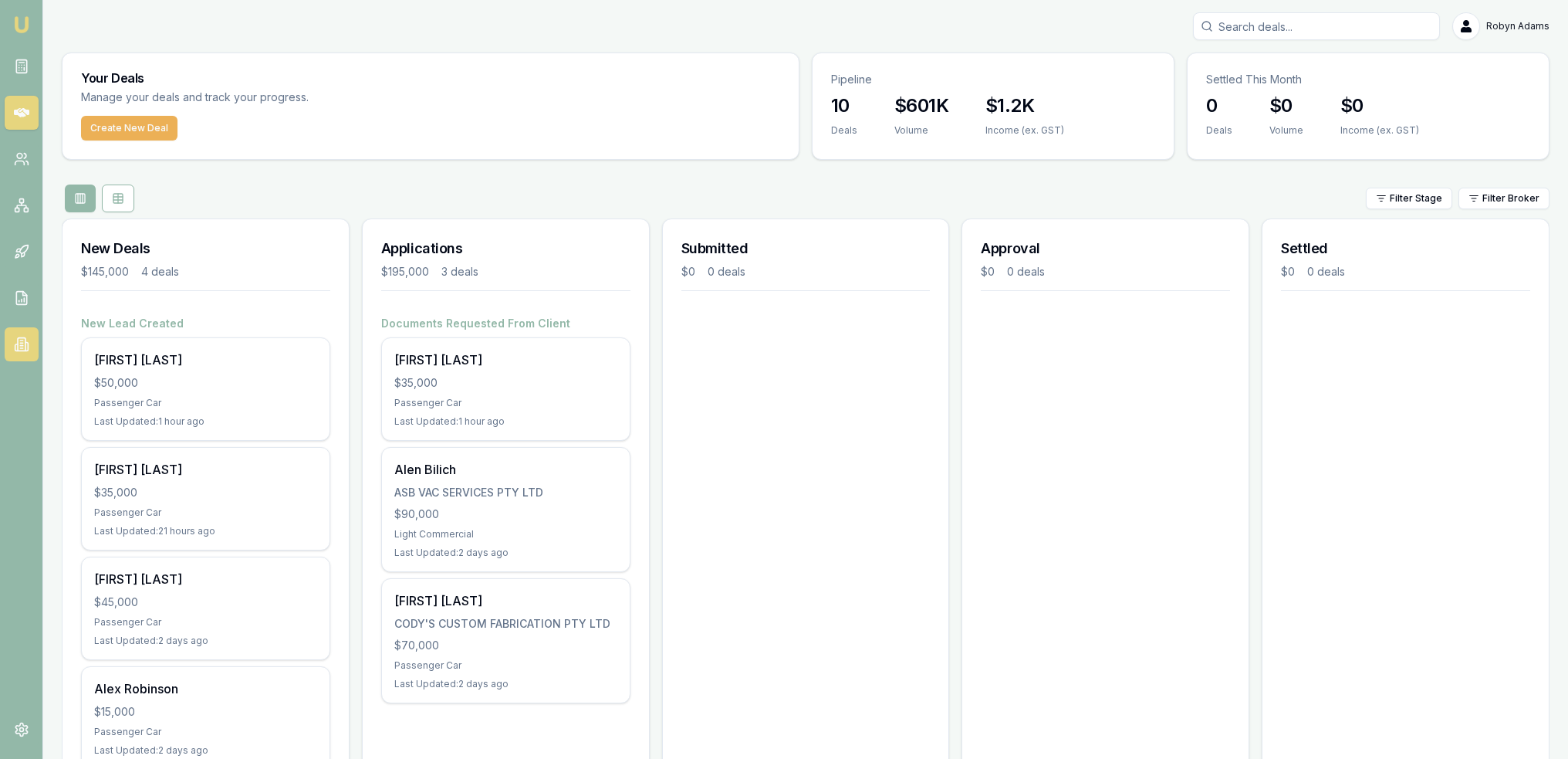 click 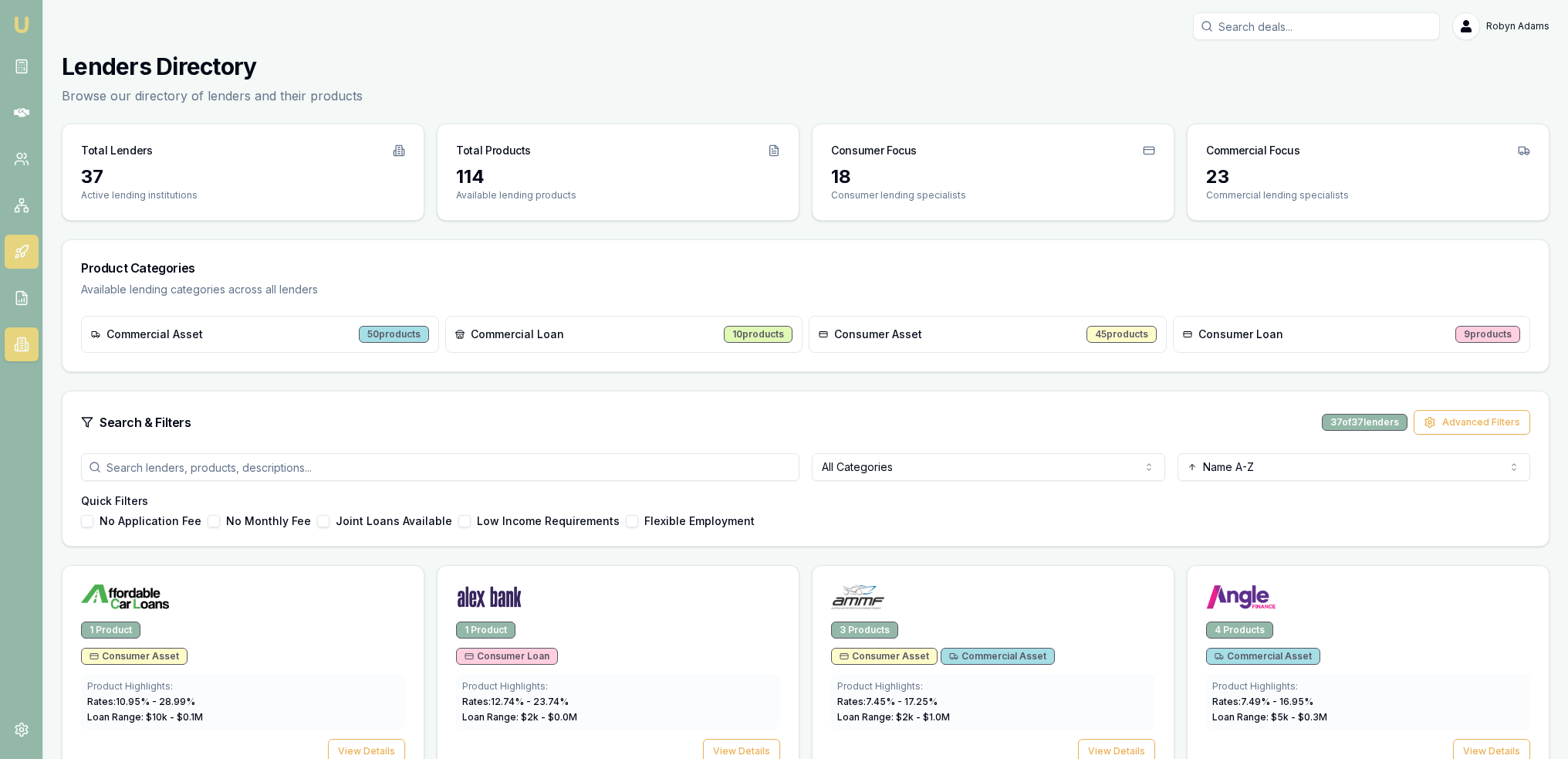 click 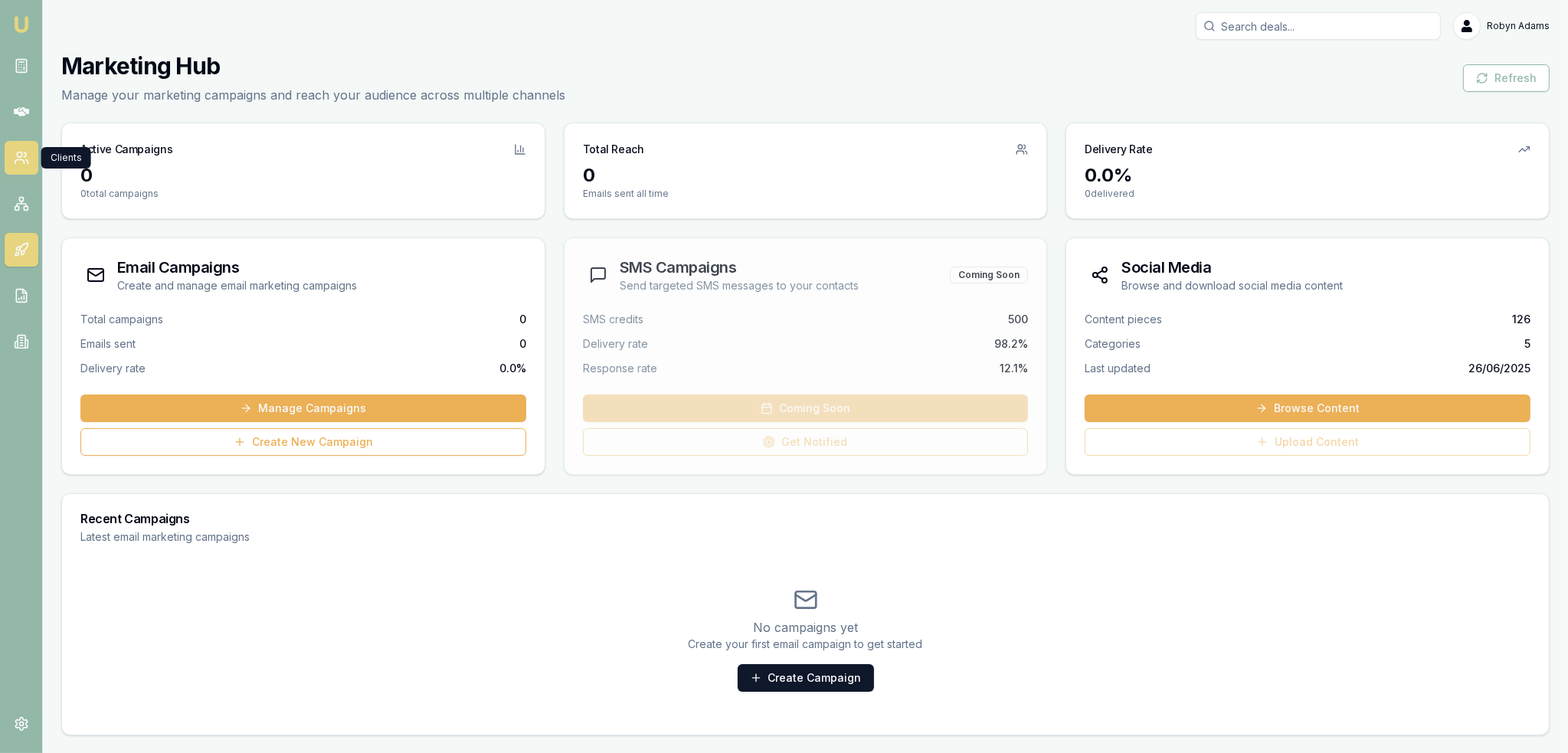 click 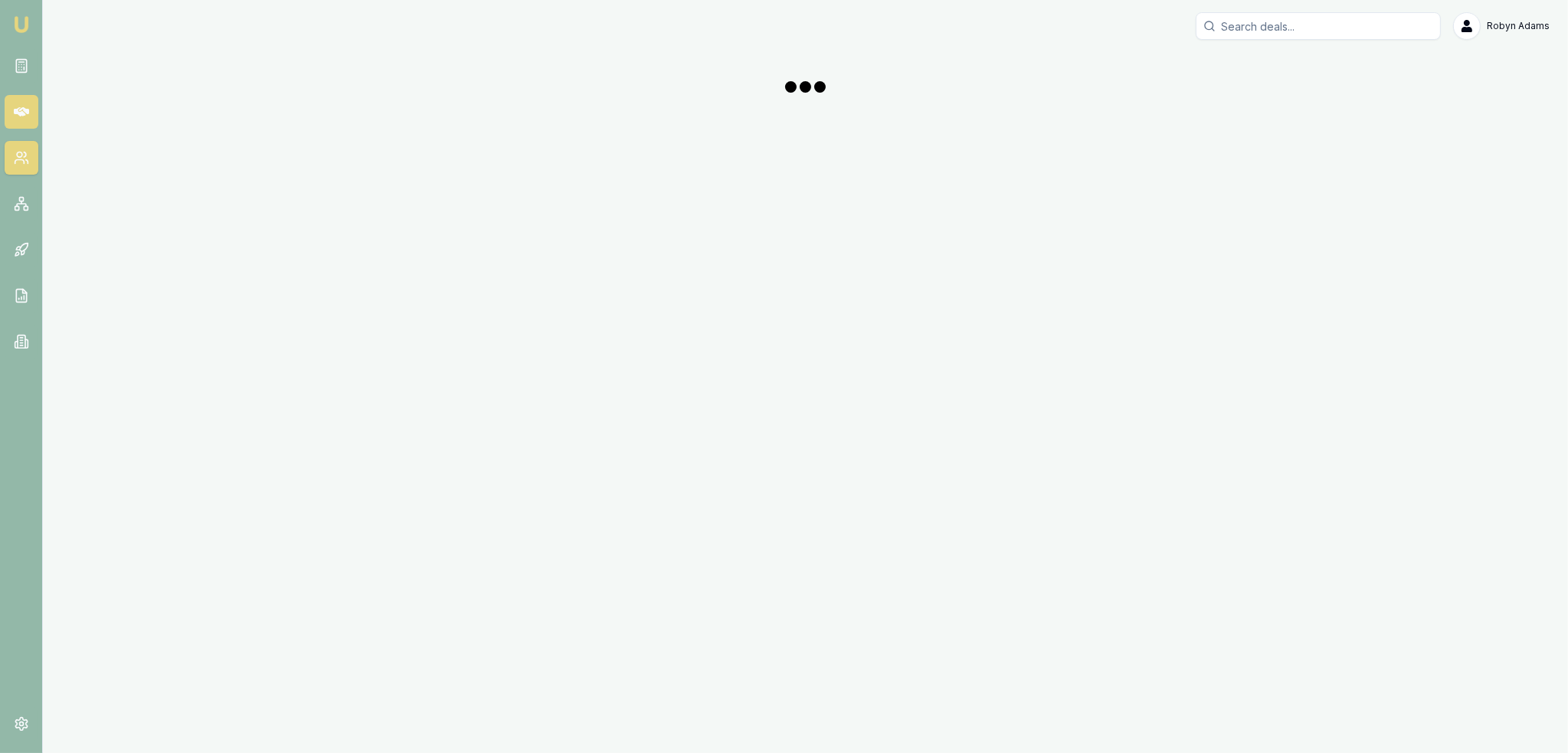 click 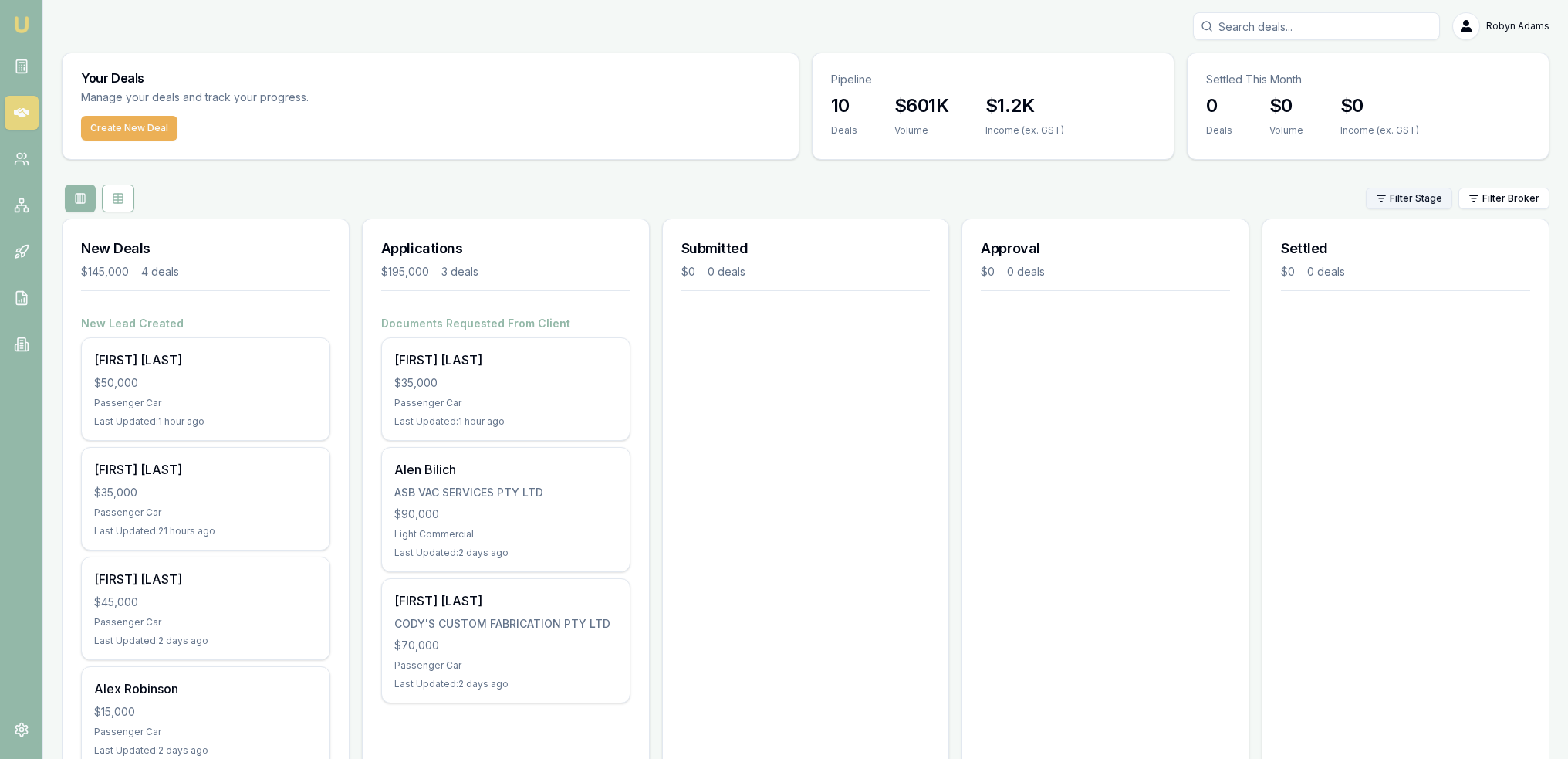 click on "Emu Broker [NAME] Toggle Menu Your Deals Manage your deals and track your progress. Create New Deal Pipeline 10 Deals $601K Volume $1.2K Income (ex. GST) Settled This Month 0 Deals $0 Volume $0 Income (ex. GST) Filter Stage Filter Broker New Deals $145,000 4   deals New Lead Created [NAME] $50,000 Passenger Car Last Updated:  1 hour ago [NAME] $35,000 Passenger Car Last Updated:  21 hours ago [NAME] $45,000 Passenger Car Last Updated:  2 days ago [NAME] $15,000 Passenger Car Last Updated:  2 days ago Applications $195,000 3   deals Documents Requested From Client [NAME] $35,000 Passenger Car Last Updated:  1 hour ago [NAME] ASB VAC SERVICES PTY LTD $90,000 Light Commercial Last Updated:  2 days ago [NAME] CODY'S CUSTOM FABRICATION PTY LTD $70,000 Passenger Car Last Updated:  2 days ago Submitted $0 0   deals Approval $0 0   deals Settled $0 0   deals" at bounding box center (784, 379) 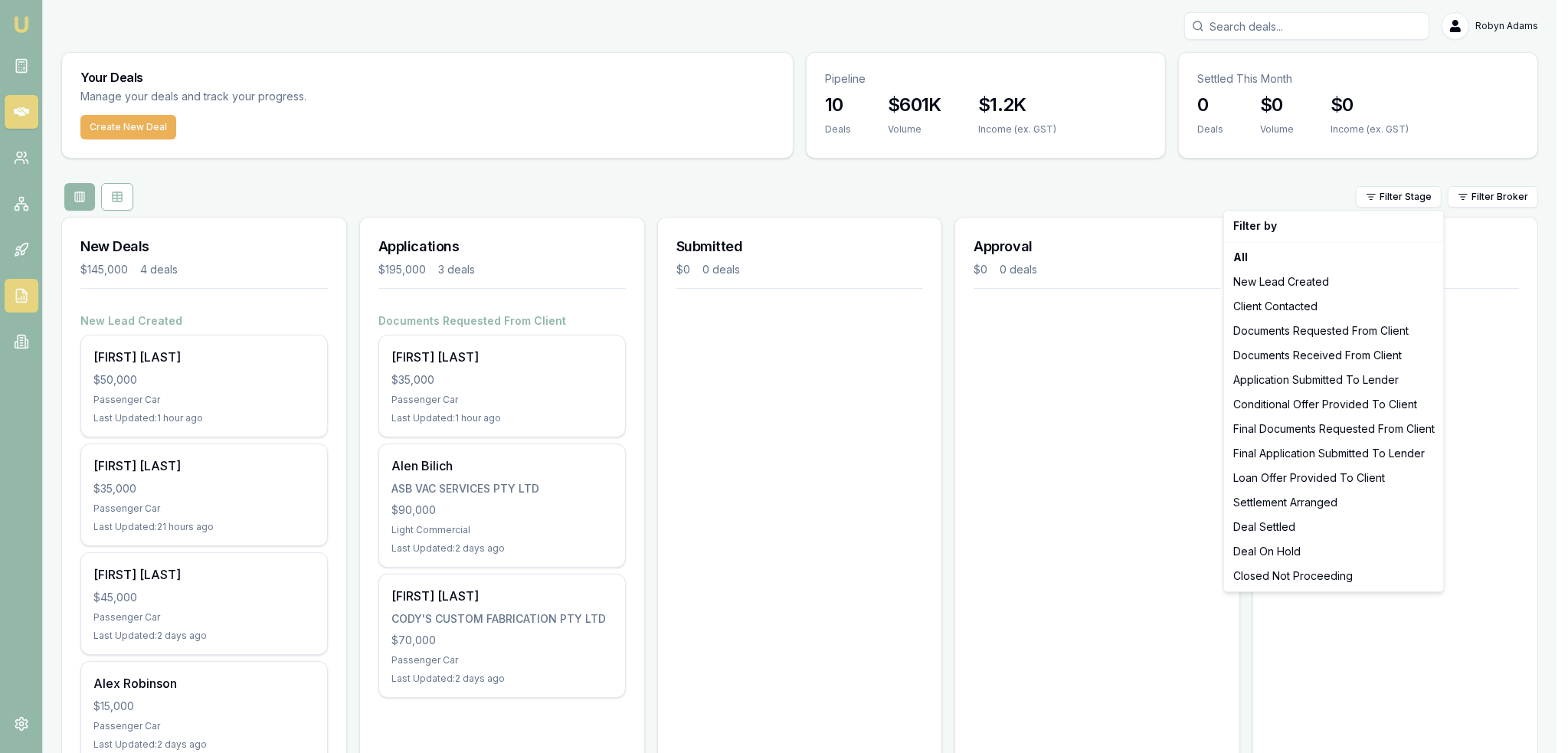 click on "Emu Broker [NAME] Toggle Menu Your Deals Manage your deals and track your progress. Create New Deal Pipeline 10 Deals $601K Volume $1.2K Income (ex. GST) Settled This Month 0 Deals $0 Volume $0 Income (ex. GST) Filter Stage Filter Broker New Deals $145,000 4   deals New Lead Created [NAME] $50,000 Passenger Car Last Updated:  1 hour ago [NAME] $35,000 Passenger Car Last Updated:  21 hours ago [NAME] $45,000 Passenger Car Last Updated:  2 days ago [NAME] $15,000 Passenger Car Last Updated:  2 days ago Applications $195,000 3   deals Documents Requested From Client [NAME] $35,000 Passenger Car Last Updated:  1 hour ago [NAME] ASB VAC SERVICES PTY LTD $90,000 Light Commercial Last Updated:  2 days ago [NAME] CODY'S CUSTOM FABRICATION PTY LTD $70,000 Passenger Car Last Updated:  2 days ago Submitted $0 0   deals Approval $0 0   deals Settled $0 0   deals
Filter by All New Lead Created Client Contacted Documents Requested From Client Documents Received From Client" at bounding box center [784, 376] 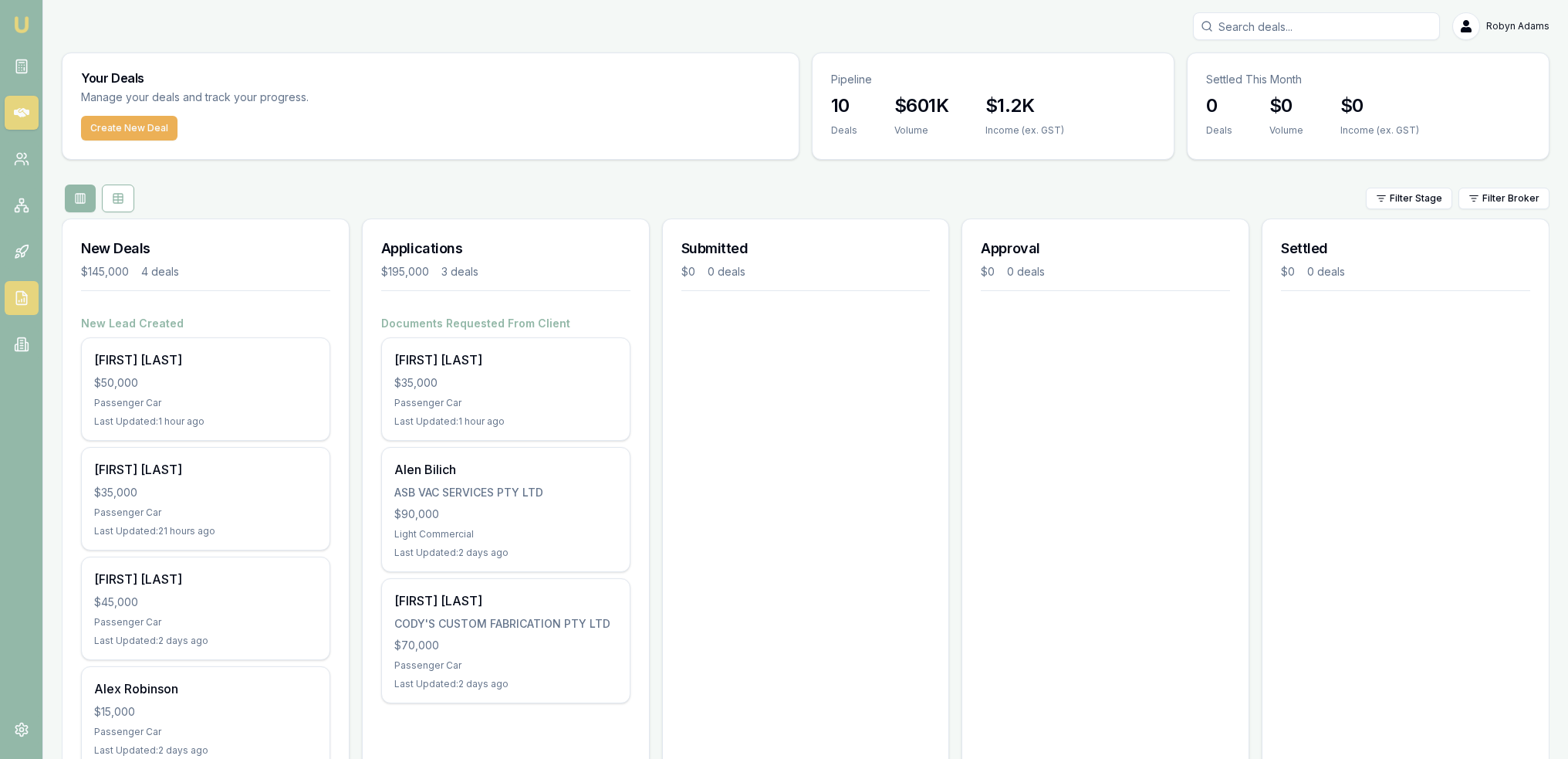 click 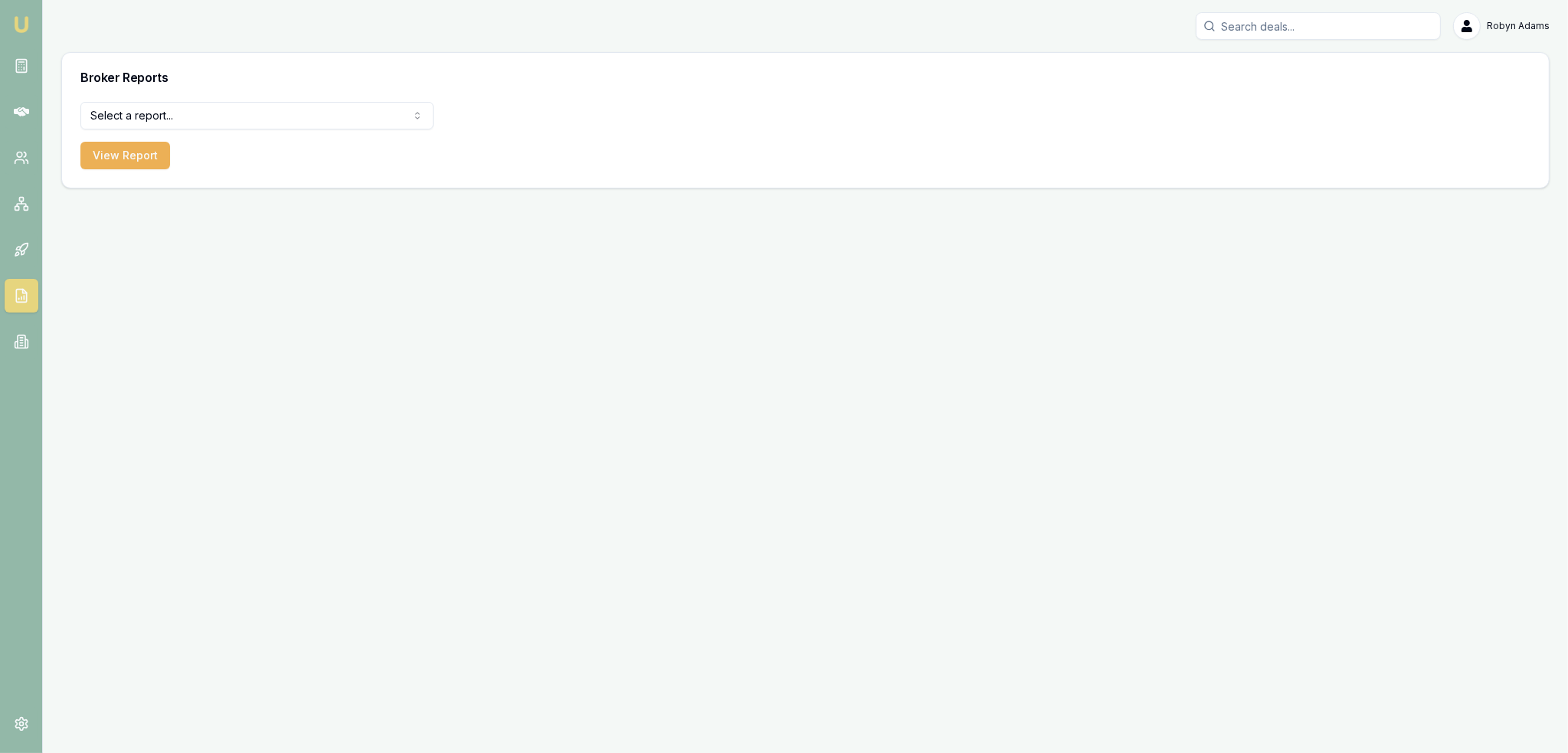 click on "Emu Broker [NAME] Toggle Menu Broker Reports Select a report... Equifax Paid Leads Settled Deals Partner Deals Client Contacts View Report" at bounding box center (784, 376) 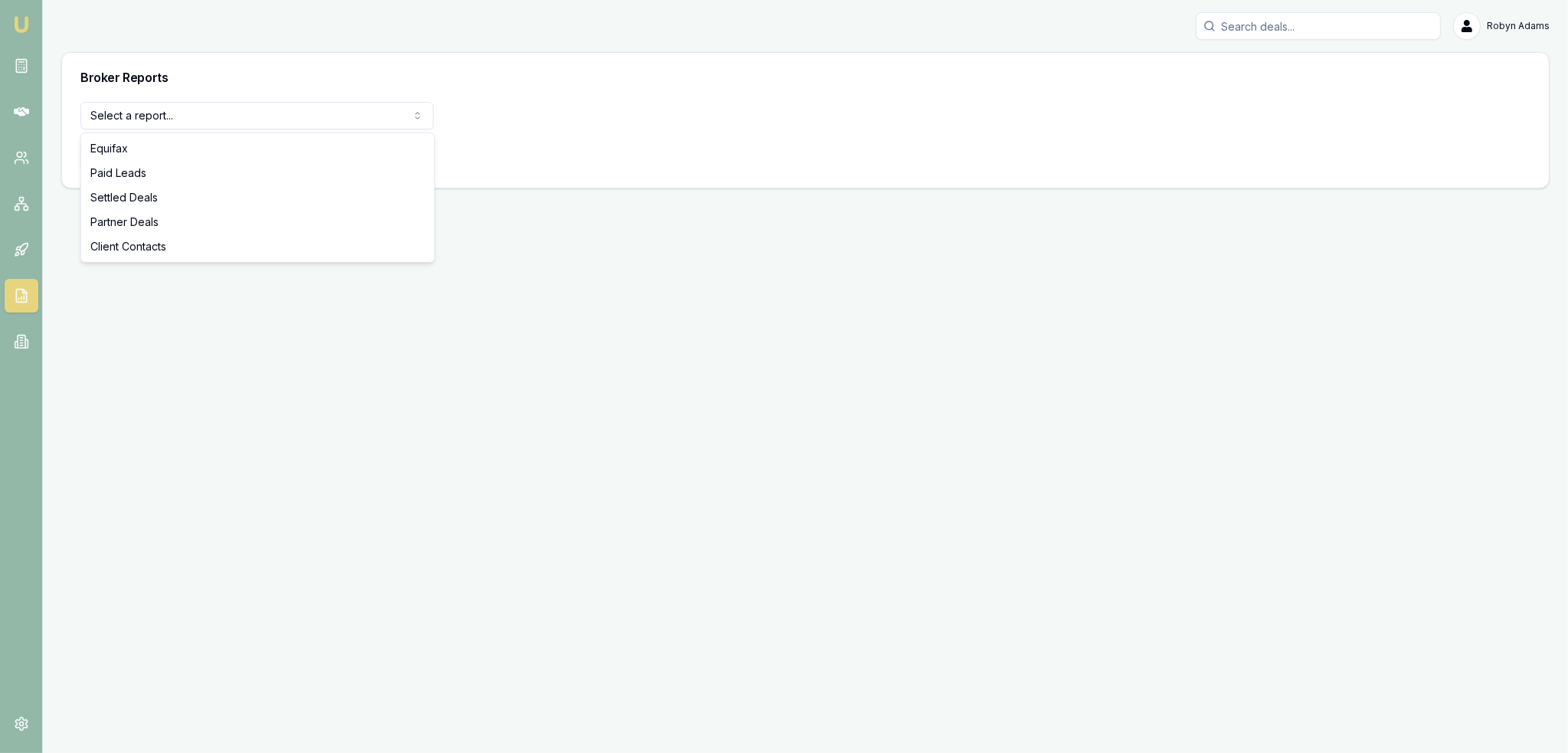 select on "settled-deals" 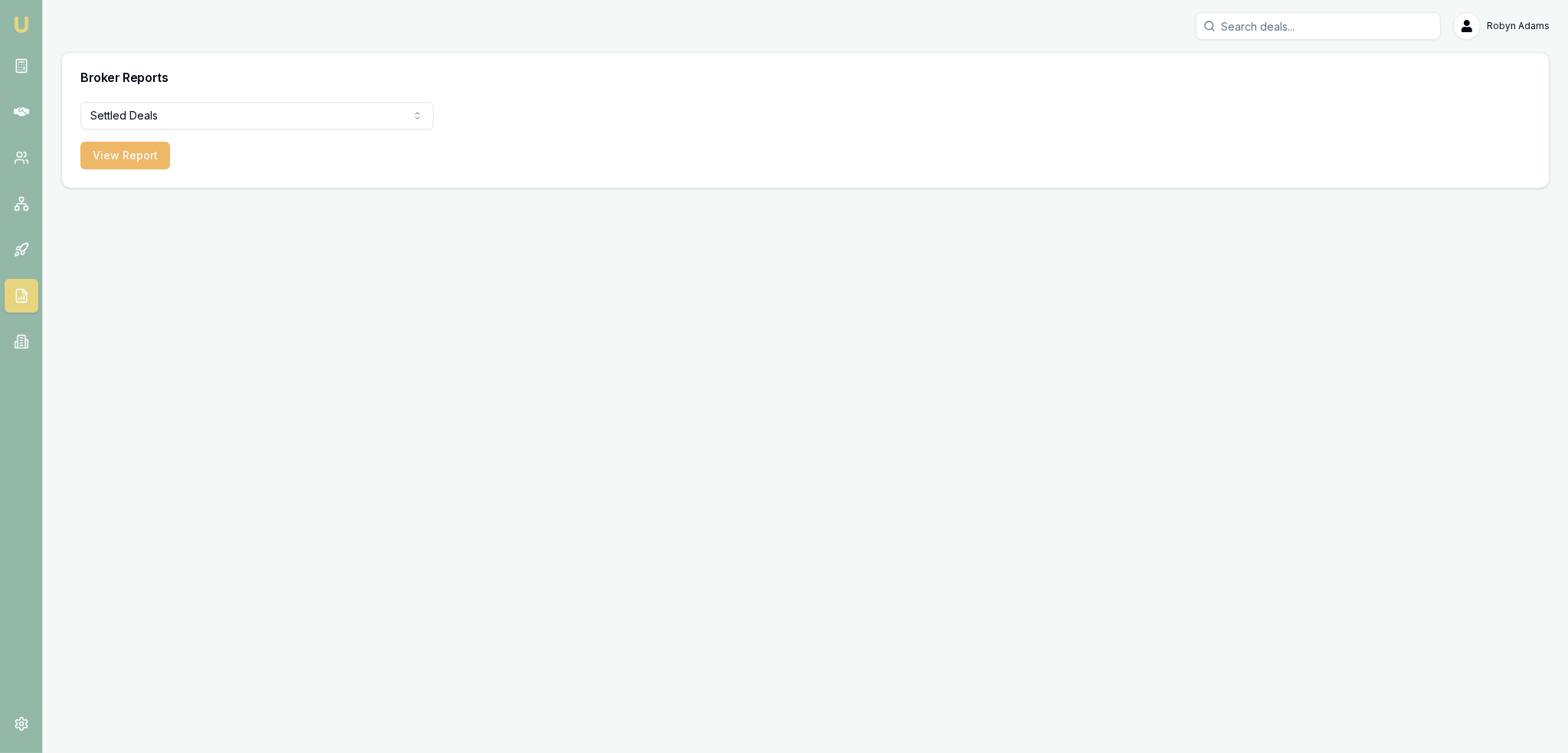 click on "View Report" at bounding box center (125, 156) 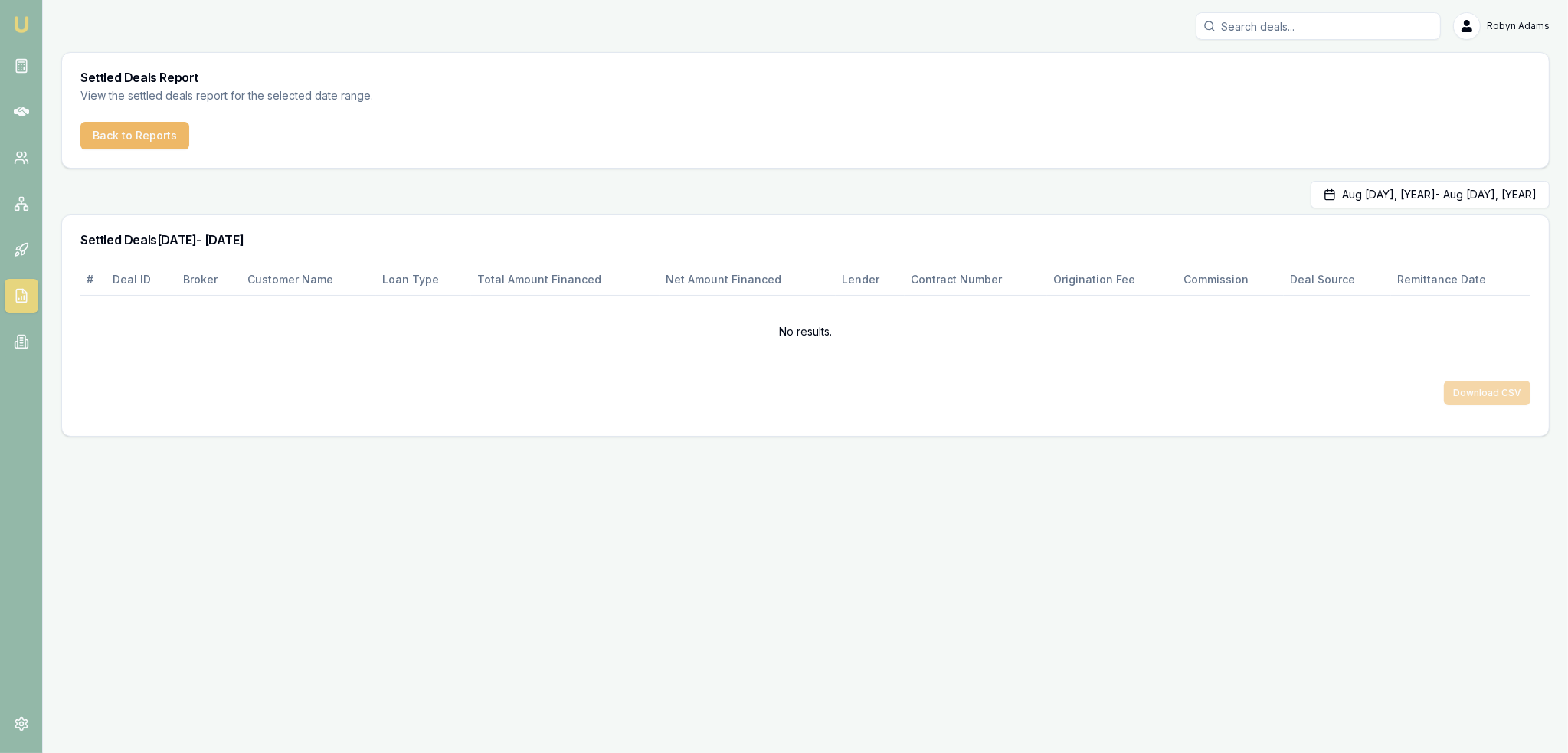 click on "Back to Reports" at bounding box center [135, 136] 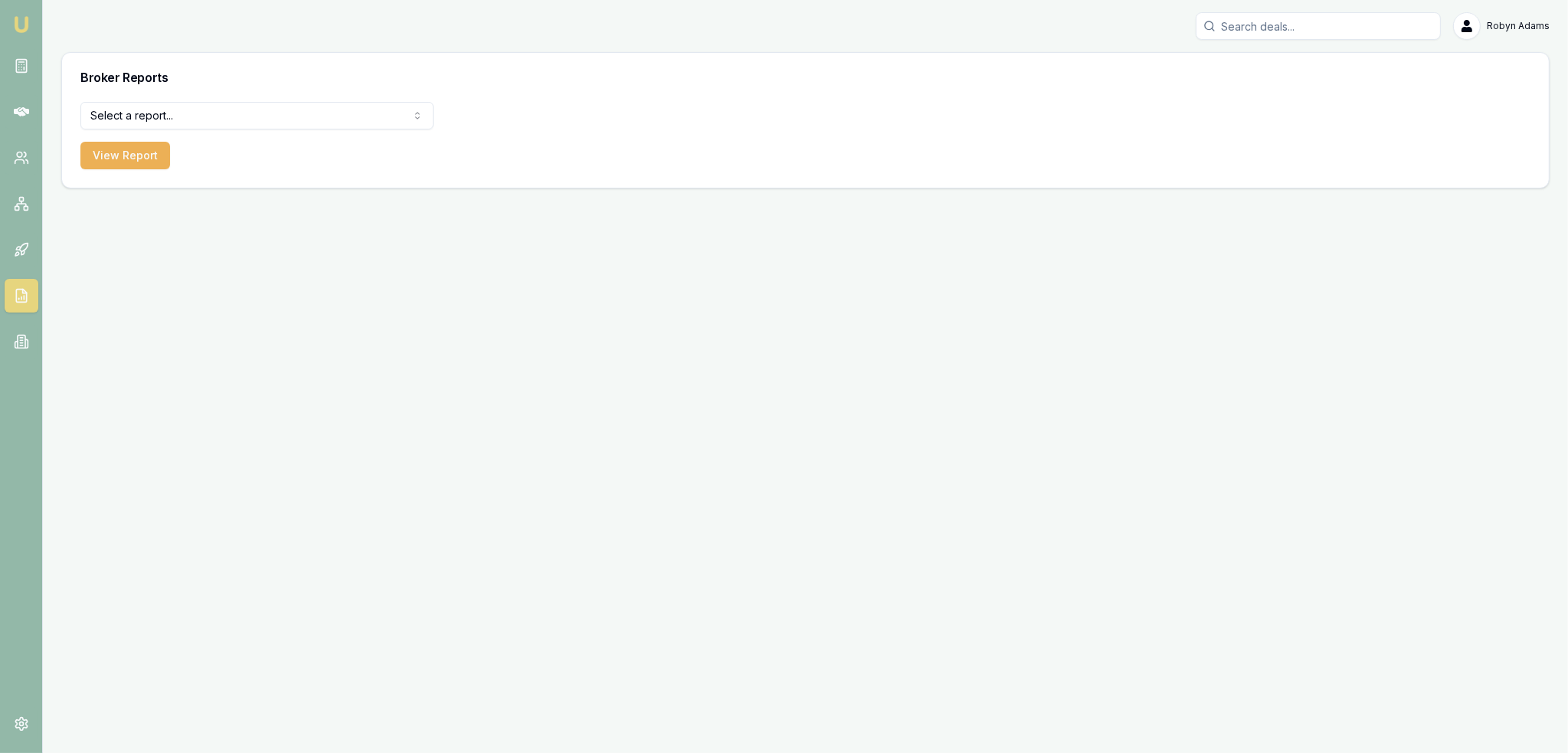 click on "Emu Broker [NAME] Toggle Menu Broker Reports Select a report... Equifax Paid Leads Settled Deals Partner Deals Client Contacts View Report" at bounding box center [784, 376] 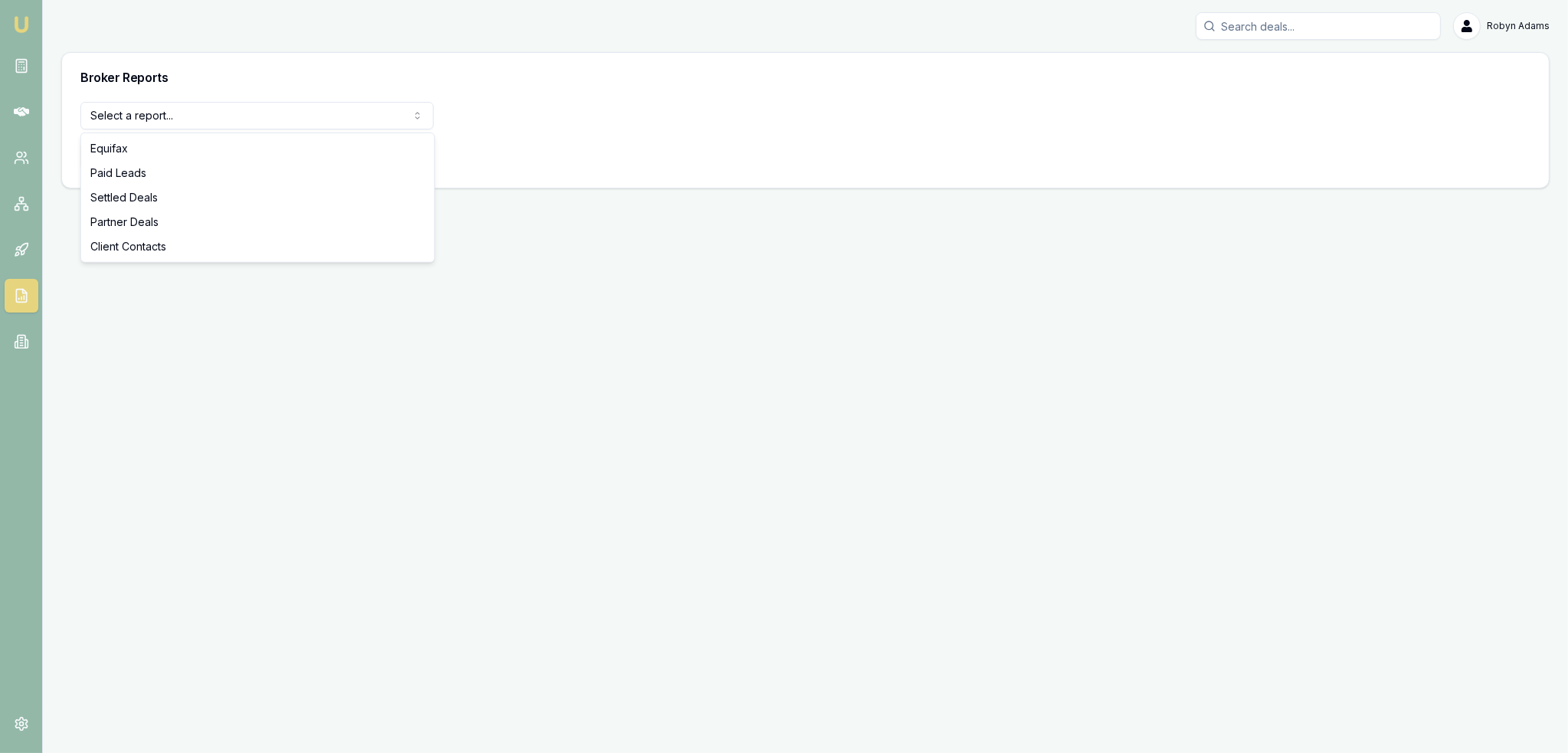 select on "paid-leads" 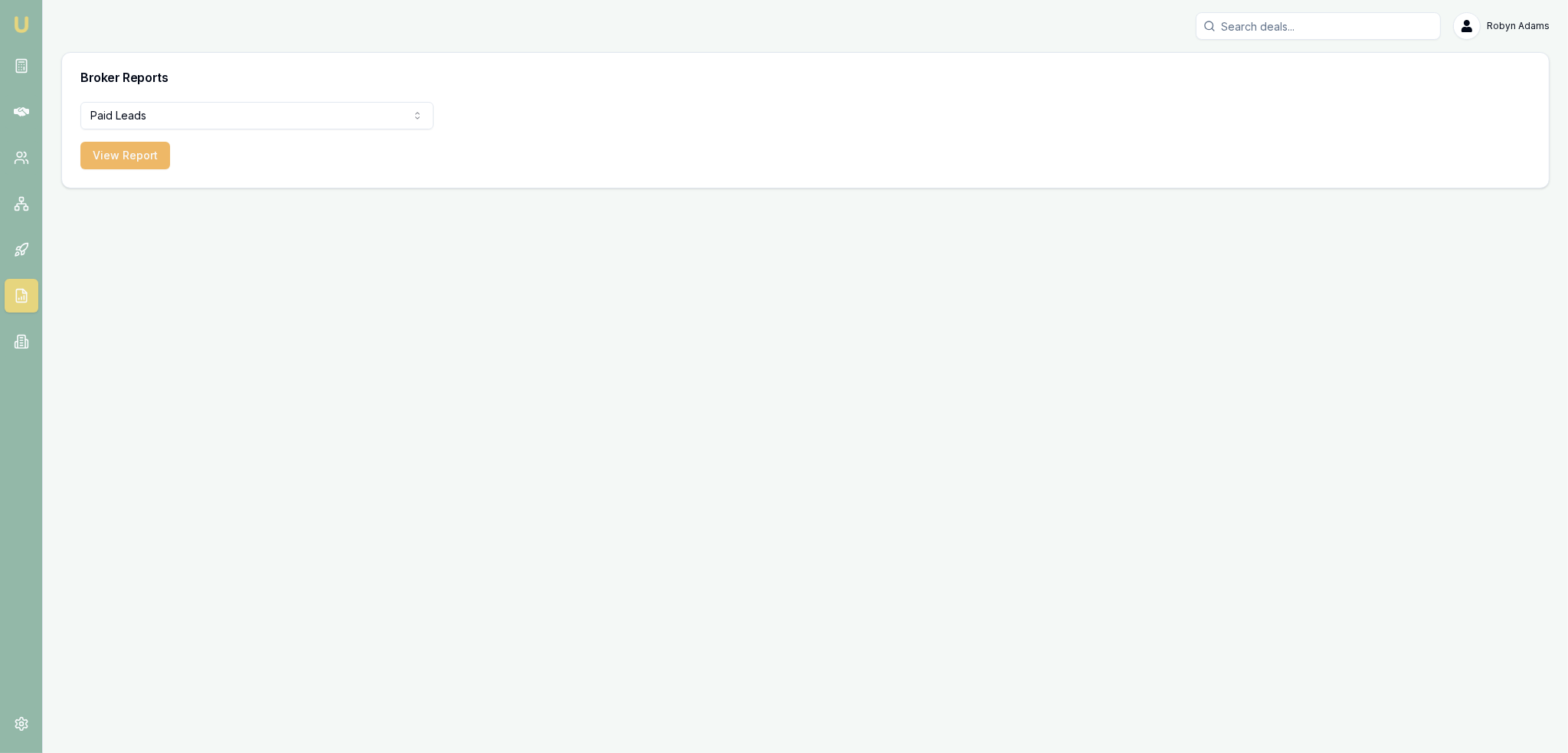 click on "View Report" at bounding box center [125, 156] 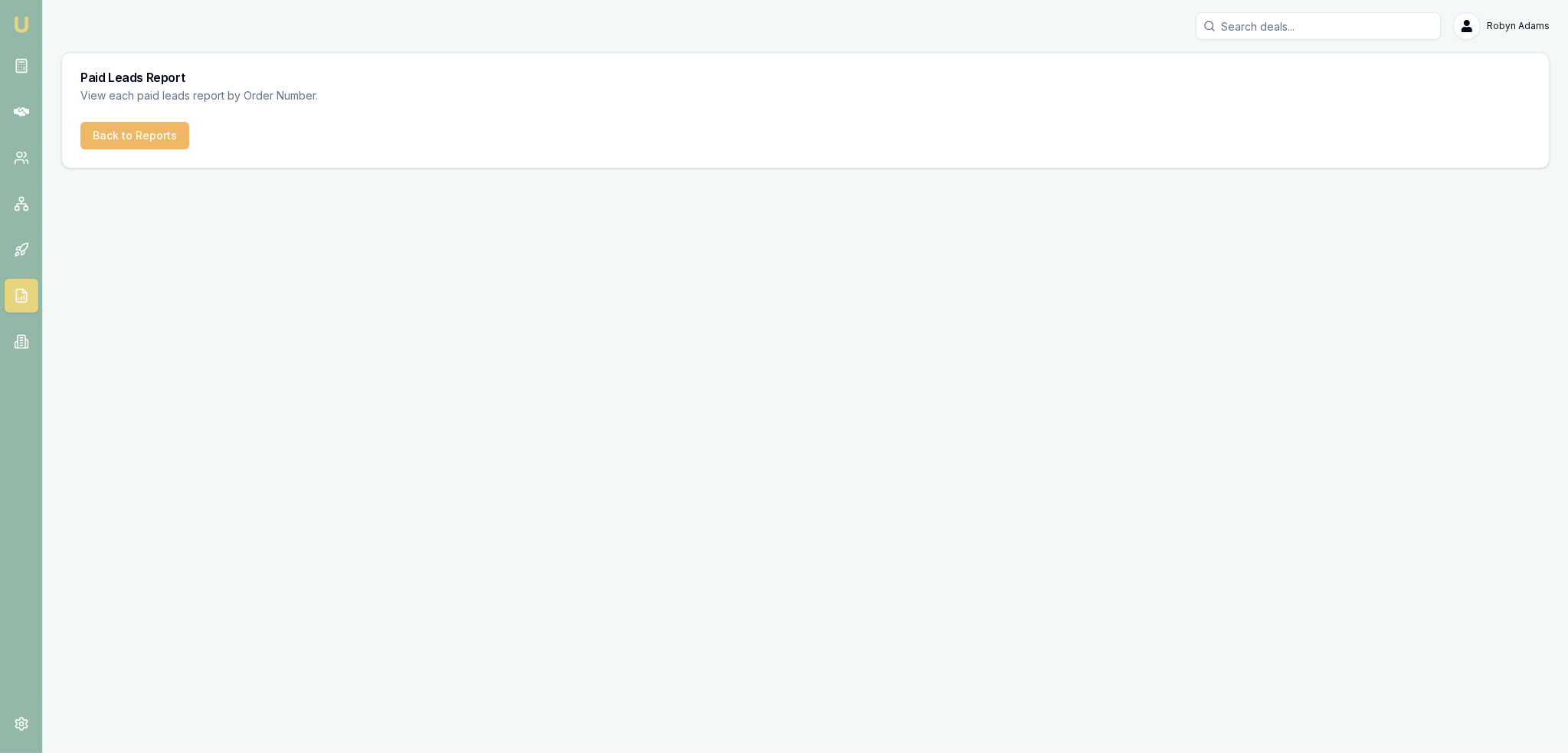 click on "Back to Reports" at bounding box center (135, 136) 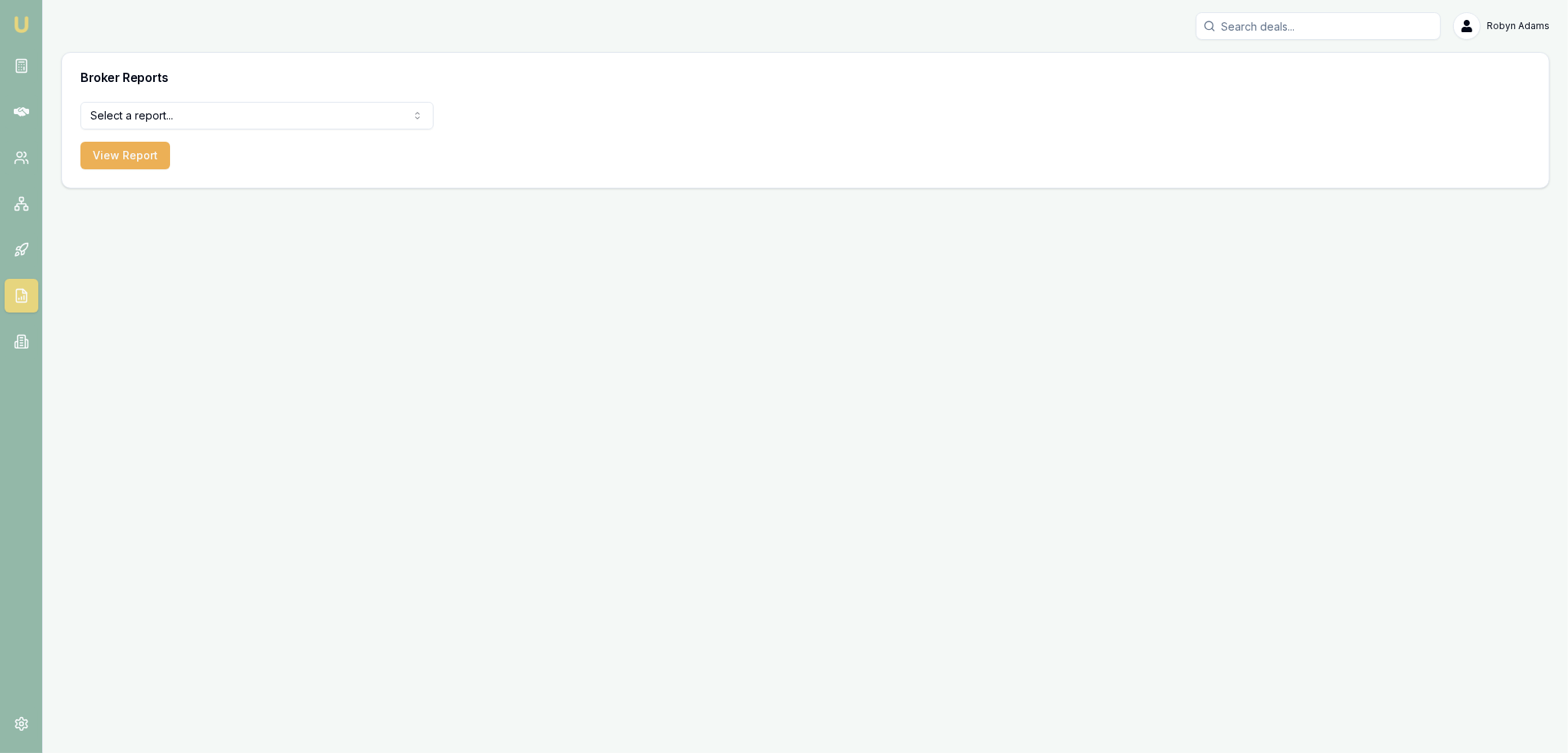 click on "Emu Broker [NAME] Toggle Menu Broker Reports Select a report... Equifax Paid Leads Settled Deals Partner Deals Client Contacts View Report" at bounding box center [784, 376] 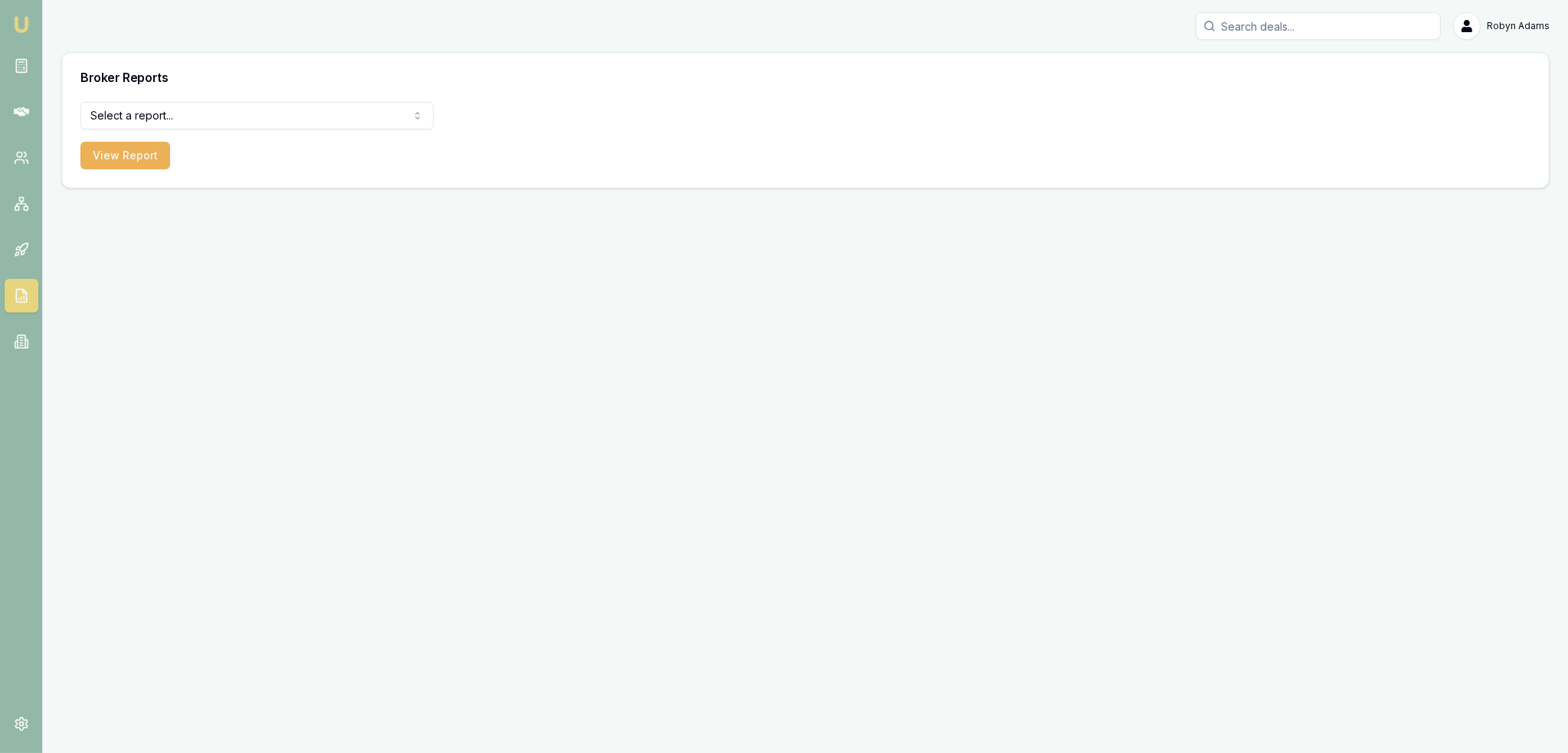 click at bounding box center [21, 25] 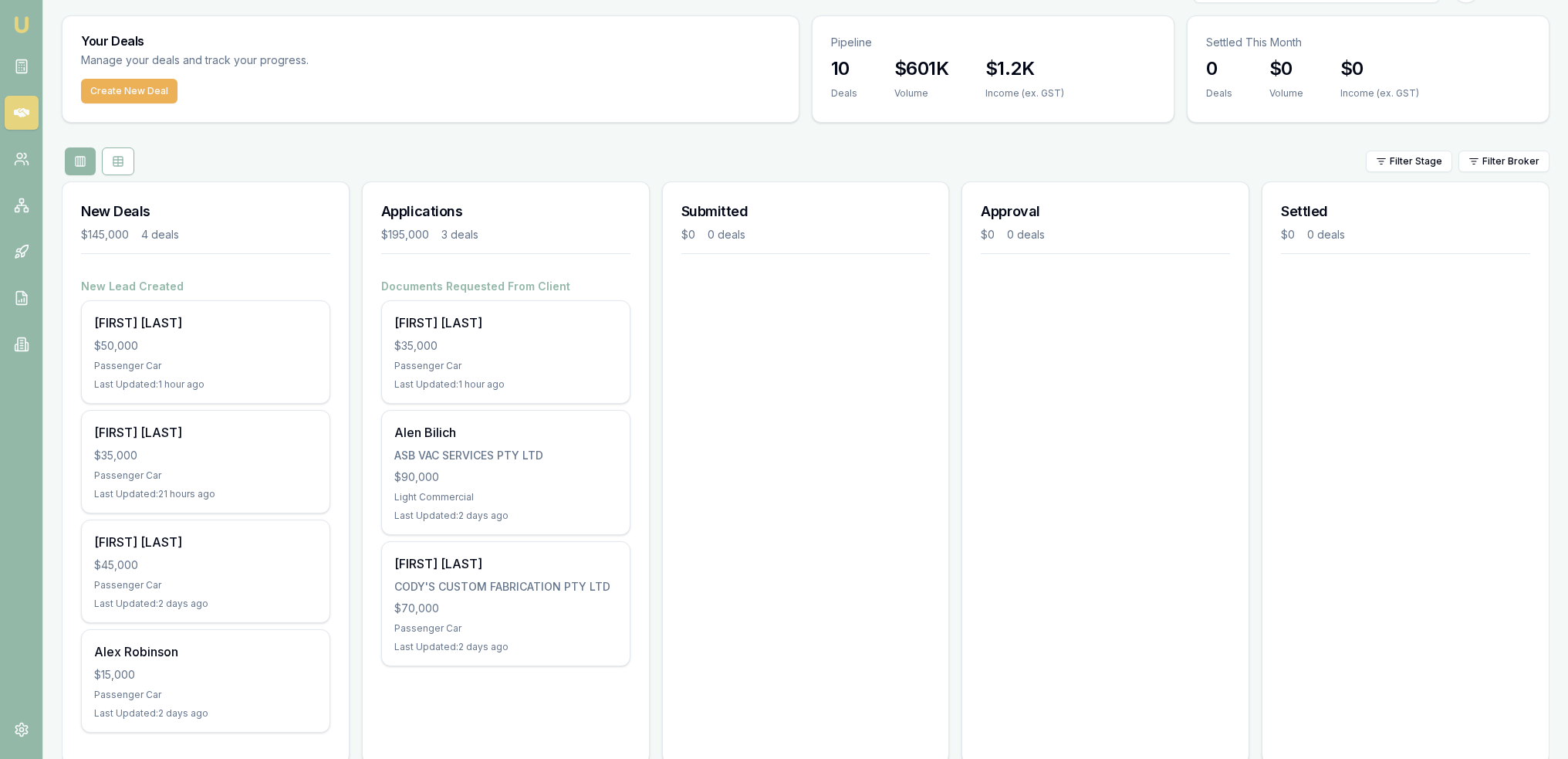 scroll, scrollTop: 65, scrollLeft: 0, axis: vertical 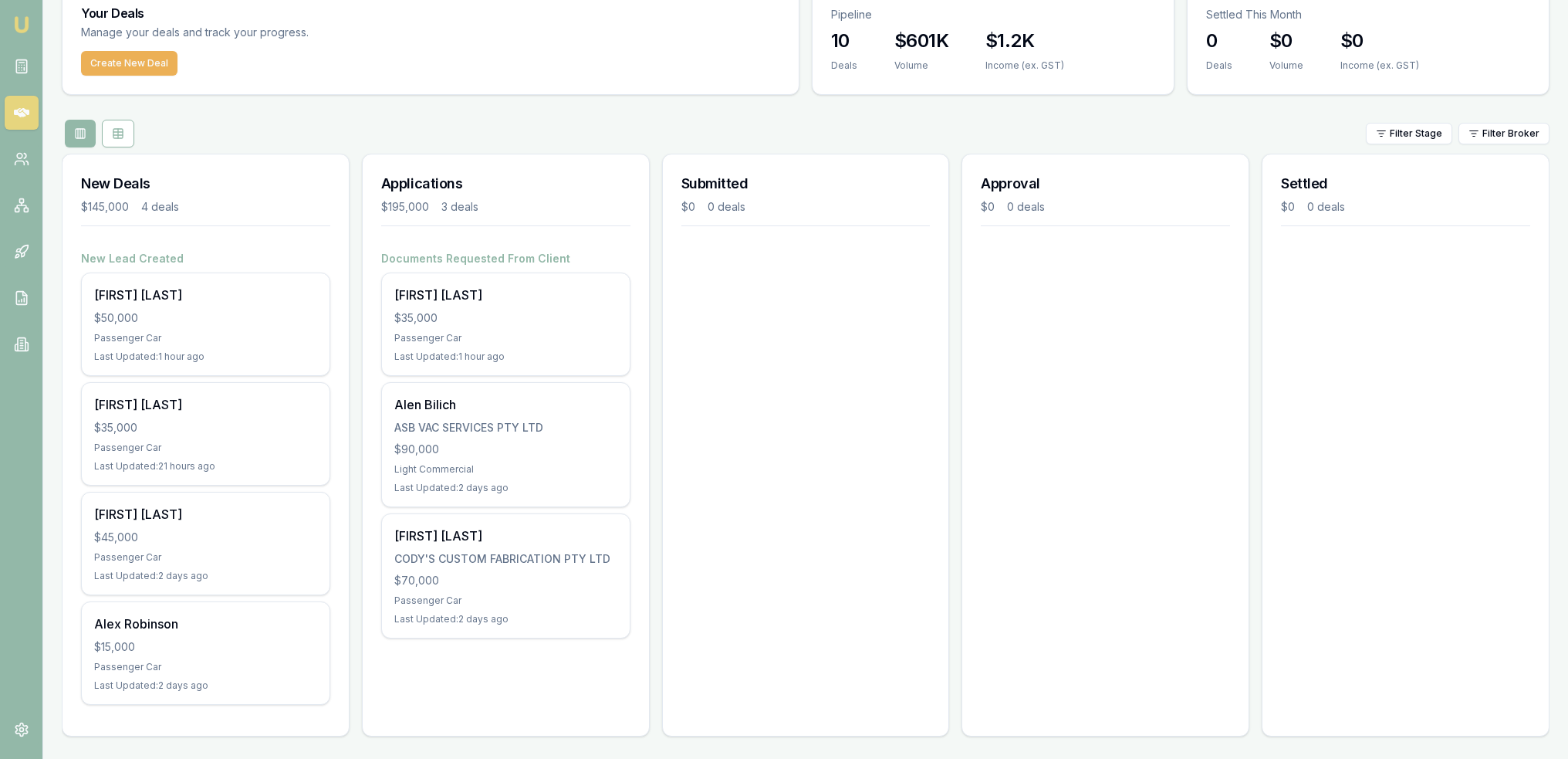 drag, startPoint x: 1506, startPoint y: 717, endPoint x: 1515, endPoint y: 717, distance: 9 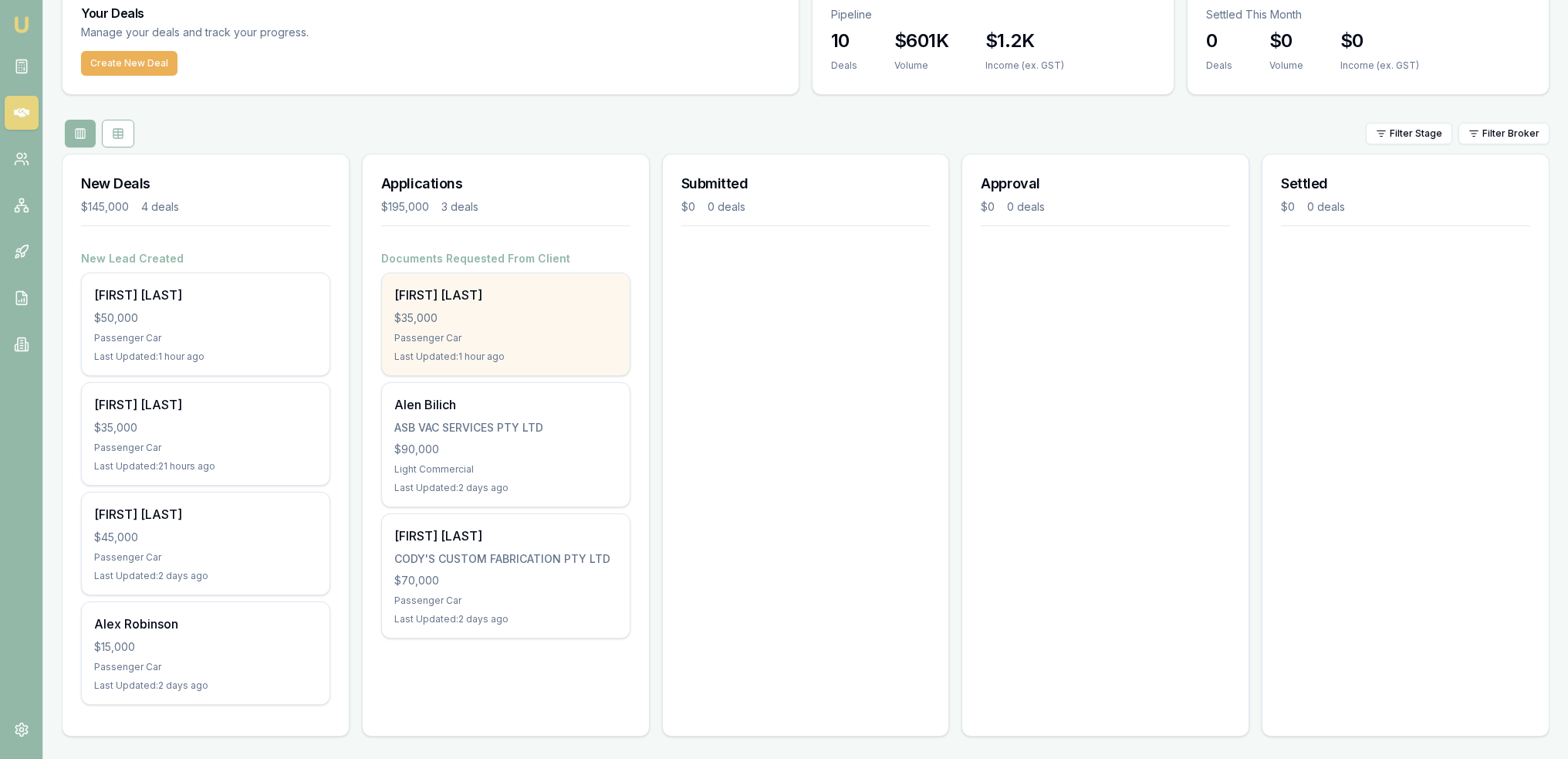 click on "[FIRST] [LAST] $[MONEY] Passenger Car Last Updated:  1 hour ago" at bounding box center (505, 324) 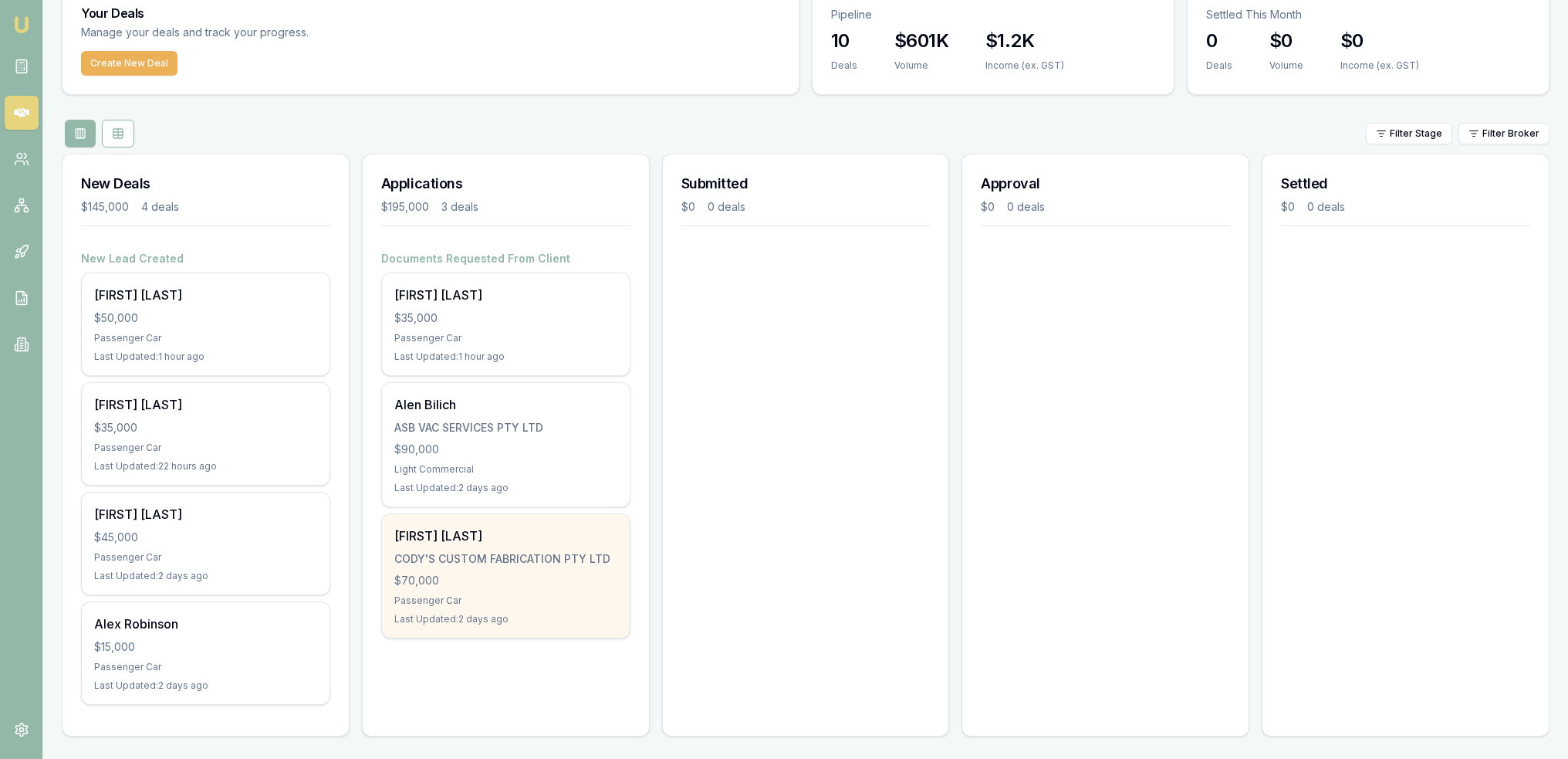 click on "[FIRST] [LAST]" at bounding box center (505, 536) 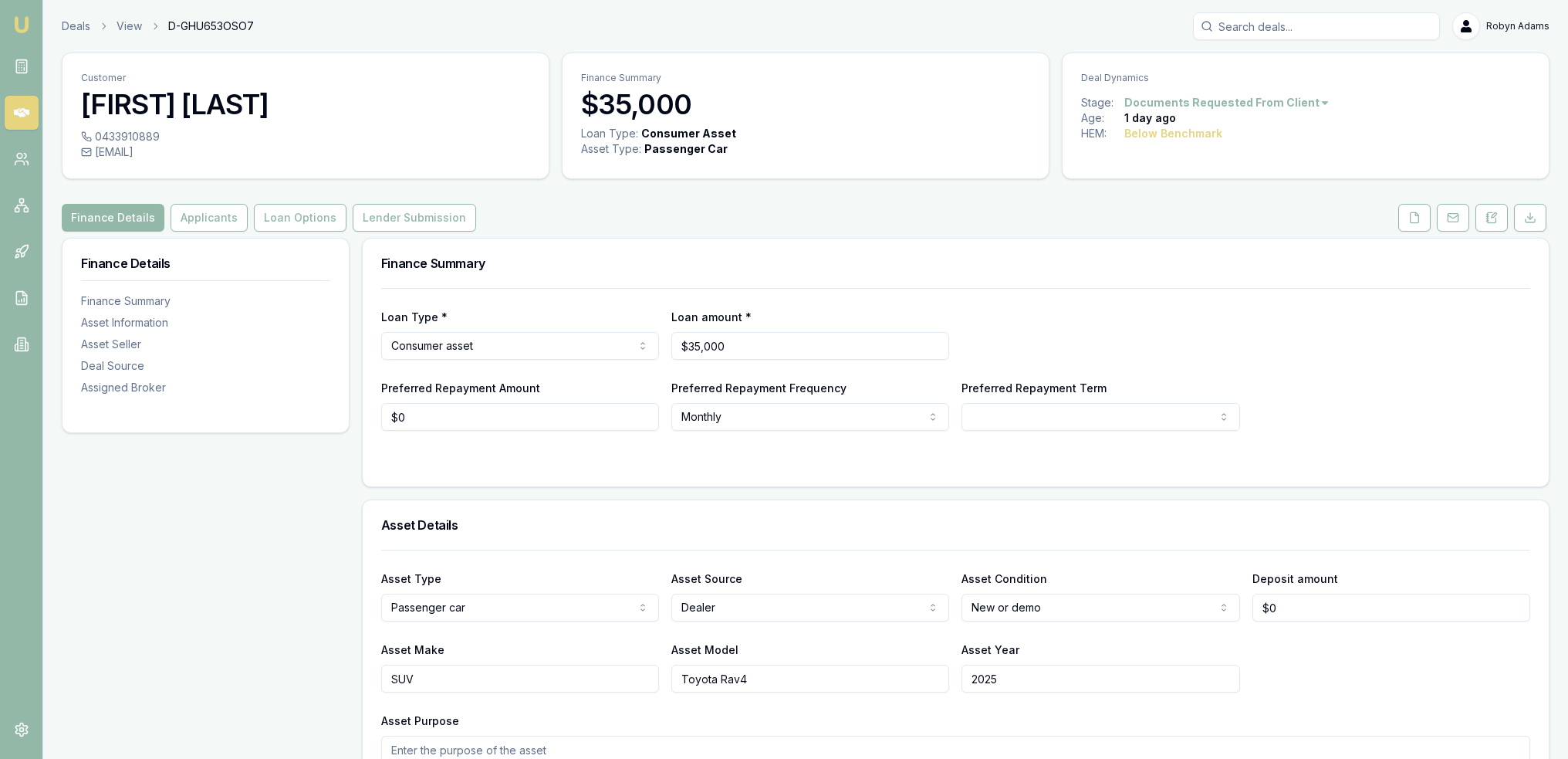 scroll, scrollTop: 0, scrollLeft: 0, axis: both 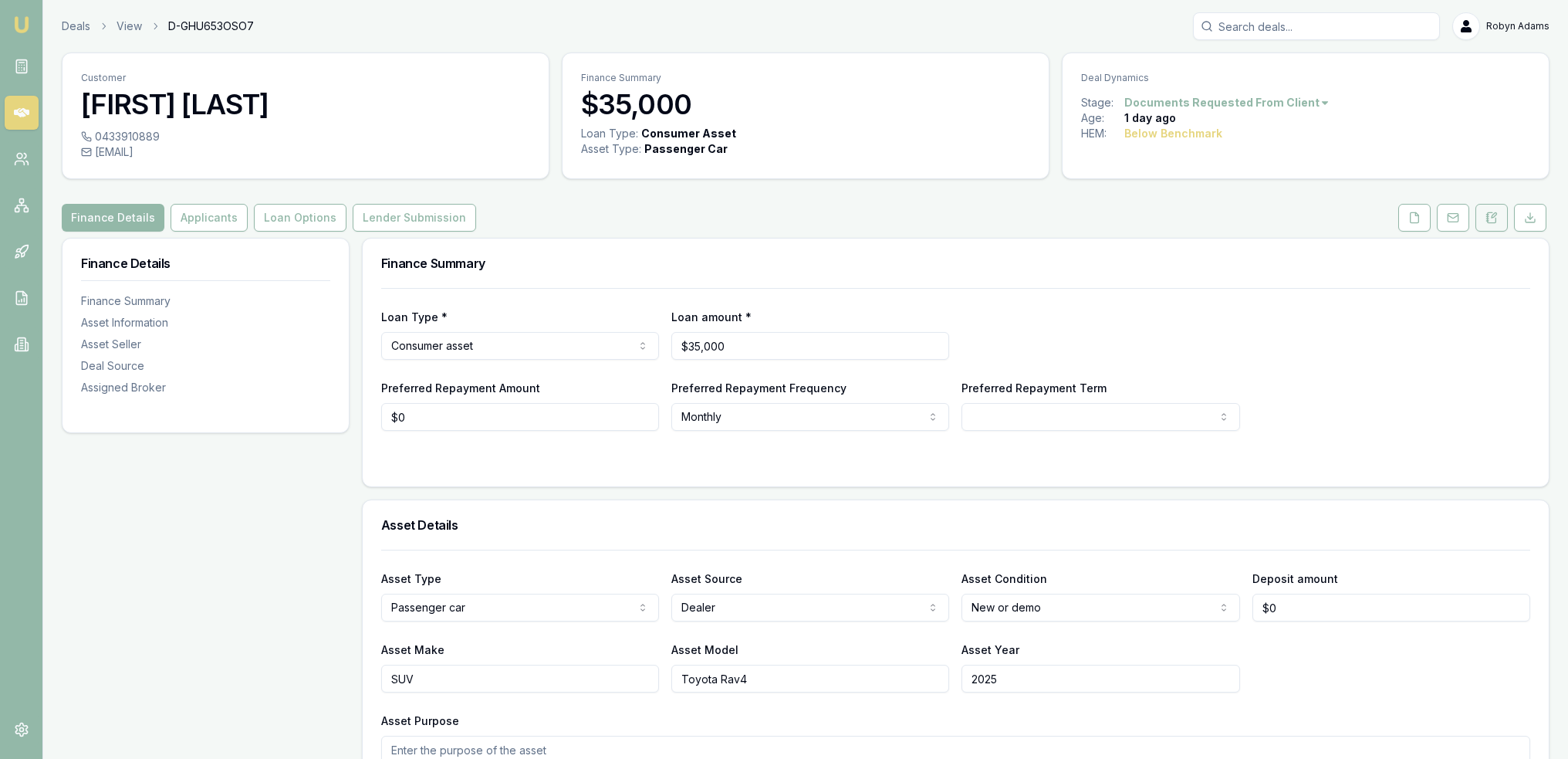 click 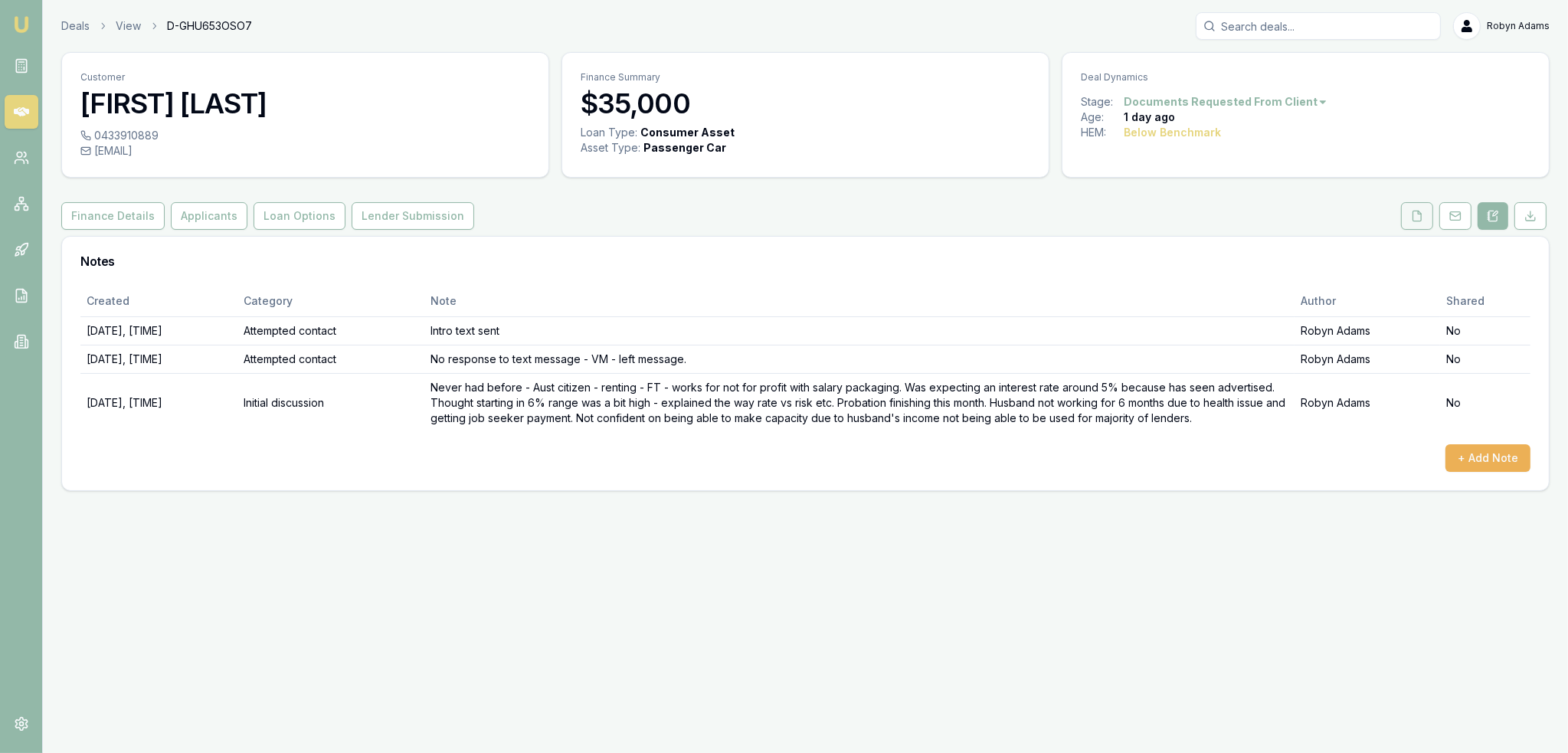click at bounding box center [1417, 216] 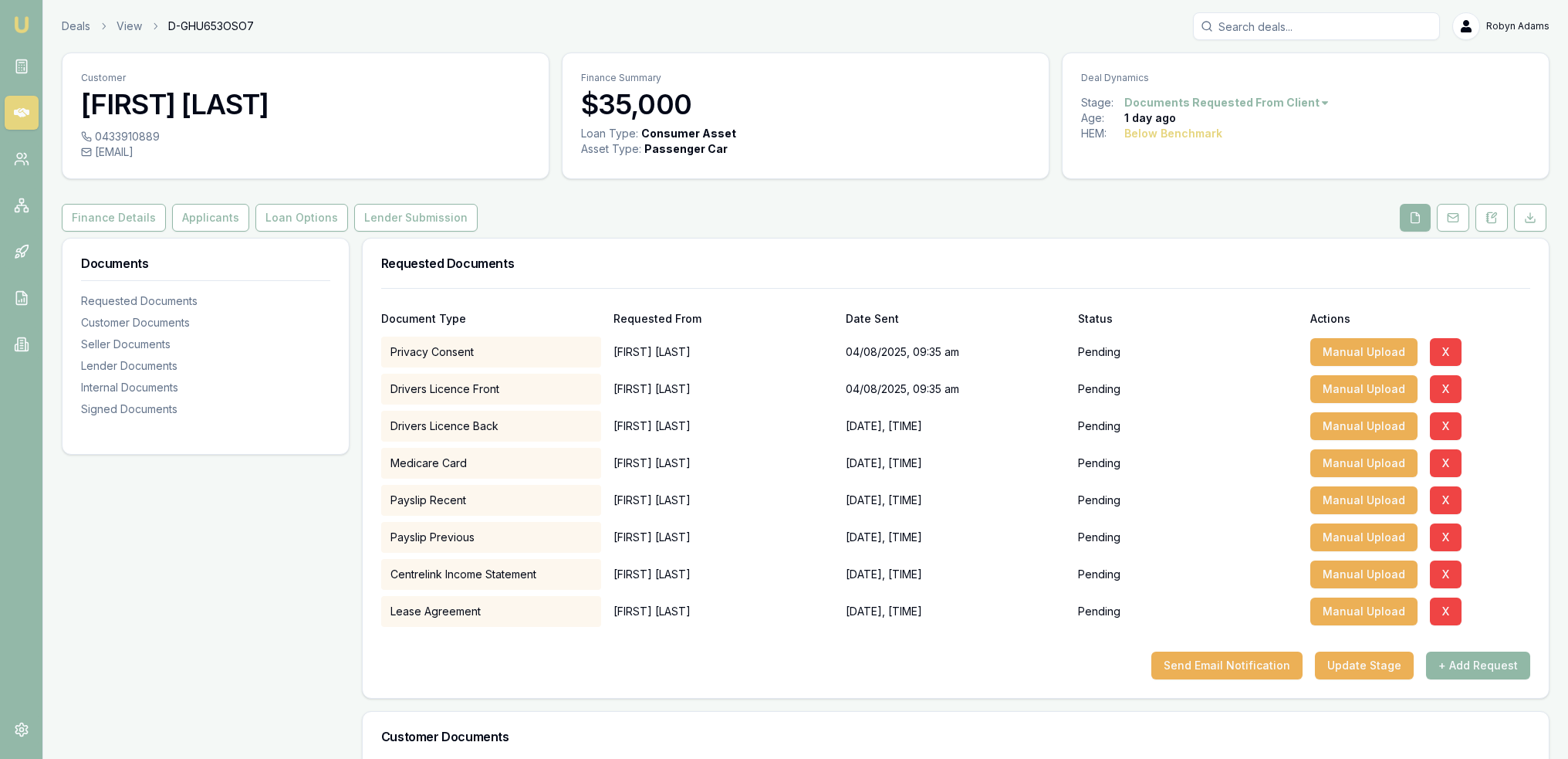 click on "+ Add Request" at bounding box center (1478, 666) 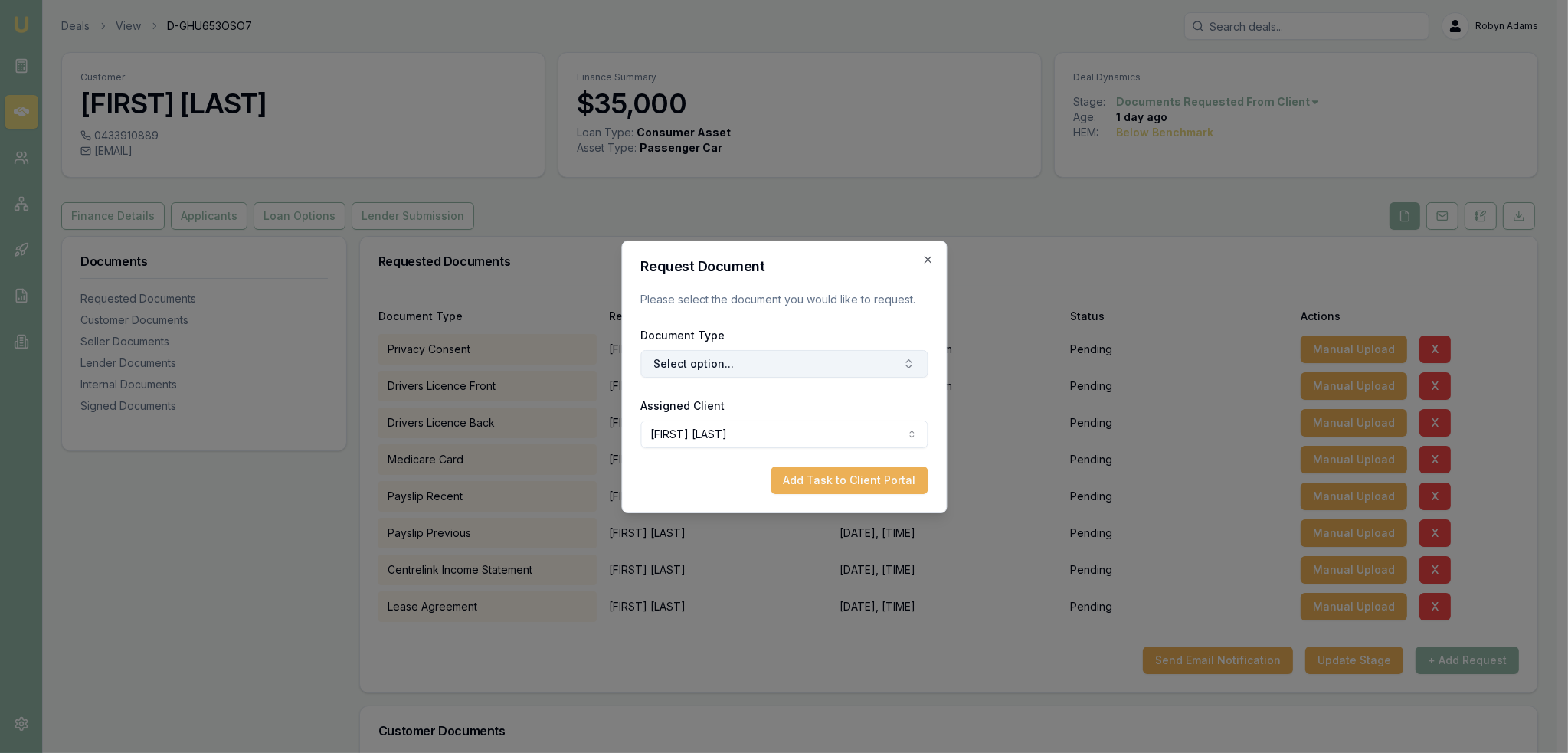 click on "Select option..." at bounding box center [784, 364] 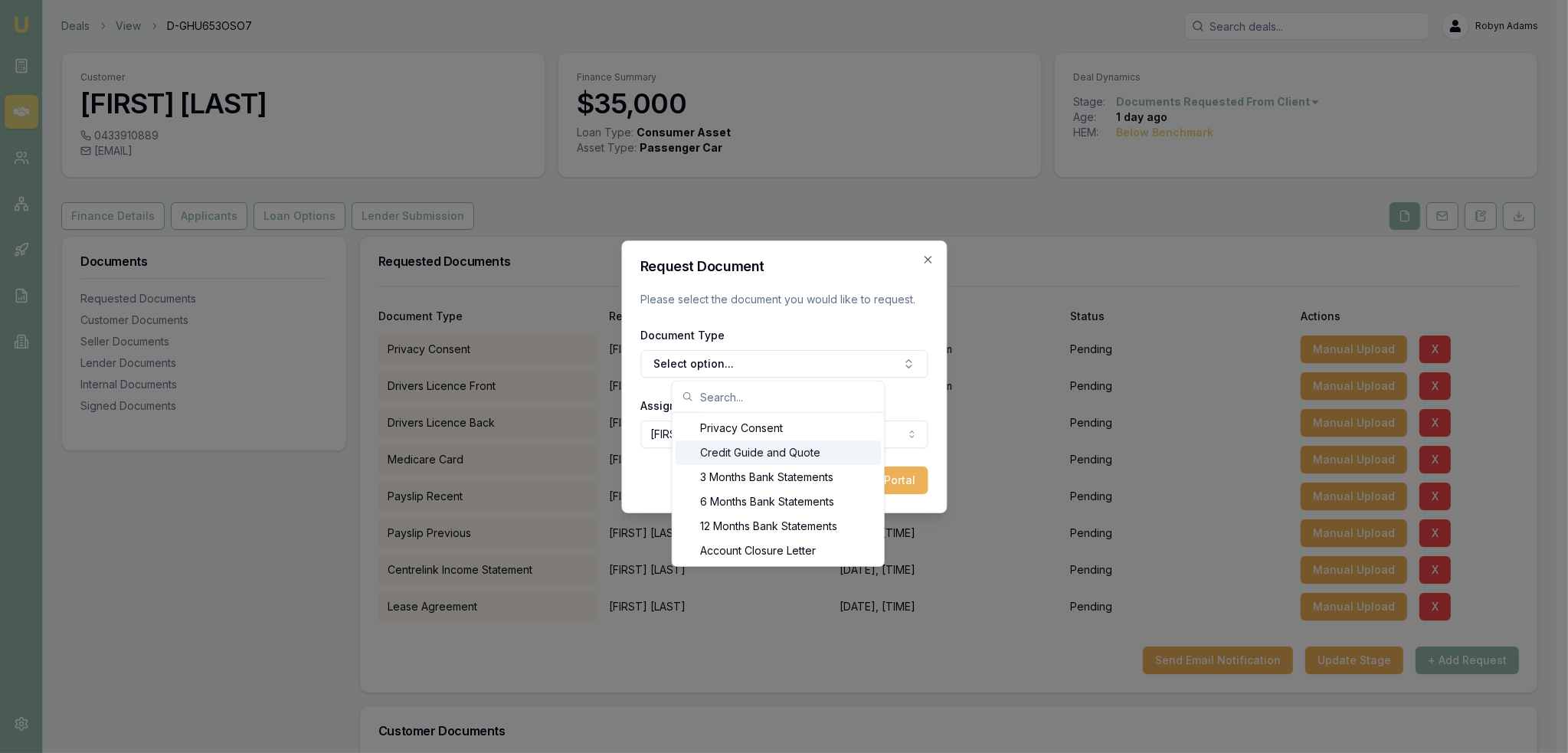 click on "Credit Guide and Quote" at bounding box center (778, 453) 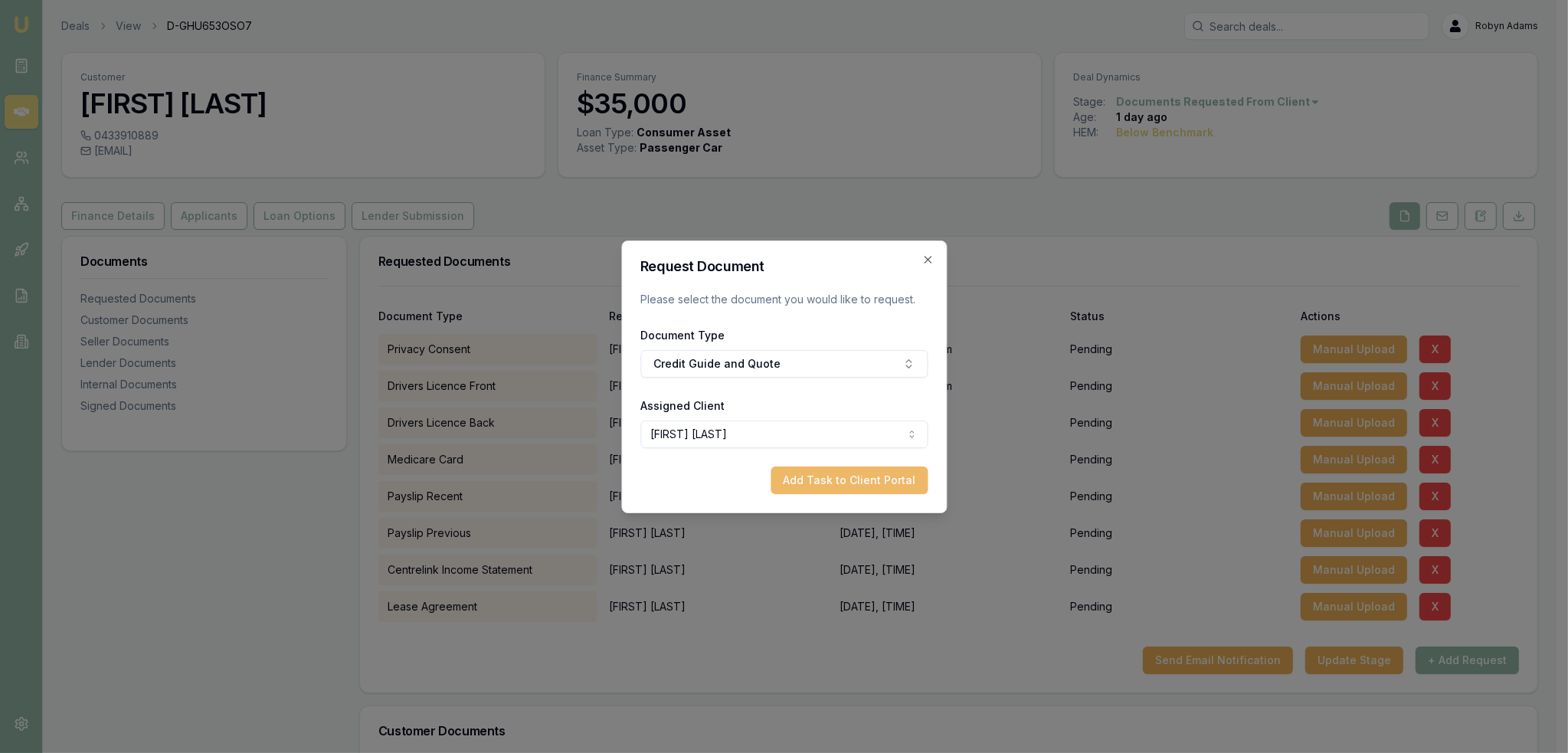 click on "Add Task to Client Portal" at bounding box center (849, 480) 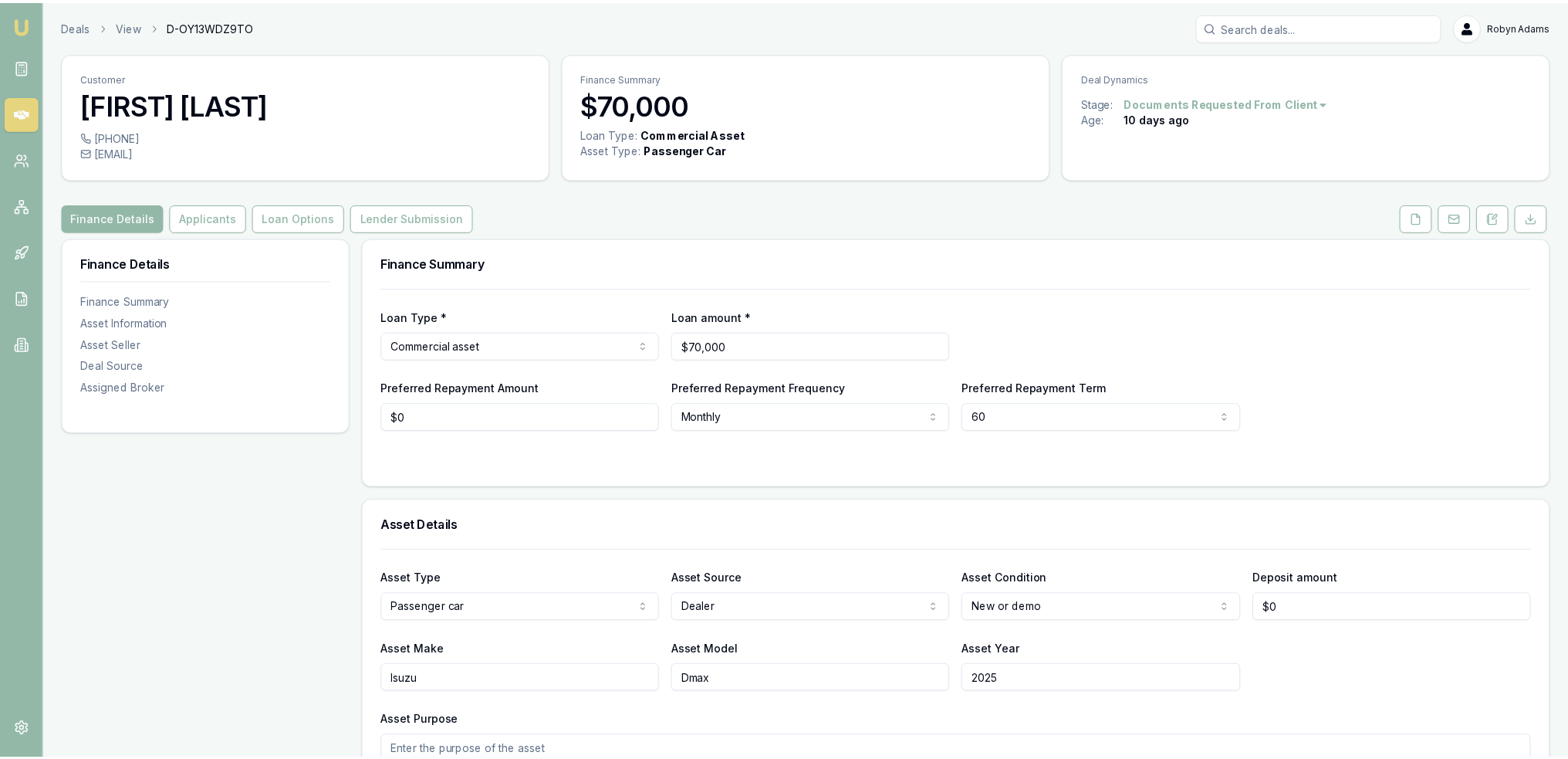 scroll, scrollTop: 0, scrollLeft: 0, axis: both 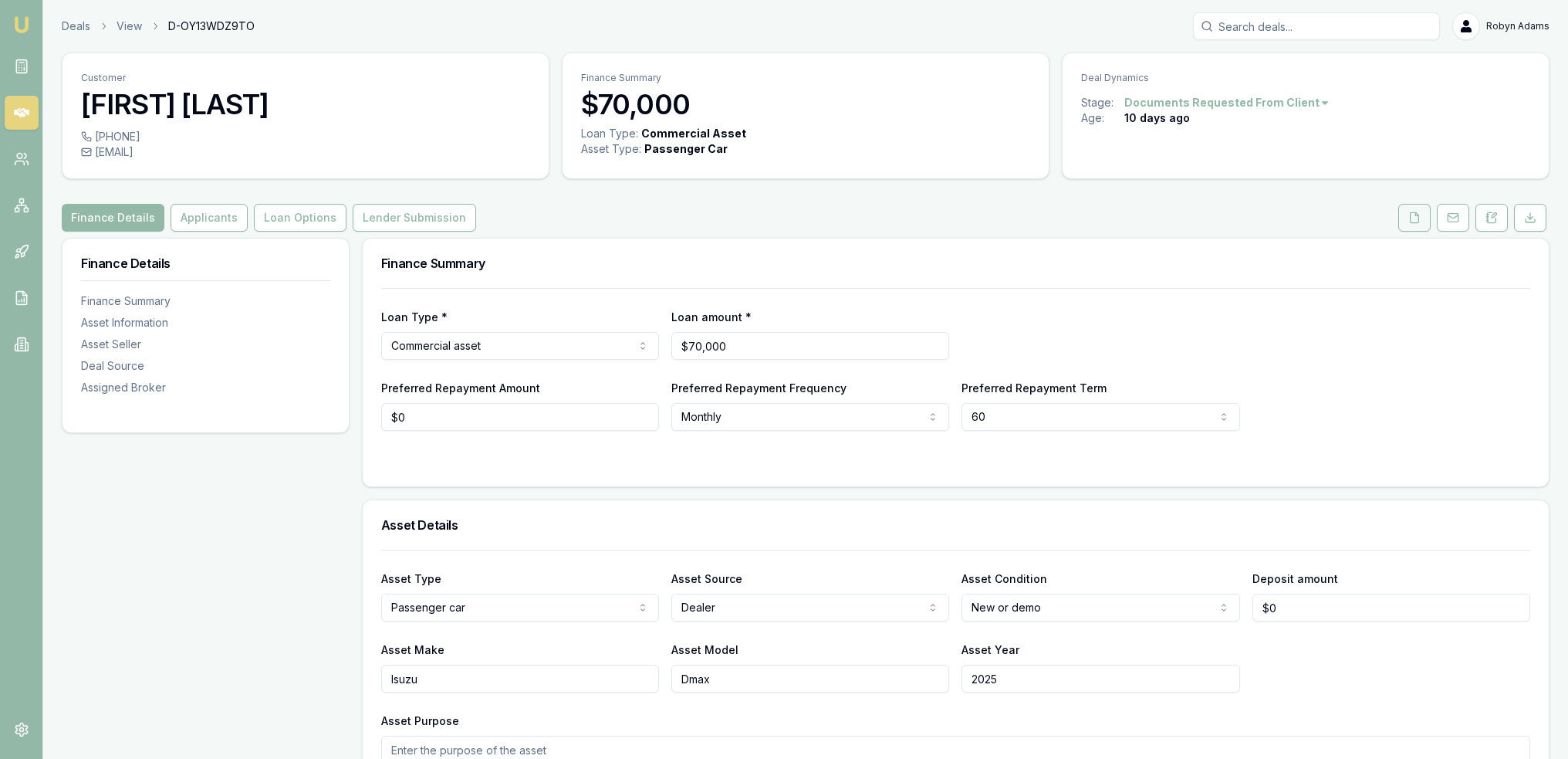 click 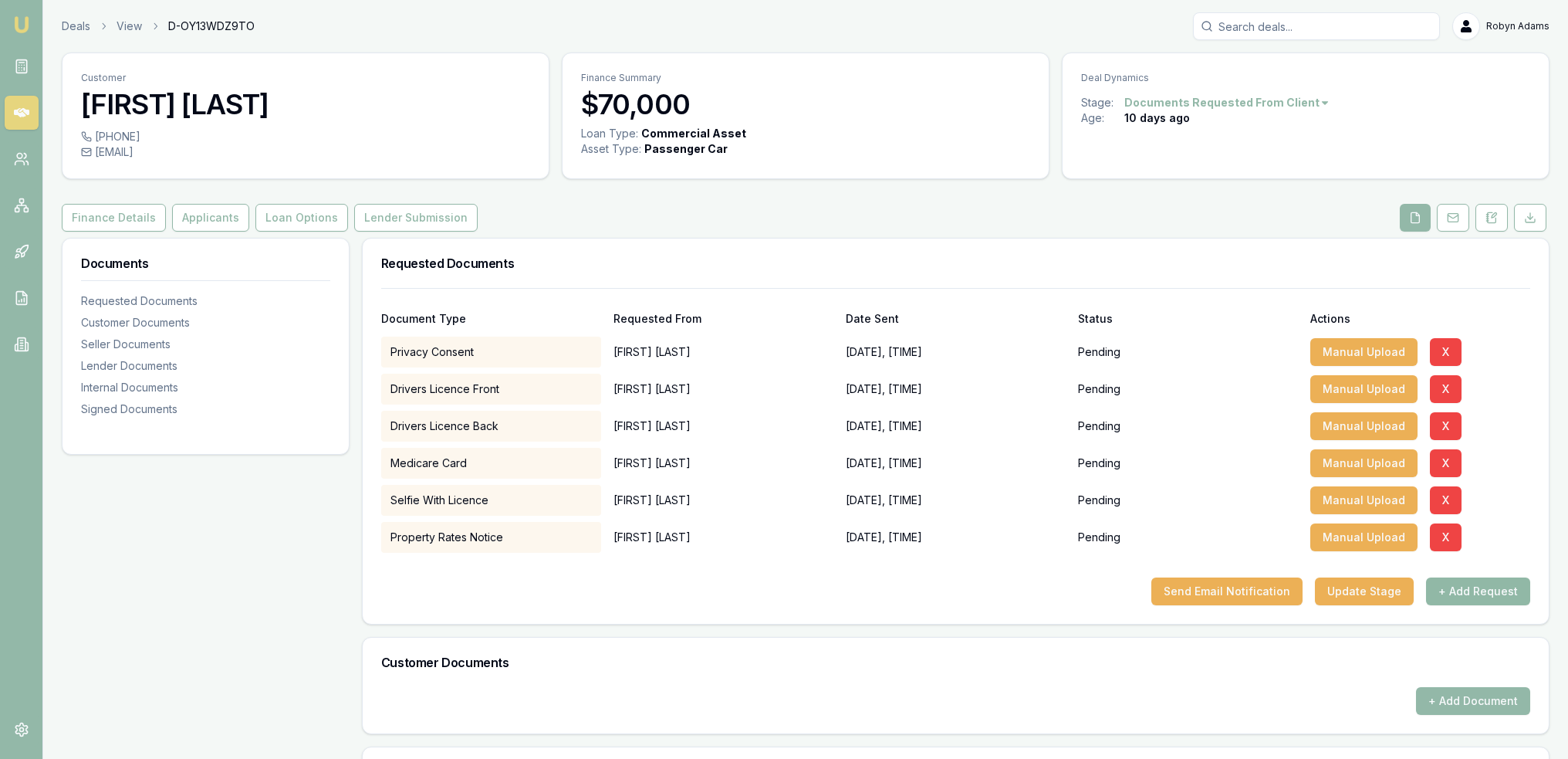 click on "+ Add Request" at bounding box center [1478, 591] 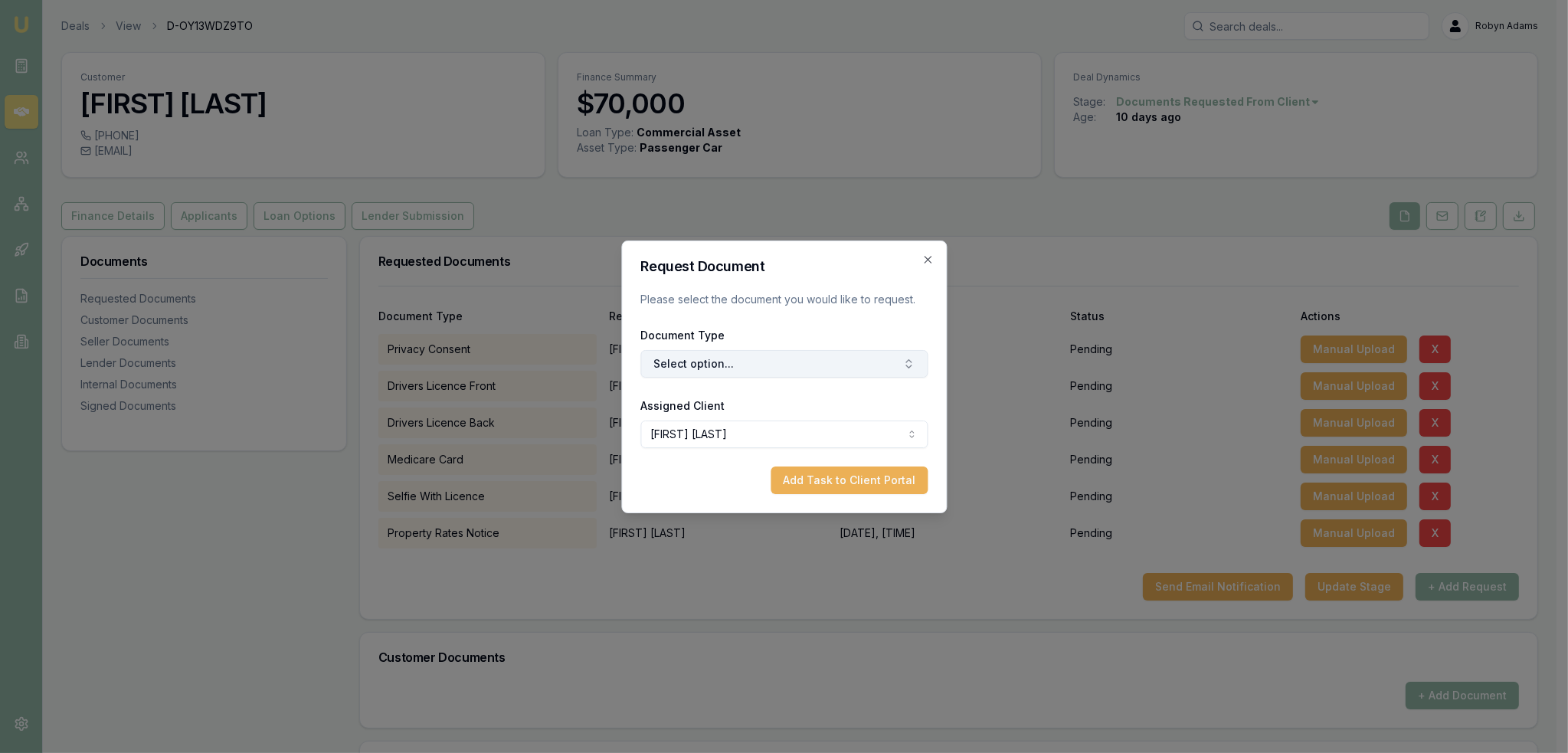 click on "Select option..." at bounding box center [784, 364] 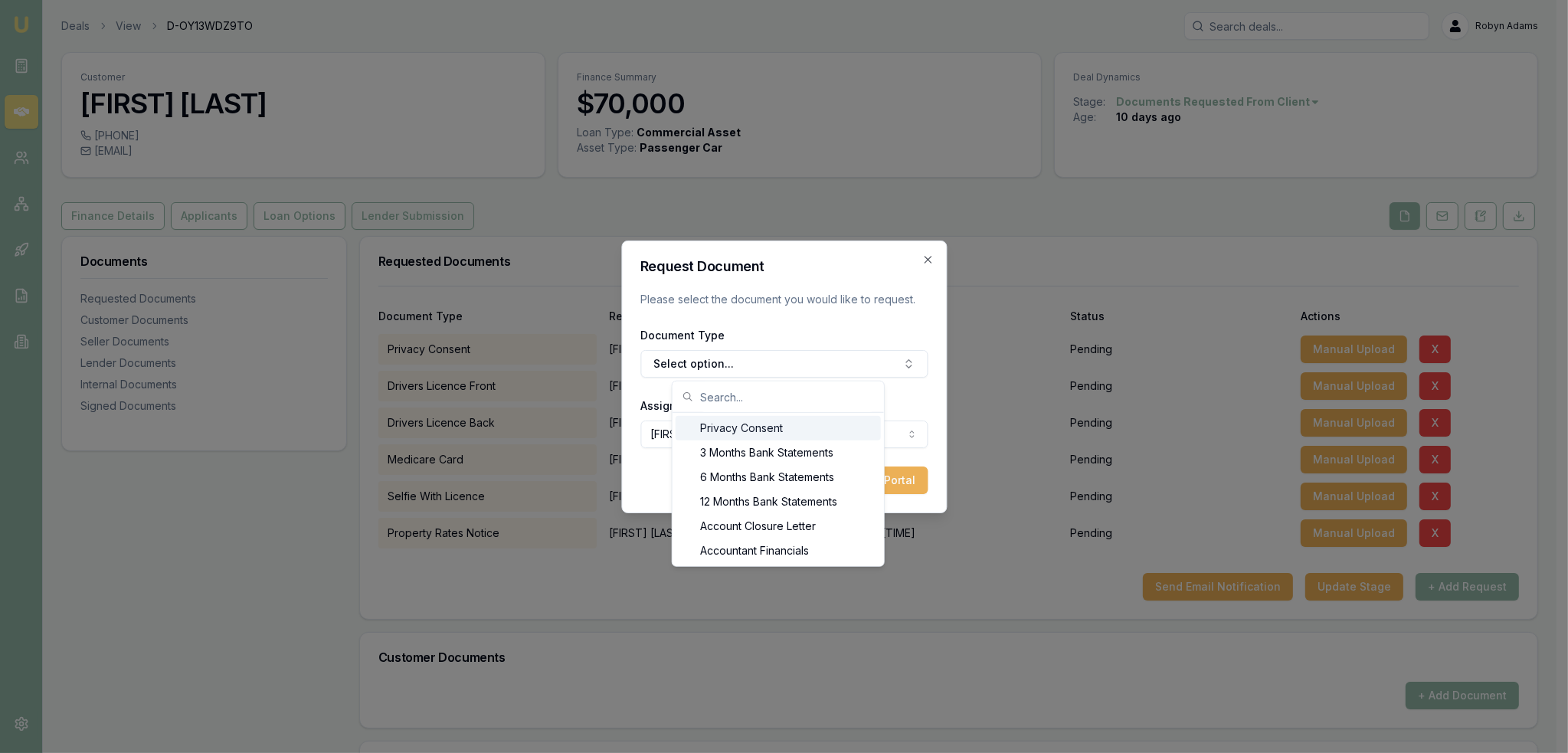 drag, startPoint x: 929, startPoint y: 257, endPoint x: 360, endPoint y: 220, distance: 570.2017 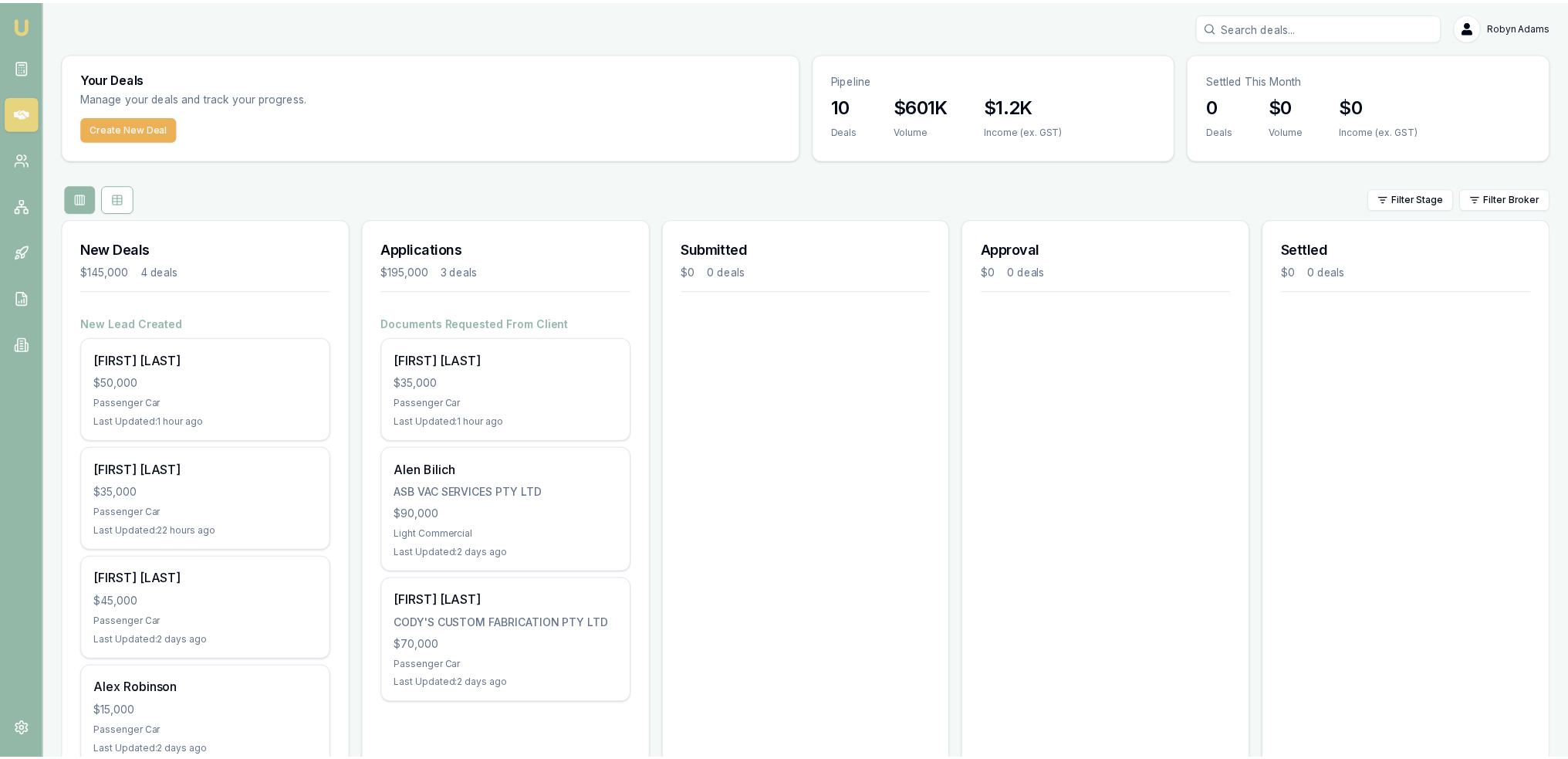 scroll, scrollTop: 0, scrollLeft: 0, axis: both 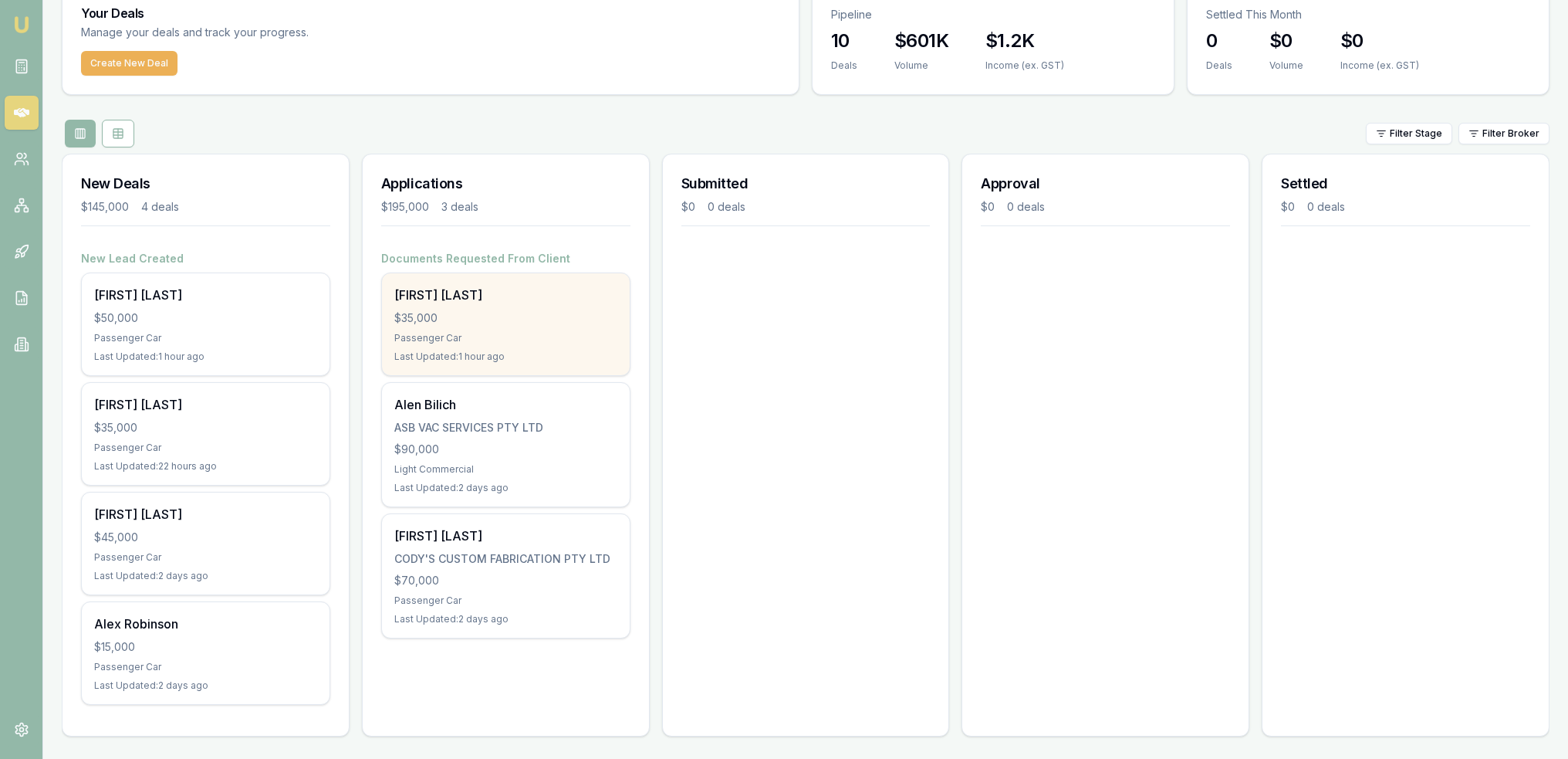 click on "$35,000" at bounding box center [505, 318] 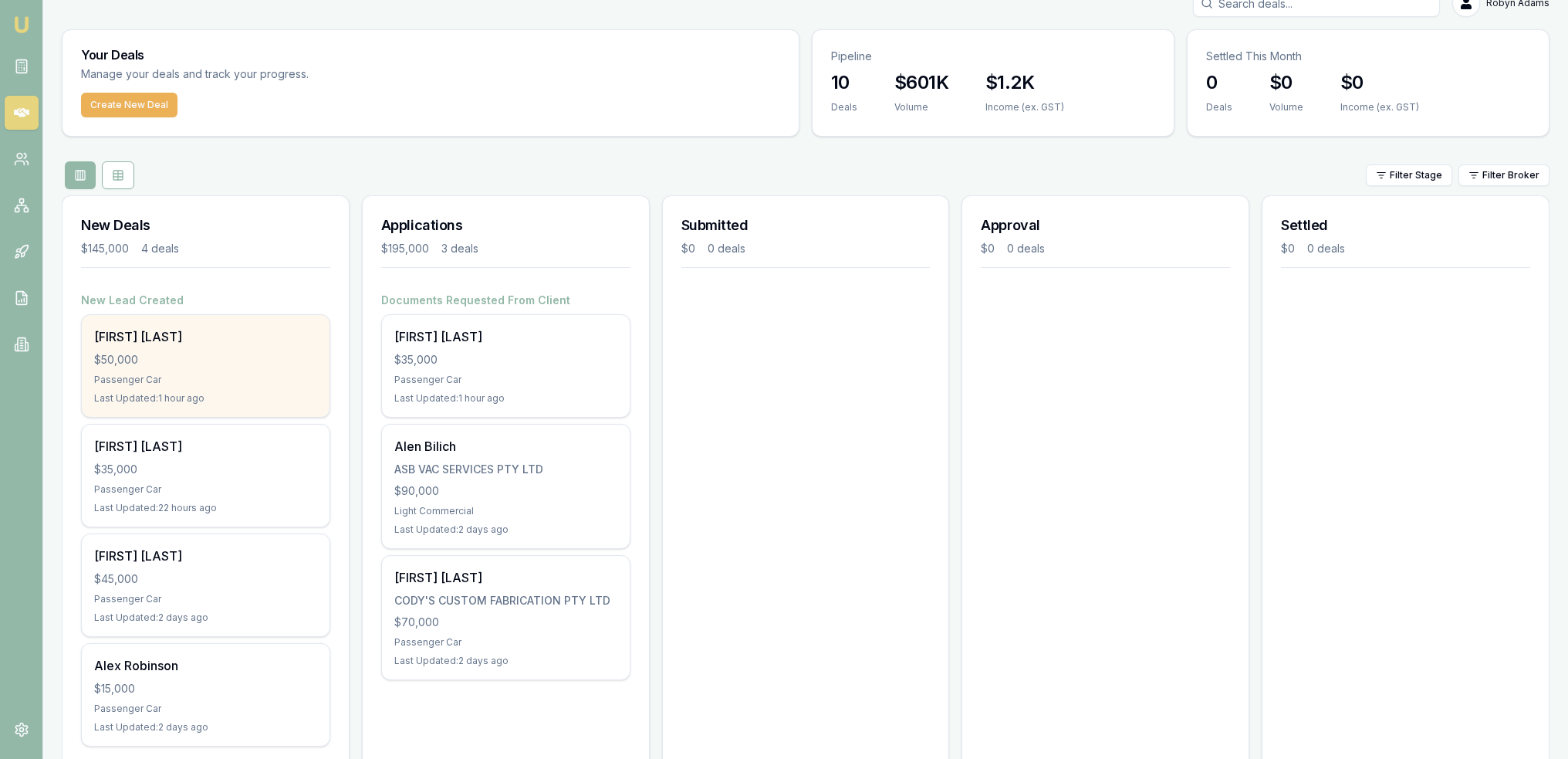 scroll, scrollTop: 65, scrollLeft: 0, axis: vertical 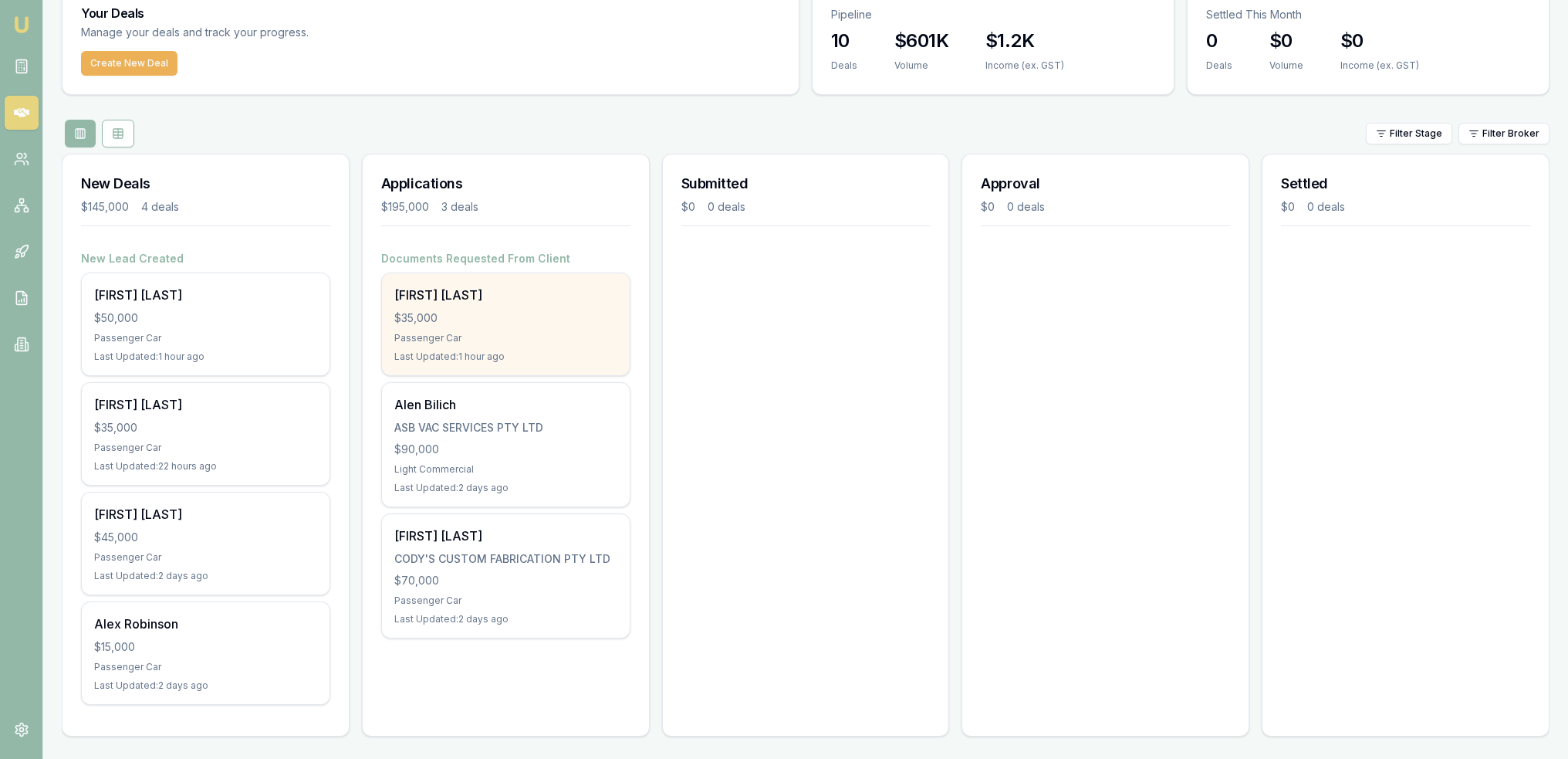 click on "$35,000" at bounding box center [505, 318] 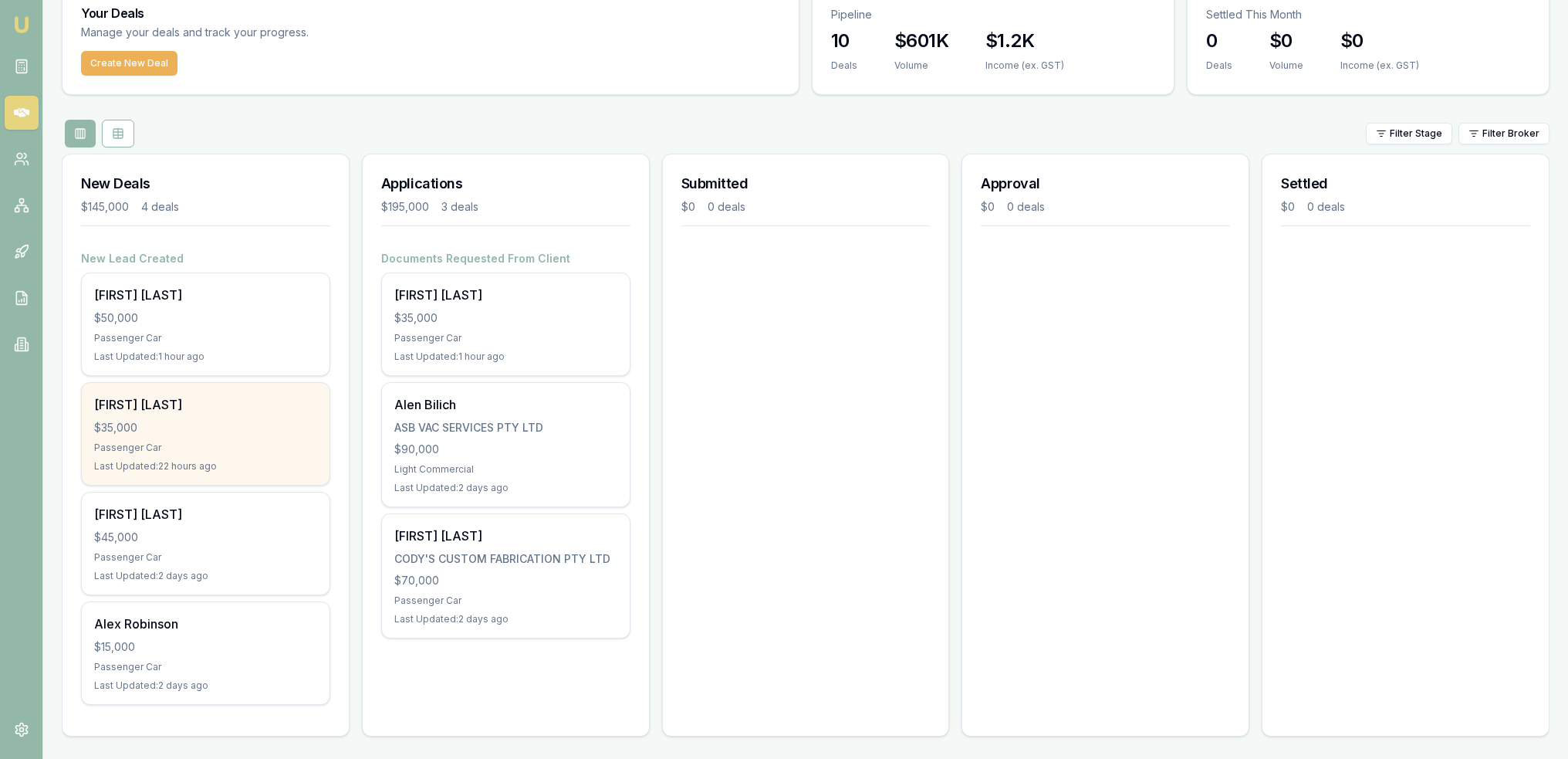 click on "$35,000" at bounding box center (205, 428) 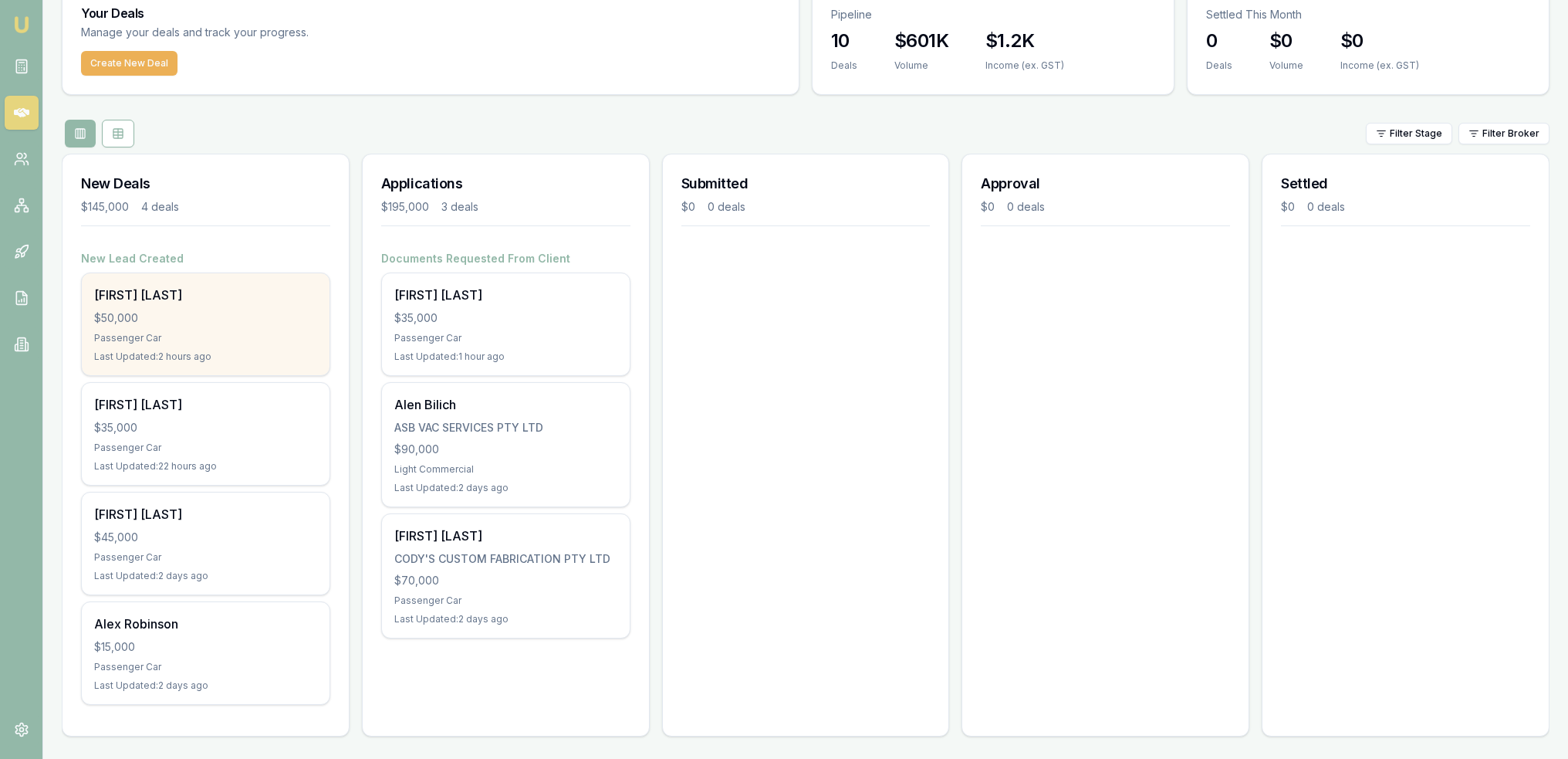 click on "[FIRST] [LAST] [MONEY] Passenger Car Last Updated:  [TIME]" at bounding box center (205, 324) 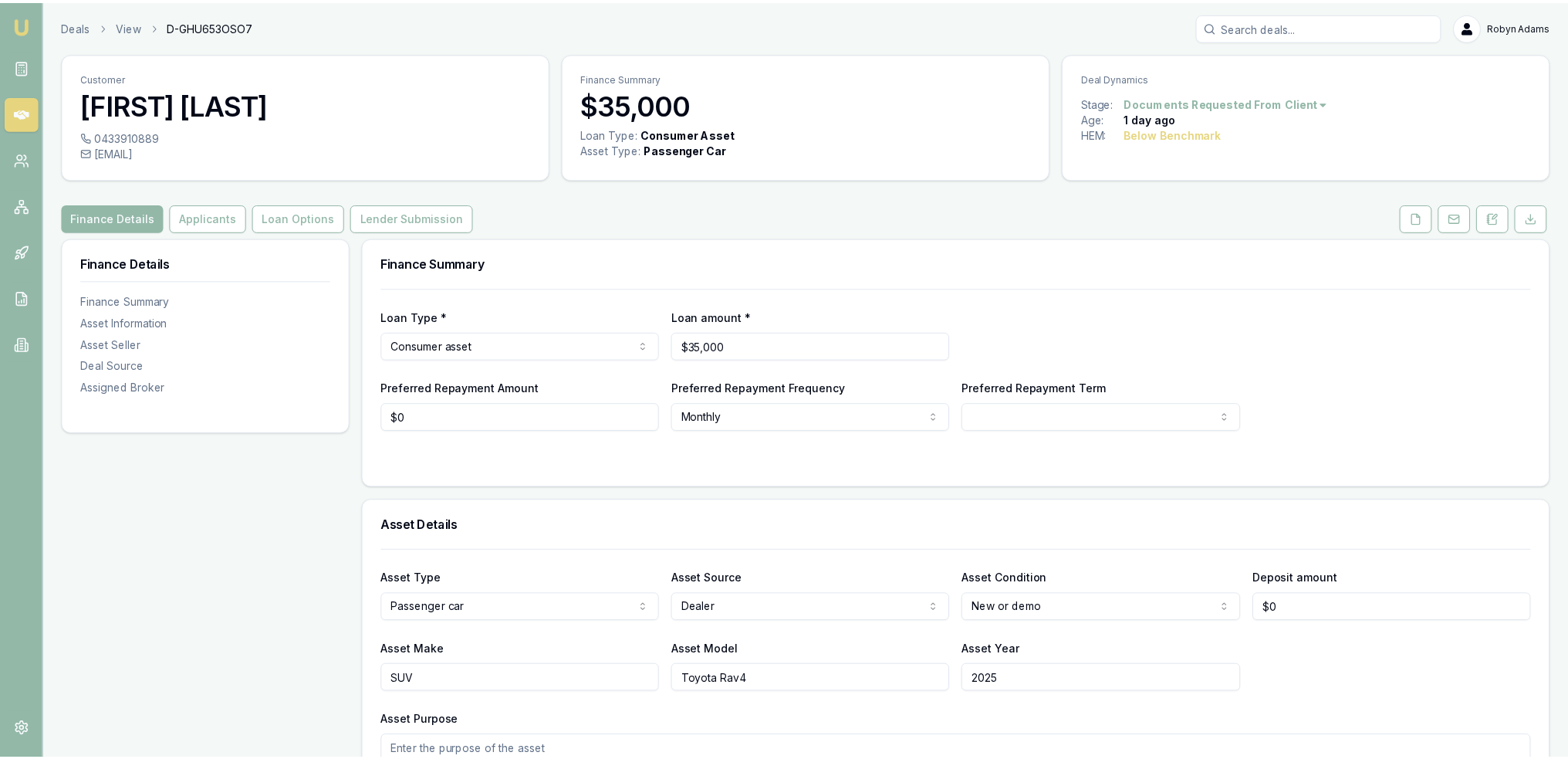scroll, scrollTop: 0, scrollLeft: 0, axis: both 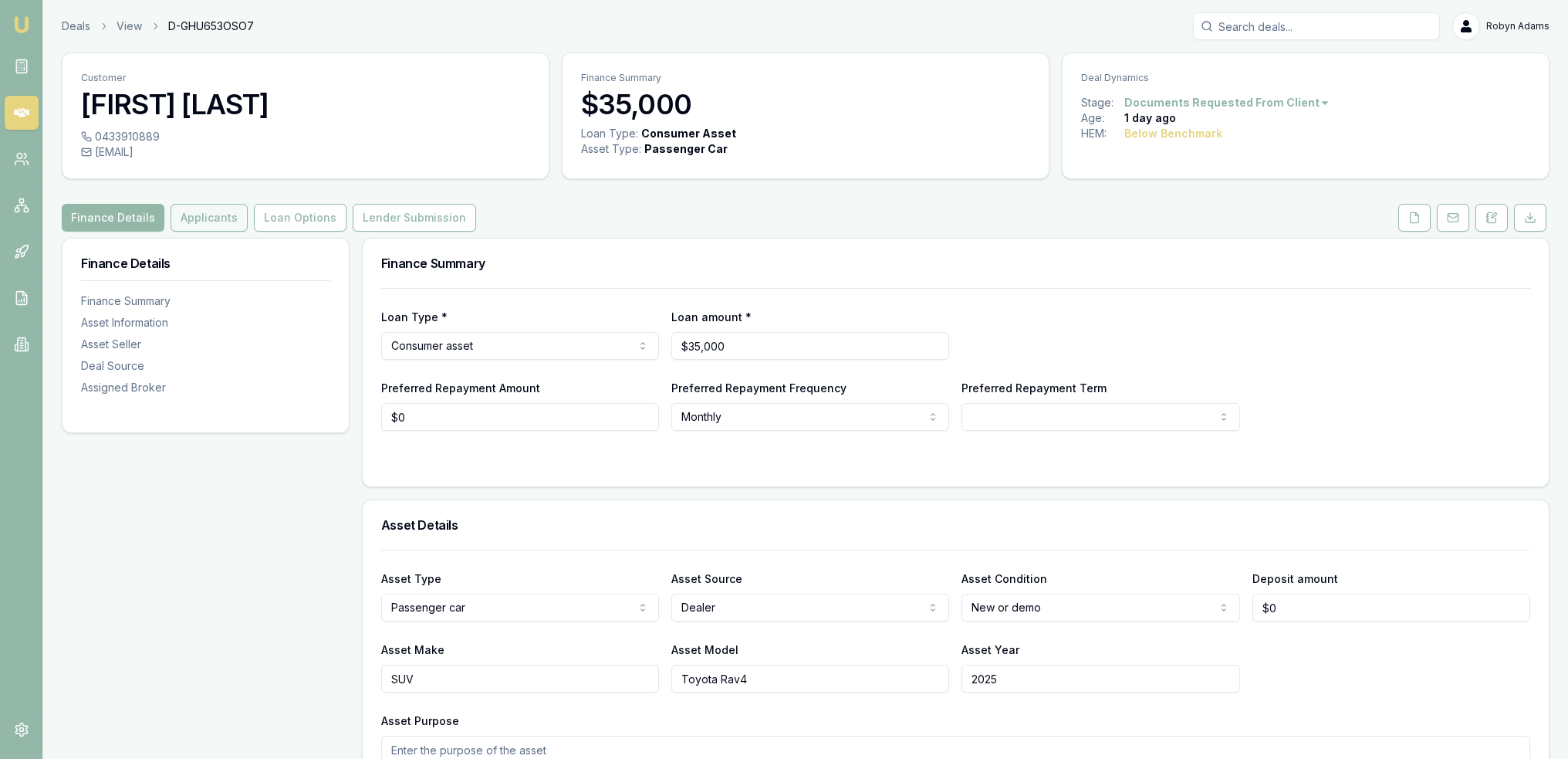 click on "Applicants" at bounding box center [209, 218] 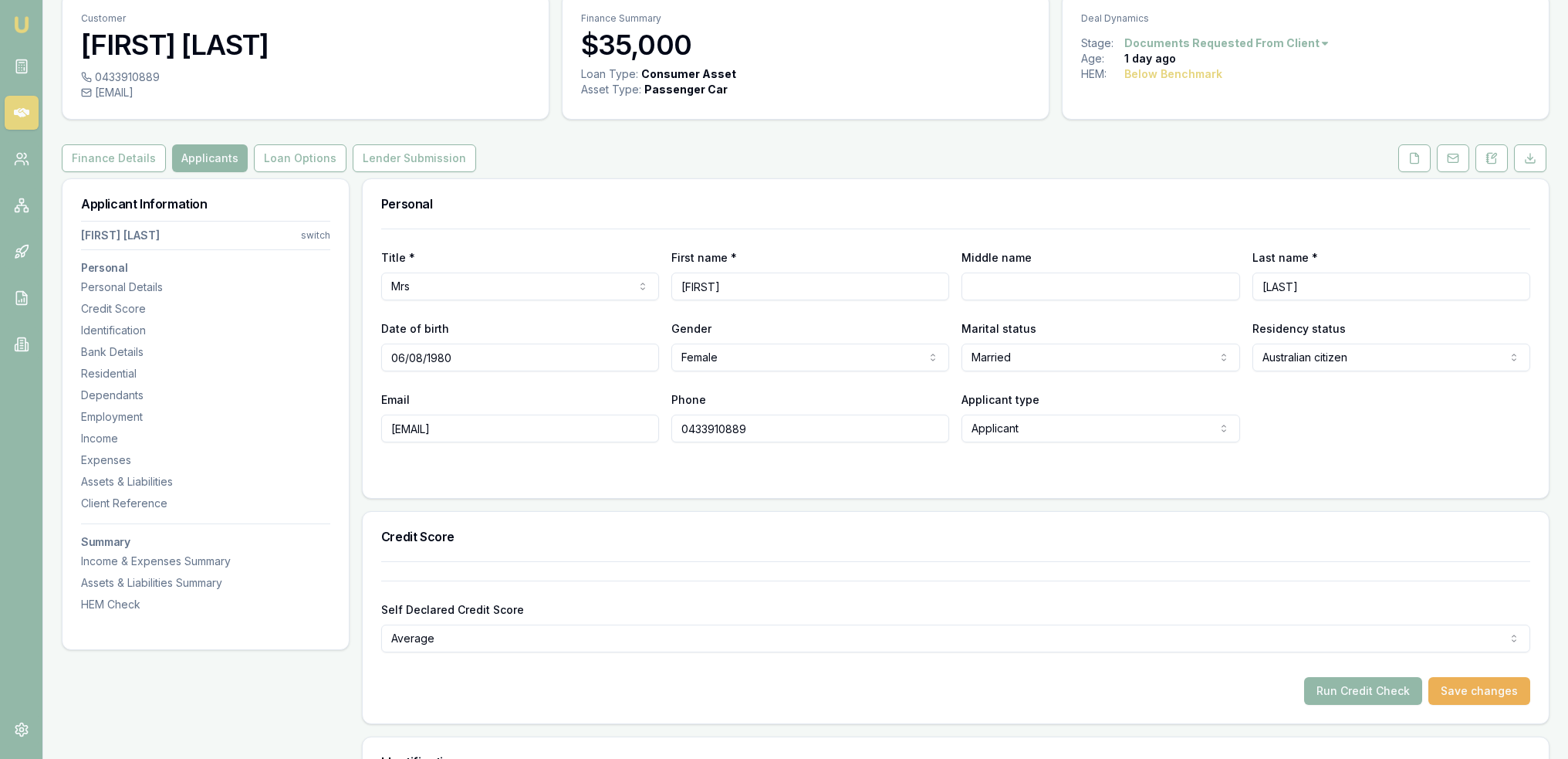 scroll, scrollTop: 0, scrollLeft: 0, axis: both 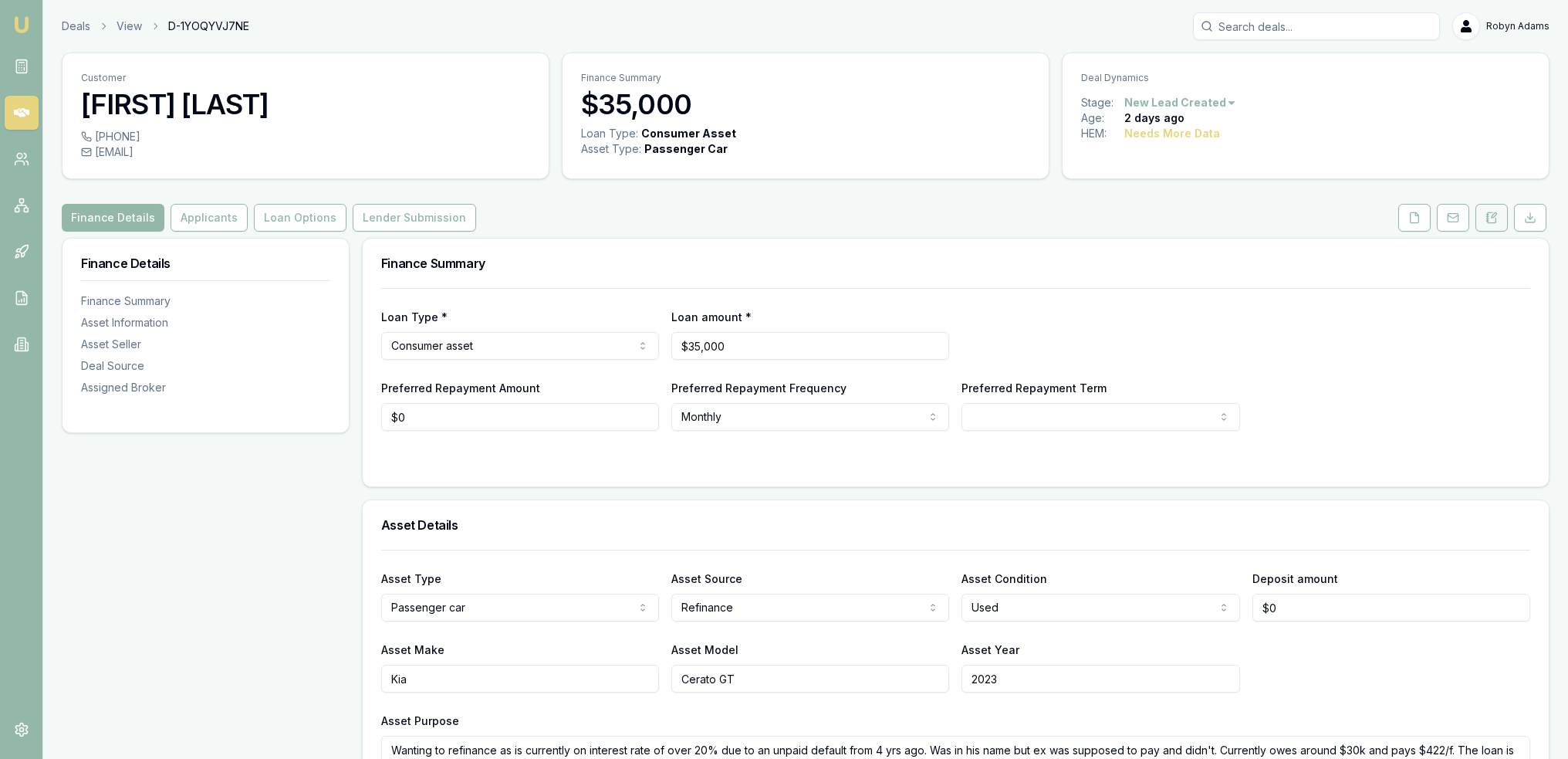 click at bounding box center [1492, 218] 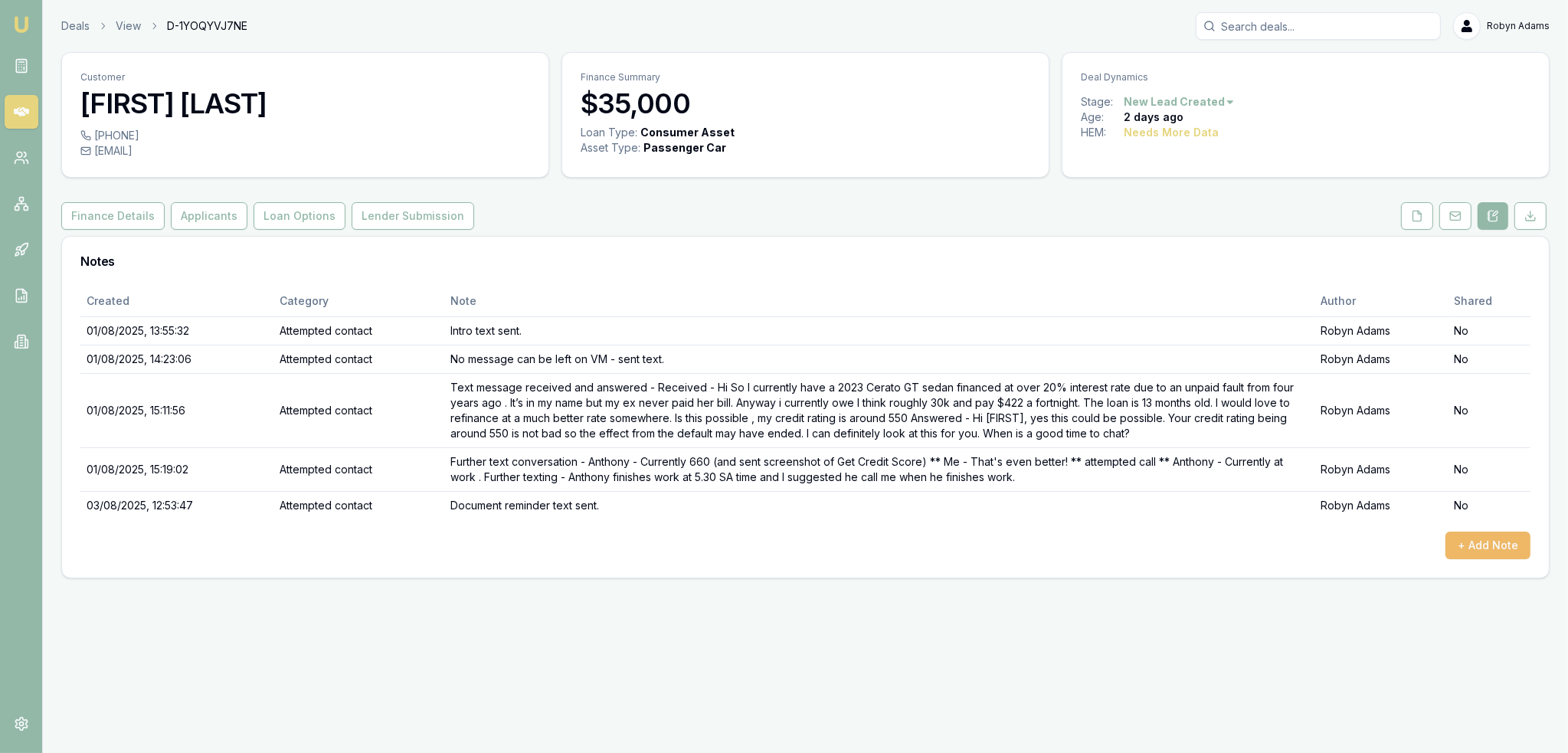 click on "+ Add Note" at bounding box center [1488, 545] 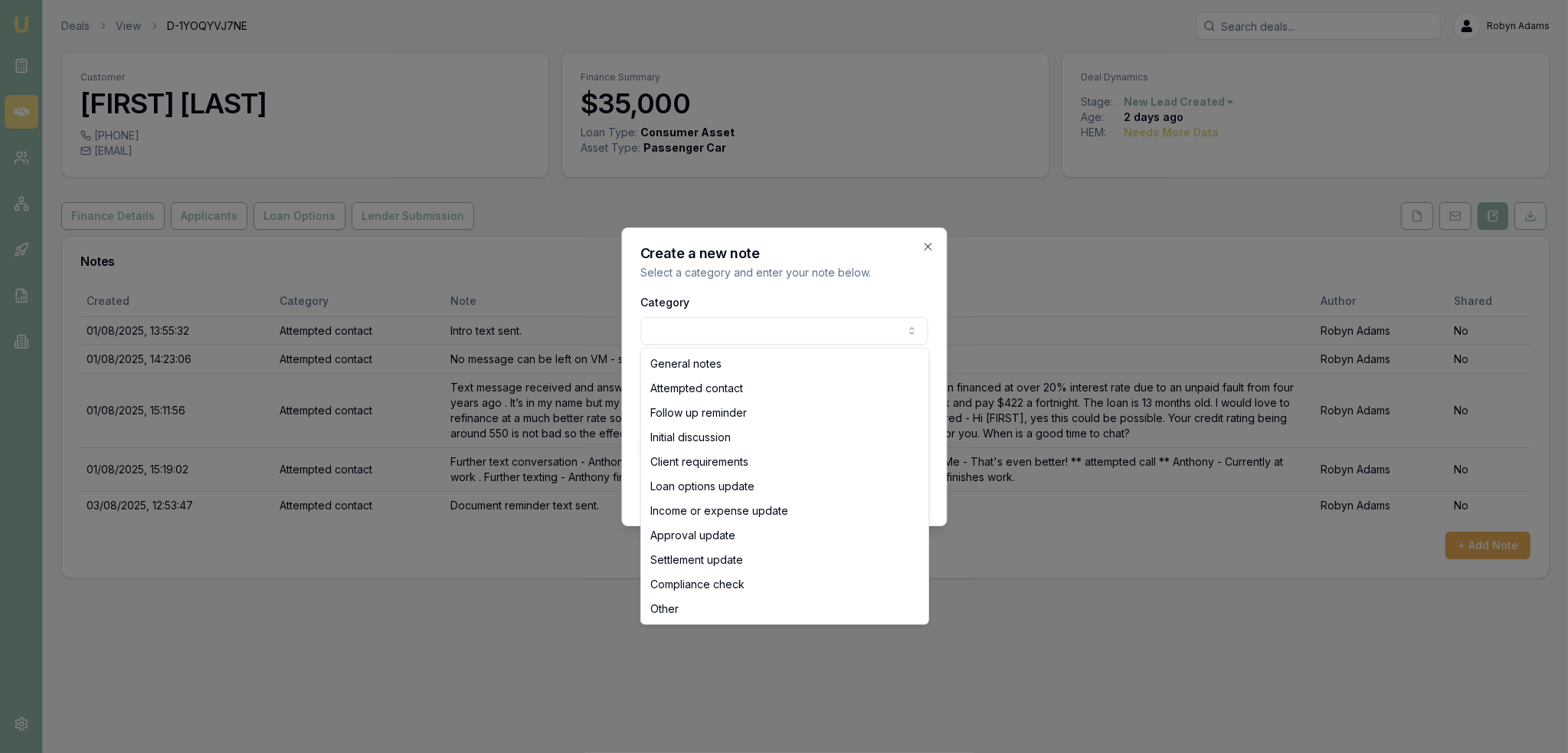 click on "Emu Broker Deals View D-1YOQYVJ7NE [FIRST] [LAST] Toggle Menu Customer [FIRST] [LAST] [PHONE] [EMAIL] Finance Summary $35,000 Loan Type: Consumer Asset Asset Type : Passenger Car Deal Dynamics Stage: New Lead Created Age: 2 days ago HEM: Needs More Data Finance Details Applicants Loan Options Lender Submission Notes Created Category Note Author Shared 01/08/2025, 13:55:32 Attempted contact Intro text sent. [FIRST] [LAST] No 01/08/2025, 14:23:06 Attempted contact No message can be left on VM - sent text. [FIRST] [LAST] No 01/08/2025, 15:11:56 Attempted contact [FIRST] [LAST] No 01/08/2025, 15:19:02 Attempted contact Further text conversation -
[FIRST] - Currently 660 (and sent screenshot of Get Credit Score) ** Me - That's even better! ** attempted call ** [FIRST] - Currently at work . Further texting - [FIRST] finishes work at 5.30 SA time and I suggested he call me when he finishes work.
[FIRST] [LAST] No 03/08/2025, 12:53:47 Attempted contact Document reminder text sent. [FIRST] [LAST] No + Add Note" at bounding box center [784, 376] 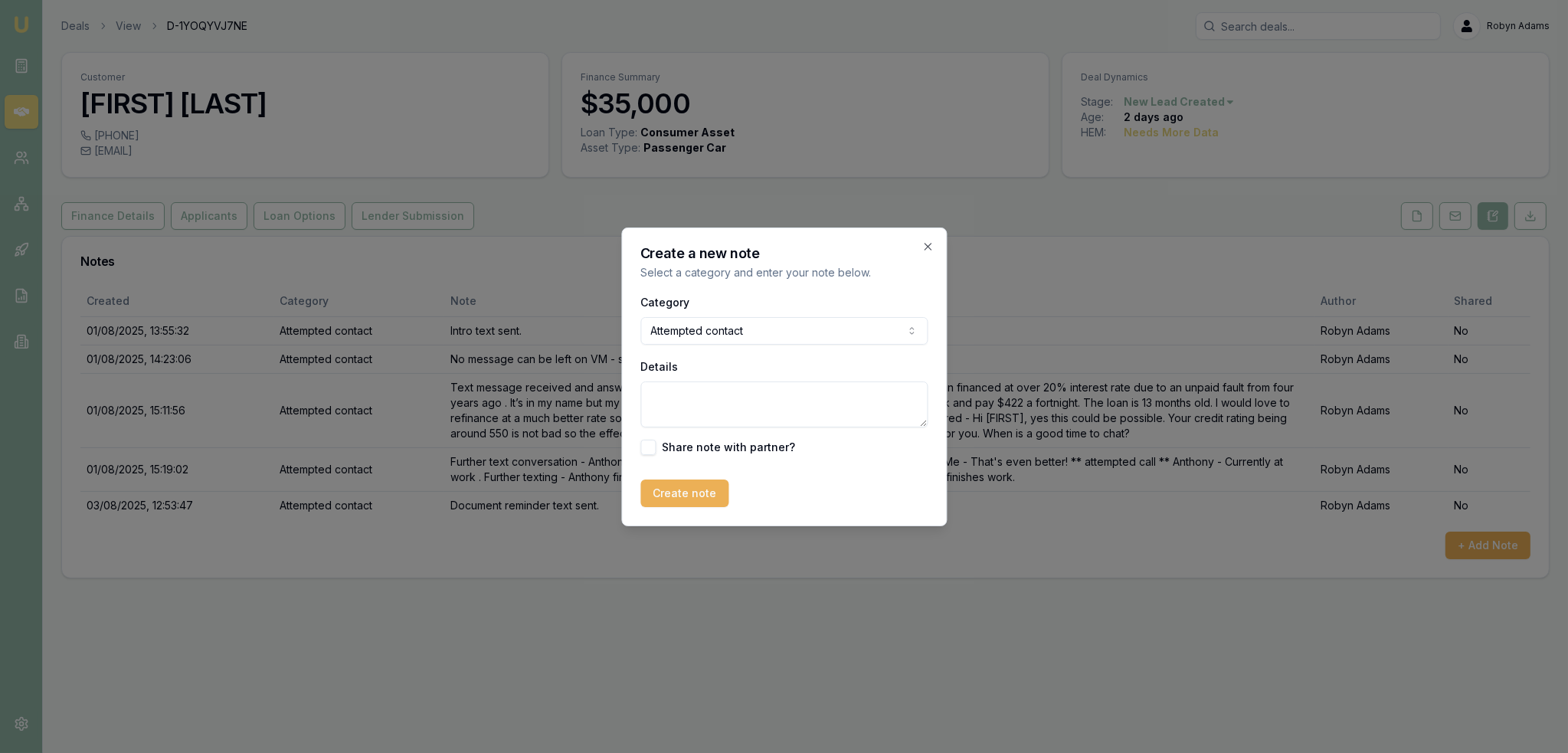click on "Details" at bounding box center (784, 404) 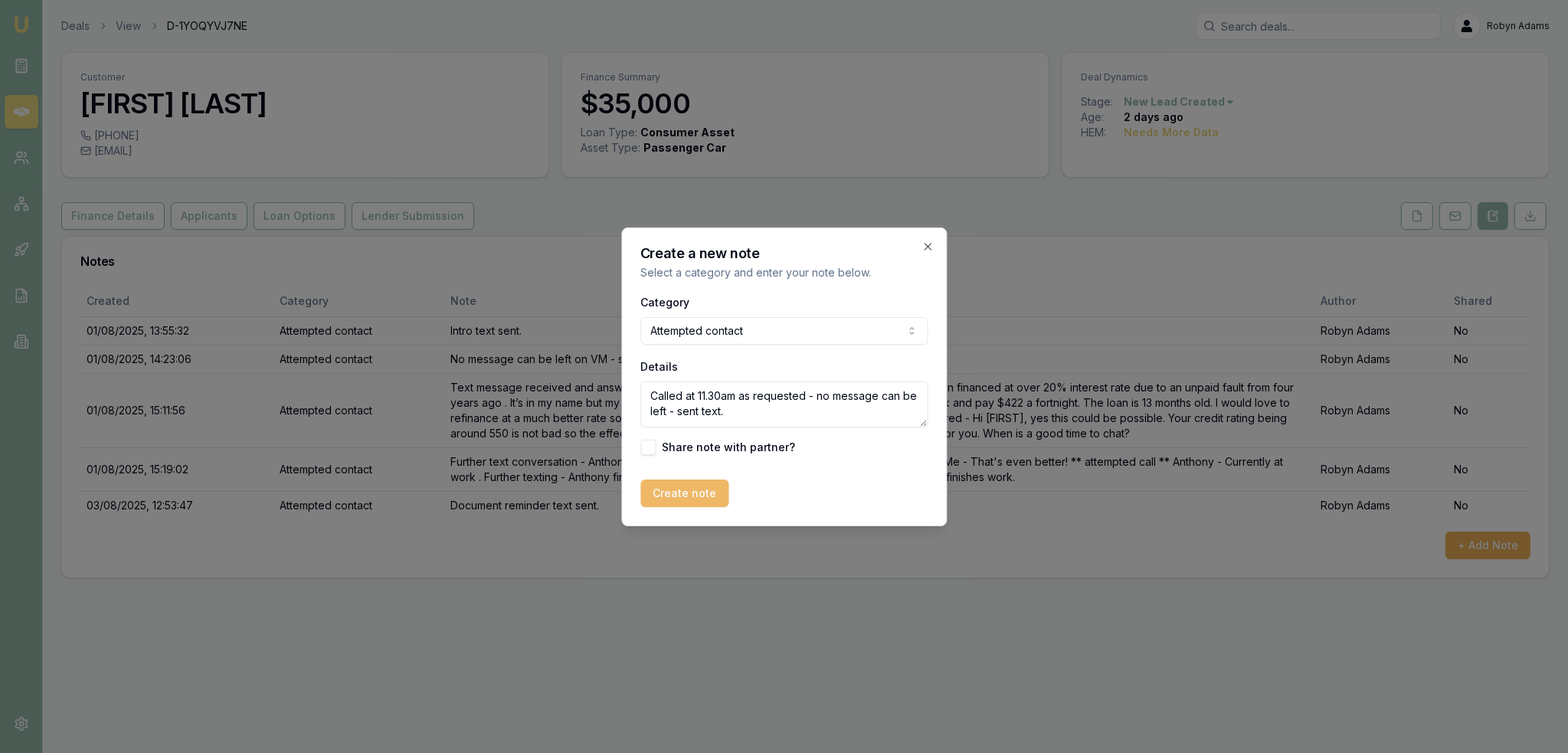 type on "Called at 11.30am as requested - no message can be left - sent text." 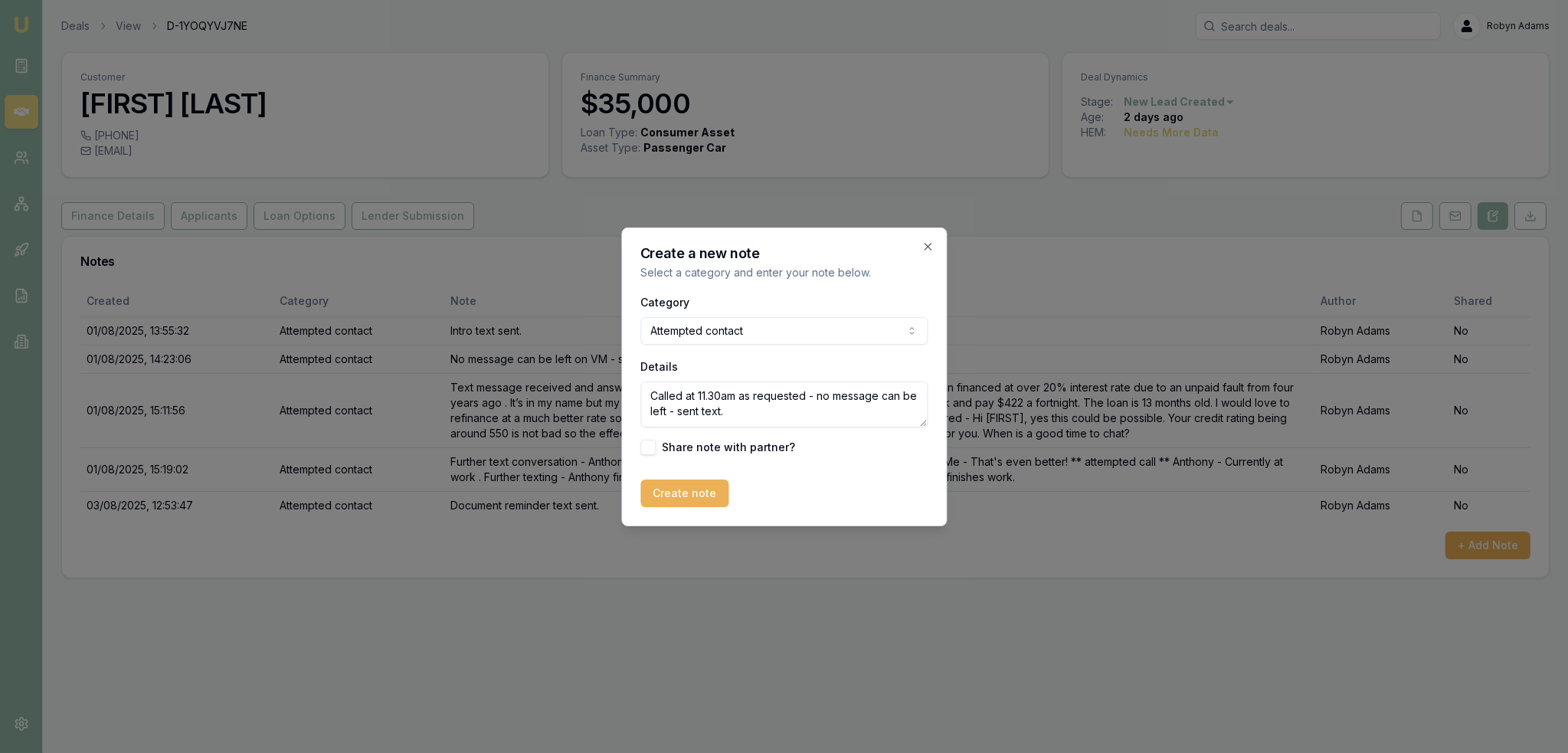 click on "Create note" at bounding box center [684, 493] 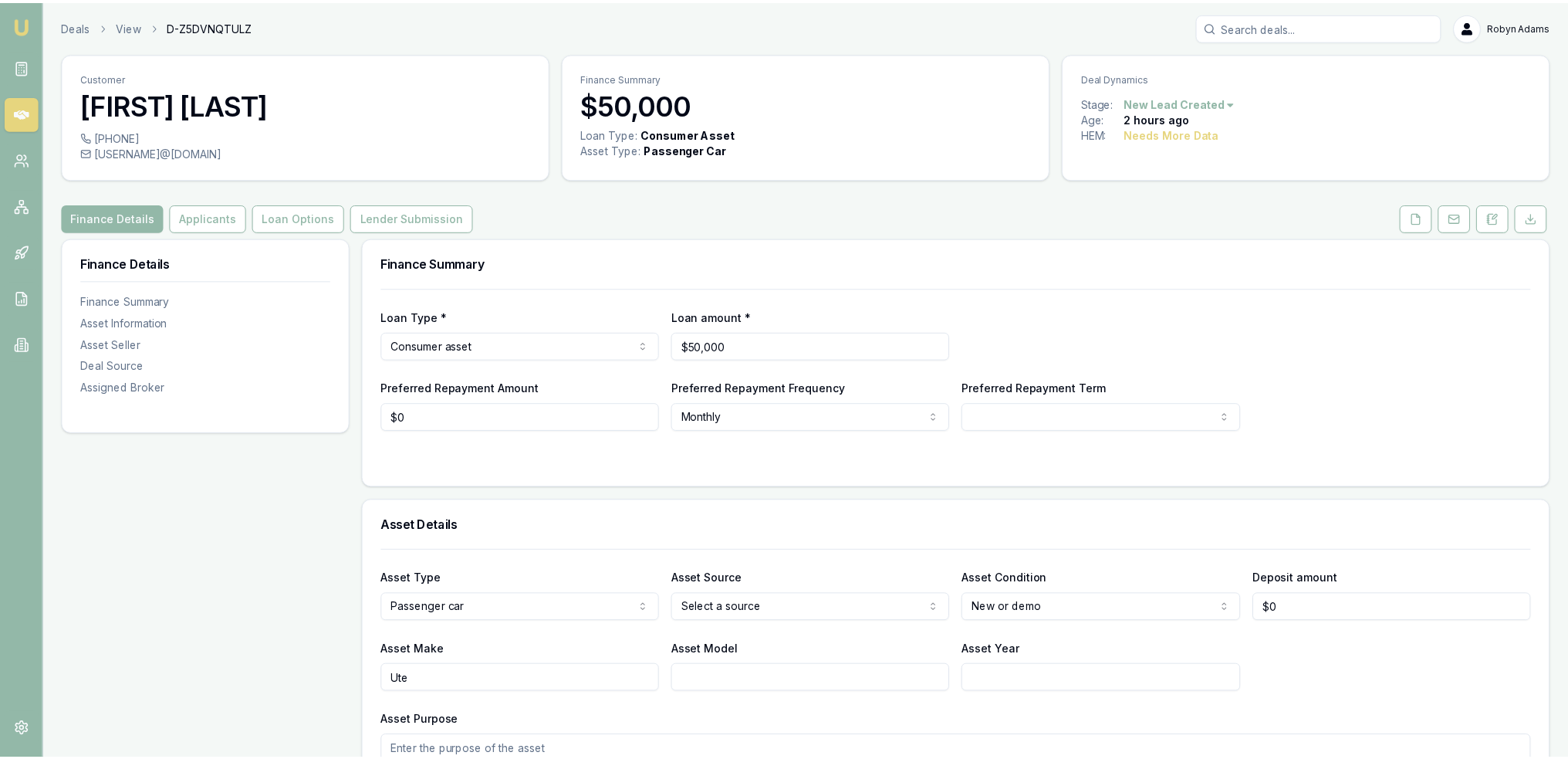 scroll, scrollTop: 0, scrollLeft: 0, axis: both 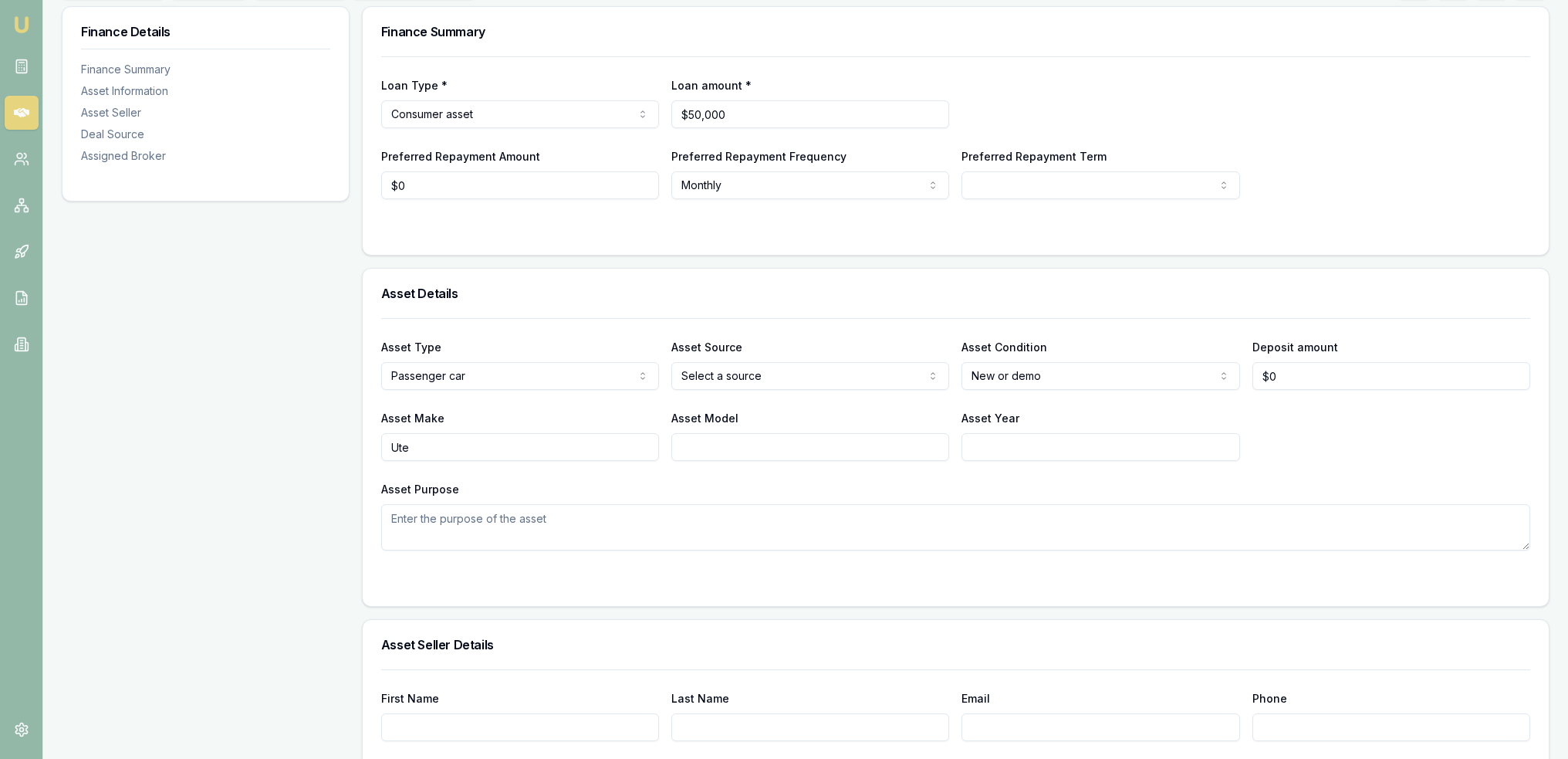 click on "Asset Purpose" at bounding box center [955, 527] 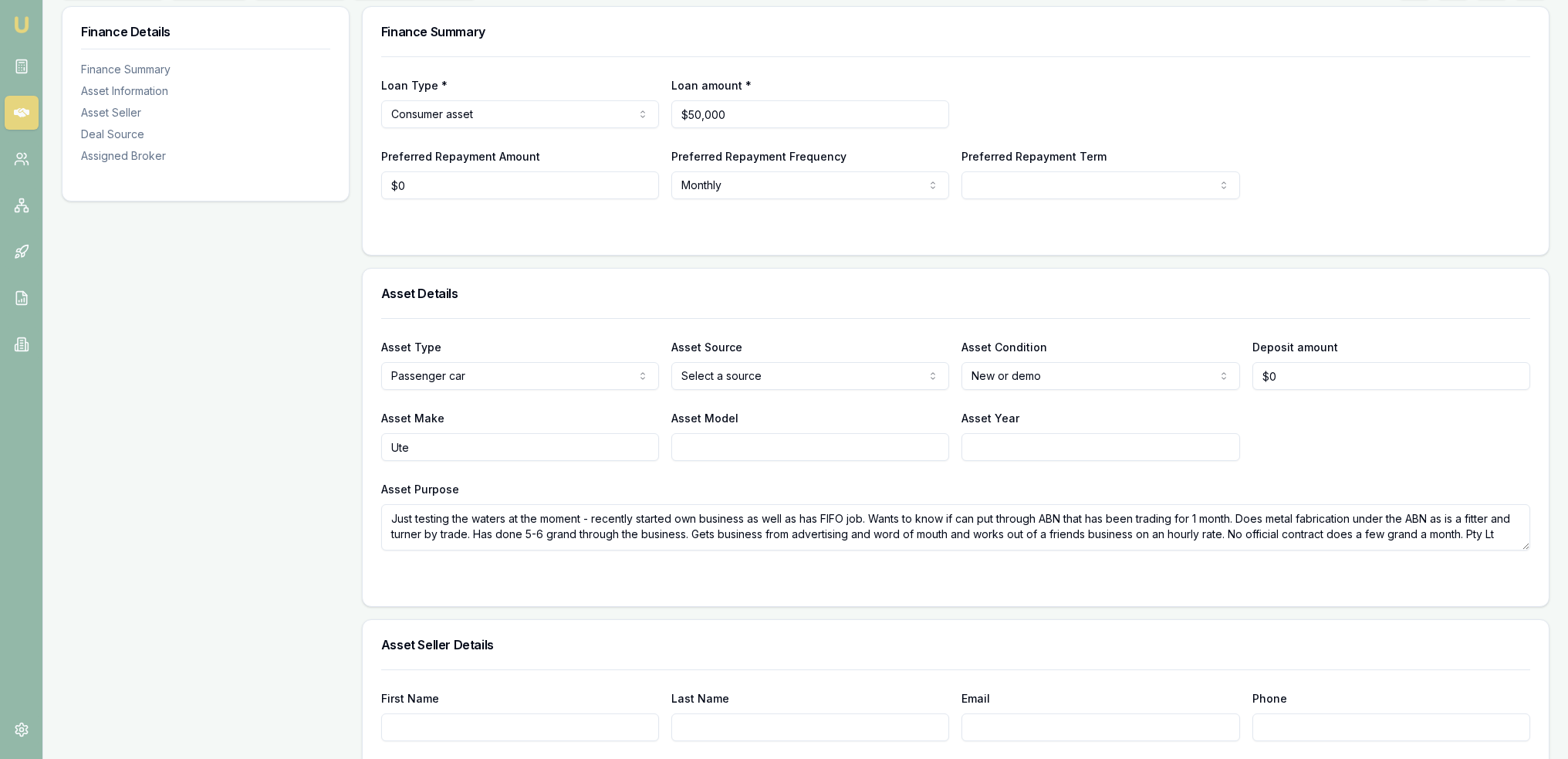 scroll, scrollTop: 6, scrollLeft: 0, axis: vertical 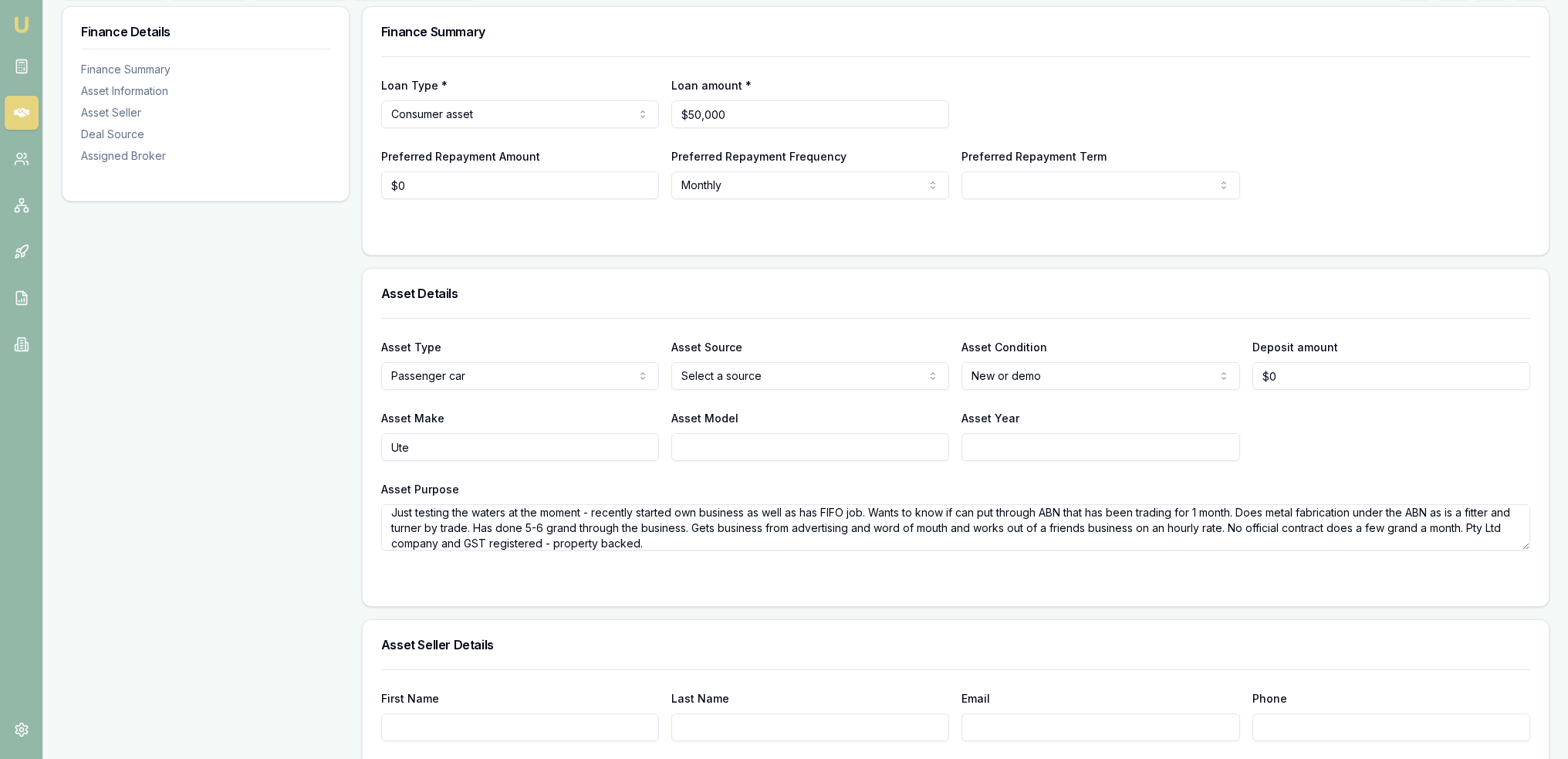 click on "Just testing the waters at the moment - recently started own business as well as has FIFO job. Wants to know if can put through ABN that has been trading for 1 month. Does metal fabrication under the ABN as is a fitter and turner by trade. Has done 5-6 grand through the business. Gets business from advertising and word of mouth and works out of a friends business on an hourly rate. No official contract does a few grand a month. Pty Ltd company and GST registered - property backed." at bounding box center (955, 527) 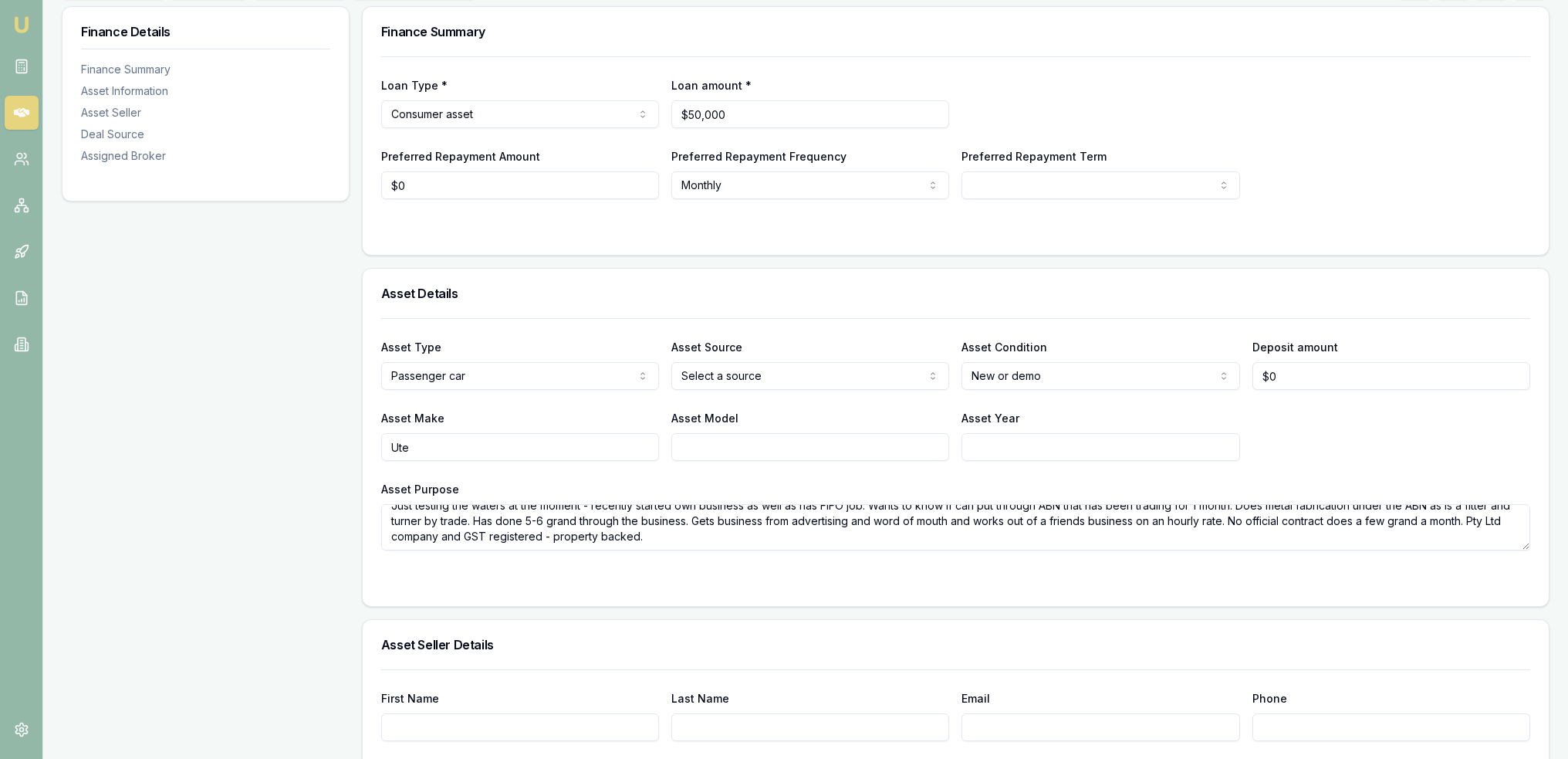 scroll, scrollTop: 0, scrollLeft: 0, axis: both 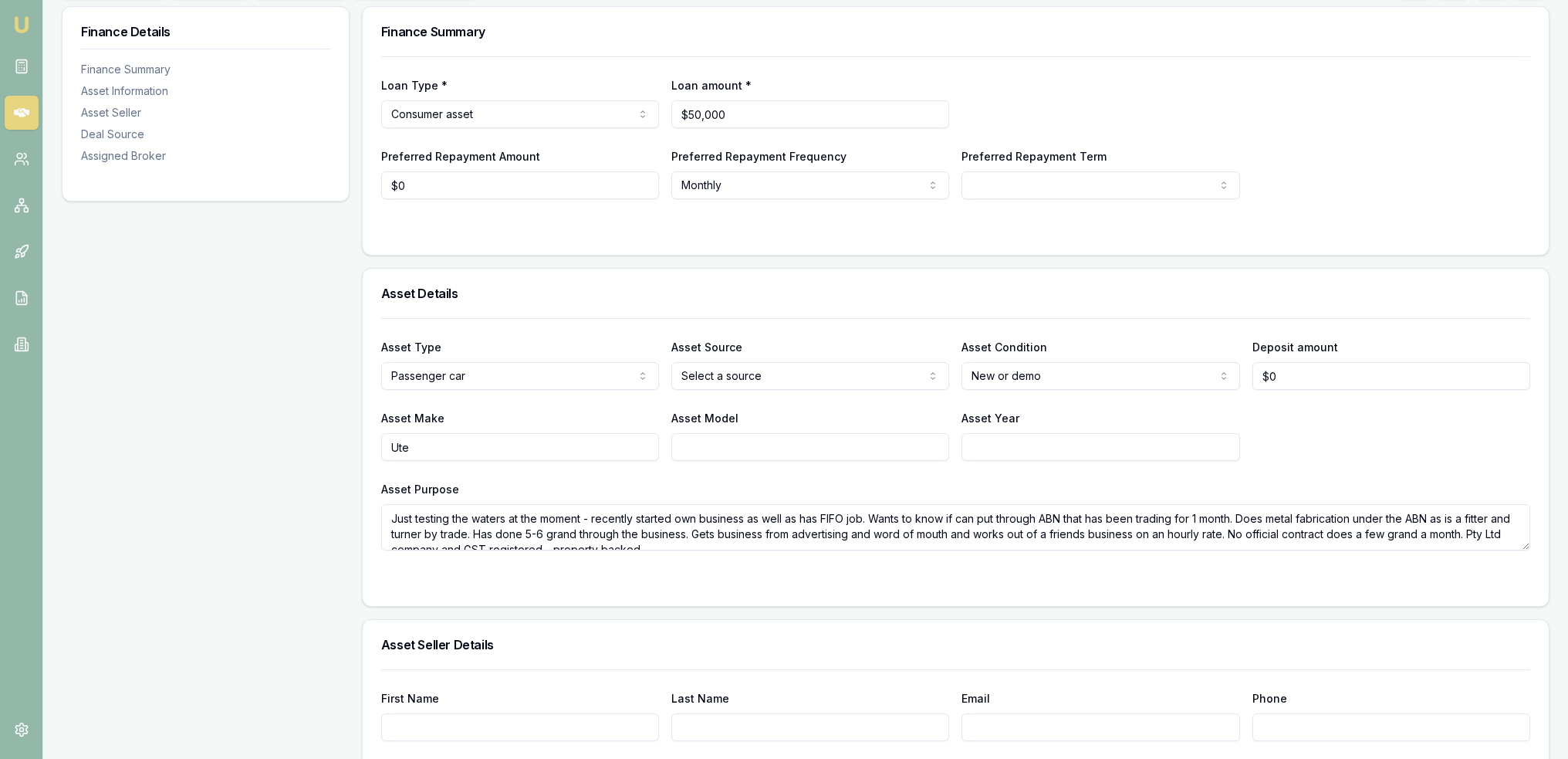 drag, startPoint x: 713, startPoint y: 540, endPoint x: 377, endPoint y: 511, distance: 337.24917 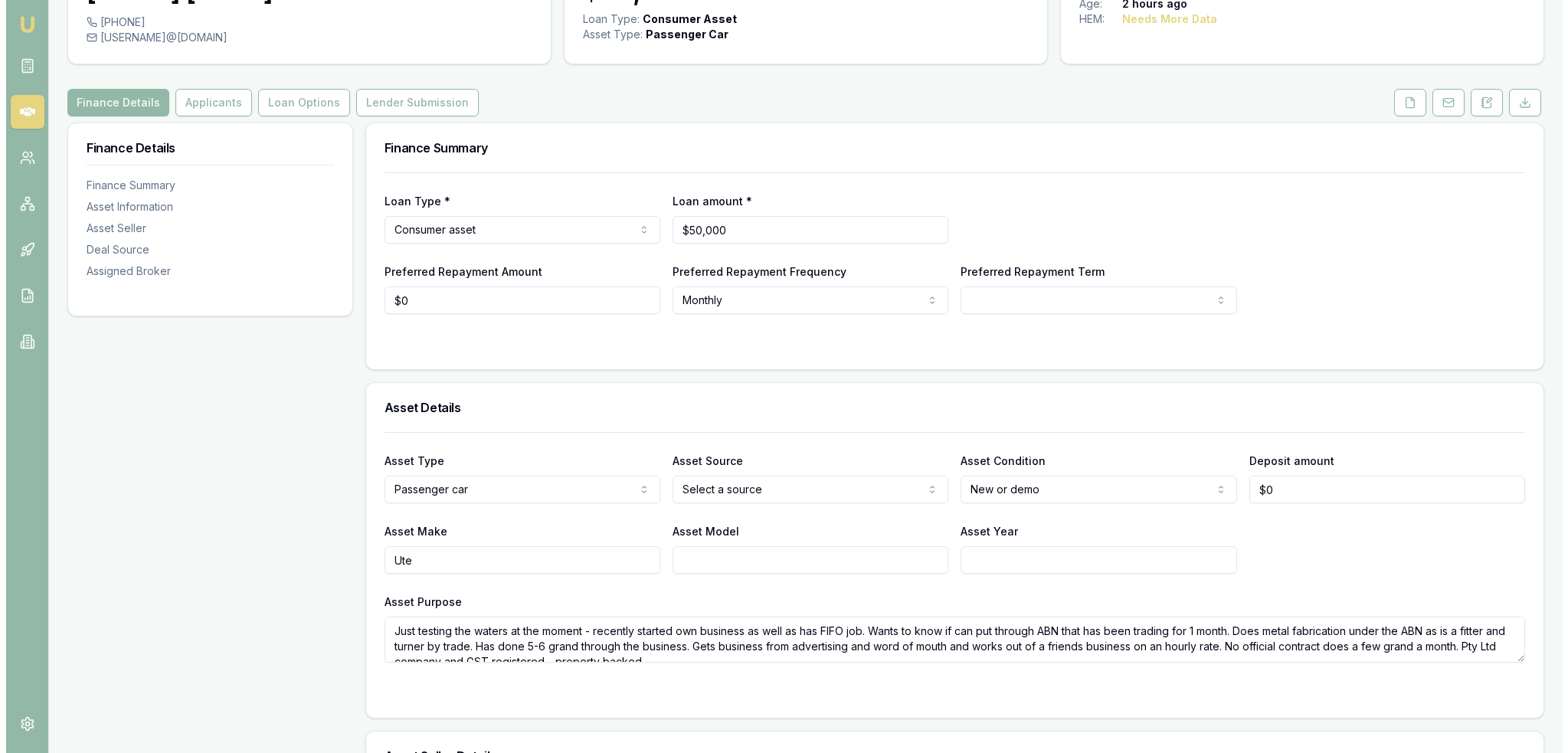 scroll, scrollTop: 0, scrollLeft: 0, axis: both 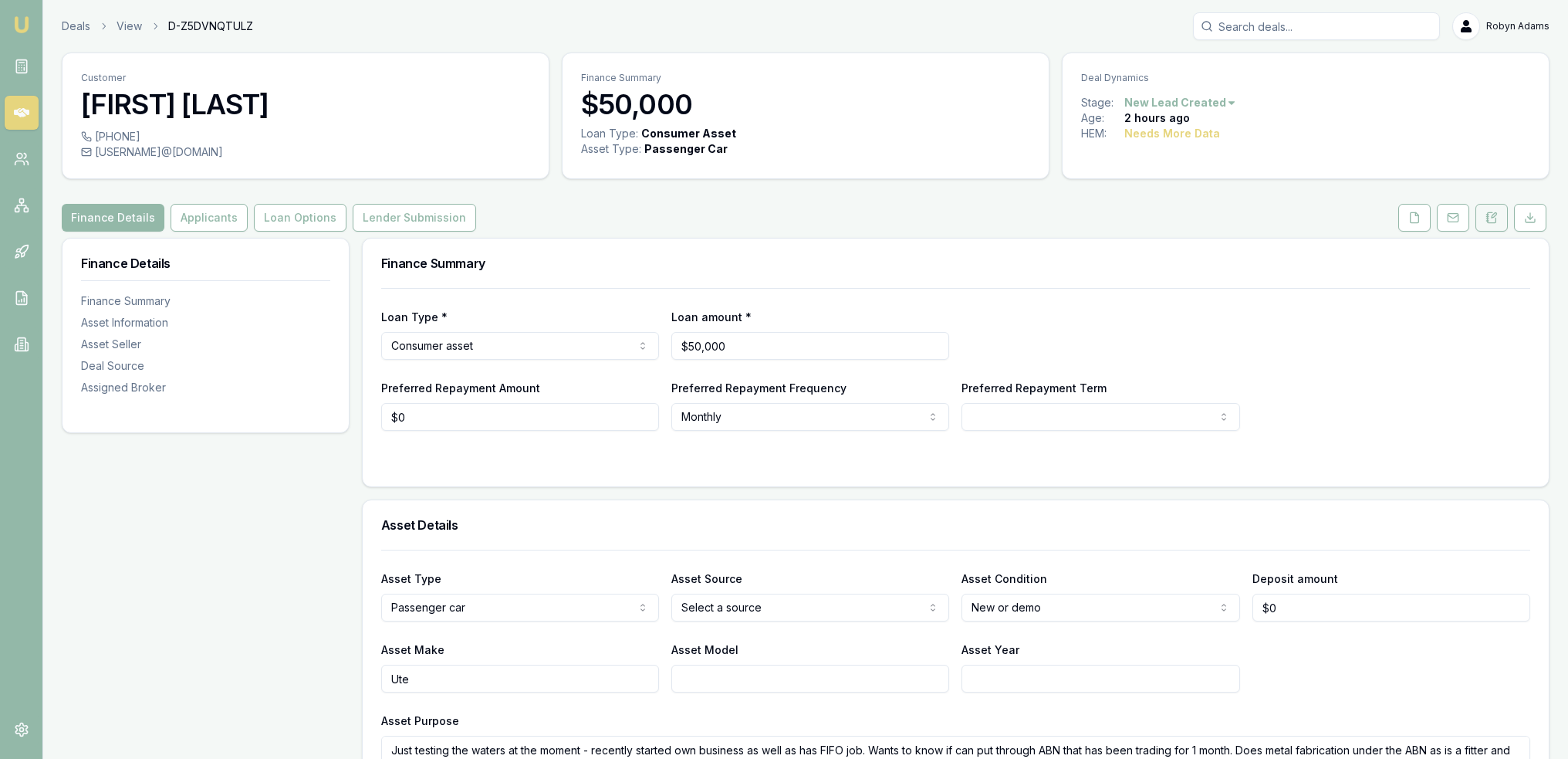 type on "Just testing the waters at the moment - recently started own business as well as has FIFO job. Wants to know if can put through ABN that has been trading for 1 month. Does metal fabrication under the ABN as is a fitter and turner by trade. Has done 5-6 grand through the business. Gets business from advertising and word of mouth and works out of a friends business on an hourly rate. No official contract does a few grand a month. Pty Ltd company and GST registered - property backed." 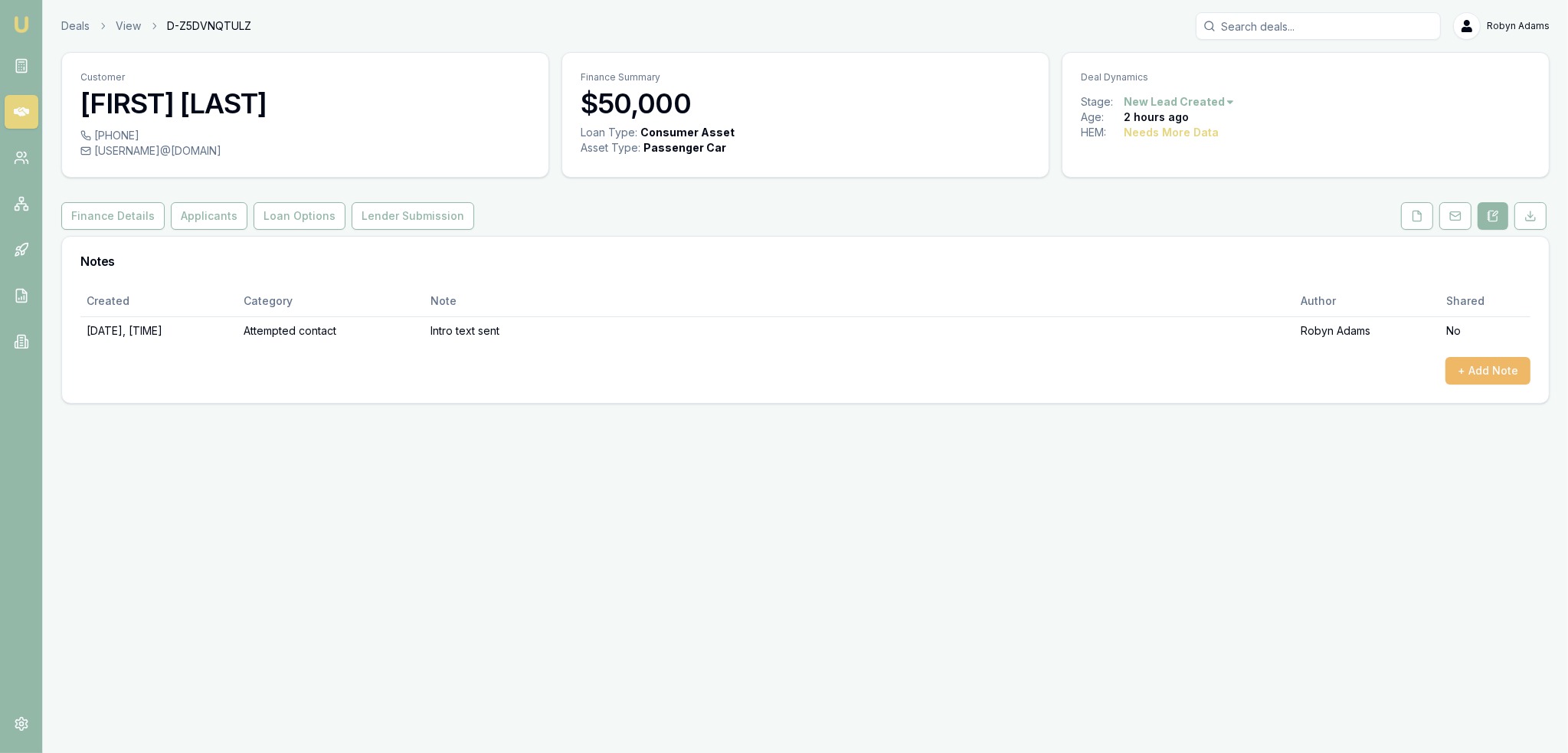 click on "+ Add Note" at bounding box center (1488, 371) 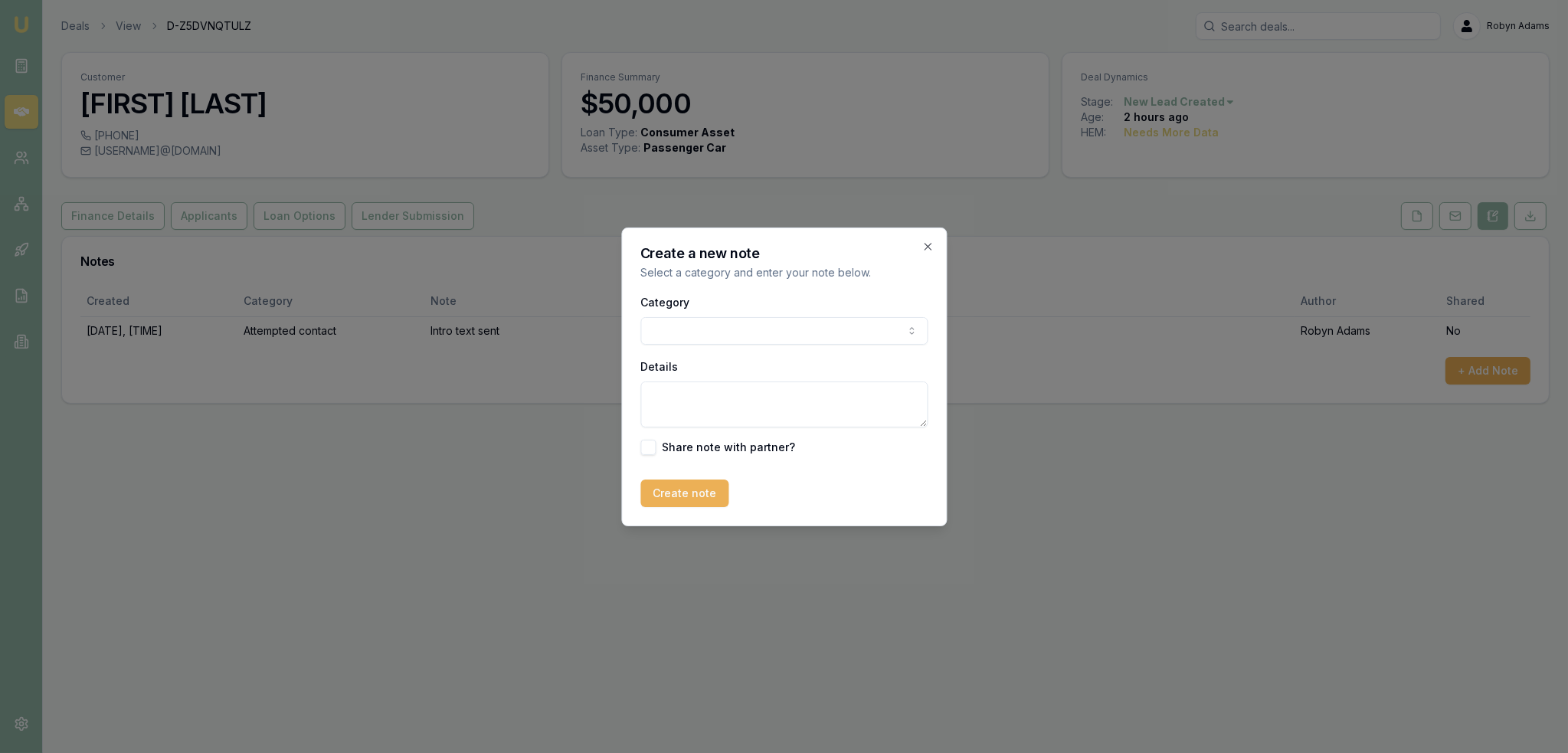 click on "Emu Broker Deals View D-Z5DVNQTULZ [FIRST] [LAST] Toggle Menu Customer [FIRST] [LAST] [PHONE] [USERNAME]@[DOMAIN] Finance Summary $50,000 Loan Type: Consumer Asset Asset Type : Passenger Car Deal Dynamics Stage: New Lead Created Age: 2 hours ago HEM: Needs More Data Finance Details Applicants Loan Options Lender Submission Notes Created Category Note Author Shared [DATE], [TIME] Attempted contact Intro text sent [FIRST] [LAST] No + Add Note
Create a new note Select a category and enter your note below. Category  General notes Attempted contact Follow up reminder Initial discussion Client requirements Loan options update Income or expense update Approval update Settlement update Compliance check Other Details  Share note with partner? Create note Close" at bounding box center (784, 376) 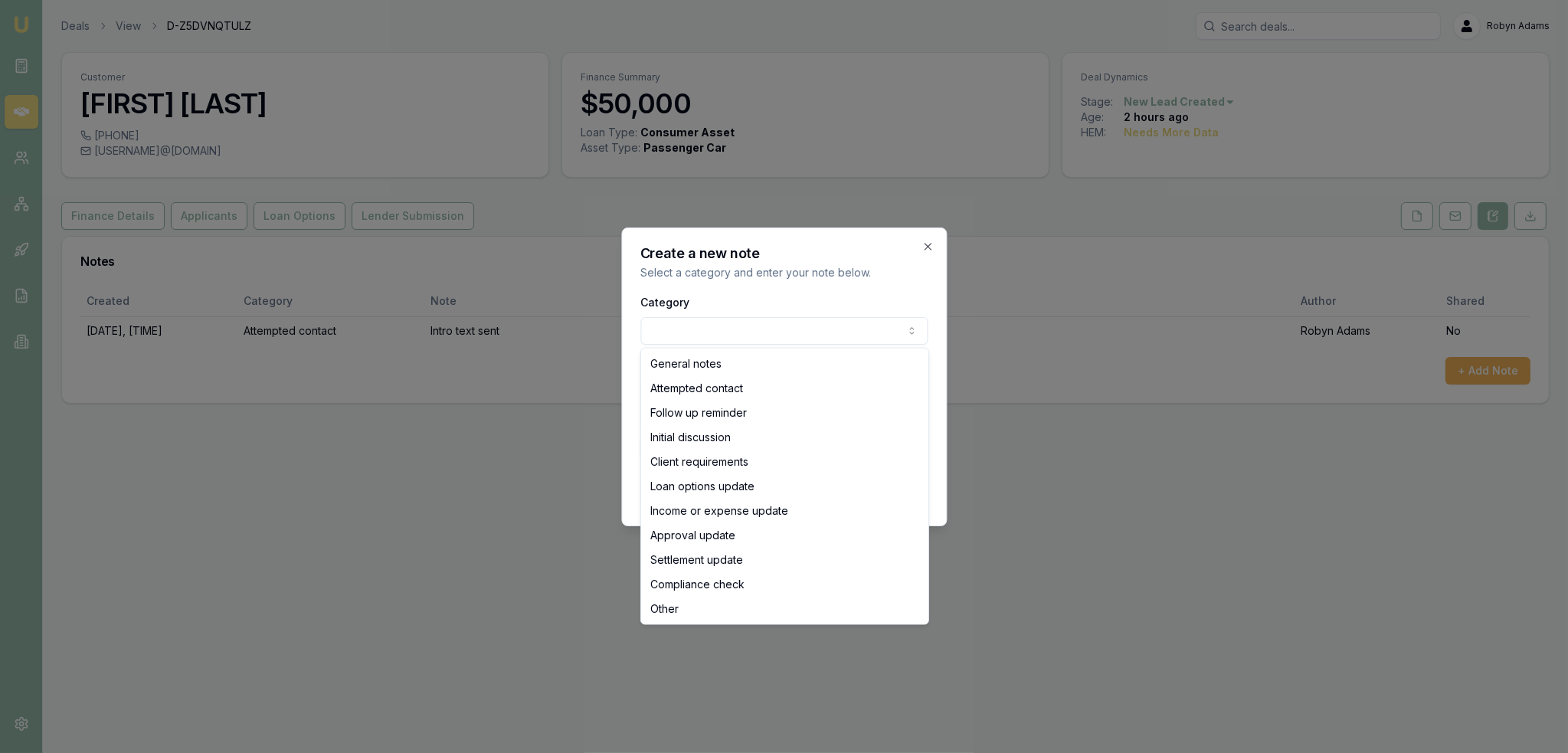 select on "INITIAL_DISCUSSION" 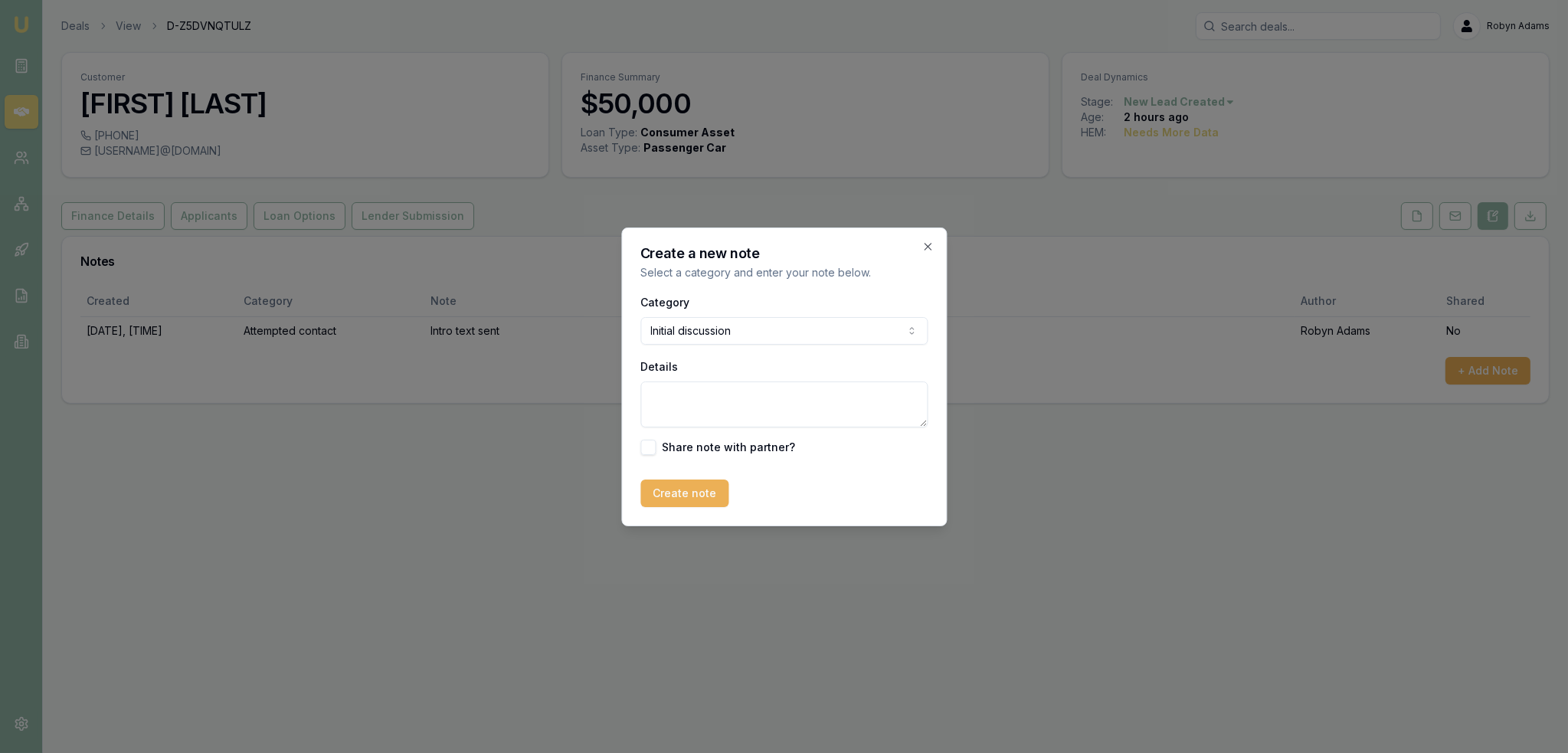 click on "Details" at bounding box center [784, 404] 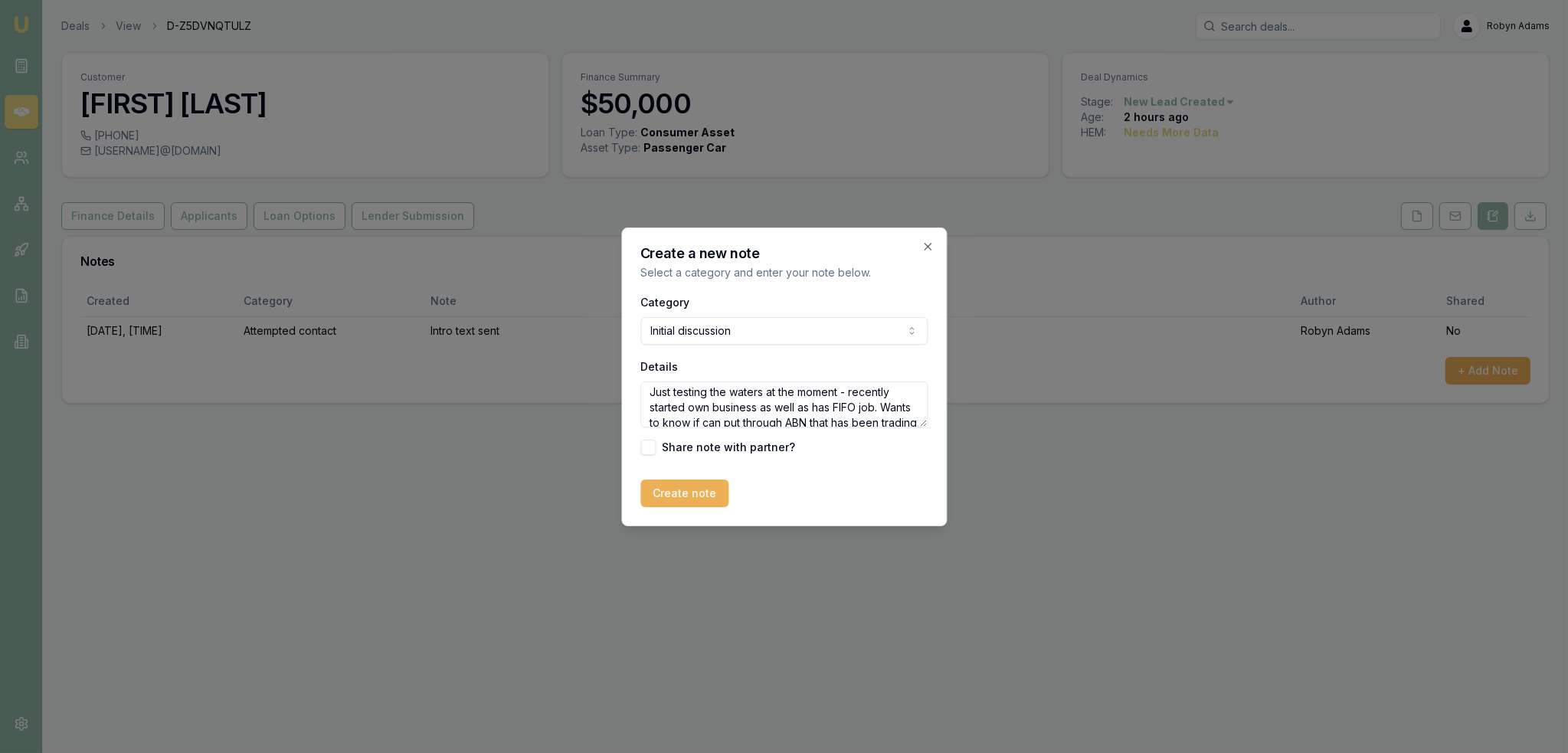 scroll, scrollTop: 0, scrollLeft: 0, axis: both 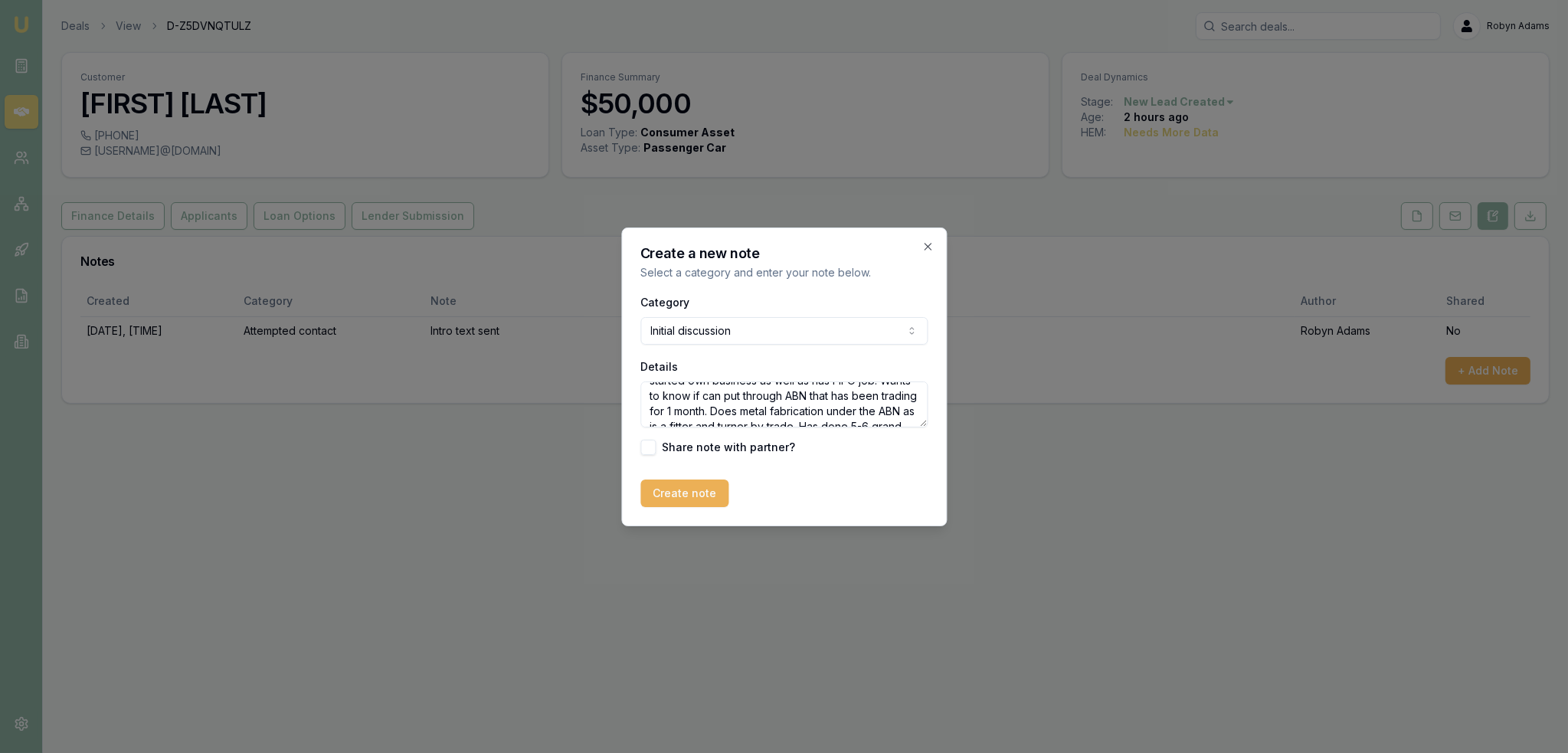 click on "Just testing the waters at the moment - recently started own business as well as has FIFO job. Wants to know if can put through ABN that has been trading for 1 month. Does metal fabrication under the ABN as is a fitter and turner by trade. Has done 5-6 grand through the business. Gets business from advertising and word of mouth and works out of a friends business on an hourly rate. No official contract does a few grand a month. Pty Ltd company and GST registered - property backed." at bounding box center (784, 404) 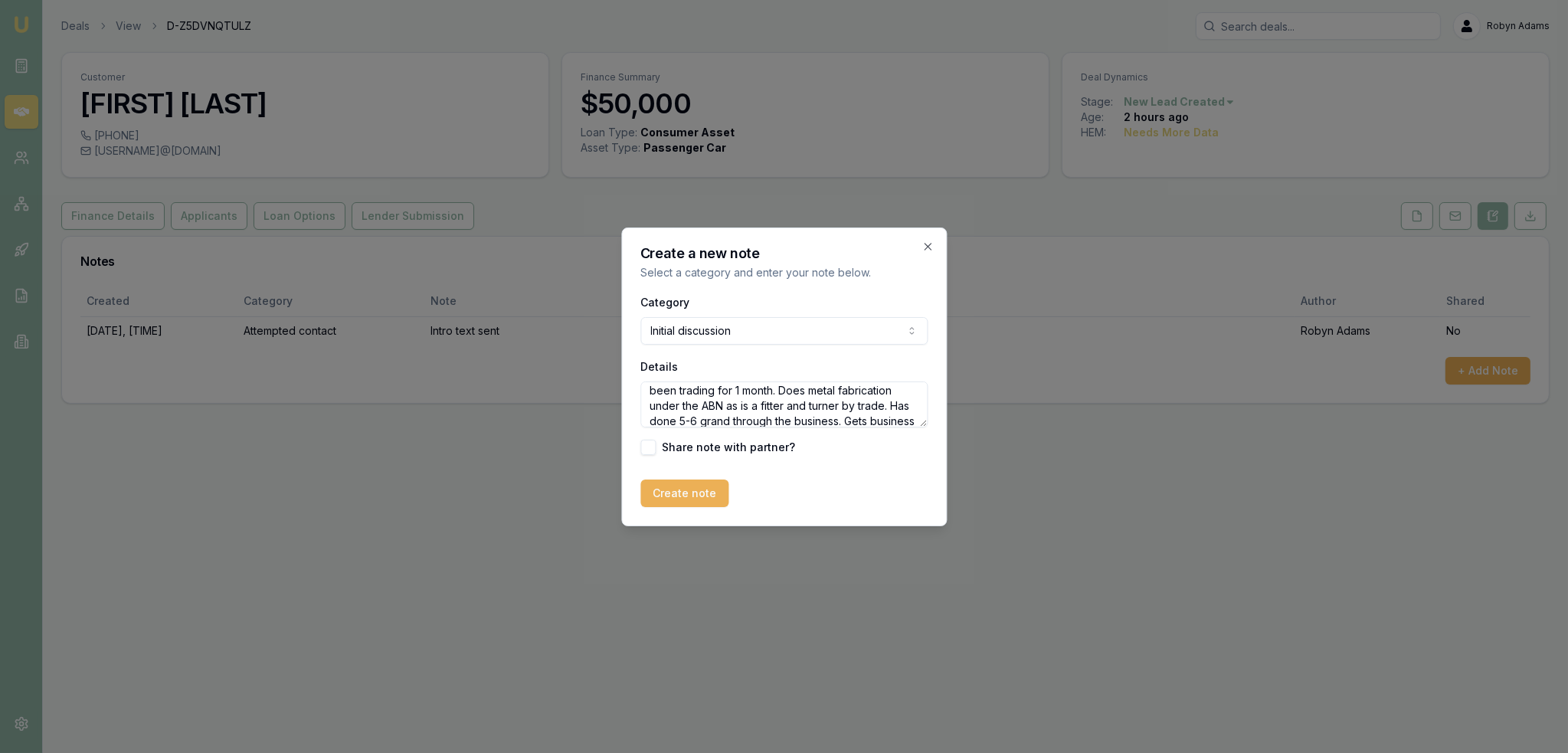 scroll, scrollTop: 61, scrollLeft: 0, axis: vertical 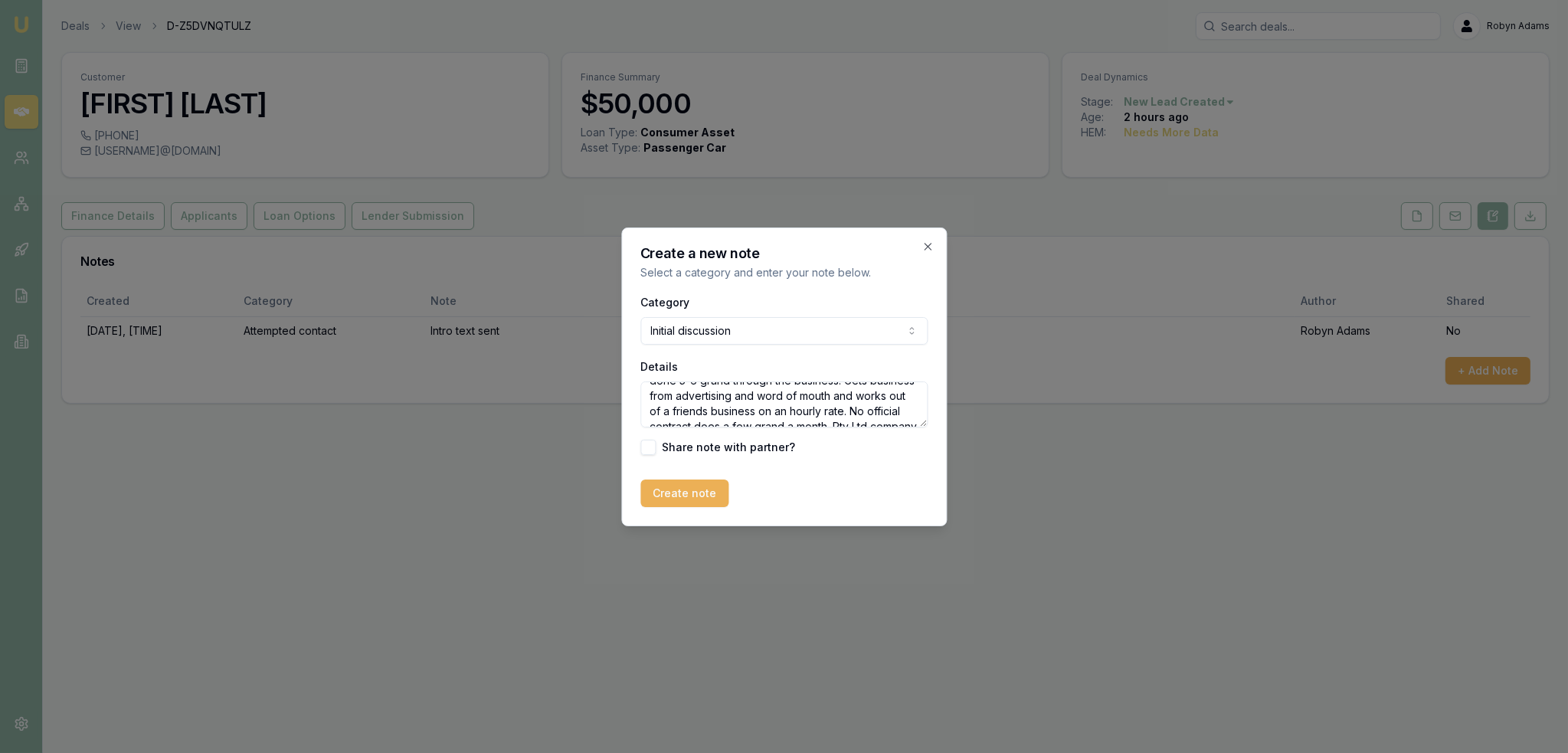 click on "Just testing the waters at the moment - recently started own business as well as has FIFO job. Wants to know if can put car loan through ABN that has been trading for 1 month. Does metal fabrication under the ABN as is a fitter and turner by trade. Has done 5-6 grand through the business. Gets business from advertising and word of mouth and works out of a friends business on an hourly rate. No official contract does a few grand a month. Pty Ltd company and GST registered - property backed." at bounding box center [784, 404] 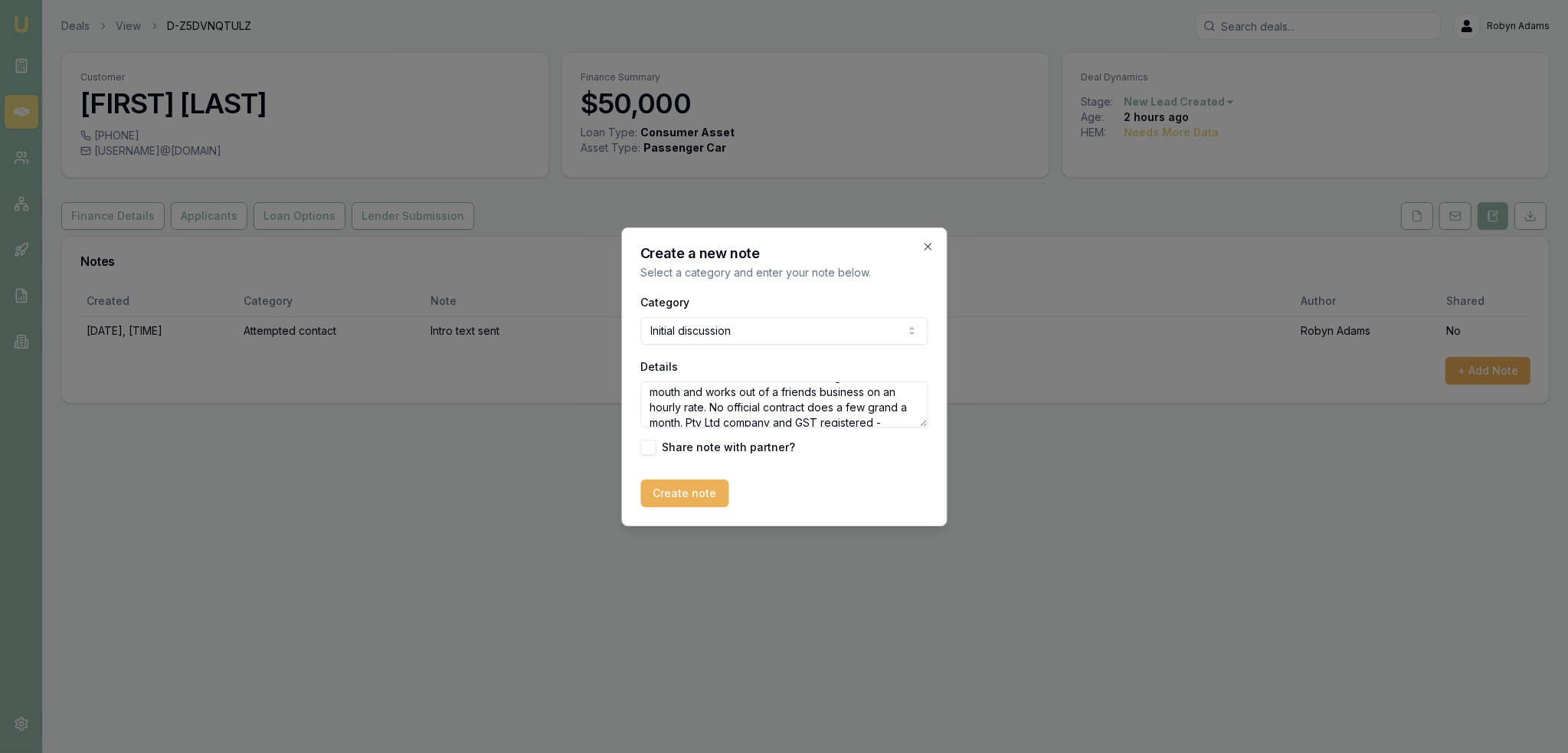 scroll, scrollTop: 123, scrollLeft: 0, axis: vertical 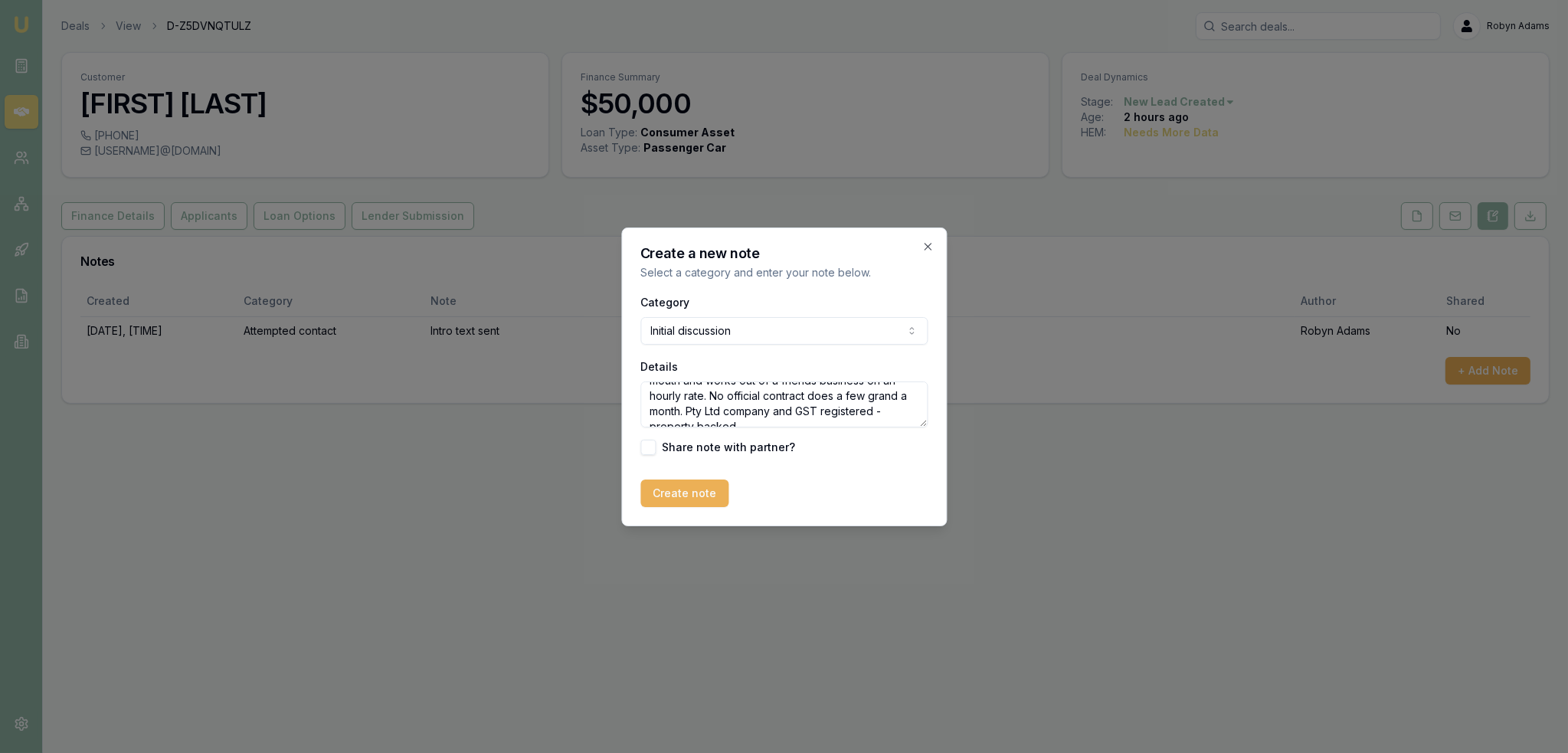 click on "Just testing the waters at the moment - recently started own business as well as has FIFO job. Wants to know if can put car loan through ABN that has been trading for 1 month. Does metal fabrication under the ABN as is a fitter and turner by trade. Has done 5-6 grand through the business in the last month. Gets business from advertising and word of mouth and works out of a friends business on an hourly rate. No official contract does a few grand a month. Pty Ltd company and GST registered - property backed." at bounding box center [784, 404] 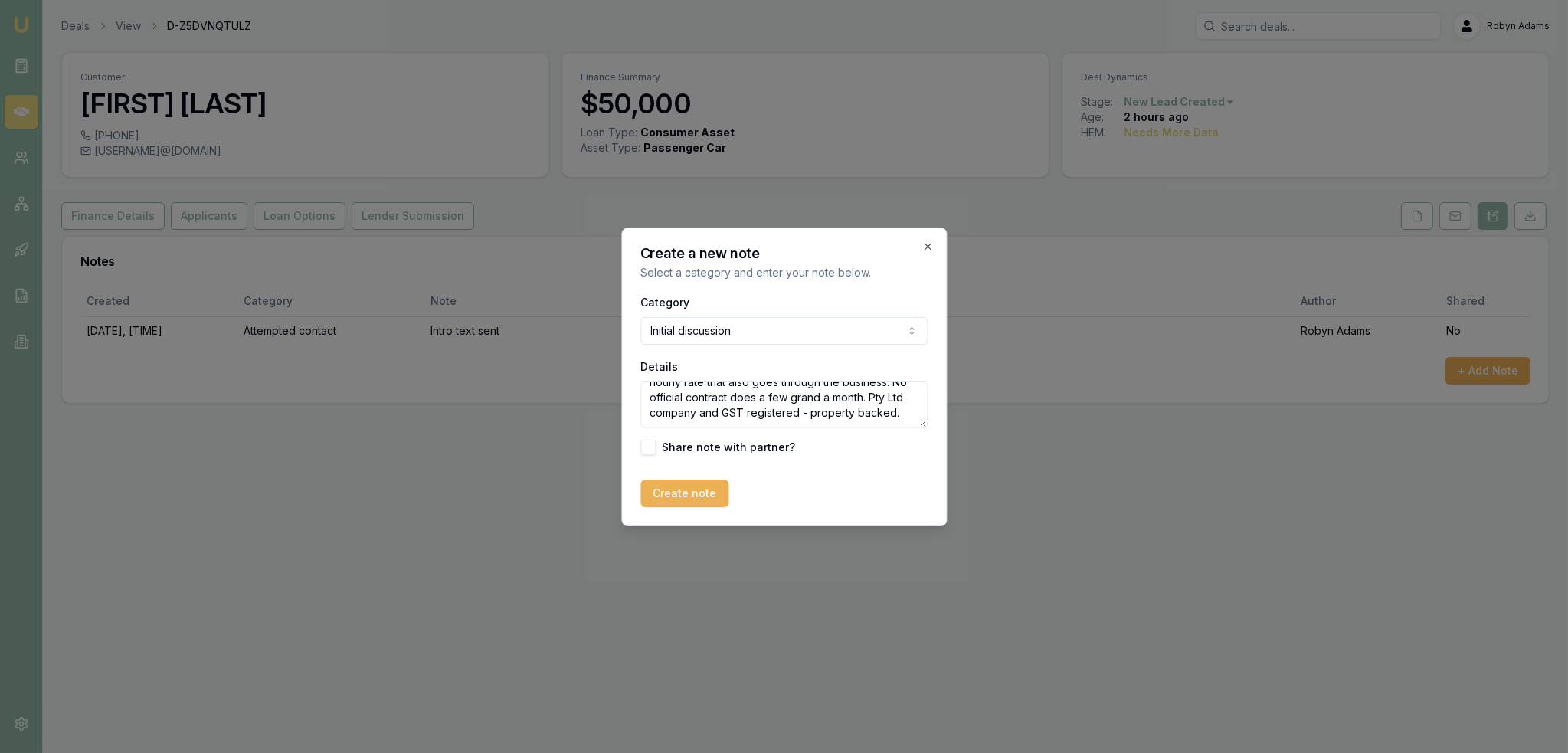 scroll, scrollTop: 151, scrollLeft: 0, axis: vertical 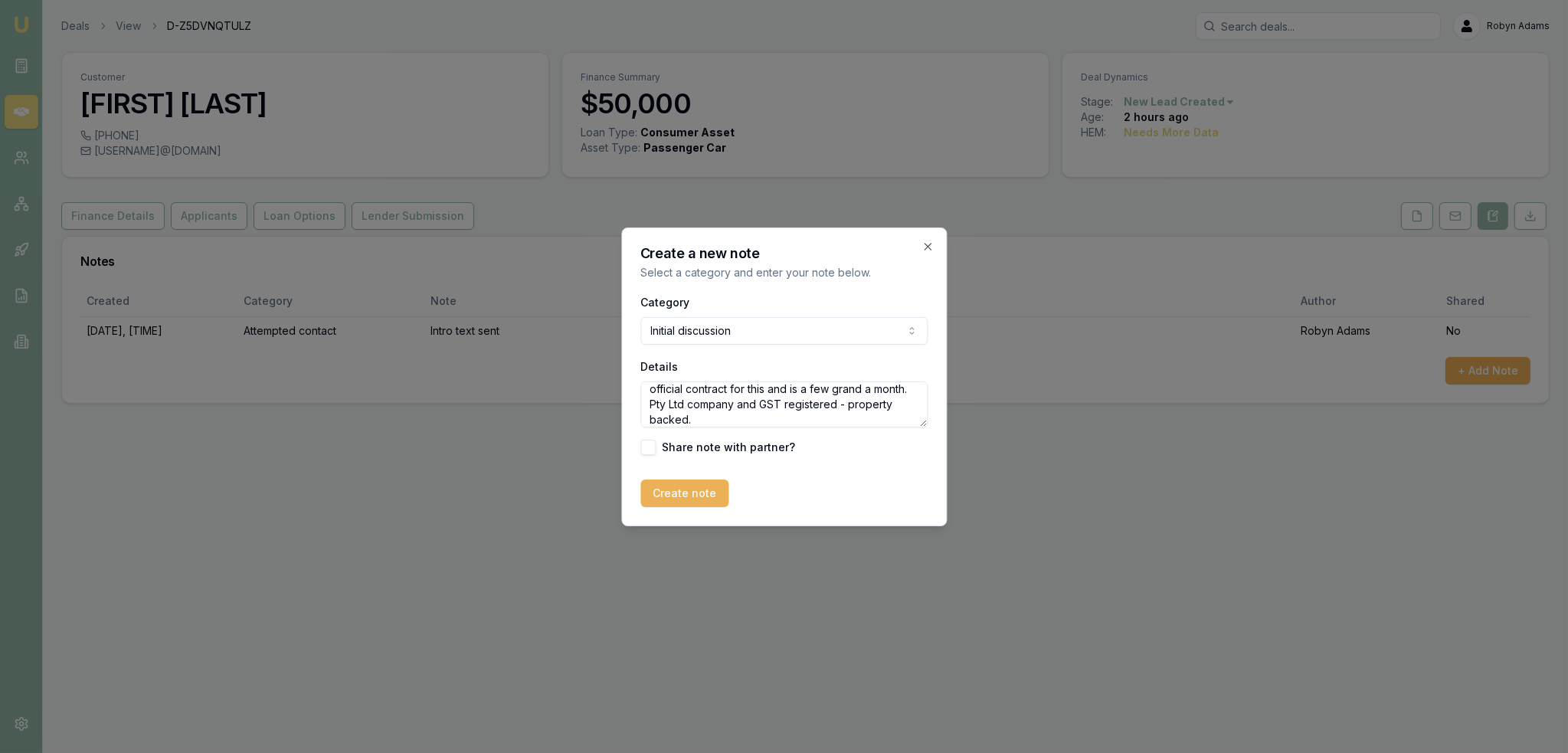 click on "Just testing the waters at the moment - recently started own business as well as has FIFO job. Wants to know if can put car loan through ABN that has been trading for 1 month. Does metal fabrication under the ABN as is a fitter and turner by trade. Has done 5-6 grand through the business in the last month. Gets business from advertising and word of mouth and works out of a friends business on an hourly rate that also goes through the business. No official contract for this and is a few grand a month. Pty Ltd company and GST registered - property backed." at bounding box center (784, 404) 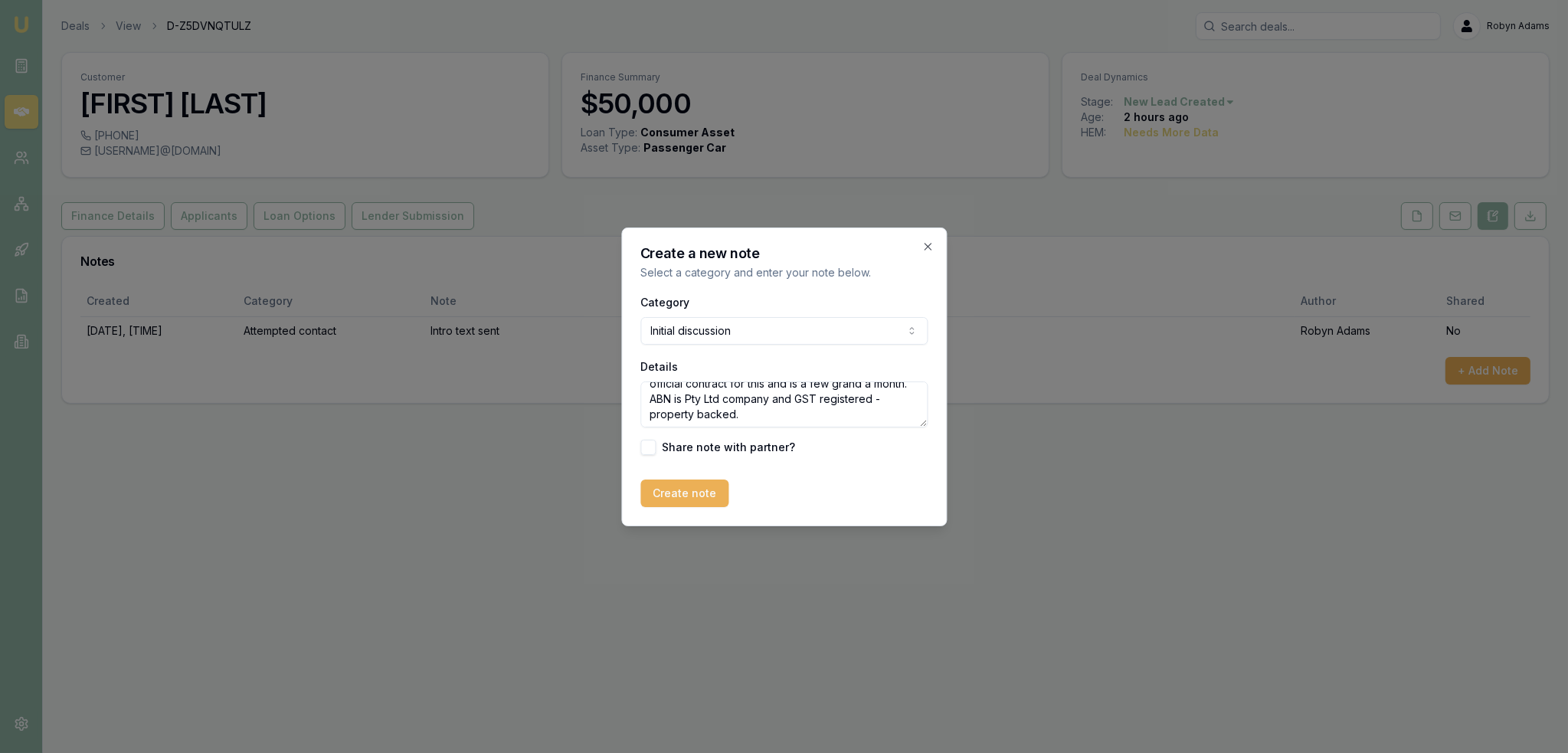 scroll, scrollTop: 151, scrollLeft: 0, axis: vertical 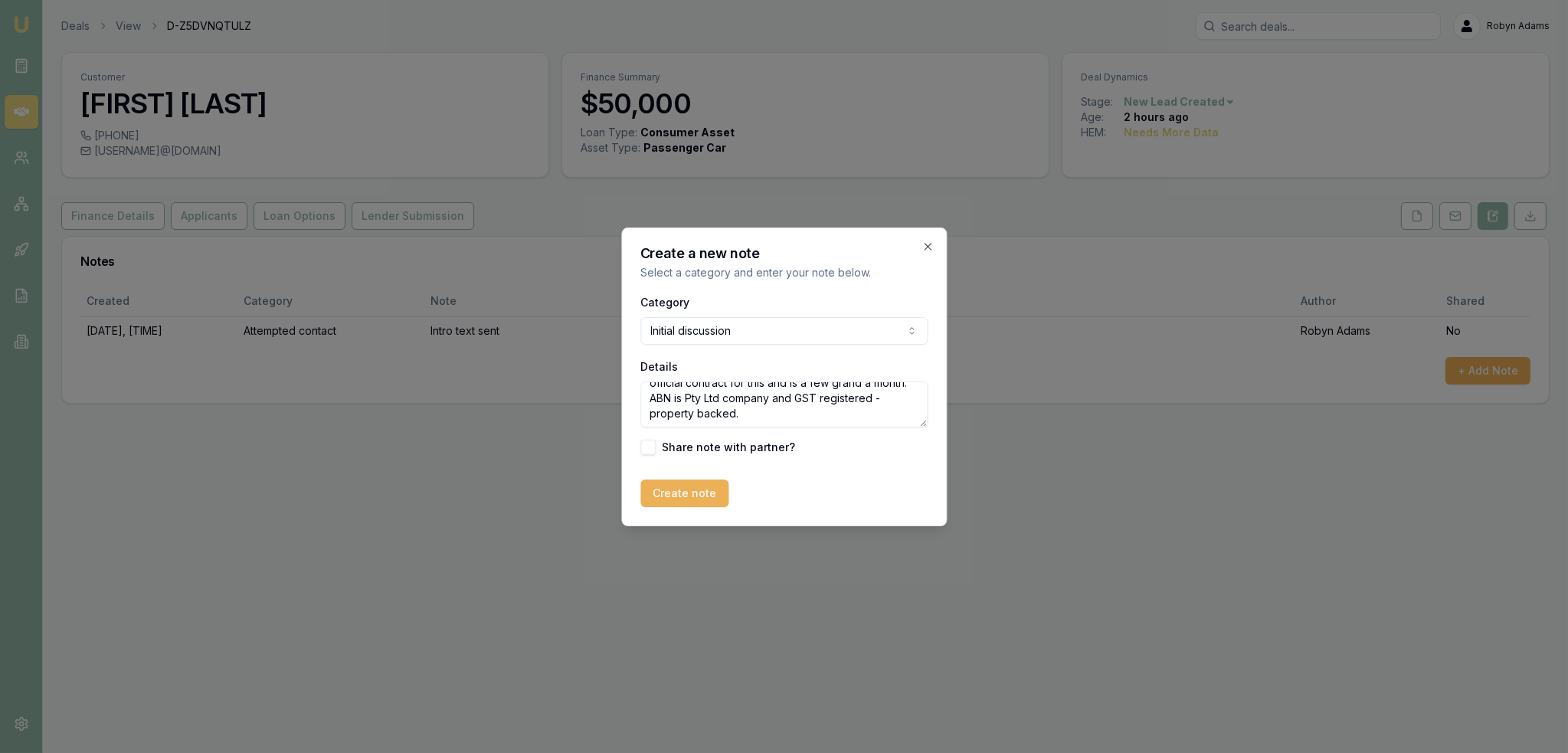 click on "Just testing the waters at the moment - recently started own business as well as has FIFO job. Wants to know if can put car loan through ABN that has been trading for 1 month. Does metal fabrication under the ABN as is a fitter and turner by trade. Has done 5-6 grand through the business in the last month. Gets business from advertising and word of mouth and works out of a friends business on an hourly rate that also goes through the business. No official contract for this and is a few grand a month. ABN is Pty Ltd company and GST registered - property backed." at bounding box center [784, 404] 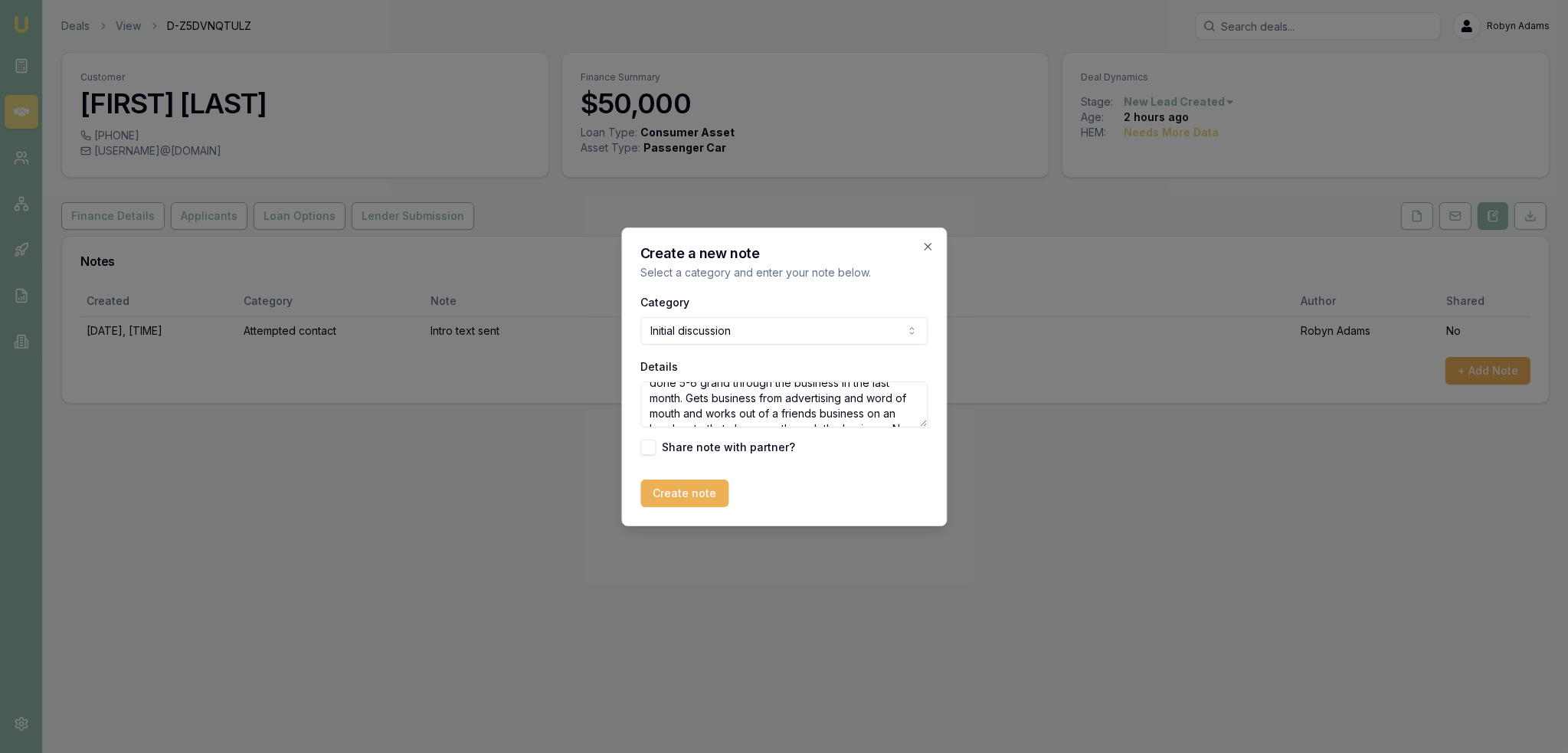 drag, startPoint x: 902, startPoint y: 408, endPoint x: 891, endPoint y: 381, distance: 29.154759 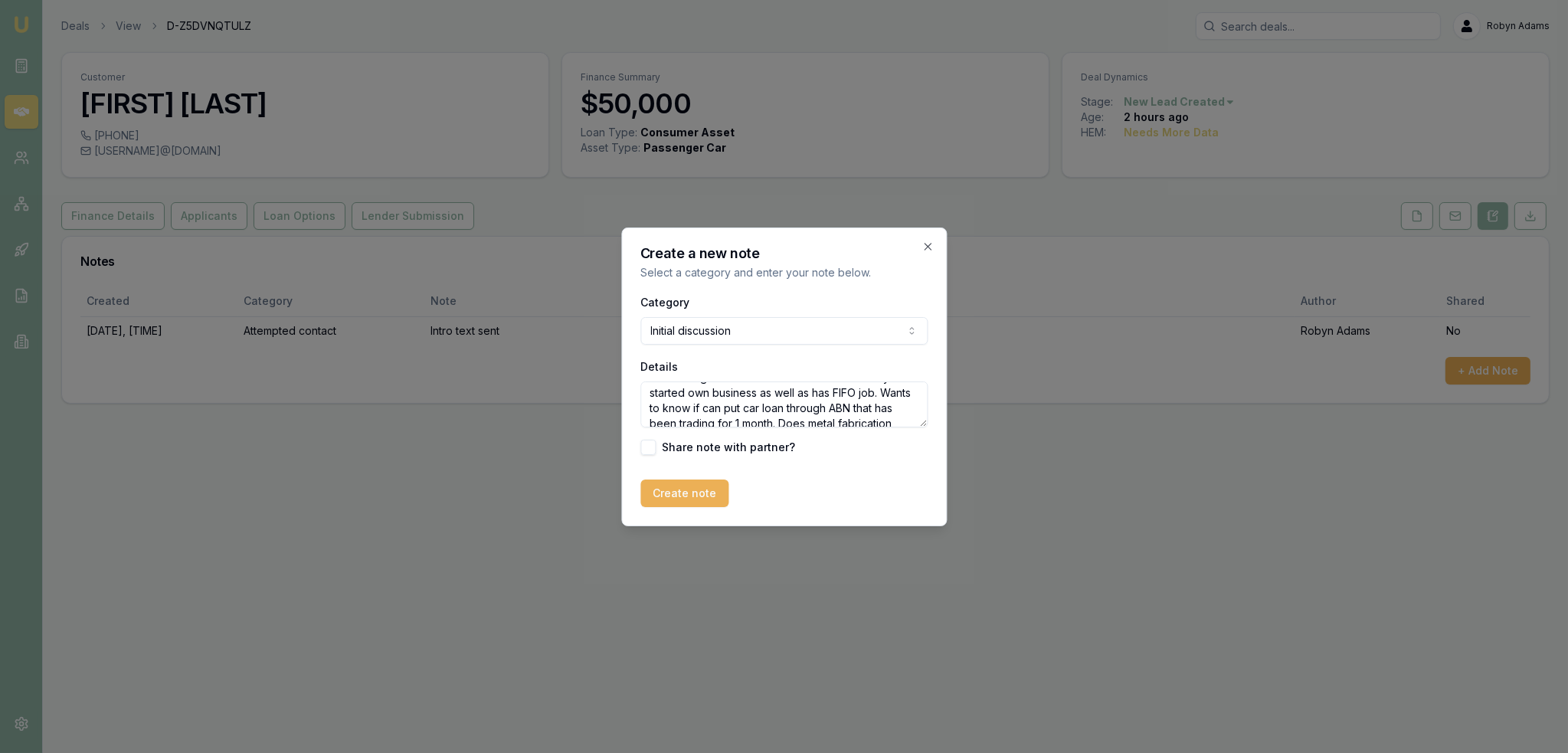 scroll, scrollTop: 0, scrollLeft: 0, axis: both 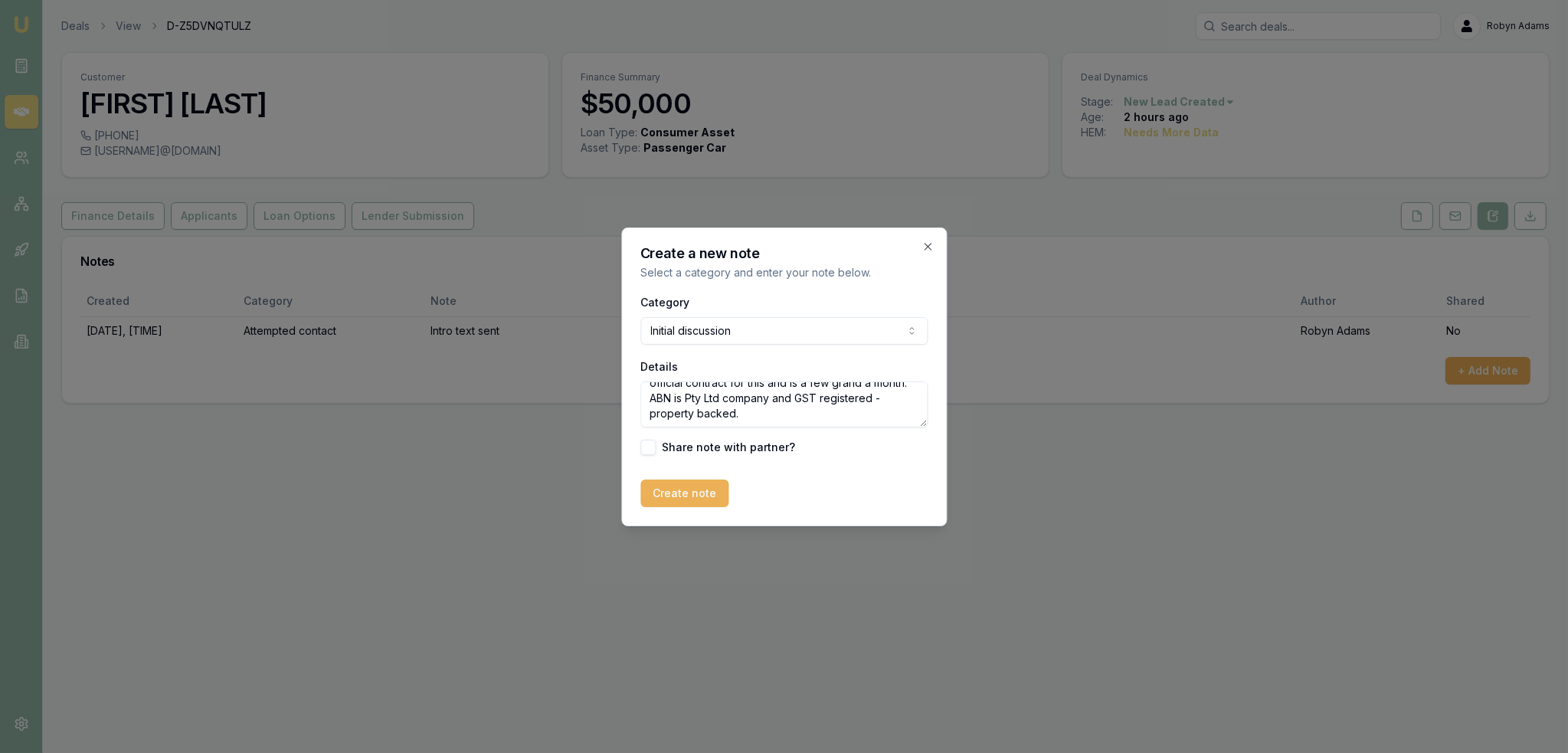 drag, startPoint x: 902, startPoint y: 414, endPoint x: 913, endPoint y: 410, distance: 11.7047 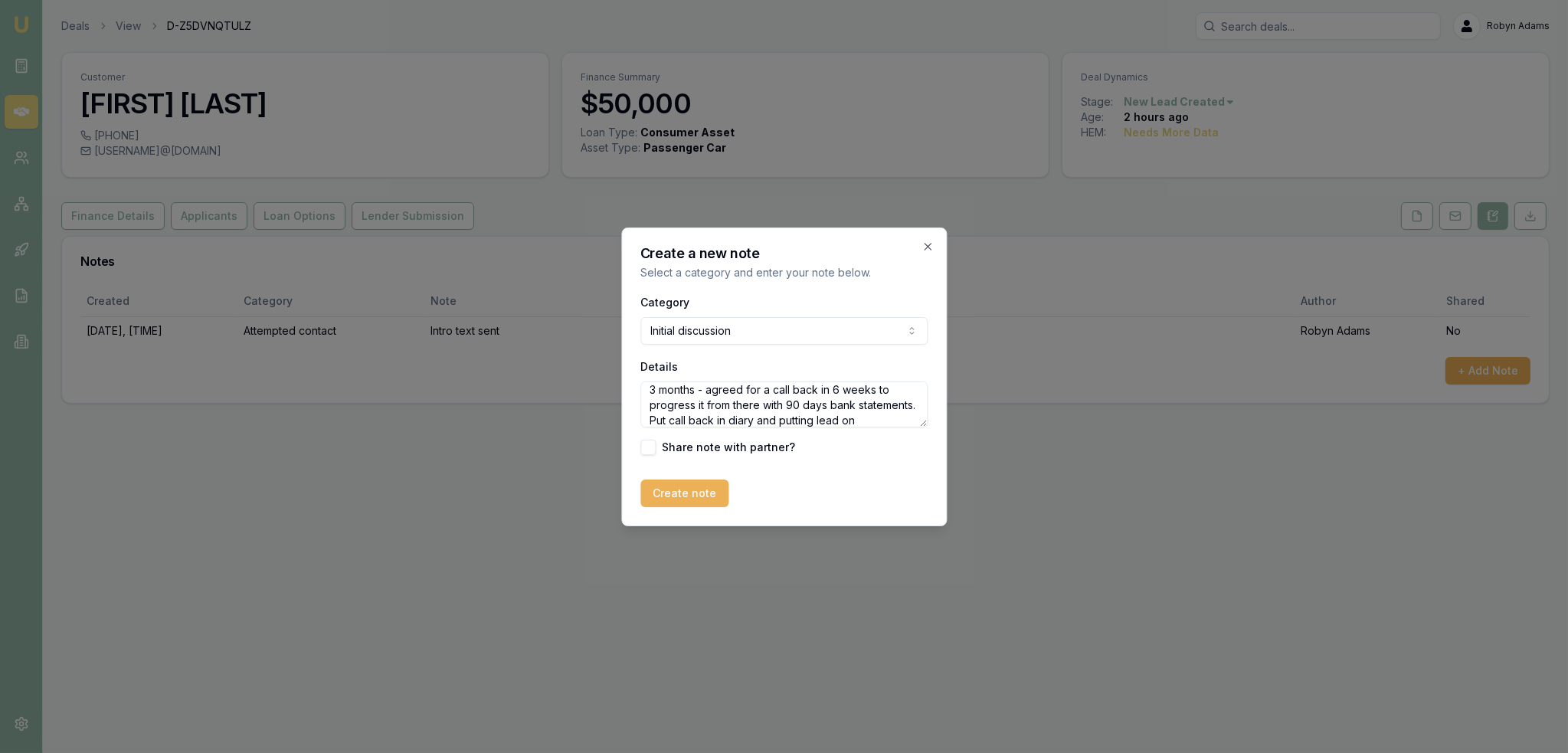 scroll, scrollTop: 236, scrollLeft: 0, axis: vertical 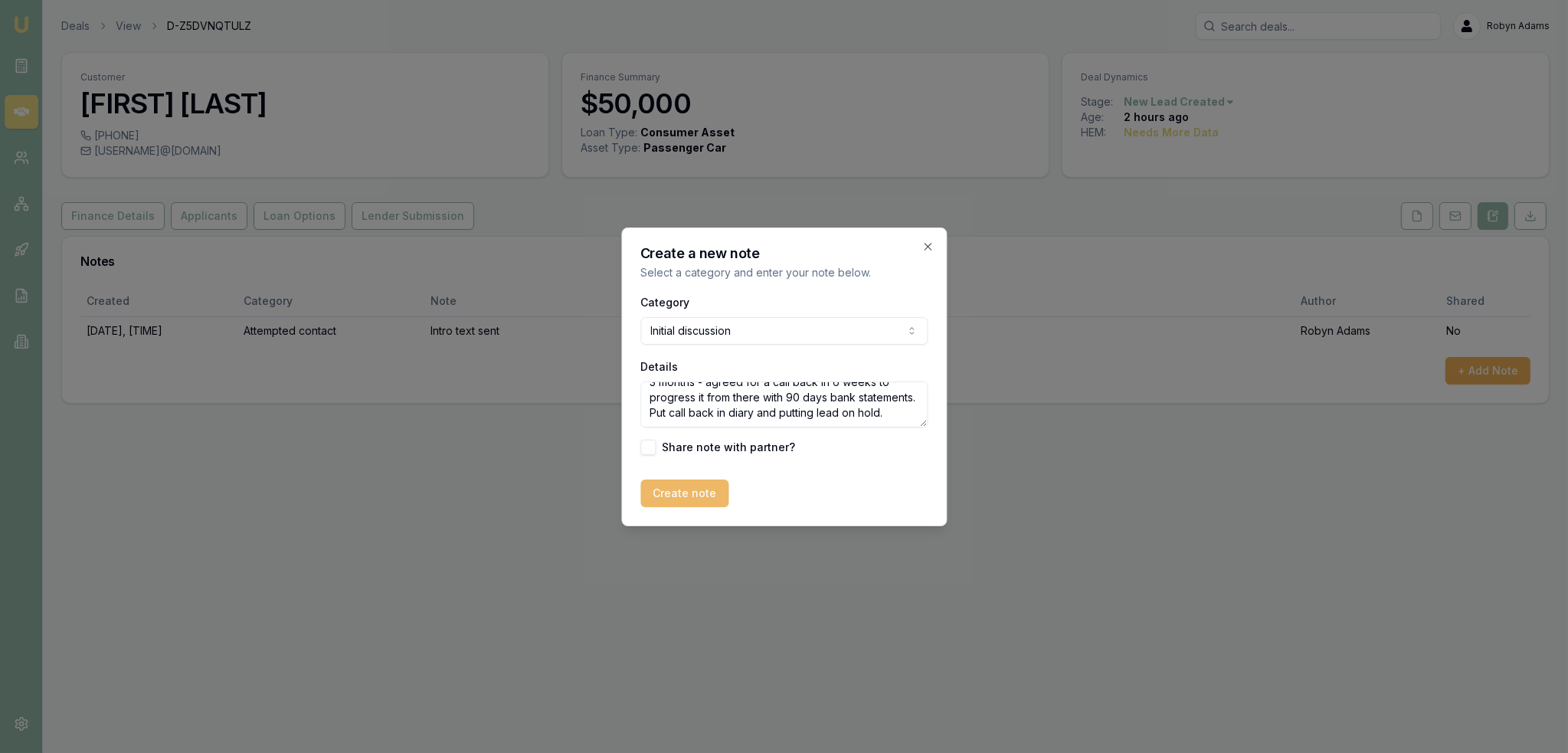 type on "Just testing the waters at the moment - recently started own business as well as has FIFO job. Wants to know if can put car loan through ABN that has been trading for 1 month. Does metal fabrication under the ABN as is a fitter and turner by trade. Has done 5-6 grand through the business in the last month. Gets business from advertising and word of mouth and works out of a friends business on an hourly rate that also goes through the business. No official contract for this and is a few grand a month. ABN is Pty Ltd company and GST registered - property backed.
Has another 6-8 weeks until he has been trading for 3 months - agreed for a call back in 6 weeks to progress it from there with 90 days bank statements. Put call back in diary and putting lead on hold." 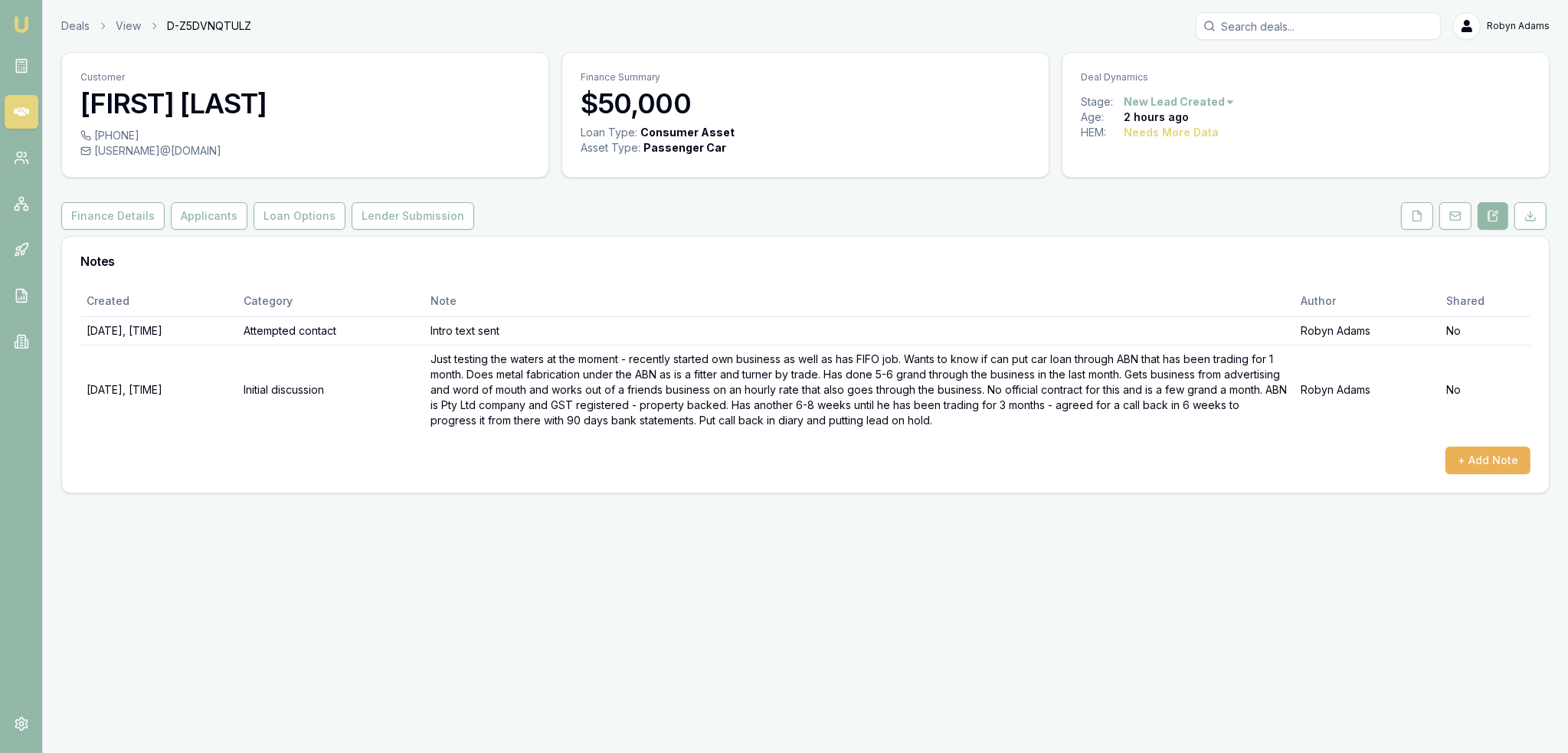 click on "Emu Broker Deals View D-Z5DVNQTULZ [FIRST] [LAST] Toggle Menu Customer [FIRST] [LAST] [PHONE] [USERNAME]@[DOMAIN] Finance Summary $50,000 Loan Type: Consumer Asset Asset Type : Passenger Car Deal Dynamics Stage: New Lead Created Age: 2 hours ago HEM: Needs More Data Finance Details Applicants Loan Options Lender Submission Notes Created Category Note Author Shared [DATE], [TIME] Attempted contact Intro text sent [FIRST] [LAST] No [DATE], [TIME] Initial discussion [FIRST] [LAST] No + Add Note" at bounding box center [784, 376] 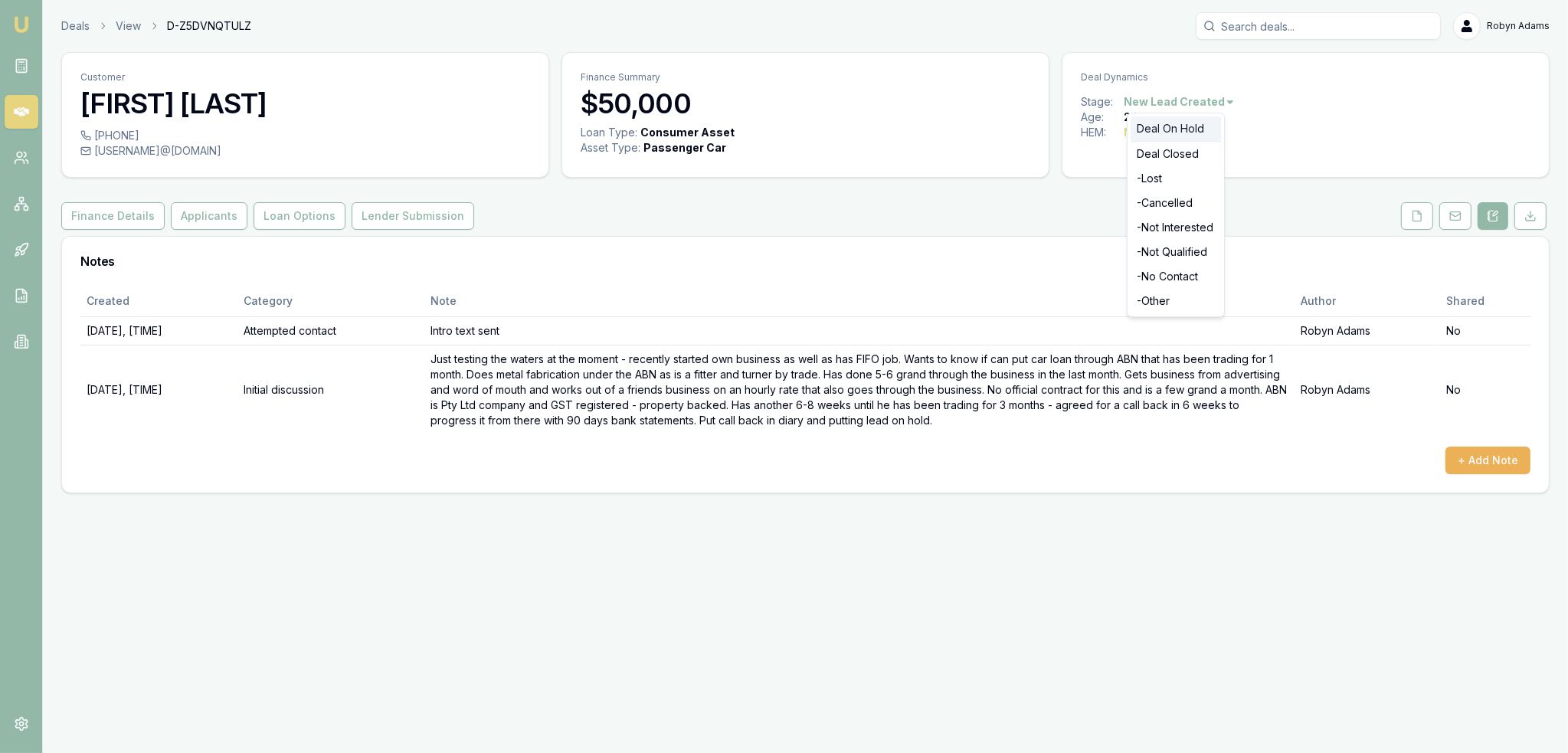 click on "Deal On Hold" at bounding box center [1176, 129] 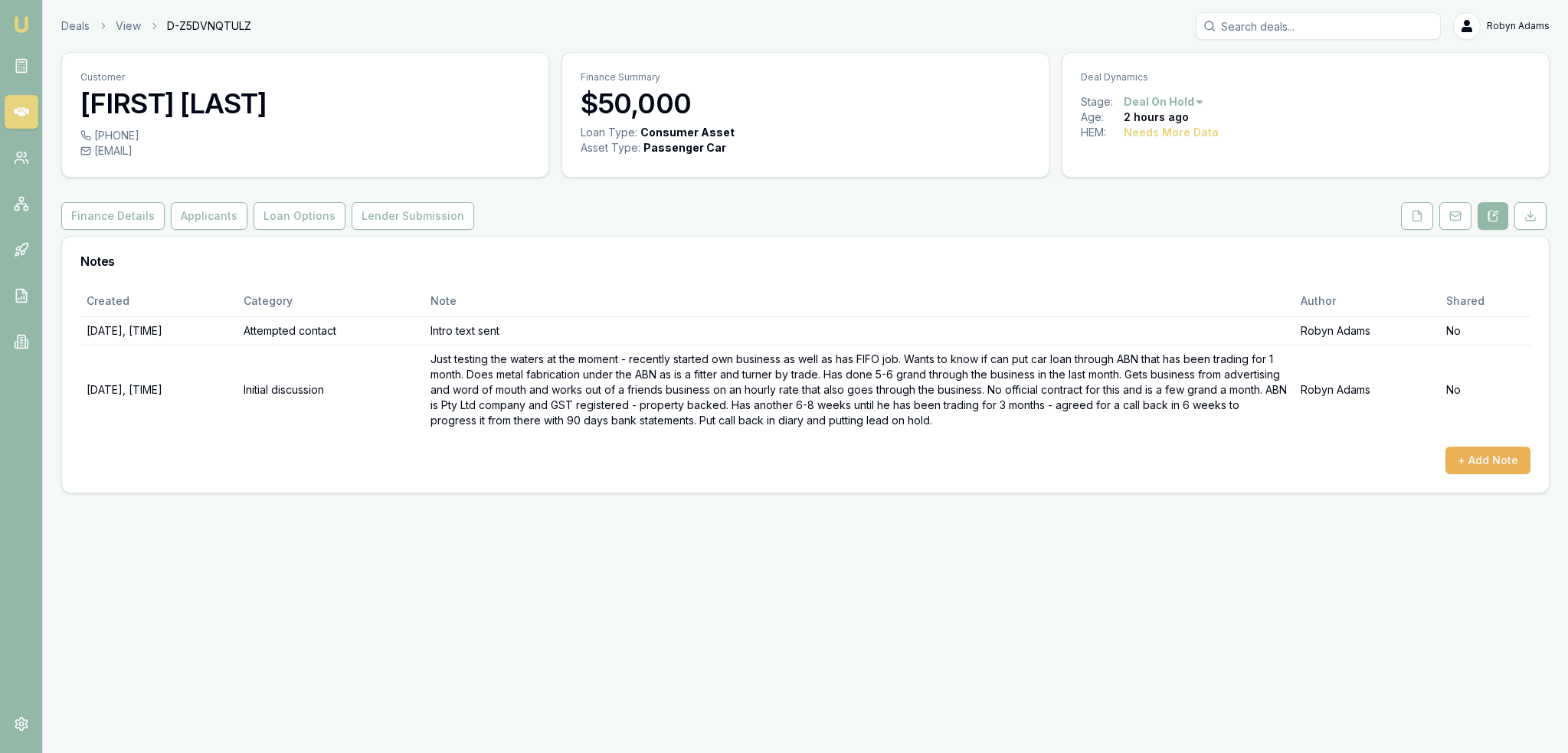 scroll, scrollTop: 0, scrollLeft: 0, axis: both 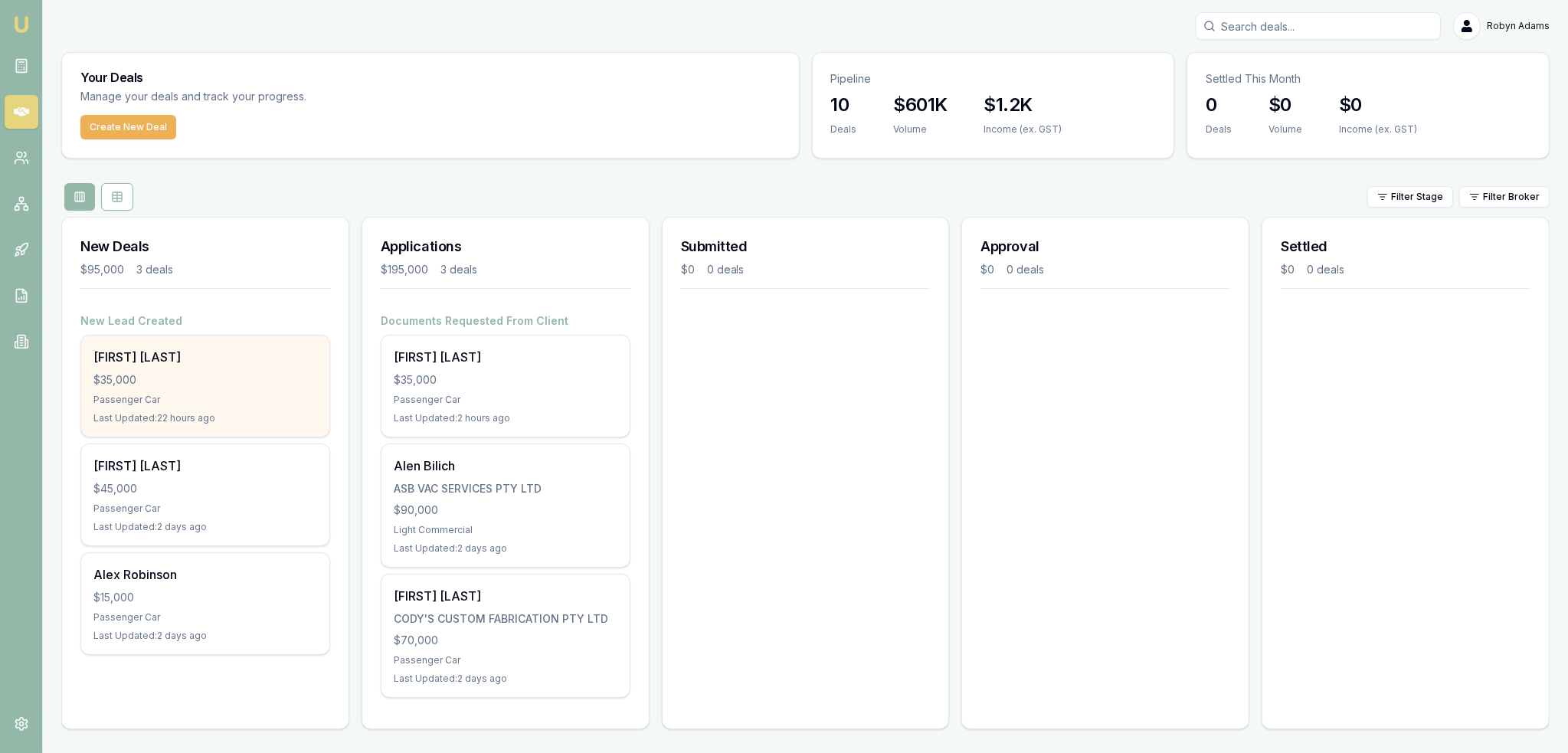 click on "[FIRST] [LAST]" at bounding box center [205, 357] 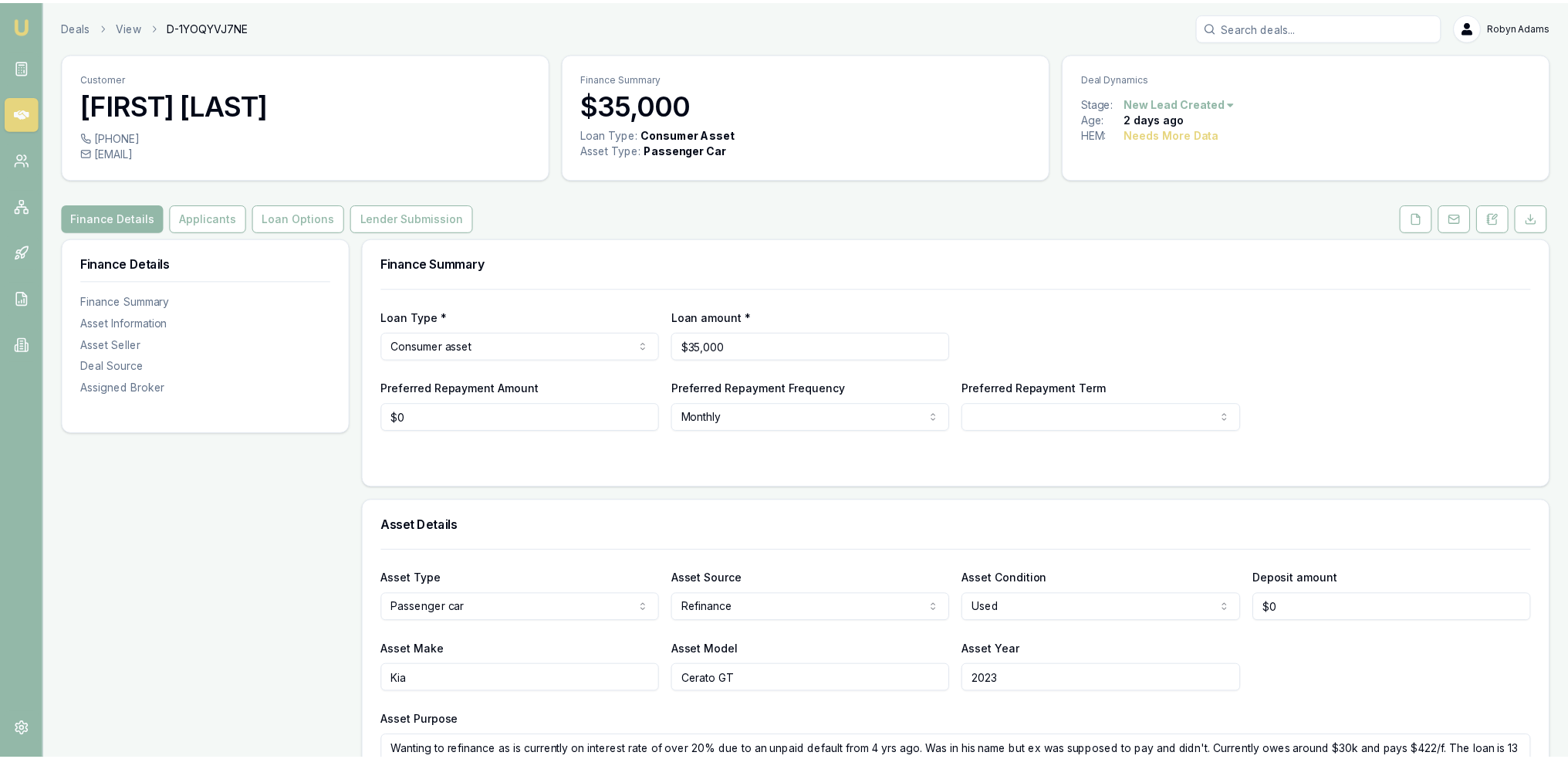scroll, scrollTop: 0, scrollLeft: 0, axis: both 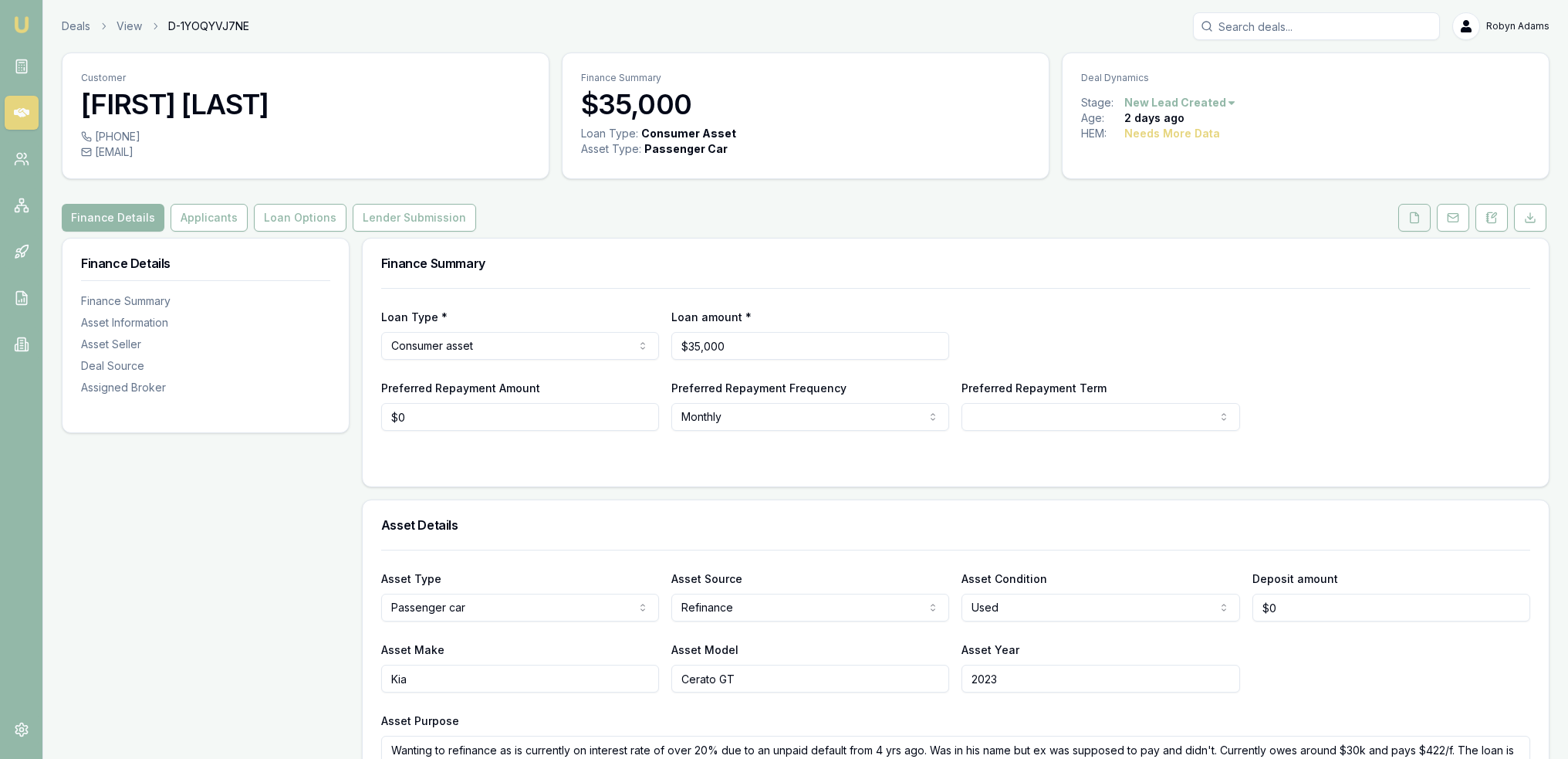 click 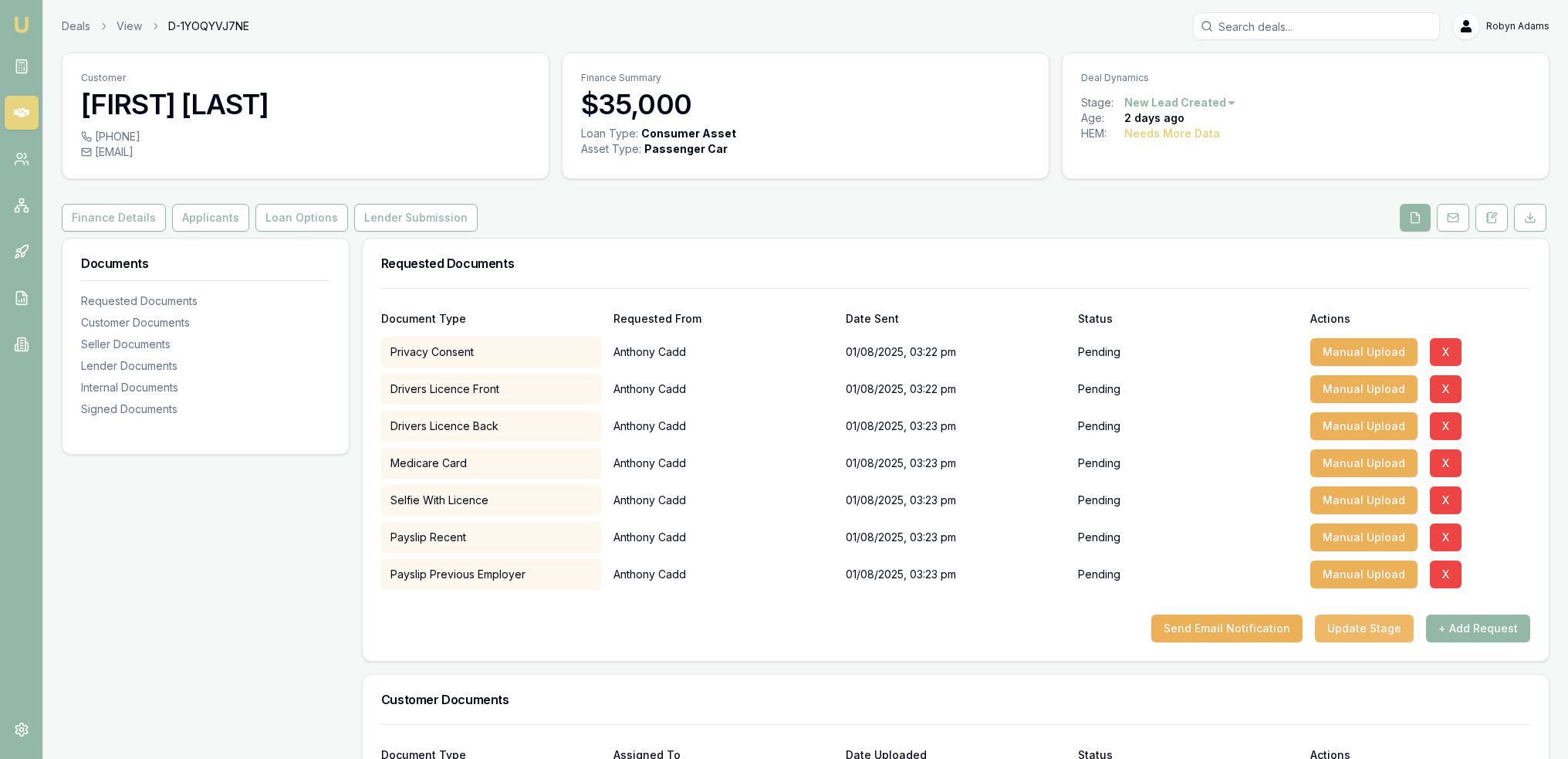click on "Update Stage" at bounding box center (1364, 629) 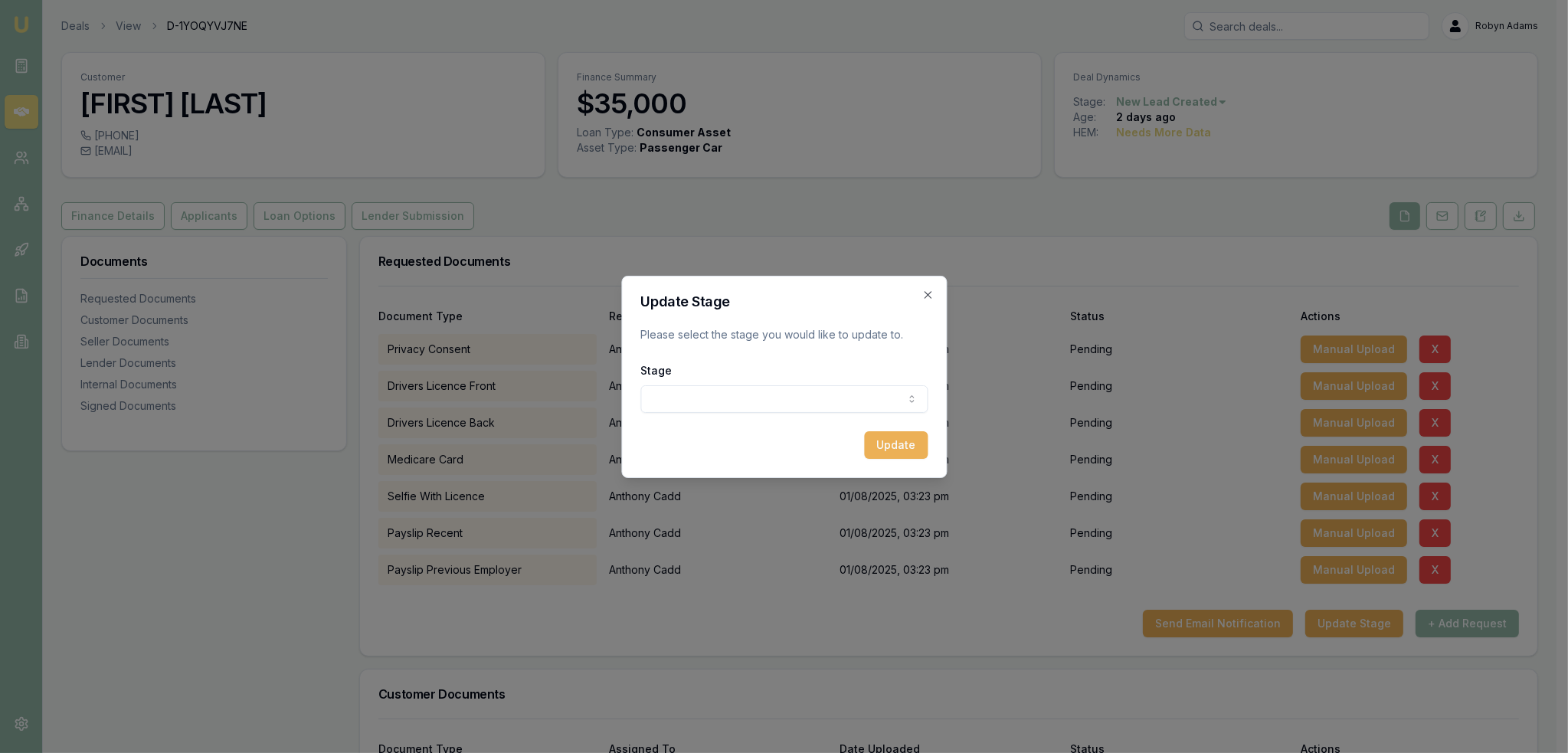 click on "Emu Broker Deals View D-1YOQYVJ7NE Robyn Adams Toggle Menu Customer Anthony Cadd 0436001227 a.cadd44@gmail.com Finance Summary $35,000 Loan Type: Consumer Asset Asset Type : Passenger Car Deal Dynamics Stage: New Lead Created Age: 2 days ago HEM: Needs More Data Finance Details Applicants Loan Options Lender Submission Documents Requested Documents Customer Documents Seller Documents Lender Documents Internal Documents Signed Documents Requested Documents Document Type Requested From Date Sent Status Actions Privacy Consent Anthony   Cadd 01/08/2025, 03:22 pm Pending Manual Upload X Drivers Licence Front Anthony   Cadd 01/08/2025, 03:22 pm Pending Manual Upload X Drivers Licence Back Anthony   Cadd 01/08/2025, 03:23 pm Pending Manual Upload X Medicare Card Anthony   Cadd 01/08/2025, 03:23 pm Pending Manual Upload X Selfie With Licence Anthony   Cadd 01/08/2025, 03:23 pm Pending Manual Upload X Payslip Recent Anthony   Cadd 01/08/2025, 03:23 pm Pending Manual Upload X Payslip Previous Employer Anthony   Cadd X" at bounding box center (778, 376) 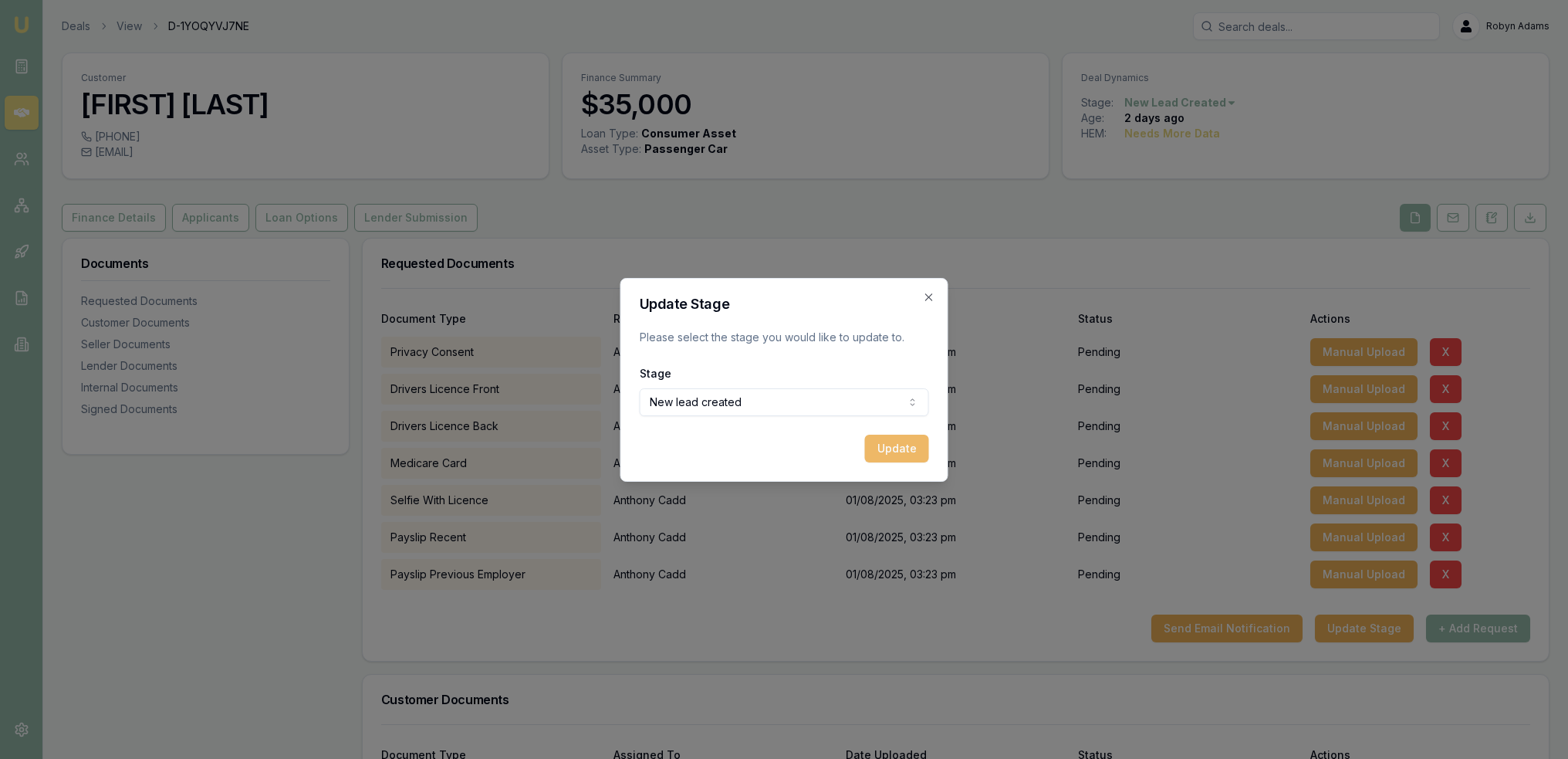 click on "Update" at bounding box center (897, 449) 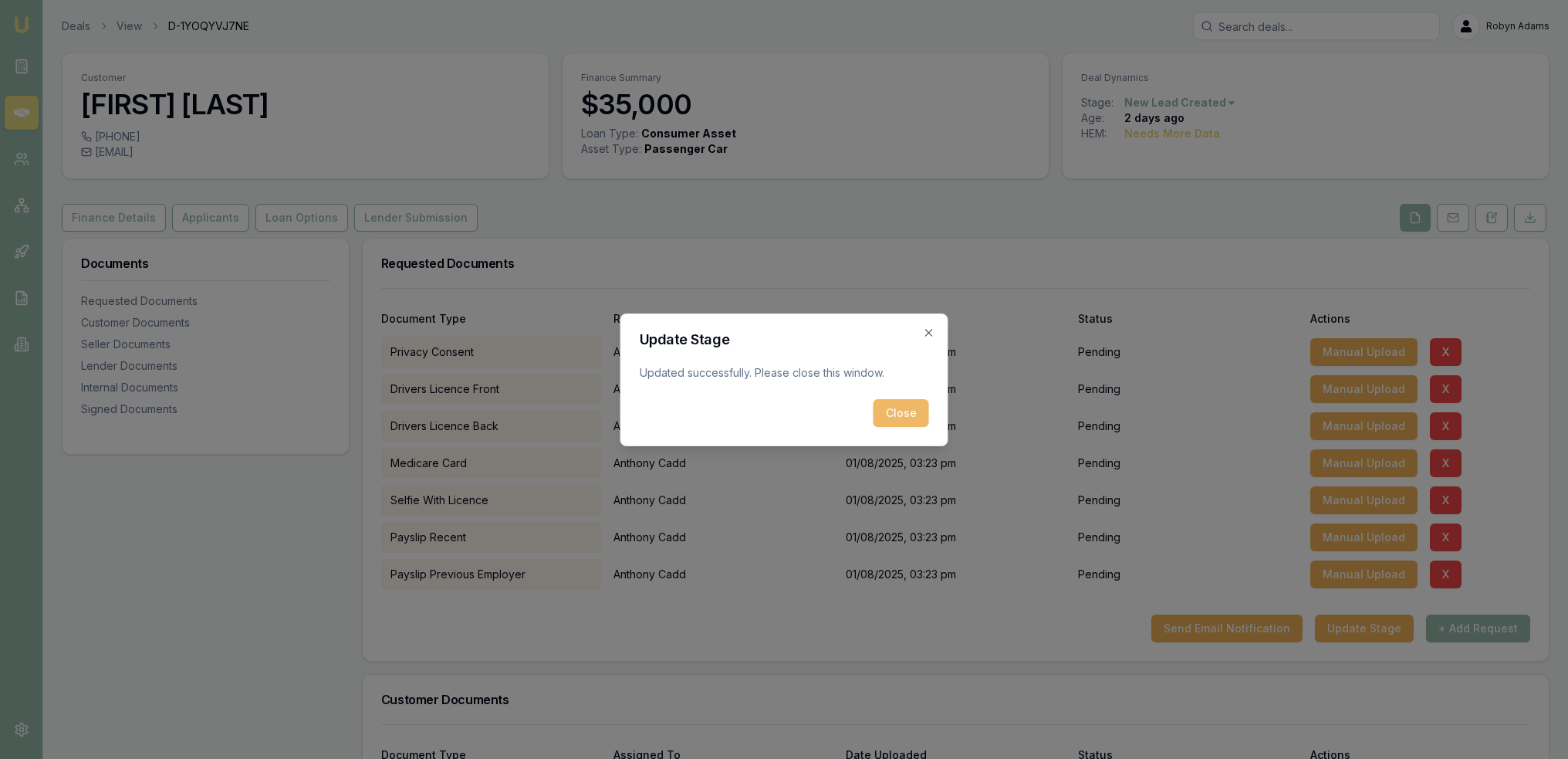 click on "Close" at bounding box center [901, 413] 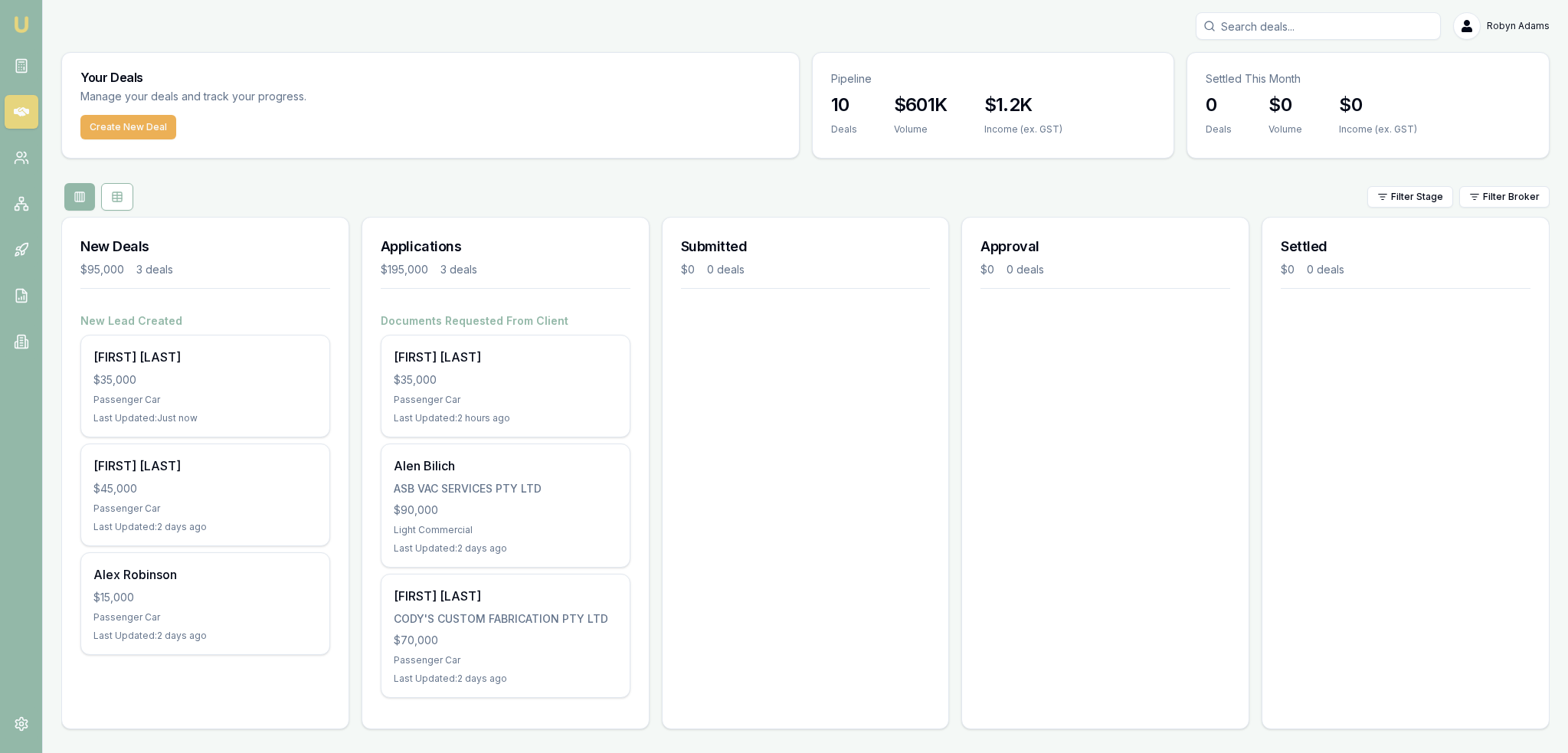 scroll, scrollTop: 0, scrollLeft: 0, axis: both 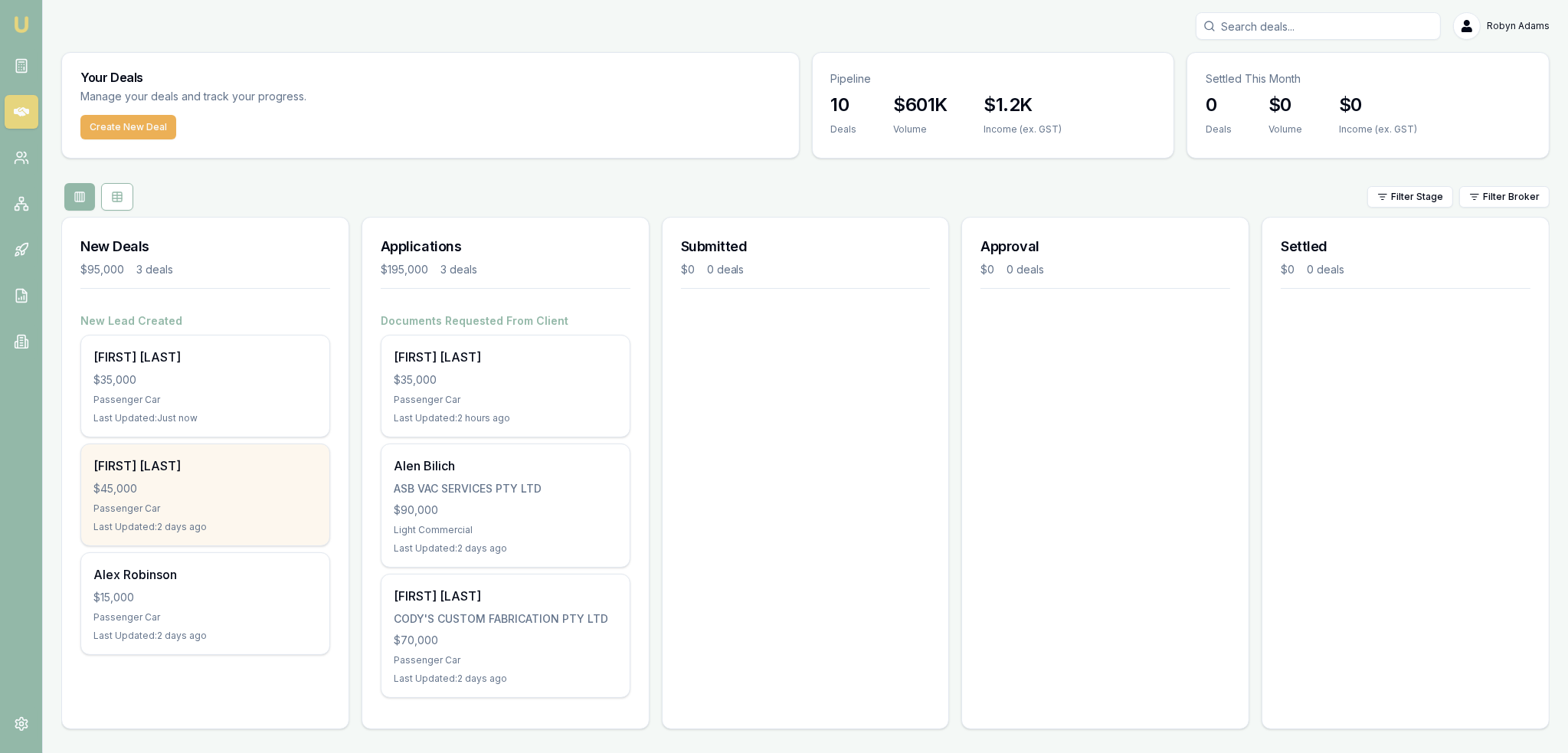 click on "[FIRST] [LAST]" at bounding box center (205, 466) 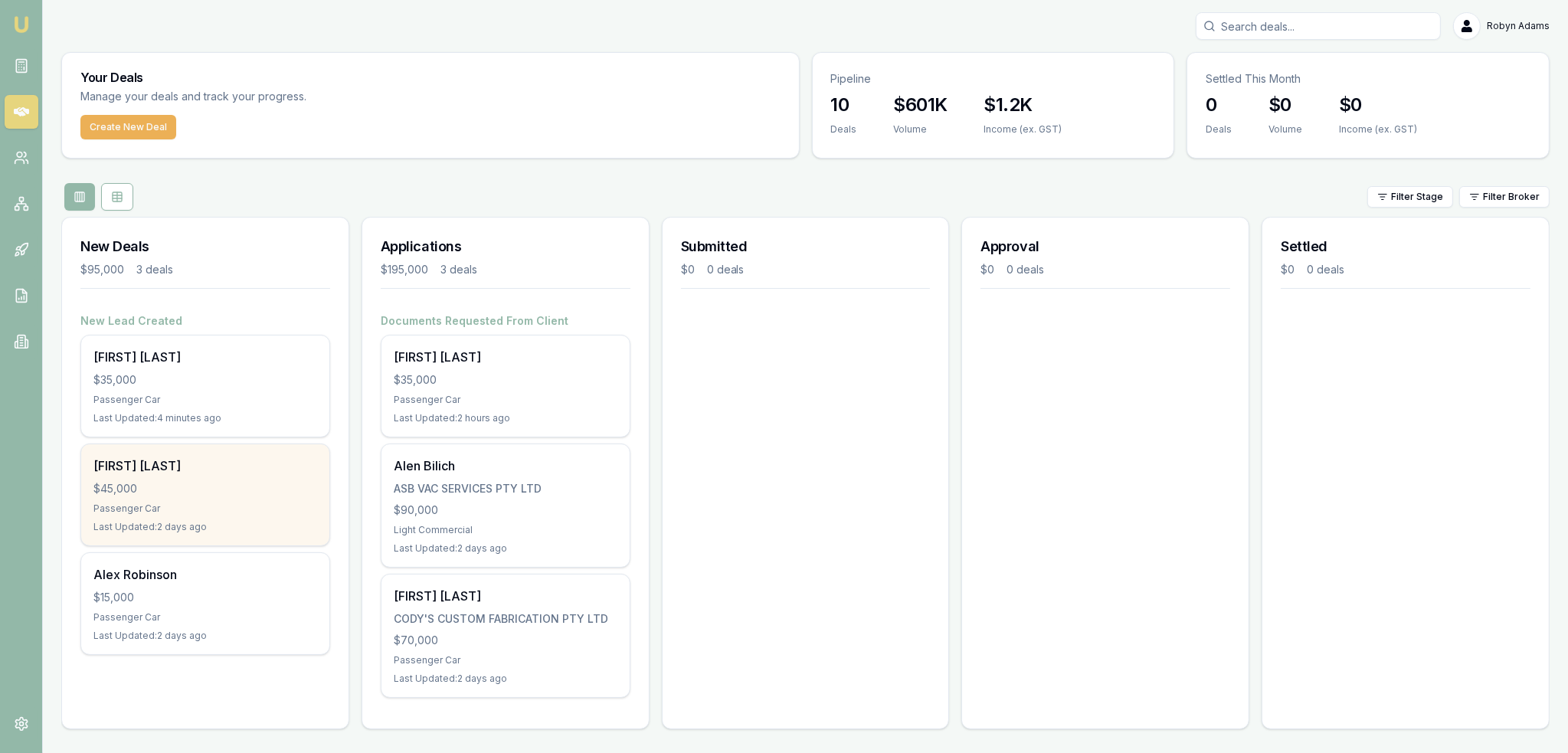 click on "[FIRST] [LAST]" at bounding box center [205, 466] 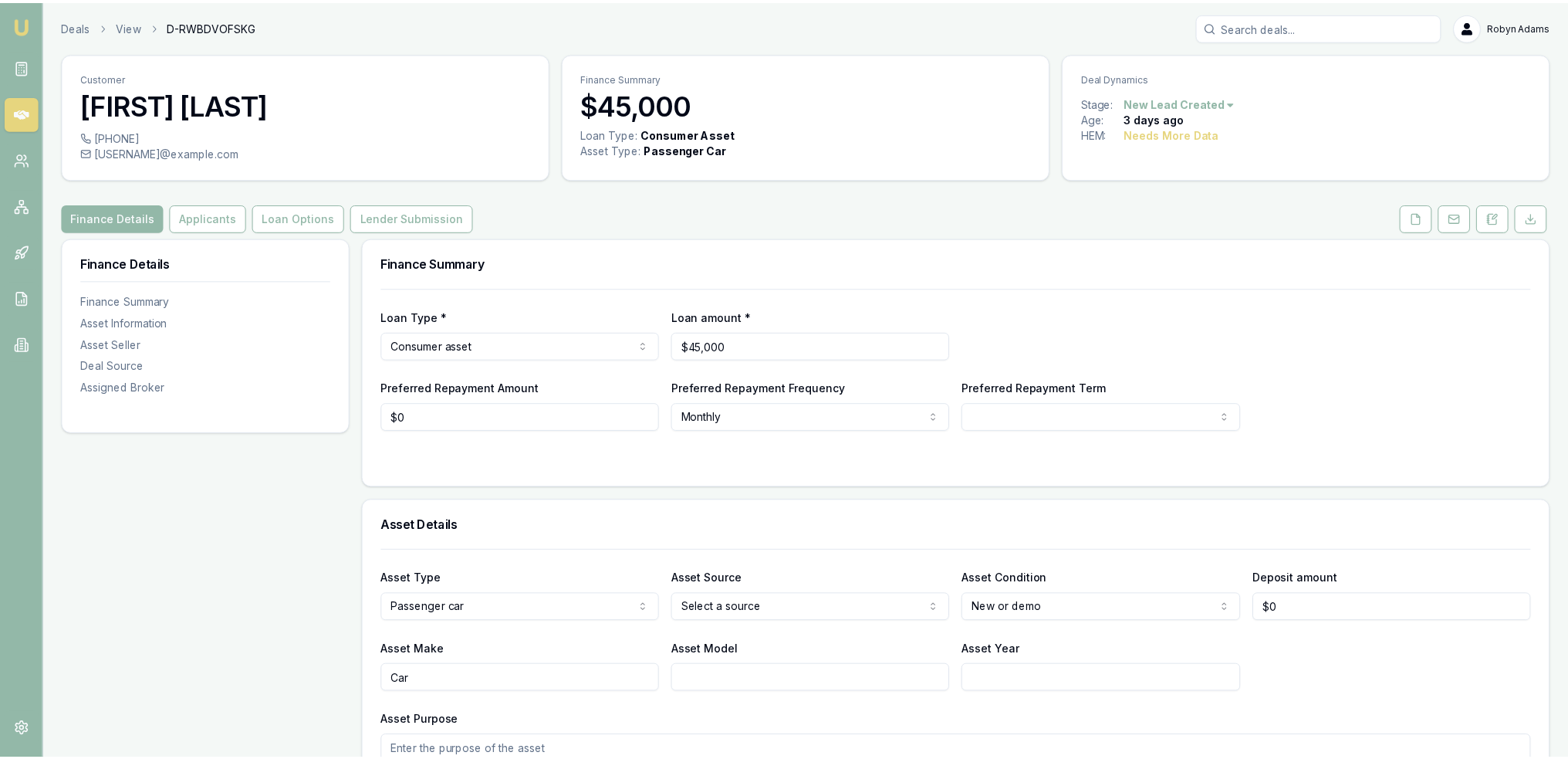 scroll, scrollTop: 0, scrollLeft: 0, axis: both 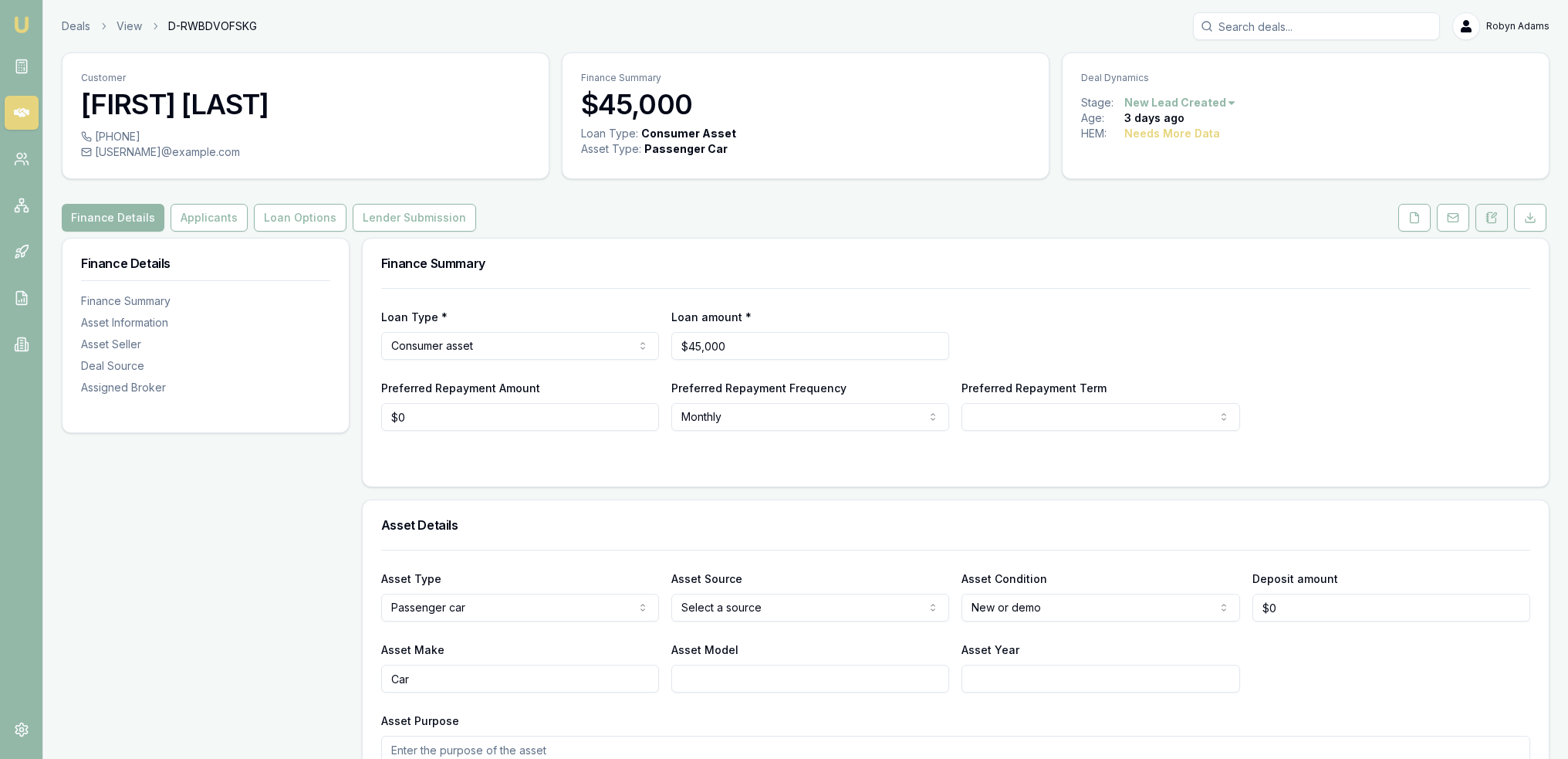 click at bounding box center (1492, 218) 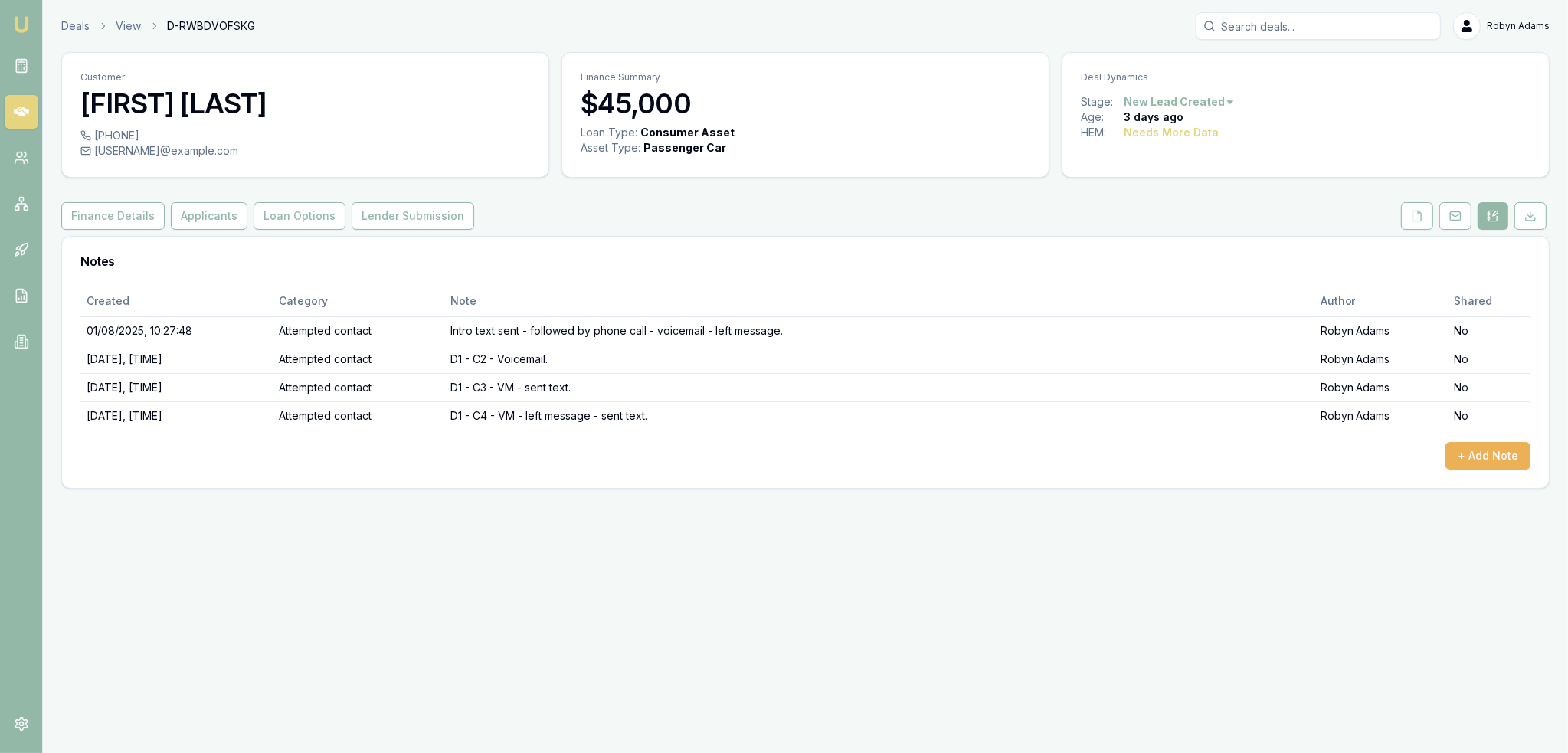 drag, startPoint x: 1420, startPoint y: 215, endPoint x: 1344, endPoint y: 237, distance: 79.12016 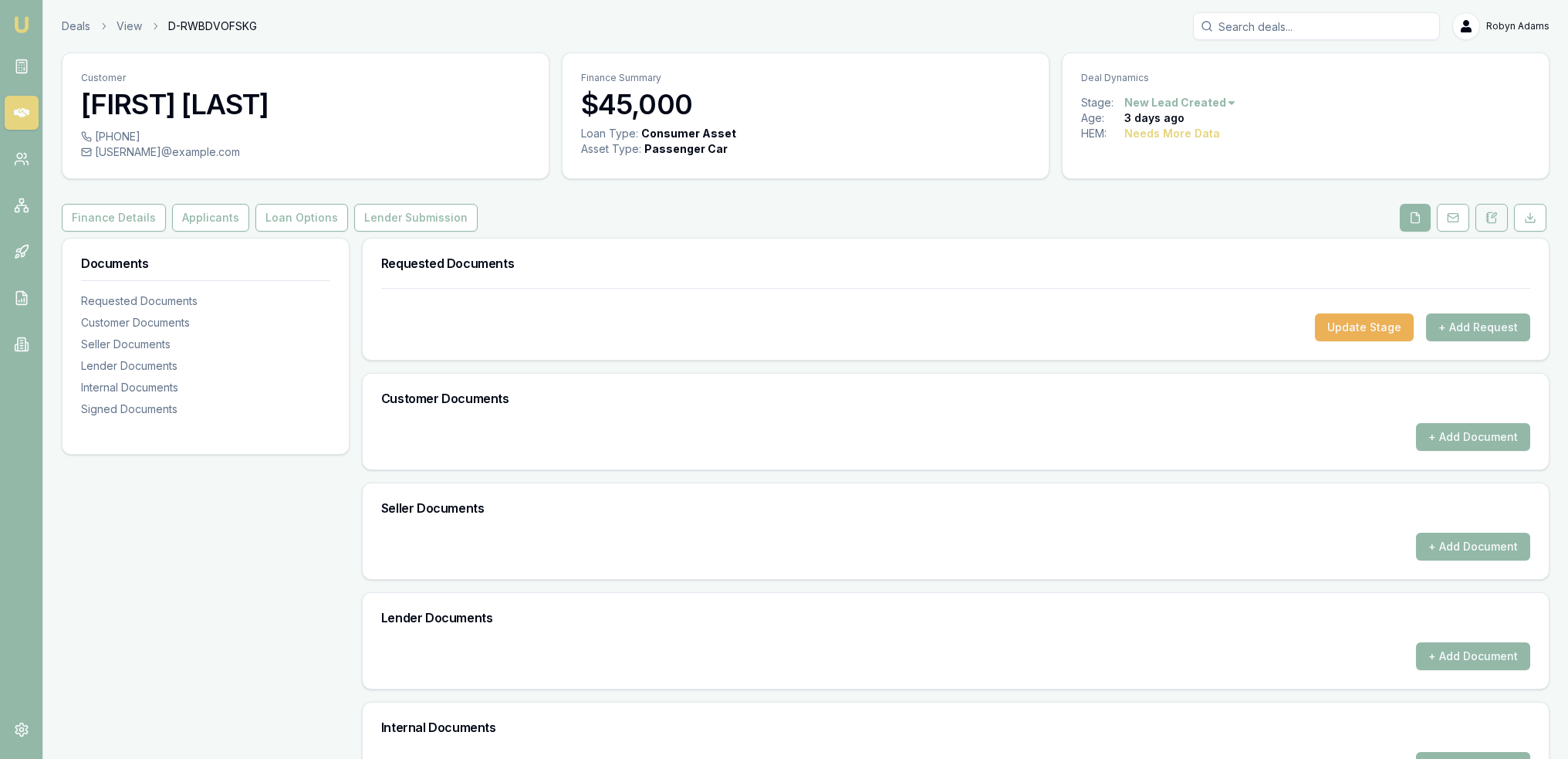click 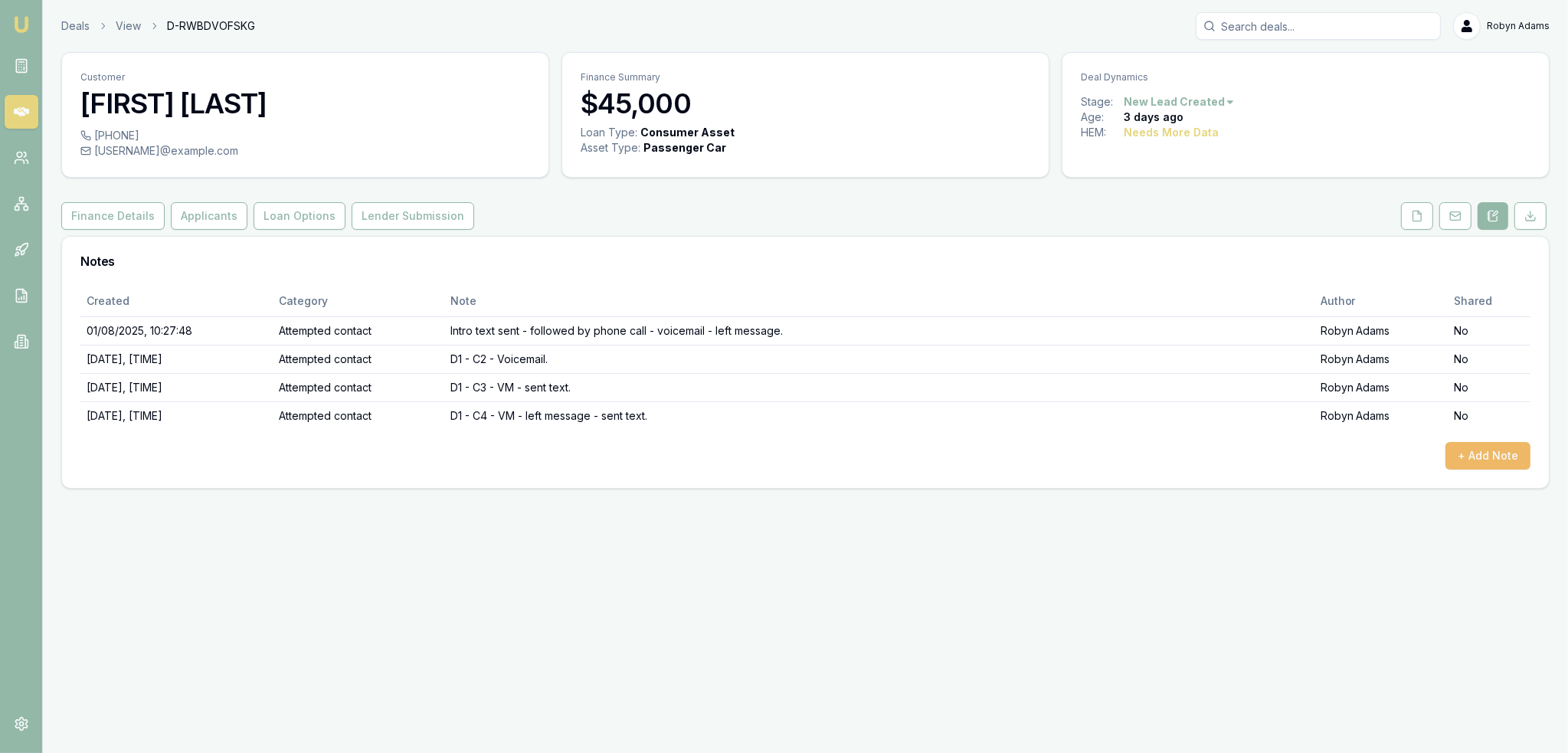 click on "+ Add Note" at bounding box center [1488, 456] 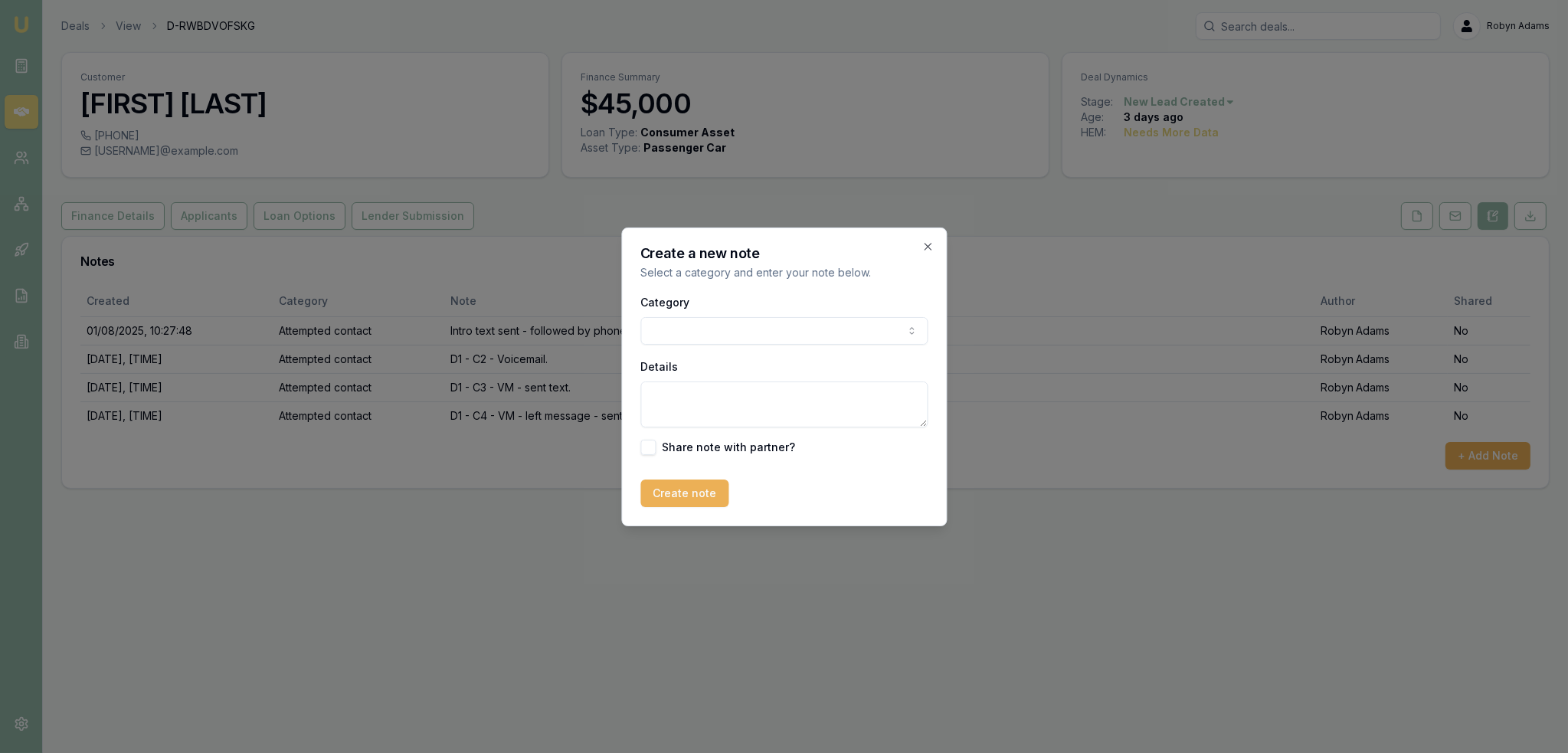 click on "Emu Broker Deals View D-RWBDVOFSKG Robyn Adams Toggle Menu Customer James Bracken 0477111695 jrlbracken@gmail.com Finance Summary $45,000 Loan Type: Consumer Asset Asset Type : Passenger Car Deal Dynamics Stage: New Lead Created Age: 3 days ago HEM: Needs More Data Finance Details Applicants Loan Options Lender Submission Notes Created Category Note Author Shared 01/08/2025, 10:27:48 Attempted contact Intro text sent - followed by phone call - voicemail - left message.  Robyn Adams No 01/08/2025, 11:36:55 Attempted contact D1 - C2 - Voicemail. Robyn Adams No 01/08/2025, 13:10:20 Attempted contact D1 - C3 - VM - sent text.  Robyn Adams No 01/08/2025, 17:16:23 Attempted contact D1 - C4 - VM - left message - sent text.  Robyn Adams No + Add Note
Create a new note Select a category and enter your note below. Category  General notes Attempted contact Follow up reminder Initial discussion Client requirements Loan options update Income or expense update Approval update Settlement update Compliance check Other" at bounding box center [784, 376] 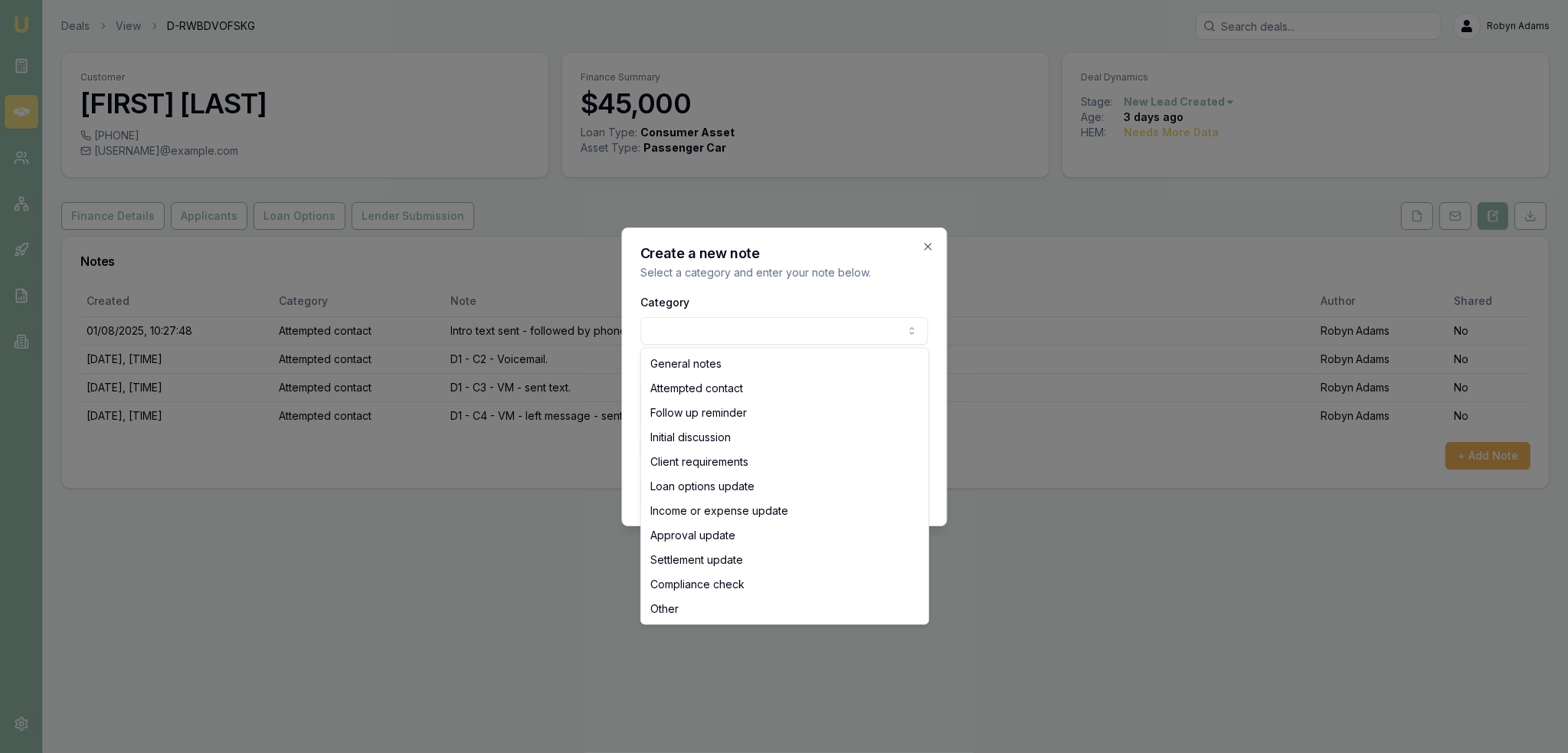 select on "ATTEMPTED_CONTACT" 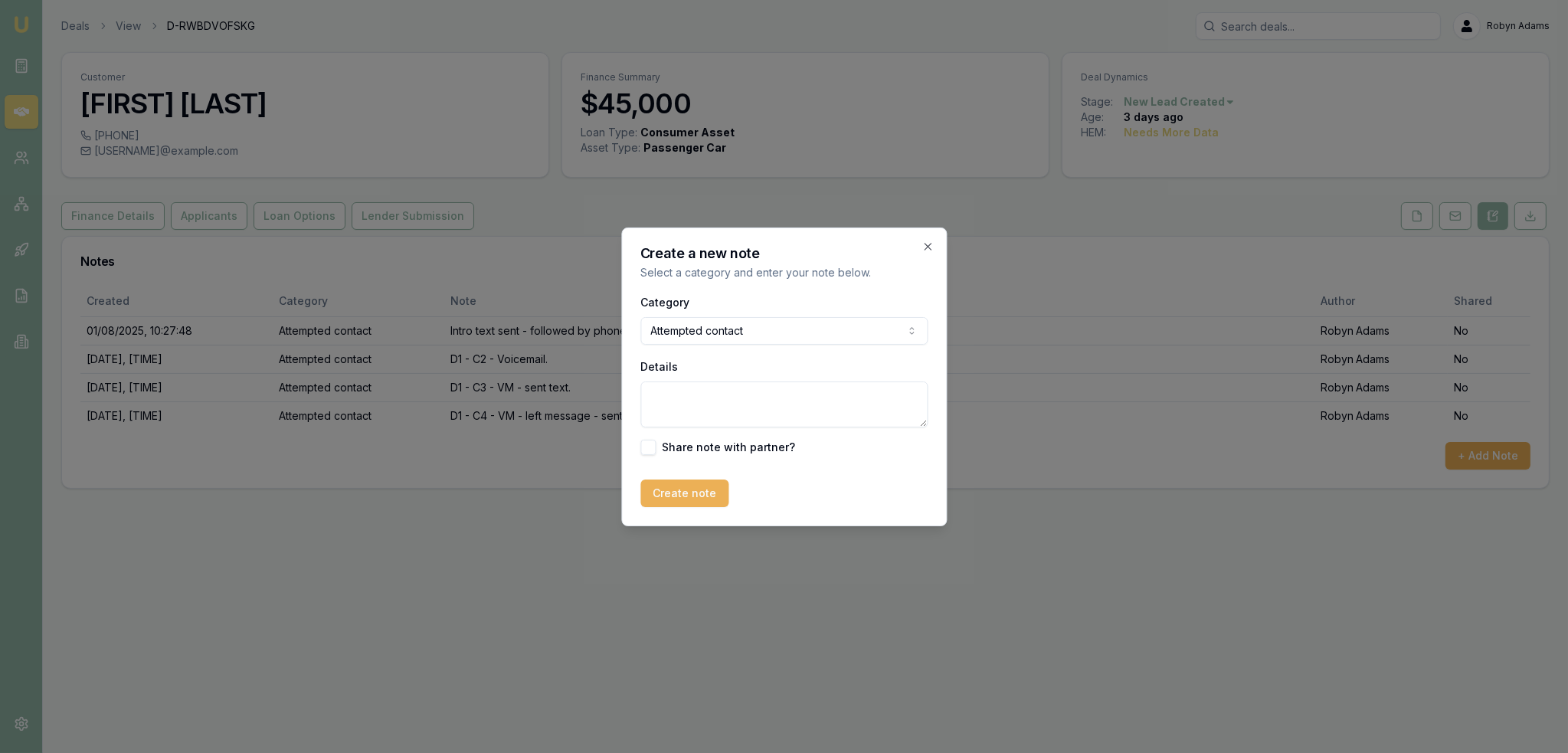 click on "Details" at bounding box center (784, 404) 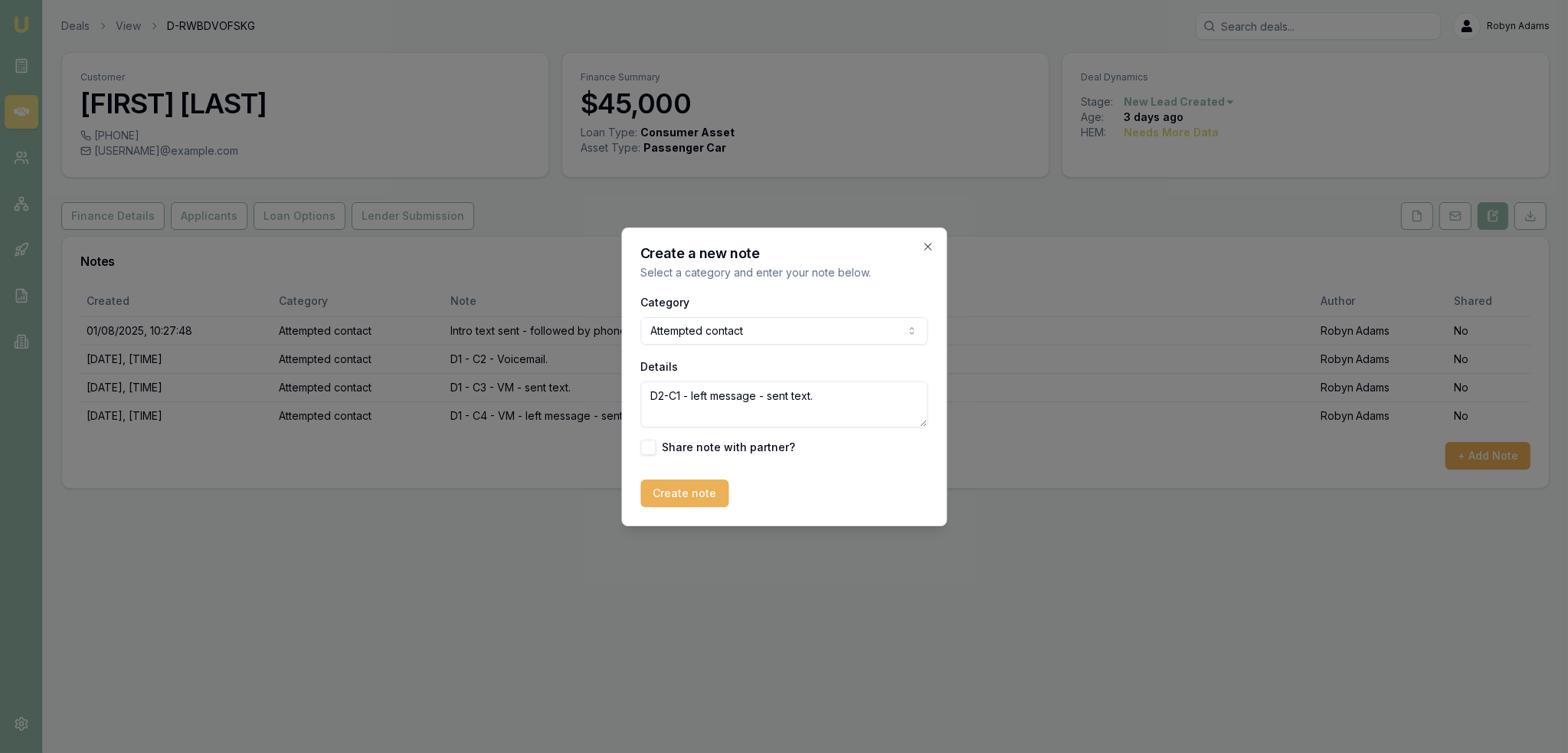 drag, startPoint x: 813, startPoint y: 238, endPoint x: 838, endPoint y: 257, distance: 31 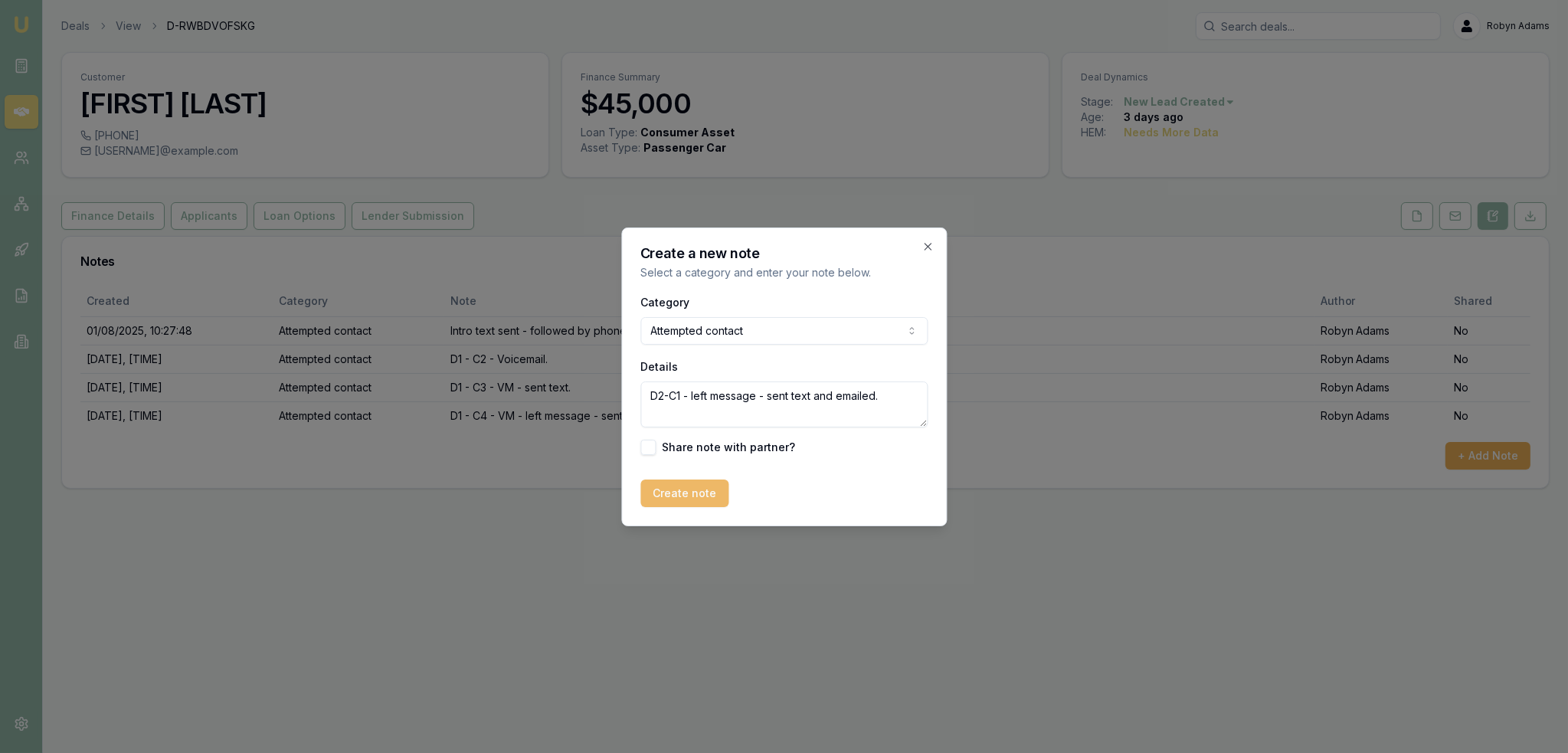type on "D2-C1 - left message - sent text and emailed." 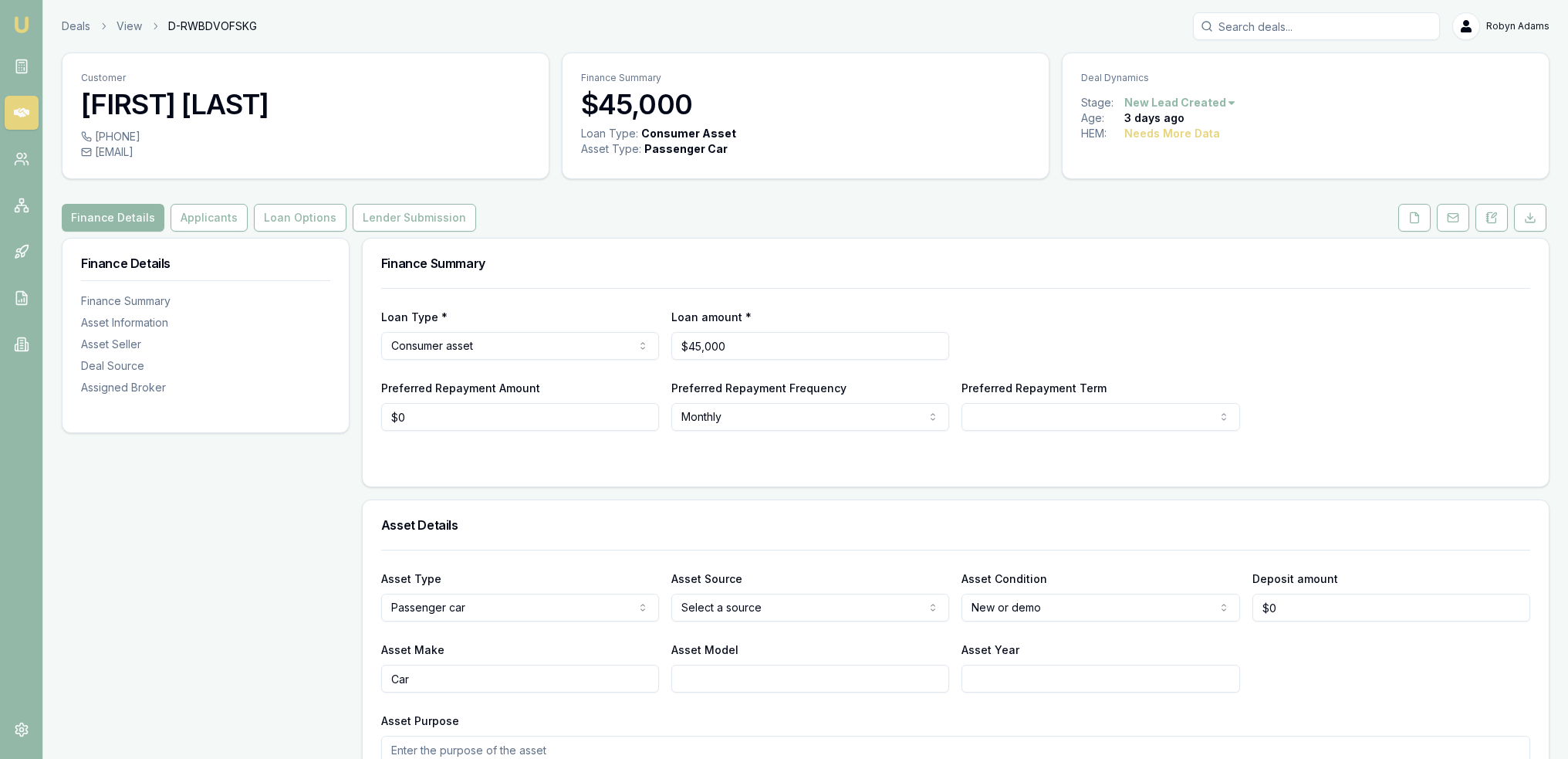 scroll, scrollTop: 0, scrollLeft: 0, axis: both 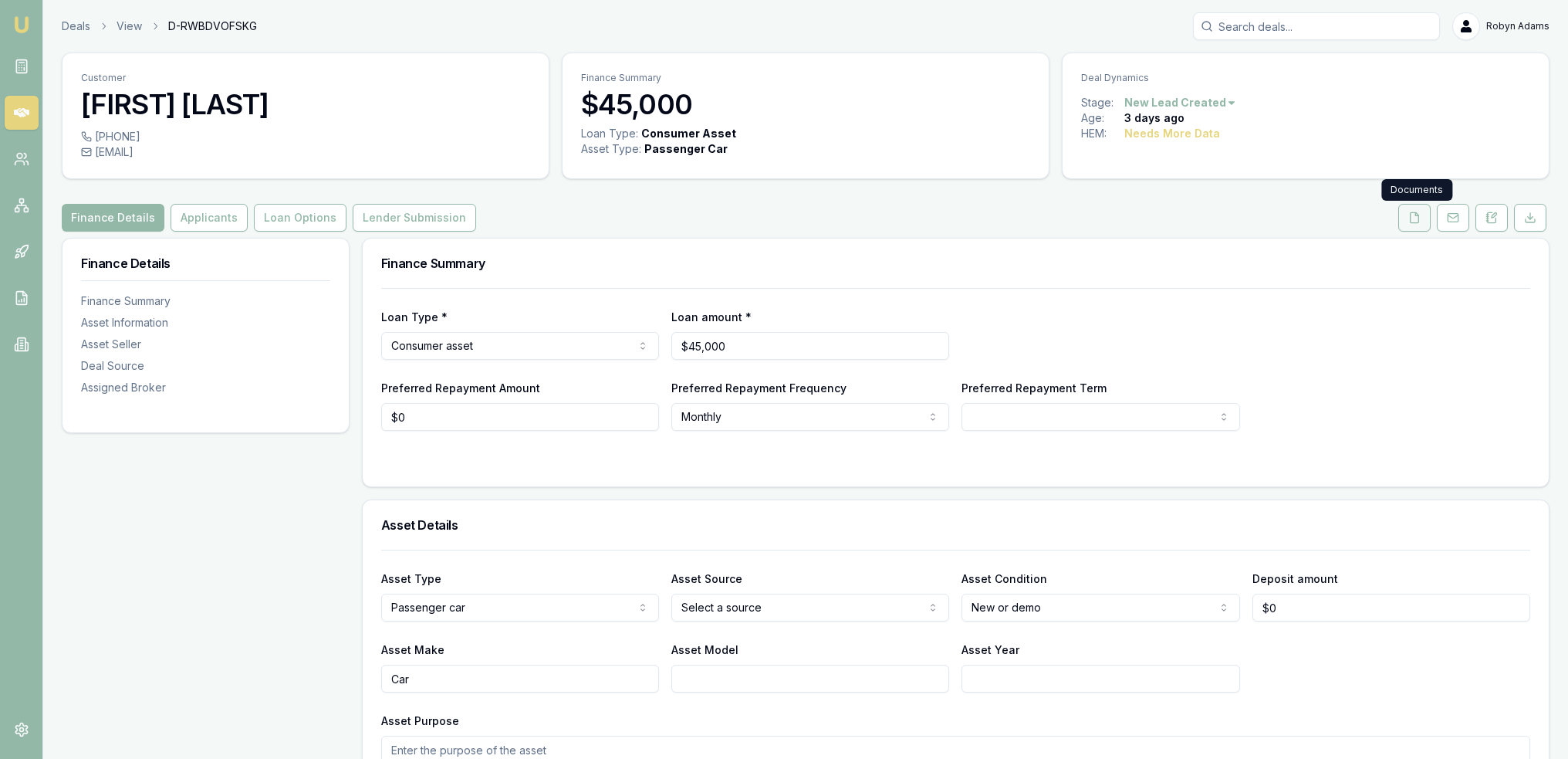 click 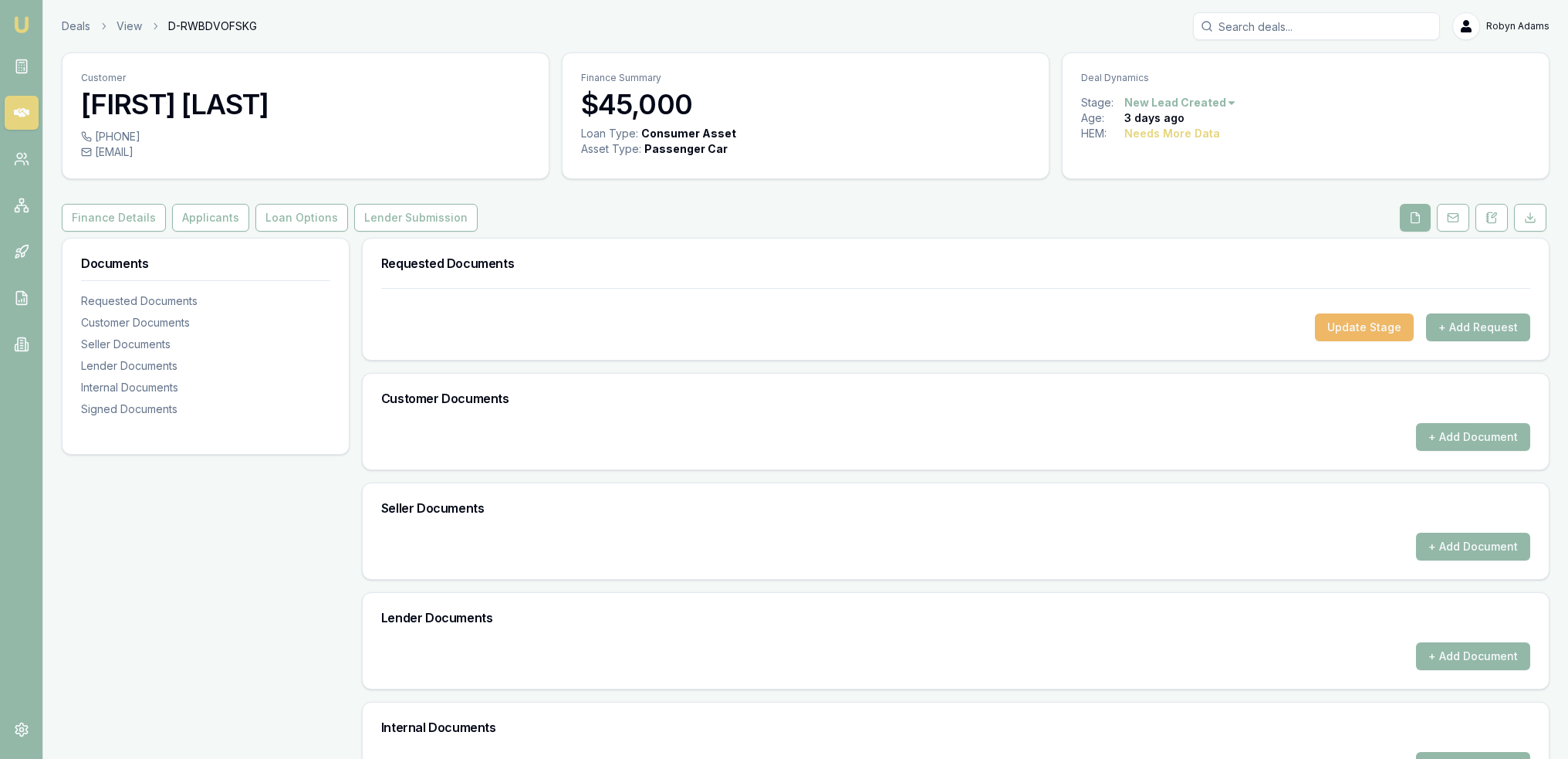 click on "Update Stage" at bounding box center [1364, 327] 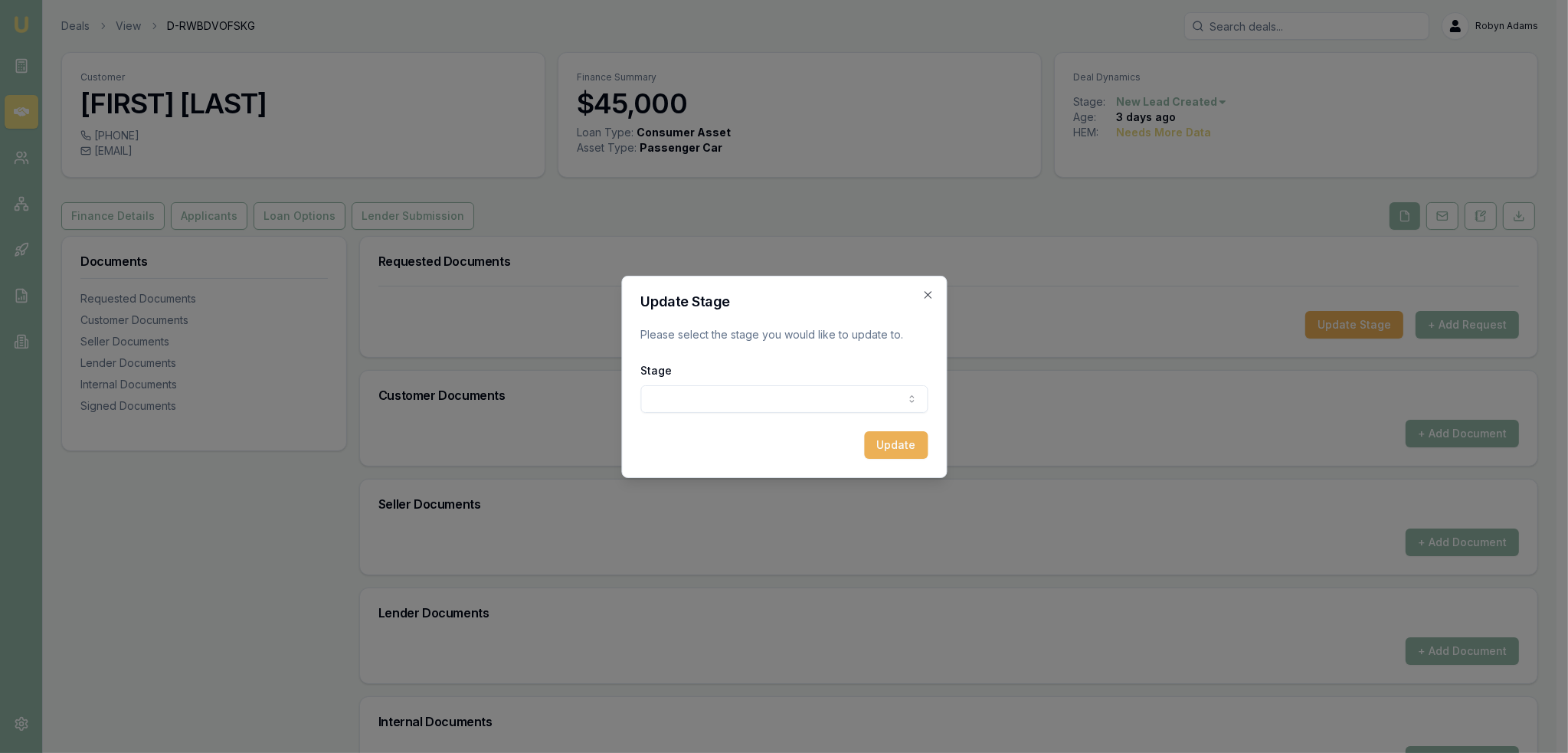 click on "Emu Broker Deals View D-RWBDVOFSKG Robyn Adams Toggle Menu Customer James Bracken 0477111695 jrlbracken@gmail.com Finance Summary $45,000 Loan Type: Consumer Asset Asset Type : Passenger Car Deal Dynamics Stage: New Lead Created Age: 3 days ago HEM: Needs More Data Finance Details Applicants Loan Options Lender Submission Documents Requested Documents Customer Documents Seller Documents Lender Documents Internal Documents Signed Documents Requested Documents Update Stage + Add Request Customer Documents + Add Document Seller Documents + Add Document Lender Documents + Add Document Internal Documents + Add Document Signed Documents + Add Document
Update Stage Please select the stage you would like to update to. Stage  New lead created Client contacted Documents requested from client Documents received from client Update Close" at bounding box center (778, 376) 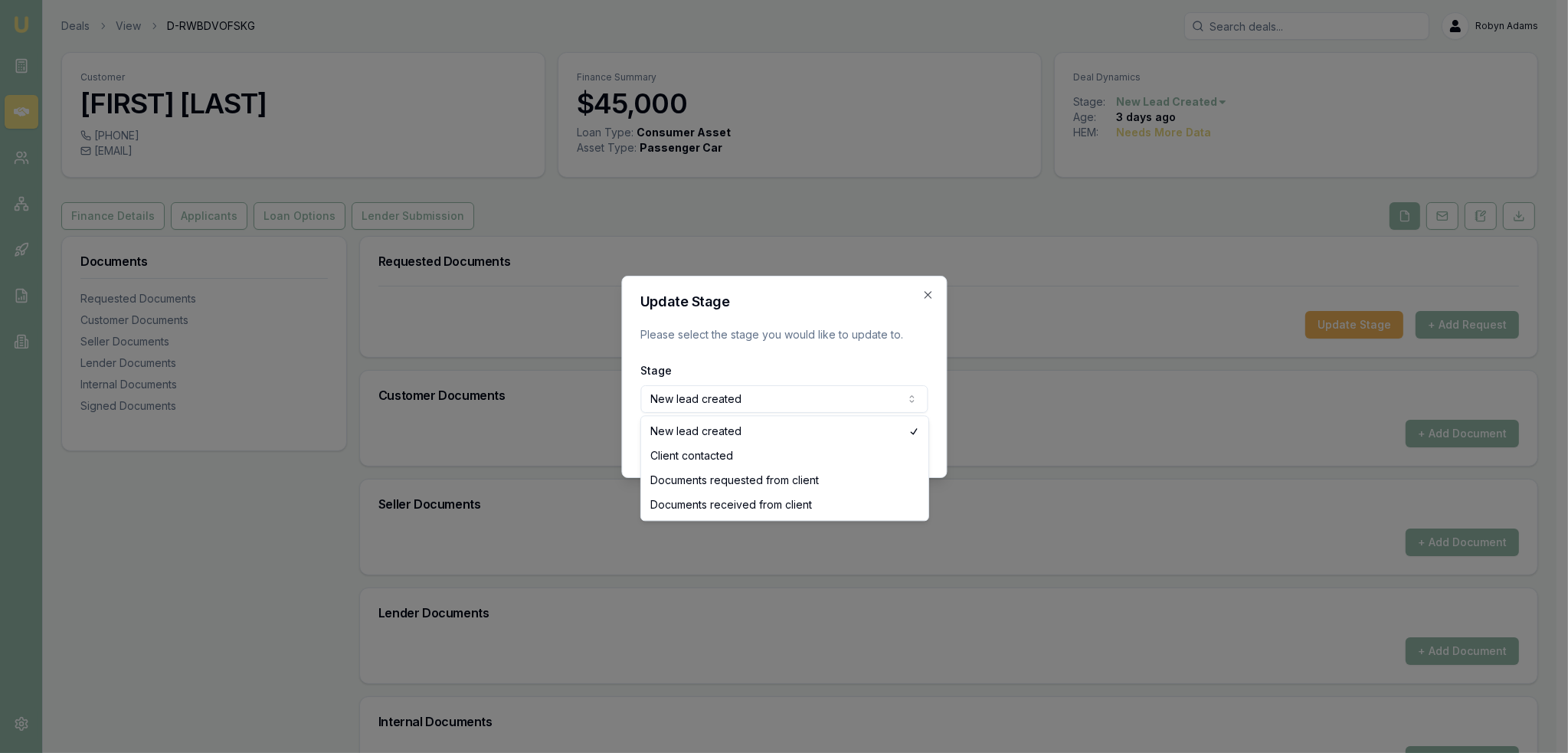 click on "Emu Broker Deals View D-RWBDVOFSKG Robyn Adams Toggle Menu Customer James Bracken 0477111695 jrlbracken@gmail.com Finance Summary $45,000 Loan Type: Consumer Asset Asset Type : Passenger Car Deal Dynamics Stage: New Lead Created Age: 3 days ago HEM: Needs More Data Finance Details Applicants Loan Options Lender Submission Documents Requested Documents Customer Documents Seller Documents Lender Documents Internal Documents Signed Documents Requested Documents Update Stage + Add Request Customer Documents + Add Document Seller Documents + Add Document Lender Documents + Add Document Internal Documents + Add Document Signed Documents + Add Document
Update Stage Please select the stage you would like to update to. Stage  New lead created New lead created Client contacted Documents requested from client Documents received from client Update Close New lead created Client contacted Documents requested from client Documents received from client" at bounding box center (778, 376) 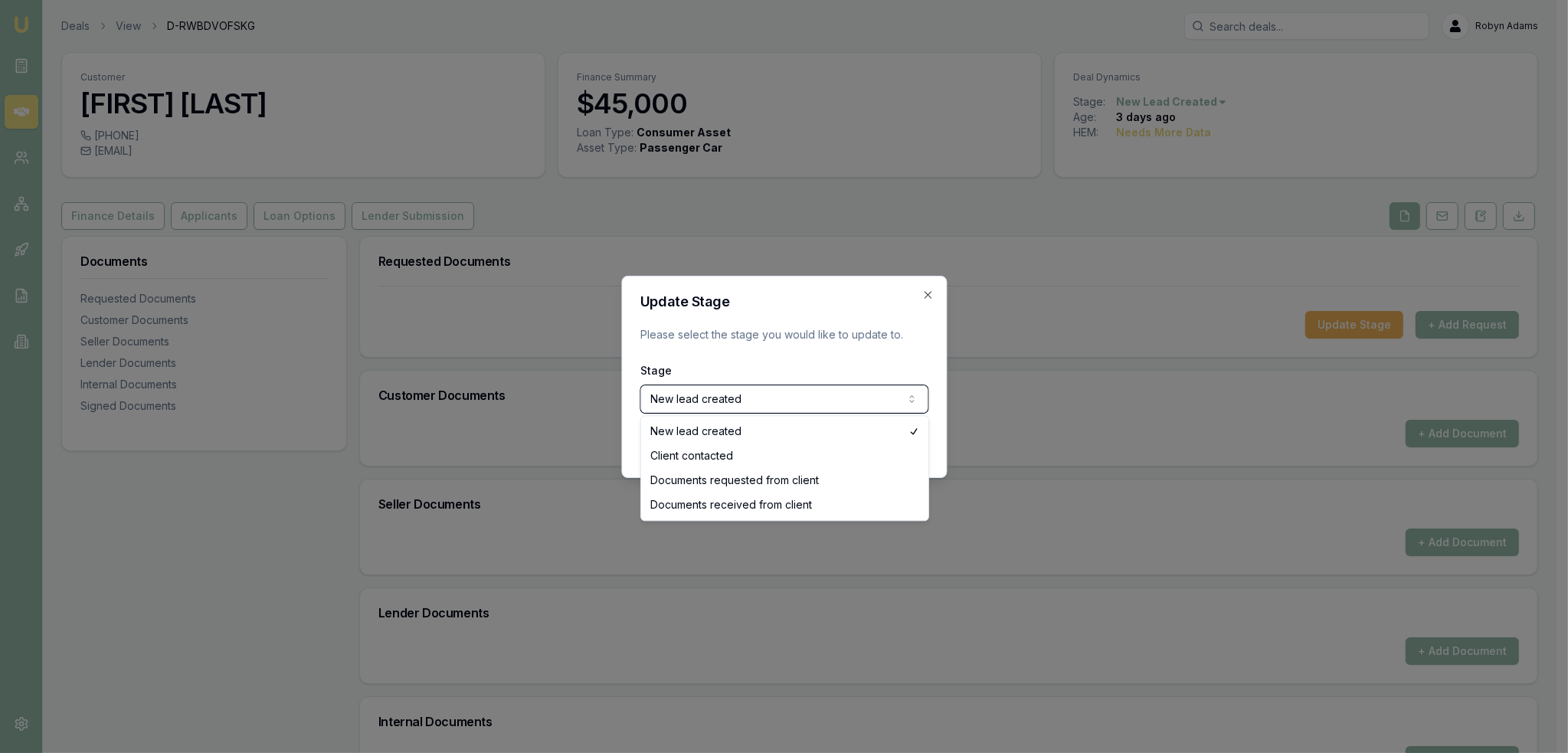 click on "Emu Broker Deals View D-RWBDVOFSKG Robyn Adams Toggle Menu Customer James Bracken 0477111695 jrlbracken@gmail.com Finance Summary $45,000 Loan Type: Consumer Asset Asset Type : Passenger Car Deal Dynamics Stage: New Lead Created Age: 3 days ago HEM: Needs More Data Finance Details Applicants Loan Options Lender Submission Documents Requested Documents Customer Documents Seller Documents Lender Documents Internal Documents Signed Documents Requested Documents Update Stage + Add Request Customer Documents + Add Document Seller Documents + Add Document Lender Documents + Add Document Internal Documents + Add Document Signed Documents + Add Document
Update Stage Please select the stage you would like to update to. Stage  New lead created New lead created Client contacted Documents requested from client Documents received from client Update Close New lead created Client contacted Documents requested from client Documents received from client" at bounding box center [778, 376] 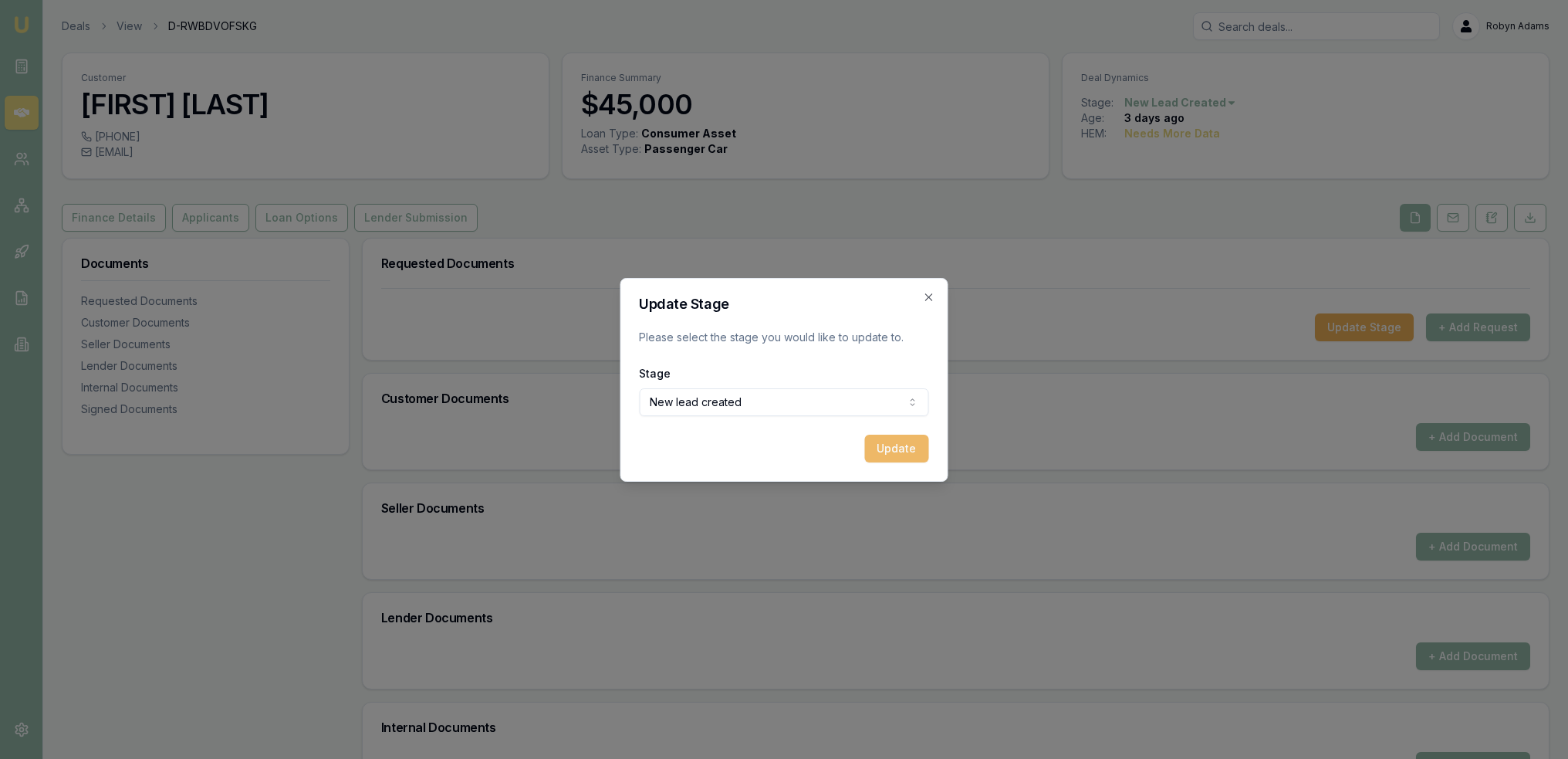 click on "Update" at bounding box center [897, 449] 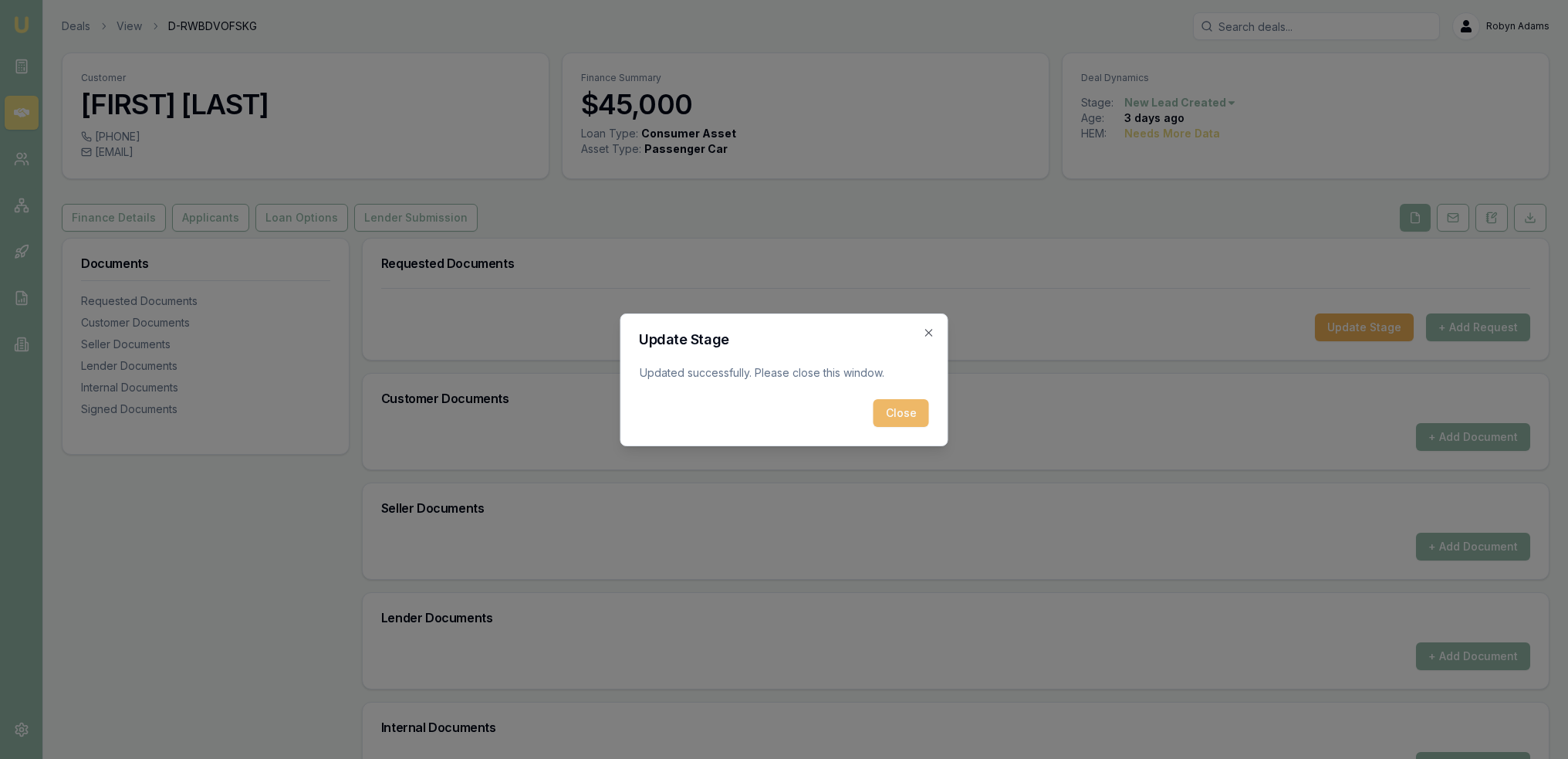 click on "Close" at bounding box center (901, 413) 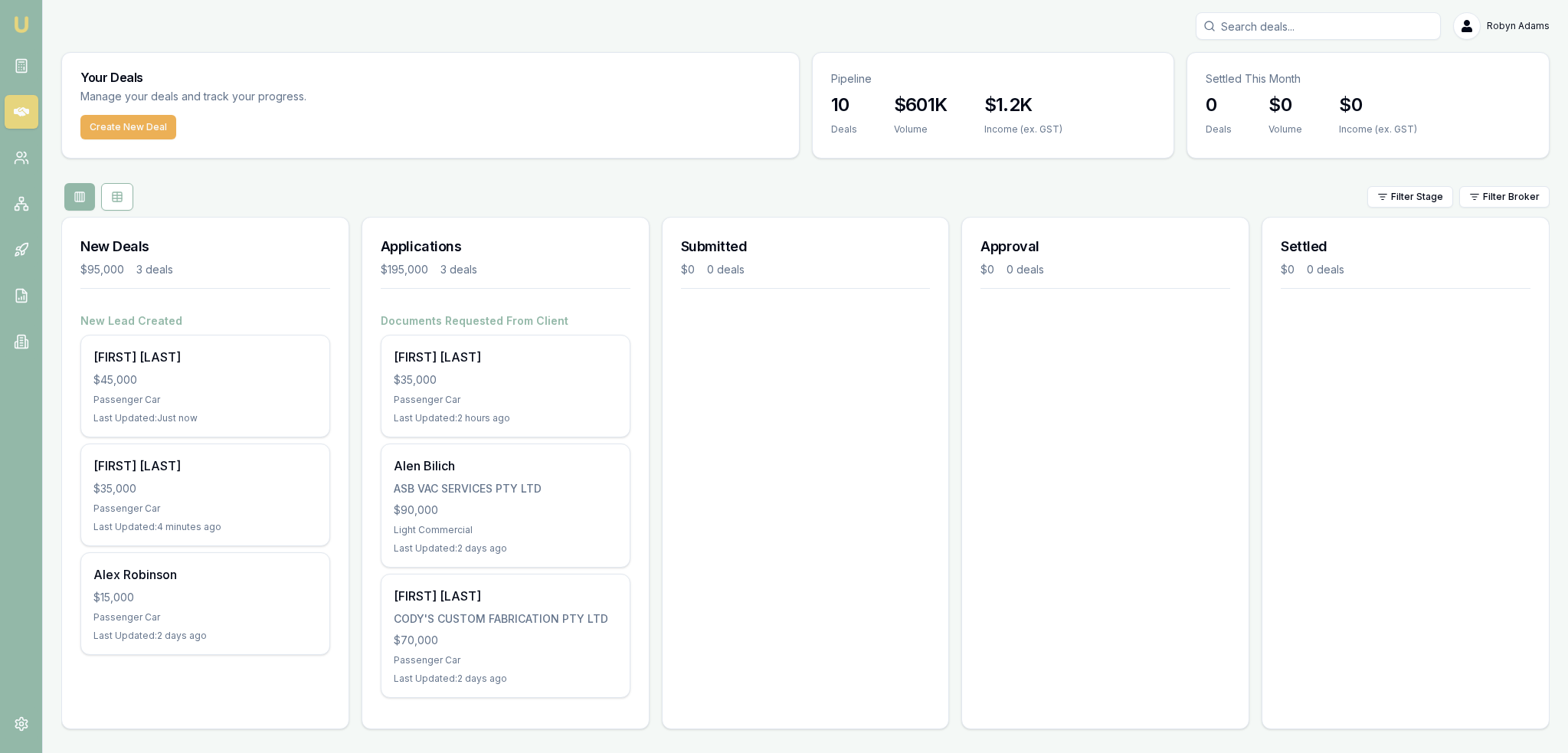scroll, scrollTop: 0, scrollLeft: 0, axis: both 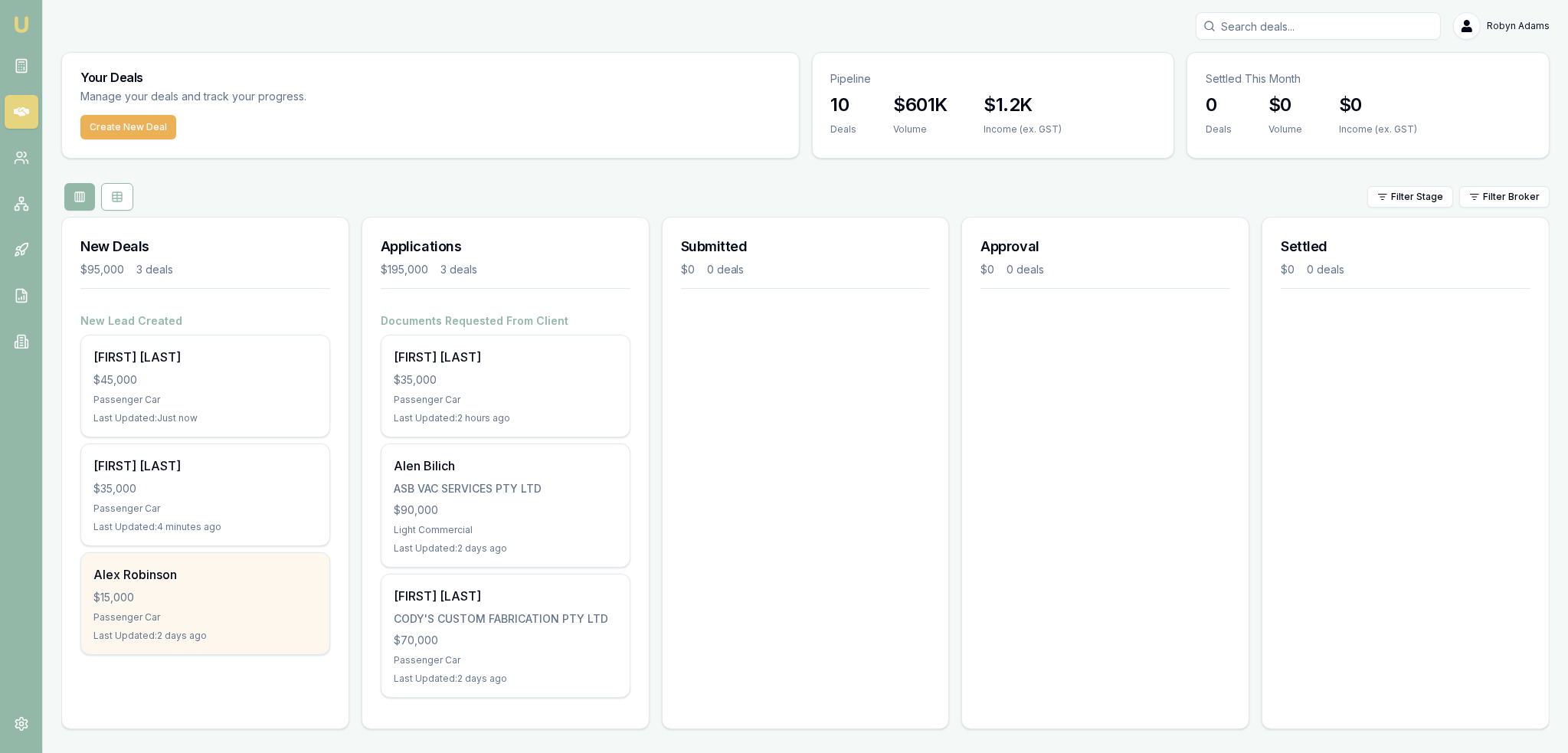 click on "Alex Robinson" at bounding box center [205, 575] 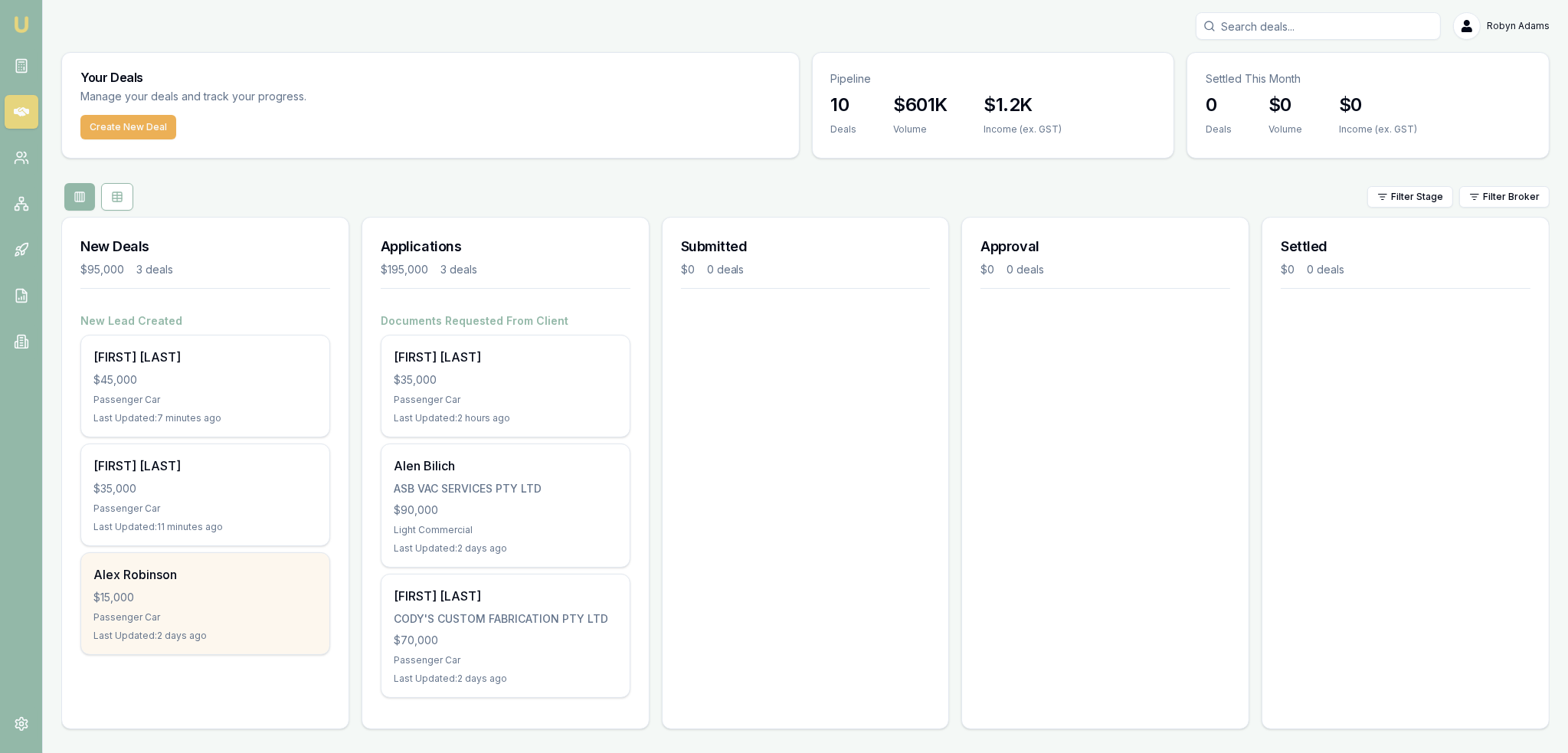 click on "$15,000" at bounding box center (205, 597) 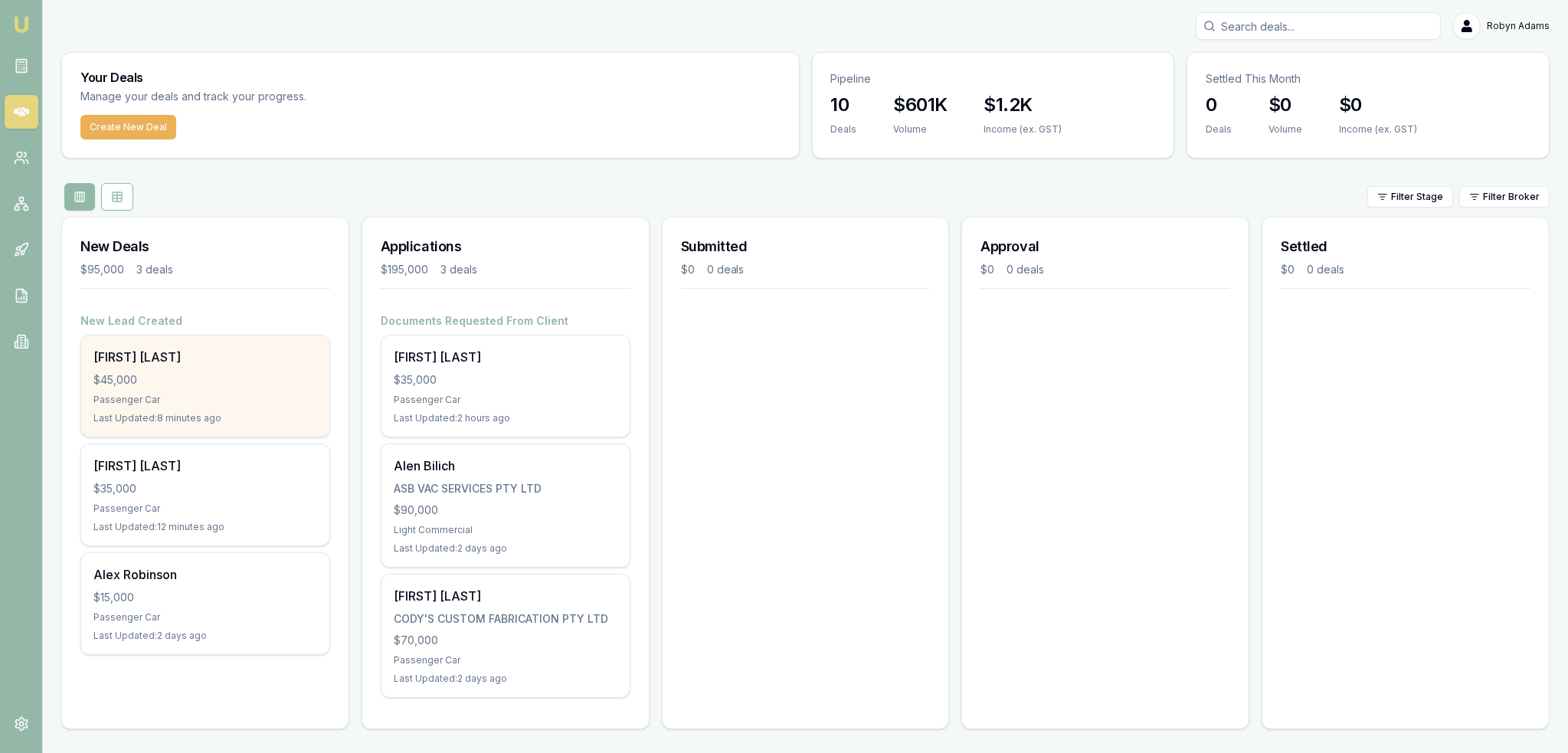 click on "[FIRST] [LAST]" at bounding box center [205, 357] 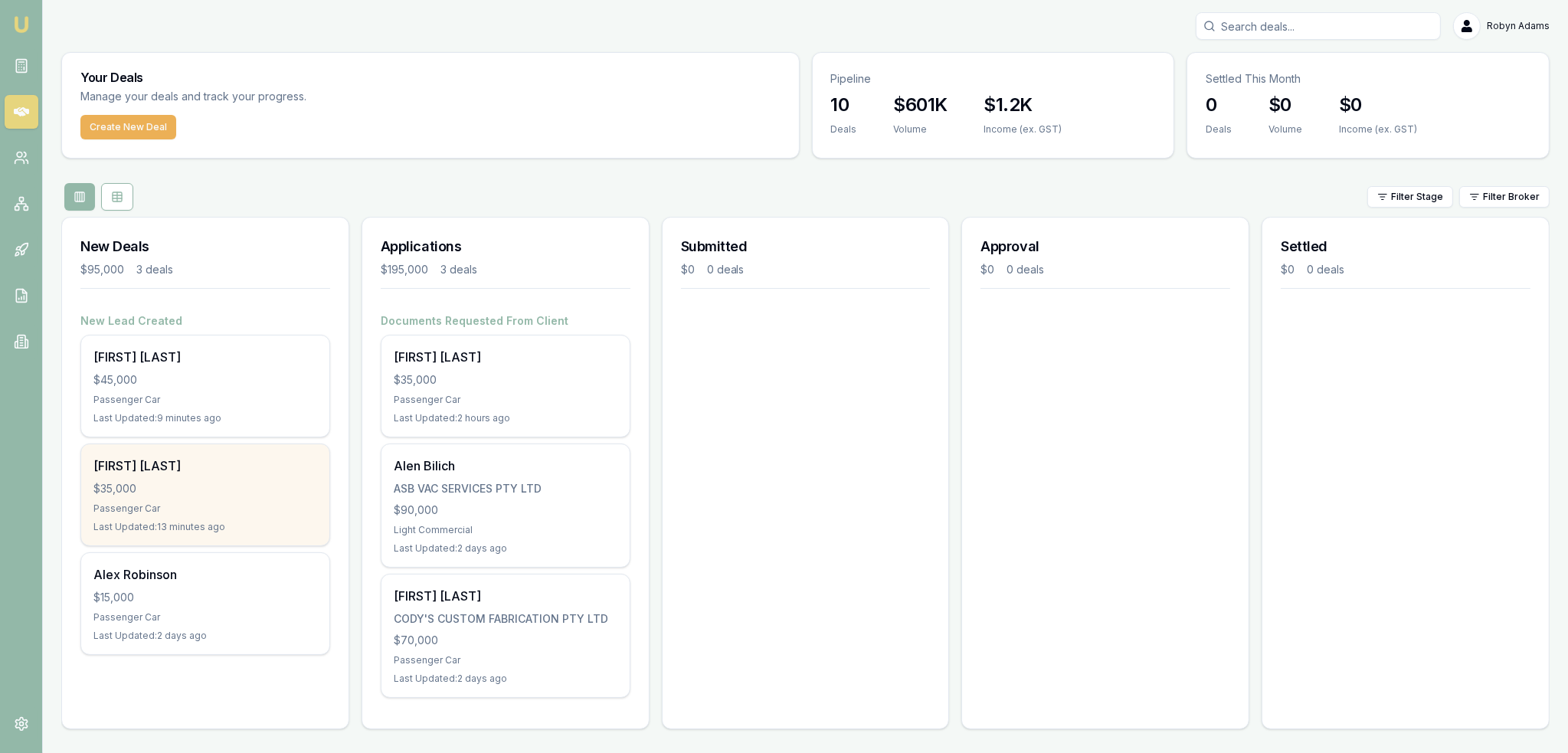 click on "[FIRST] [LAST]" at bounding box center [205, 466] 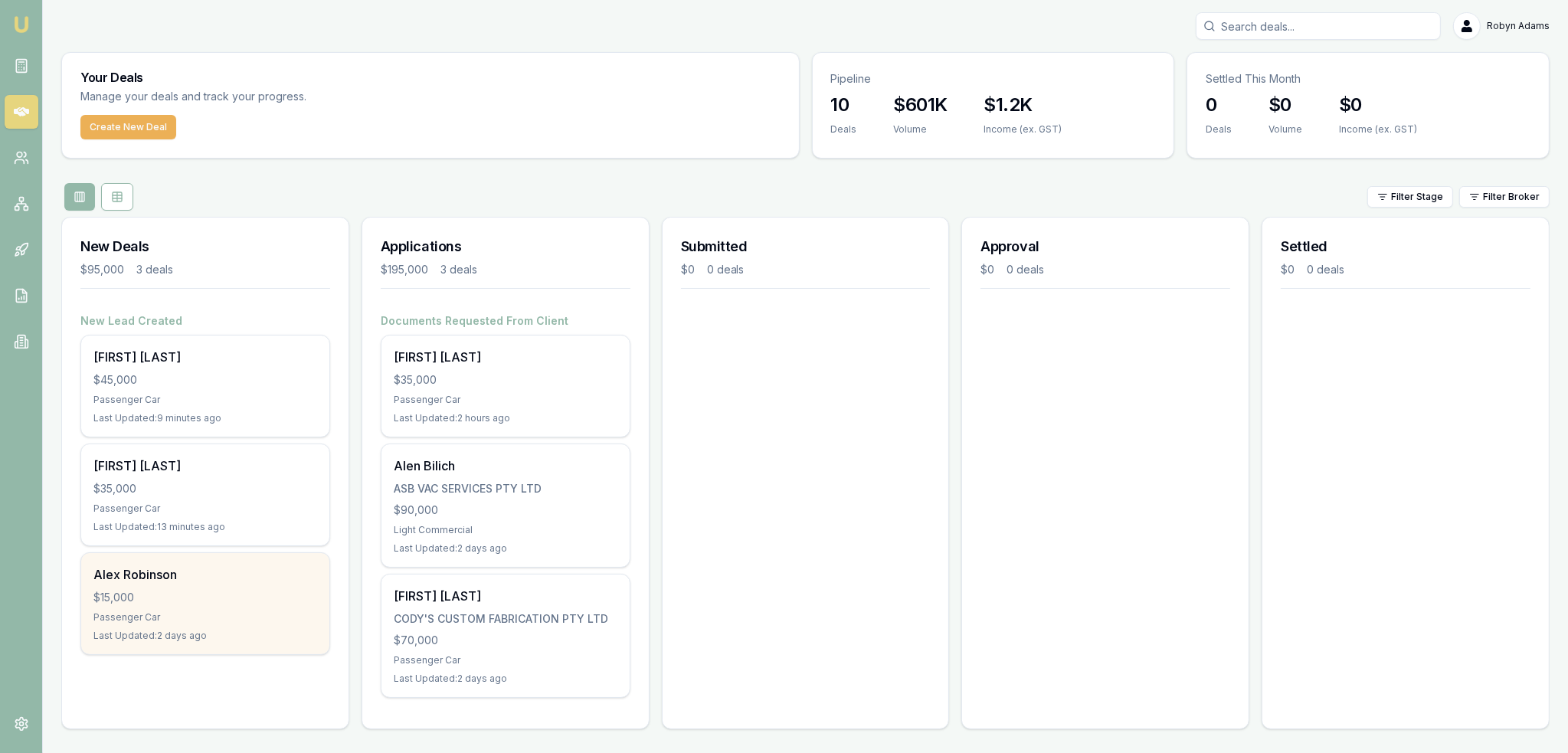 click on "Alex Robinson" at bounding box center (205, 575) 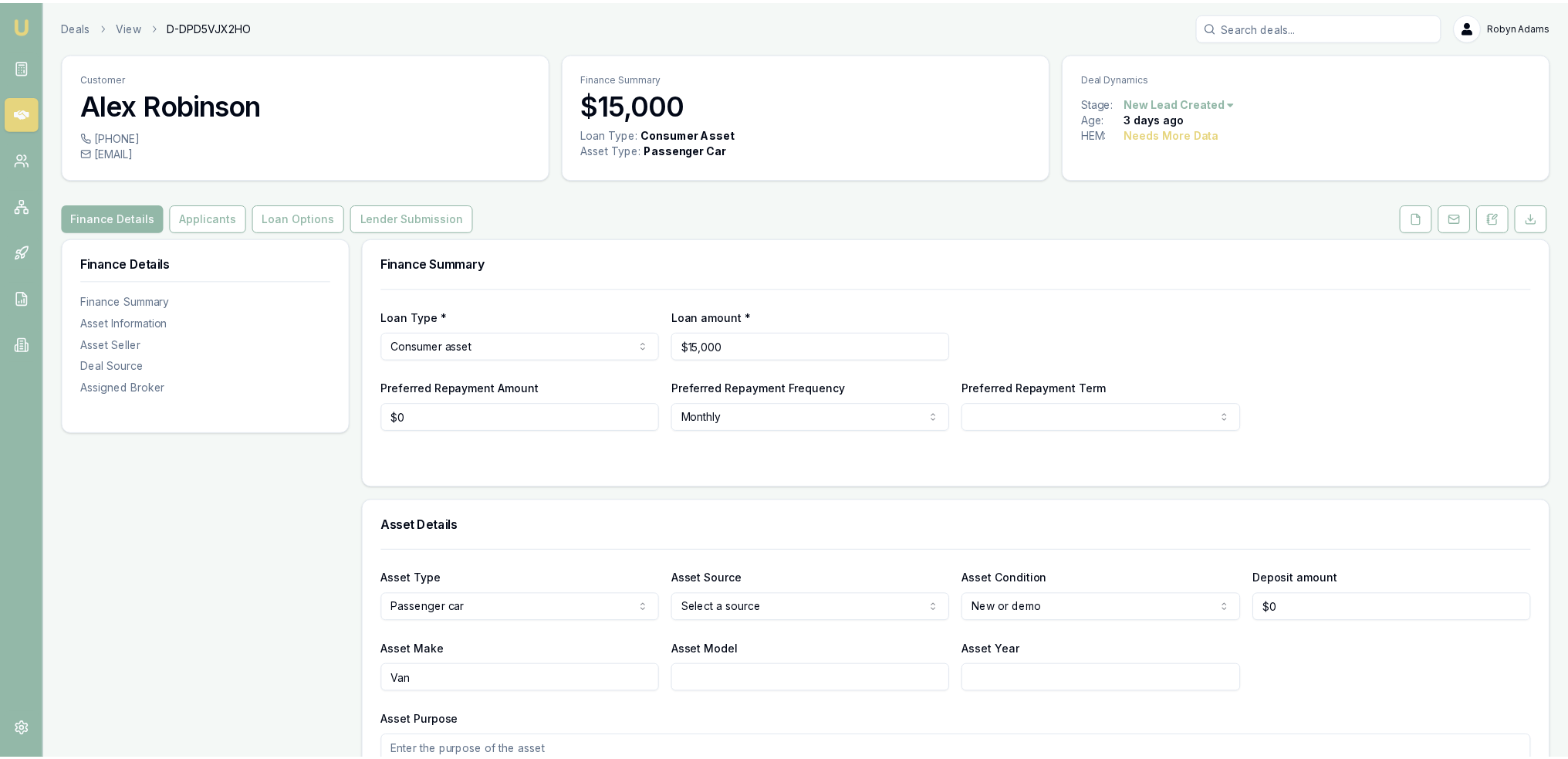 scroll, scrollTop: 0, scrollLeft: 0, axis: both 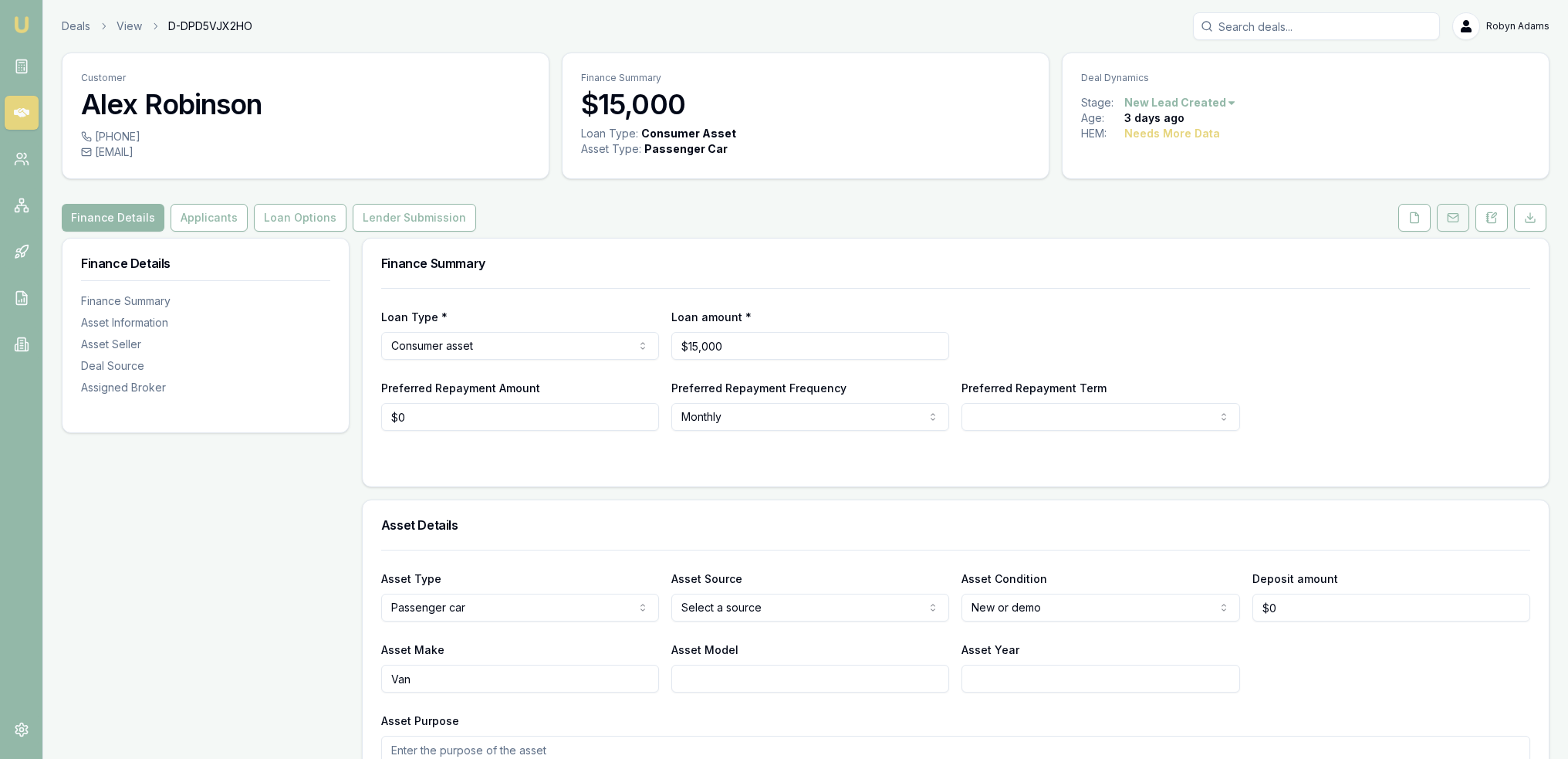 drag, startPoint x: 1488, startPoint y: 213, endPoint x: 1453, endPoint y: 230, distance: 38.91015 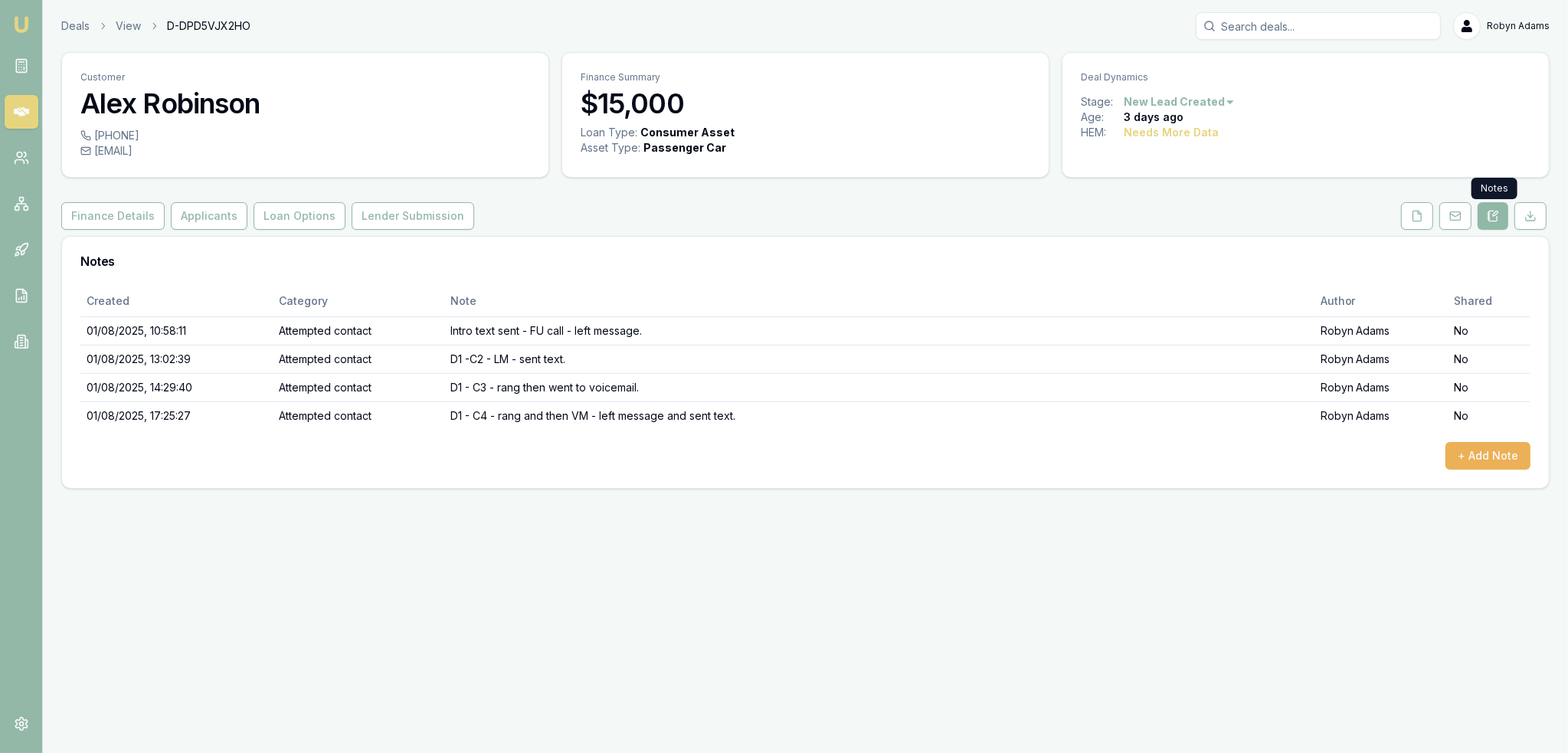 click 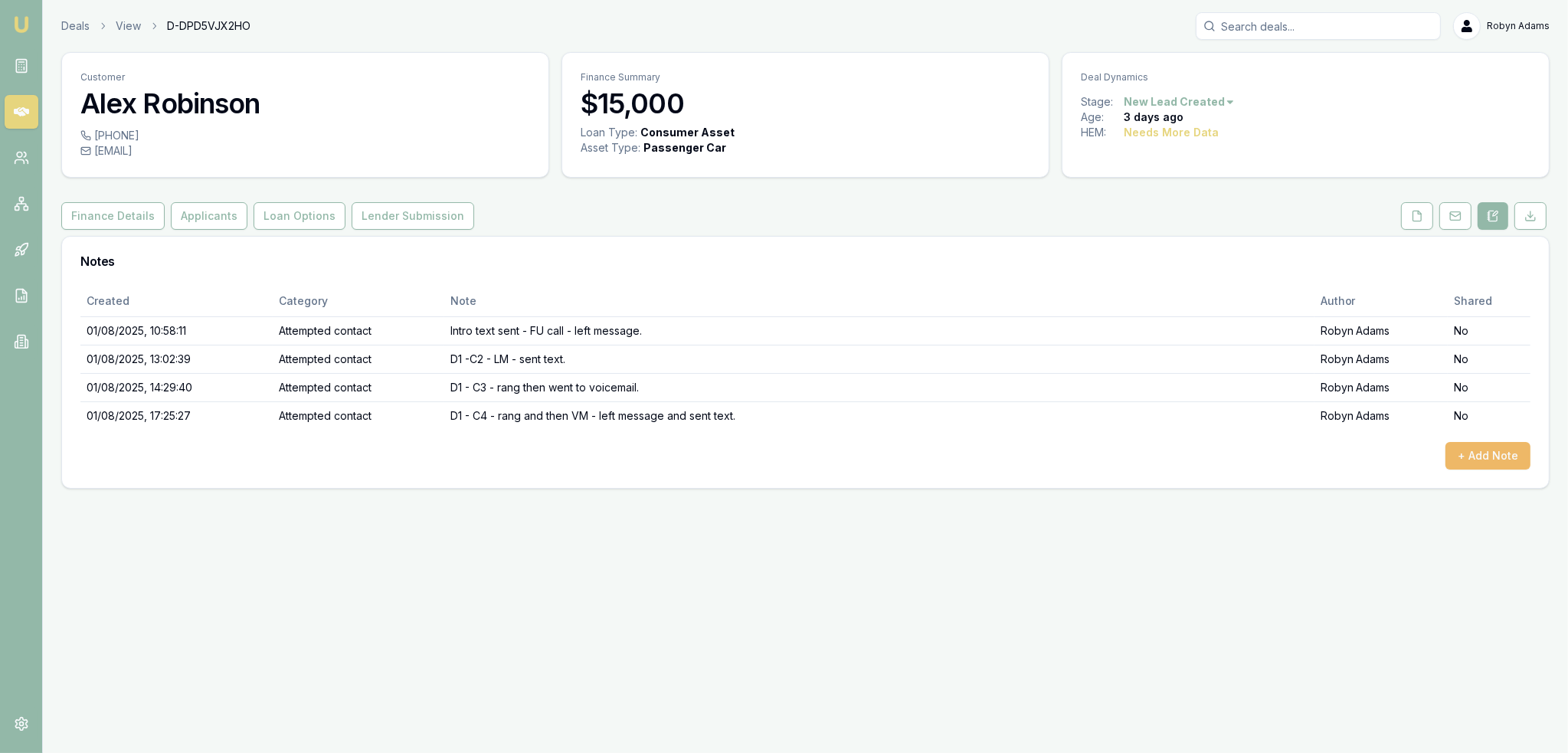 click on "+ Add Note" at bounding box center [1488, 456] 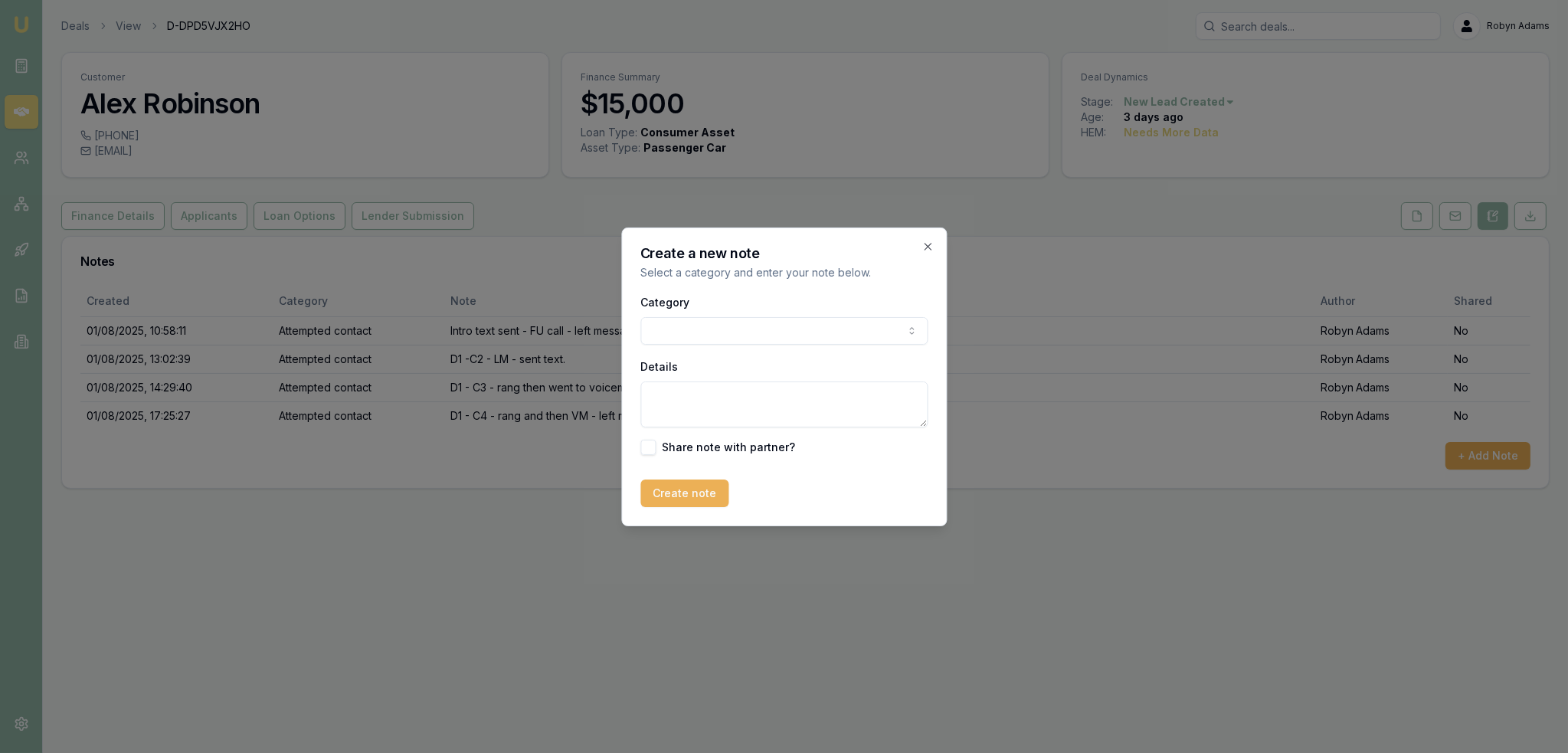 click on "Emu Broker Deals View D-DPD5VJX2HO [FIRST] [LAST] Toggle Menu Customer [FIRST] [LAST] [PHONE] [EMAIL] Finance Summary $15,000 Loan Type: Consumer Asset Asset Type : Passenger Car Deal Dynamics Stage: New Lead Created Age: 3 days ago HEM: Needs More Data Finance Details Applicants Loan Options Lender Submission Notes Created Category Note Author Shared 01/08/2025, 10:58:11 Attempted contact Intro text sent - FU call - left message.  [FIRST] [LAST] No 01/08/2025, 13:02:39 Attempted contact D1 -C2 - LM - sent text.  [FIRST] [LAST] No 01/08/2025, 14:29:40 Attempted contact D1 - C3 - rang then went to voicemail.  [FIRST] [LAST] No 01/08/2025, 17:25:27 Attempted contact D1 - C4 - rang and then VM - left message and sent text.  [FIRST] [LAST] No + Add Note
Create a new note Select a category and enter your note below. Category  General notes Attempted contact Follow up reminder Initial discussion Client requirements Loan options update Income or expense update Approval update Settlement update Other Details" at bounding box center (784, 376) 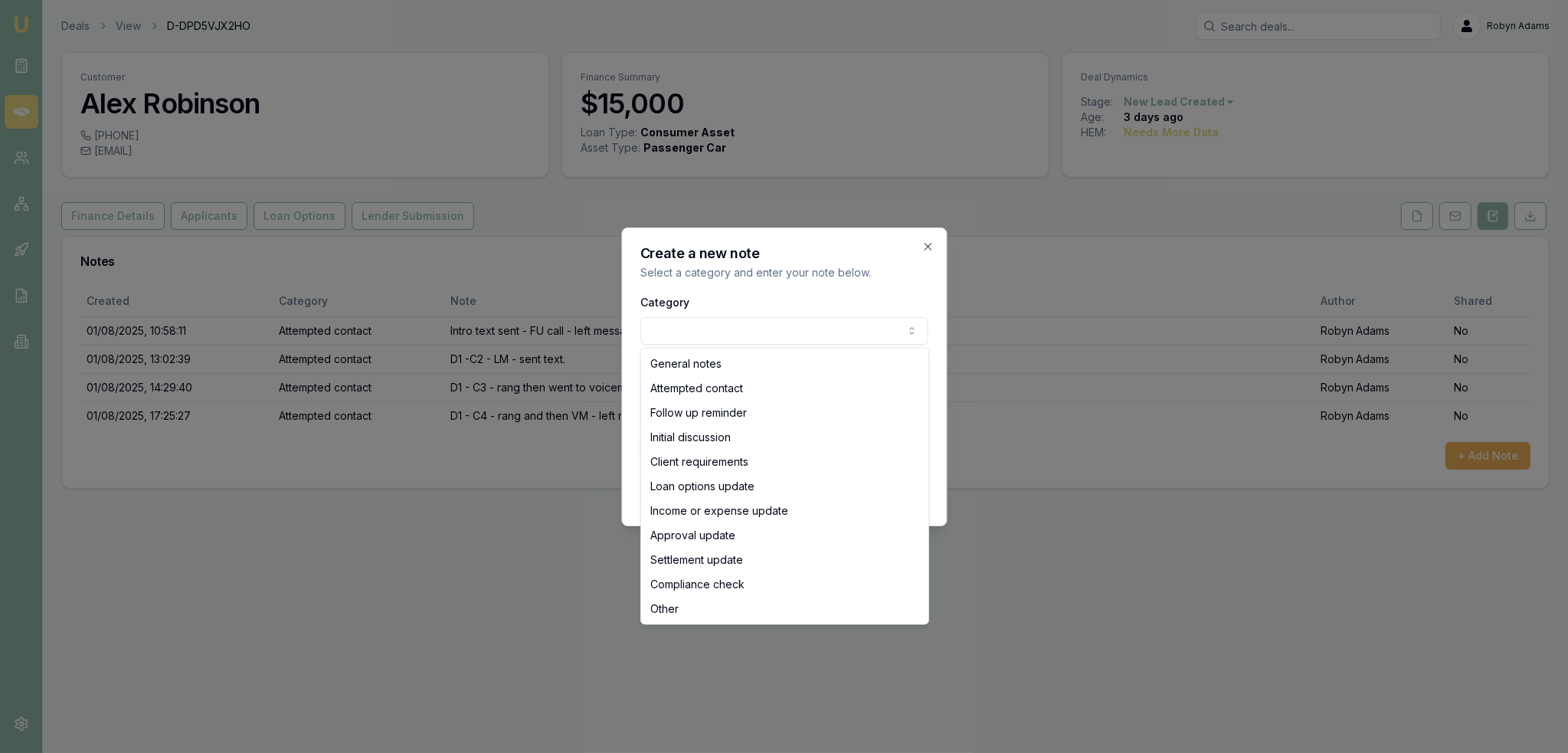 select on "ATTEMPTED_CONTACT" 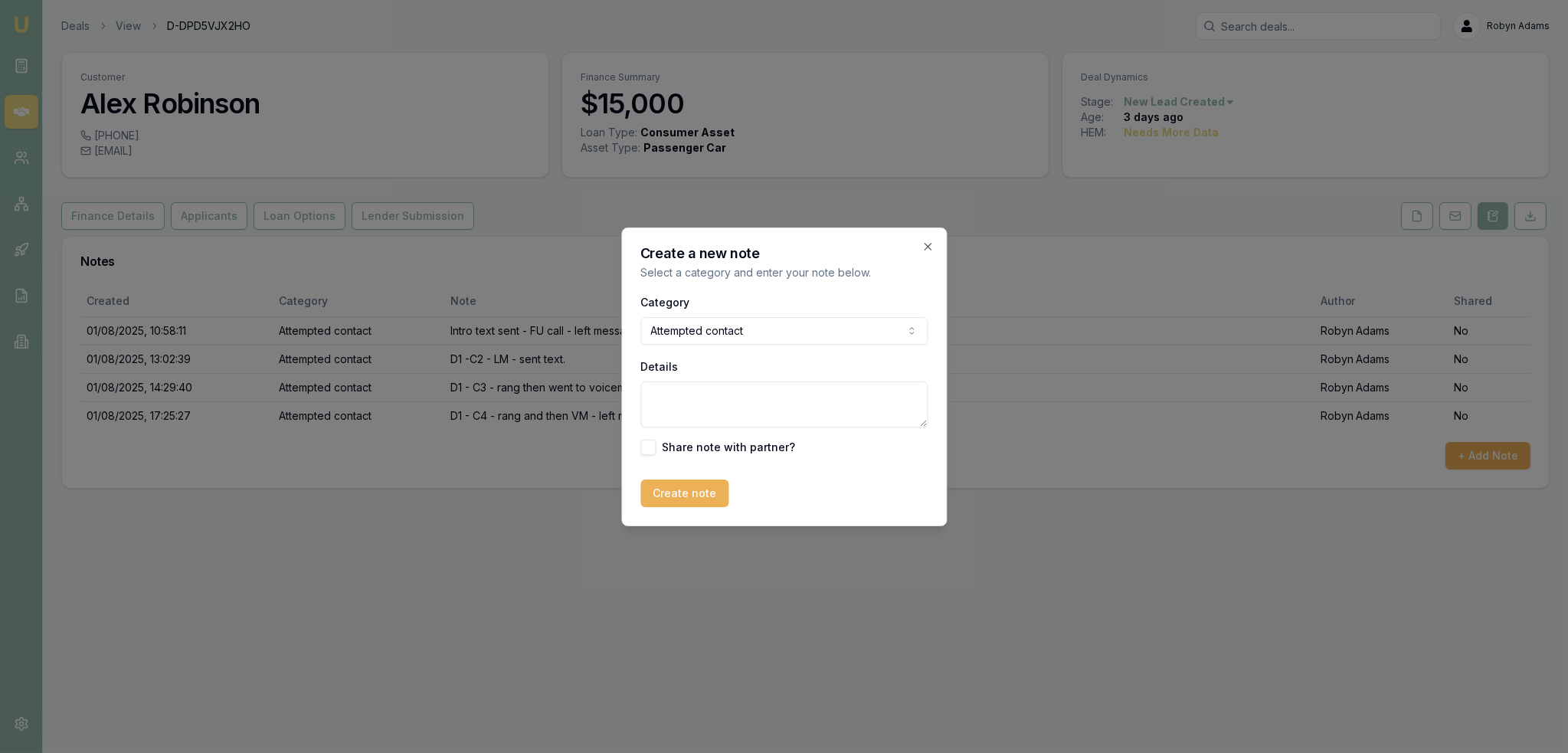 drag, startPoint x: 679, startPoint y: 402, endPoint x: 685, endPoint y: 394, distance: 10 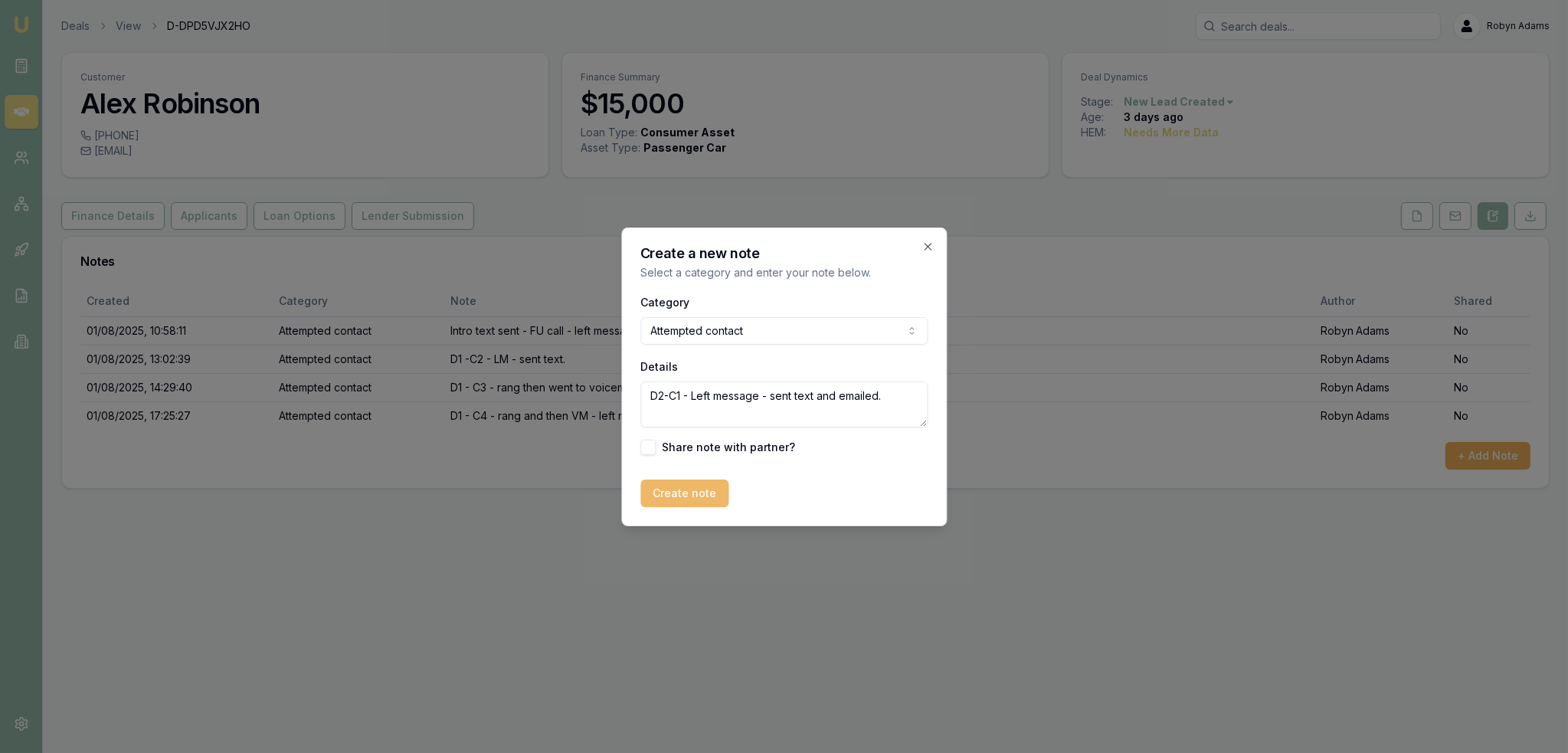 type on "D2-C1 - Left message - sent text and emailed." 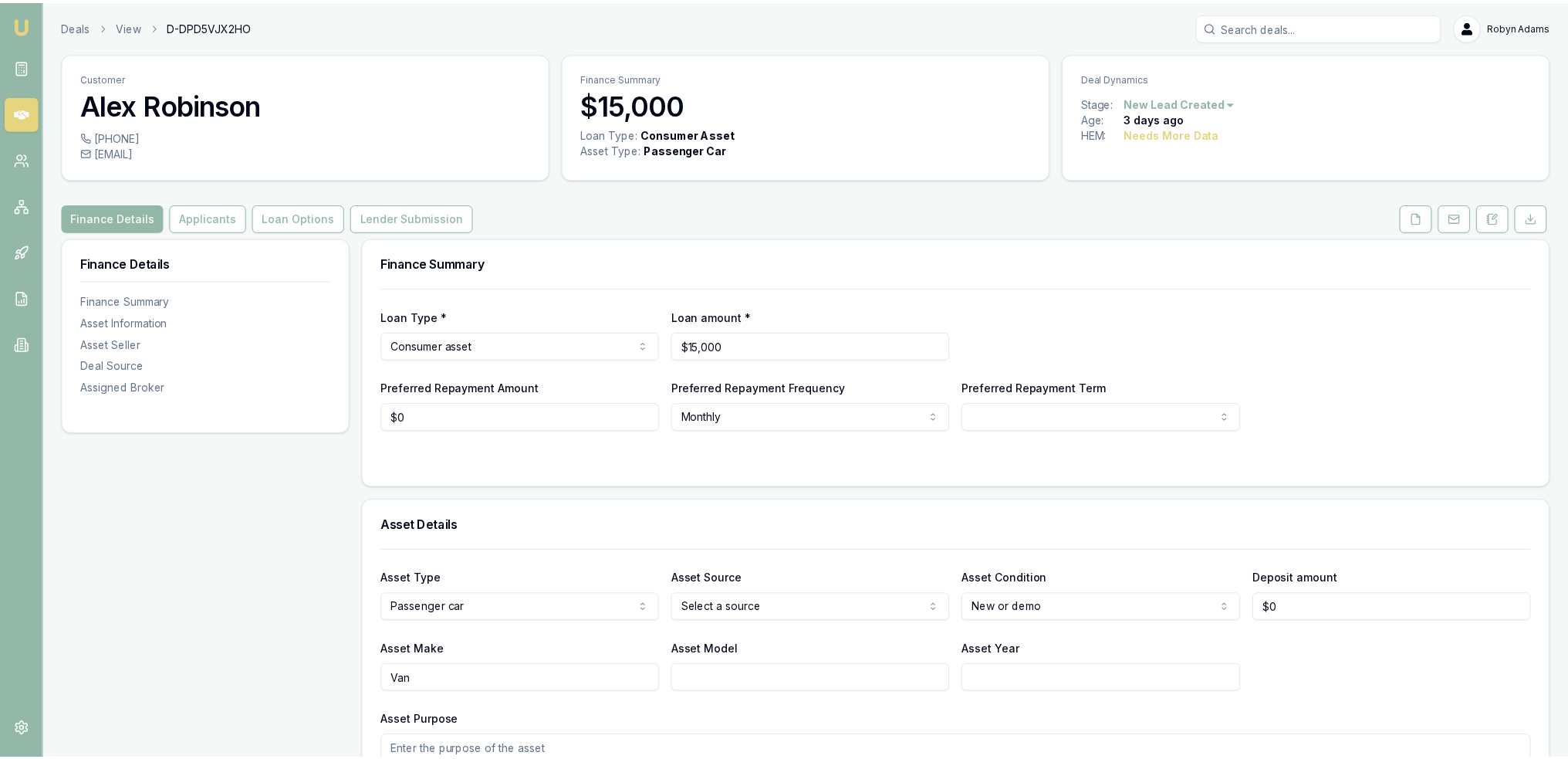 scroll, scrollTop: 0, scrollLeft: 0, axis: both 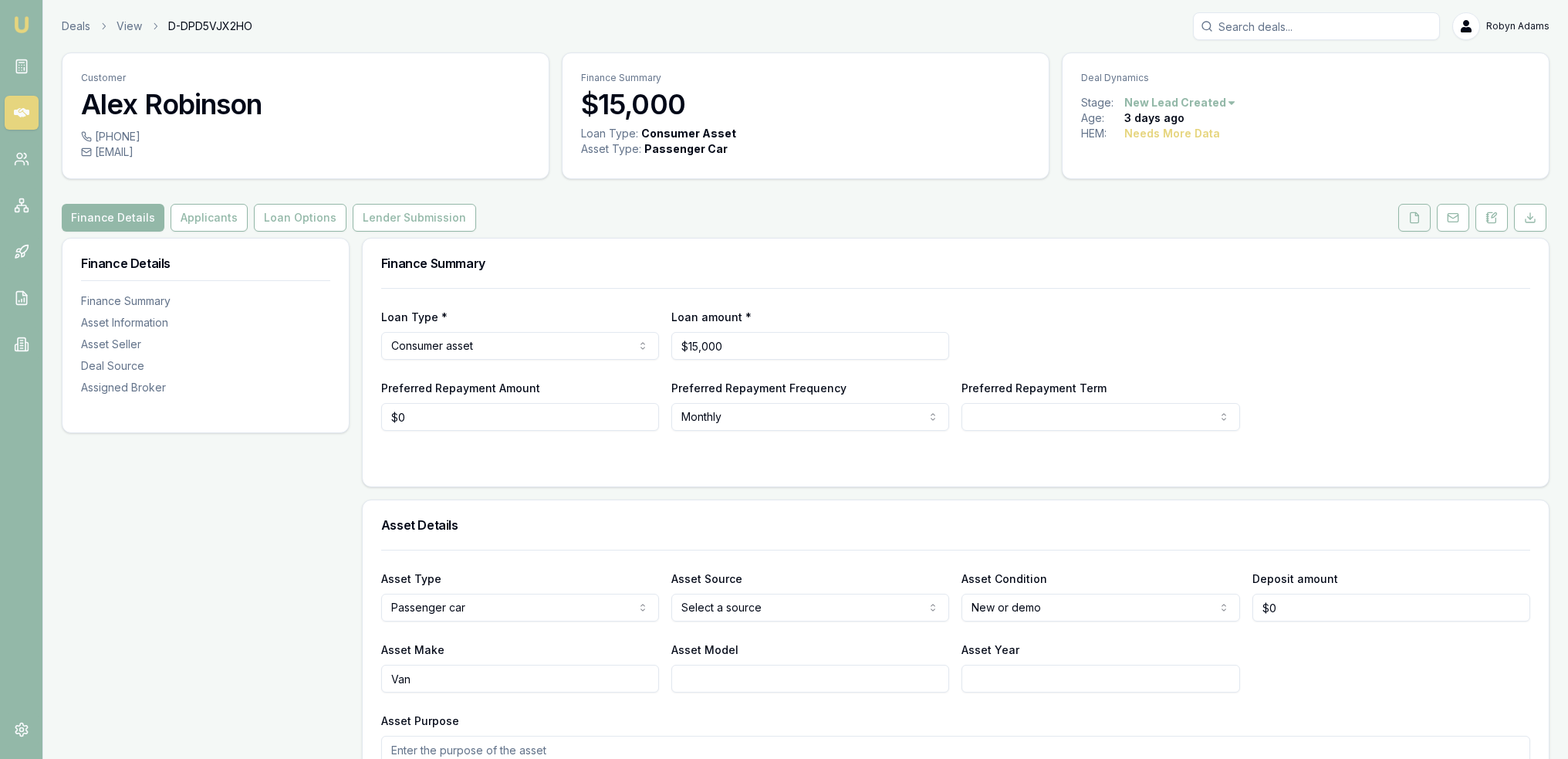click 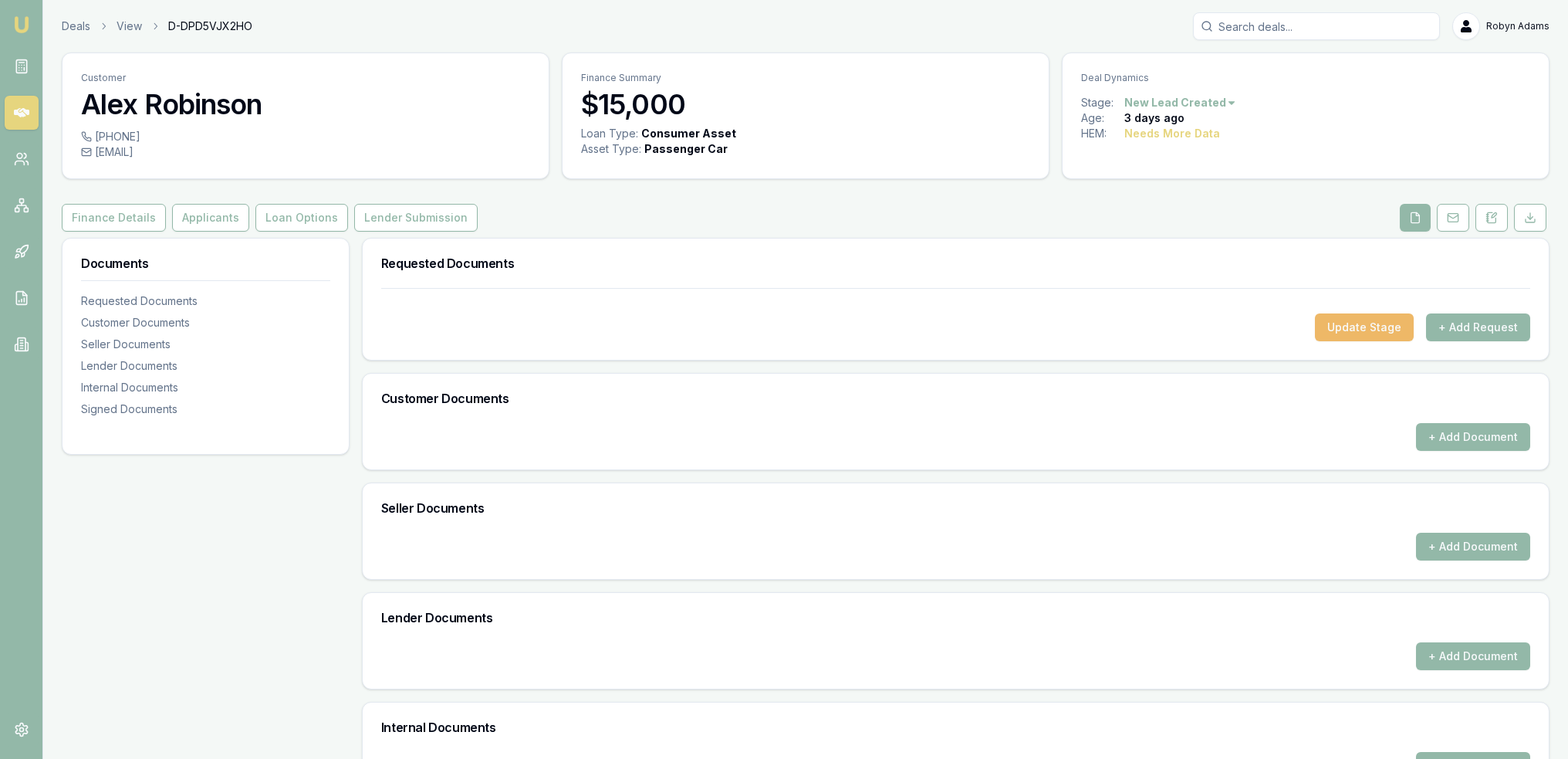 click on "Update Stage" at bounding box center (1364, 327) 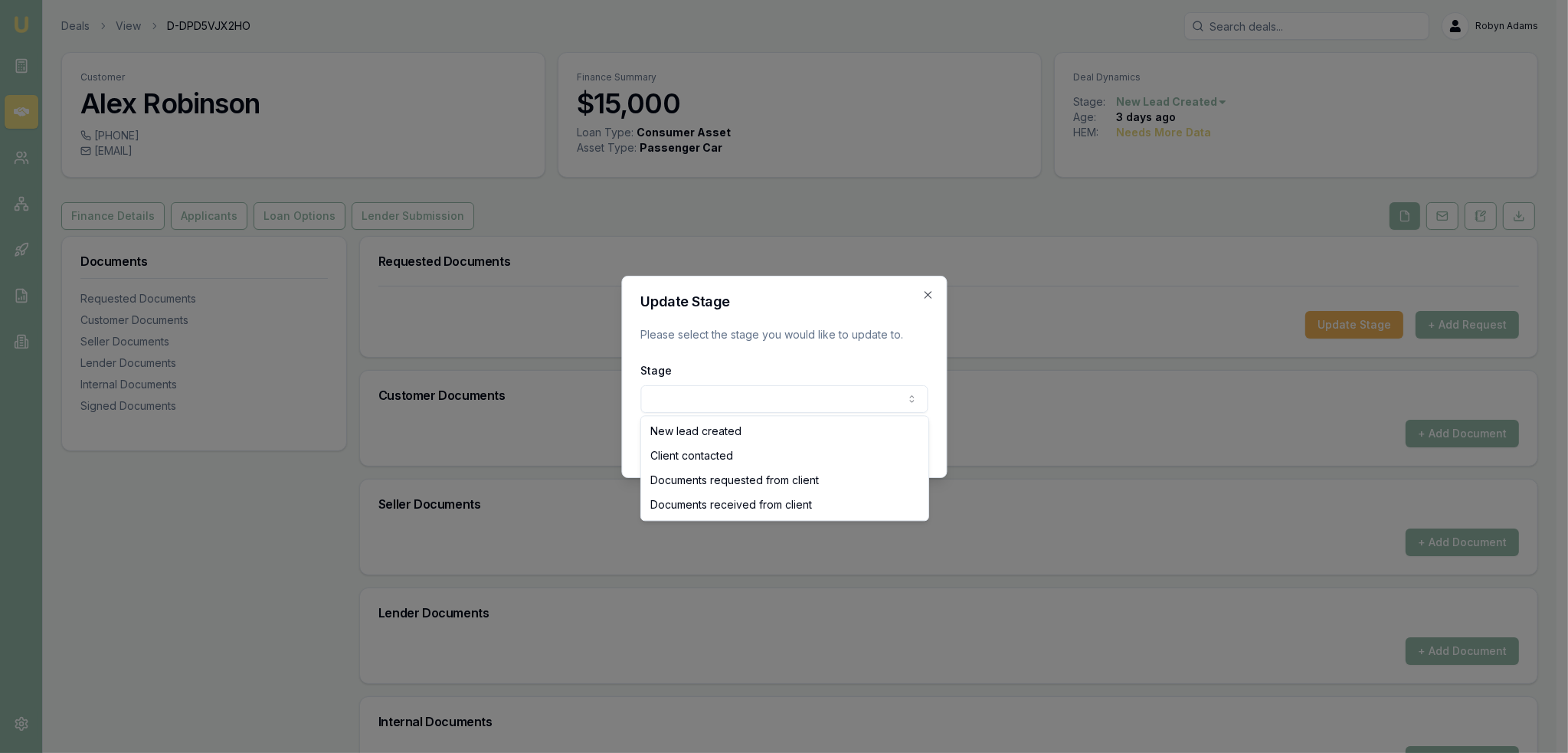 click on "Emu Broker Deals View D-DPD5VJX2HO Robyn Adams Toggle Menu Customer Alex Robinson 0480218242 alex.robbo18@gmail.com Finance Summary $15,000 Loan Type: Consumer Asset Asset Type : Passenger Car Deal Dynamics Stage: New Lead Created Age: 3 days ago HEM: Needs More Data Finance Details Applicants Loan Options Lender Submission Documents Requested Documents Customer Documents Seller Documents Lender Documents Internal Documents Signed Documents Requested Documents Update Stage + Add Request Customer Documents + Add Document Seller Documents + Add Document Lender Documents + Add Document Internal Documents + Add Document Signed Documents + Add Document
Update Stage Please select the stage you would like to update to. Stage  New lead created Client contacted Documents requested from client Documents received from client Update Close New lead created Client contacted Documents requested from client Documents received from client" at bounding box center (778, 376) 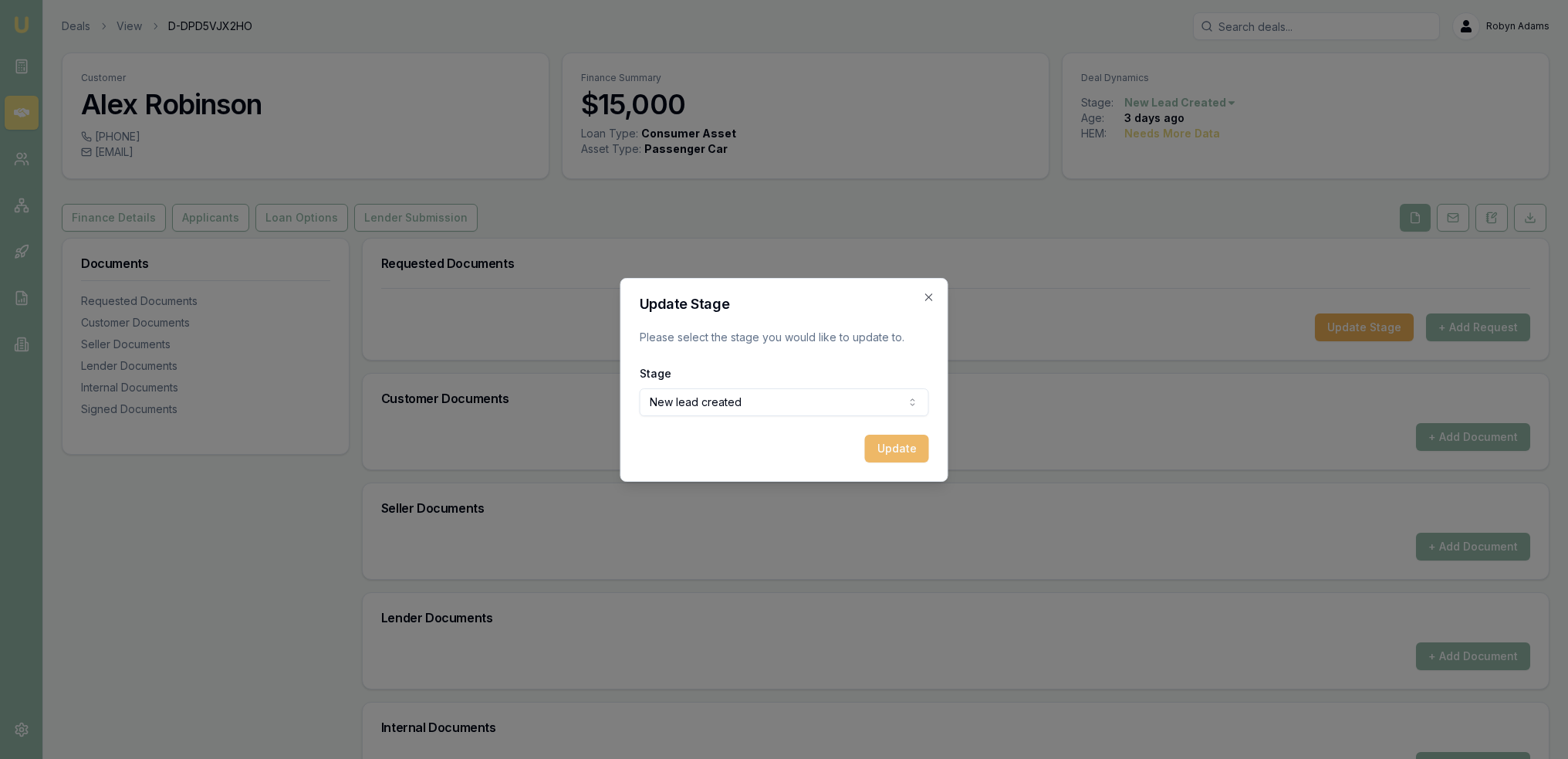 click on "Update" at bounding box center (897, 449) 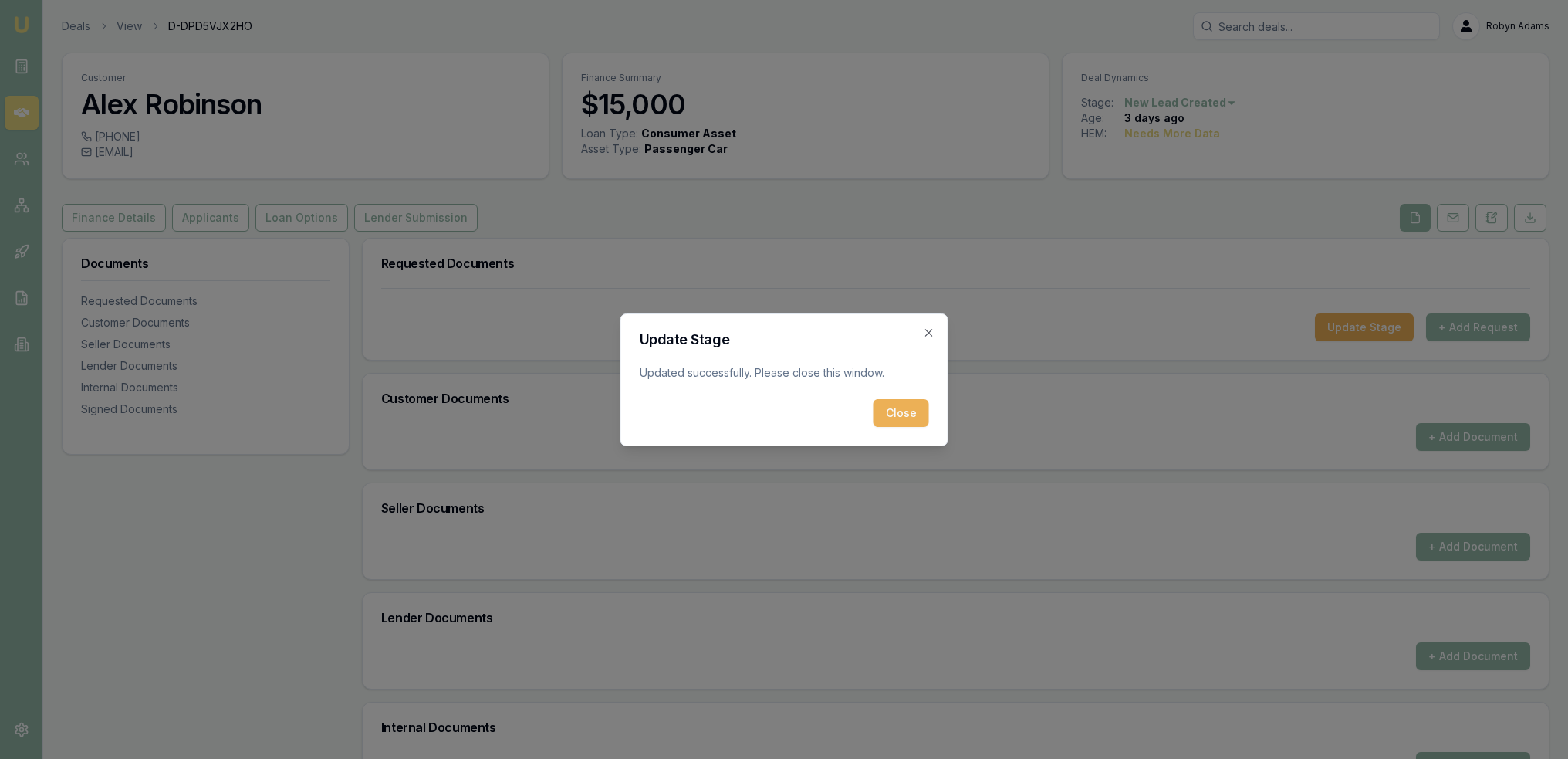 drag, startPoint x: 897, startPoint y: 413, endPoint x: 1209, endPoint y: 350, distance: 318.297 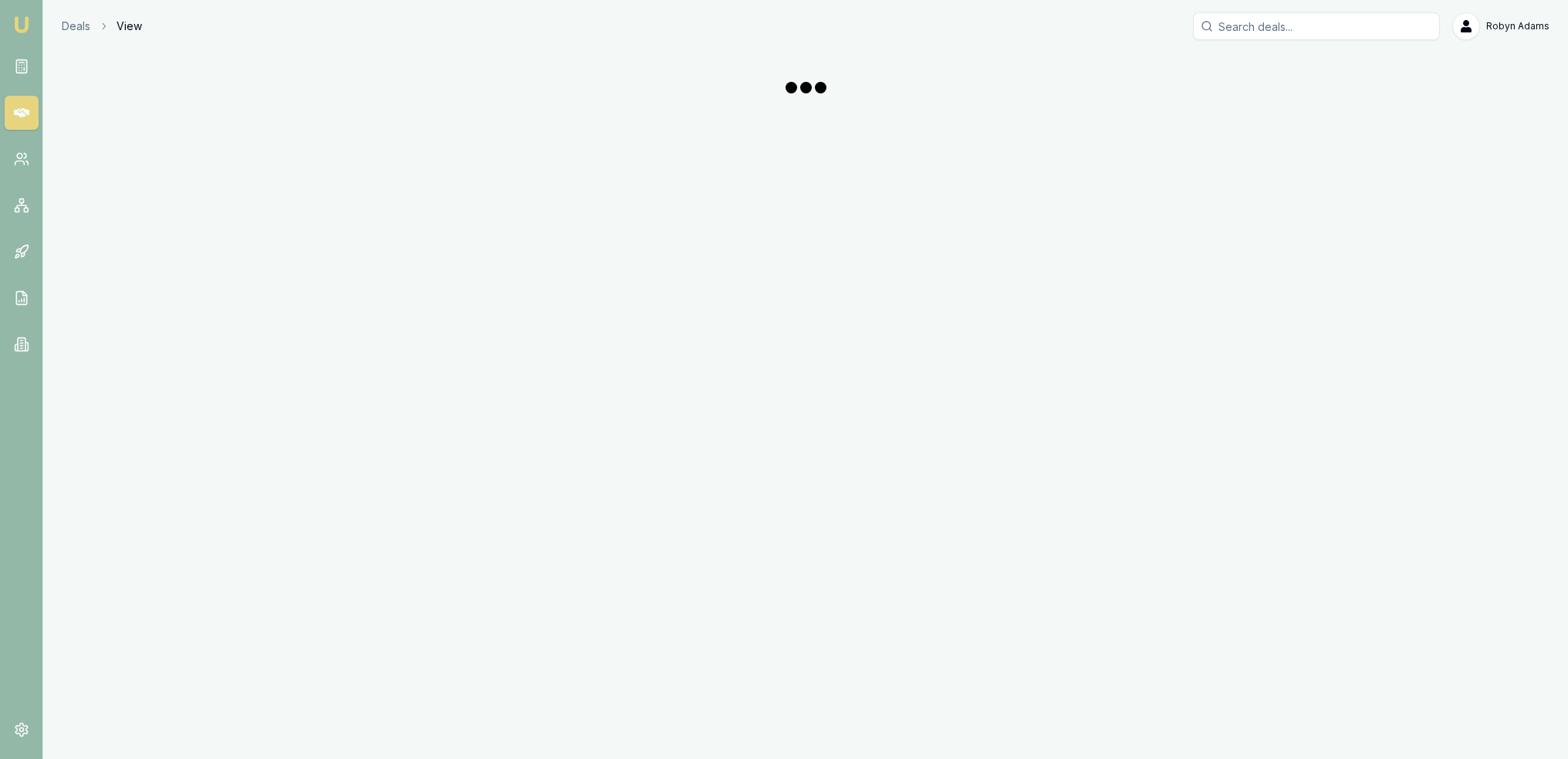 scroll, scrollTop: 0, scrollLeft: 0, axis: both 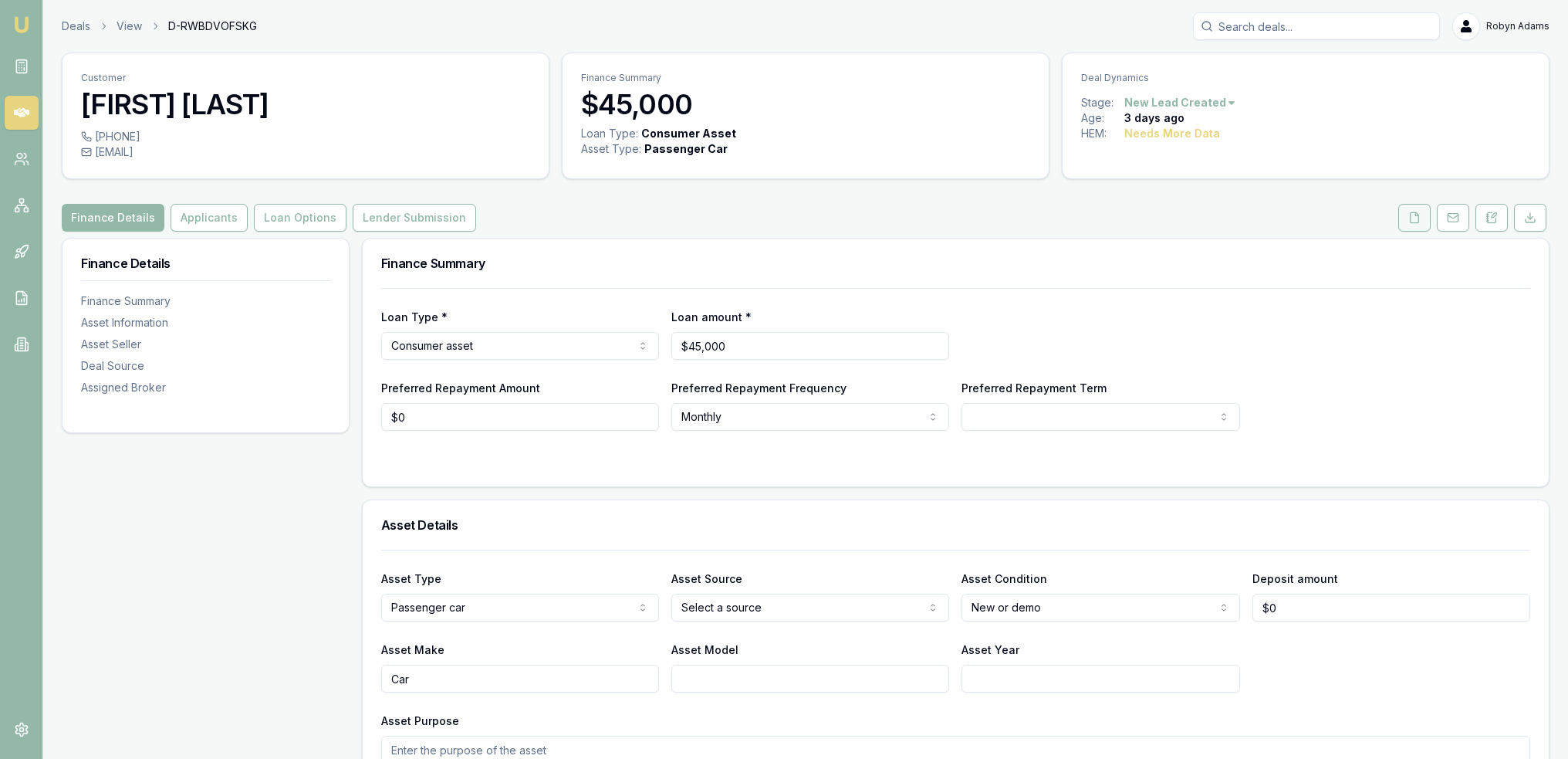 click at bounding box center [1414, 218] 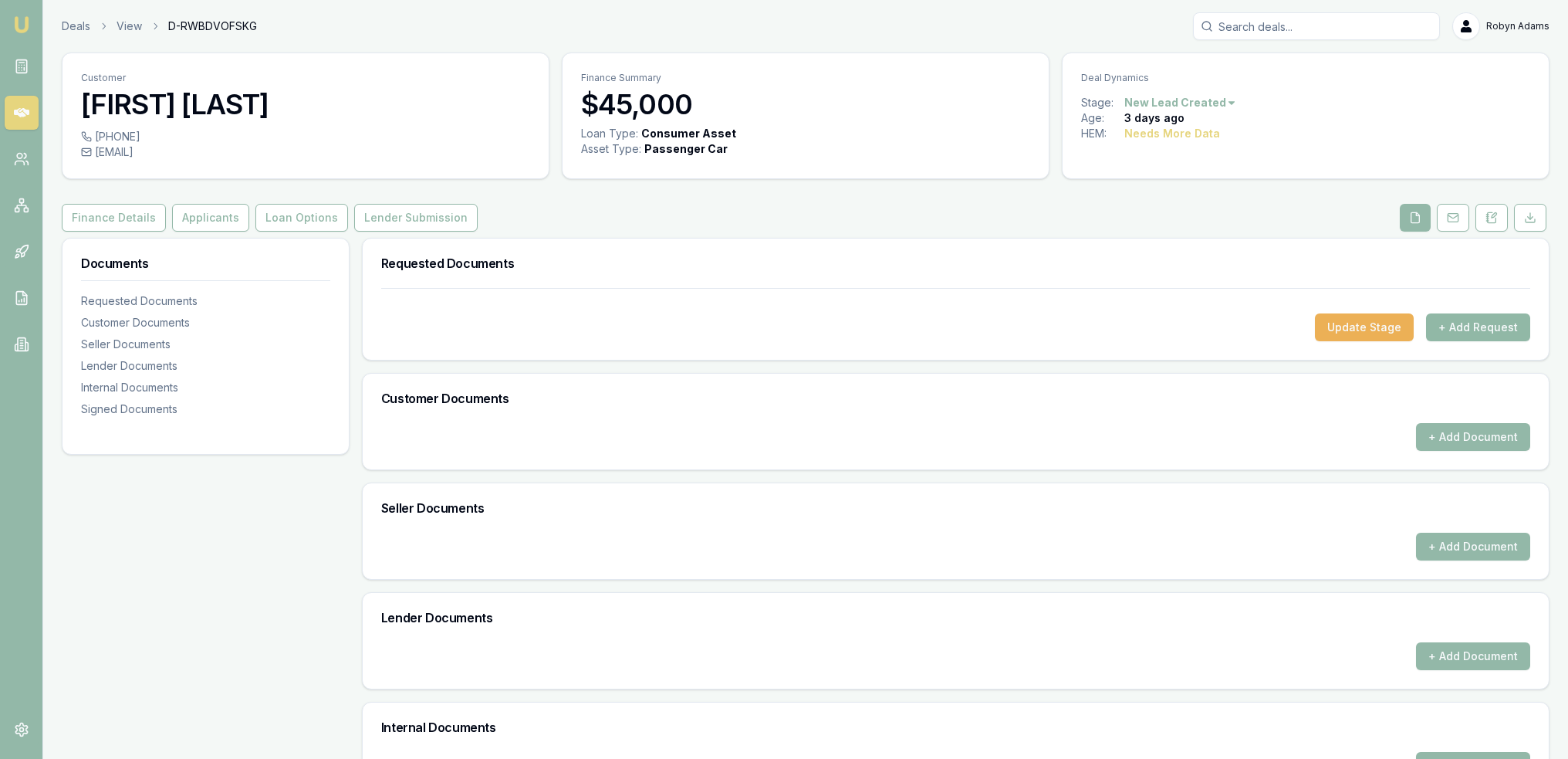 click on "+ Add Request" at bounding box center [1478, 327] 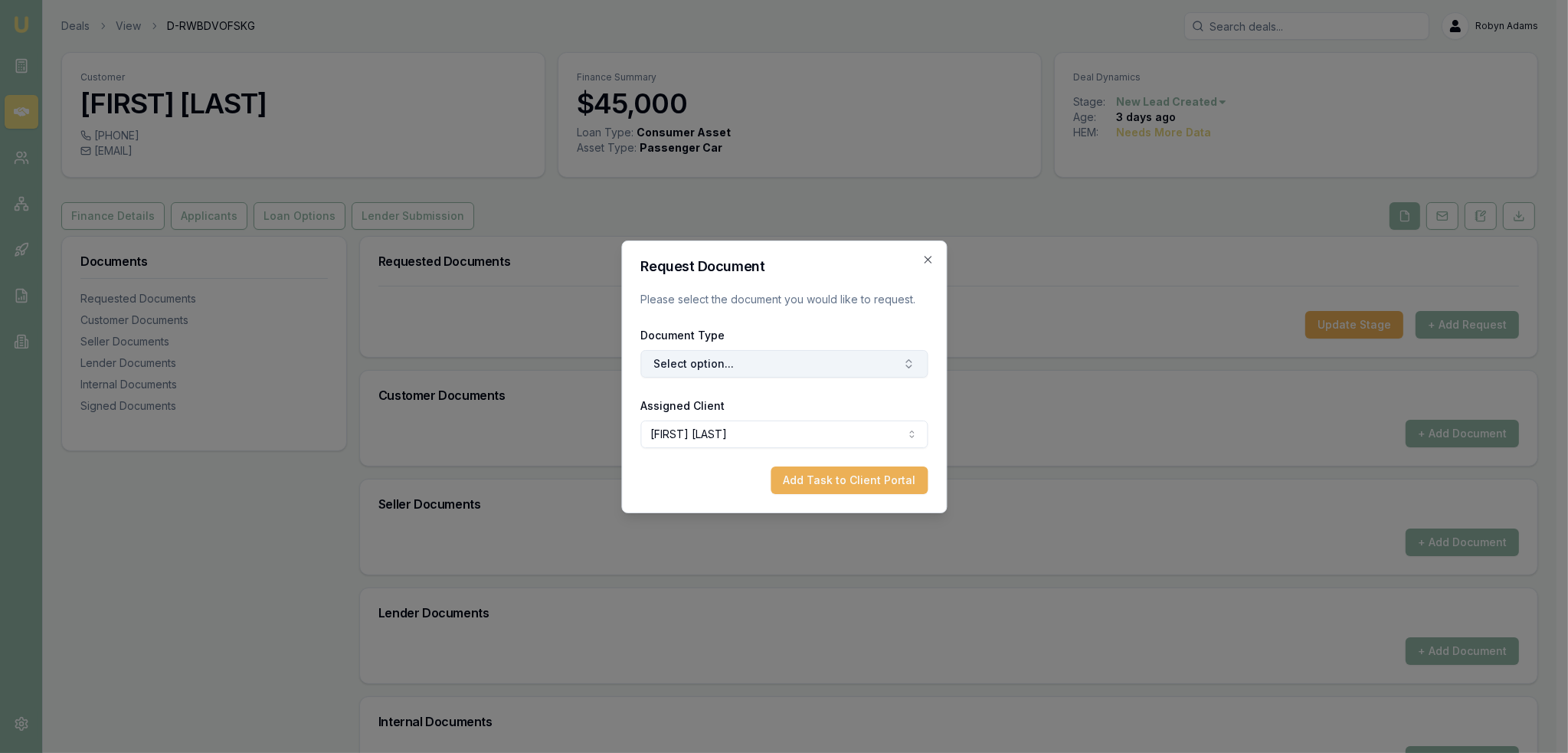 click on "Select option..." at bounding box center [784, 364] 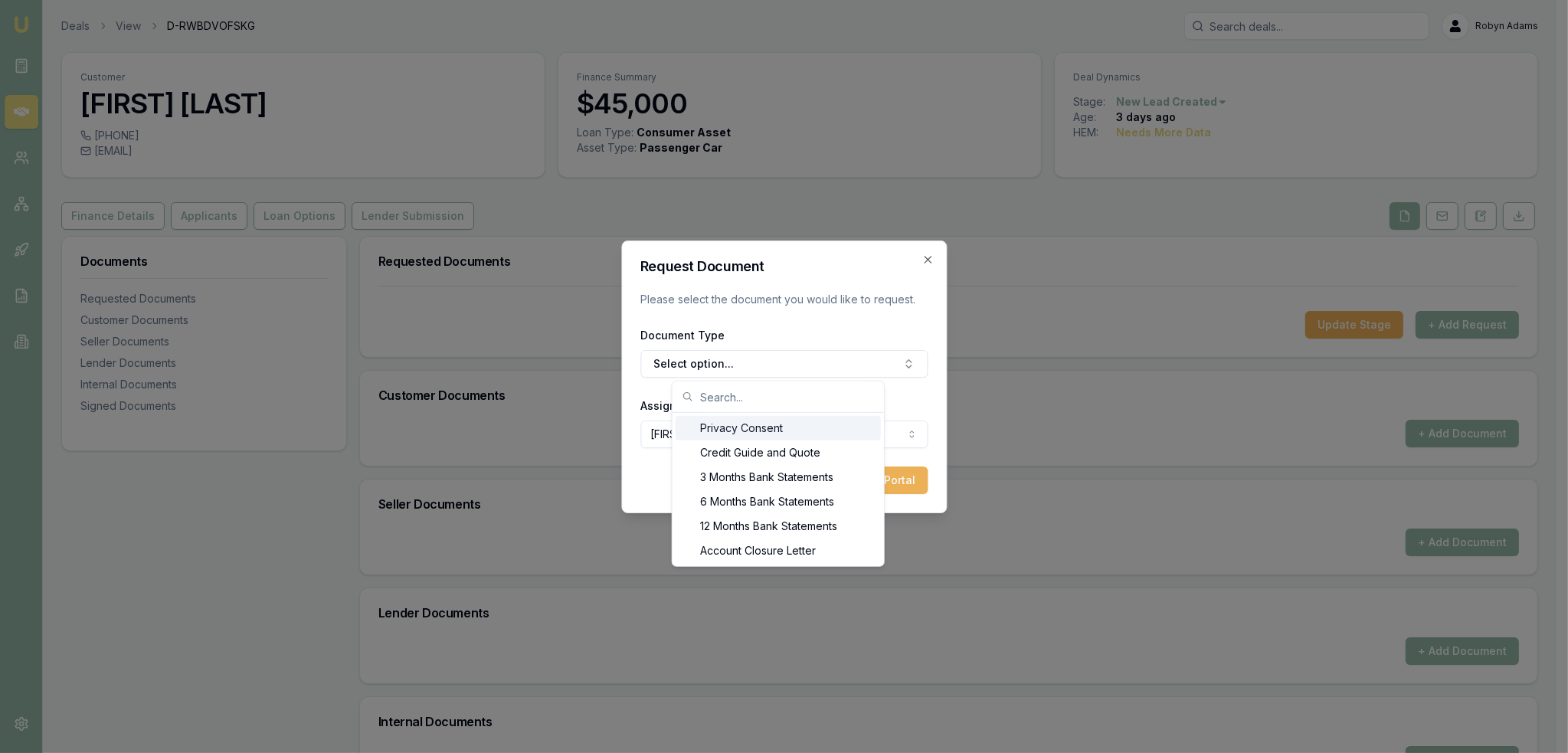 click on "Privacy Consent" at bounding box center (778, 428) 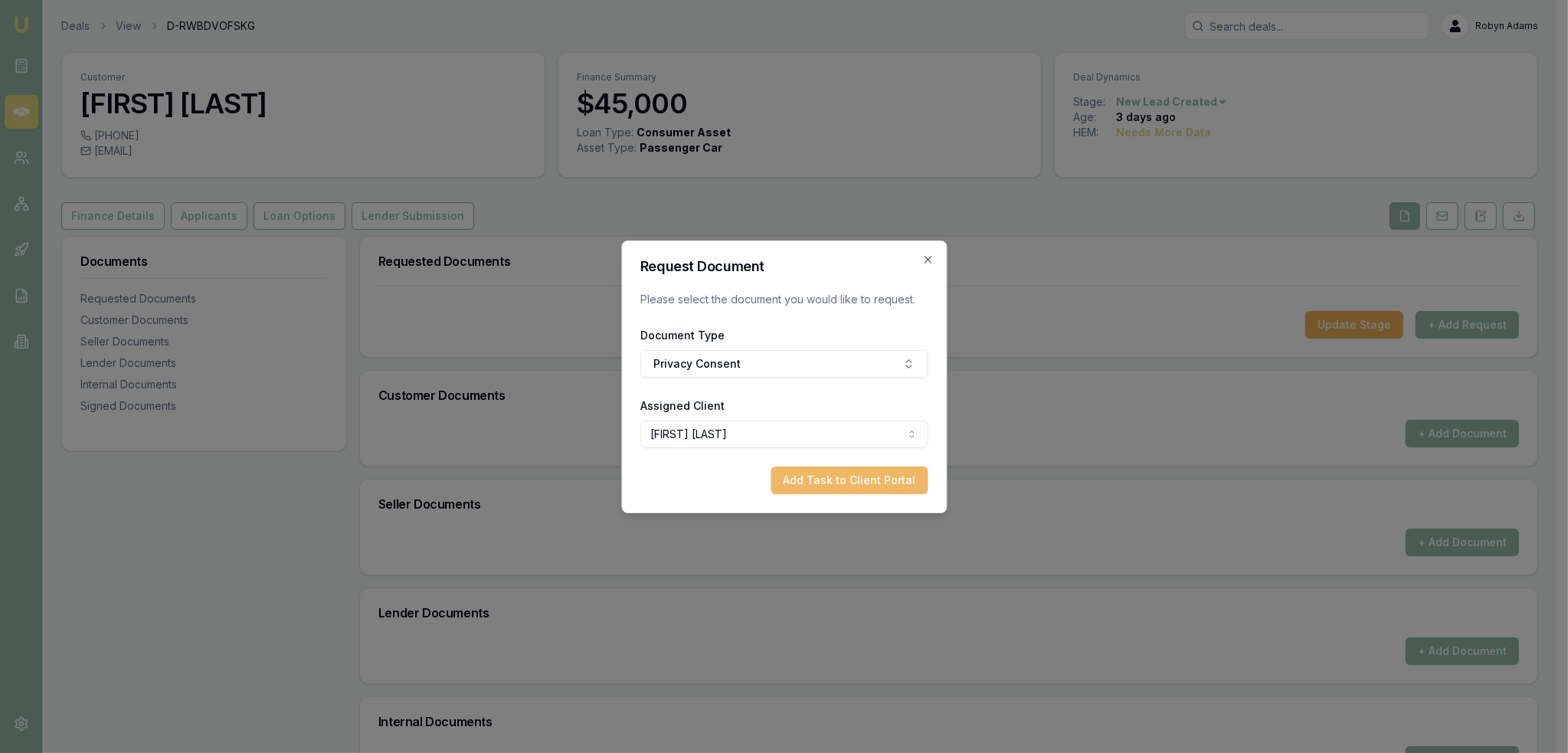 click on "Add Task to Client Portal" at bounding box center (849, 480) 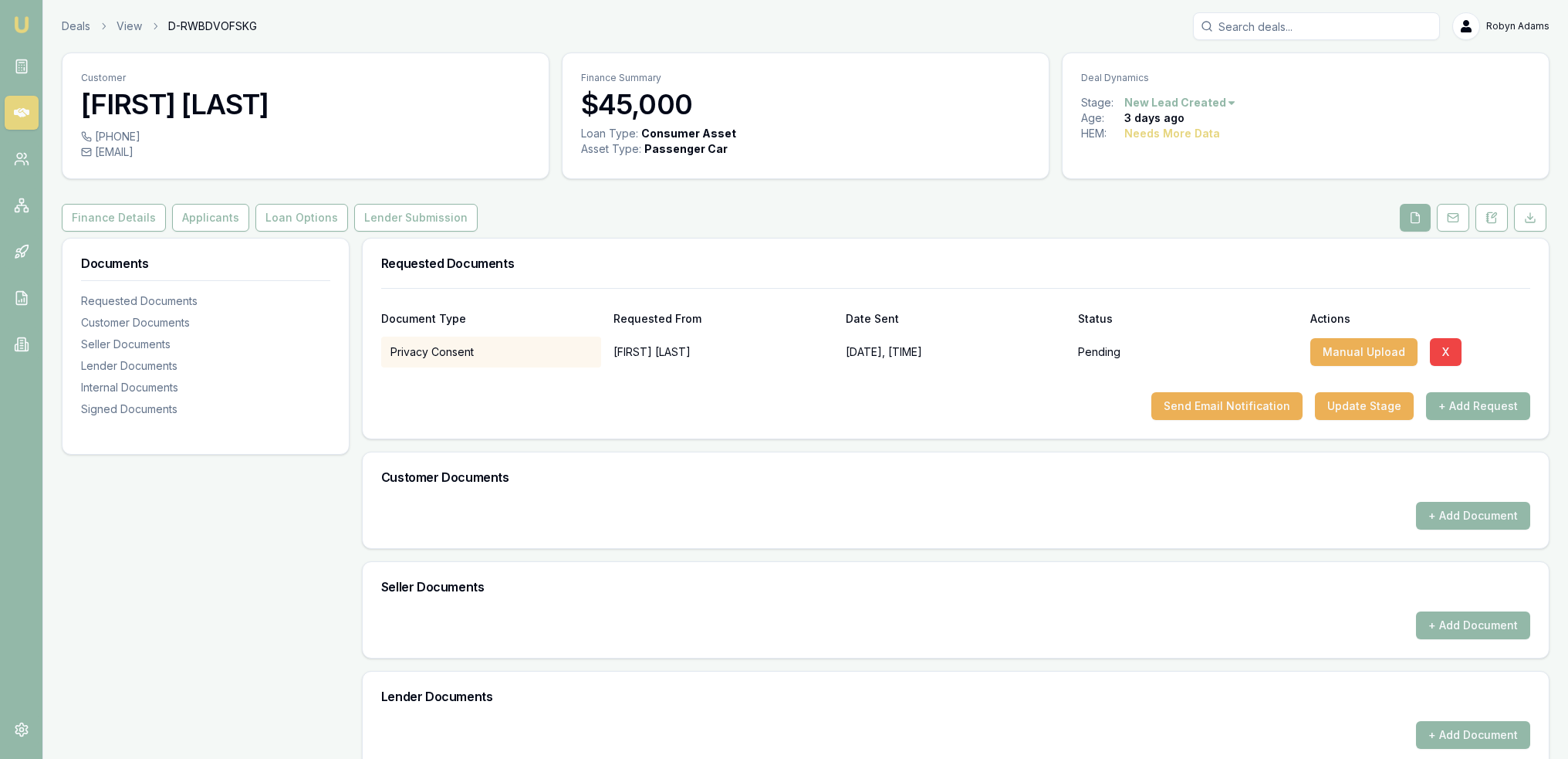 click on "+ Add Request" at bounding box center [1478, 406] 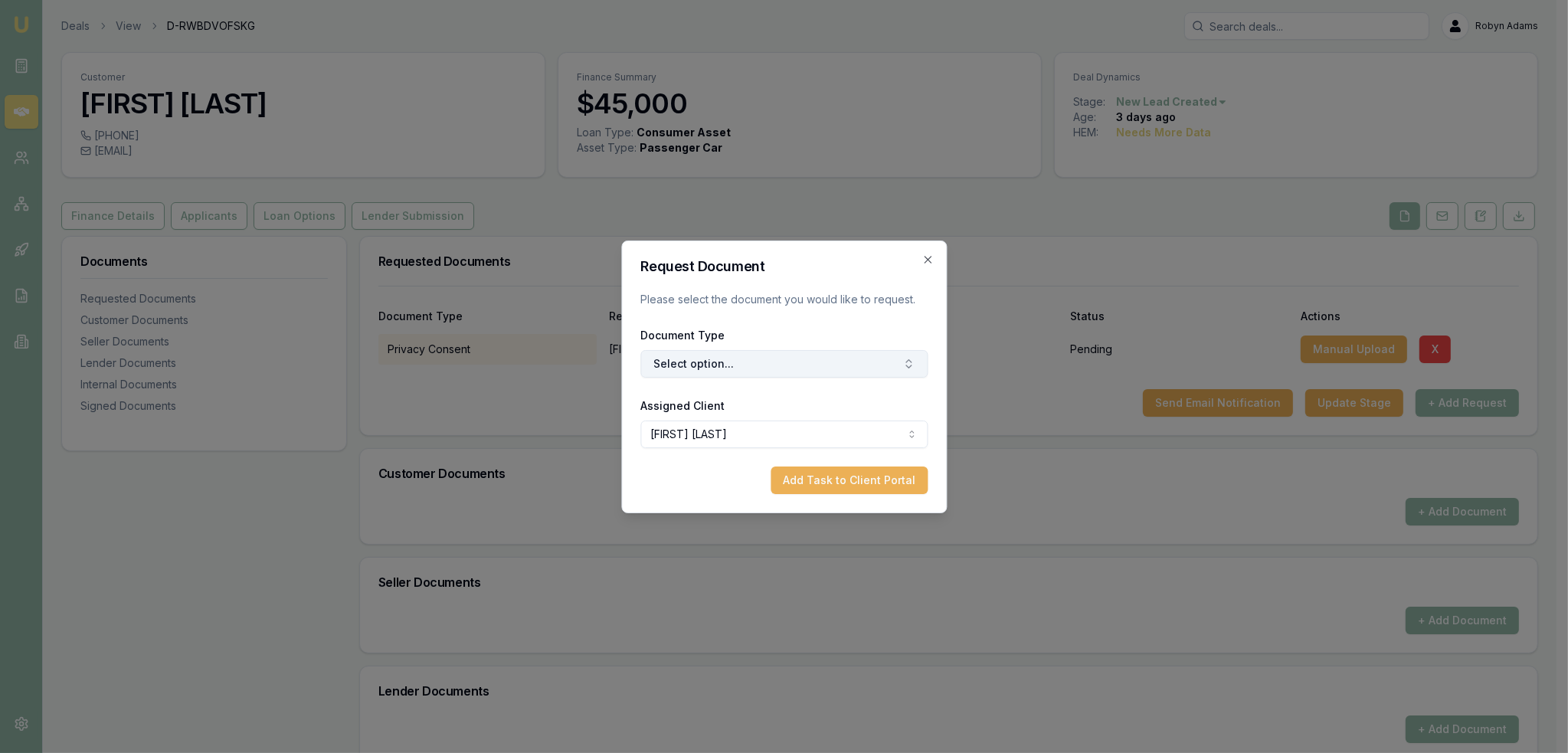 click on "Select option..." at bounding box center (784, 364) 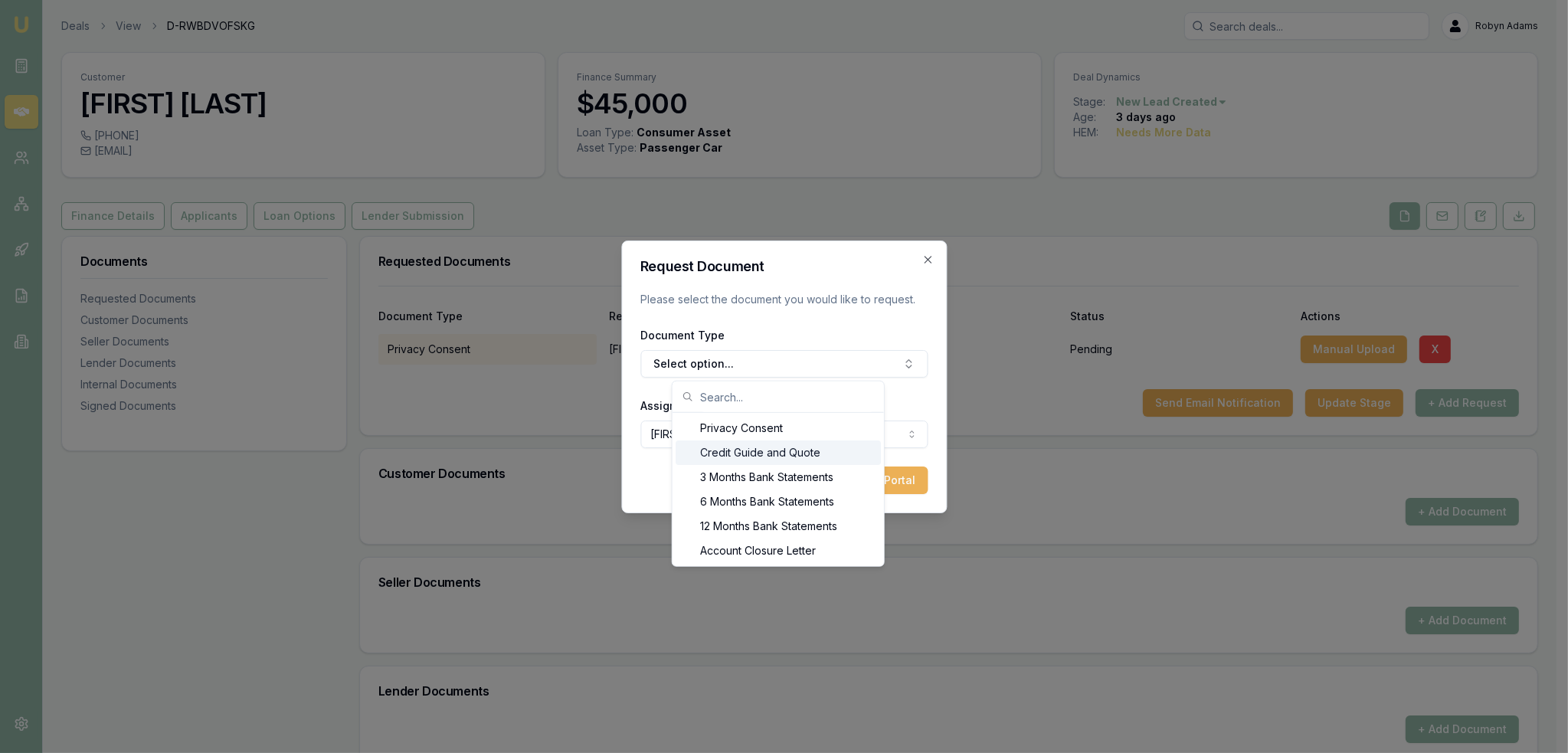 click on "Credit Guide and Quote" at bounding box center (778, 453) 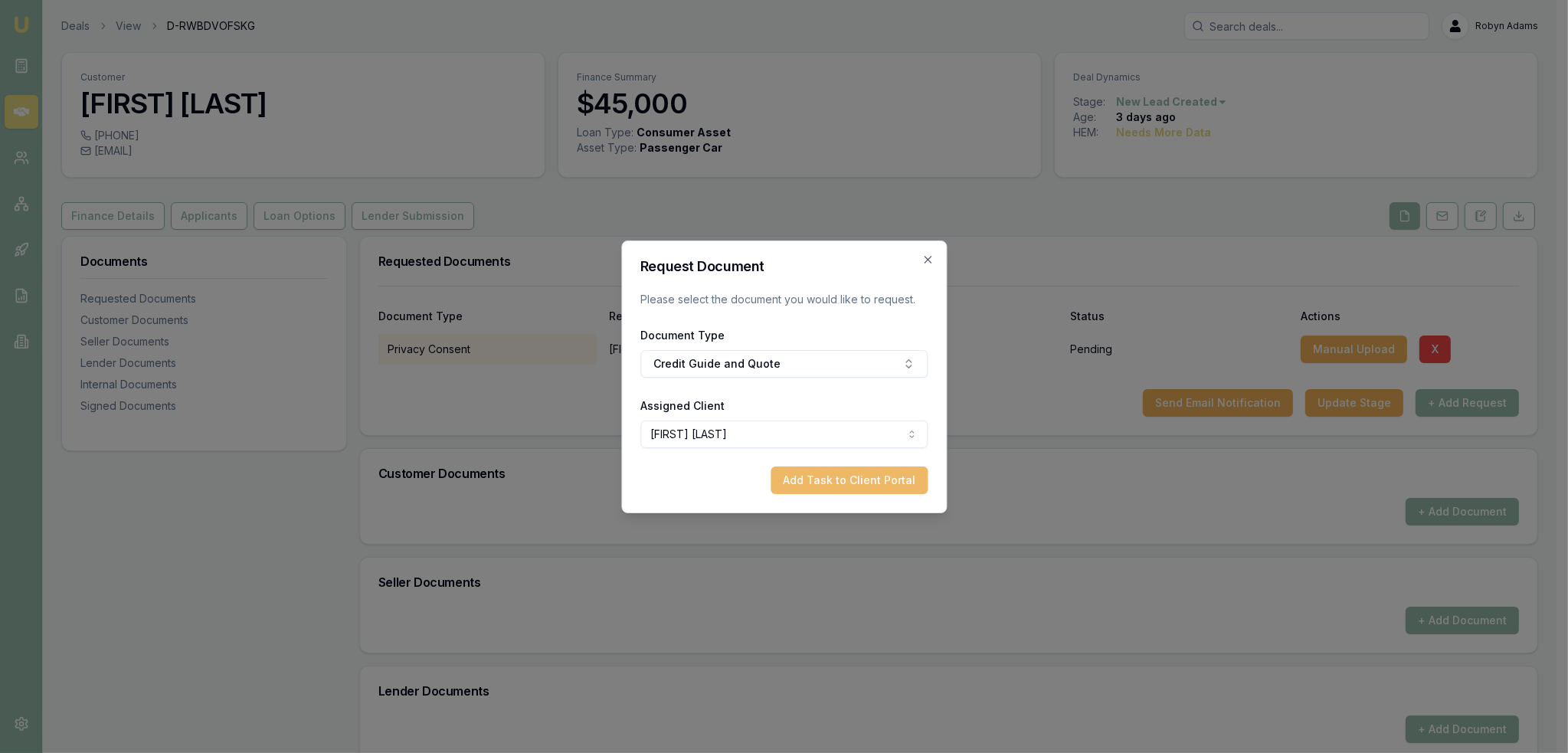 click on "Add Task to Client Portal" at bounding box center [849, 480] 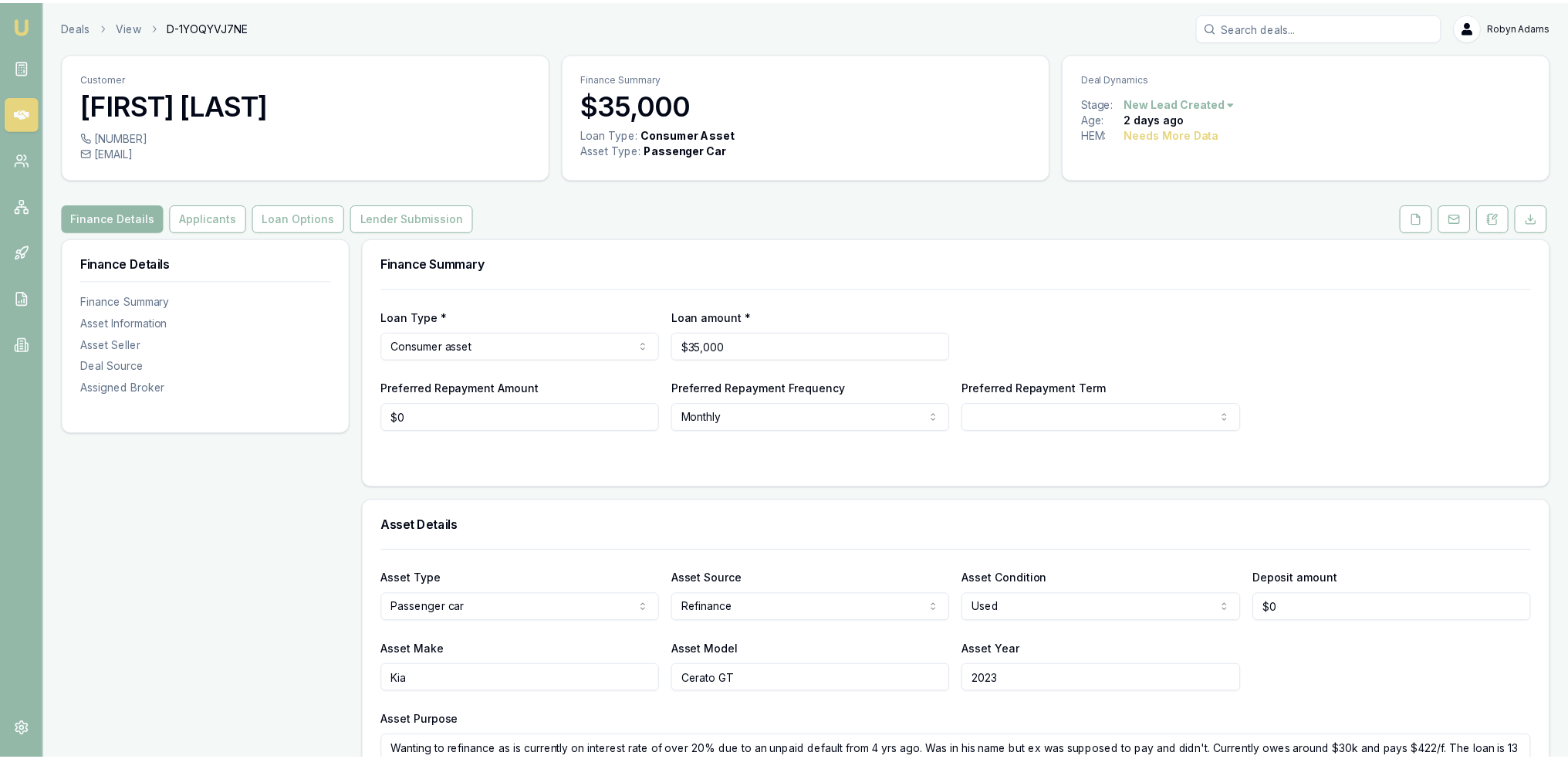 scroll, scrollTop: 0, scrollLeft: 0, axis: both 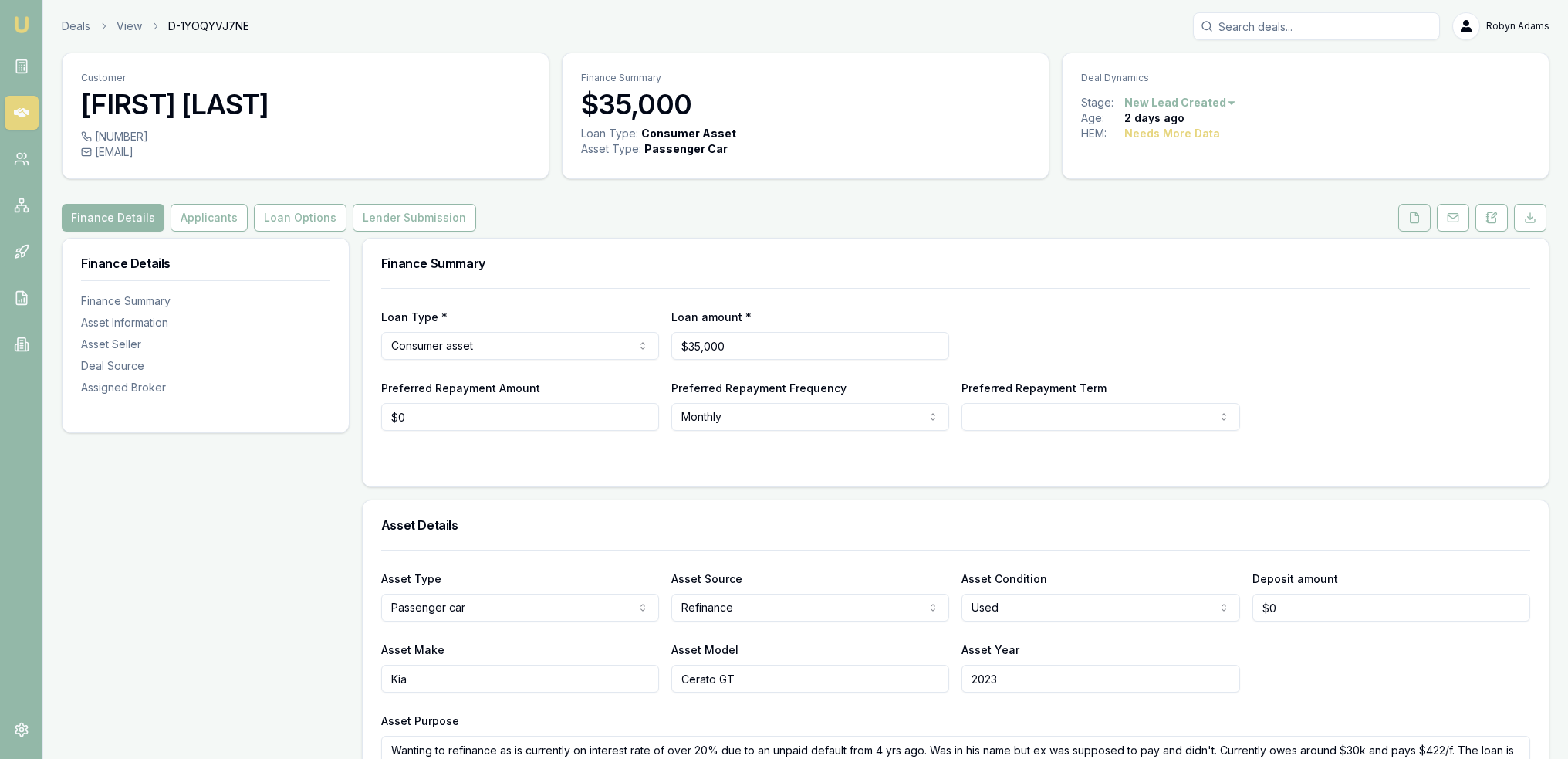 click 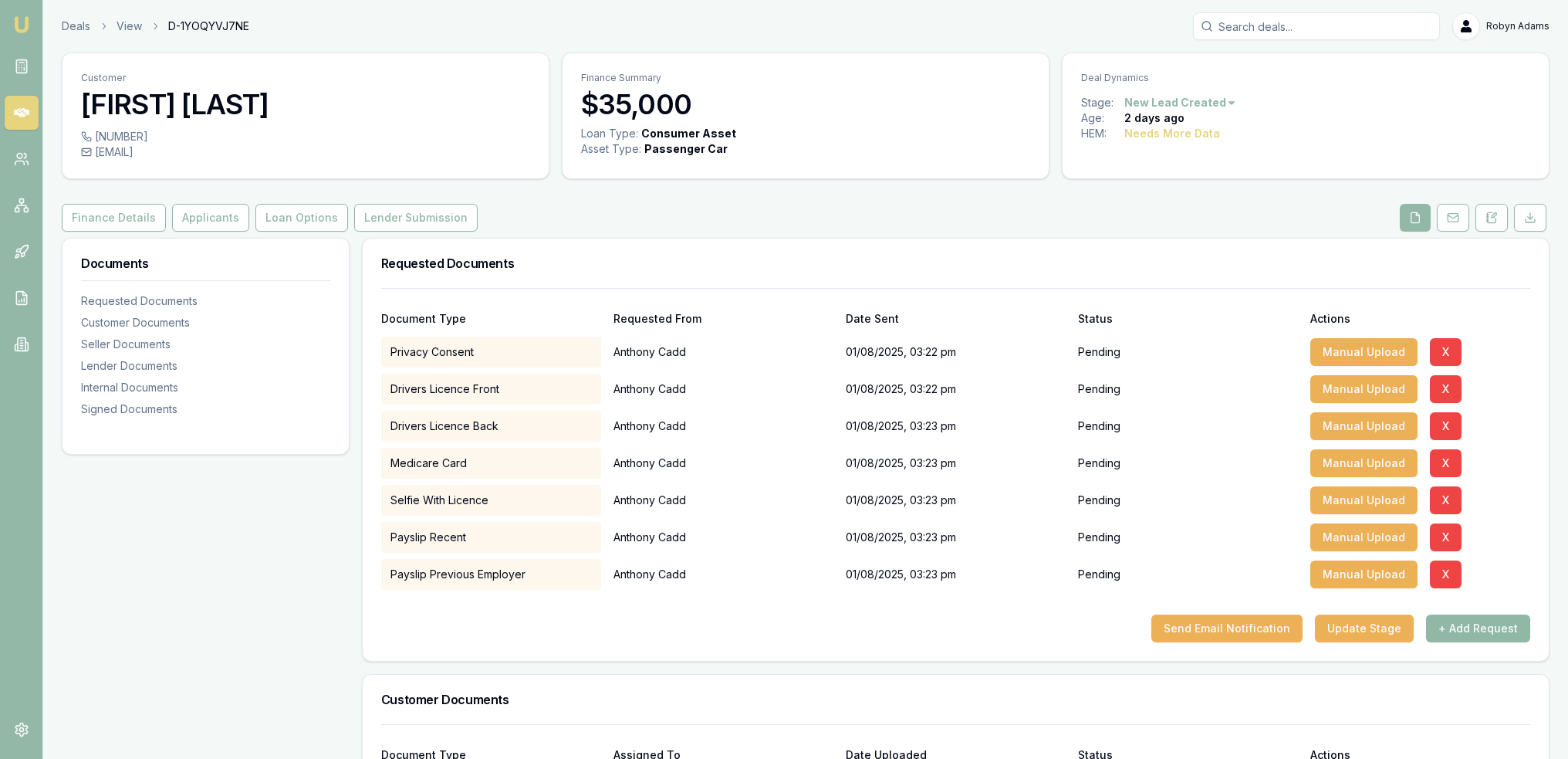click on "+ Add Request" at bounding box center [1478, 629] 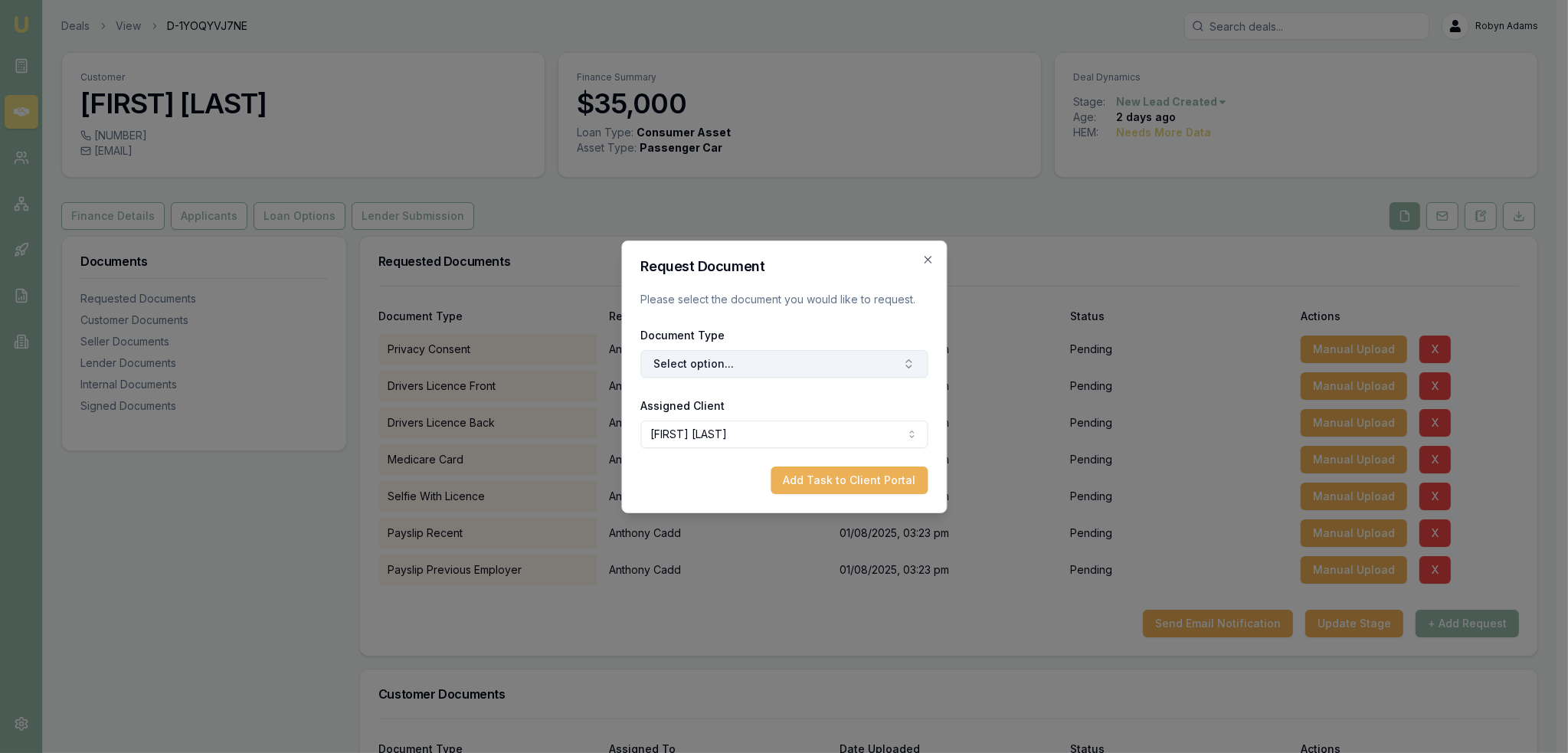 click on "Select option..." at bounding box center [784, 364] 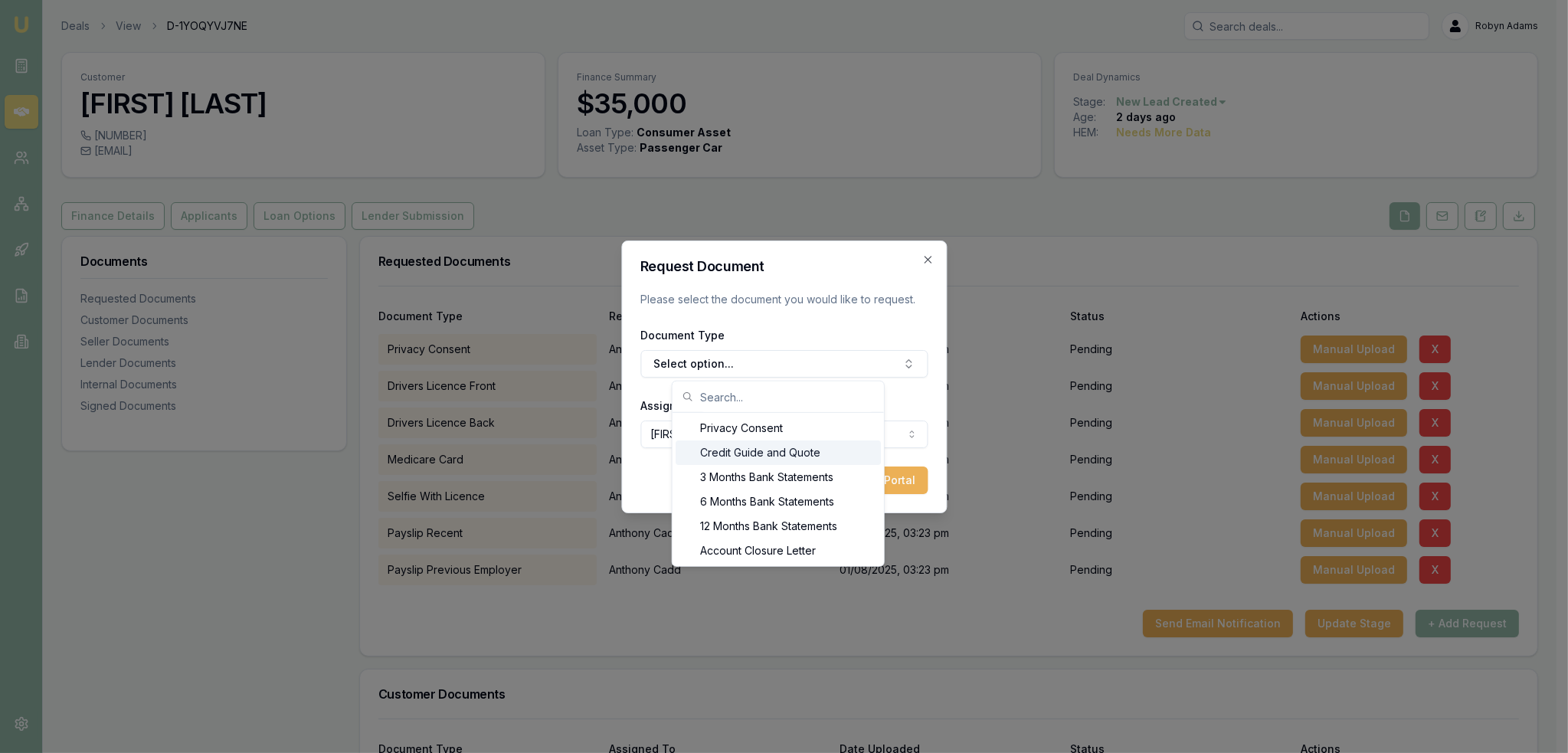 click on "Credit Guide and Quote" at bounding box center (778, 453) 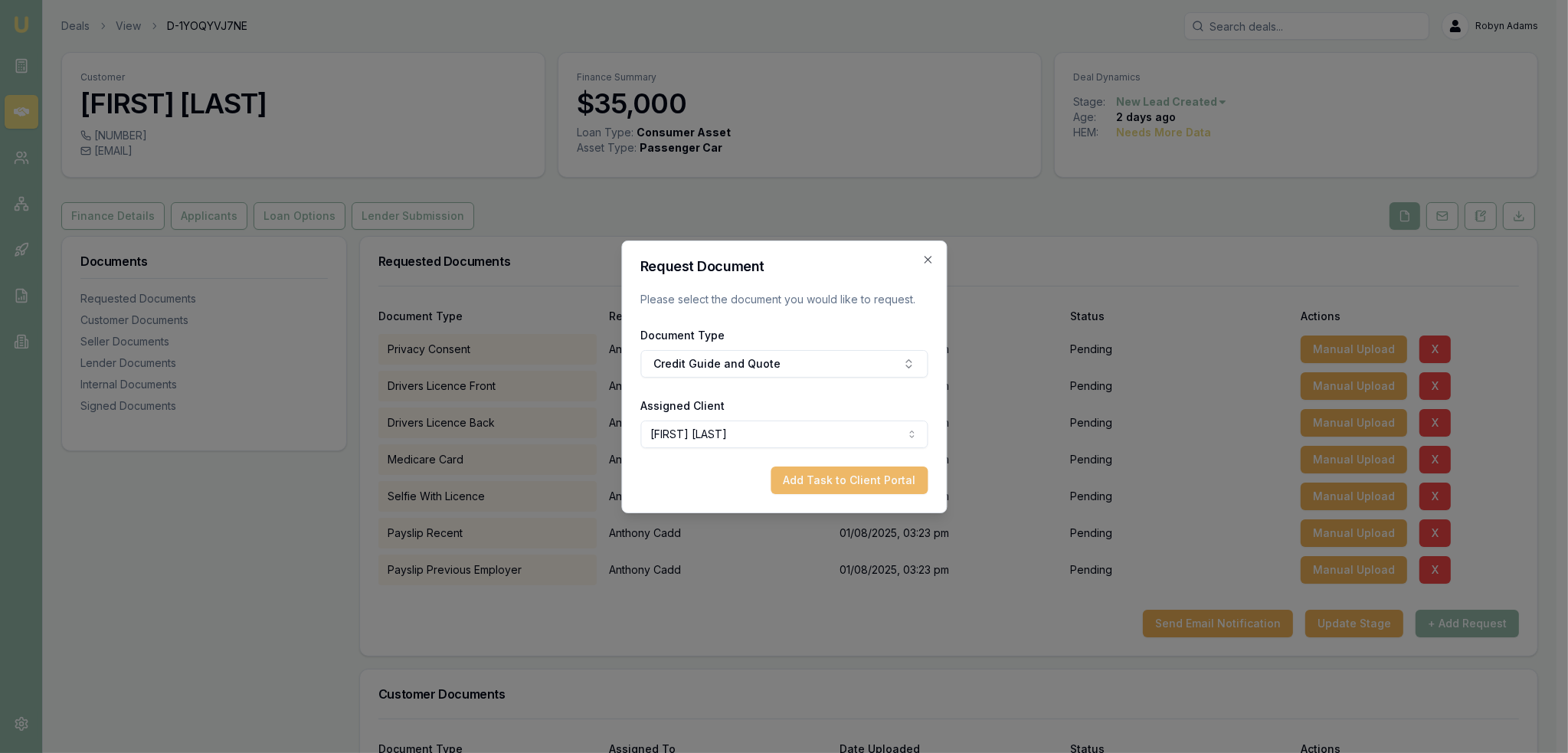 click on "Add Task to Client Portal" at bounding box center [849, 480] 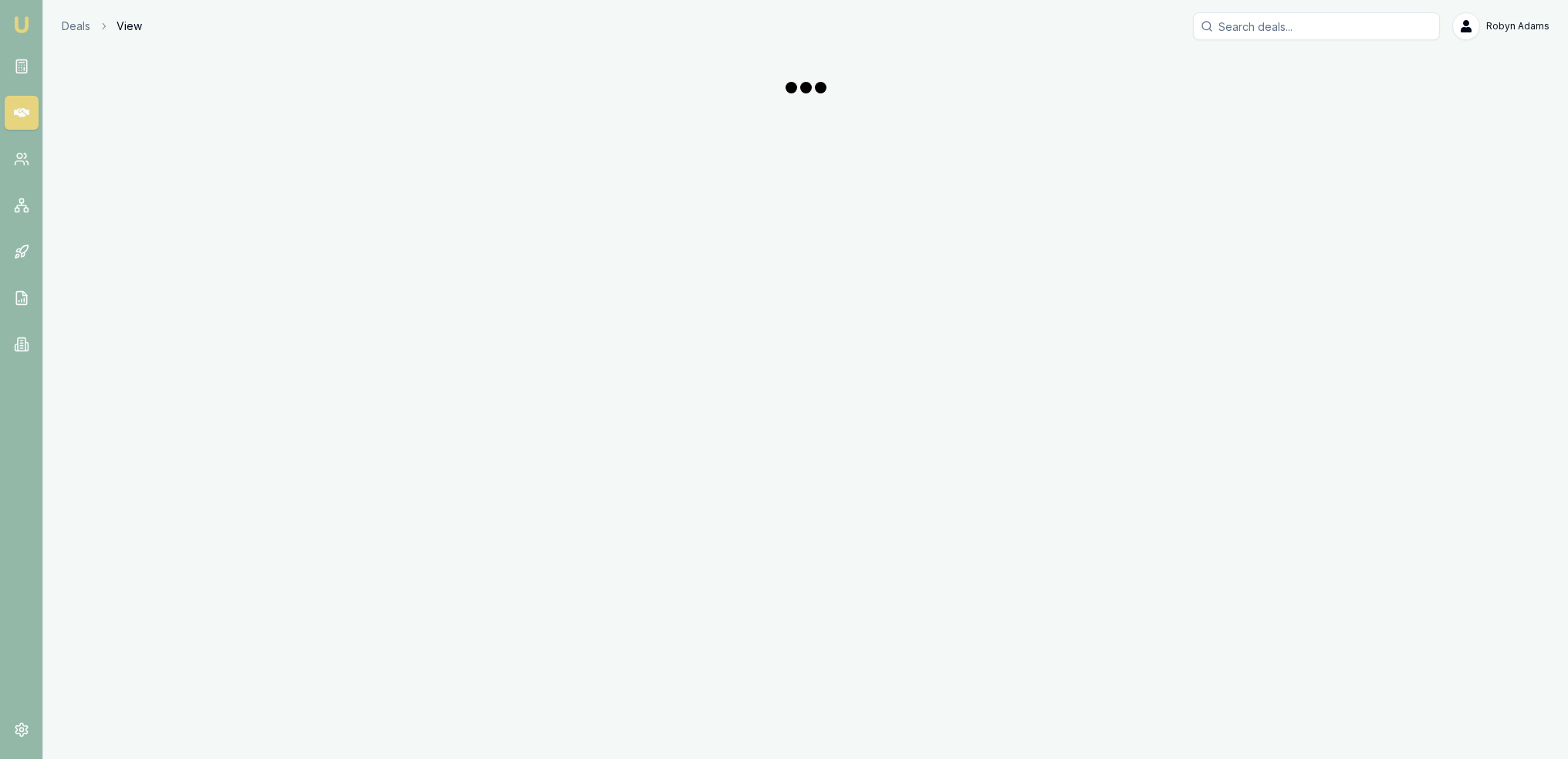 scroll, scrollTop: 0, scrollLeft: 0, axis: both 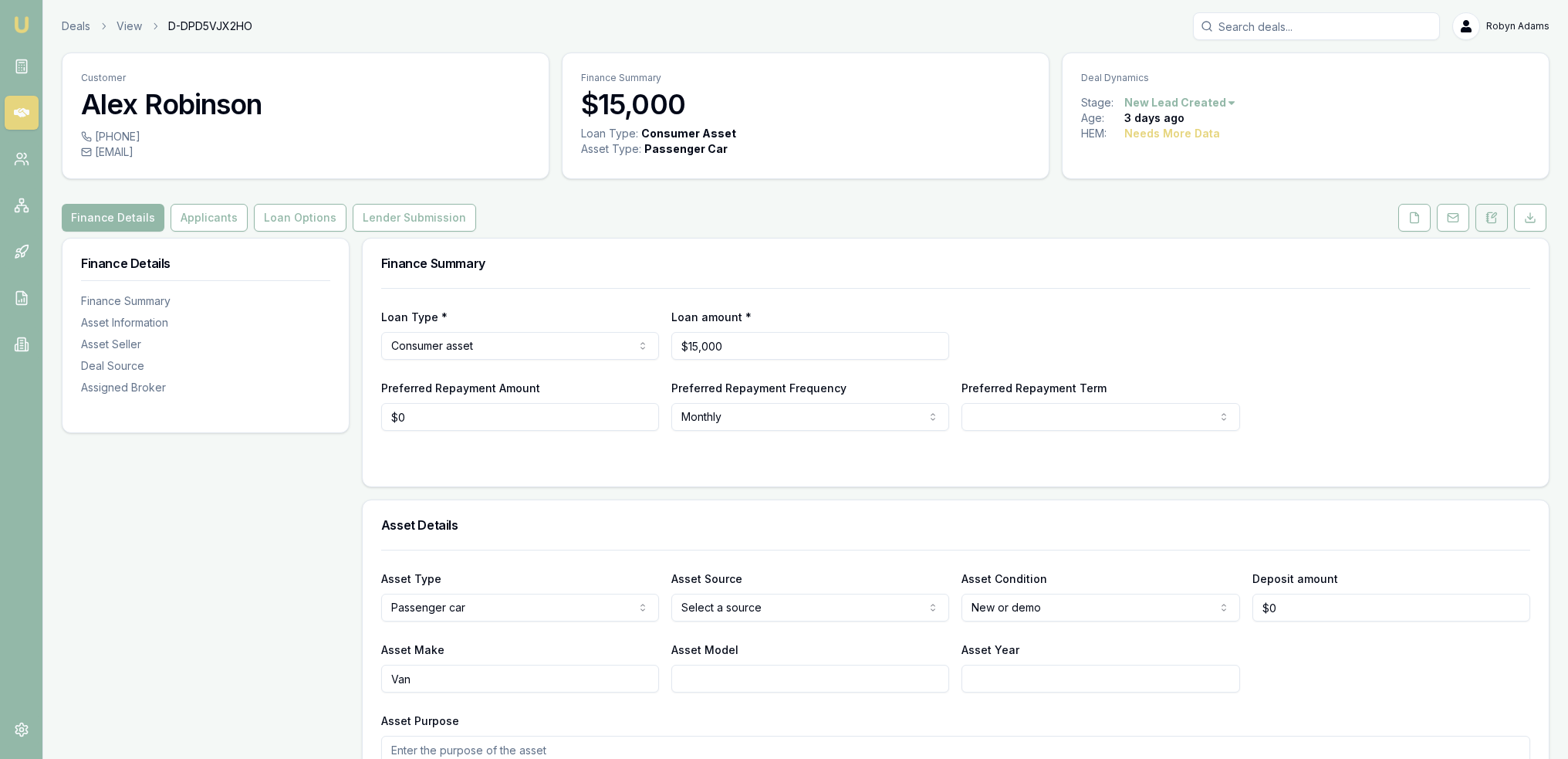 click 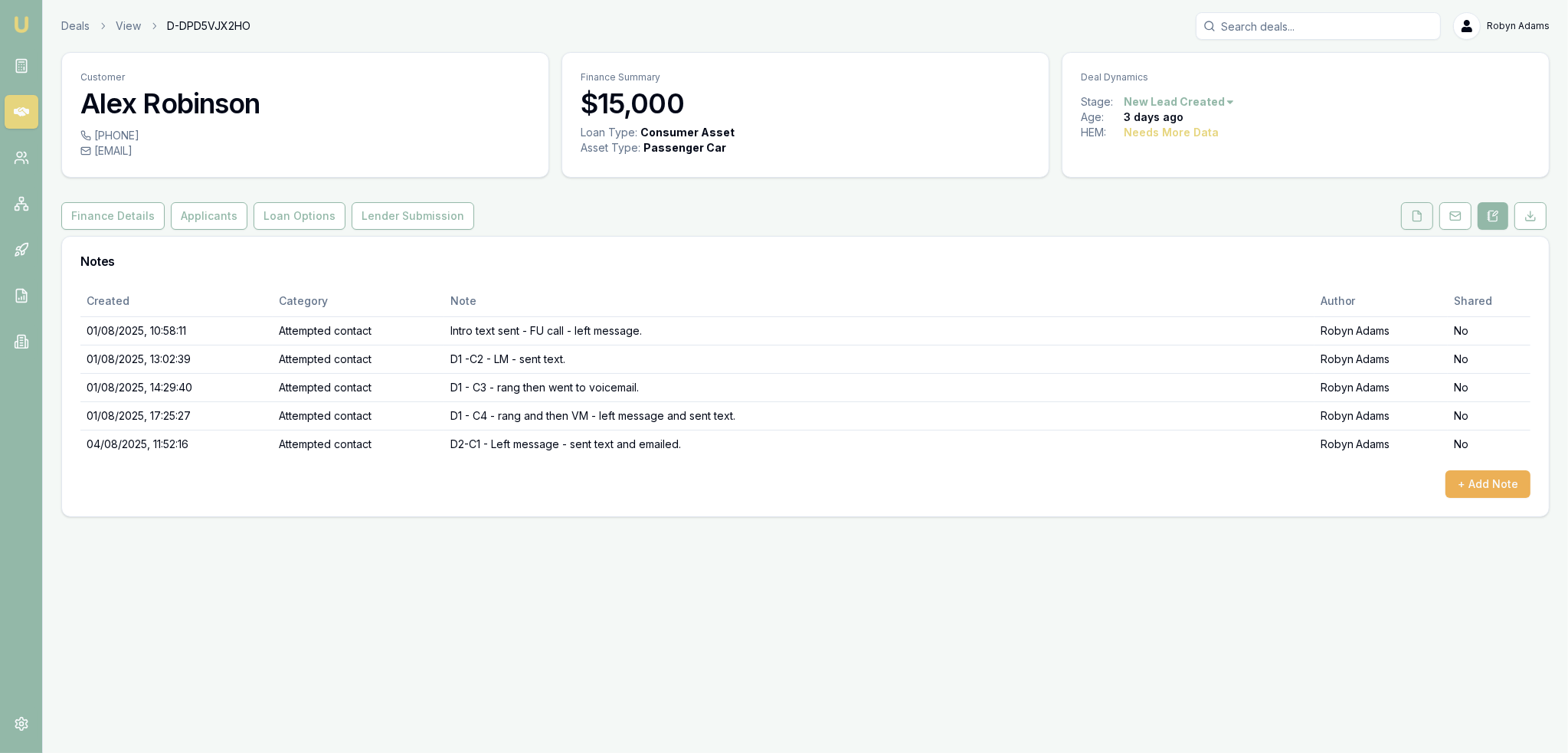 click 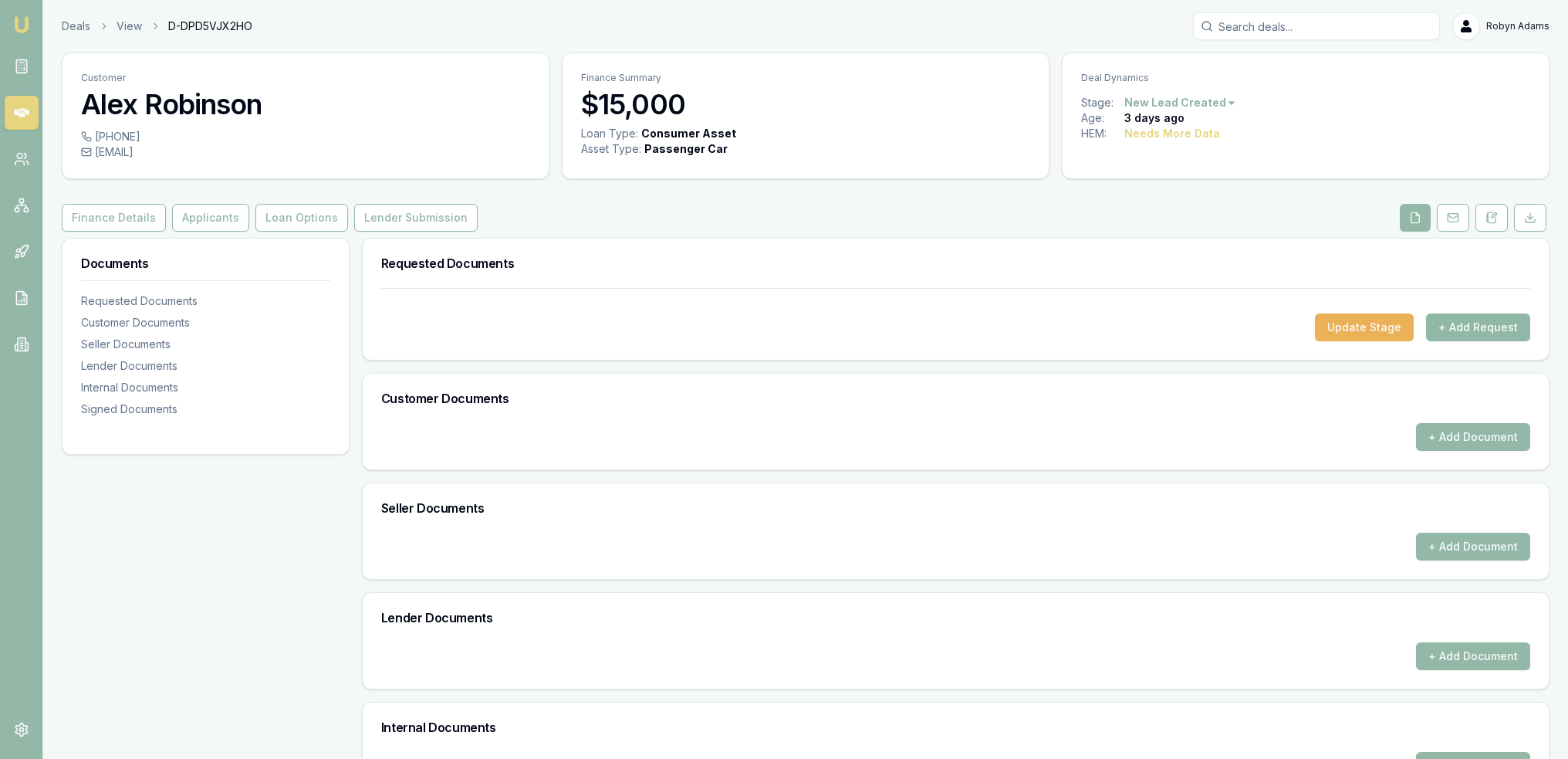click on "+ Add Request" at bounding box center [1478, 327] 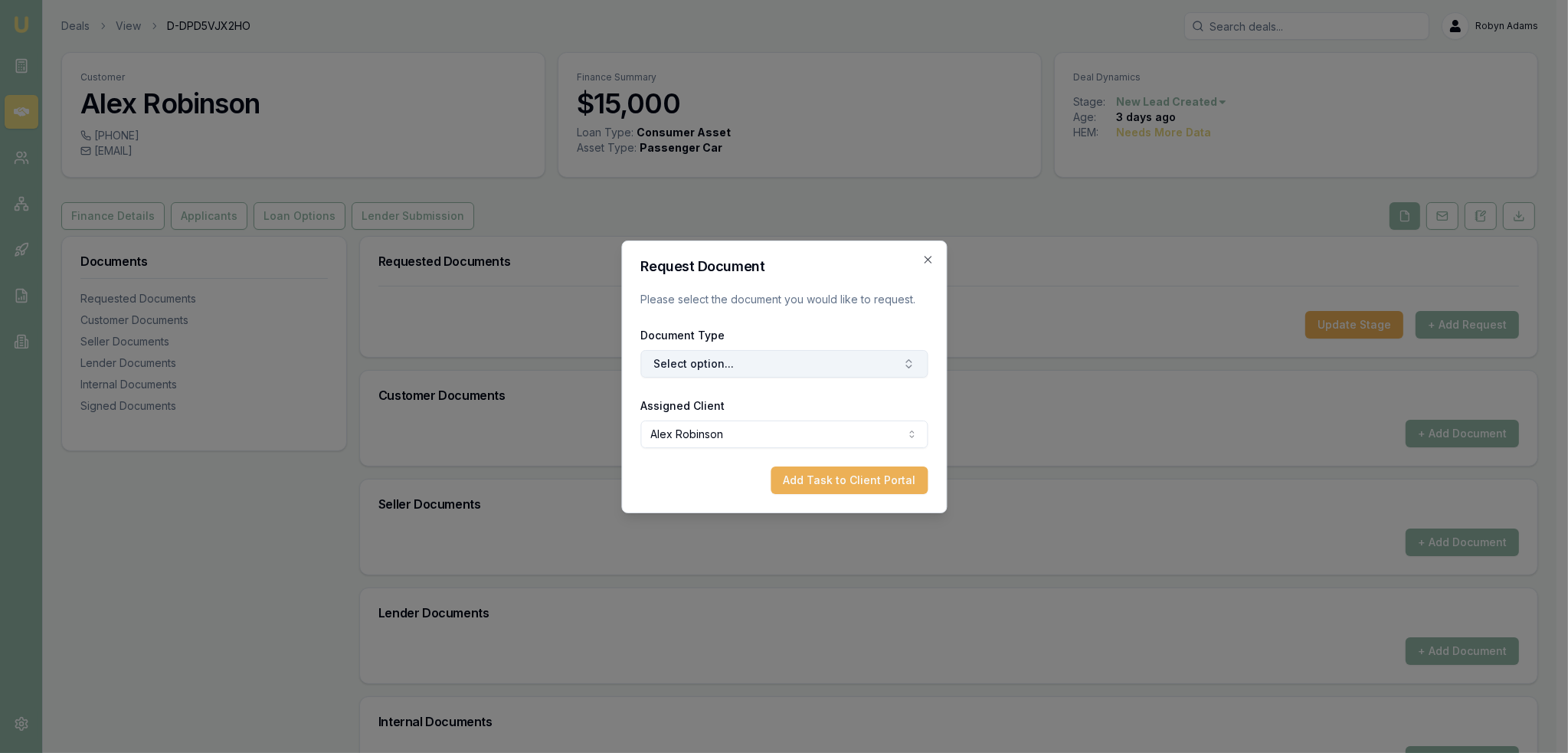 click on "Select option..." at bounding box center (784, 364) 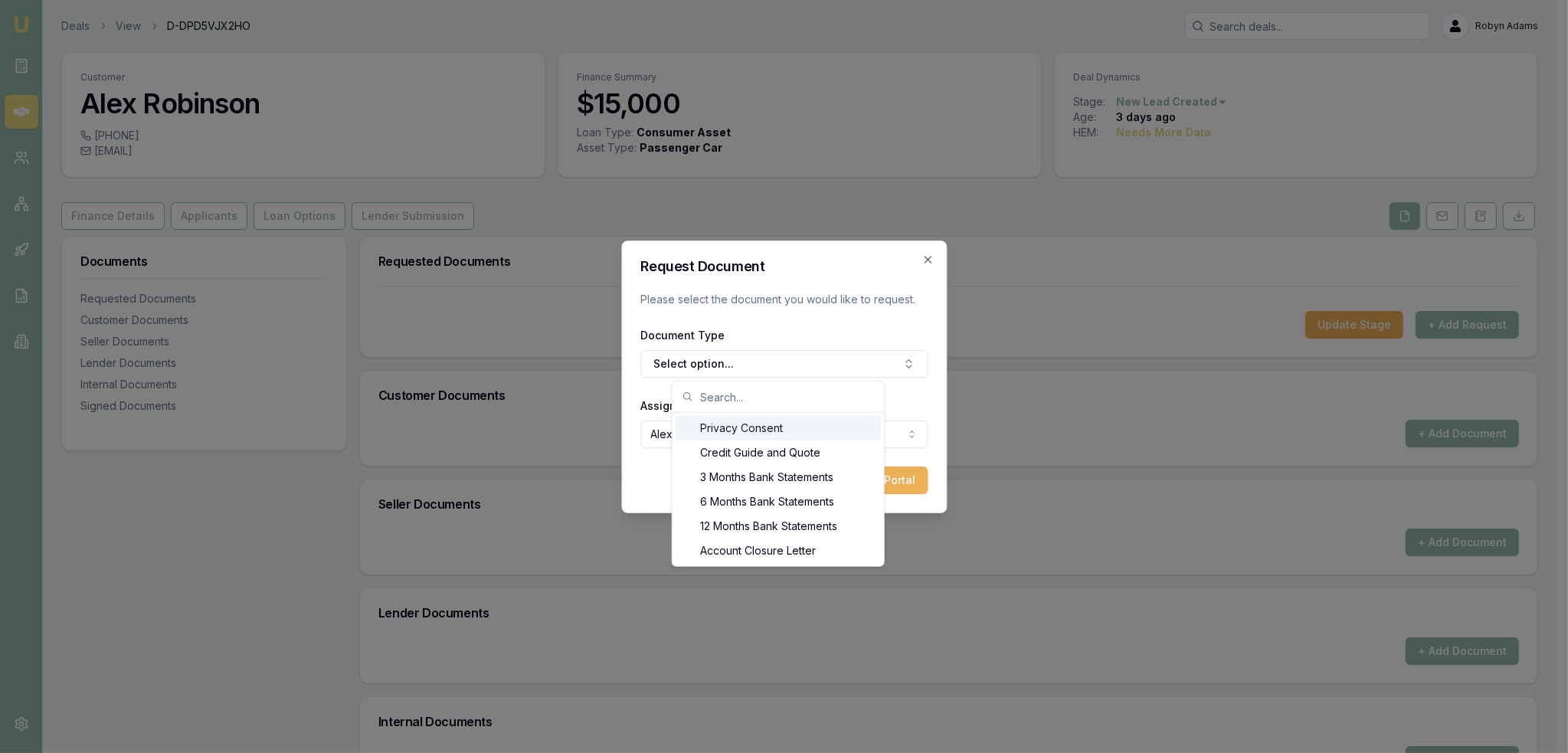 click on "Privacy Consent" at bounding box center [778, 428] 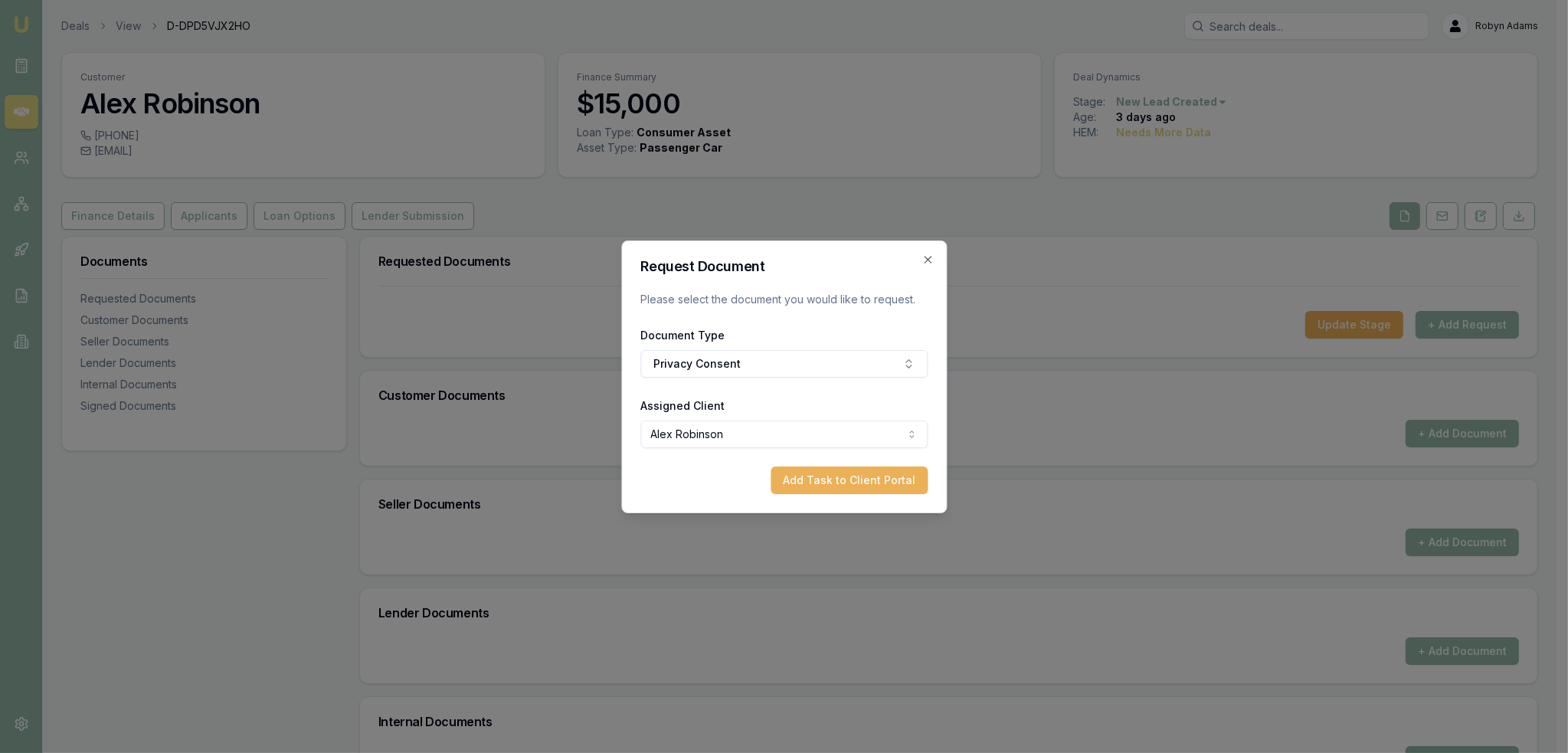 drag, startPoint x: 859, startPoint y: 476, endPoint x: 868, endPoint y: 472, distance: 9.848858 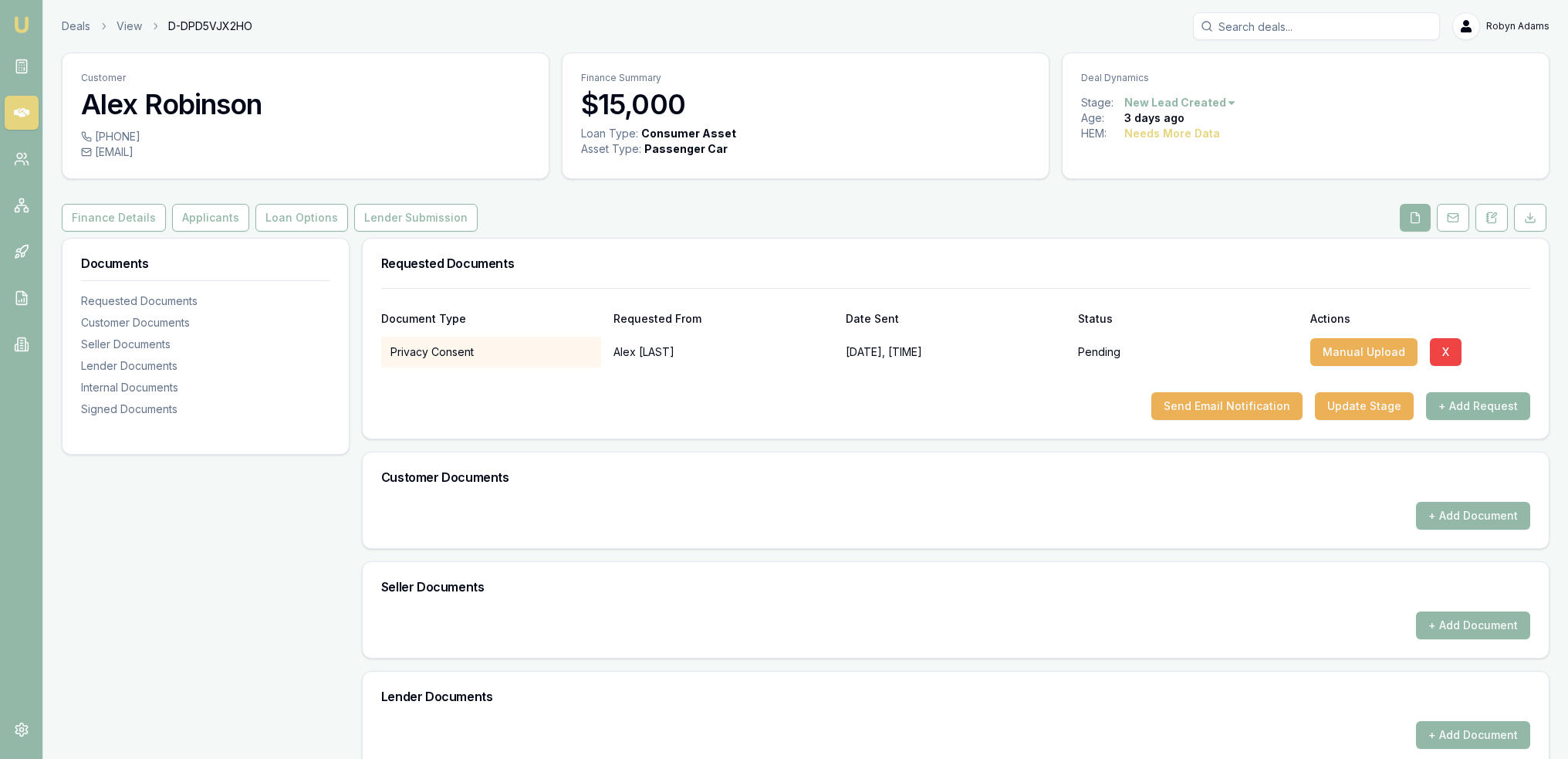 click on "+ Add Request" at bounding box center (1478, 406) 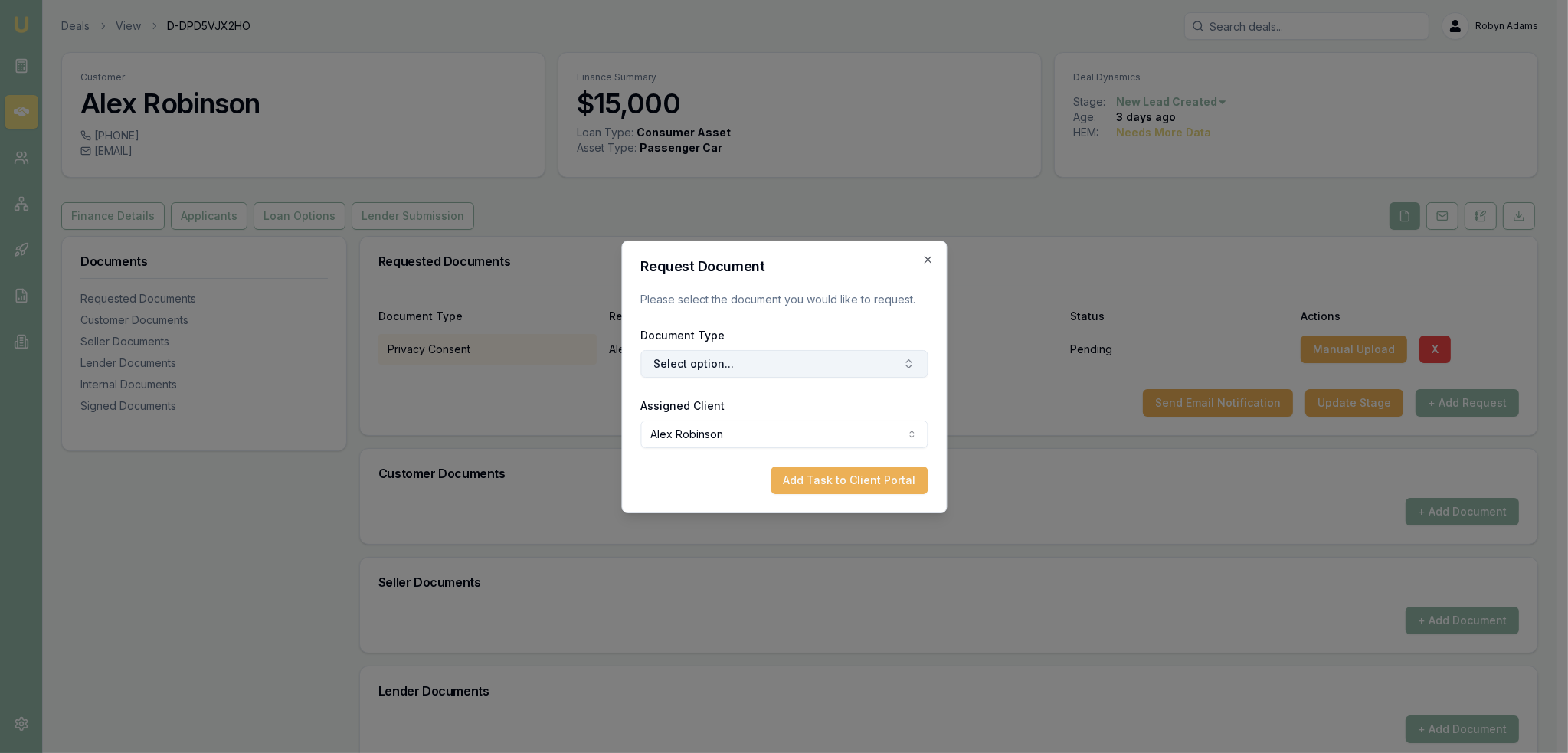 drag, startPoint x: 752, startPoint y: 355, endPoint x: 742, endPoint y: 357, distance: 10.198039 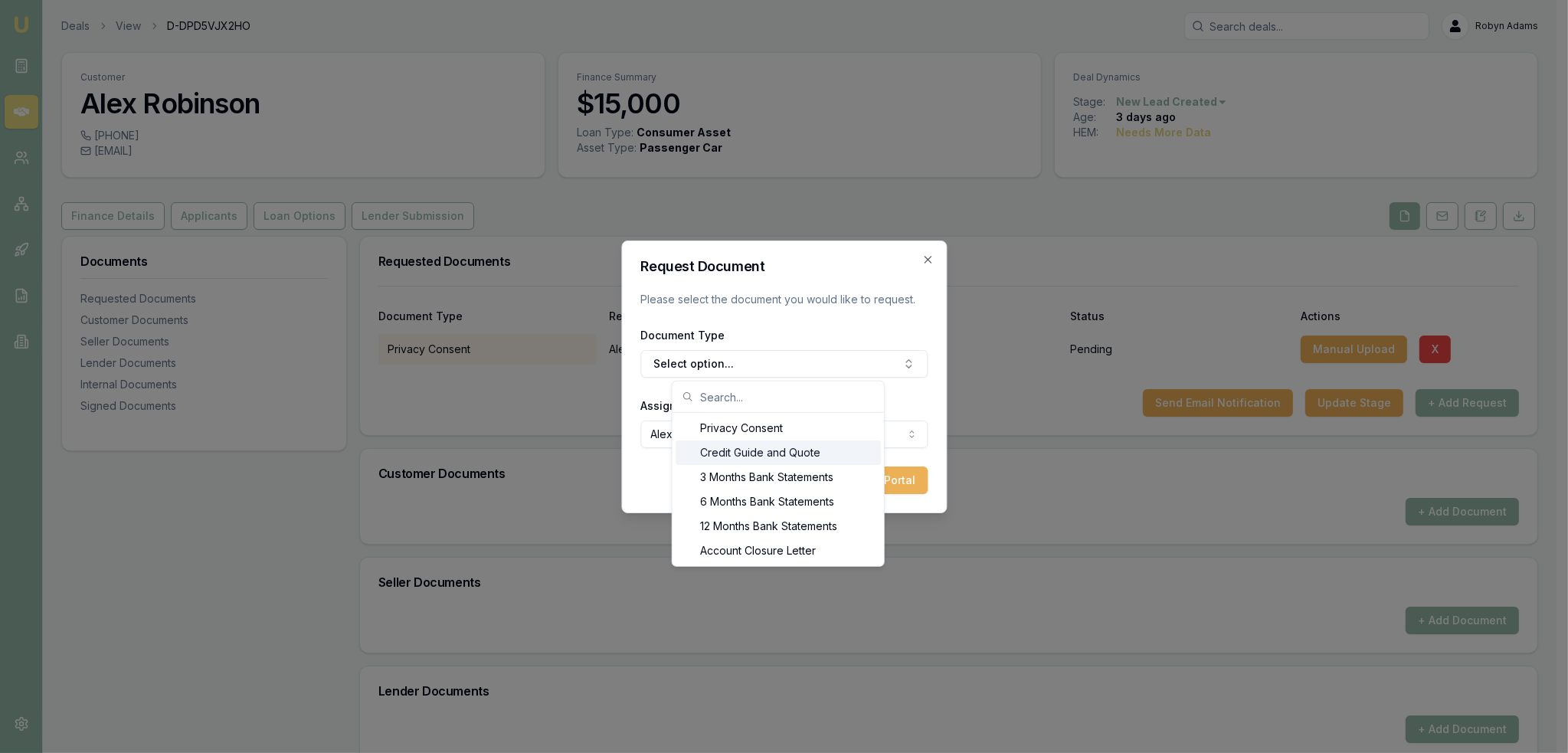 click on "Credit Guide and Quote" at bounding box center (778, 453) 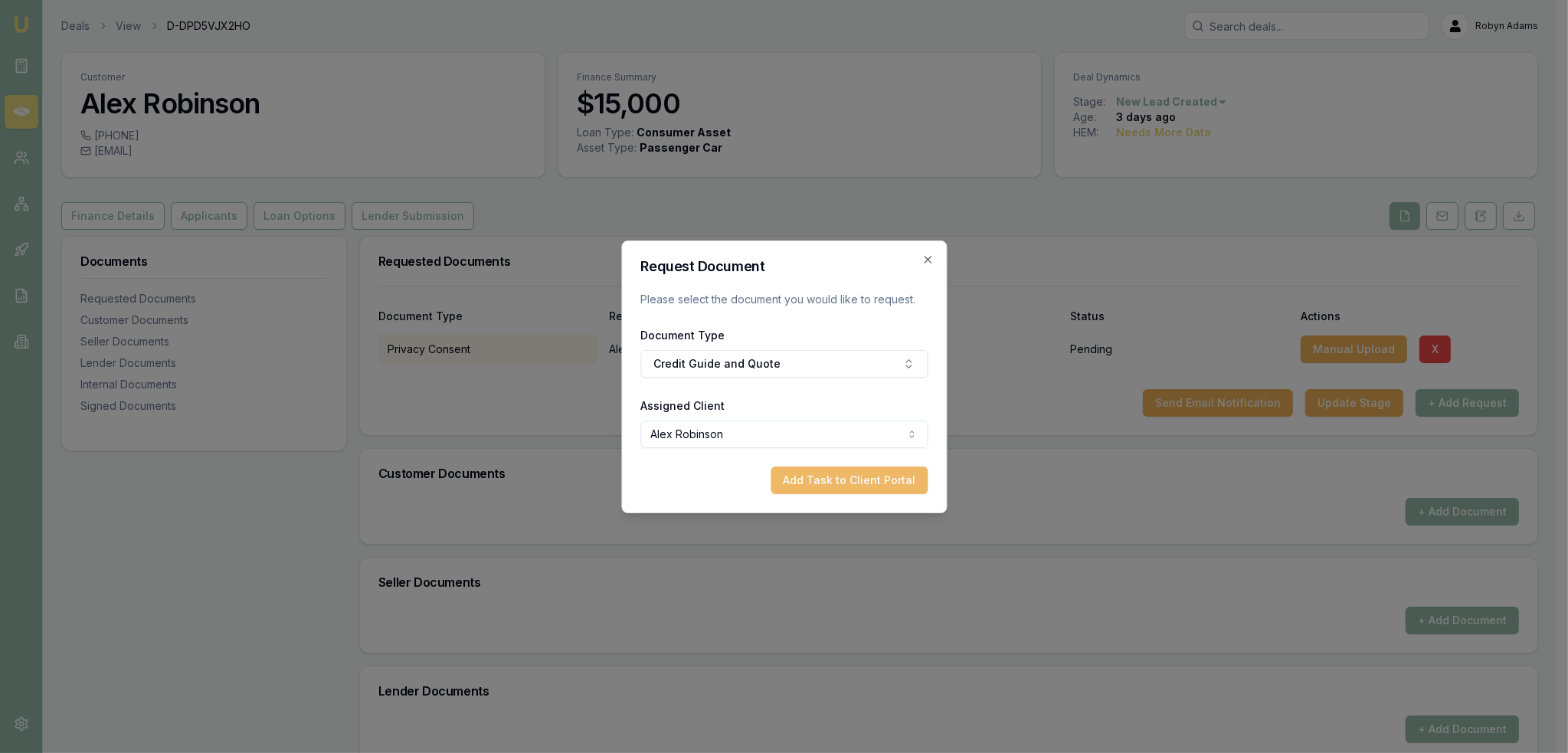 click on "Add Task to Client Portal" at bounding box center [849, 480] 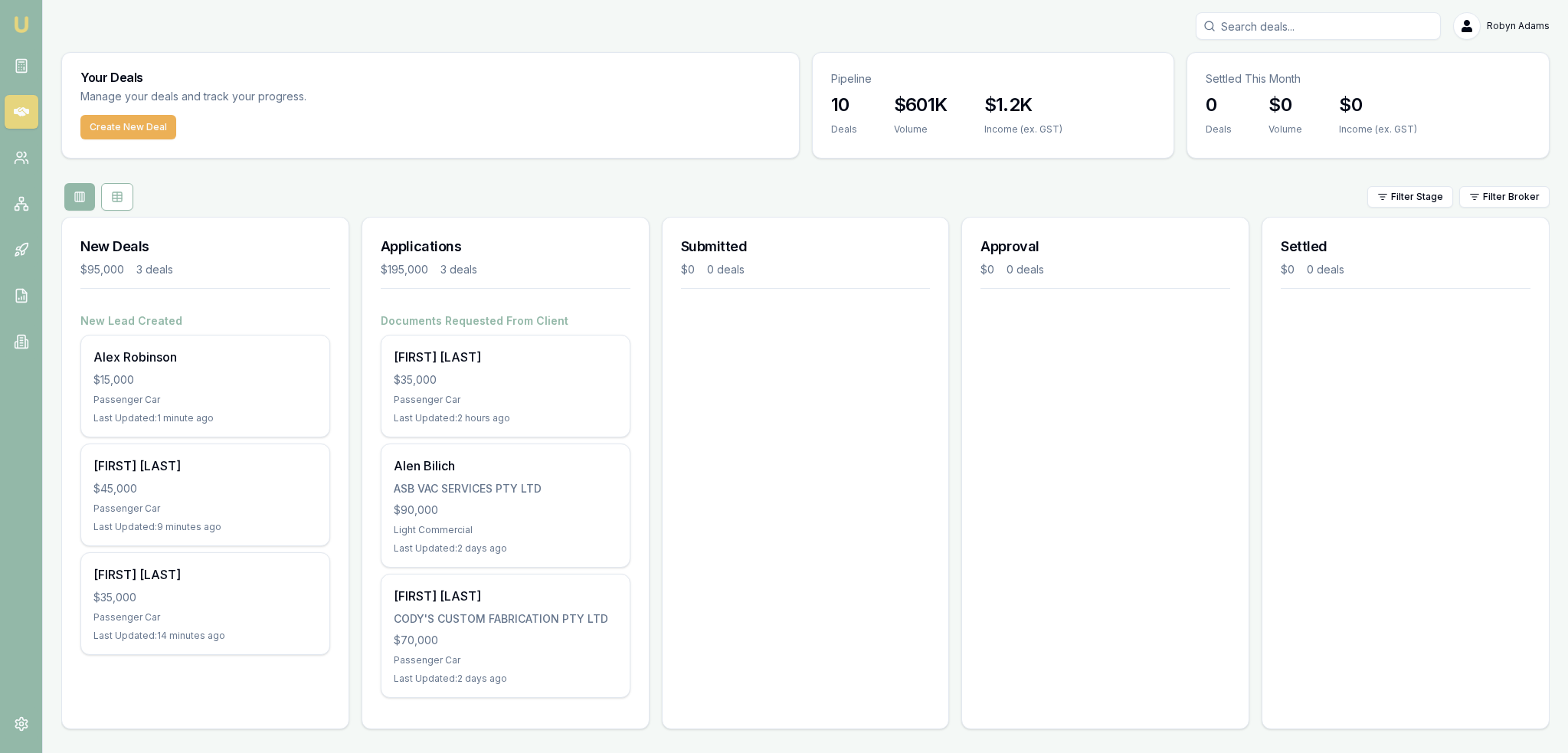 scroll, scrollTop: 0, scrollLeft: 0, axis: both 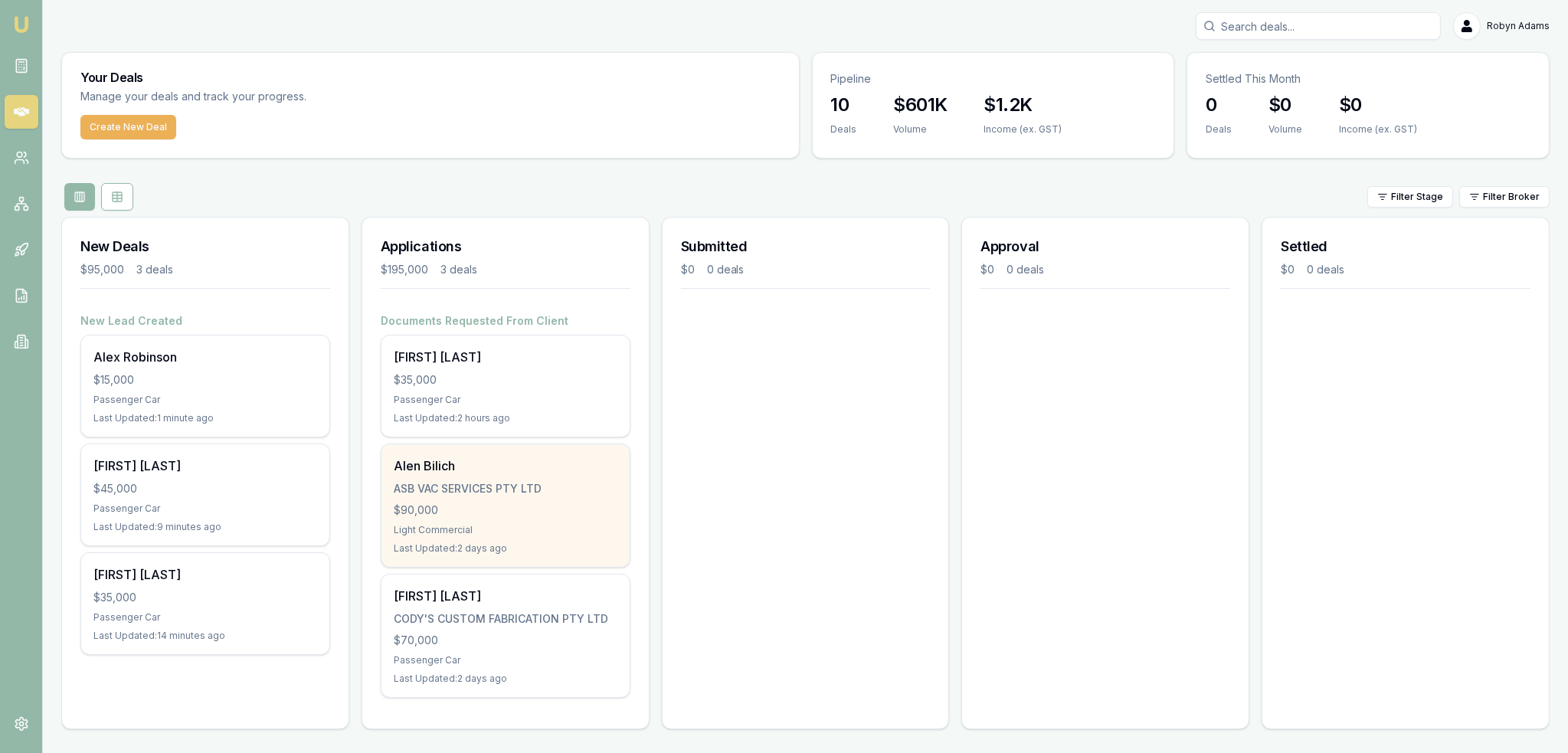 click on "ASB VAC SERVICES PTY LTD" at bounding box center (506, 489) 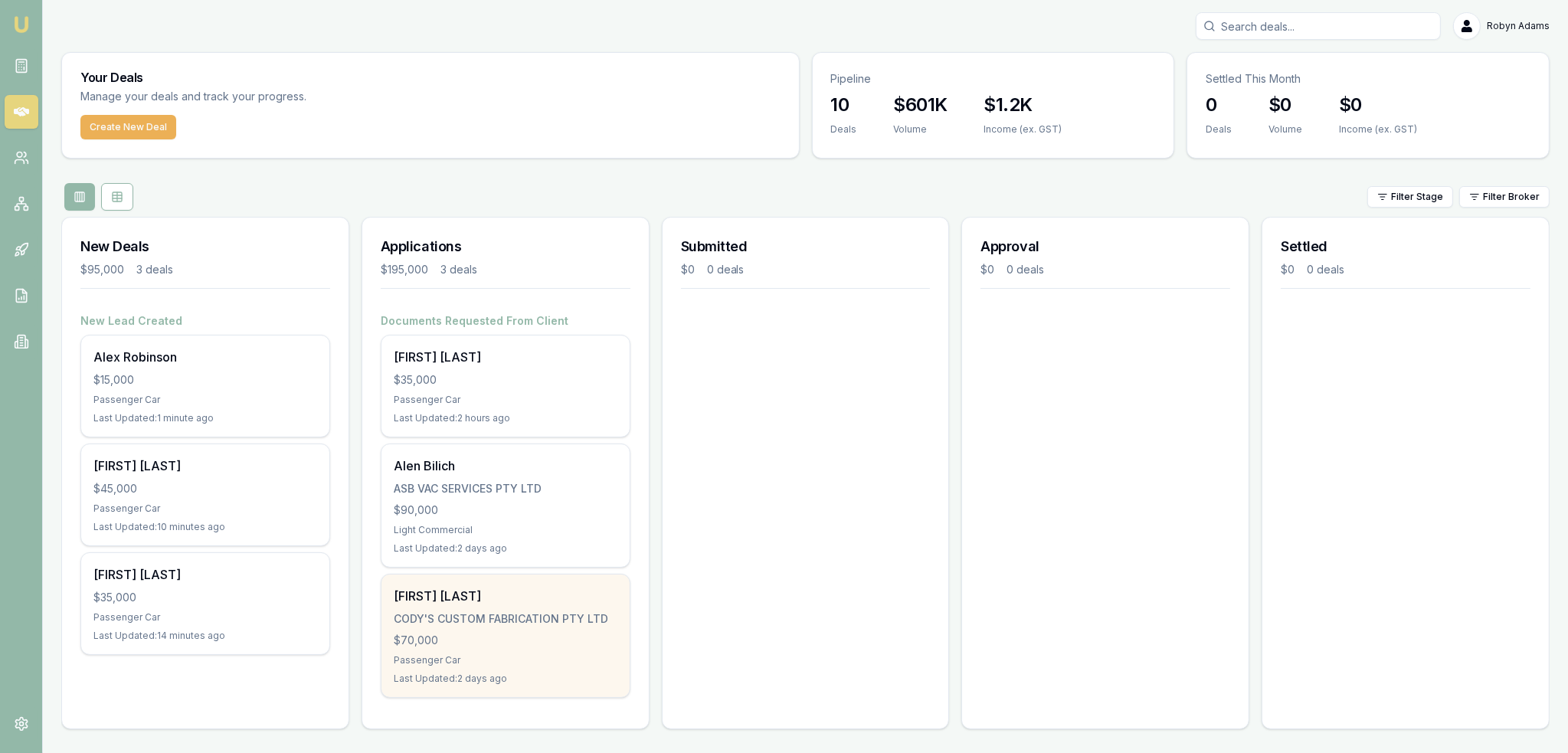 click on "$70,000" at bounding box center [506, 640] 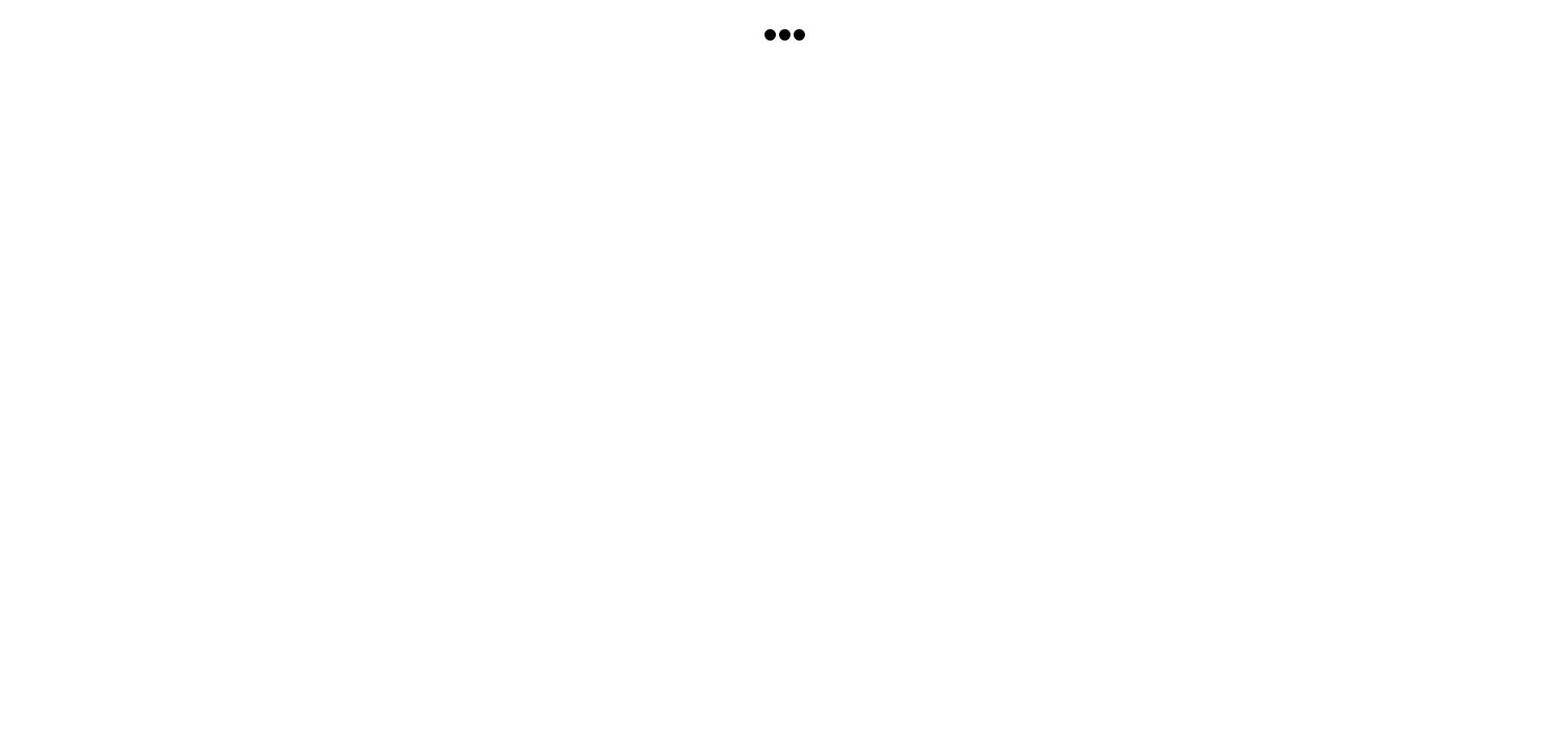 scroll, scrollTop: 0, scrollLeft: 0, axis: both 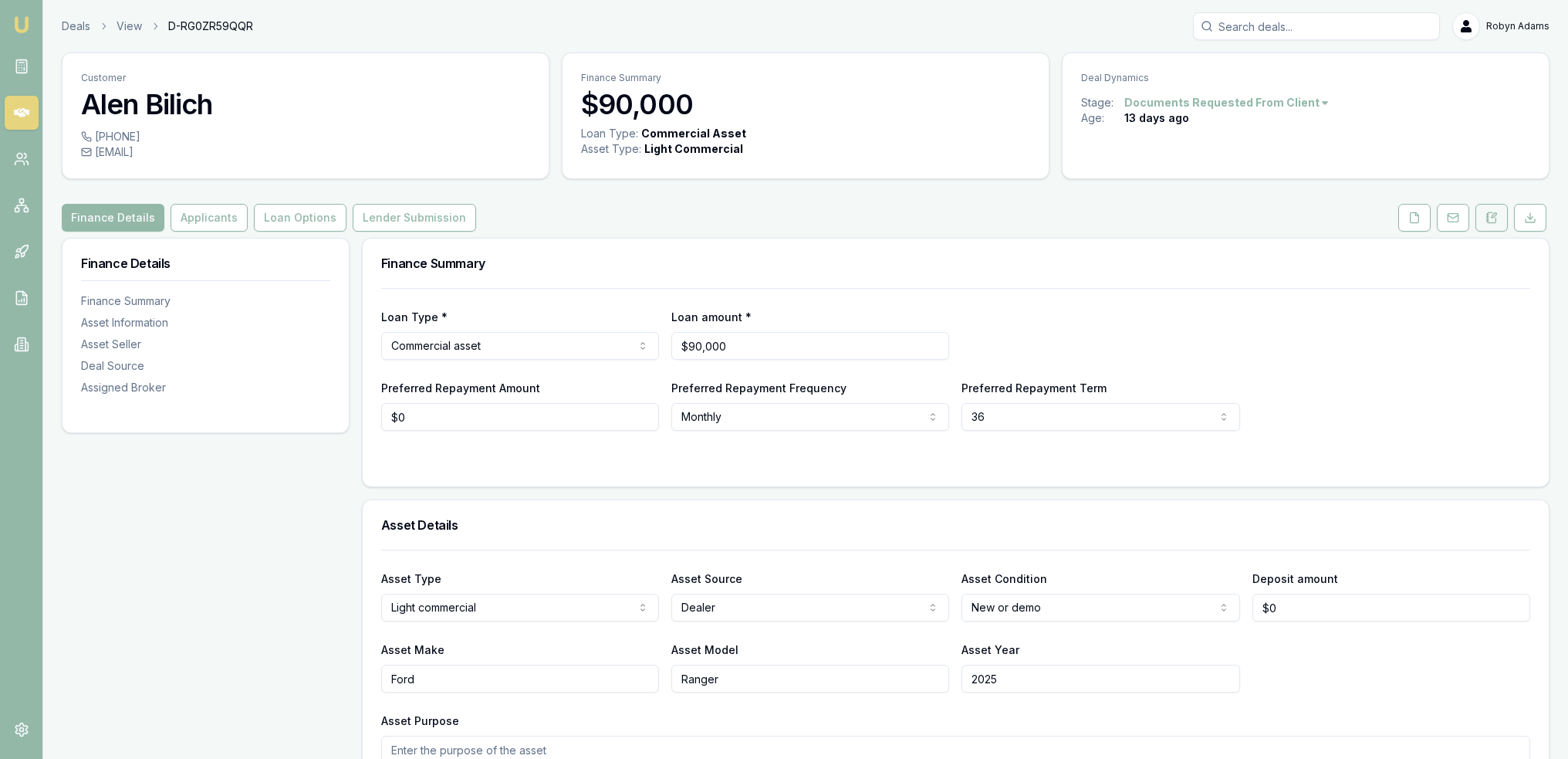 click 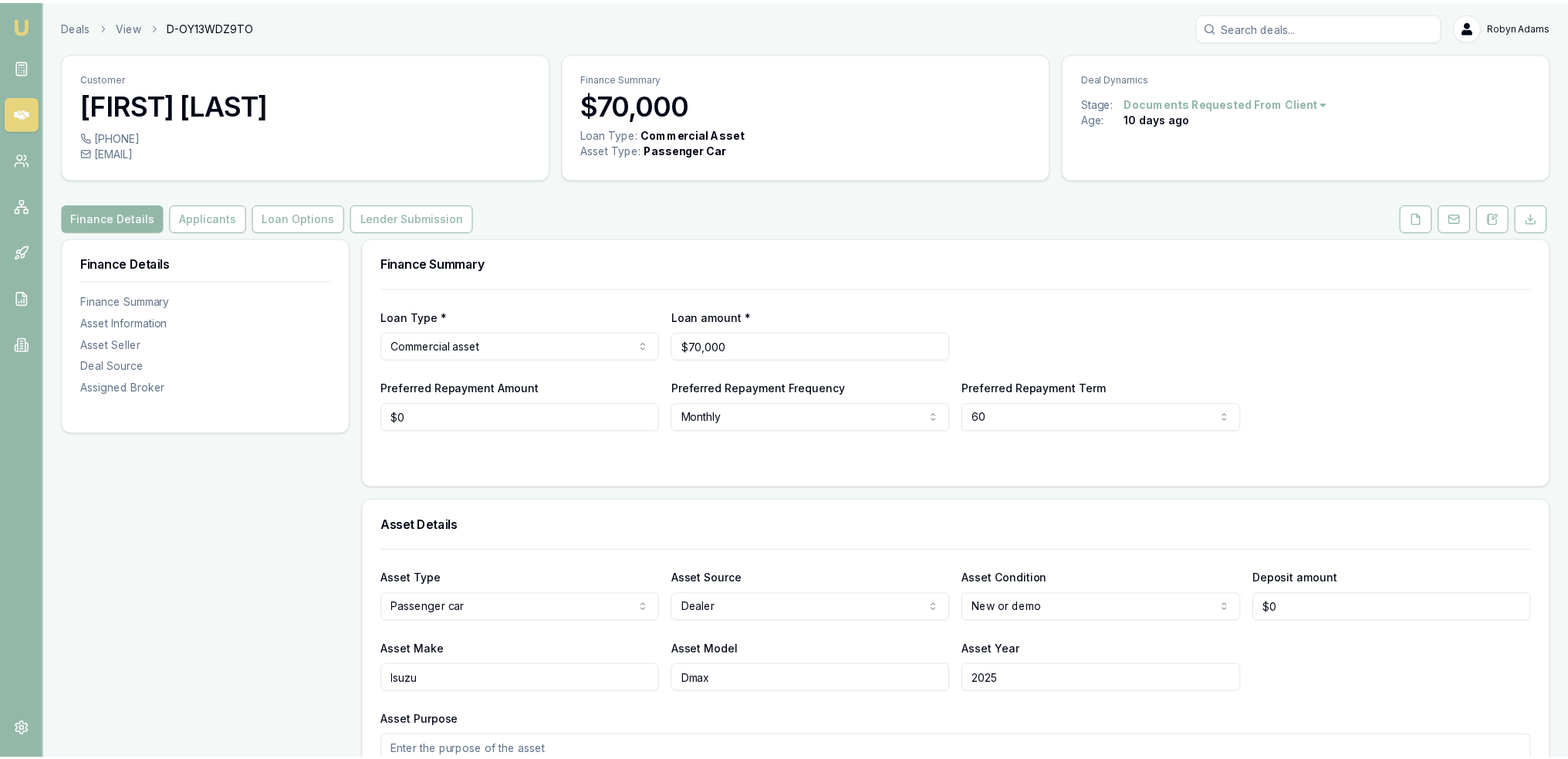 scroll, scrollTop: 0, scrollLeft: 0, axis: both 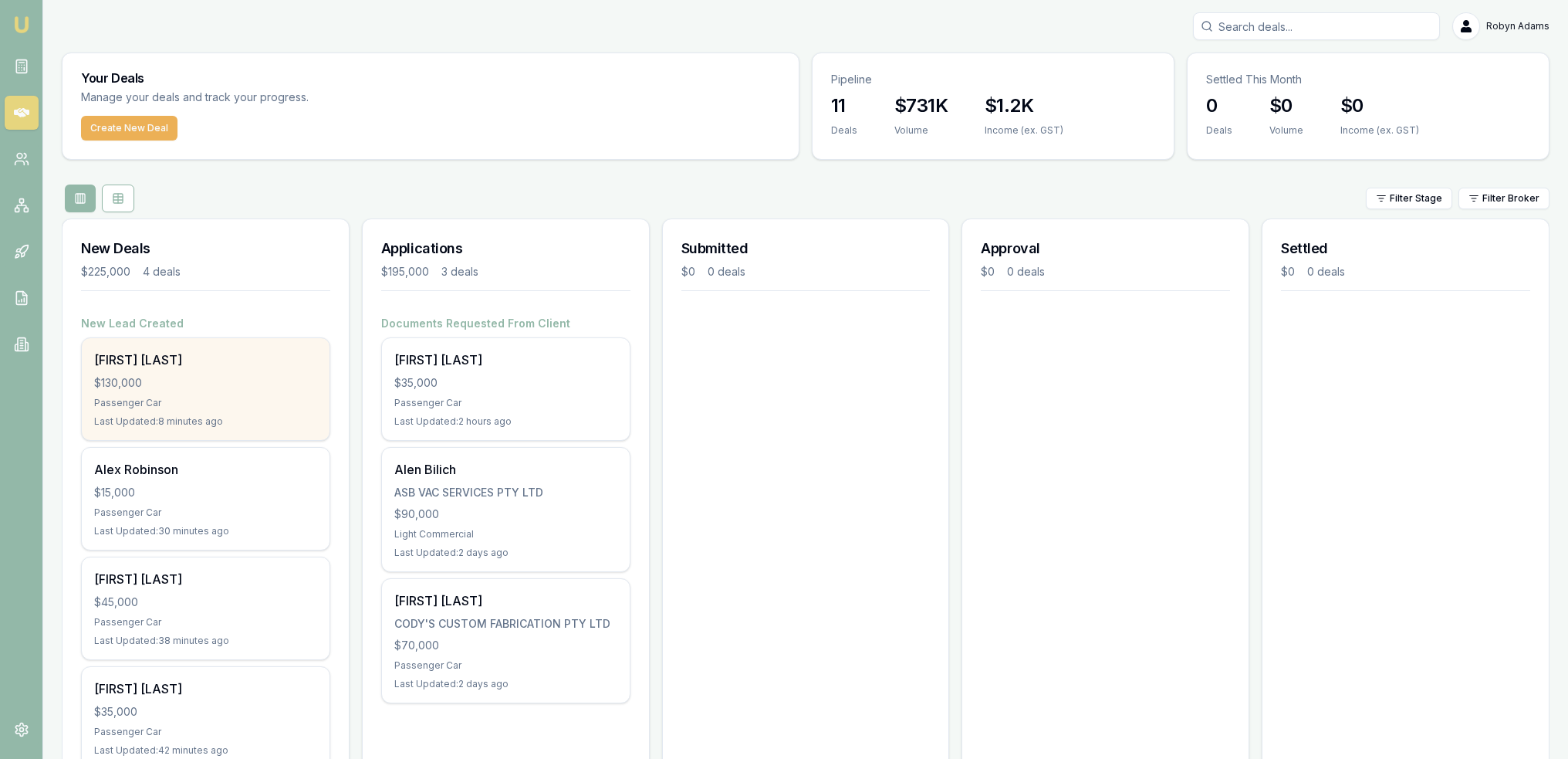 click on "Passenger Car" at bounding box center [205, 403] 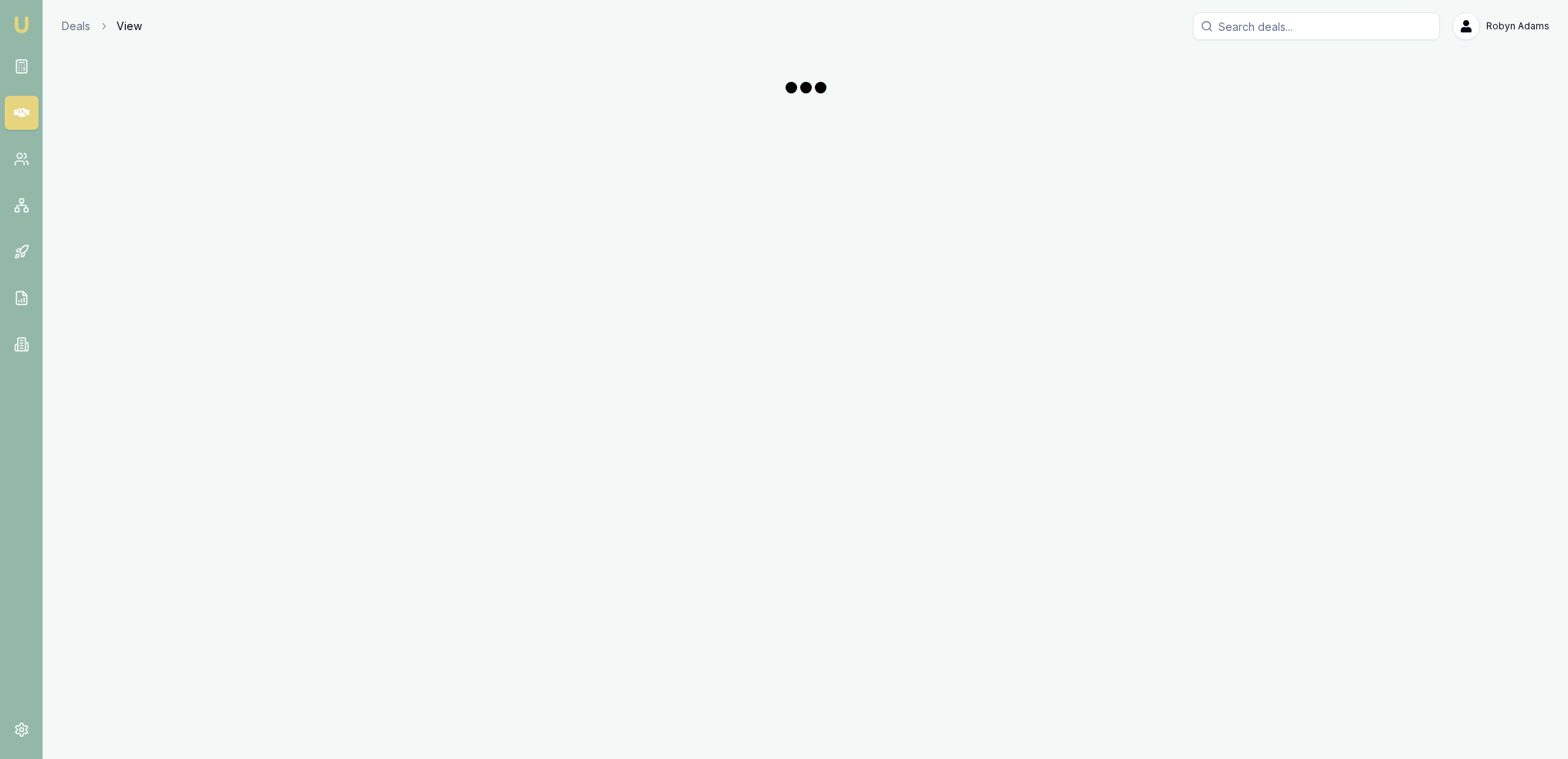 scroll, scrollTop: 0, scrollLeft: 0, axis: both 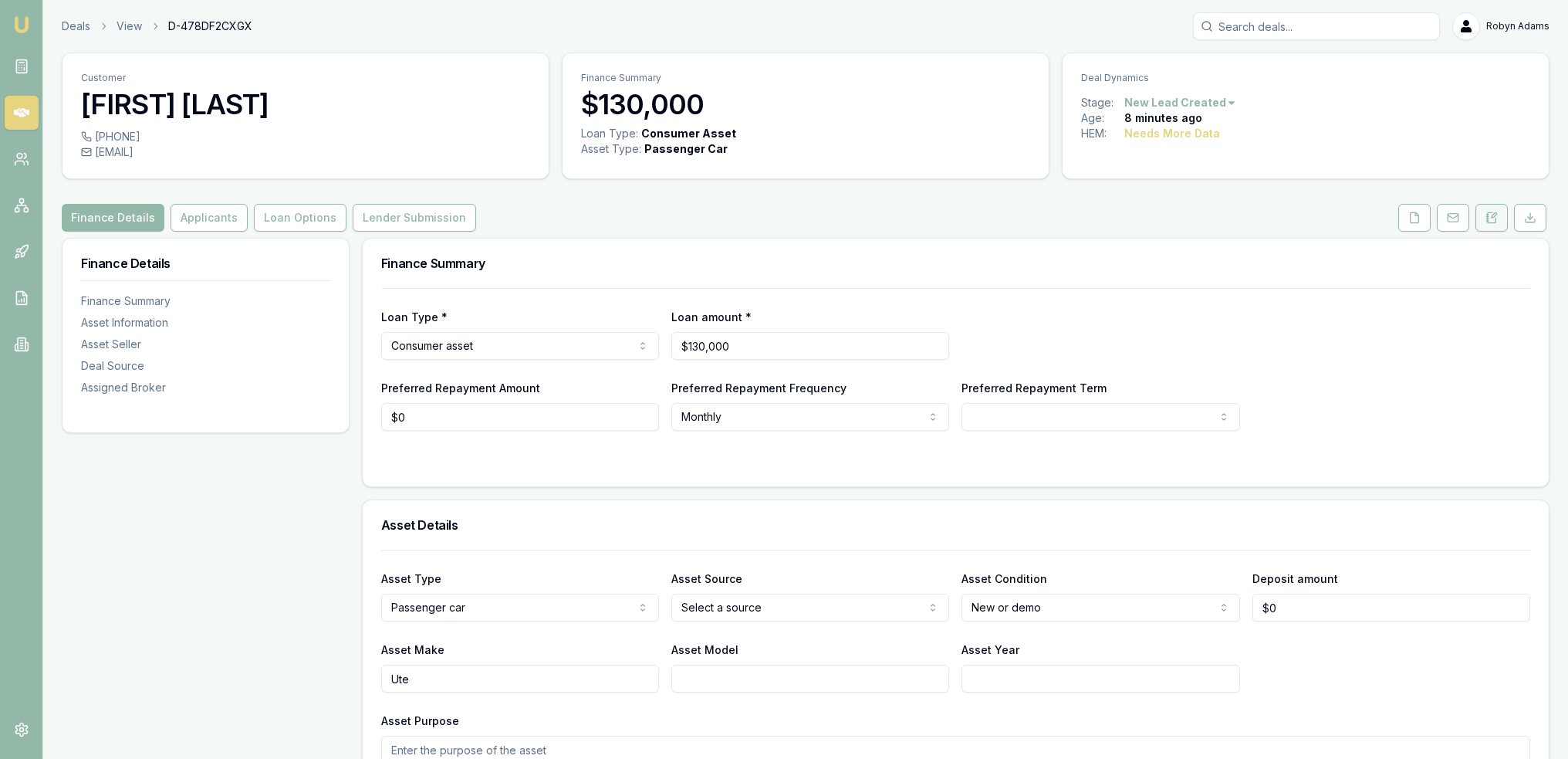 click 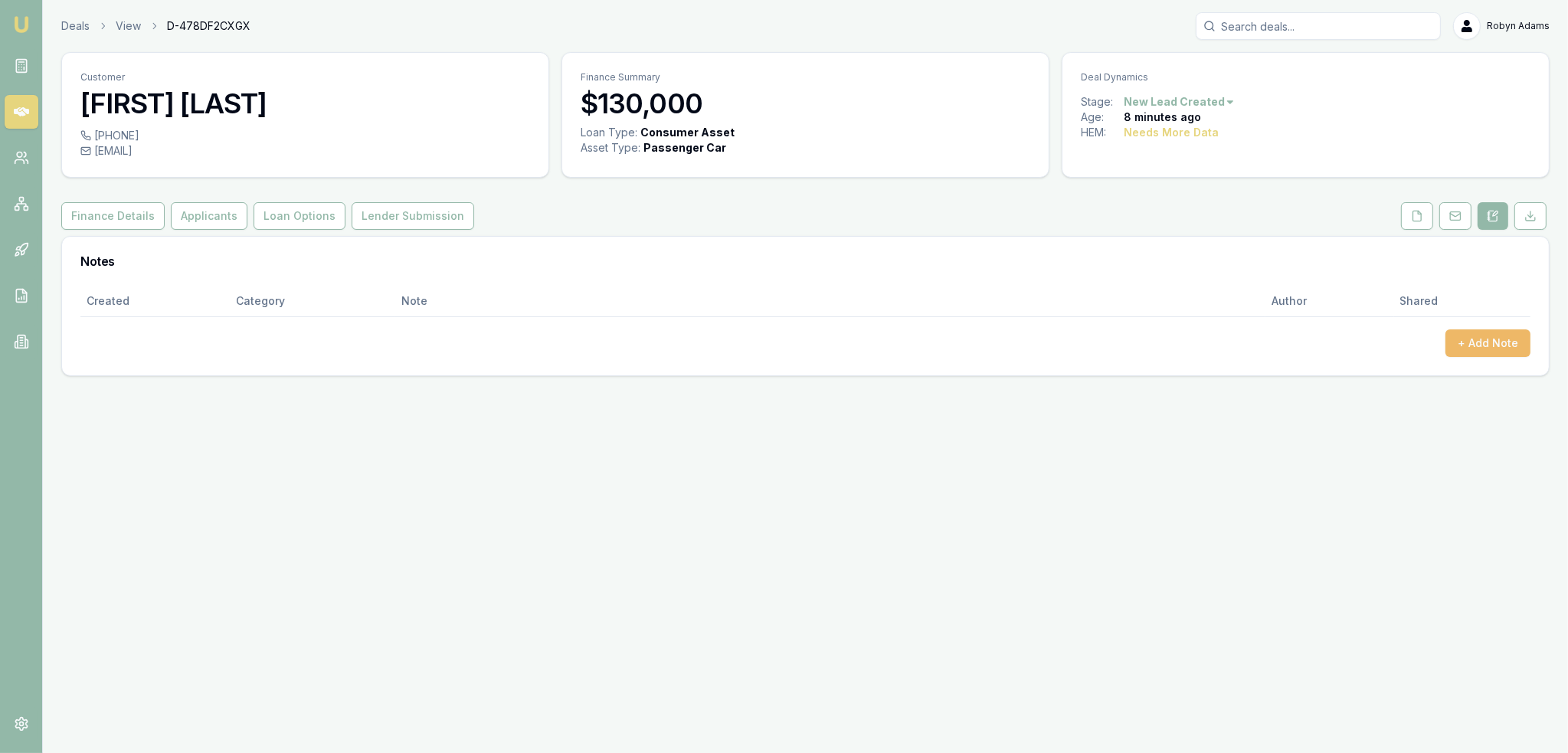 click on "+ Add Note" at bounding box center [1488, 343] 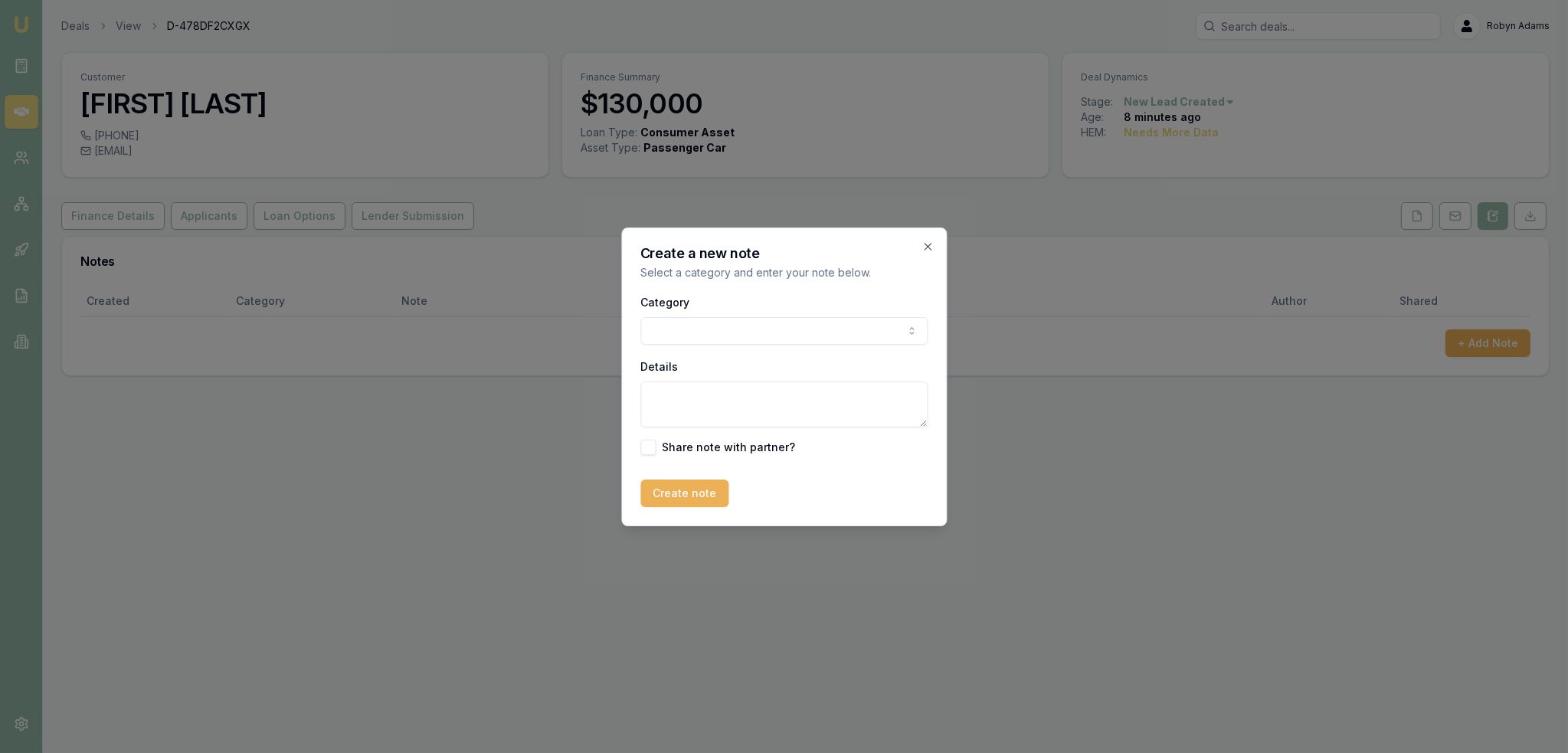 click on "Emu Broker Deals View D-478DF2CXGX Robyn Adams Toggle Menu Customer Jackson Morris 0434944669 jacksonmorris56@gmail.com Finance Summary $130,000 Loan Type: Consumer Asset Asset Type : Passenger Car Deal Dynamics Stage: New Lead Created Age: 8 minutes ago HEM: Needs More Data Finance Details Applicants Loan Options Lender Submission Notes Created Category Note Author Shared + Add Note
Create a new note Select a category and enter your note below. Category  General notes Attempted contact Follow up reminder Initial discussion Client requirements Loan options update Income or expense update Approval update Settlement update Compliance check Other Details  Share note with partner? Create note Close" at bounding box center [784, 376] 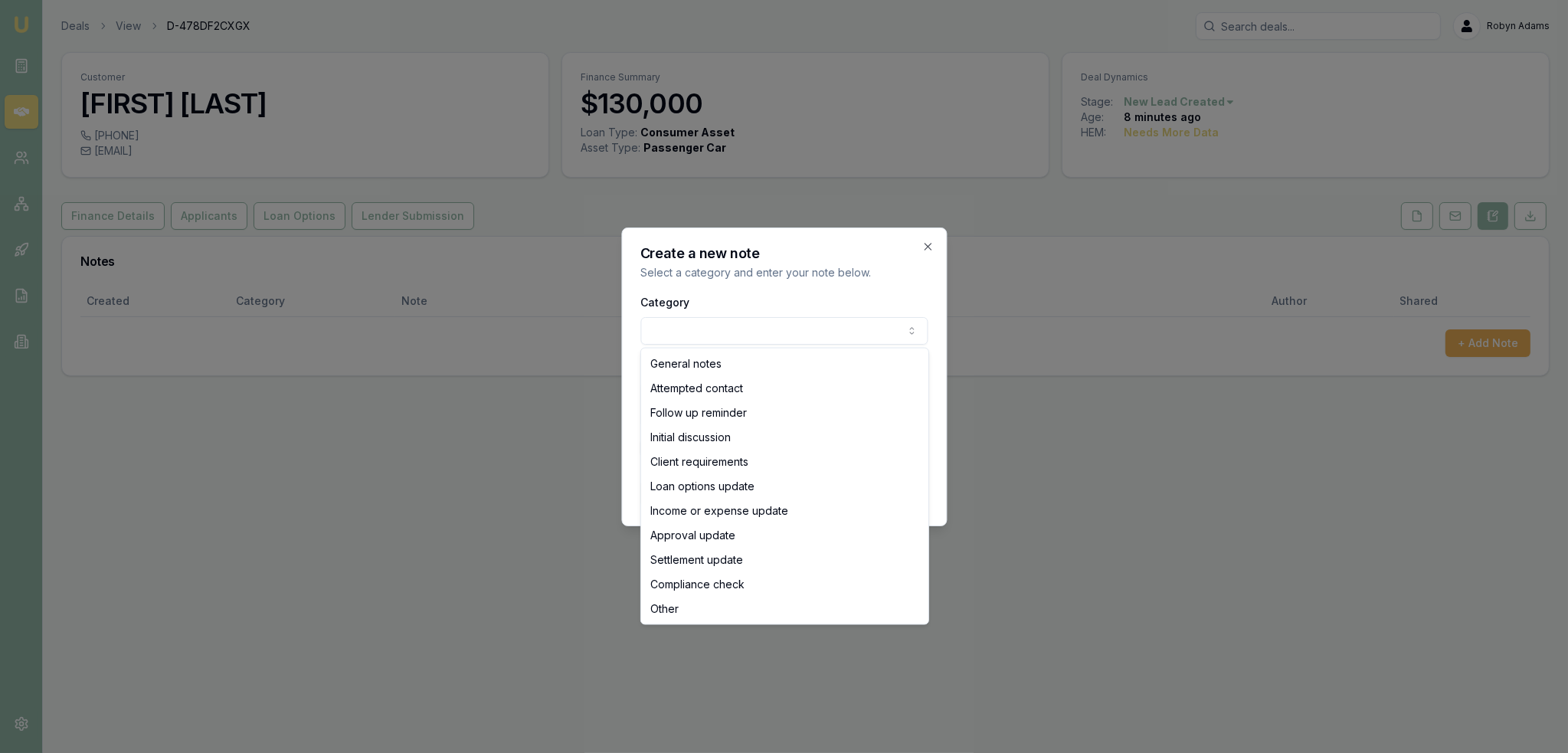 select on "ATTEMPTED_CONTACT" 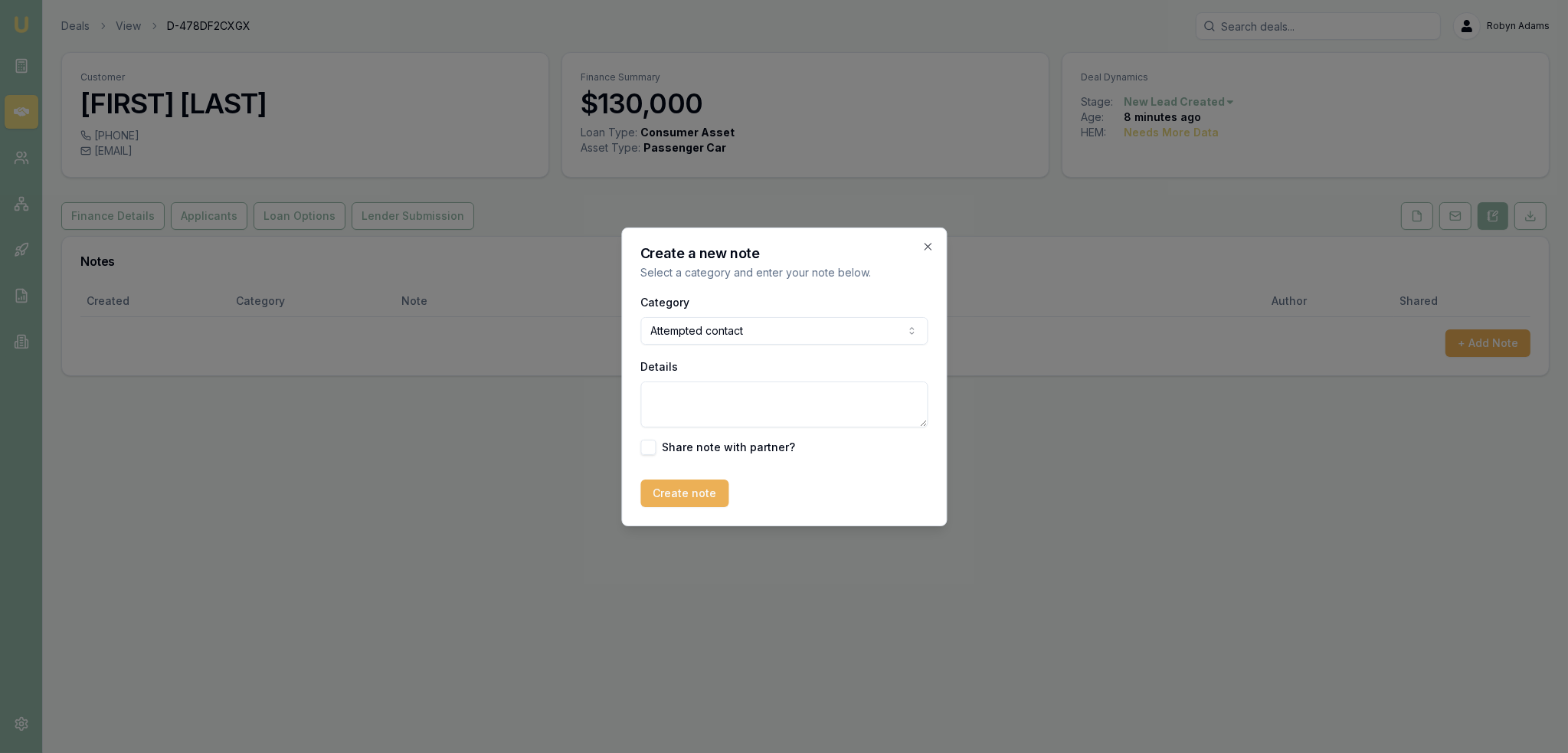 click on "Details" at bounding box center [784, 404] 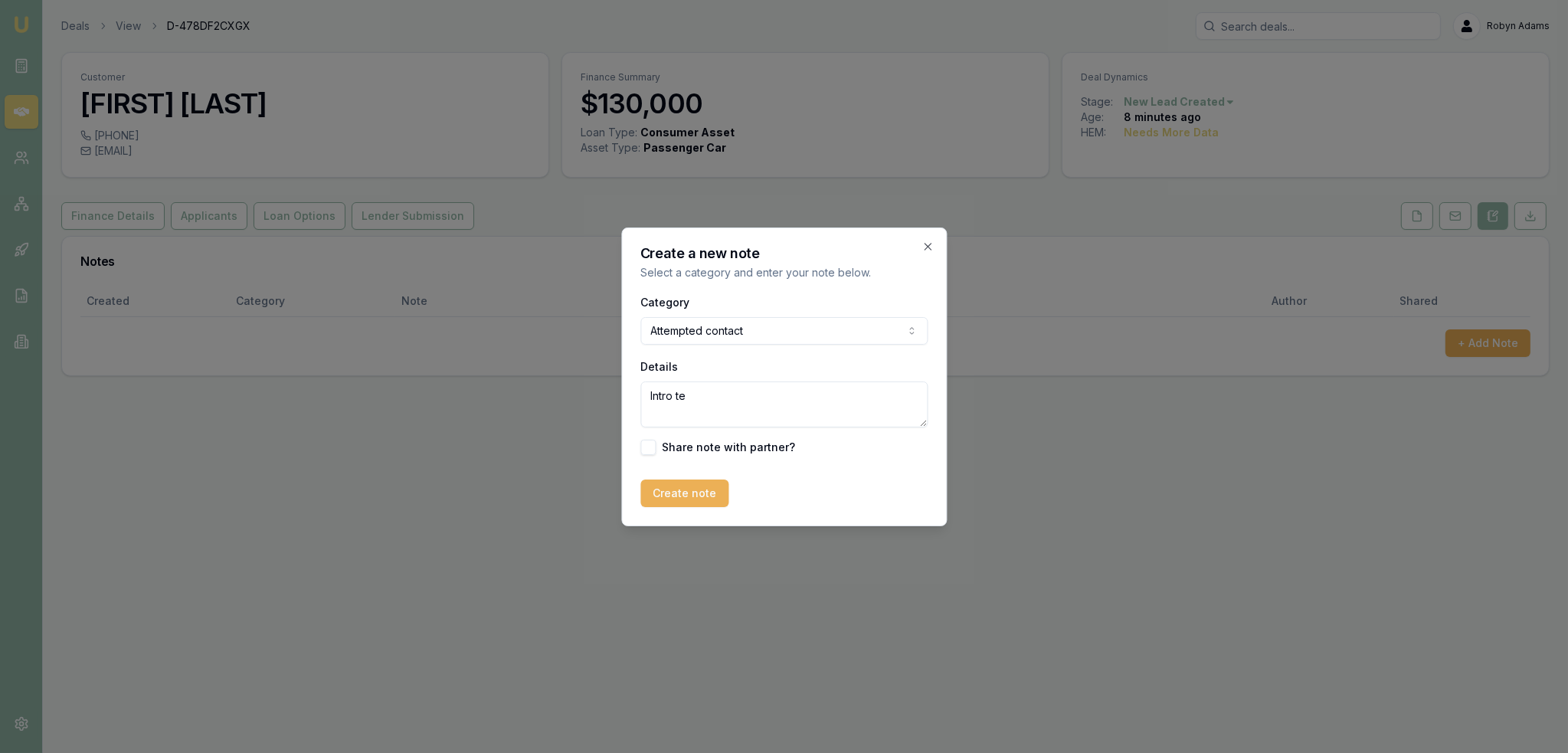 drag, startPoint x: 712, startPoint y: 398, endPoint x: 721, endPoint y: 397, distance: 9.05539 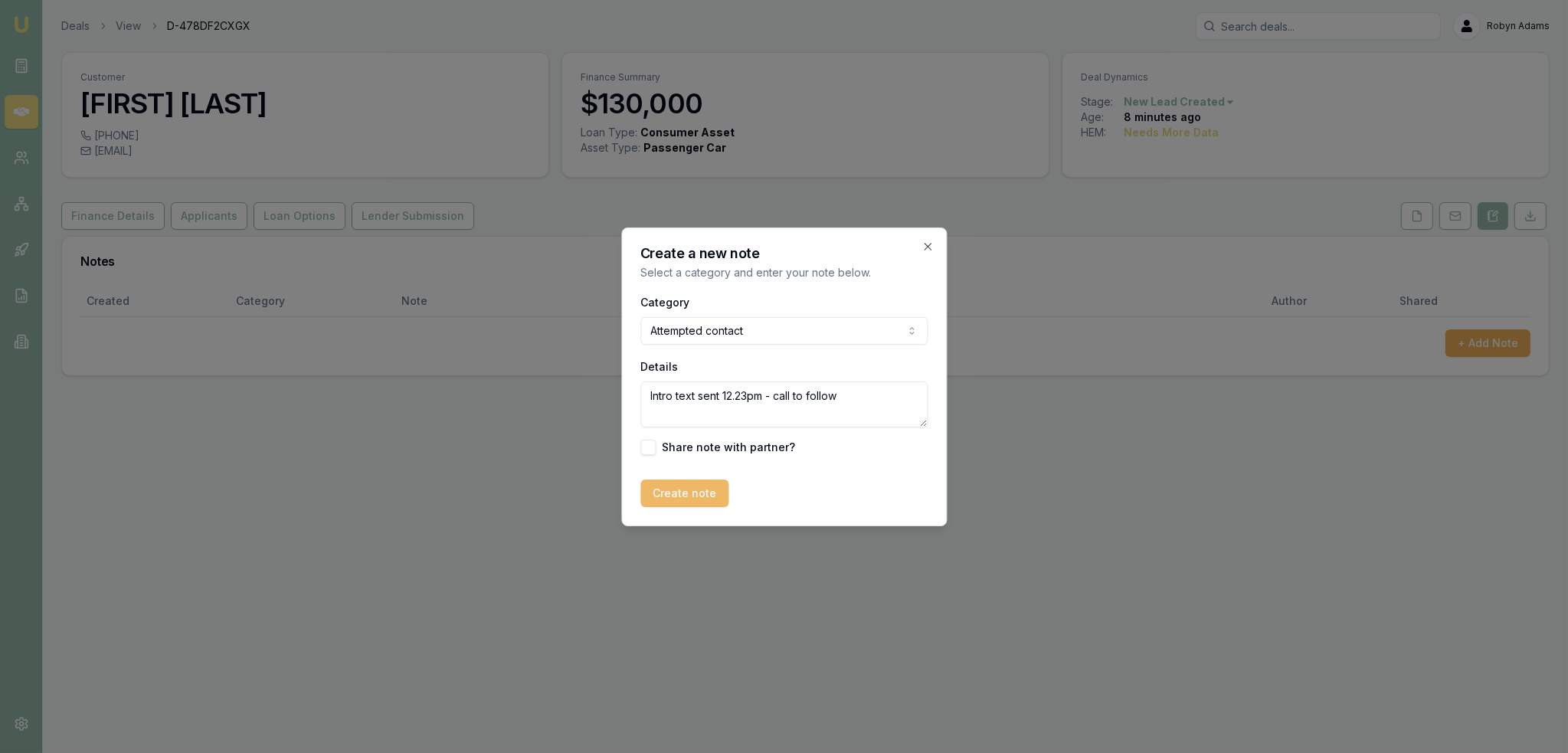 type on "Intro text sent 12.23pm - call to follow" 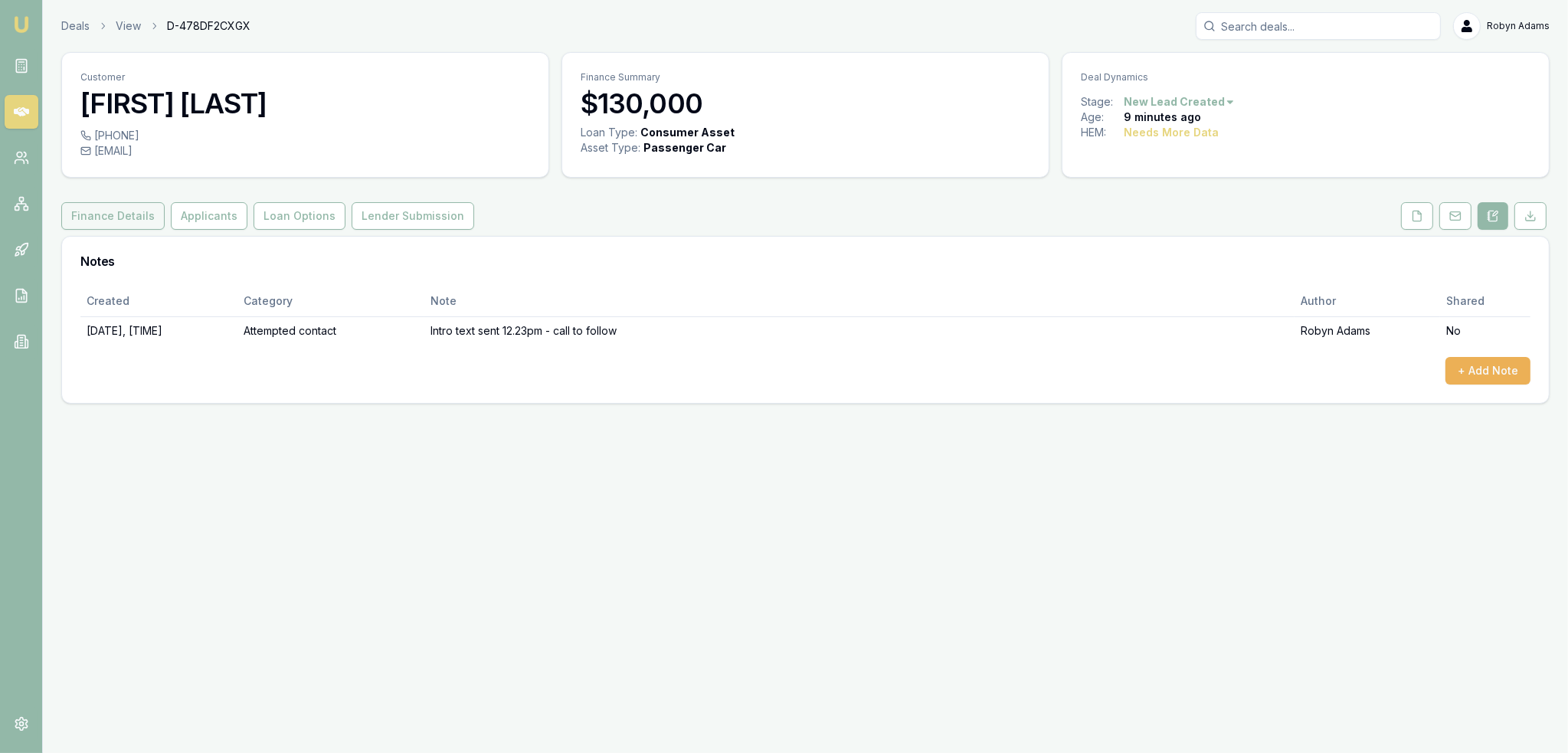 click on "Finance Details" at bounding box center [113, 216] 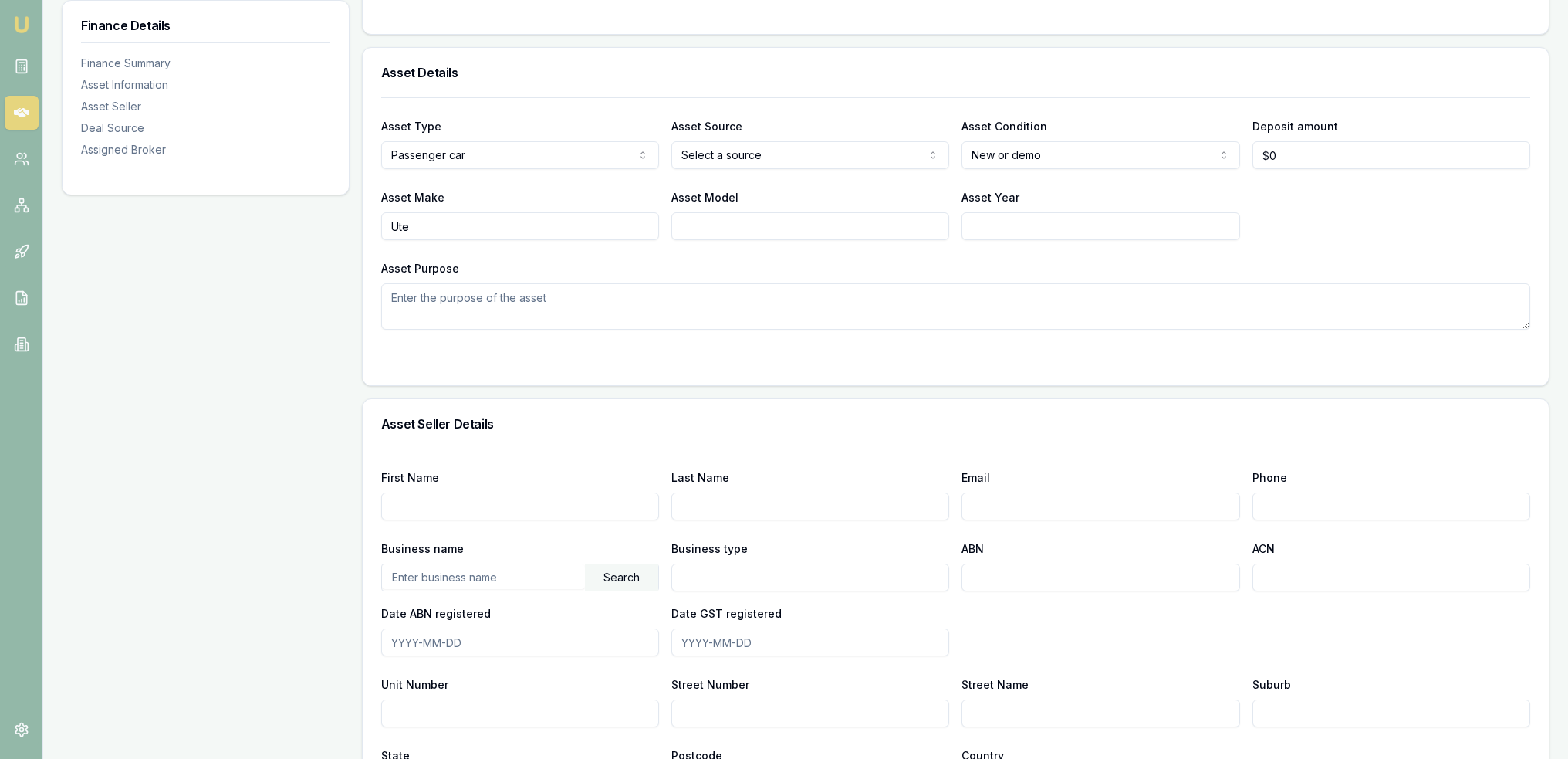 scroll, scrollTop: 540, scrollLeft: 0, axis: vertical 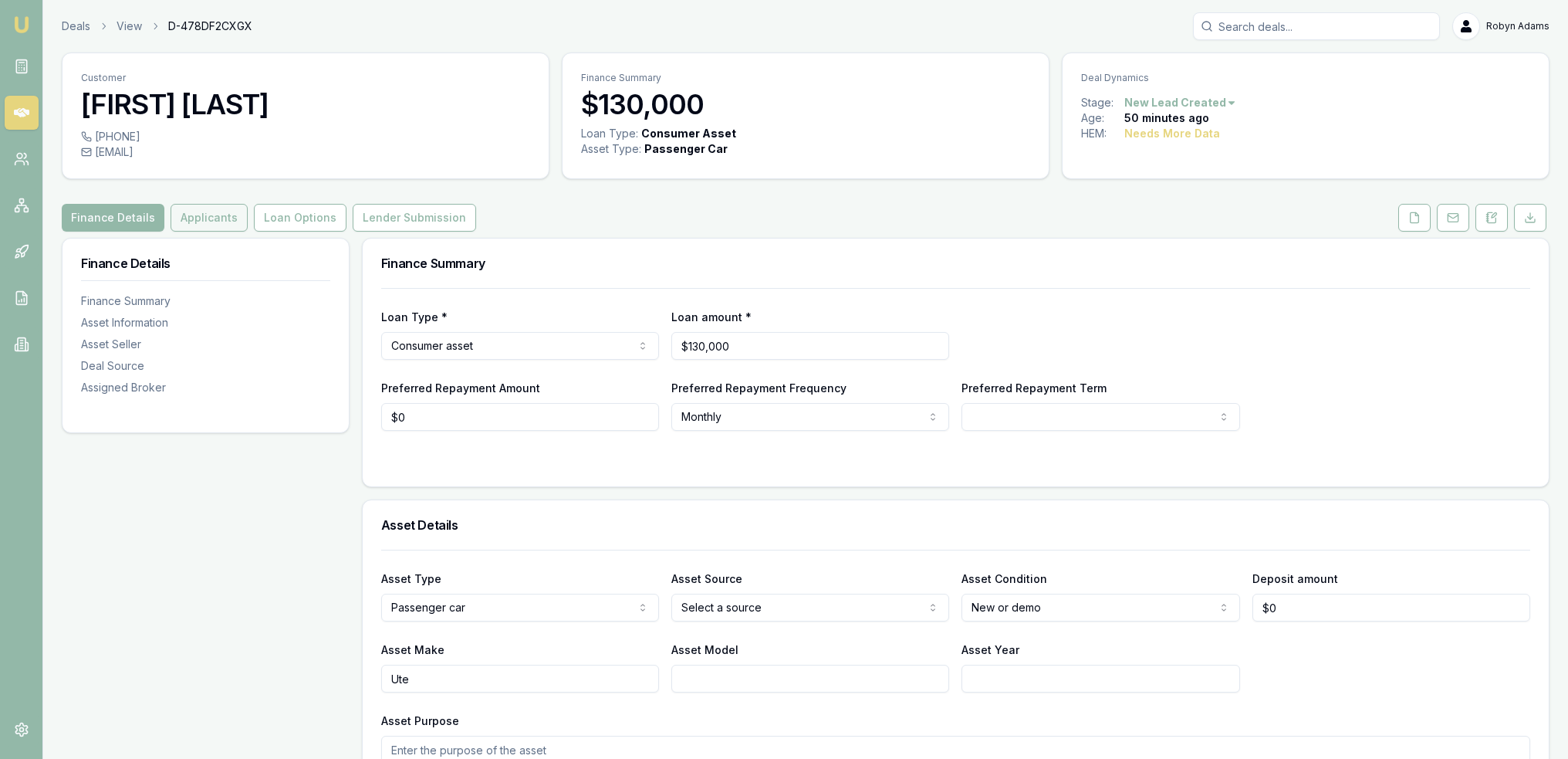 click on "Applicants" at bounding box center [209, 218] 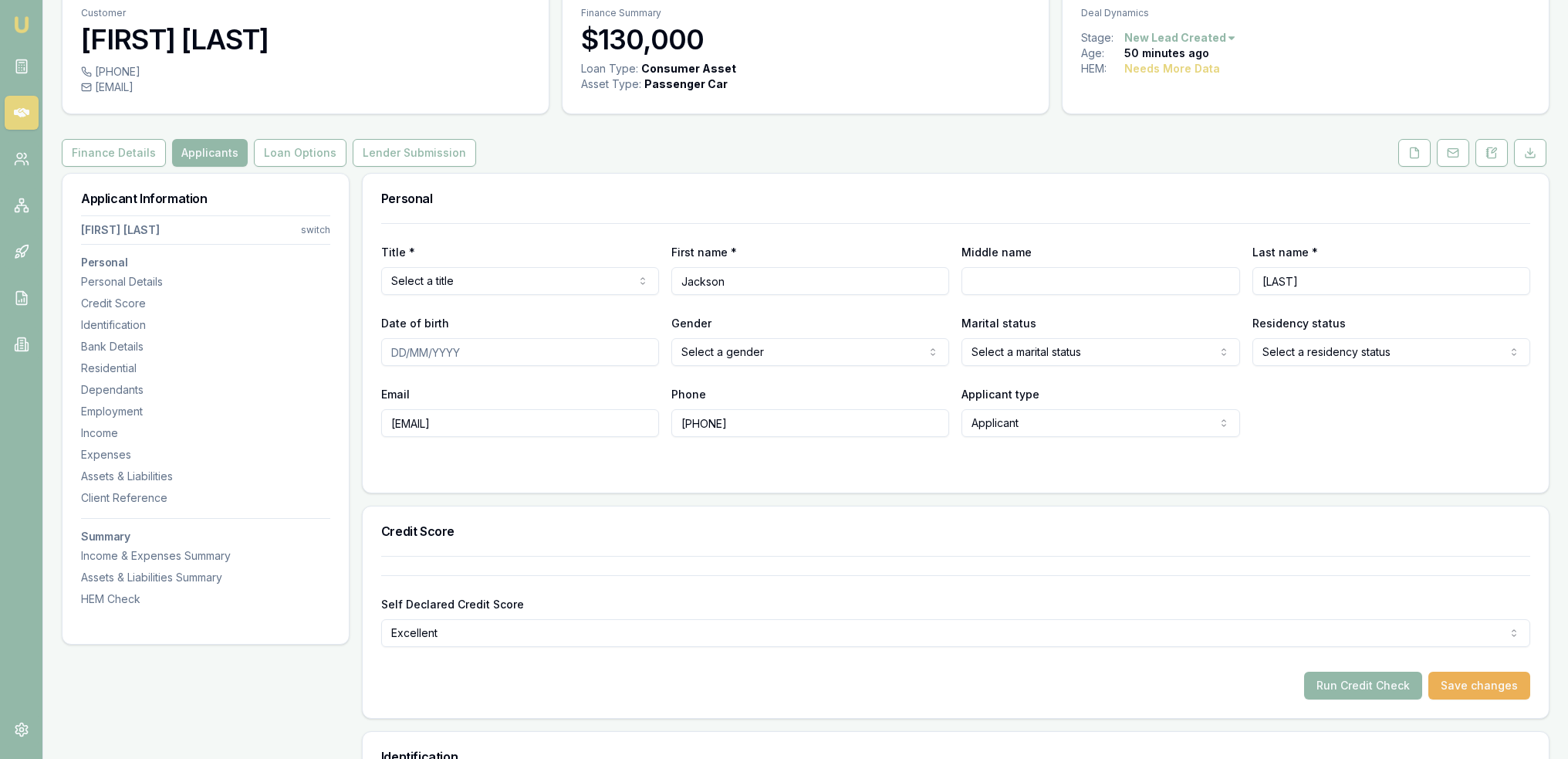 scroll, scrollTop: 59, scrollLeft: 0, axis: vertical 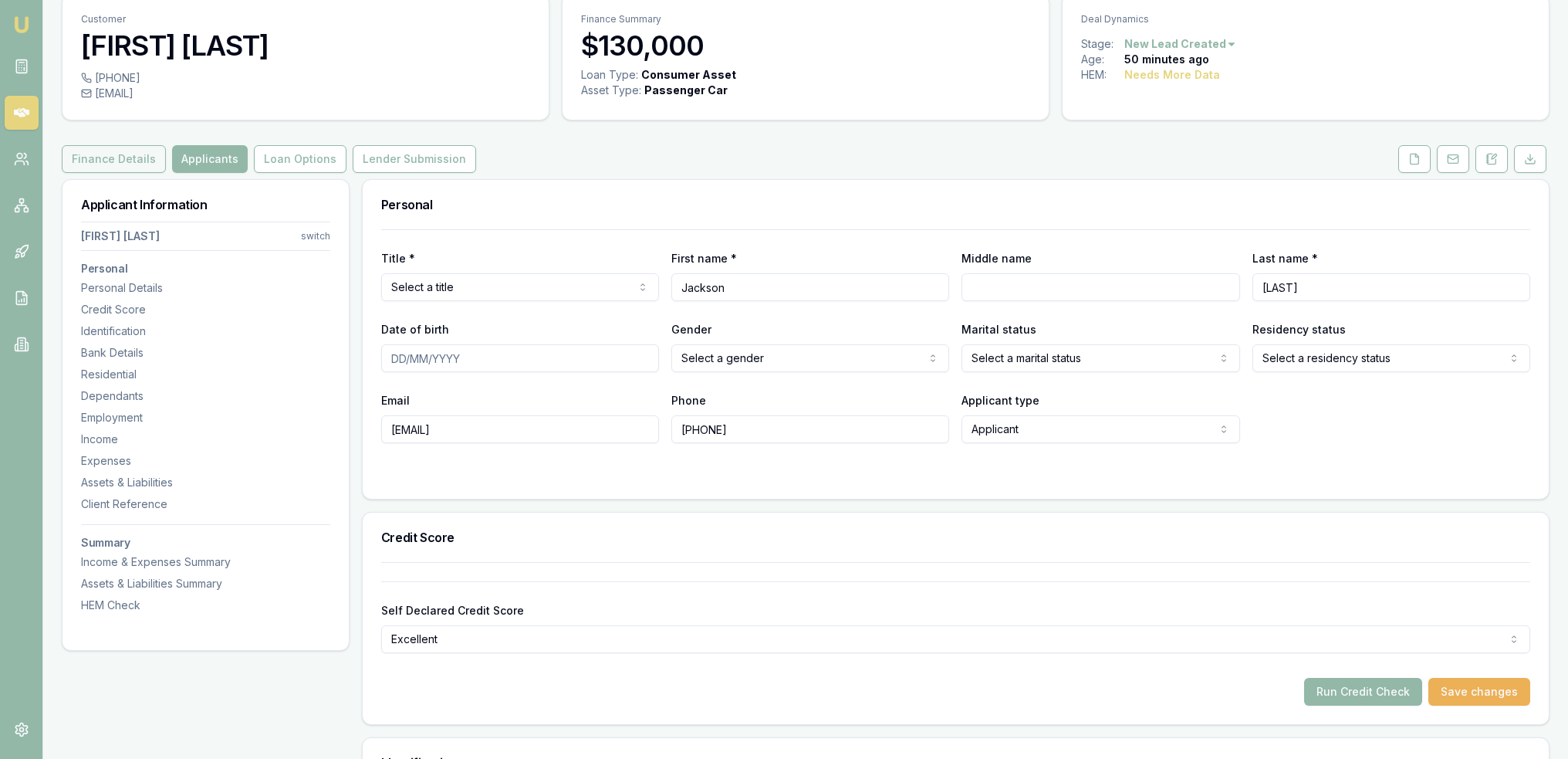 click on "Finance Details" at bounding box center [113, 159] 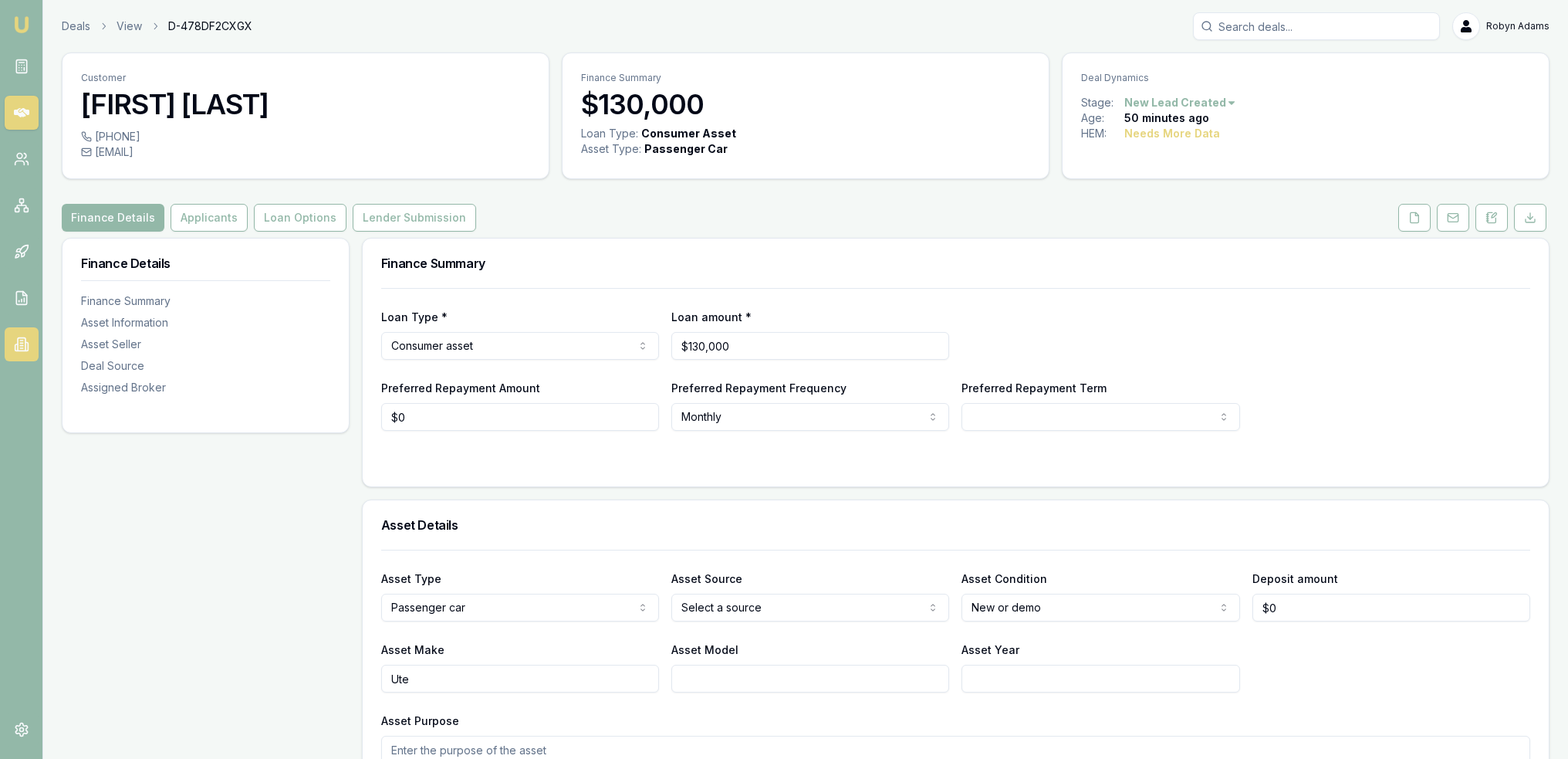 click 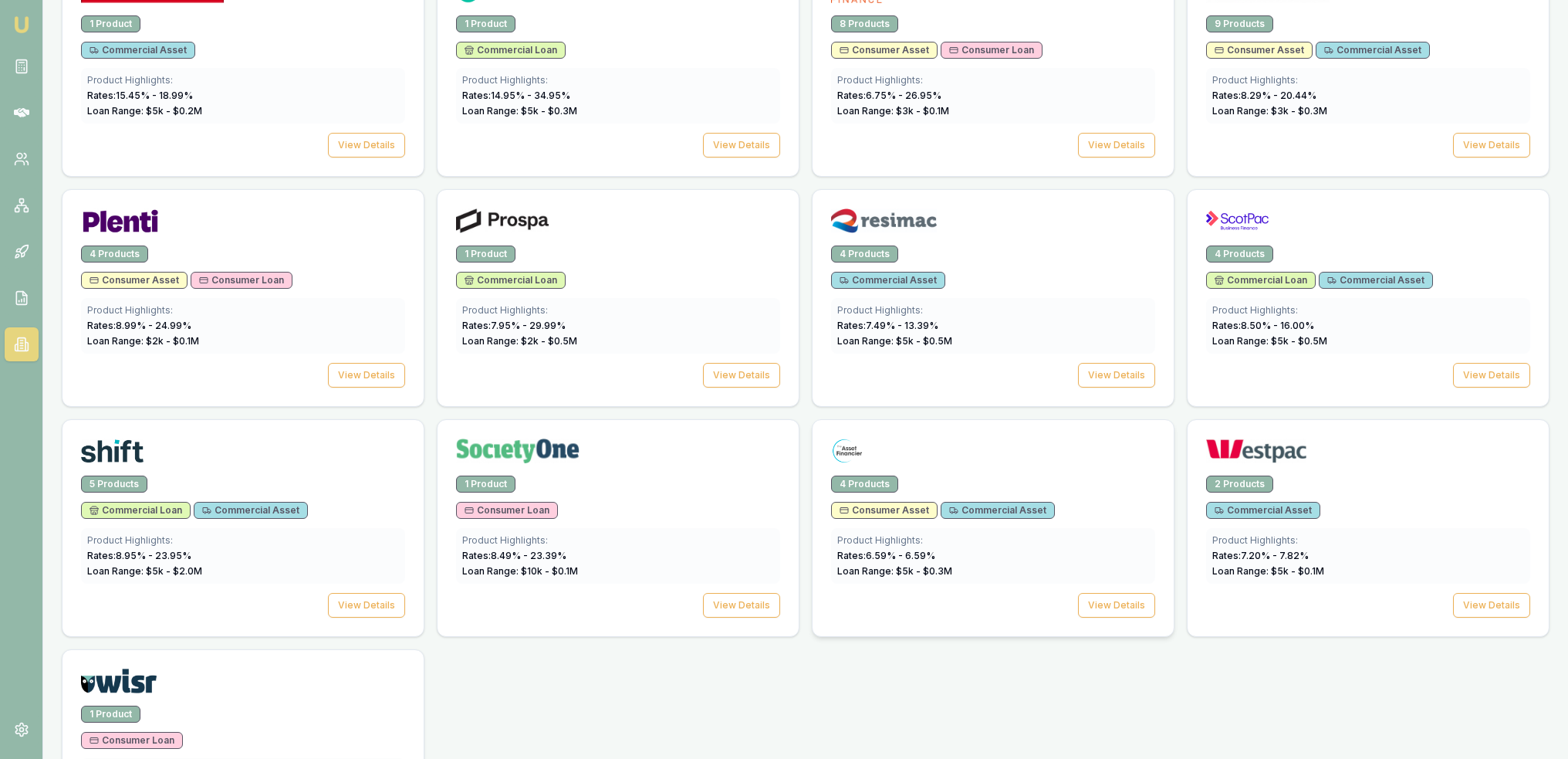 scroll, scrollTop: 2116, scrollLeft: 0, axis: vertical 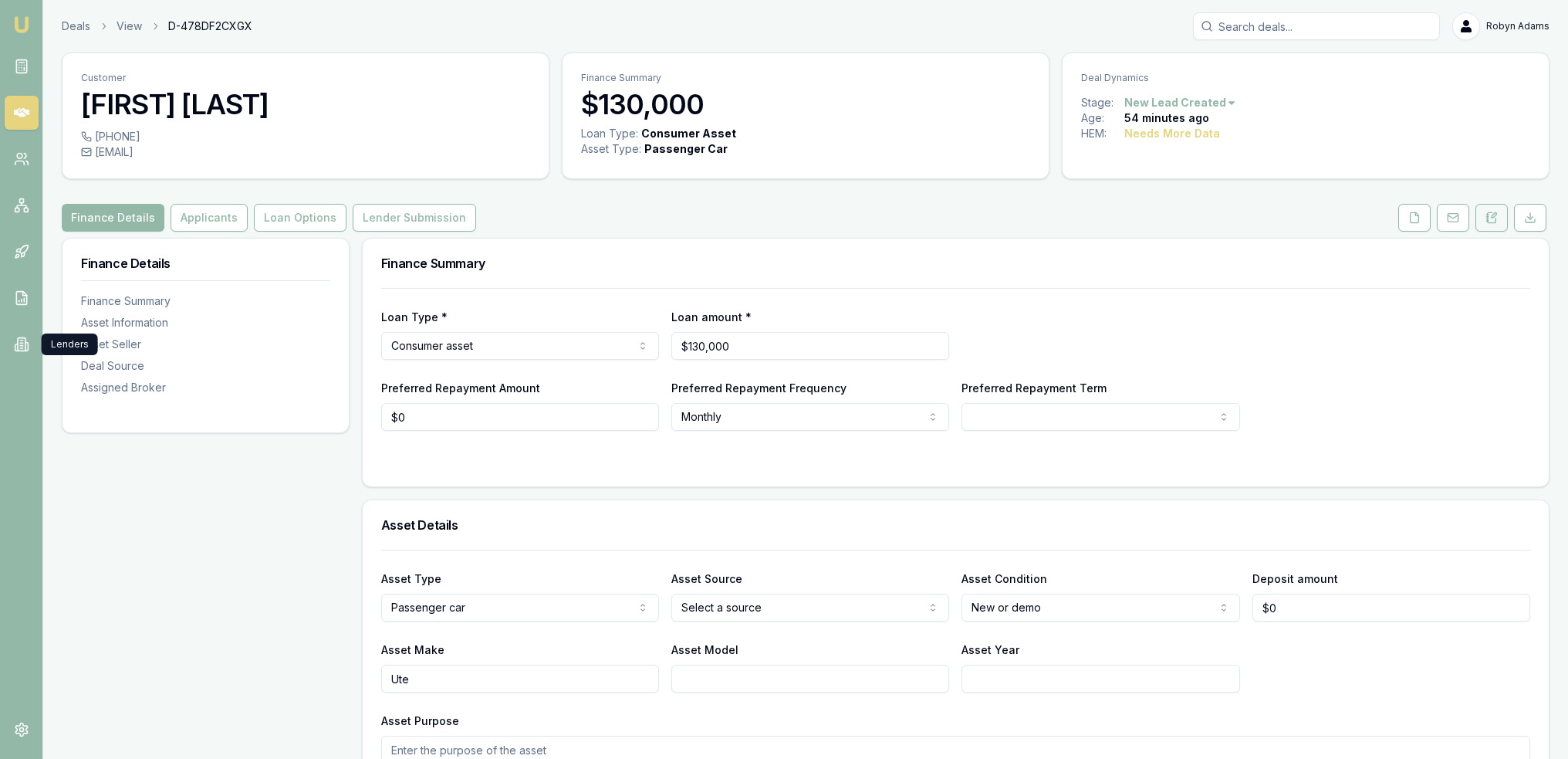 click 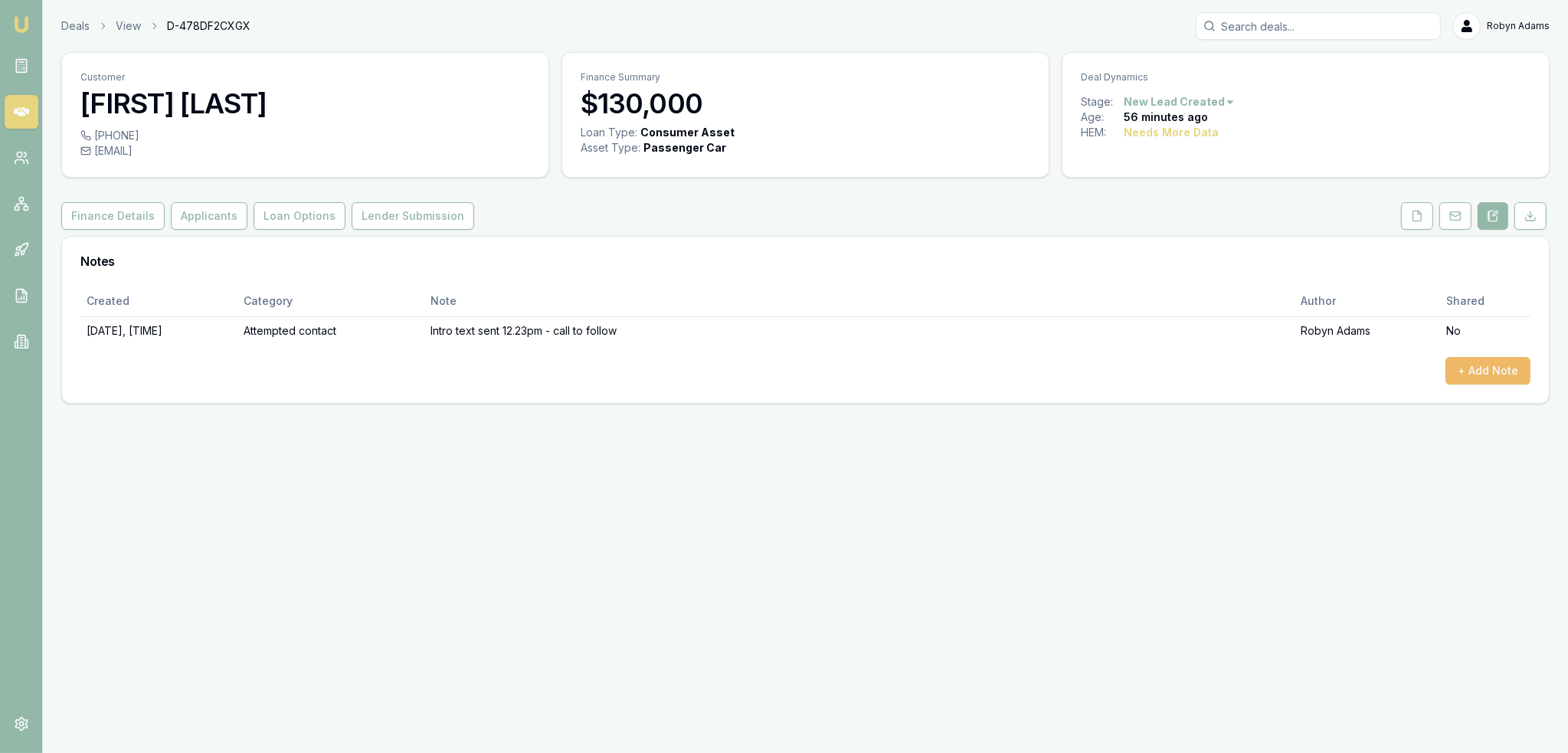 click on "+ Add Note" at bounding box center [1488, 371] 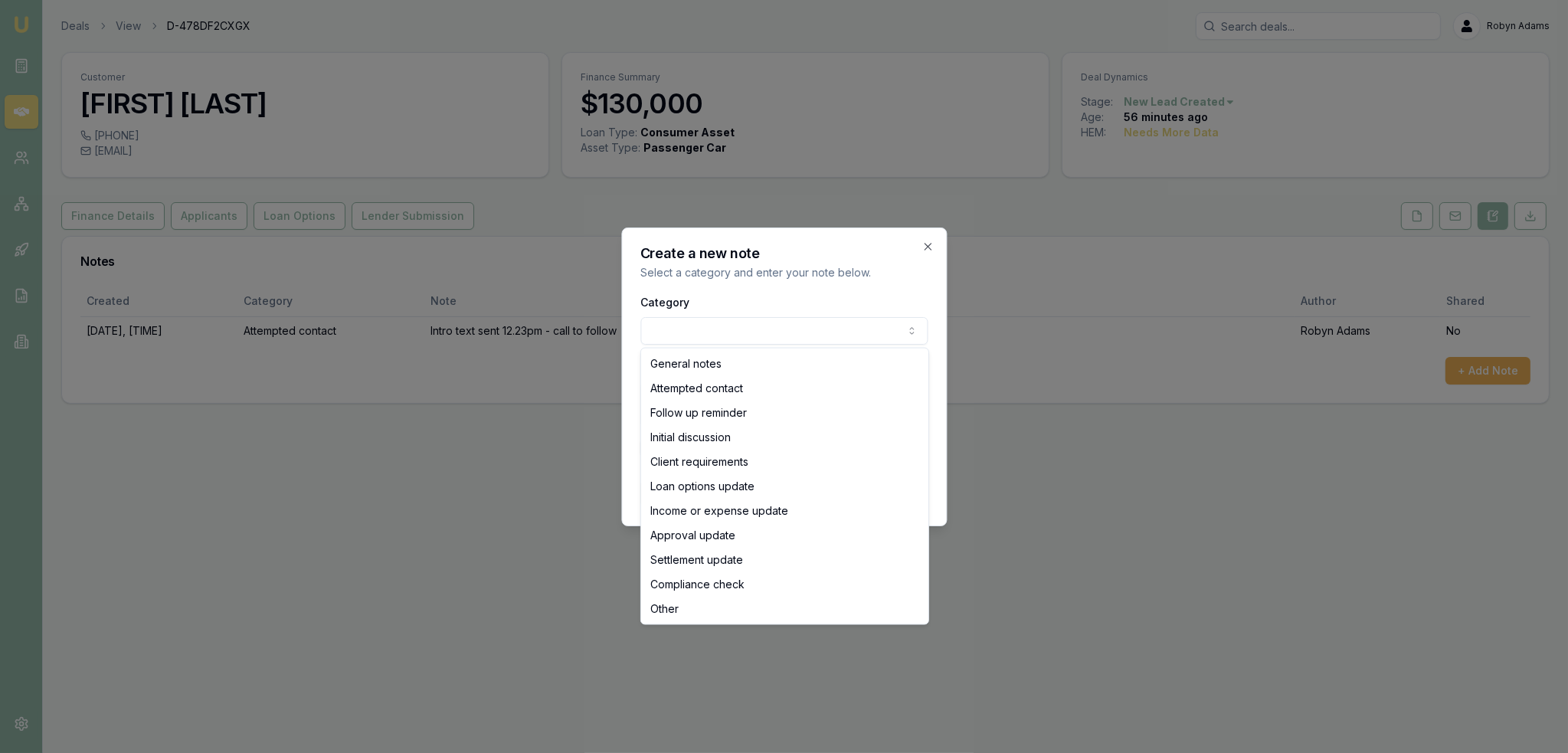 click on "Emu Broker Deals View D-478DF2CXGX Robyn Adams Toggle Menu Customer Jackson Morris 0434944669 jacksonmorris56@gmail.com Finance Summary $130,000 Loan Type: Consumer Asset Asset Type : Passenger Car Deal Dynamics Stage: New Lead Created Age: 56 minutes ago HEM: Needs More Data Finance Details Applicants Loan Options Lender Submission Notes Created Category Note Author Shared 04/08/2025, 12:29:45 Attempted contact Intro text sent 12.23pm - call to follow Robyn Adams No + Add Note
Create a new note Select a category and enter your note below. Category  General notes Attempted contact Follow up reminder Initial discussion Client requirements Loan options update Income or expense update Approval update Settlement update Compliance check Other Details  Share note with partner? Create note Close General notes Attempted contact Follow up reminder Initial discussion Client requirements Loan options update Income or expense update Approval update Settlement update Compliance check Other" at bounding box center (784, 376) 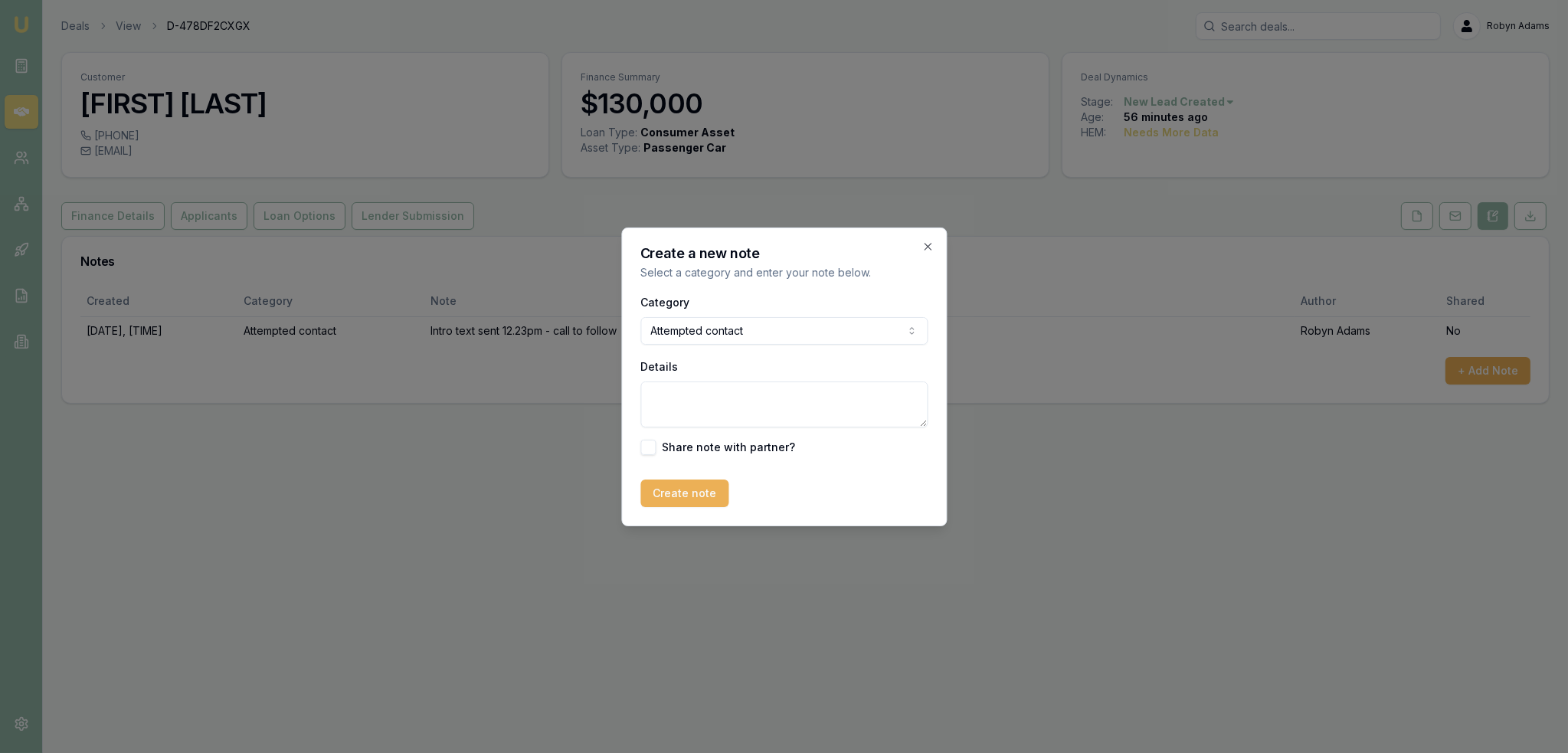 click on "Details" at bounding box center (784, 404) 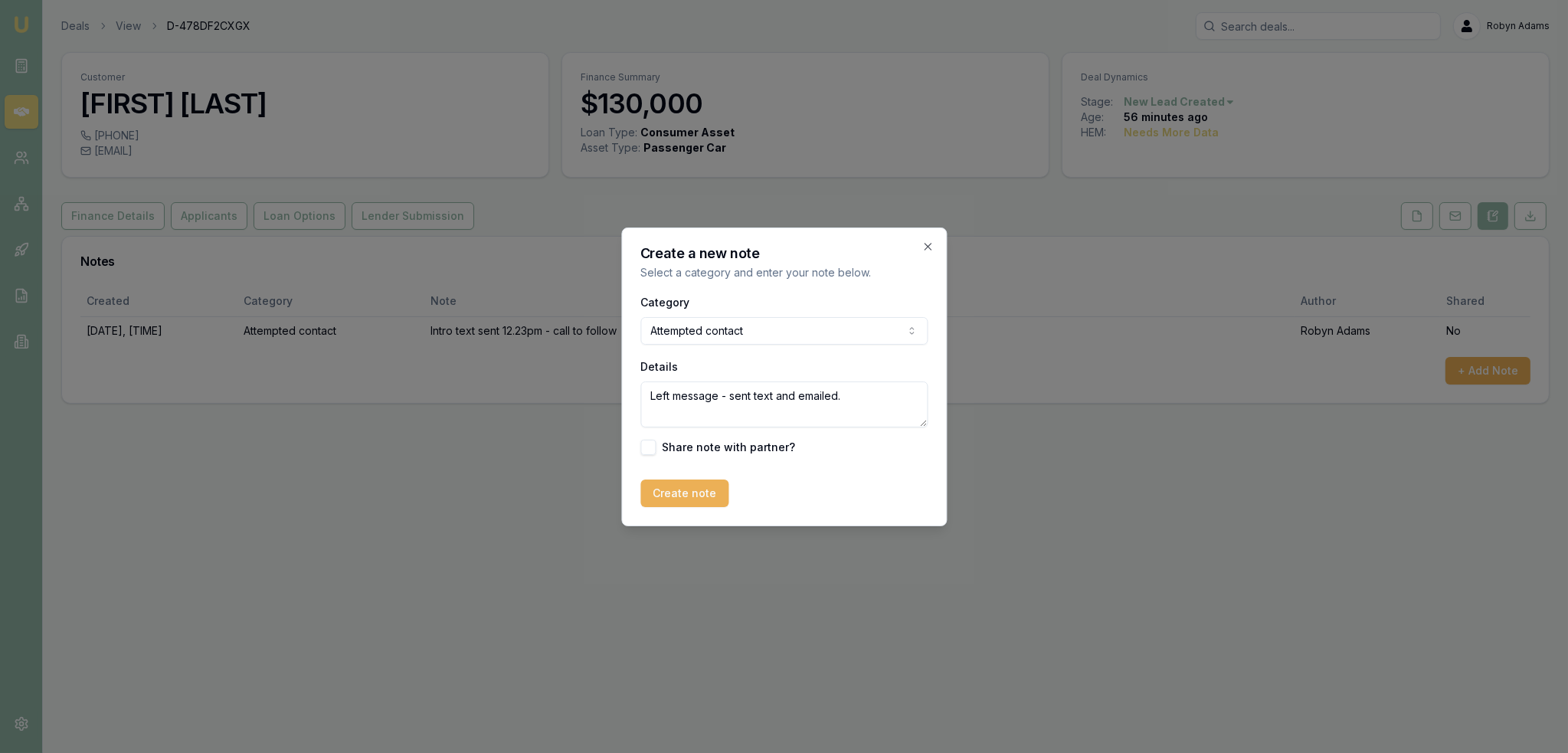 click on "Left message - sent text and emailed." at bounding box center (784, 404) 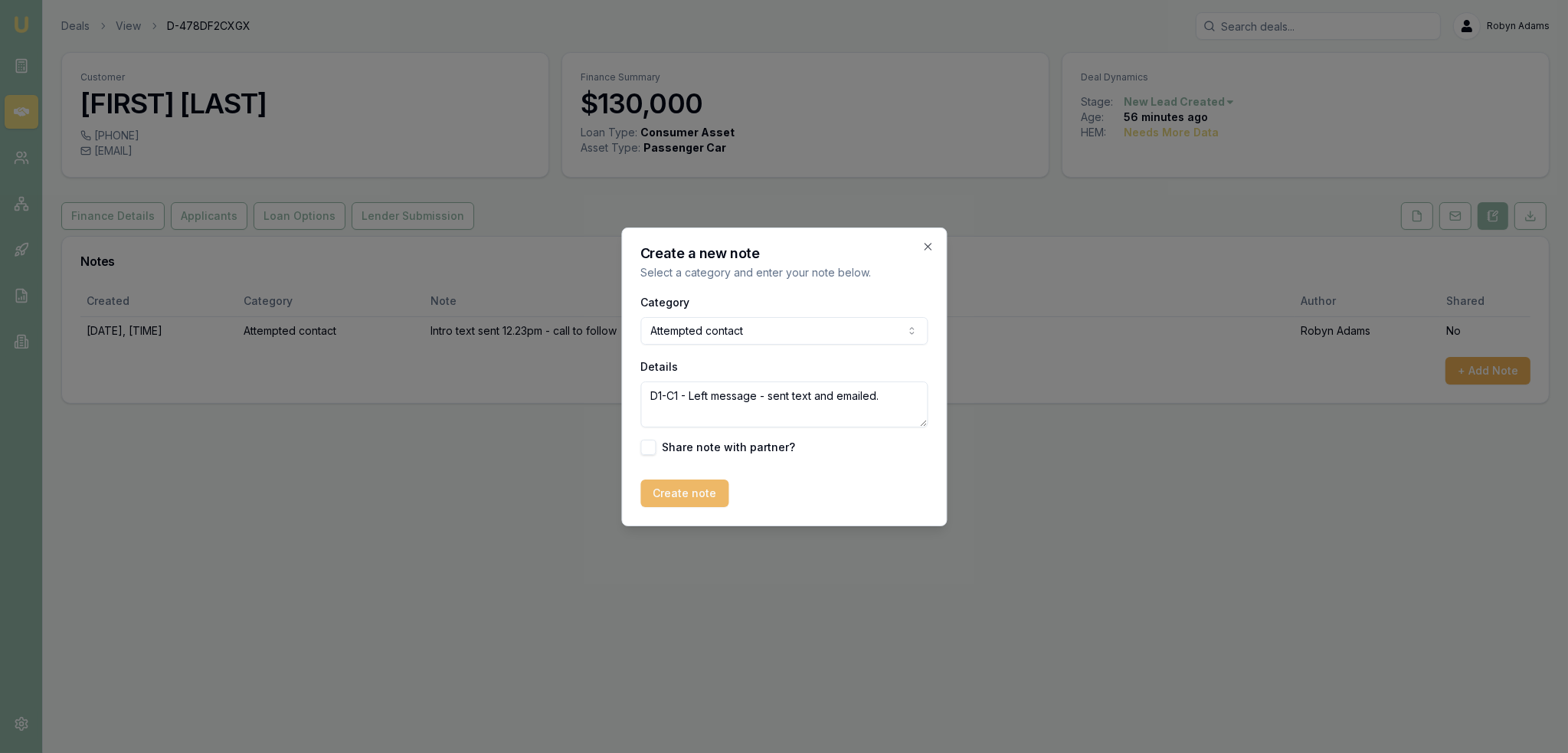type on "D1-C1 - Left message - sent text and emailed." 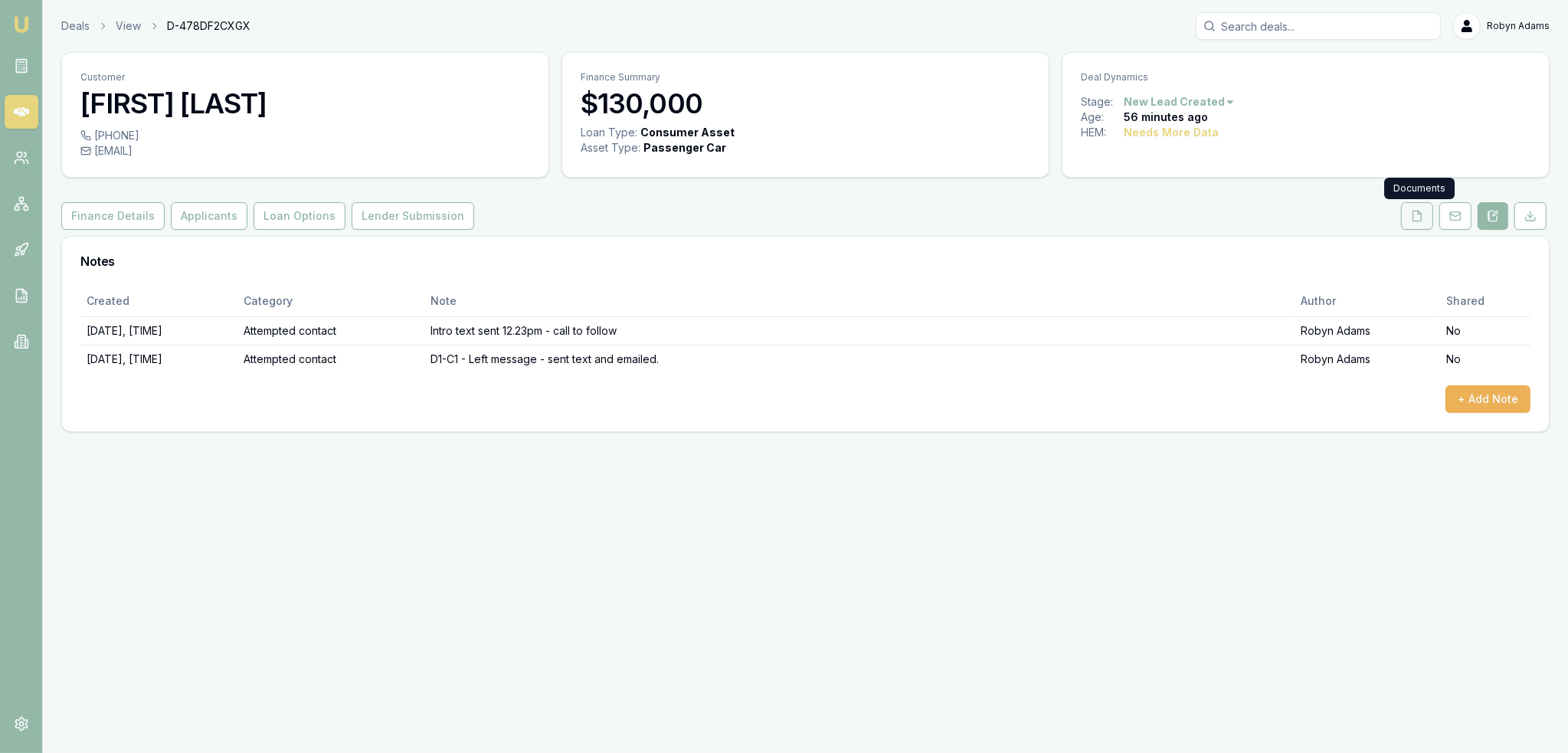 click 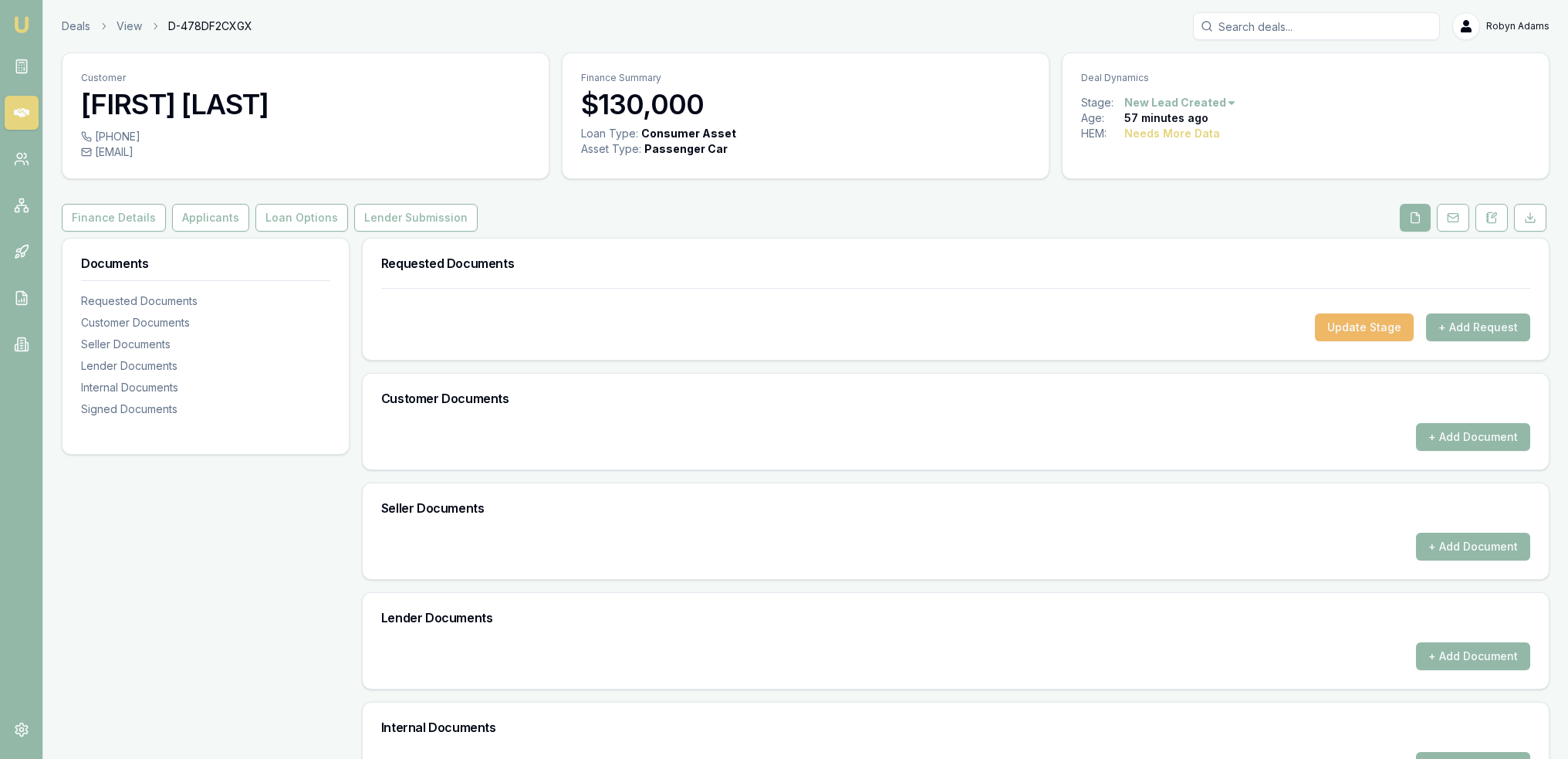 click on "Update Stage" at bounding box center (1364, 327) 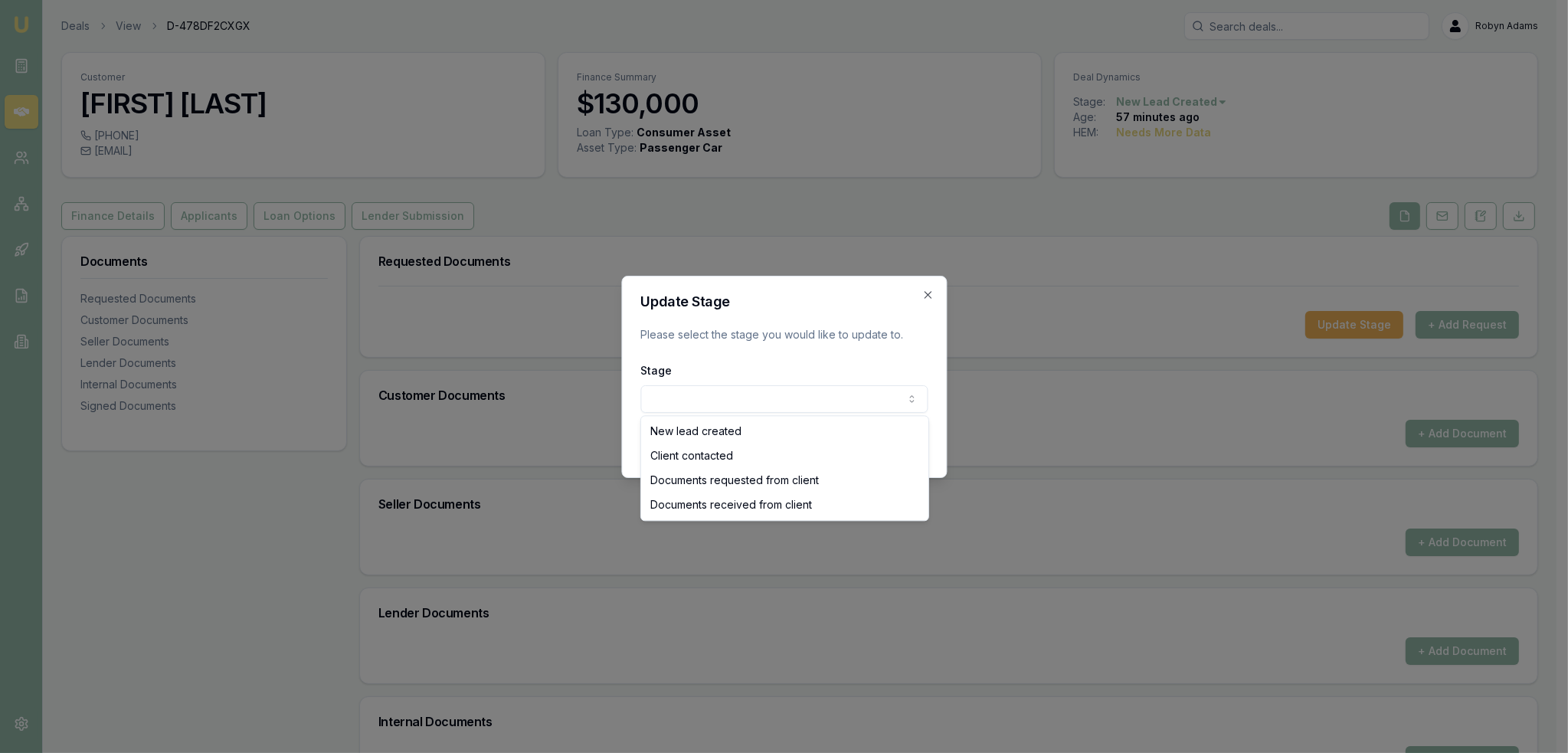 click on "Emu Broker Deals View D-478DF2CXGX Robyn Adams Toggle Menu Customer Jackson Morris 0434944669 jacksonmorris56@gmail.com Finance Summary $130,000 Loan Type: Consumer Asset Asset Type : Passenger Car Deal Dynamics Stage: New Lead Created Age: 57 minutes ago HEM: Needs More Data Finance Details Applicants Loan Options Lender Submission Documents Requested Documents Customer Documents Seller Documents Lender Documents Internal Documents Signed Documents Requested Documents Update Stage + Add Request Customer Documents + Add Document Seller Documents + Add Document Lender Documents + Add Document Internal Documents + Add Document Signed Documents + Add Document
Update Stage Please select the stage you would like to update to. Stage  New lead created Client contacted Documents requested from client Documents received from client Update Close New lead created Client contacted Documents requested from client Documents received from client" at bounding box center [778, 376] 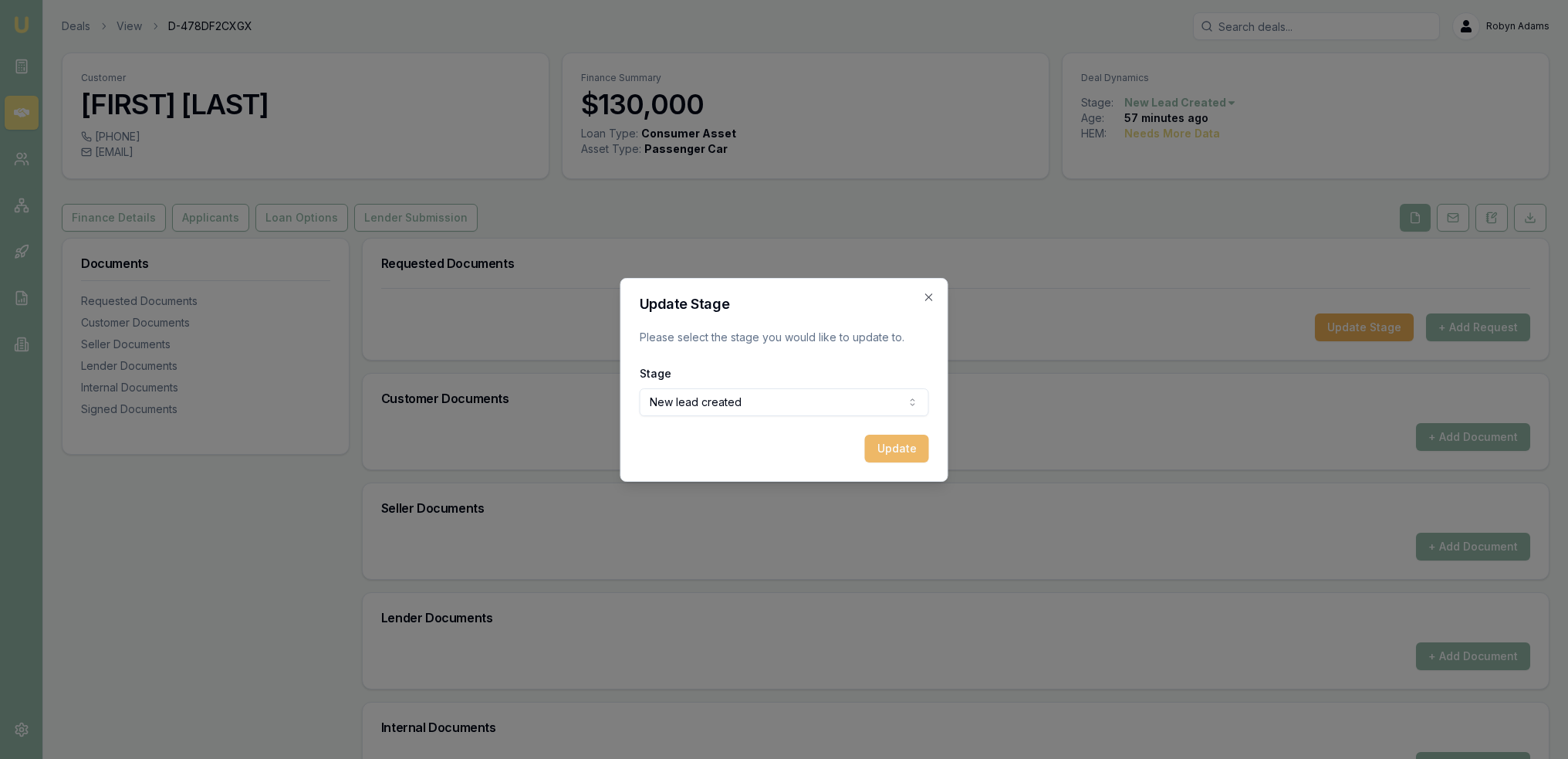 click on "Update" at bounding box center (897, 449) 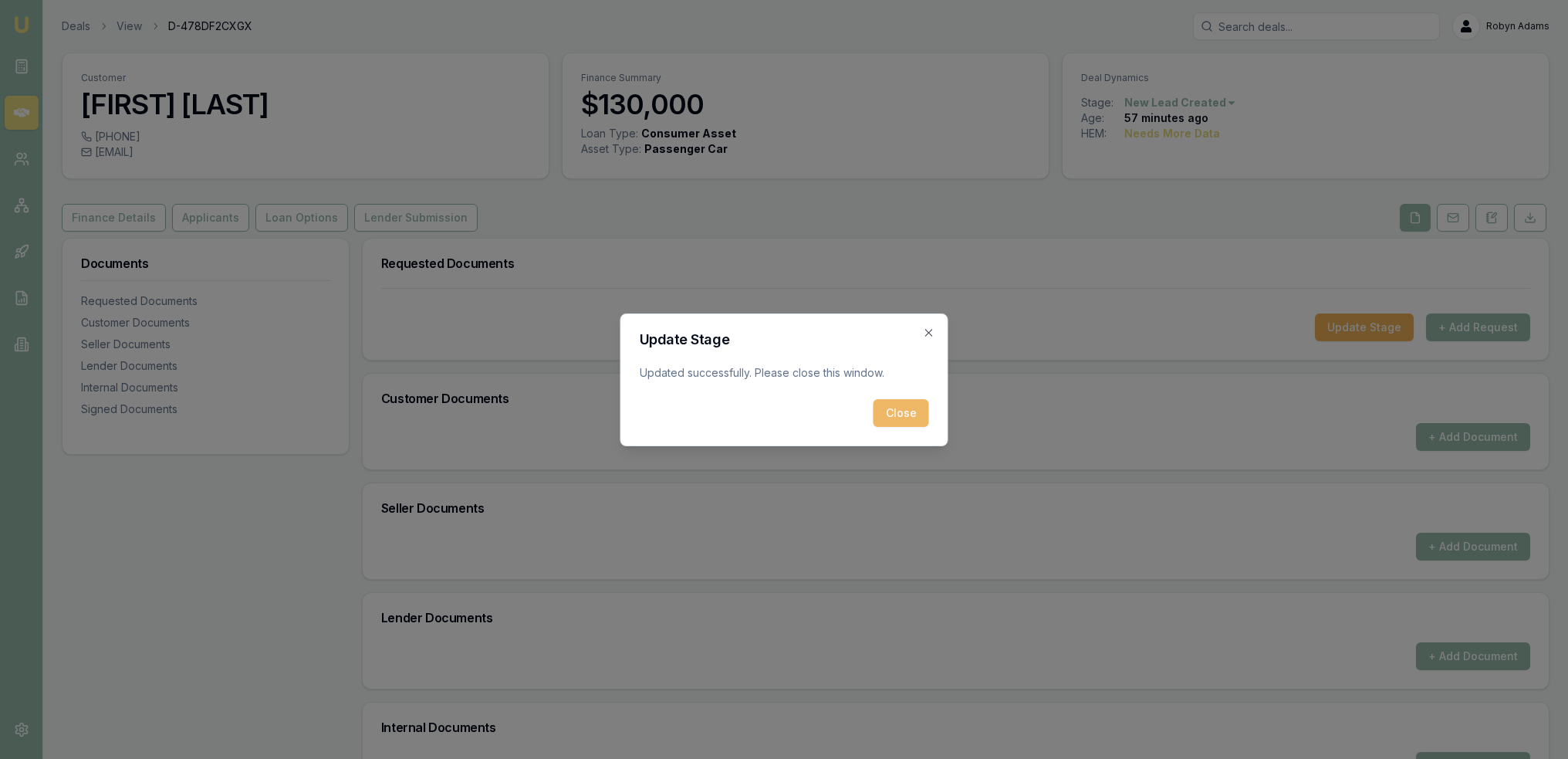 click on "Close" at bounding box center (901, 413) 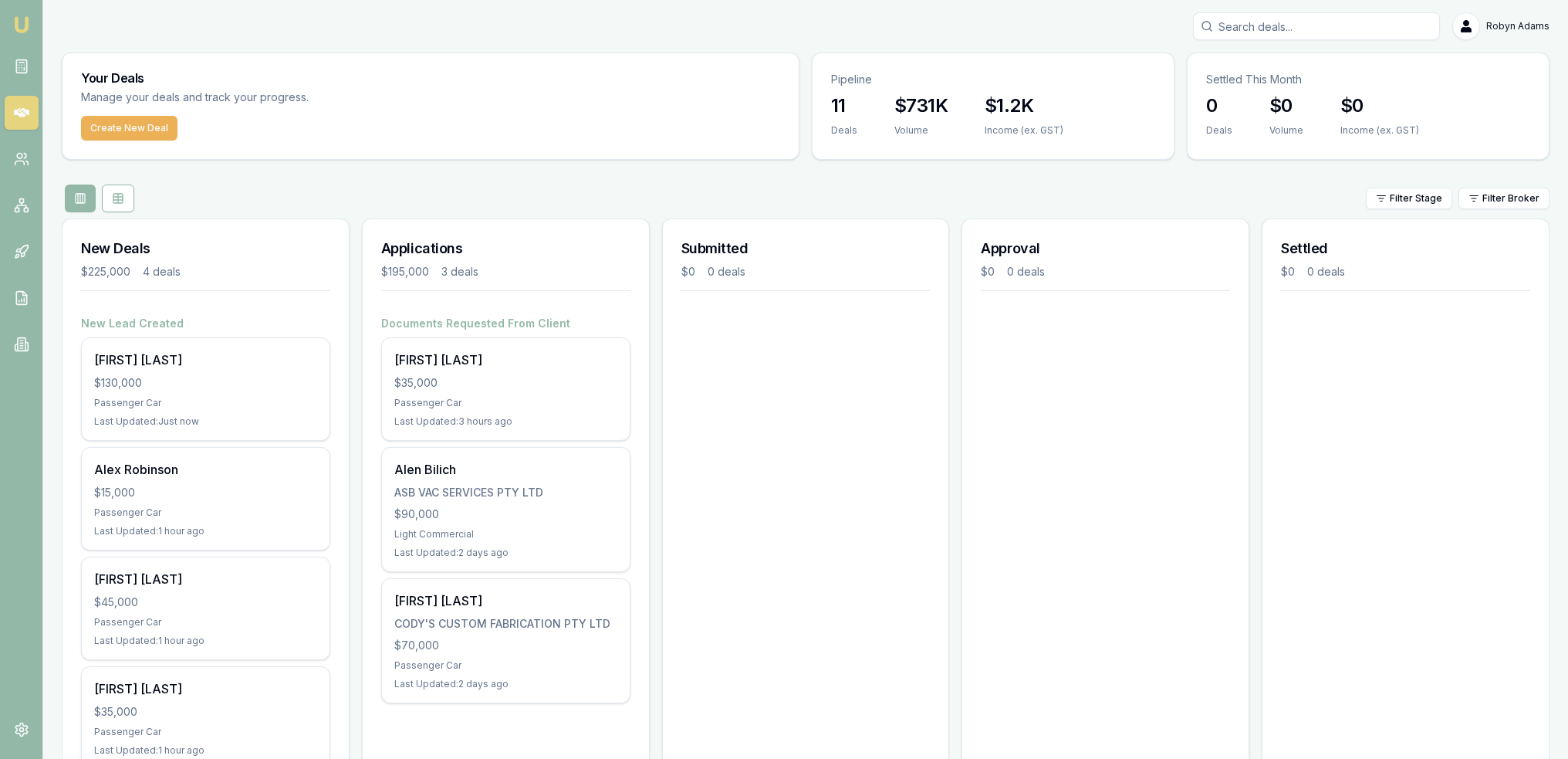 scroll, scrollTop: 0, scrollLeft: 0, axis: both 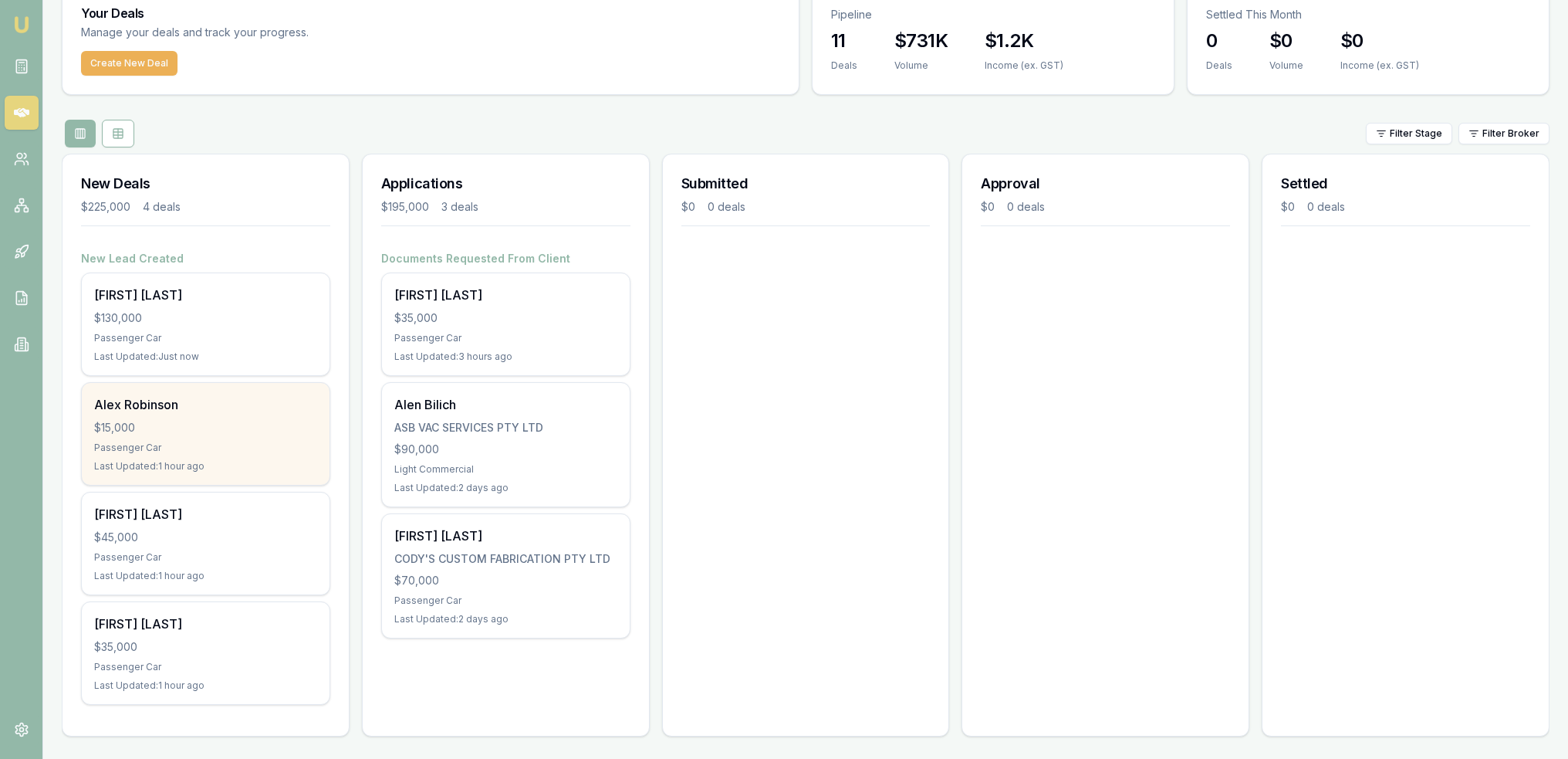 click on "[FIRST] [LAST] $15,000 Passenger Car Last Updated:  1 hour ago" at bounding box center [205, 434] 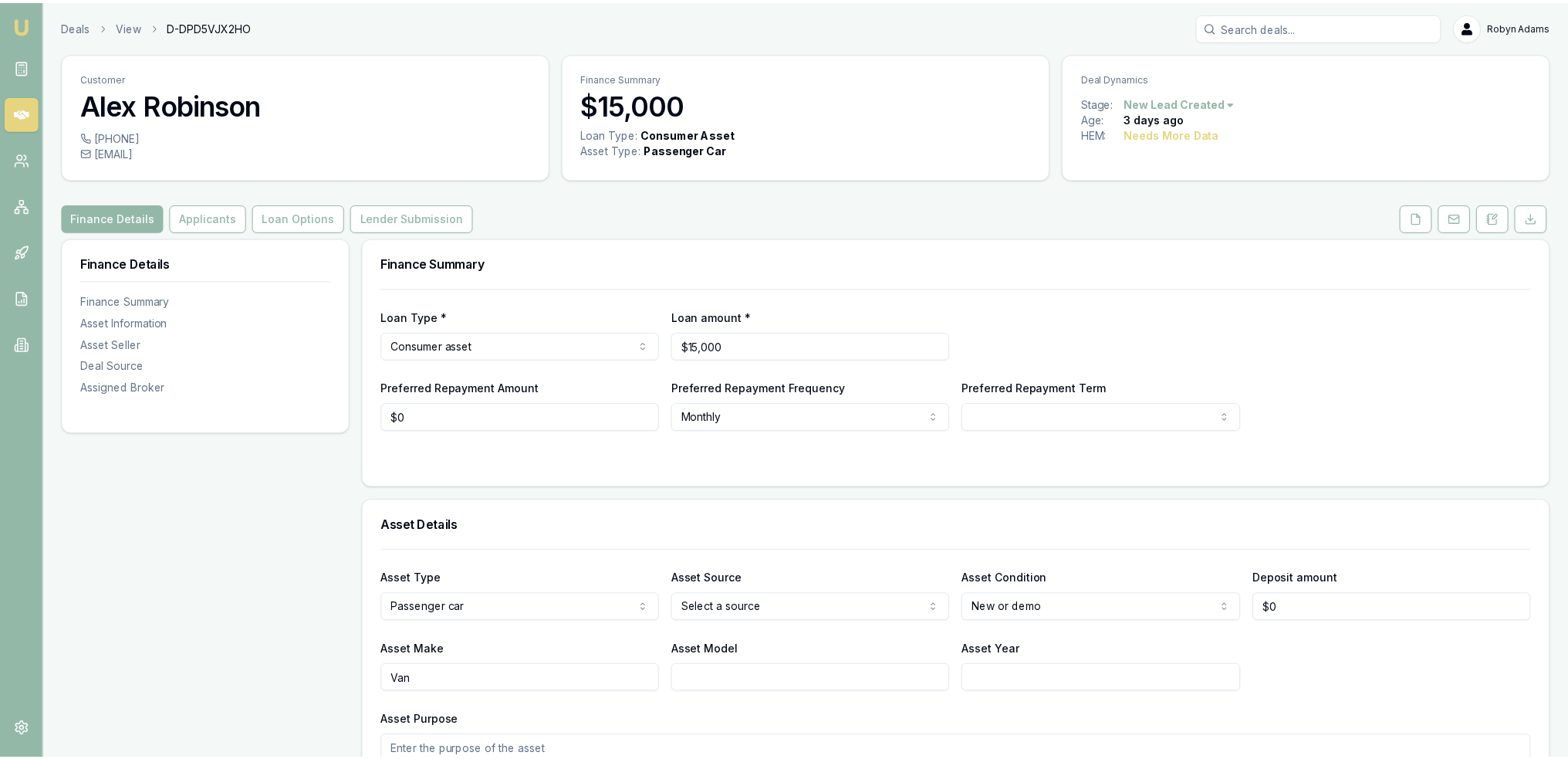 scroll, scrollTop: 0, scrollLeft: 0, axis: both 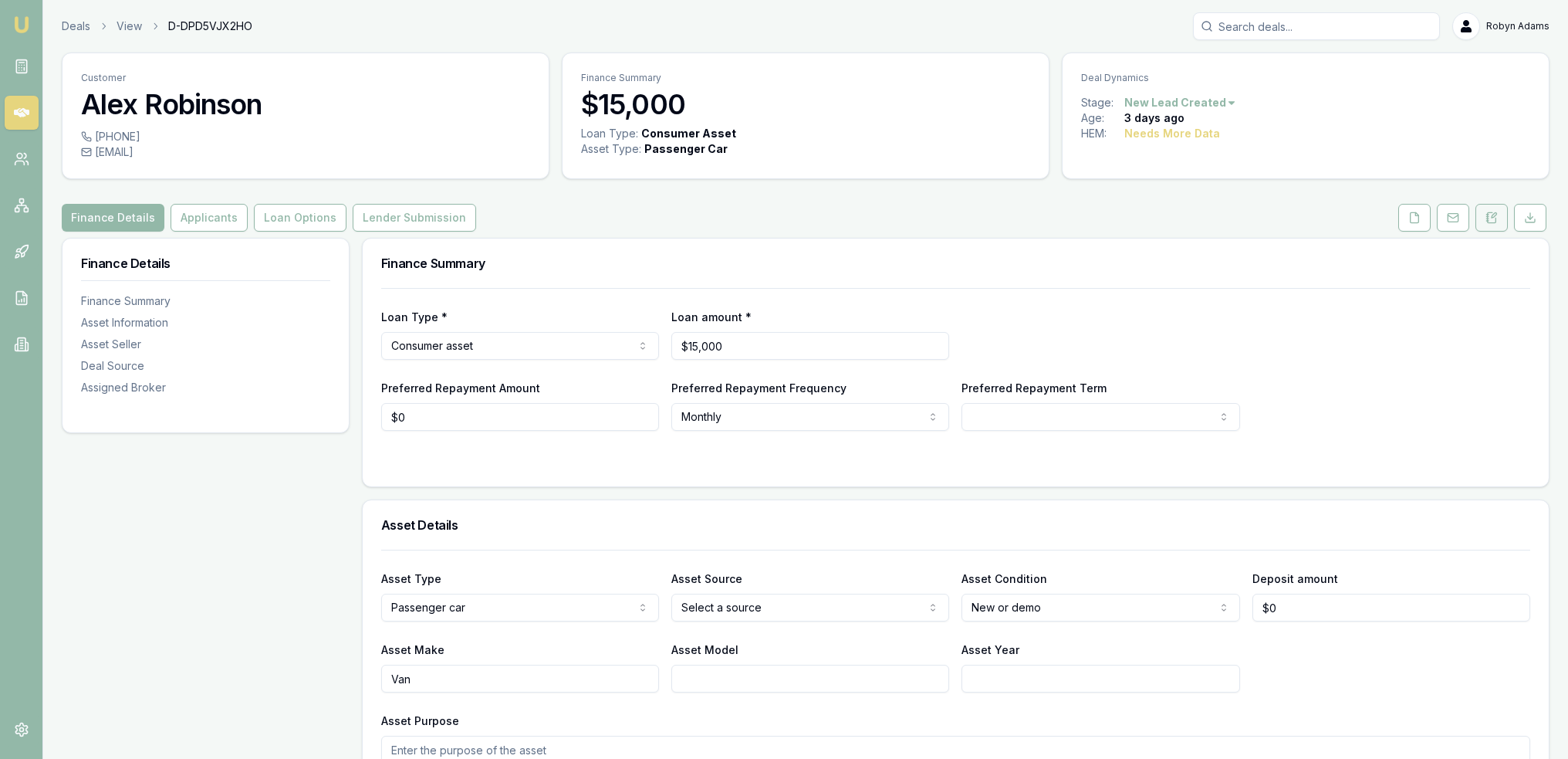 click 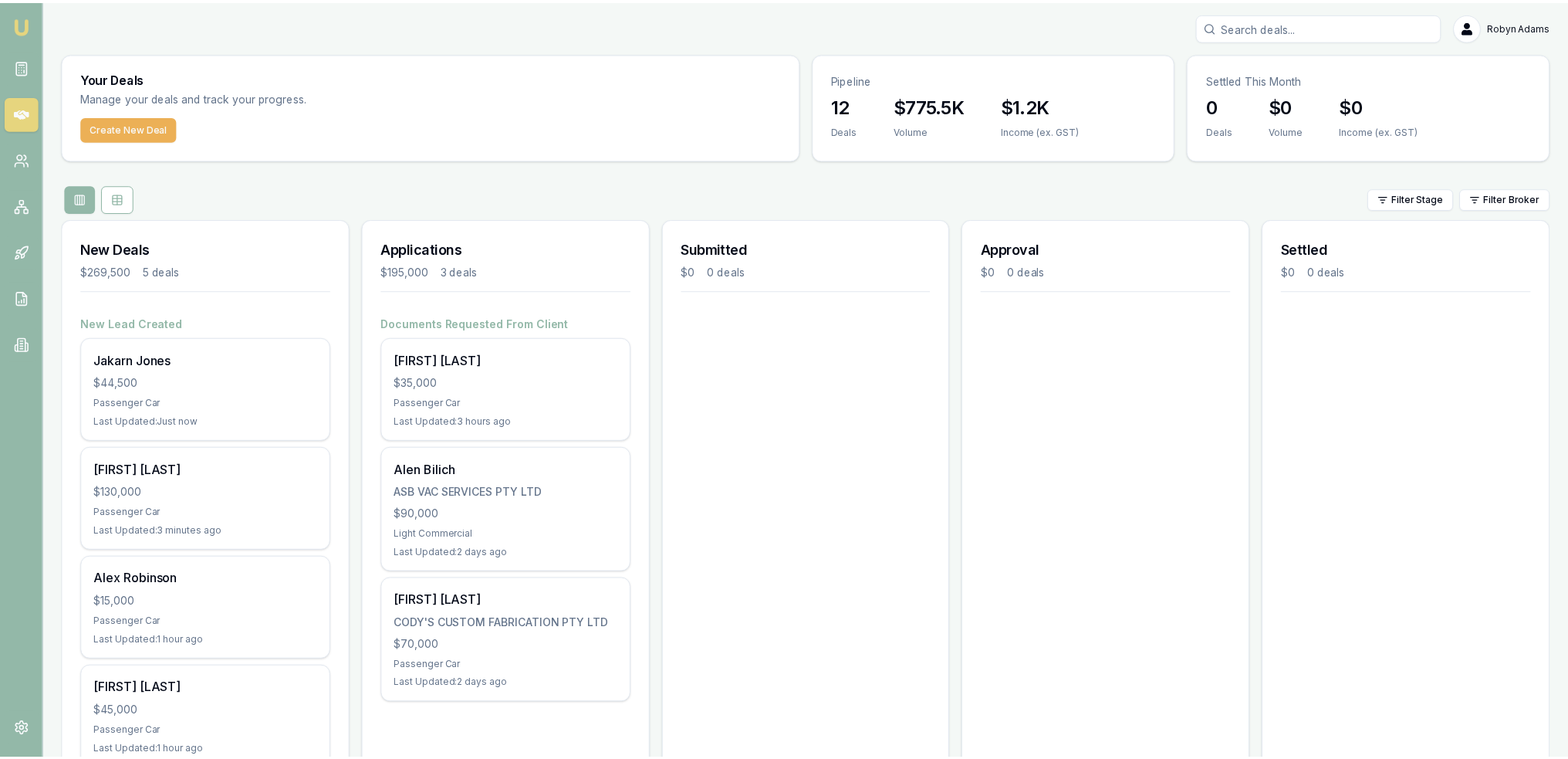 scroll, scrollTop: 0, scrollLeft: 0, axis: both 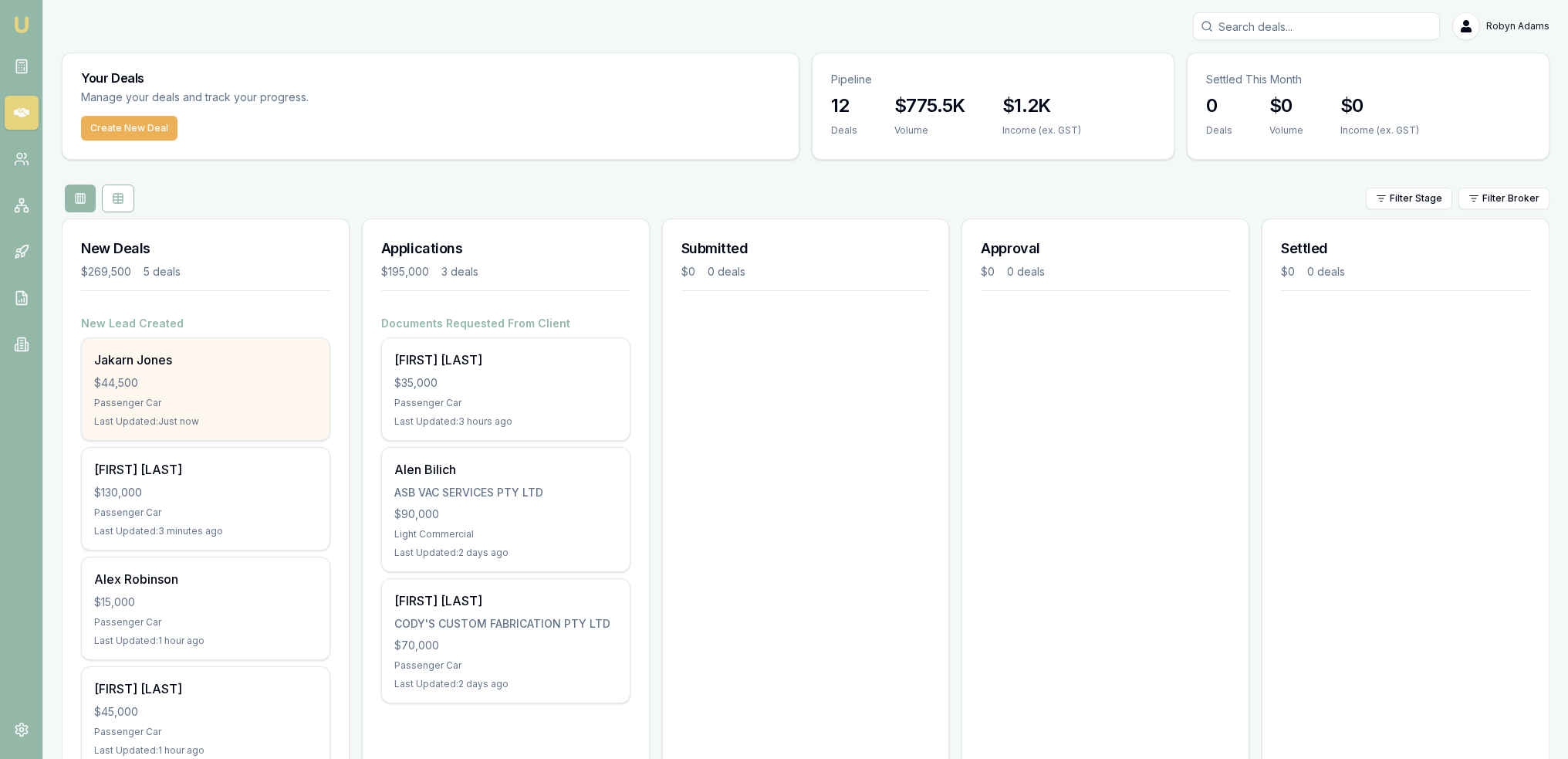 click on "[FIRST] [LAST] $[NUMBER] Passenger Car Last Updated: Just now" at bounding box center (205, 389) 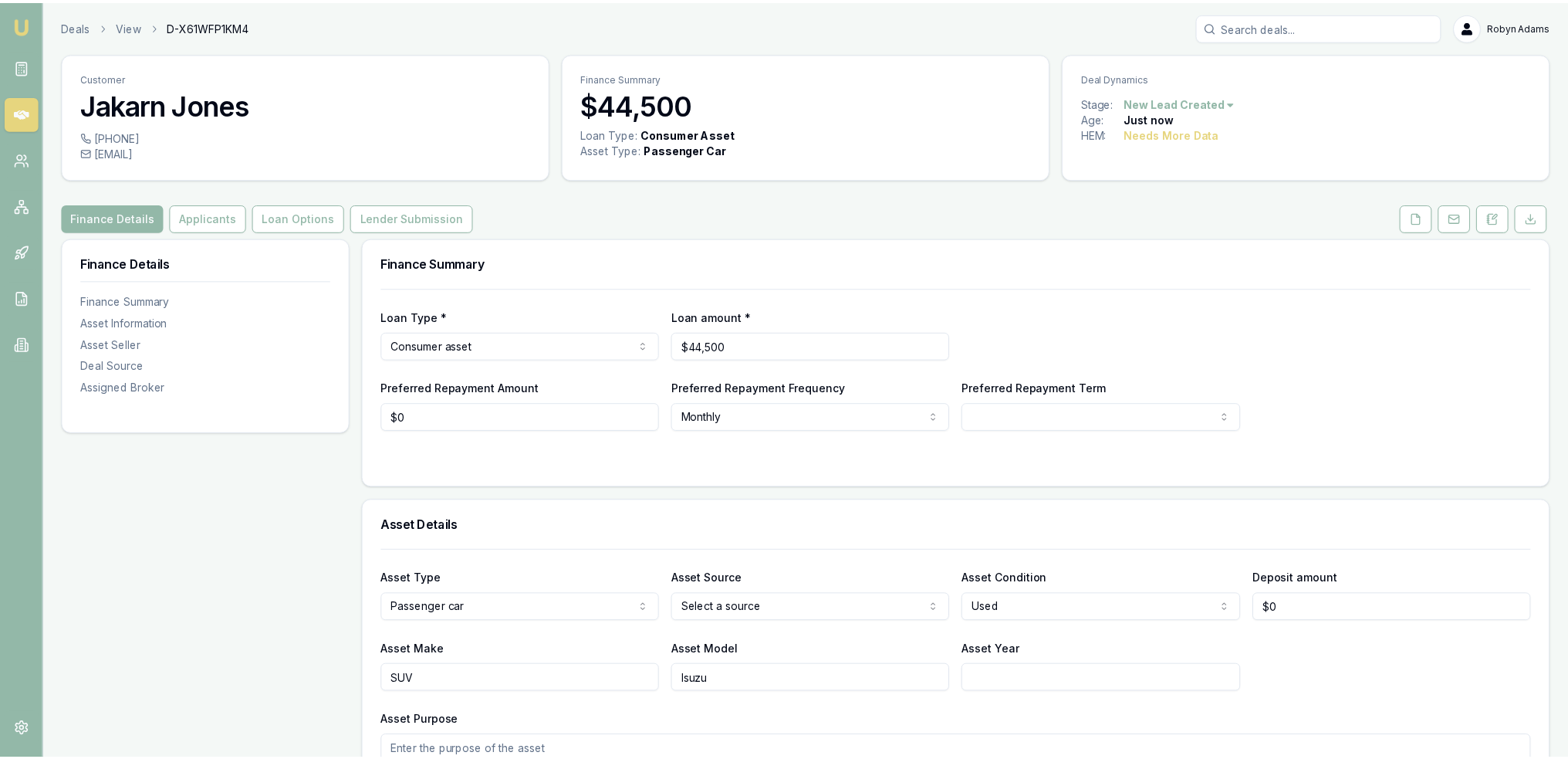 scroll, scrollTop: 0, scrollLeft: 0, axis: both 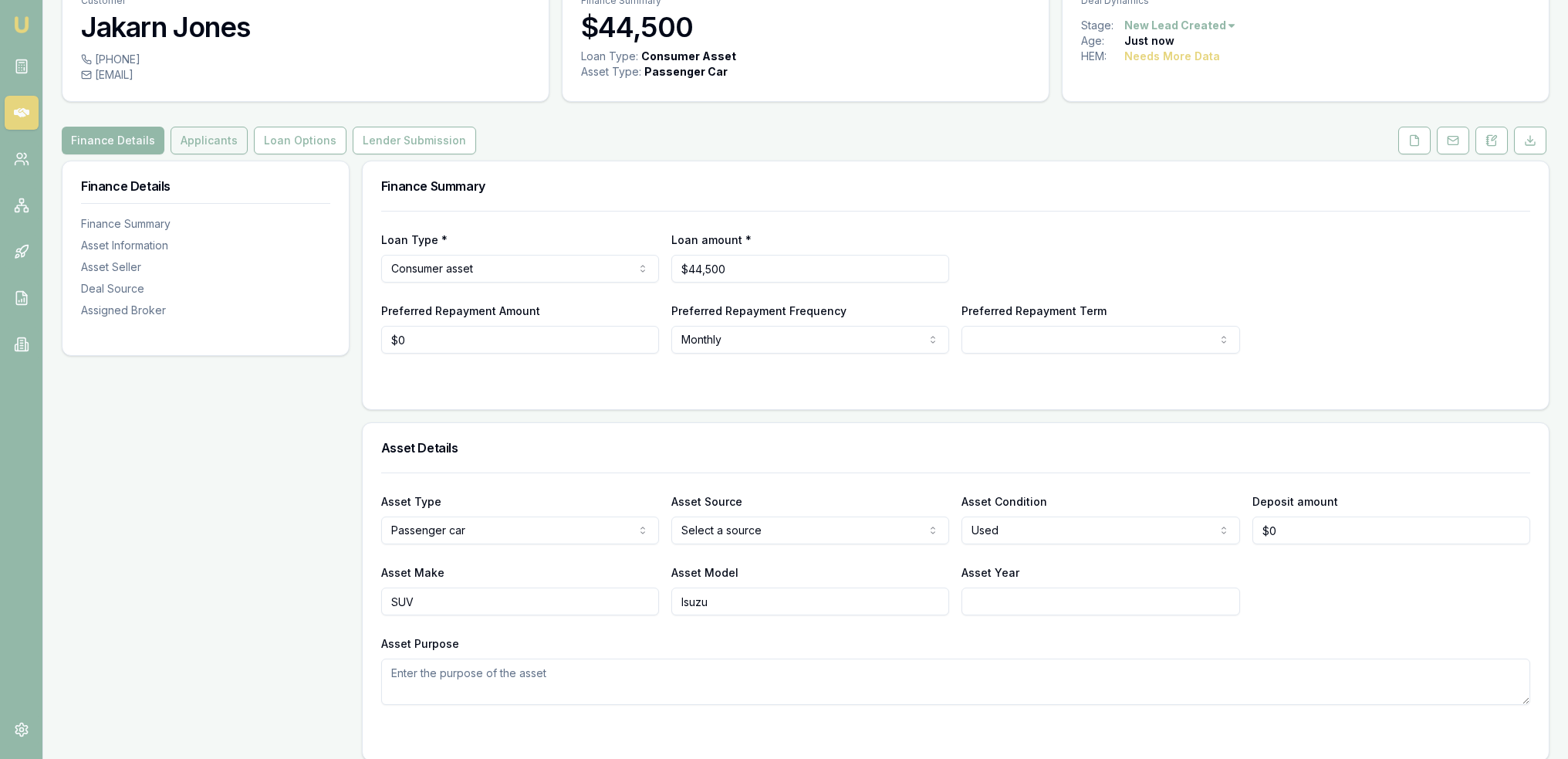click on "Applicants" at bounding box center [209, 141] 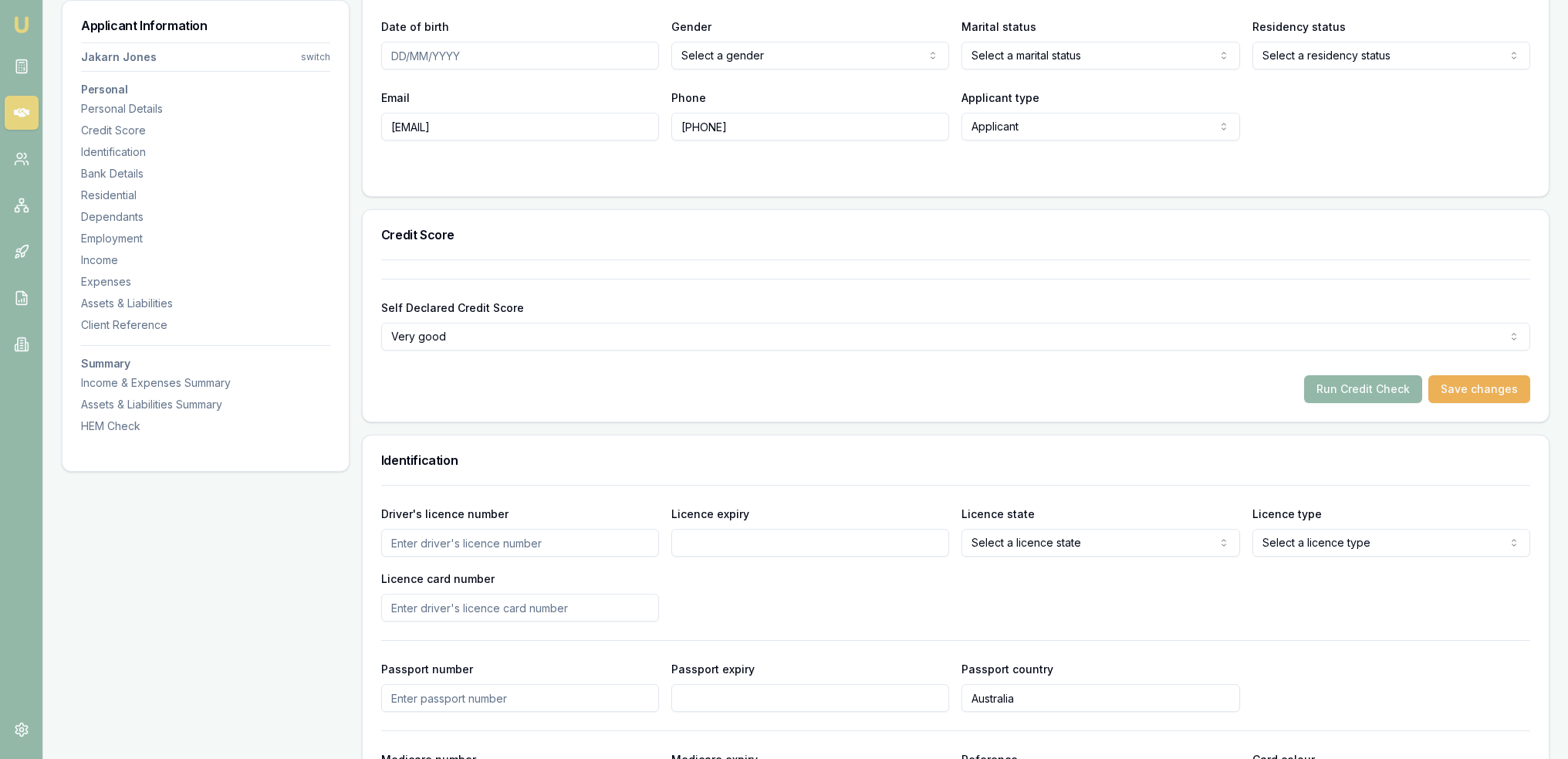scroll, scrollTop: 309, scrollLeft: 0, axis: vertical 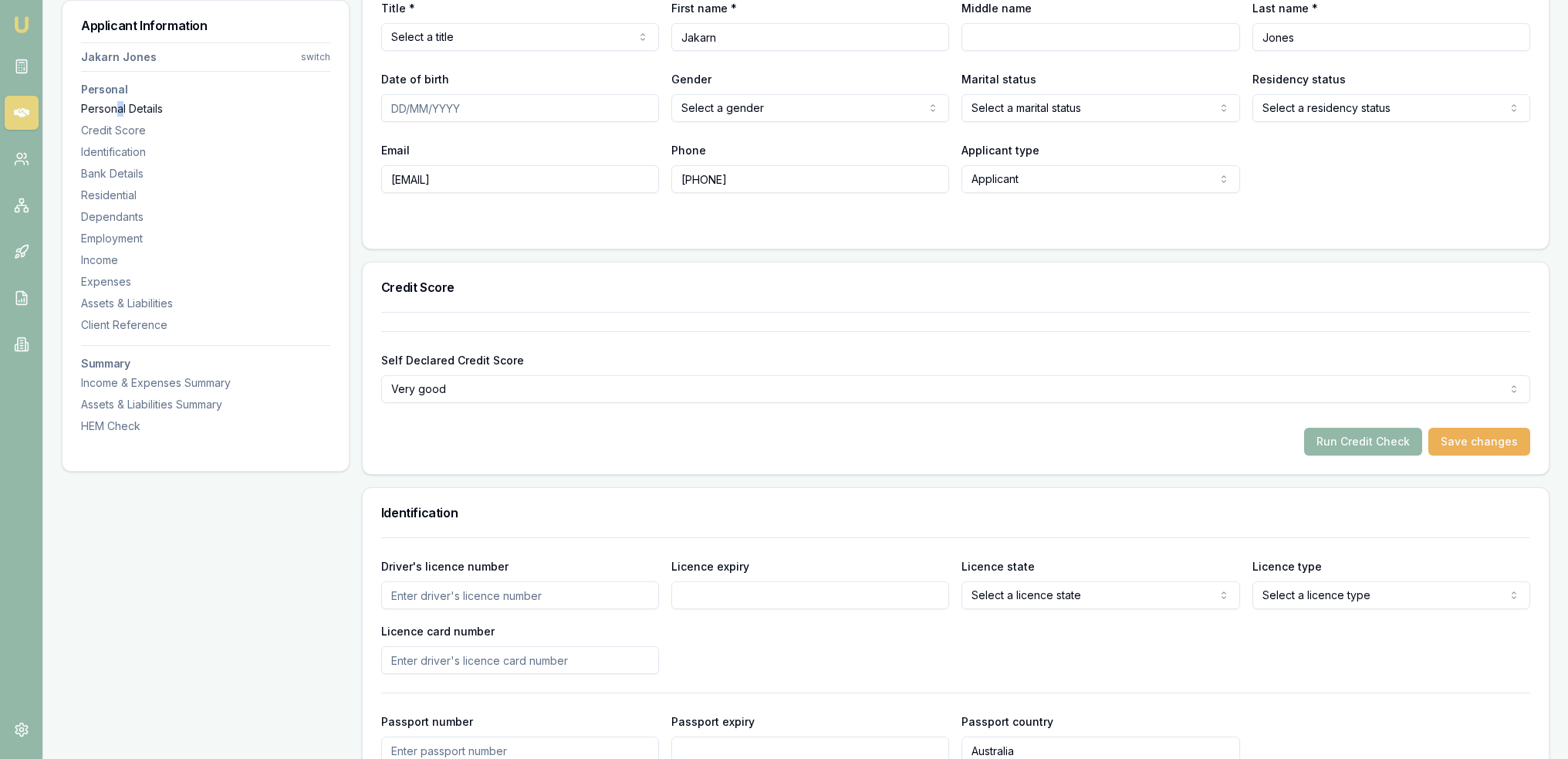 click on "Personal Details" at bounding box center [205, 109] 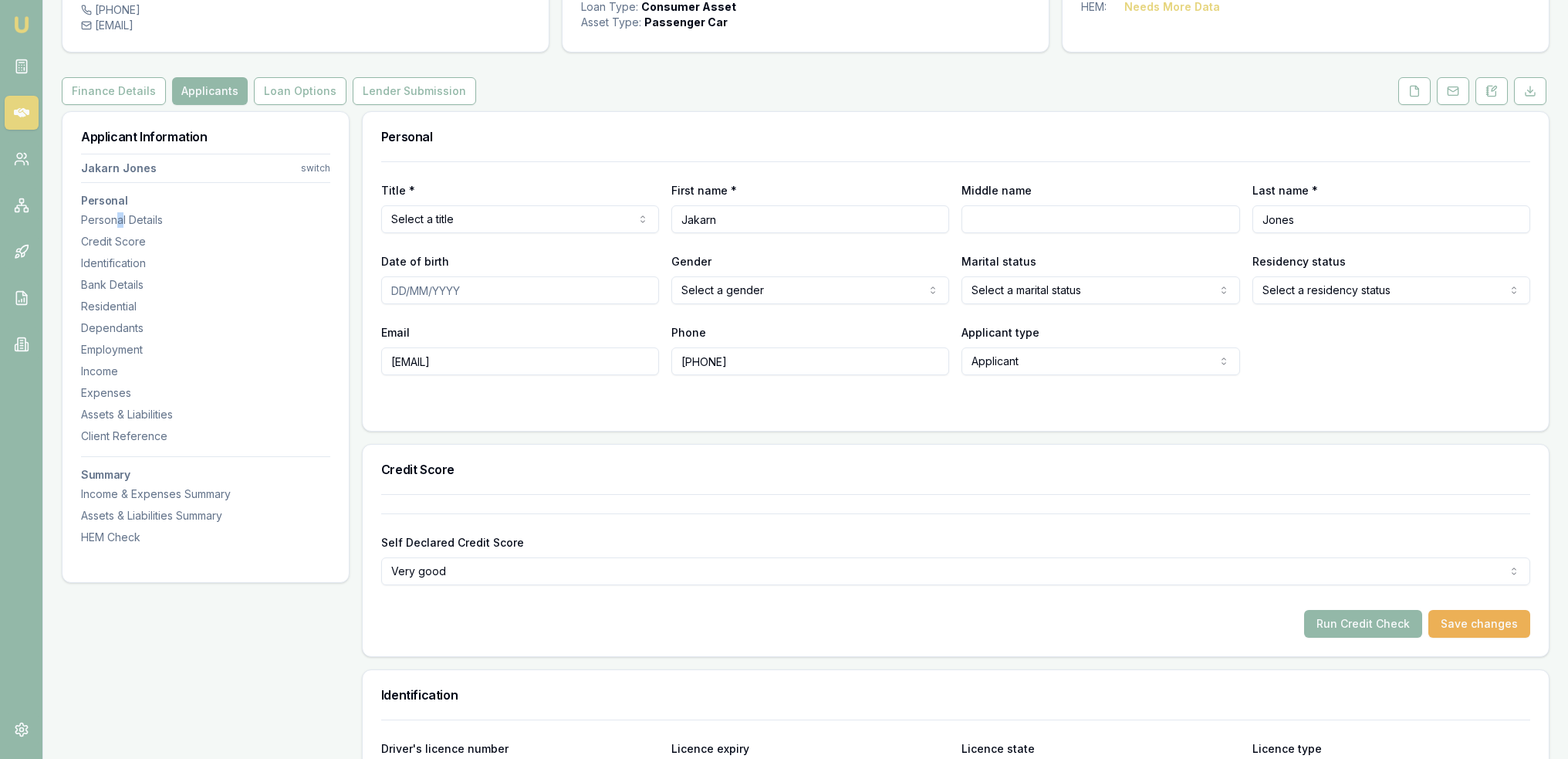 scroll, scrollTop: 6, scrollLeft: 0, axis: vertical 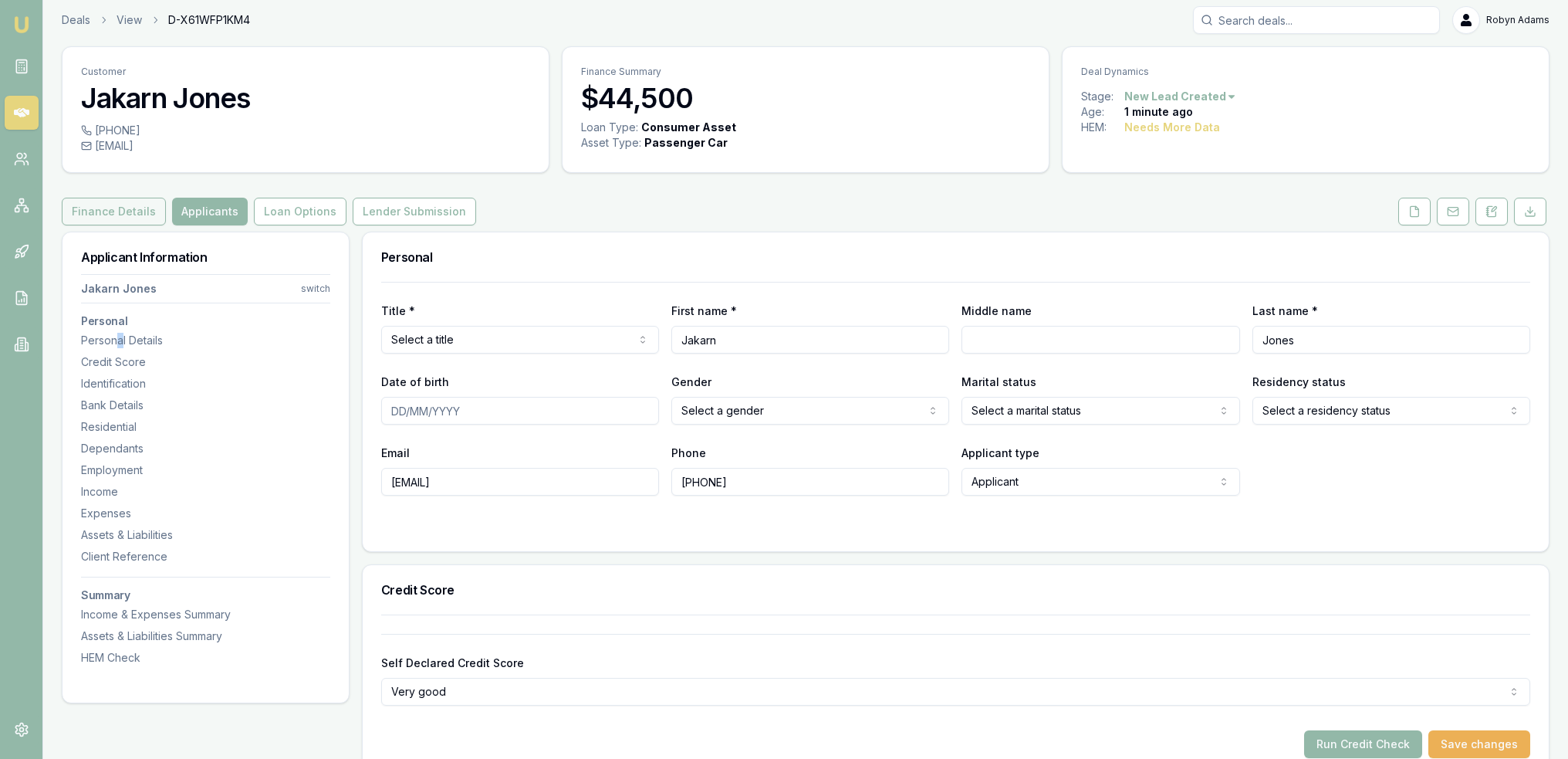 click on "Finance Details" at bounding box center (113, 212) 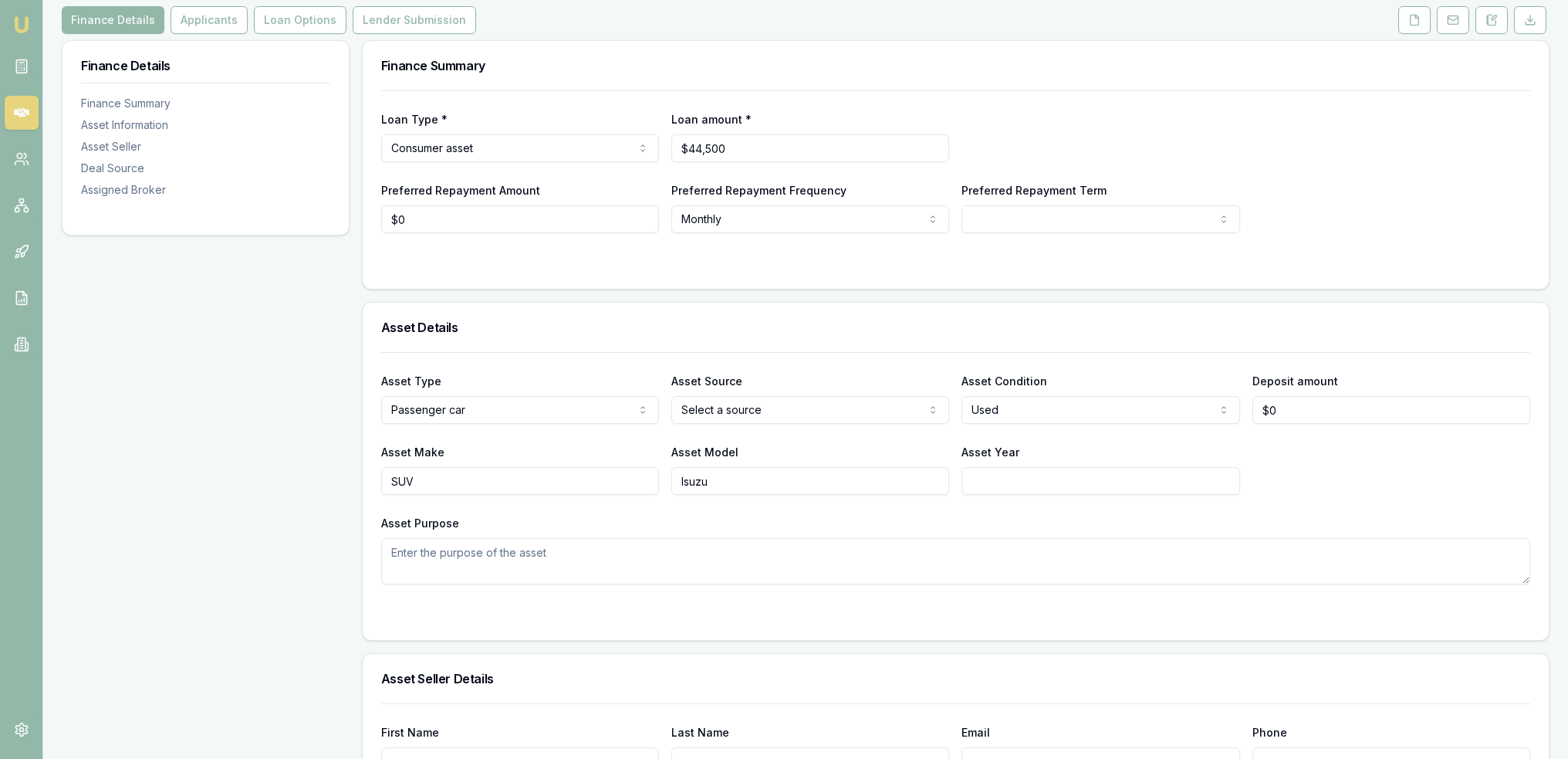 scroll, scrollTop: 469, scrollLeft: 0, axis: vertical 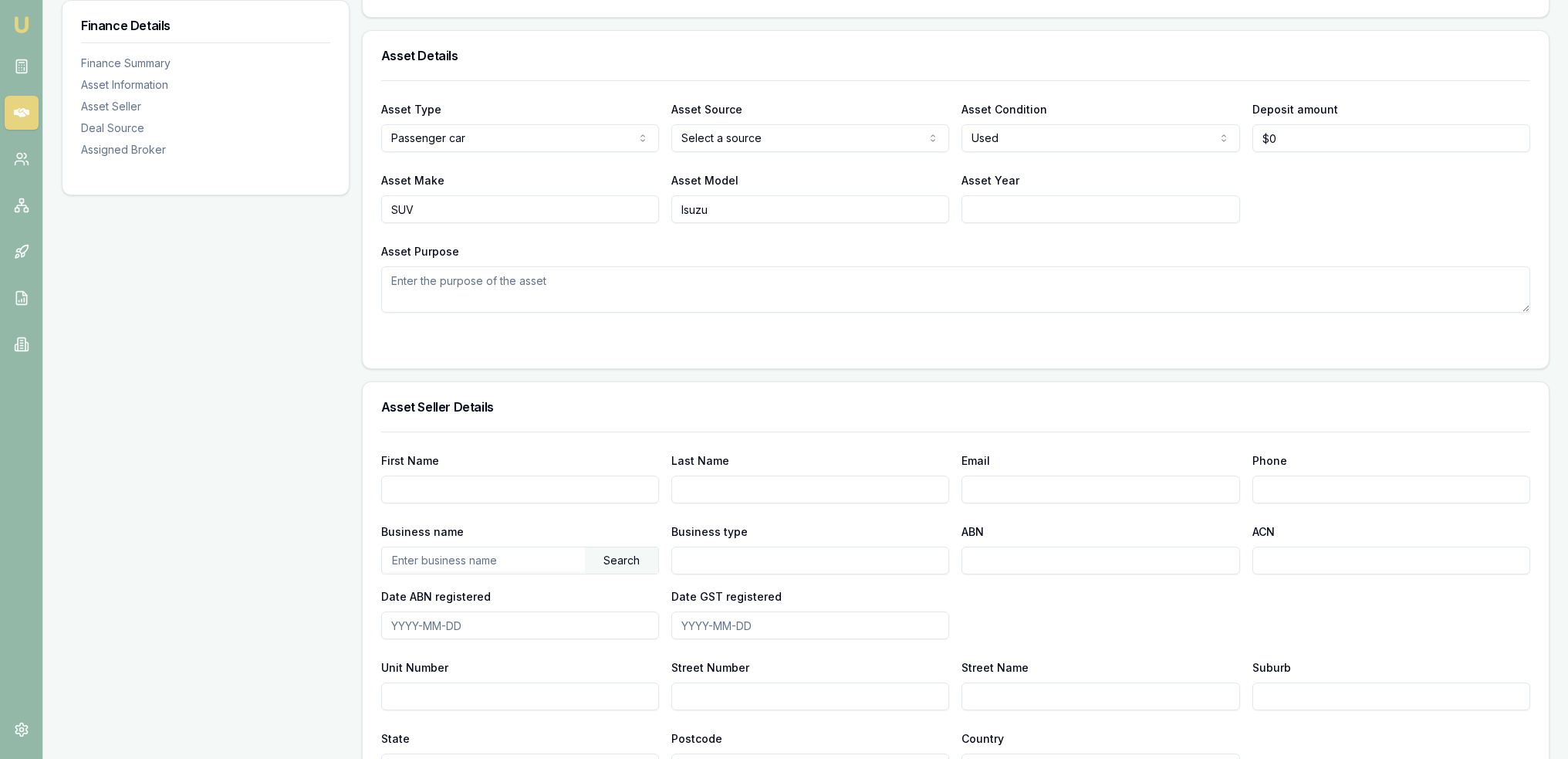 click on "Asset Purpose" at bounding box center [955, 290] 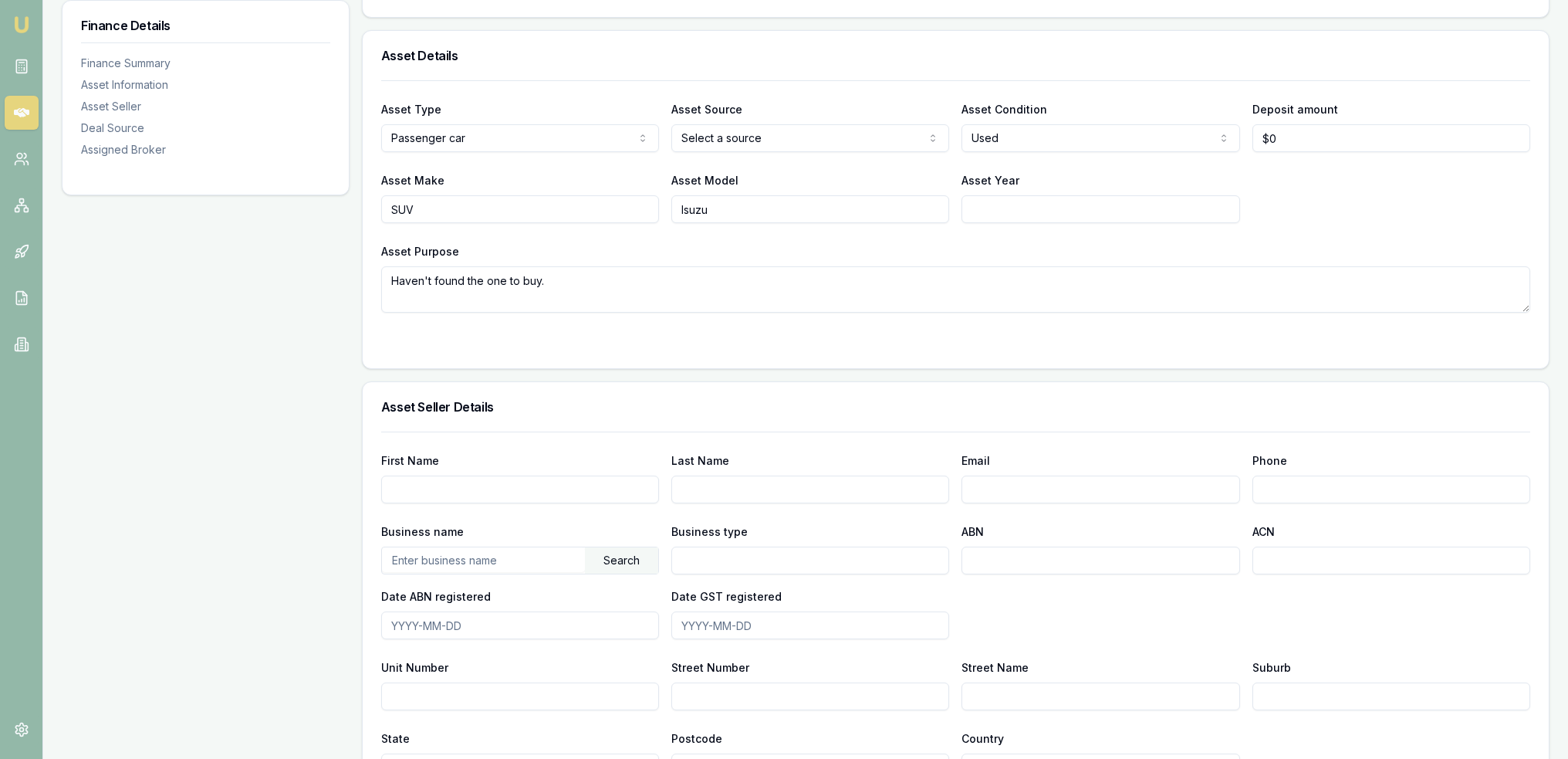 click on "Asset Year" at bounding box center [1100, 209] 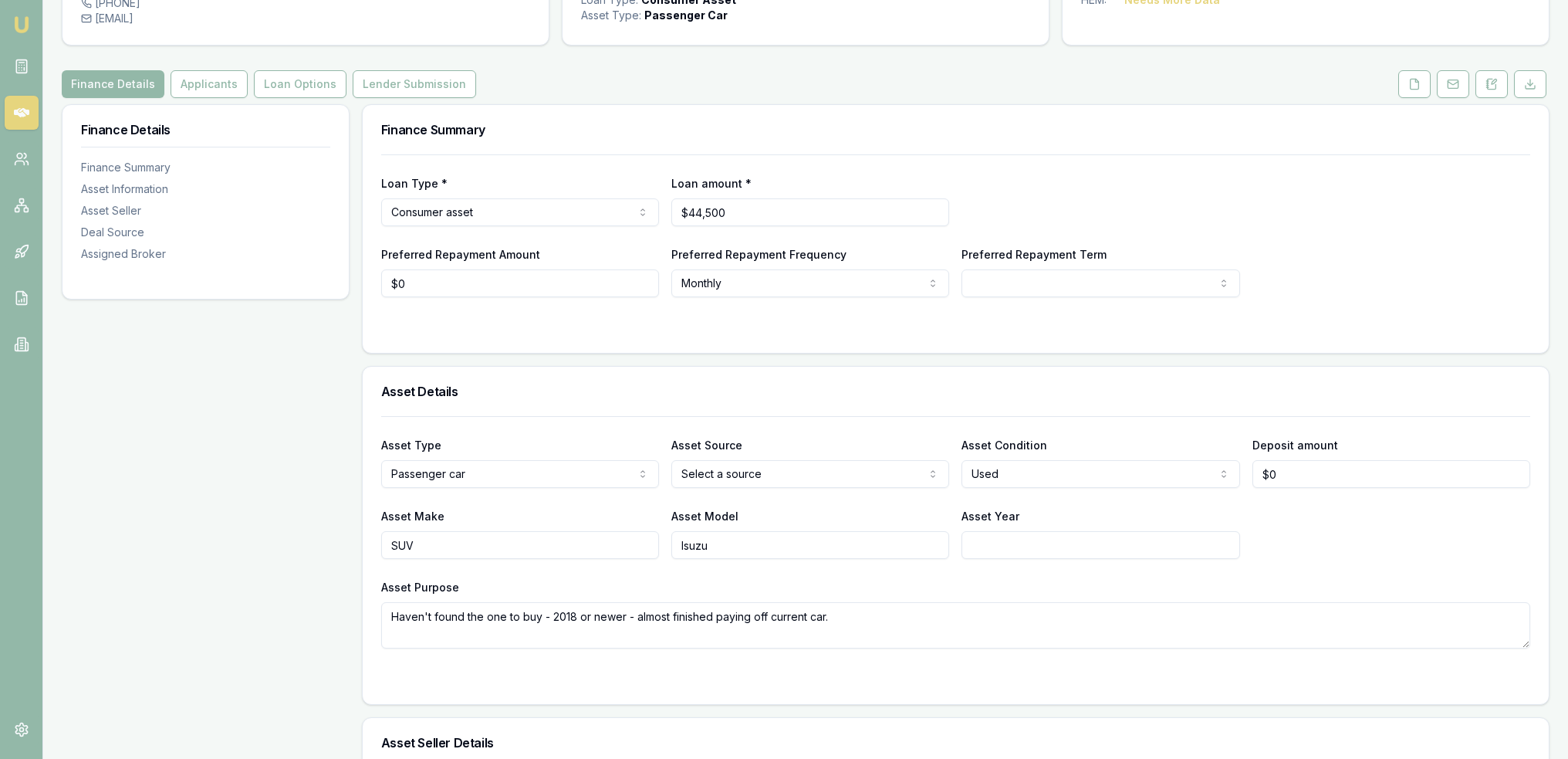 scroll, scrollTop: 232, scrollLeft: 0, axis: vertical 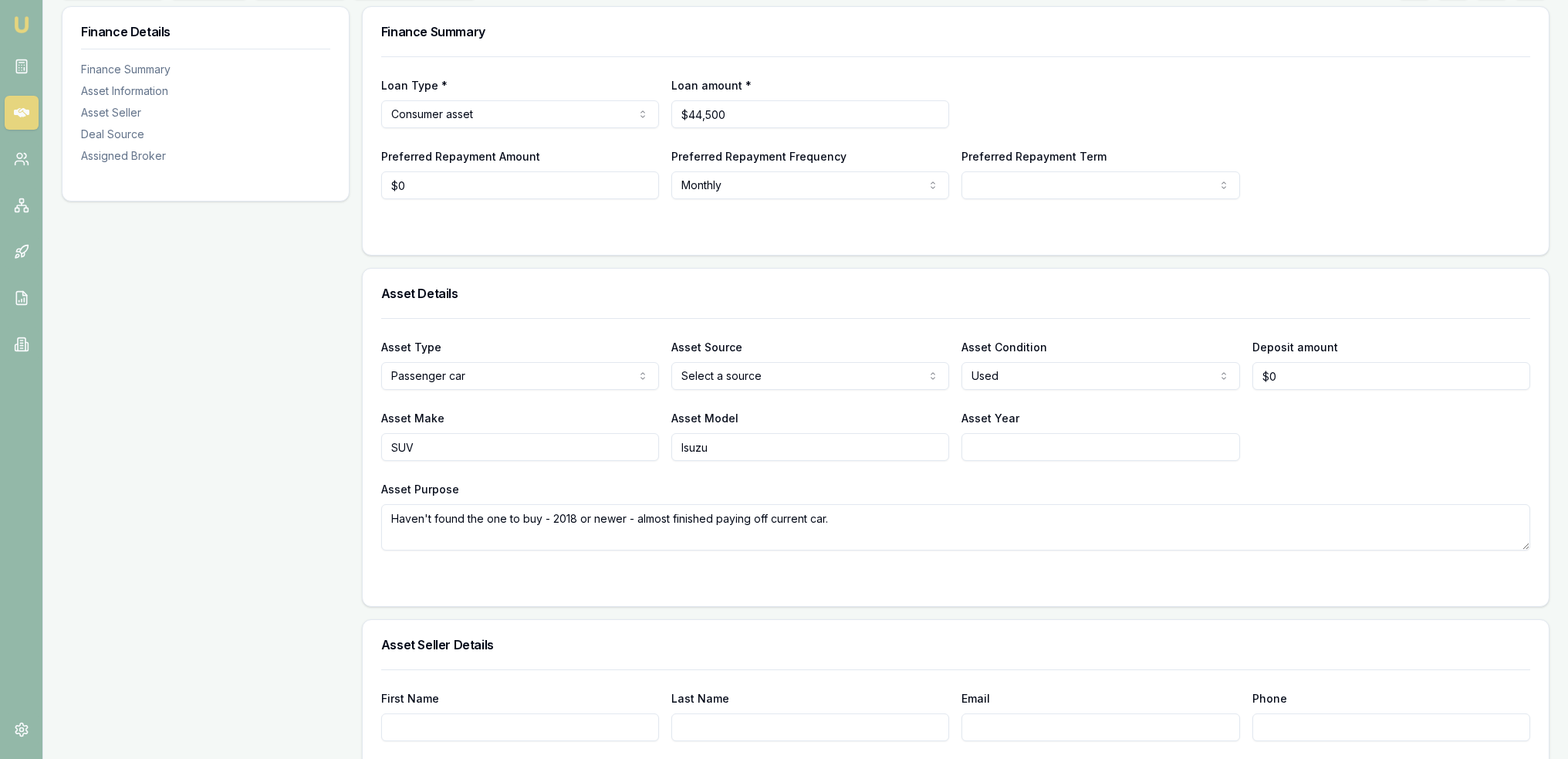 type on "Haven't found the one to buy - 2018 or newer - almost finished paying off current car." 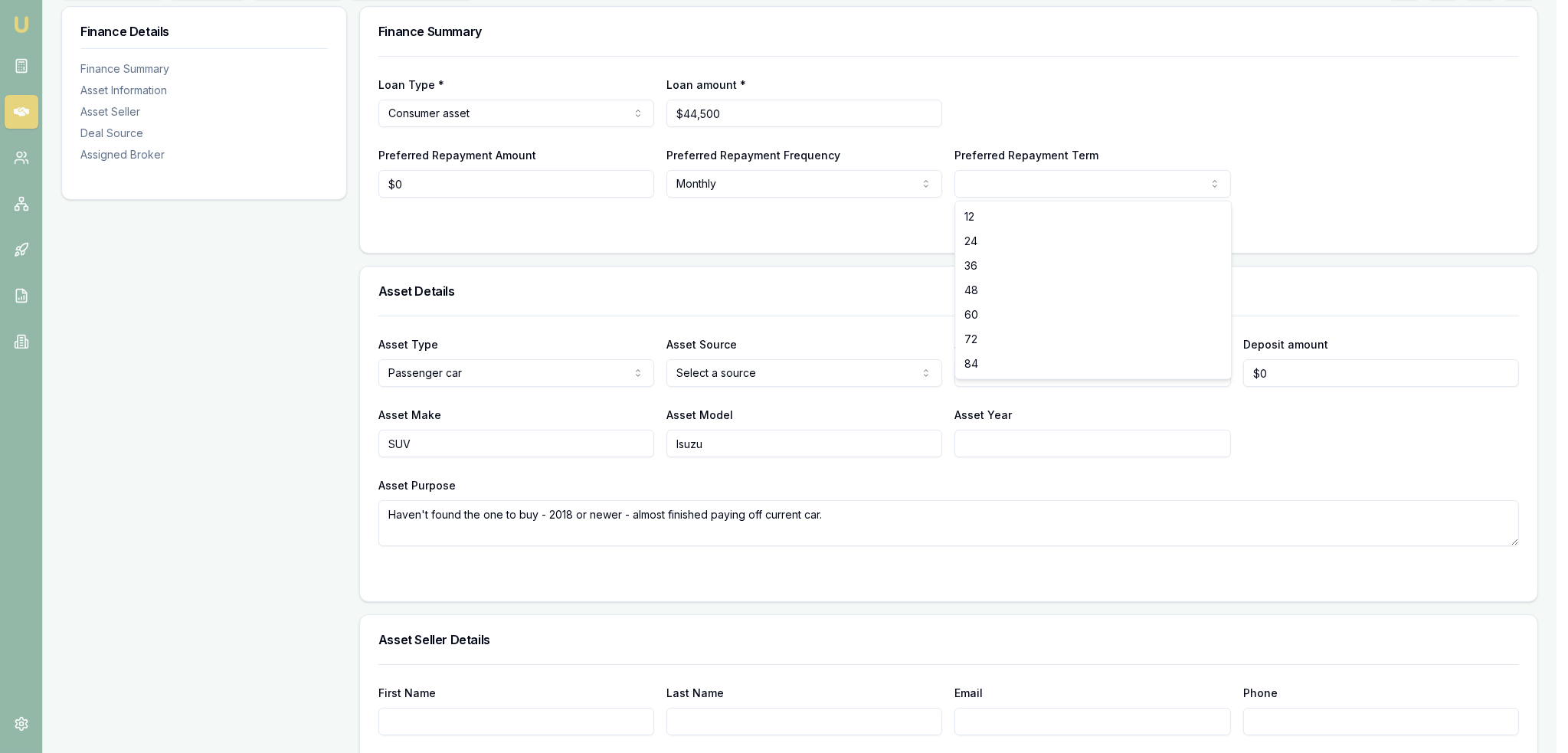 click on "Emu Broker Deals View D-X61WFP1KM4 Robyn Adams Toggle Menu Customer Jakarn Jones 0493413958 jakarn.j@gmail.com Finance Summary $44,500 Loan Type: Consumer Asset Asset Type : Passenger Car Deal Dynamics Stage: New Lead Created Age: 3 minutes ago HEM: Needs More Data Finance Details Applicants Loan Options Lender Submission Finance Details Finance Summary Asset Information Asset Seller Deal Source Assigned Broker Finance Summary Loan Type * Consumer asset Consumer loan Consumer asset Commercial loan Commercial asset Loan amount * $44,500 Preferred Repayment Amount  $0 Preferred Repayment Frequency  Monthly Weekly Fortnightly Monthly Preferred Repayment Term  12 24 36 48 60 72 84 Asset Details Asset Type  Passenger car Passenger car Electric vehicle Light commercial Caravan Motorhome Campervan Trailer Motorbike Off road bike Atv Boat Jet ski Tractor Horse float Ride on mower Recreational Asset Source  Select a source Dealer Private Refinance Asset Condition  Used New or demo Used Deposit amount  $0 Asset Make" at bounding box center (784, 146) 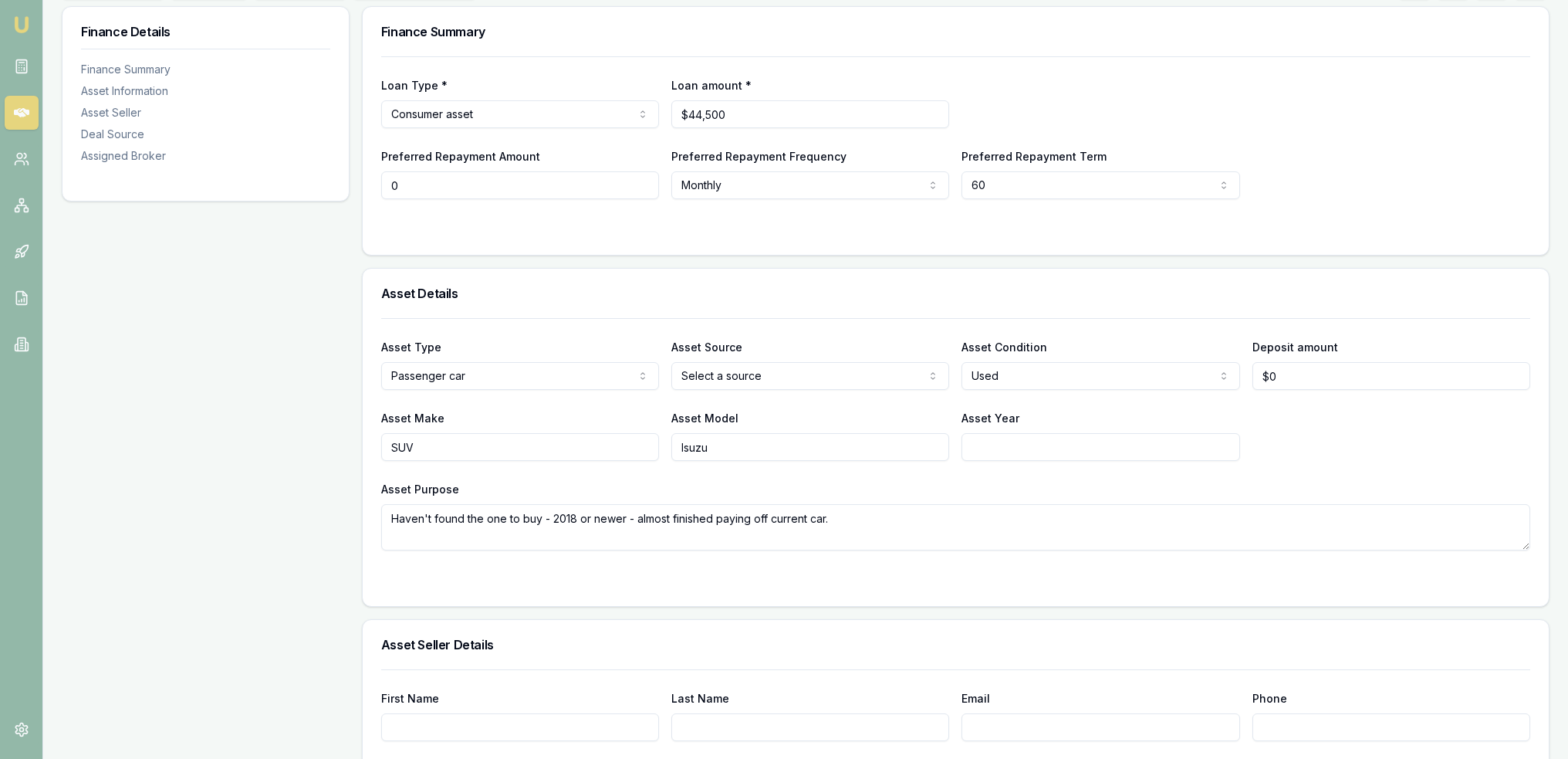 click on "0" at bounding box center (520, 185) 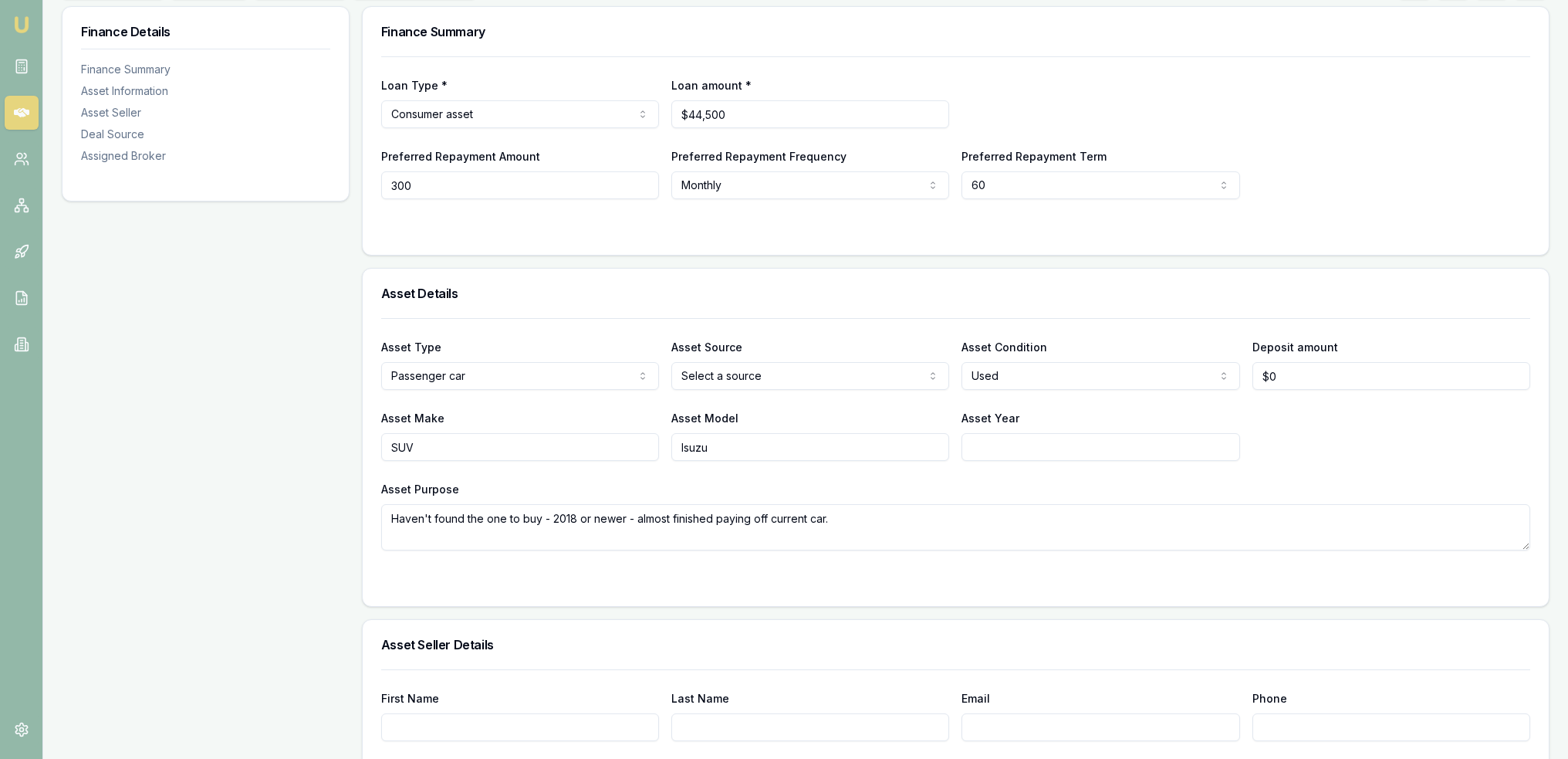 type on "$300" 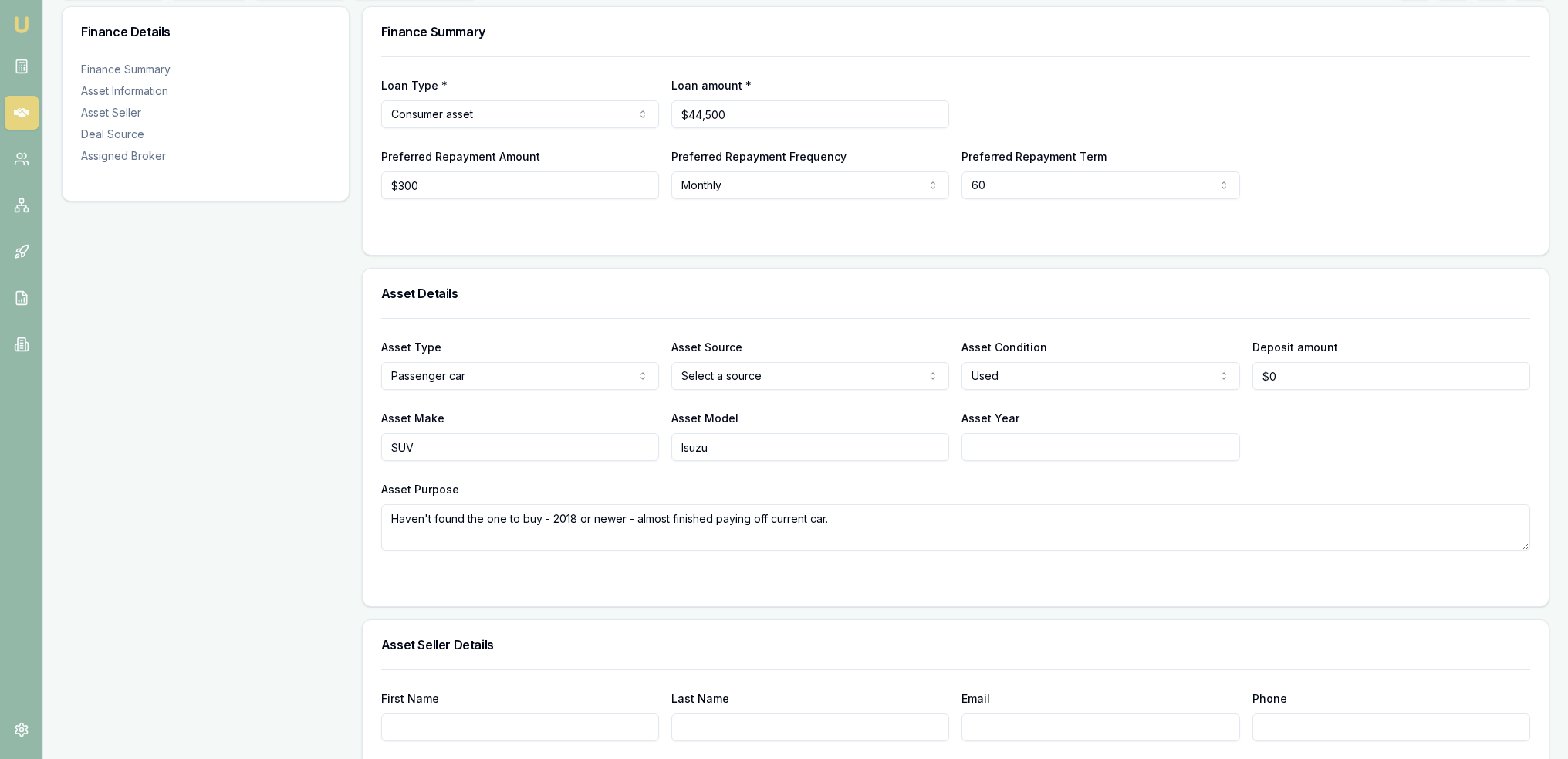 click on "Emu Broker Deals View D-X61WFP1KM4 Robyn Adams Toggle Menu Customer Jakarn Jones 0493413958 jakarn.j@gmail.com Finance Summary $44,500 Loan Type: Consumer Asset Asset Type : Passenger Car Deal Dynamics Stage: New Lead Created Age: 4 minutes ago HEM: Needs More Data Finance Details Applicants Loan Options Lender Submission Finance Details Finance Summary Asset Information Asset Seller Deal Source Assigned Broker Finance Summary Loan Type * Consumer asset Consumer loan Consumer asset Commercial loan Commercial asset Loan amount * $44,500 Preferred Repayment Amount  $300 Preferred Repayment Frequency  Monthly Weekly Fortnightly Monthly Preferred Repayment Term  60 12 24 36 48 60 72 84 Asset Details Asset Type  Passenger car Passenger car Electric vehicle Light commercial Caravan Motorhome Campervan Trailer Motorbike Off road bike Atv Boat Jet ski Tractor Horse float Ride on mower Recreational Asset Source  Select a source Dealer Private Refinance Asset Condition  Used New or demo Used Deposit amount  $0 SUV ABN" at bounding box center (784, 147) 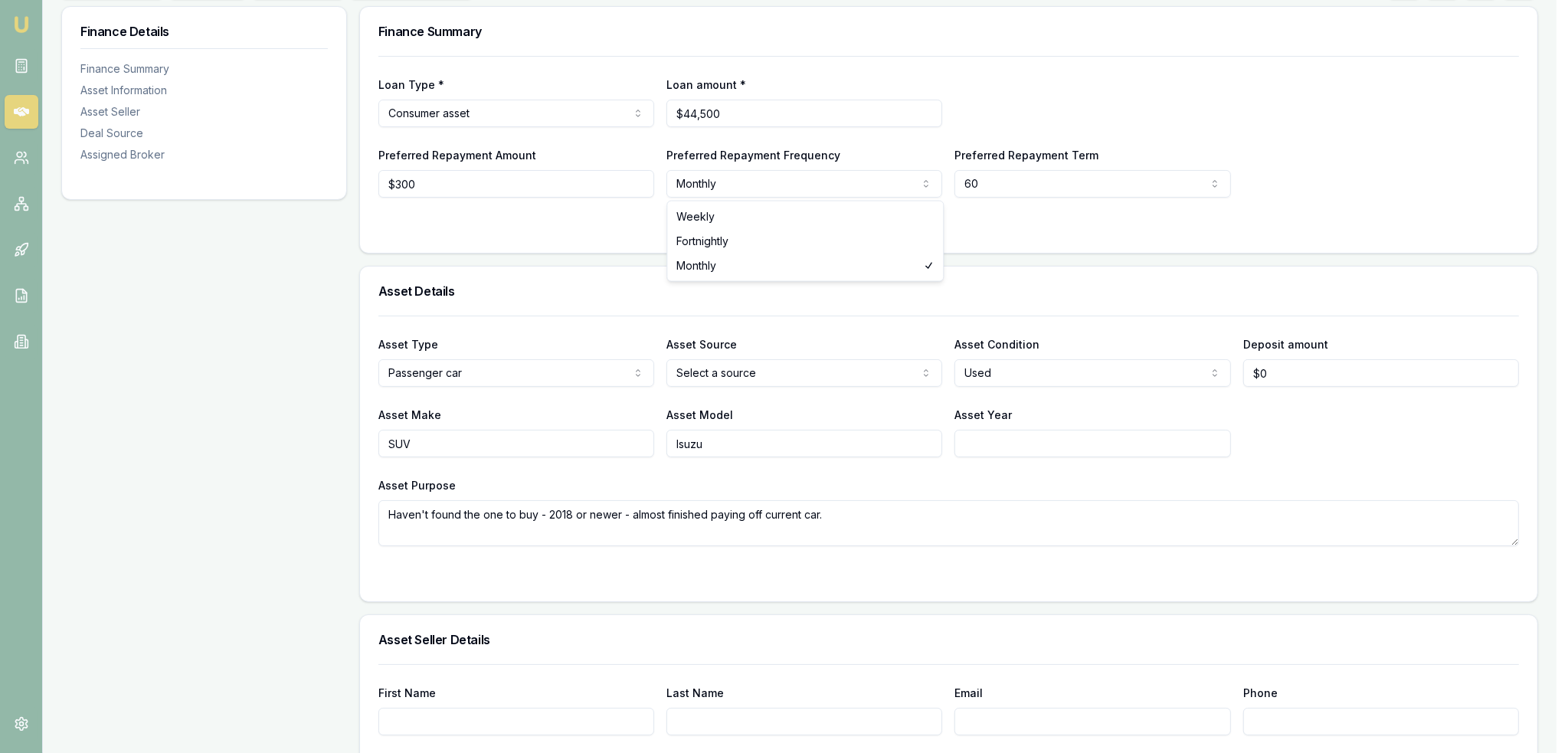 select on "WEEKLY" 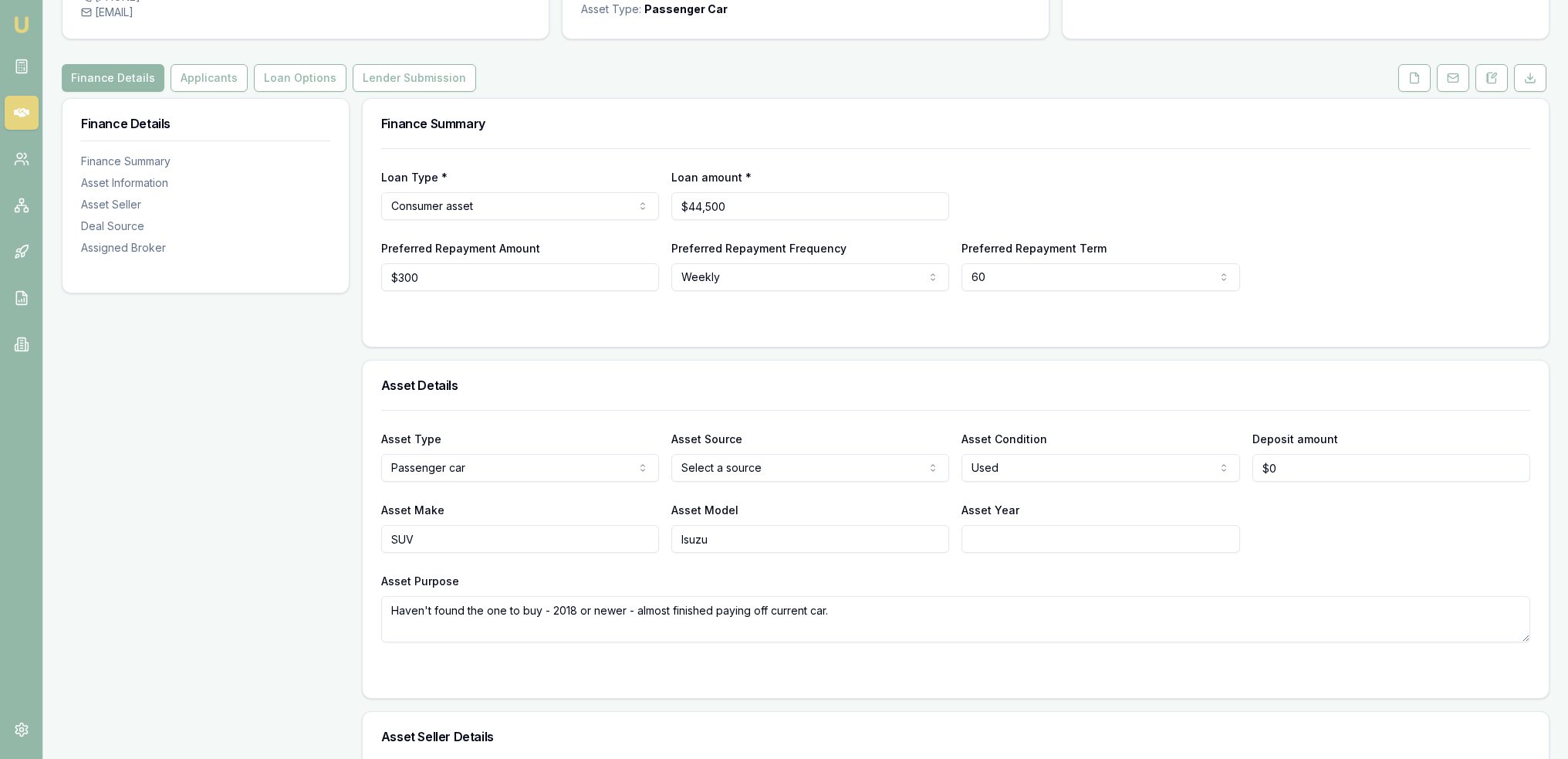 scroll, scrollTop: 0, scrollLeft: 0, axis: both 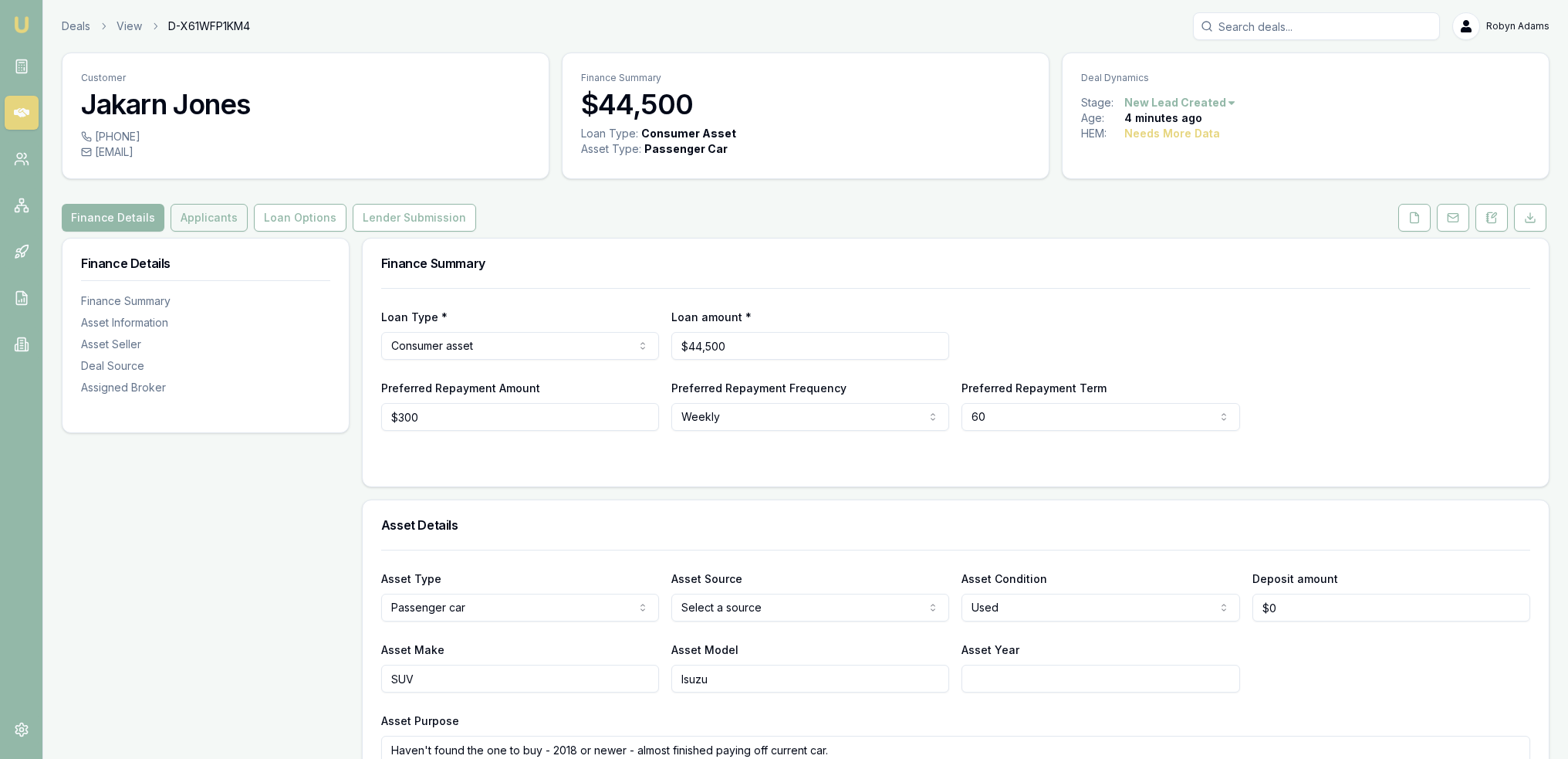 click on "Applicants" at bounding box center [209, 218] 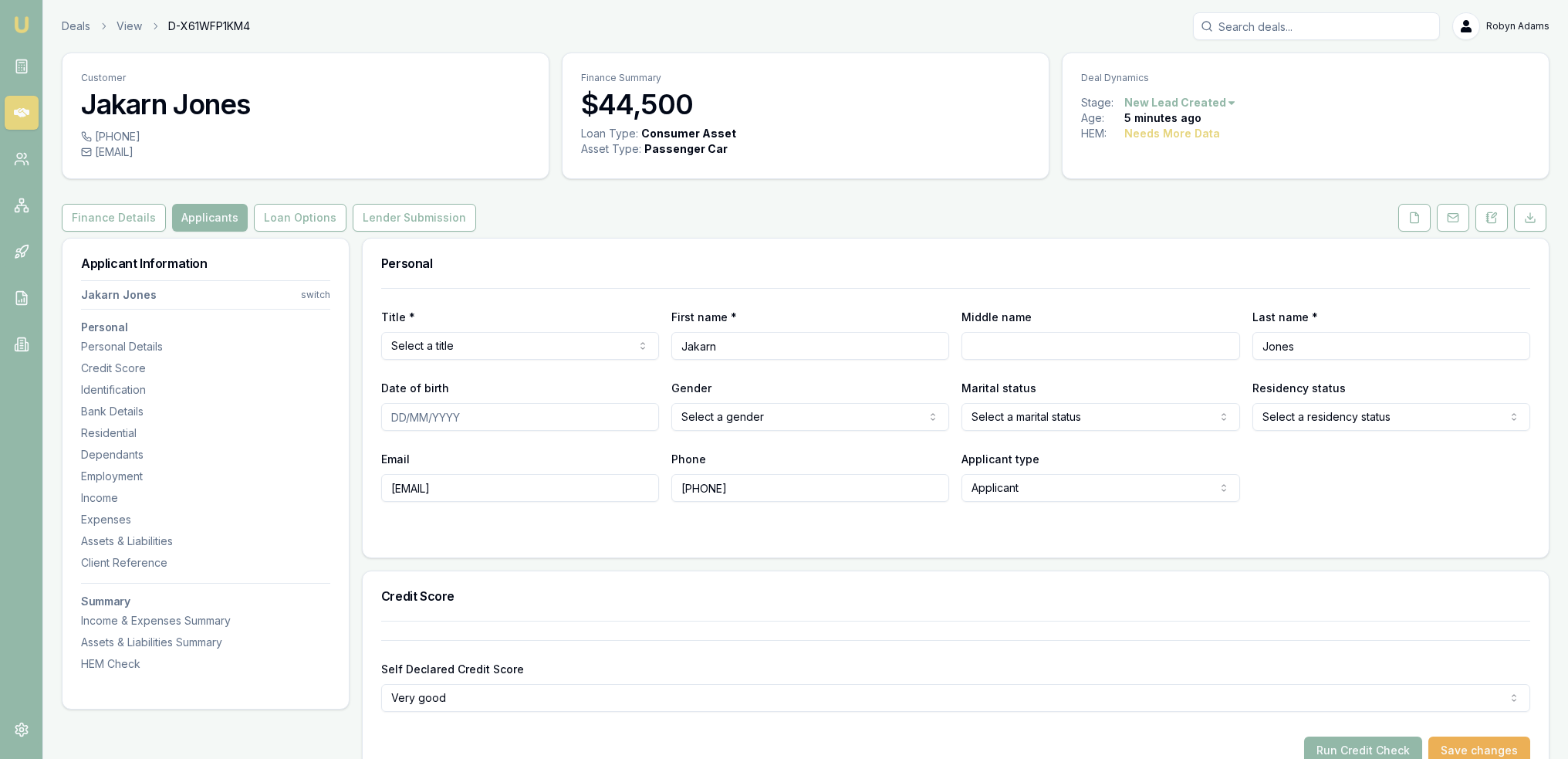 click on "Emu Broker Deals View D-X61WFP1KM4 Robyn Adams Toggle Menu Customer Jakarn Jones 0493413958 jakarn.j@gmail.com Finance Summary $44,500 Loan Type: Consumer Asset Asset Type : Passenger Car Deal Dynamics Stage: New Lead Created Age: 5 minutes ago HEM: Needs More Data Finance Details Applicants Loan Options Lender Submission Applicant Information Jakarn Jones switch Personal Personal Details Credit Score Identification Bank Details Residential Dependants Employment Income Expenses Assets & Liabilities Client Reference Summary Income & Expenses Summary Assets & Liabilities Summary HEM Check Personal Title * Select a title Mr Mrs Miss Ms Dr Prof First name * Jakarn Middle name  Last name * Jones Date of birth Gender  Select a gender Male Female Other Not disclosed Marital status  Select a marital status Single Married De facto Separated Divorced Widowed Residency status  Select a residency status Australian citizen Permanent resident Temporary resident Visa holder Email jakarn.j@gmail.com Phone 0493413958 Average" at bounding box center (784, 379) 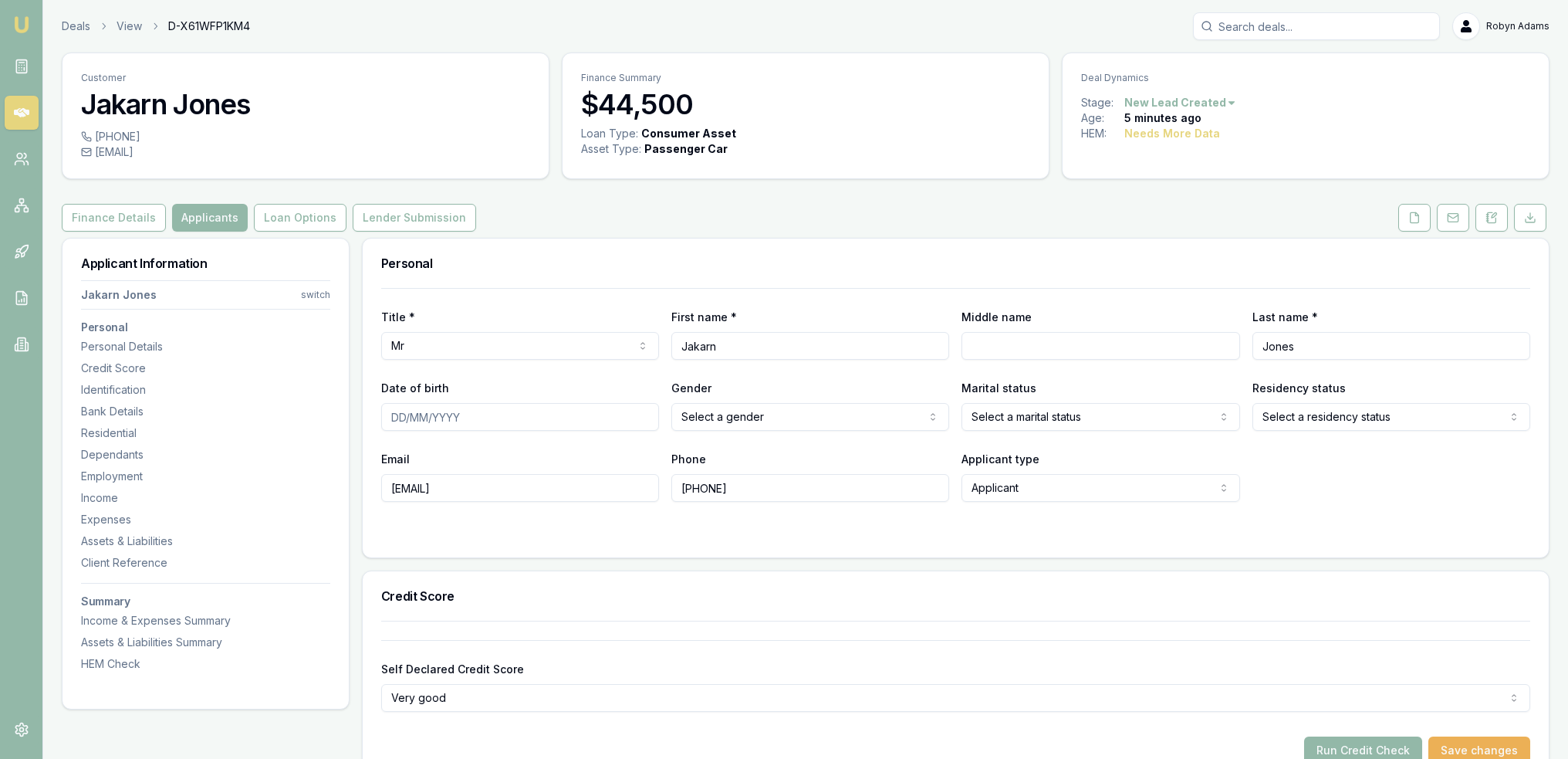 click on "Middle name" at bounding box center [1100, 346] 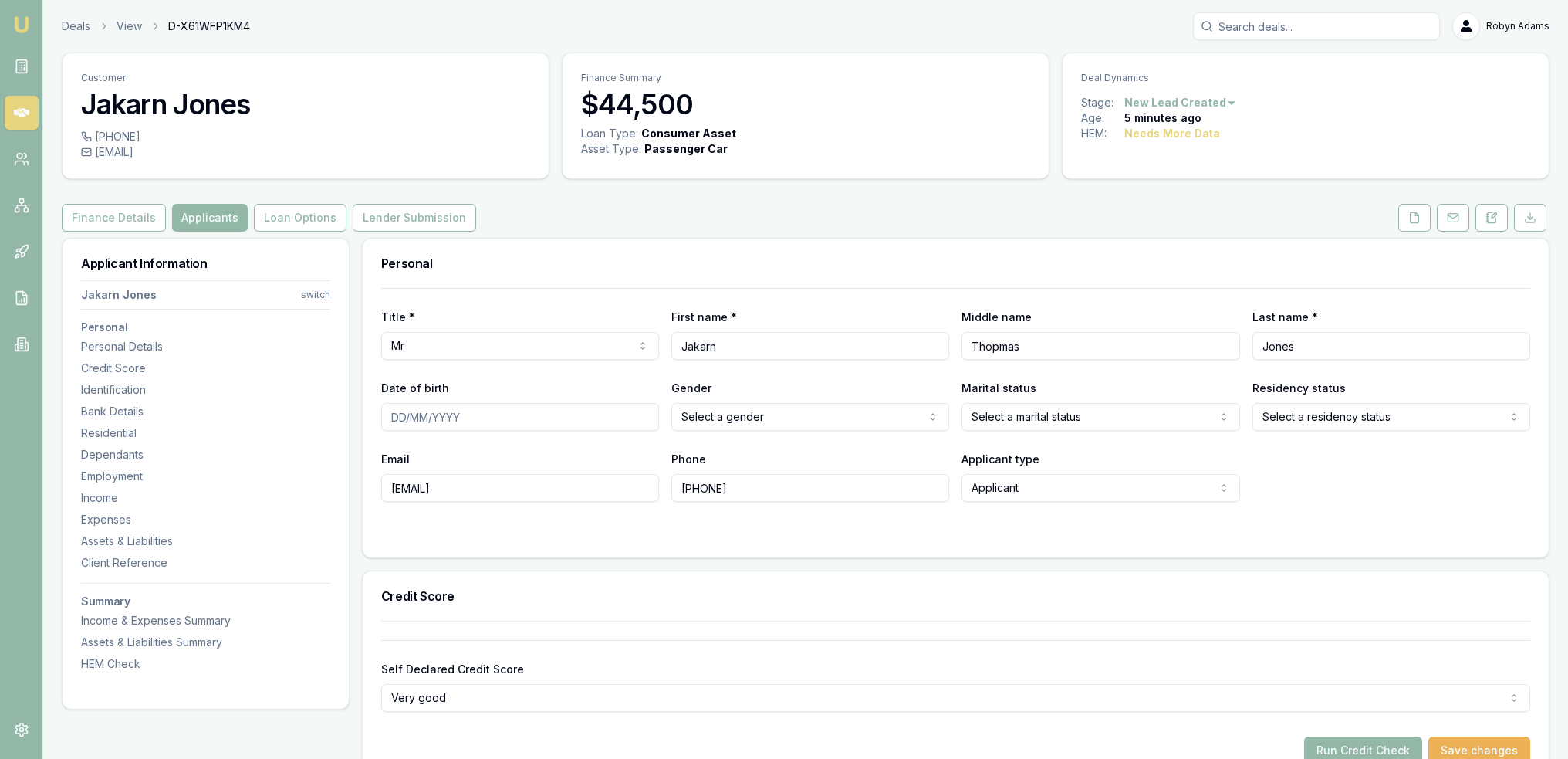 click on "Thopmas" at bounding box center (1100, 346) 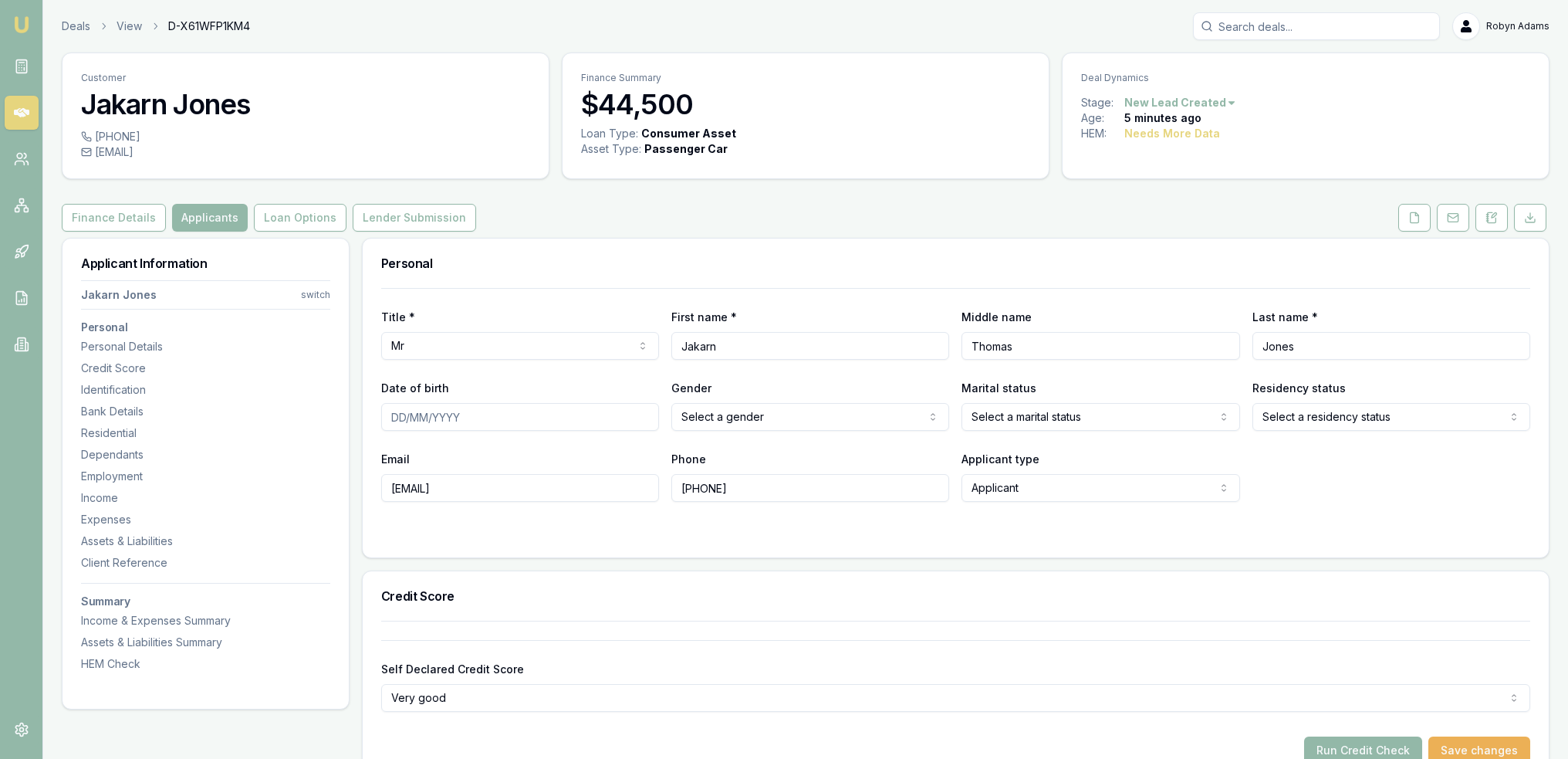 type on "Thomas" 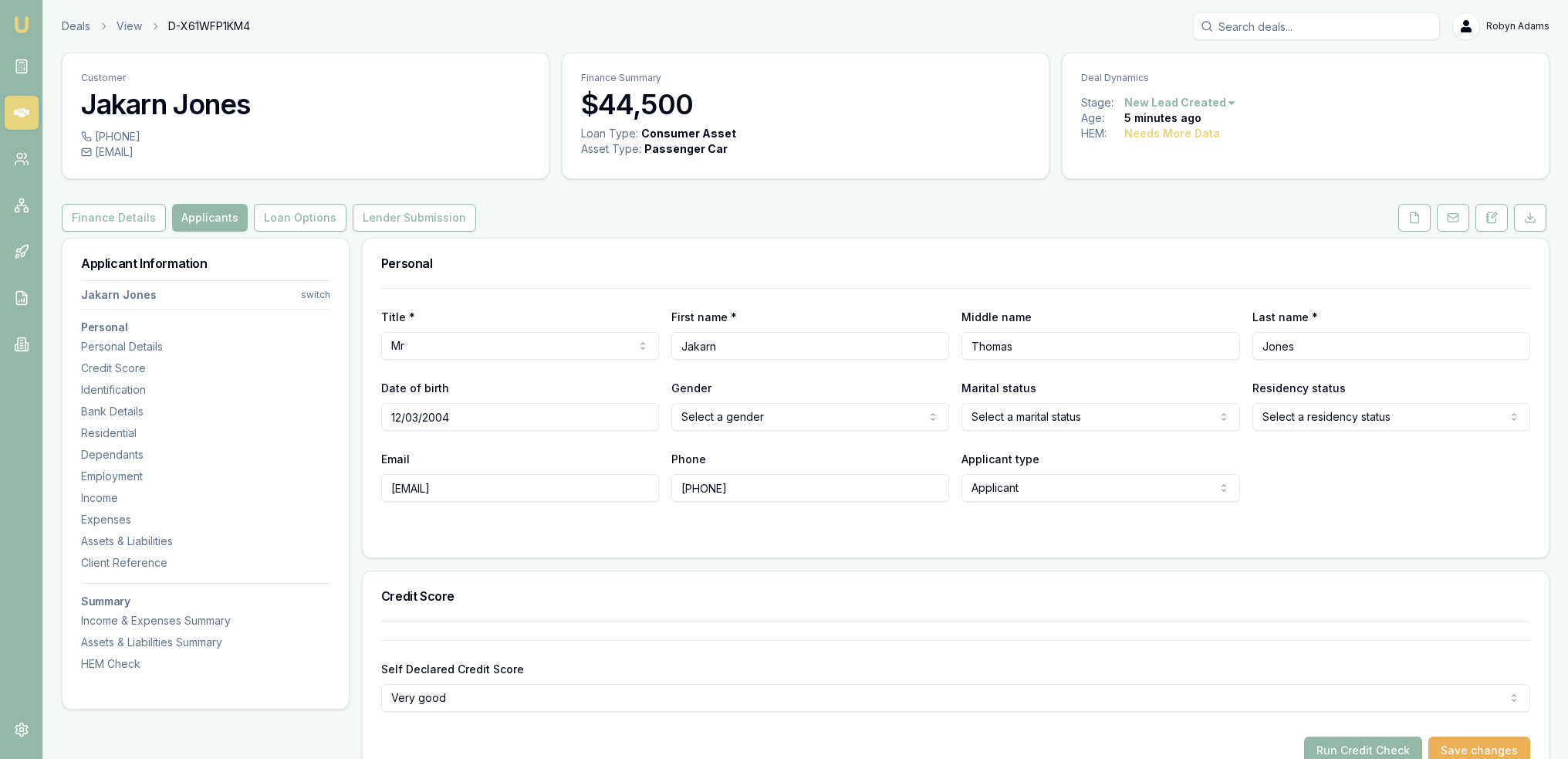 type on "12/03/2004" 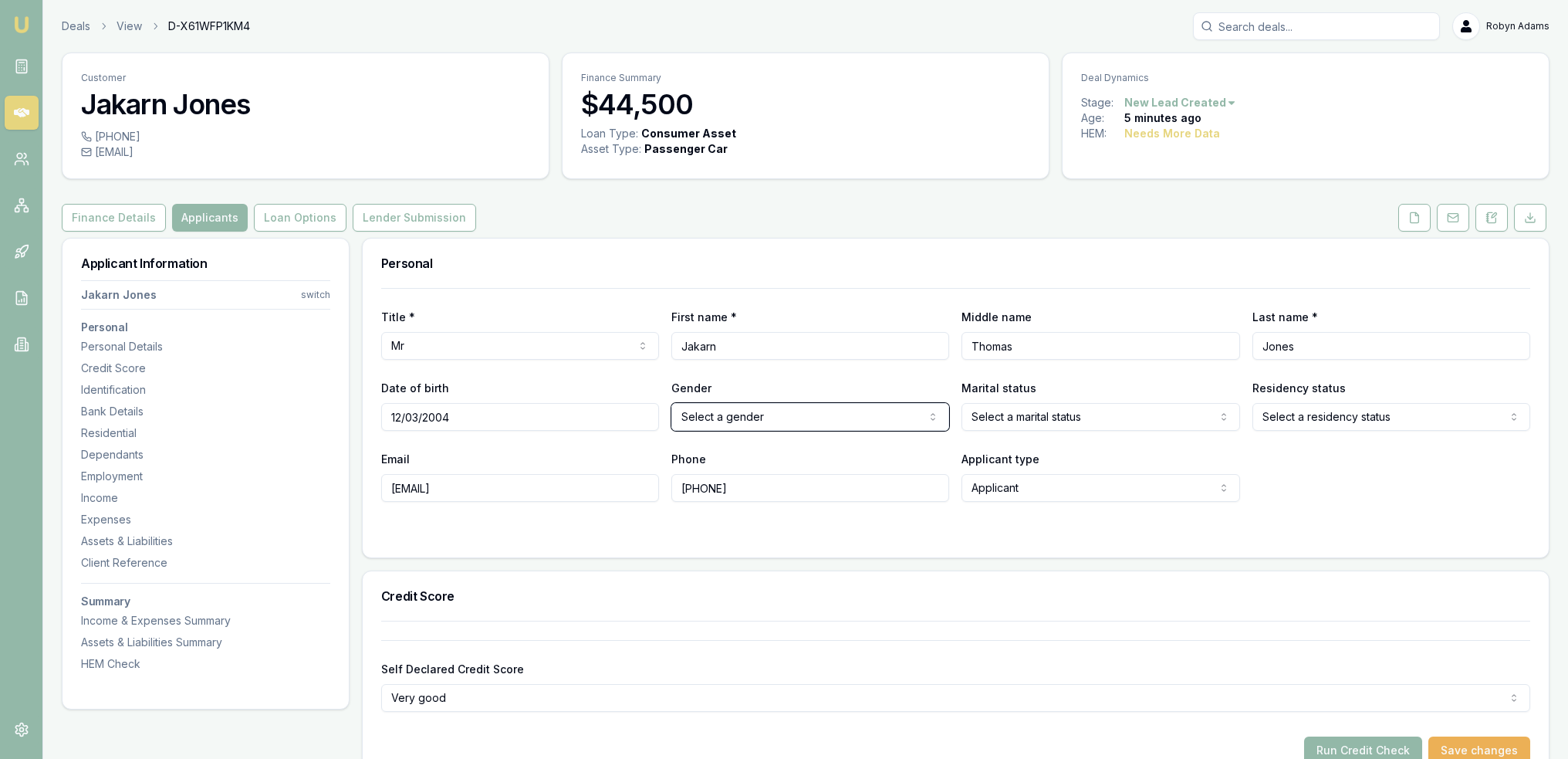 type 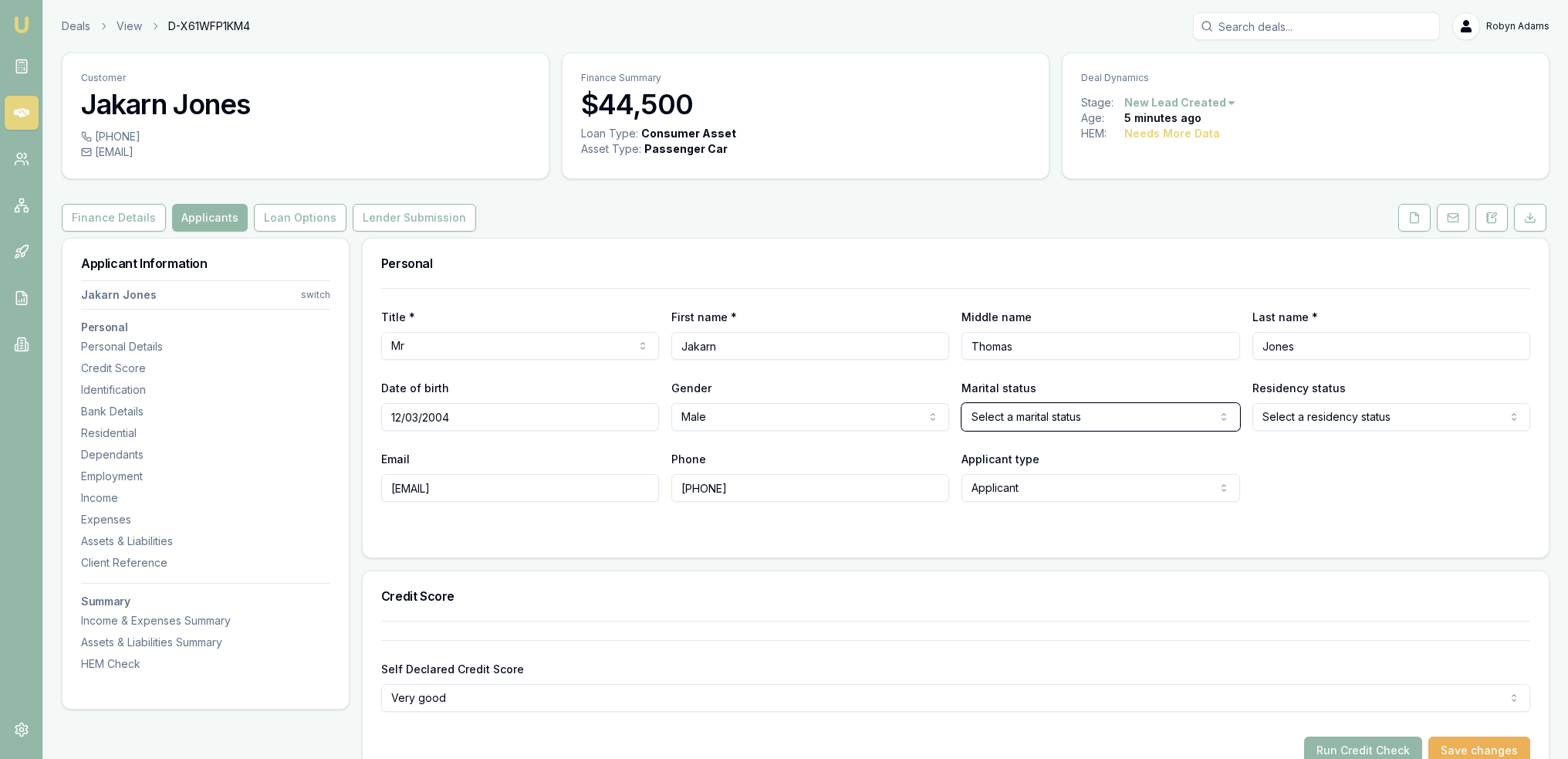 type 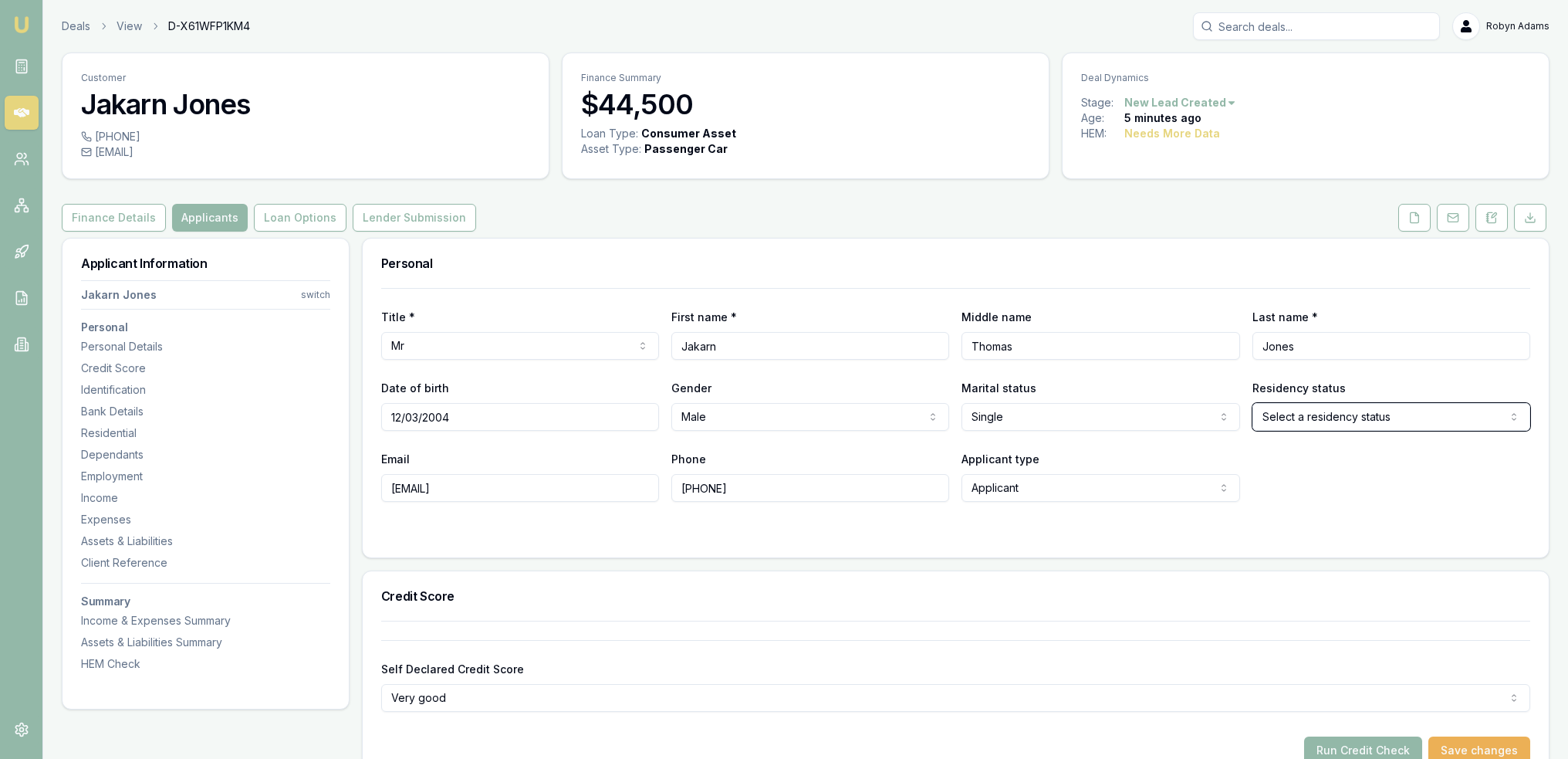 type 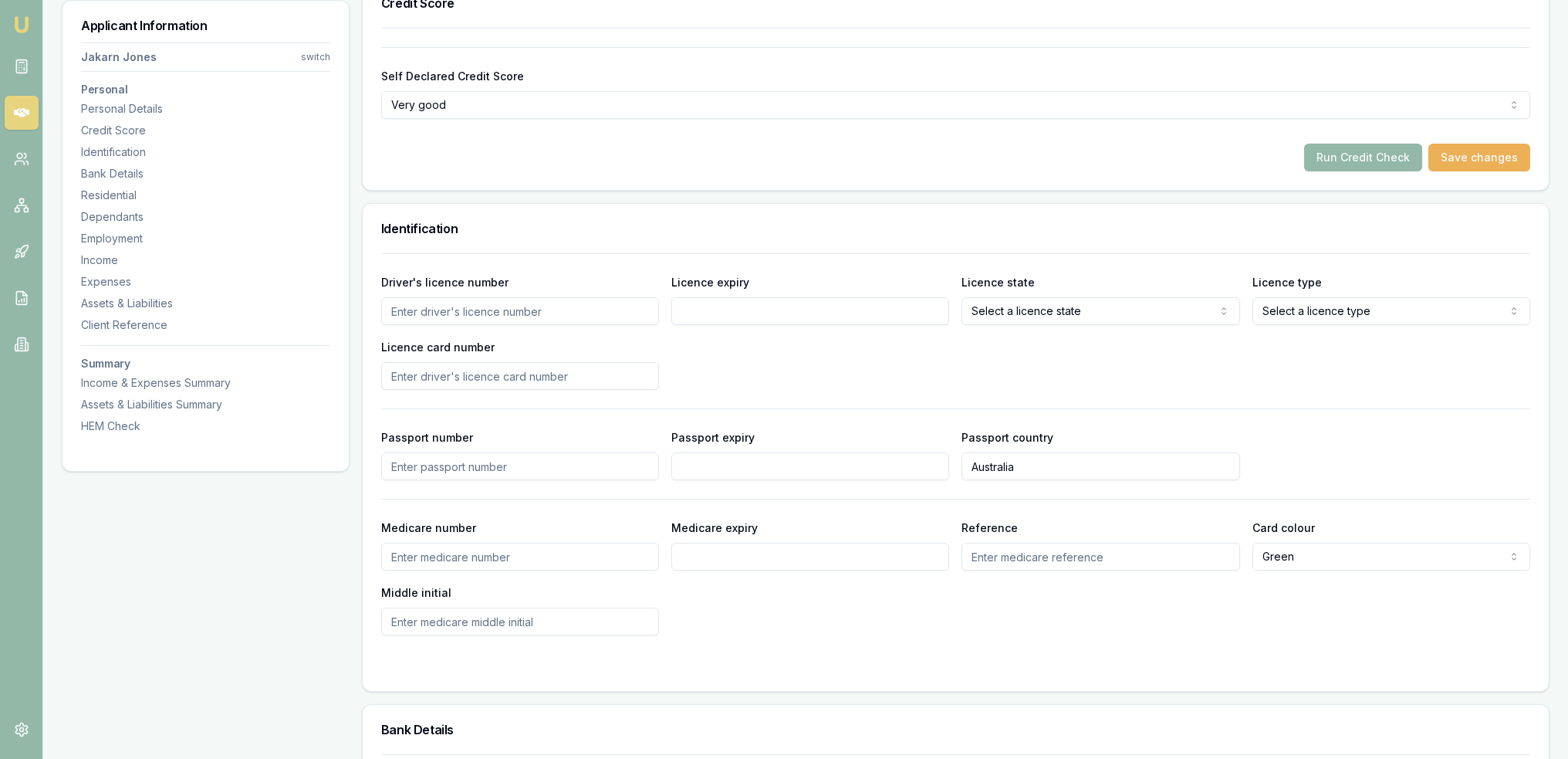 scroll, scrollTop: 618, scrollLeft: 0, axis: vertical 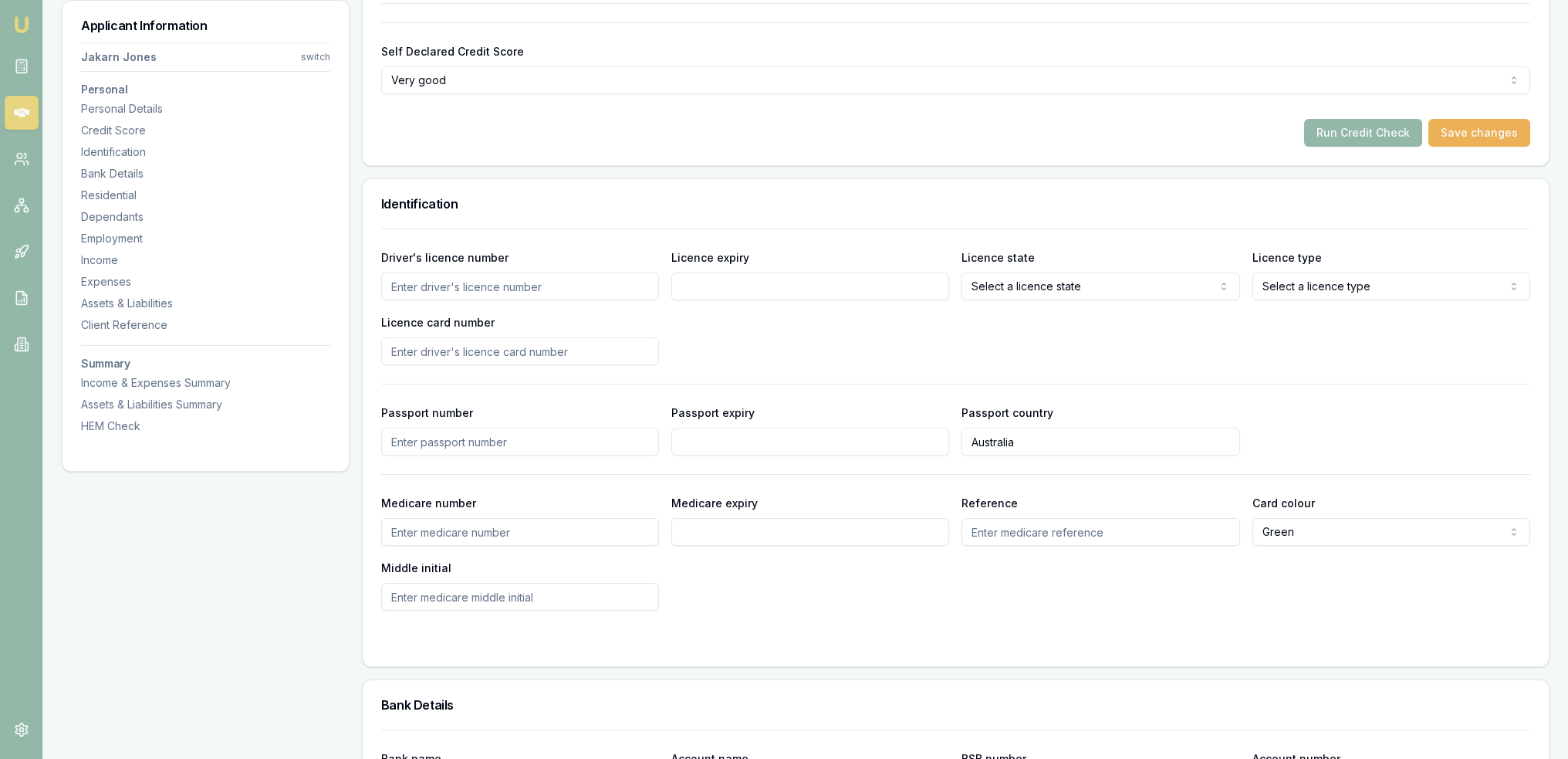 click on "Emu Broker Deals View D-X61WFP1KM4 Robyn Adams Toggle Menu Customer Jakarn Jones 0493413958 jakarn.j@gmail.com Finance Summary $44,500 Loan Type: Consumer Asset Asset Type : Passenger Car Deal Dynamics Stage: New Lead Created Age: 6 minutes ago HEM: Needs More Data Finance Details Applicants Loan Options Lender Submission Applicant Information Jakarn Jones switch Personal Personal Details Credit Score Identification Bank Details Residential Dependants Employment Income Expenses Assets & Liabilities Client Reference Summary Income & Expenses Summary Assets & Liabilities Summary HEM Check Personal Title * Mr Mr Mrs Miss Ms Dr Prof First name * Jakarn Middle name  Thomas Last name * Jones Date of birth 12/03/2004 Gender  Male Male Female Other Not disclosed Marital status  Single Single Married De facto Separated Divorced Widowed Residency status  Australian citizen Australian citizen Permanent resident Temporary resident Visa holder Email jakarn.j@gmail.com Phone 0493413958 Applicant type  Applicant Applicant X" at bounding box center [784, -239] 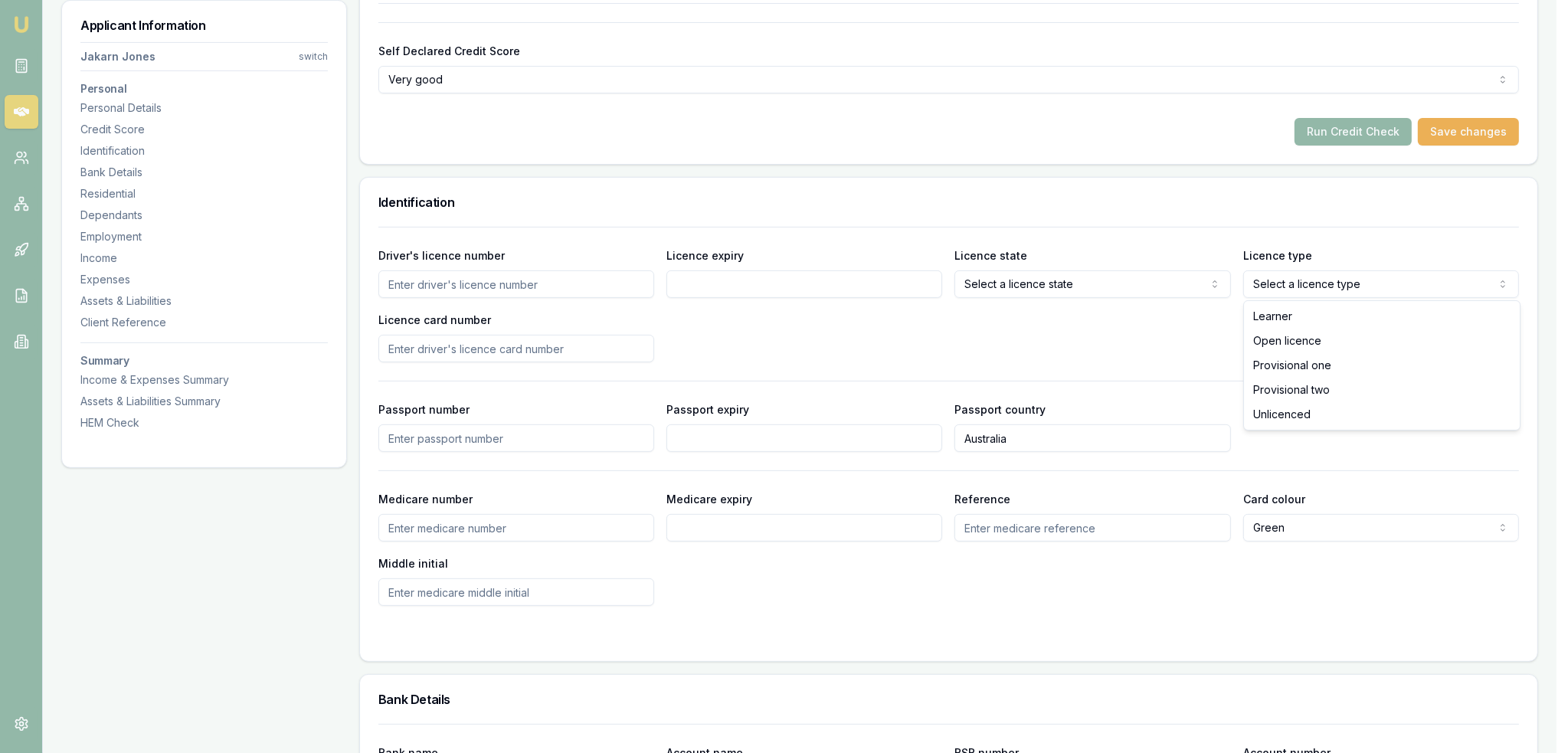 select on "OPEN_LICENCE" 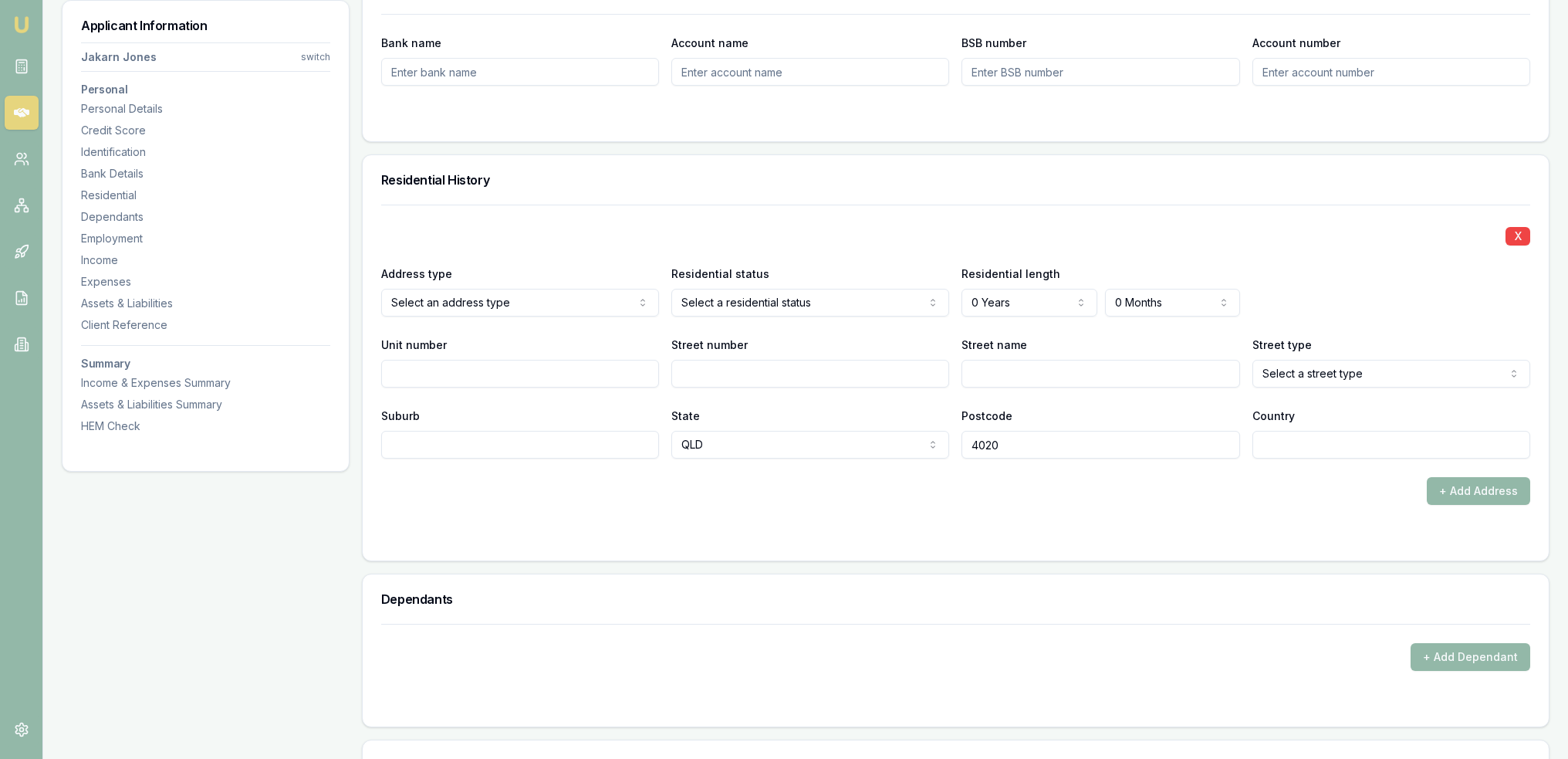 scroll, scrollTop: 1390, scrollLeft: 0, axis: vertical 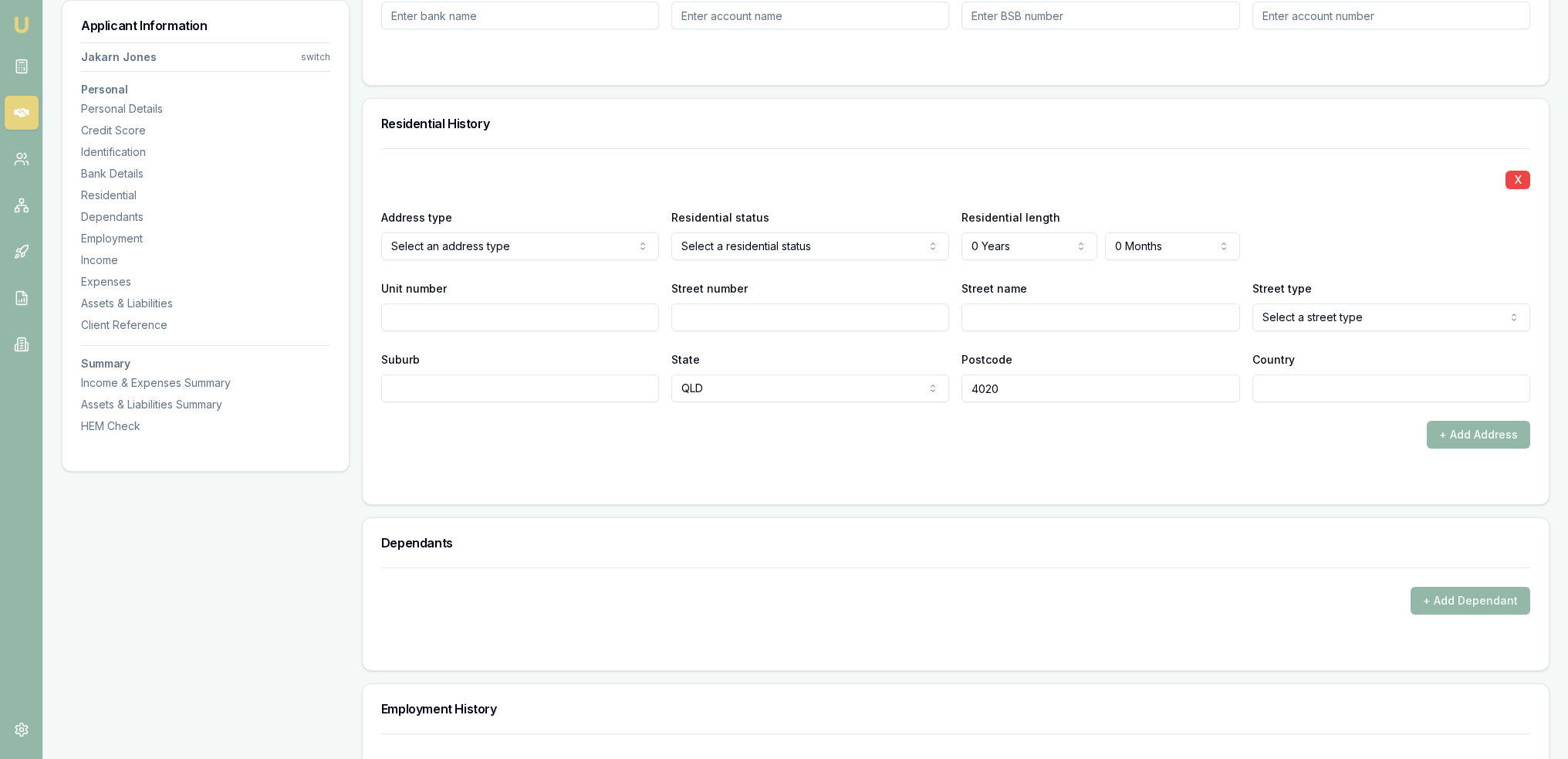 click on "Emu Broker Deals View D-X61WFP1KM4 Robyn Adams Toggle Menu Customer Jakarn Jones 0493413958 jakarn.j@gmail.com Finance Summary $44,500 Loan Type: Consumer Asset Asset Type : Passenger Car Deal Dynamics Stage: New Lead Created Age: 6 minutes ago HEM: Needs More Data Finance Details Applicants Loan Options Lender Submission Applicant Information Jakarn Jones switch Personal Personal Details Credit Score Identification Bank Details Residential Dependants Employment Income Expenses Assets & Liabilities Client Reference Summary Income & Expenses Summary Assets & Liabilities Summary HEM Check Personal Title * Mr Mr Mrs Miss Ms Dr Prof First name * Jakarn Middle name  Thomas Last name * Jones Date of birth 12/03/2004 Gender  Male Male Female Other Not disclosed Marital status  Single Single Married De facto Separated Divorced Widowed Residency status  Australian citizen Australian citizen Permanent resident Temporary resident Visa holder Email jakarn.j@gmail.com Phone 0493413958 Applicant type  Applicant Applicant X" at bounding box center [784, -1011] 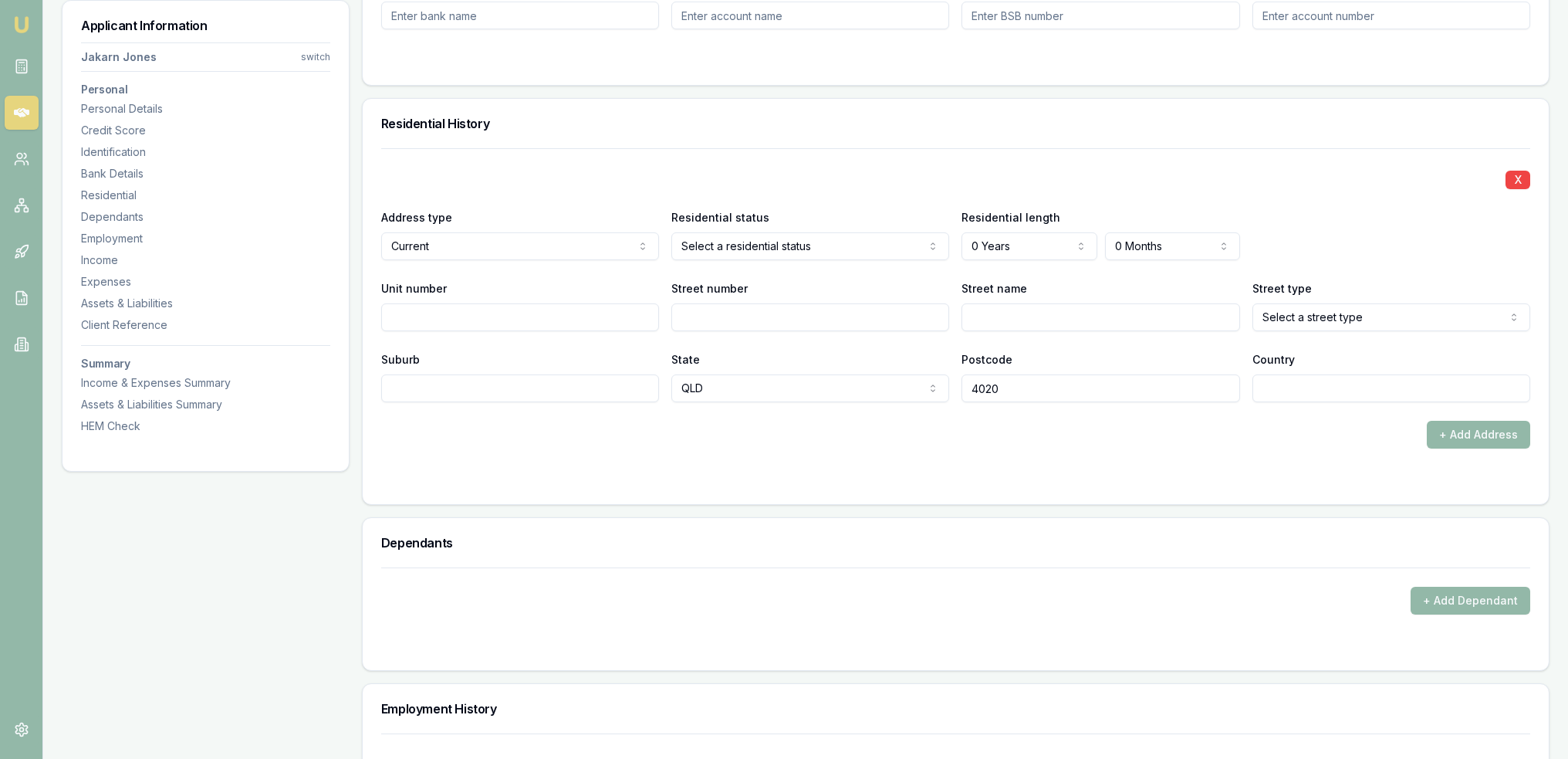 click on "Emu Broker Deals View D-X61WFP1KM4 Robyn Adams Toggle Menu Customer Jakarn Jones 0493413958 jakarn.j@gmail.com Finance Summary $44,500 Loan Type: Consumer Asset Asset Type : Passenger Car Deal Dynamics Stage: New Lead Created Age: 6 minutes ago HEM: Needs More Data Finance Details Applicants Loan Options Lender Submission Applicant Information Jakarn Jones switch Personal Personal Details Credit Score Identification Bank Details Residential Dependants Employment Income Expenses Assets & Liabilities Client Reference Summary Income & Expenses Summary Assets & Liabilities Summary HEM Check Personal Title * Mr Mr Mrs Miss Ms Dr Prof First name * Jakarn Middle name  Thomas Last name * Jones Date of birth 12/03/2004 Gender  Male Male Female Other Not disclosed Marital status  Single Single Married De facto Separated Divorced Widowed Residency status  Australian citizen Australian citizen Permanent resident Temporary resident Visa holder Email jakarn.j@gmail.com Phone 0493413958 Applicant type  Applicant Applicant X" at bounding box center [784, -1011] 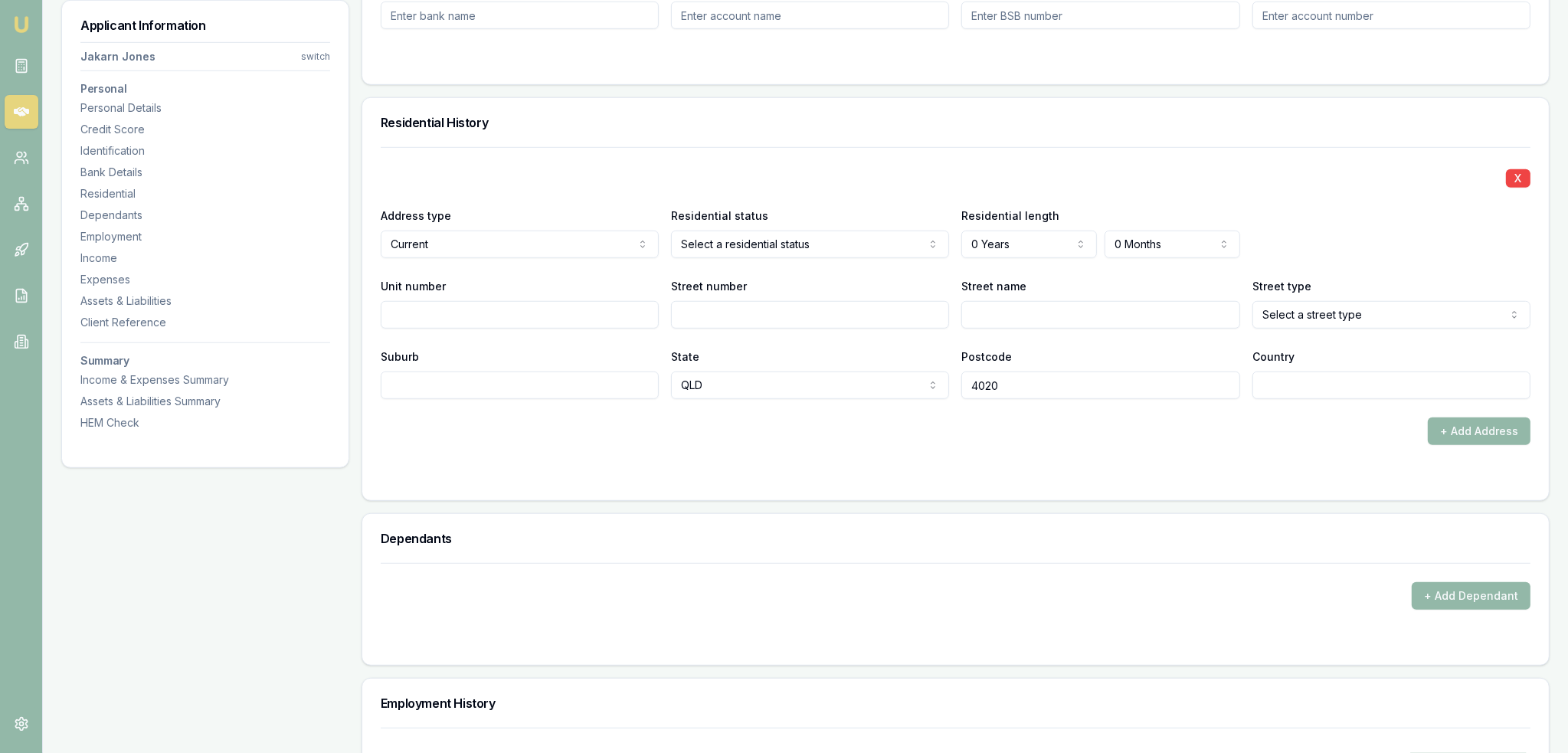 click on "Emu Broker Deals View D-X61WFP1KM4 Robyn Adams Toggle Menu Customer Jakarn Jones 0493413958 jakarn.j@gmail.com Finance Summary $44,500 Loan Type: Consumer Asset Asset Type : Passenger Car Deal Dynamics Stage: New Lead Created Age: 6 minutes ago HEM: Needs More Data Finance Details Applicants Loan Options Lender Submission Applicant Information Jakarn Jones switch Personal Personal Details Credit Score Identification Bank Details Residential Dependants Employment Income Expenses Assets & Liabilities Client Reference Summary Income & Expenses Summary Assets & Liabilities Summary HEM Check Personal Title * Mr Mr Mrs Miss Ms Dr Prof First name * Jakarn Middle name  Thomas Last name * Jones Date of birth 12/03/2004 Gender  Male Male Female Other Not disclosed Marital status  Single Single Married De facto Separated Divorced Widowed Residency status  Australian citizen Australian citizen Permanent resident Temporary resident Visa holder Email jakarn.j@gmail.com Phone 0493413958 Applicant type  Applicant Applicant X" at bounding box center [784, -1003] 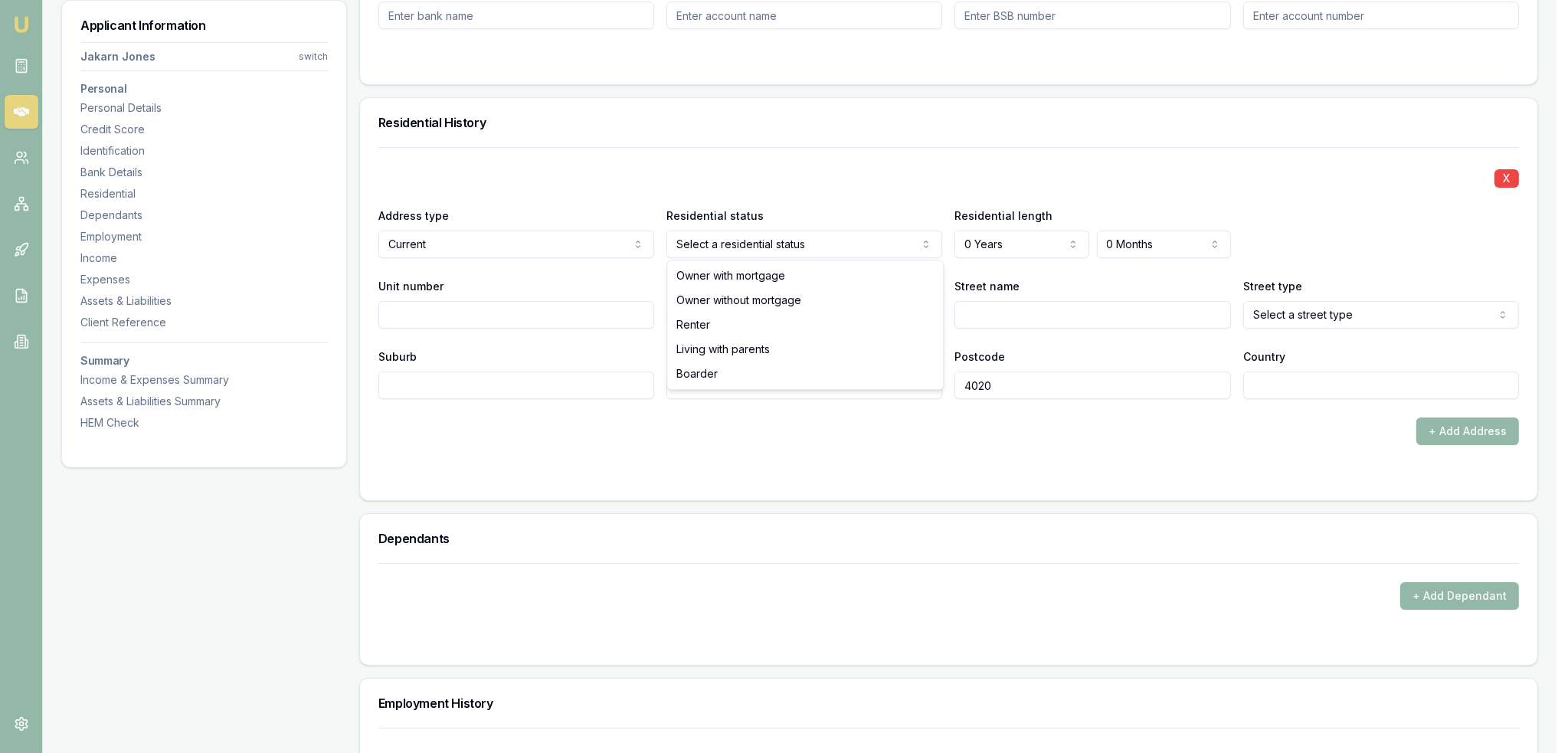 select on "RENTER" 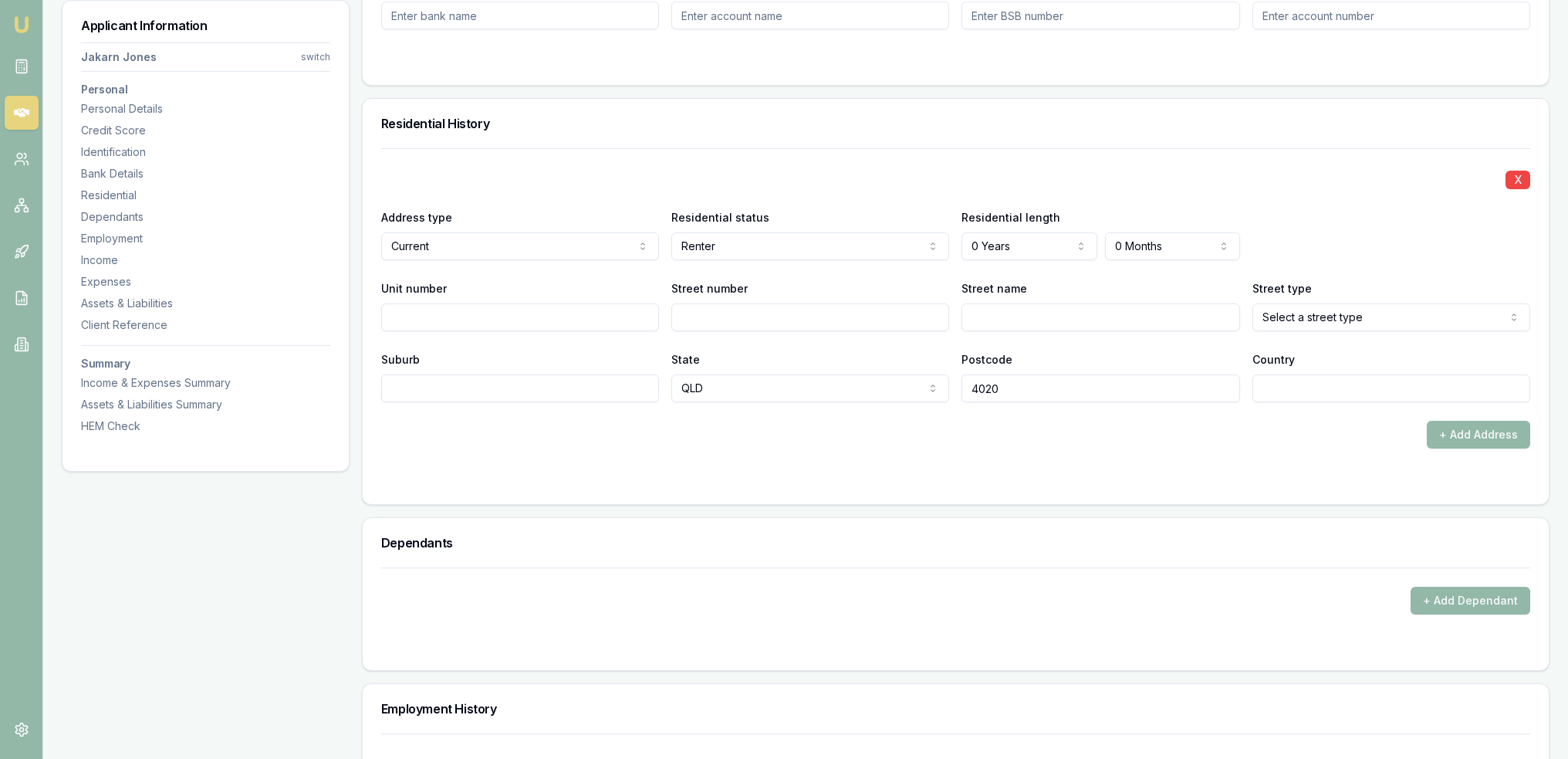 click on "Emu Broker Deals View D-X61WFP1KM4 Robyn Adams Toggle Menu Customer Jakarn Jones 0493413958 jakarn.j@gmail.com Finance Summary $44,500 Loan Type: Consumer Asset Asset Type : Passenger Car Deal Dynamics Stage: New Lead Created Age: 6 minutes ago HEM: Needs More Data Finance Details Applicants Loan Options Lender Submission Applicant Information Jakarn Jones switch Personal Personal Details Credit Score Identification Bank Details Residential Dependants Employment Income Expenses Assets & Liabilities Client Reference Summary Income & Expenses Summary Assets & Liabilities Summary HEM Check Personal Title * Mr Mr Mrs Miss Ms Dr Prof First name * Jakarn Middle name  Thomas Last name * Jones Date of birth 12/03/2004 Gender  Male Male Female Other Not disclosed Marital status  Single Single Married De facto Separated Divorced Widowed Residency status  Australian citizen Australian citizen Permanent resident Temporary resident Visa holder Email jakarn.j@gmail.com Phone 0493413958 Applicant type  Applicant Applicant X" at bounding box center (784, -1011) 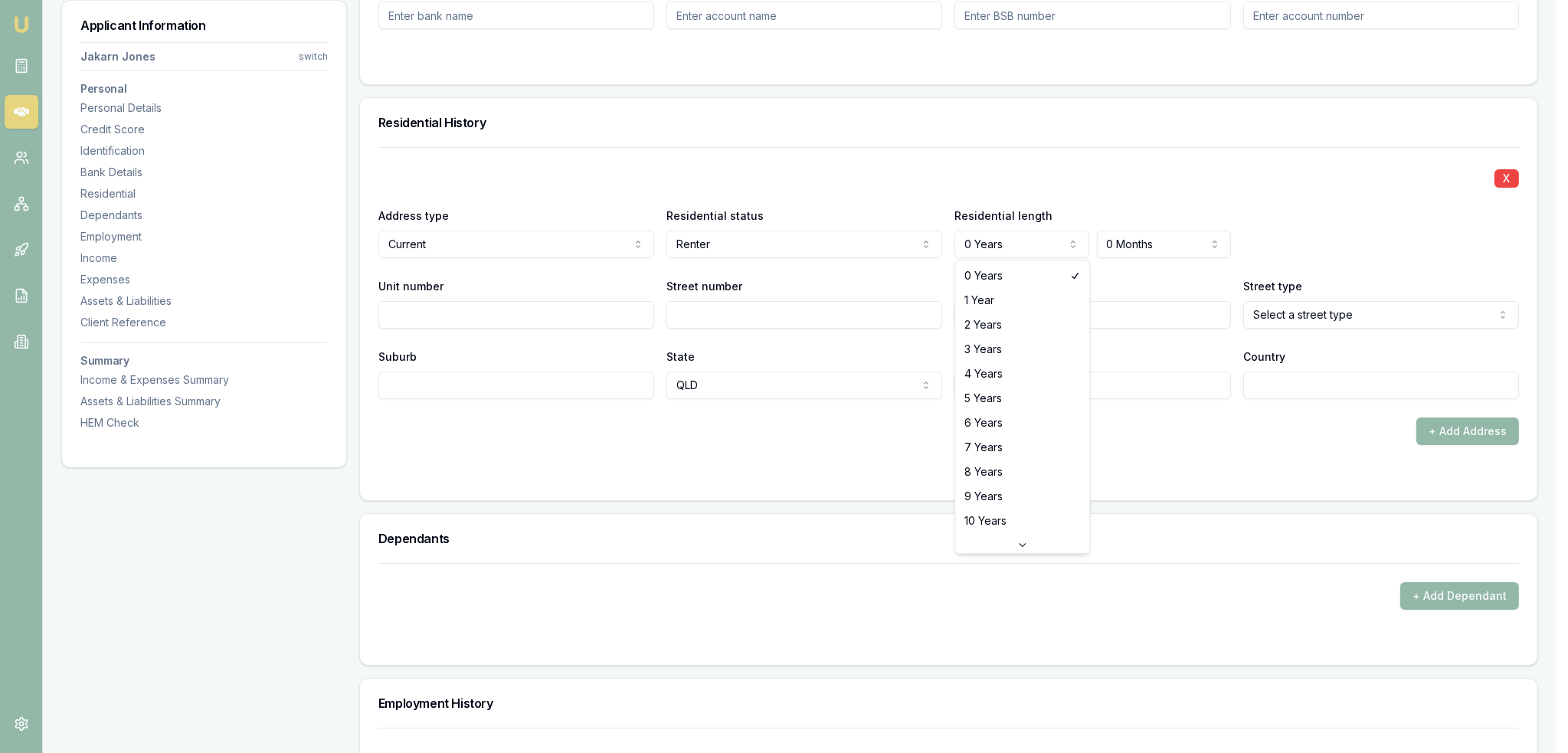 click on "Emu Broker Deals View D-X61WFP1KM4 Robyn Adams Toggle Menu Customer Jakarn Jones 0493413958 jakarn.j@gmail.com Finance Summary $44,500 Loan Type: Consumer Asset Asset Type : Passenger Car Deal Dynamics Stage: New Lead Created Age: 6 minutes ago HEM: Needs More Data Finance Details Applicants Loan Options Lender Submission Applicant Information Jakarn Jones switch Personal Personal Details Credit Score Identification Bank Details Residential Dependants Employment Income Expenses Assets & Liabilities Client Reference Summary Income & Expenses Summary Assets & Liabilities Summary HEM Check Personal Title * Mr Mr Mrs Miss Ms Dr Prof First name * Jakarn Middle name  Thomas Last name * Jones Date of birth 12/03/2004 Gender  Male Male Female Other Not disclosed Marital status  Single Single Married De facto Separated Divorced Widowed Residency status  Australian citizen Australian citizen Permanent resident Temporary resident Visa holder Email jakarn.j@gmail.com Phone 0493413958 Applicant type  Applicant Applicant X" at bounding box center (784, -1003) 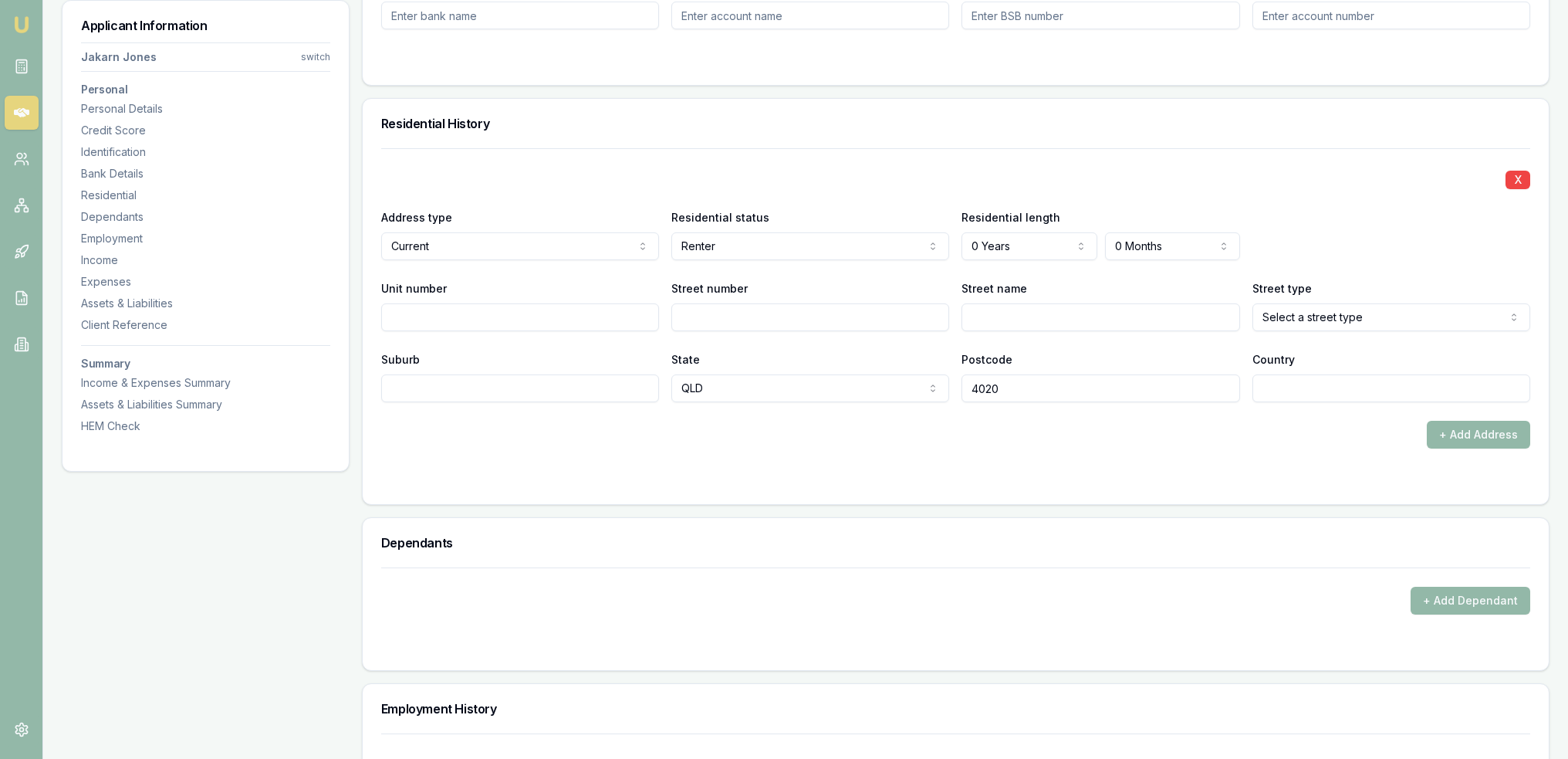 click on "Emu Broker Deals View D-X61WFP1KM4 Robyn Adams Toggle Menu Customer Jakarn Jones 0493413958 jakarn.j@gmail.com Finance Summary $44,500 Loan Type: Consumer Asset Asset Type : Passenger Car Deal Dynamics Stage: New Lead Created Age: 6 minutes ago HEM: Needs More Data Finance Details Applicants Loan Options Lender Submission Applicant Information Jakarn Jones switch Personal Personal Details Credit Score Identification Bank Details Residential Dependants Employment Income Expenses Assets & Liabilities Client Reference Summary Income & Expenses Summary Assets & Liabilities Summary HEM Check Personal Title * Mr Mr Mrs Miss Ms Dr Prof First name * Jakarn Middle name  Thomas Last name * Jones Date of birth 12/03/2004 Gender  Male Male Female Other Not disclosed Marital status  Single Single Married De facto Separated Divorced Widowed Residency status  Australian citizen Australian citizen Permanent resident Temporary resident Visa holder Email jakarn.j@gmail.com Phone 0493413958 Applicant type  Applicant Applicant X" at bounding box center (784, -1011) 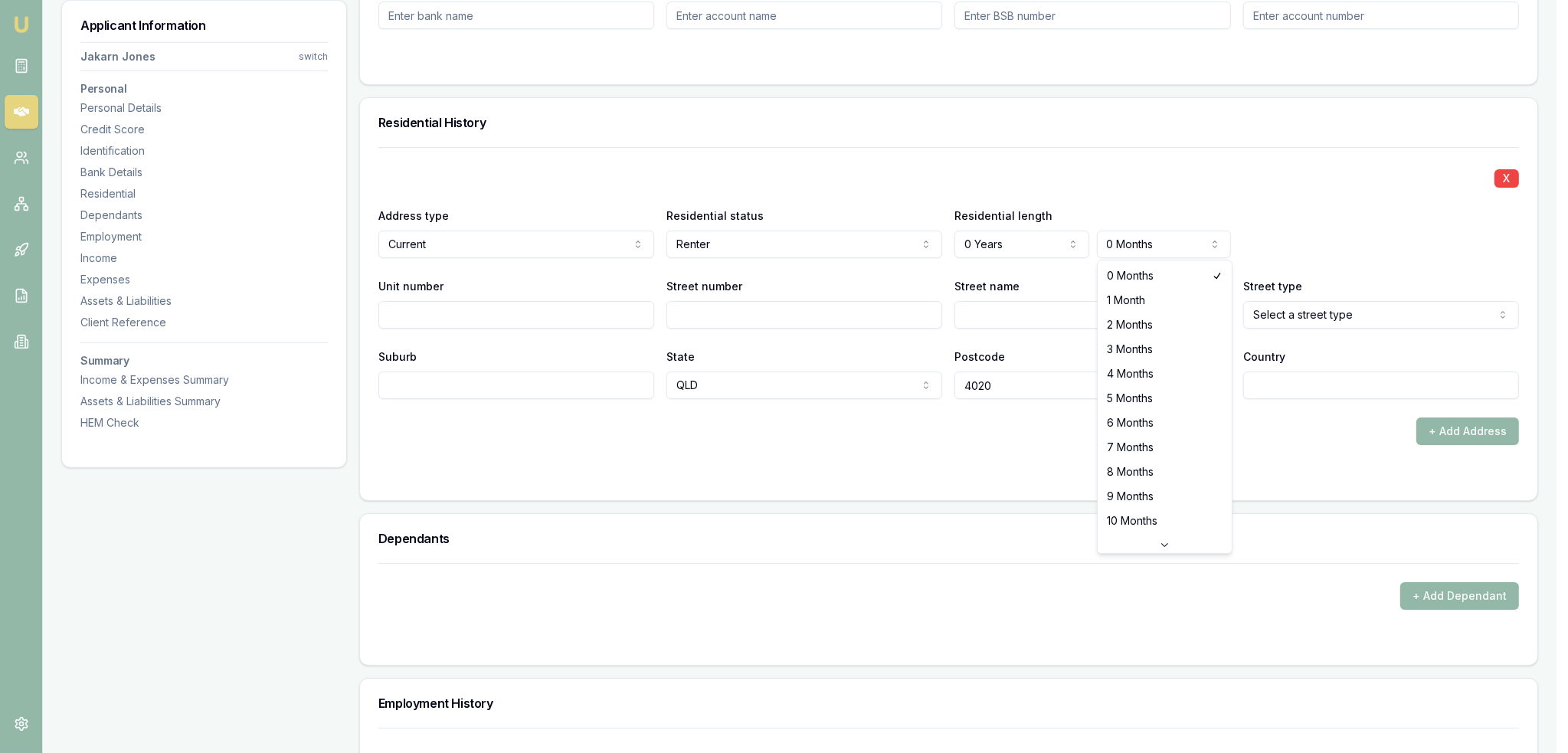 select on "3" 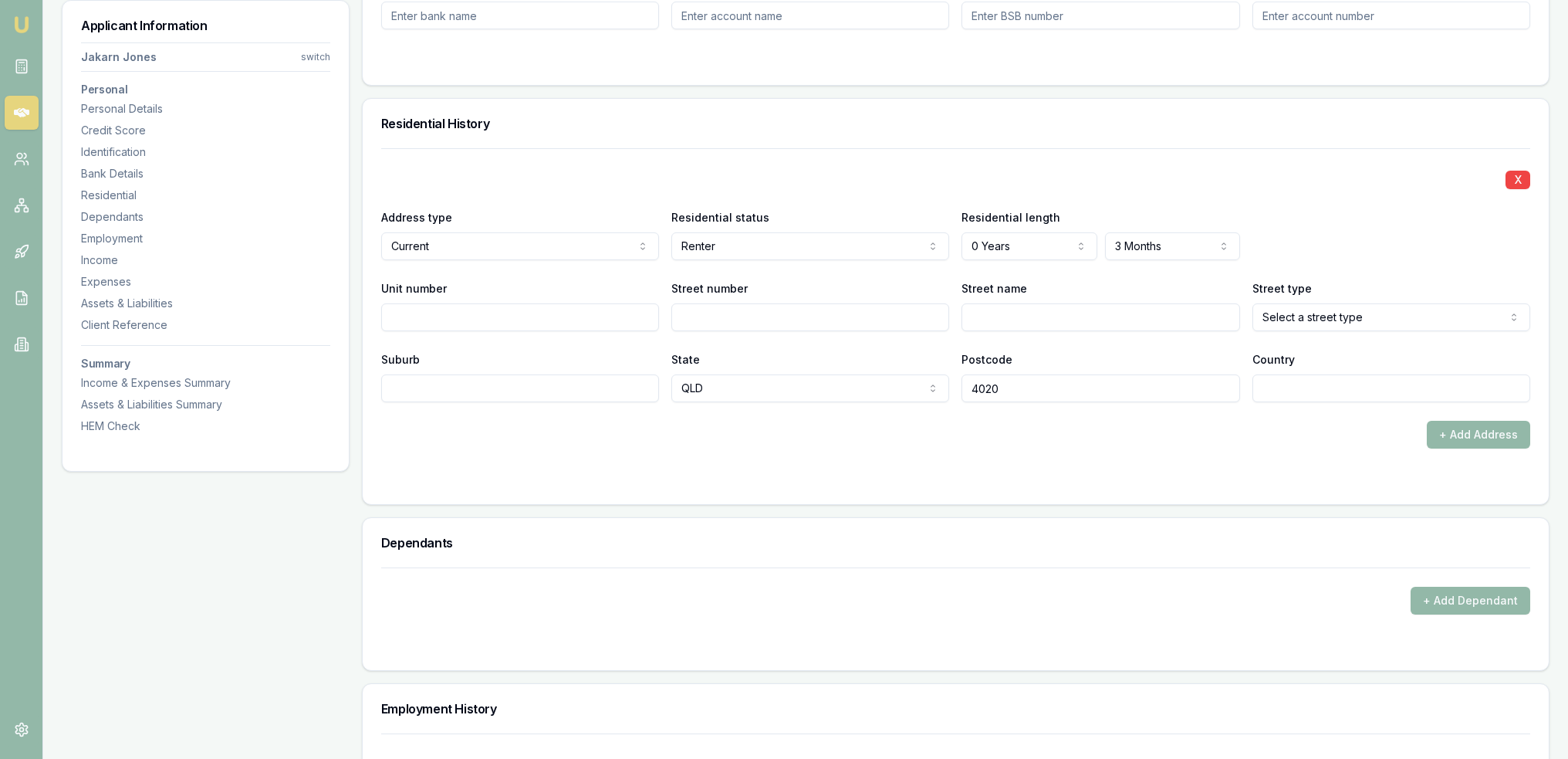 click on "Street number" at bounding box center [810, 317] 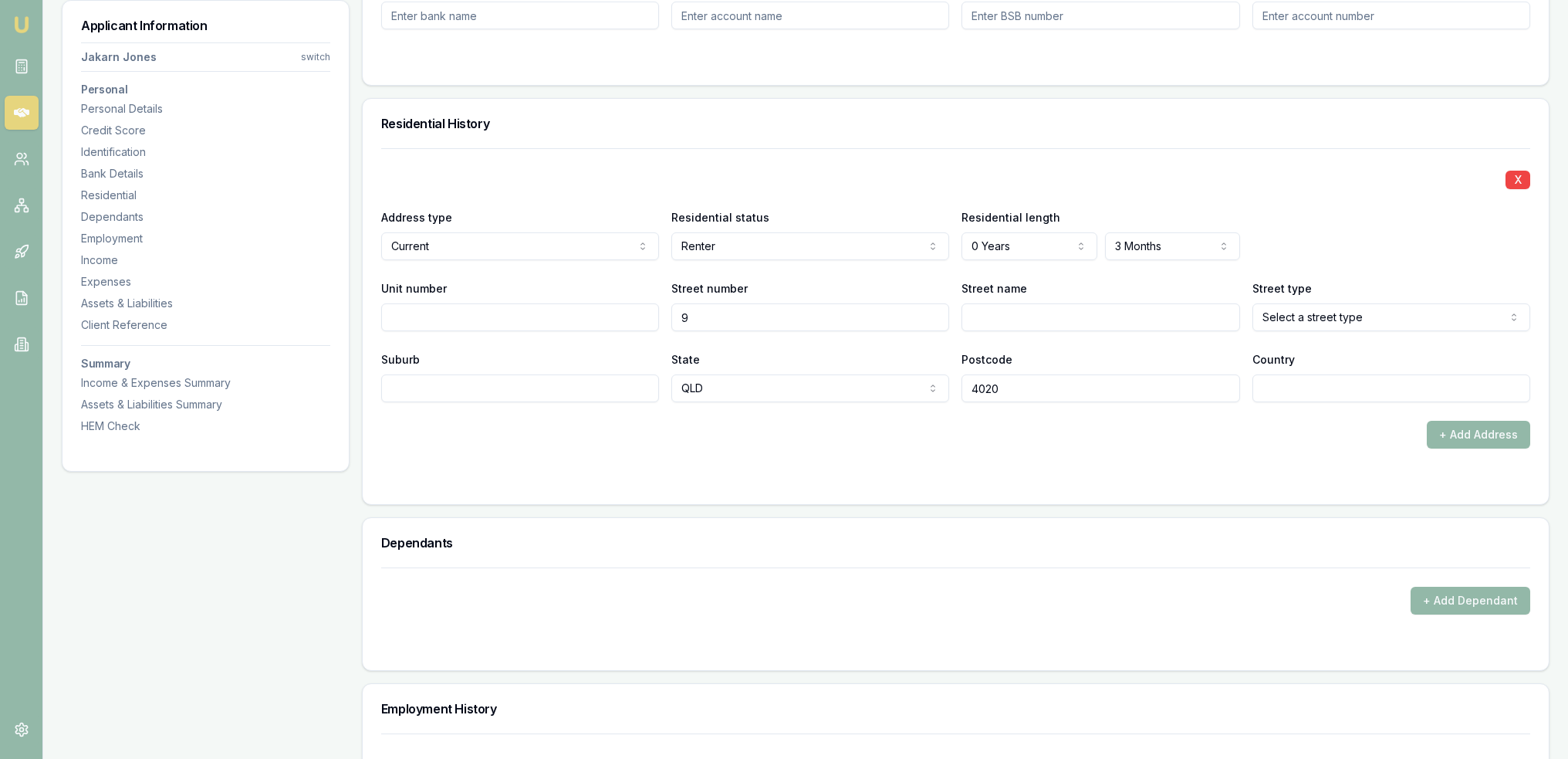 type on "9" 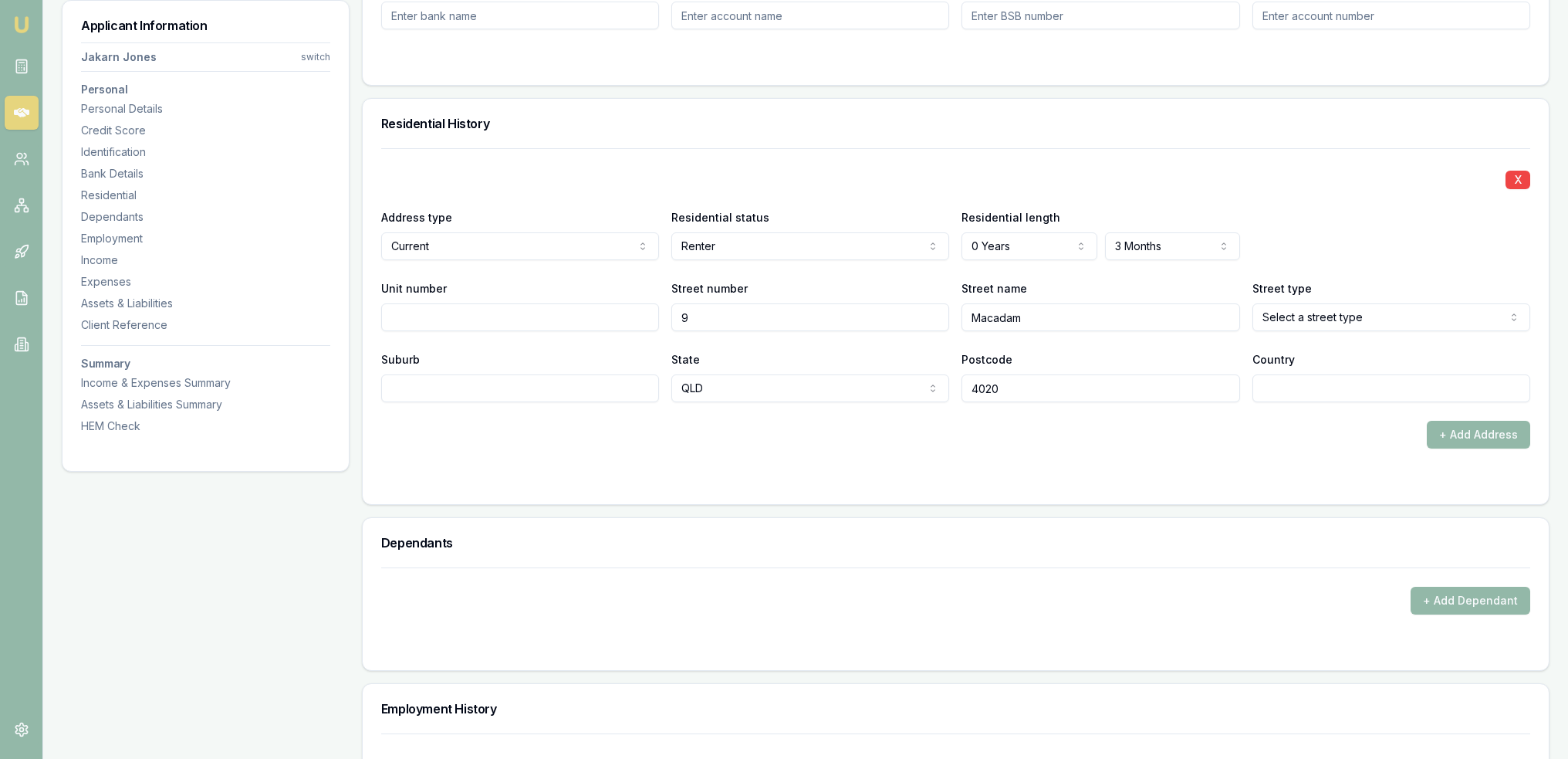 type on "Macadam" 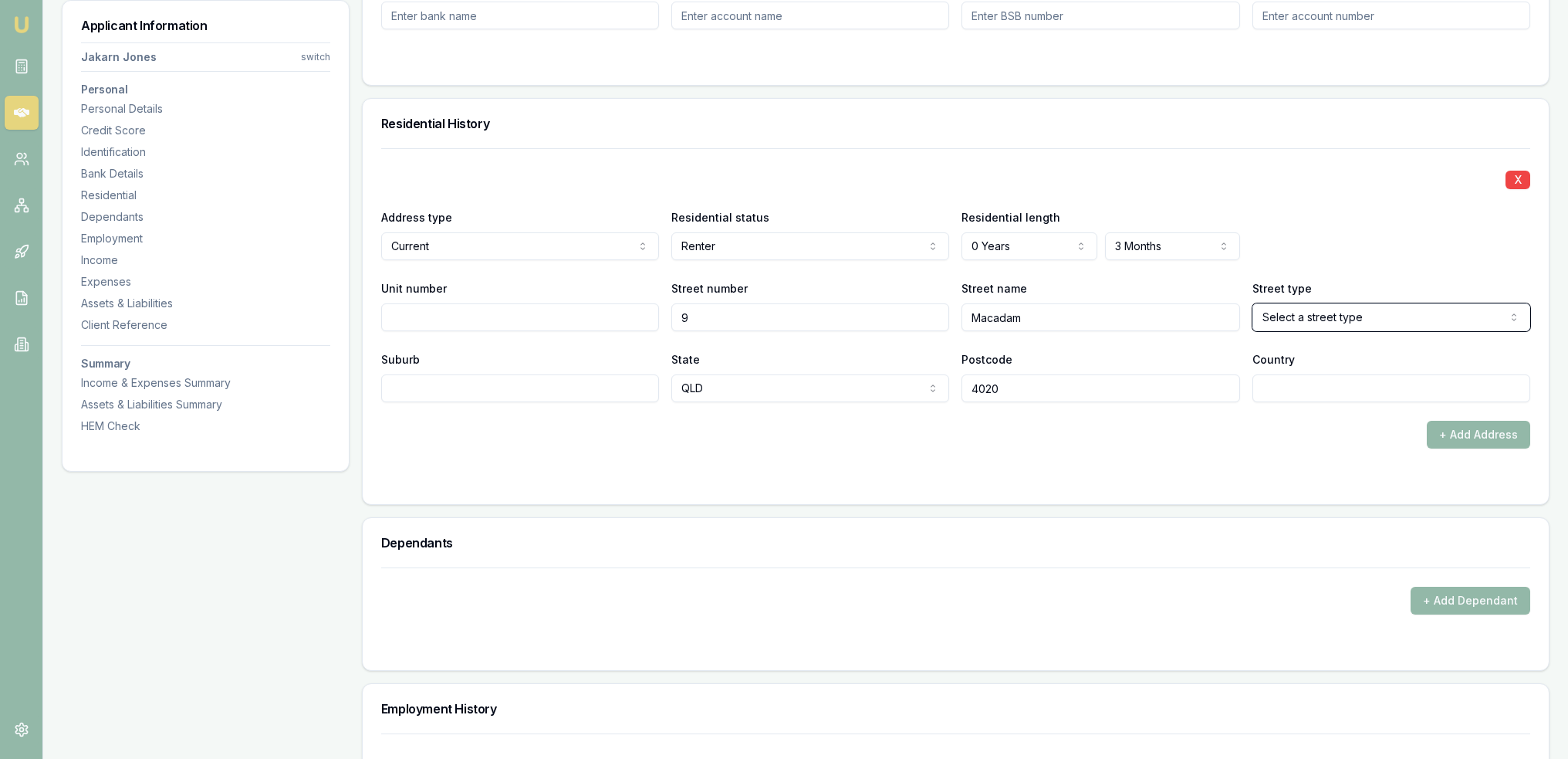 type 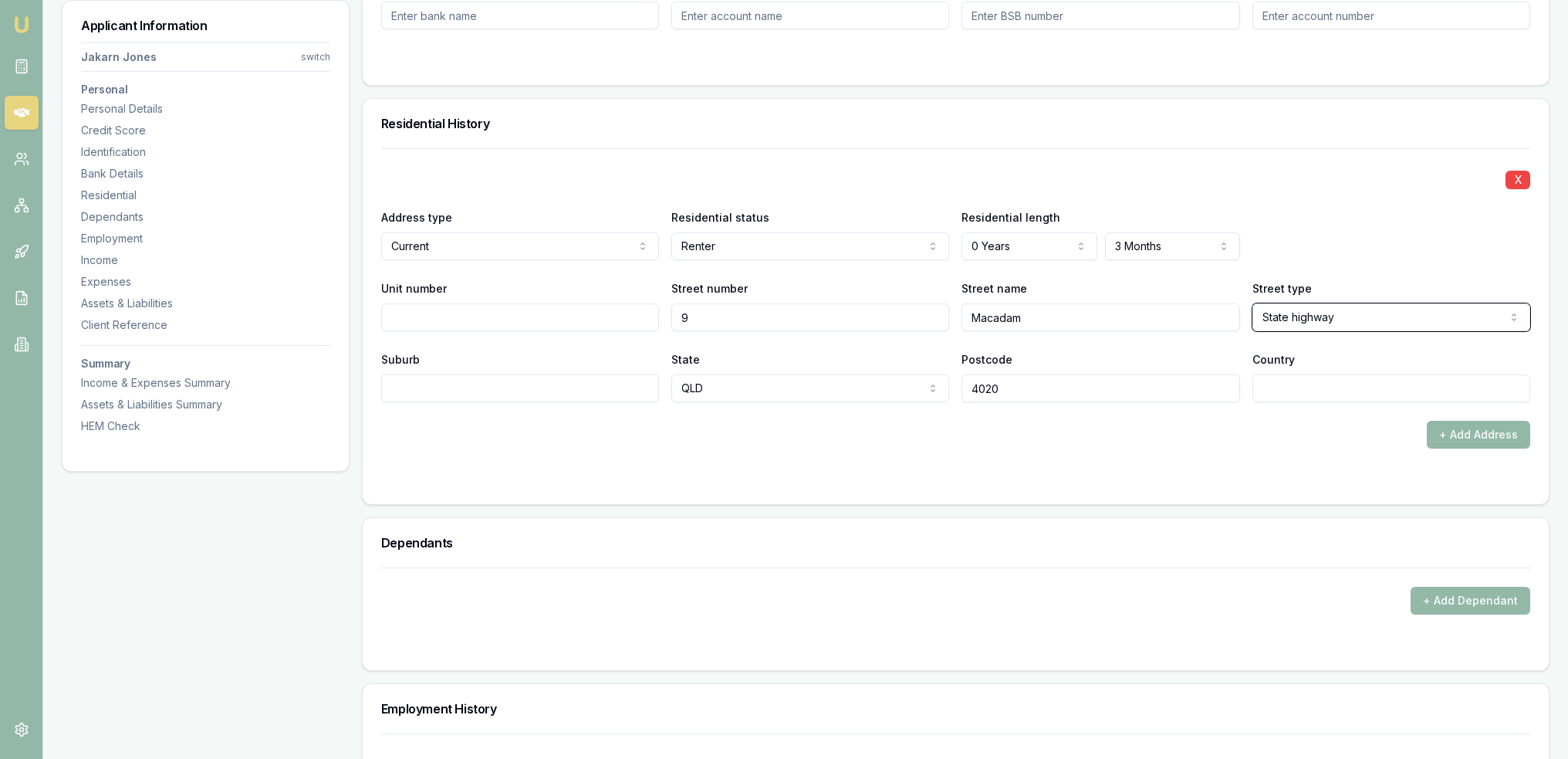 select on "Street" 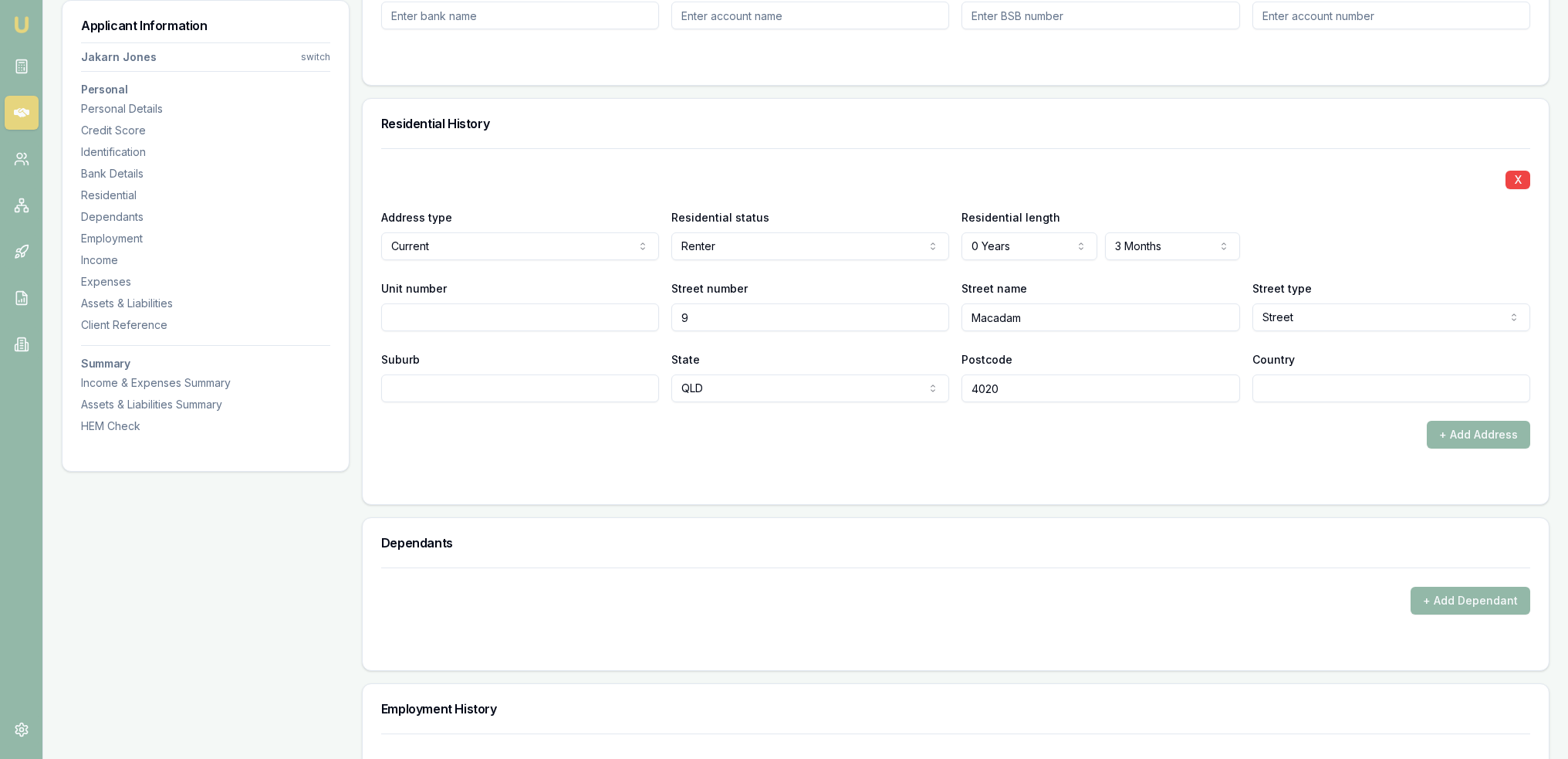 click on "Suburb" at bounding box center (520, 388) 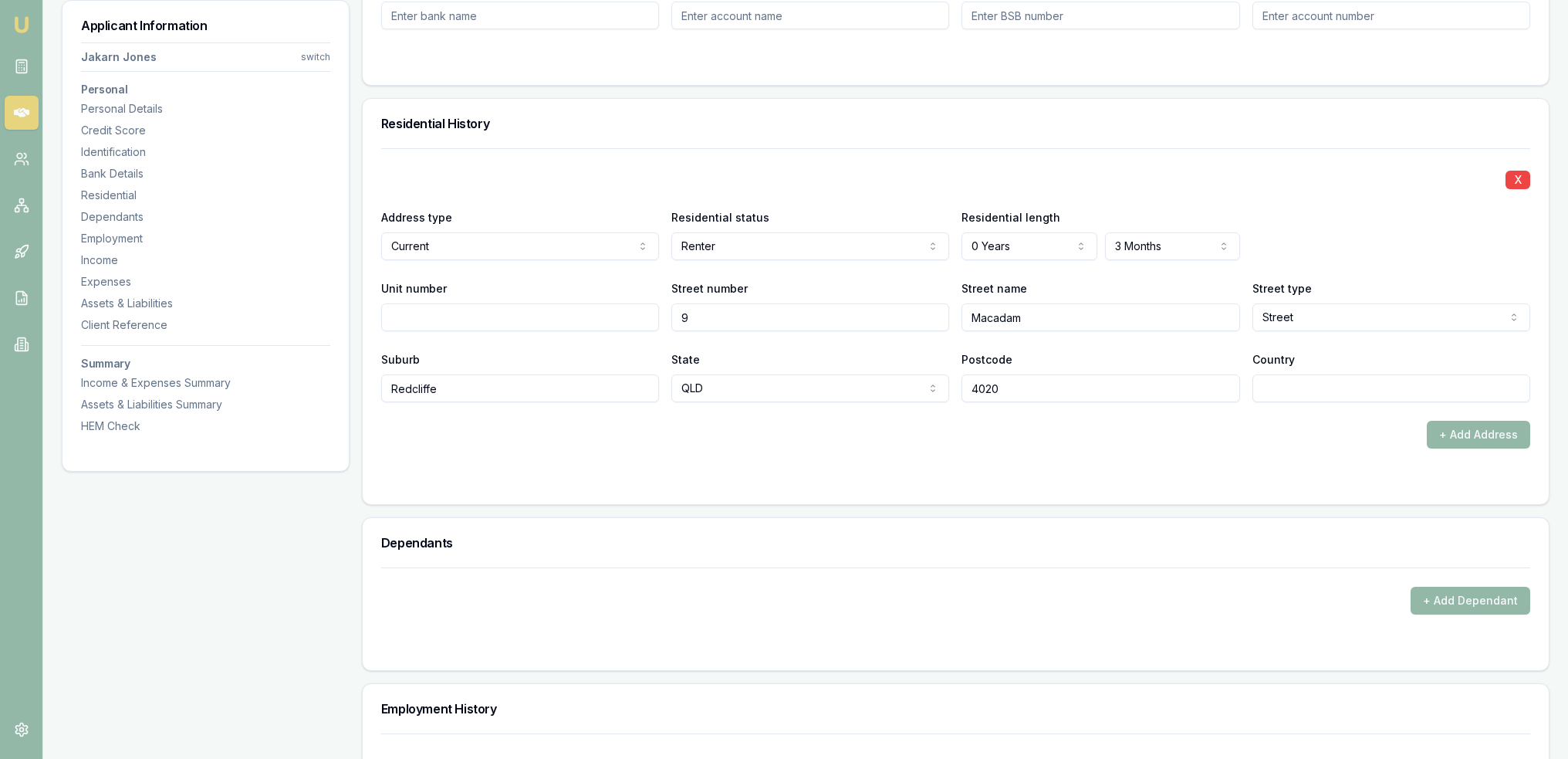 type on "Redcliffe" 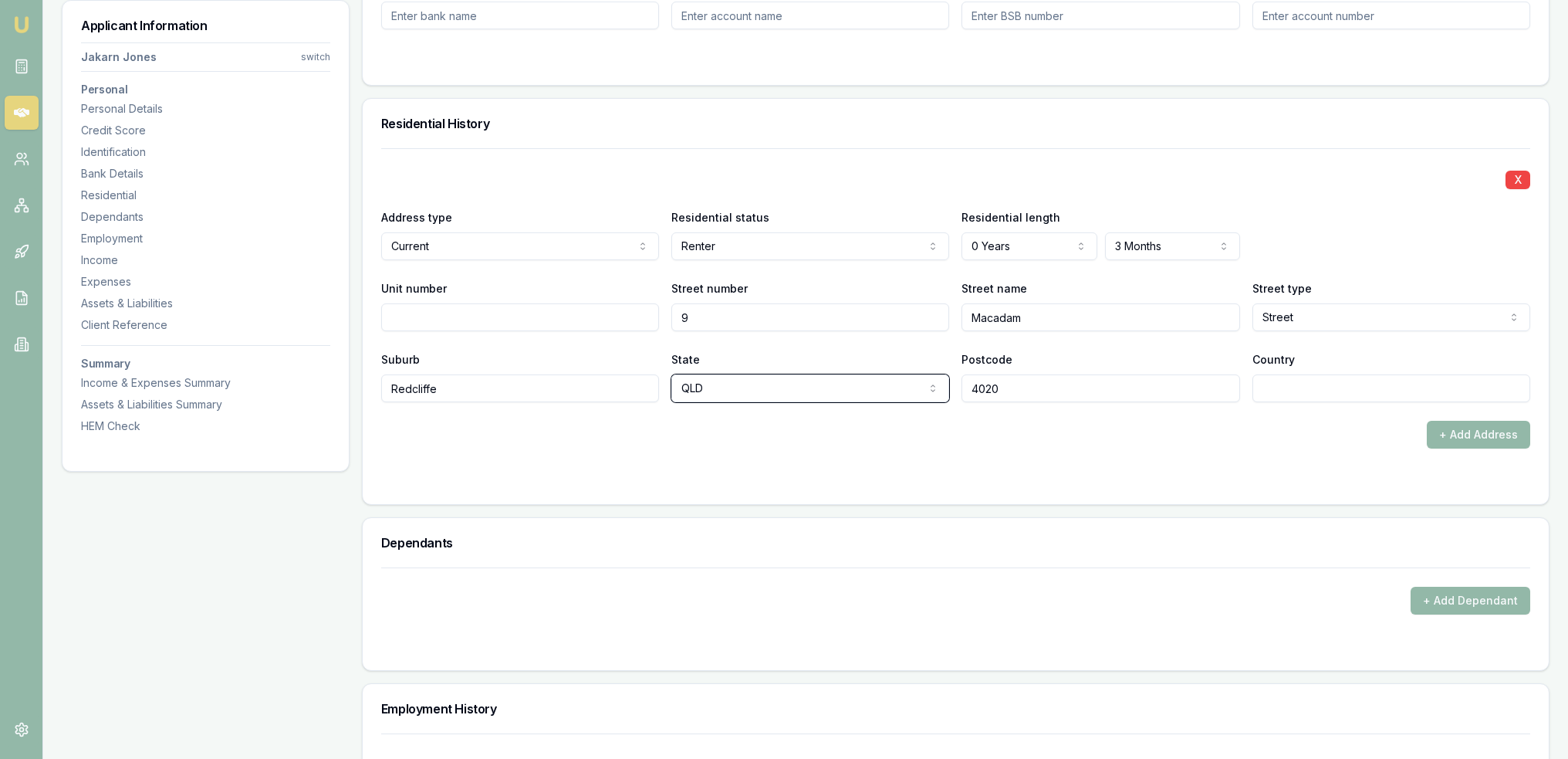 type 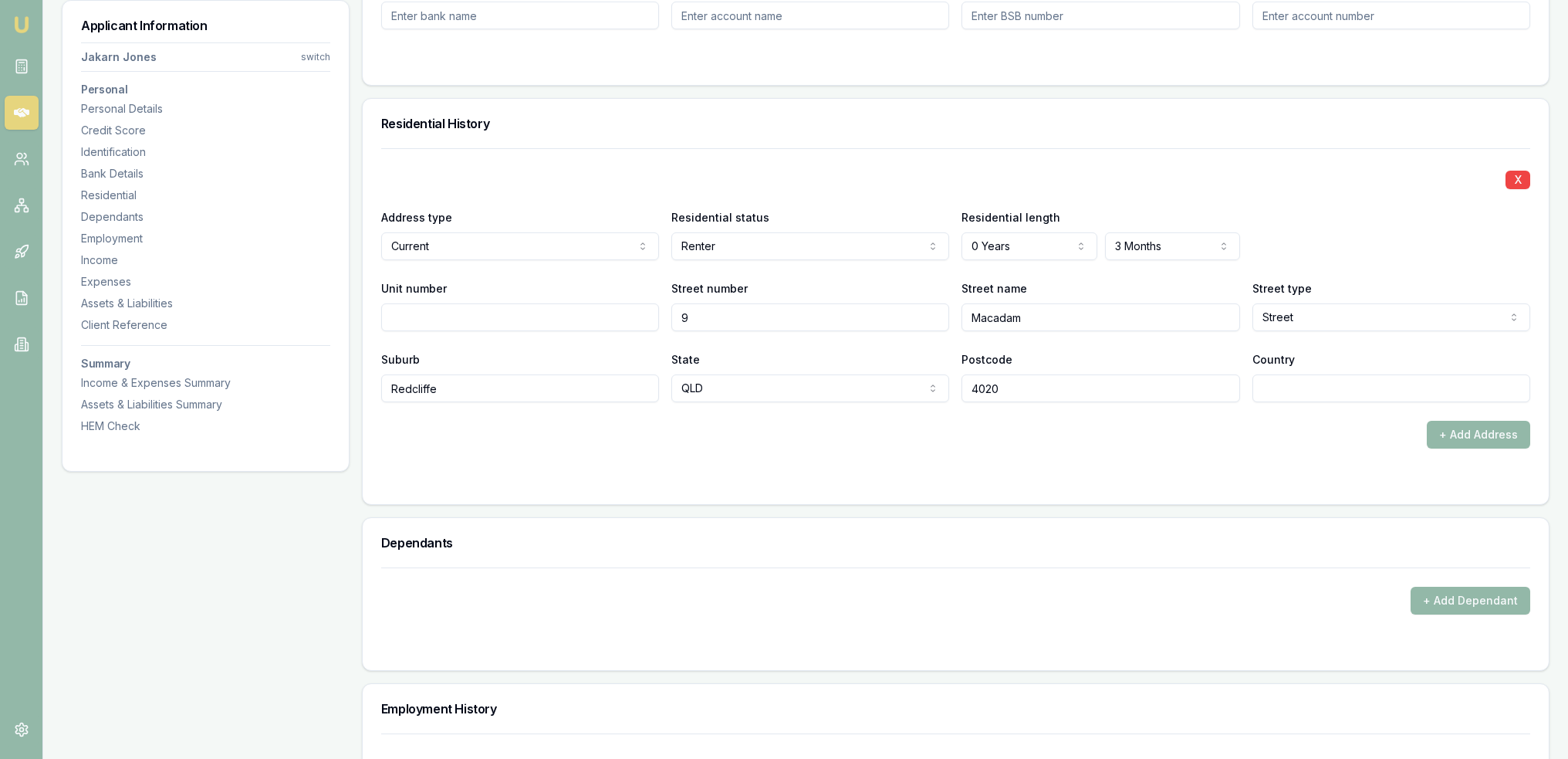 click on "Country" at bounding box center (1391, 388) 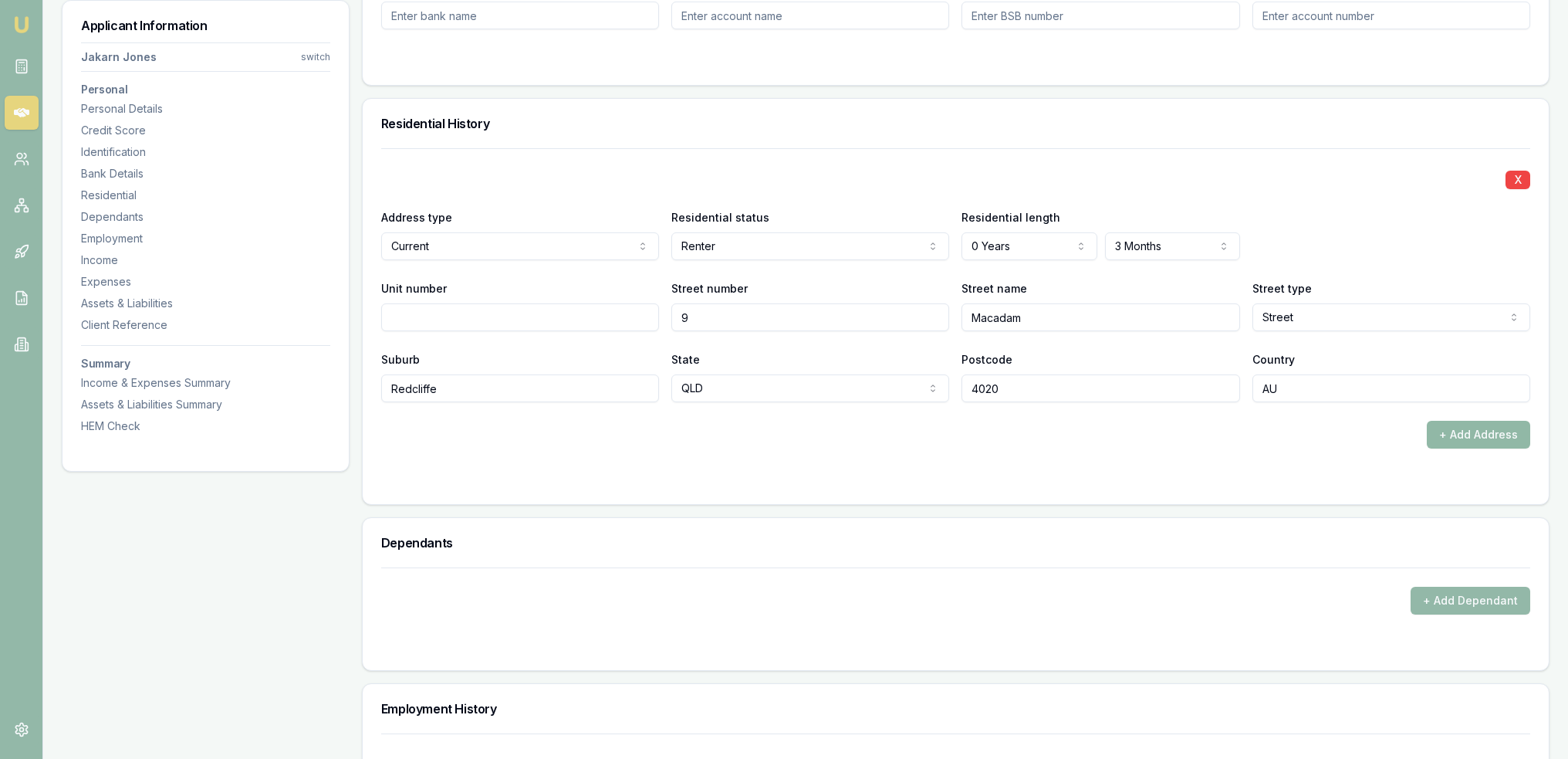 type on "AU" 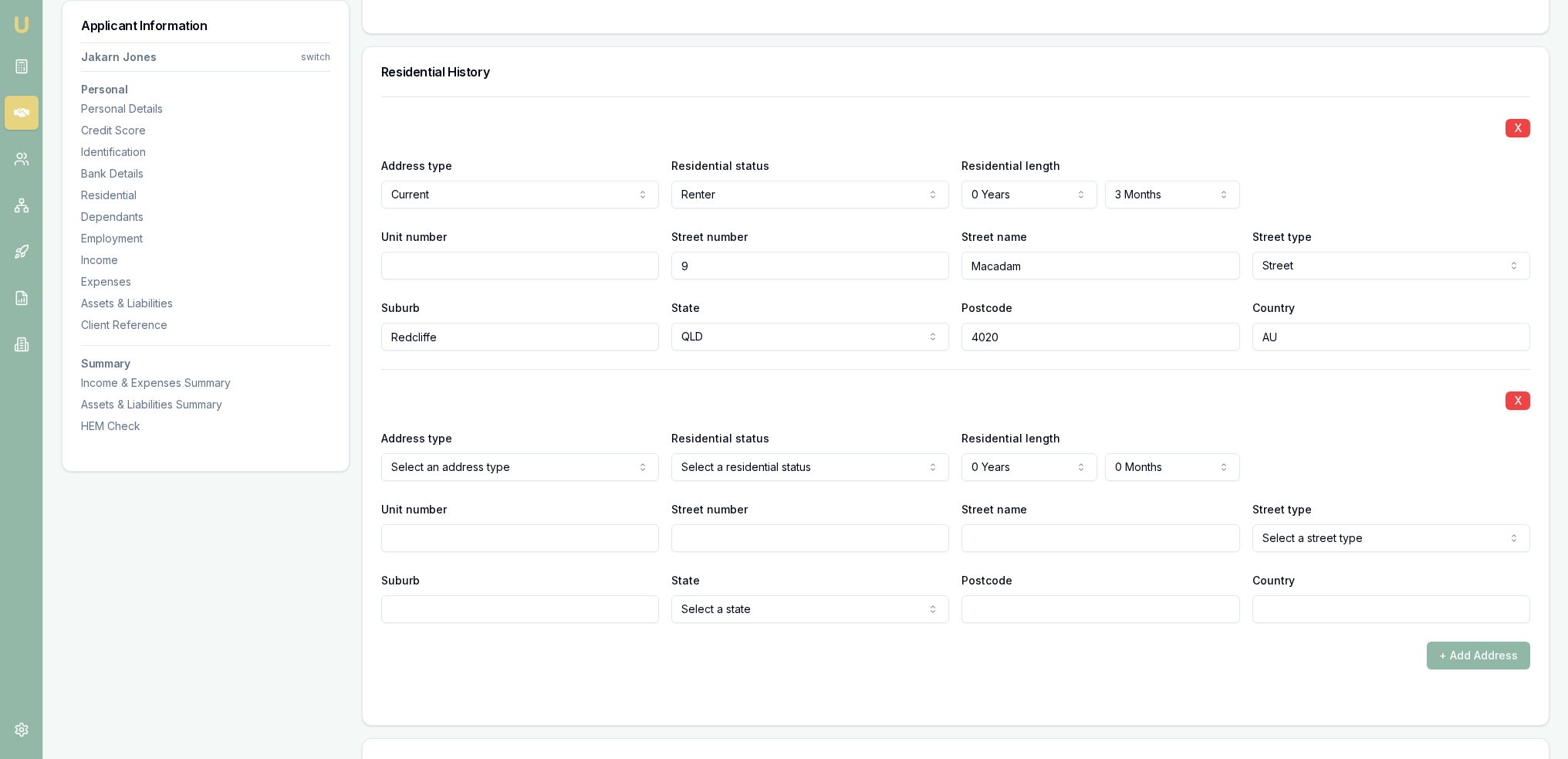 scroll, scrollTop: 1467, scrollLeft: 0, axis: vertical 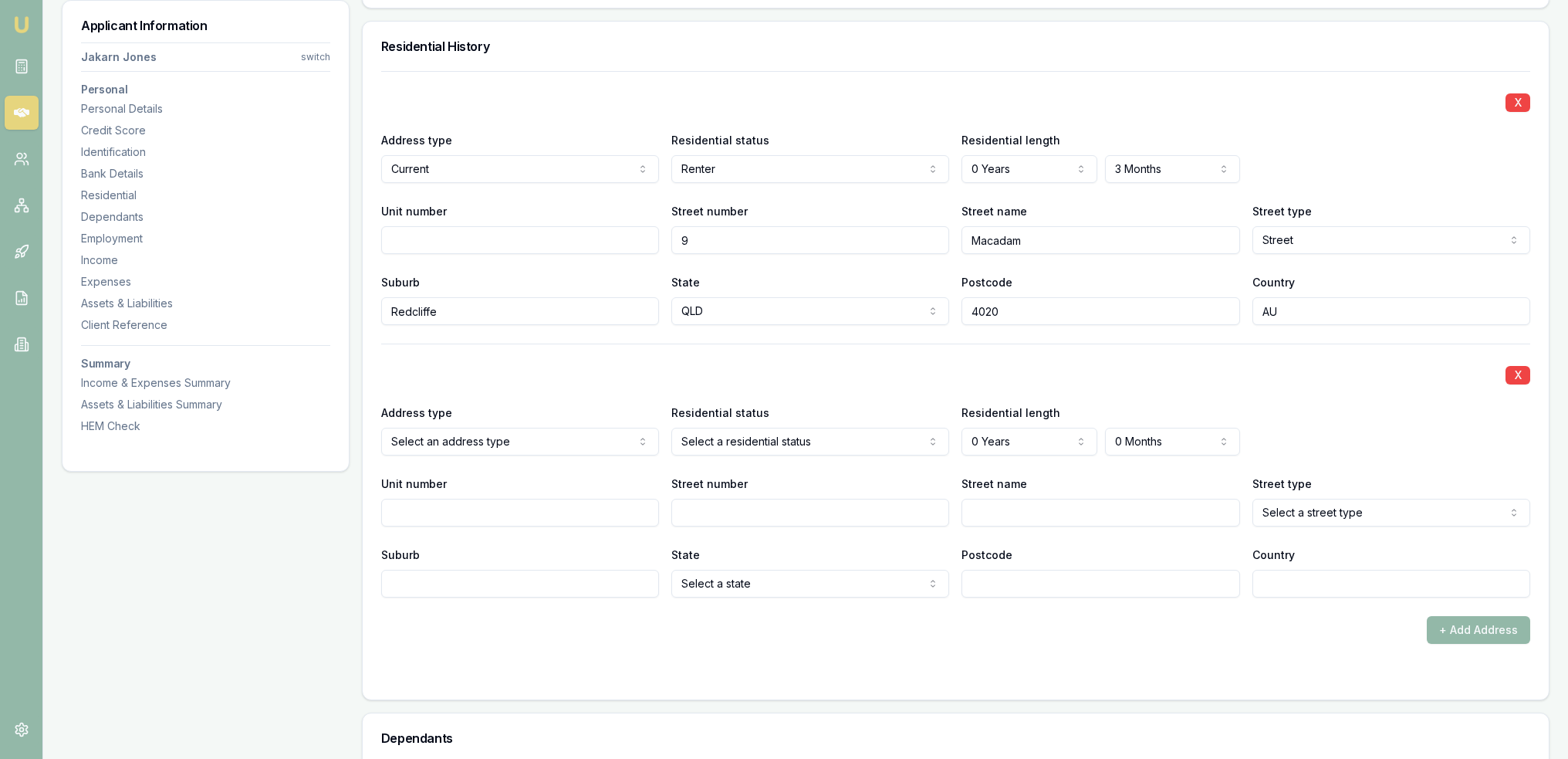 click on "Emu Broker Deals View D-X61WFP1KM4 Robyn Adams Toggle Menu Customer Jakarn Jones 0493413958 jakarn.j@gmail.com Finance Summary $44,500 Loan Type: Consumer Asset Asset Type : Passenger Car Deal Dynamics Stage: New Lead Created Age: 6 minutes ago HEM: Needs More Data Finance Details Applicants Loan Options Lender Submission Applicant Information Jakarn Jones switch Personal Personal Details Credit Score Identification Bank Details Residential Dependants Employment Income Expenses Assets & Liabilities Client Reference Summary Income & Expenses Summary Assets & Liabilities Summary HEM Check Personal Title * Mr Mr Mrs Miss Ms Dr Prof First name * Jakarn Middle name  Thomas Last name * Jones Date of birth 12/03/2004 Gender  Male Male Female Other Not disclosed Marital status  Single Single Married De facto Separated Divorced Widowed Residency status  Australian citizen Australian citizen Permanent resident Temporary resident Visa holder Email jakarn.j@gmail.com Phone 0493413958 Applicant type  Applicant Applicant X" at bounding box center [784, -1088] 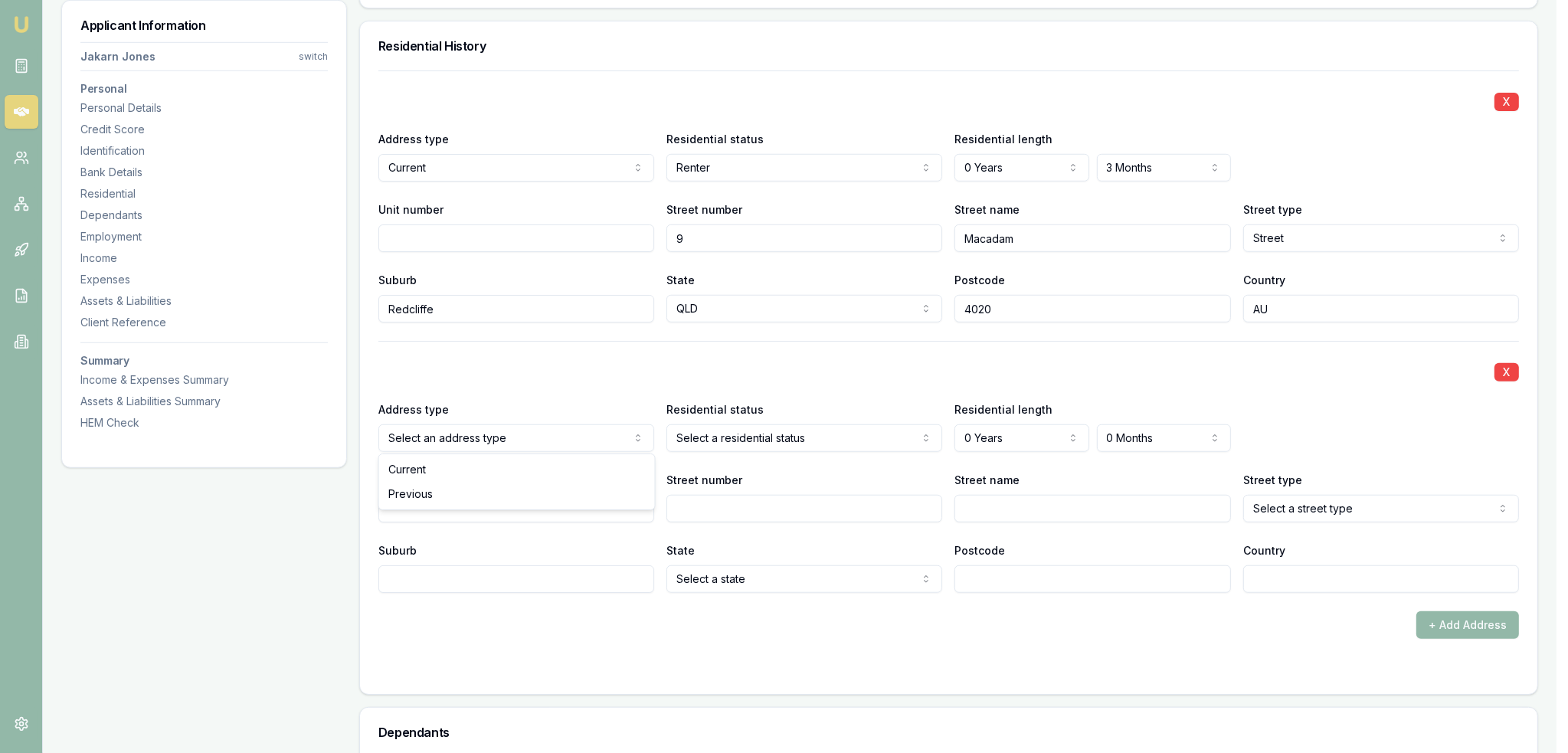 select on "PREVIOUS" 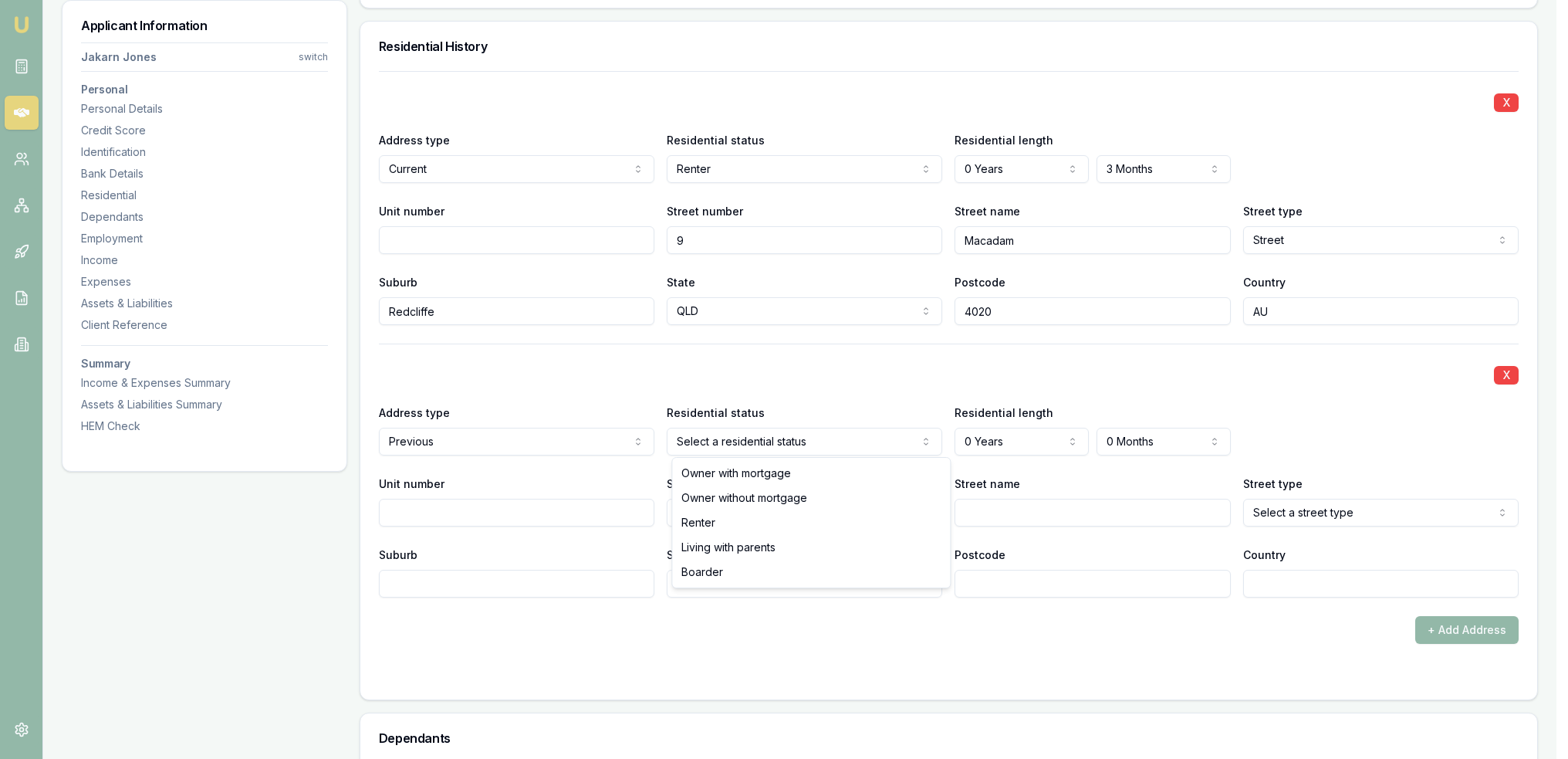 click on "Emu Broker Deals View D-X61WFP1KM4 Robyn Adams Toggle Menu Customer Jakarn Jones 0493413958 jakarn.j@gmail.com Finance Summary $44,500 Loan Type: Consumer Asset Asset Type : Passenger Car Deal Dynamics Stage: New Lead Created Age: 7 minutes ago HEM: Needs More Data Finance Details Applicants Loan Options Lender Submission Applicant Information Jakarn Jones switch Personal Personal Details Credit Score Identification Bank Details Residential Dependants Employment Income Expenses Assets & Liabilities Client Reference Summary Income & Expenses Summary Assets & Liabilities Summary HEM Check Personal Title * Mr Mr Mrs Miss Ms Dr Prof First name * Jakarn Middle name  Thomas Last name * Jones Date of birth 12/03/2004 Gender  Male Male Female Other Not disclosed Marital status  Single Single Married De facto Separated Divorced Widowed Residency status  Australian citizen Australian citizen Permanent resident Temporary resident Visa holder Email jakarn.j@gmail.com Phone 0493413958 Applicant type  Applicant Applicant X" at bounding box center (784, -1088) 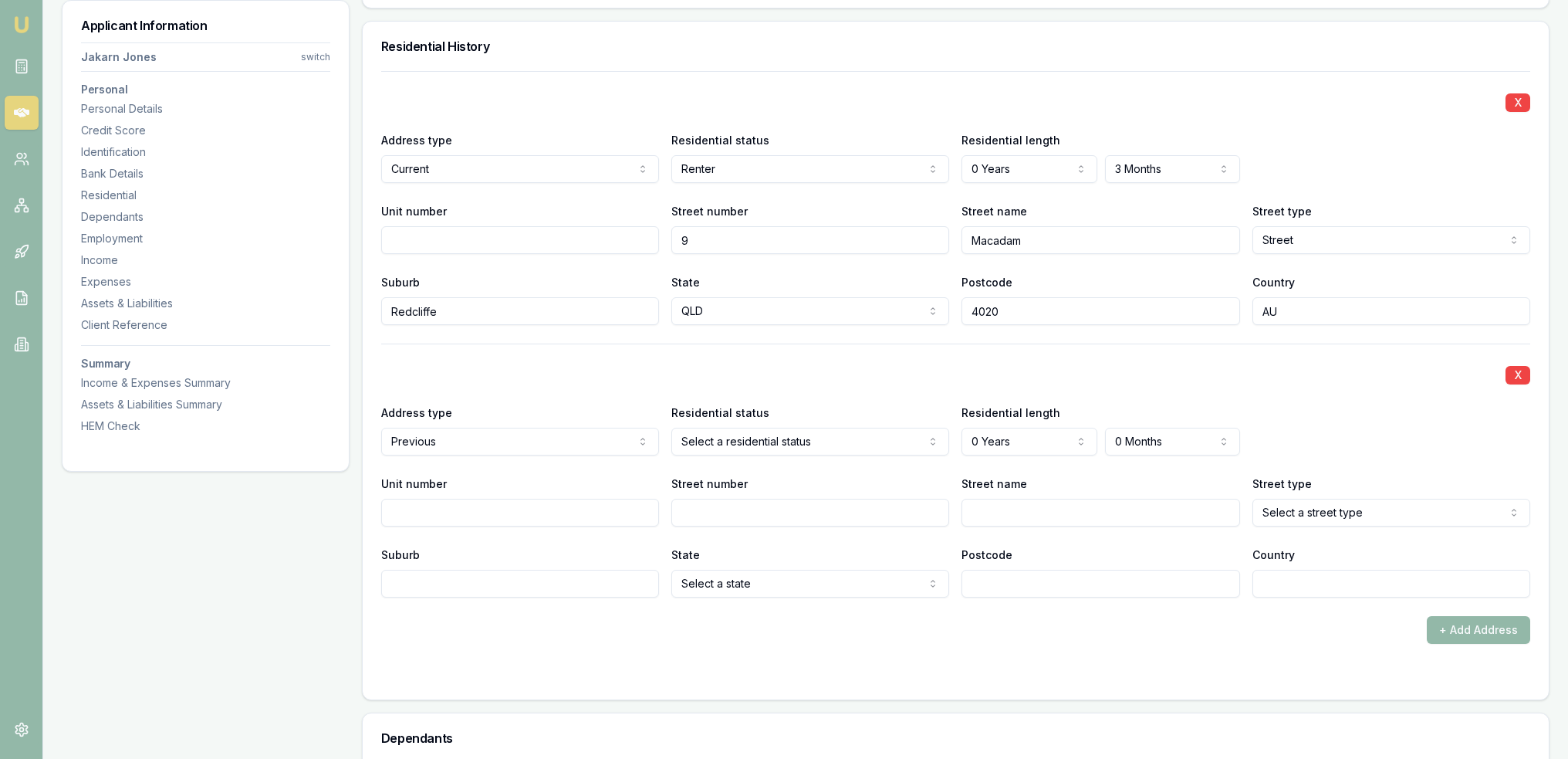 click on "Street number" at bounding box center (810, 513) 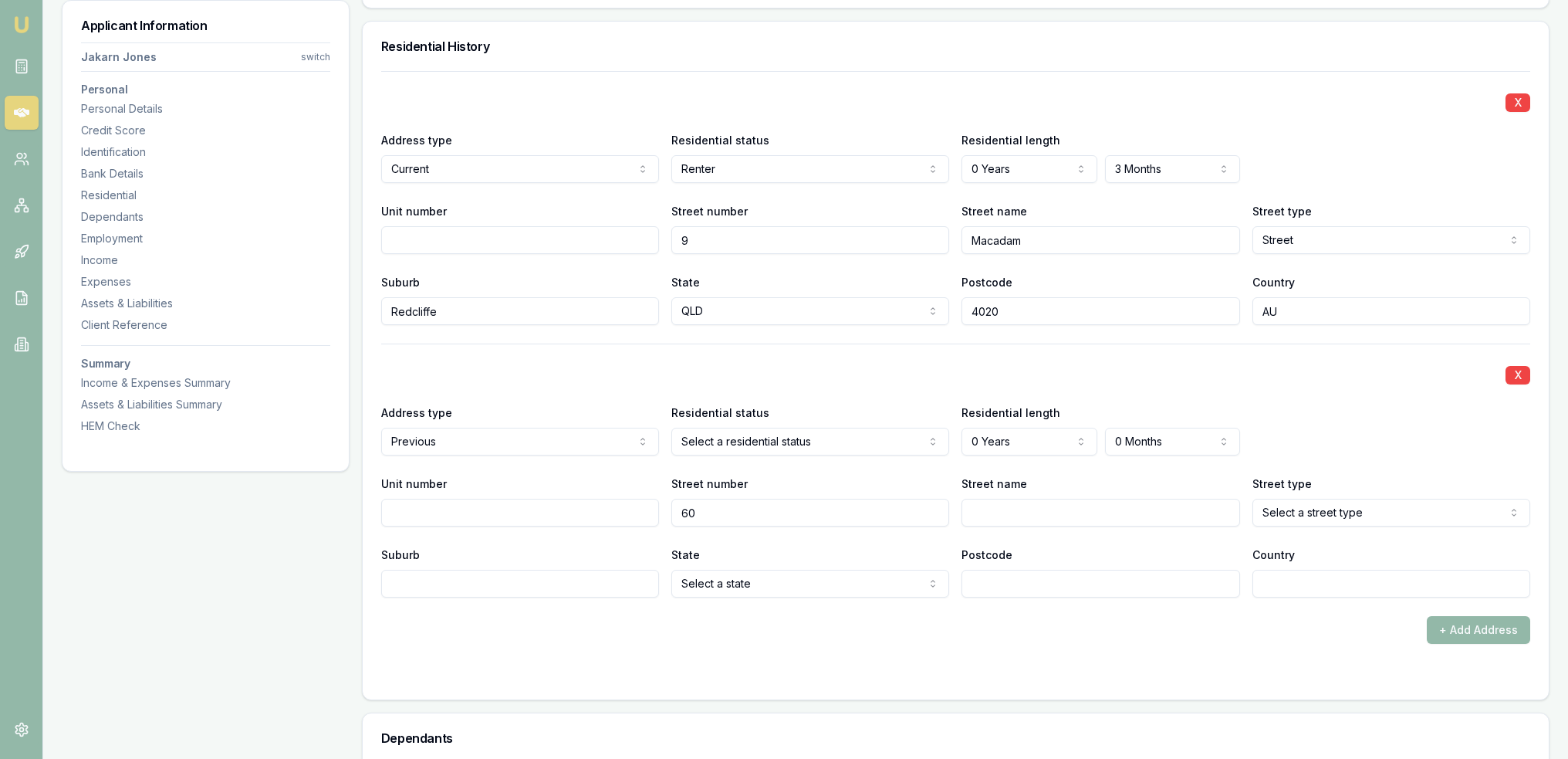 type on "60" 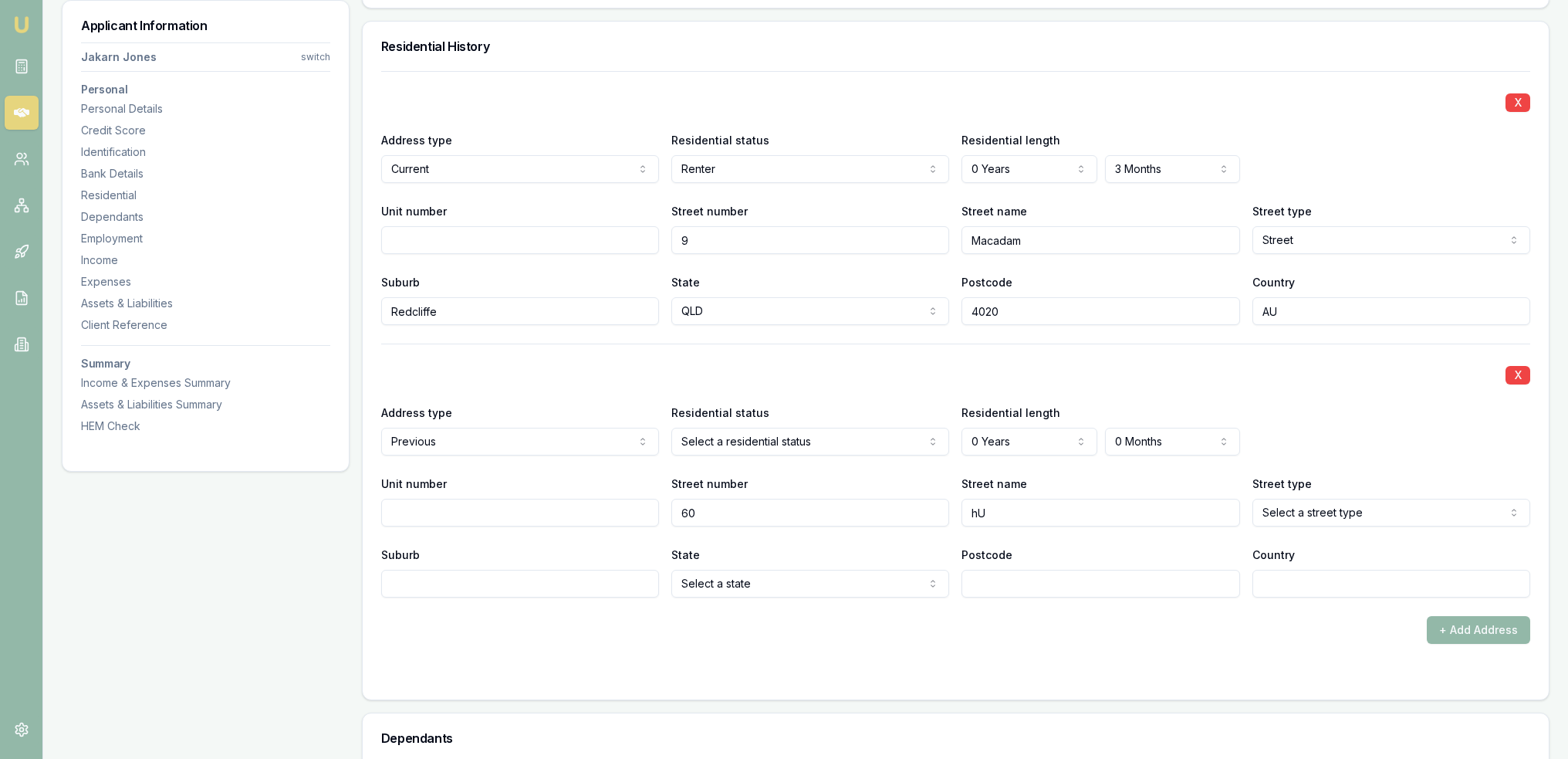 type on "h" 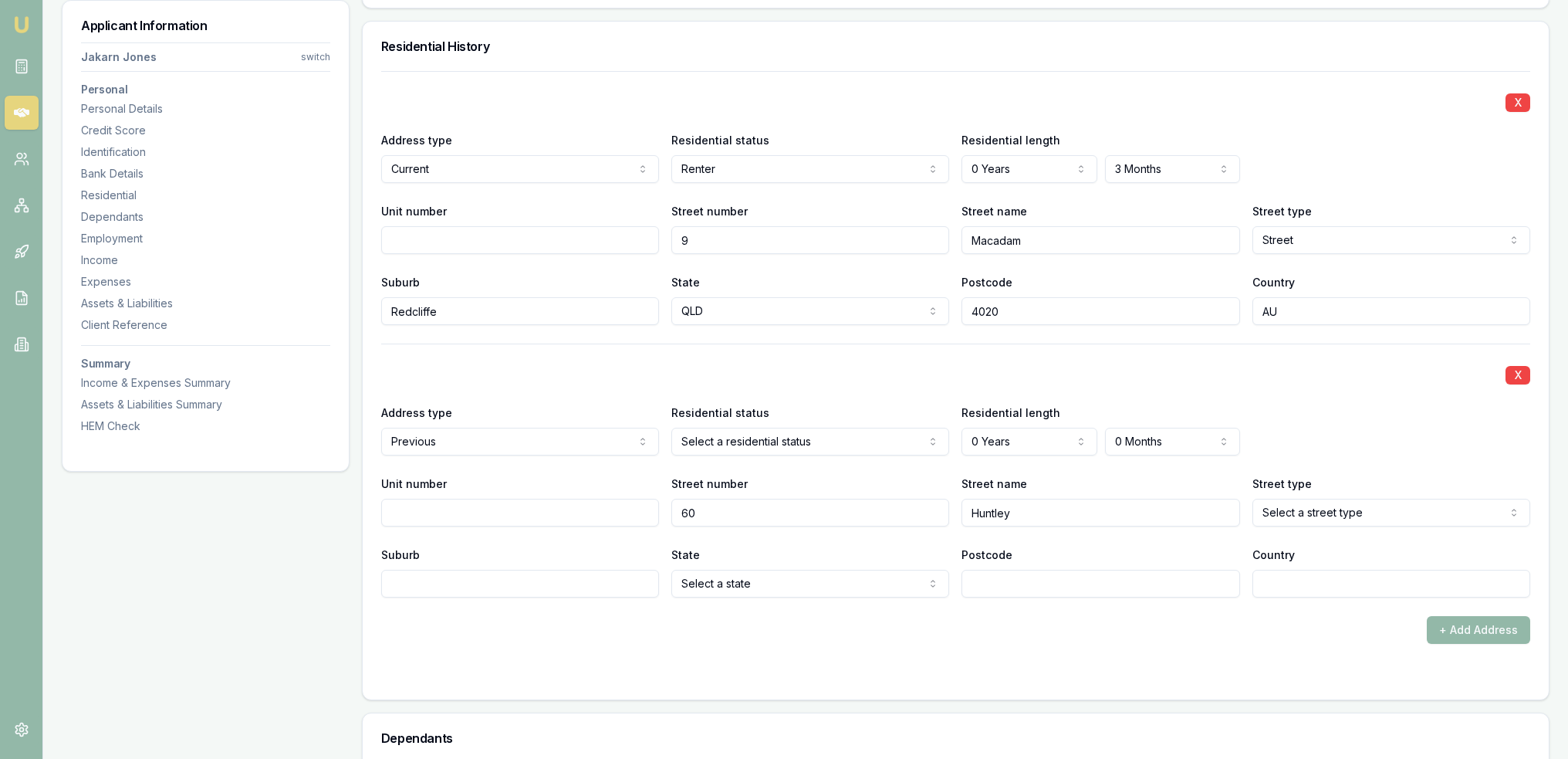 type on "Huntley" 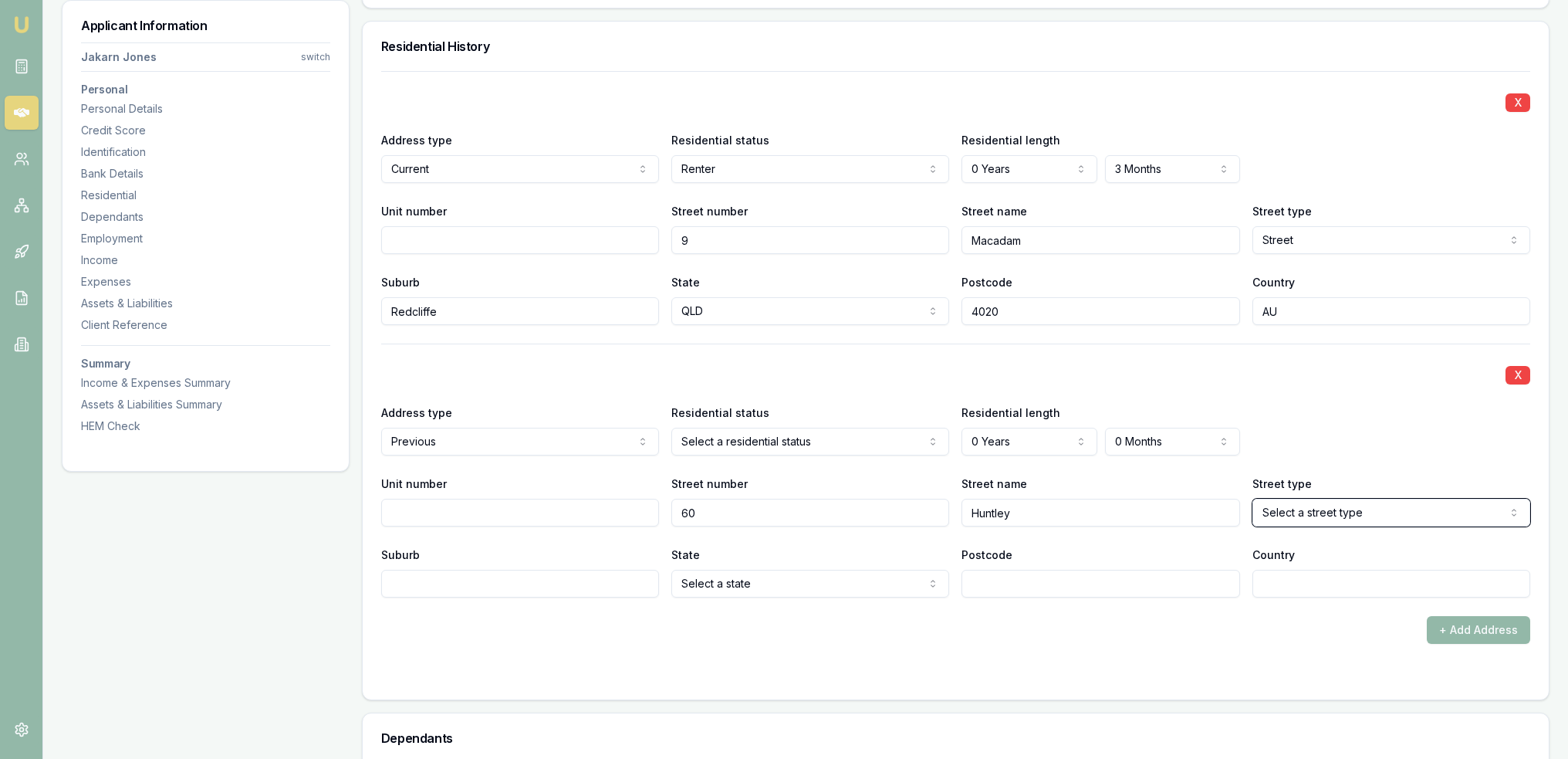 type 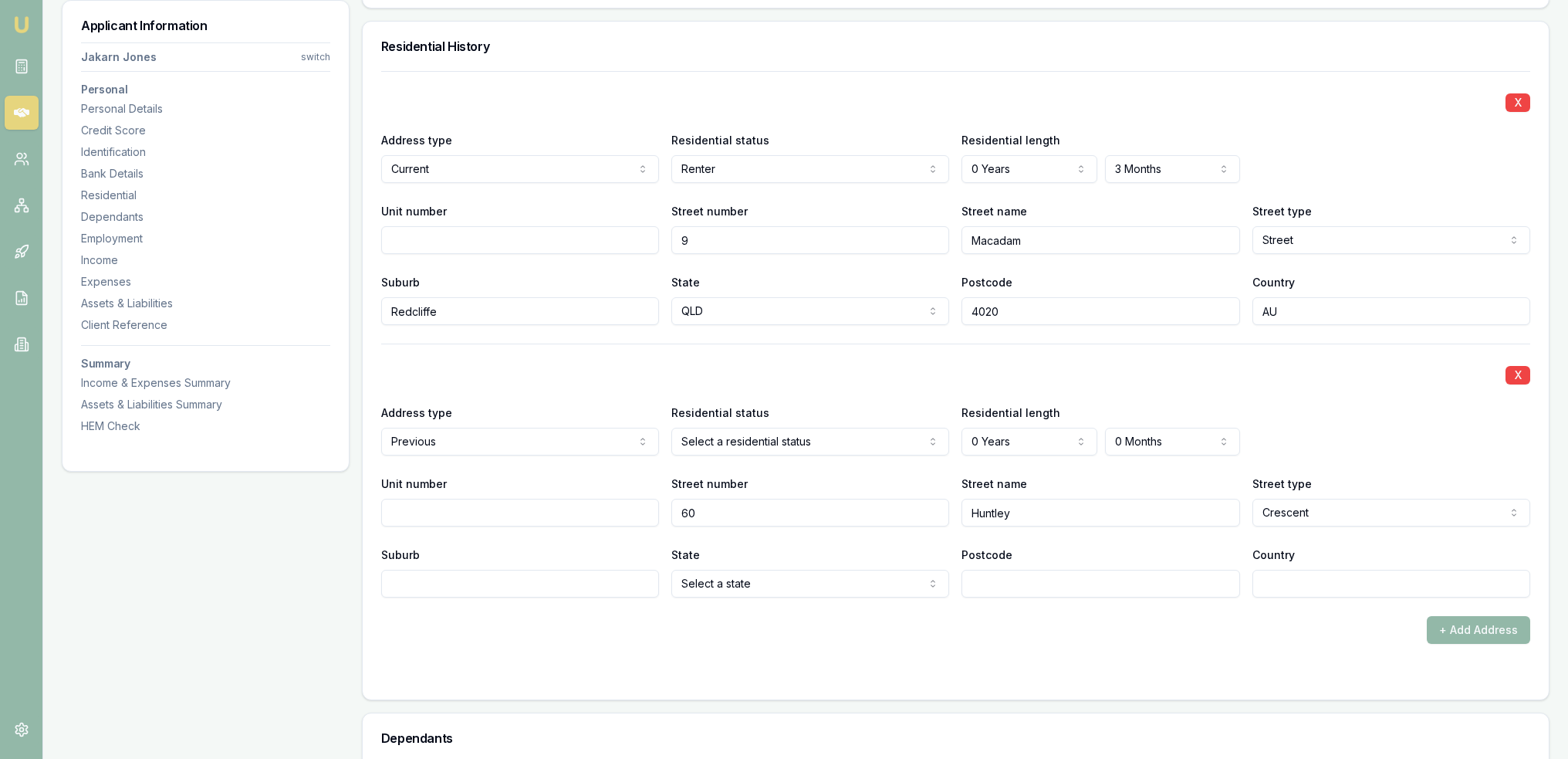 click on "Suburb" at bounding box center [520, 584] 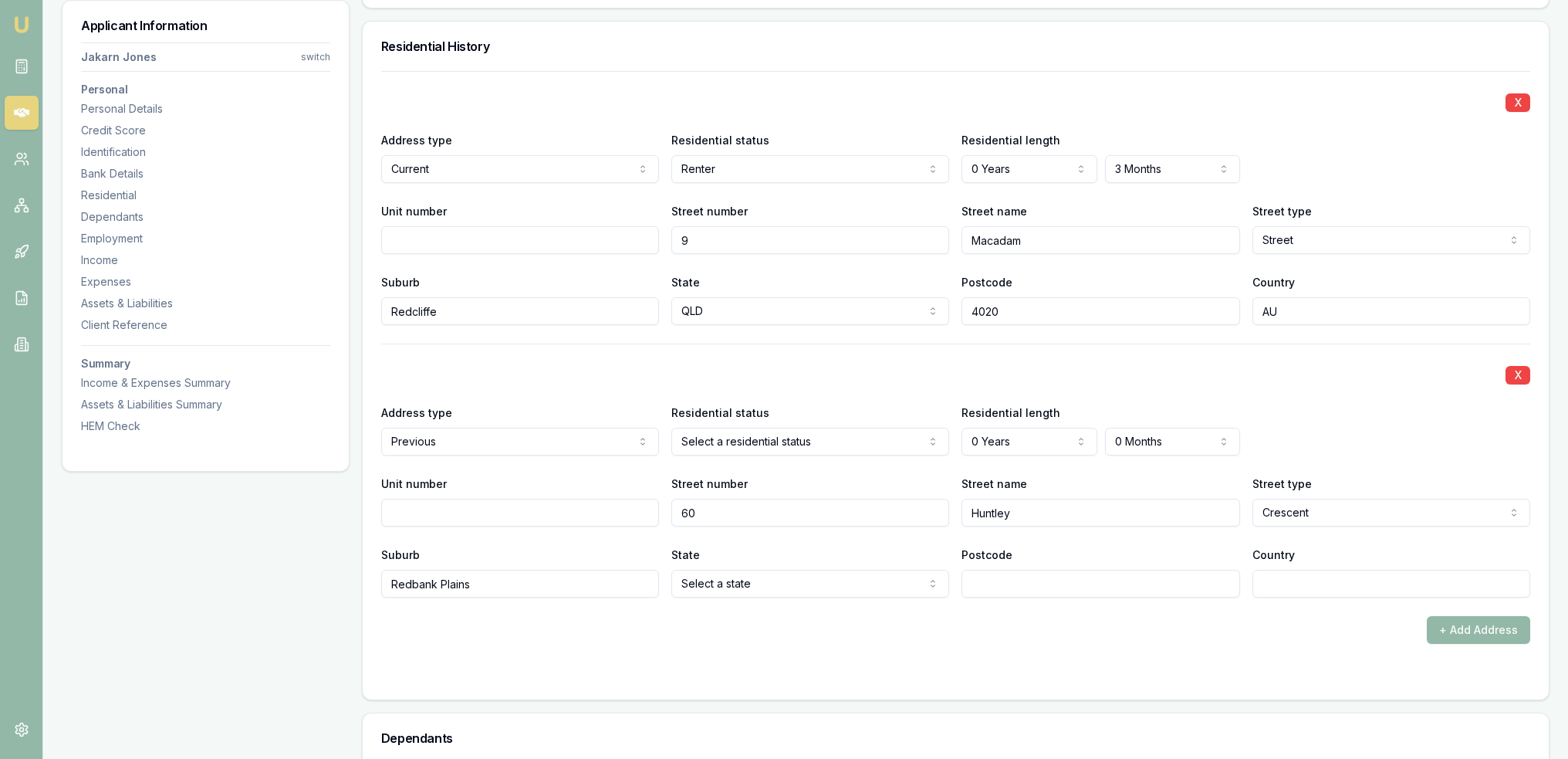type on "Redbank Plains" 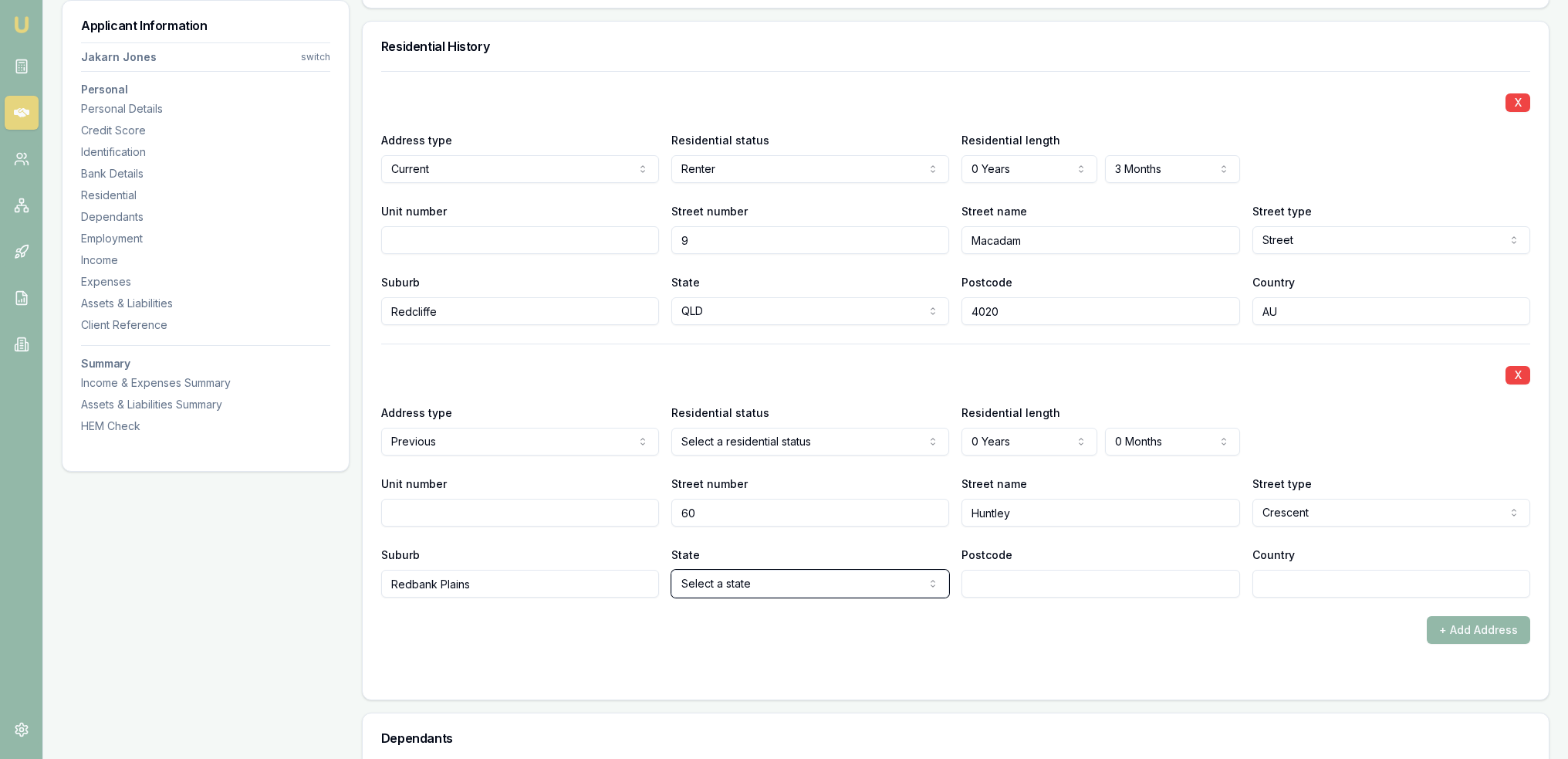 type 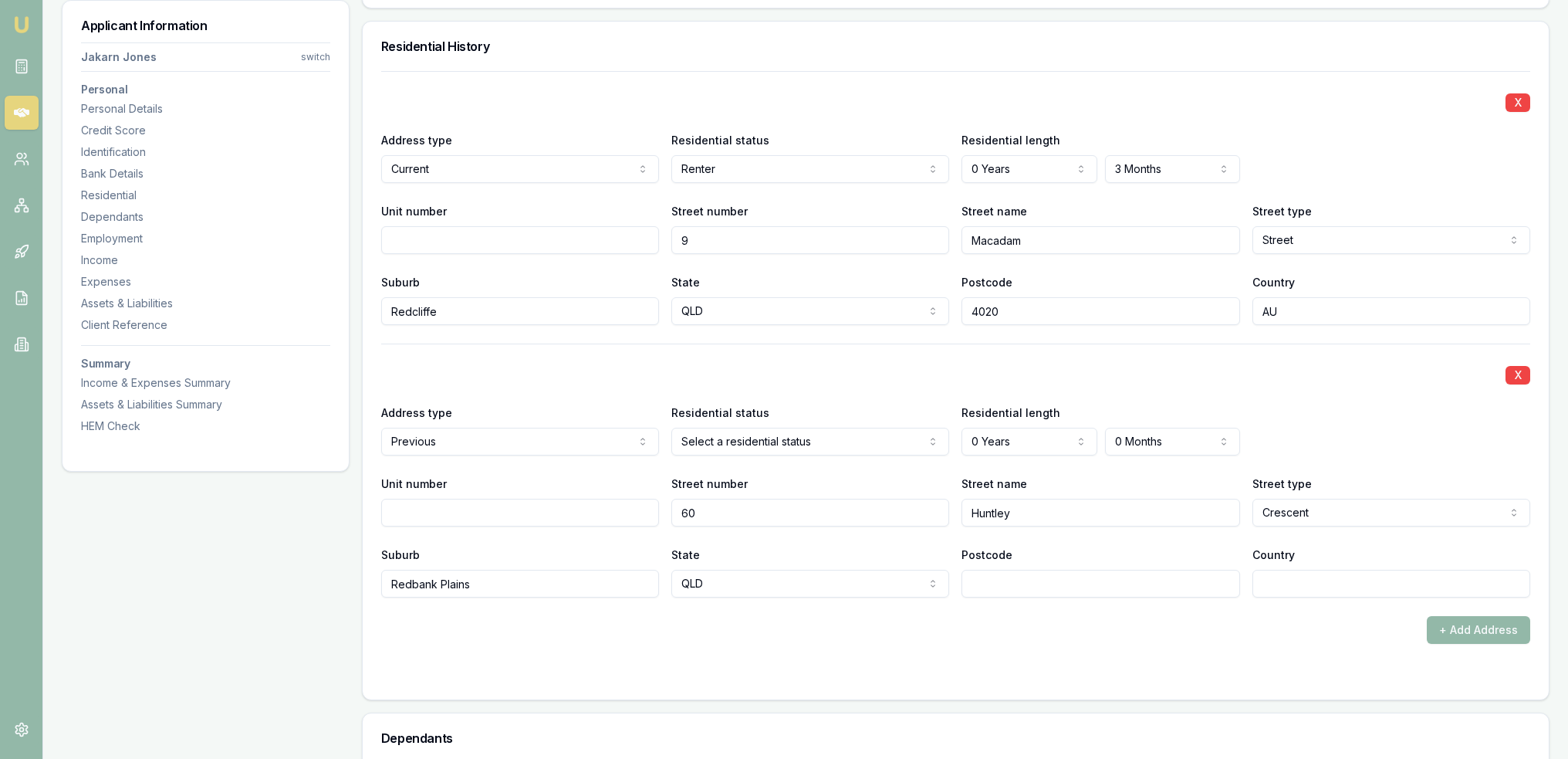 click on "Postcode" at bounding box center [1100, 584] 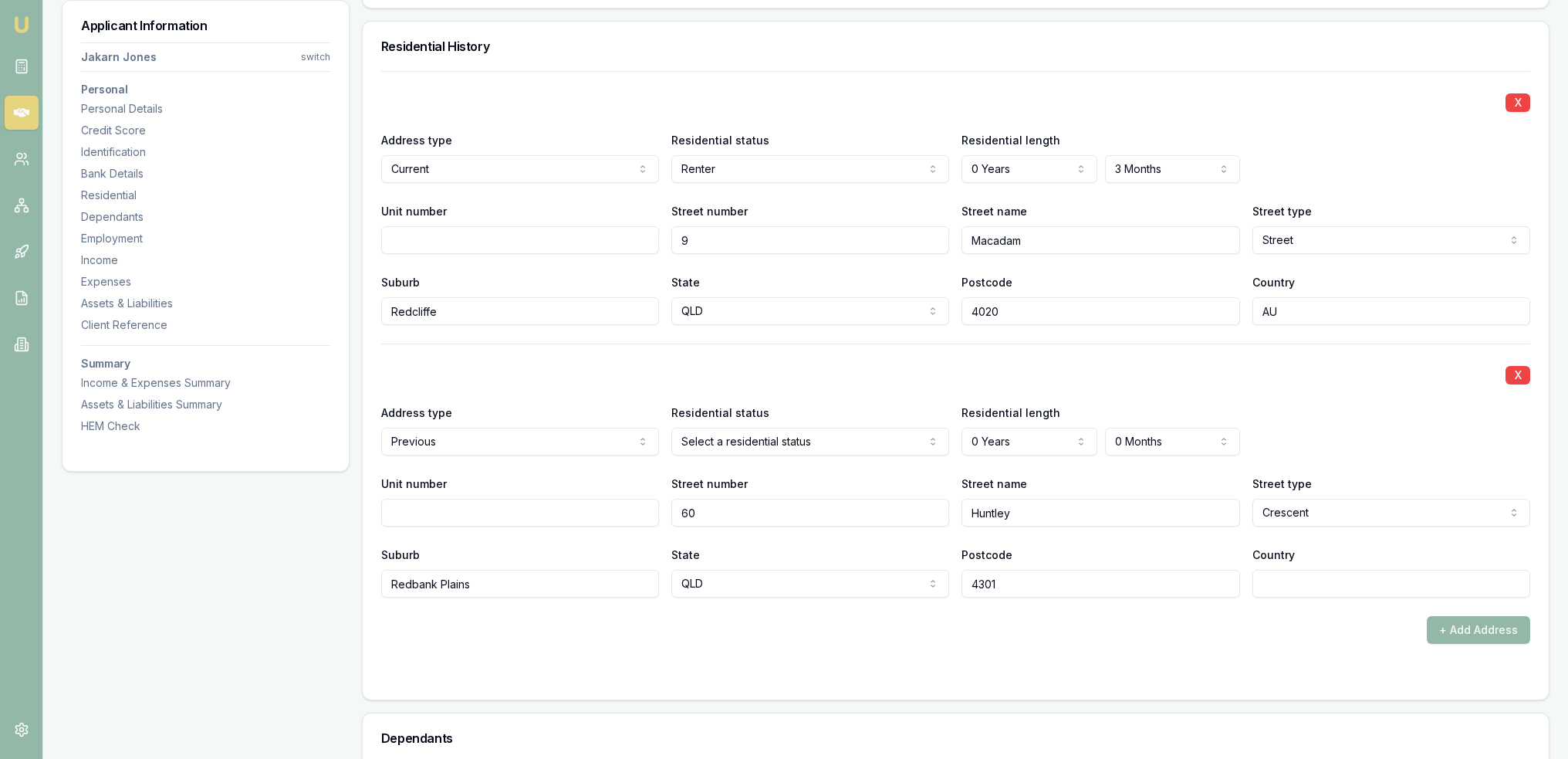 type on "4301" 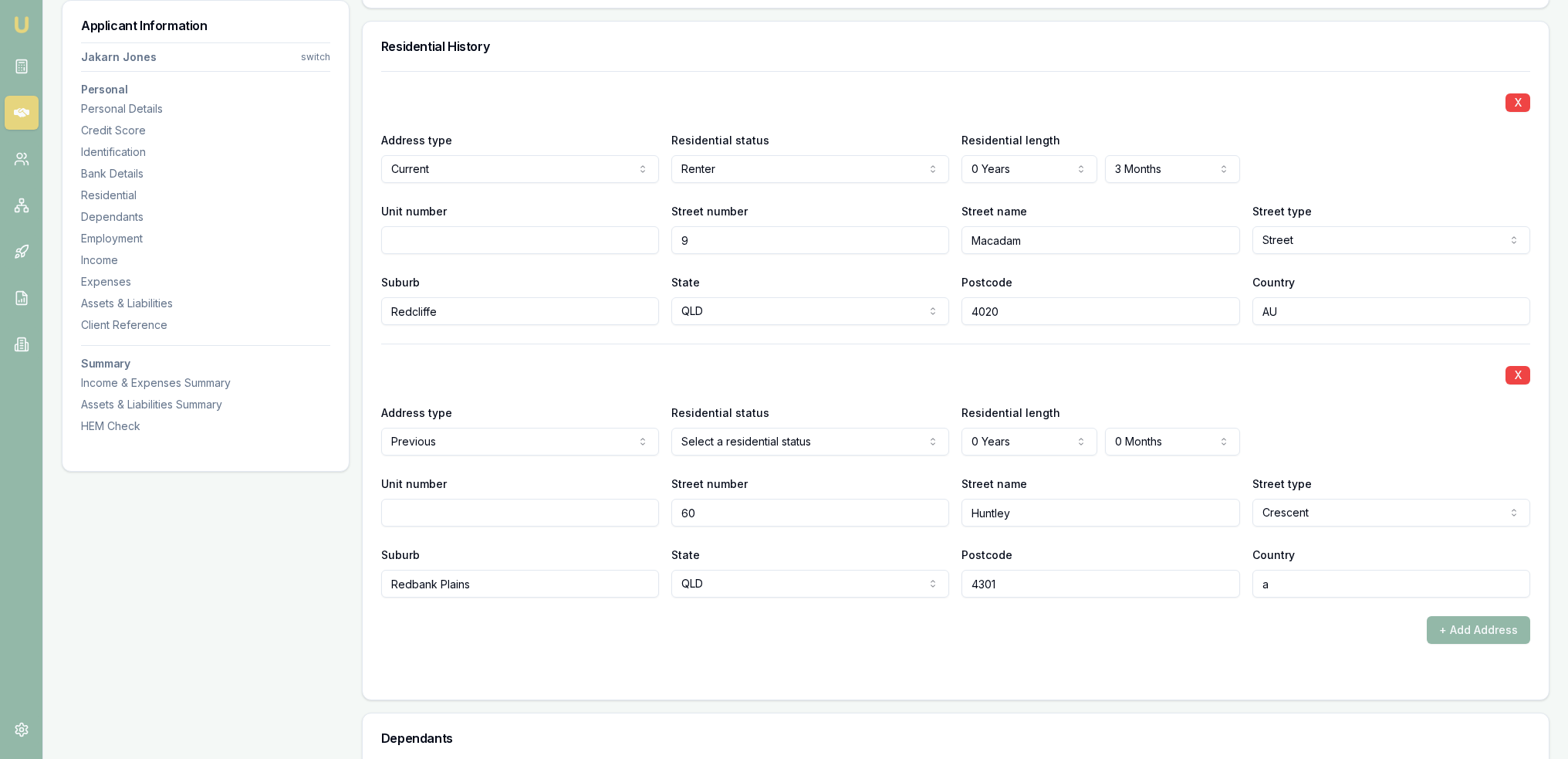 type on "au" 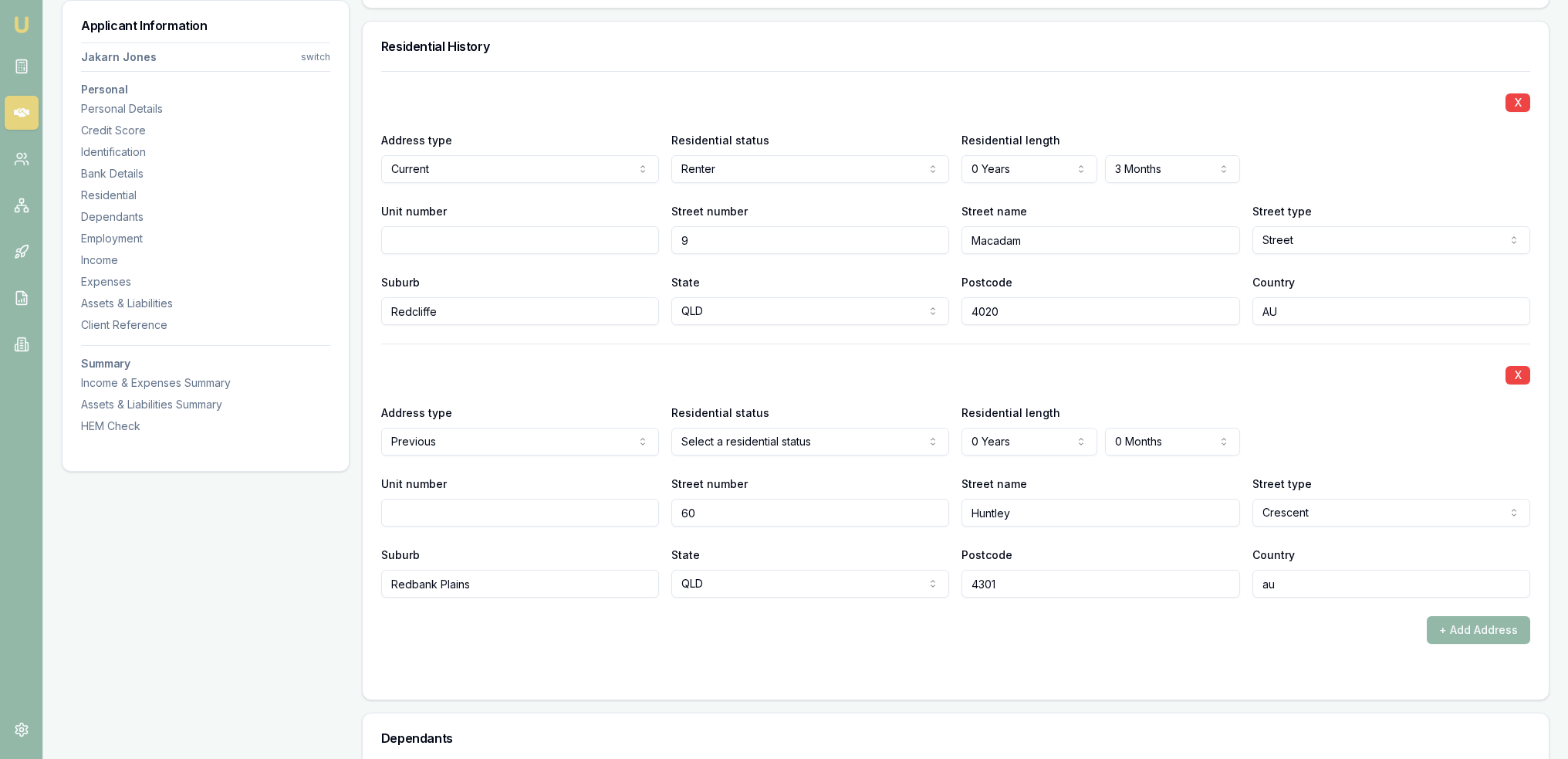 click on "au" at bounding box center [1391, 584] 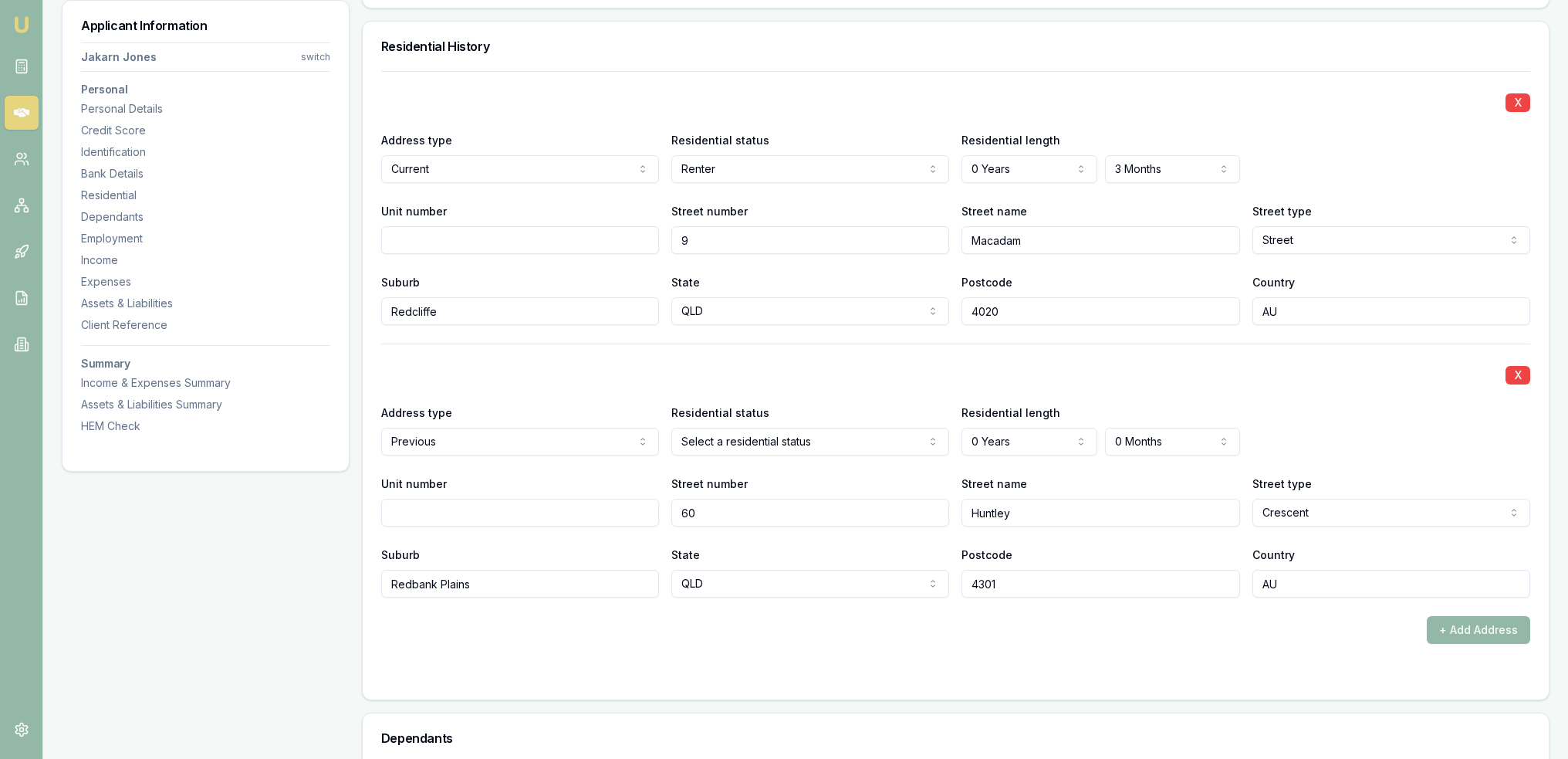 type on "AU" 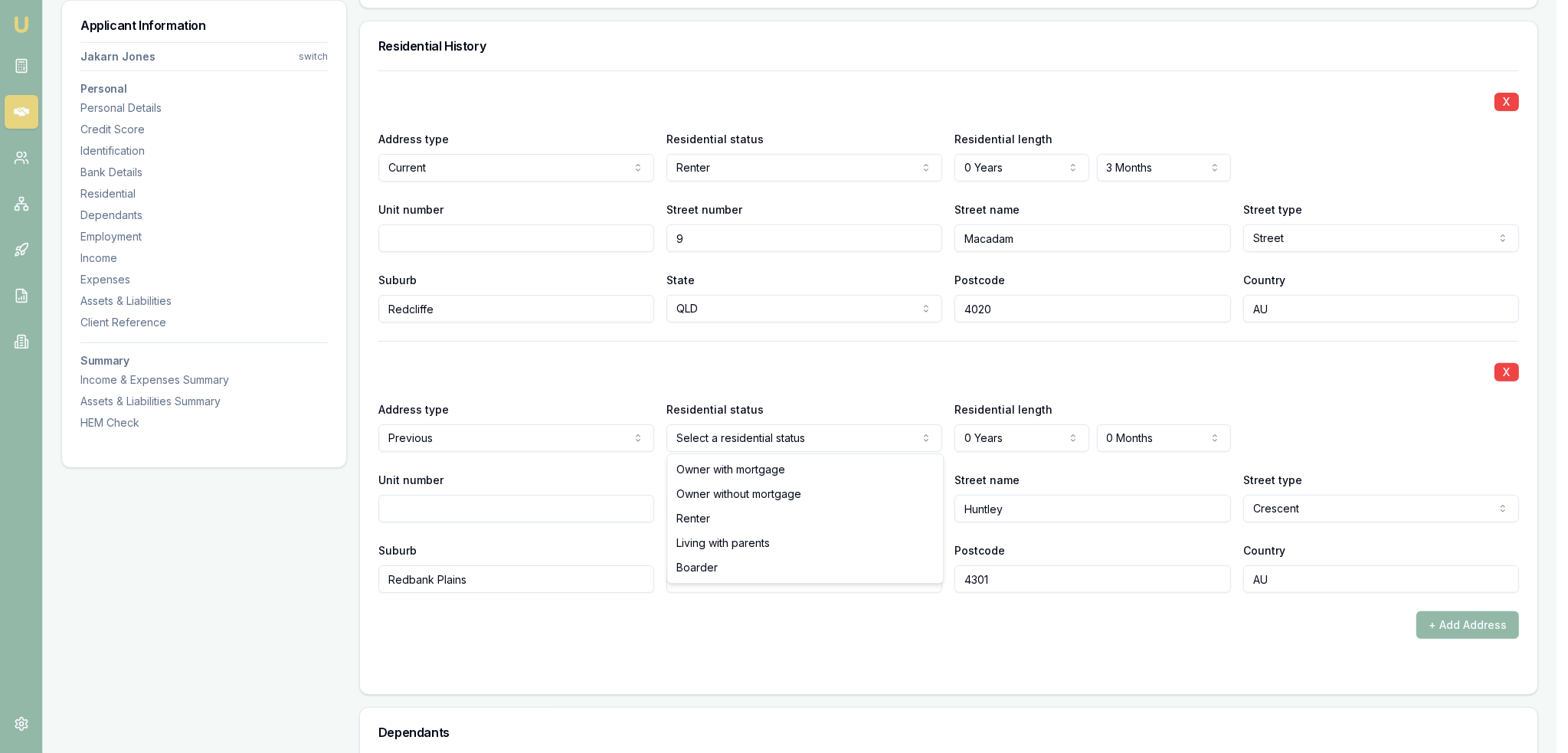 select on "BOARDER" 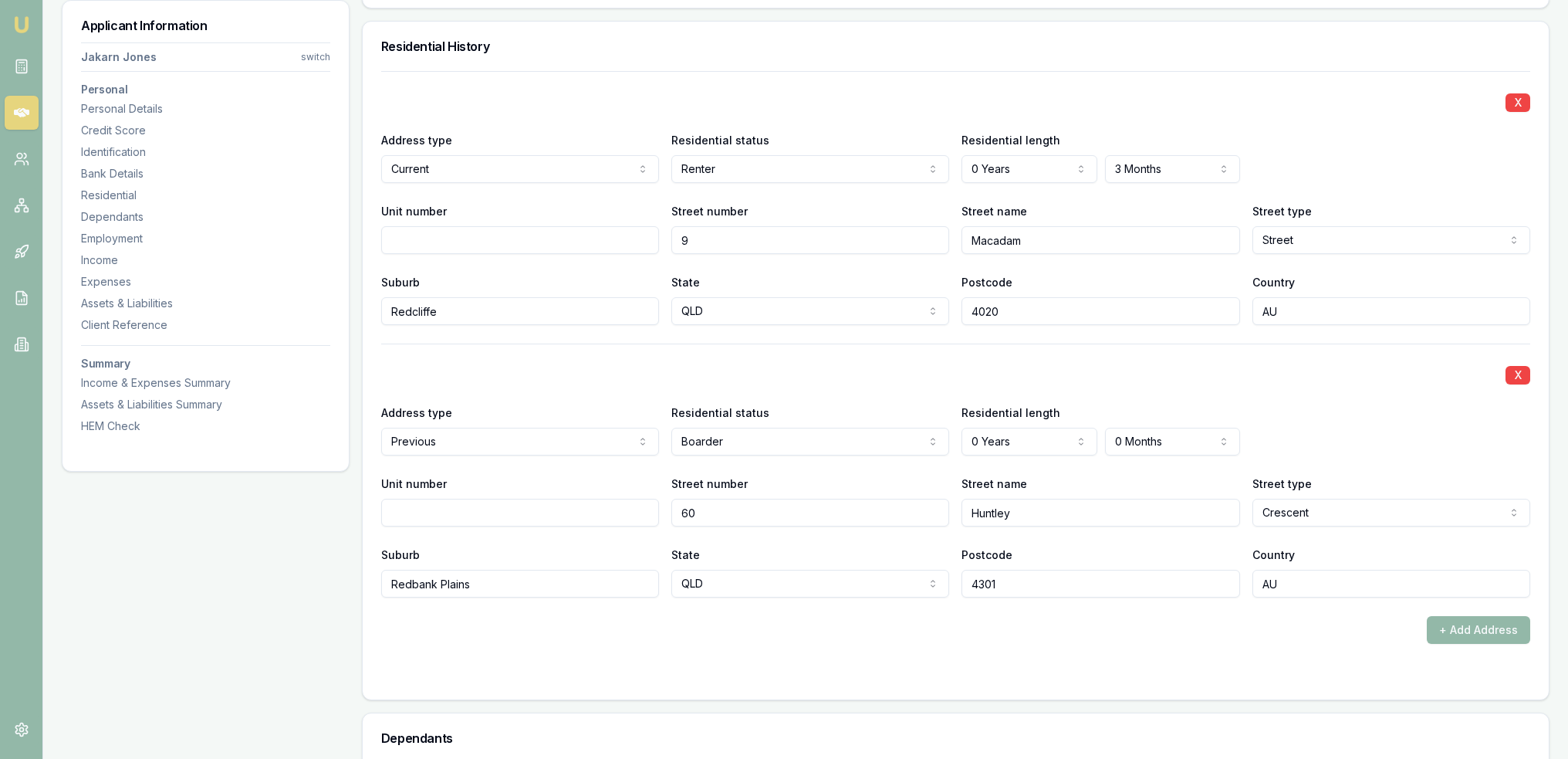 click on "Emu Broker Deals View D-X61WFP1KM4 Robyn Adams Toggle Menu Customer Jakarn Jones 0493413958 jakarn.j@gmail.com Finance Summary $44,500 Loan Type: Consumer Asset Asset Type : Passenger Car Deal Dynamics Stage: New Lead Created Age: 8 minutes ago HEM: Needs More Data Finance Details Applicants Loan Options Lender Submission Applicant Information Jakarn Jones switch Personal Personal Details Credit Score Identification Bank Details Residential Dependants Employment Income Expenses Assets & Liabilities Client Reference Summary Income & Expenses Summary Assets & Liabilities Summary HEM Check Personal Title * Mr Mr Mrs Miss Ms Dr Prof First name * Jakarn Middle name  Thomas Last name * Jones Date of birth 12/03/2004 Gender  Male Male Female Other Not disclosed Marital status  Single Single Married De facto Separated Divorced Widowed Residency status  Australian citizen Australian citizen Permanent resident Temporary resident Visa holder Email jakarn.j@gmail.com Phone 0493413958 Applicant type  Applicant Applicant X" at bounding box center [784, -1088] 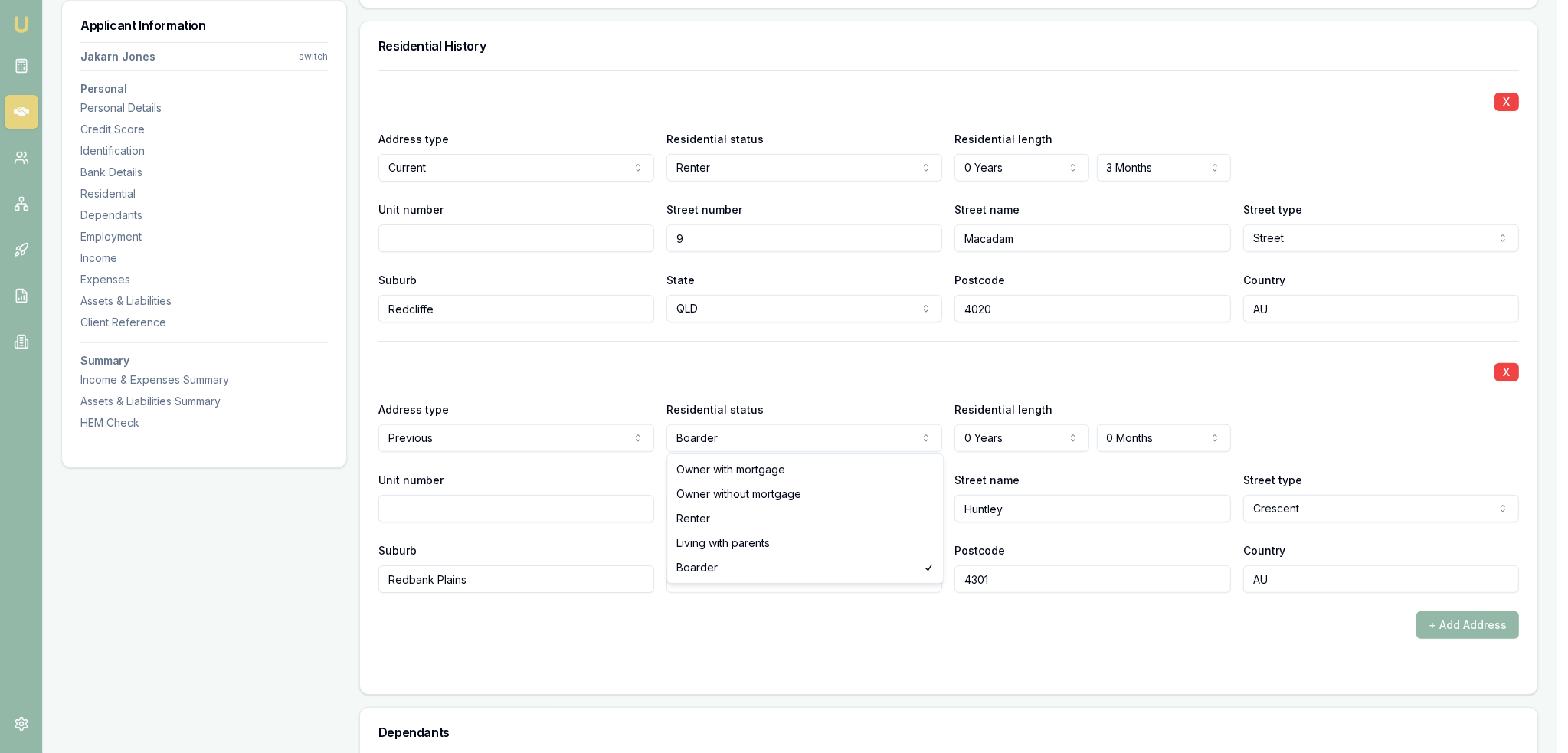 select on "LIVING_WITH_PARENTS" 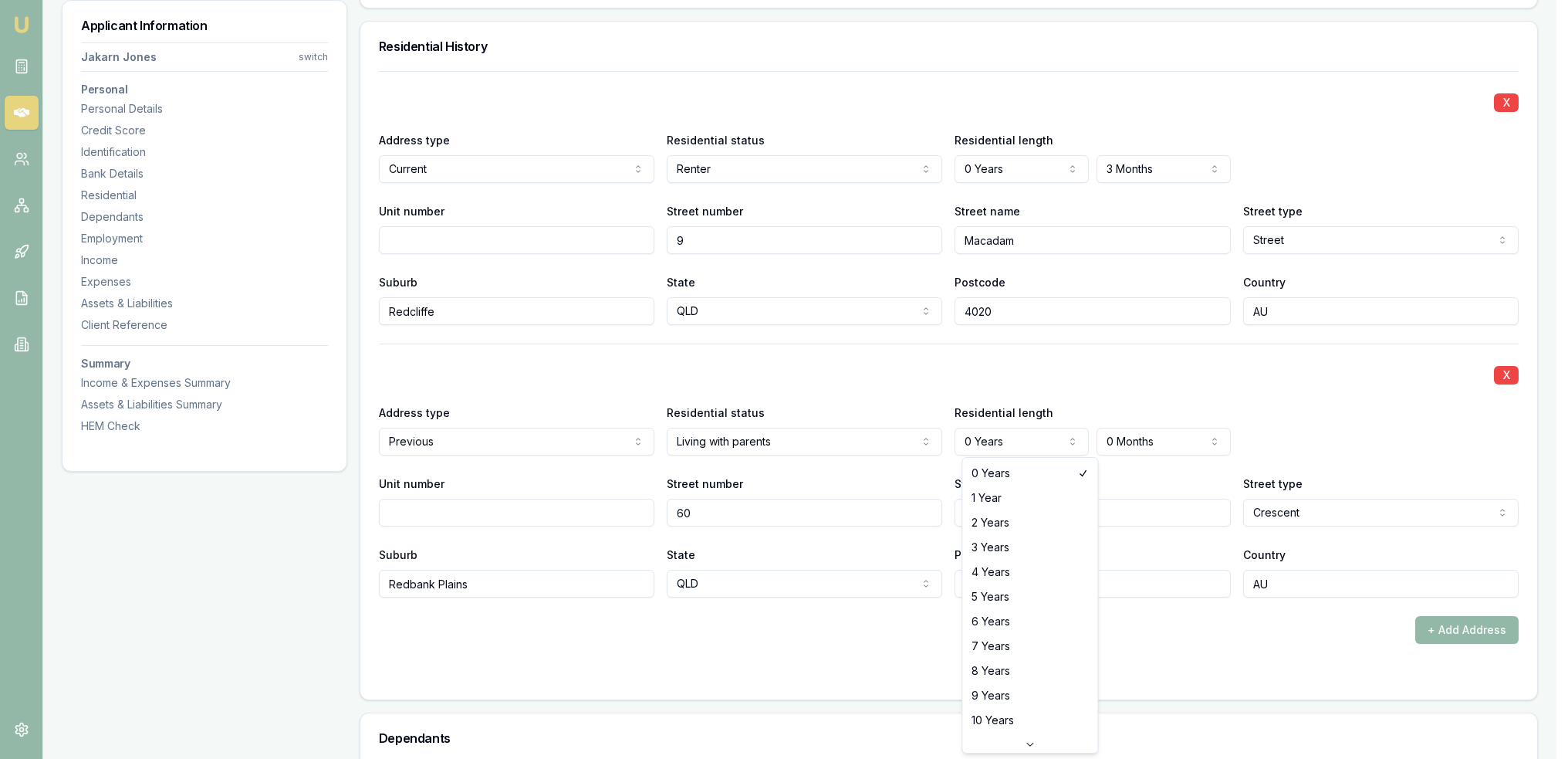 click on "Emu Broker Deals View D-X61WFP1KM4 Robyn Adams Toggle Menu Customer Jakarn Jones 0493413958 jakarn.j@gmail.com Finance Summary $44,500 Loan Type: Consumer Asset Asset Type : Passenger Car Deal Dynamics Stage: New Lead Created Age: 8 minutes ago HEM: Needs More Data Finance Details Applicants Loan Options Lender Submission Applicant Information Jakarn Jones switch Personal Personal Details Credit Score Identification Bank Details Residential Dependants Employment Income Expenses Assets & Liabilities Client Reference Summary Income & Expenses Summary Assets & Liabilities Summary HEM Check Personal Title * Mr Mr Mrs Miss Ms Dr Prof First name * Jakarn Middle name  Thomas Last name * Jones Date of birth 12/03/2004 Gender  Male Male Female Other Not disclosed Marital status  Single Single Married De facto Separated Divorced Widowed Residency status  Australian citizen Australian citizen Permanent resident Temporary resident Visa holder Email jakarn.j@gmail.com Phone 0493413958 Applicant type  Applicant Applicant X" at bounding box center (784, -1088) 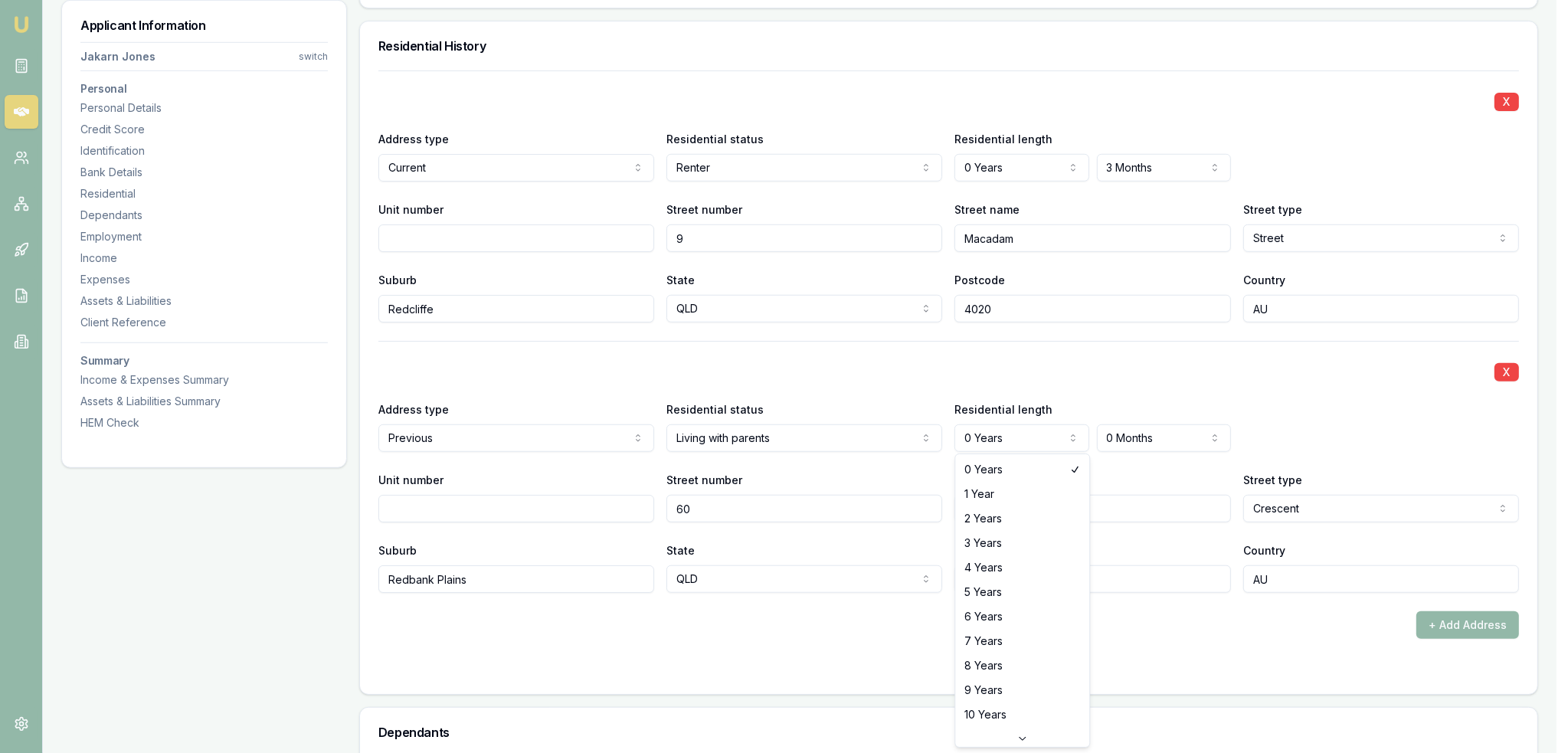select on "1" 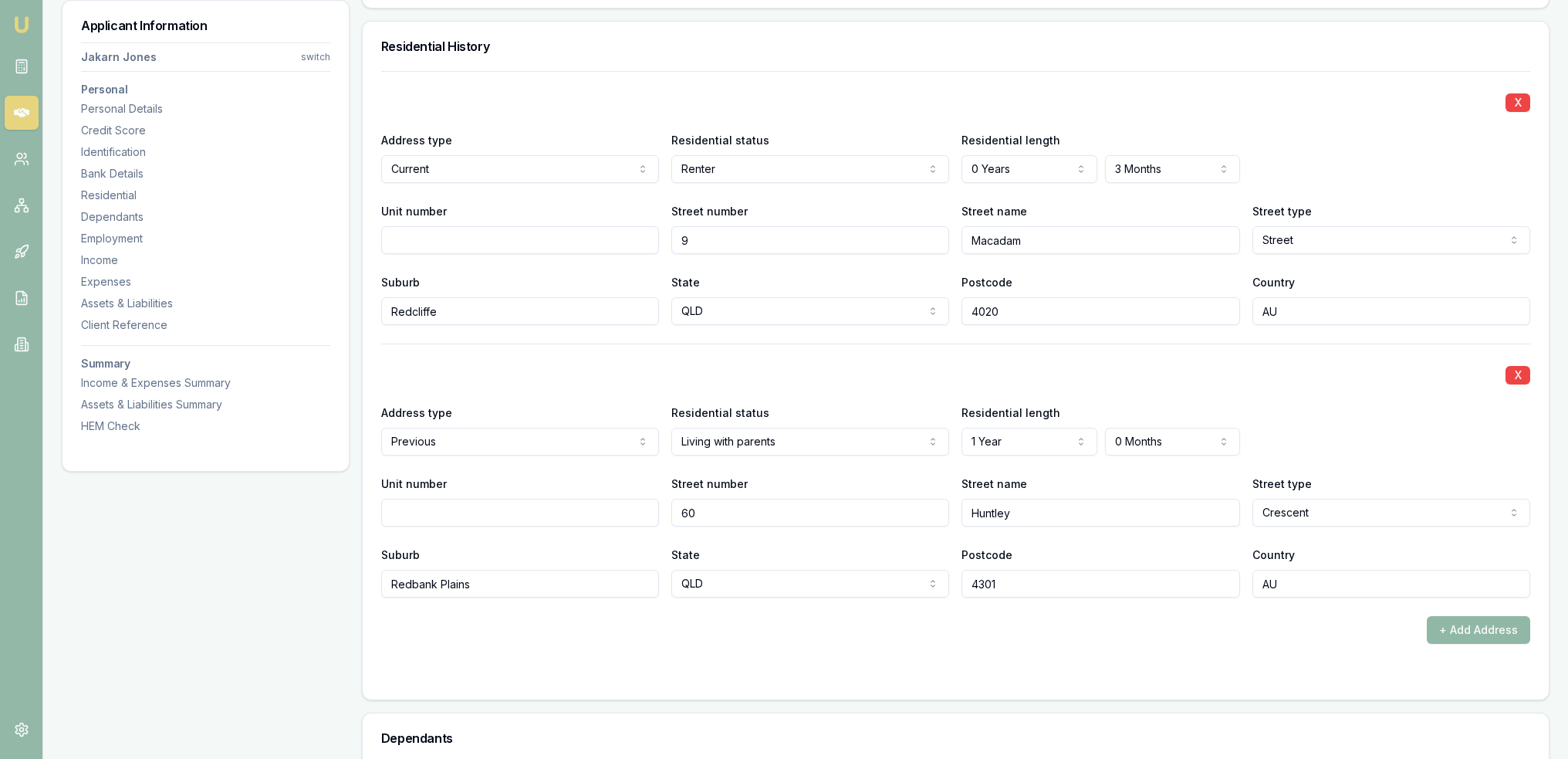 click on "+ Add Address" at bounding box center (1478, 630) 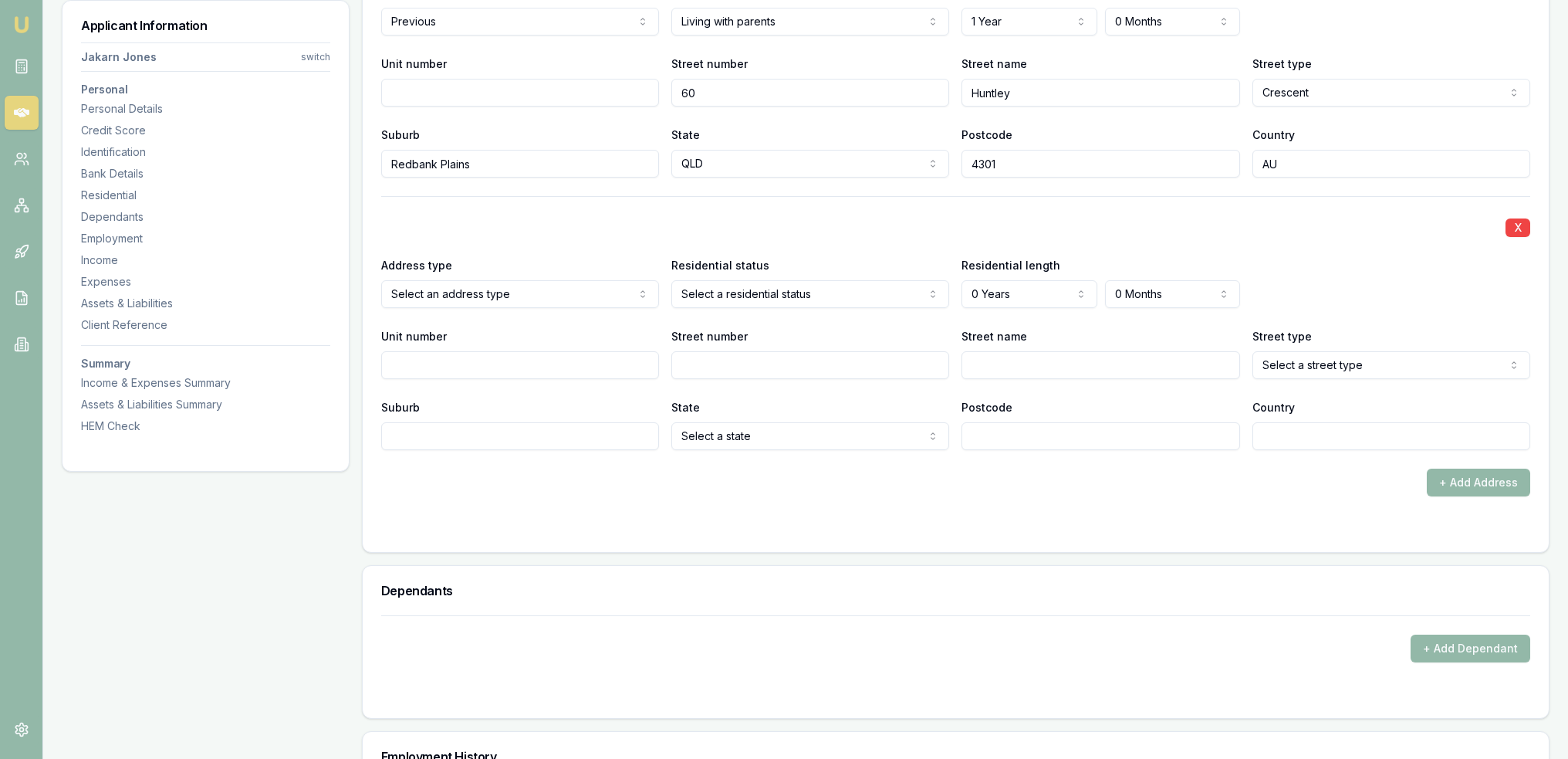 scroll, scrollTop: 1871, scrollLeft: 0, axis: vertical 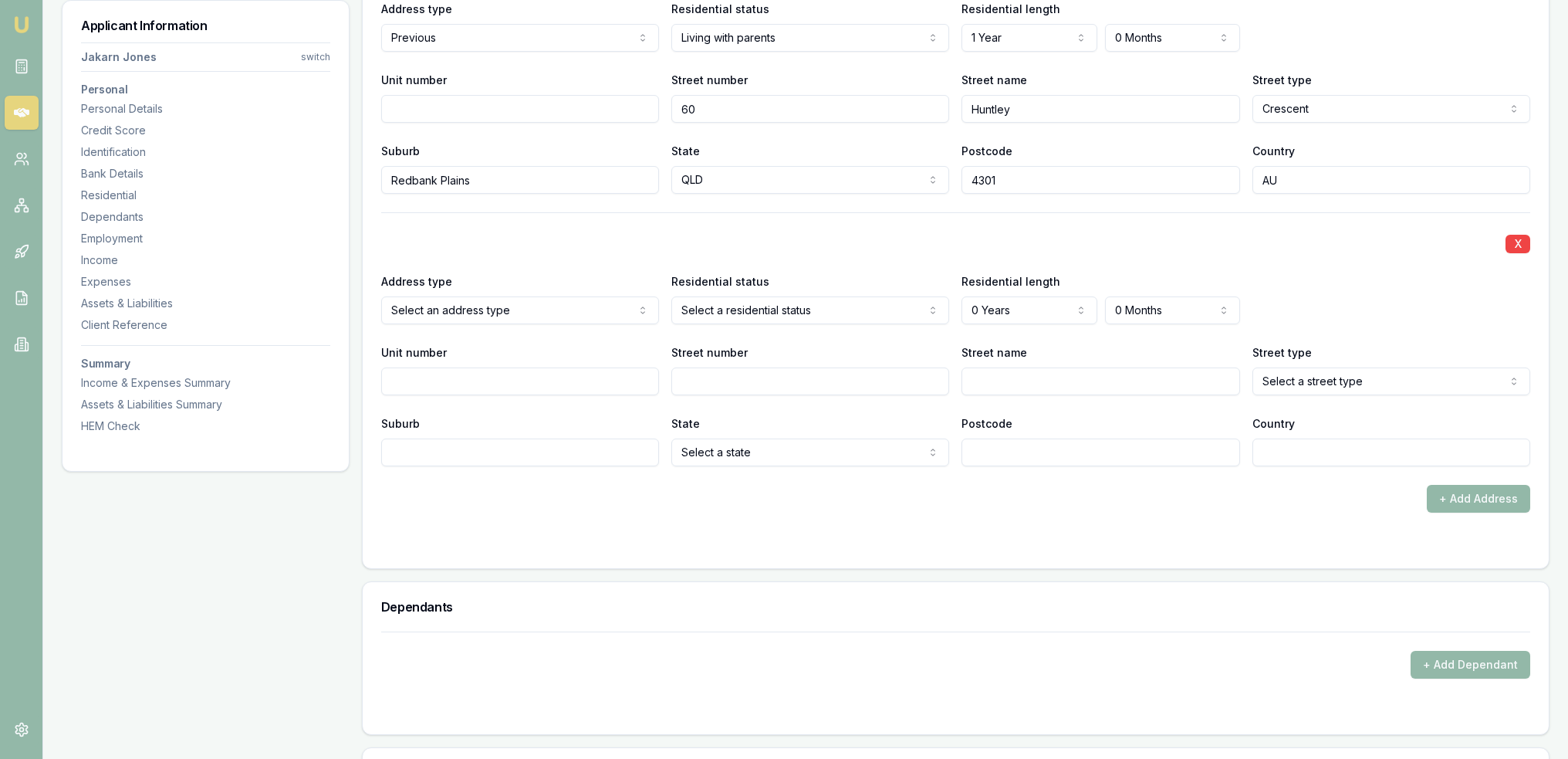 click on "Street number" at bounding box center (810, 381) 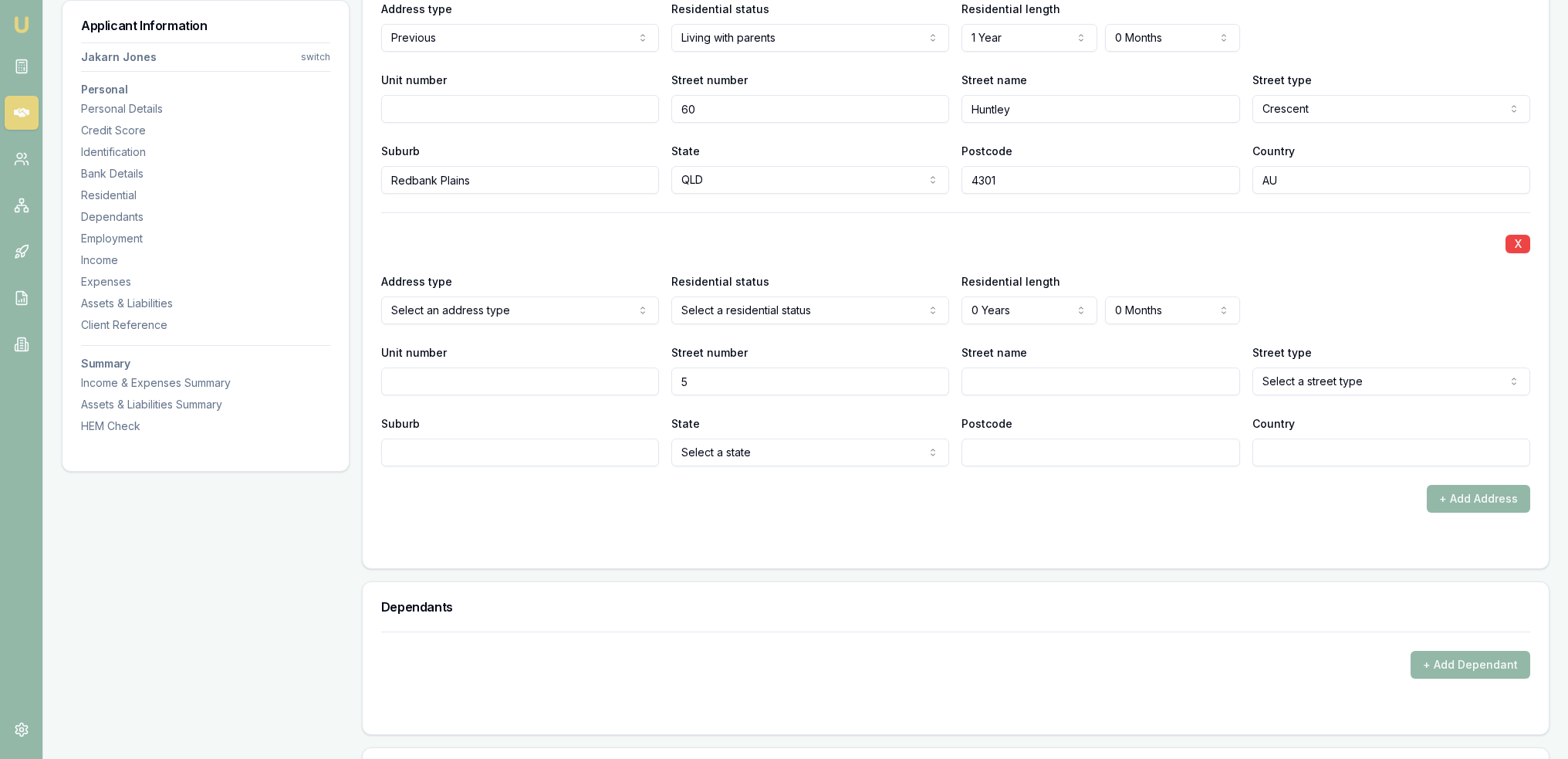 type on "5" 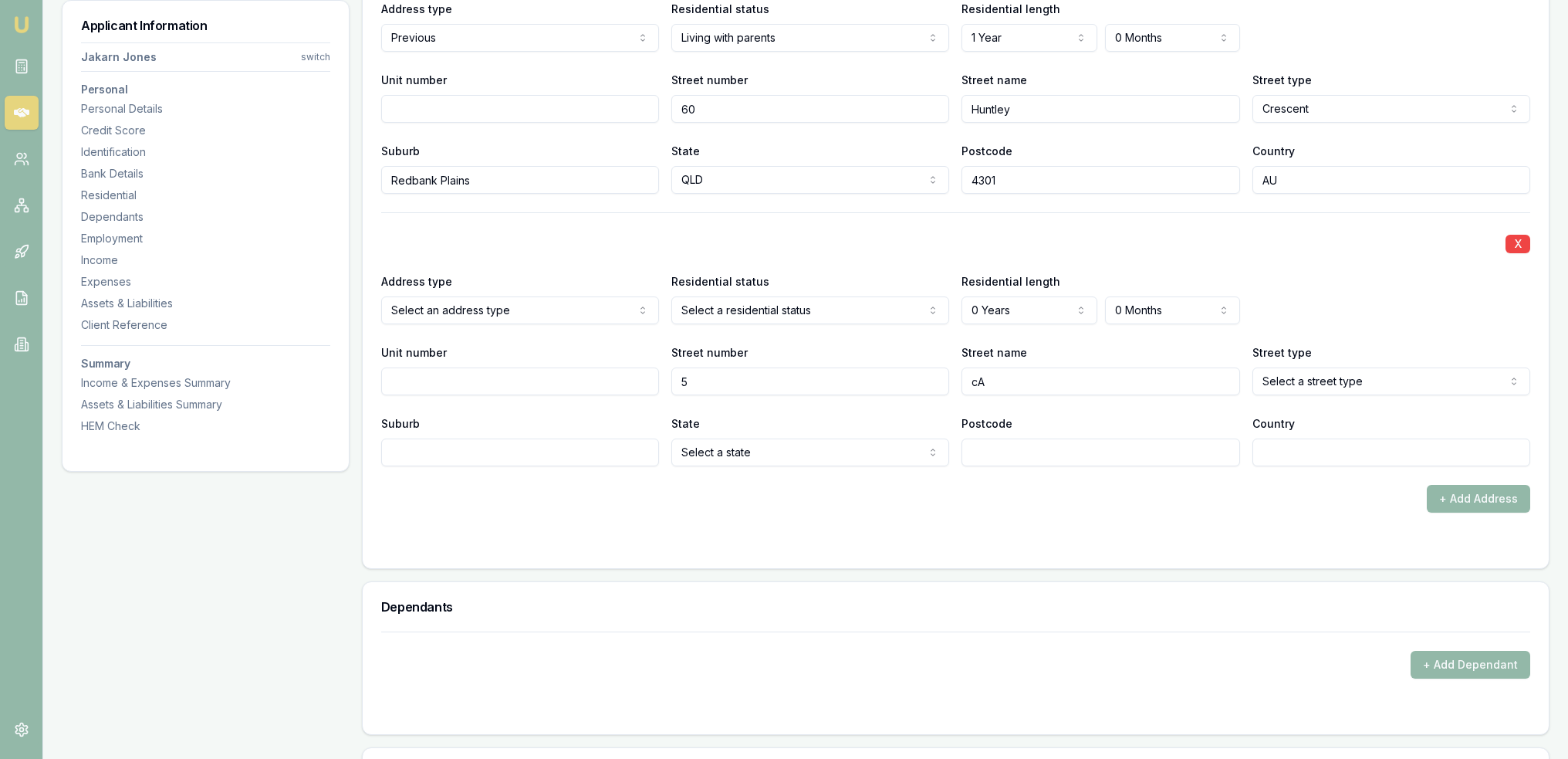 type on "c" 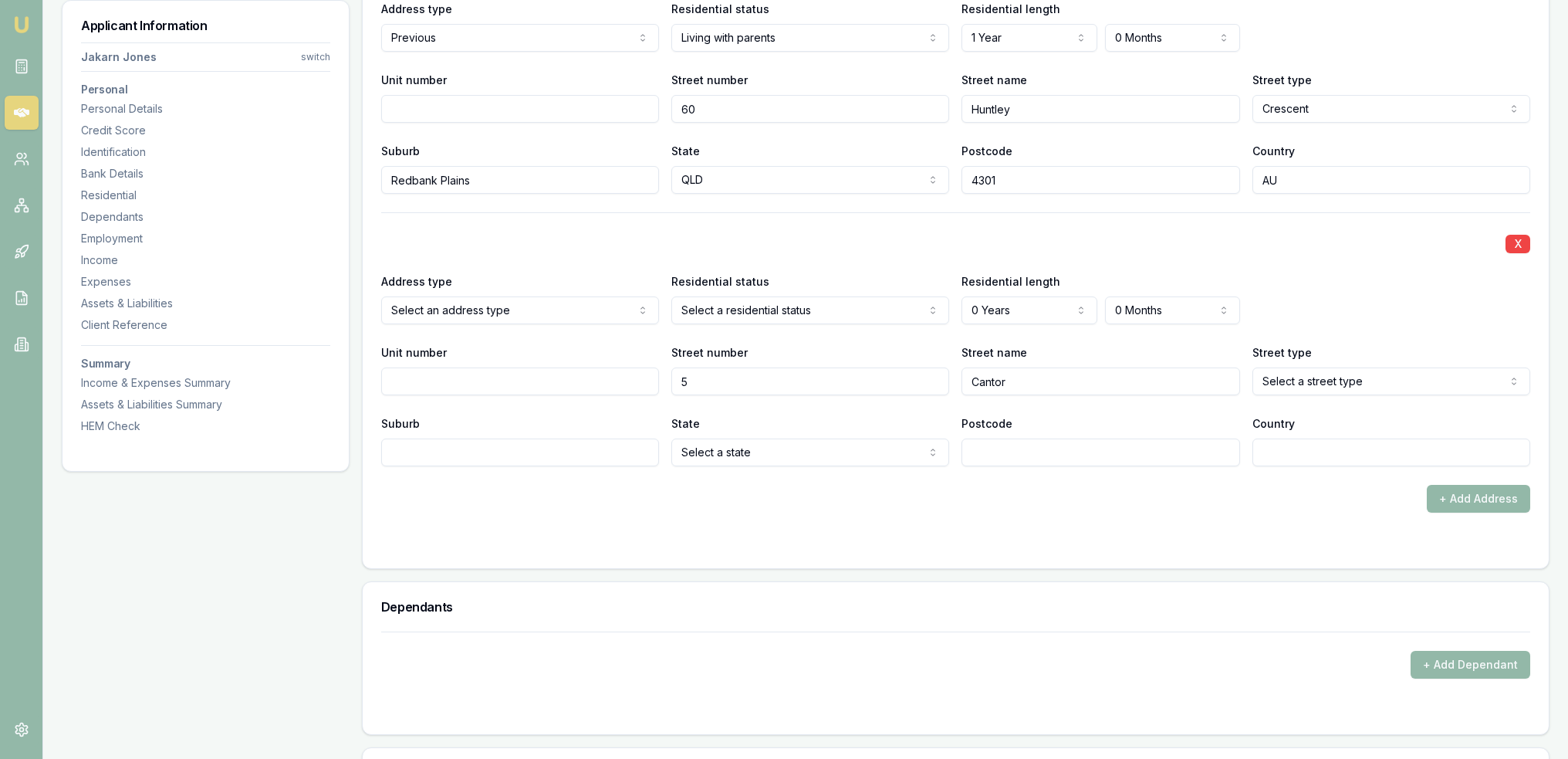 type on "Cantor" 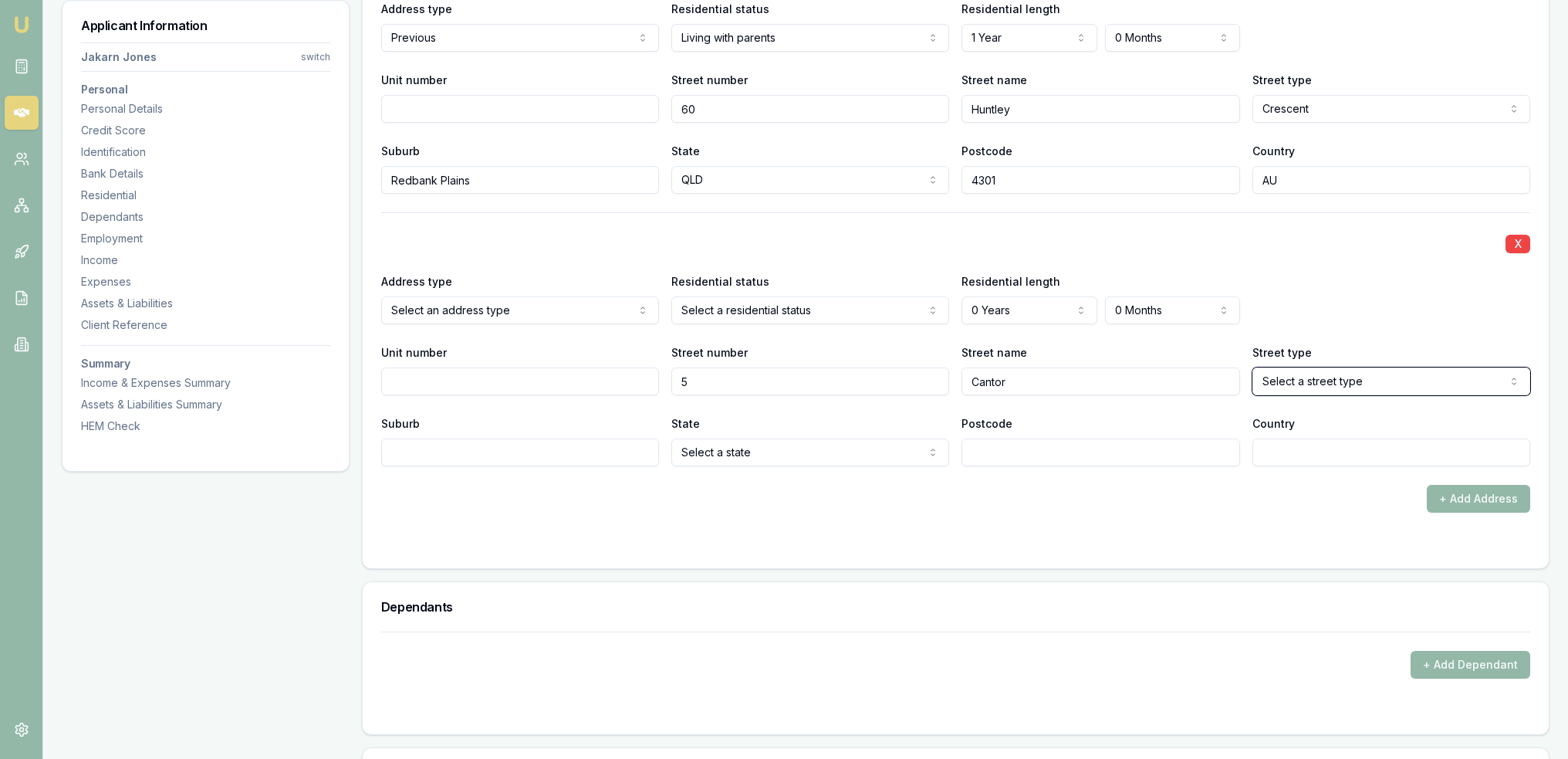 type 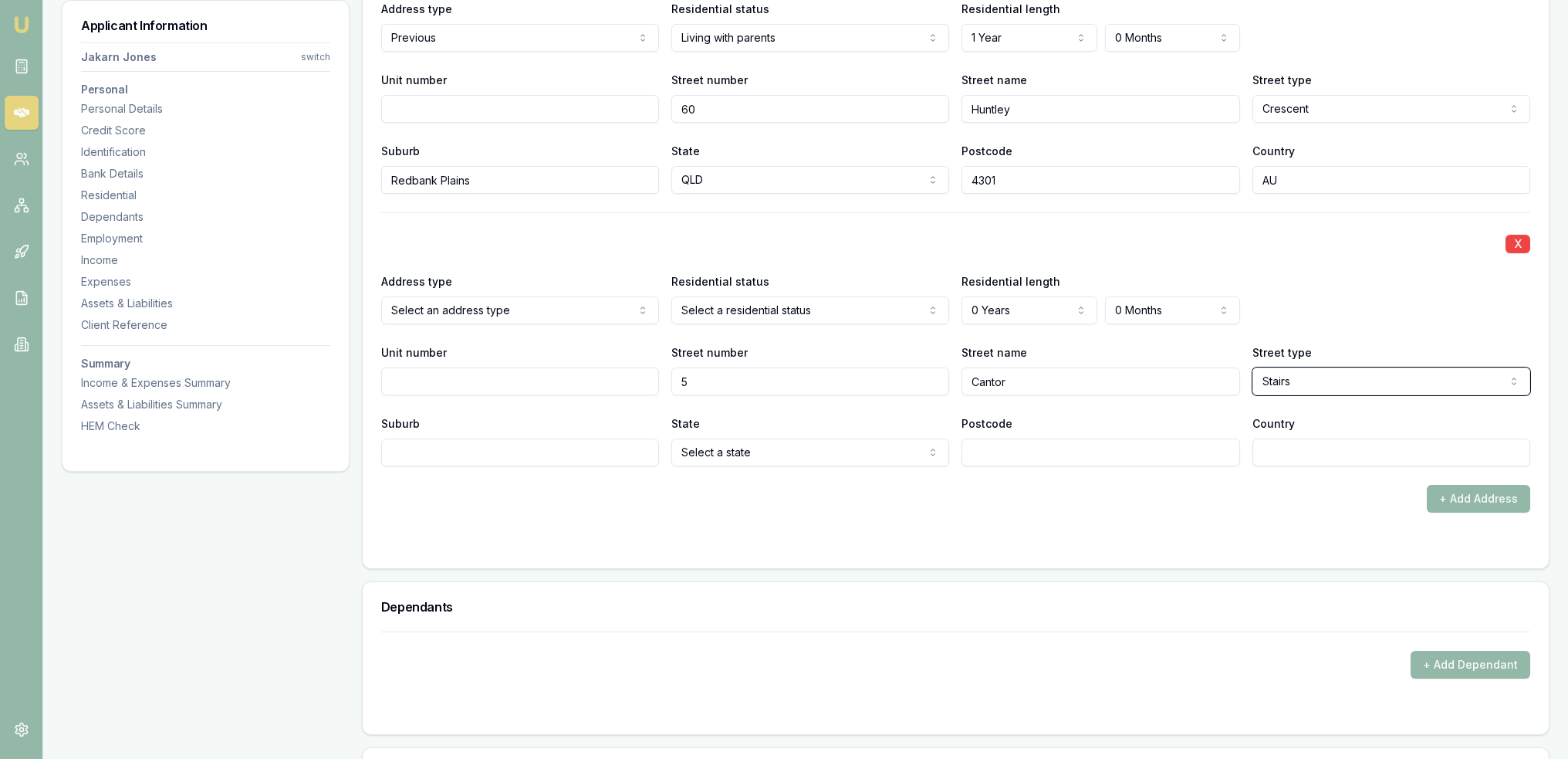 select on "Street" 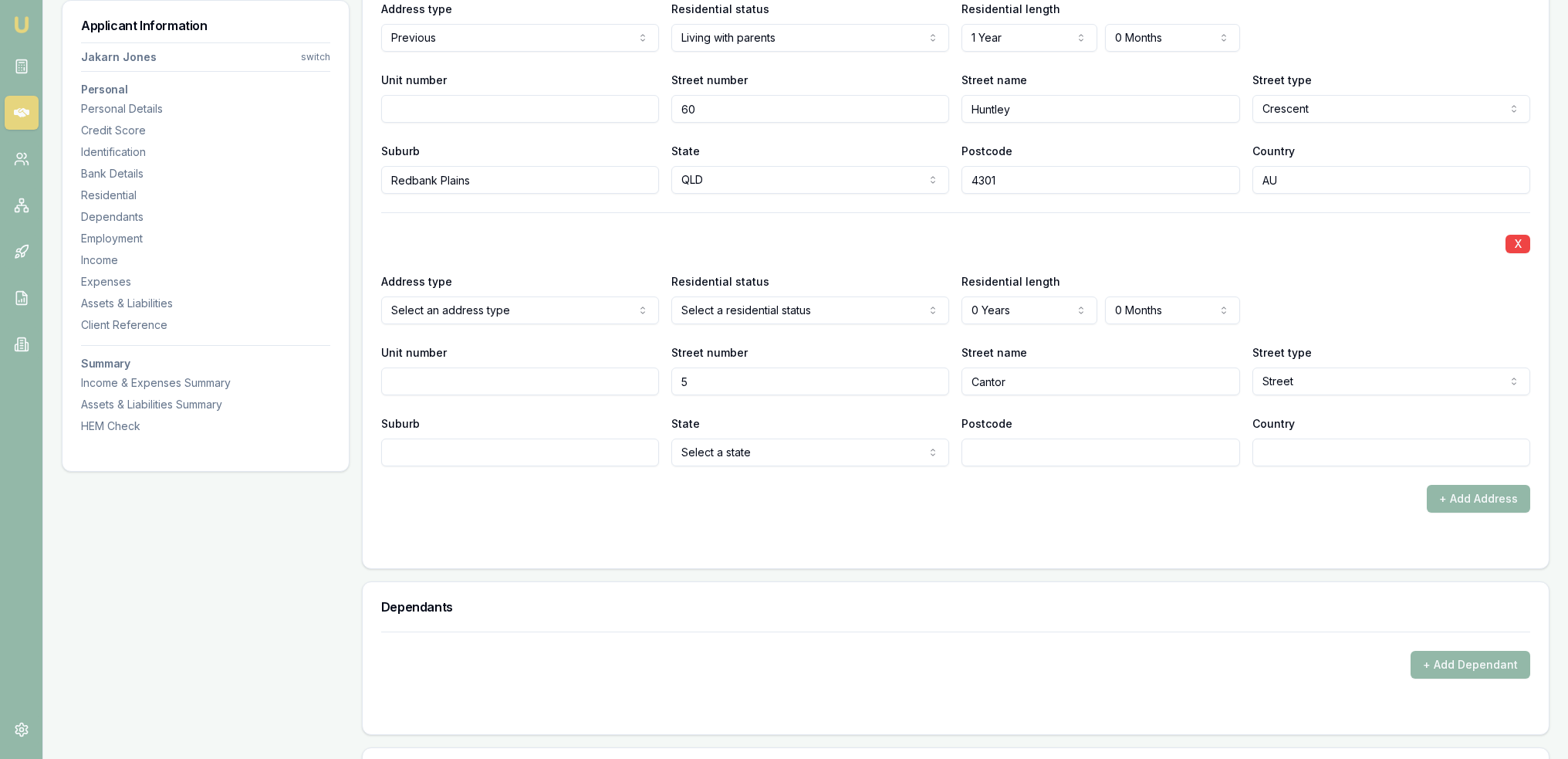 click on "Suburb" at bounding box center [520, 452] 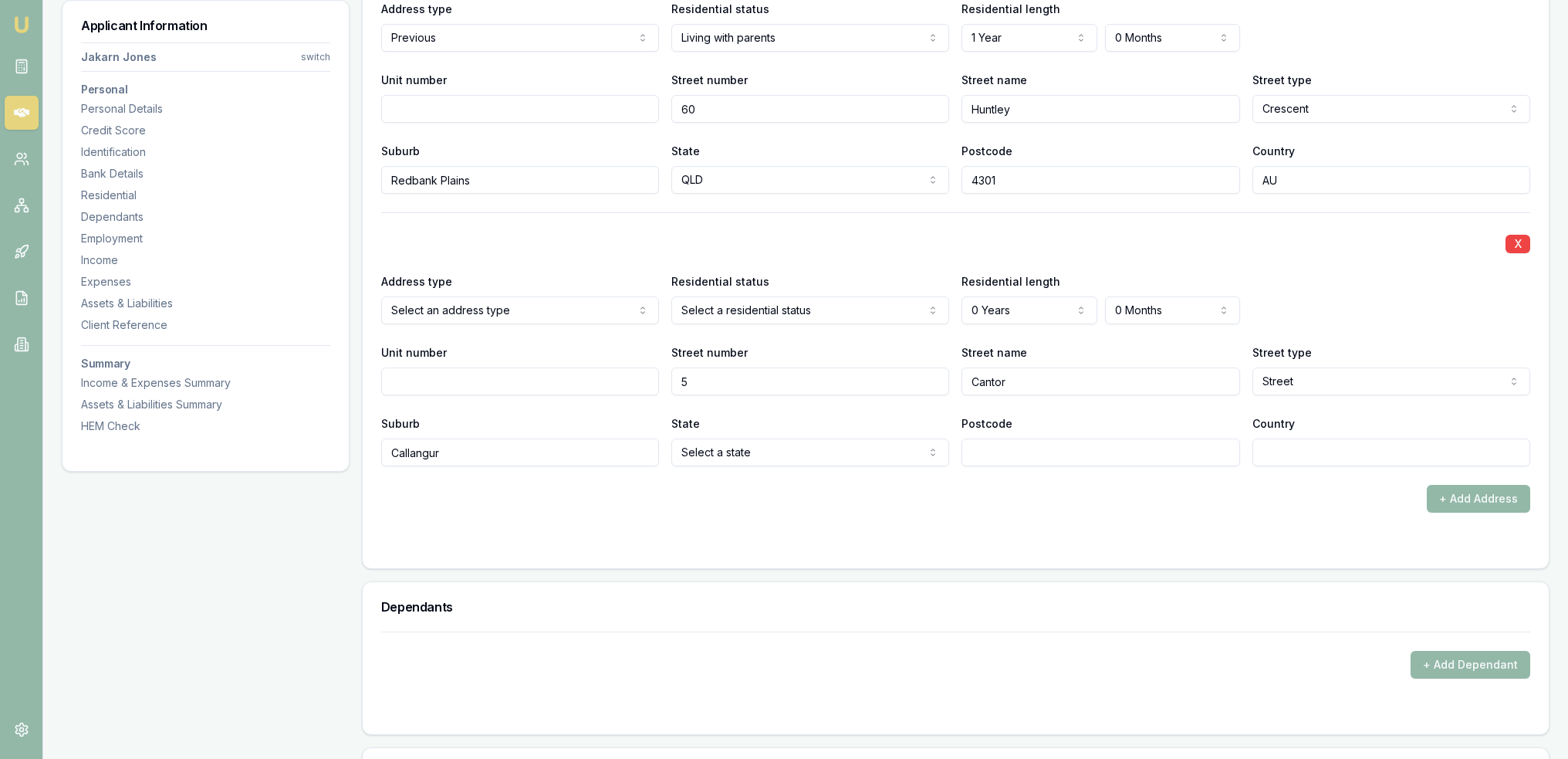 type on "Callangur" 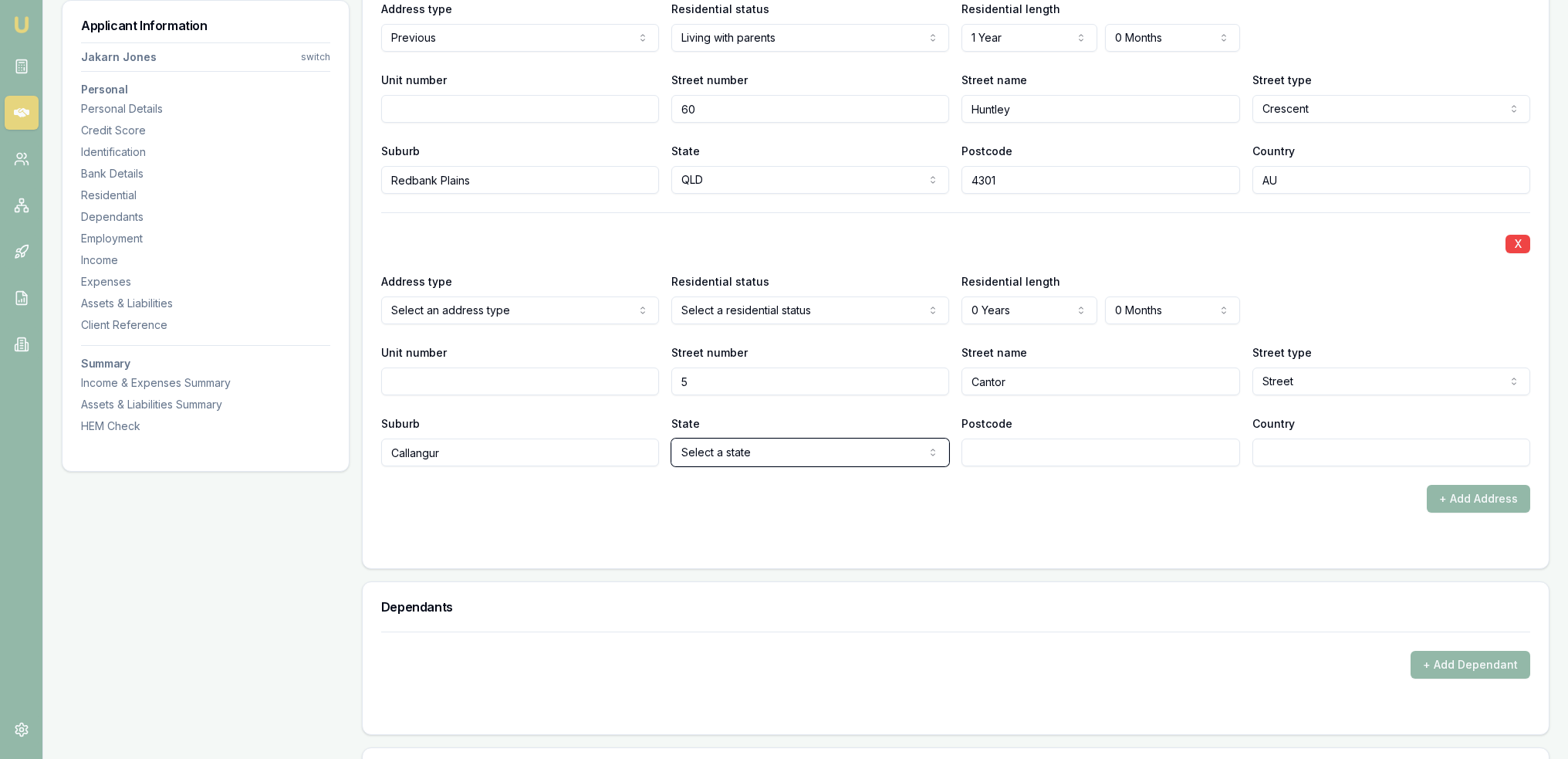 type 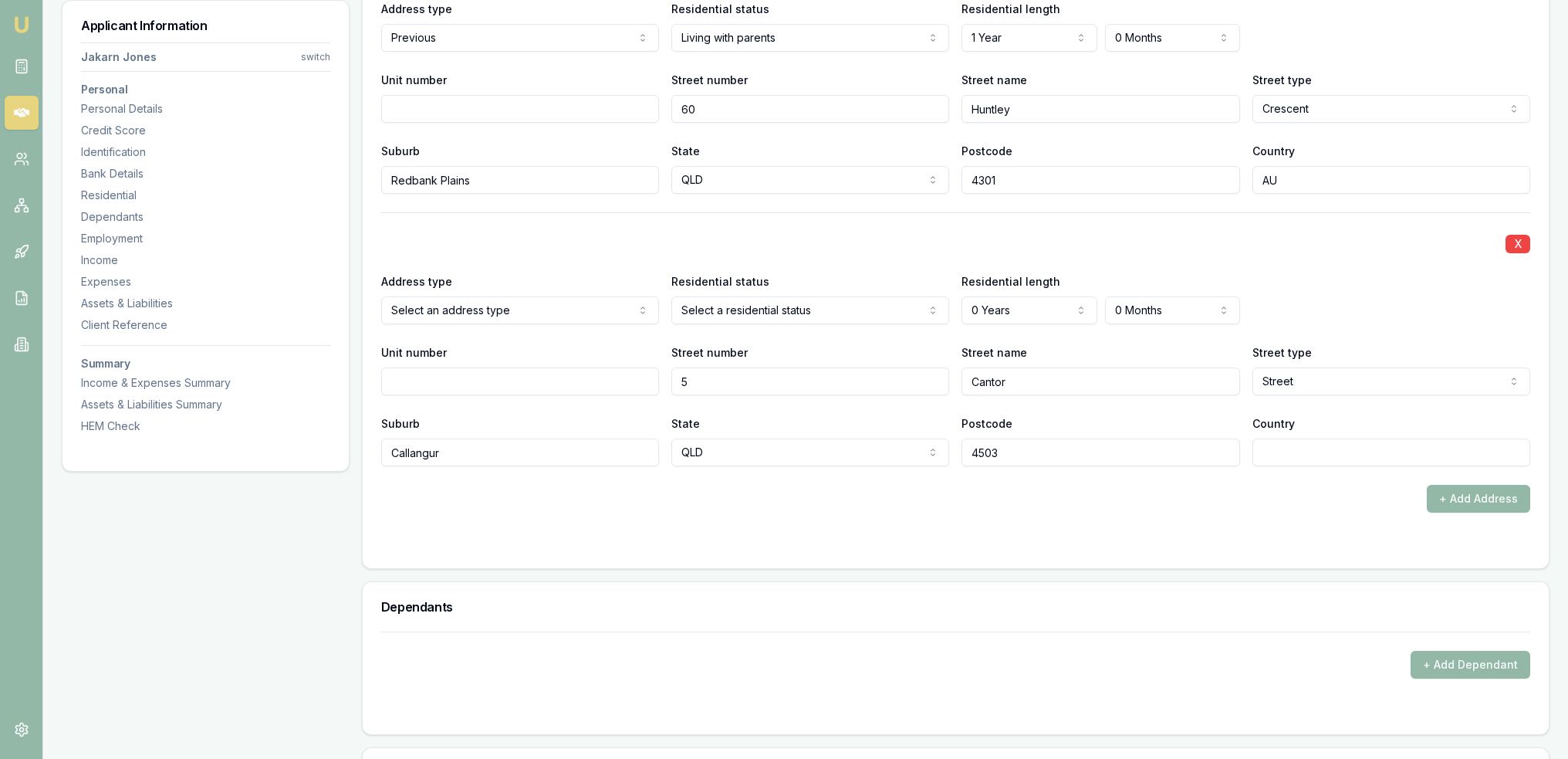 type on "4503" 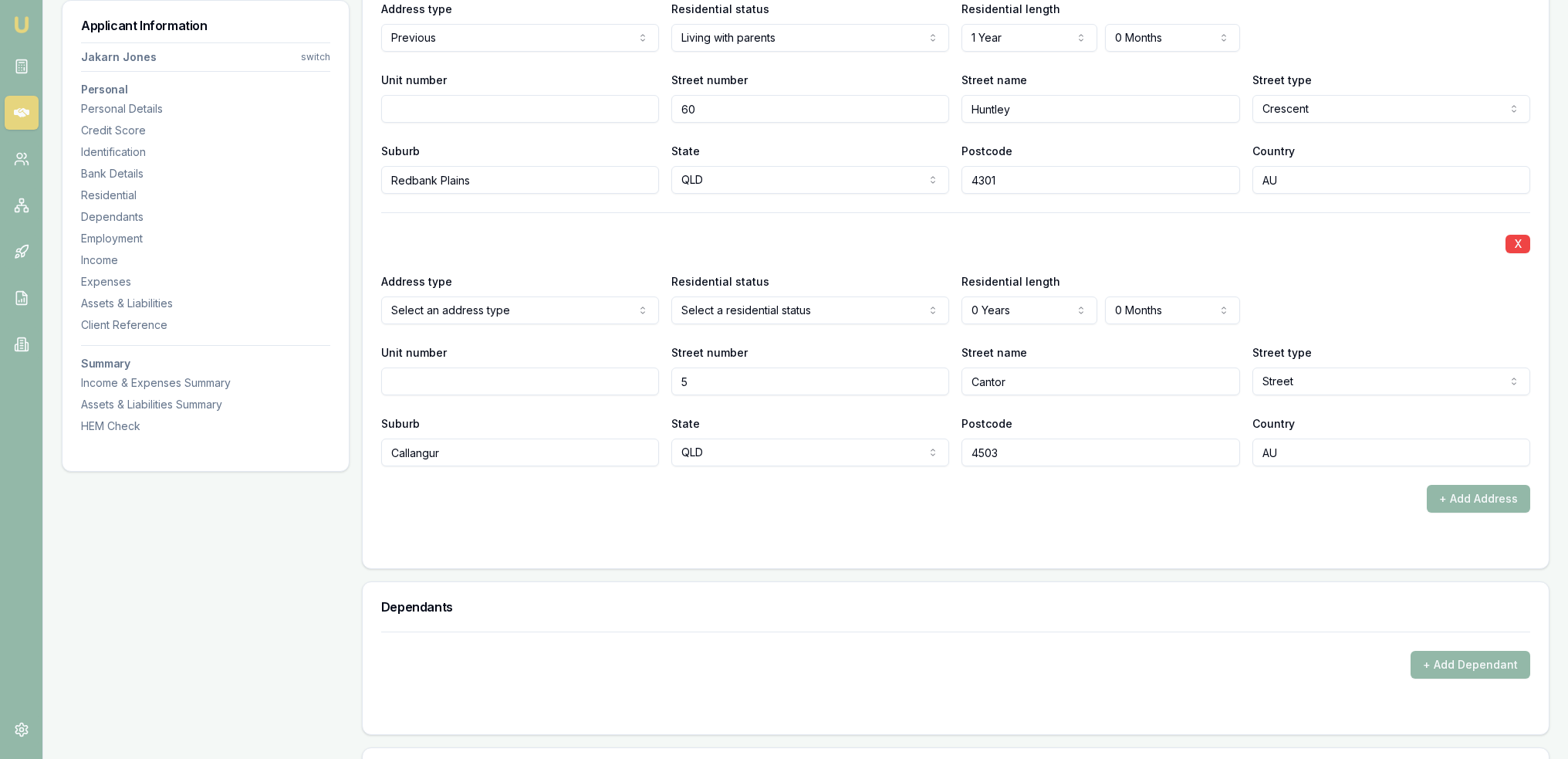 type on "AU" 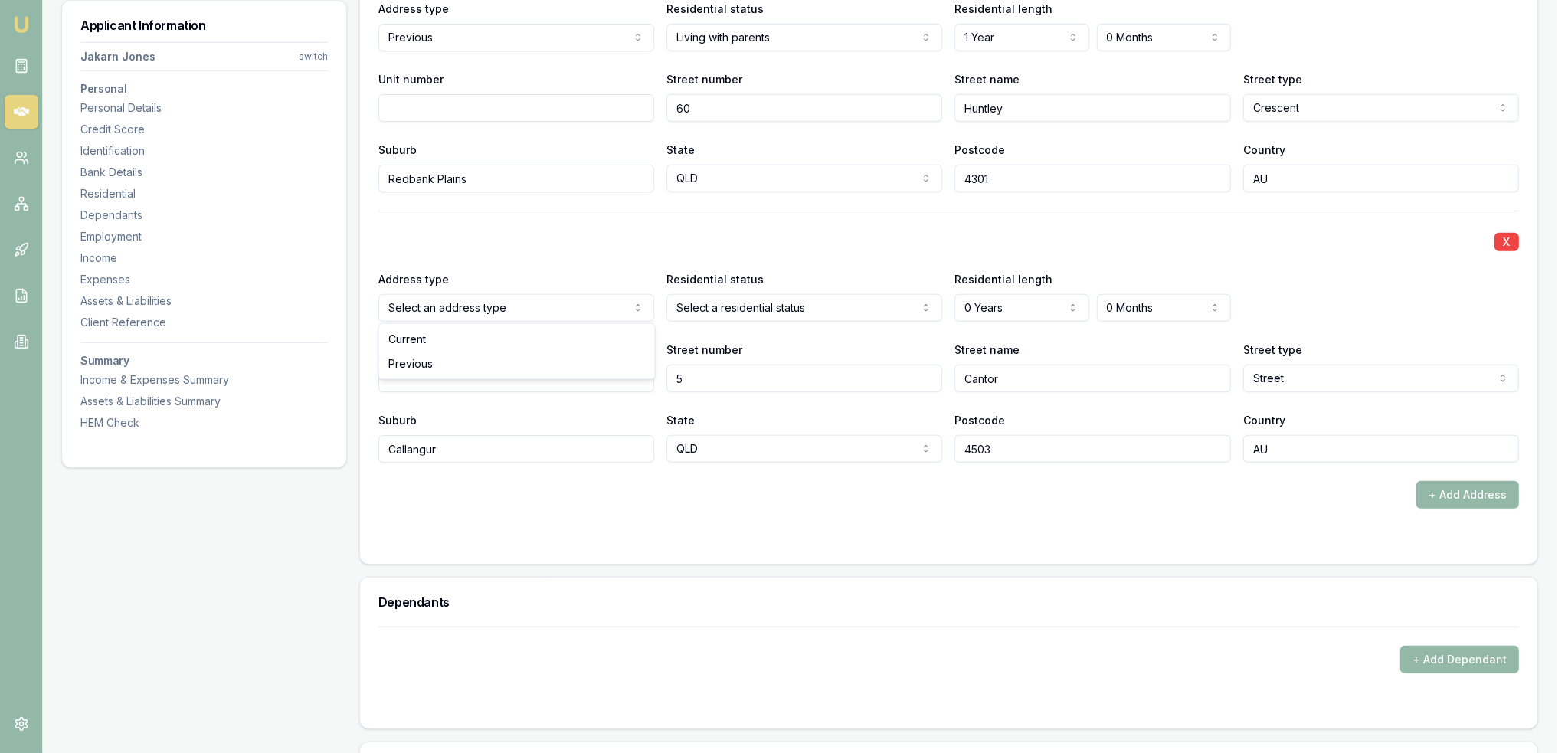 select on "PREVIOUS" 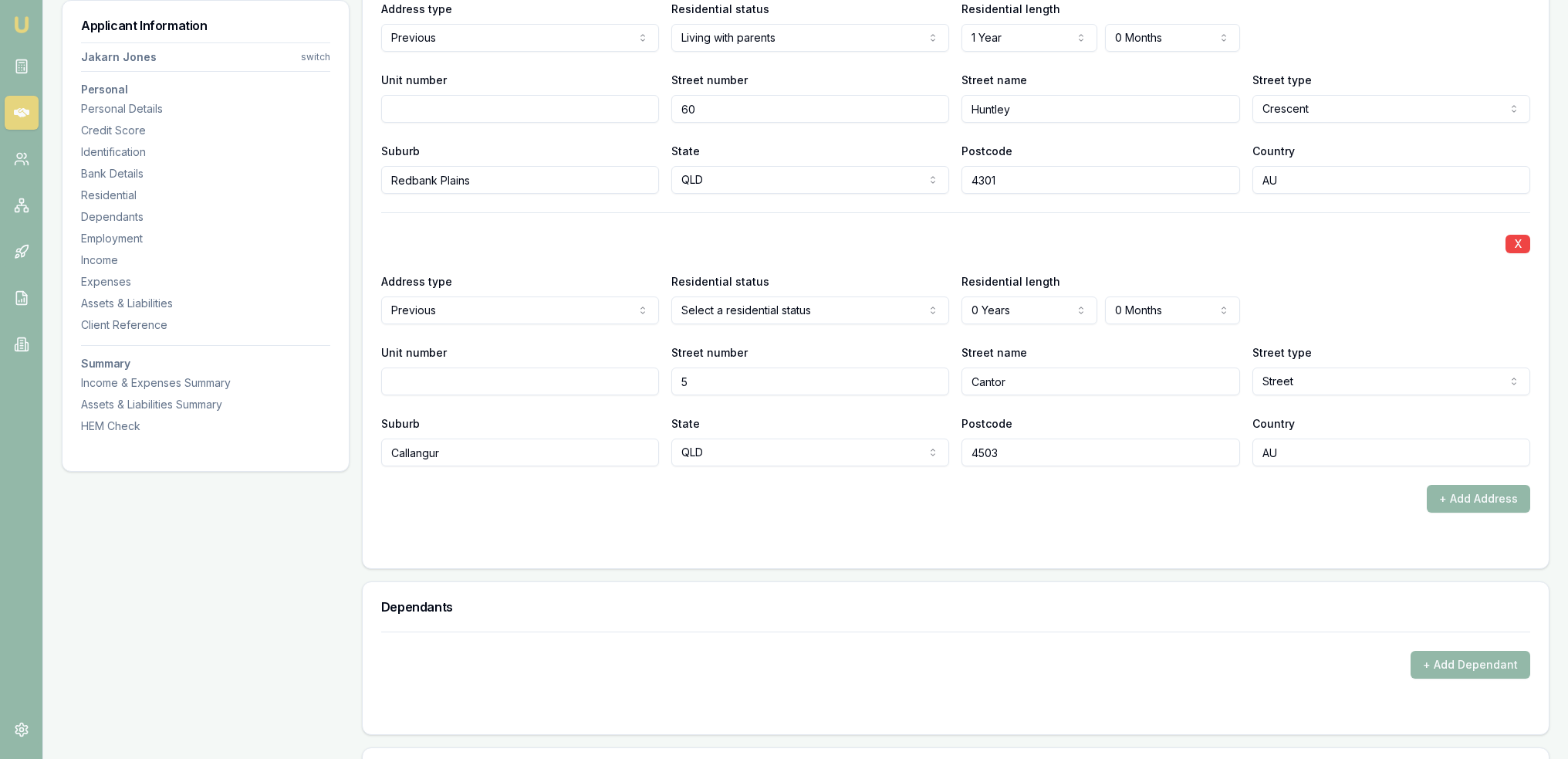 click on "Emu Broker Deals View D-X61WFP1KM4 Robyn Adams Toggle Menu Customer Jakarn Jones 0493413958 jakarn.j@gmail.com Finance Summary $44,500 Loan Type: Consumer Asset Asset Type : Passenger Car Deal Dynamics Stage: New Lead Created Age: 9 minutes ago HEM: Needs More Data Finance Details Applicants Loan Options Lender Submission Applicant Information Jakarn Jones switch Personal Personal Details Credit Score Identification Bank Details Residential Dependants Employment Income Expenses Assets & Liabilities Client Reference Summary Income & Expenses Summary Assets & Liabilities Summary HEM Check Personal Title * Mr Mr Mrs Miss Ms Dr Prof First name * Jakarn Middle name  Thomas Last name * Jones Date of birth 12/03/2004 Gender  Male Male Female Other Not disclosed Marital status  Single Single Married De facto Separated Divorced Widowed Residency status  Australian citizen Australian citizen Permanent resident Temporary resident Visa holder Email jakarn.j@gmail.com Phone 0493413958 Applicant type  Applicant Applicant X" at bounding box center (784, -1492) 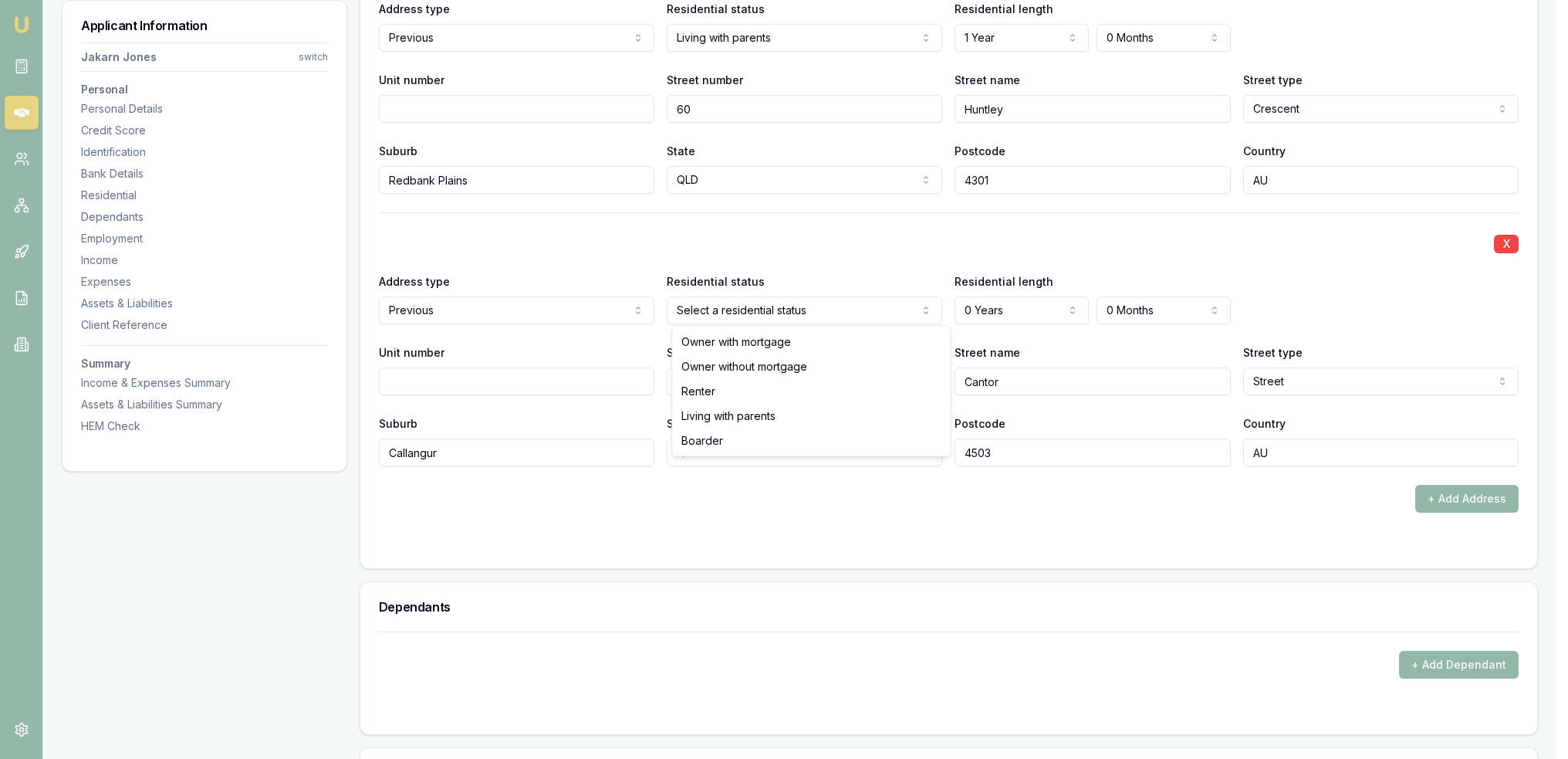 click on "Emu Broker Deals View D-X61WFP1KM4 Robyn Adams Toggle Menu Customer Jakarn Jones 0493413958 jakarn.j@gmail.com Finance Summary $44,500 Loan Type: Consumer Asset Asset Type : Passenger Car Deal Dynamics Stage: New Lead Created Age: 9 minutes ago HEM: Needs More Data Finance Details Applicants Loan Options Lender Submission Applicant Information Jakarn Jones switch Personal Personal Details Credit Score Identification Bank Details Residential Dependants Employment Income Expenses Assets & Liabilities Client Reference Summary Income & Expenses Summary Assets & Liabilities Summary HEM Check Personal Title * Mr Mr Mrs Miss Ms Dr Prof First name * Jakarn Middle name  Thomas Last name * Jones Date of birth 12/03/2004 Gender  Male Male Female Other Not disclosed Marital status  Single Single Married De facto Separated Divorced Widowed Residency status  Australian citizen Australian citizen Permanent resident Temporary resident Visa holder Email jakarn.j@gmail.com Phone 0493413958 Applicant type  Applicant Applicant X" at bounding box center (784, -1492) 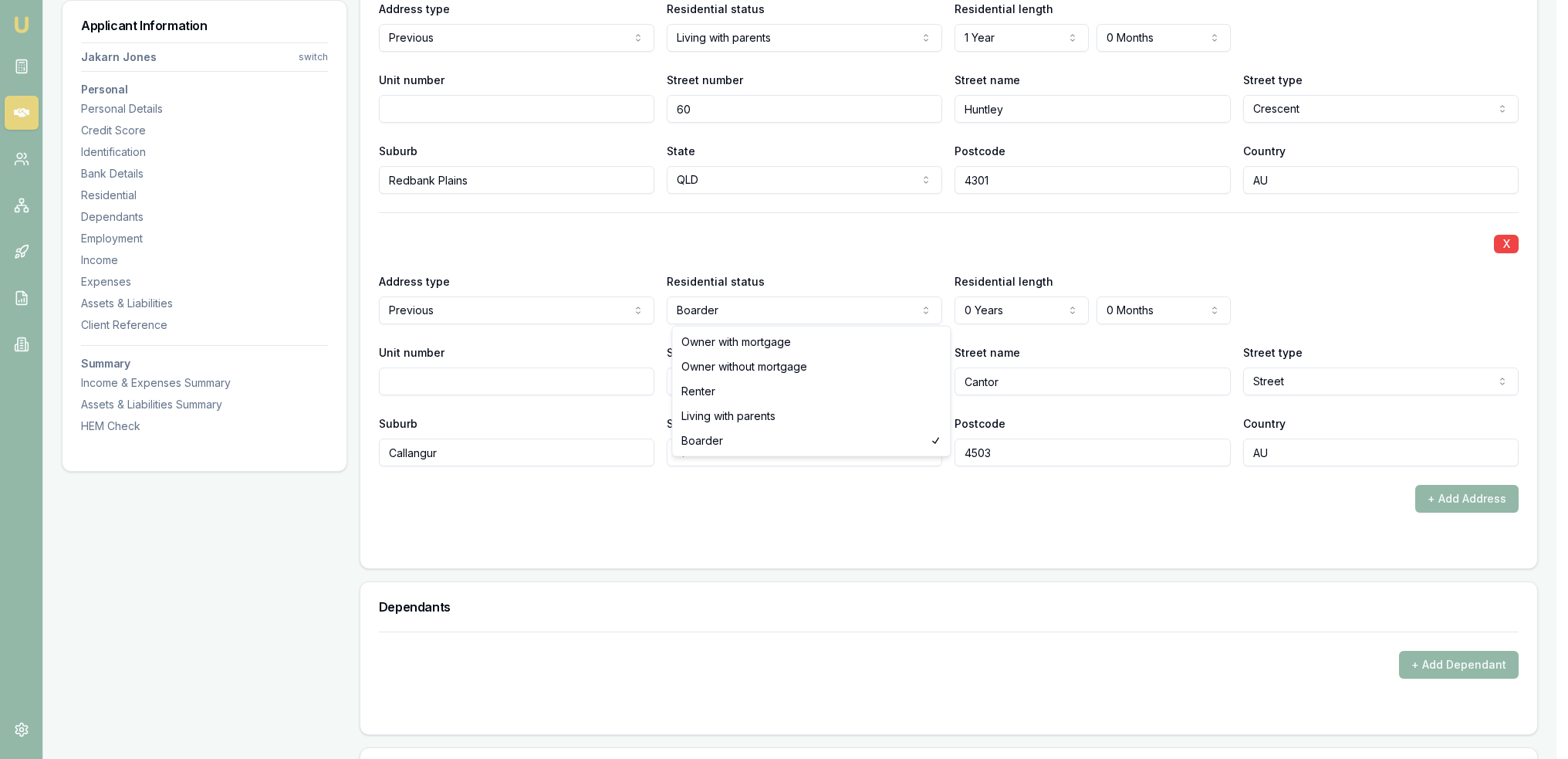 click on "Emu Broker Deals View D-X61WFP1KM4 Robyn Adams Toggle Menu Customer Jakarn Jones 0493413958 jakarn.j@gmail.com Finance Summary $44,500 Loan Type: Consumer Asset Asset Type : Passenger Car Deal Dynamics Stage: New Lead Created Age: 9 minutes ago HEM: Needs More Data Finance Details Applicants Loan Options Lender Submission Applicant Information Jakarn Jones switch Personal Personal Details Credit Score Identification Bank Details Residential Dependants Employment Income Expenses Assets & Liabilities Client Reference Summary Income & Expenses Summary Assets & Liabilities Summary HEM Check Personal Title * Mr Mr Mrs Miss Ms Dr Prof First name * Jakarn Middle name  Thomas Last name * Jones Date of birth 12/03/2004 Gender  Male Male Female Other Not disclosed Marital status  Single Single Married De facto Separated Divorced Widowed Residency status  Australian citizen Australian citizen Permanent resident Temporary resident Visa holder Email jakarn.j@gmail.com Phone 0493413958 Applicant type  Applicant Applicant X" at bounding box center [784, -1492] 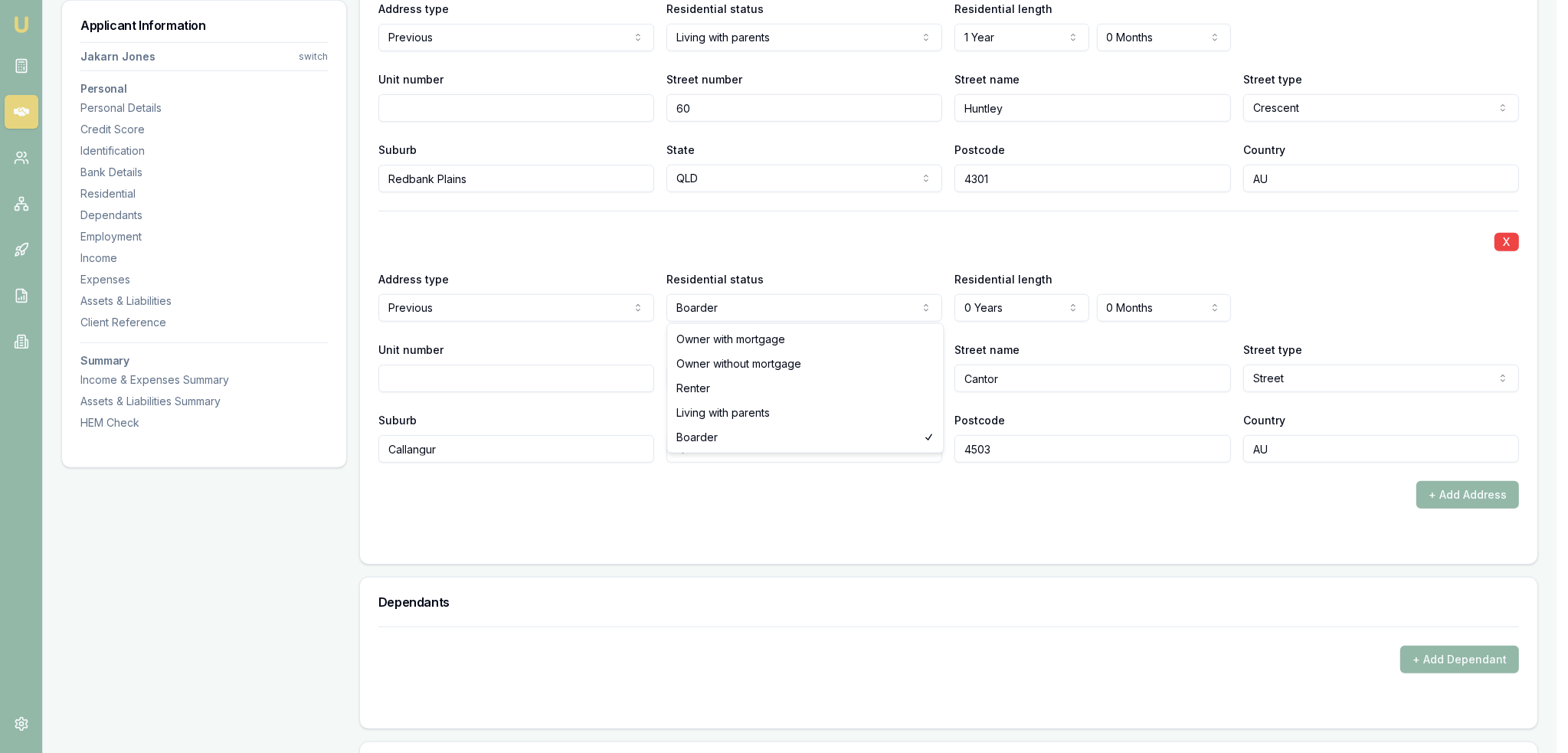 select on "LIVING_WITH_PARENTS" 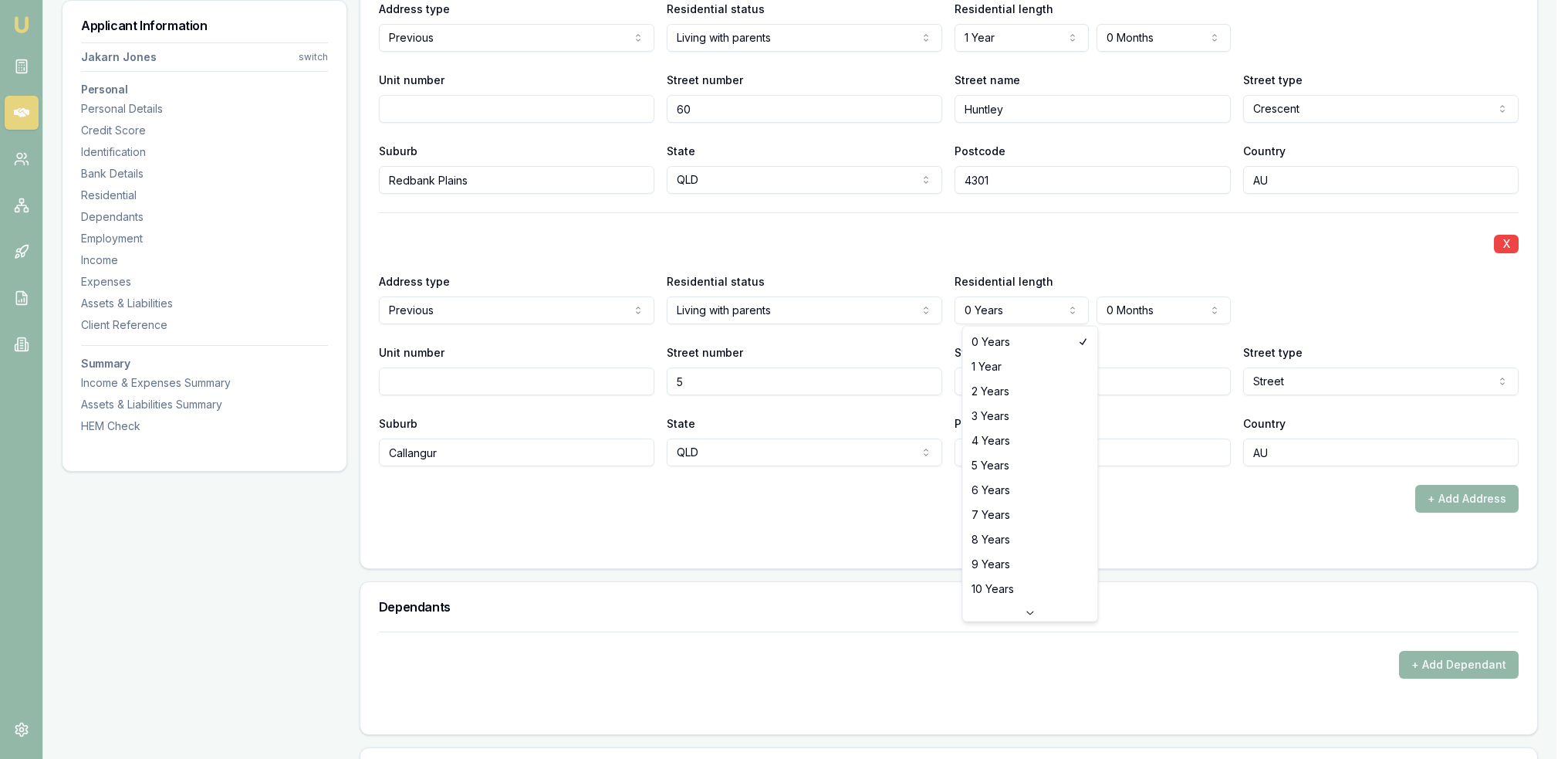 click on "Emu Broker Deals View D-X61WFP1KM4 Robyn Adams Toggle Menu Customer Jakarn Jones 0493413958 jakarn.j@gmail.com Finance Summary $44,500 Loan Type: Consumer Asset Asset Type : Passenger Car Deal Dynamics Stage: New Lead Created Age: 9 minutes ago HEM: Needs More Data Finance Details Applicants Loan Options Lender Submission Applicant Information Jakarn Jones switch Personal Personal Details Credit Score Identification Bank Details Residential Dependants Employment Income Expenses Assets & Liabilities Client Reference Summary Income & Expenses Summary Assets & Liabilities Summary HEM Check Personal Title * Mr Mr Mrs Miss Ms Dr Prof First name * Jakarn Middle name  Thomas Last name * Jones Date of birth 12/03/2004 Gender  Male Male Female Other Not disclosed Marital status  Single Single Married De facto Separated Divorced Widowed Residency status  Australian citizen Australian citizen Permanent resident Temporary resident Visa holder Email jakarn.j@gmail.com Phone 0493413958 Applicant type  Applicant Applicant X" at bounding box center [784, -1492] 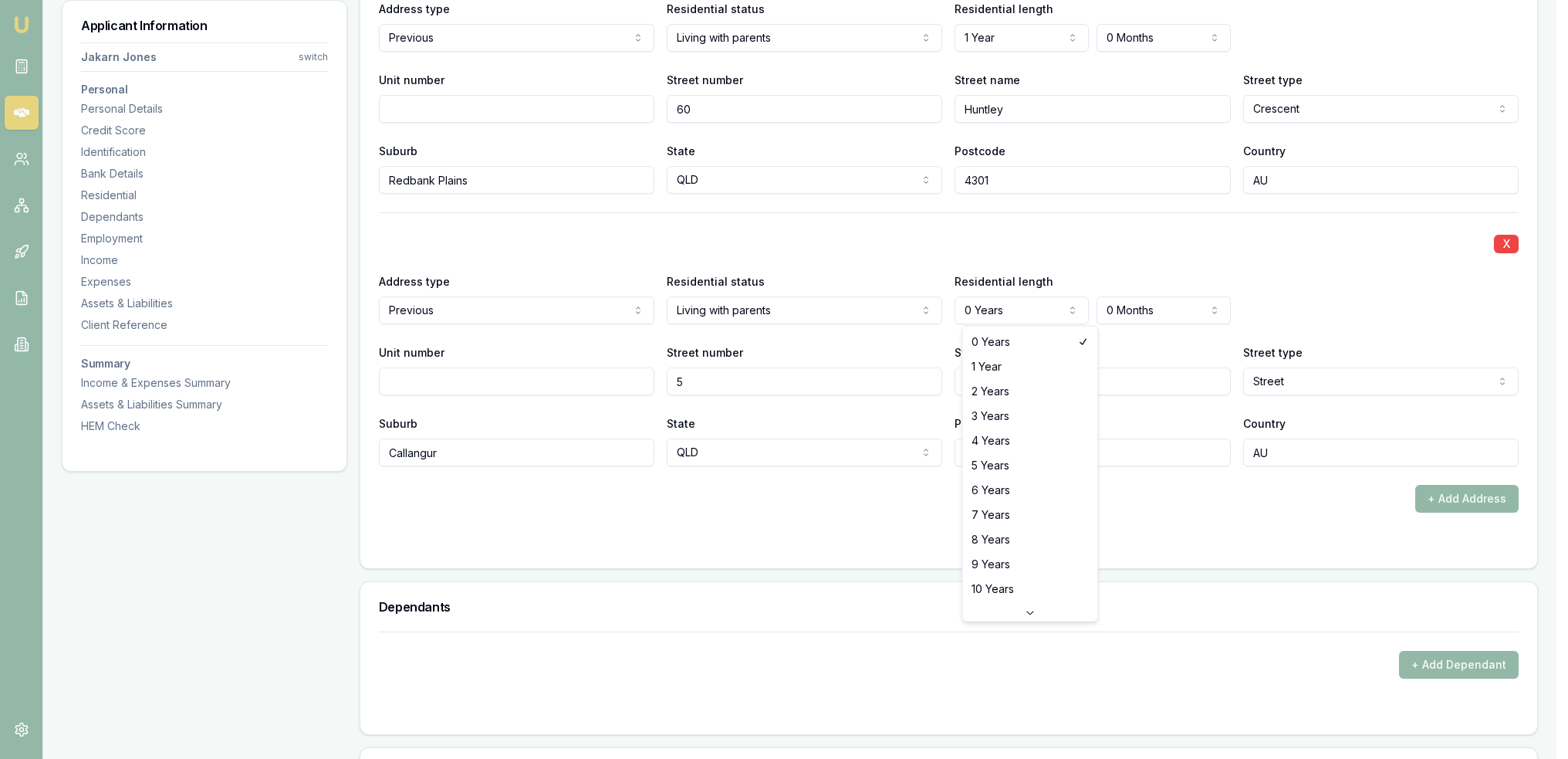 click on "Emu Broker Deals View D-X61WFP1KM4 Robyn Adams Toggle Menu Customer Jakarn Jones 0493413958 jakarn.j@gmail.com Finance Summary $44,500 Loan Type: Consumer Asset Asset Type : Passenger Car Deal Dynamics Stage: New Lead Created Age: 9 minutes ago HEM: Needs More Data Finance Details Applicants Loan Options Lender Submission Applicant Information Jakarn Jones switch Personal Personal Details Credit Score Identification Bank Details Residential Dependants Employment Income Expenses Assets & Liabilities Client Reference Summary Income & Expenses Summary Assets & Liabilities Summary HEM Check Personal Title * Mr Mr Mrs Miss Ms Dr Prof First name * Jakarn Middle name  Thomas Last name * Jones Date of birth 12/03/2004 Gender  Male Male Female Other Not disclosed Marital status  Single Single Married De facto Separated Divorced Widowed Residency status  Australian citizen Australian citizen Permanent resident Temporary resident Visa holder Email jakarn.j@gmail.com Phone 0493413958 Applicant type  Applicant Applicant X" at bounding box center [784, -1492] 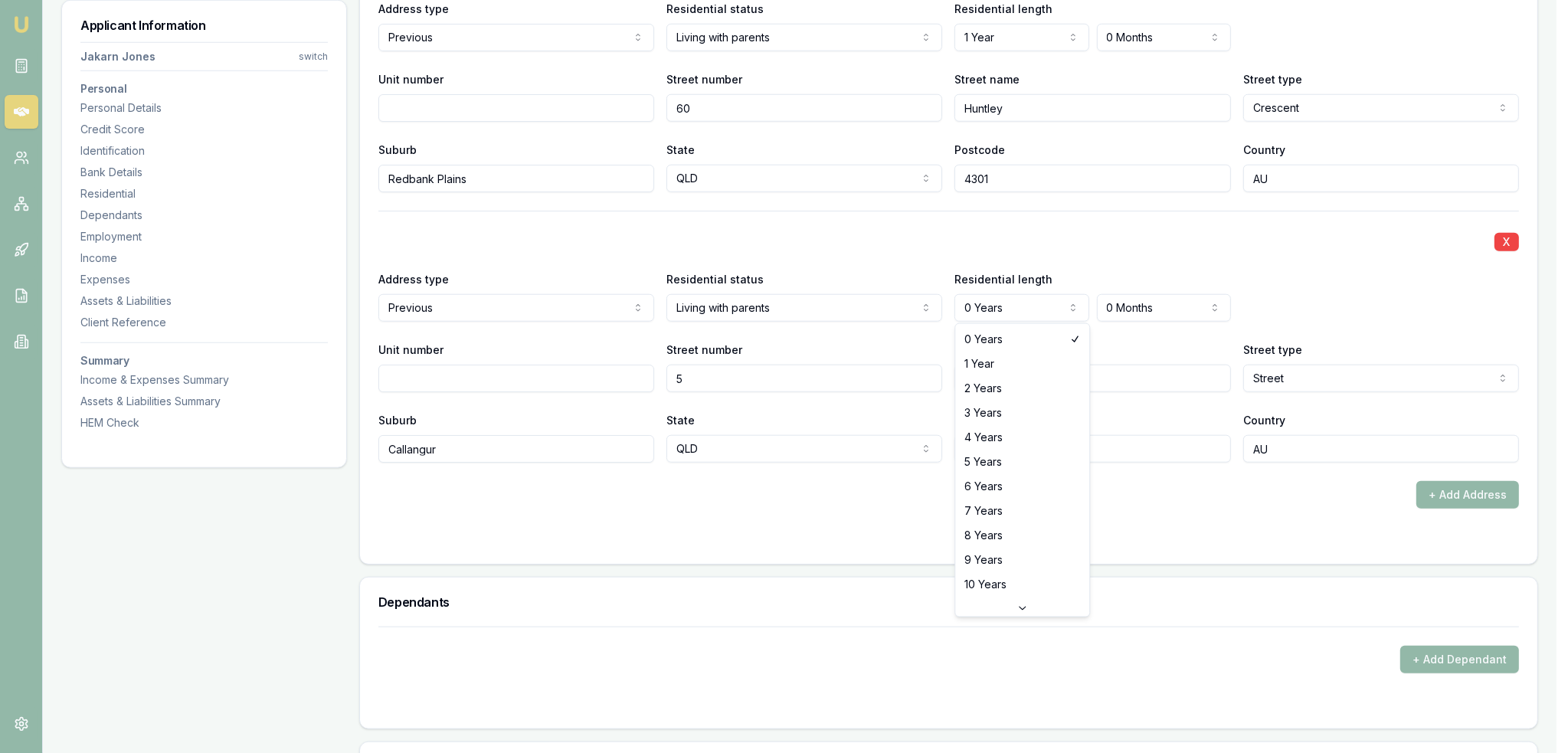 select on "1" 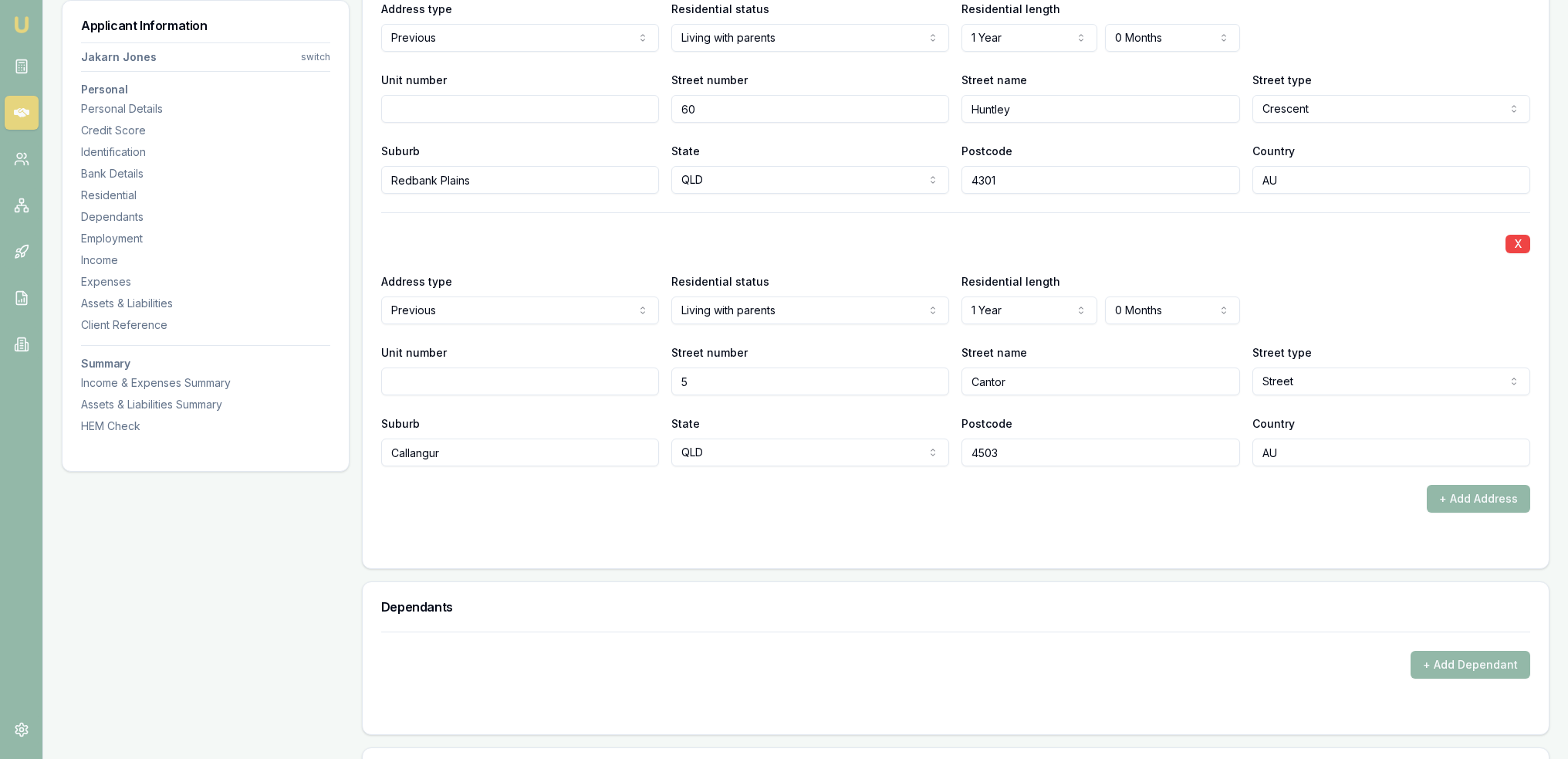 click on "+ Add Address" at bounding box center (955, 499) 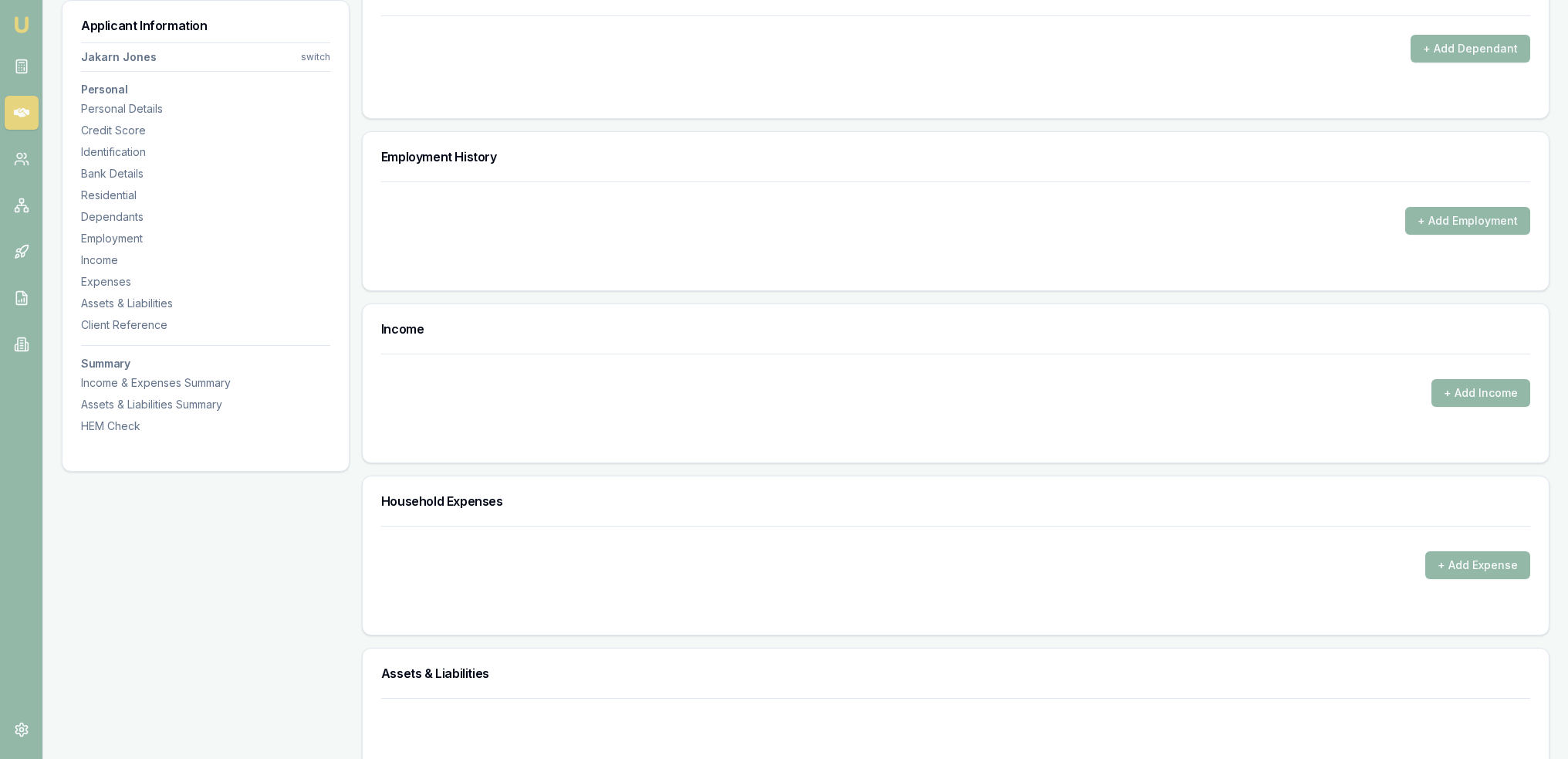scroll, scrollTop: 2489, scrollLeft: 0, axis: vertical 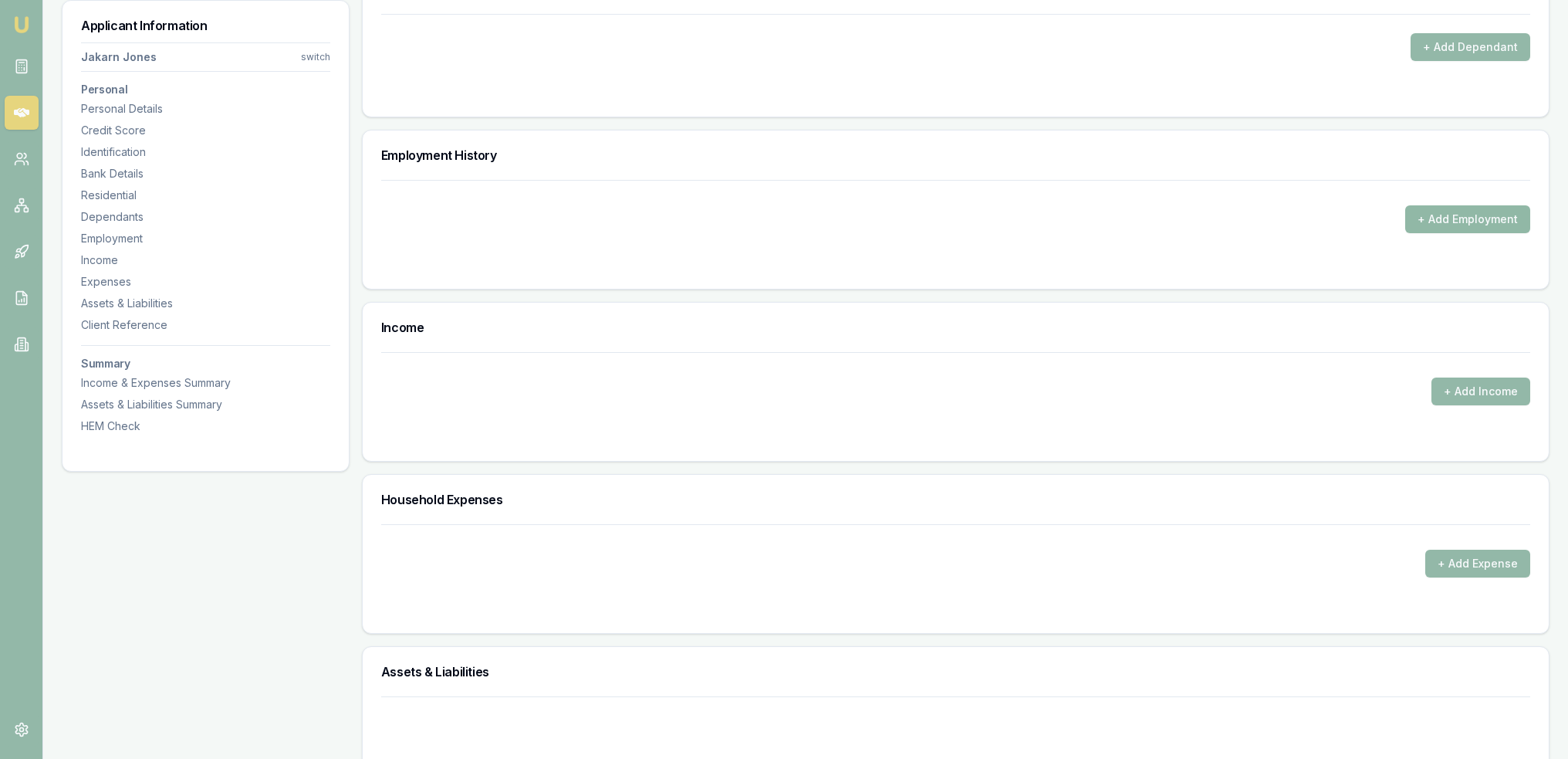 click on "+ Add Employment" at bounding box center (1468, 219) 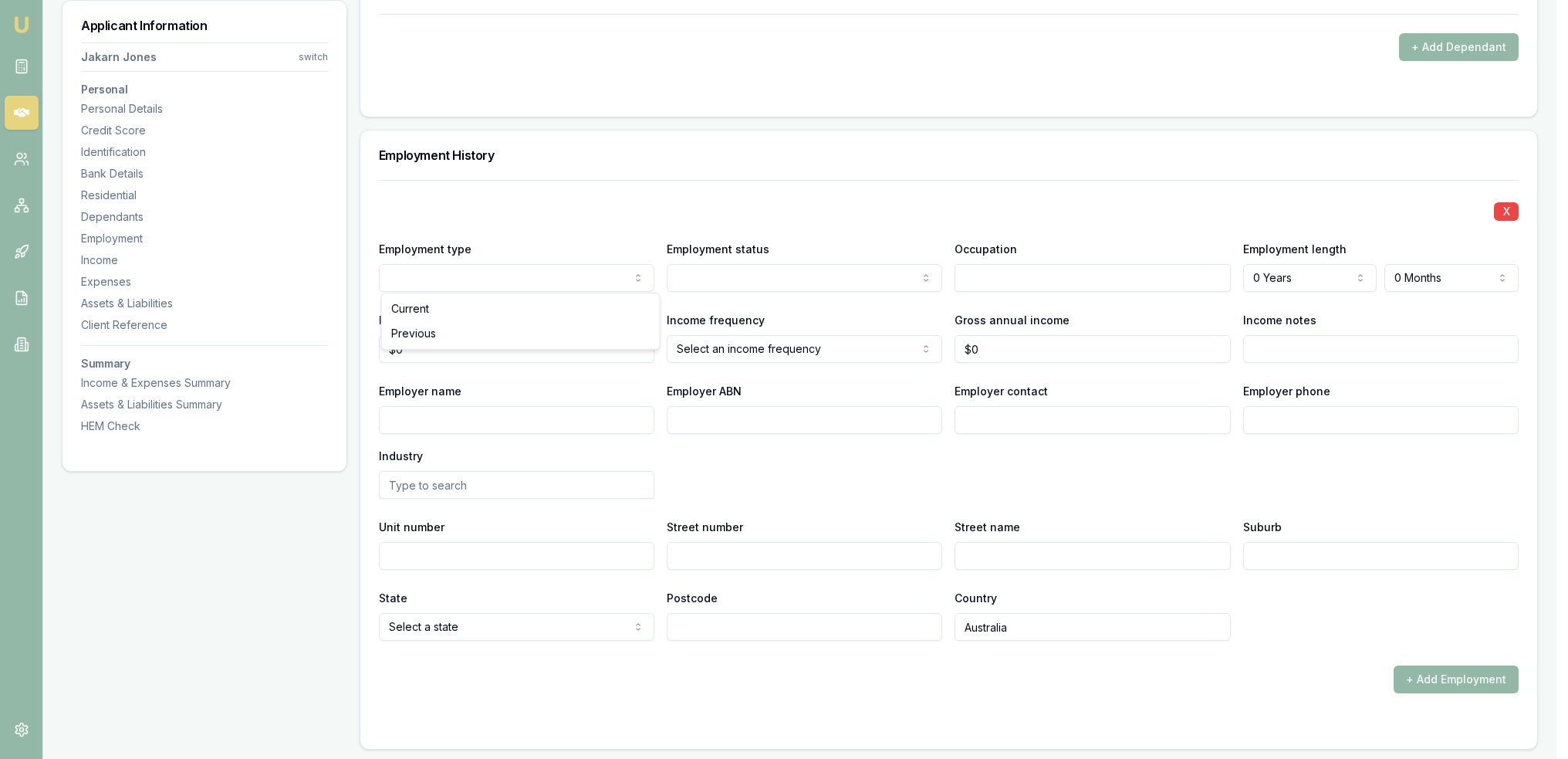 click on "Emu Broker Deals View D-X61WFP1KM4 Robyn Adams Toggle Menu Customer Jakarn Jones 0493413958 jakarn.j@gmail.com Finance Summary $44,500 Loan Type: Consumer Asset Asset Type : Passenger Car Deal Dynamics Stage: New Lead Created Age: 10 minutes ago HEM: Needs More Data Finance Details Applicants Loan Options Lender Submission Applicant Information Jakarn Jones switch Personal Personal Details Credit Score Identification Bank Details Residential Dependants Employment Income Expenses Assets & Liabilities Client Reference Summary Income & Expenses Summary Assets & Liabilities Summary HEM Check Personal Title * Mr Mr Mrs Miss Ms Dr Prof First name * Jakarn Middle name  Thomas Last name * Jones Date of birth 12/03/2004 Gender  Male Male Female Other Not disclosed Marital status  Single Single Married De facto Separated Divorced Widowed Residency status  Australian citizen Australian citizen Permanent resident Temporary resident Visa holder Email jakarn.j@gmail.com Phone 0493413958 Applicant type  Applicant Applicant" at bounding box center (784, -2109) 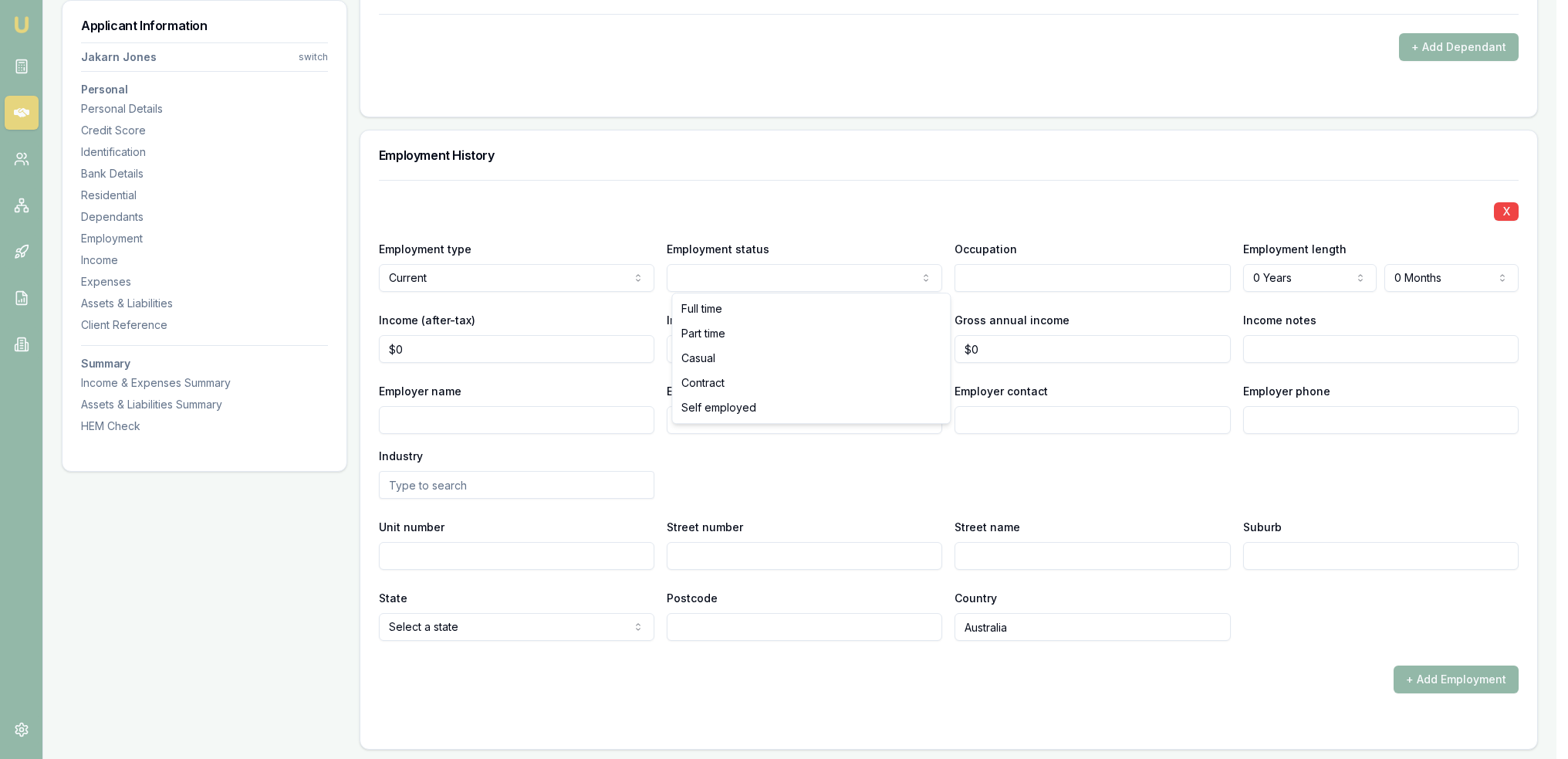 click on "Emu Broker Deals View D-X61WFP1KM4 Robyn Adams Toggle Menu Customer Jakarn Jones 0493413958 jakarn.j@gmail.com Finance Summary $44,500 Loan Type: Consumer Asset Asset Type : Passenger Car Deal Dynamics Stage: New Lead Created Age: 10 minutes ago HEM: Needs More Data Finance Details Applicants Loan Options Lender Submission Applicant Information Jakarn Jones switch Personal Personal Details Credit Score Identification Bank Details Residential Dependants Employment Income Expenses Assets & Liabilities Client Reference Summary Income & Expenses Summary Assets & Liabilities Summary HEM Check Personal Title * Mr Mr Mrs Miss Ms Dr Prof First name * Jakarn Middle name  Thomas Last name * Jones Date of birth 12/03/2004 Gender  Male Male Female Other Not disclosed Marital status  Single Single Married De facto Separated Divorced Widowed Residency status  Australian citizen Australian citizen Permanent resident Temporary resident Visa holder Email jakarn.j@gmail.com Phone 0493413958 Applicant type  Applicant Applicant" at bounding box center (784, -2109) 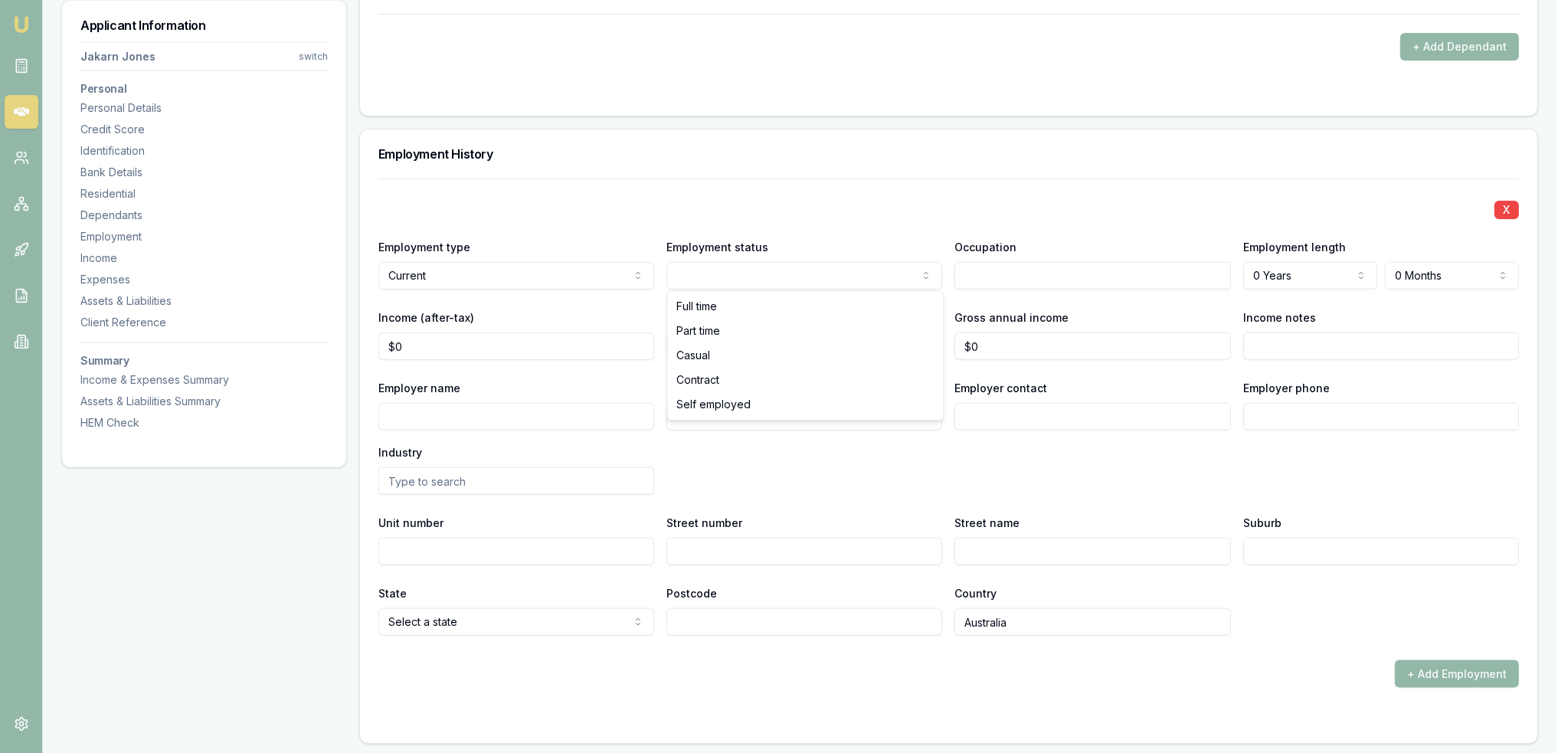 select on "CASUAL" 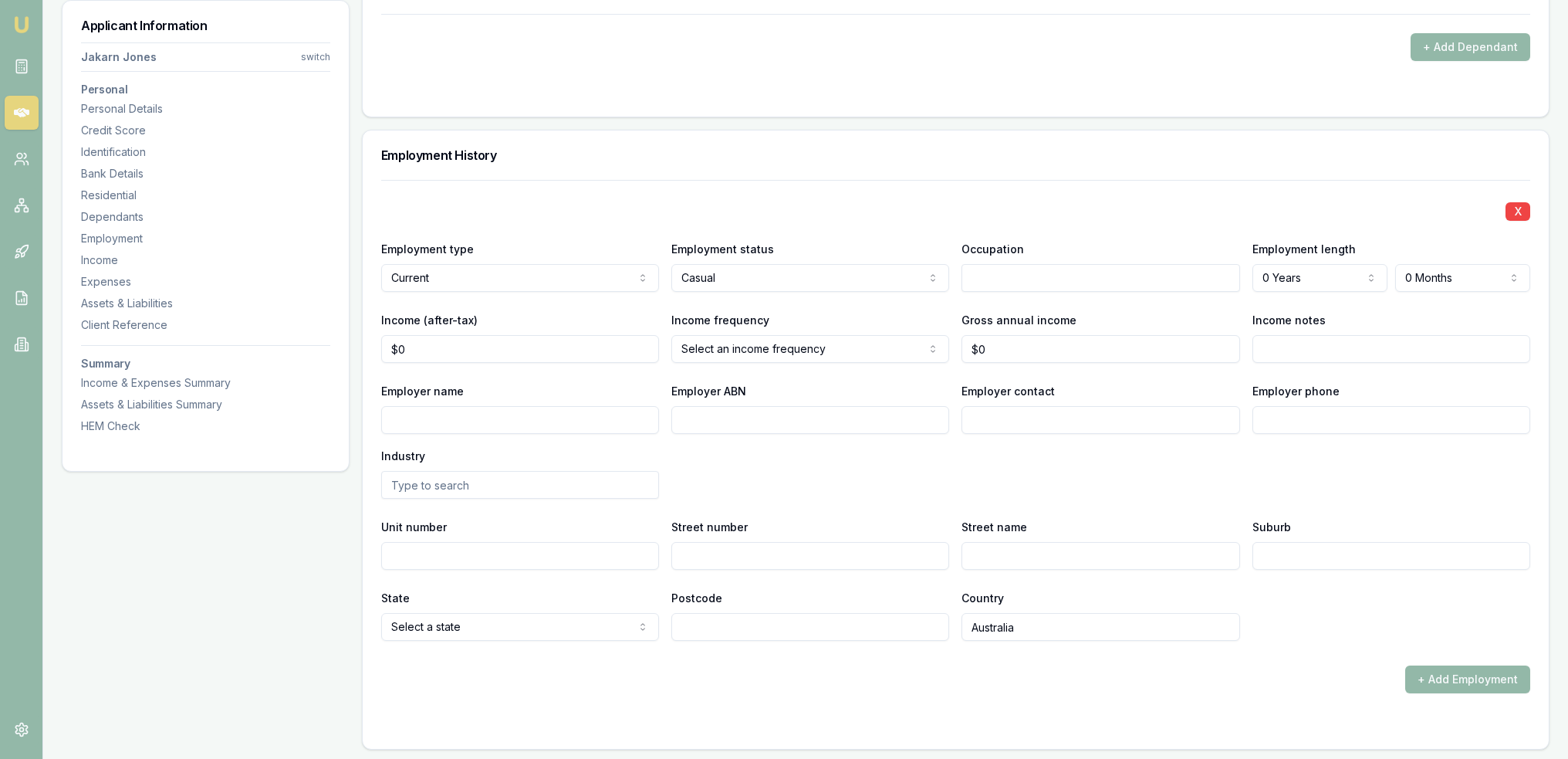 click at bounding box center [1100, 278] 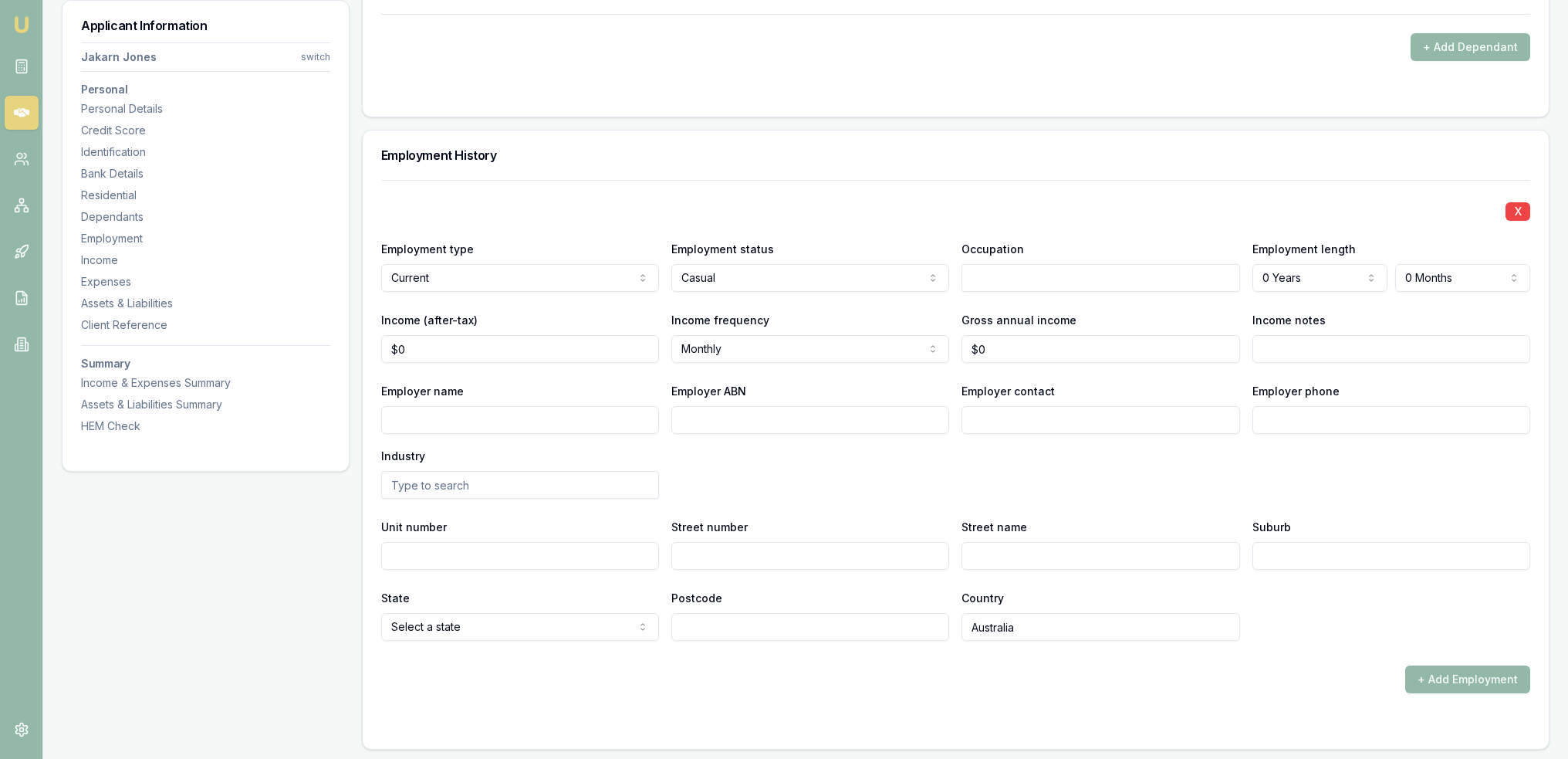 click at bounding box center (1100, 278) 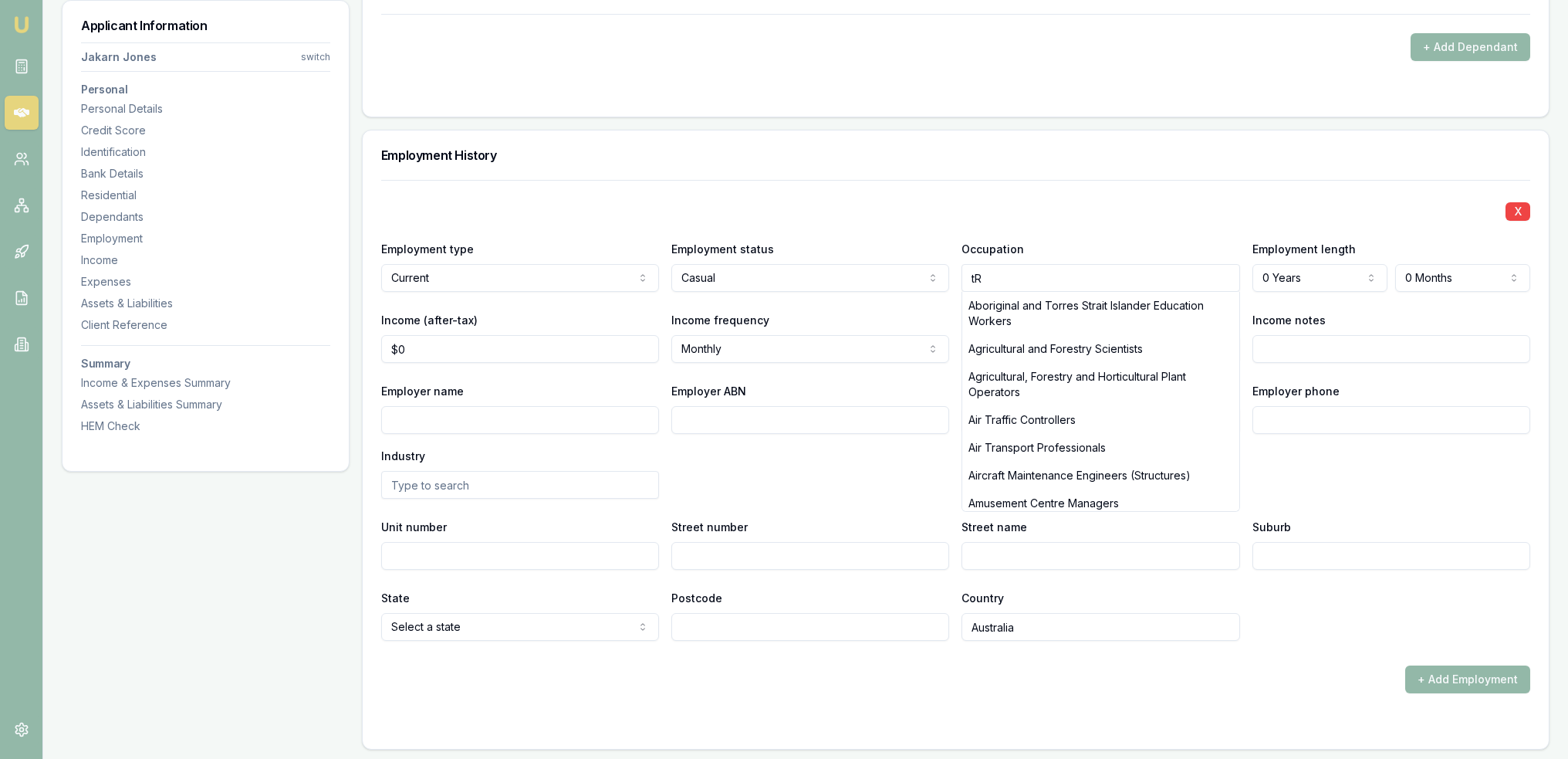 type on "t" 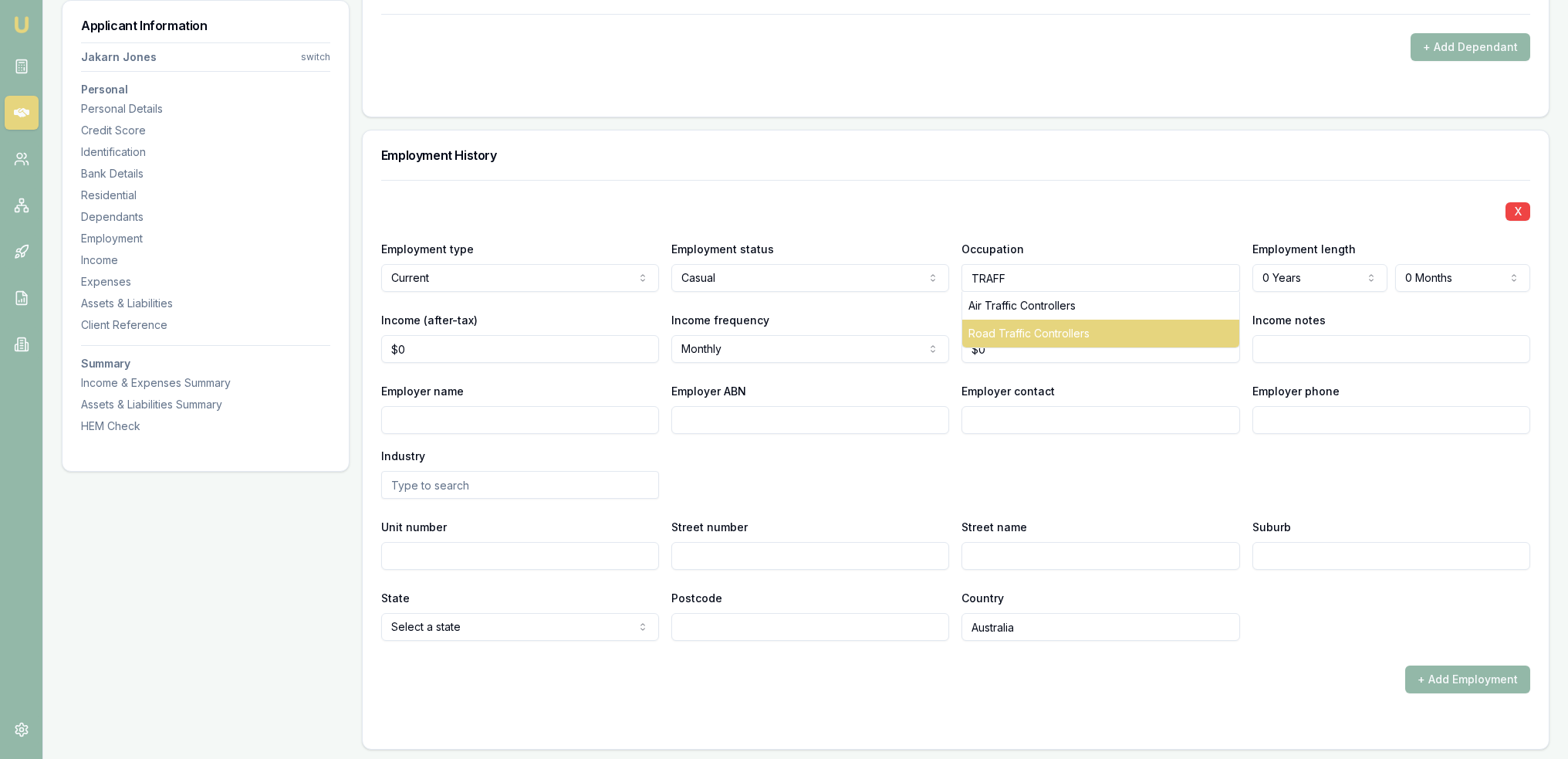 click on "Road Traffic Controllers" at bounding box center (1100, 334) 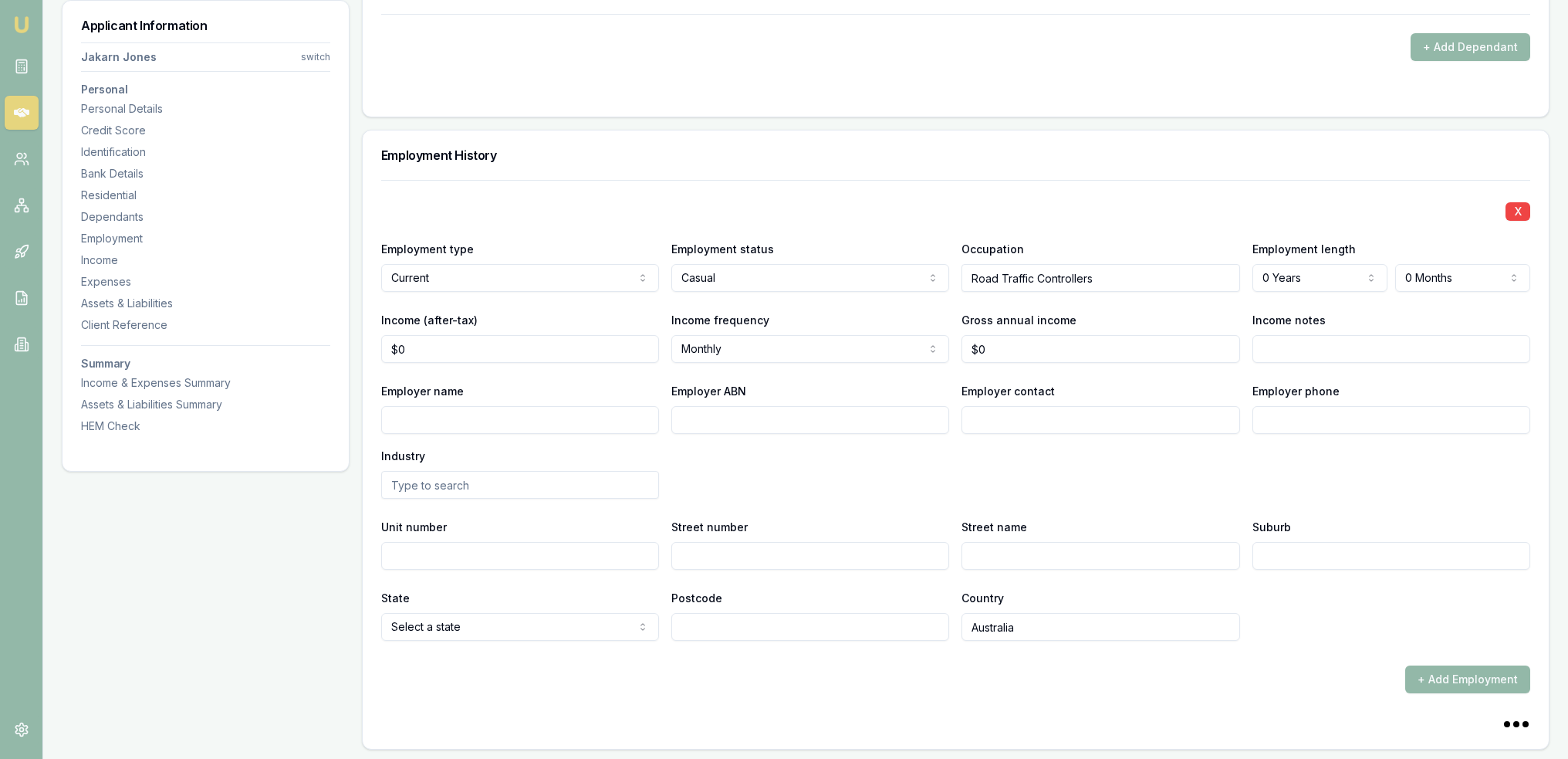 click on "Emu Broker Deals View D-X61WFP1KM4 Robyn Adams Toggle Menu Customer Jakarn Jones 0493413958 jakarn.j@gmail.com Finance Summary $44,500 Loan Type: Consumer Asset Asset Type : Passenger Car Deal Dynamics Stage: New Lead Created Age: 10 minutes ago HEM: Needs More Data Finance Details Applicants Loan Options Lender Submission Applicant Information Jakarn Jones switch Personal Personal Details Credit Score Identification Bank Details Residential Dependants Employment Income Expenses Assets & Liabilities Client Reference Summary Income & Expenses Summary Assets & Liabilities Summary HEM Check Personal Title * Mr Mr Mrs Miss Ms Dr Prof First name * Jakarn Middle name  Thomas Last name * Jones Date of birth 12/03/2004 Gender  Male Male Female Other Not disclosed Marital status  Single Single Married De facto Separated Divorced Widowed Residency status  Australian citizen Australian citizen Permanent resident Temporary resident Visa holder Email jakarn.j@gmail.com Phone 0493413958 Applicant type  Applicant Applicant" at bounding box center [784, -2109] 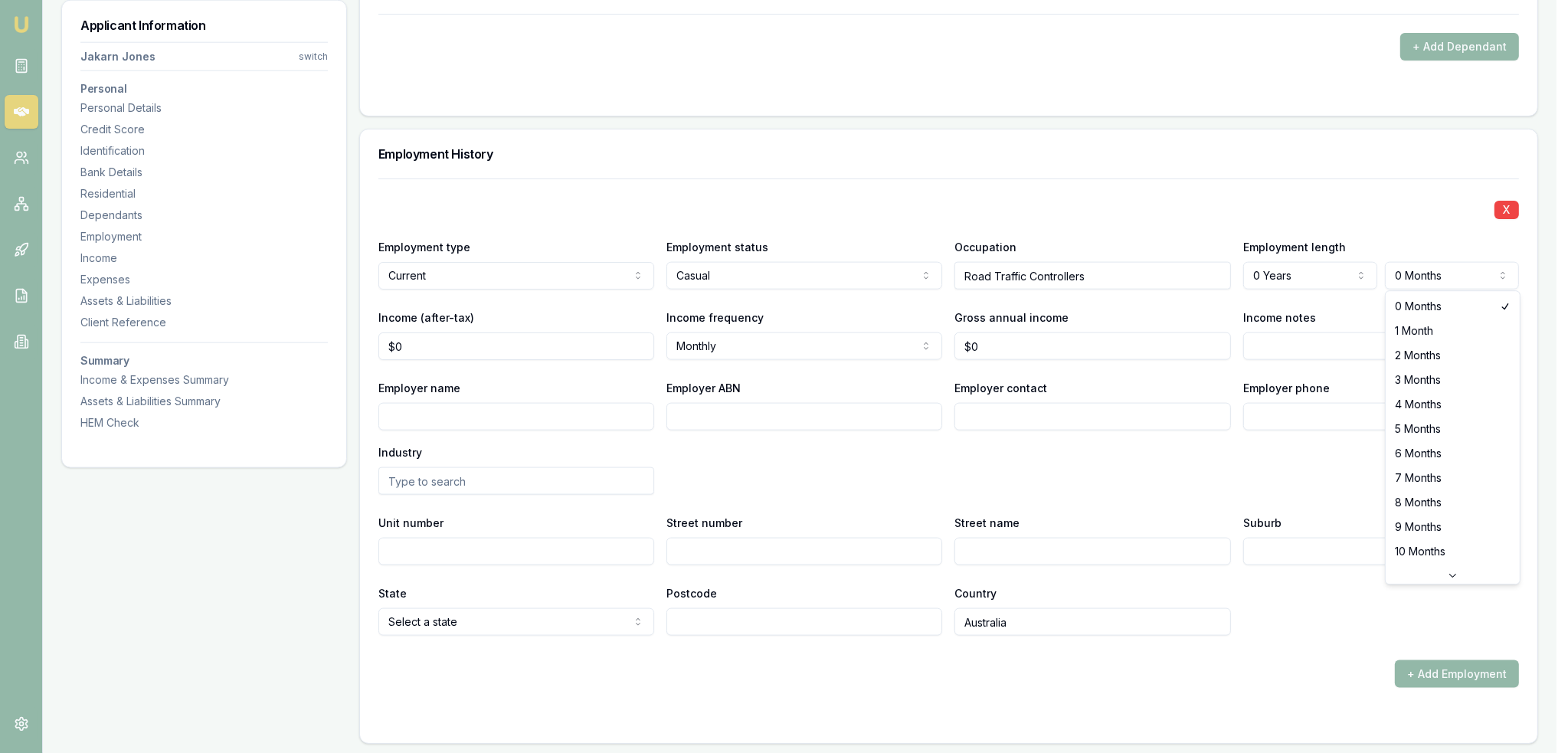 select on "1" 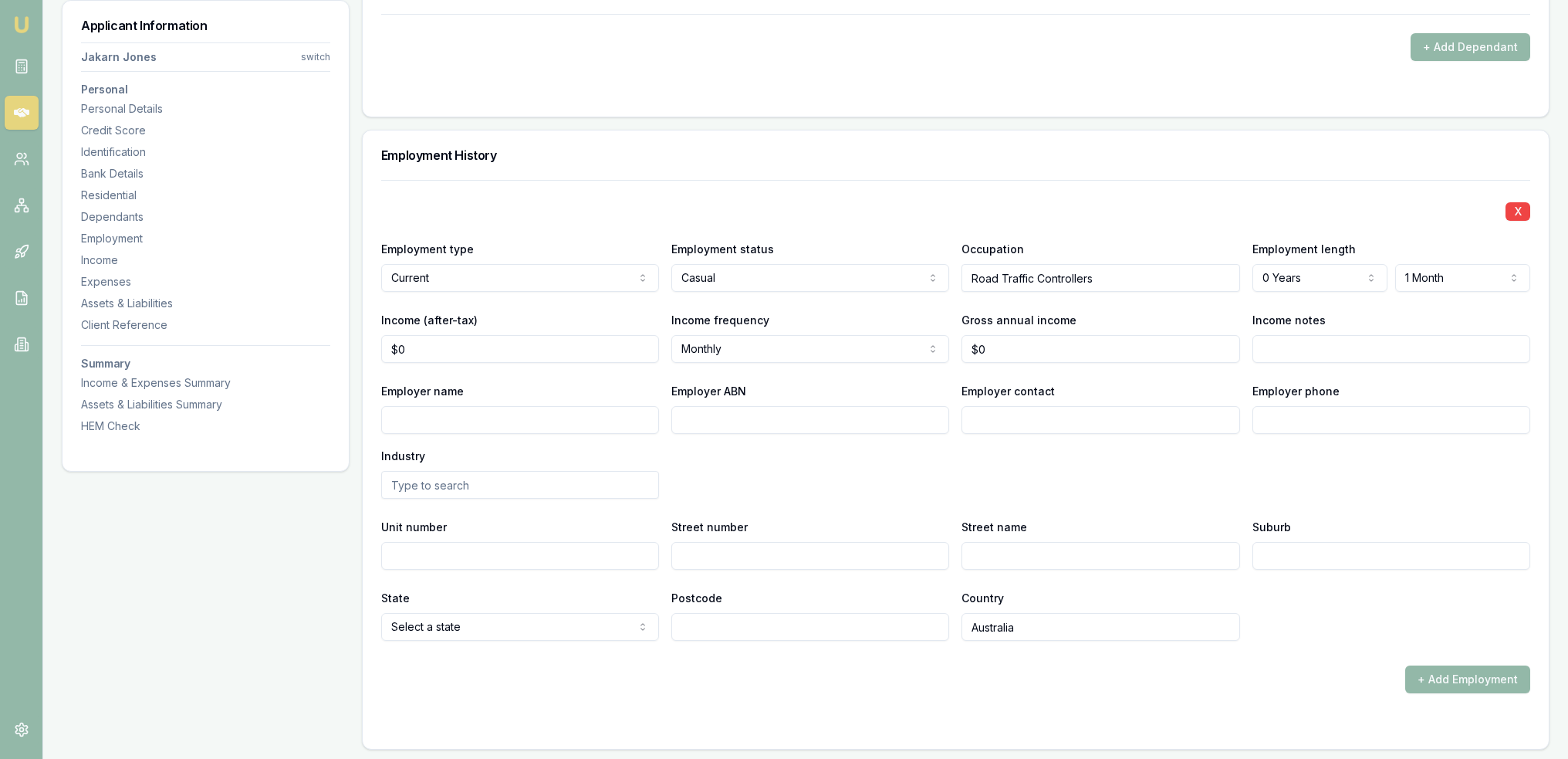type on "0" 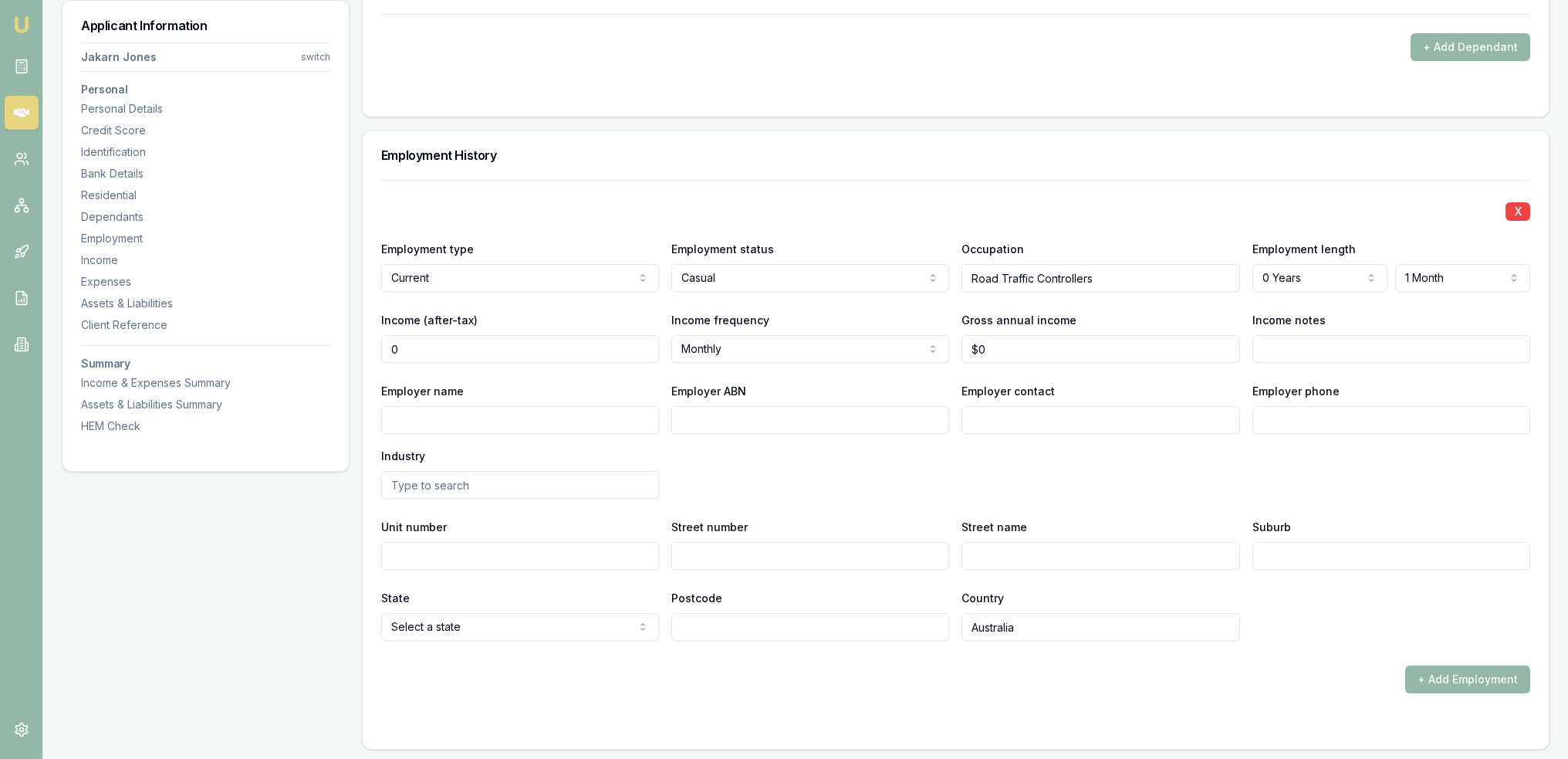 drag, startPoint x: 498, startPoint y: 333, endPoint x: 486, endPoint y: 346, distance: 17.691806 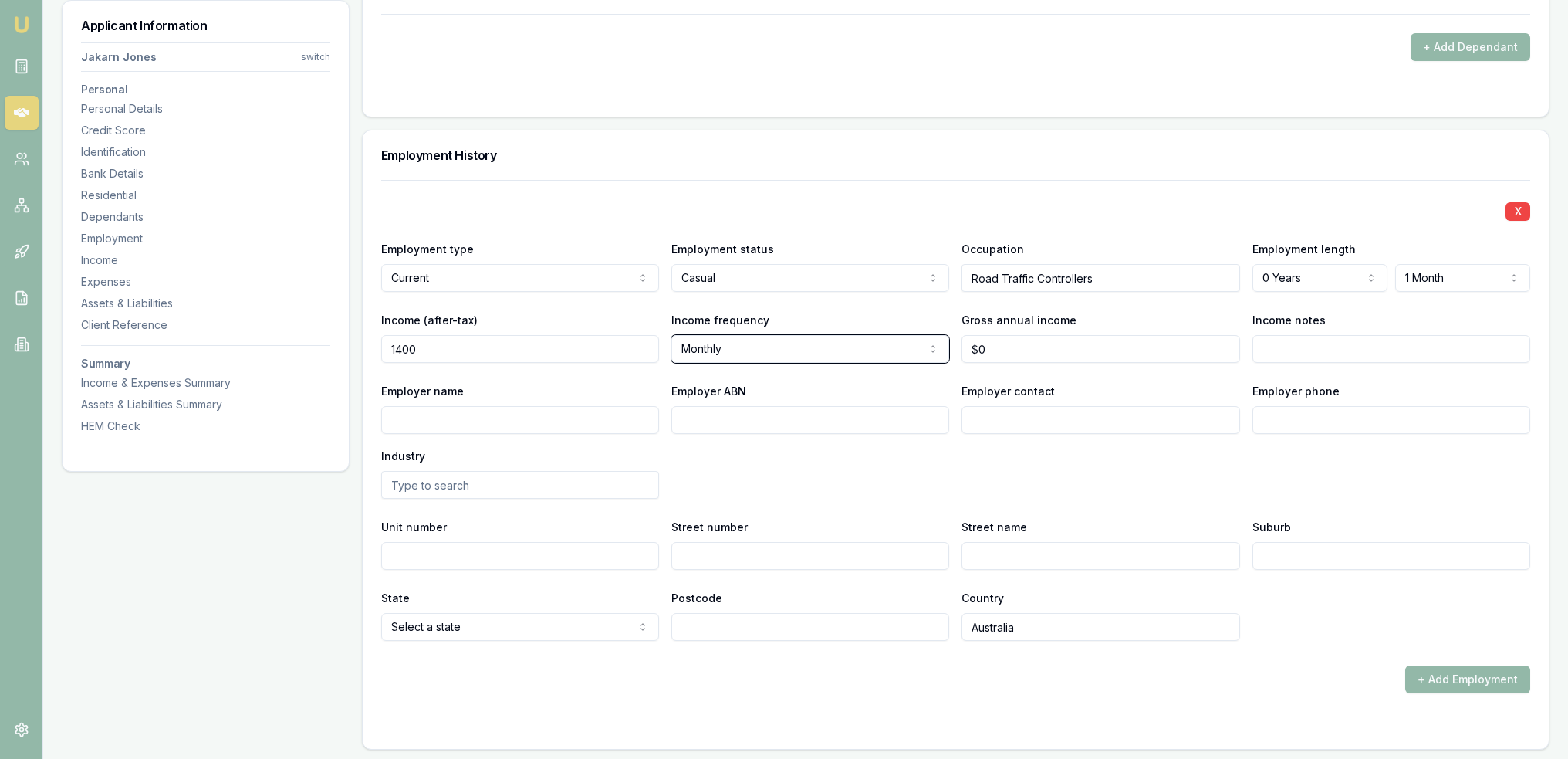 type on "$1,400" 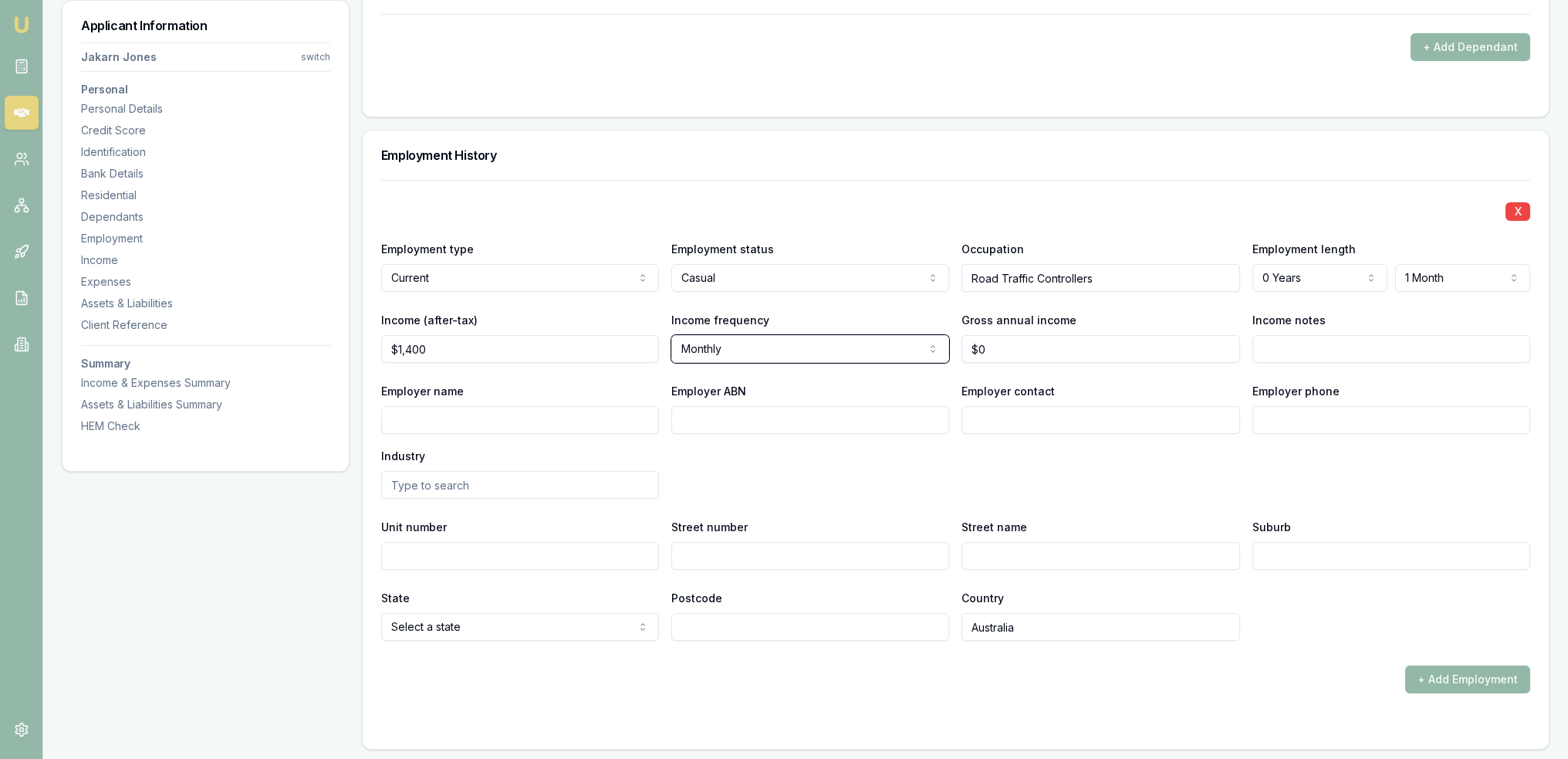 type 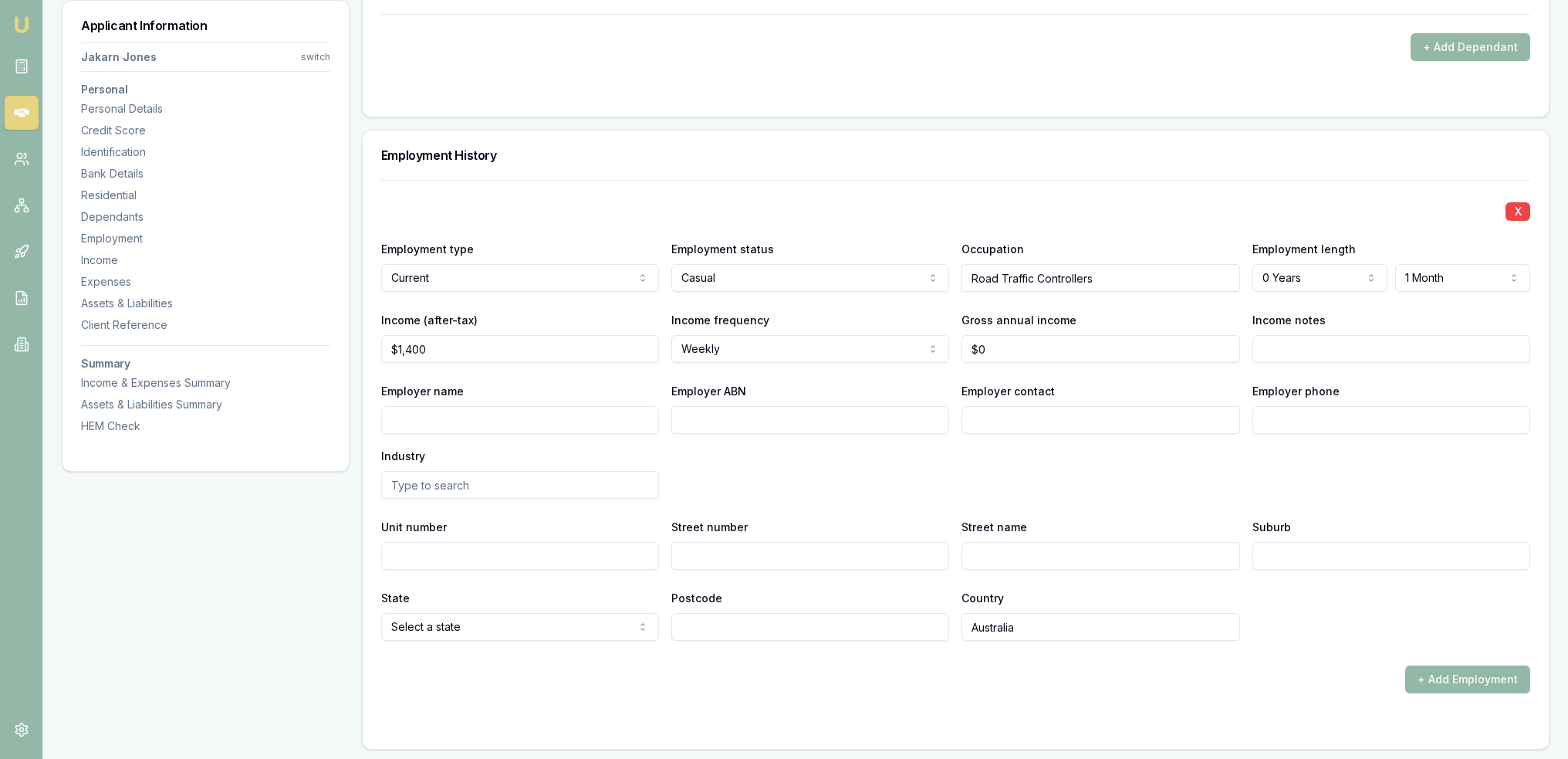 click on "Employer name  Employer ABN  Employer contact  Employer phone  Industry" at bounding box center (955, 440) 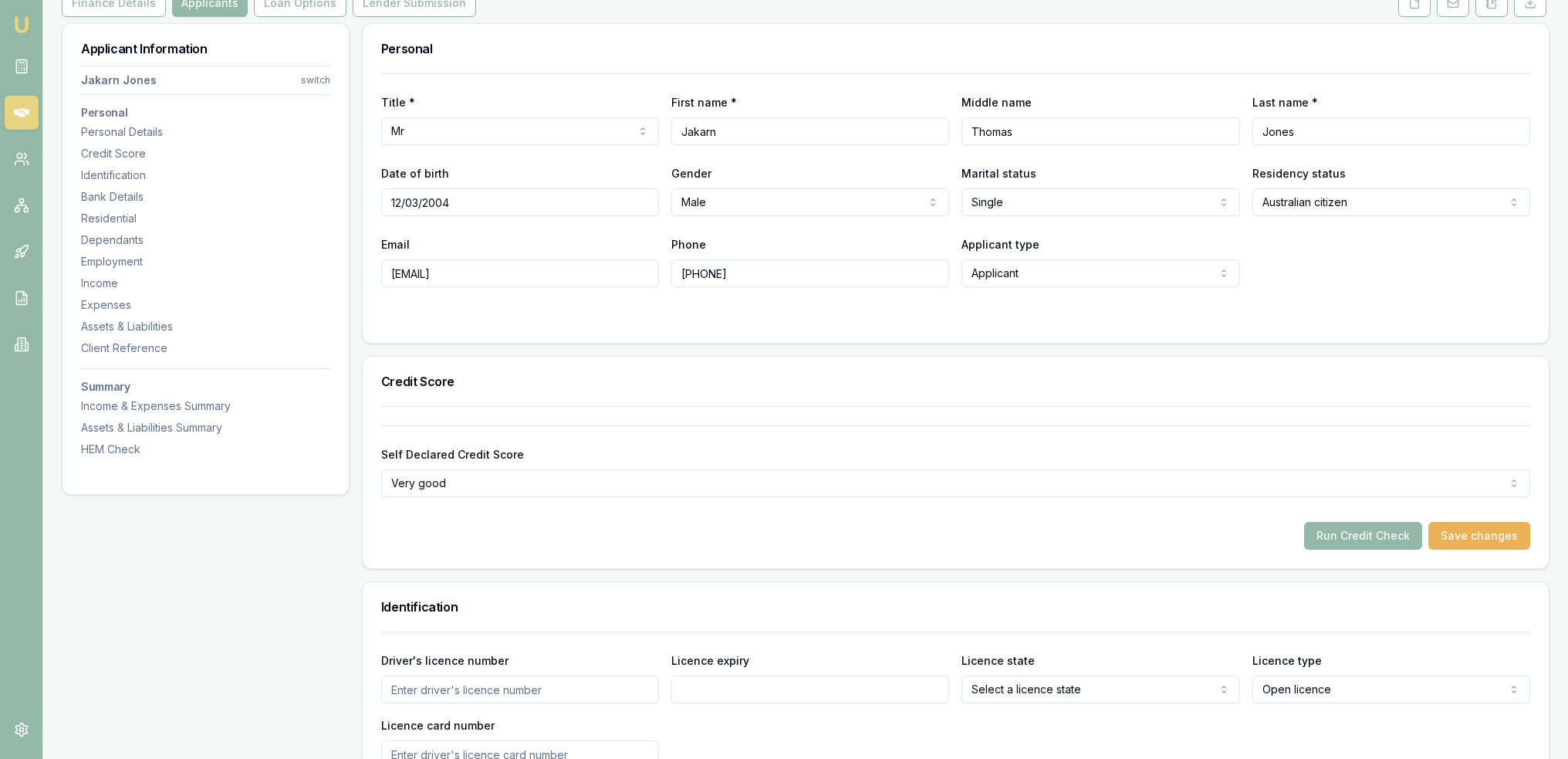 scroll, scrollTop: 95, scrollLeft: 0, axis: vertical 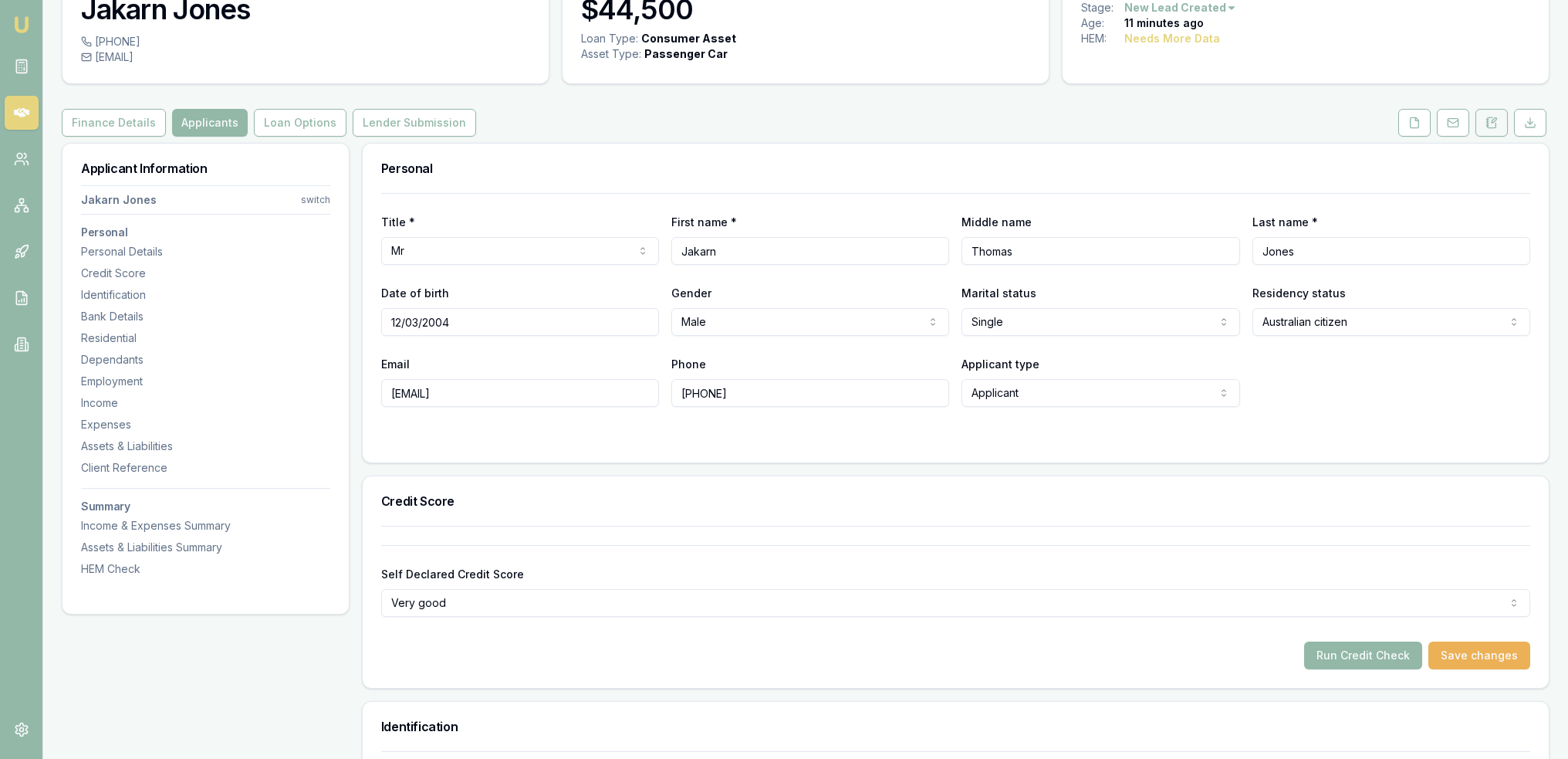 click 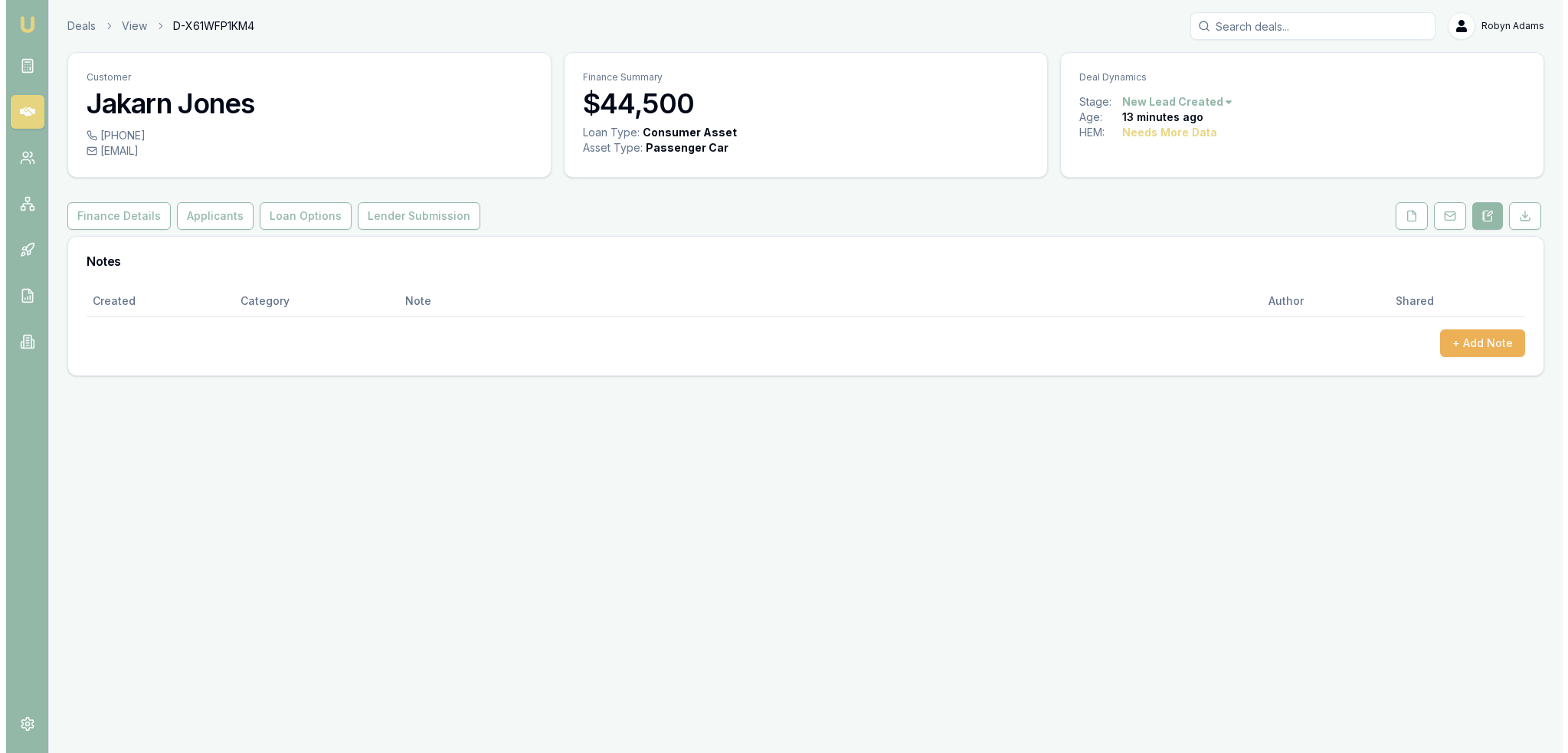 scroll, scrollTop: 0, scrollLeft: 0, axis: both 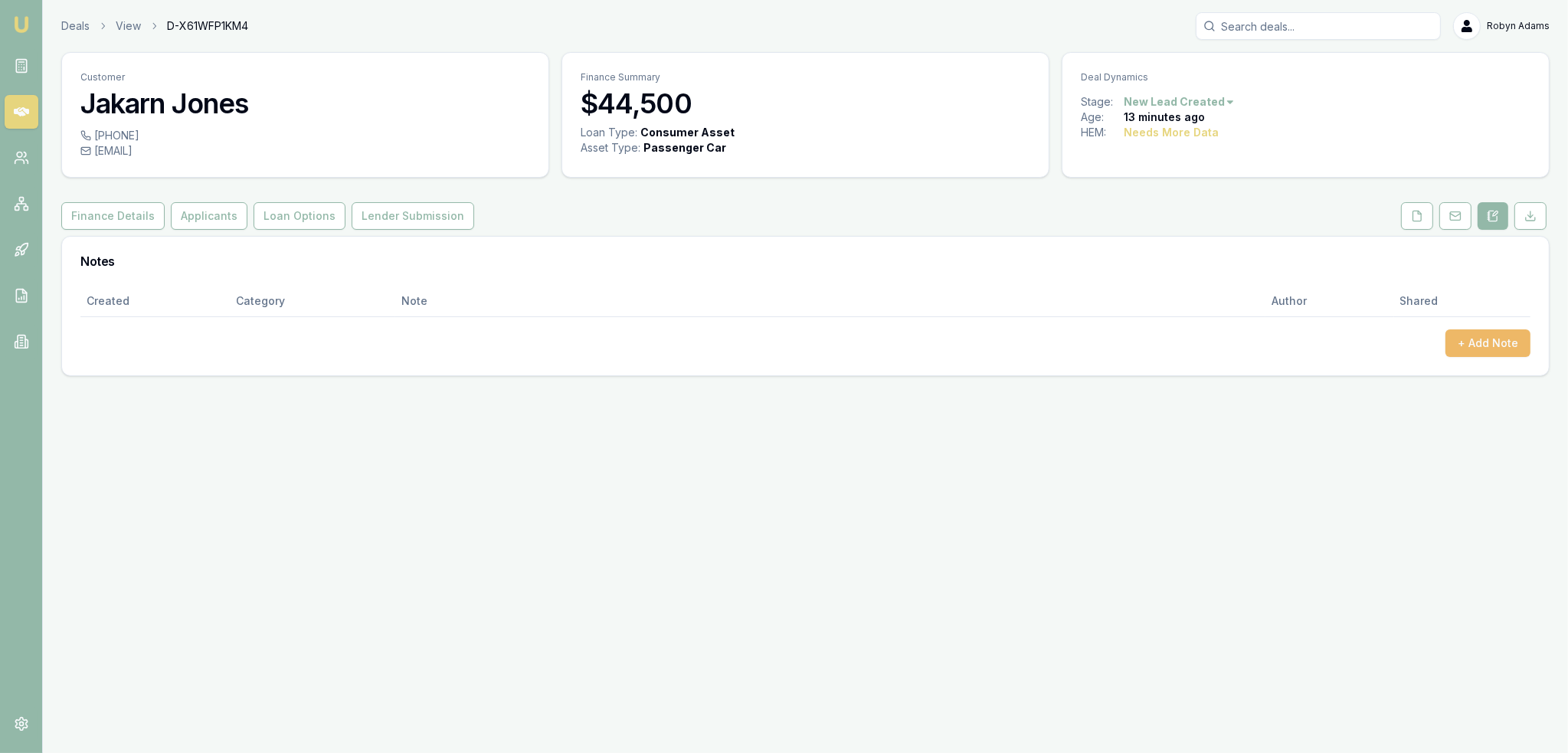 click on "+ Add Note" at bounding box center [1488, 343] 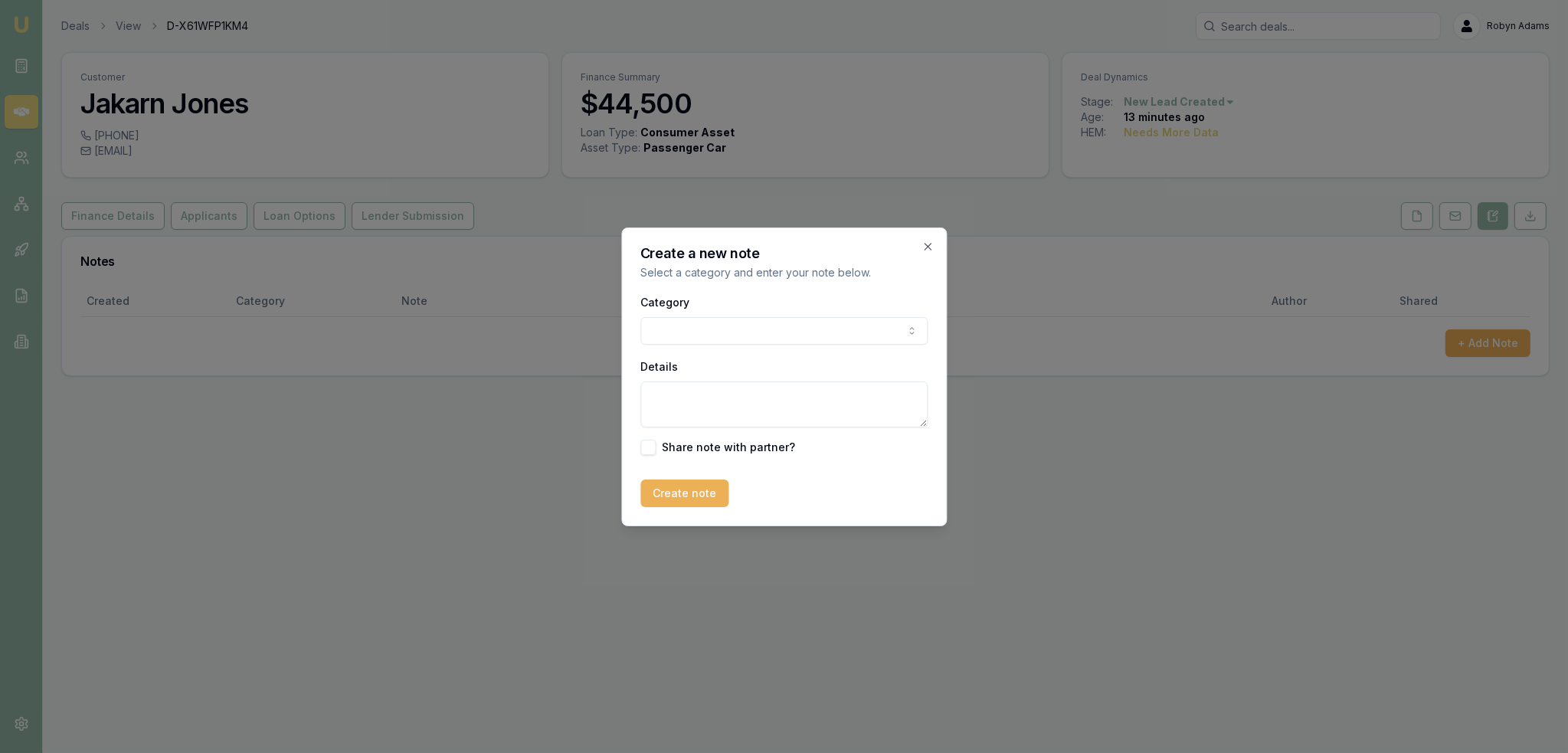 click on "Emu Broker Deals View D-X61WFP1KM4 Robyn Adams Toggle Menu Customer Jakarn Jones 0493413958 jakarn.j@gmail.com Finance Summary $44,500 Loan Type: Consumer Asset Asset Type : Passenger Car Deal Dynamics Stage: New Lead Created Age: 13 minutes ago HEM: Needs More Data Finance Details Applicants Loan Options Lender Submission Notes Created Category Note Author Shared + Add Note
Create a new note Select a category and enter your note below. Category  General notes Attempted contact Follow up reminder Initial discussion Client requirements Loan options update Income or expense update Approval update Settlement update Compliance check Other Details  Share note with partner? Create note Close" at bounding box center (784, 376) 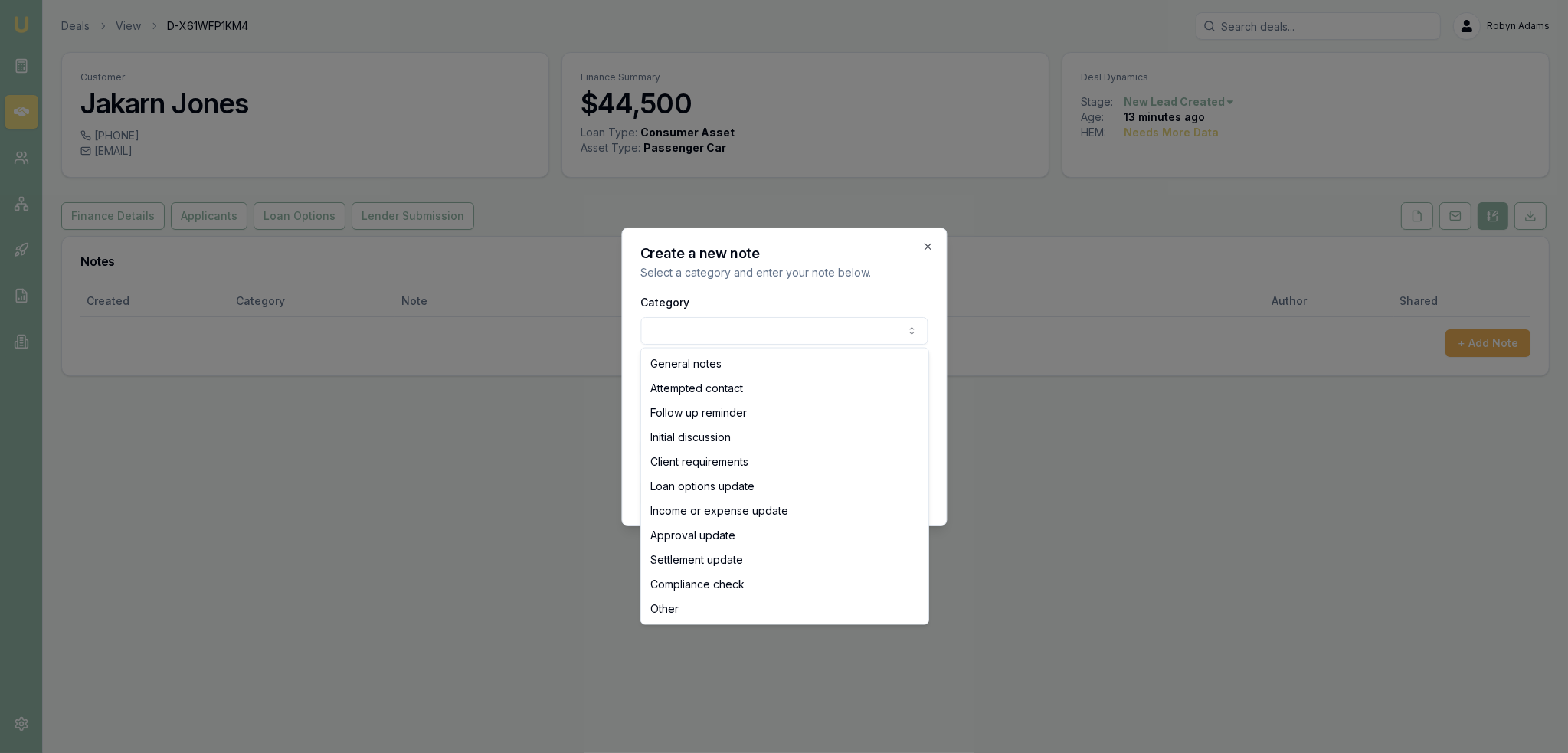 select on "INITIAL_DISCUSSION" 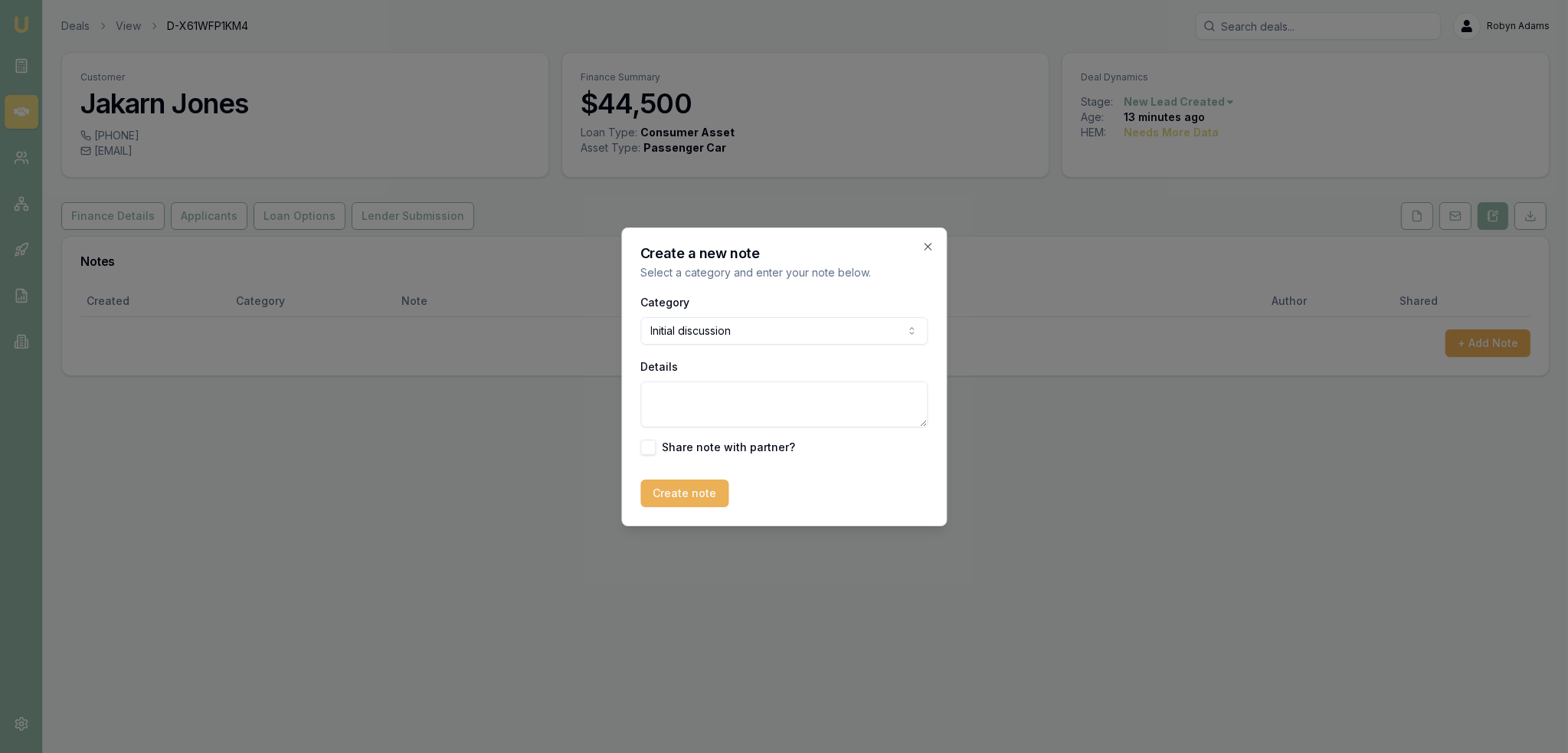 click on "Details" at bounding box center [784, 404] 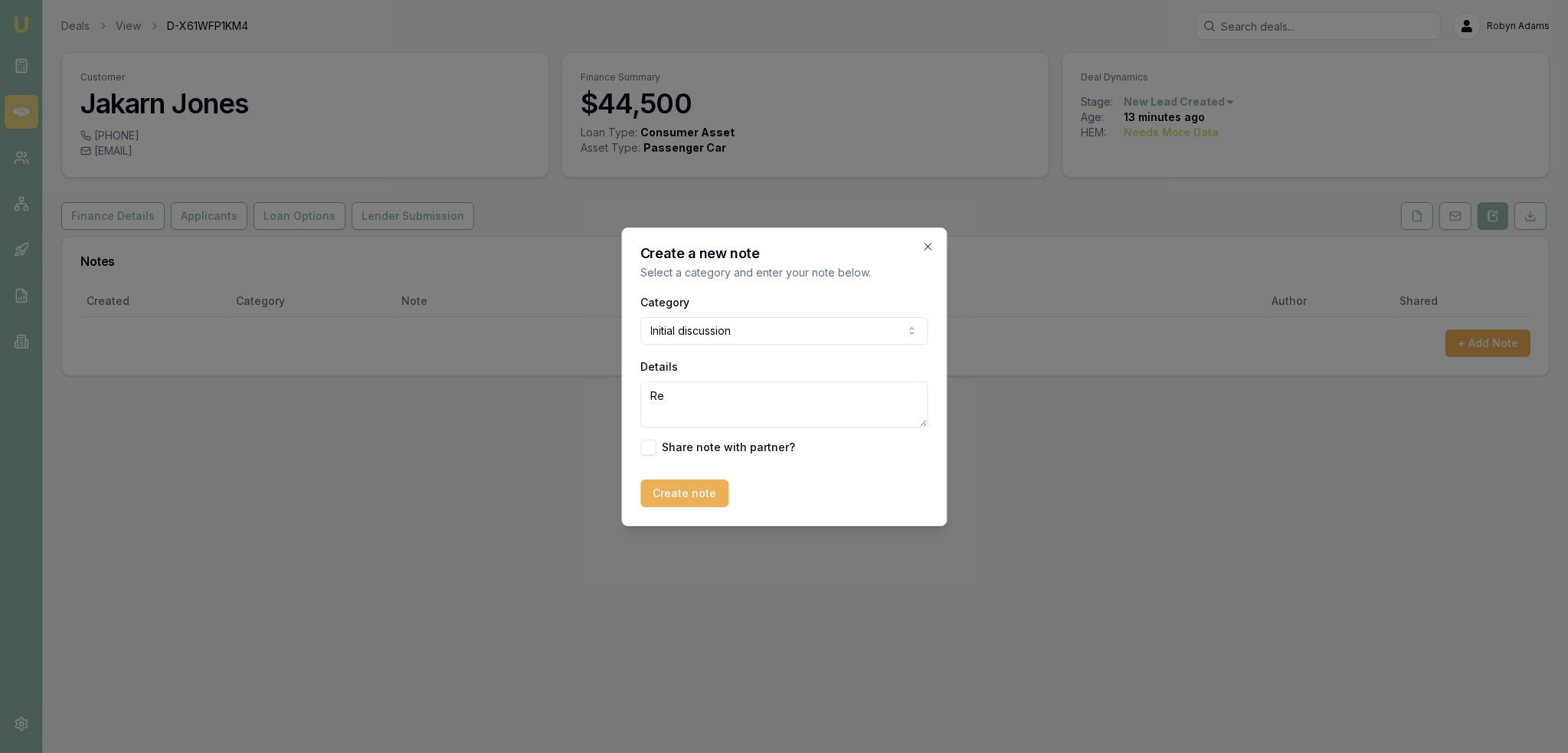 type on "R" 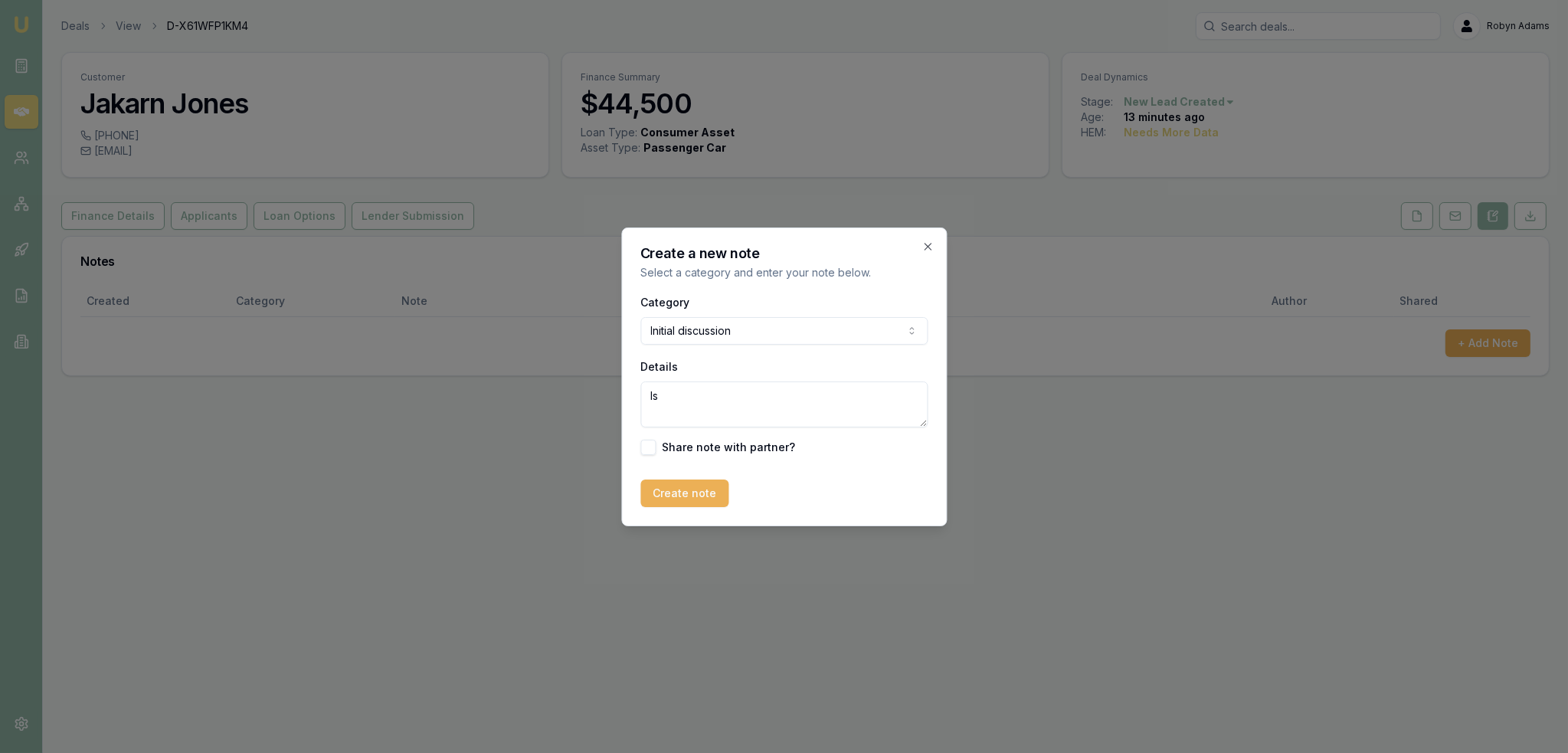 type on "I" 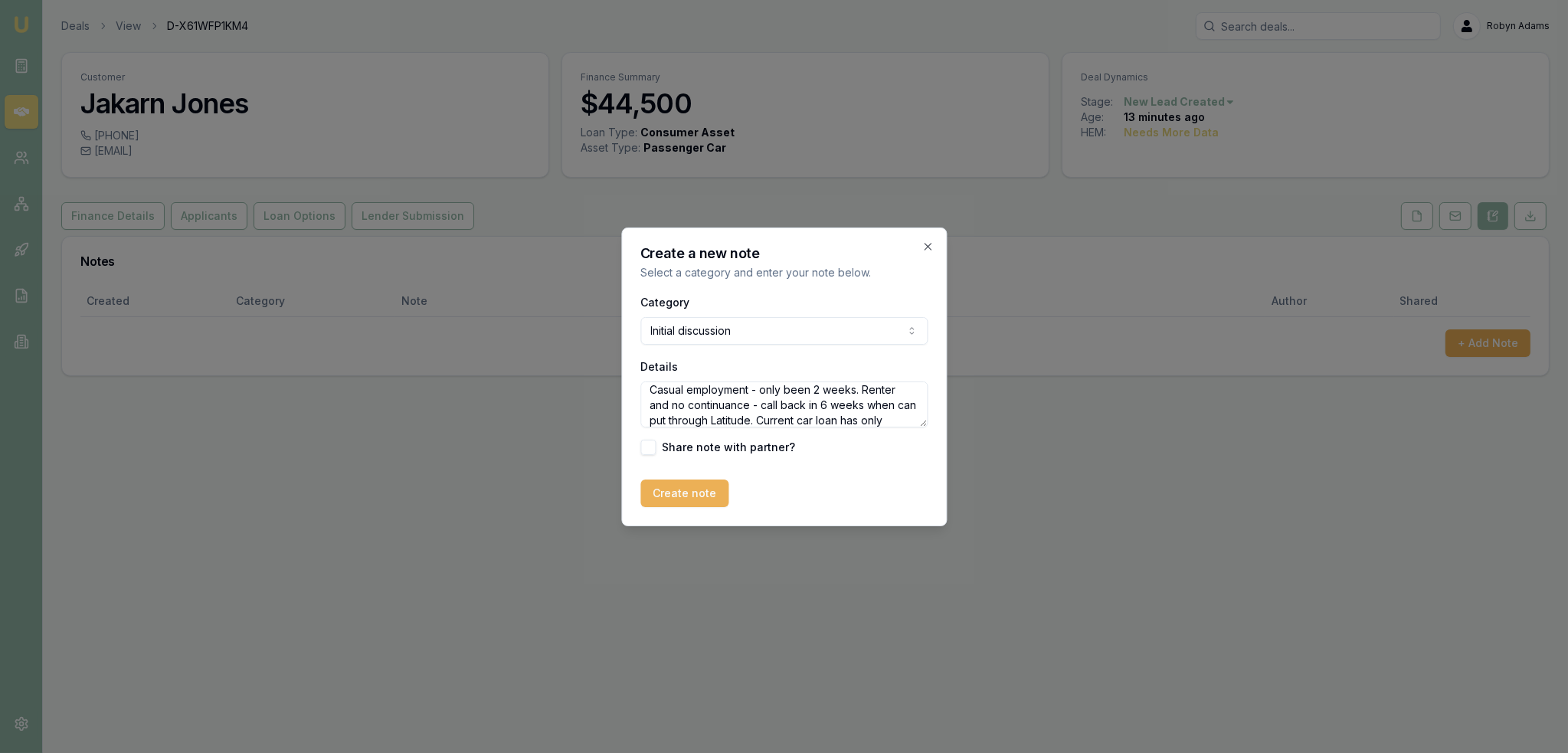 scroll, scrollTop: 21, scrollLeft: 0, axis: vertical 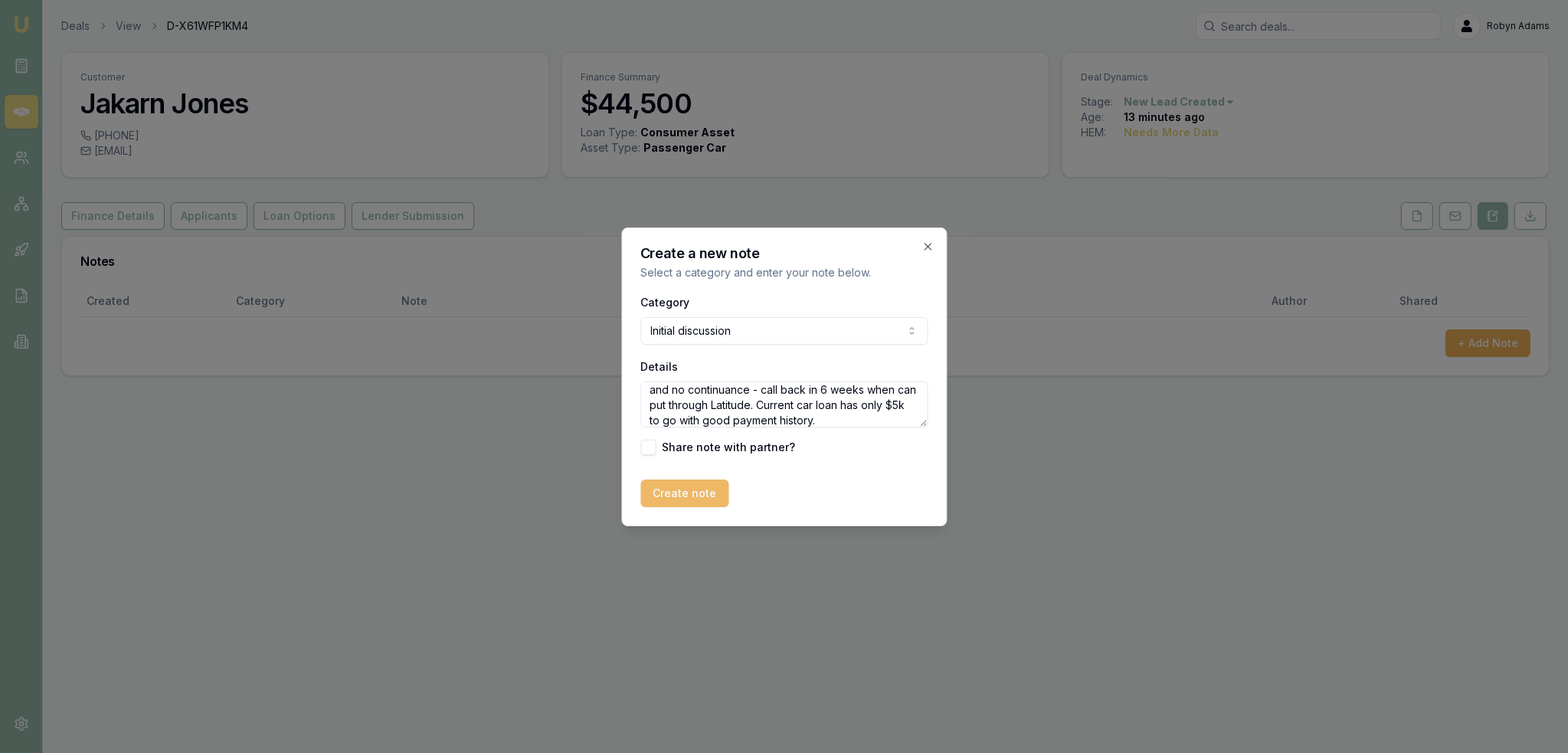 type on "Casual employment - only been 2 weeks. Renter and no continuance - call back in 6 weeks when can put through Latitude. Current car loan has only $5k to go with good payment history." 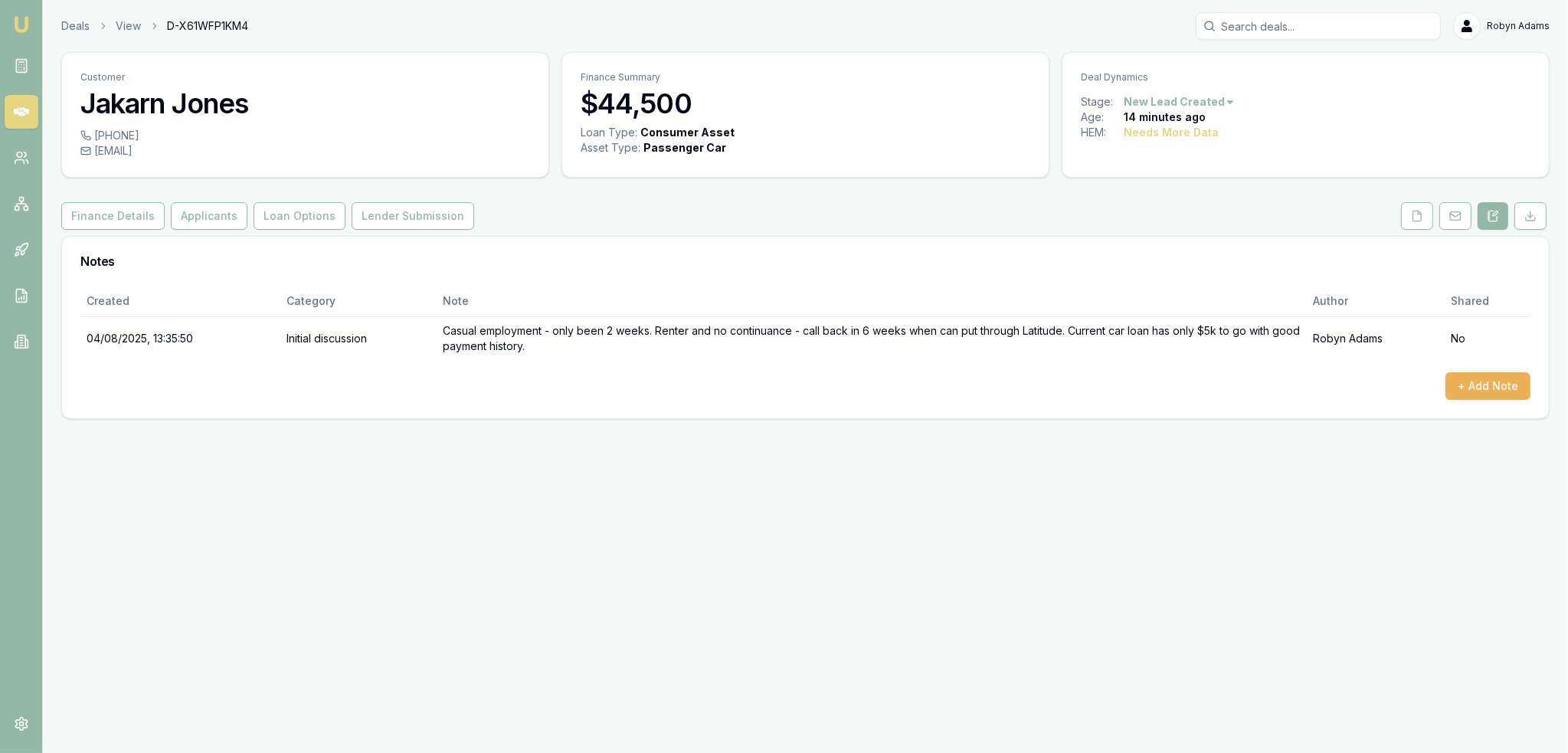 click on "Emu Broker Deals View D-X61WFP1KM4 Robyn Adams Toggle Menu Customer Jakarn Jones 0493413958 jakarn.j@gmail.com Finance Summary $44,500 Loan Type: Consumer Asset Asset Type : Passenger Car Deal Dynamics Stage: New Lead Created Age: 14 minutes ago HEM: Needs More Data Finance Details Applicants Loan Options Lender Submission Notes Created Category Note Author Shared 04/08/2025, 13:35:50 Initial discussion Casual employment - only been 2 weeks. Renter and no continuance - call back in 6 weeks when can put through Latitude. Current car loan has only $5k to go with good payment history.  Robyn Adams No + Add Note" at bounding box center [784, 376] 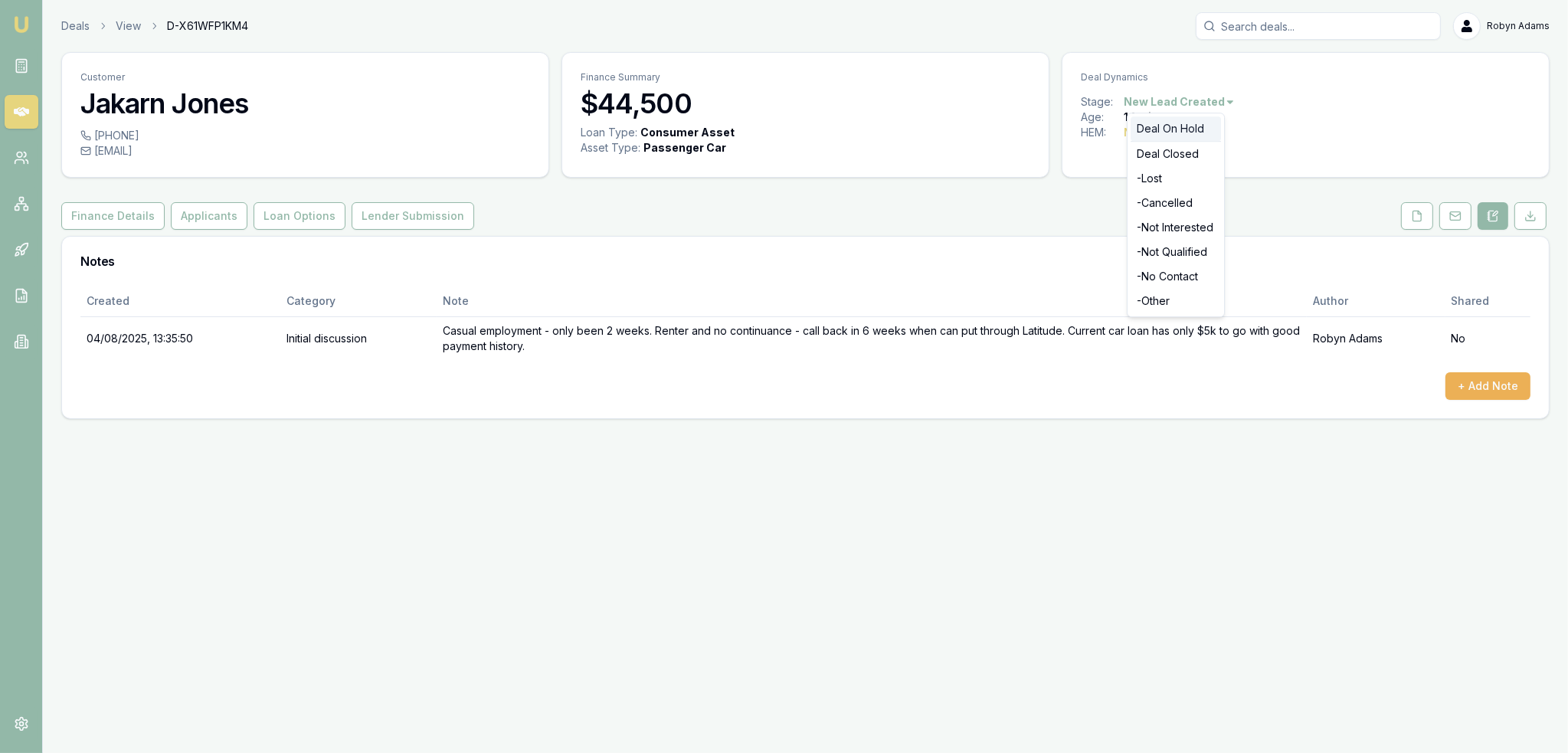click on "Deal On Hold" at bounding box center [1176, 129] 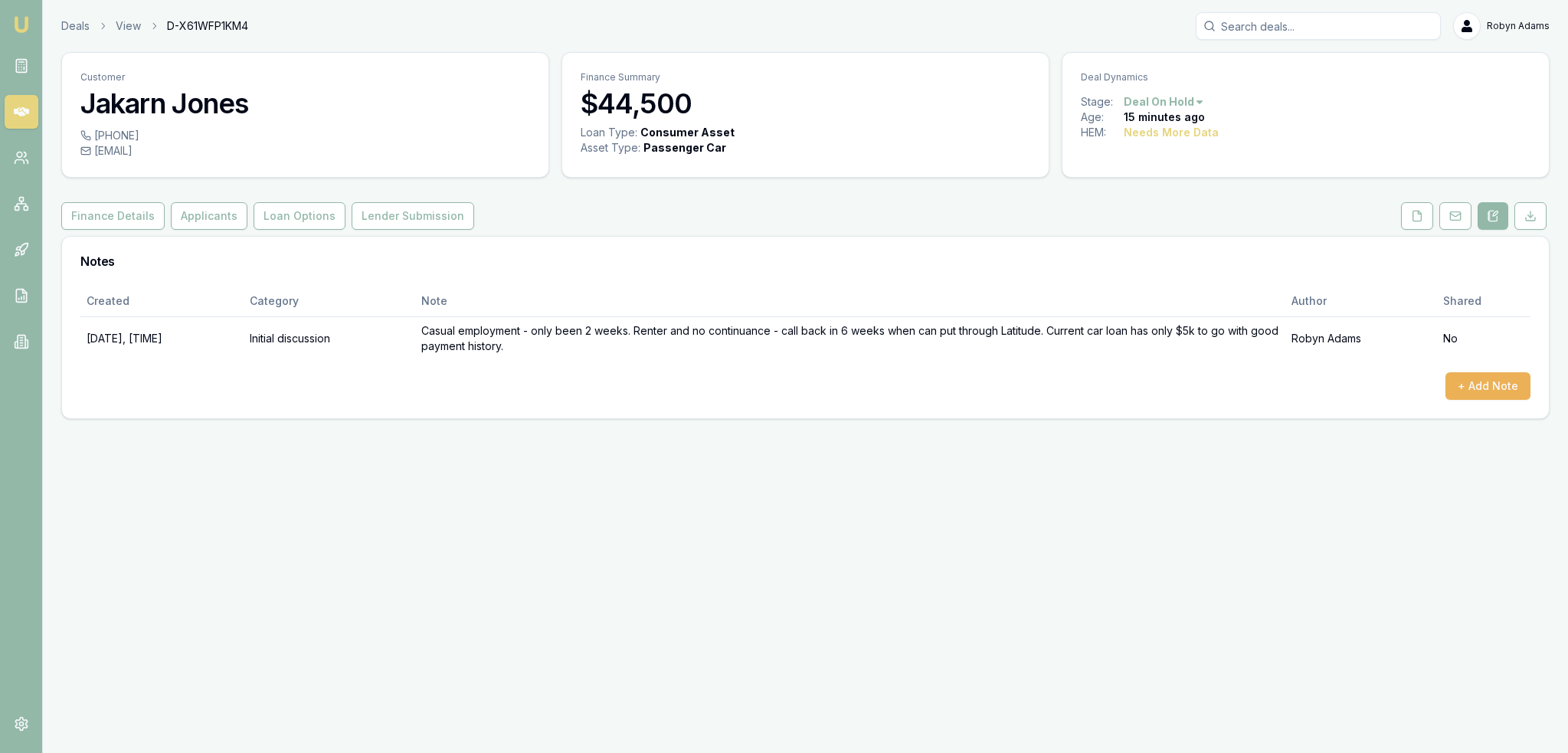 scroll, scrollTop: 0, scrollLeft: 0, axis: both 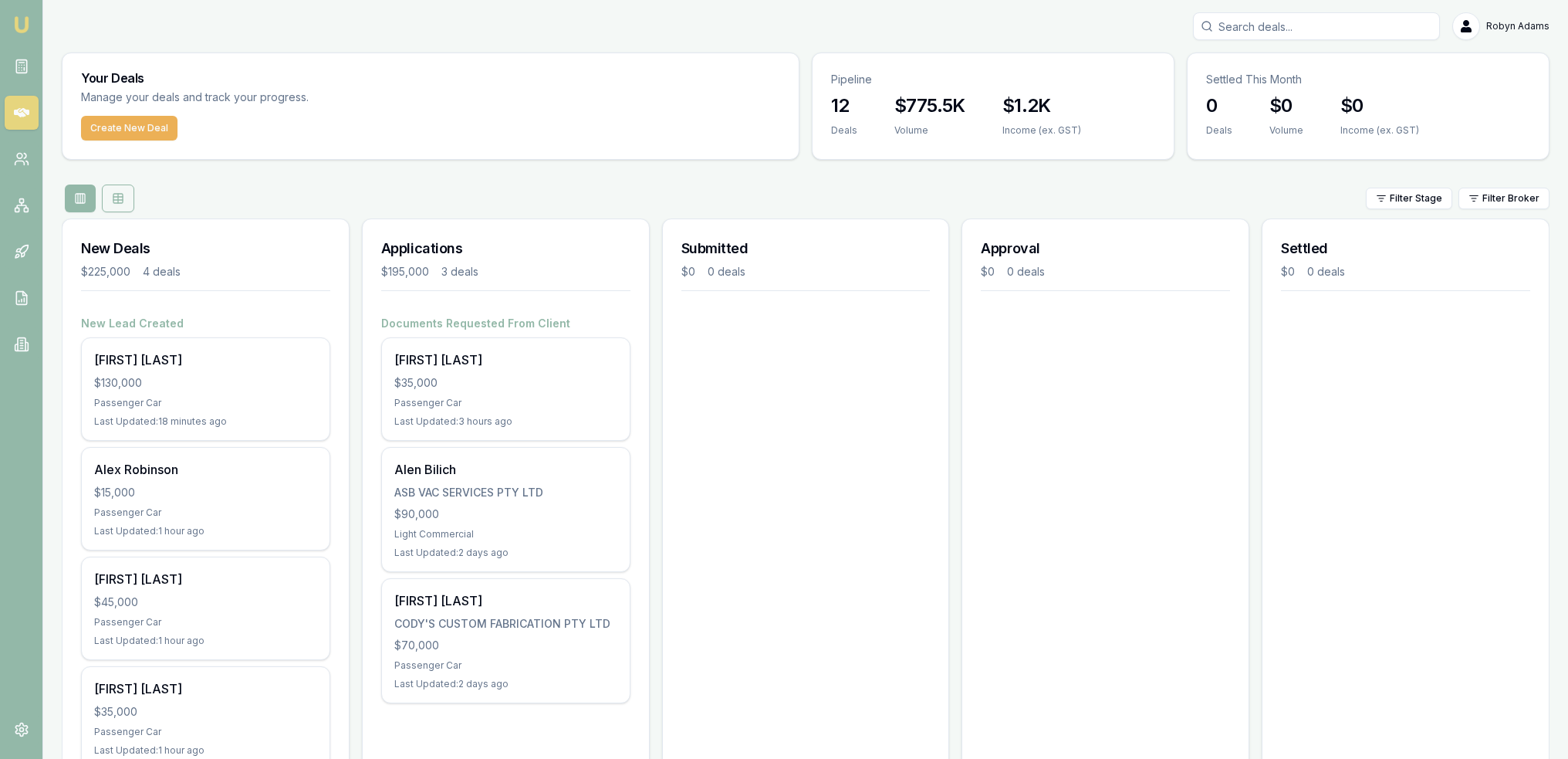 click 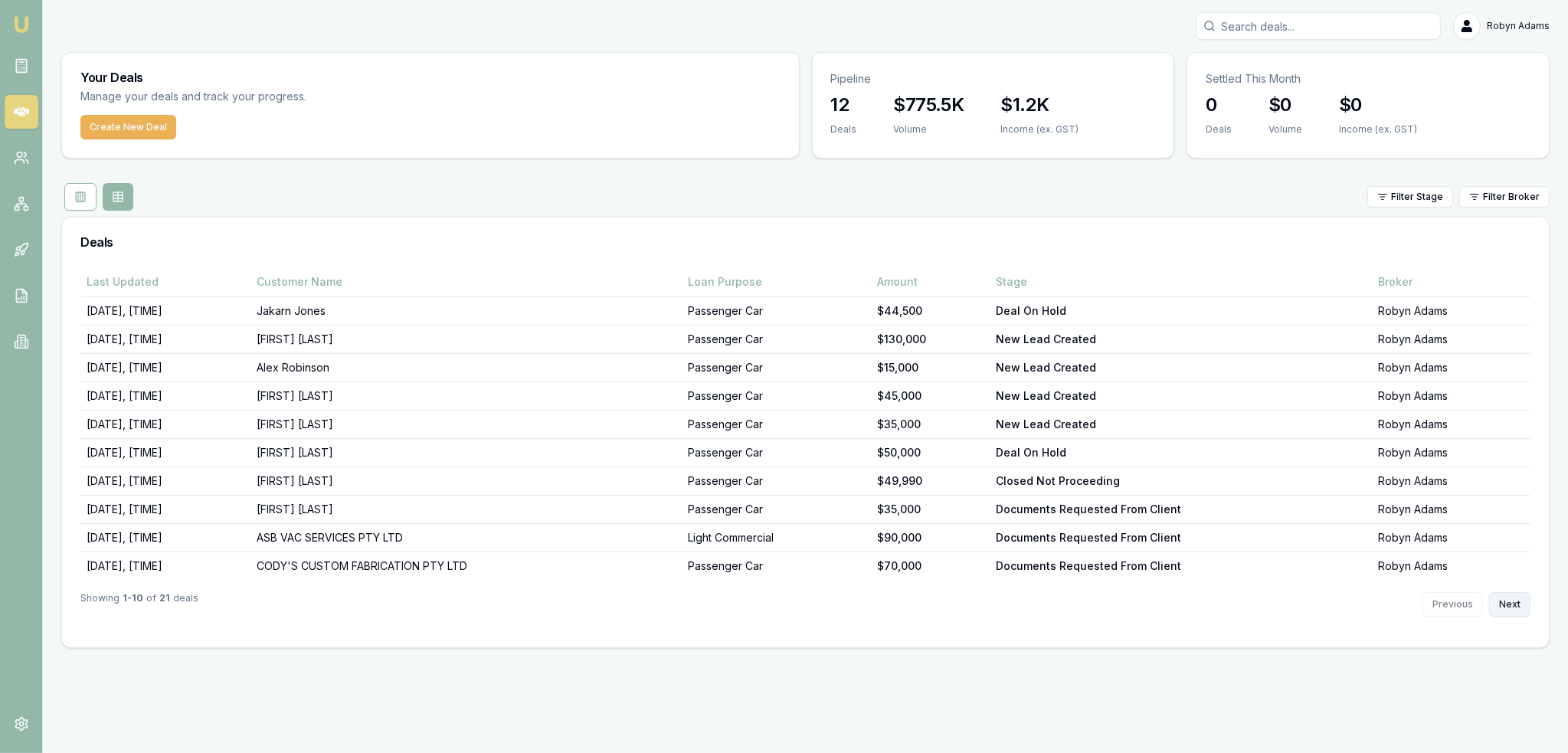 click on "Next" at bounding box center (1510, 604) 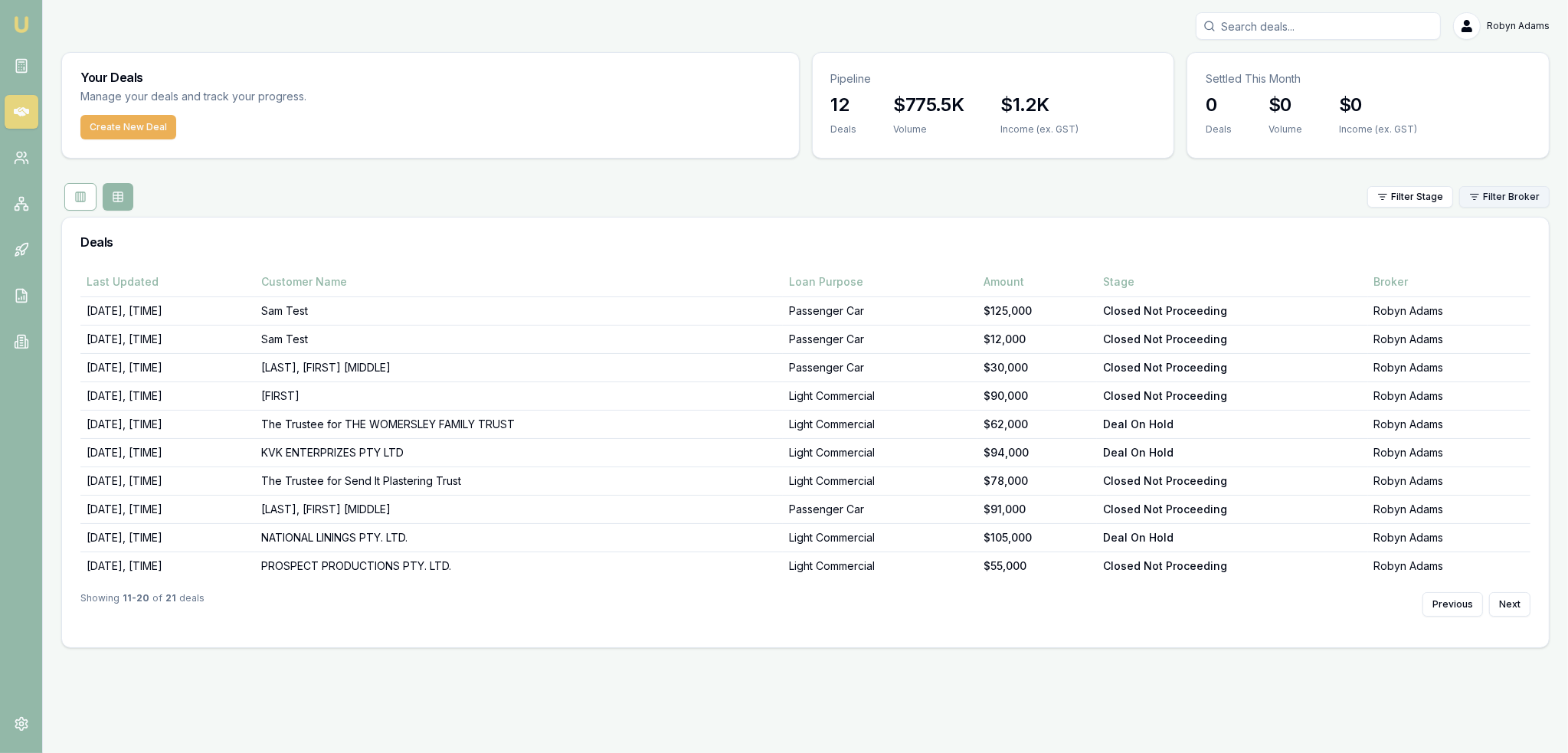 click on "Emu Broker Robyn Adams Toggle Menu Your Deals Manage your deals and track your progress. Create New Deal Pipeline 12 Deals $775.5K Volume $1.2K Income (ex. GST) Settled This Month 0 Deals $0 Volume $0 Income (ex. GST) Filter Stage Filter Broker Deals Last Updated Customer Name Loan Purpose Amount Stage Broker 31/07/25, 11:03 am Sam Test Passenger Car $125,000 Closed Not Proceeding Robyn Adams 31/07/25, 11:03 am Sam Test Passenger Car $12,000 Closed Not Proceeding Robyn Adams 30/07/25, 01:48 pm CONNOR, DEAN KAHIA Passenger Car $30,000 Closed Not Proceeding Robyn Adams 29/07/25, 09:54 am Venkat Light Commercial $90,000 Closed Not Proceeding Robyn Adams 28/07/25, 11:42 am The Trustee for THE WOMERSLEY FAMILY TRUST Light Commercial $62,000 Deal On Hold Robyn Adams 28/07/25, 11:11 am KVK ENTERPRIZES PTY LTD Light Commercial $94,000 Deal On Hold Robyn Adams 25/07/25, 01:14 pm The Trustee for Send It Plastering Trust Light Commercial $78,000 Closed Not Proceeding Robyn Adams 24/07/25, 11:54 am WAKELIN, ANGELA CLAIRE" at bounding box center (784, 376) 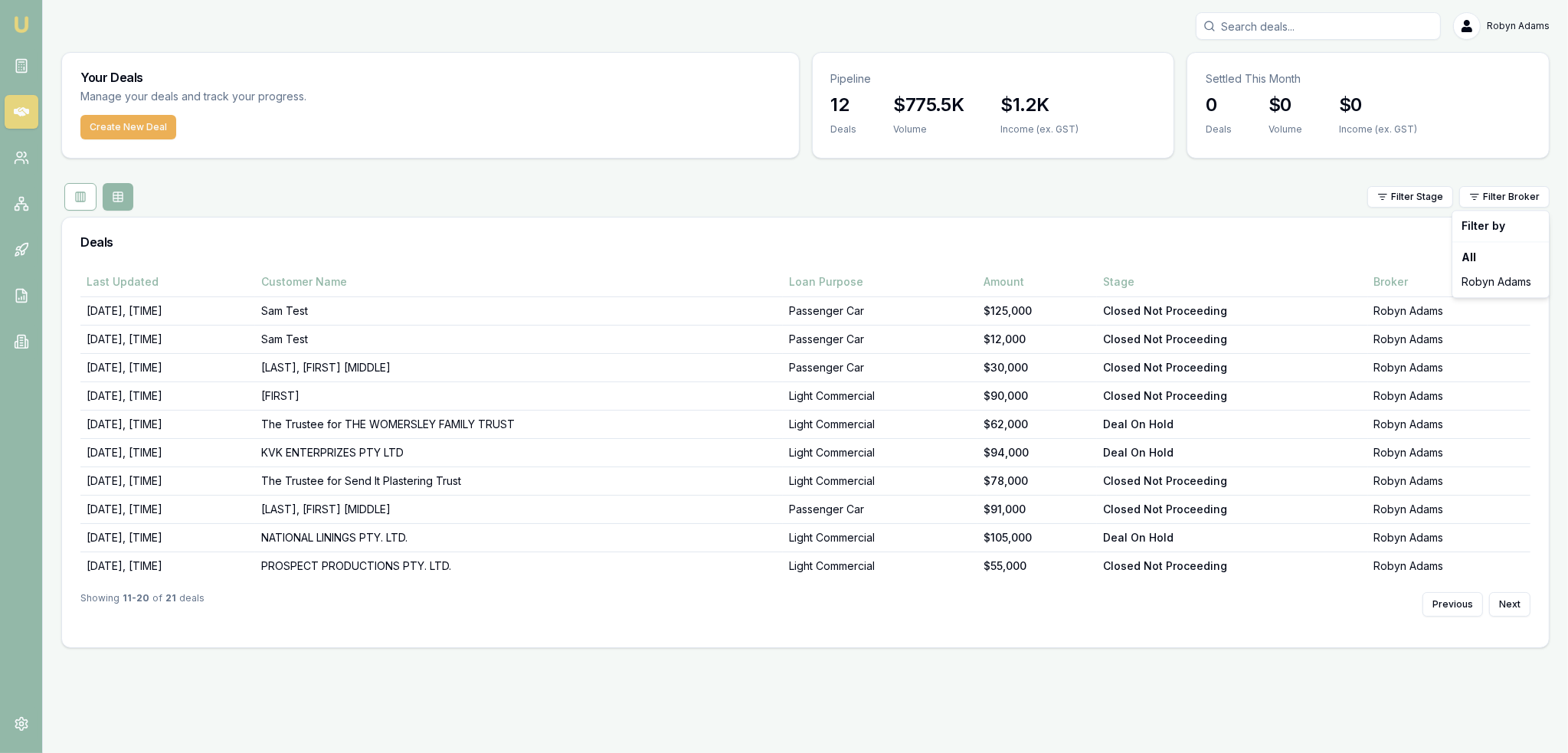 click on "Emu Broker Robyn Adams Toggle Menu Your Deals Manage your deals and track your progress. Create New Deal Pipeline 12 Deals $775.5K Volume $1.2K Income (ex. GST) Settled This Month 0 Deals $0 Volume $0 Income (ex. GST) Filter Stage Filter Broker Deals Last Updated Customer Name Loan Purpose Amount Stage Broker 31/07/25, 11:03 am Sam Test Passenger Car $125,000 Closed Not Proceeding Robyn Adams 31/07/25, 11:03 am Sam Test Passenger Car $12,000 Closed Not Proceeding Robyn Adams 30/07/25, 01:48 pm CONNOR, DEAN KAHIA Passenger Car $30,000 Closed Not Proceeding Robyn Adams 29/07/25, 09:54 am Venkat Light Commercial $90,000 Closed Not Proceeding Robyn Adams 28/07/25, 11:42 am The Trustee for THE WOMERSLEY FAMILY TRUST Light Commercial $62,000 Deal On Hold Robyn Adams 28/07/25, 11:11 am KVK ENTERPRIZES PTY LTD Light Commercial $94,000 Deal On Hold Robyn Adams 25/07/25, 01:14 pm The Trustee for Send It Plastering Trust Light Commercial $78,000 Closed Not Proceeding Robyn Adams 24/07/25, 11:54 am WAKELIN, ANGELA CLAIRE" at bounding box center [784, 376] 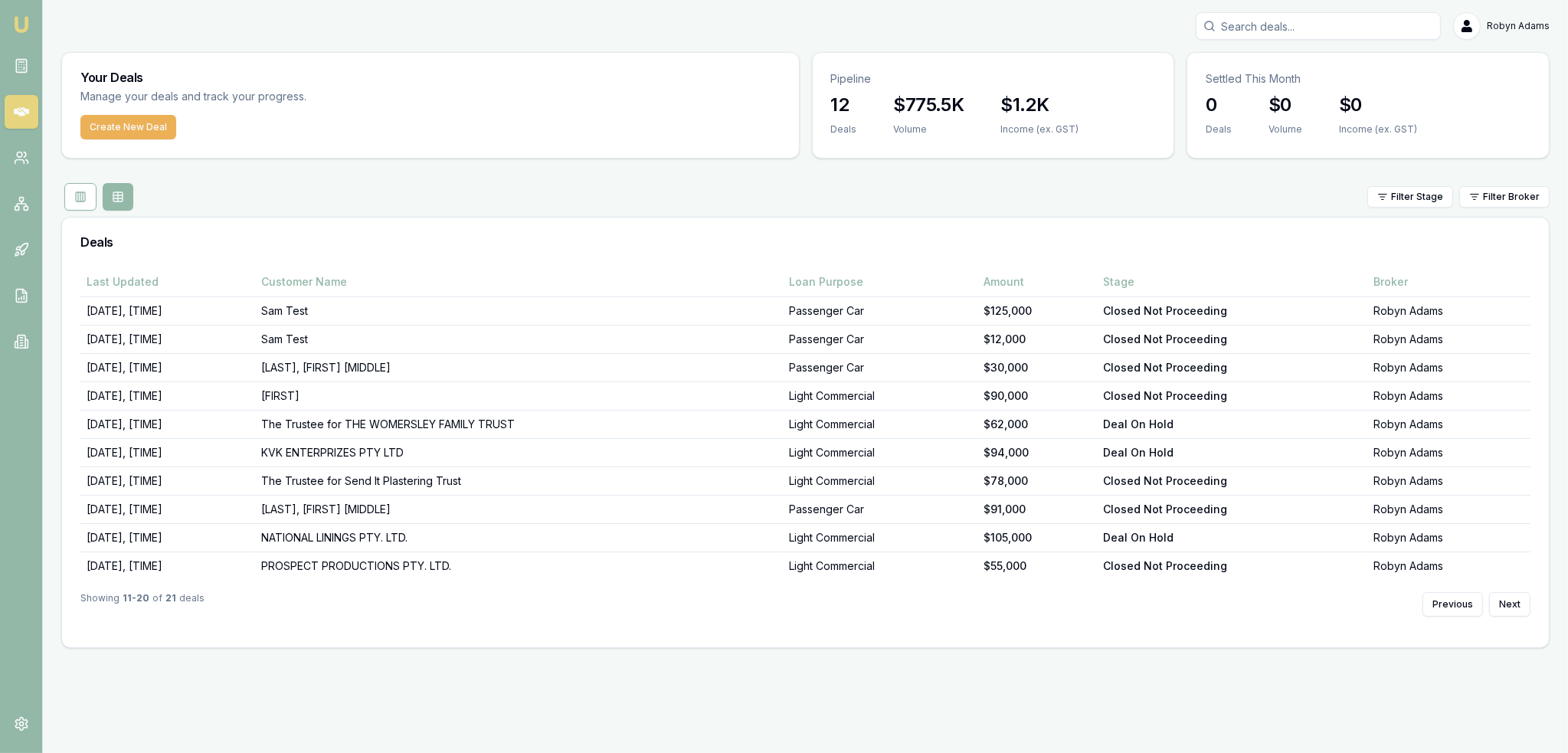 click on "Emu Broker Robyn Adams Toggle Menu Your Deals Manage your deals and track your progress. Create New Deal Pipeline 12 Deals $775.5K Volume $1.2K Income (ex. GST) Settled This Month 0 Deals $0 Volume $0 Income (ex. GST) Filter Stage Filter Broker Deals Last Updated Customer Name Loan Purpose Amount Stage Broker 31/07/25, 11:03 am Sam Test Passenger Car $125,000 Closed Not Proceeding Robyn Adams 31/07/25, 11:03 am Sam Test Passenger Car $12,000 Closed Not Proceeding Robyn Adams 30/07/25, 01:48 pm CONNOR, DEAN KAHIA Passenger Car $30,000 Closed Not Proceeding Robyn Adams 29/07/25, 09:54 am Venkat Light Commercial $90,000 Closed Not Proceeding Robyn Adams 28/07/25, 11:42 am The Trustee for THE WOMERSLEY FAMILY TRUST Light Commercial $62,000 Deal On Hold Robyn Adams 28/07/25, 11:11 am KVK ENTERPRIZES PTY LTD Light Commercial $94,000 Deal On Hold Robyn Adams 25/07/25, 01:14 pm The Trustee for Send It Plastering Trust Light Commercial $78,000 Closed Not Proceeding Robyn Adams 24/07/25, 11:54 am WAKELIN, ANGELA CLAIRE" at bounding box center (784, 376) 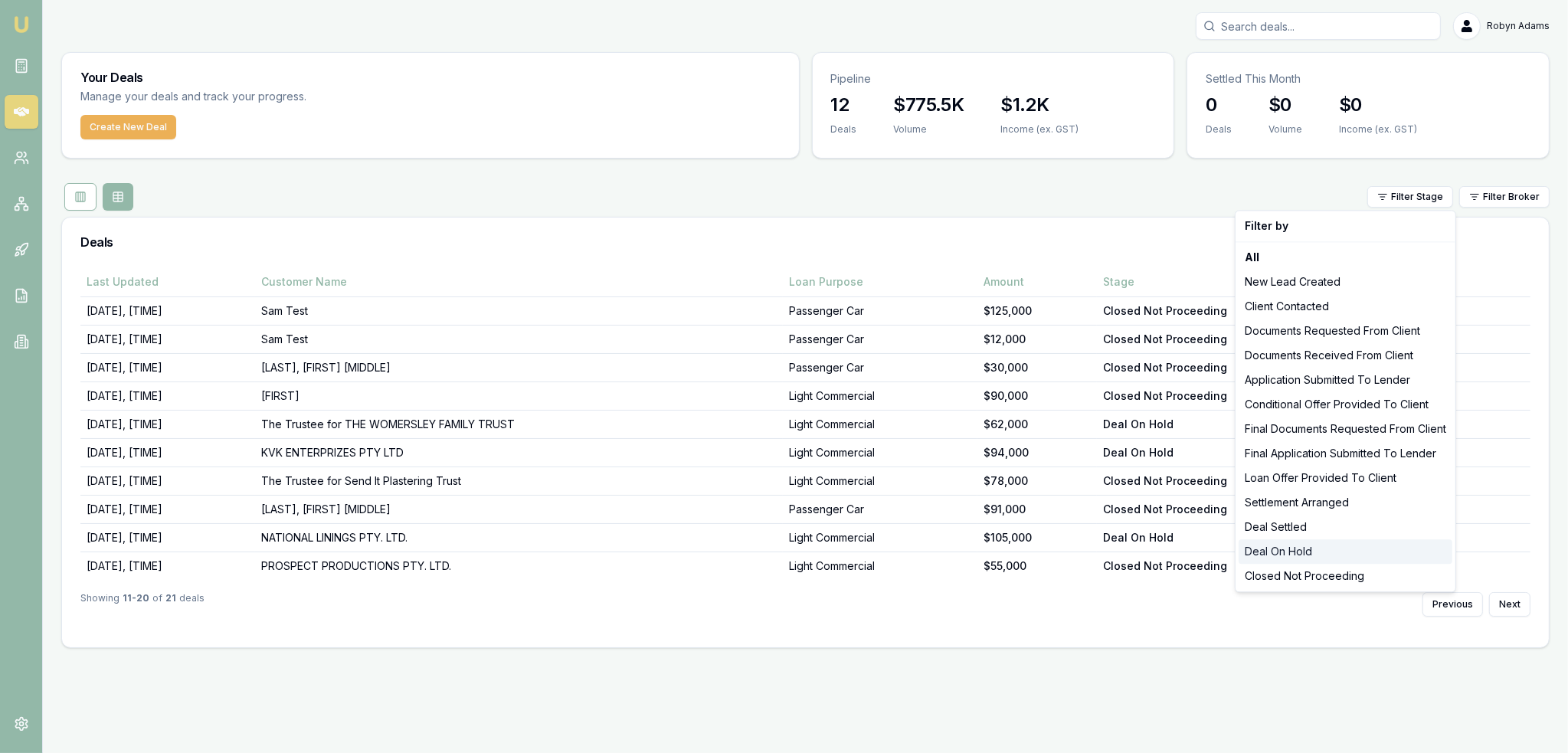 click on "Deal On Hold" at bounding box center (1345, 552) 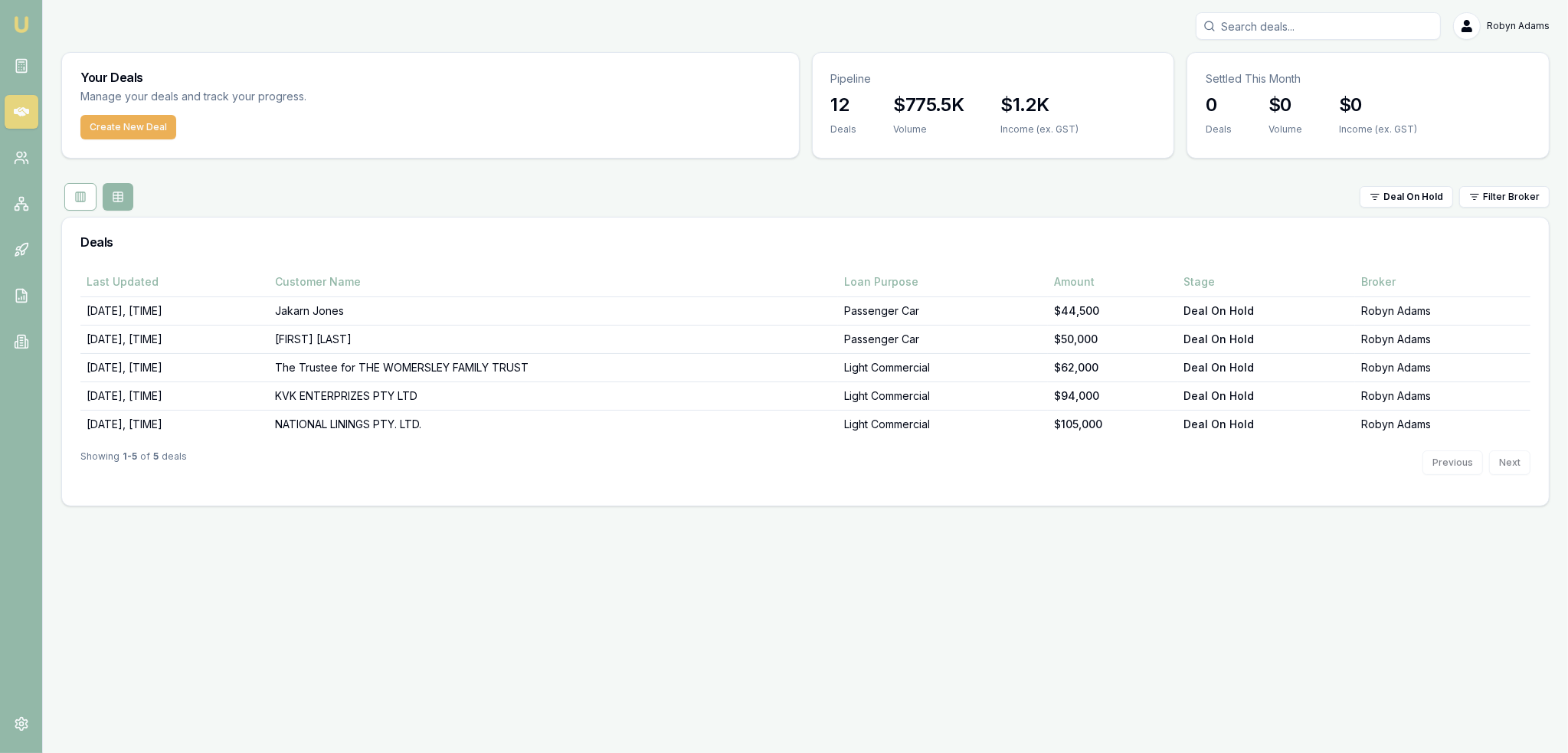 click at bounding box center [21, 25] 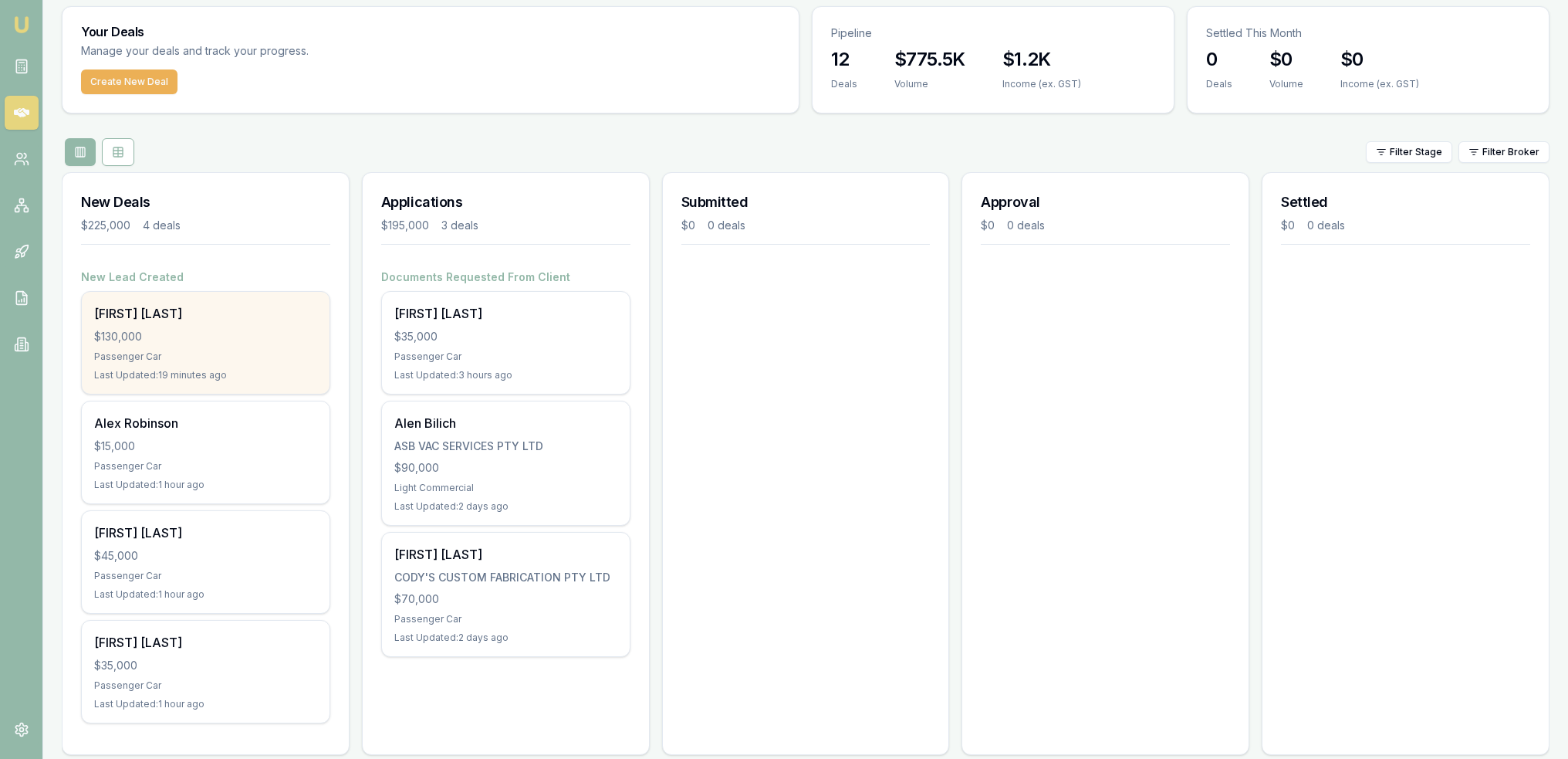 scroll, scrollTop: 65, scrollLeft: 0, axis: vertical 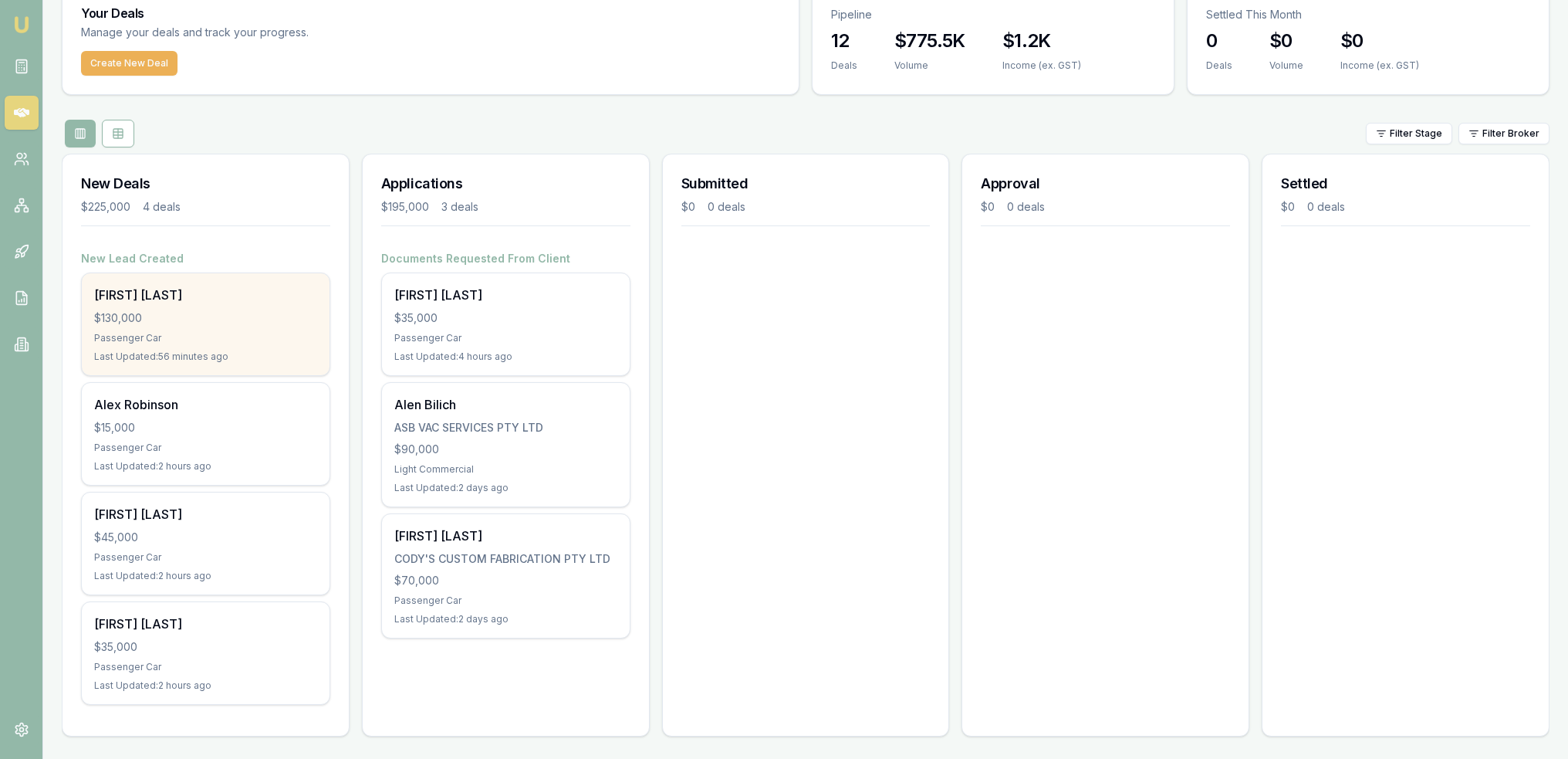 click on "[FIRST] [LAST]" at bounding box center [205, 295] 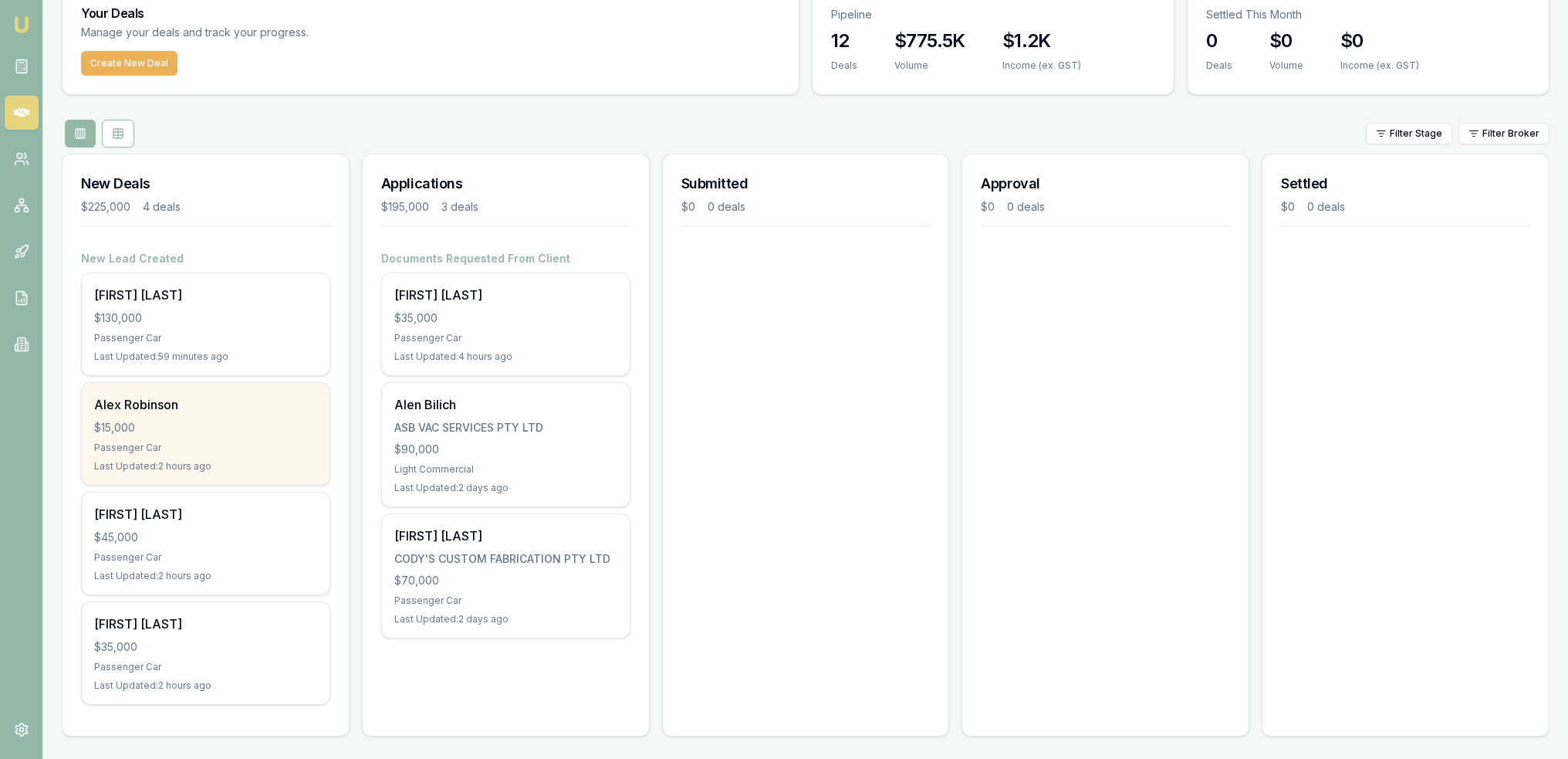 click on "$15,000" at bounding box center (205, 428) 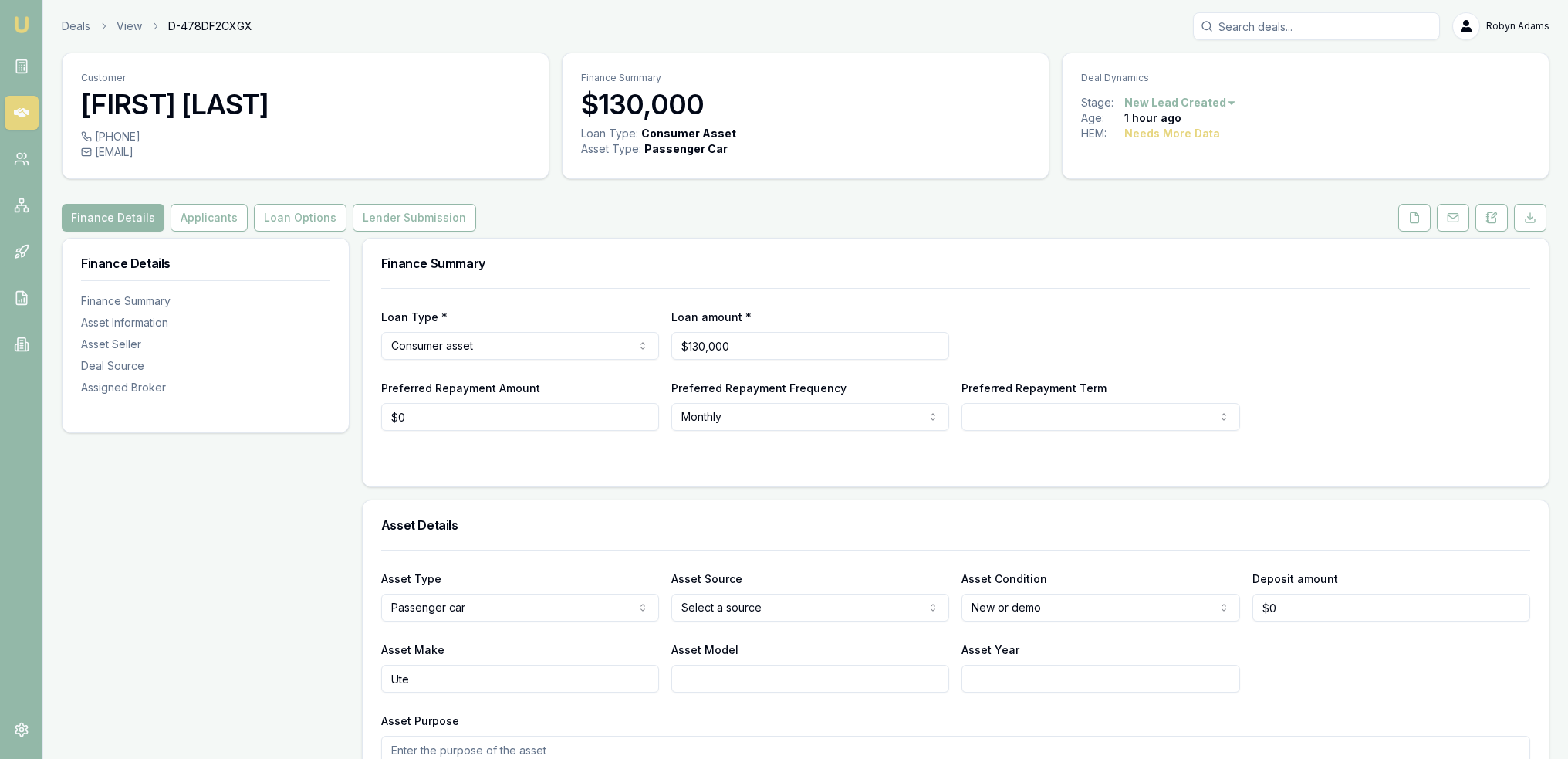 scroll, scrollTop: 0, scrollLeft: 0, axis: both 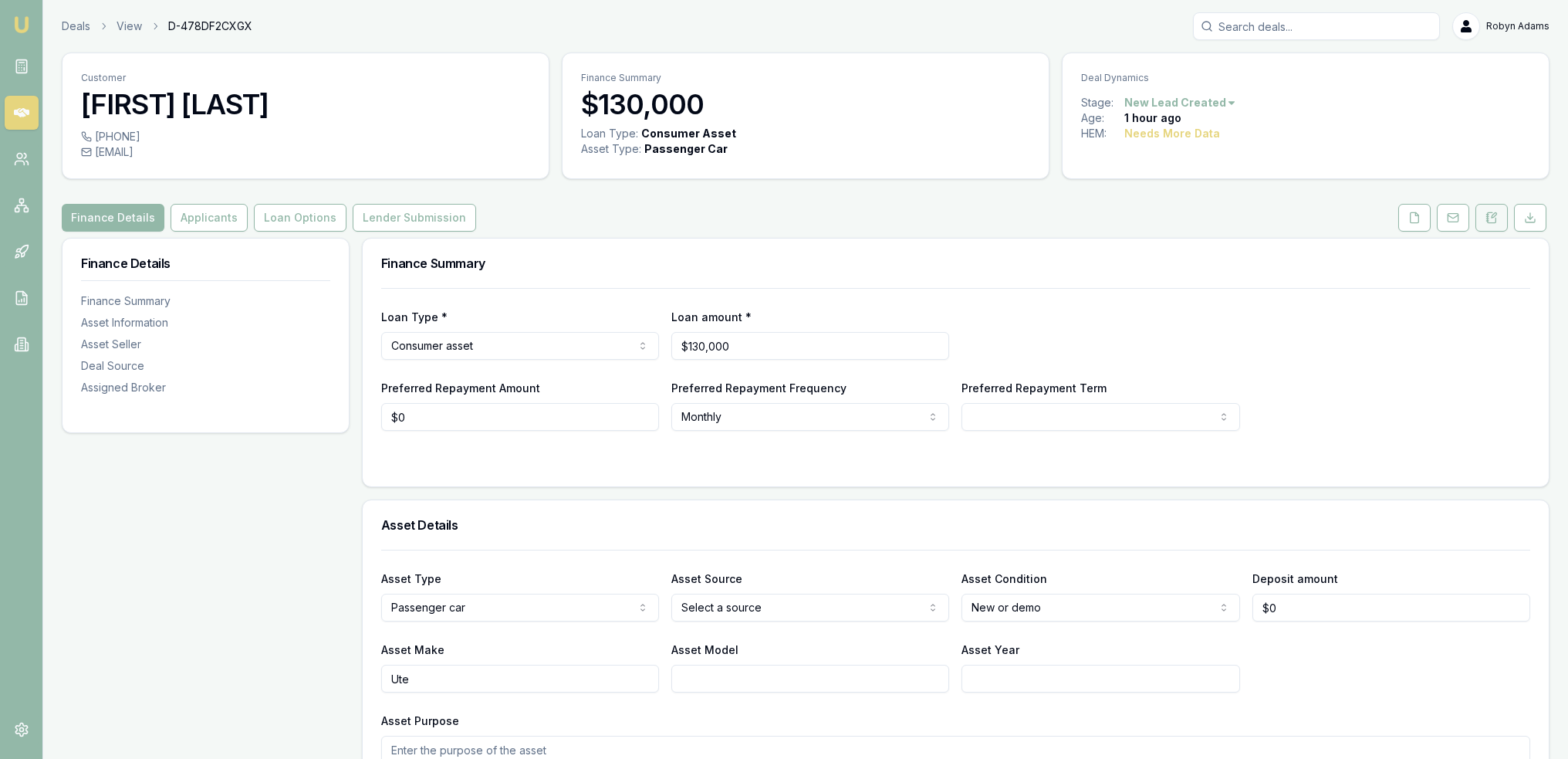click 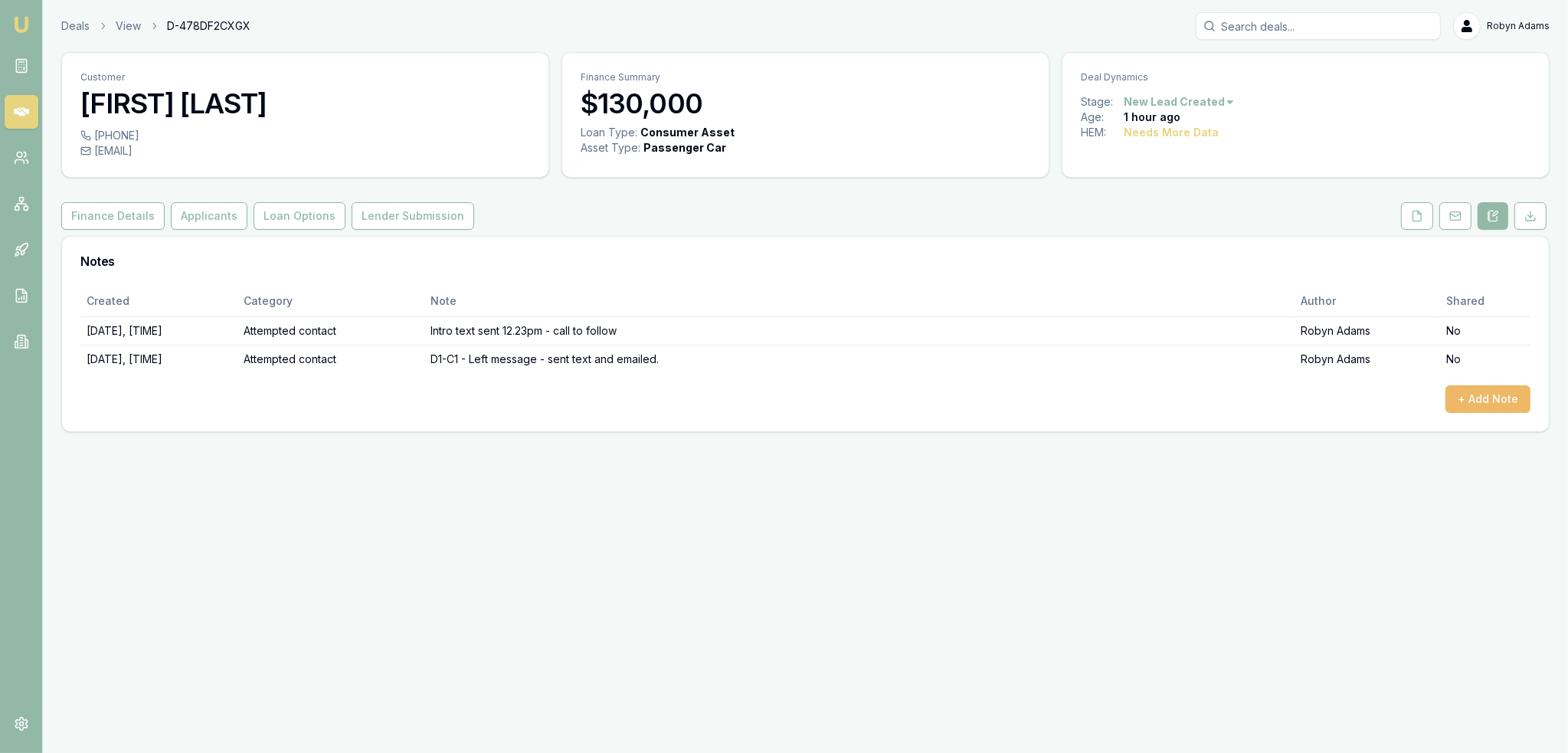 click on "+ Add Note" at bounding box center [1488, 399] 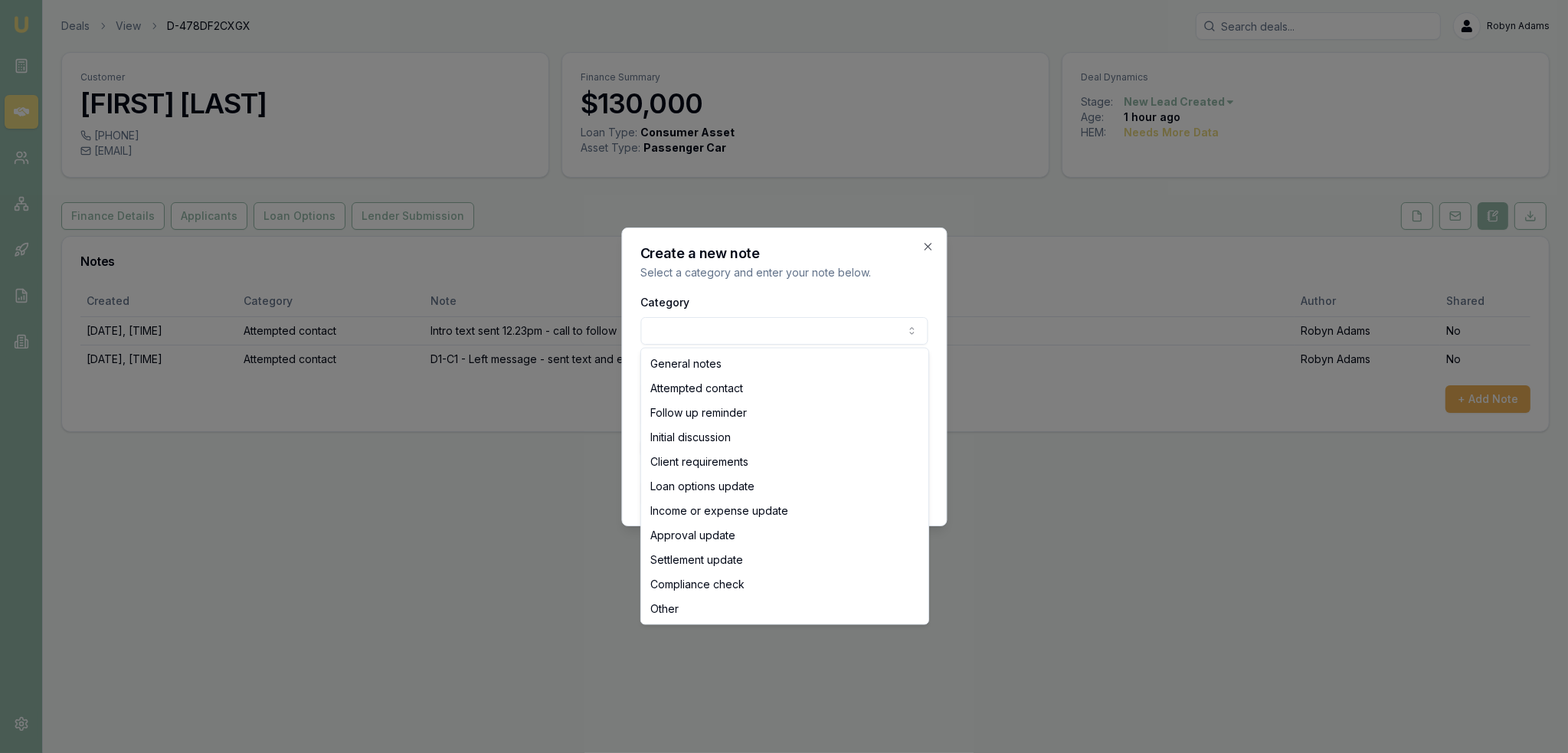 click on "Emu Broker Deals View D-478DF2CXGX Robyn Adams Toggle Menu Customer Jackson Morris 0434944669 jacksonmorris56@gmail.com Finance Summary $130,000 Loan Type: Consumer Asset Asset Type : Passenger Car Deal Dynamics Stage: New Lead Created Age: 1 hour ago HEM: Needs More Data Finance Details Applicants Loan Options Lender Submission Notes Created Category Note Author Shared 04/08/2025, 12:29:45 Attempted contact Intro text sent 12.23pm - call to follow Robyn Adams No 04/08/2025, 13:17:24 Attempted contact D1-C1 - Left message - sent text and emailed.  Robyn Adams No + Add Note
Create a new note Select a category and enter your note below. Category  General notes Attempted contact Follow up reminder Initial discussion Client requirements Loan options update Income or expense update Approval update Settlement update Compliance check Other Details  Share note with partner? Create note Close General notes Attempted contact Follow up reminder Initial discussion Client requirements Loan options update Other" at bounding box center (784, 376) 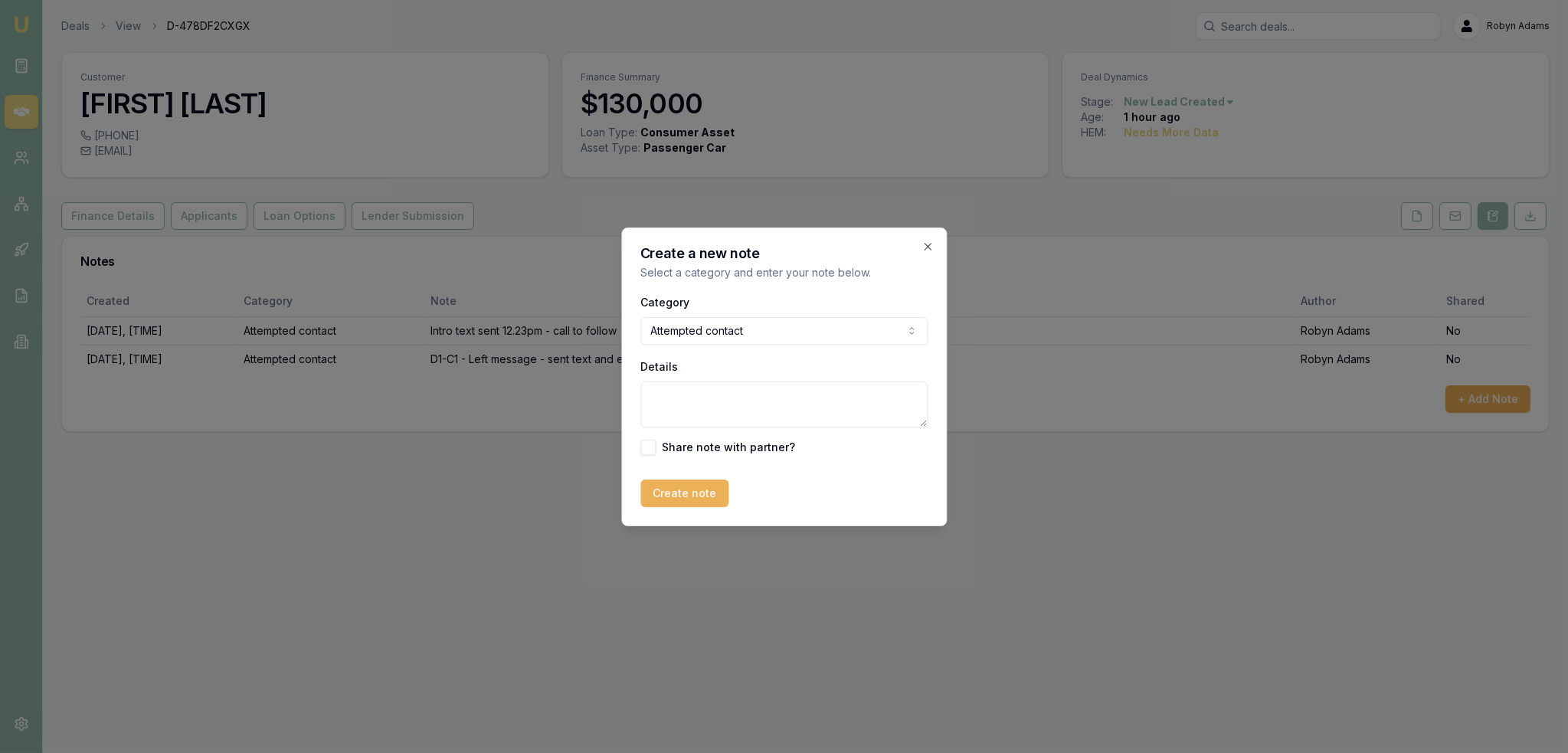 click on "Details" at bounding box center [784, 404] 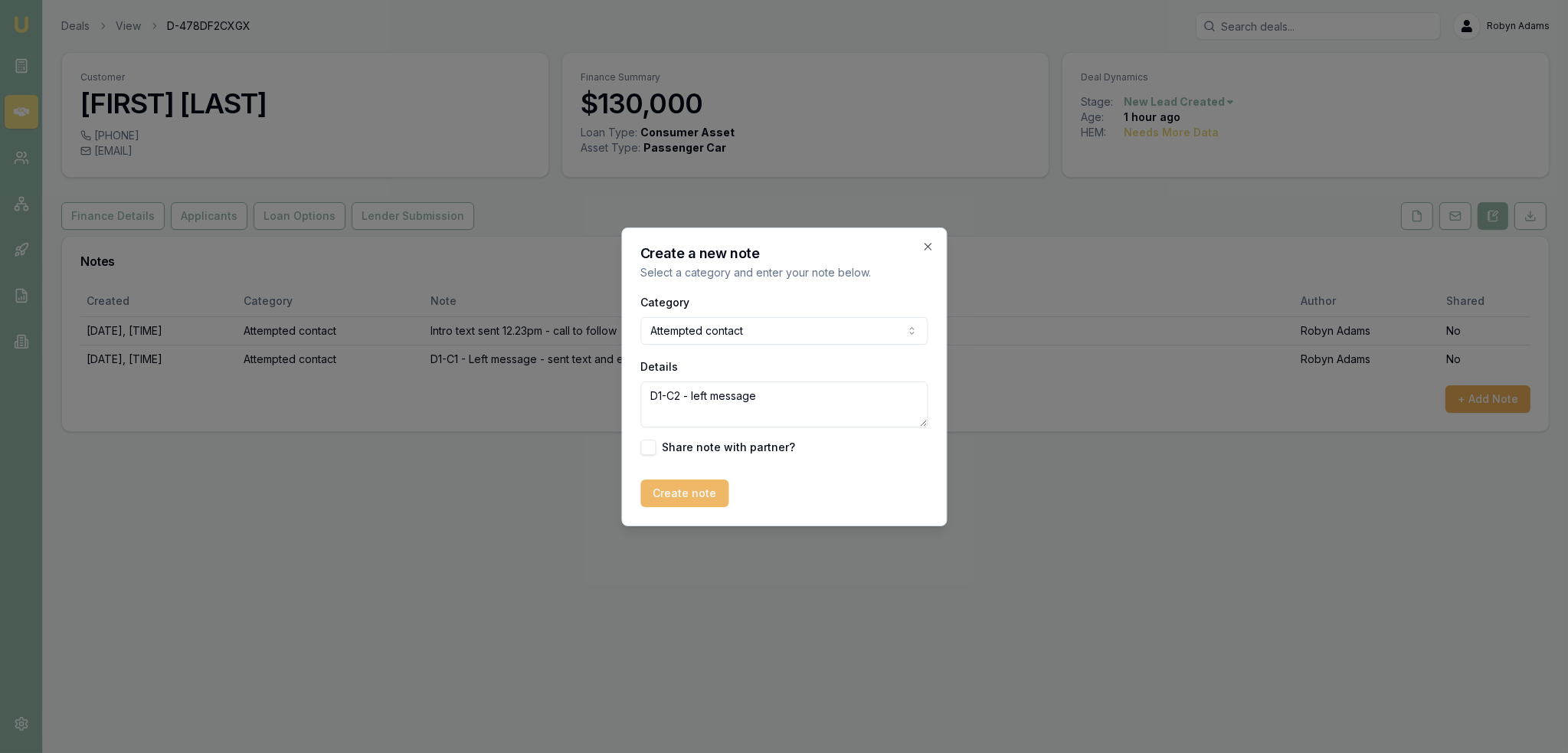 type on "D1-C2 - left message" 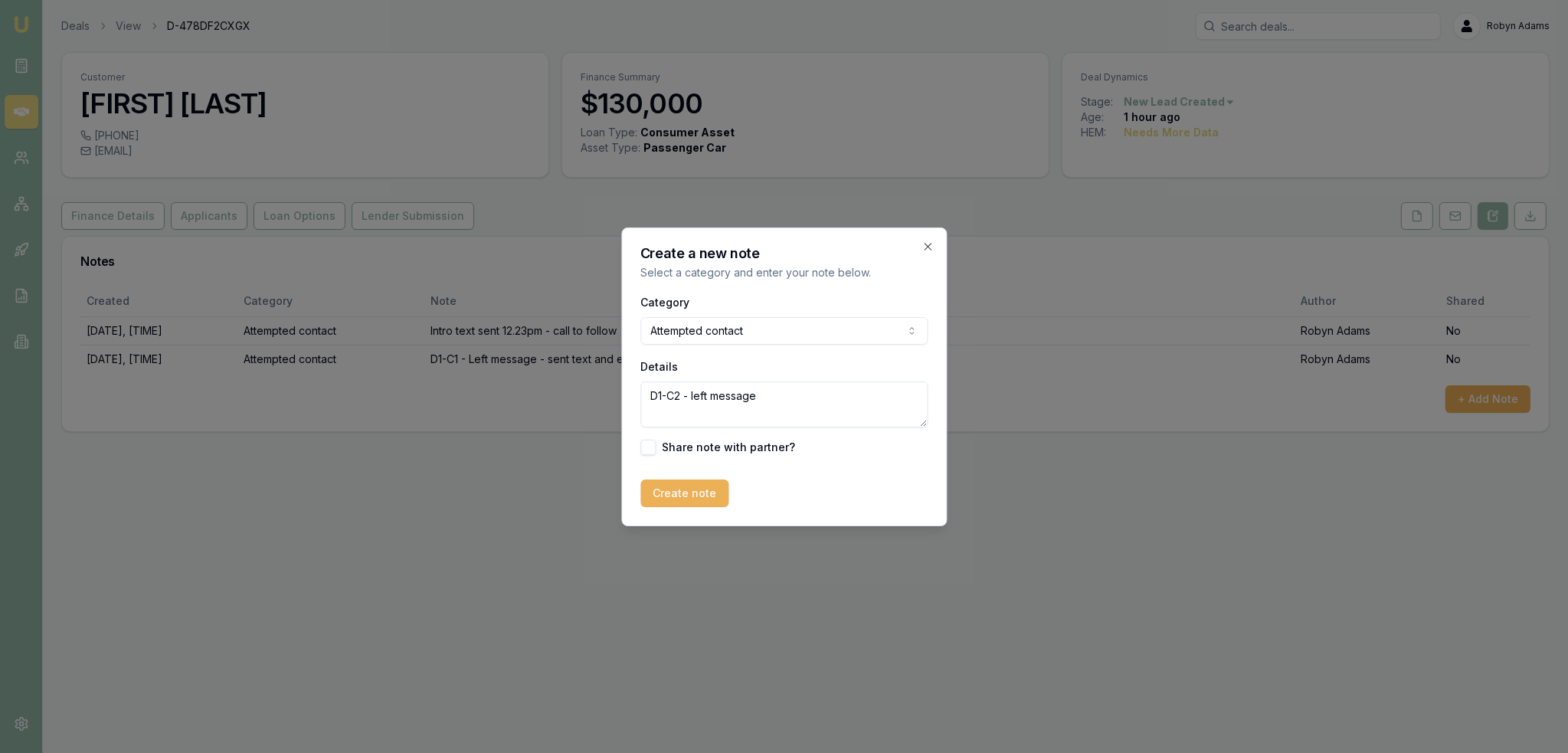 click on "Create note" at bounding box center [684, 493] 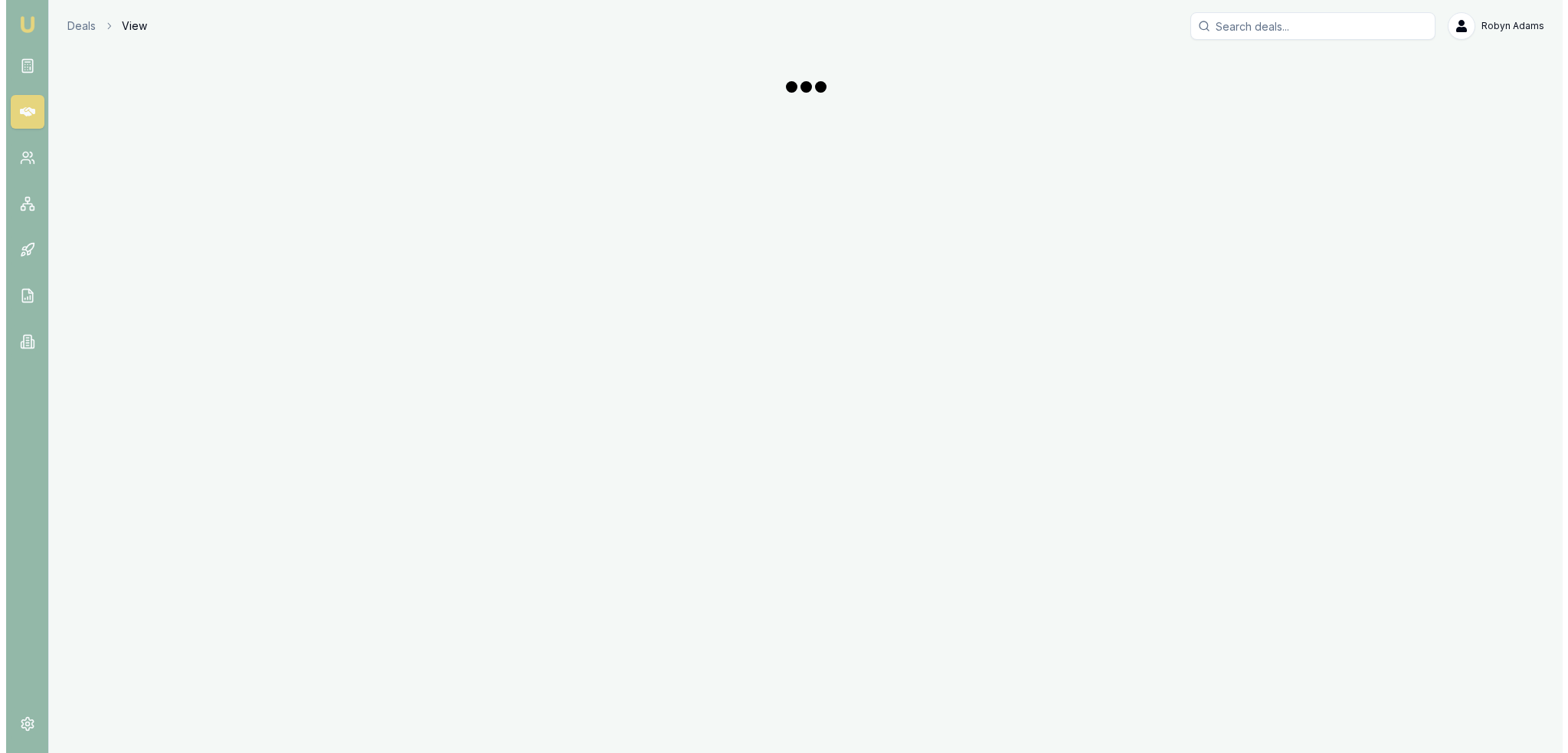 scroll, scrollTop: 0, scrollLeft: 0, axis: both 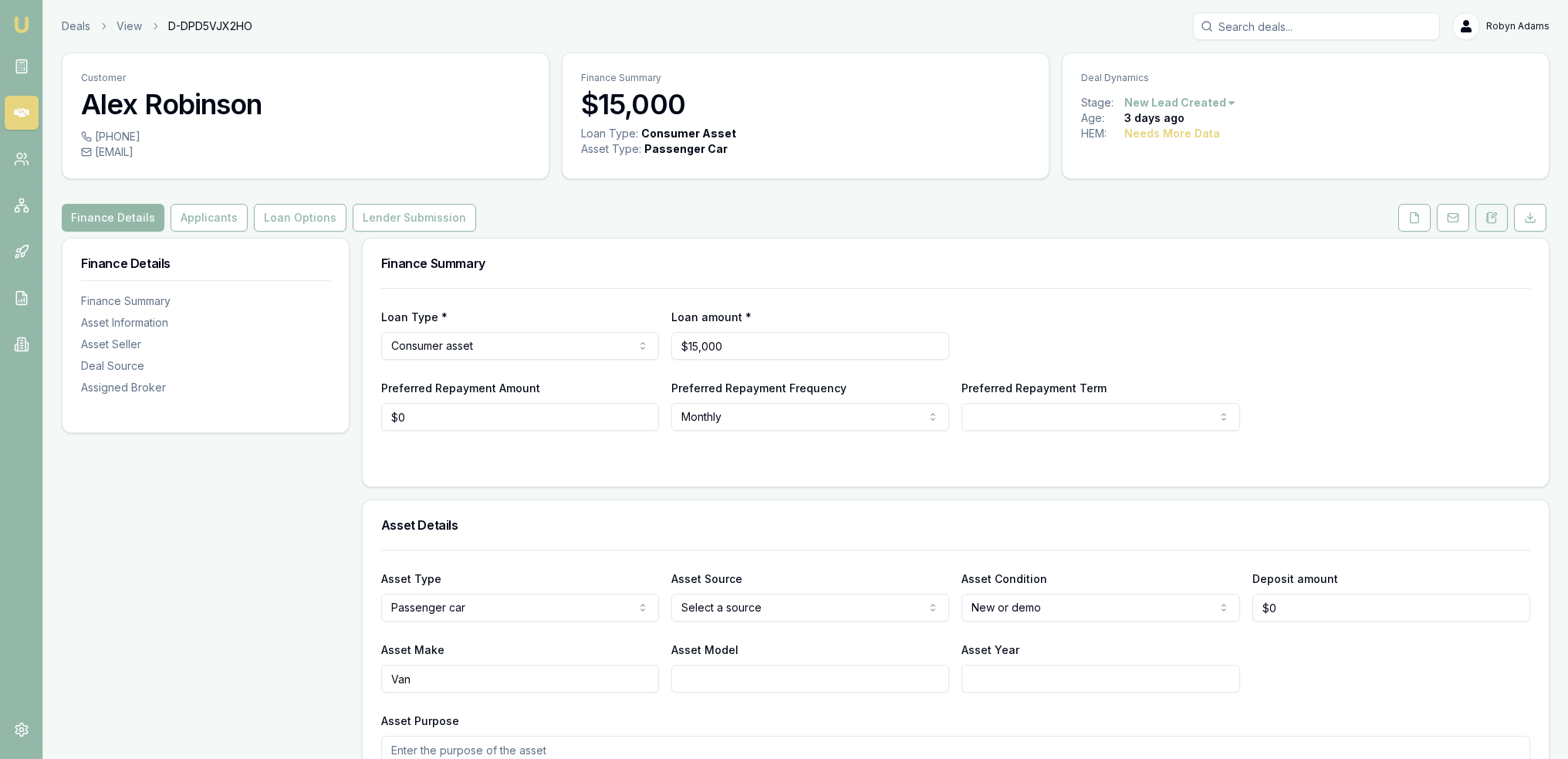 click at bounding box center [1492, 218] 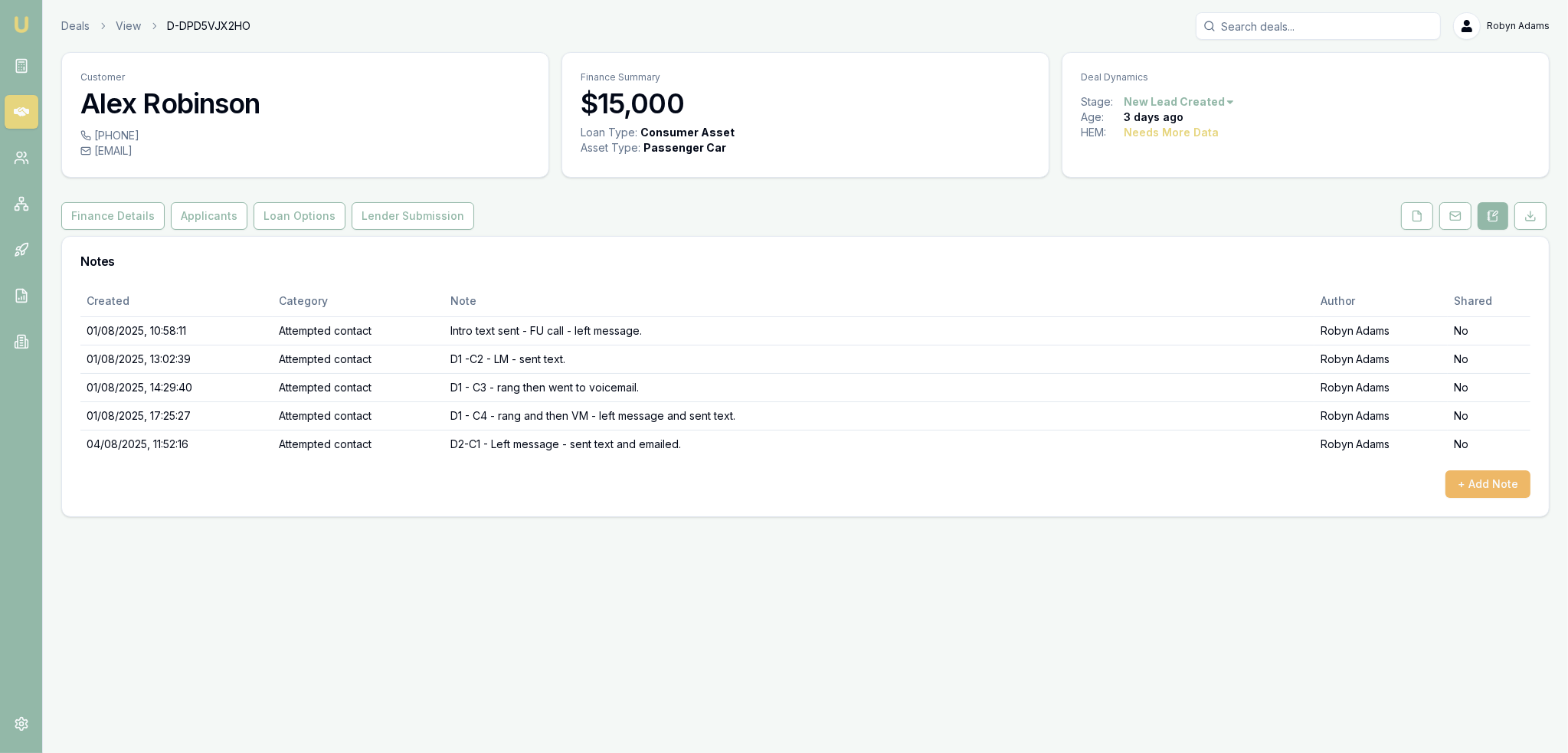 click on "+ Add Note" at bounding box center [1488, 484] 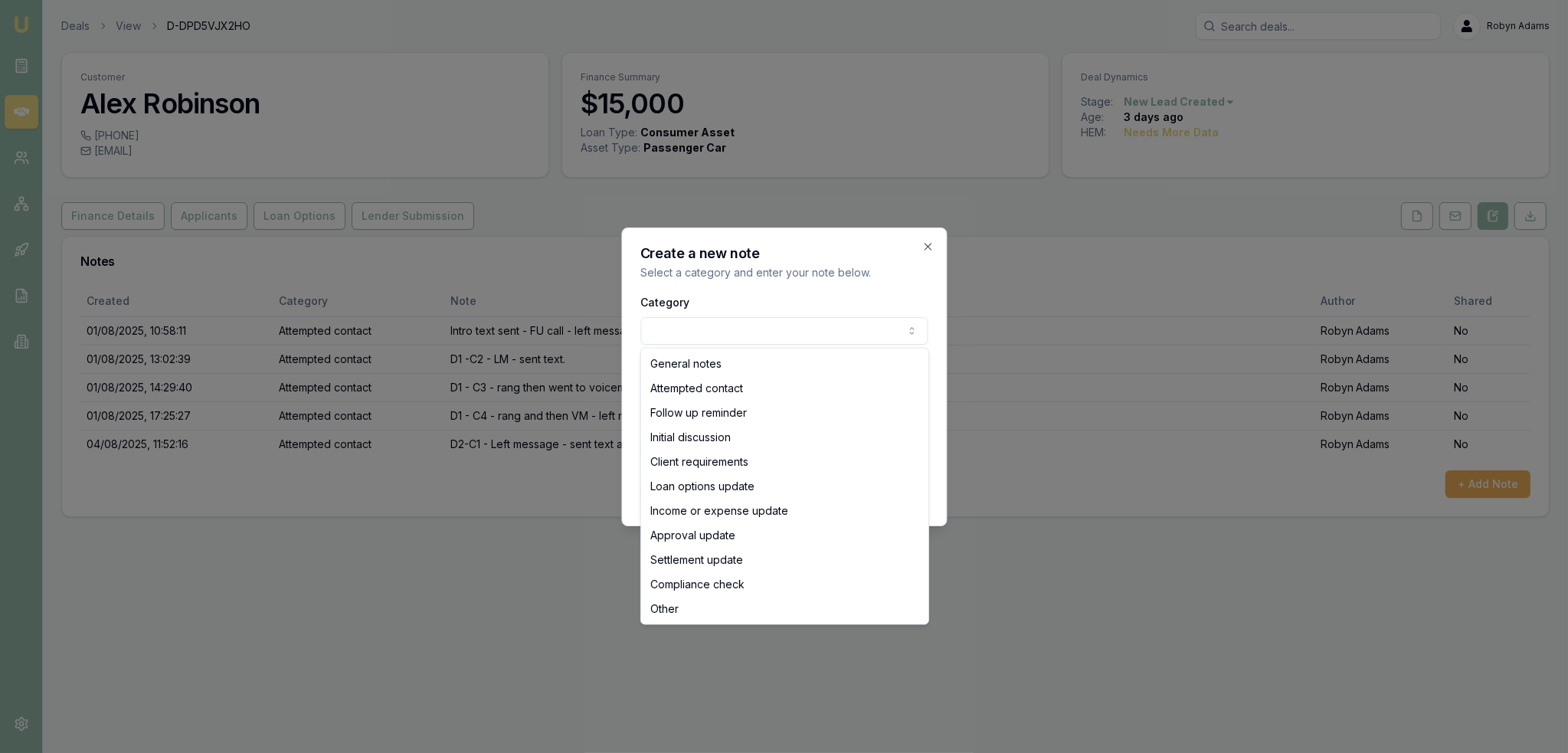 click on "Emu Broker Deals View D-DPD5VJX2HO Robyn Adams Toggle Menu Customer [FIRST] [LAST] [PHONE] [EMAIL] Finance Summary $15,000 Loan Type: Consumer Asset Asset Type : Passenger Car Deal Dynamics Stage: New Lead Created Age: 3 days ago HEM: Needs More Data Finance Details Applicants Loan Options Lender Submission Notes Created Category Note Author Shared [DATE], [TIME] Attempted contact Intro text sent - FU call - left message. Robyn Adams No [DATE], [TIME] Attempted contact D1 -C2 - LM - sent text. Robyn Adams No [DATE], [TIME] Attempted contact D1 - C3 - rang then went to voicemail. Robyn Adams No [DATE], [TIME] Attempted contact D1 - C4 - rang and then VM - left message and sent text. Robyn Adams No [DATE], [TIME] Attempted contact D2-C1 - Left message - sent text and emailed. Robyn Adams No + Add Note
Create a new note Select a category and enter your note below. Category General notes Attempted contact Follow up reminder Initial discussion Other Close" at bounding box center [784, 376] 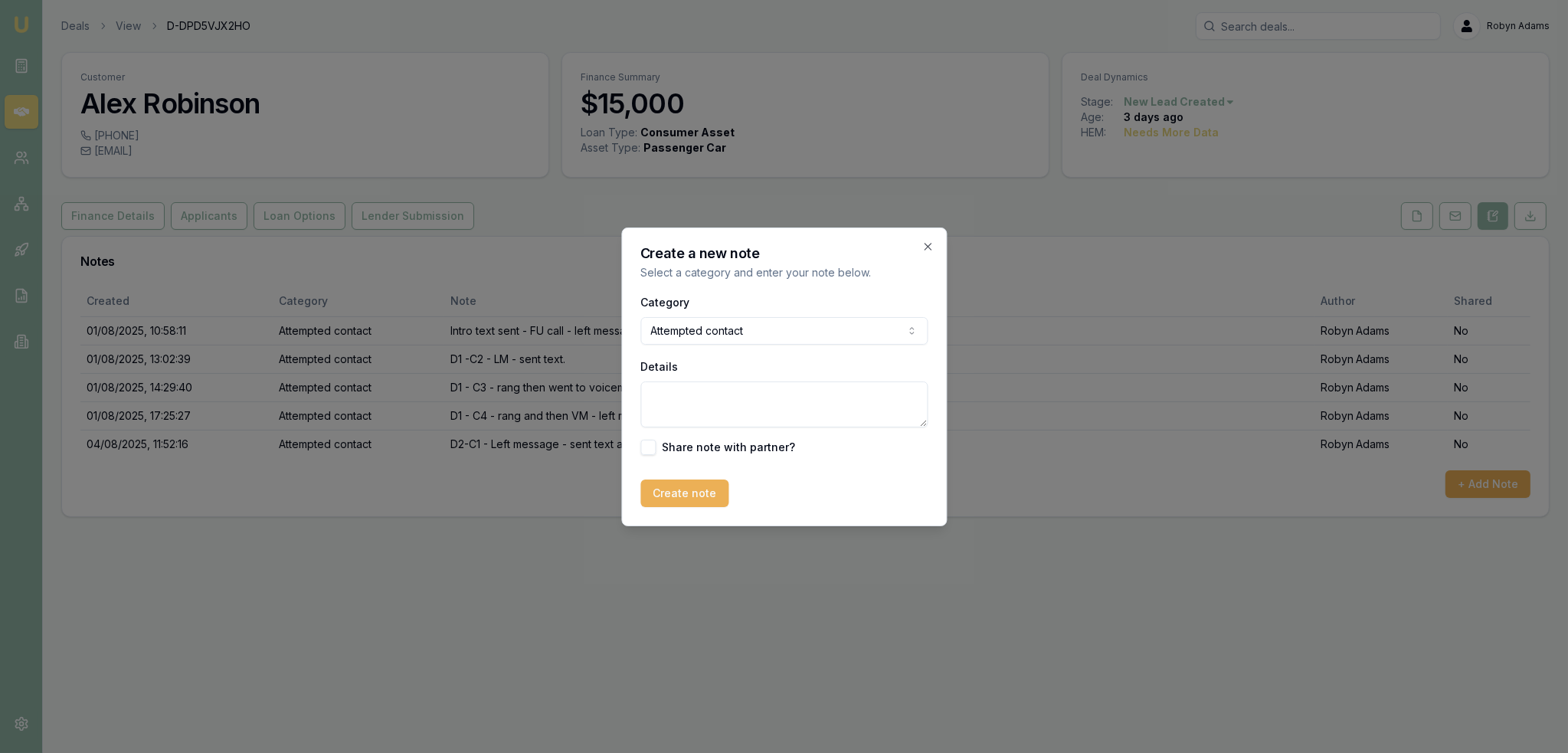 click on "Details" at bounding box center (784, 404) 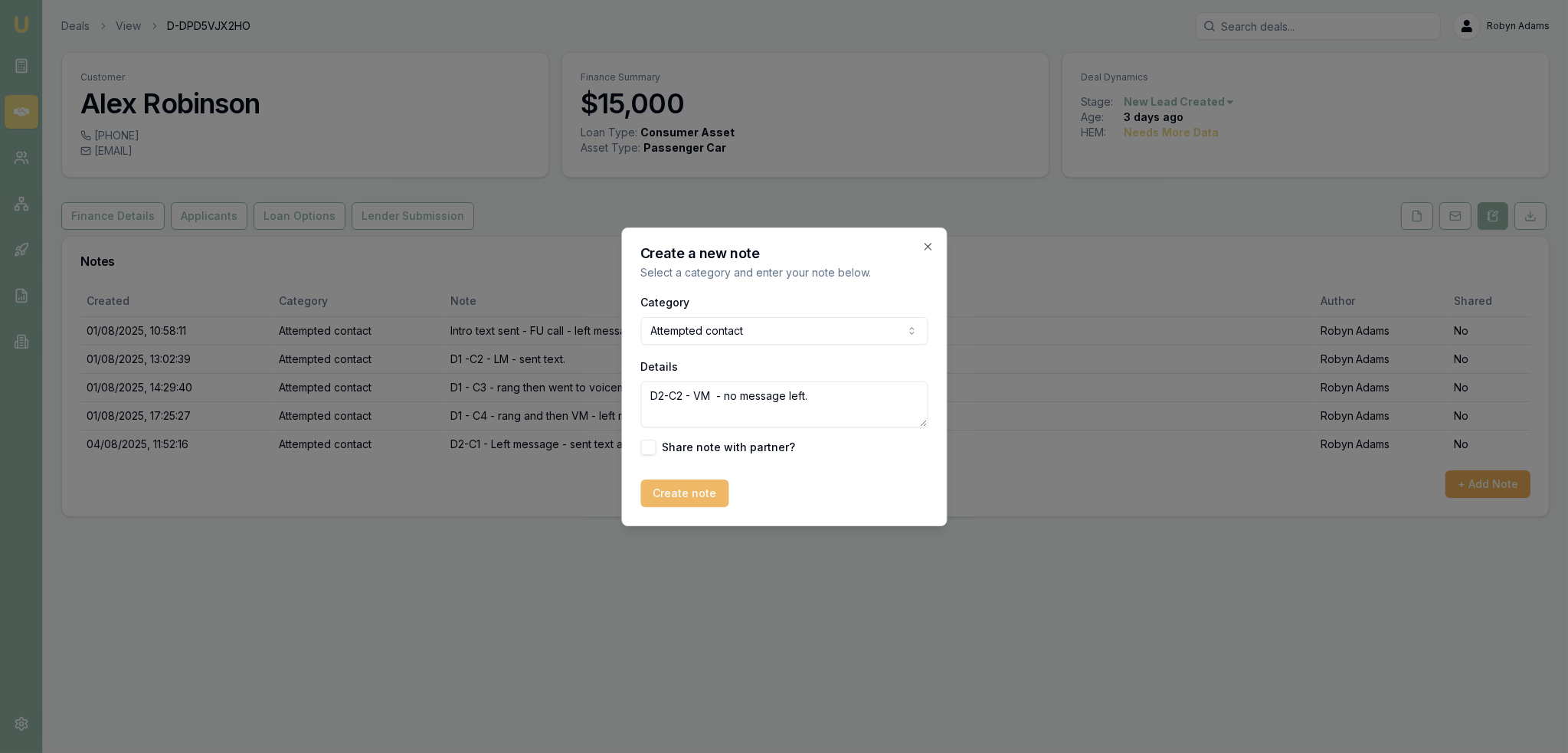 type on "D2-C2 - VM  - no message left." 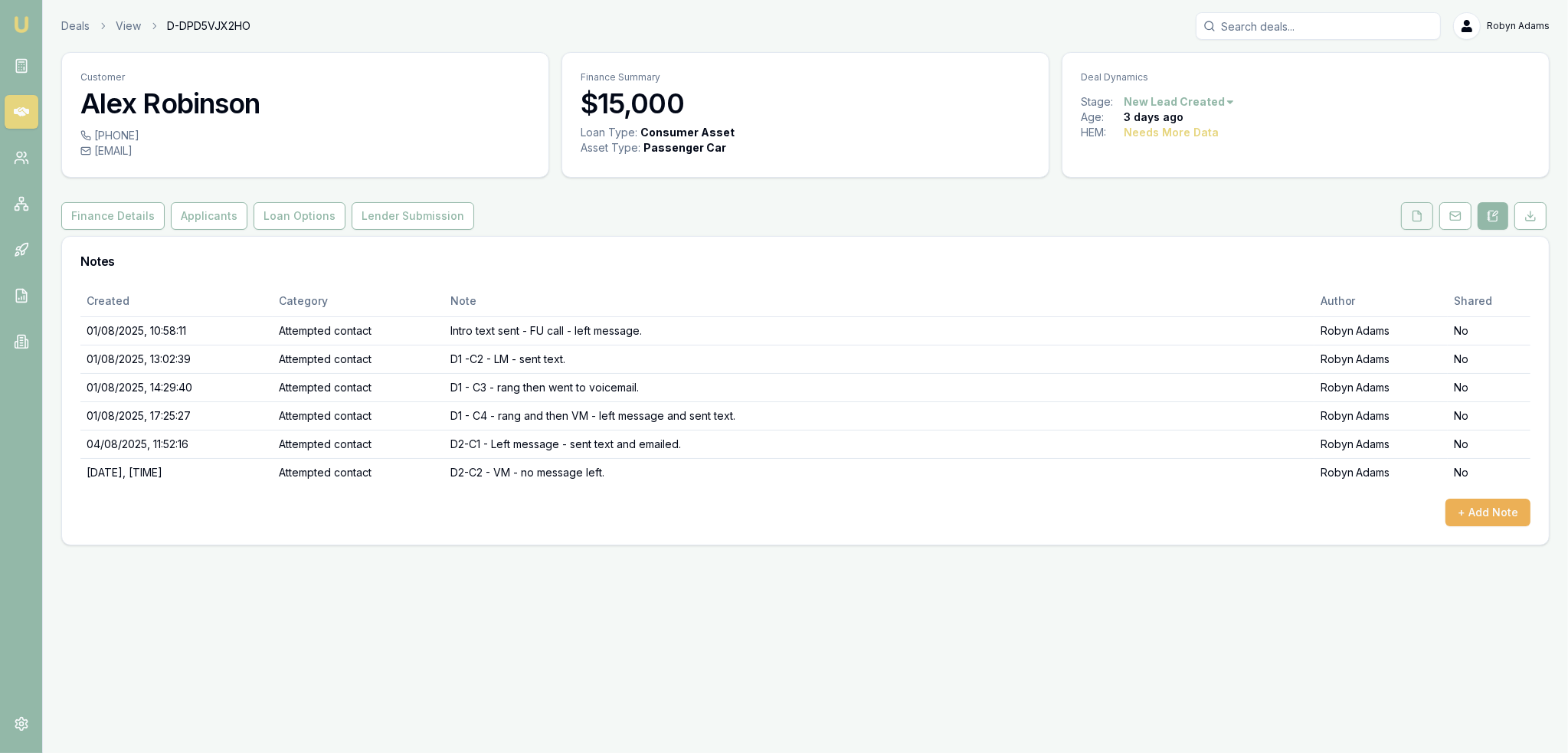 click 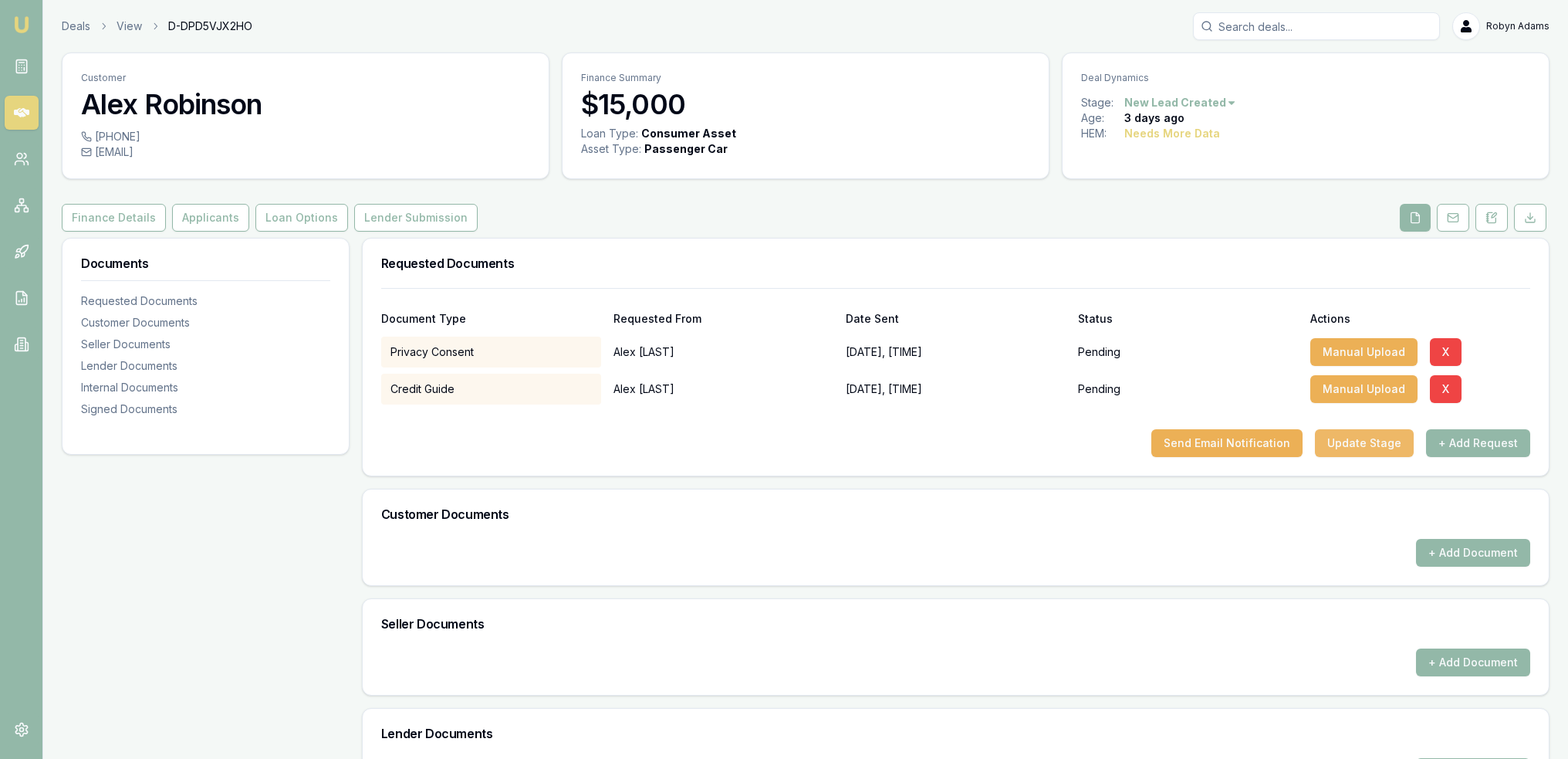 click on "Update Stage" at bounding box center (1364, 443) 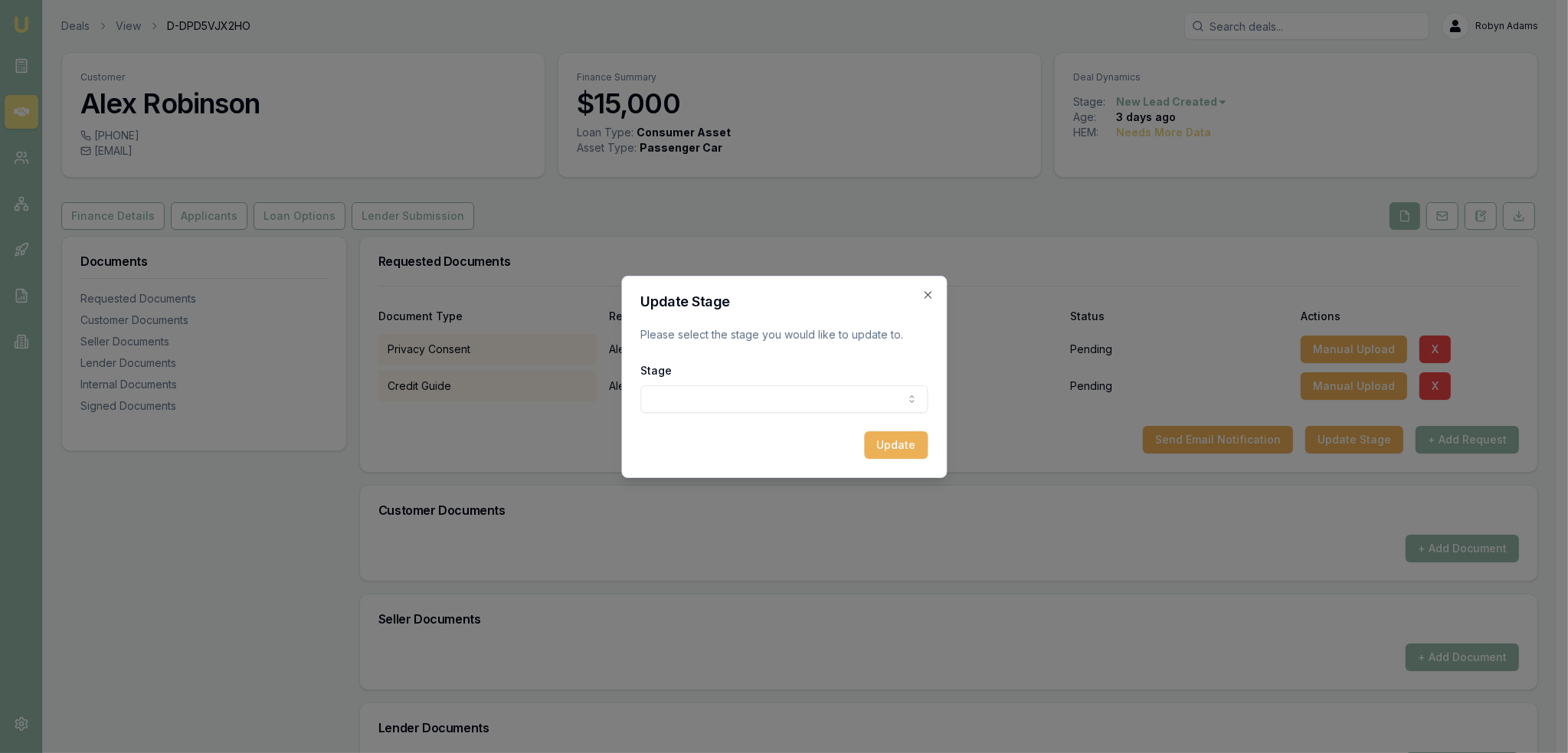 click on "Emu Broker Deals View D-DPD5VJX2HO Robyn Adams Toggle Menu Customer [FIRST] [LAST] [PHONE] [EMAIL] Finance Summary $15,000 Loan Type: Consumer Asset Asset Type : Passenger Car Deal Dynamics Stage: New Lead Created Age: 3 days ago HEM: Needs More Data Finance Details Applicants Loan Options Lender Submission Documents Requested Documents Customer Documents Seller Documents Lender Documents Internal Documents Signed Documents Requested Documents Document Type Requested From Date Sent Status Actions Privacy Consent [FIRST] [LAST] [DATE], [TIME] Pending Manual Upload X Credit Guide [FIRST] [LAST] [DATE], [TIME] Pending Manual Upload X Send Email Notification Update Stage + Add Request Customer Documents + Add Document Seller Documents + Add Document Lender Documents + Add Document Internal Documents + Add Document Signed Documents + Add Document
Update Stage Please select the stage you would like to update to. Stage New lead created Client contacted Update Close" at bounding box center [778, 376] 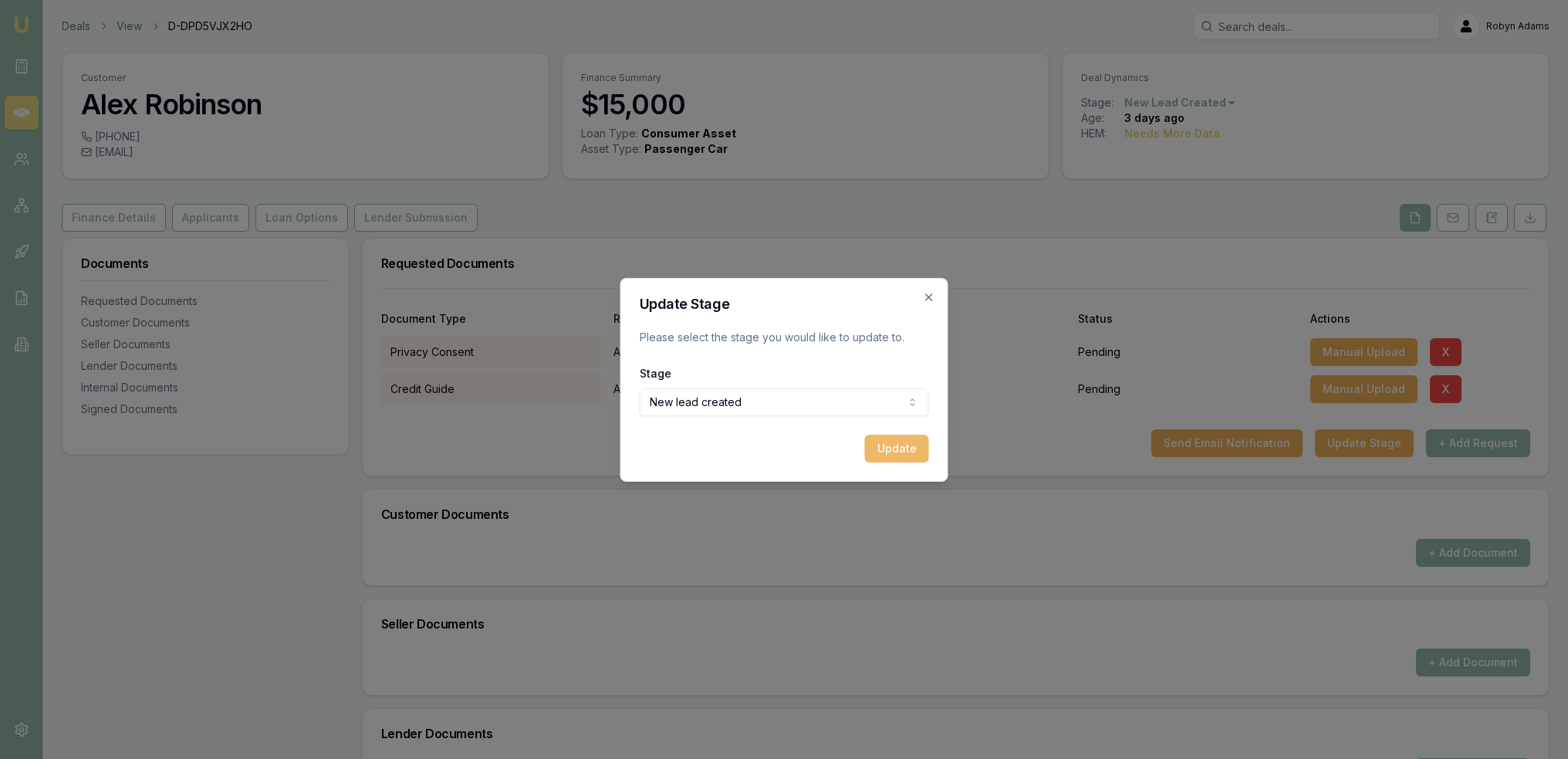 click on "Update" at bounding box center (897, 449) 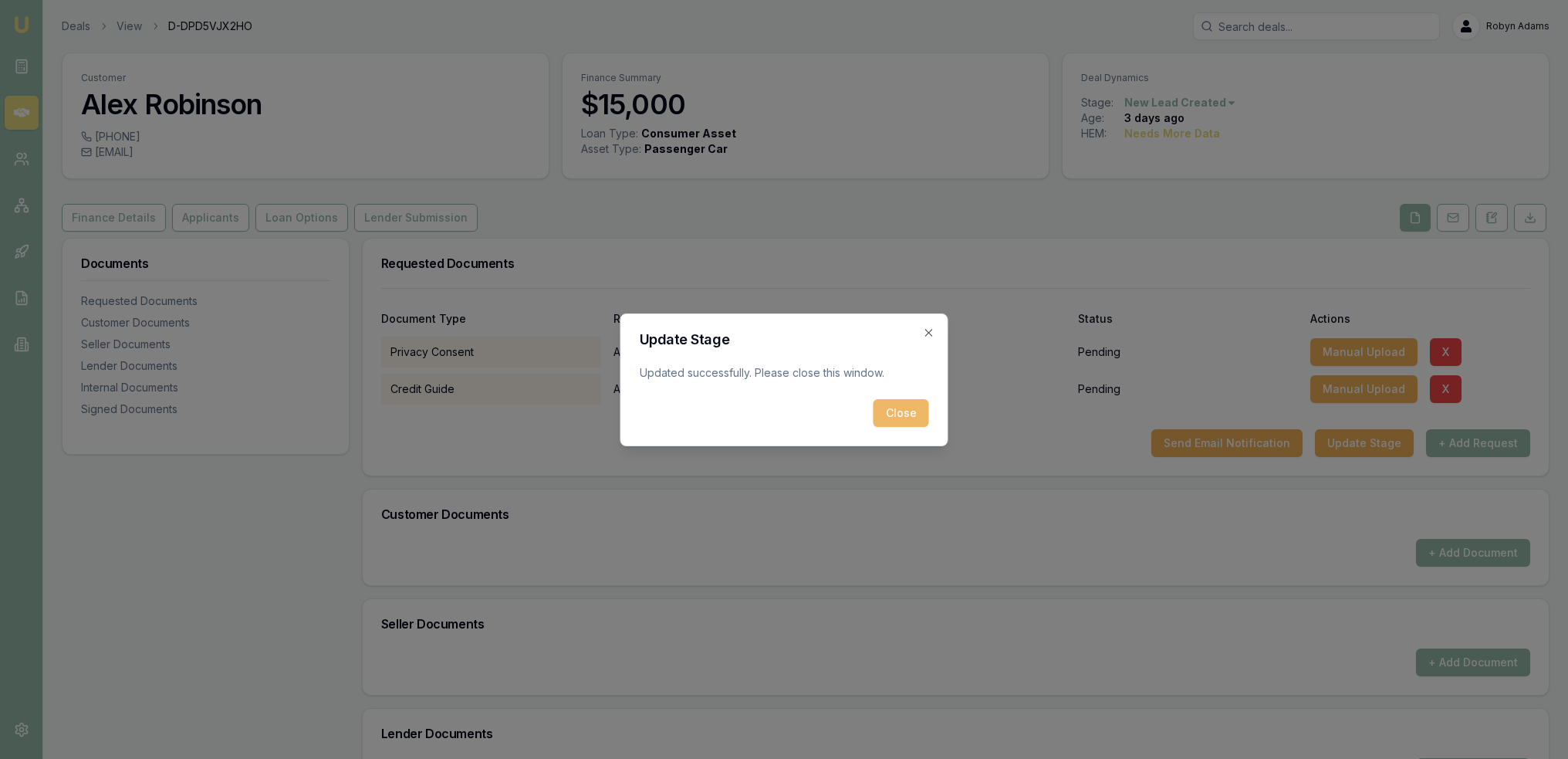 click on "Close" at bounding box center (901, 413) 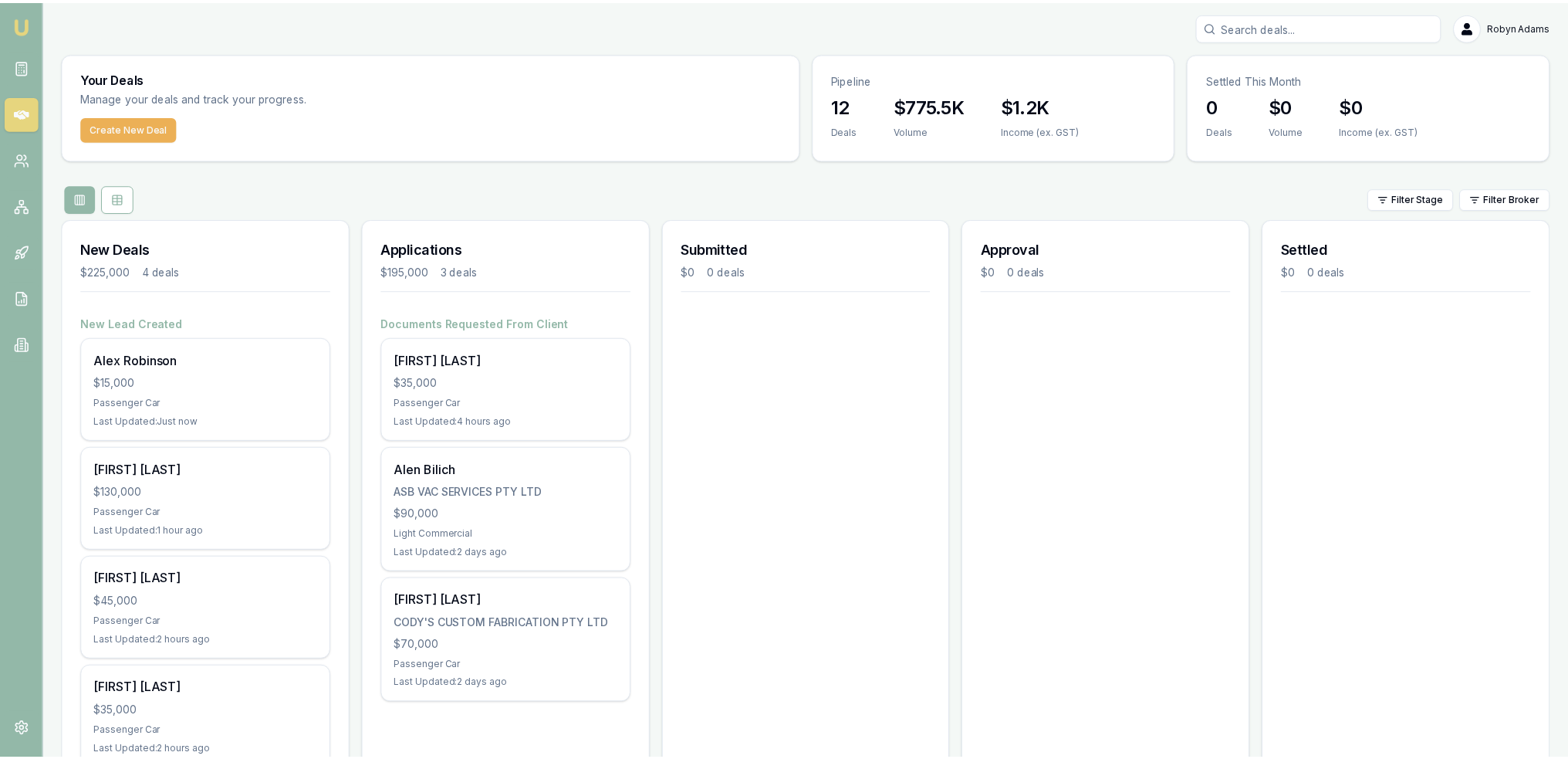 scroll, scrollTop: 65, scrollLeft: 0, axis: vertical 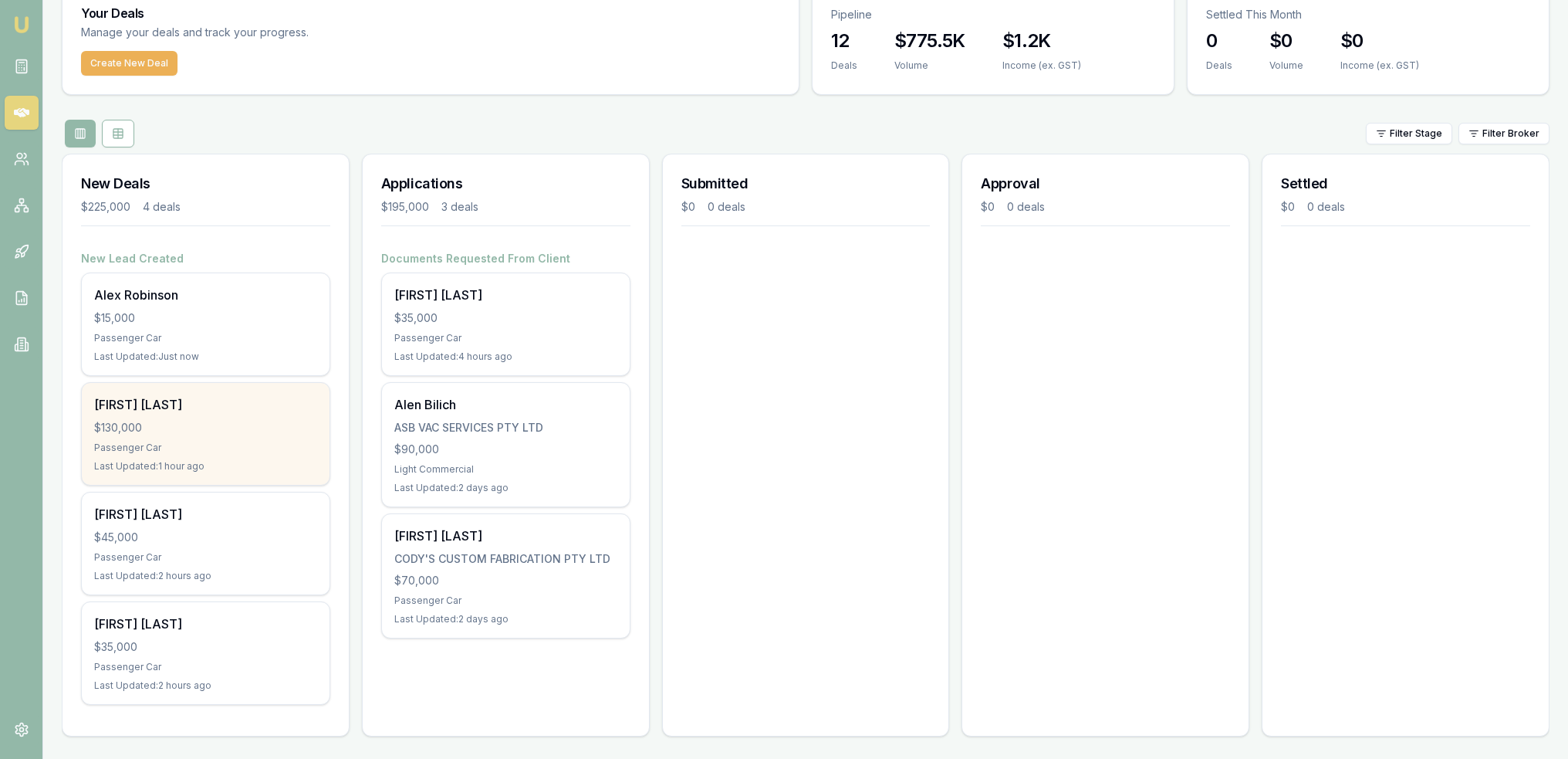 click on "[FIRST] [LAST]" at bounding box center (205, 405) 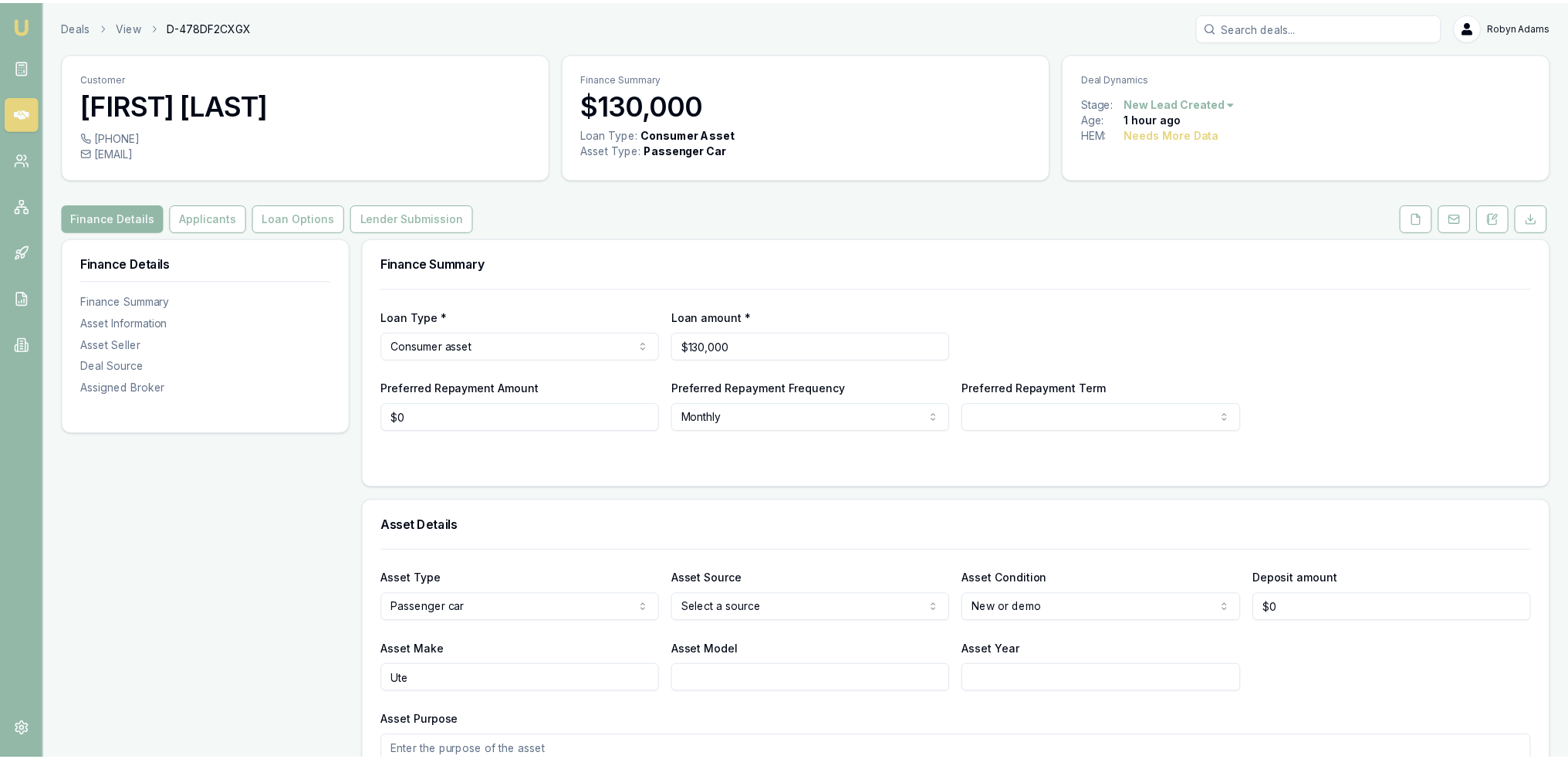 scroll, scrollTop: 0, scrollLeft: 0, axis: both 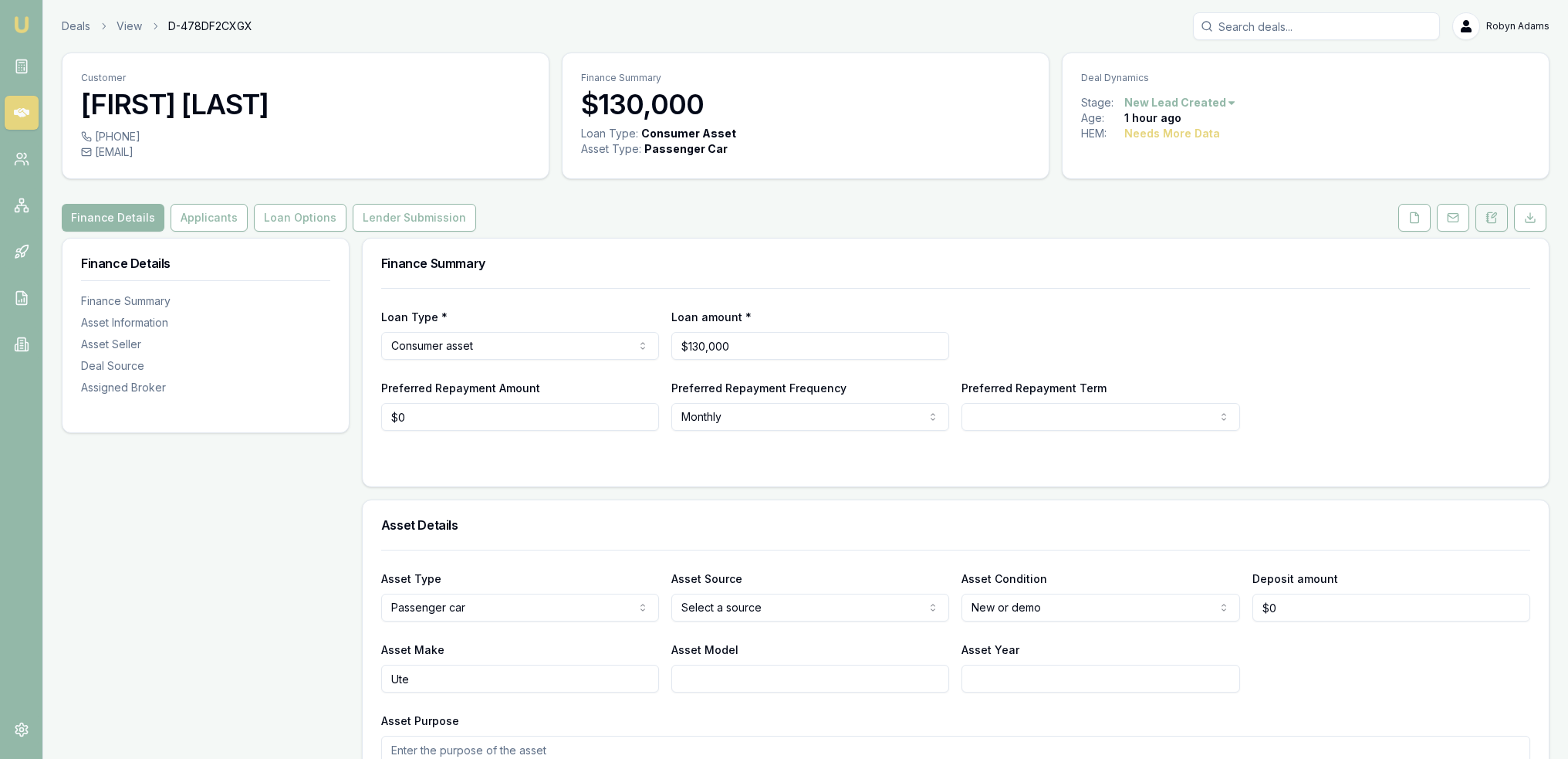 click at bounding box center (1492, 218) 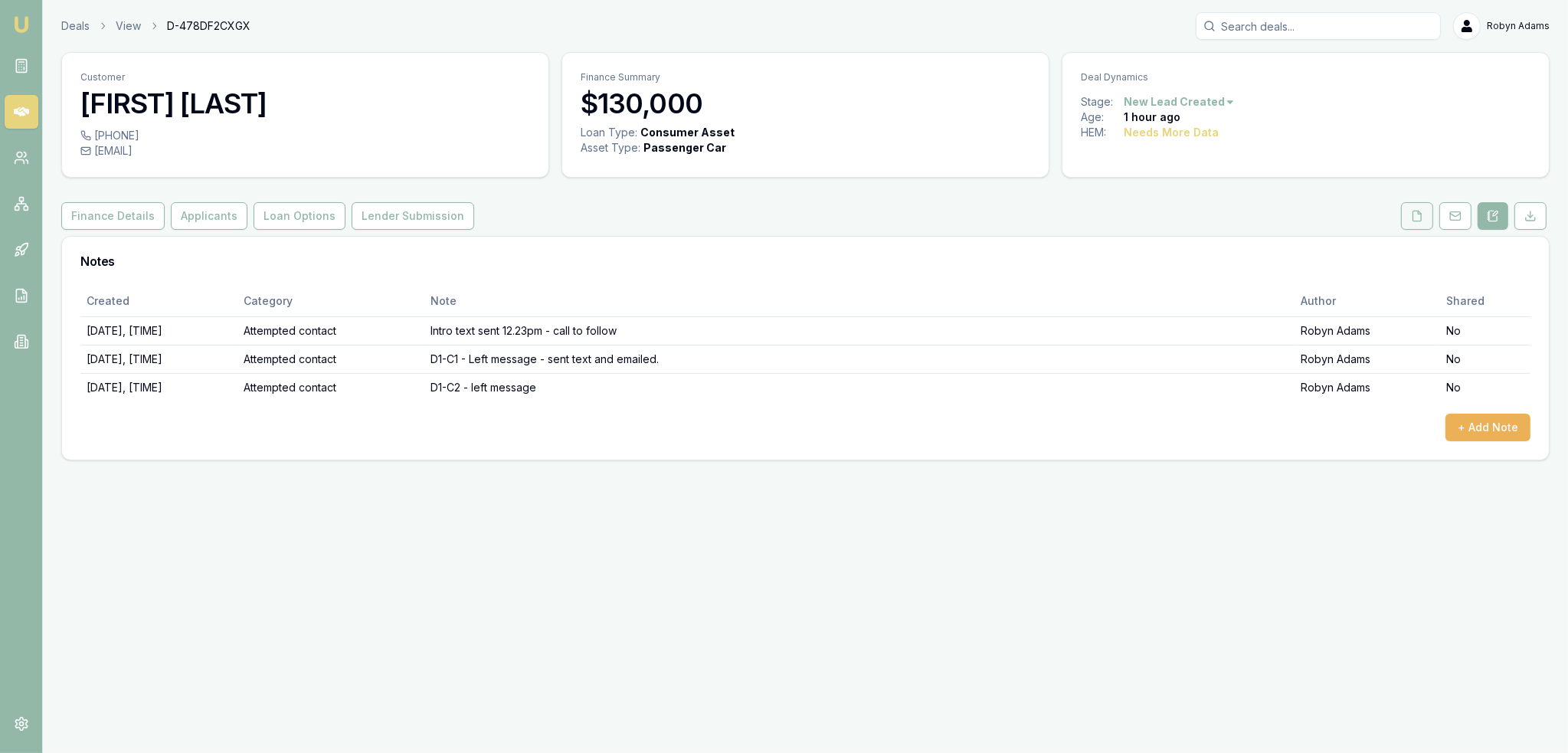 click 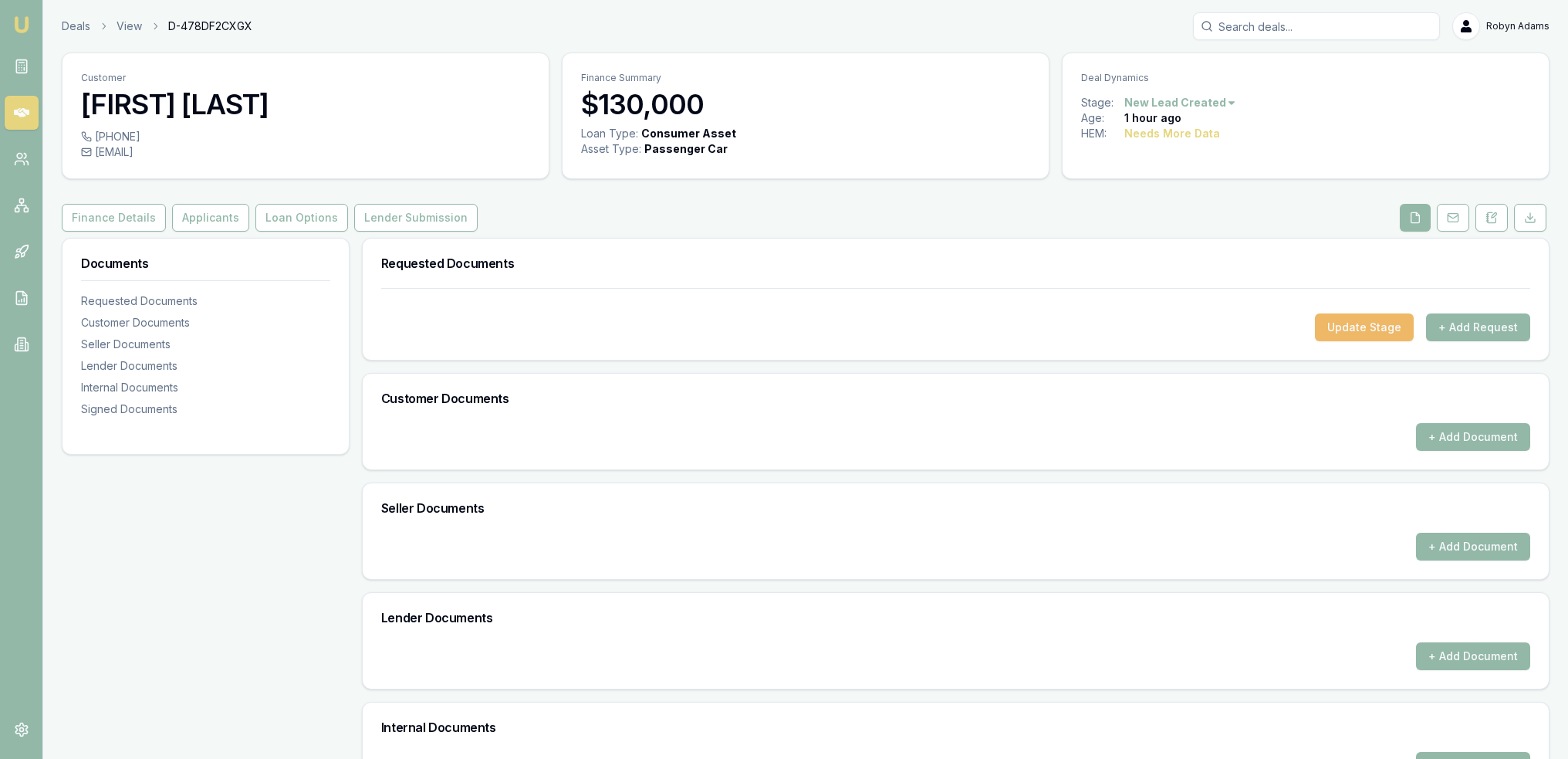click on "Update Stage" at bounding box center [1364, 327] 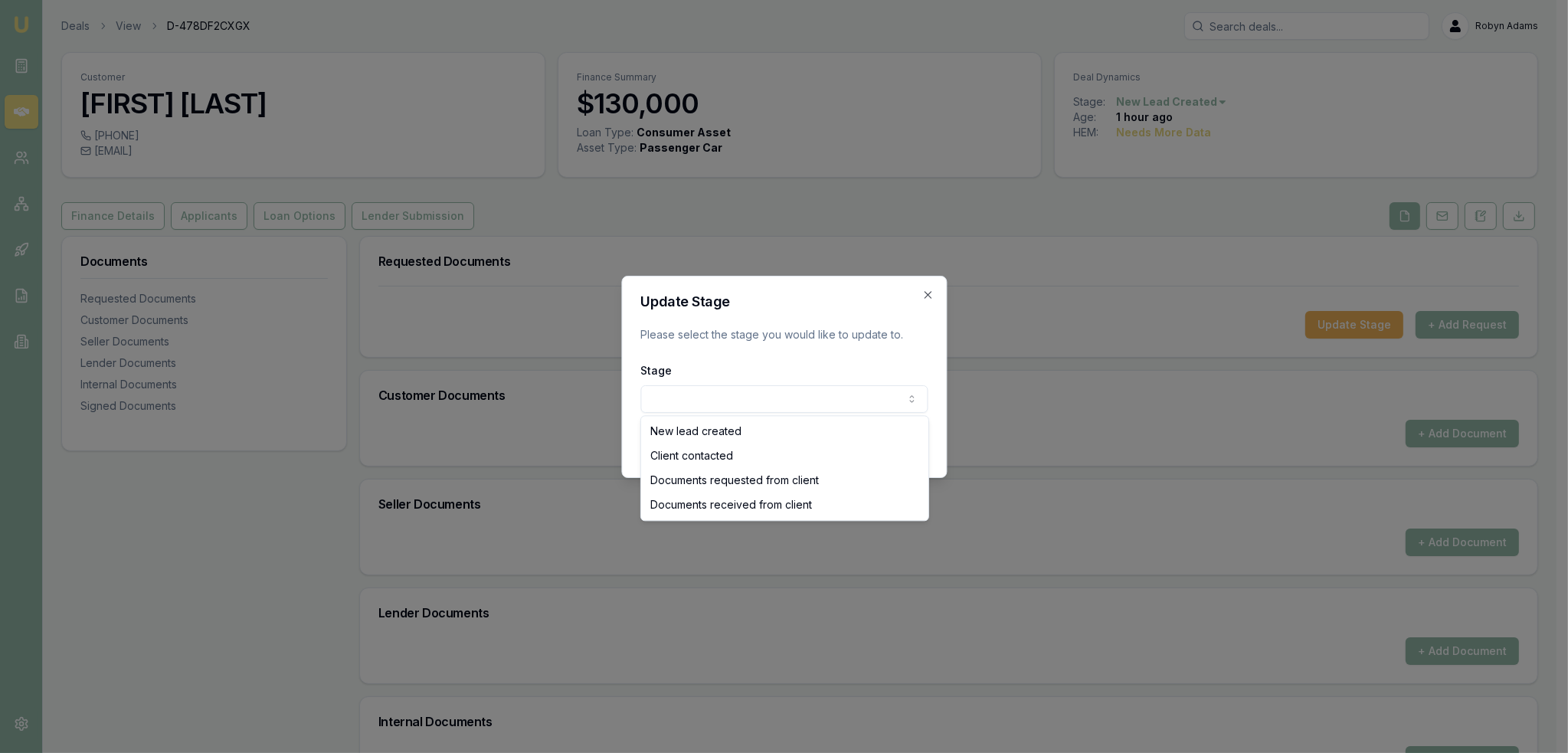 click on "Emu Broker Deals View D-478DF2CXGX Robyn Adams Toggle Menu Customer Jackson Morris 0434944669 jacksonmorris56@gmail.com Finance Summary $130,000 Loan Type: Consumer Asset Asset Type : Passenger Car Deal Dynamics Stage: New Lead Created Age: 1 hour ago HEM: Needs More Data Finance Details Applicants Loan Options Lender Submission Documents Requested Documents Customer Documents Seller Documents Lender Documents Internal Documents Signed Documents Requested Documents Update Stage + Add Request Customer Documents + Add Document Seller Documents + Add Document Lender Documents + Add Document Internal Documents + Add Document Signed Documents + Add Document
Update Stage Please select the stage you would like to update to. Stage  New lead created Client contacted Documents requested from client Documents received from client Update Close New lead created Client contacted Documents requested from client Documents received from client" at bounding box center (778, 376) 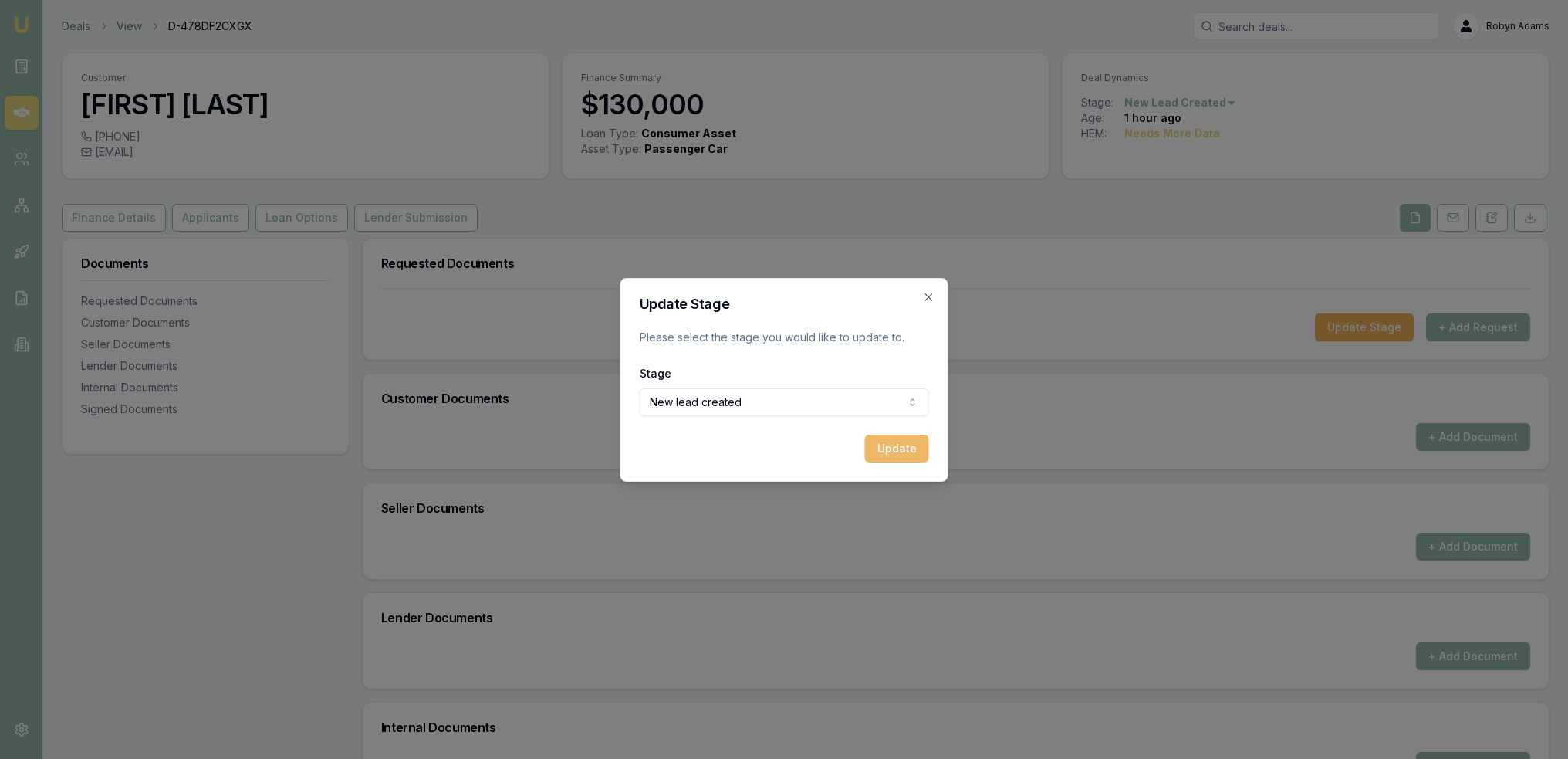 click on "Update" at bounding box center (897, 449) 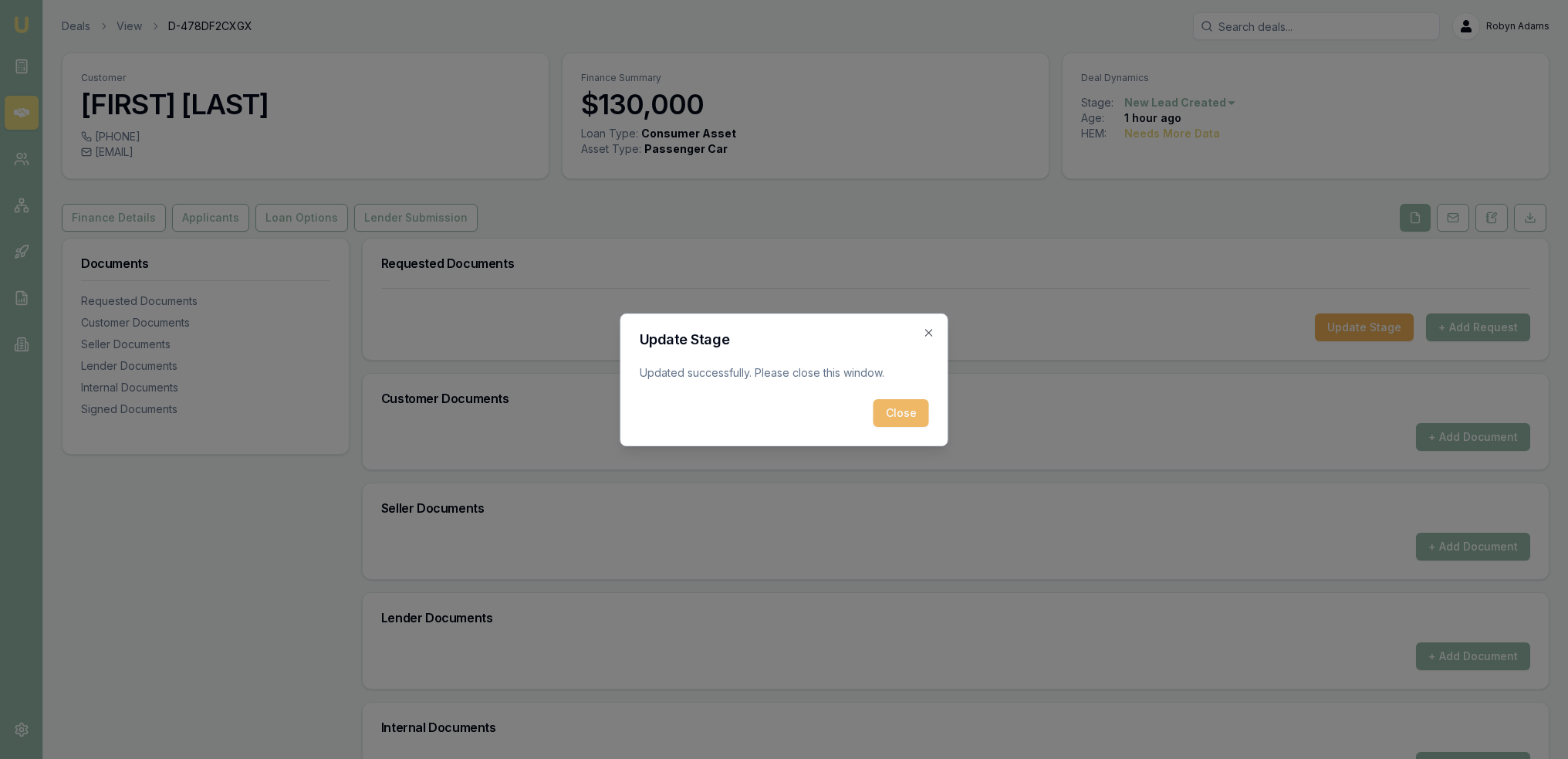 click on "Close" at bounding box center (901, 413) 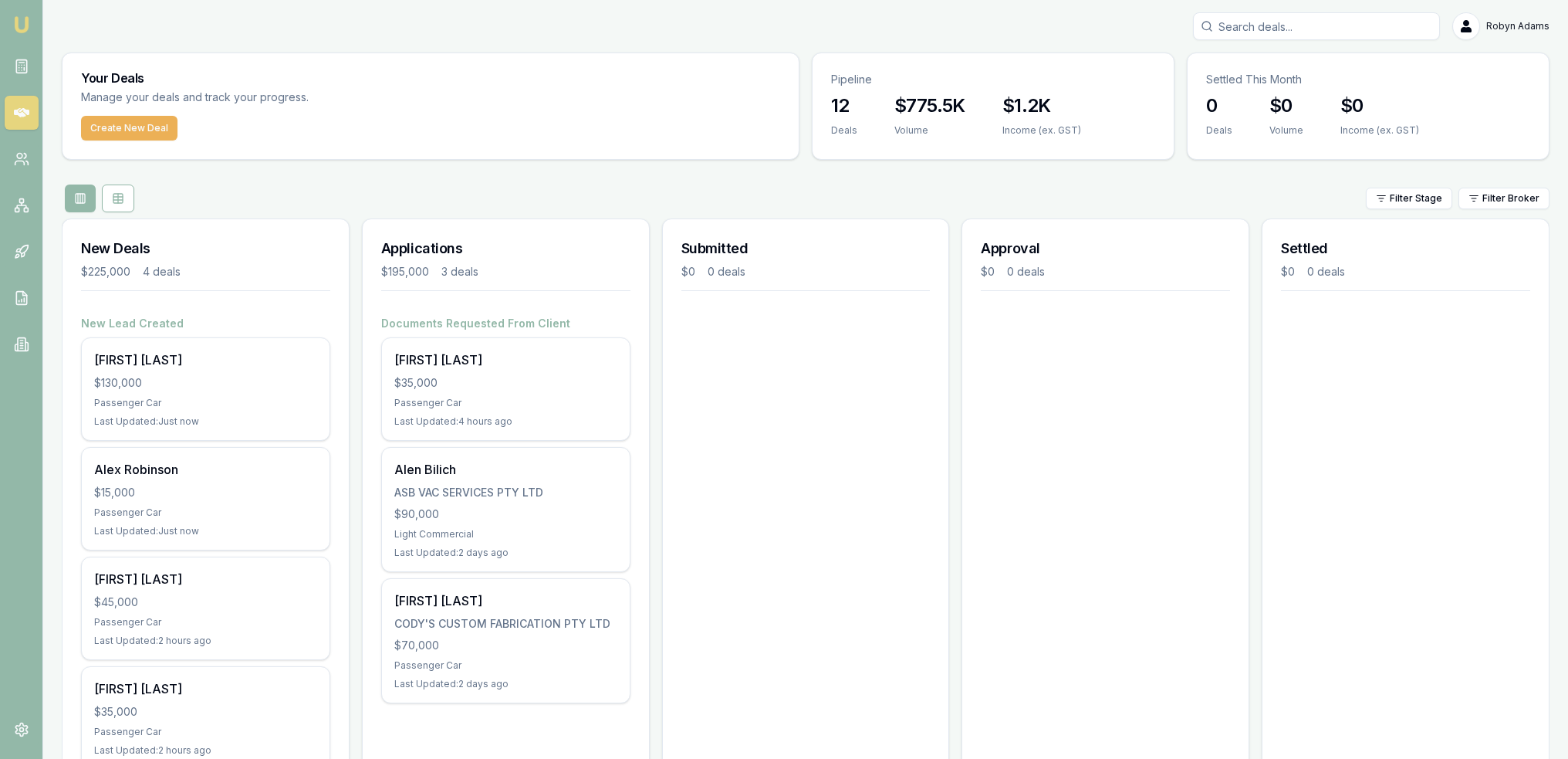 scroll, scrollTop: 65, scrollLeft: 0, axis: vertical 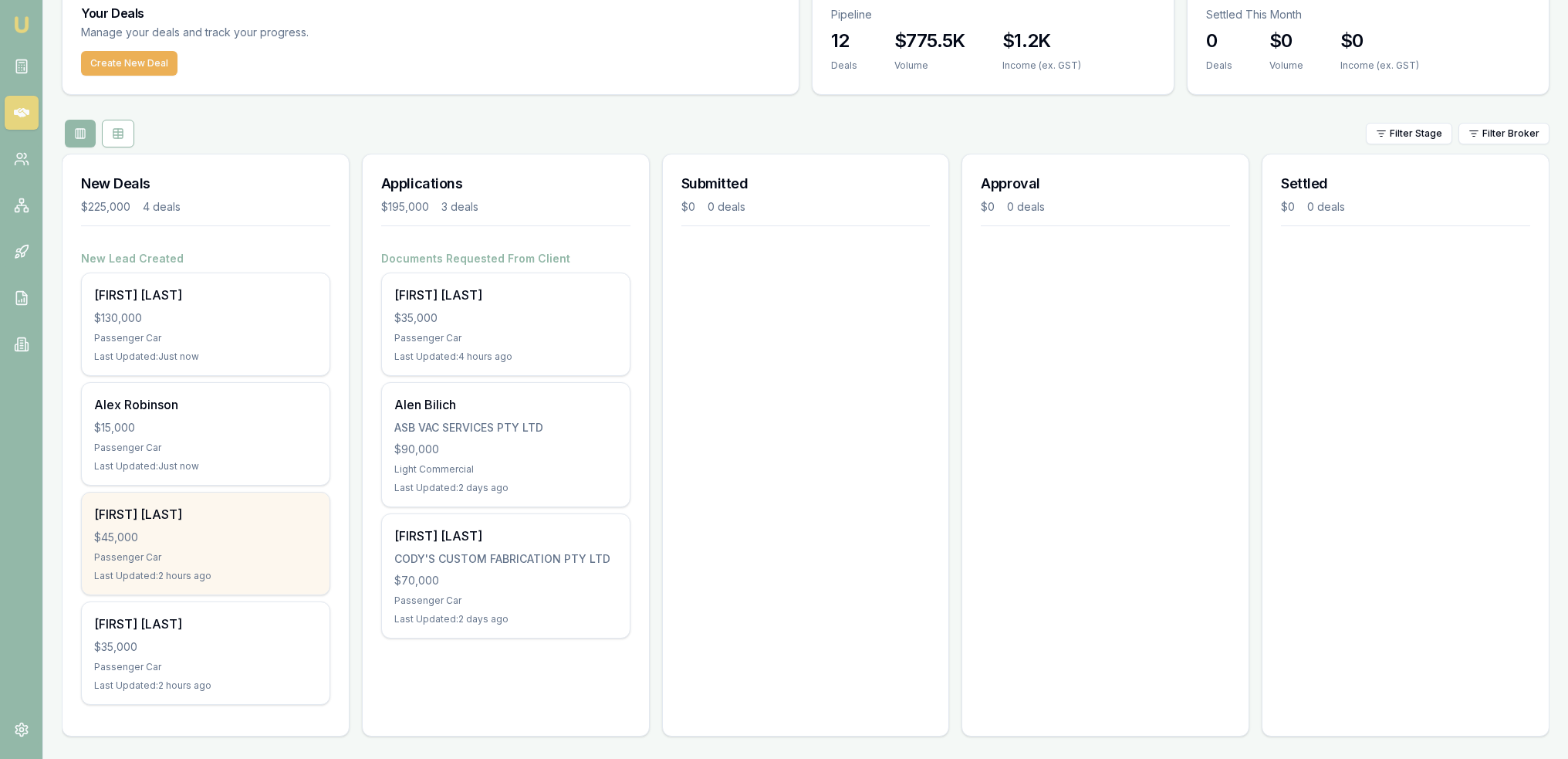 click on "[FIRST] [LAST]" at bounding box center (205, 514) 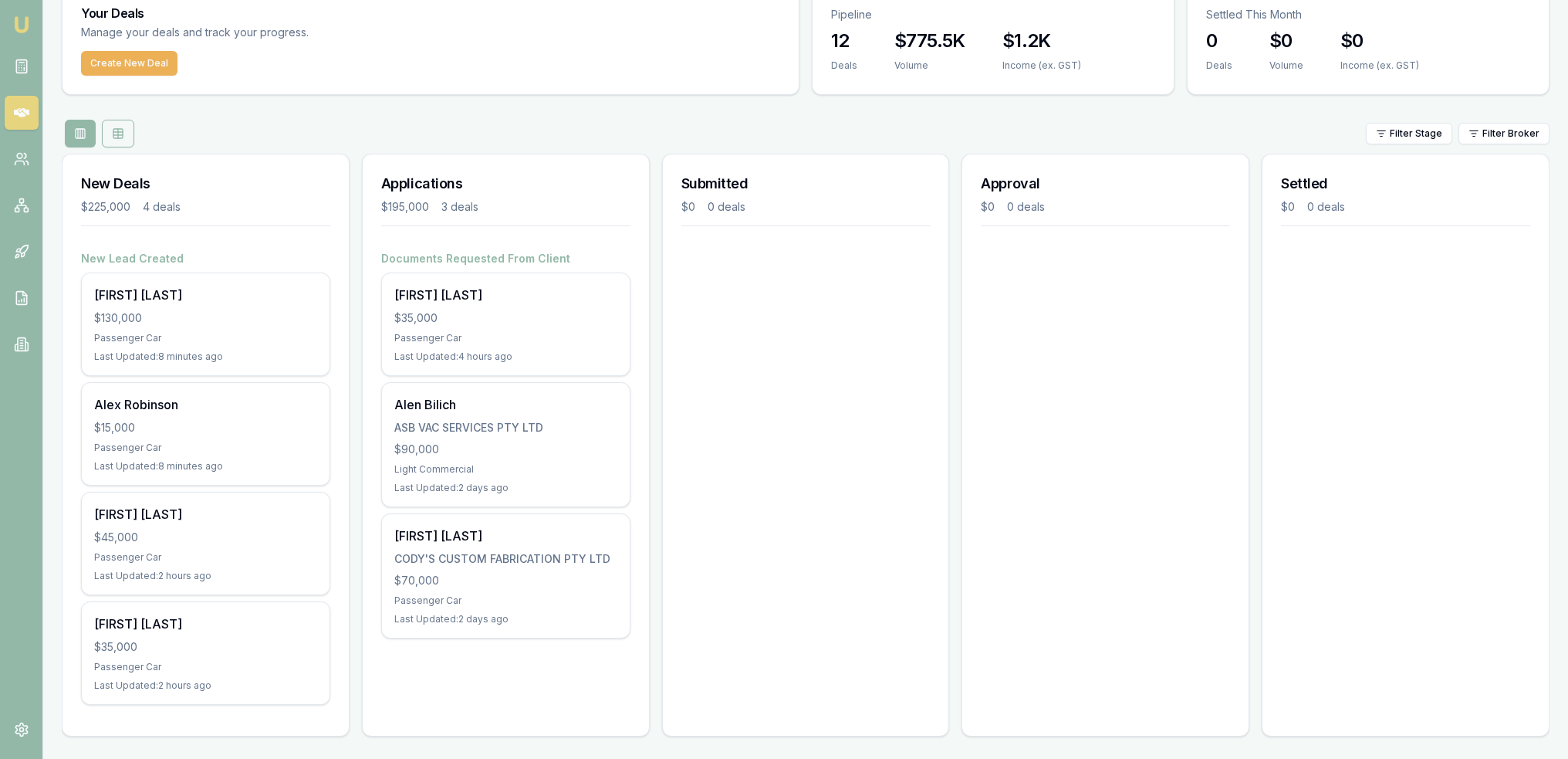 click at bounding box center (118, 134) 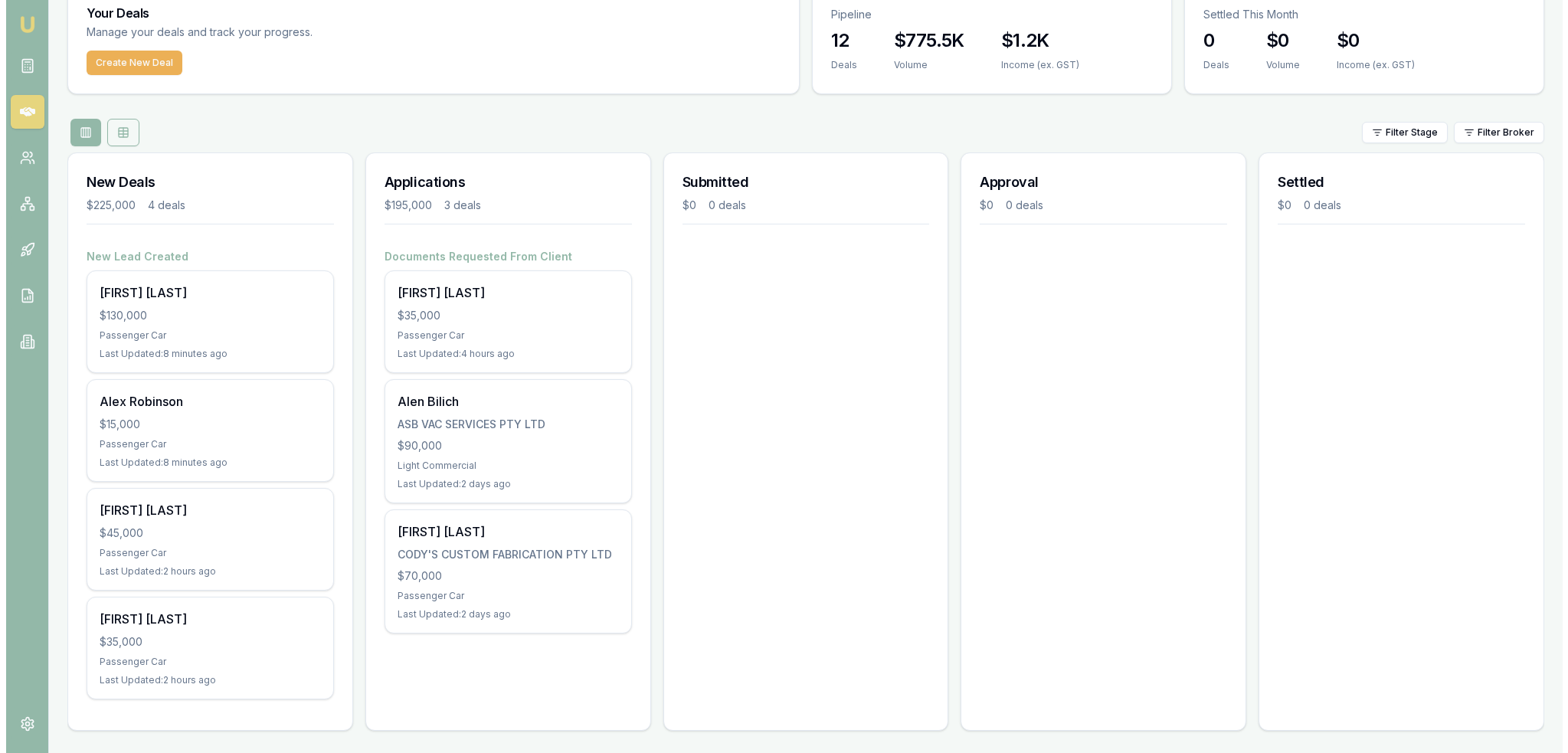 scroll, scrollTop: 0, scrollLeft: 0, axis: both 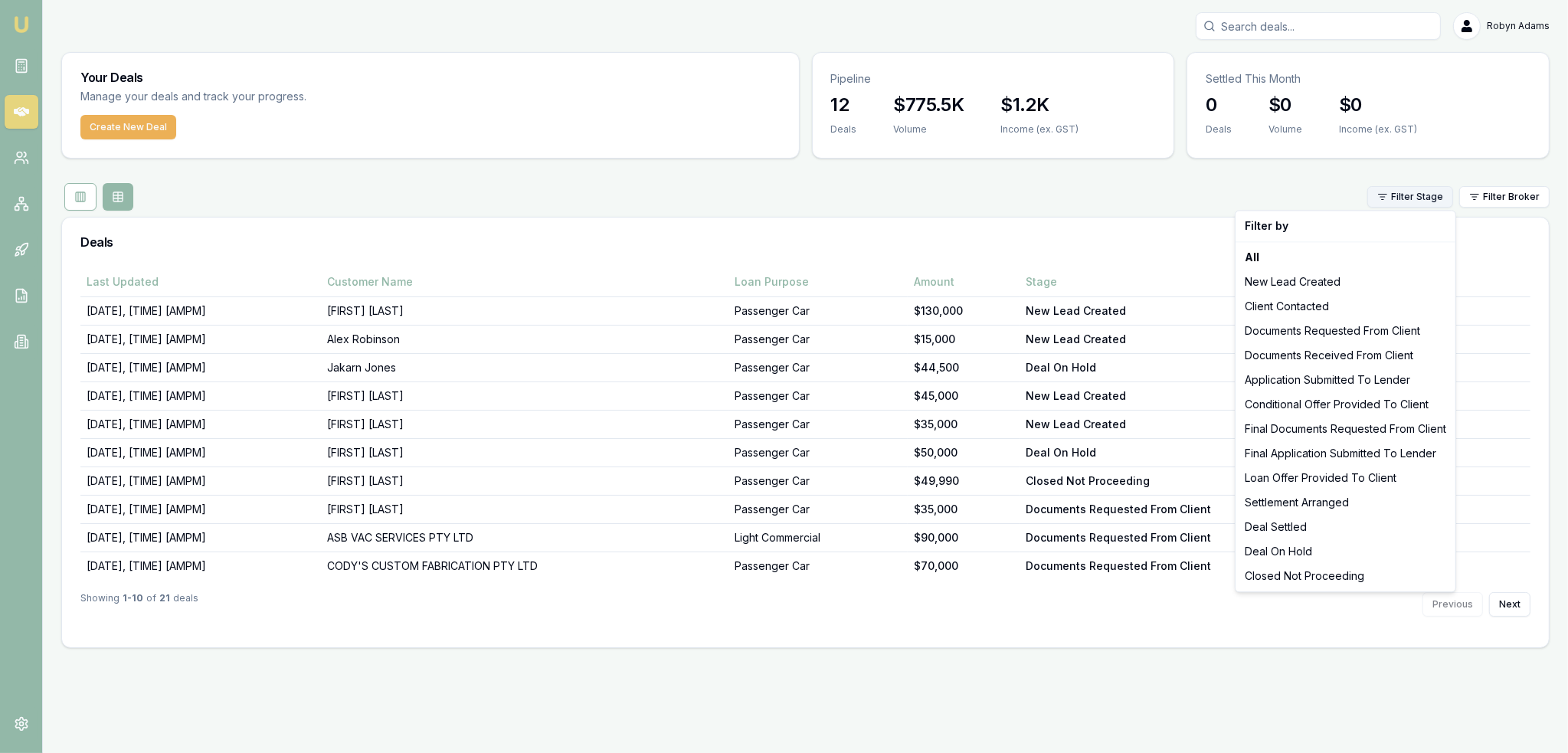 click on "Emu Broker [FIRST] [LAST] Toggle Menu Your Deals Manage your deals and track your progress. Create New Deal Pipeline 12 Deals $775.5K Volume $1.2K Income (ex. GST) Settled This Month 0 Deals $0 Volume $0 Income (ex. GST) Filter Stage Filter Broker Deals Last Updated Customer Name Loan Purpose Amount Stage Broker [DATE], [TIME] [AMPM] [FIRST] [LAST] Passenger Car $130,000 New Lead Created [FIRST] [LAST] [DATE], [TIME] [AMPM] [FIRST] [LAST] Passenger Car $15,000 New Lead Created [FIRST] [LAST] [DATE], [TIME] [AMPM] [FIRST] [LAST] Passenger Car $44,500 Deal On Hold [FIRST] [LAST] [DATE], [TIME] [AMPM] [FIRST] [LAST] Passenger Car $45,000 New Lead Created [FIRST] [LAST] [DATE], [TIME] [AMPM] [FIRST] [LAST] Passenger Car $35,000 New Lead Created [FIRST] [LAST] [DATE], [TIME] [AMPM] [FIRST] [LAST] Passenger Car $50,000 Deal On Hold [FIRST] [LAST] [DATE], [TIME] [AMPM] [FIRST] [LAST] Passenger Car $49,990 Closed Not Proceeding [FIRST] [LAST] [DATE], [TIME] [AMPM] [FIRST] [LAST] Passenger Car $35,000 Documents Requested From Client [FIRST] [LAST] [DATE], [TIME] [AMPM] $90,000 $70,000" at bounding box center [784, 376] 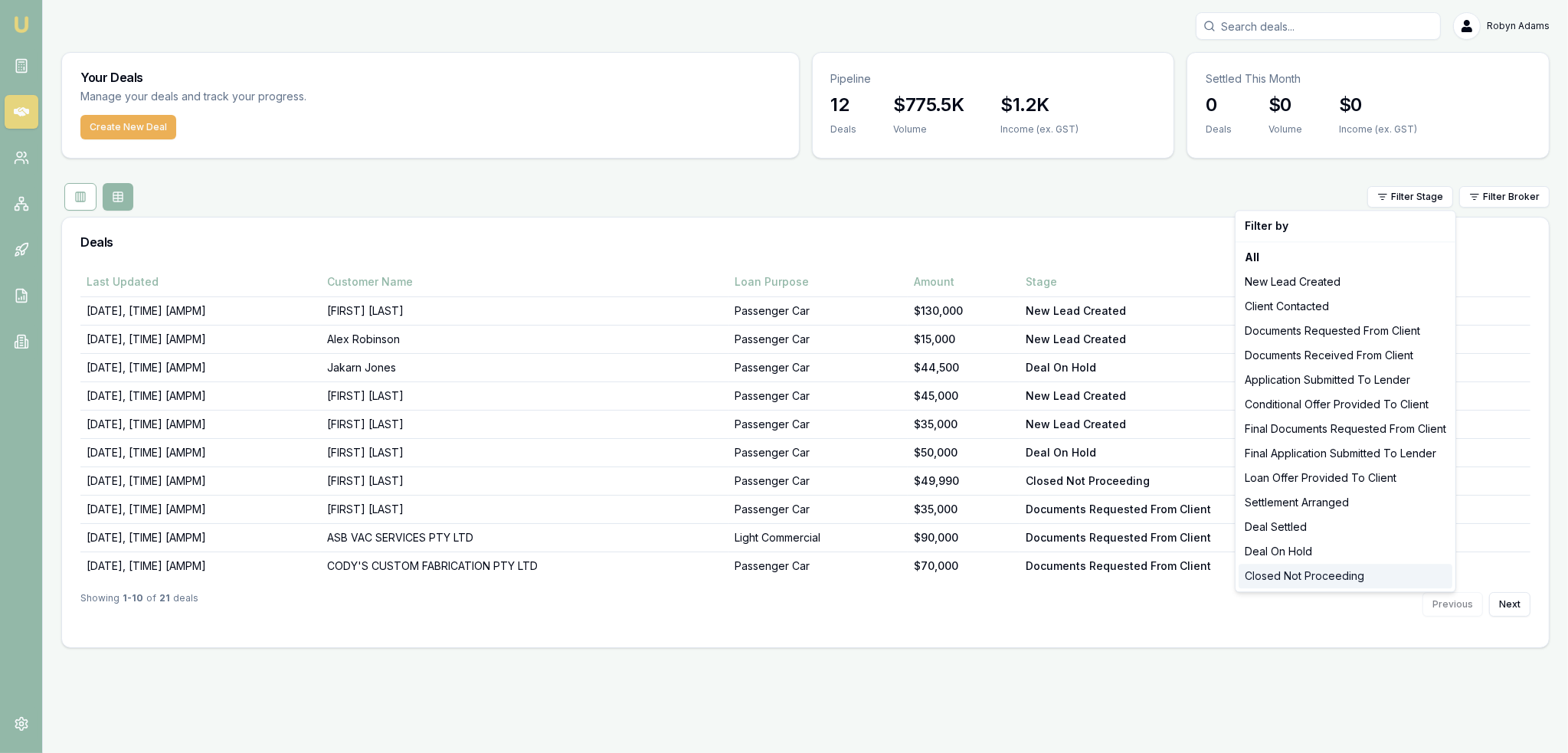 click on "Closed Not Proceeding" at bounding box center [1345, 576] 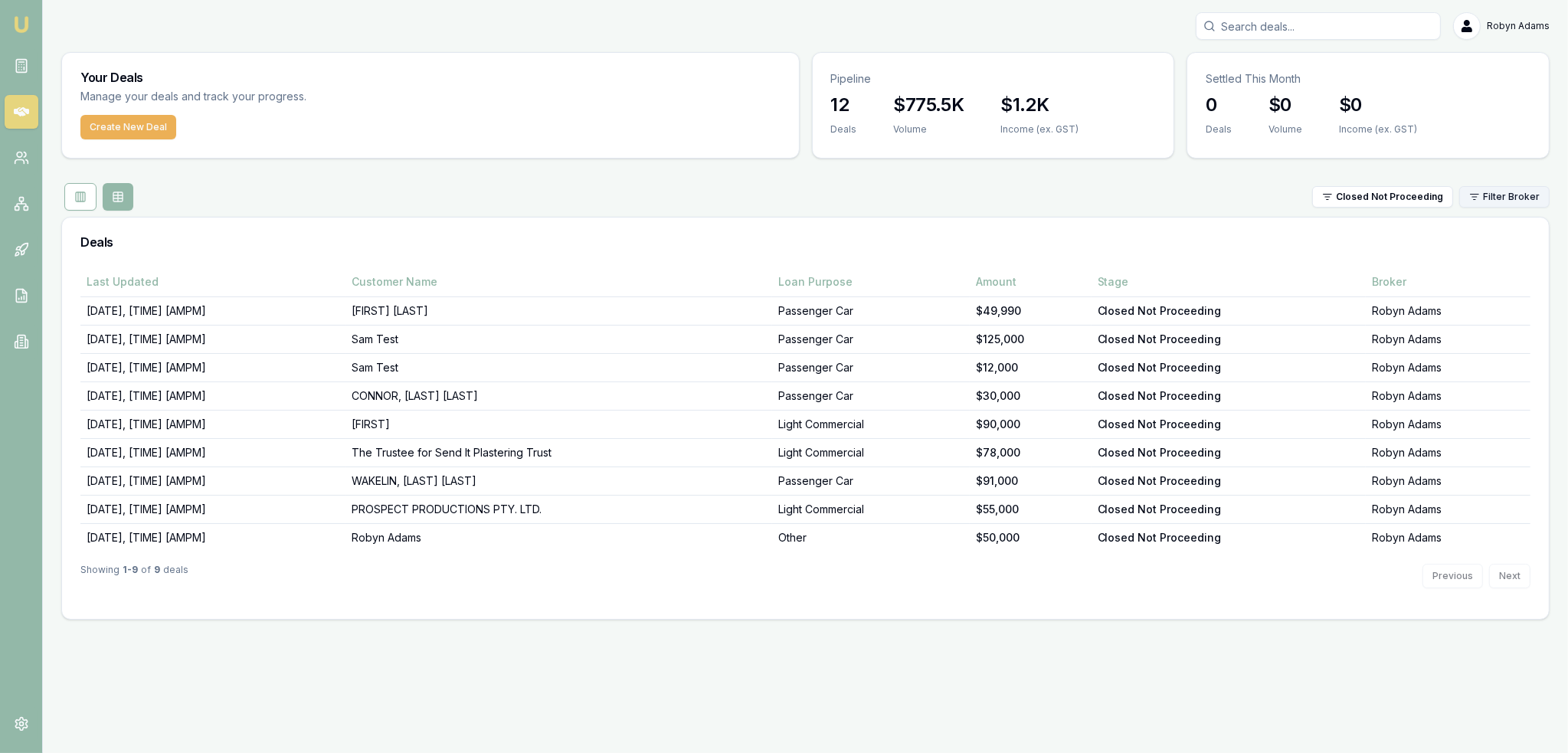 click on "Emu Broker Robyn Adams Toggle Menu Your Deals Manage your deals and track your progress. Create New Deal Pipeline 12 Deals $775.5K Volume $1.2K Income (ex. GST) Settled This Month 0 Deals $0 Volume $0 Income (ex. GST) Closed Not Proceeding Filter Broker Deals Last Updated Customer Name Loan Purpose Amount Stage Broker 04/08/25, 10:37 am Nath Butler Passenger Car $49,990 Closed Not Proceeding Robyn Adams 31/07/25, 11:03 am Sam Test Passenger Car $125,000 Closed Not Proceeding Robyn Adams 31/07/25, 11:03 am Sam Test Passenger Car $12,000 Closed Not Proceeding Robyn Adams 30/07/25, 01:48 pm CONNOR, DEAN KAHIA Passenger Car $30,000 Closed Not Proceeding Robyn Adams 29/07/25, 09:54 am Venkat Light Commercial $90,000 Closed Not Proceeding Robyn Adams 25/07/25, 01:14 pm The Trustee for Send It Plastering Trust Light Commercial $78,000 Closed Not Proceeding Robyn Adams 24/07/25, 11:54 am WAKELIN, ANGELA CLAIRE Passenger Car $91,000 Closed Not Proceeding Robyn Adams 21/07/25, 02:49 pm PROSPECT PRODUCTIONS PTY. LTD." at bounding box center [784, 376] 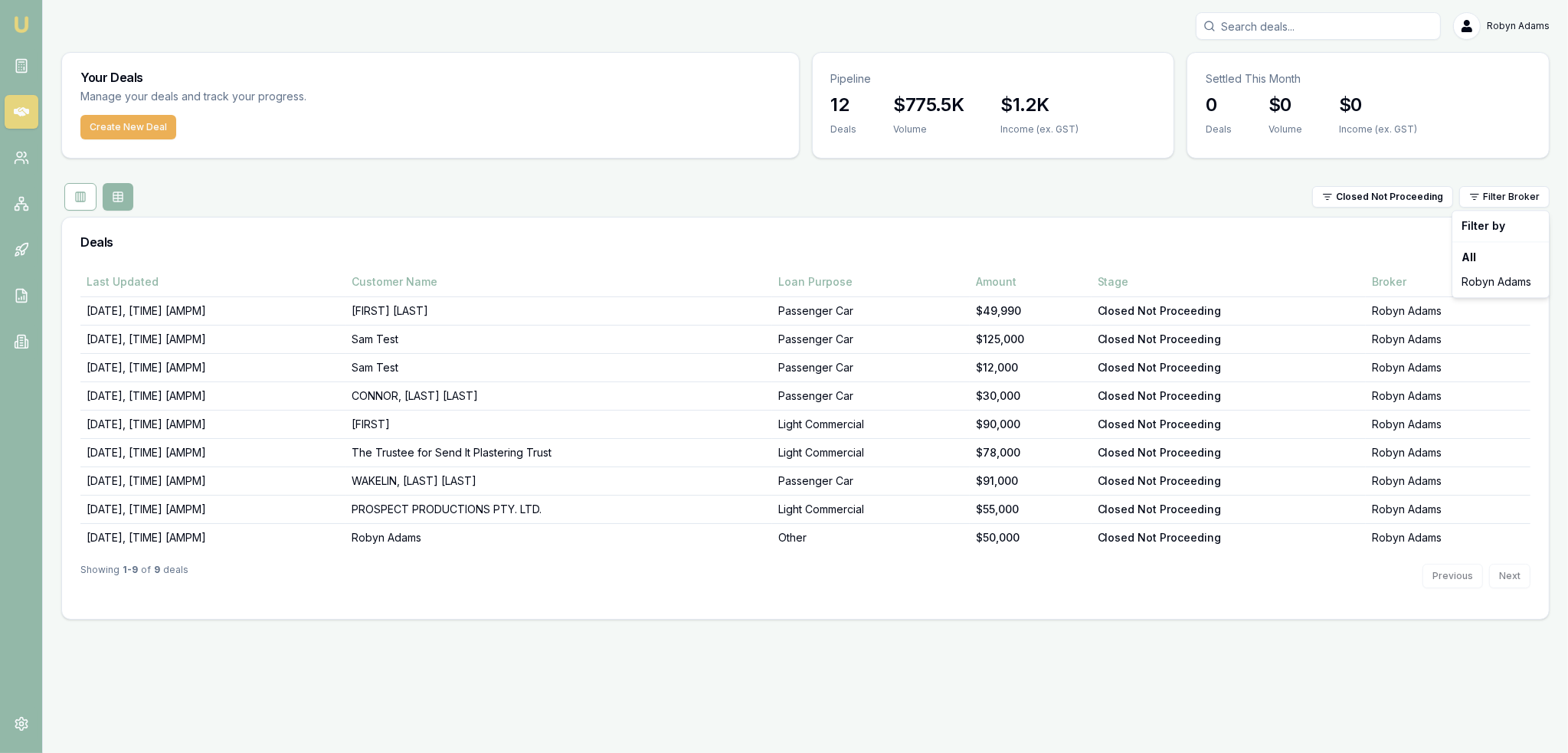 click on "Emu Broker Robyn Adams Toggle Menu Your Deals Manage your deals and track your progress. Create New Deal Pipeline 12 Deals $775.5K Volume $1.2K Income (ex. GST) Settled This Month 0 Deals $0 Volume $0 Income (ex. GST) Closed Not Proceeding Filter Broker Deals Last Updated Customer Name Loan Purpose Amount Stage Broker 04/08/25, 10:37 am Nath Butler Passenger Car $49,990 Closed Not Proceeding Robyn Adams 31/07/25, 11:03 am Sam Test Passenger Car $125,000 Closed Not Proceeding Robyn Adams 31/07/25, 11:03 am Sam Test Passenger Car $12,000 Closed Not Proceeding Robyn Adams 30/07/25, 01:48 pm CONNOR, DEAN KAHIA Passenger Car $30,000 Closed Not Proceeding Robyn Adams 29/07/25, 09:54 am Venkat Light Commercial $90,000 Closed Not Proceeding Robyn Adams 25/07/25, 01:14 pm The Trustee for Send It Plastering Trust Light Commercial $78,000 Closed Not Proceeding Robyn Adams 24/07/25, 11:54 am WAKELIN, ANGELA CLAIRE Passenger Car $91,000 Closed Not Proceeding Robyn Adams 21/07/25, 02:49 pm PROSPECT PRODUCTIONS PTY. LTD." at bounding box center [784, 376] 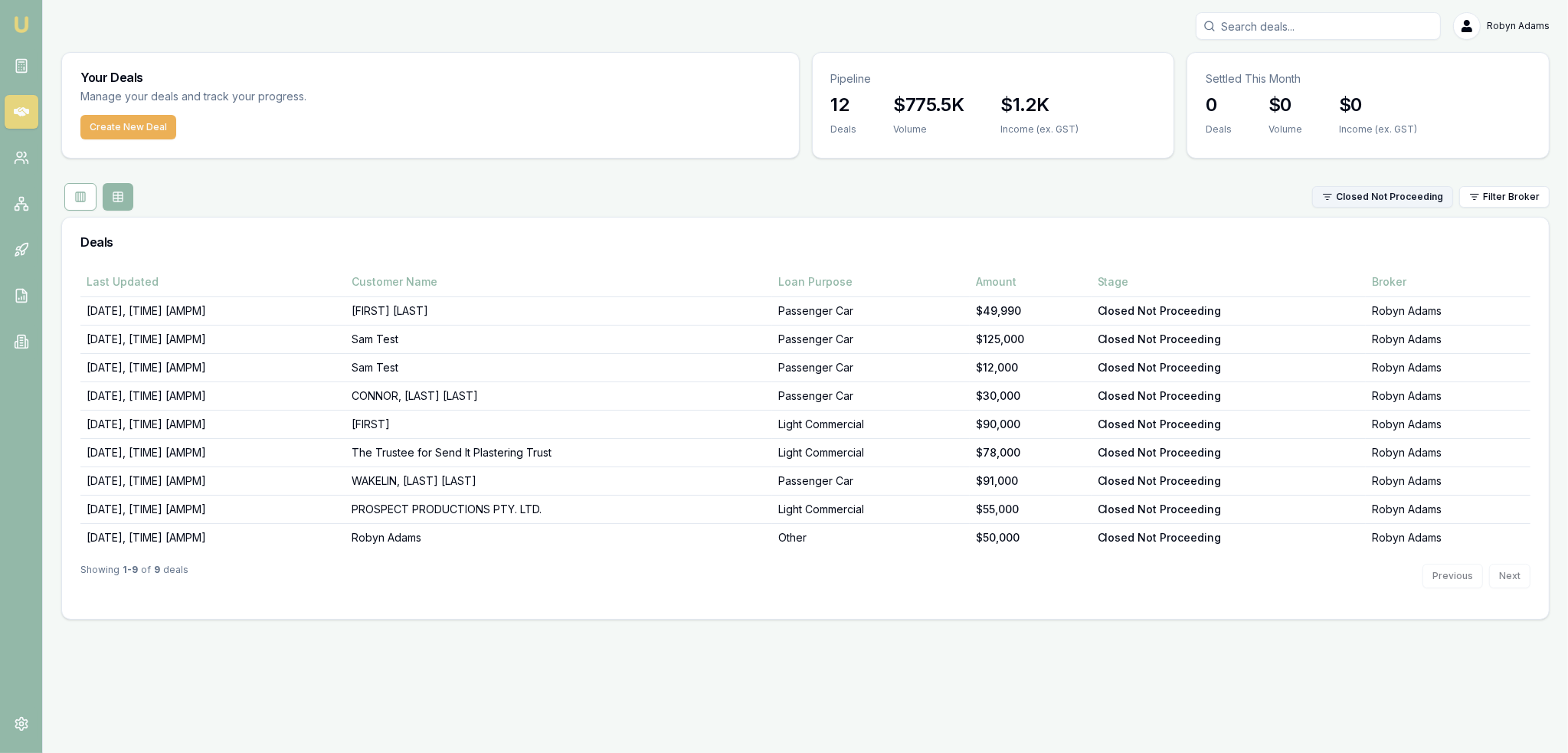 click on "Emu Broker Robyn Adams Toggle Menu Your Deals Manage your deals and track your progress. Create New Deal Pipeline 12 Deals $775.5K Volume $1.2K Income (ex. GST) Settled This Month 0 Deals $0 Volume $0 Income (ex. GST) Closed Not Proceeding Filter Broker Deals Last Updated Customer Name Loan Purpose Amount Stage Broker 04/08/25, 10:37 am Nath Butler Passenger Car $49,990 Closed Not Proceeding Robyn Adams 31/07/25, 11:03 am Sam Test Passenger Car $125,000 Closed Not Proceeding Robyn Adams 31/07/25, 11:03 am Sam Test Passenger Car $12,000 Closed Not Proceeding Robyn Adams 30/07/25, 01:48 pm CONNOR, DEAN KAHIA Passenger Car $30,000 Closed Not Proceeding Robyn Adams 29/07/25, 09:54 am Venkat Light Commercial $90,000 Closed Not Proceeding Robyn Adams 25/07/25, 01:14 pm The Trustee for Send It Plastering Trust Light Commercial $78,000 Closed Not Proceeding Robyn Adams 24/07/25, 11:54 am WAKELIN, ANGELA CLAIRE Passenger Car $91,000 Closed Not Proceeding Robyn Adams 21/07/25, 02:49 pm PROSPECT PRODUCTIONS PTY. LTD." at bounding box center [784, 376] 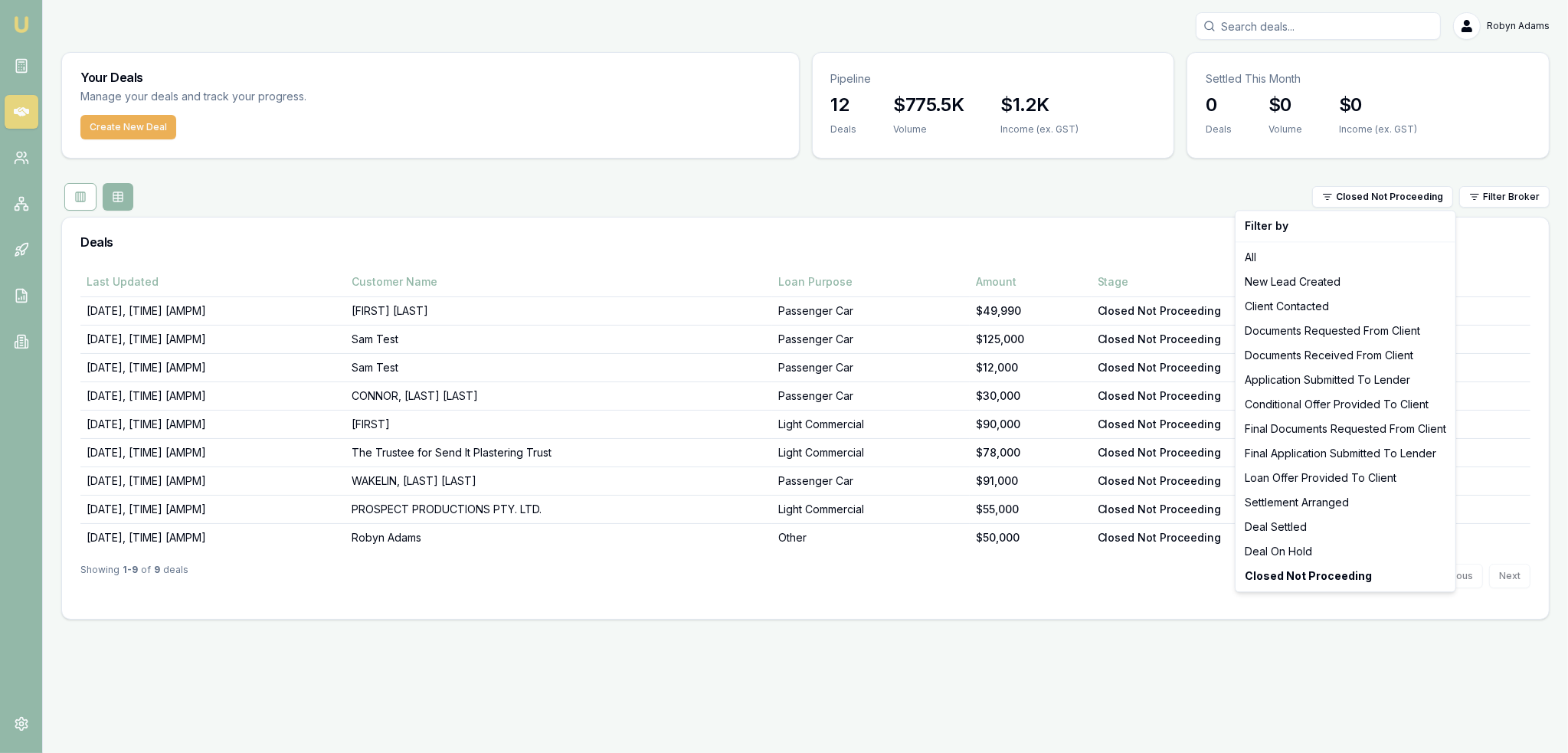 click on "Emu Broker Robyn Adams Toggle Menu Your Deals Manage your deals and track your progress. Create New Deal Pipeline 12 Deals $775.5K Volume $1.2K Income (ex. GST) Settled This Month 0 Deals $0 Volume $0 Income (ex. GST) Closed Not Proceeding Filter Broker Deals Last Updated Customer Name Loan Purpose Amount Stage Broker 04/08/25, 10:37 am Nath Butler Passenger Car $49,990 Closed Not Proceeding Robyn Adams 31/07/25, 11:03 am Sam Test Passenger Car $125,000 Closed Not Proceeding Robyn Adams 31/07/25, 11:03 am Sam Test Passenger Car $12,000 Closed Not Proceeding Robyn Adams 30/07/25, 01:48 pm CONNOR, DEAN KAHIA Passenger Car $30,000 Closed Not Proceeding Robyn Adams 29/07/25, 09:54 am Venkat Light Commercial $90,000 Closed Not Proceeding Robyn Adams 25/07/25, 01:14 pm The Trustee for Send It Plastering Trust Light Commercial $78,000 Closed Not Proceeding Robyn Adams 24/07/25, 11:54 am WAKELIN, ANGELA CLAIRE Passenger Car $91,000 Closed Not Proceeding Robyn Adams 21/07/25, 02:49 pm PROSPECT PRODUCTIONS PTY. LTD." at bounding box center (784, 376) 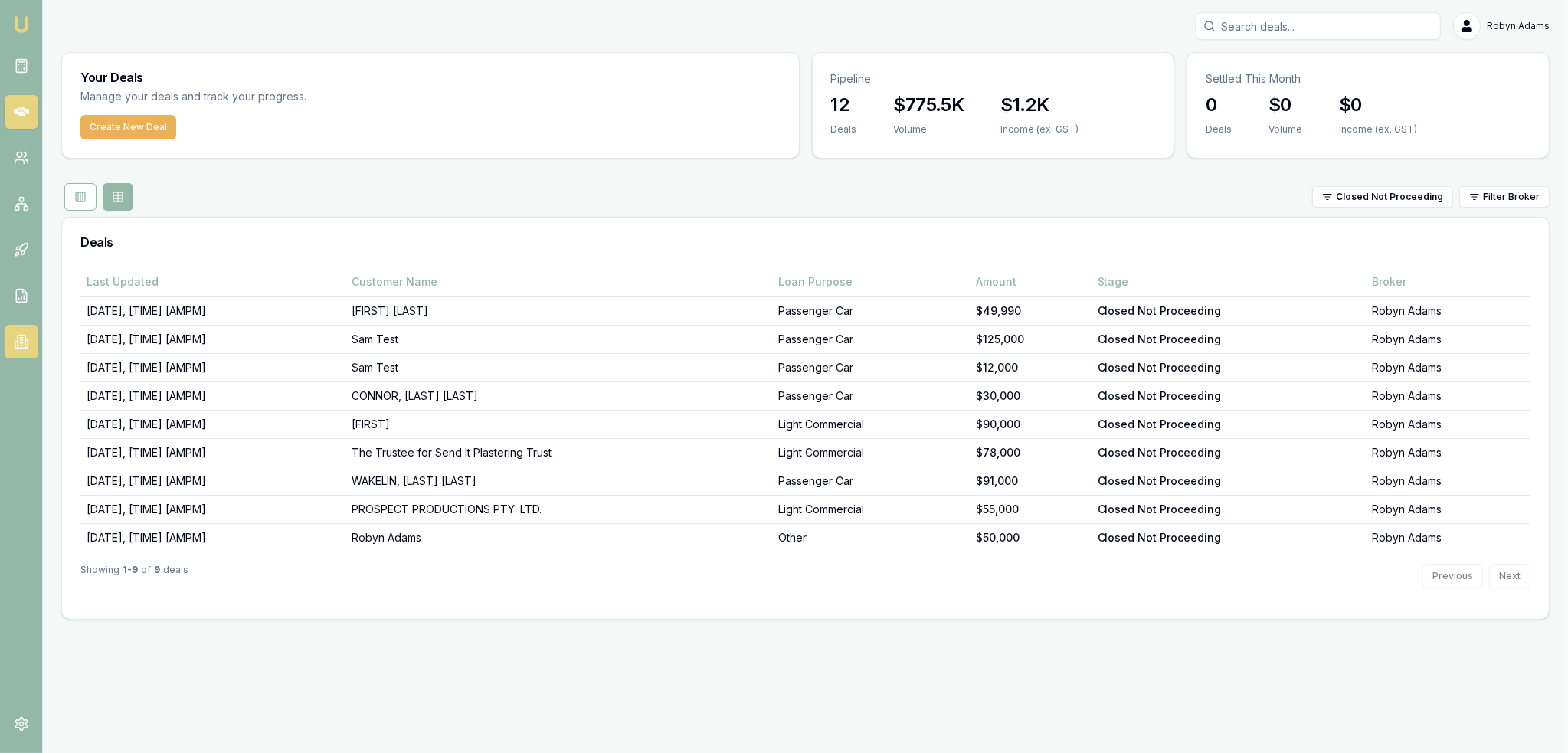 click 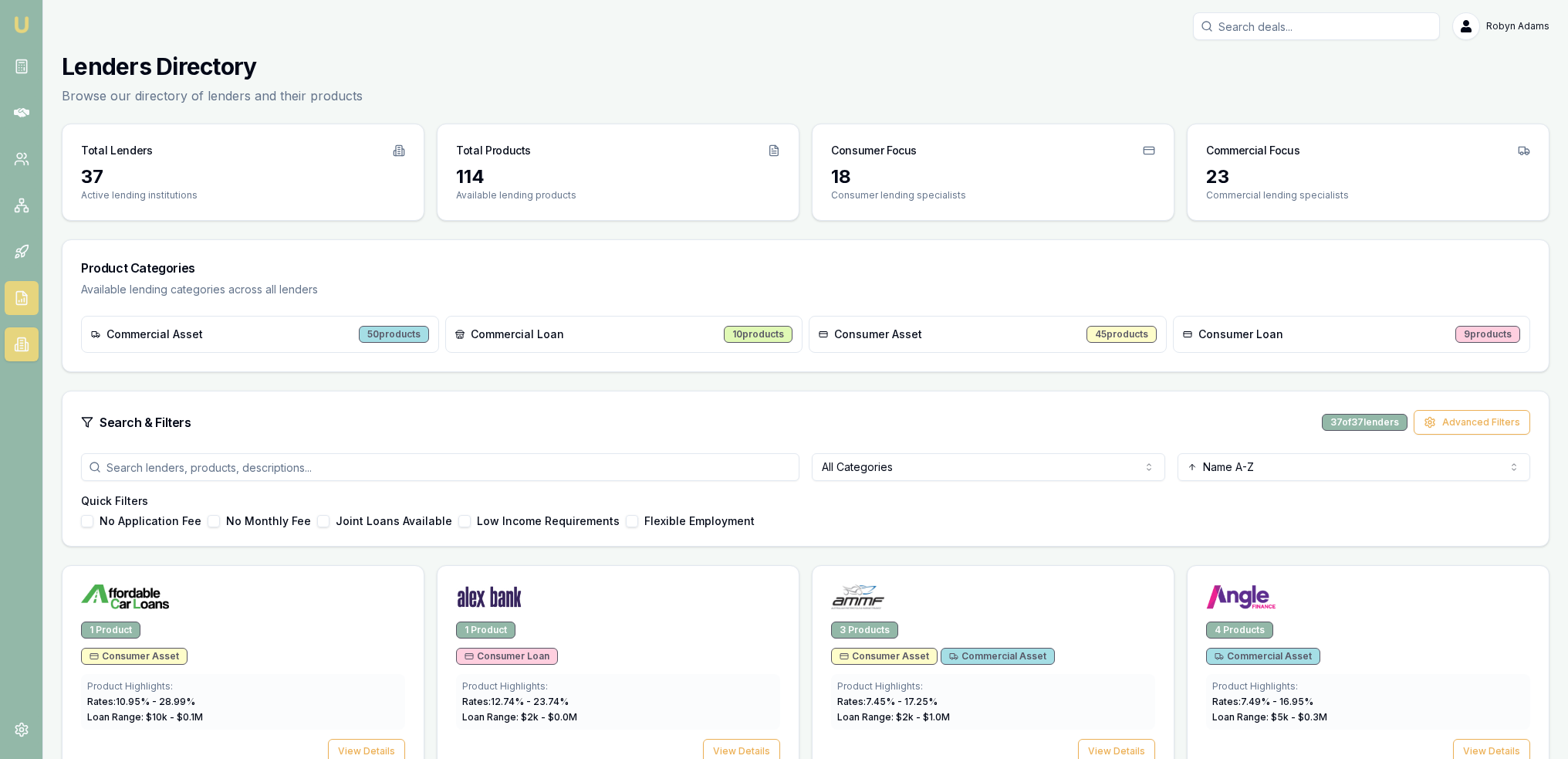 click 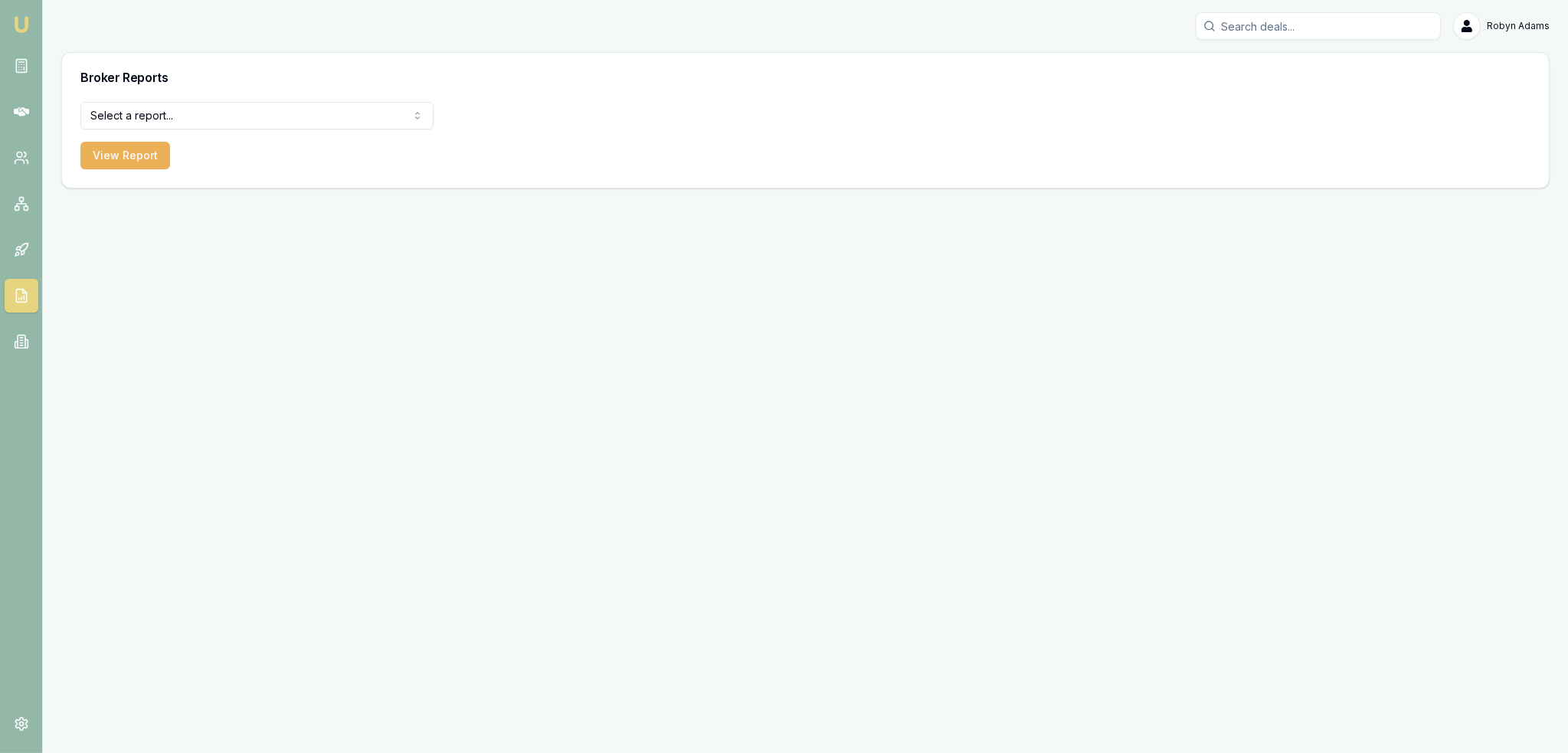 click on "Emu Broker Robyn Adams Toggle Menu Broker Reports Select a report... Equifax Paid Leads Settled Deals Partner Deals Client Contacts View Report" at bounding box center (784, 376) 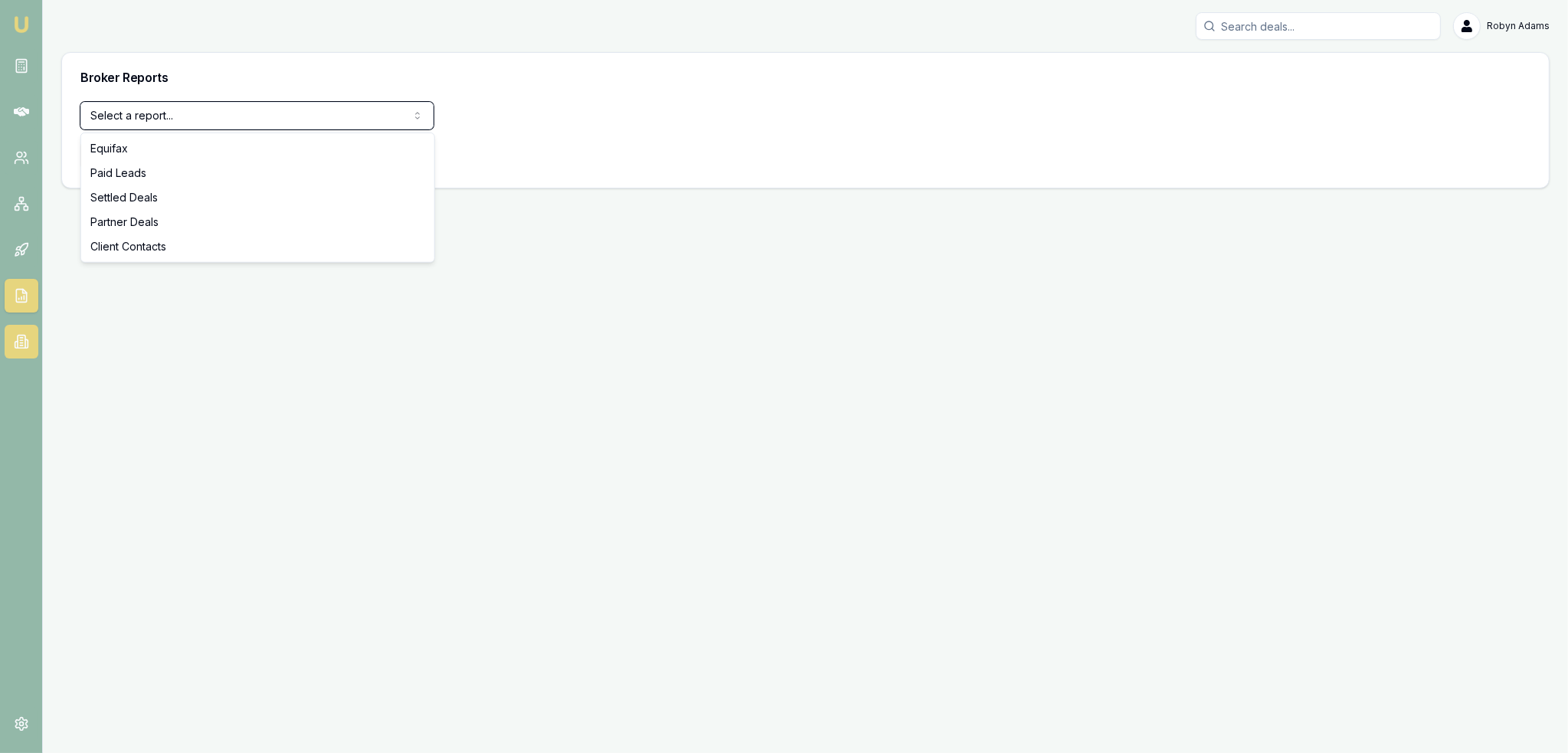 click on "Emu Broker Robyn Adams Toggle Menu Broker Reports Select a report... Equifax Paid Leads Settled Deals Partner Deals Client Contacts View Report
Equifax Paid Leads Settled Deals Partner Deals Client Contacts" at bounding box center (784, 376) 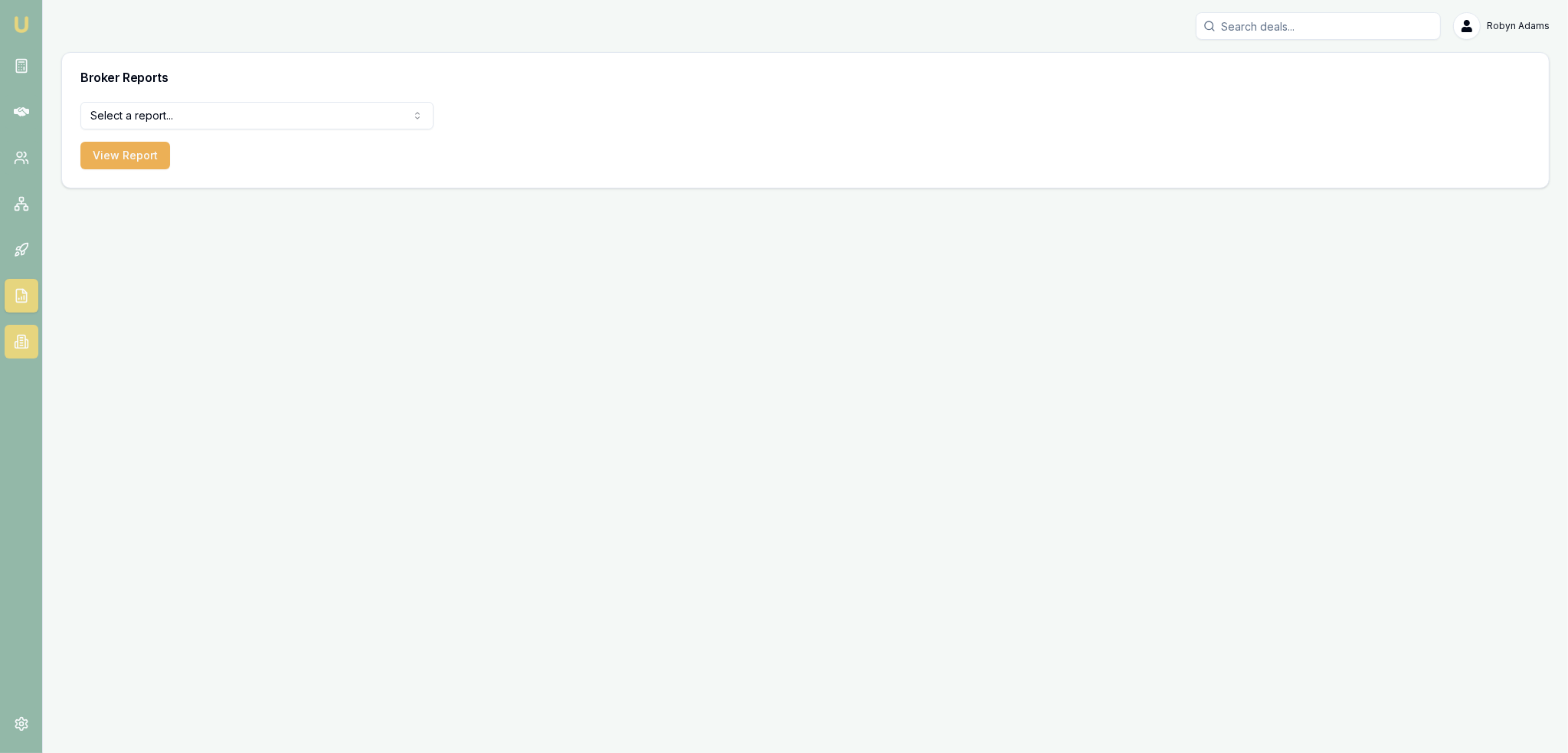 click 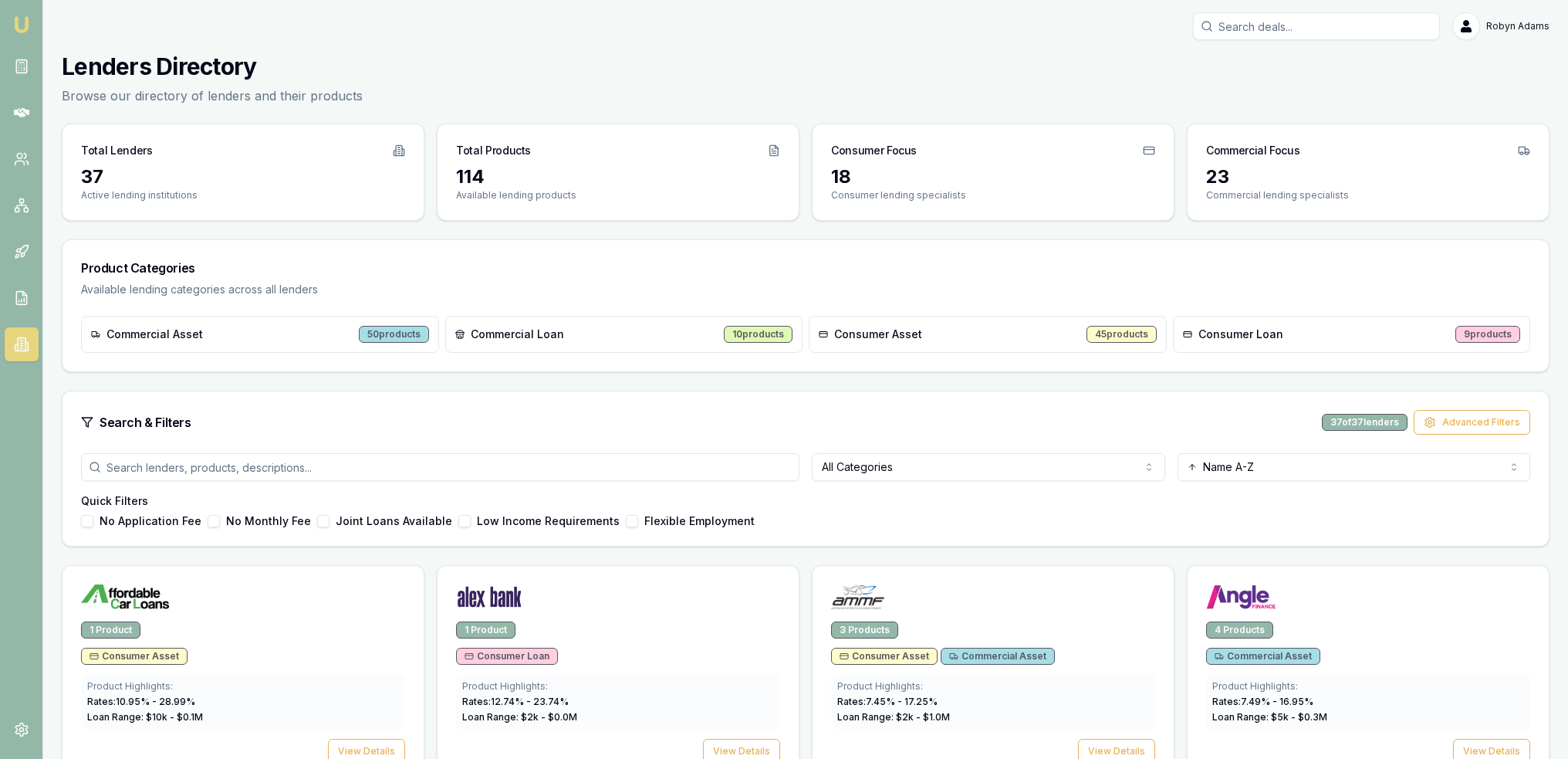 click at bounding box center [22, 25] 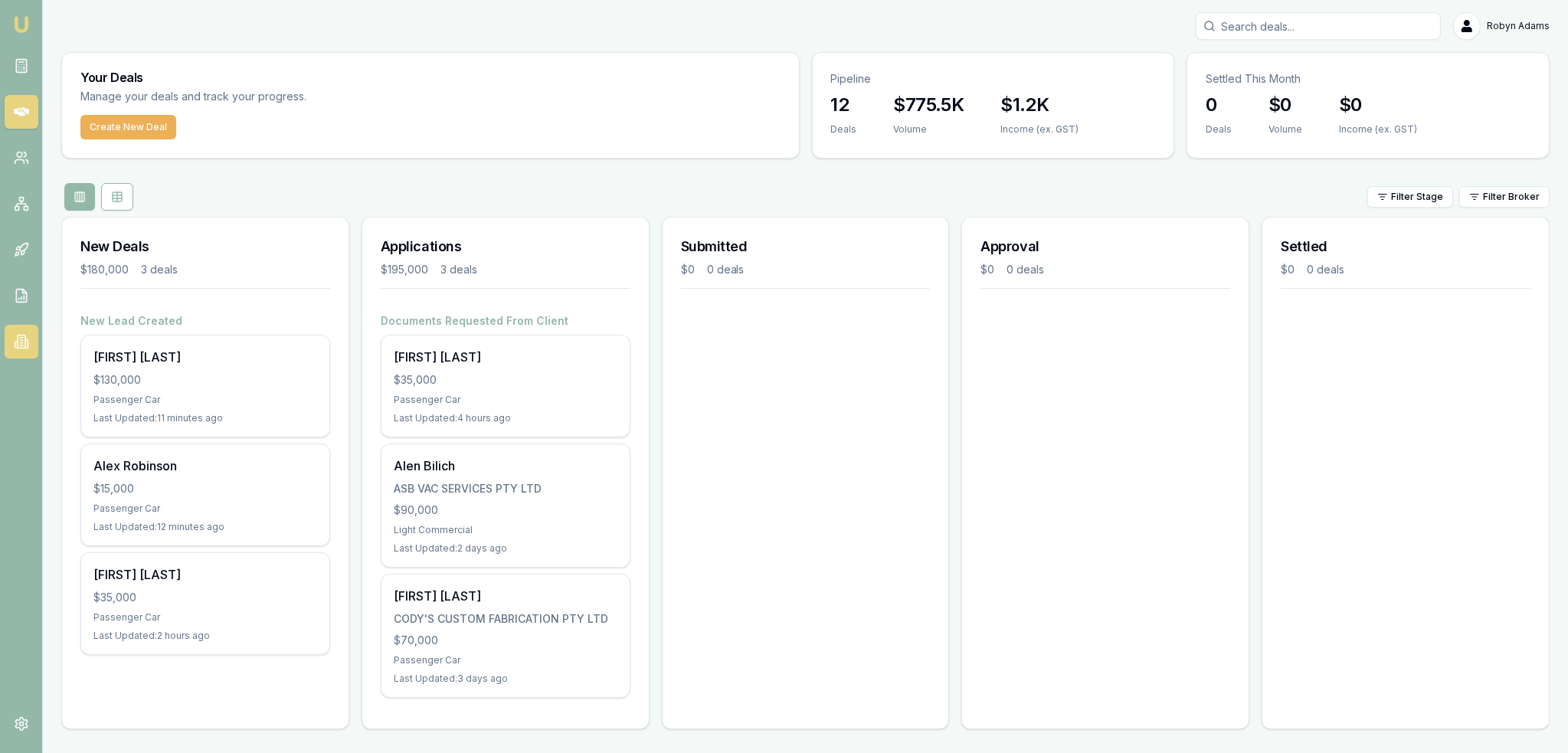 click at bounding box center (21, 342) 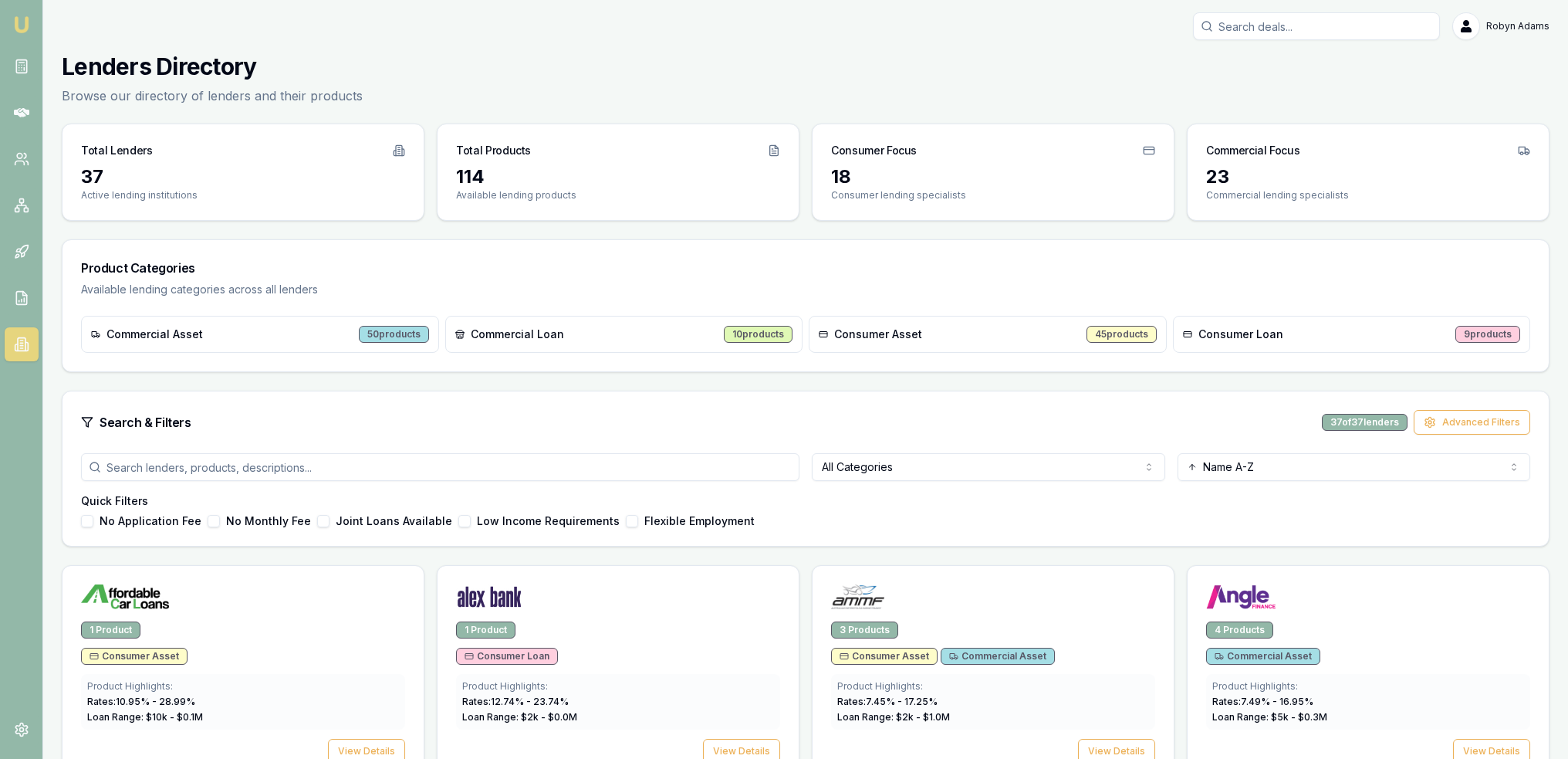 click at bounding box center (22, 25) 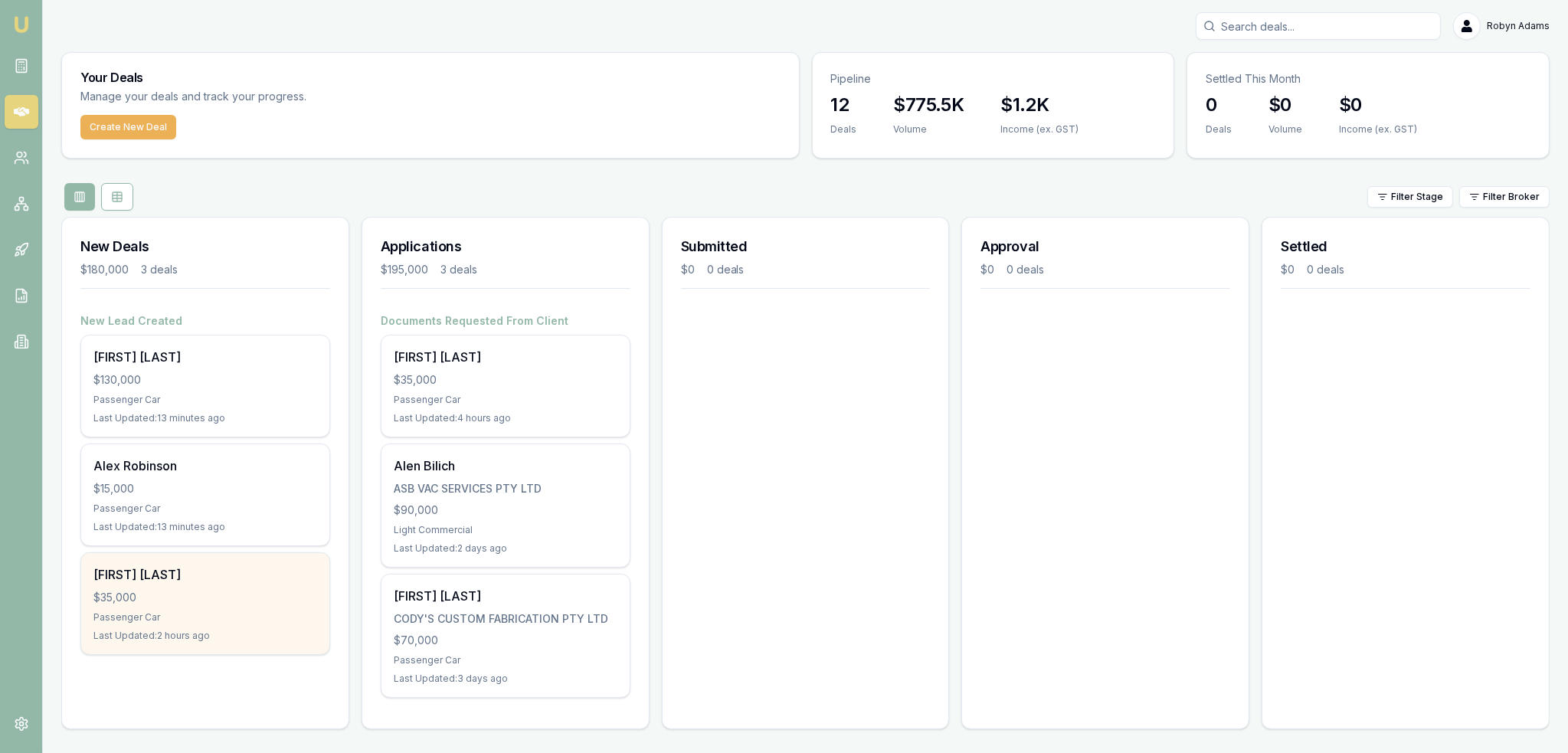 click on "Anthony Cadd" at bounding box center (205, 575) 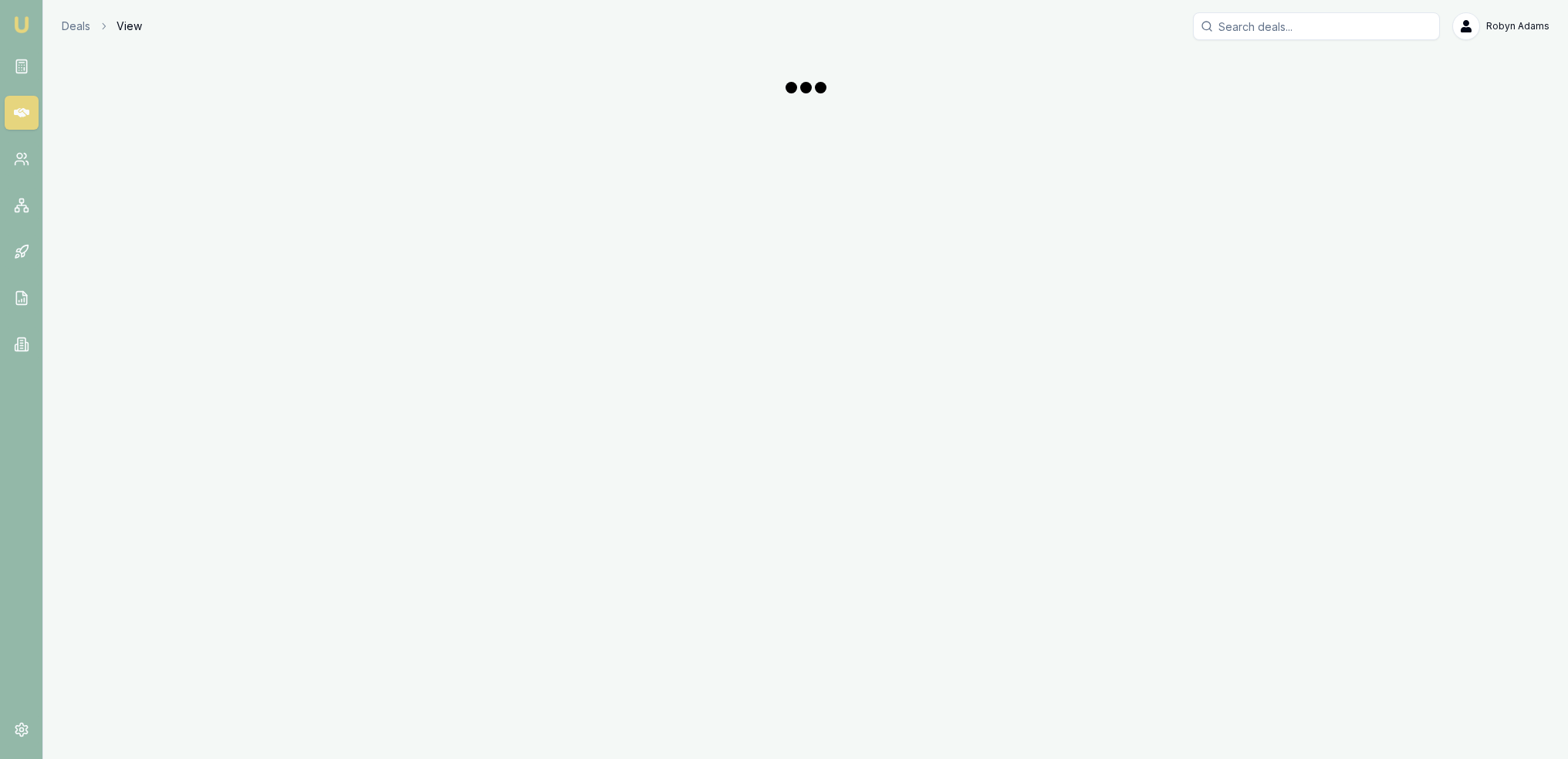 scroll, scrollTop: 0, scrollLeft: 0, axis: both 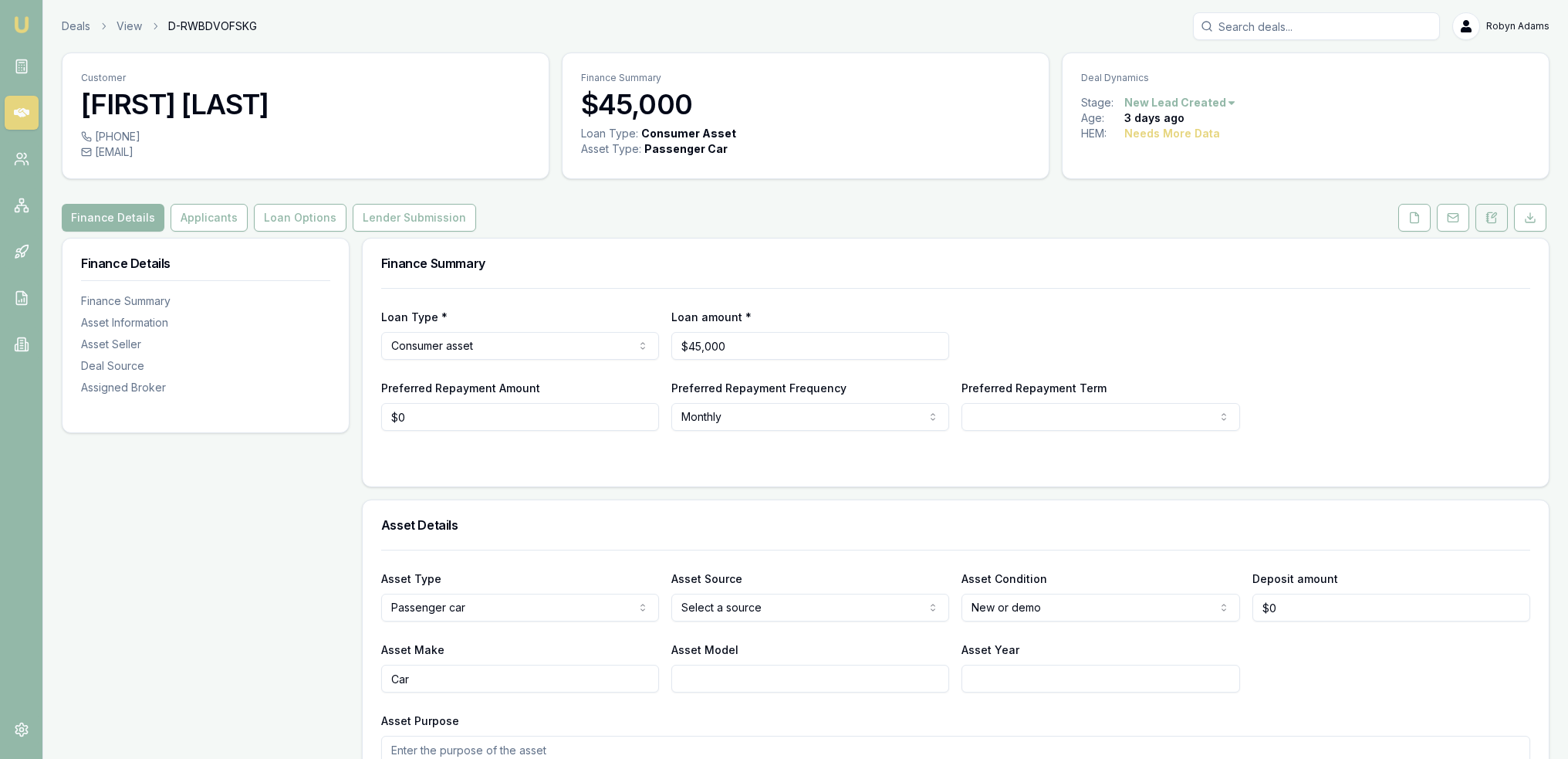 click at bounding box center (1492, 218) 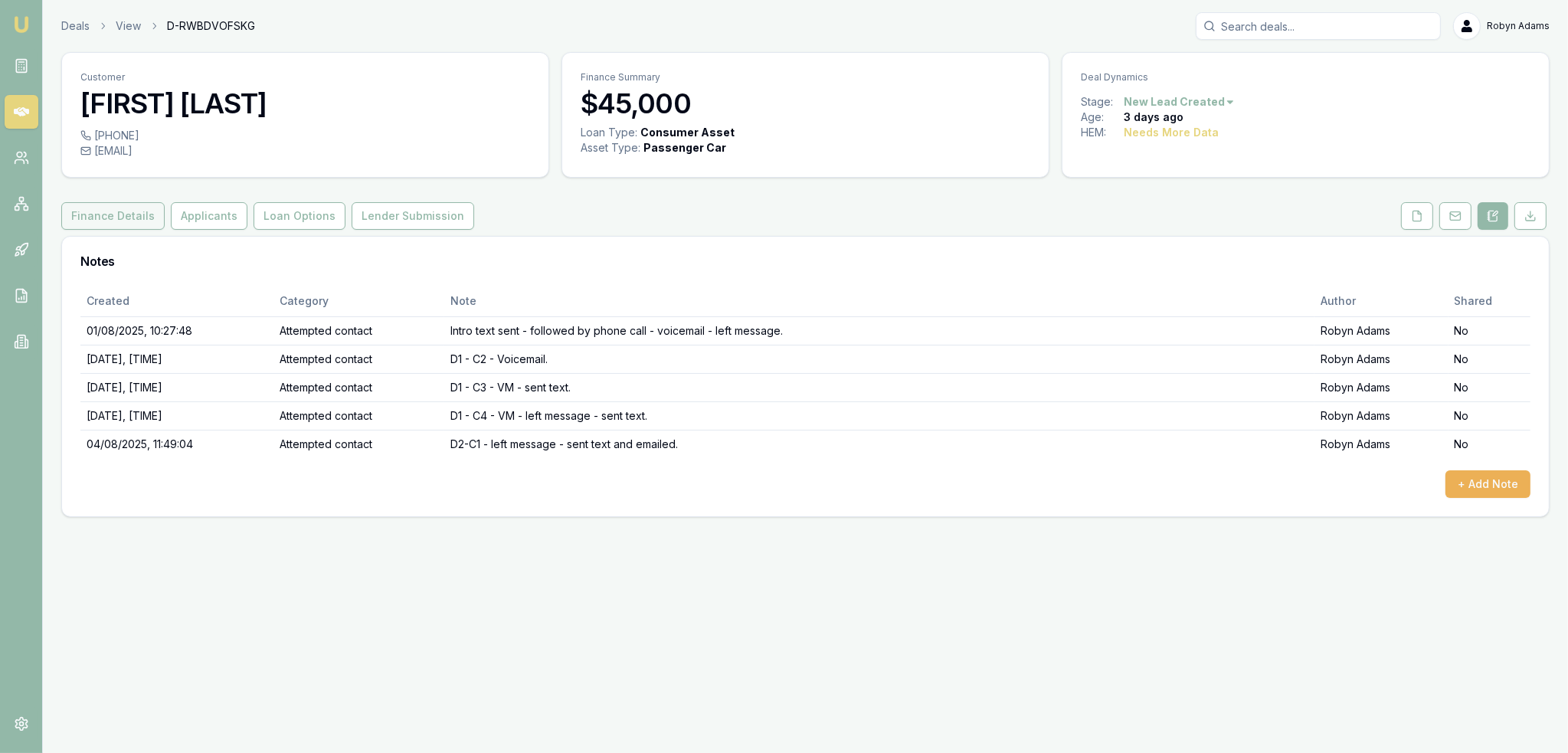 click on "Finance Details" at bounding box center [113, 216] 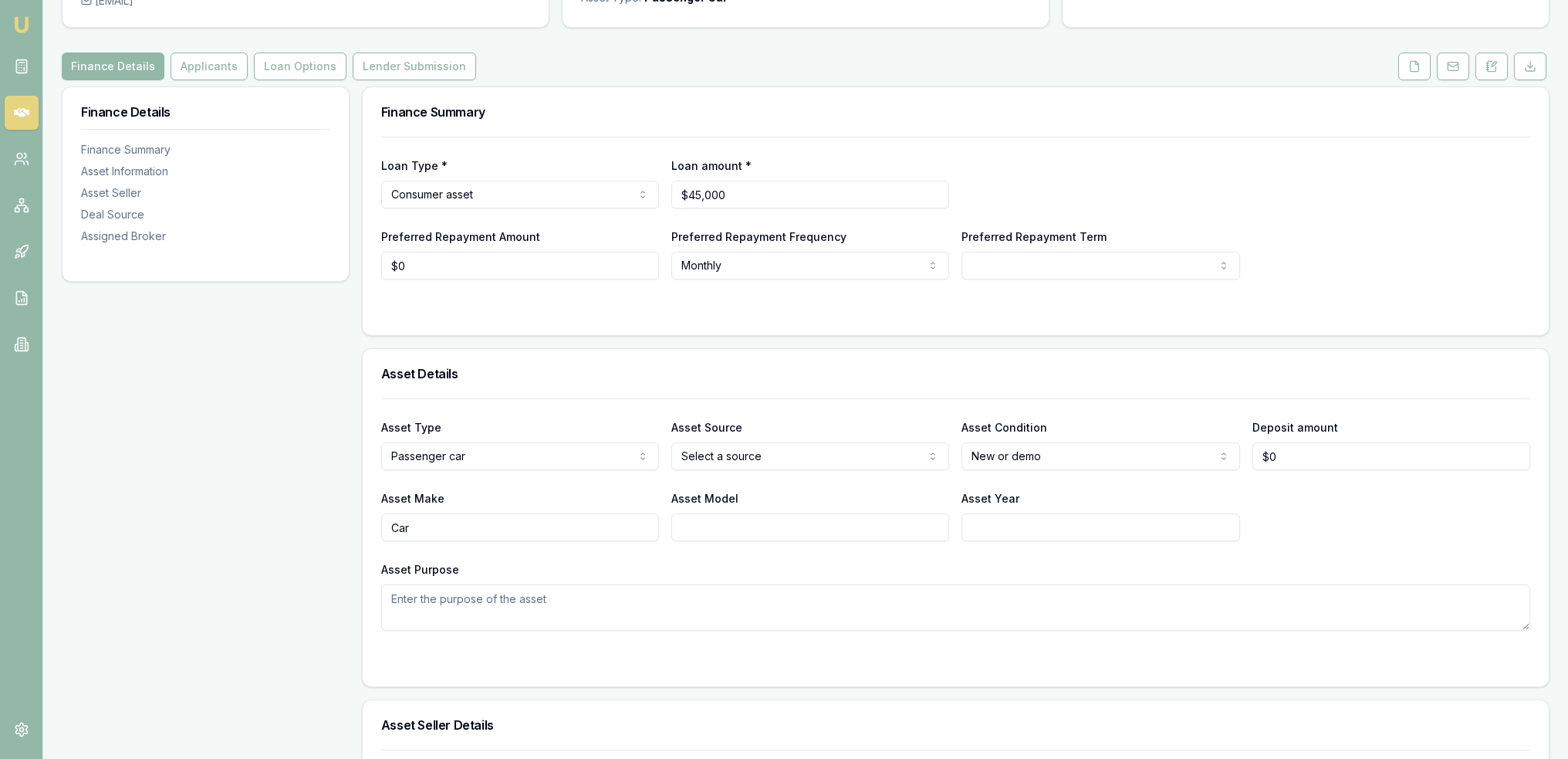 scroll, scrollTop: 154, scrollLeft: 0, axis: vertical 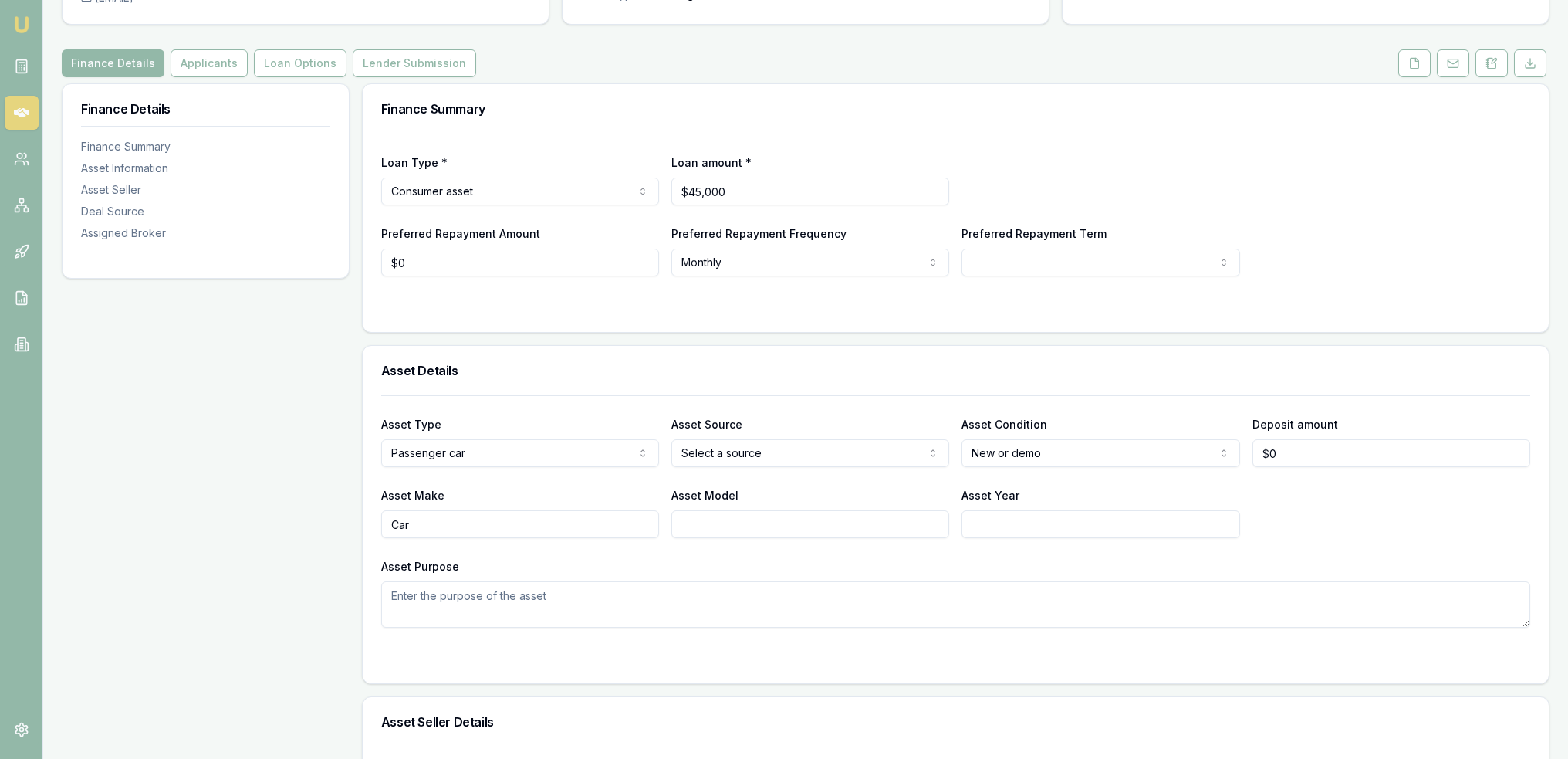 click on "Asset Purpose" at bounding box center [955, 605] 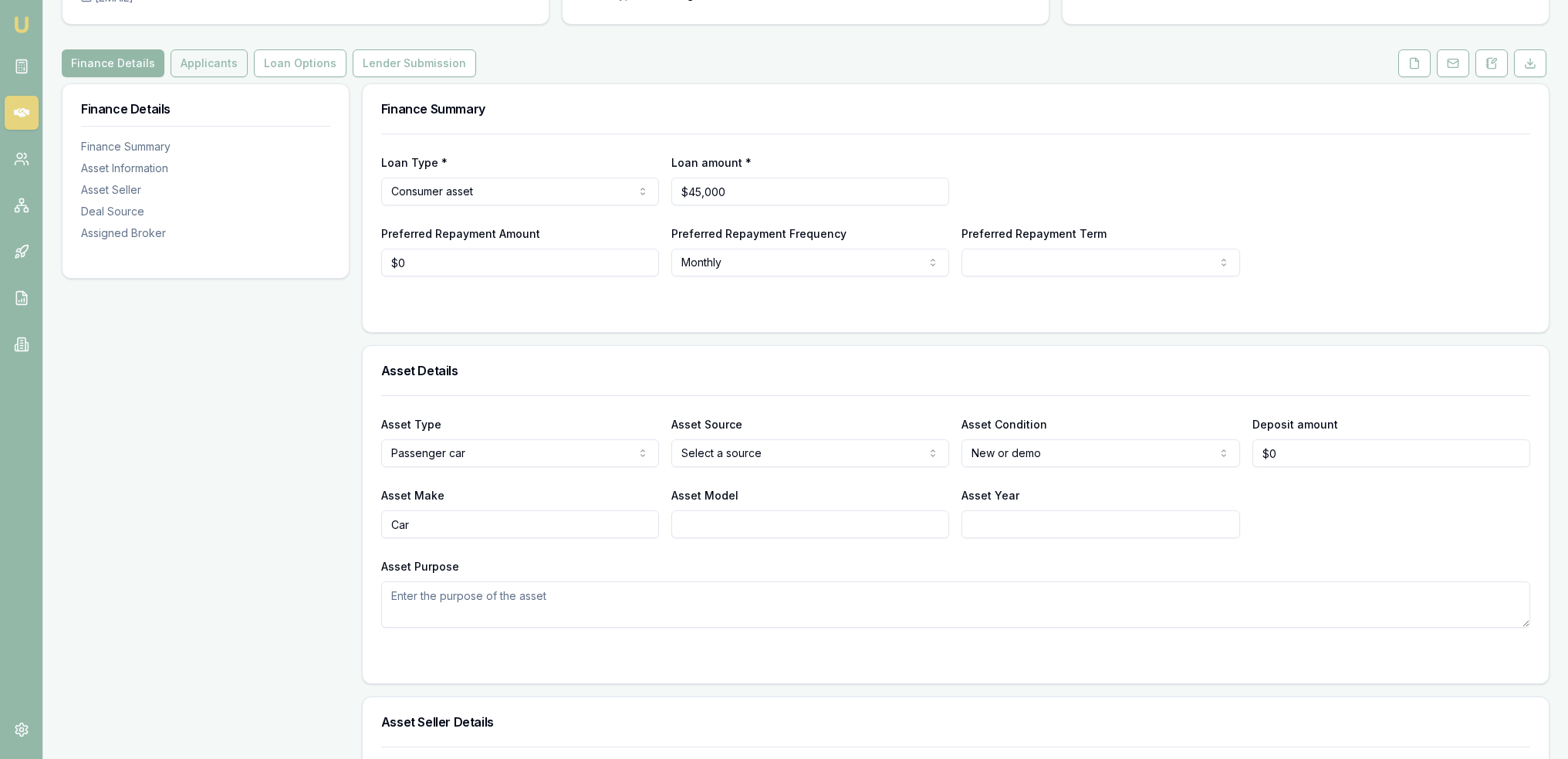 click on "Applicants" at bounding box center (209, 63) 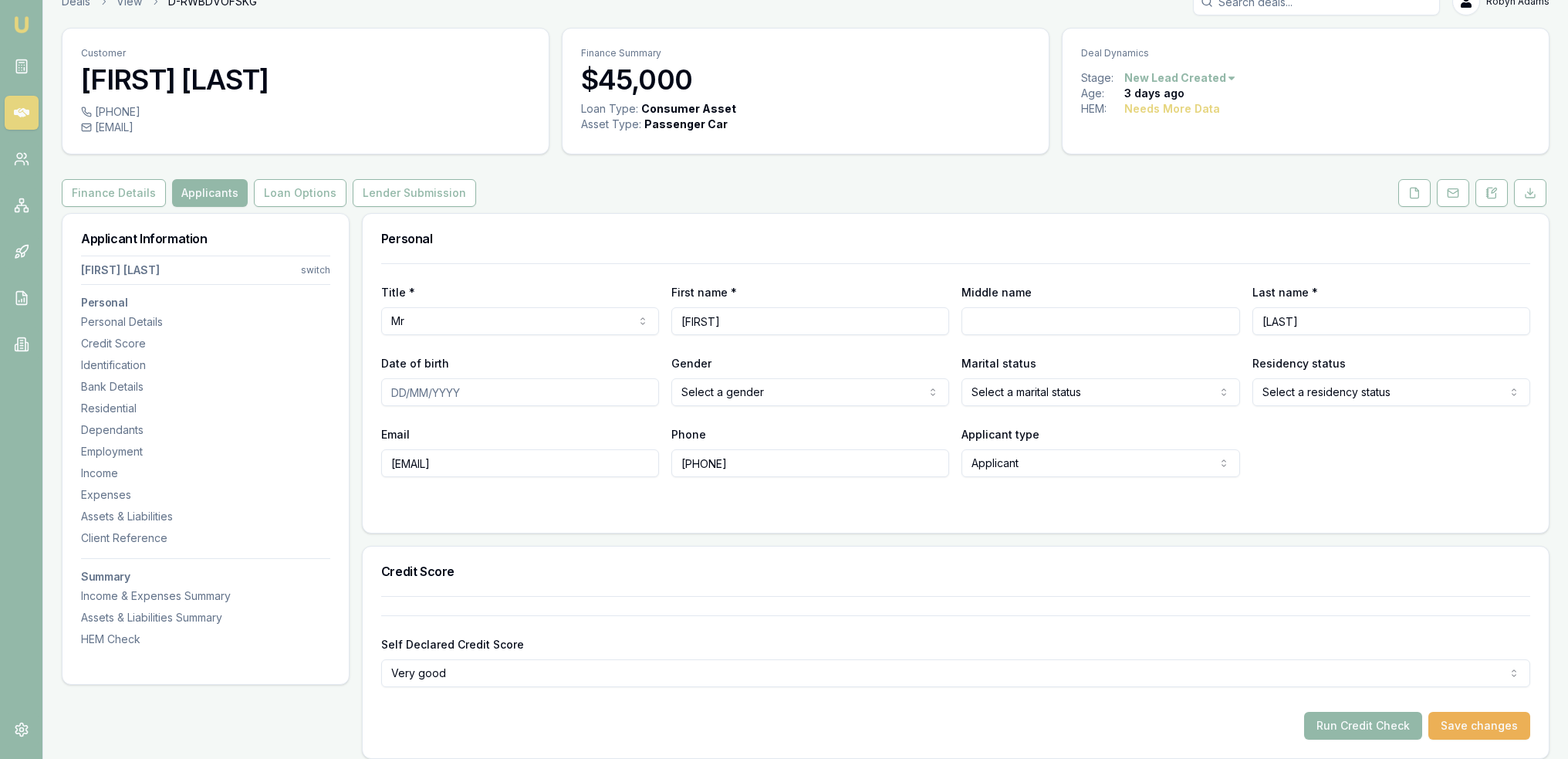 scroll, scrollTop: 0, scrollLeft: 0, axis: both 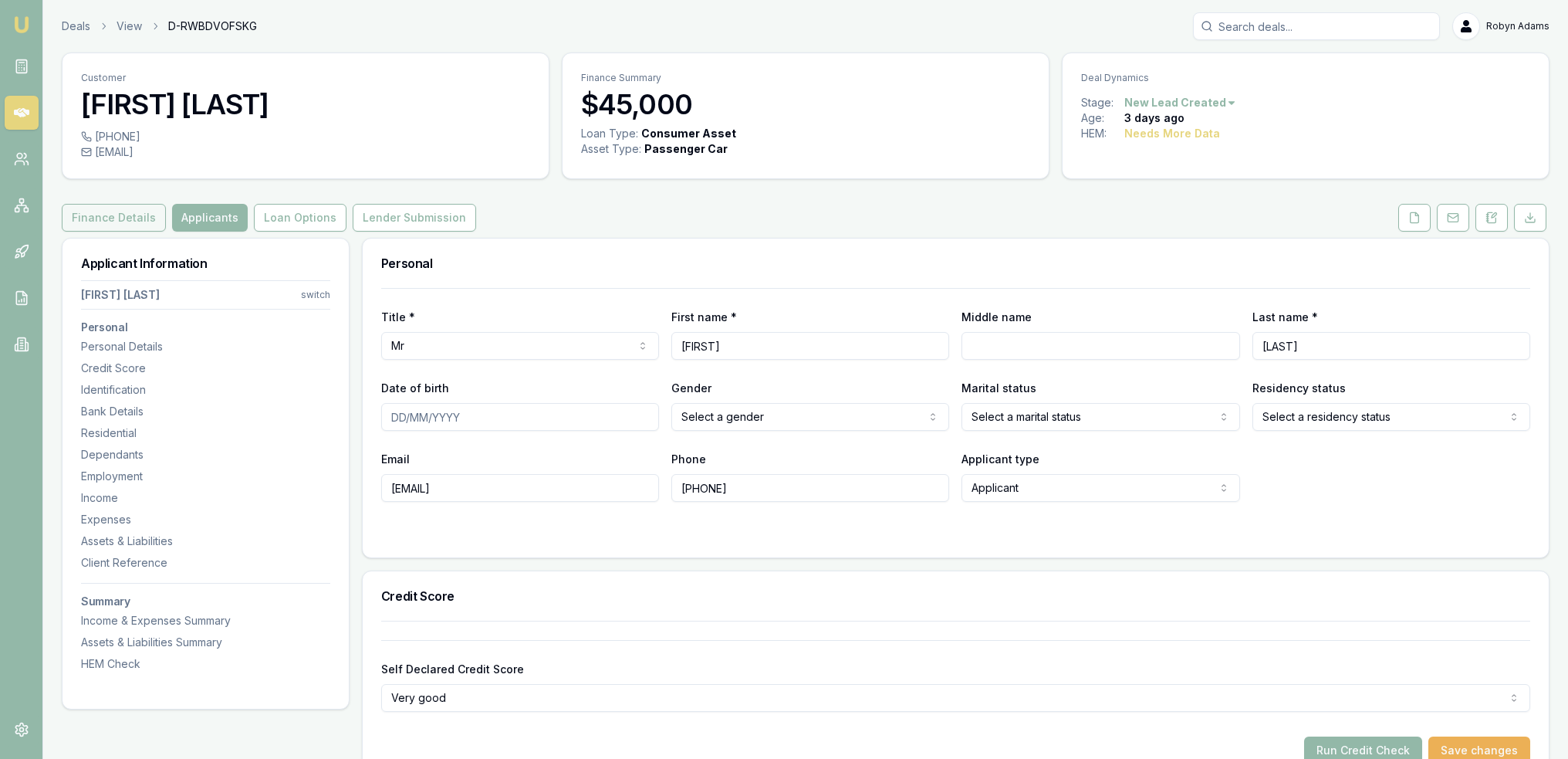 click on "Finance Details" at bounding box center [113, 218] 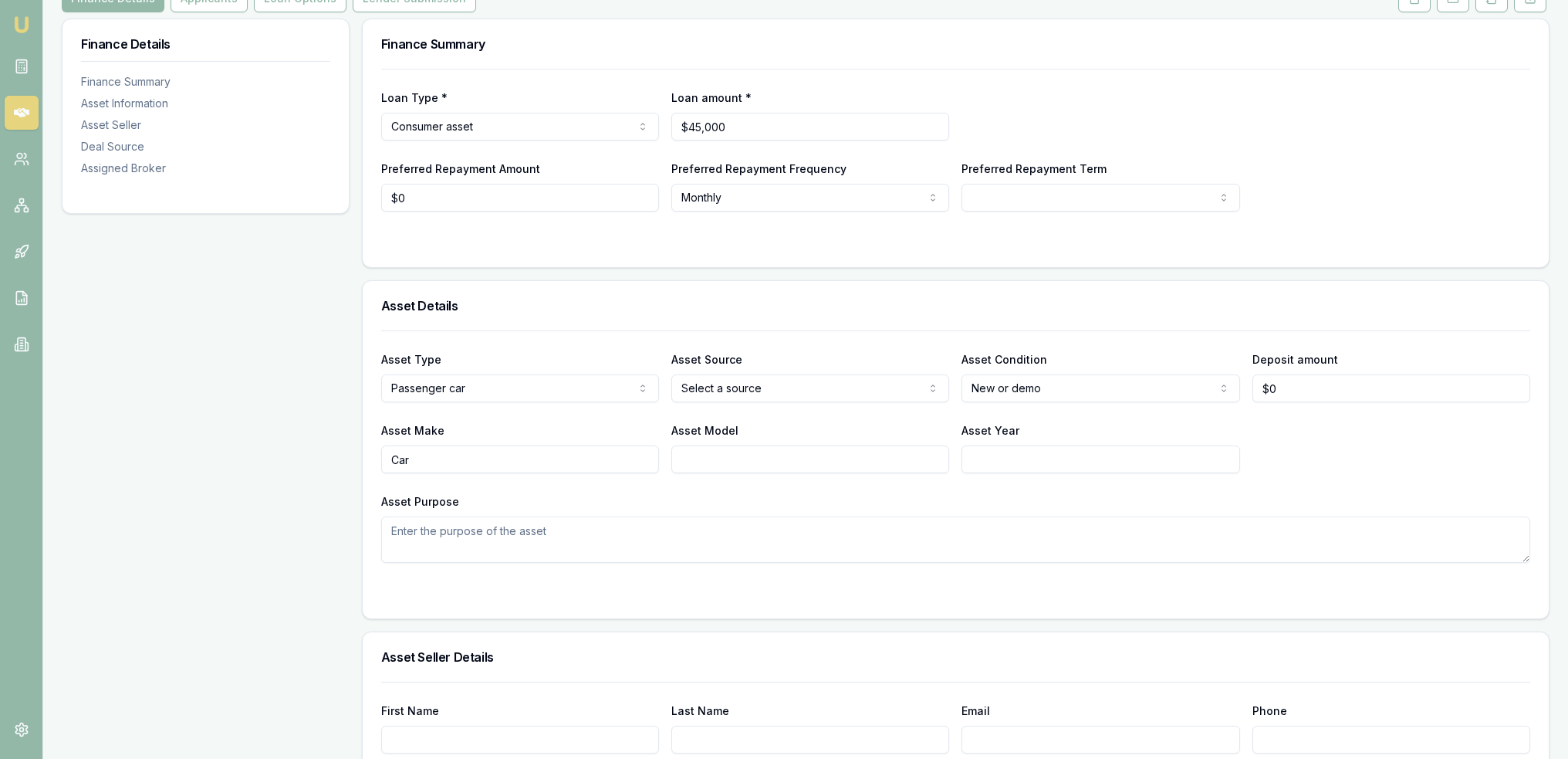 scroll, scrollTop: 232, scrollLeft: 0, axis: vertical 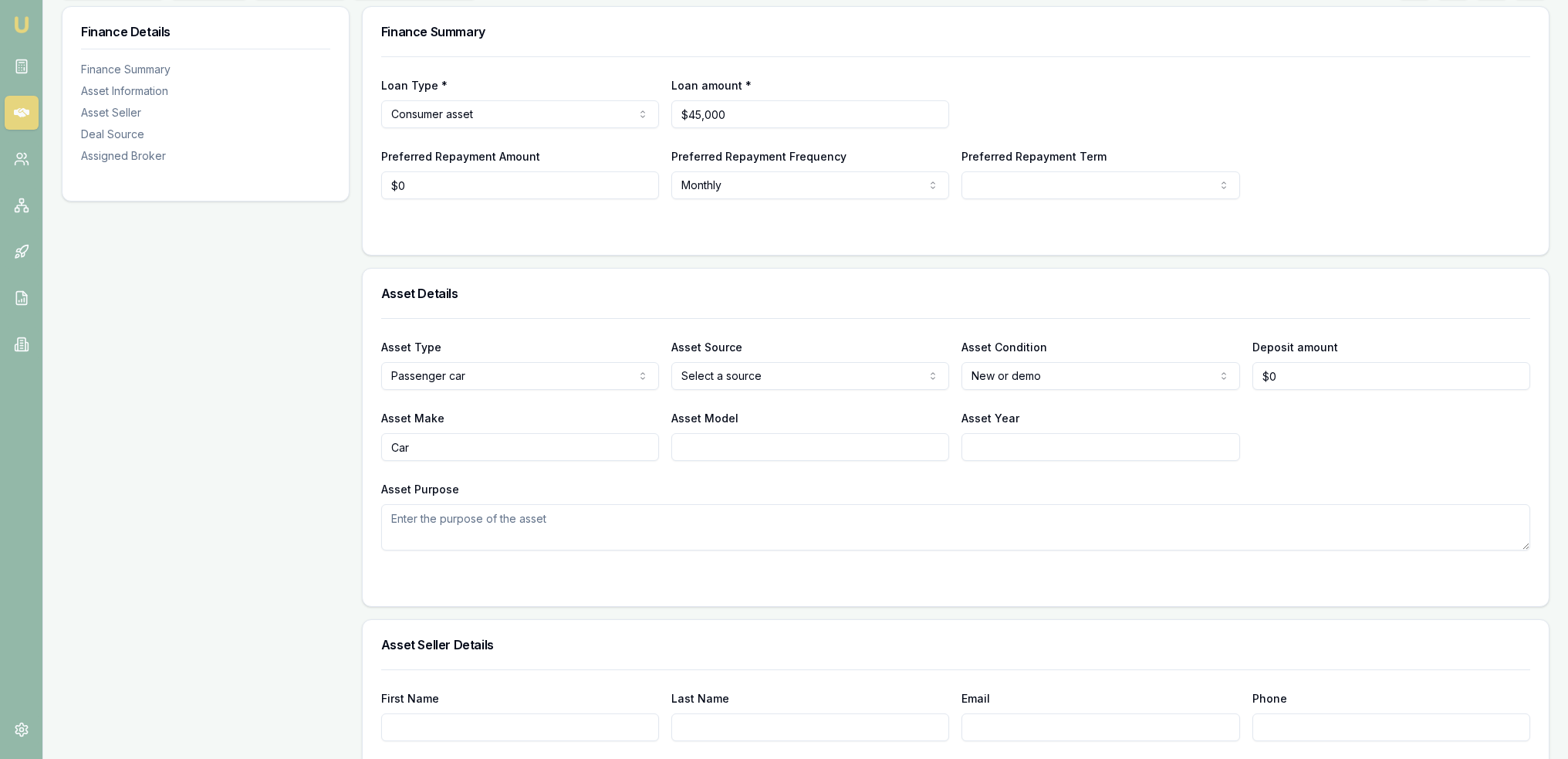 click on "Asset Purpose" at bounding box center [955, 527] 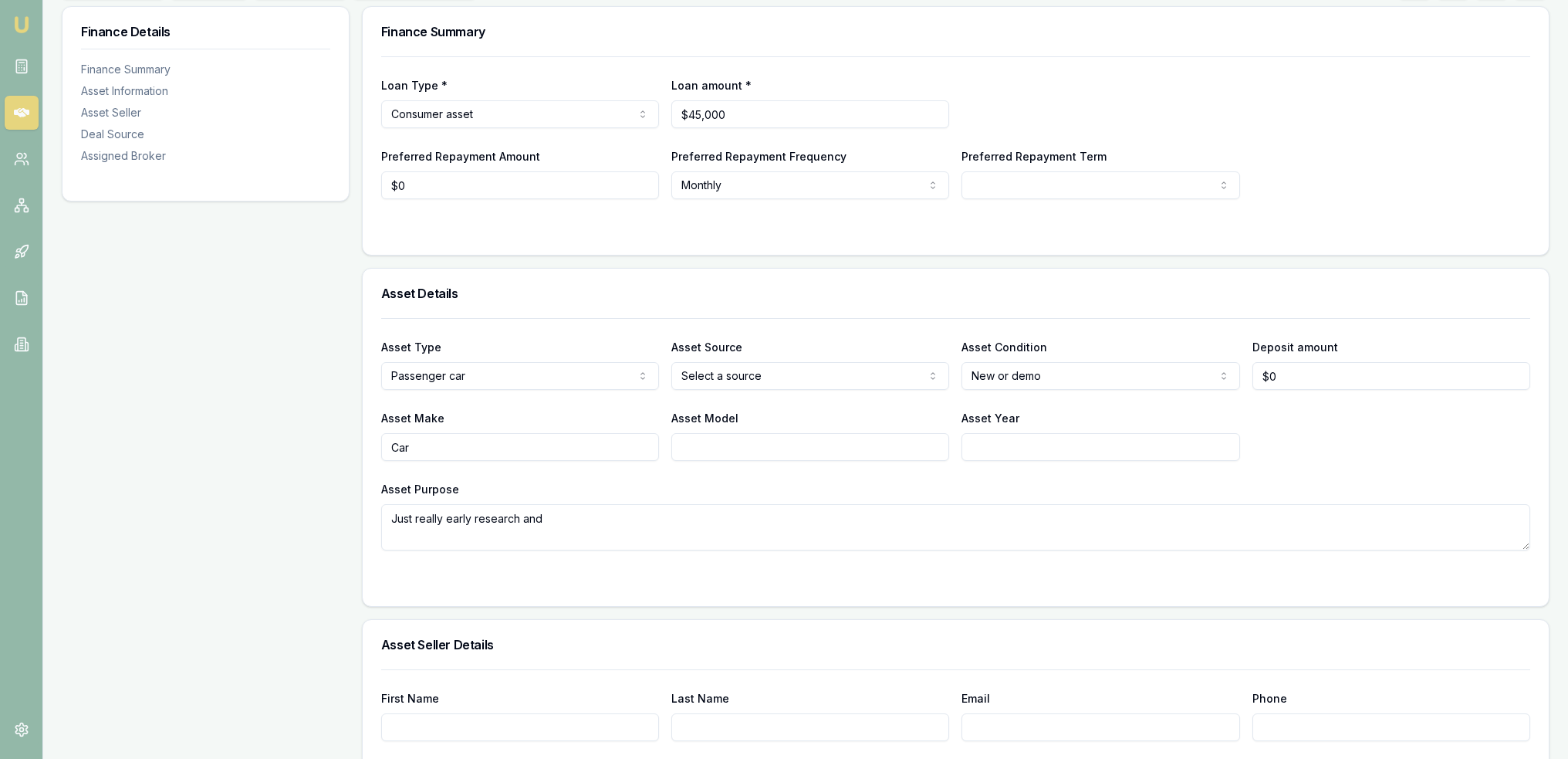 type on "Just really early research and" 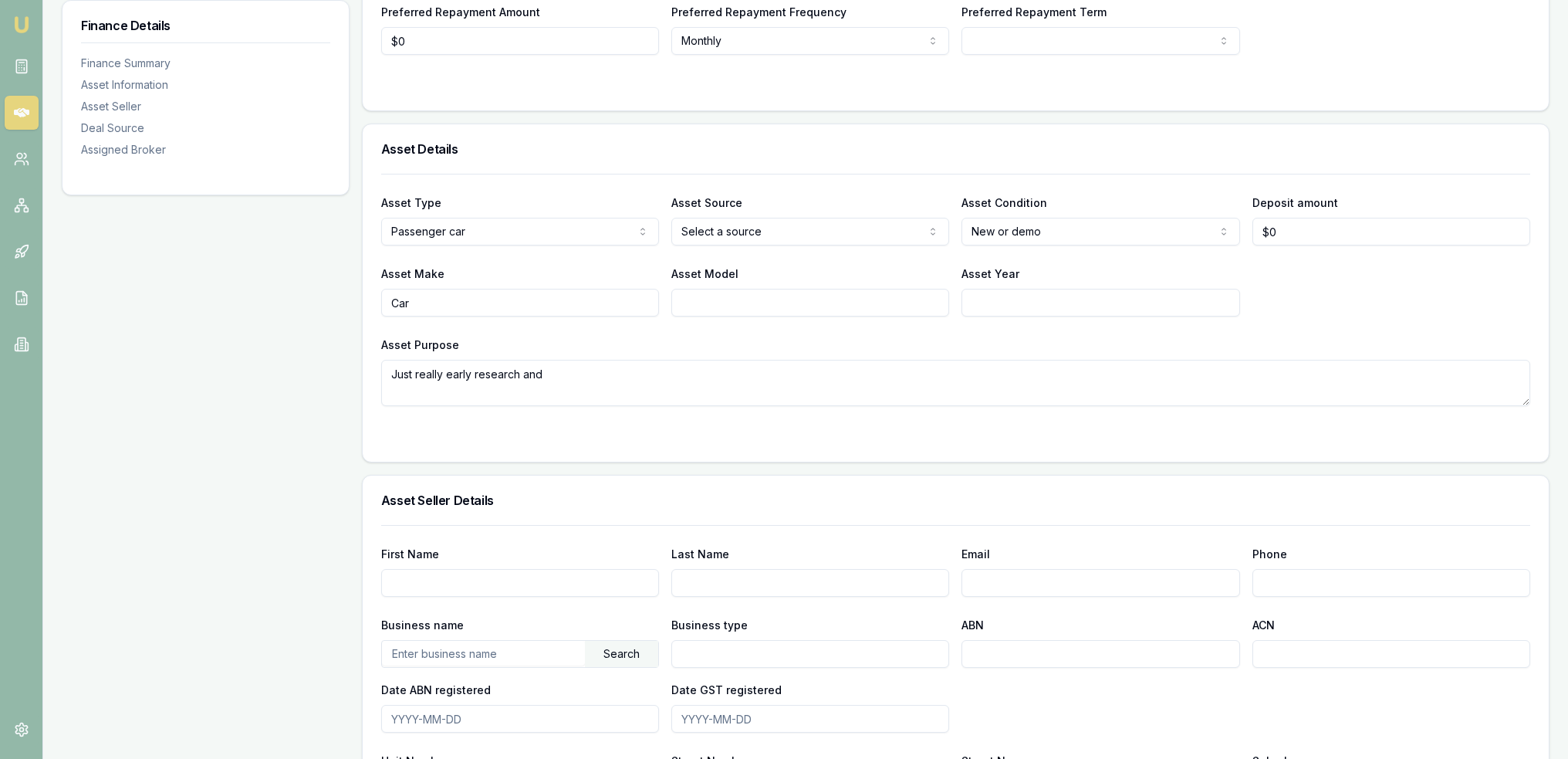 scroll, scrollTop: 386, scrollLeft: 0, axis: vertical 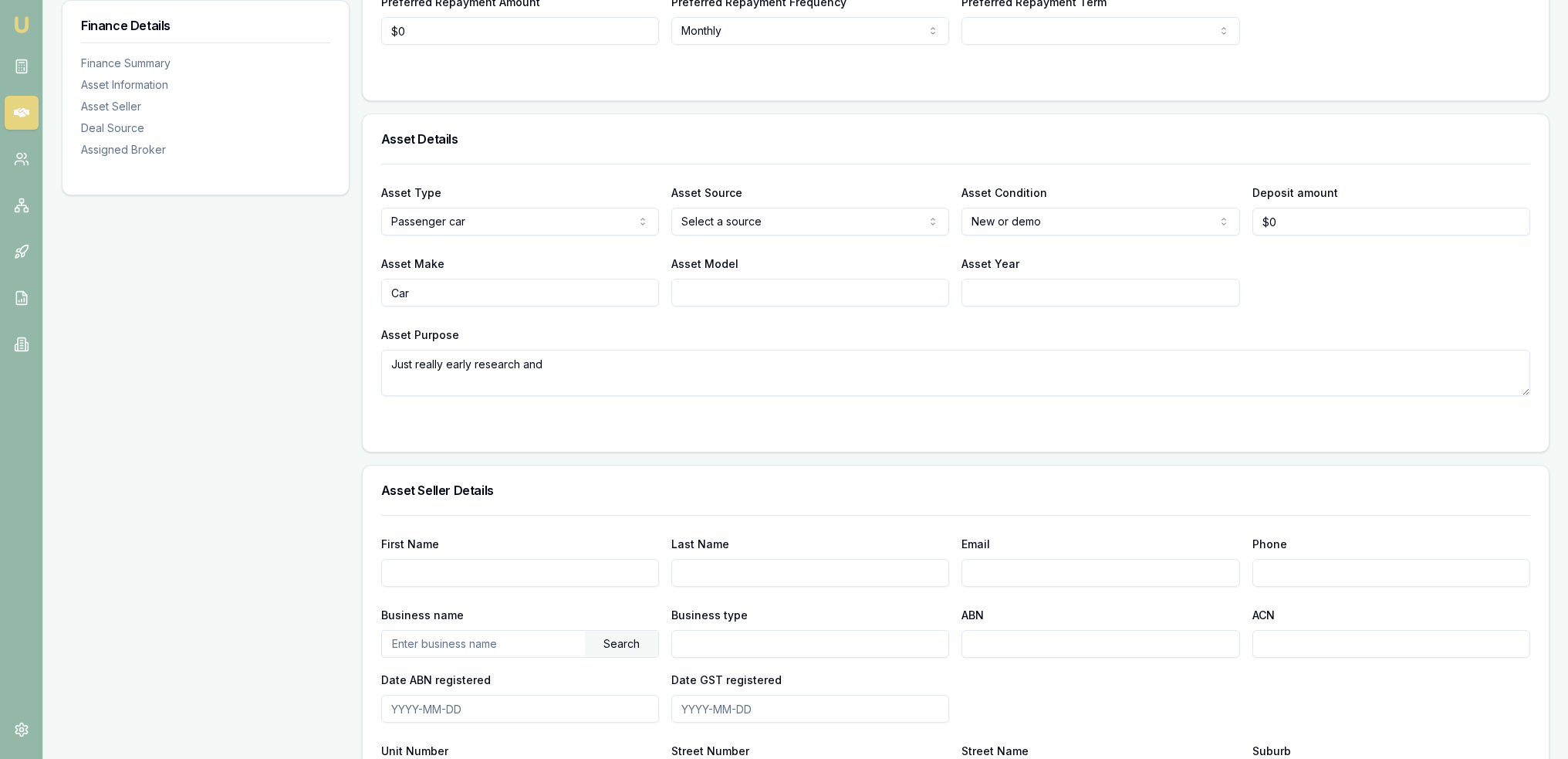 drag, startPoint x: 582, startPoint y: 363, endPoint x: 286, endPoint y: 369, distance: 296.0608 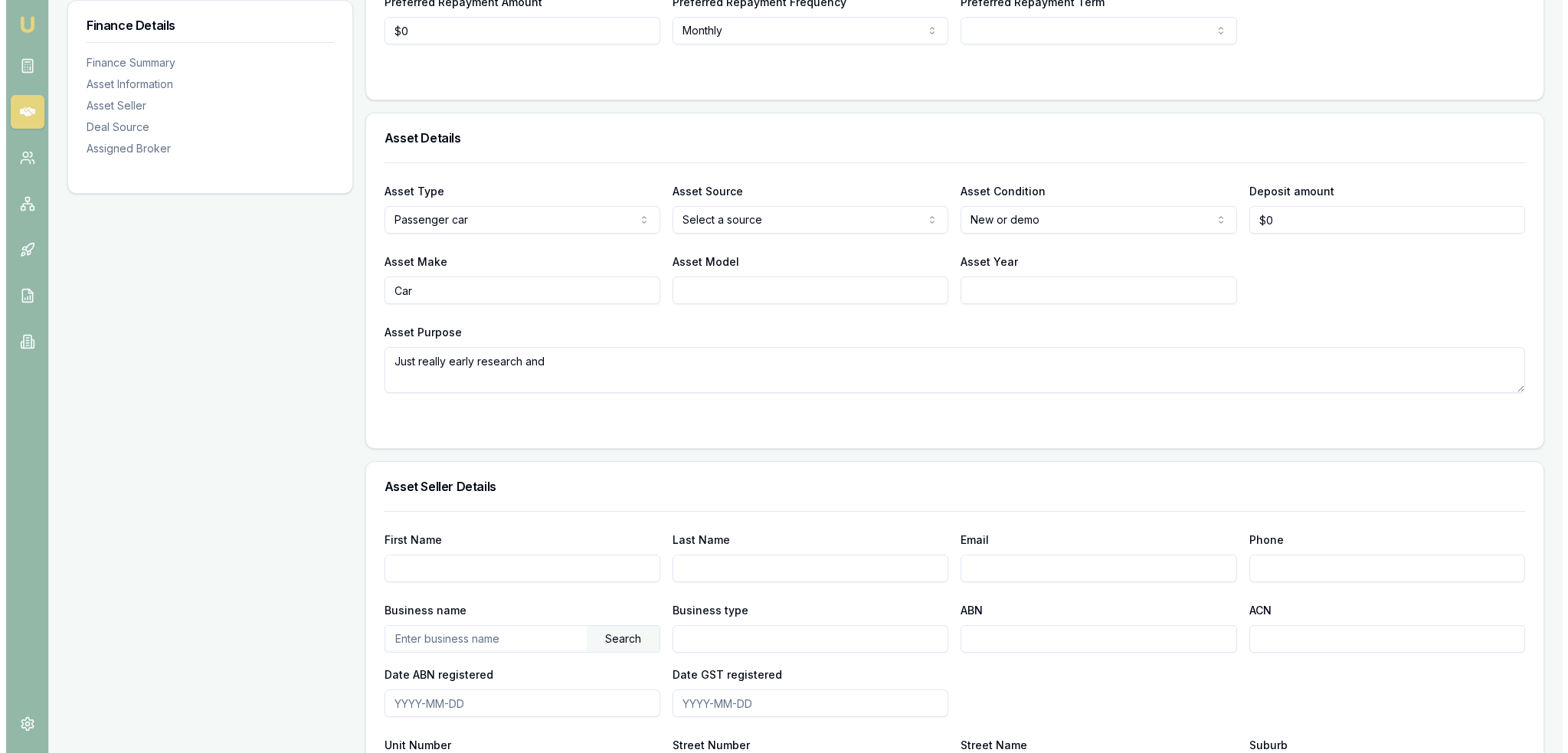 scroll, scrollTop: 0, scrollLeft: 0, axis: both 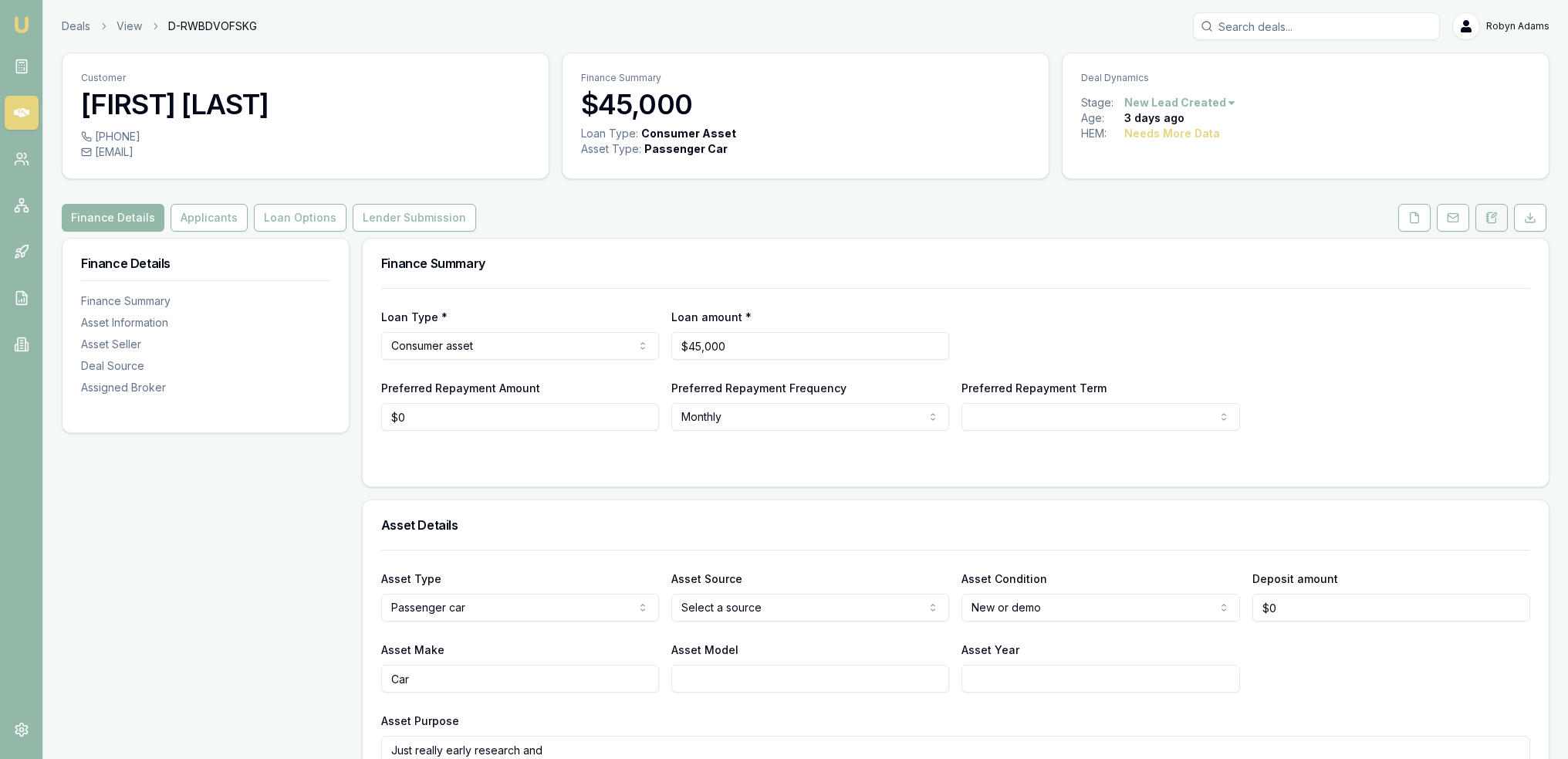 click 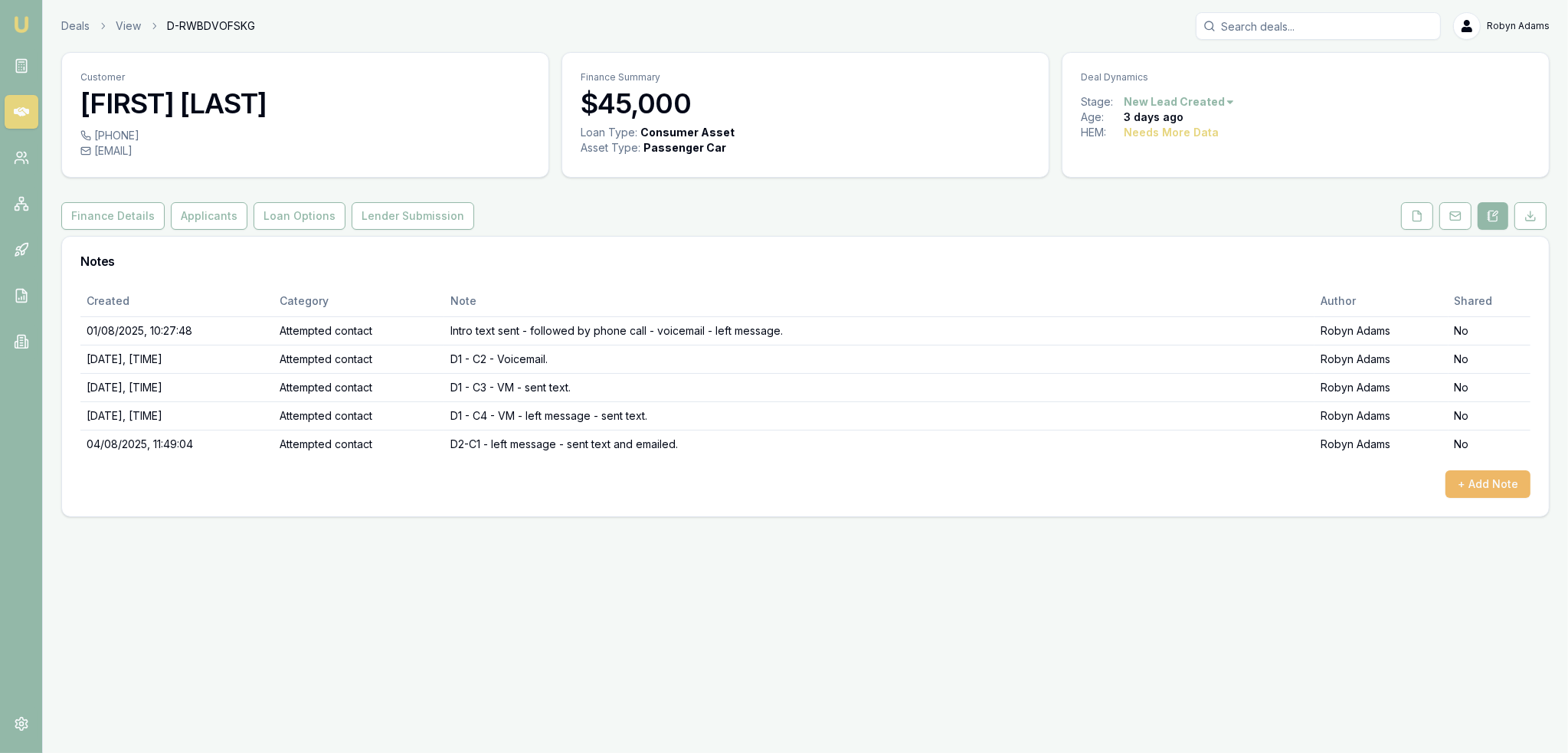 click on "+ Add Note" at bounding box center (1488, 484) 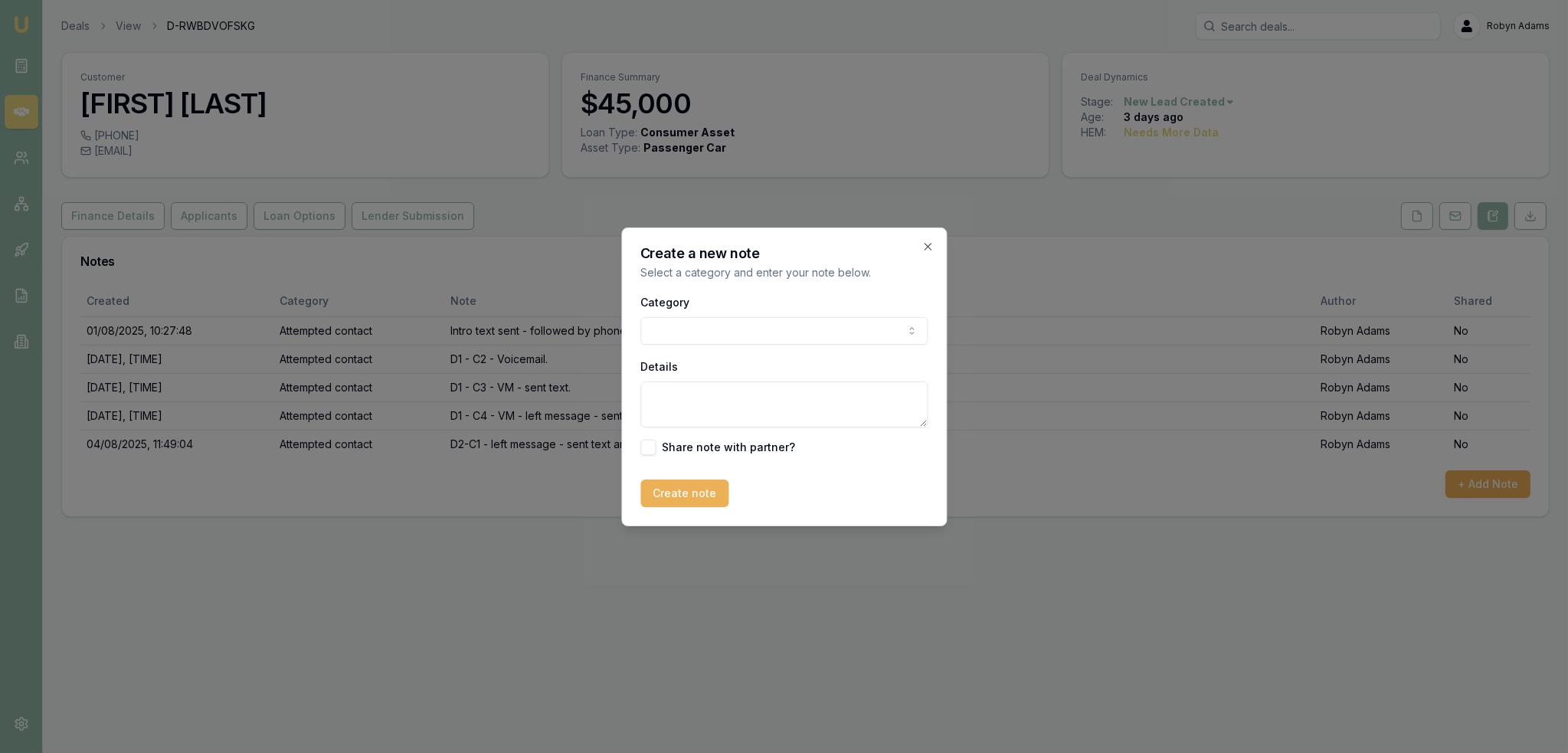 click on "Emu Broker Deals View D-RWBDVOFSKG Robyn Adams Toggle Menu Customer James Bracken 0477111695 jrlbracken@gmail.com Finance Summary $45,000 Loan Type: Consumer Asset Asset Type : Passenger Car Deal Dynamics Stage: New Lead Created Age: 3 days ago HEM: Needs More Data Finance Details Applicants Loan Options Lender Submission Notes Created Category Note Author Shared 01/08/2025, 10:27:48 Attempted contact Intro text sent - followed by phone call - voicemail - left message.  Robyn Adams No 01/08/2025, 11:36:55 Attempted contact D1 - C2 - Voicemail. Robyn Adams No 01/08/2025, 13:10:20 Attempted contact D1 - C3 - VM - sent text.  Robyn Adams No 01/08/2025, 17:16:23 Attempted contact D1 - C4 - VM - left message - sent text.  Robyn Adams No 04/08/2025, 11:49:04 Attempted contact D2-C1 - left message - sent text and emailed. Robyn Adams No + Add Note
Create a new note Select a category and enter your note below. Category  General notes Attempted contact Follow up reminder Initial discussion Client requirements" at bounding box center [784, 376] 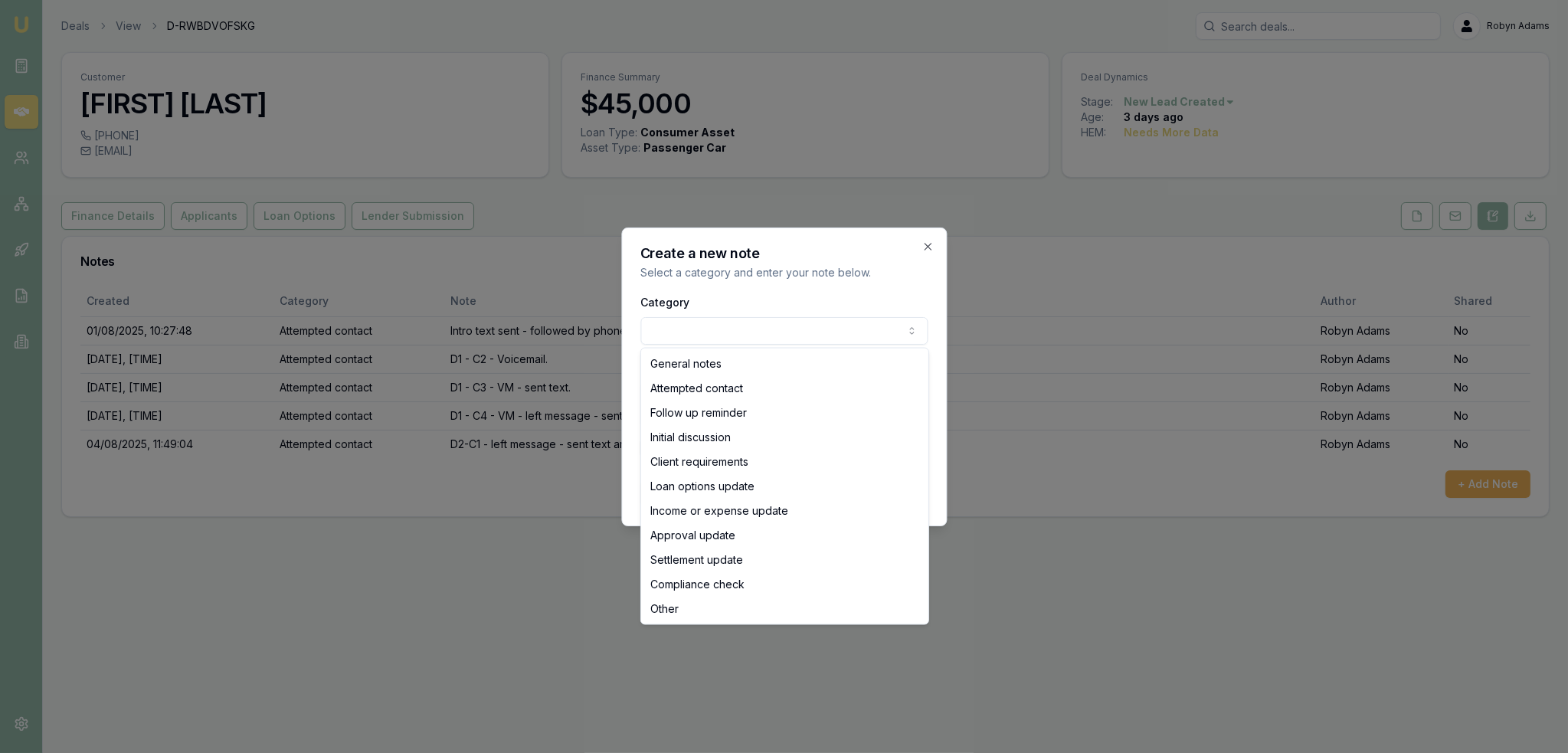 select on "INITIAL_DISCUSSION" 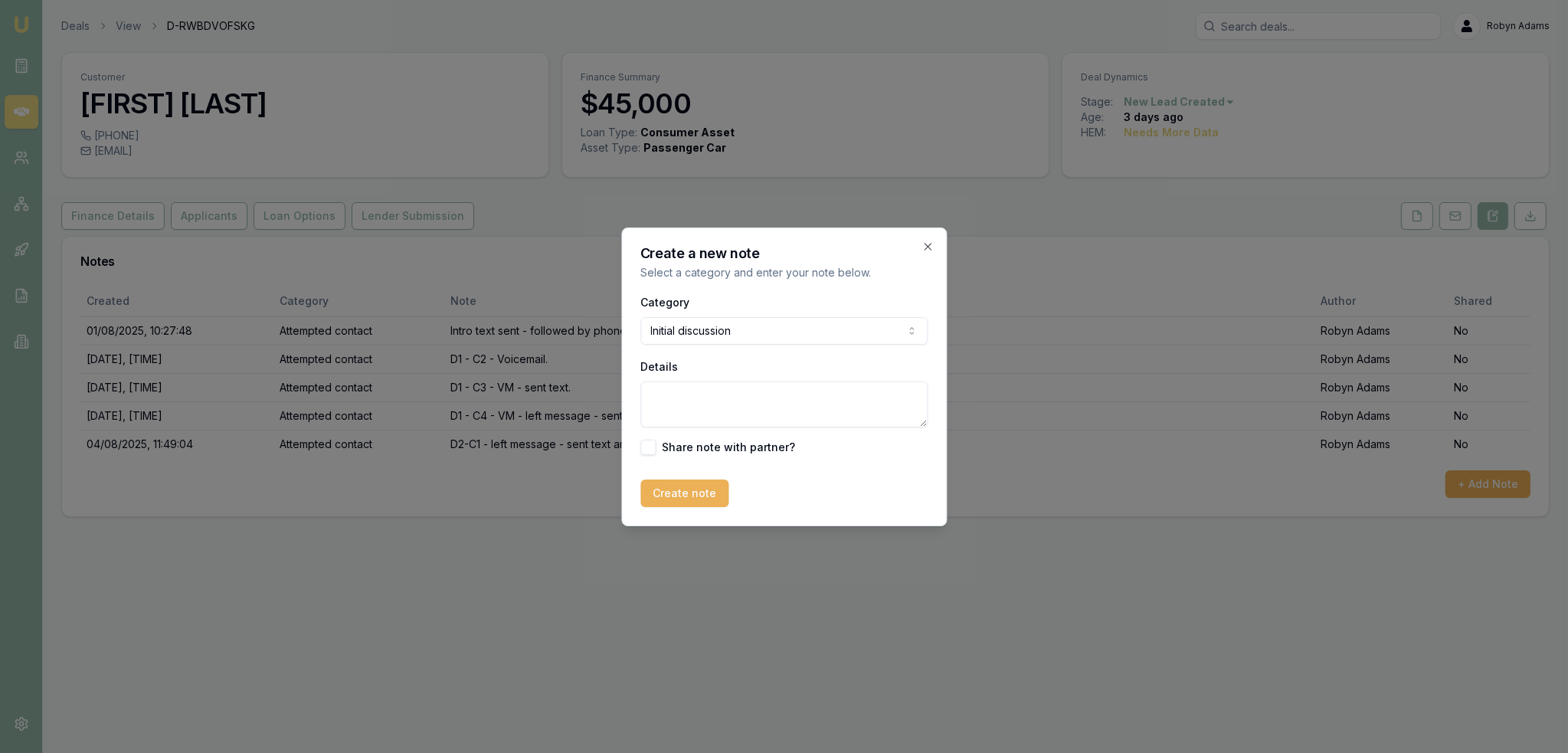 drag, startPoint x: 673, startPoint y: 404, endPoint x: 685, endPoint y: 391, distance: 17.691806 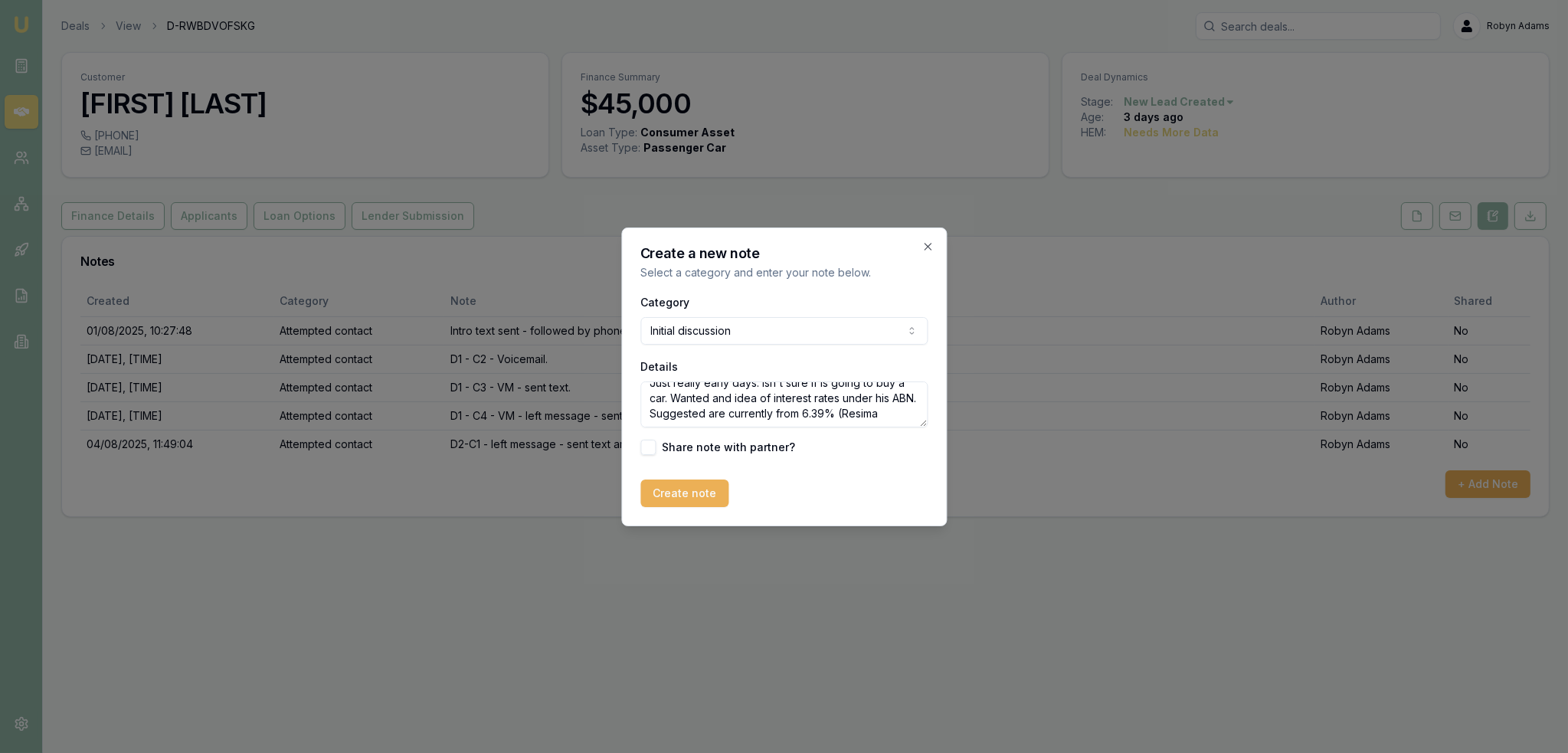 scroll, scrollTop: 21, scrollLeft: 0, axis: vertical 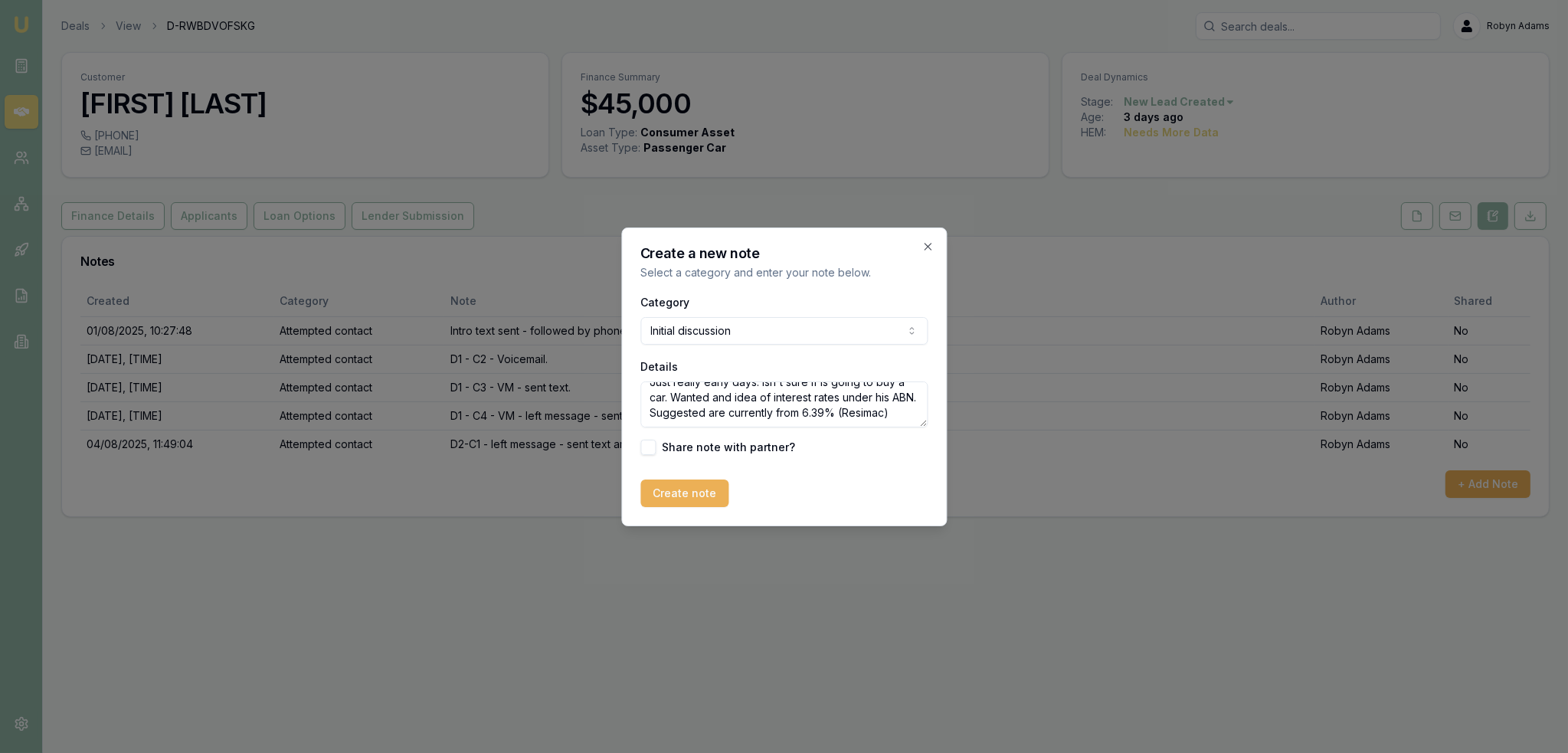 click on "Just really early days. Isn't sure if is going to buy a car. Wanted and idea of interest rates under his ABN. Suggested are currently from 6.39% (Resimac)" at bounding box center (784, 404) 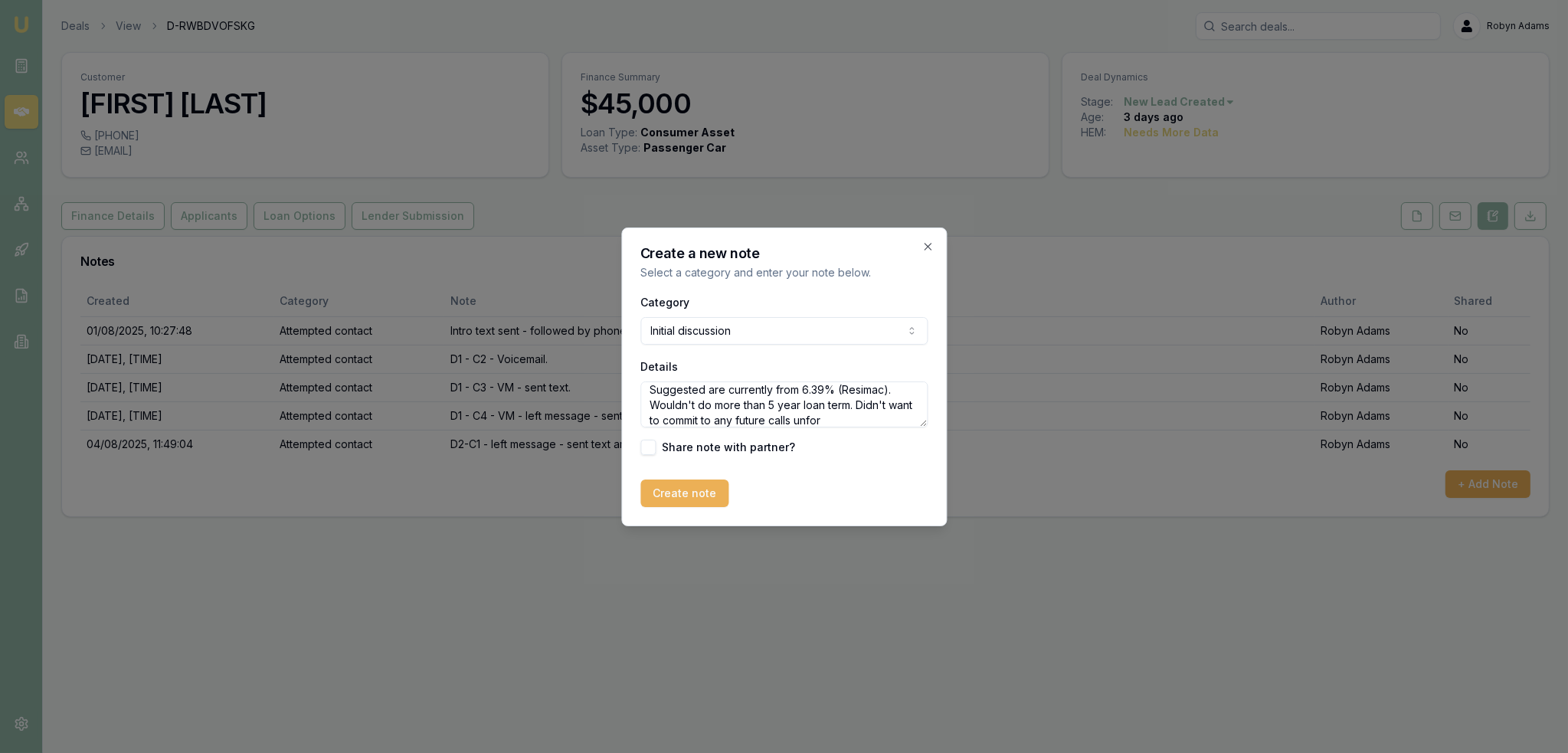 scroll, scrollTop: 52, scrollLeft: 0, axis: vertical 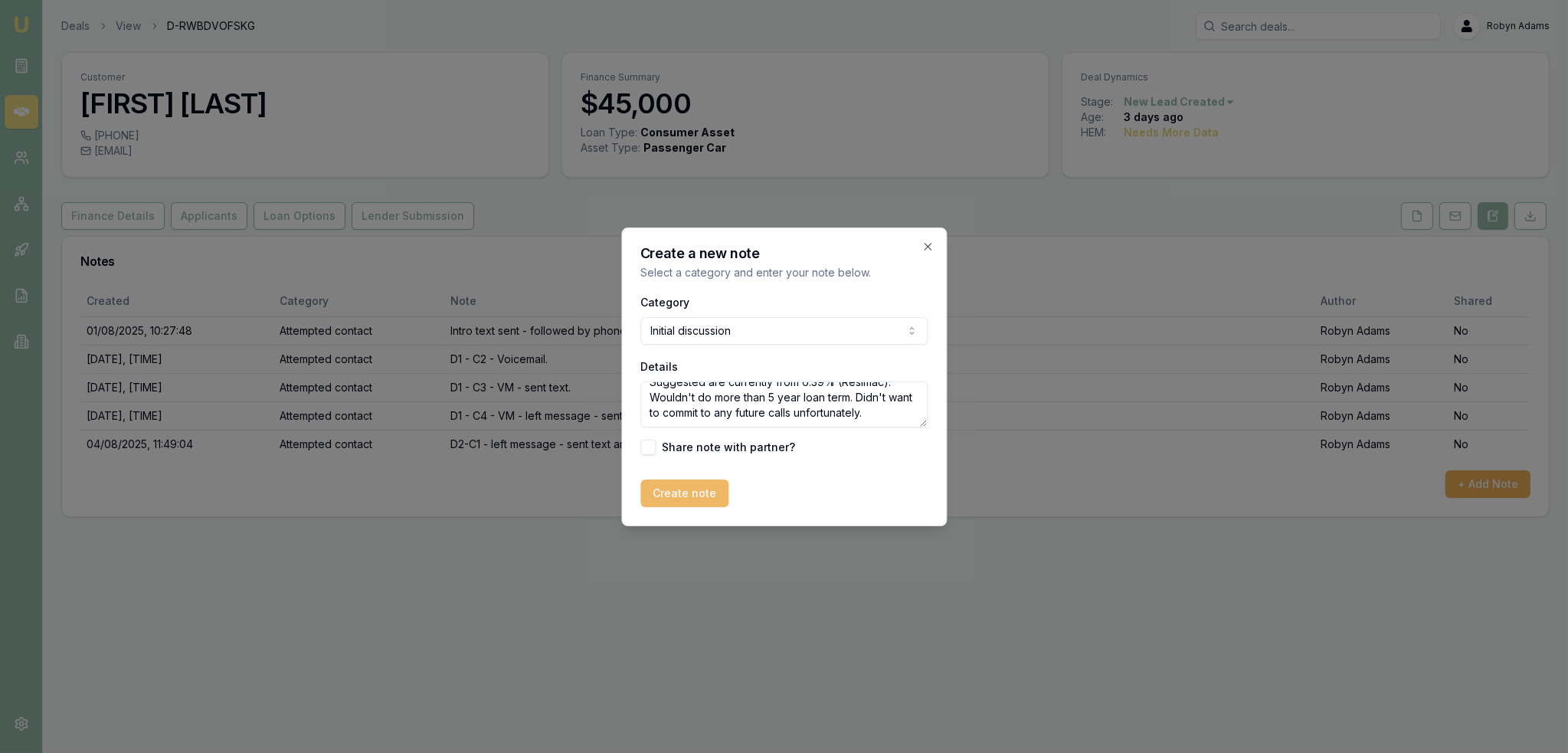 type on "Just really early days. Isn't sure if is going to buy a car. Wanted and idea of interest rates under his ABN. Suggested are currently from 6.39% (Resimac). Wouldn't do more than 5 year loan term. Didn't want to commit to any future calls unfortunately." 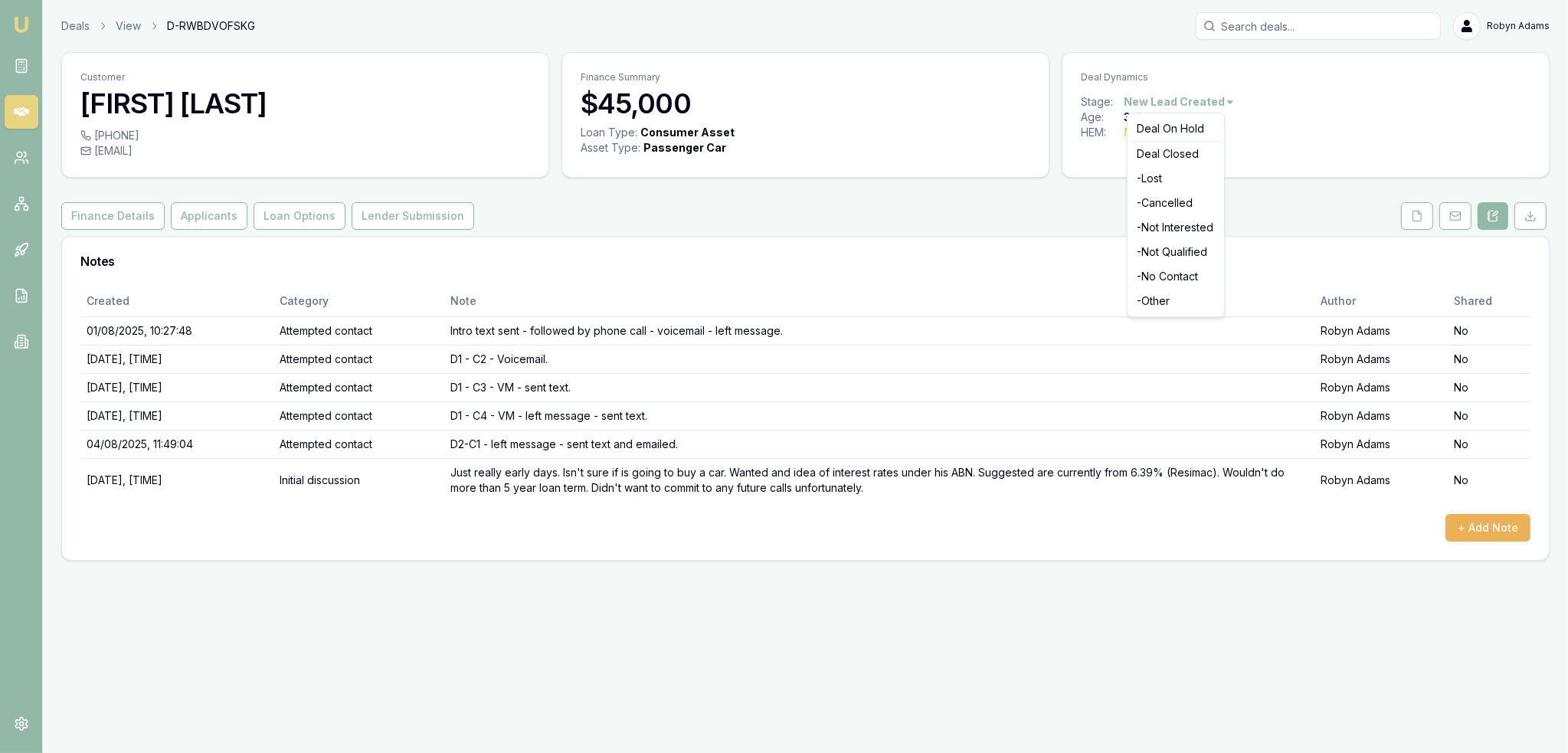click on "Emu Broker Deals View D-RWBDVOFSKG Robyn Adams Toggle Menu Customer James Bracken 0477111695 jrlbracken@gmail.com Finance Summary $45,000 Loan Type: Consumer Asset Asset Type : Passenger Car Deal Dynamics Stage: New Lead Created Age: 3 days ago HEM: Needs More Data Finance Details Applicants Loan Options Lender Submission Notes Created Category Note Author Shared 01/08/2025, 10:27:48 Attempted contact Intro text sent - followed by phone call - voicemail - left message.  Robyn Adams No 01/08/2025, 11:36:55 Attempted contact D1 - C2 - Voicemail. Robyn Adams No 01/08/2025, 13:10:20 Attempted contact D1 - C3 - VM - sent text.  Robyn Adams No 01/08/2025, 17:16:23 Attempted contact D1 - C4 - VM - left message - sent text.  Robyn Adams No 04/08/2025, 11:49:04 Attempted contact D2-C1 - left message - sent text and emailed. Robyn Adams No 04/08/2025, 14:26:51 Initial discussion Robyn Adams No + Add Note
Deal On Hold Deal Closed   -  Lost   -  Cancelled   -  Not Interested   -  Not Qualified   -  No Contact   -" at bounding box center (784, 376) 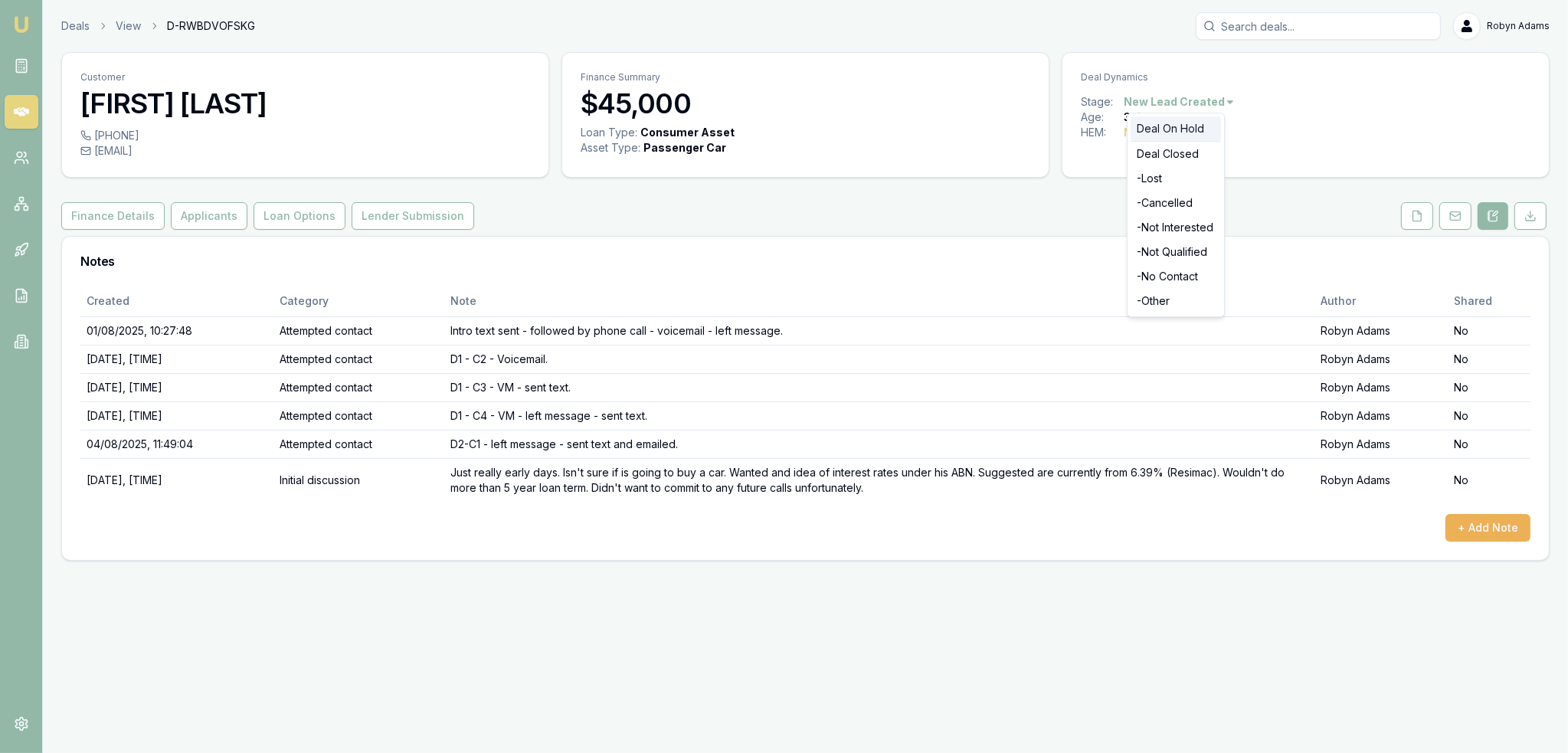 click on "Deal On Hold" at bounding box center [1176, 129] 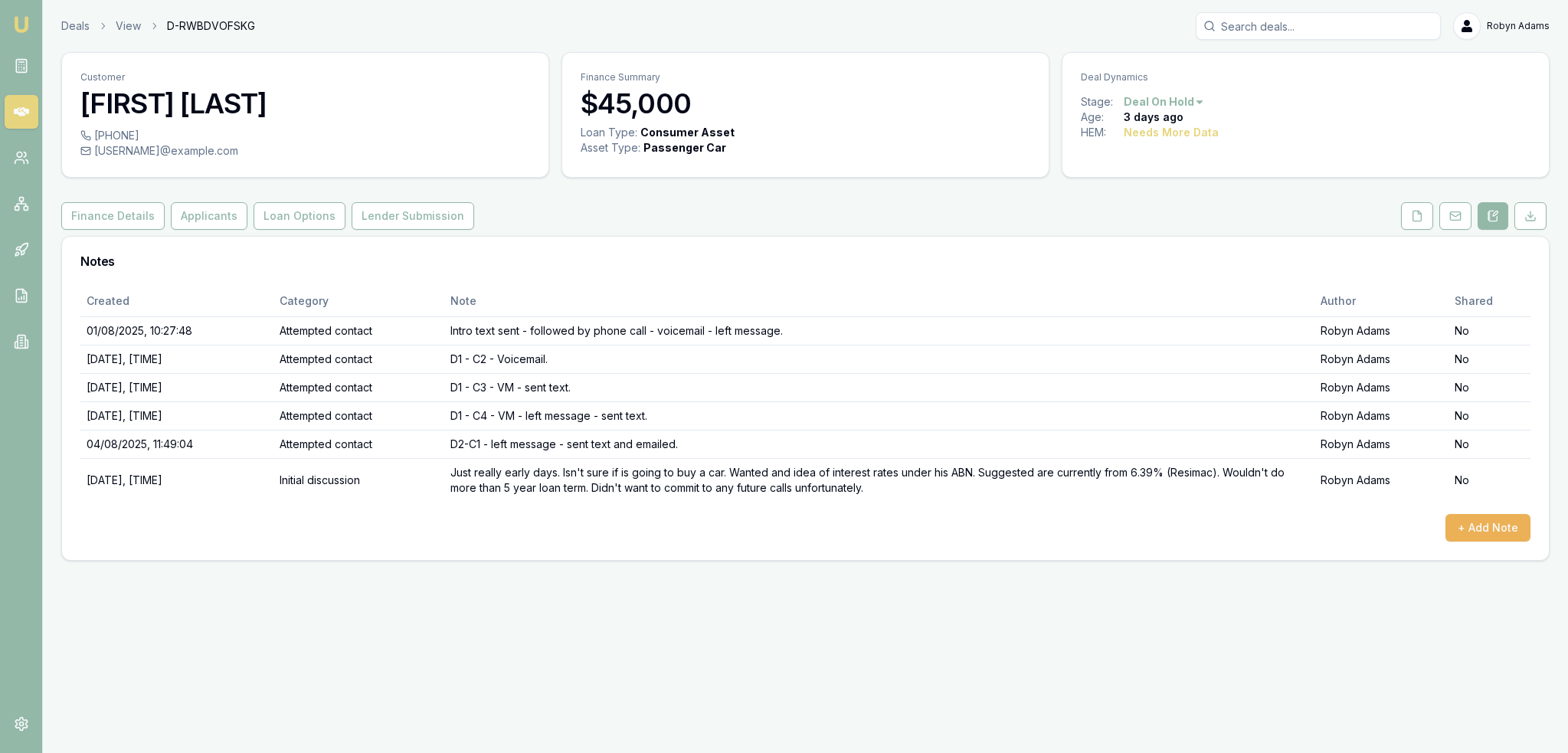 scroll, scrollTop: 0, scrollLeft: 0, axis: both 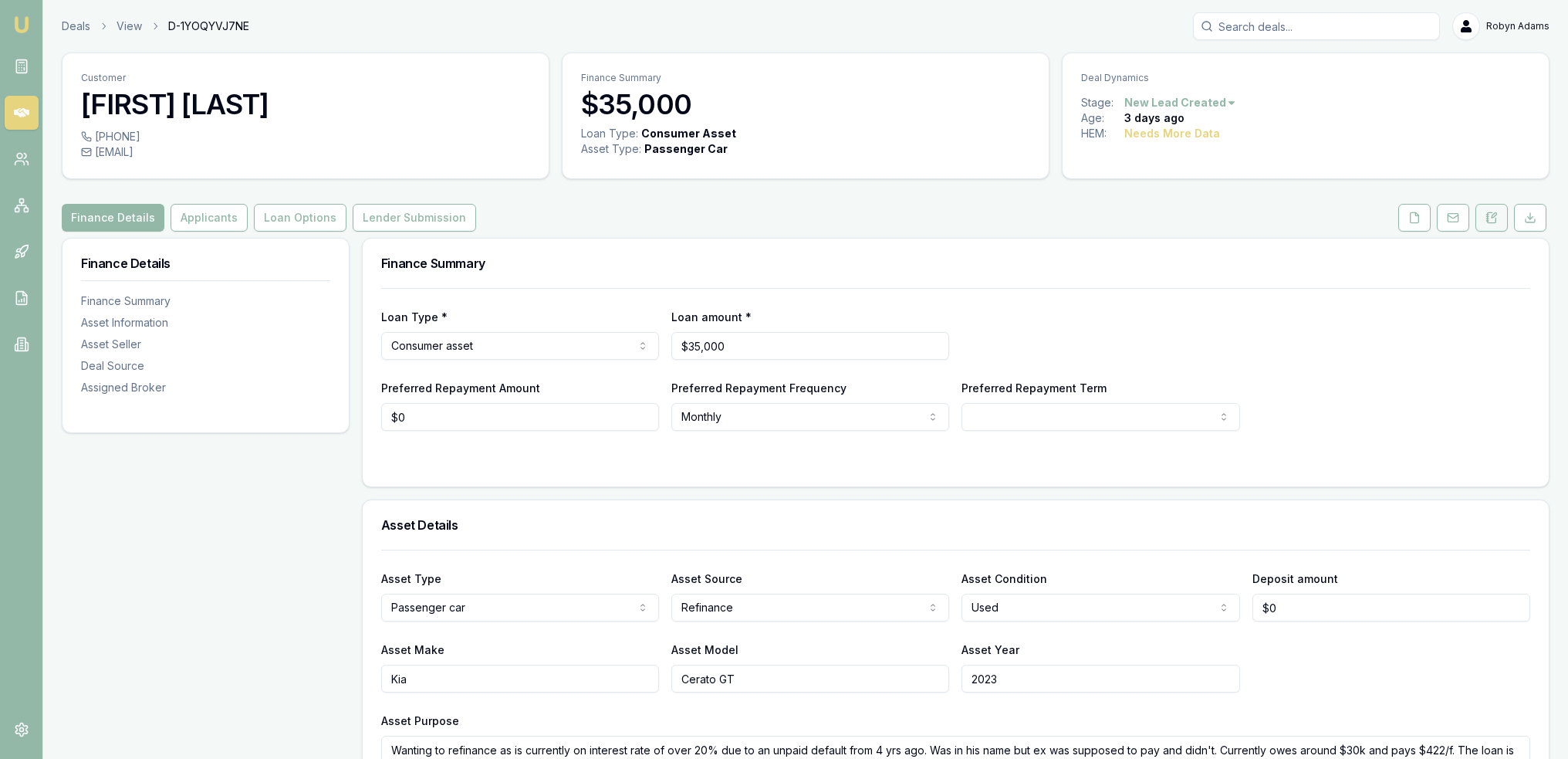 click at bounding box center (1492, 218) 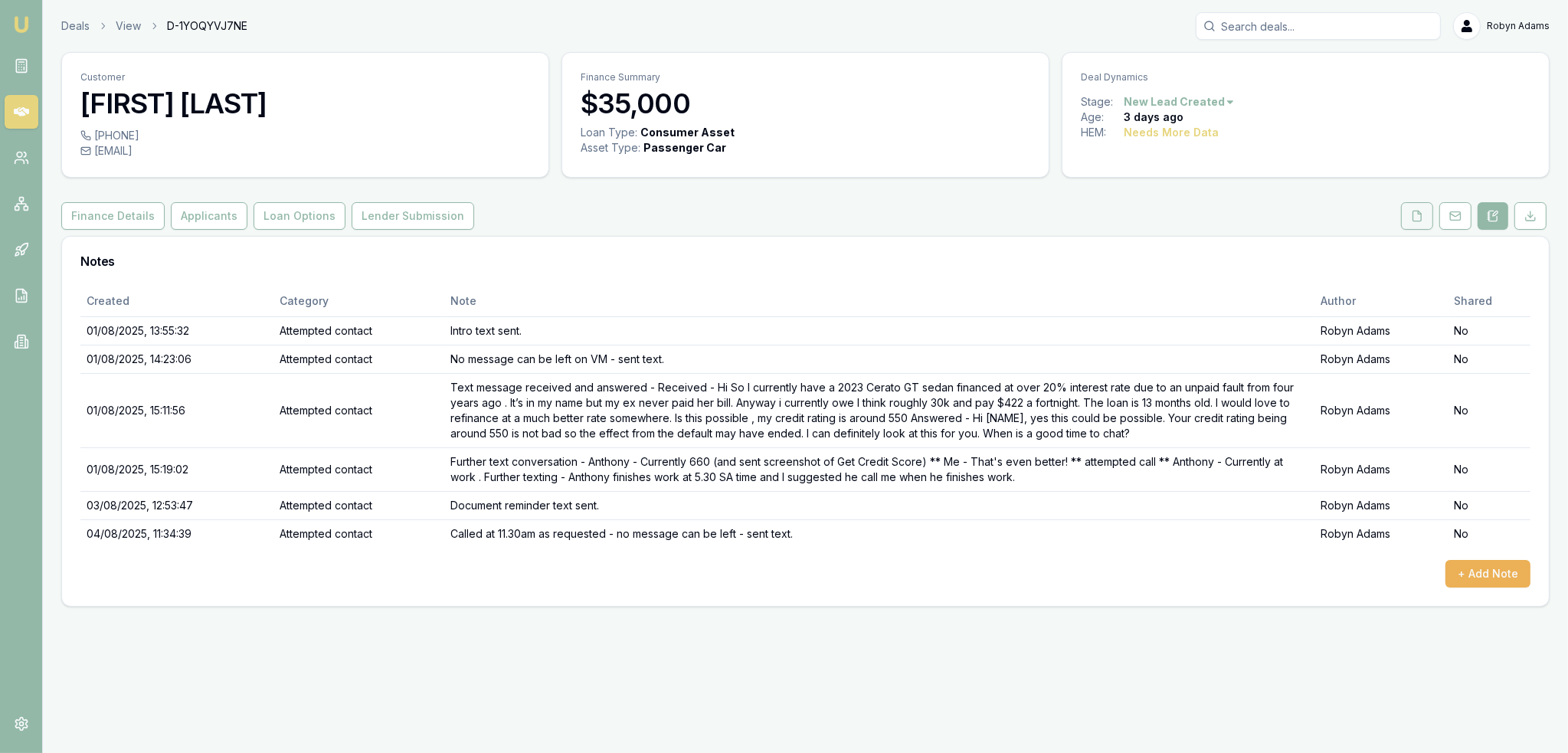 click 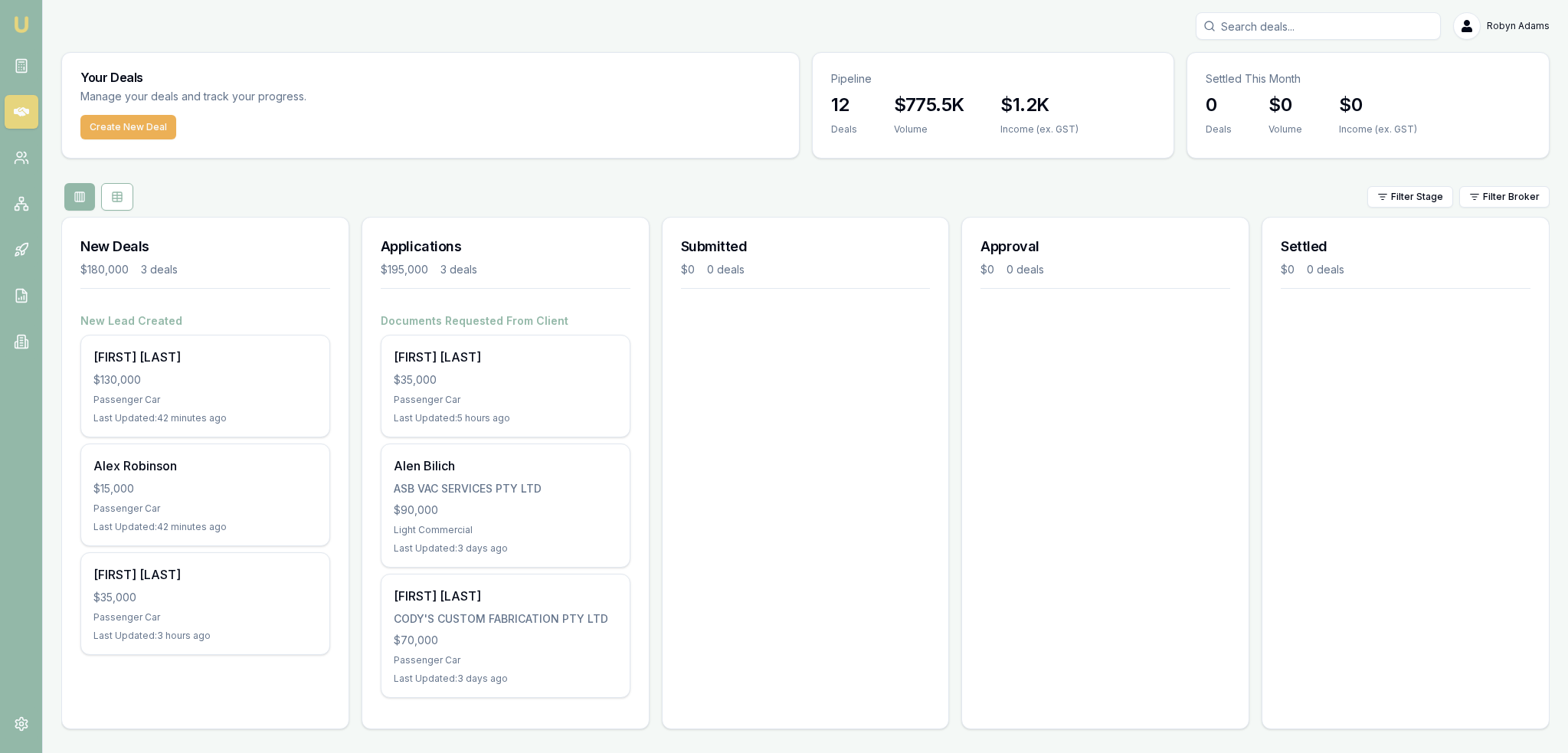 scroll, scrollTop: 0, scrollLeft: 0, axis: both 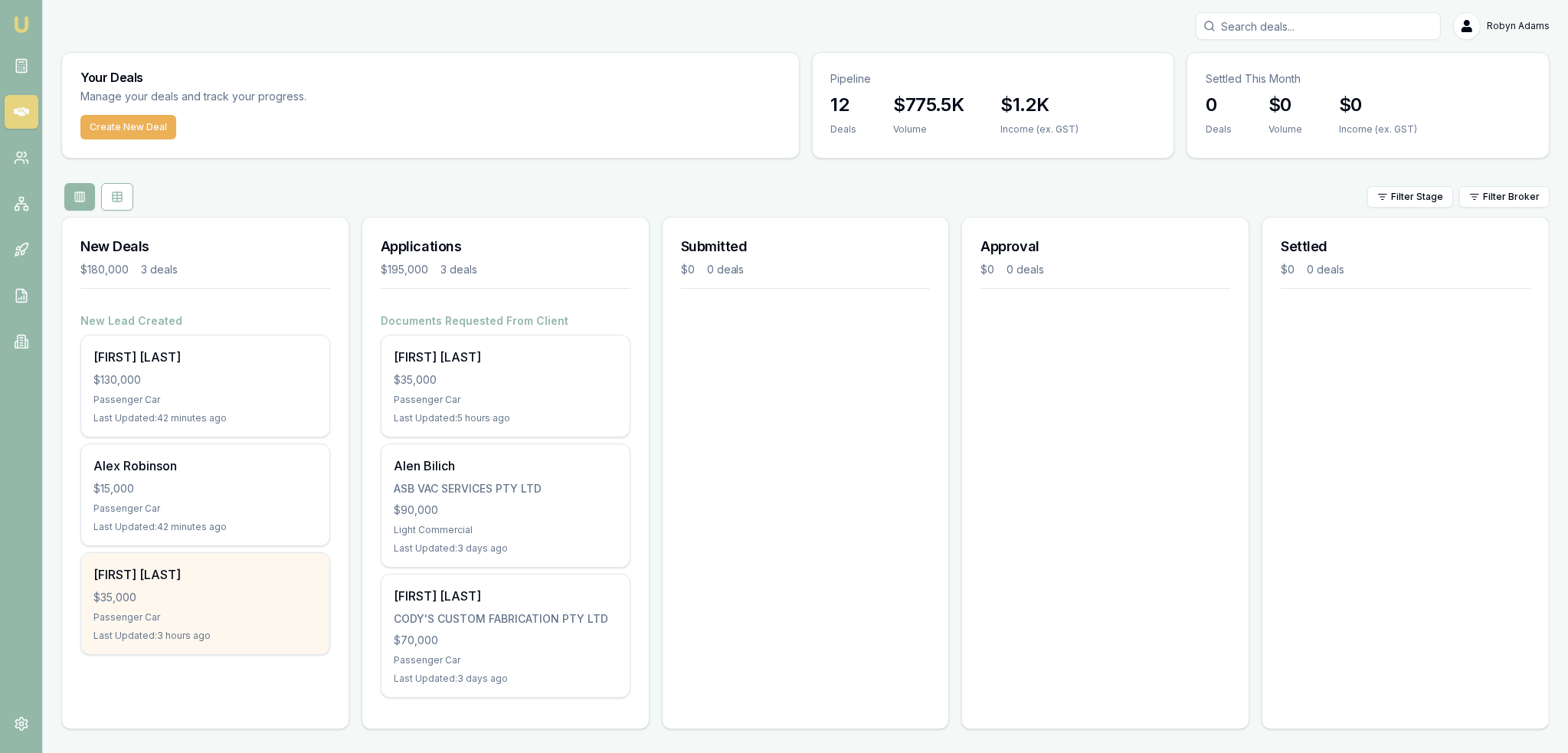 click on "$35,000" at bounding box center (205, 597) 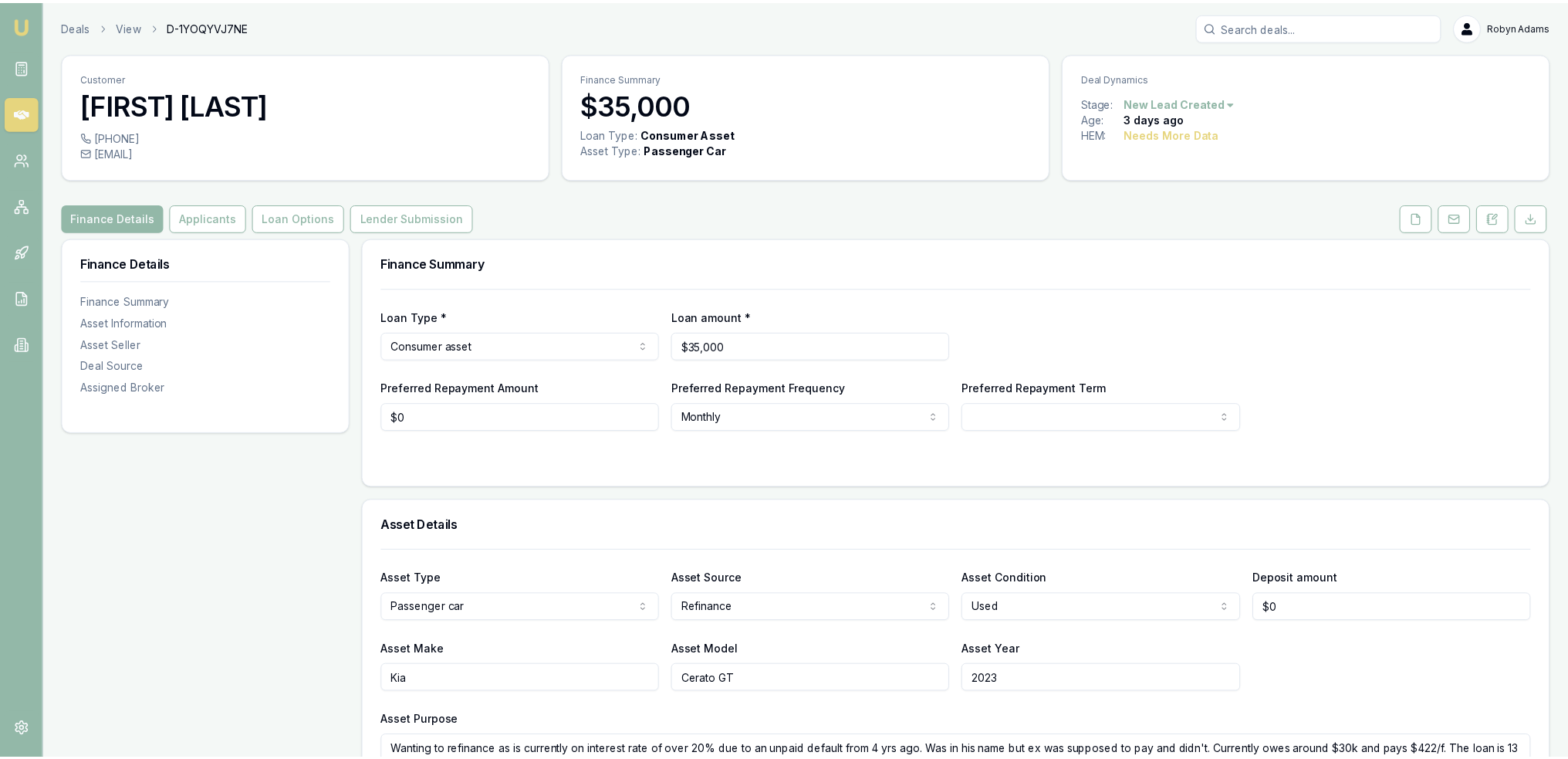 scroll, scrollTop: 0, scrollLeft: 0, axis: both 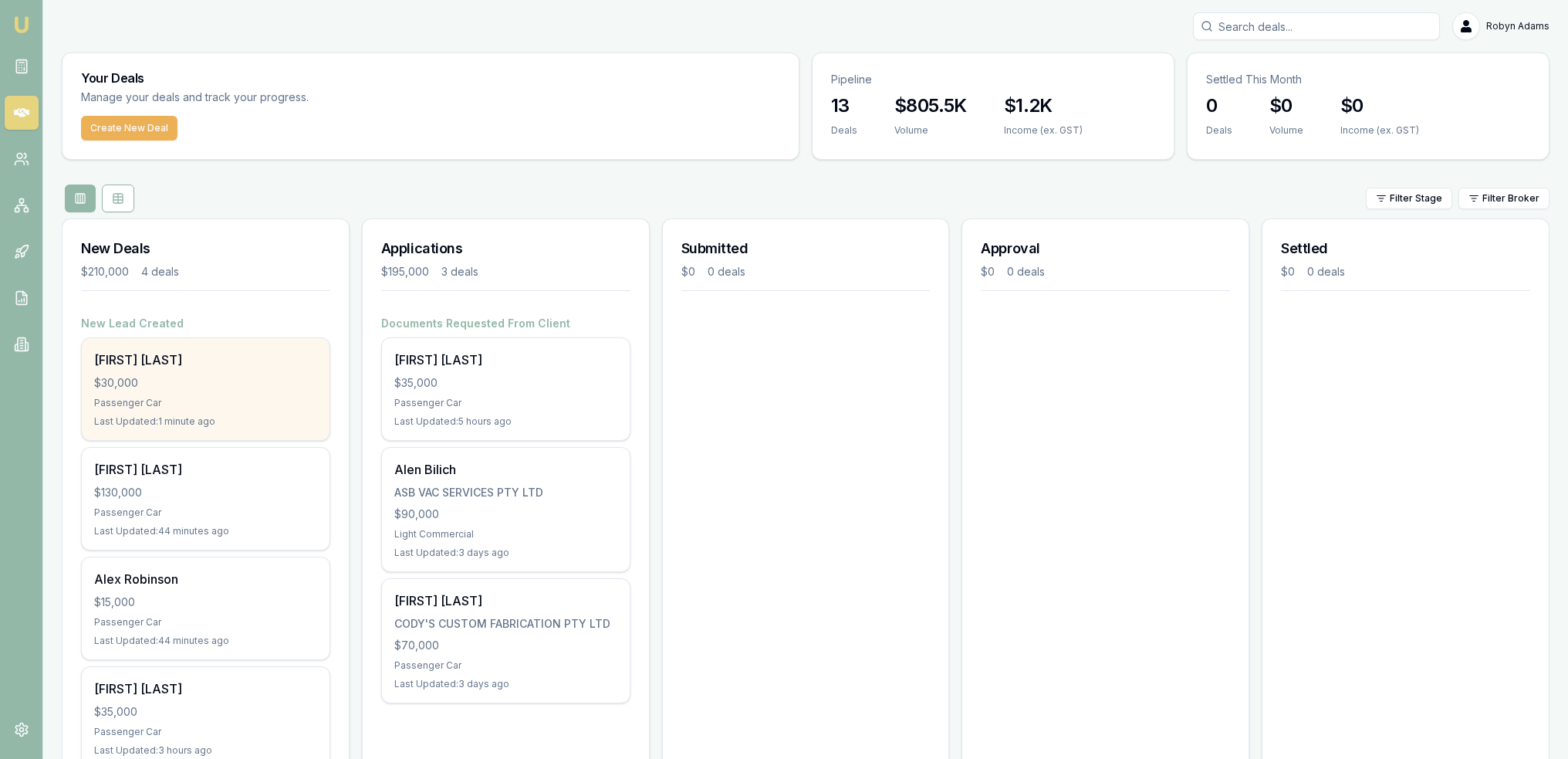click on "[FIRST] [LAST]" at bounding box center (205, 360) 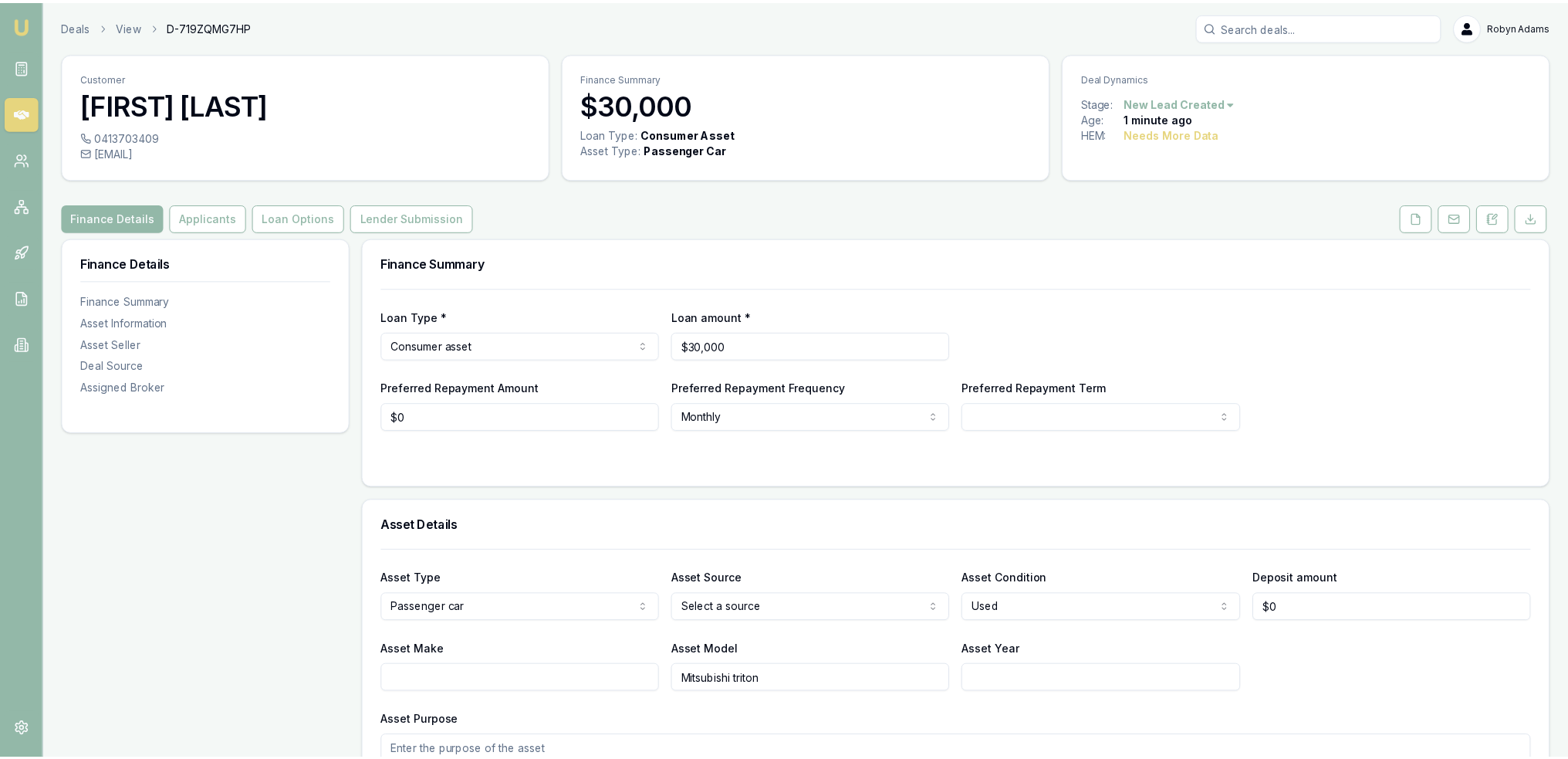 scroll, scrollTop: 0, scrollLeft: 0, axis: both 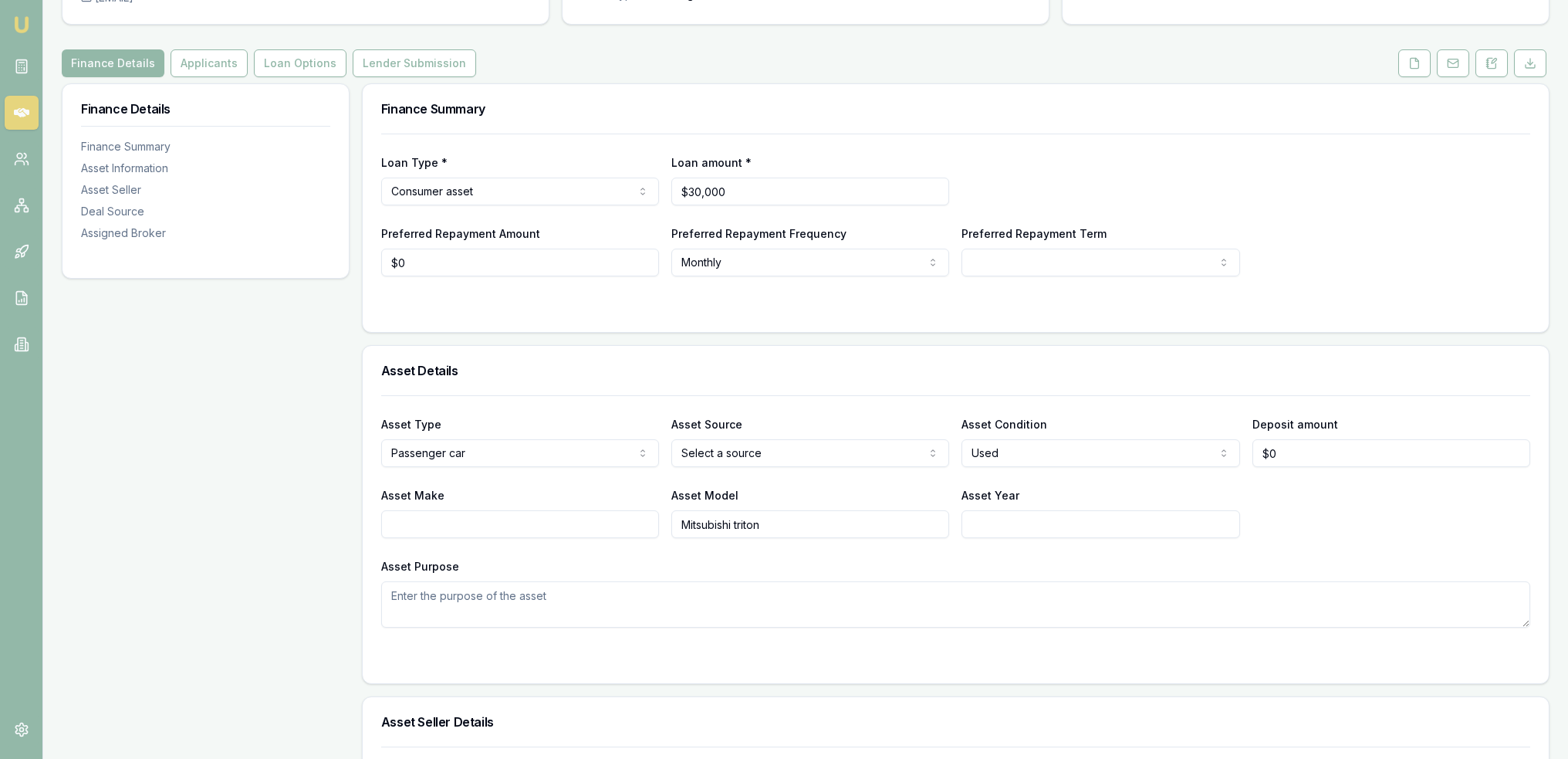 click on "Asset Purpose" at bounding box center [955, 605] 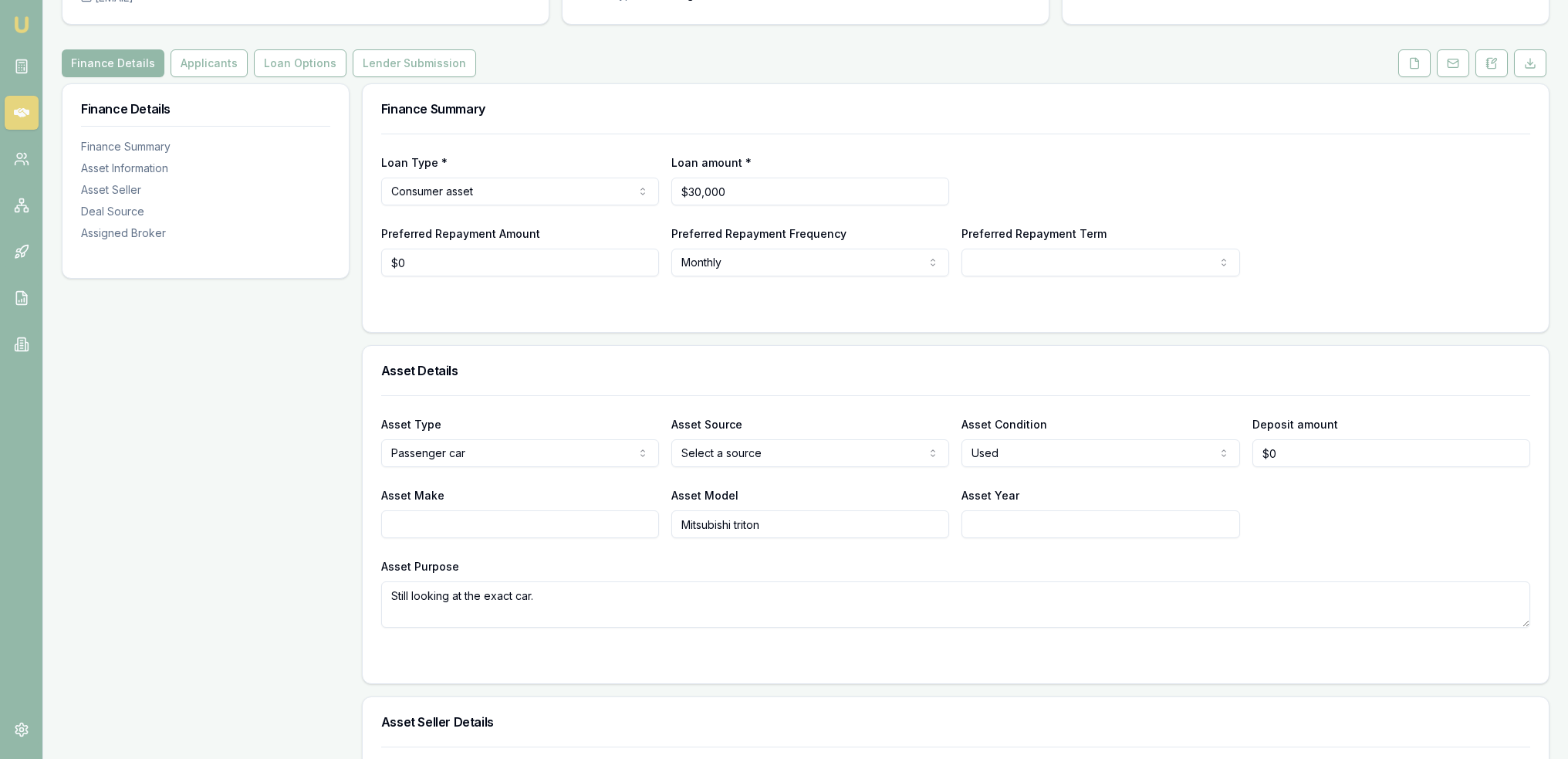 type on "Still looking at the exact car." 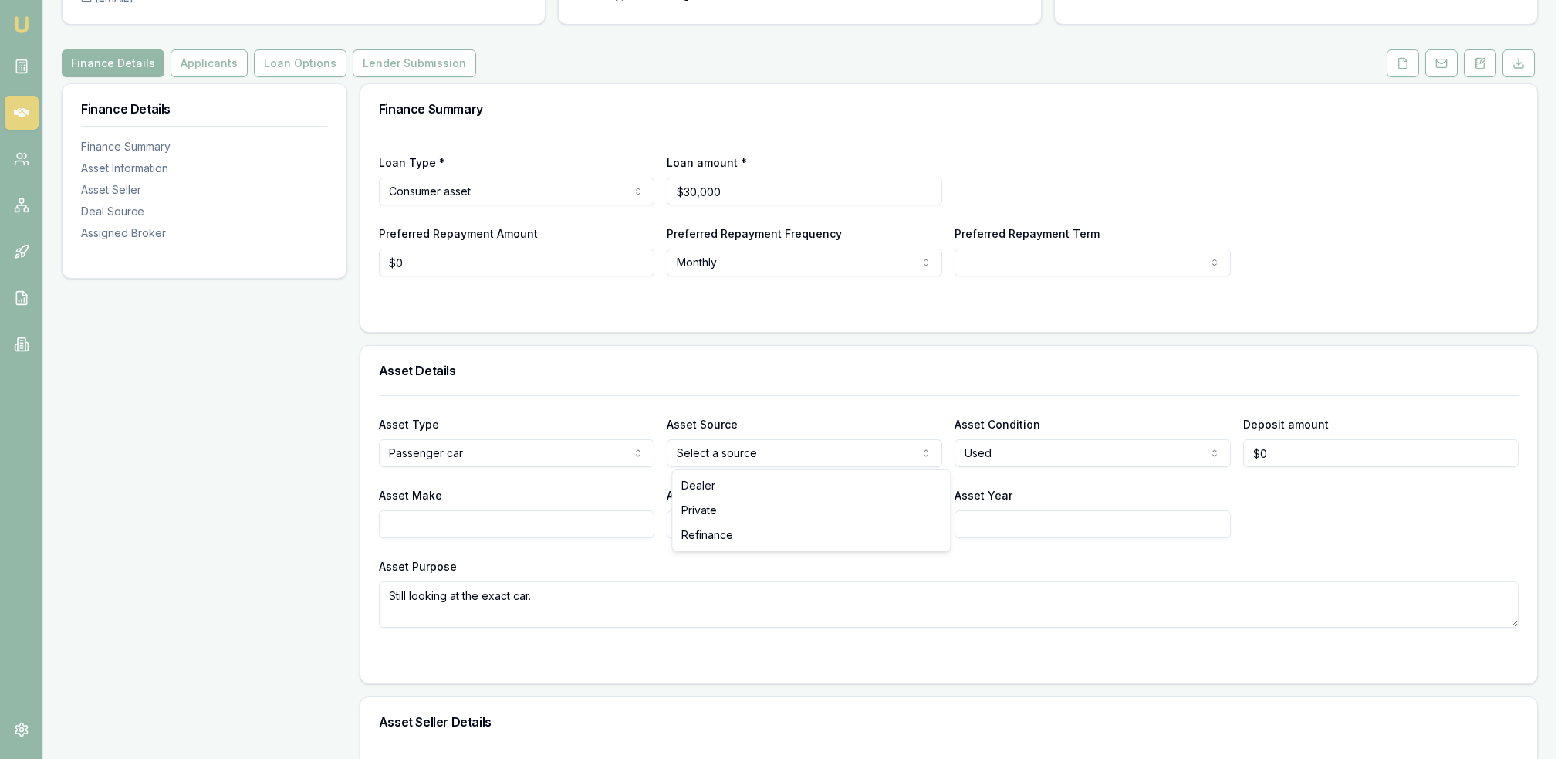click on "Emu Broker Deals View D-719ZQMG7HP [FIRST] [LAST] Toggle Menu Customer [FIRST] [LAST] [PHONE] [EMAIL] Finance Summary $30,000 Loan Type: Consumer Asset Asset Type : Passenger Car Deal Dynamics Stage: New Lead Created Age: 2 minutes ago HEM: Needs More Data Finance Details Applicants Loan Options Lender Submission Finance Details Finance Summary Asset Information Asset Seller Deal Source Assigned Broker Finance Summary Loan Type * Consumer asset Consumer loan Consumer asset Commercial loan Commercial asset Loan amount * $30,000 Preferred Repayment Amount  $0 Preferred Repayment Frequency  Monthly Weekly Fortnightly Monthly Preferred Repayment Term  12 24 36 48 60 72 84 Asset Details Asset Type  Passenger car Passenger car Electric vehicle Light commercial Caravan Motorhome Campervan Trailer Motorbike Off road bike Atv Boat Jet ski Tractor Horse float Ride on mower Recreational Asset Source  Select a source Dealer Private Refinance Asset Condition  Used New or demo Used Deposit amount  $0" at bounding box center [784, 225] 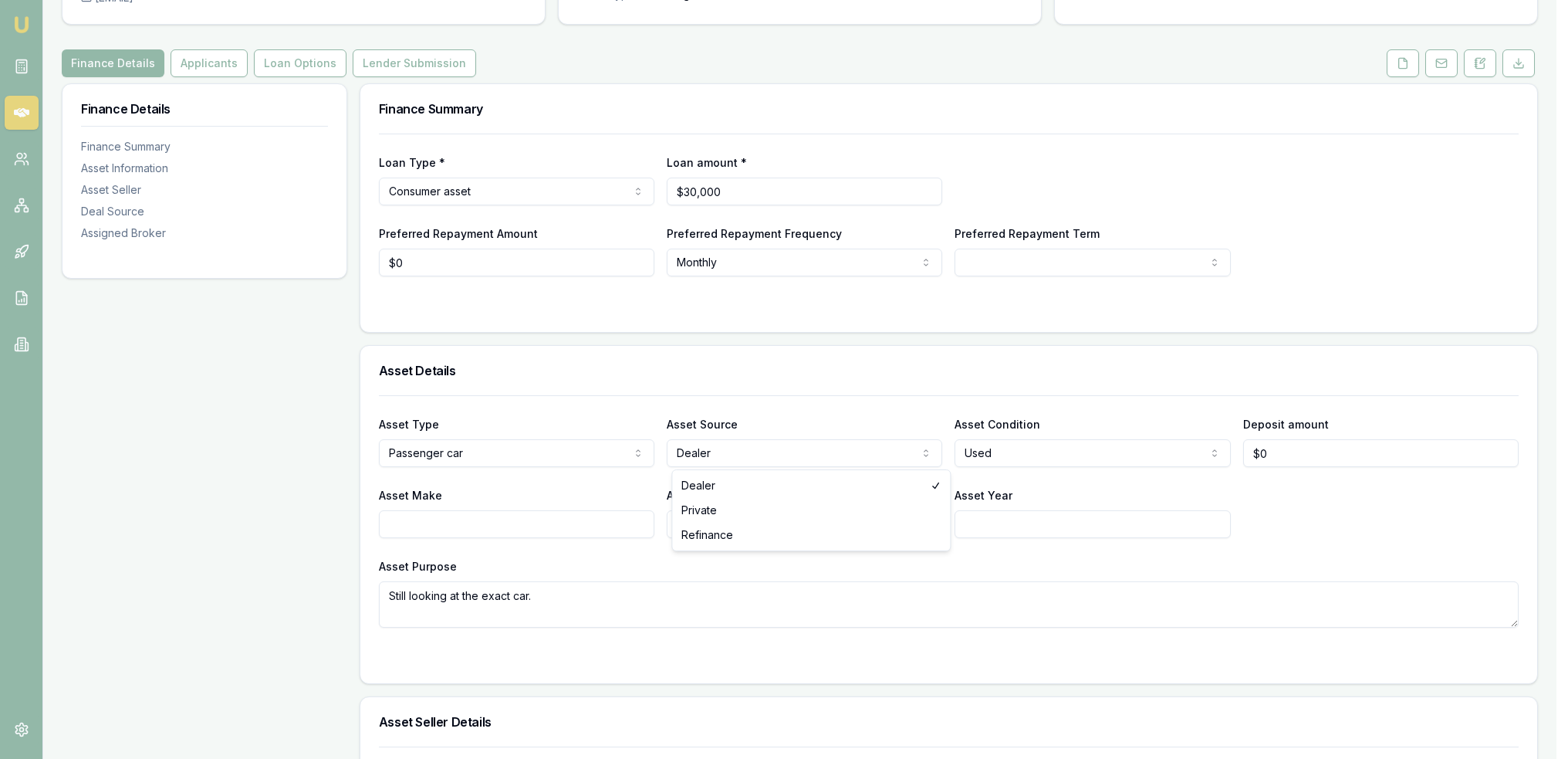 click on "Emu Broker Deals View D-719ZQMG7HP Robyn Adams Toggle Menu Customer Daniel Conyard [PHONE] [EMAIL] Finance Summary $30,000 Loan Type: Consumer Asset Asset Type : Passenger Car Deal Dynamics Stage: New Lead Created Age: 2 minutes ago HEM: Needs More Data Finance Details Applicants Loan Options Lender Submission Finance Details Finance Summary Asset Information Asset Seller Deal Source Assigned Broker Finance Summary Loan Type * Consumer asset Consumer loan Consumer asset Commercial loan Commercial asset Loan amount * $30,000 Preferred Repayment Amount  $0 Preferred Repayment Frequency  Monthly Weekly Fortnightly Monthly Preferred Repayment Term  12 24 36 48 60 72 84 Asset Details Asset Type  Passenger car Passenger car Electric vehicle Light commercial Caravan Motorhome Campervan Trailer Motorbike Off road bike Atv Boat Jet ski Tractor Horse float Ride on mower Recreational Asset Source  Dealer Dealer Private Refinance Asset Condition  Used New or demo Used Deposit amount  $0 Email  SA" at bounding box center (784, 225) 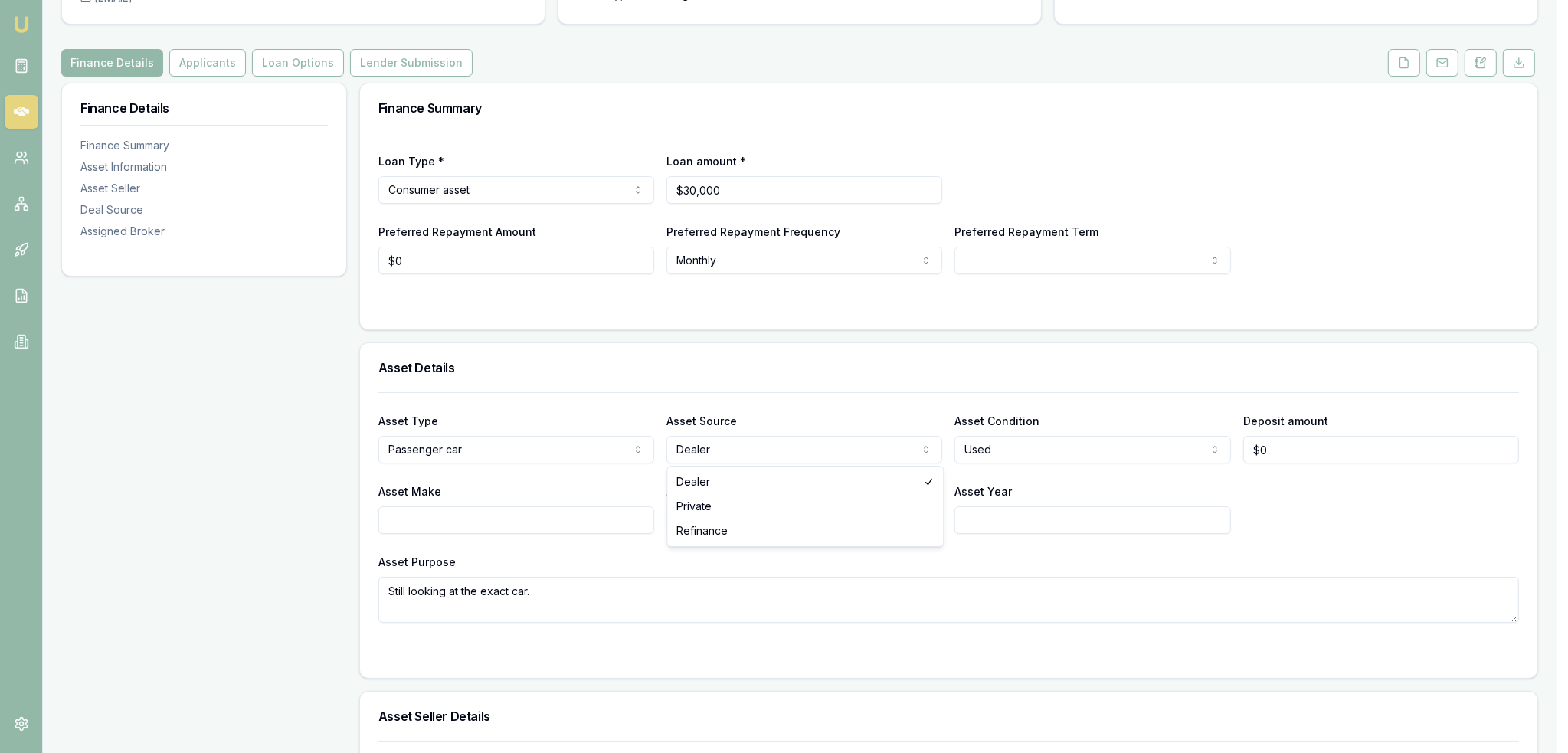 select on "PRIVATE" 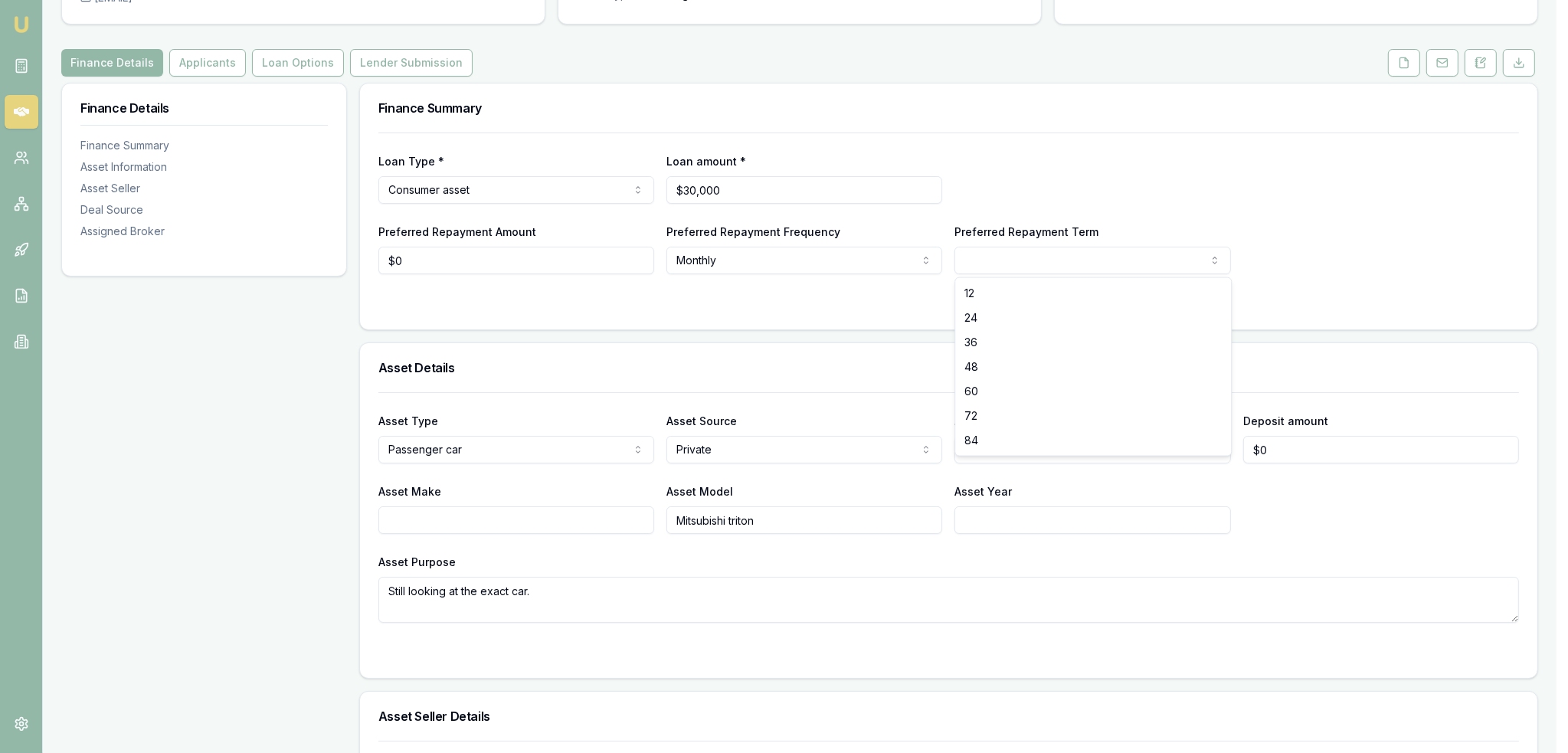 click on "Emu Broker Deals View D-719ZQMG7HP Robyn Adams Toggle Menu Customer Daniel Conyard [PHONE] [EMAIL] Finance Summary $30,000 Loan Type: Consumer Asset Asset Type : Passenger Car Deal Dynamics Stage: New Lead Created Age: 3 minutes ago HEM: Needs More Data Finance Details Applicants Loan Options Lender Submission Finance Details Finance Summary Asset Information Asset Seller Deal Source Assigned Broker Finance Summary Loan Type * Consumer asset Consumer loan Consumer asset Commercial loan Commercial asset Loan amount * $30,000 Preferred Repayment Amount  $0 Preferred Repayment Frequency  Monthly Weekly Fortnightly Monthly Preferred Repayment Term  12 24 36 48 60 72 84 Asset Details Asset Type  Passenger car Passenger car Electric vehicle Light commercial Caravan Motorhome Campervan Trailer Motorbike Off road bike Atv Boat Jet ski Tractor Horse float Ride on mower Recreational Asset Source  Private Dealer Private Refinance Asset Condition  Used New or demo Used Deposit amount  $0 Email" at bounding box center (784, 223) 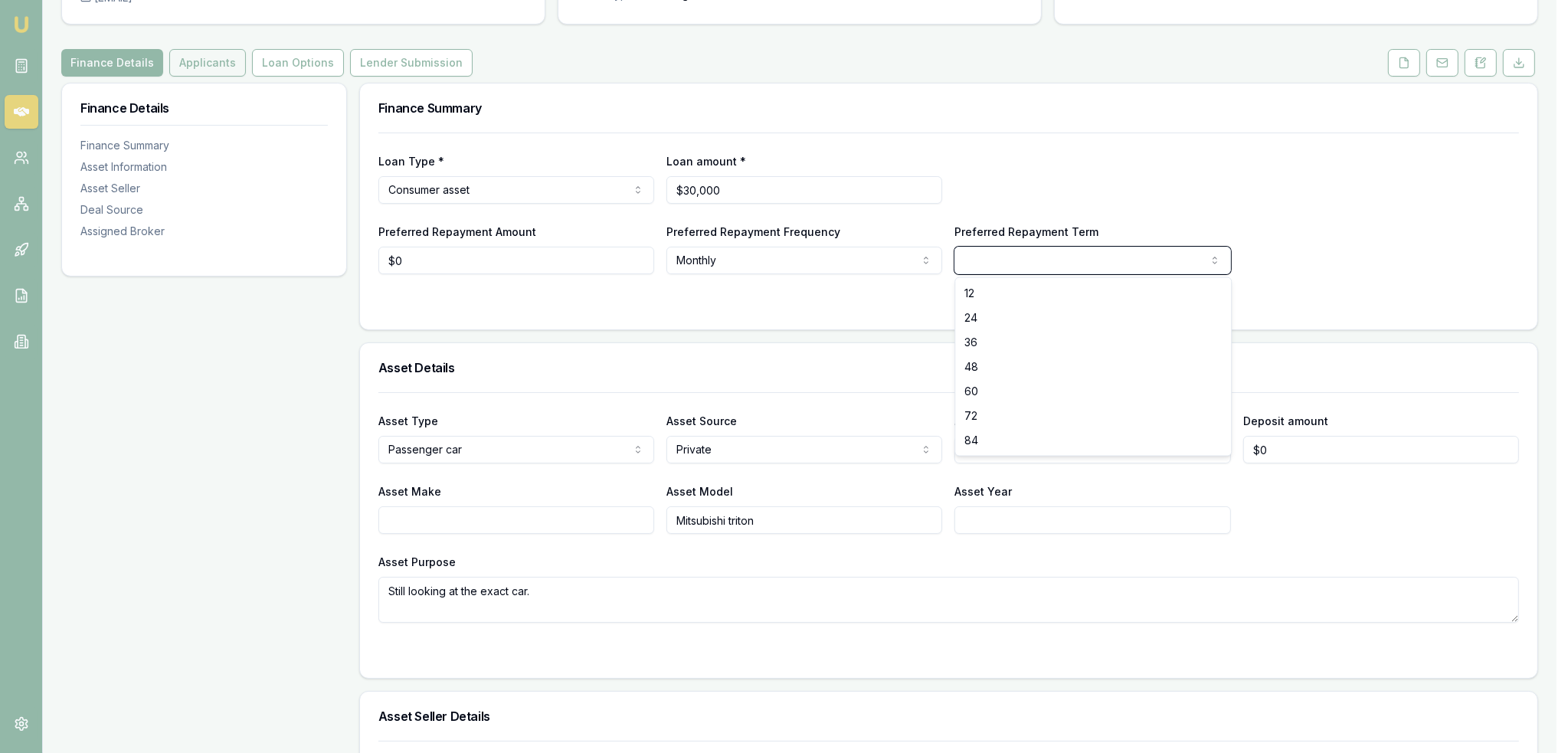 click on "Emu Broker Deals View D-719ZQMG7HP Robyn Adams Toggle Menu Customer Daniel Conyard [PHONE] [EMAIL] Finance Summary $30,000 Loan Type: Consumer Asset Asset Type : Passenger Car Deal Dynamics Stage: New Lead Created Age: 3 minutes ago HEM: Needs More Data Finance Details Applicants Loan Options Lender Submission Finance Details Finance Summary Asset Information Asset Seller Deal Source Assigned Broker Finance Summary Loan Type * Consumer asset Consumer loan Consumer asset Commercial loan Commercial asset Loan amount * $30,000 Preferred Repayment Amount  $0 Preferred Repayment Frequency  Monthly Weekly Fortnightly Monthly Preferred Repayment Term  12 24 36 48 60 72 84 Asset Details Asset Type  Passenger car Passenger car Electric vehicle Light commercial Caravan Motorhome Campervan Trailer Motorbike Off road bike Atv Boat Jet ski Tractor Horse float Ride on mower Recreational Asset Source  Private Dealer Private Refinance Asset Condition  Used New or demo Used Deposit amount  $0 Email" at bounding box center [784, 223] 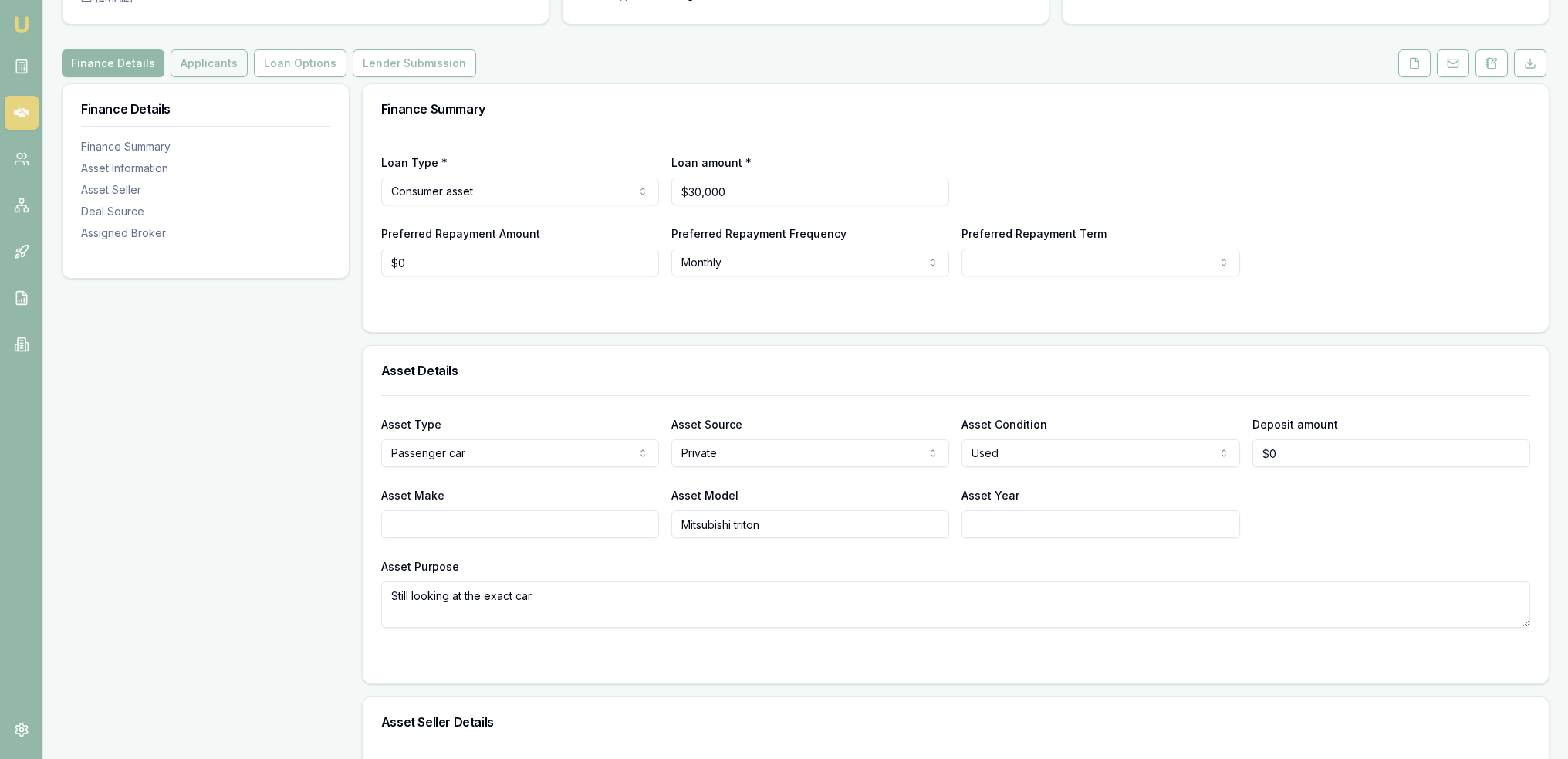 click on "Applicants" at bounding box center [209, 63] 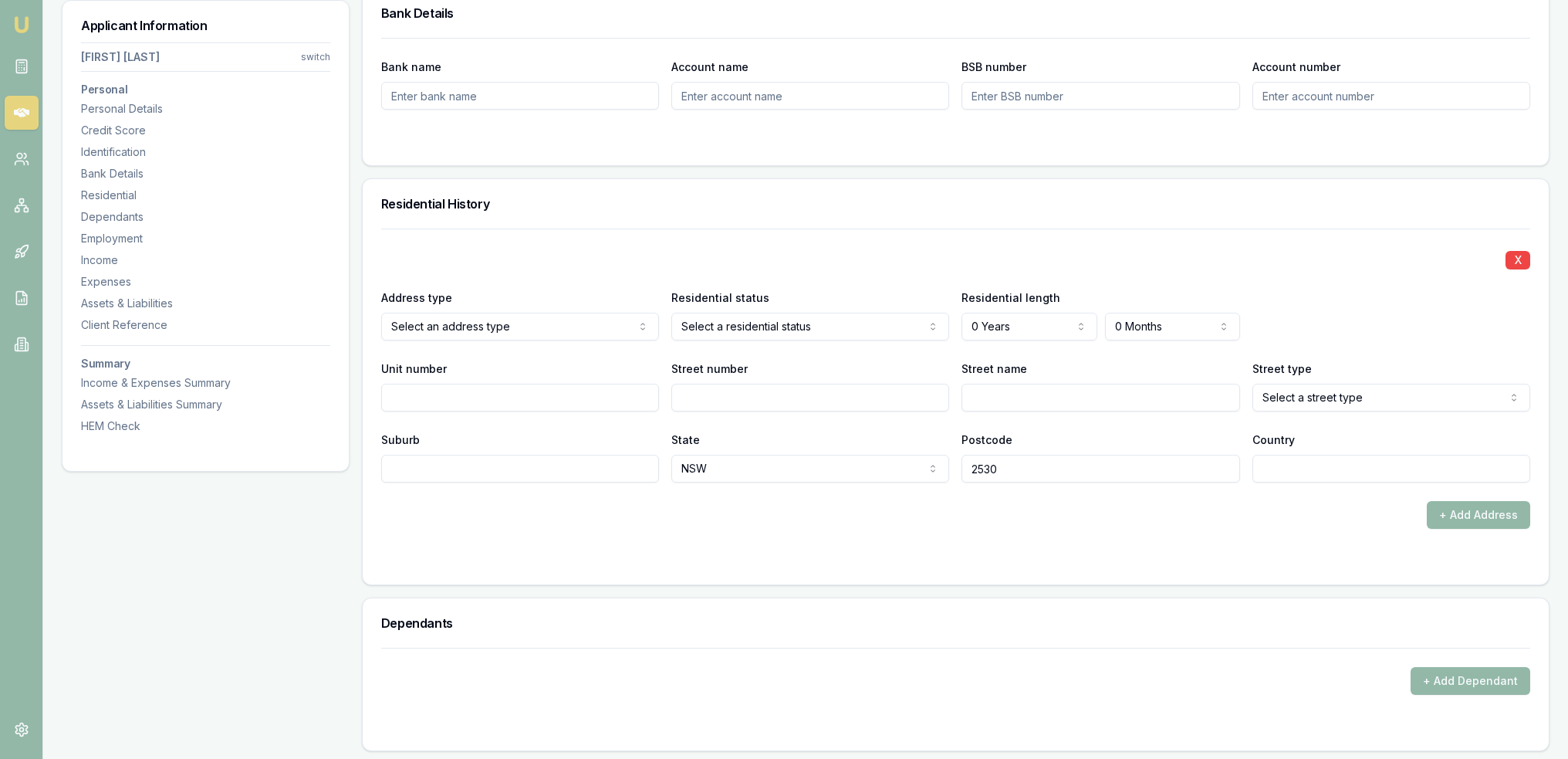 scroll, scrollTop: 1313, scrollLeft: 0, axis: vertical 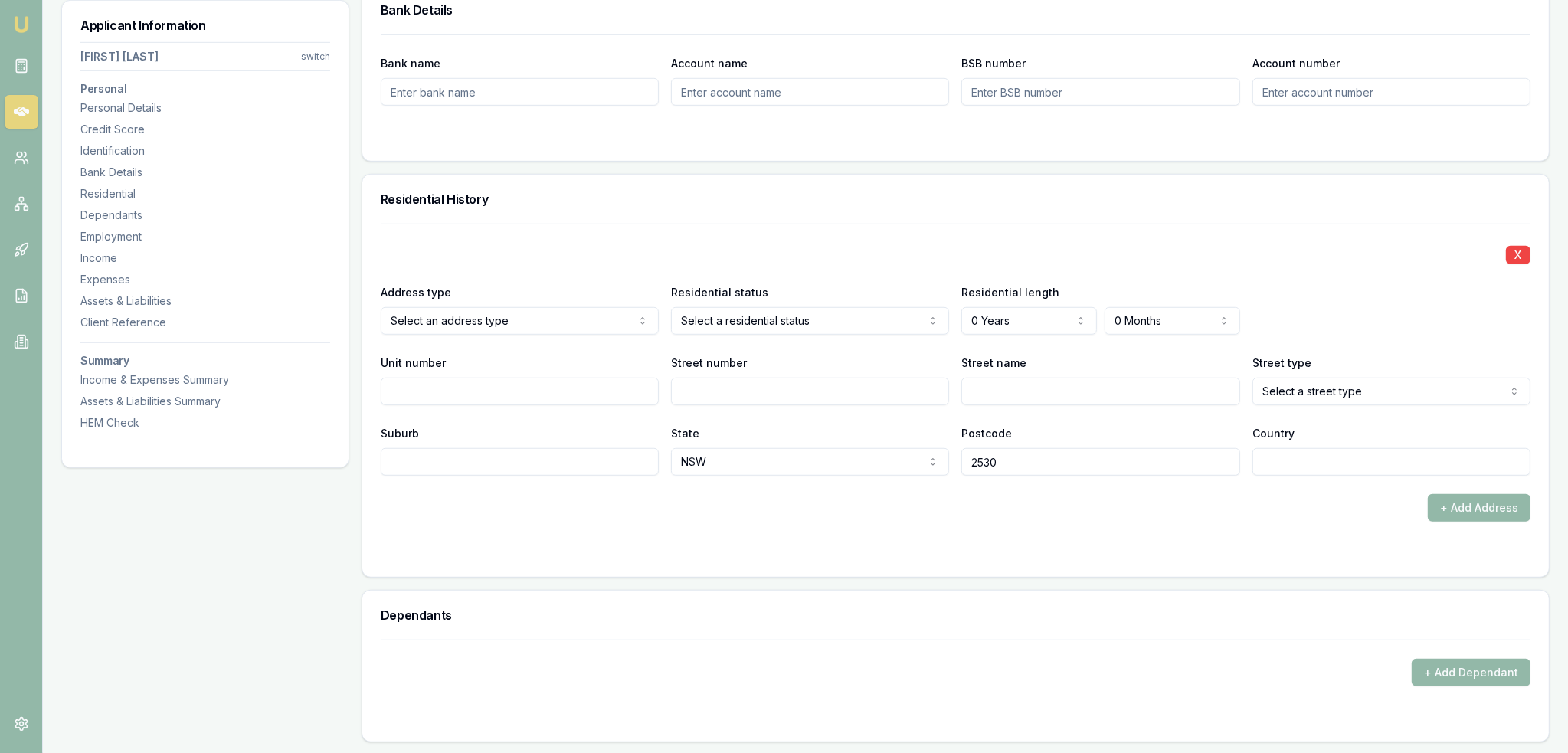 click on "Emu Broker Deals View D-719ZQMG7HP [FIRST] [LAST] Toggle Menu Customer [FIRST] [LAST] [PHONE] [EMAIL] Finance Summary $30,000 Loan Type: Consumer Asset Asset Type : Passenger Car Deal Dynamics Stage: New Lead Created Age: 4 minutes ago HEM: Needs More Data Finance Details Applicants Loan Options Lender Submission Applicant Information [FIRST] [LAST] switch Personal Personal Details Credit Score Identification Bank Details Residential Dependants Employment Income Expenses Assets & Liabilities Client Reference Summary Income & Expenses Summary Assets & Liabilities Summary HEM Check Personal Title * Select a title Mr Mrs Miss Ms Dr Prof First name * [FIRST] Middle name  Last name * [LAST] Date of birth Gender  Select a gender Male Female Other Not disclosed Marital status  Select a marital status Single Married De facto Separated Divorced Widowed Residency status  Select a residency status Australian citizen Permanent resident Temporary resident Visa holder Email Phone [PHONE] Applicant" at bounding box center (784, -926) 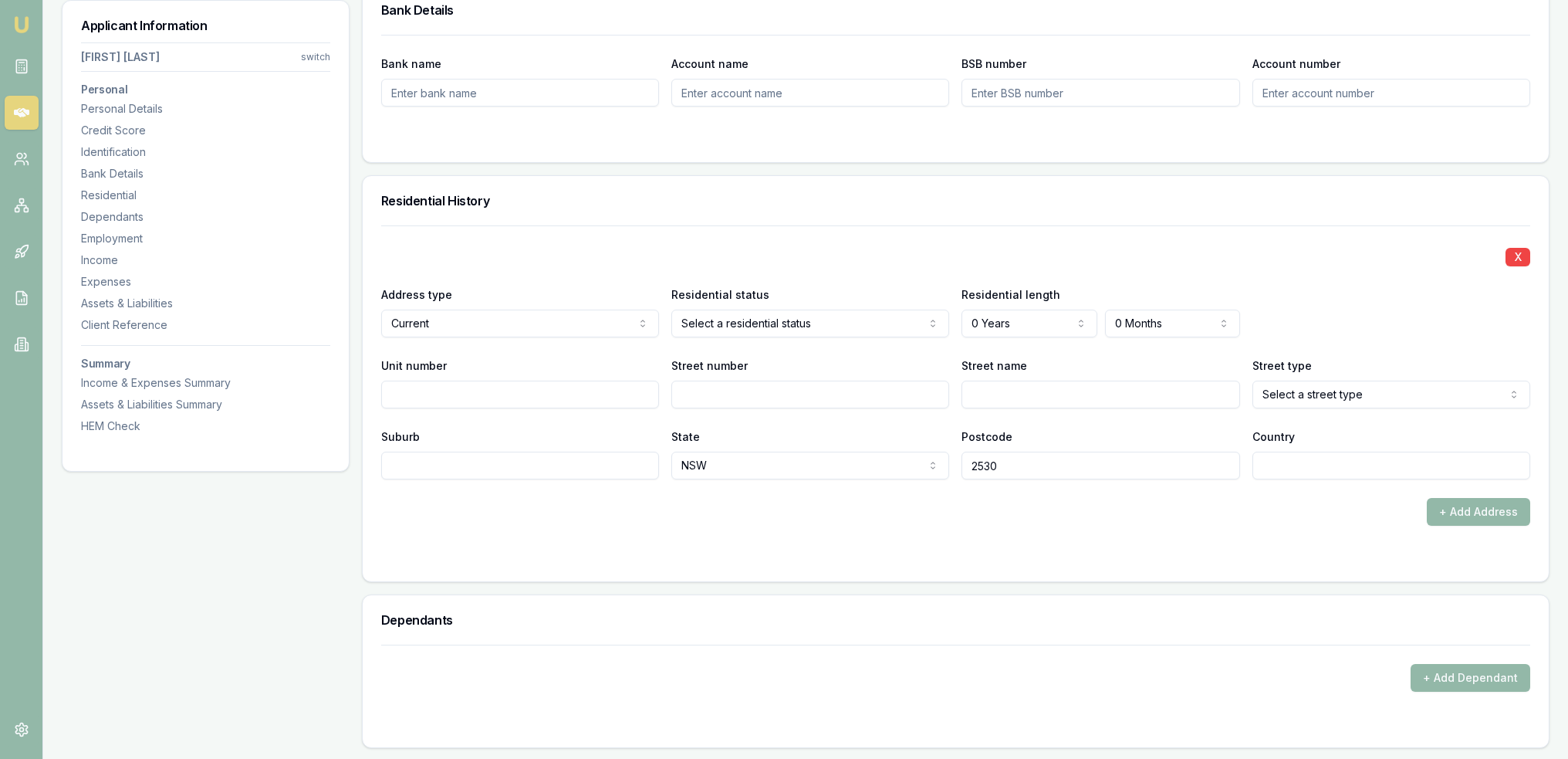 click on "Emu Broker Deals View D-719ZQMG7HP [FIRST] [LAST] Toggle Menu Customer [FIRST] [LAST] [PHONE] [EMAIL] Finance Summary $30,000 Loan Type: Consumer Asset Asset Type : Passenger Car Deal Dynamics Stage: New Lead Created Age: 4 minutes ago HEM: Needs More Data Finance Details Applicants Loan Options Lender Submission Applicant Information [FIRST] [LAST] switch Personal Personal Details Credit Score Identification Bank Details Residential Dependants Employment Income Expenses Assets & Liabilities Client Reference Summary Income & Expenses Summary Assets & Liabilities Summary HEM Check Personal Title * Select a title Mr Mrs Miss Ms Dr Prof First name * [FIRST] Middle name  Last name * [LAST] Date of birth Gender  Select a gender Male Female Other Not disclosed Marital status  Select a marital status Single Married De facto Separated Divorced Widowed Residency status  Select a residency status Australian citizen Permanent resident Temporary resident Visa holder Email Phone [PHONE] Applicant" at bounding box center (784, -934) 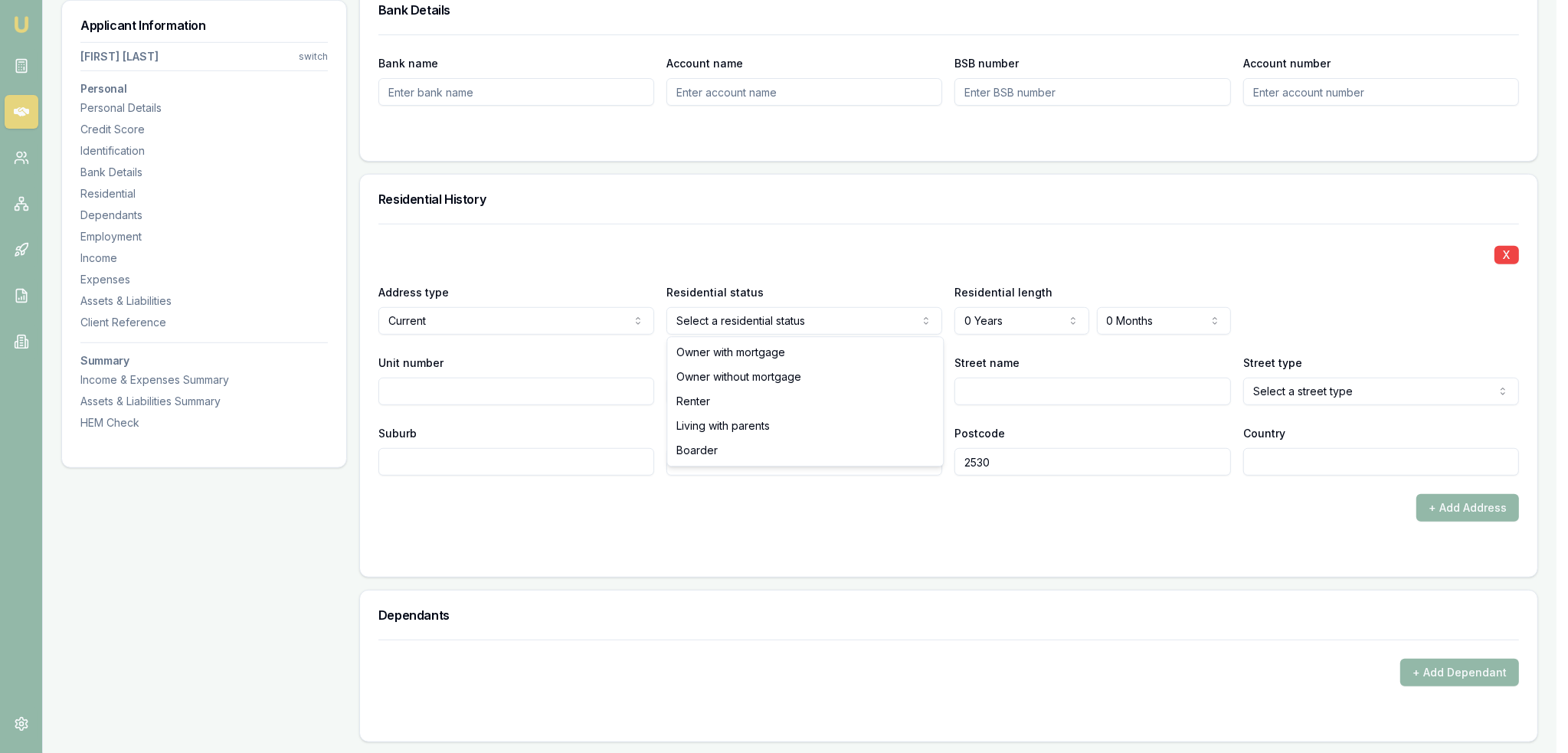 select on "RENTER" 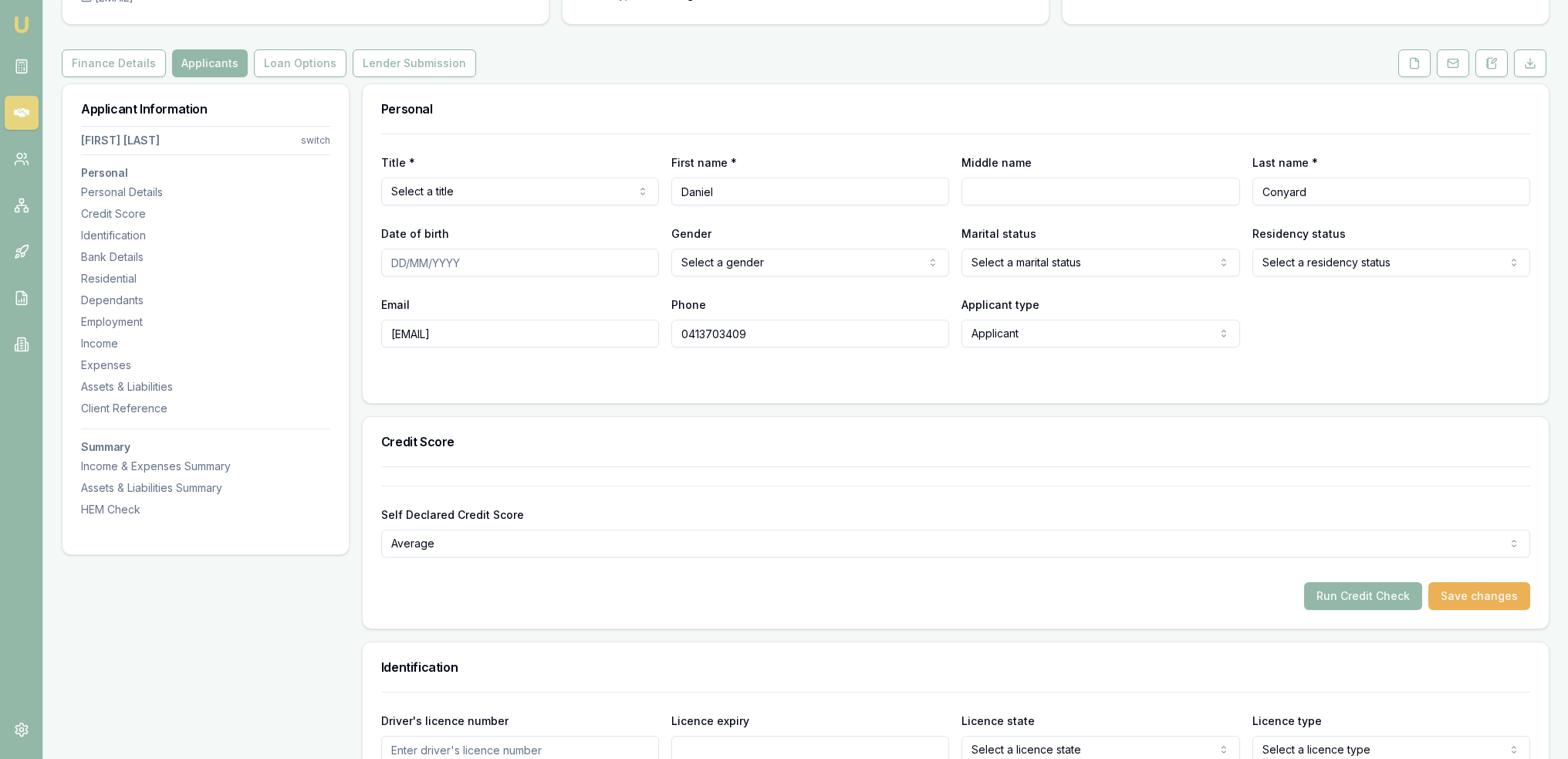 scroll, scrollTop: 0, scrollLeft: 0, axis: both 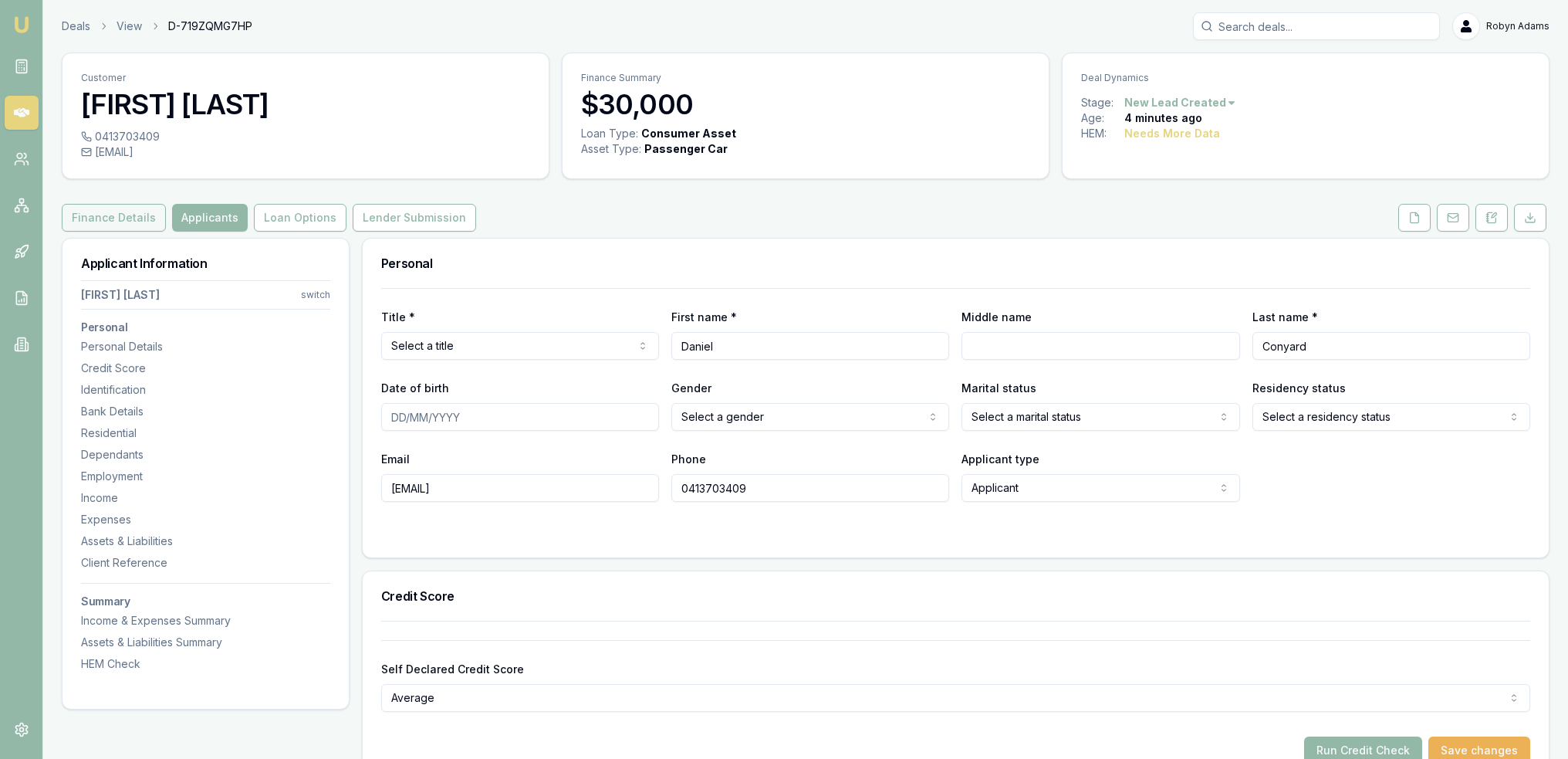 click on "Finance Details" at bounding box center (113, 218) 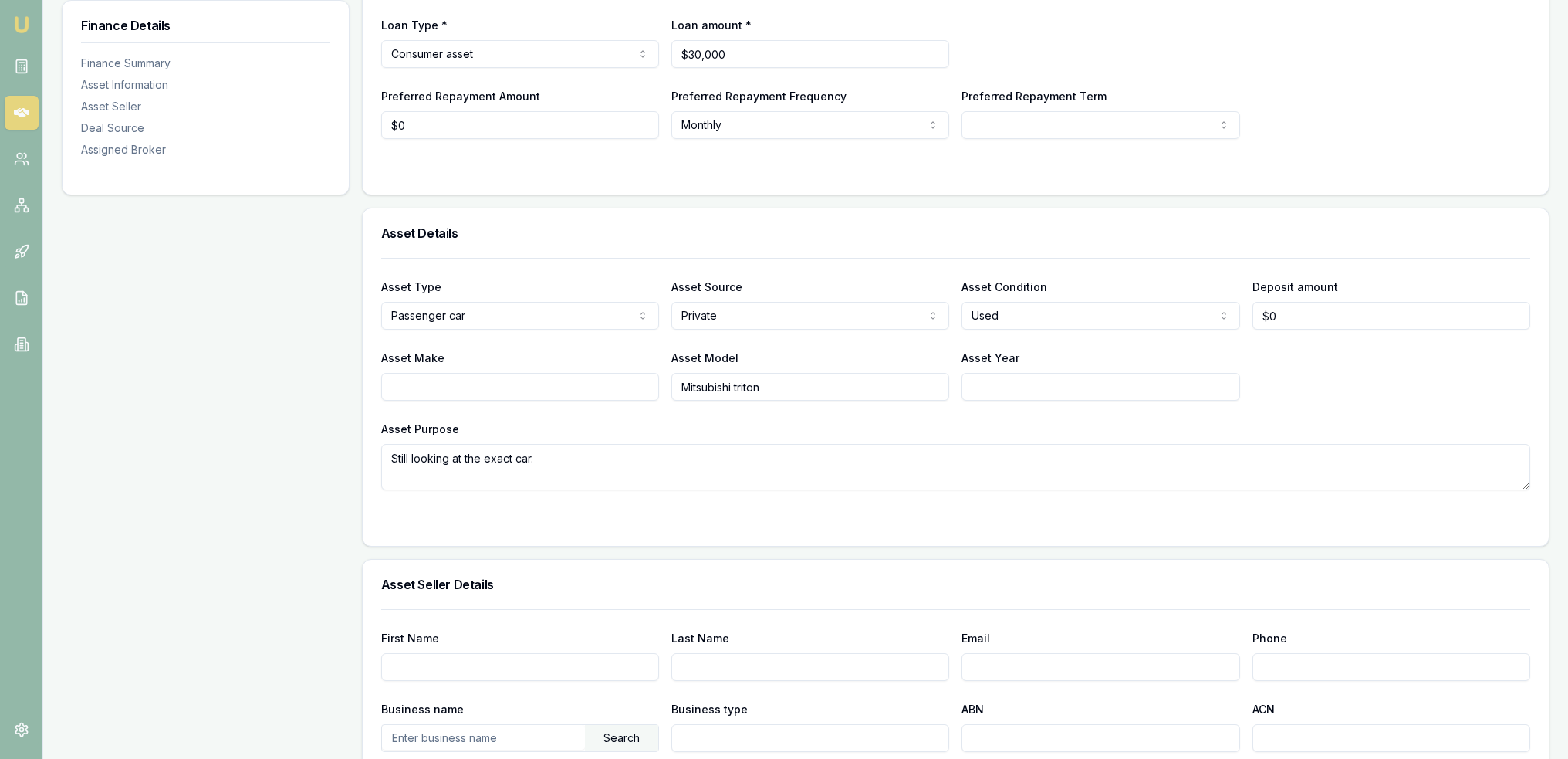 scroll, scrollTop: 309, scrollLeft: 0, axis: vertical 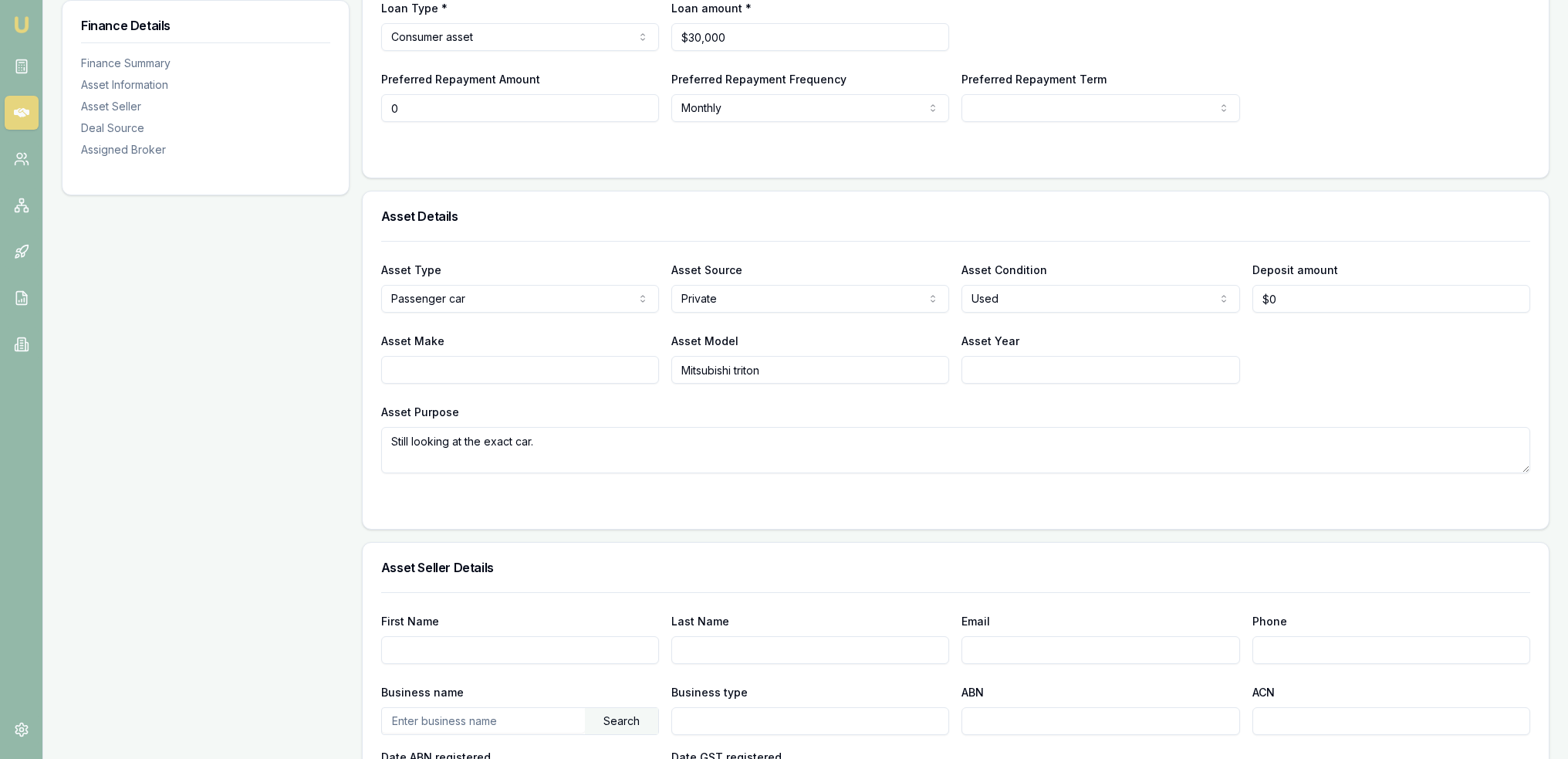 drag, startPoint x: 512, startPoint y: 107, endPoint x: 364, endPoint y: 104, distance: 148.0304 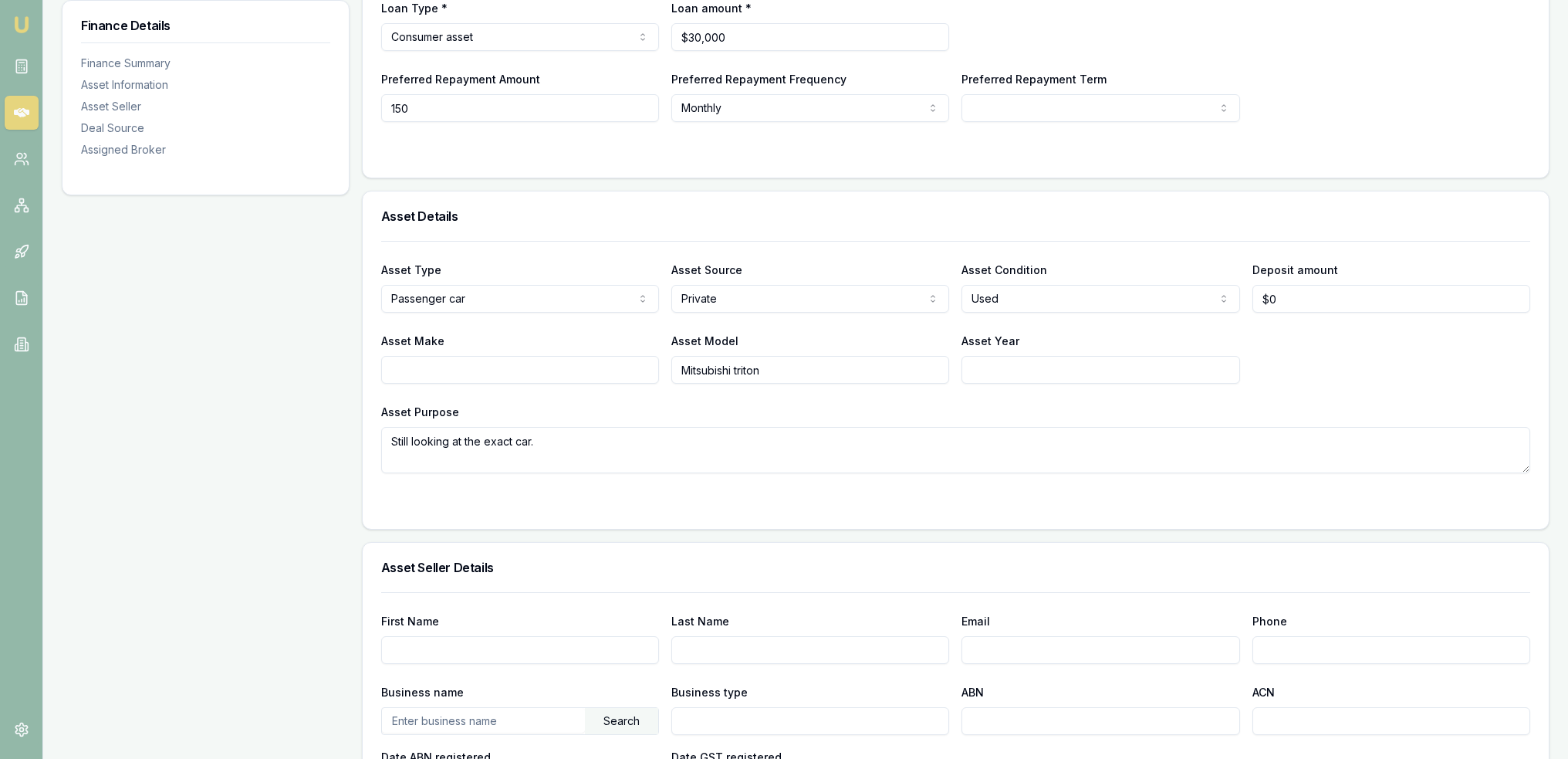 type on "$150" 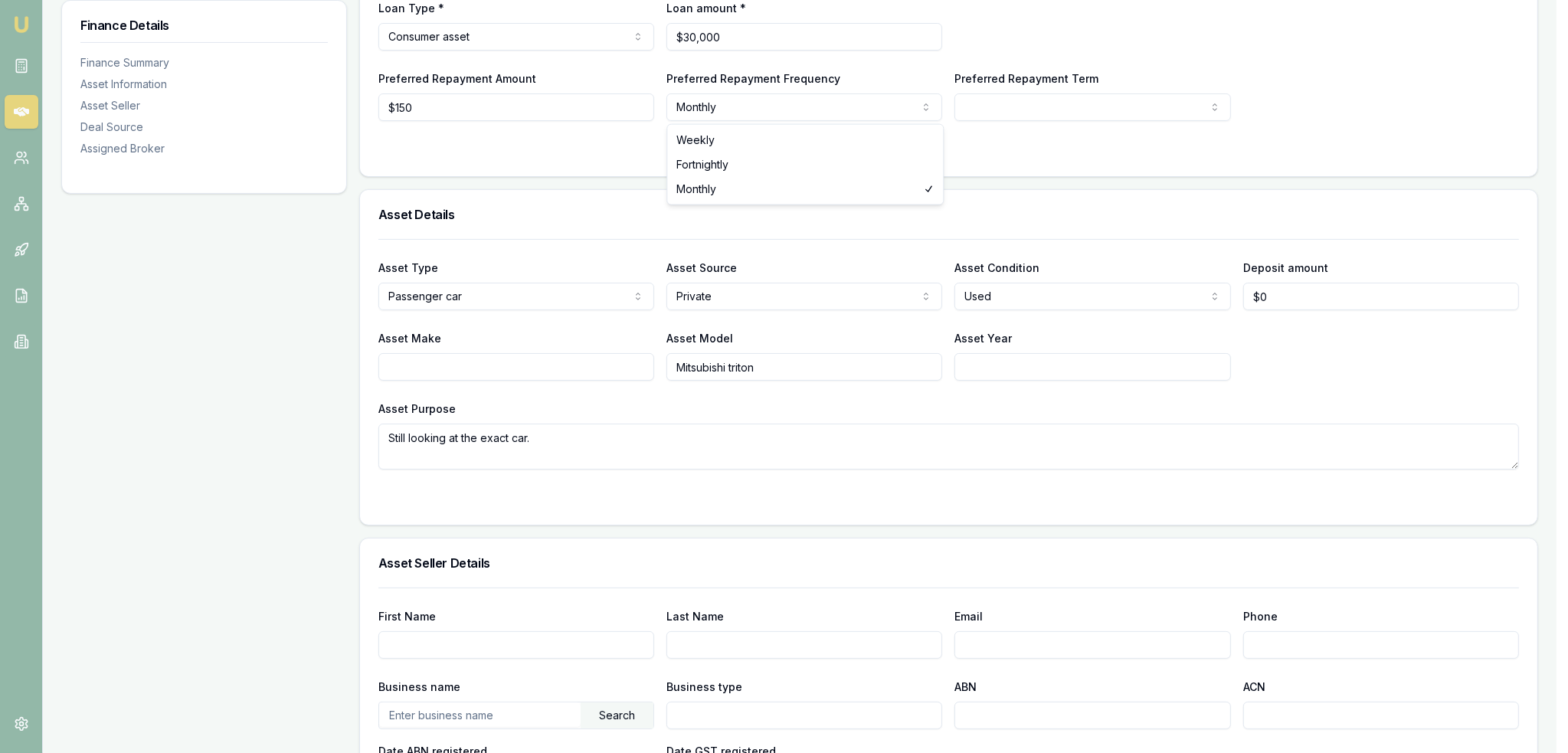 click on "Emu Broker Deals View D-719ZQMG7HP Robyn Adams Toggle Menu Customer Daniel Conyard 0413703409 dansproplastering@outlook.com Finance Summary $30,000 Loan Type: Consumer Asset Asset Type : Passenger Car Deal Dynamics Stage: New Lead Created Age: 7 minutes ago HEM: Needs More Data Finance Details Applicants Loan Options Lender Submission Finance Details Finance Summary Asset Information Asset Seller Deal Source Assigned Broker Finance Summary Loan Type * Consumer asset Consumer loan Consumer asset Commercial loan Commercial asset Loan amount * $30,000 Preferred Repayment Amount  $150 Preferred Repayment Frequency  Monthly Weekly Fortnightly Monthly Preferred Repayment Term  12 24 36 48 60 72 84 Asset Details Asset Type  Passenger car Passenger car Electric vehicle Light commercial Caravan Motorhome Campervan Trailer Motorbike Off road bike Atv Boat Jet ski Tractor Horse float Ride on mower Recreational Asset Source  Private Dealer Private Refinance Asset Condition  Used New or demo Used Deposit amount  $0 Email" at bounding box center (784, 70) 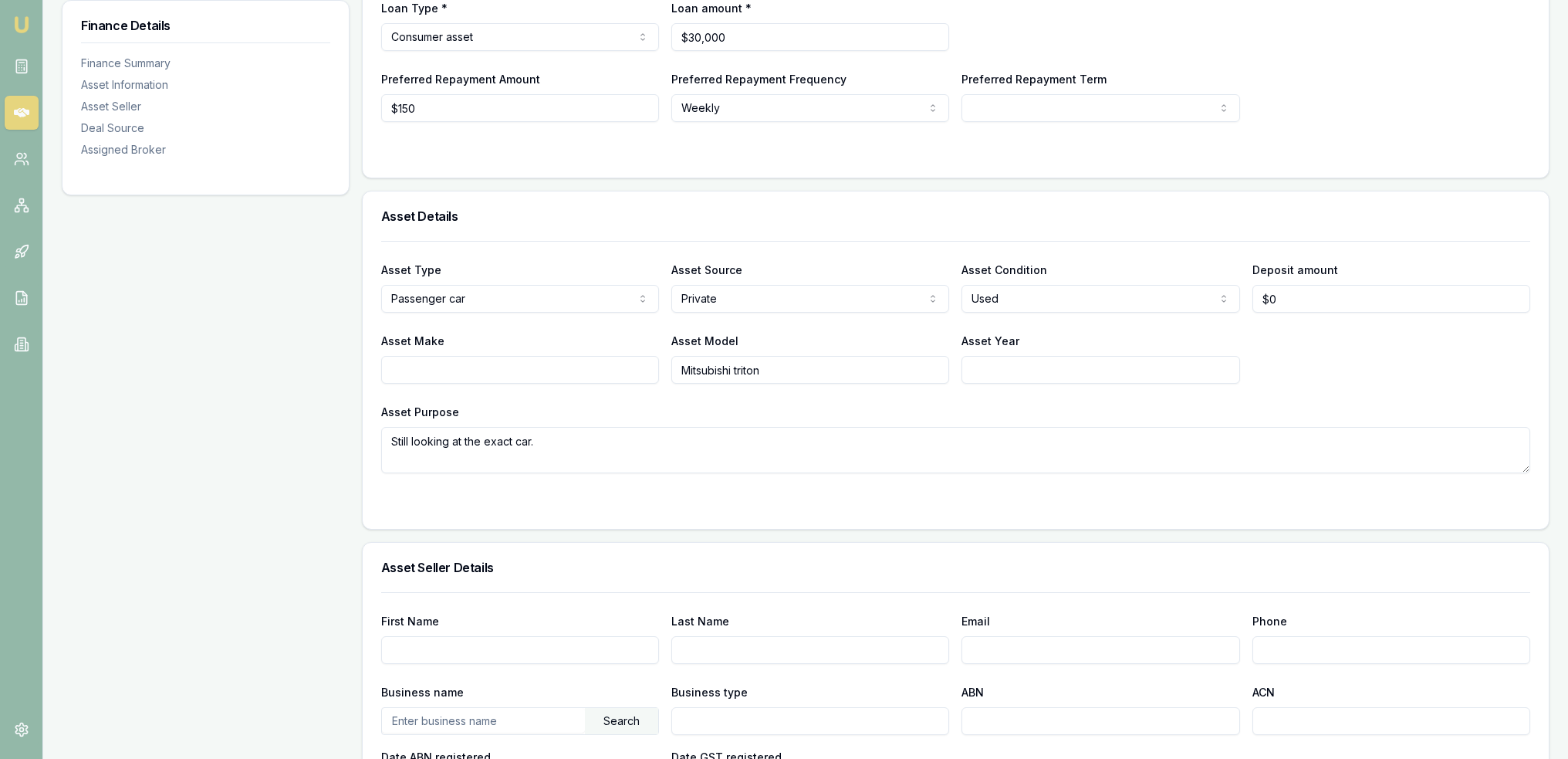 click on "Emu Broker Deals View D-719ZQMG7HP Robyn Adams Toggle Menu Customer Daniel Conyard 0413703409 dansproplastering@outlook.com Finance Summary $30,000 Loan Type: Consumer Asset Asset Type : Passenger Car Deal Dynamics Stage: New Lead Created Age: 7 minutes ago HEM: Needs More Data Finance Details Applicants Loan Options Lender Submission Finance Details Finance Summary Asset Information Asset Seller Deal Source Assigned Broker Finance Summary Loan Type * Consumer asset Consumer loan Consumer asset Commercial loan Commercial asset Loan amount * $30,000 Preferred Repayment Amount  $150 Preferred Repayment Frequency  Weekly Weekly Fortnightly Monthly Preferred Repayment Term  12 24 36 48 60 72 84 Asset Details Asset Type  Passenger car Passenger car Electric vehicle Light commercial Caravan Motorhome Campervan Trailer Motorbike Off road bike Atv Boat Jet ski Tractor Horse float Ride on mower Recreational Asset Source  Private Dealer Private Refinance Asset Condition  Used New or demo Used Deposit amount  $0 Email" at bounding box center (784, 70) 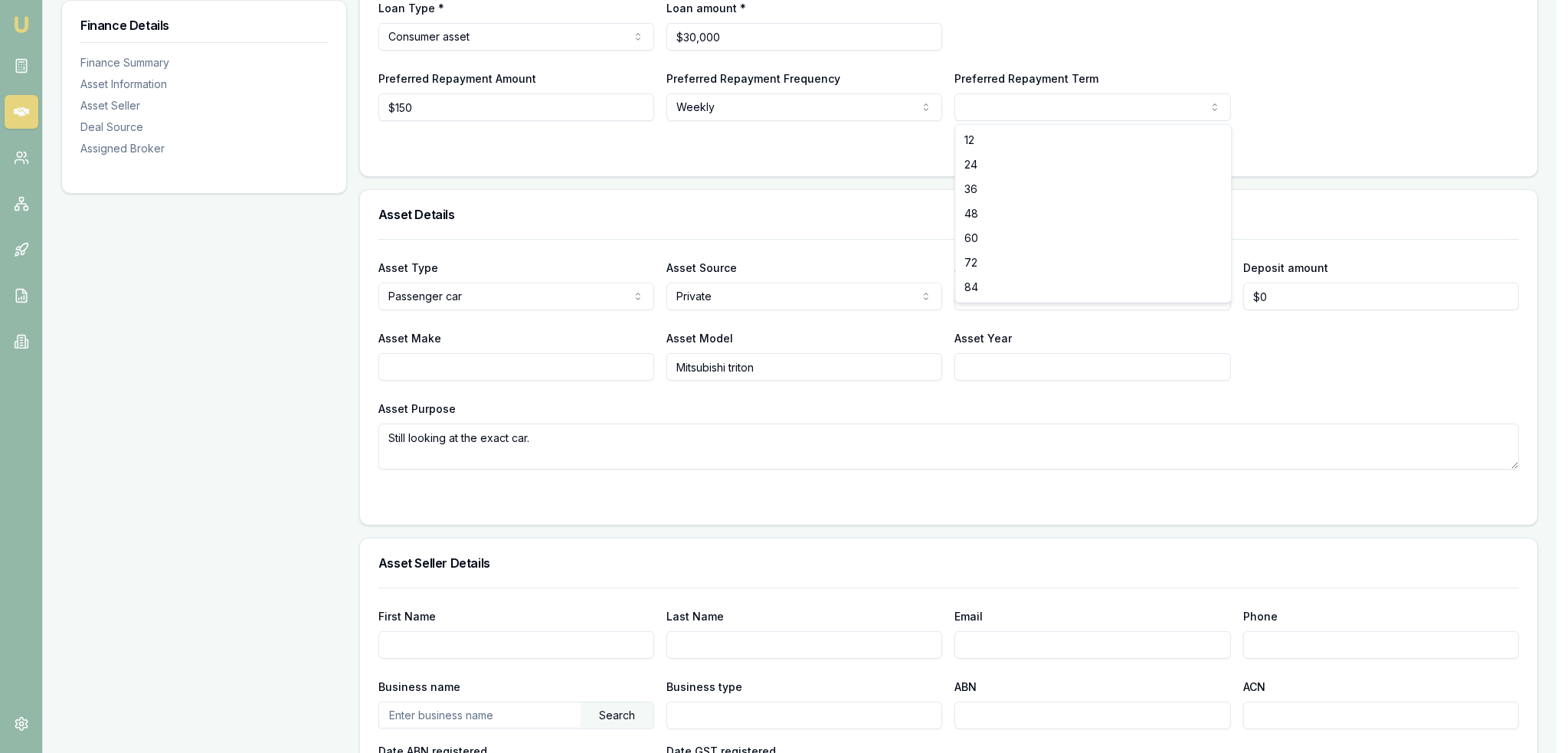 select on "84" 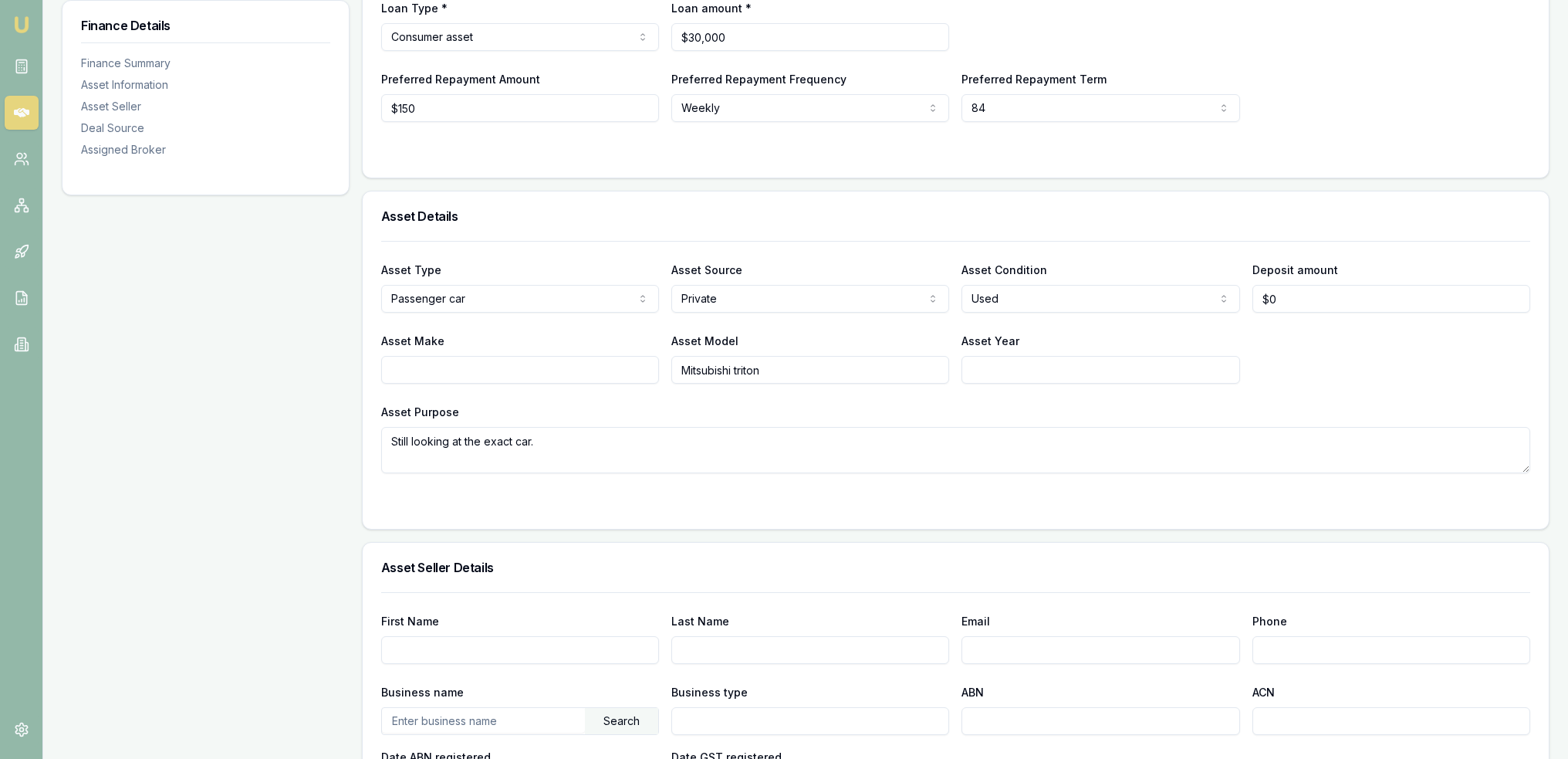 click at bounding box center (955, 153) 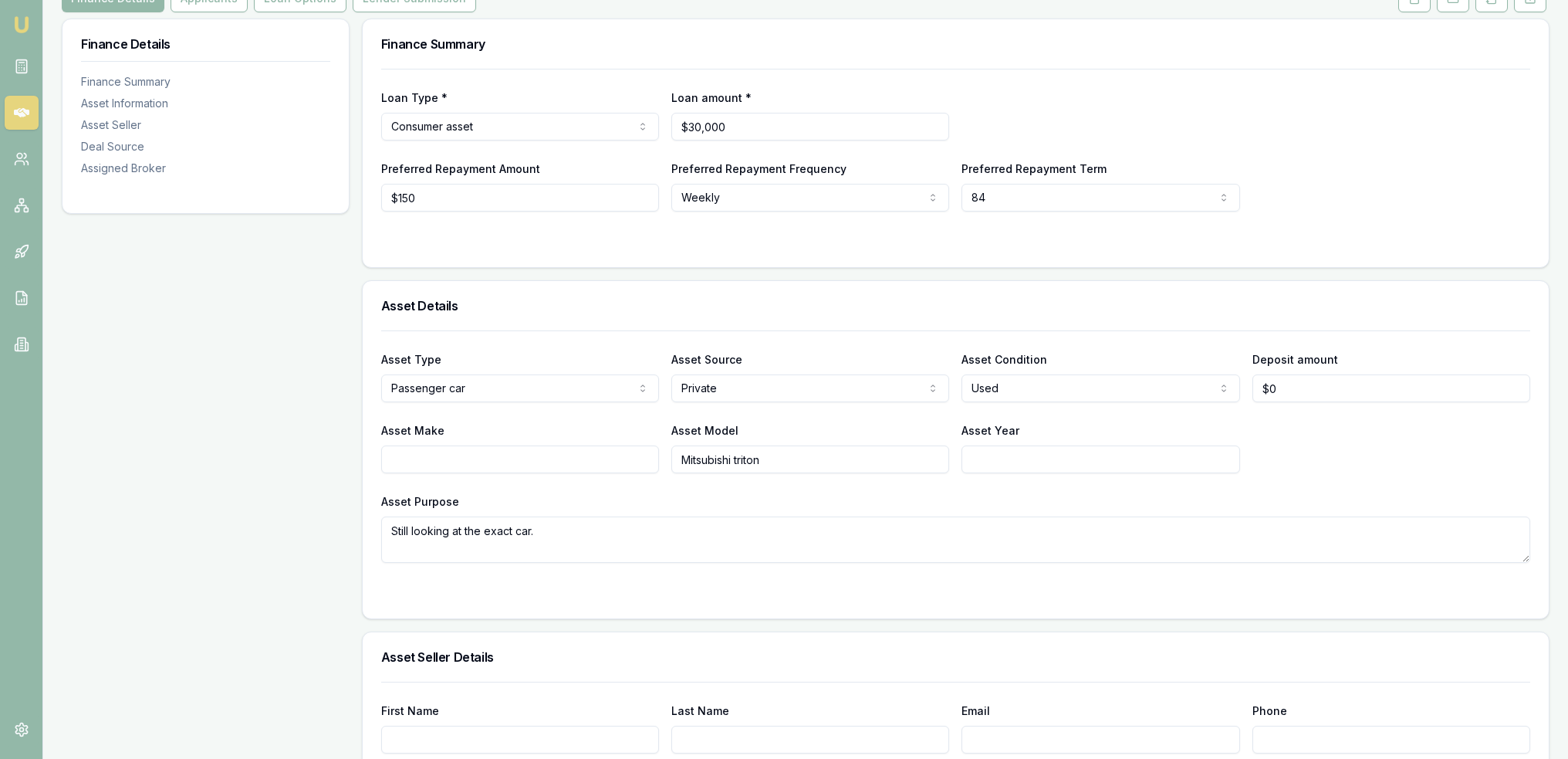 scroll, scrollTop: 232, scrollLeft: 0, axis: vertical 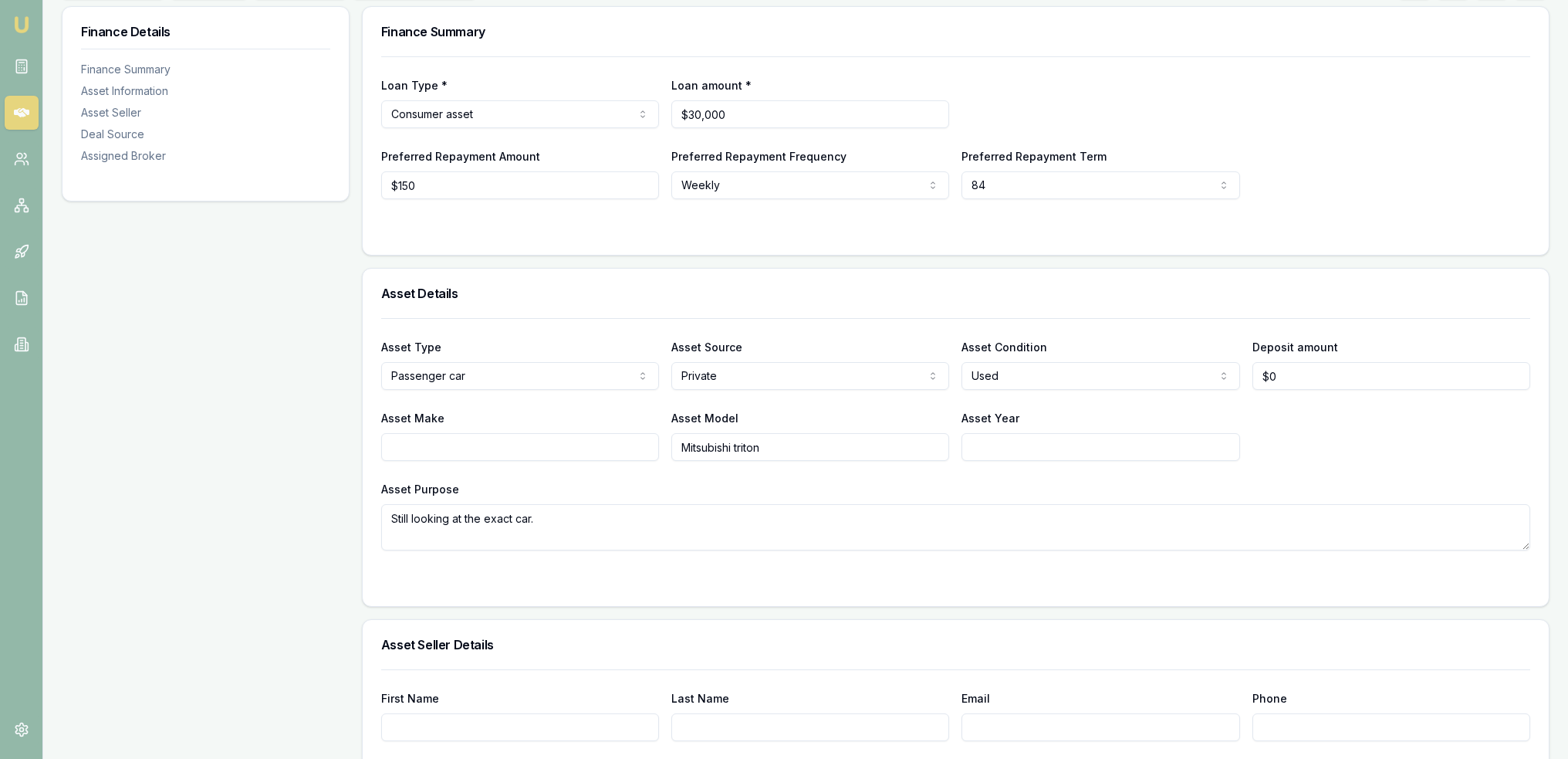 click on "Asset Year" at bounding box center (1100, 447) 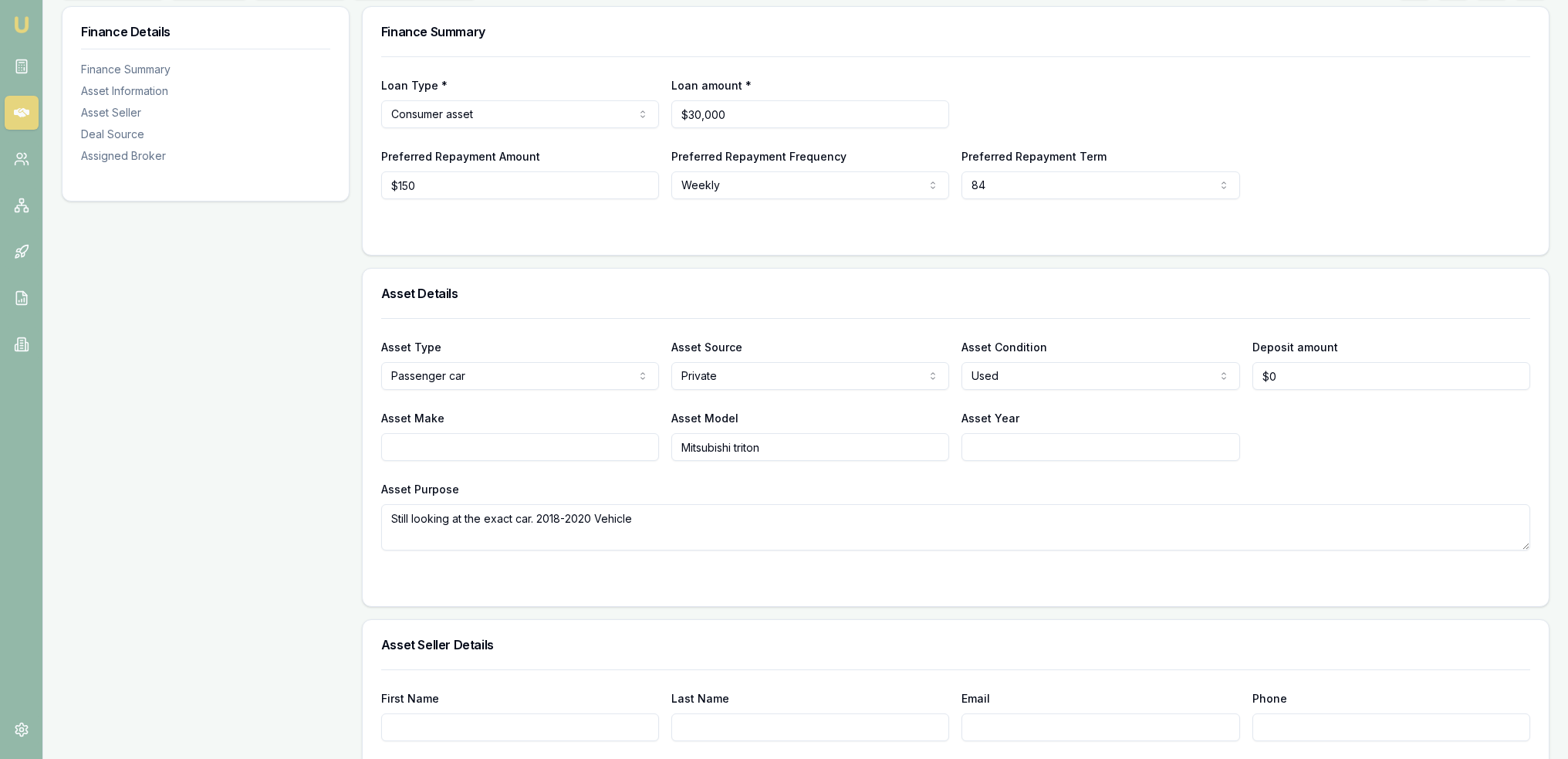 scroll, scrollTop: 0, scrollLeft: 0, axis: both 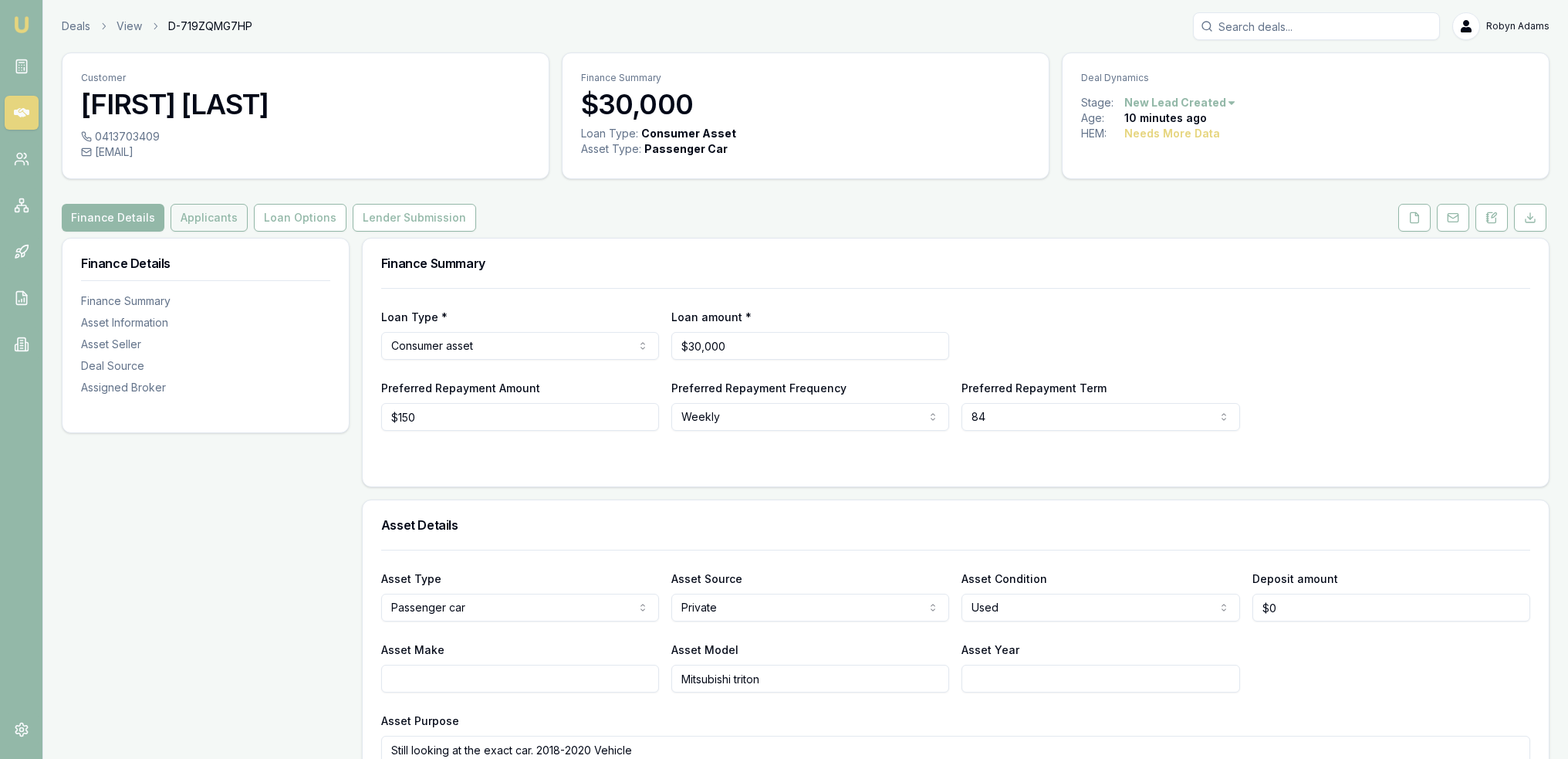 type on "Still looking at the exact car. 2018-2020 Vehicle" 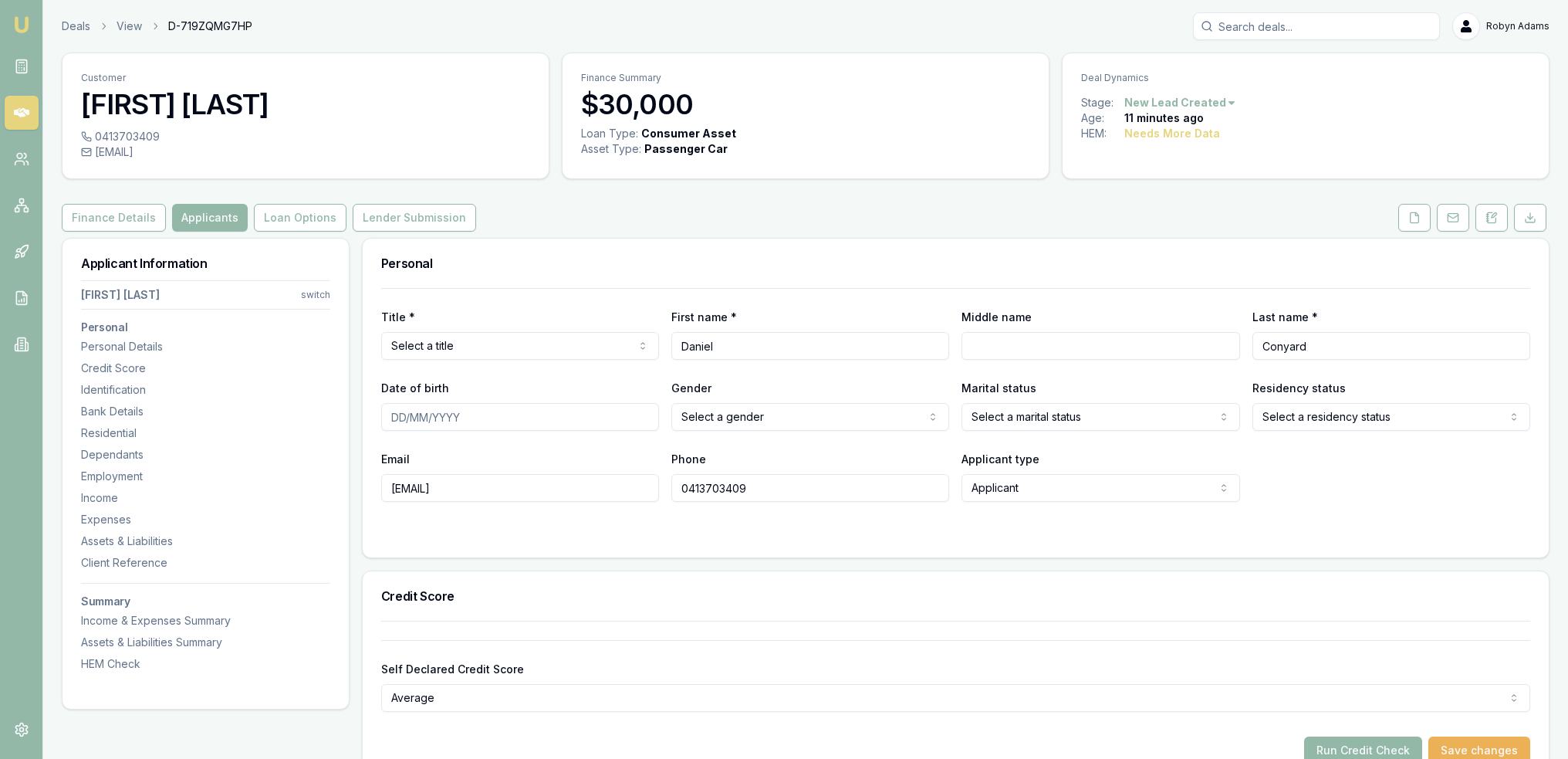click on "Title * Select a title Mr Mrs Miss Ms Dr Prof" at bounding box center [520, 334] 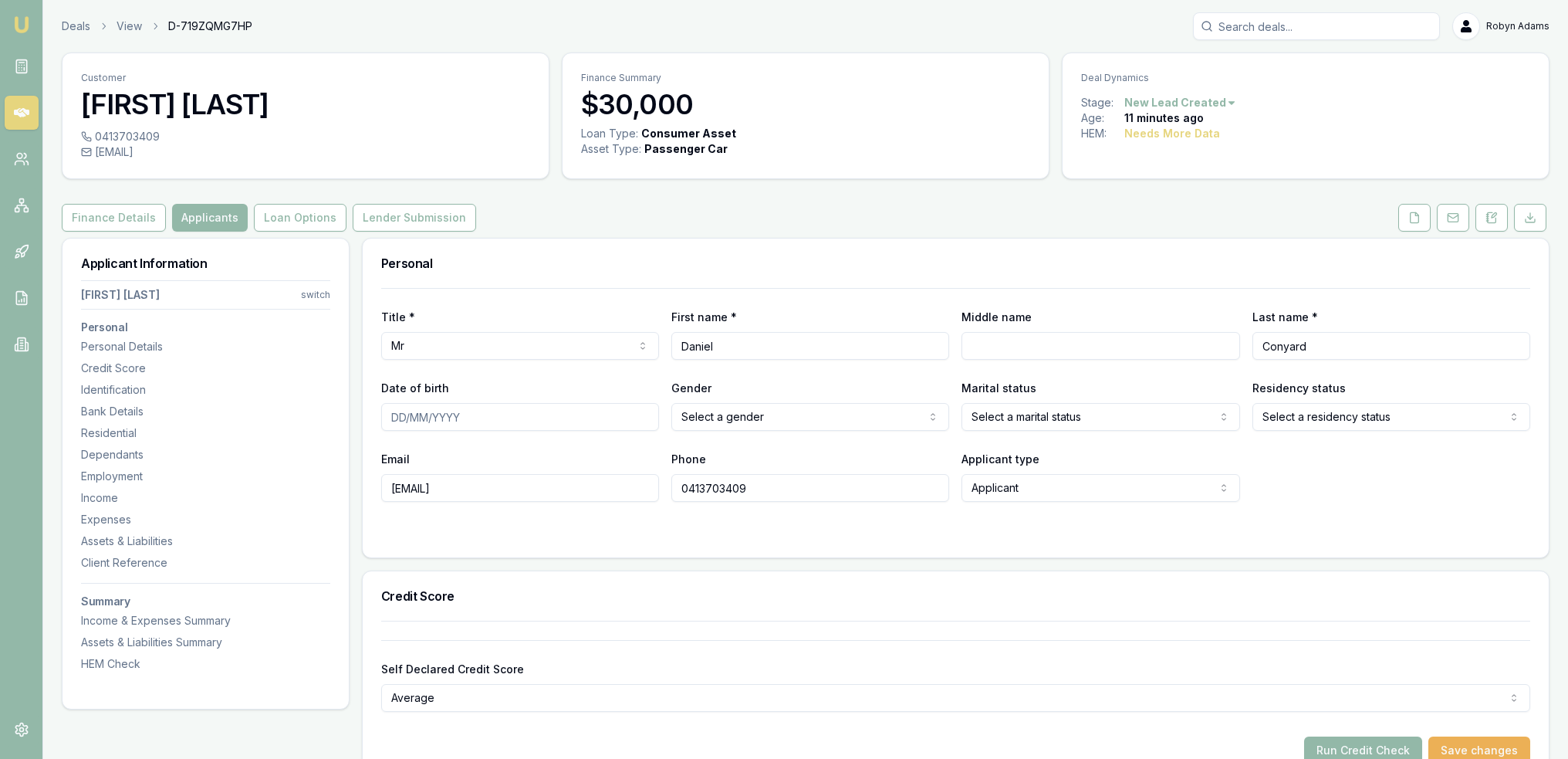 click on "Middle name" at bounding box center (1100, 346) 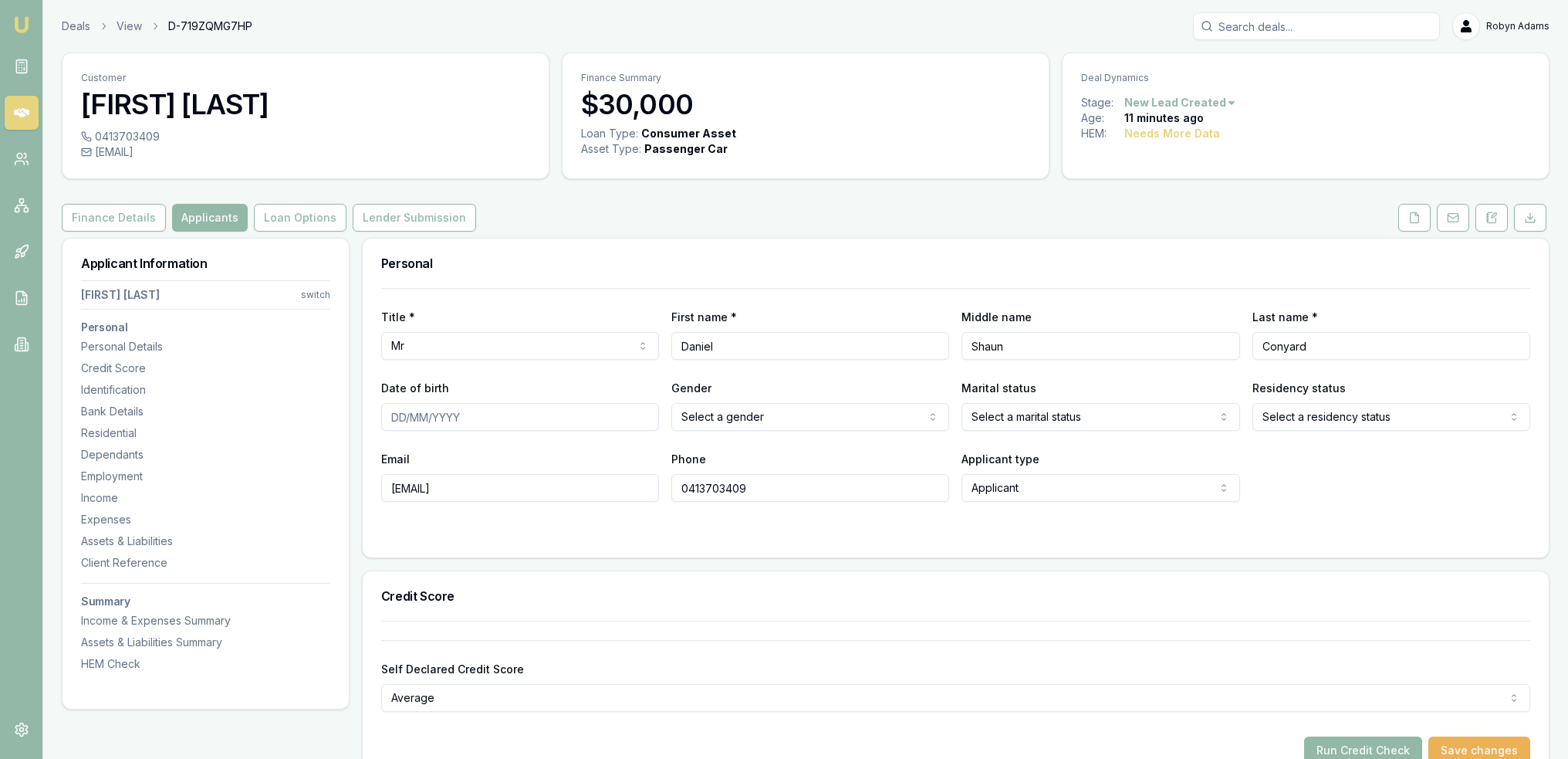 type on "Shaun" 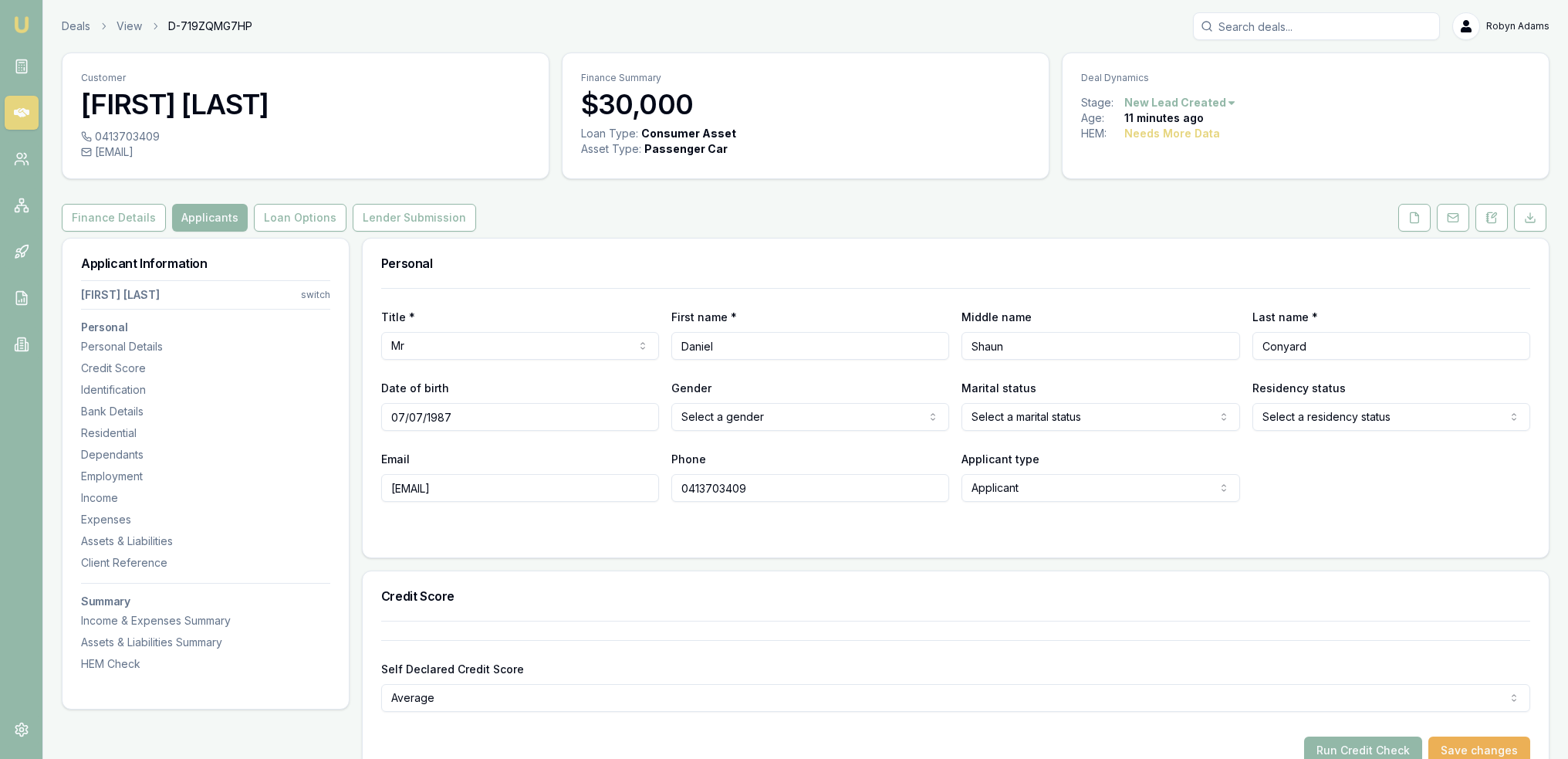 type on "07/07/1987" 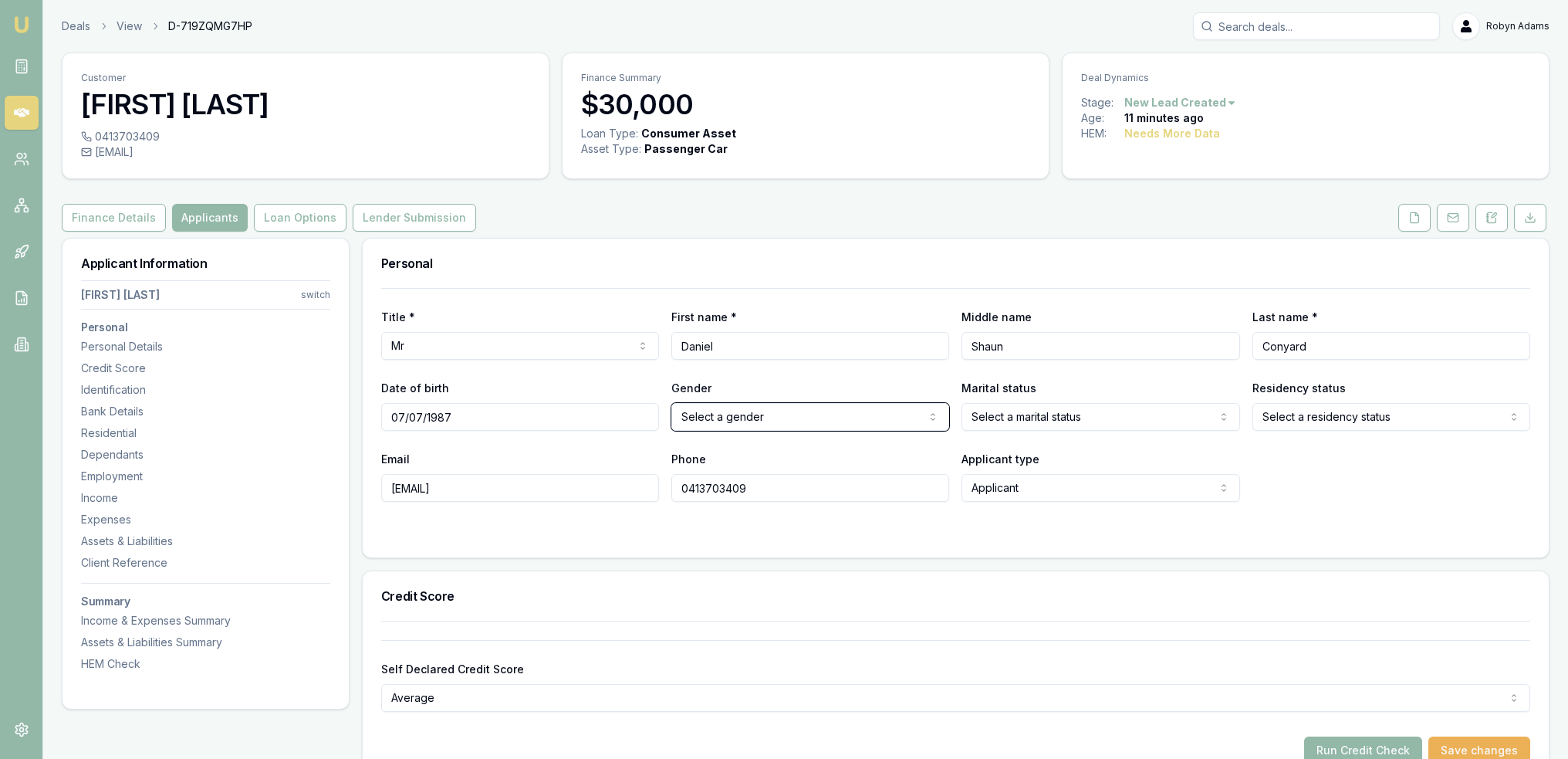 type 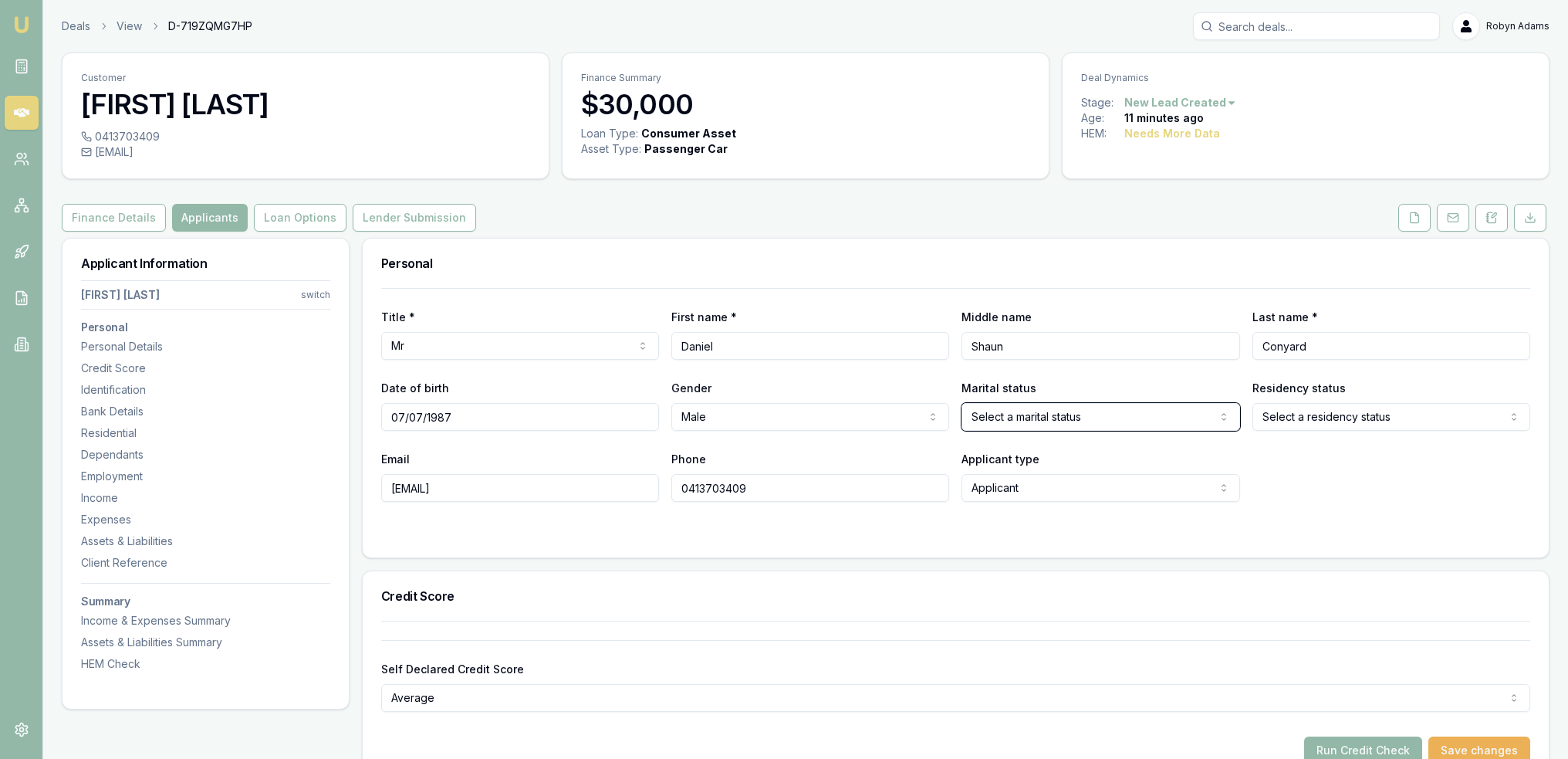 type 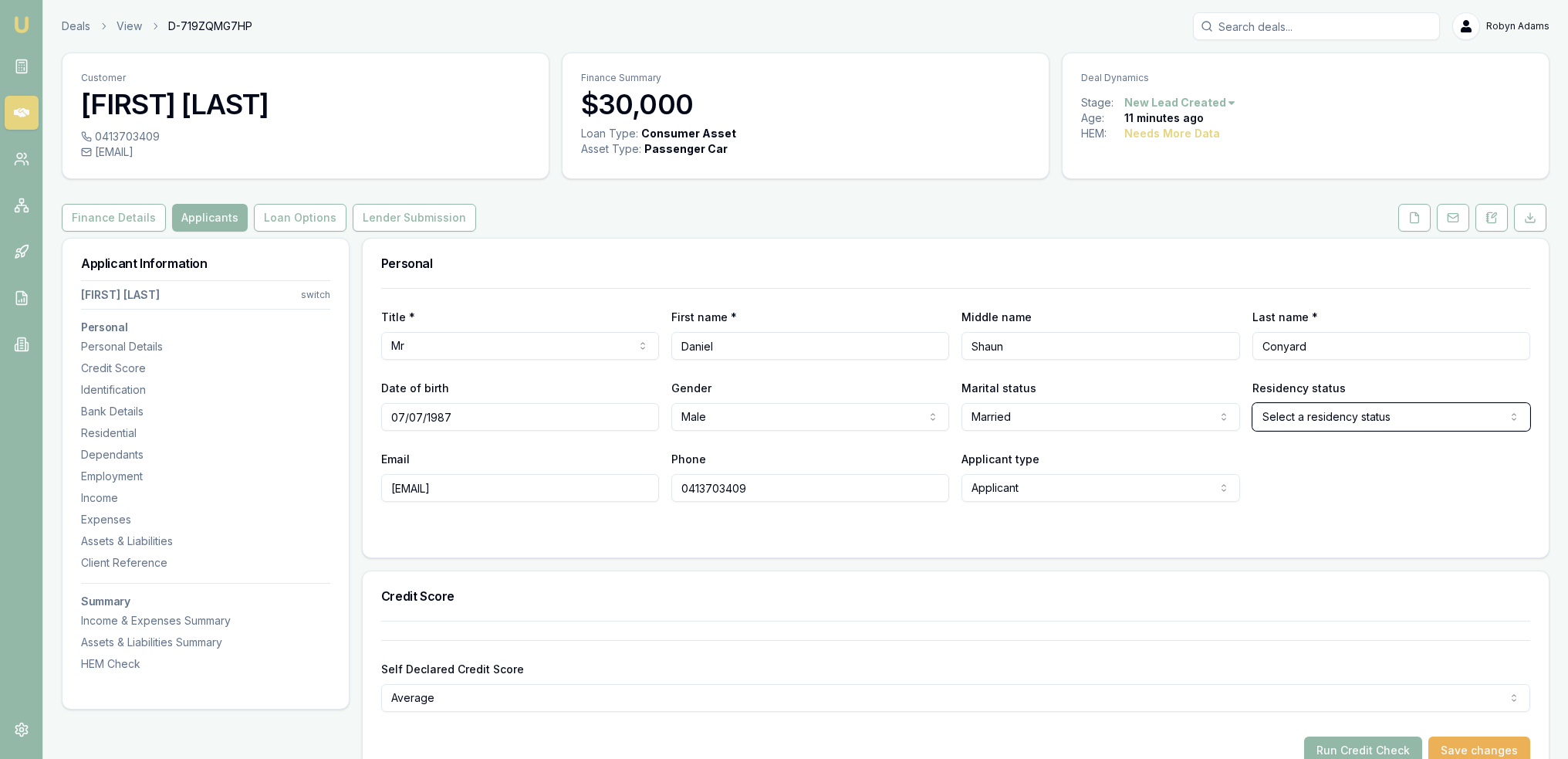 type 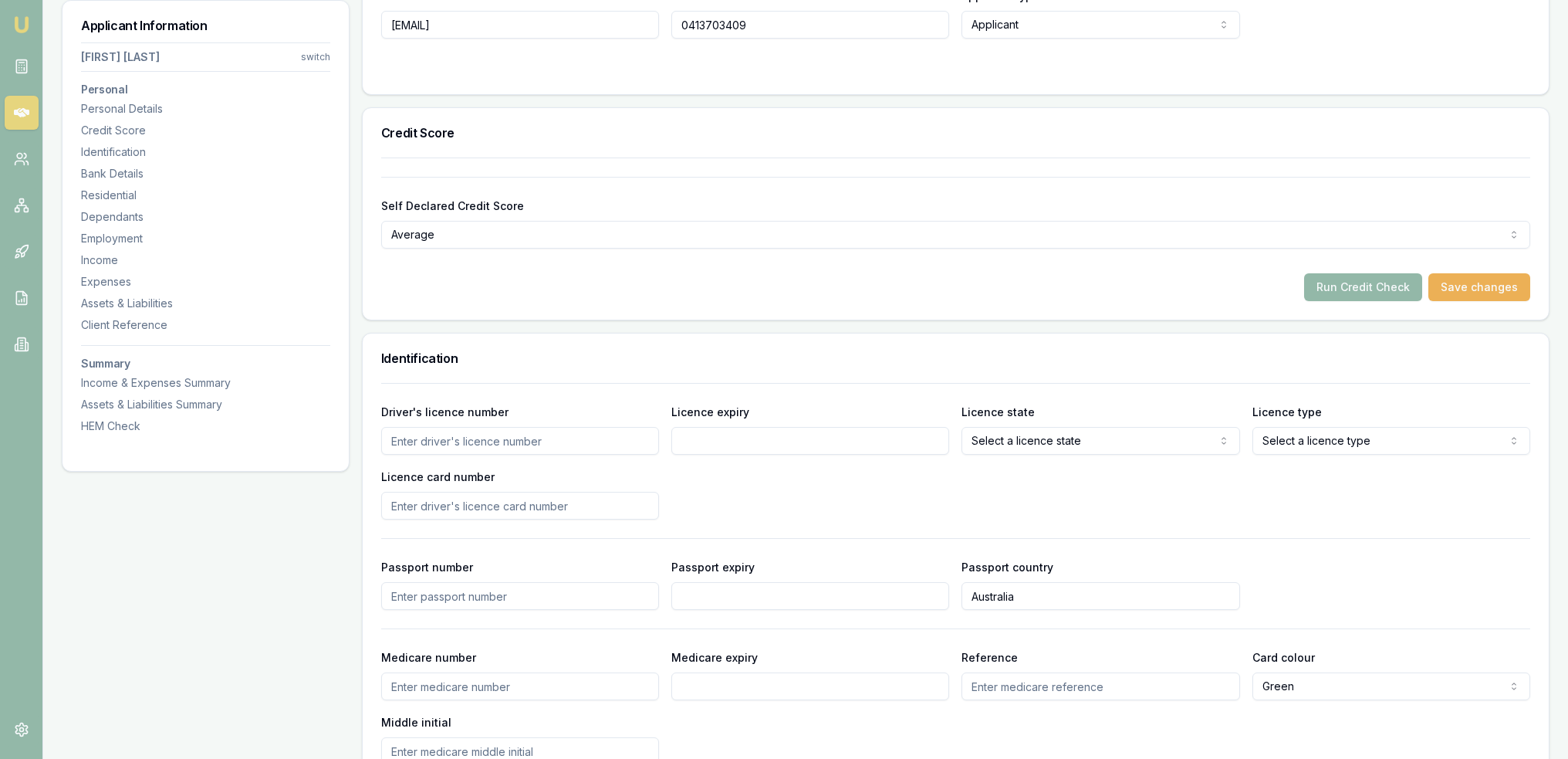 scroll, scrollTop: 540, scrollLeft: 0, axis: vertical 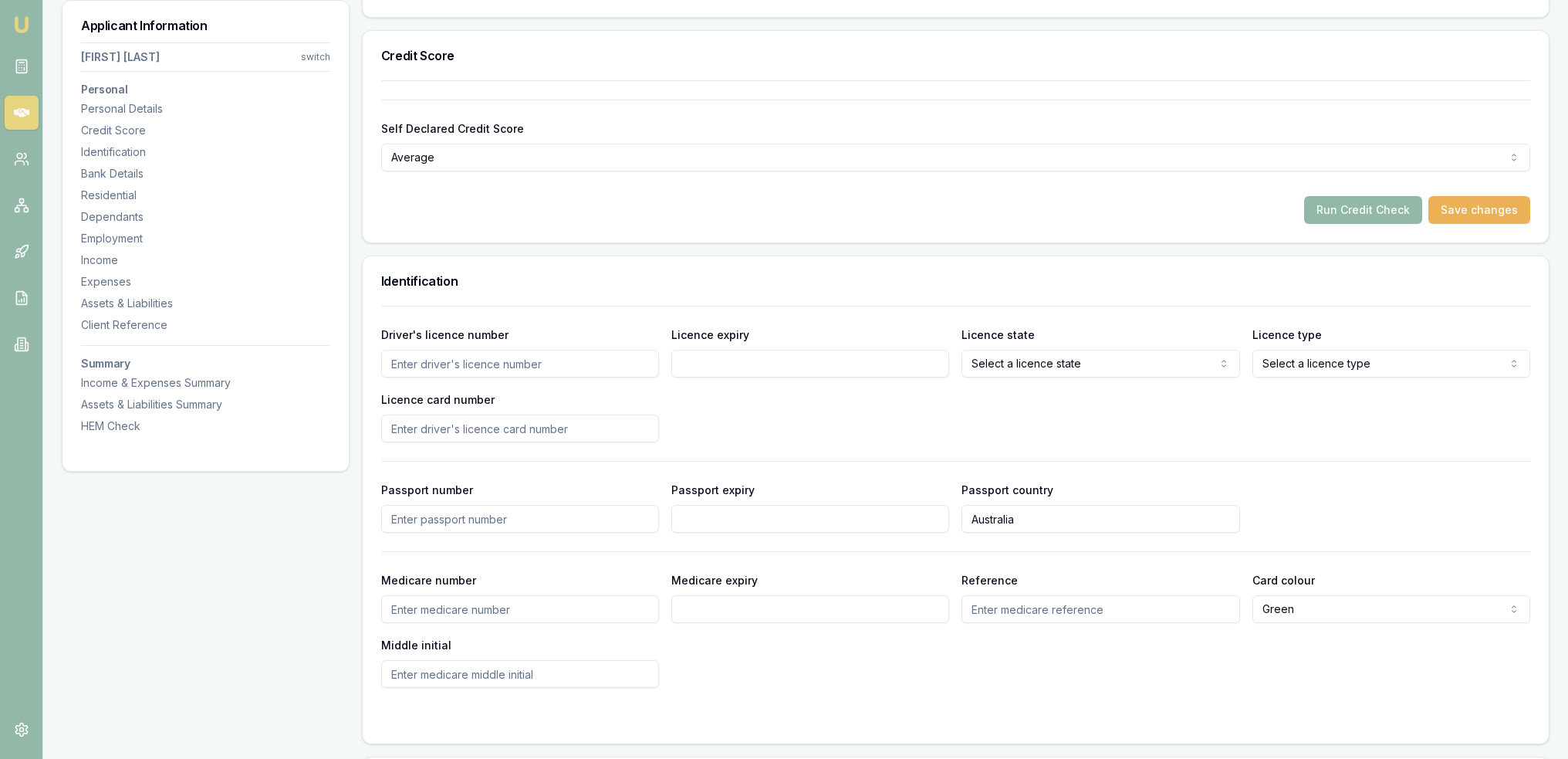 click on "Emu Broker Deals View D-719ZQMG7HP Robyn Adams Toggle Menu Customer Daniel Conyard 0413703409 dansproplastering@outlook.com Finance Summary $30,000 Loan Type: Consumer Asset Asset Type : Passenger Car Deal Dynamics Stage: New Lead Created Age: 11 minutes ago HEM: Needs More Data Finance Details Applicants Loan Options Lender Submission Applicant Information Daniel Conyard switch Personal Personal Details Credit Score Identification Bank Details Residential Dependants Employment Income Expenses Assets & Liabilities Client Reference Summary Income & Expenses Summary Assets & Liabilities Summary HEM Check Personal Title * Mr Mr Mrs Miss Ms Dr Prof First name * Daniel Middle name  Shaun Last name * Conyard Date of birth 07/07/1987 Gender  Male Male Female Other Not disclosed Marital status  Married Single Married De facto Separated Divorced Widowed Residency status  Australian citizen Australian citizen Permanent resident Temporary resident Visa holder Email dansproplastering@outlook.com Phone 0413703409 Average" at bounding box center (784, -161) 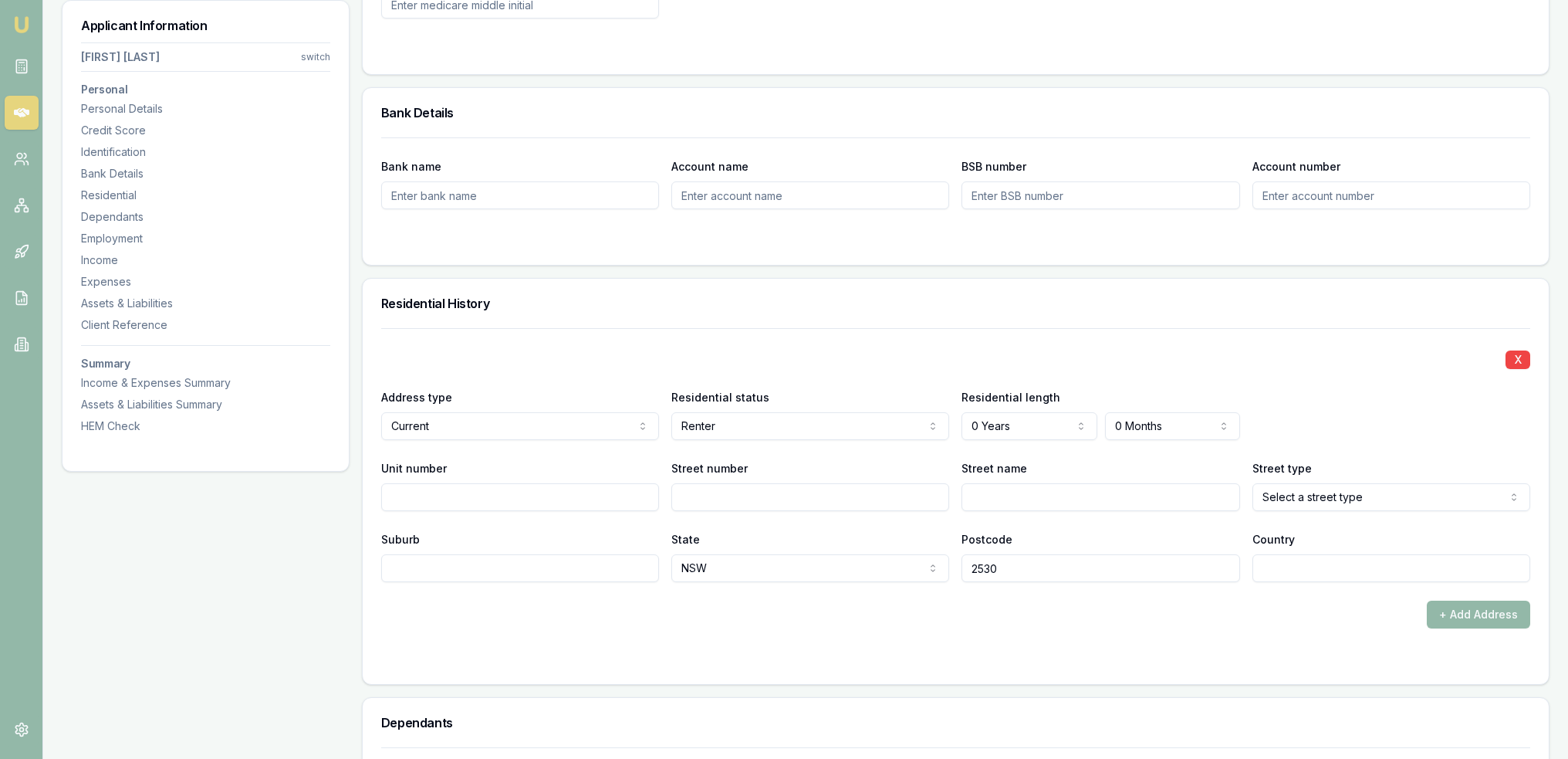 scroll, scrollTop: 1235, scrollLeft: 0, axis: vertical 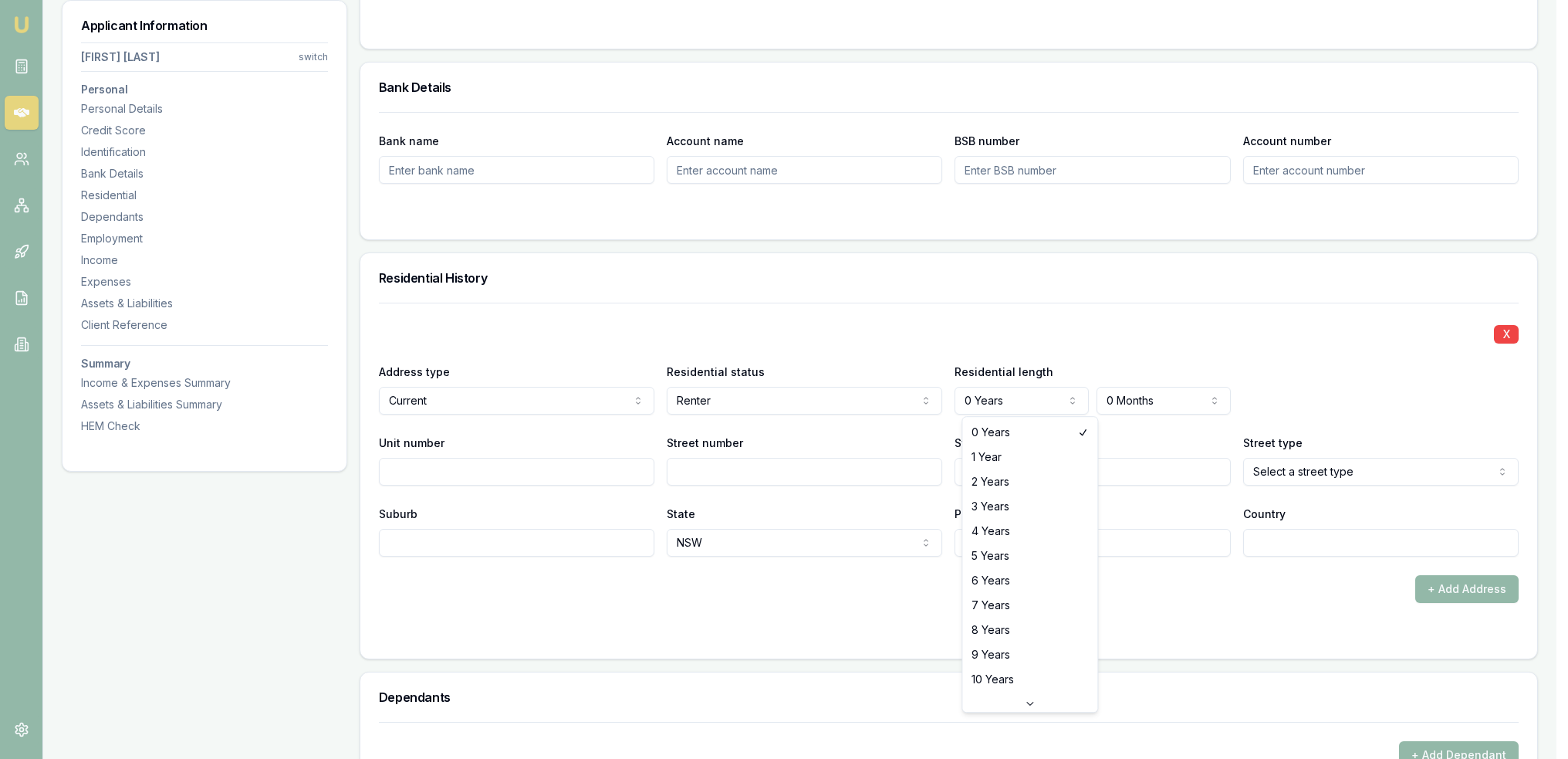 click on "Emu Broker Deals View D-719ZQMG7HP Robyn Adams Toggle Menu Customer Daniel Conyard 0413703409 dansproplastering@outlook.com Finance Summary $30,000 Loan Type: Consumer Asset Asset Type : Passenger Car Deal Dynamics Stage: New Lead Created Age: 11 minutes ago HEM: Needs More Data Finance Details Applicants Loan Options Lender Submission Applicant Information Daniel Conyard switch Personal Personal Details Credit Score Identification Bank Details Residential Dependants Employment Income Expenses Assets & Liabilities Client Reference Summary Income & Expenses Summary Assets & Liabilities Summary HEM Check Personal Title * Mr Mr Mrs Miss Ms Dr Prof First name * Daniel Middle name  Shaun Last name * Conyard Date of birth 07/07/1987 Gender  Male Male Female Other Not disclosed Marital status  Married Single Married De facto Separated Divorced Widowed Residency status  Australian citizen Australian citizen Permanent resident Temporary resident Visa holder Email dansproplastering@outlook.com Phone 0413703409 Average" at bounding box center (784, -856) 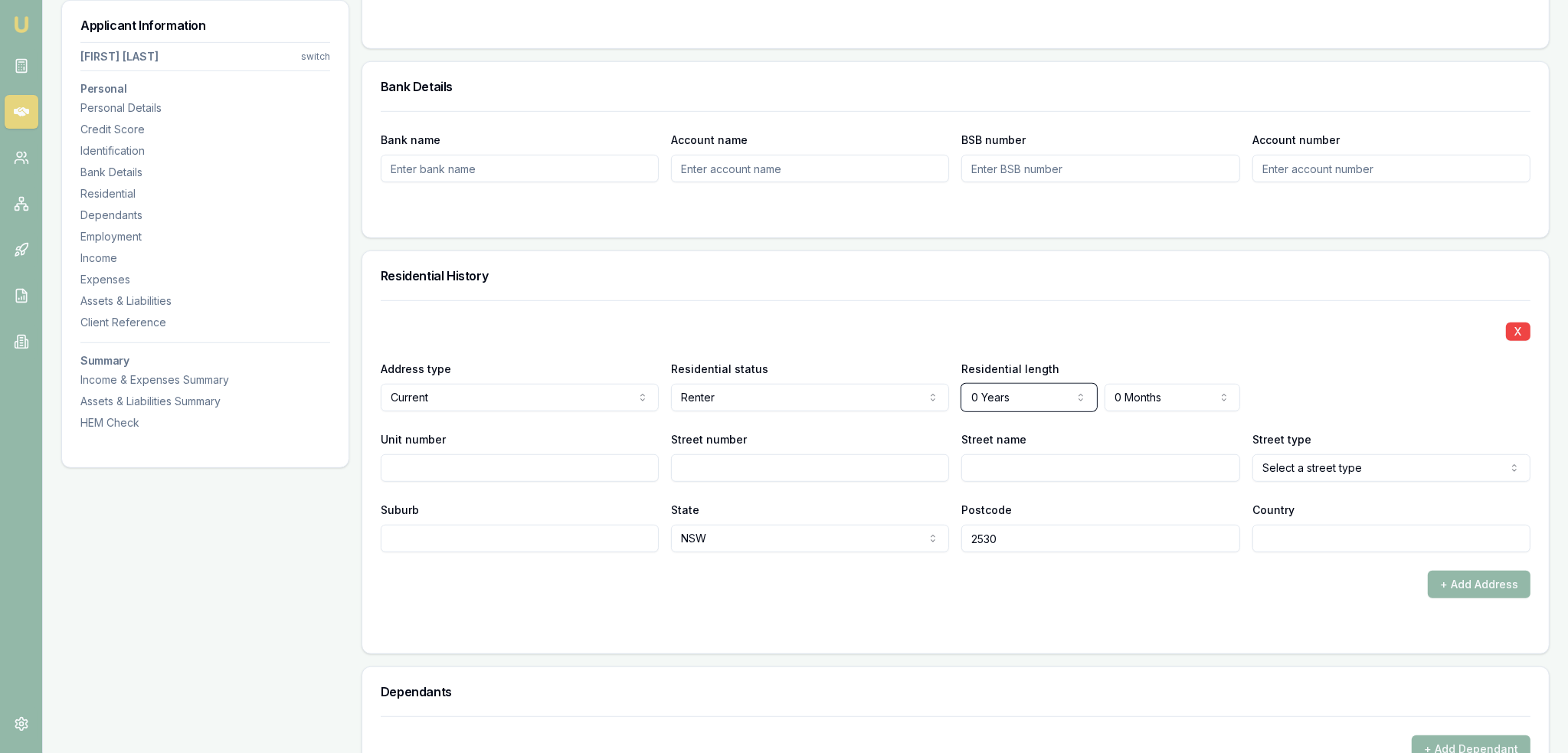 click on "Emu Broker Deals View D-719ZQMG7HP Robyn Adams Toggle Menu Customer Daniel Conyard 0413703409 dansproplastering@outlook.com Finance Summary $30,000 Loan Type: Consumer Asset Asset Type : Passenger Car Deal Dynamics Stage: New Lead Created Age: 11 minutes ago HEM: Needs More Data Finance Details Applicants Loan Options Lender Submission Applicant Information Daniel Conyard switch Personal Personal Details Credit Score Identification Bank Details Residential Dependants Employment Income Expenses Assets & Liabilities Client Reference Summary Income & Expenses Summary Assets & Liabilities Summary HEM Check Personal Title * Mr Mr Mrs Miss Ms Dr Prof First name * Daniel Middle name  Shaun Last name * Conyard Date of birth 07/07/1987 Gender  Male Male Female Other Not disclosed Marital status  Married Single Married De facto Separated Divorced Widowed Residency status  Australian citizen Australian citizen Permanent resident Temporary resident Visa holder Email dansproplastering@outlook.com Phone 0413703409 Average" at bounding box center [784, -850] 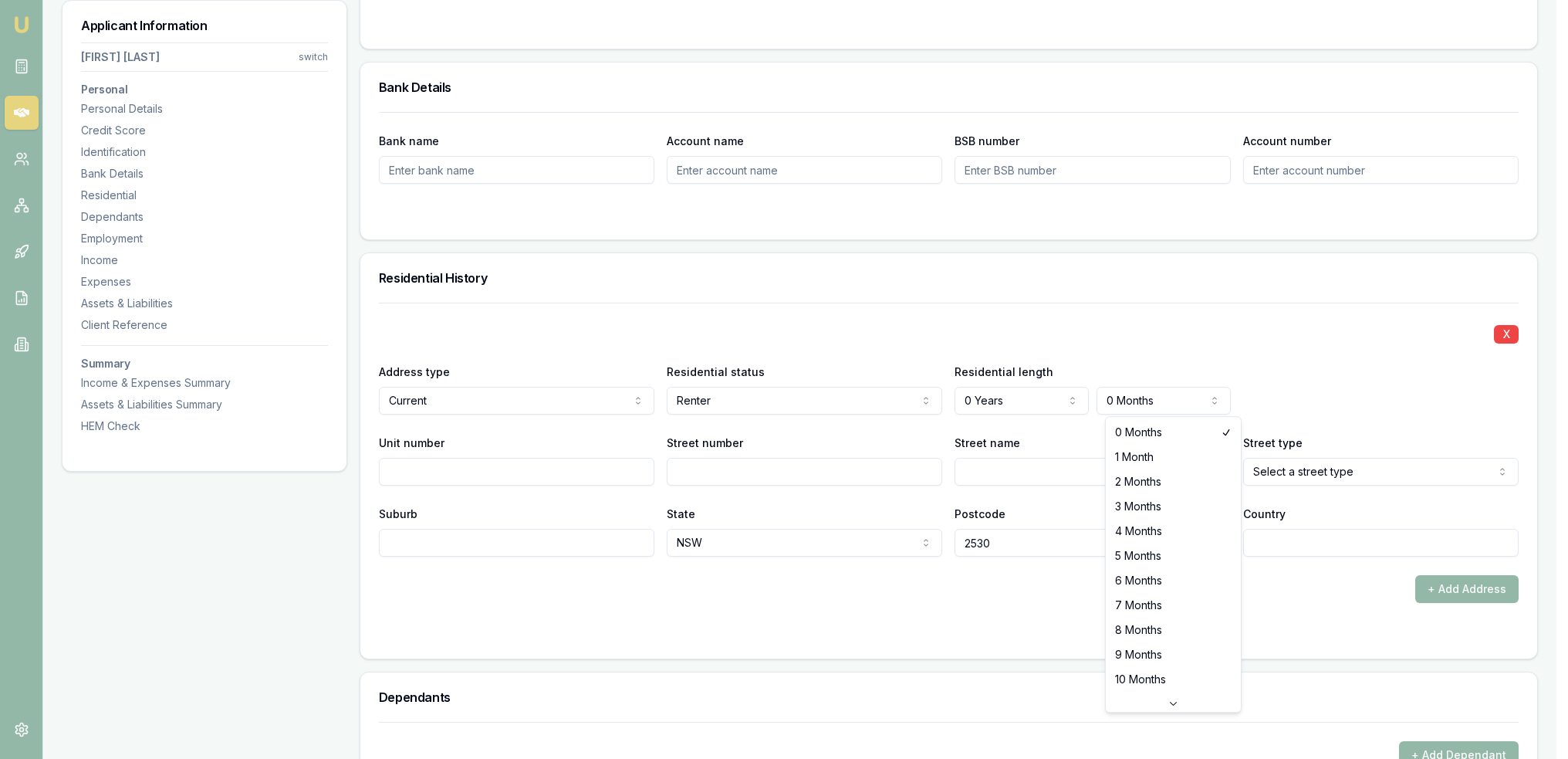 click on "Emu Broker Deals View D-719ZQMG7HP Robyn Adams Toggle Menu Customer Daniel Conyard 0413703409 dansproplastering@outlook.com Finance Summary $30,000 Loan Type: Consumer Asset Asset Type : Passenger Car Deal Dynamics Stage: New Lead Created Age: 11 minutes ago HEM: Needs More Data Finance Details Applicants Loan Options Lender Submission Applicant Information Daniel Conyard switch Personal Personal Details Credit Score Identification Bank Details Residential Dependants Employment Income Expenses Assets & Liabilities Client Reference Summary Income & Expenses Summary Assets & Liabilities Summary HEM Check Personal Title * Mr Mr Mrs Miss Ms Dr Prof First name * Daniel Middle name  Shaun Last name * Conyard Date of birth 07/07/1987 Gender  Male Male Female Other Not disclosed Marital status  Married Single Married De facto Separated Divorced Widowed Residency status  Australian citizen Australian citizen Permanent resident Temporary resident Visa holder Email dansproplastering@outlook.com Phone 0413703409 Average" at bounding box center [784, -856] 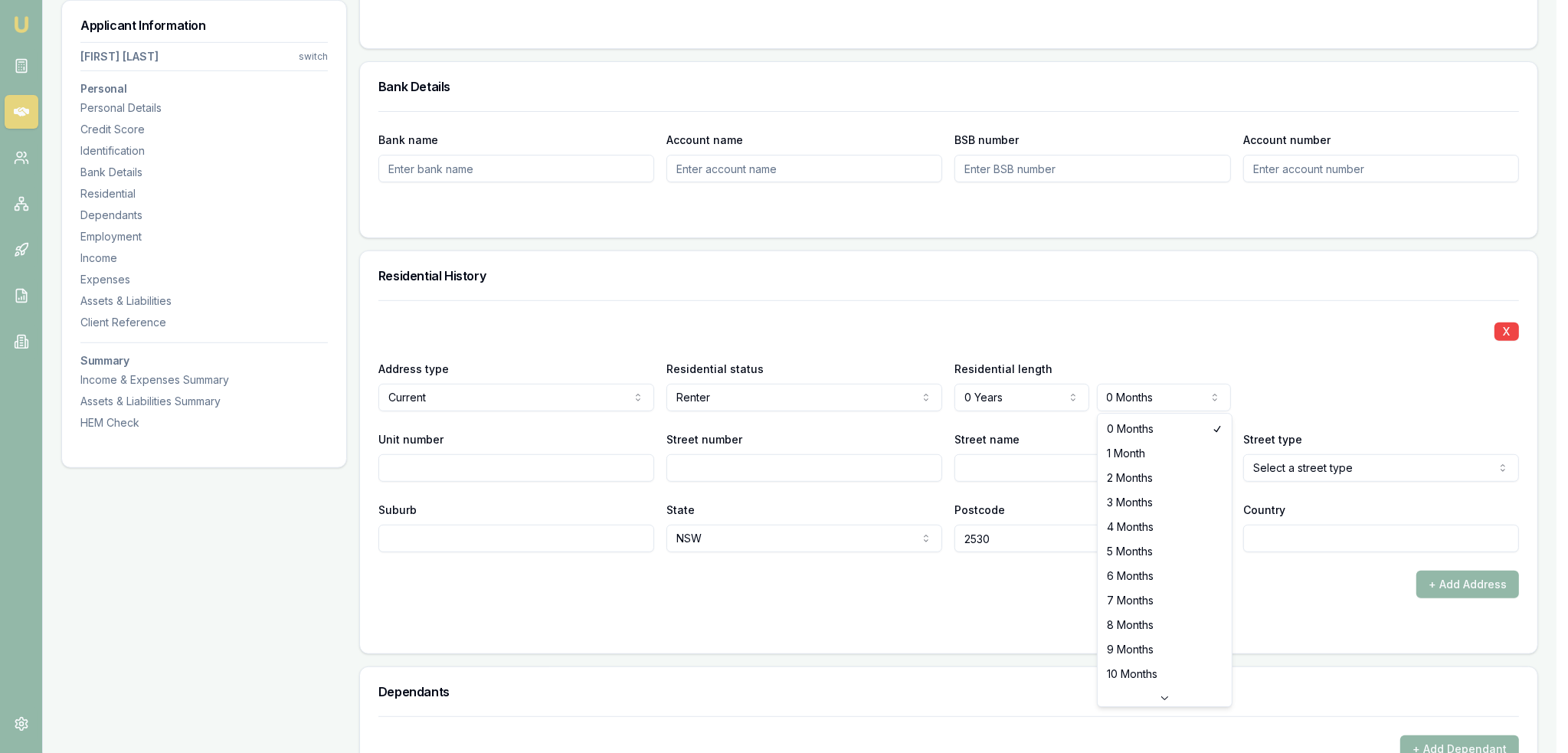 select on "1" 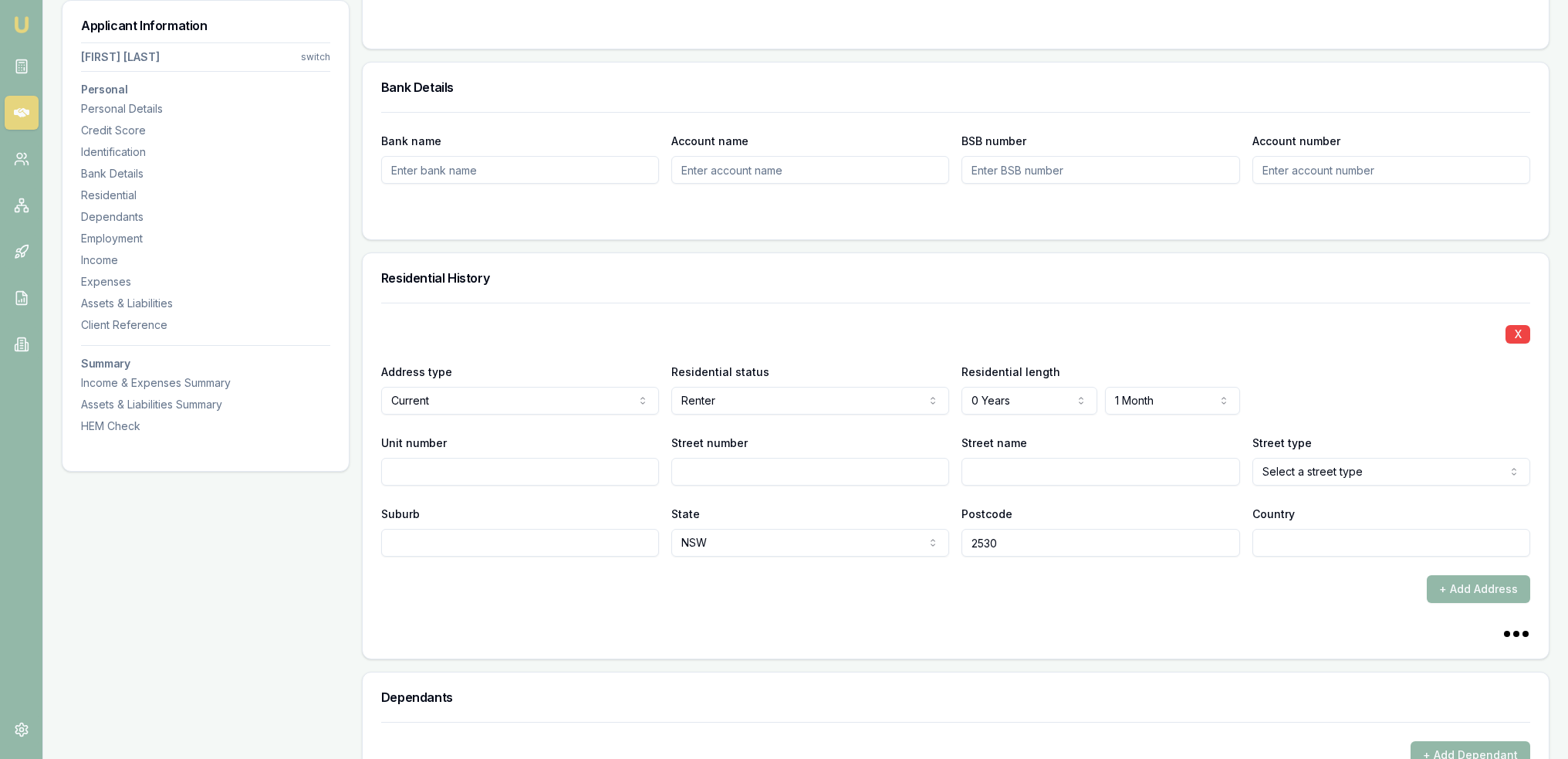 drag, startPoint x: 775, startPoint y: 490, endPoint x: 782, endPoint y: 475, distance: 16.552945 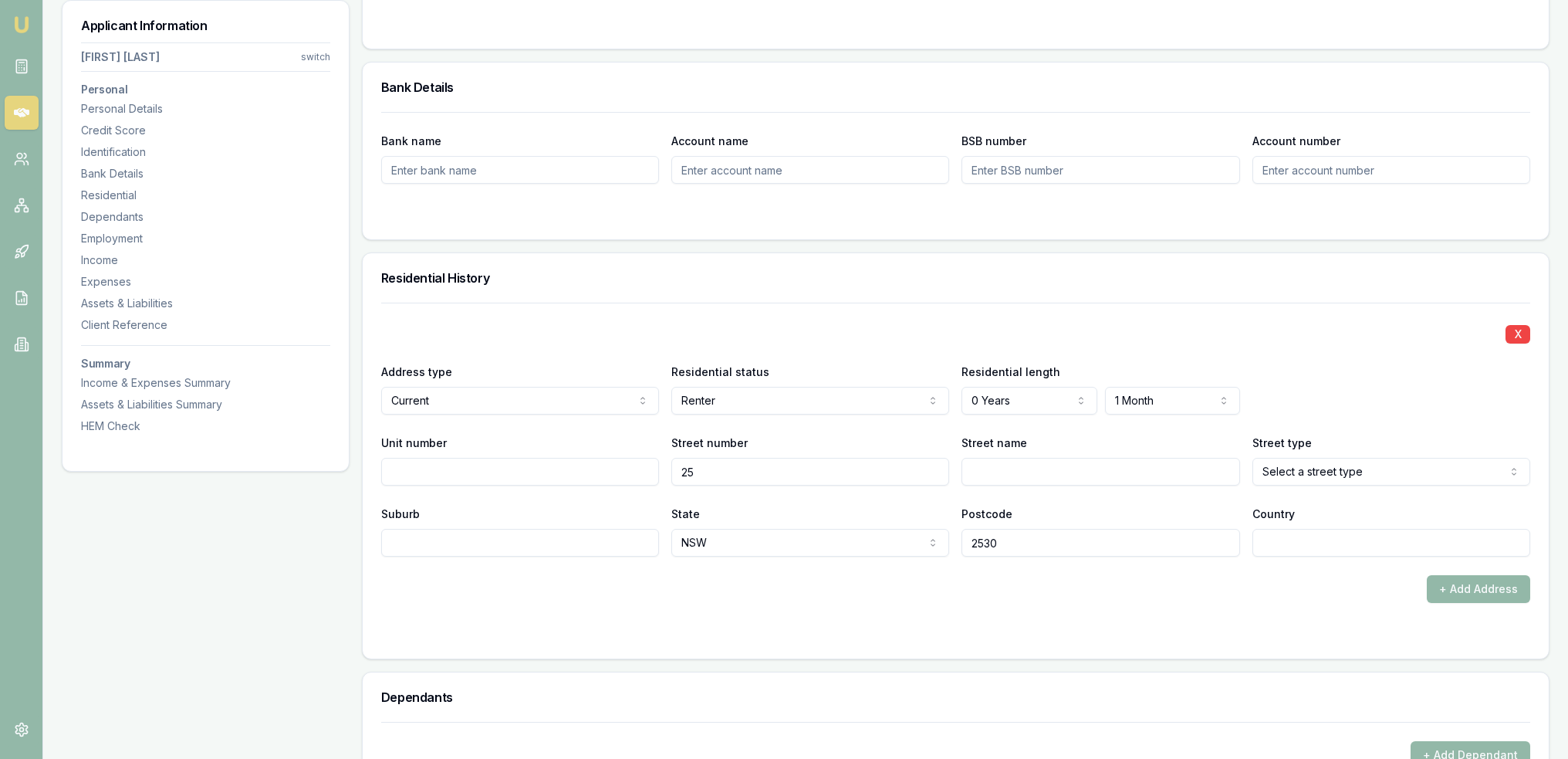 type on "25" 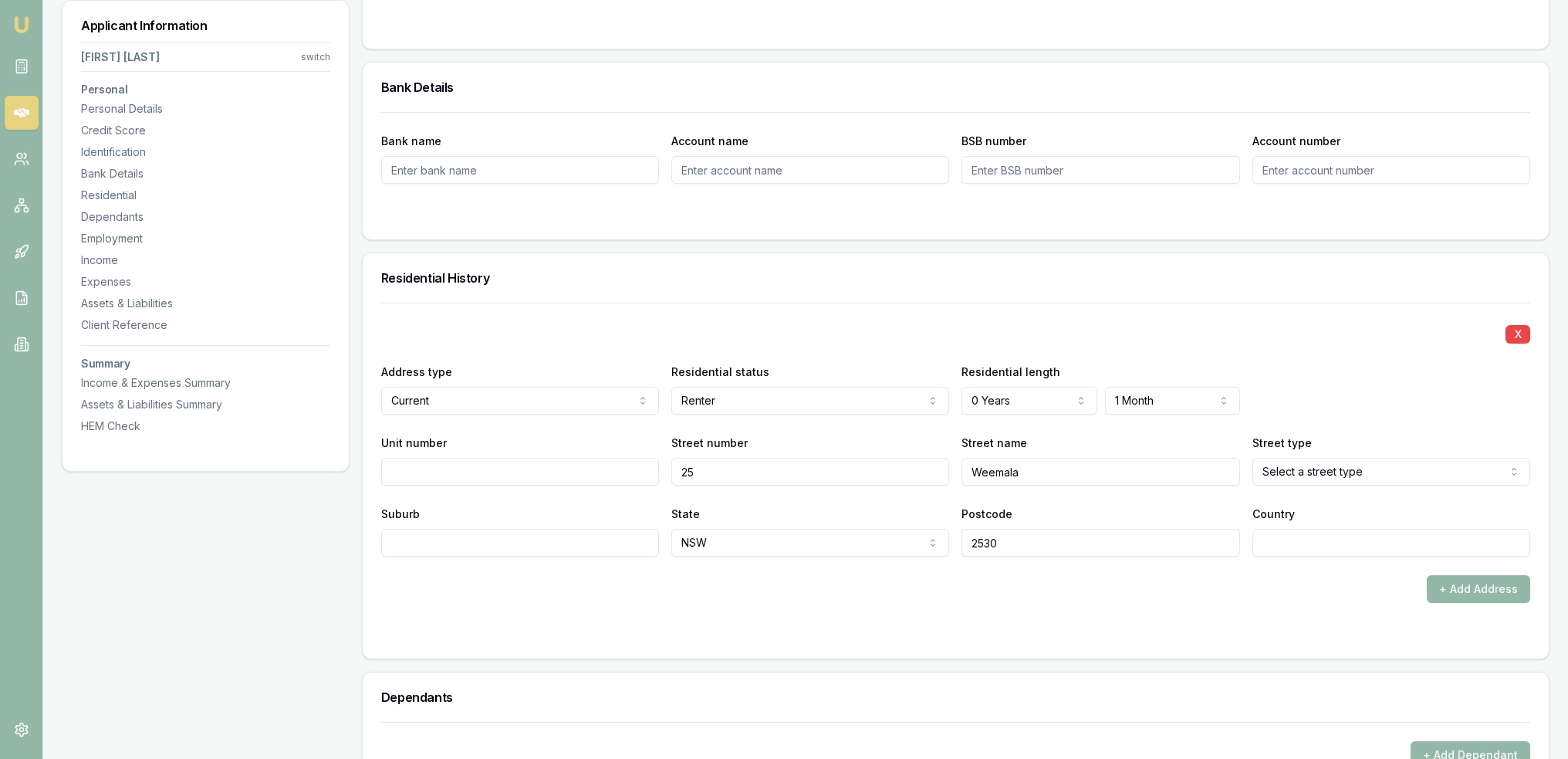 type on "Weemala" 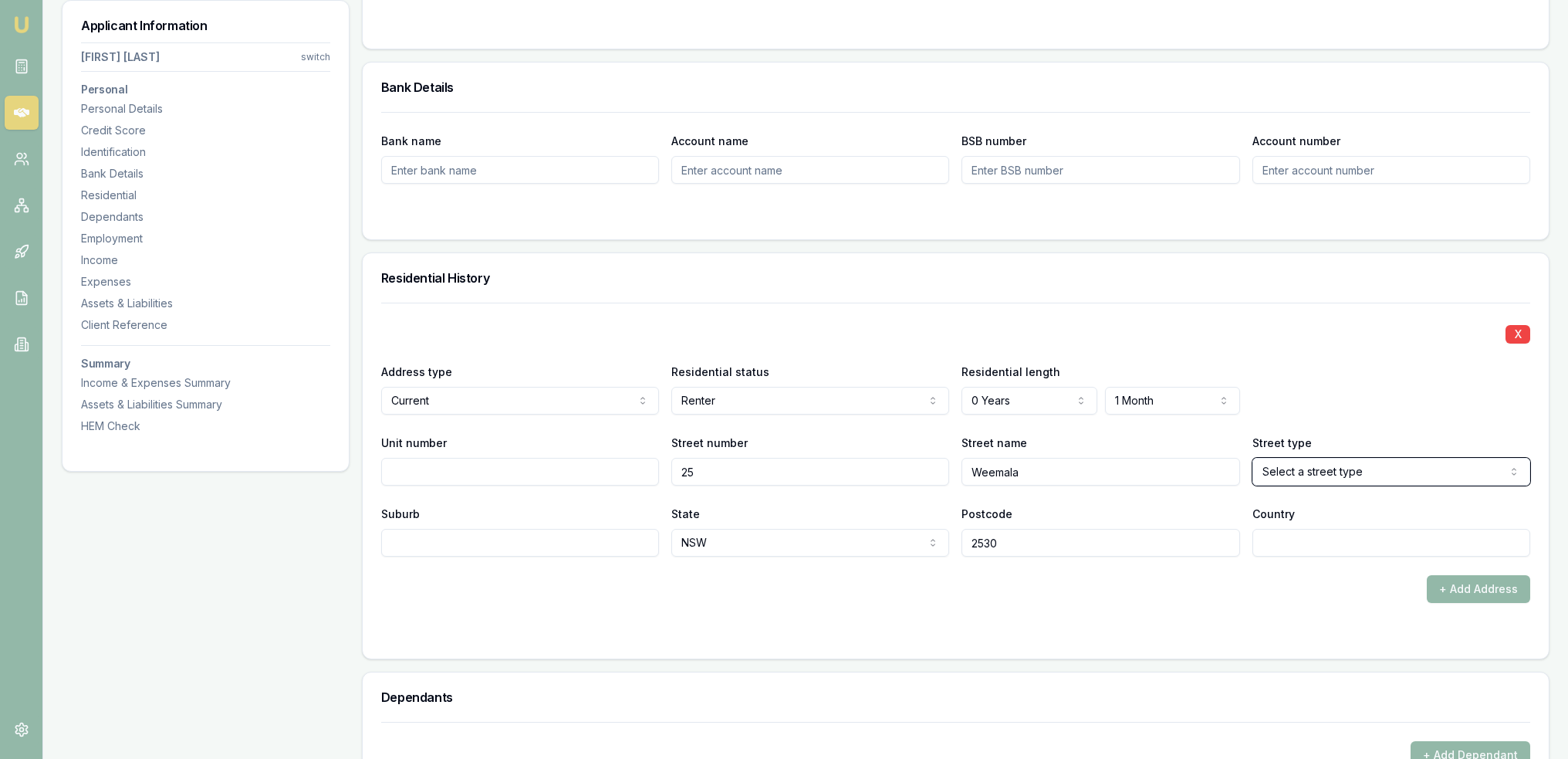 type 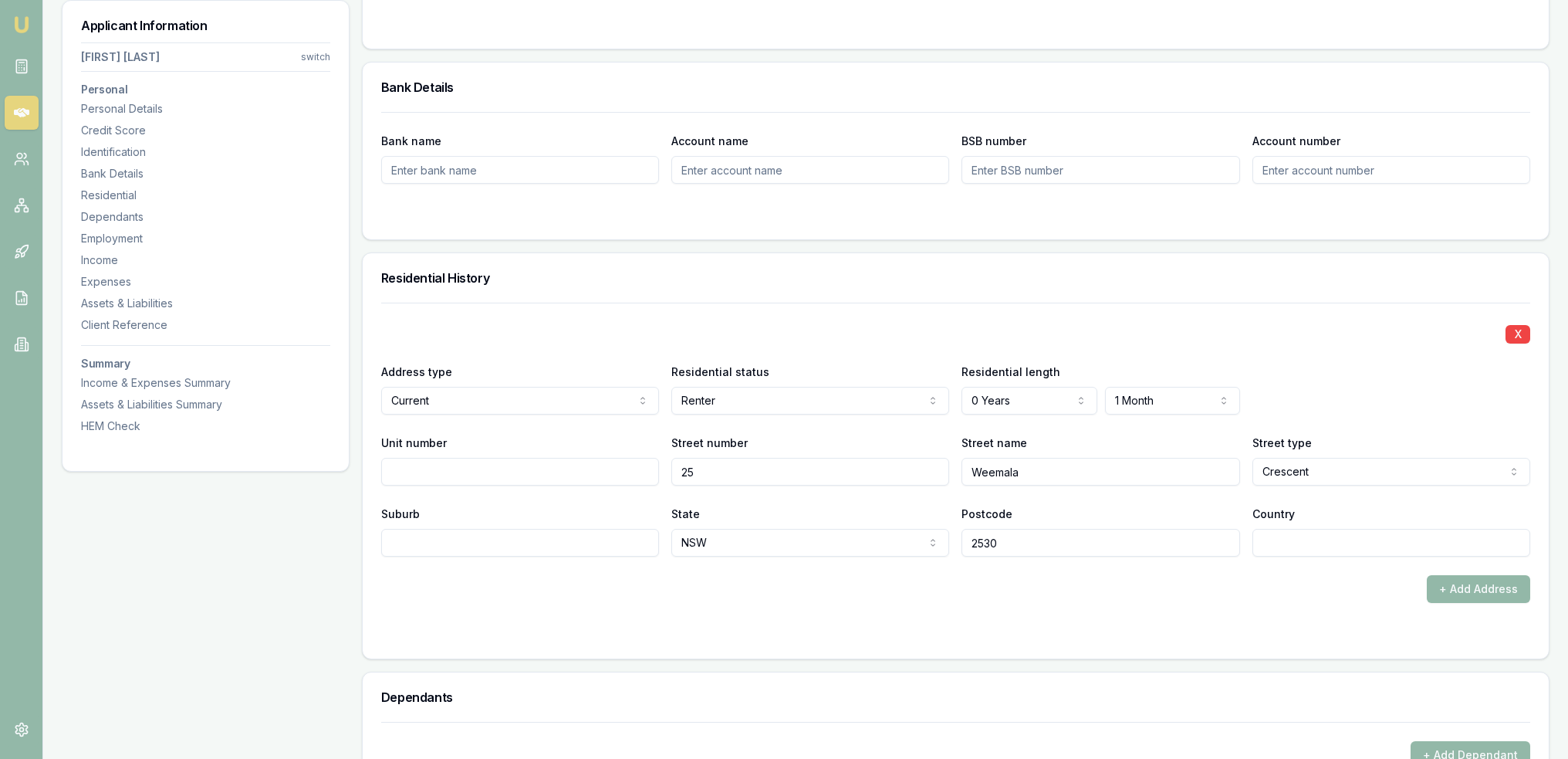 click on "Suburb" at bounding box center [520, 543] 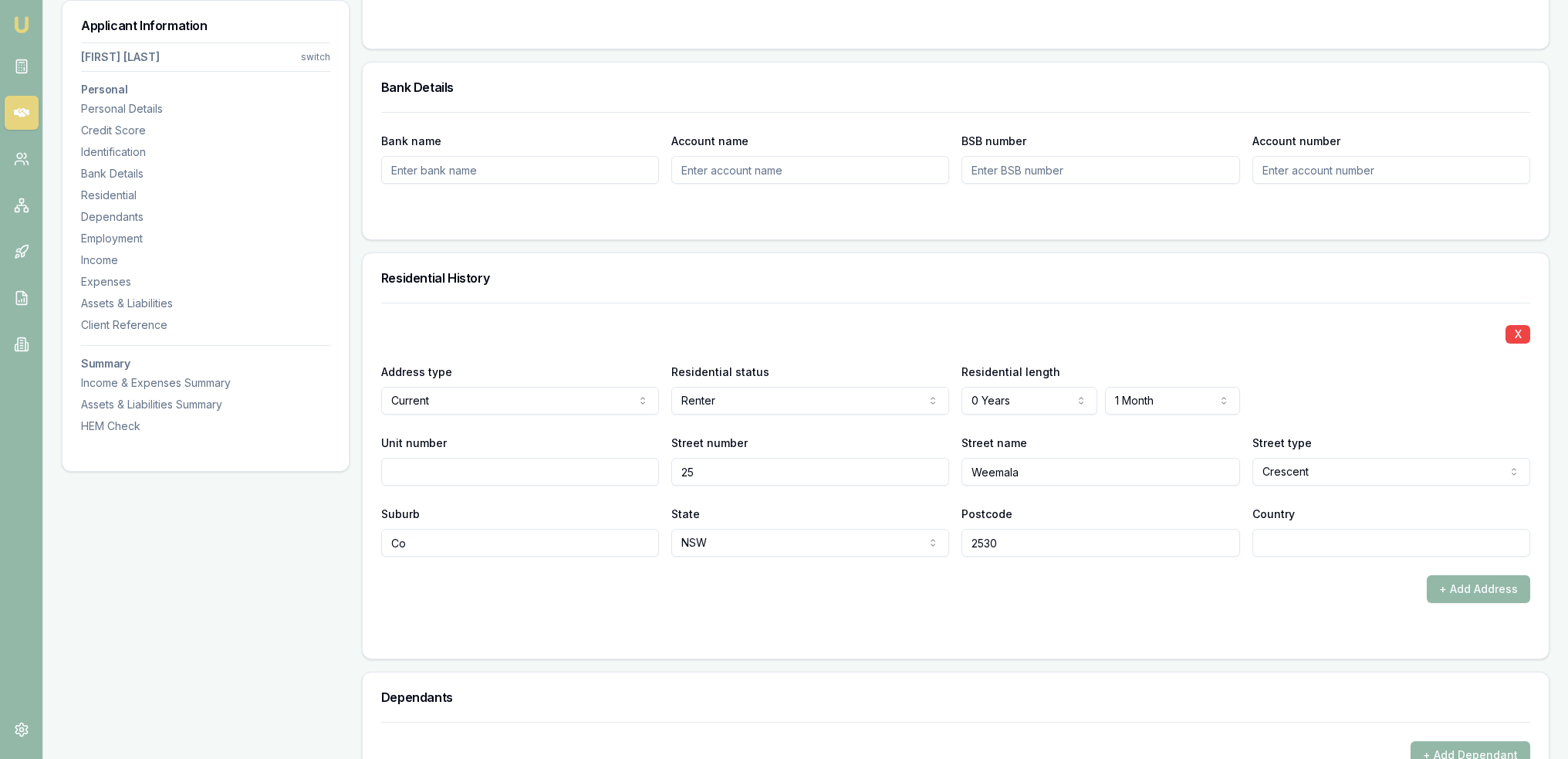 type on "C" 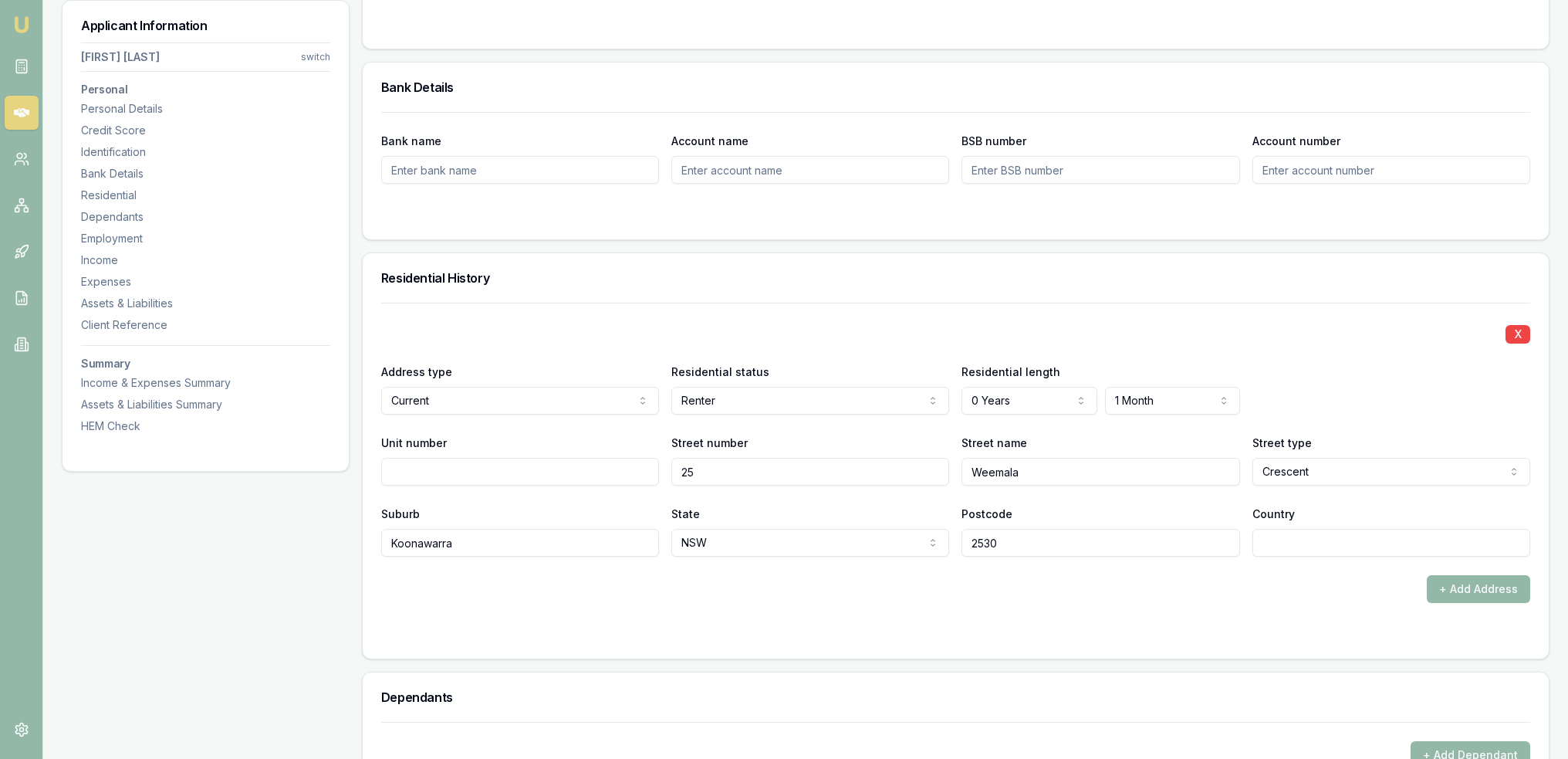 type on "Koonawarra" 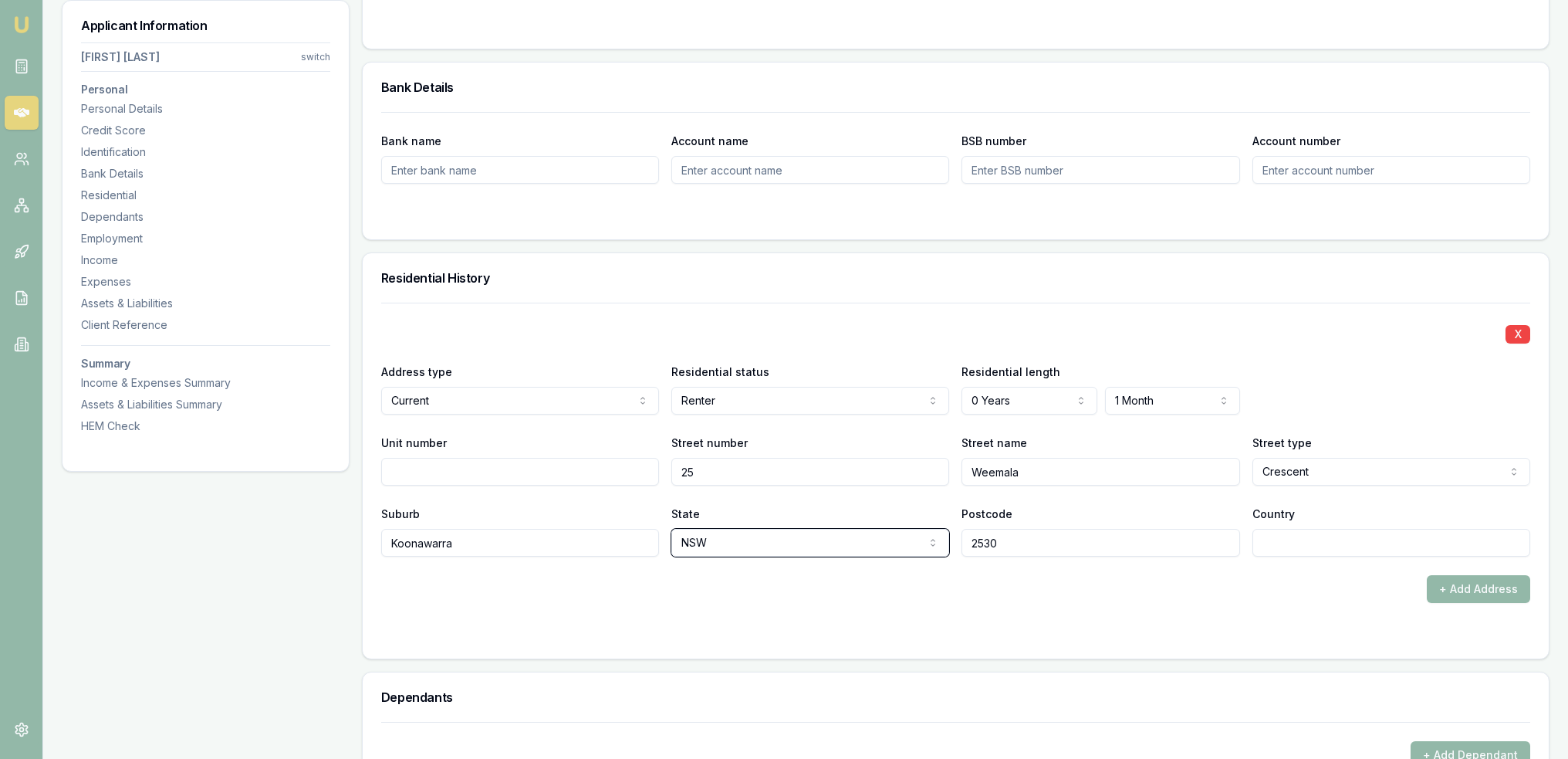 type 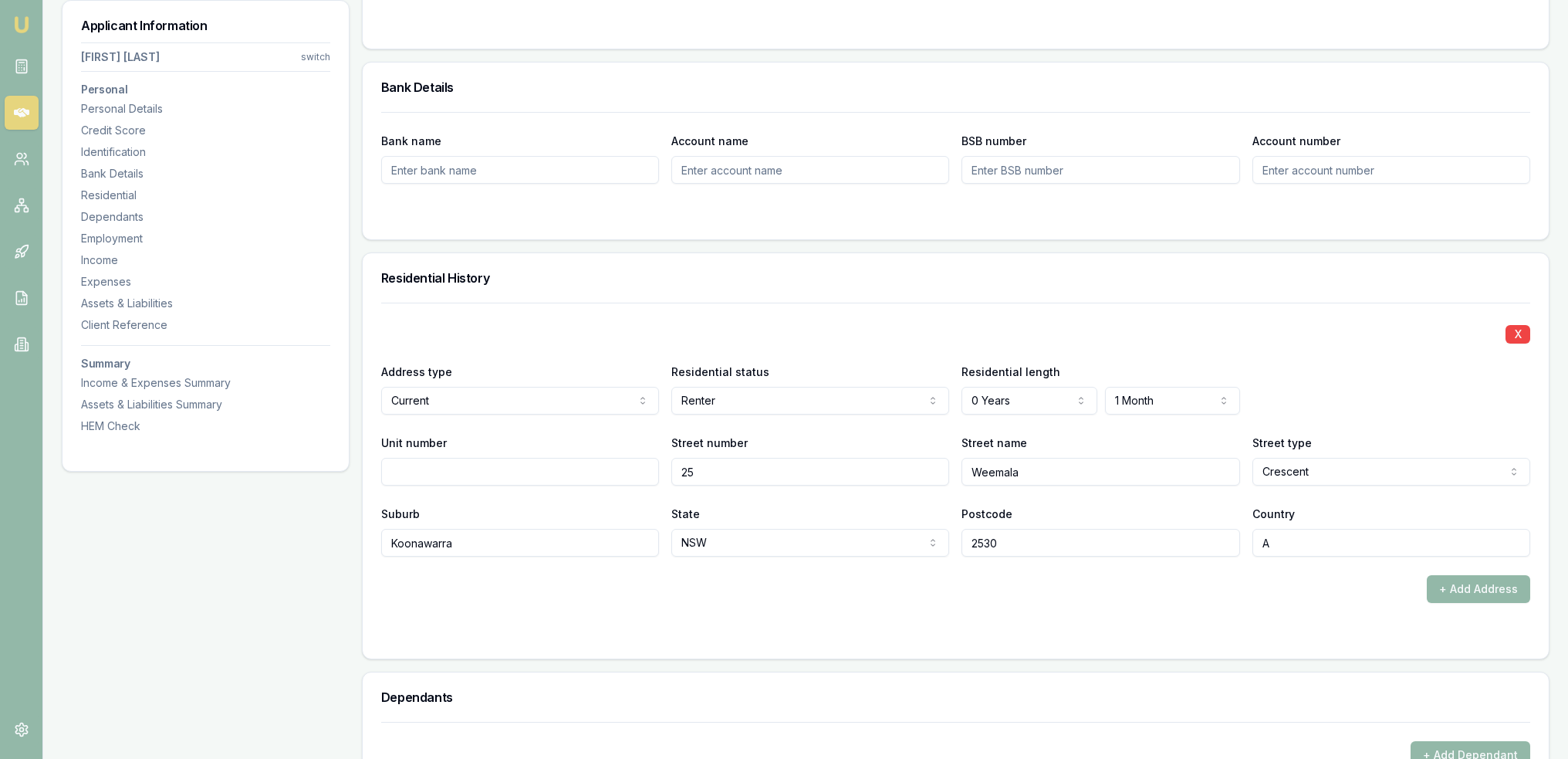 type on "AU" 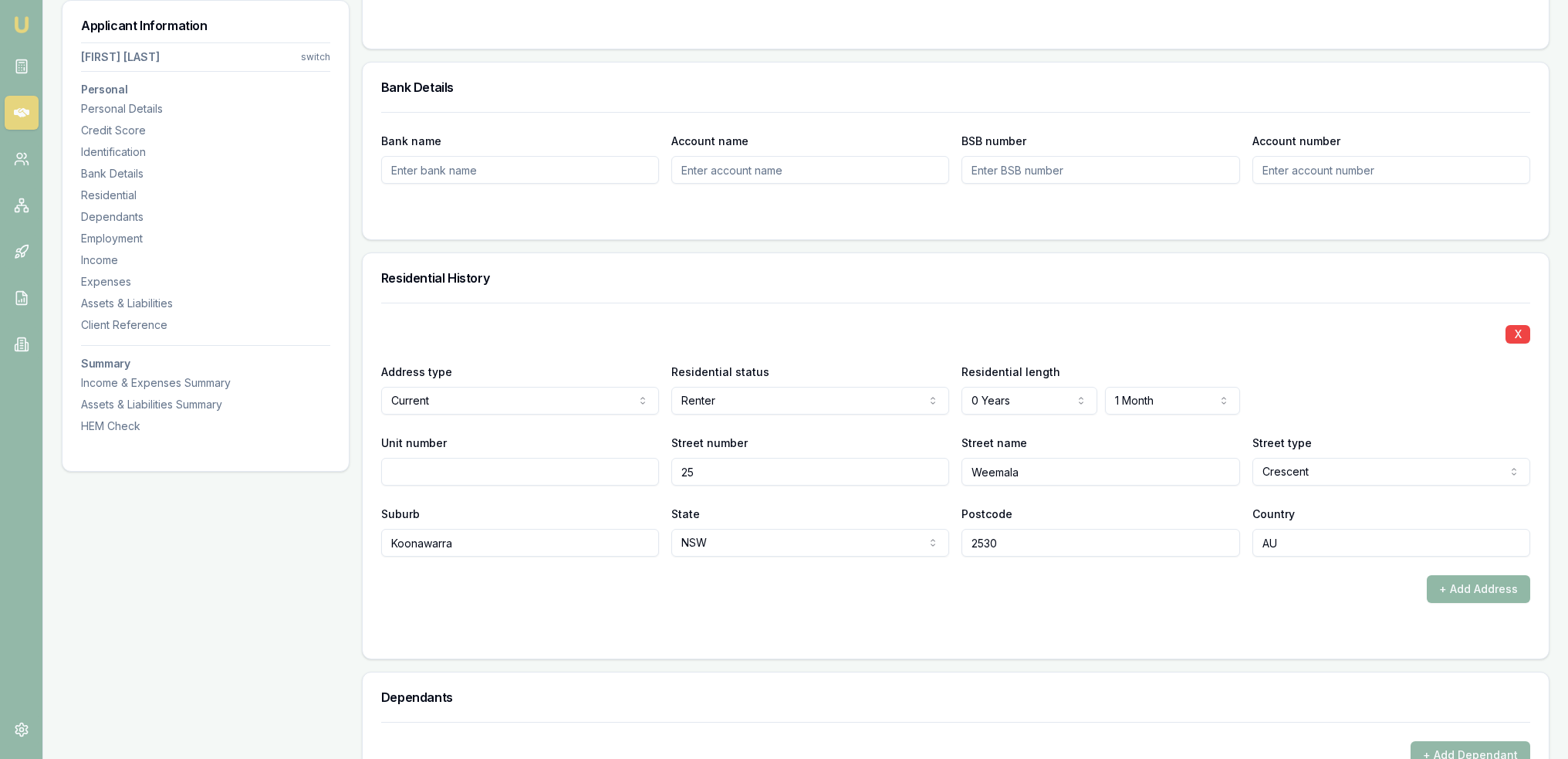 click on "+ Add Address" at bounding box center [1478, 589] 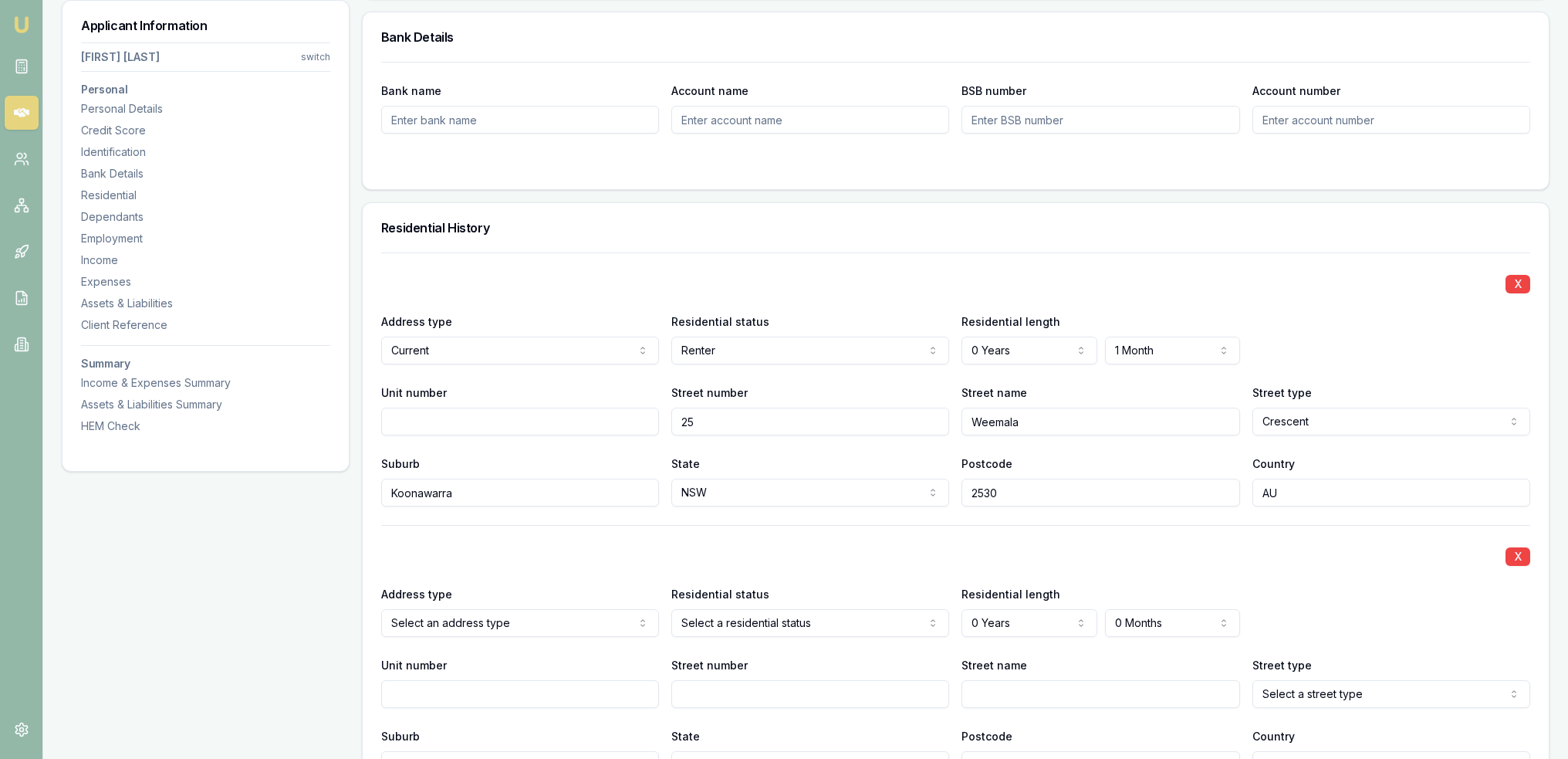 scroll, scrollTop: 1313, scrollLeft: 0, axis: vertical 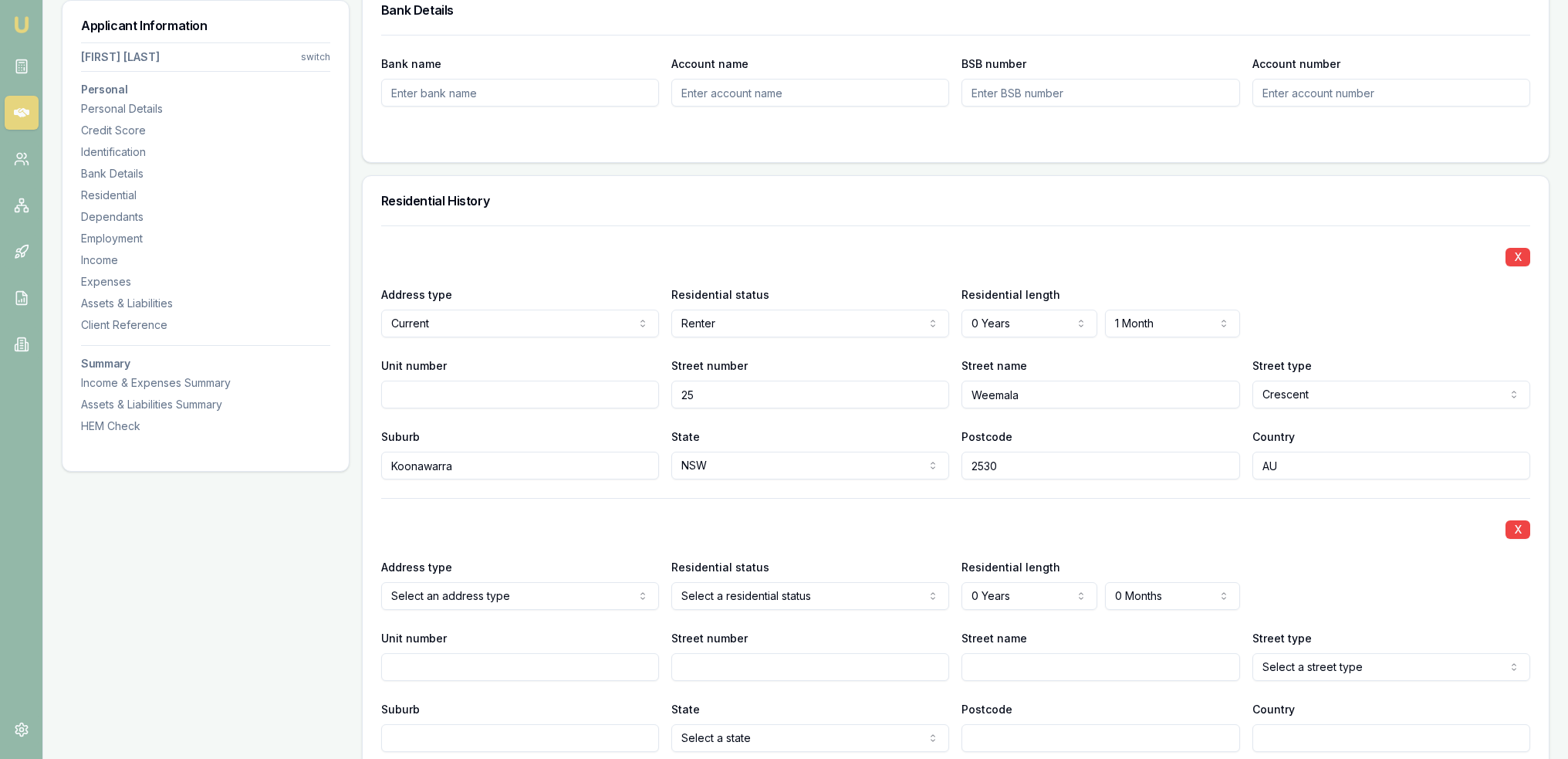 click on "Emu Broker Deals View D-719ZQMG7HP Robyn Adams Toggle Menu Customer Daniel Conyard 0413703409 dansproplastering@outlook.com Finance Summary $30,000 Loan Type: Consumer Asset Asset Type : Passenger Car Deal Dynamics Stage: New Lead Created Age: 12 minutes ago HEM: Needs More Data Finance Details Applicants Loan Options Lender Submission Applicant Information Daniel Conyard switch Personal Personal Details Credit Score Identification Bank Details Residential Dependants Employment Income Expenses Assets & Liabilities Client Reference Summary Income & Expenses Summary Assets & Liabilities Summary HEM Check Personal Title * Mr Mr Mrs Miss Ms Dr Prof First name * Daniel Middle name  Shaun Last name * Conyard Date of birth 07/07/1987 Gender  Male Male Female Other Not disclosed Marital status  Married Single Married De facto Separated Divorced Widowed Residency status  Australian citizen Australian citizen Permanent resident Temporary resident Visa holder Email dansproplastering@outlook.com Phone 0413703409 Average" at bounding box center [784, -934] 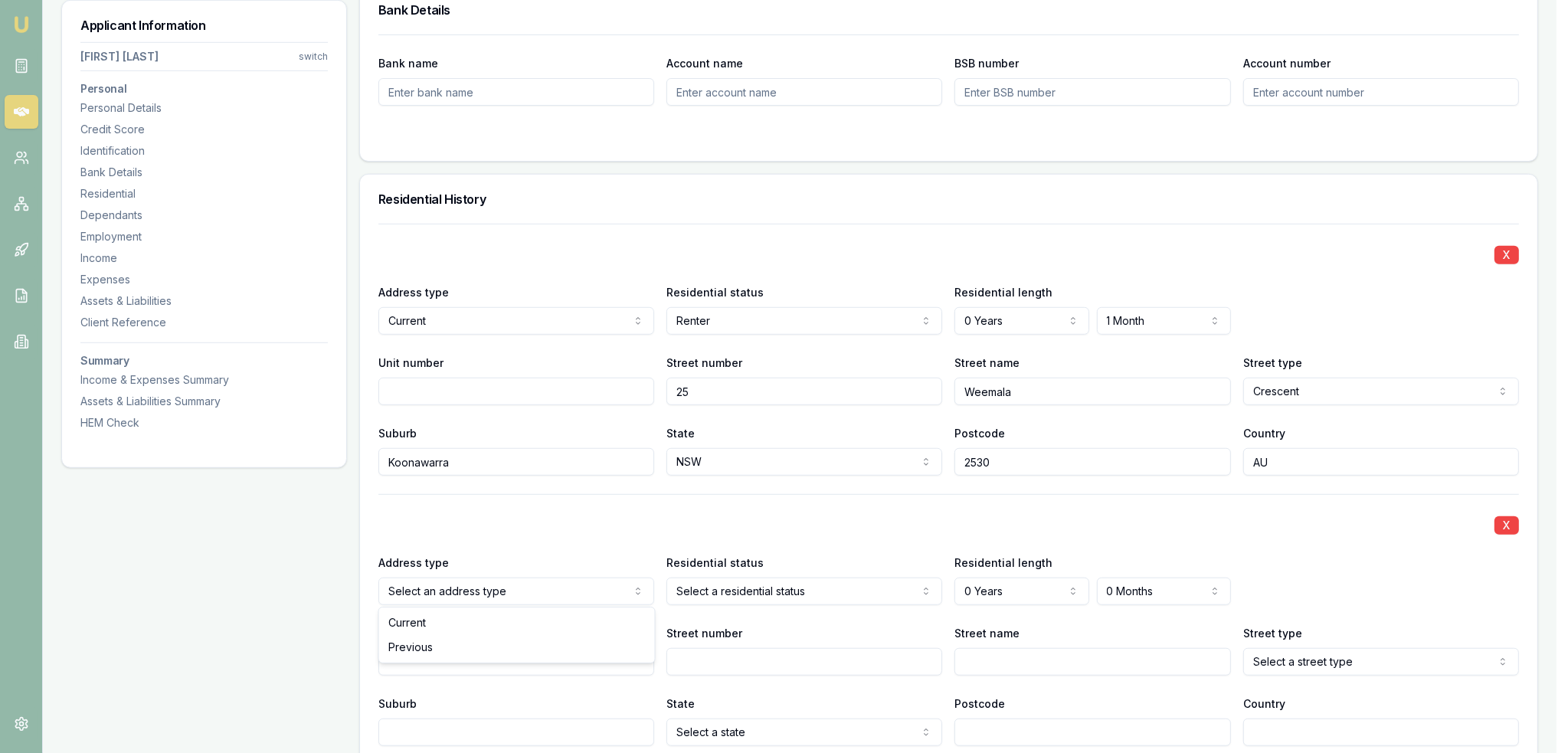select on "PREVIOUS" 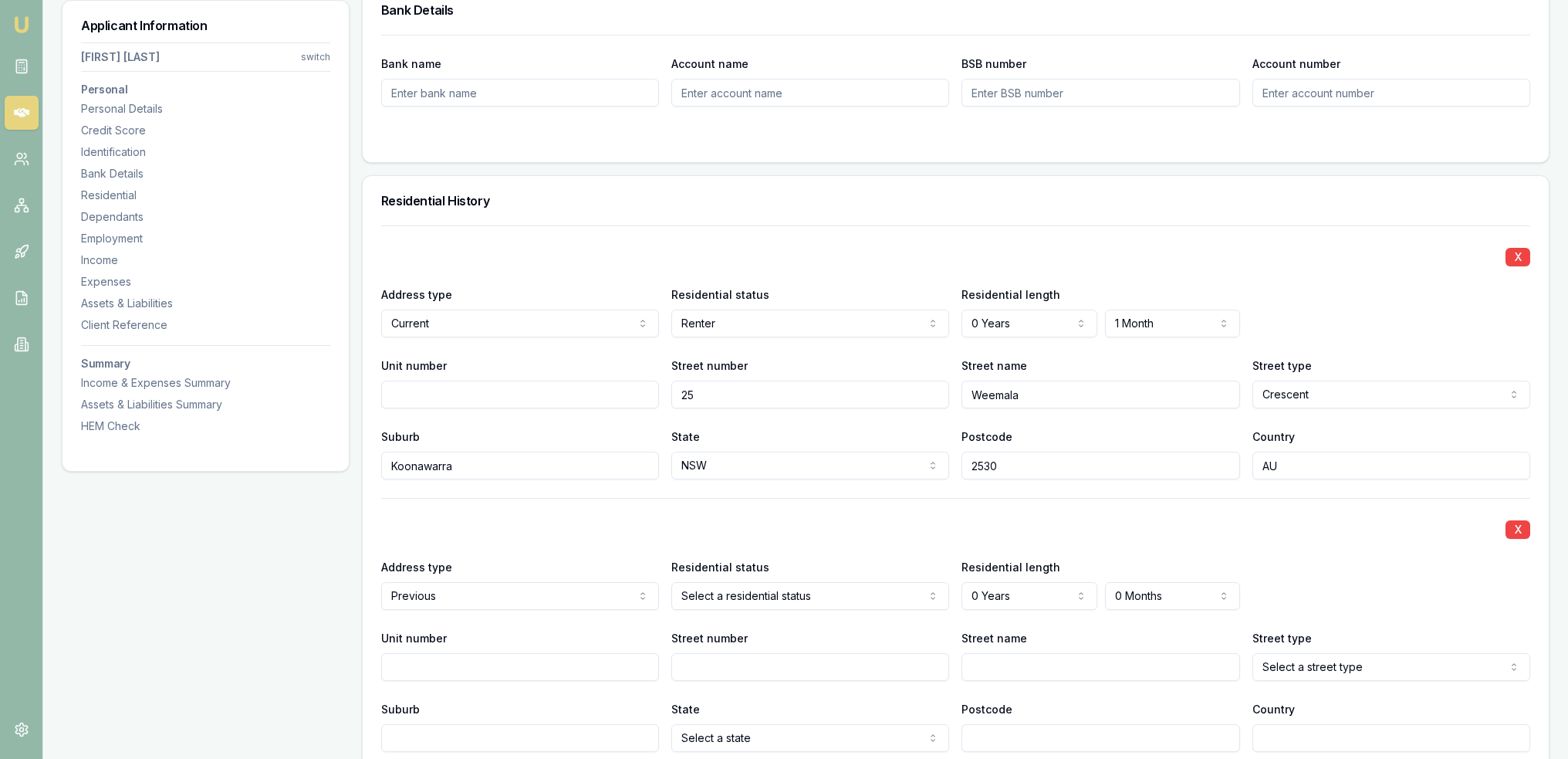 click on "Street number" at bounding box center (810, 667) 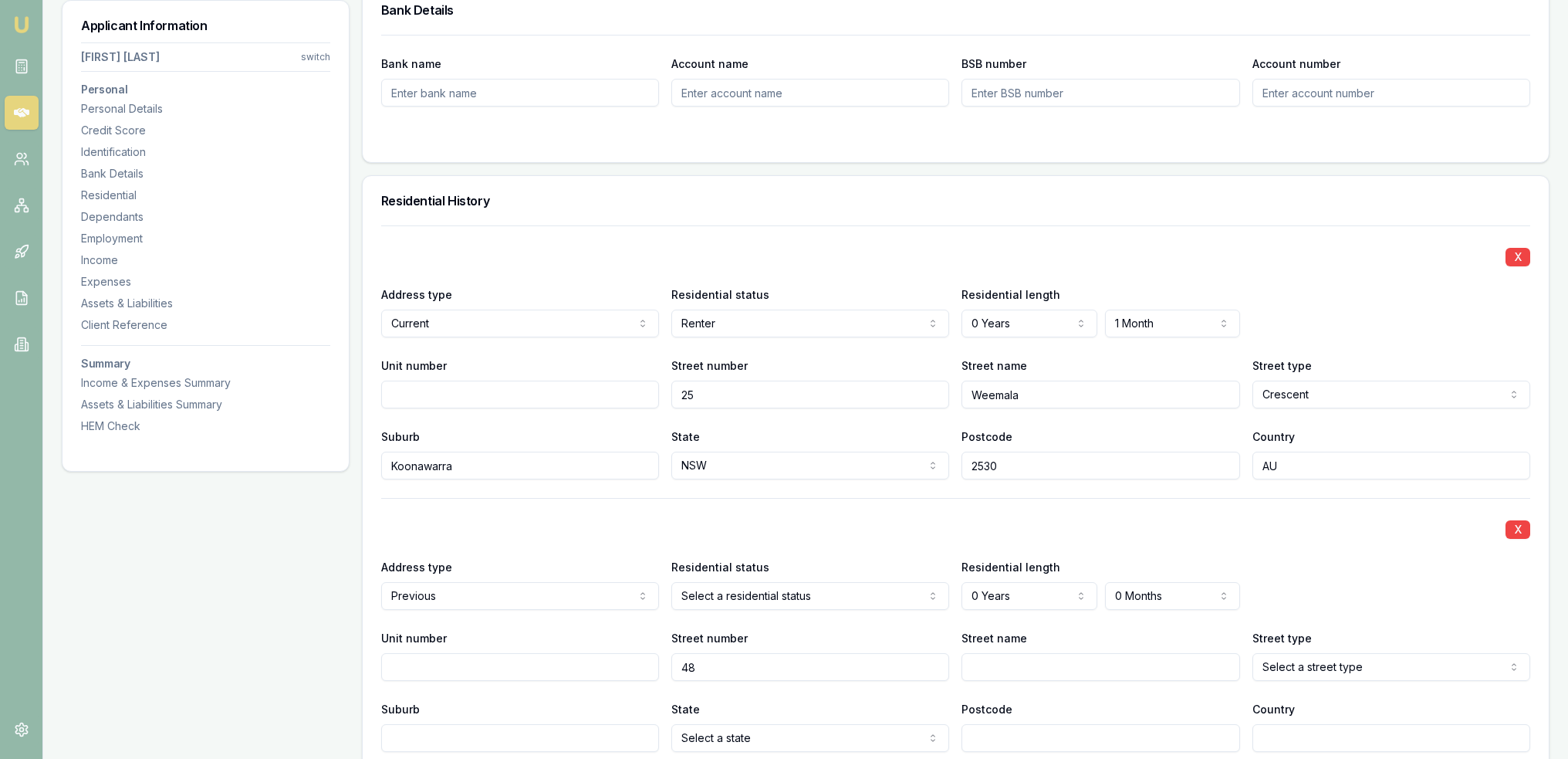 type on "48" 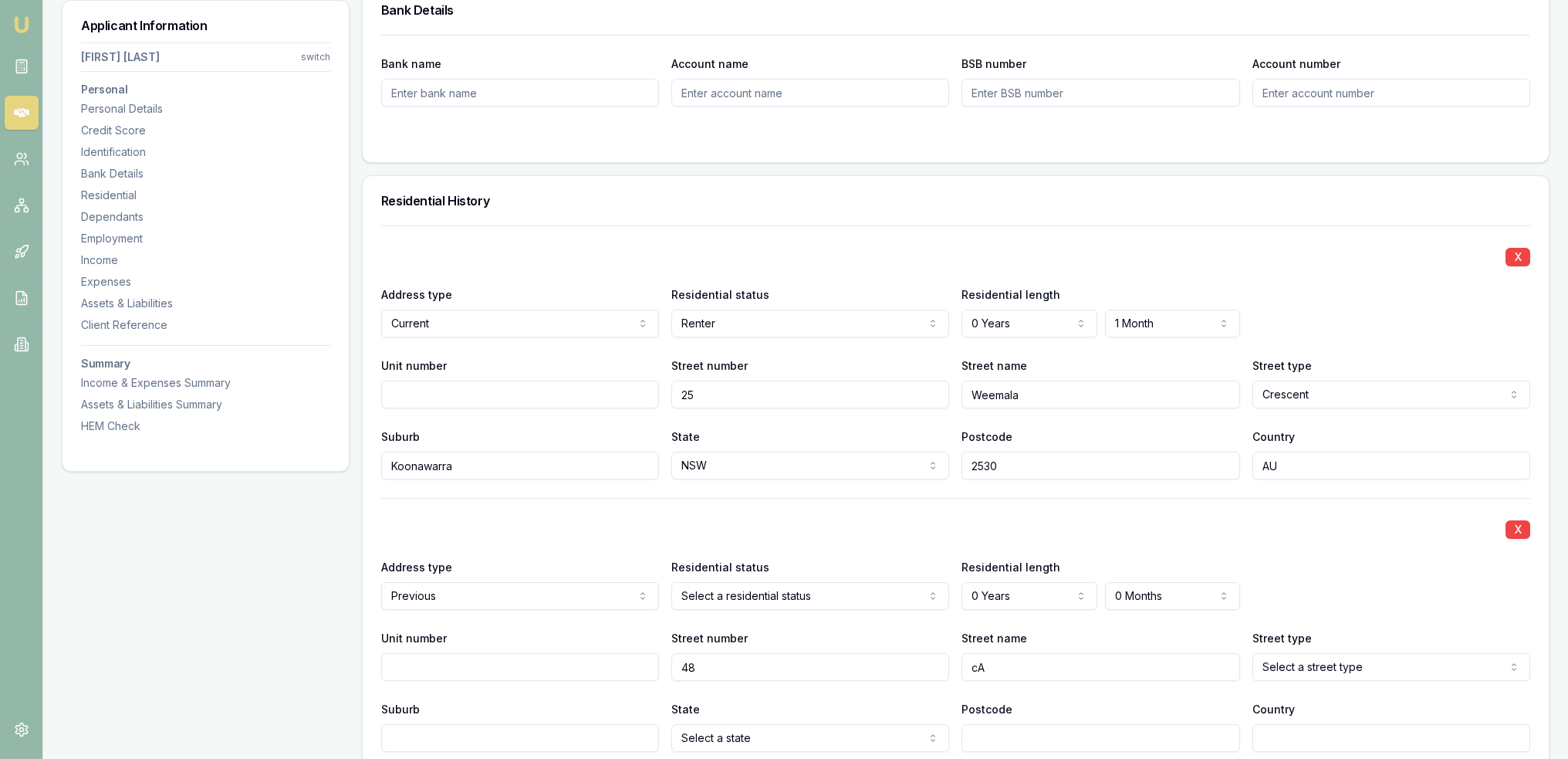 type on "c" 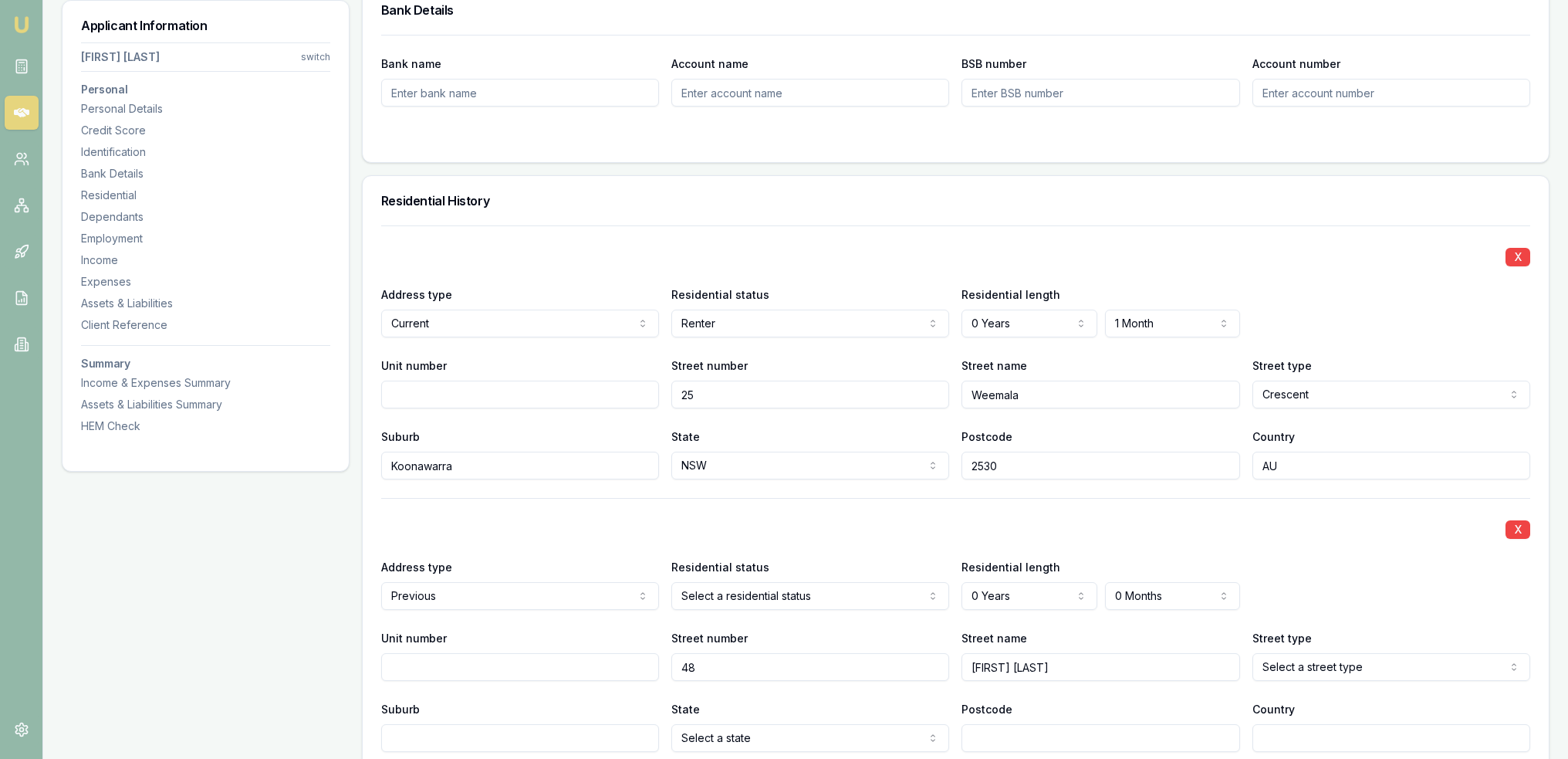 type on "Captain Cook" 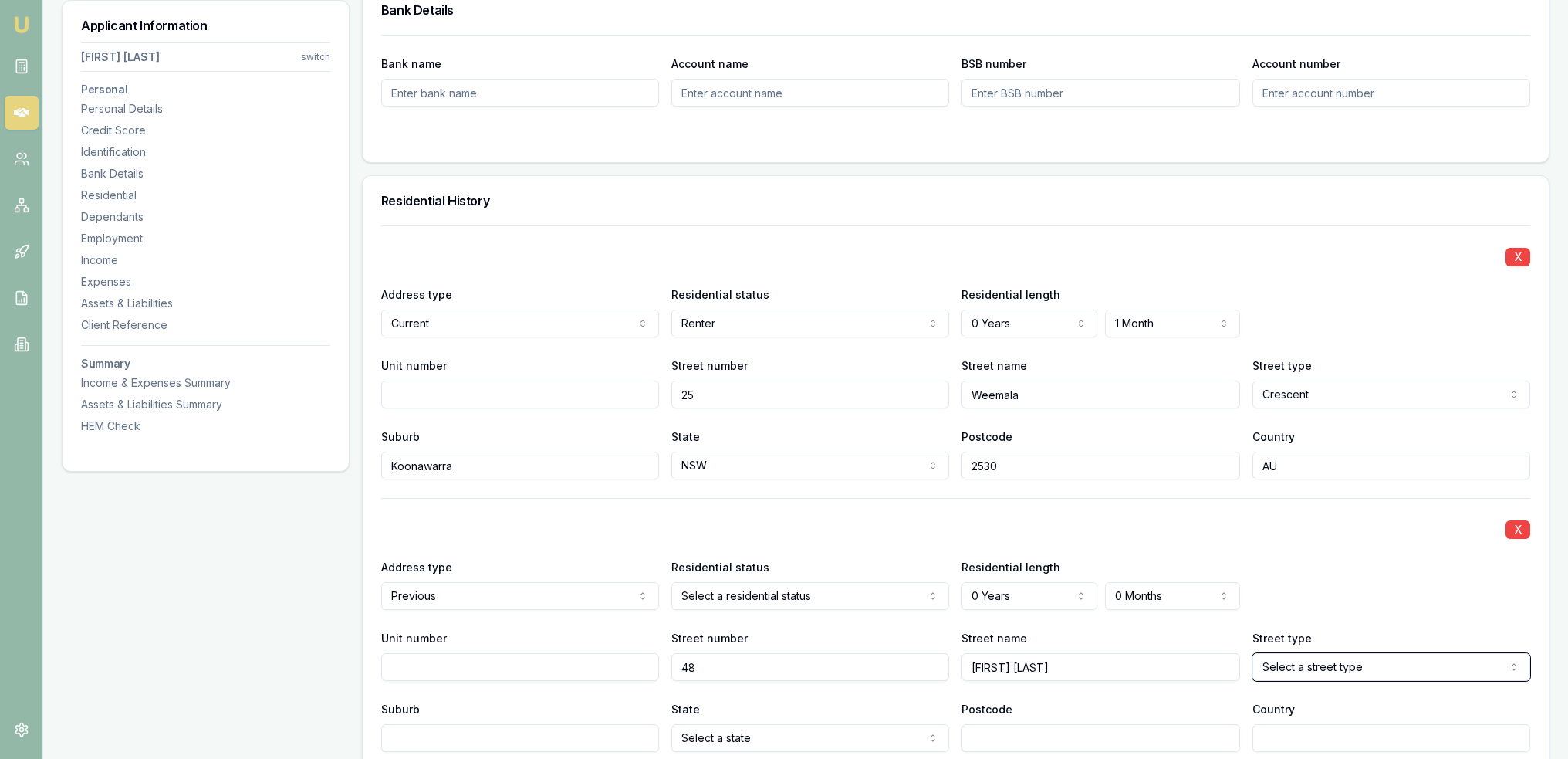 type 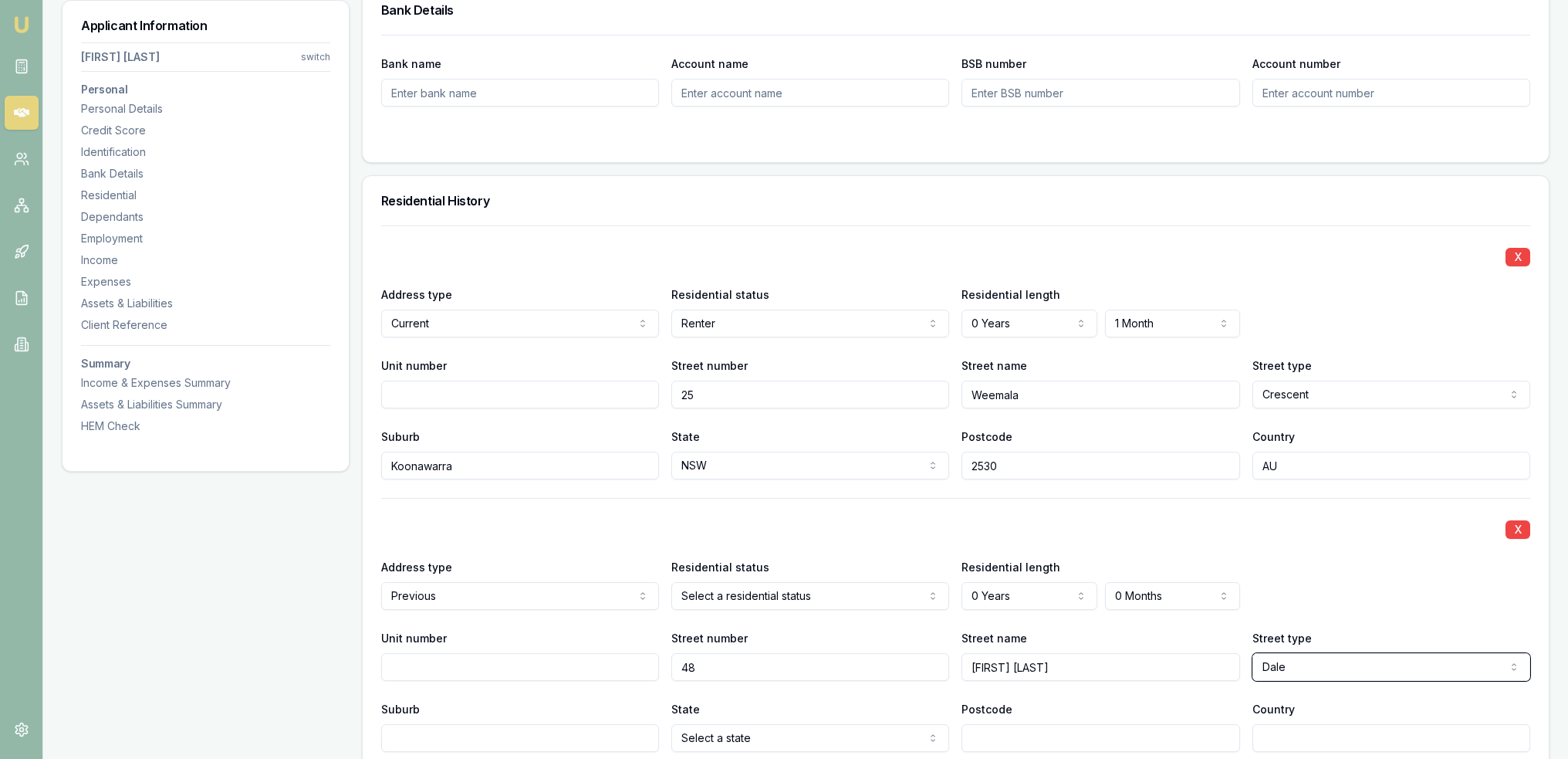 select on "Drive" 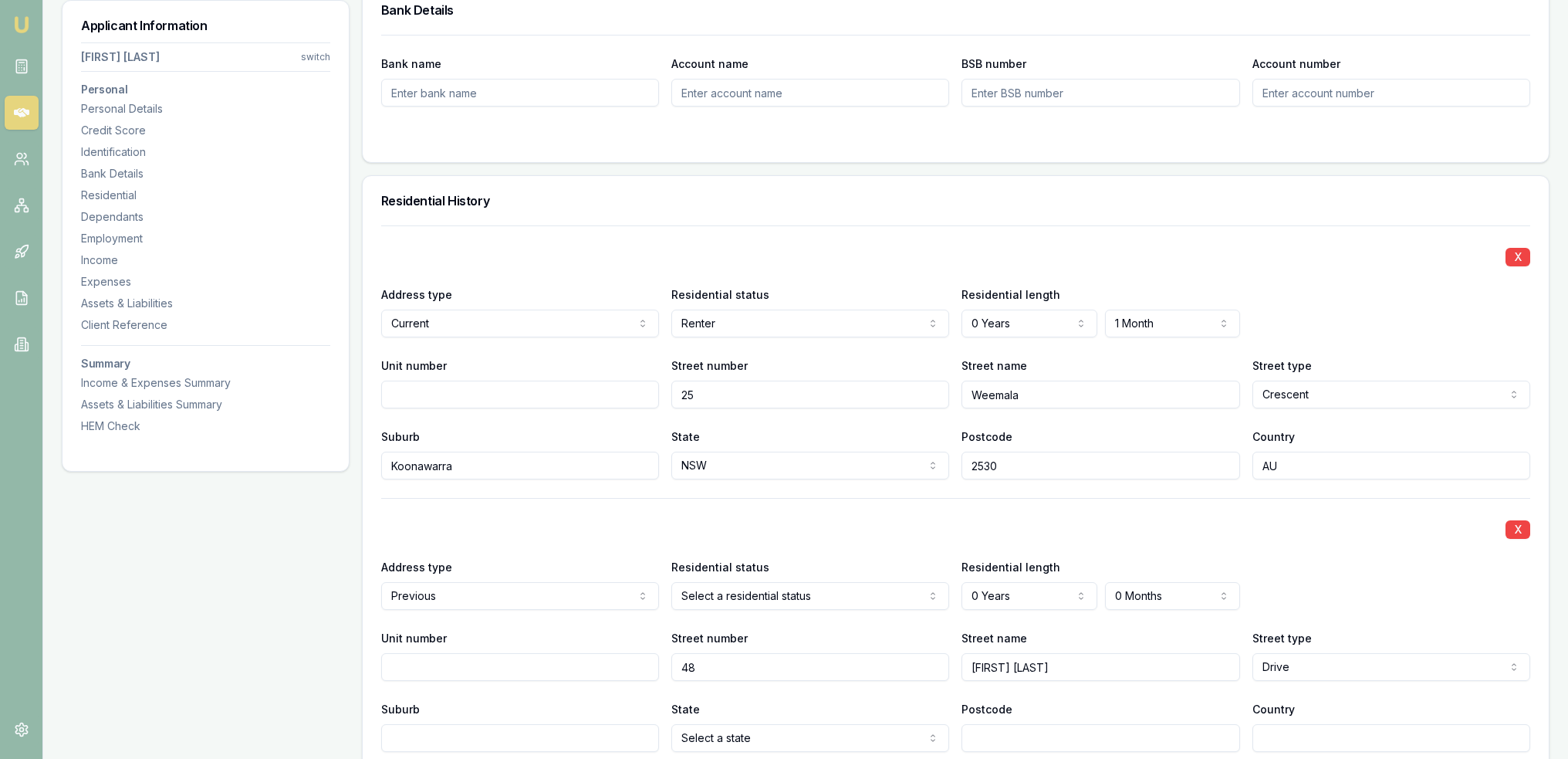 click on "Emu Broker Deals View D-719ZQMG7HP Robyn Adams Toggle Menu Customer Daniel Conyard 0413703409 dansproplastering@outlook.com Finance Summary $30,000 Loan Type: Consumer Asset Asset Type : Passenger Car Deal Dynamics Stage: New Lead Created Age: 12 minutes ago HEM: Needs More Data Finance Details Applicants Loan Options Lender Submission Applicant Information Daniel Conyard switch Personal Personal Details Credit Score Identification Bank Details Residential Dependants Employment Income Expenses Assets & Liabilities Client Reference Summary Income & Expenses Summary Assets & Liabilities Summary HEM Check Personal Title * Mr Mr Mrs Miss Ms Dr Prof First name * Daniel Middle name  Shaun Last name * Conyard Date of birth 07/07/1987 Gender  Male Male Female Other Not disclosed Marital status  Married Single Married De facto Separated Divorced Widowed Residency status  Australian citizen Australian citizen Permanent resident Temporary resident Visa holder Email dansproplastering@outlook.com Phone 0413703409 Average" at bounding box center (784, -934) 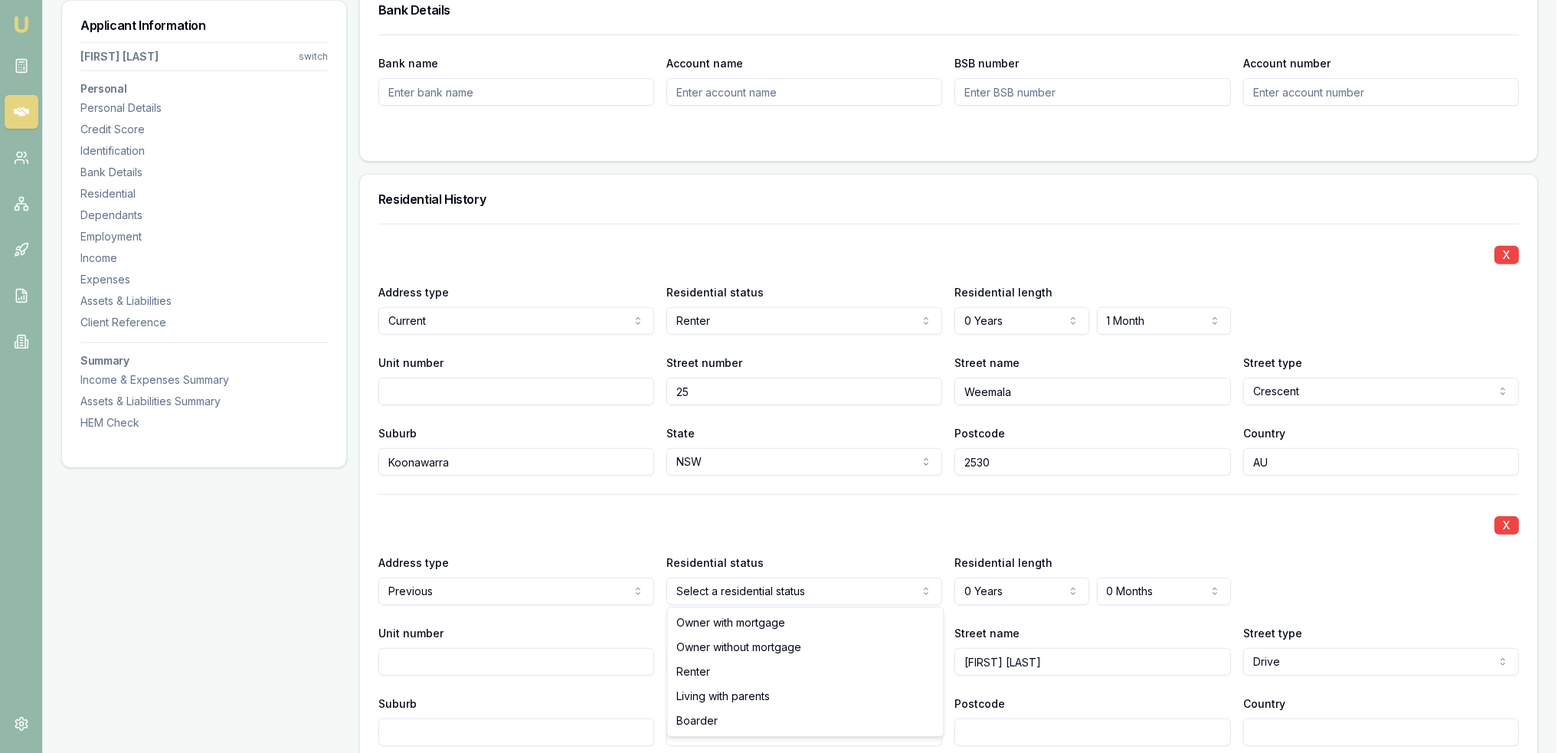 select on "RENTER" 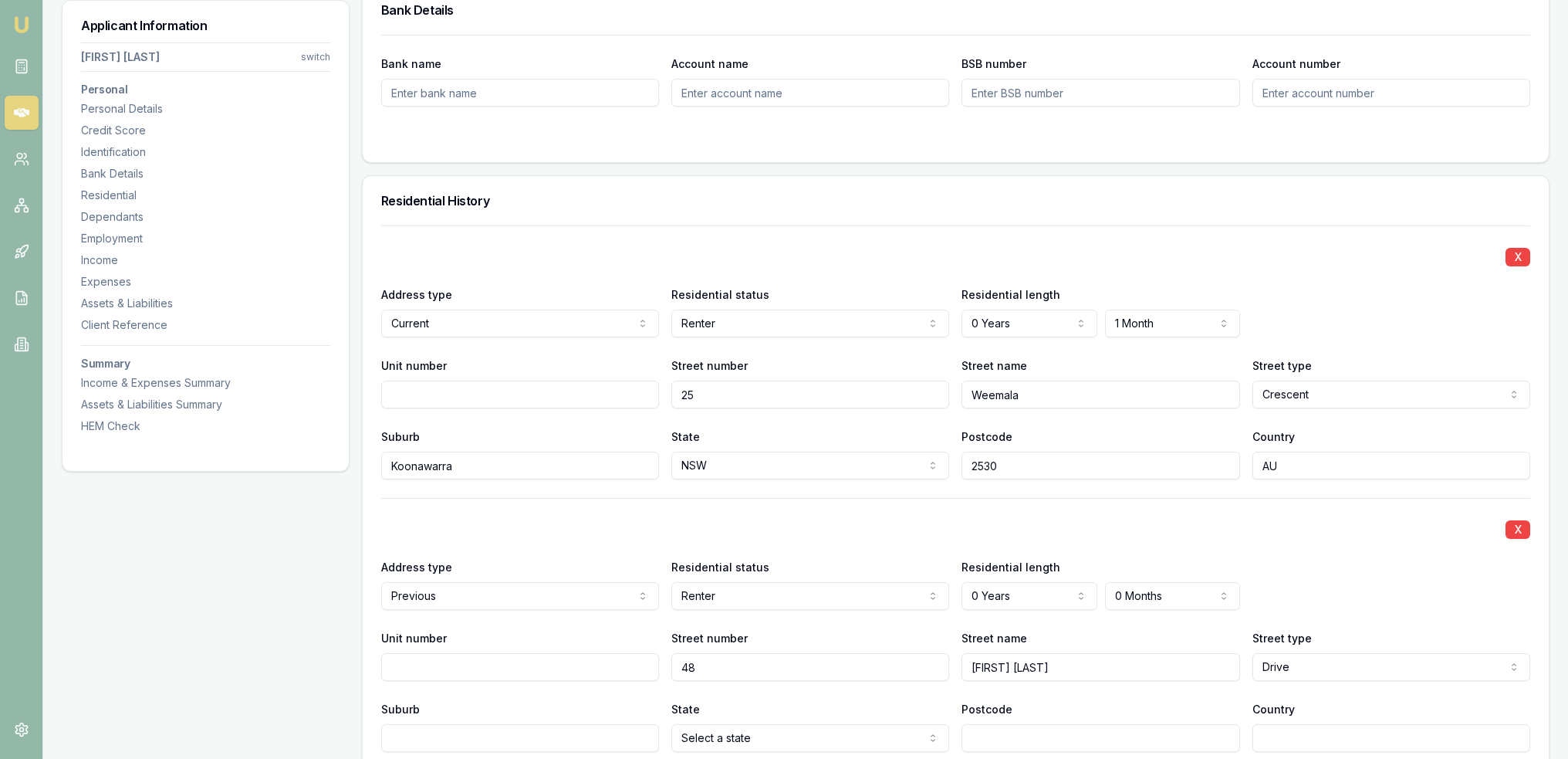 click on "Suburb" at bounding box center (520, 738) 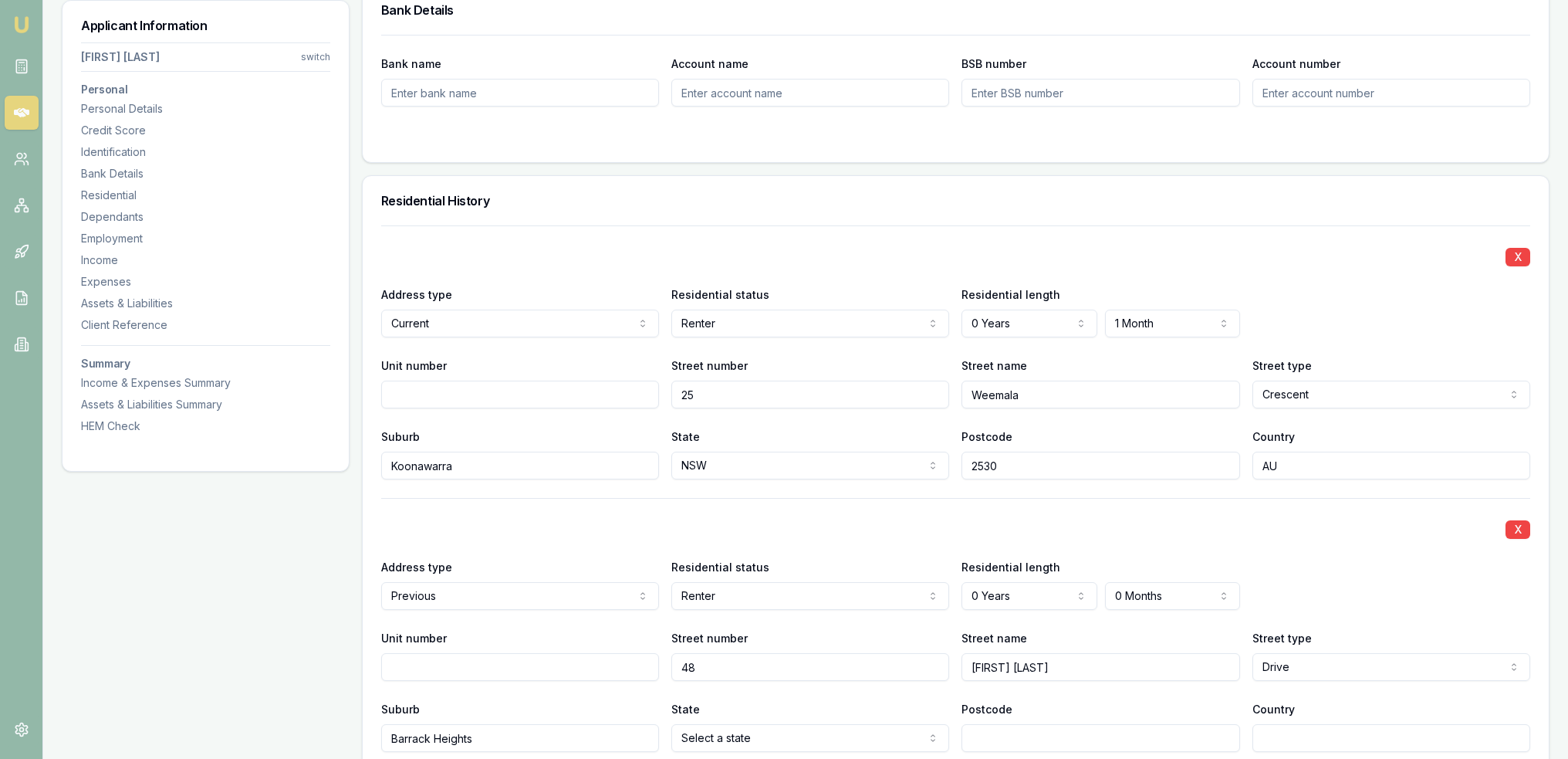 type on "Barrack Heights" 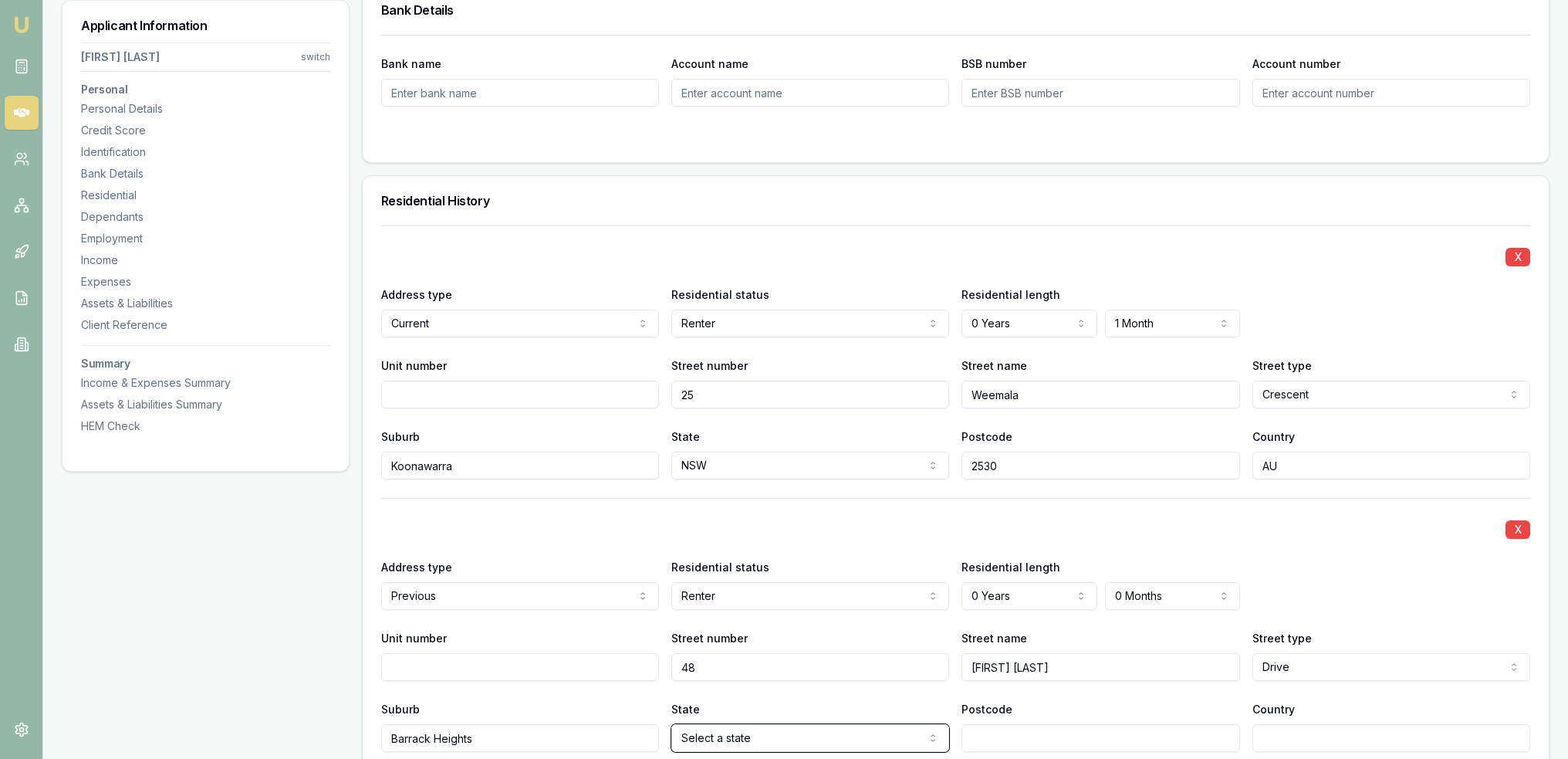 type 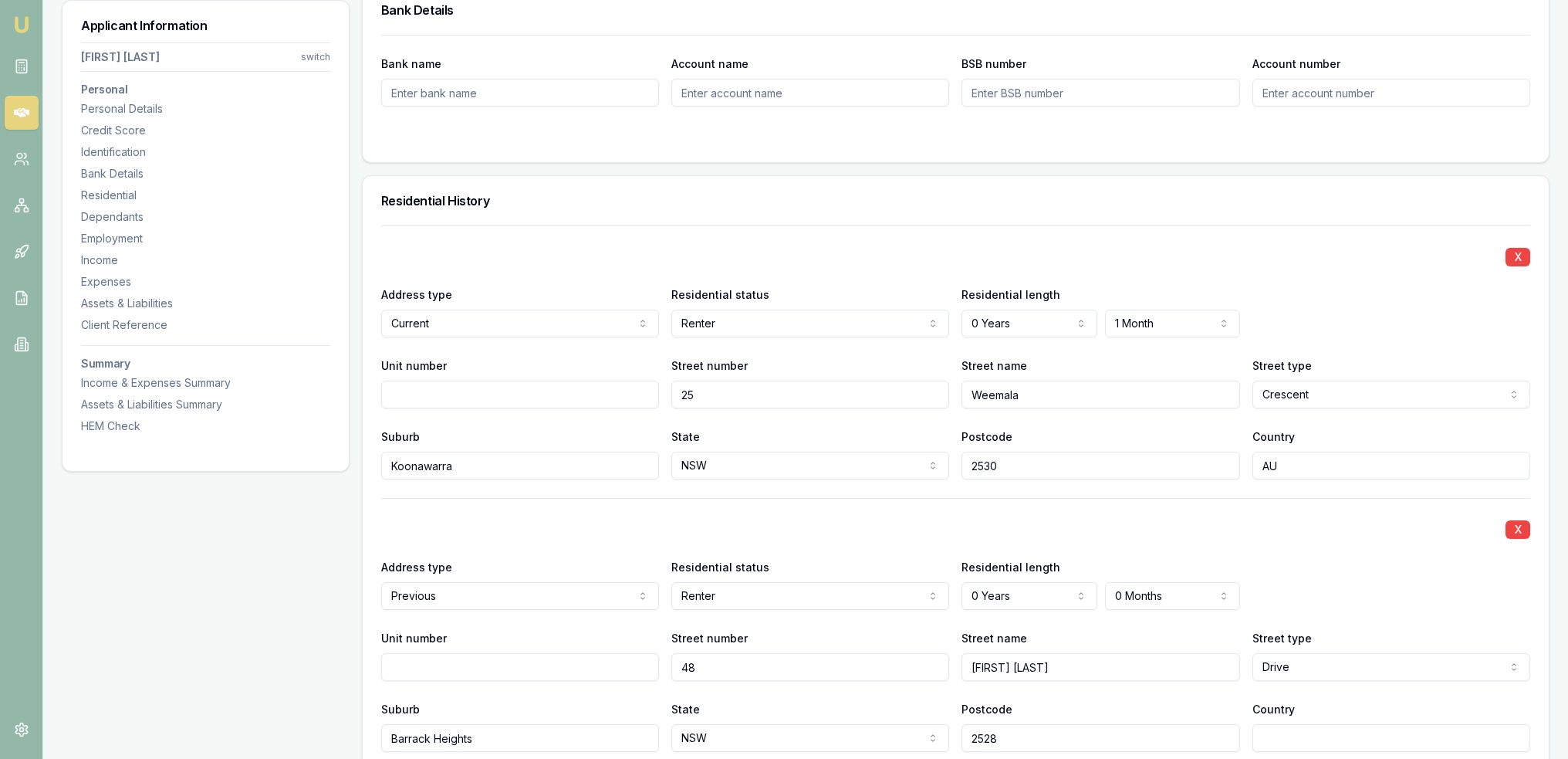 type on "2528" 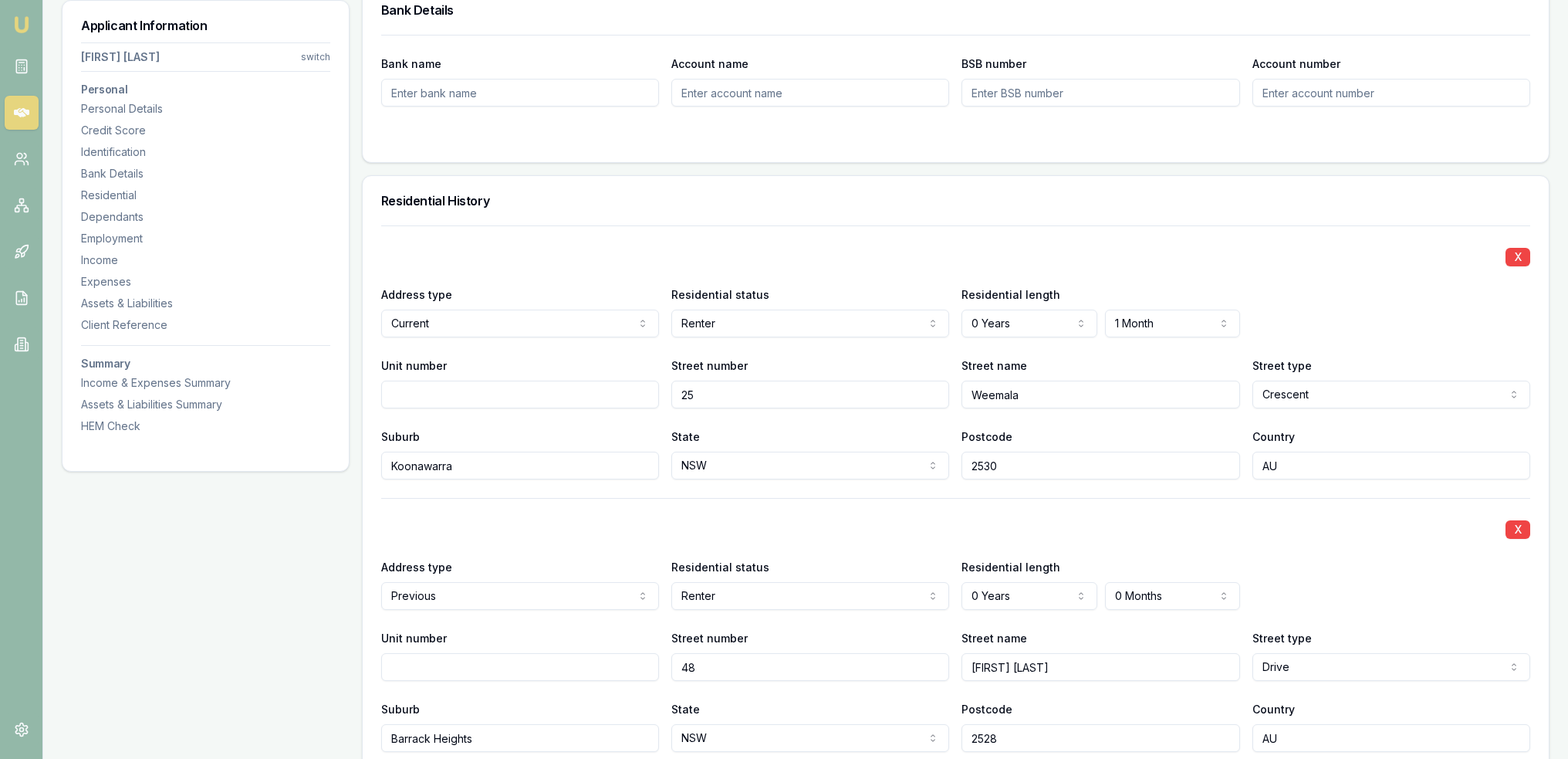 type on "AU" 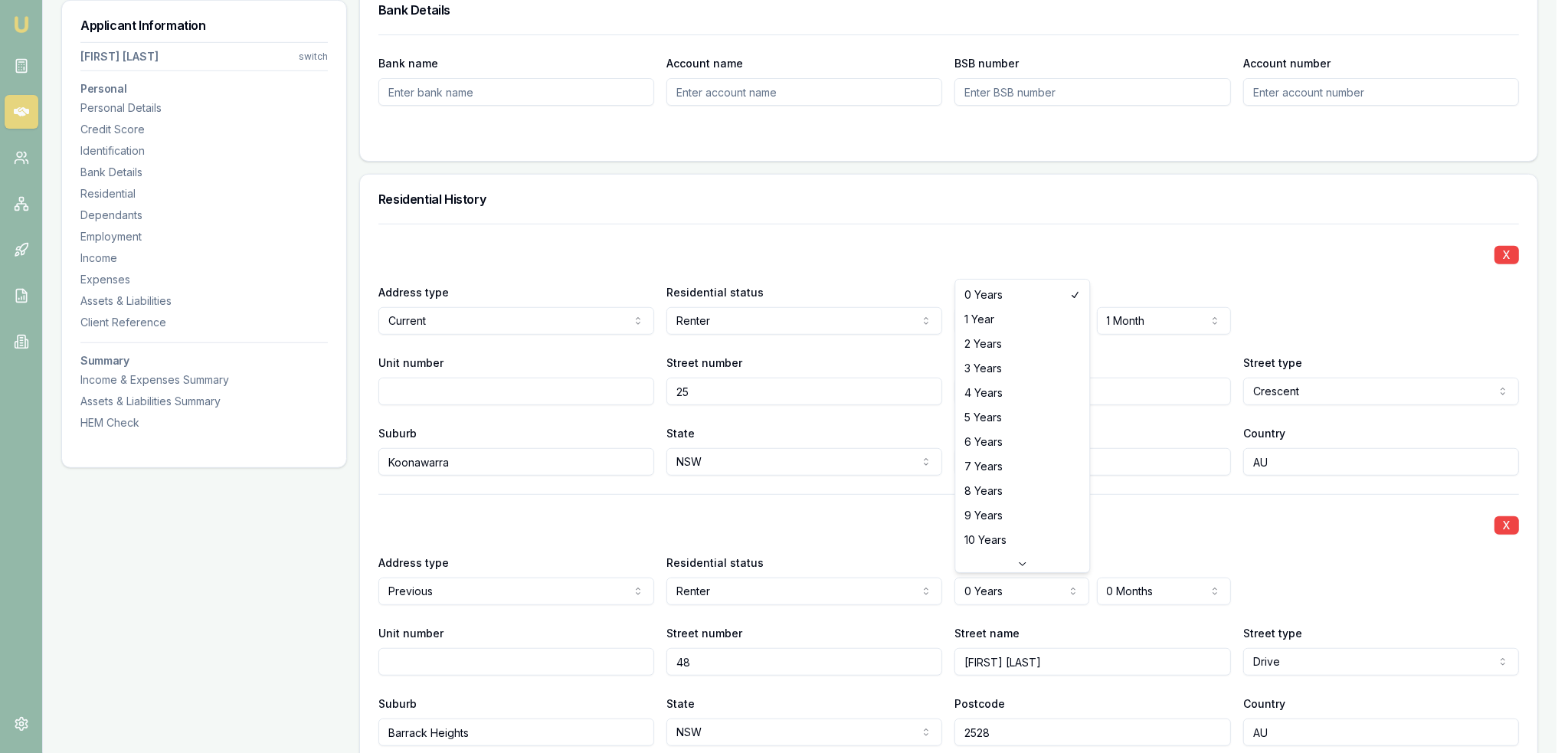 select on "3" 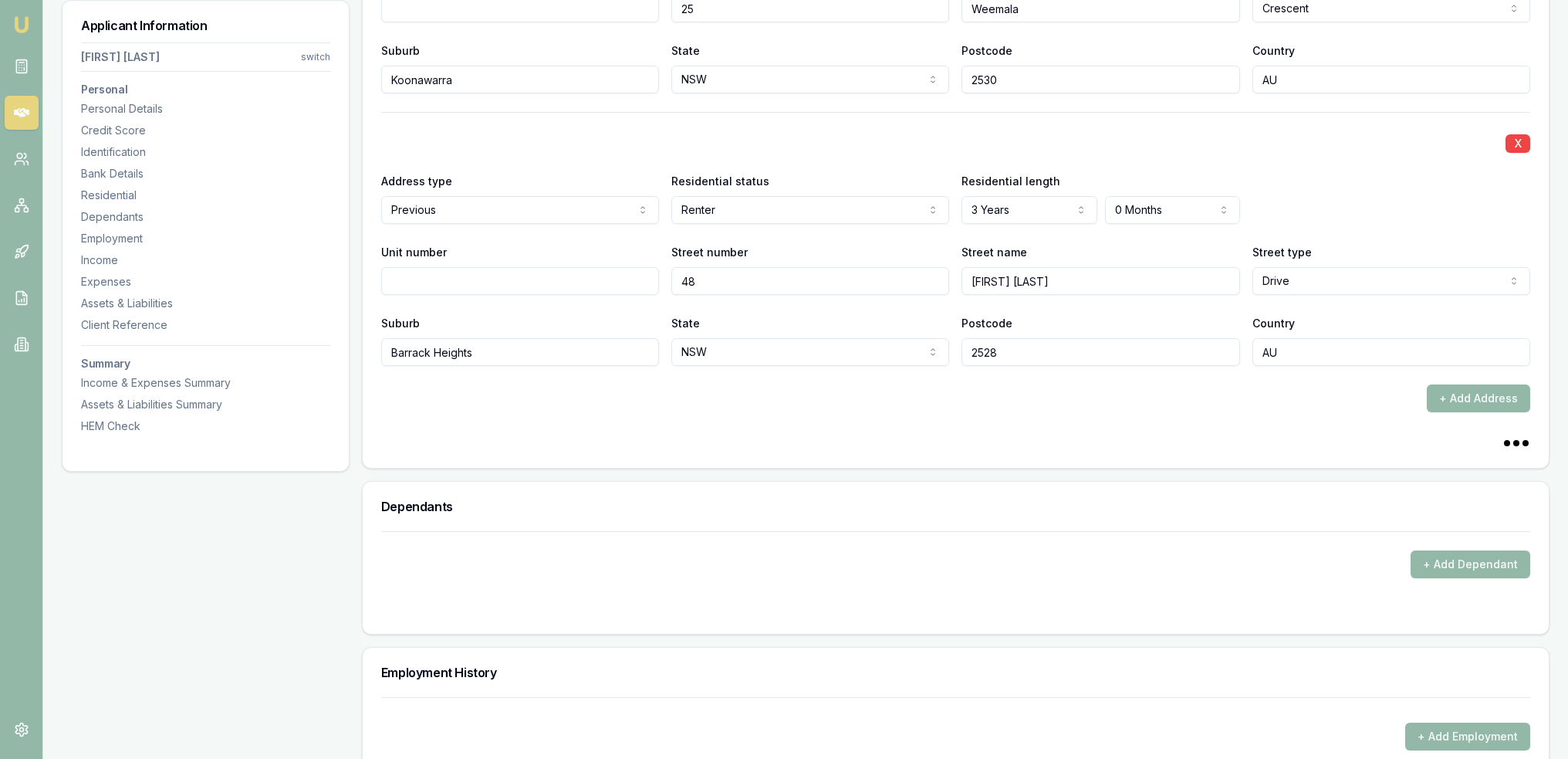 scroll, scrollTop: 1853, scrollLeft: 0, axis: vertical 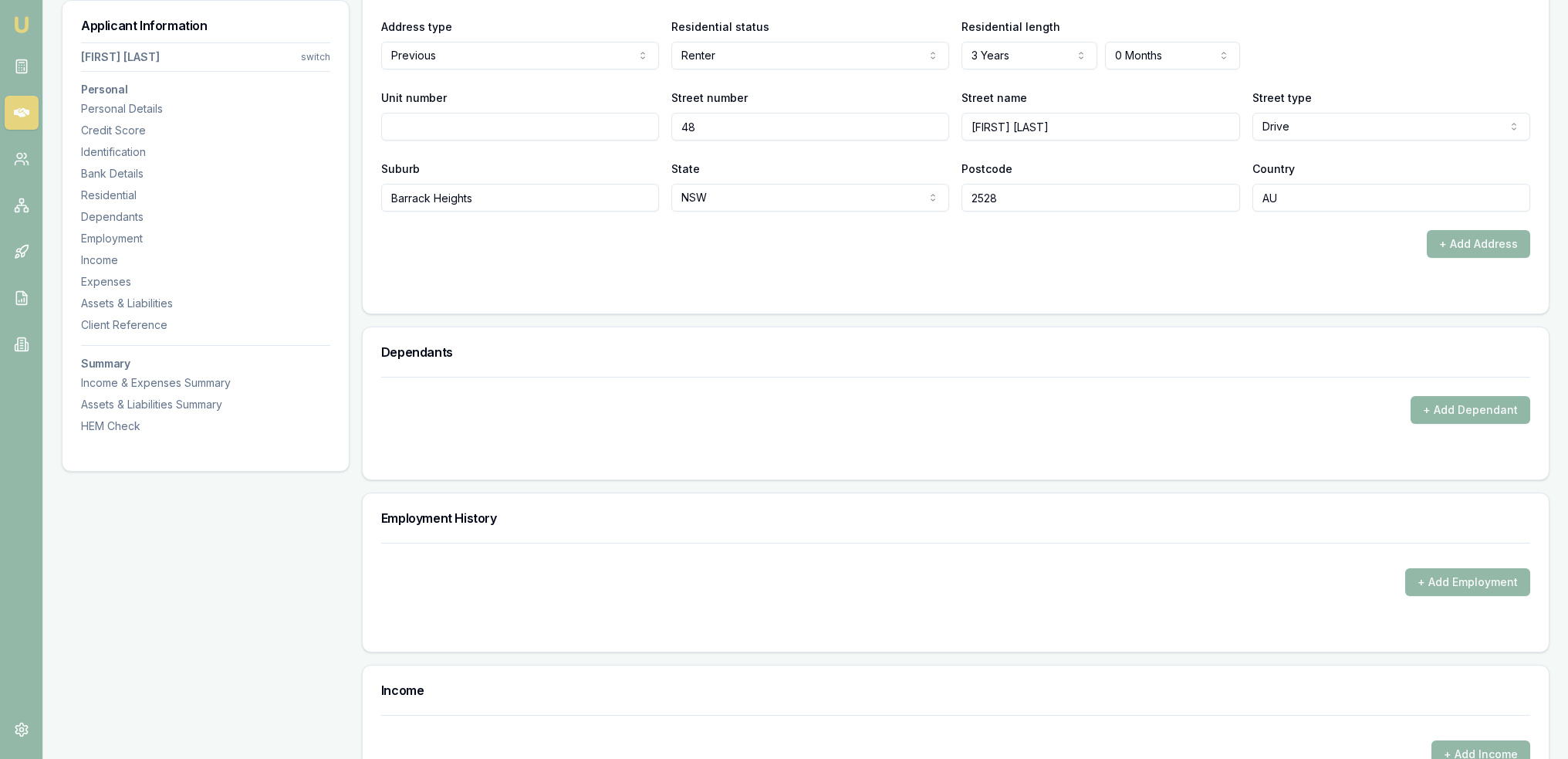 click on "+ Add Dependant" at bounding box center (1470, 410) 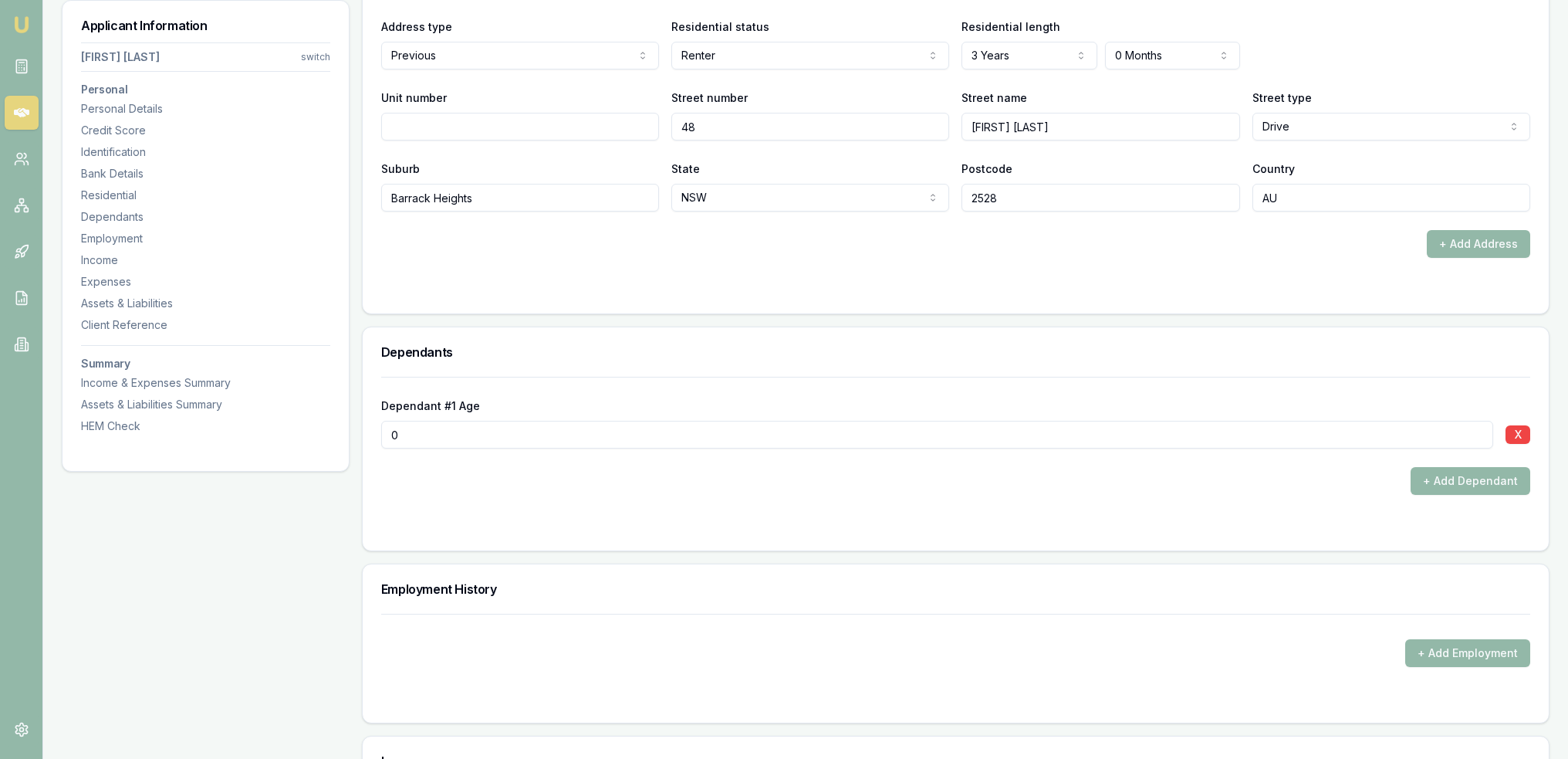 drag, startPoint x: 430, startPoint y: 439, endPoint x: 367, endPoint y: 436, distance: 63.07139 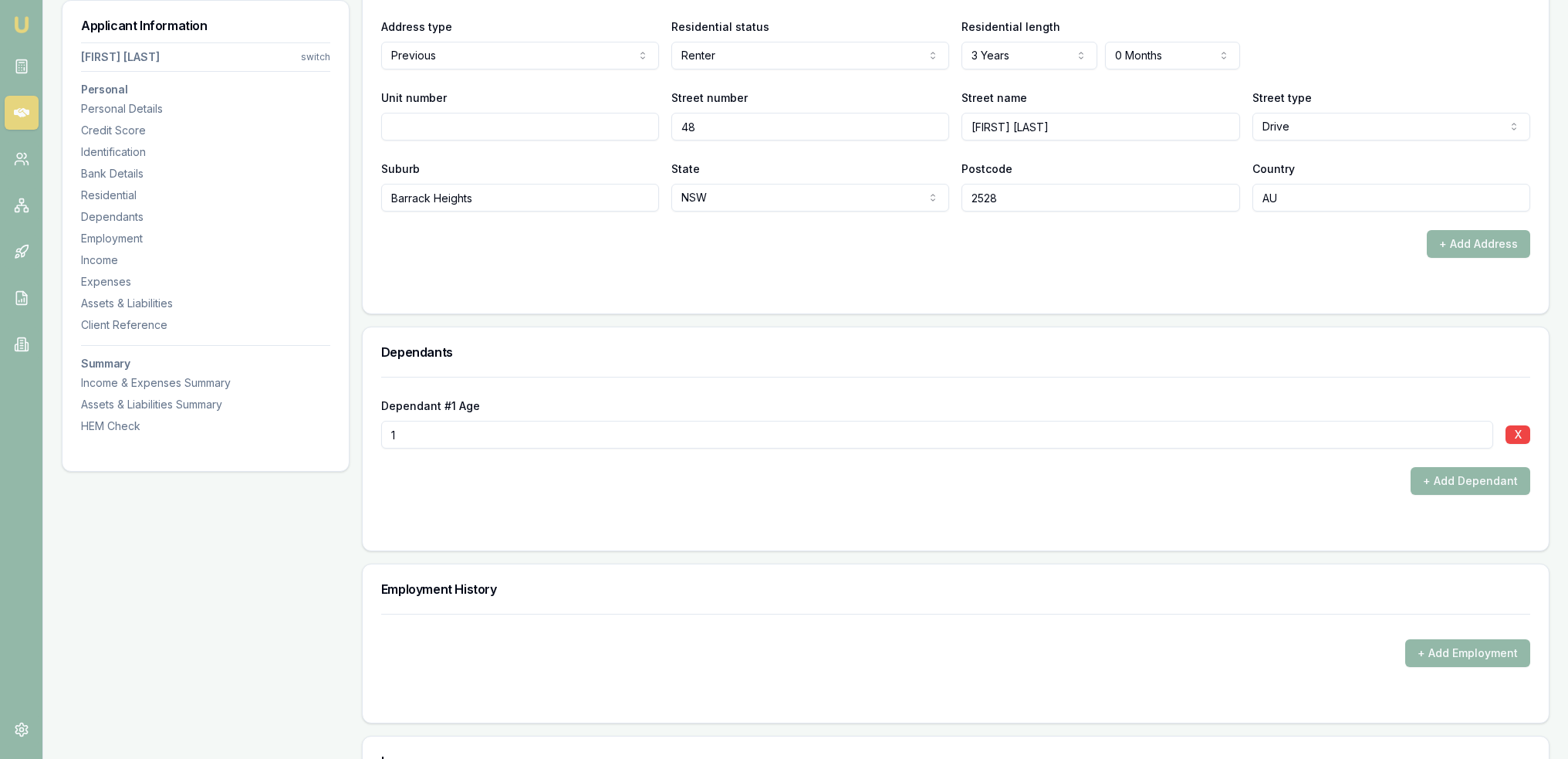 type on "12" 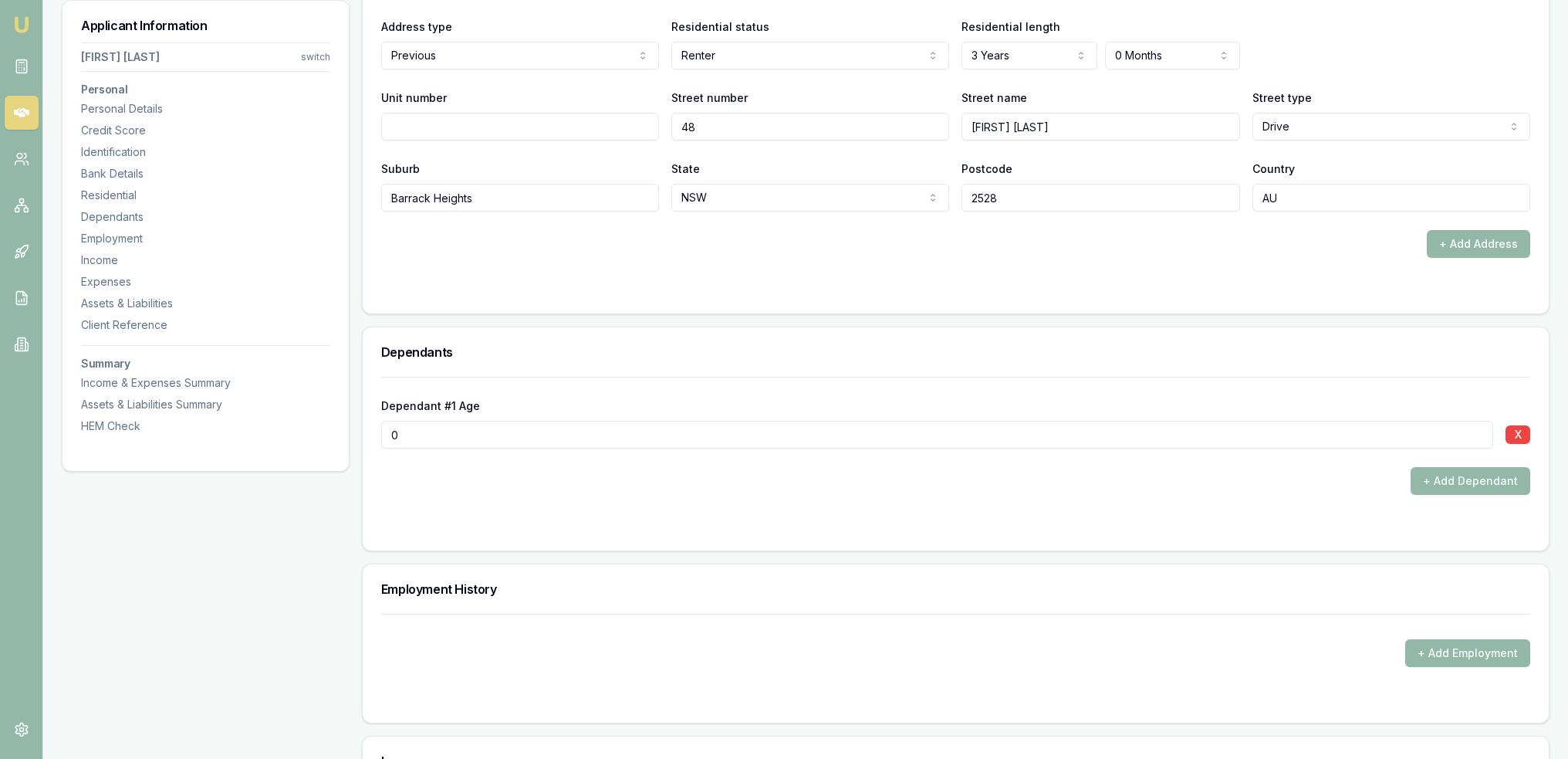 click on "0" at bounding box center (937, 435) 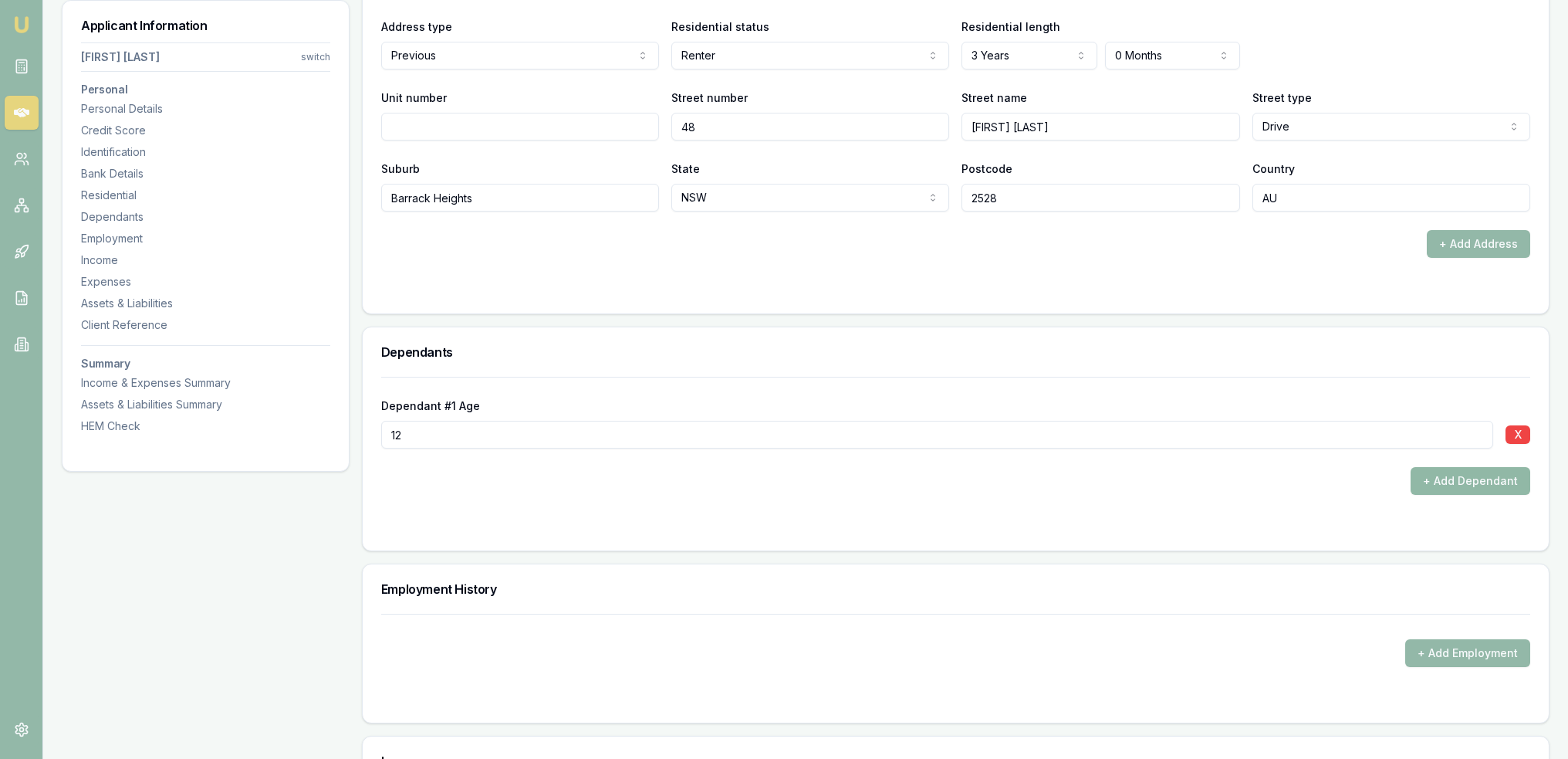 type on "12" 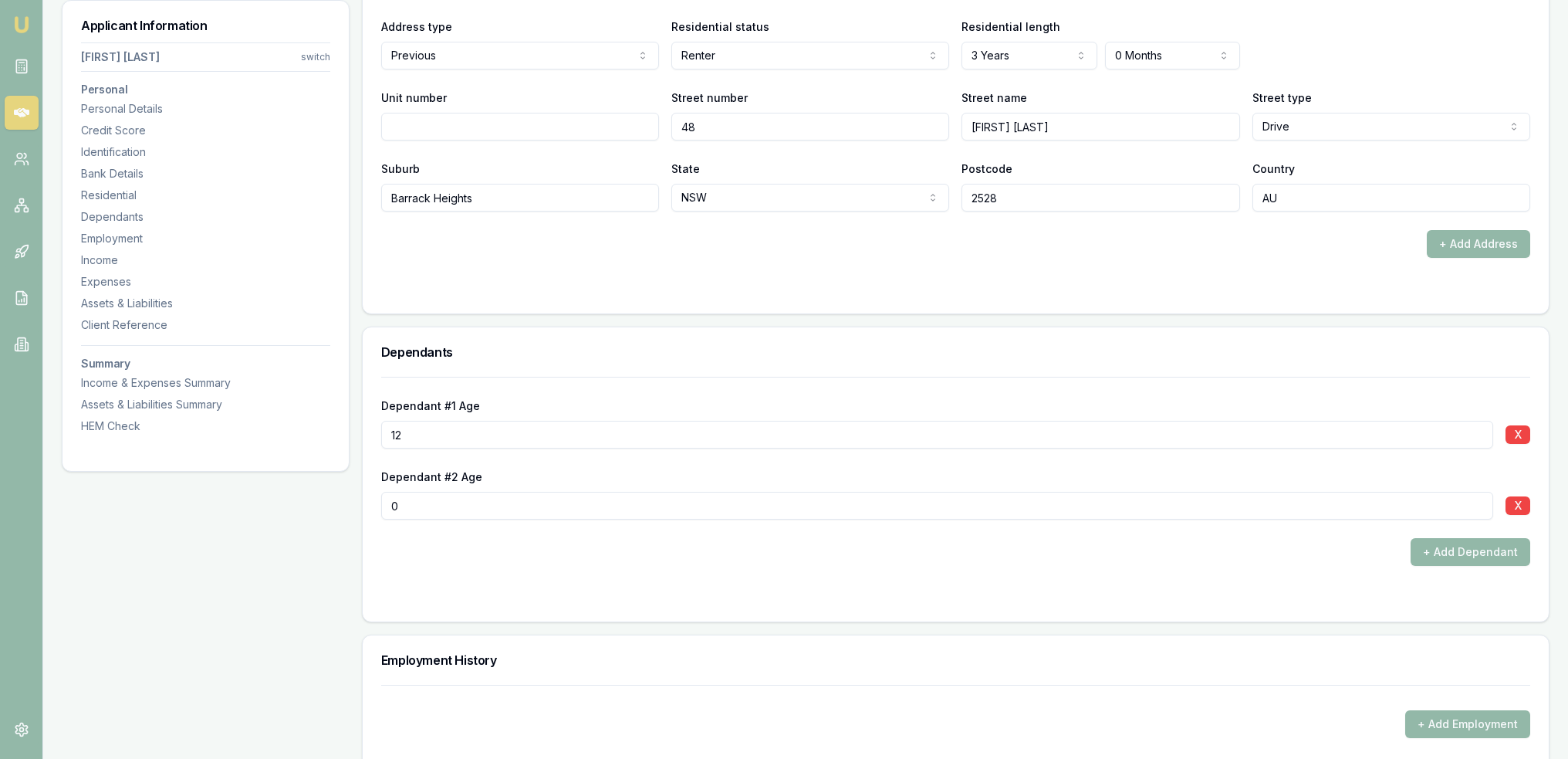drag, startPoint x: 423, startPoint y: 503, endPoint x: 392, endPoint y: 506, distance: 31.144823 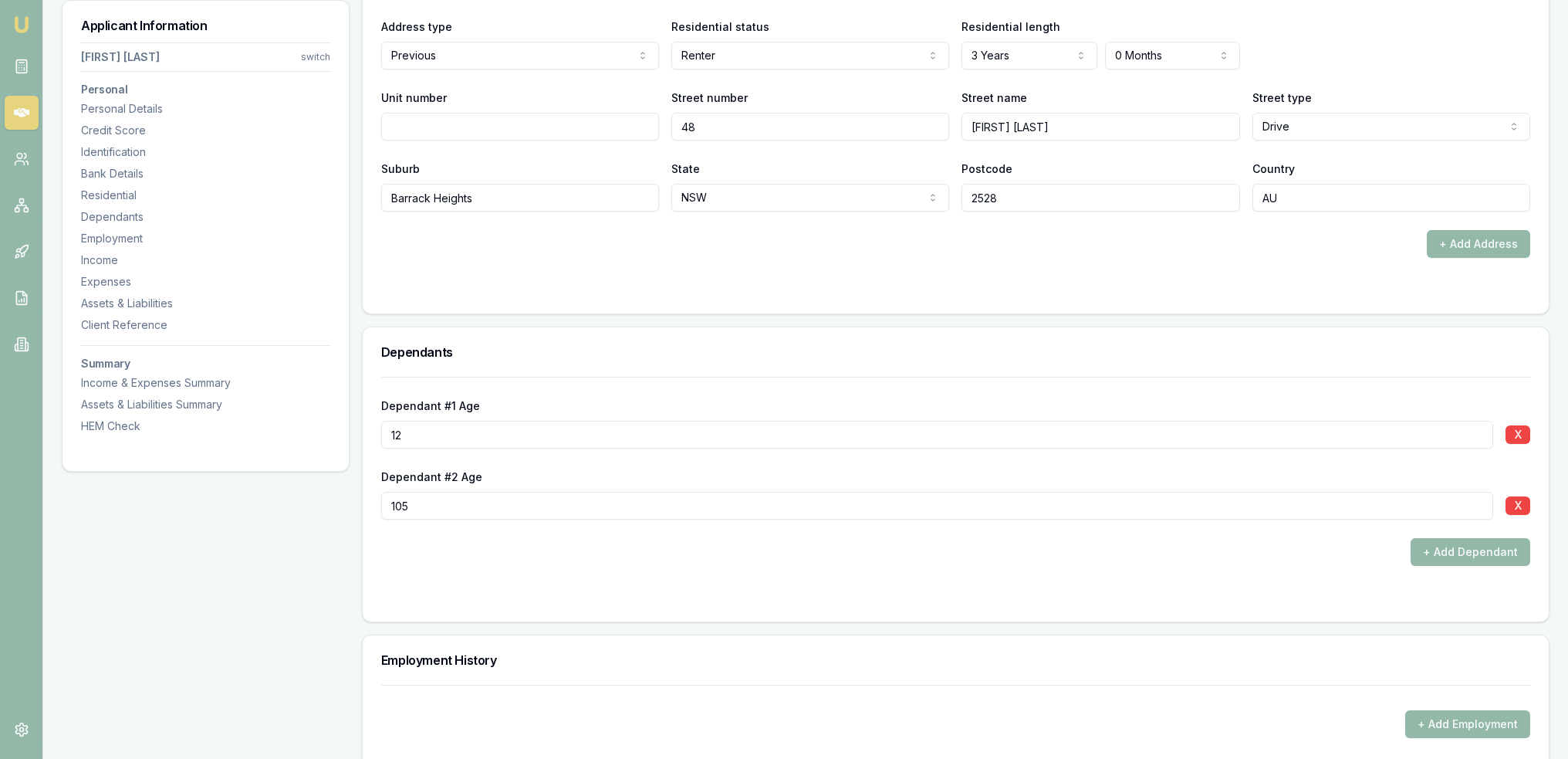 click on "105" at bounding box center (937, 506) 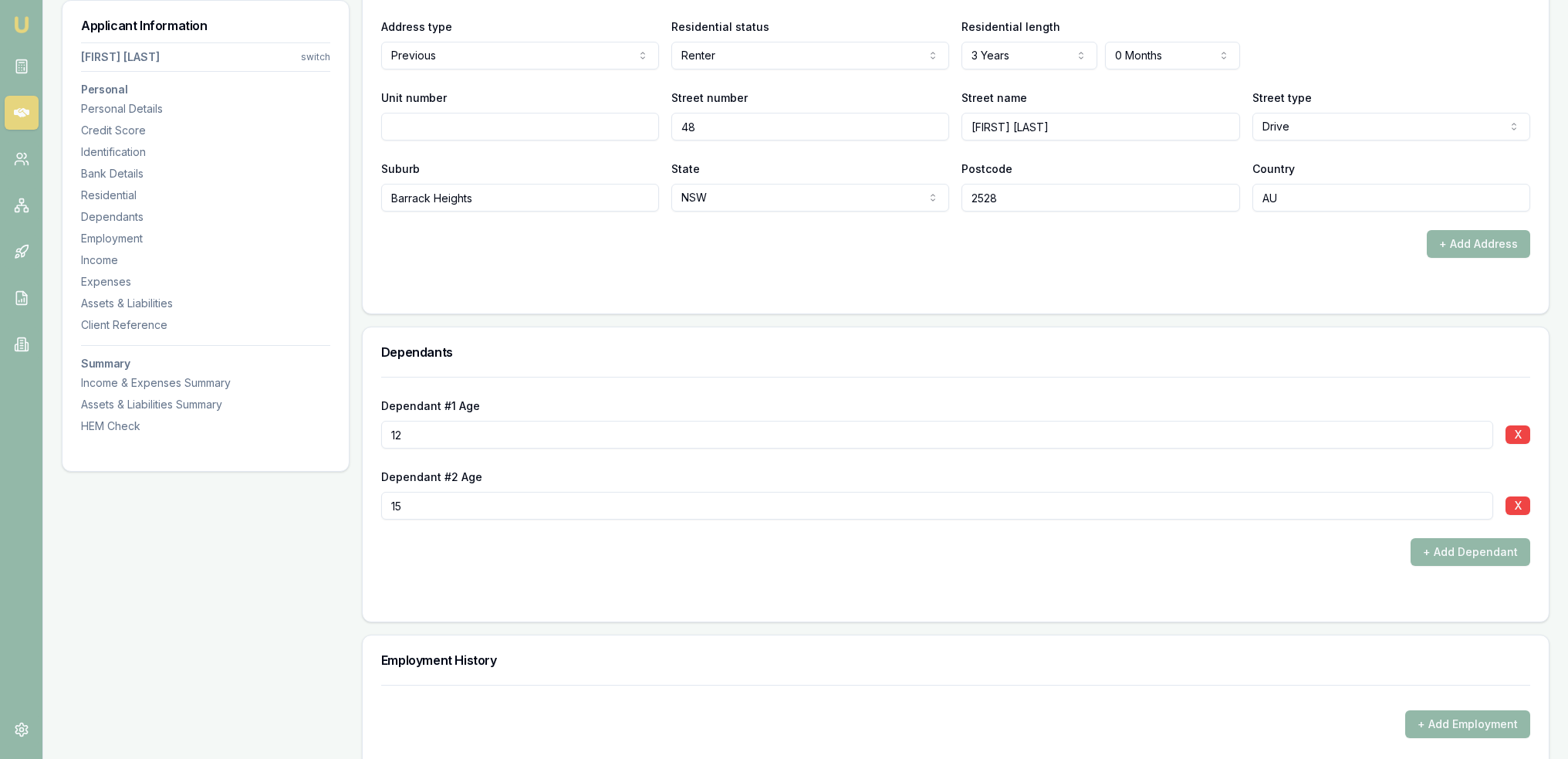 type on "15" 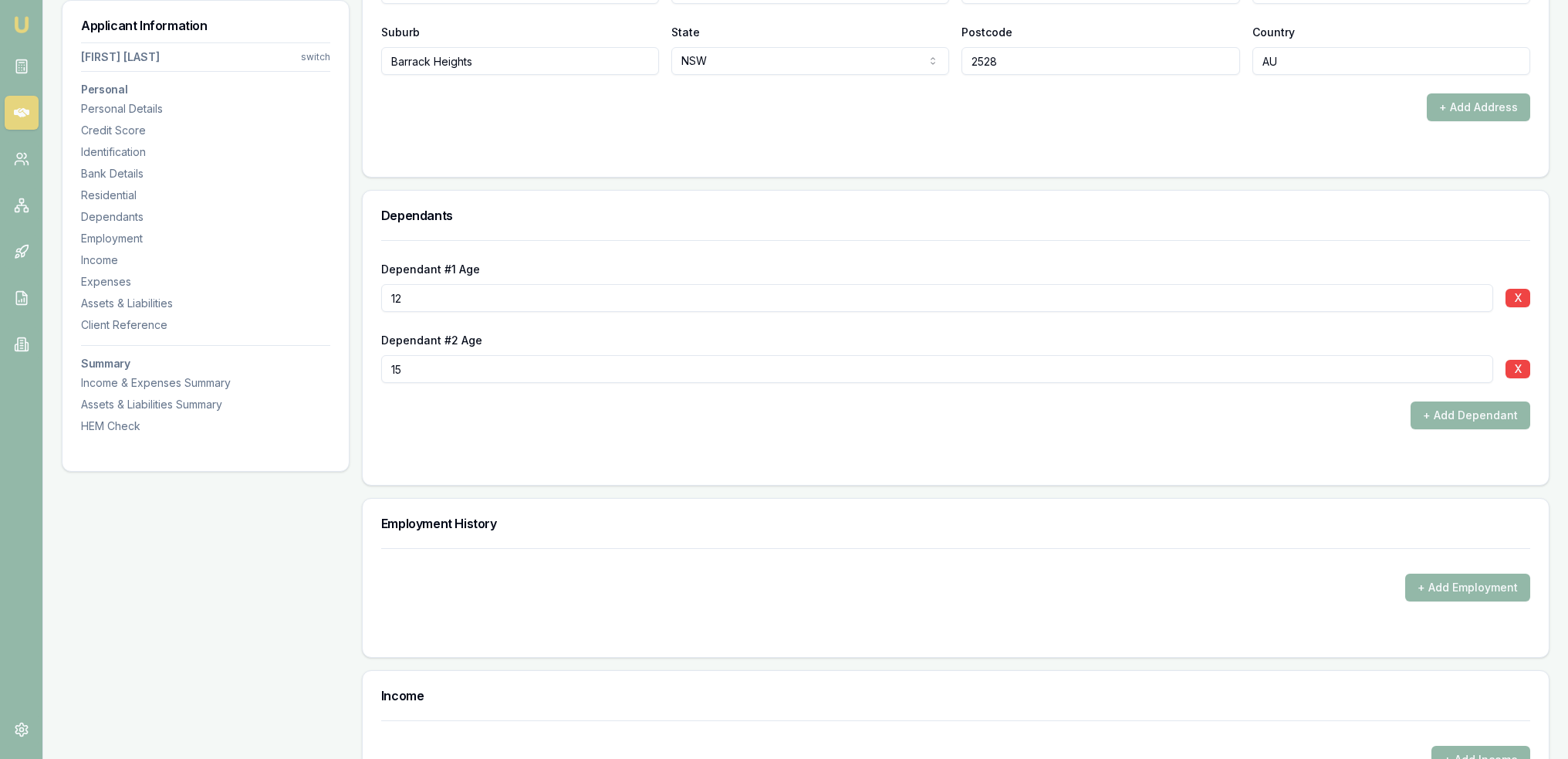 scroll, scrollTop: 2085, scrollLeft: 0, axis: vertical 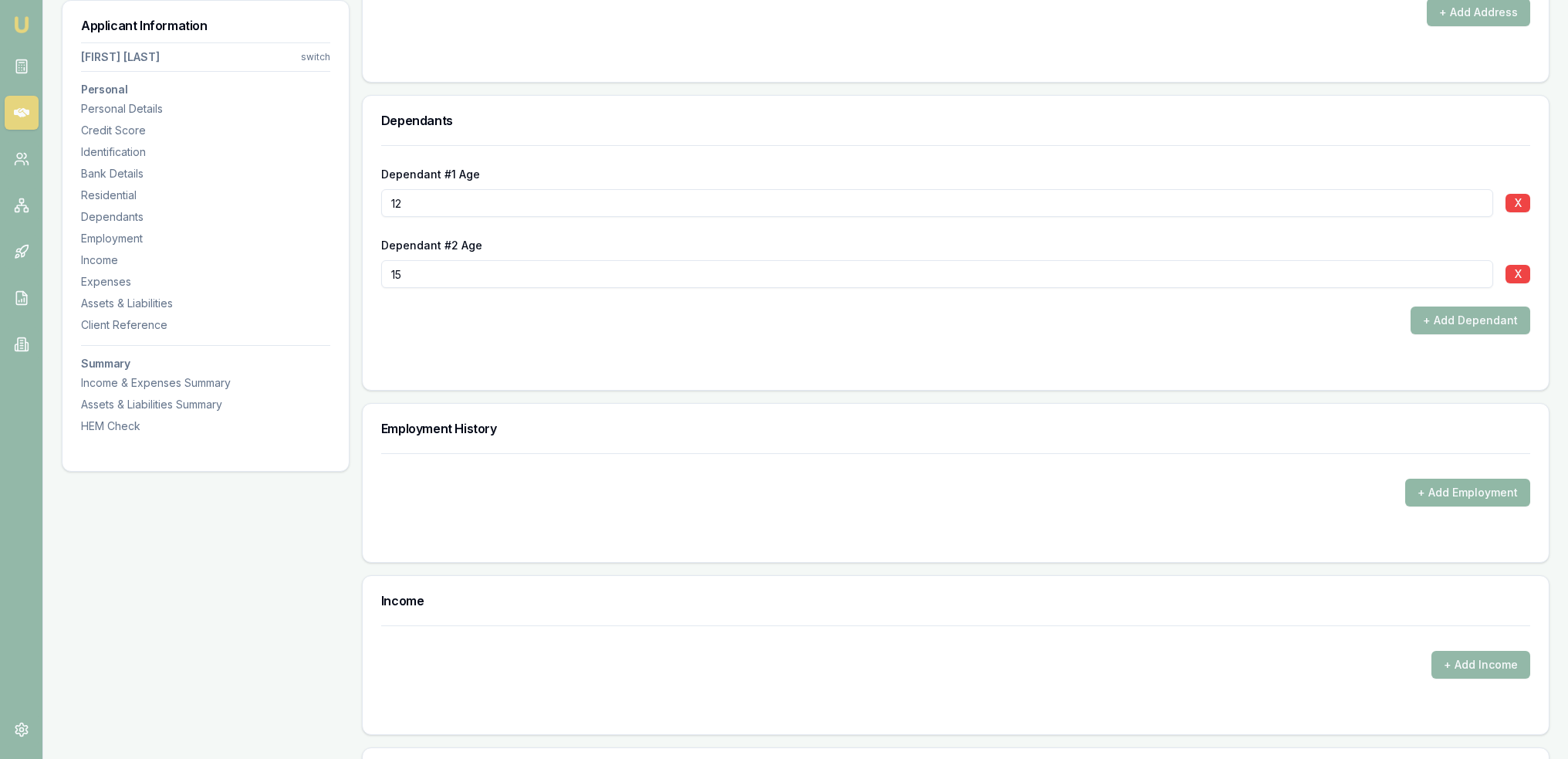 click on "+ Add Employment" at bounding box center (1468, 493) 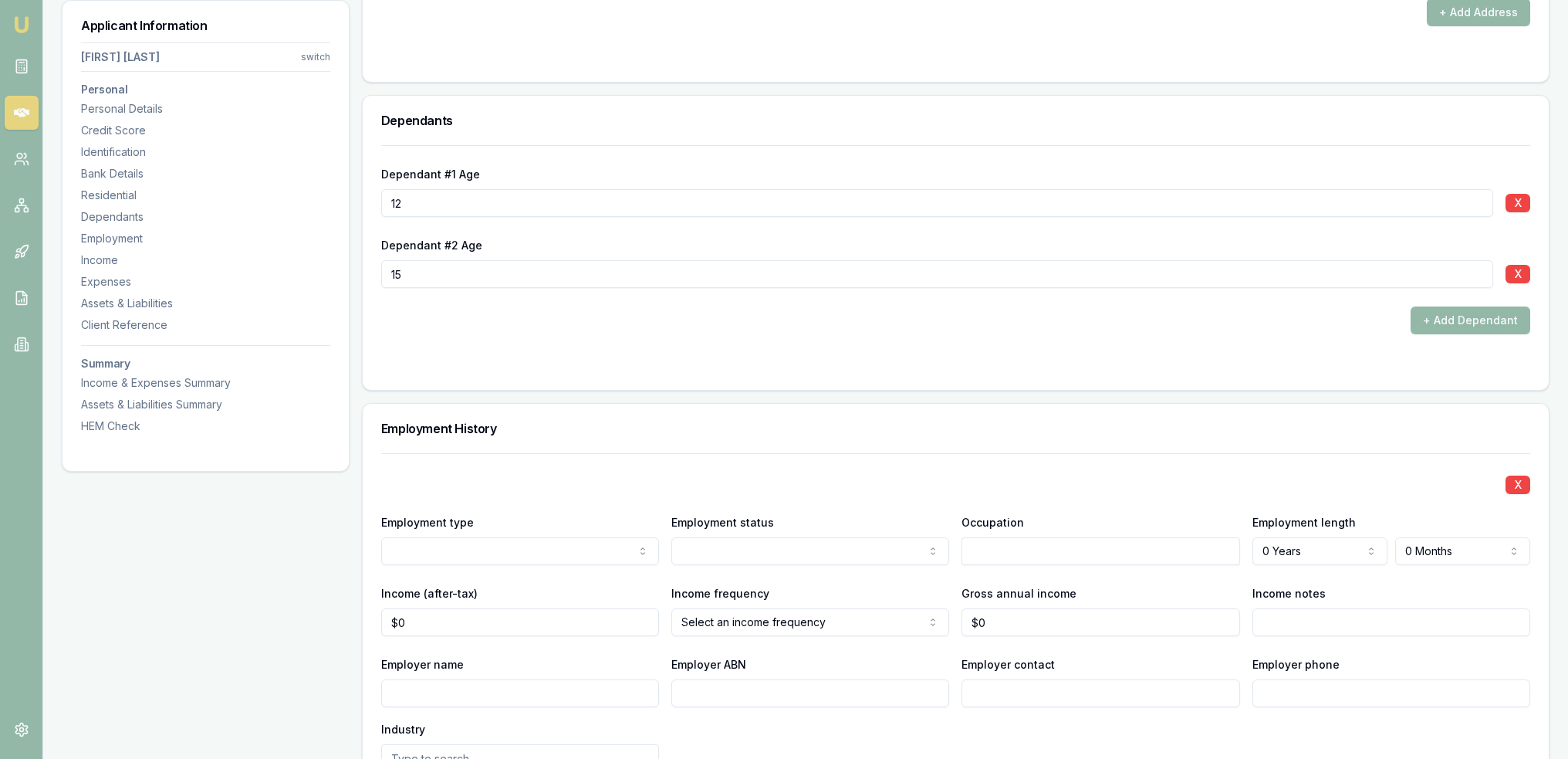 click on "Emu Broker Deals View D-719ZQMG7HP Robyn Adams Toggle Menu Customer Daniel Conyard 0413703409 dansproplastering@outlook.com Finance Summary $30,000 Loan Type: Consumer Asset Asset Type : Passenger Car Deal Dynamics Stage: New Lead Created Age: 13 minutes ago HEM: Needs More Data Finance Details Applicants Loan Options Lender Submission Applicant Information Daniel Conyard switch Personal Personal Details Credit Score Identification Bank Details Residential Dependants Employment Income Expenses Assets & Liabilities Client Reference Summary Income & Expenses Summary Assets & Liabilities Summary HEM Check Personal Title * Mr Mr Mrs Miss Ms Dr Prof First name * Daniel Middle name  Shaun Last name * Conyard Date of birth 07/07/1987 Gender  Male Male Female Other Not disclosed Marital status  Married Single Married De facto Separated Divorced Widowed Residency status  Australian citizen Australian citizen Permanent resident Temporary resident Visa holder Email dansproplastering@outlook.com Phone 0413703409 Average" at bounding box center (784, -1706) 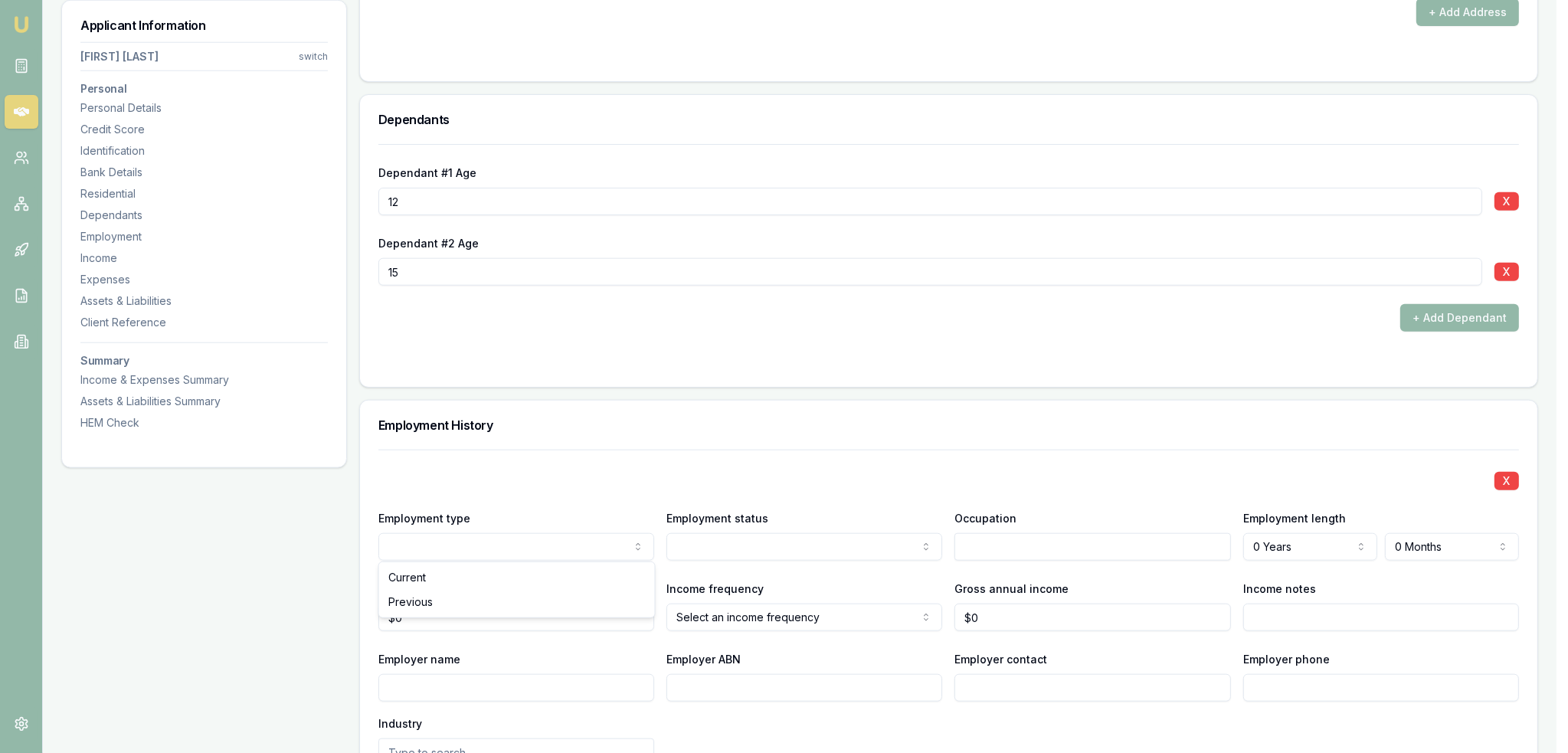 drag, startPoint x: 457, startPoint y: 581, endPoint x: 696, endPoint y: 569, distance: 239.30107 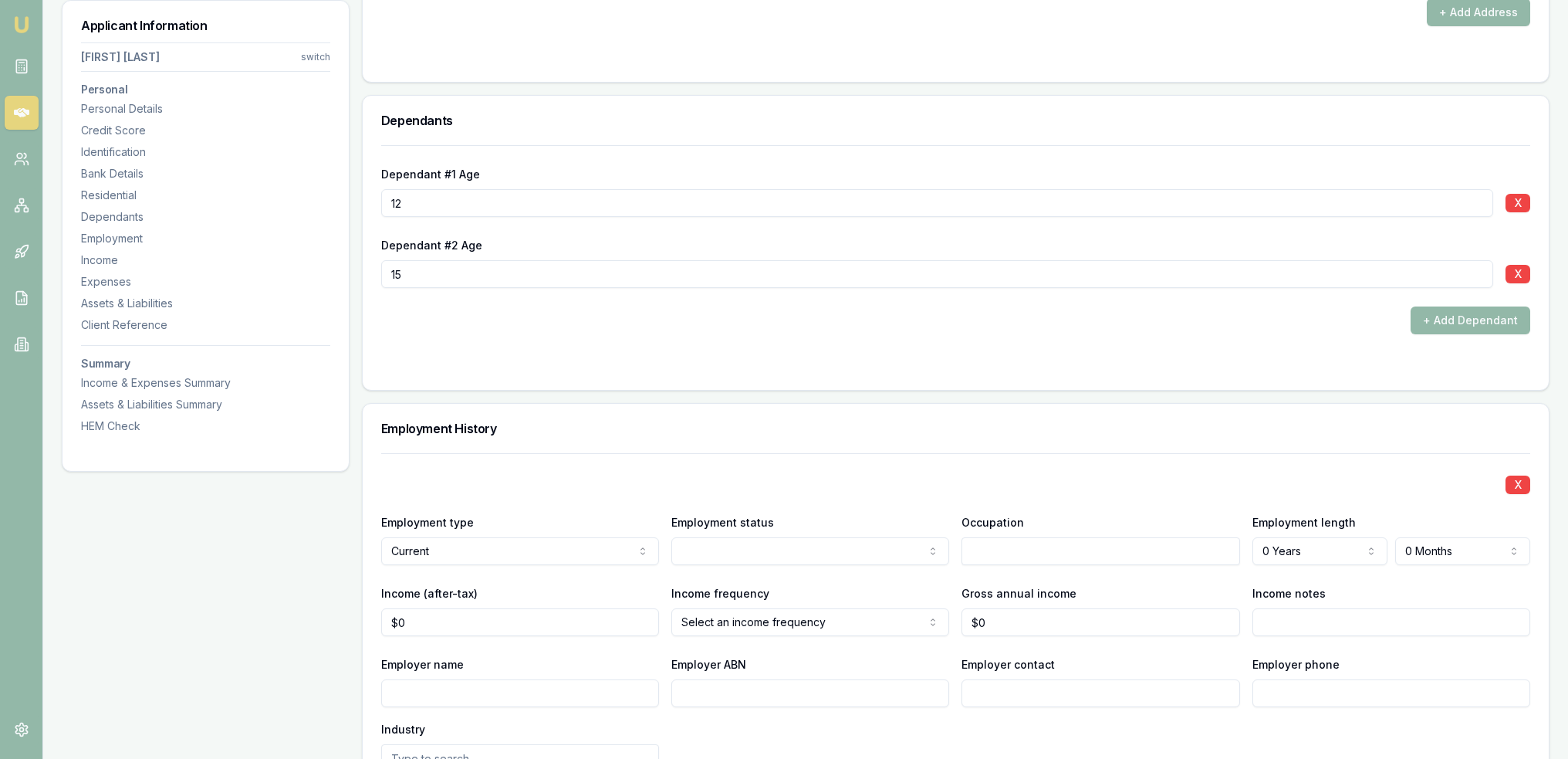click on "Emu Broker Deals View D-719ZQMG7HP Robyn Adams Toggle Menu Customer Daniel Conyard 0413703409 dansproplastering@outlook.com Finance Summary $30,000 Loan Type: Consumer Asset Asset Type : Passenger Car Deal Dynamics Stage: New Lead Created Age: 13 minutes ago HEM: Needs More Data Finance Details Applicants Loan Options Lender Submission Applicant Information Daniel Conyard switch Personal Personal Details Credit Score Identification Bank Details Residential Dependants Employment Income Expenses Assets & Liabilities Client Reference Summary Income & Expenses Summary Assets & Liabilities Summary HEM Check Personal Title * Mr Mr Mrs Miss Ms Dr Prof First name * Daniel Middle name  Shaun Last name * Conyard Date of birth 07/07/1987 Gender  Male Male Female Other Not disclosed Marital status  Married Single Married De facto Separated Divorced Widowed Residency status  Australian citizen Australian citizen Permanent resident Temporary resident Visa holder Email dansproplastering@outlook.com Phone 0413703409 Average" at bounding box center [784, -1706] 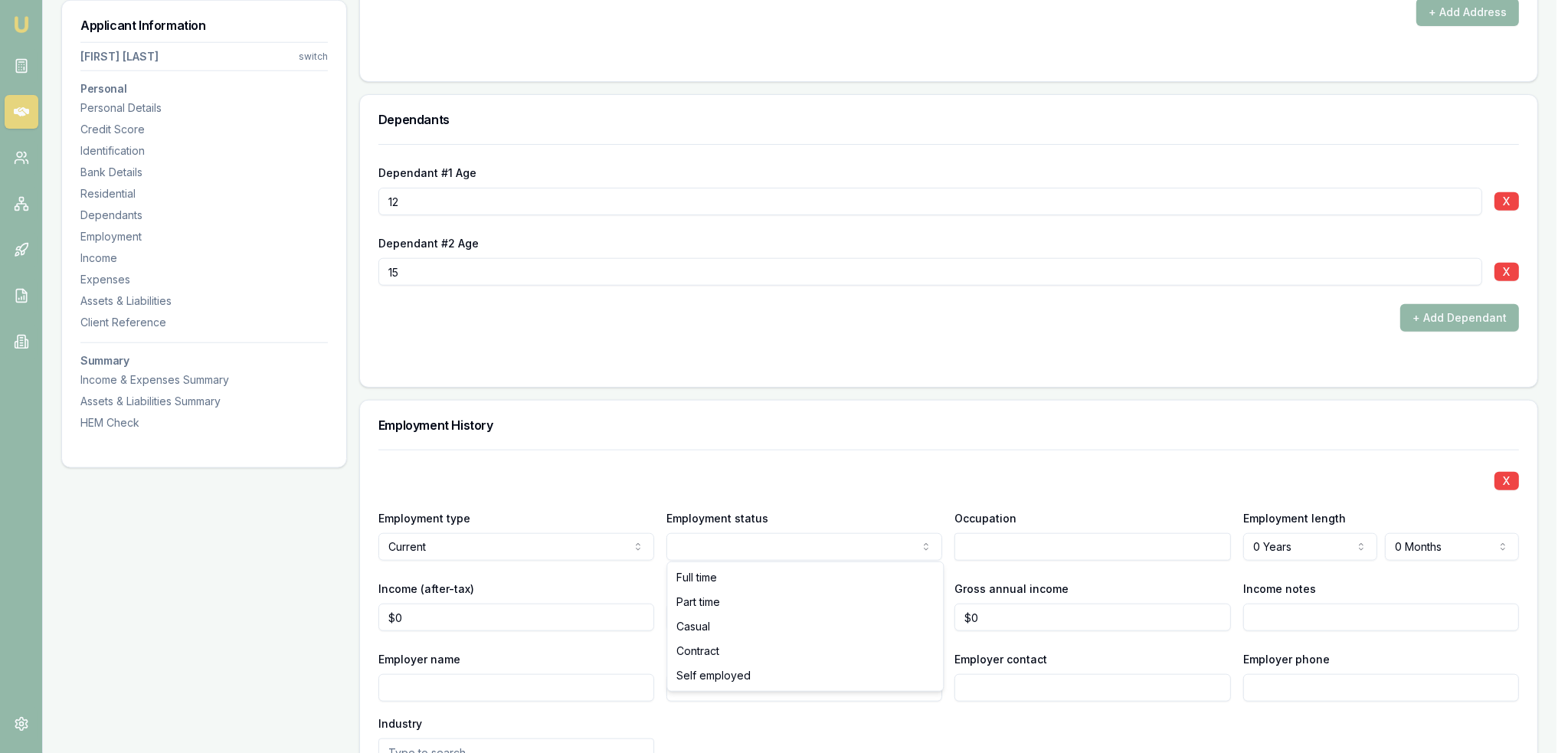 select on "SELF_EMPLOYED" 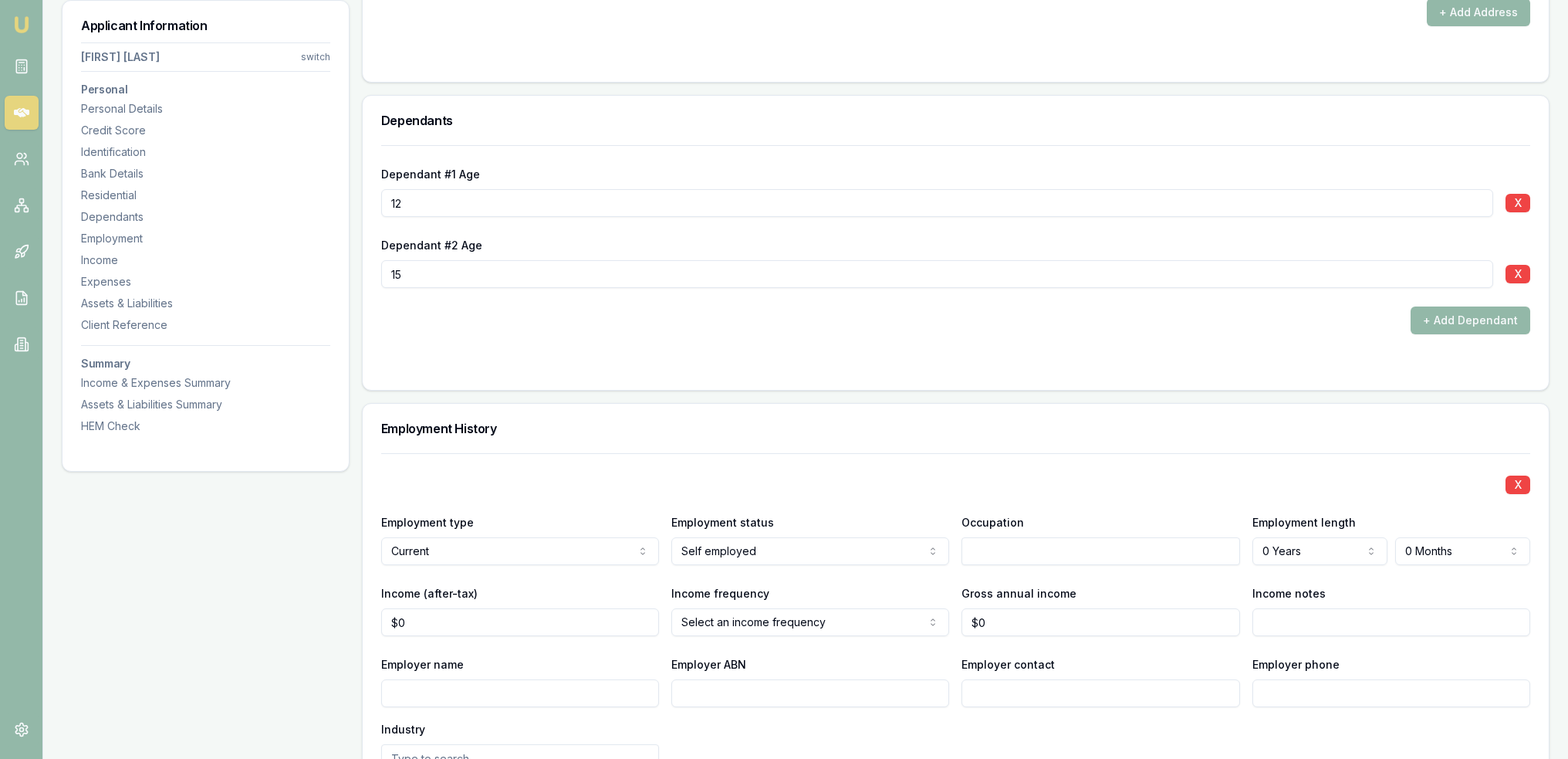 click at bounding box center (1100, 551) 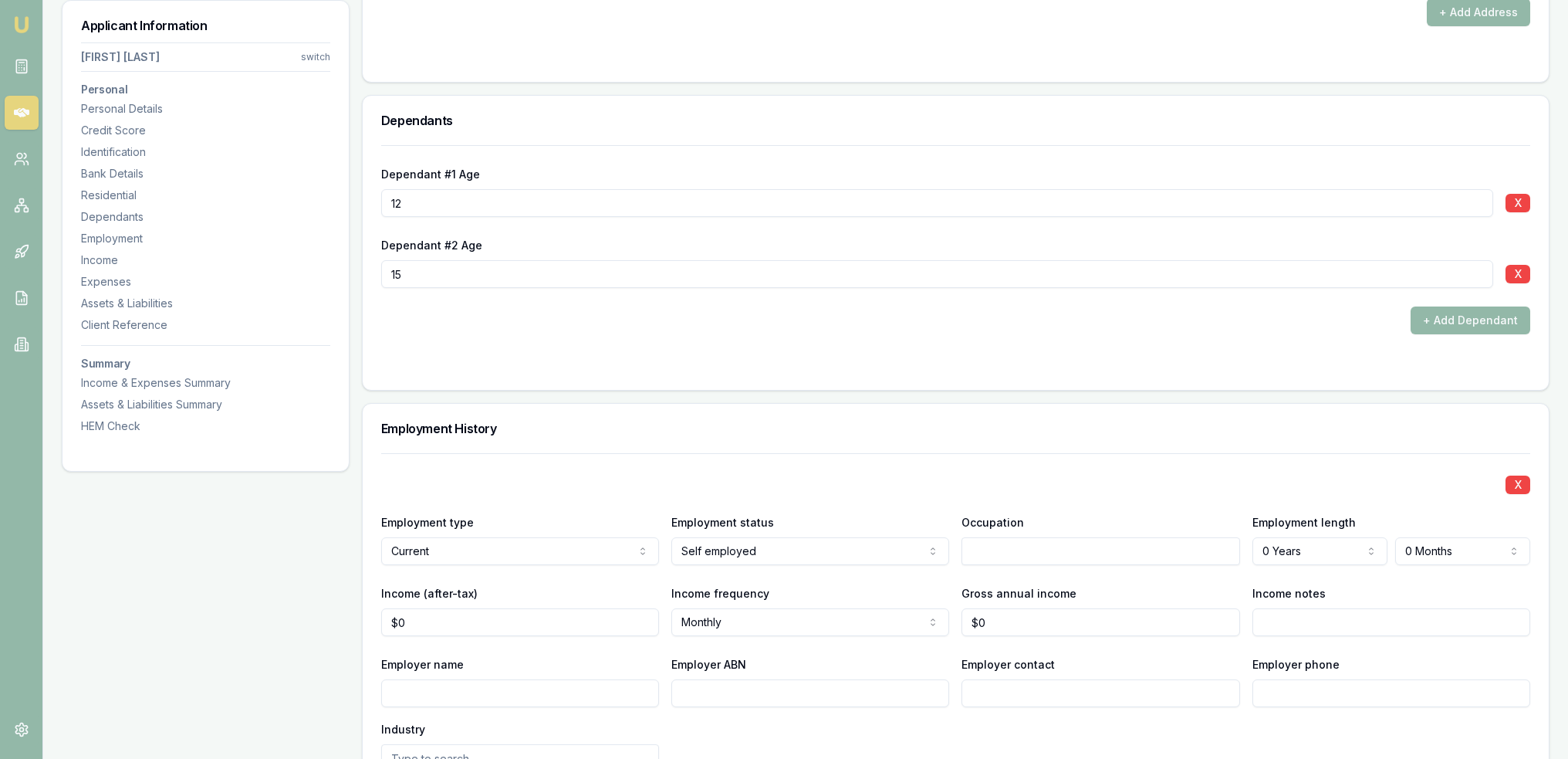 click on "Emu Broker Deals View D-719ZQMG7HP Robyn Adams Toggle Menu Customer Daniel Conyard 0413703409 dansproplastering@outlook.com Finance Summary $30,000 Loan Type: Consumer Asset Asset Type : Passenger Car Deal Dynamics Stage: New Lead Created Age: 14 minutes ago HEM: Needs More Data Finance Details Applicants Loan Options Lender Submission Applicant Information Daniel Conyard switch Personal Personal Details Credit Score Identification Bank Details Residential Dependants Employment Income Expenses Assets & Liabilities Client Reference Summary Income & Expenses Summary Assets & Liabilities Summary HEM Check Personal Title * Mr Mr Mrs Miss Ms Dr Prof First name * Daniel Middle name  Shaun Last name * Conyard Date of birth 07/07/1987 Gender  Male Male Female Other Not disclosed Marital status  Married Single Married De facto Separated Divorced Widowed Residency status  Australian citizen Australian citizen Permanent resident Temporary resident Visa holder Email dansproplastering@outlook.com Phone 0413703409 Average" at bounding box center (784, -1706) 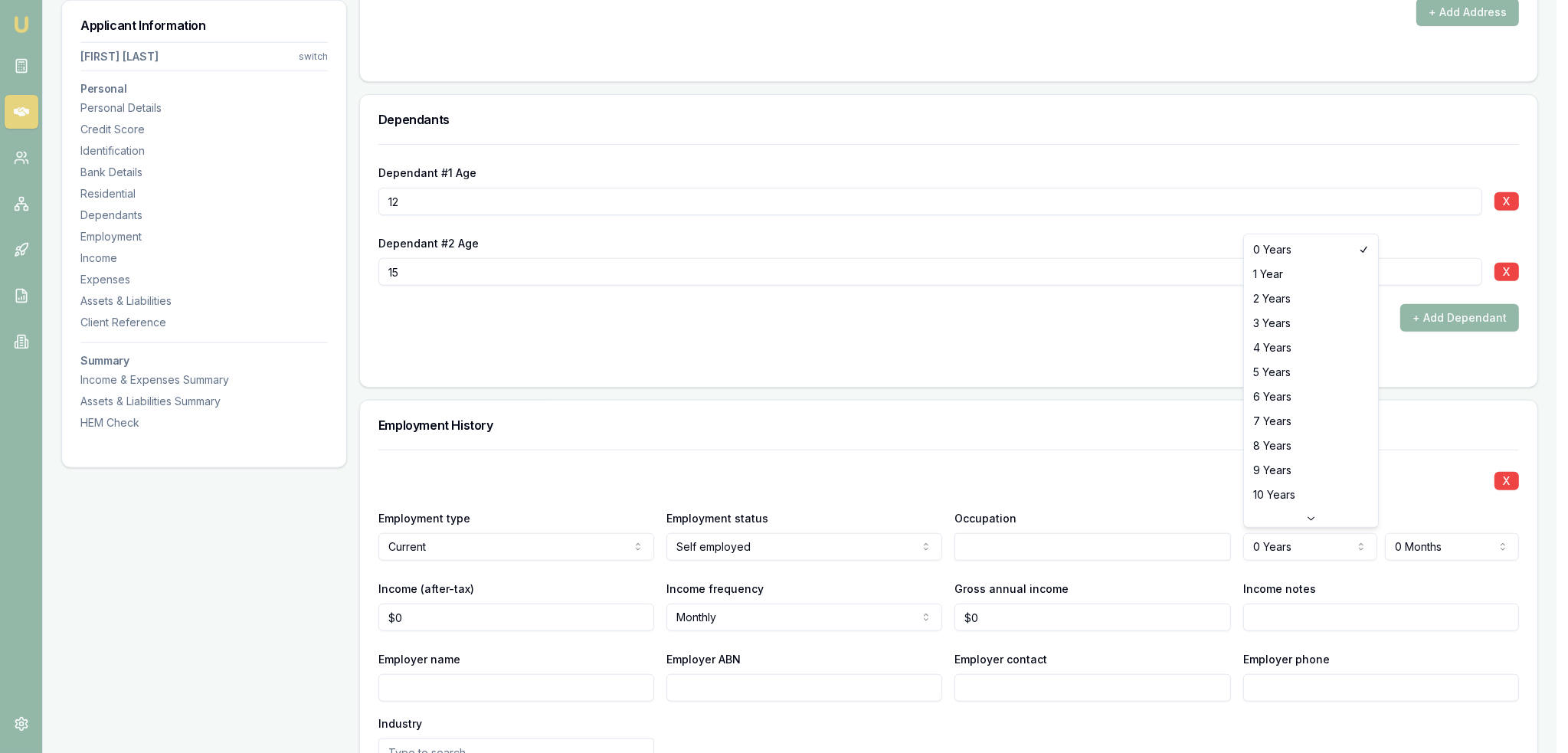 select on "7" 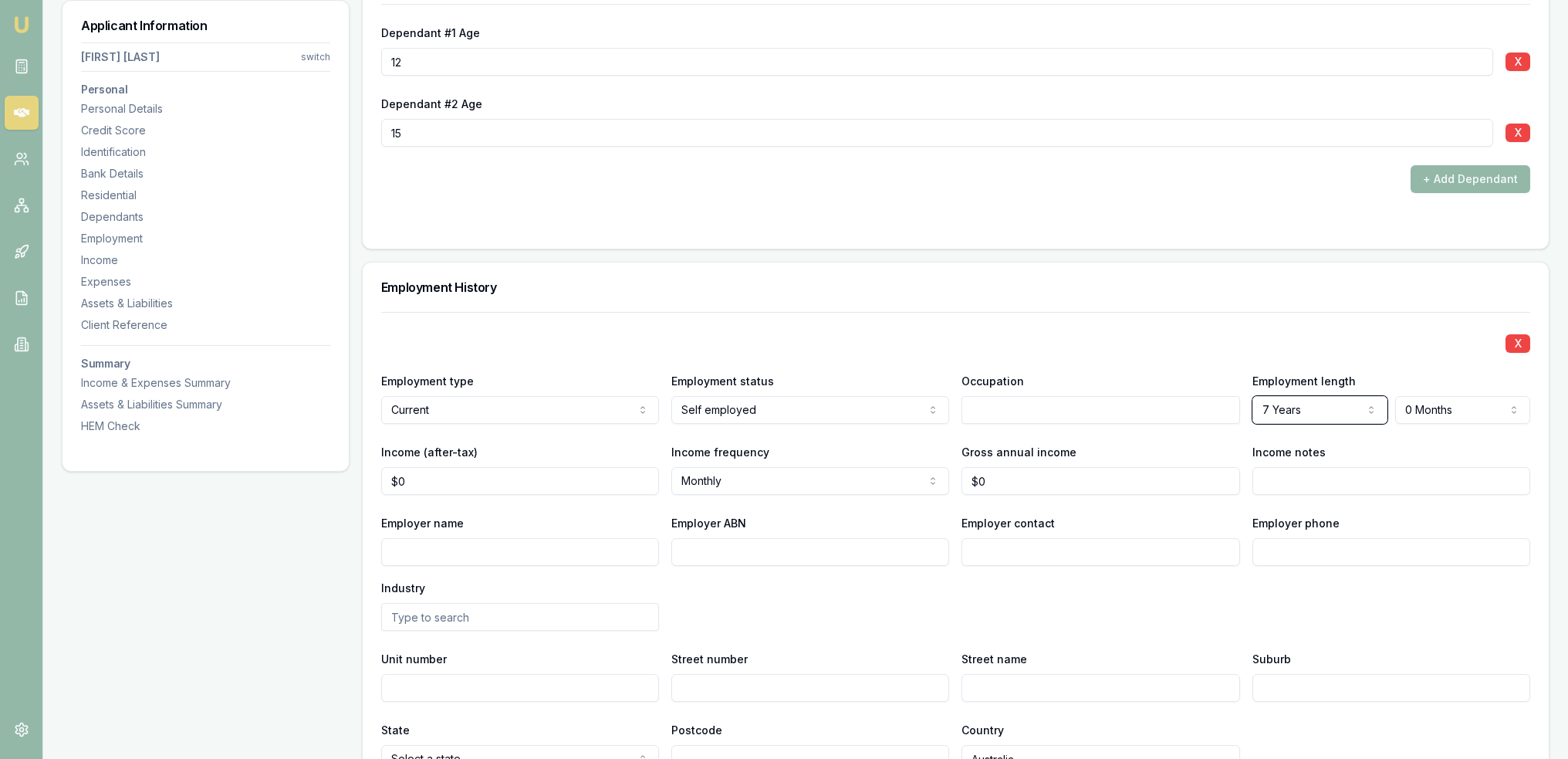 scroll, scrollTop: 2239, scrollLeft: 0, axis: vertical 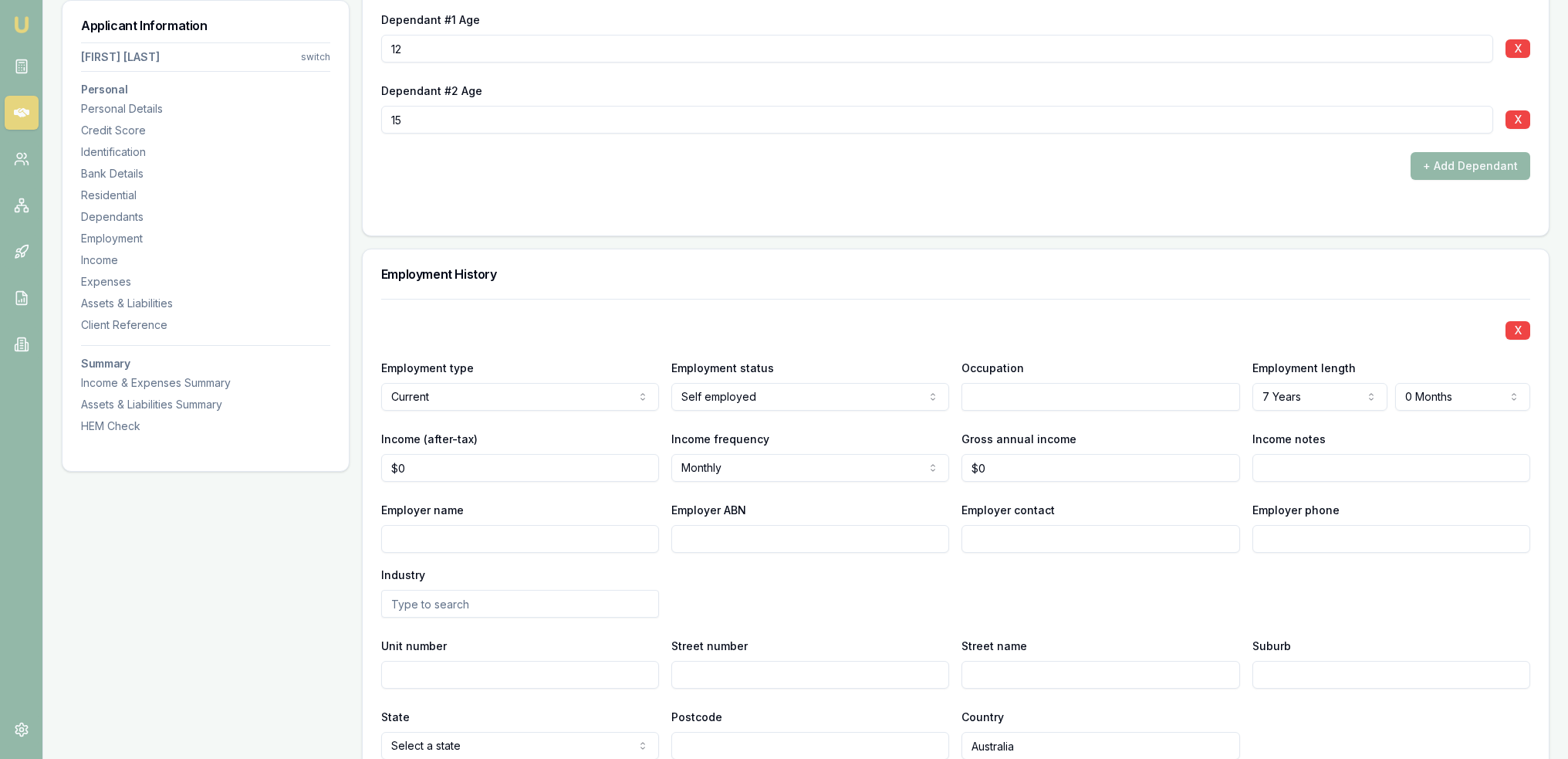 click at bounding box center [1100, 397] 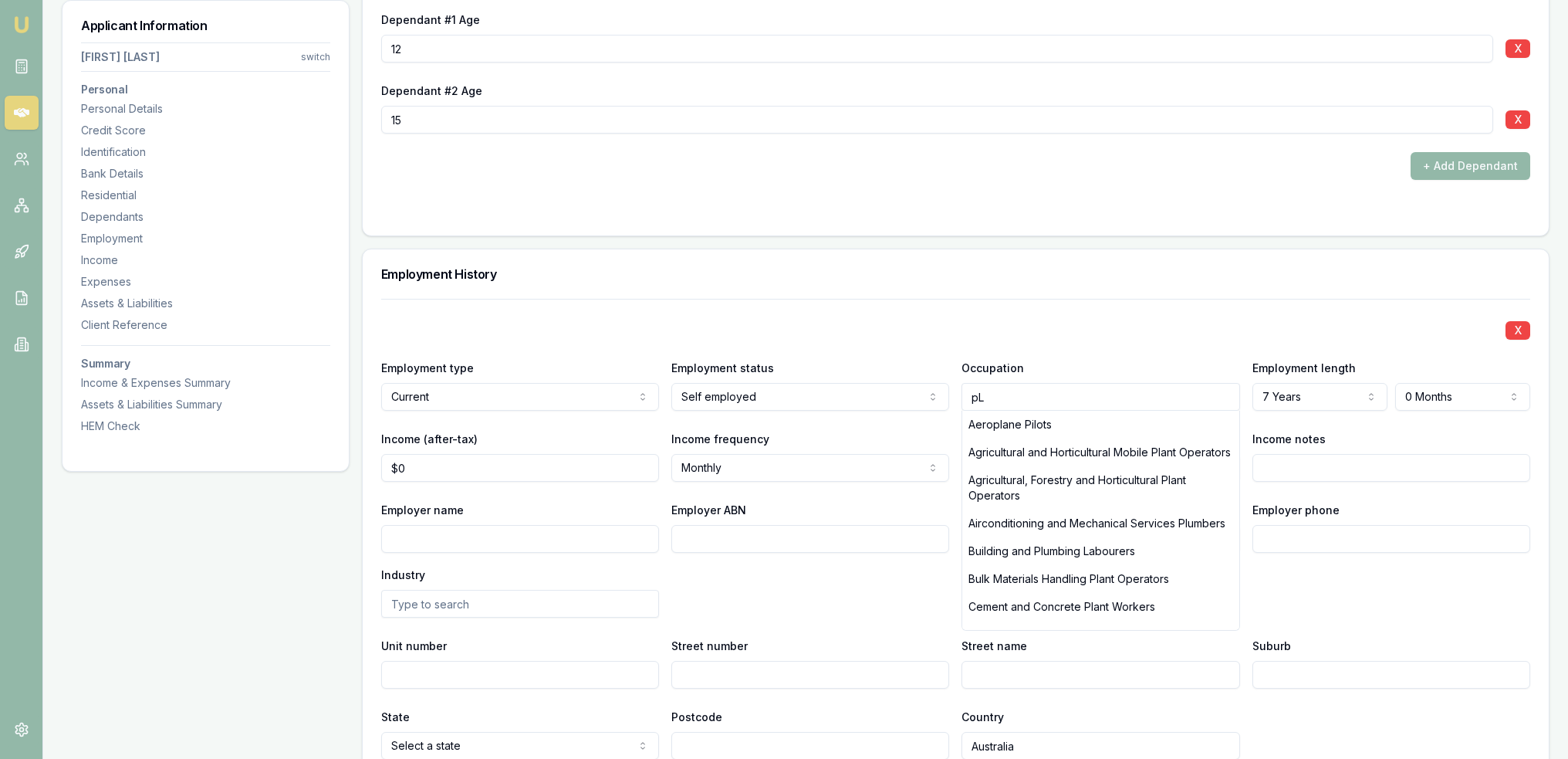 type on "p" 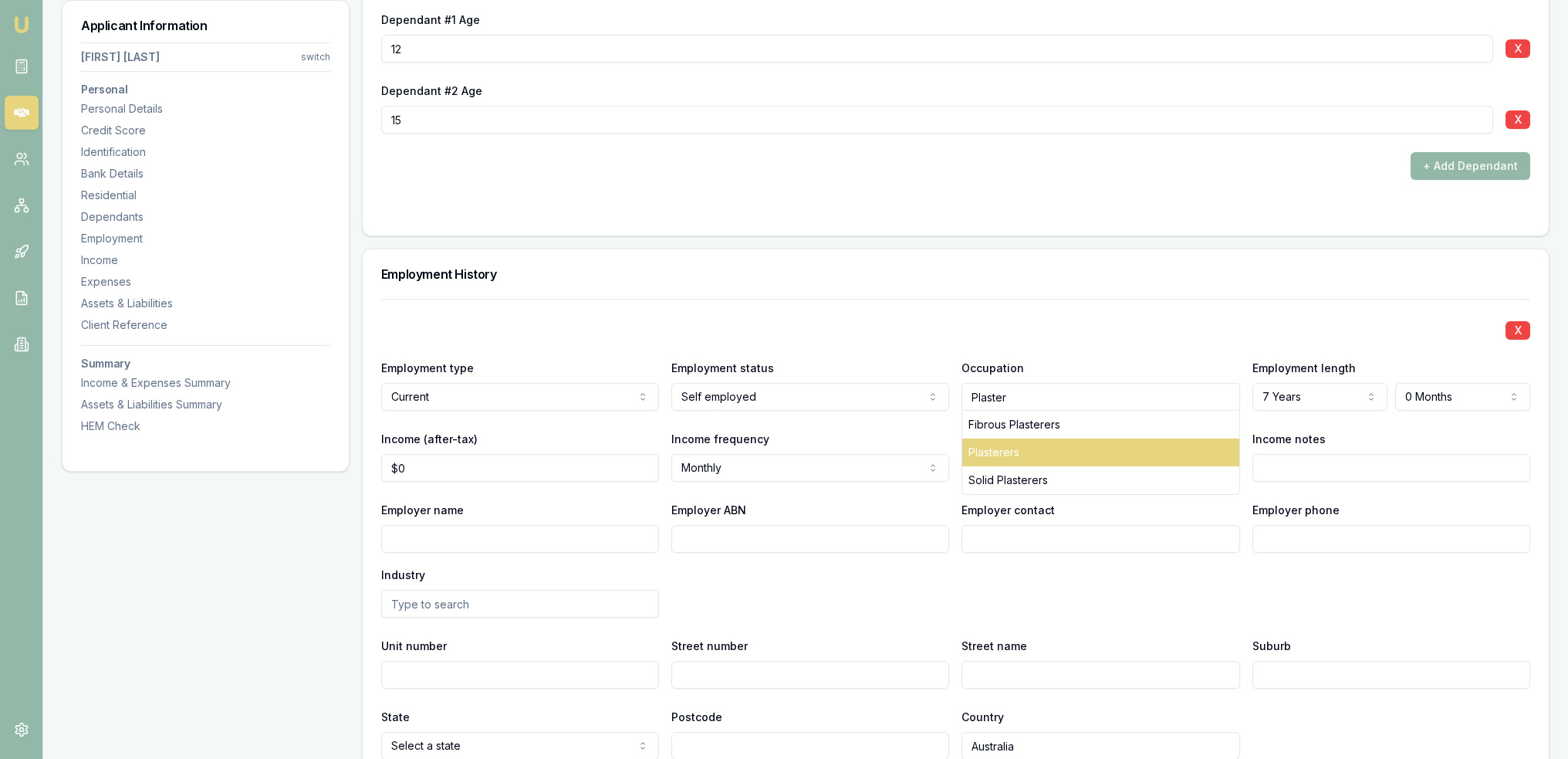 click on "Plasterers" at bounding box center (1100, 452) 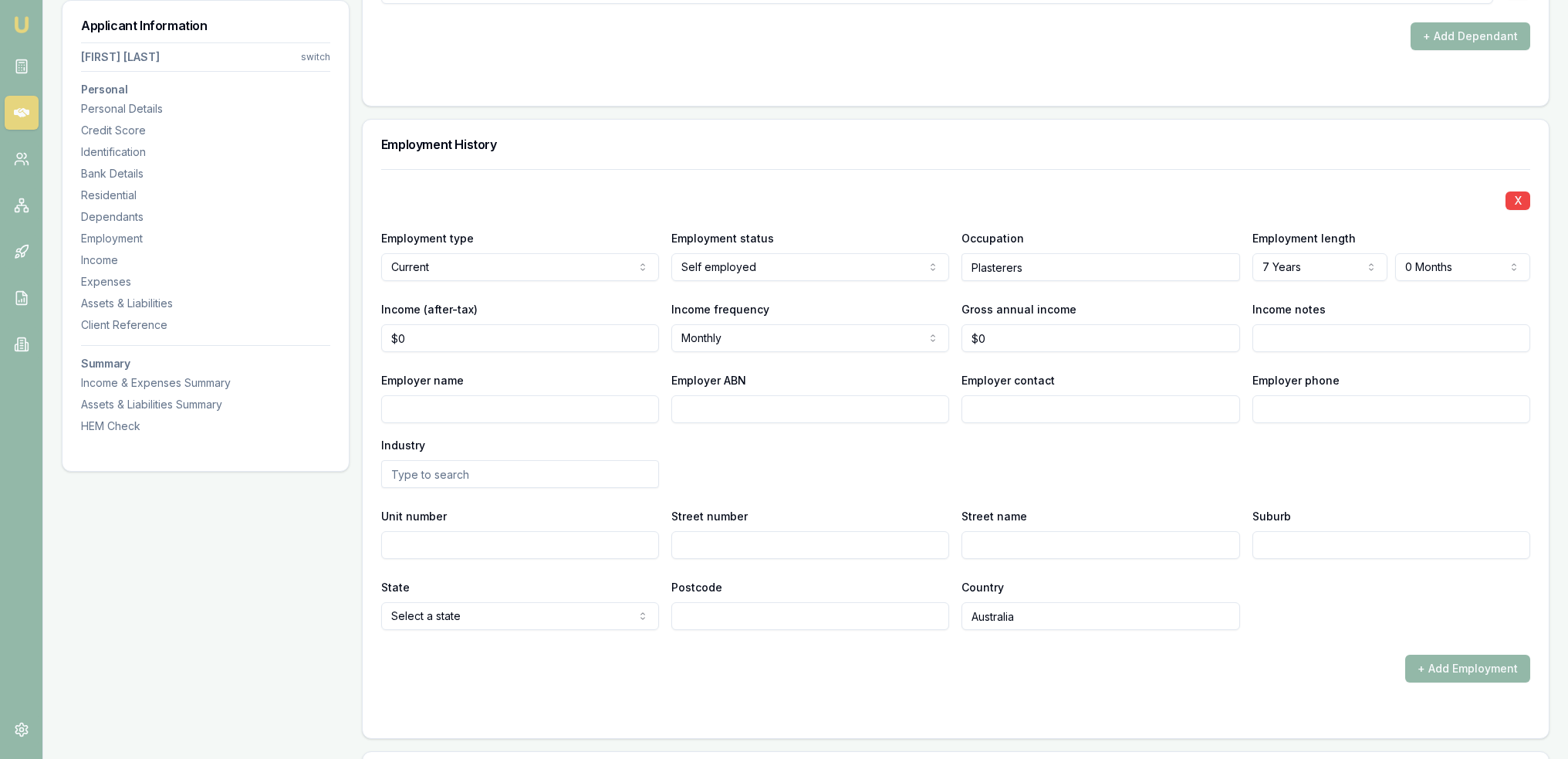 scroll, scrollTop: 2471, scrollLeft: 0, axis: vertical 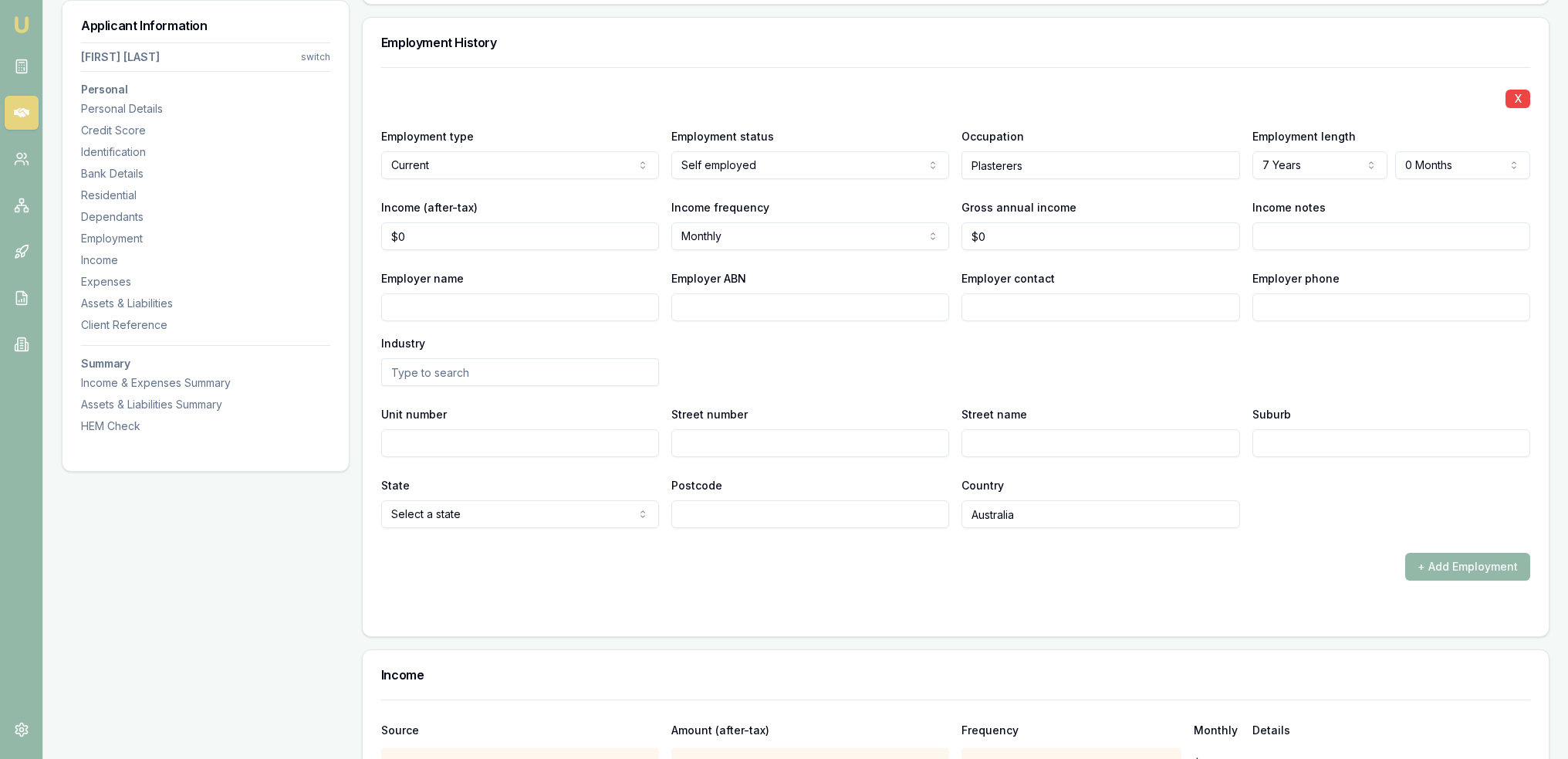 click on "Employer name" at bounding box center (520, 307) 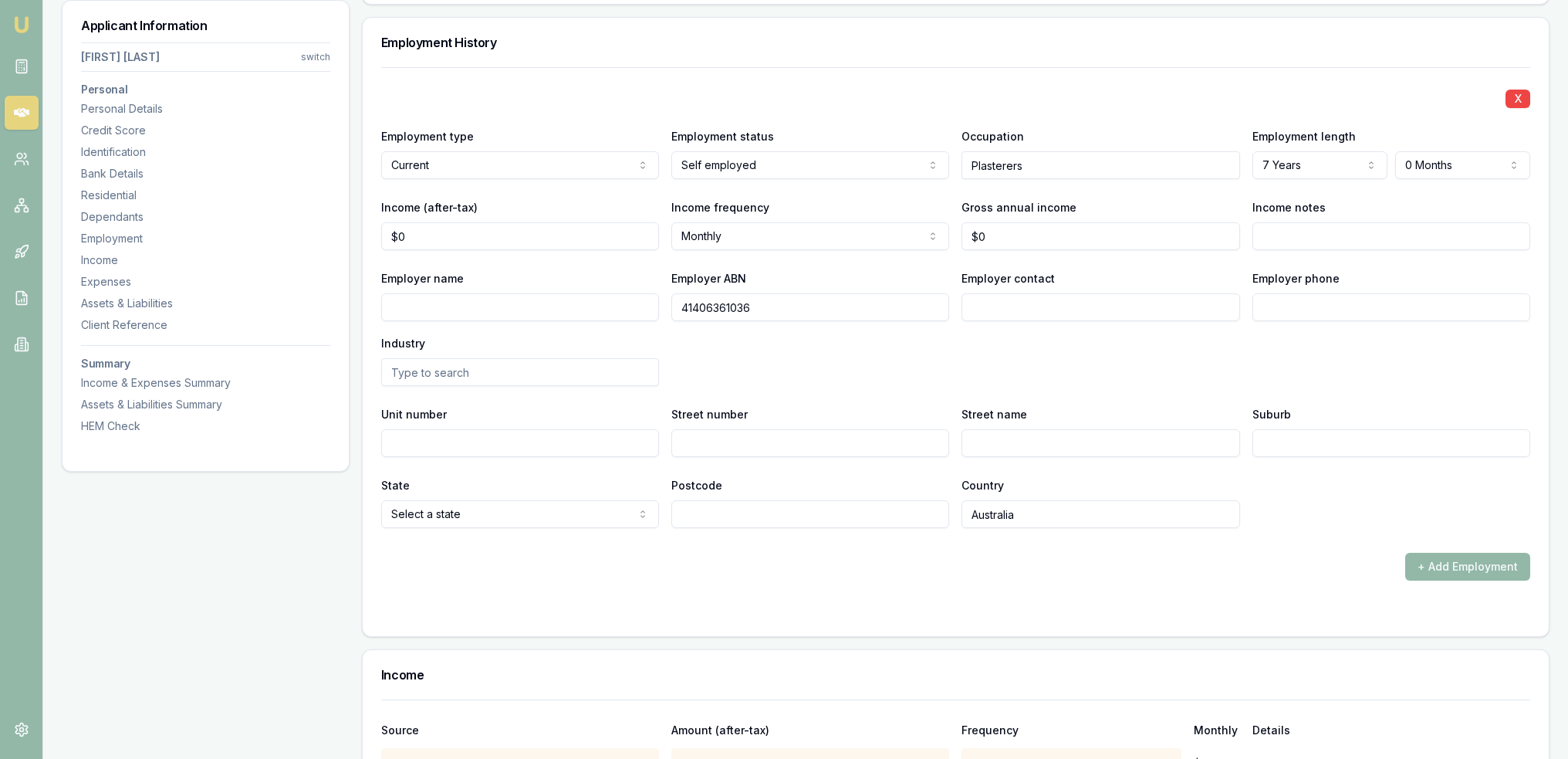 type on "41406361036" 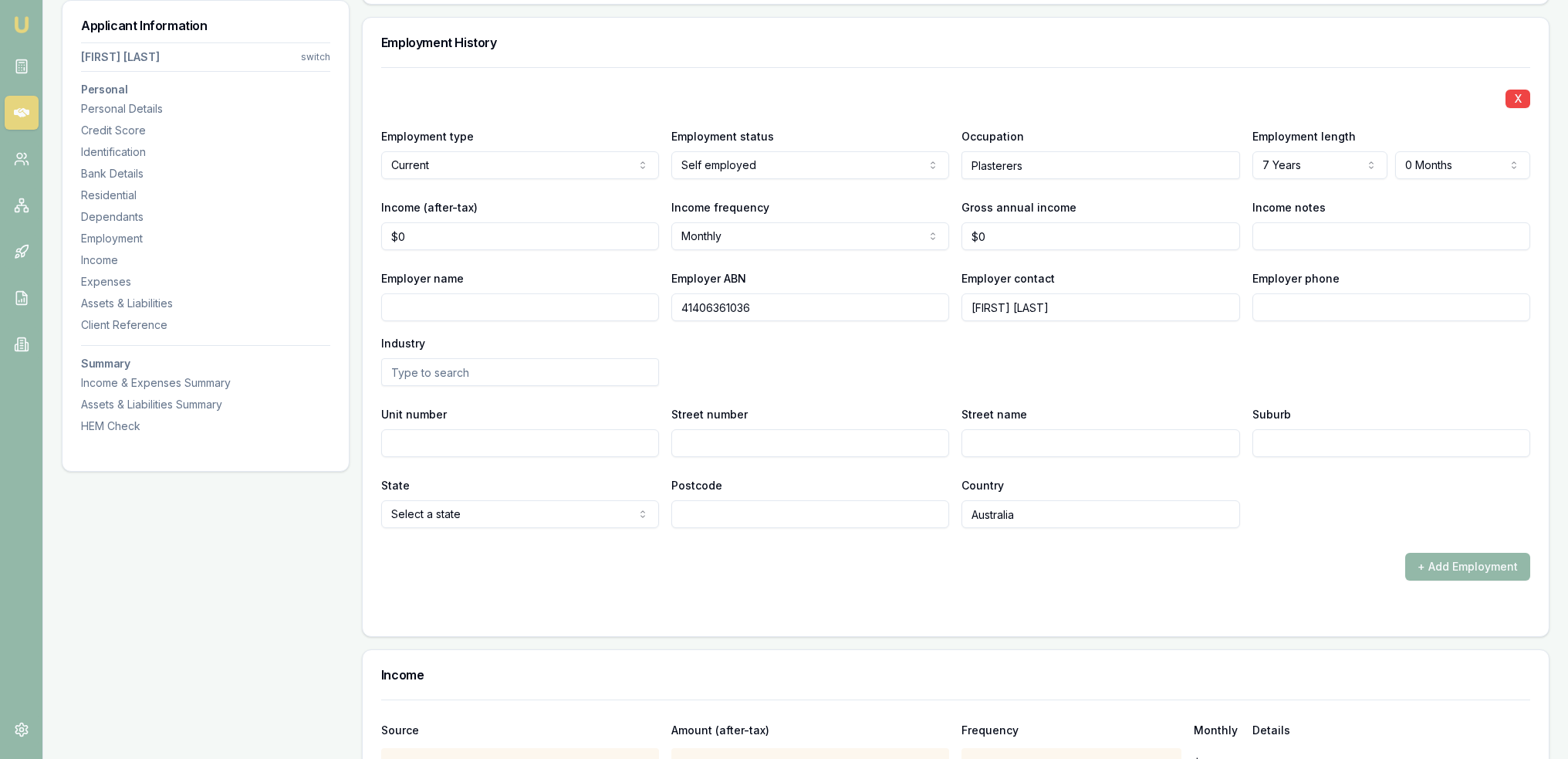 type on "[FIRST] [LAST]" 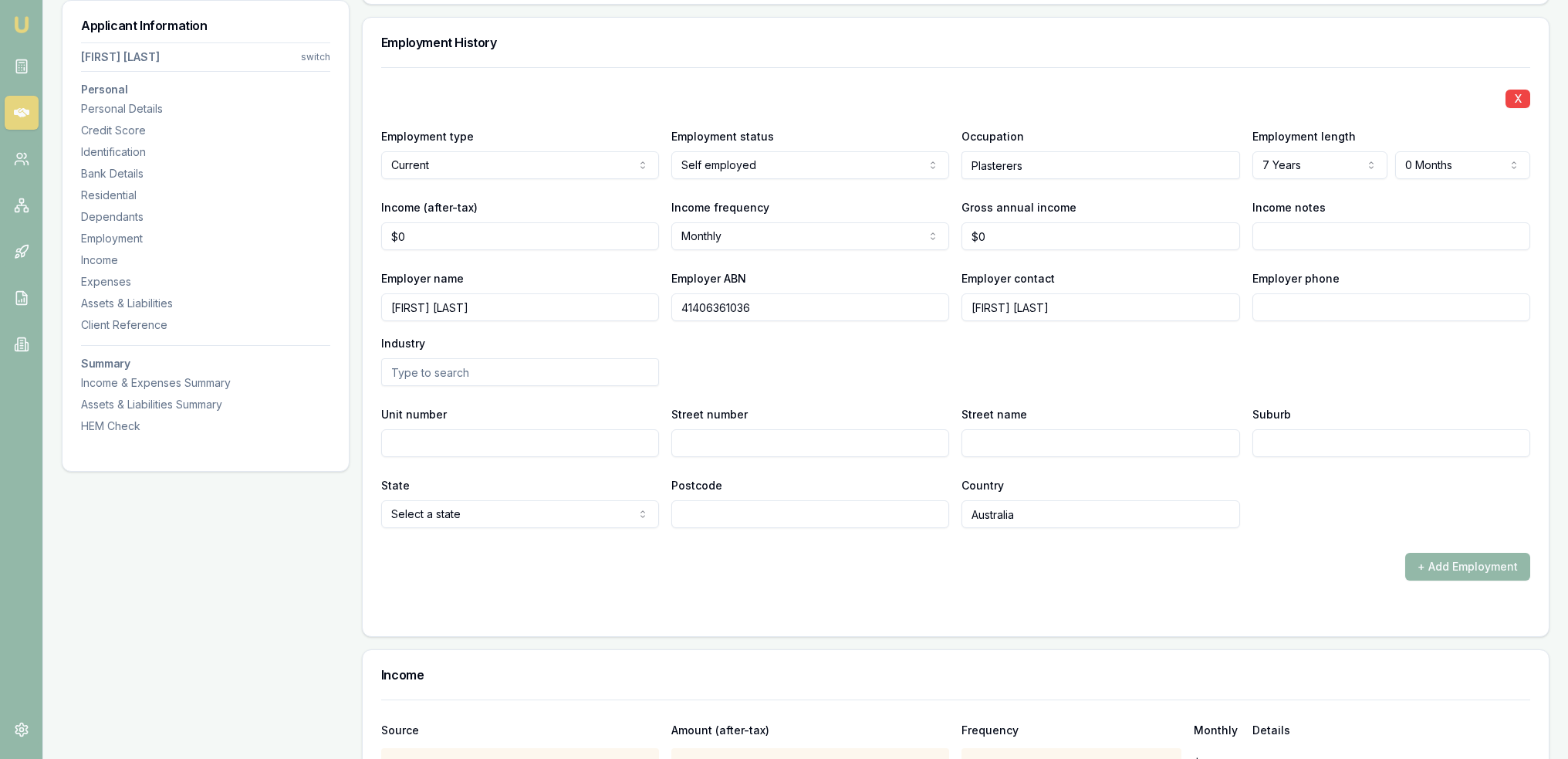 type on "[FIRST] [LAST]" 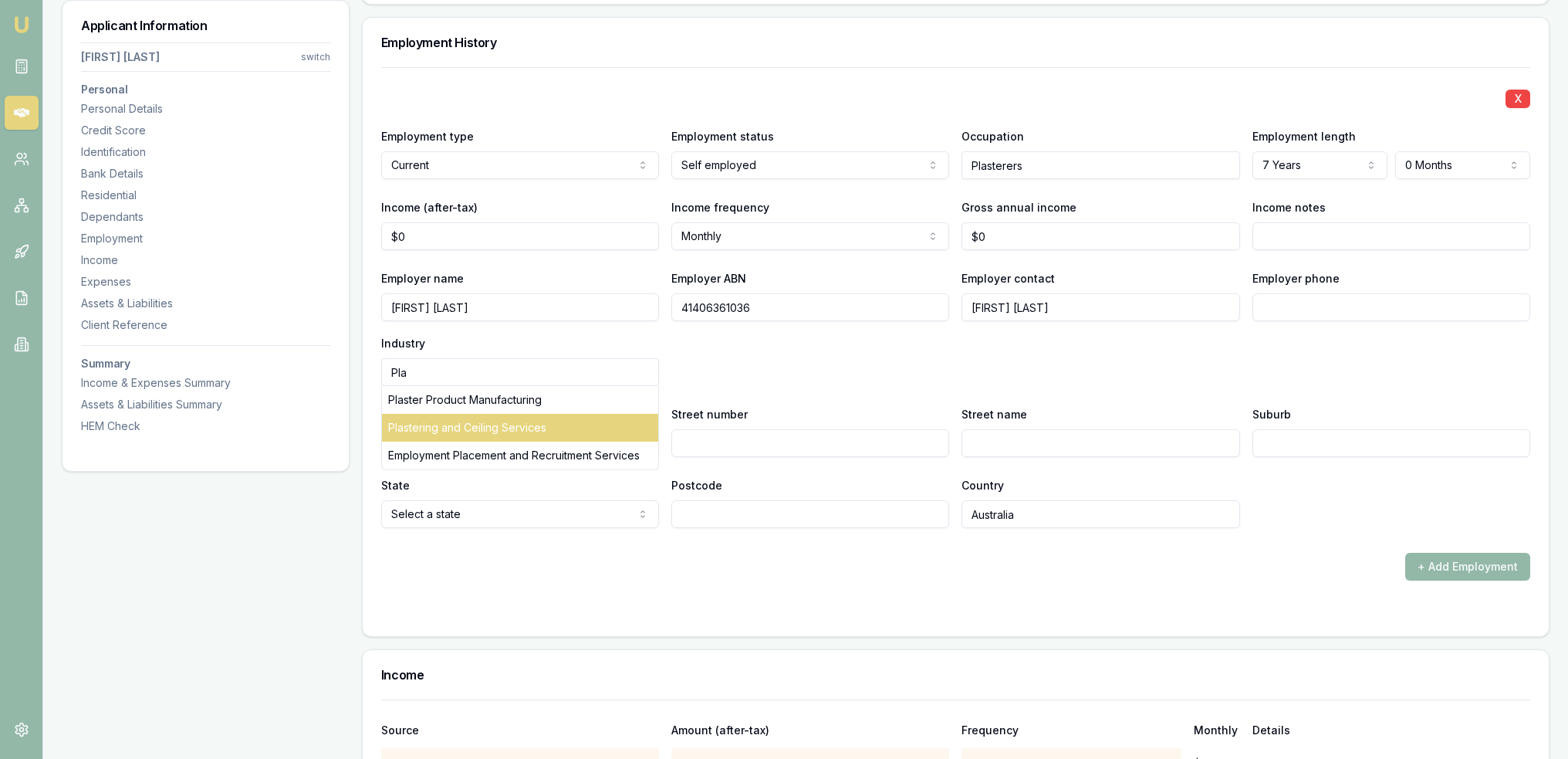 click on "Plastering and Ceiling Services" at bounding box center [520, 428] 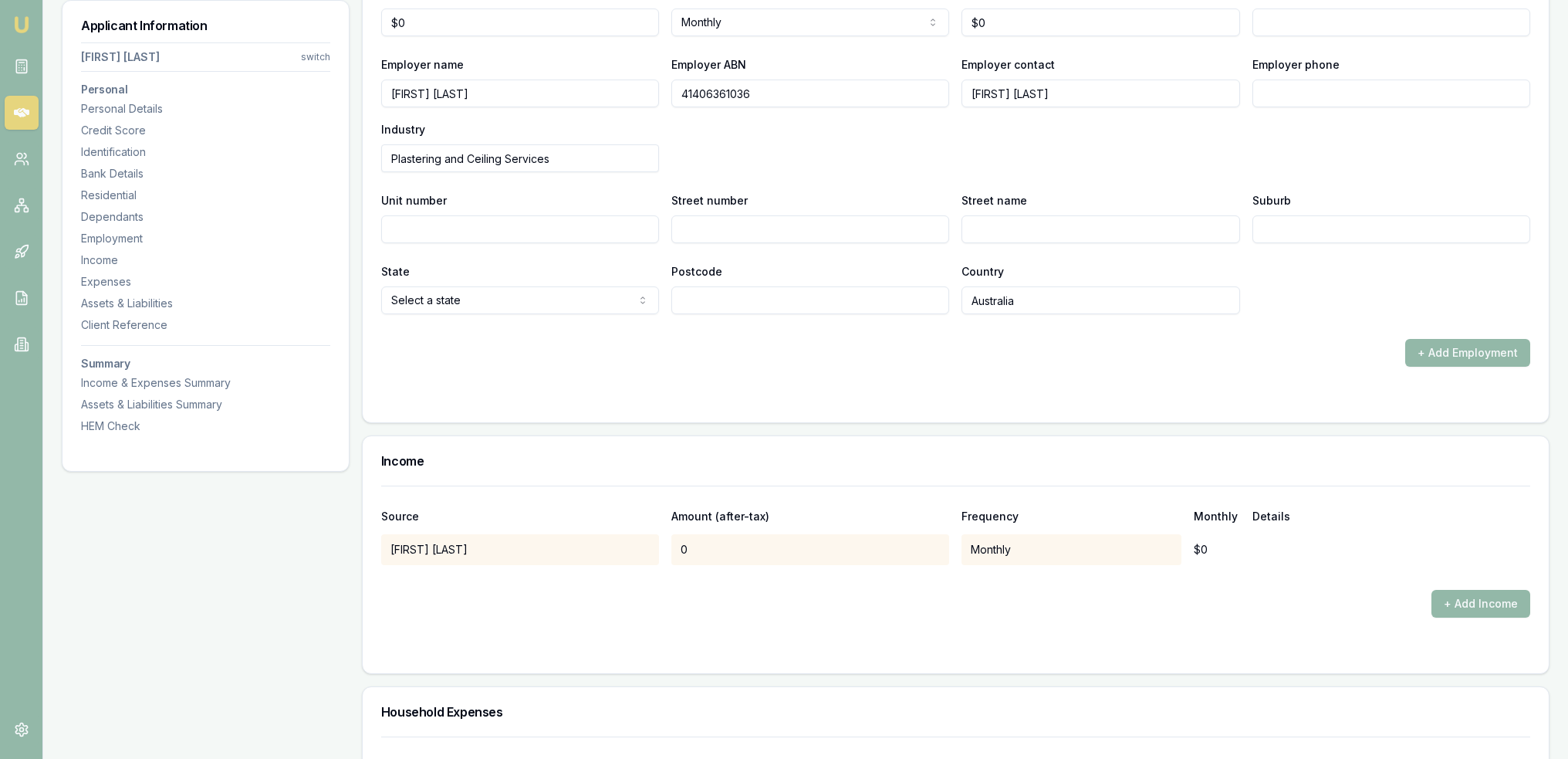 scroll, scrollTop: 2471, scrollLeft: 0, axis: vertical 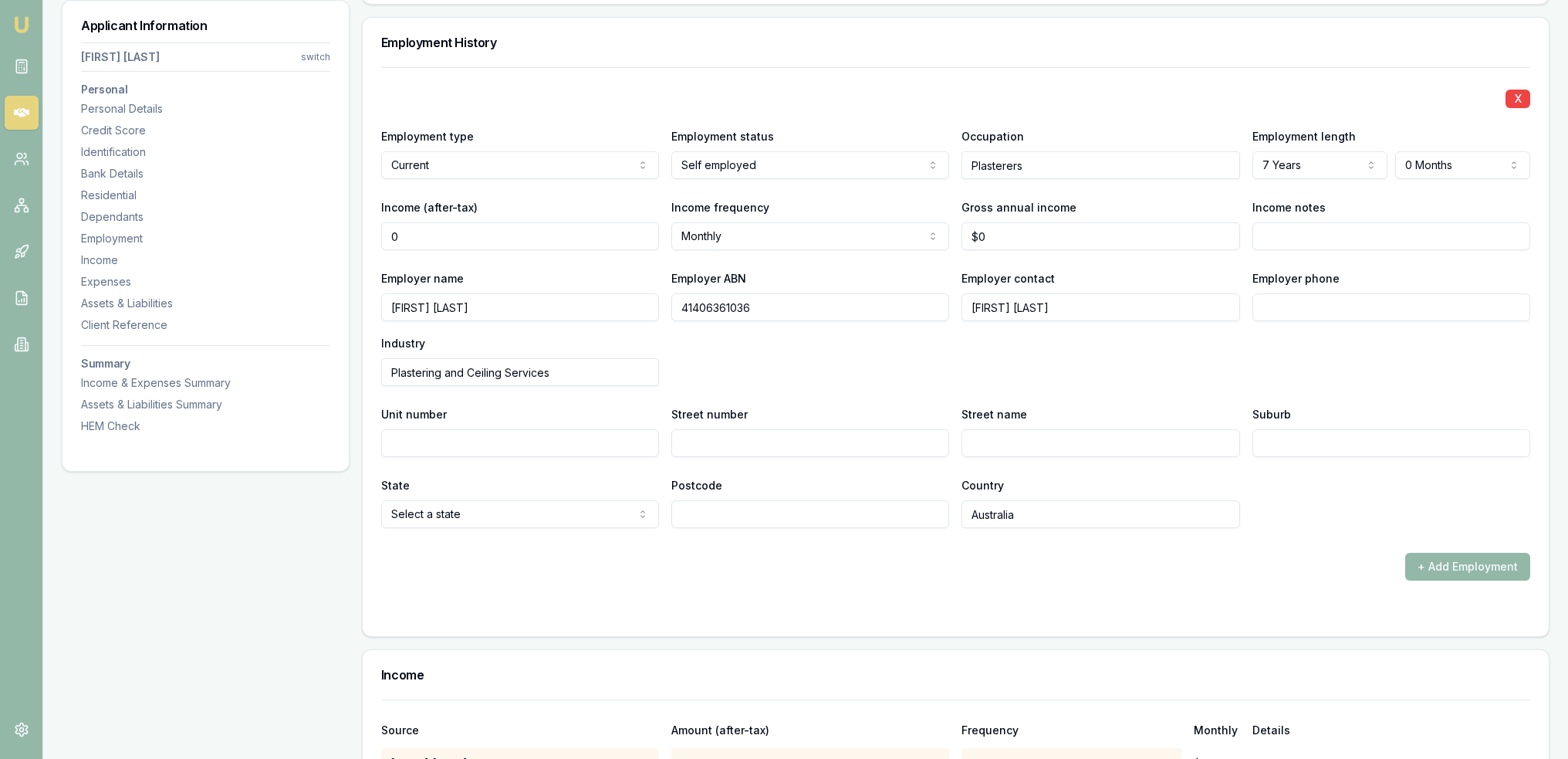 click on "0" at bounding box center [520, 236] 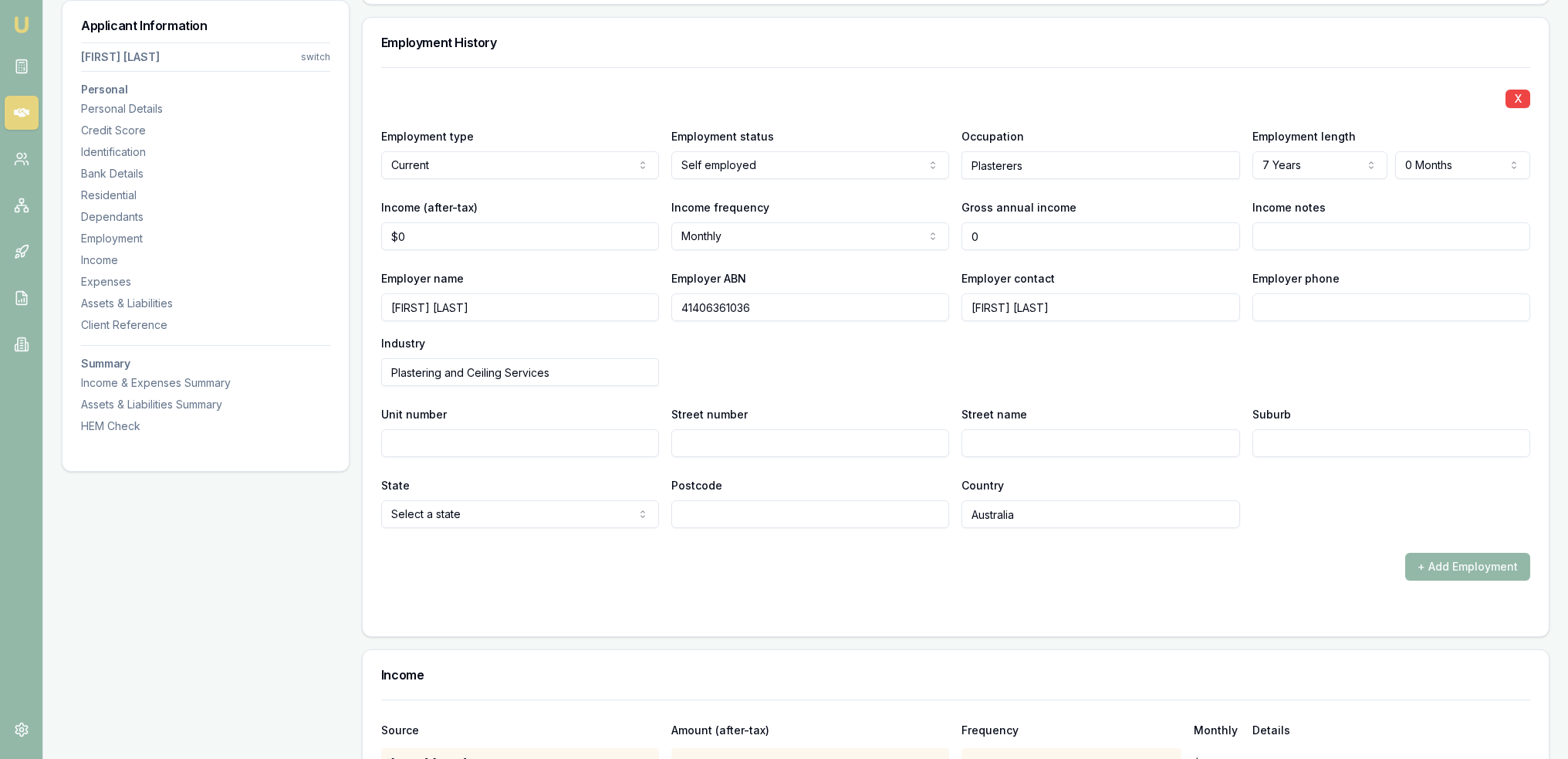 drag, startPoint x: 1068, startPoint y: 222, endPoint x: 935, endPoint y: 216, distance: 133.13527 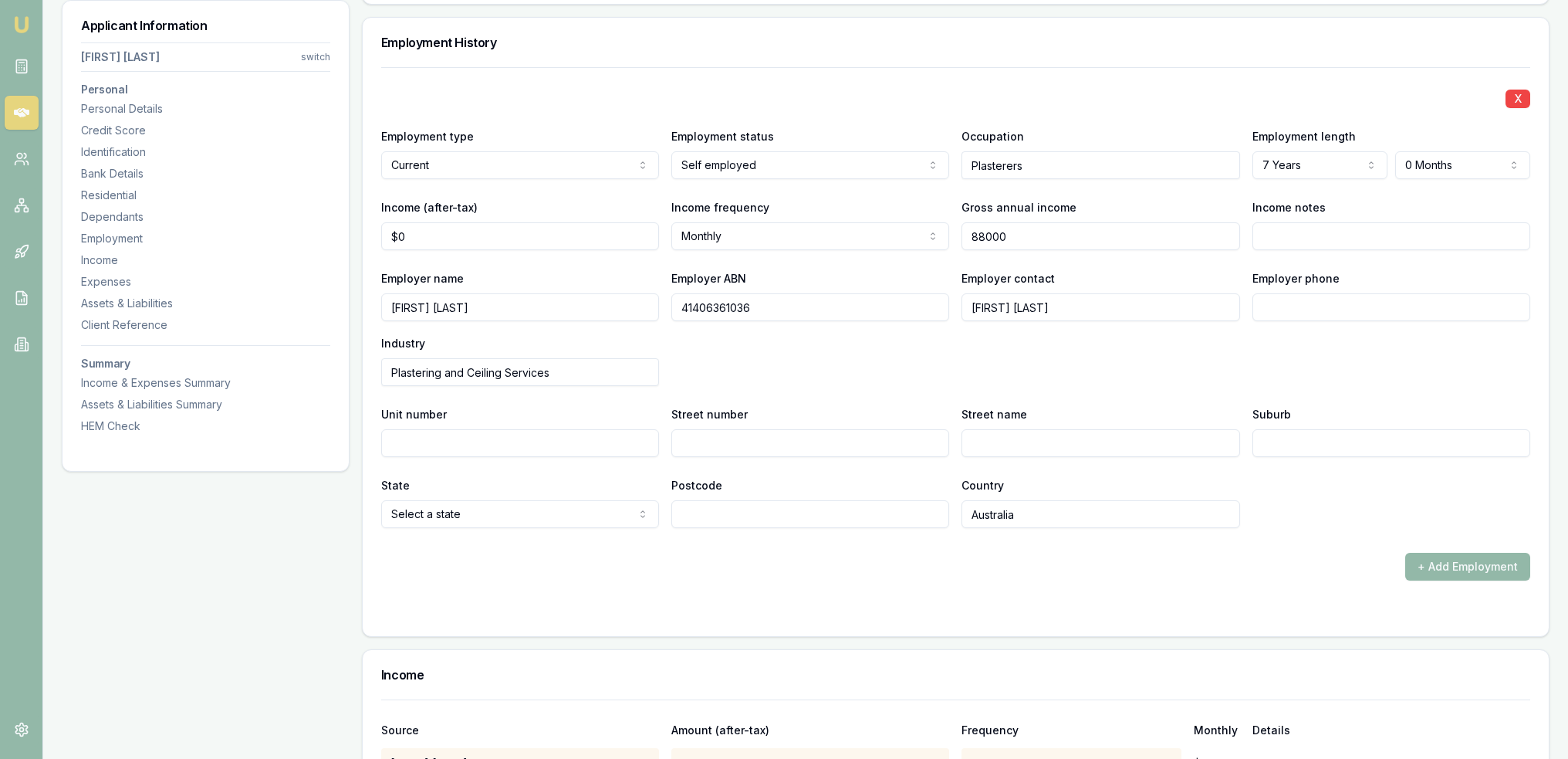 type on "$88,000" 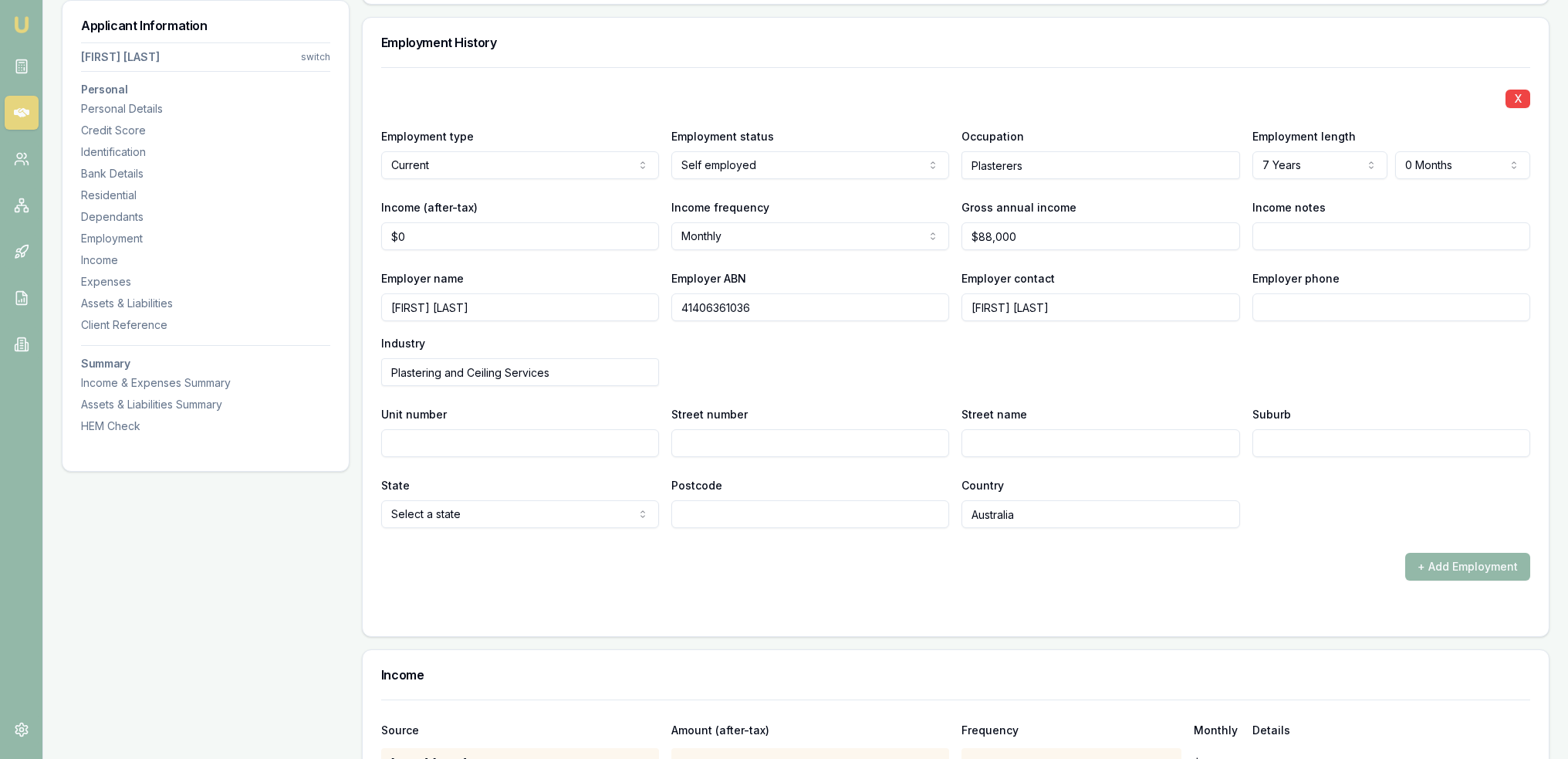 click on "X Employment type  Current Current Previous Employment status  Self employed Full time Part time Casual Contract Self employed Occupation  Plasterers Employment length  7 Years 0 Years 1 Year 2 Years 3 Years 4 Years 5 Years 6 Years 7 Years 8 Years 9 Years 10 Years 11 Years 12 Years 13 Years 14 Years 15 Years 16 Years 17 Years 18 Years 19 Years 20 Years 0 Months 0 Months 1 Month 2 Months 3 Months 4 Months 5 Months 6 Months 7 Months 8 Months 9 Months 10 Months 11 Months Income (after-tax)  $0 Income frequency  Monthly Weekly Fortnightly Monthly Quarterly Annually Gross annual income  $88,000 Income notes  Employer name  Daniel Conyard Employer ABN  41406361036 Employer contact  Daniel Conyard Employer phone  Industry  Plastering and Ceiling Services Unit number  Street number  Street name  Suburb  State  Select a state NSW VIC QLD SA WA TAS NT ACT Postcode  Country  Australia" at bounding box center (955, 297) 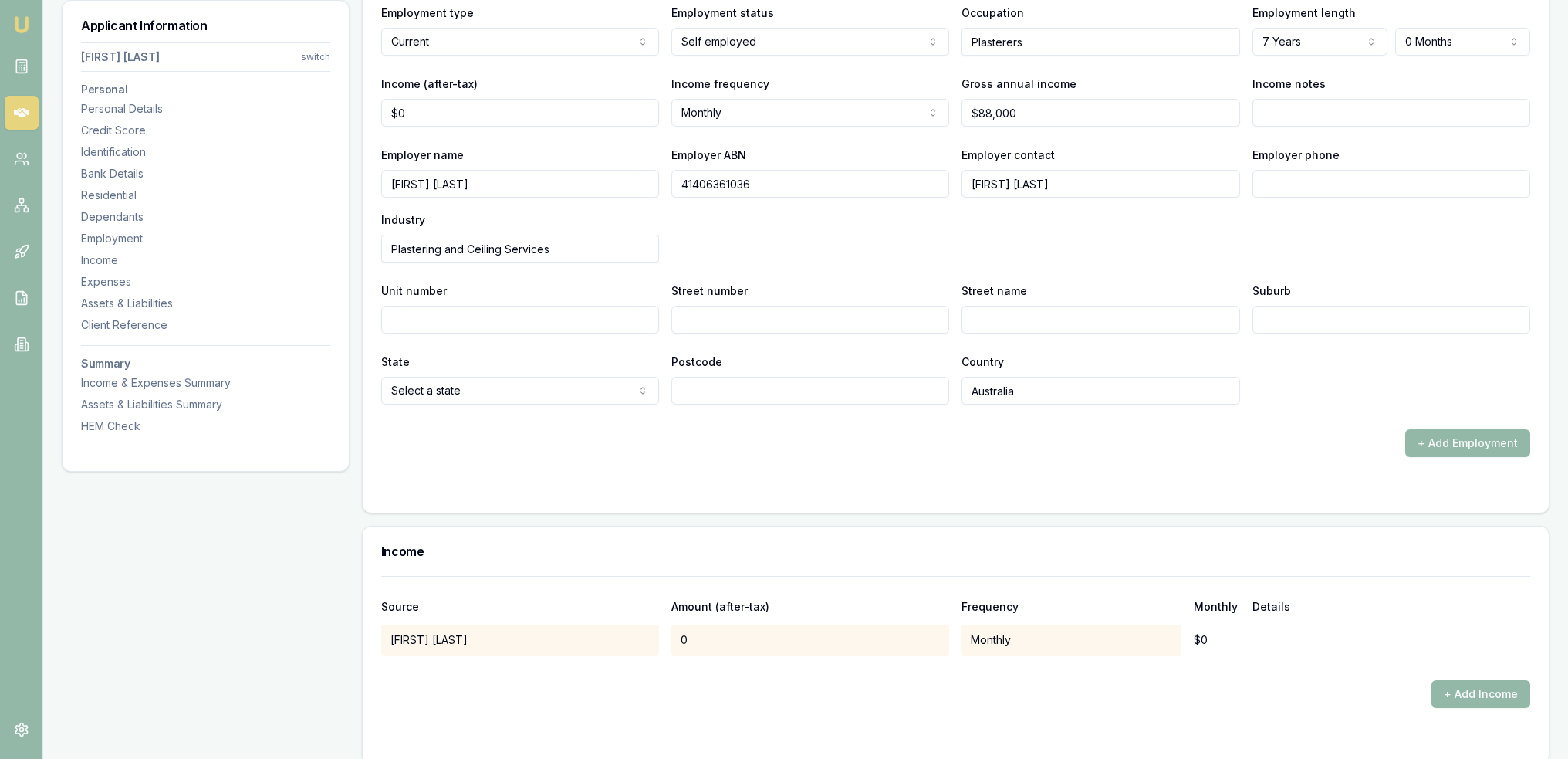 scroll, scrollTop: 2857, scrollLeft: 0, axis: vertical 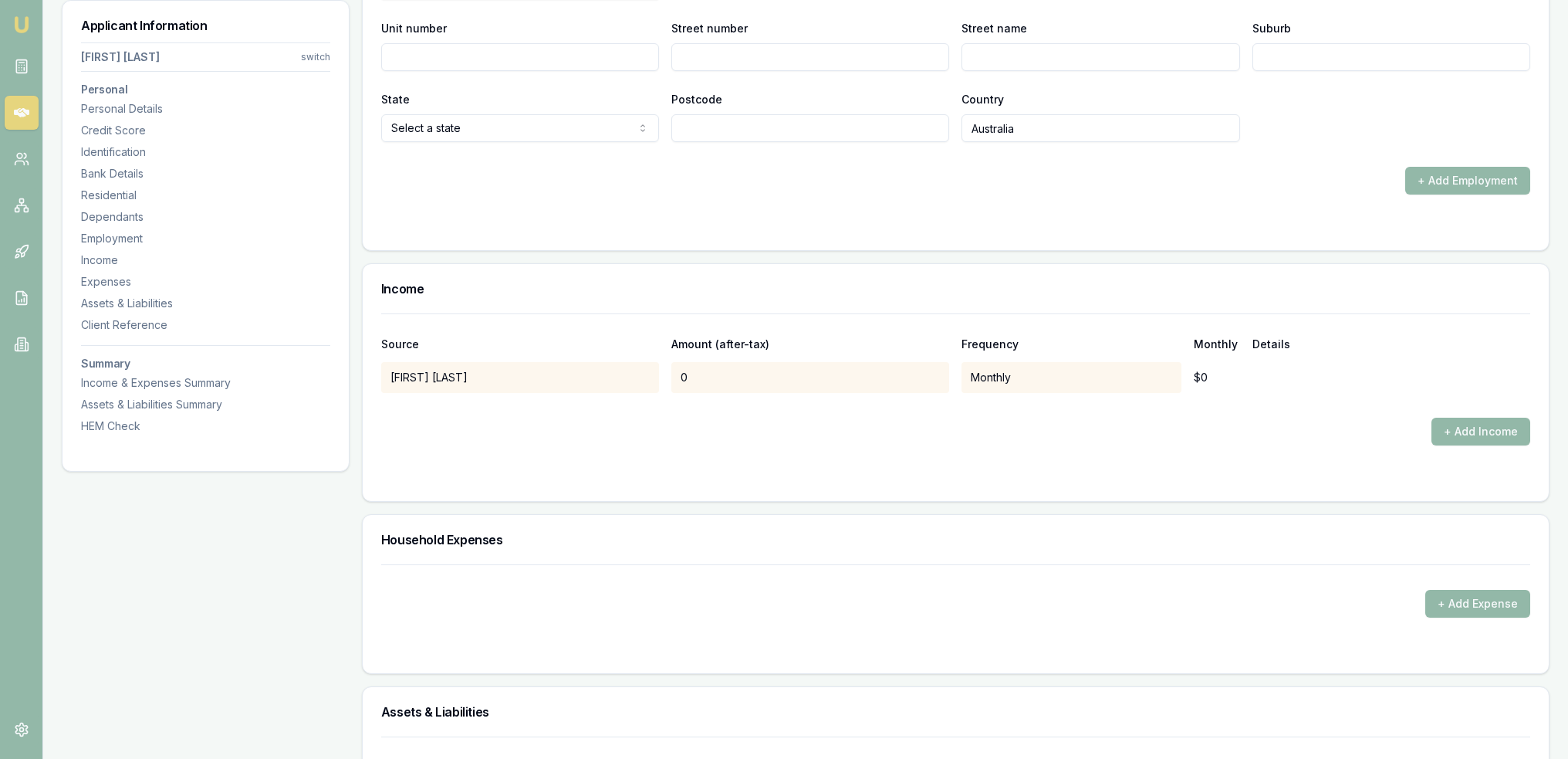 click on "Monthly" at bounding box center (1071, 378) 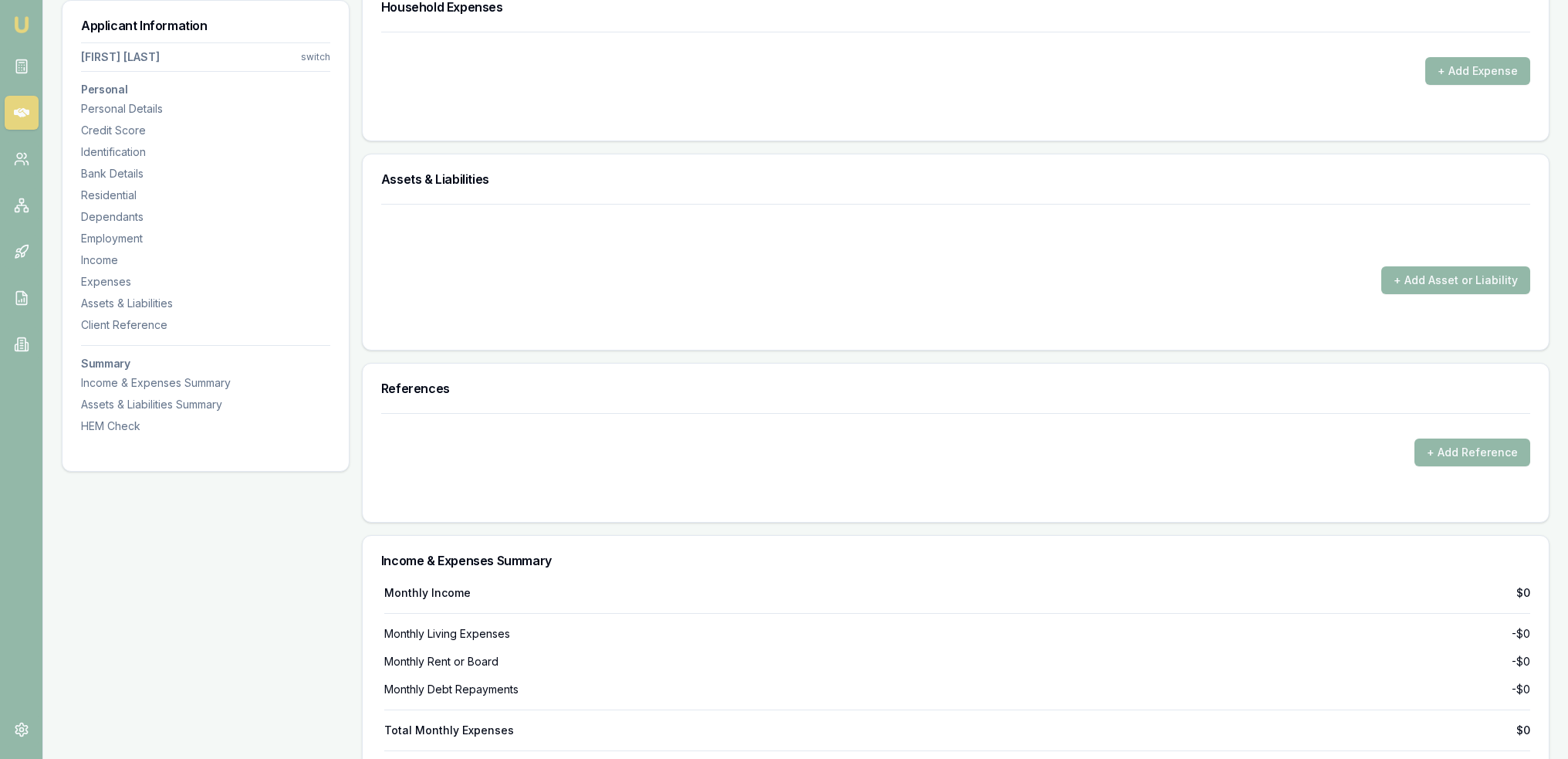scroll, scrollTop: 3397, scrollLeft: 0, axis: vertical 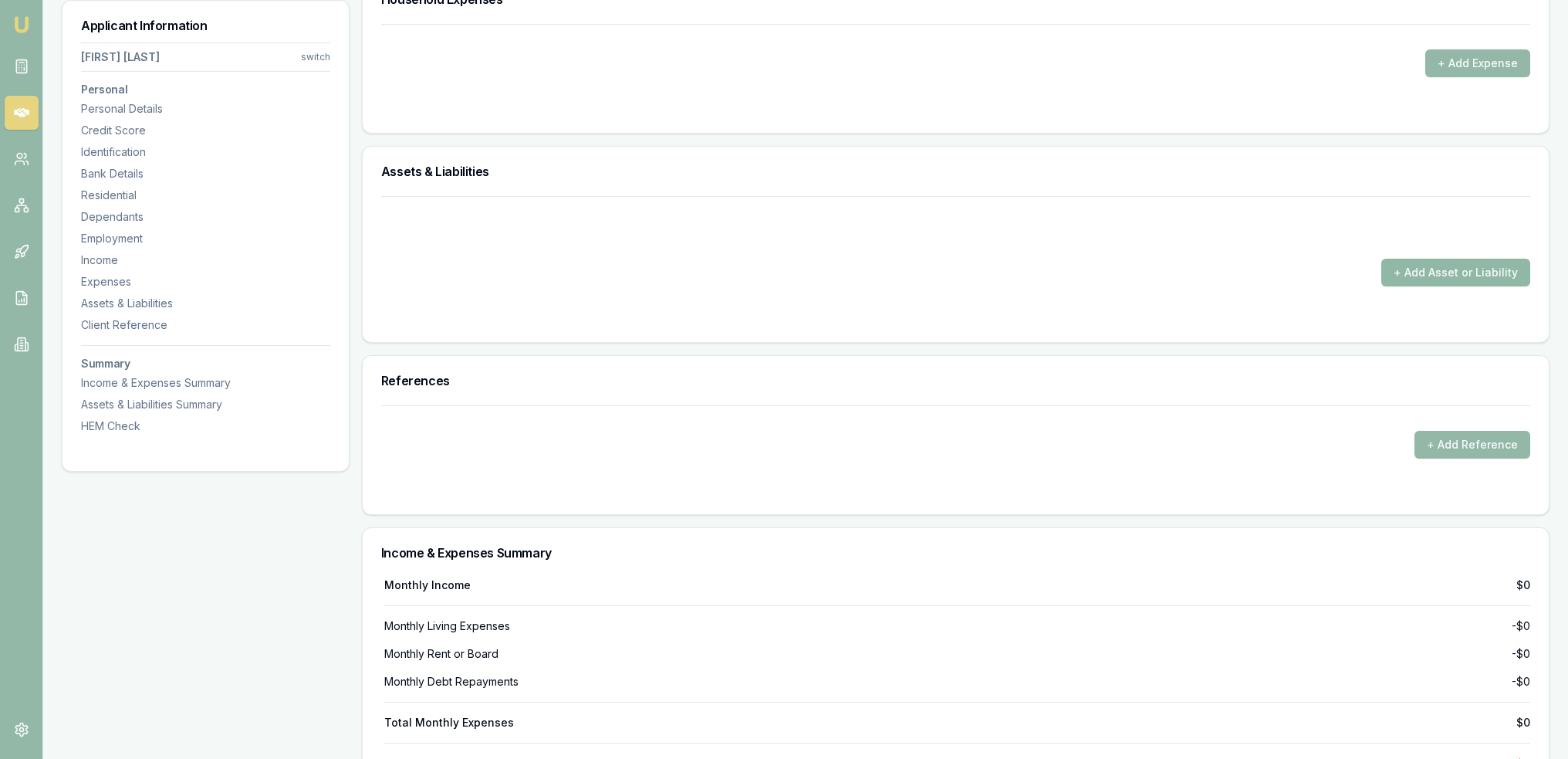 click on "+ Add Asset or Liability" at bounding box center [1455, 273] 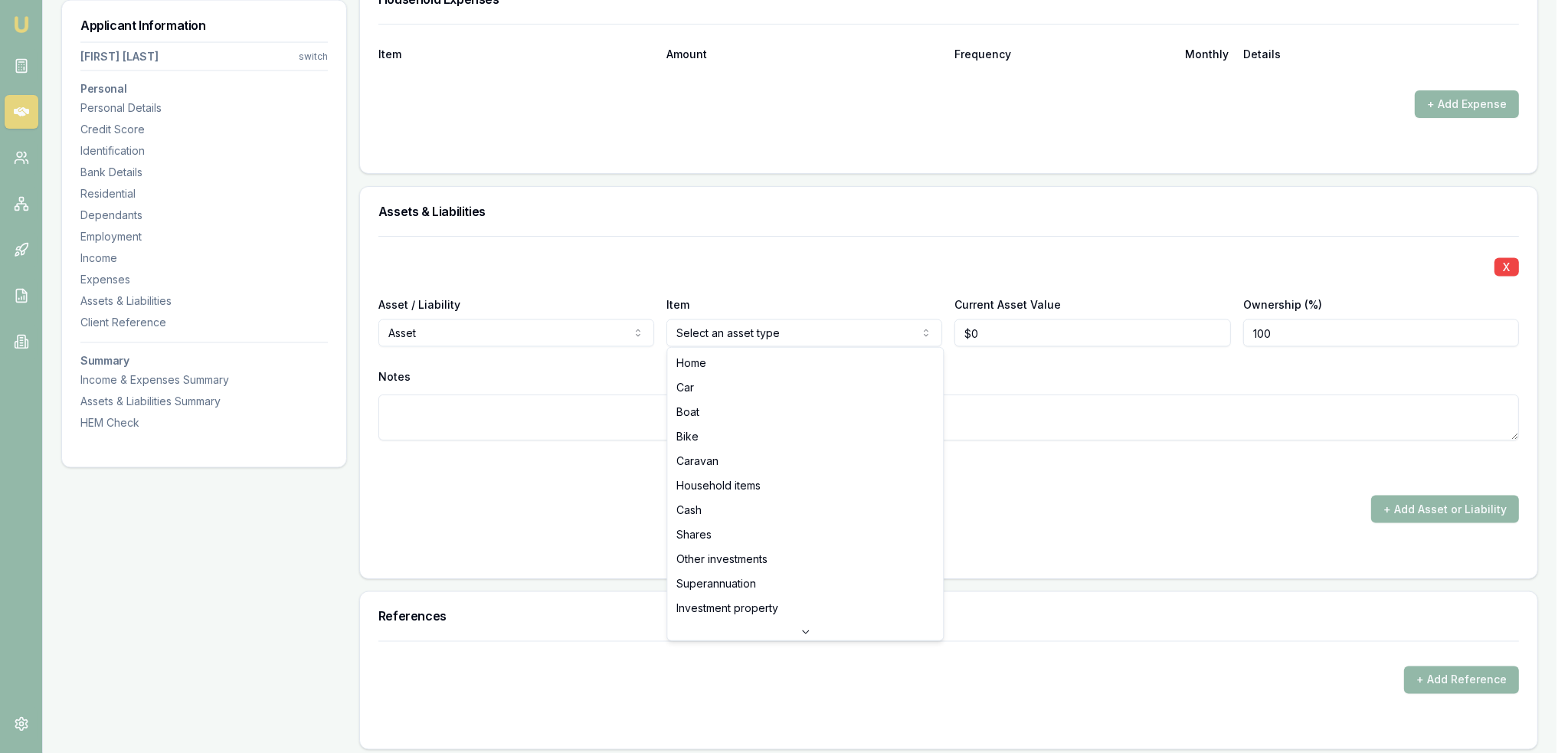 click on "Emu Broker Deals View D-719ZQMG7HP Robyn Adams Toggle Menu Customer Daniel Conyard 0413703409 dansproplastering@outlook.com Finance Summary $30,000 Loan Type: Consumer Asset Asset Type : Passenger Car Deal Dynamics Stage: New Lead Created Age: 15 minutes ago HEM: Below Benchmark Finance Details Applicants Loan Options Lender Submission Applicant Information Daniel Conyard switch Personal Personal Details Credit Score Identification Bank Details Residential Dependants Employment Income Expenses Assets & Liabilities Client Reference Summary Income & Expenses Summary Assets & Liabilities Summary HEM Check Personal Title * Mr Mr Mrs Miss Ms Dr Prof First name * Daniel Middle name  Shaun Last name * Conyard Date of birth 07/07/1987 Gender  Male Male Female Other Not disclosed Marital status  Married Single Married De facto Separated Divorced Widowed Residency status  Australian citizen Australian citizen Permanent resident Temporary resident Visa holder Email dansproplastering@outlook.com Phone 0413703409 Average" at bounding box center [784, -2994] 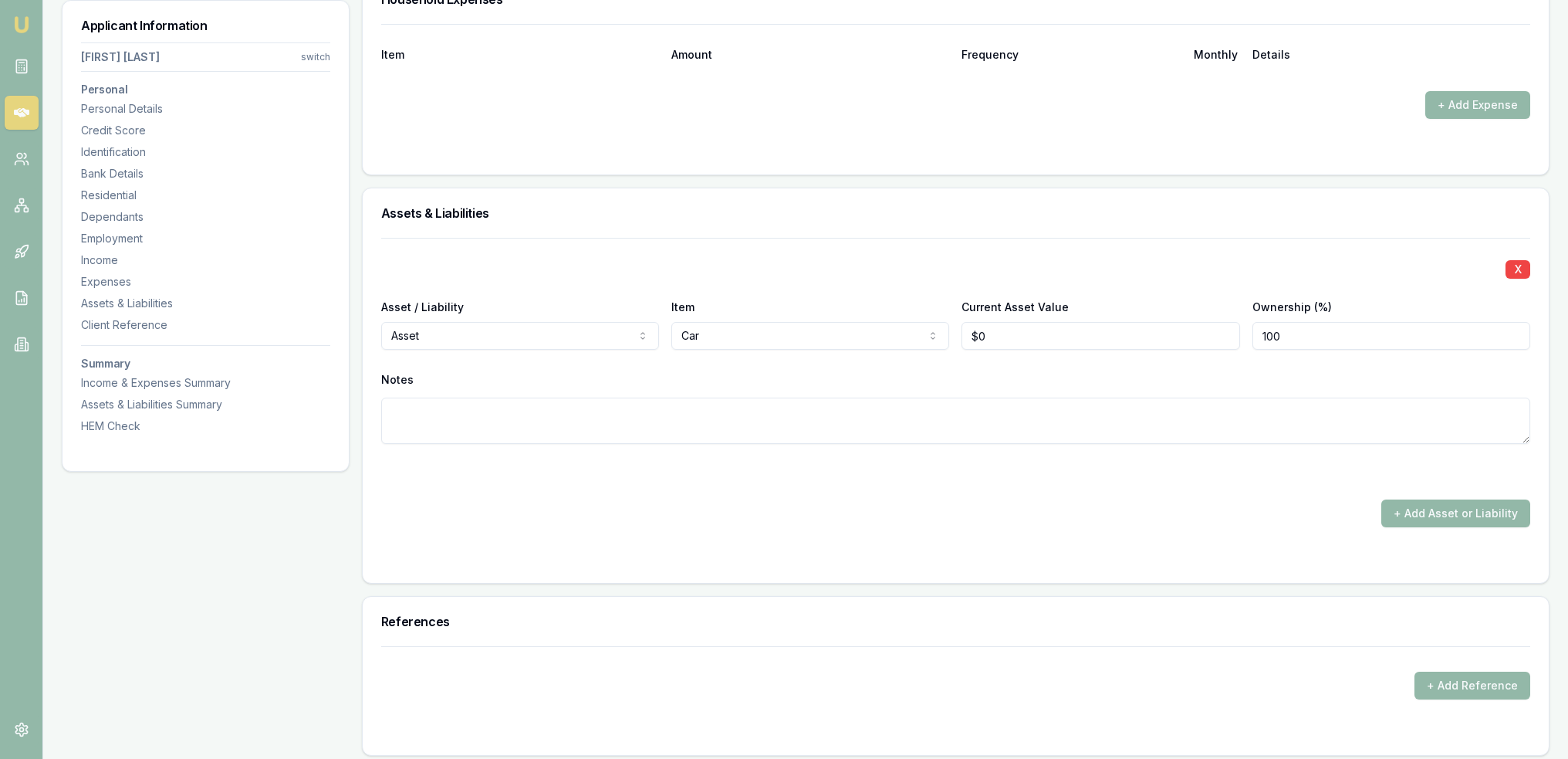 type on "0" 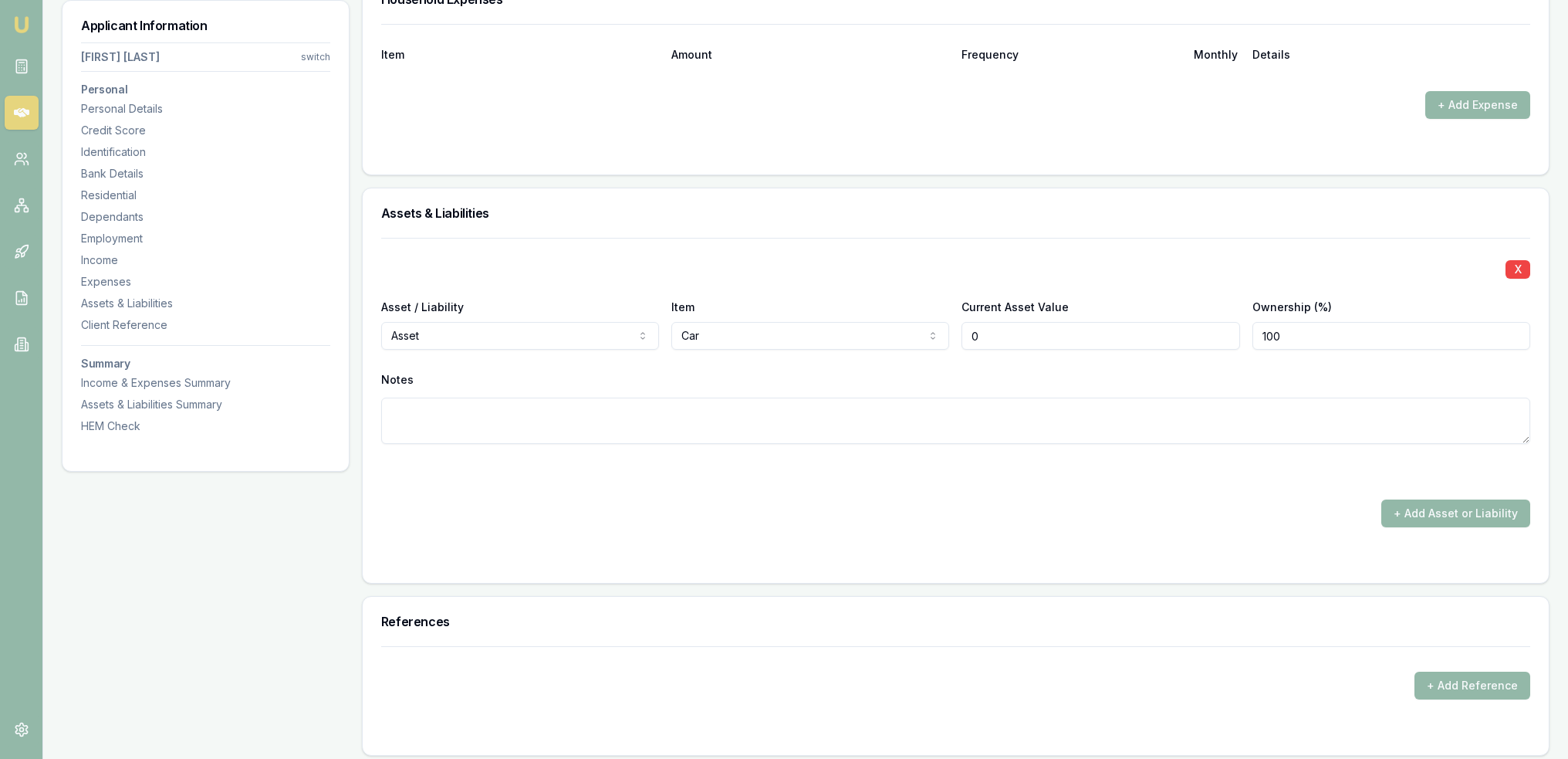 click on "0" at bounding box center [1100, 336] 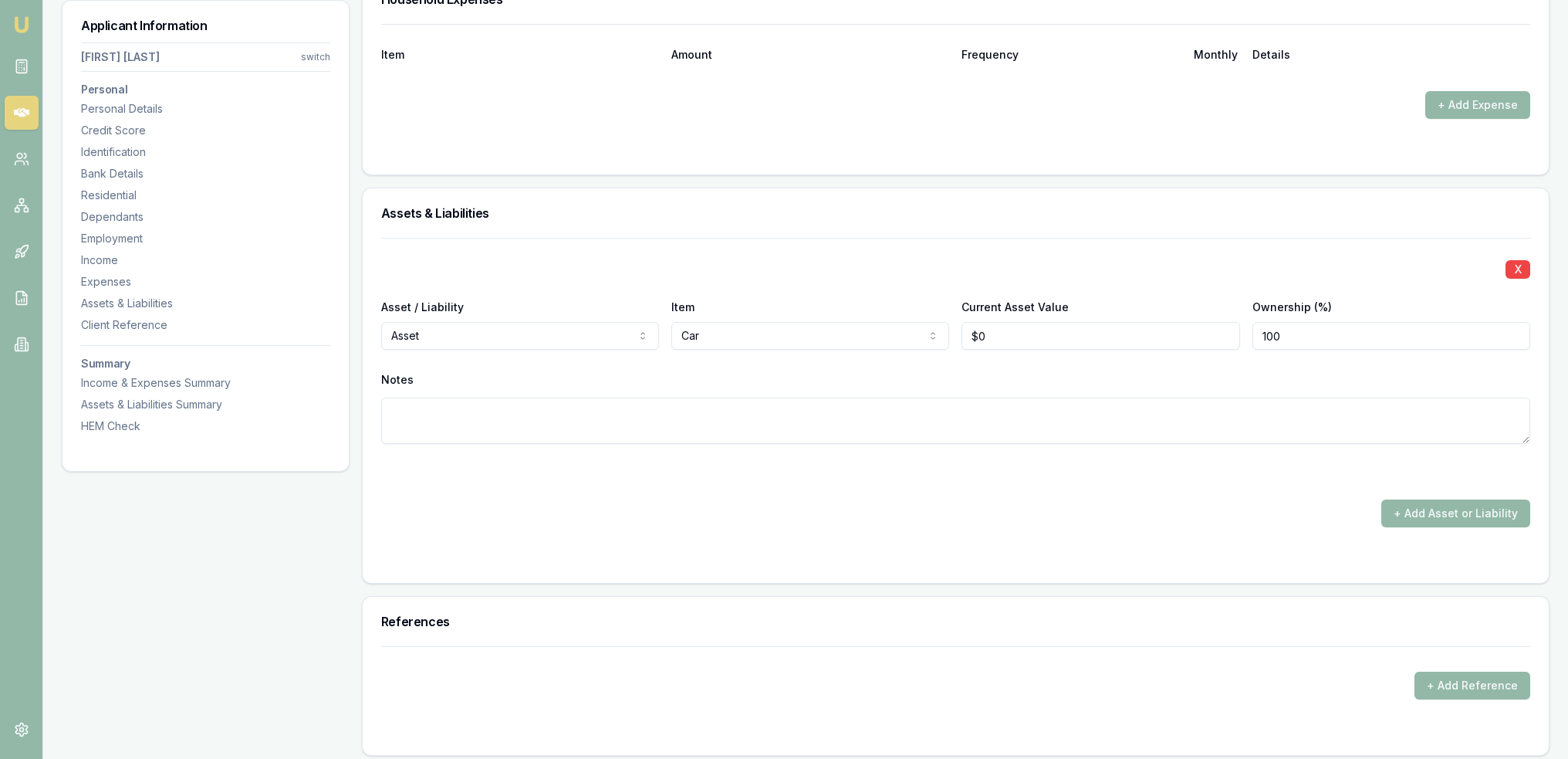 type on "0" 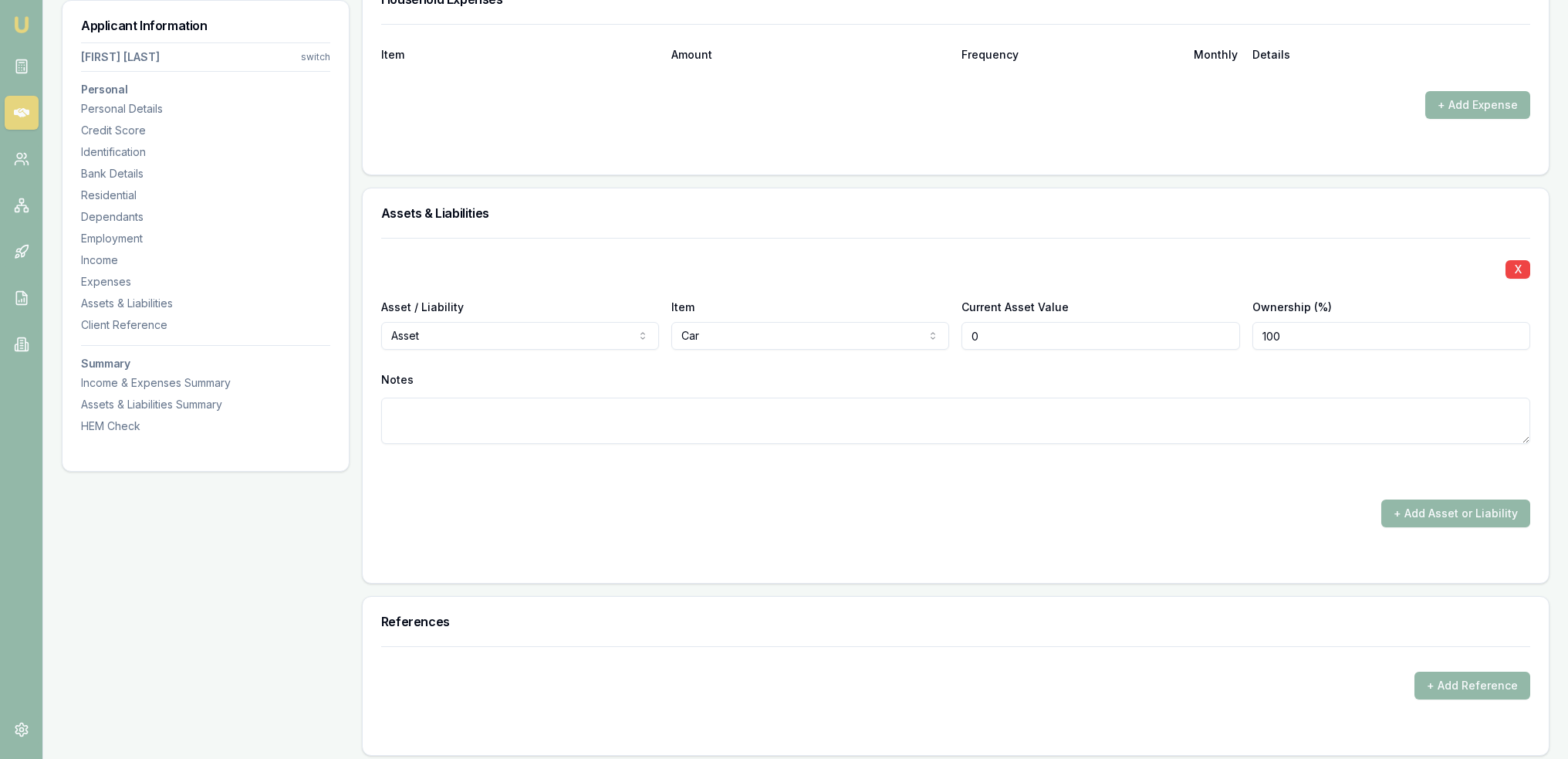 click on "0" at bounding box center (1100, 336) 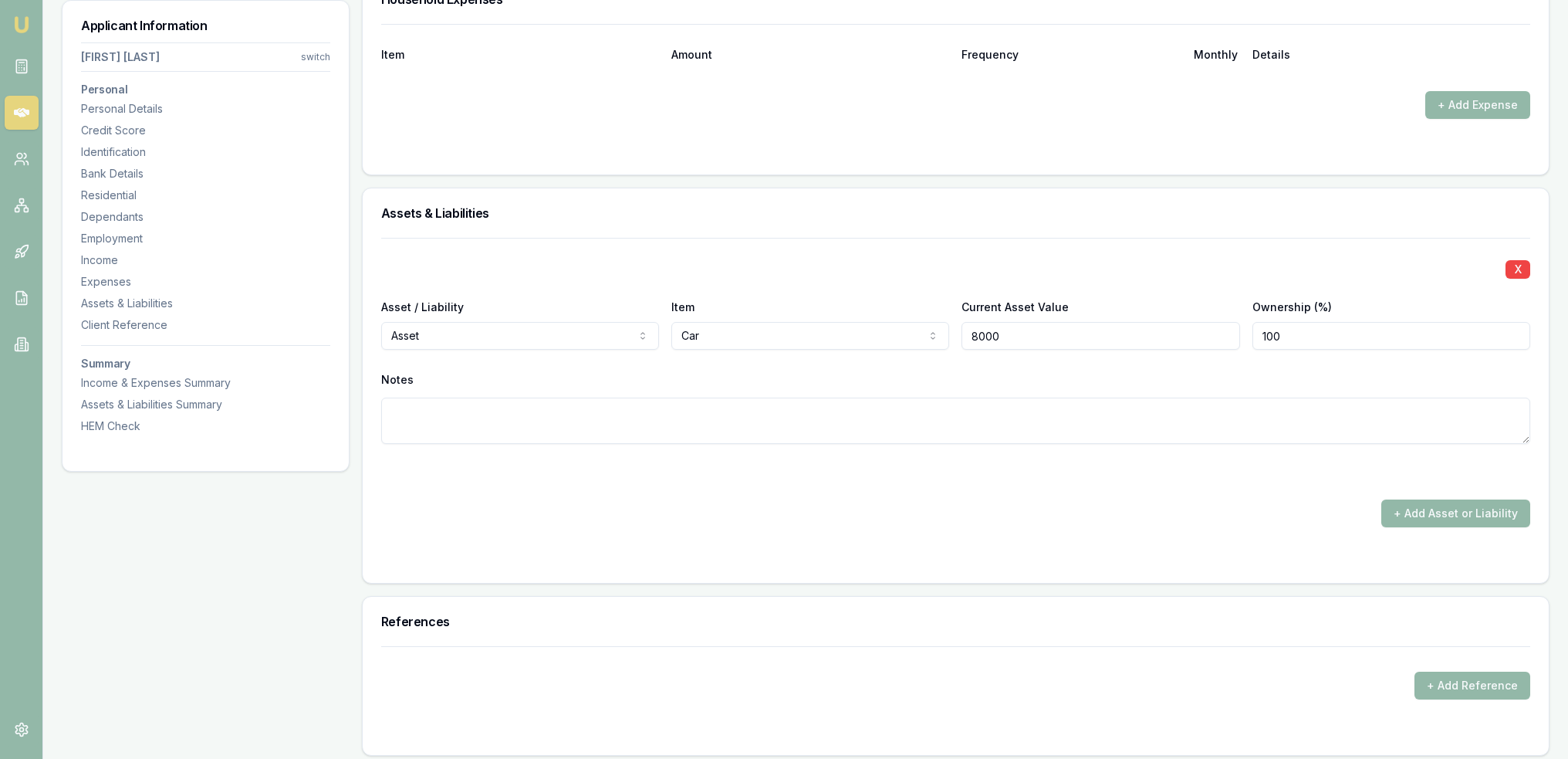 type on "$8,000" 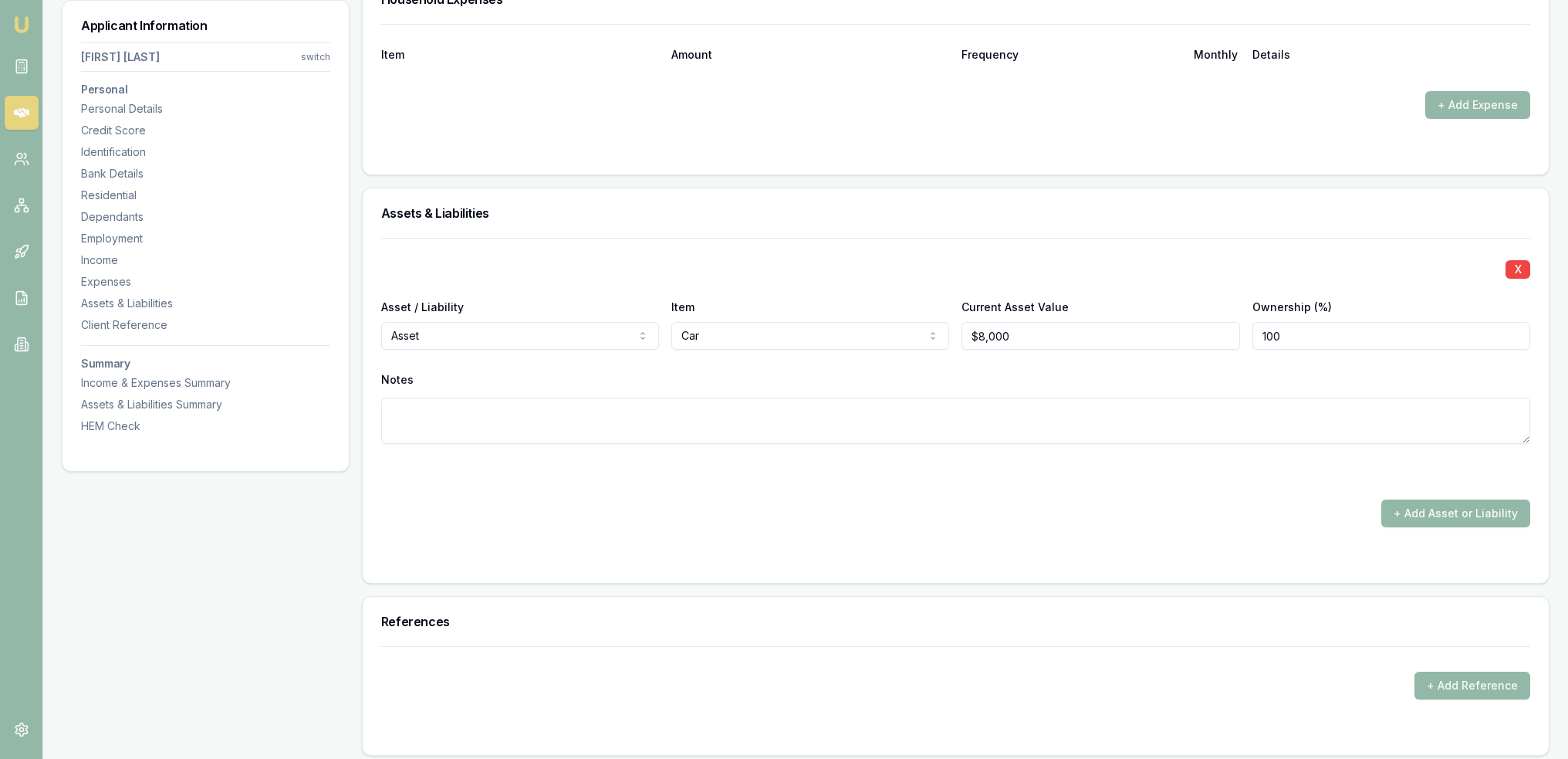 click at bounding box center [955, 421] 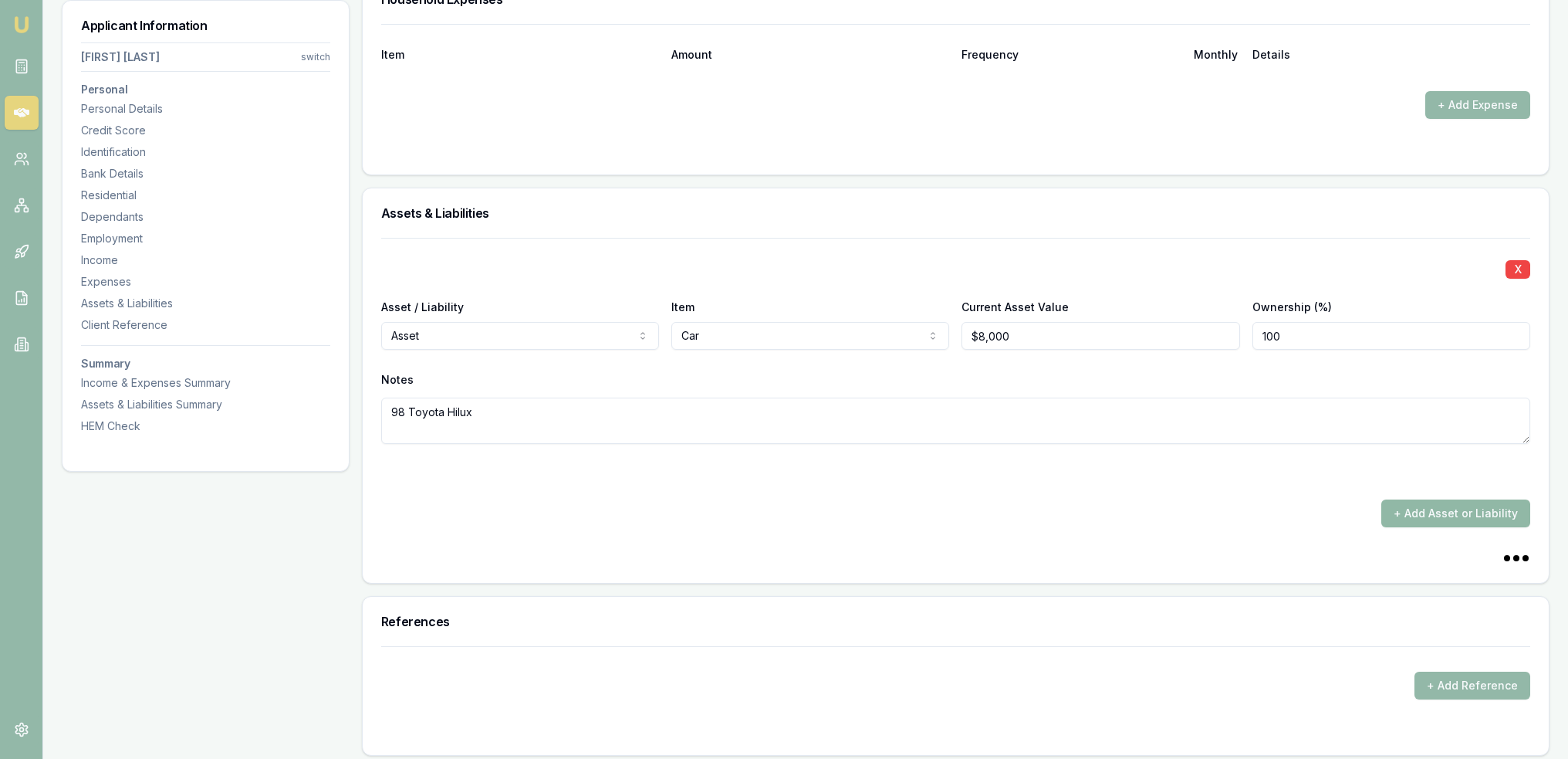 type on "98 Toyota Hilux" 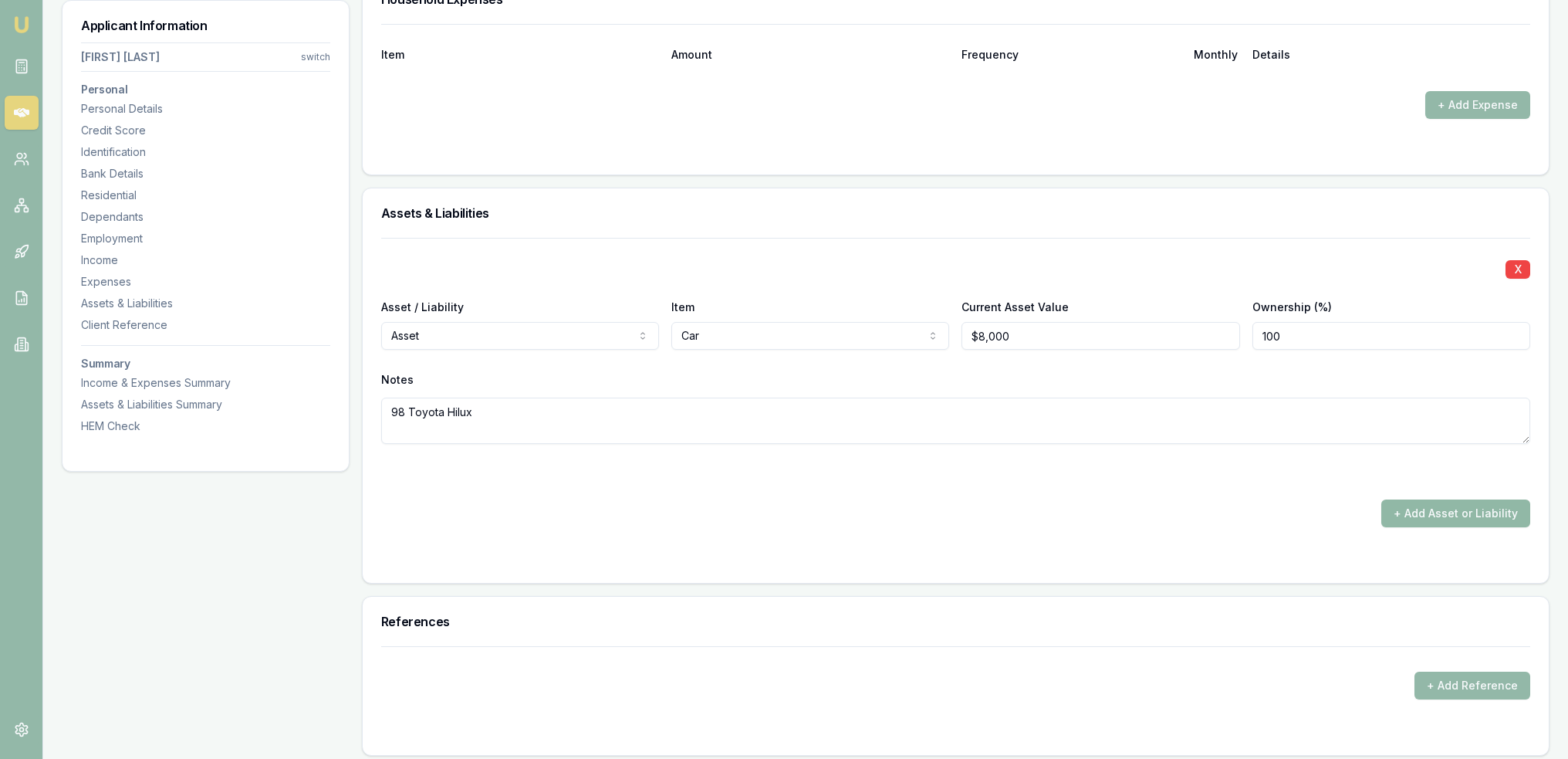 click on "+ Add Asset or Liability" at bounding box center [1455, 513] 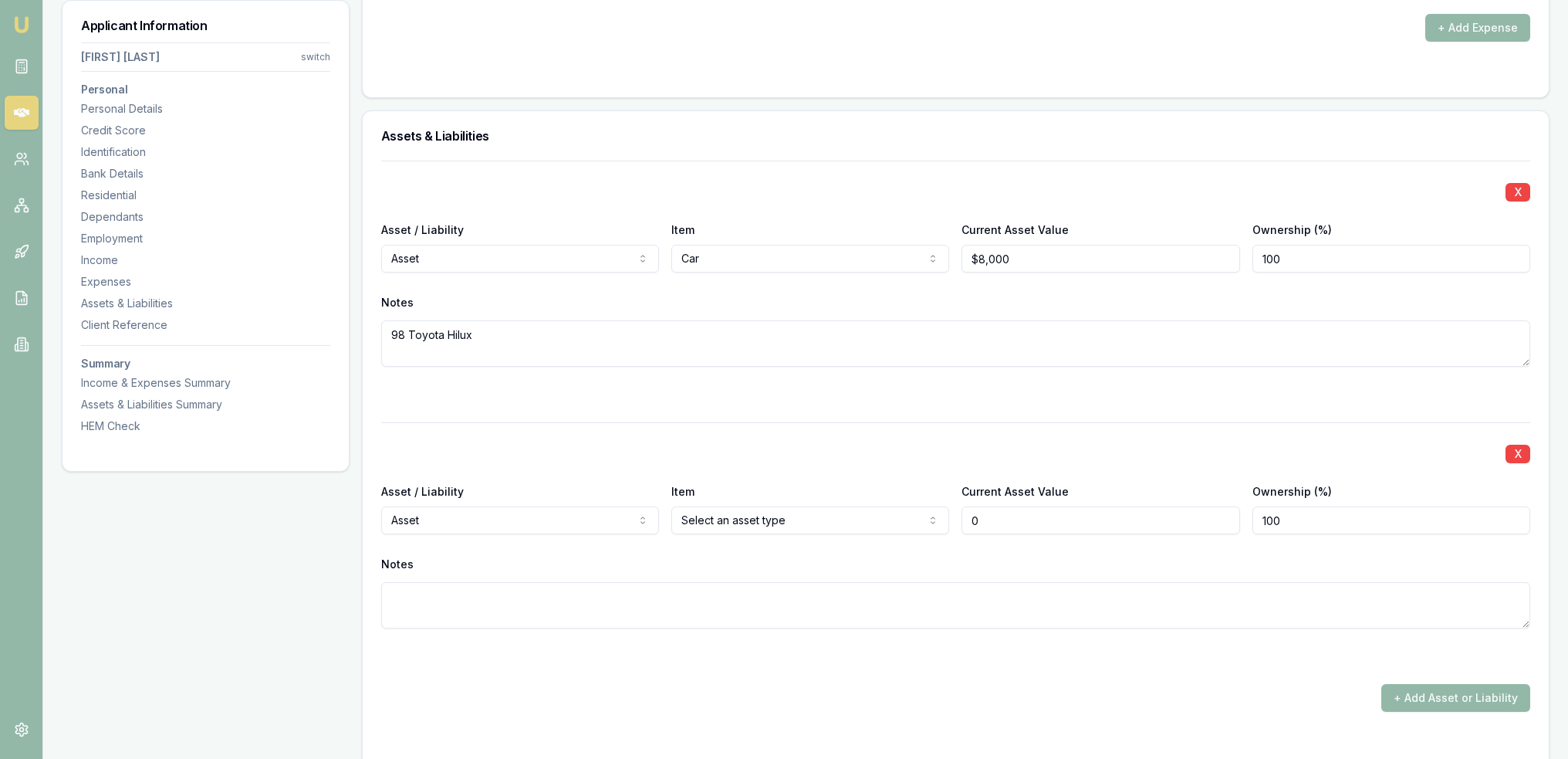 scroll, scrollTop: 3629, scrollLeft: 0, axis: vertical 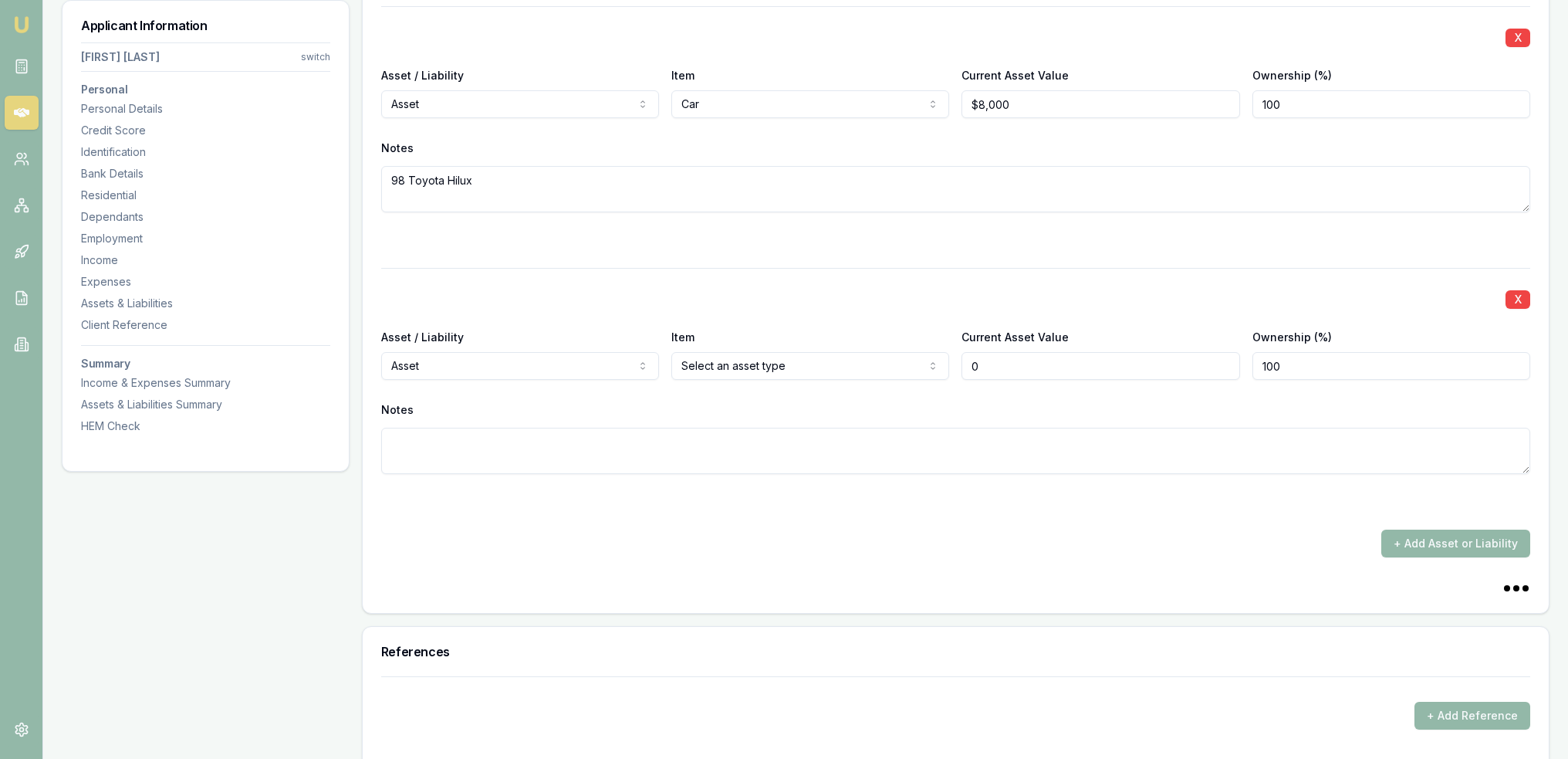 type on "$0" 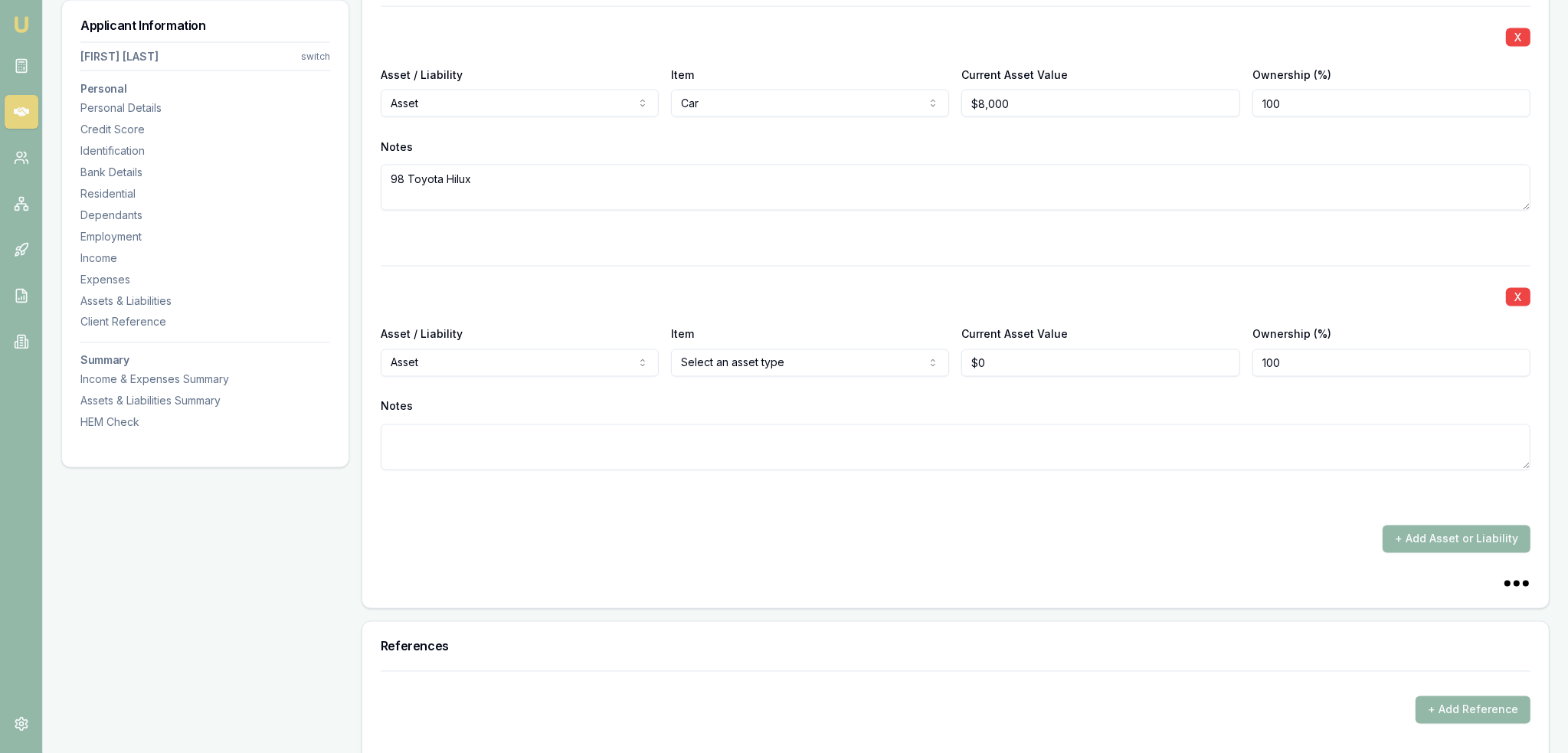 click on "Emu Broker Deals View D-719ZQMG7HP Robyn Adams Toggle Menu Customer Daniel Conyard 0413703409 dansproplastering@outlook.com Finance Summary $30,000 Loan Type: Consumer Asset Asset Type : Passenger Car Deal Dynamics Stage: New Lead Created Age: 16 minutes ago HEM: Below Benchmark Finance Details Applicants Loan Options Lender Submission Applicant Information Daniel Conyard switch Personal Personal Details Credit Score Identification Bank Details Residential Dependants Employment Income Expenses Assets & Liabilities Client Reference Summary Income & Expenses Summary Assets & Liabilities Summary HEM Check Personal Title * Mr Mr Mrs Miss Ms Dr Prof First name * Daniel Middle name  Shaun Last name * Conyard Date of birth 07/07/1987 Gender  Male Male Female Other Not disclosed Marital status  Married Single Married De facto Separated Divorced Widowed Residency status  Australian citizen Australian citizen Permanent resident Temporary resident Visa holder Email dansproplastering@outlook.com Phone 0413703409 Average" at bounding box center (784, -3224) 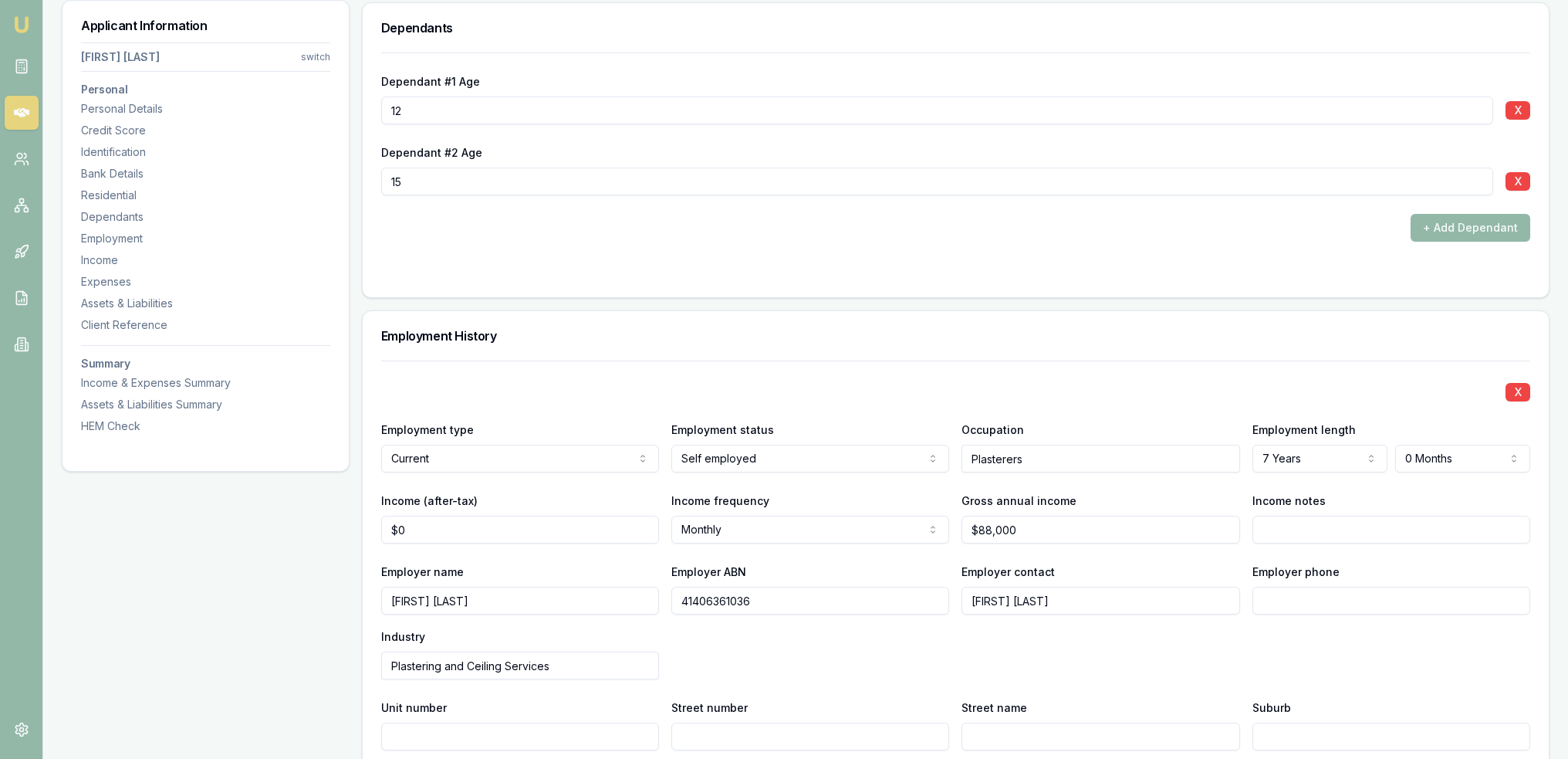 scroll, scrollTop: 2162, scrollLeft: 0, axis: vertical 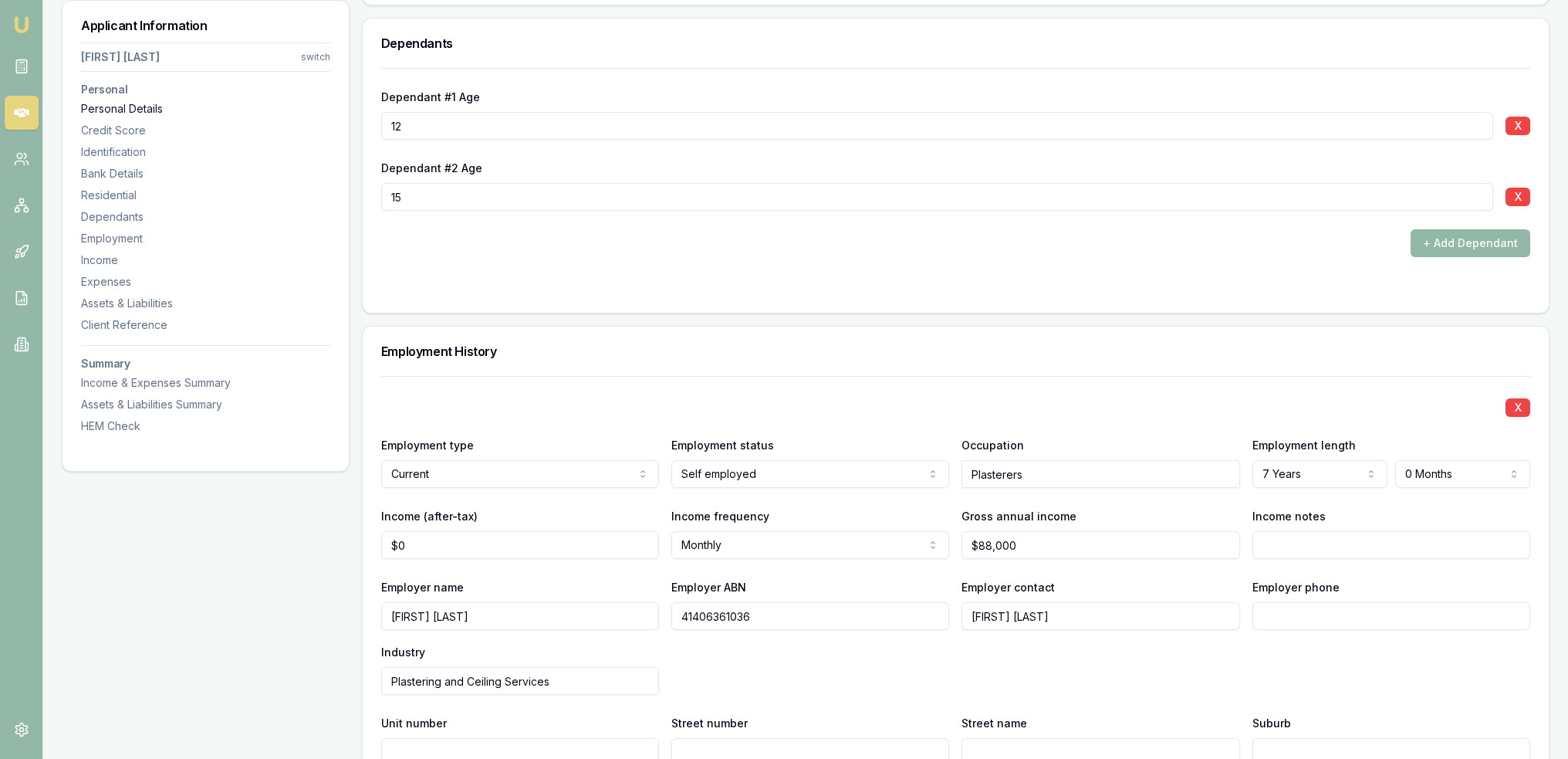 click on "Personal Details" at bounding box center [205, 109] 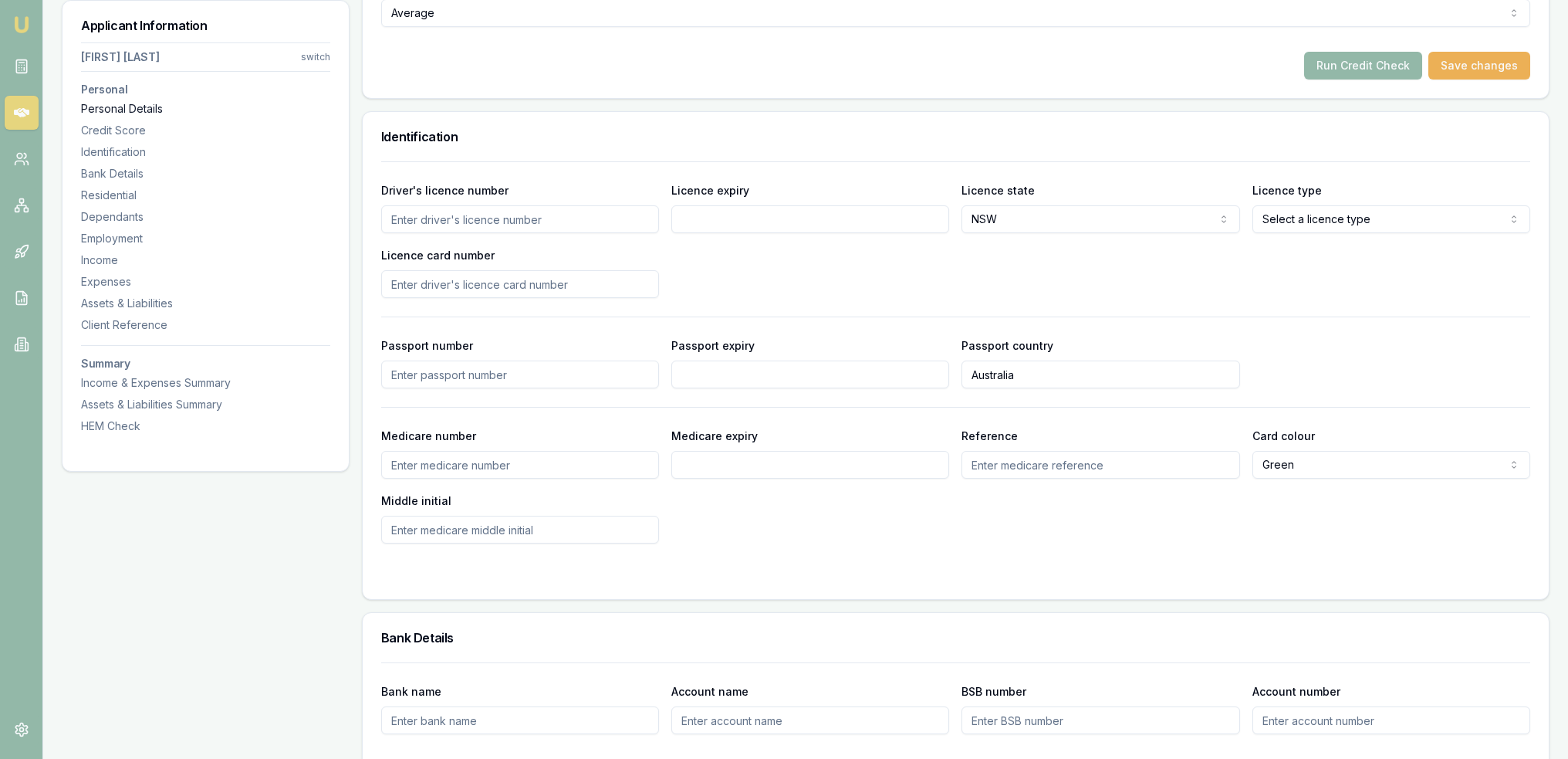 scroll, scrollTop: 238, scrollLeft: 0, axis: vertical 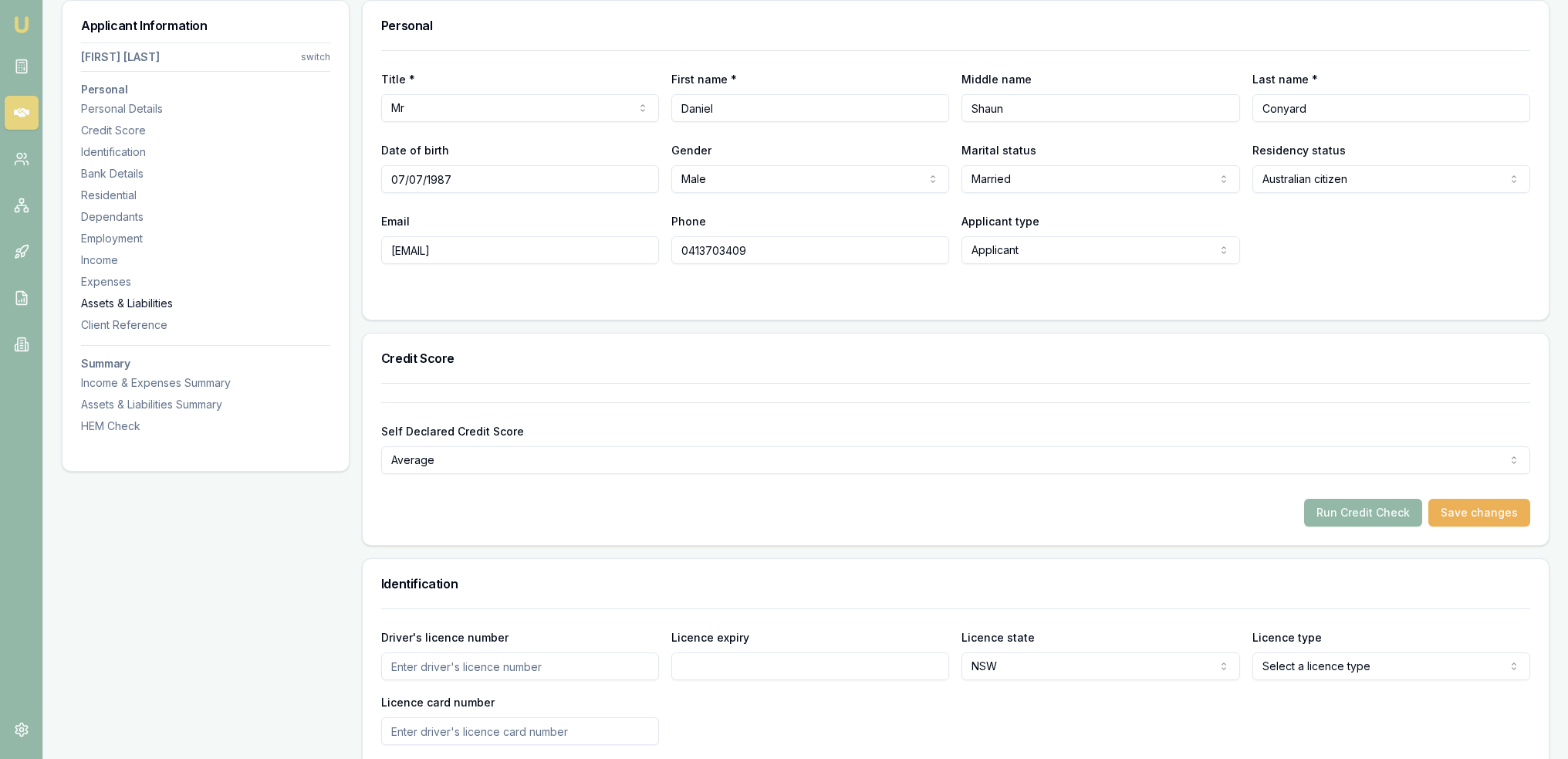 click on "Assets & Liabilities" at bounding box center (205, 303) 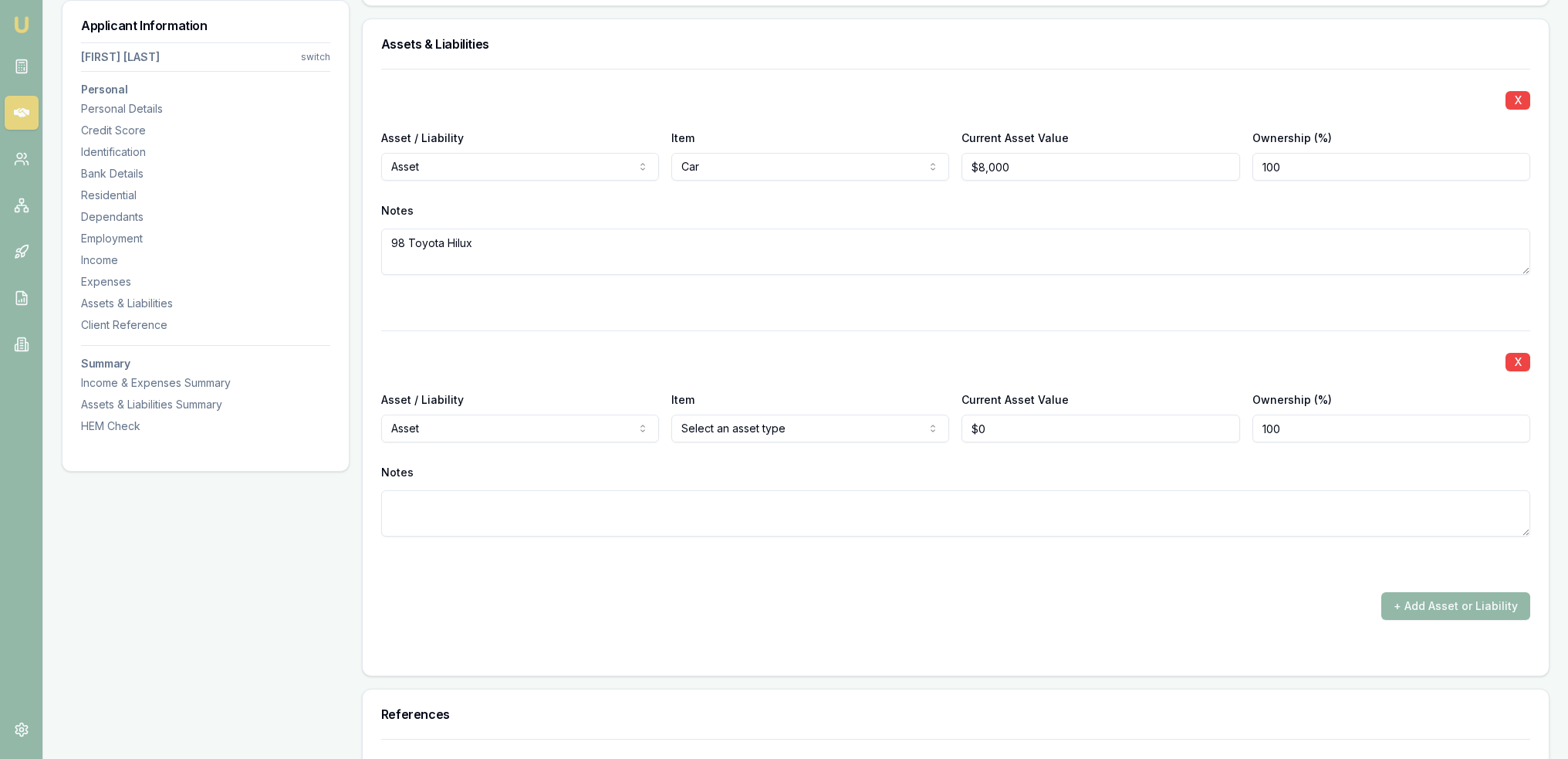 scroll, scrollTop: 3582, scrollLeft: 0, axis: vertical 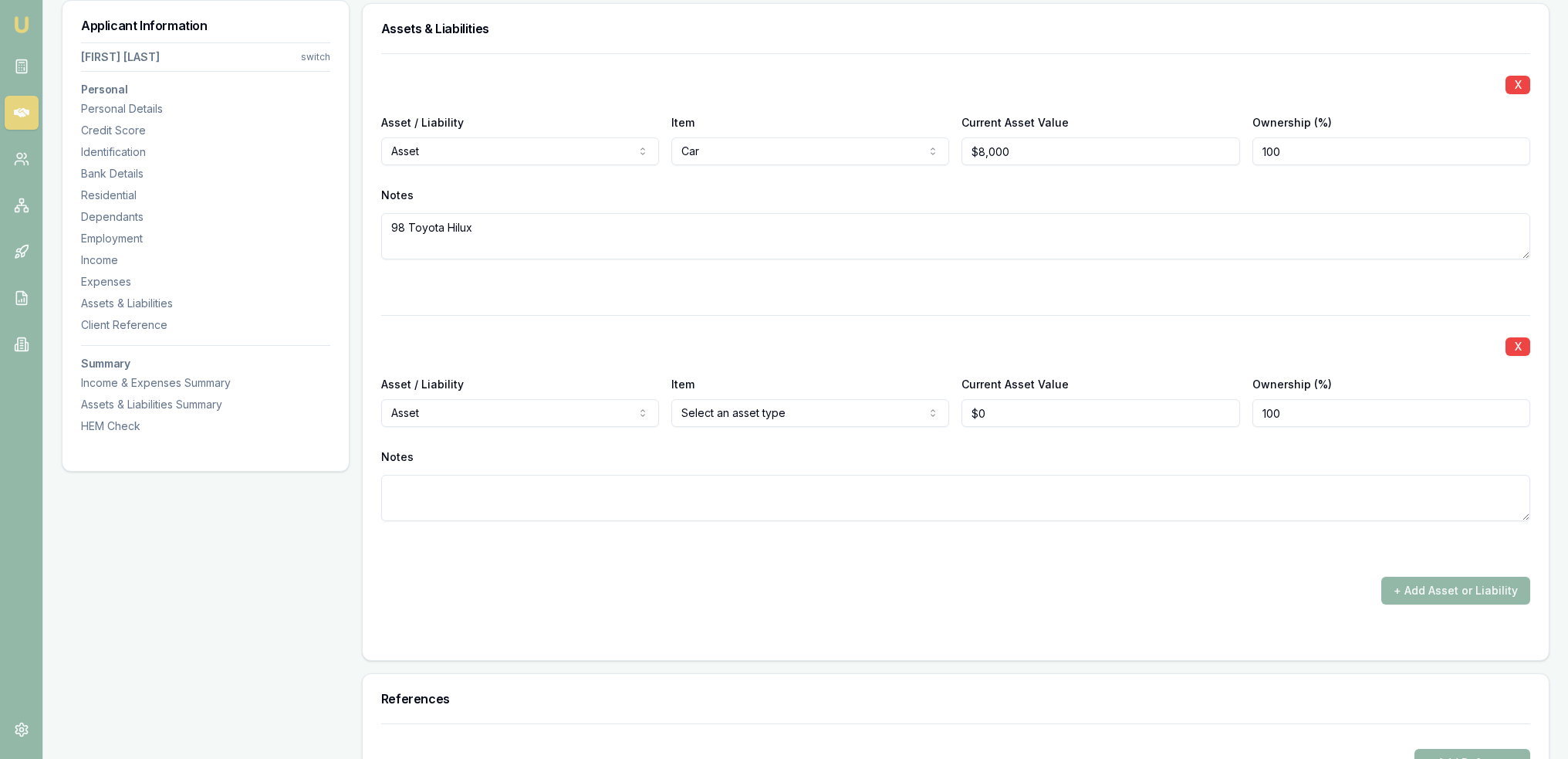 click on "Emu Broker Deals View D-719ZQMG7HP Robyn Adams Toggle Menu Customer Daniel Conyard 0413703409 dansproplastering@outlook.com Finance Summary $30,000 Loan Type: Consumer Asset Asset Type : Passenger Car Deal Dynamics Stage: New Lead Created Age: 16 minutes ago HEM: Below Benchmark Finance Details Applicants Loan Options Lender Submission Applicant Information Daniel Conyard switch Personal Personal Details Credit Score Identification Bank Details Residential Dependants Employment Income Expenses Assets & Liabilities Client Reference Summary Income & Expenses Summary Assets & Liabilities Summary HEM Check Personal Title * Mr Mr Mrs Miss Ms Dr Prof First name * Daniel Middle name  Shaun Last name * Conyard Date of birth 07/07/1987 Gender  Male Male Female Other Not disclosed Marital status  Married Single Married De facto Separated Divorced Widowed Residency status  Australian citizen Australian citizen Permanent resident Temporary resident Visa holder Email dansproplastering@outlook.com Phone 0413703409 Average" at bounding box center (784, -3203) 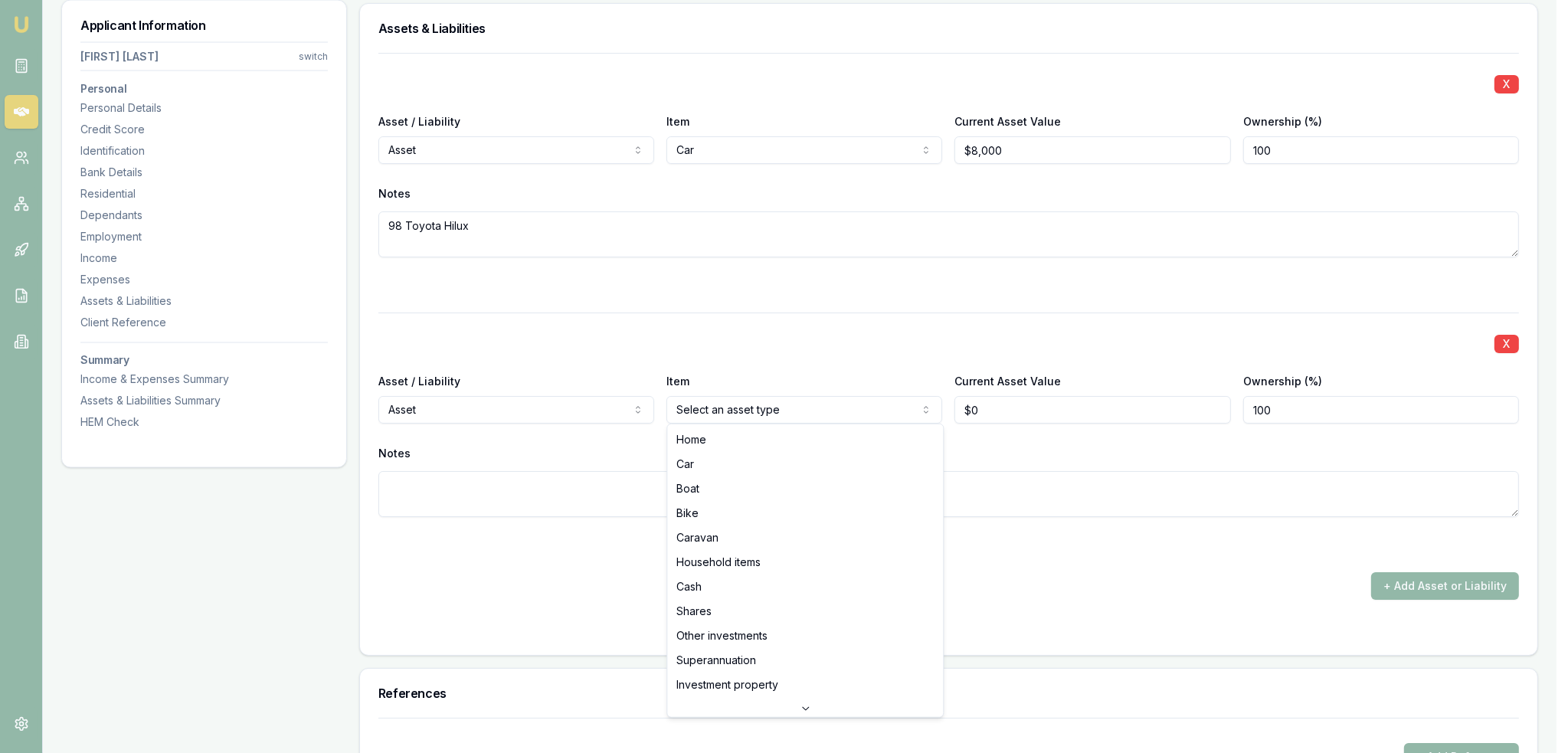 select on "CAR" 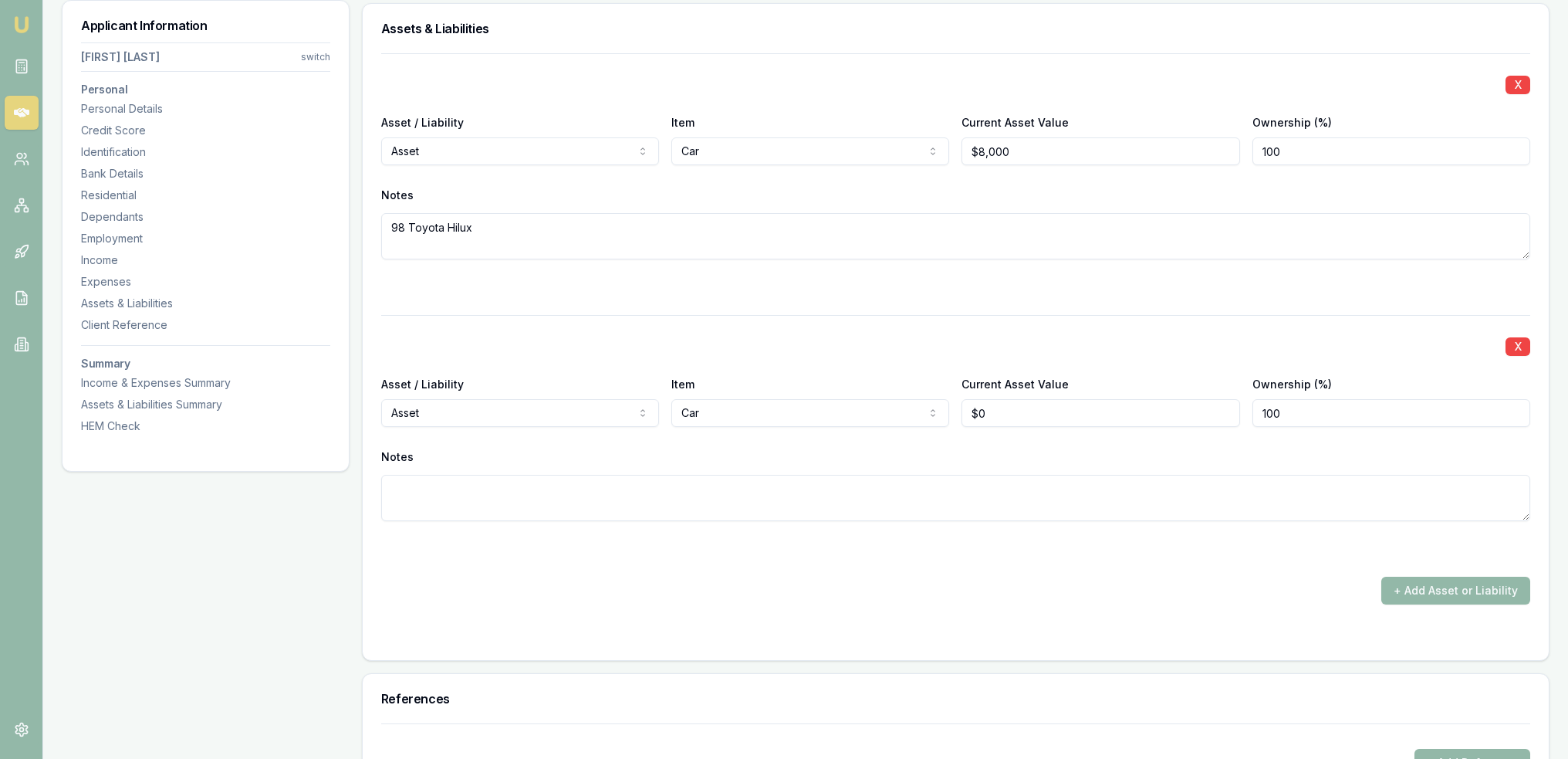 type on "0" 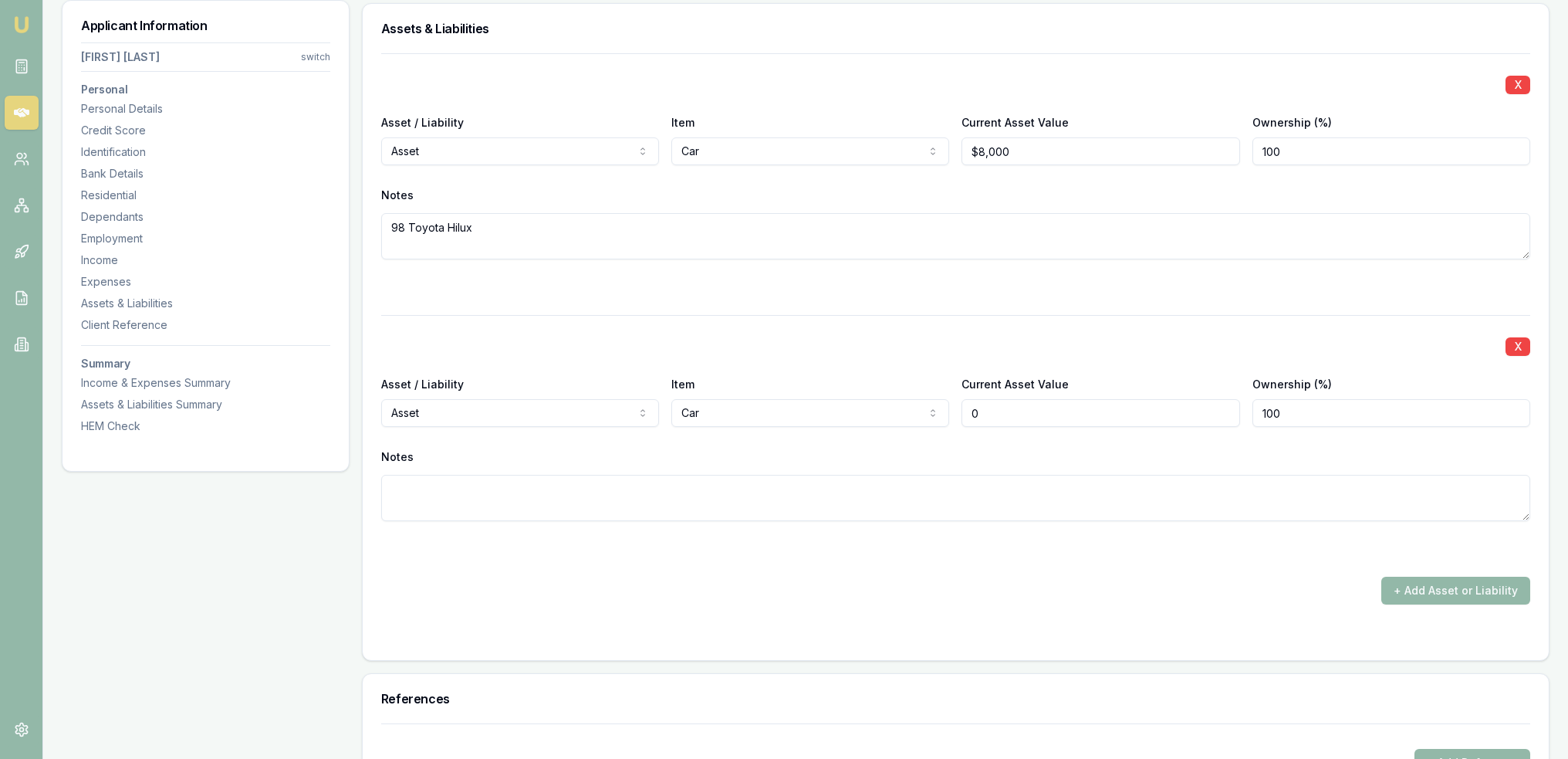 click on "0" at bounding box center (1100, 413) 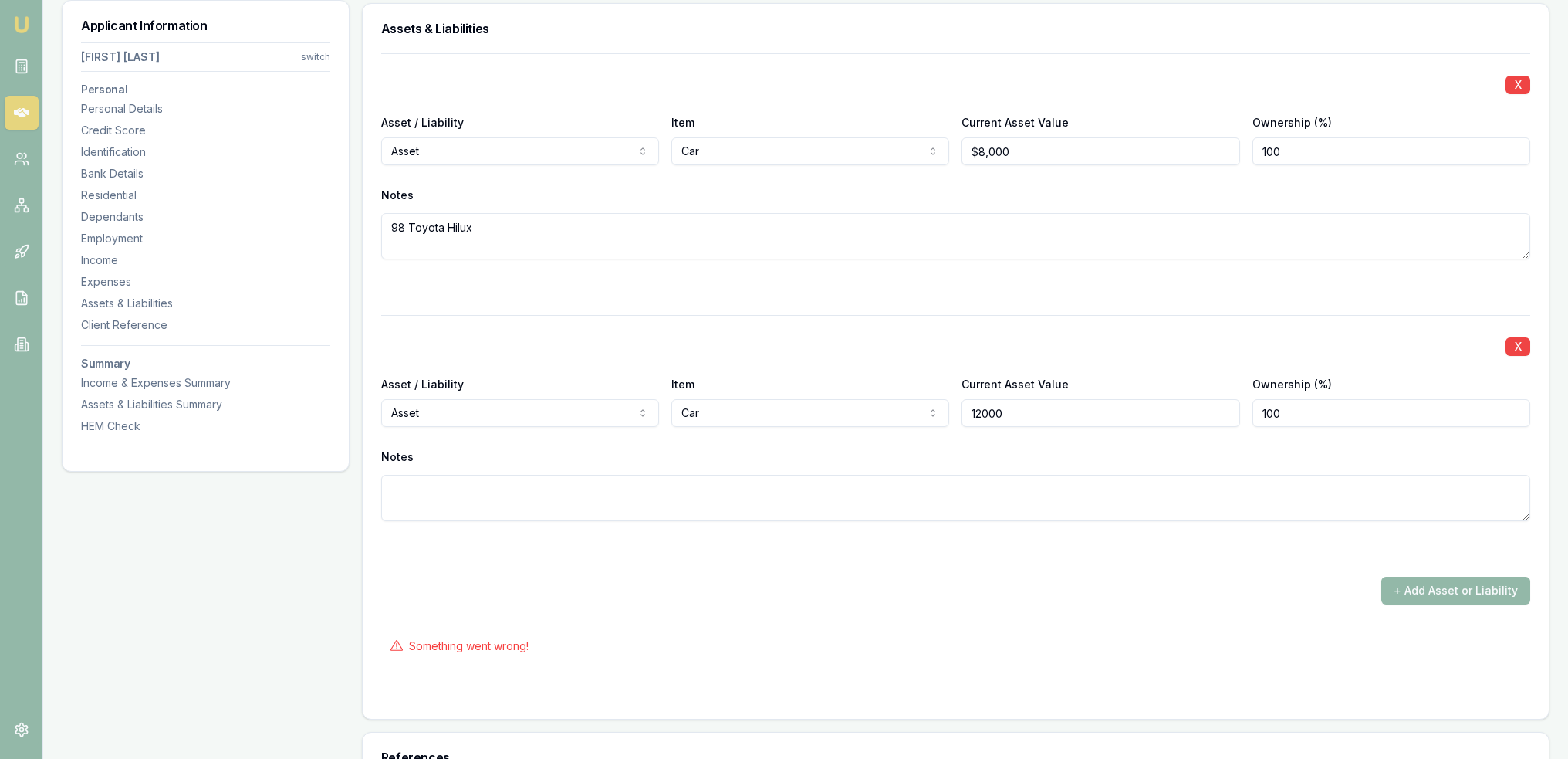 type on "$12,000" 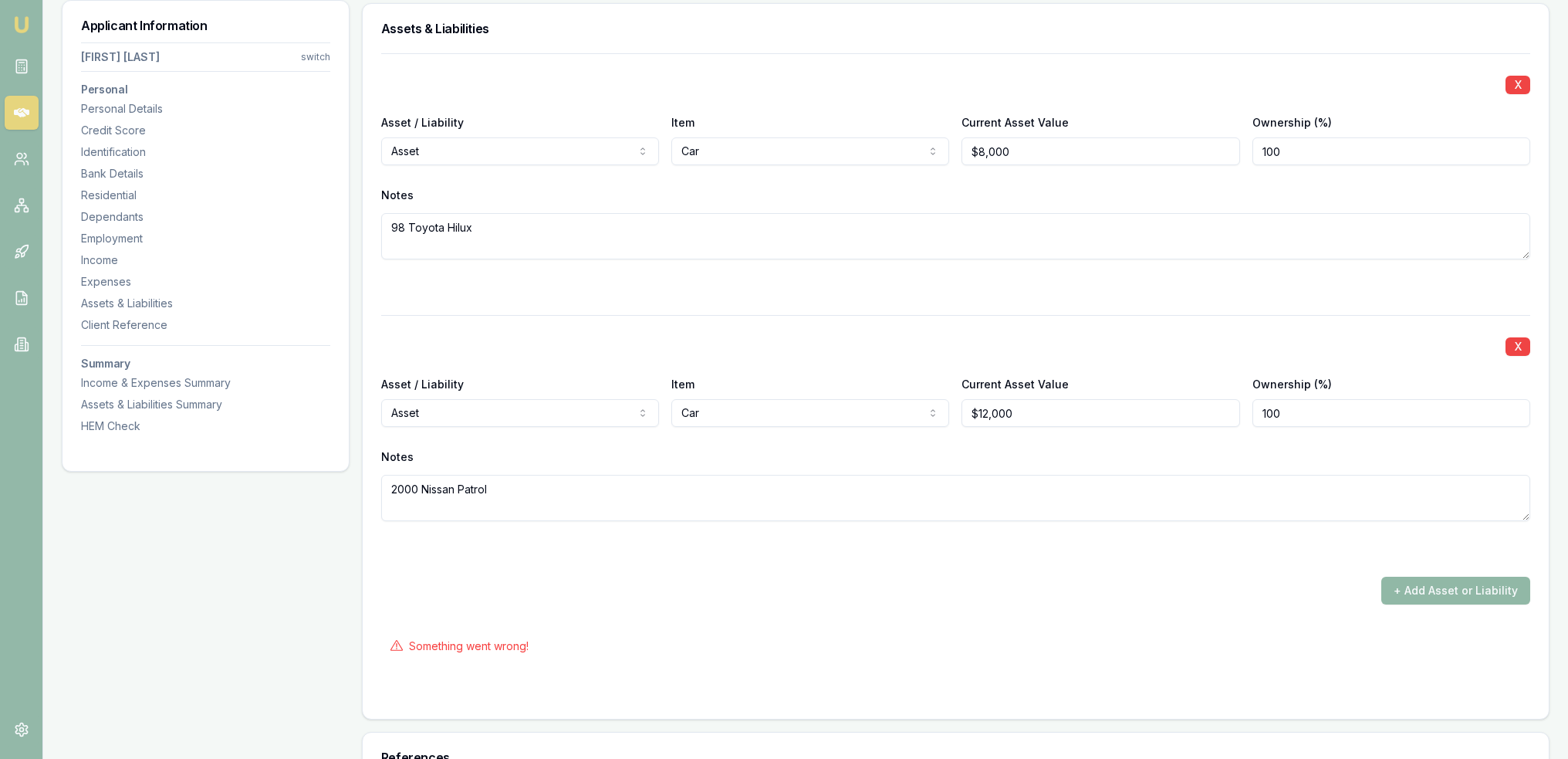 type on "2000 Nissan Patrol" 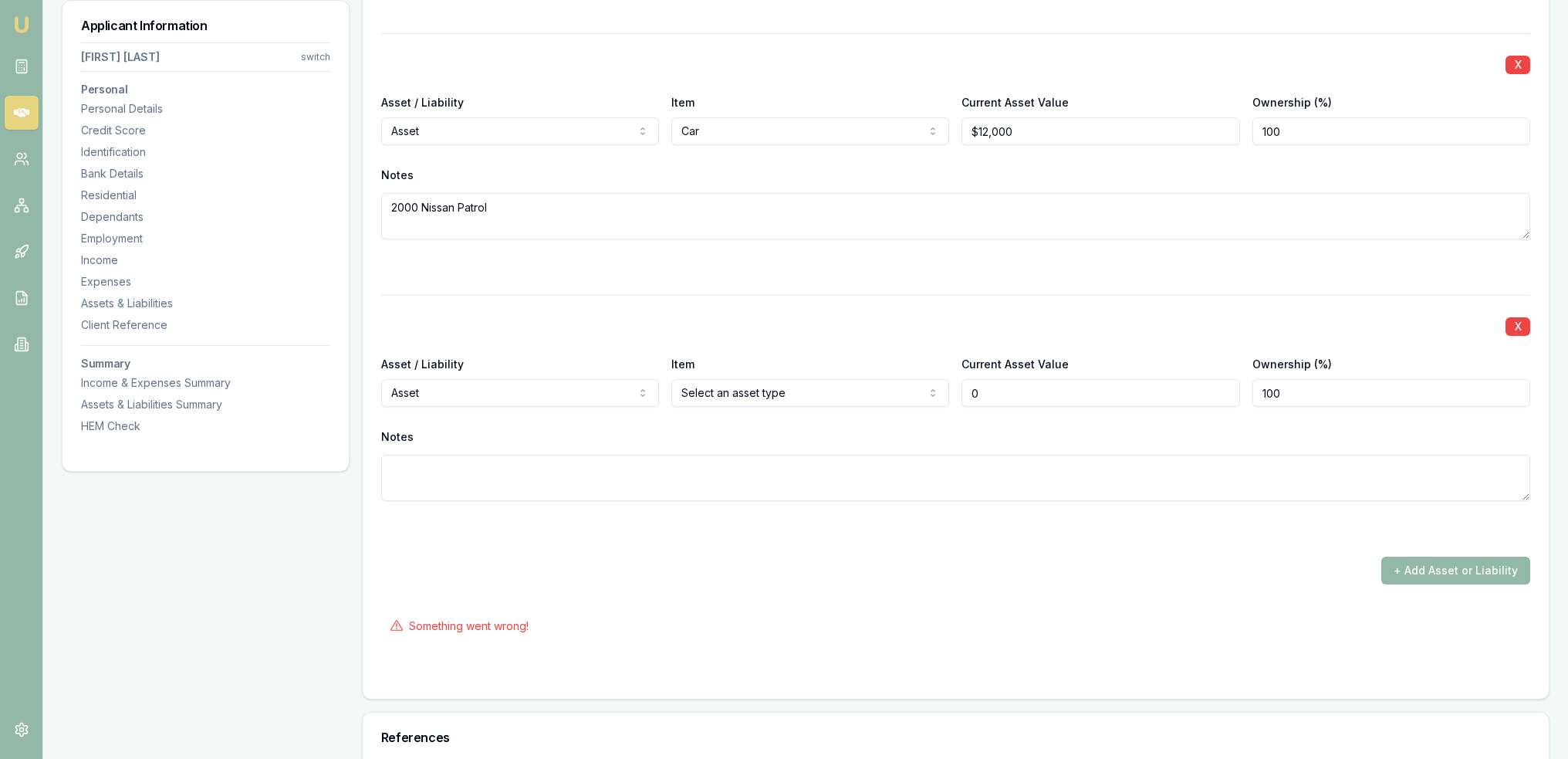 scroll, scrollTop: 3891, scrollLeft: 0, axis: vertical 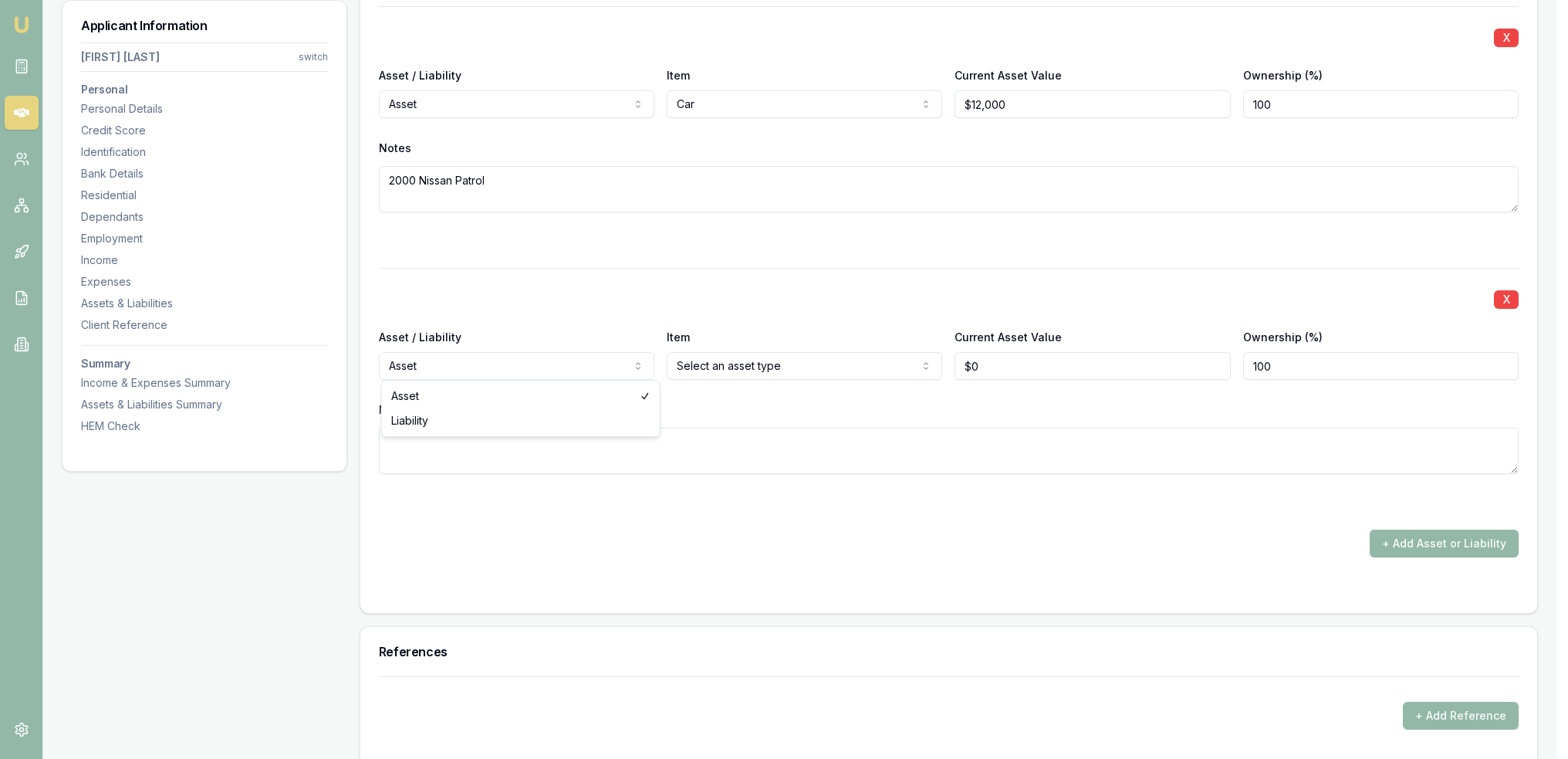 click on "Emu Broker Deals View D-719ZQMG7HP Robyn Adams Toggle Menu Customer Daniel Conyard 0413703409 dansproplastering@outlook.com Finance Summary $30,000 Loan Type: Consumer Asset Asset Type : Passenger Car Deal Dynamics Stage: New Lead Created Age: 16 minutes ago HEM: Below Benchmark Finance Details Applicants Loan Options Lender Submission Applicant Information Daniel Conyard switch Personal Personal Details Credit Score Identification Bank Details Residential Dependants Employment Income Expenses Assets & Liabilities Client Reference Summary Income & Expenses Summary Assets & Liabilities Summary HEM Check Personal Title * Mr Mr Mrs Miss Ms Dr Prof First name * Daniel Middle name  Shaun Last name * Conyard Date of birth 07/07/1987 Gender  Male Male Female Other Not disclosed Marital status  Married Single Married De facto Separated Divorced Widowed Residency status  Australian citizen Australian citizen Permanent resident Temporary resident Visa holder Email dansproplastering@outlook.com Phone 0413703409 Average" at bounding box center [784, -3512] 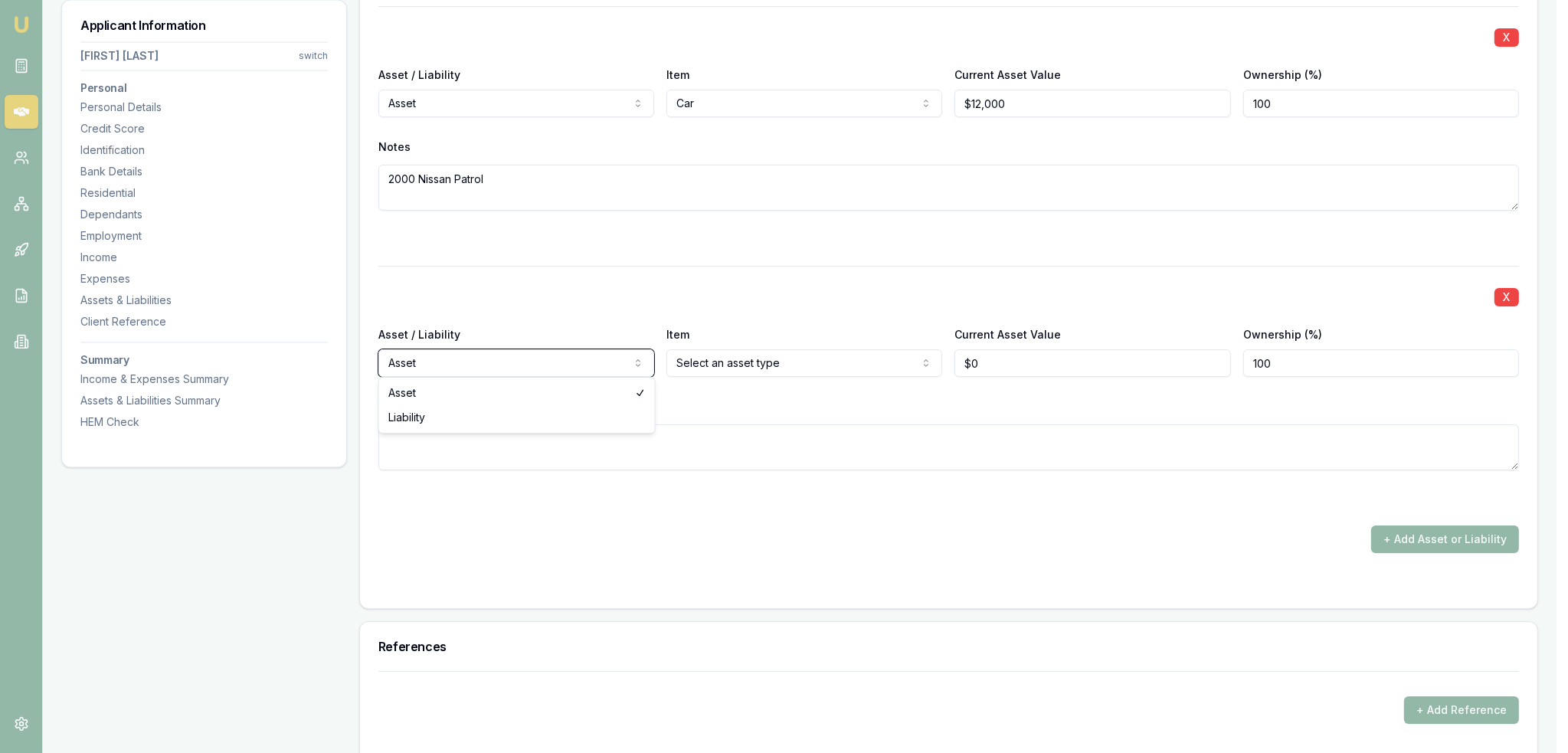 click on "Emu Broker Deals View D-719ZQMG7HP Robyn Adams Toggle Menu Customer Daniel Conyard 0413703409 dansproplastering@outlook.com Finance Summary $30,000 Loan Type: Consumer Asset Asset Type : Passenger Car Deal Dynamics Stage: New Lead Created Age: 16 minutes ago HEM: Below Benchmark Finance Details Applicants Loan Options Lender Submission Applicant Information Daniel Conyard switch Personal Personal Details Credit Score Identification Bank Details Residential Dependants Employment Income Expenses Assets & Liabilities Client Reference Summary Income & Expenses Summary Assets & Liabilities Summary HEM Check Personal Title * Mr Mr Mrs Miss Ms Dr Prof First name * Daniel Middle name  Shaun Last name * Conyard Date of birth 07/07/1987 Gender  Male Male Female Other Not disclosed Marital status  Married Single Married De facto Separated Divorced Widowed Residency status  Australian citizen Australian citizen Permanent resident Temporary resident Visa holder Email dansproplastering@outlook.com Phone 0413703409 Average" at bounding box center (784, -3484) 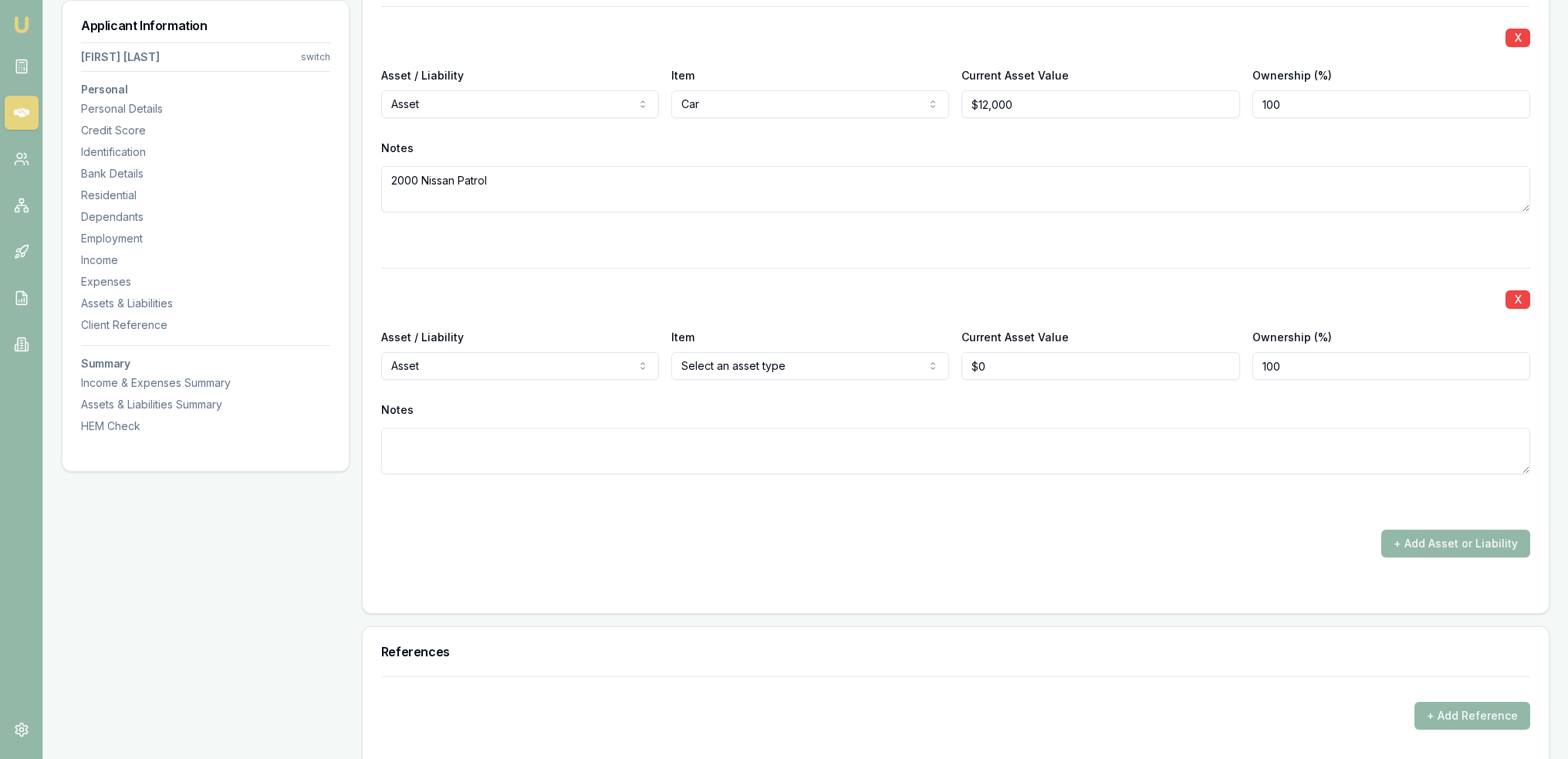 click on "Emu Broker Deals View D-719ZQMG7HP Robyn Adams Toggle Menu Customer Daniel Conyard 0413703409 dansproplastering@outlook.com Finance Summary $30,000 Loan Type: Consumer Asset Asset Type : Passenger Car Deal Dynamics Stage: New Lead Created Age: 16 minutes ago HEM: Below Benchmark Finance Details Applicants Loan Options Lender Submission Applicant Information Daniel Conyard switch Personal Personal Details Credit Score Identification Bank Details Residential Dependants Employment Income Expenses Assets & Liabilities Client Reference Summary Income & Expenses Summary Assets & Liabilities Summary HEM Check Personal Title * Mr Mr Mrs Miss Ms Dr Prof First name * Daniel Middle name  Shaun Last name * Conyard Date of birth 07/07/1987 Gender  Male Male Female Other Not disclosed Marital status  Married Single Married De facto Separated Divorced Widowed Residency status  Australian citizen Australian citizen Permanent resident Temporary resident Visa holder Email dansproplastering@outlook.com Phone 0413703409 Average" at bounding box center (784, -3512) 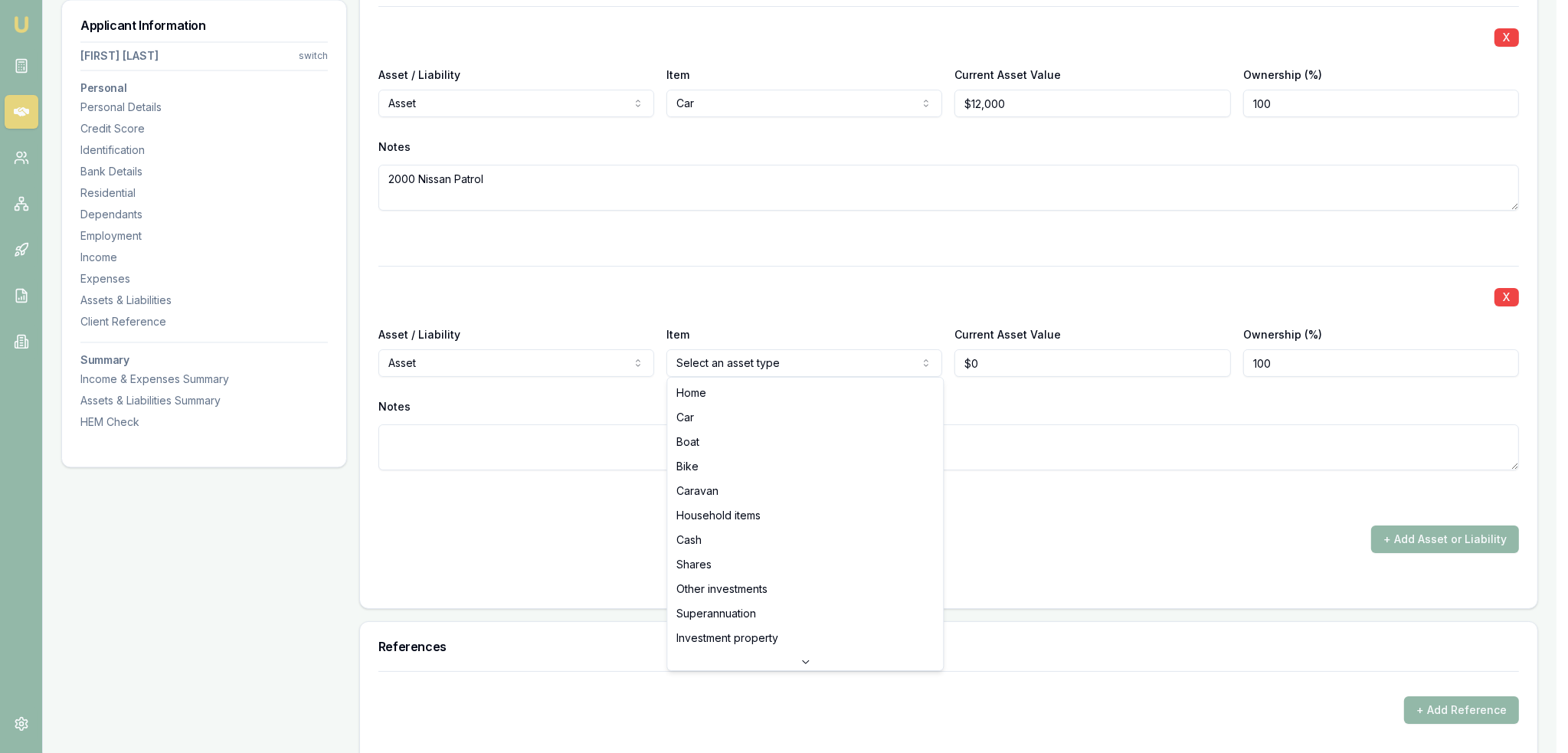 select on "BOAT" 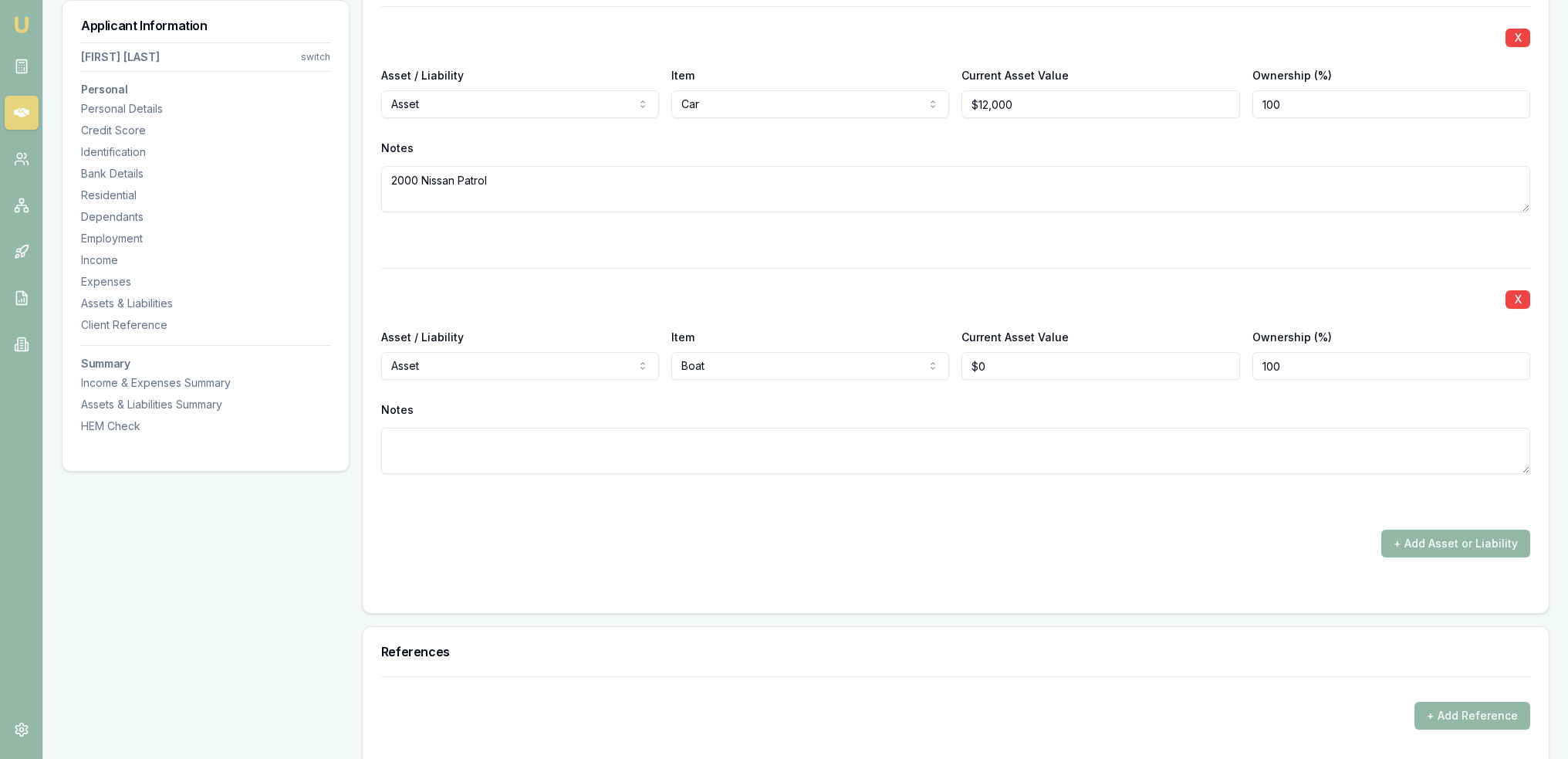 type on "0" 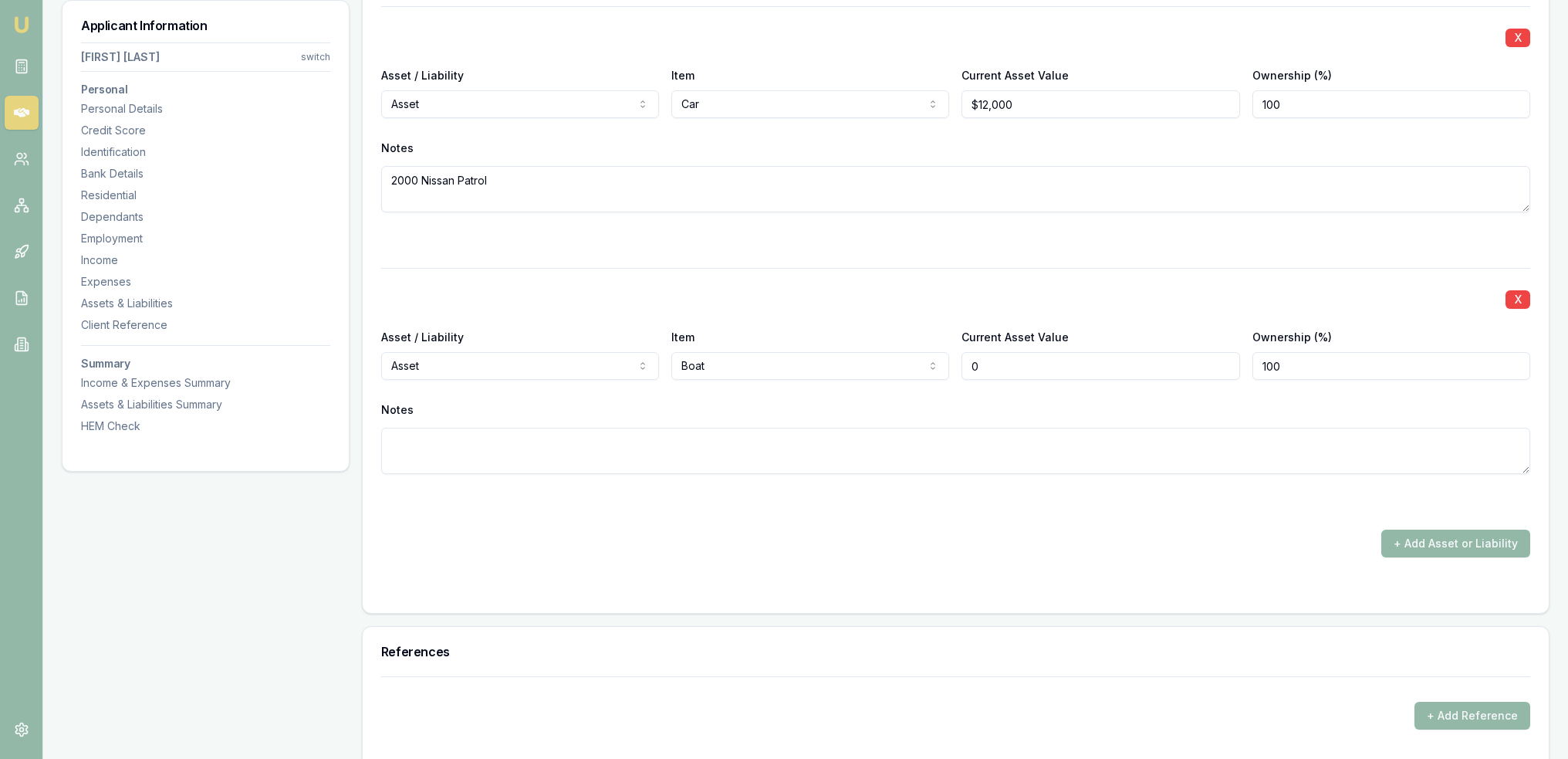 click on "0" at bounding box center (1100, 366) 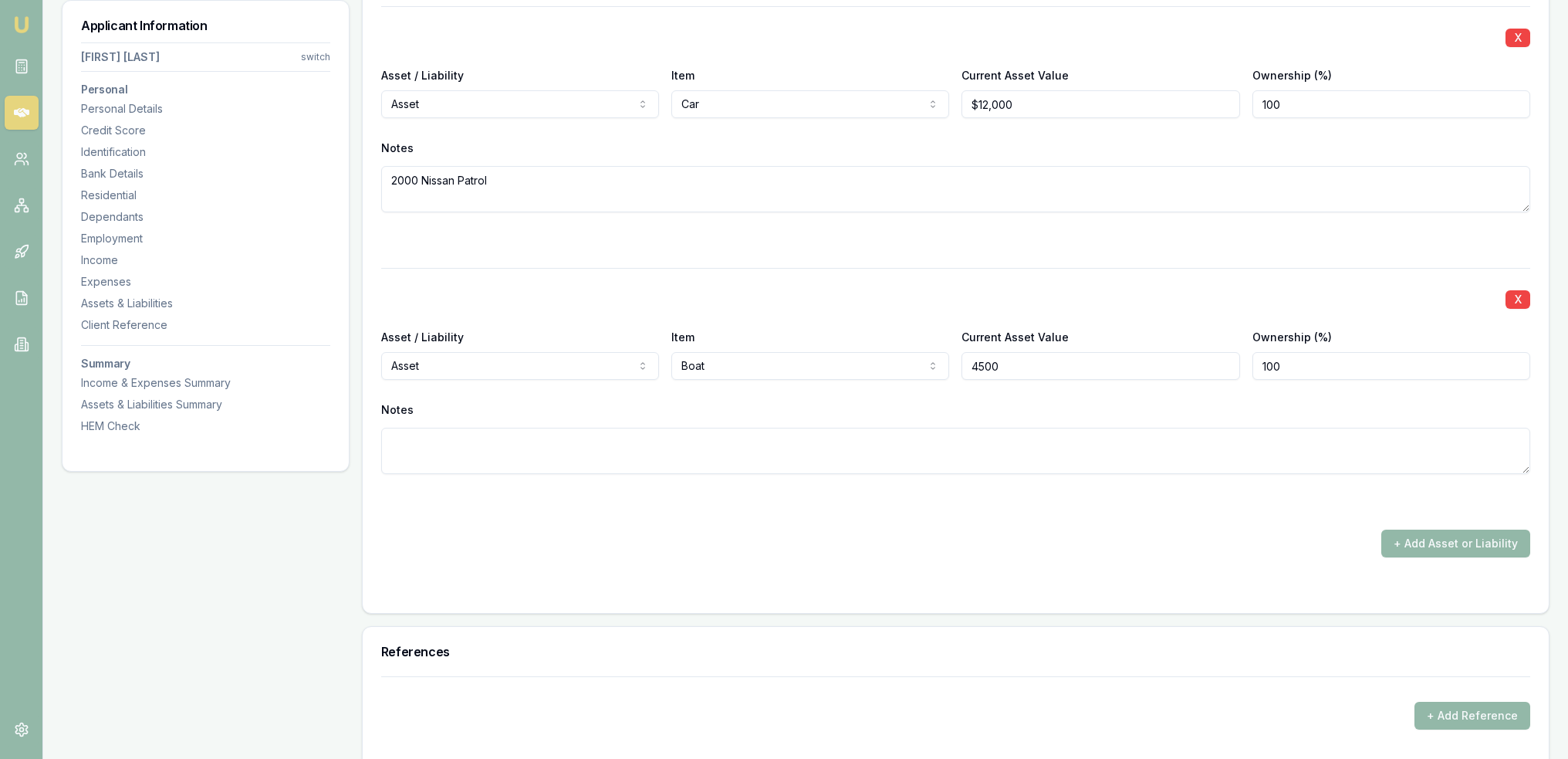 type on "$4,500" 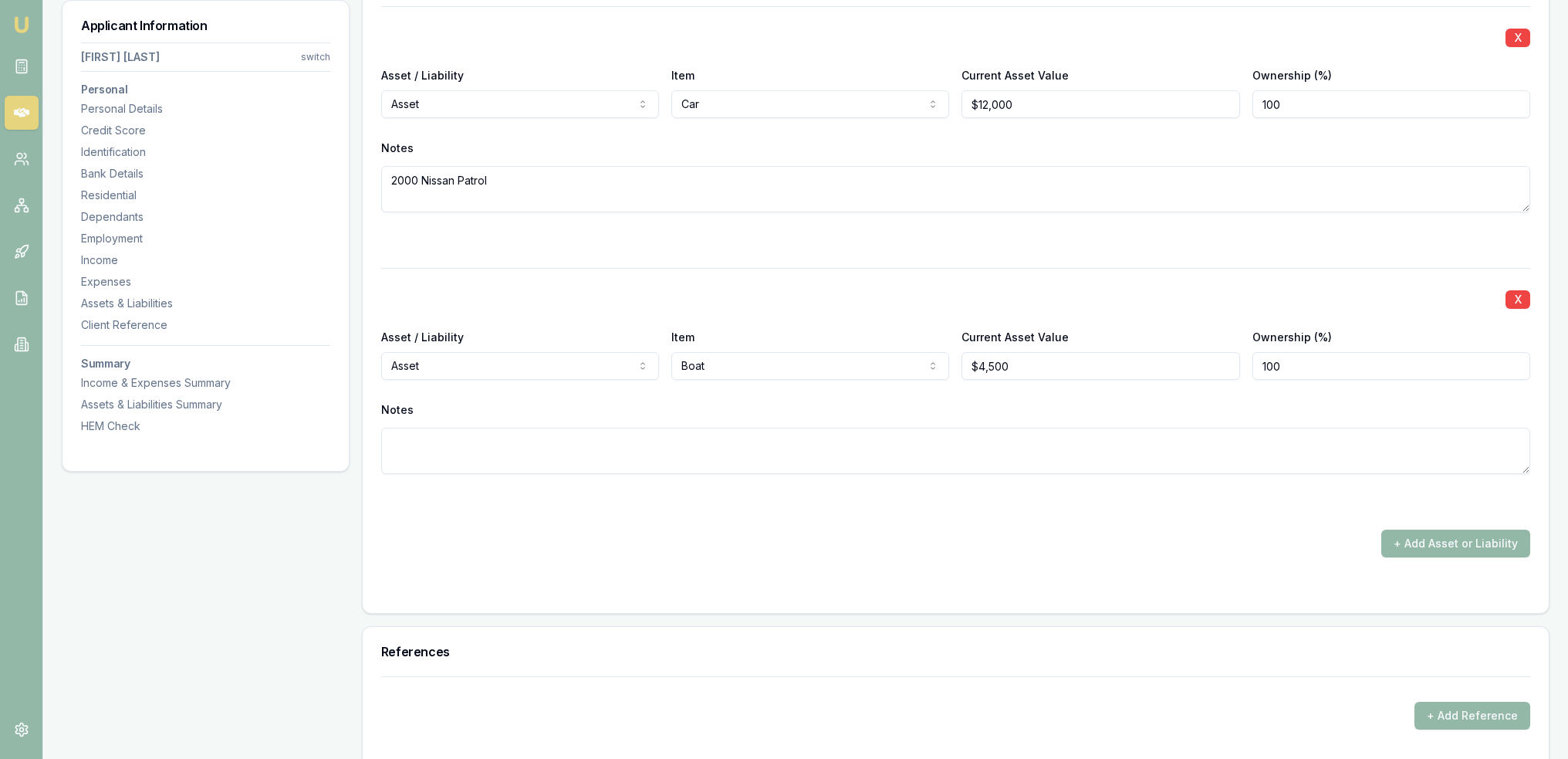 click at bounding box center (955, 451) 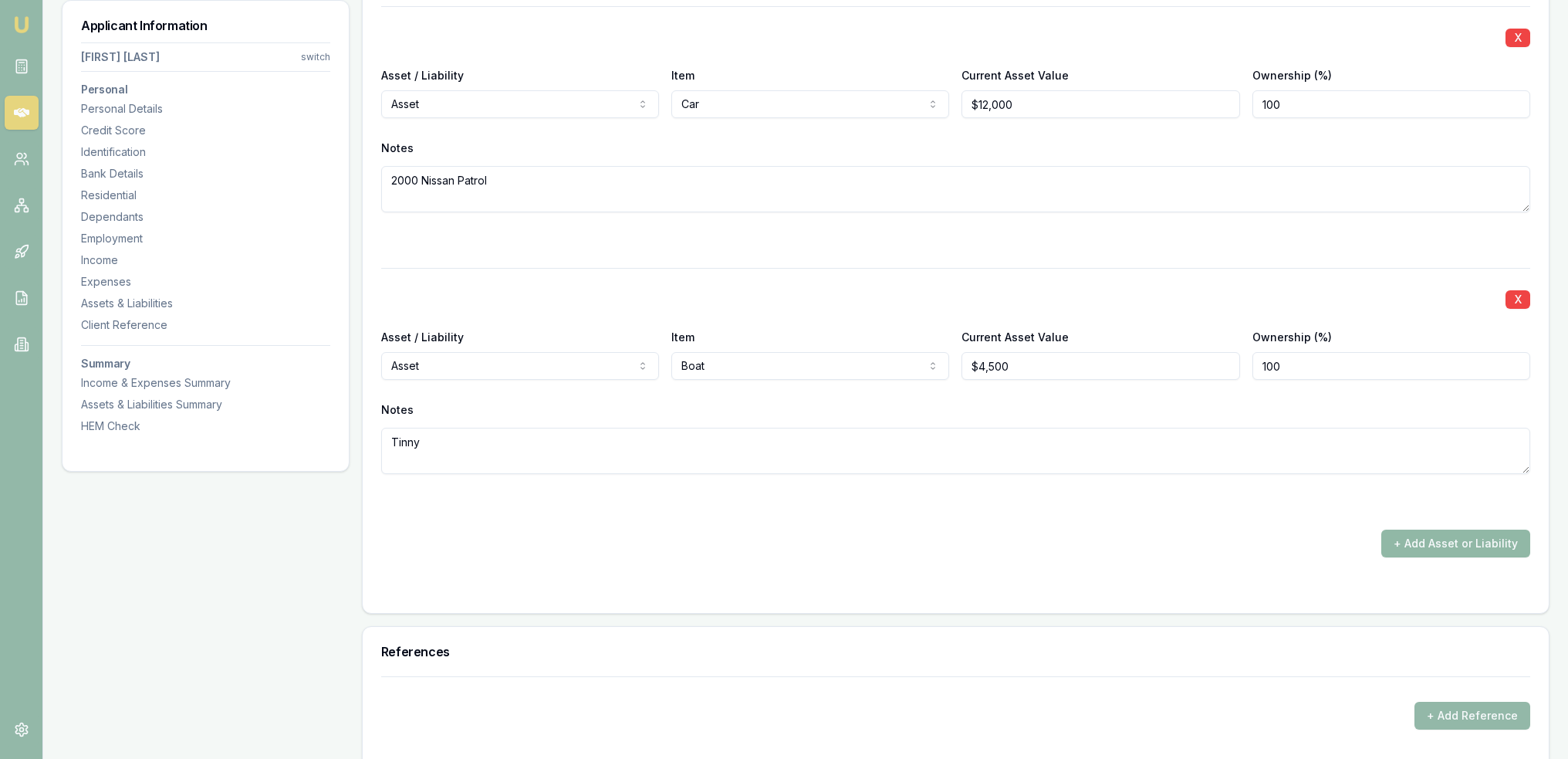 type on "Tinny" 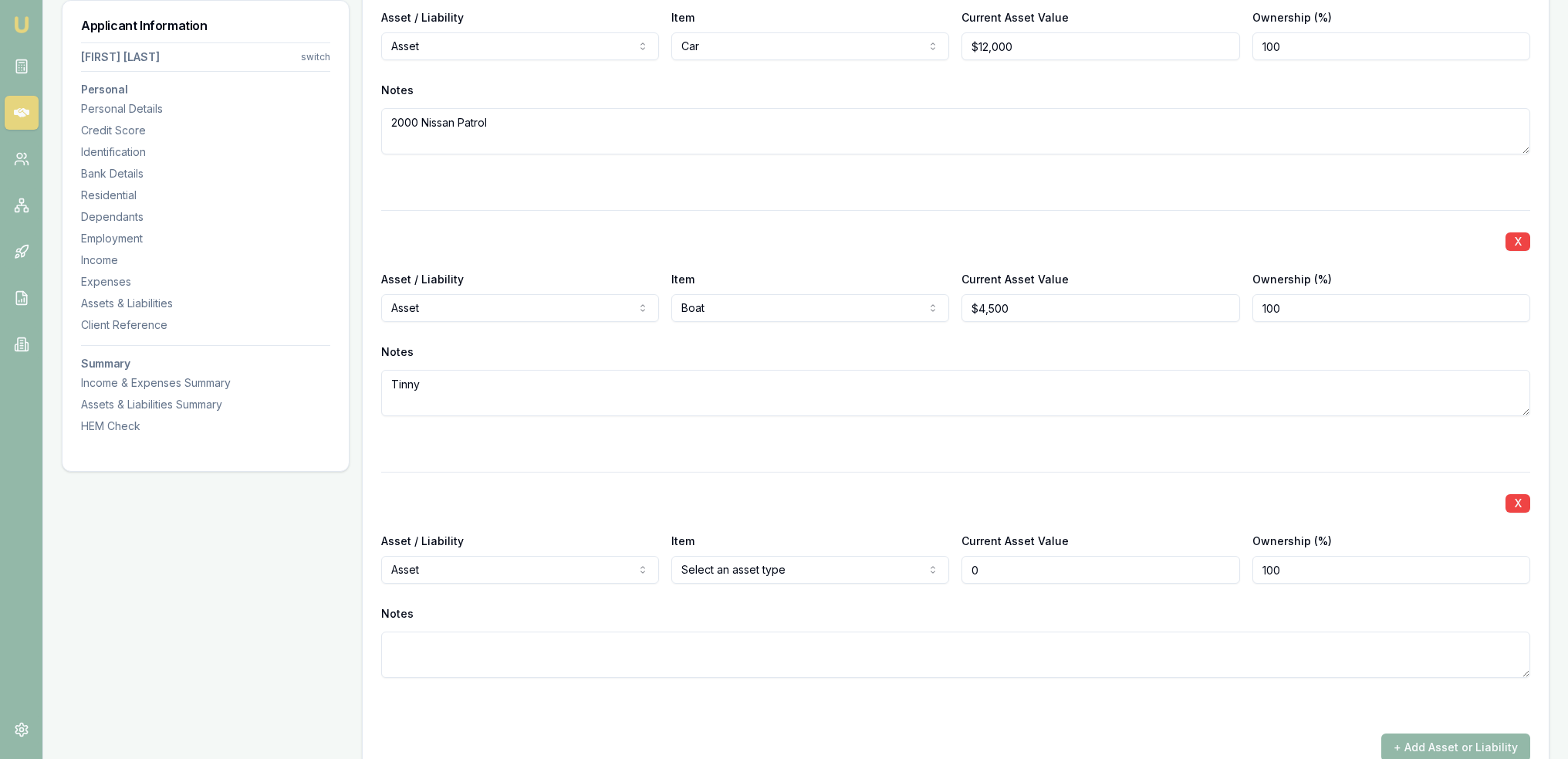 scroll, scrollTop: 4122, scrollLeft: 0, axis: vertical 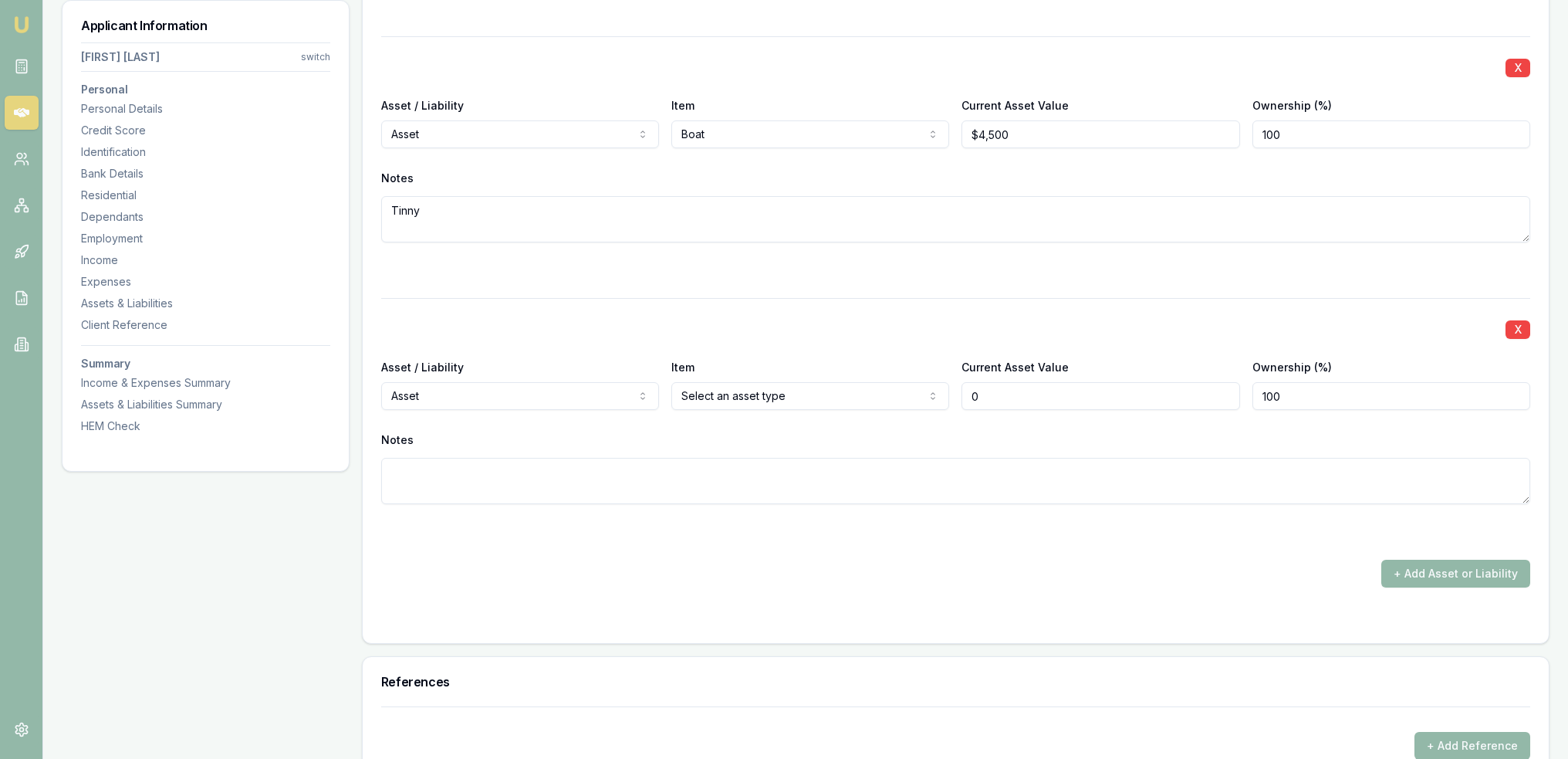 click on "Emu Broker Deals View D-719ZQMG7HP Robyn Adams Toggle Menu Customer Daniel Conyard 0413703409 dansproplastering@outlook.com Finance Summary $30,000 Loan Type: Consumer Asset Asset Type : Passenger Car Deal Dynamics Stage: New Lead Created Age: 17 minutes ago HEM: Below Benchmark Finance Details Applicants Loan Options Lender Submission Applicant Information Daniel Conyard switch Personal Personal Details Credit Score Identification Bank Details Residential Dependants Employment Income Expenses Assets & Liabilities Client Reference Summary Income & Expenses Summary Assets & Liabilities Summary HEM Check Personal Title * Mr Mr Mrs Miss Ms Dr Prof First name * Daniel Middle name  Shaun Last name * Conyard Date of birth 07/07/1987 Gender  Male Male Female Other Not disclosed Marital status  Married Single Married De facto Separated Divorced Widowed Residency status  Australian citizen Australian citizen Permanent resident Temporary resident Visa holder Email dansproplastering@outlook.com Phone 0413703409 Average" at bounding box center [784, -3743] 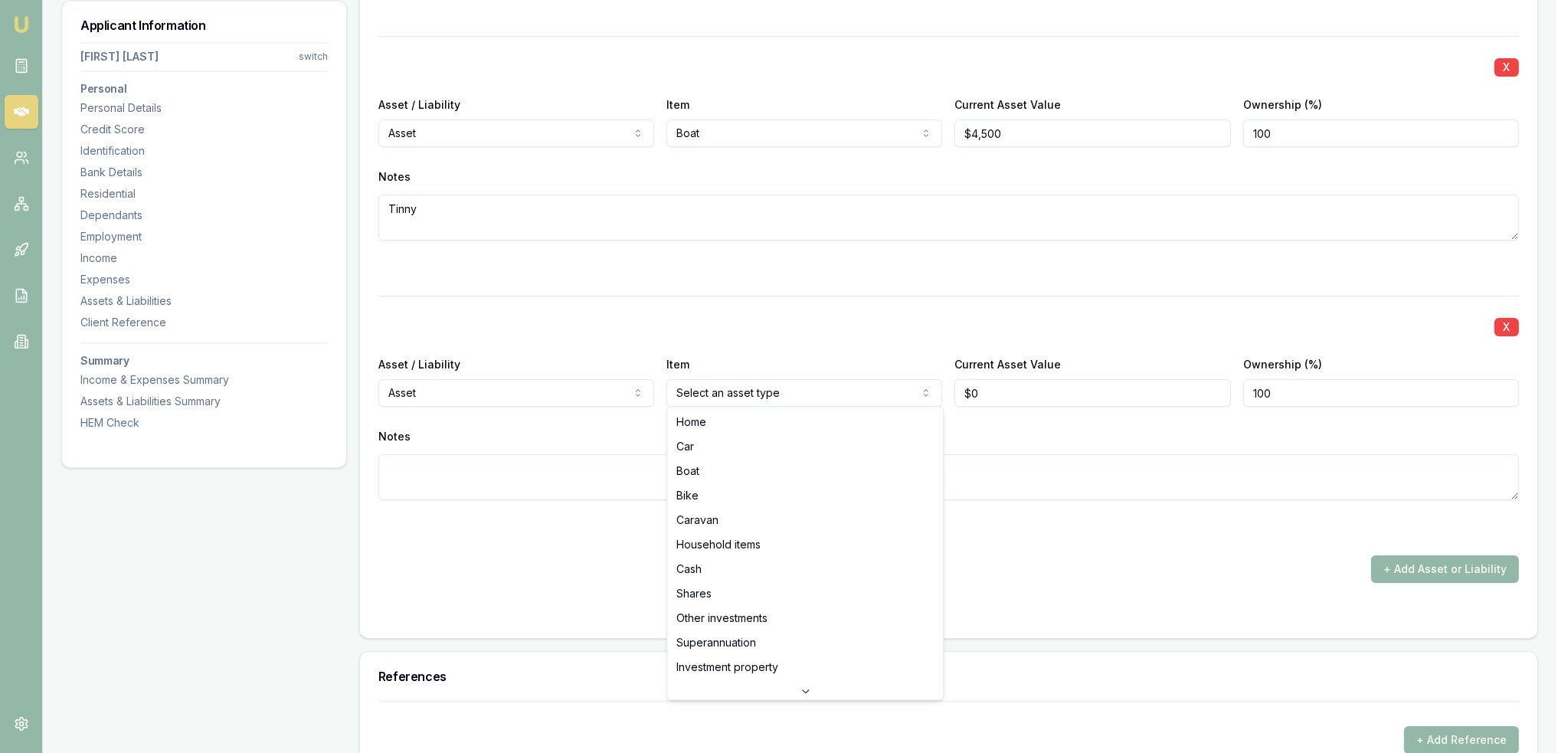 select on "BIKE" 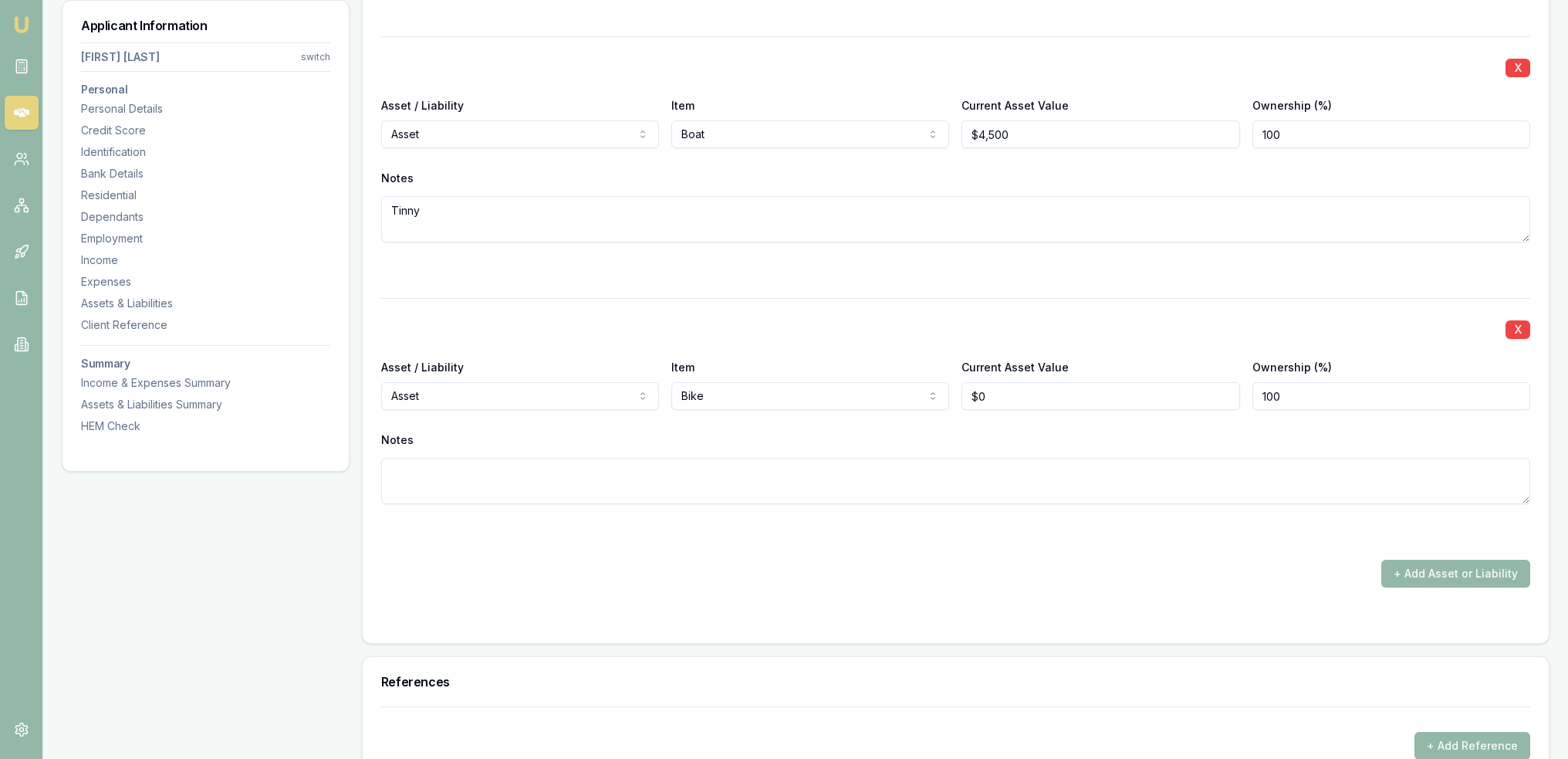 click at bounding box center [955, 481] 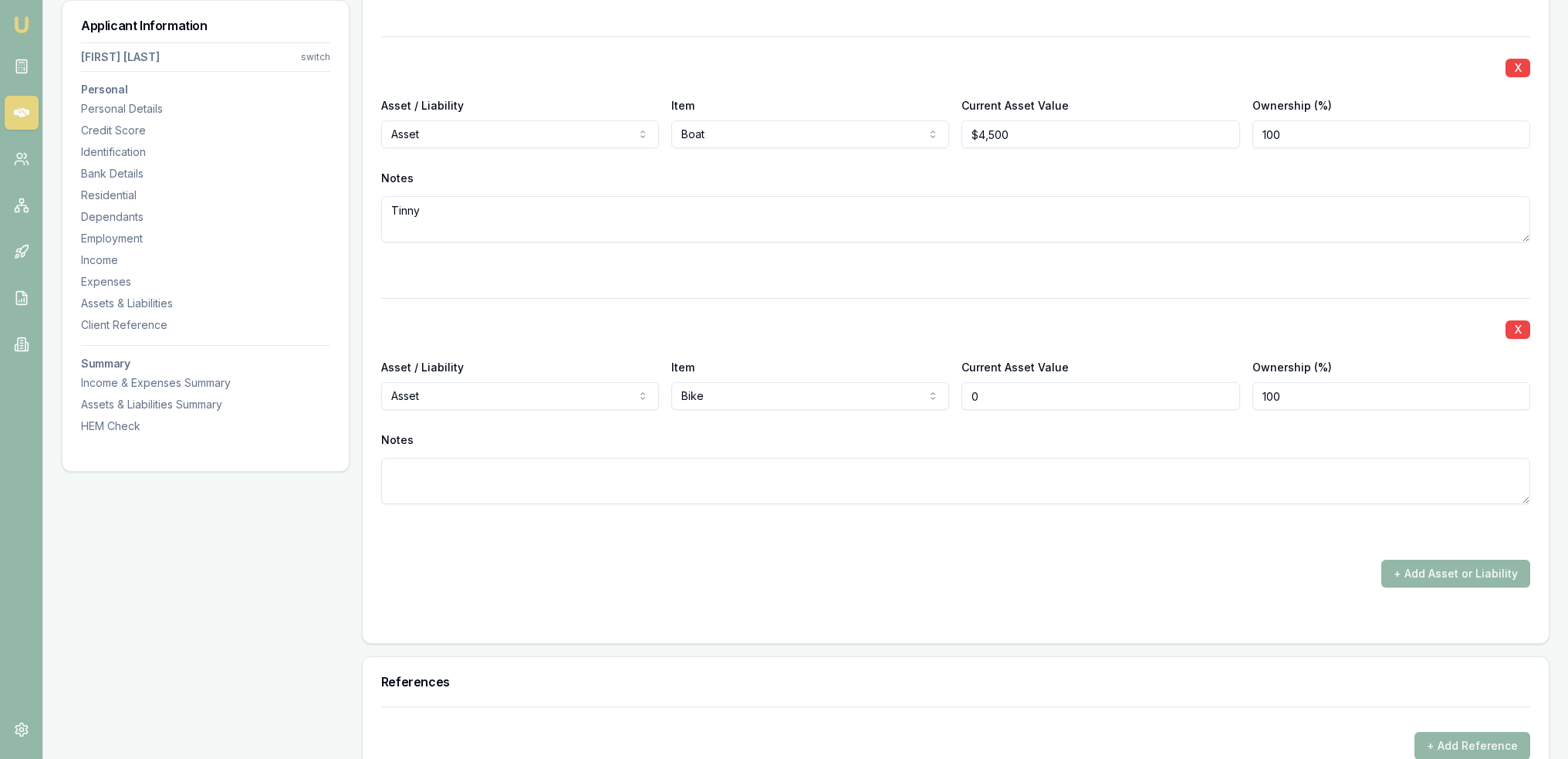 drag, startPoint x: 994, startPoint y: 391, endPoint x: 963, endPoint y: 391, distance: 31 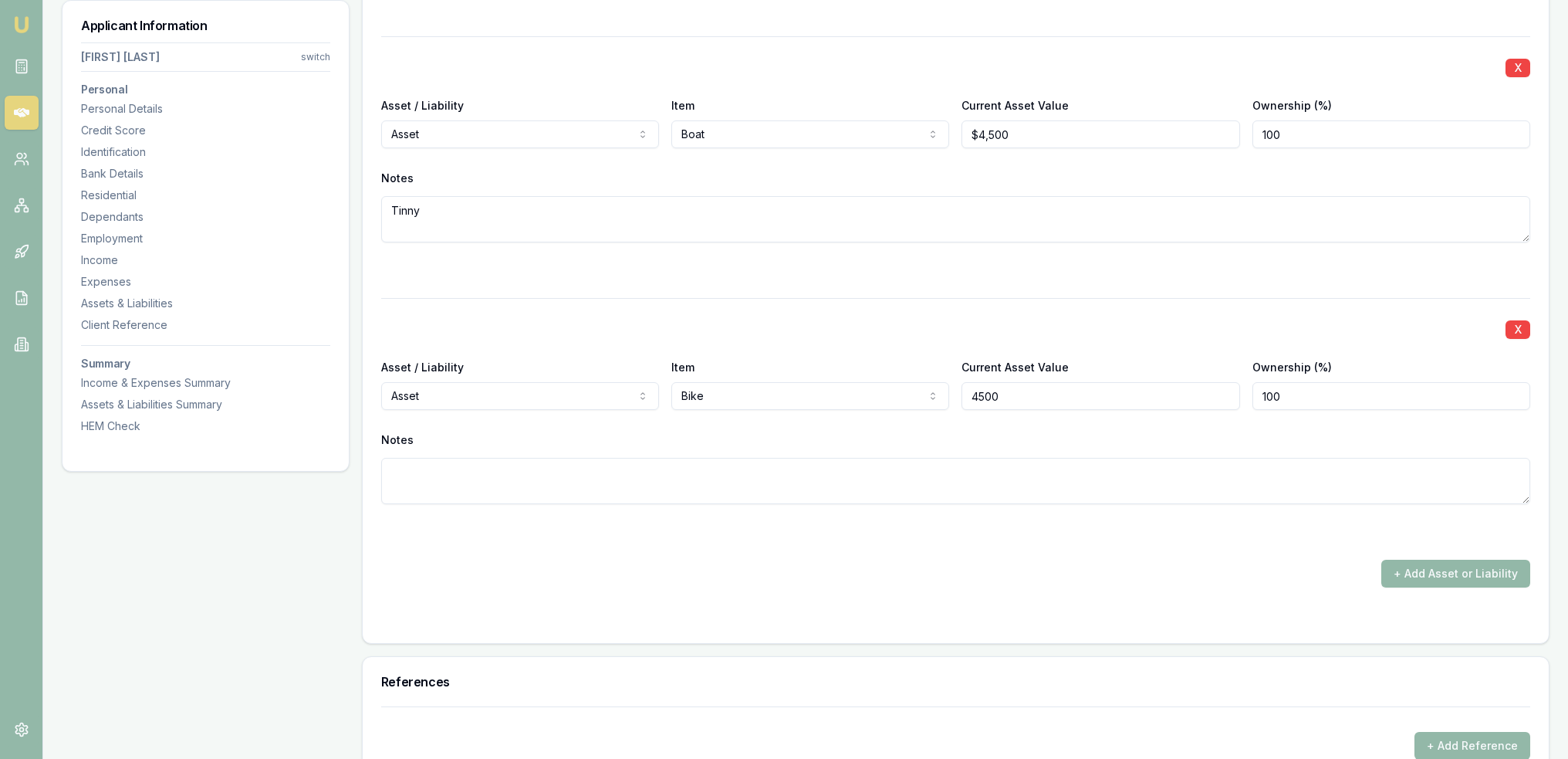 type on "$4,500" 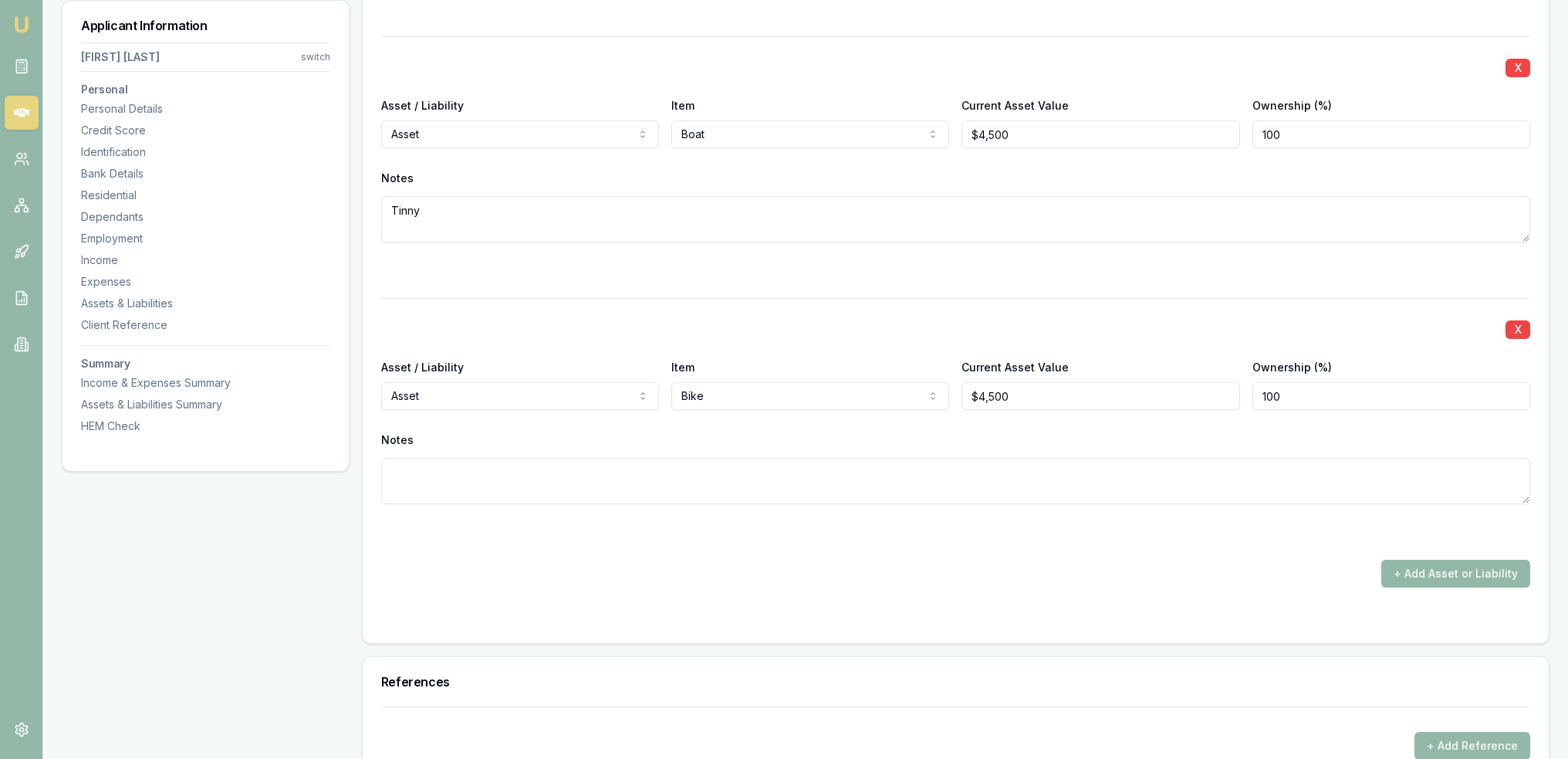 click at bounding box center [955, 481] 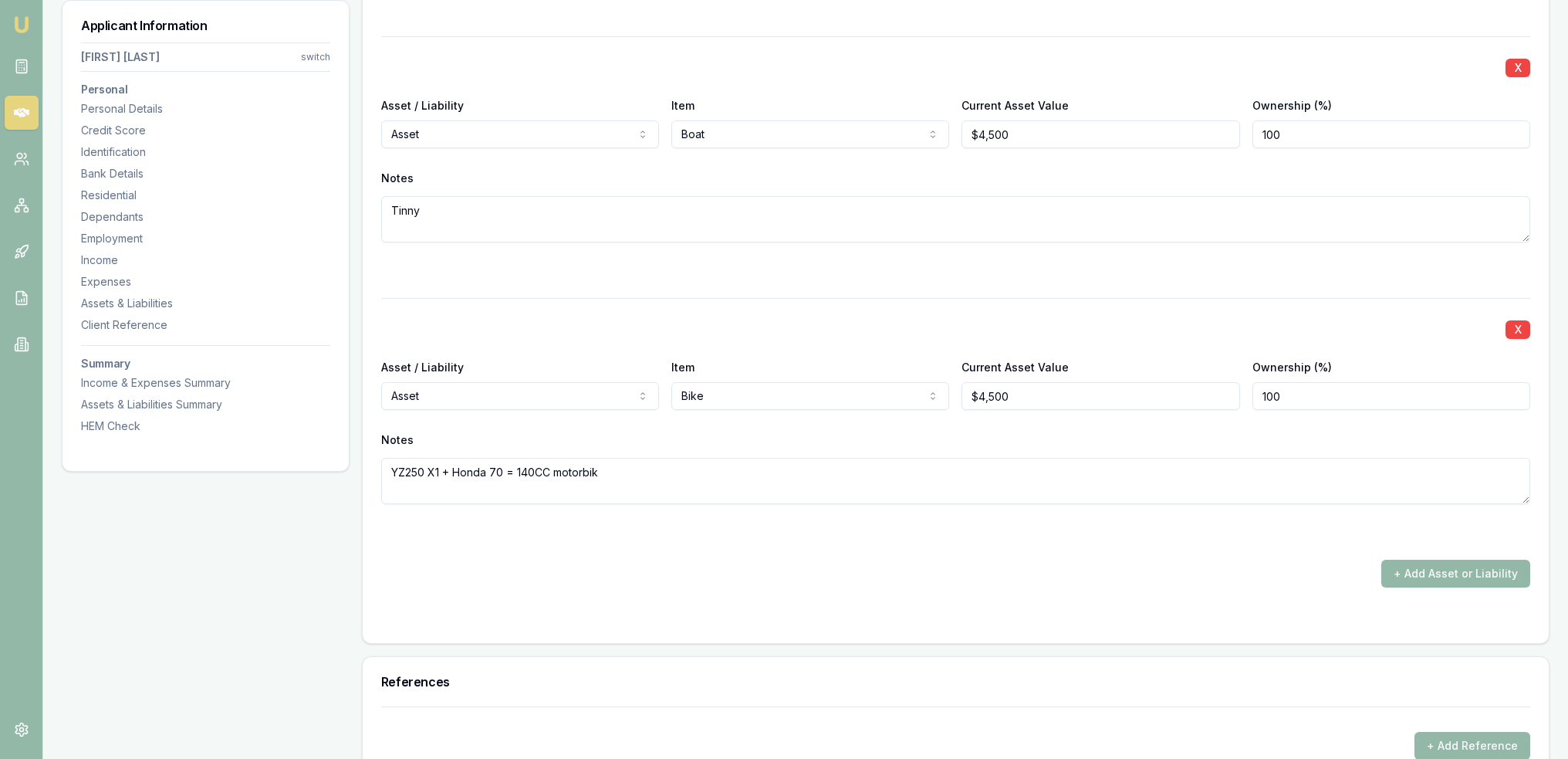 type on "YZ250 X1 + Honda 70 = 140CC motorbike" 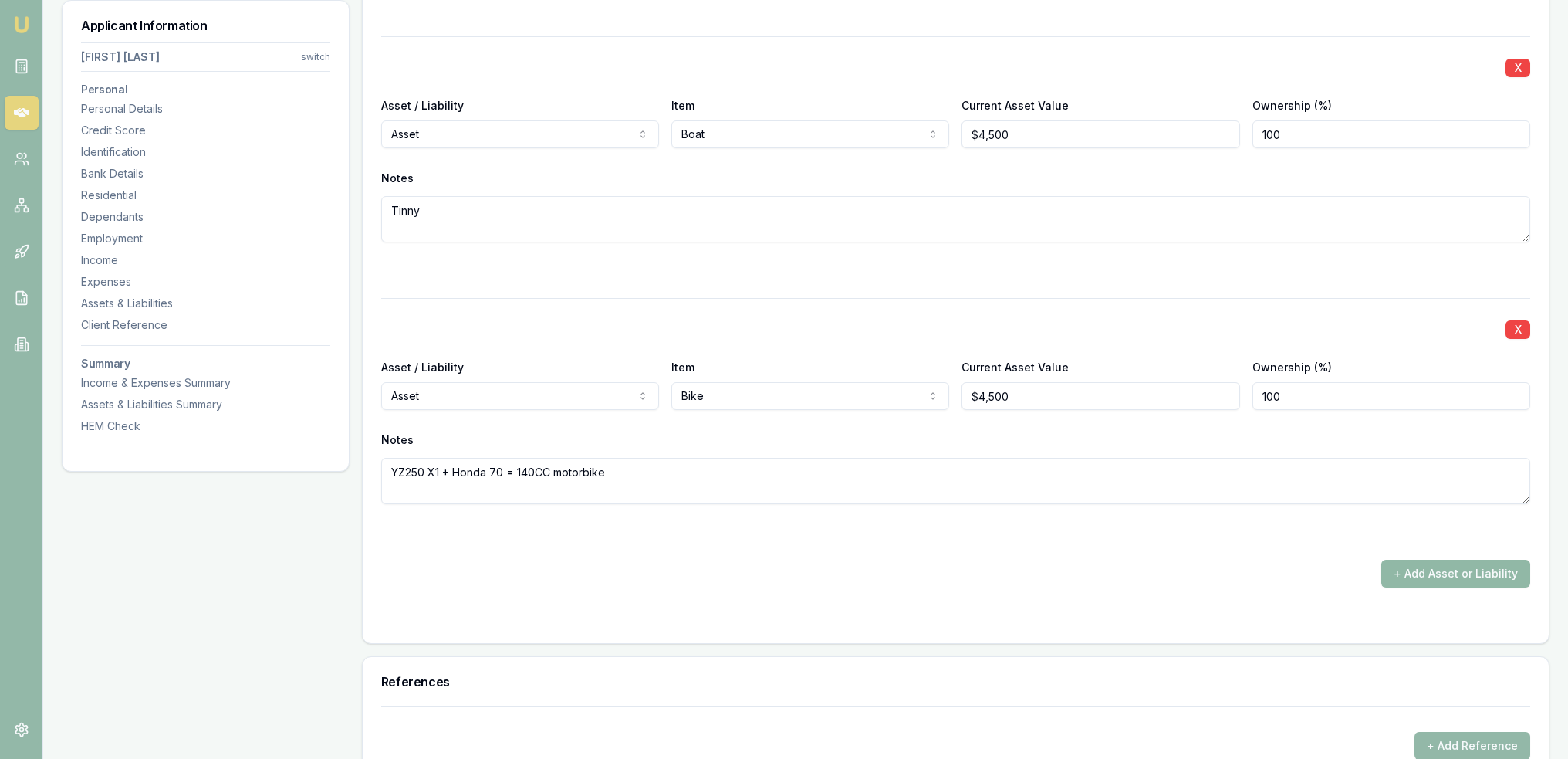 click on "+ Add Asset or Liability" at bounding box center (1455, 574) 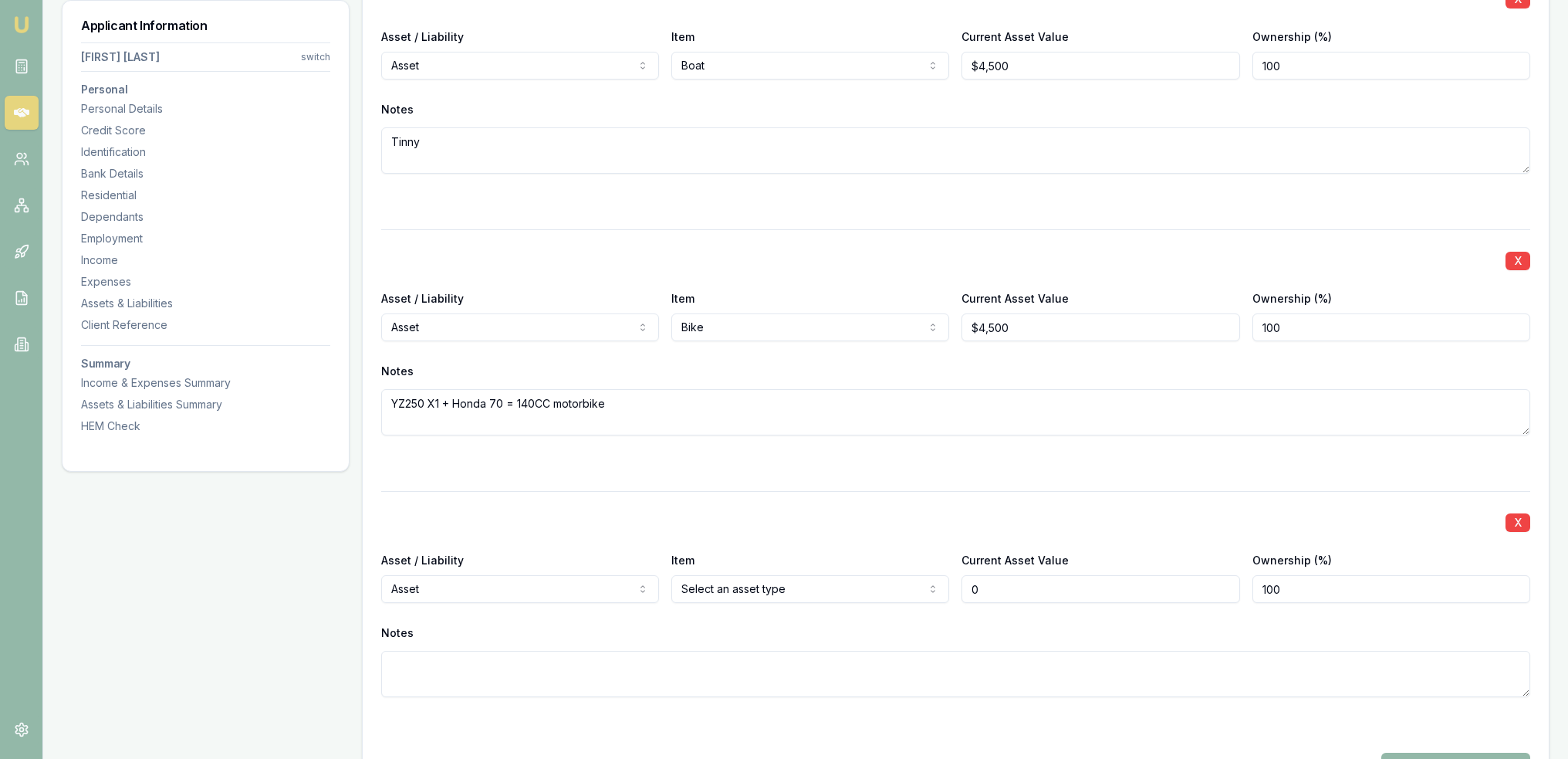 scroll, scrollTop: 4200, scrollLeft: 0, axis: vertical 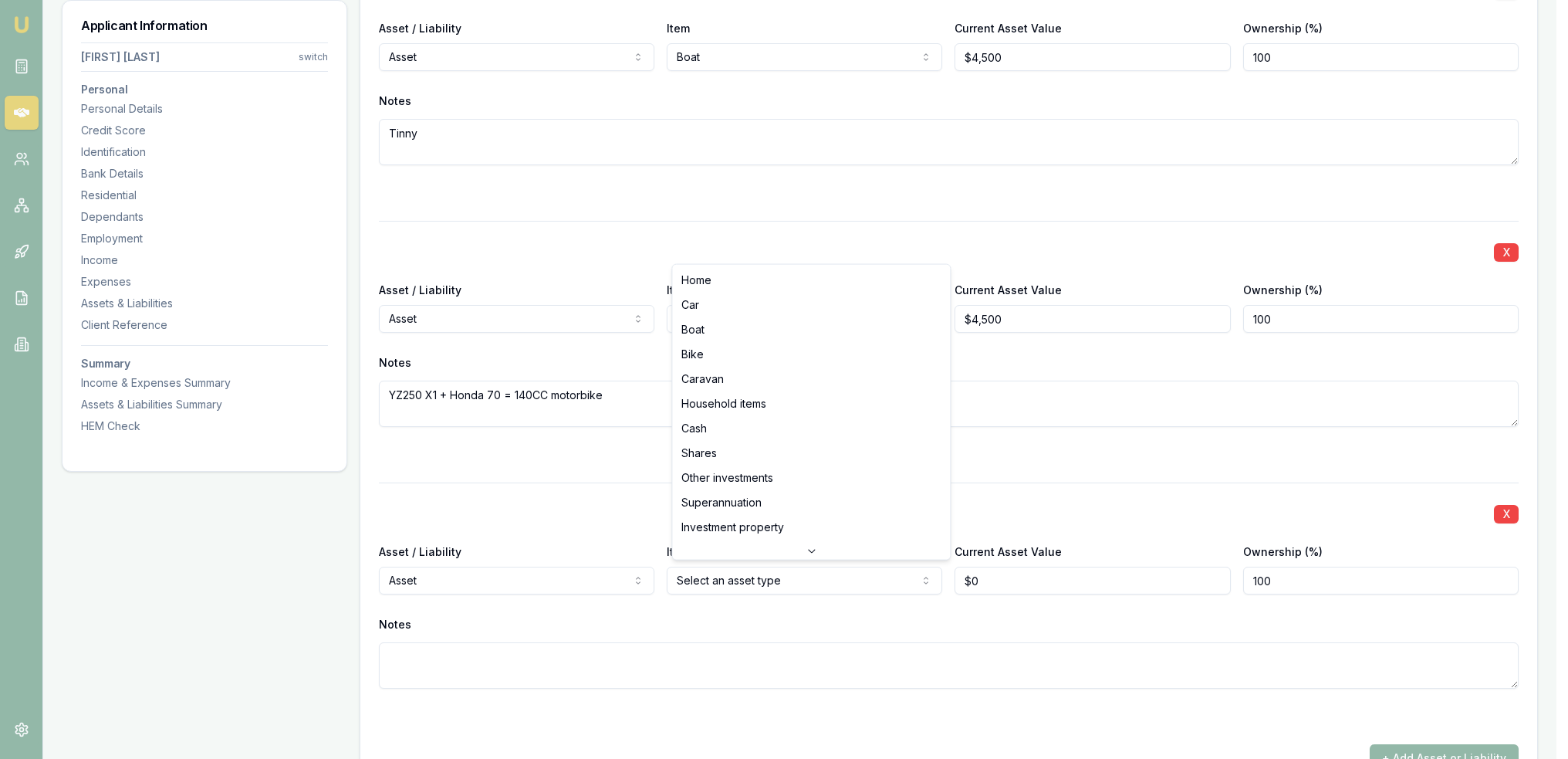 click on "Emu Broker Deals View D-719ZQMG7HP Robyn Adams Toggle Menu Customer Daniel Conyard 0413703409 dansproplastering@outlook.com Finance Summary $30,000 Loan Type: Consumer Asset Asset Type : Passenger Car Deal Dynamics Stage: New Lead Created Age: 17 minutes ago HEM: Below Benchmark Finance Details Applicants Loan Options Lender Submission Applicant Information Daniel Conyard switch Personal Personal Details Credit Score Identification Bank Details Residential Dependants Employment Income Expenses Assets & Liabilities Client Reference Summary Income & Expenses Summary Assets & Liabilities Summary HEM Check Personal Title * Mr Mr Mrs Miss Ms Dr Prof First name * Daniel Middle name  Shaun Last name * Conyard Date of birth 07/07/1987 Gender  Male Male Female Other Not disclosed Marital status  Married Single Married De facto Separated Divorced Widowed Residency status  Australian citizen Australian citizen Permanent resident Temporary resident Visa holder Email dansproplastering@outlook.com Phone 0413703409 Average" at bounding box center [784, -3820] 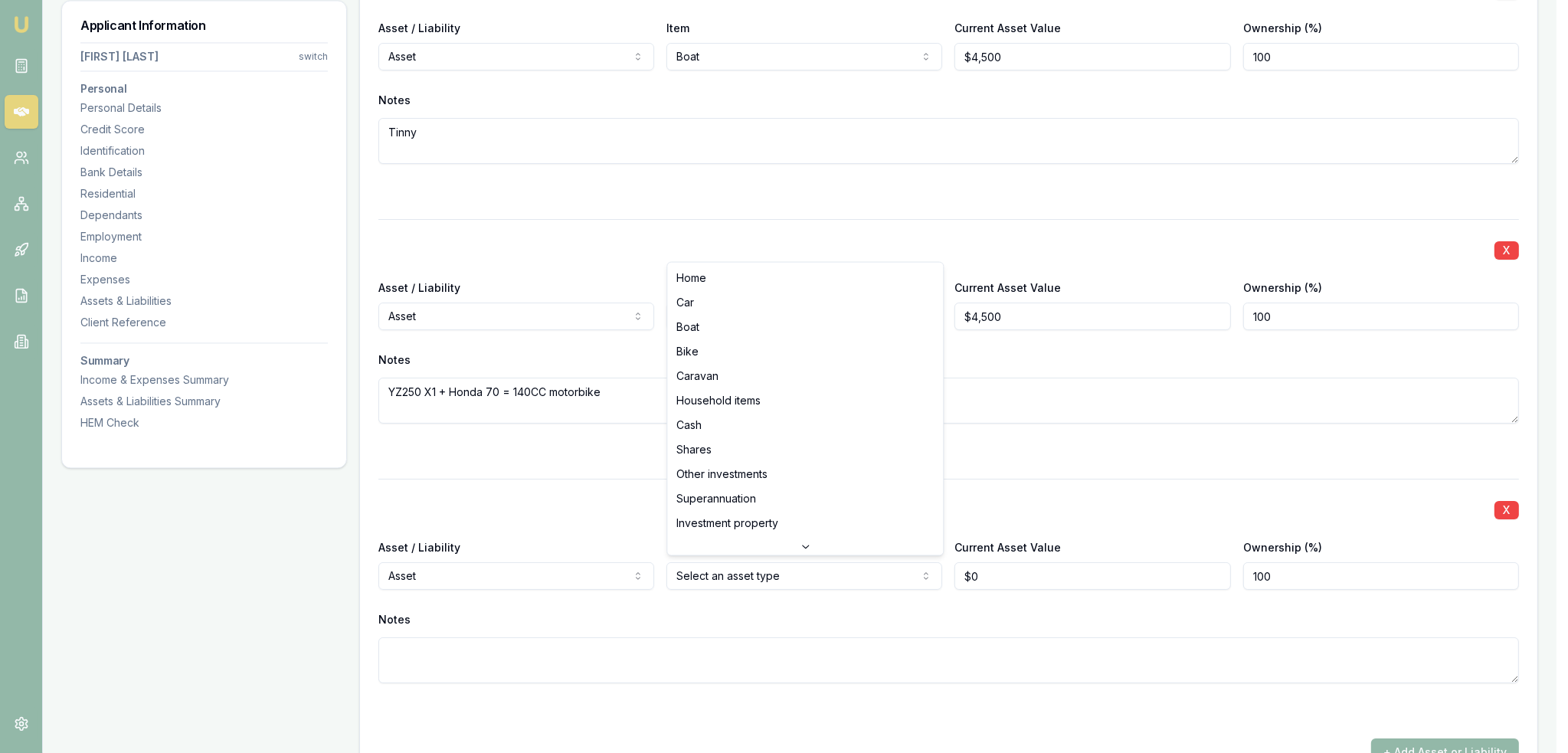select on "HOUSEHOLD_ITEMS" 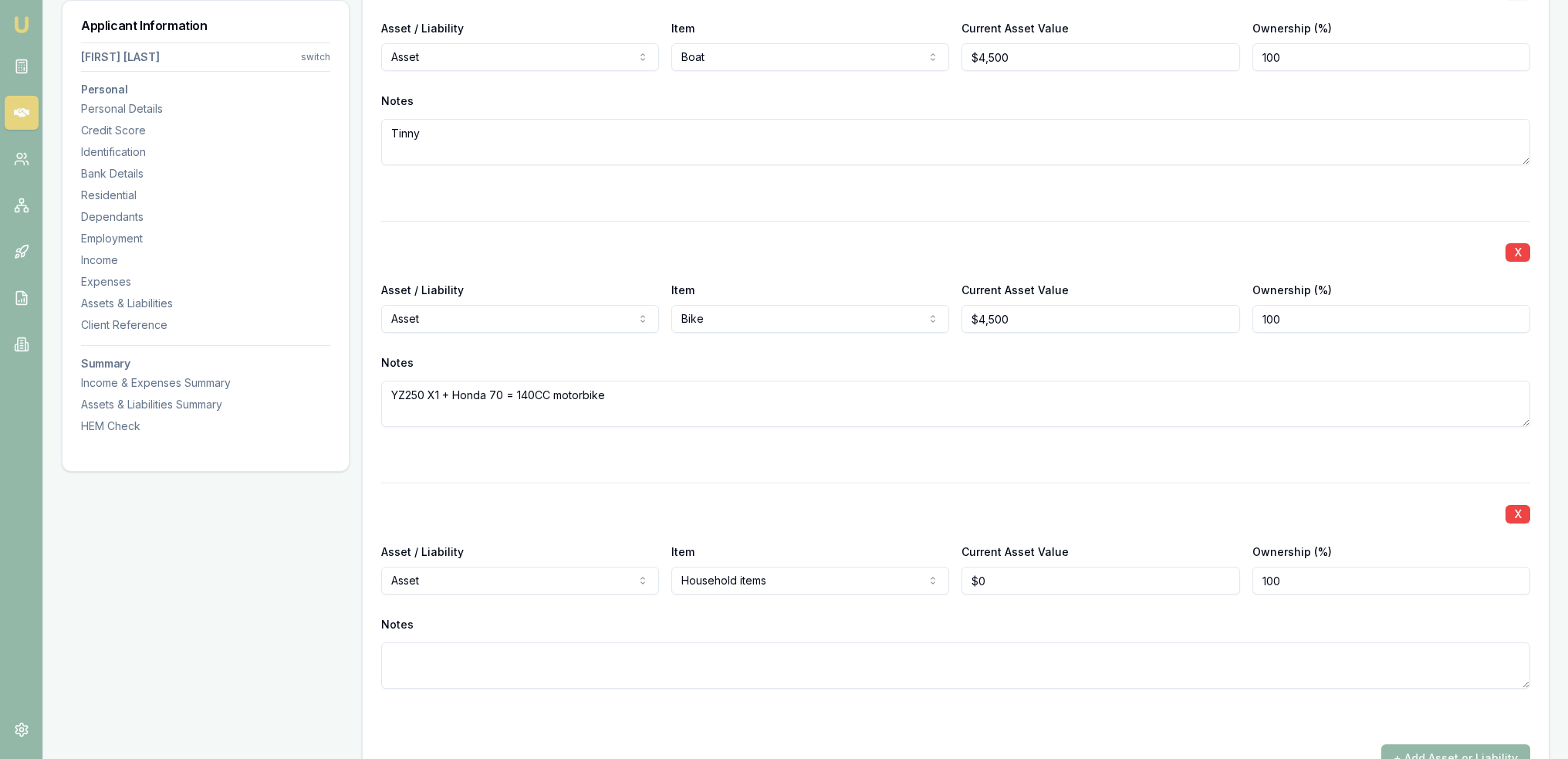 type on "0" 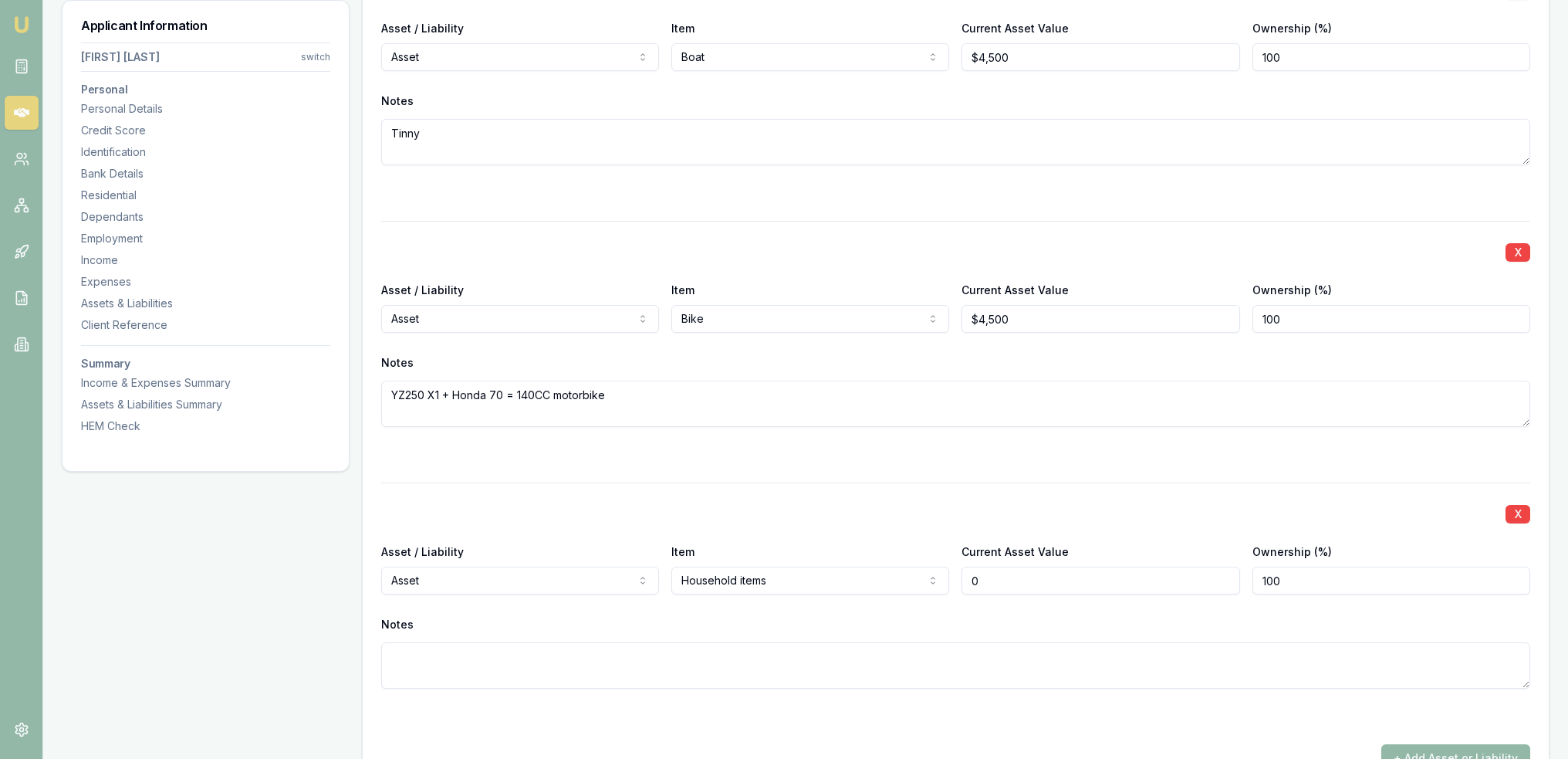 click on "0" at bounding box center (1100, 581) 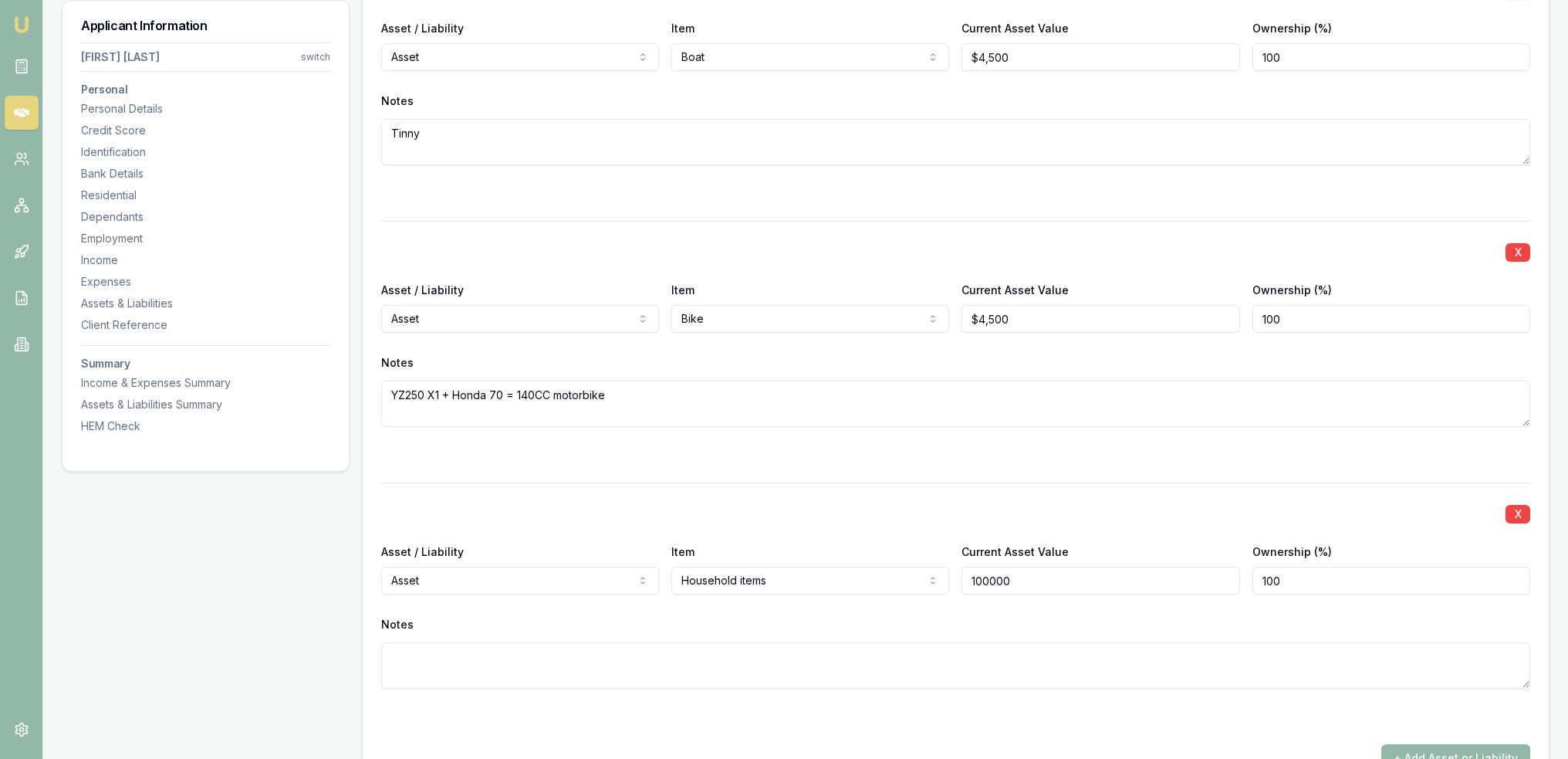 type on "$100,000" 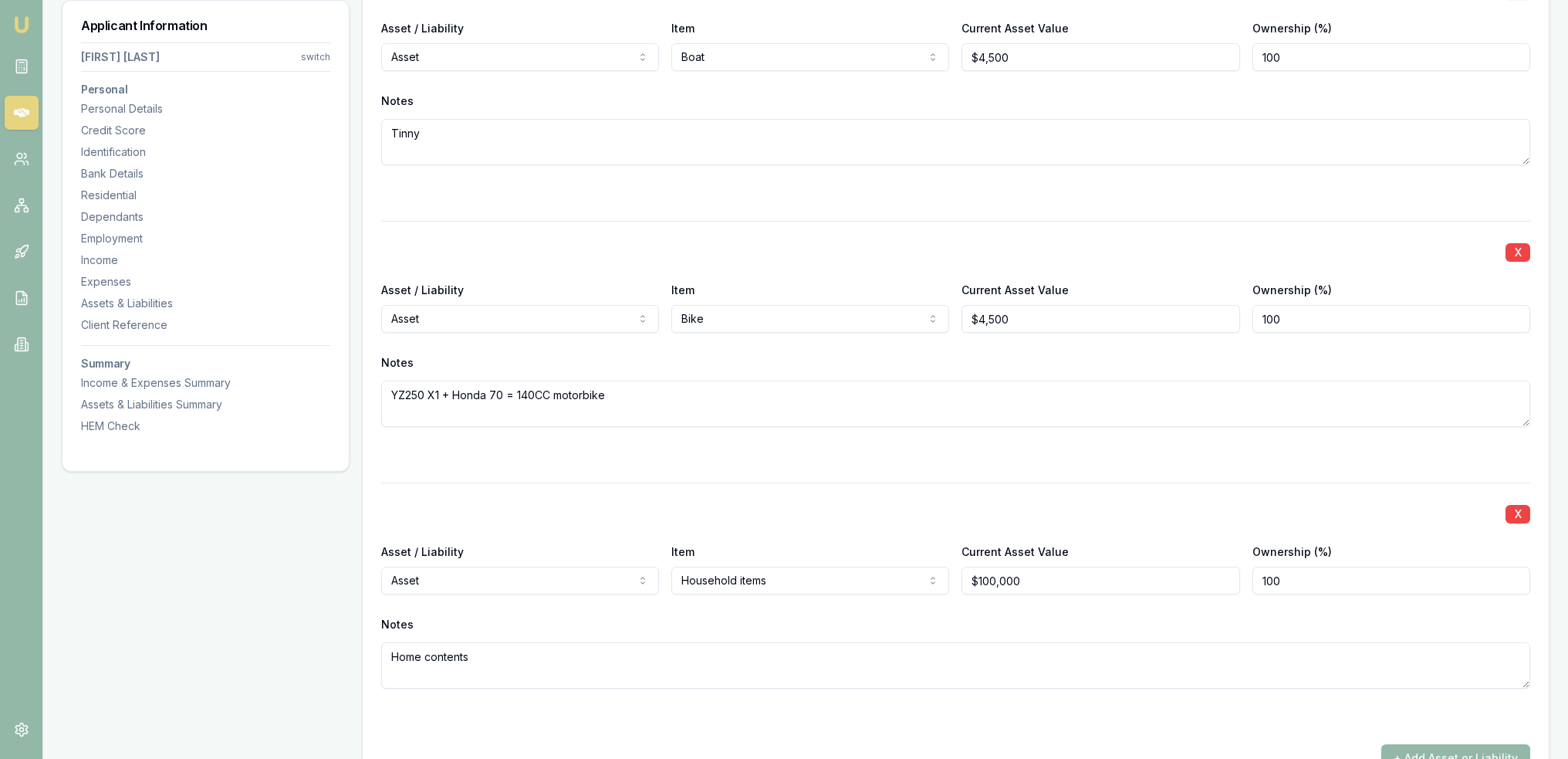 type on "Home contents" 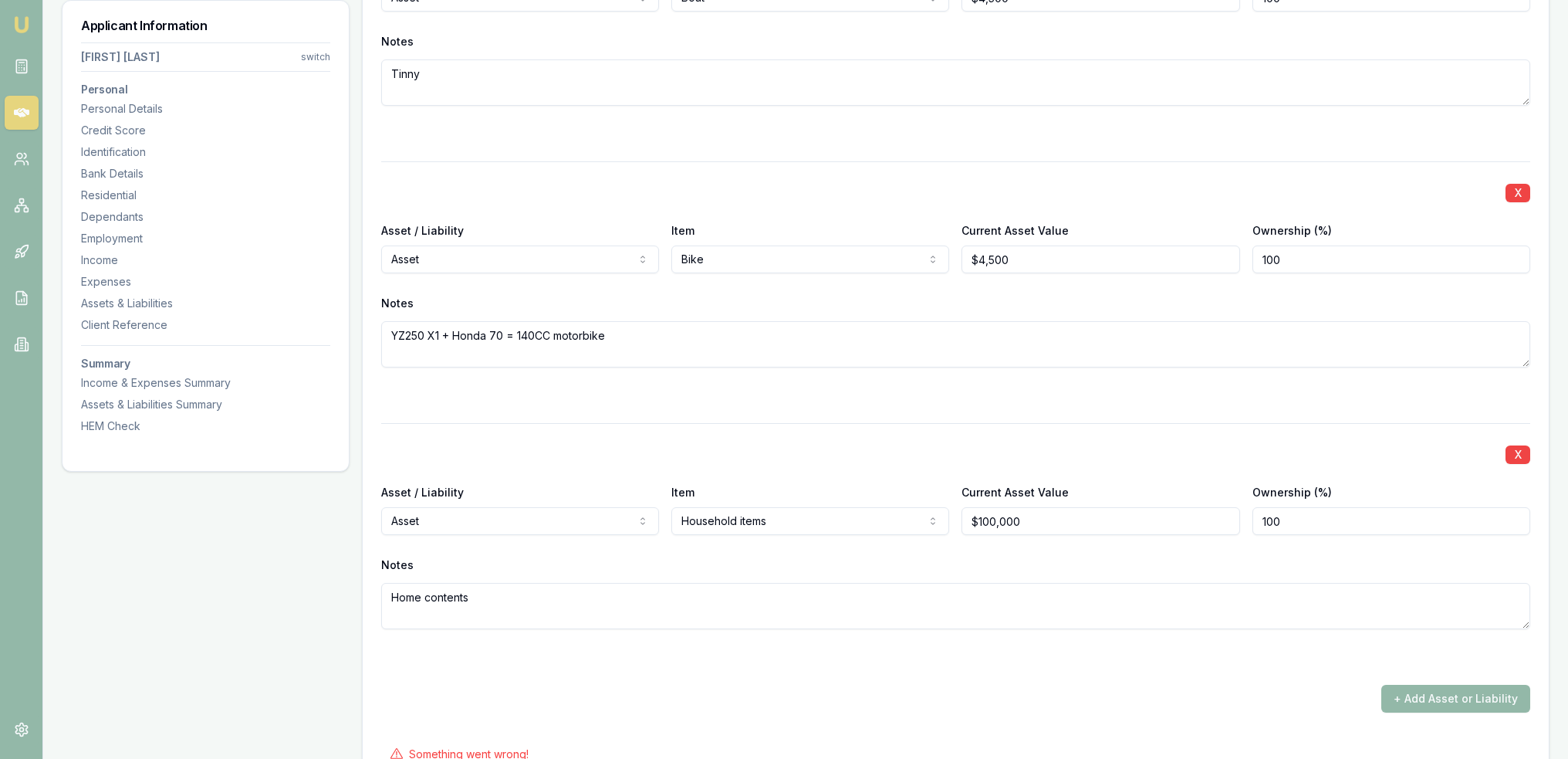 scroll, scrollTop: 4354, scrollLeft: 0, axis: vertical 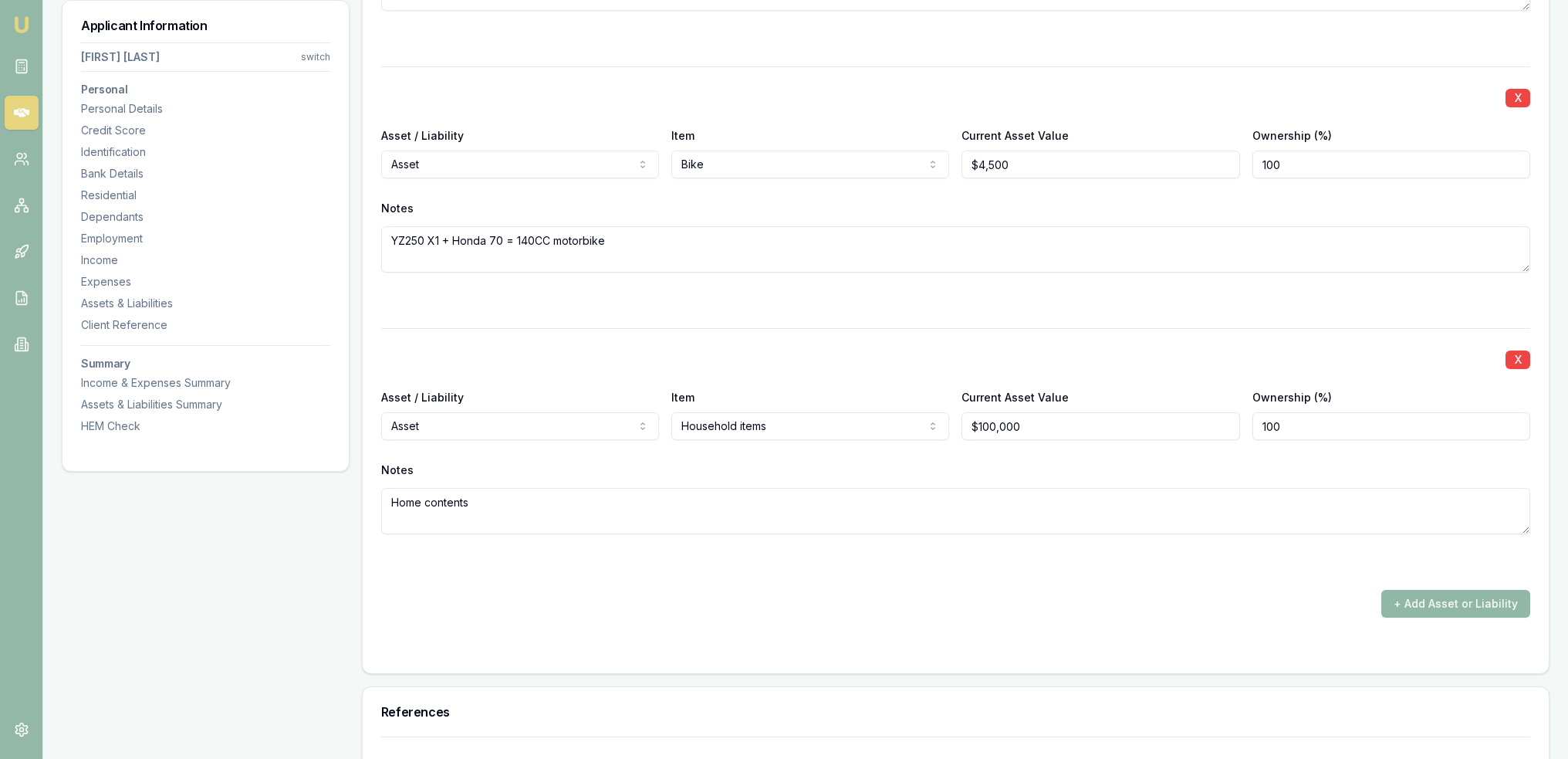 click on "+ Add Asset or Liability" at bounding box center (1455, 604) 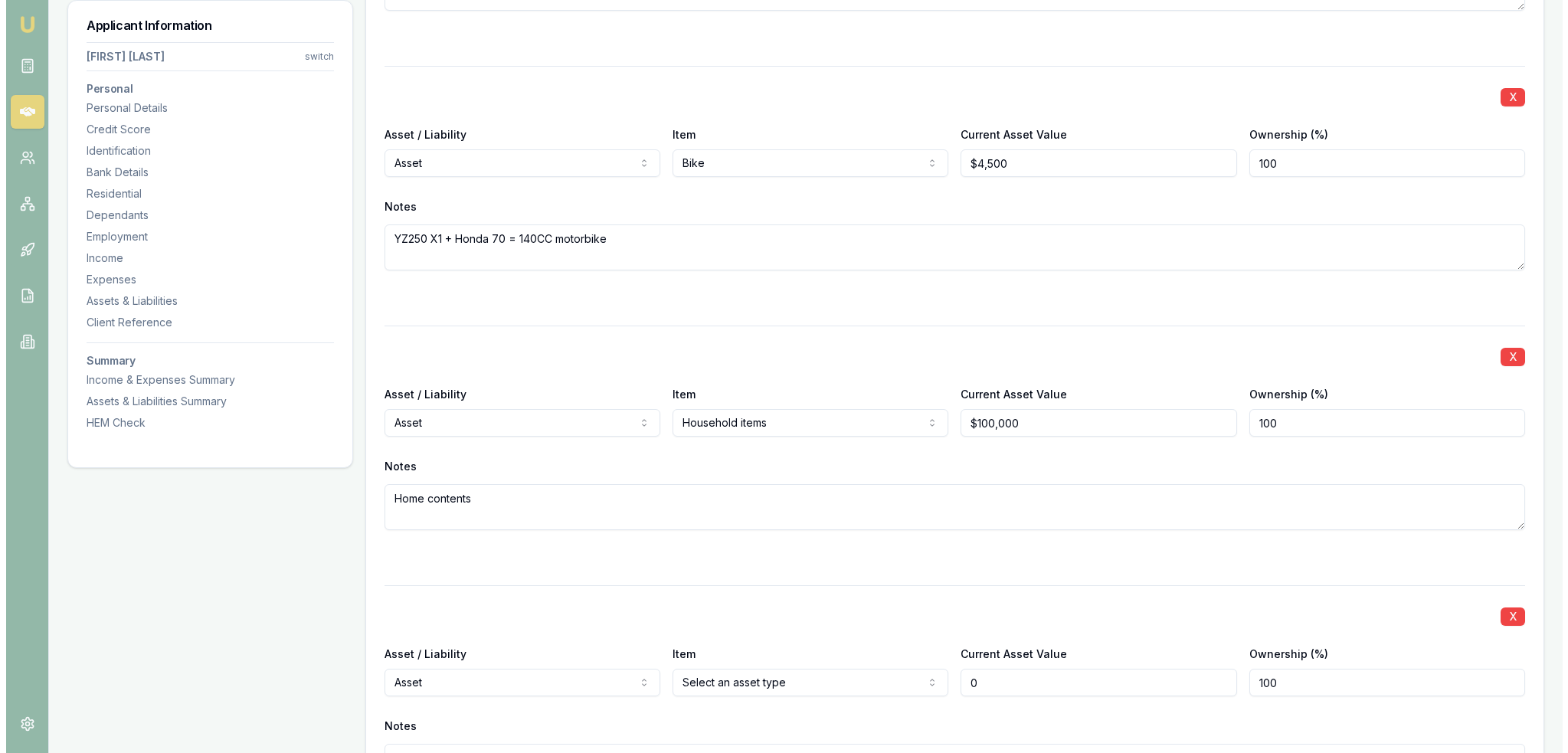 scroll, scrollTop: 4549, scrollLeft: 0, axis: vertical 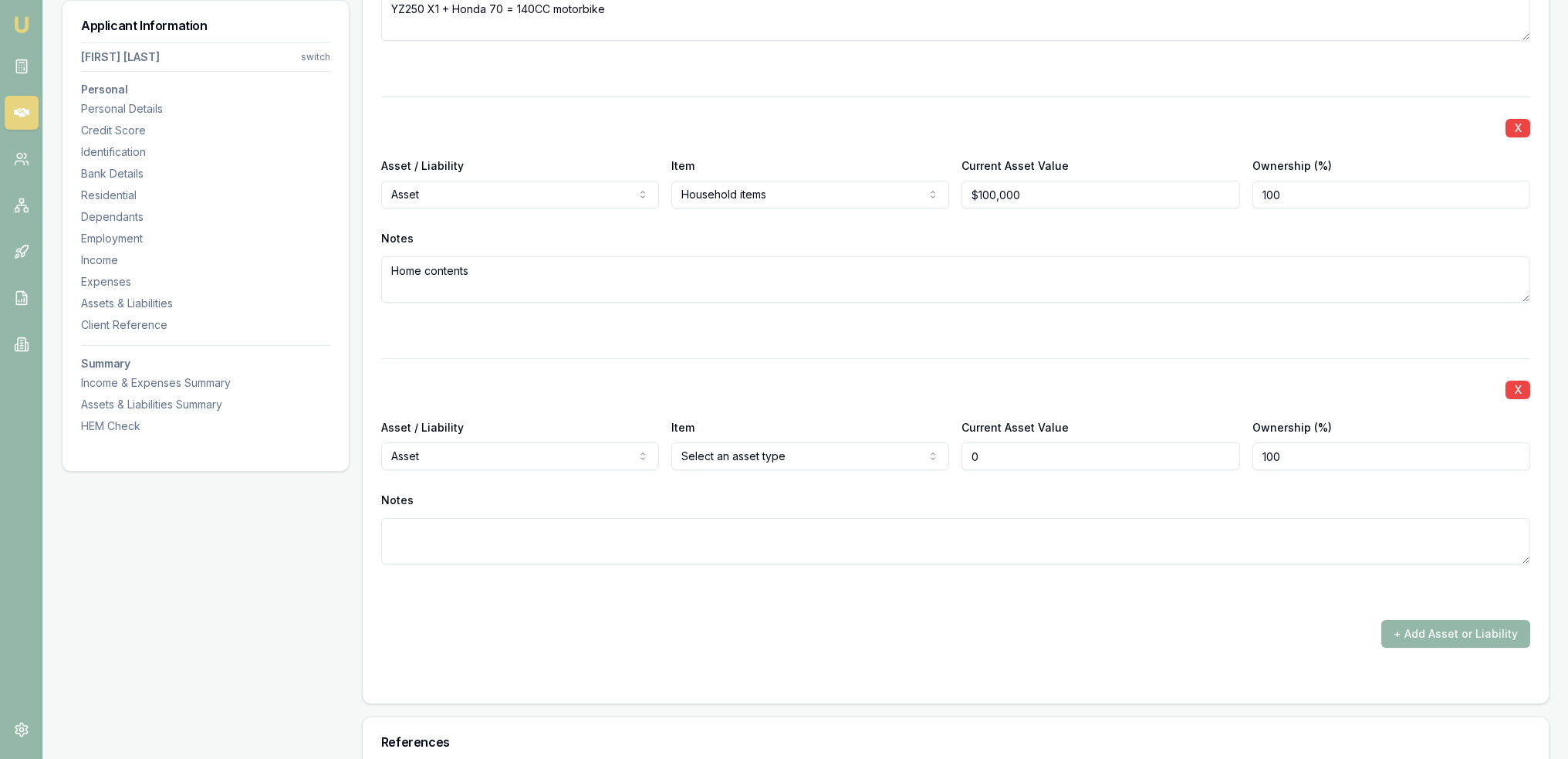 click on "Emu Broker Deals View D-719ZQMG7HP Robyn Adams Toggle Menu Customer Daniel Conyard 0413703409 dansproplastering@outlook.com Finance Summary $30,000 Loan Type: Consumer Asset Asset Type : Passenger Car Deal Dynamics Stage: New Lead Created Age: 18 minutes ago HEM: Below Benchmark Finance Details Applicants Loan Options Lender Submission Applicant Information Daniel Conyard switch Personal Personal Details Credit Score Identification Bank Details Residential Dependants Employment Income Expenses Assets & Liabilities Client Reference Summary Income & Expenses Summary Assets & Liabilities Summary HEM Check Personal Title * Mr Mr Mrs Miss Ms Dr Prof First name * Daniel Middle name  Shaun Last name * Conyard Date of birth 07/07/1987 Gender  Male Male Female Other Not disclosed Marital status  Married Single Married De facto Separated Divorced Widowed Residency status  Australian citizen Australian citizen Permanent resident Temporary resident Visa holder Email dansproplastering@outlook.com Phone 0413703409 Average" at bounding box center [784, -4207] 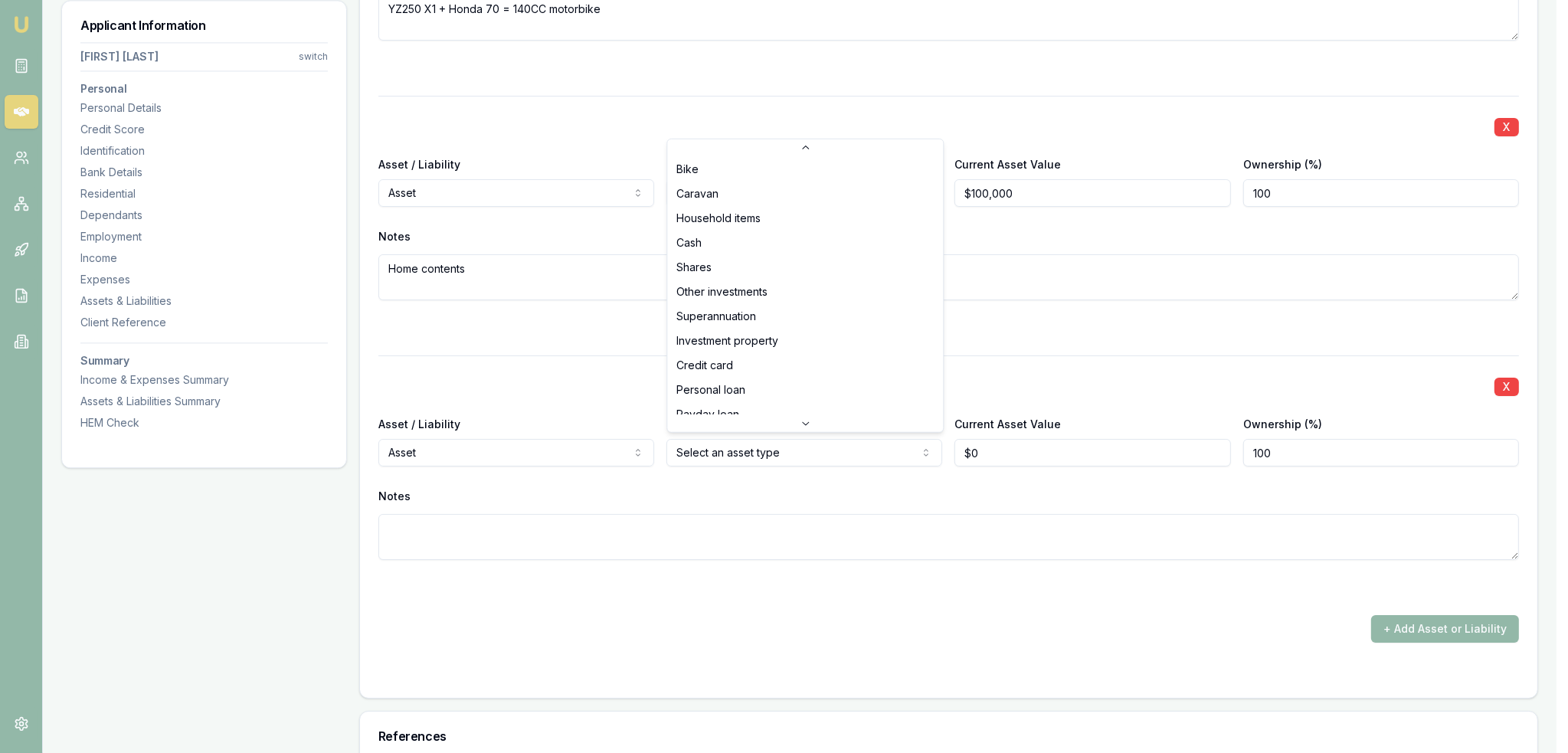 scroll, scrollTop: 98, scrollLeft: 0, axis: vertical 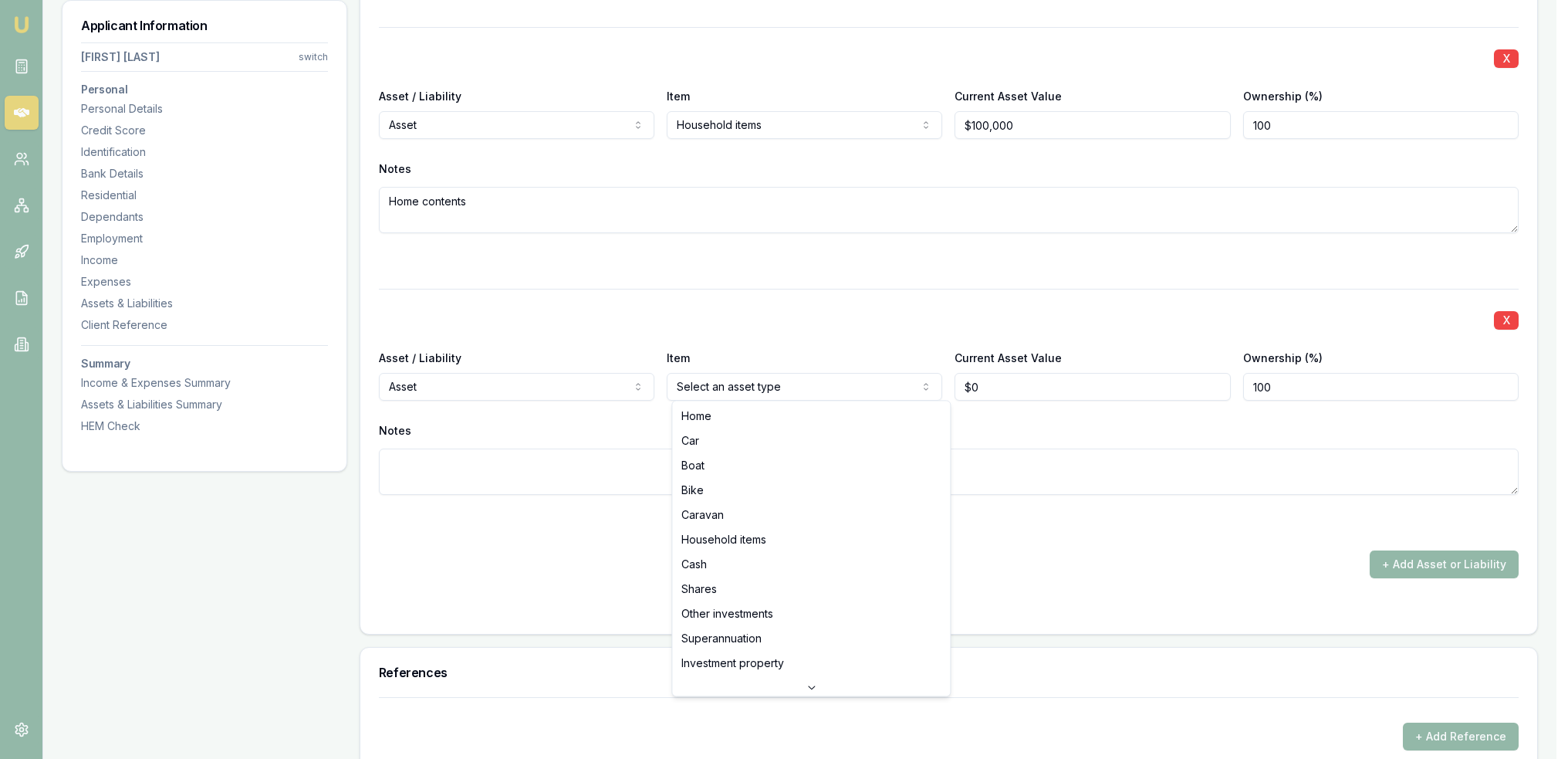click on "Emu Broker Deals View D-719ZQMG7HP Robyn Adams Toggle Menu Customer Daniel Conyard 0413703409 dansproplastering@outlook.com Finance Summary $30,000 Loan Type: Consumer Asset Asset Type : Passenger Car Deal Dynamics Stage: New Lead Created Age: 18 minutes ago HEM: Below Benchmark Finance Details Applicants Loan Options Lender Submission Applicant Information Daniel Conyard switch Personal Personal Details Credit Score Identification Bank Details Residential Dependants Employment Income Expenses Assets & Liabilities Client Reference Summary Income & Expenses Summary Assets & Liabilities Summary HEM Check Personal Title * Mr Mr Mrs Miss Ms Dr Prof First name * Daniel Middle name  Shaun Last name * Conyard Date of birth 07/07/1987 Gender  Male Male Female Other Not disclosed Marital status  Married Single Married De facto Separated Divorced Widowed Residency status  Australian citizen Australian citizen Permanent resident Temporary resident Visa holder Email dansproplastering@outlook.com Phone 0413703409 Average" at bounding box center [784, -4276] 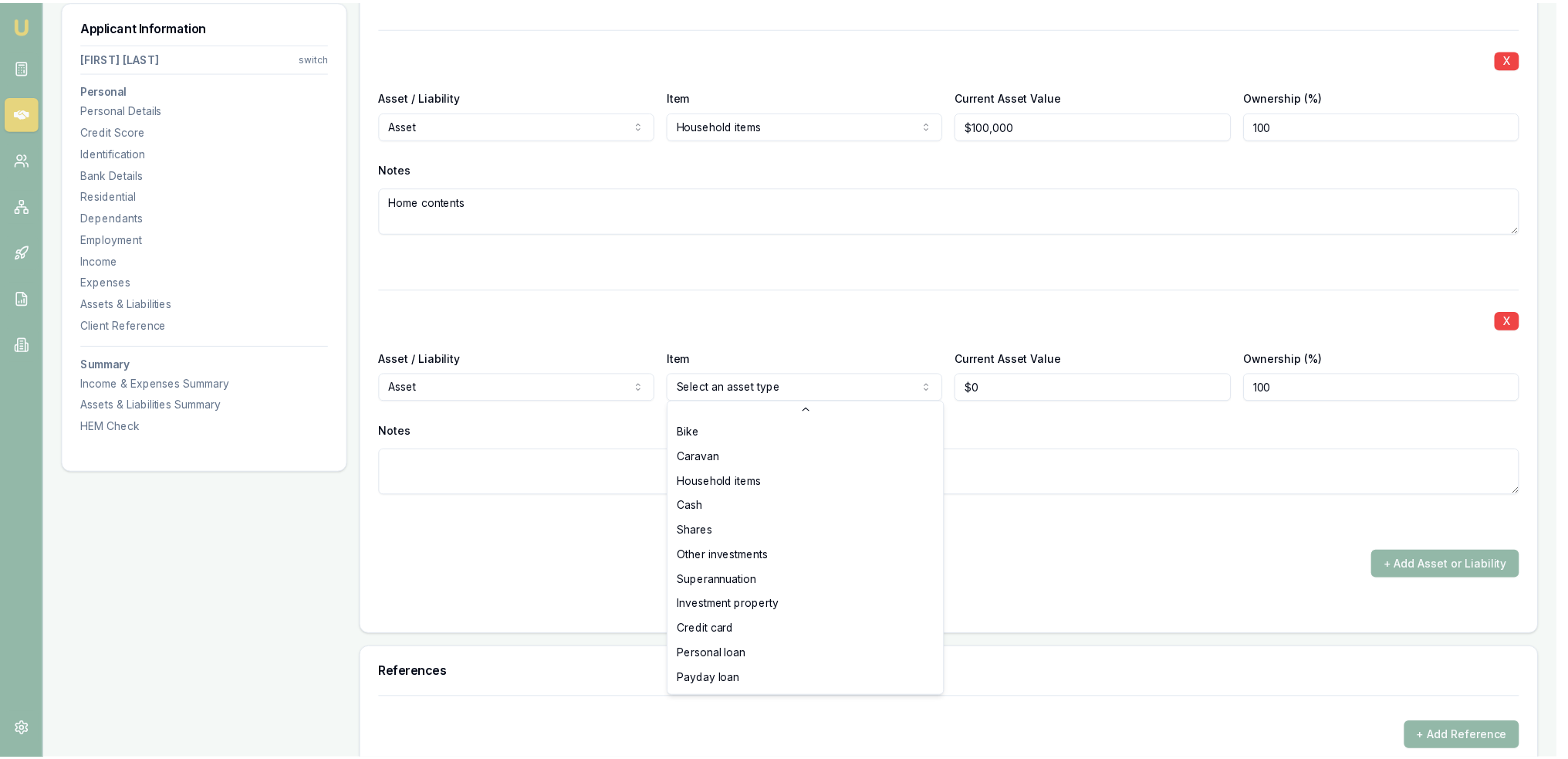 scroll, scrollTop: 99, scrollLeft: 0, axis: vertical 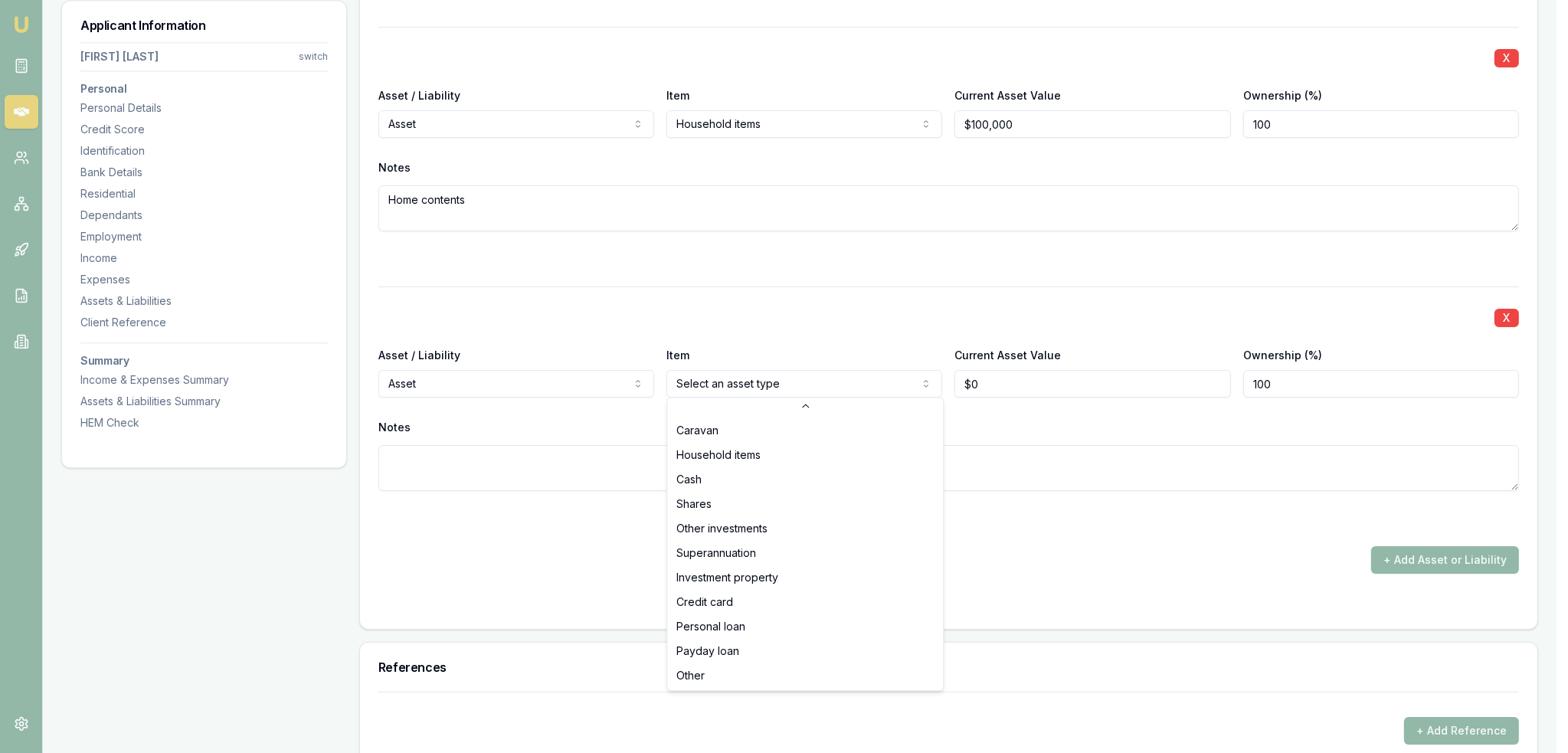 select on "OTHER" 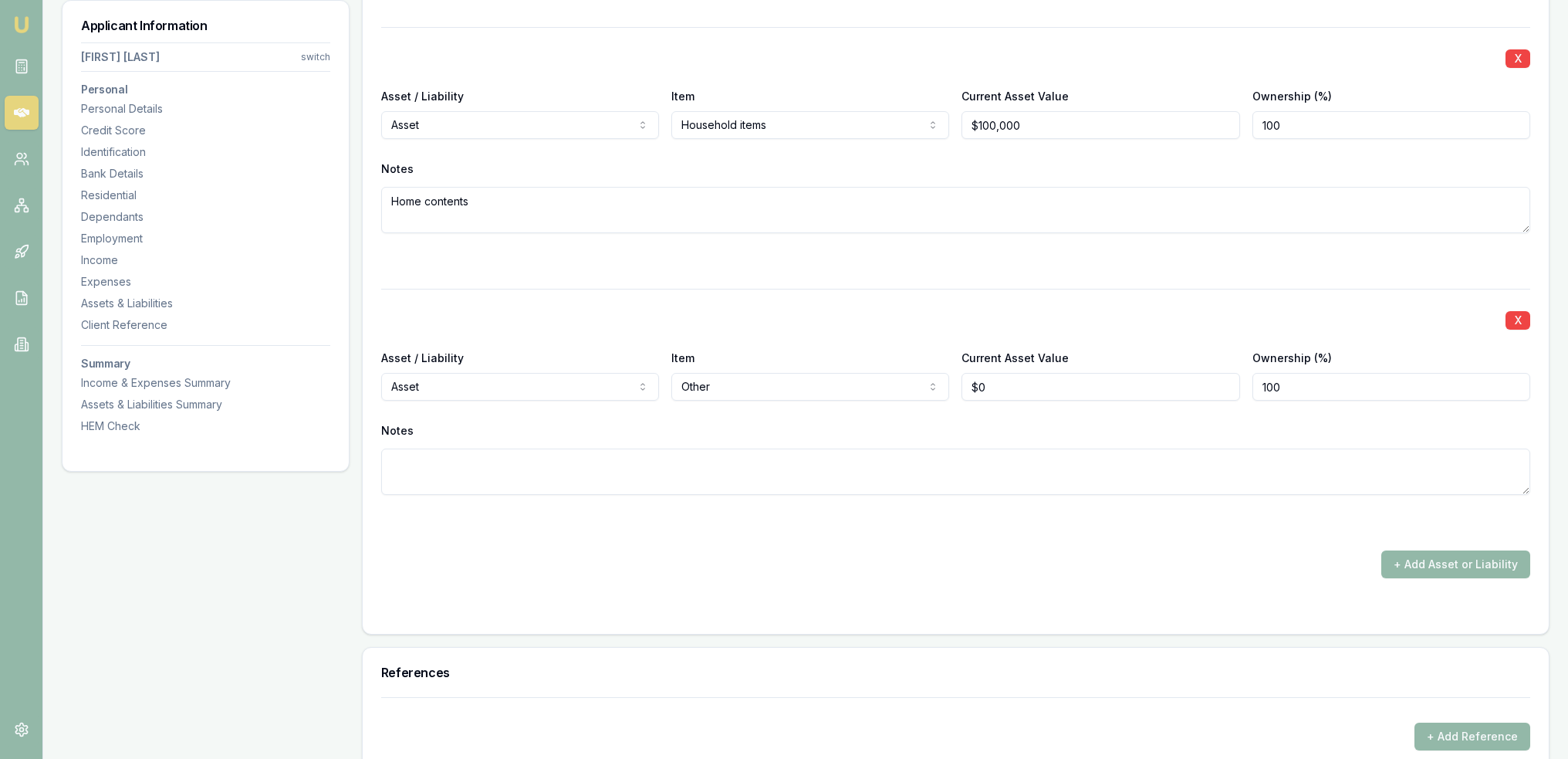 click at bounding box center (955, 472) 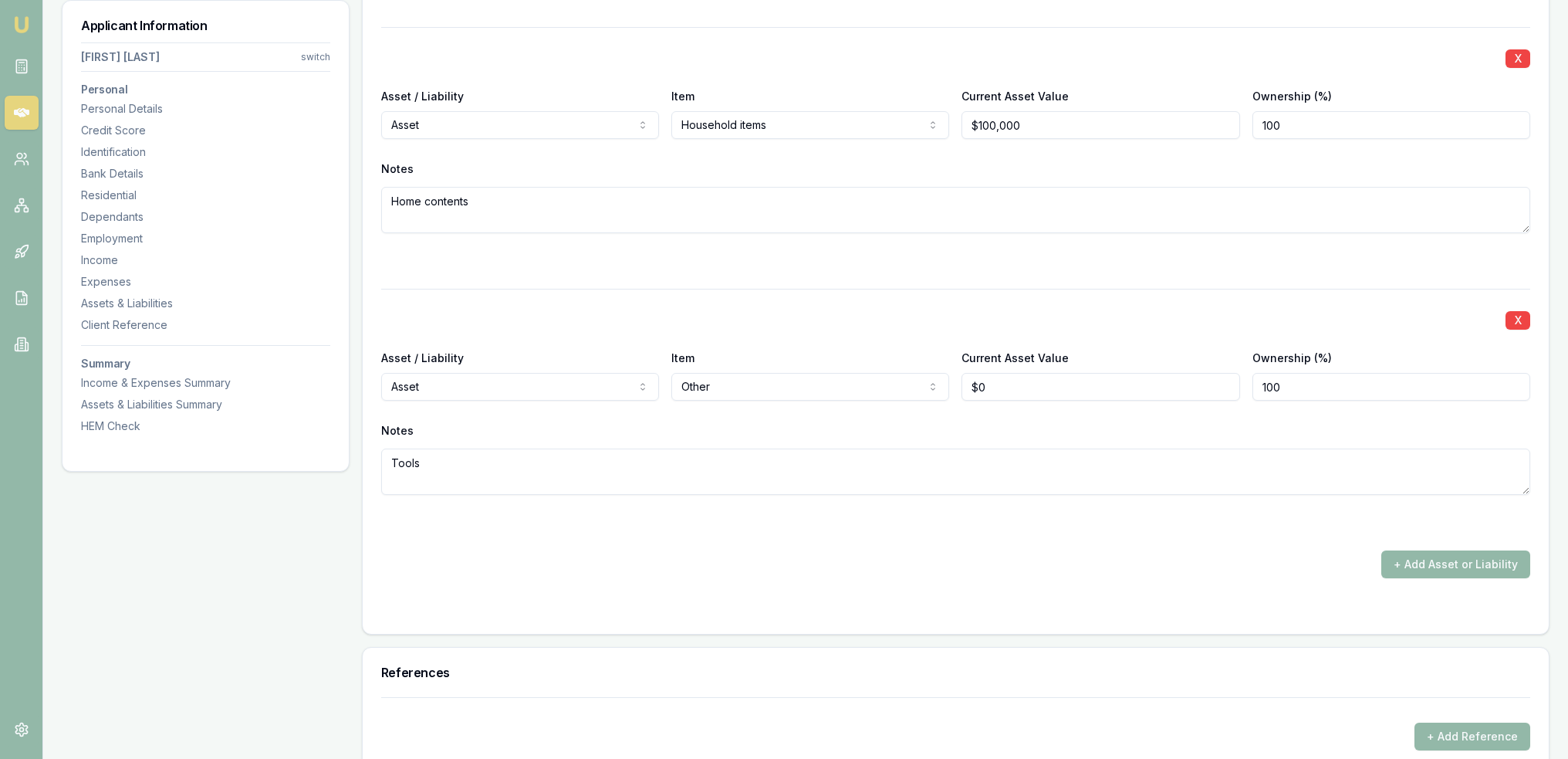 type on "Tools" 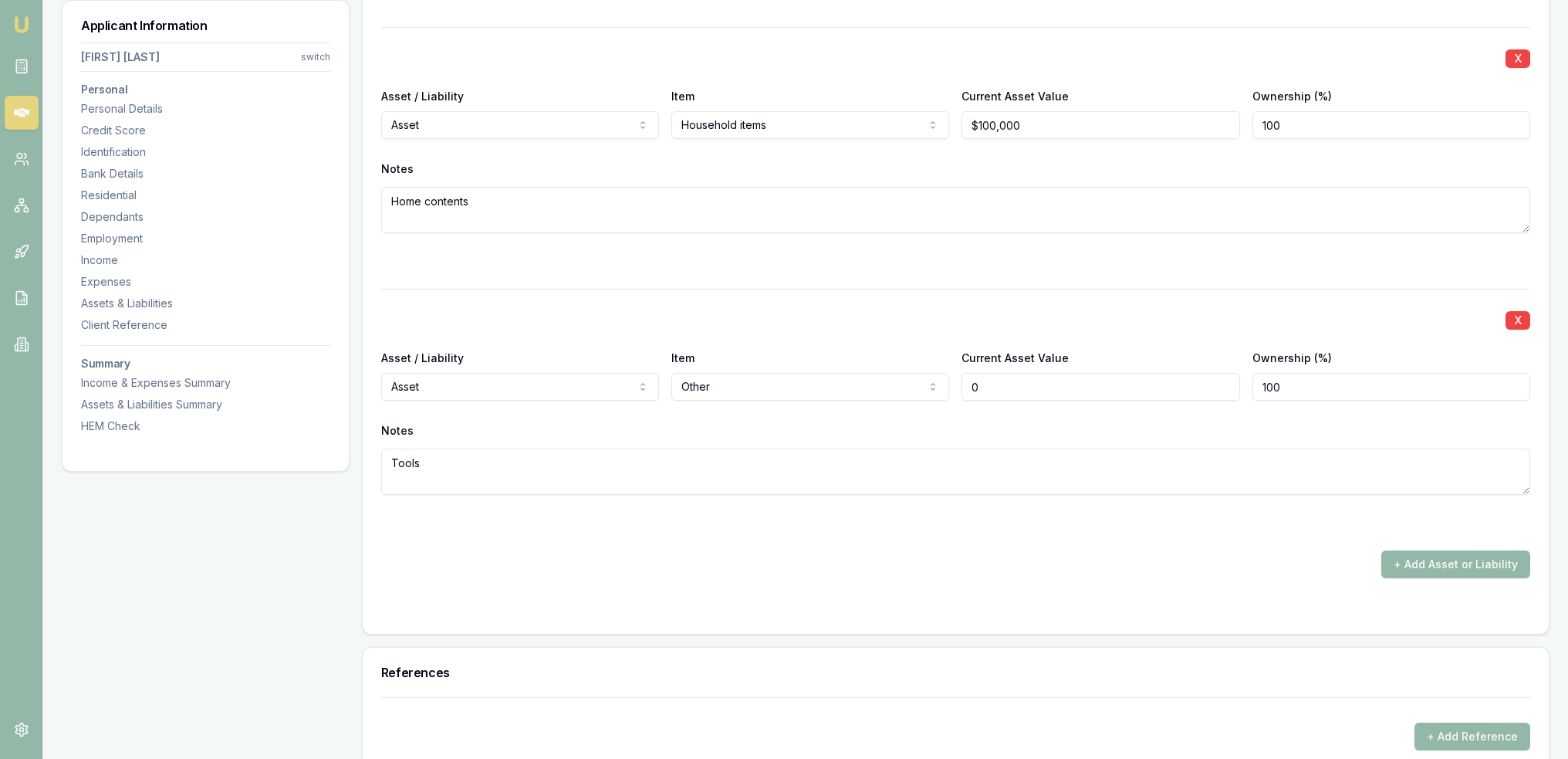 click on "Asset / Liability  Asset Asset Liability Item  Other Home Car Boat Bike Caravan Household items Cash Shares Other investments Superannuation Investment property Credit card Personal loan Payday loan Other Current Asset Value  0 Ownership (%)  100" at bounding box center (955, 374) 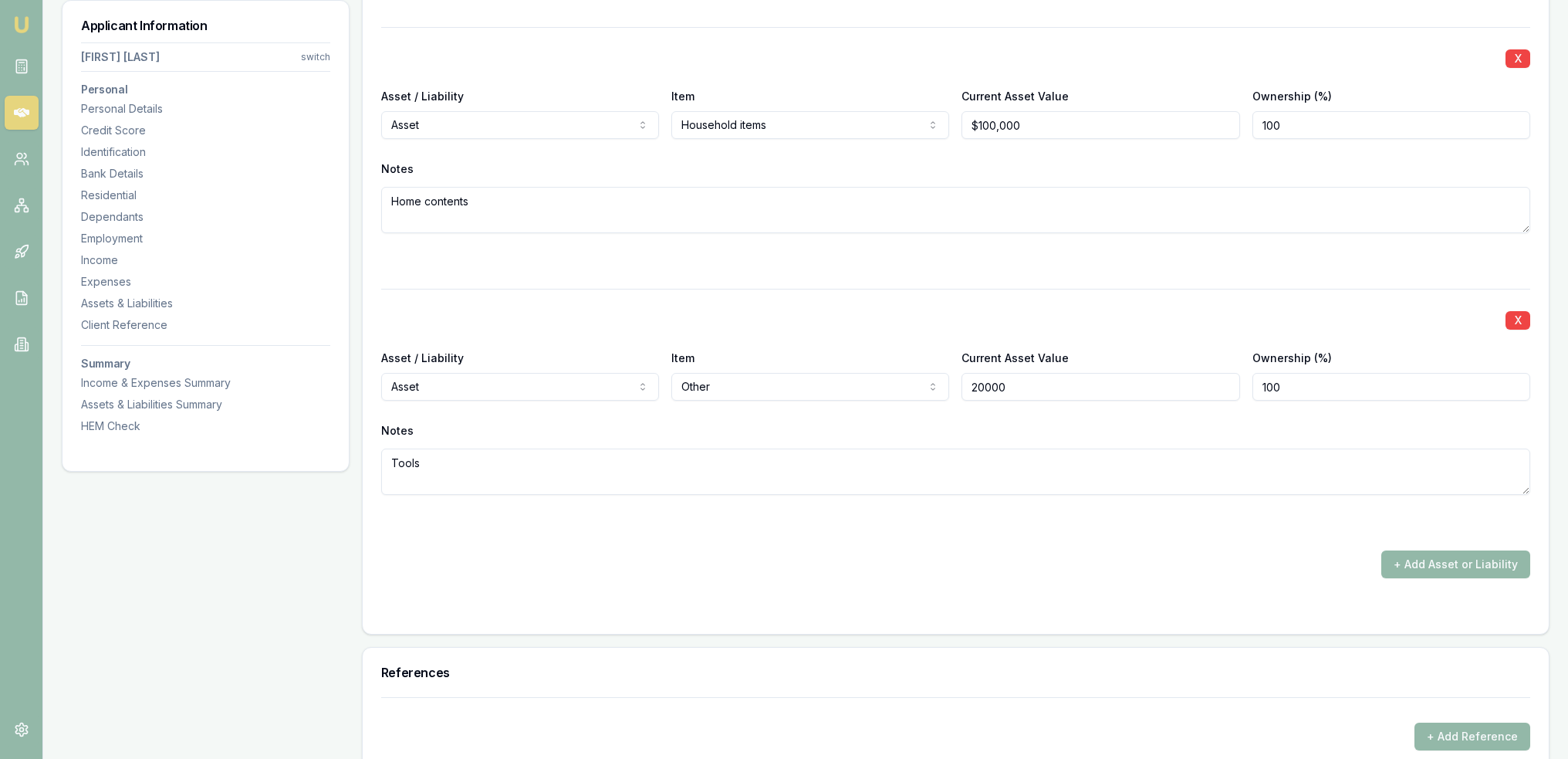 type on "$20,000" 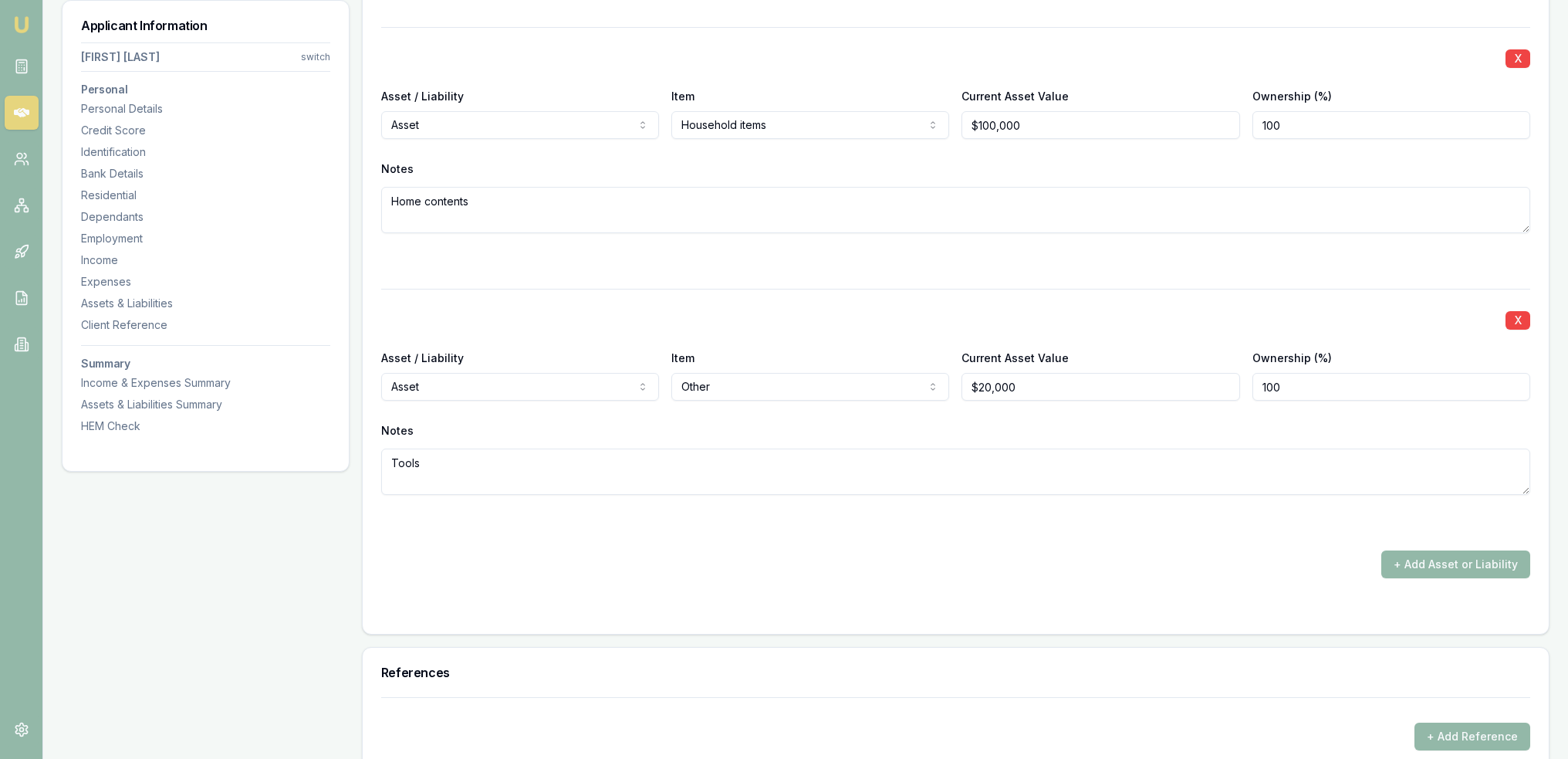 click on "X Asset / Liability  Asset Asset Liability Item  Other Home Car Boat Bike Caravan Household items Cash Shares Other investments Superannuation Investment property Credit card Personal loan Payday loan Other Current Asset Value  $20,000 Ownership (%)  100 Notes   Tools" at bounding box center [955, 410] 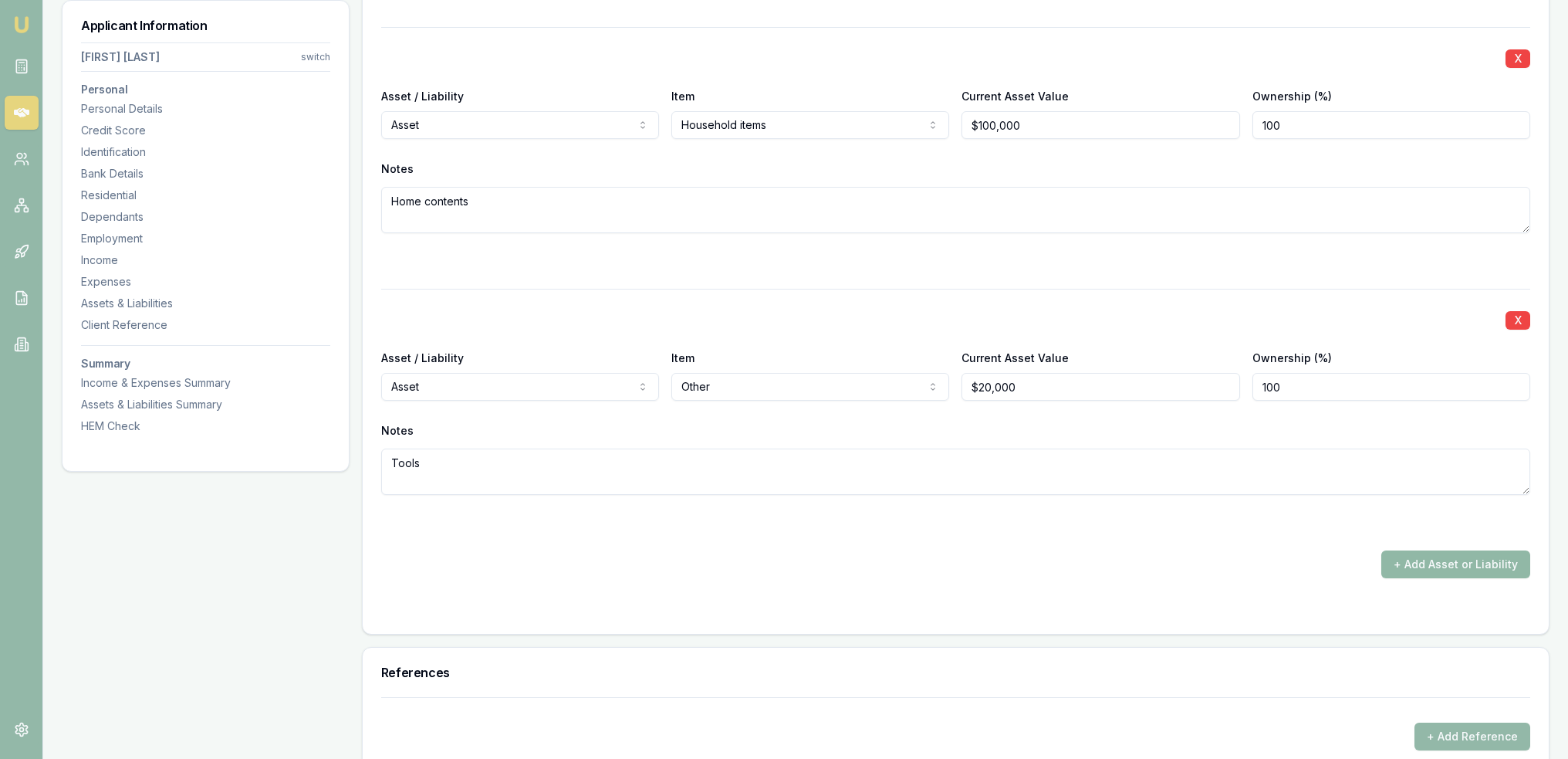 click on "+ Add Asset or Liability" at bounding box center [1455, 564] 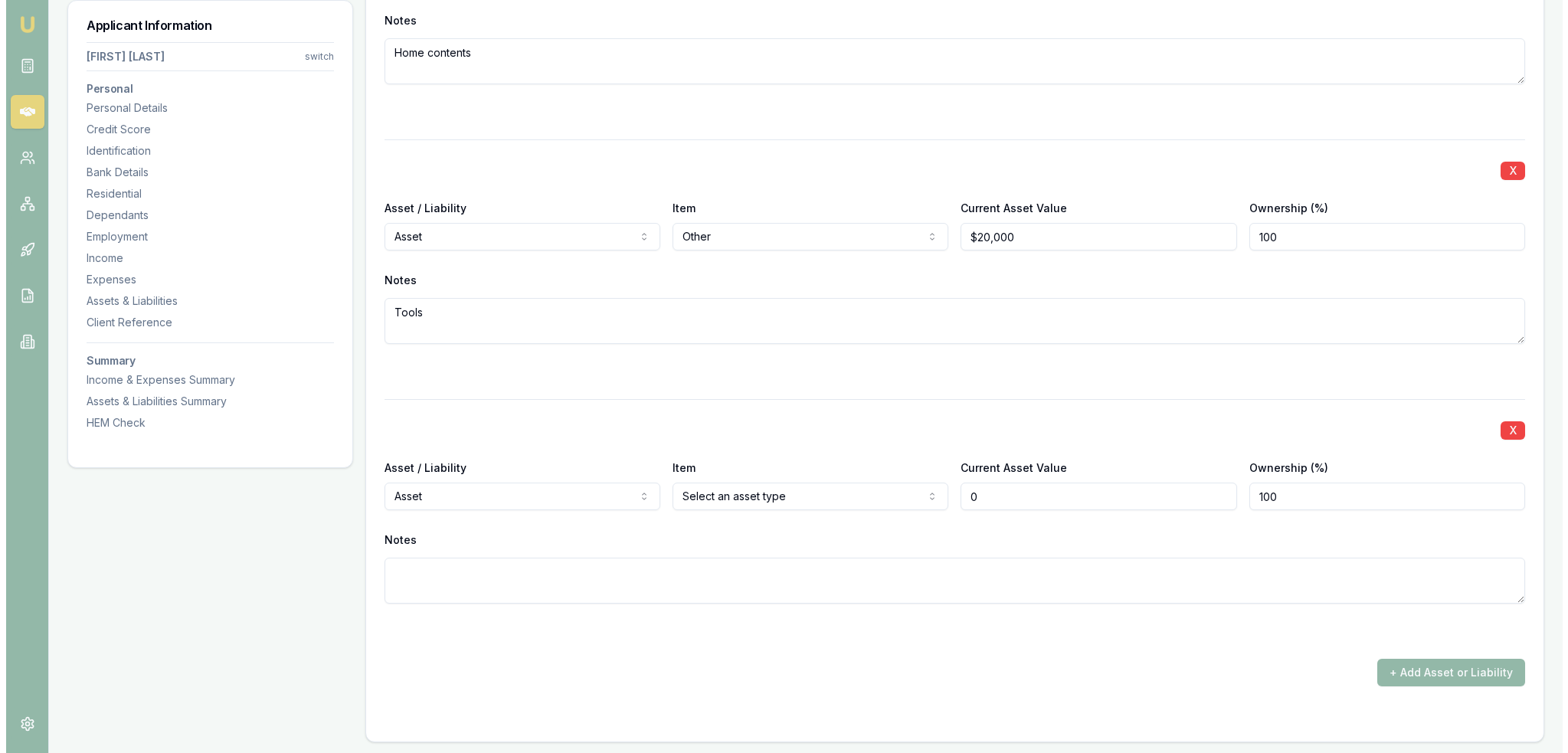 scroll, scrollTop: 5078, scrollLeft: 0, axis: vertical 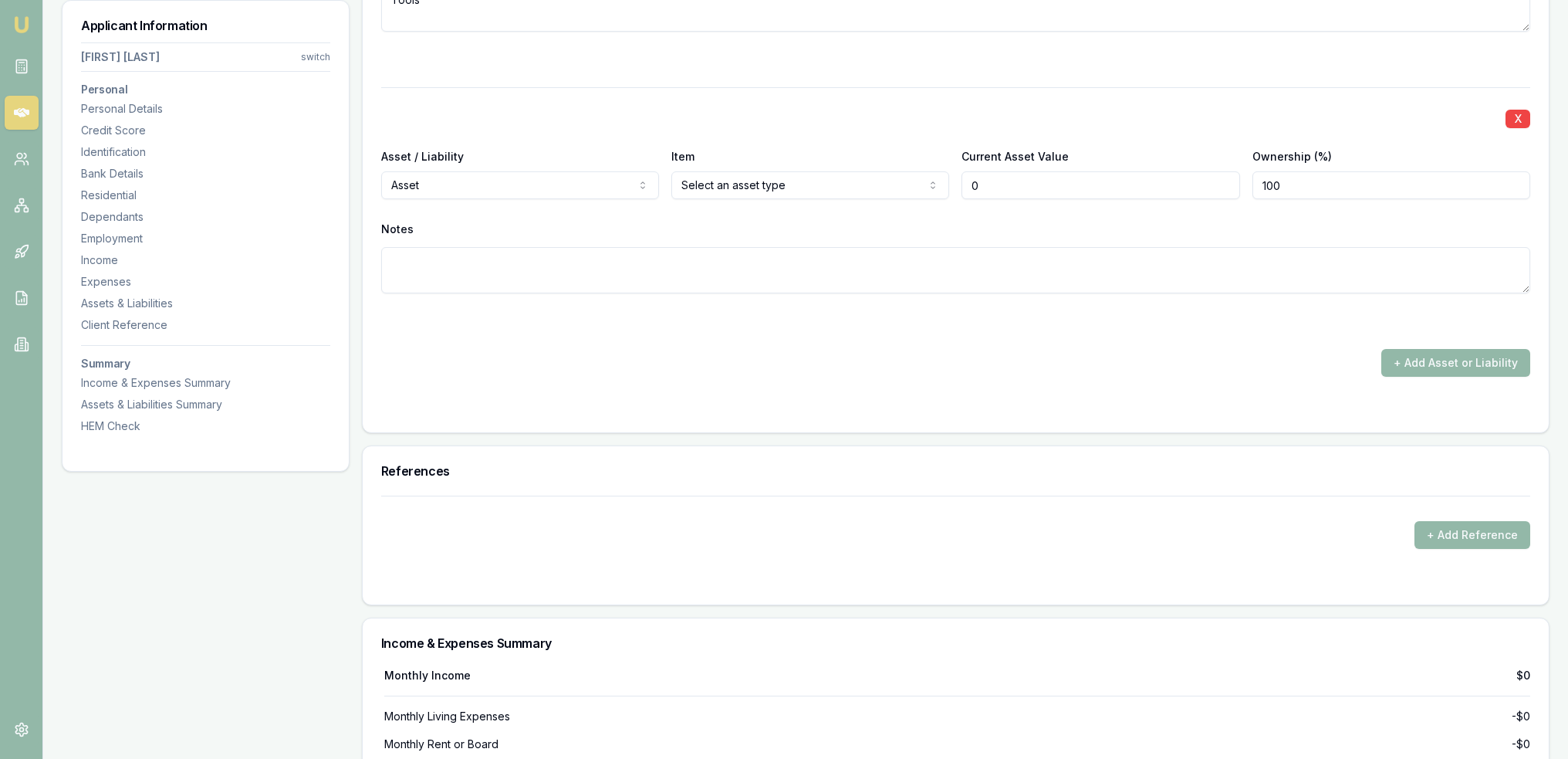click on "Emu Broker Deals View D-719ZQMG7HP Robyn Adams Toggle Menu Customer Daniel Conyard 0413703409 dansproplastering@outlook.com Finance Summary $30,000 Loan Type: Consumer Asset Asset Type : Passenger Car Deal Dynamics Stage: New Lead Created Age: 18 minutes ago HEM: Below Benchmark Finance Details Applicants Loan Options Lender Submission Applicant Information Daniel Conyard switch Personal Personal Details Credit Score Identification Bank Details Residential Dependants Employment Income Expenses Assets & Liabilities Client Reference Summary Income & Expenses Summary Assets & Liabilities Summary HEM Check Personal Title * Mr Mr Mrs Miss Ms Dr Prof First name * Daniel Middle name  Shaun Last name * Conyard Date of birth 07/07/1987 Gender  Male Male Female Other Not disclosed Marital status  Married Single Married De facto Separated Divorced Widowed Residency status  Australian citizen Australian citizen Permanent resident Temporary resident Visa holder Email dansproplastering@outlook.com Phone 0413703409 Average" at bounding box center (784, -4739) 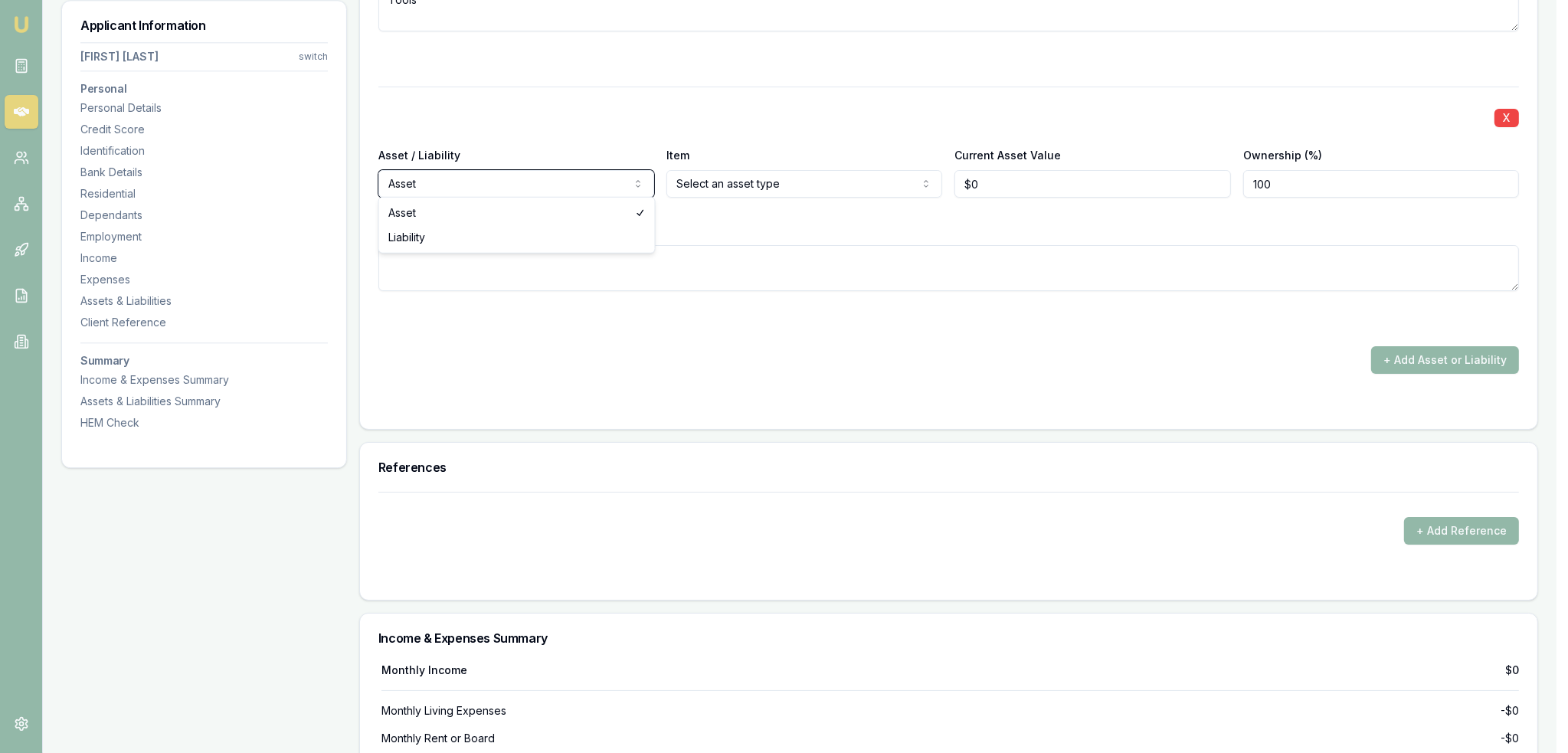 click on "Emu Broker Deals View D-719ZQMG7HP Robyn Adams Toggle Menu Customer Daniel Conyard 0413703409 dansproplastering@outlook.com Finance Summary $30,000 Loan Type: Consumer Asset Asset Type : Passenger Car Deal Dynamics Stage: New Lead Created Age: 18 minutes ago HEM: Below Benchmark Finance Details Applicants Loan Options Lender Submission Applicant Information Daniel Conyard switch Personal Personal Details Credit Score Identification Bank Details Residential Dependants Employment Income Expenses Assets & Liabilities Client Reference Summary Income & Expenses Summary Assets & Liabilities Summary HEM Check Personal Title * Mr Mr Mrs Miss Ms Dr Prof First name * Daniel Middle name  Shaun Last name * Conyard Date of birth 07/07/1987 Gender  Male Male Female Other Not disclosed Marital status  Married Single Married De facto Separated Divorced Widowed Residency status  Australian citizen Australian citizen Permanent resident Temporary resident Visa holder Email dansproplastering@outlook.com Phone 0413703409 Average" at bounding box center (784, -4702) 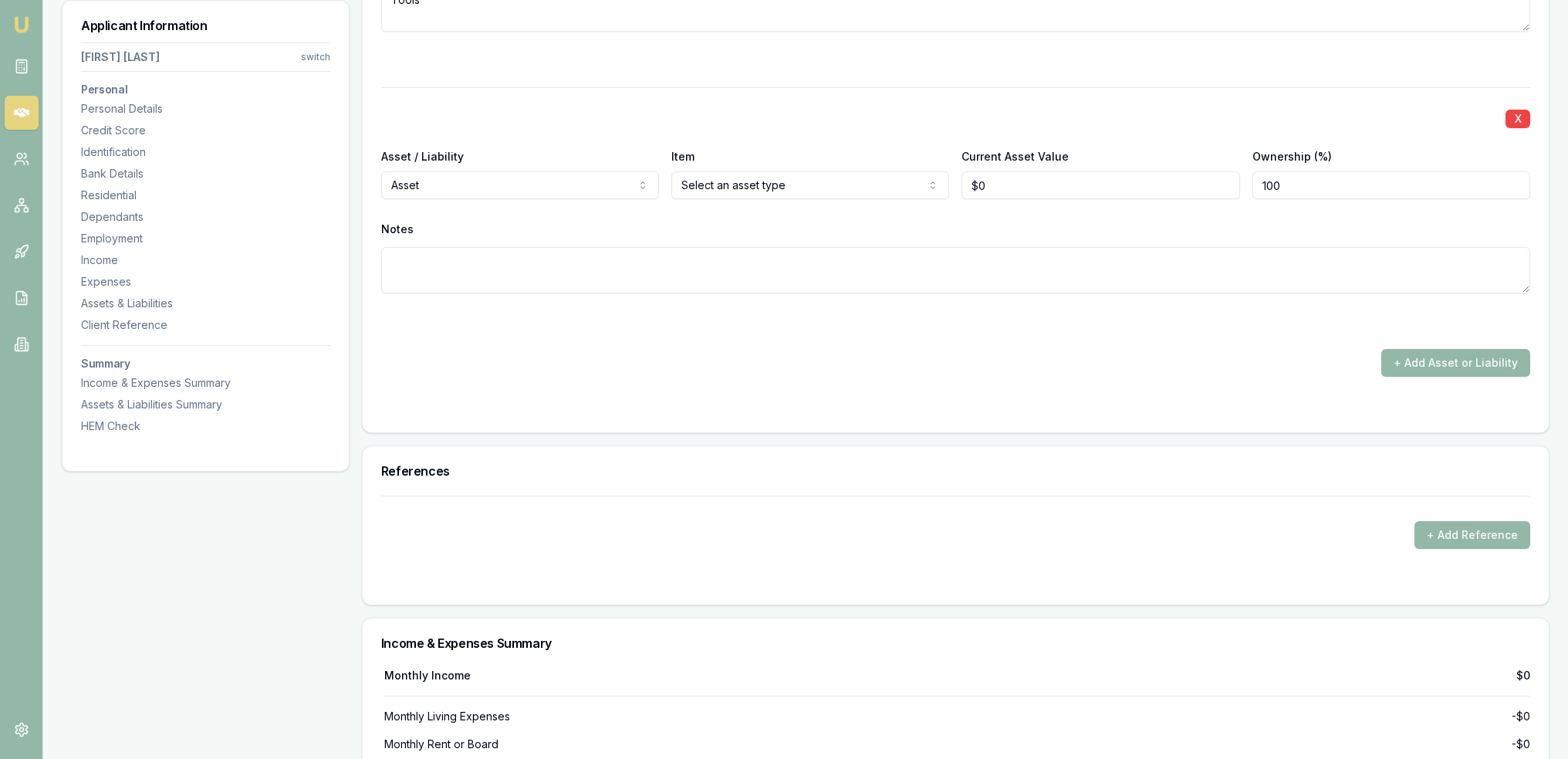 click on "Emu Broker Deals View D-719ZQMG7HP Robyn Adams Toggle Menu Customer Daniel Conyard 0413703409 dansproplastering@outlook.com Finance Summary $30,000 Loan Type: Consumer Asset Asset Type : Passenger Car Deal Dynamics Stage: New Lead Created Age: 18 minutes ago HEM: Below Benchmark Finance Details Applicants Loan Options Lender Submission Applicant Information Daniel Conyard switch Personal Personal Details Credit Score Identification Bank Details Residential Dependants Employment Income Expenses Assets & Liabilities Client Reference Summary Income & Expenses Summary Assets & Liabilities Summary HEM Check Personal Title * Mr Mr Mrs Miss Ms Dr Prof First name * Daniel Middle name  Shaun Last name * Conyard Date of birth 07/07/1987 Gender  Male Male Female Other Not disclosed Marital status  Married Single Married De facto Separated Divorced Widowed Residency status  Australian citizen Australian citizen Permanent resident Temporary resident Visa holder Email dansproplastering@outlook.com Phone 0413703409 Average" at bounding box center [784, -4739] 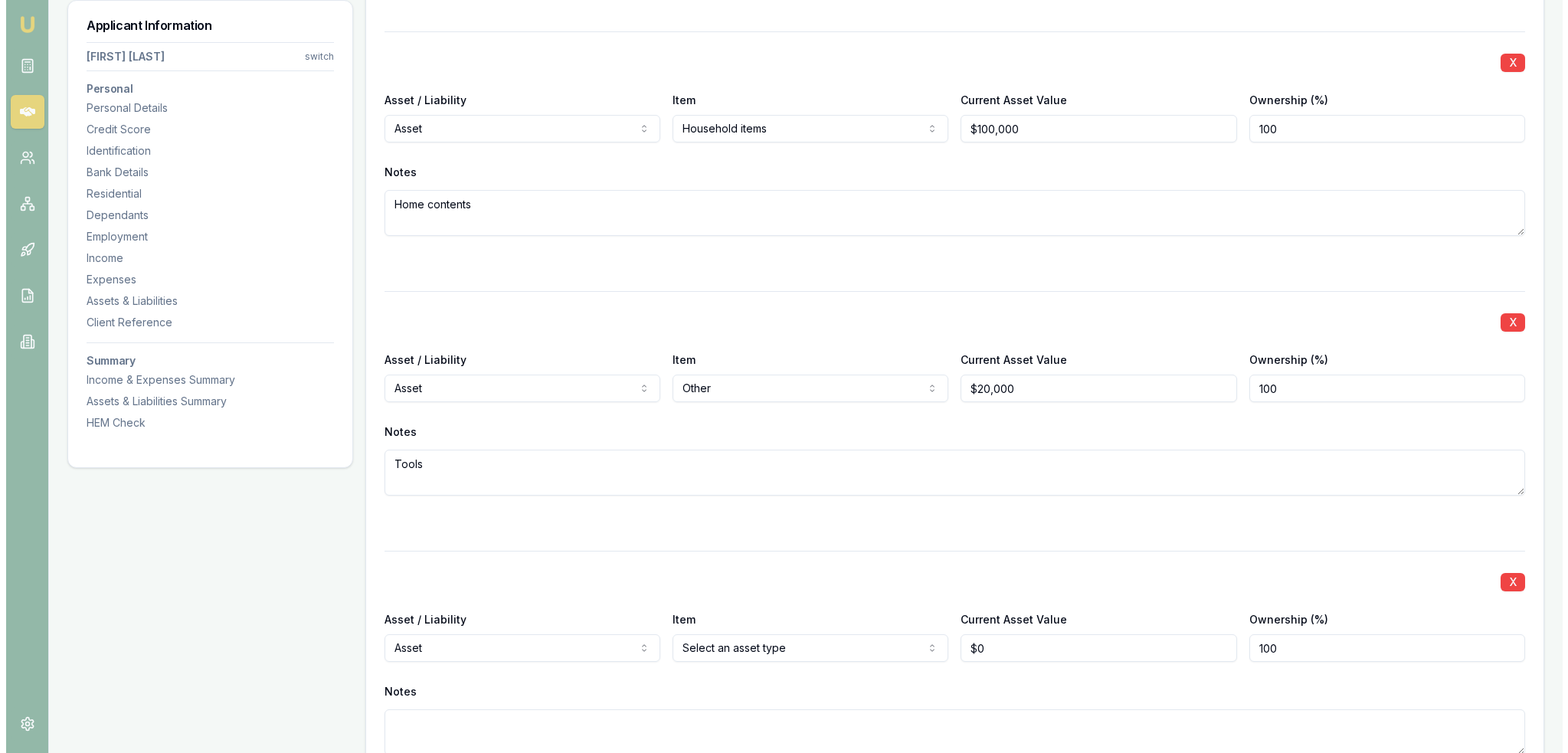 scroll, scrollTop: 4618, scrollLeft: 0, axis: vertical 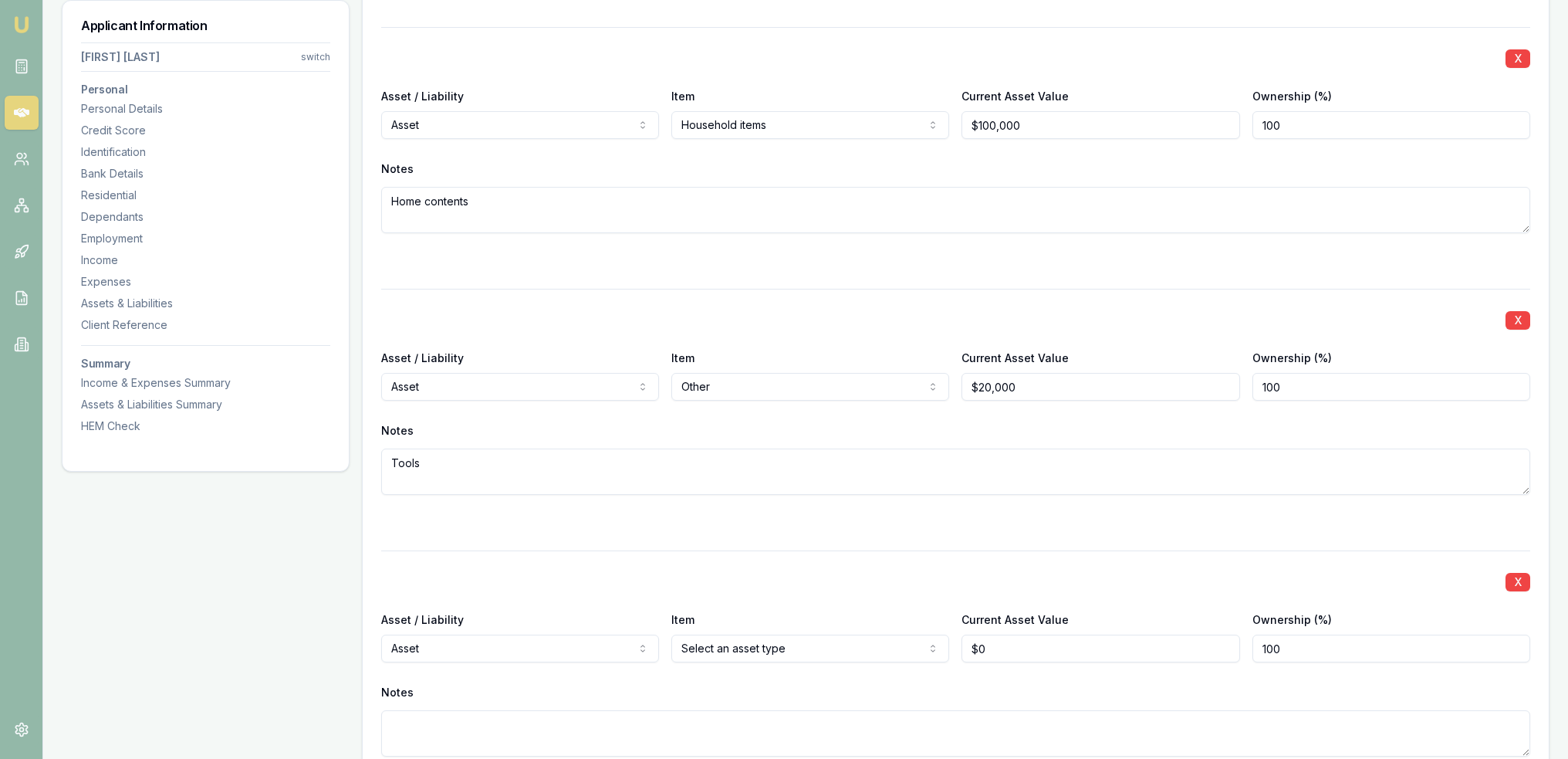 click on "Emu Broker Deals View D-719ZQMG7HP Robyn Adams Toggle Menu Customer Daniel Conyard 0413703409 dansproplastering@outlook.com Finance Summary $30,000 Loan Type: Consumer Asset Asset Type : Passenger Car Deal Dynamics Stage: New Lead Created Age: 18 minutes ago HEM: Below Benchmark Finance Details Applicants Loan Options Lender Submission Applicant Information Daniel Conyard switch Personal Personal Details Credit Score Identification Bank Details Residential Dependants Employment Income Expenses Assets & Liabilities Client Reference Summary Income & Expenses Summary Assets & Liabilities Summary HEM Check Personal Title * Mr Mr Mrs Miss Ms Dr Prof First name * Daniel Middle name  Shaun Last name * Conyard Date of birth 07/07/1987 Gender  Male Male Female Other Not disclosed Marital status  Married Single Married De facto Separated Divorced Widowed Residency status  Australian citizen Australian citizen Permanent resident Temporary resident Visa holder Email dansproplastering@outlook.com Phone 0413703409 Average" at bounding box center (784, -4276) 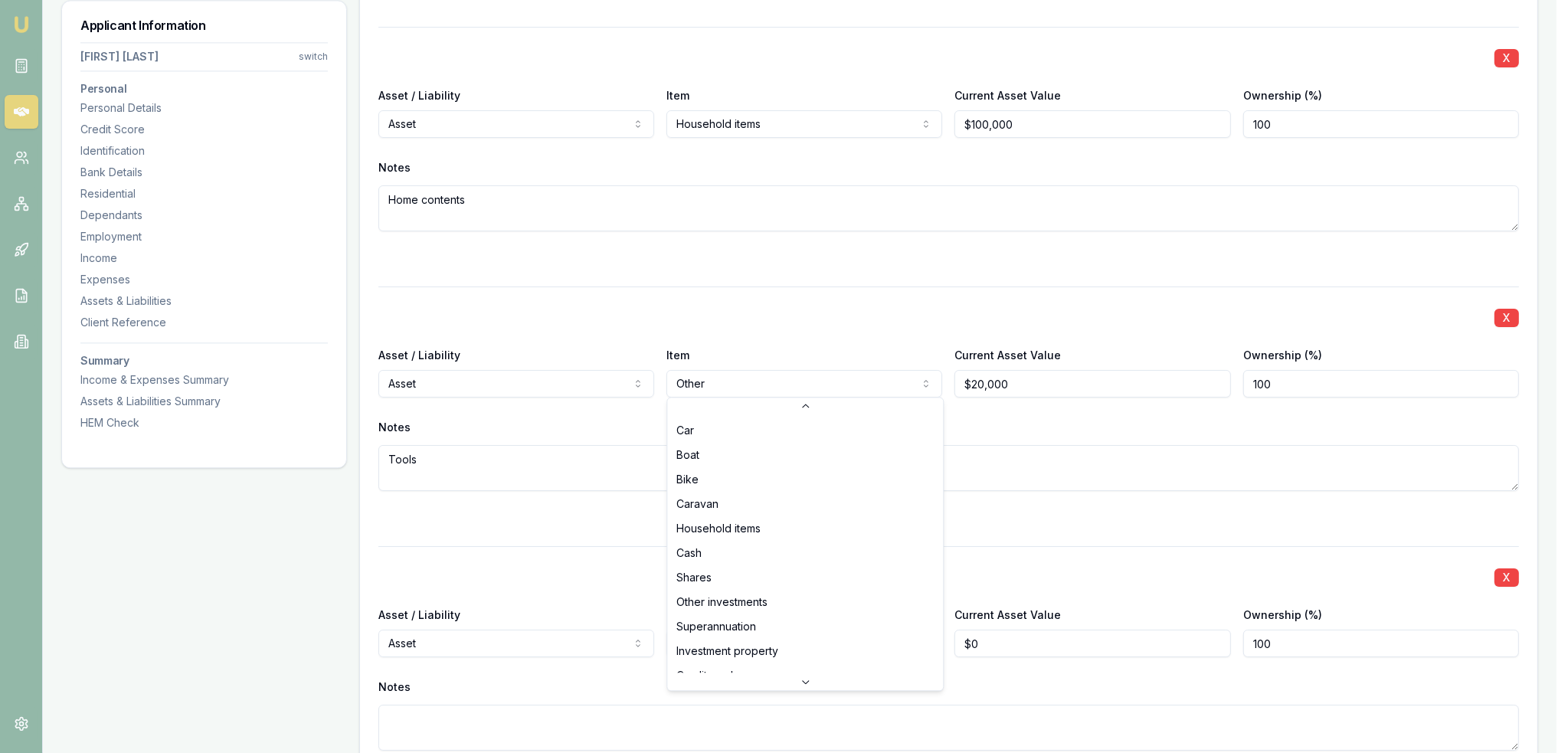 scroll, scrollTop: 0, scrollLeft: 0, axis: both 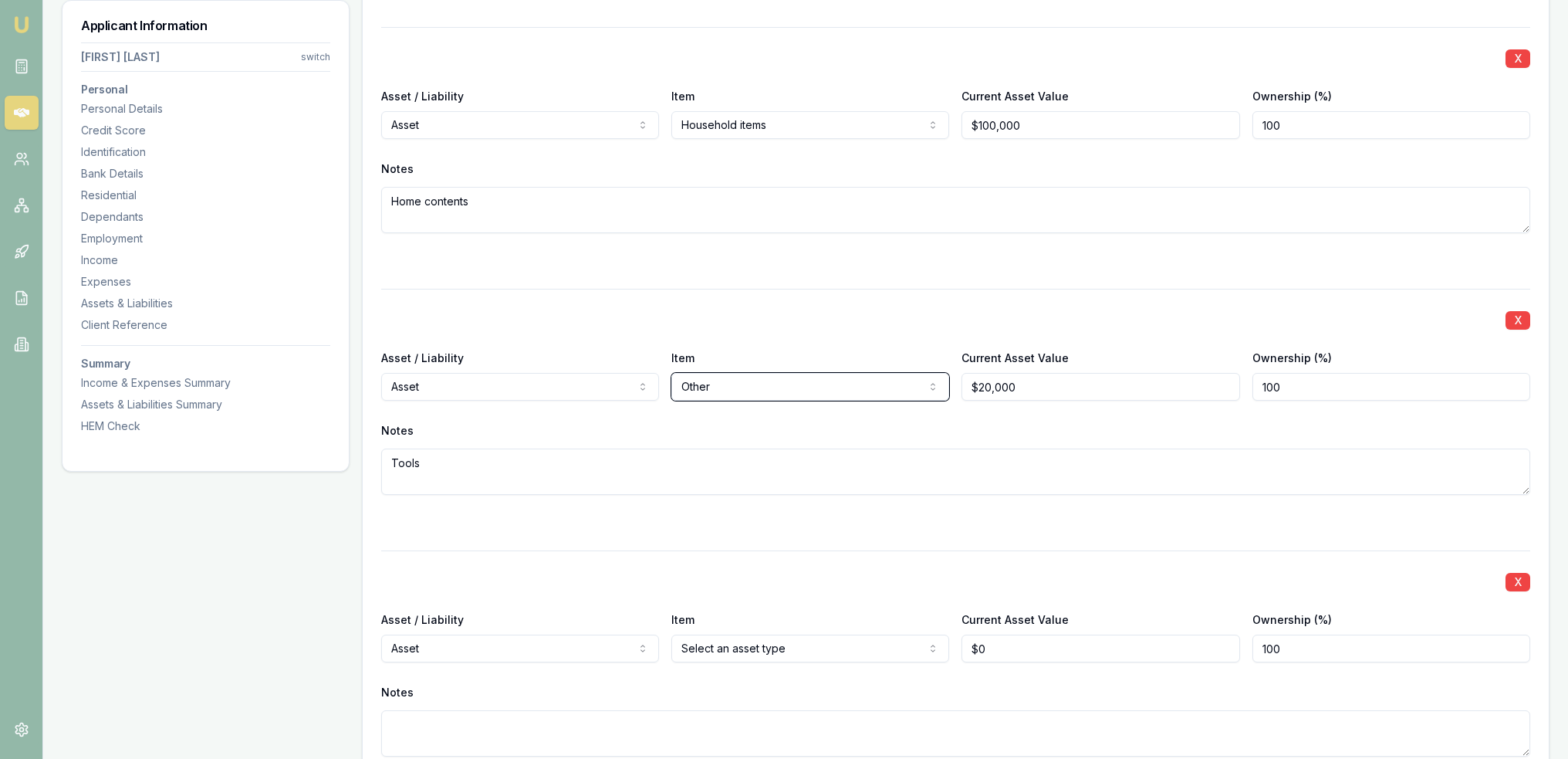 click on "Emu Broker Deals View D-719ZQMG7HP Robyn Adams Toggle Menu Customer Daniel Conyard 0413703409 dansproplastering@outlook.com Finance Summary $30,000 Loan Type: Consumer Asset Asset Type : Passenger Car Deal Dynamics Stage: New Lead Created Age: 18 minutes ago HEM: Below Benchmark Finance Details Applicants Loan Options Lender Submission Applicant Information Daniel Conyard switch Personal Personal Details Credit Score Identification Bank Details Residential Dependants Employment Income Expenses Assets & Liabilities Client Reference Summary Income & Expenses Summary Assets & Liabilities Summary HEM Check Personal Title * Mr Mr Mrs Miss Ms Dr Prof First name * Daniel Middle name  Shaun Last name * Conyard Date of birth 07/07/1987 Gender  Male Male Female Other Not disclosed Marital status  Married Single Married De facto Separated Divorced Widowed Residency status  Australian citizen Australian citizen Permanent resident Temporary resident Visa holder Email dansproplastering@outlook.com Phone 0413703409 Average" at bounding box center (784, -4276) 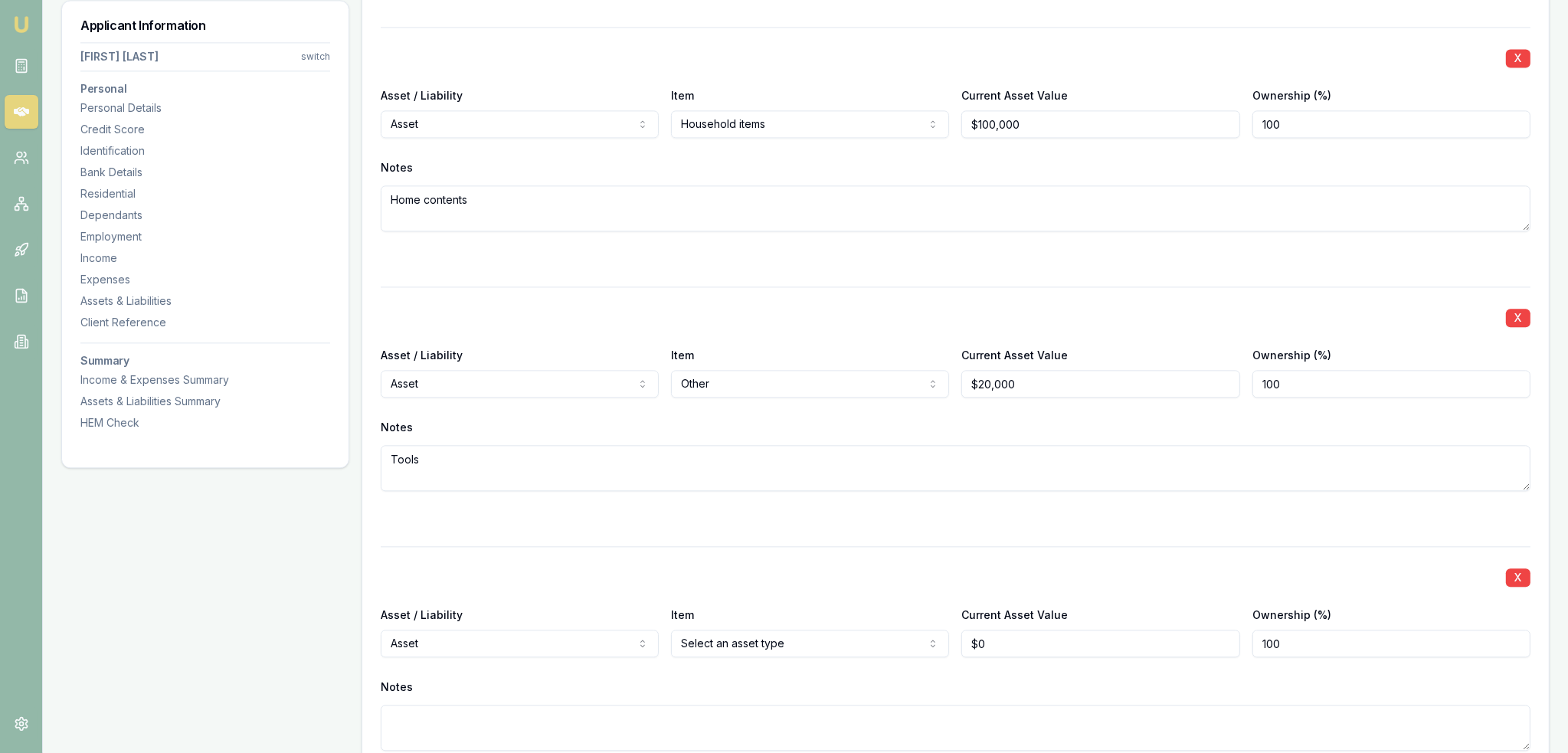 click on "Emu Broker Deals View D-719ZQMG7HP Robyn Adams Toggle Menu Customer Daniel Conyard 0413703409 dansproplastering@outlook.com Finance Summary $30,000 Loan Type: Consumer Asset Asset Type : Passenger Car Deal Dynamics Stage: New Lead Created Age: 18 minutes ago HEM: Below Benchmark Finance Details Applicants Loan Options Lender Submission Applicant Information Daniel Conyard switch Personal Personal Details Credit Score Identification Bank Details Residential Dependants Employment Income Expenses Assets & Liabilities Client Reference Summary Income & Expenses Summary Assets & Liabilities Summary HEM Check Personal Title * Mr Mr Mrs Miss Ms Dr Prof First name * Daniel Middle name  Shaun Last name * Conyard Date of birth 07/07/1987 Gender  Male Male Female Other Not disclosed Marital status  Married Single Married De facto Separated Divorced Widowed Residency status  Australian citizen Australian citizen Permanent resident Temporary resident Visa holder Email dansproplastering@outlook.com Phone 0413703409 Average" at bounding box center (784, -4242) 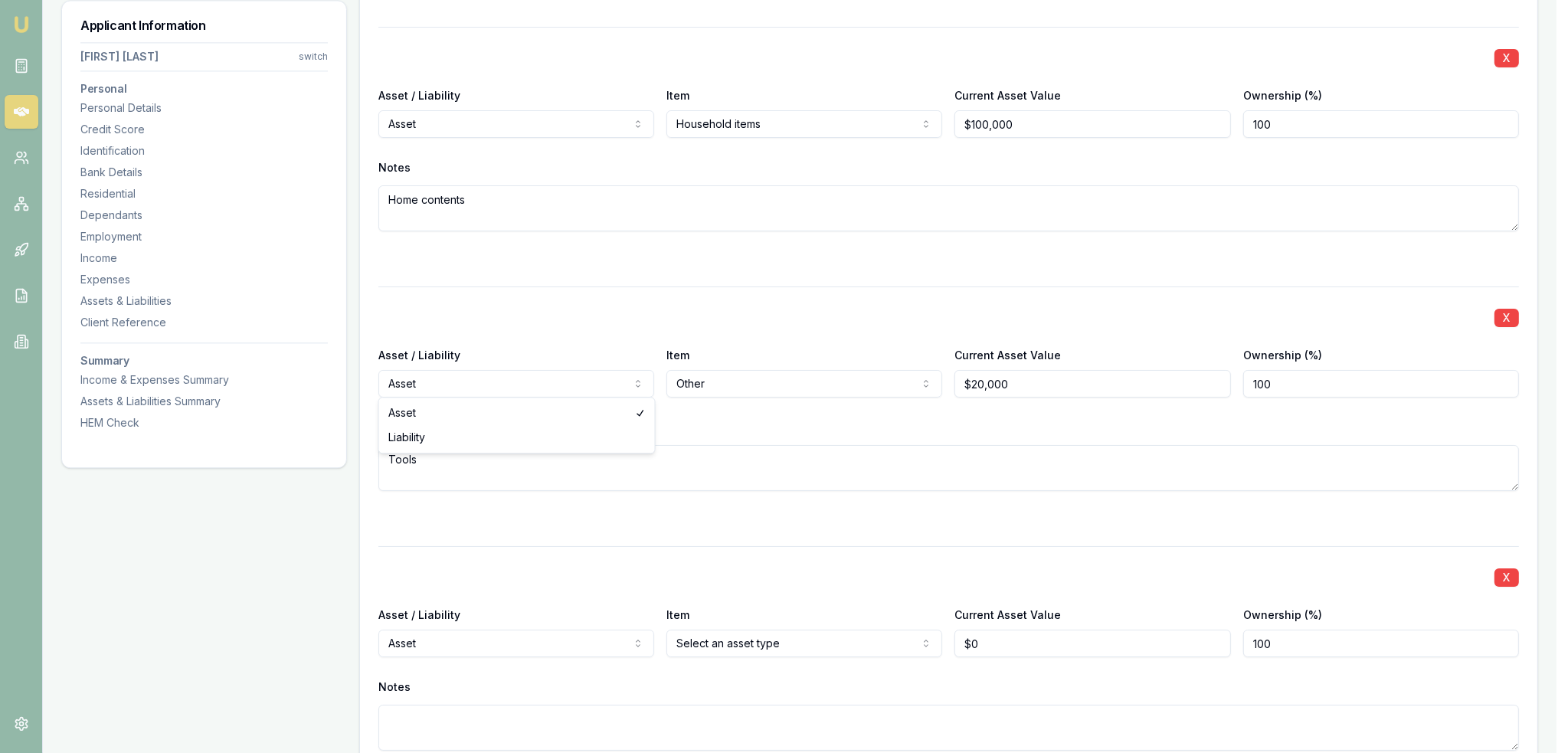 select on "LIABILITY" 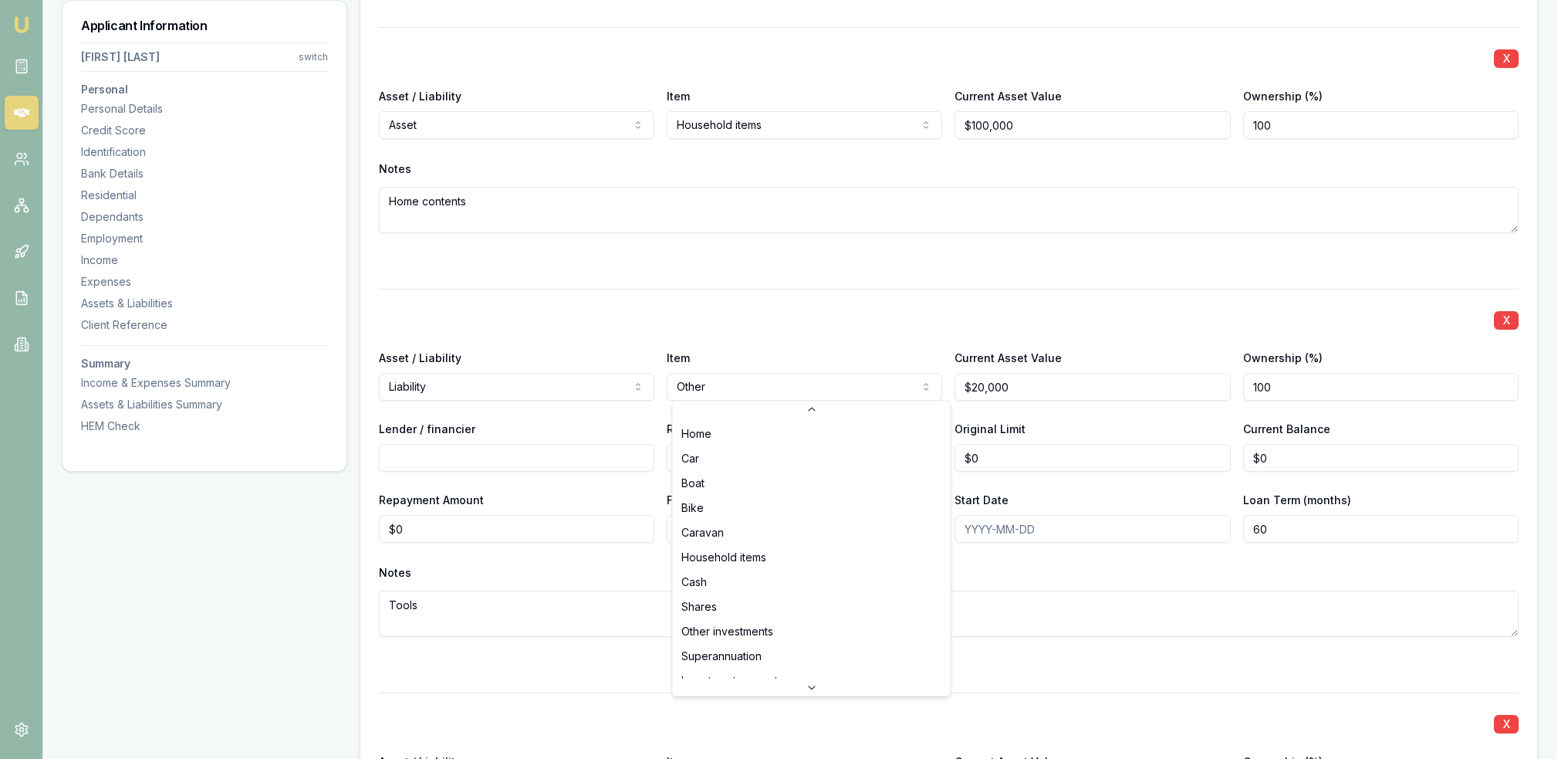 click on "Emu Broker Deals View D-719ZQMG7HP Robyn Adams Toggle Menu Customer Daniel Conyard 0413703409 dansproplastering@outlook.com Finance Summary $30,000 Loan Type: Consumer Asset Asset Type : Passenger Car Deal Dynamics Stage: New Lead Created Age: 18 minutes ago HEM: Below Benchmark Finance Details Applicants Loan Options Lender Submission Applicant Information Daniel Conyard switch Personal Personal Details Credit Score Identification Bank Details Residential Dependants Employment Income Expenses Assets & Liabilities Client Reference Summary Income & Expenses Summary Assets & Liabilities Summary HEM Check Personal Title * Mr Mr Mrs Miss Ms Dr Prof First name * Daniel Middle name  Shaun Last name * Conyard Date of birth 07/07/1987 Gender  Male Male Female Other Not disclosed Marital status  Married Single Married De facto Separated Divorced Widowed Residency status  Australian citizen Australian citizen Permanent resident Temporary resident Visa holder Email dansproplastering@outlook.com Phone 0413703409 Average" at bounding box center [784, -4276] 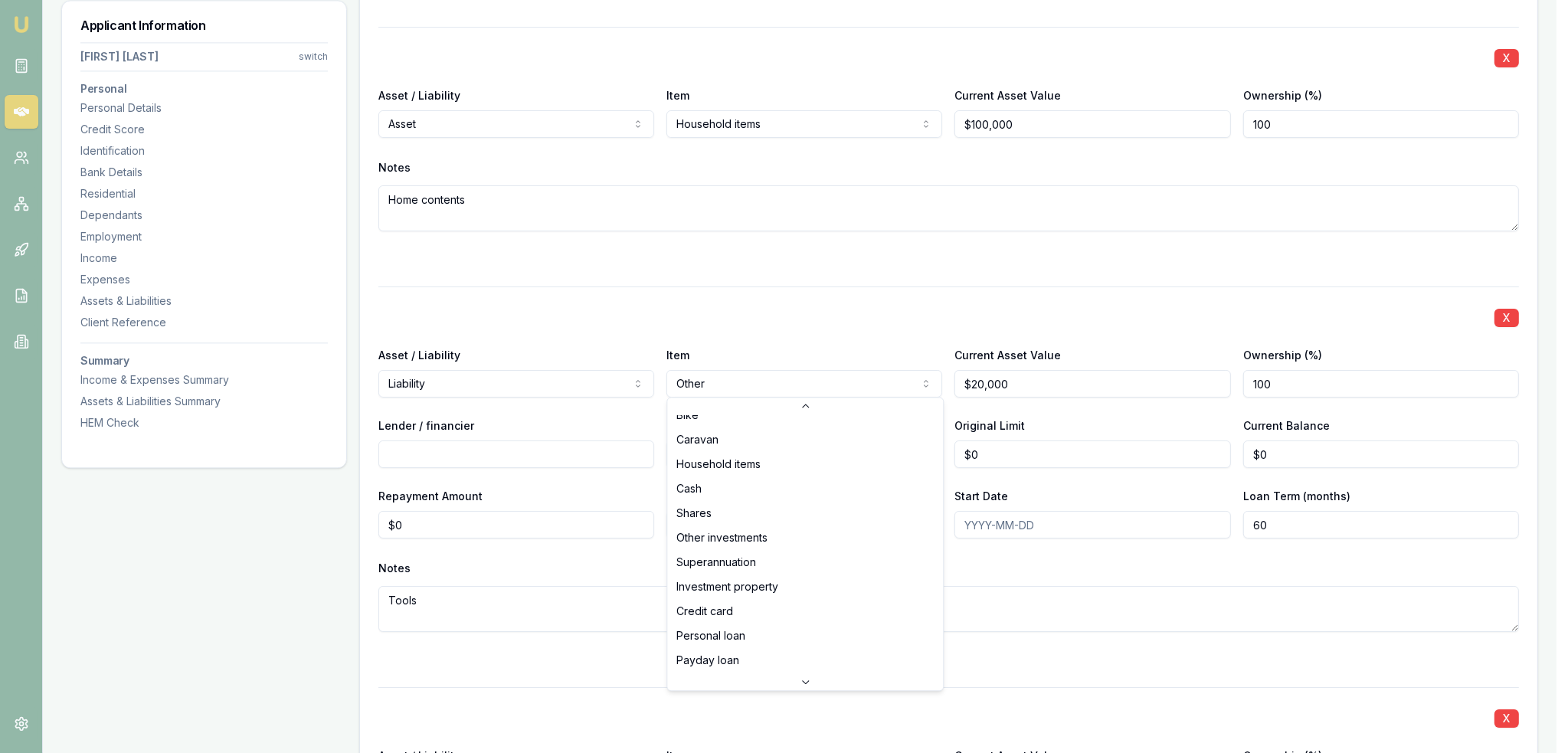 scroll, scrollTop: 98, scrollLeft: 0, axis: vertical 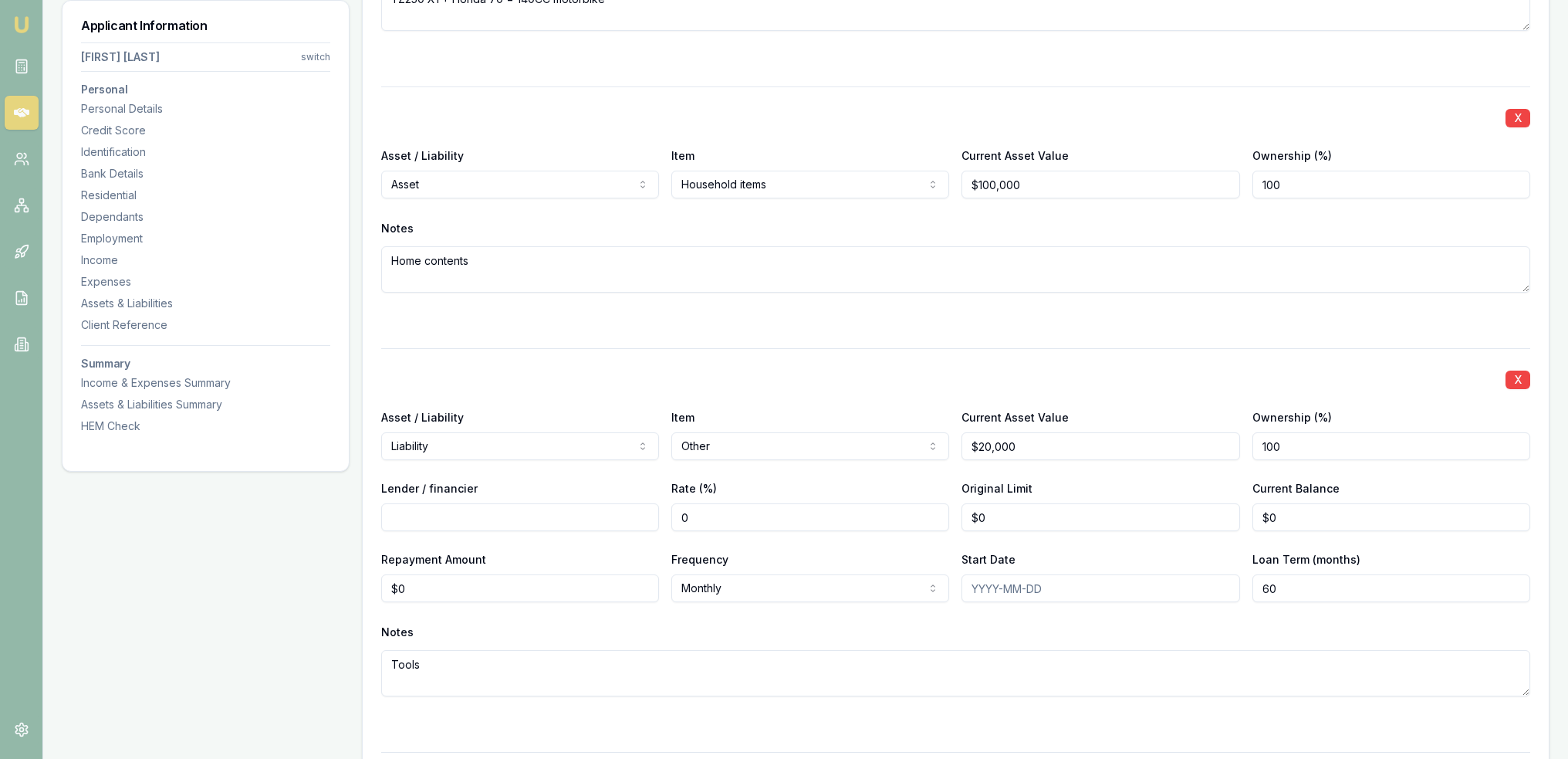 click on "Emu Broker Deals View D-719ZQMG7HP Robyn Adams Toggle Menu Customer Daniel Conyard 0413703409 dansproplastering@outlook.com Finance Summary $30,000 Loan Type: Consumer Asset Asset Type : Passenger Car Deal Dynamics Stage: New Lead Created Age: 19 minutes ago HEM: Below Benchmark Finance Details Applicants Loan Options Lender Submission Applicant Information Daniel Conyard switch Personal Personal Details Credit Score Identification Bank Details Residential Dependants Employment Income Expenses Assets & Liabilities Client Reference Summary Income & Expenses Summary Assets & Liabilities Summary HEM Check Personal Title * Mr Mr Mrs Miss Ms Dr Prof First name * Daniel Middle name  Shaun Last name * Conyard Date of birth 07/07/1987 Gender  Male Male Female Other Not disclosed Marital status  Married Single Married De facto Separated Divorced Widowed Residency status  Australian citizen Australian citizen Permanent resident Temporary resident Visa holder Email dansproplastering@outlook.com Phone 0413703409 Average" at bounding box center (784, -4254) 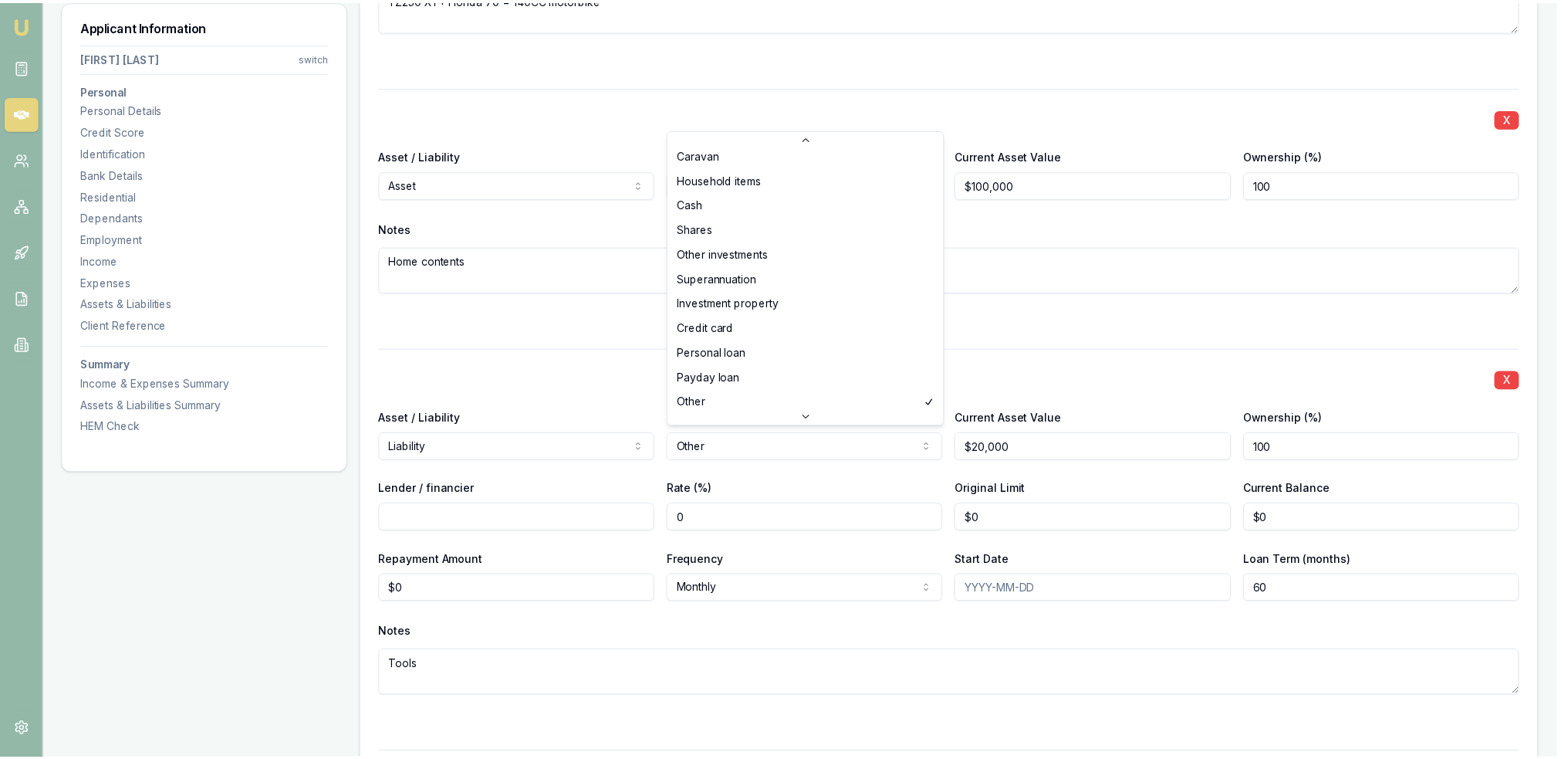 scroll, scrollTop: 99, scrollLeft: 0, axis: vertical 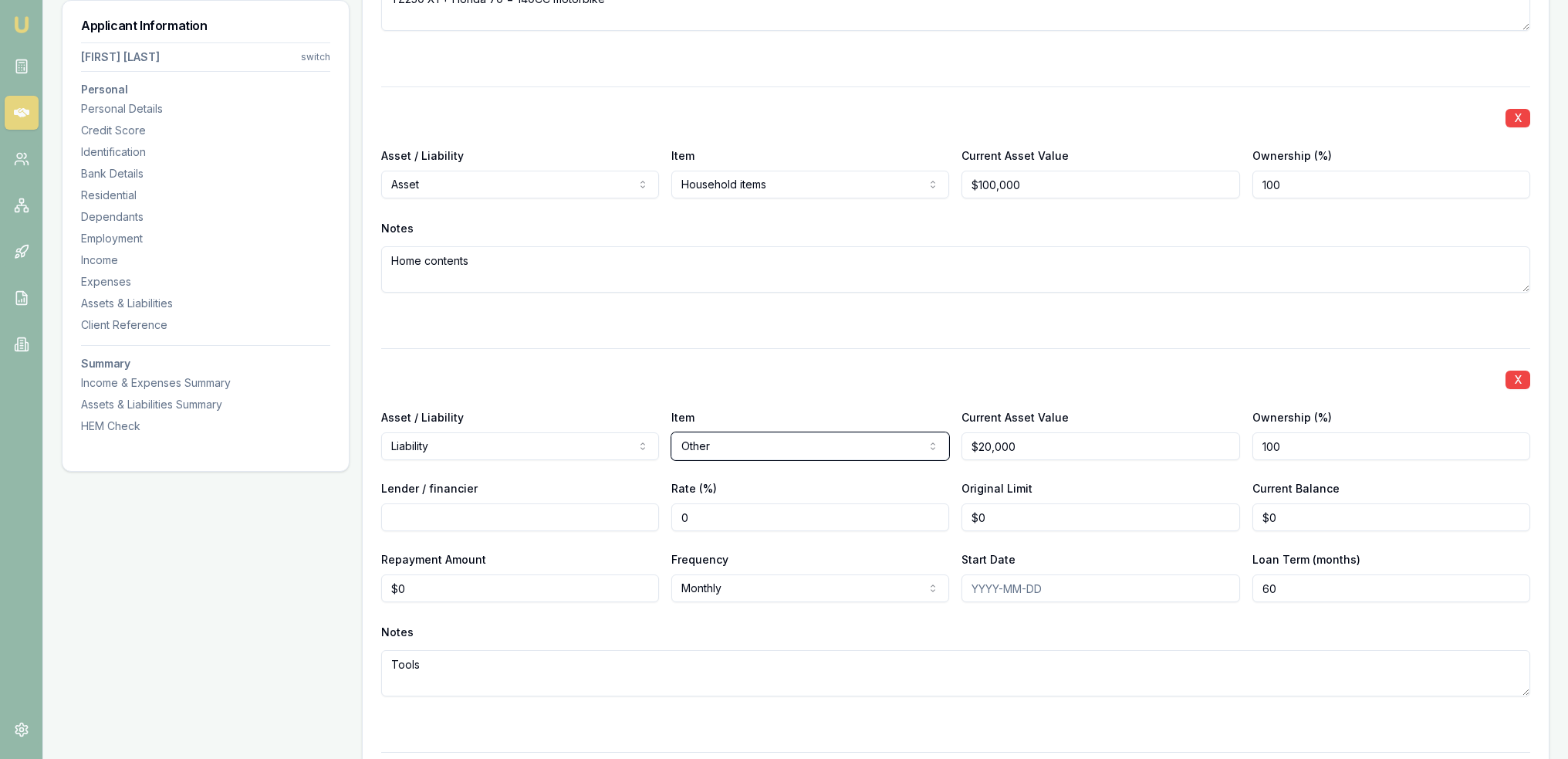 click on "Emu Broker Deals View D-719ZQMG7HP Robyn Adams Toggle Menu Customer Daniel Conyard 0413703409 dansproplastering@outlook.com Finance Summary $30,000 Loan Type: Consumer Asset Asset Type : Passenger Car Deal Dynamics Stage: New Lead Created Age: 19 minutes ago HEM: Below Benchmark Finance Details Applicants Loan Options Lender Submission Applicant Information Daniel Conyard switch Personal Personal Details Credit Score Identification Bank Details Residential Dependants Employment Income Expenses Assets & Liabilities Client Reference Summary Income & Expenses Summary Assets & Liabilities Summary HEM Check Personal Title * Mr Mr Mrs Miss Ms Dr Prof First name * Daniel Middle name  Shaun Last name * Conyard Date of birth 07/07/1987 Gender  Male Male Female Other Not disclosed Marital status  Married Single Married De facto Separated Divorced Widowed Residency status  Australian citizen Australian citizen Permanent resident Temporary resident Visa holder Email dansproplastering@outlook.com Phone 0413703409 Average" at bounding box center (784, -4254) 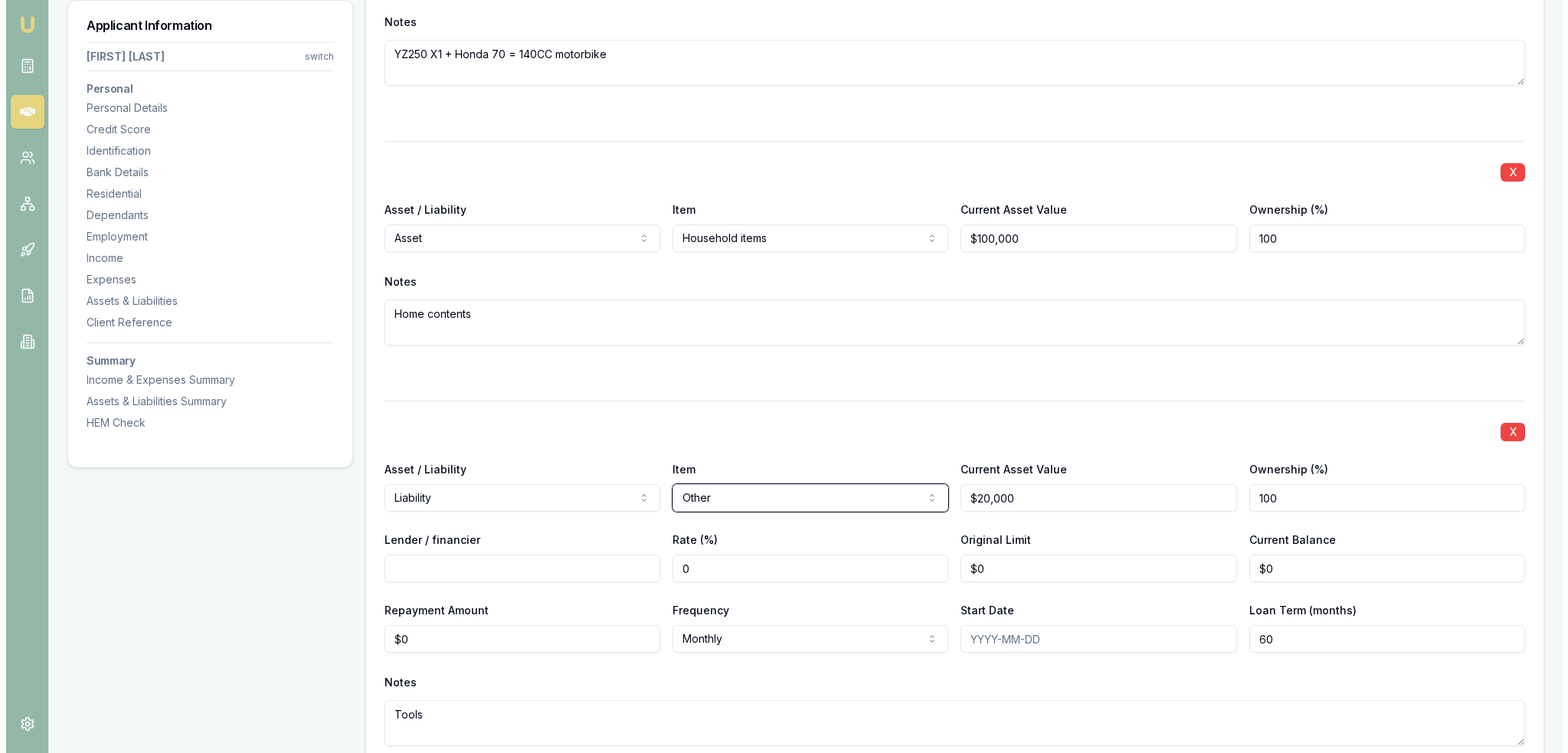 scroll, scrollTop: 4673, scrollLeft: 0, axis: vertical 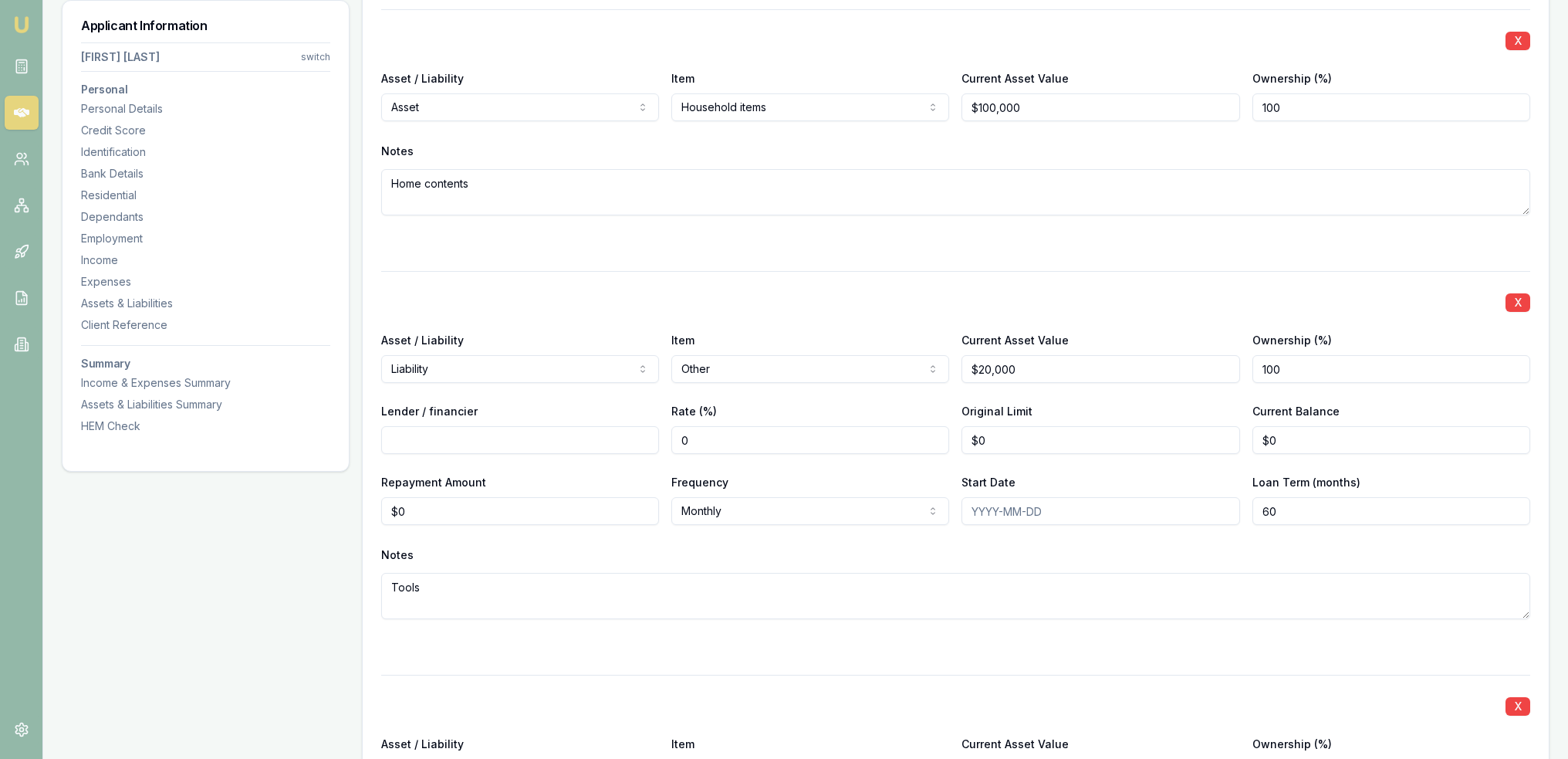click on "Emu Broker Deals View D-719ZQMG7HP Robyn Adams Toggle Menu Customer Daniel Conyard 0413703409 dansproplastering@outlook.com Finance Summary $30,000 Loan Type: Consumer Asset Asset Type : Passenger Car Deal Dynamics Stage: New Lead Created Age: 19 minutes ago HEM: Below Benchmark Finance Details Applicants Loan Options Lender Submission Applicant Information Daniel Conyard switch Personal Personal Details Credit Score Identification Bank Details Residential Dependants Employment Income Expenses Assets & Liabilities Client Reference Summary Income & Expenses Summary Assets & Liabilities Summary HEM Check Personal Title * Mr Mr Mrs Miss Ms Dr Prof First name * Daniel Middle name  Shaun Last name * Conyard Date of birth 07/07/1987 Gender  Male Male Female Other Not disclosed Marital status  Married Single Married De facto Separated Divorced Widowed Residency status  Australian citizen Australian citizen Permanent resident Temporary resident Visa holder Email dansproplastering@outlook.com Phone 0413703409 Average" at bounding box center [784, -4331] 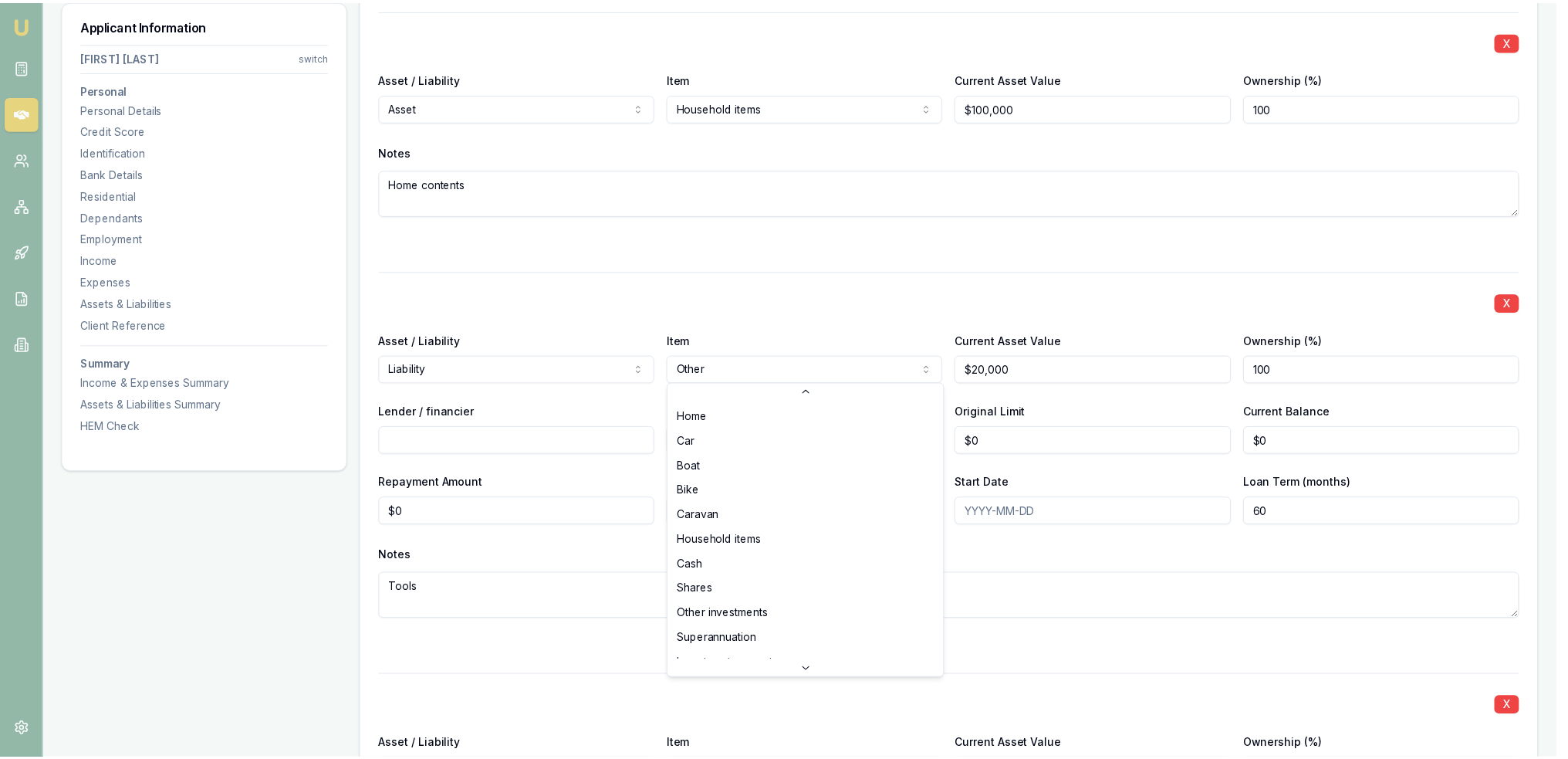 scroll, scrollTop: 114, scrollLeft: 0, axis: vertical 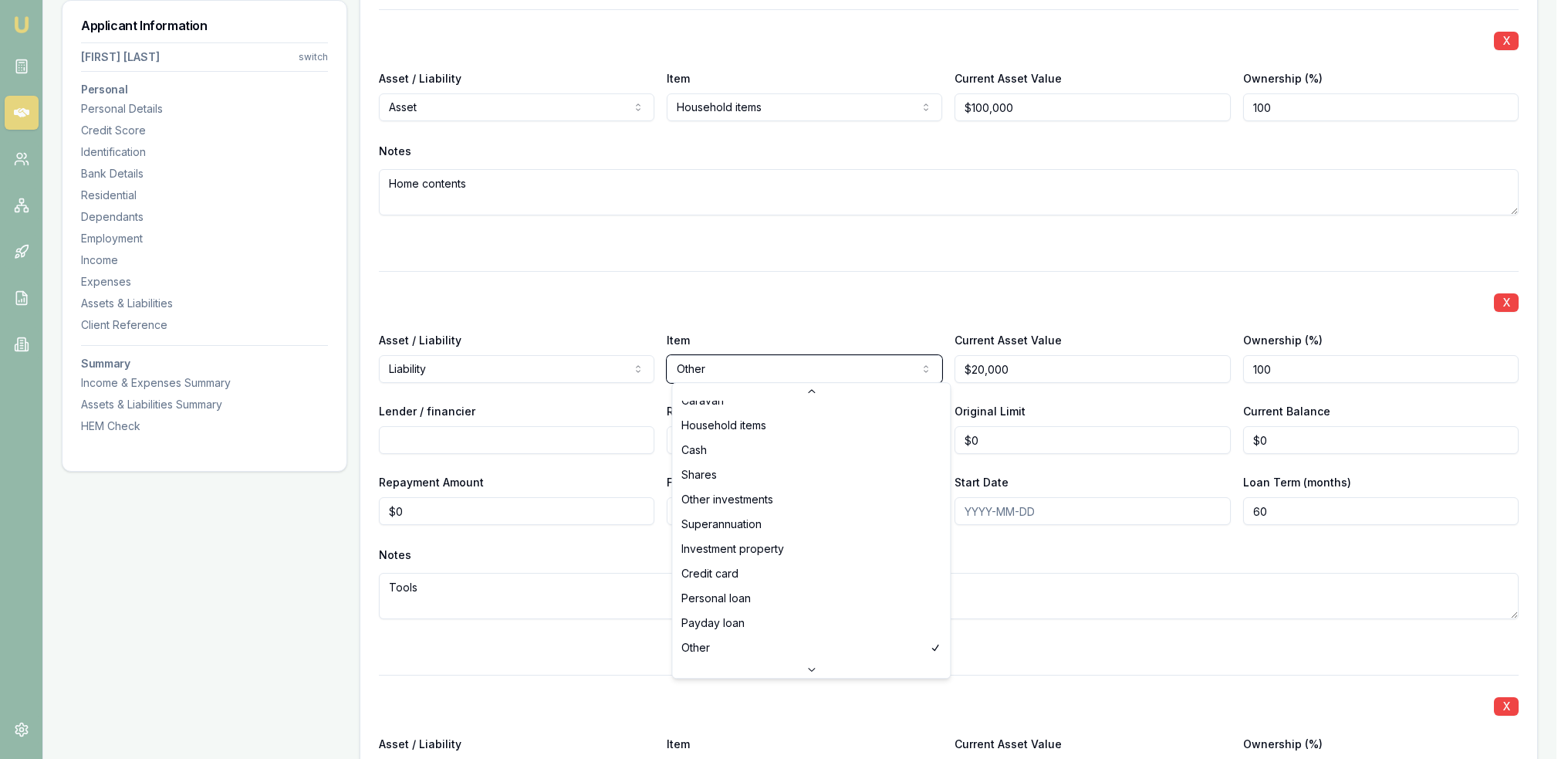 click on "Emu Broker Deals View D-719ZQMG7HP Robyn Adams Toggle Menu Customer Daniel Conyard 0413703409 dansproplastering@outlook.com Finance Summary $30,000 Loan Type: Consumer Asset Asset Type : Passenger Car Deal Dynamics Stage: New Lead Created Age: 19 minutes ago HEM: Below Benchmark Finance Details Applicants Loan Options Lender Submission Applicant Information Daniel Conyard switch Personal Personal Details Credit Score Identification Bank Details Residential Dependants Employment Income Expenses Assets & Liabilities Client Reference Summary Income & Expenses Summary Assets & Liabilities Summary HEM Check Personal Title * Mr Mr Mrs Miss Ms Dr Prof First name * Daniel Middle name  Shaun Last name * Conyard Date of birth 07/07/1987 Gender  Male Male Female Other Not disclosed Marital status  Married Single Married De facto Separated Divorced Widowed Residency status  Australian citizen Australian citizen Permanent resident Temporary resident Visa holder Email dansproplastering@outlook.com Phone 0413703409 Average" at bounding box center [784, -4331] 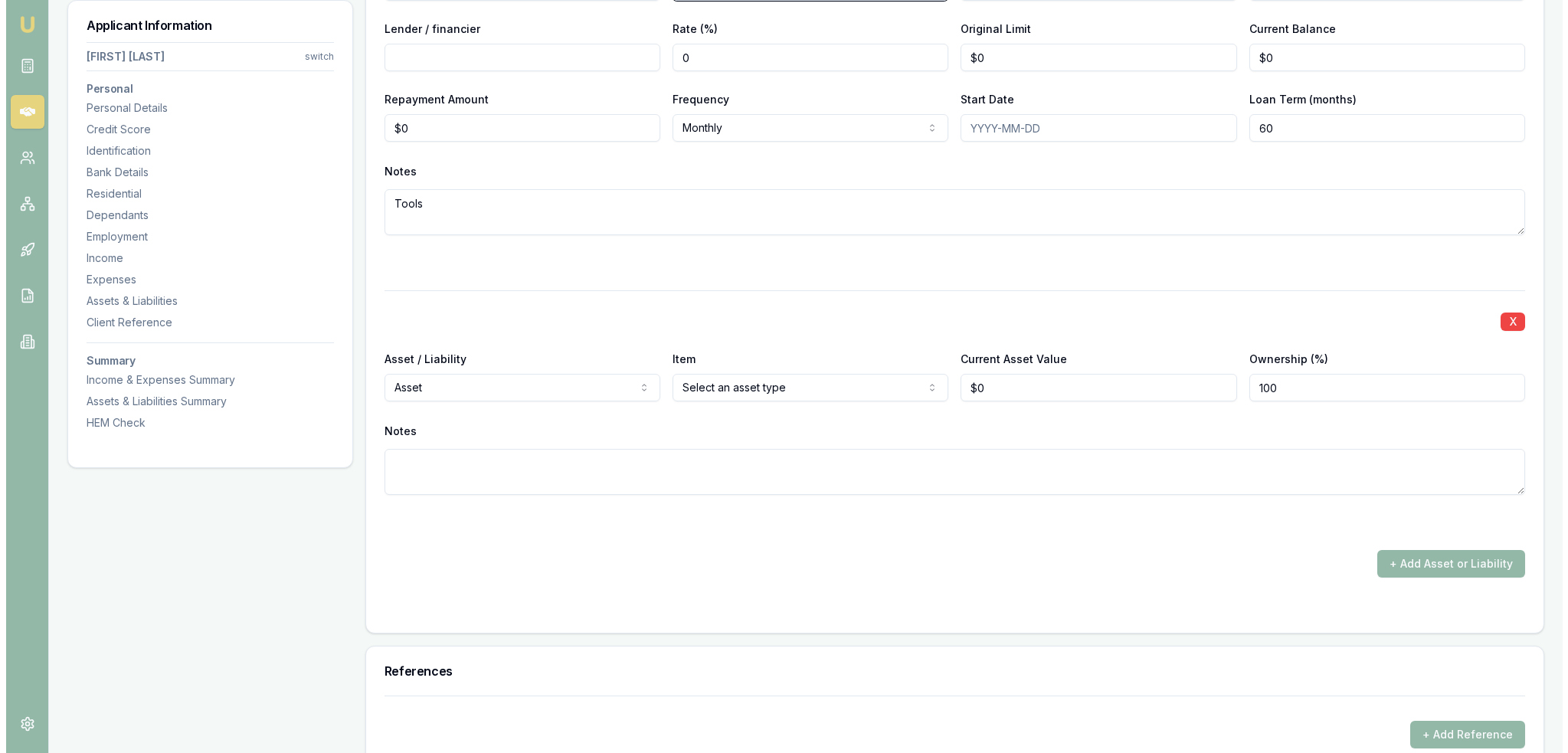 scroll, scrollTop: 4826, scrollLeft: 0, axis: vertical 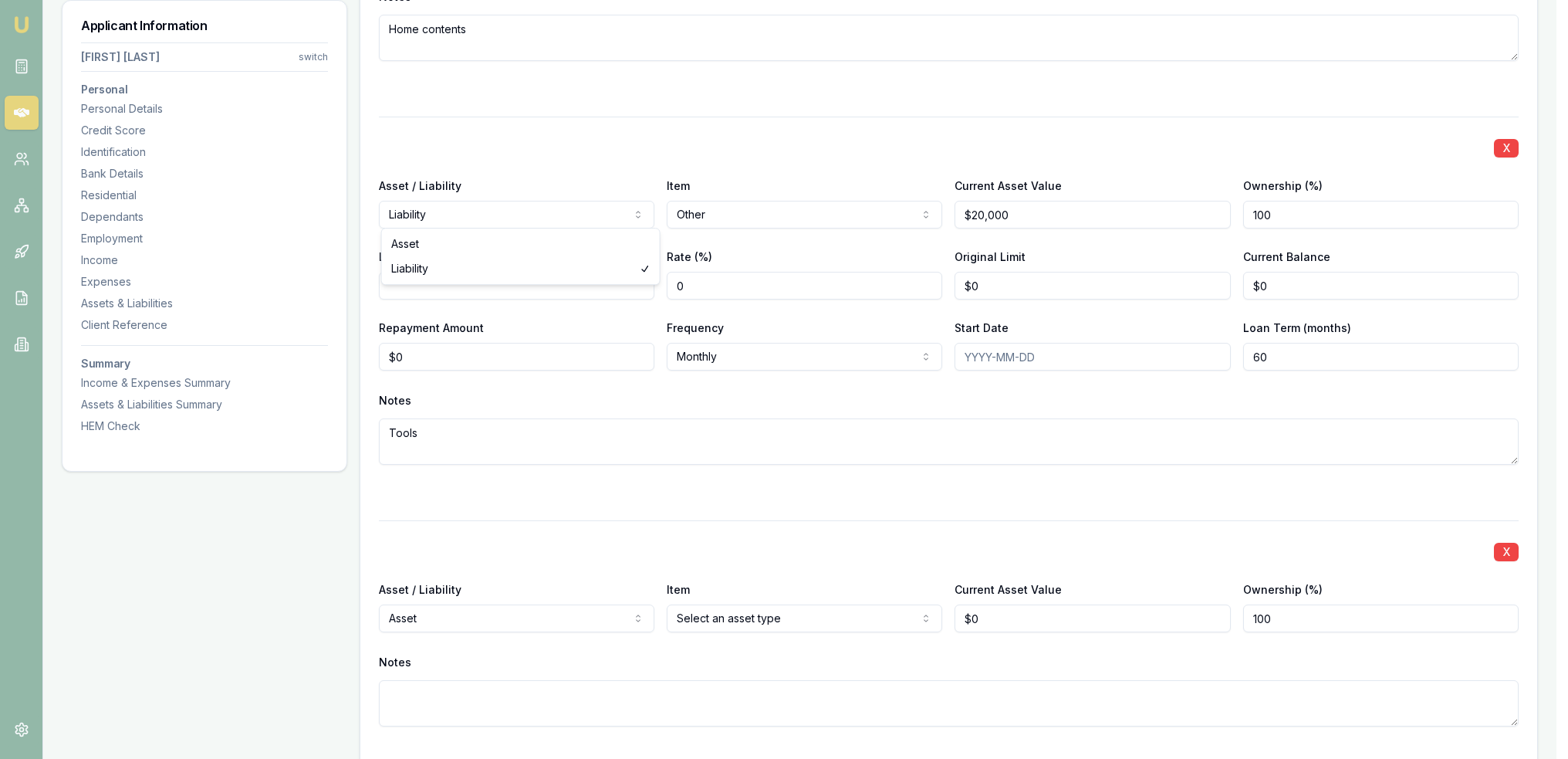 click on "Emu Broker Deals View D-719ZQMG7HP Robyn Adams Toggle Menu Customer Daniel Conyard 0413703409 dansproplastering@outlook.com Finance Summary $30,000 Loan Type: Consumer Asset Asset Type : Passenger Car Deal Dynamics Stage: New Lead Created Age: 19 minutes ago HEM: Below Benchmark Finance Details Applicants Loan Options Lender Submission Applicant Information Daniel Conyard switch Personal Personal Details Credit Score Identification Bank Details Residential Dependants Employment Income Expenses Assets & Liabilities Client Reference Summary Income & Expenses Summary Assets & Liabilities Summary HEM Check Personal Title * Mr Mr Mrs Miss Ms Dr Prof First name * Daniel Middle name  Shaun Last name * Conyard Date of birth 07/07/1987 Gender  Male Male Female Other Not disclosed Marital status  Married Single Married De facto Separated Divorced Widowed Residency status  Australian citizen Australian citizen Permanent resident Temporary resident Visa holder Email dansproplastering@outlook.com Phone 0413703409 Average" at bounding box center (784, -4485) 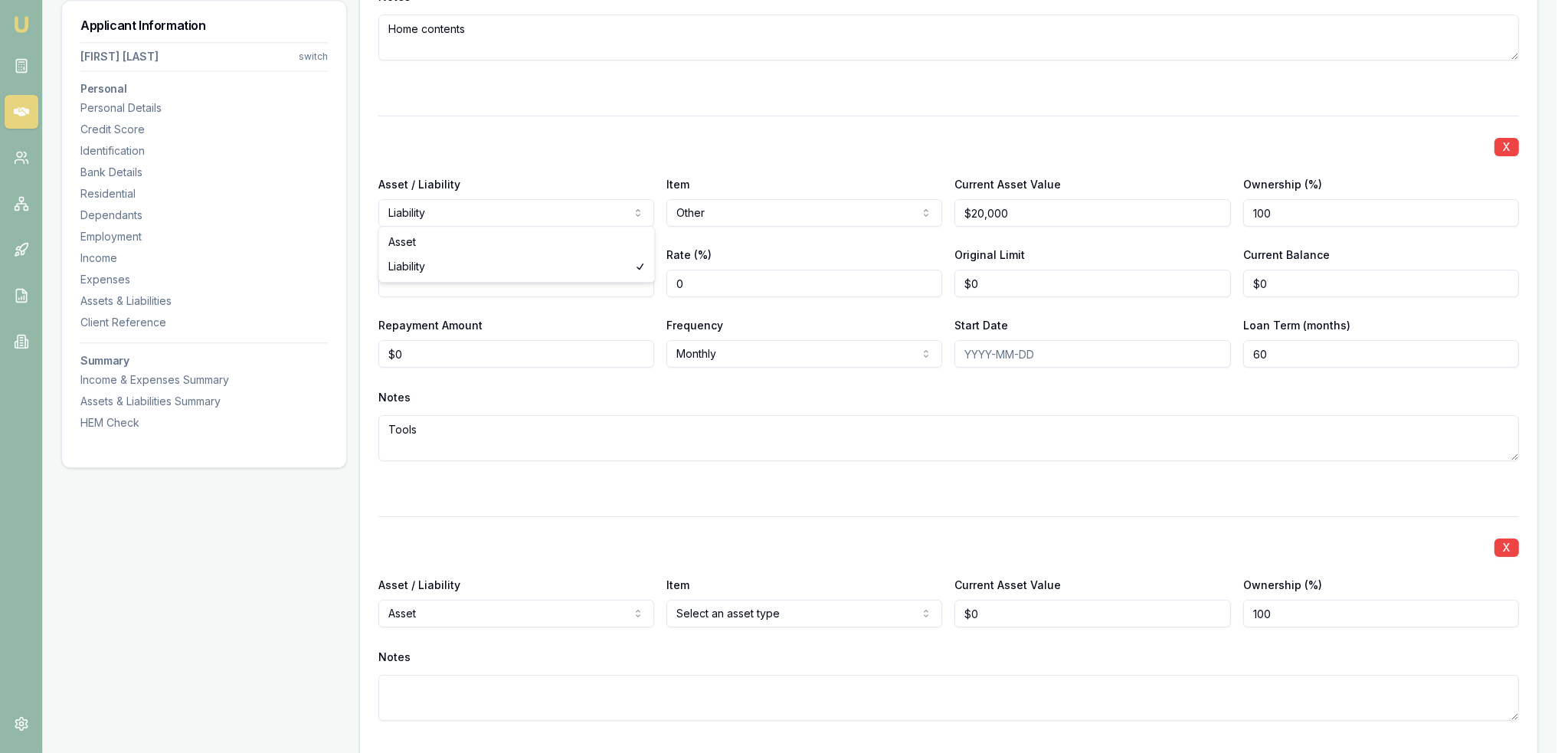 select on "ASSET" 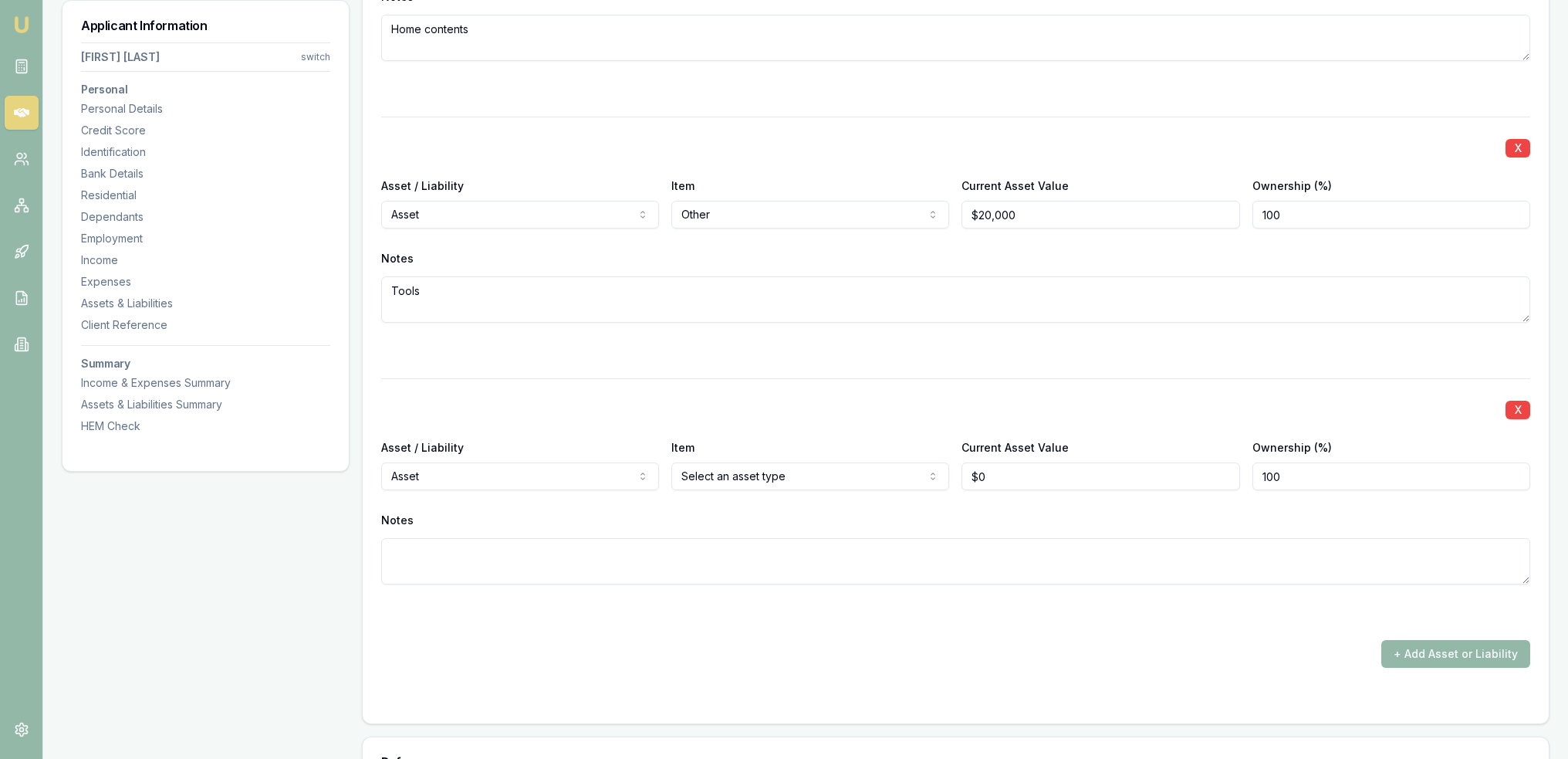 click on "Emu Broker Deals View D-719ZQMG7HP Robyn Adams Toggle Menu Customer Daniel Conyard 0413703409 dansproplastering@outlook.com Finance Summary $30,000 Loan Type: Consumer Asset Asset Type : Passenger Car Deal Dynamics Stage: New Lead Created Age: 19 minutes ago HEM: Below Benchmark Finance Details Applicants Loan Options Lender Submission Applicant Information Daniel Conyard switch Personal Personal Details Credit Score Identification Bank Details Residential Dependants Employment Income Expenses Assets & Liabilities Client Reference Summary Income & Expenses Summary Assets & Liabilities Summary HEM Check Personal Title * Mr Mr Mrs Miss Ms Dr Prof First name * Daniel Middle name  Shaun Last name * Conyard Date of birth 07/07/1987 Gender  Male Male Female Other Not disclosed Marital status  Married Single Married De facto Separated Divorced Widowed Residency status  Australian citizen Australian citizen Permanent resident Temporary resident Visa holder Email dansproplastering@outlook.com Phone 0413703409 Average" at bounding box center [784, -4485] 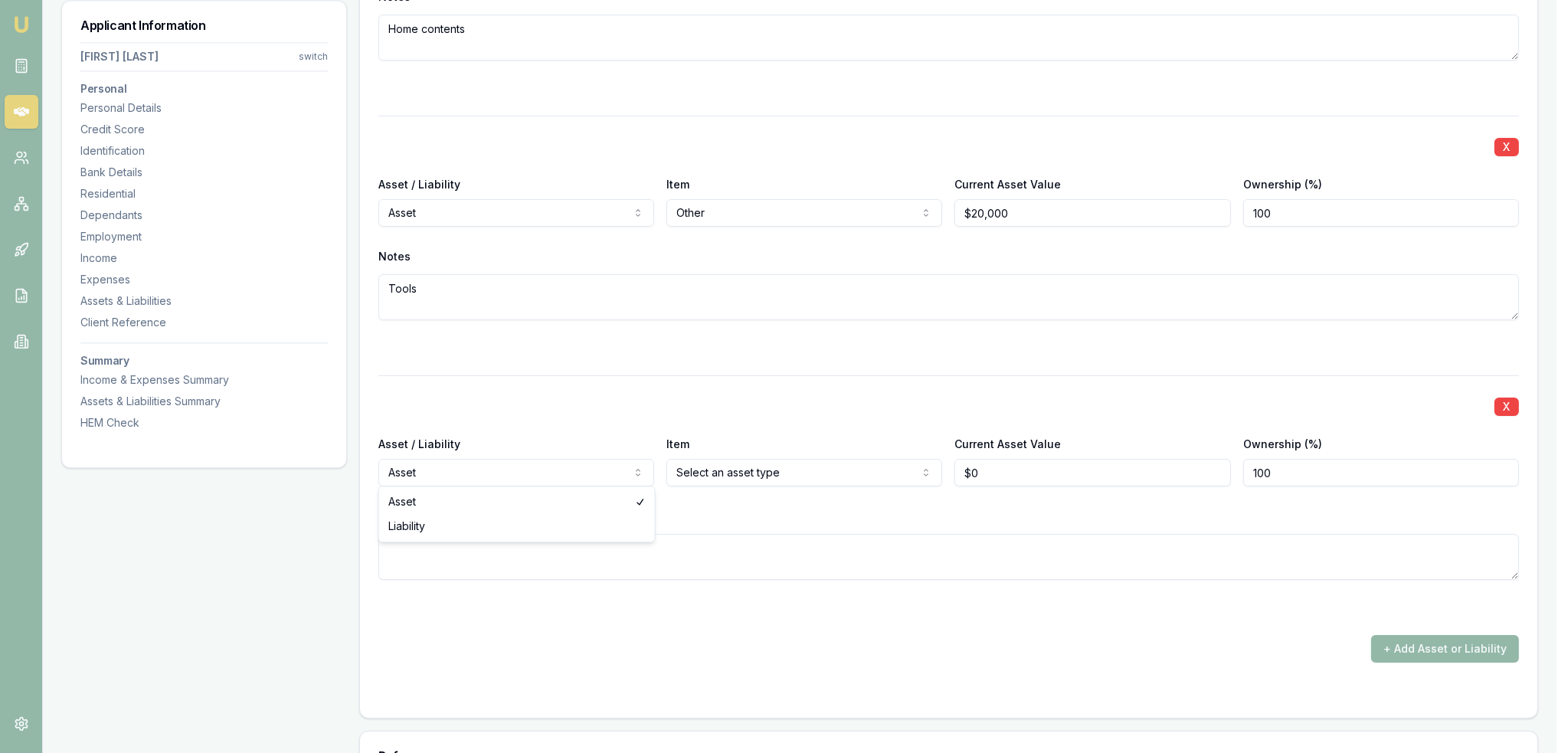 select on "LIABILITY" 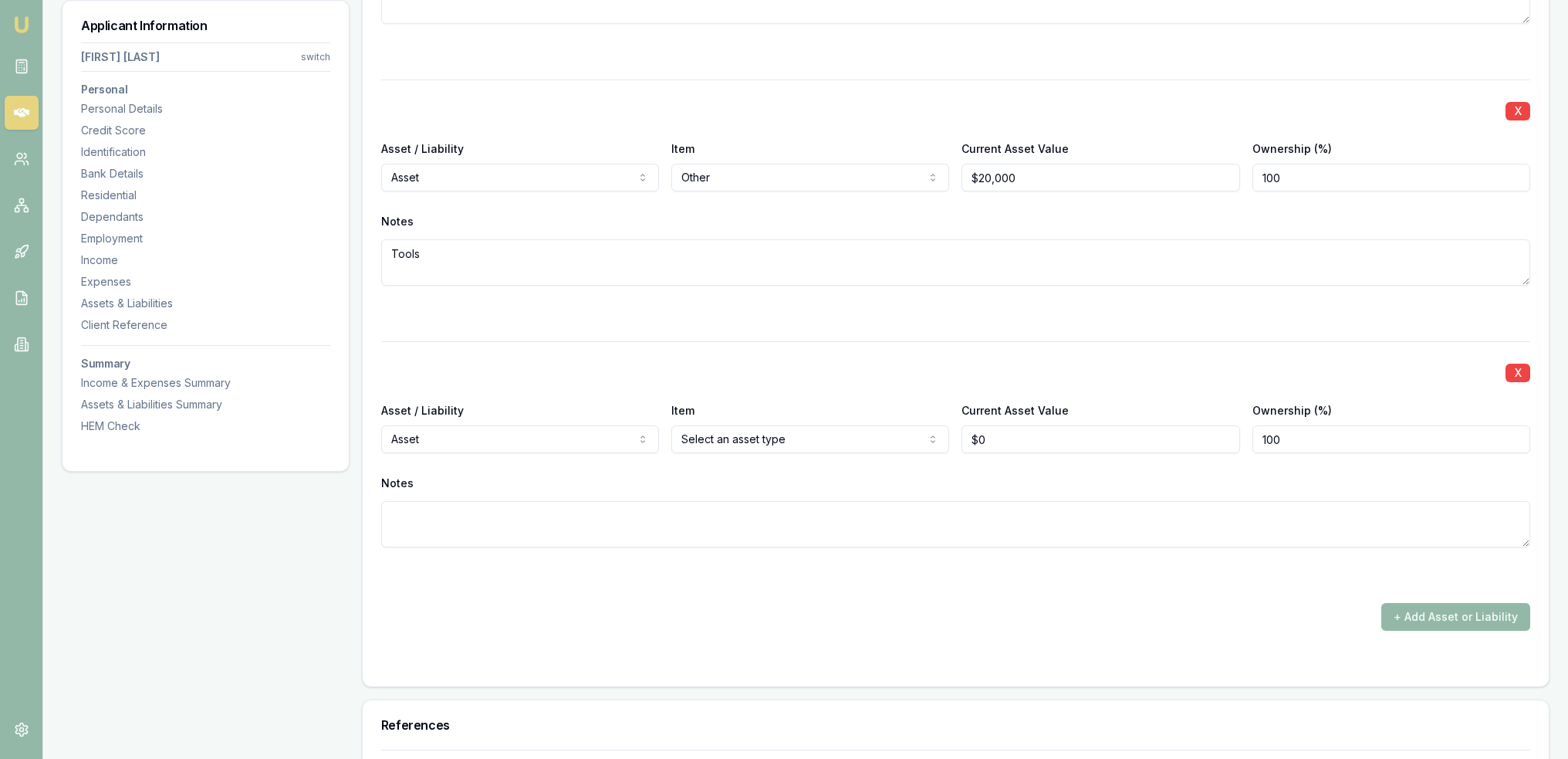 click on "Emu Broker Deals View D-719ZQMG7HP Robyn Adams Toggle Menu Customer Daniel Conyard 0413703409 dansproplastering@outlook.com Finance Summary $30,000 Loan Type: Consumer Asset Asset Type : Passenger Car Deal Dynamics Stage: New Lead Created Age: 19 minutes ago HEM: Below Benchmark Finance Details Applicants Loan Options Lender Submission Applicant Information Daniel Conyard switch Personal Personal Details Credit Score Identification Bank Details Residential Dependants Employment Income Expenses Assets & Liabilities Client Reference Summary Income & Expenses Summary Assets & Liabilities Summary HEM Check Personal Title * Mr Mr Mrs Miss Ms Dr Prof First name * Daniel Middle name  Shaun Last name * Conyard Date of birth 07/07/1987 Gender  Male Male Female Other Not disclosed Marital status  Married Single Married De facto Separated Divorced Widowed Residency status  Australian citizen Australian citizen Permanent resident Temporary resident Visa holder Email dansproplastering@outlook.com Phone 0413703409 Average" at bounding box center [784, -4485] 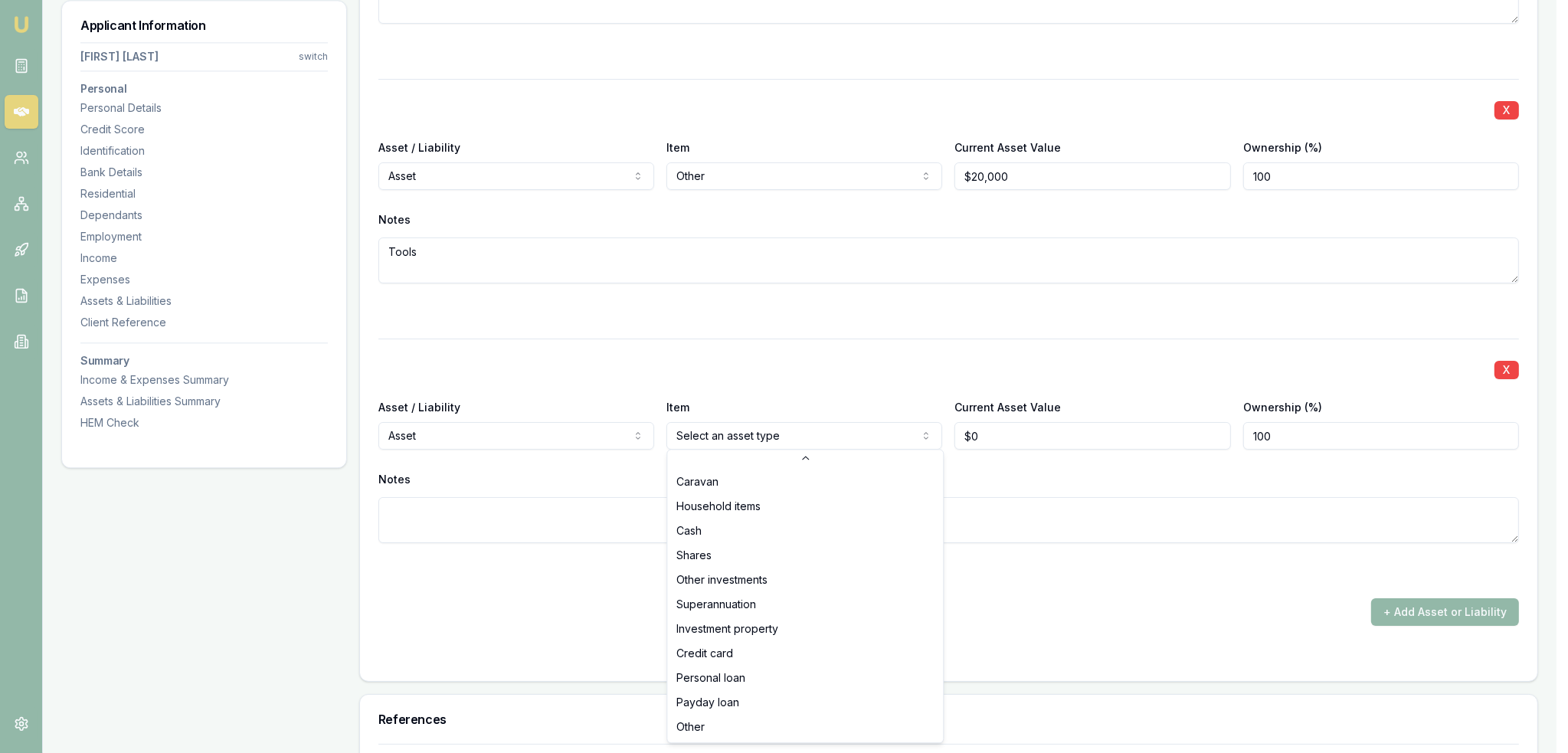 scroll, scrollTop: 98, scrollLeft: 0, axis: vertical 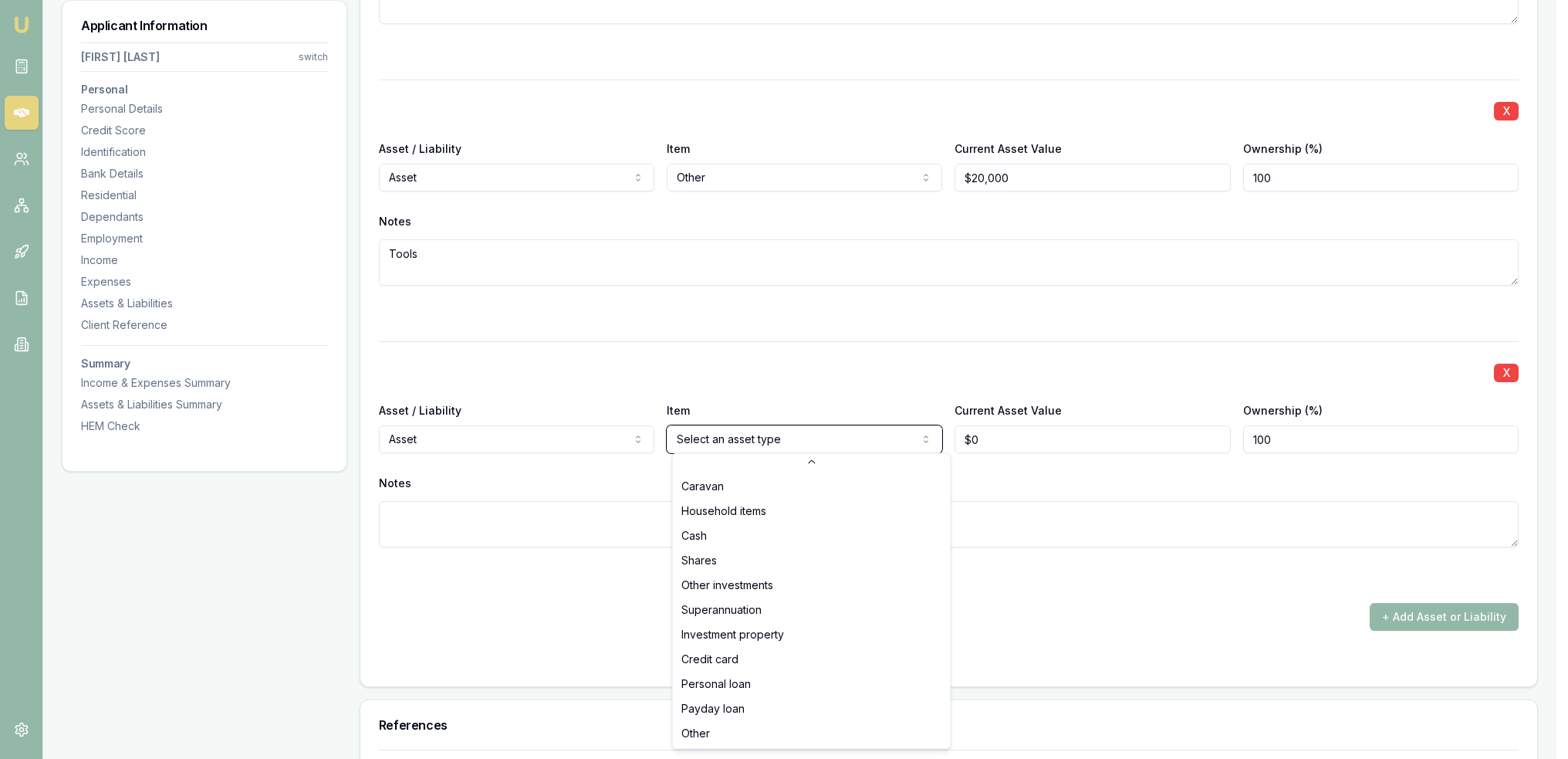 click on "Emu Broker Deals View D-719ZQMG7HP Robyn Adams Toggle Menu Customer Daniel Conyard 0413703409 dansproplastering@outlook.com Finance Summary $30,000 Loan Type: Consumer Asset Asset Type : Passenger Car Deal Dynamics Stage: New Lead Created Age: 19 minutes ago HEM: Below Benchmark Finance Details Applicants Loan Options Lender Submission Applicant Information Daniel Conyard switch Personal Personal Details Credit Score Identification Bank Details Residential Dependants Employment Income Expenses Assets & Liabilities Client Reference Summary Income & Expenses Summary Assets & Liabilities Summary HEM Check Personal Title * Mr Mr Mrs Miss Ms Dr Prof First name * Daniel Middle name  Shaun Last name * Conyard Date of birth 07/07/1987 Gender  Male Male Female Other Not disclosed Marital status  Married Single Married De facto Separated Divorced Widowed Residency status  Australian citizen Australian citizen Permanent resident Temporary resident Visa holder Email dansproplastering@outlook.com Phone 0413703409 Average" at bounding box center (784, -4485) 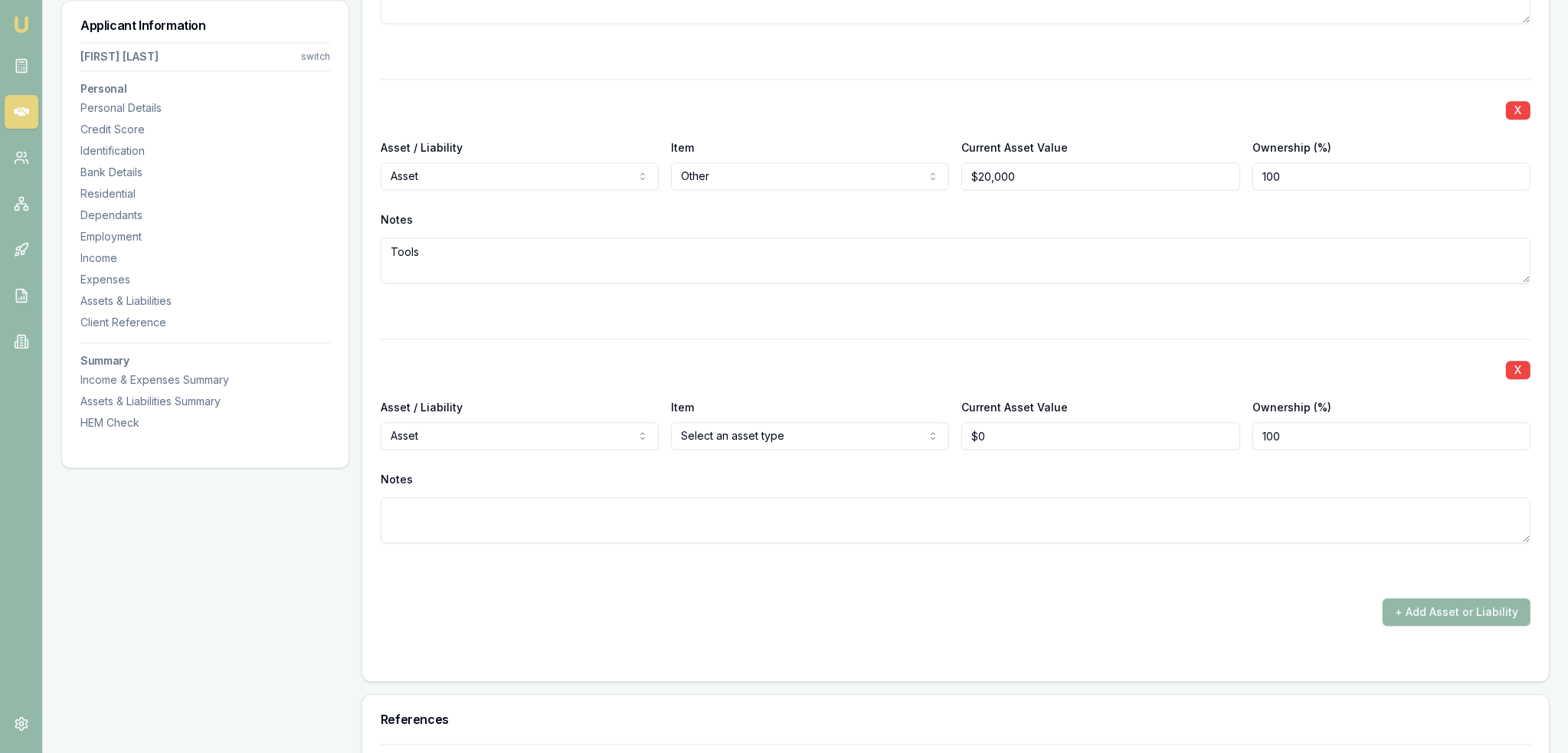 click on "Emu Broker Deals View D-719ZQMG7HP Robyn Adams Toggle Menu Customer Daniel Conyard 0413703409 dansproplastering@outlook.com Finance Summary $30,000 Loan Type: Consumer Asset Asset Type : Passenger Car Deal Dynamics Stage: New Lead Created Age: 19 minutes ago HEM: Below Benchmark Finance Details Applicants Loan Options Lender Submission Applicant Information Daniel Conyard switch Personal Personal Details Credit Score Identification Bank Details Residential Dependants Employment Income Expenses Assets & Liabilities Client Reference Summary Income & Expenses Summary Assets & Liabilities Summary HEM Check Personal Title * Mr Mr Mrs Miss Ms Dr Prof First name * Daniel Middle name  Shaun Last name * Conyard Date of birth 07/07/1987 Gender  Male Male Female Other Not disclosed Marital status  Married Single Married De facto Separated Divorced Widowed Residency status  Australian citizen Australian citizen Permanent resident Temporary resident Visa holder Email dansproplastering@outlook.com Phone 0413703409 Average" at bounding box center (784, -4450) 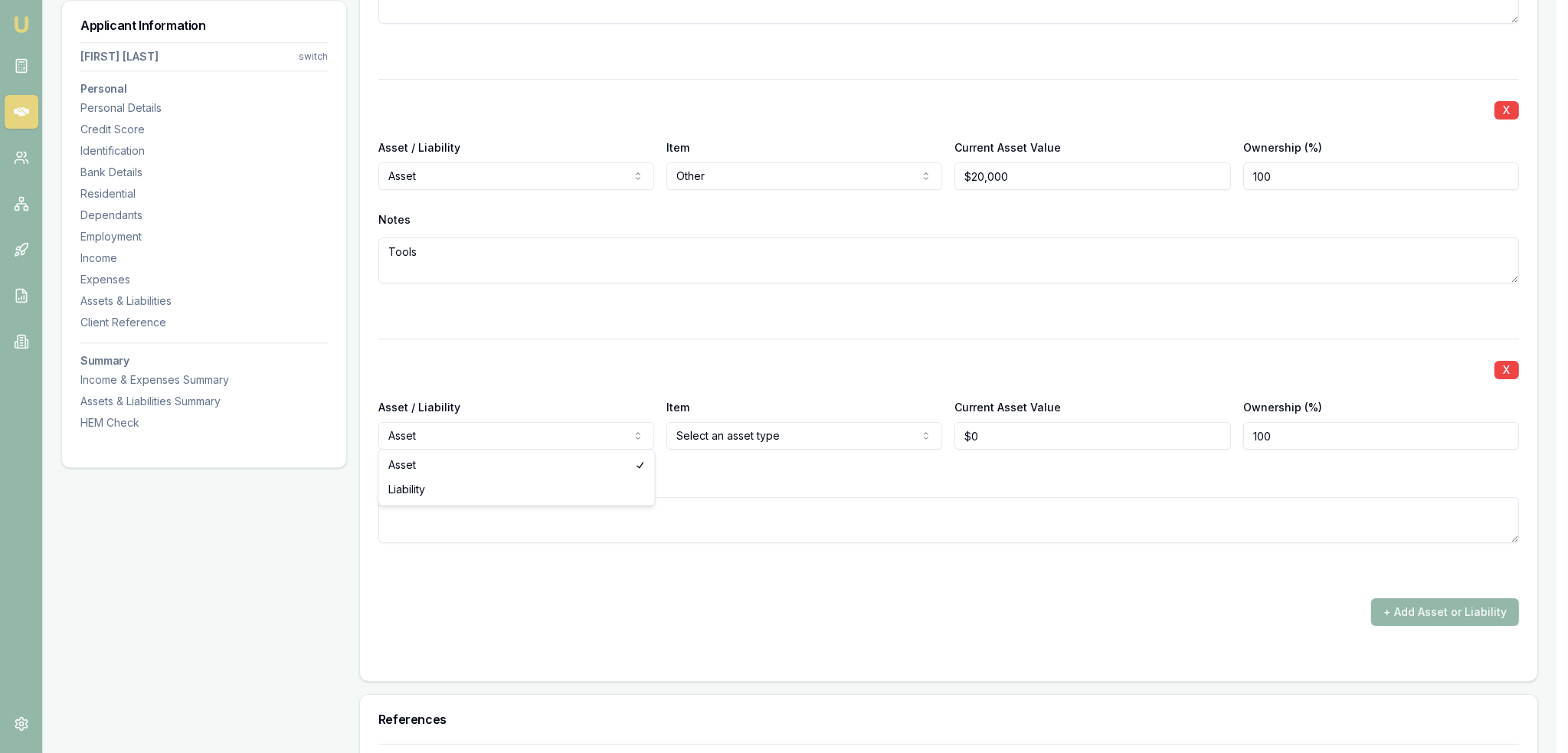 select on "LIABILITY" 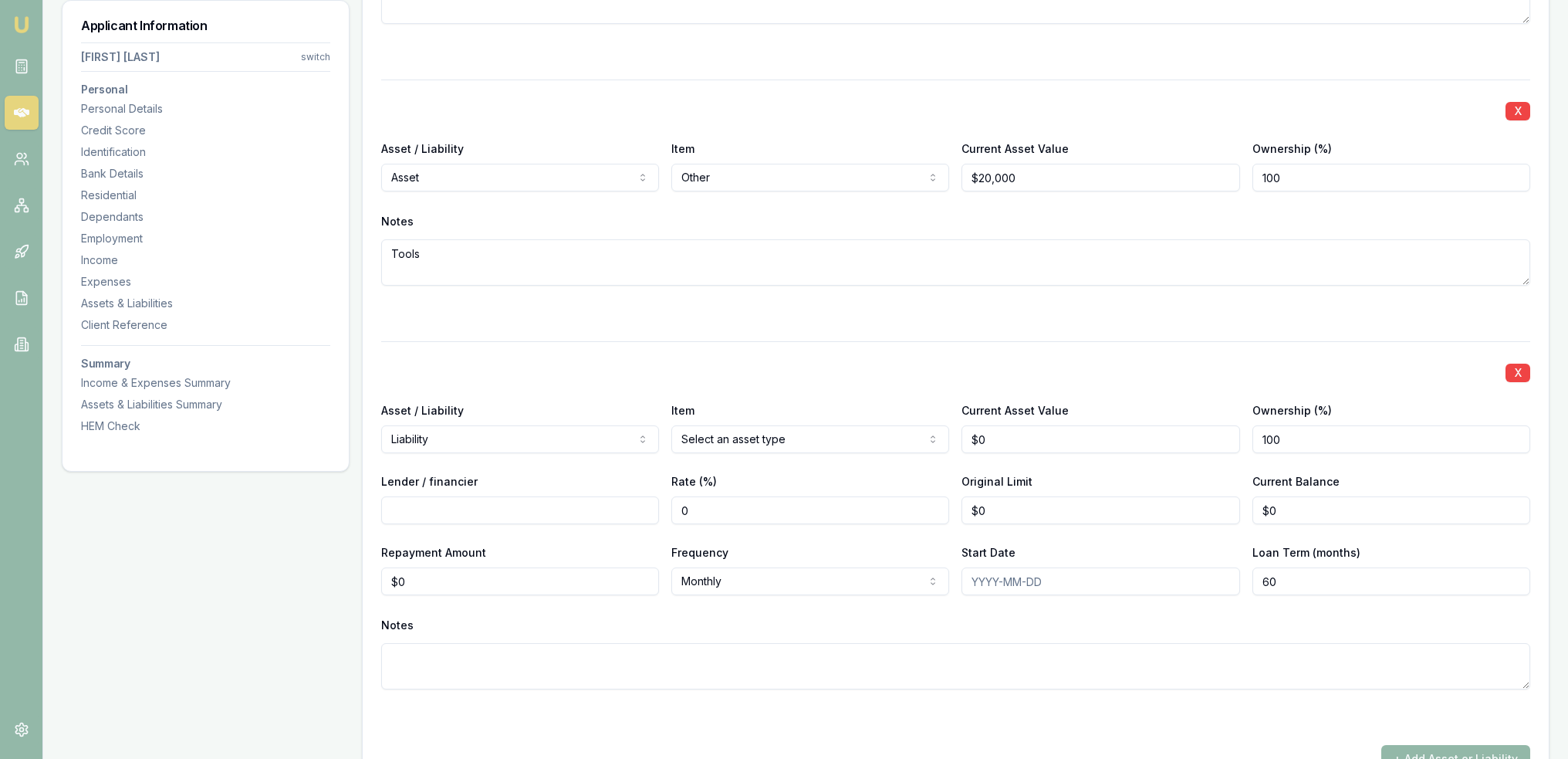 click on "Emu Broker Deals View D-719ZQMG7HP Robyn Adams Toggle Menu Customer Daniel Conyard 0413703409 dansproplastering@outlook.com Finance Summary $30,000 Loan Type: Consumer Asset Asset Type : Passenger Car Deal Dynamics Stage: New Lead Created Age: 19 minutes ago HEM: Below Benchmark Finance Details Applicants Loan Options Lender Submission Applicant Information Daniel Conyard switch Personal Personal Details Credit Score Identification Bank Details Residential Dependants Employment Income Expenses Assets & Liabilities Client Reference Summary Income & Expenses Summary Assets & Liabilities Summary HEM Check Personal Title * Mr Mr Mrs Miss Ms Dr Prof First name * Daniel Middle name  Shaun Last name * Conyard Date of birth 07/07/1987 Gender  Male Male Female Other Not disclosed Marital status  Married Single Married De facto Separated Divorced Widowed Residency status  Australian citizen Australian citizen Permanent resident Temporary resident Visa holder Email dansproplastering@outlook.com Phone 0413703409 Average" at bounding box center (784, -4485) 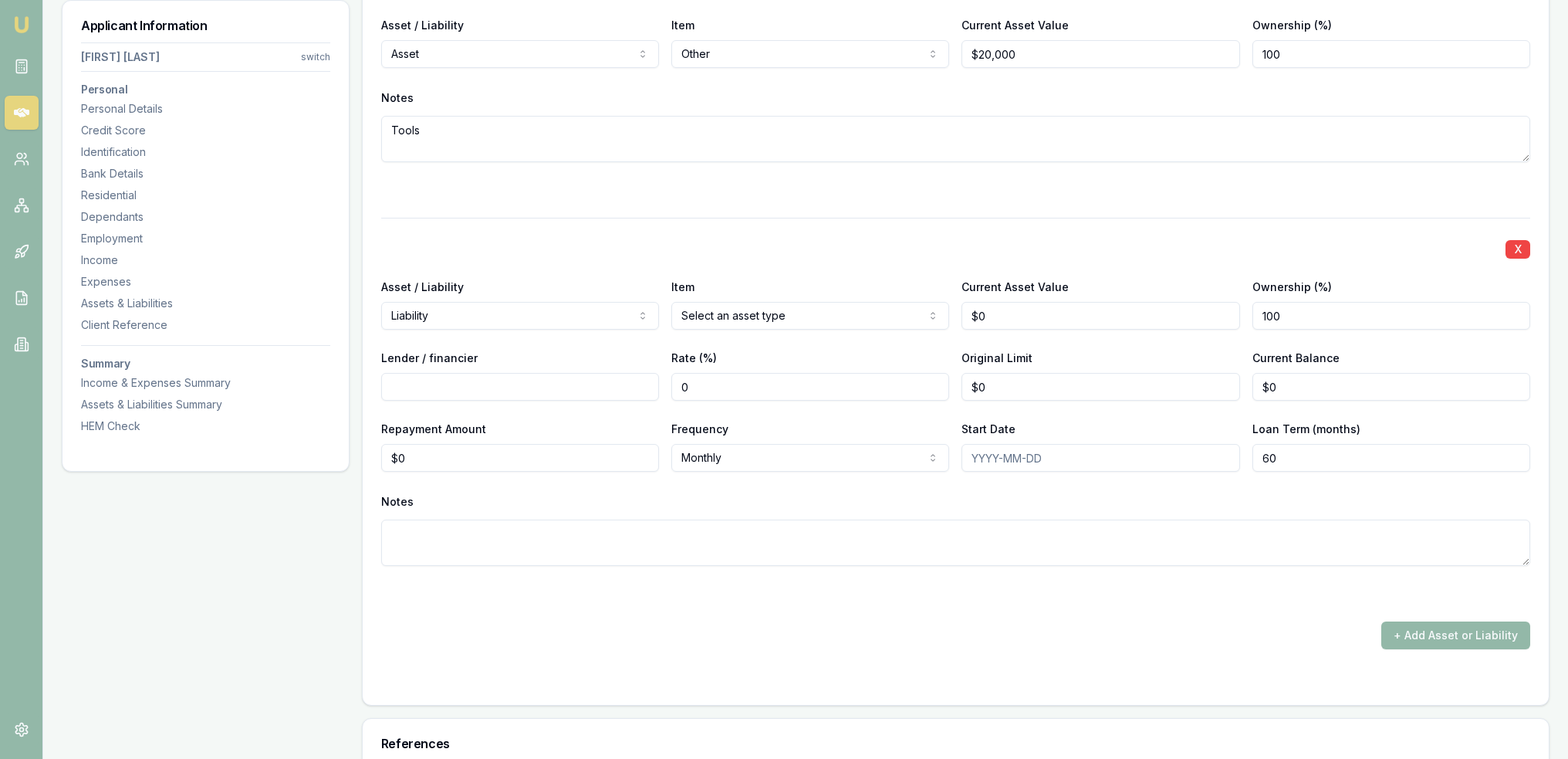 scroll, scrollTop: 5066, scrollLeft: 0, axis: vertical 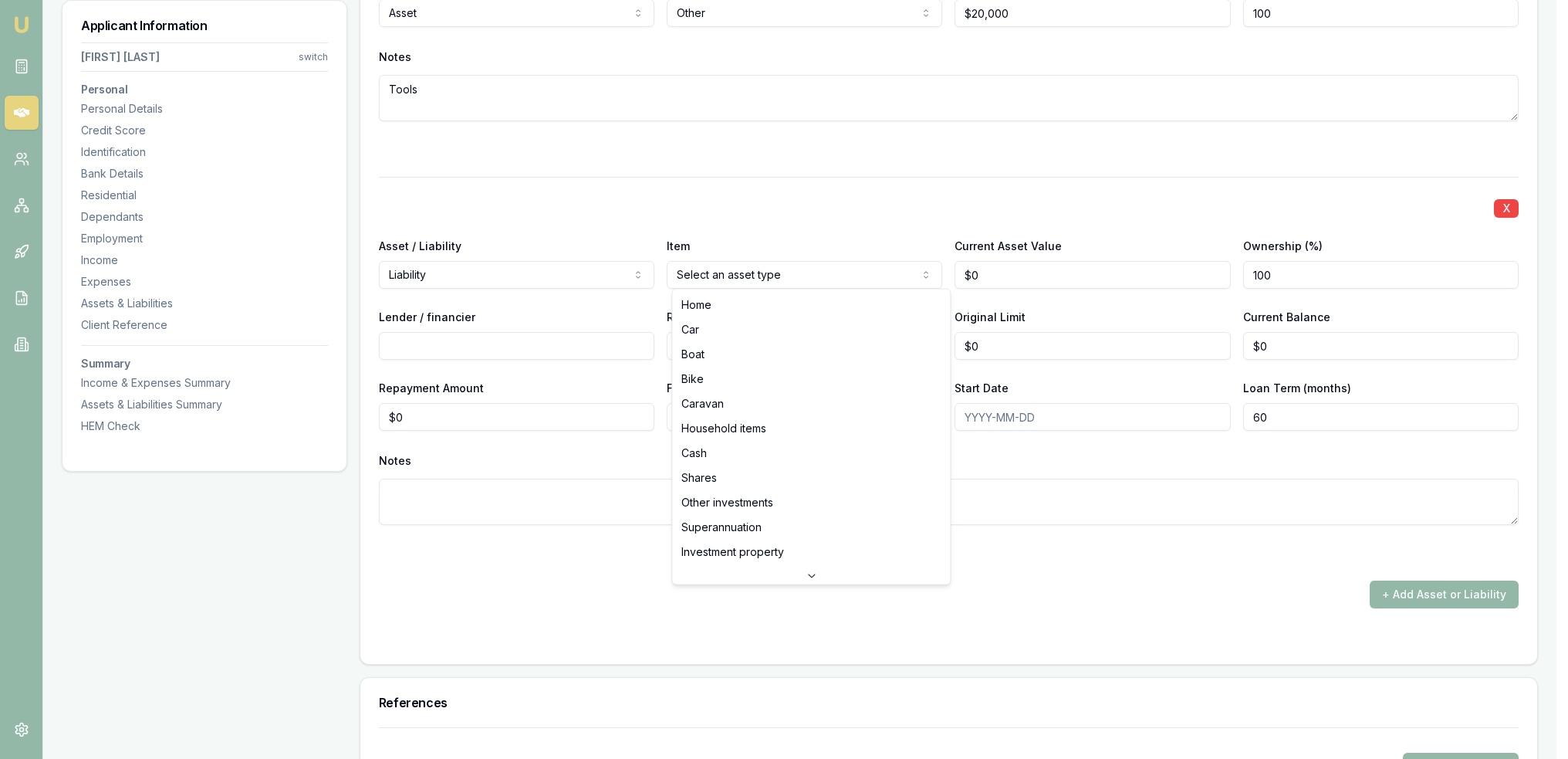 click on "Emu Broker Deals View D-719ZQMG7HP Robyn Adams Toggle Menu Customer Daniel Conyard 0413703409 dansproplastering@outlook.com Finance Summary $30,000 Loan Type: Consumer Asset Asset Type : Passenger Car Deal Dynamics Stage: New Lead Created Age: 19 minutes ago HEM: Below Benchmark Finance Details Applicants Loan Options Lender Submission Applicant Information Daniel Conyard switch Personal Personal Details Credit Score Identification Bank Details Residential Dependants Employment Income Expenses Assets & Liabilities Client Reference Summary Income & Expenses Summary Assets & Liabilities Summary HEM Check Personal Title * Mr Mr Mrs Miss Ms Dr Prof First name * Daniel Middle name  Shaun Last name * Conyard Date of birth 07/07/1987 Gender  Male Male Female Other Not disclosed Marital status  Married Single Married De facto Separated Divorced Widowed Residency status  Australian citizen Australian citizen Permanent resident Temporary resident Visa holder Email dansproplastering@outlook.com Phone 0413703409 Average" at bounding box center (784, -4687) 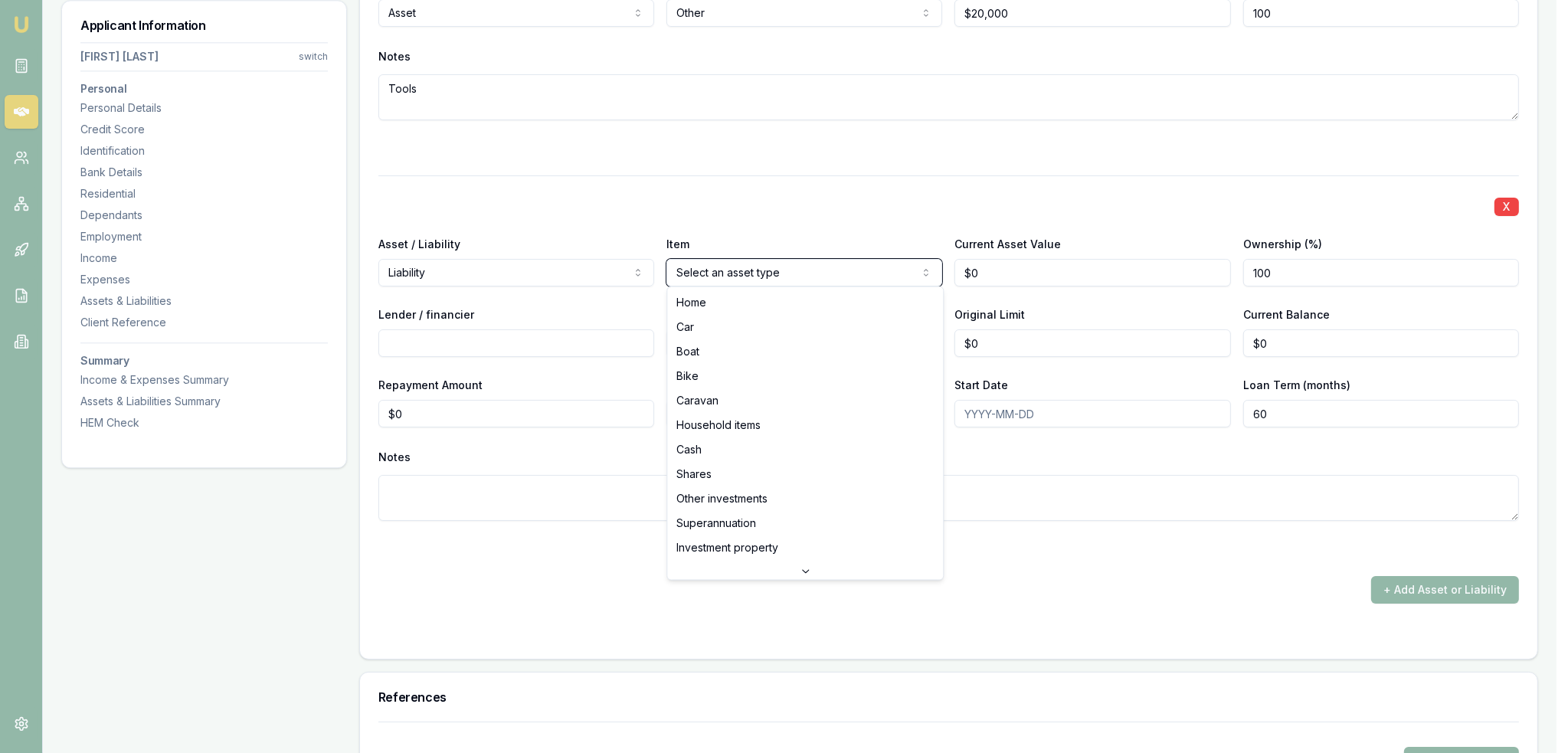 click on "Emu Broker Deals View D-719ZQMG7HP Robyn Adams Toggle Menu Customer Daniel Conyard 0413703409 dansproplastering@outlook.com Finance Summary $30,000 Loan Type: Consumer Asset Asset Type : Passenger Car Deal Dynamics Stage: New Lead Created Age: 19 minutes ago HEM: Below Benchmark Finance Details Applicants Loan Options Lender Submission Applicant Information Daniel Conyard switch Personal Personal Details Credit Score Identification Bank Details Residential Dependants Employment Income Expenses Assets & Liabilities Client Reference Summary Income & Expenses Summary Assets & Liabilities Summary HEM Check Personal Title * Mr Mr Mrs Miss Ms Dr Prof First name * Daniel Middle name  Shaun Last name * Conyard Date of birth 07/07/1987 Gender  Male Male Female Other Not disclosed Marital status  Married Single Married De facto Separated Divorced Widowed Residency status  Australian citizen Australian citizen Permanent resident Temporary resident Visa holder Email dansproplastering@outlook.com Phone 0413703409 Average" at bounding box center [784, -4650] 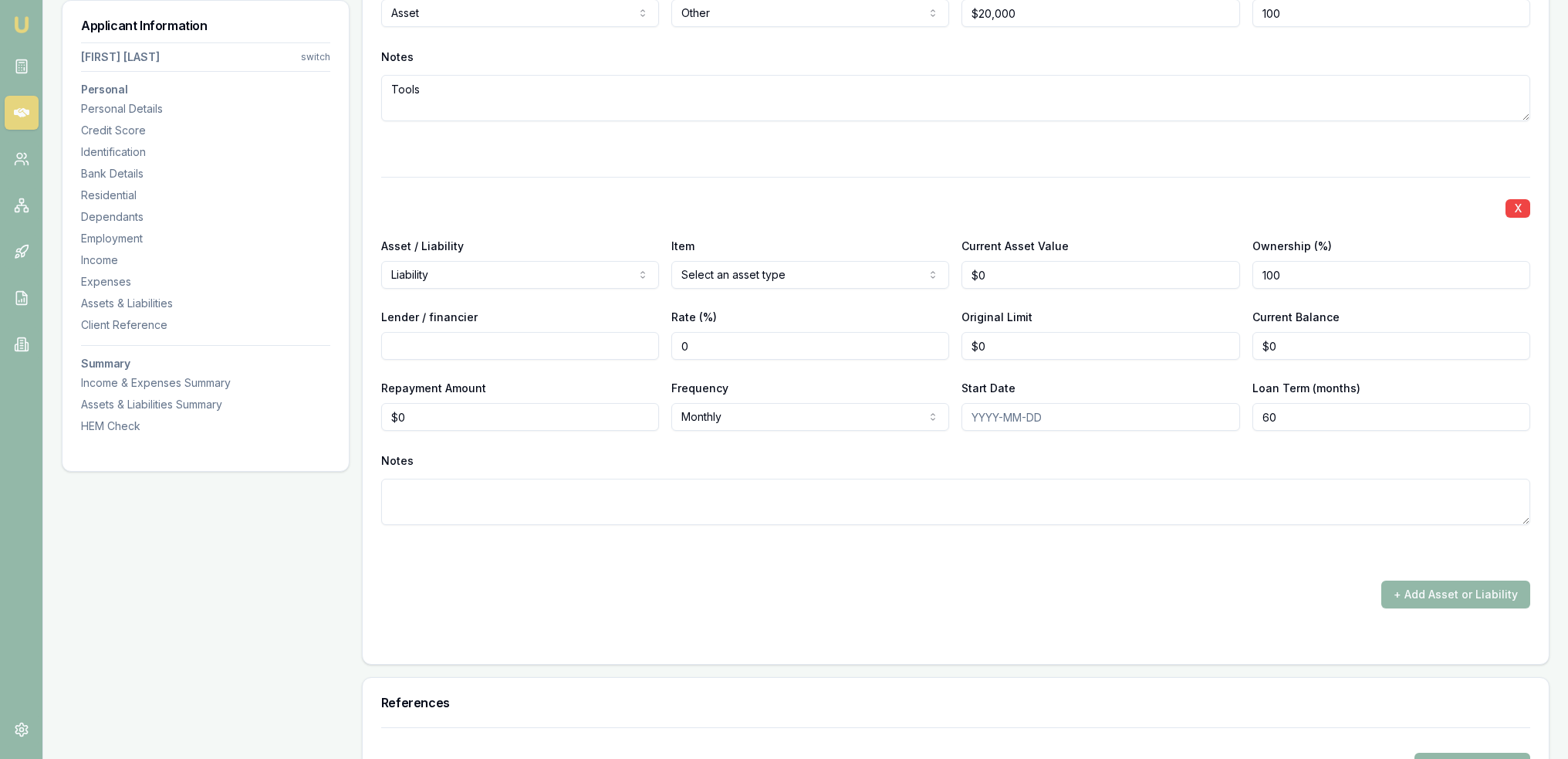 click at bounding box center [955, 502] 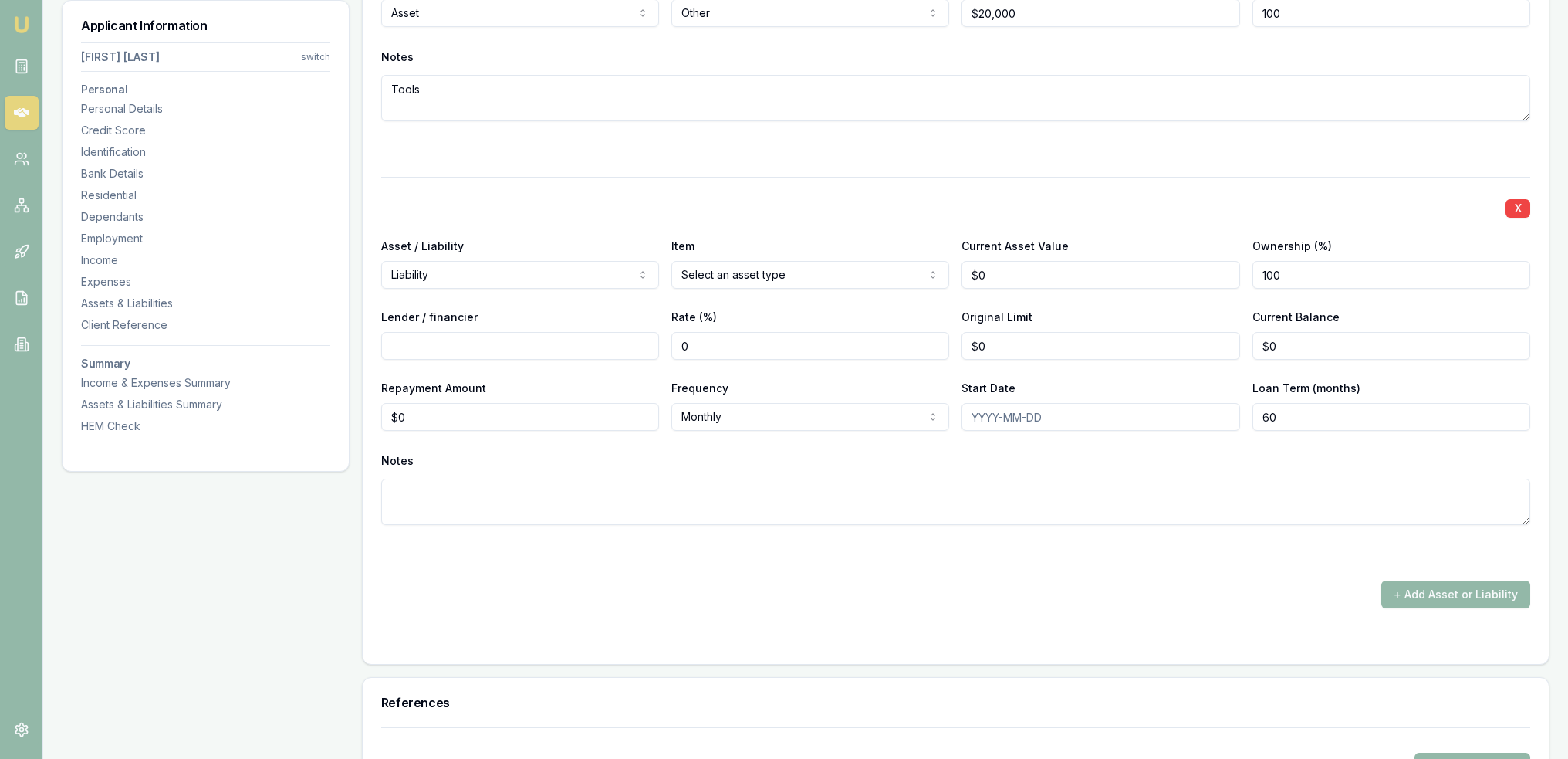 type on "R" 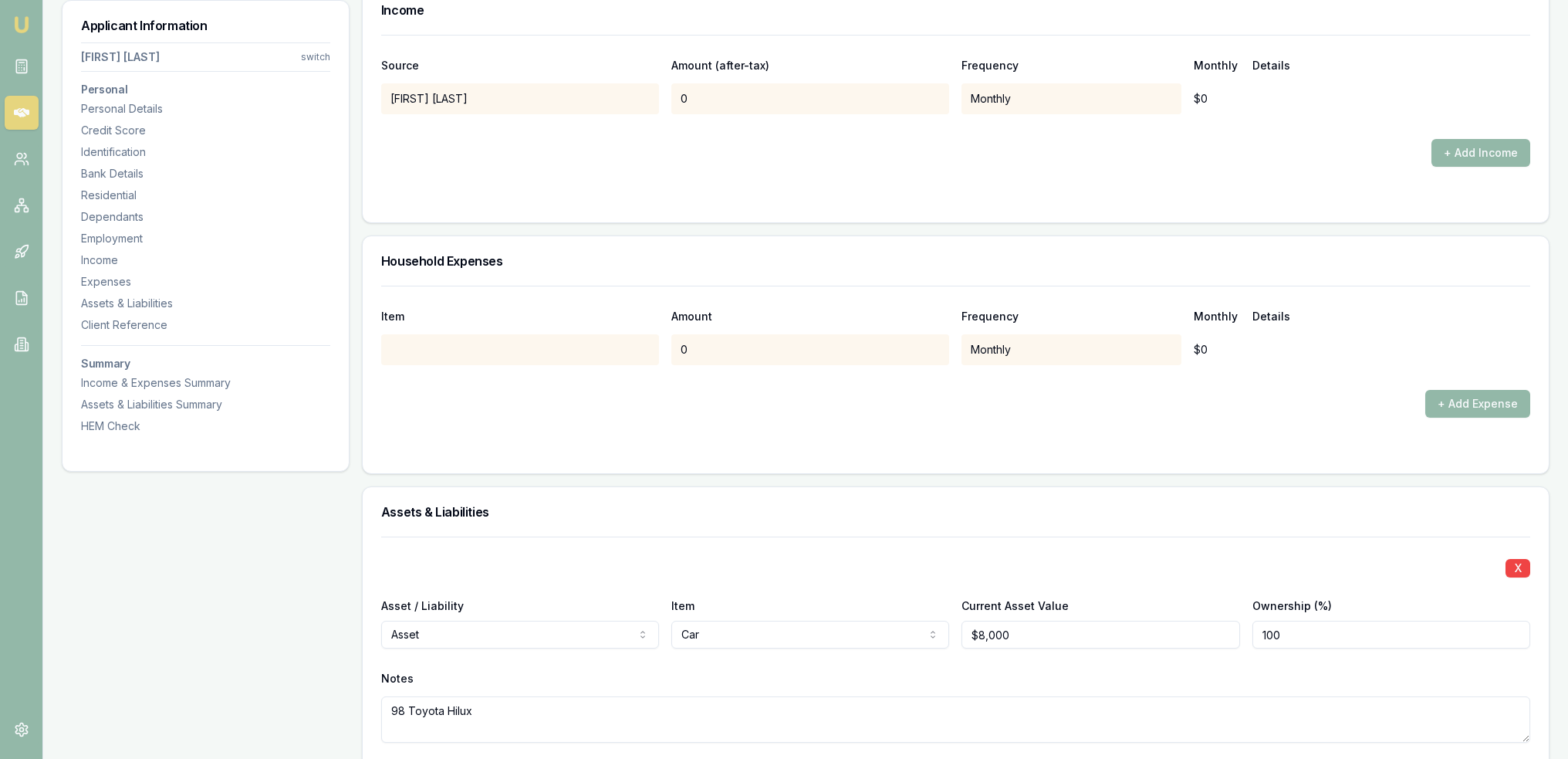 scroll, scrollTop: 3213, scrollLeft: 0, axis: vertical 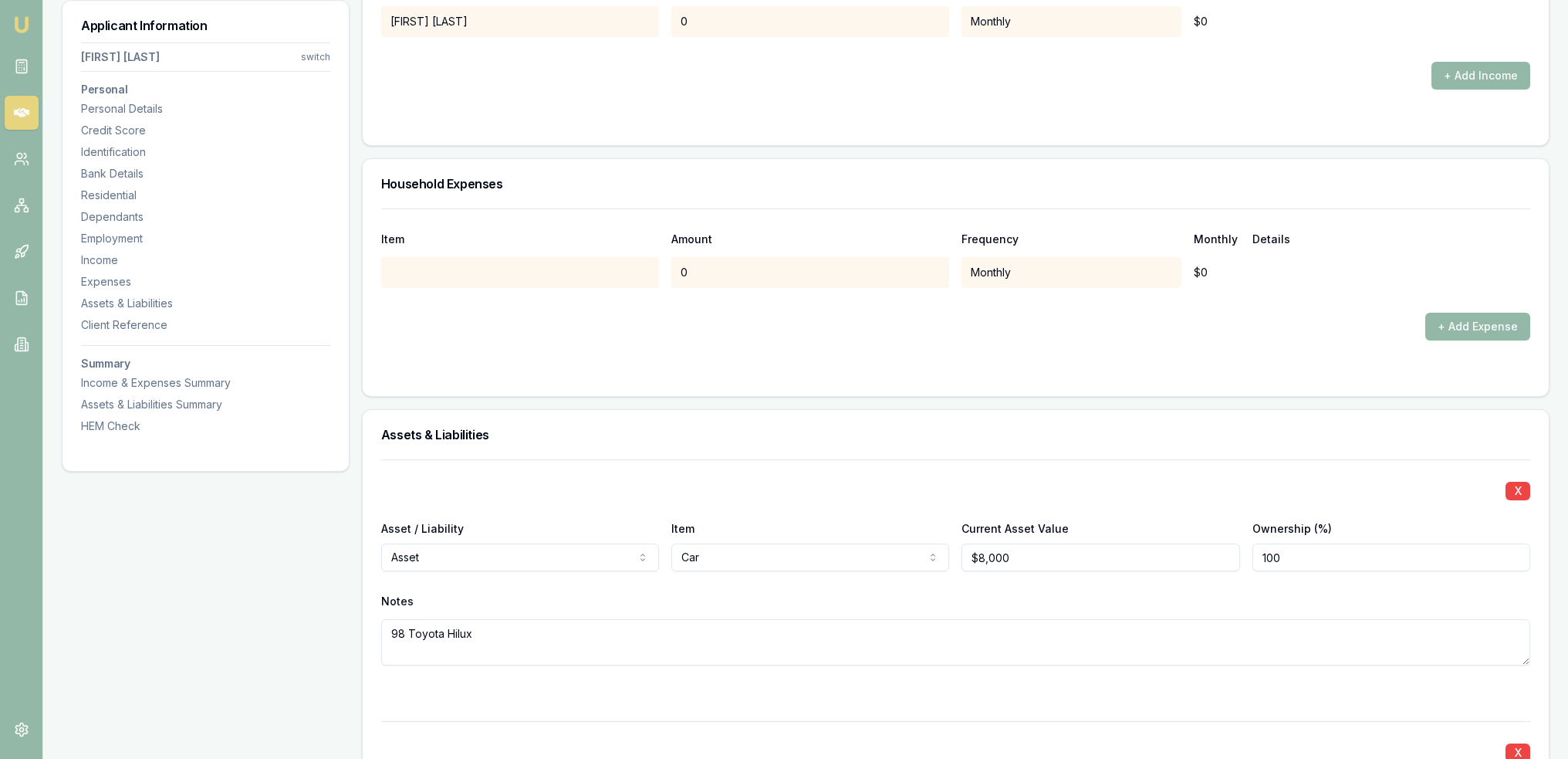 drag, startPoint x: 1510, startPoint y: 310, endPoint x: 1455, endPoint y: 324, distance: 56.75385 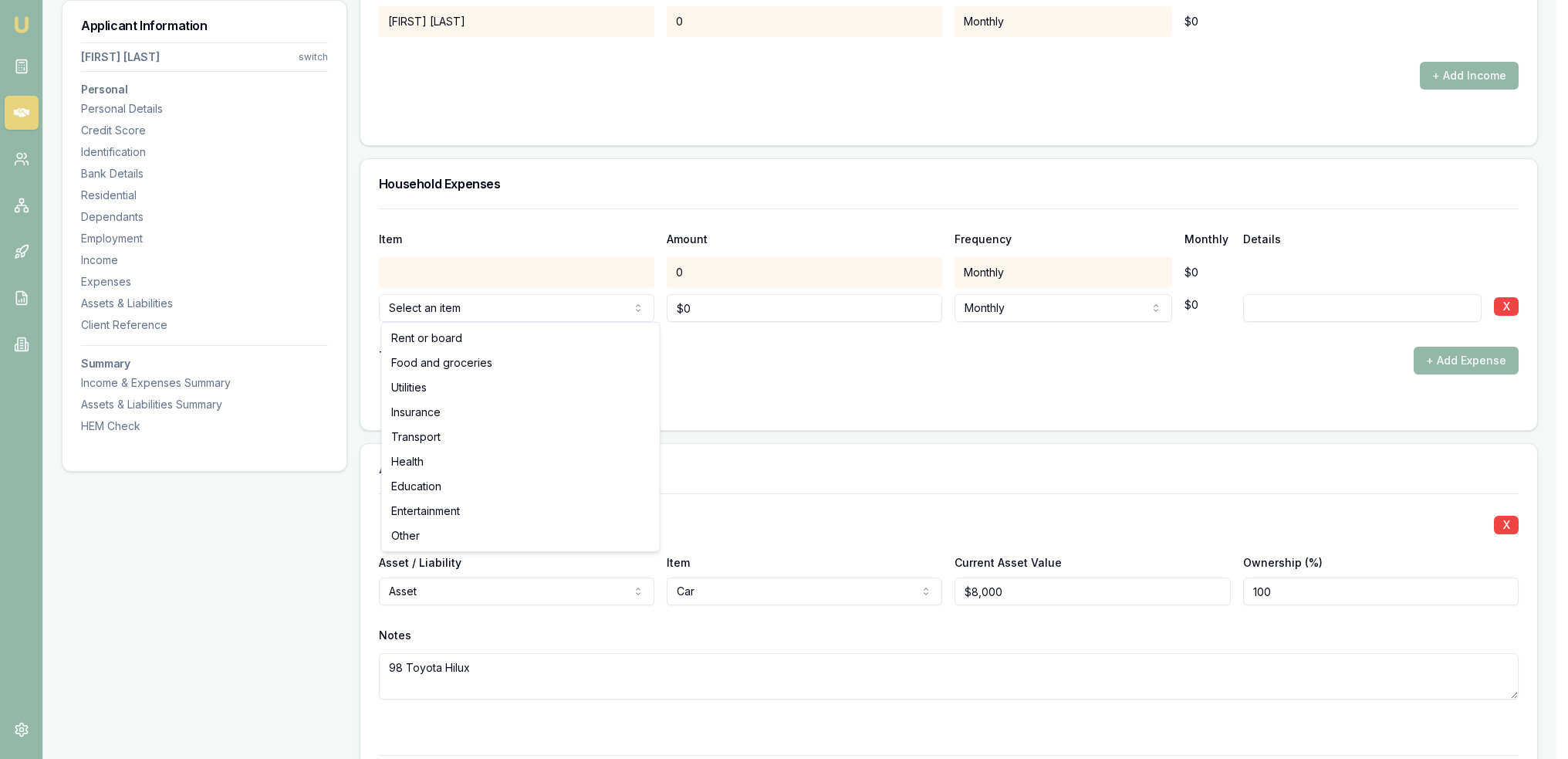 click on "Emu Broker Deals View D-719ZQMG7HP Robyn Adams Toggle Menu Customer Daniel Conyard 0413703409 dansproplastering@outlook.com Finance Summary $30,000 Loan Type: Consumer Asset Asset Type : Passenger Car Deal Dynamics Stage: New Lead Created Age: 19 minutes ago HEM: Below Benchmark Finance Details Applicants Loan Options Lender Submission Applicant Information Daniel Conyard switch Personal Personal Details Credit Score Identification Bank Details Residential Dependants Employment Income Expenses Assets & Liabilities Client Reference Summary Income & Expenses Summary Assets & Liabilities Summary HEM Check Personal Title * Mr Mr Mrs Miss Ms Dr Prof First name * Daniel Middle name  Shaun Last name * Conyard Date of birth 07/07/1987 Gender  Male Male Female Other Not disclosed Marital status  Married Single Married De facto Separated Divorced Widowed Residency status  Australian citizen Australian citizen Permanent resident Temporary resident Visa holder Email dansproplastering@outlook.com Phone 0413703409 Average" at bounding box center (784, -2834) 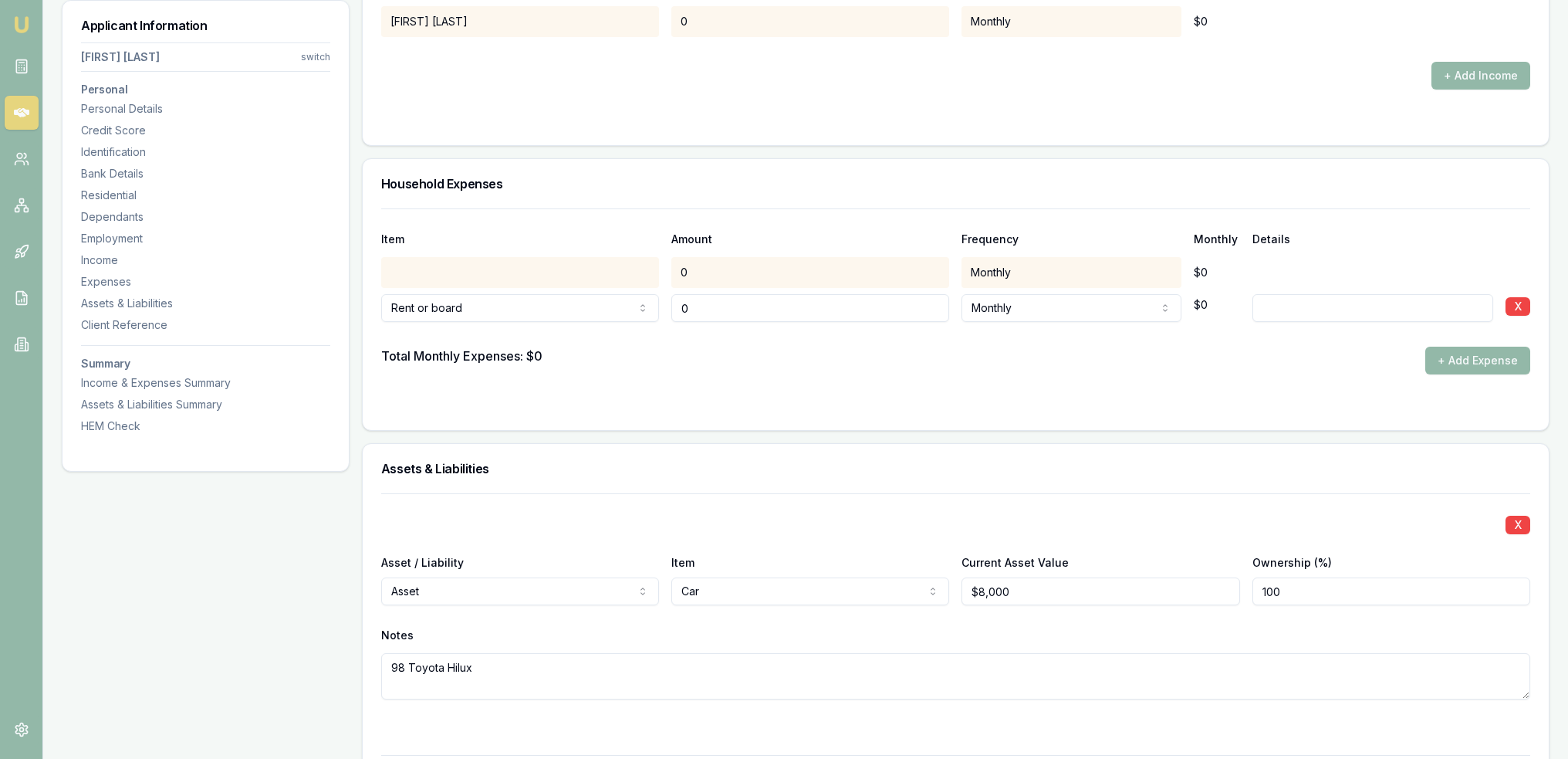drag, startPoint x: 735, startPoint y: 303, endPoint x: 674, endPoint y: 310, distance: 61.40033 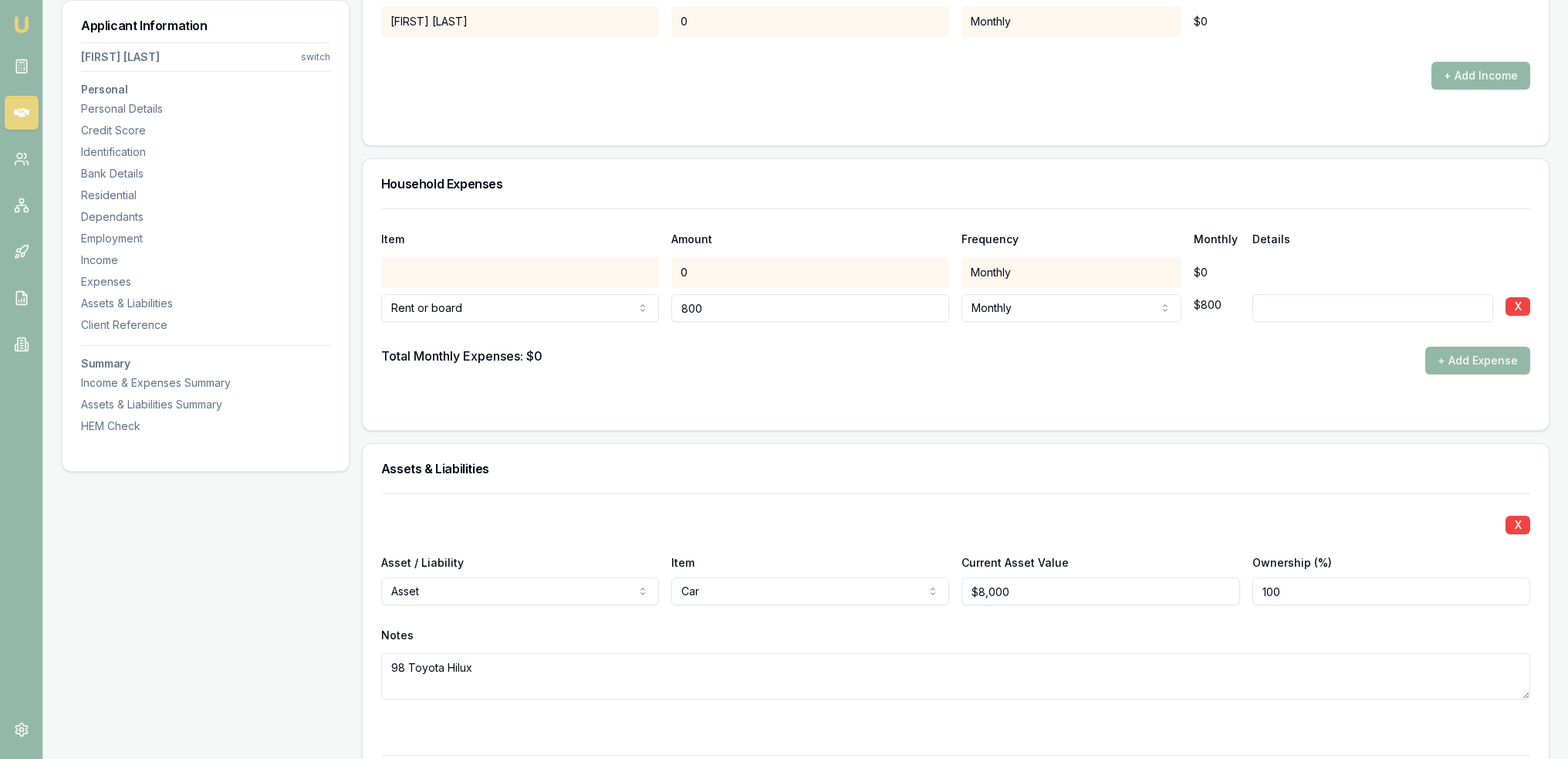 type on "$800" 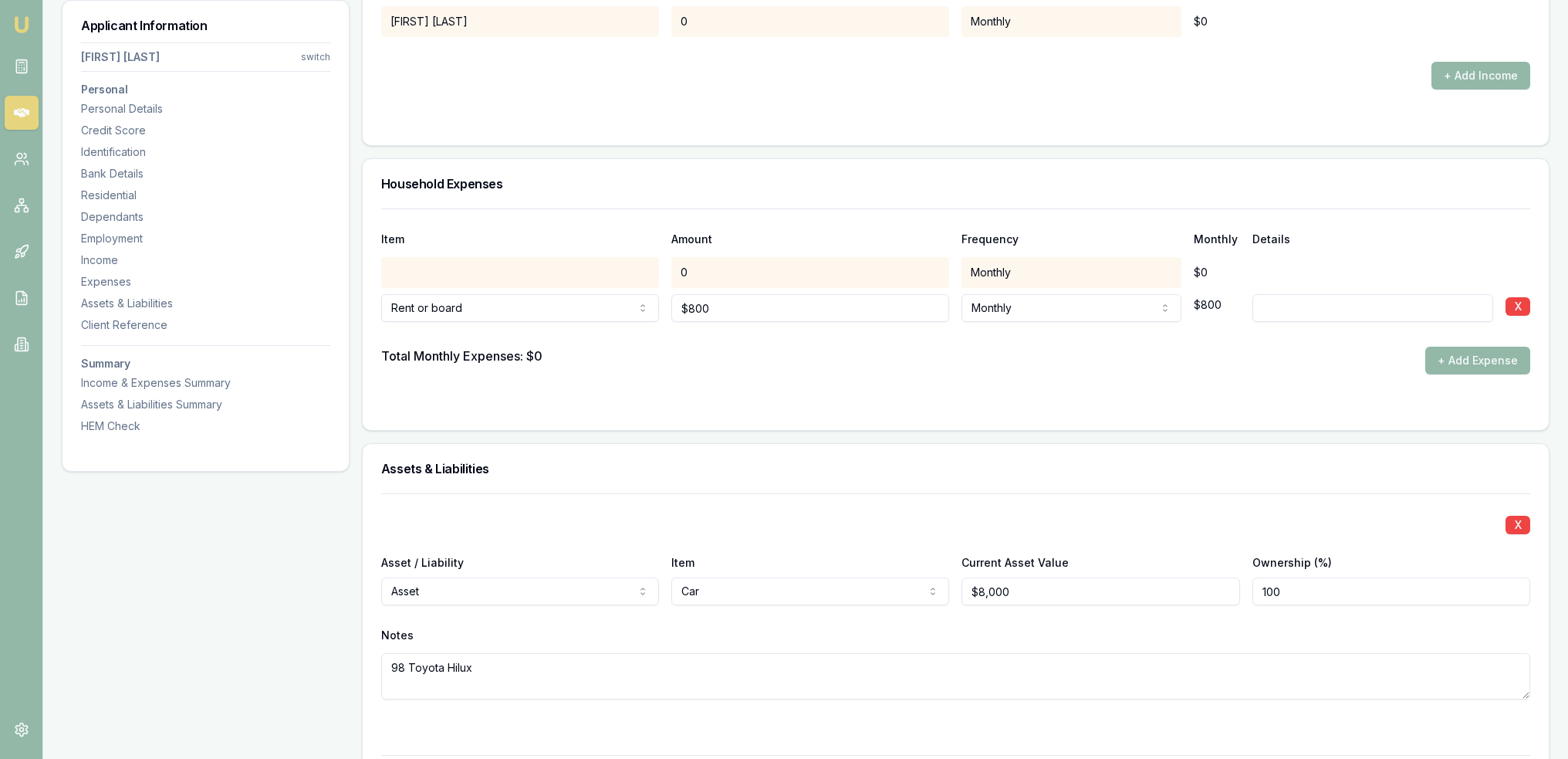 click at bounding box center [1373, 308] 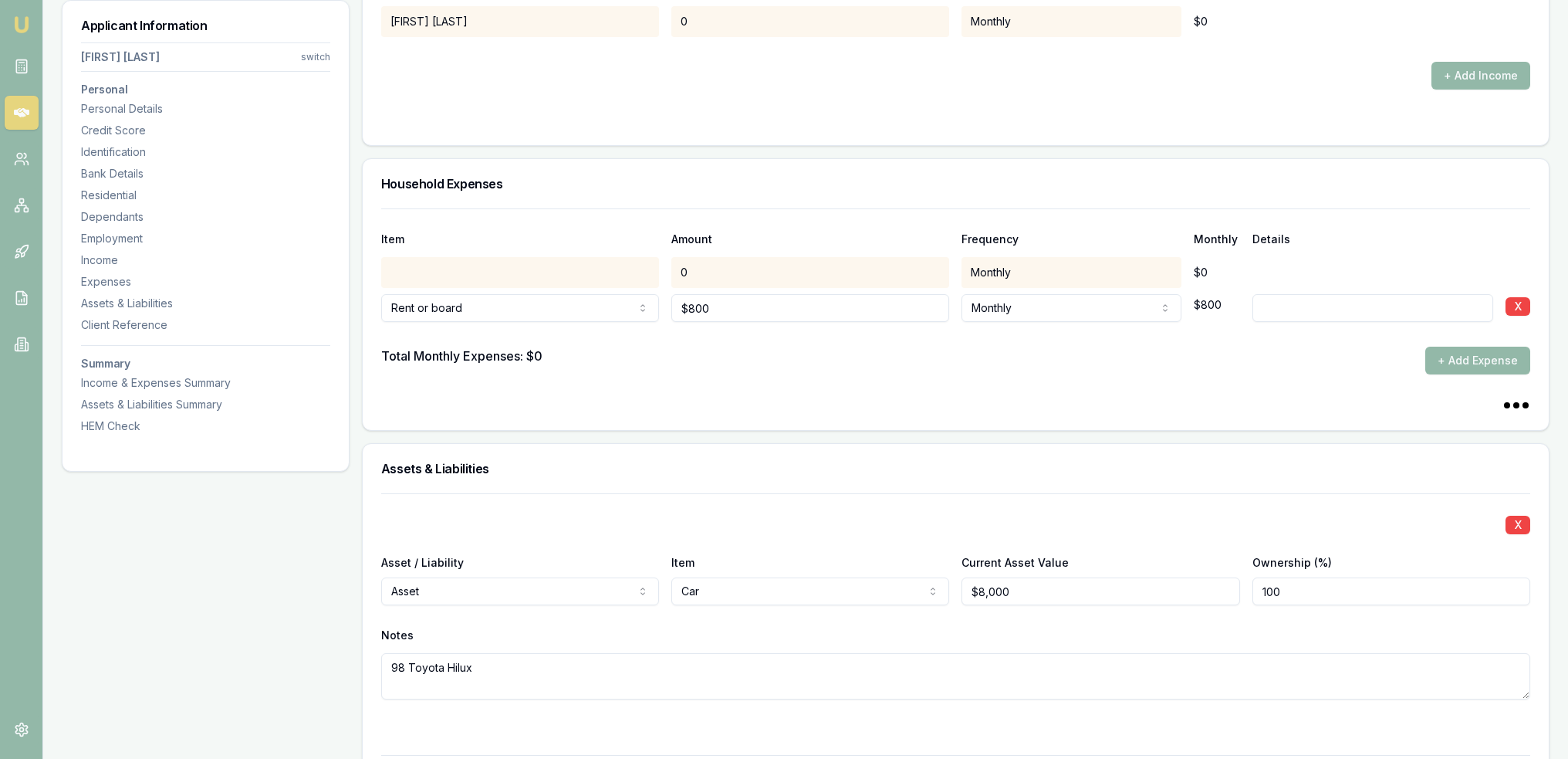 click on "Emu Broker Deals View D-719ZQMG7HP Robyn Adams Toggle Menu Customer Daniel Conyard 0413703409 dansproplastering@outlook.com Finance Summary $30,000 Loan Type: Consumer Asset Asset Type : Passenger Car Deal Dynamics Stage: New Lead Created Age: 19 minutes ago HEM: Below Benchmark Finance Details Applicants Loan Options Lender Submission Applicant Information Daniel Conyard switch Personal Personal Details Credit Score Identification Bank Details Residential Dependants Employment Income Expenses Assets & Liabilities Client Reference Summary Income & Expenses Summary Assets & Liabilities Summary HEM Check Personal Title * Mr Mr Mrs Miss Ms Dr Prof First name * Daniel Middle name  Shaun Last name * Conyard Date of birth 07/07/1987 Gender  Male Male Female Other Not disclosed Marital status  Married Single Married De facto Separated Divorced Widowed Residency status  Australian citizen Australian citizen Permanent resident Temporary resident Visa holder Email dansproplastering@outlook.com Phone 0413703409 Average" at bounding box center [784, -2834] 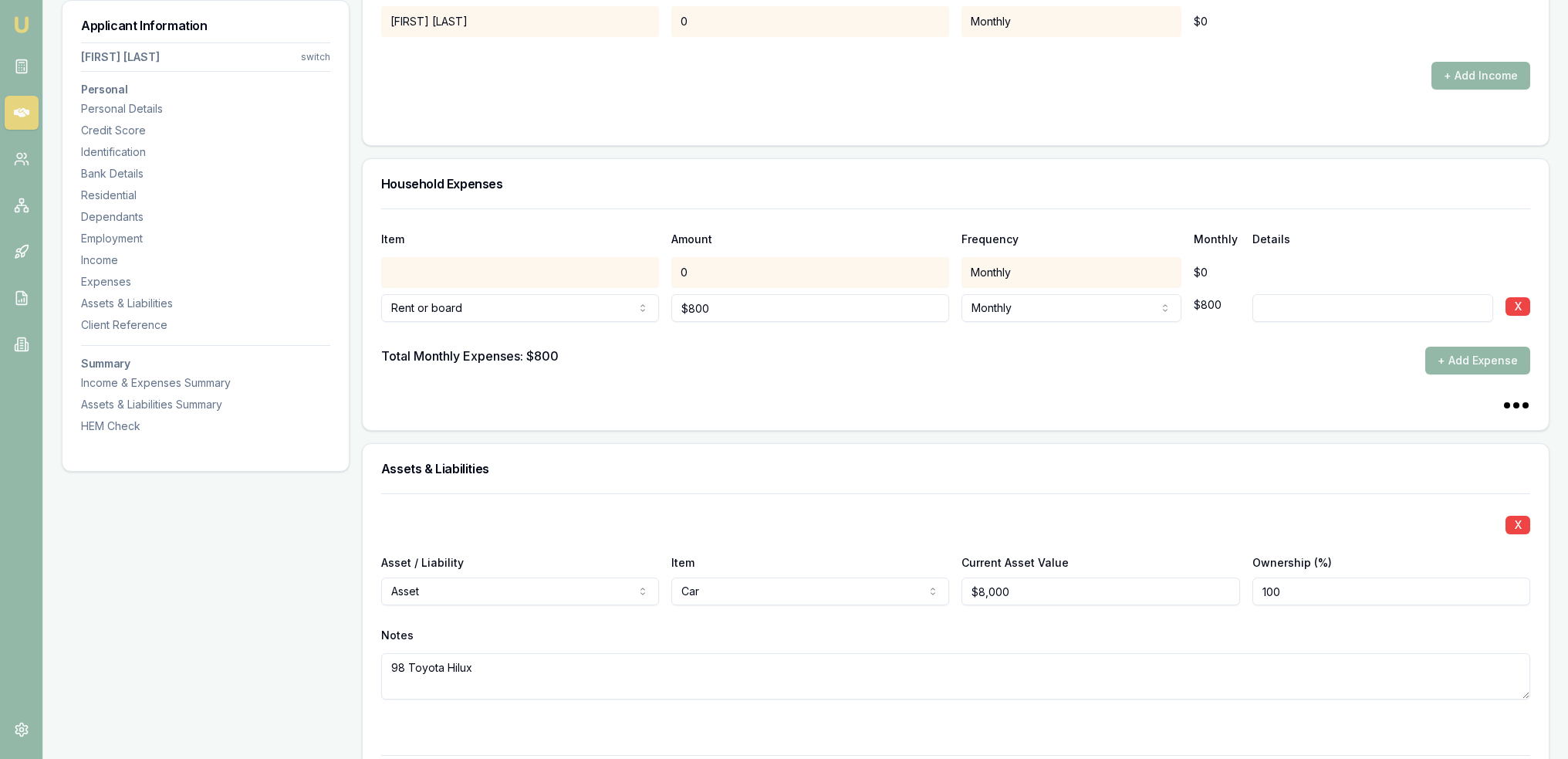 click at bounding box center (1373, 308) 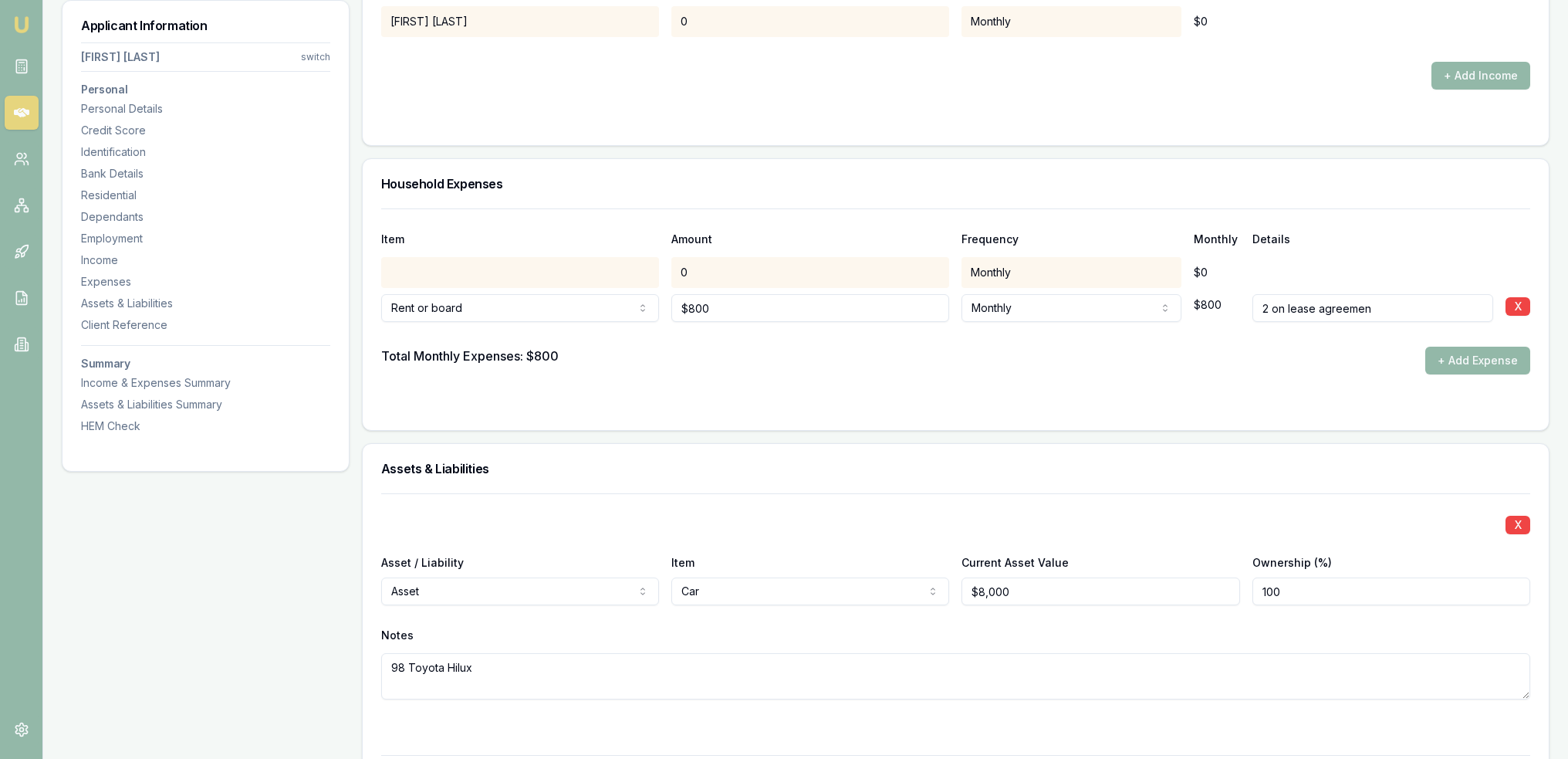 type on "2 on lease agreement" 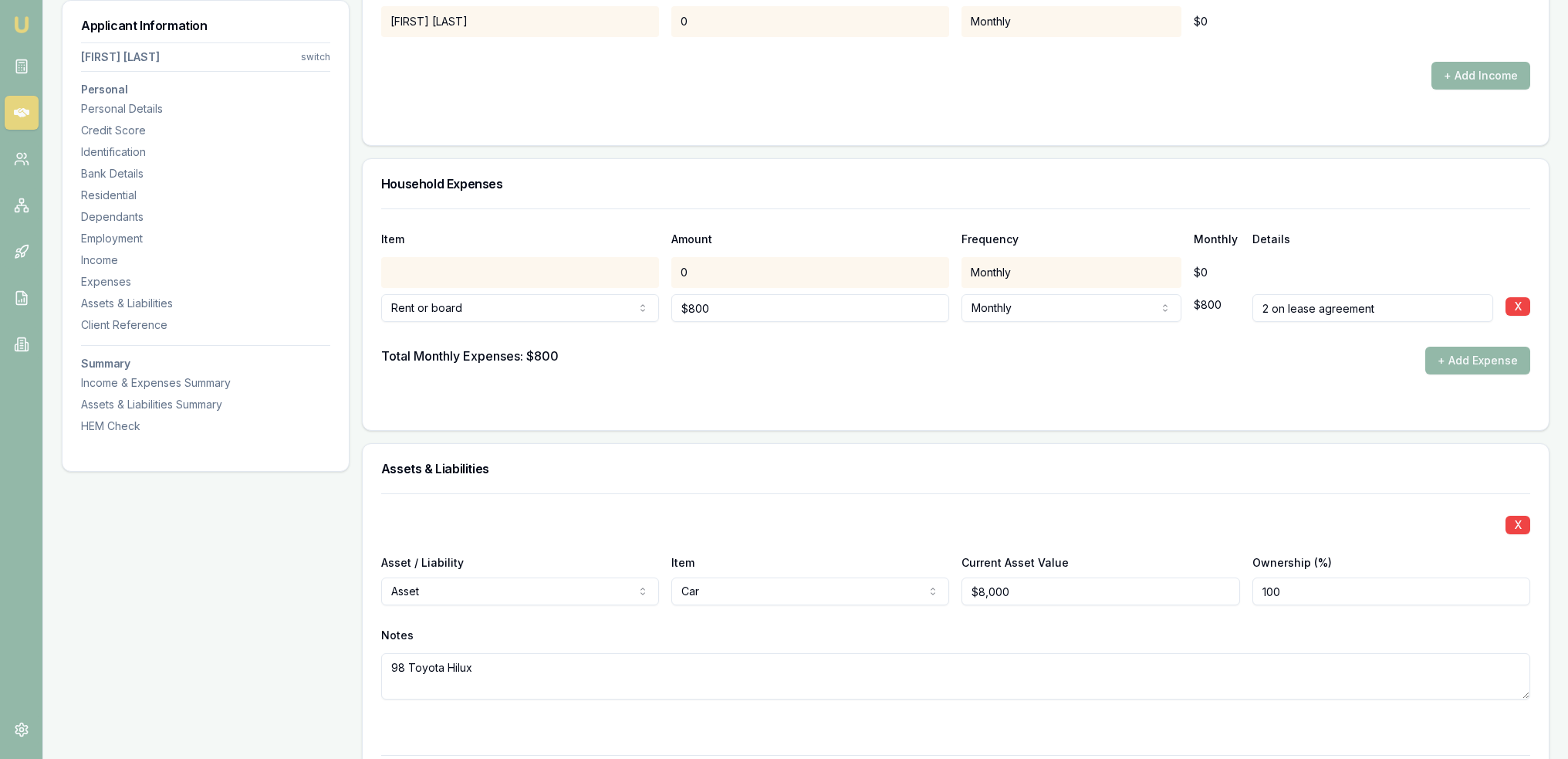 click on "Item Amount Frequency Monthly Details 0 Monthly $0   Rent or board Rent or board Food and groceries Utilities Insurance Transport Health Education Entertainment Other   $800   Monthly Weekly Fortnightly Monthly Quarterly Annually $800   2 on lease agreement X Total Monthly Expenses: $800 + Add Expense" at bounding box center (955, 310) 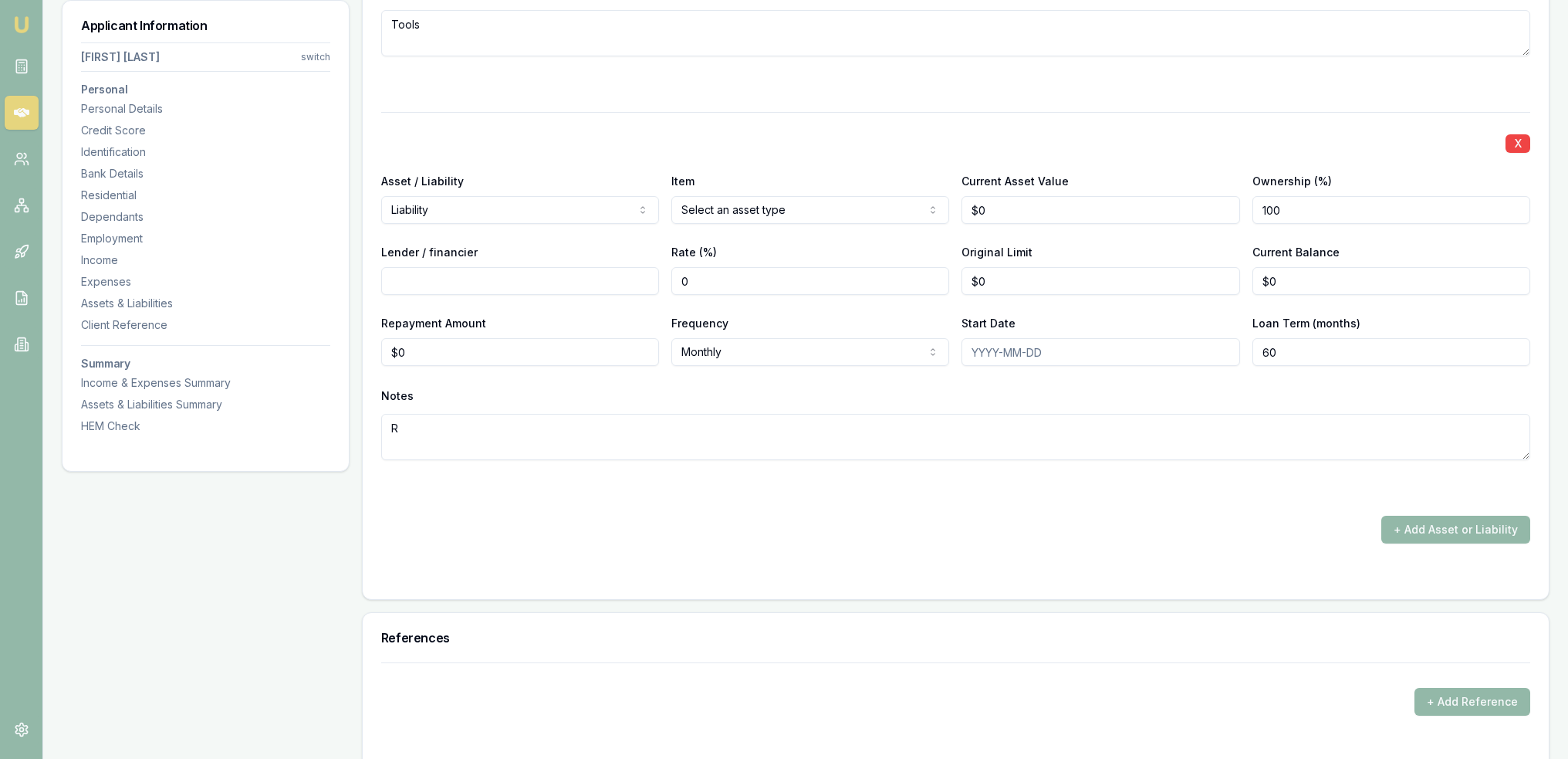 scroll, scrollTop: 5066, scrollLeft: 0, axis: vertical 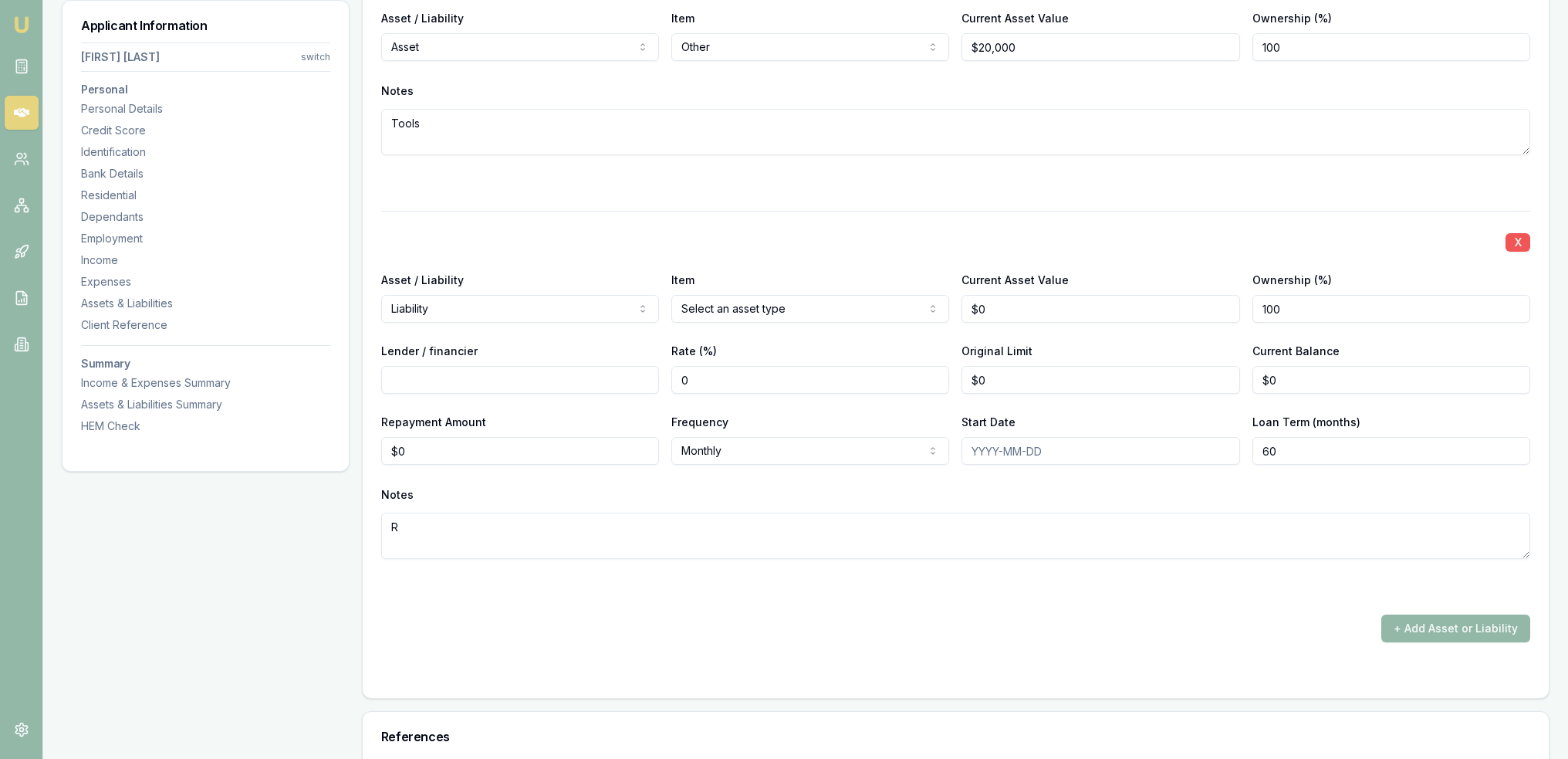 click on "X" at bounding box center (1518, 242) 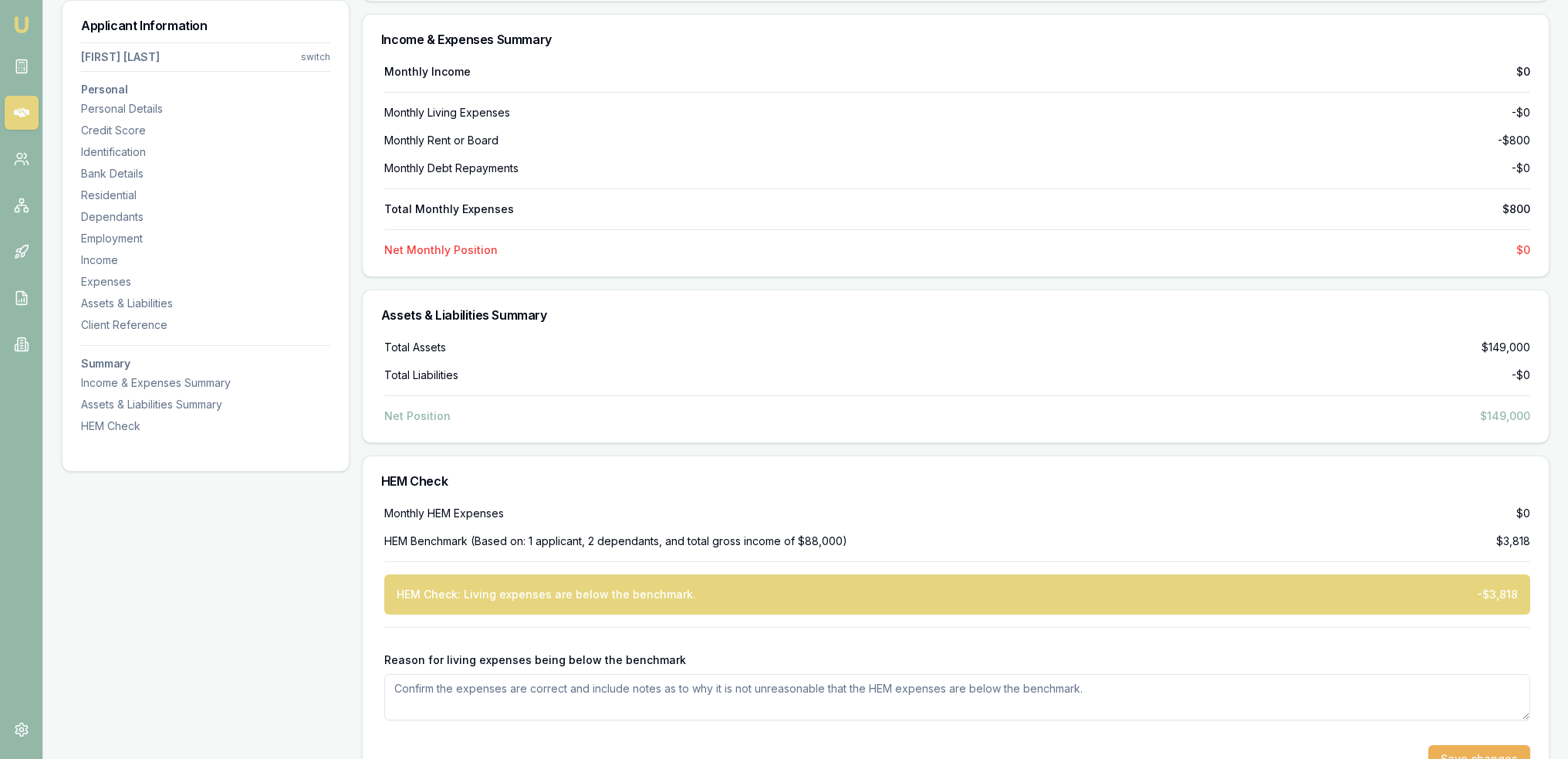scroll, scrollTop: 5535, scrollLeft: 0, axis: vertical 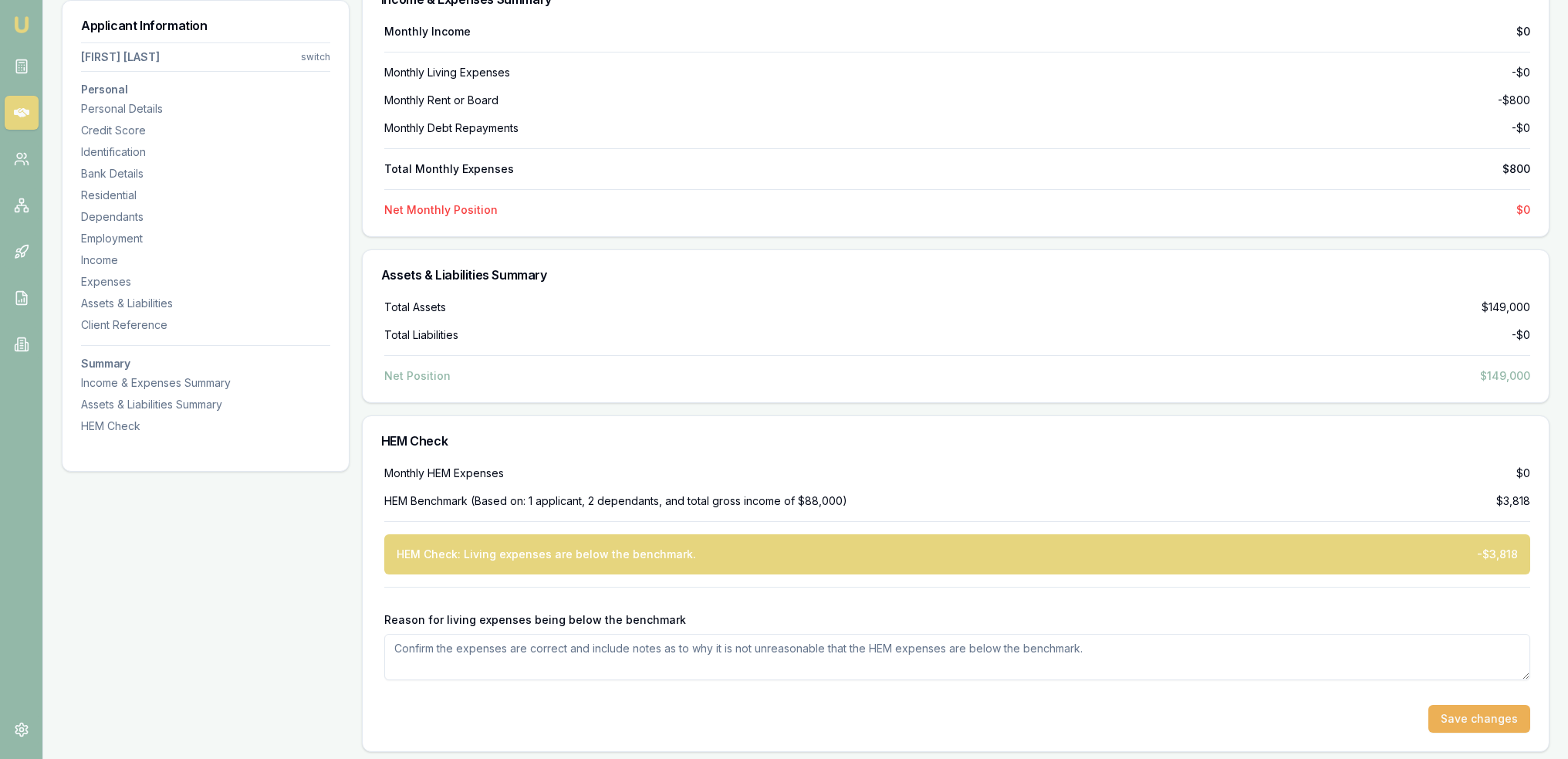 click on "Customer Daniel Conyard 0413703409 dansproplastering@outlook.com Finance Summary $30,000 Loan Type: Consumer Asset Asset Type : Passenger Car Deal Dynamics Stage: New Lead Created Age: 20 minutes ago HEM: Below Benchmark Finance Details Applicants Loan Options Lender Submission Applicant Information Daniel Conyard switch Personal Personal Details Credit Score Identification Bank Details Residential Dependants Employment Income Expenses Assets & Liabilities Client Reference Summary Income & Expenses Summary Assets & Liabilities Summary HEM Check Personal Title * Mr Mr Mrs Miss Ms Dr Prof First name * Daniel Middle name  Shaun Last name * Conyard Date of birth 07/07/1987 Gender  Male Male Female Other Not disclosed Marital status  Married Single Married De facto Separated Divorced Widowed Residency status  Australian citizen Australian citizen Permanent resident Temporary resident Visa holder Email dansproplastering@outlook.com Phone 0413703409 Applicant type  Applicant Applicant Non applicant Guarantor Average" at bounding box center (806, -2365) 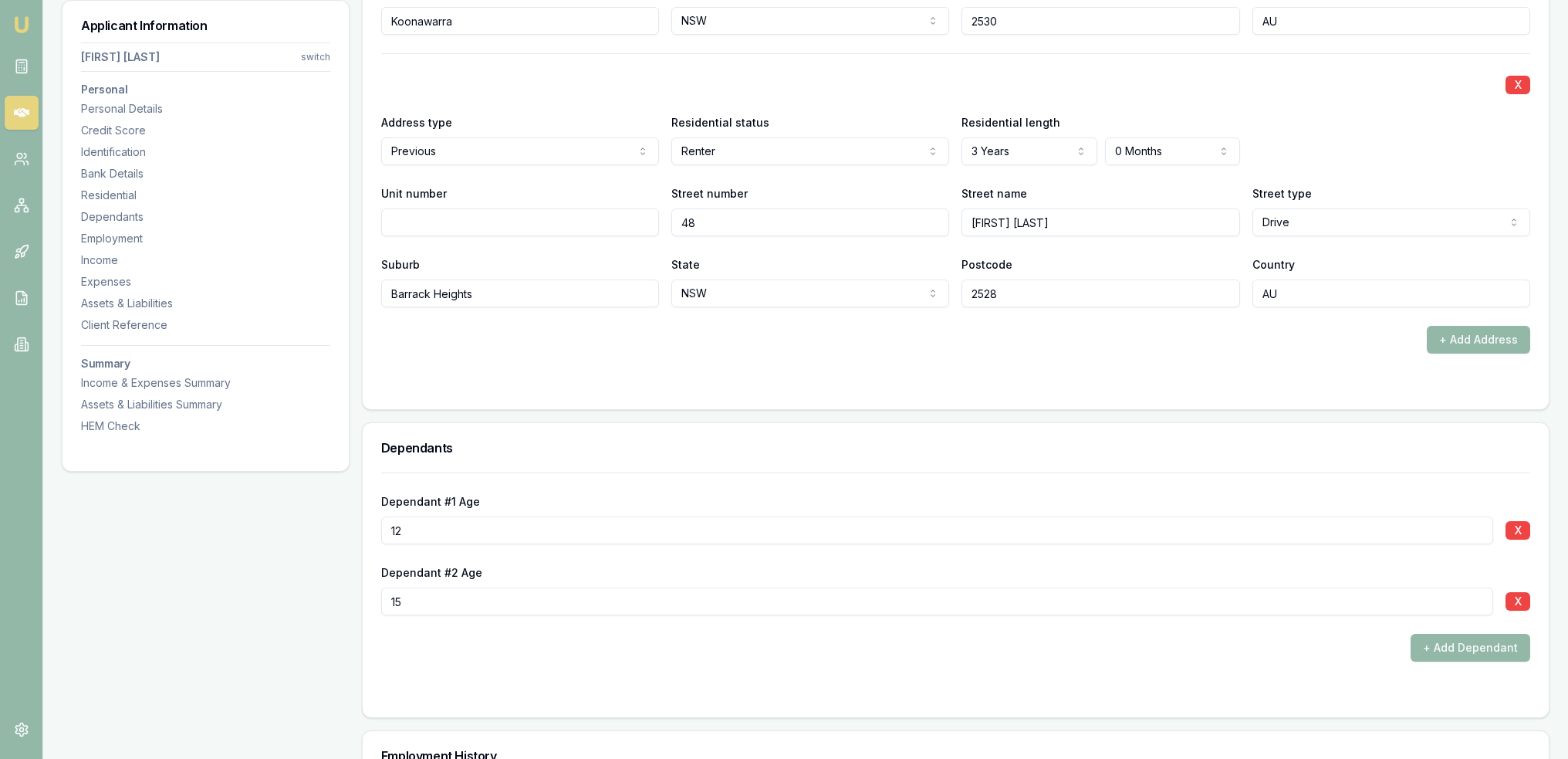 scroll, scrollTop: 0, scrollLeft: 0, axis: both 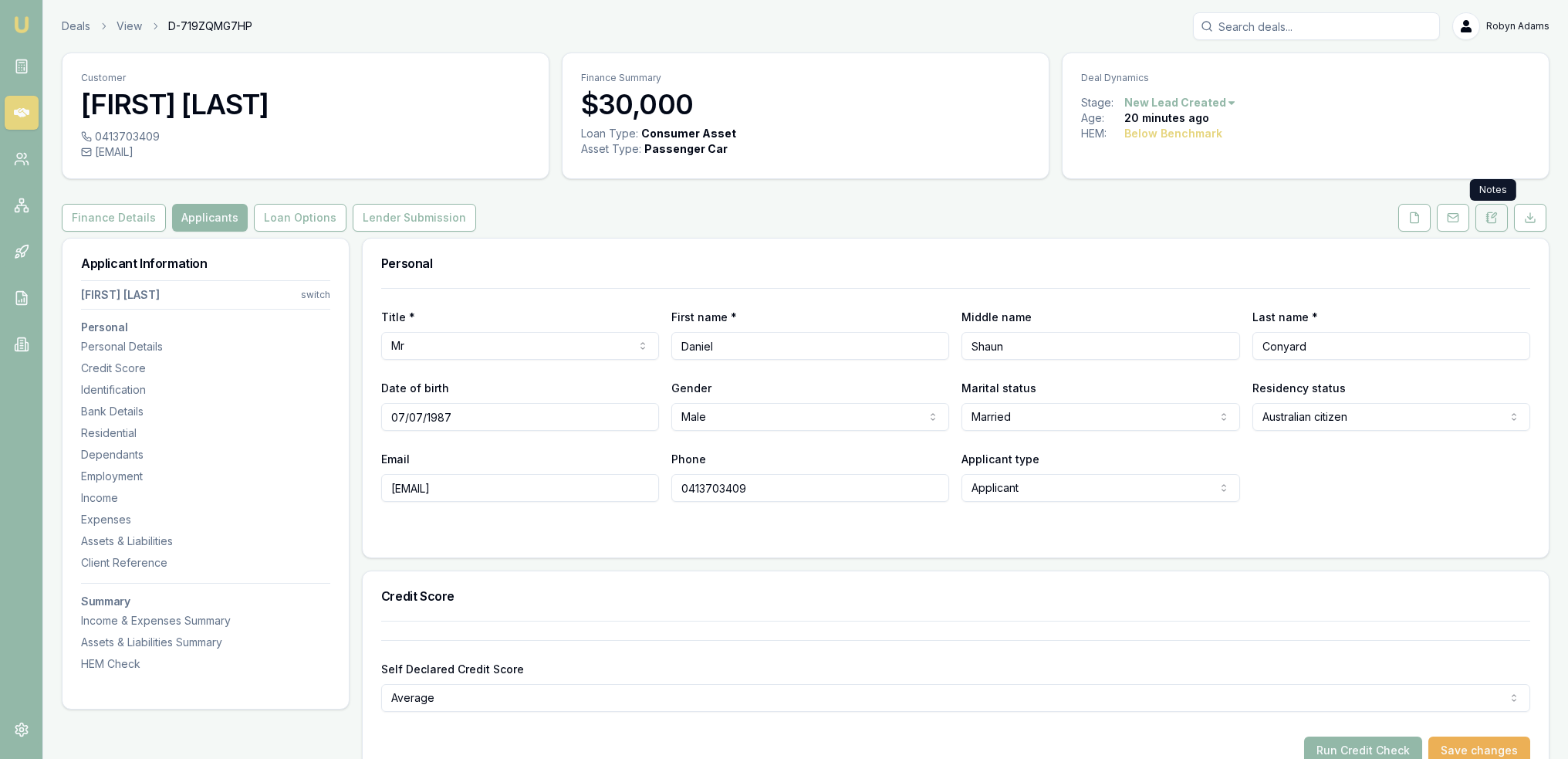 click 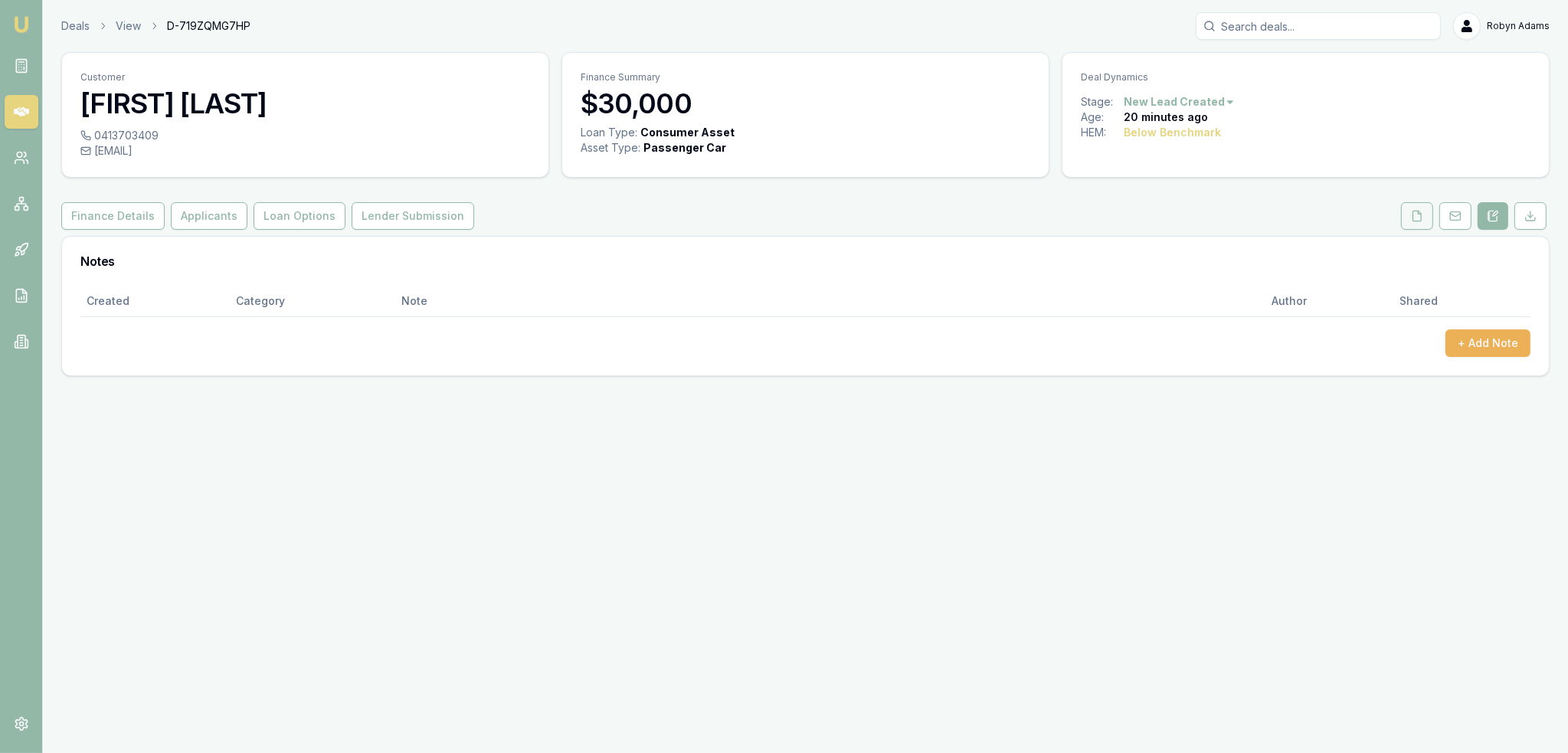 click at bounding box center [1417, 216] 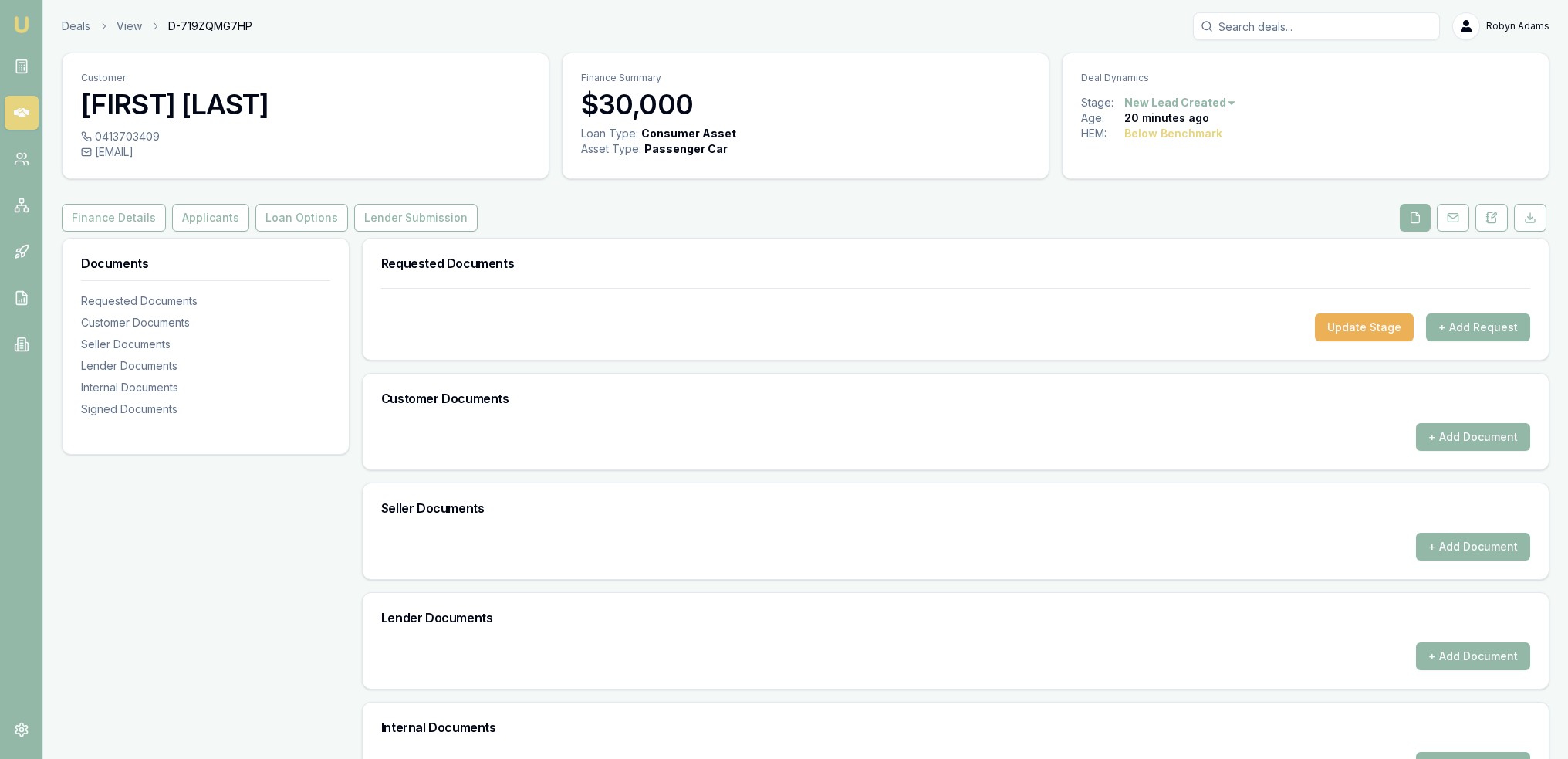 click on "+ Add Request" at bounding box center [1478, 327] 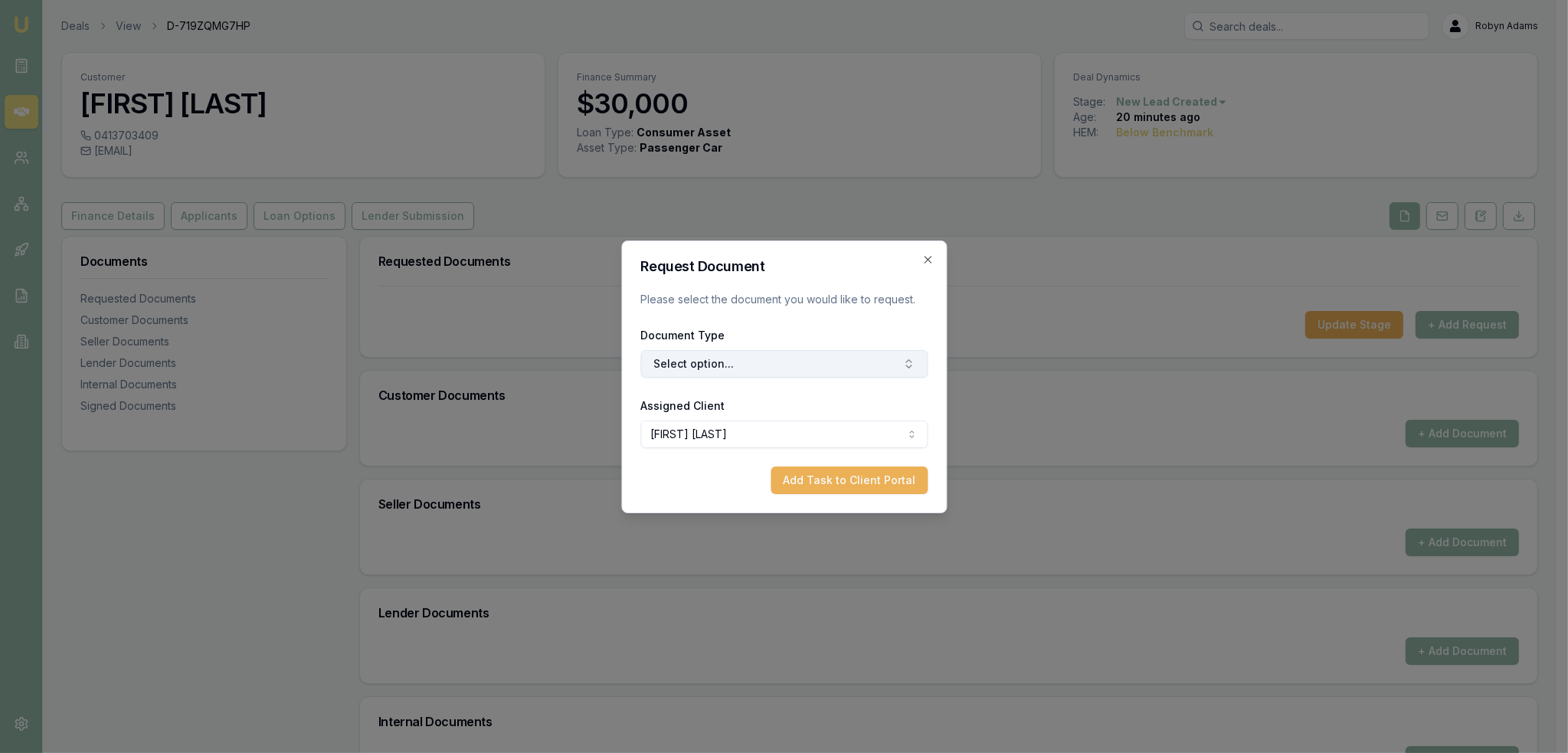 click on "Select option..." at bounding box center [784, 364] 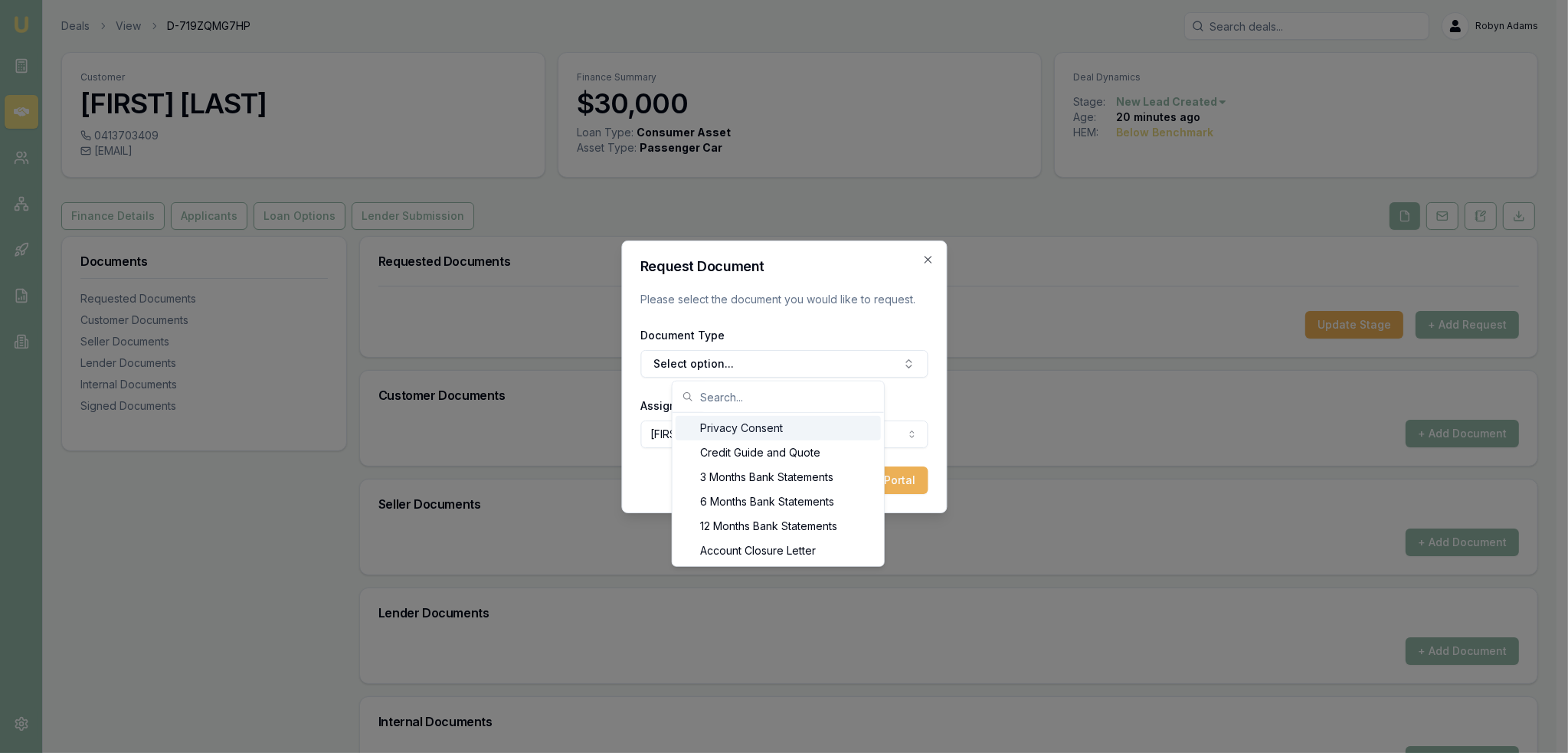 click on "Privacy Consent" at bounding box center [778, 428] 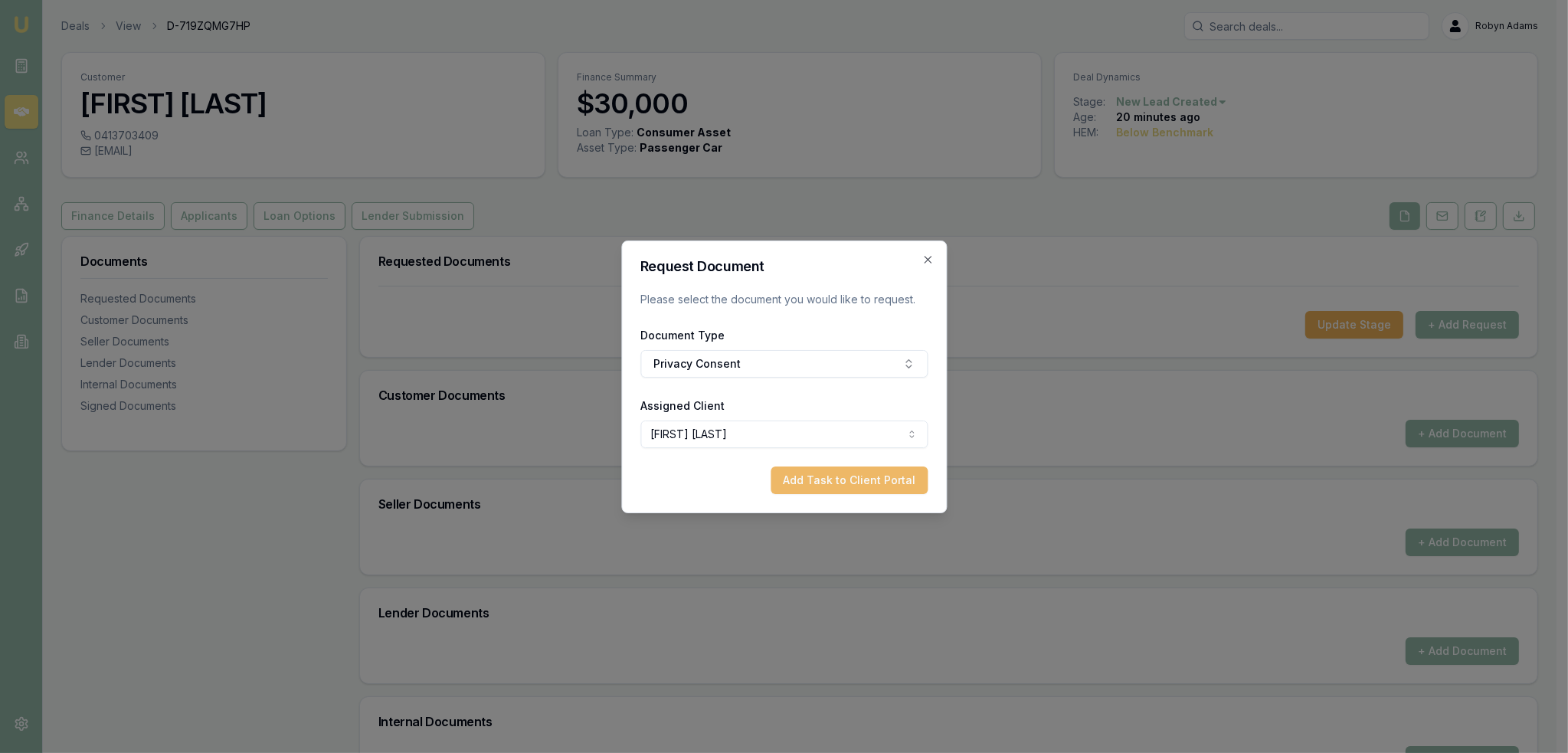 click on "Add Task to Client Portal" at bounding box center [849, 480] 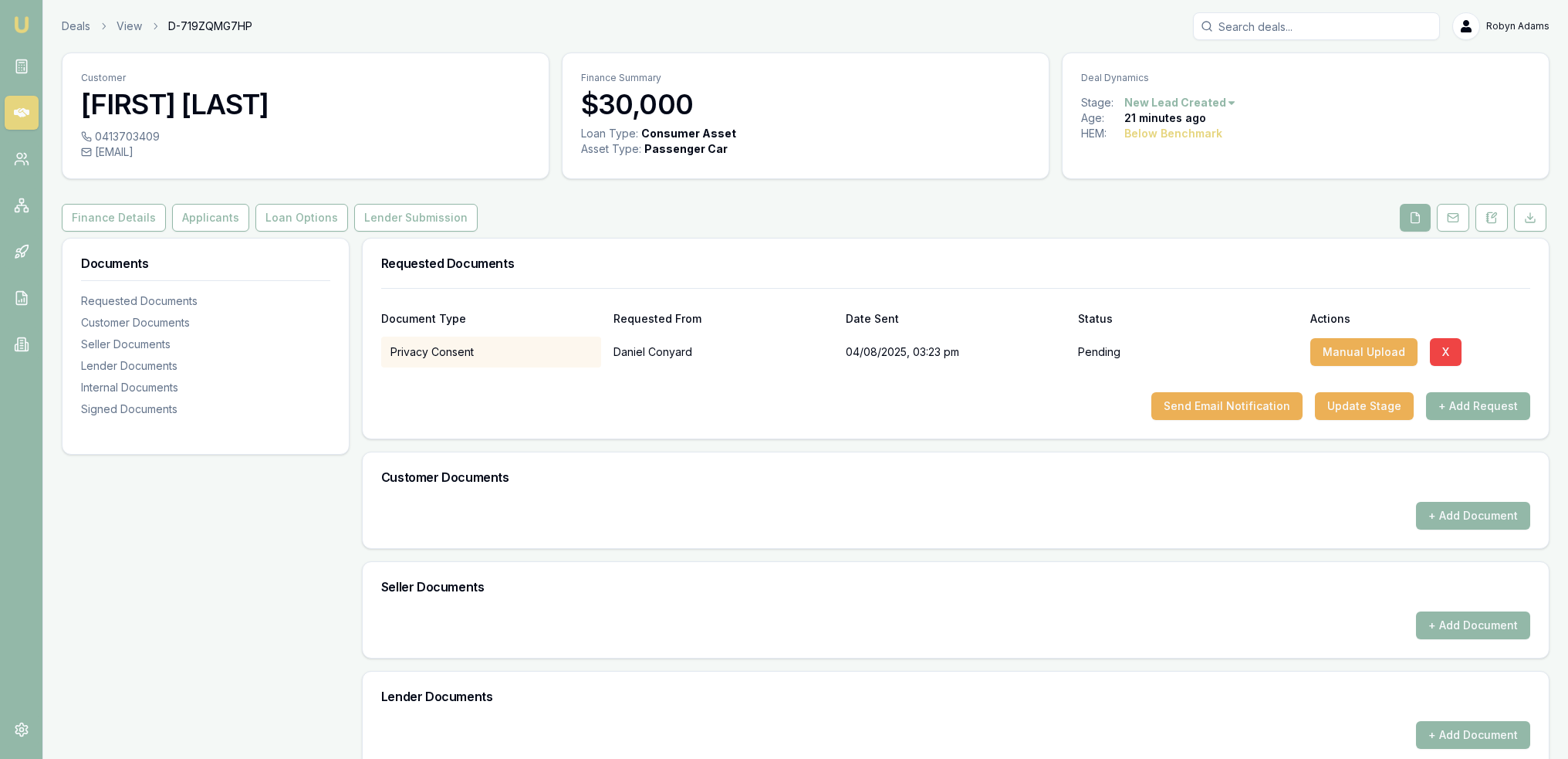 click on "+ Add Request" at bounding box center (1478, 406) 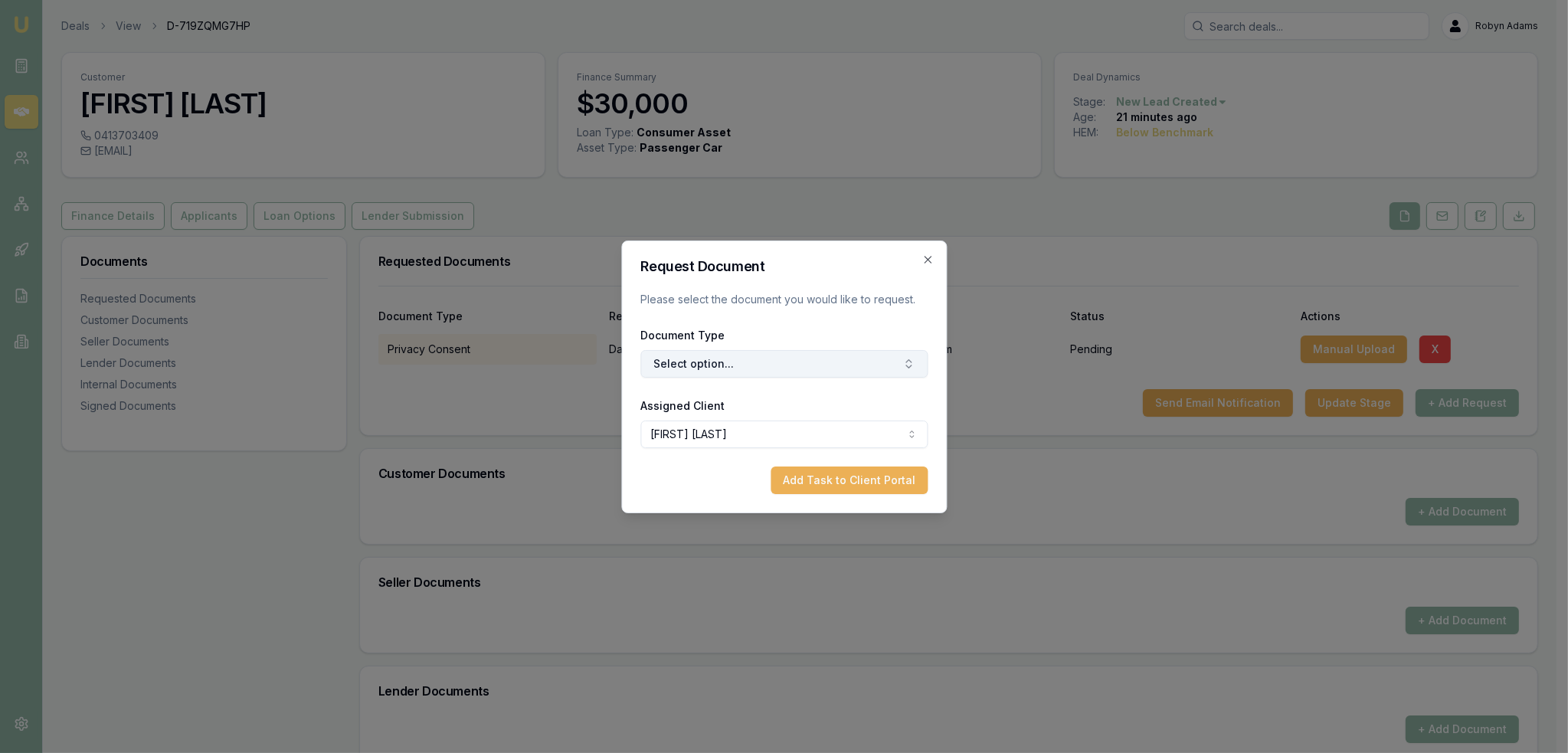 click on "Select option..." at bounding box center (784, 364) 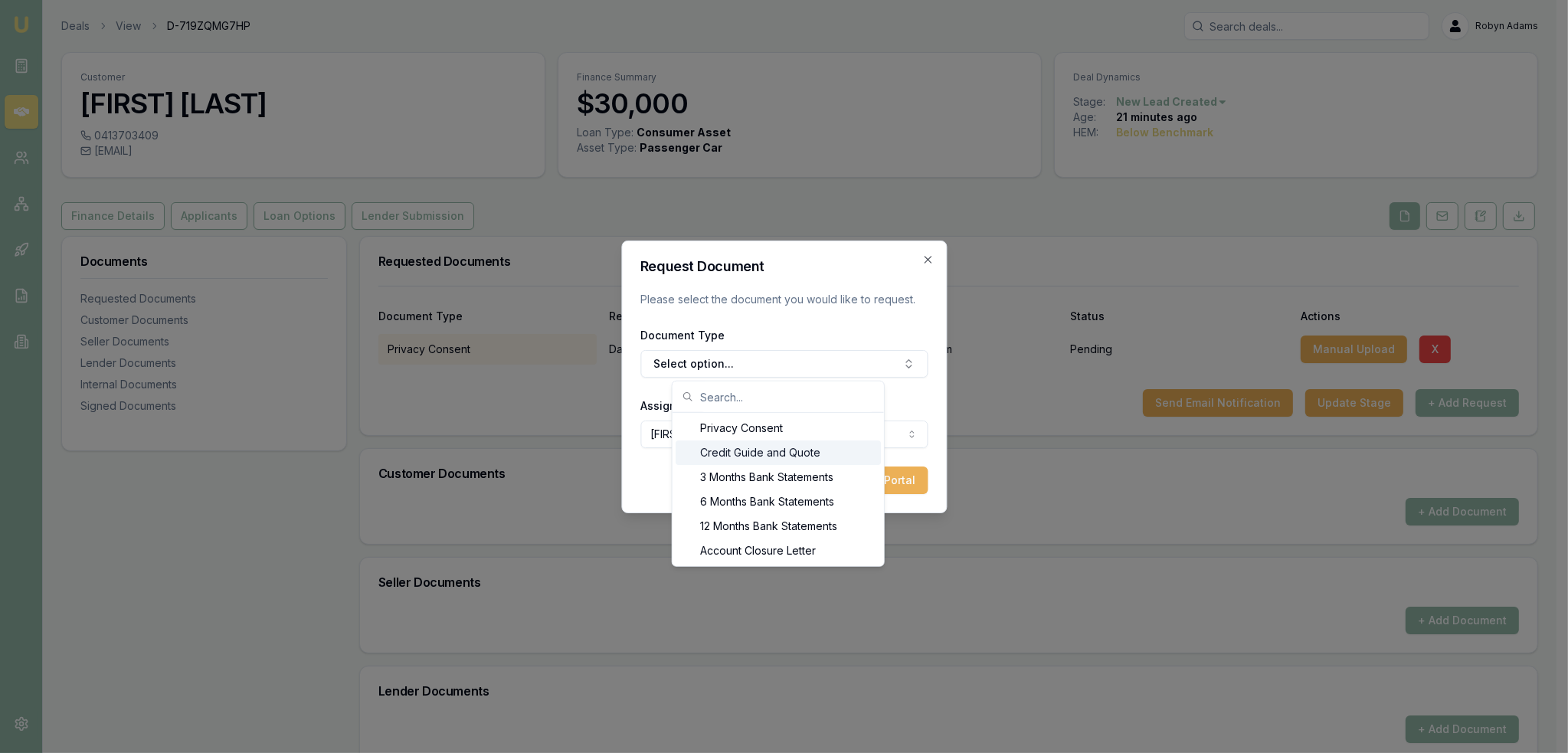 click on "Credit Guide and Quote" at bounding box center [778, 453] 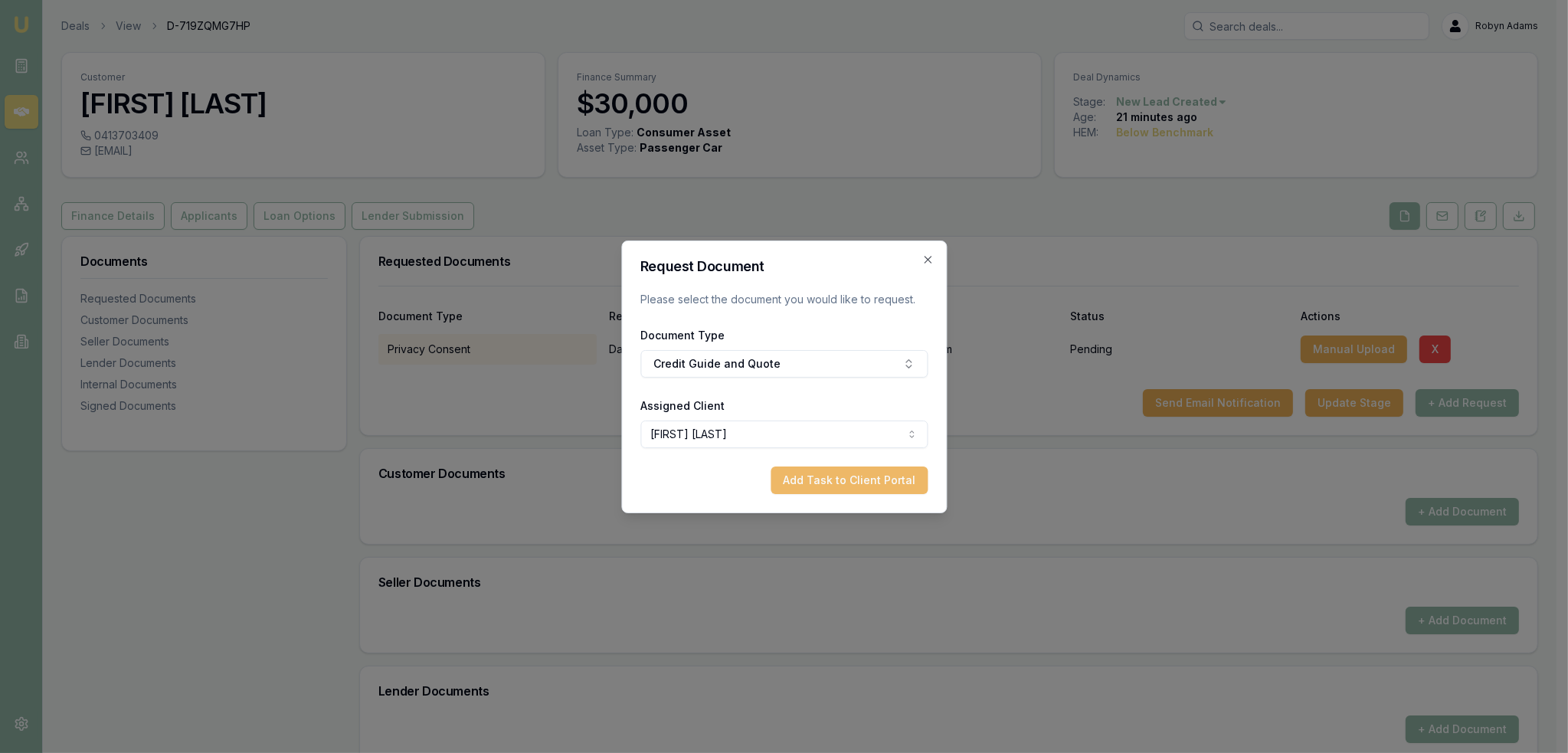 click on "Add Task to Client Portal" at bounding box center [849, 480] 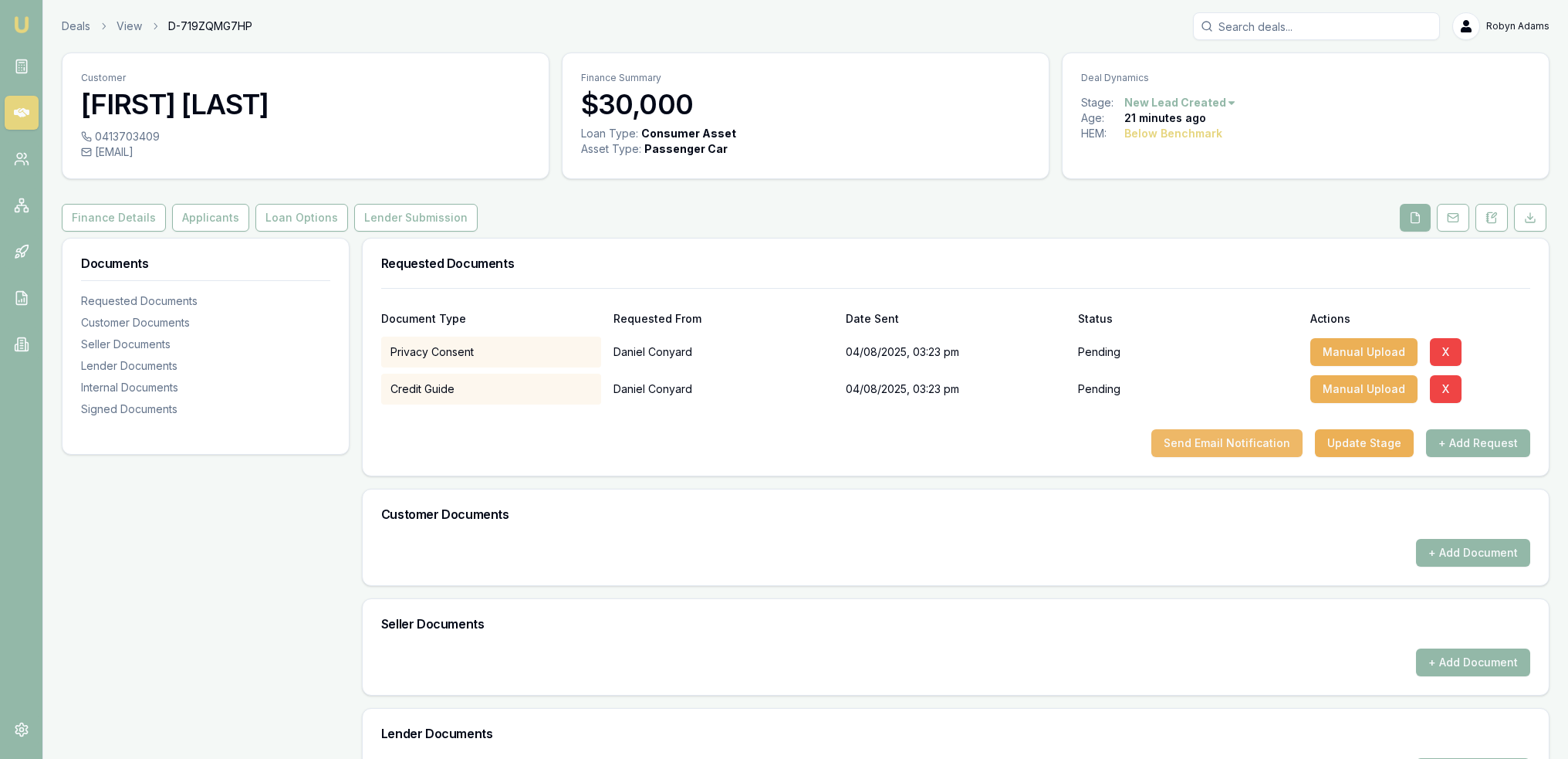 click on "Send Email Notification" at bounding box center [1227, 443] 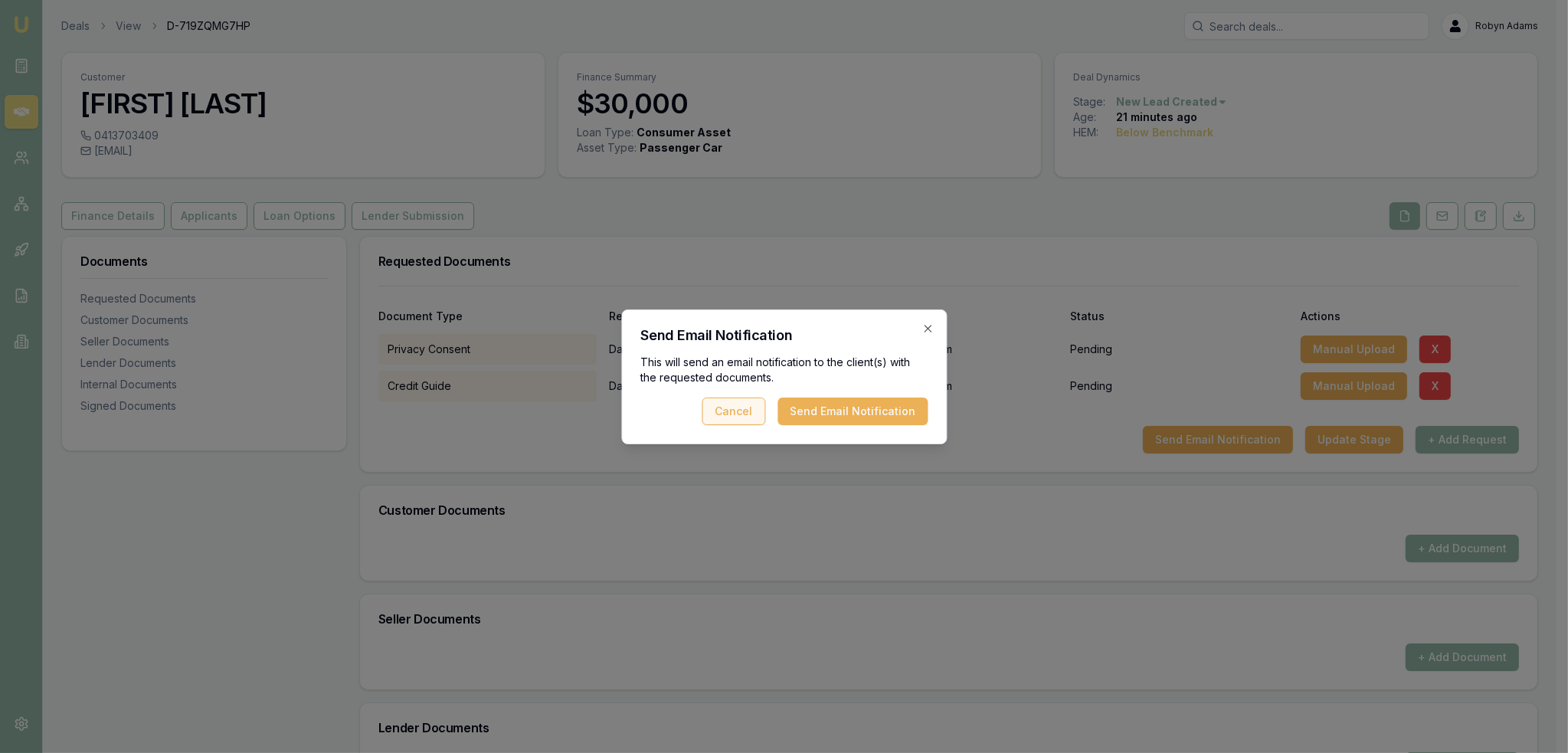 click on "Send Email Notification" at bounding box center [853, 411] 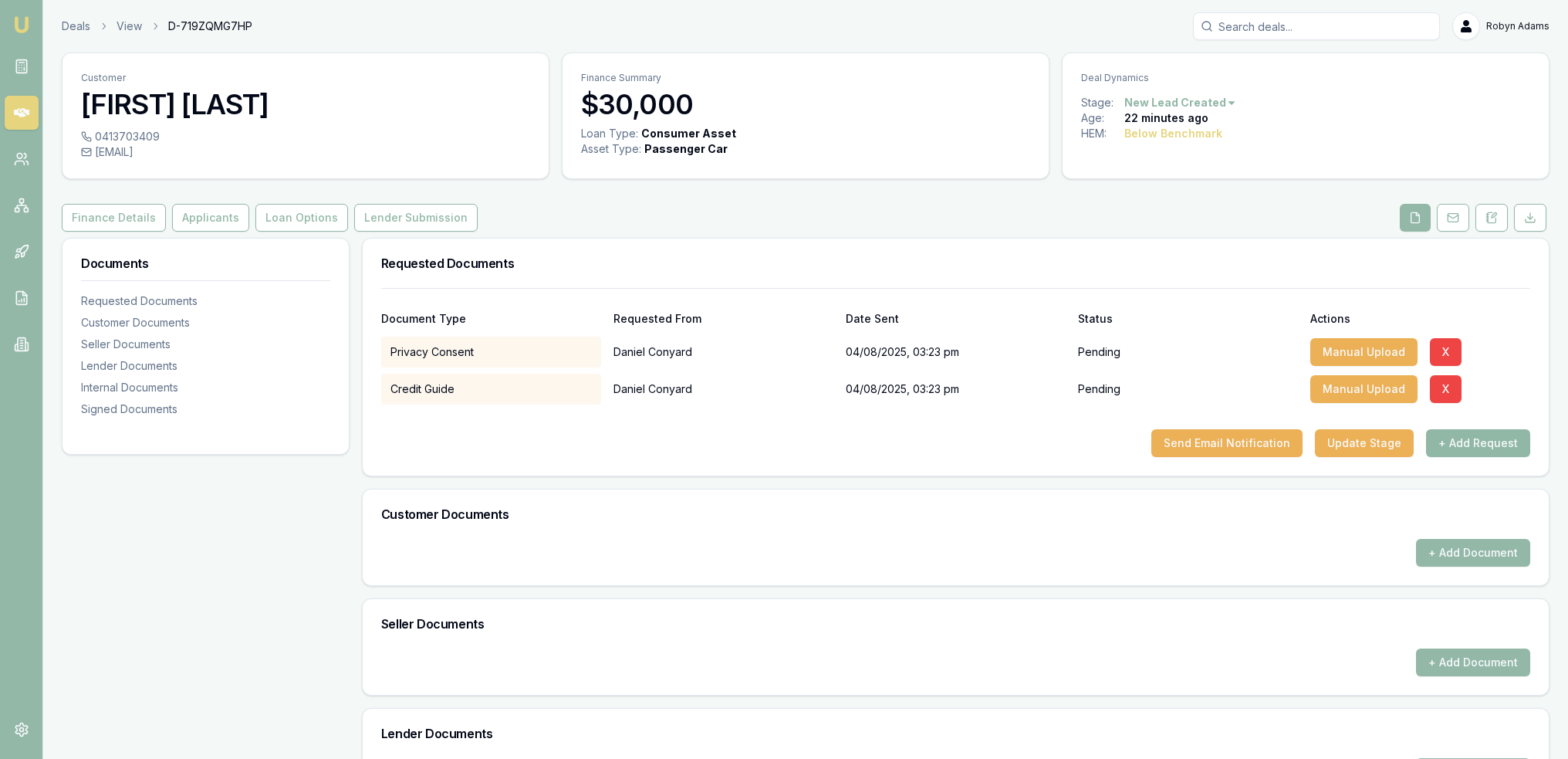 click on "+ Add Request" at bounding box center [1478, 443] 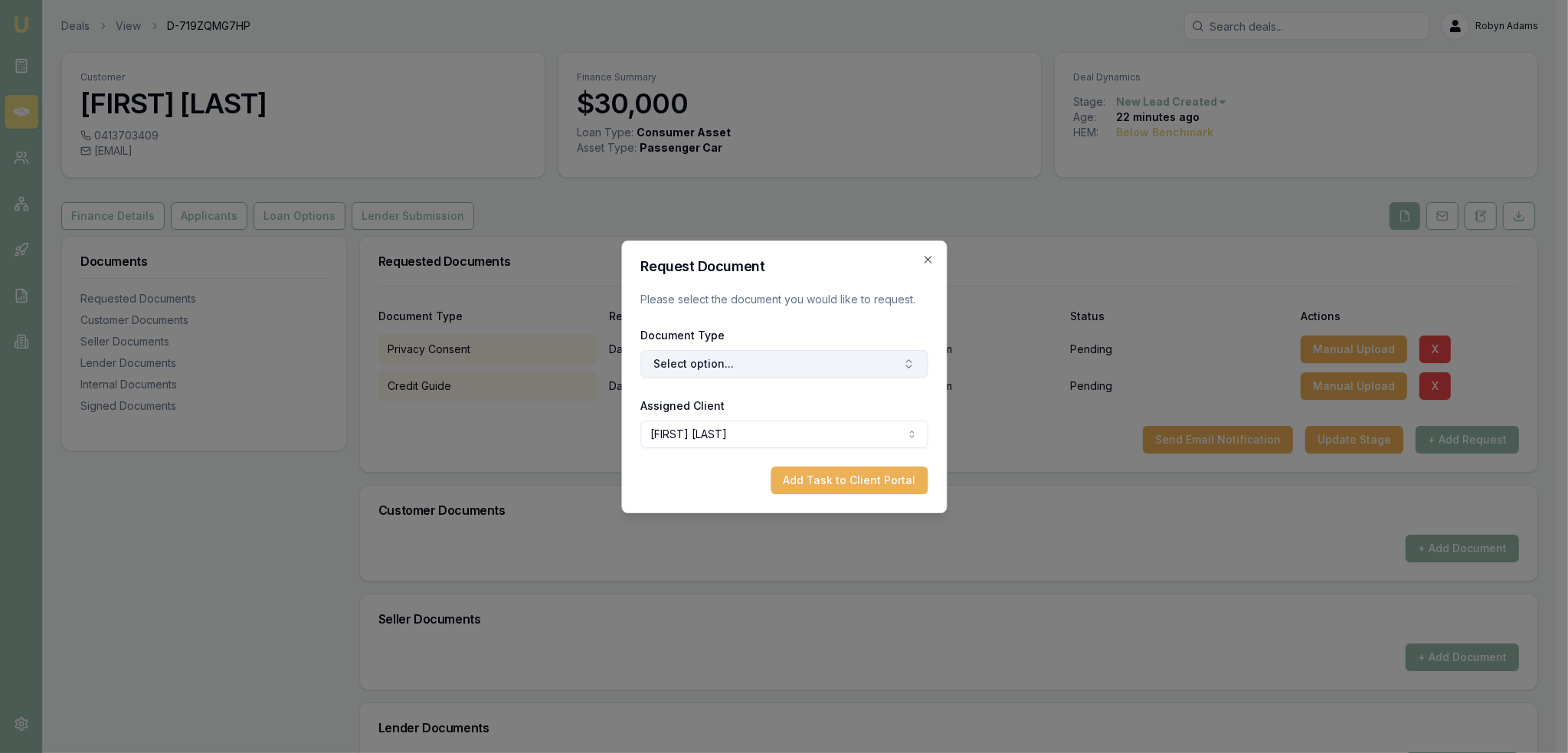 click on "Select option..." at bounding box center [784, 364] 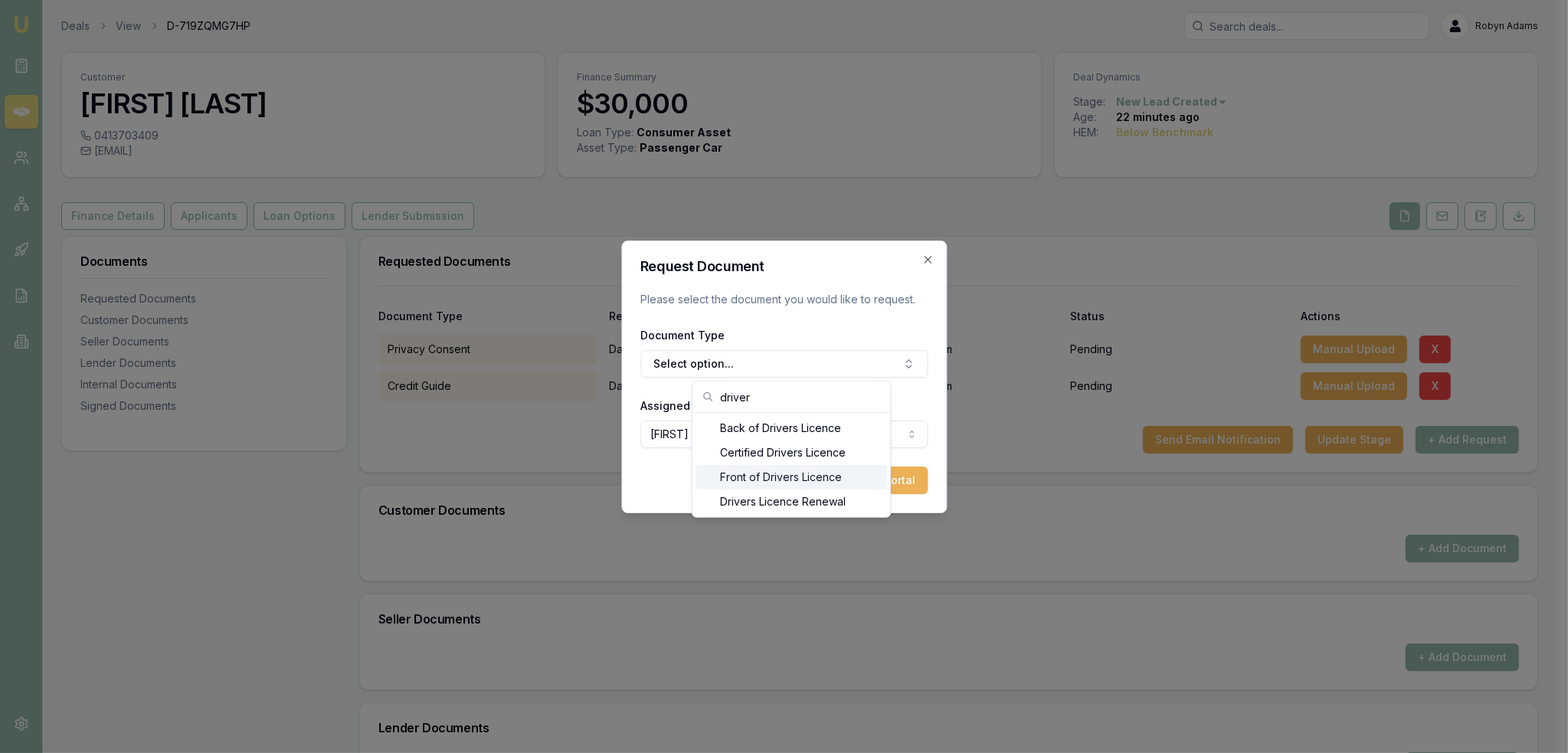 type on "driver" 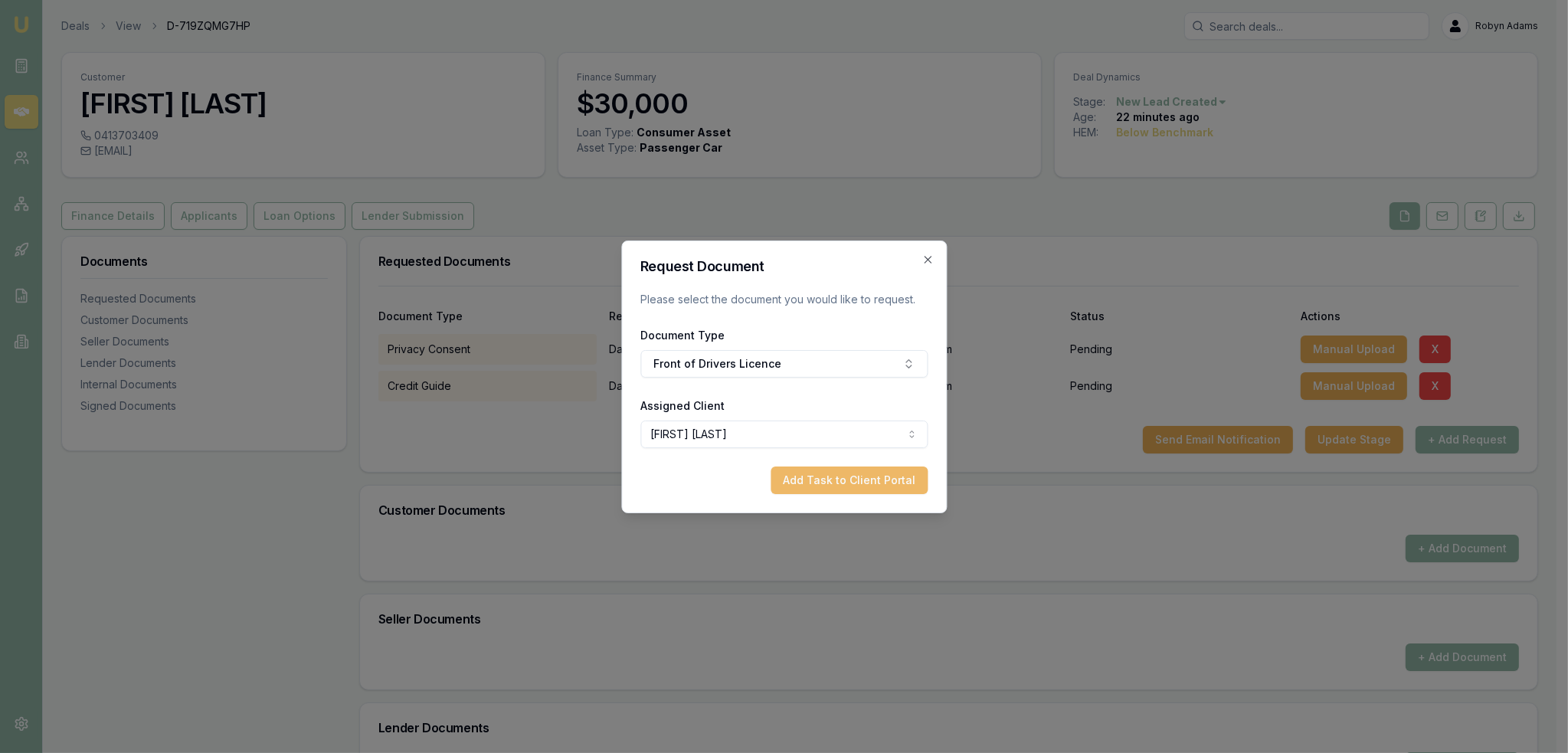 click on "Add Task to Client Portal" at bounding box center (849, 480) 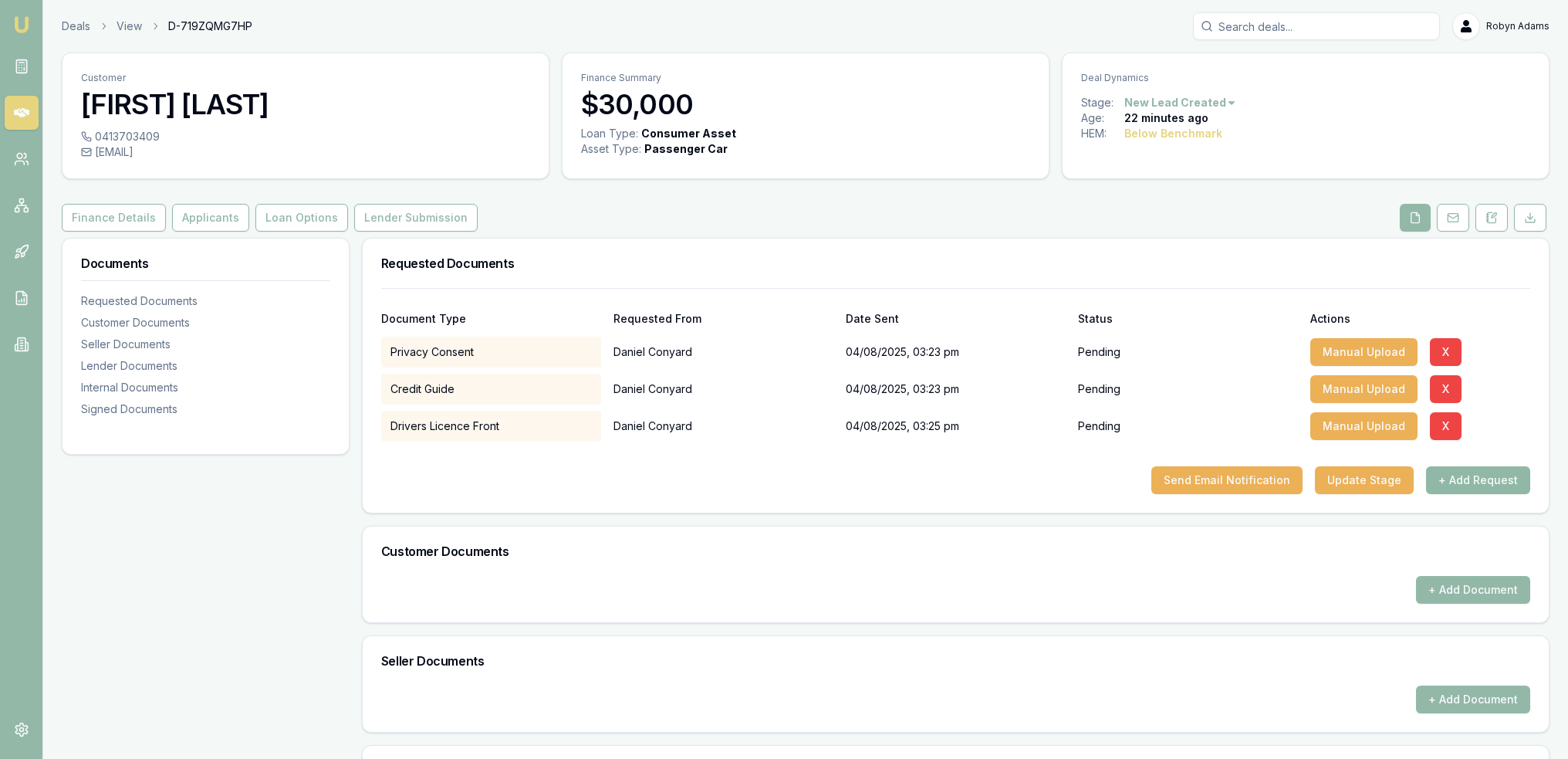click on "+ Add Request" at bounding box center (1478, 480) 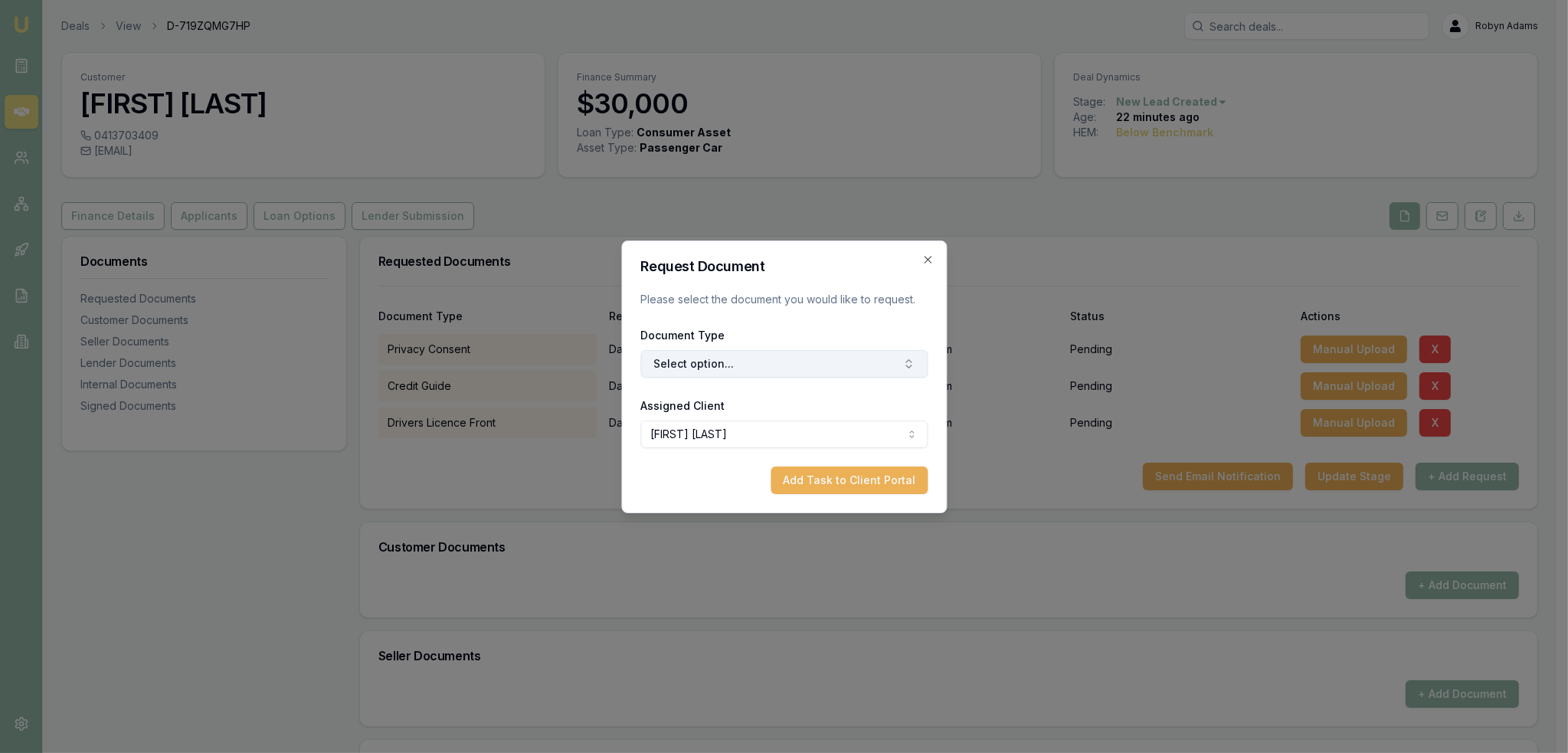 click on "Select option..." at bounding box center (784, 364) 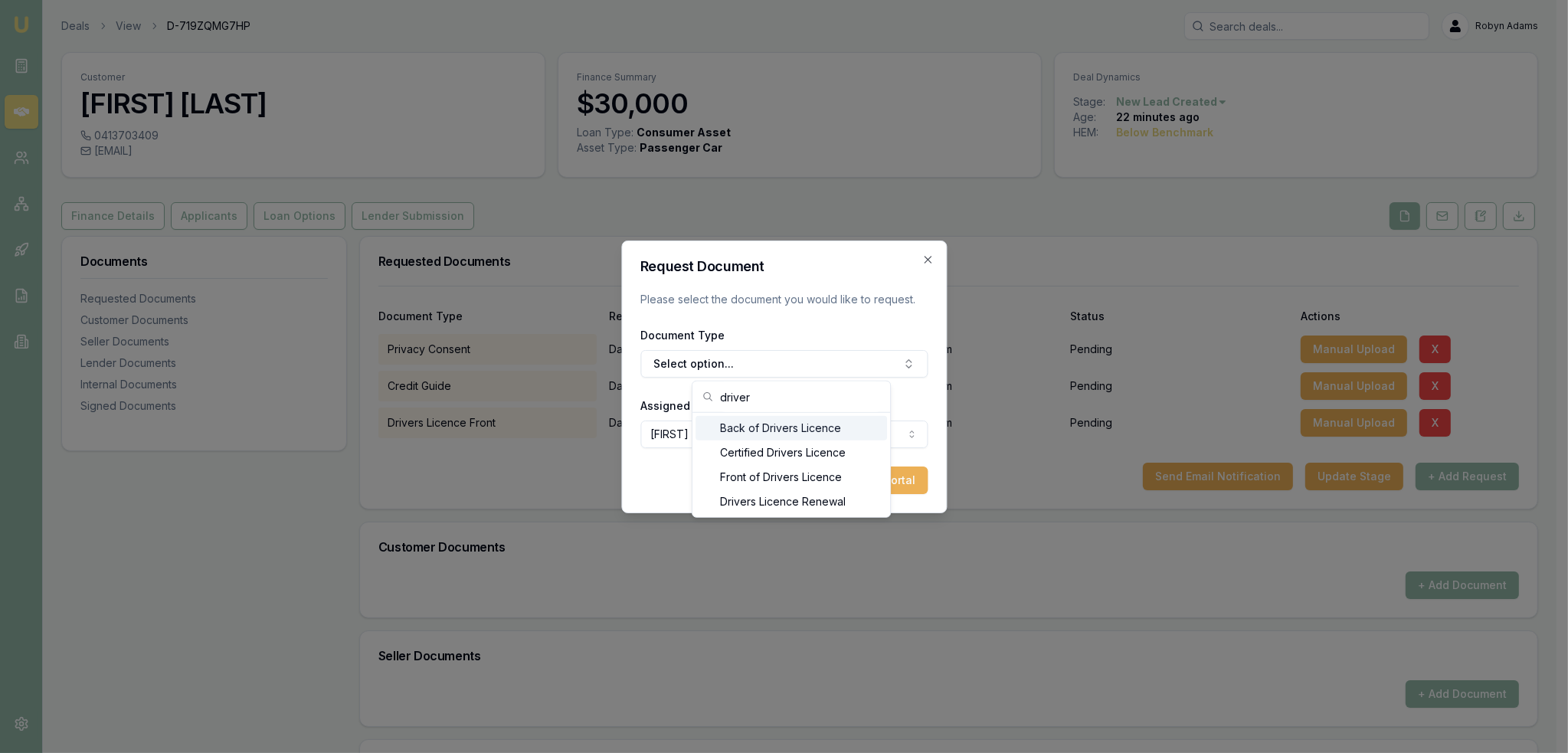 type on "driver" 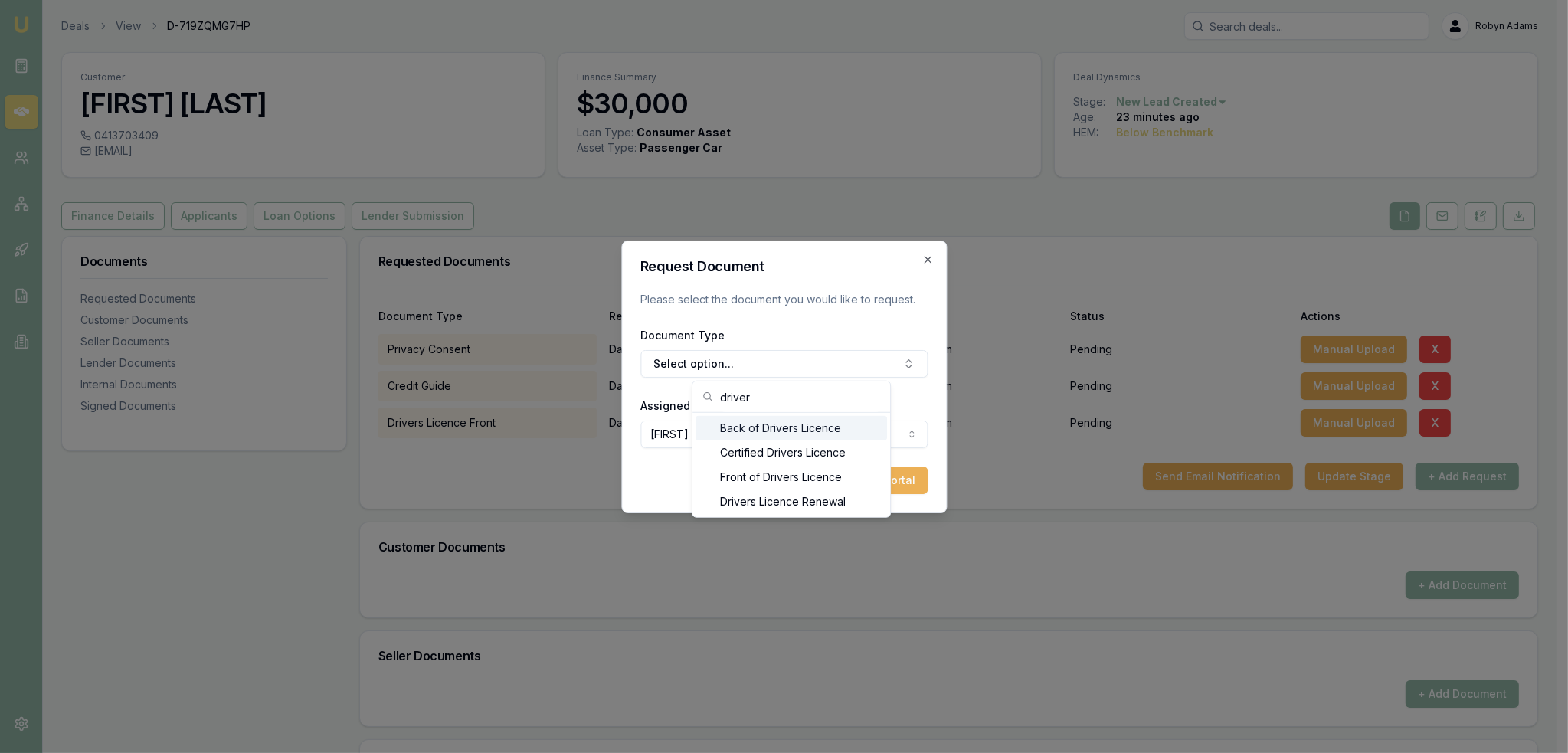 click on "Back of Drivers Licence" at bounding box center (791, 428) 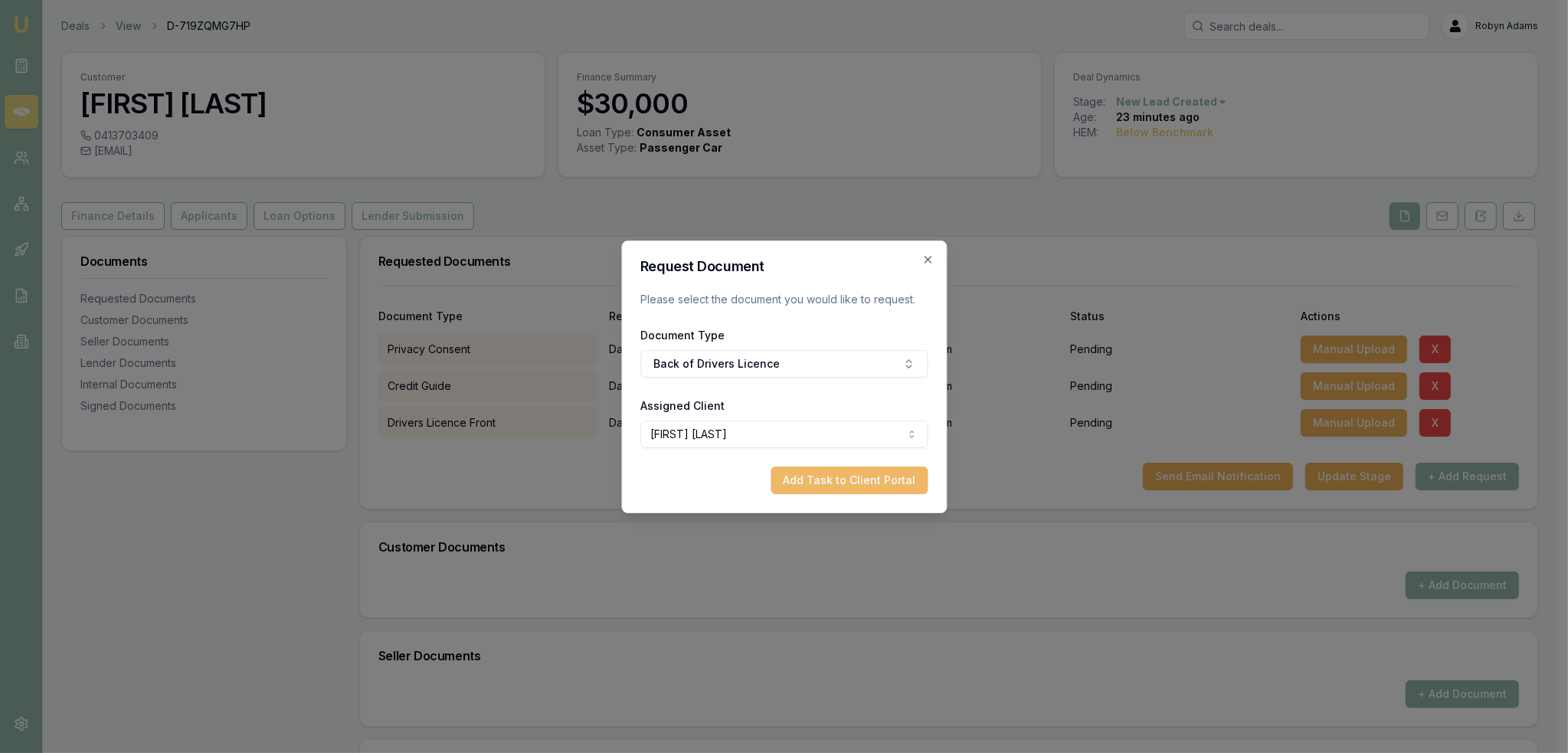 click on "Add Task to Client Portal" at bounding box center [849, 480] 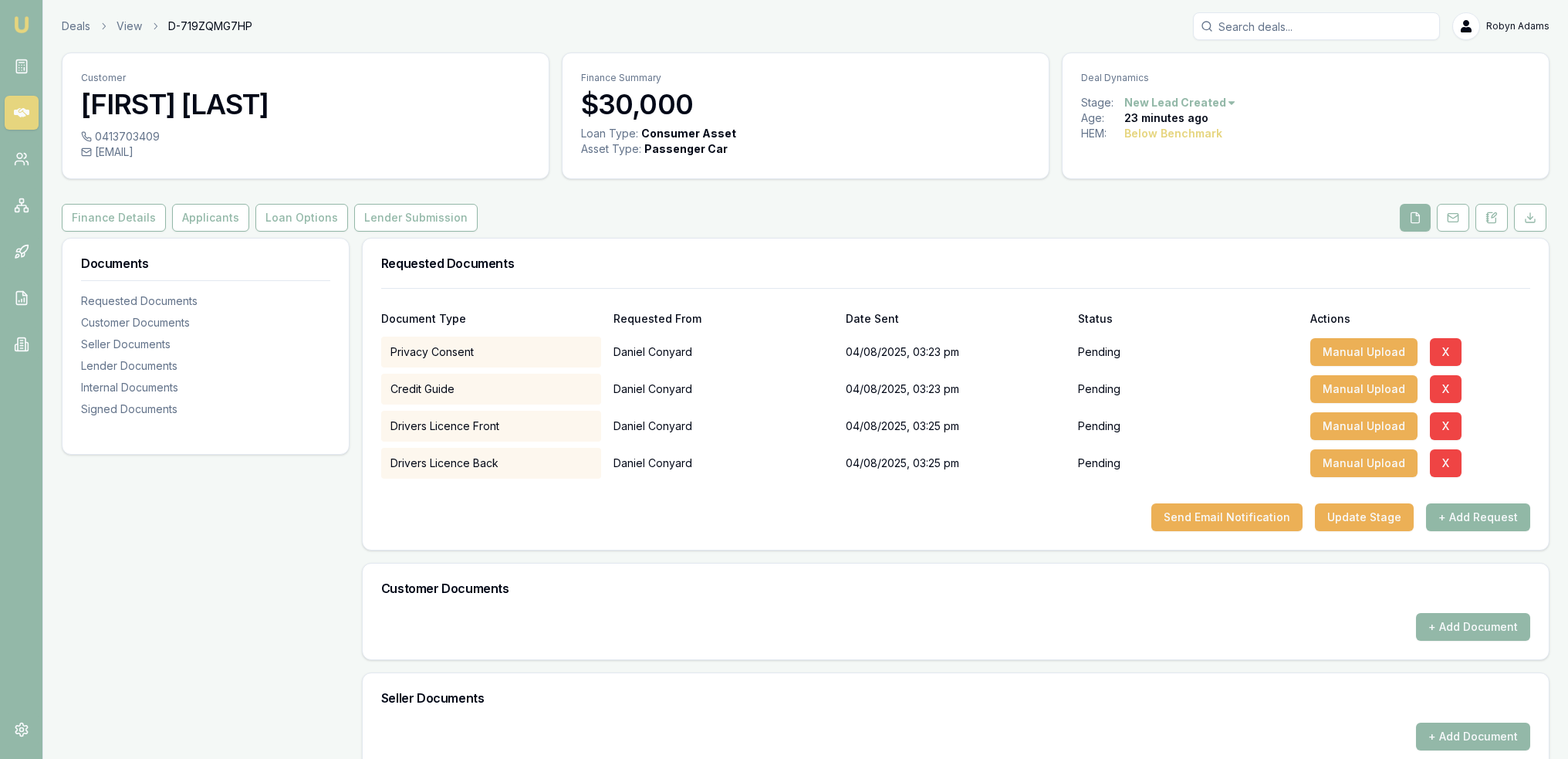 click on "+ Add Request" at bounding box center (1478, 517) 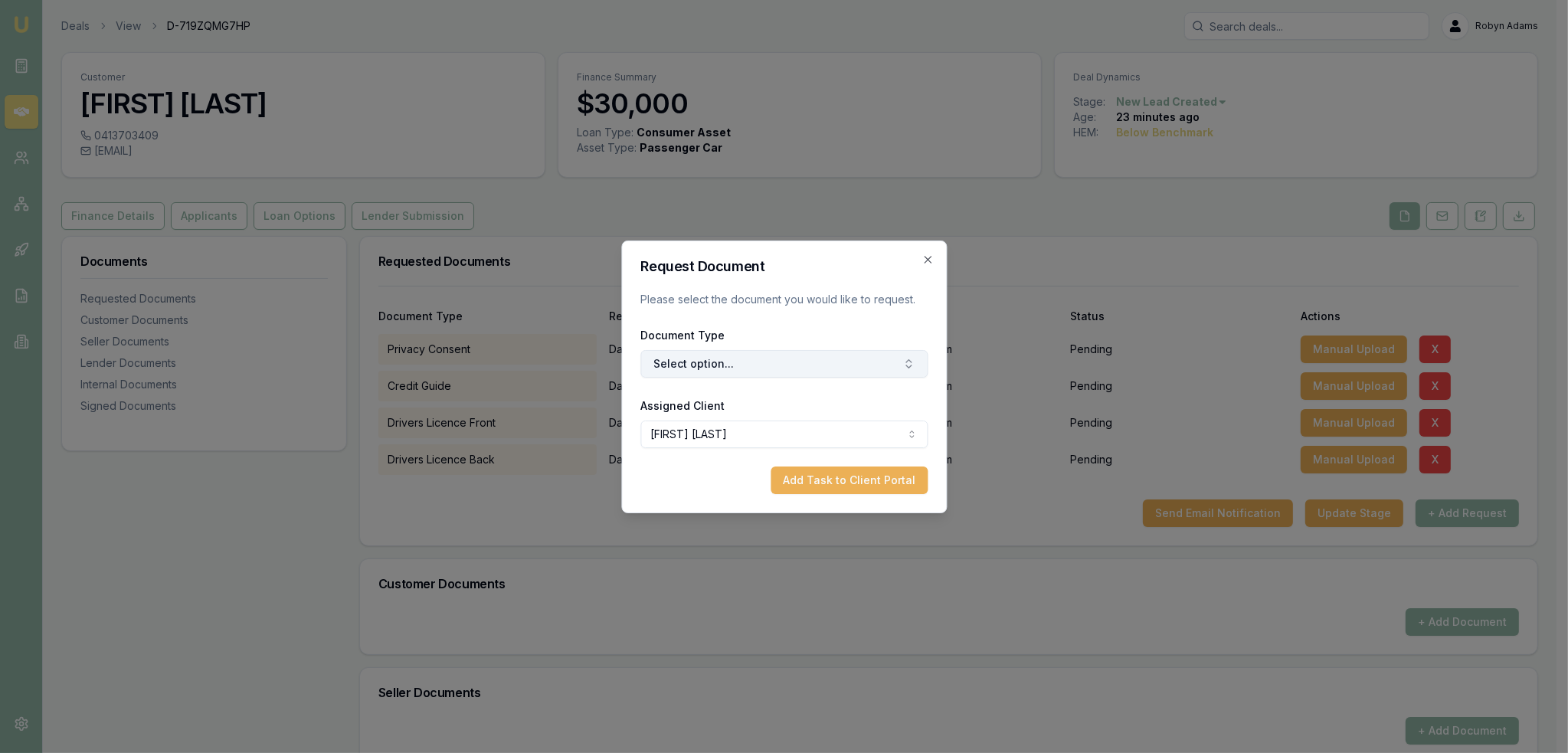 click on "Select option..." at bounding box center [784, 364] 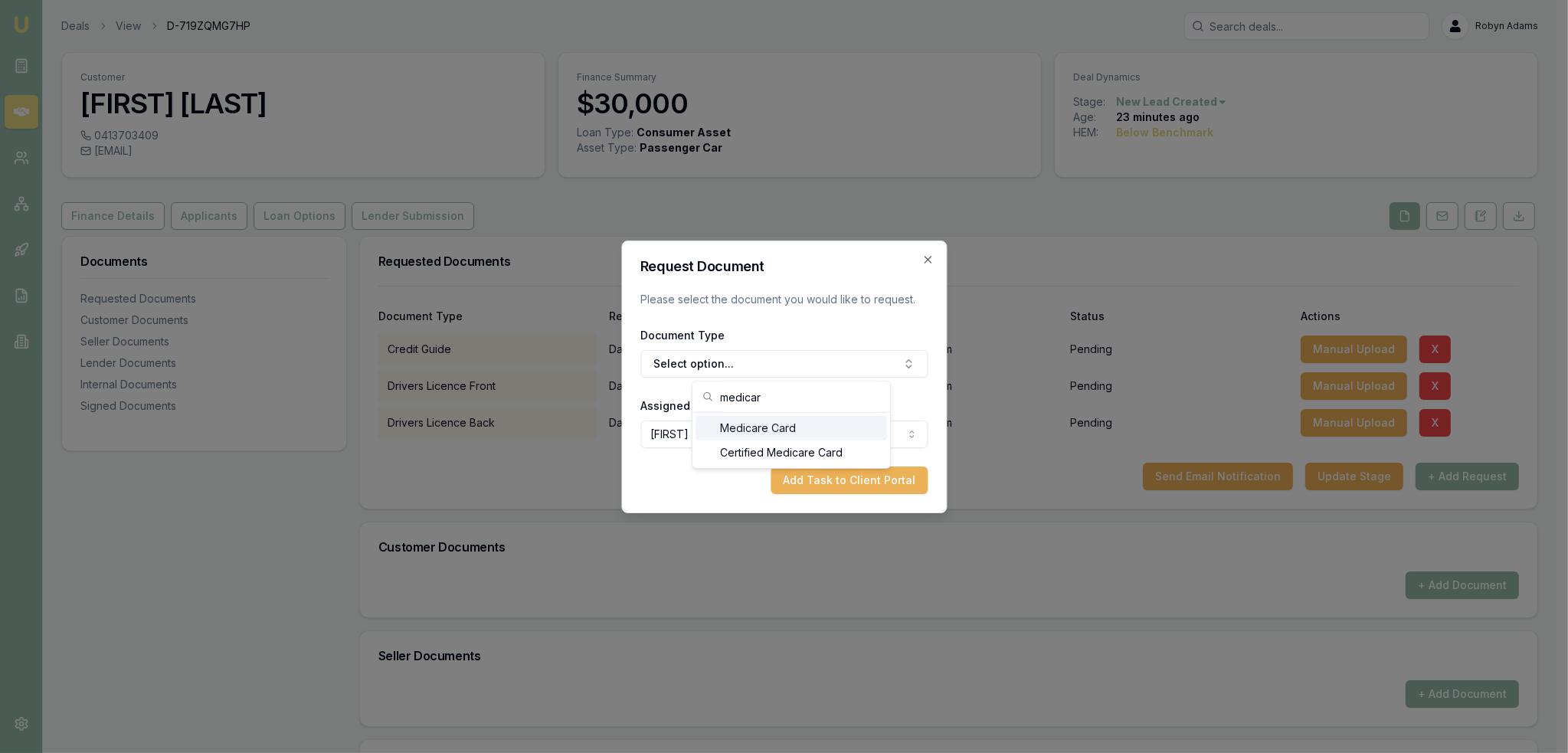 type on "medicar" 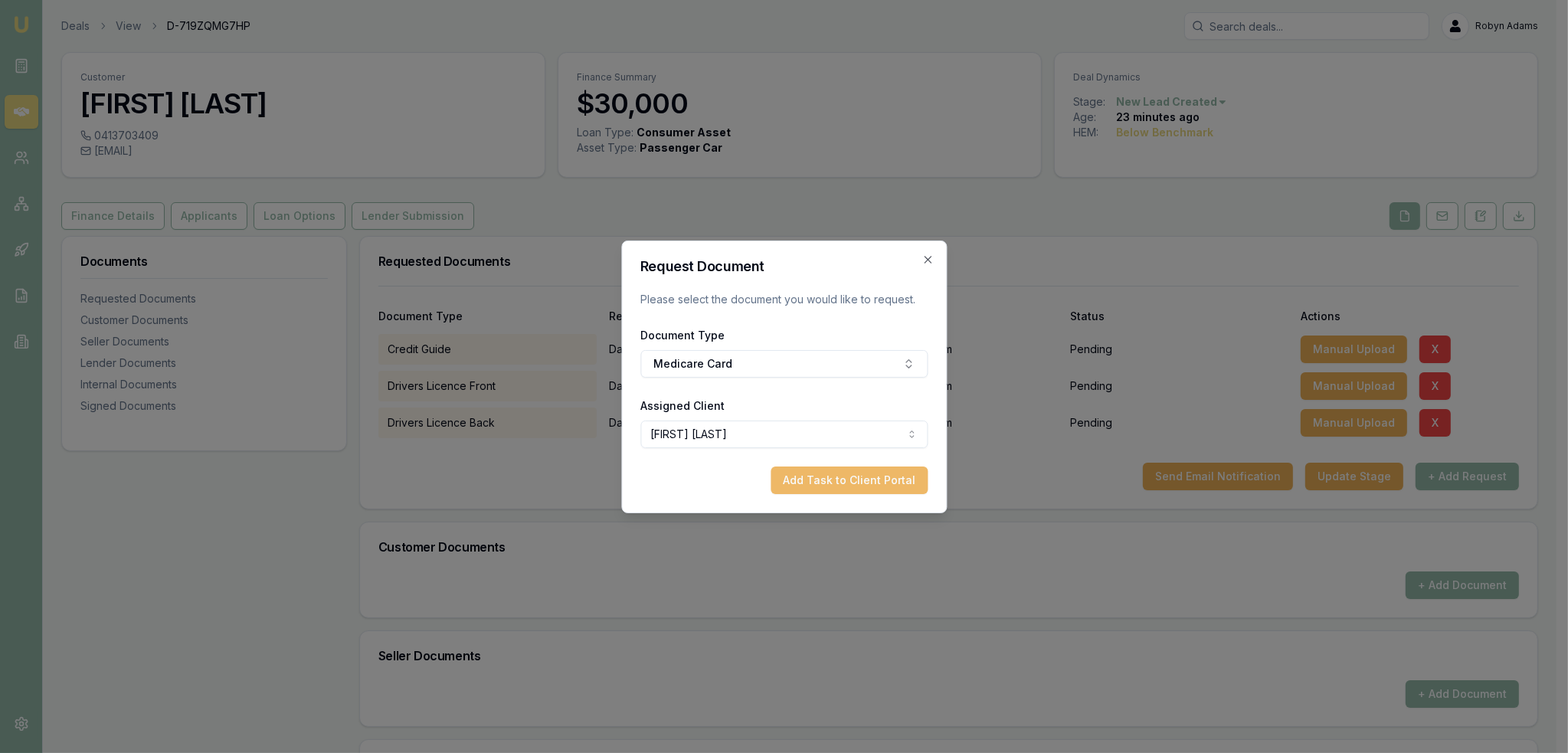 click on "Add Task to Client Portal" at bounding box center (849, 480) 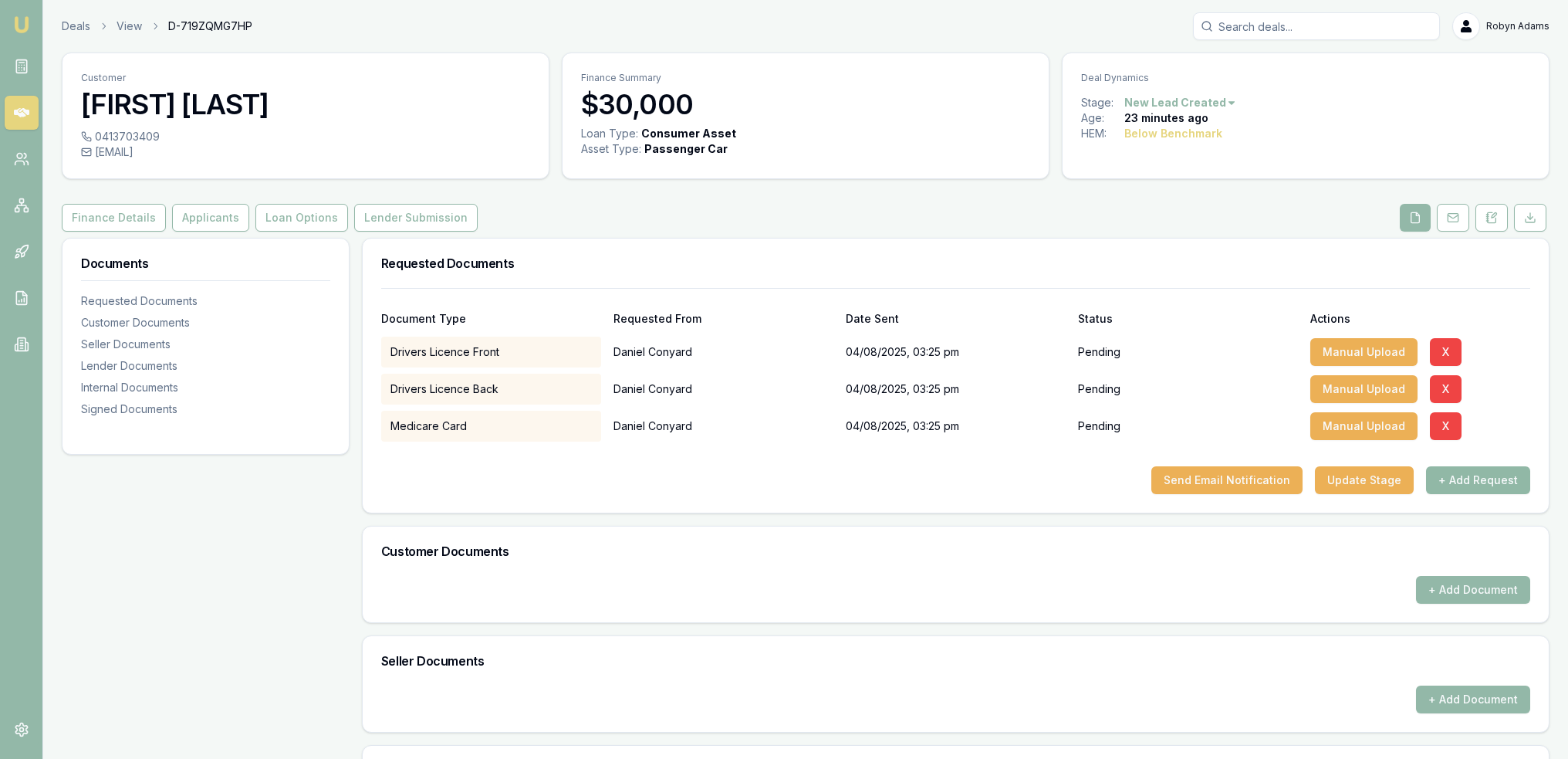 click on "+ Add Request" at bounding box center (1478, 480) 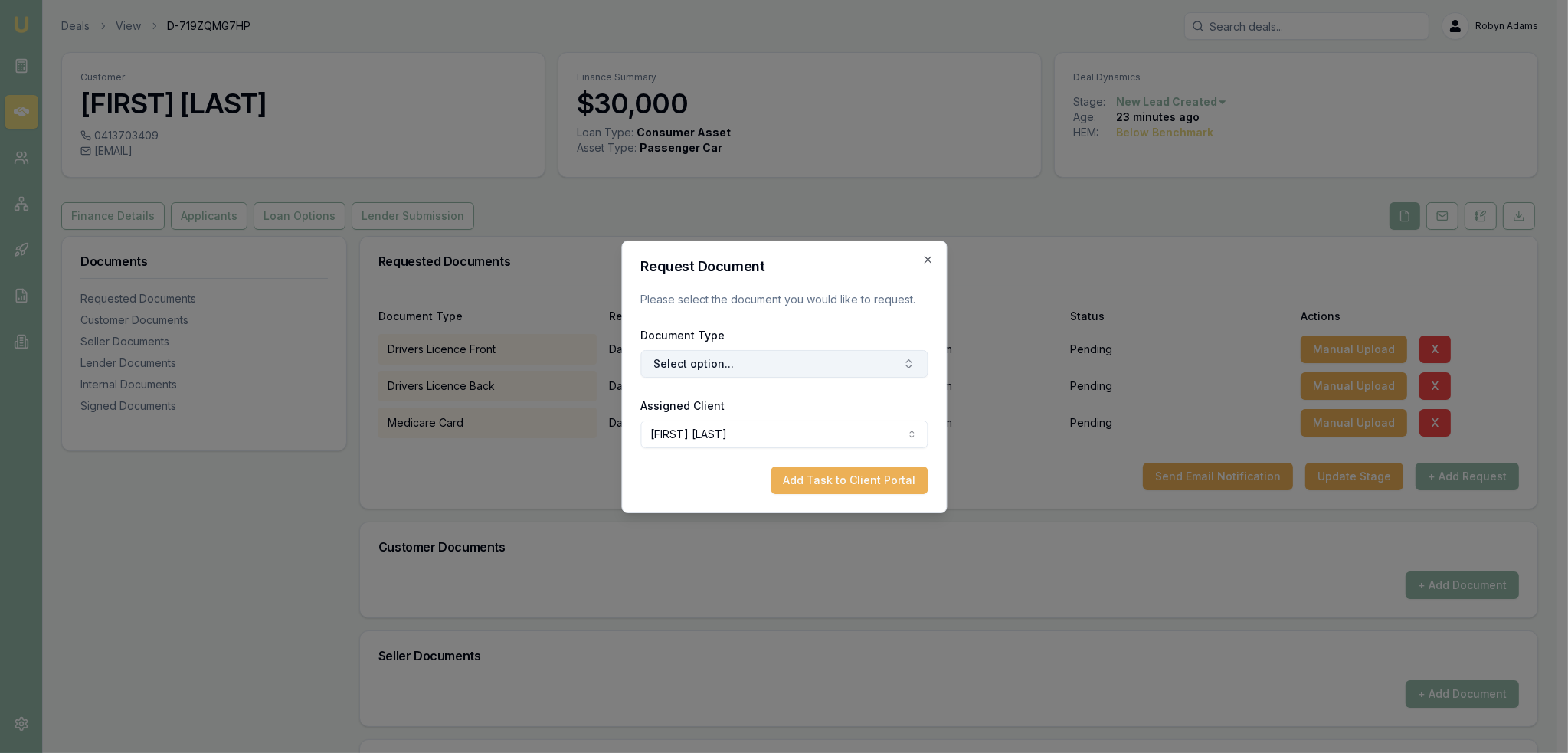click on "Select option..." at bounding box center (784, 364) 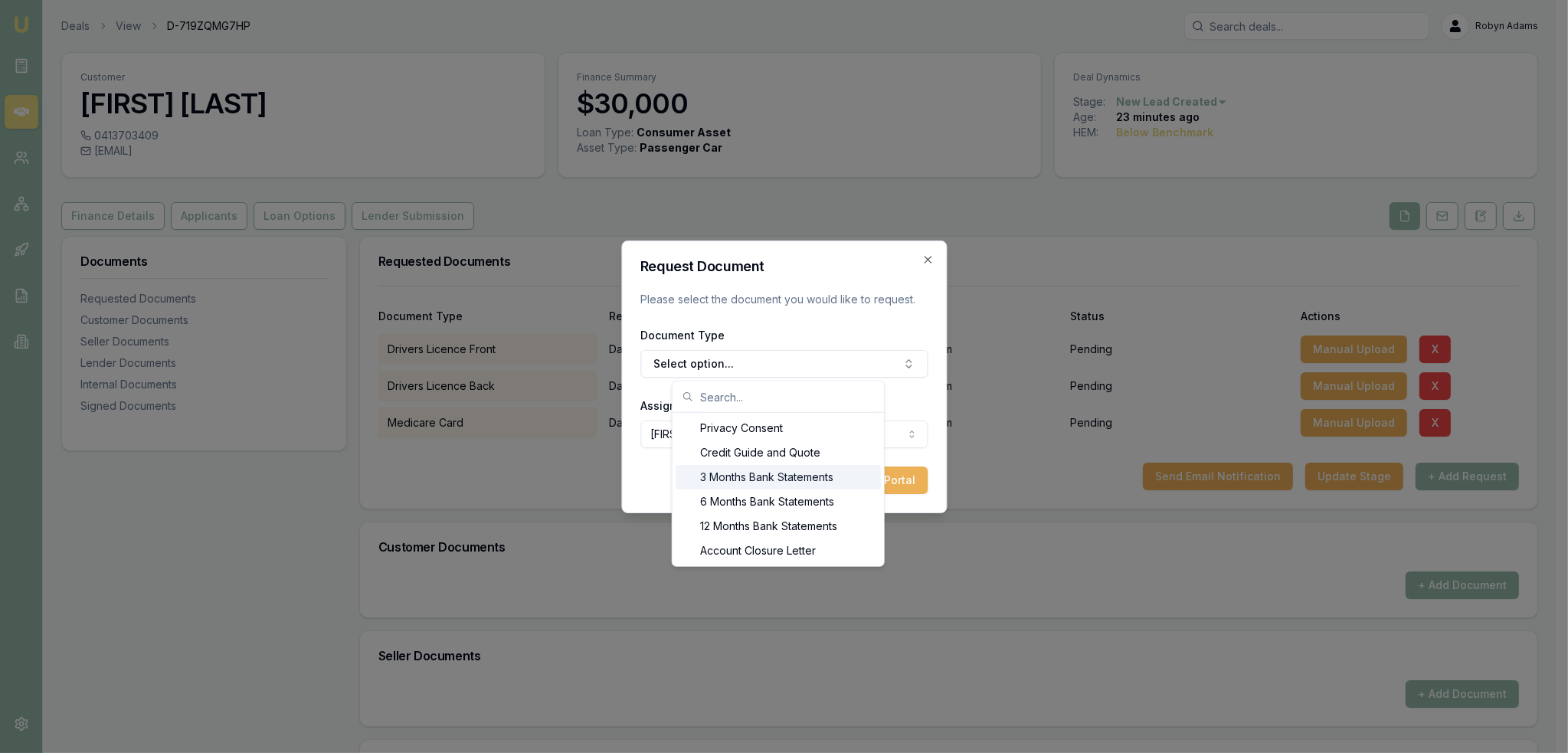 click on "3 Months Bank Statements" at bounding box center (778, 477) 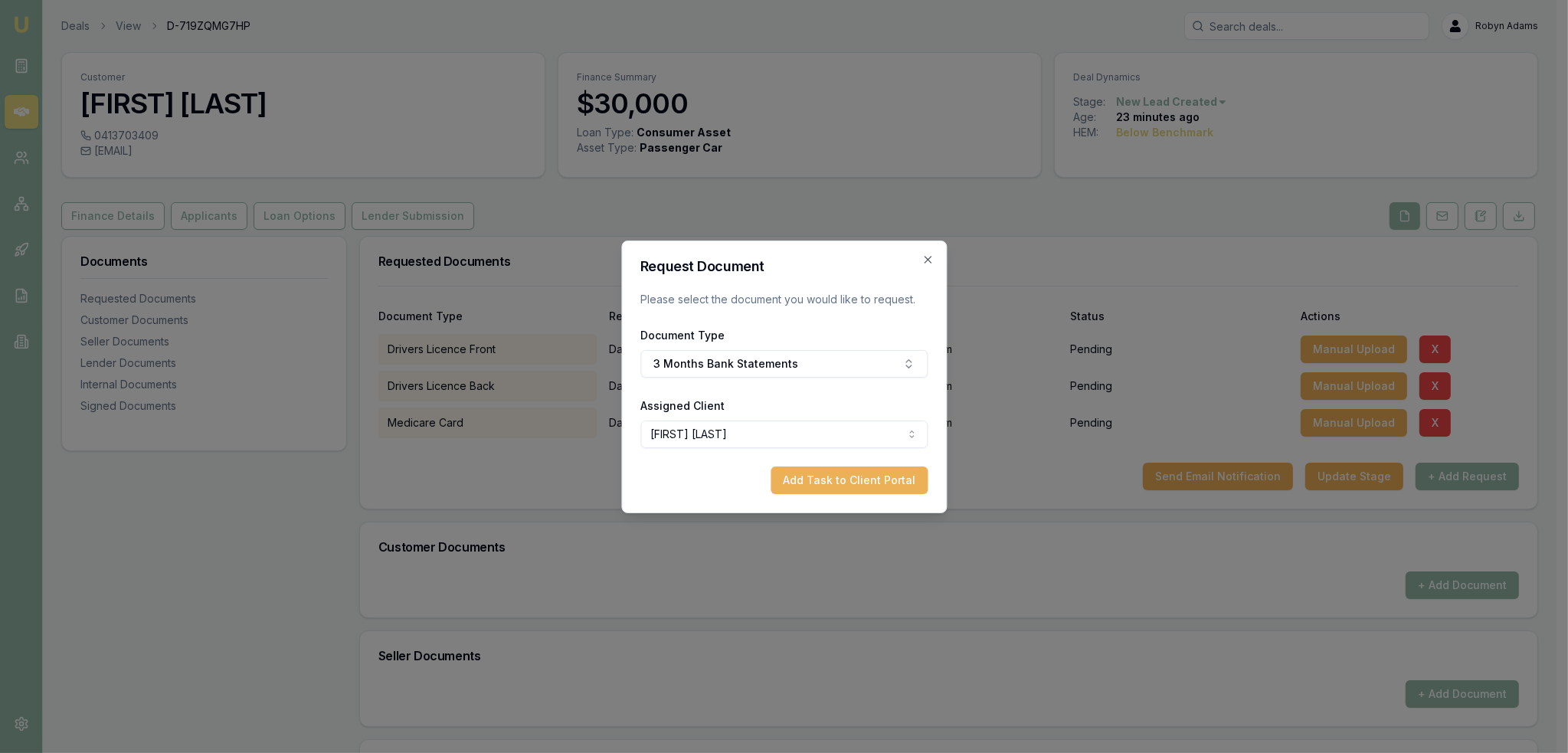 click on "Request Document Please select the document you would like to request. Document Type  3 Months Bank Statements Assigned Client Daniel Conyard Daniel Conyard Add Task to Client Portal Close" at bounding box center (784, 377) 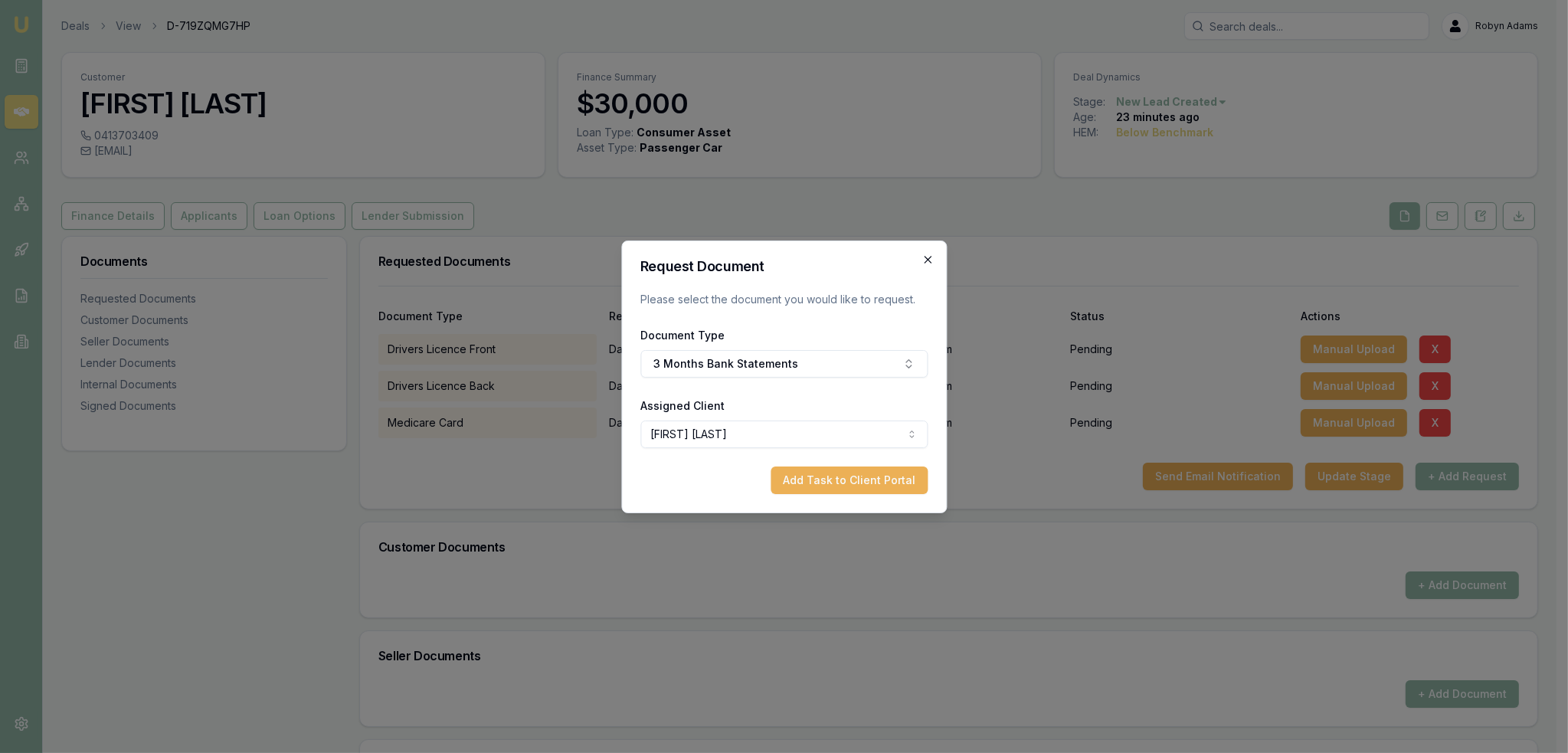 click 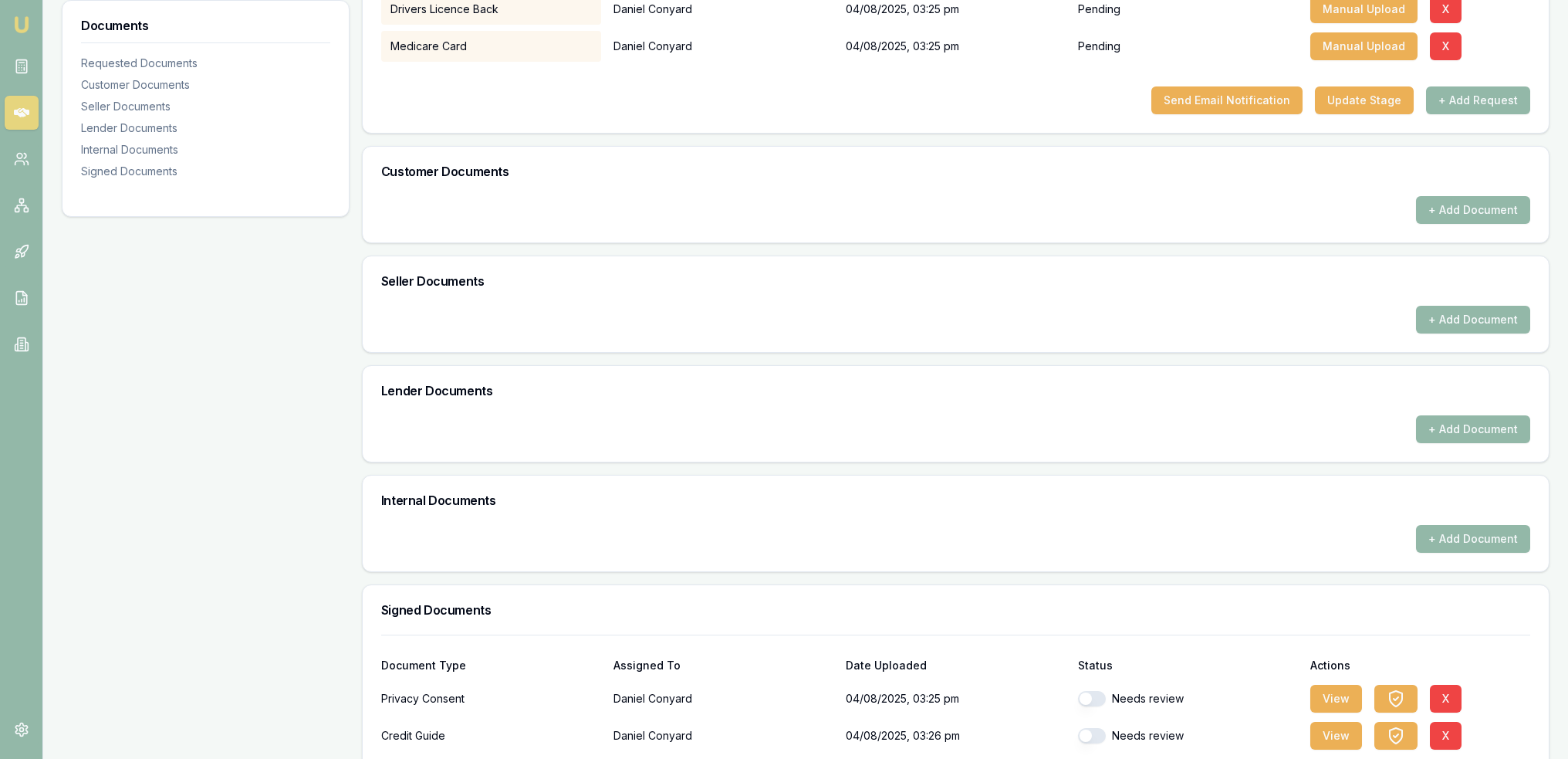 scroll, scrollTop: 454, scrollLeft: 0, axis: vertical 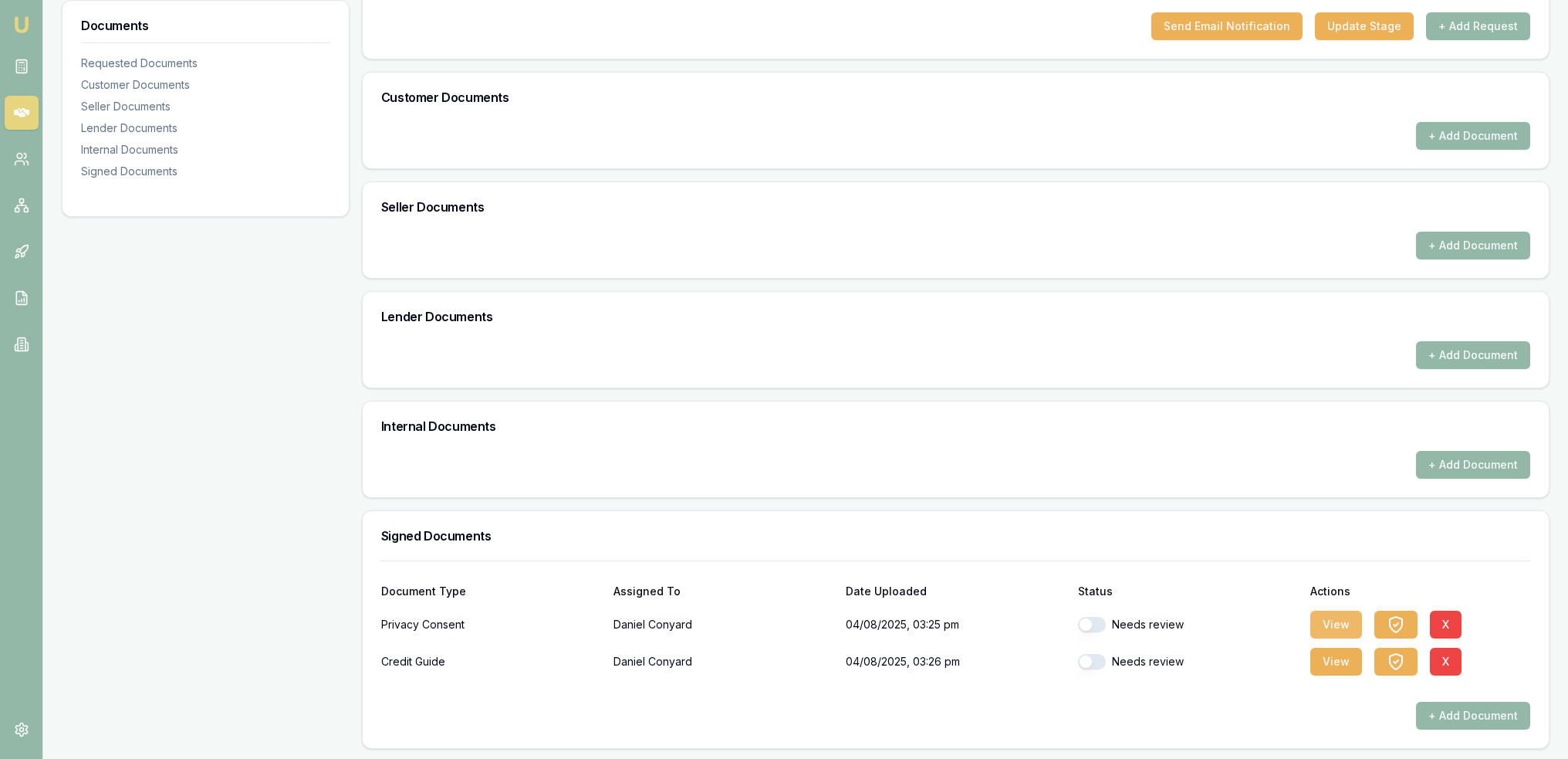 click on "View" at bounding box center (1336, 625) 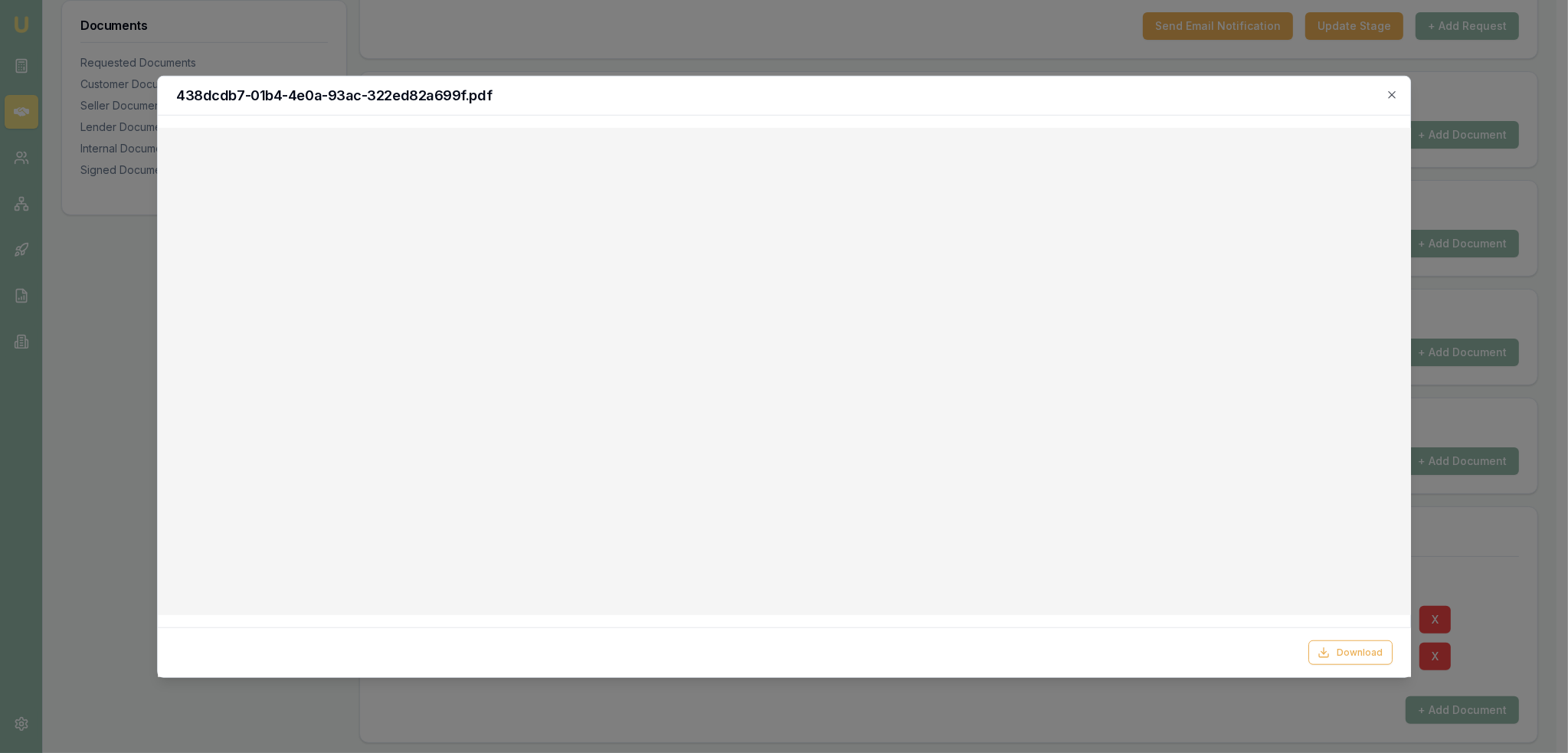 click on "438dcdb7-01b4-4e0a-93ac-322ed82a699f.pdf" at bounding box center [784, 95] 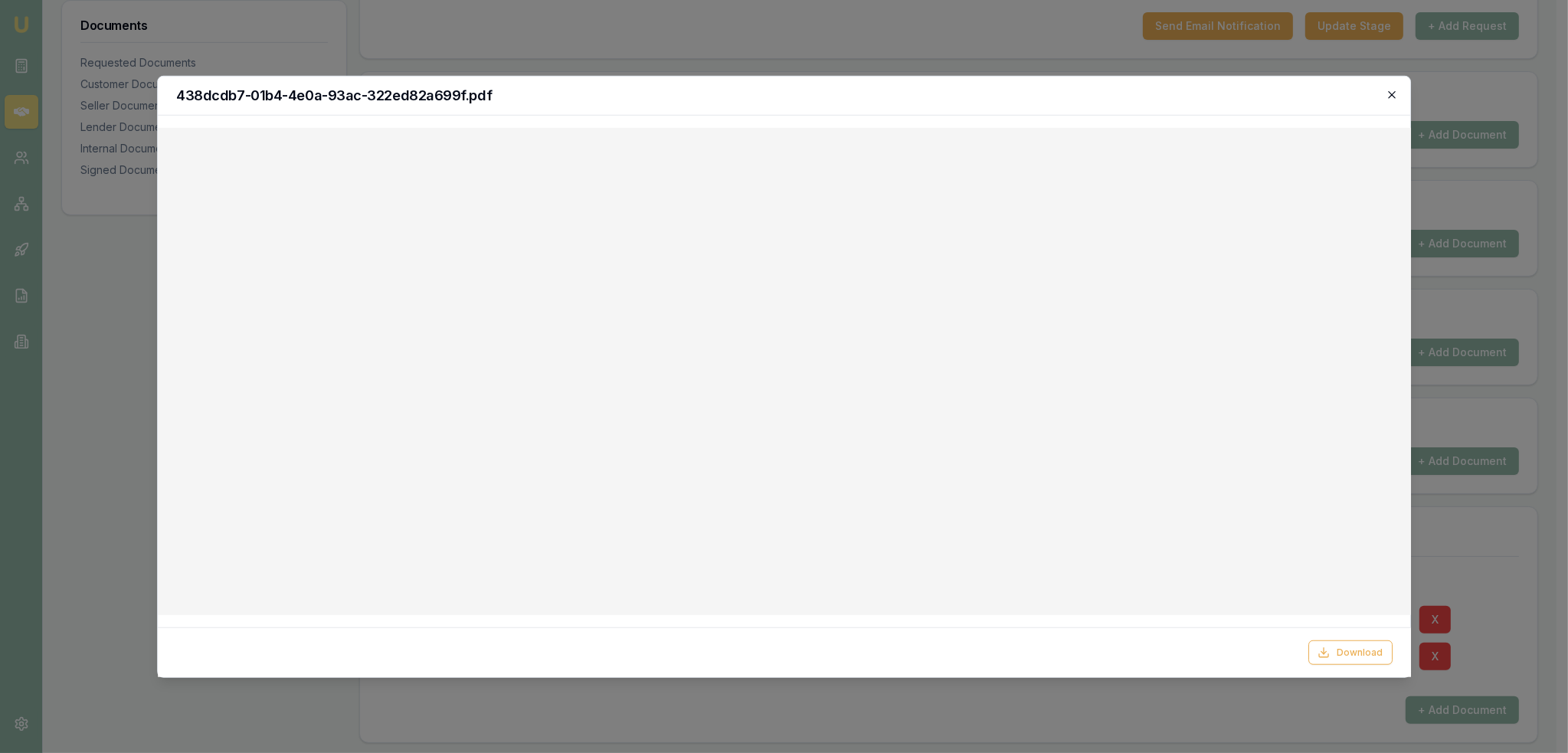 click 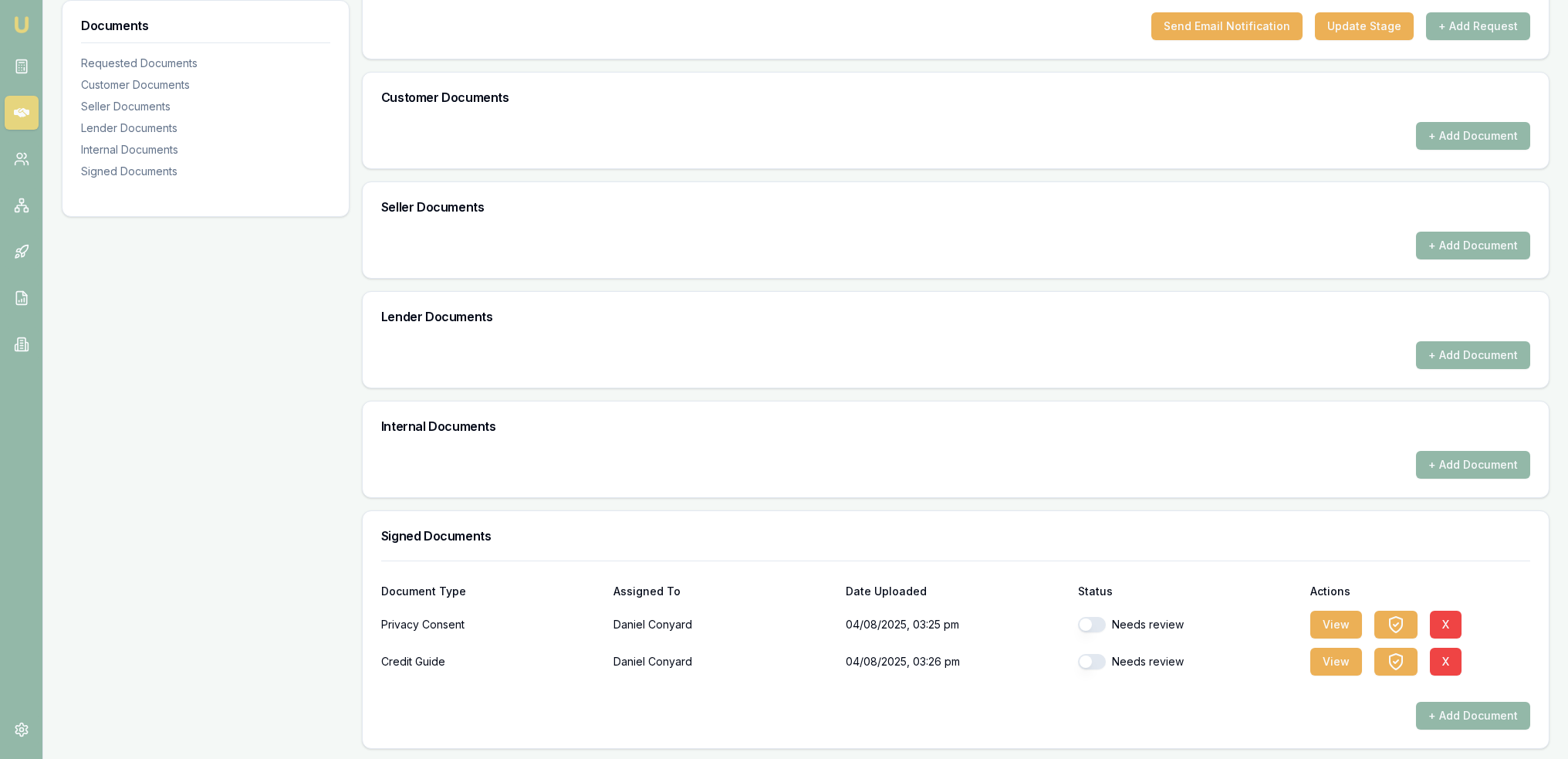 click at bounding box center (1092, 625) 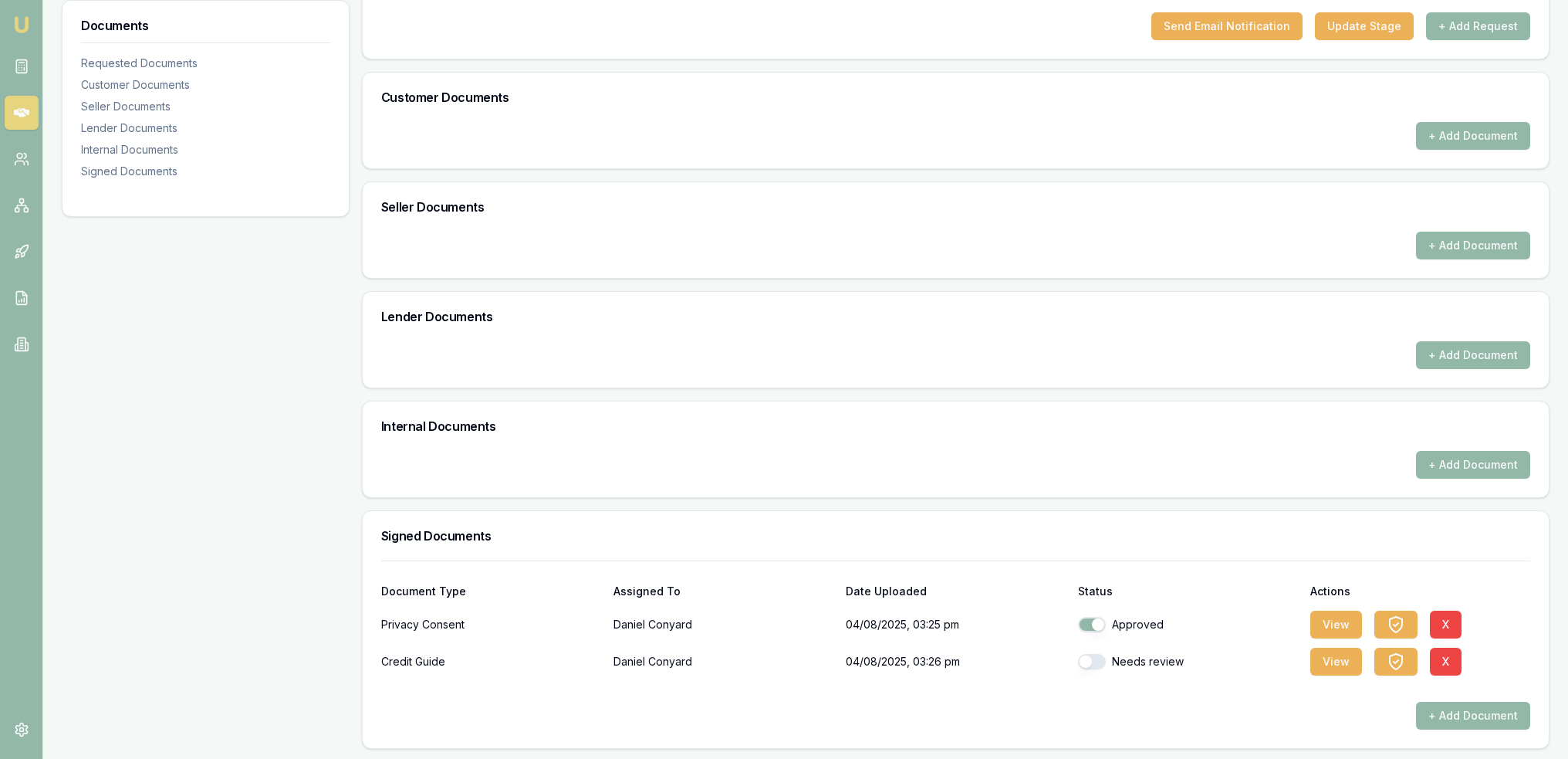 click at bounding box center (1092, 662) 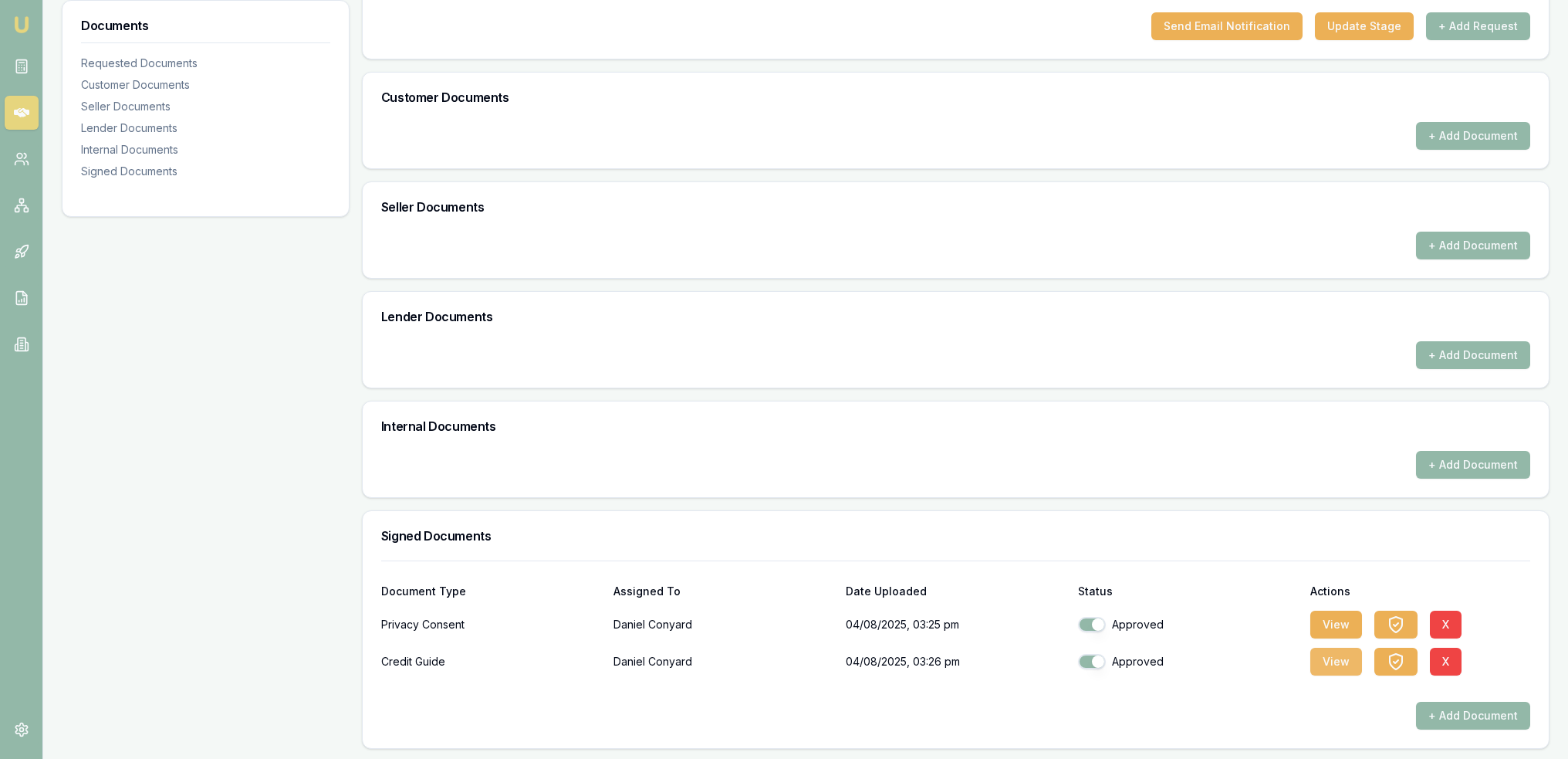 click on "View" at bounding box center [1336, 662] 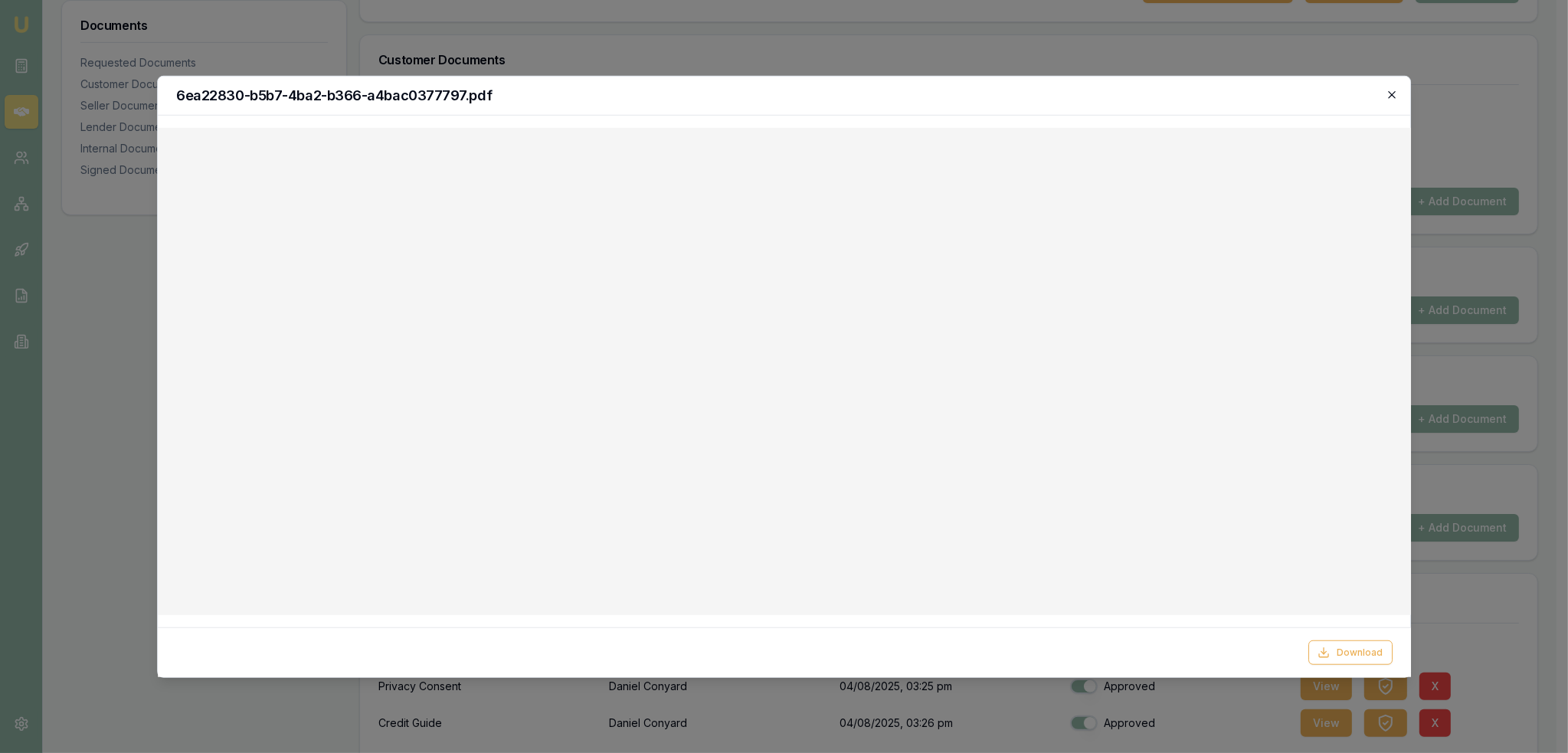 click 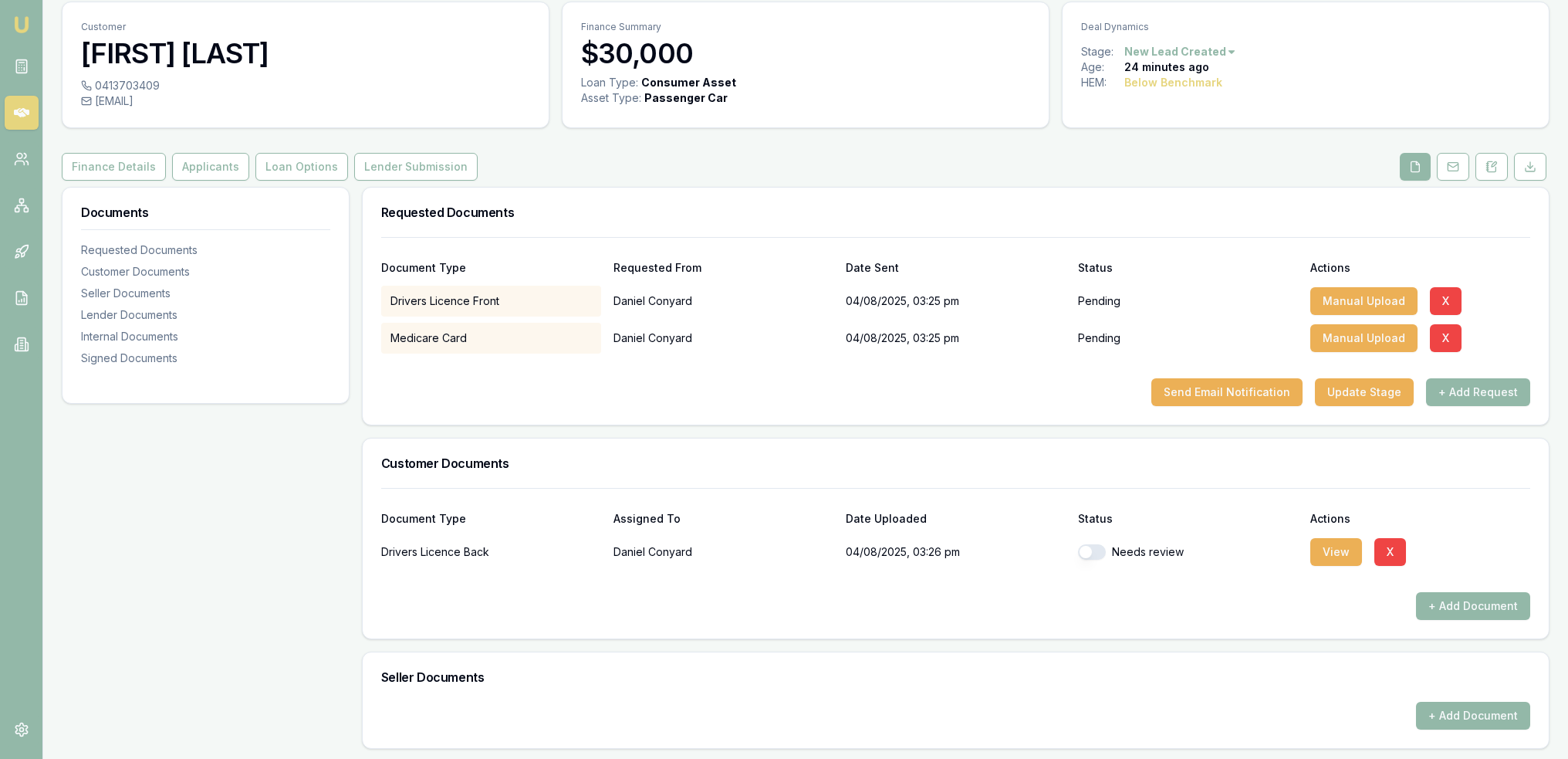 scroll, scrollTop: 154, scrollLeft: 0, axis: vertical 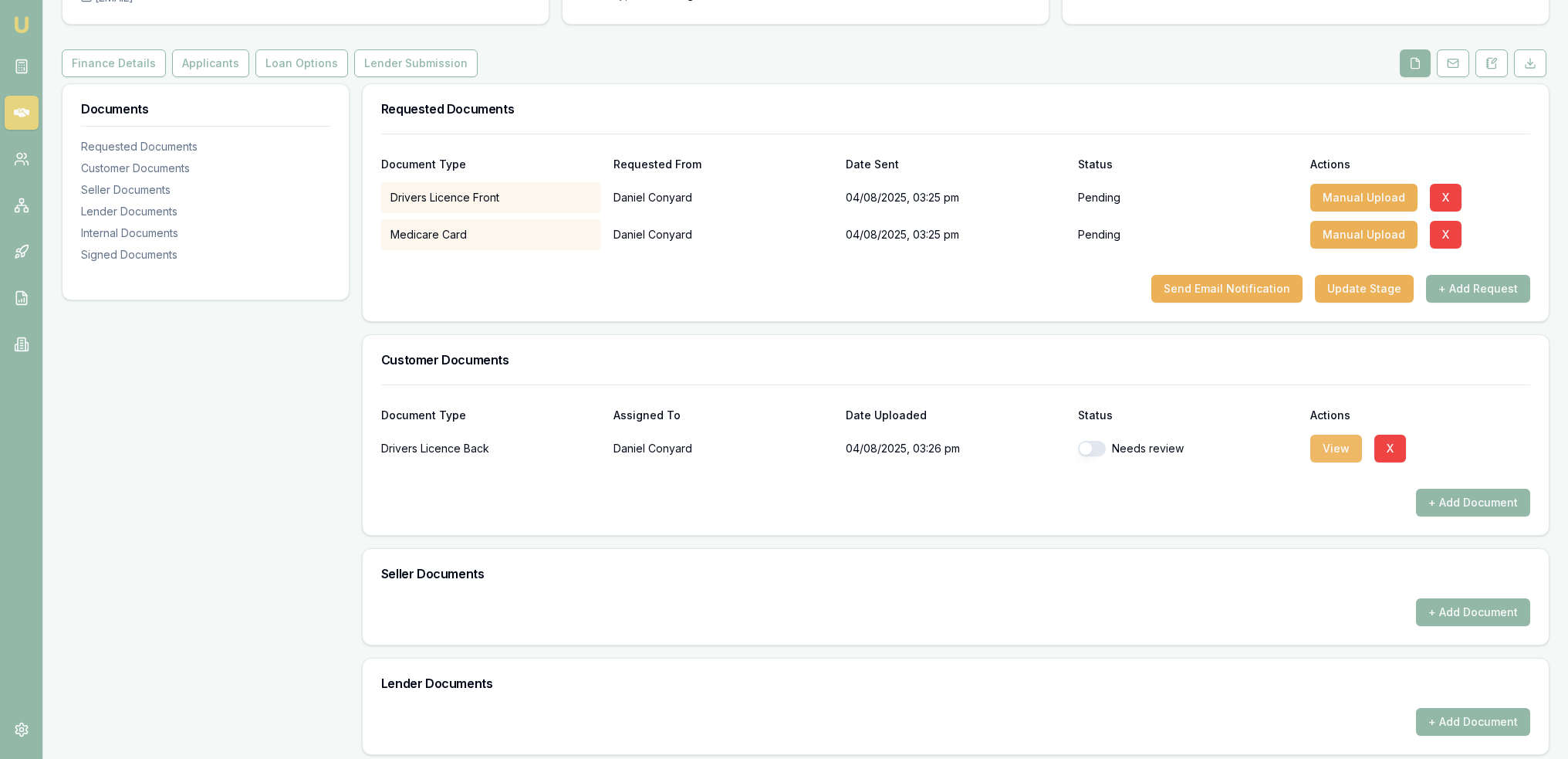 click on "View" at bounding box center (1336, 449) 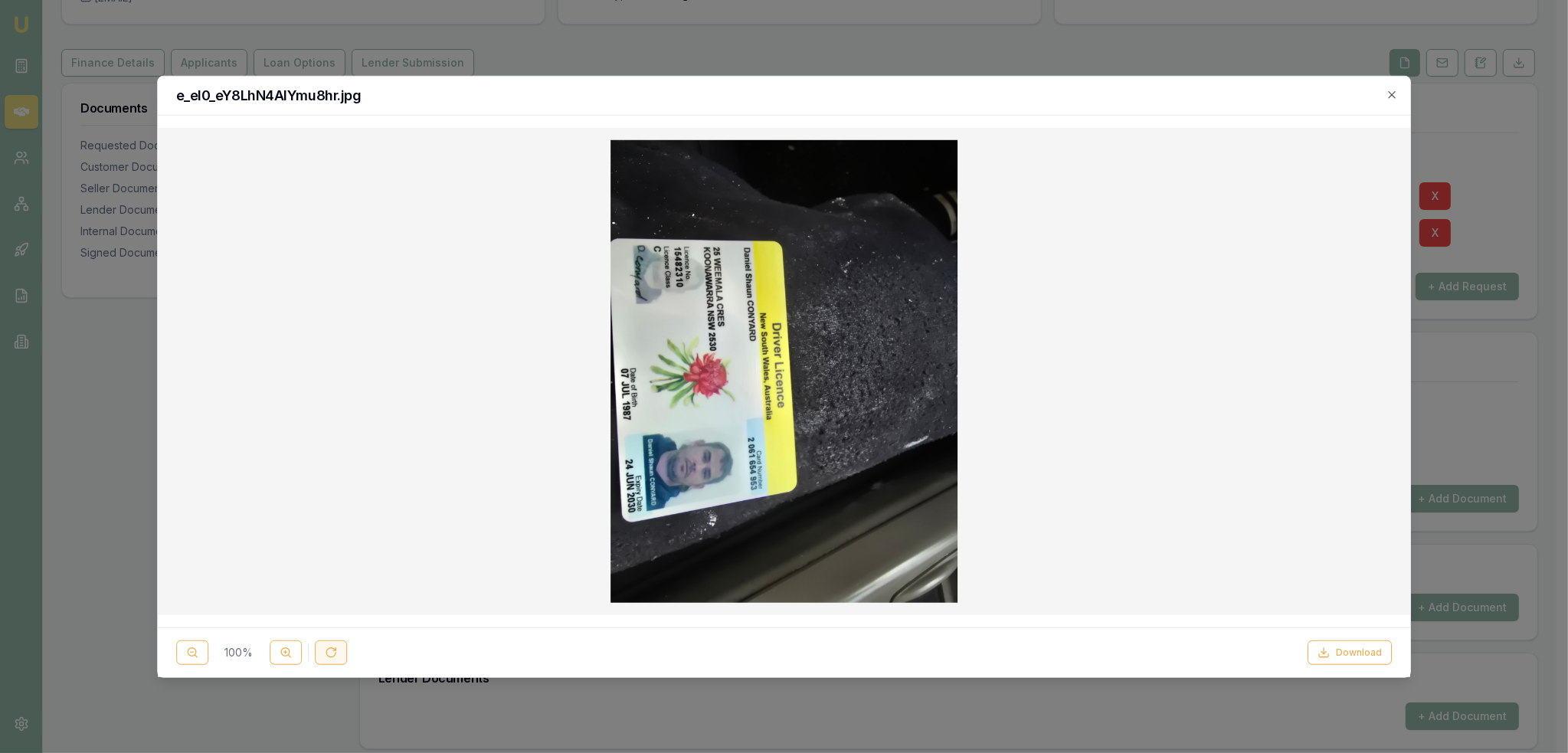 click 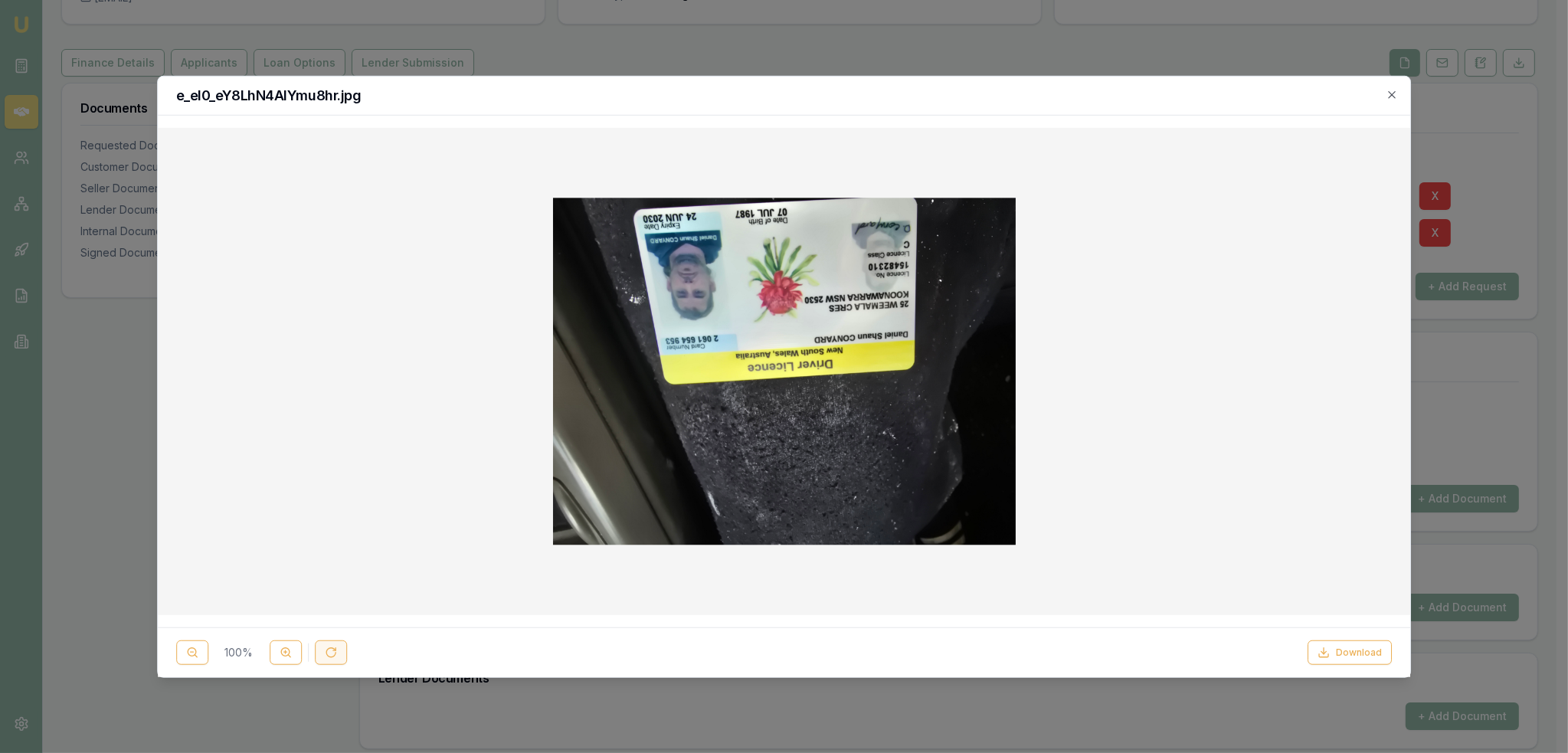 click 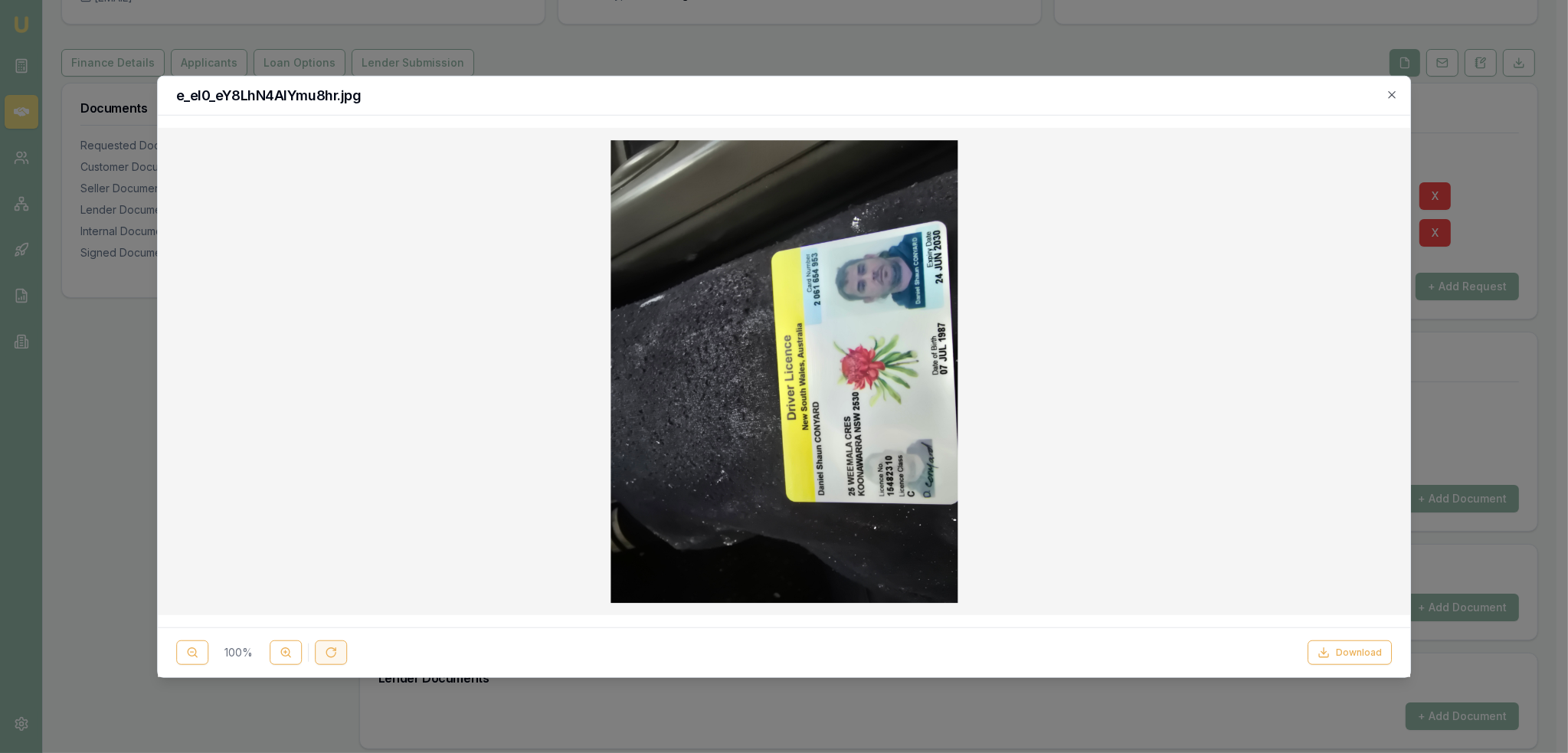 click 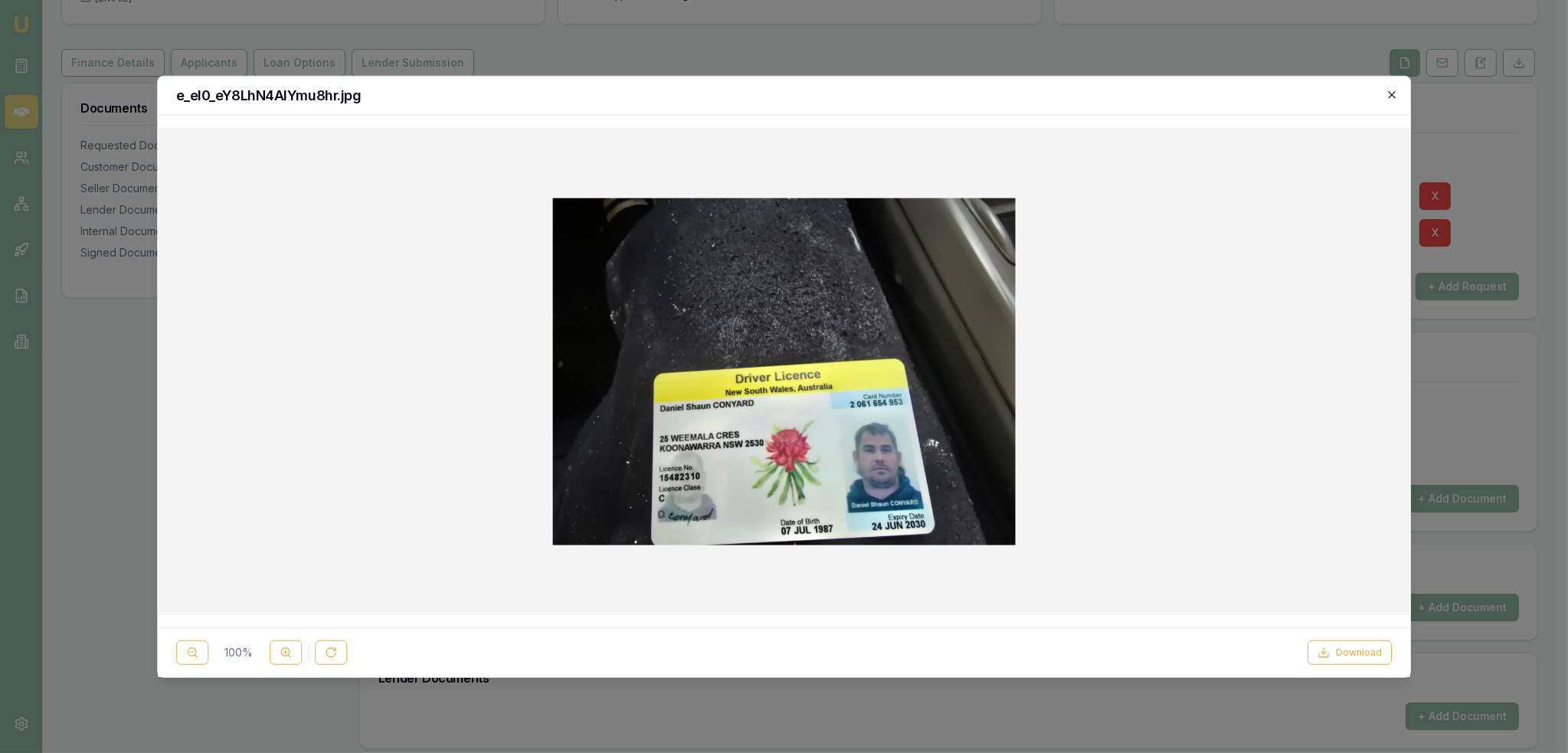 click 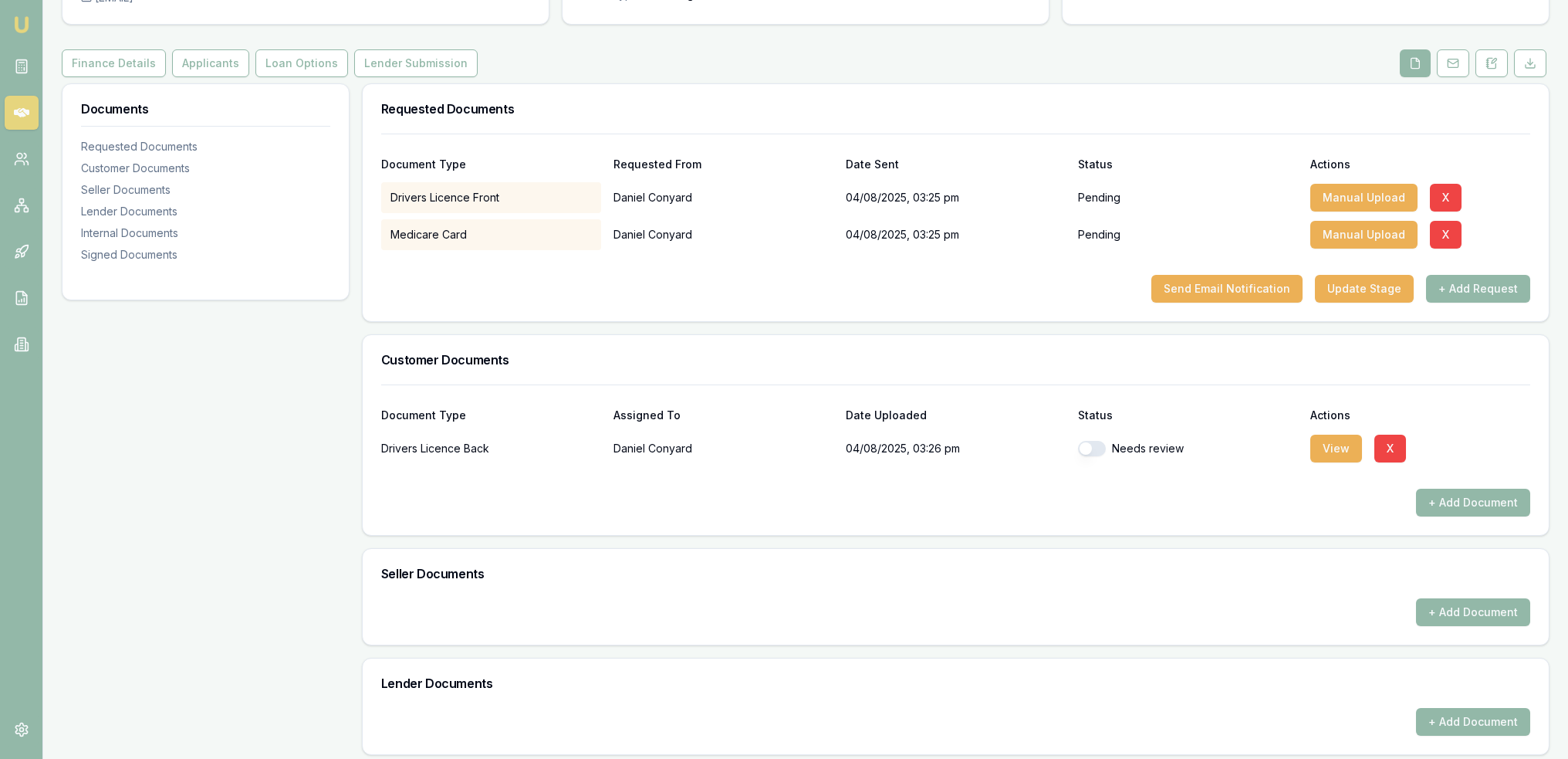click at bounding box center [1092, 449] 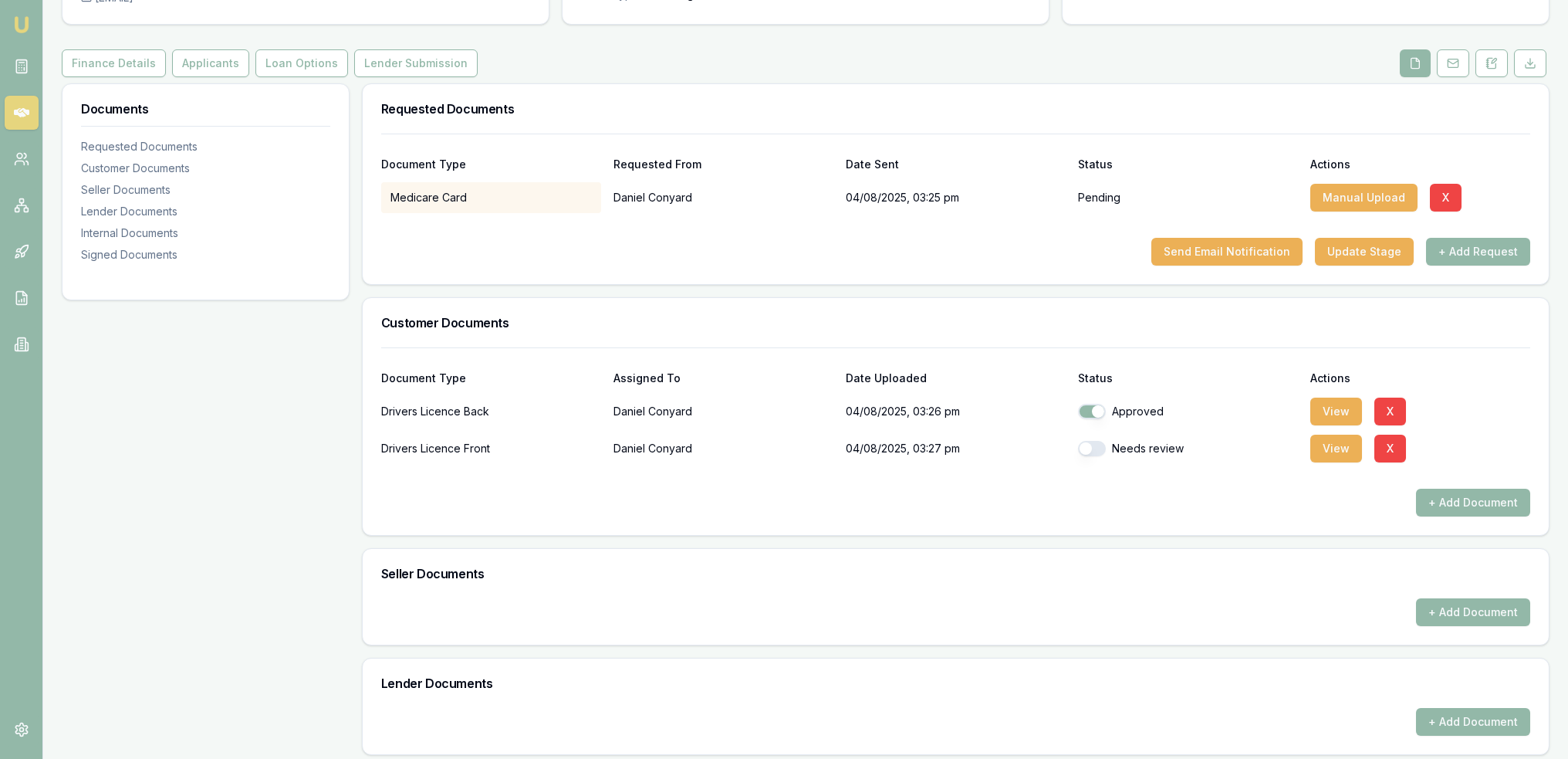 click at bounding box center (1092, 449) 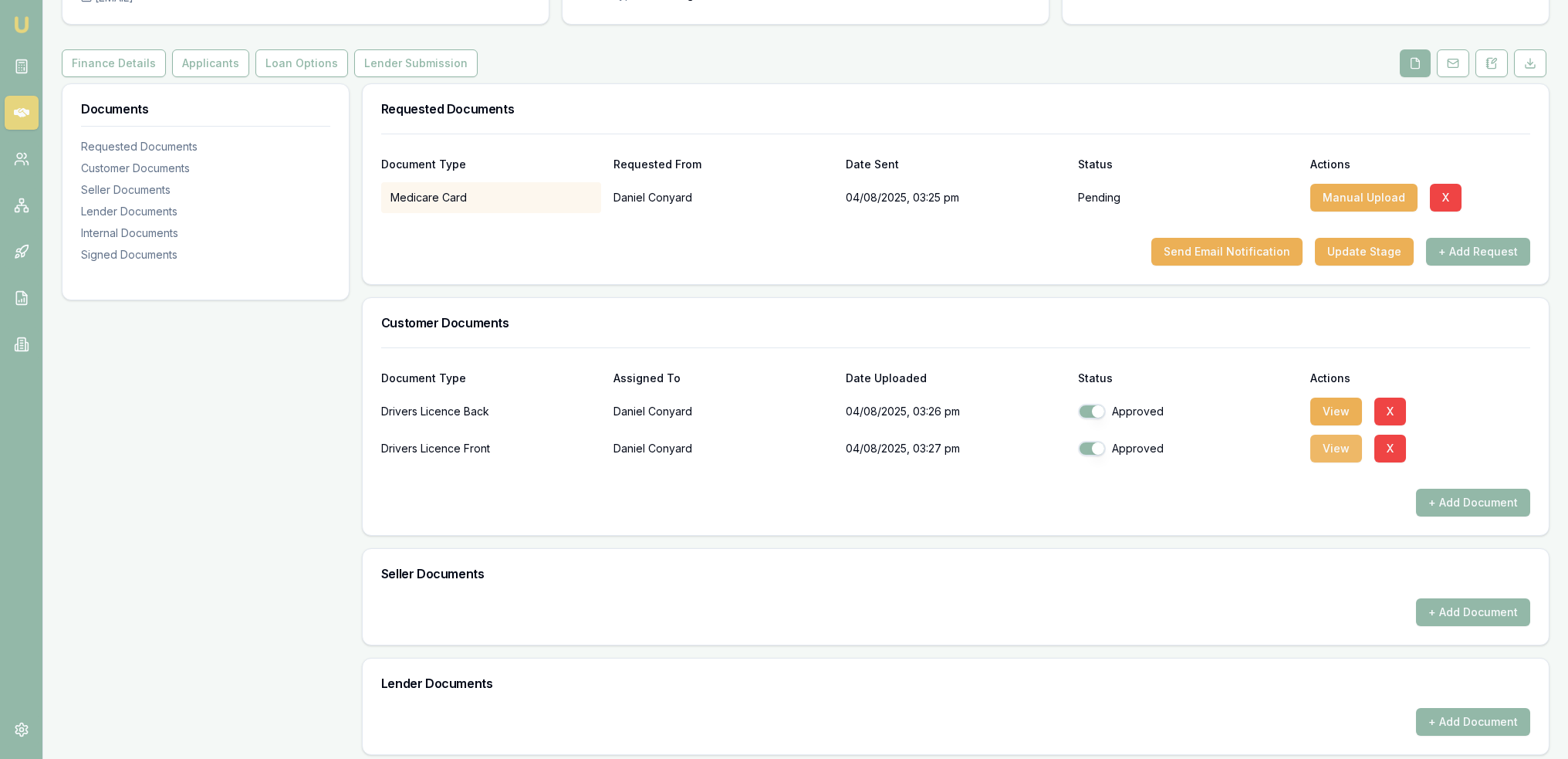 click on "View" at bounding box center (1336, 449) 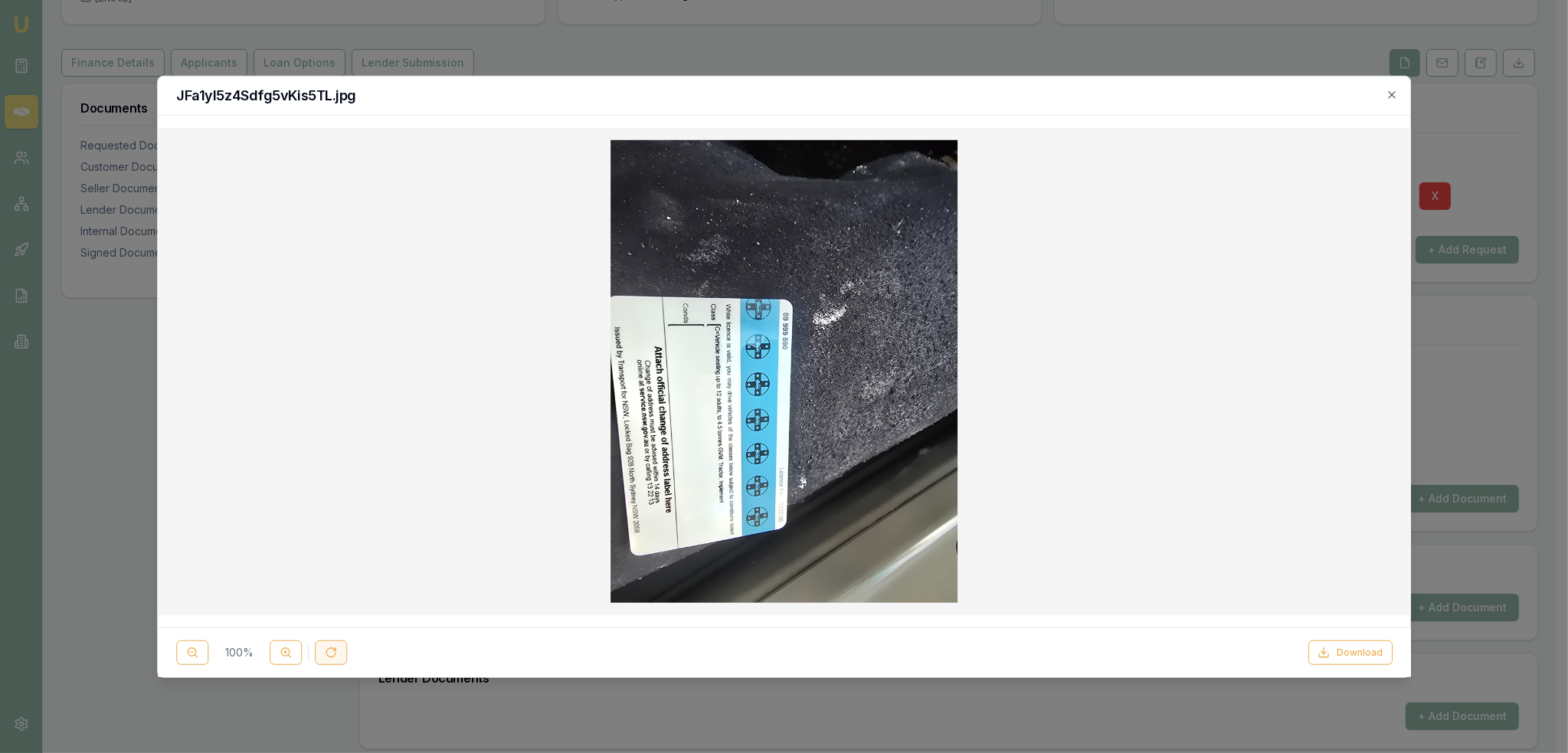 click at bounding box center [331, 653] 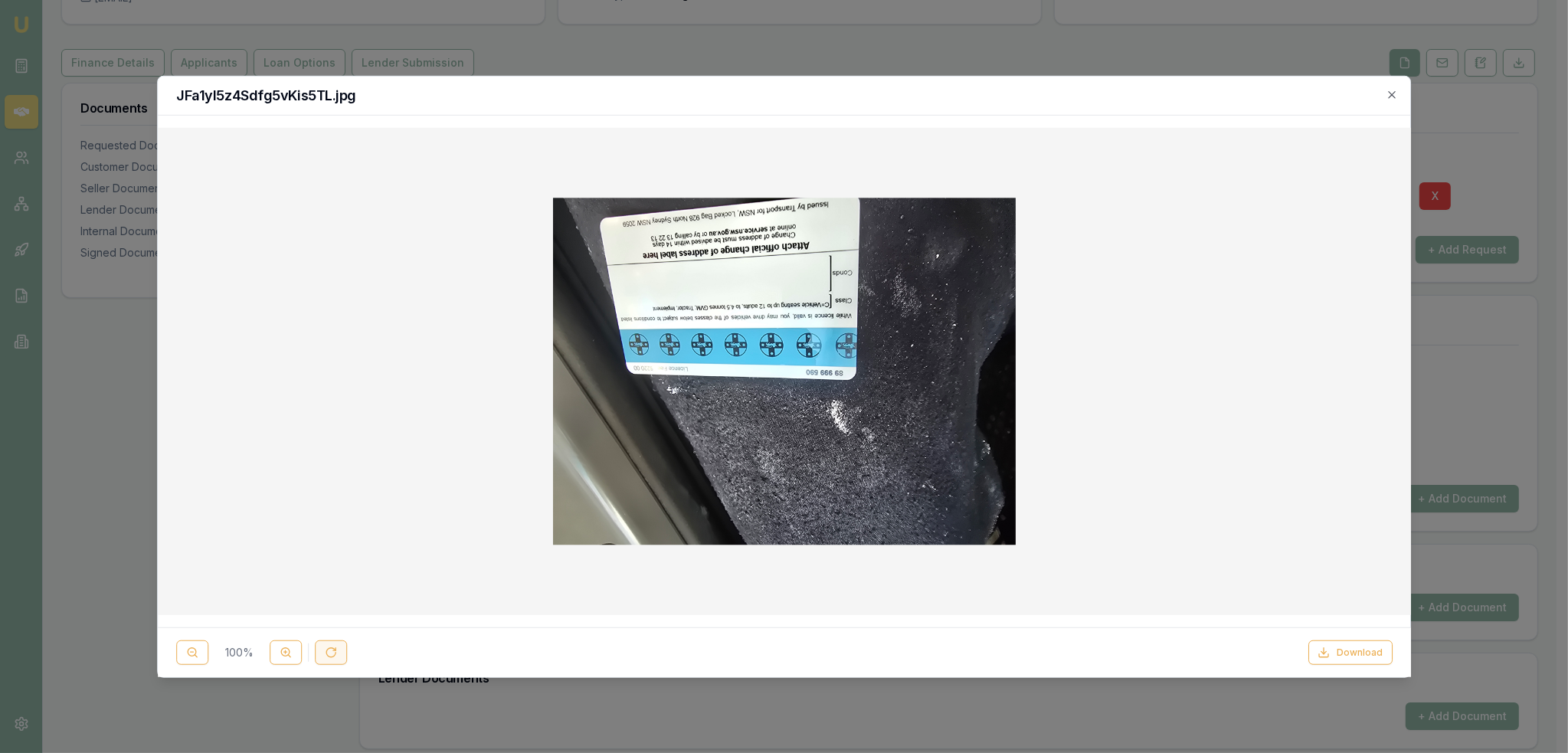 click at bounding box center [331, 653] 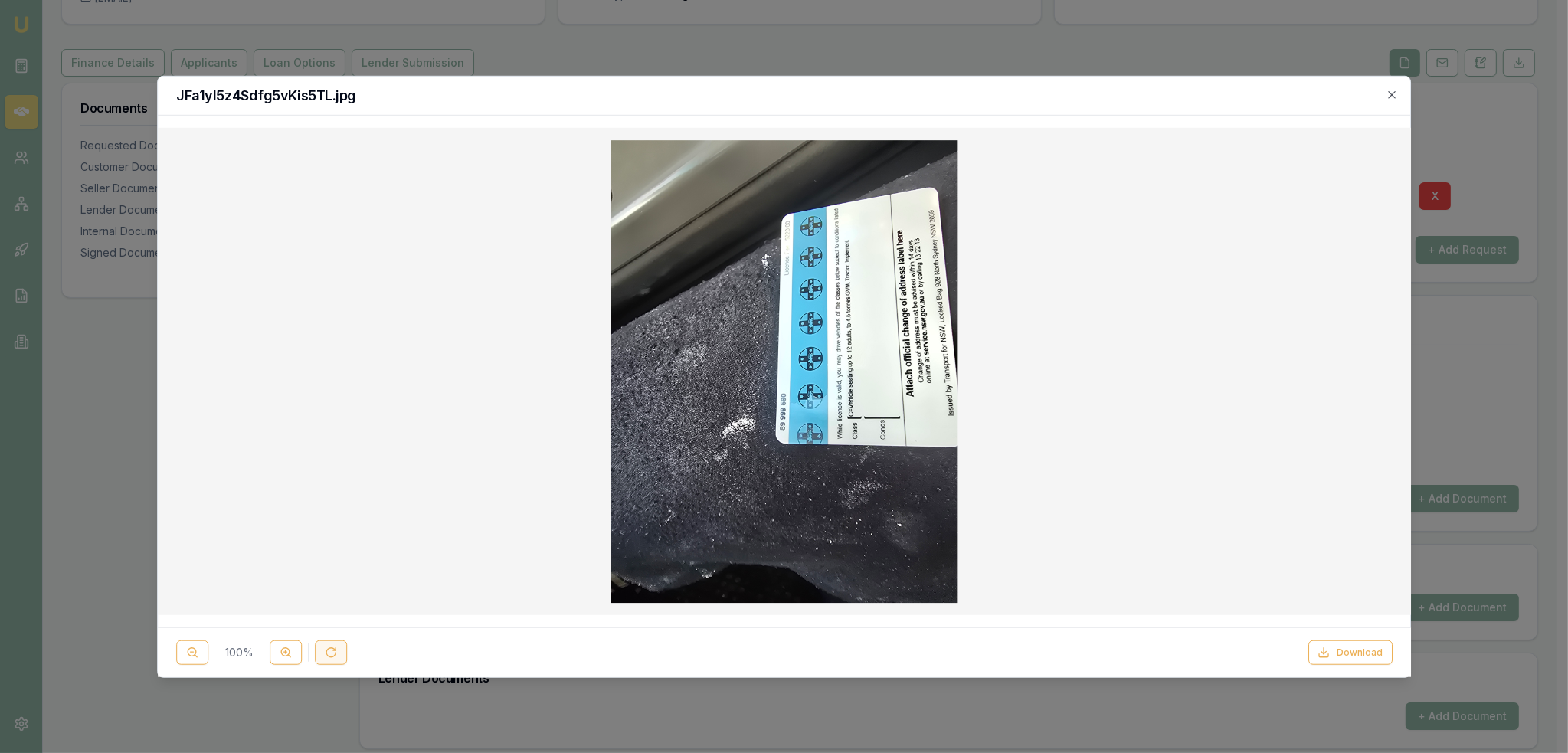 click at bounding box center [331, 653] 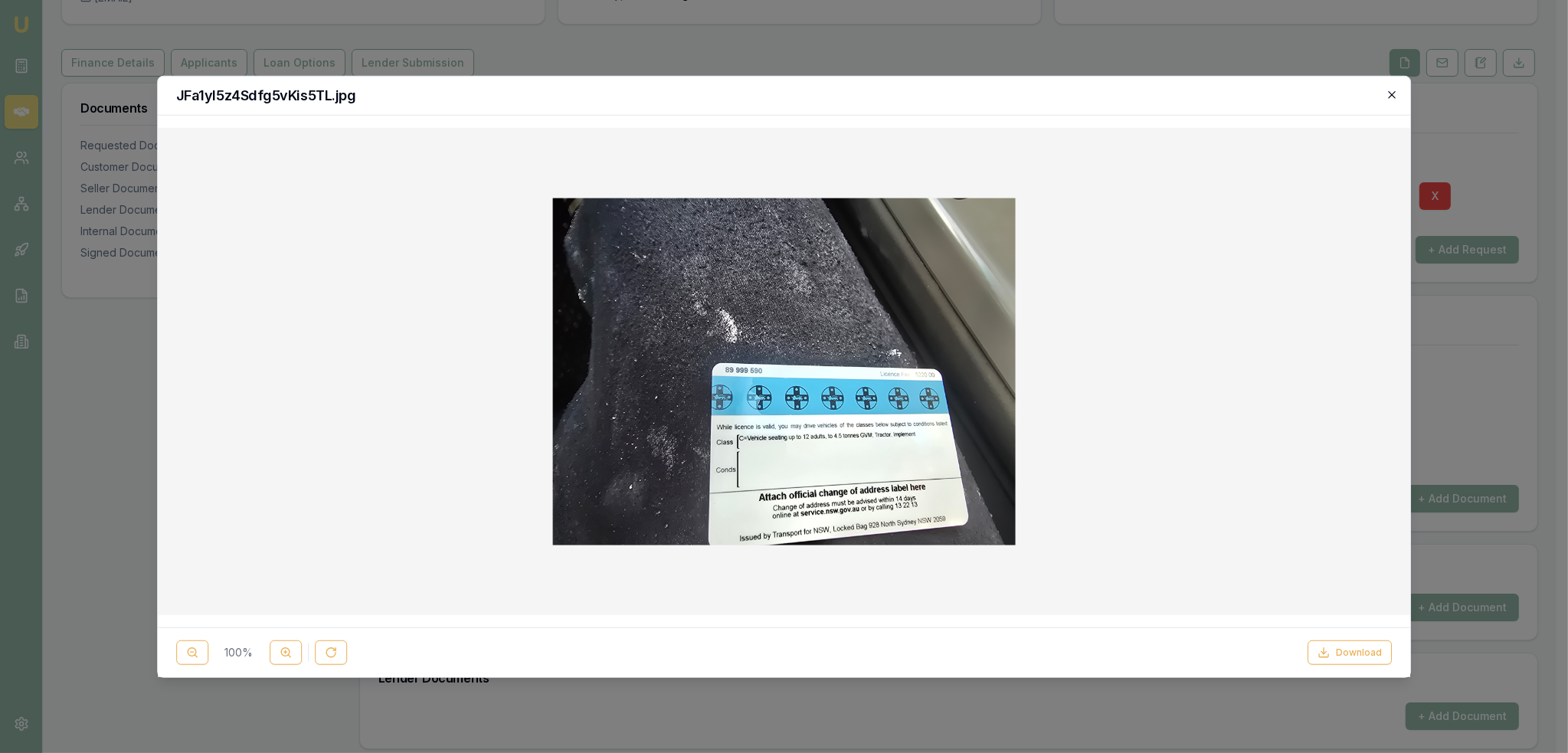 click 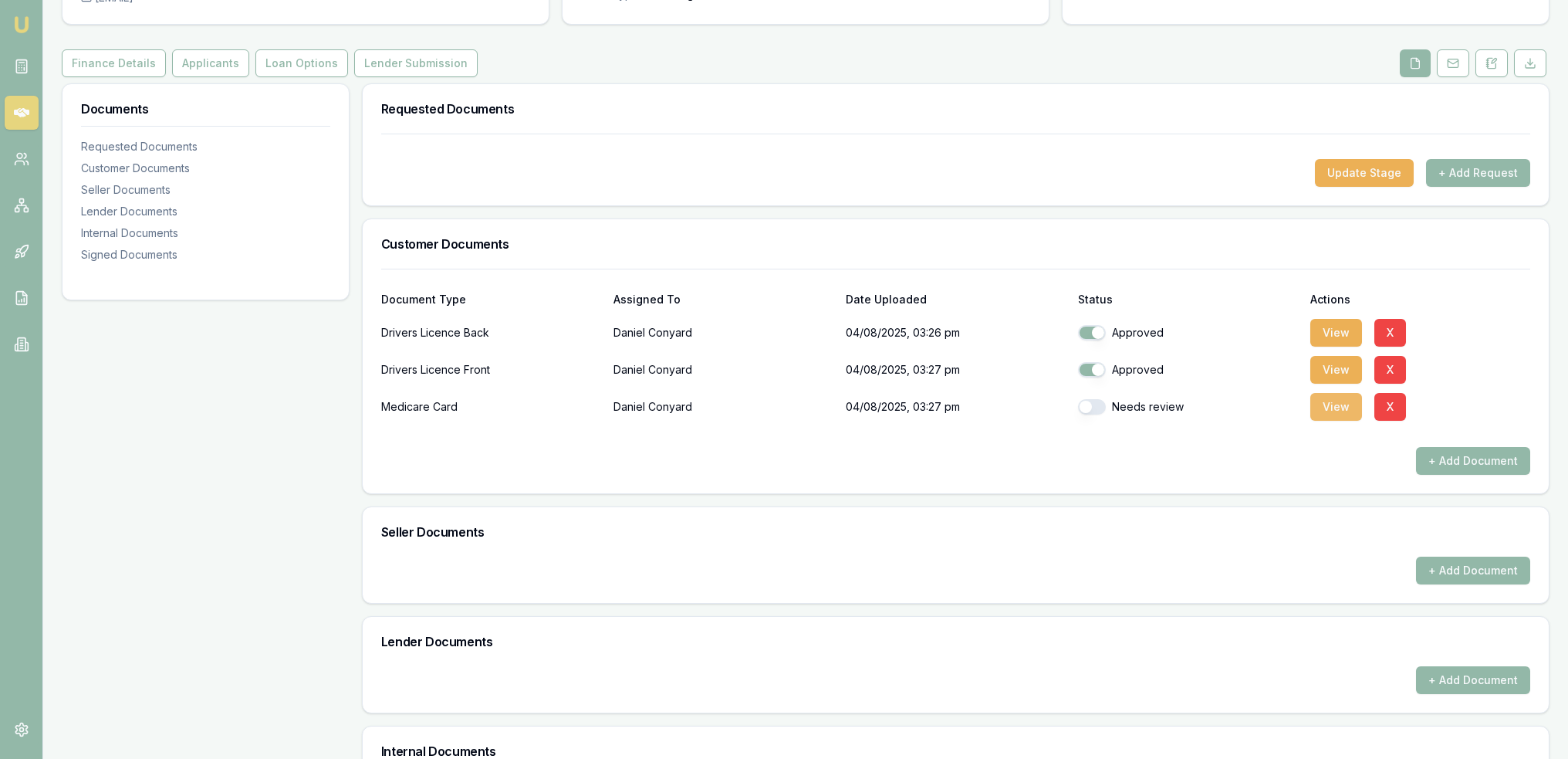 click on "View" at bounding box center [1336, 407] 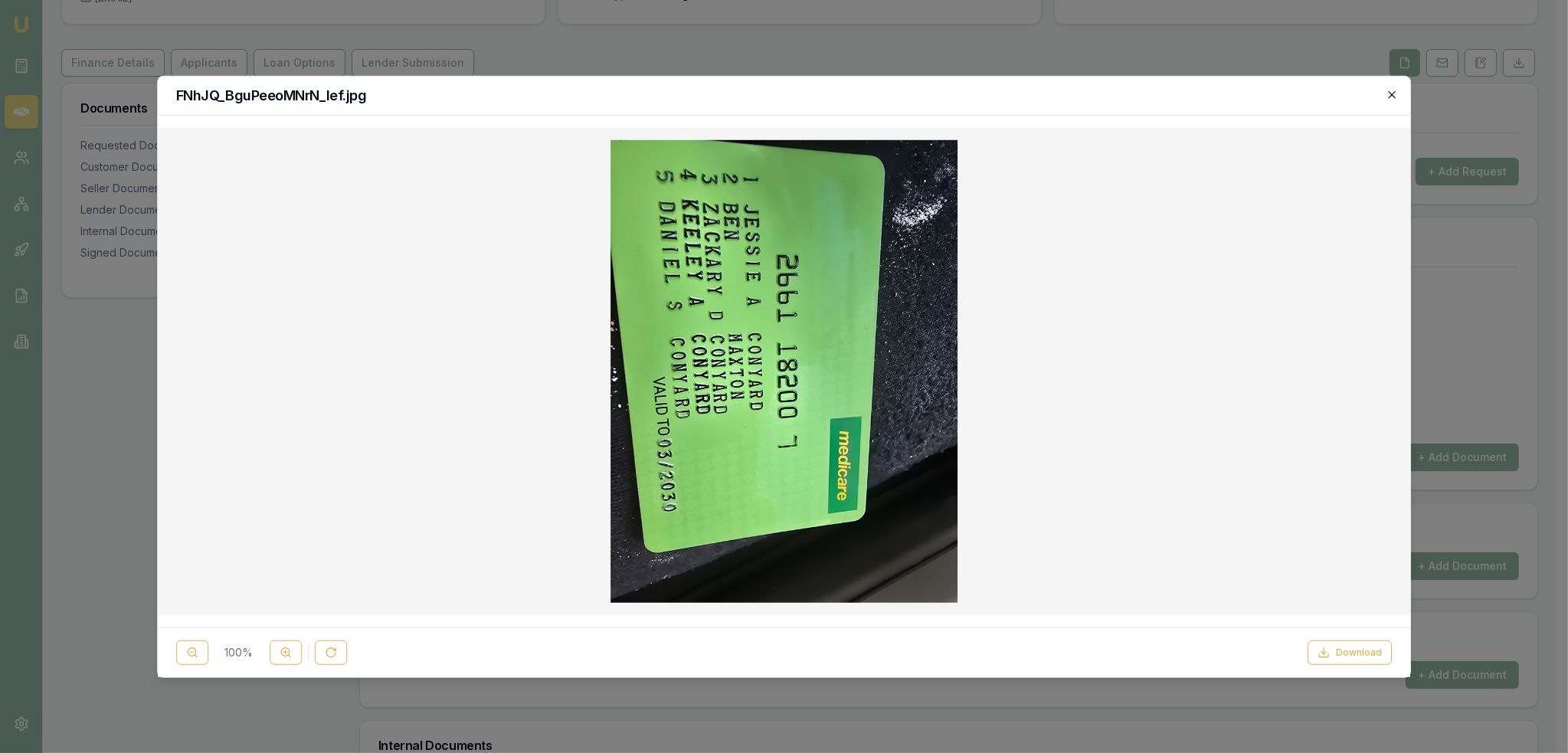 click 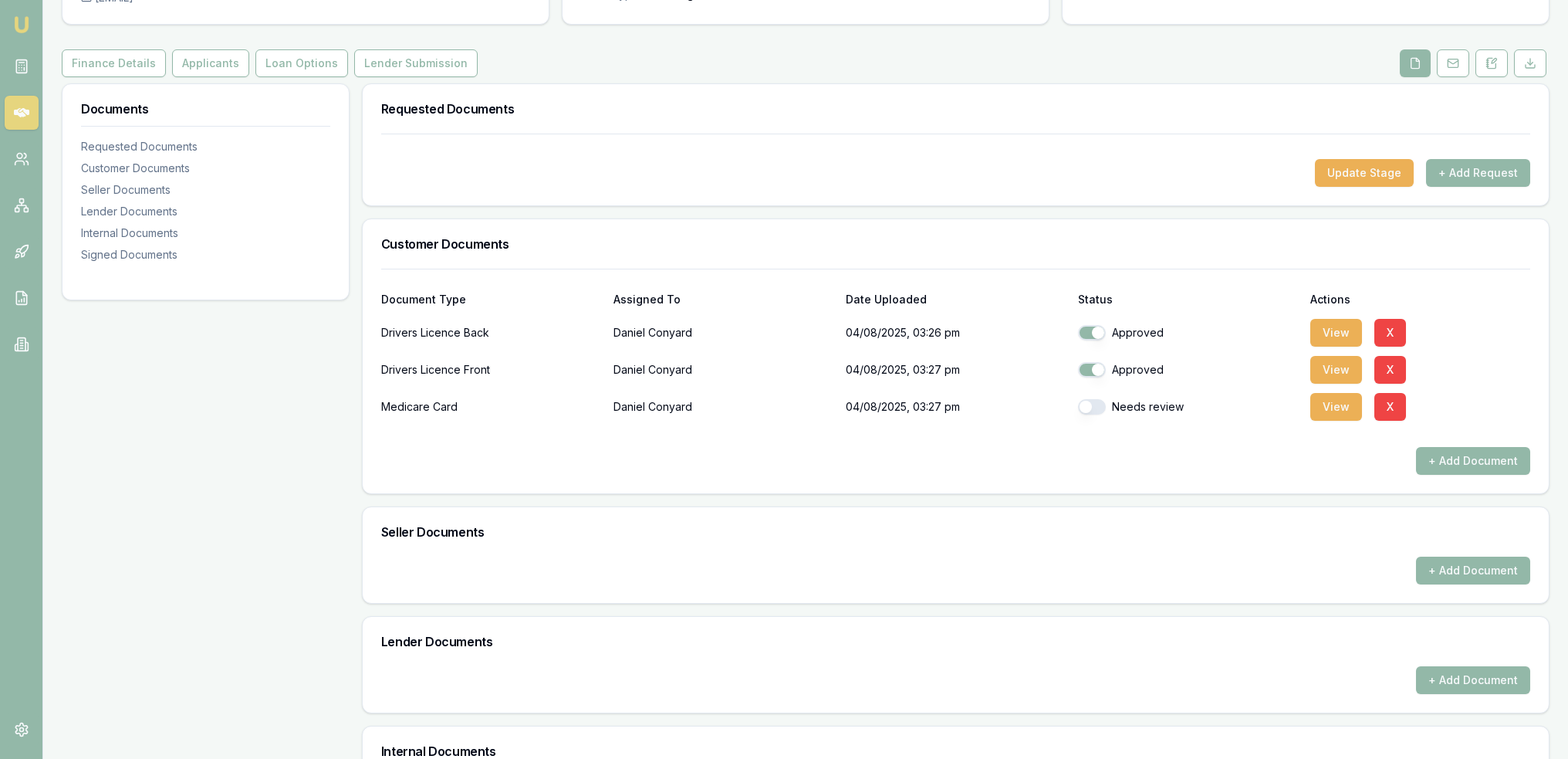 click at bounding box center (1092, 407) 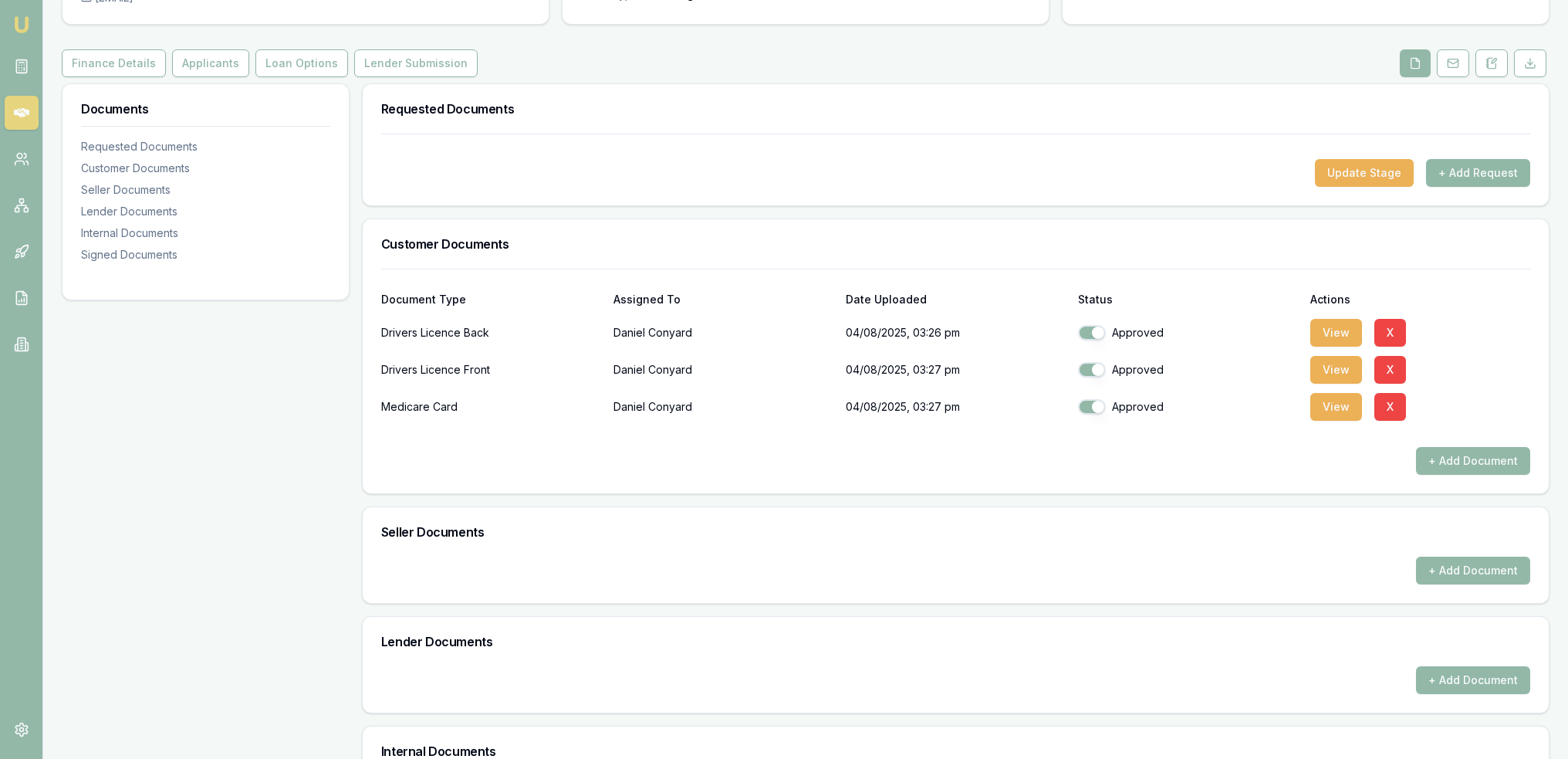 click on "+ Add Request" at bounding box center [1478, 173] 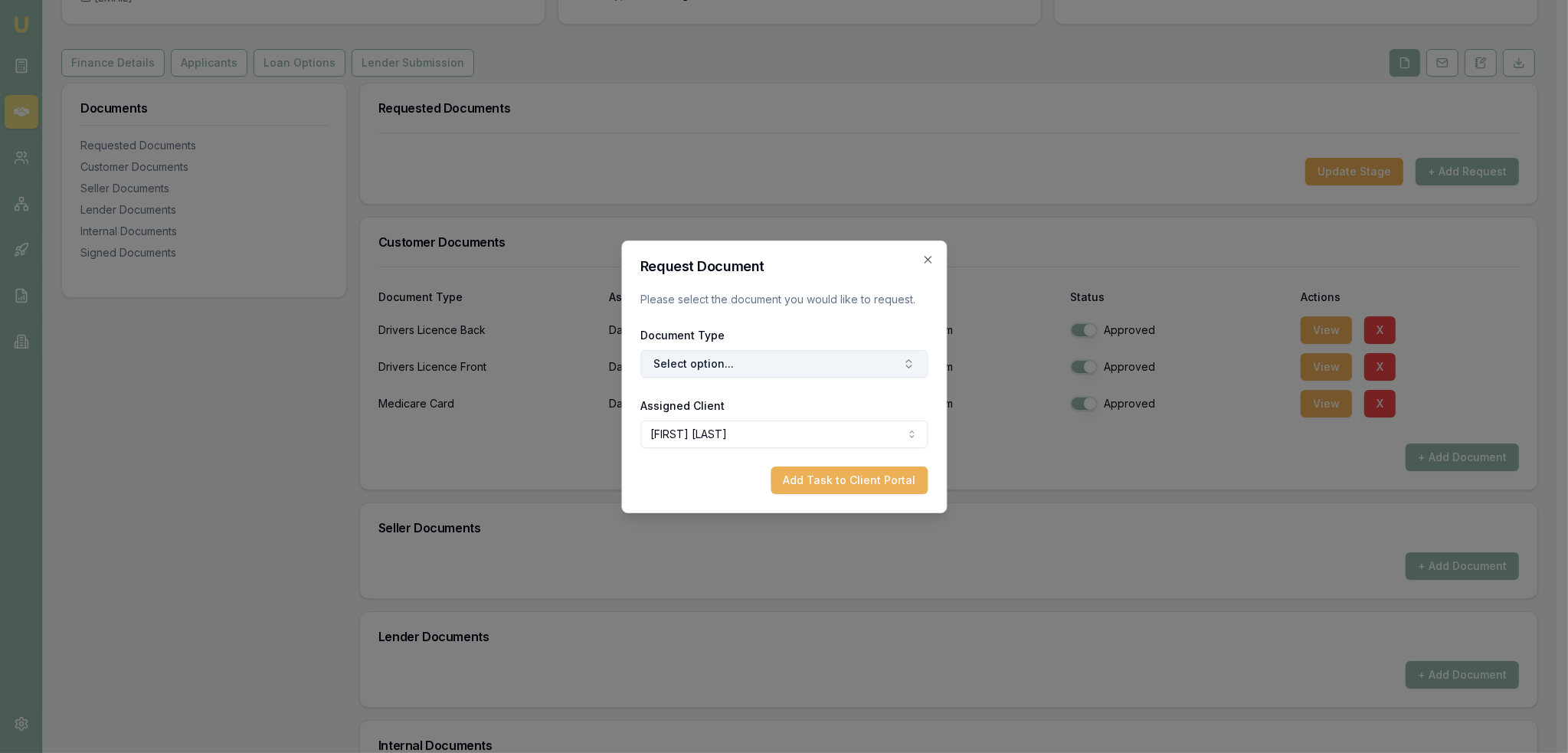 click on "Select option..." at bounding box center [784, 364] 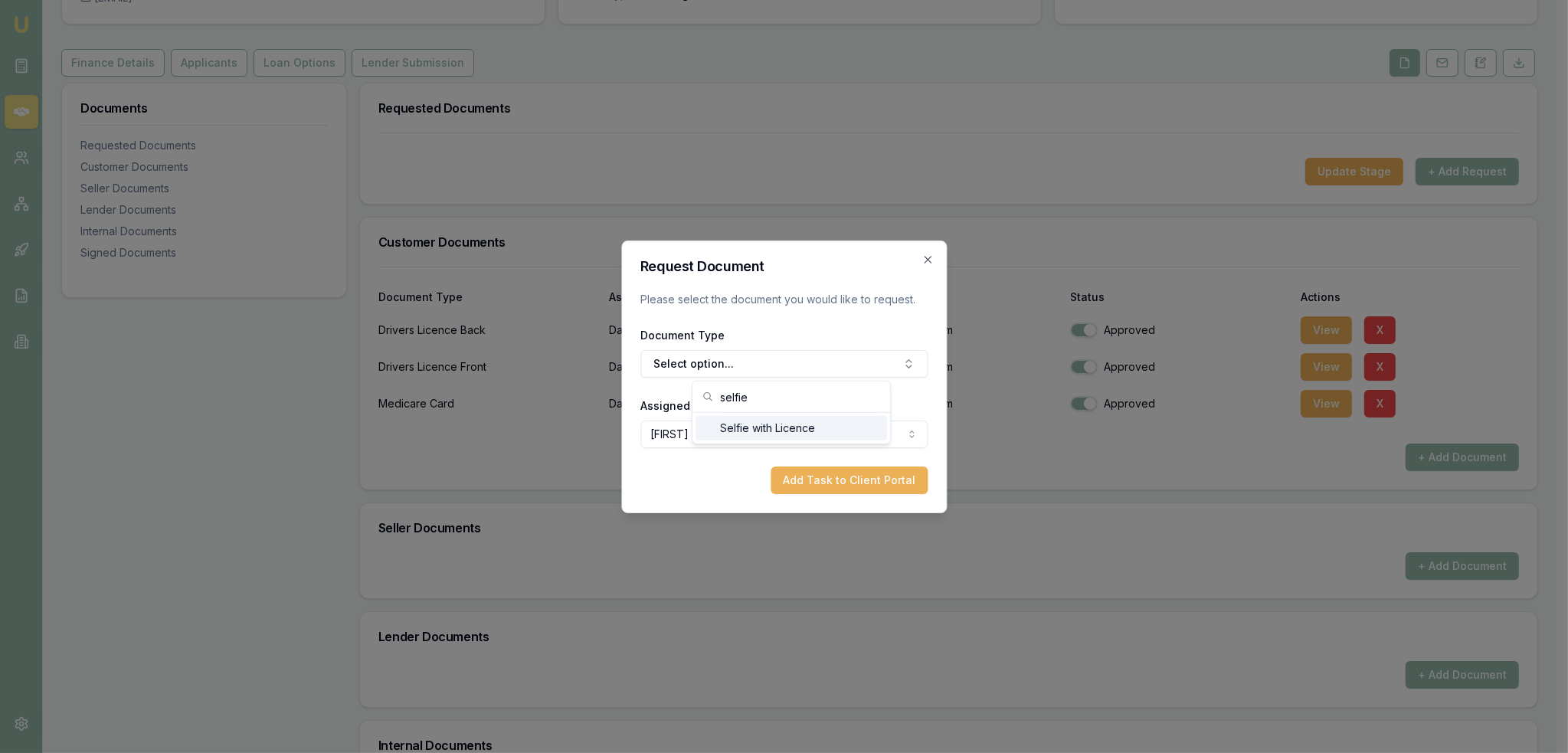 type on "selfie" 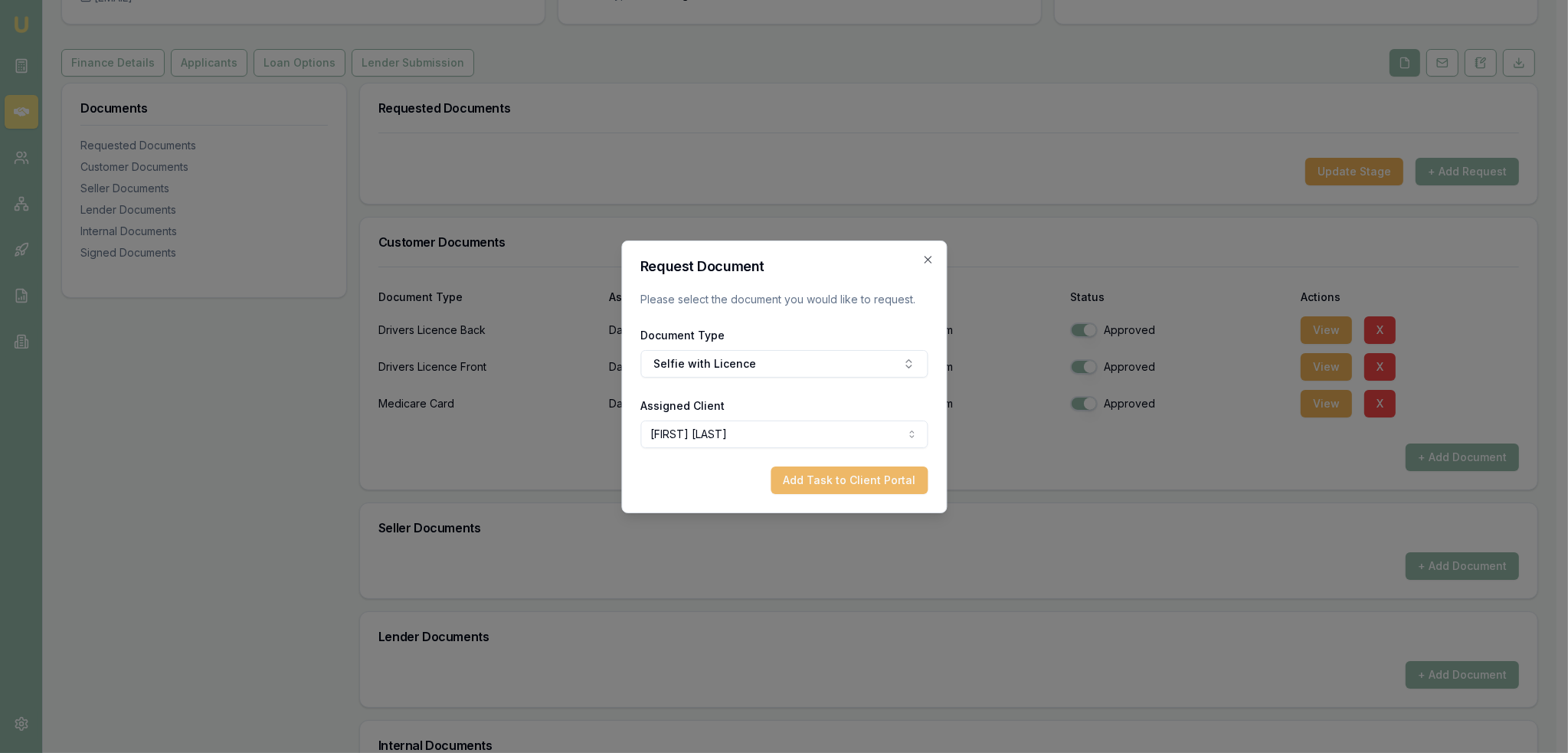 click on "Add Task to Client Portal" at bounding box center (849, 480) 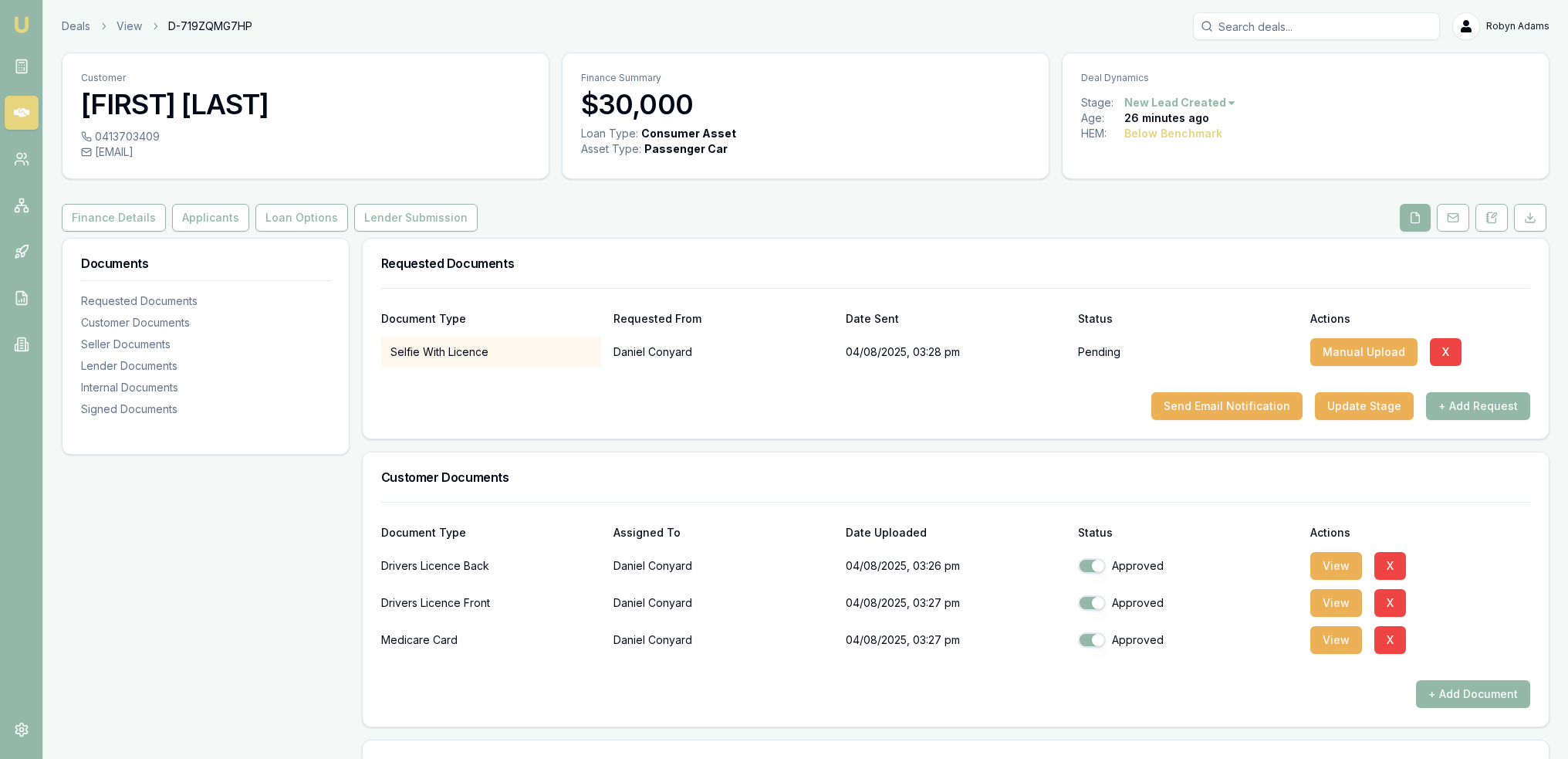 scroll, scrollTop: 154, scrollLeft: 0, axis: vertical 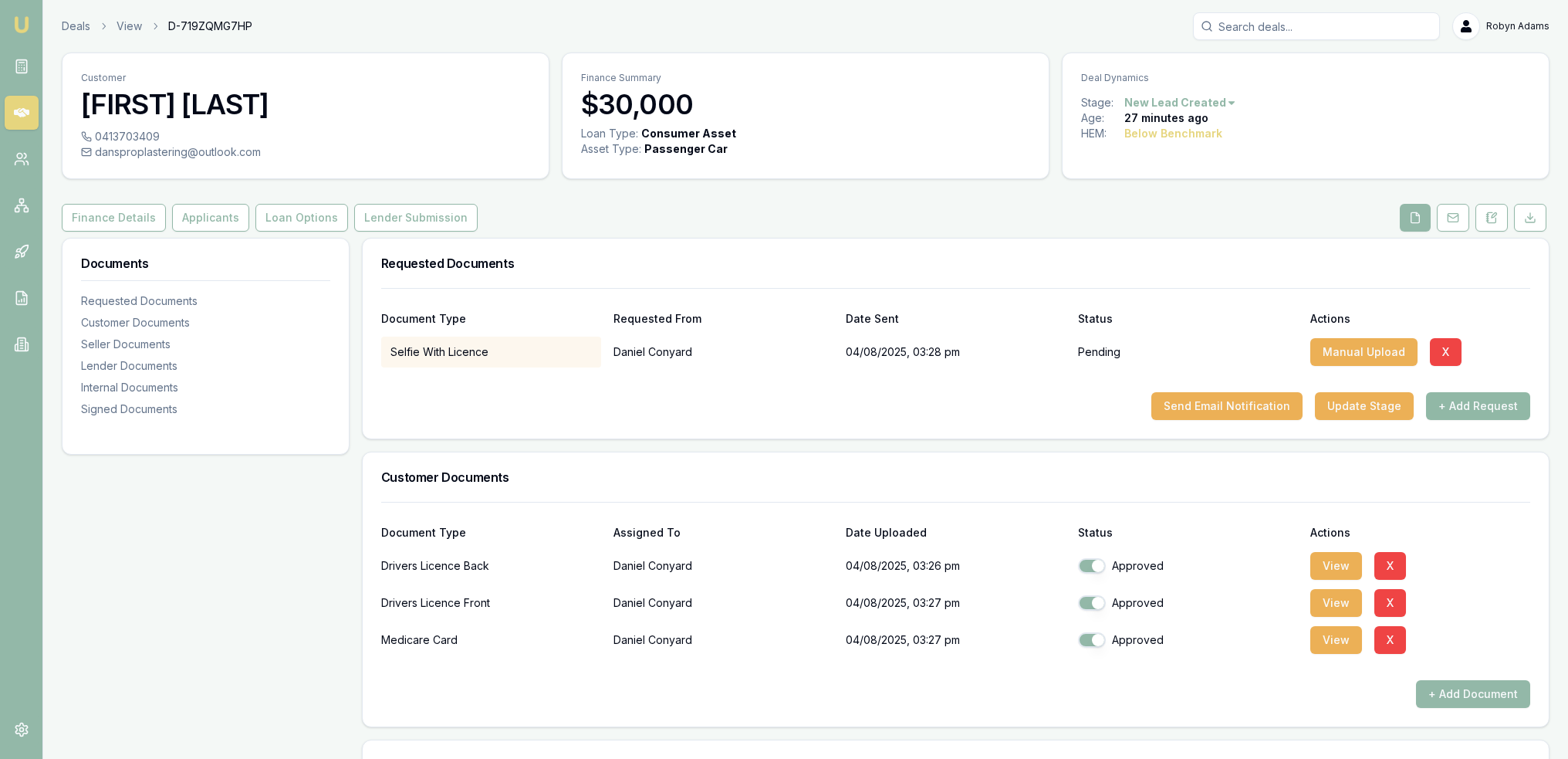 click on "+ Add Request" at bounding box center [1478, 406] 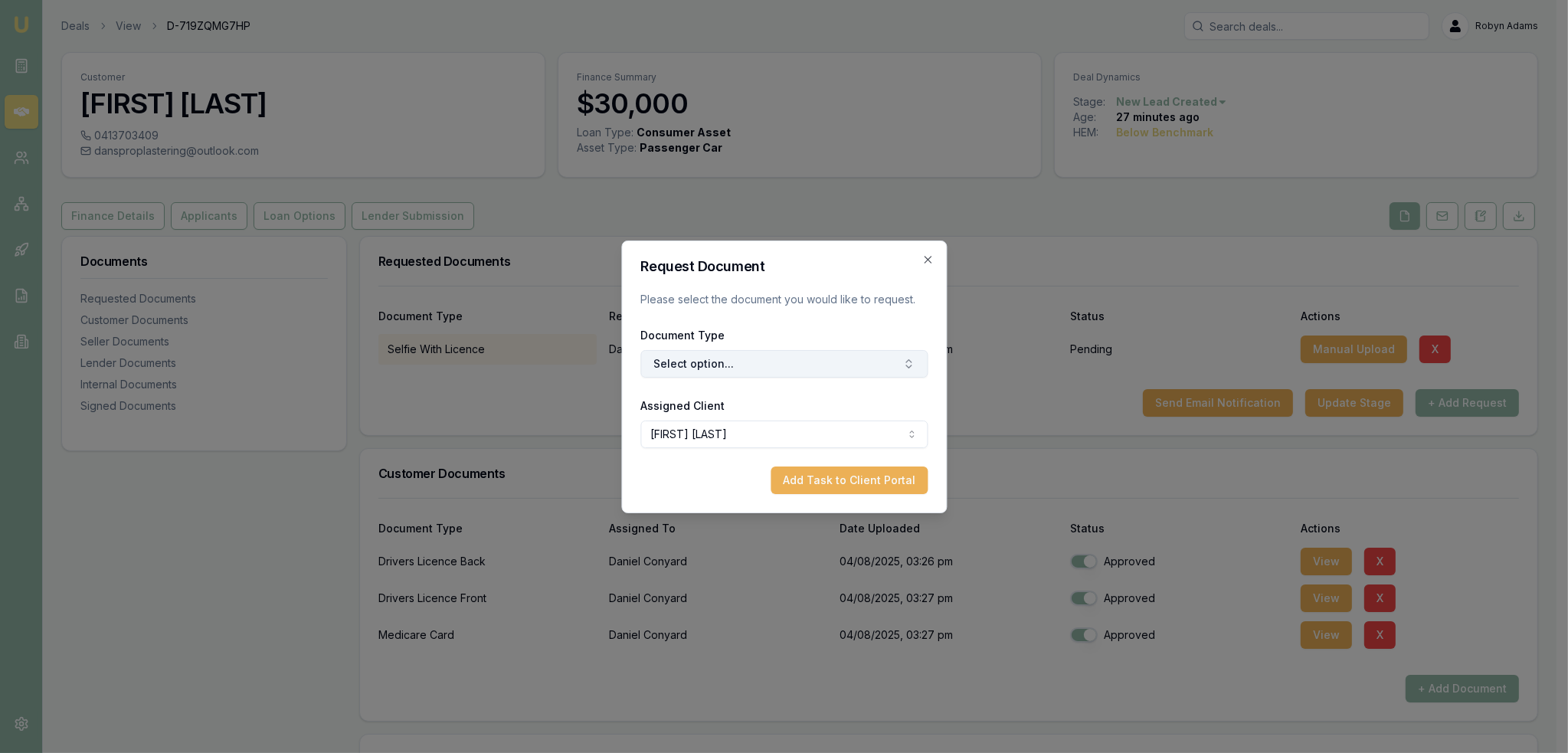 click on "Select option..." at bounding box center [784, 364] 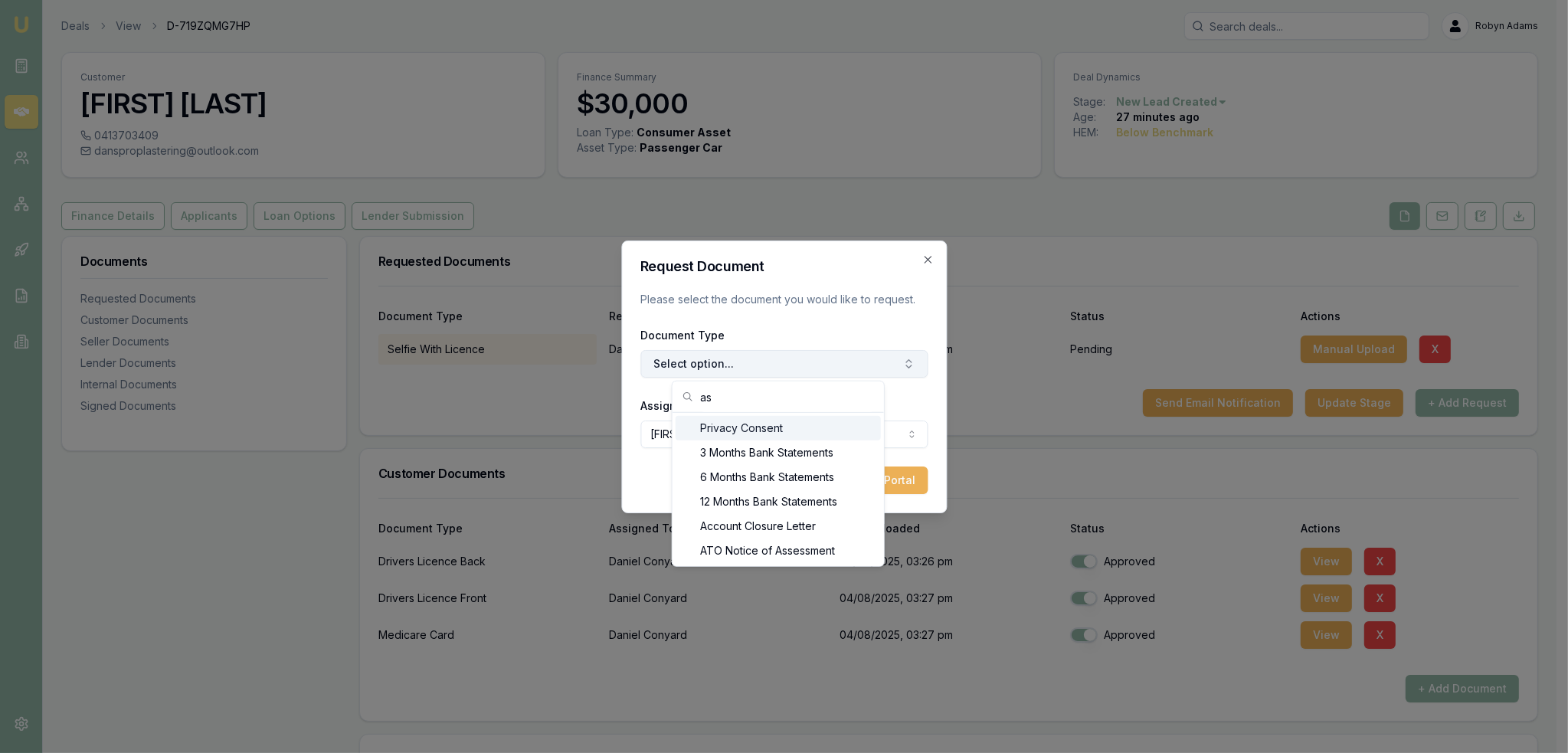 type on "a" 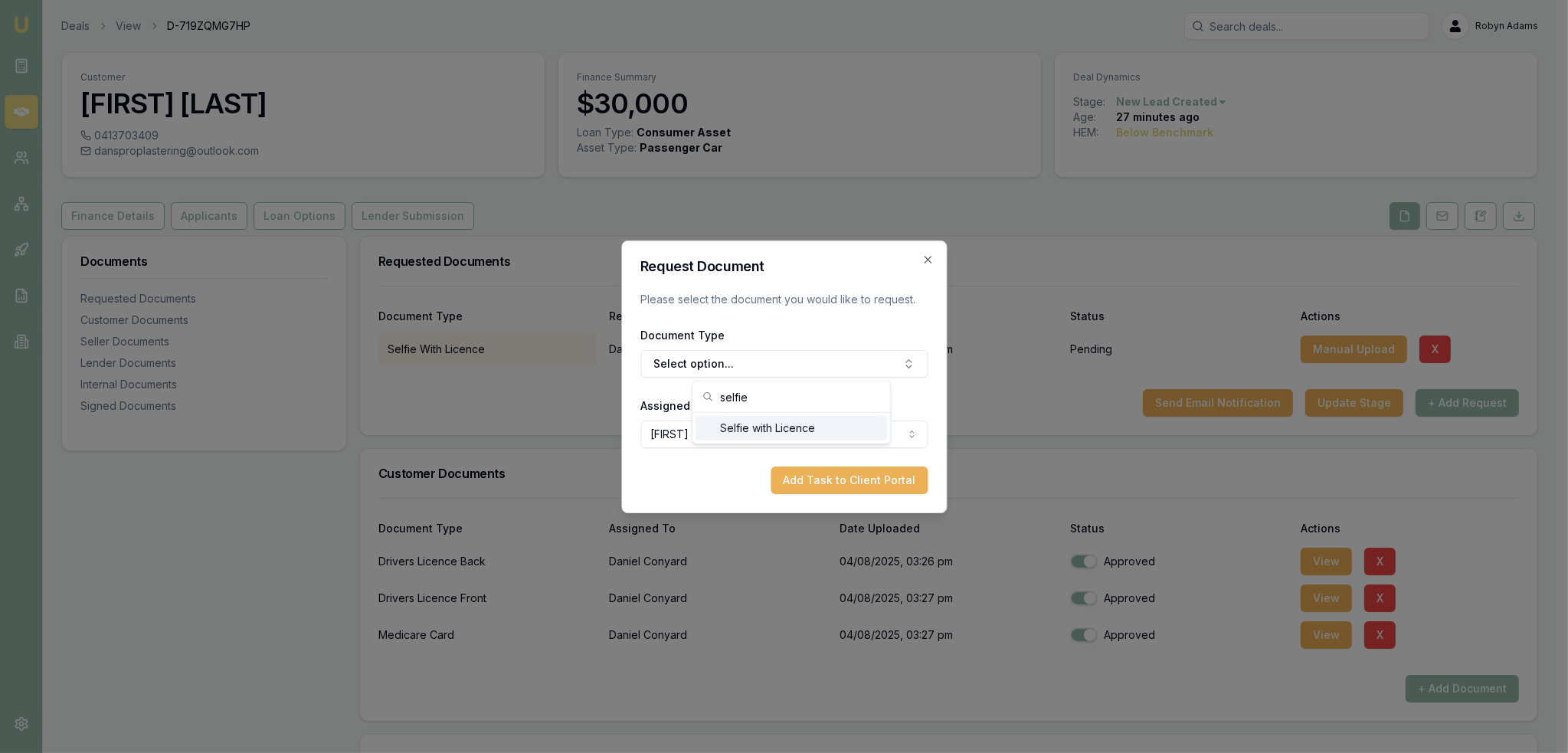 type on "selfie" 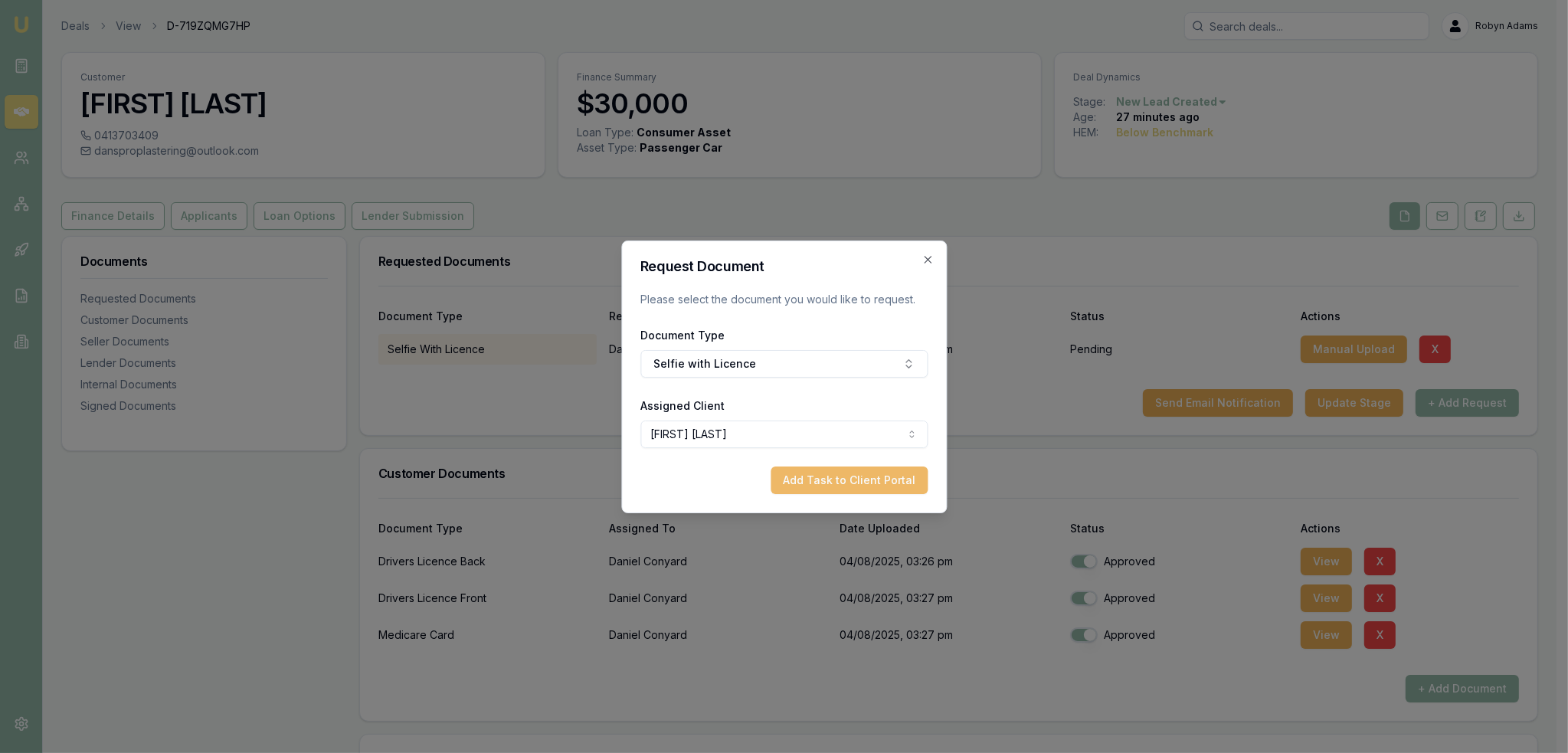 click on "Add Task to Client Portal" at bounding box center [849, 480] 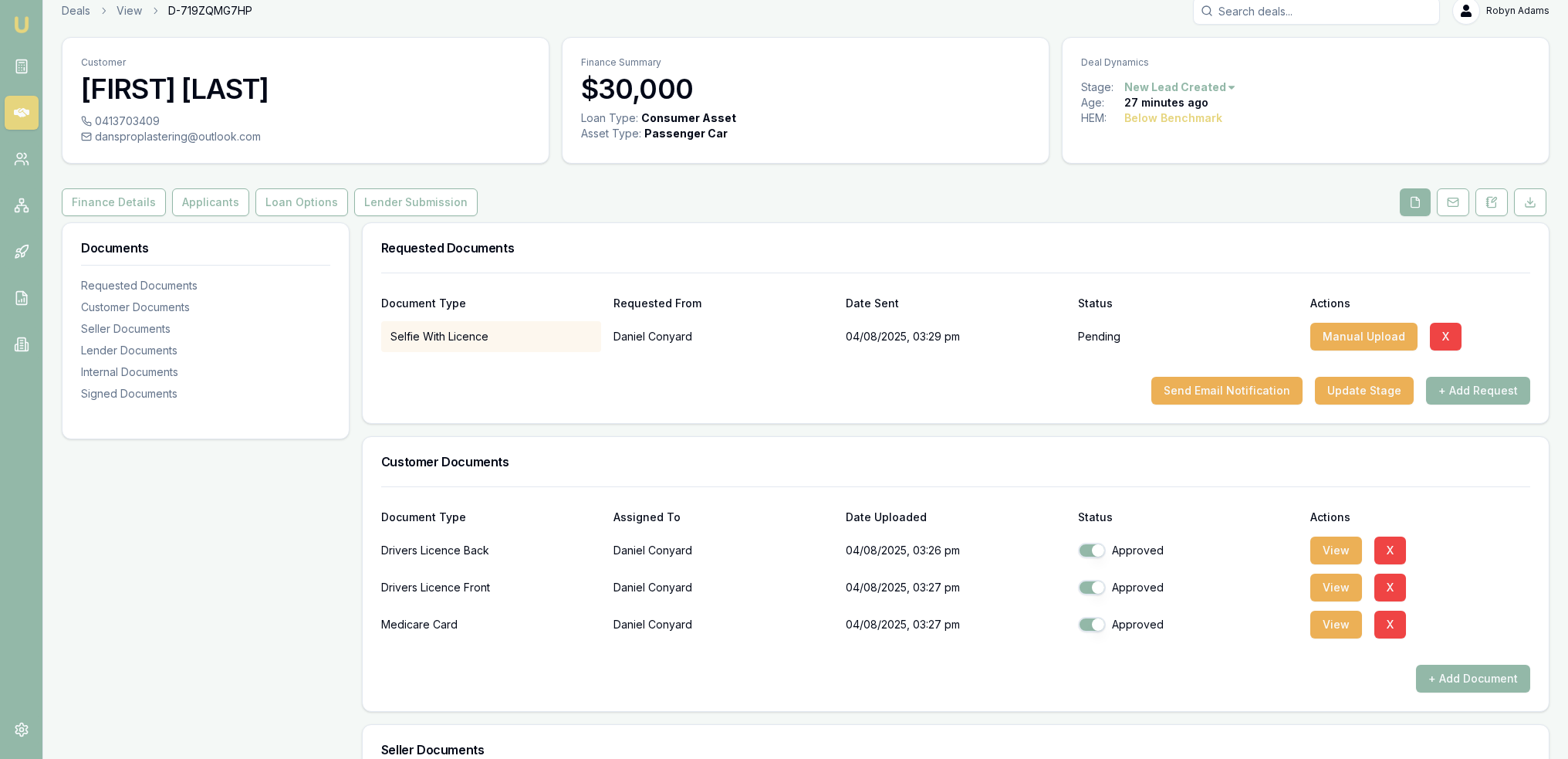 scroll, scrollTop: 0, scrollLeft: 0, axis: both 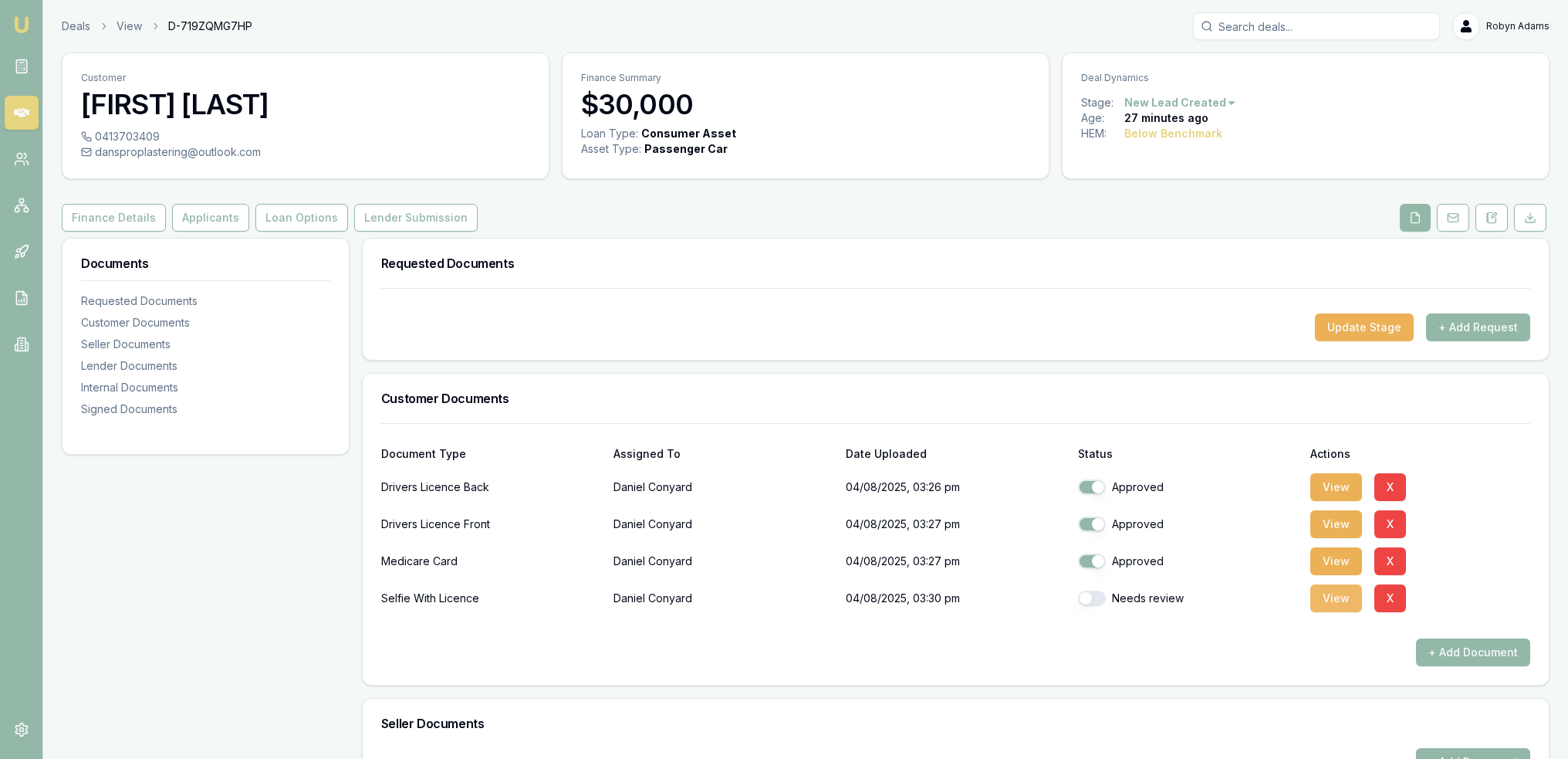 click on "View" at bounding box center [1336, 598] 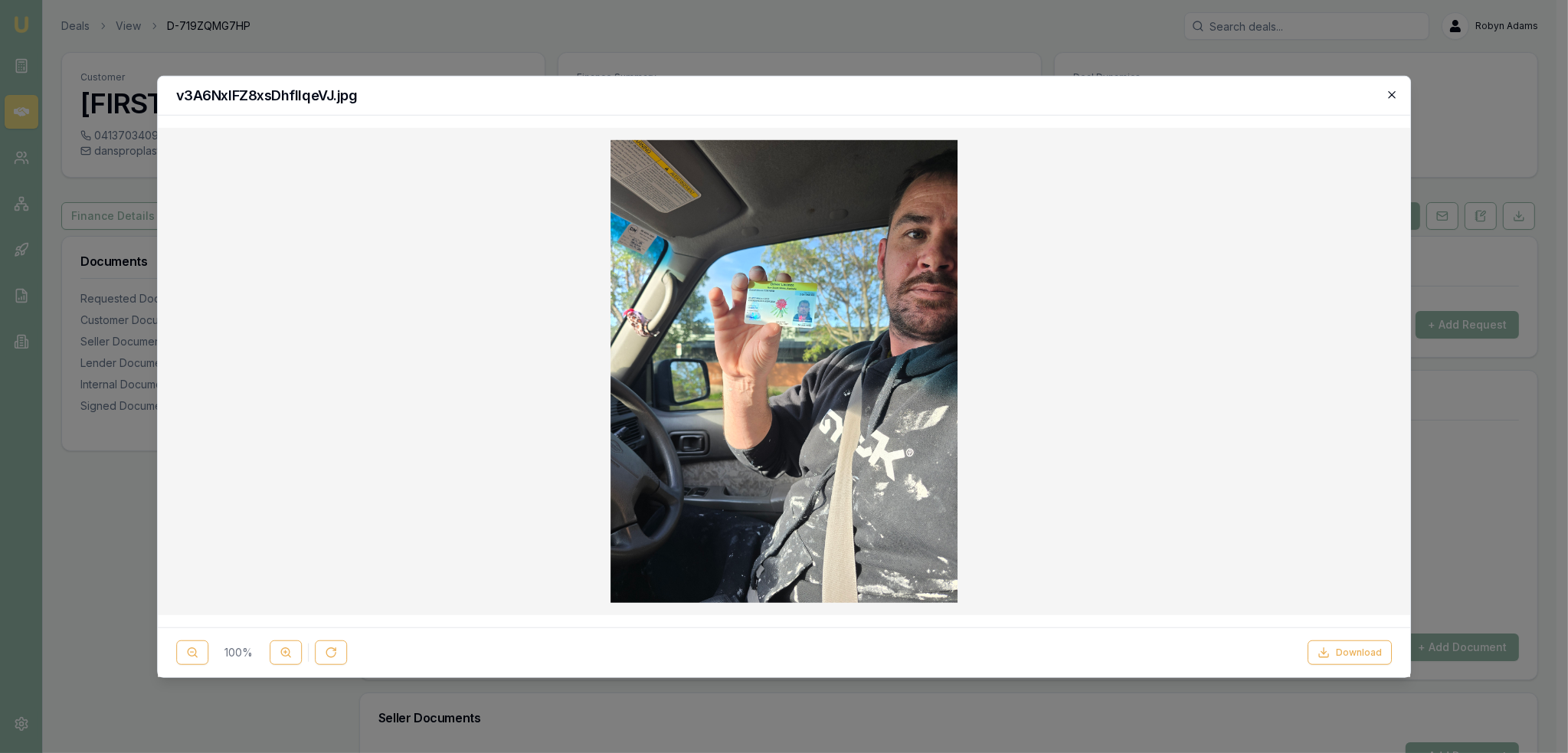 click 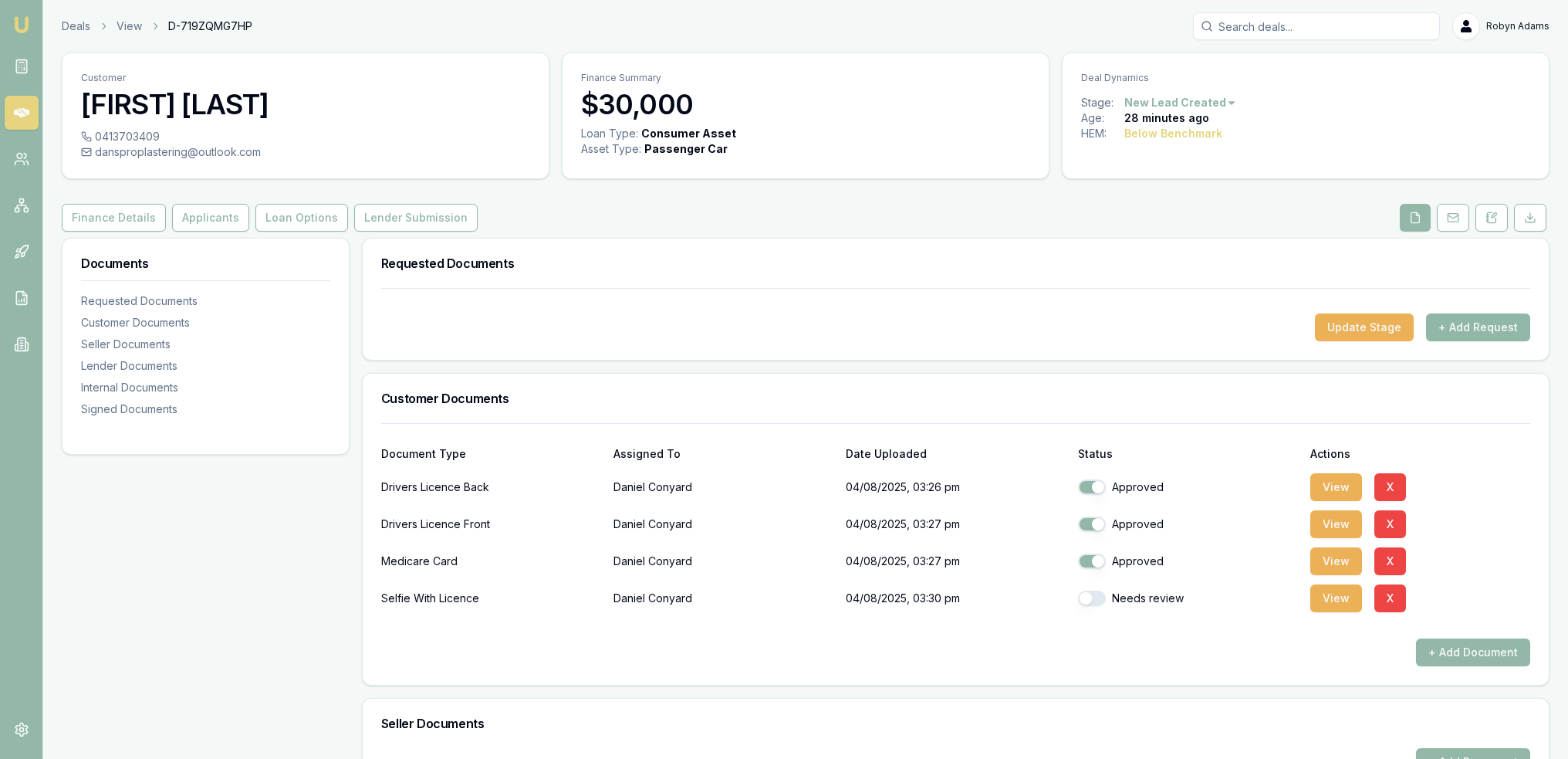 click on "+ Add Request" at bounding box center (1478, 327) 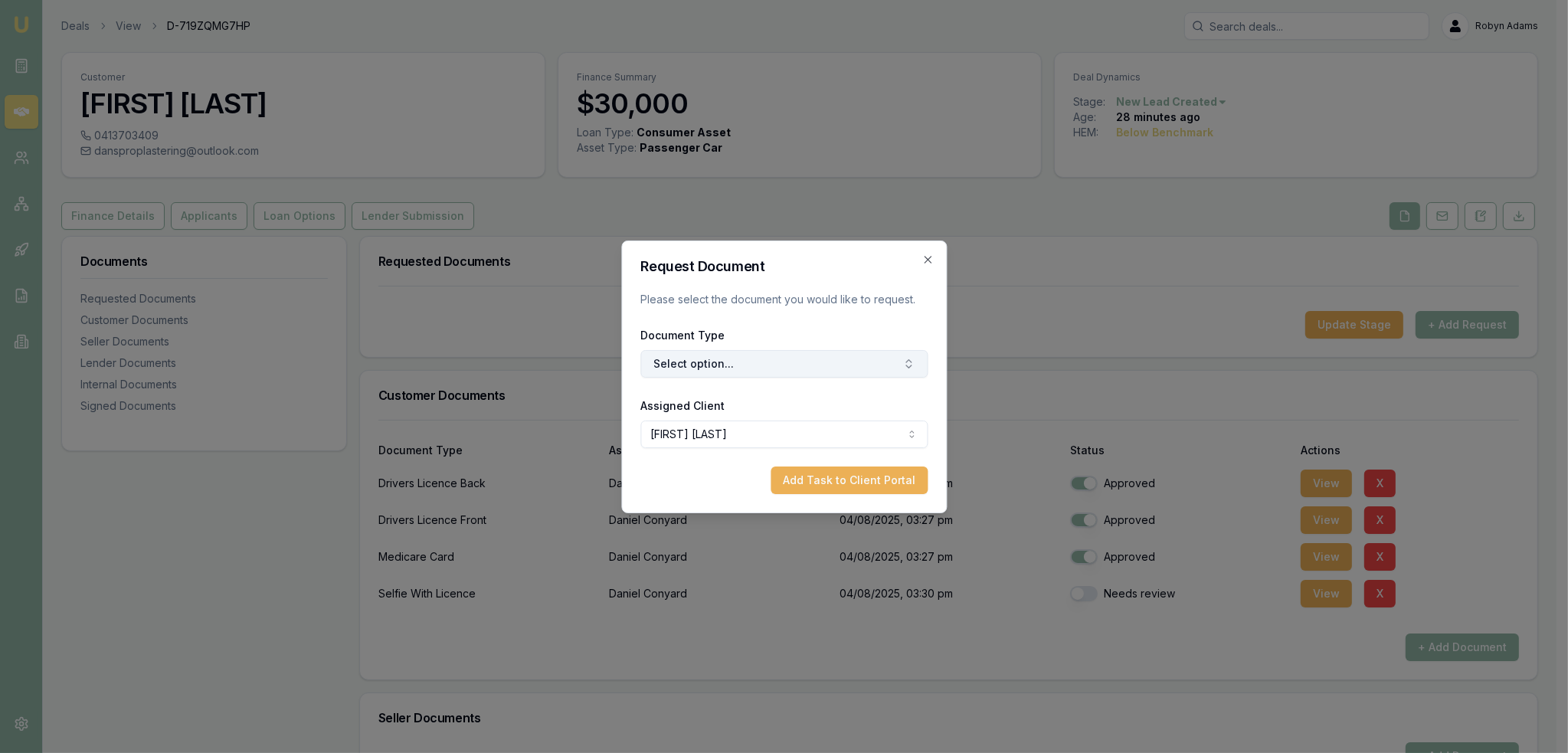 click on "Select option..." at bounding box center (784, 364) 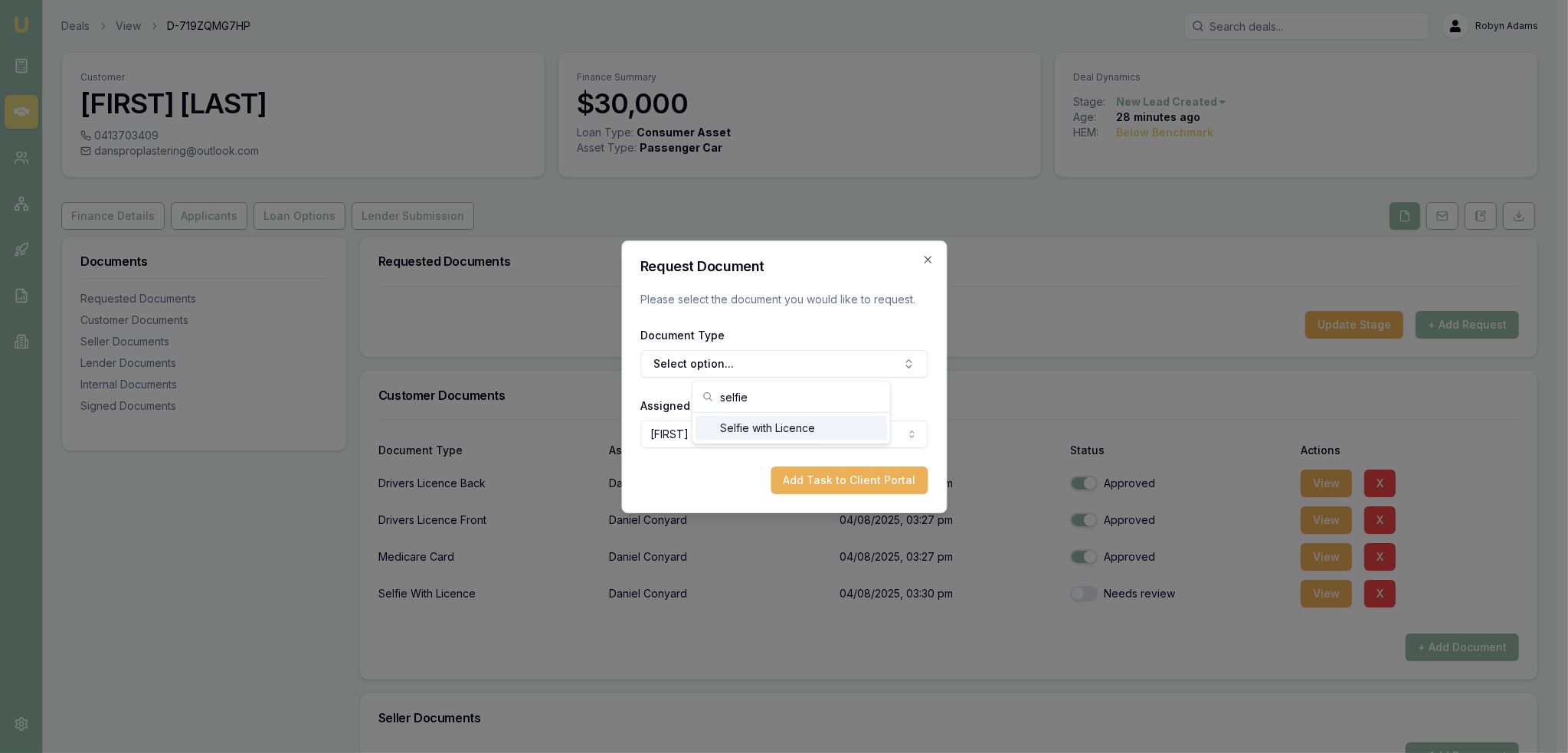 type on "selfie" 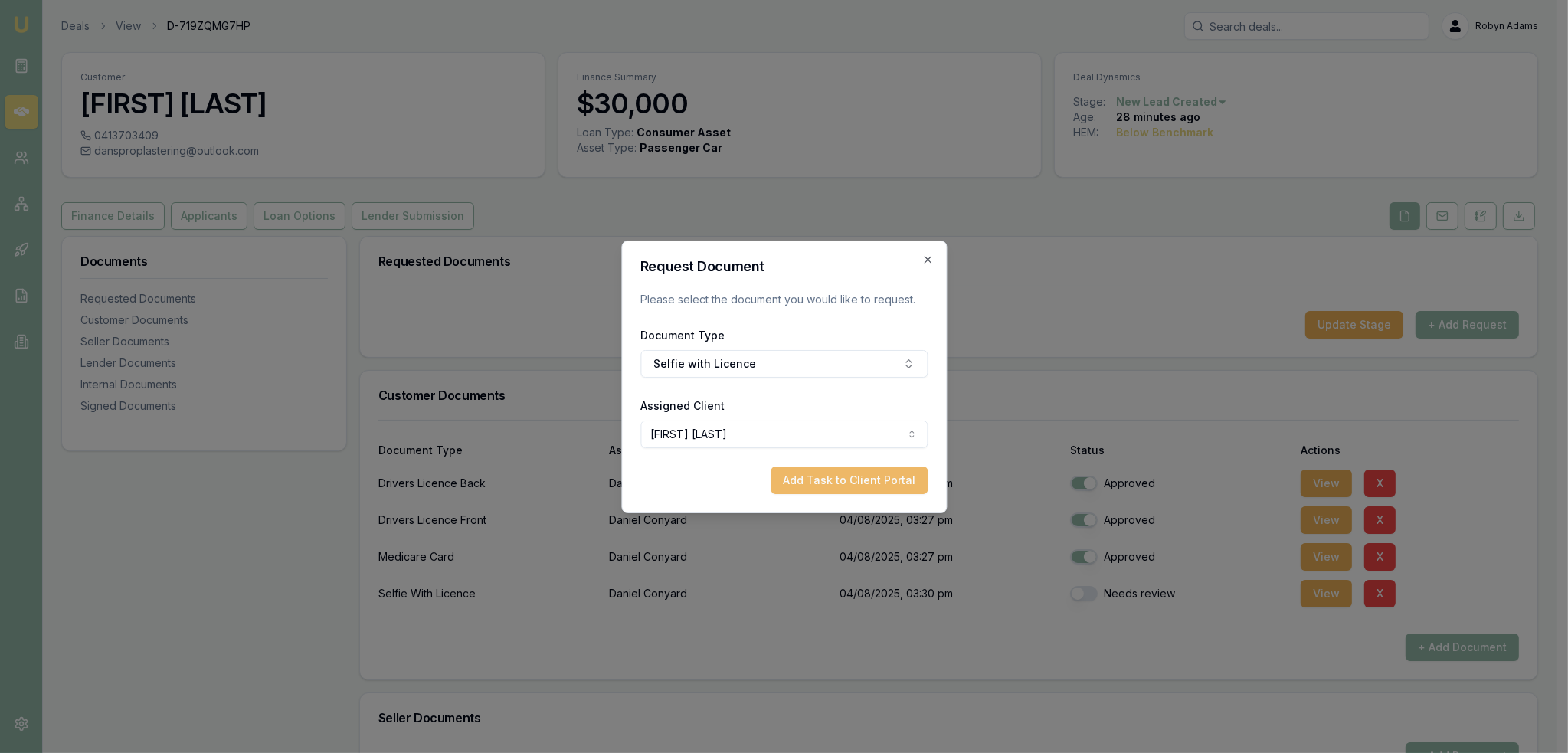 click on "Add Task to Client Portal" at bounding box center [849, 480] 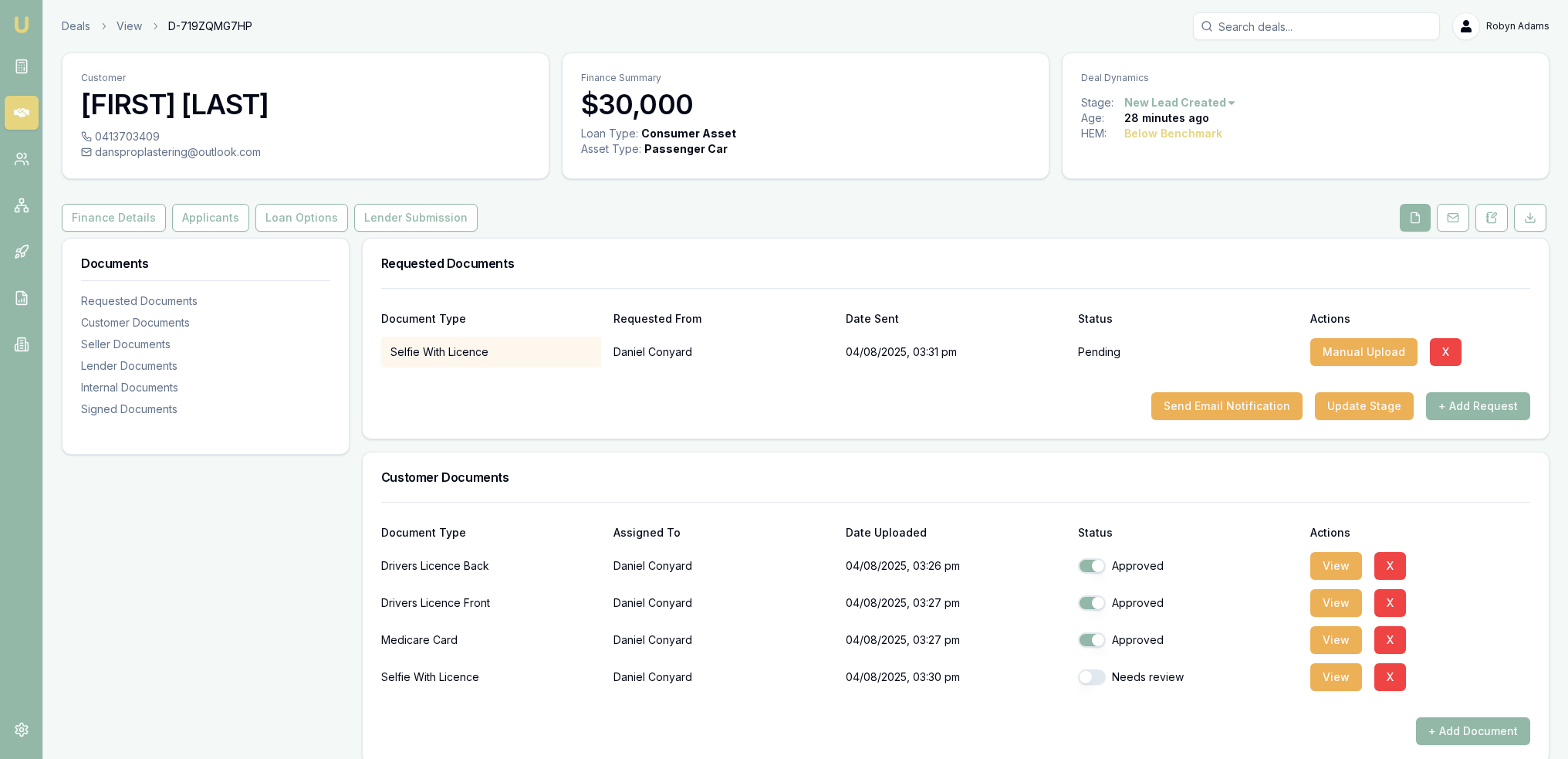 click at bounding box center [1092, 677] 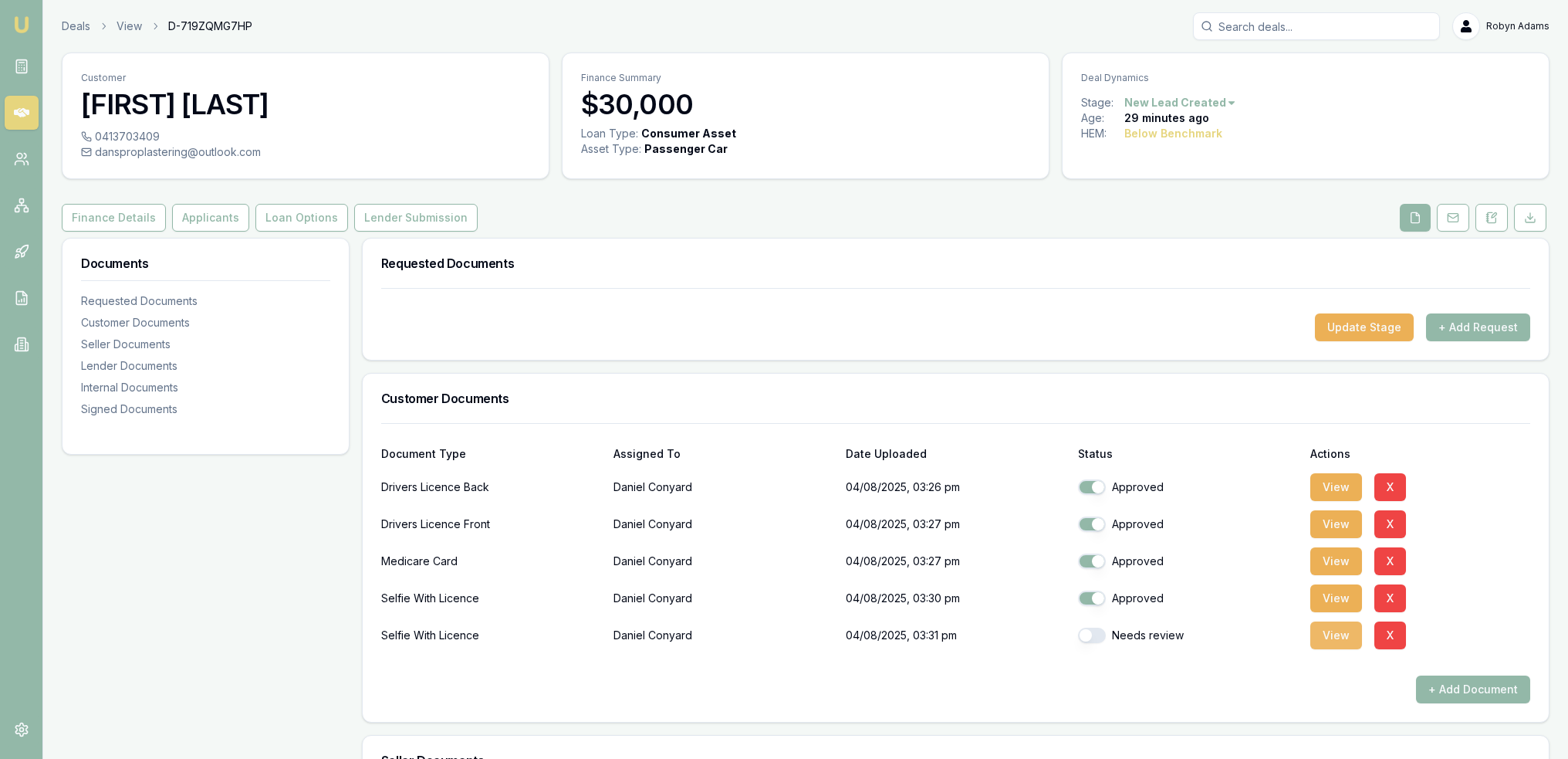 click on "View" at bounding box center [1336, 635] 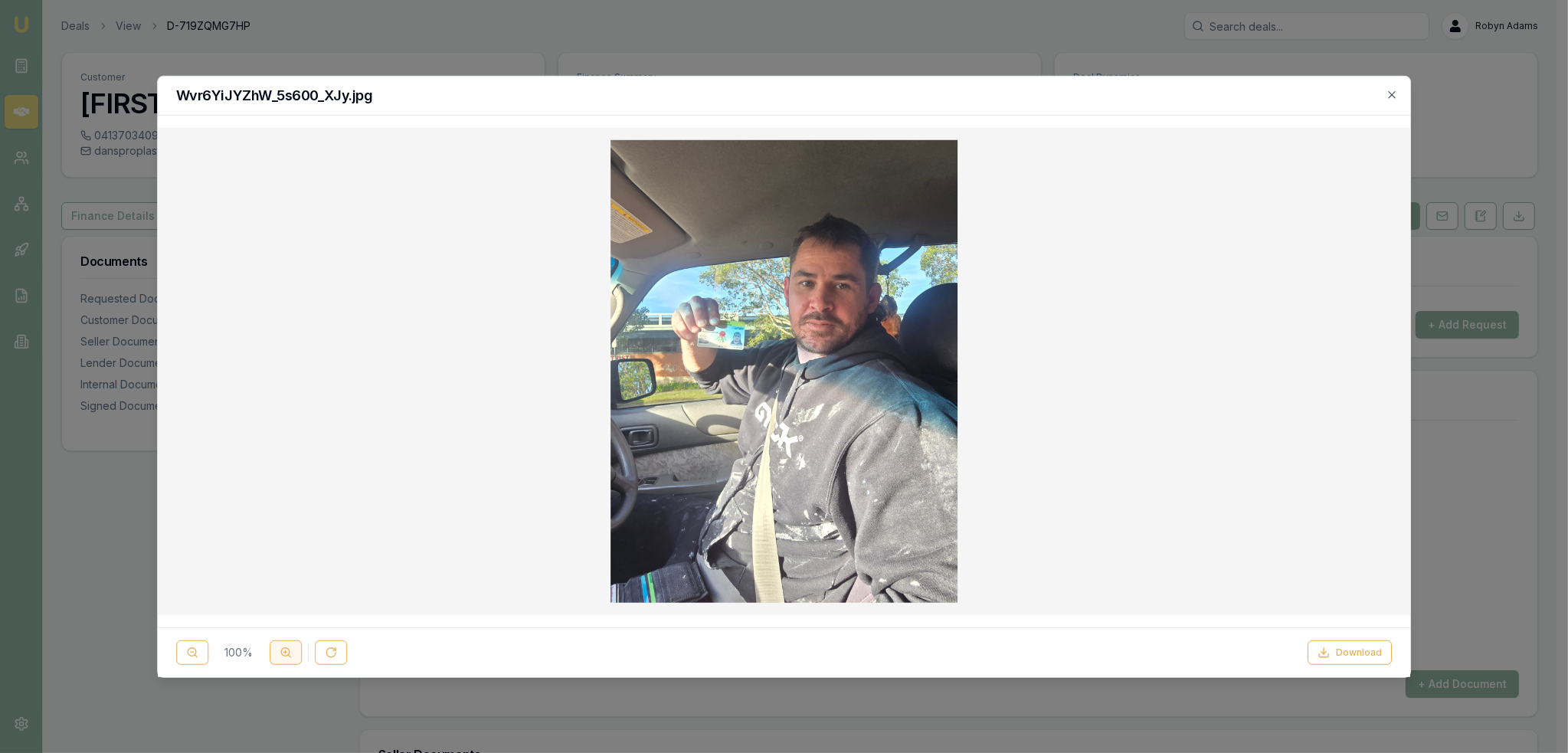 click 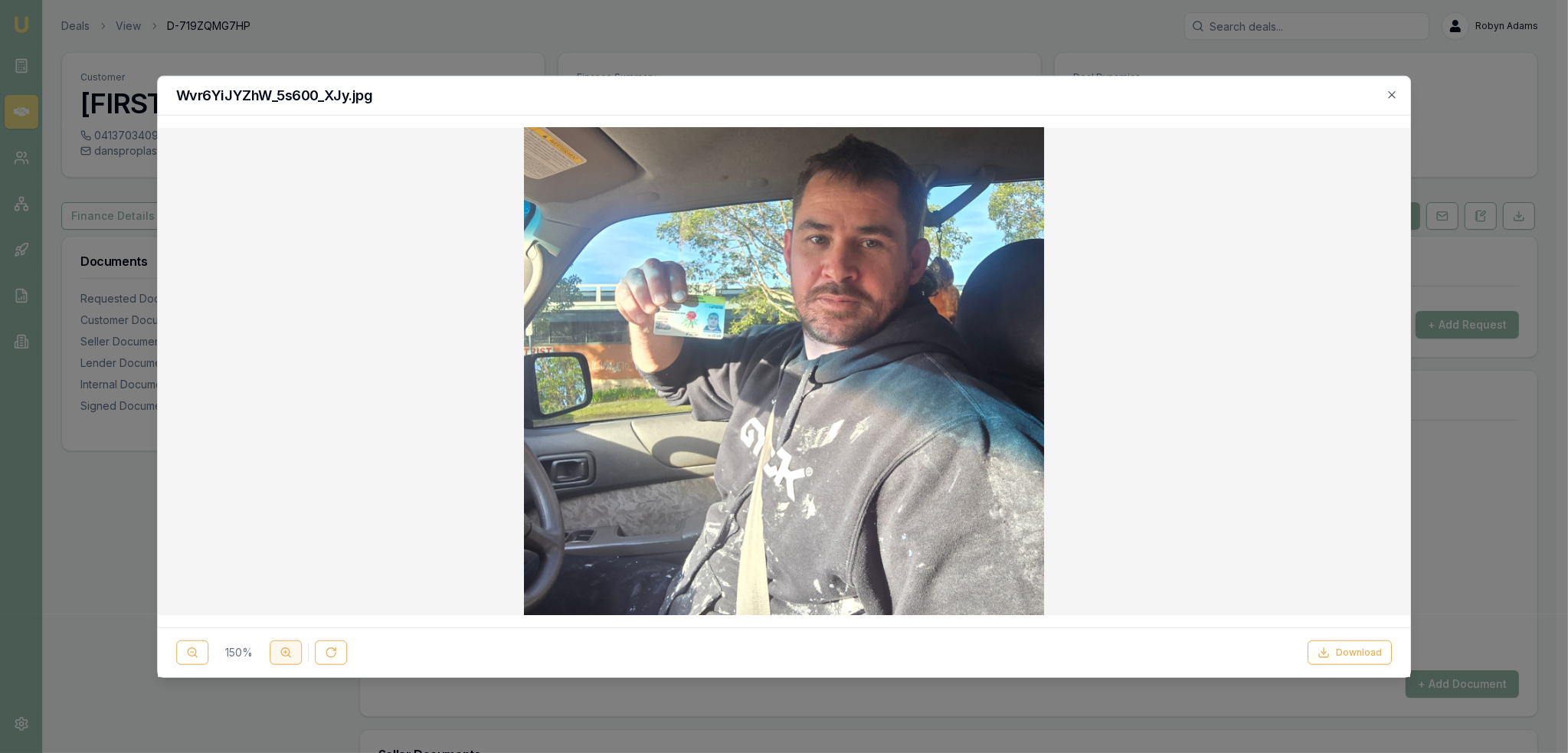 click 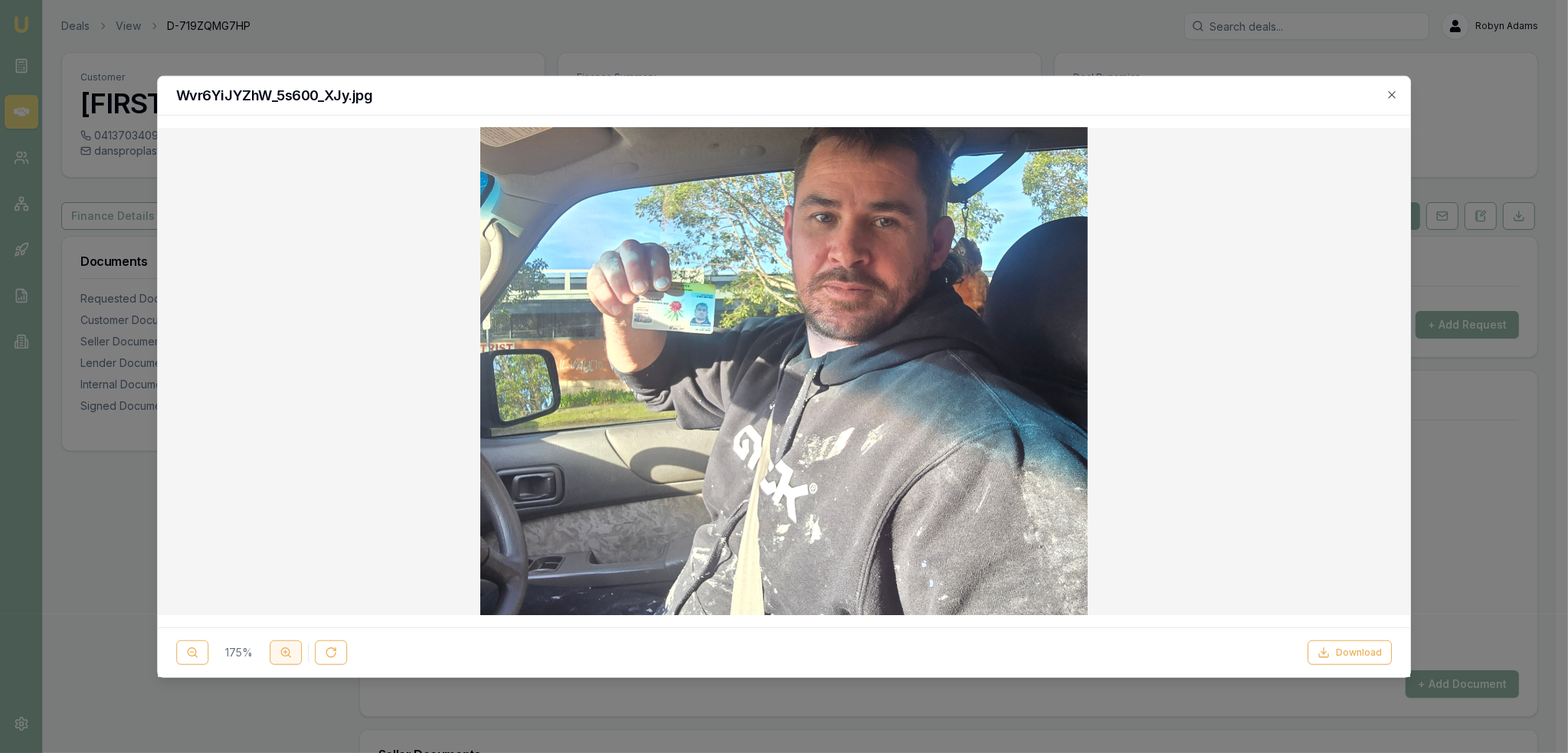 click 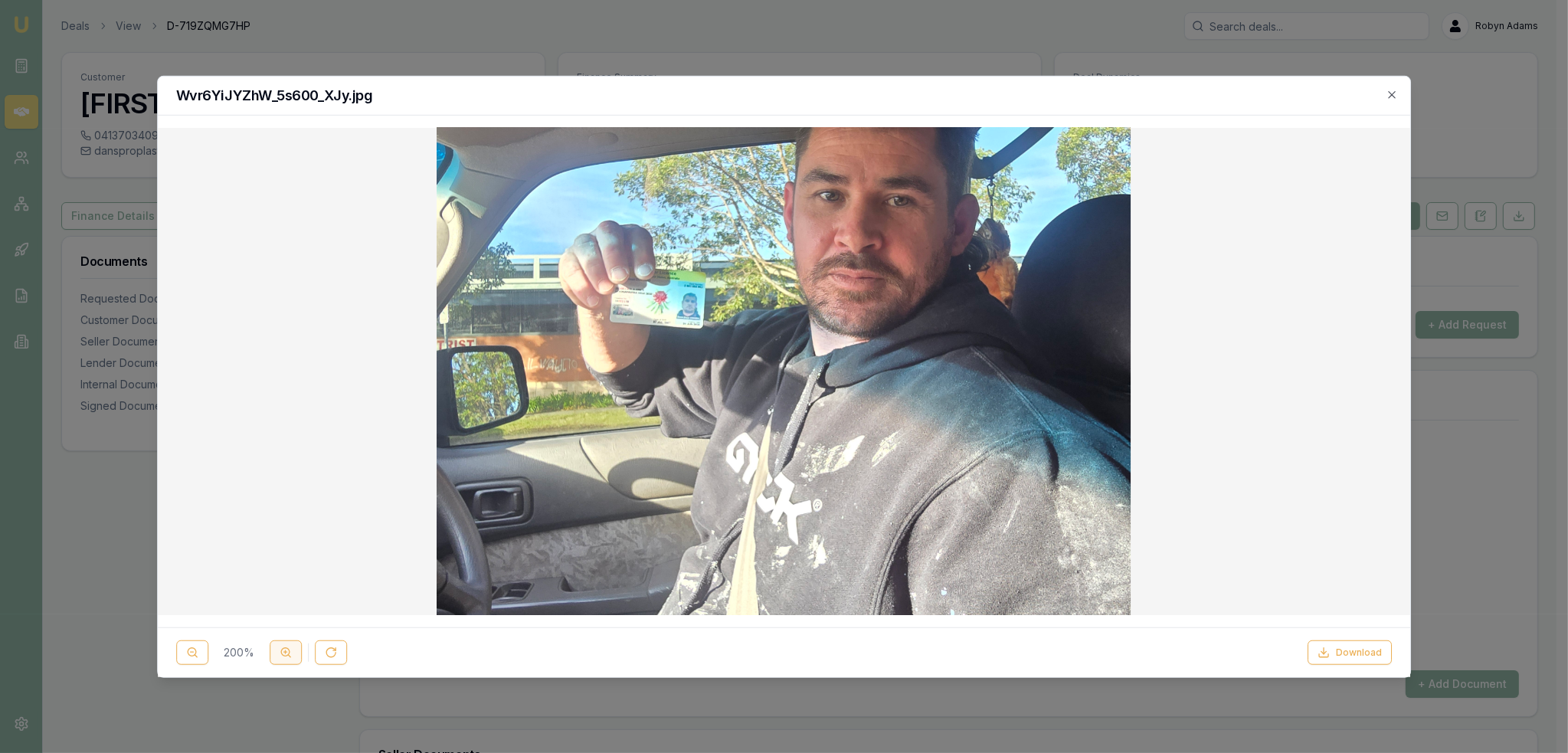 click 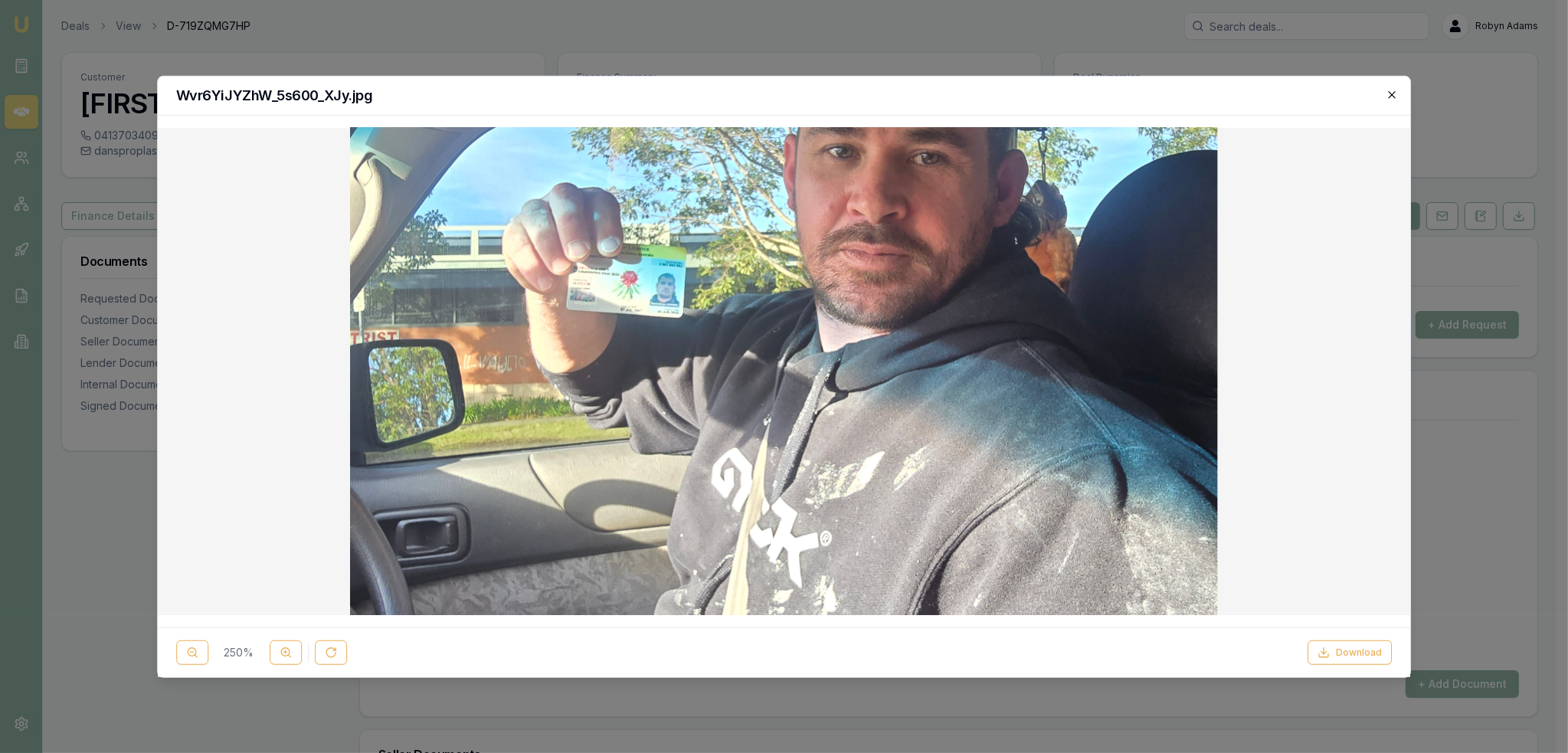 click 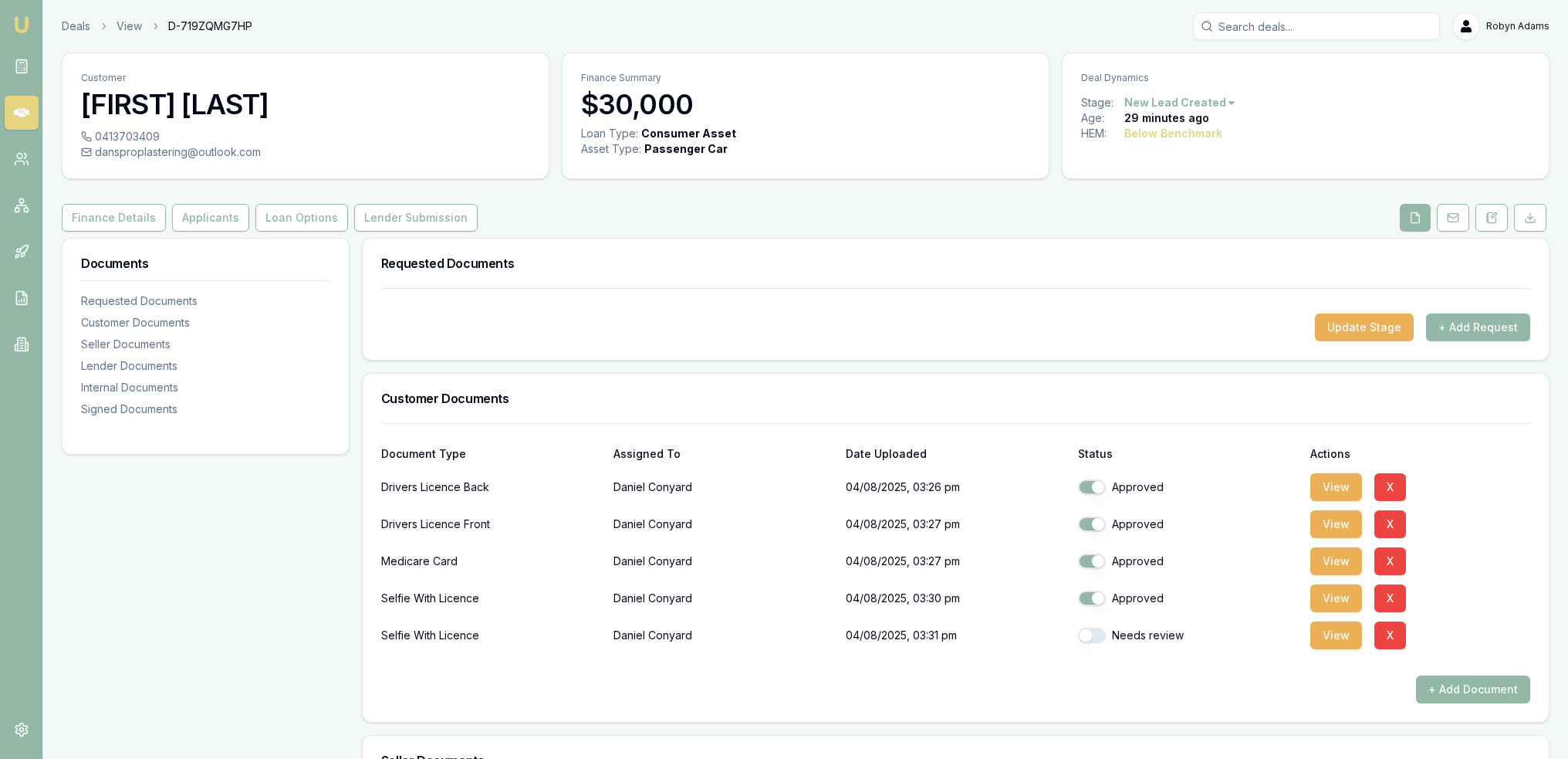 click at bounding box center (1092, 635) 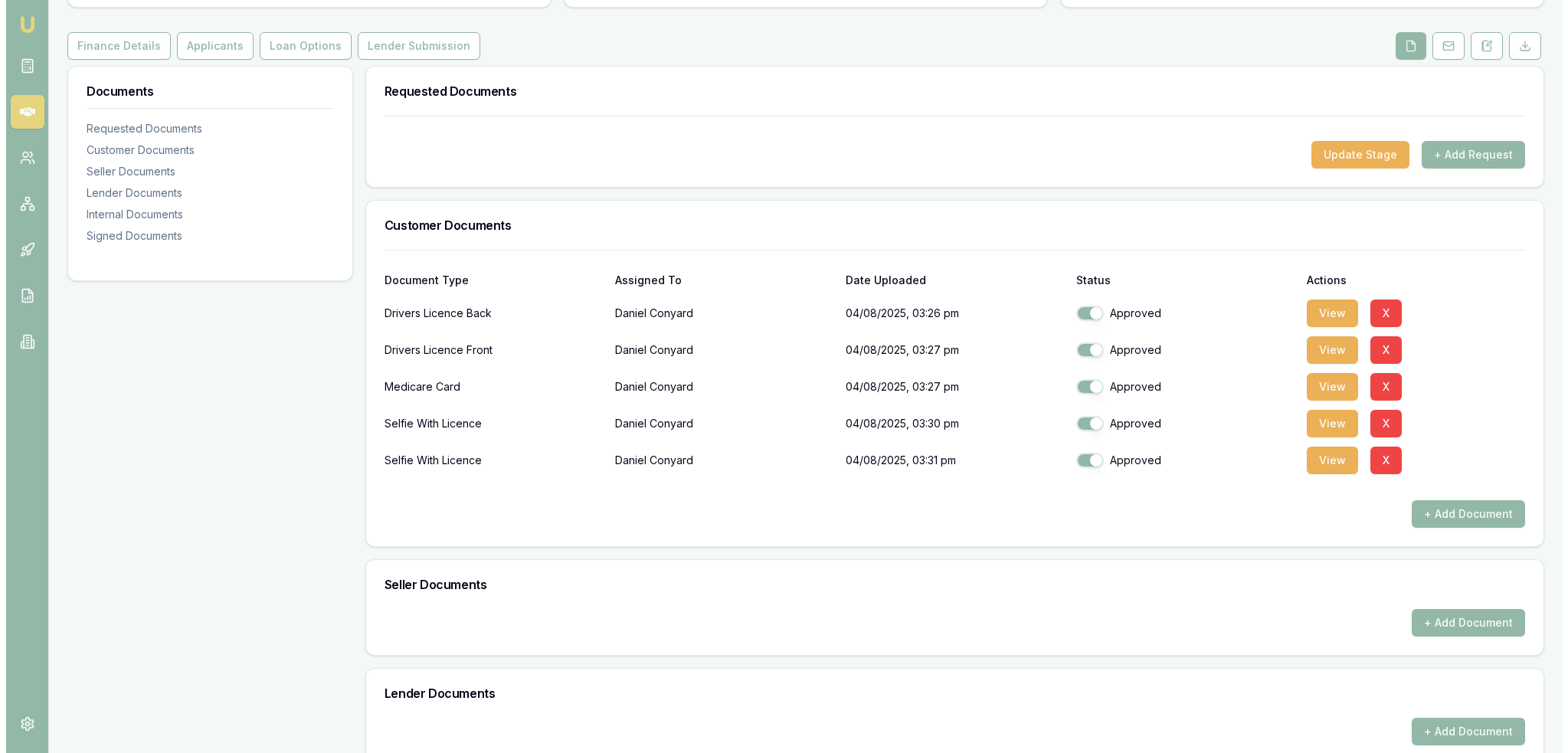 scroll, scrollTop: 0, scrollLeft: 0, axis: both 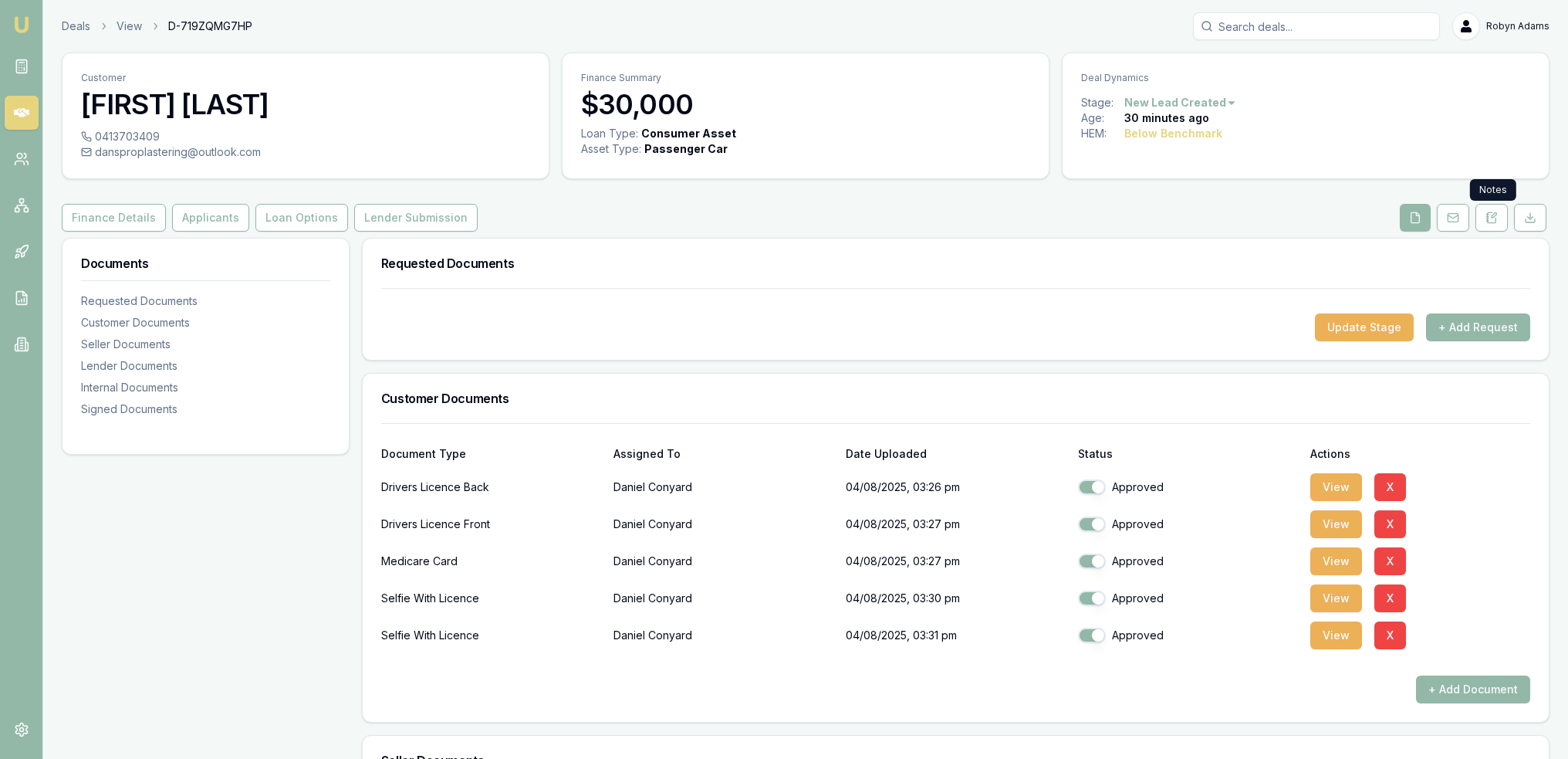 drag, startPoint x: 1491, startPoint y: 215, endPoint x: 1466, endPoint y: 240, distance: 35.355339 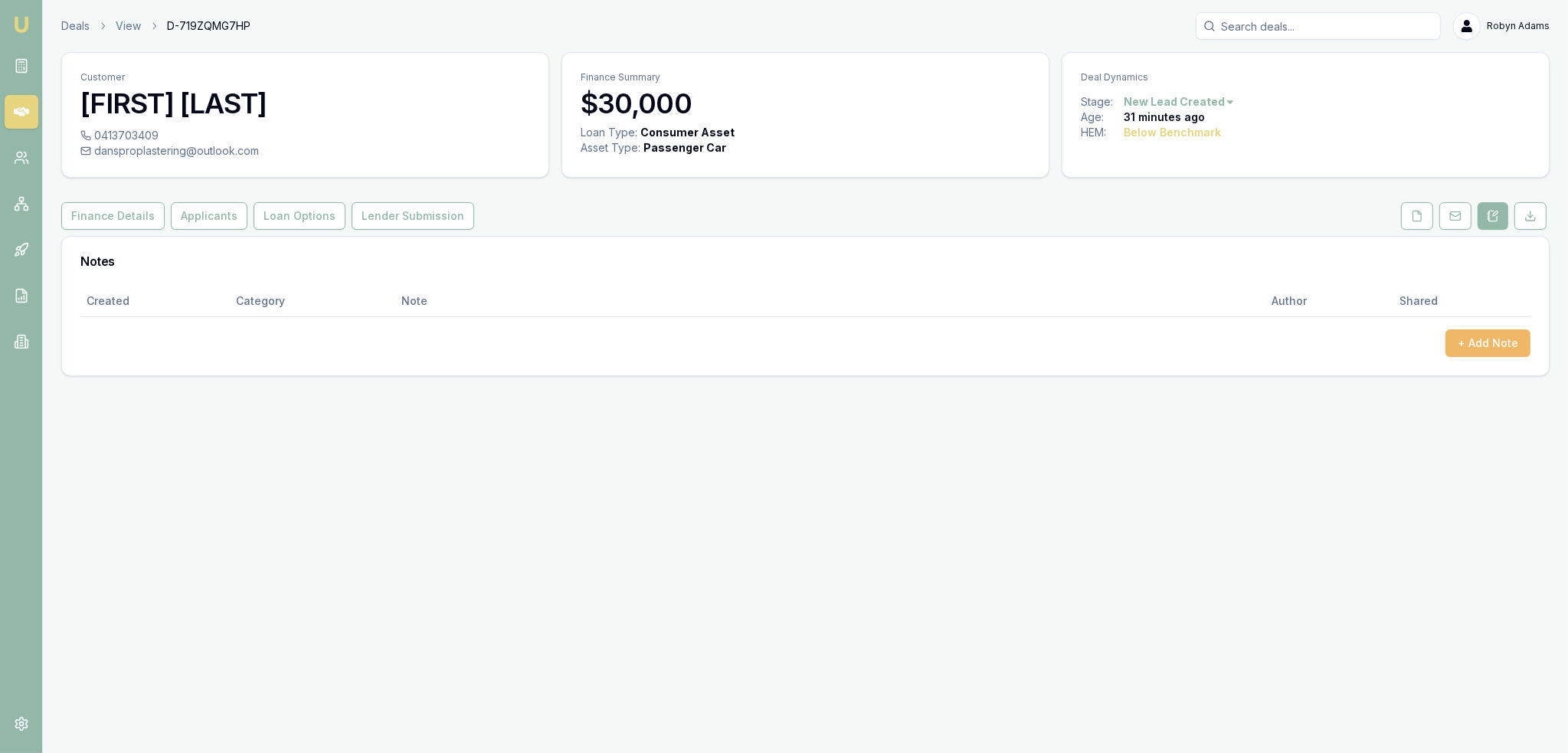 click on "+ Add Note" at bounding box center (1488, 343) 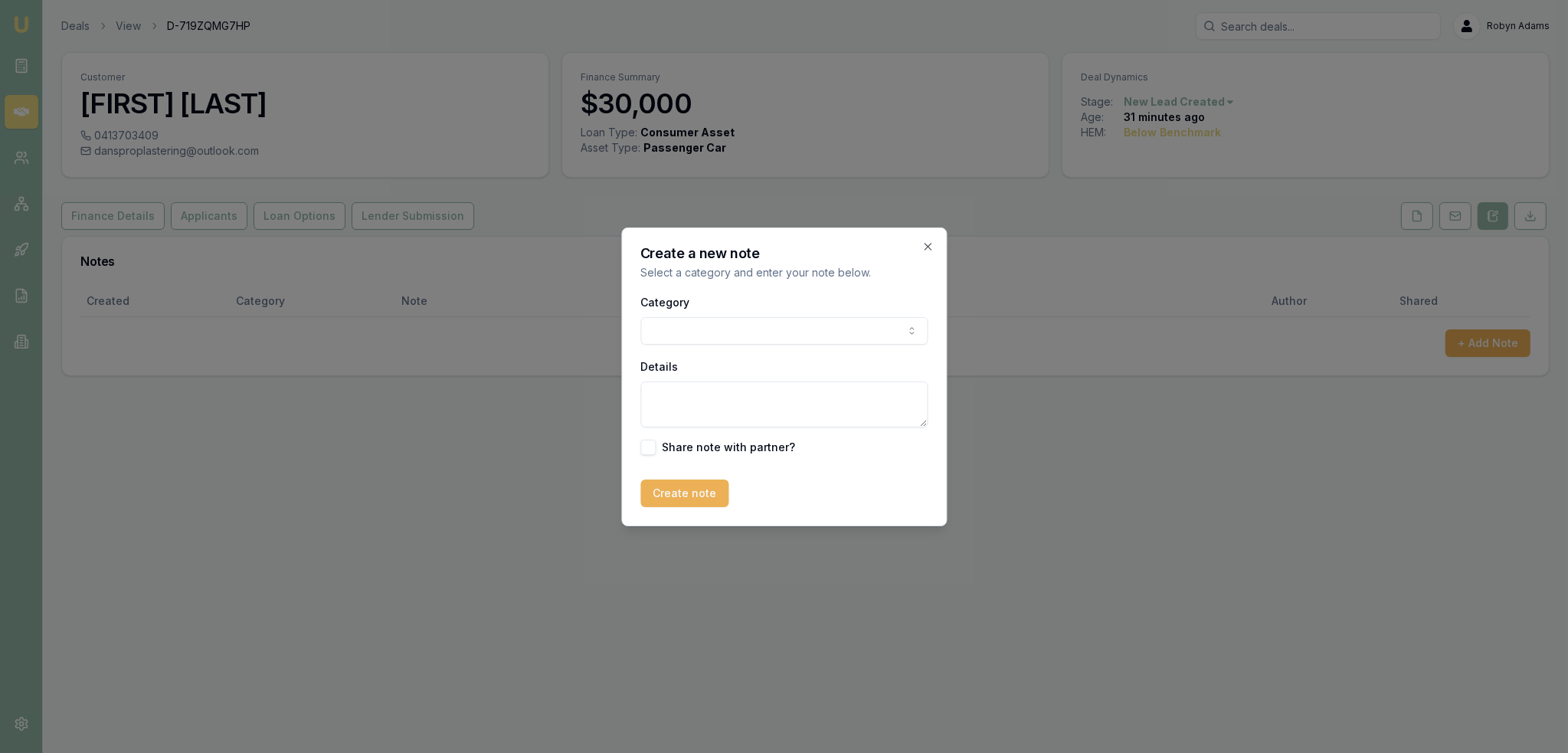 click on "Emu Broker Deals View D-719ZQMG7HP Robyn Adams Toggle Menu Customer Daniel Conyard 0413703409 dansproplastering@outlook.com Finance Summary $30,000 Loan Type: Consumer Asset Asset Type : Passenger Car Deal Dynamics Stage: New Lead Created Age: 31 minutes ago HEM: Below Benchmark Finance Details Applicants Loan Options Lender Submission Notes Created Category Note Author Shared + Add Note
Create a new note Select a category and enter your note below. Category  General notes Attempted contact Follow up reminder Initial discussion Client requirements Loan options update Income or expense update Approval update Settlement update Compliance check Other Details  Share note with partner? Create note Close" at bounding box center [784, 376] 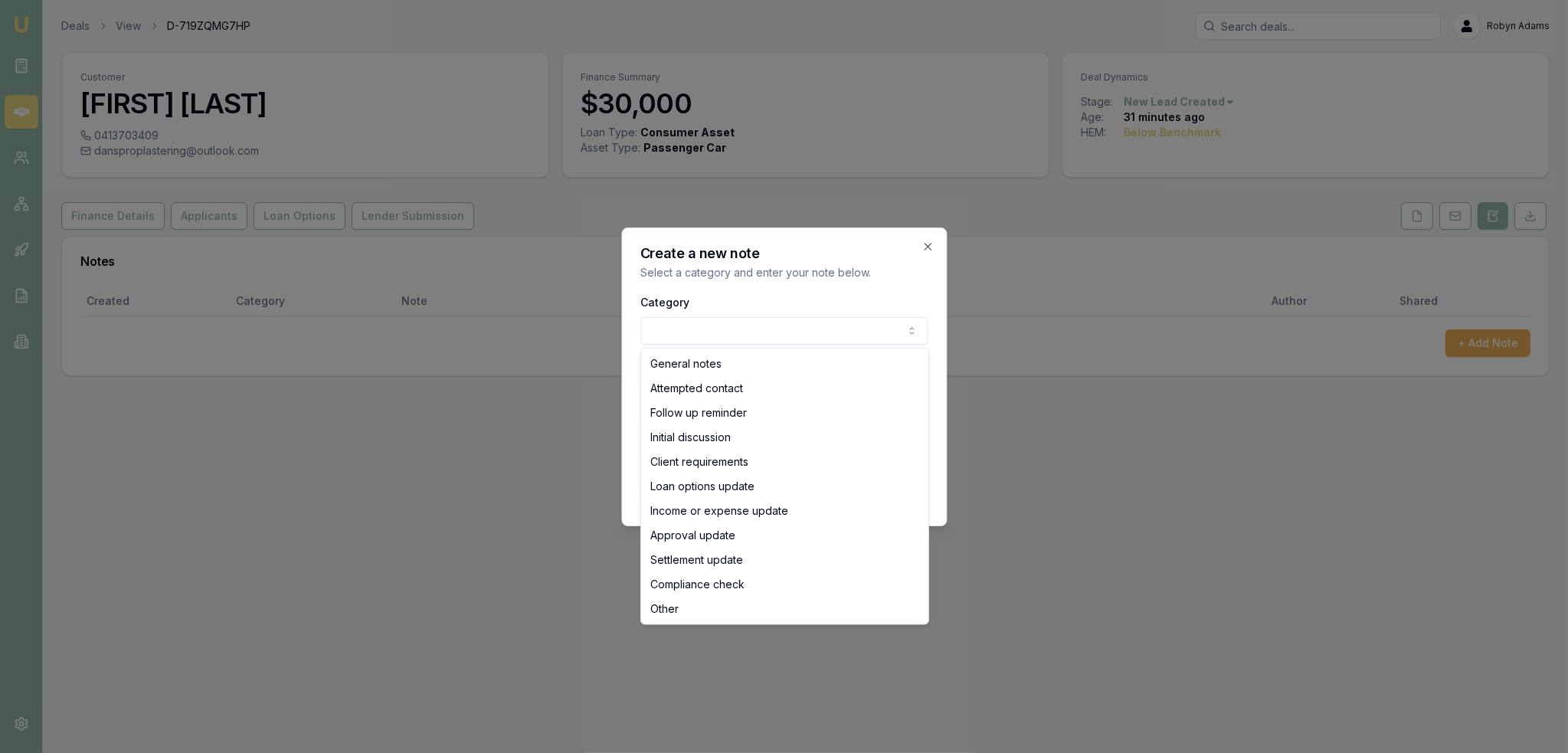 select on "INITIAL_DISCUSSION" 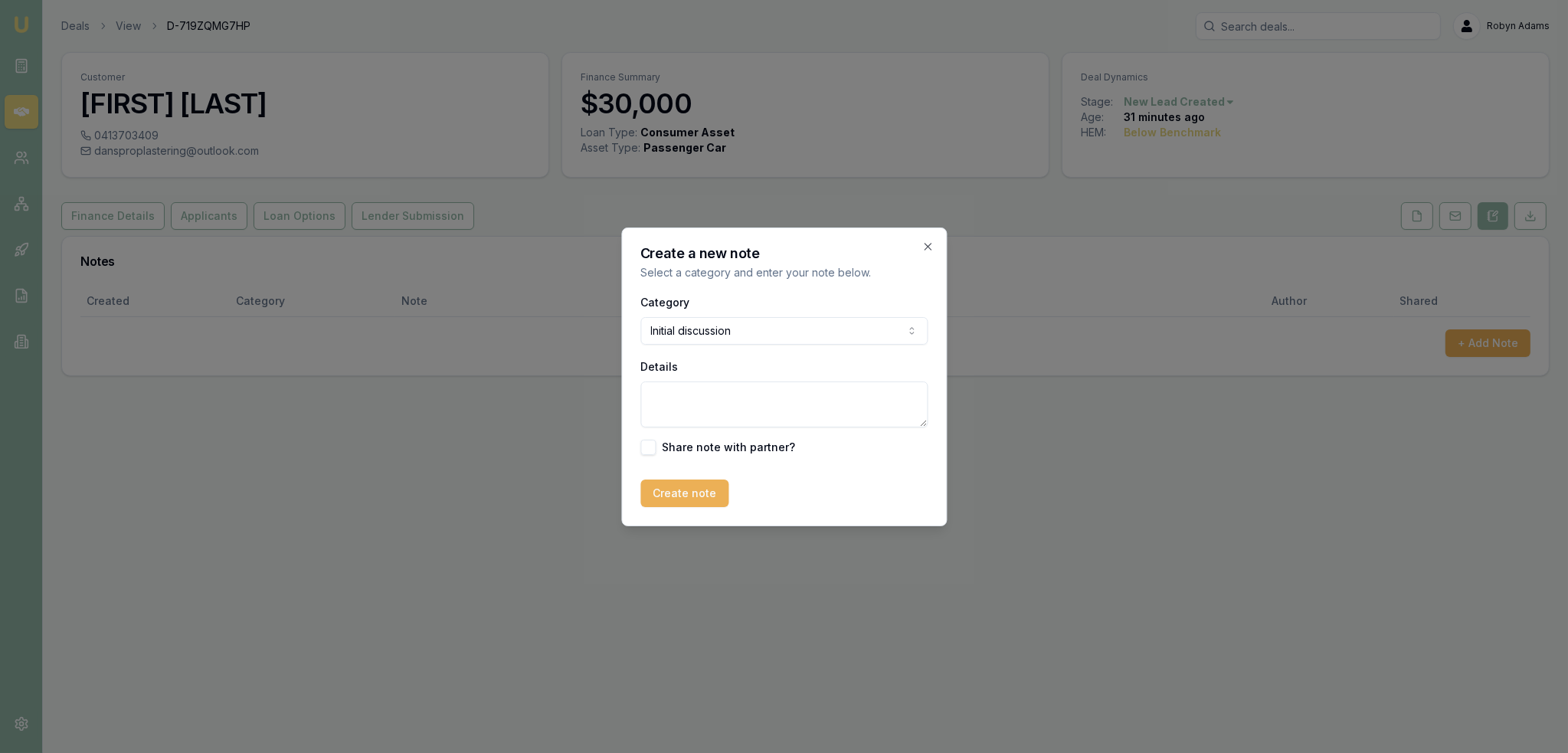 click on "Details" at bounding box center (784, 404) 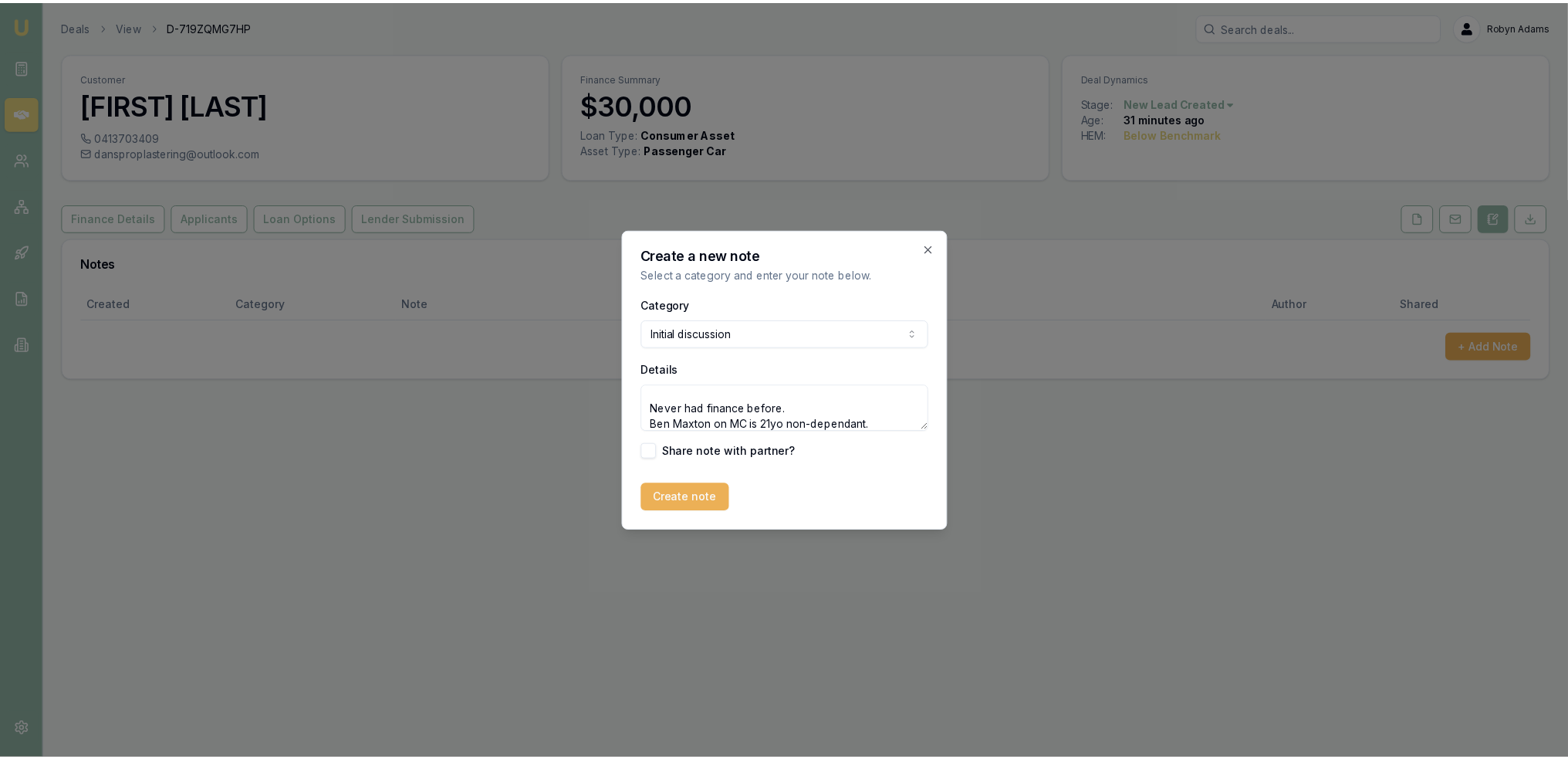 scroll, scrollTop: 0, scrollLeft: 0, axis: both 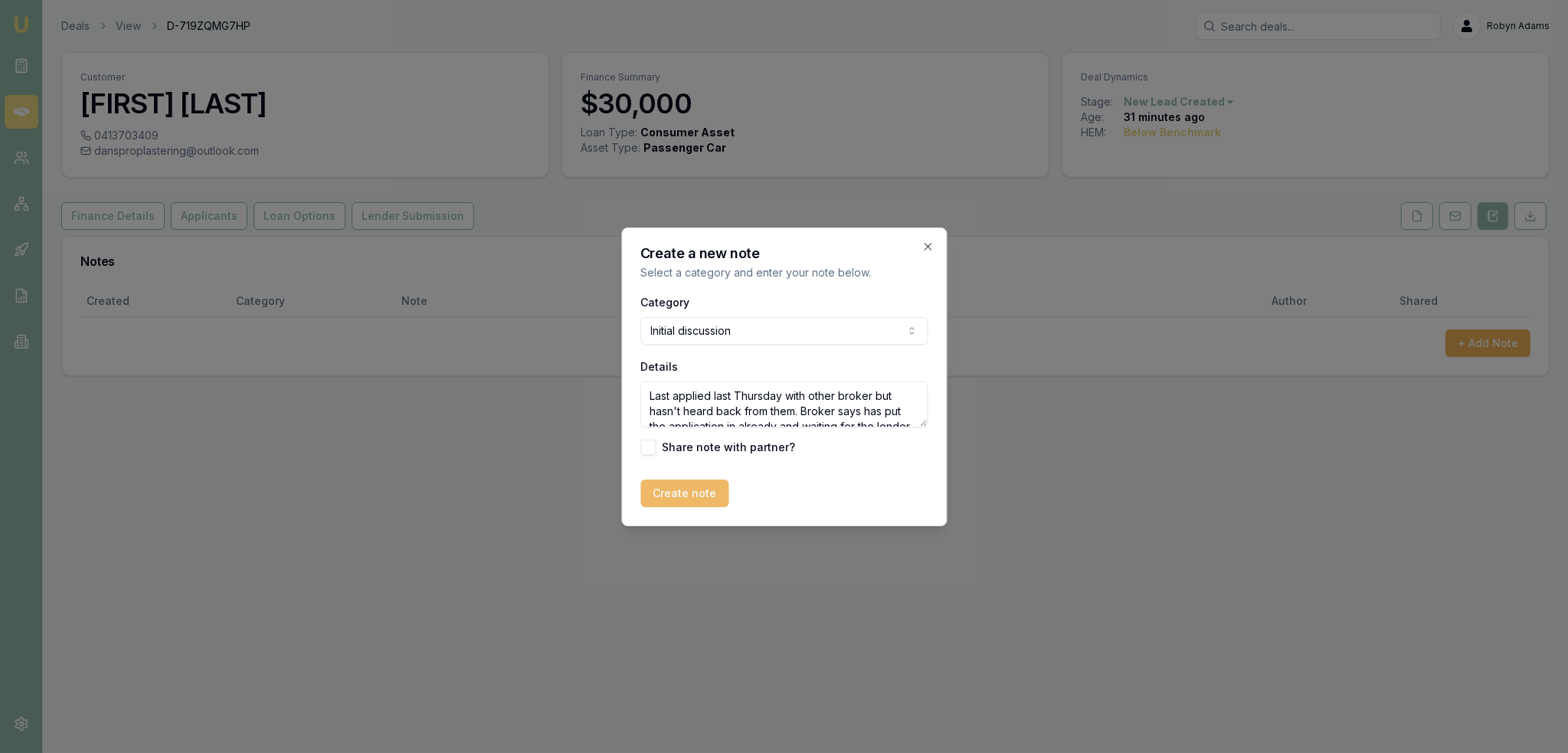 type on "Last applied last Thursday with other broker but hasn't heard back from them. Broker says has put the application in already and waiting for the lender to come back to him. Other broker offered $150/w repayment. Happy to do consumer or commercial - whichever is cheaper and easier.
ABN: 41 406 361 036 9/1/2018 -no GST
Never had finance before.
Ben Maxton on MC is 21yo non-dependant." 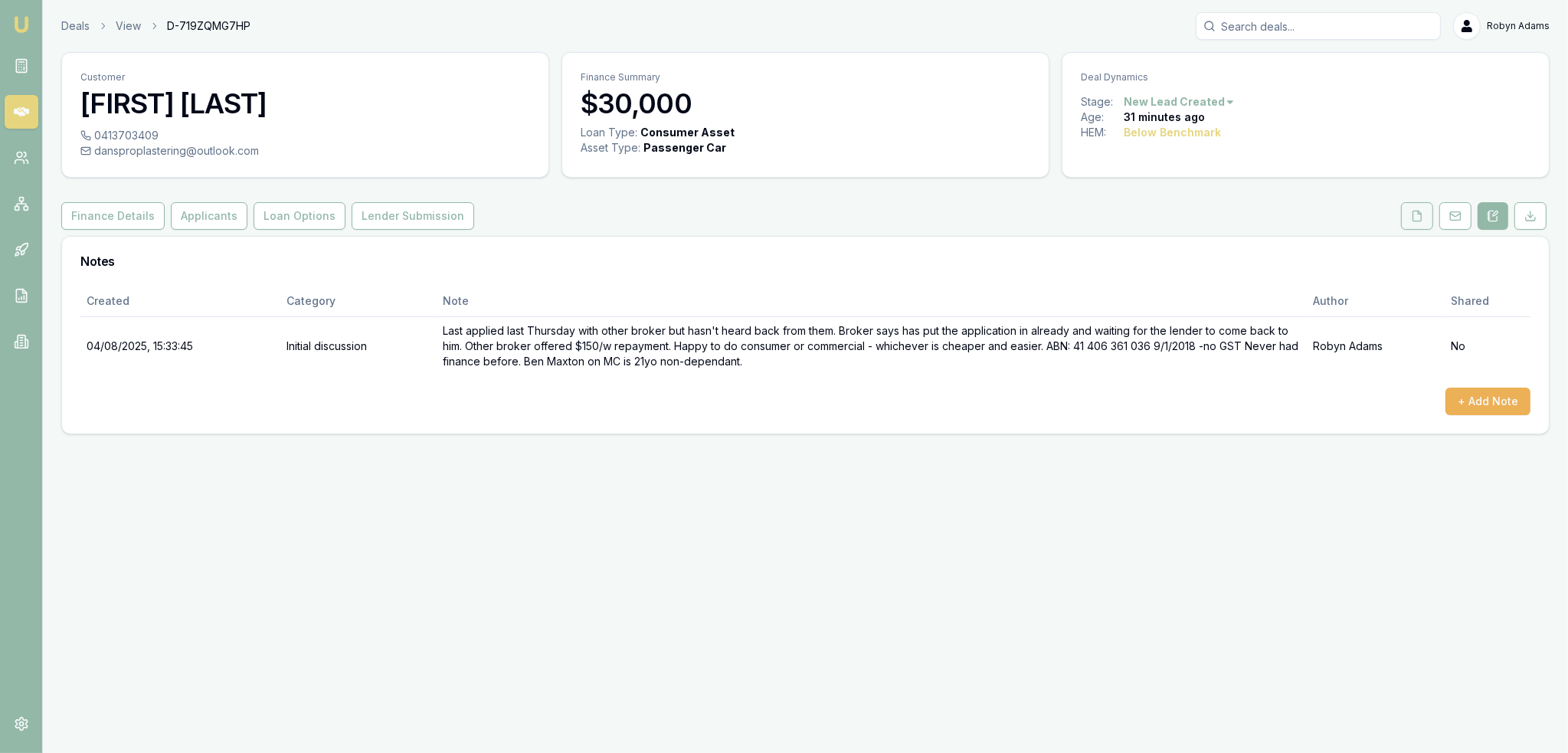 click at bounding box center [1417, 216] 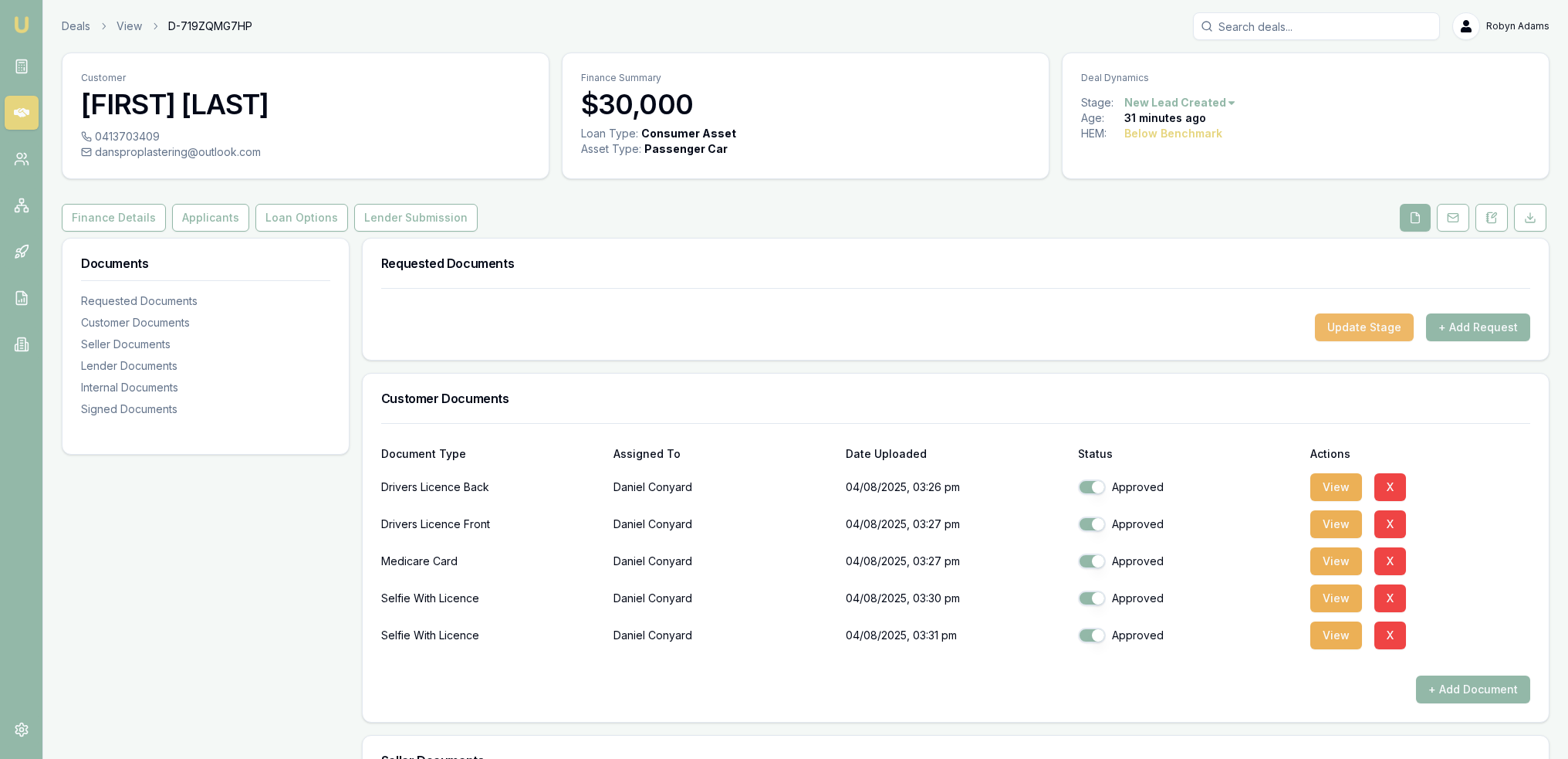 click on "Update Stage" at bounding box center (1364, 327) 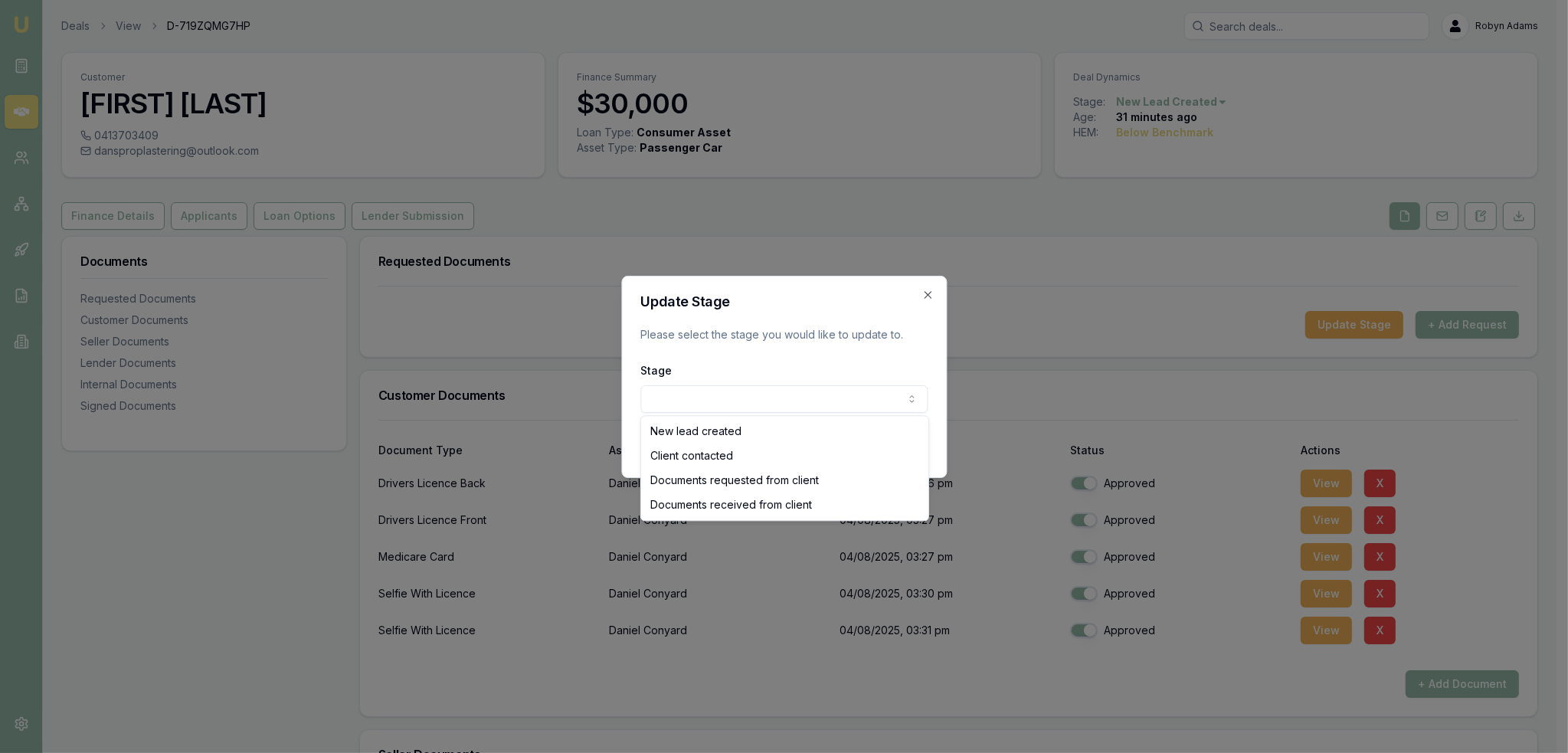 click on "Emu Broker Deals View D-719ZQMG7HP Robyn Adams Toggle Menu Customer Daniel Conyard 0413703409 dansproplastering@outlook.com Finance Summary $30,000 Loan Type: Consumer Asset Asset Type : Passenger Car Deal Dynamics Stage: New Lead Created Age: 31 minutes ago HEM: Below Benchmark Finance Details Applicants Loan Options Lender Submission Documents Requested Documents Customer Documents Seller Documents Lender Documents Internal Documents Signed Documents Requested Documents Update Stage + Add Request Customer Documents Document Type Assigned To Date Uploaded Status Actions Drivers Licence Back Daniel   Conyard 04/08/2025, 03:26 pm Approved View X Drivers Licence Front Daniel   Conyard 04/08/2025, 03:27 pm Approved View X Medicare Card Daniel   Conyard 04/08/2025, 03:27 pm Approved View X Selfie With Licence Daniel   Conyard 04/08/2025, 03:30 pm Approved View X Selfie With Licence Daniel   Conyard 04/08/2025, 03:31 pm Approved View X + Add Document Seller Documents + Add Document Lender Documents + Add Document" at bounding box center (778, 376) 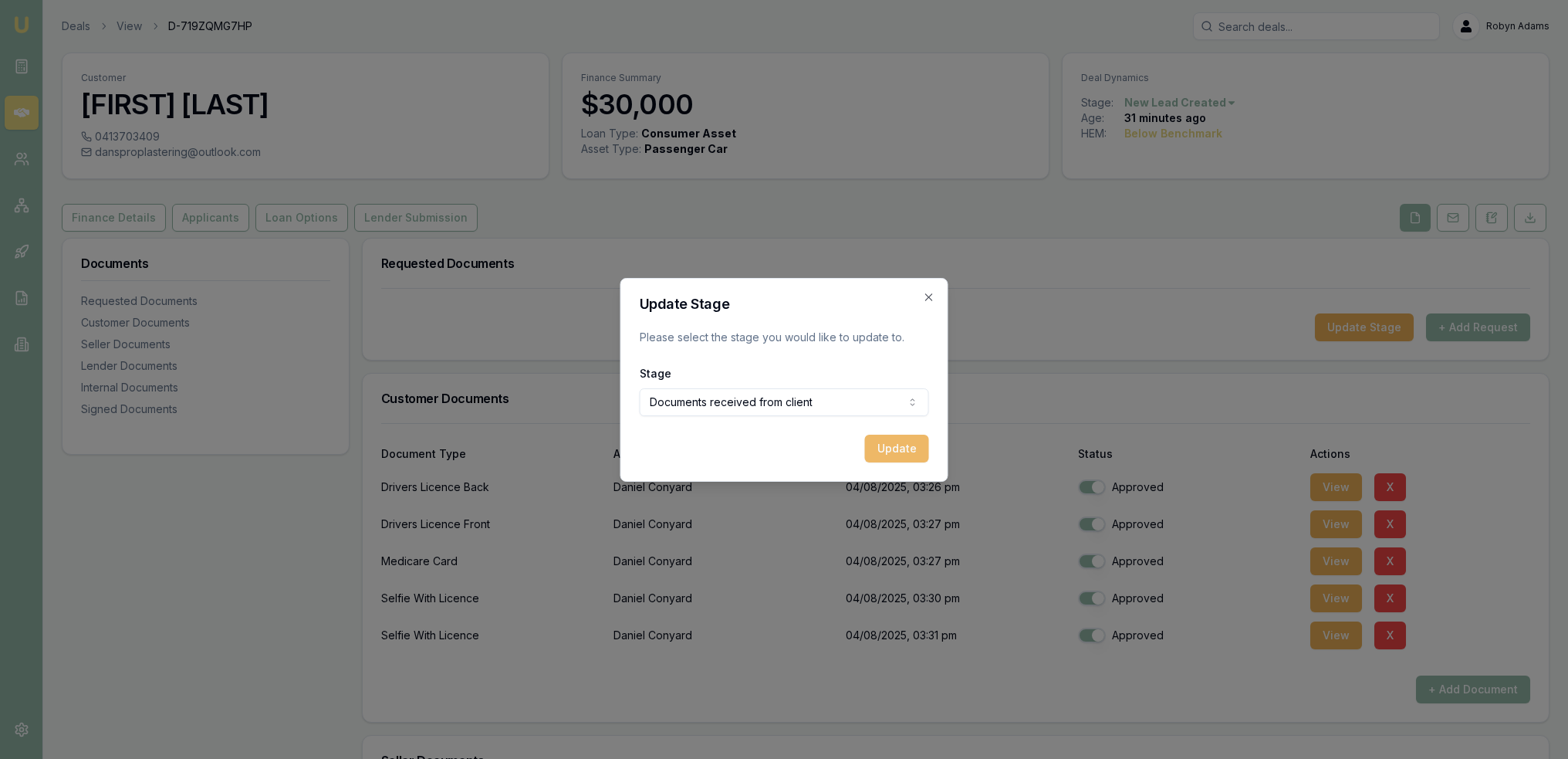 click on "Update" at bounding box center (897, 449) 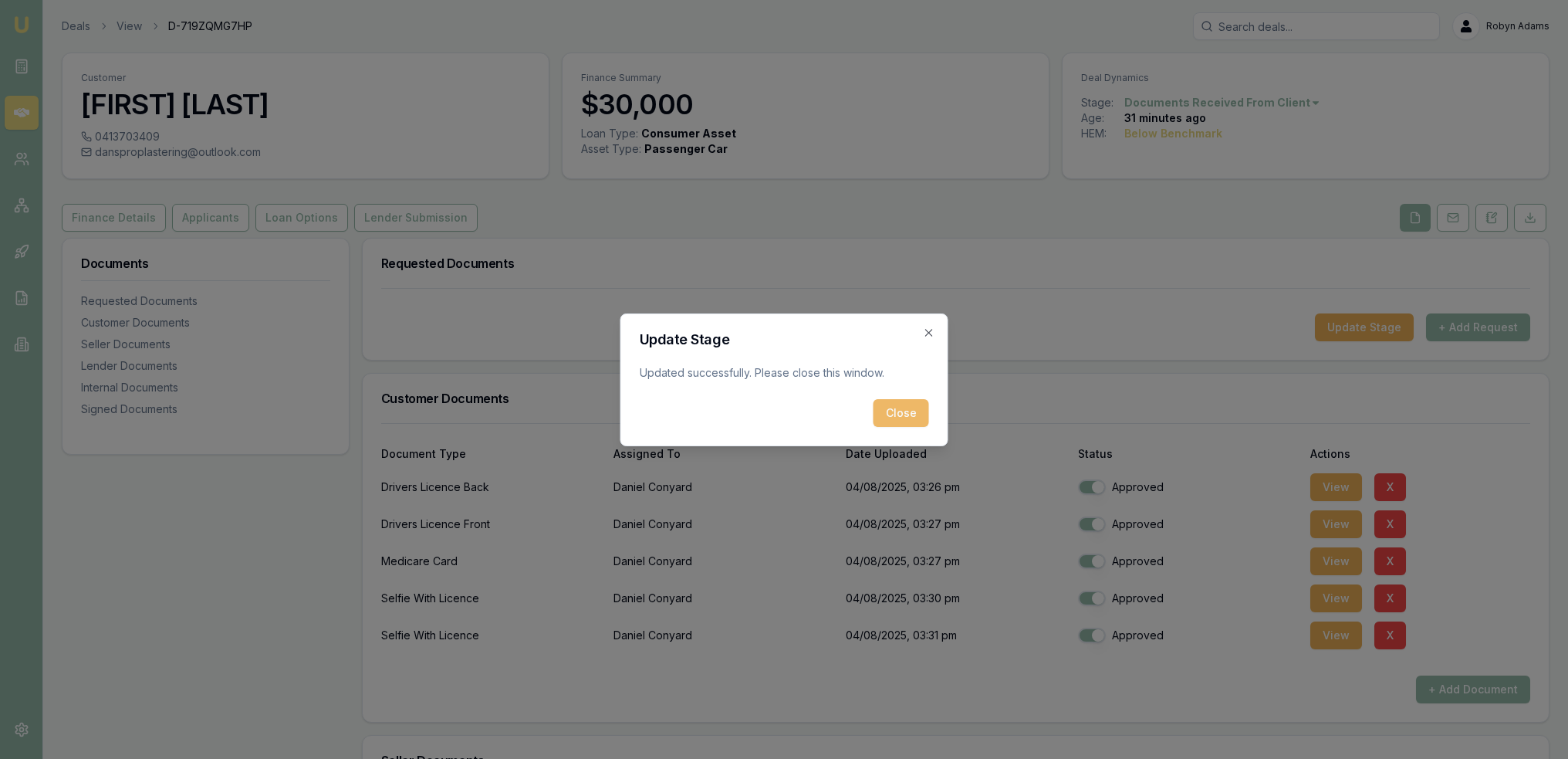 click on "Close" at bounding box center (901, 413) 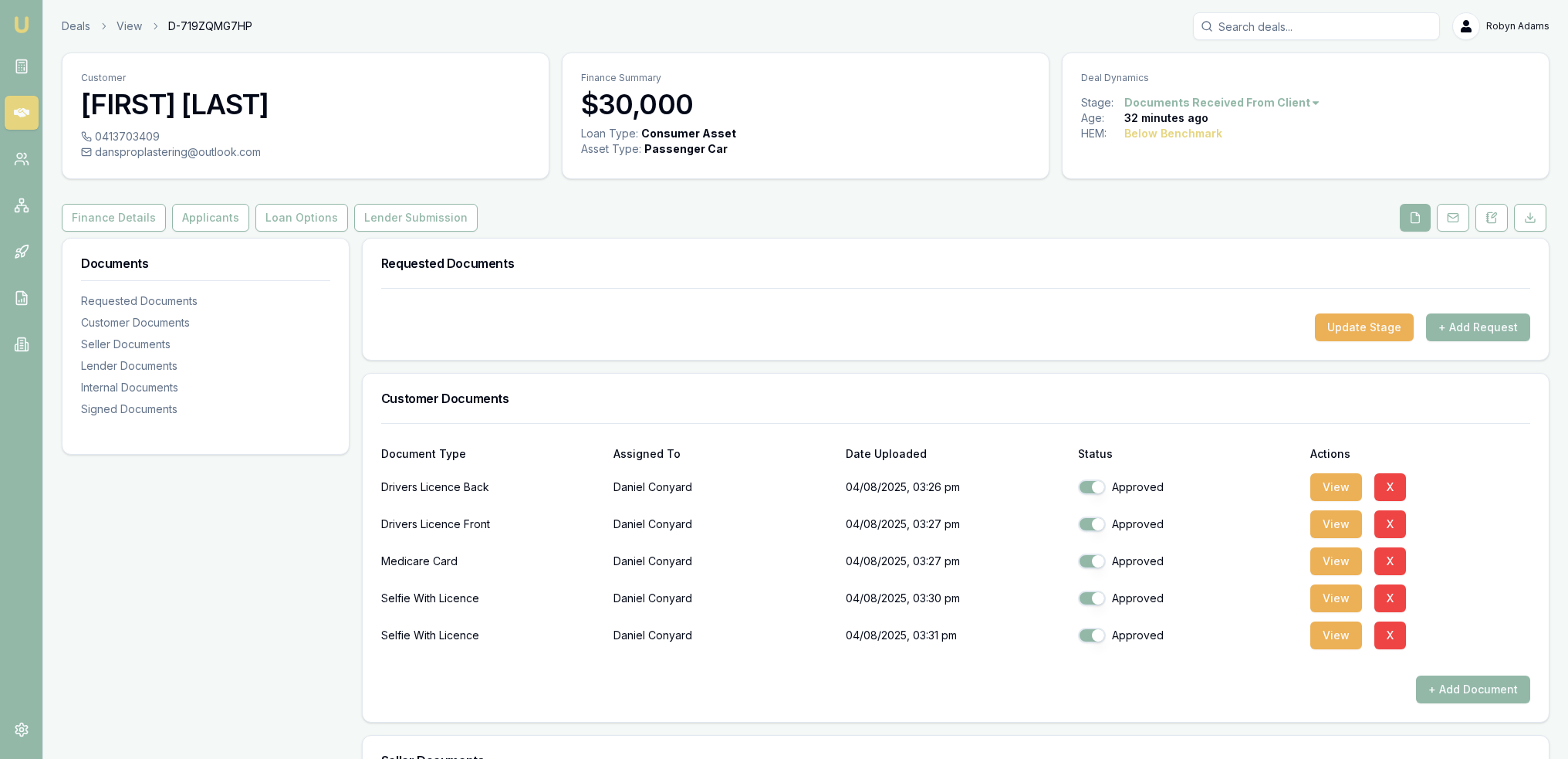 scroll, scrollTop: 0, scrollLeft: 0, axis: both 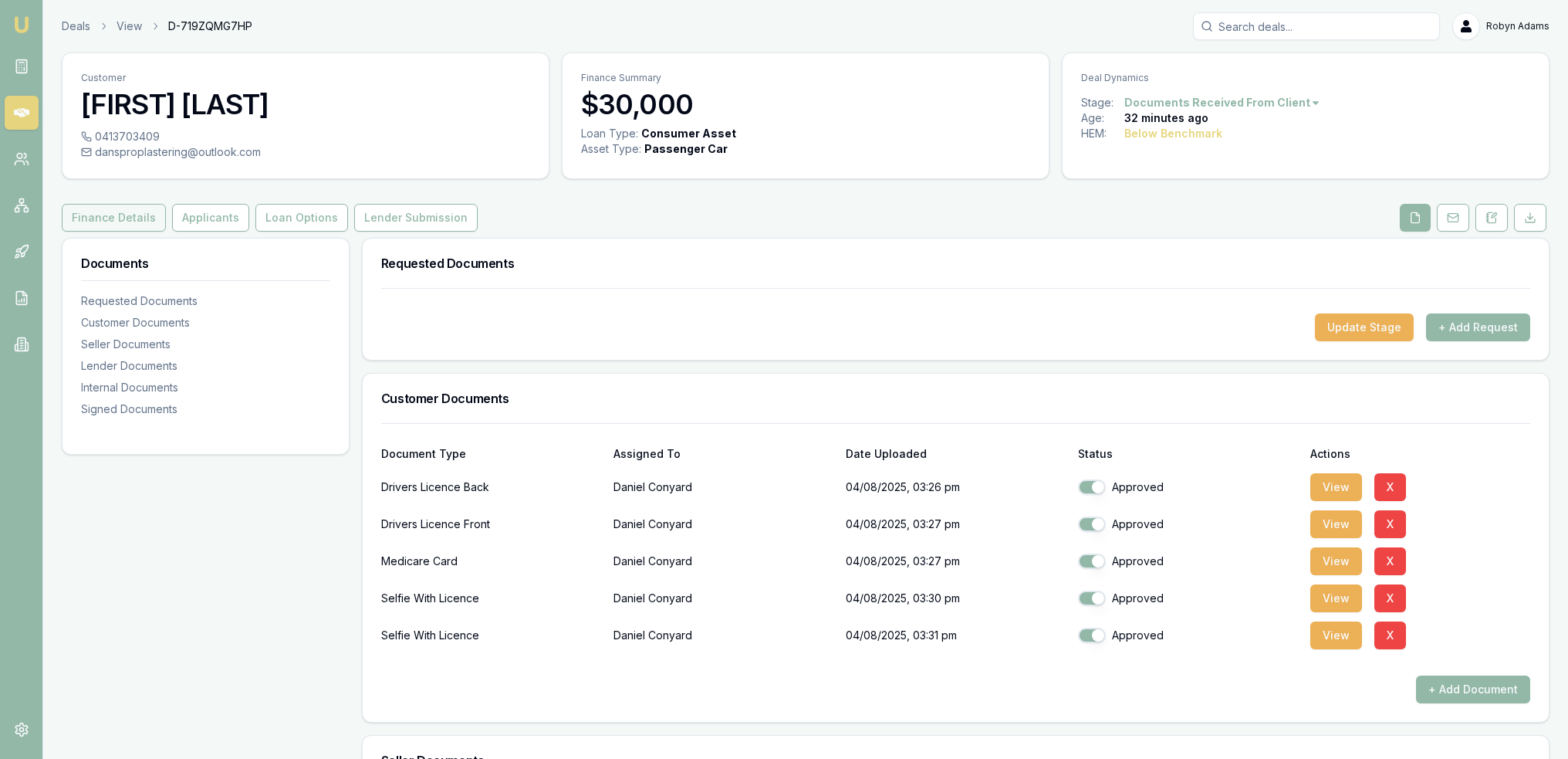 click on "Finance Details" at bounding box center [113, 218] 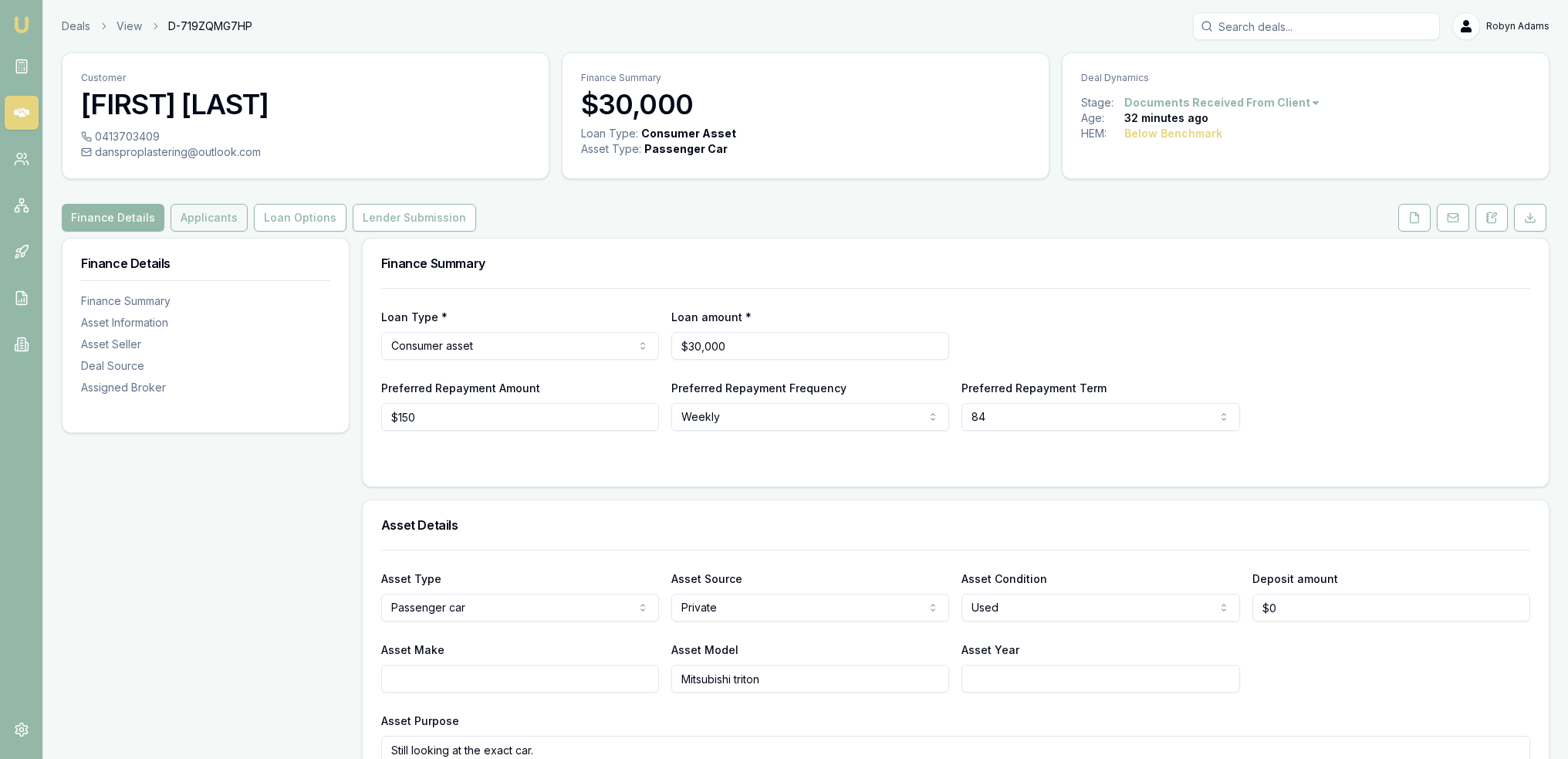 click on "Applicants" at bounding box center (209, 218) 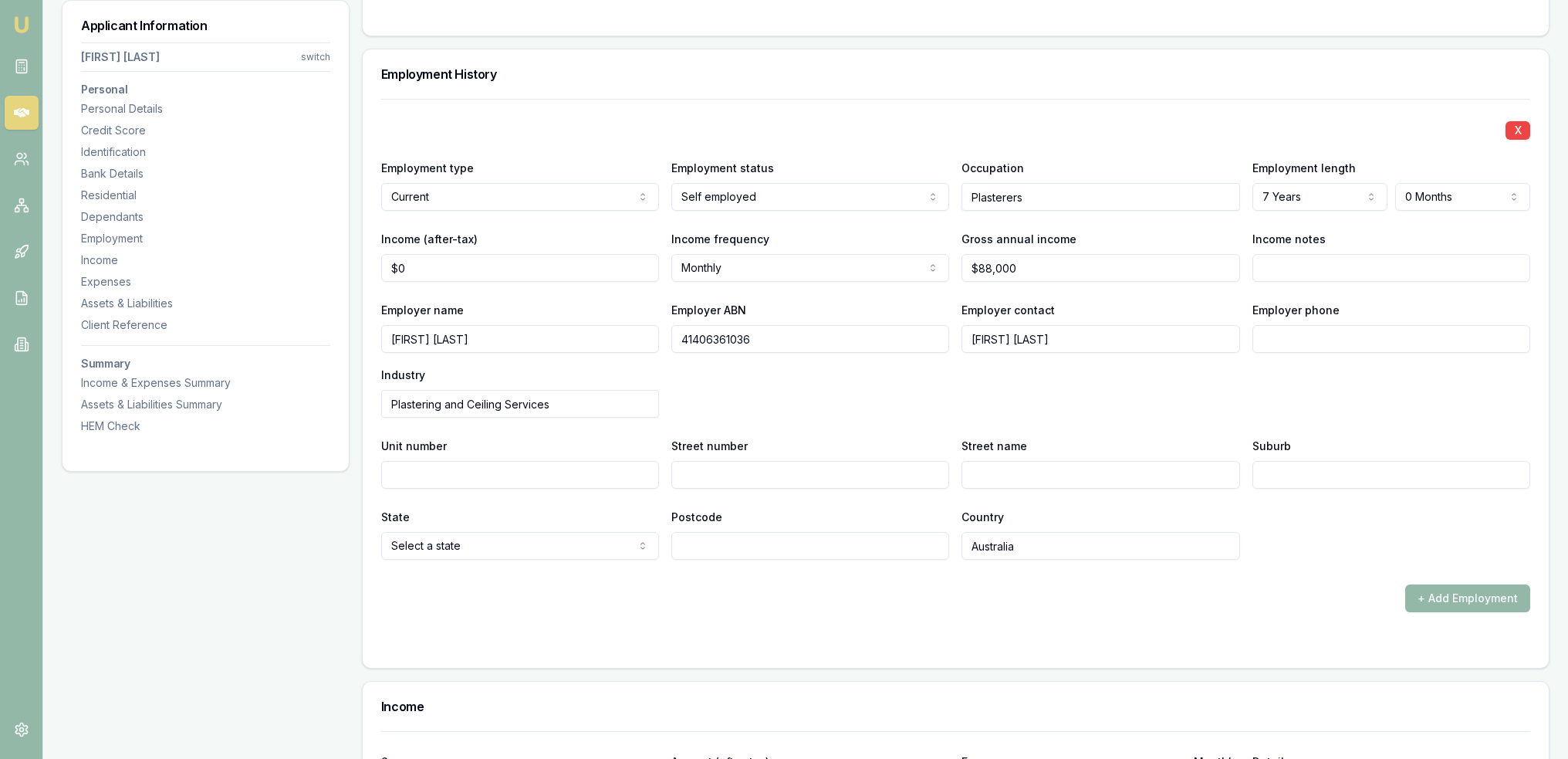 scroll, scrollTop: 2548, scrollLeft: 0, axis: vertical 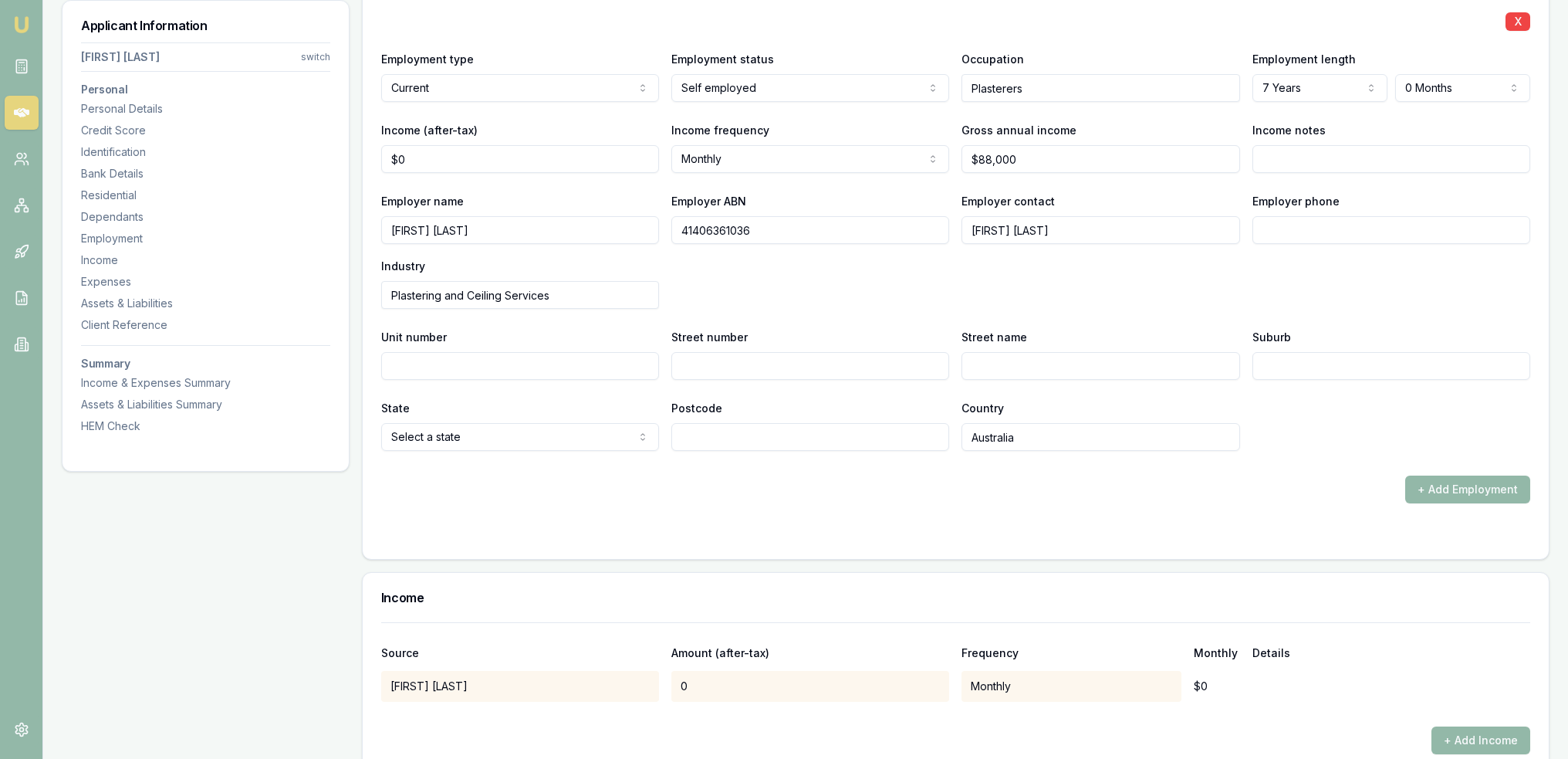 drag, startPoint x: 799, startPoint y: 233, endPoint x: 666, endPoint y: 229, distance: 133.06014 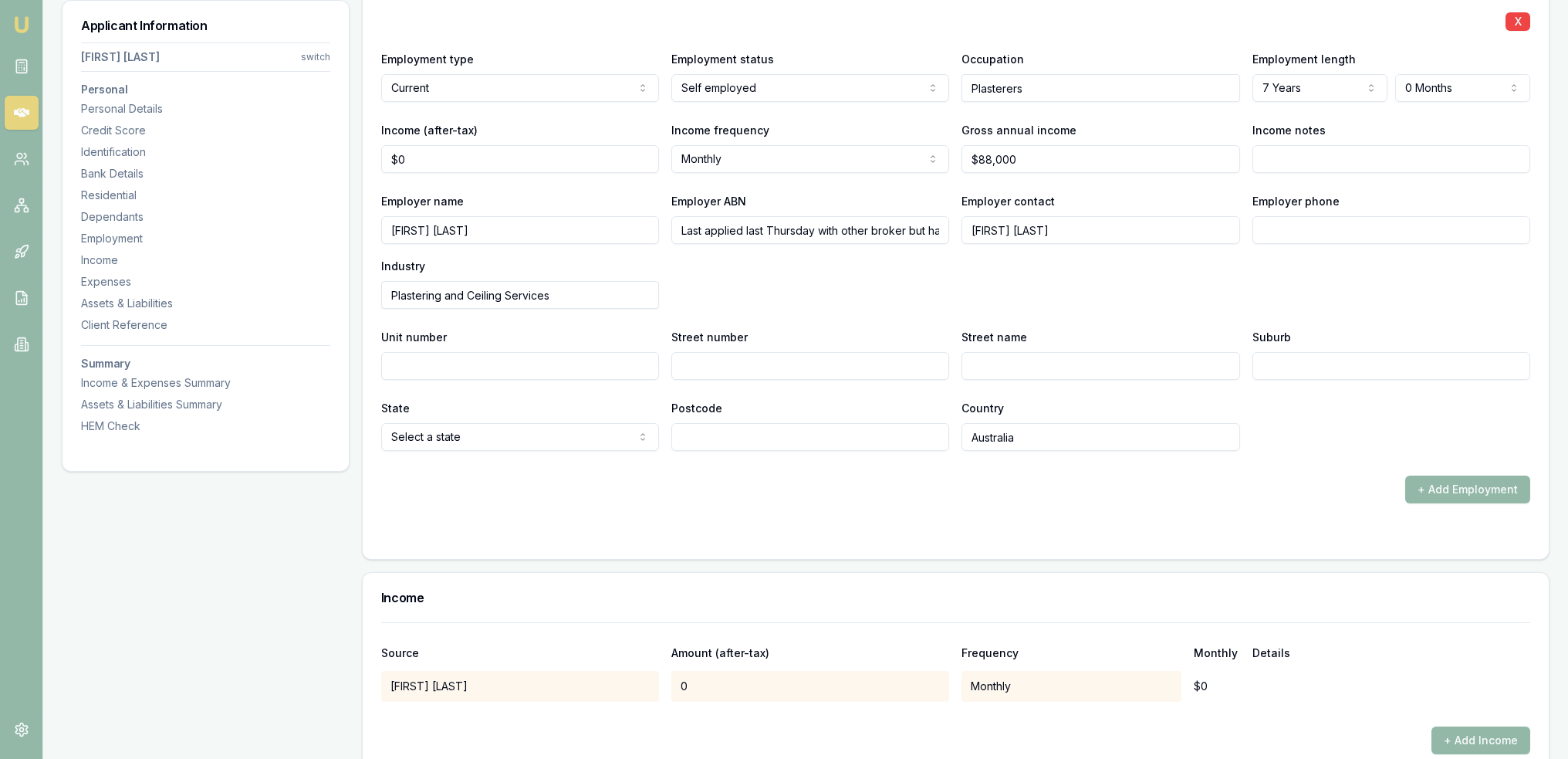 scroll, scrollTop: 0, scrollLeft: 1774, axis: horizontal 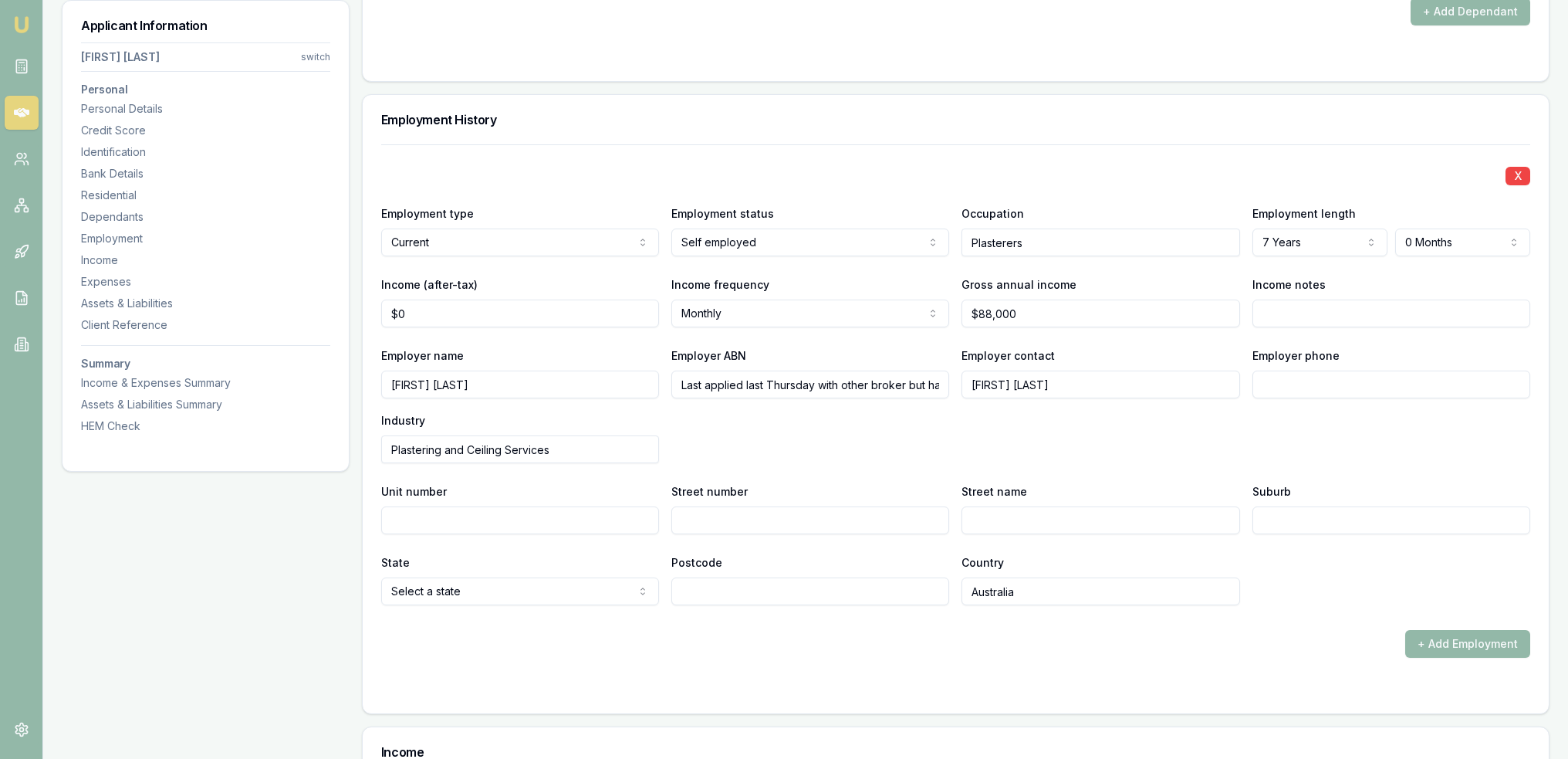 click on "Last applied last Thursday with other broker but hasn't heard back from them. Broker says has put the application in already and waiting for the lender to come back to him. Other broker offered $150/w repayment. Happy to do consumer or commercial - whichever is cheaper and easier.   ABN: 41 406 361 036 9/1/2018 -no GST  Never had finance before. Ben Maxton on MC is 21yo non-dependant." at bounding box center [810, 385] 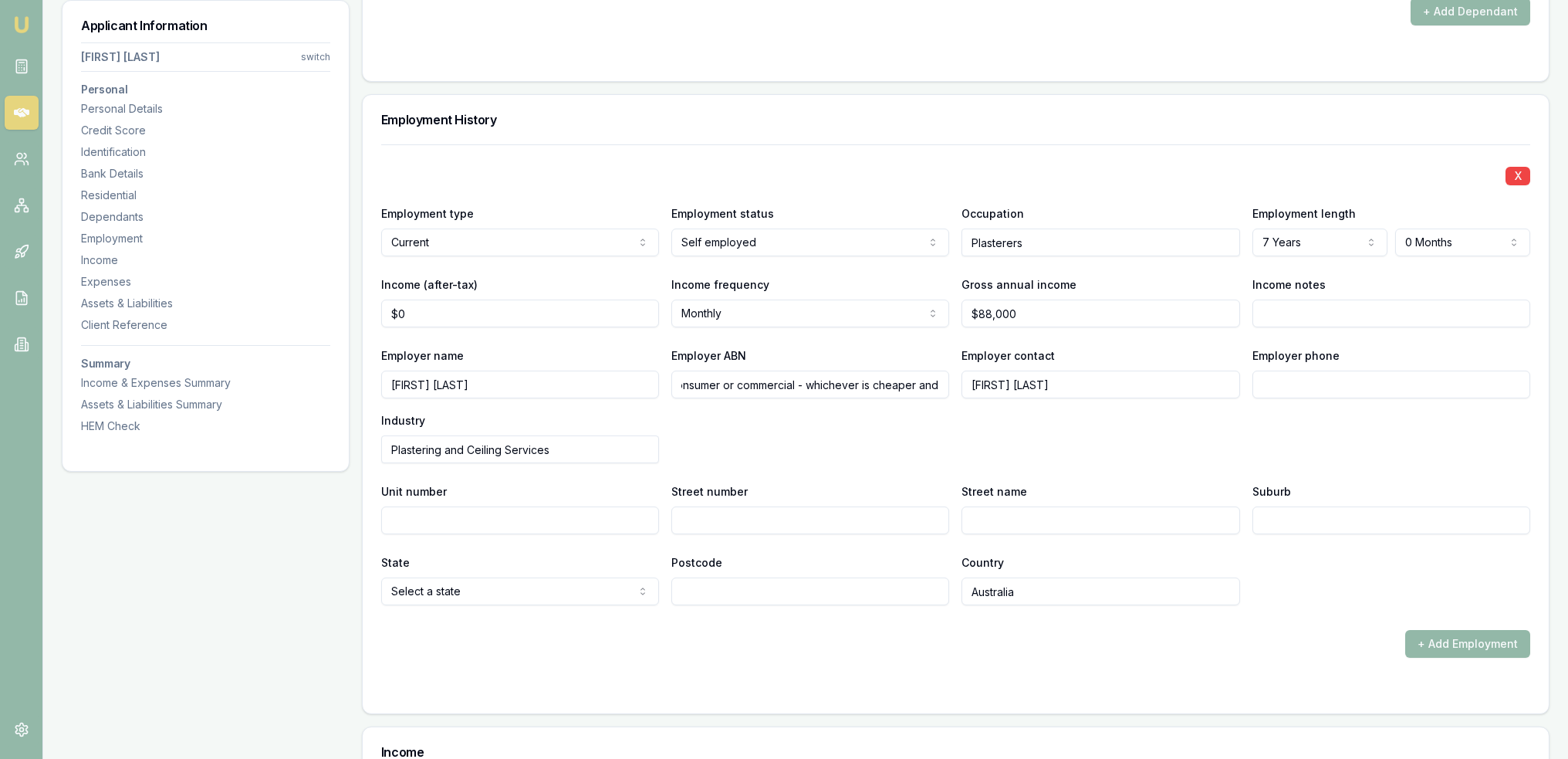 scroll, scrollTop: 0, scrollLeft: 1774, axis: horizontal 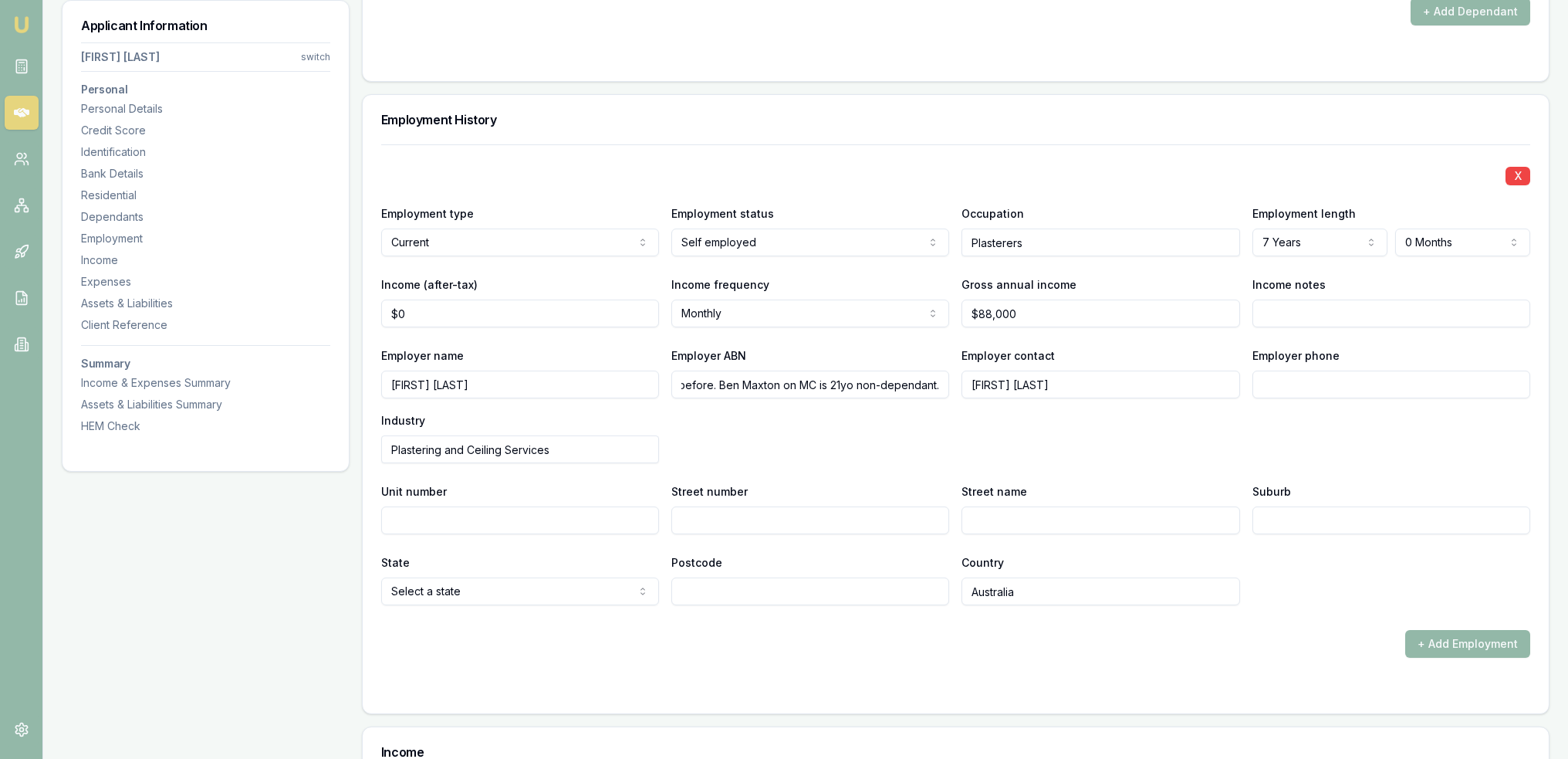 drag, startPoint x: 678, startPoint y: 375, endPoint x: 976, endPoint y: 377, distance: 298.00671 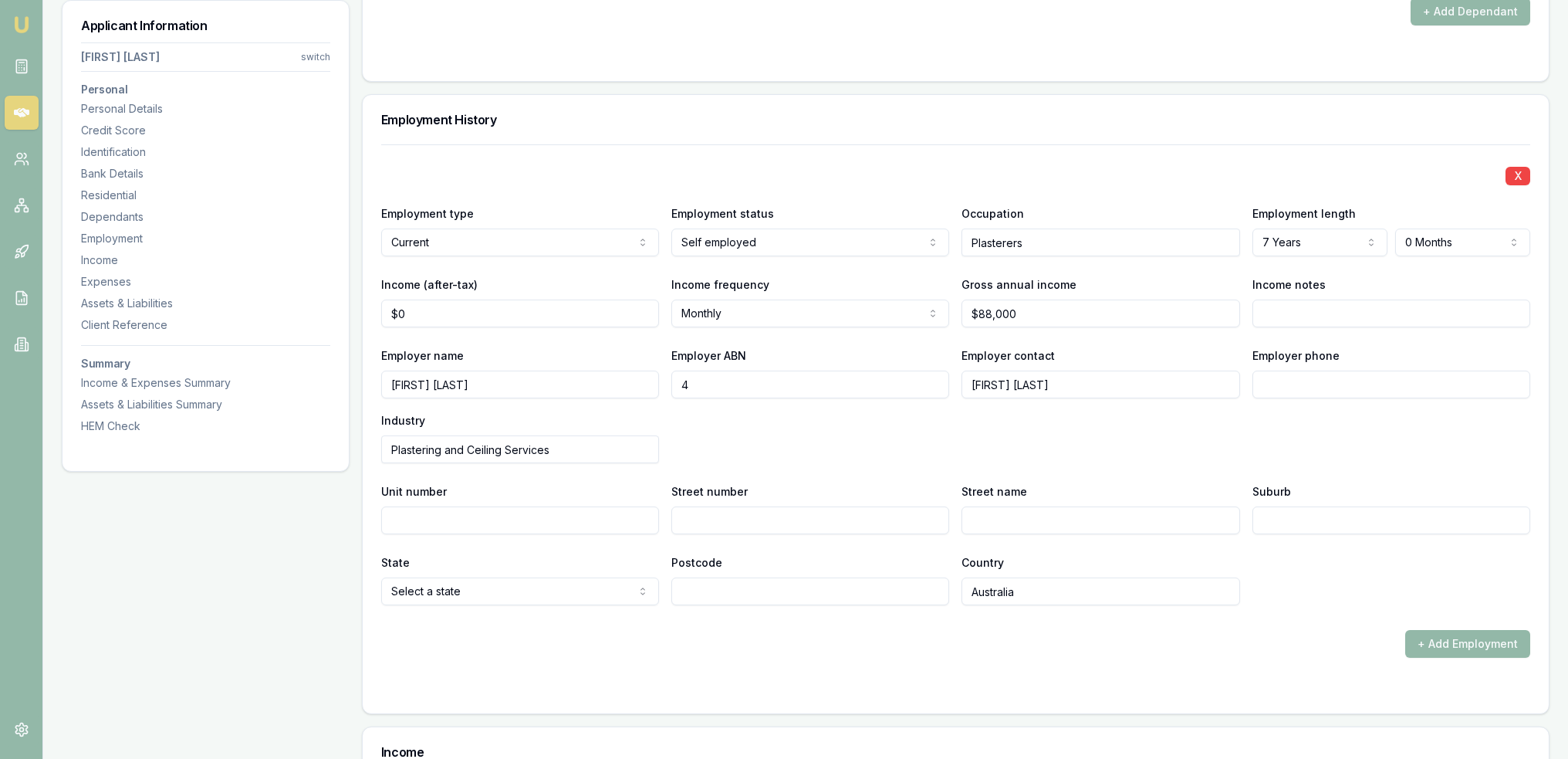 scroll, scrollTop: 0, scrollLeft: 0, axis: both 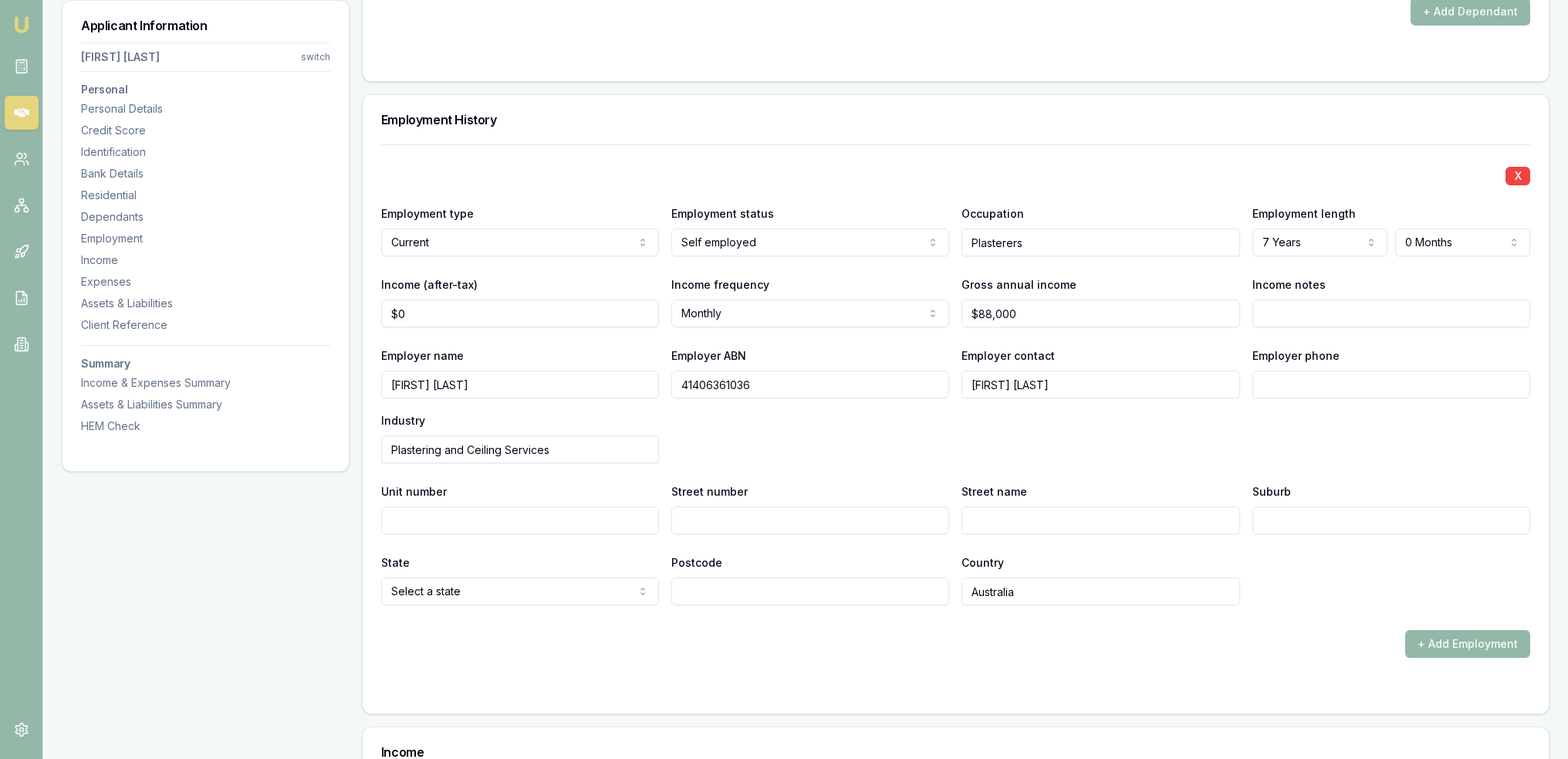 type on "41406361036" 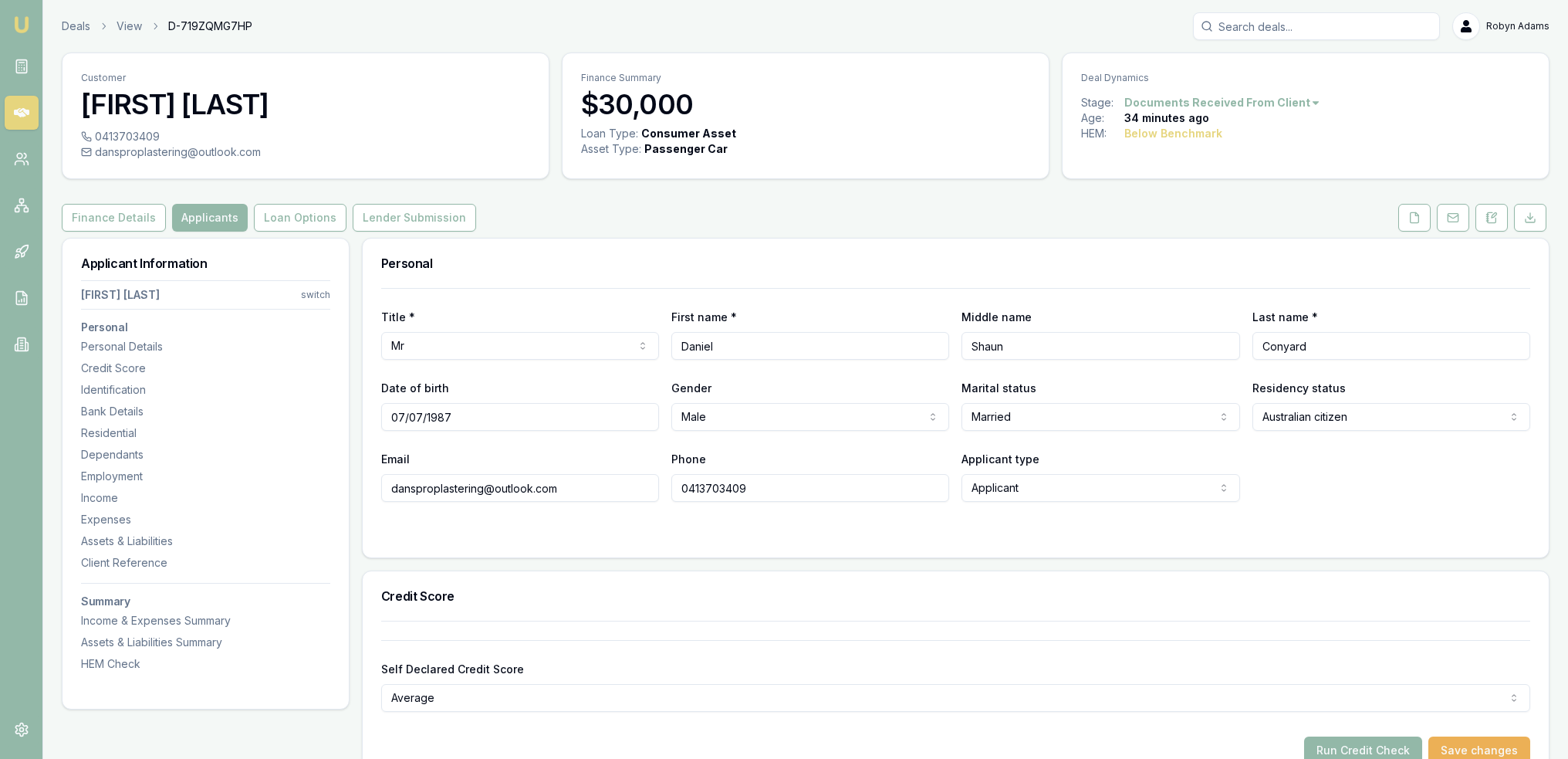 scroll, scrollTop: 0, scrollLeft: 0, axis: both 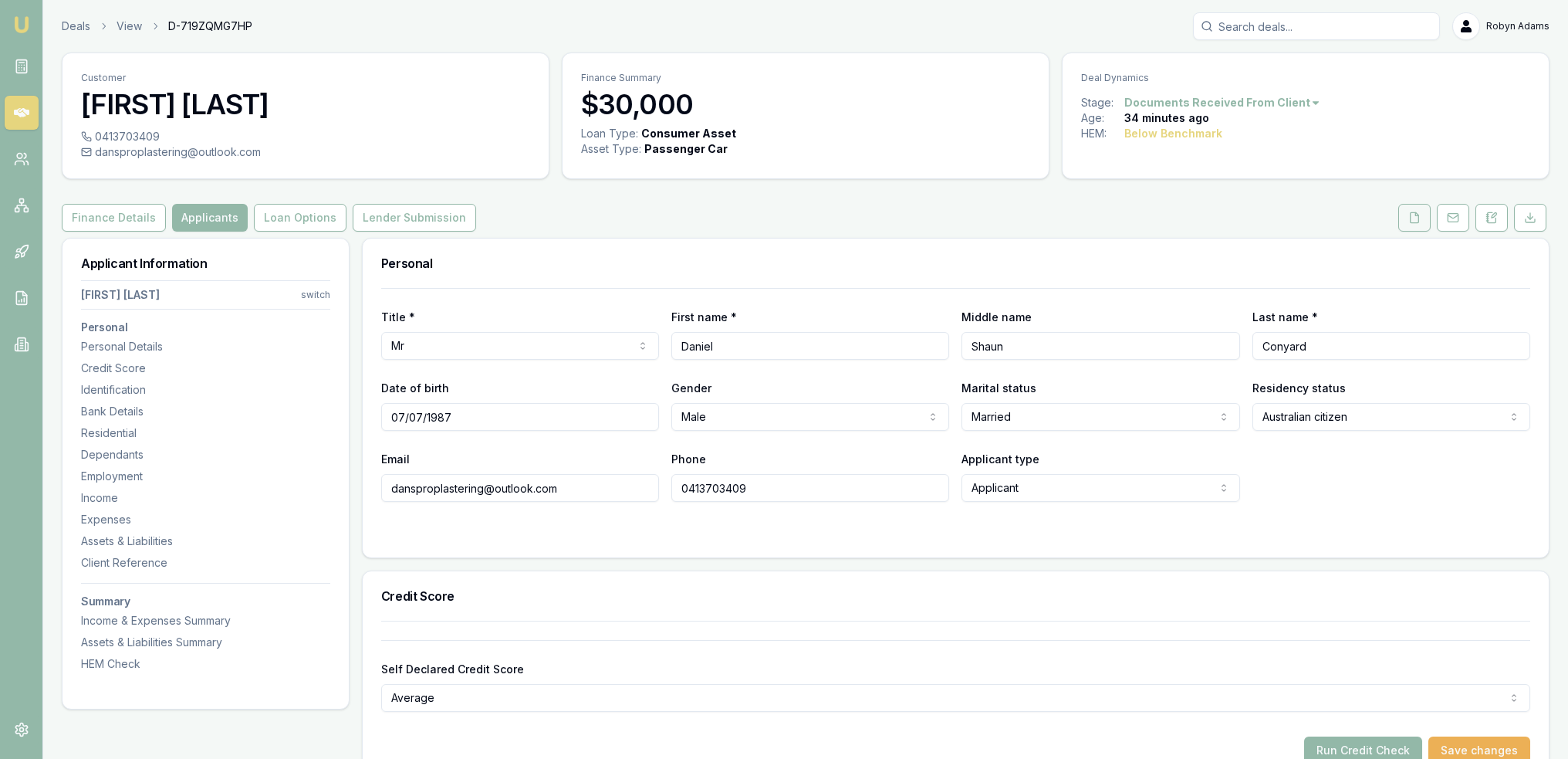 click 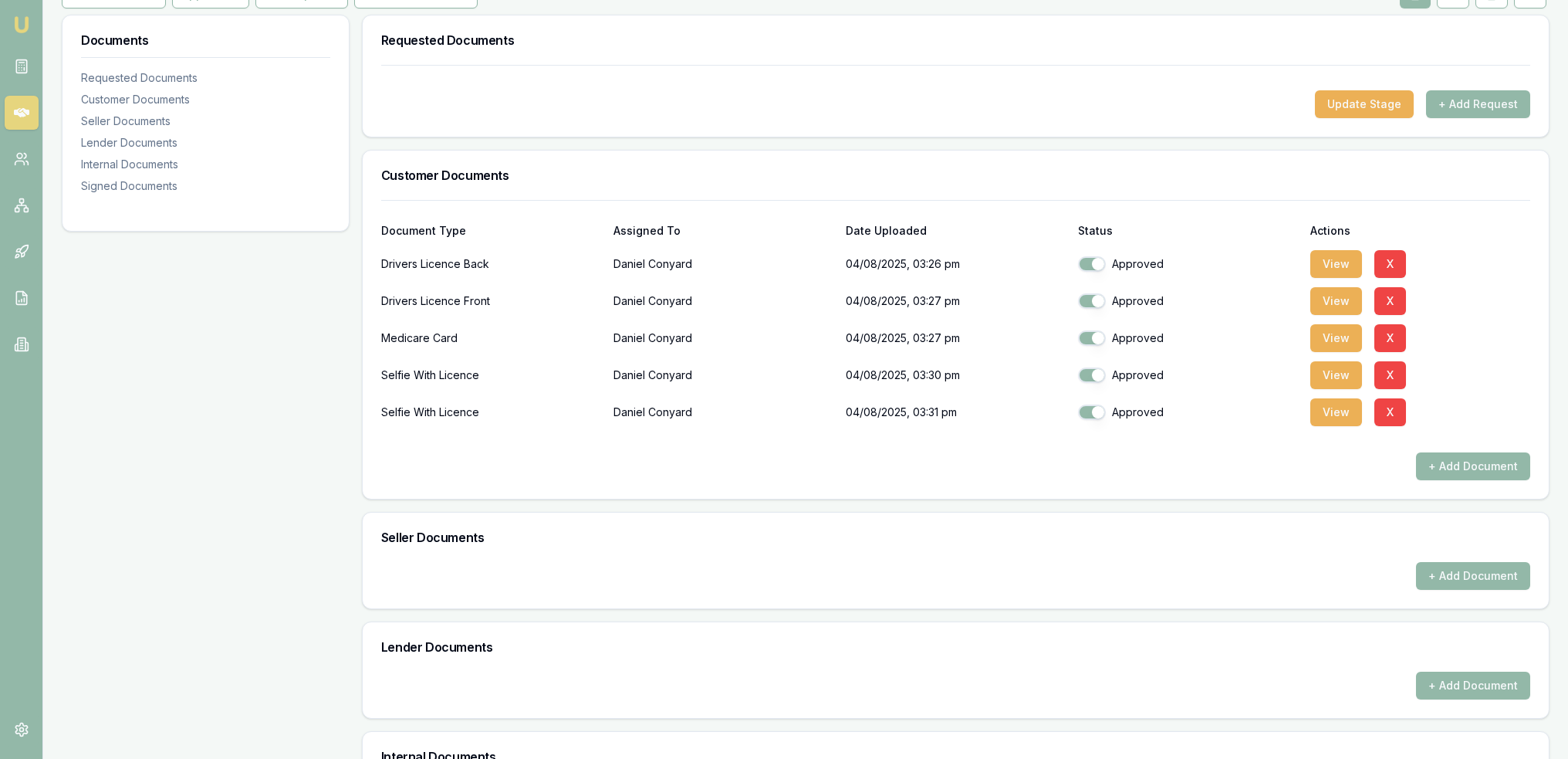 scroll, scrollTop: 232, scrollLeft: 0, axis: vertical 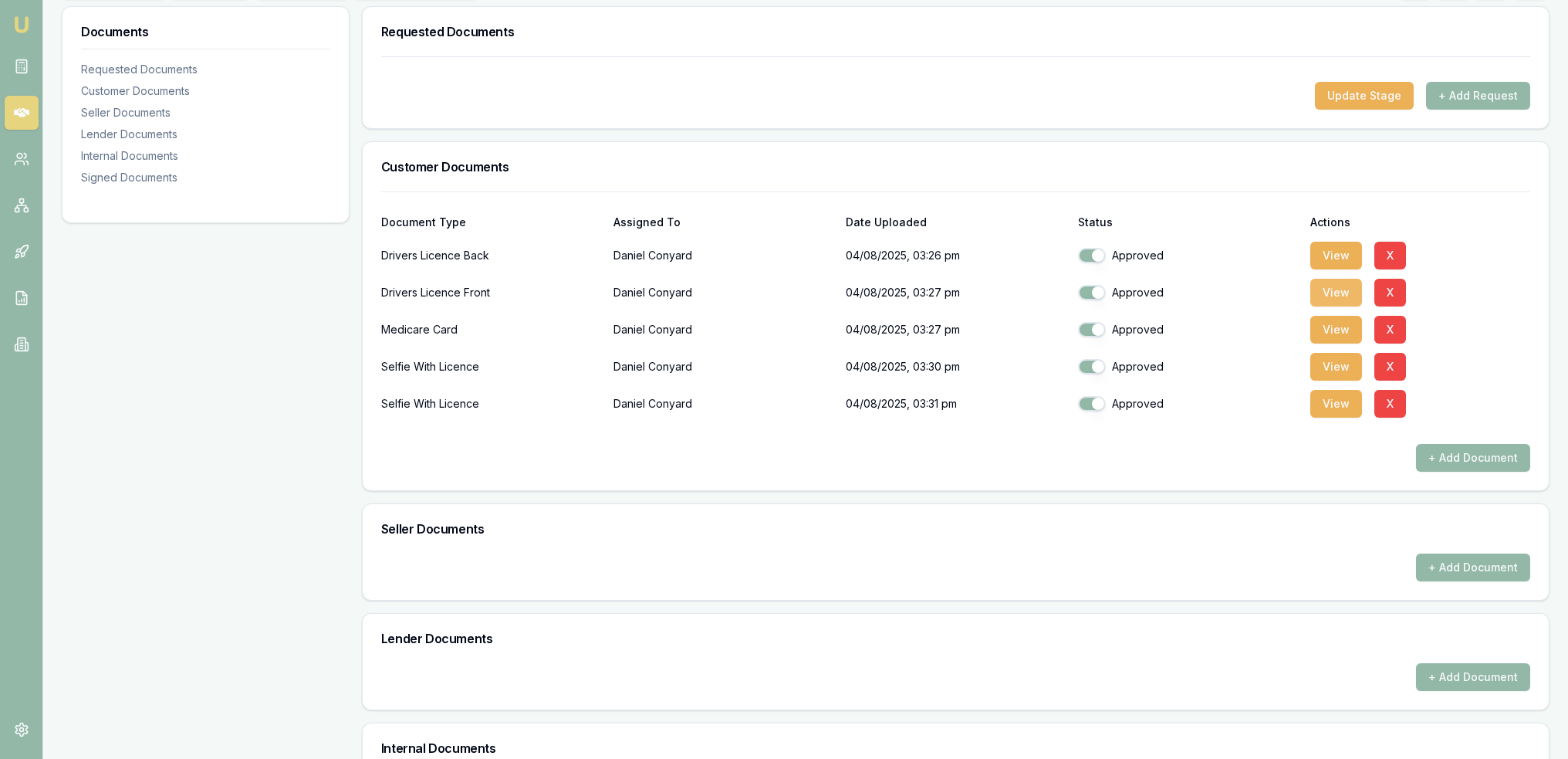 click on "View" at bounding box center [1336, 293] 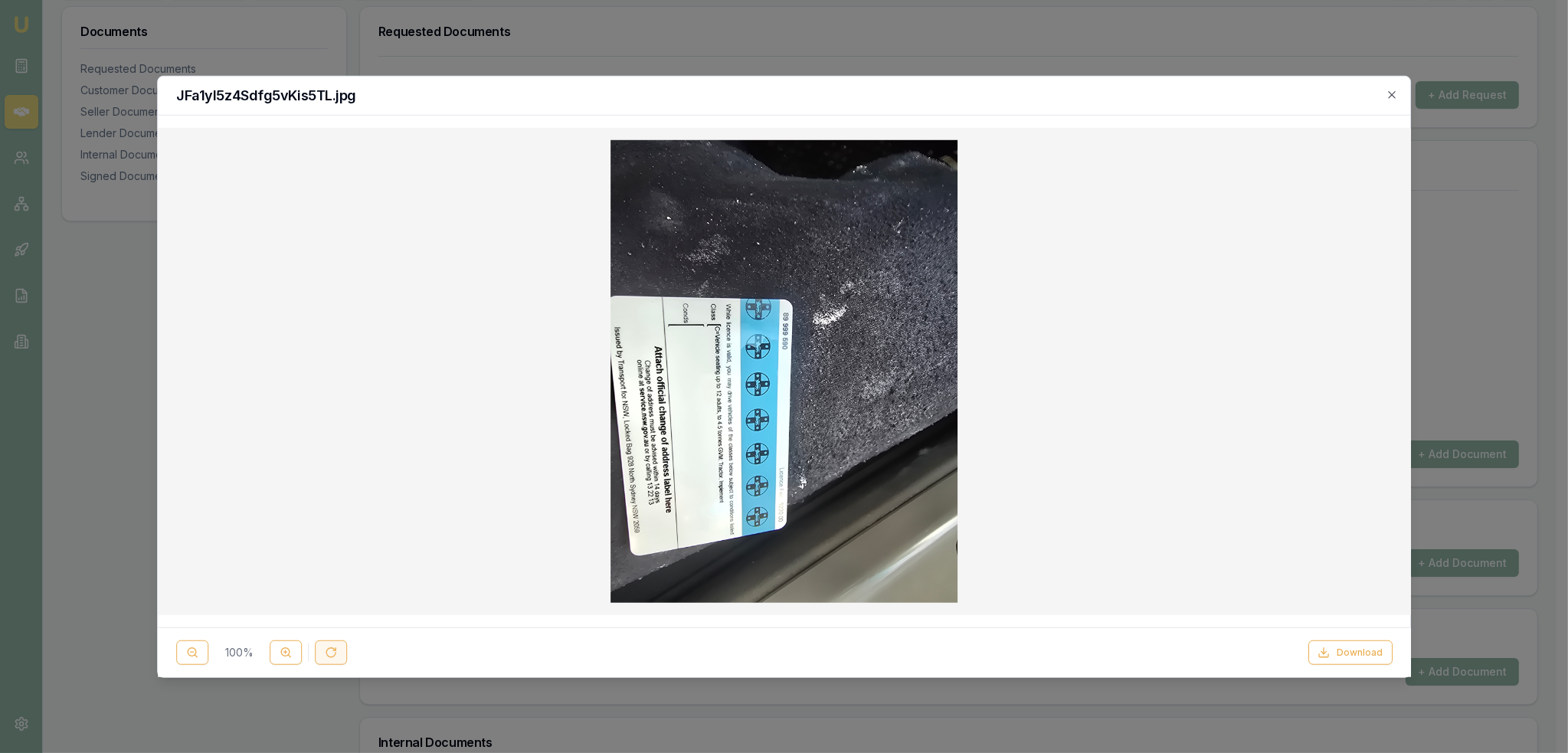 click 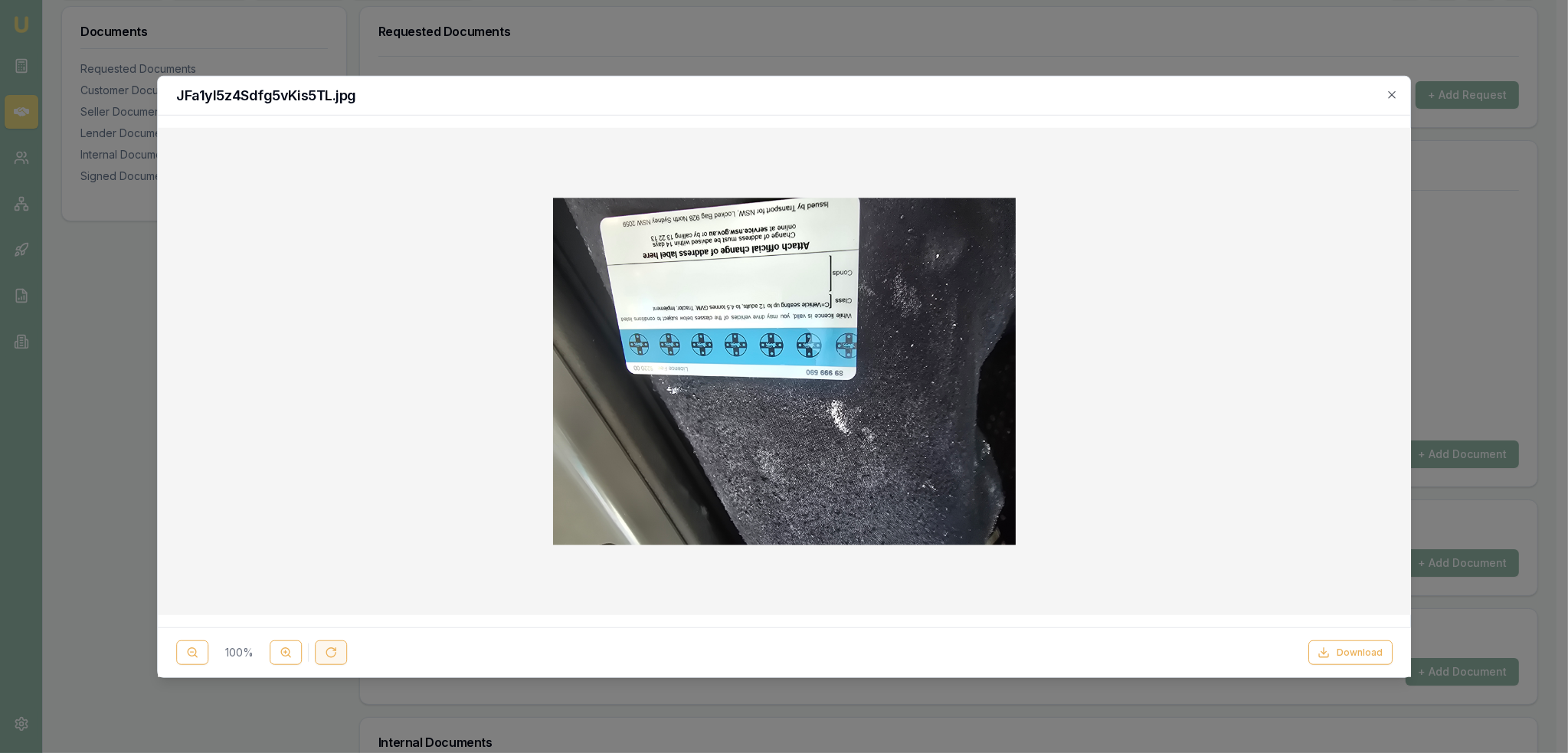 click 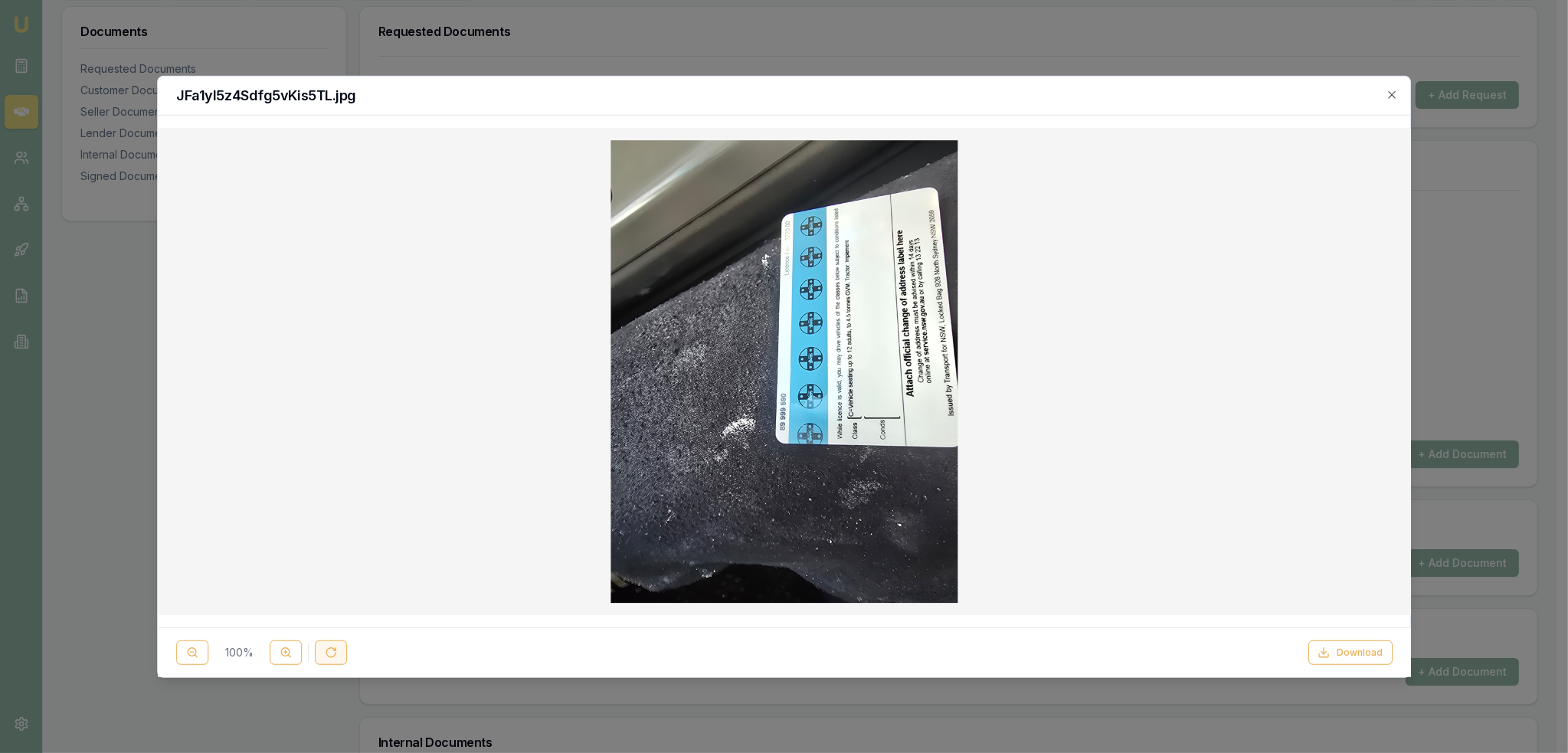 click 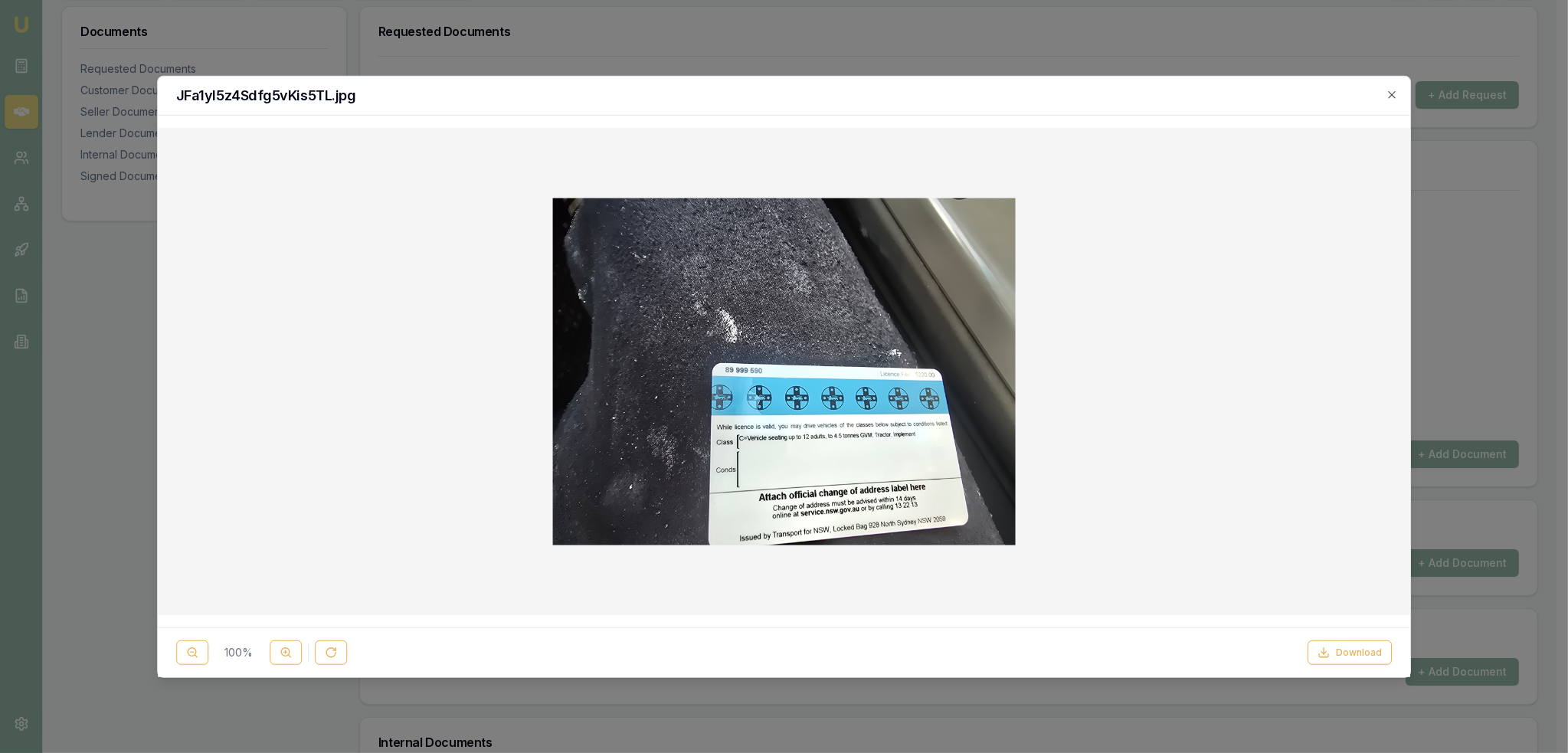click 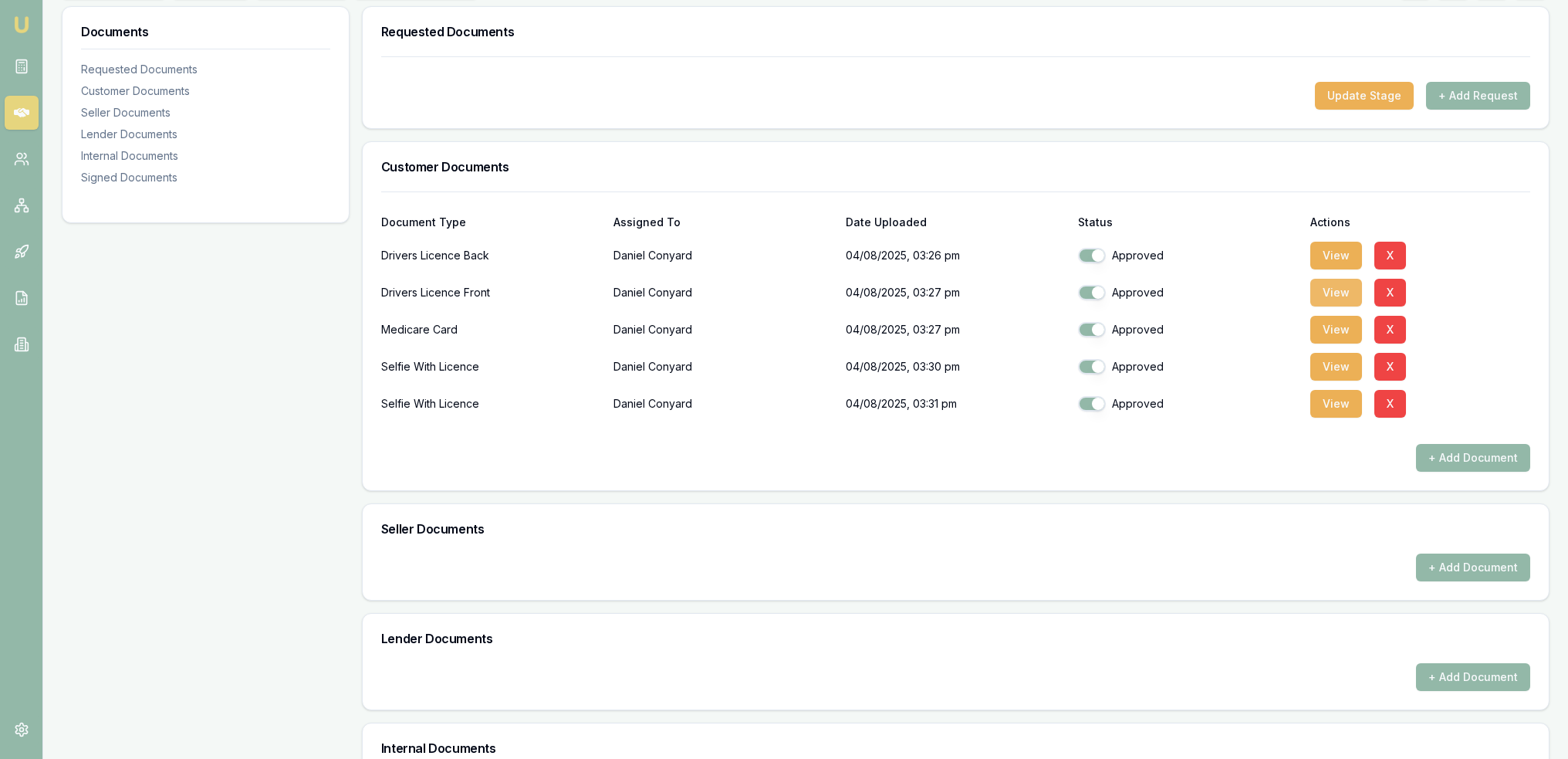 click on "View" at bounding box center [1336, 293] 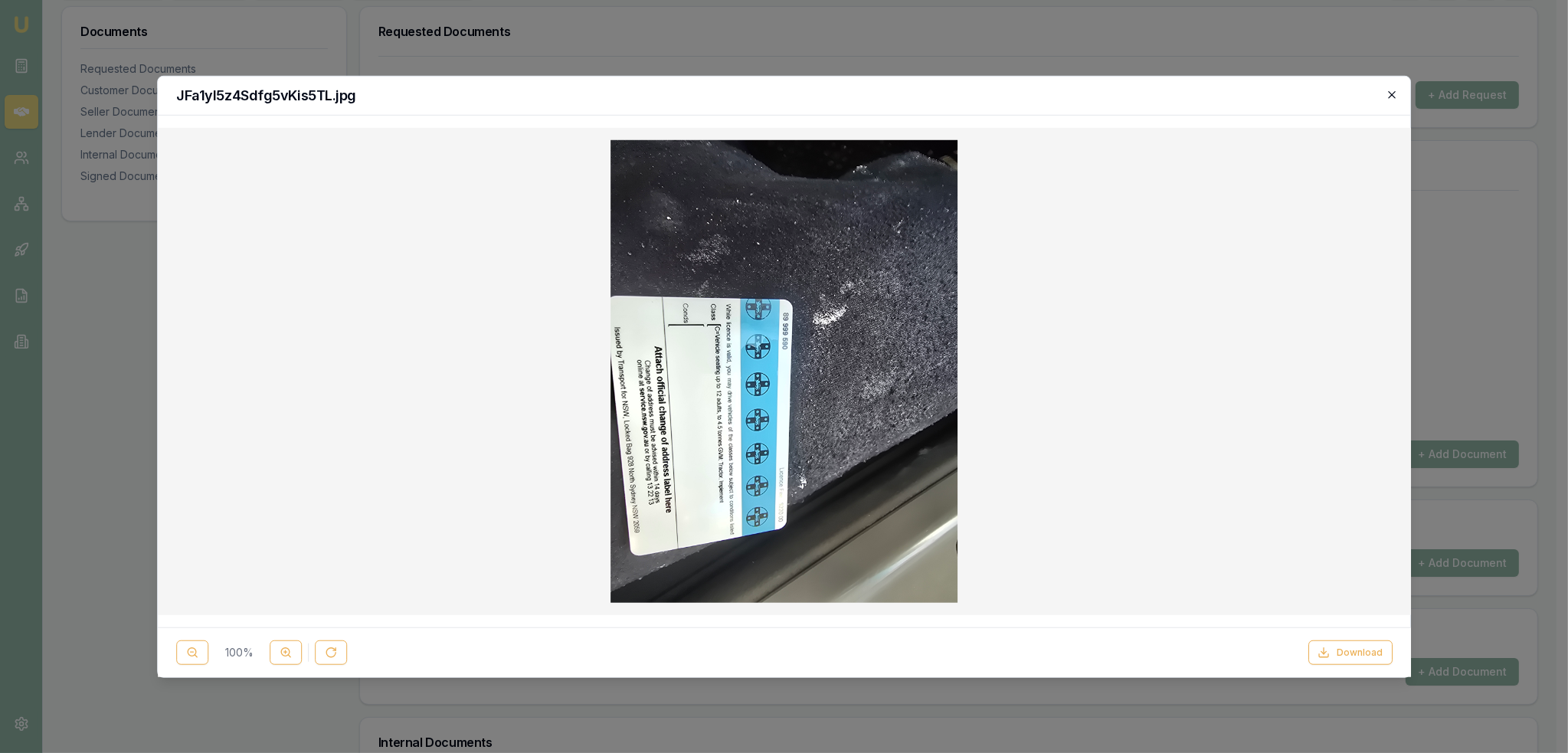 click 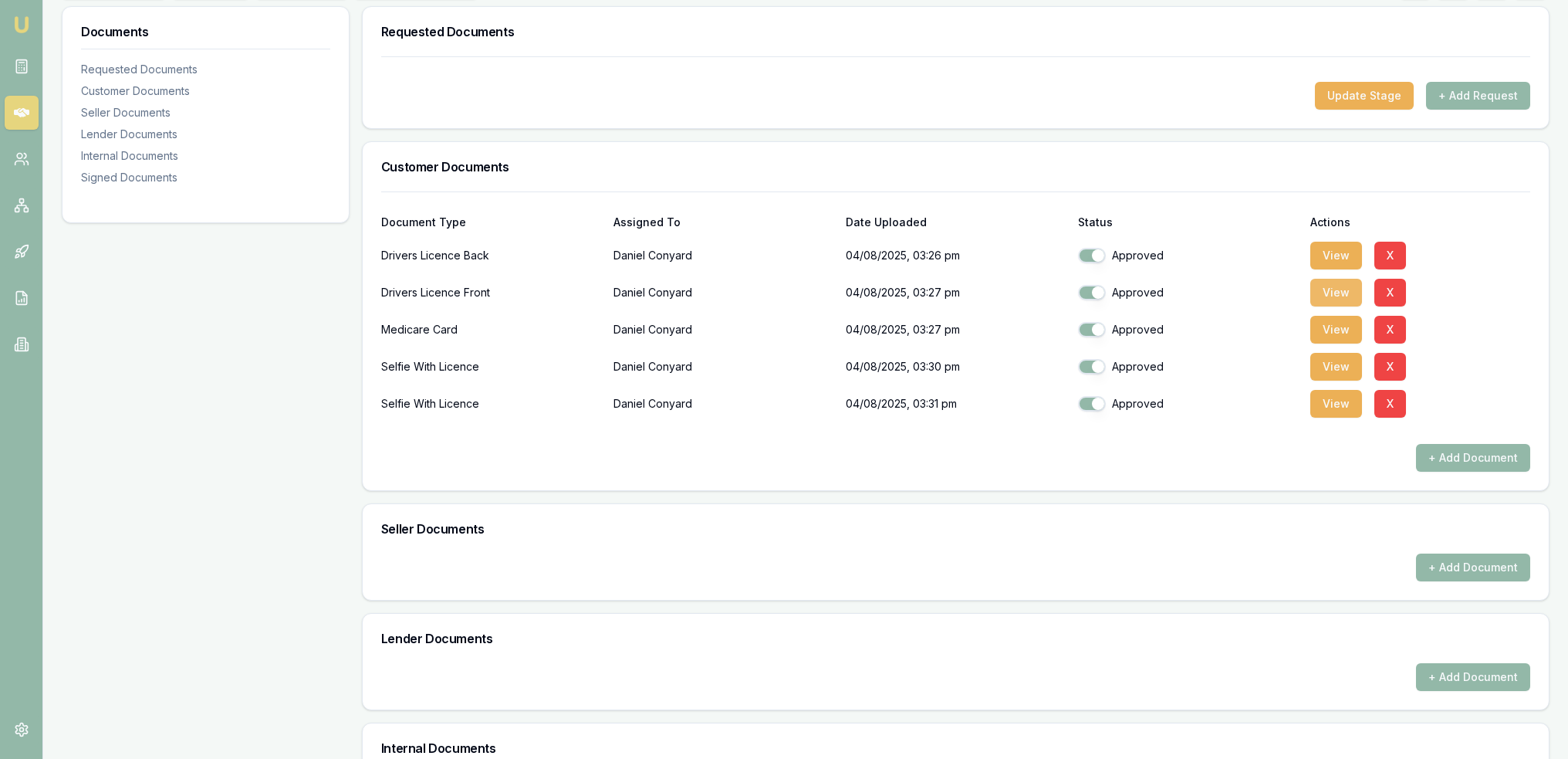 click on "View" at bounding box center [1336, 293] 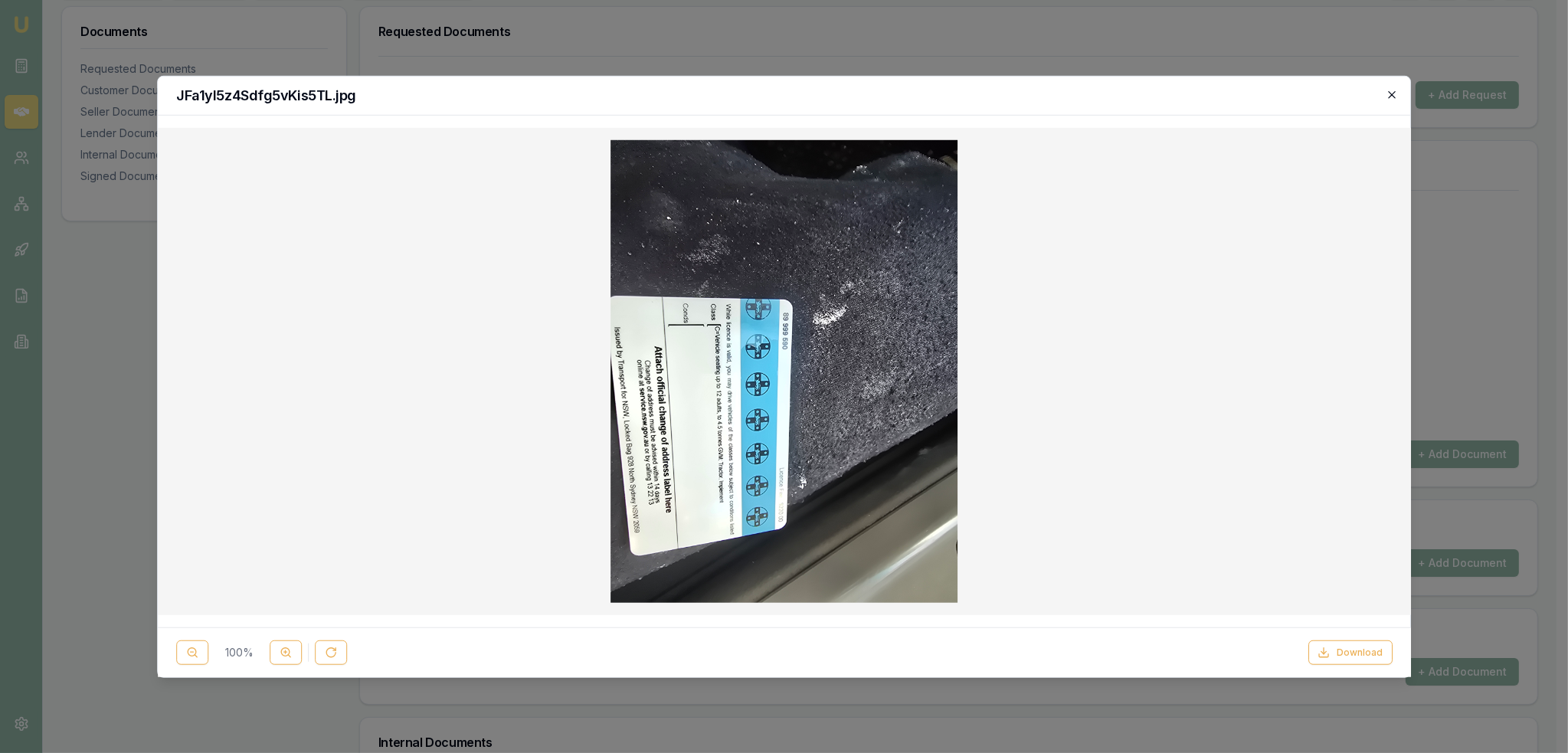 click 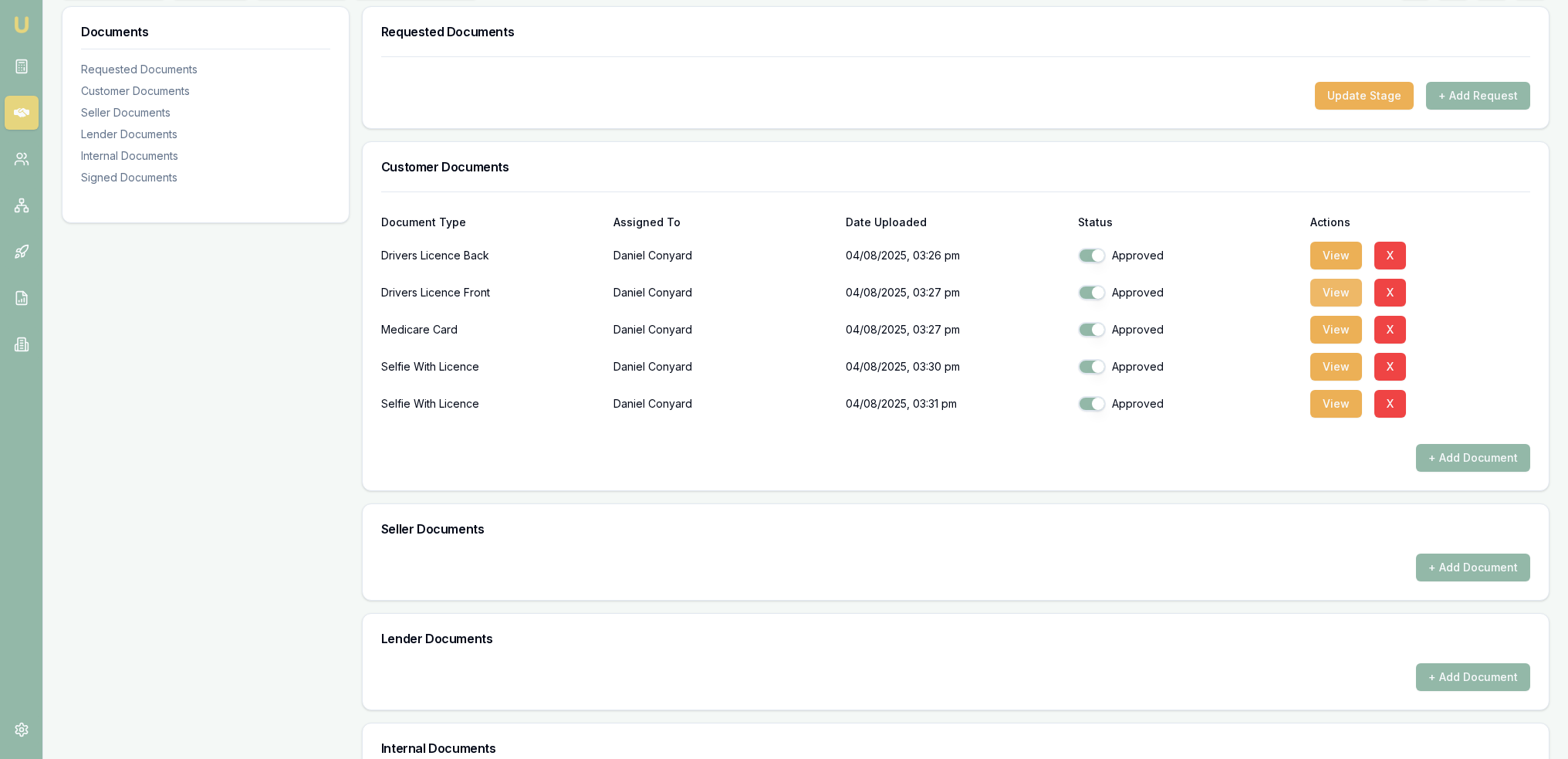 click on "View" at bounding box center (1336, 293) 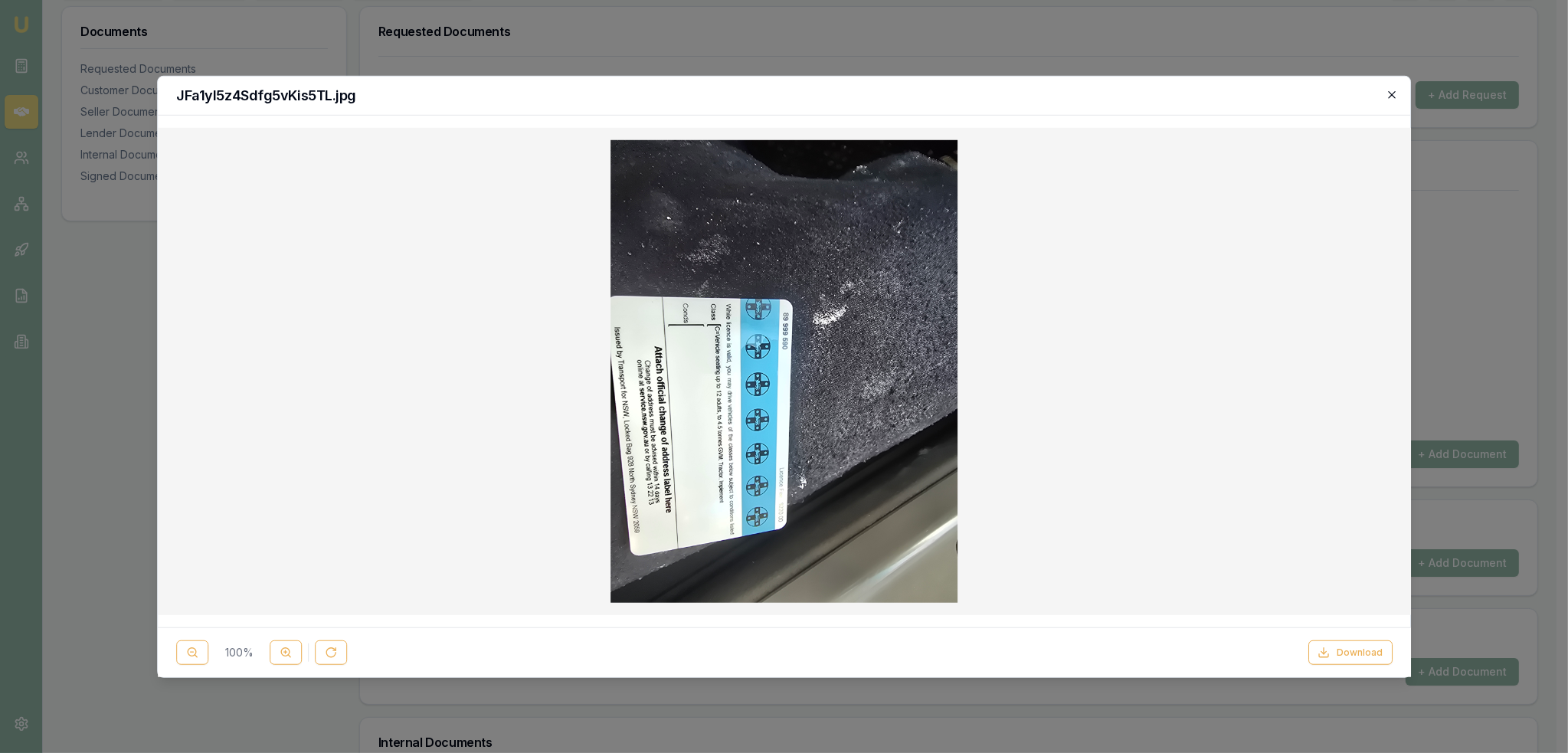 click 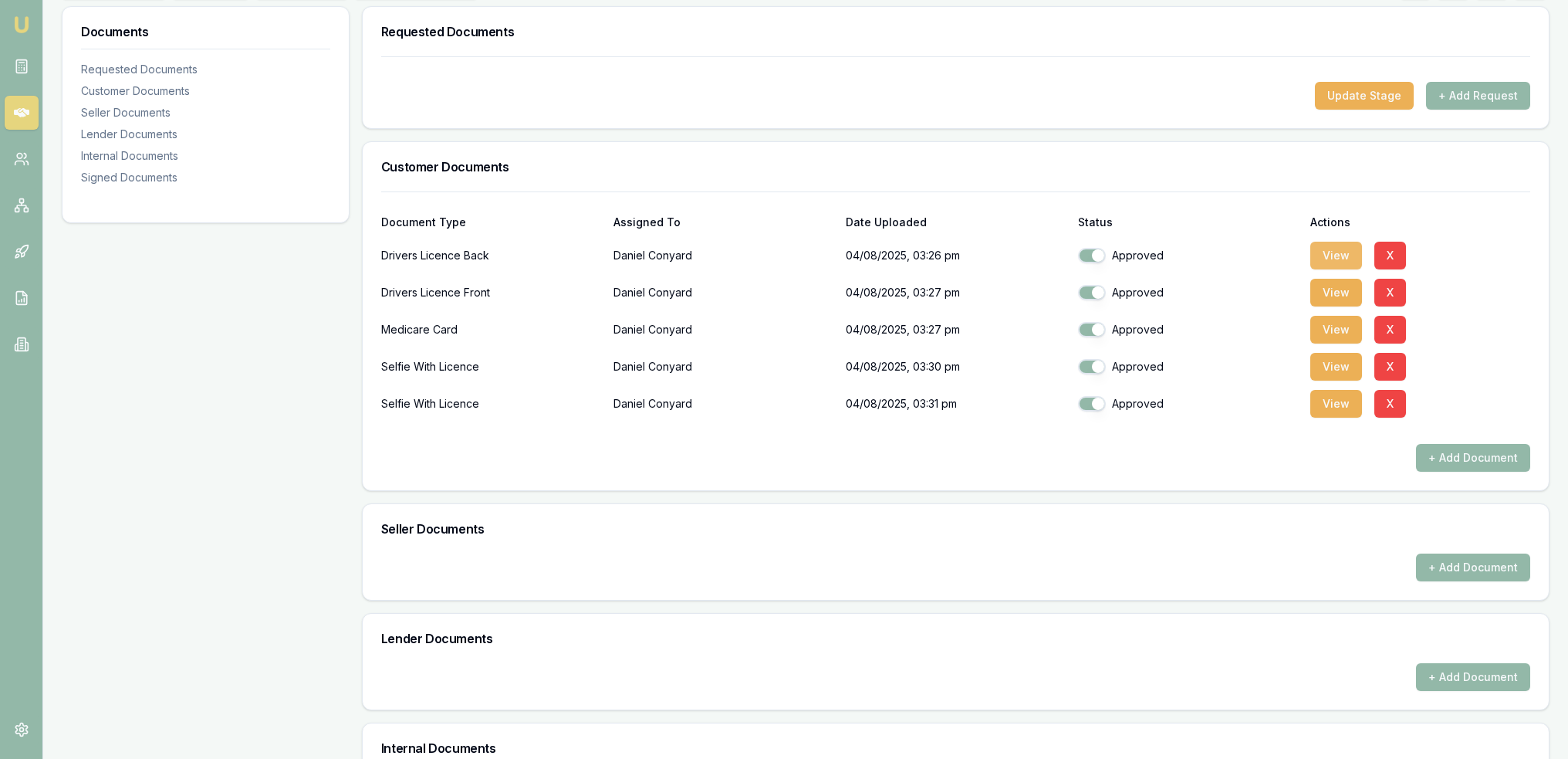 click on "View" at bounding box center (1336, 256) 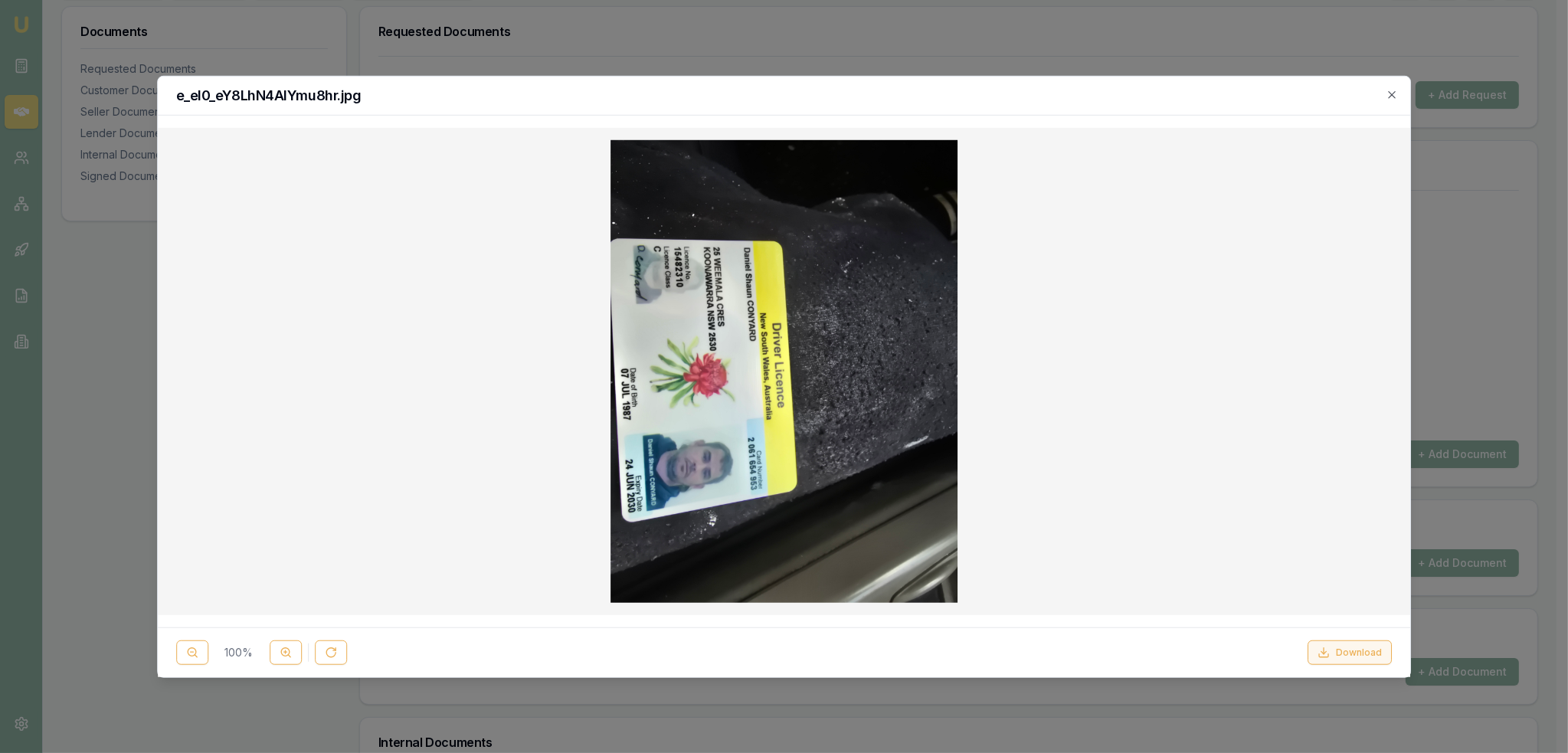 click on "Download" at bounding box center [1350, 653] 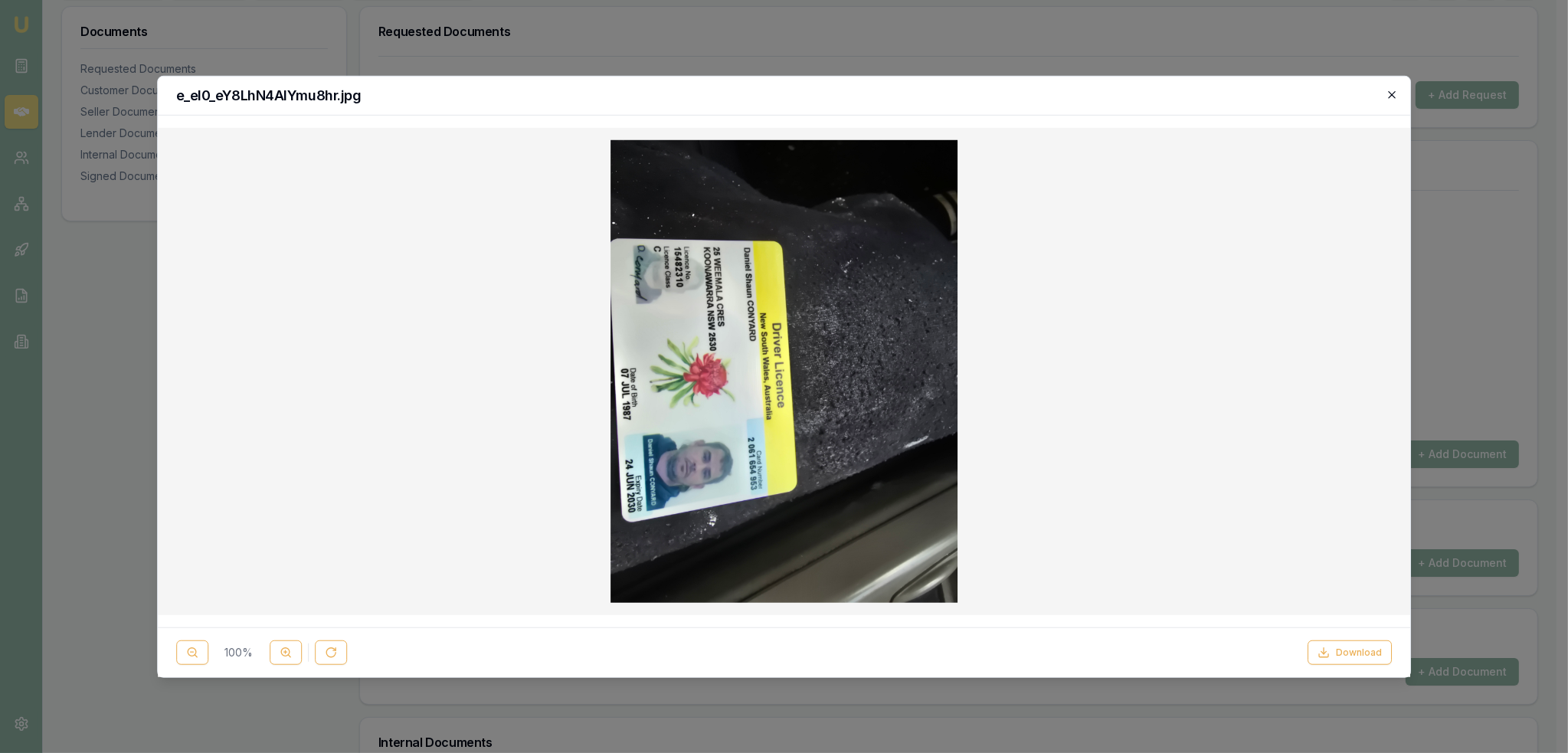 click 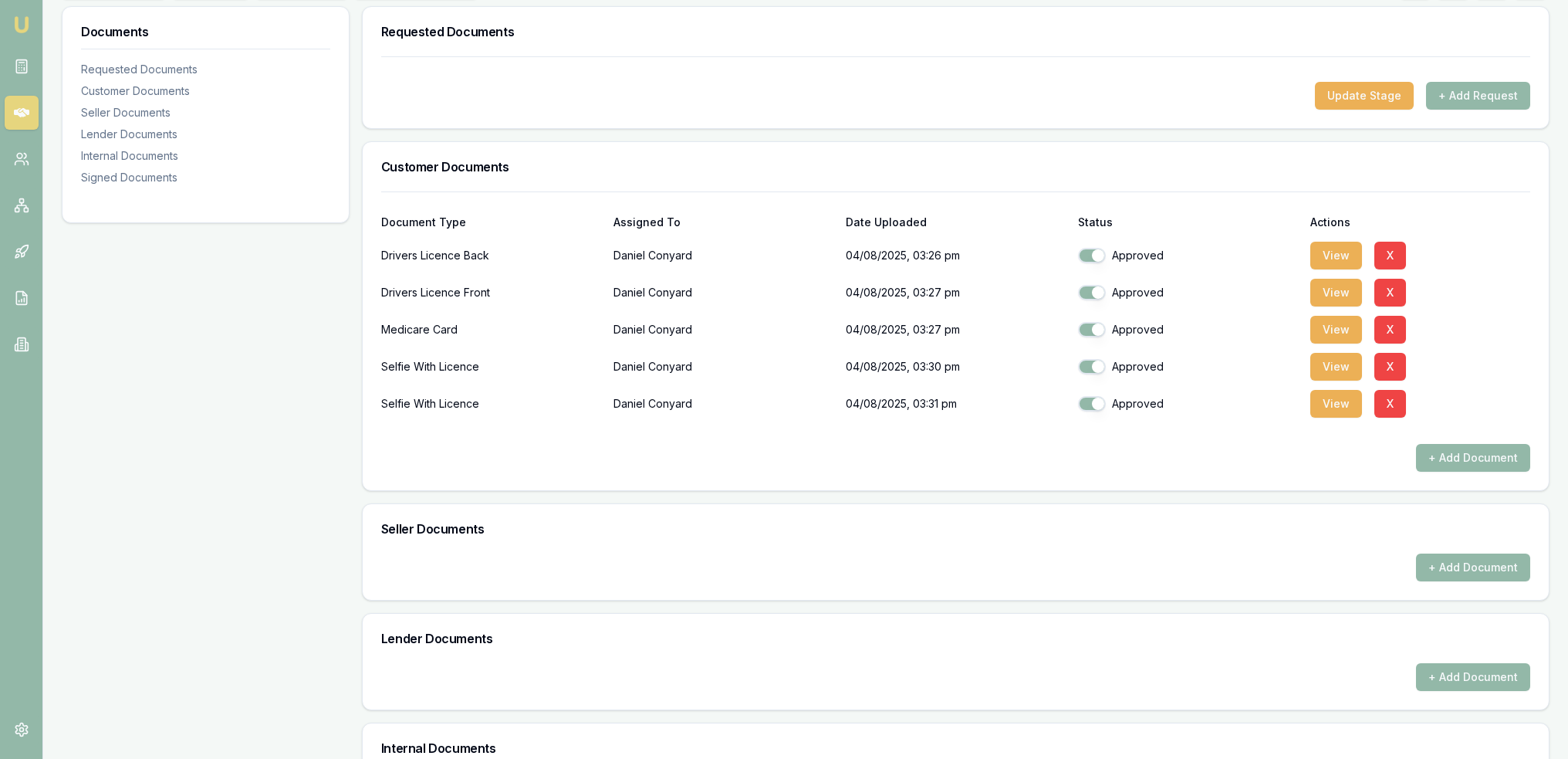 scroll, scrollTop: 0, scrollLeft: 0, axis: both 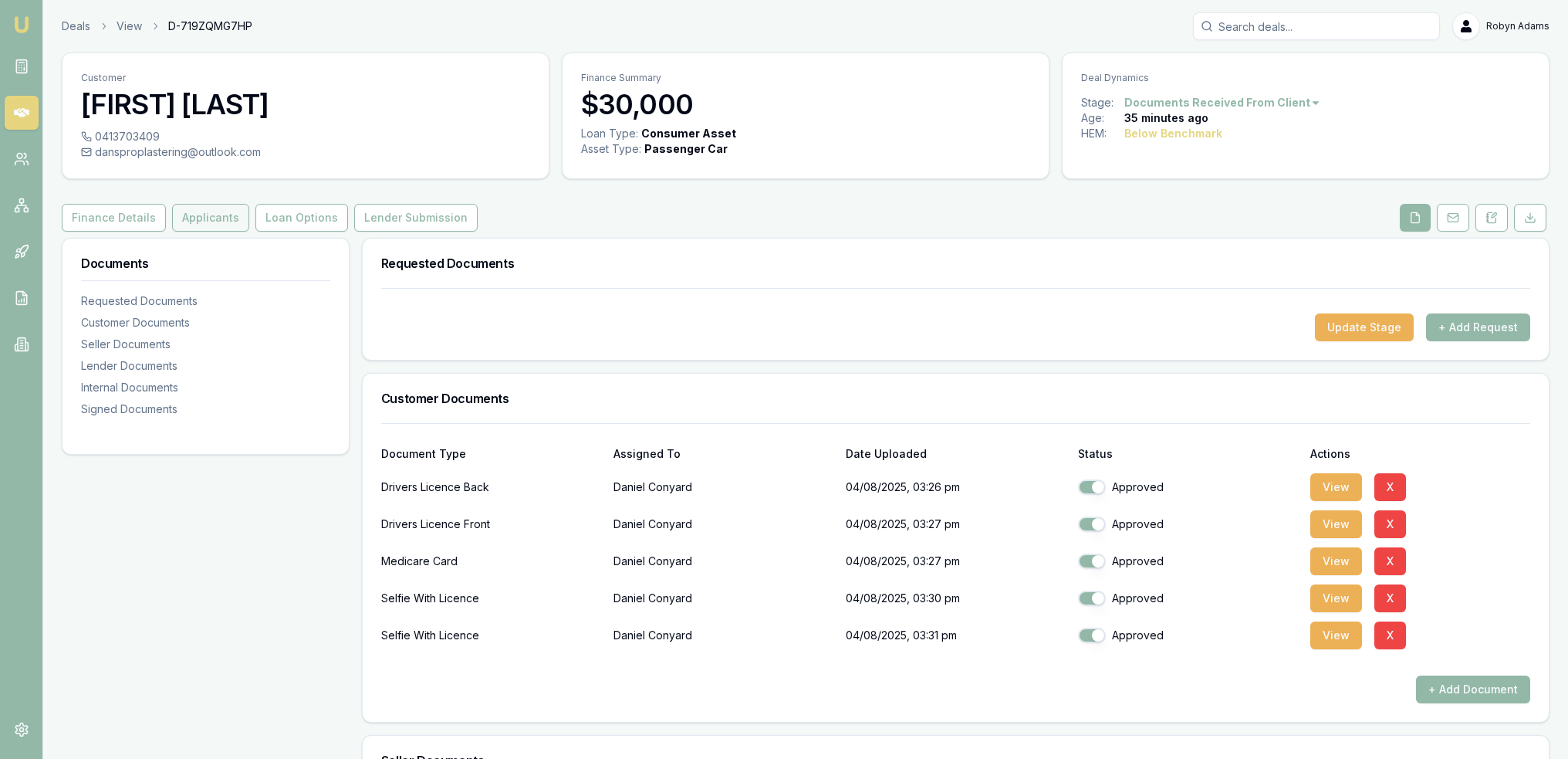 click on "Applicants" at bounding box center [211, 218] 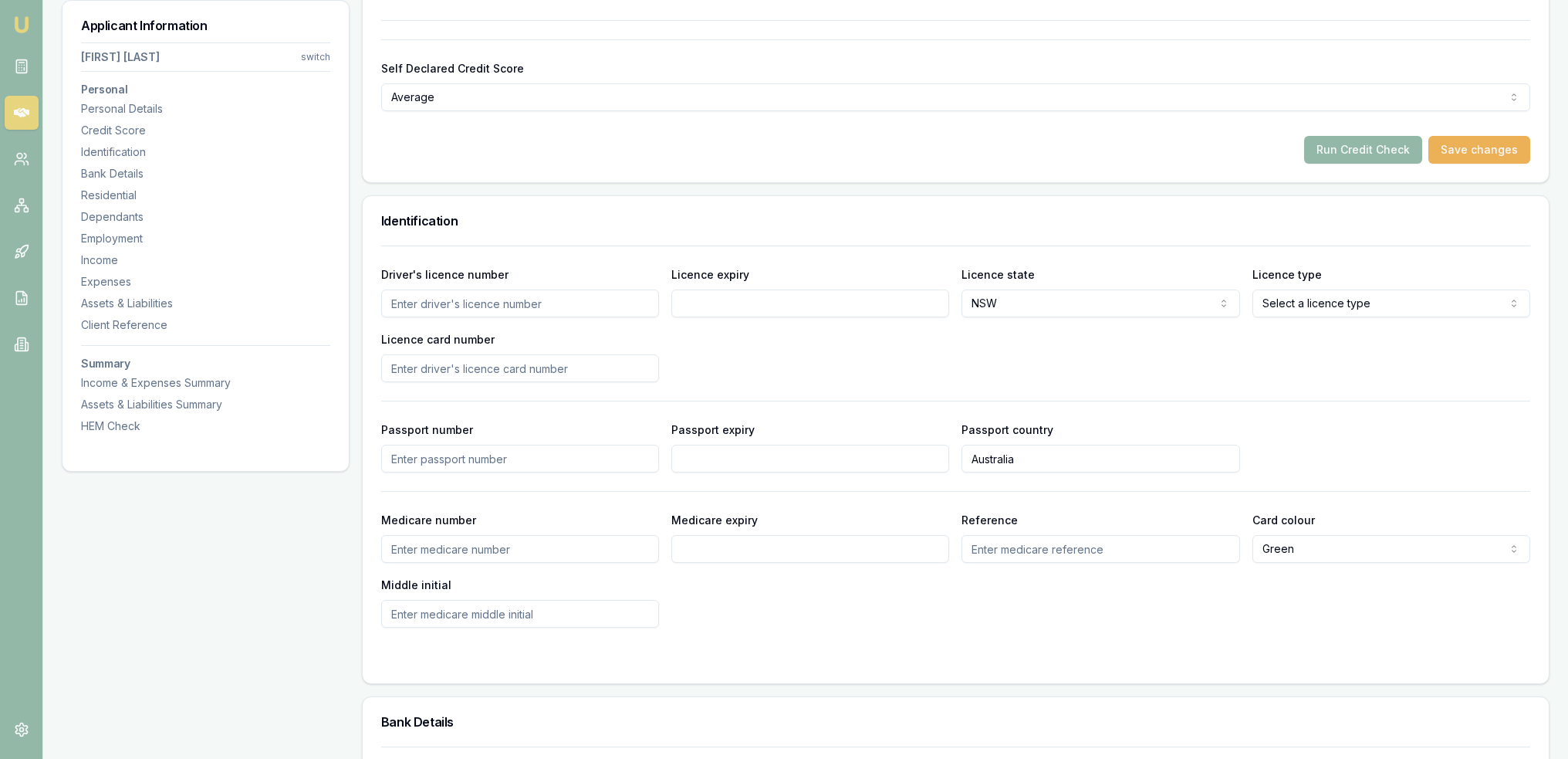 scroll, scrollTop: 618, scrollLeft: 0, axis: vertical 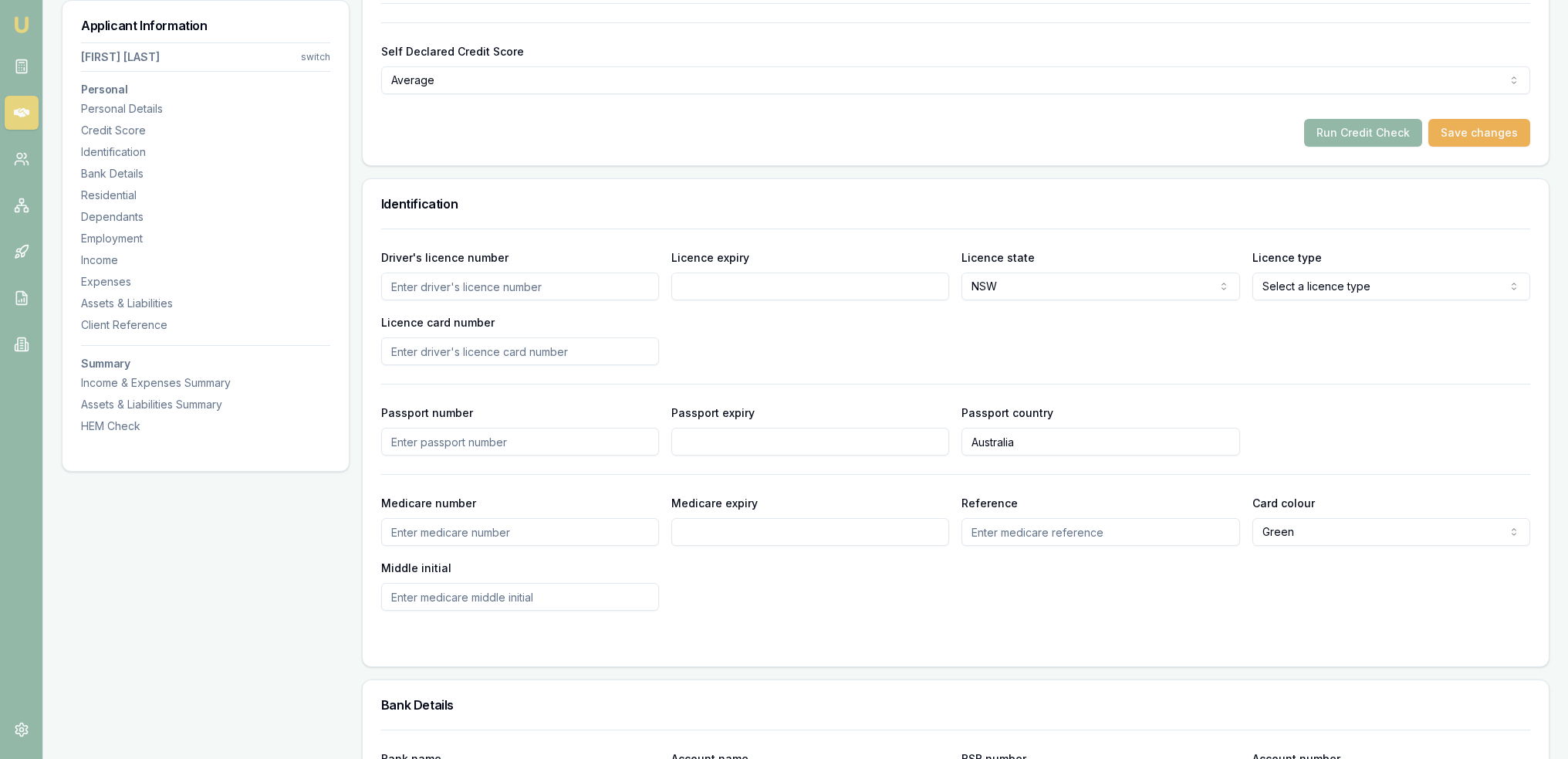 click on "Driver's licence number" at bounding box center [520, 286] 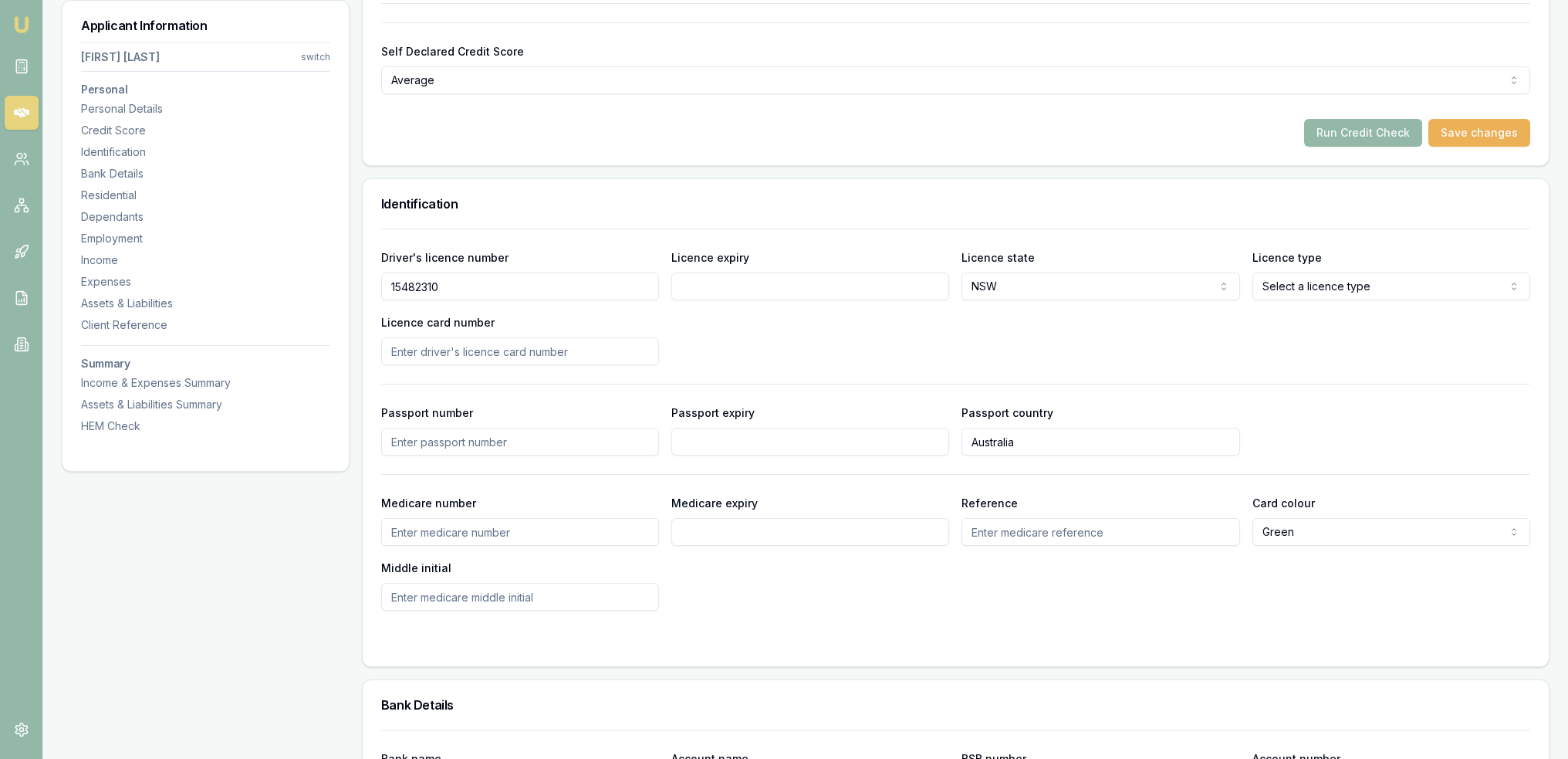 type on "15482310" 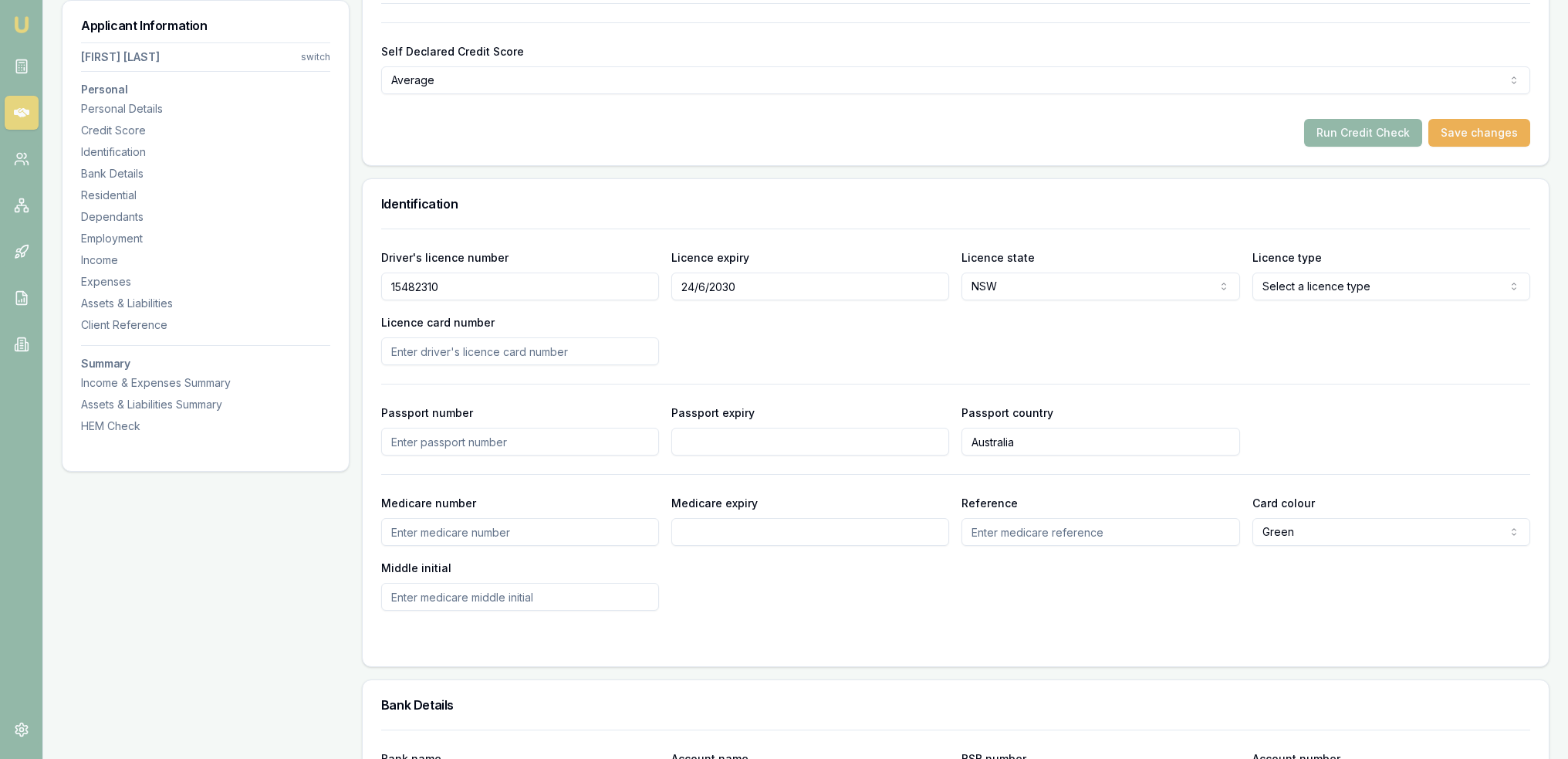 type on "24/6/2030" 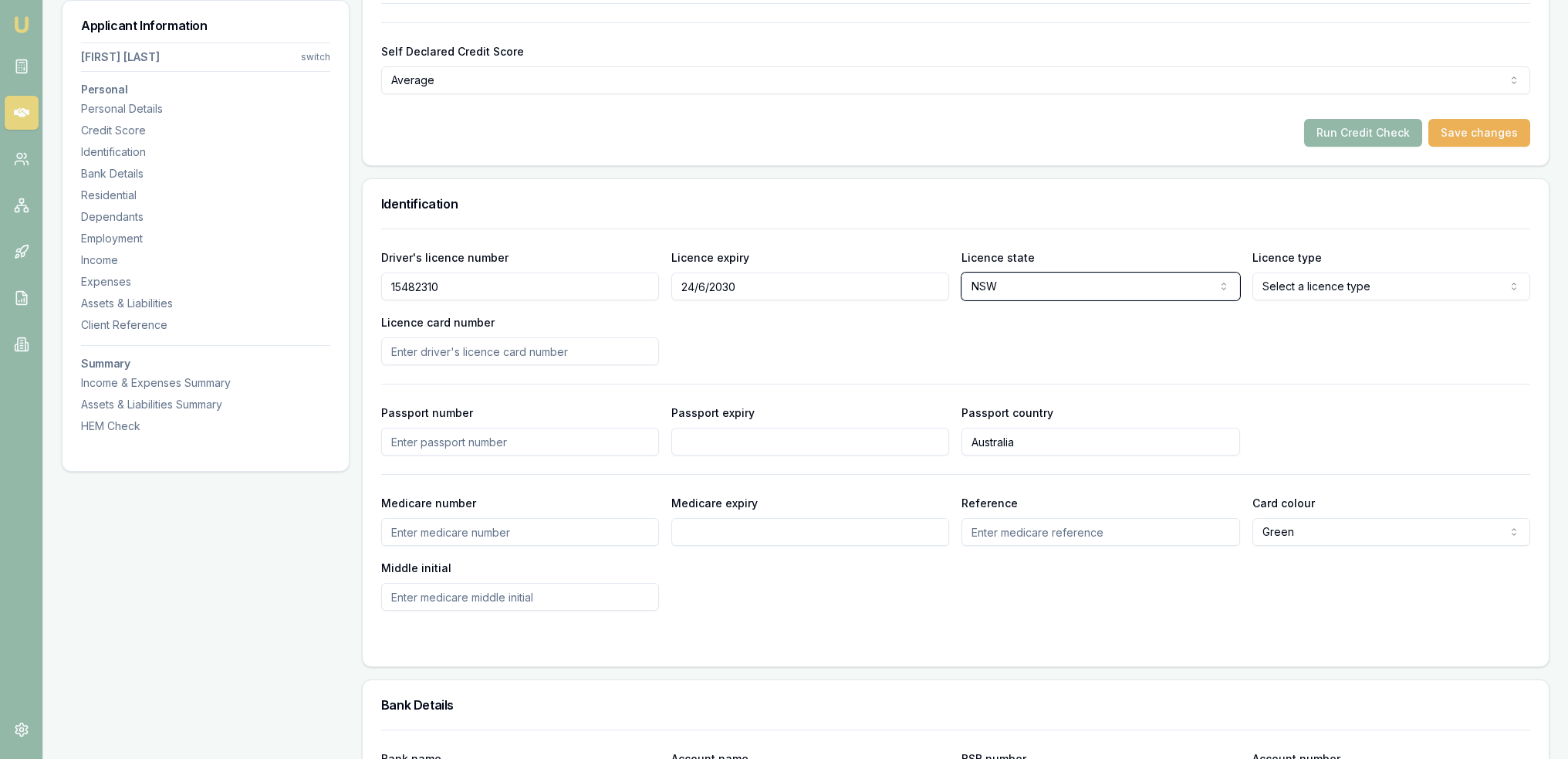 type 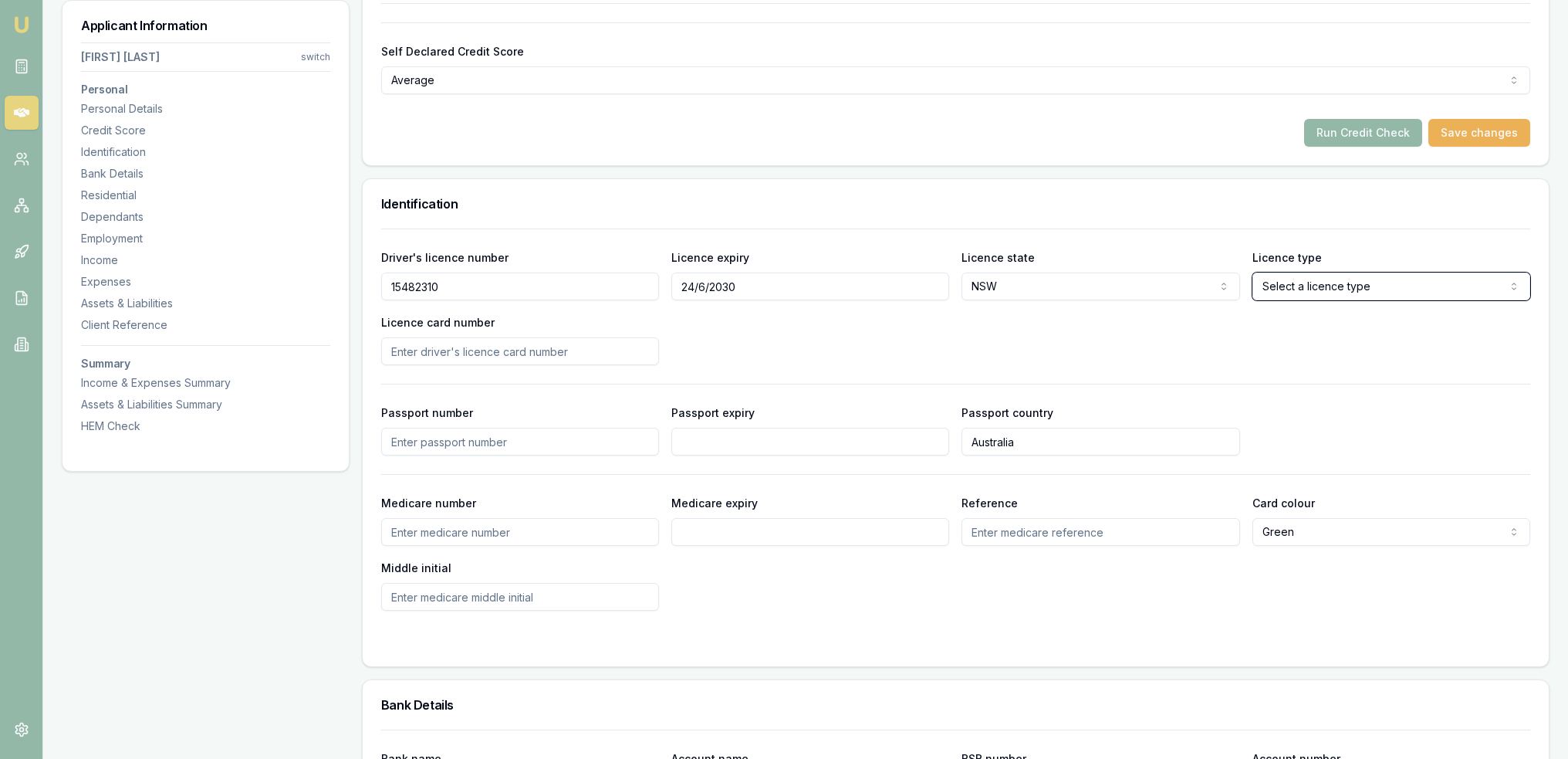 type 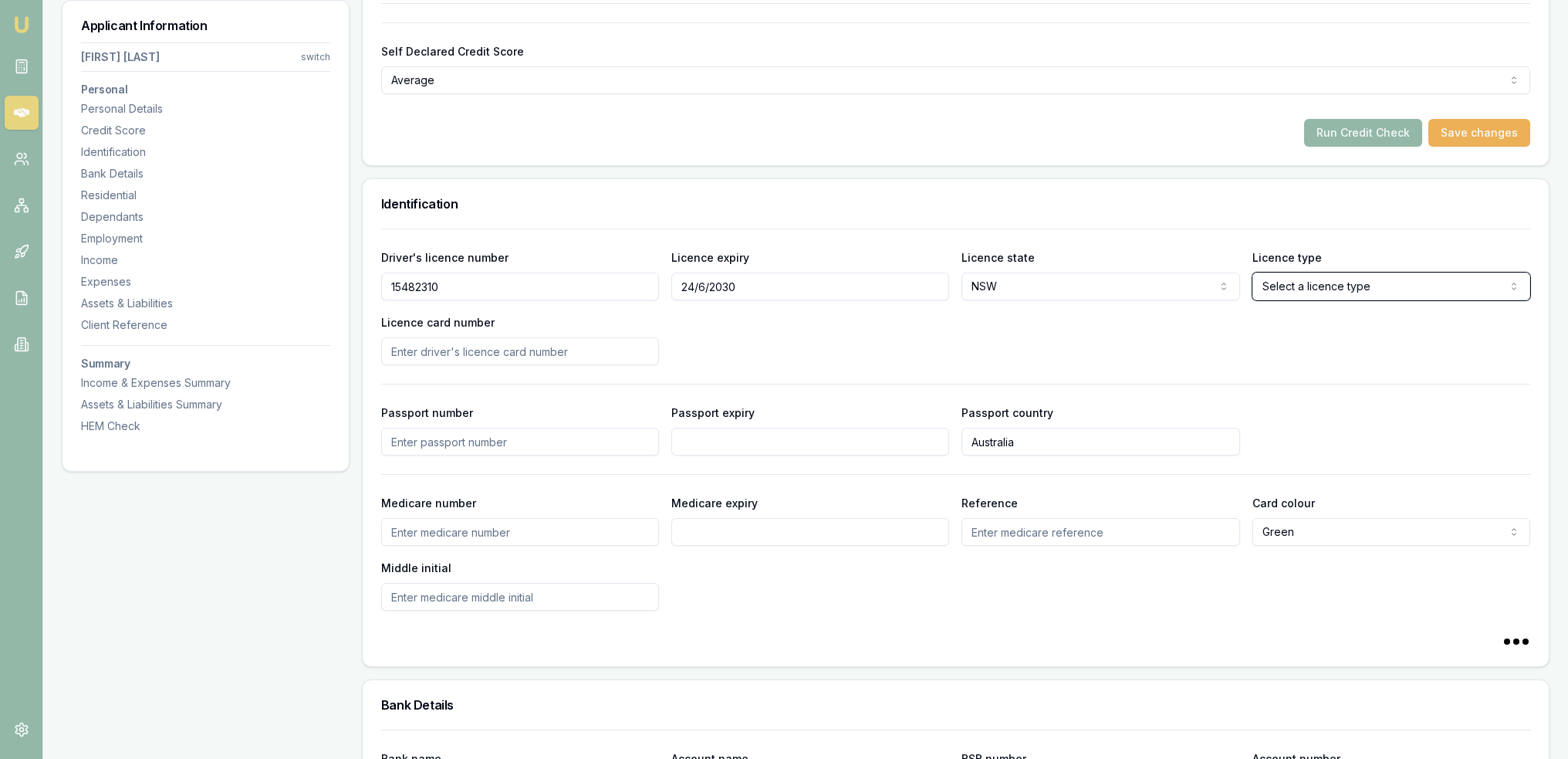 select on "OPEN_LICENCE" 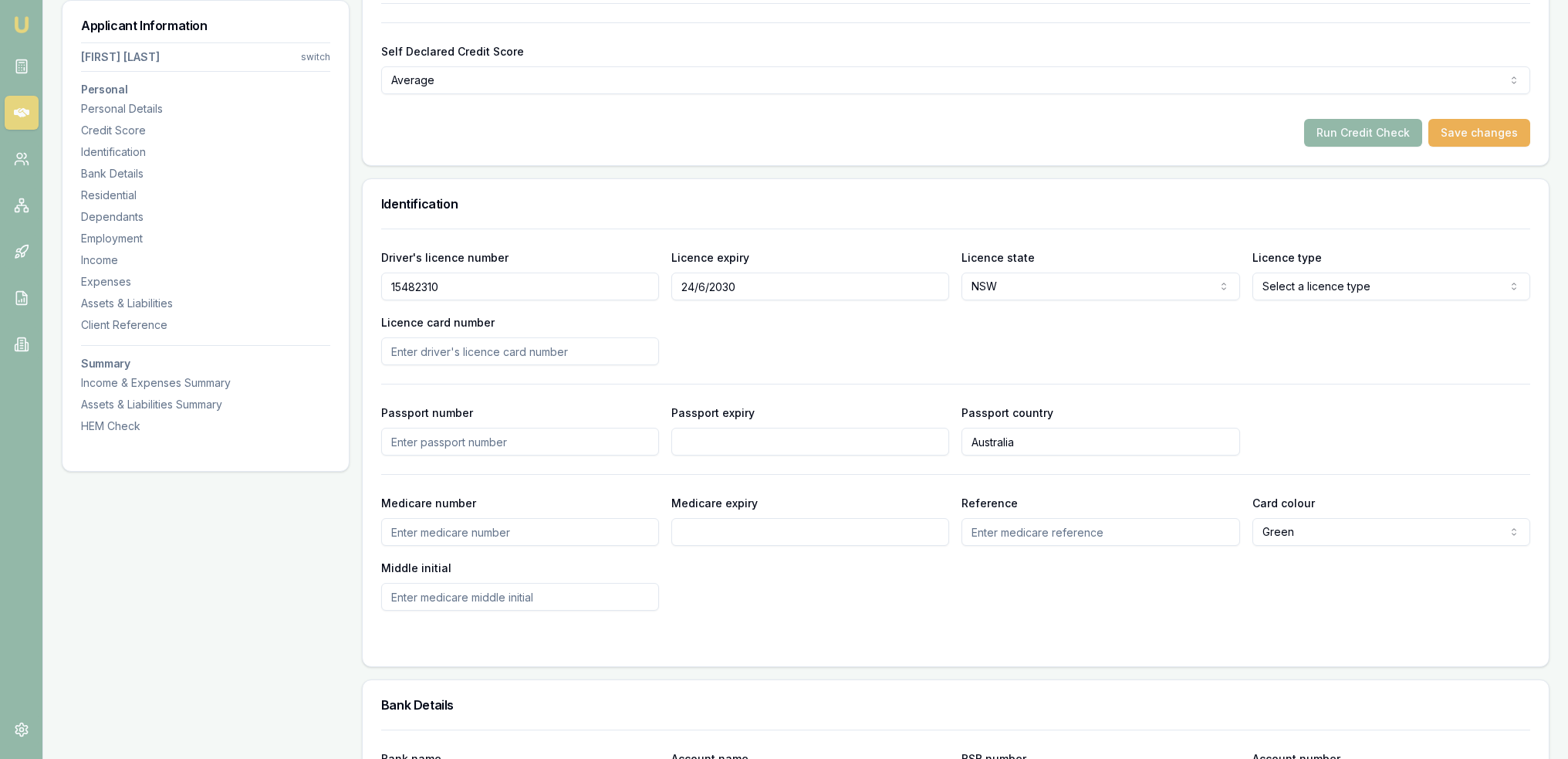 click on "Emu Broker Deals View D-719ZQMG7HP Robyn Adams Toggle Menu Customer Daniel Conyard 0413703409 dansproplastering@outlook.com Finance Summary $30,000 Loan Type: Consumer Asset Asset Type : Passenger Car Deal Dynamics Stage: Documents Received From Client Age: 35 minutes ago HEM: Below Benchmark Finance Details Applicants Loan Options Lender Submission Applicant Information Daniel Conyard switch Personal Personal Details Credit Score Identification Bank Details Residential Dependants Employment Income Expenses Assets & Liabilities Client Reference Summary Income & Expenses Summary Assets & Liabilities Summary HEM Check Personal Title * Mr Mr Mrs Miss Ms Dr Prof First name * Daniel Middle name  Shaun Last name * Conyard Date of birth 07/07/1987 Gender  Male Male Female Other Not disclosed Marital status  Married Single Married De facto Separated Divorced Widowed Residency status  Australian citizen Australian citizen Permanent resident Temporary resident Visa holder Email dansproplastering@outlook.com Phone Fair" at bounding box center [784, -239] 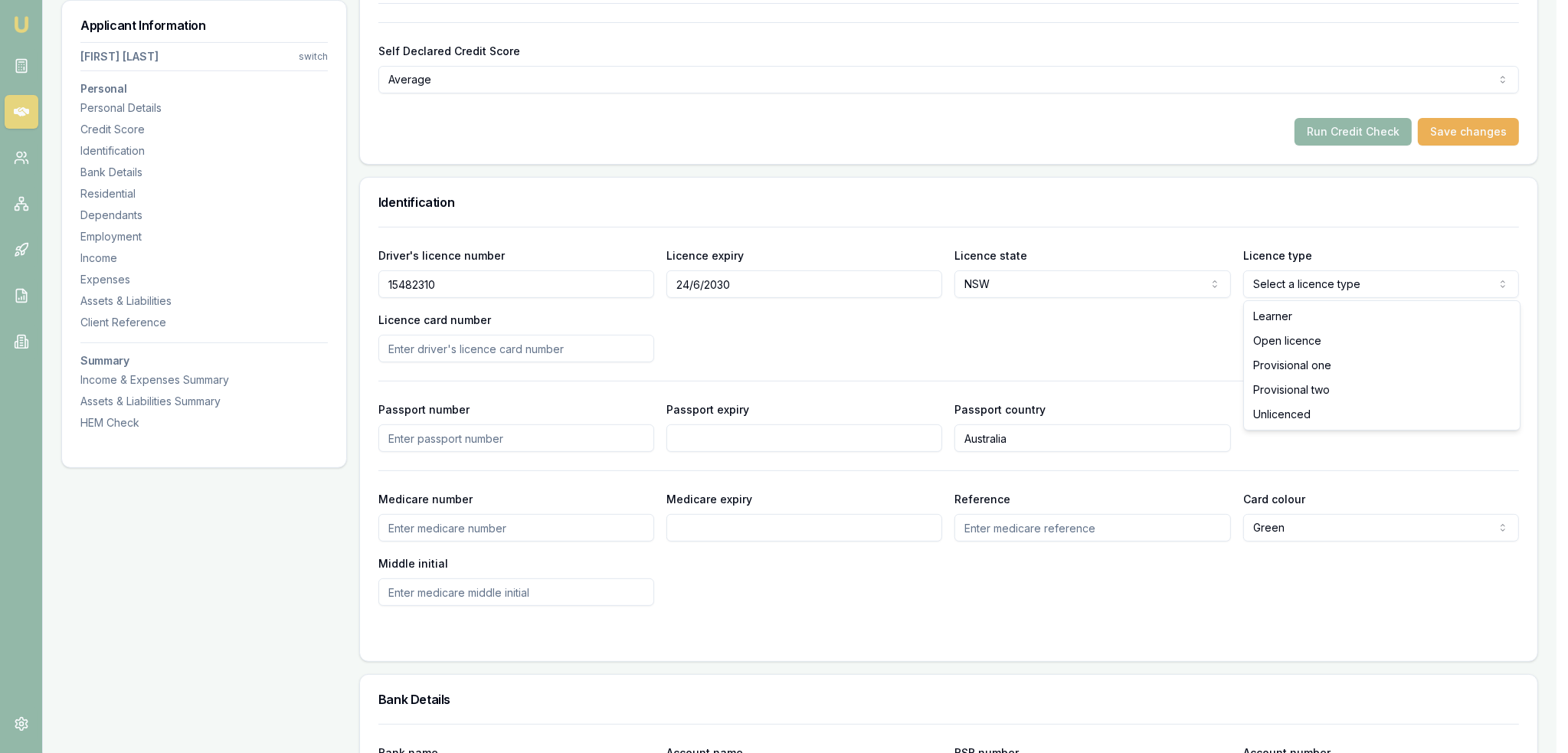 select on "OPEN_LICENCE" 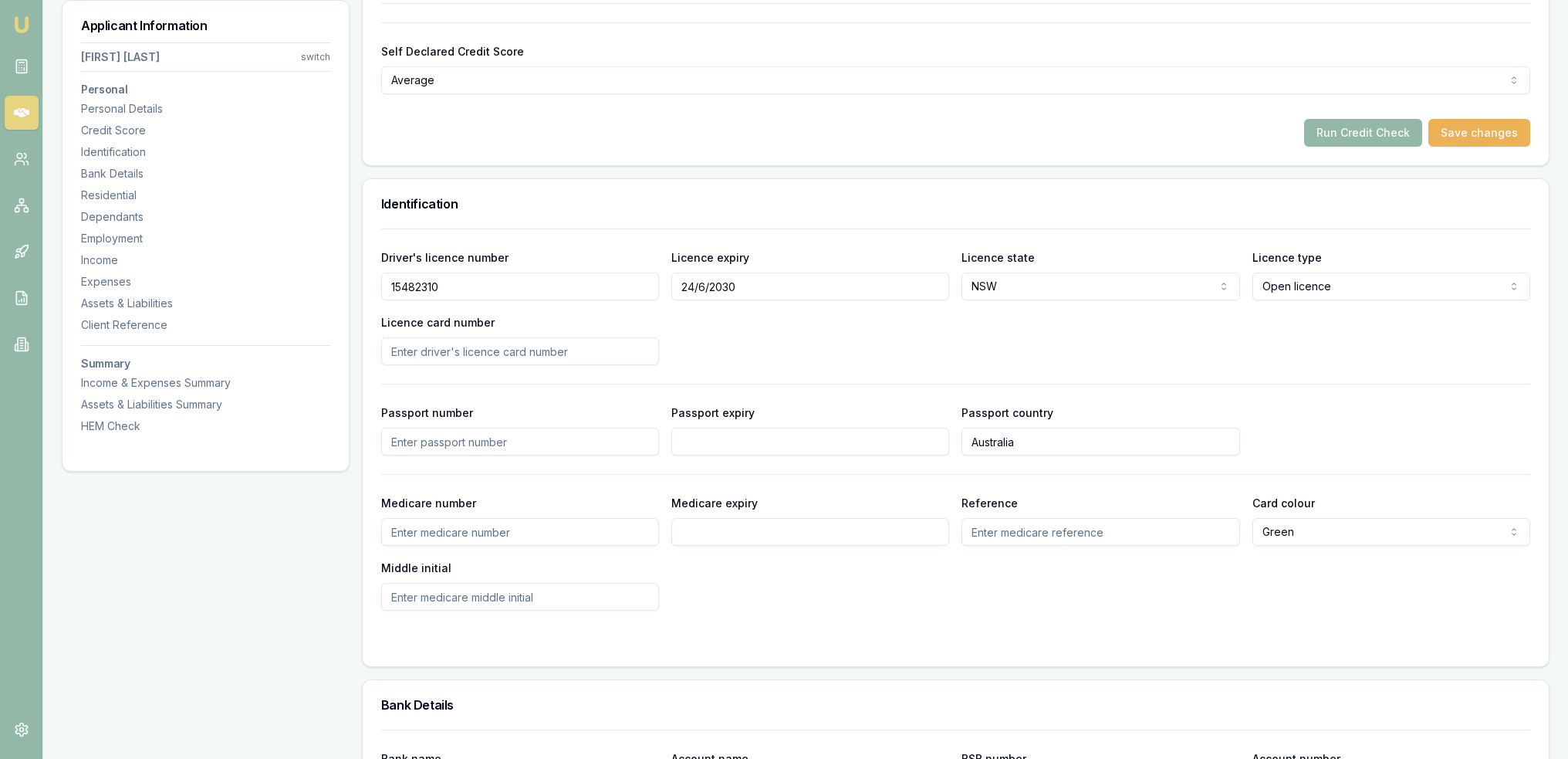 click on "Licence card number" at bounding box center (520, 351) 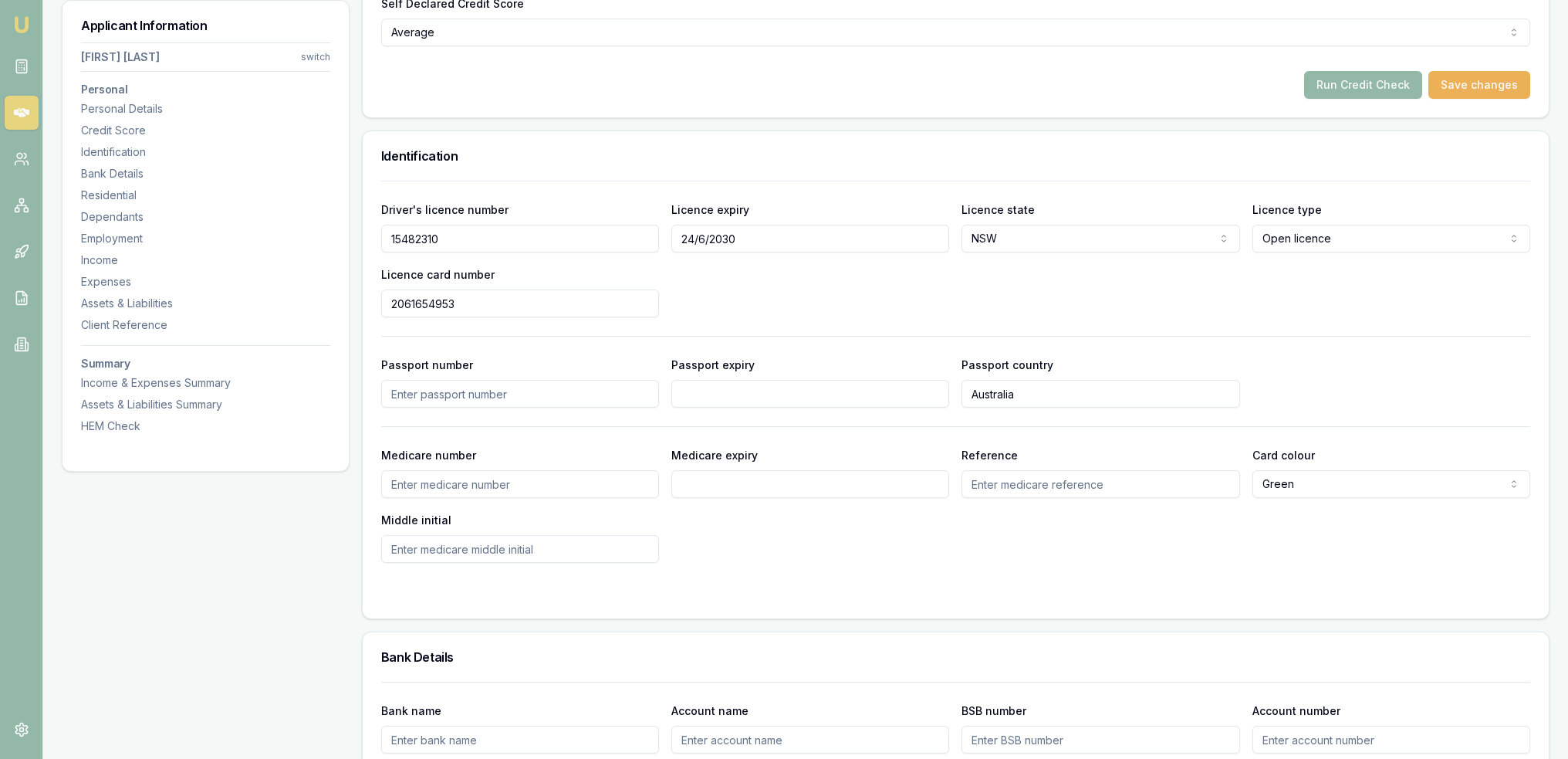 scroll, scrollTop: 927, scrollLeft: 0, axis: vertical 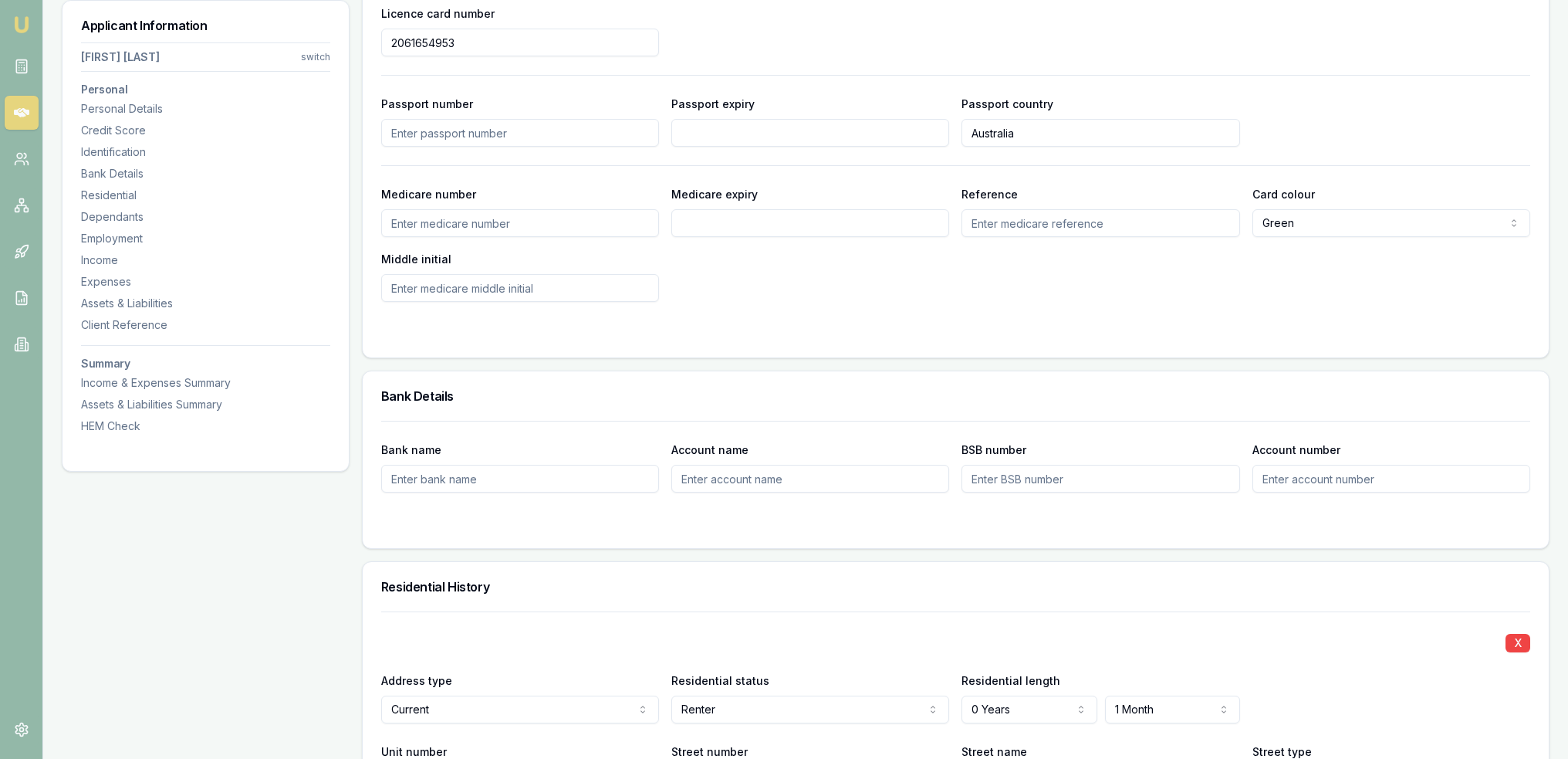 type on "2061654953" 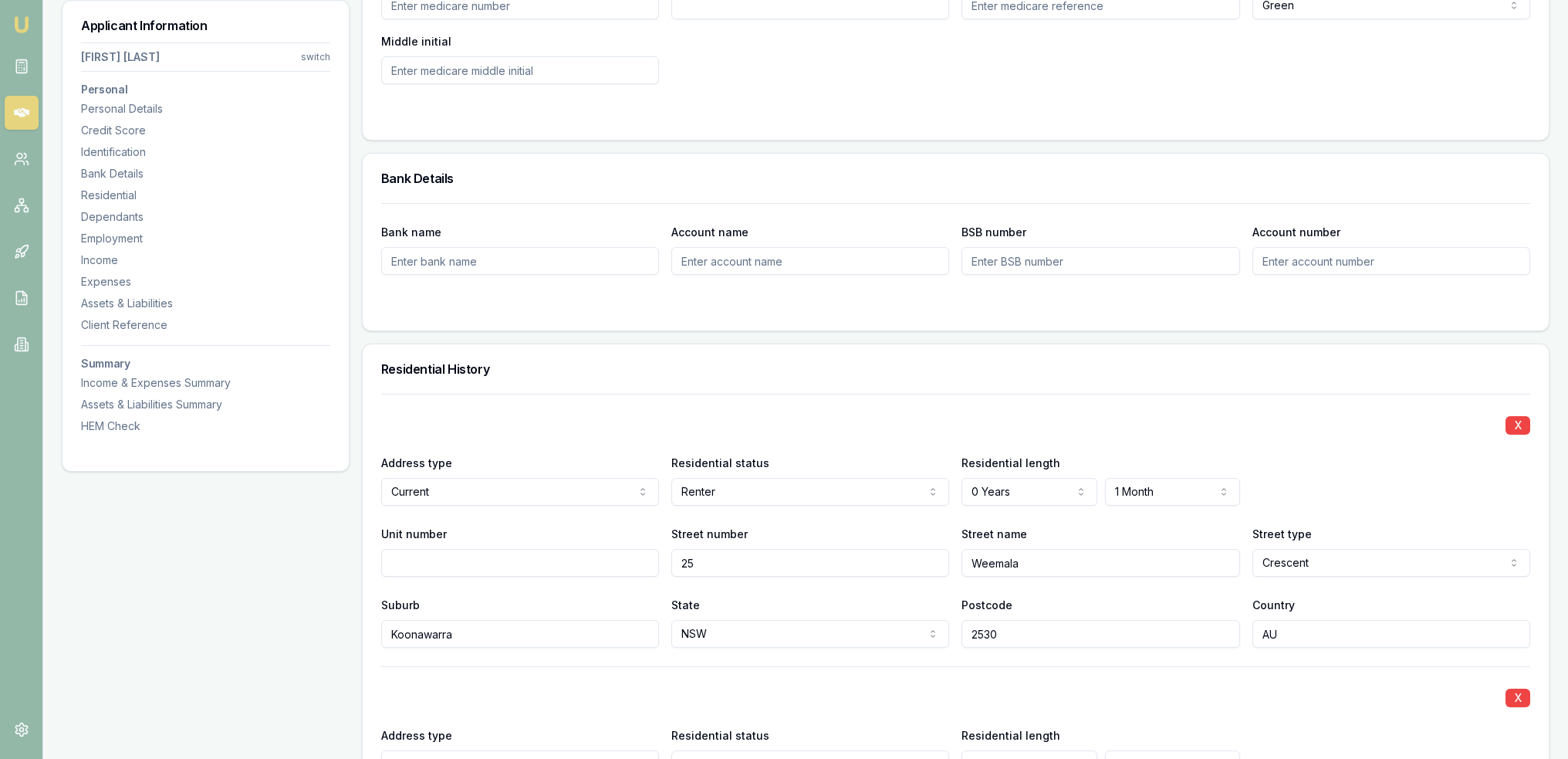 scroll, scrollTop: 1004, scrollLeft: 0, axis: vertical 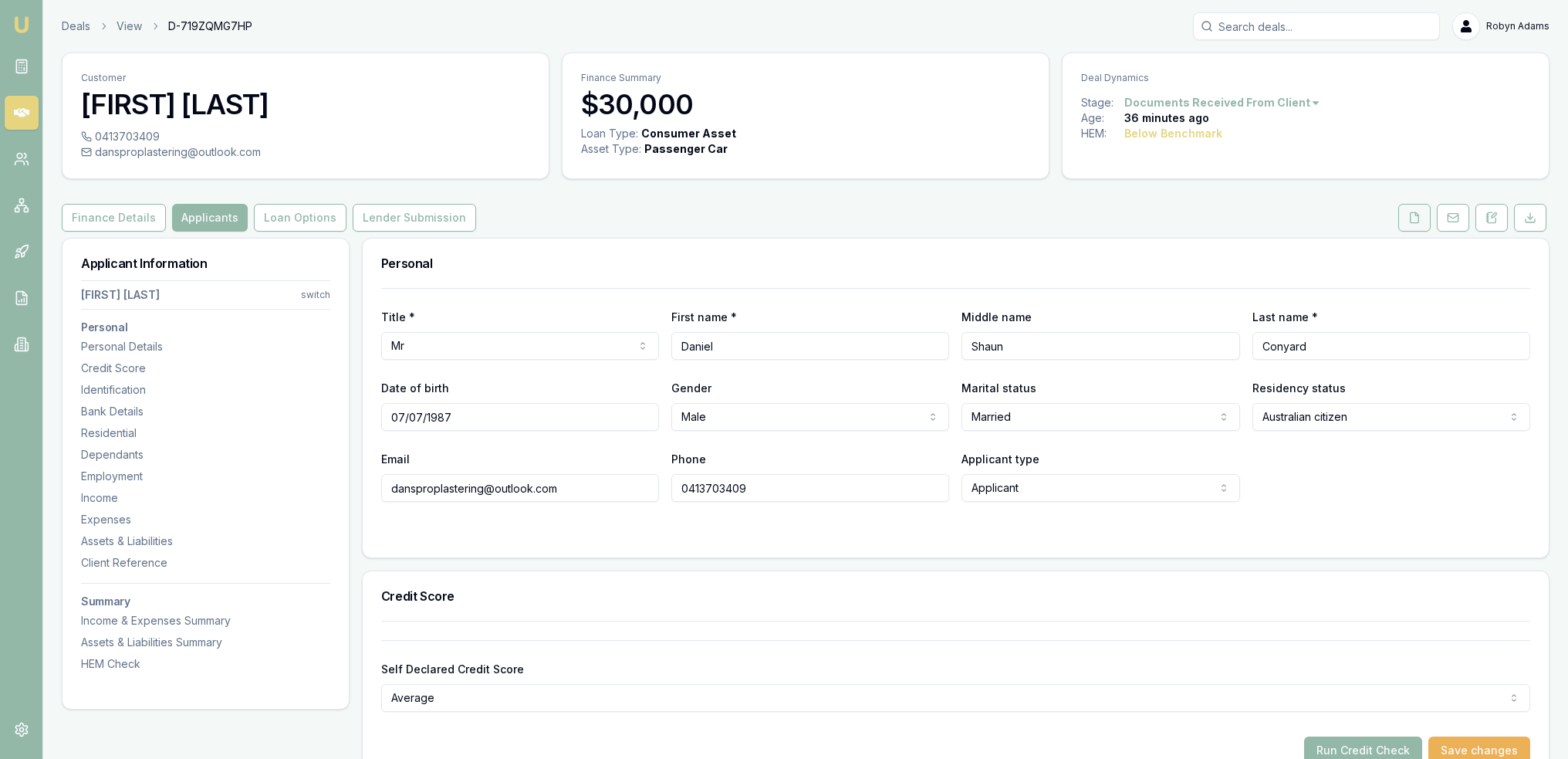 click at bounding box center (1414, 218) 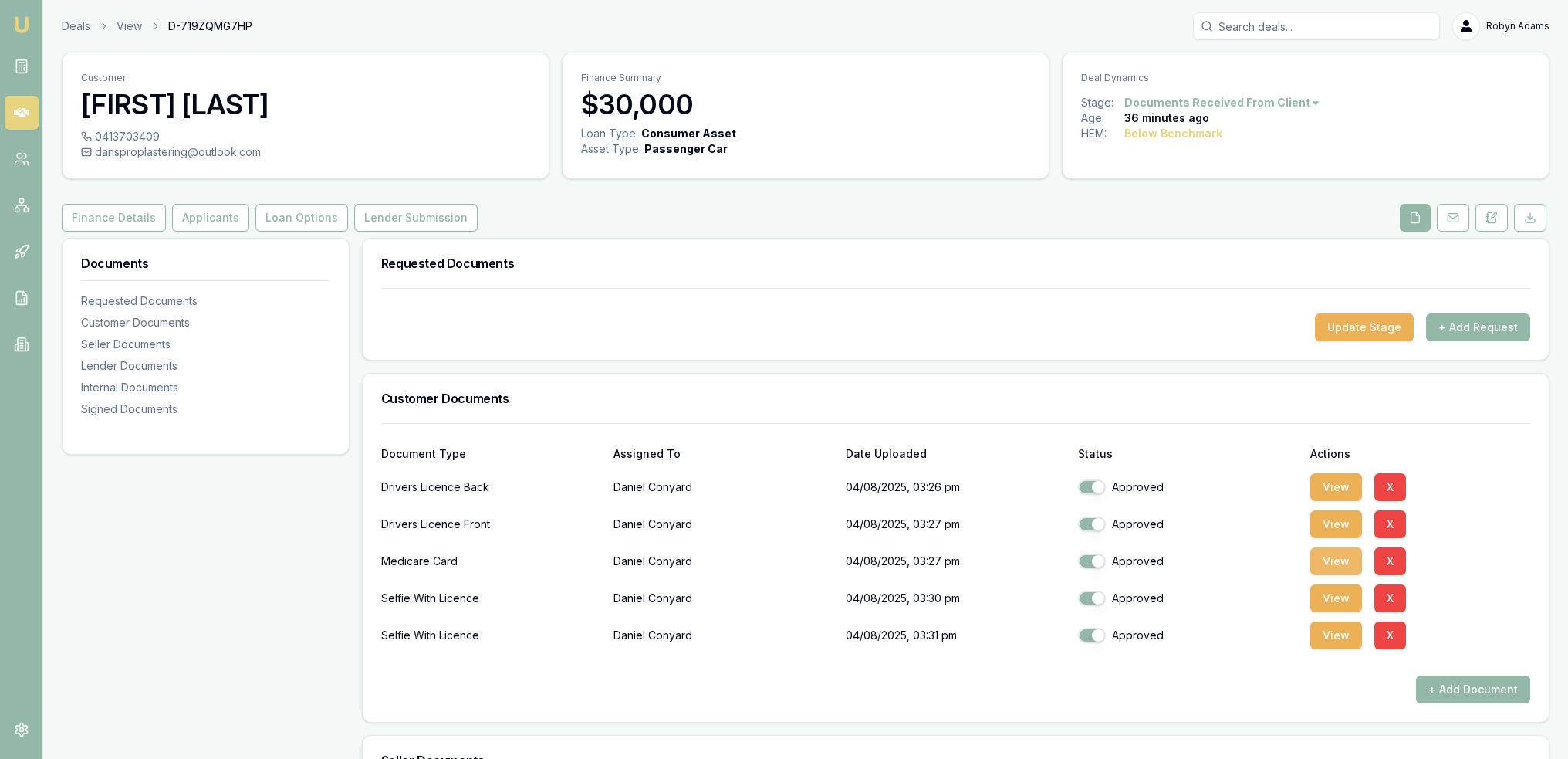 click on "View" at bounding box center [1336, 561] 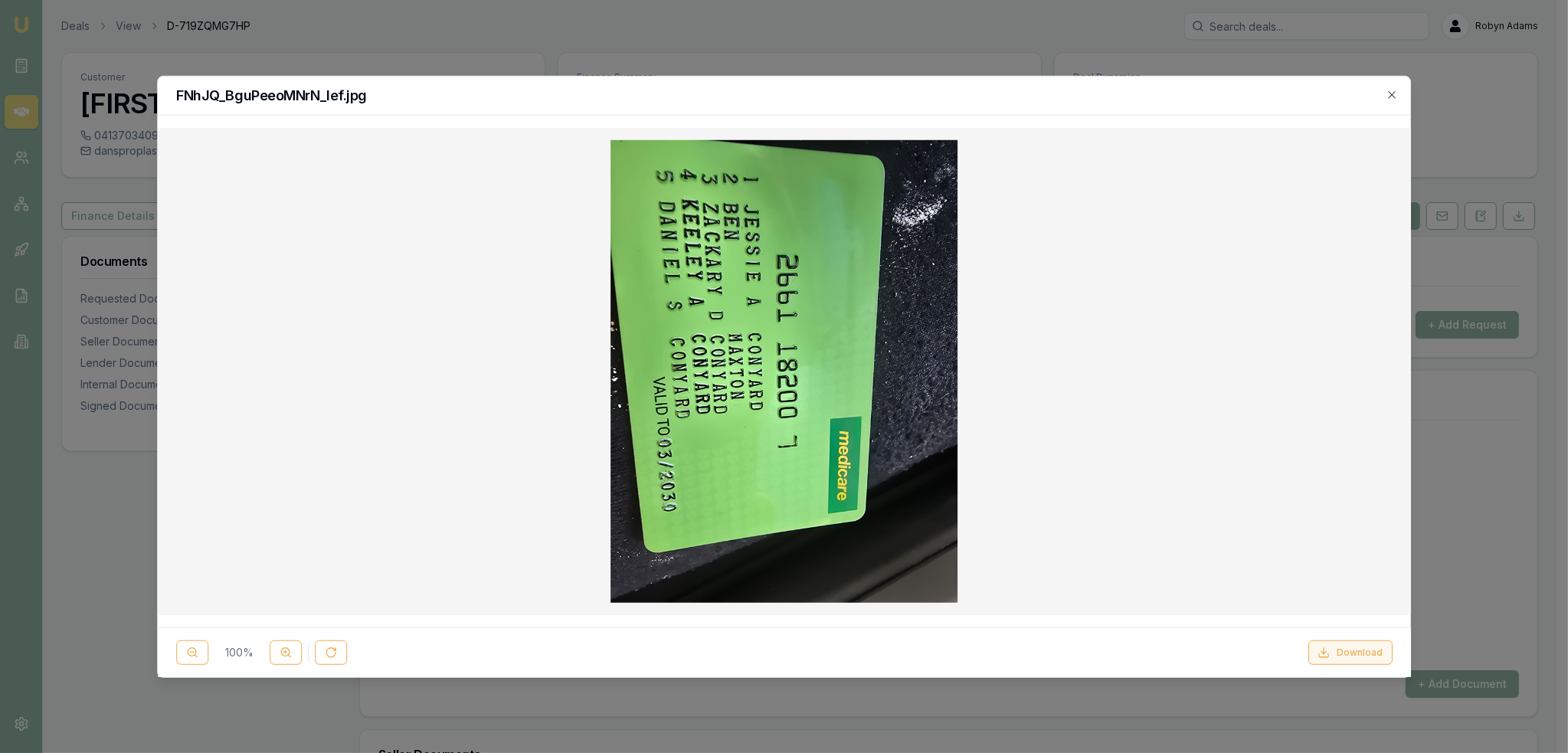 click on "Download" at bounding box center (1350, 653) 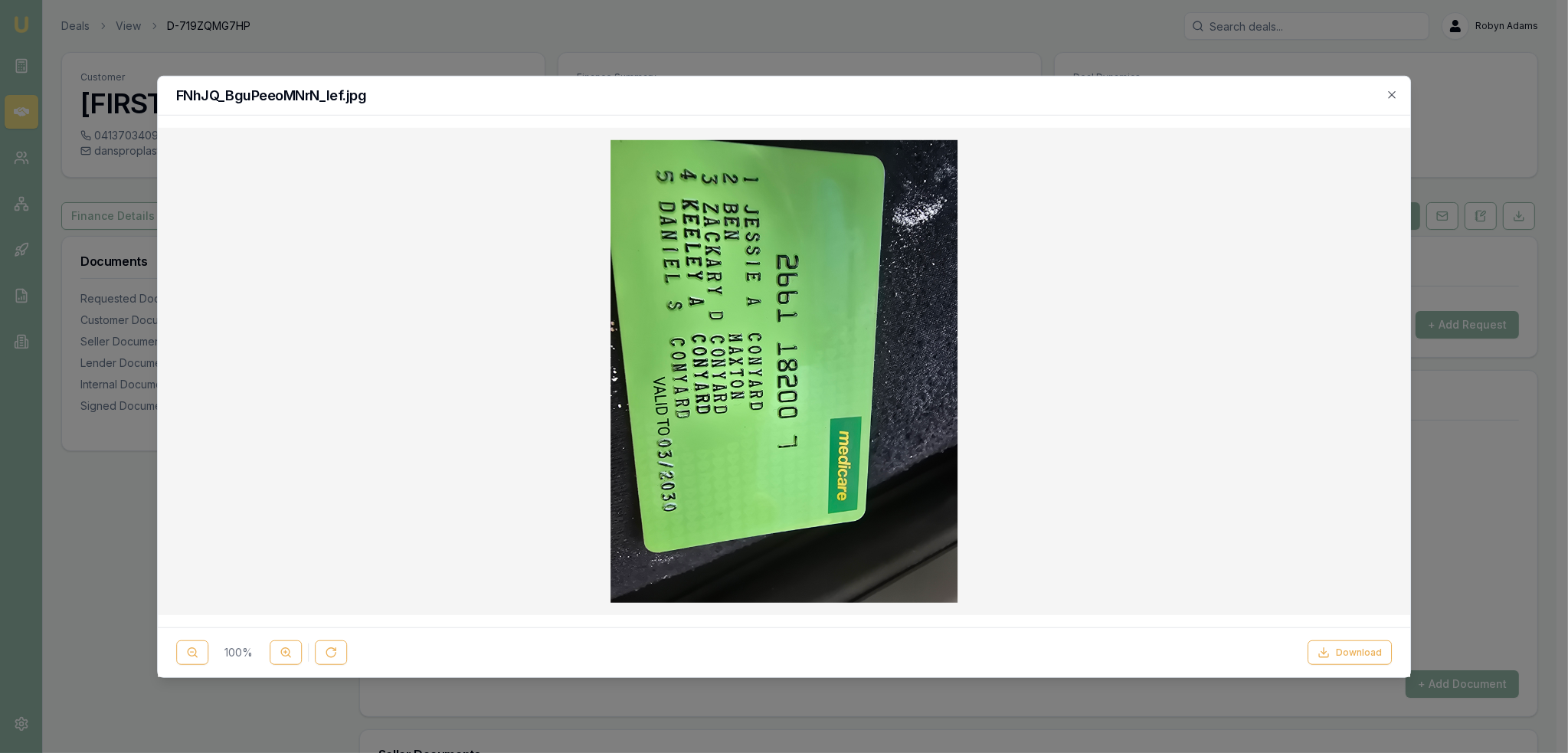 click on "FNhJQ_BguPeeoMNrN_Ief.jpg" at bounding box center [784, 95] 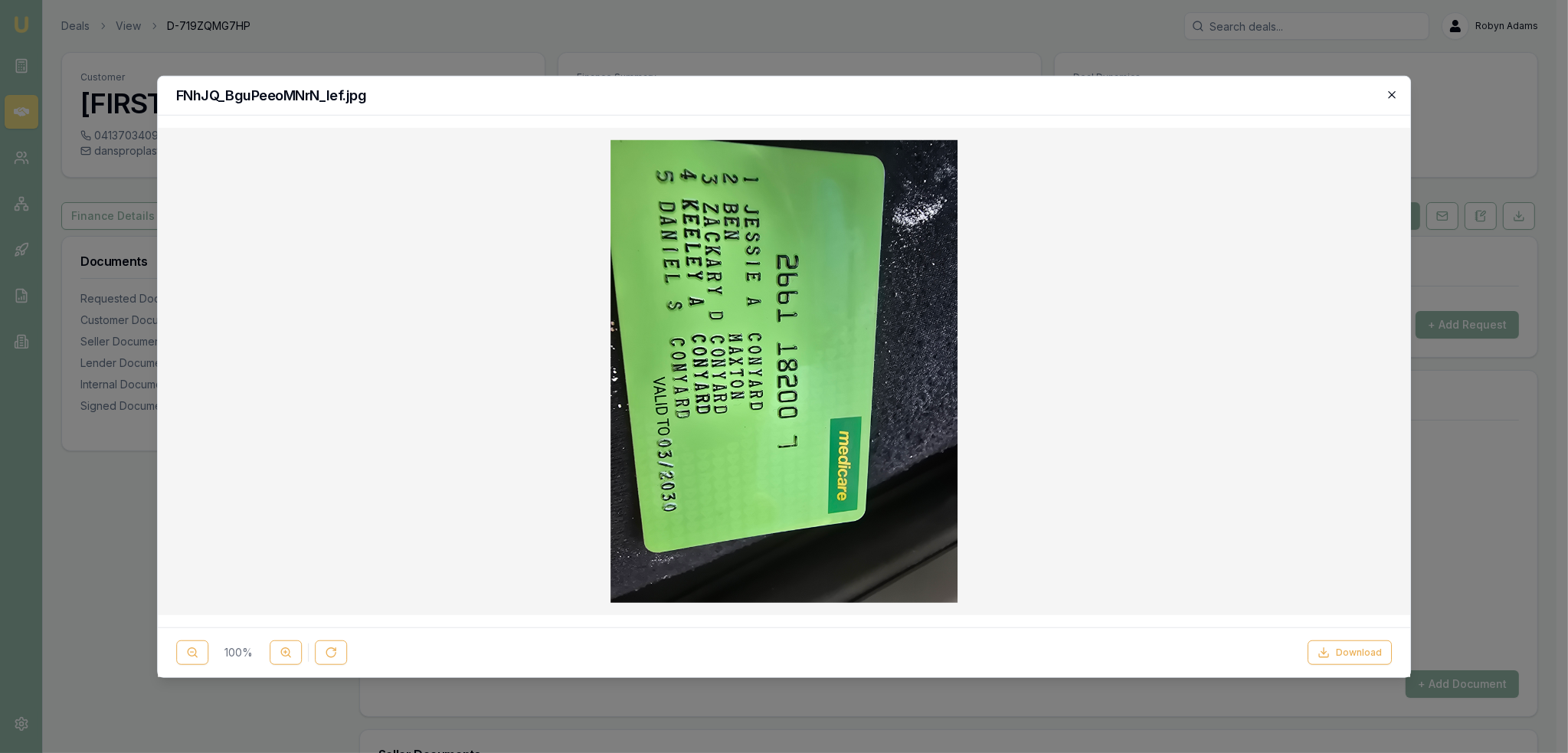 click 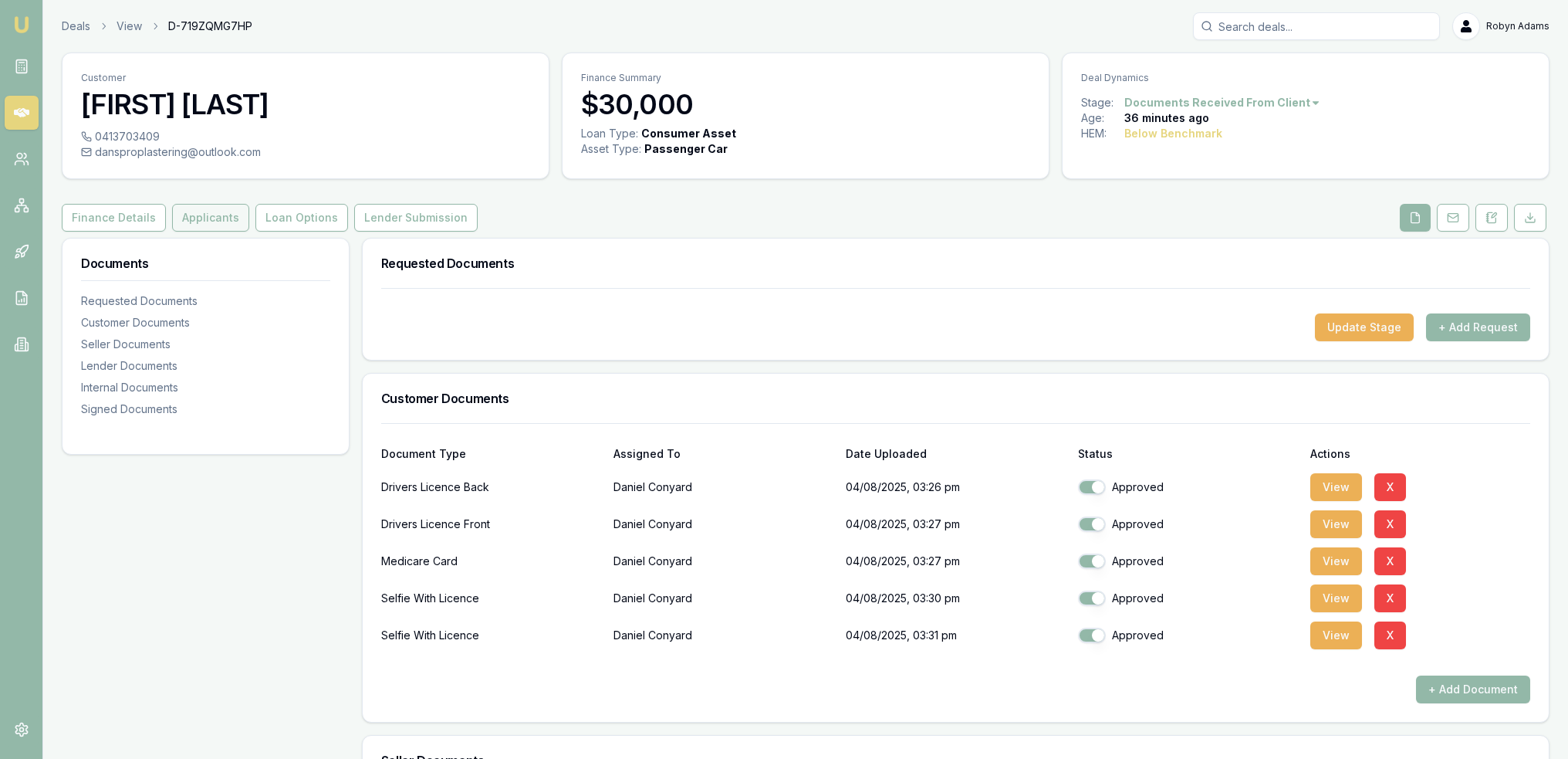 click on "Applicants" at bounding box center (211, 218) 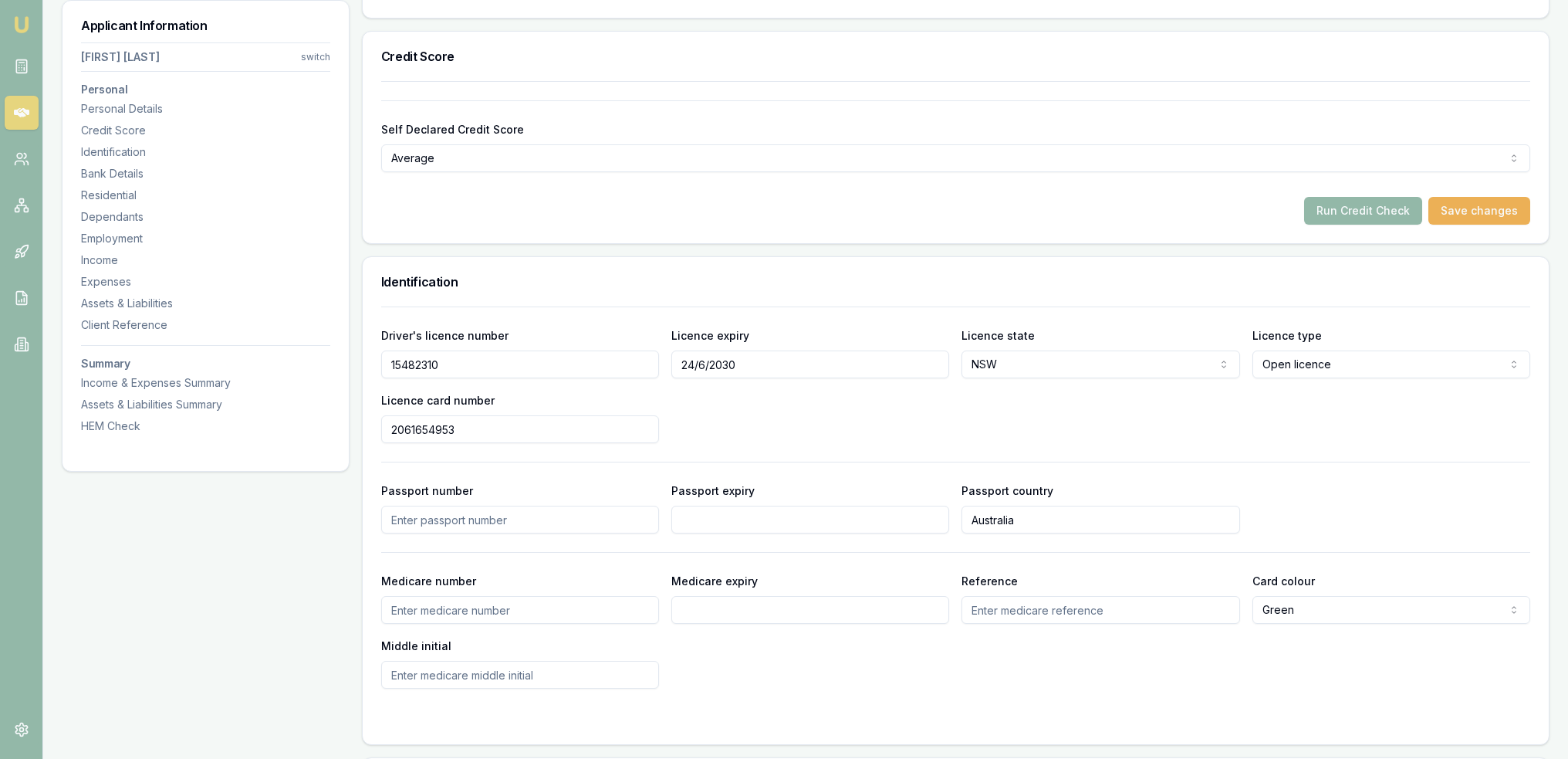 scroll, scrollTop: 540, scrollLeft: 0, axis: vertical 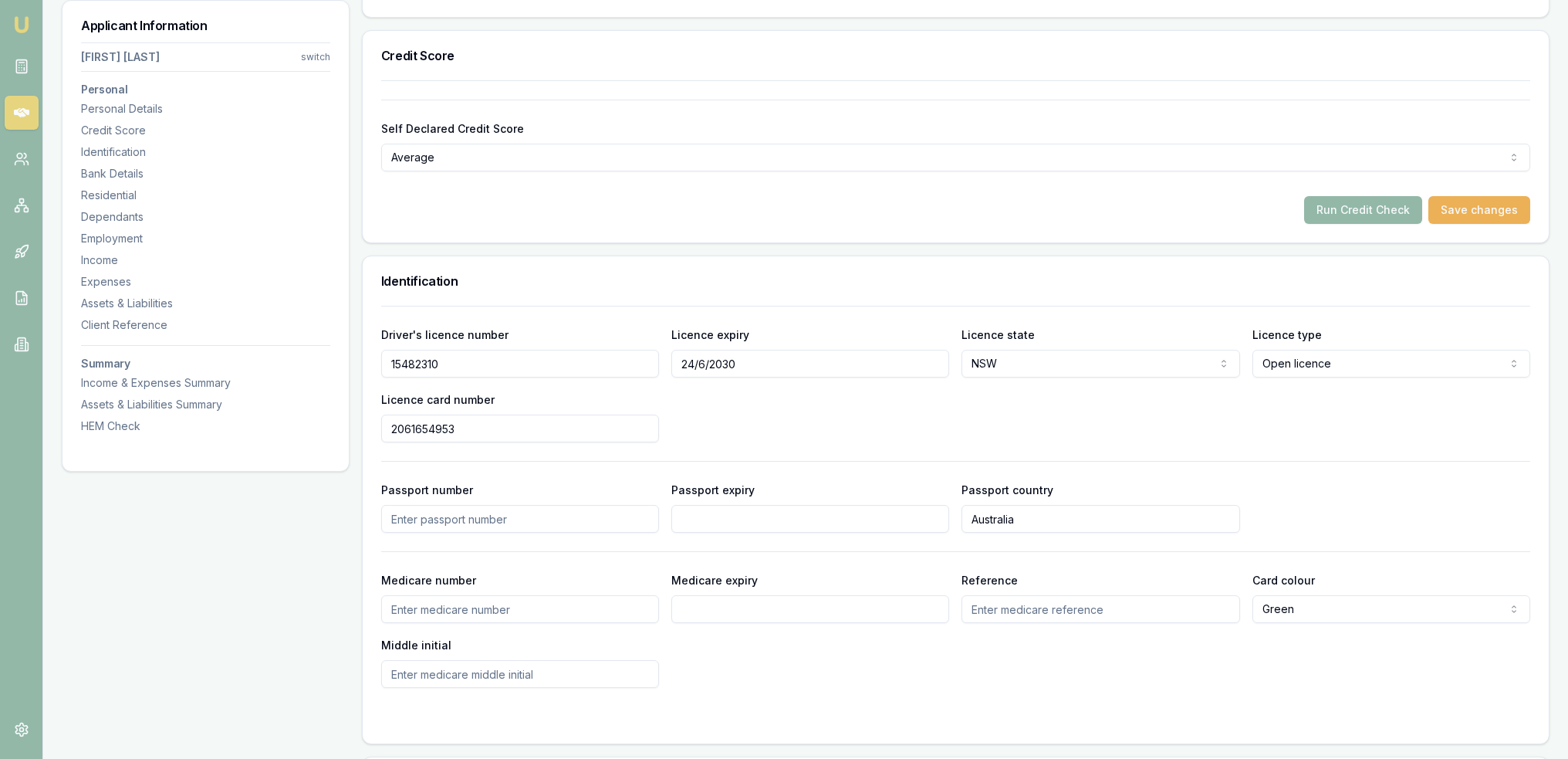 click on "Medicare number" at bounding box center (520, 609) 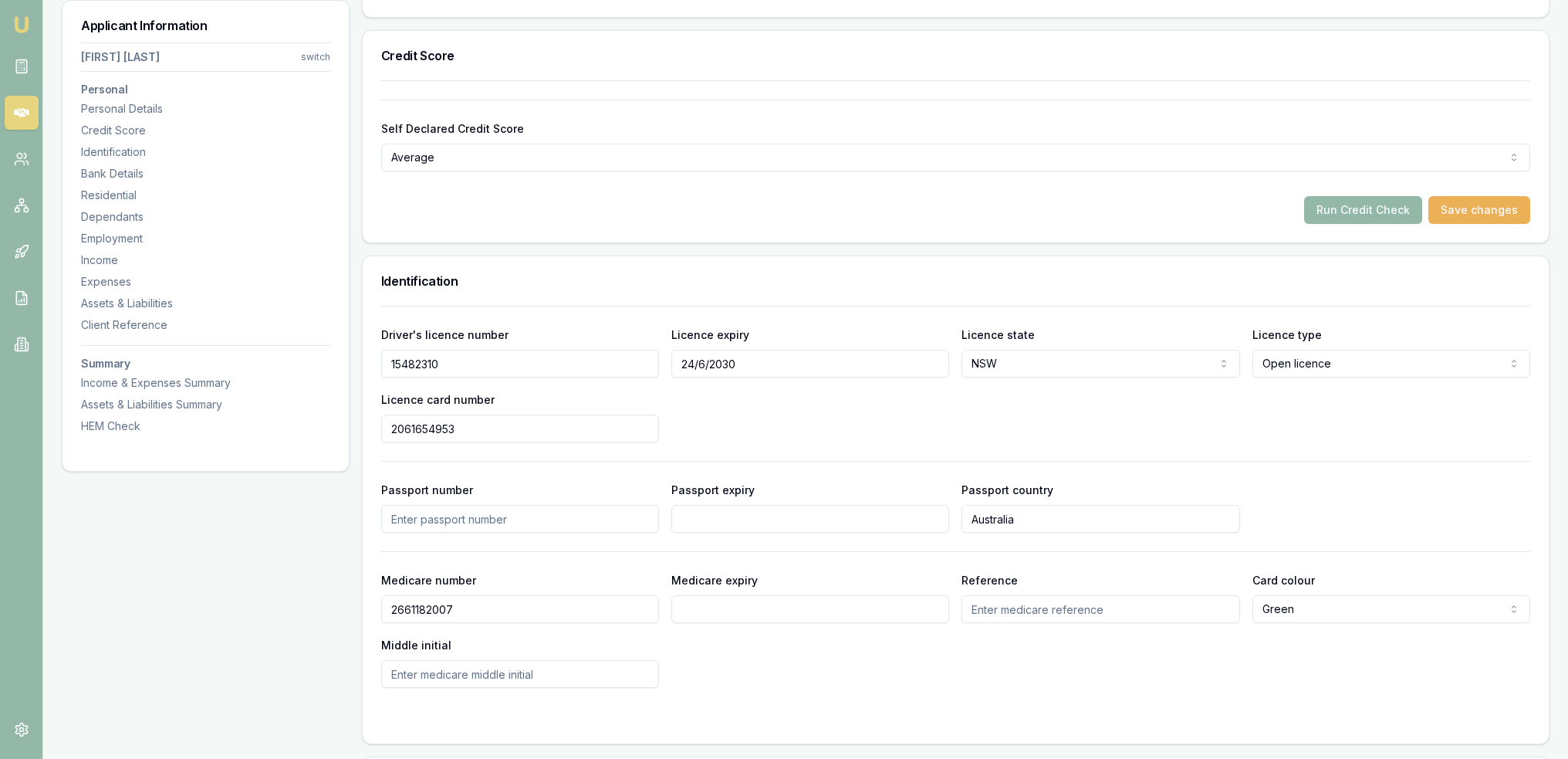 type on "2661182007" 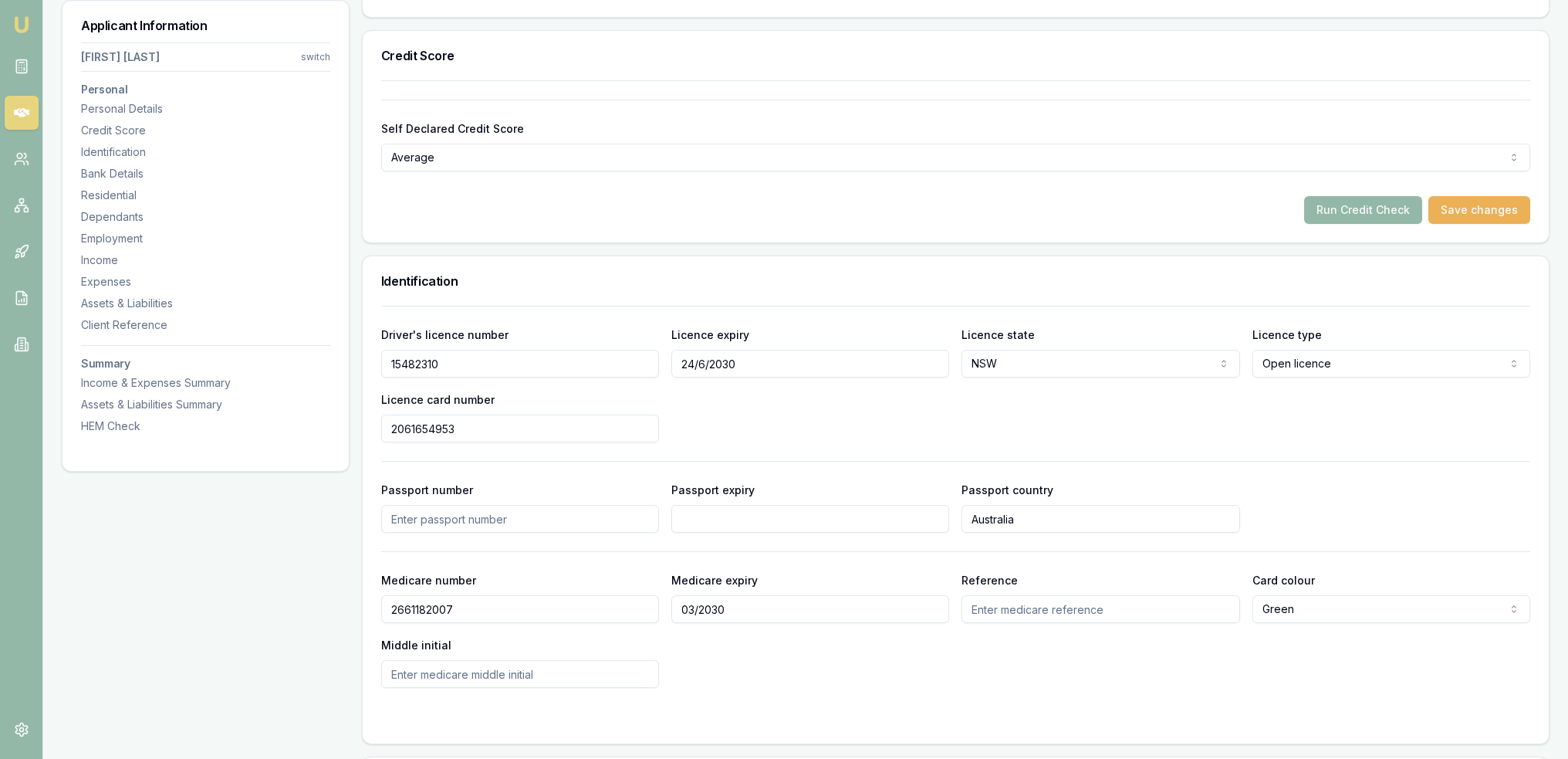 type on "03/2030" 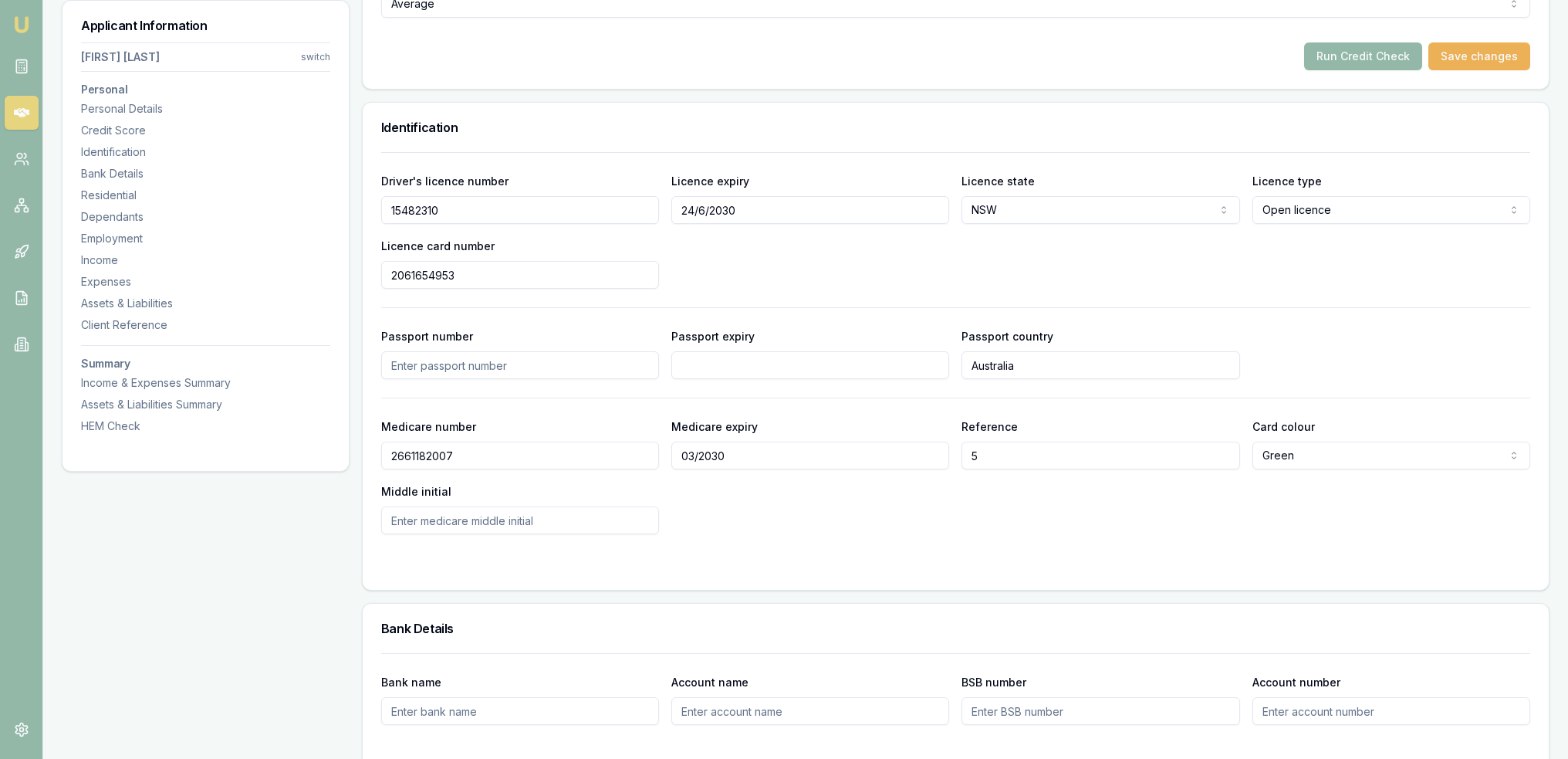 scroll, scrollTop: 695, scrollLeft: 0, axis: vertical 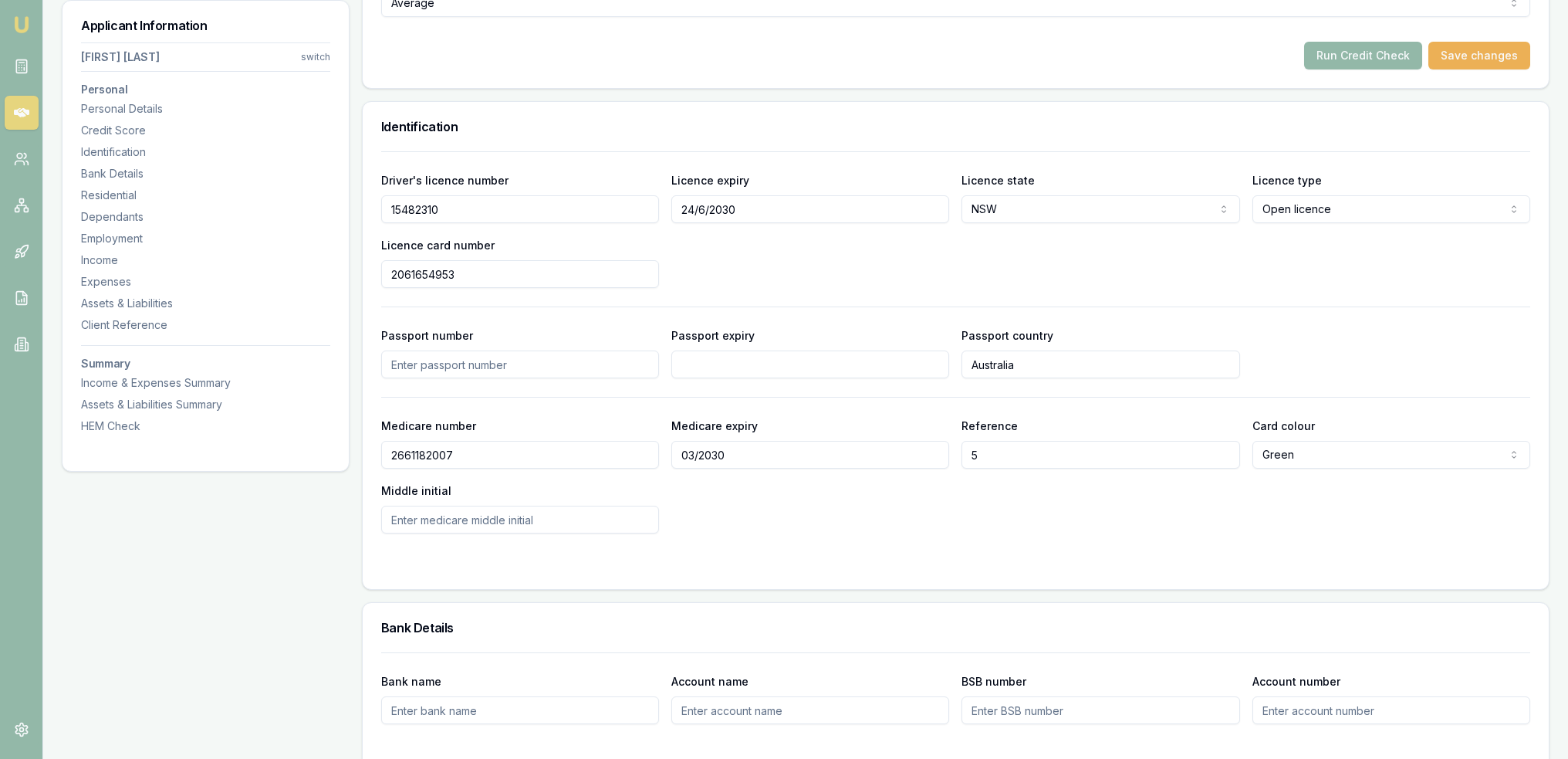 type on "5" 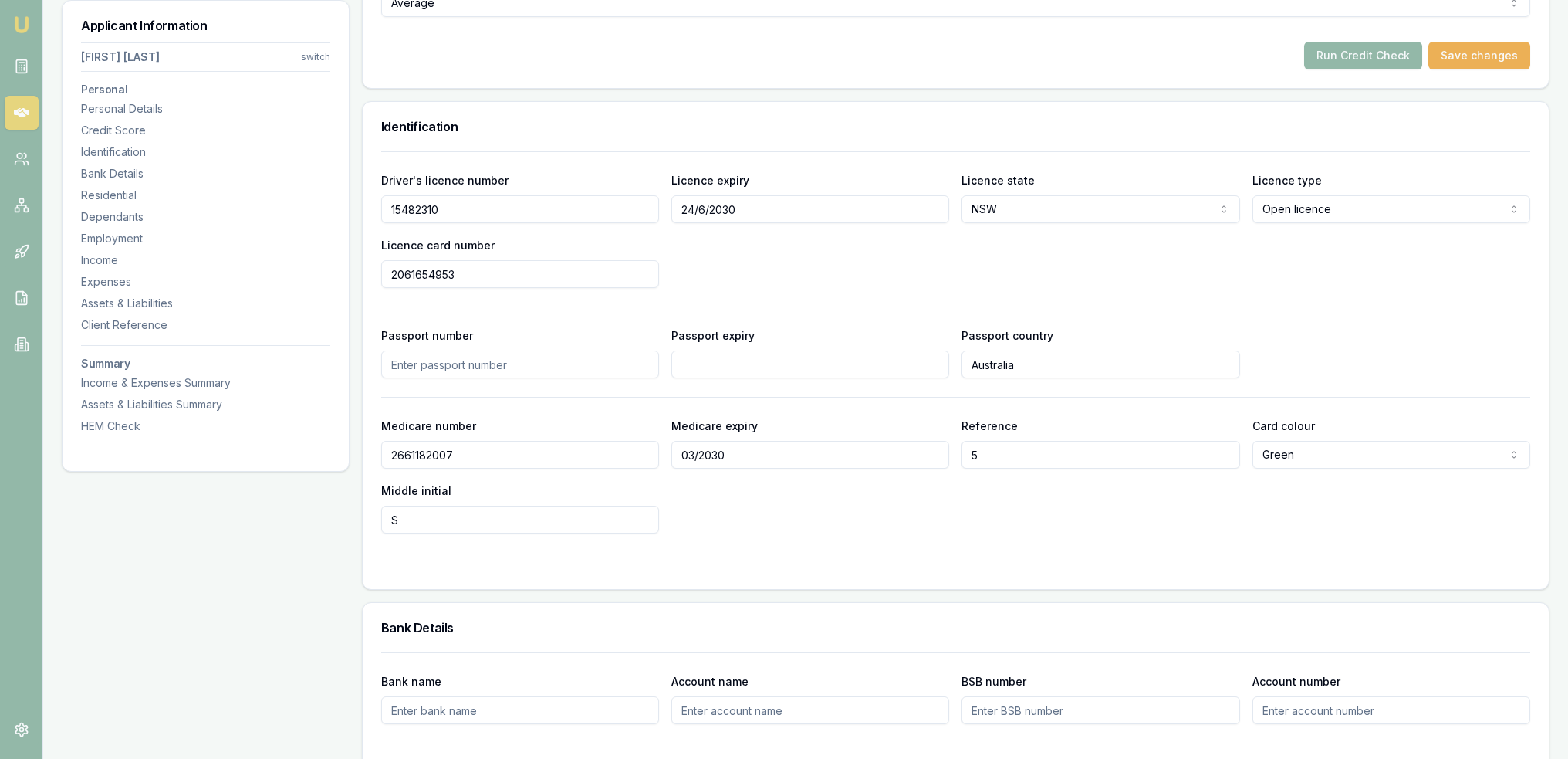 type on "S" 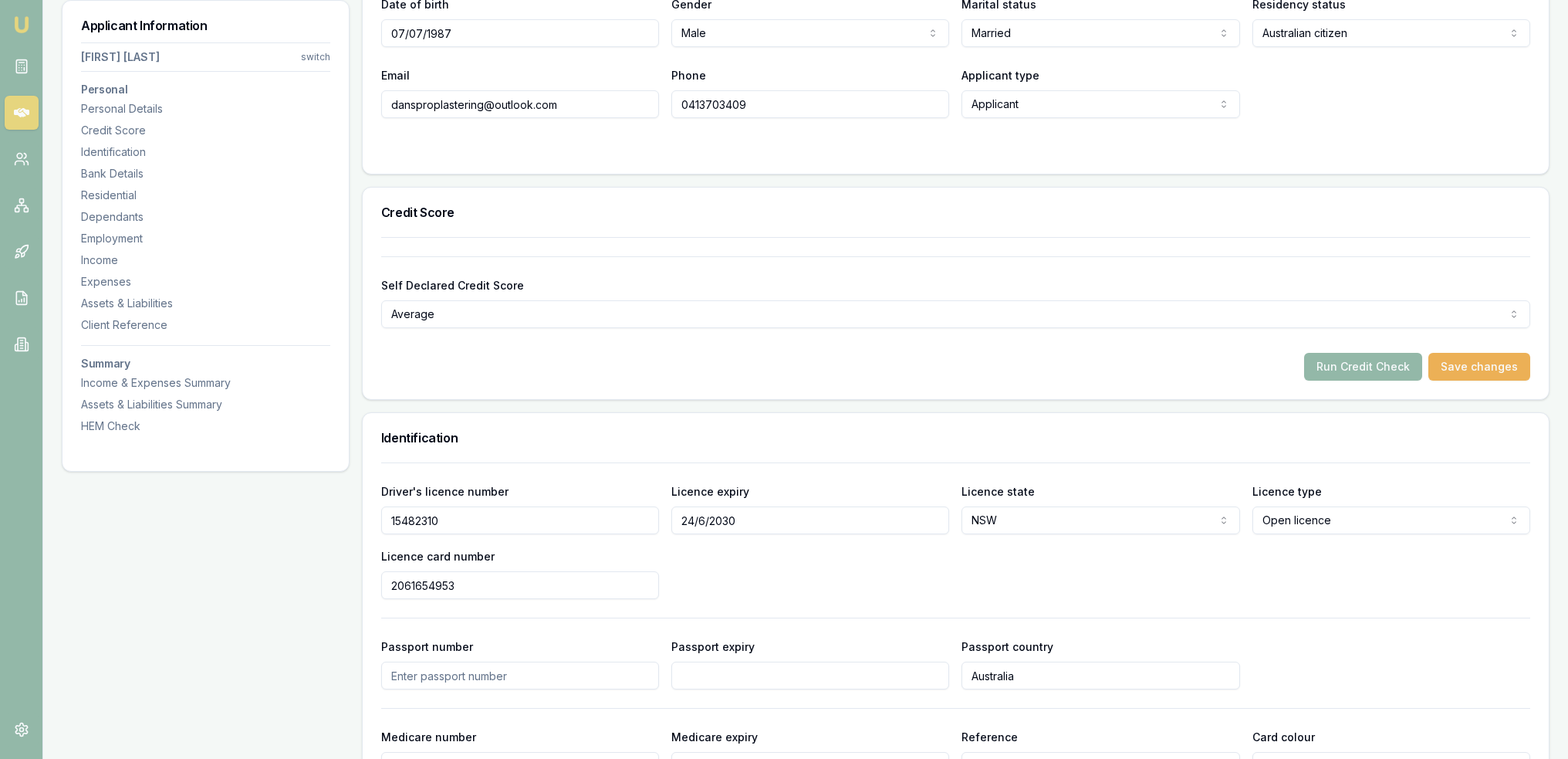 scroll, scrollTop: 386, scrollLeft: 0, axis: vertical 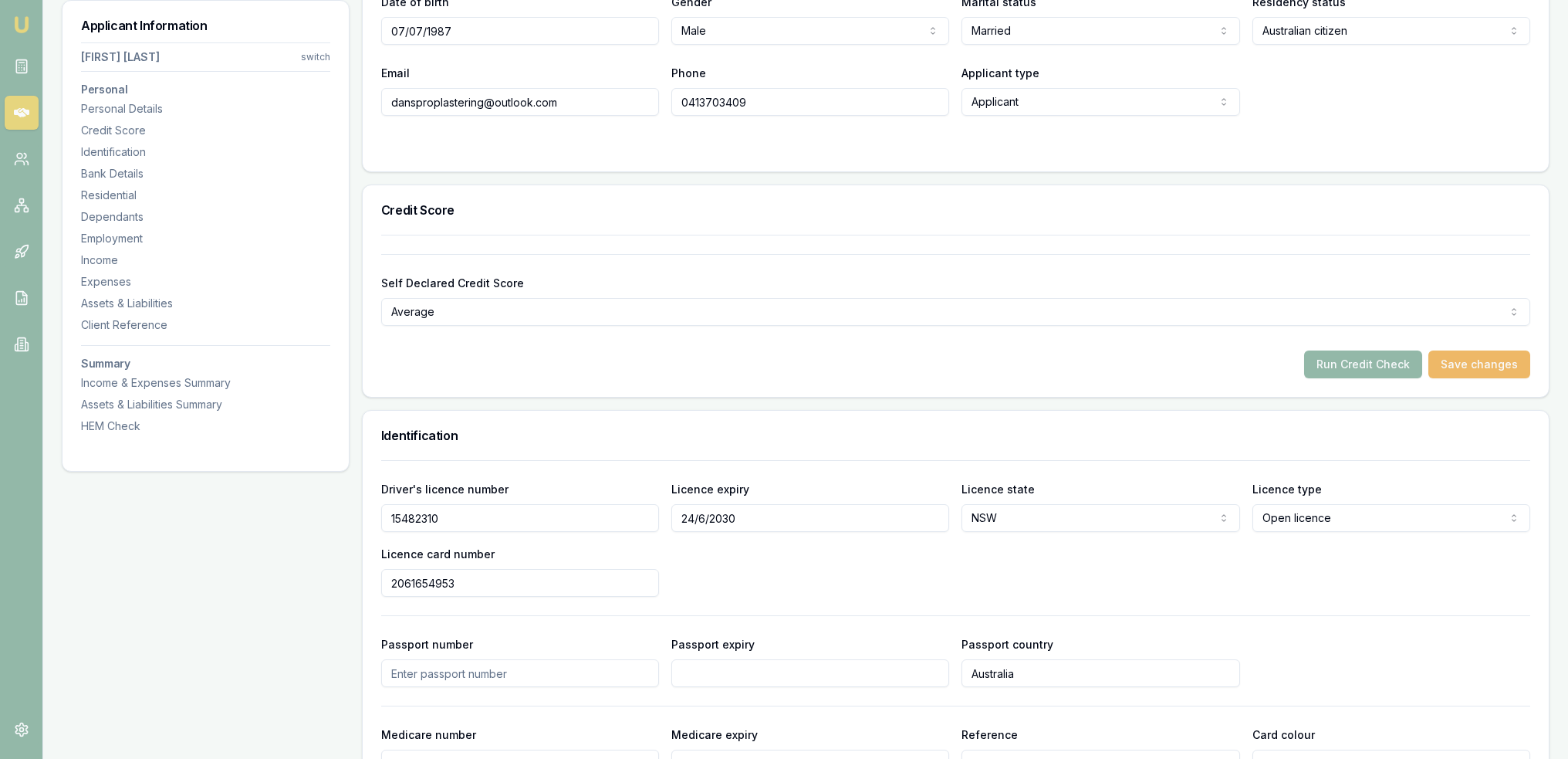 click on "Save changes" at bounding box center [1479, 364] 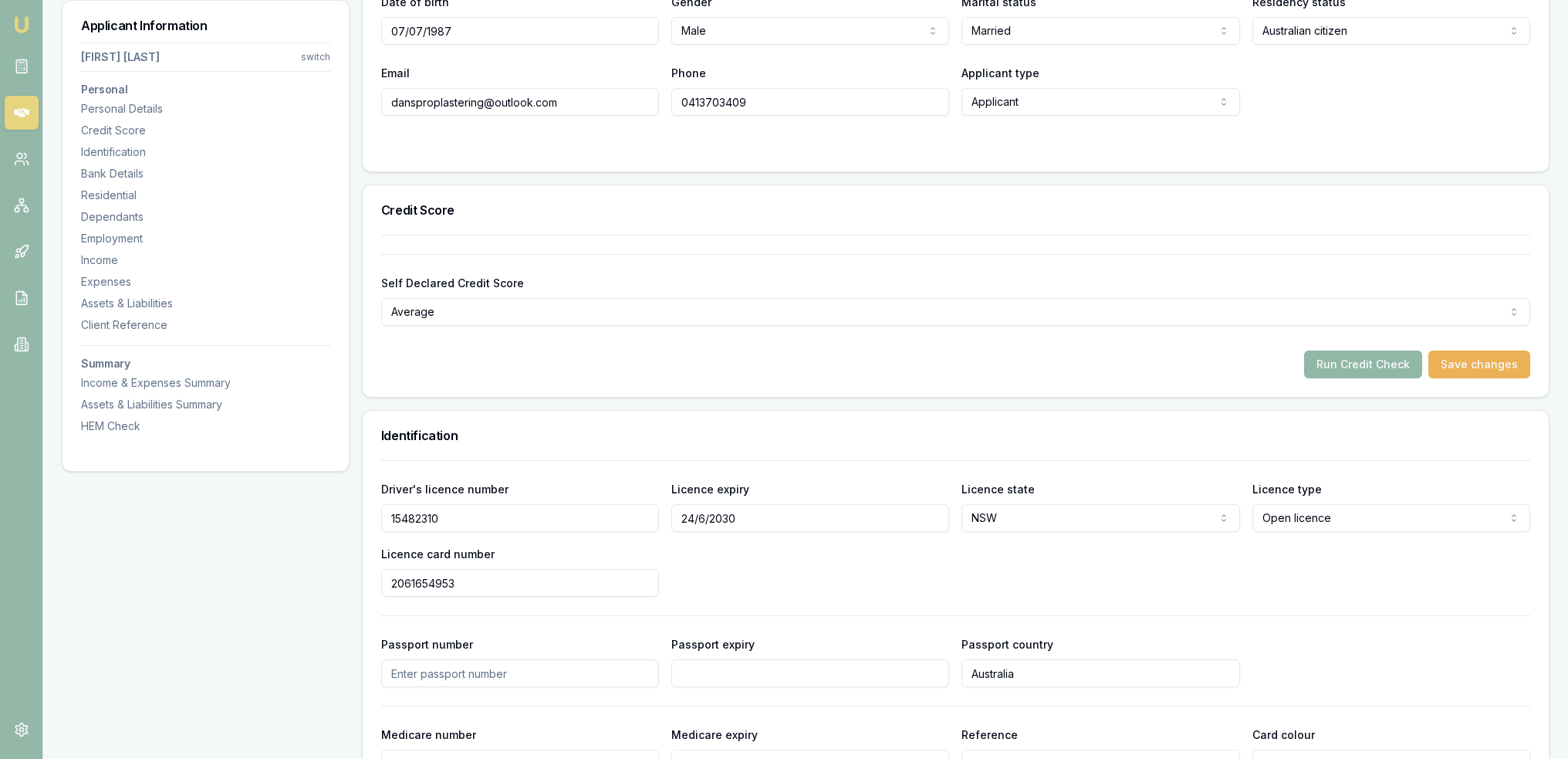 click on "Run Credit Check" at bounding box center (1363, 364) 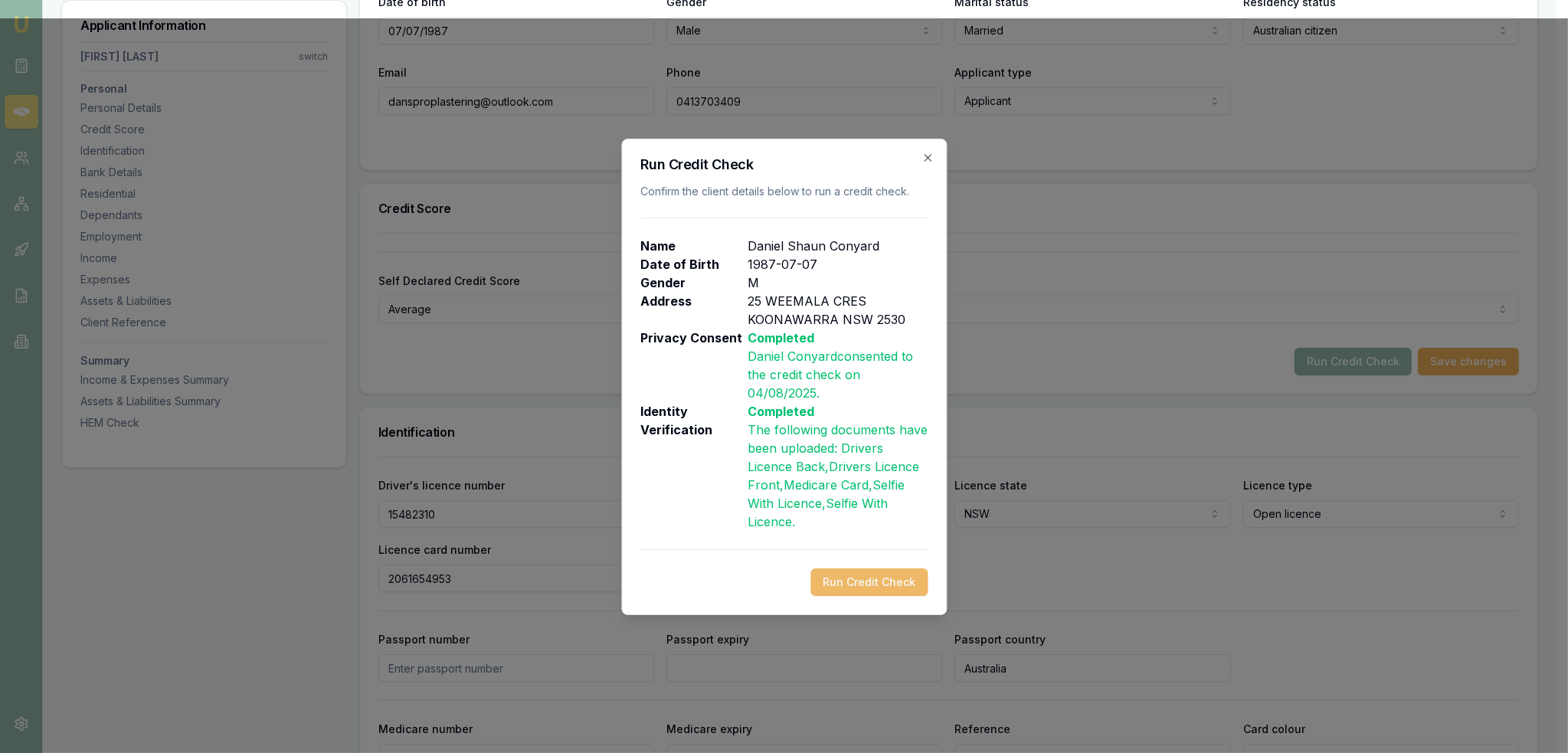 click on "Run Credit Check" at bounding box center (869, 582) 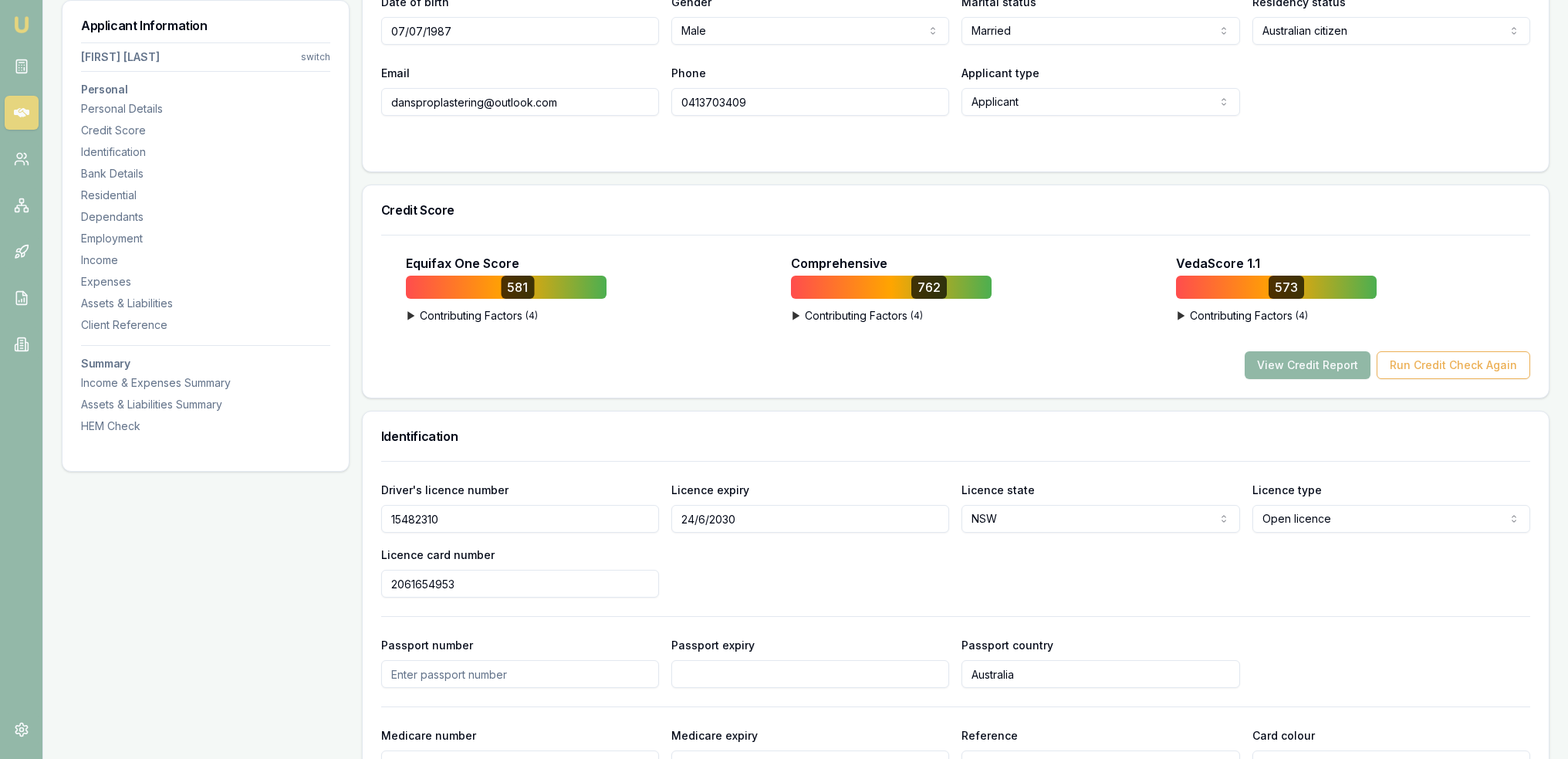 click on "View Credit Report" at bounding box center (1307, 365) 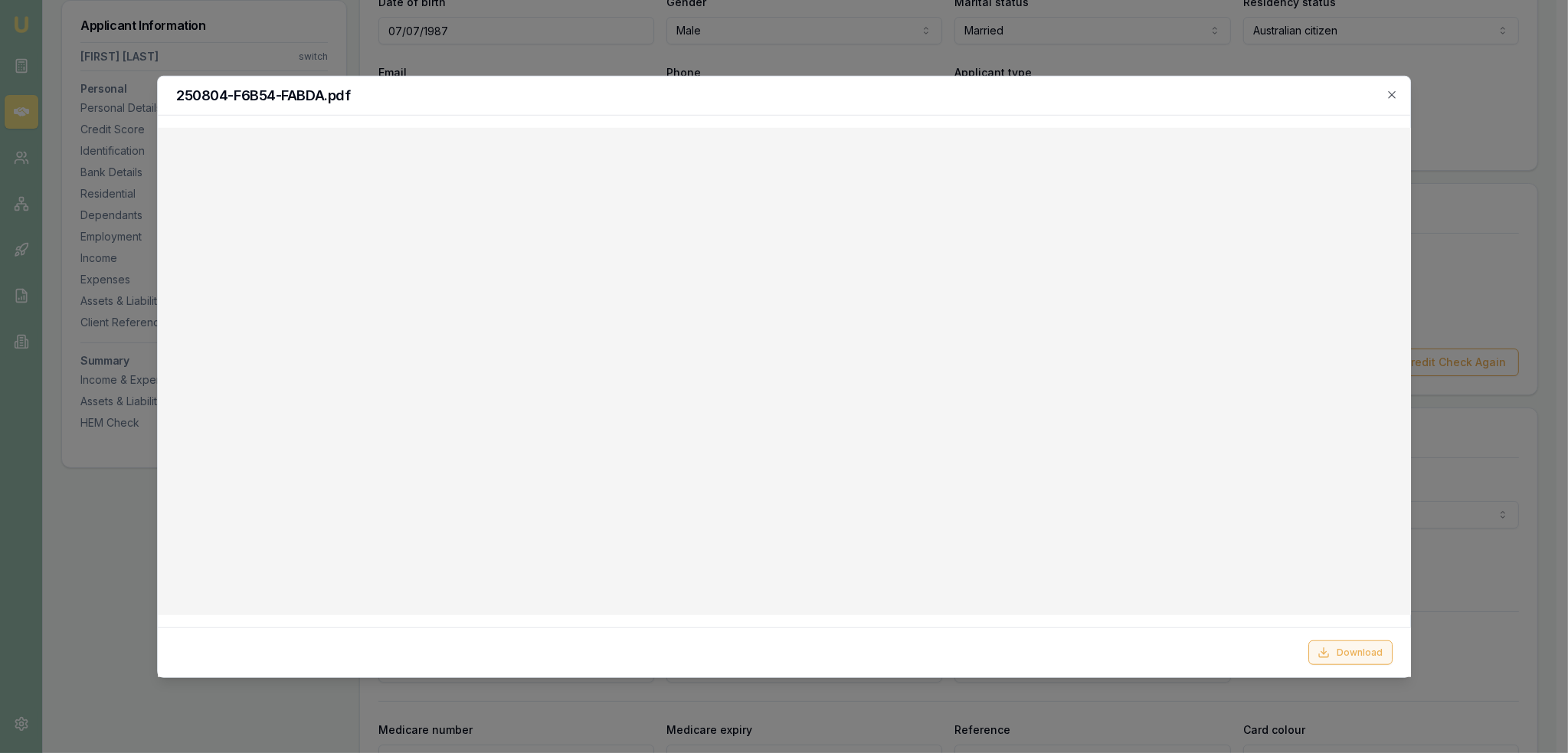 click on "Download" at bounding box center [1350, 653] 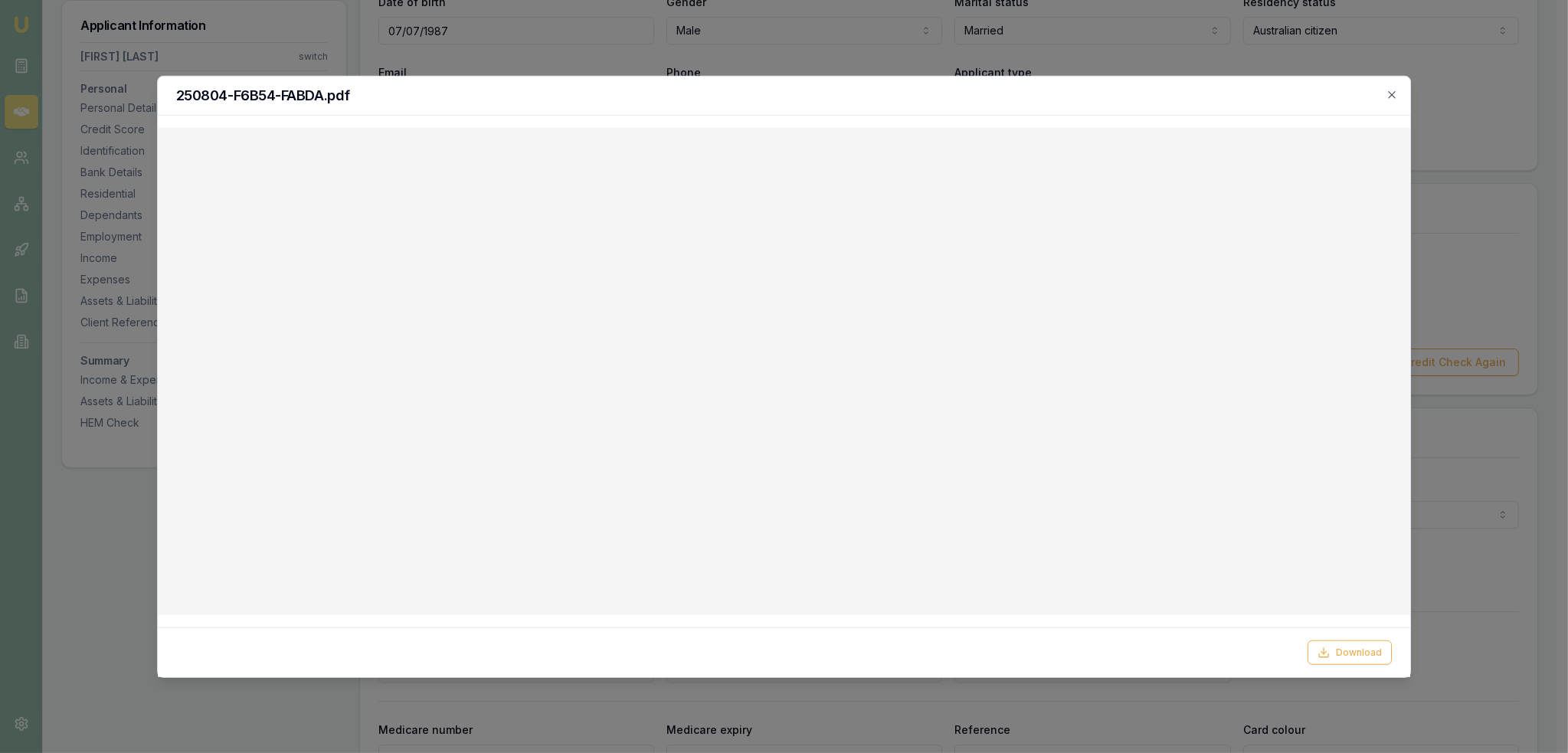 drag, startPoint x: 1391, startPoint y: 92, endPoint x: 1383, endPoint y: 113, distance: 22.47221 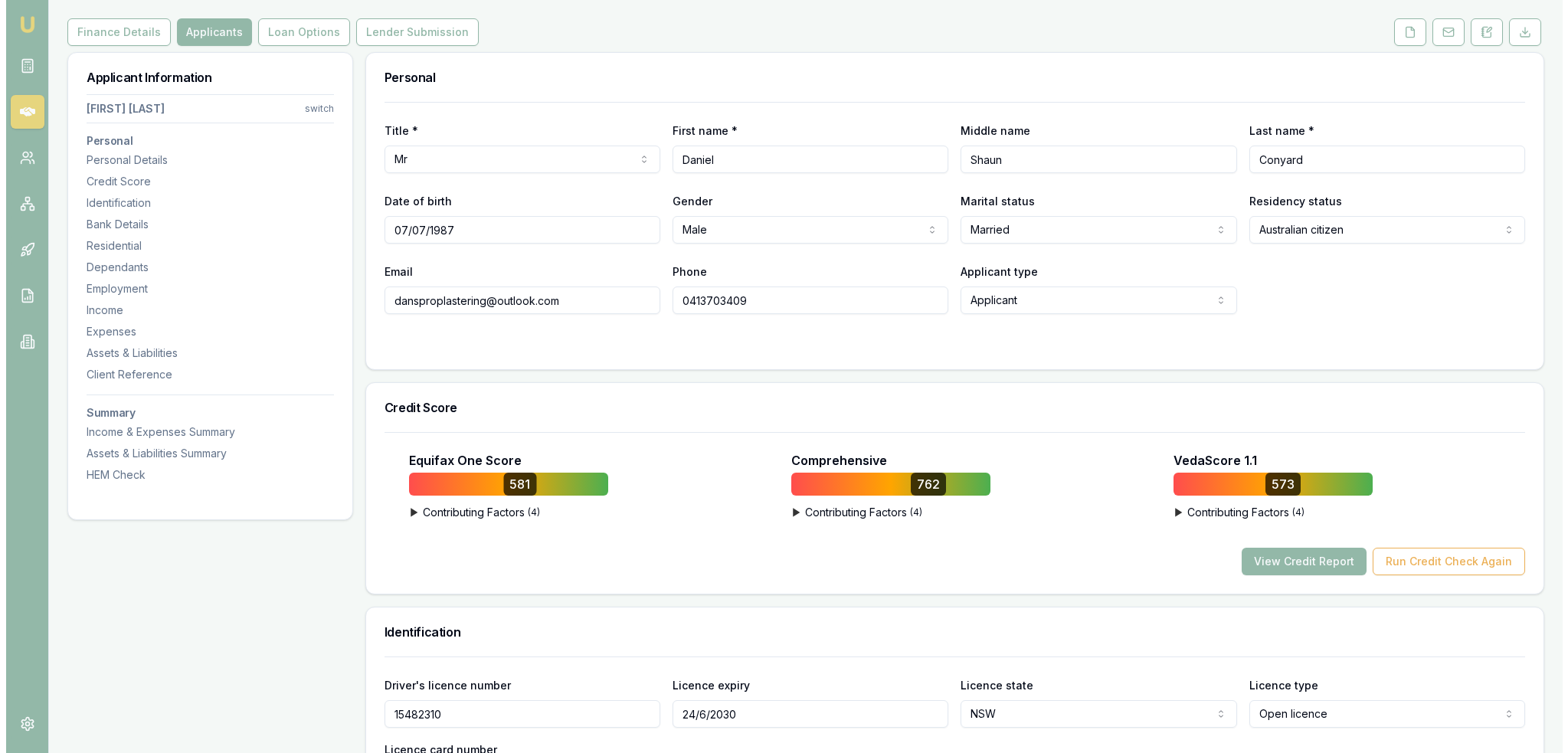 scroll, scrollTop: 0, scrollLeft: 0, axis: both 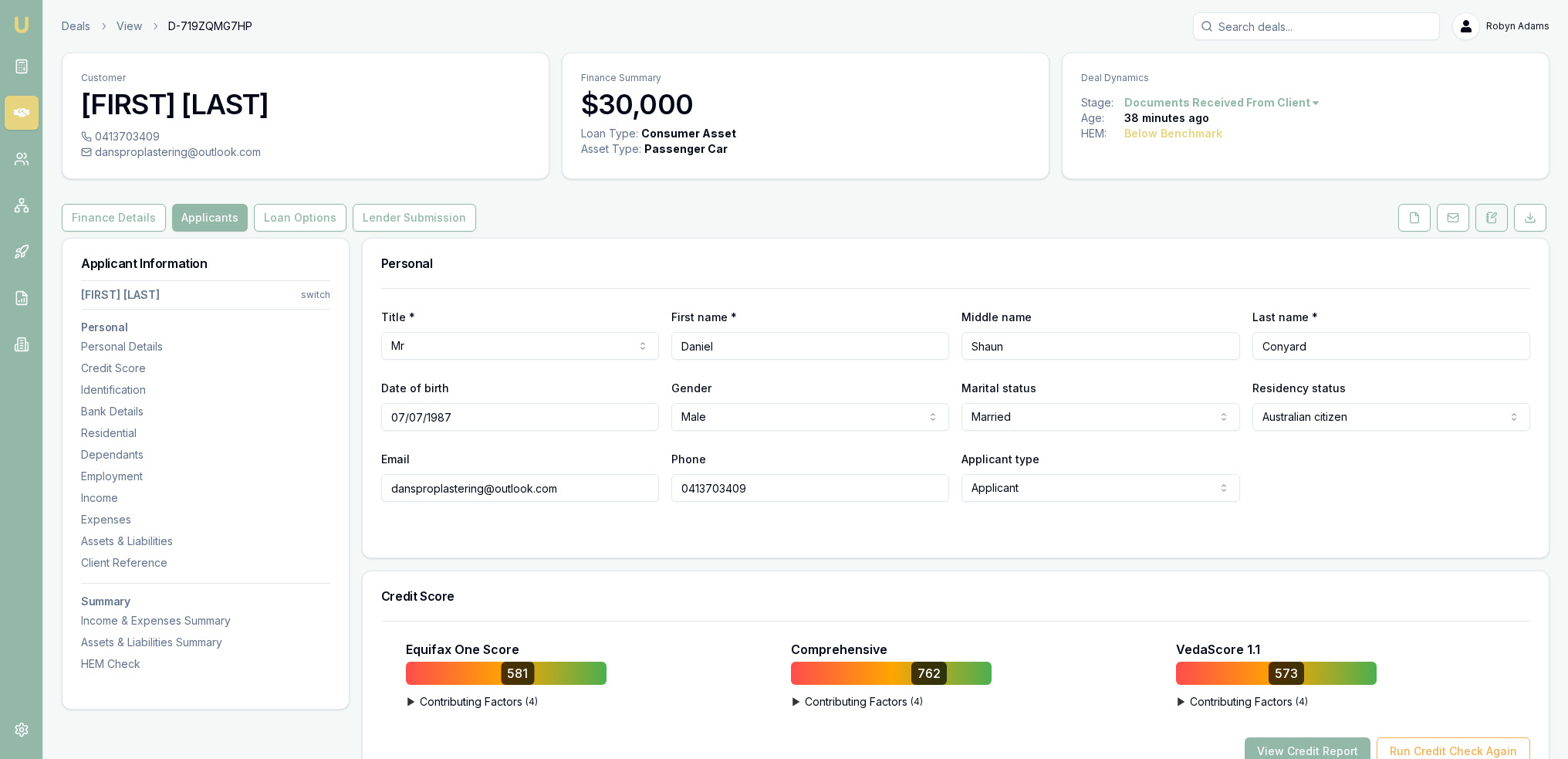 click 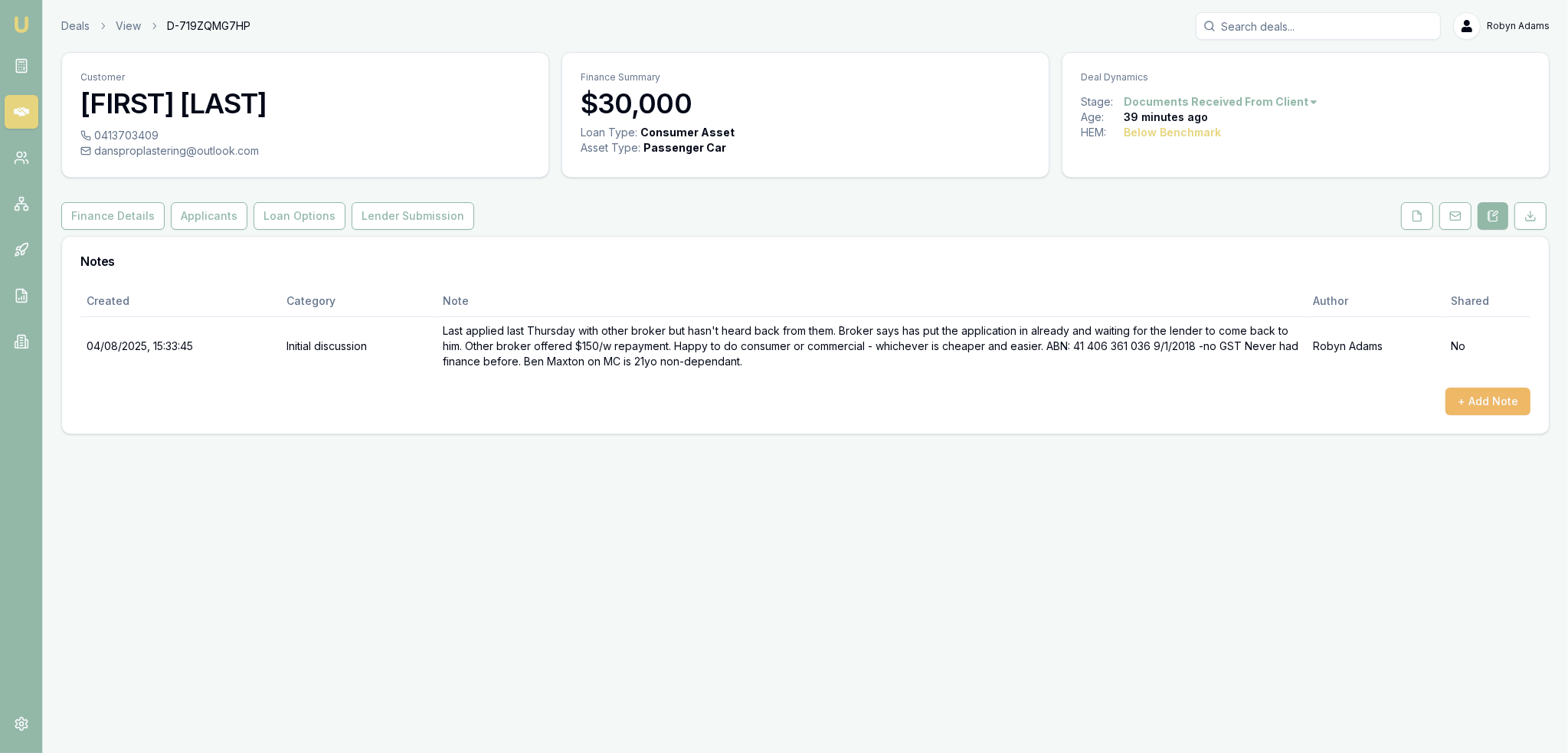 click on "+ Add Note" at bounding box center [1488, 401] 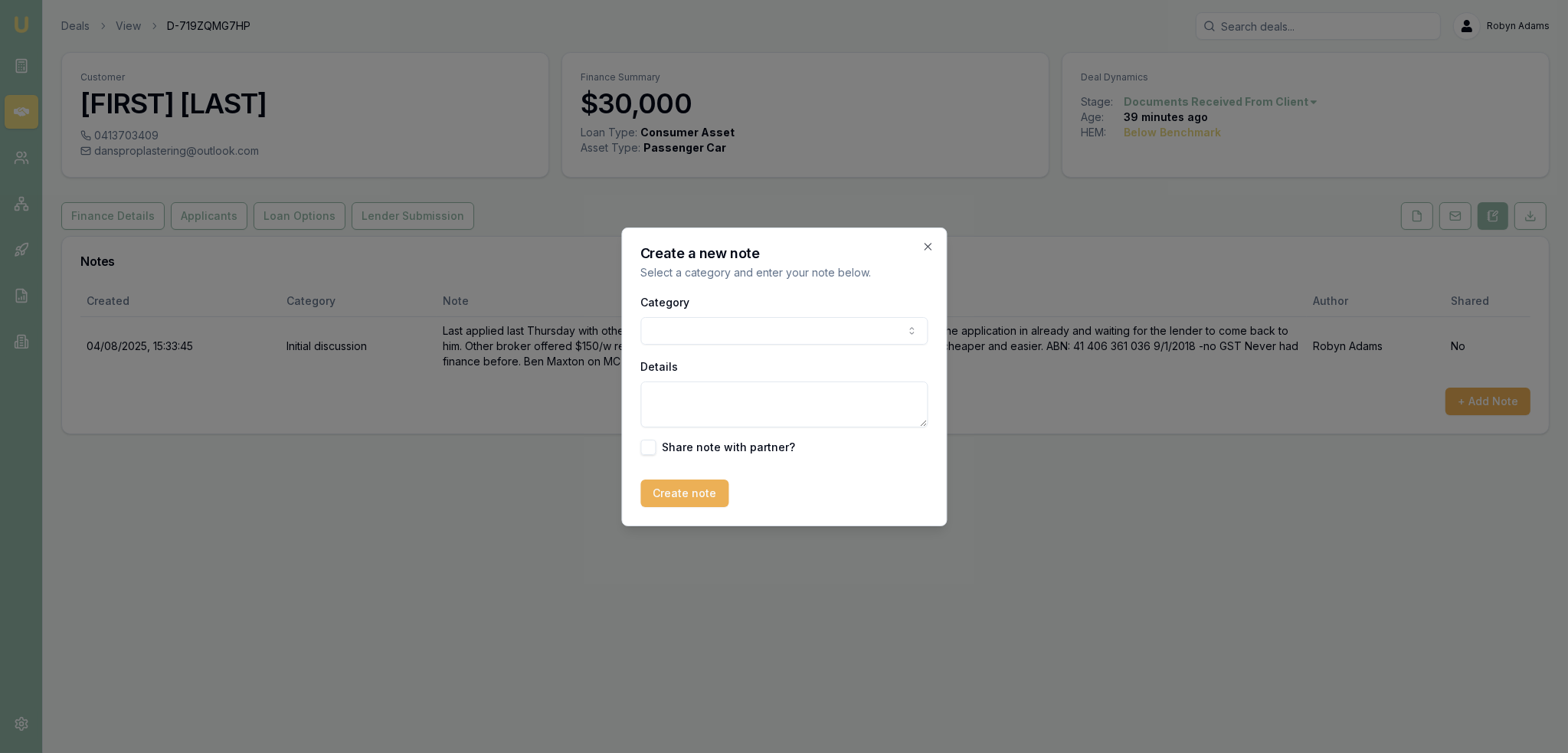 click on "Emu Broker Deals View D-719ZQMG7HP Robyn Adams Toggle Menu Customer Daniel Conyard 0413703409 dansproplastering@outlook.com Finance Summary $30,000 Loan Type: Consumer Asset Asset Type : Passenger Car Deal Dynamics Stage: Documents Received From Client Age: 39 minutes ago HEM: Below Benchmark Finance Details Applicants Loan Options Lender Submission Notes Created Category Note Author Shared 04/08/2025, 15:33:45 Initial discussion Last applied last Thursday with other broker but hasn't heard back from them. Broker says has put the application in already and waiting for the lender to come back to him. Other broker offered $150/w repayment. Happy to do consumer or commercial - whichever is cheaper and easier.
ABN: 41 406 361 036 9/1/2018 -no GST
Never had finance before.
Ben Maxton on MC is 21yo non-dependant.  Robyn Adams No + Add Note
Create a new note Select a category and enter your note below. Category  General notes Attempted contact Follow up reminder Initial discussion Client requirements Other" at bounding box center [784, 376] 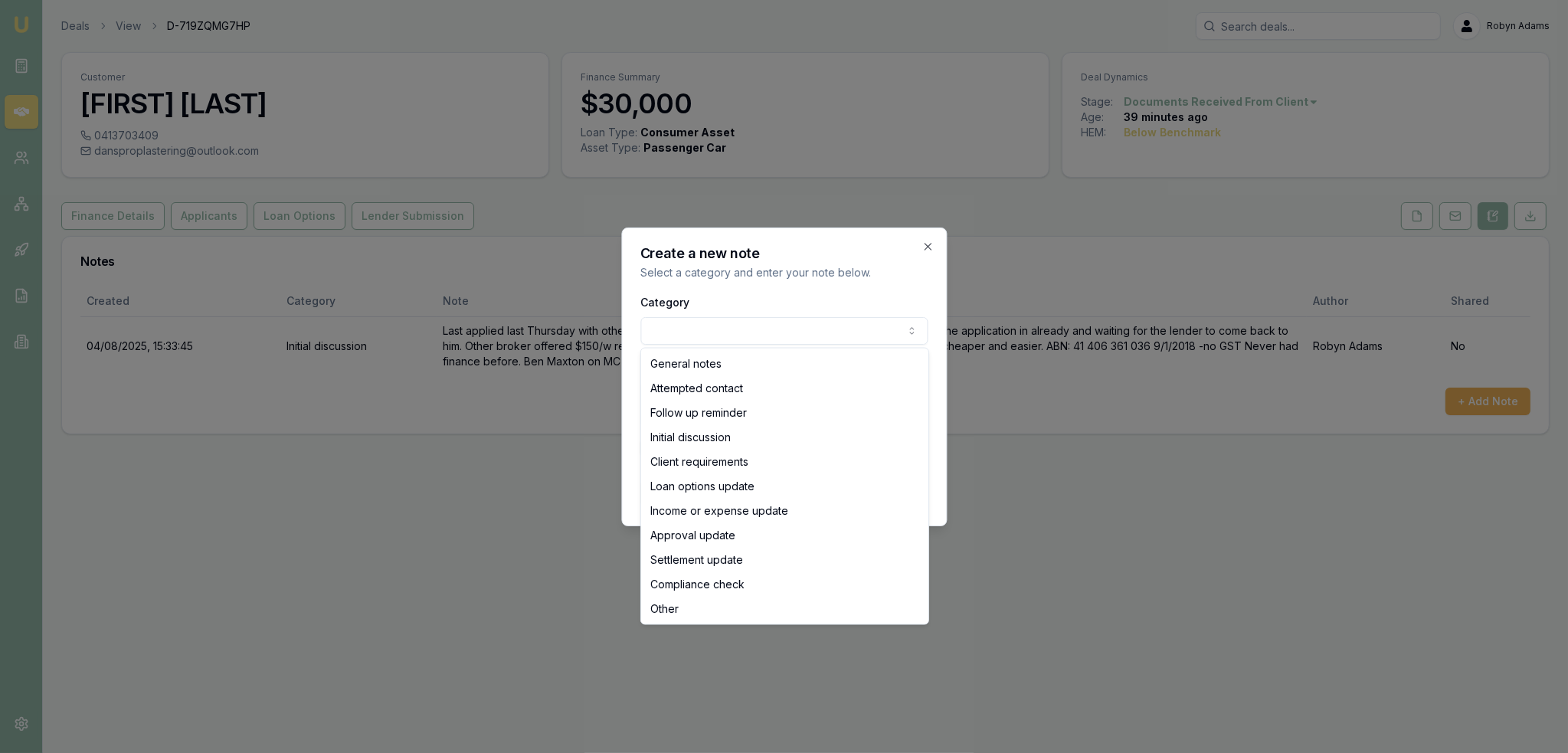 select on "OTHER" 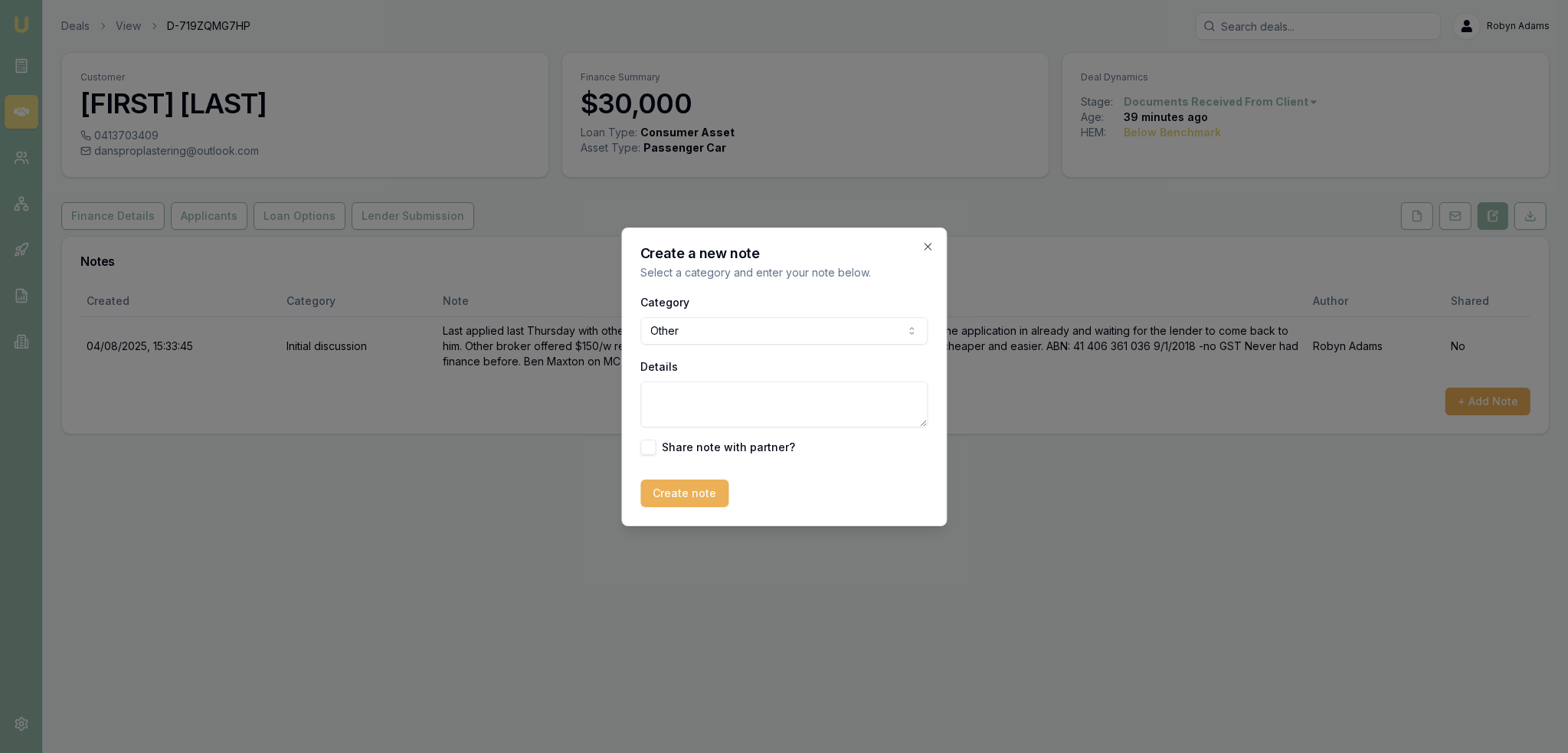click on "Details" at bounding box center (784, 404) 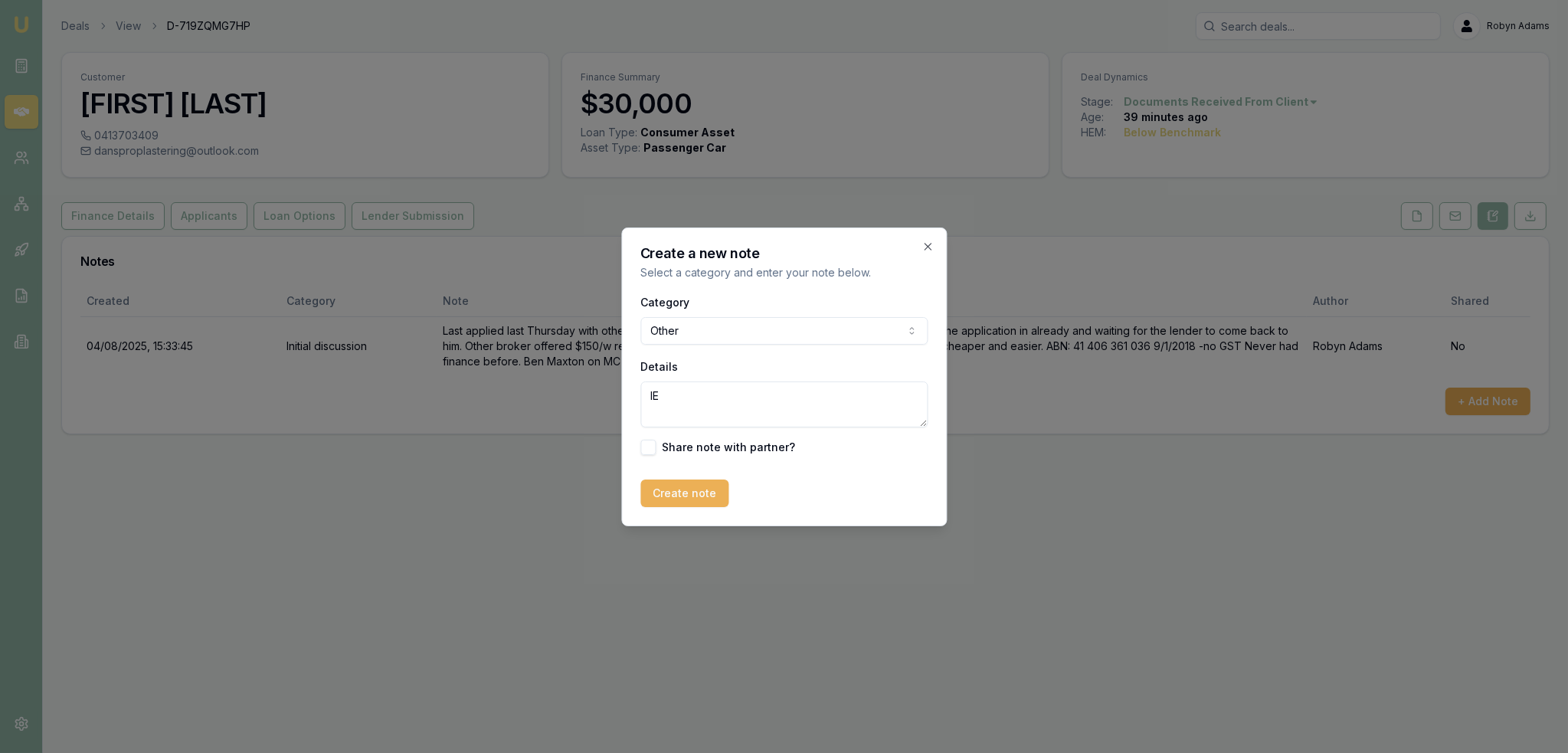 type on "l" 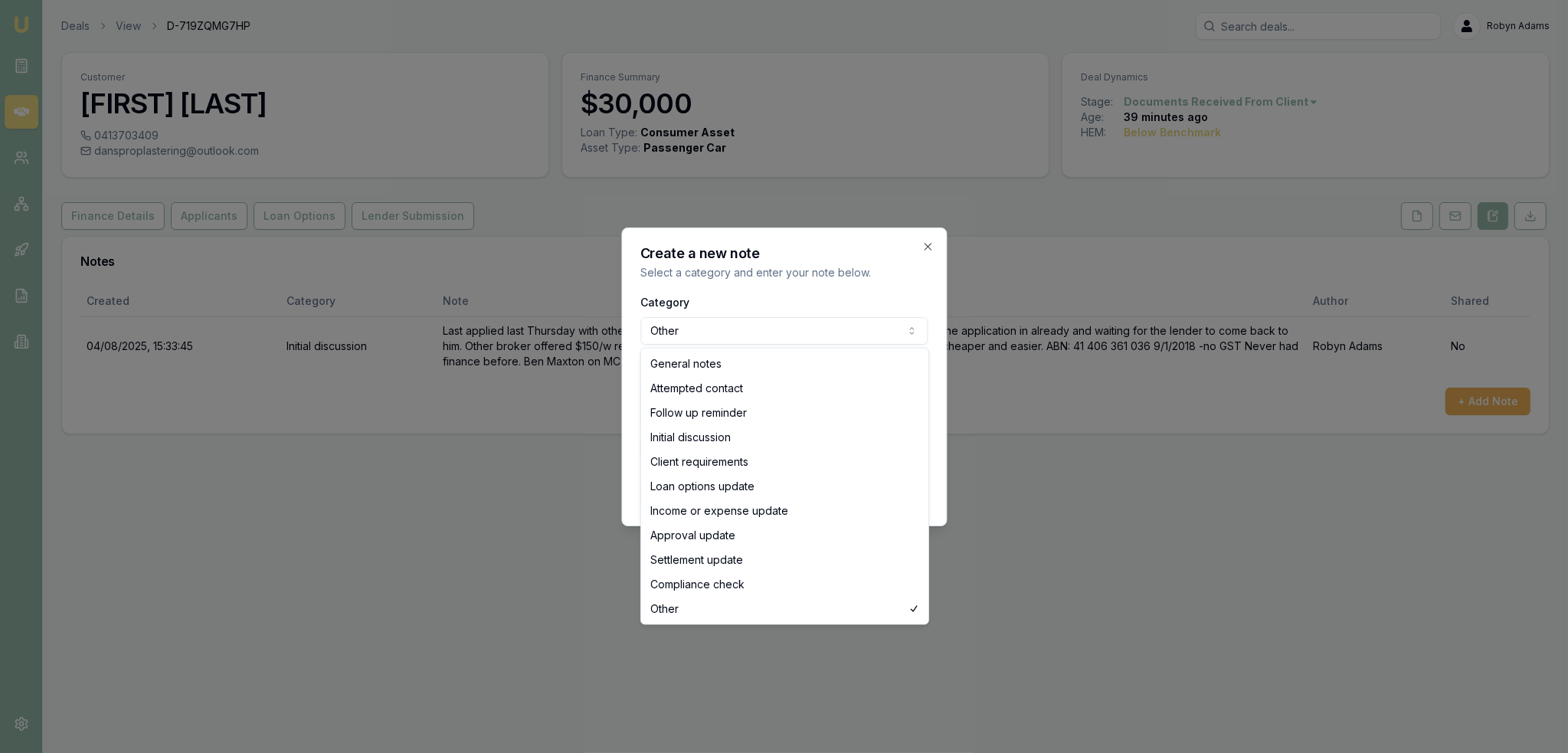 click on "Emu Broker Deals View D-719ZQMG7HP Robyn Adams Toggle Menu Customer Daniel Conyard 0413703409 dansproplastering@outlook.com Finance Summary $30,000 Loan Type: Consumer Asset Asset Type : Passenger Car Deal Dynamics Stage: Documents Received From Client Age: 39 minutes ago HEM: Below Benchmark Finance Details Applicants Loan Options Lender Submission Notes Created Category Note Author Shared 04/08/2025, 15:33:45 Initial discussion Last applied last Thursday with other broker but hasn't heard back from them. Broker says has put the application in already and waiting for the lender to come back to him. Other broker offered $150/w repayment. Happy to do consumer or commercial - whichever is cheaper and easier.
ABN: 41 406 361 036 9/1/2018 -no GST
Never had finance before.
Ben Maxton on MC is 21yo non-dependant.  Robyn Adams No + Add Note
Create a new note Select a category and enter your note below. Category  Other General notes Attempted contact Follow up reminder Initial discussion Client requirements" at bounding box center (784, 376) 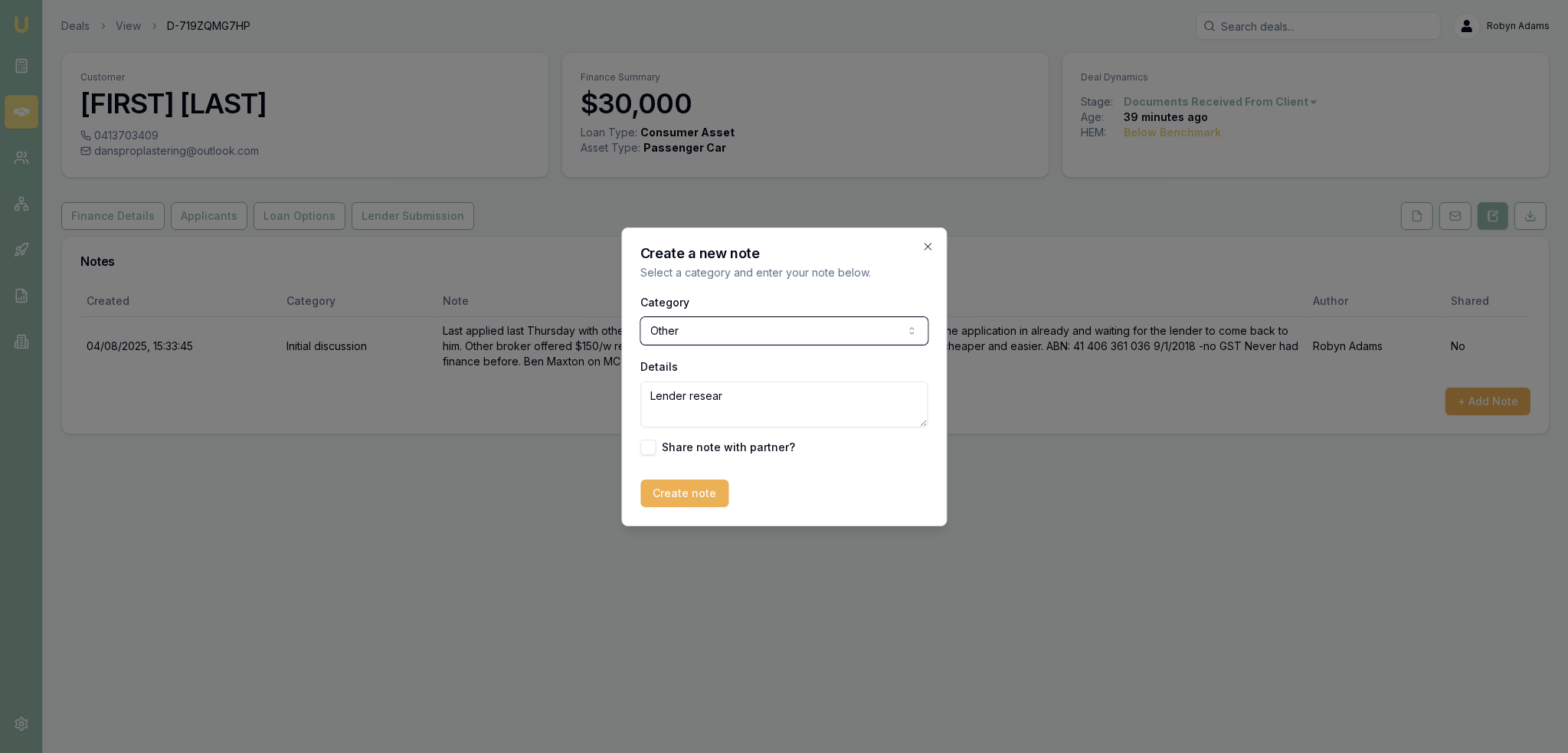 click at bounding box center (784, 376) 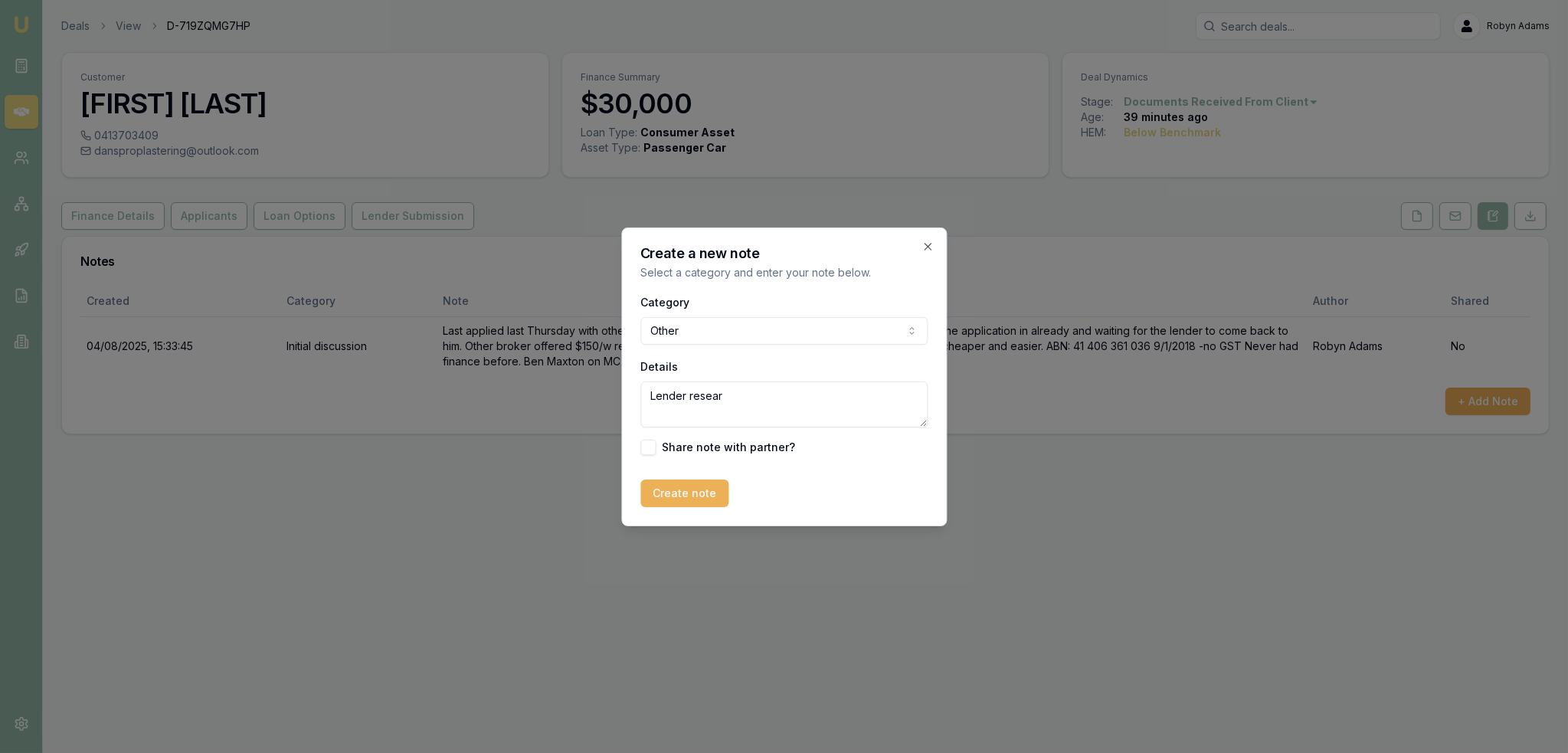 click on "Lender resear" at bounding box center (784, 404) 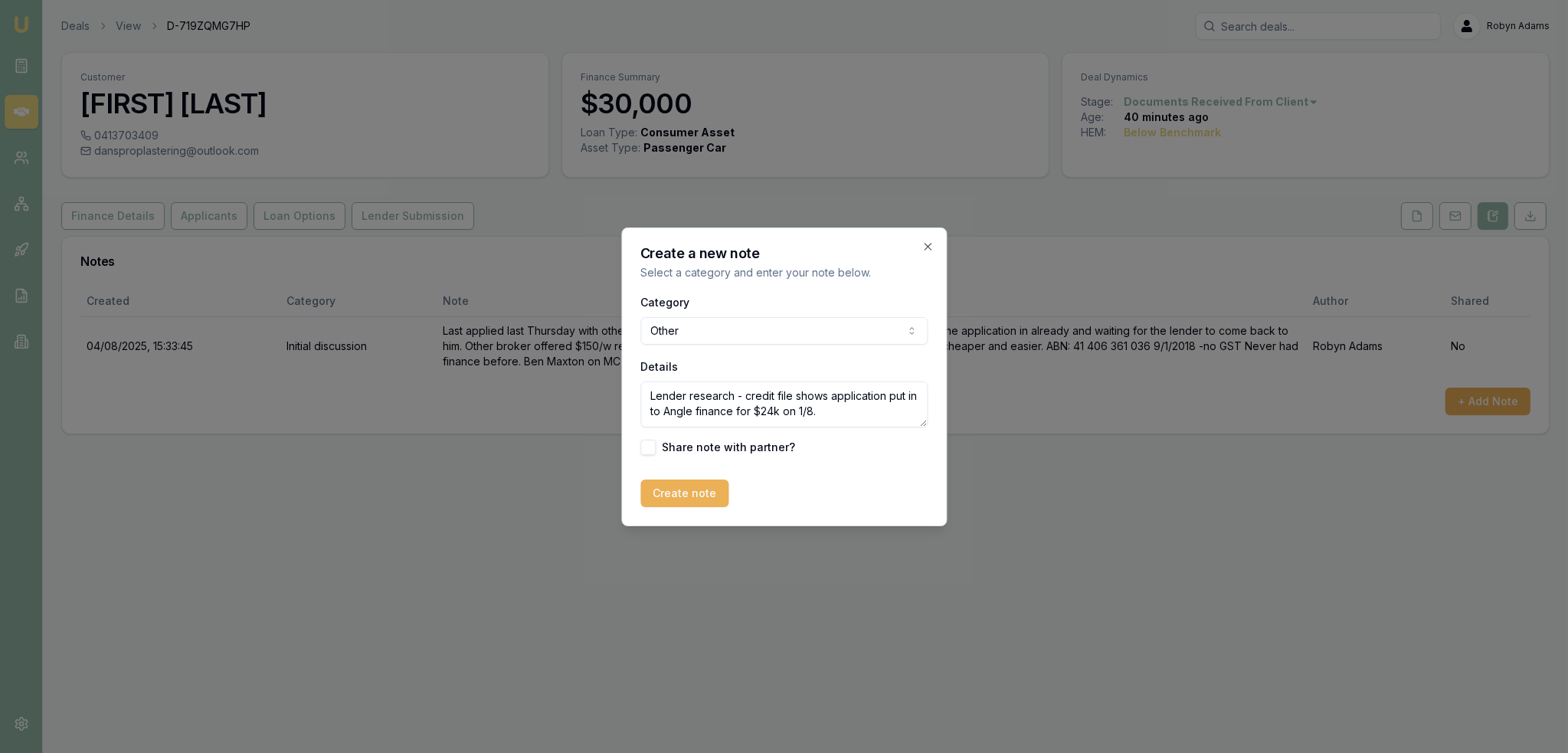 click on "Lender research - credit file shows application put in to Angle finance for $24k on 1/8." at bounding box center (784, 404) 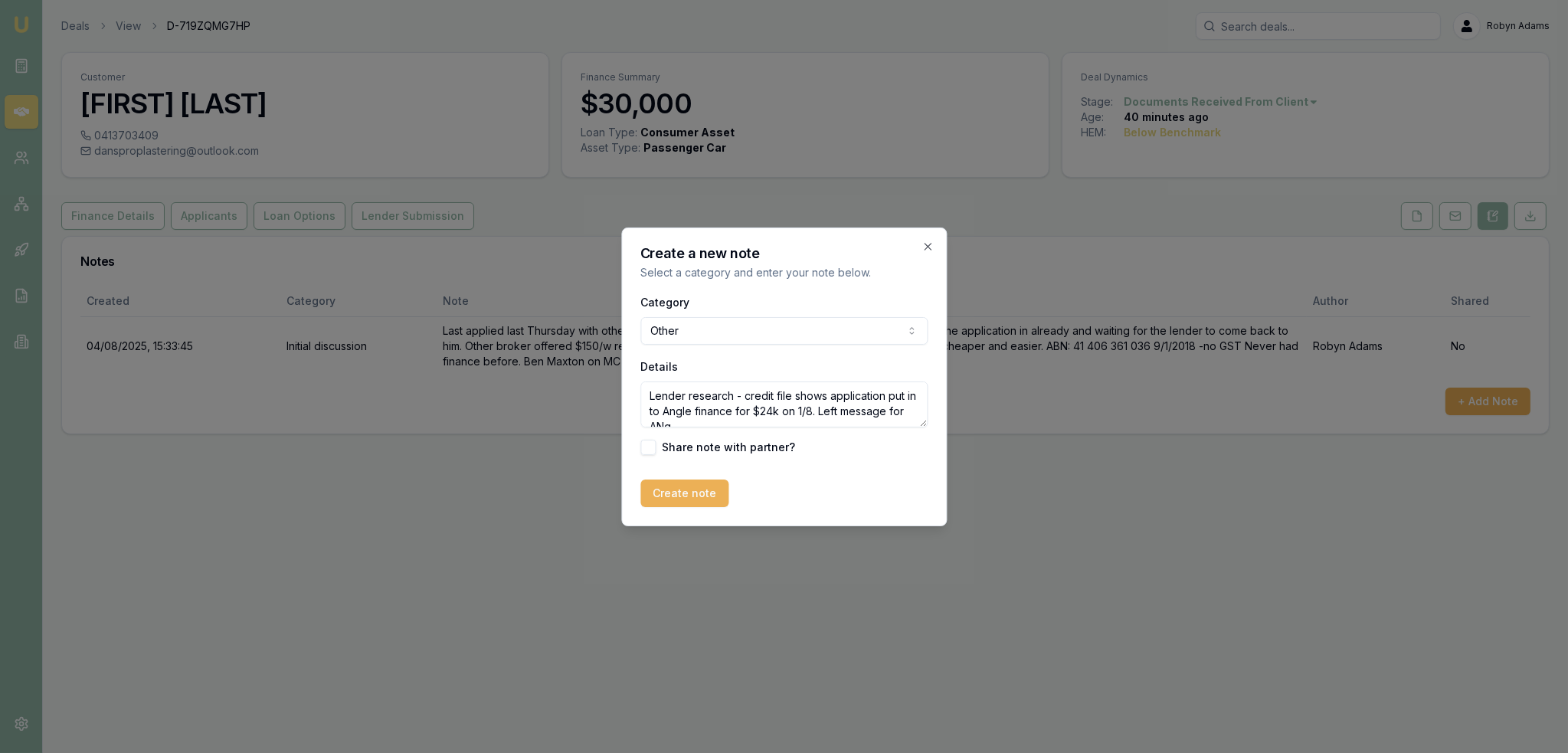 scroll, scrollTop: 6, scrollLeft: 0, axis: vertical 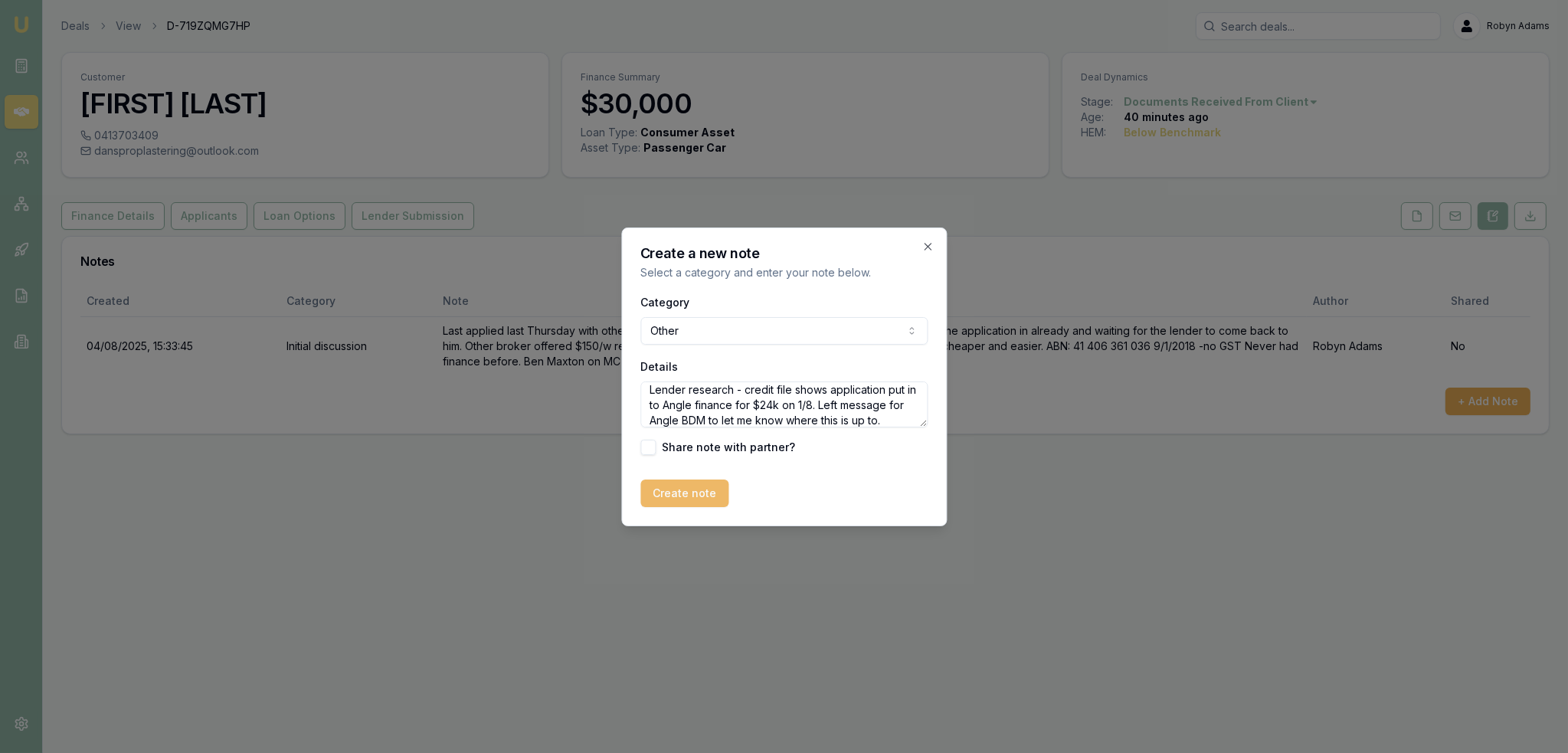 type on "Lender research - credit file shows application put in to Angle finance for $24k on 1/8. Left message for Angle BDM to let me know where this is up to." 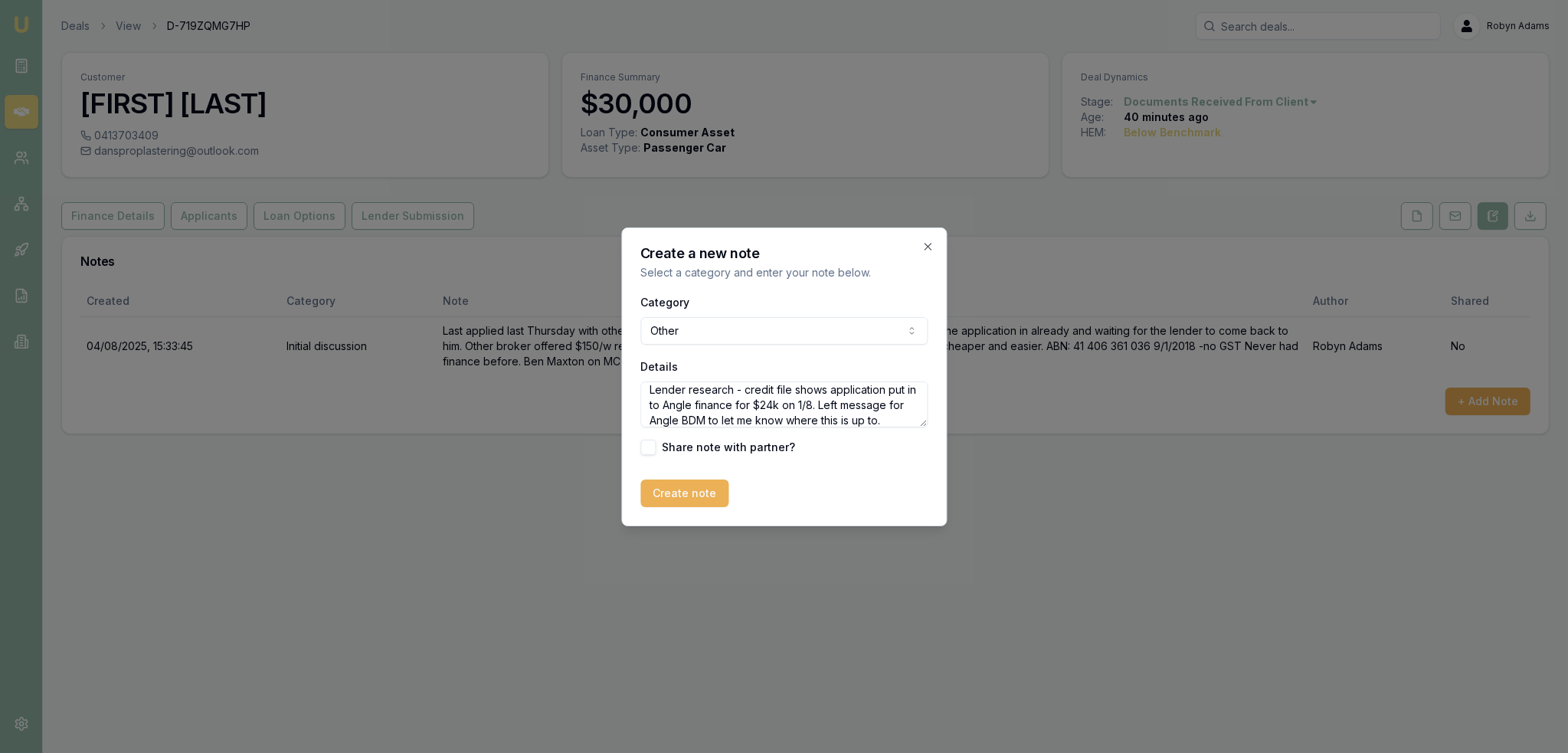 click on "Create note" at bounding box center (684, 493) 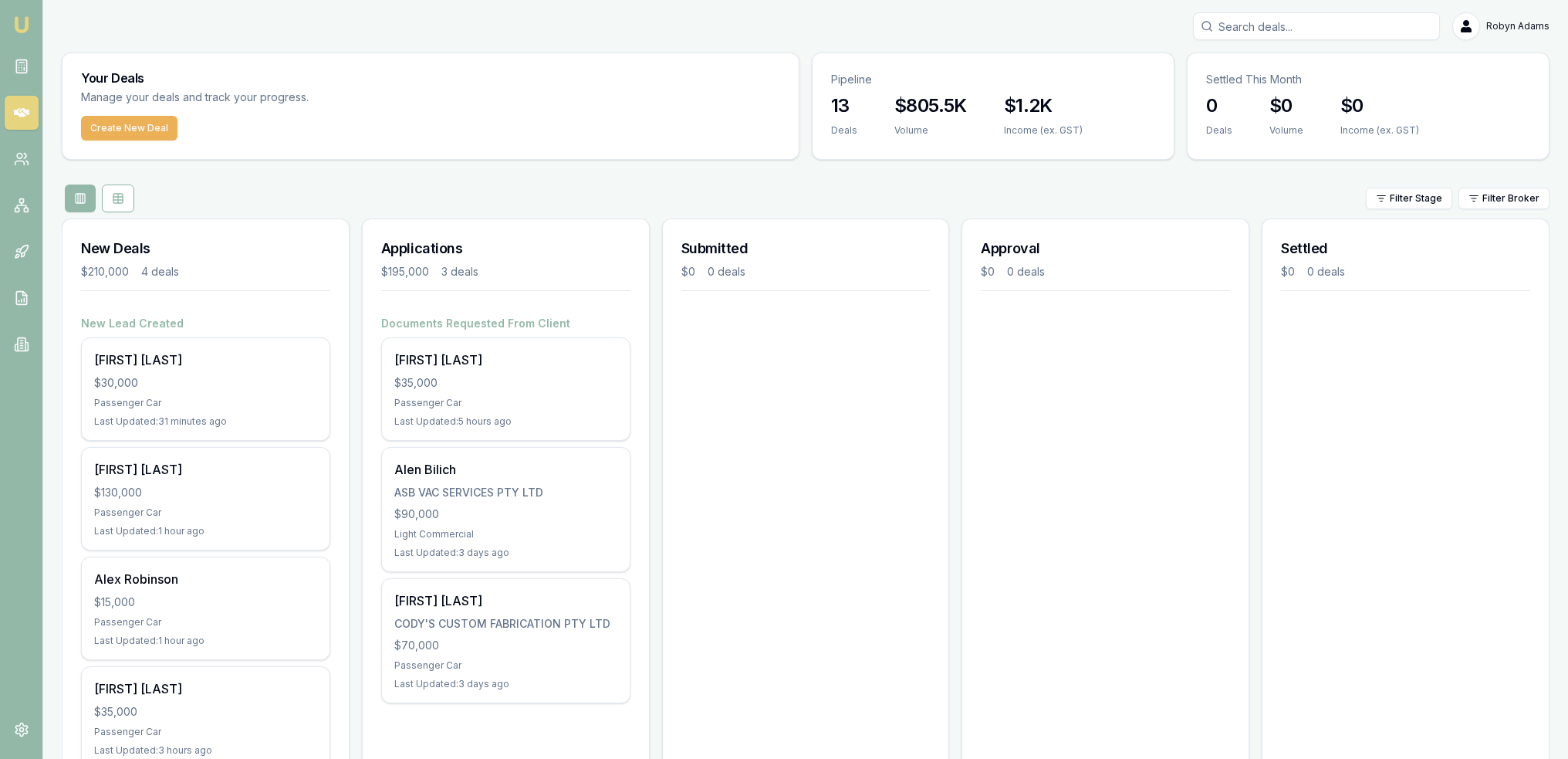 scroll, scrollTop: 0, scrollLeft: 0, axis: both 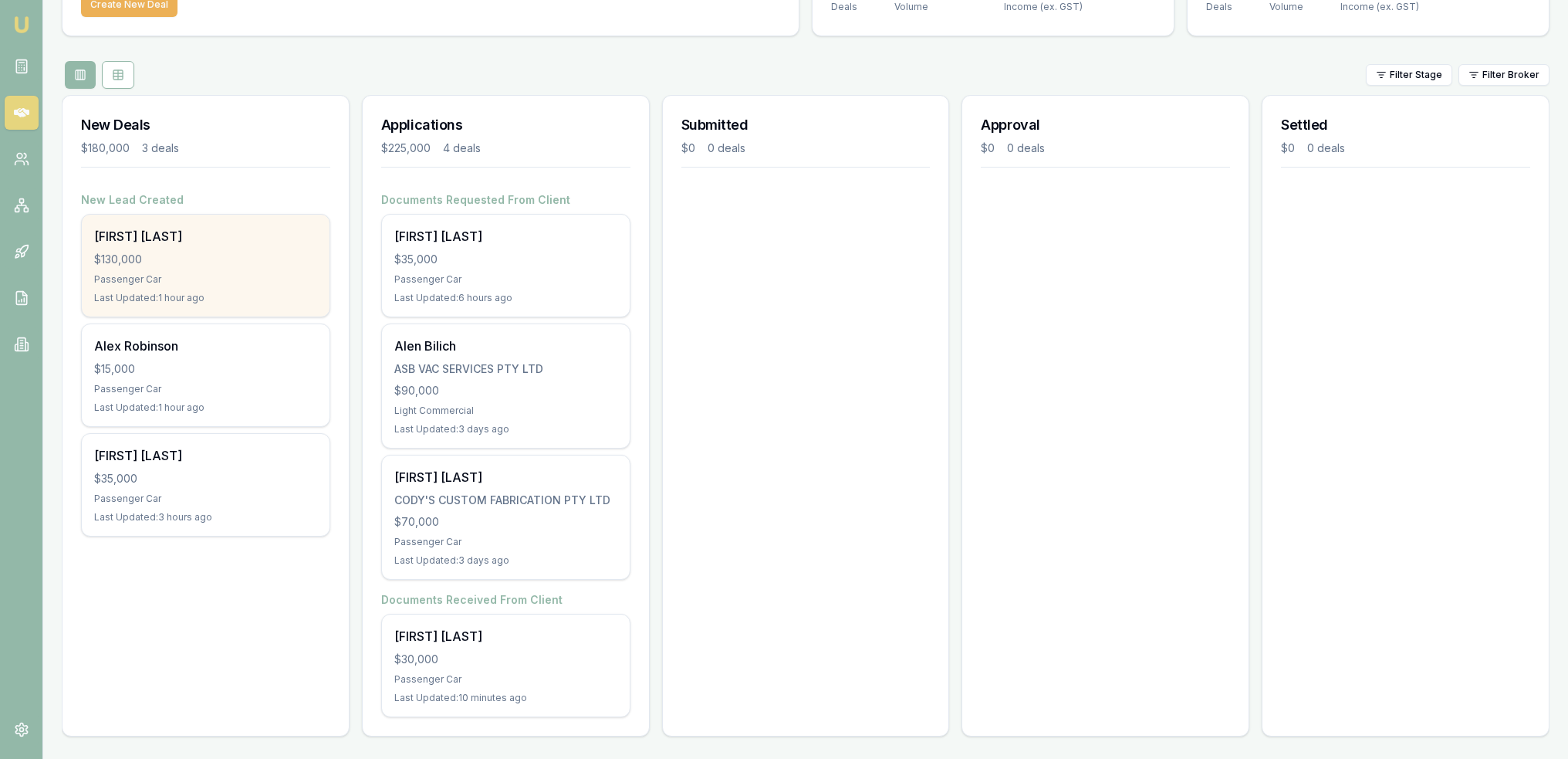 click on "[FIRST] [LAST]" at bounding box center (205, 236) 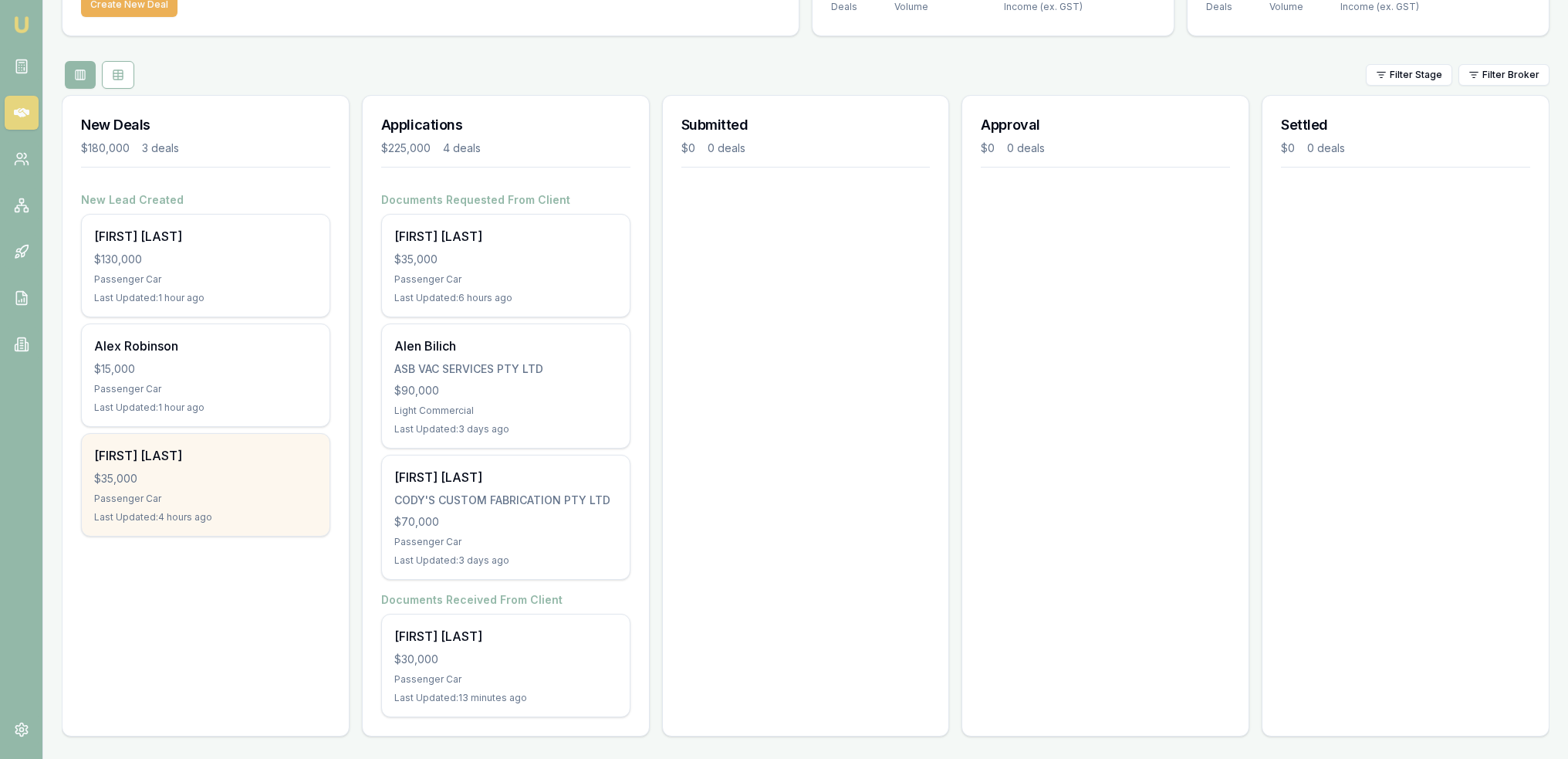 click on "$35,000" at bounding box center [205, 479] 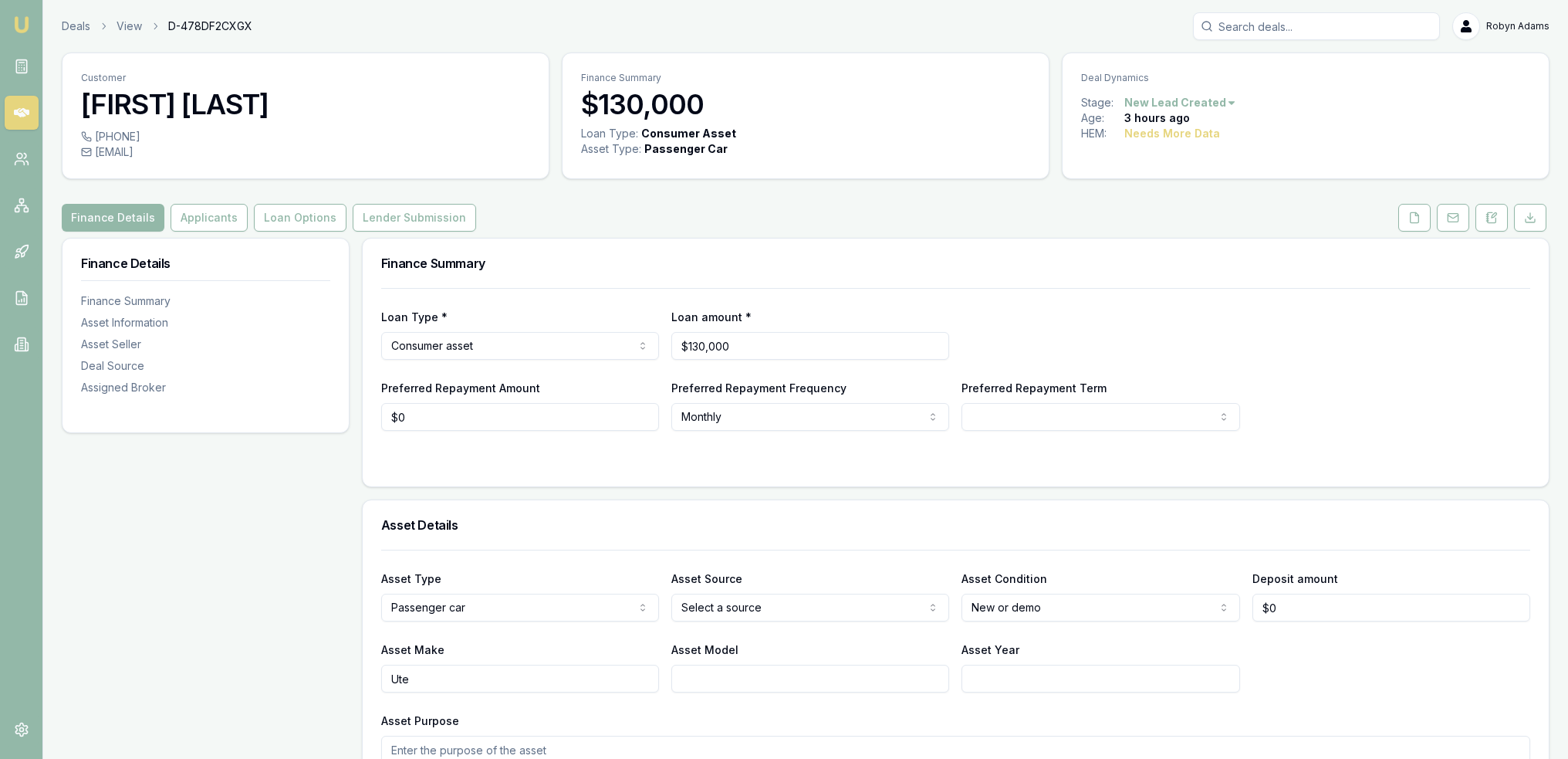 scroll, scrollTop: 0, scrollLeft: 0, axis: both 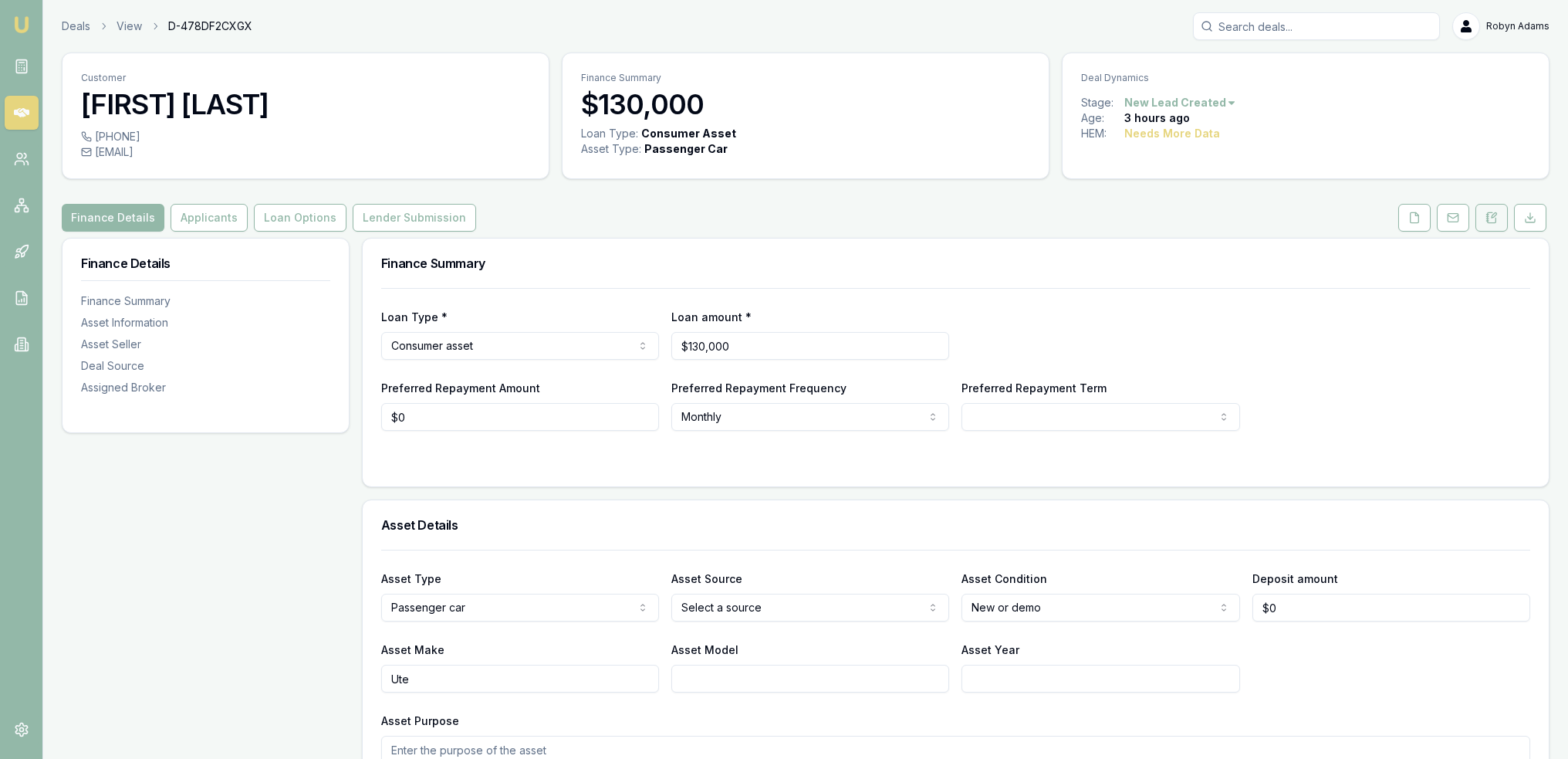 click 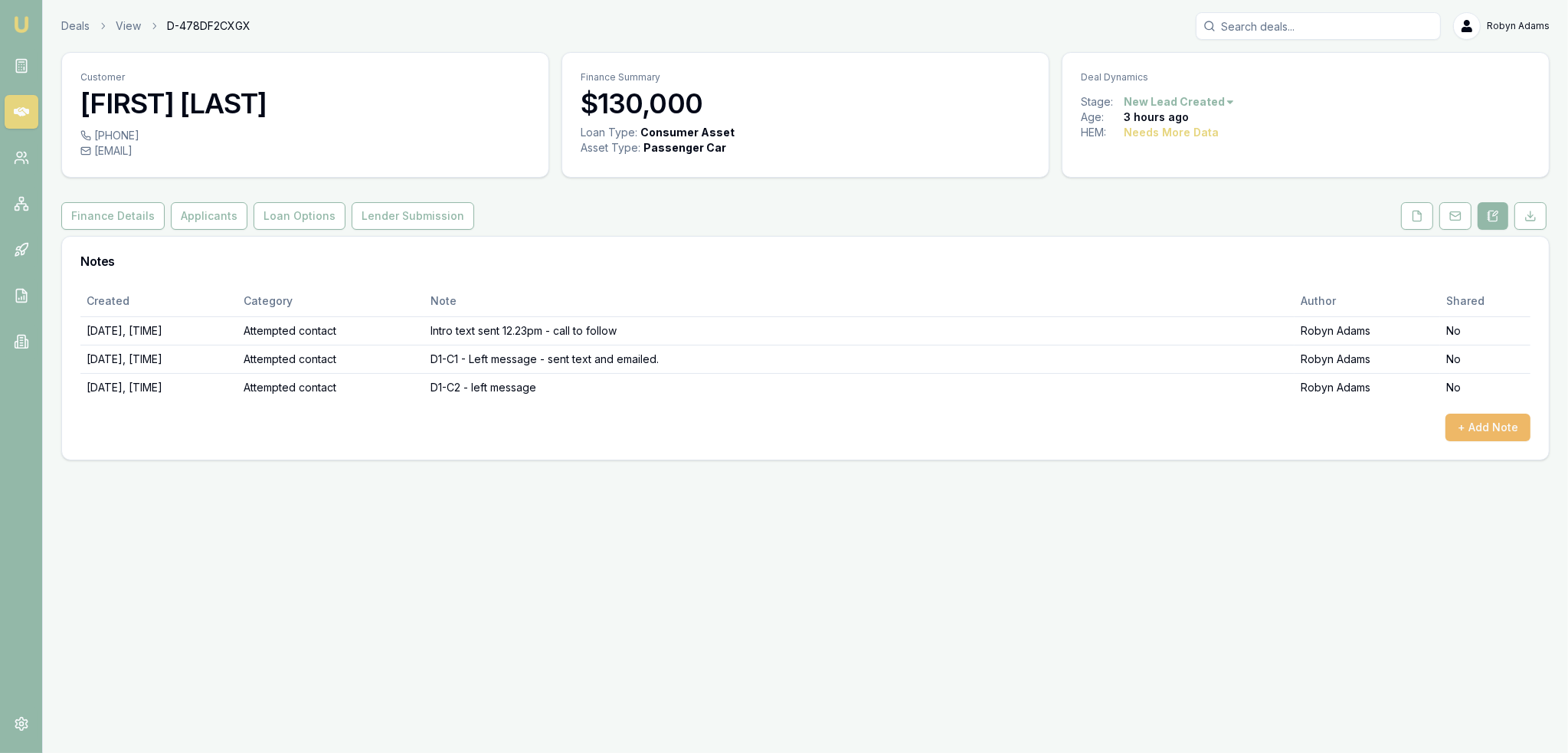 click on "+ Add Note" at bounding box center [1488, 427] 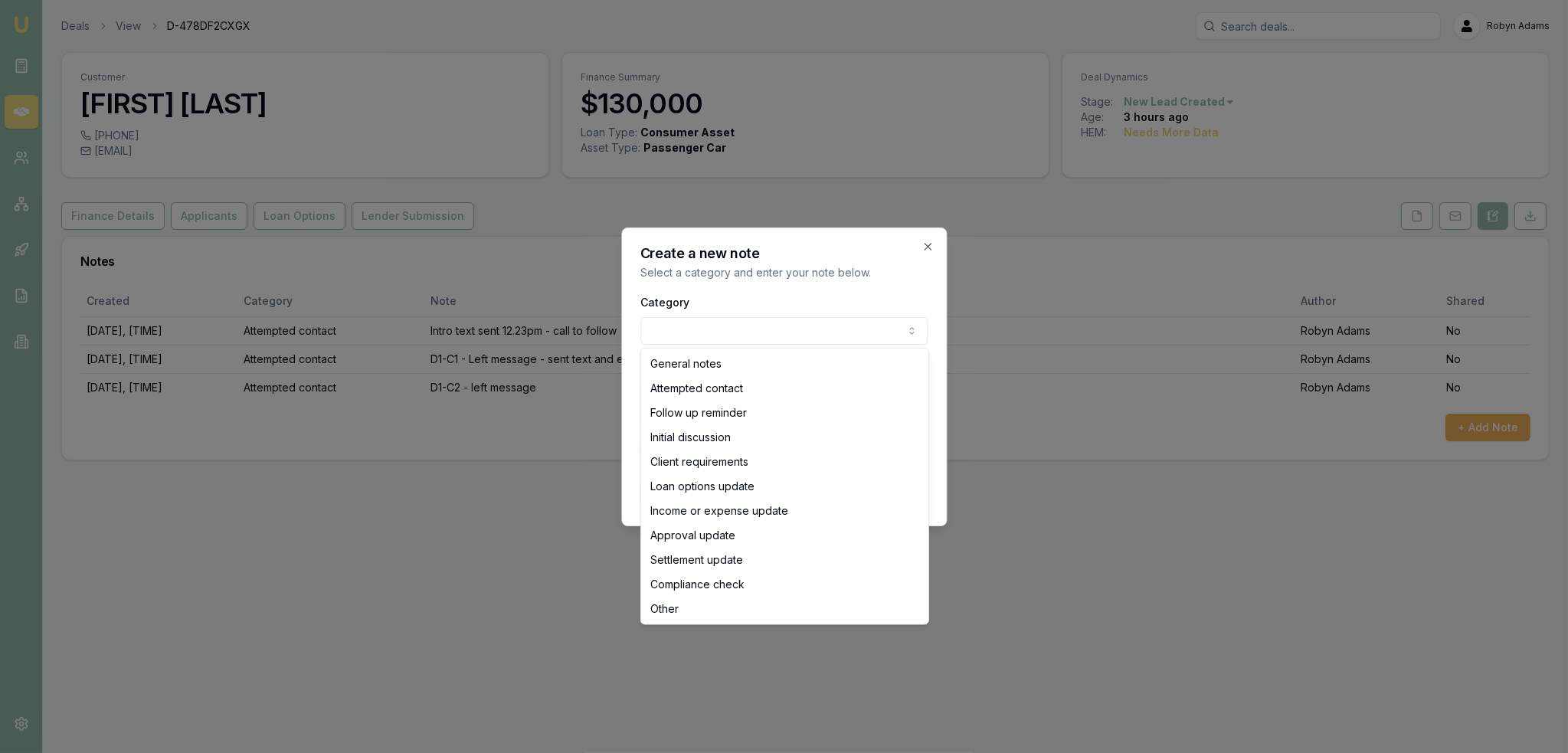 click on "Emu Broker Deals View D-478DF2CXGX [NAME] [NAME] Toggle Menu Customer [NAME] [NAME] [PHONE] [EMAIL] Finance Summary $130,000 Loan Type: Consumer Asset Asset Type : Passenger Car Deal Dynamics Stage: New Lead Created Age: 3 hours ago HEM: Needs More Data Finance Details Applicants Loan Options Lender Submission Notes Created Category Note Author Shared [DATE], [TIME] Attempted contact Intro text sent [TIME] - call to follow [NAME] No [DATE], [TIME] Attempted contact D1-C1 - Left message - sent text and emailed.  [NAME] No [DATE], [TIME] Attempted contact D1-C2 - left message [NAME] No + Add Note
Create a new note Select a category and enter your note below. Category  General notes Attempted contact Follow up reminder Initial discussion Client requirements Loan options update Income or expense update Approval update Settlement update Compliance check Other Details  Share note with partner? Create note Close General notes Attempted contact Other" at bounding box center (784, 376) 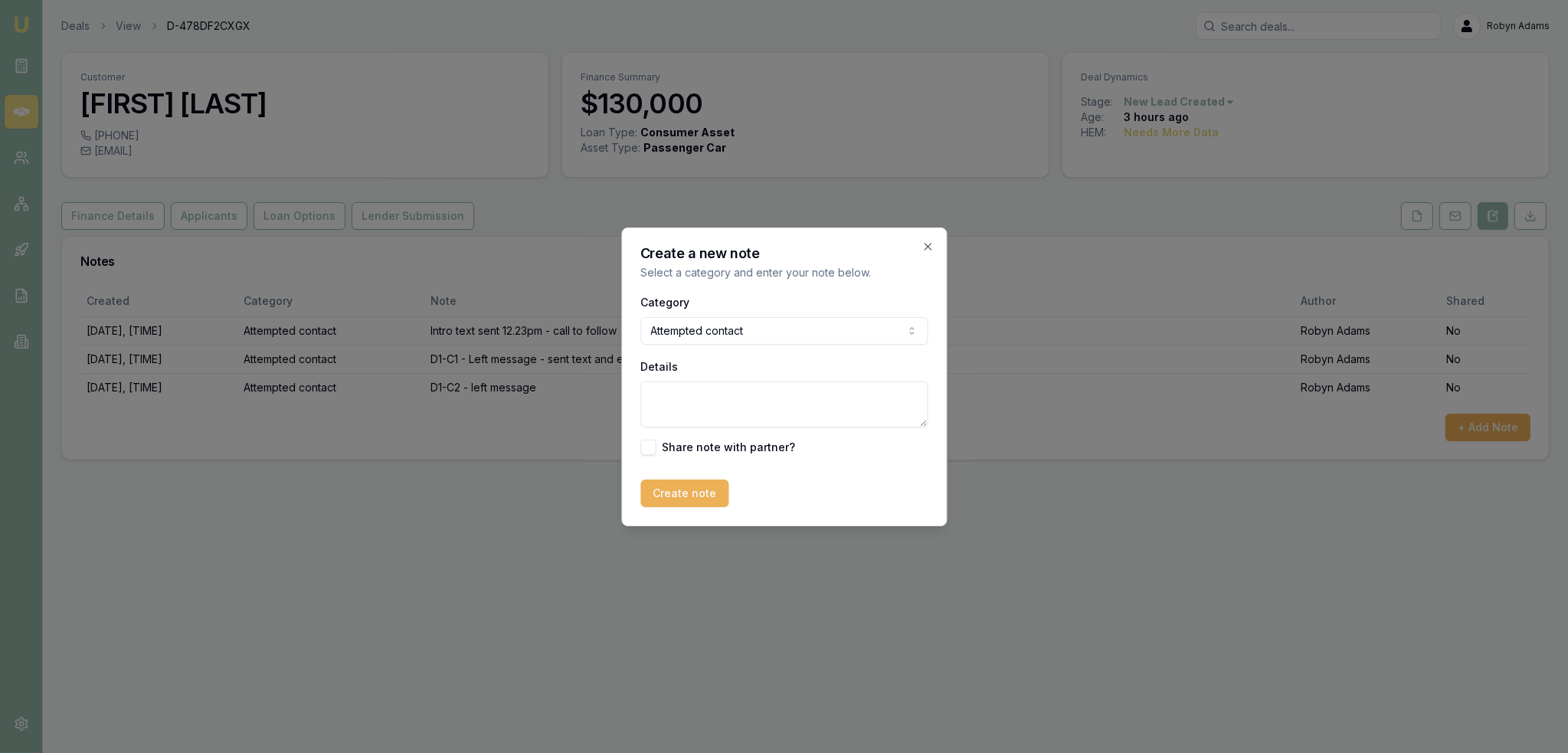 click on "Details" at bounding box center (784, 404) 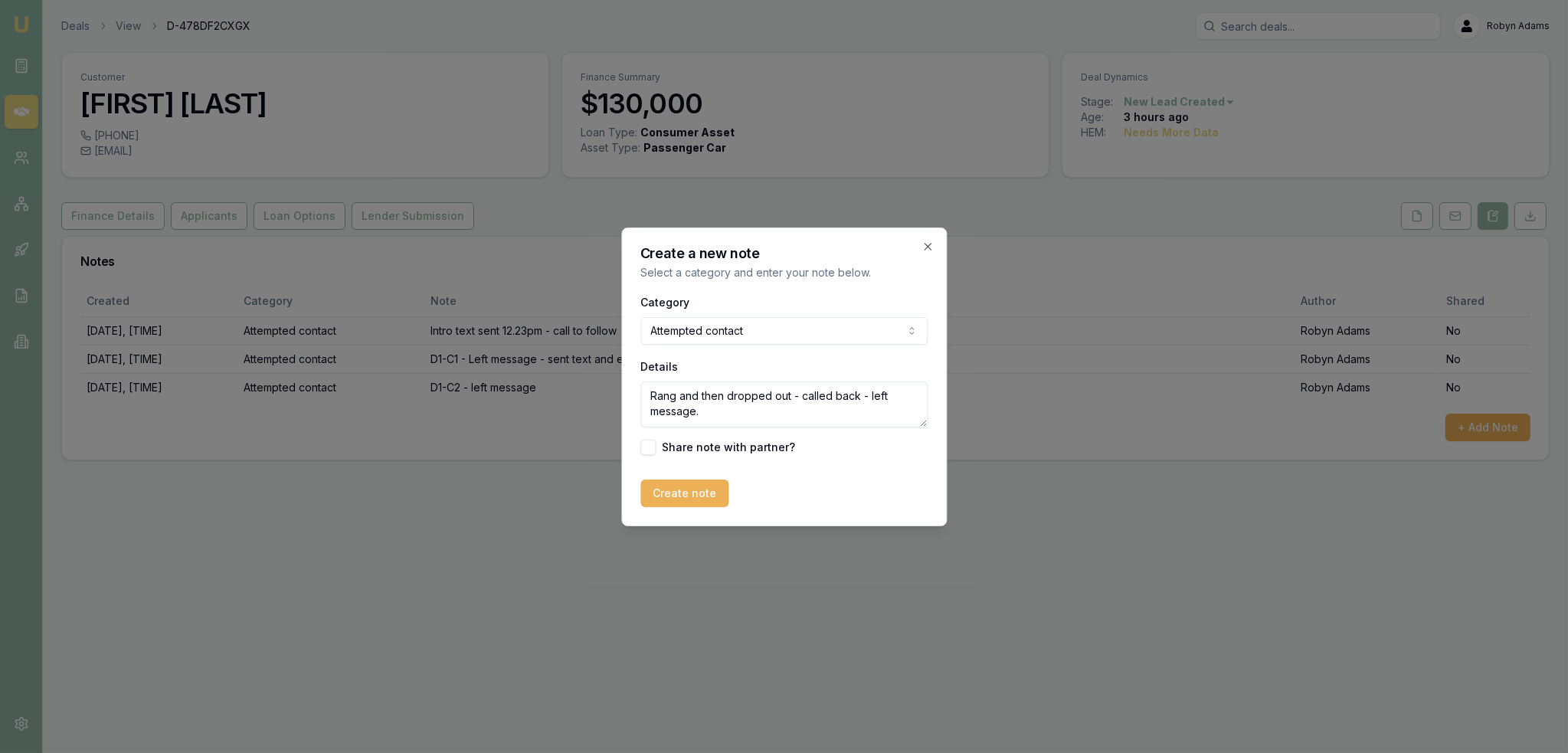 click on "Rang and then dropped out - called back - left message." at bounding box center [784, 404] 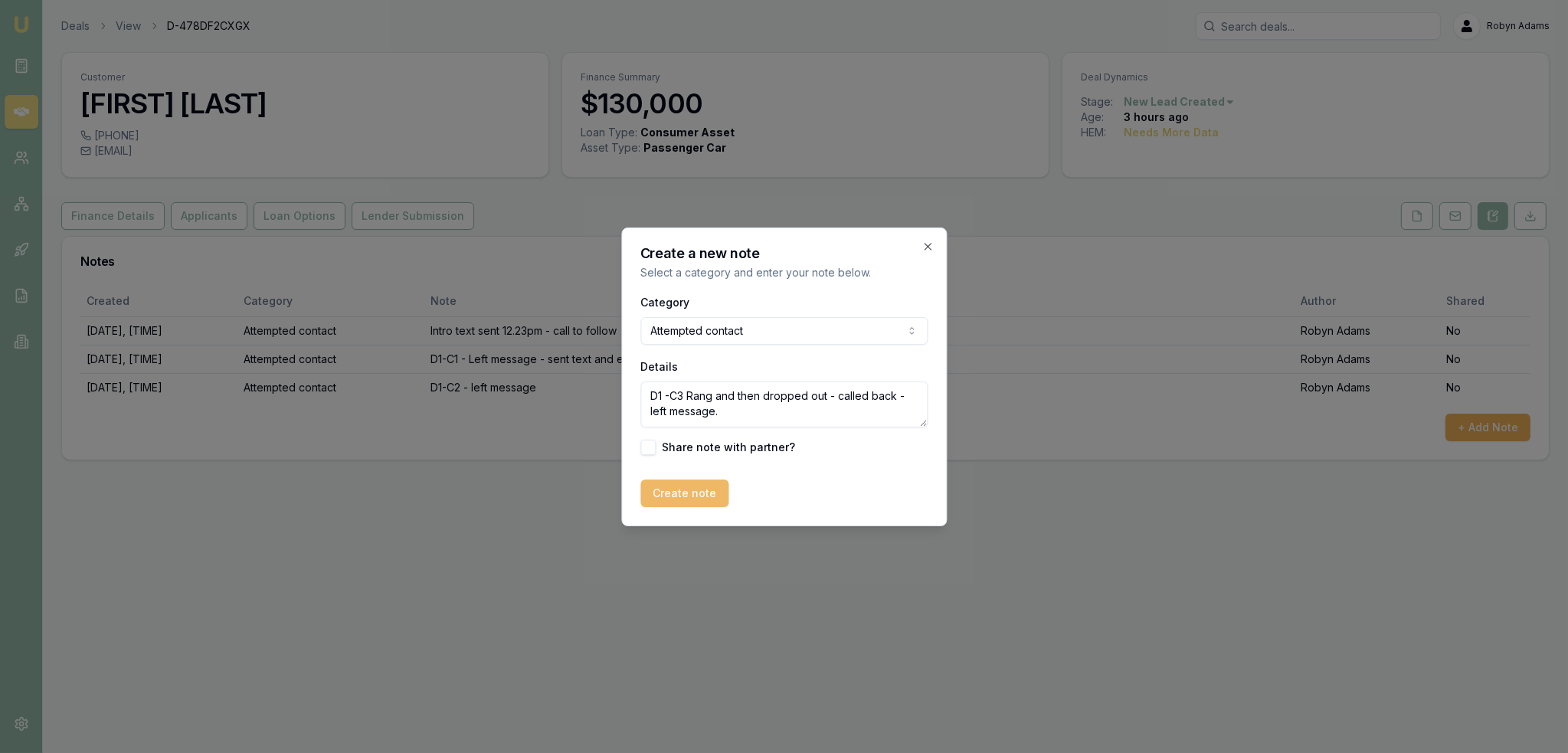 type on "D1 -C3 Rang and then dropped out - called back - left message." 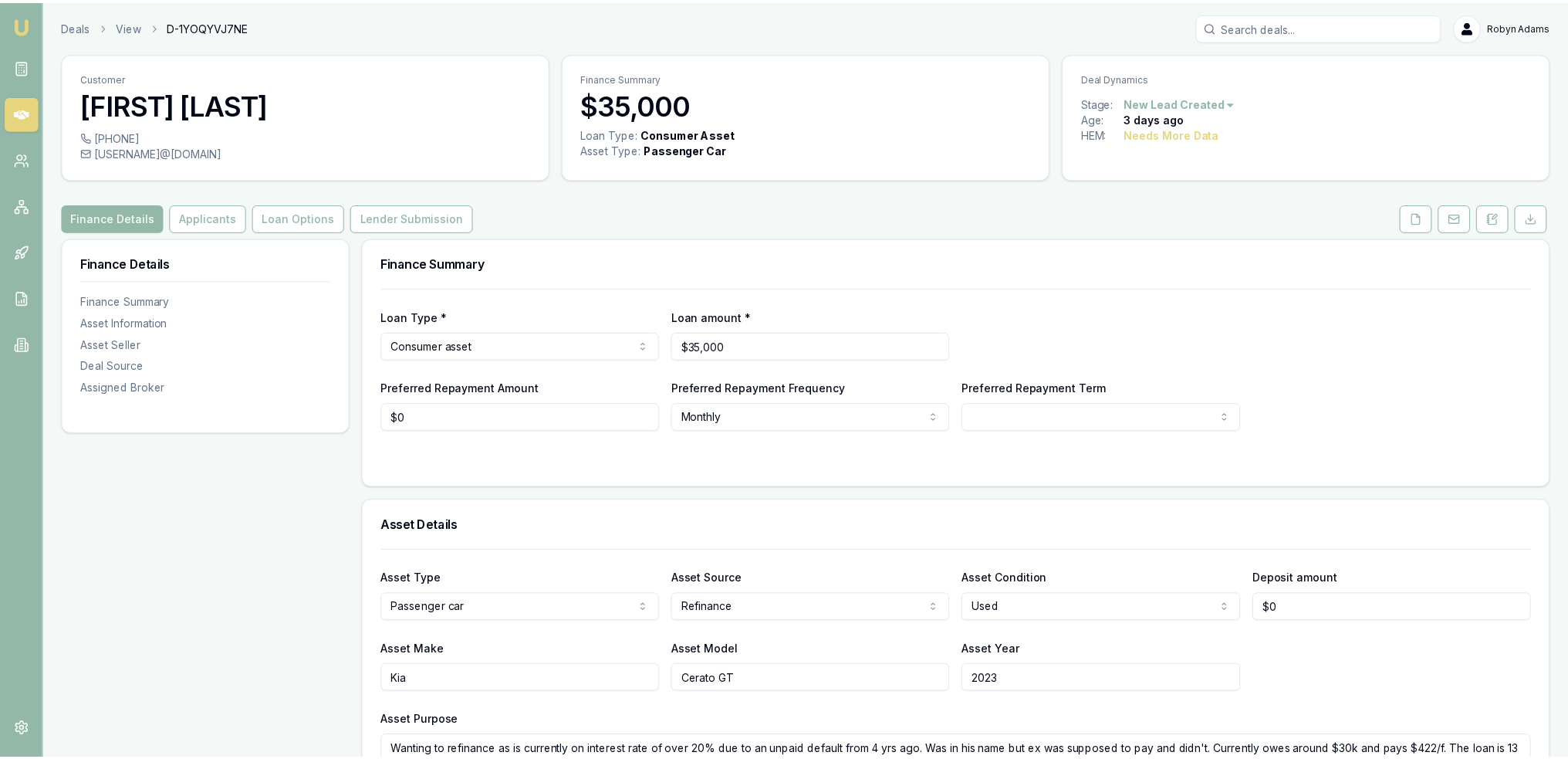 scroll, scrollTop: 0, scrollLeft: 0, axis: both 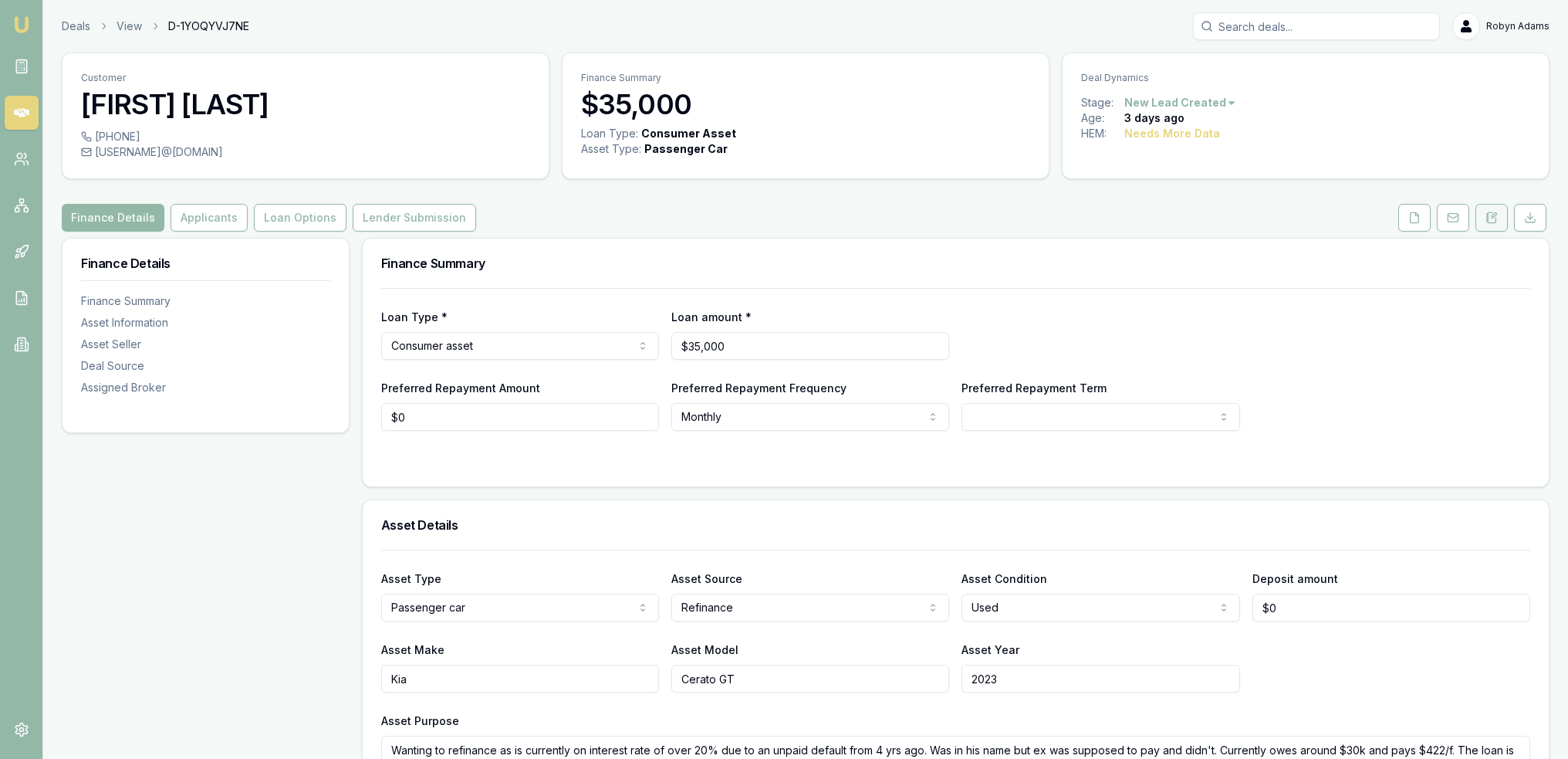 click at bounding box center (1492, 218) 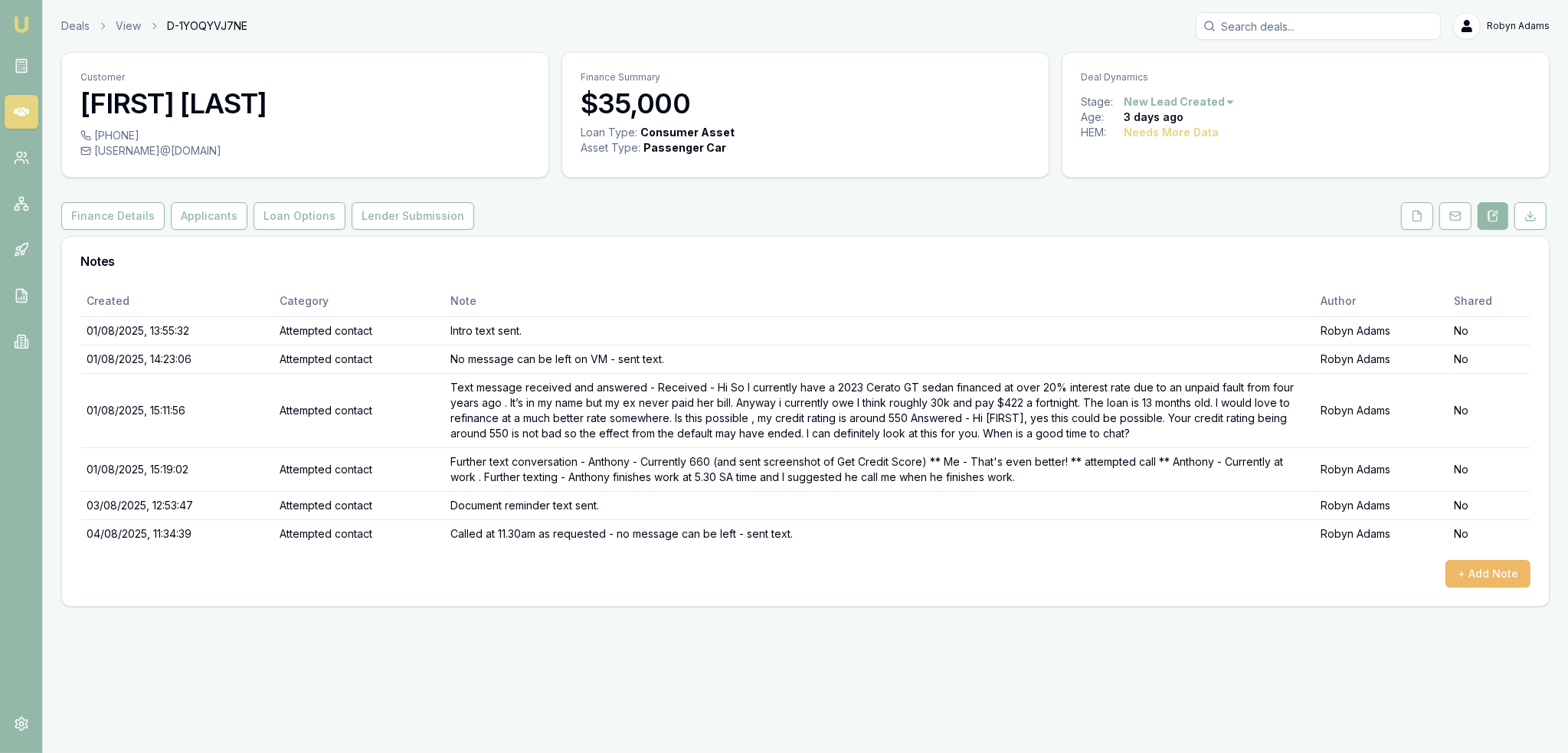 click on "+ Add Note" at bounding box center [1488, 574] 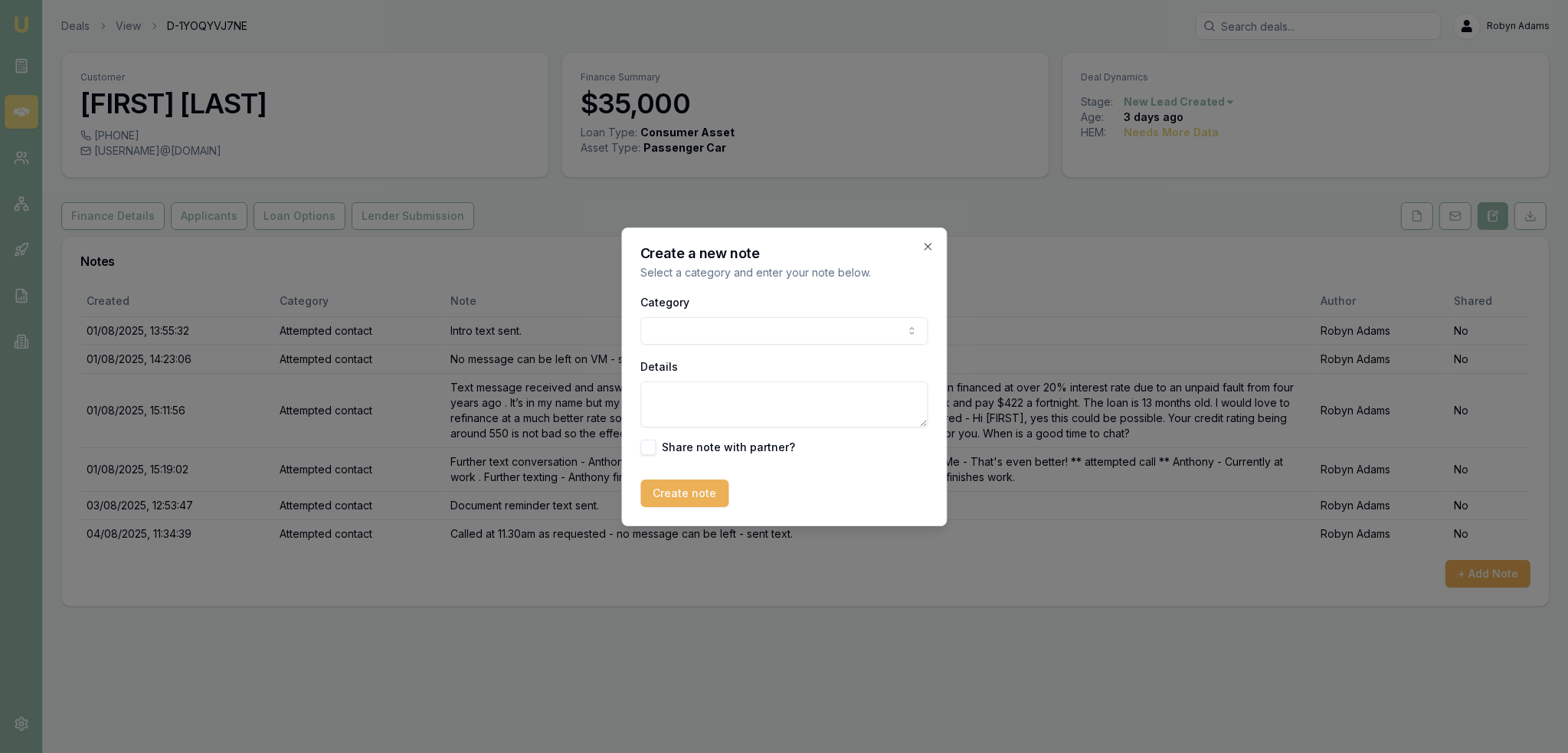 click on "Emu Broker Deals View D-1YOQYVJ7NE Robyn Adams Toggle Menu Customer [FIRST] [LAST] [PHONE] [USERNAME]@[DOMAIN] Finance Summary $35,000 Loan Type: Consumer Asset Asset Type : Passenger Car Deal Dynamics Stage: New Lead Created Age: 3 days ago HEM: Needs More Data Finance Details Applicants Loan Options Lender Submission Notes Created Category Note Author Shared [DATE], [TIME] Attempted contact Intro text sent. Robyn Adams No [DATE], [TIME] Attempted contact No message can be left on VM - sent text. Robyn Adams No [DATE], [TIME] Attempted contact Robyn Adams No [DATE], [TIME] Attempted contact Further text conversation -
[FIRST] - Currently 660 (and sent screenshot of Get Credit Score) ** Me - That's even better! ** attempted call ** [FIRST] - Currently at work . Further texting - [FIRST] finishes work at 5.30 [STATE] time and I suggested he call me when he finishes work.
Robyn Adams No [DATE], [TIME] Attempted contact Document reminder text sent. Robyn Adams No Attempted contact" at bounding box center [784, 376] 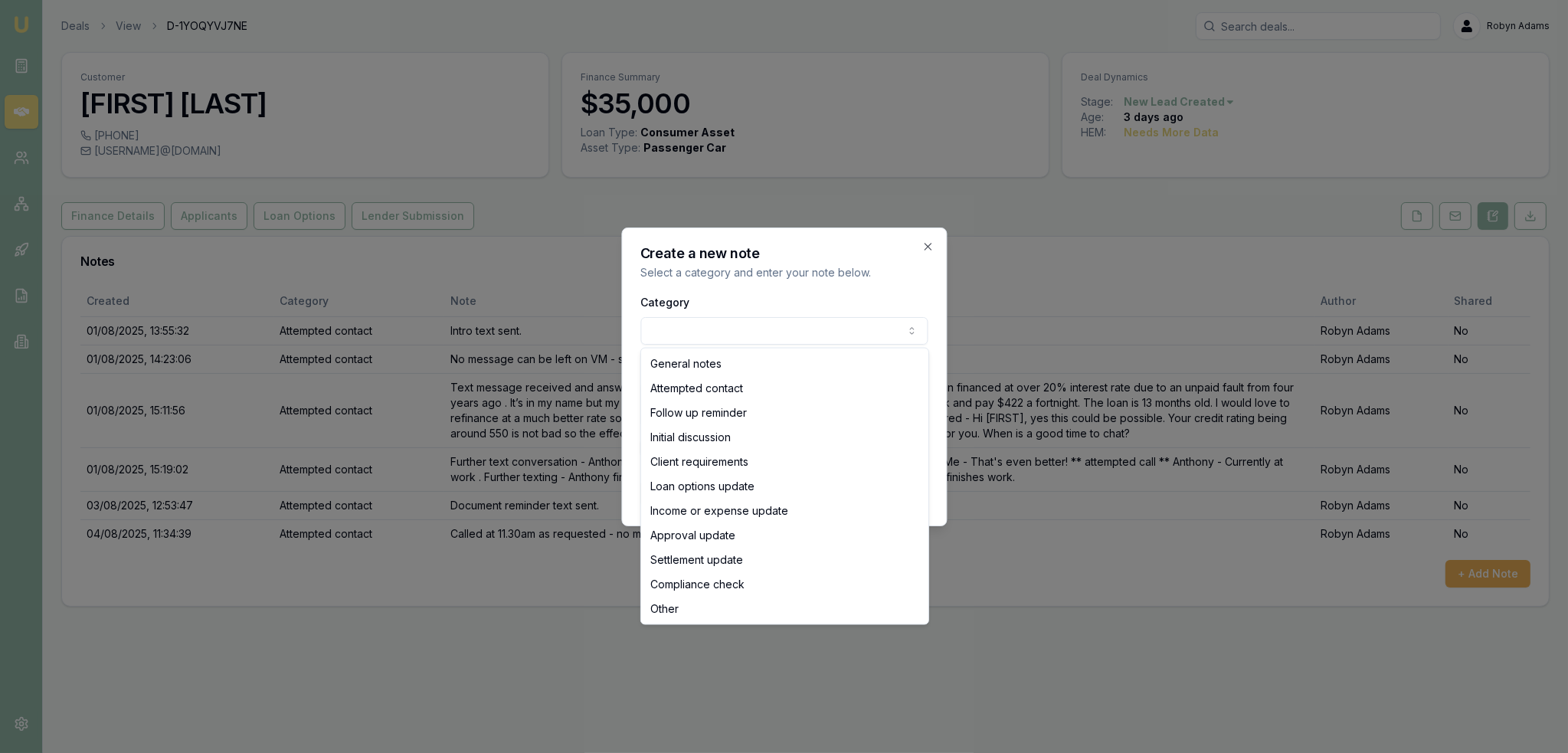 select on "ATTEMPTED_CONTACT" 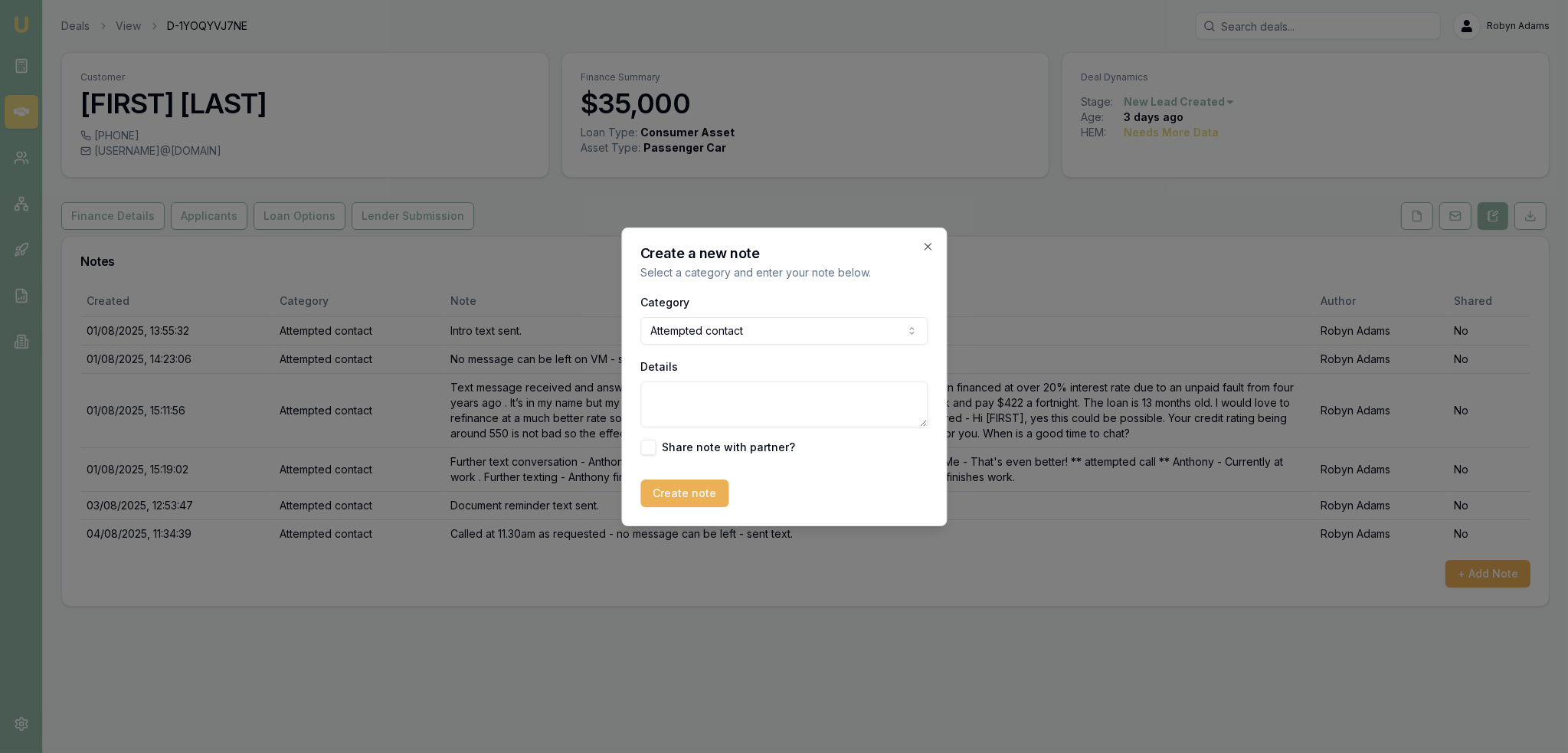 click on "Details" at bounding box center (784, 404) 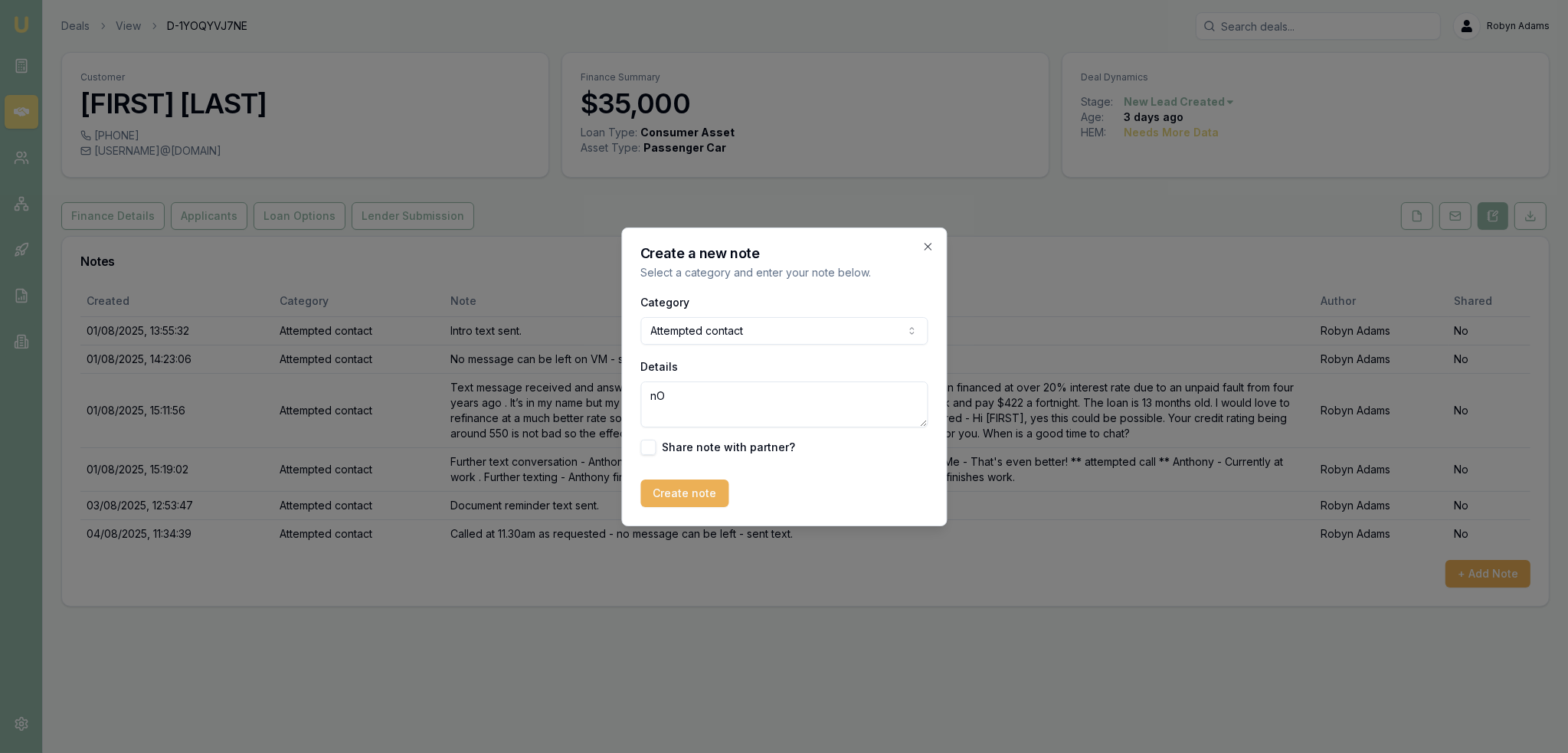 type on "n" 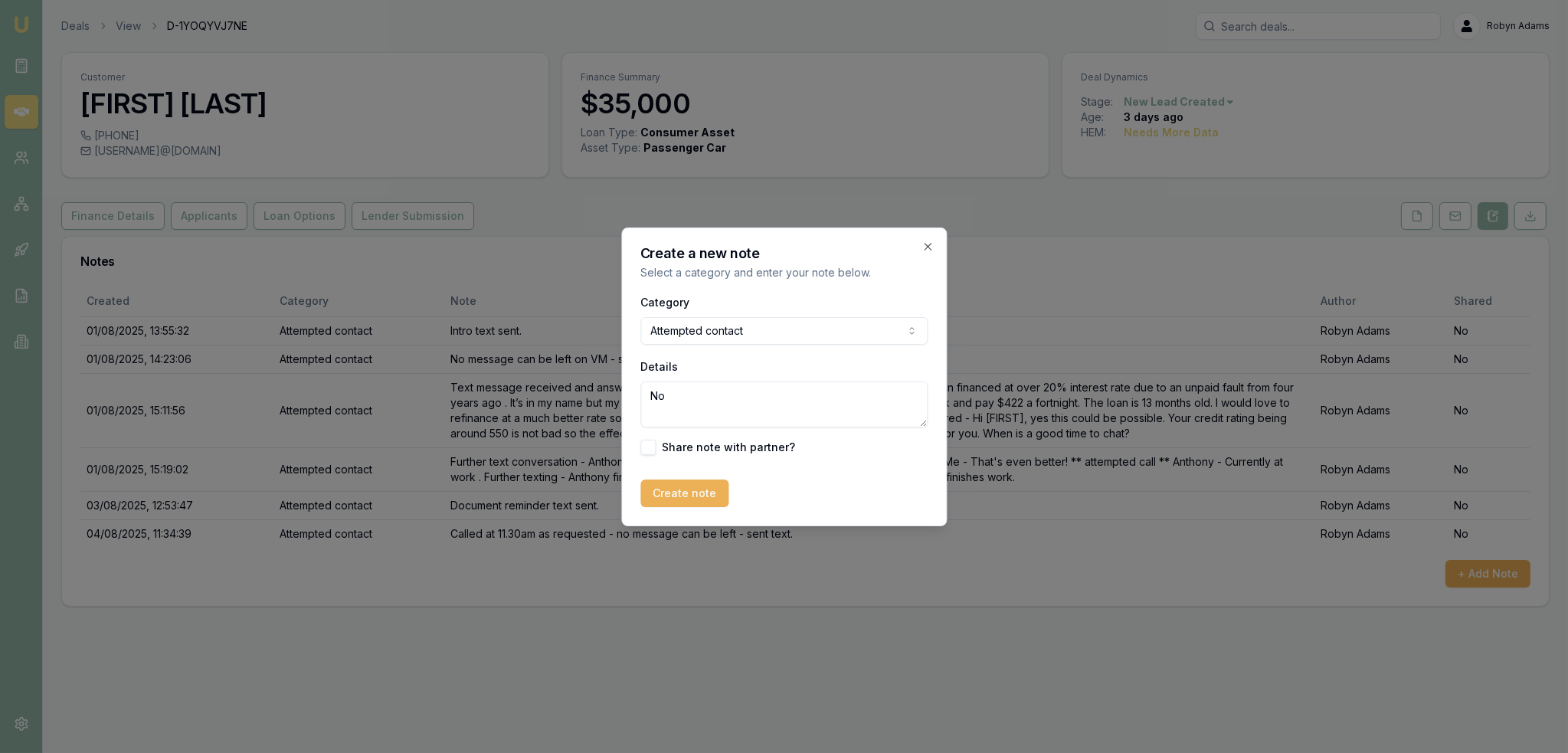 type on "N" 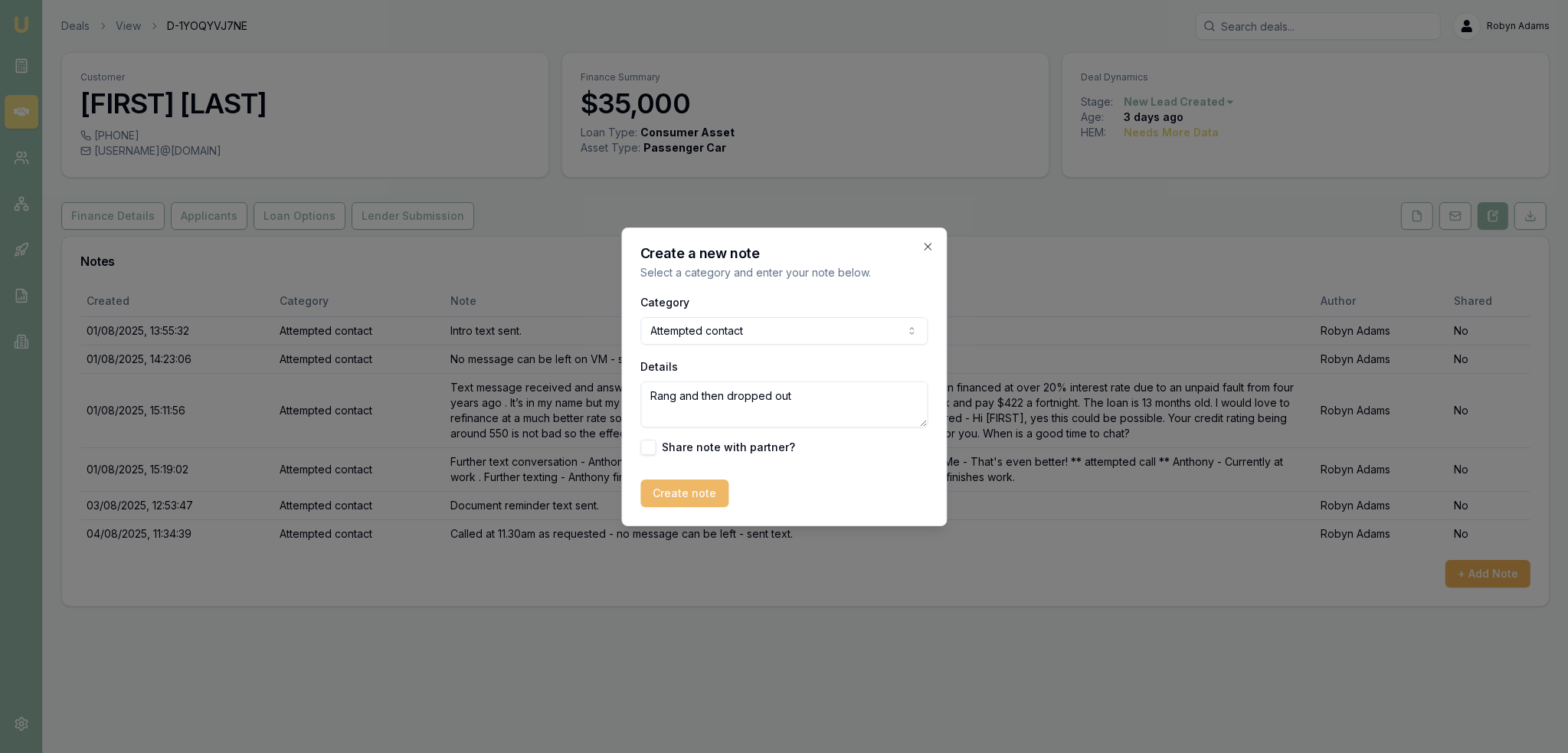 type on "Rang and then dropped out" 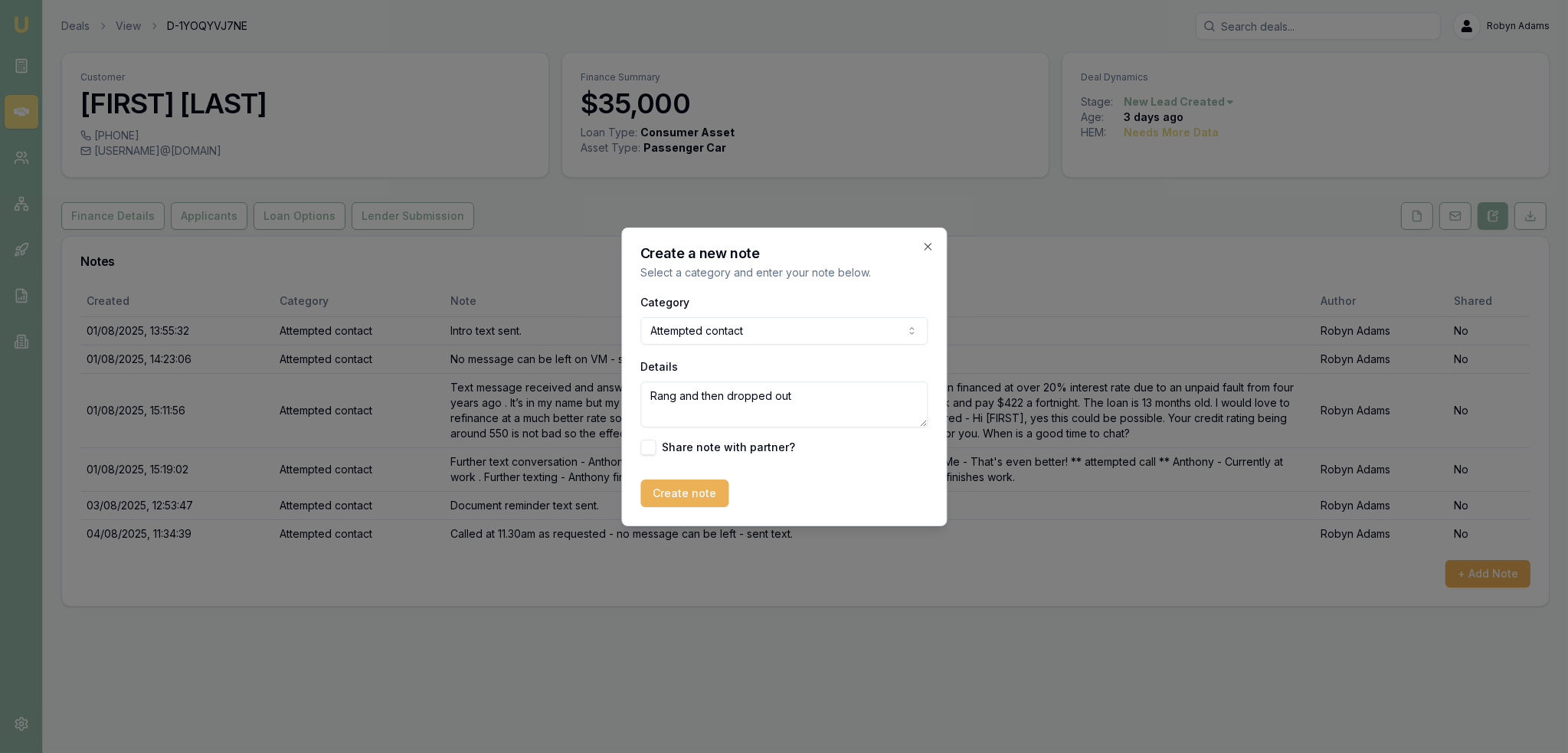 click on "Create note" at bounding box center [684, 493] 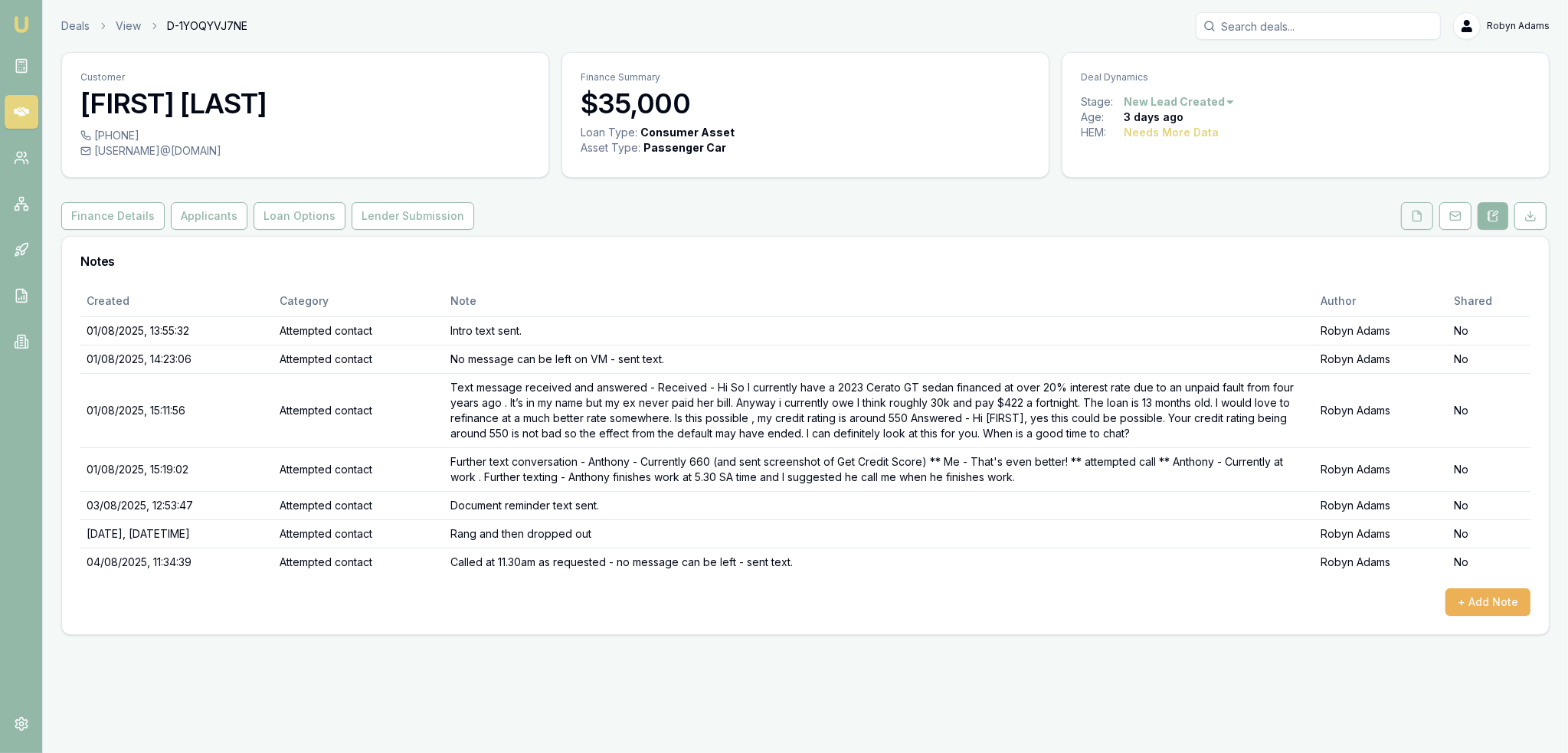 click 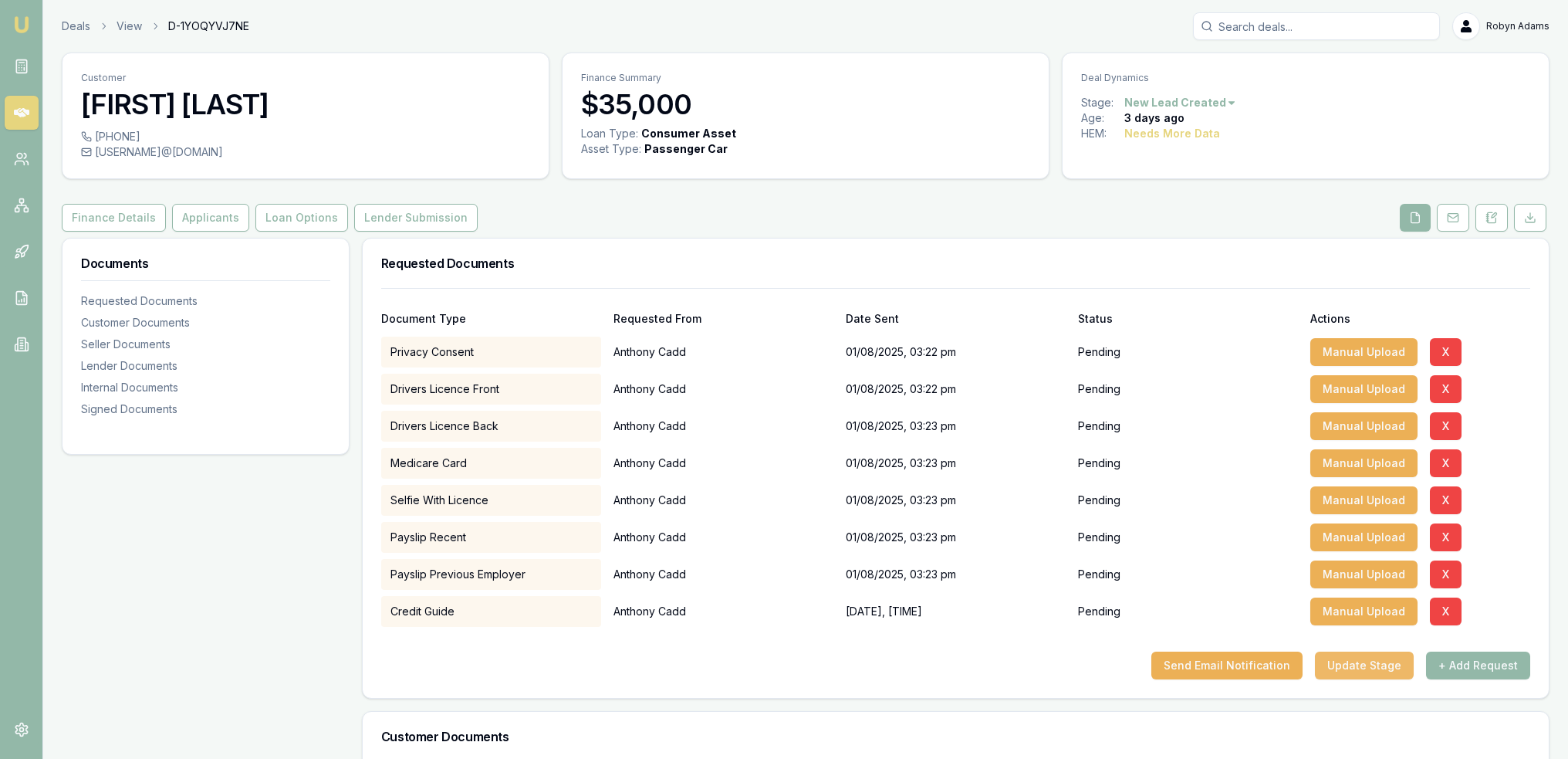 click on "Update Stage" at bounding box center (1364, 666) 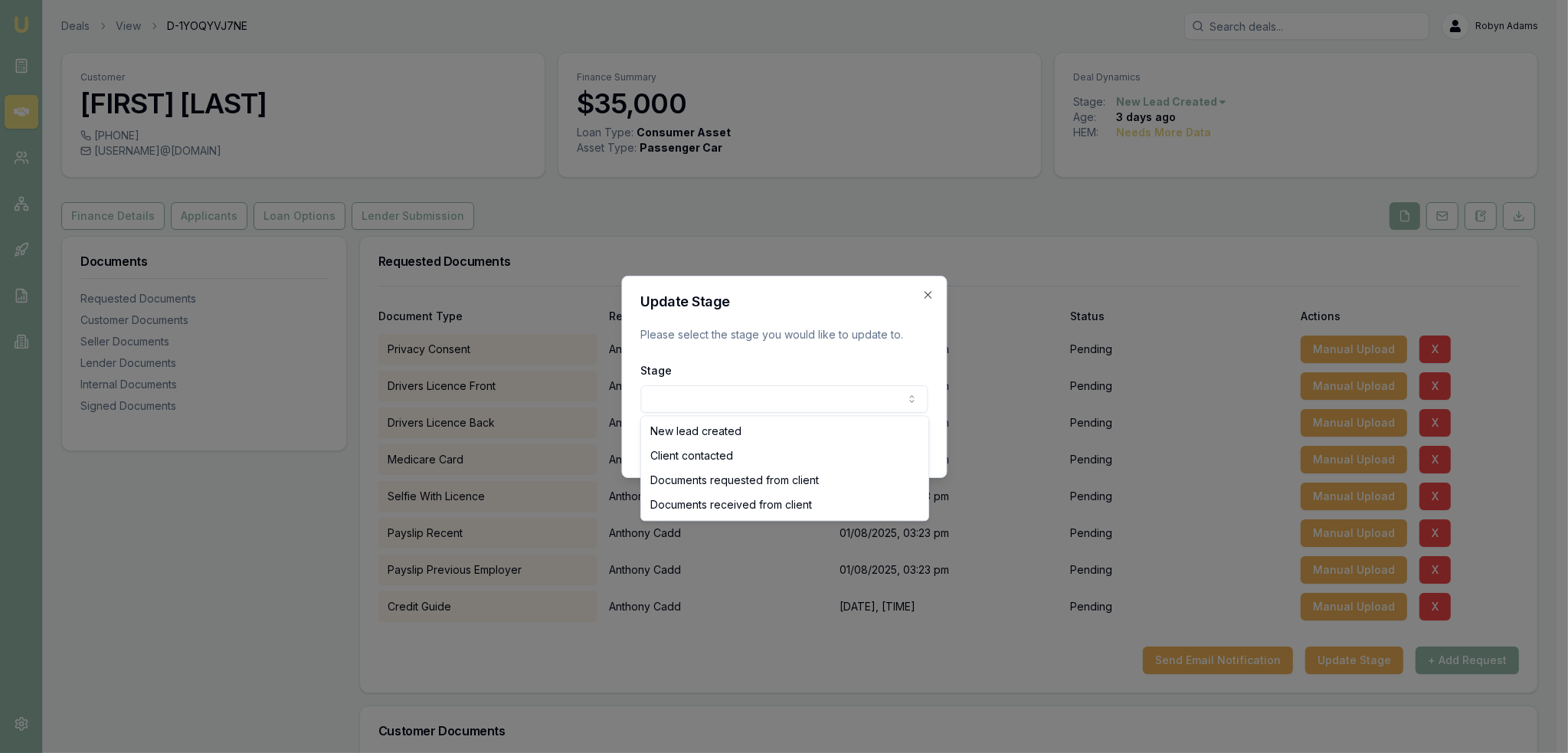 click on "Emu Broker Deals View D-1YOQYVJ7NE Robyn Adams Toggle Menu Customer [FIRST] [LAST] [PHONE] [USERNAME]@[DOMAIN] Finance Summary $35,000 Loan Type: Consumer Asset Asset Type : Passenger Car Deal Dynamics Stage: New Lead Created Age: 3 days ago HEM: Needs More Data Finance Details Applicants Loan Options Lender Submission Documents Requested Documents Customer Documents Seller Documents Lender Documents Internal Documents Signed Documents Requested Documents Document Type Requested From Date Sent Status Actions Privacy Consent [FIRST] [LAST] [DATE], [TIME] Pending Manual Upload X Drivers Licence Front [FIRST] [LAST] [DATE], [TIME] Pending Manual Upload X Drivers Licence Back [FIRST] [LAST] [DATE], [TIME] Pending Manual Upload X Medicare Card [FIRST] [LAST] [DATE], [TIME] Pending Manual Upload X Selfie With Licence [FIRST] [LAST] [DATE], [TIME] Pending Manual Upload X Payslip Recent [FIRST] [LAST] [DATE], [TIME] Pending Manual Upload X Payslip Previous Employer [FIRST] [LAST] X" at bounding box center (778, 376) 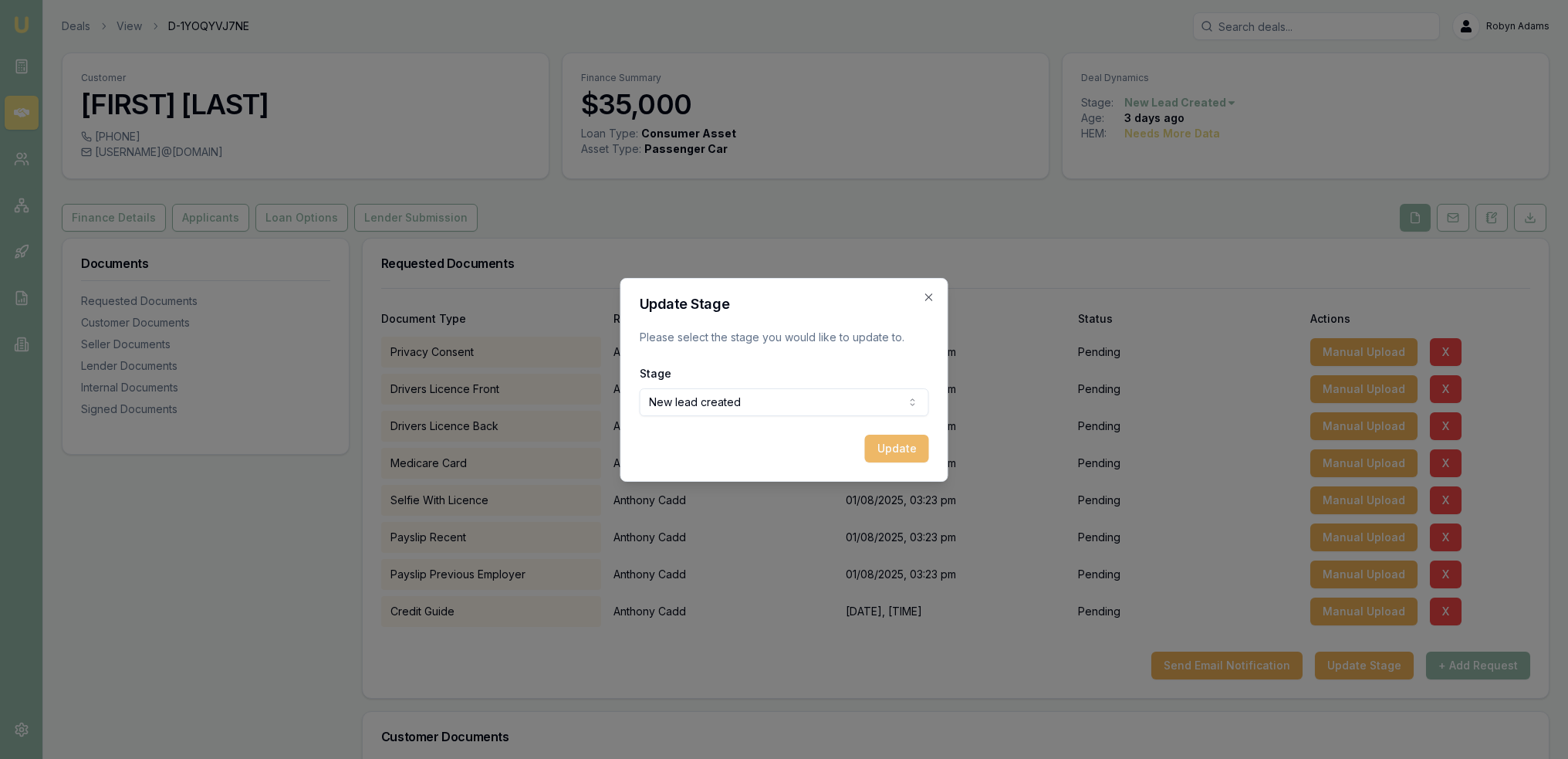 click on "Update" at bounding box center (897, 449) 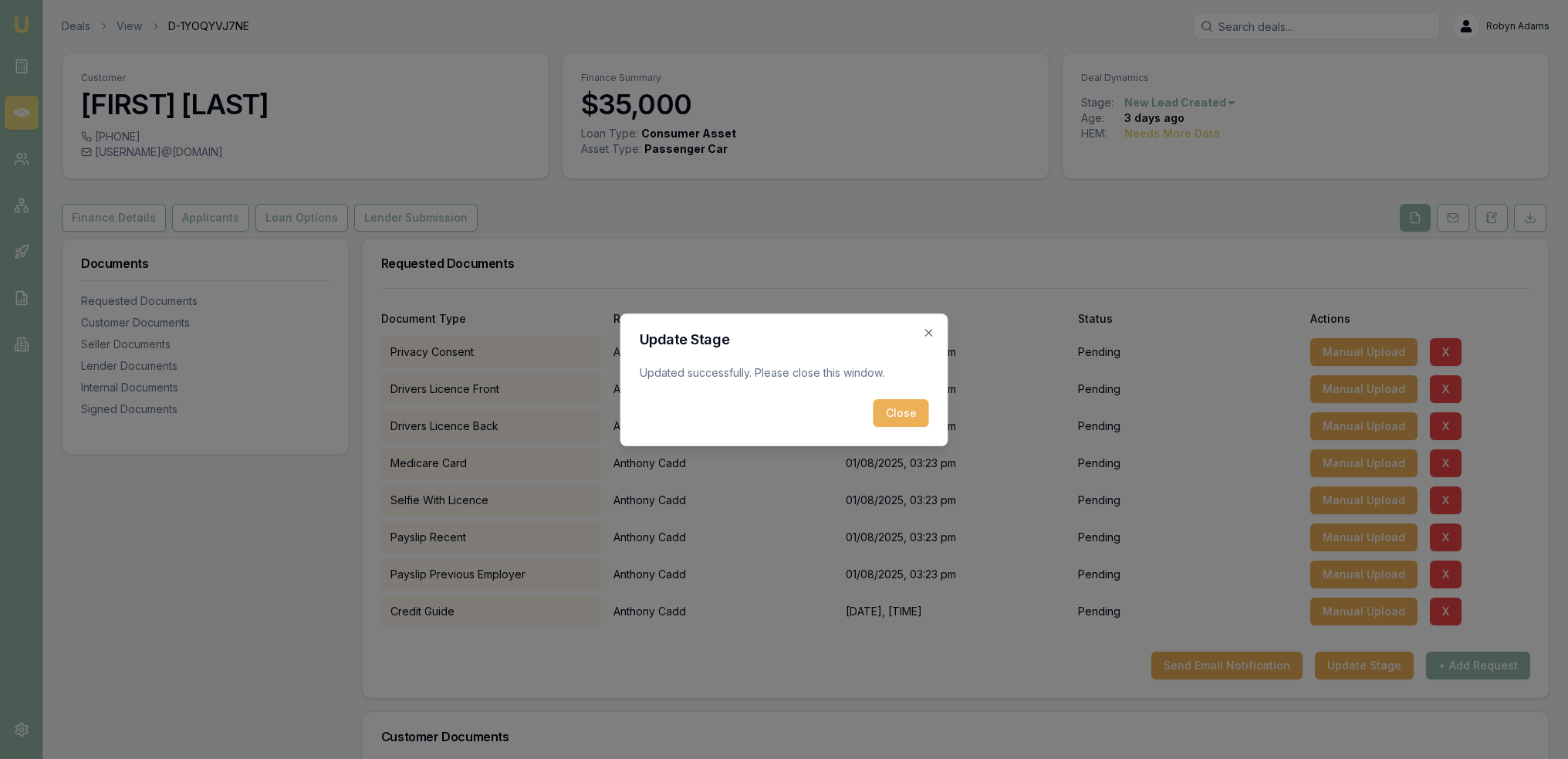 drag, startPoint x: 902, startPoint y: 415, endPoint x: 603, endPoint y: 151, distance: 398.87 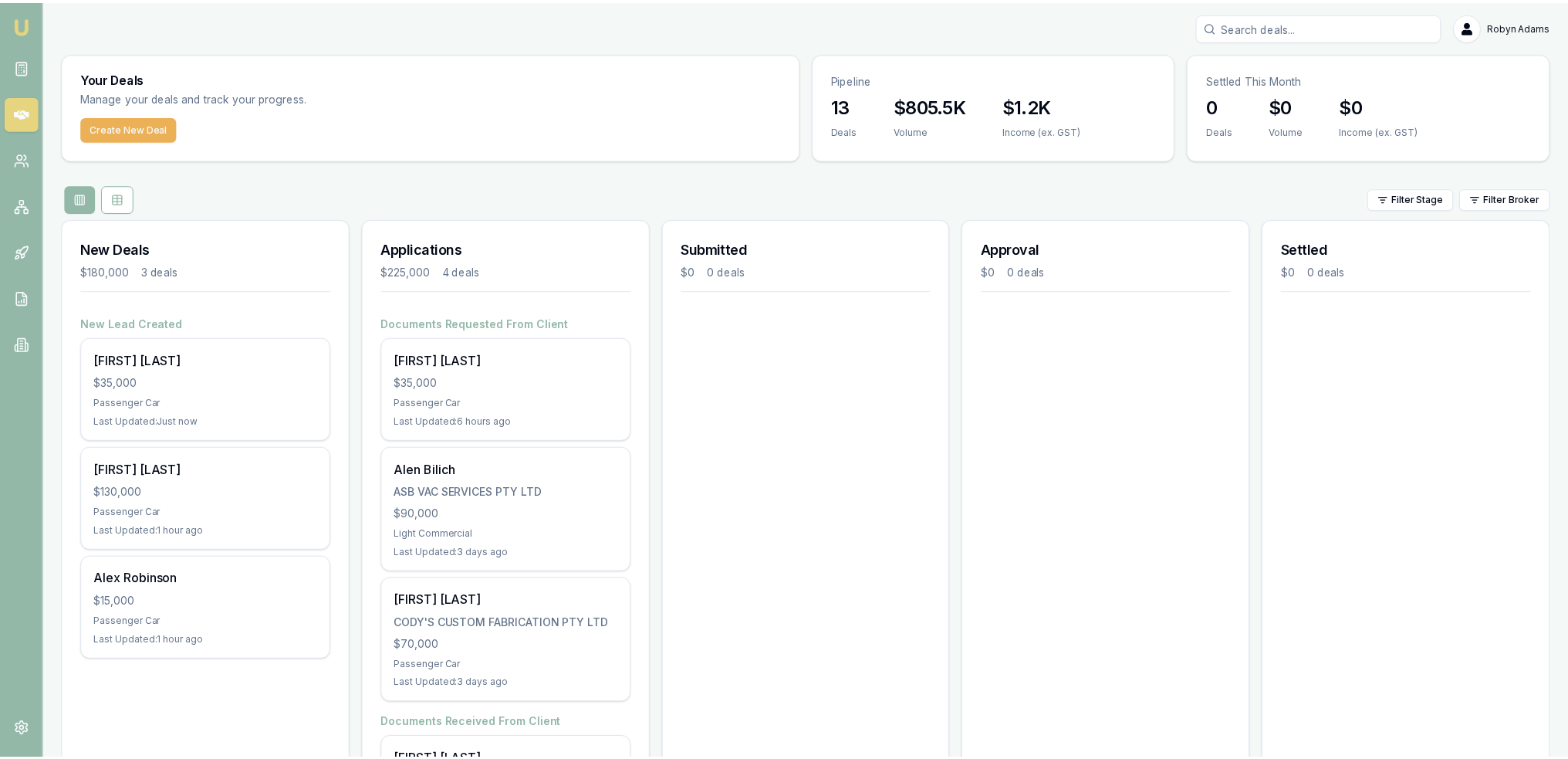 scroll, scrollTop: 0, scrollLeft: 0, axis: both 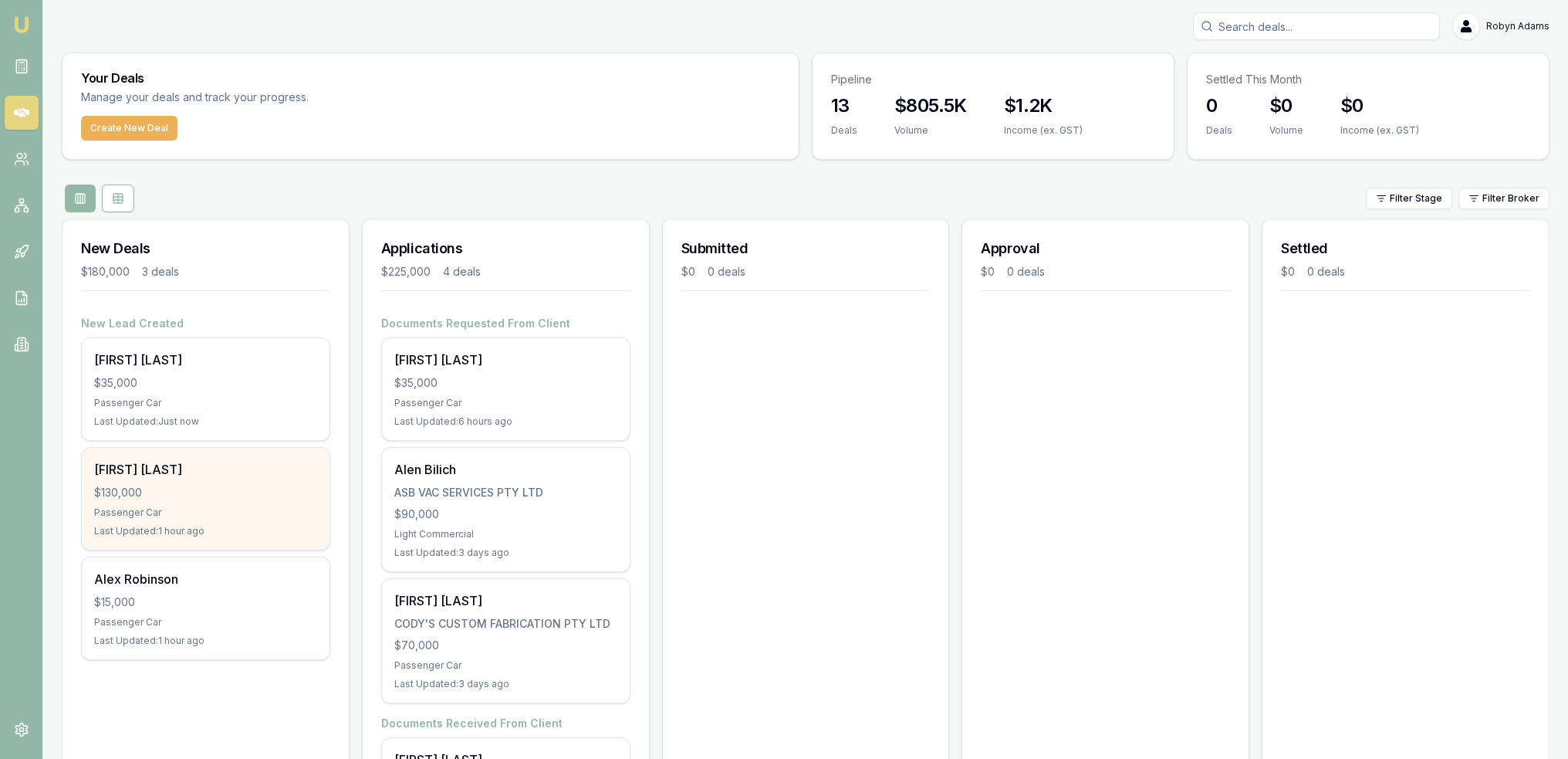 click on "[FIRST] [LAST]" at bounding box center (205, 469) 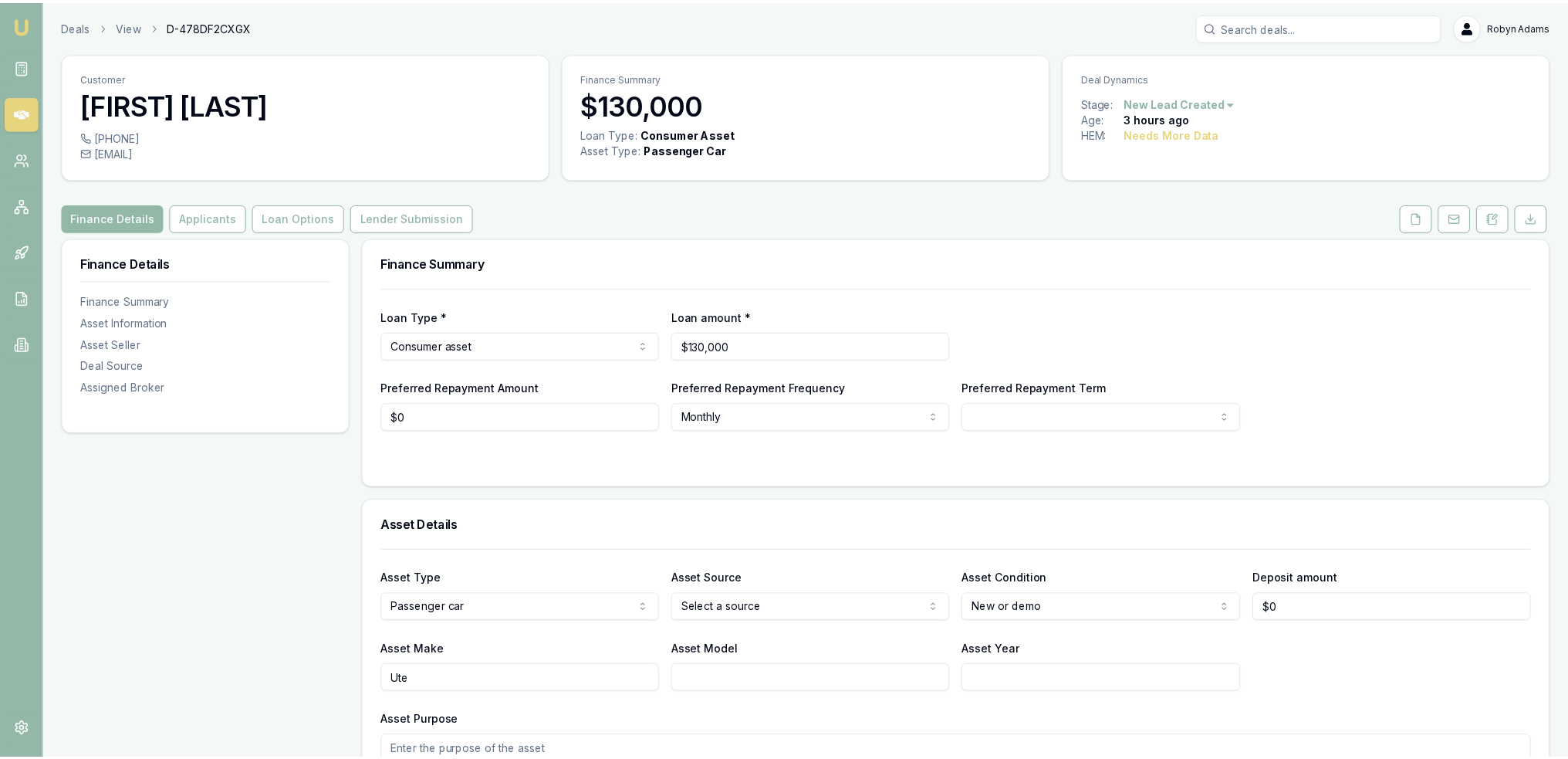scroll, scrollTop: 0, scrollLeft: 0, axis: both 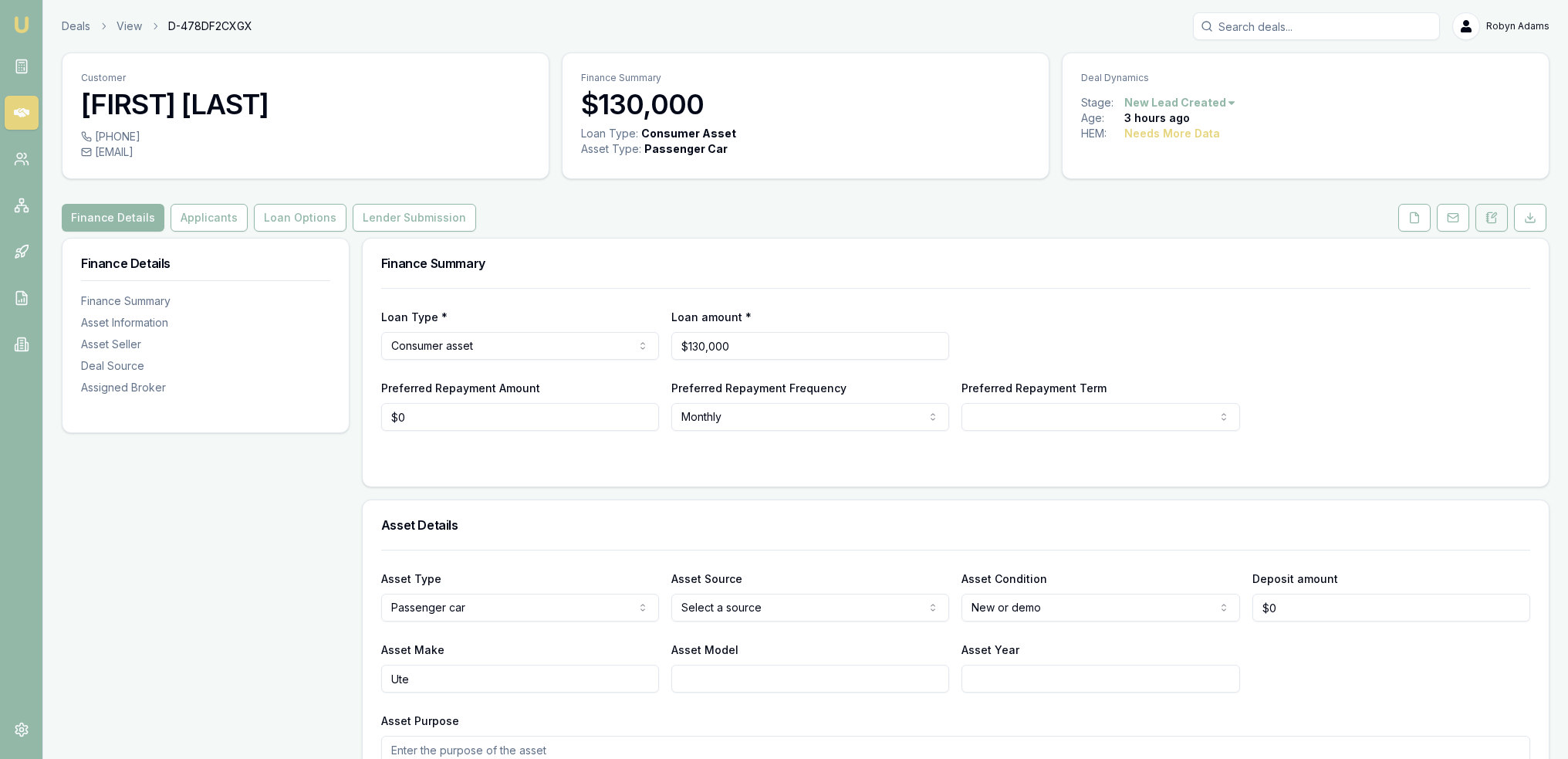 click 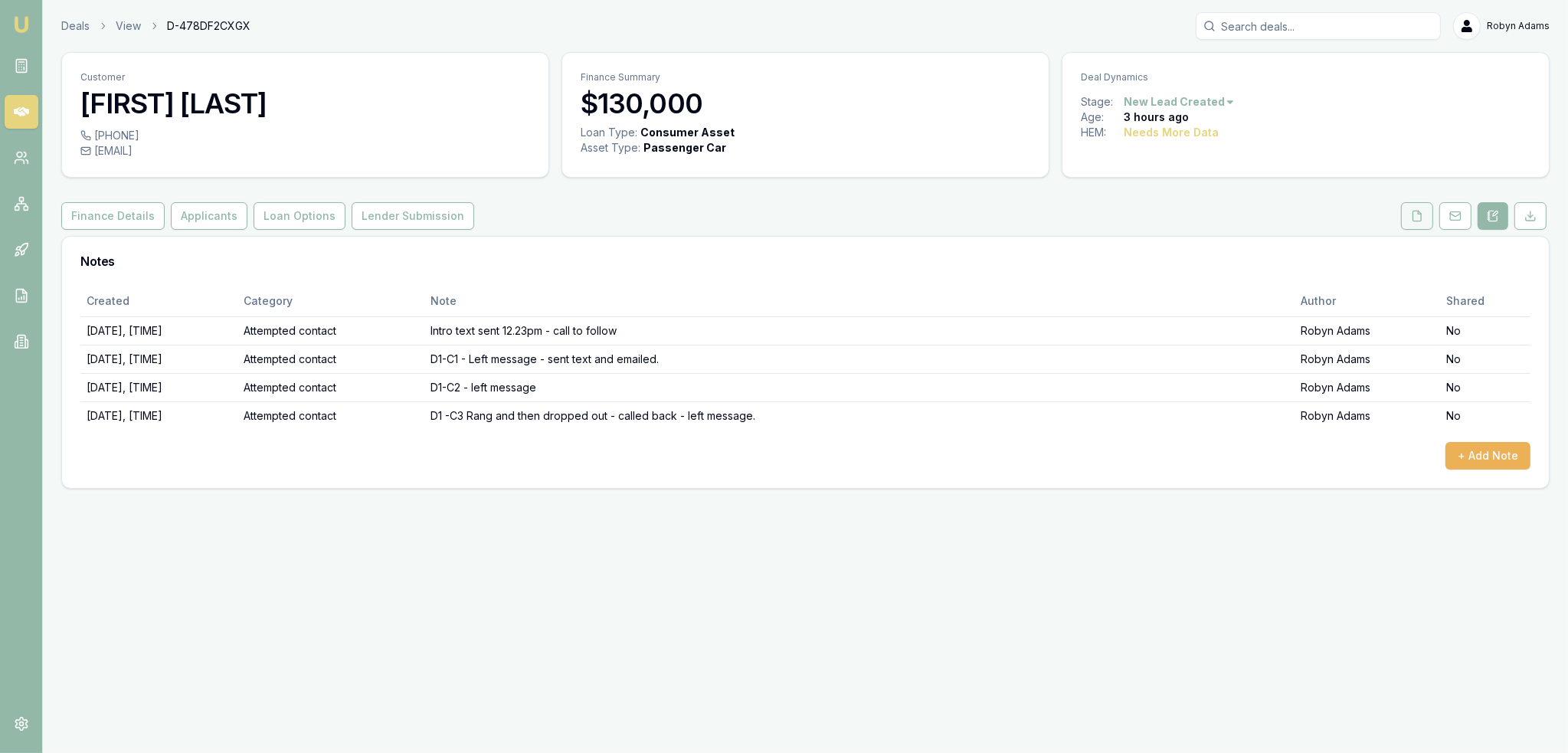 click 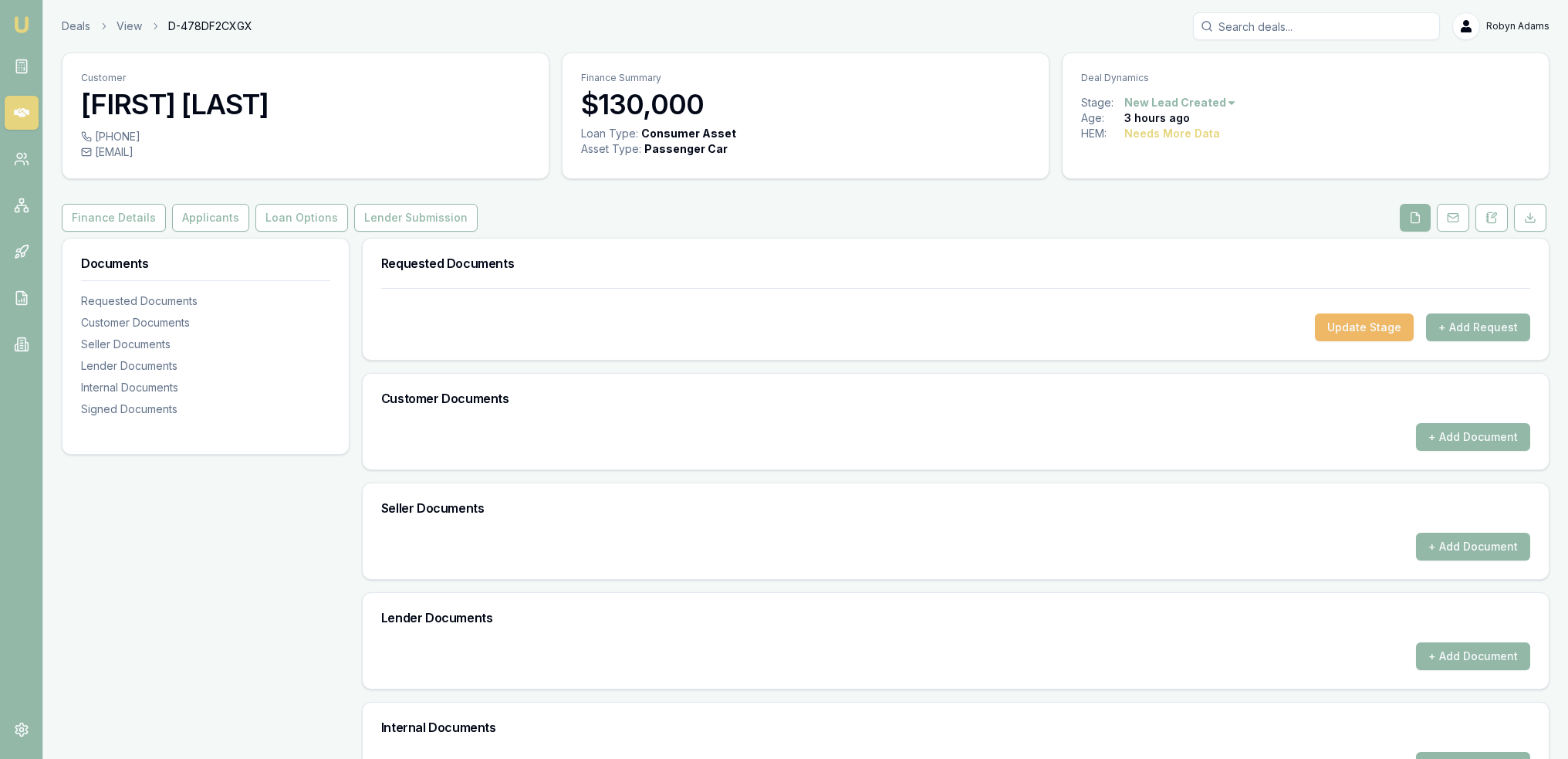click on "Update Stage" at bounding box center [1364, 327] 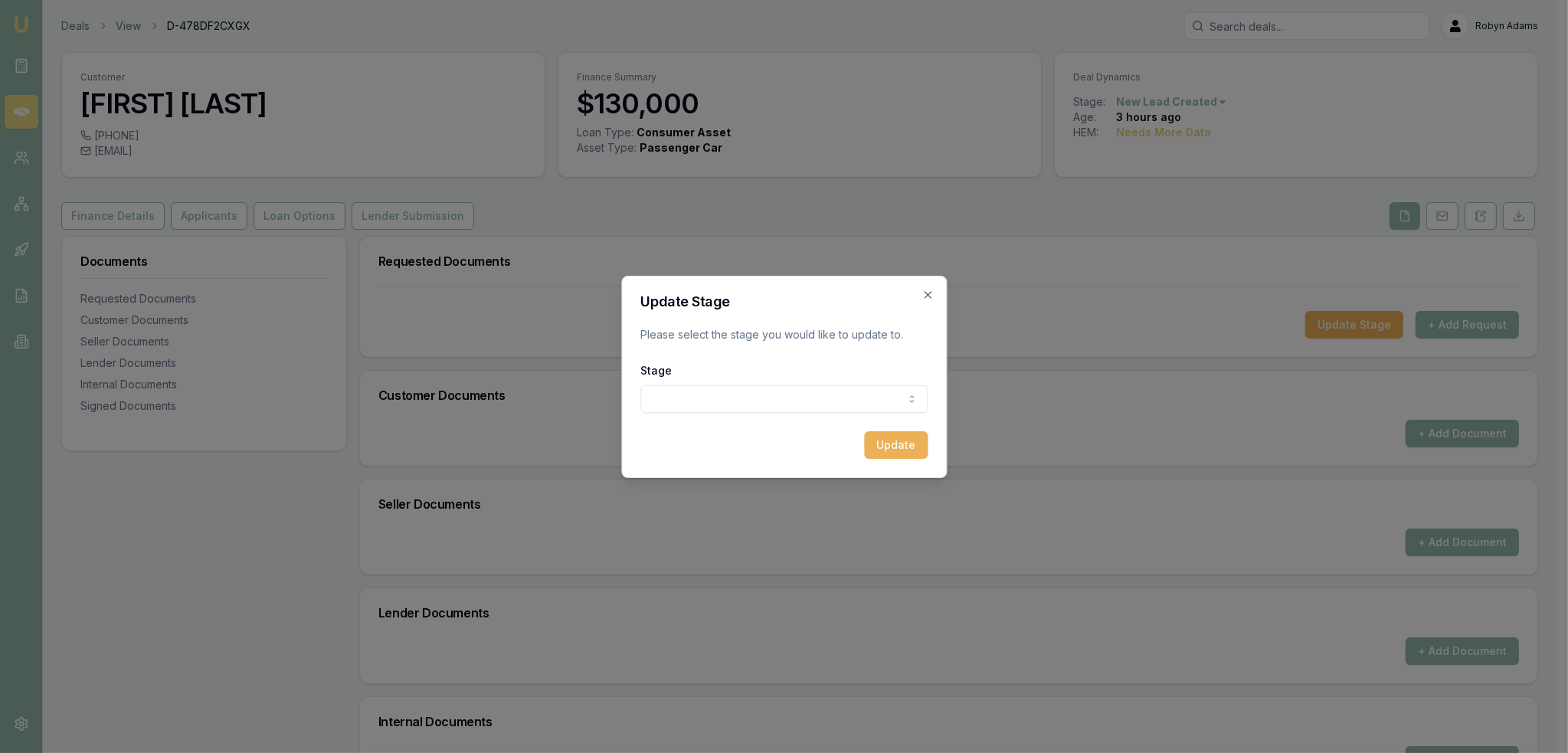 click on "[DEALER_NAME] [PRODUCT_NAME] [REFERENCE_NUMBER] [FIRST] [LAST] [MENU] [FIRST] [LAST] [PHONE] [EMAIL] [CURRENCY] [LOAN_TYPE]: [ASSET_TYPE] [ASSET_TYPE] : [VEHICLE_TYPE] [DEAL_STAGE]: [LEAD_STATUS] [AGE]: [TIME_AGO] [HEM]: [DATA_STATUS] [FINANCE_DETAILS] [APPLICANTS] [LOAN_OPTIONS] [LENDER_SUBMISSION] [DOCUMENTS_REQUESTED] [DOCUMENTS] [CUSTOMER_DOCUMENTS] [SELLER_DOCUMENTS] [LENDER_DOCUMENTS] [INTERNAL_DOCUMENTS] [SIGNED_DOCUMENTS] [DOCUMENTS_REQUESTED] [UPDATE_STAGE] + [ADD_REQUEST] [CUSTOMER_DOCUMENTS] + [ADD_DOCUMENT] [SELLER_DOCUMENTS] + [ADD_DOCUMENT] [LENDER_DOCUMENTS] + [ADD_DOCUMENT] [INTERNAL_DOCUMENTS] + [ADD_DOCUMENT] [SIGNED_DOCUMENTS] + [ADD_DOCUMENT]
[UPDATE_STAGE] [STAGE_PROMPT] [STAGE] [LEAD_STATUS] [CLIENT_CONTACTED] [DOCUMENTS_REQUESTED_FROM_CLIENT] [DOCUMENTS_RECEIVED_FROM_CLIENT] [UPDATE] [CLOSE]" at bounding box center [778, 376] 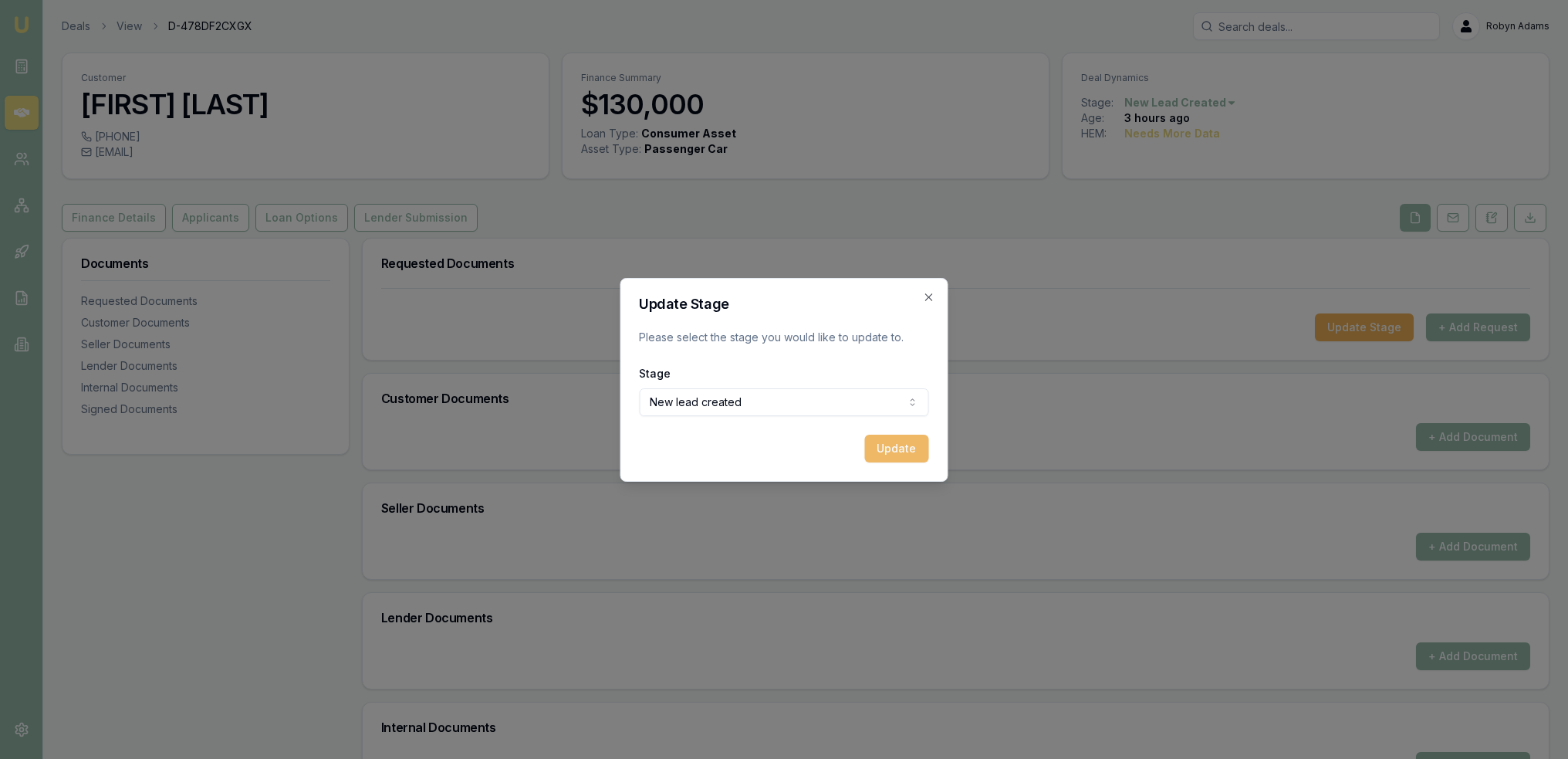 click on "Update" at bounding box center [897, 449] 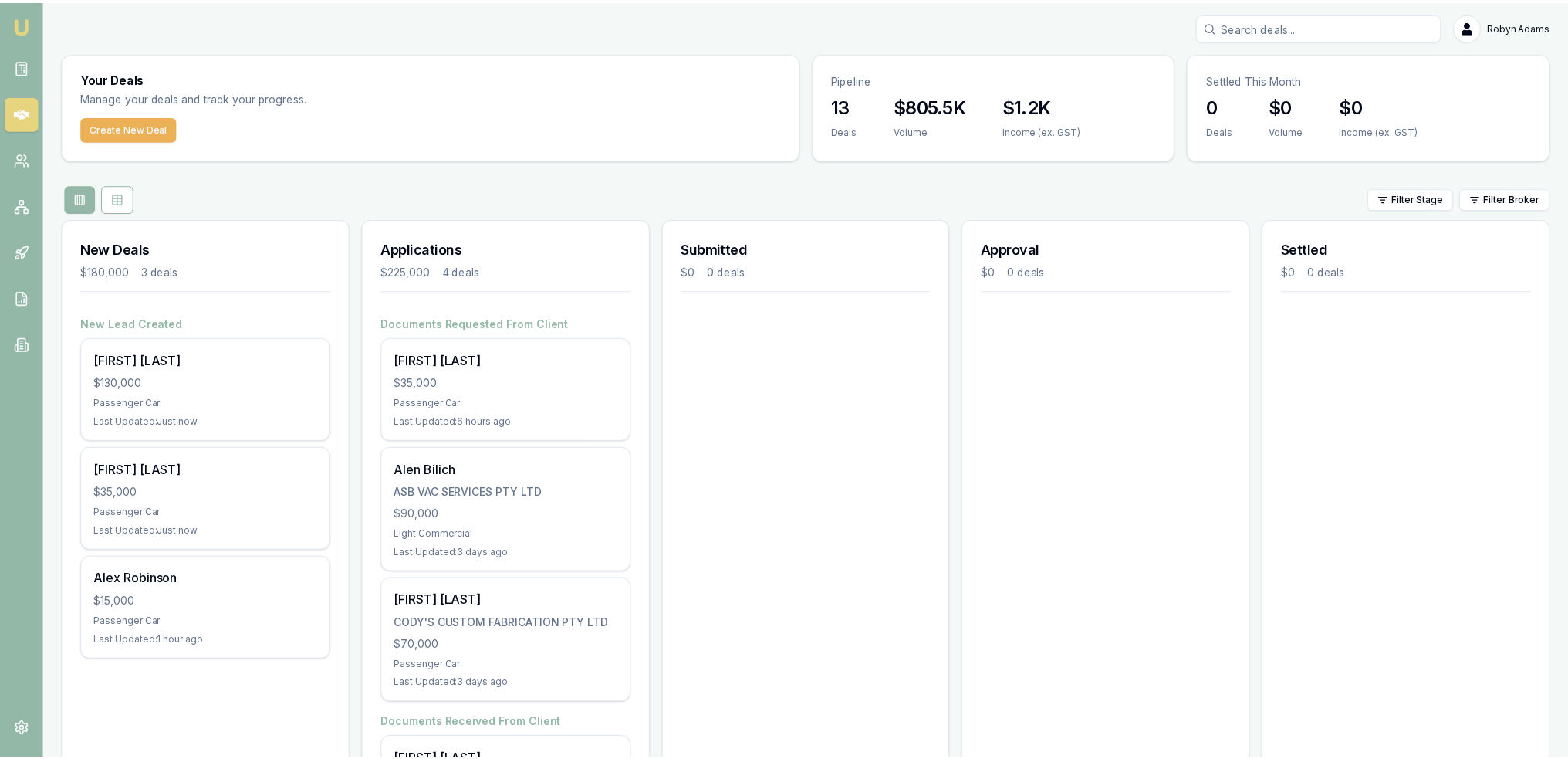 scroll, scrollTop: 0, scrollLeft: 0, axis: both 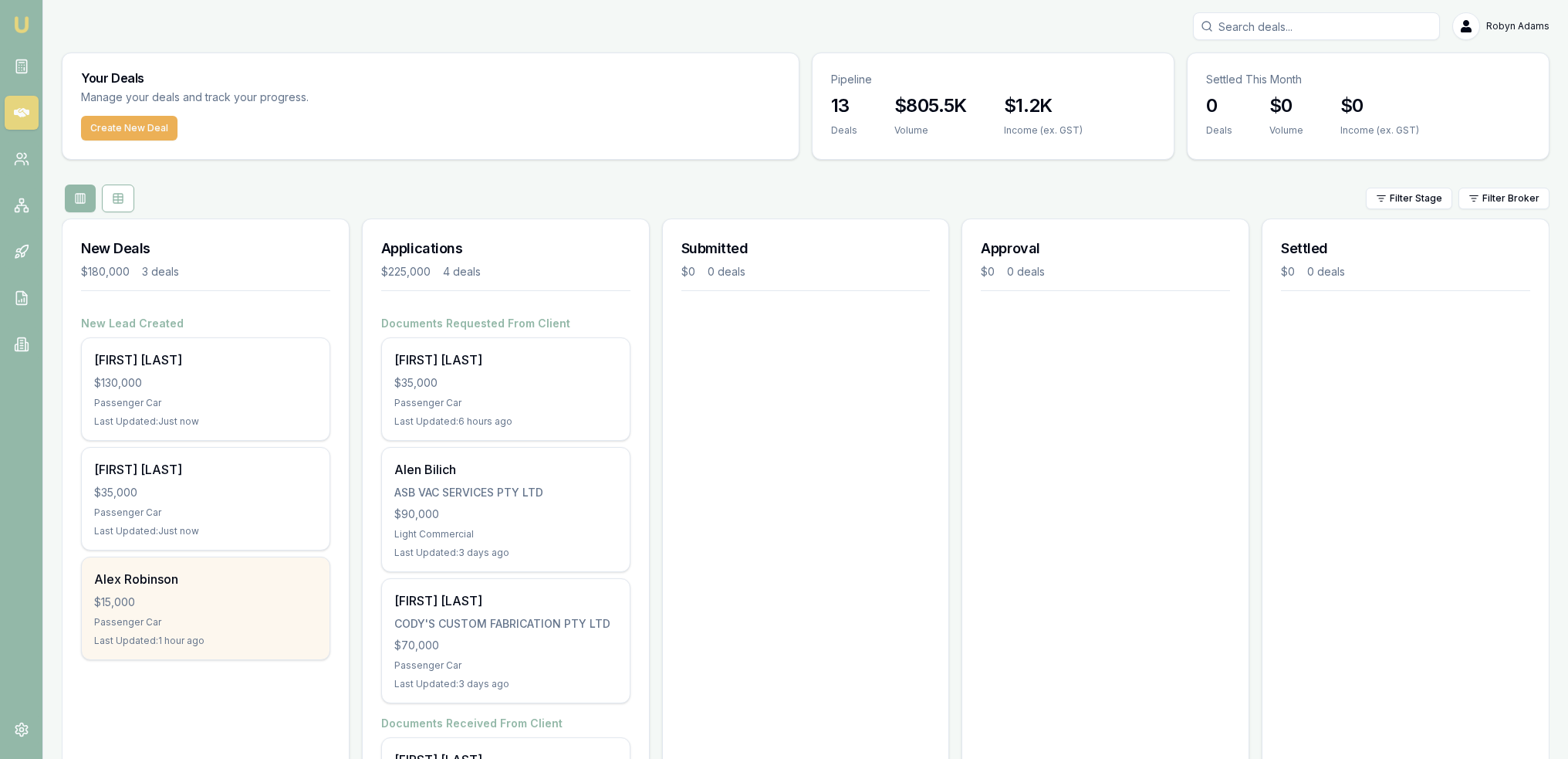 click on "$15,000" at bounding box center [205, 602] 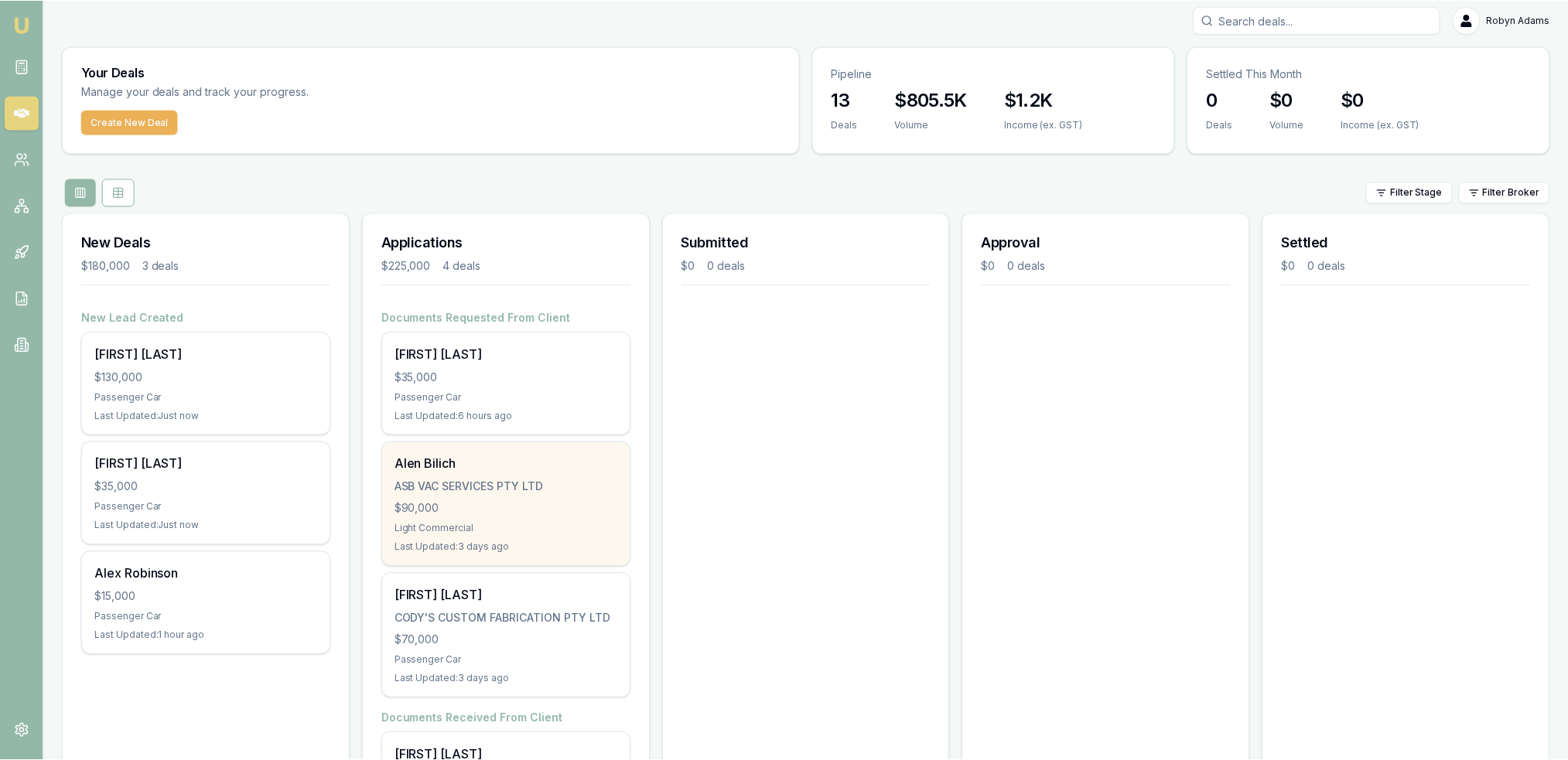 scroll, scrollTop: 0, scrollLeft: 0, axis: both 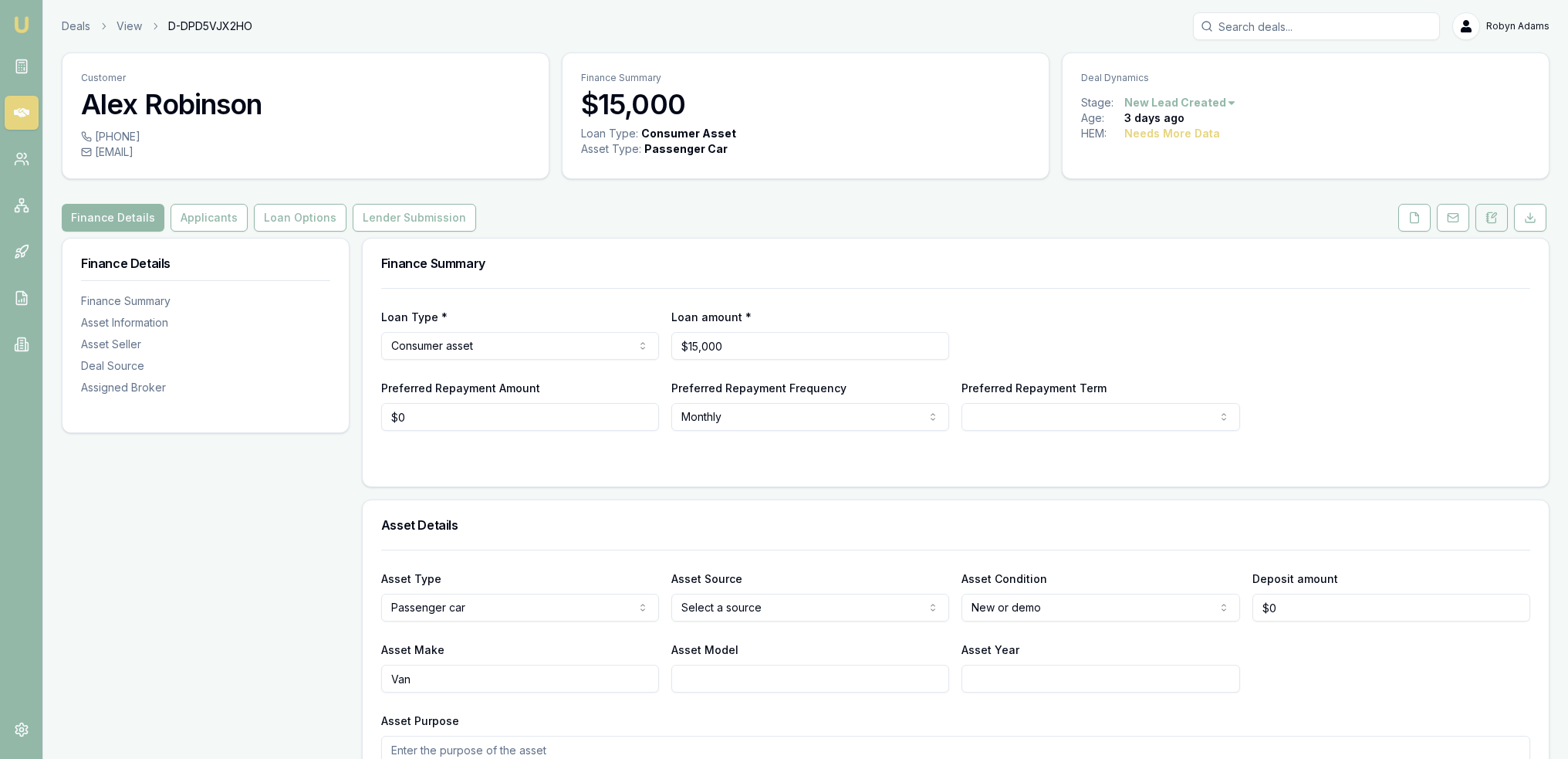 click 